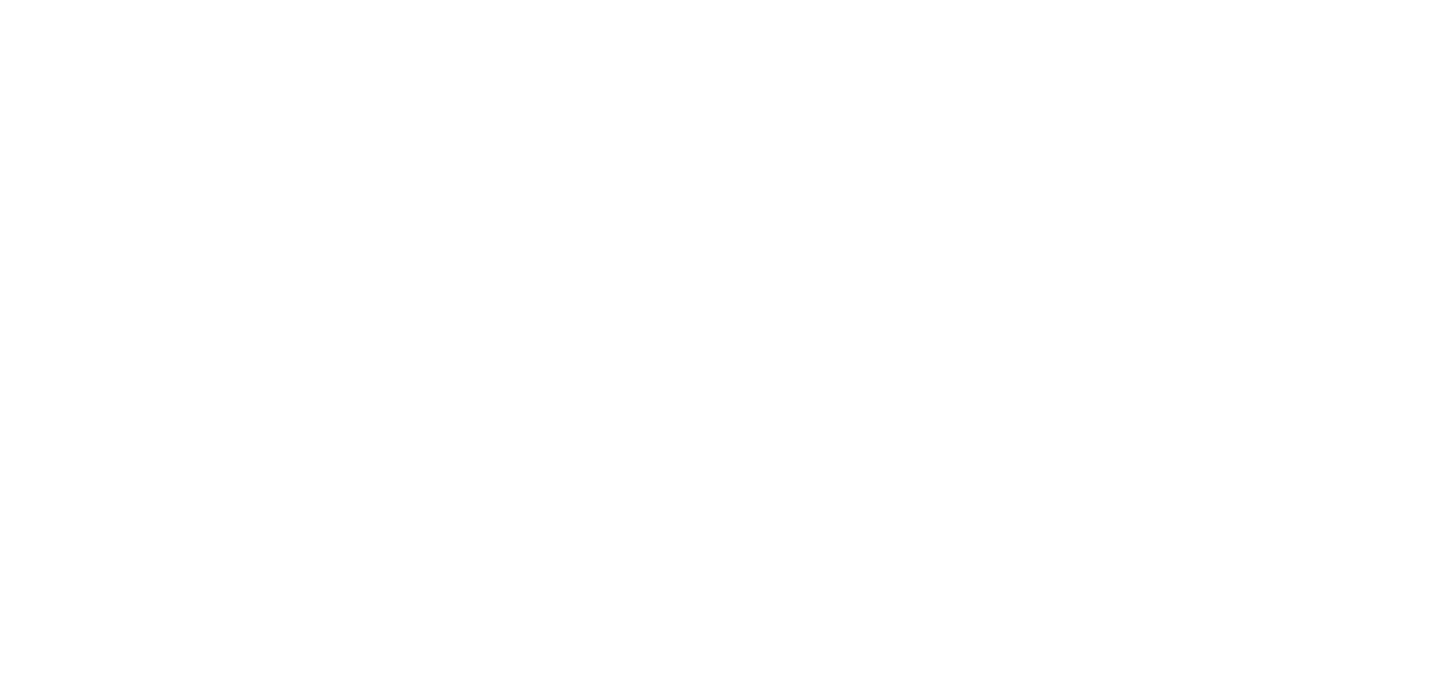 scroll, scrollTop: 0, scrollLeft: 0, axis: both 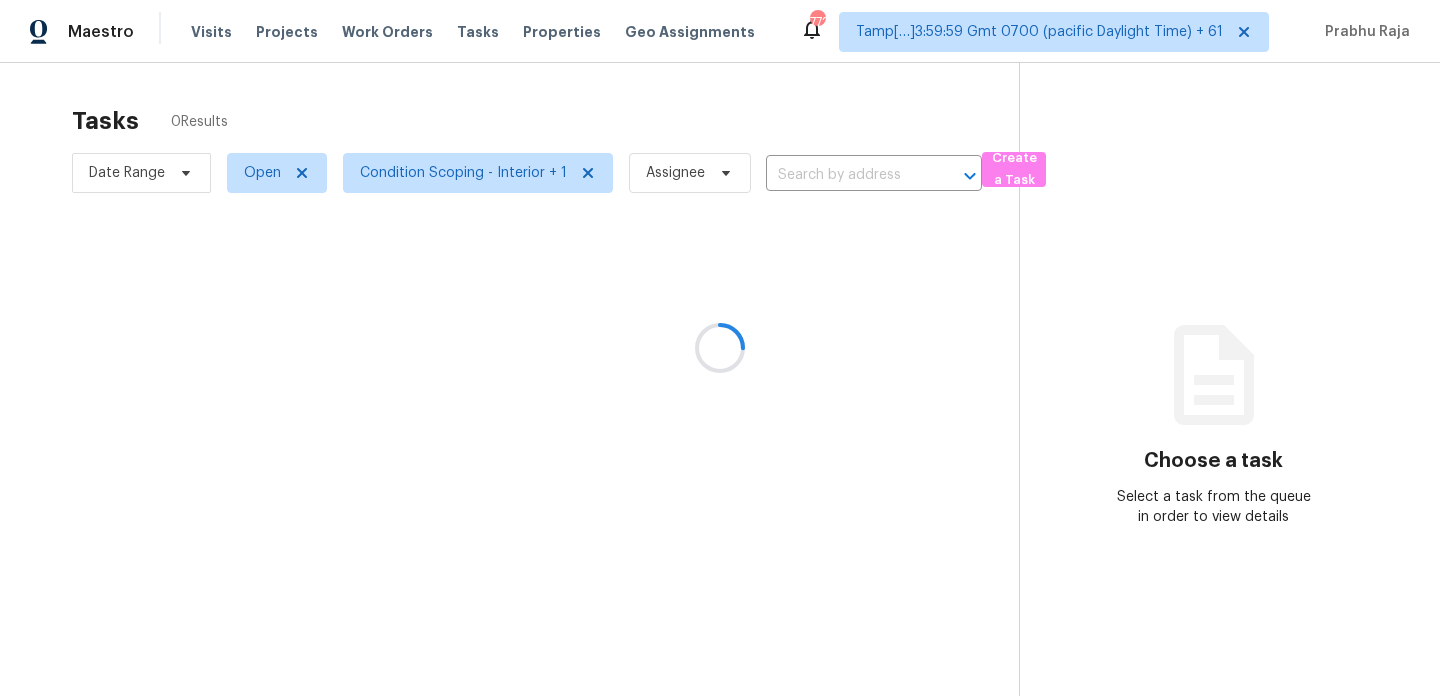 click at bounding box center [720, 348] 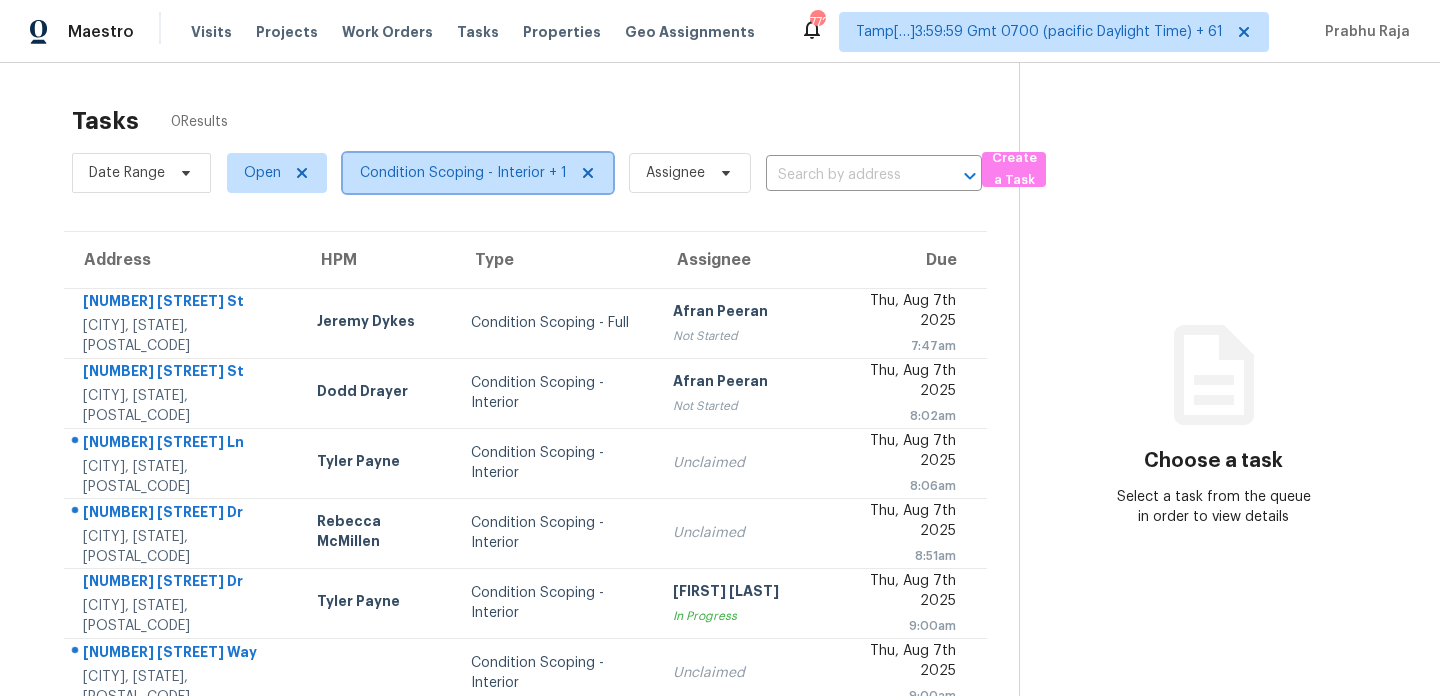 click on "Condition Scoping - Interior + 1" at bounding box center (463, 173) 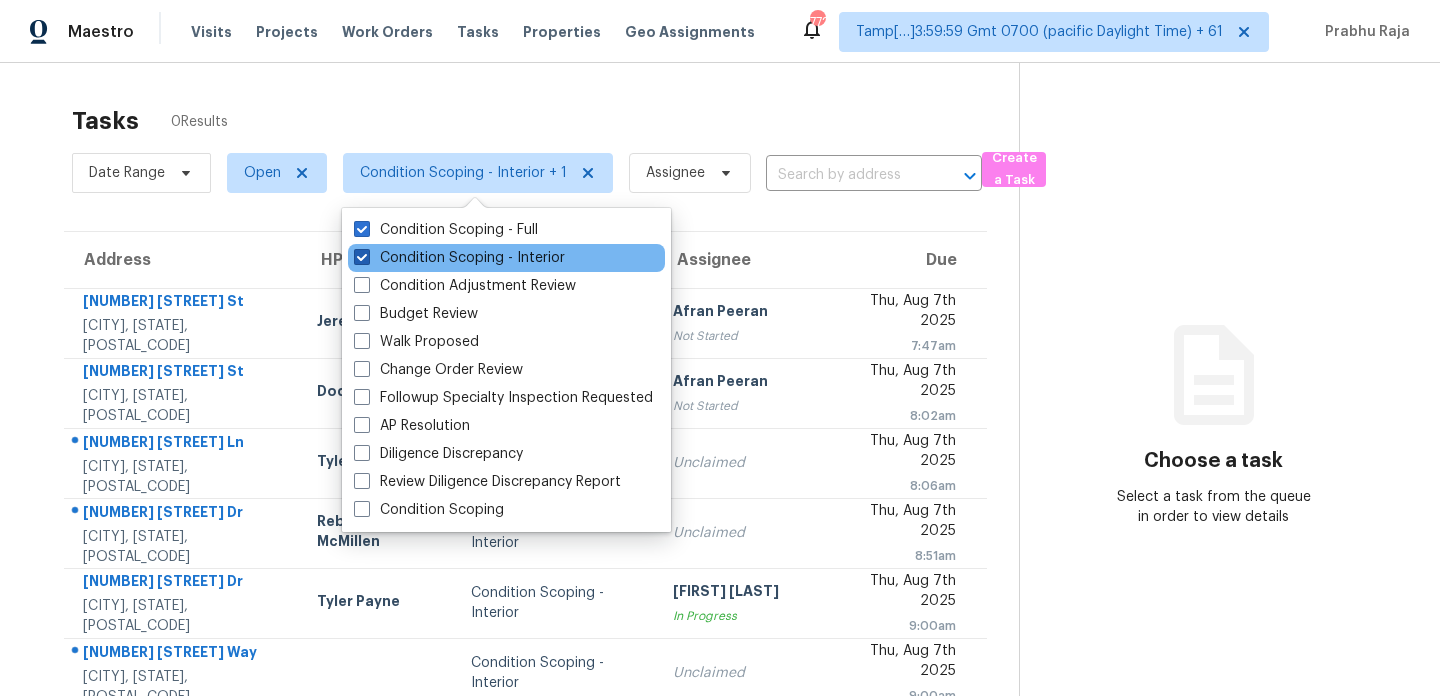 click on "Condition Scoping - Interior" at bounding box center (459, 258) 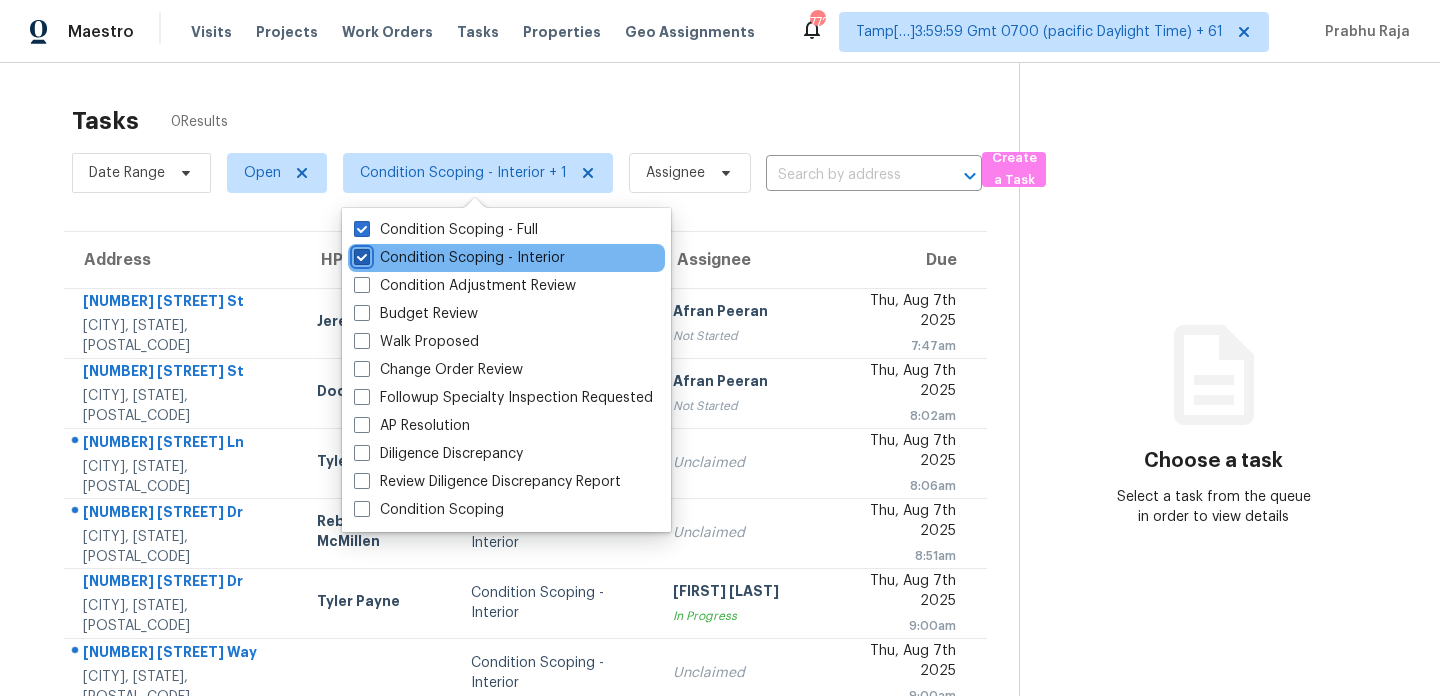 click on "Condition Scoping - Interior" at bounding box center (360, 254) 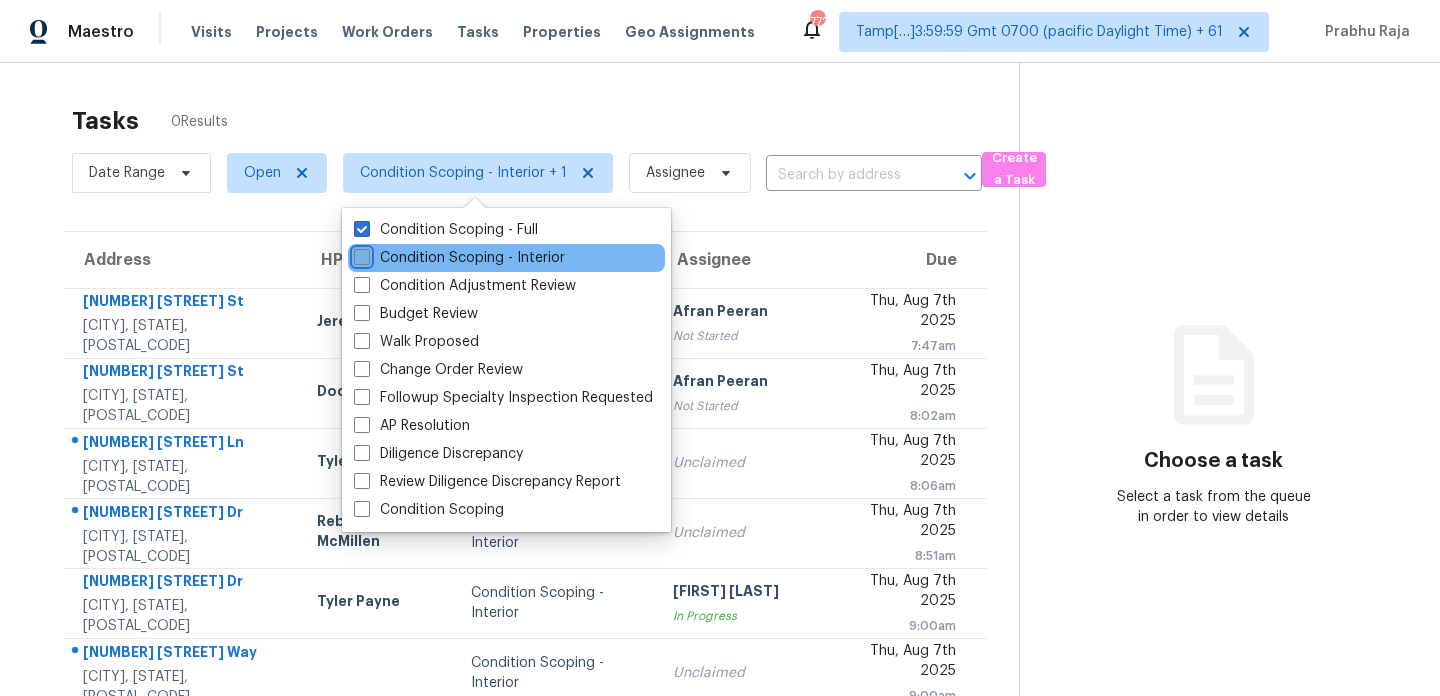 checkbox on "false" 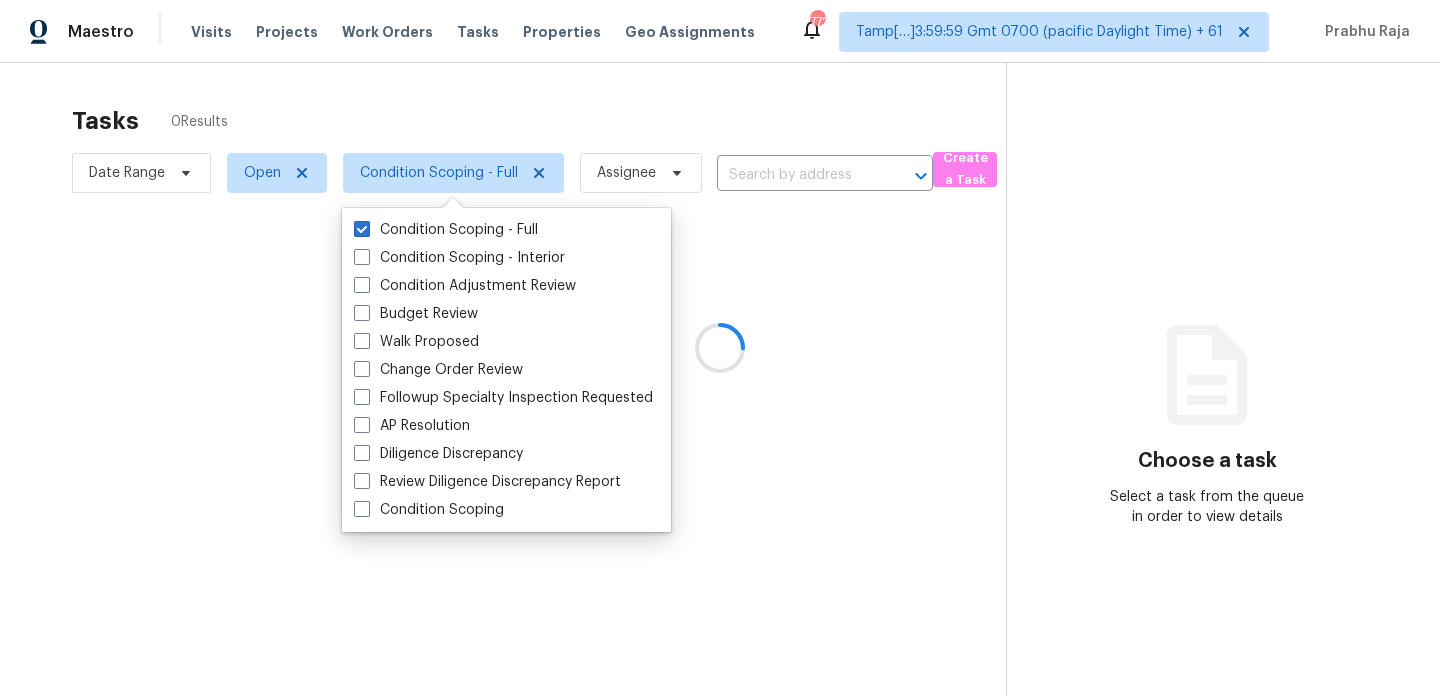 click at bounding box center [720, 348] 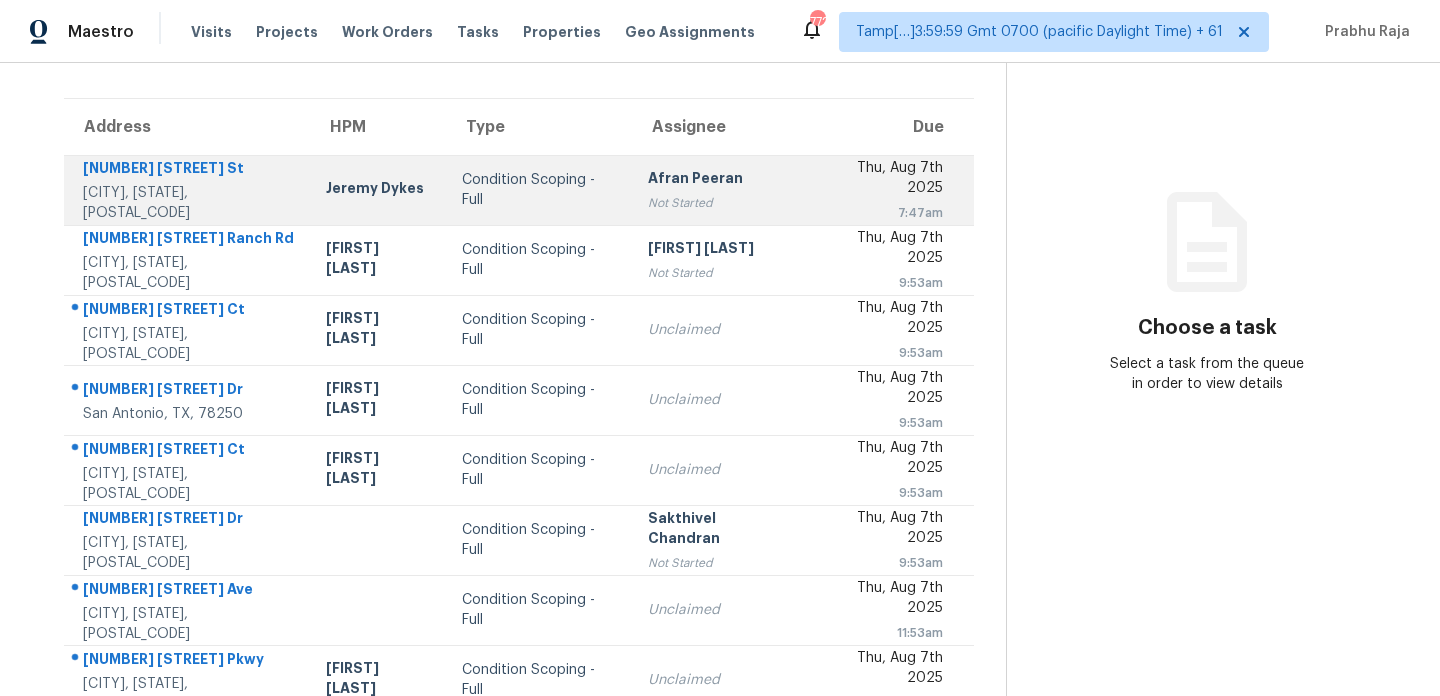 scroll, scrollTop: 0, scrollLeft: 0, axis: both 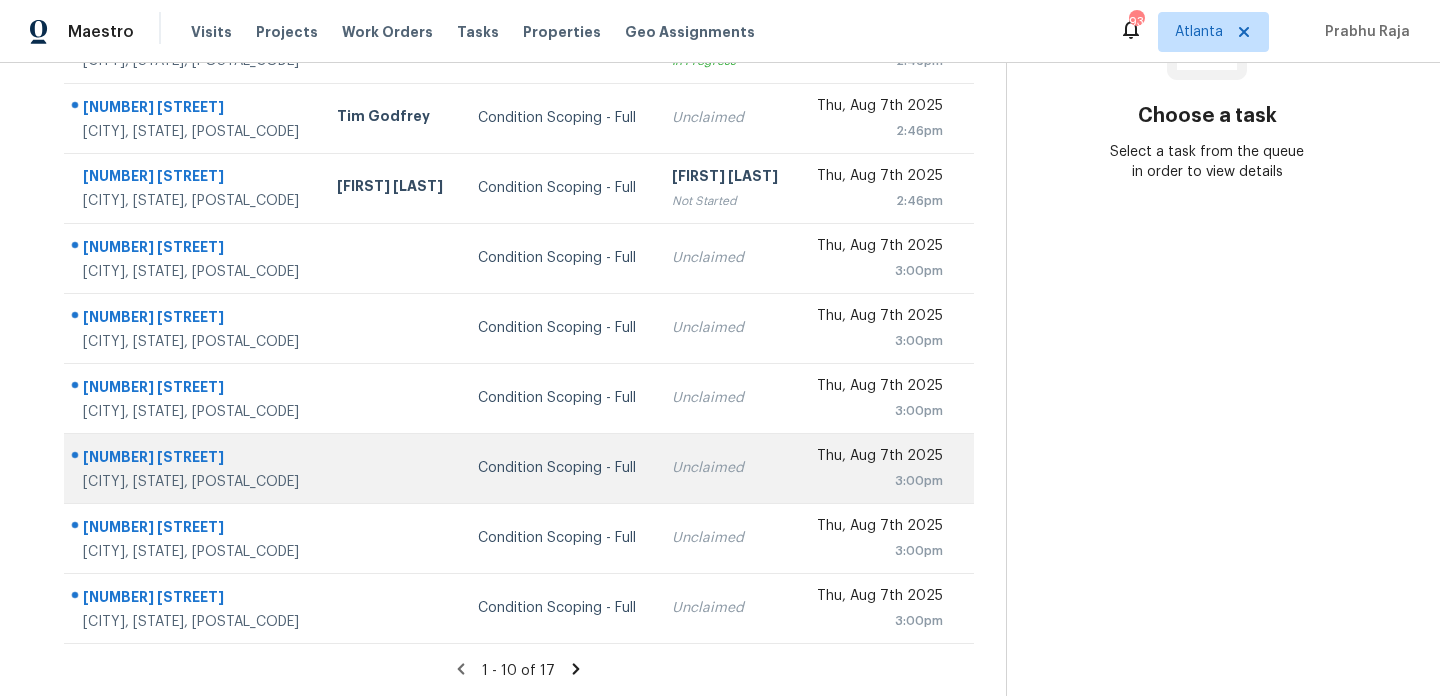 click on "Unclaimed" at bounding box center (726, 468) 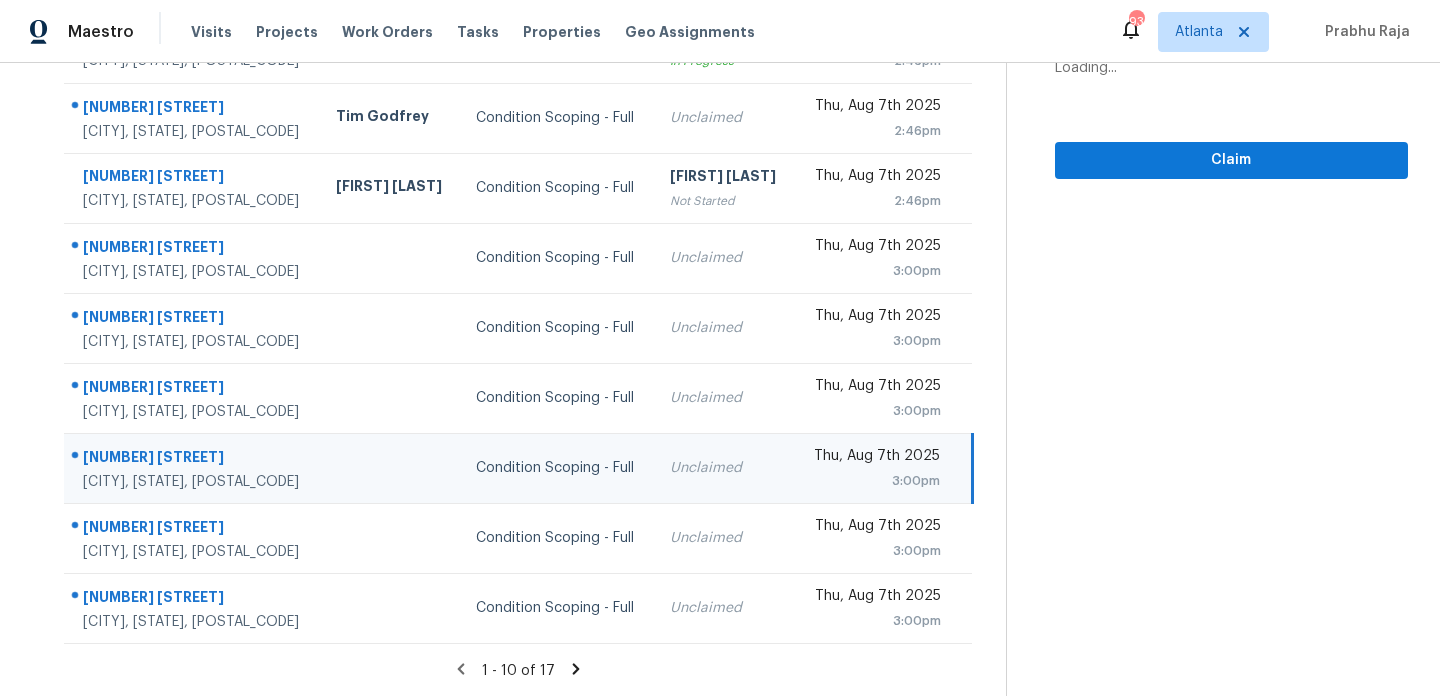 click on "3:00pm" at bounding box center (874, 481) 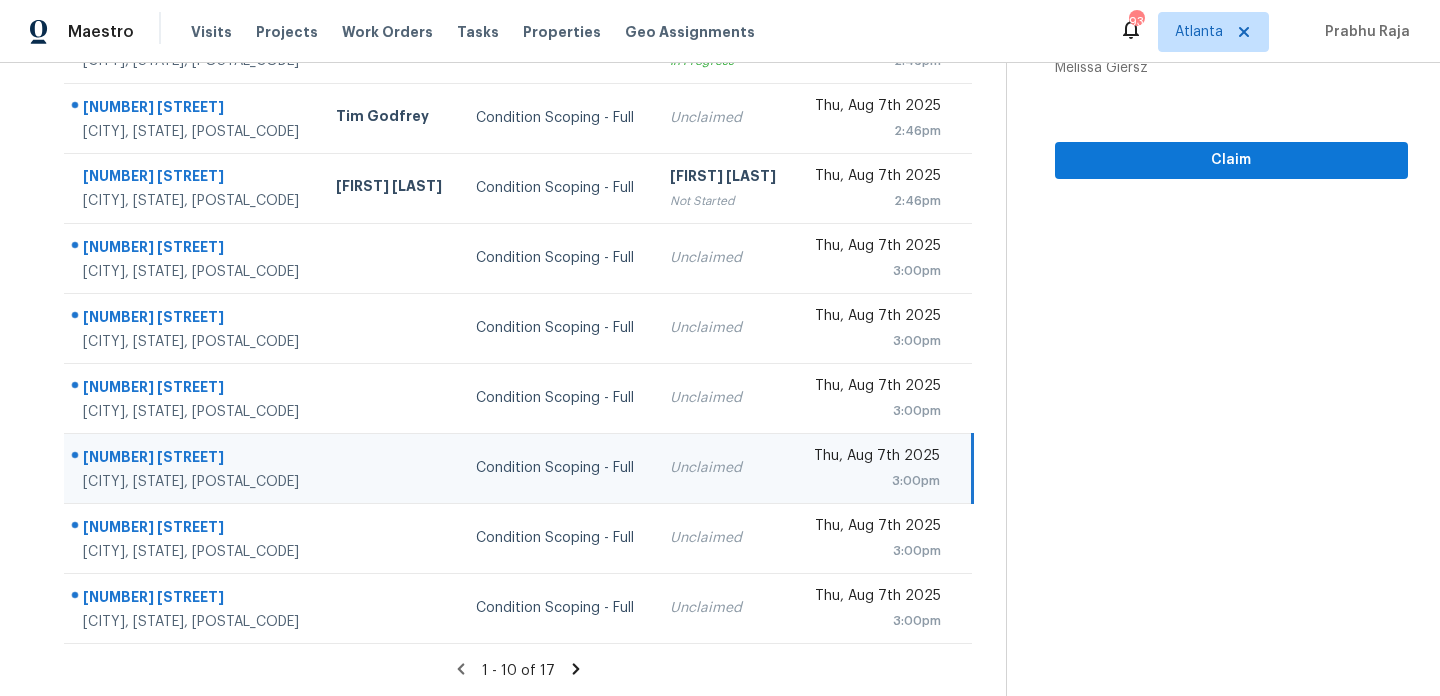 click on "3:00pm" at bounding box center [874, 481] 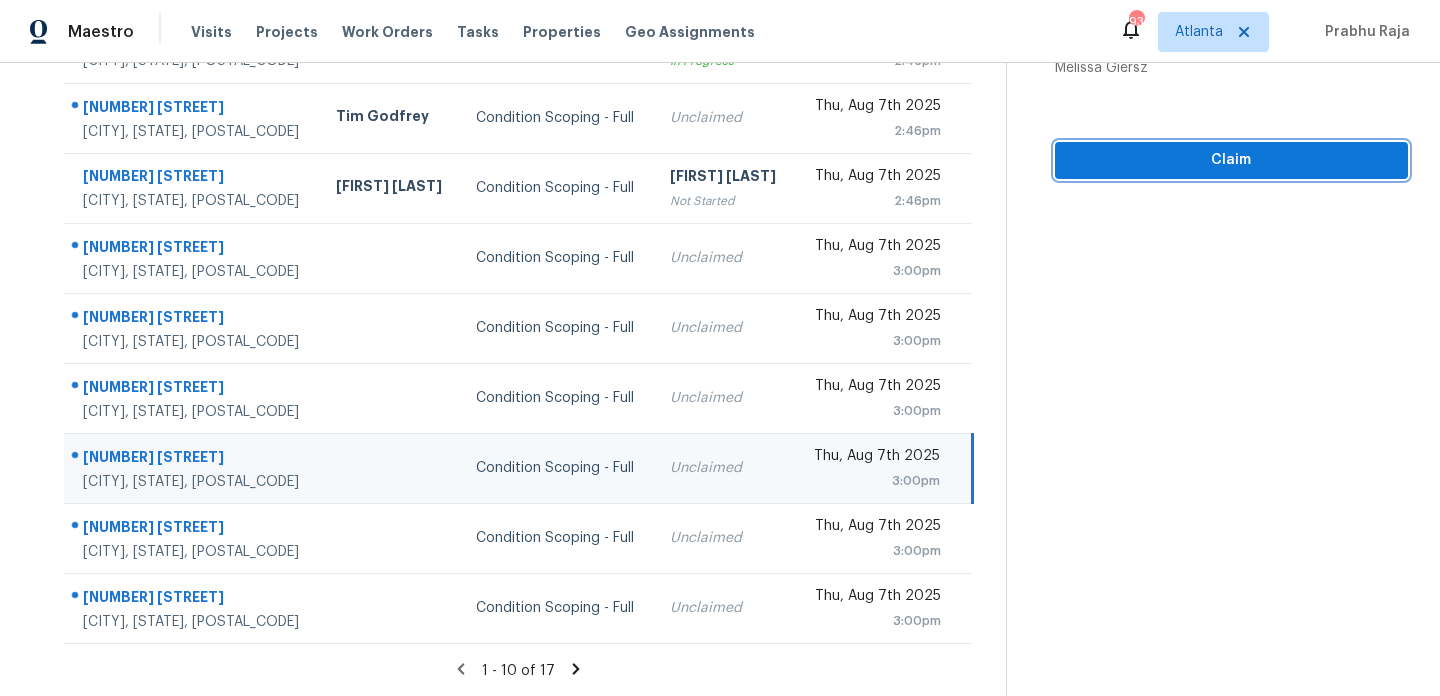 click on "Claim" at bounding box center (1231, 160) 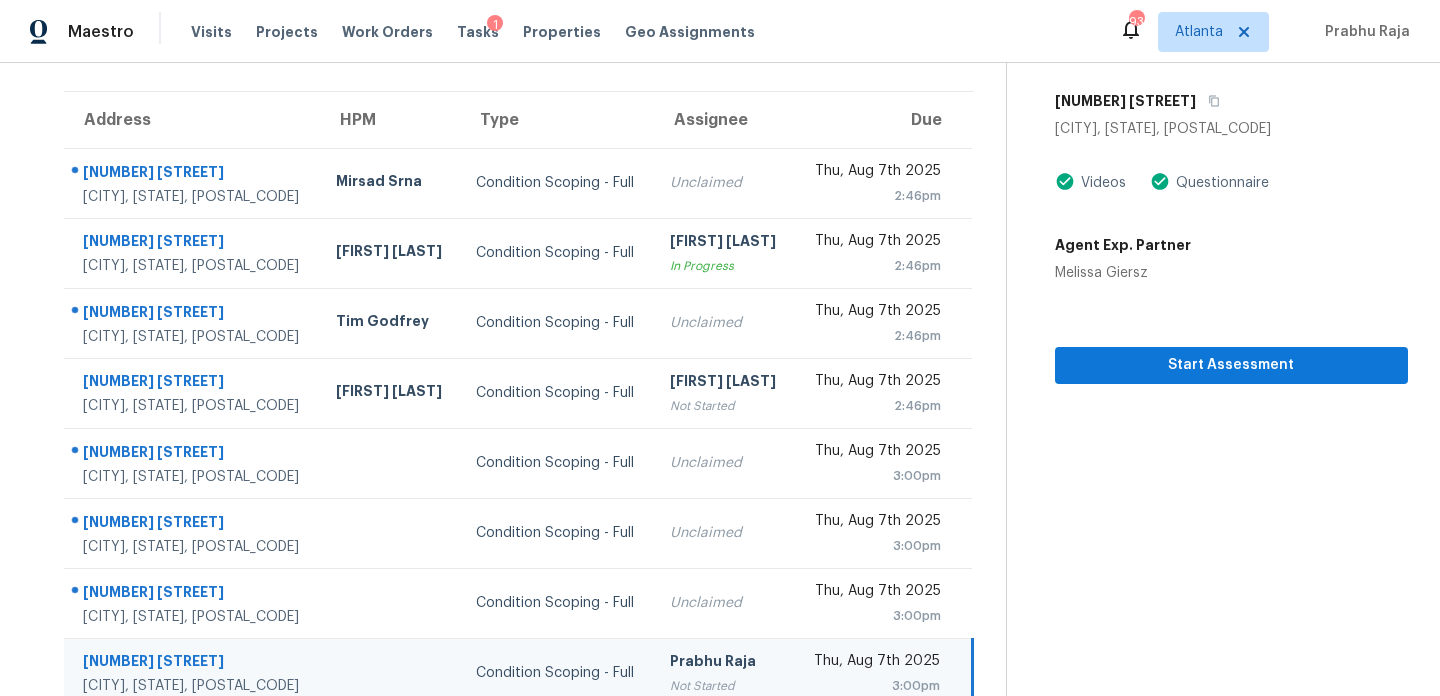 scroll, scrollTop: 345, scrollLeft: 0, axis: vertical 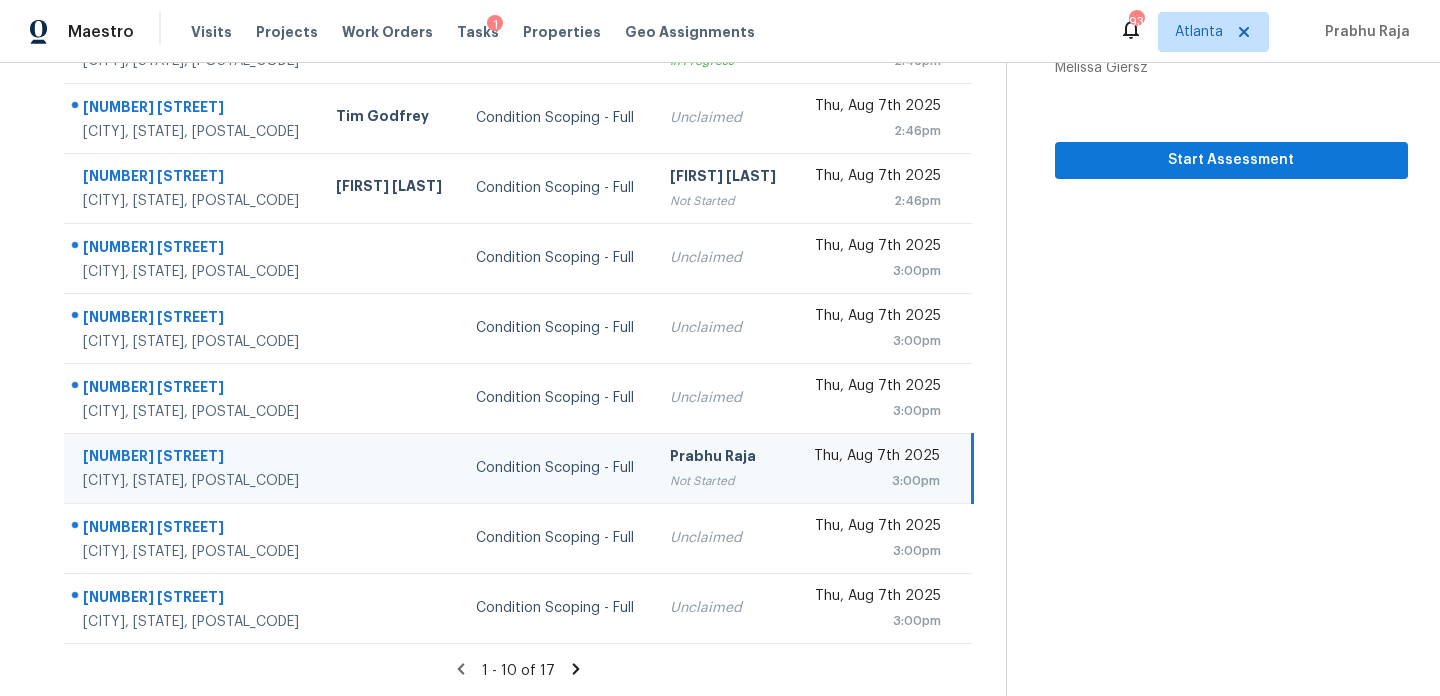 click 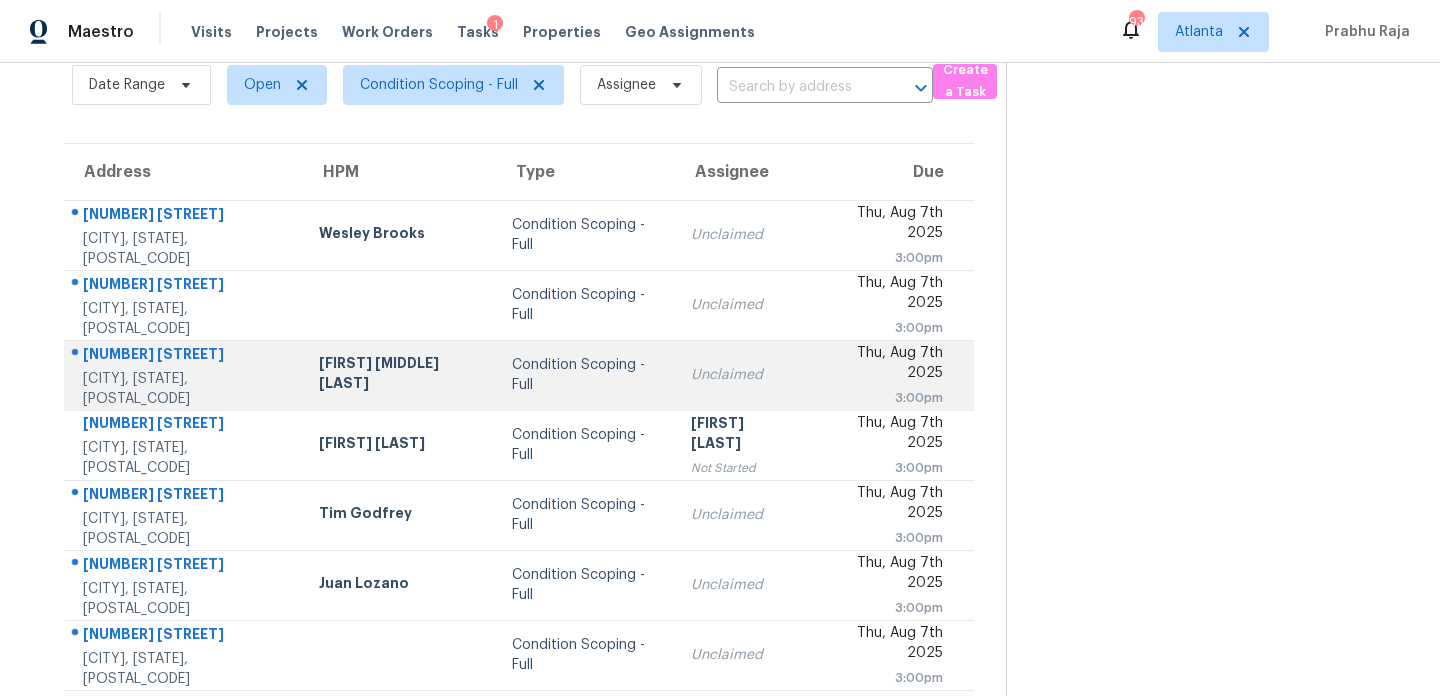 scroll, scrollTop: 135, scrollLeft: 0, axis: vertical 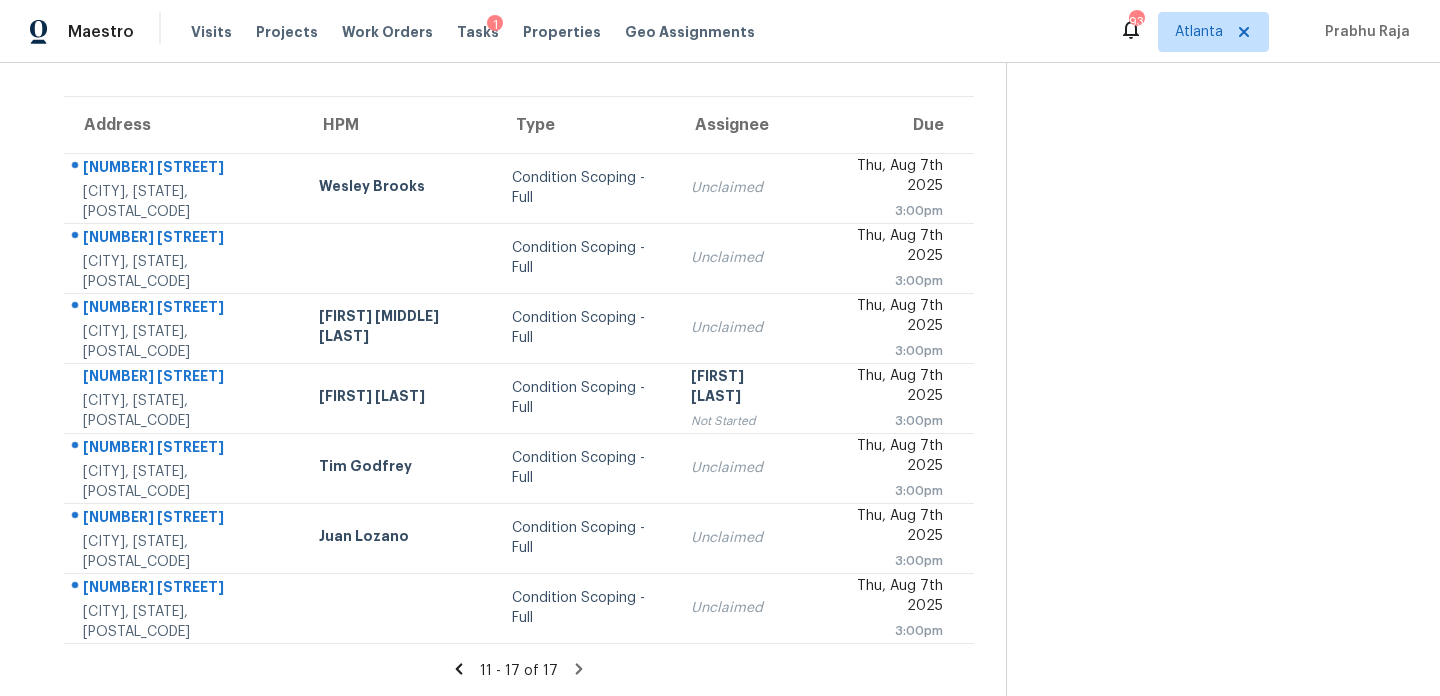 click 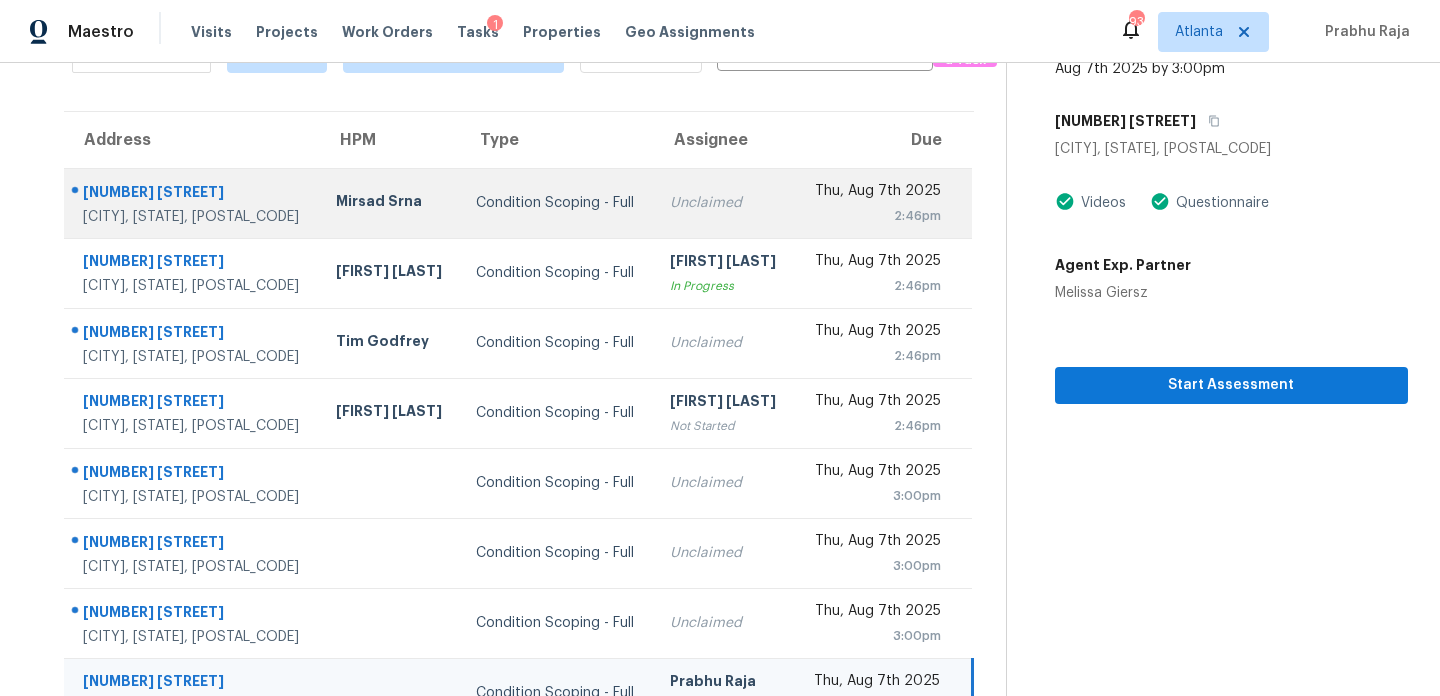 scroll, scrollTop: 0, scrollLeft: 0, axis: both 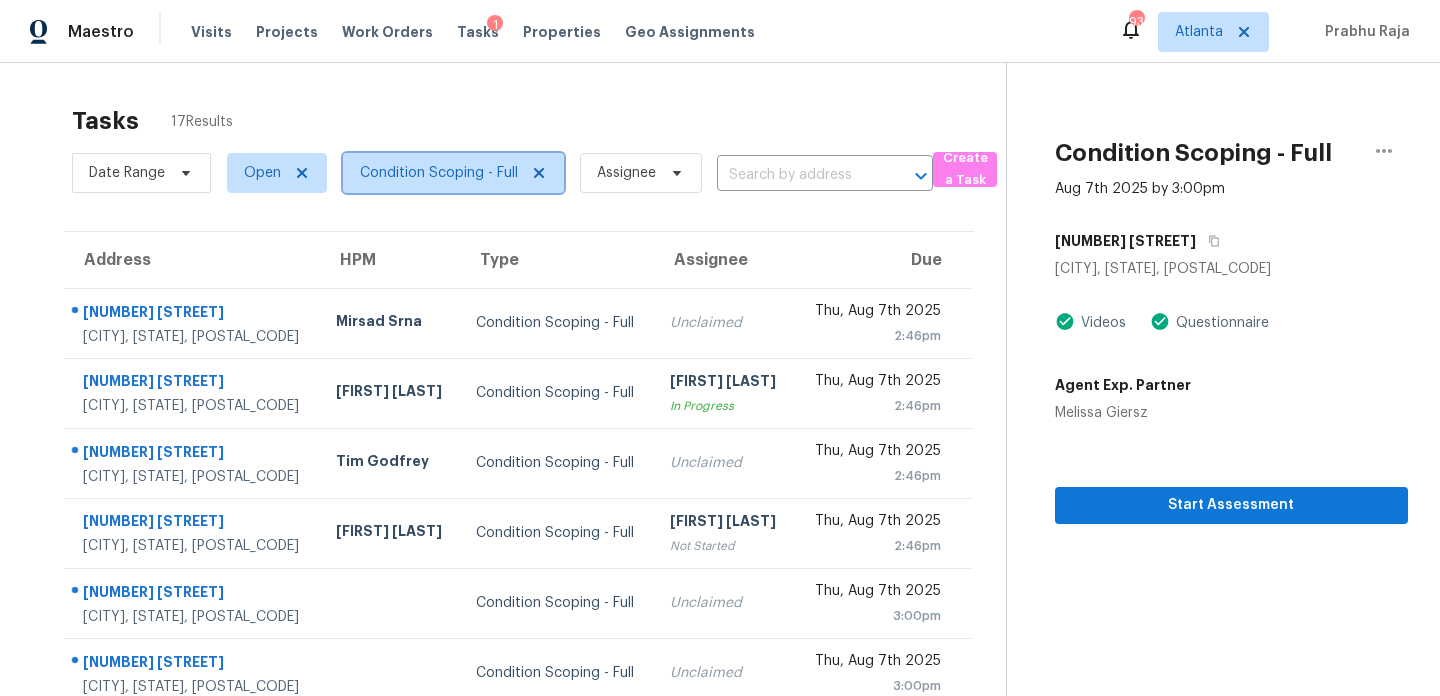 click on "Condition Scoping - Full" at bounding box center [453, 173] 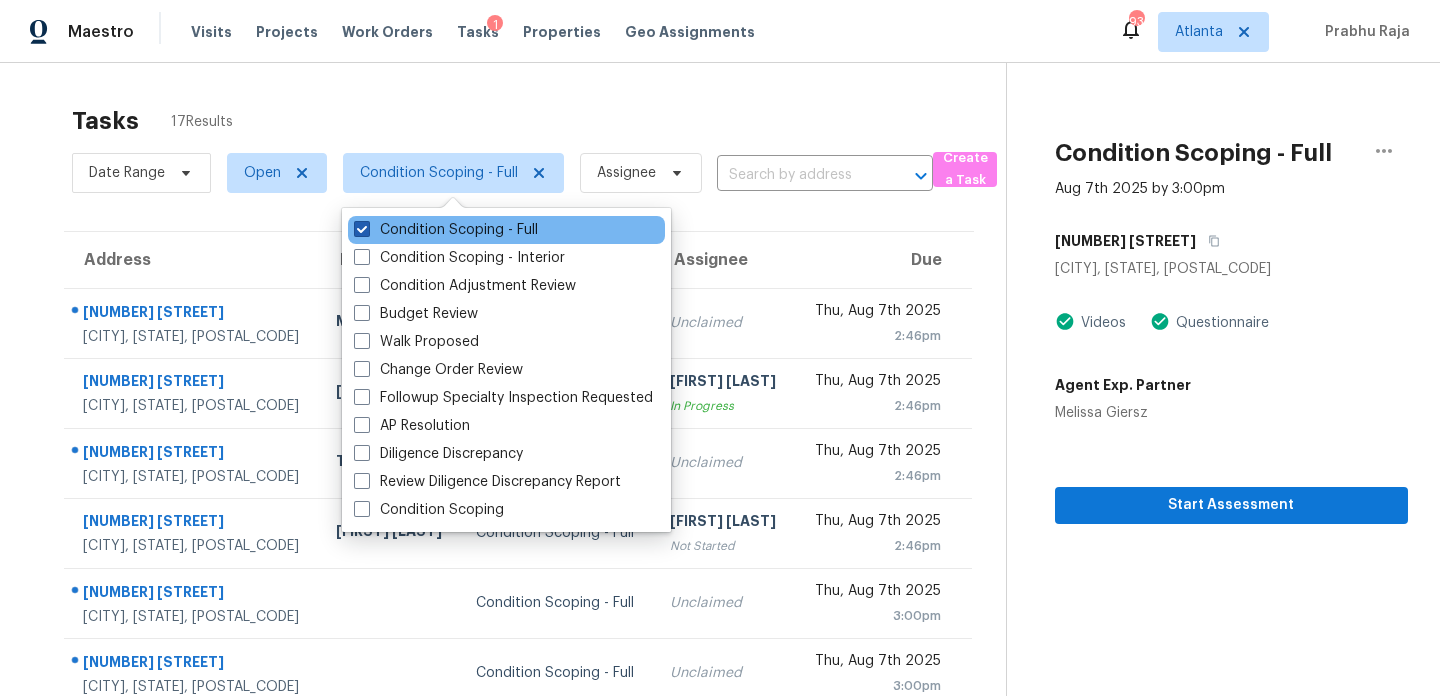 click on "Condition Scoping - Full" at bounding box center [446, 230] 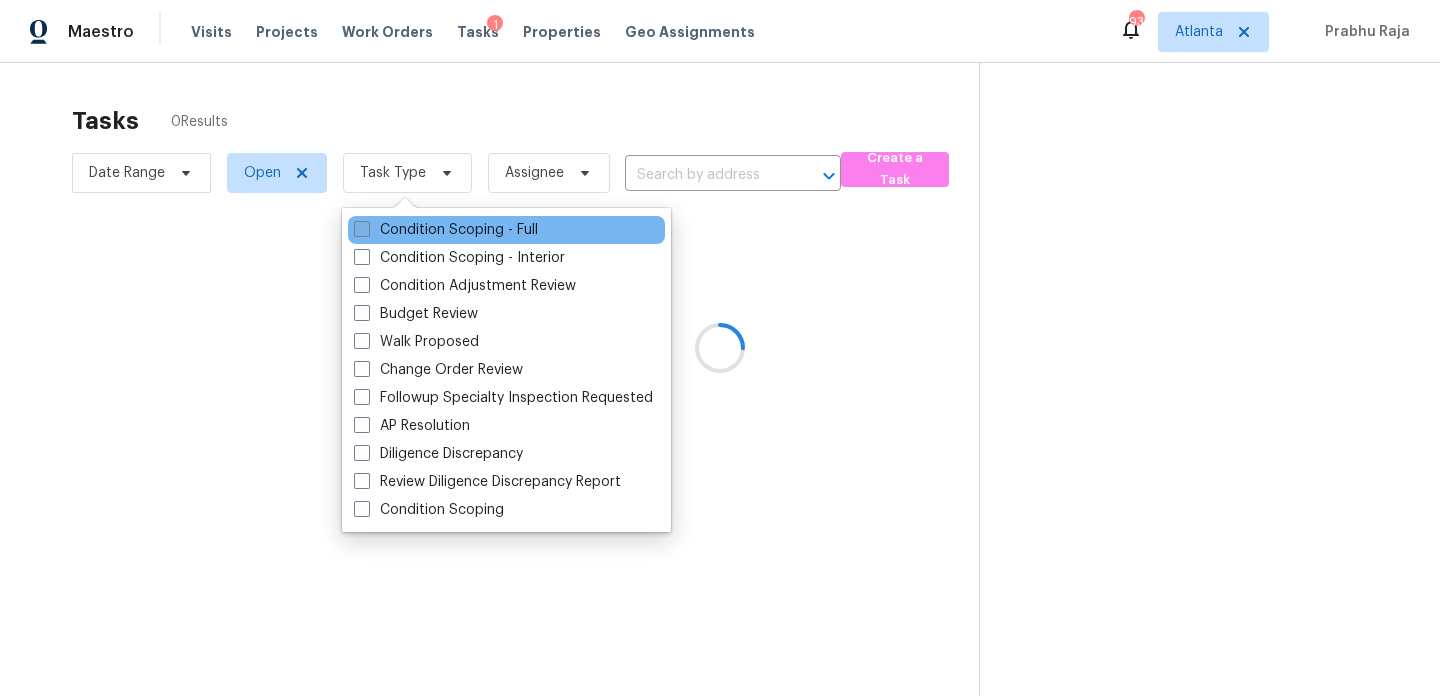 click on "Condition Scoping - Full" at bounding box center (446, 230) 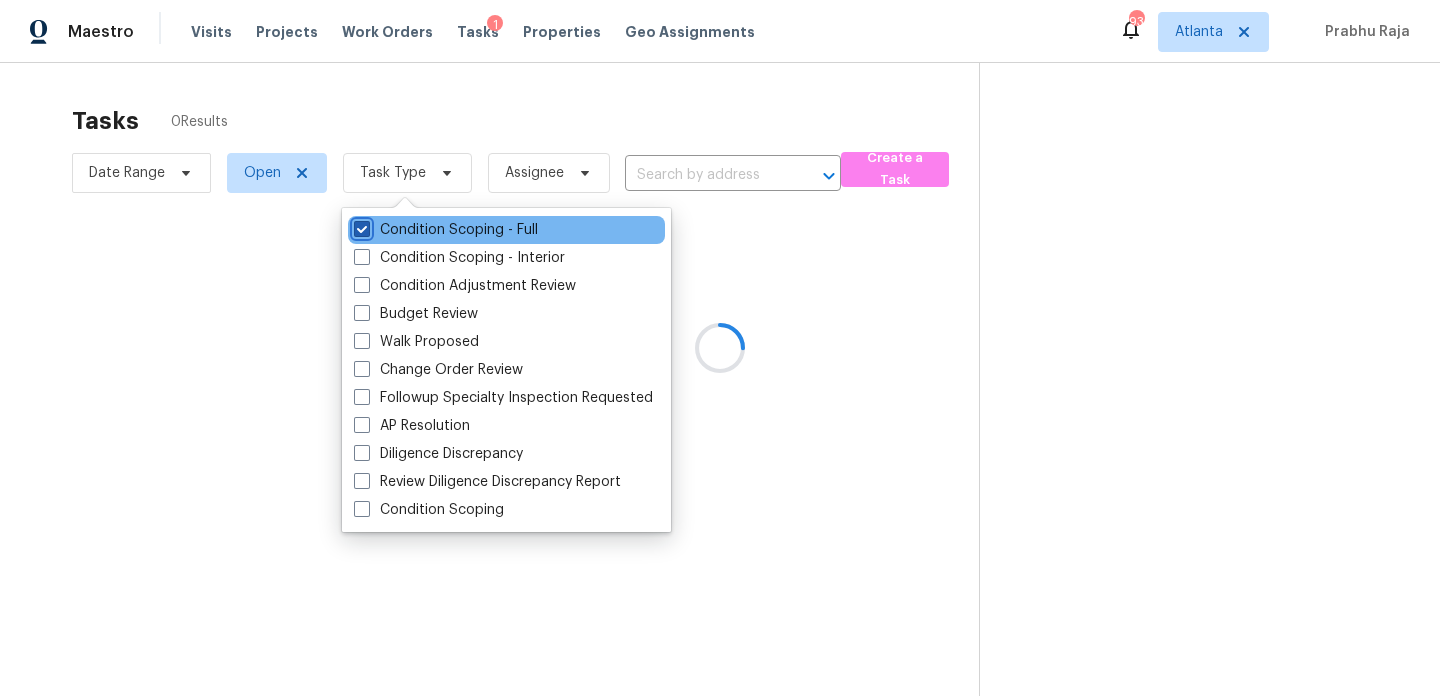 checkbox on "true" 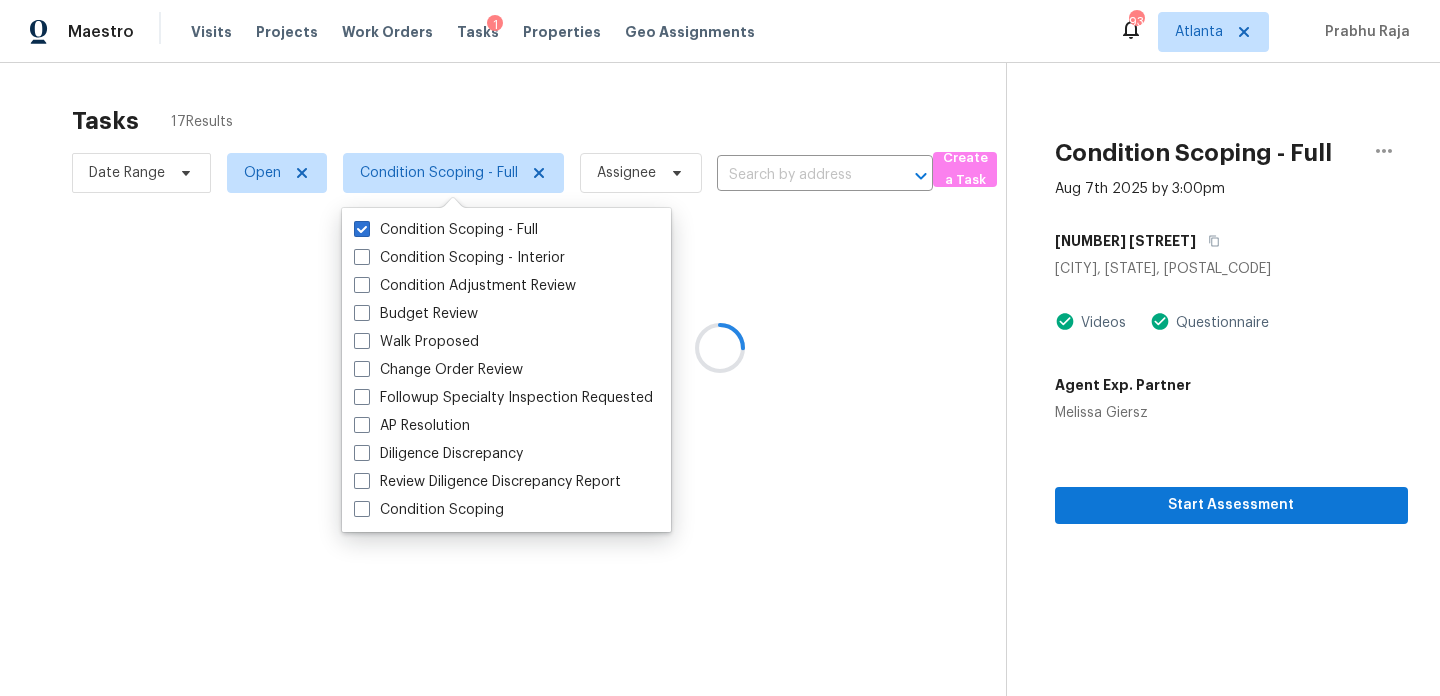click at bounding box center [720, 348] 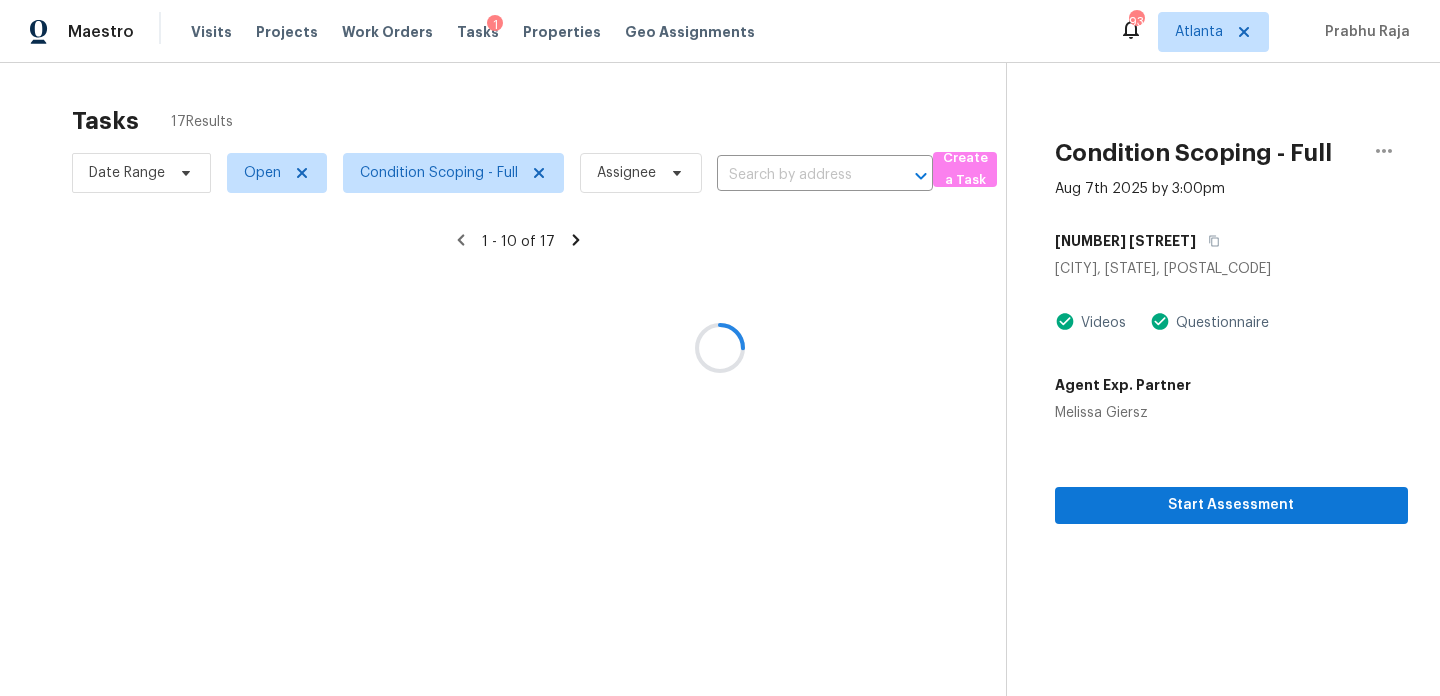 click at bounding box center (720, 348) 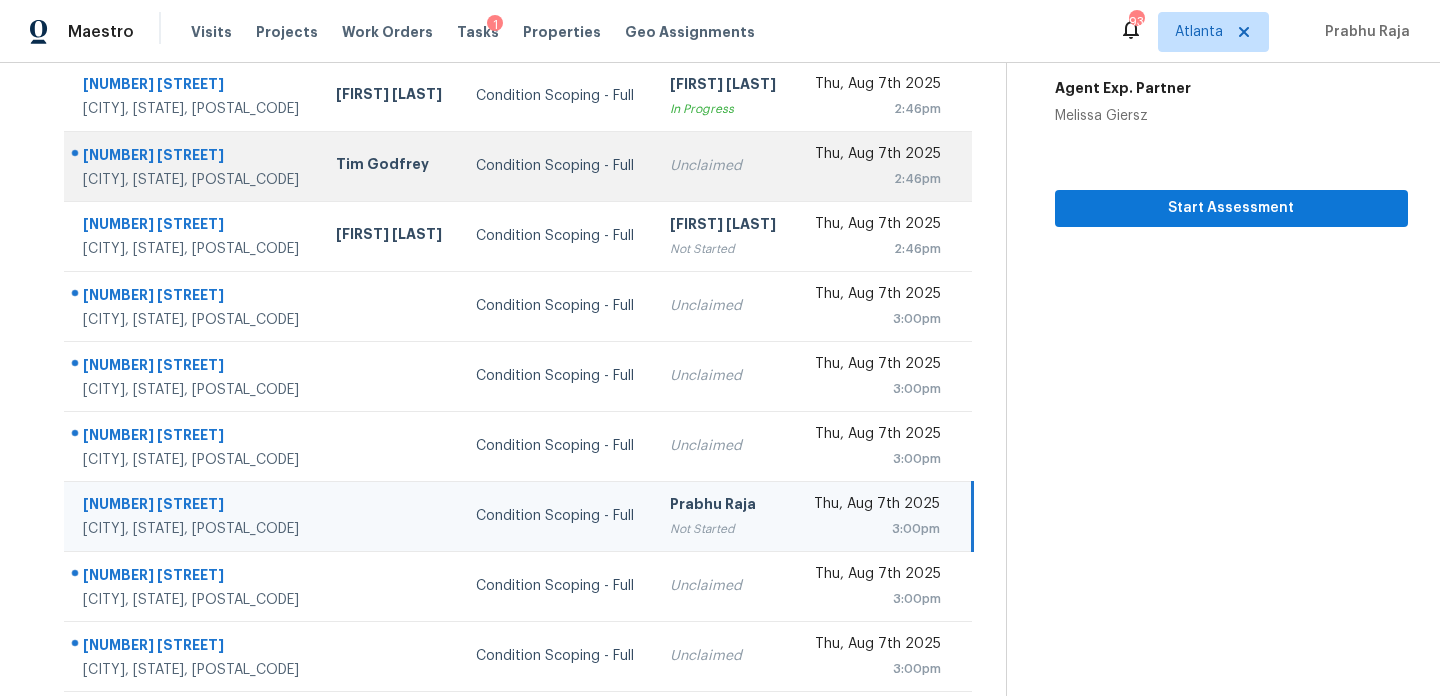 scroll, scrollTop: 345, scrollLeft: 0, axis: vertical 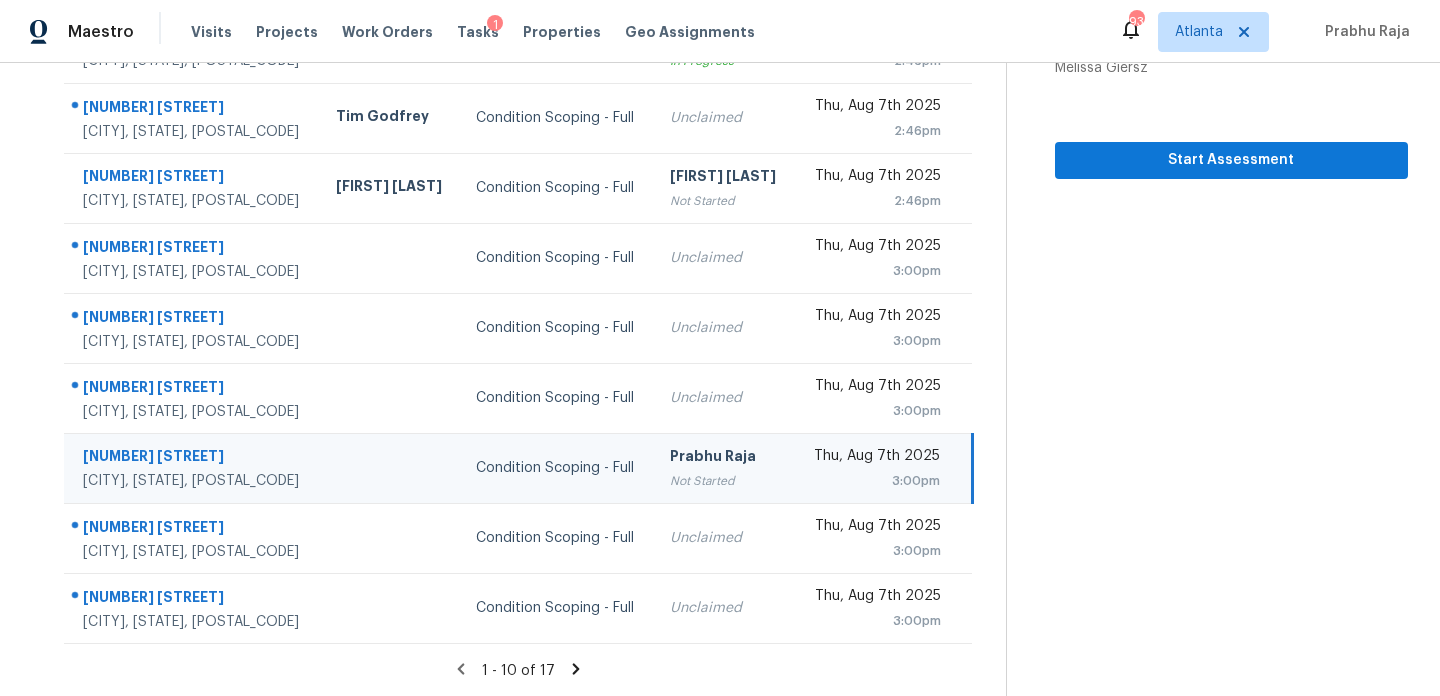 click 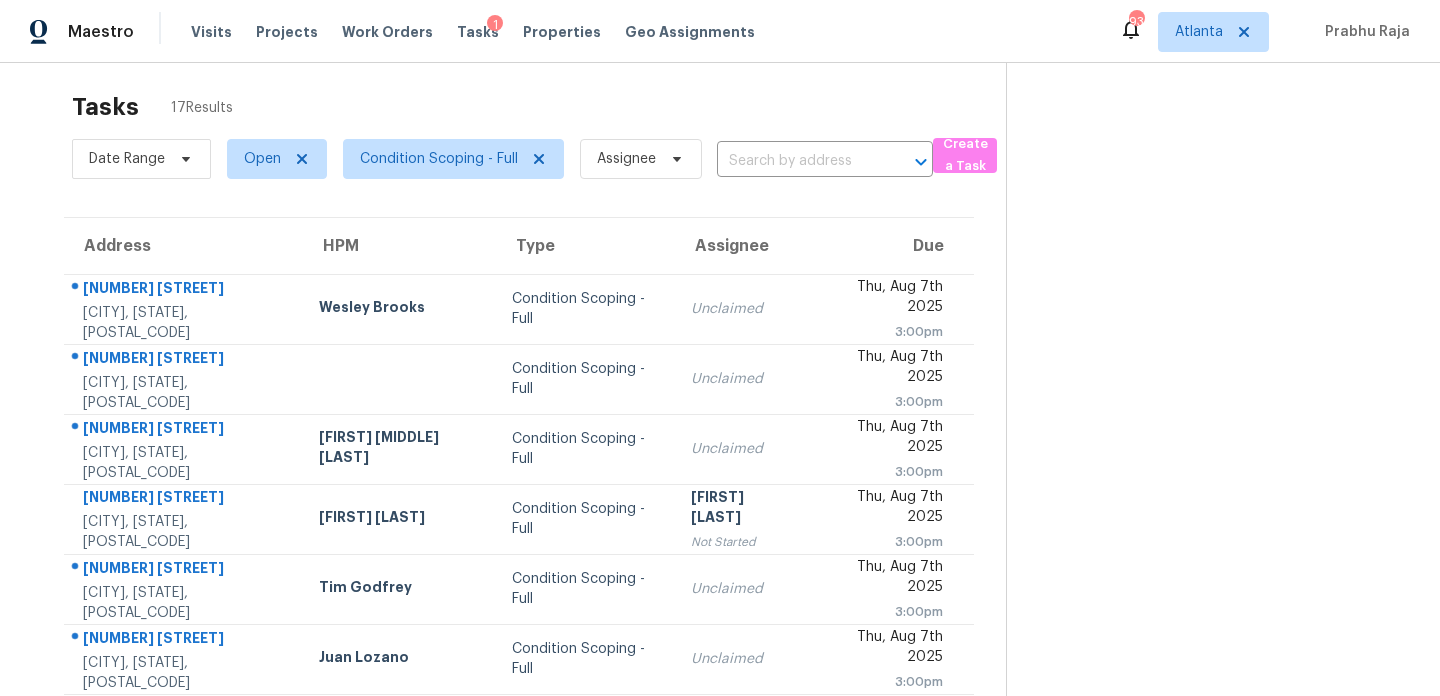 scroll, scrollTop: 0, scrollLeft: 0, axis: both 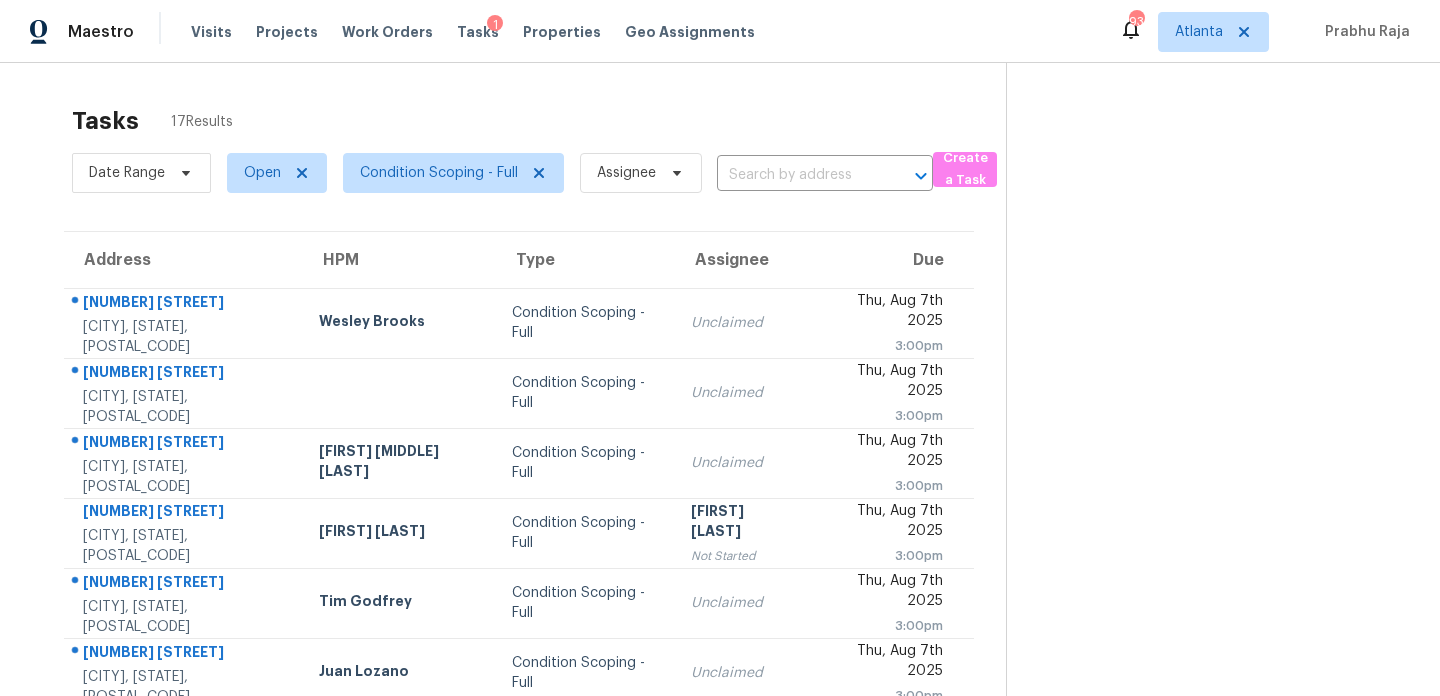 click on "Date Range Open Condition Scoping - Full Assignee ​" at bounding box center (502, 173) 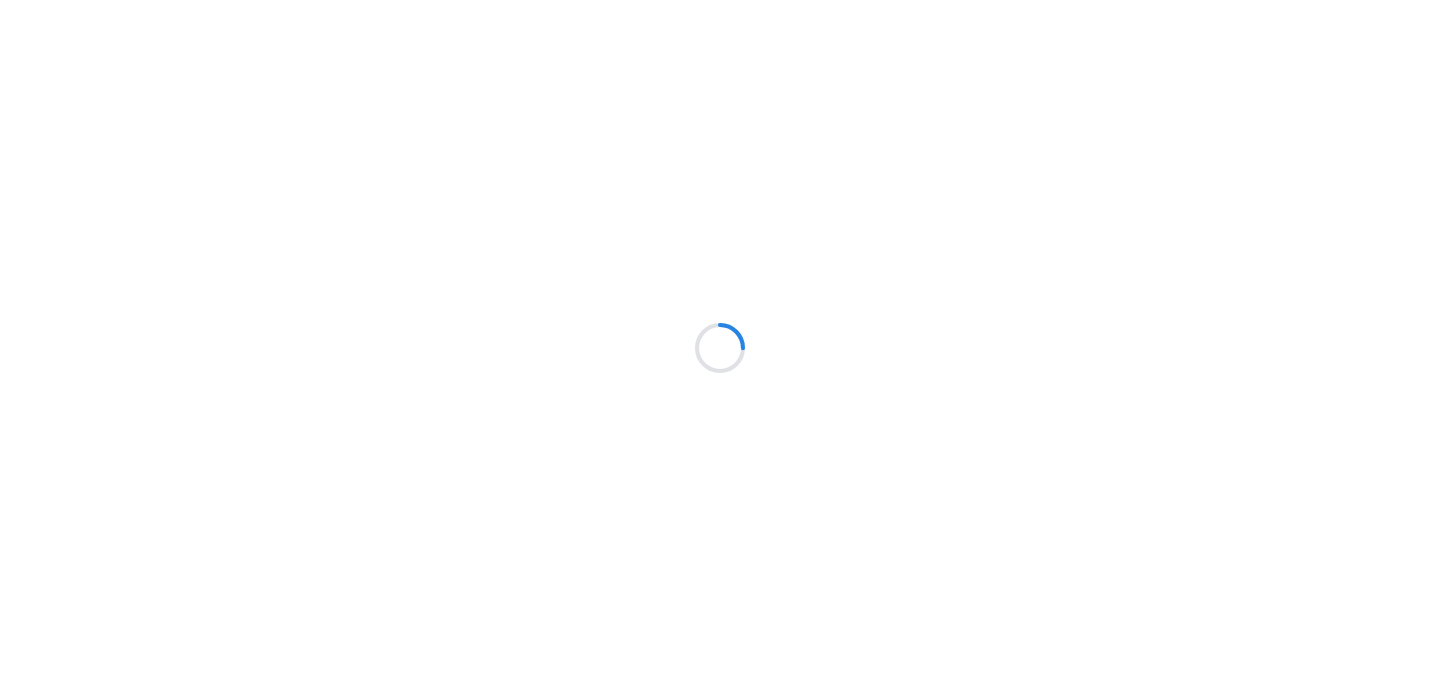 scroll, scrollTop: 0, scrollLeft: 0, axis: both 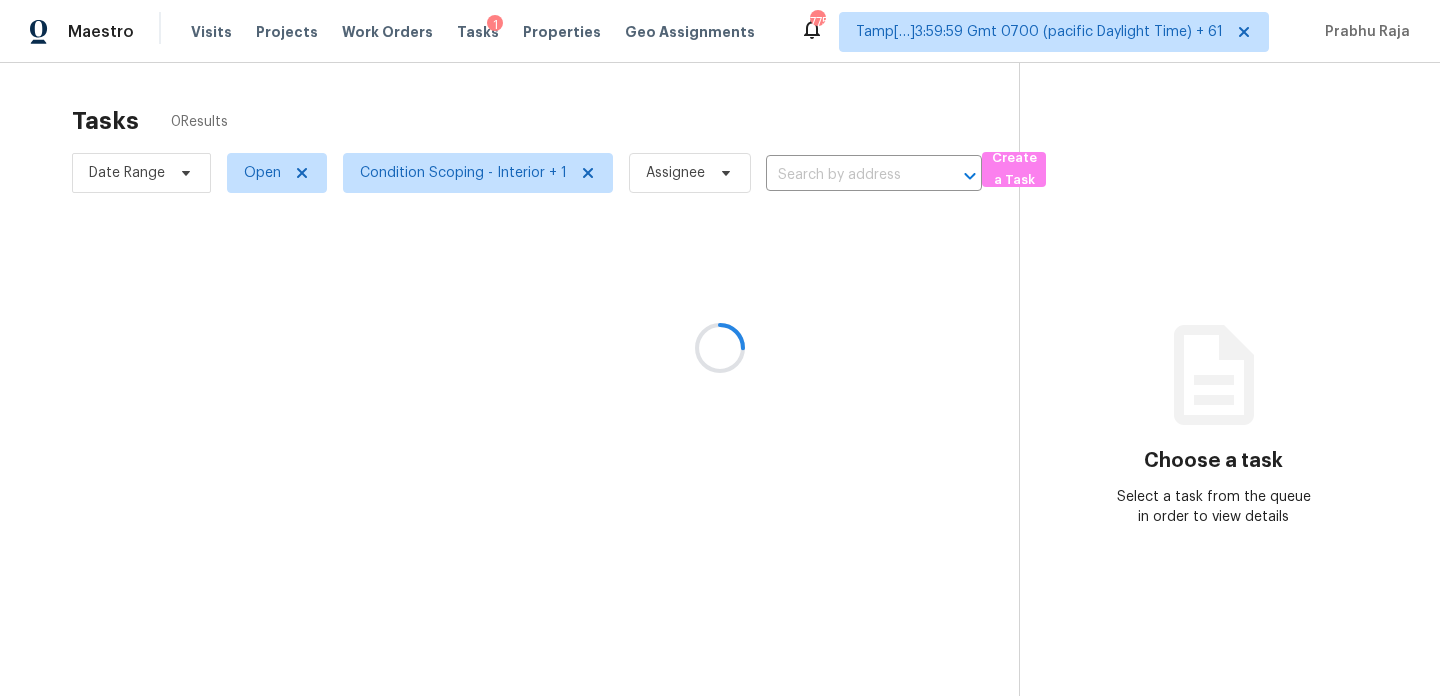 click at bounding box center [720, 348] 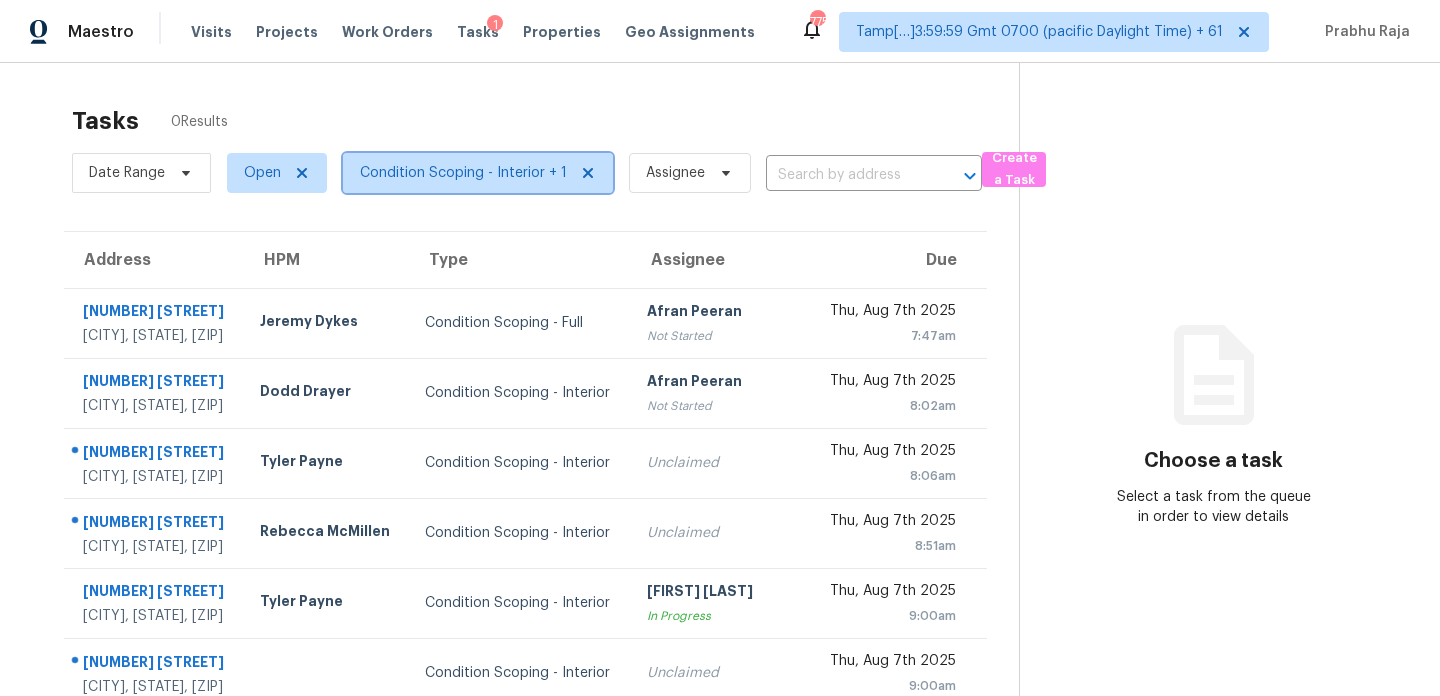 click on "Condition Scoping - Interior + 1" at bounding box center [463, 173] 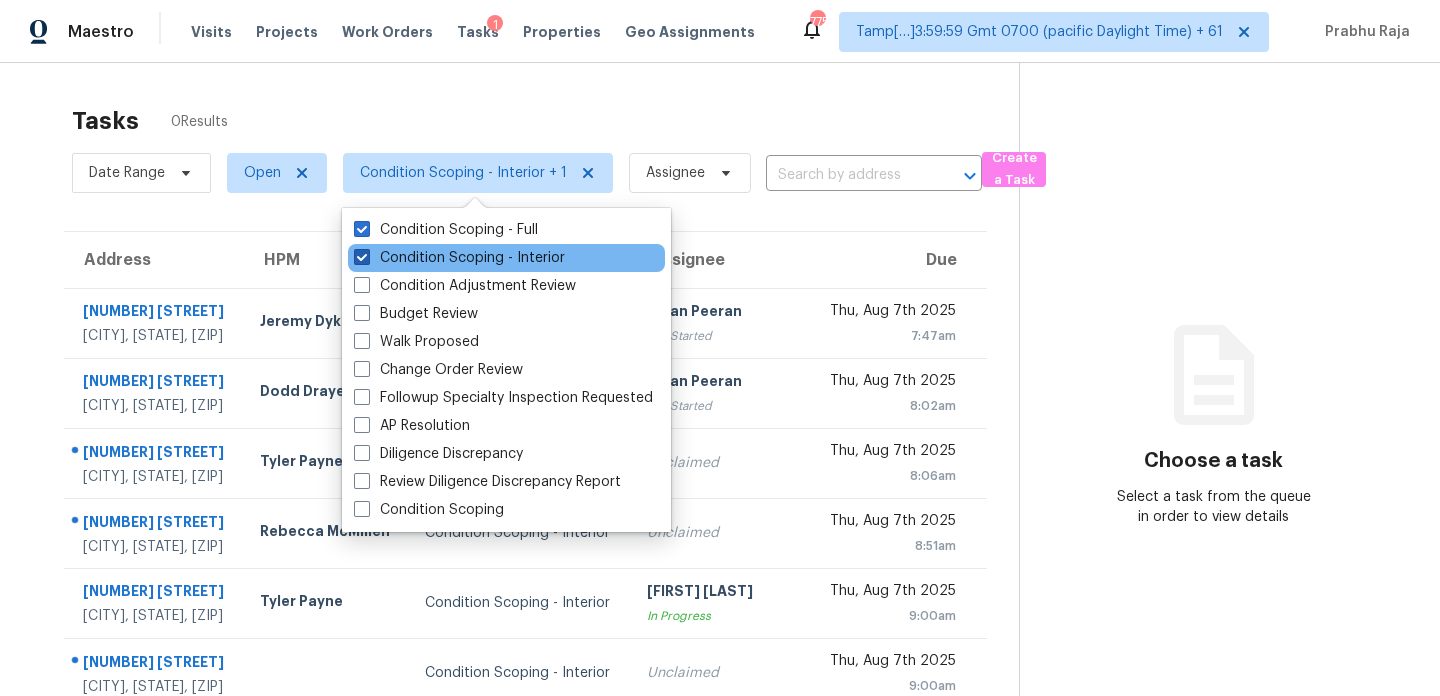 click on "Condition Scoping - Interior" at bounding box center [459, 258] 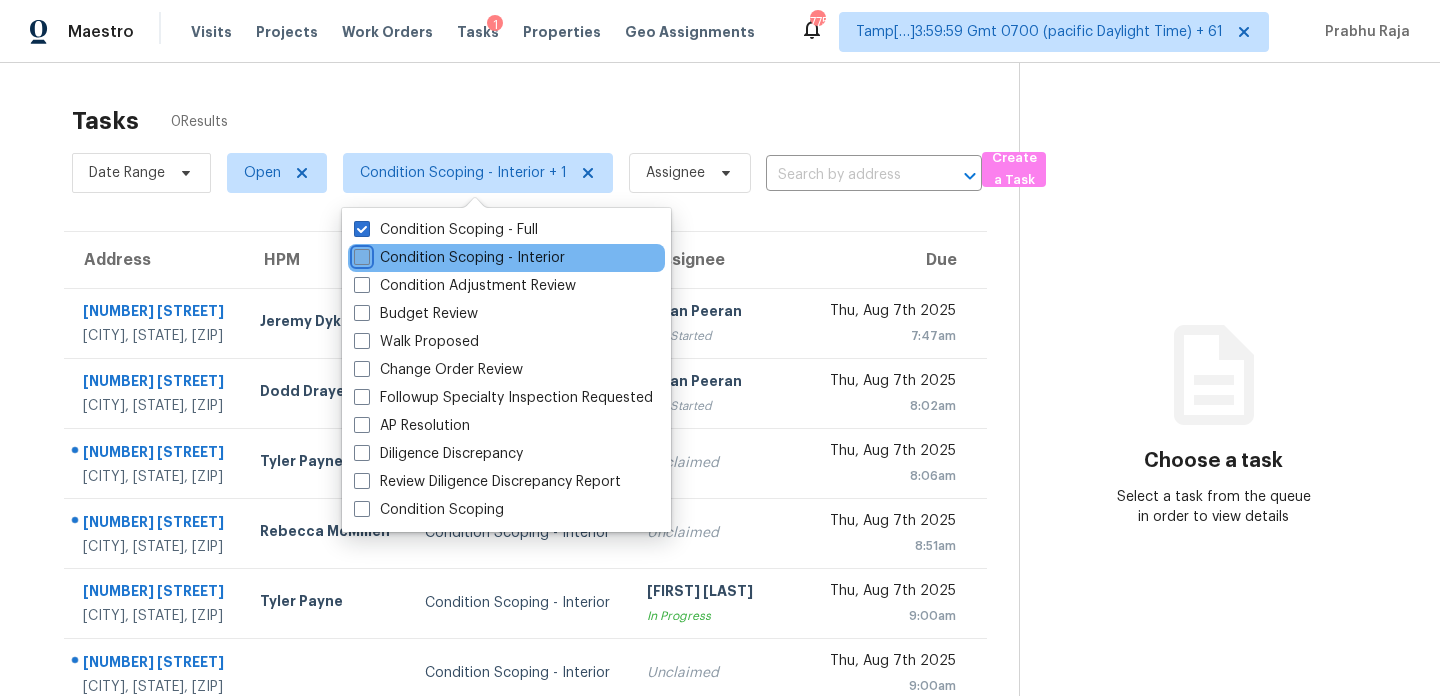checkbox on "false" 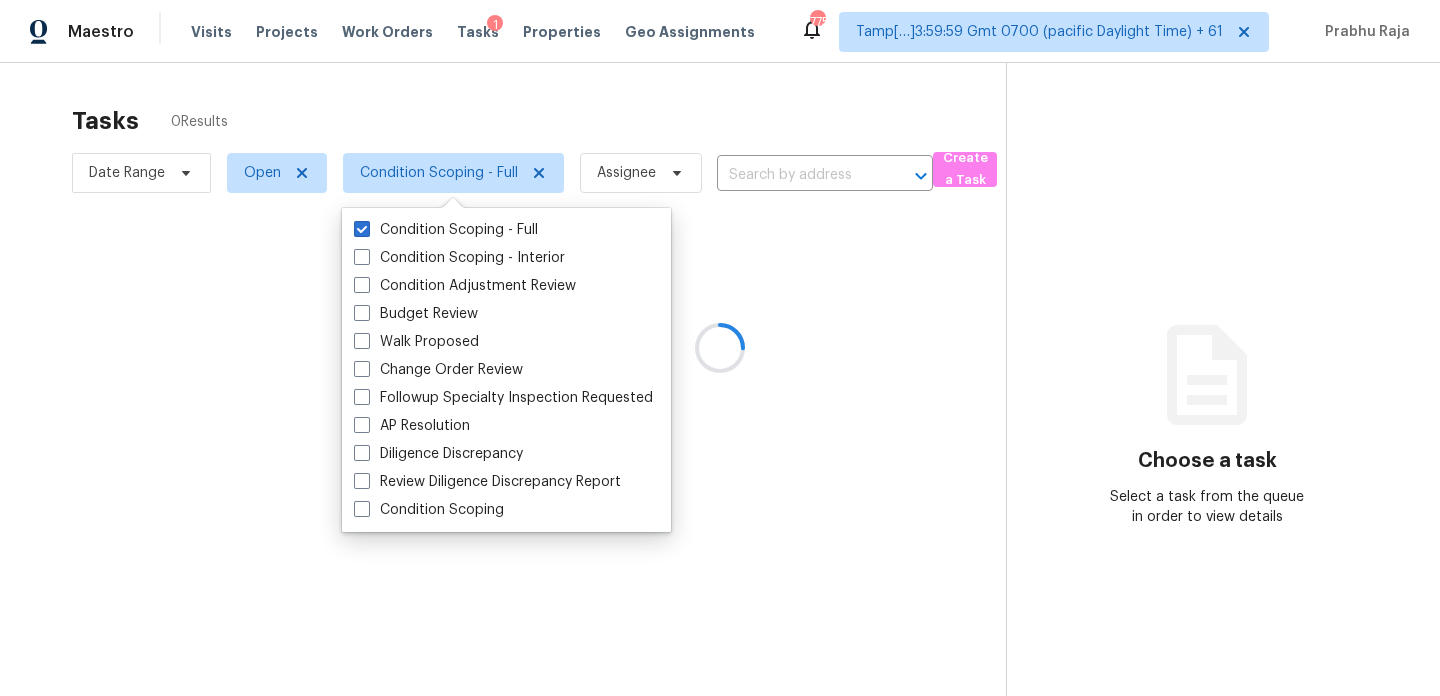 click at bounding box center (720, 348) 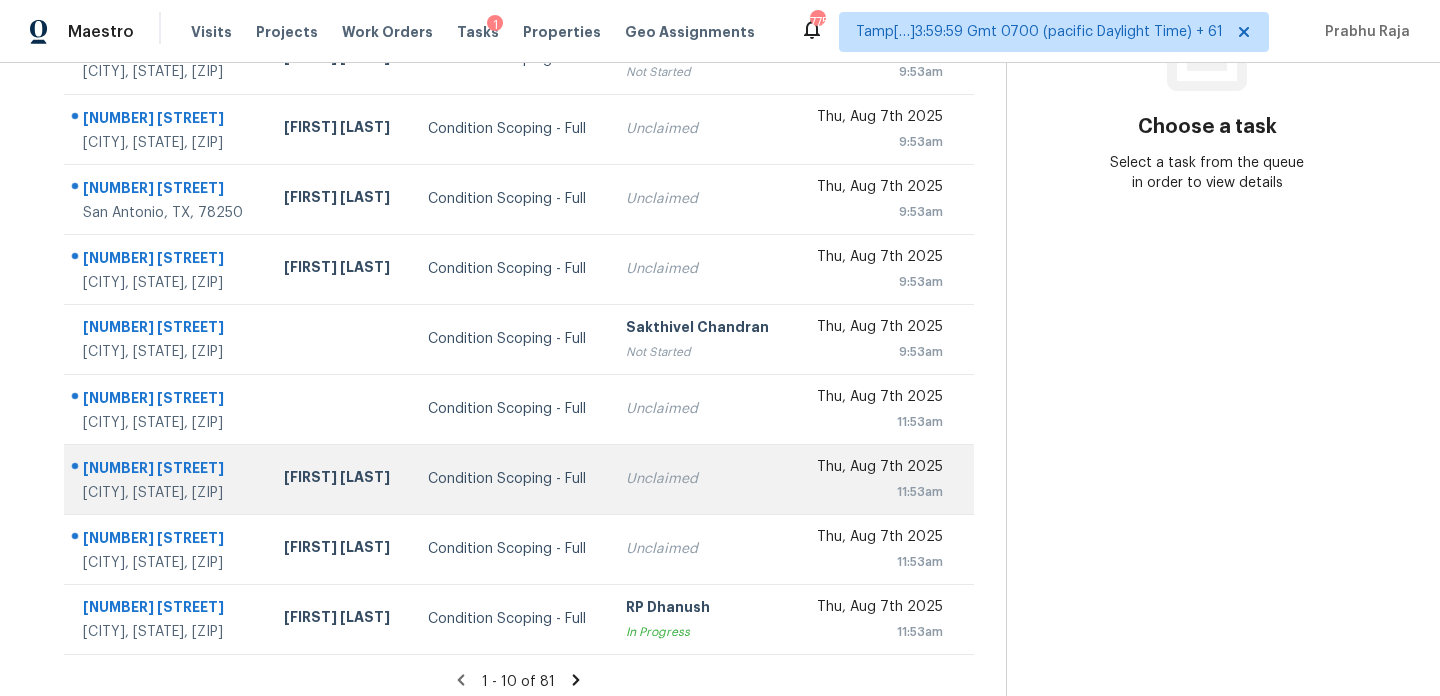 scroll, scrollTop: 345, scrollLeft: 0, axis: vertical 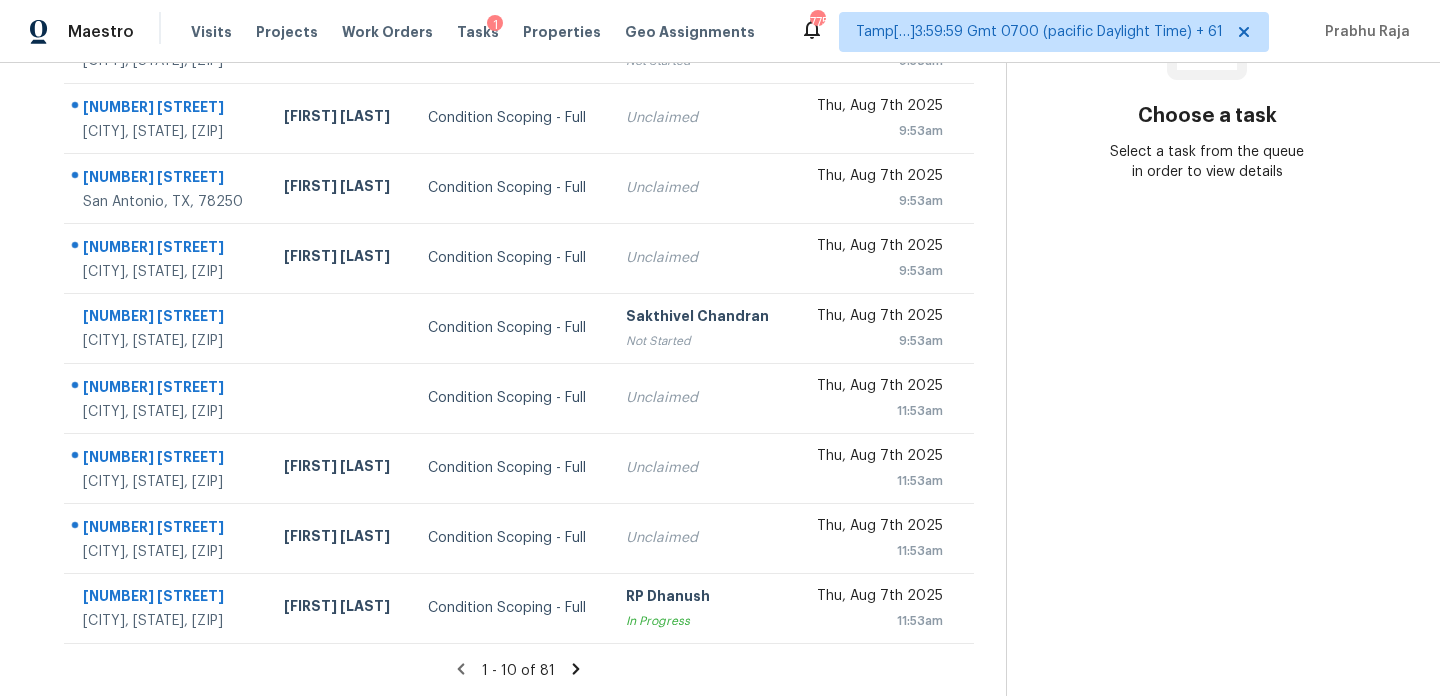 click 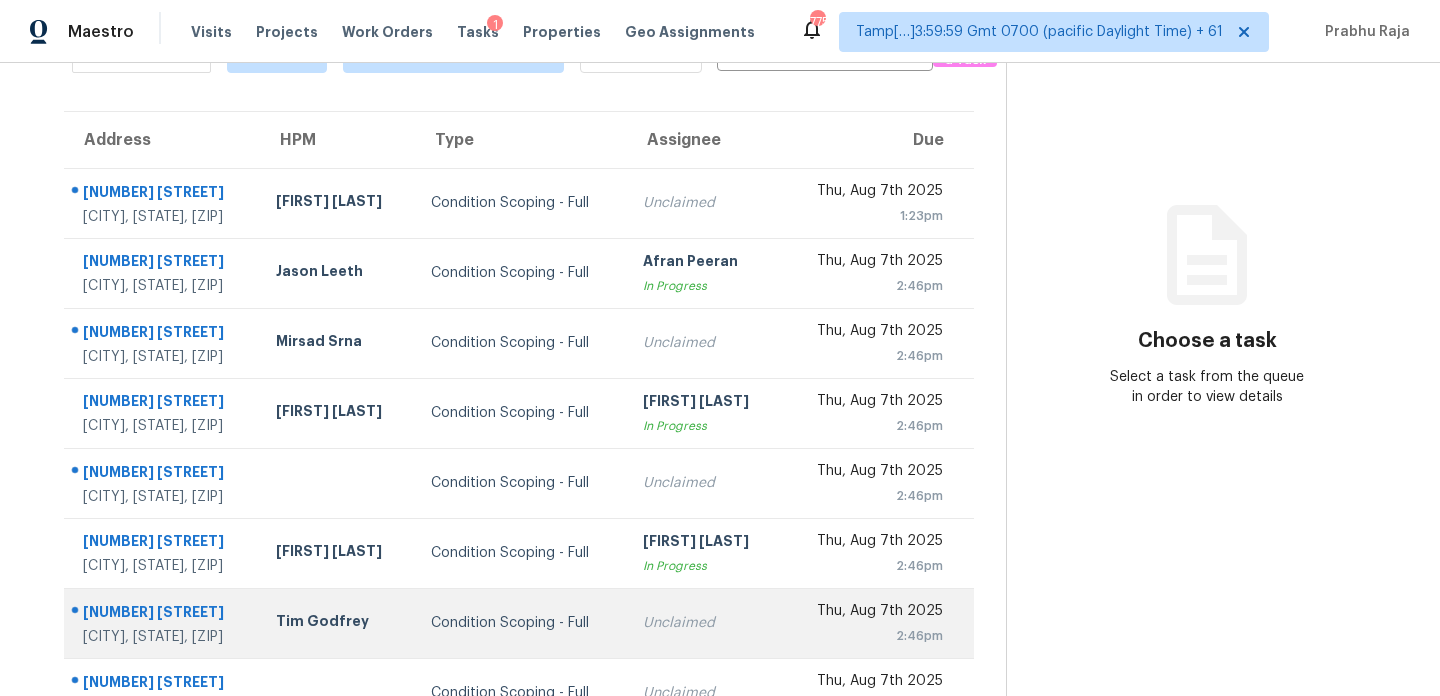 scroll, scrollTop: 345, scrollLeft: 0, axis: vertical 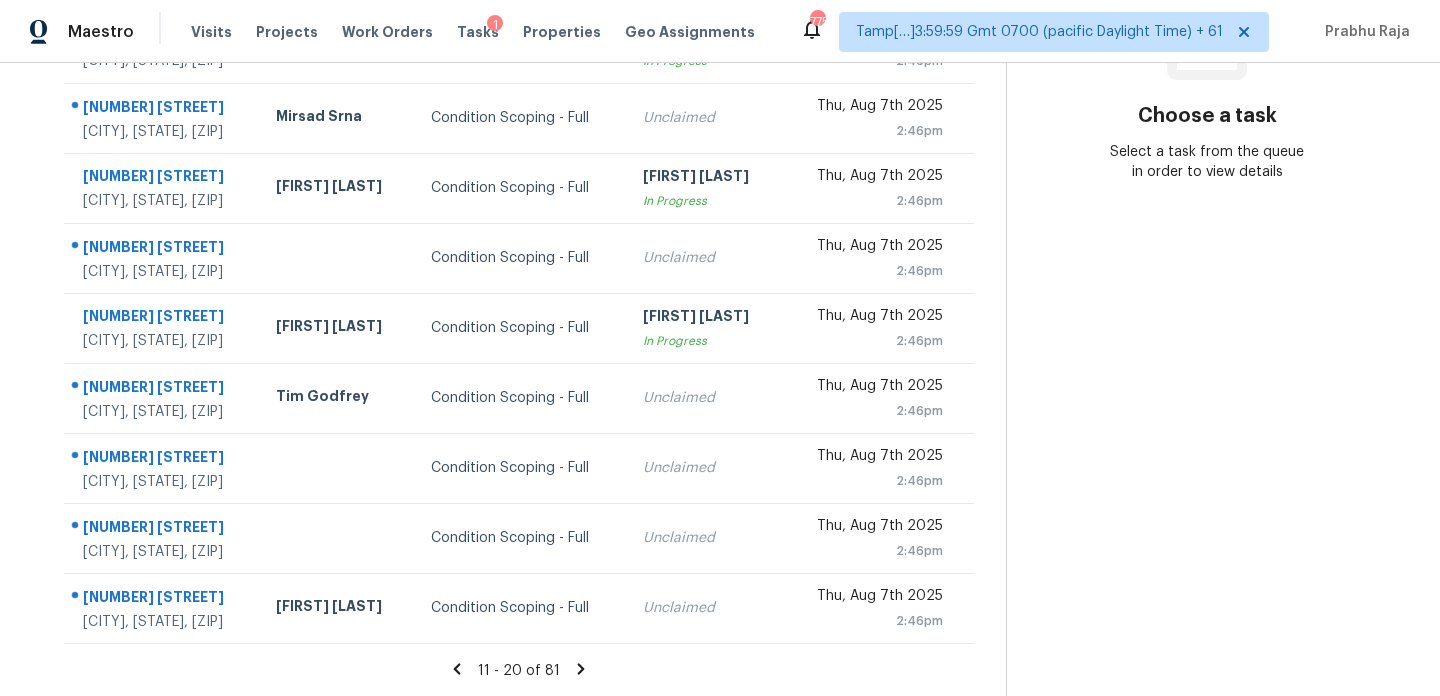 click 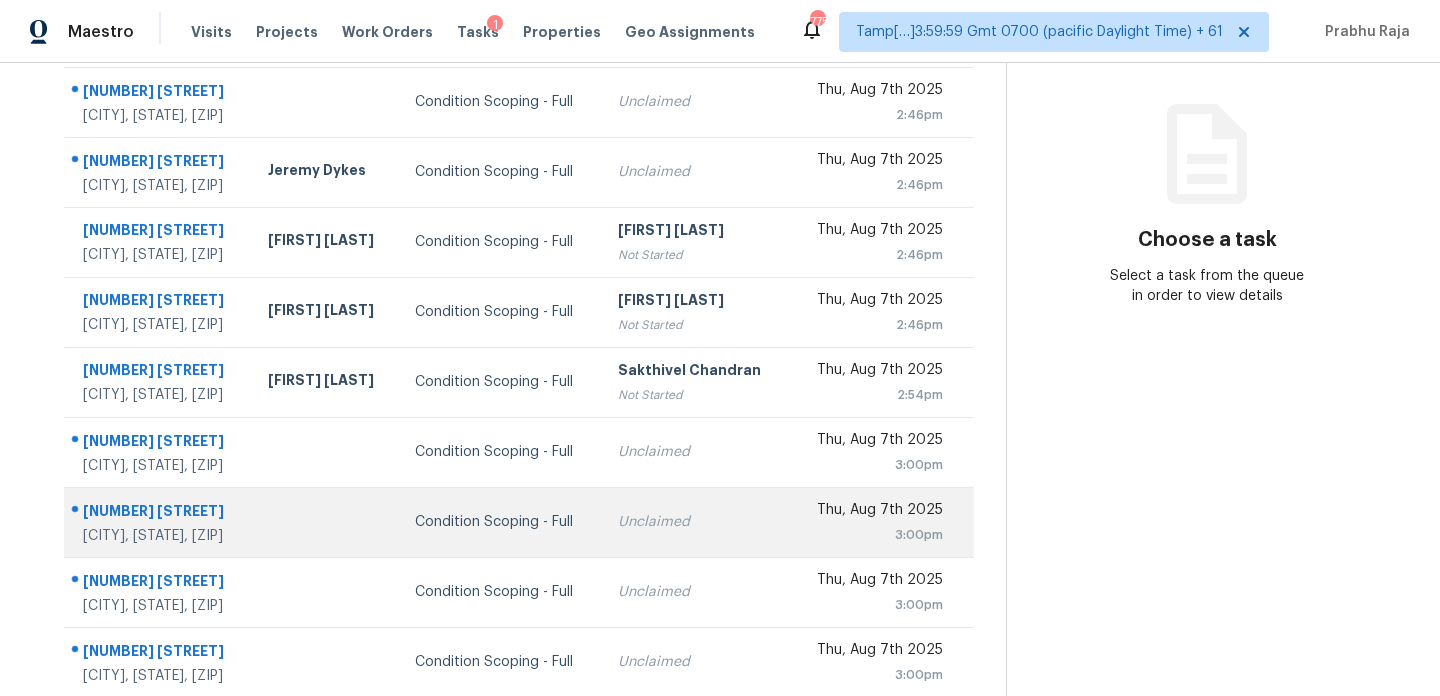 scroll, scrollTop: 345, scrollLeft: 0, axis: vertical 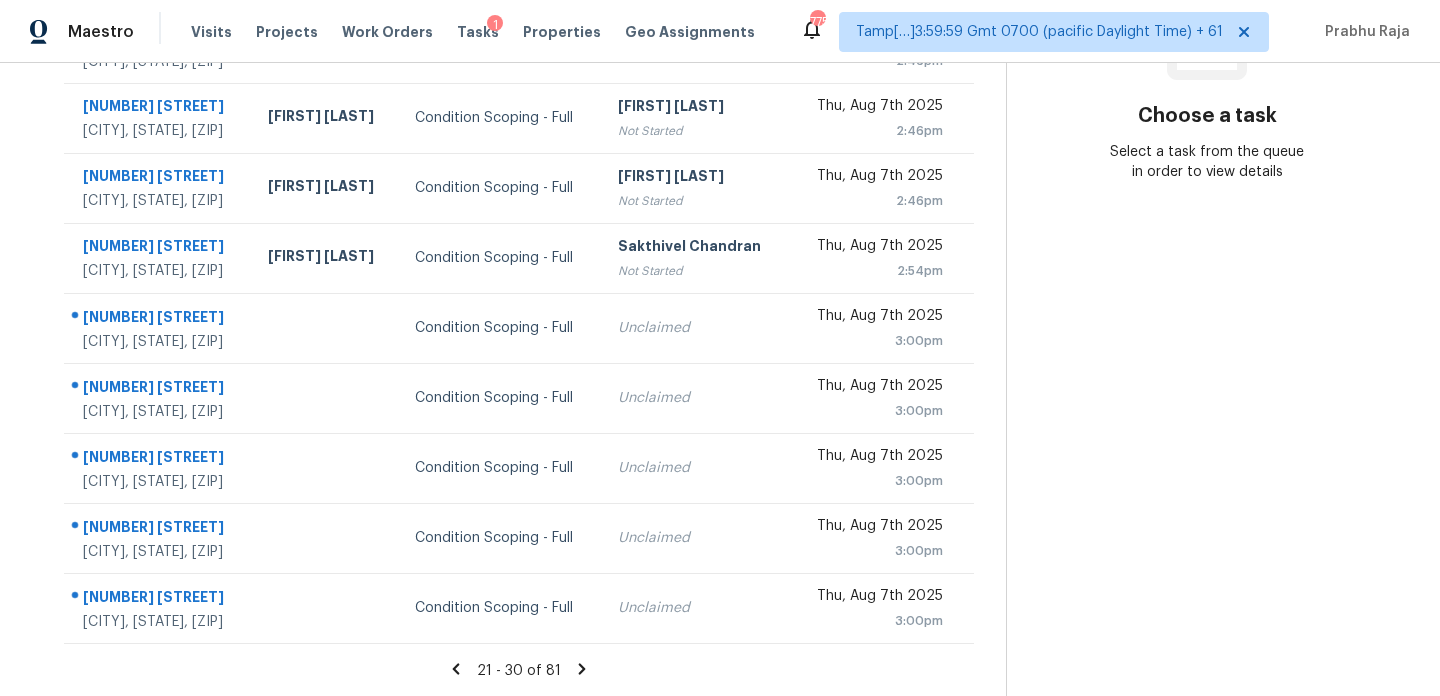 click 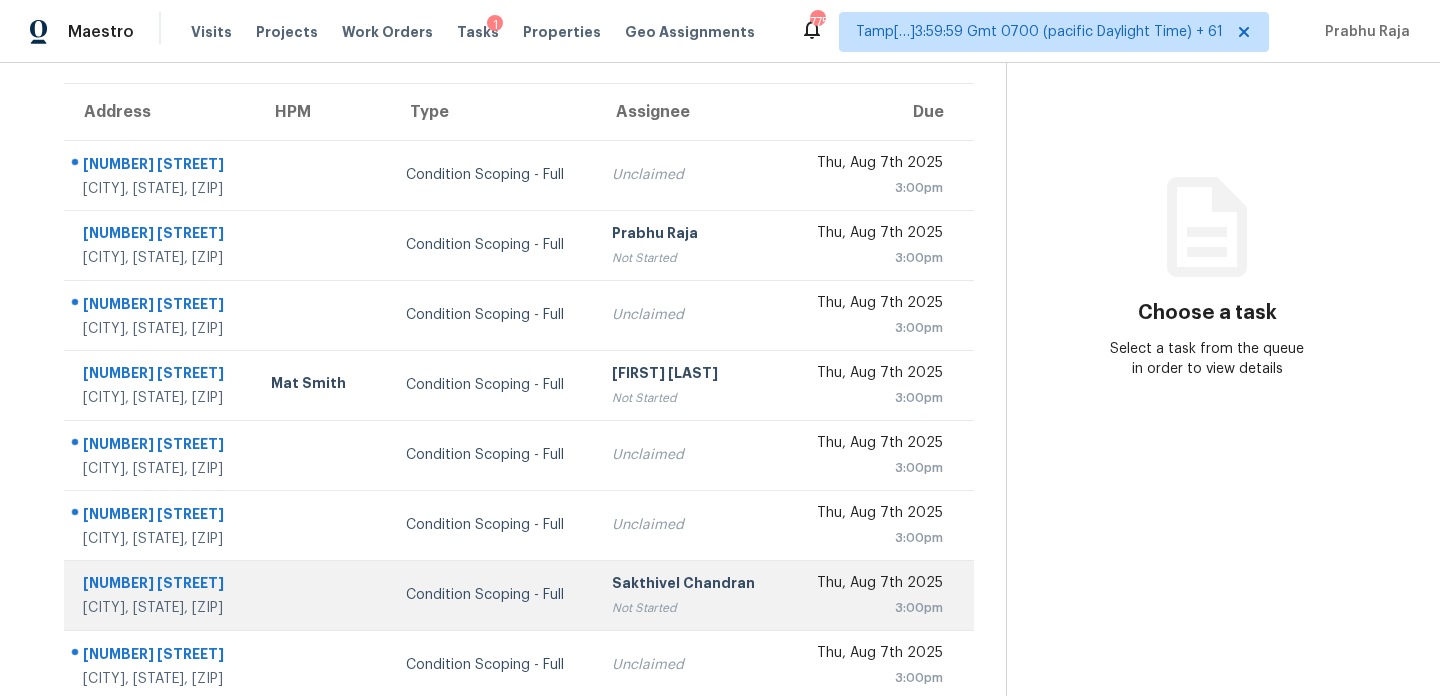 scroll, scrollTop: 145, scrollLeft: 0, axis: vertical 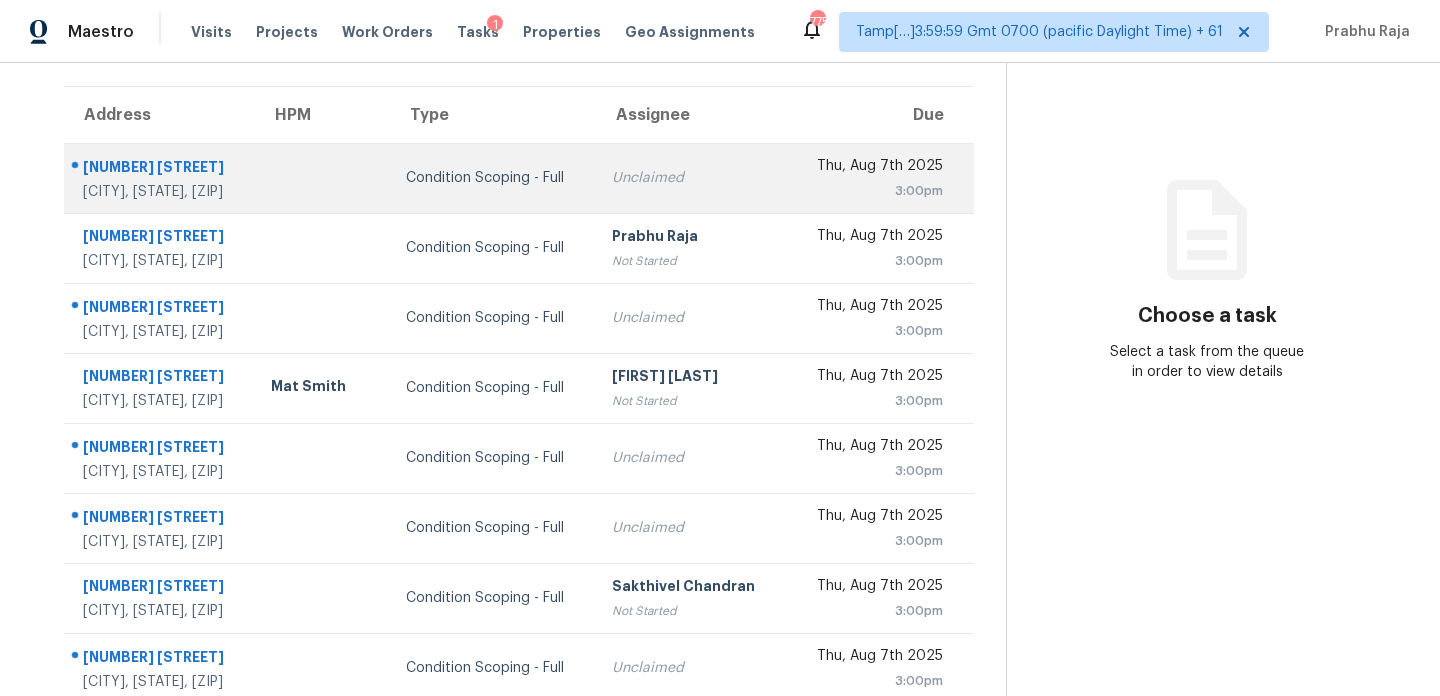 click on "Unclaimed" at bounding box center [691, 178] 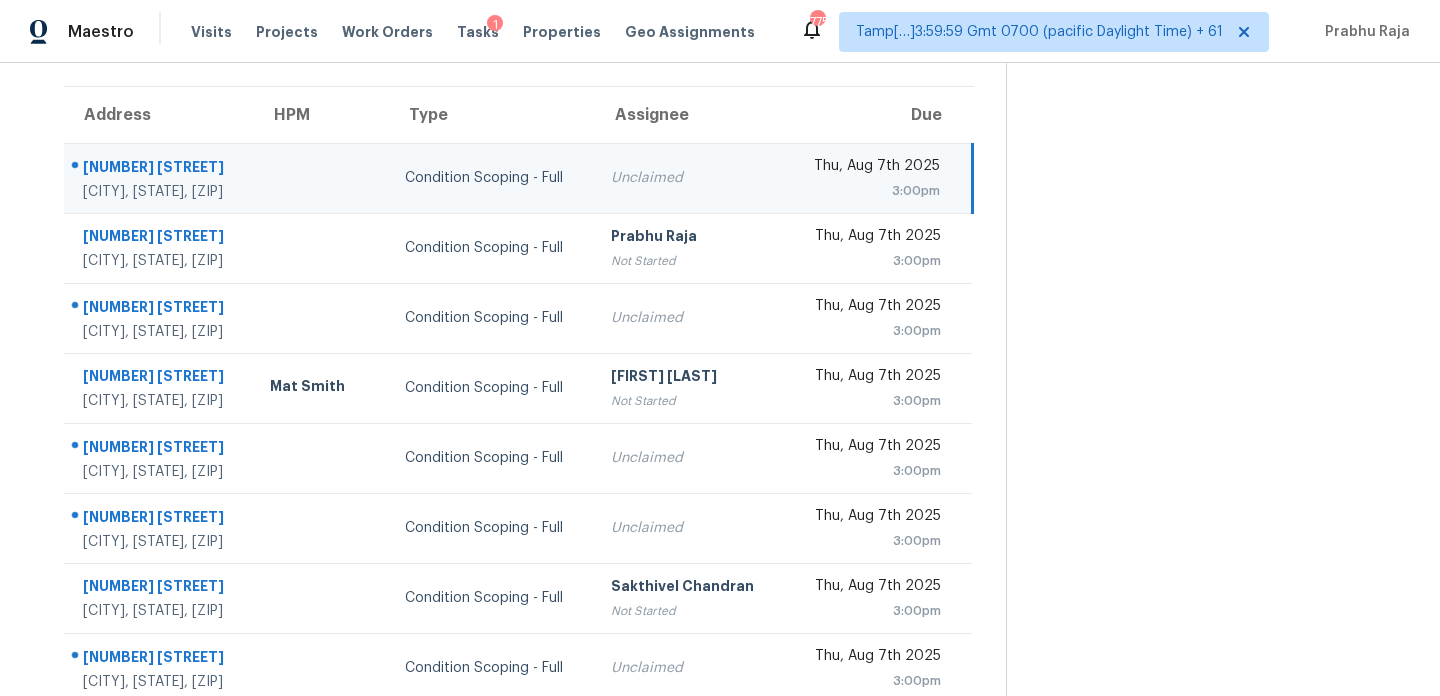 click on "Unclaimed" at bounding box center [689, 178] 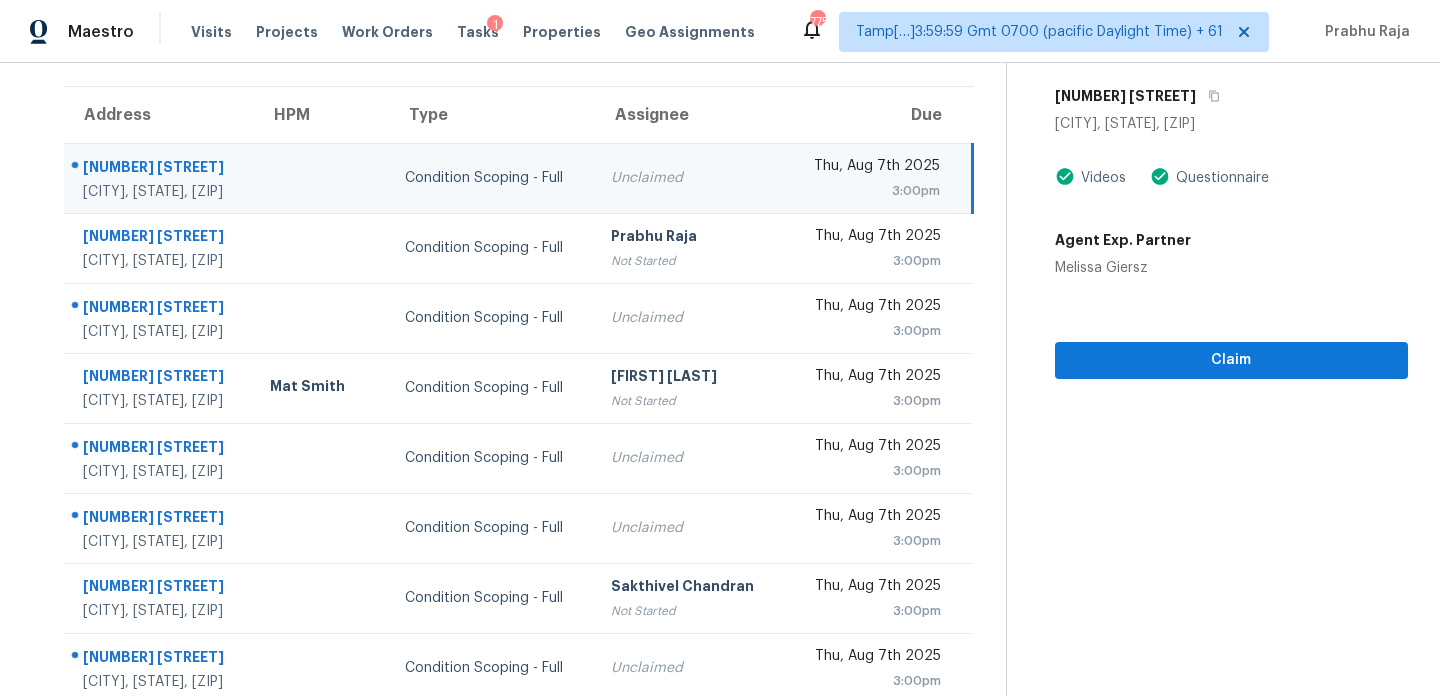 click on "Unclaimed" at bounding box center (689, 178) 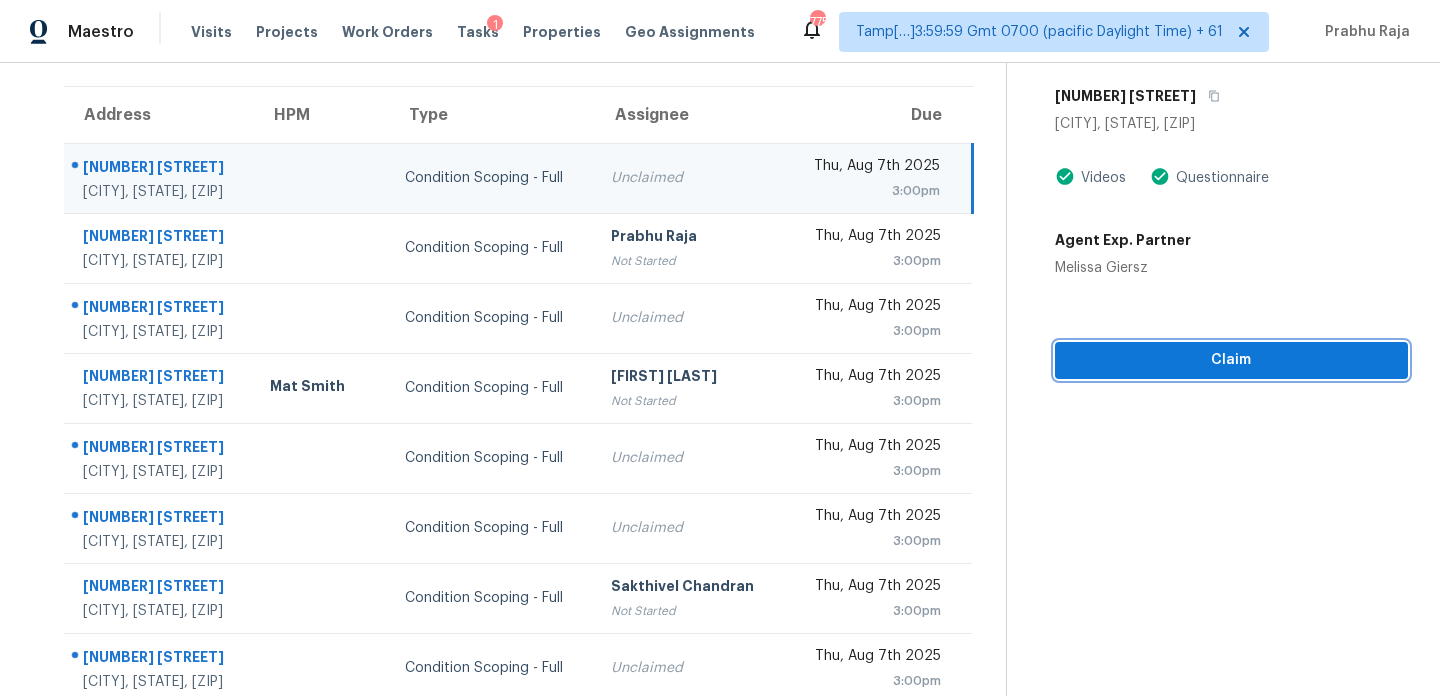 click on "Claim" at bounding box center [1231, 360] 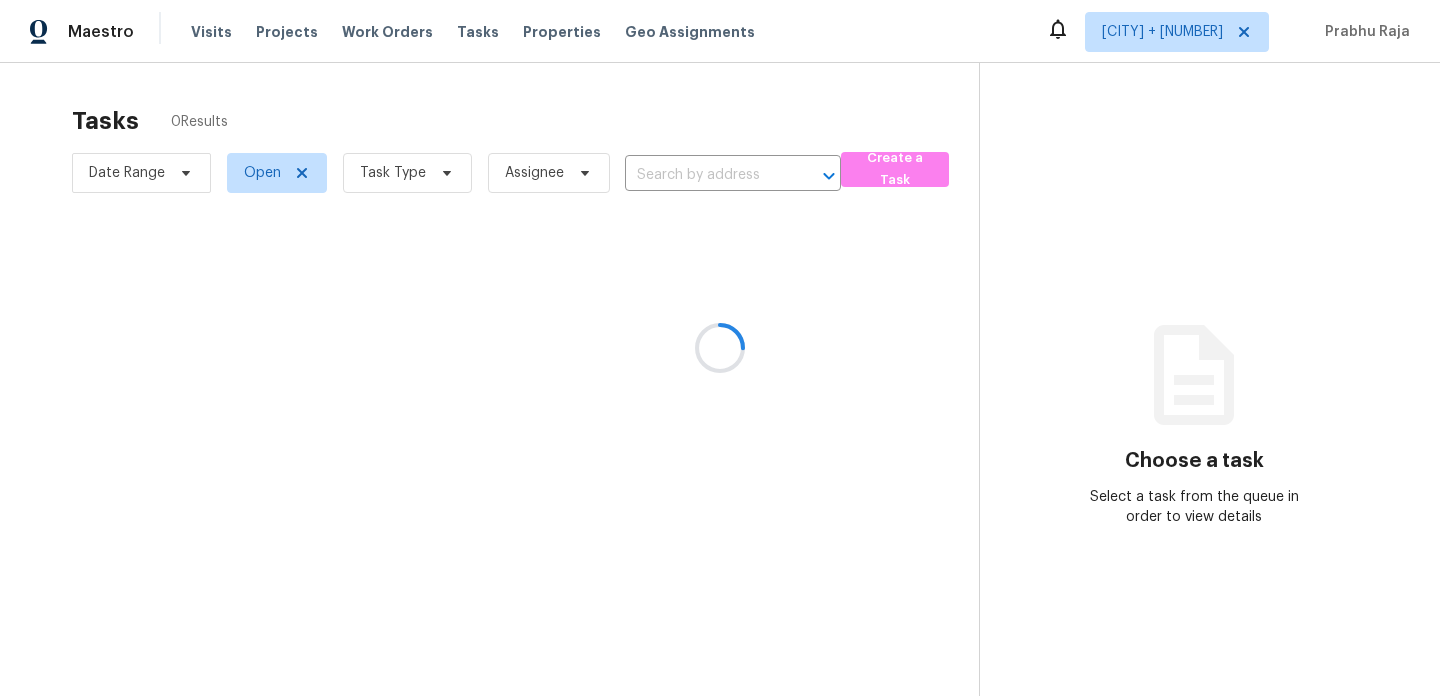 scroll, scrollTop: 0, scrollLeft: 0, axis: both 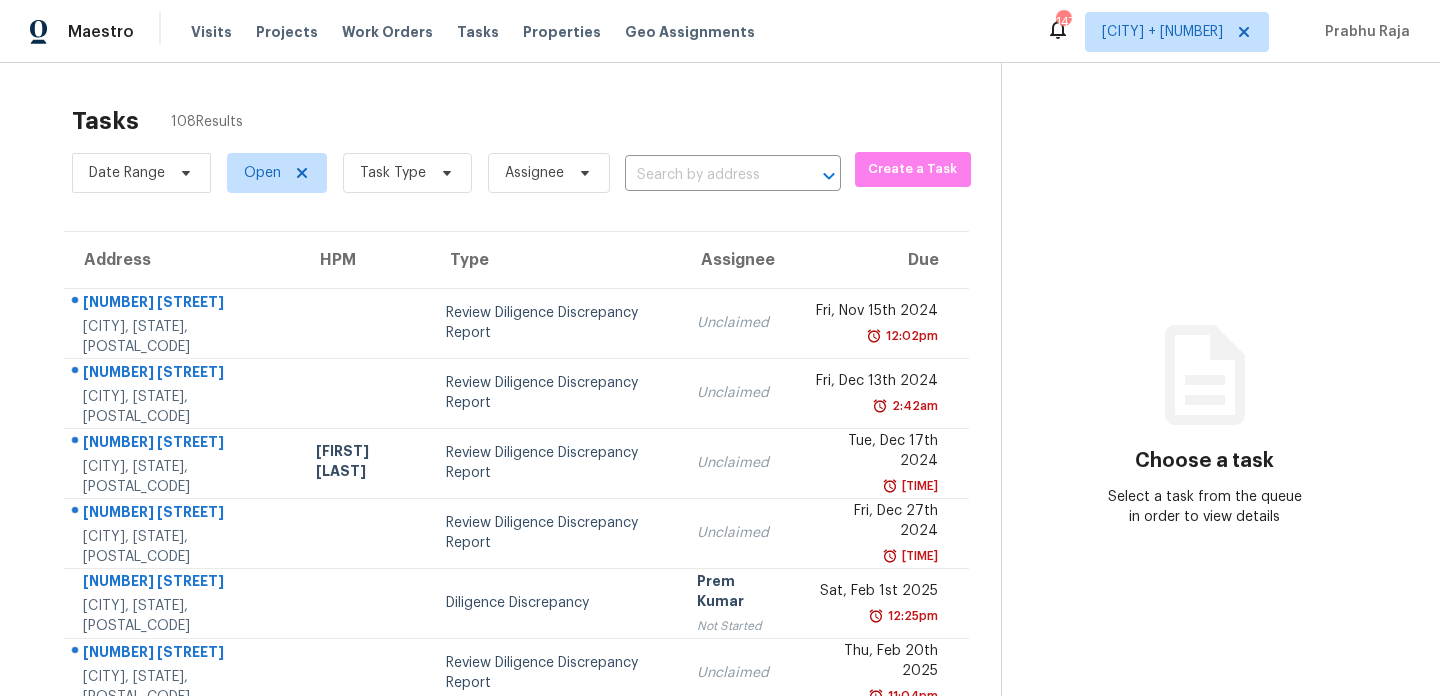 click on "Task Type" at bounding box center [399, 173] 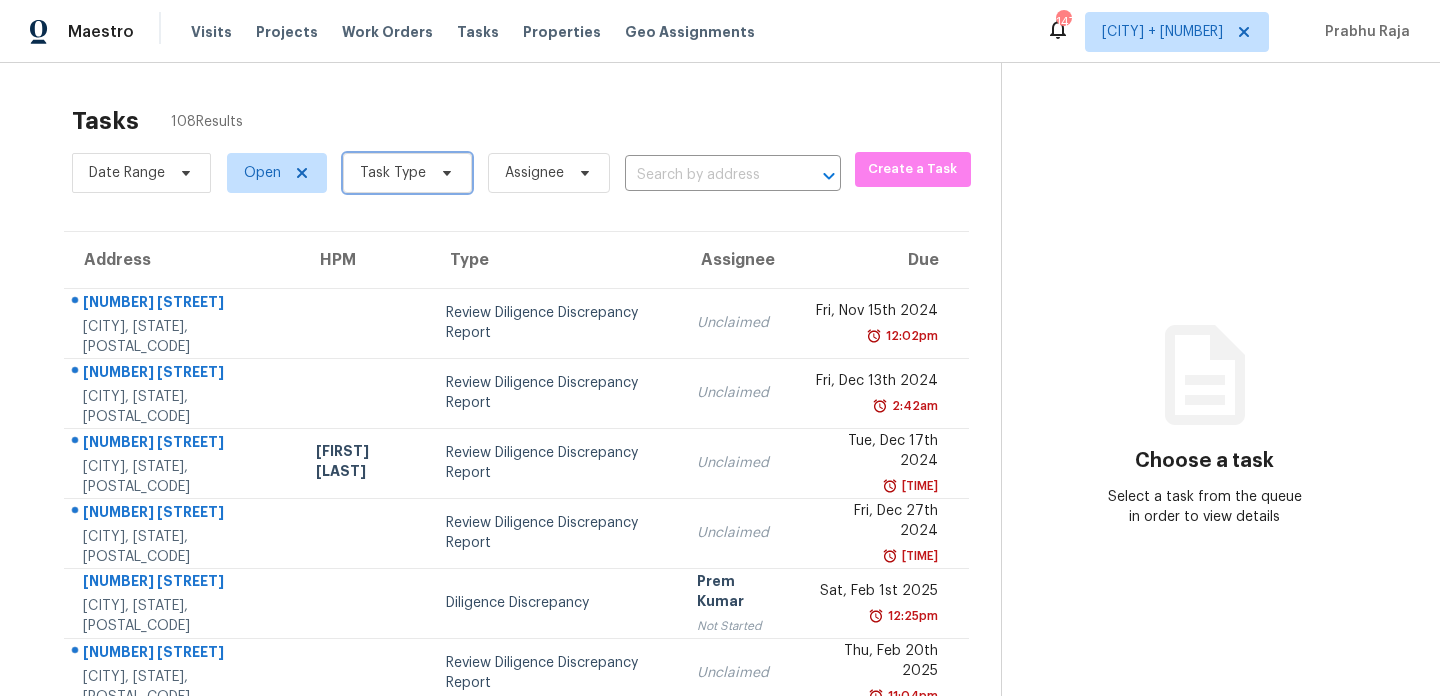 click on "Task Type" at bounding box center [393, 173] 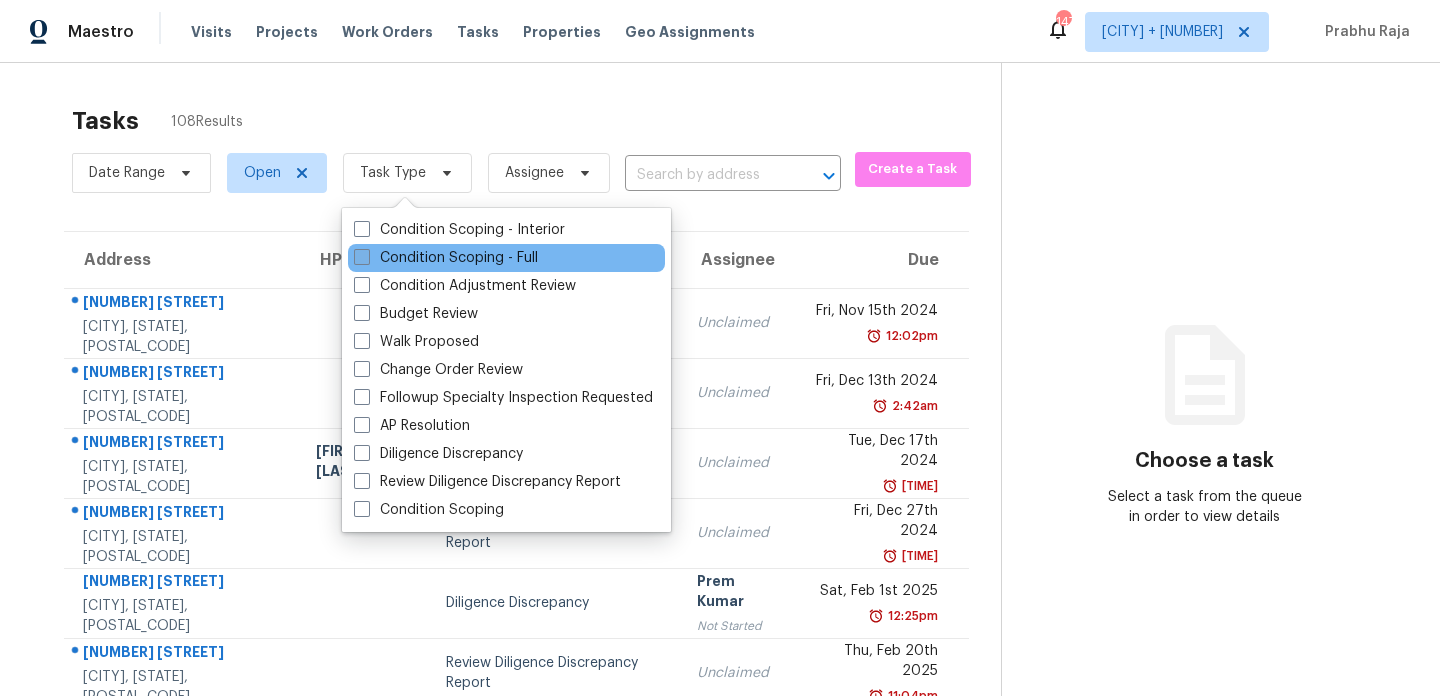 click on "Condition Scoping - Full" at bounding box center [446, 258] 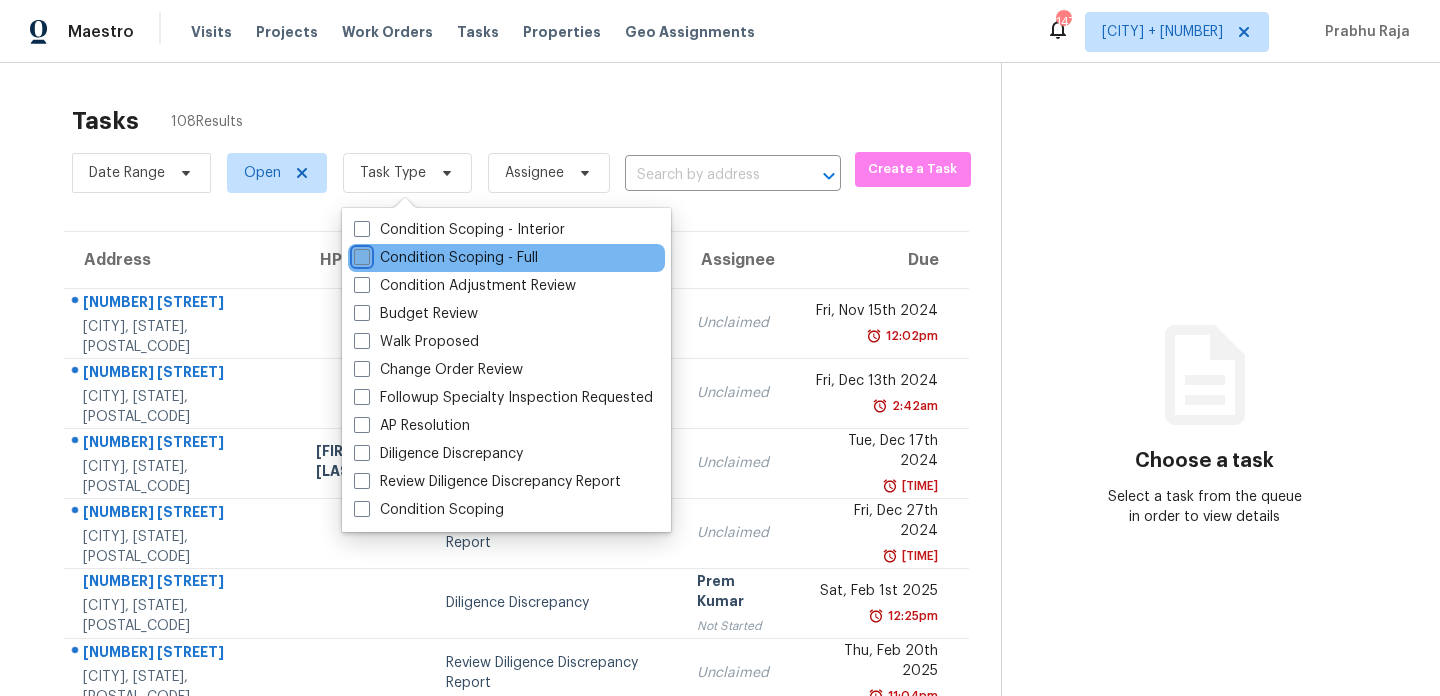 click on "Condition Scoping - Full" at bounding box center (360, 254) 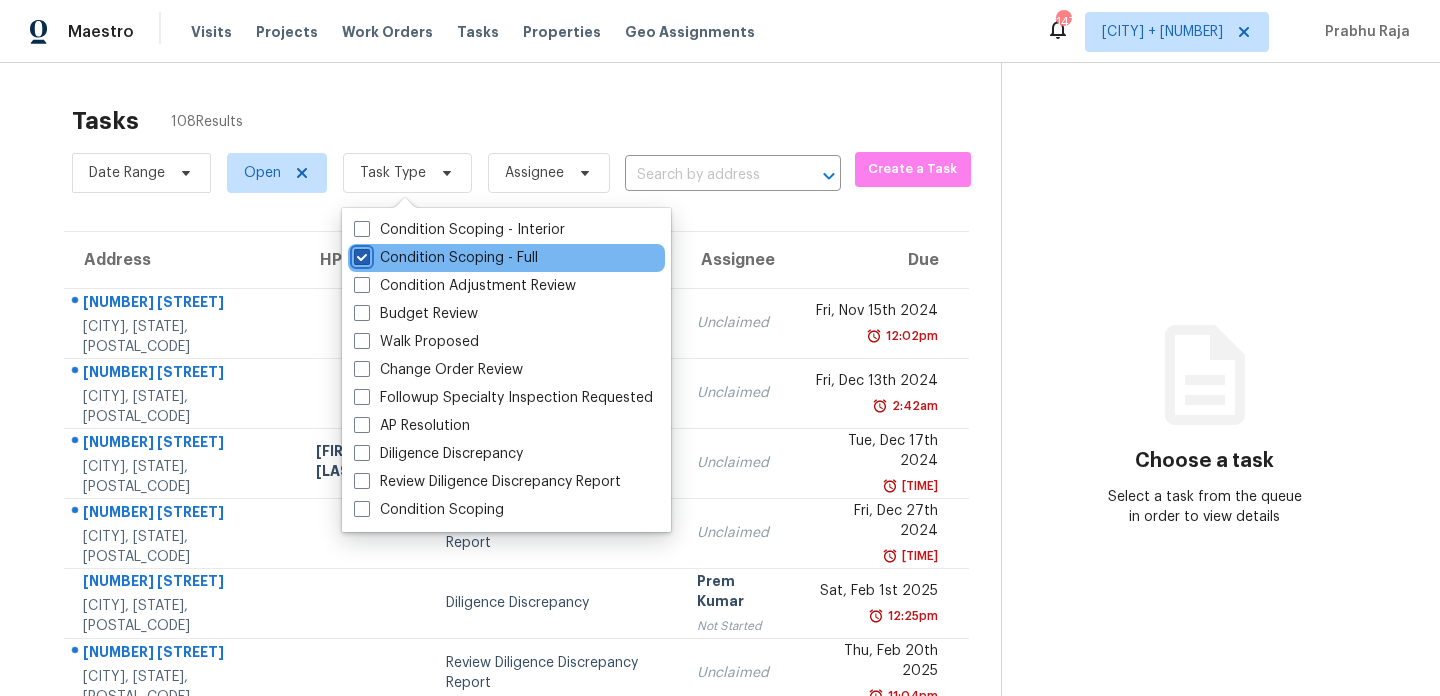 checkbox on "true" 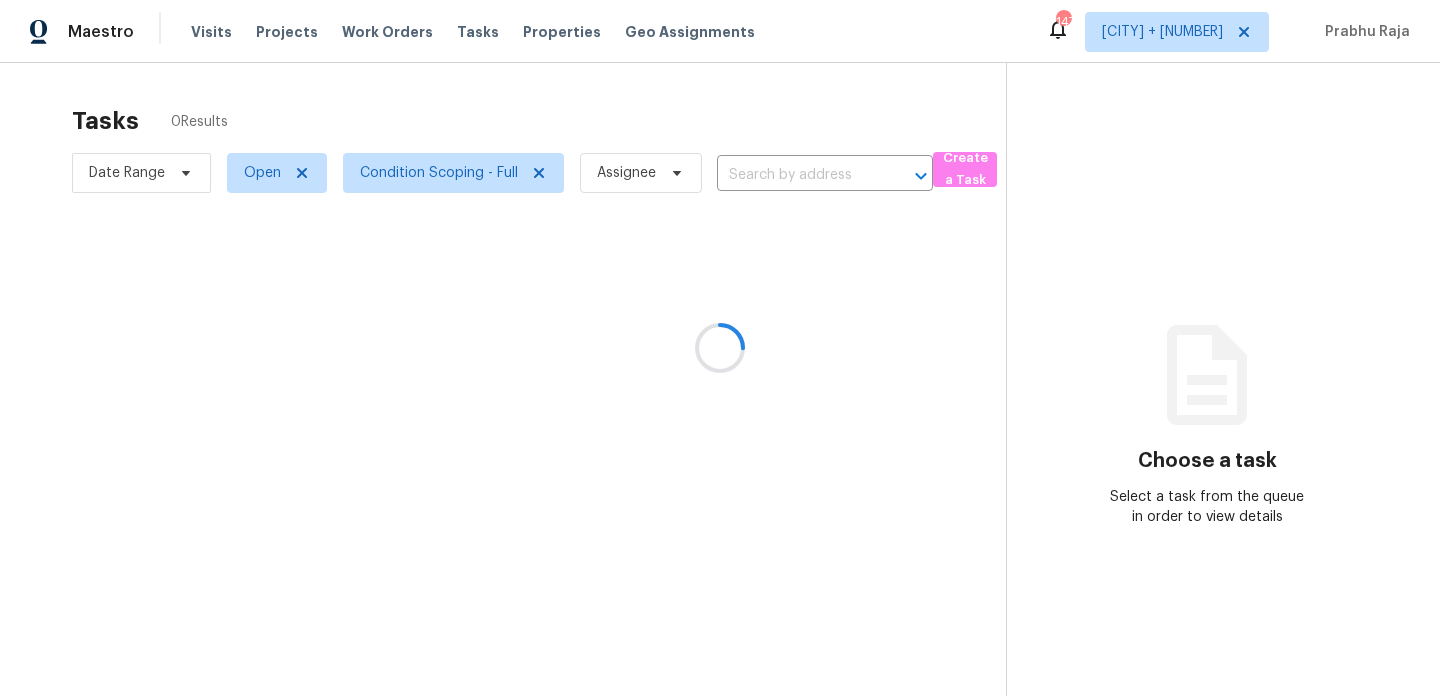 click at bounding box center [720, 348] 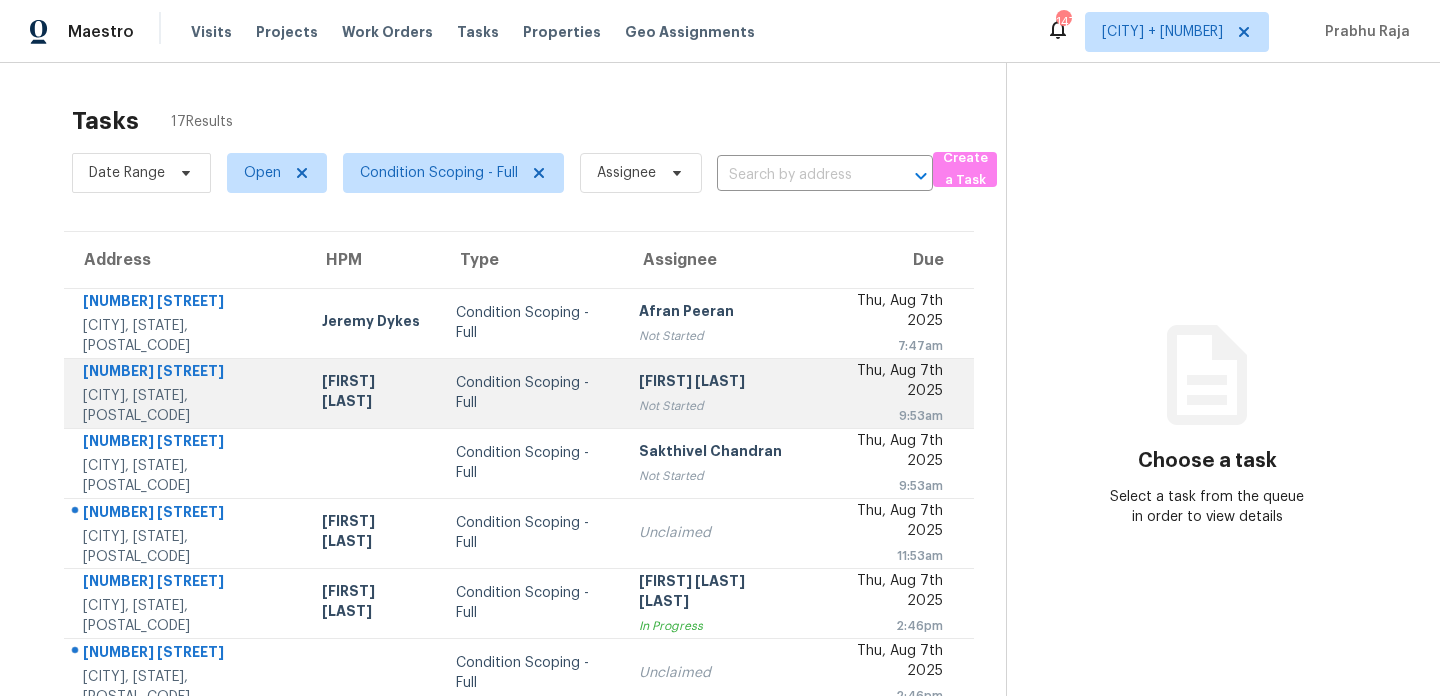 scroll, scrollTop: 338, scrollLeft: 0, axis: vertical 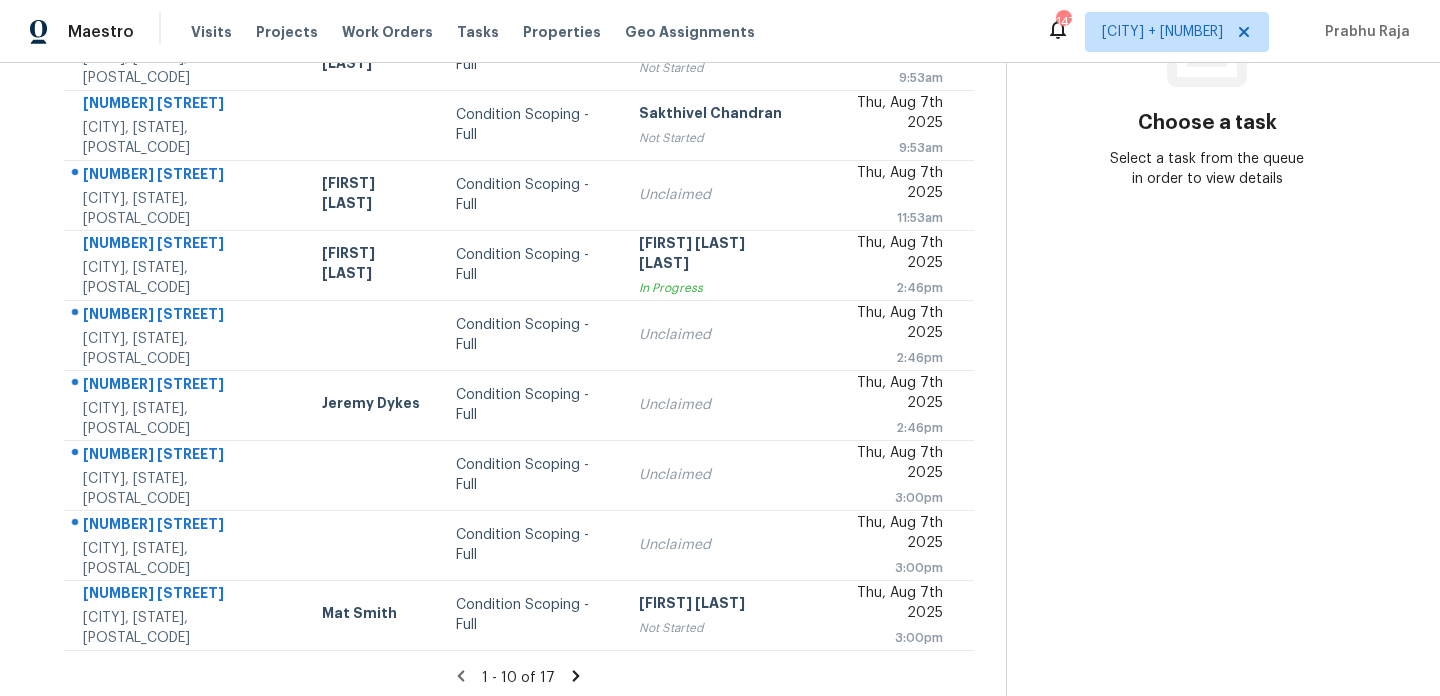 click 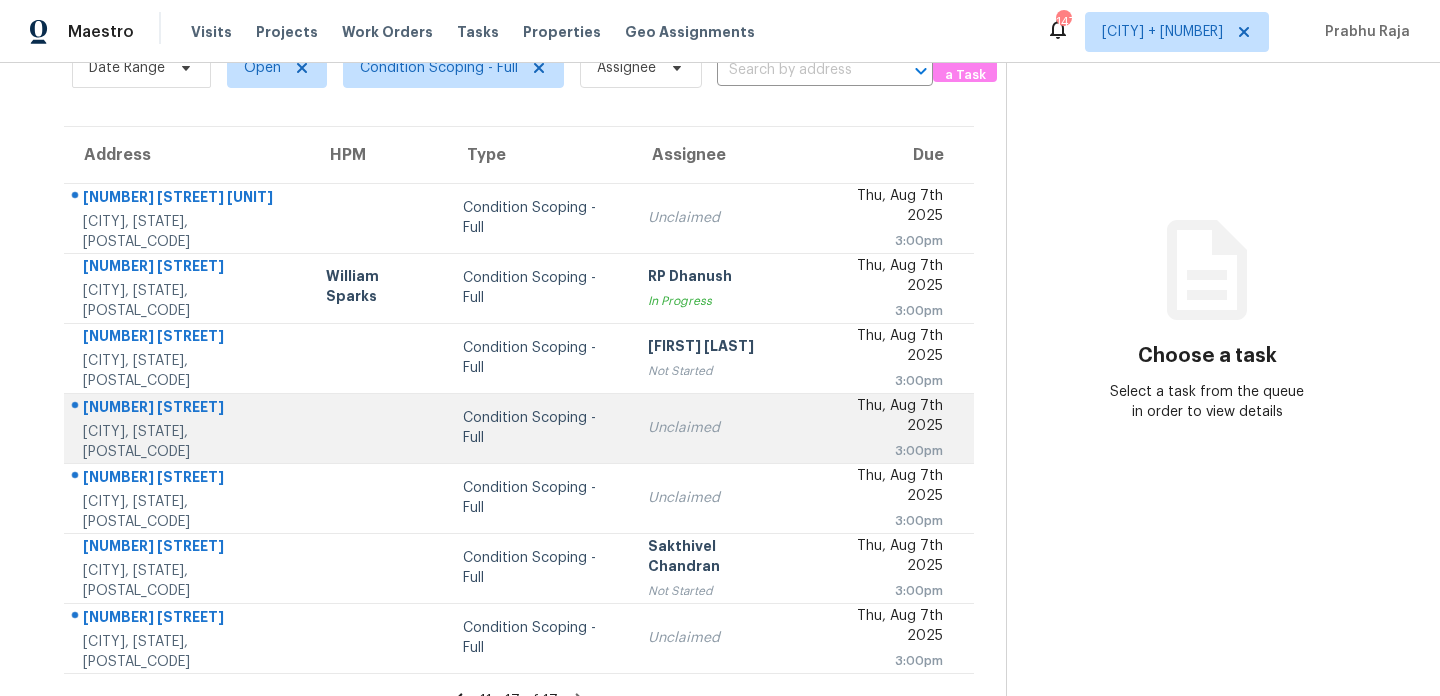 scroll, scrollTop: 135, scrollLeft: 0, axis: vertical 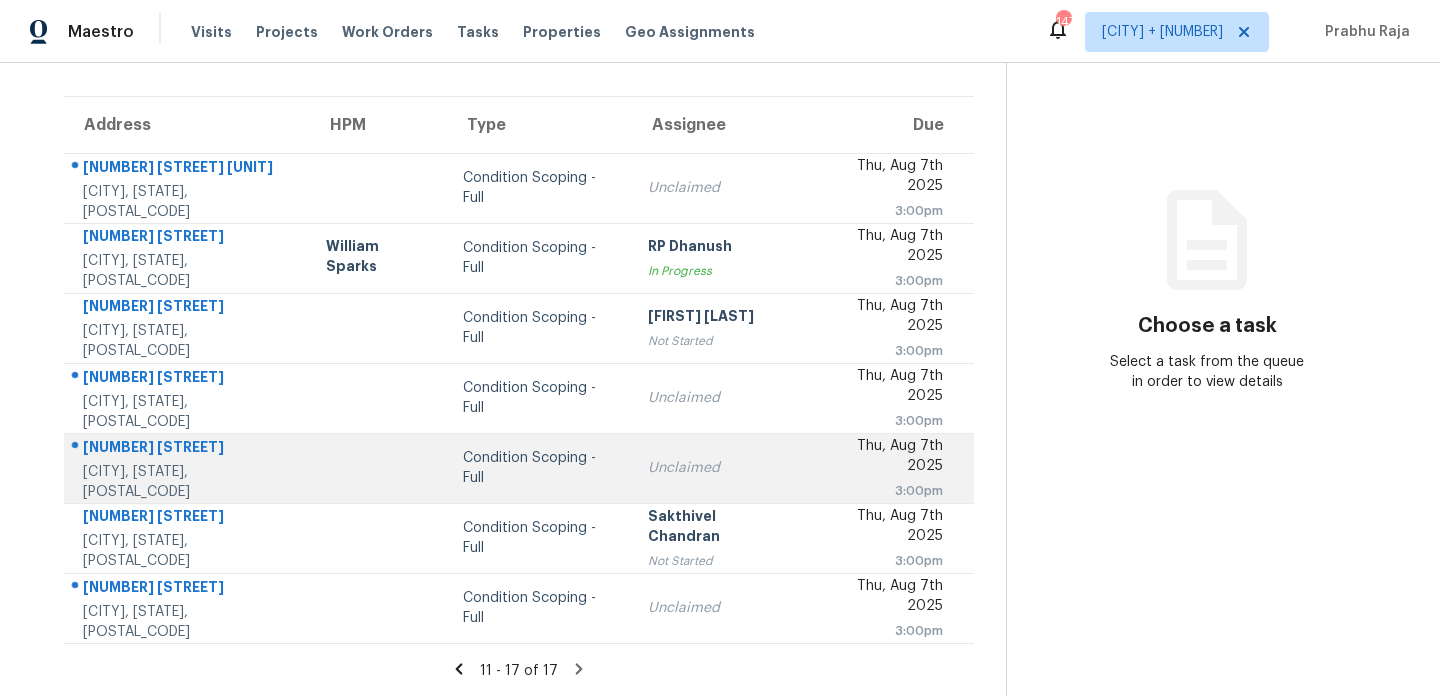 click on "Unclaimed" at bounding box center (718, 468) 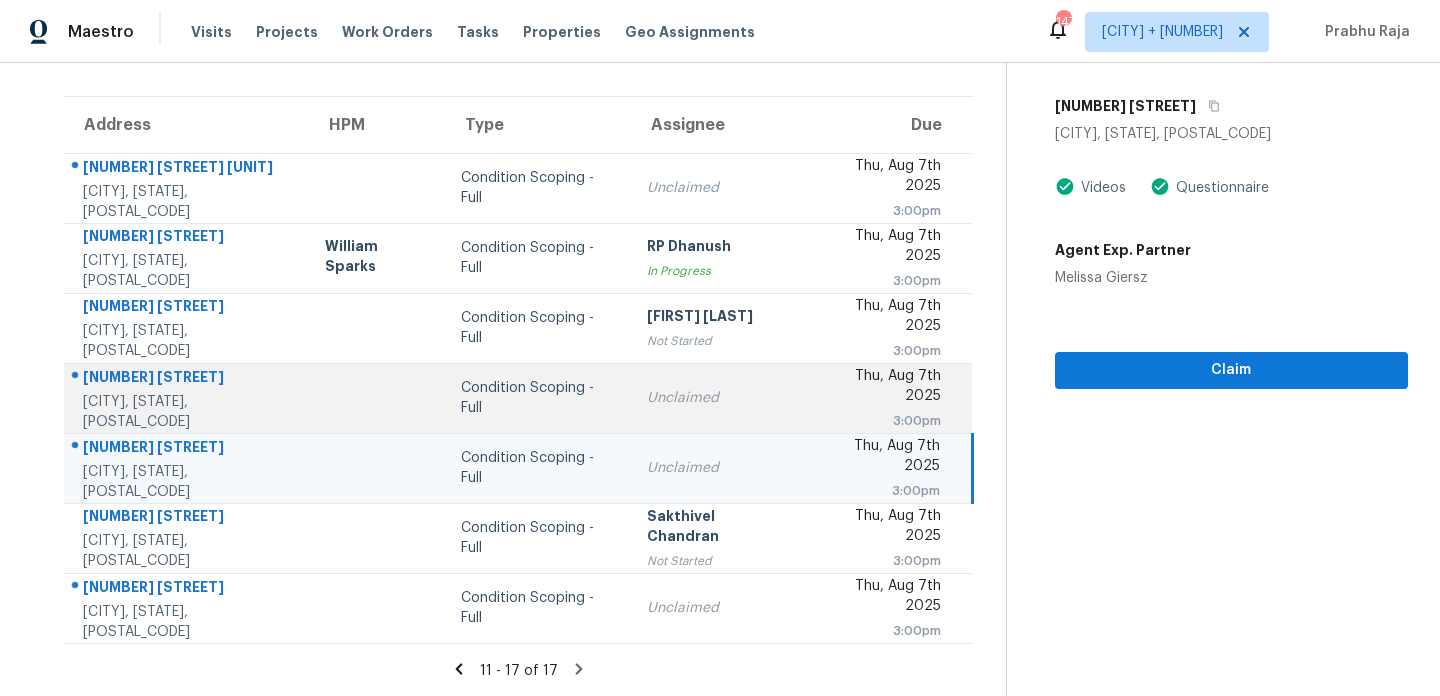 scroll, scrollTop: 0, scrollLeft: 0, axis: both 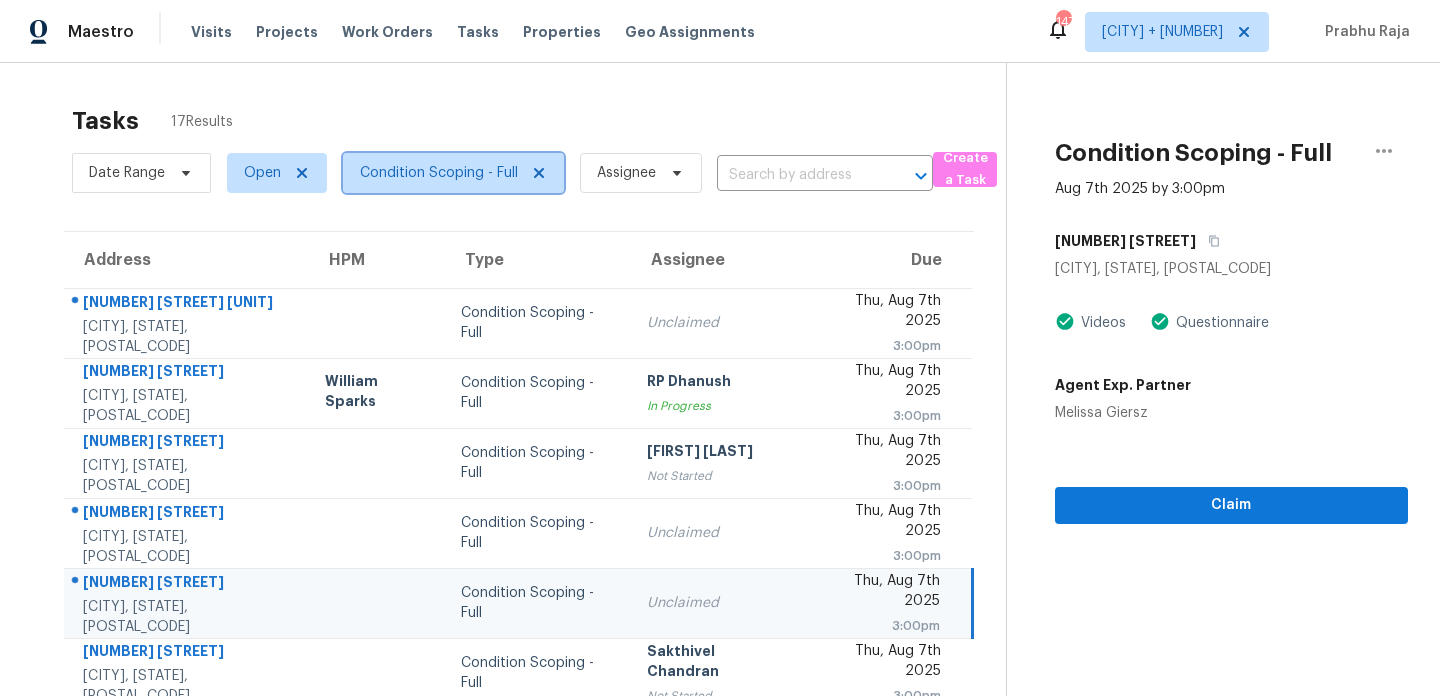 click on "Condition Scoping - Full" at bounding box center [453, 173] 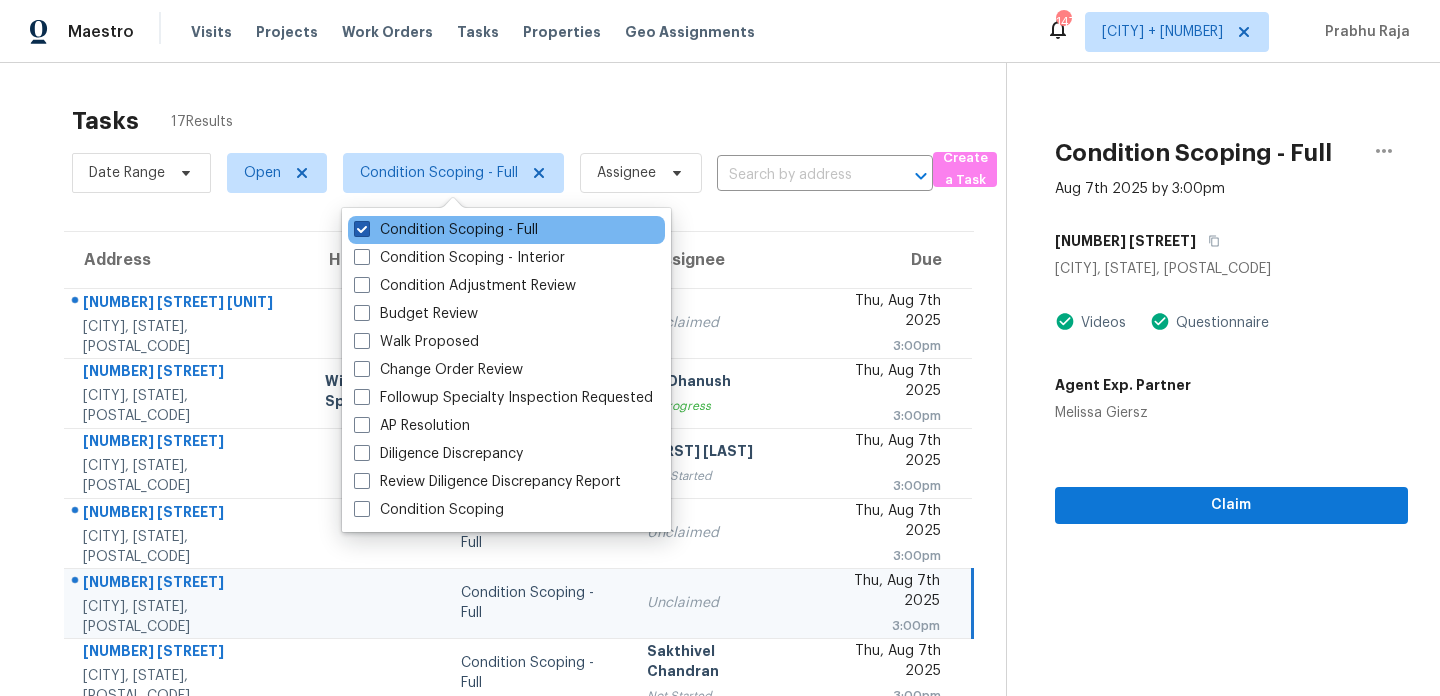 click on "Condition Scoping - Full" at bounding box center [446, 230] 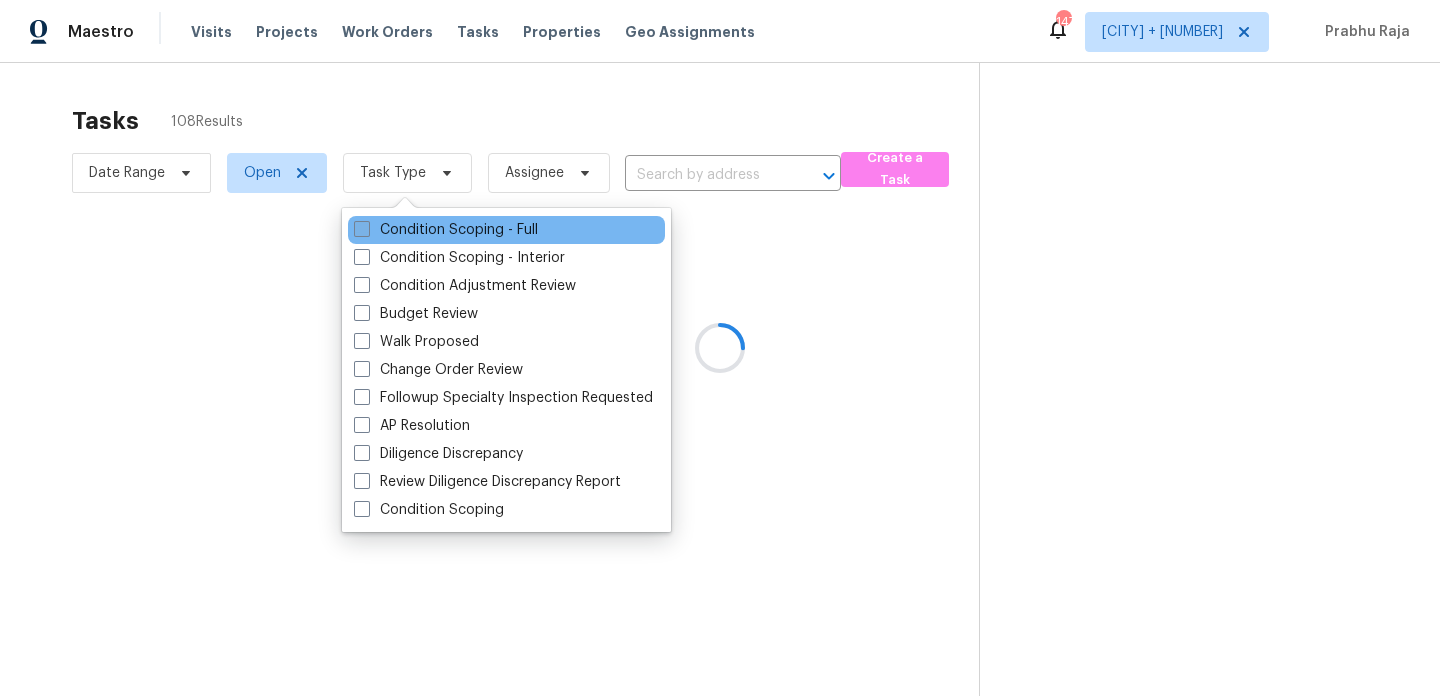 click on "Condition Scoping - Full" at bounding box center (446, 230) 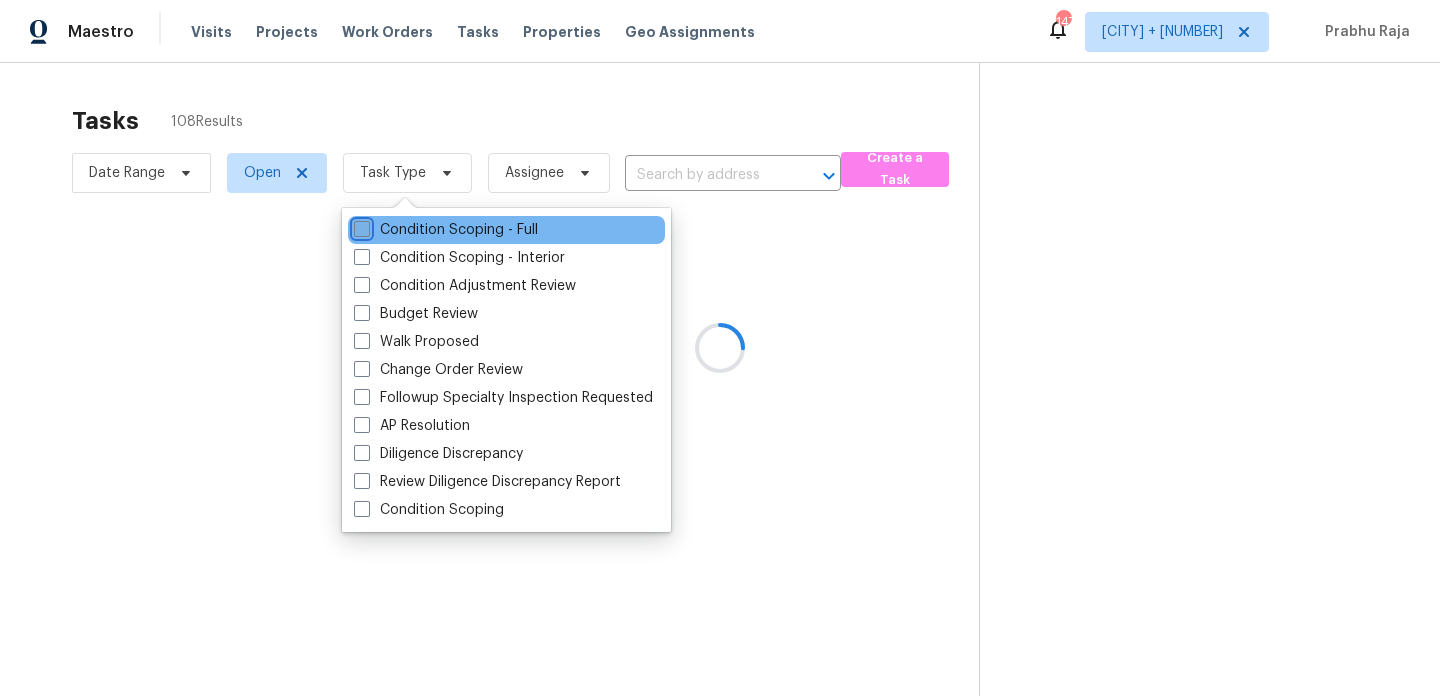 click on "Condition Scoping - Full" at bounding box center (360, 226) 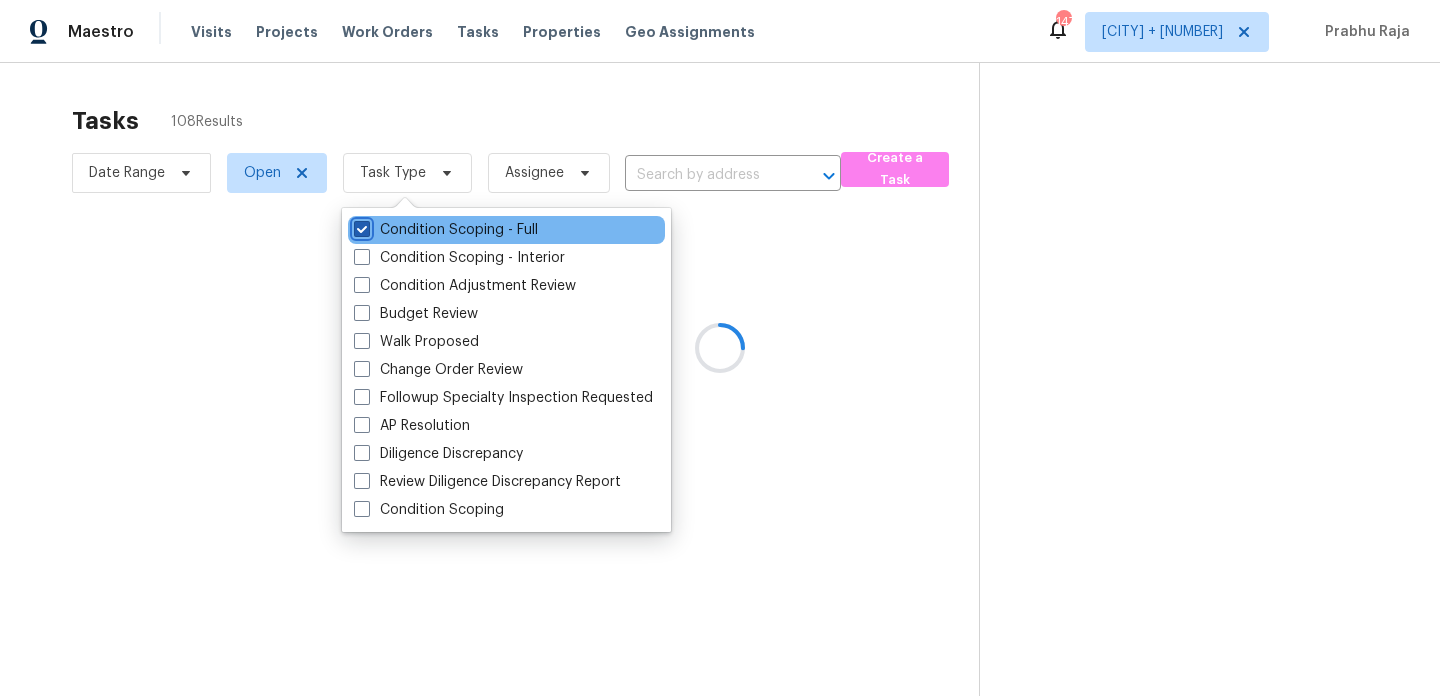checkbox on "true" 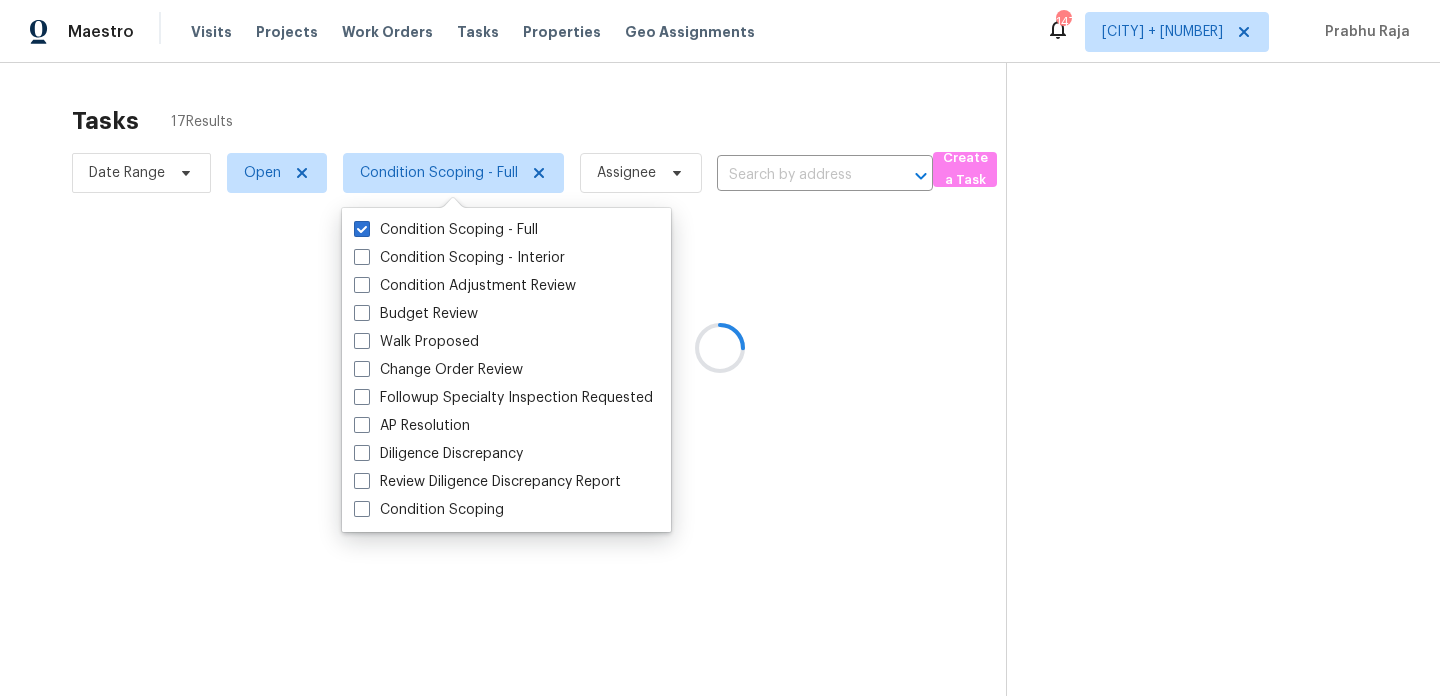 click at bounding box center [720, 348] 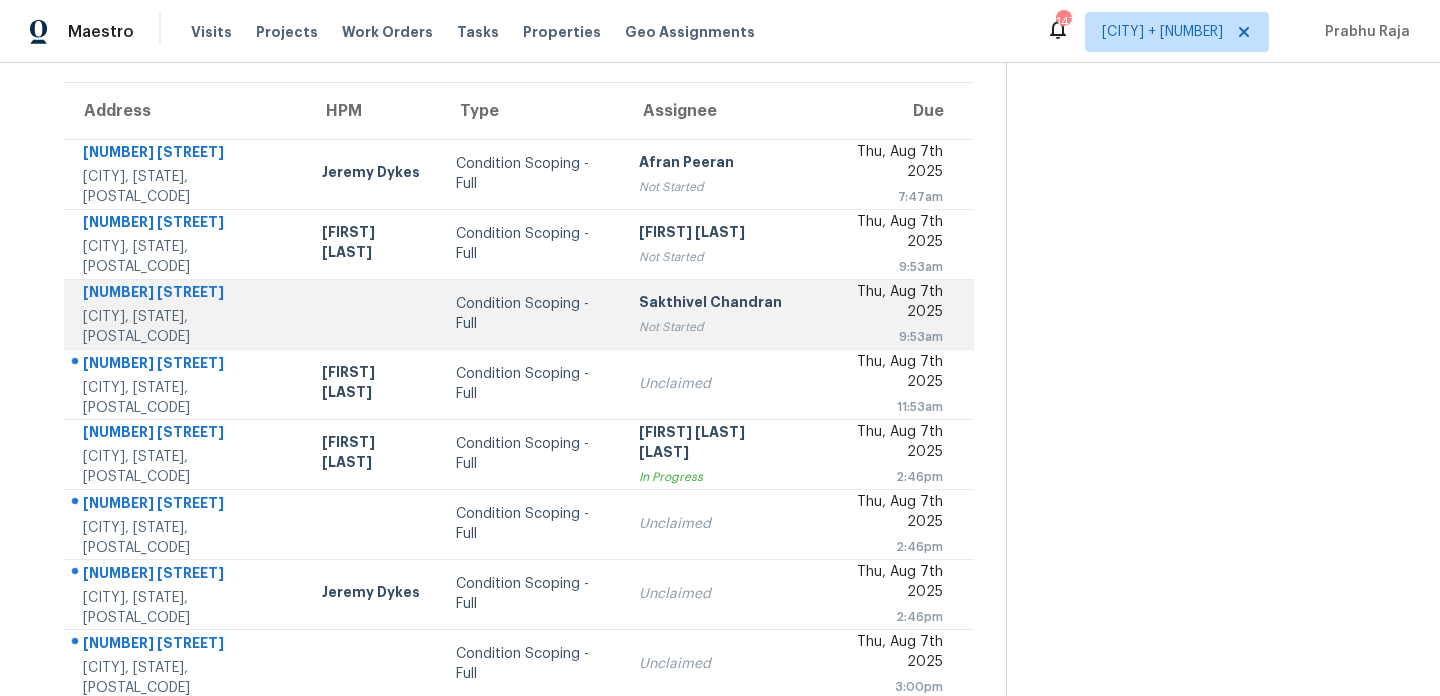 scroll, scrollTop: 345, scrollLeft: 0, axis: vertical 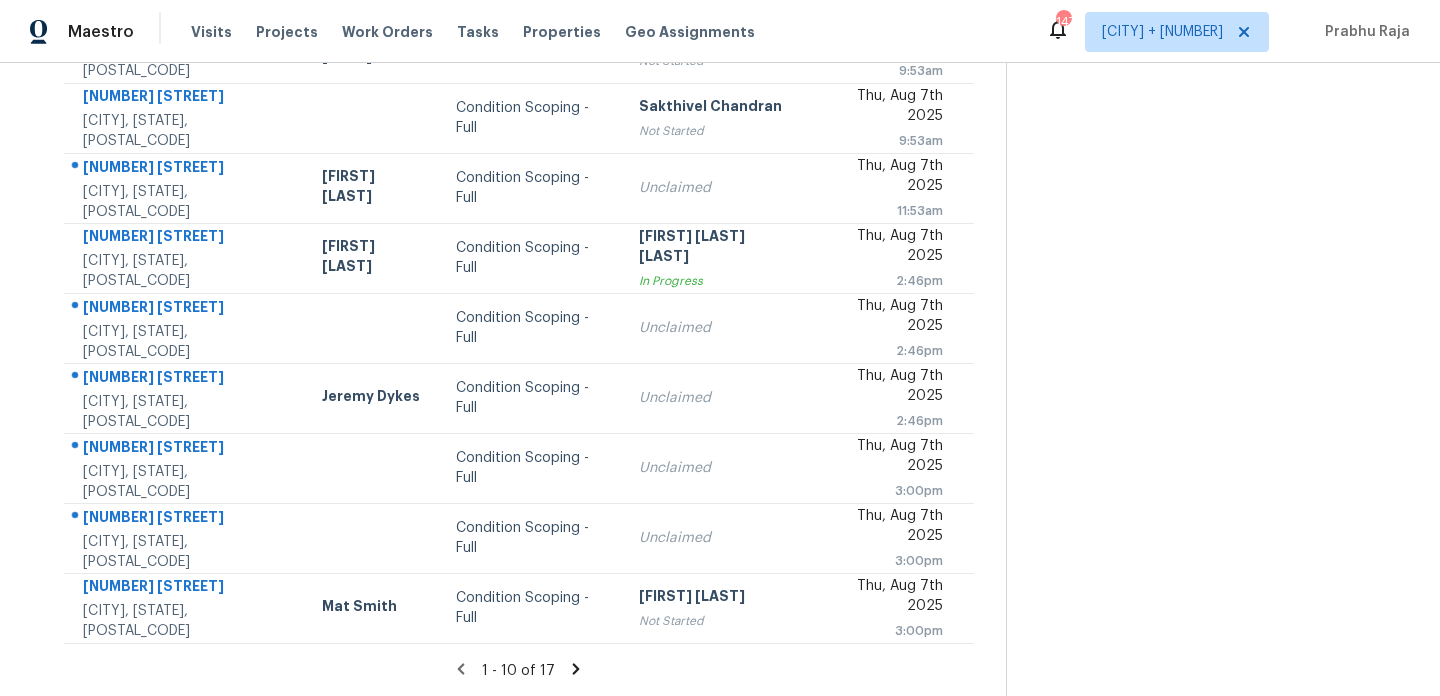 click 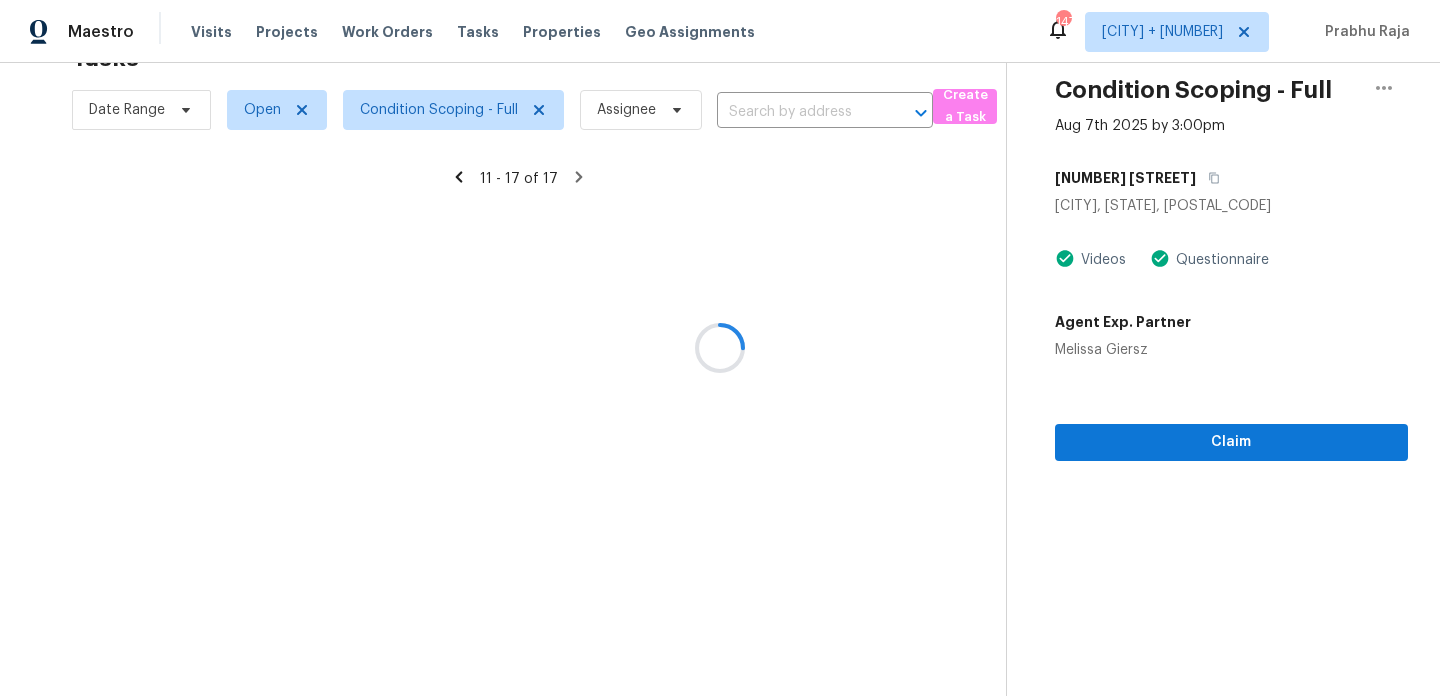scroll, scrollTop: 135, scrollLeft: 0, axis: vertical 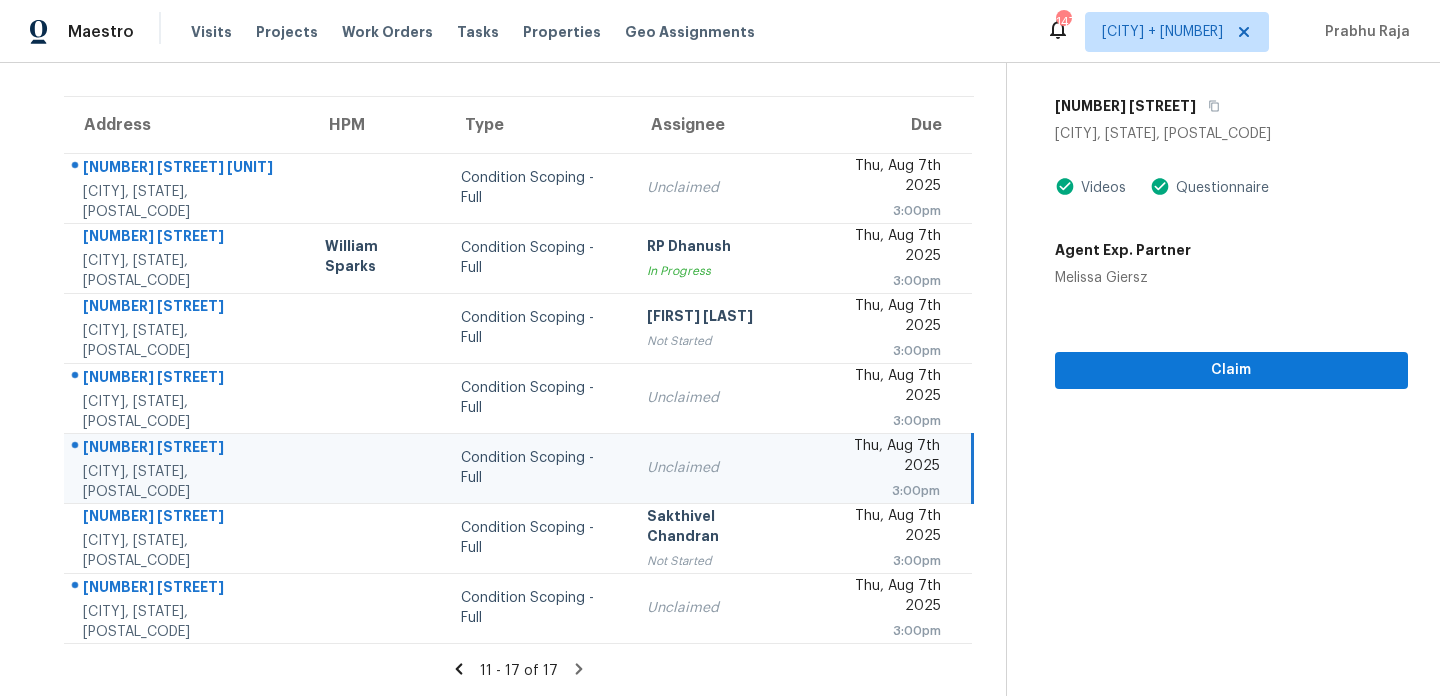 click on "Unclaimed" at bounding box center (716, 468) 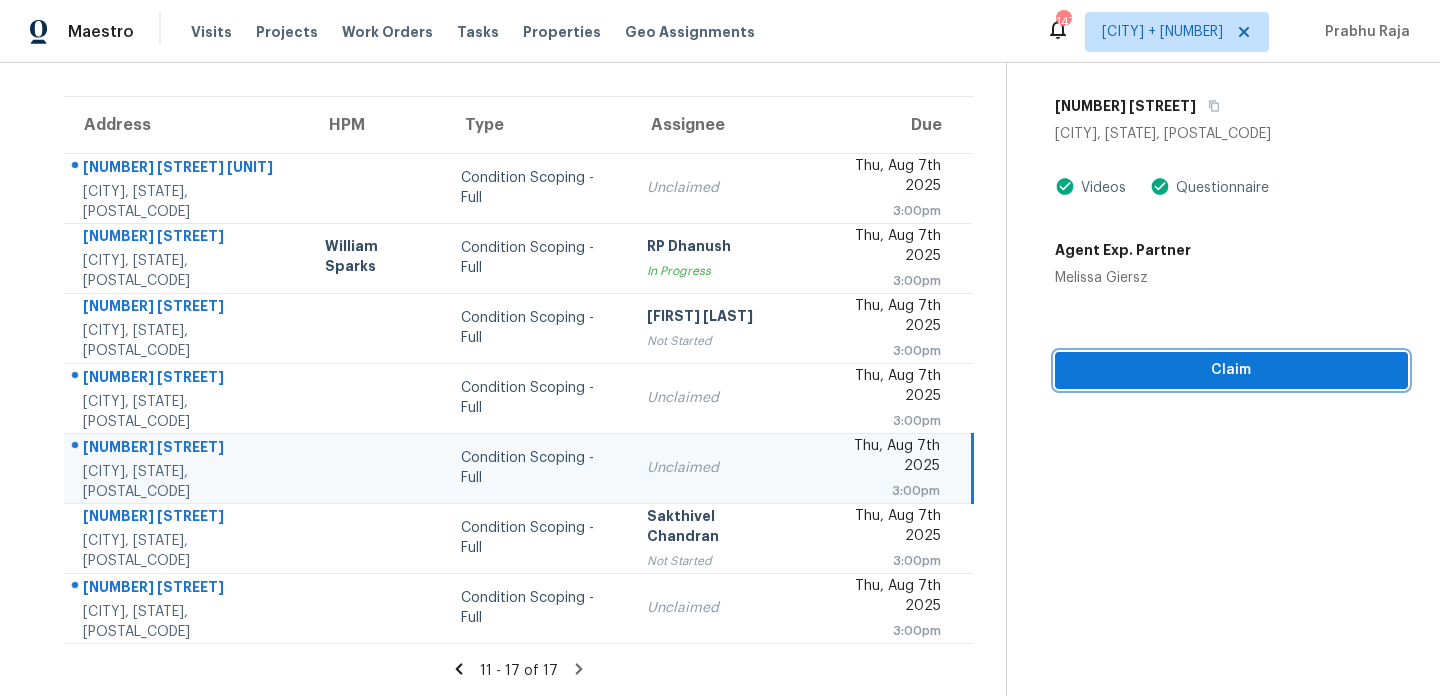 click on "Claim" at bounding box center [1231, 370] 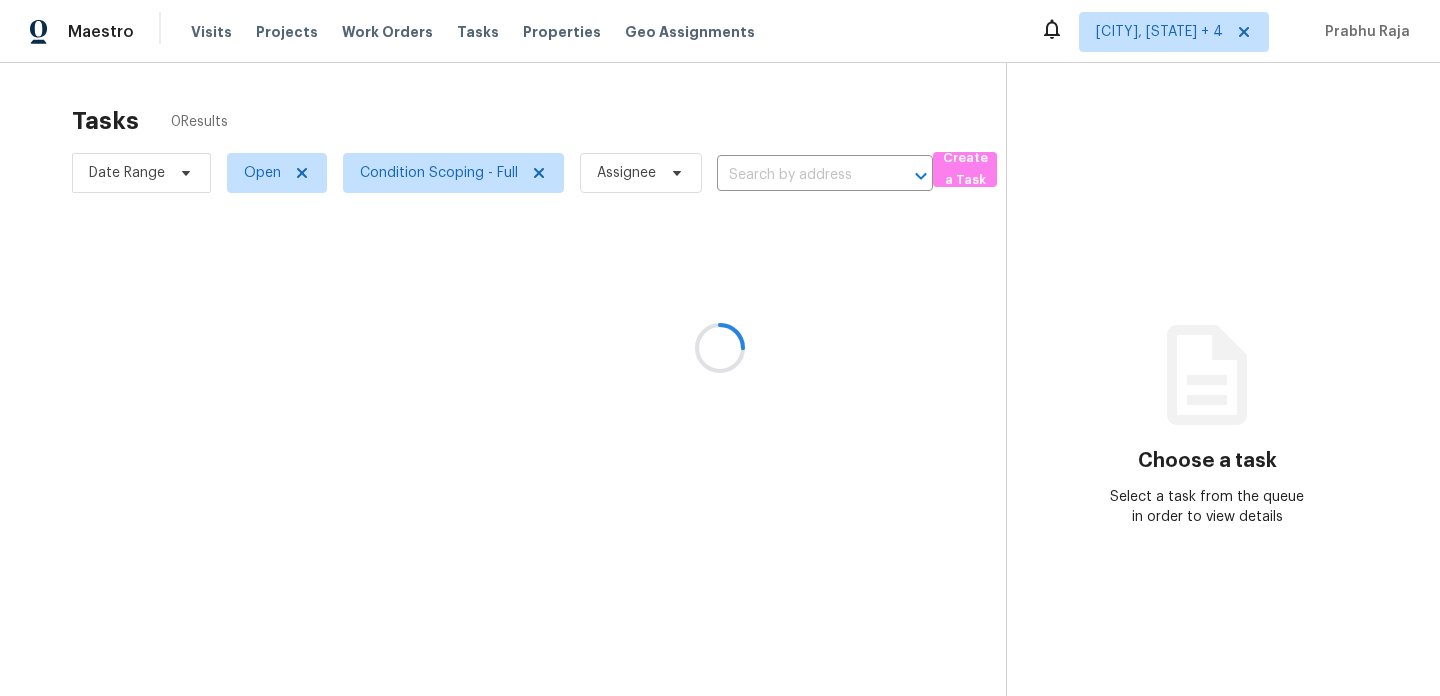 scroll, scrollTop: 0, scrollLeft: 0, axis: both 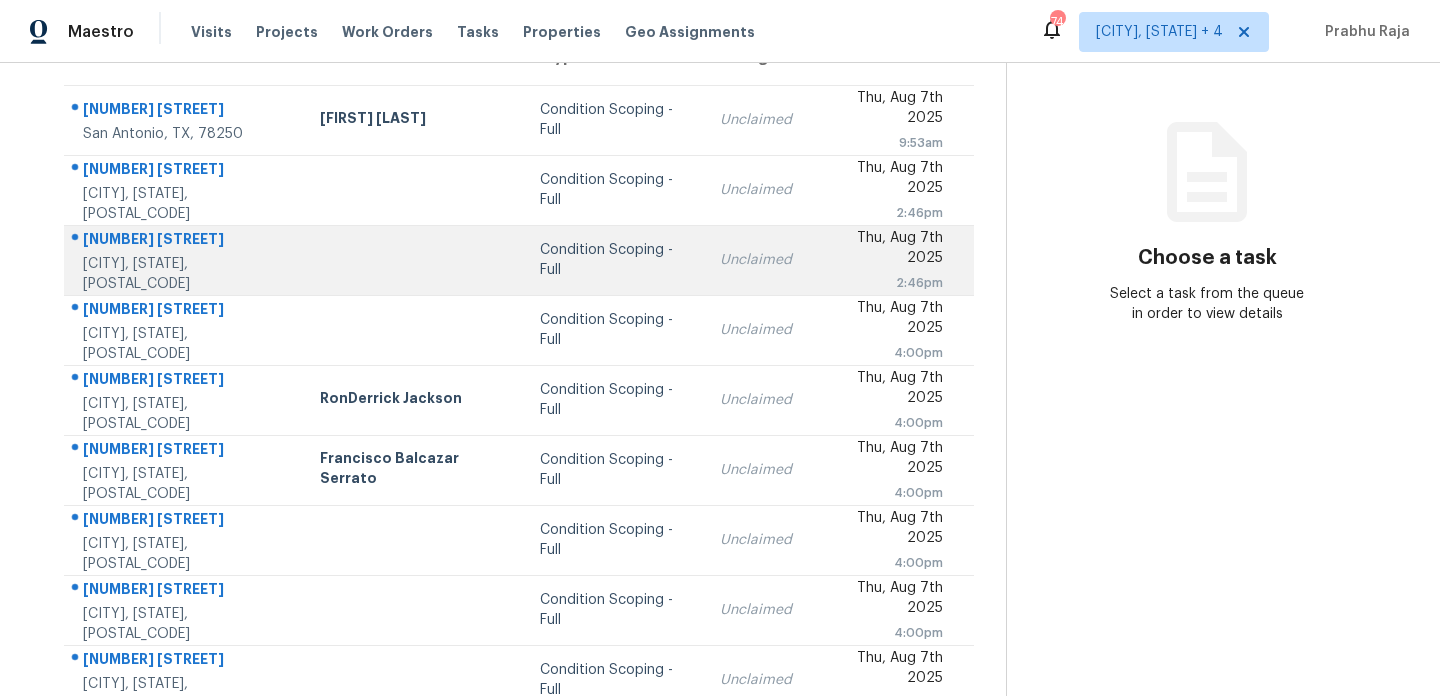click on "Condition Scoping - Full" at bounding box center (614, 260) 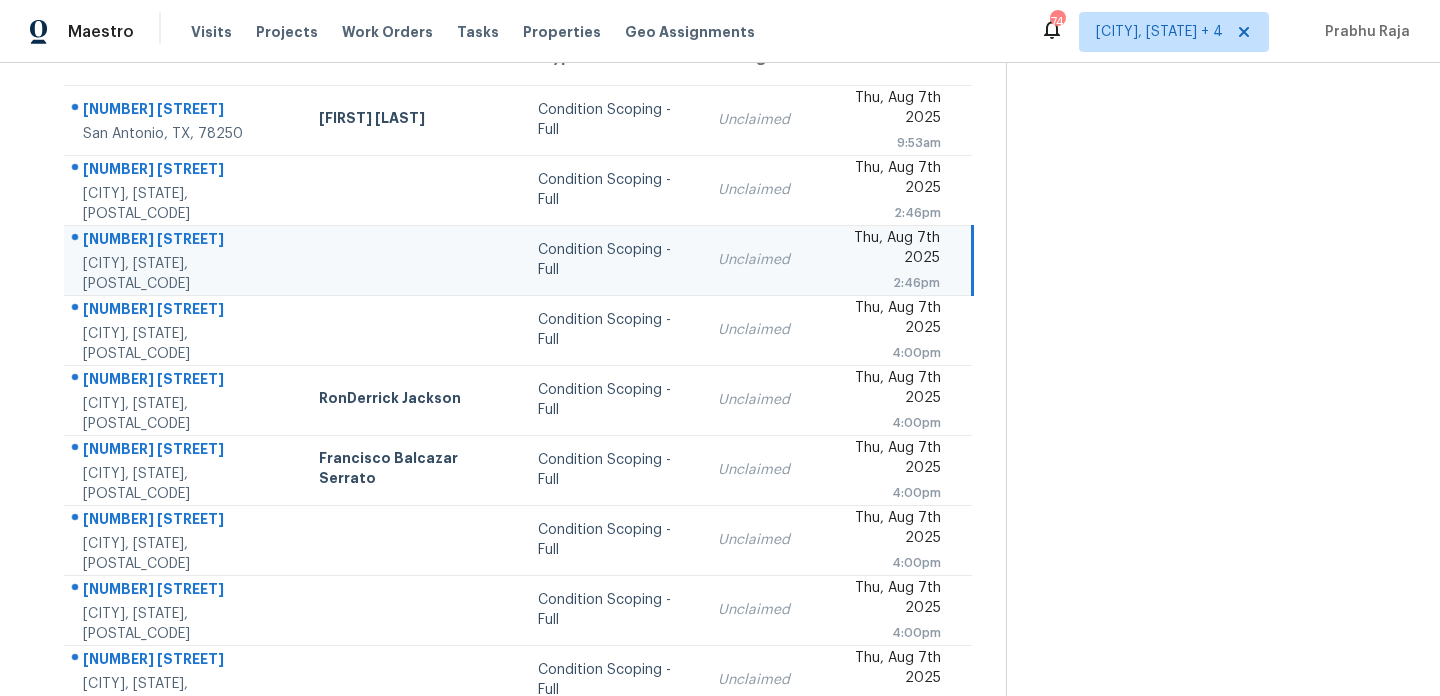 click on "2:46pm" at bounding box center [881, 283] 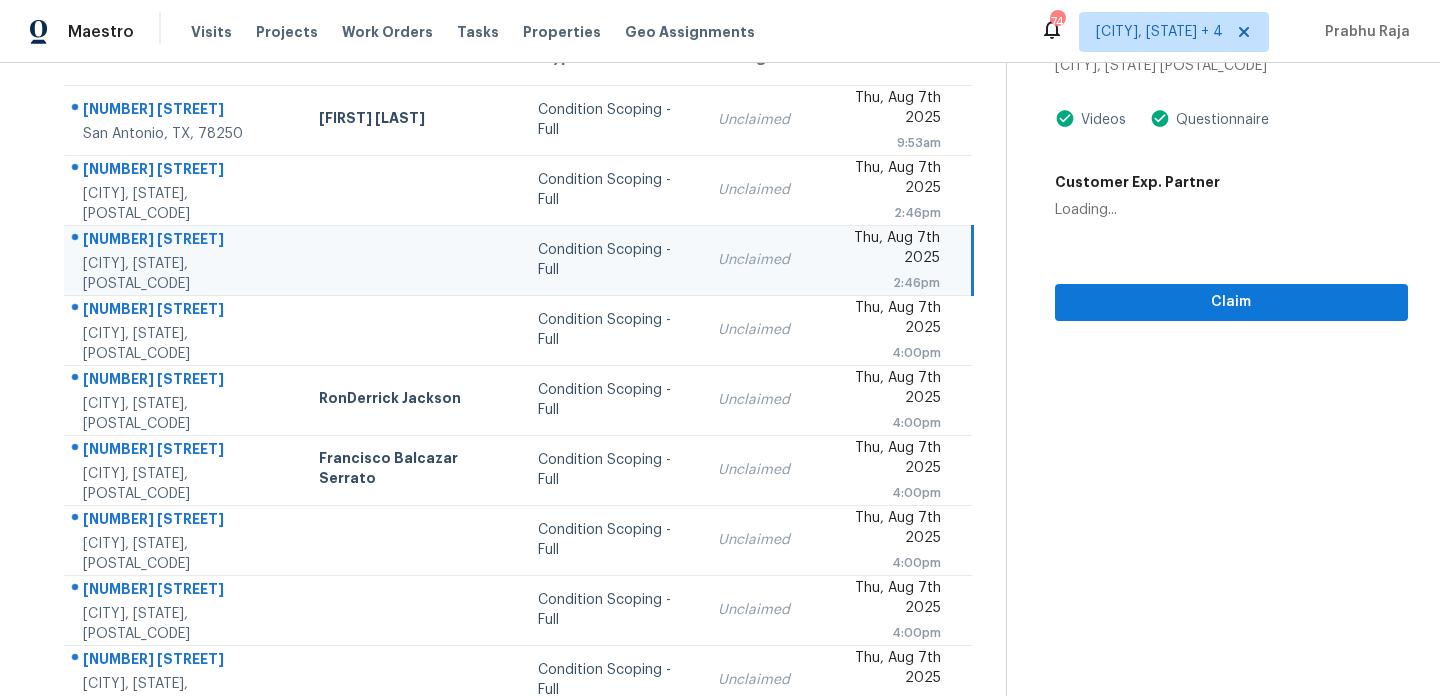 click on "[DAY_OF_WEEK], [MONTH] [DAY] [YEAR] [TIME]" at bounding box center (896, 260) 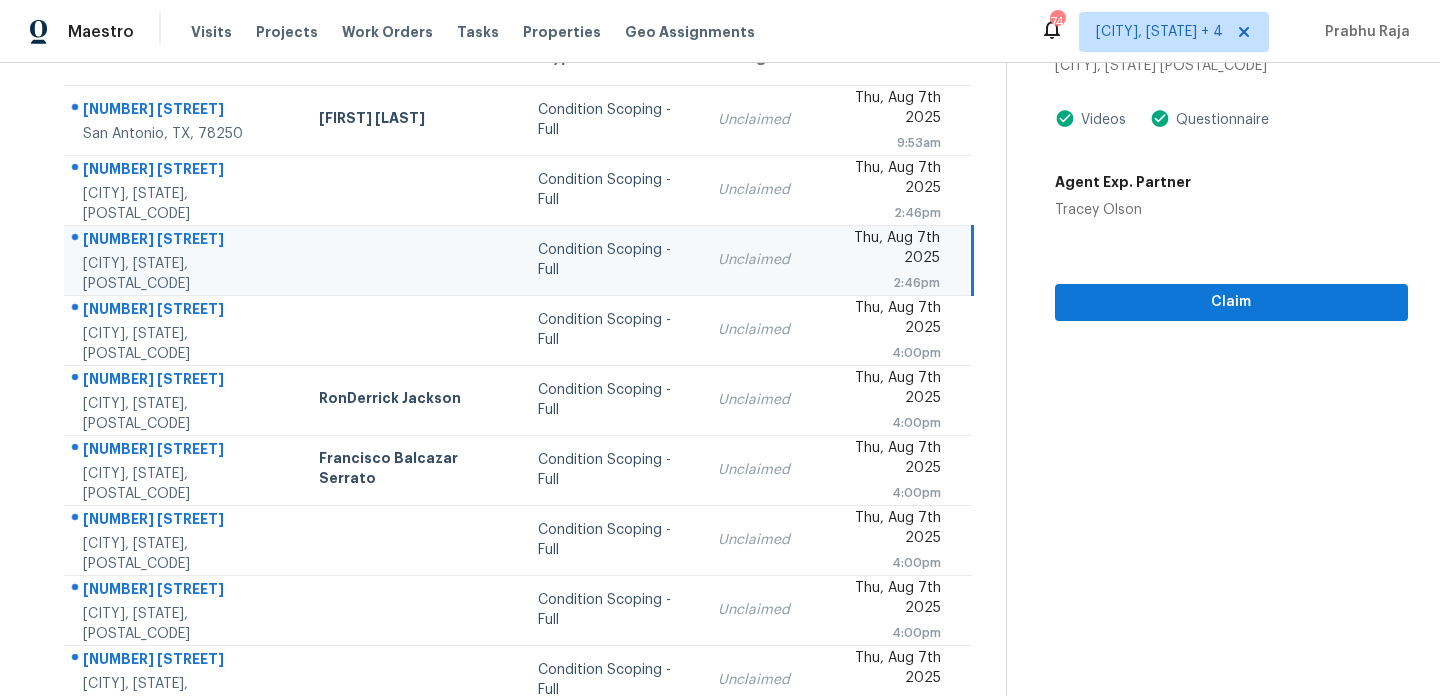 click on "Thu, Aug 7th 2025 2:46pm" at bounding box center [896, 260] 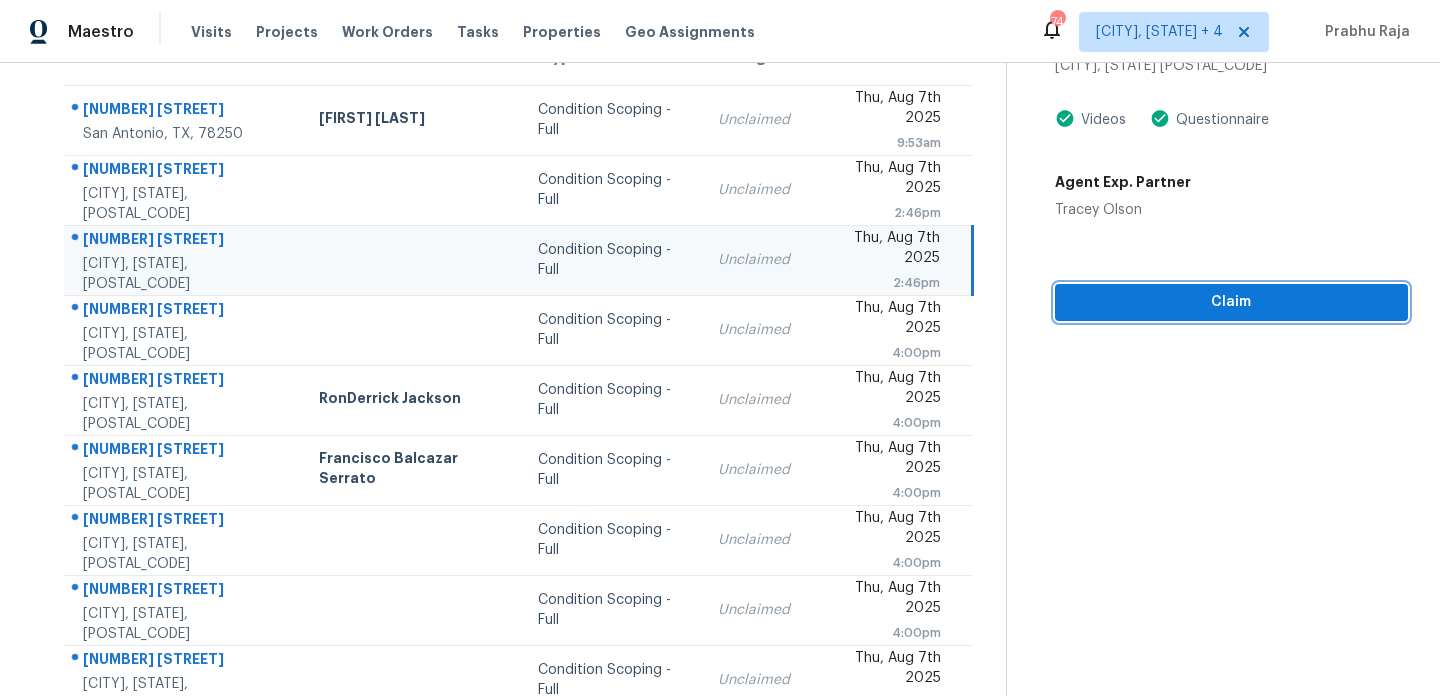 click on "Claim" at bounding box center [1231, 302] 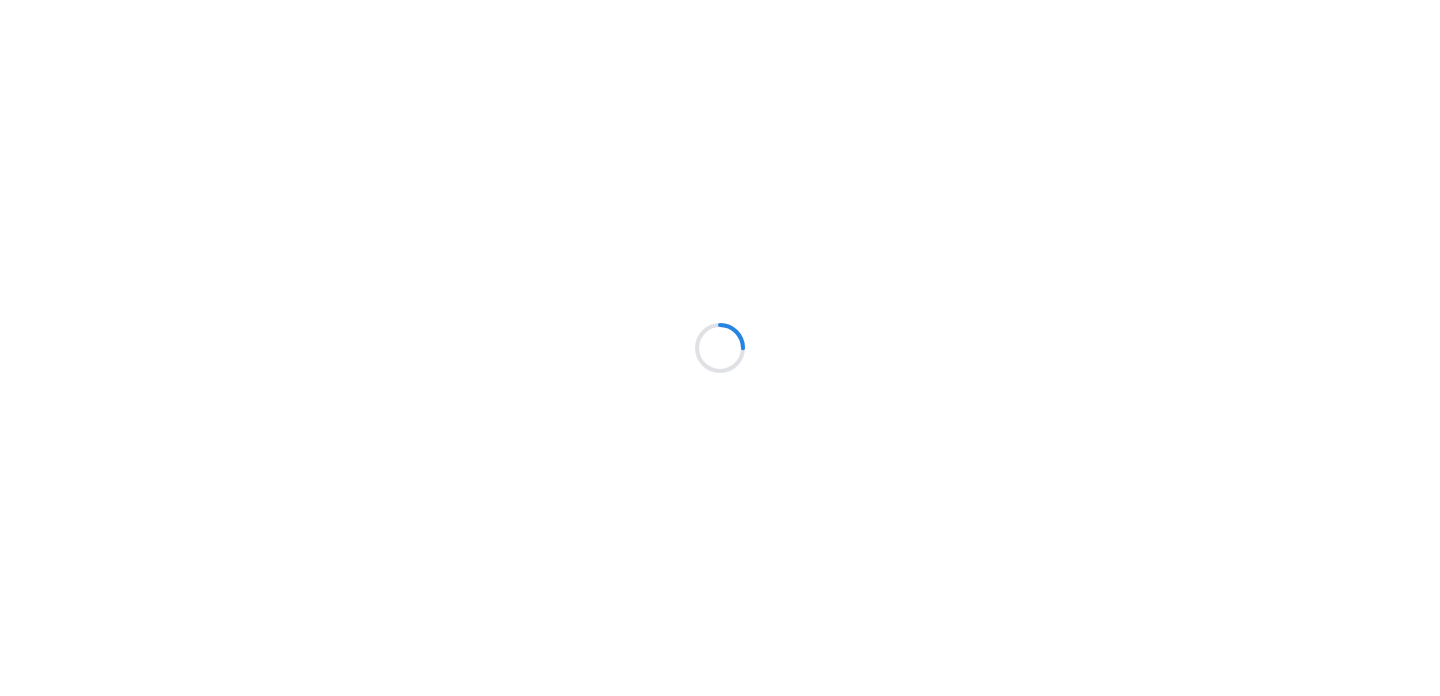 scroll, scrollTop: 0, scrollLeft: 0, axis: both 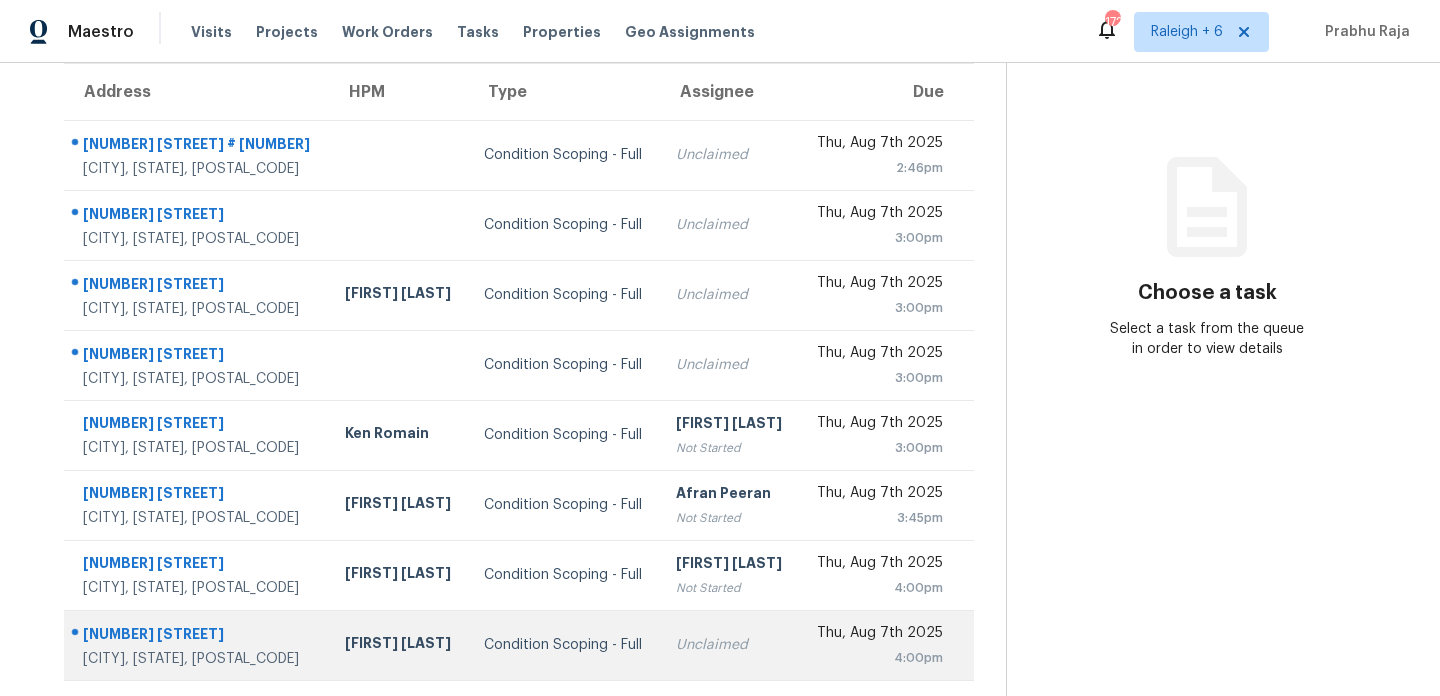 click on "Condition Scoping - Full" at bounding box center [564, 645] 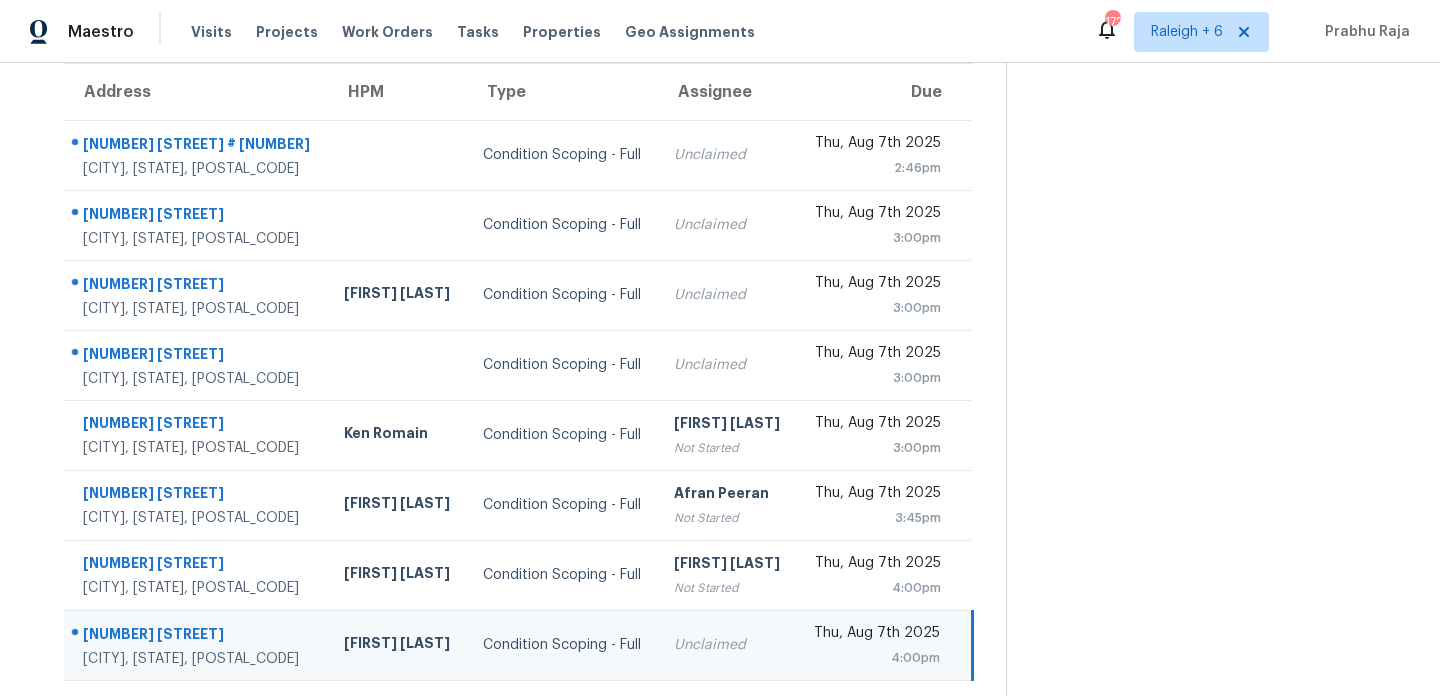 click on "Unclaimed" at bounding box center (727, 645) 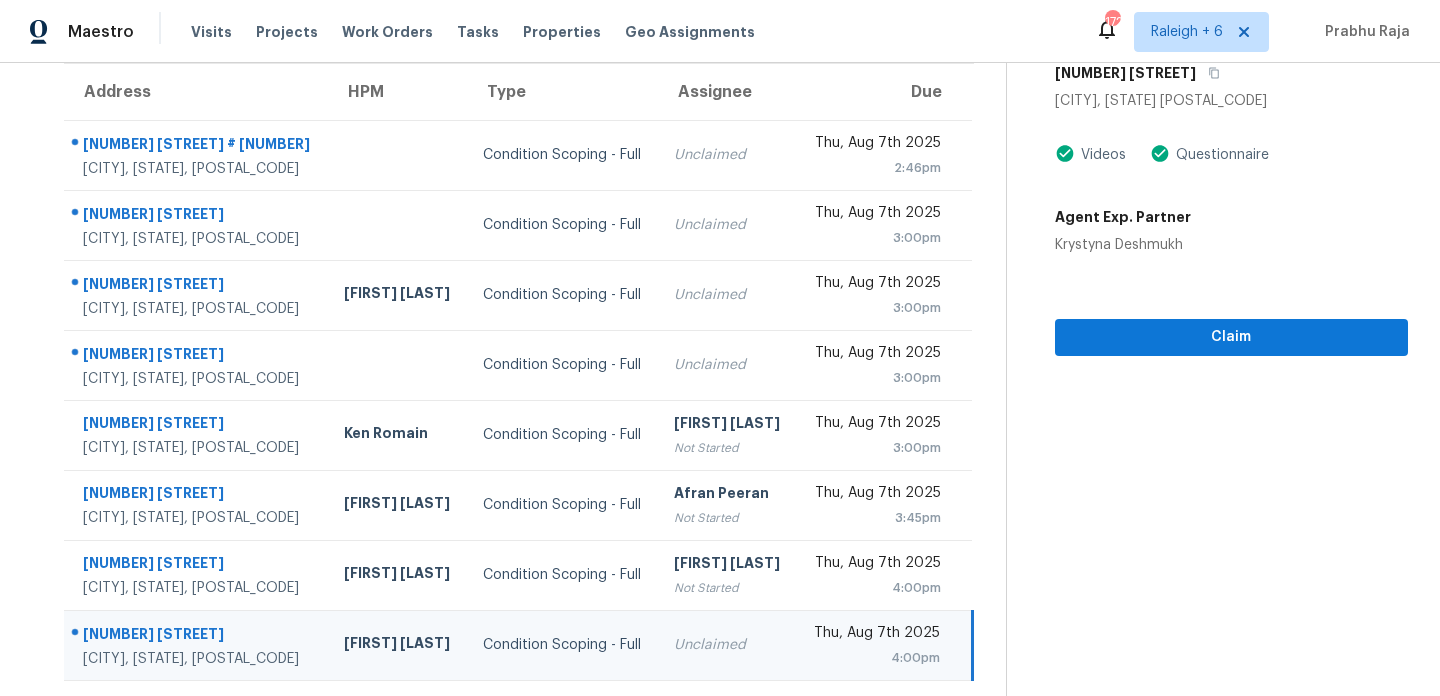 click on "Unclaimed" at bounding box center (727, 645) 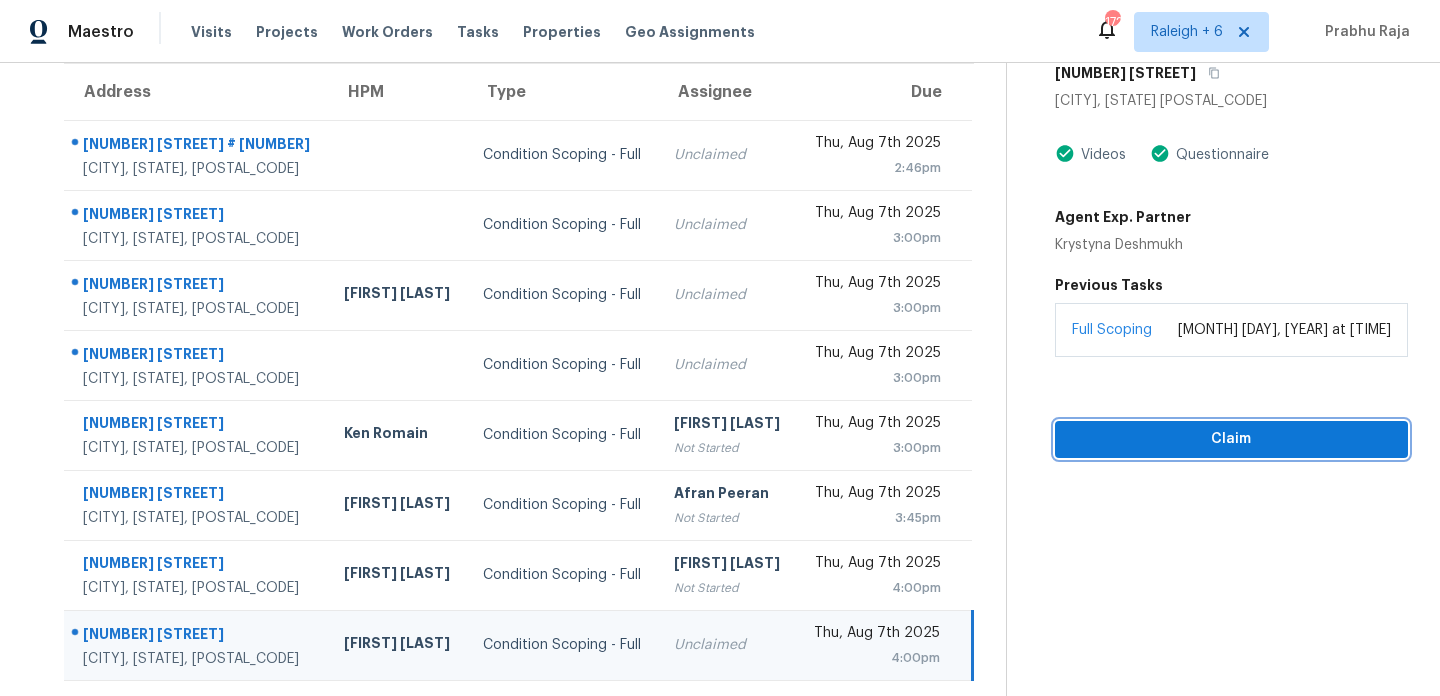 click on "Claim" at bounding box center (1231, 439) 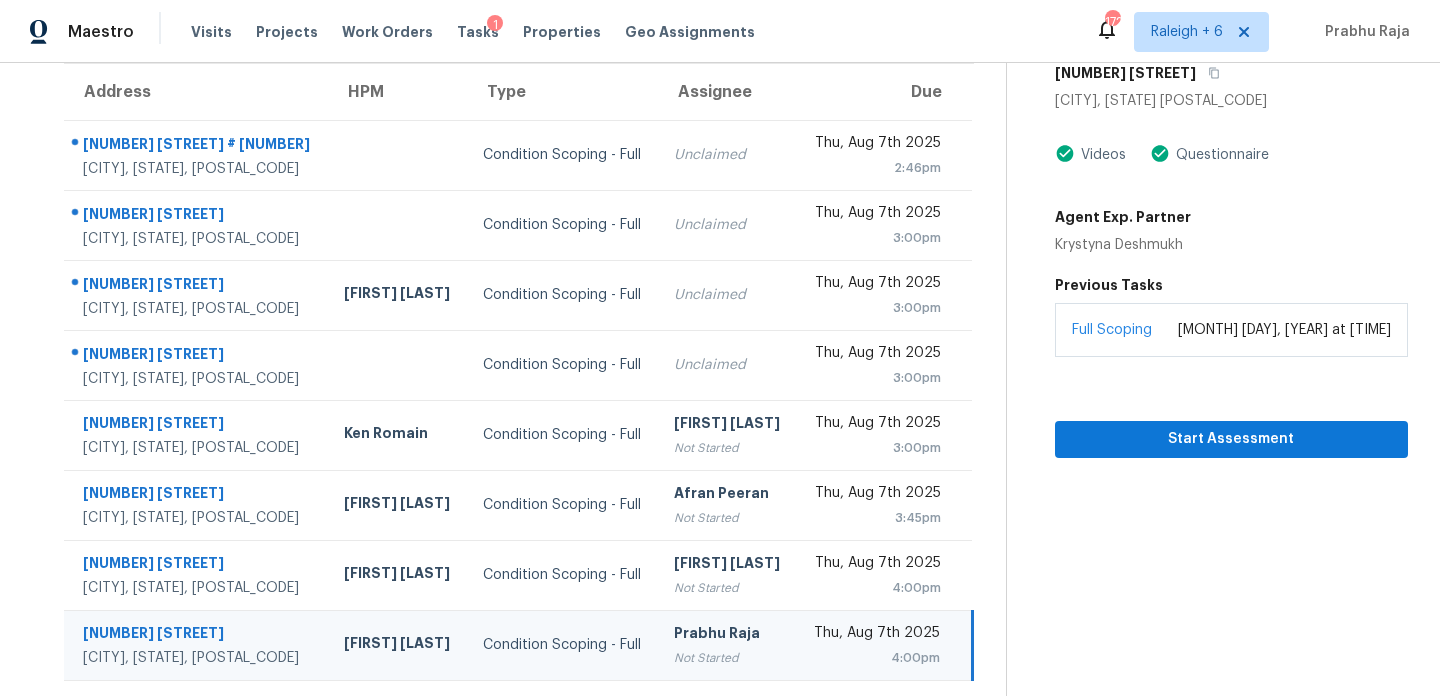 scroll, scrollTop: 50, scrollLeft: 0, axis: vertical 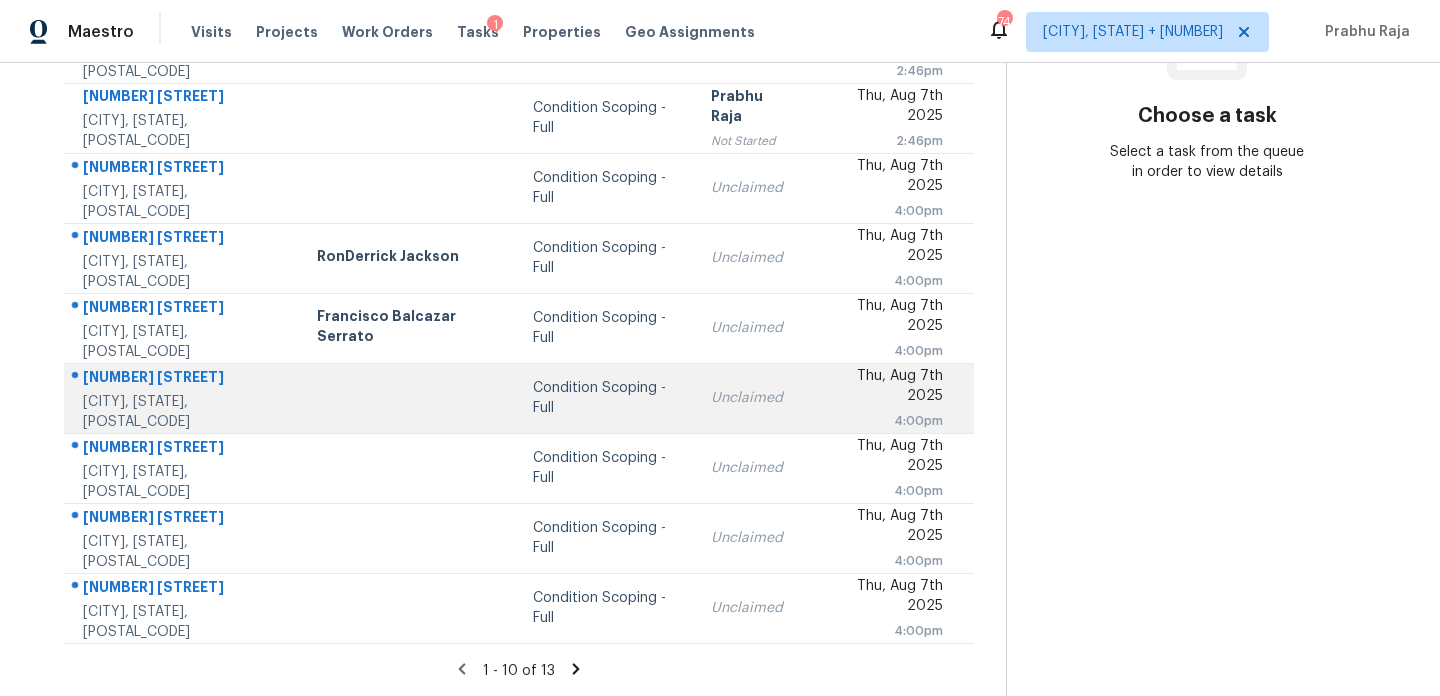 click on "Unclaimed" at bounding box center [753, 398] 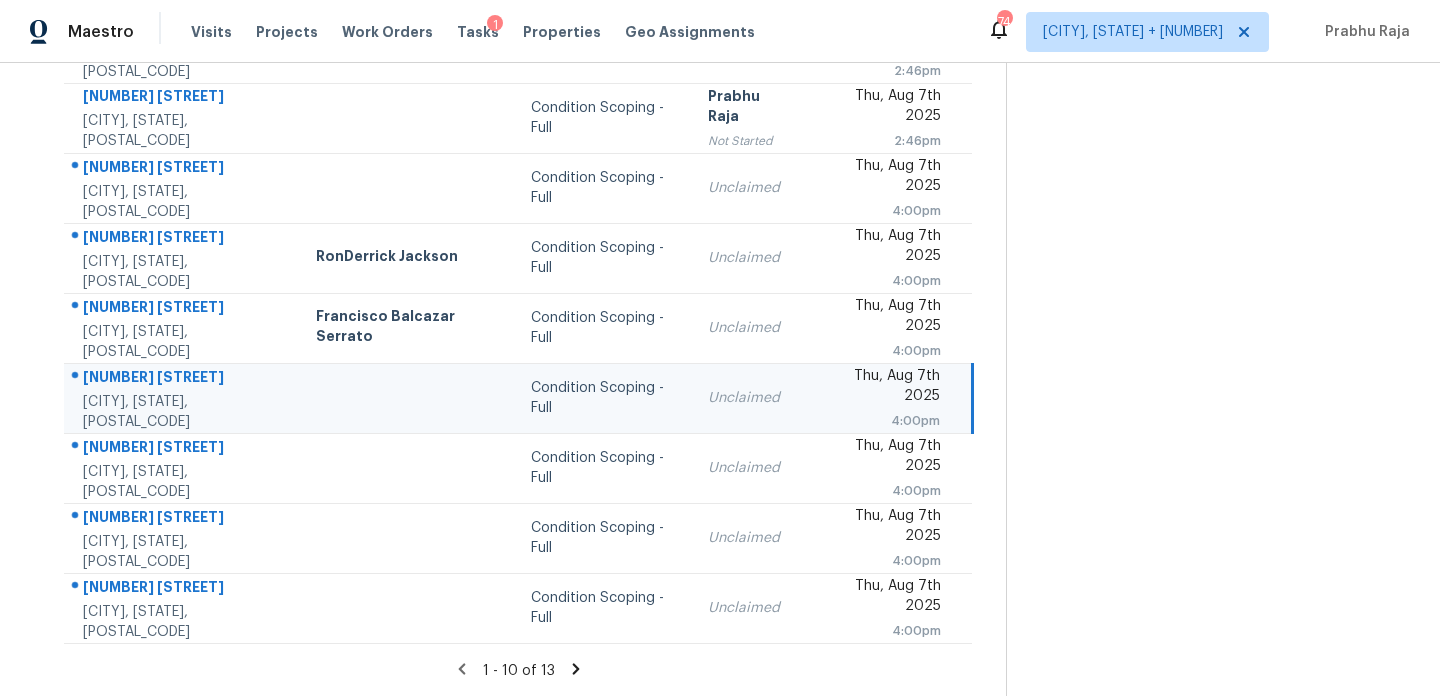 click on "Unclaimed" at bounding box center [750, 398] 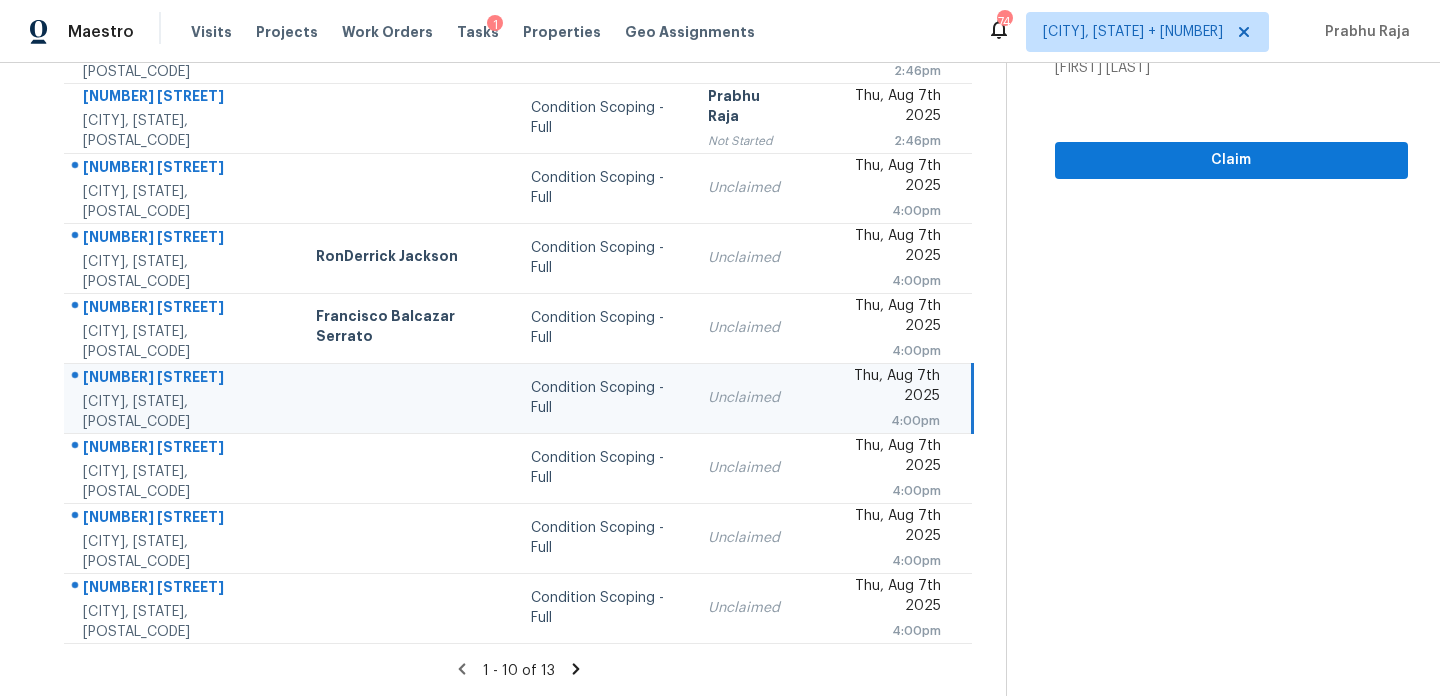 click on "Thu, Aug 7th 2025" at bounding box center [882, 388] 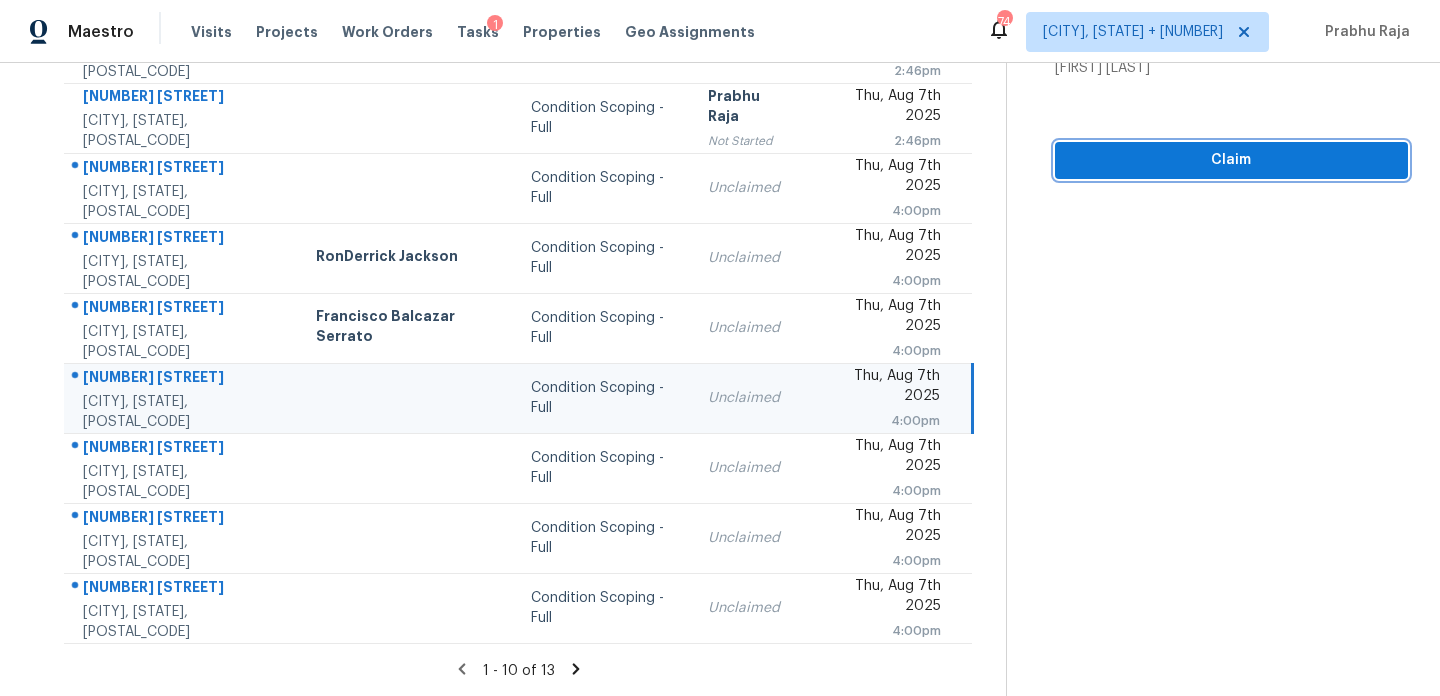 click on "Claim" at bounding box center (1231, 160) 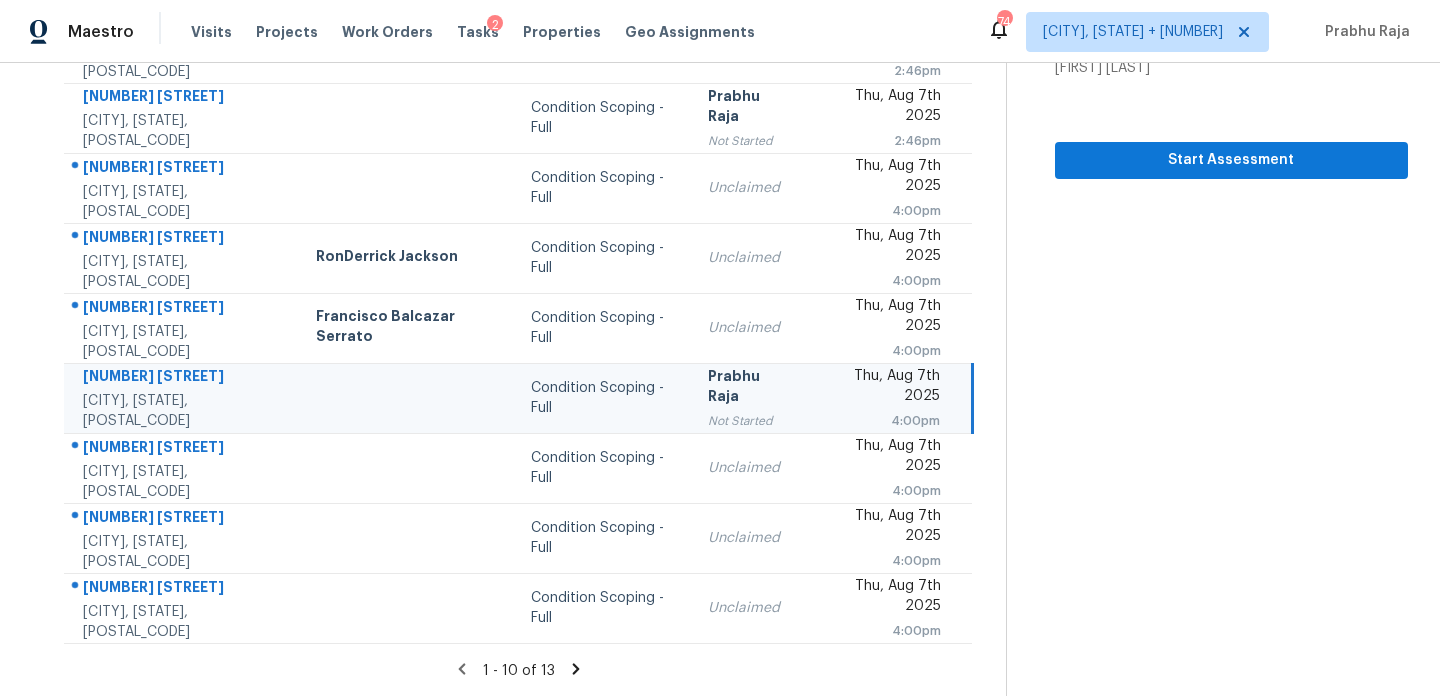 click 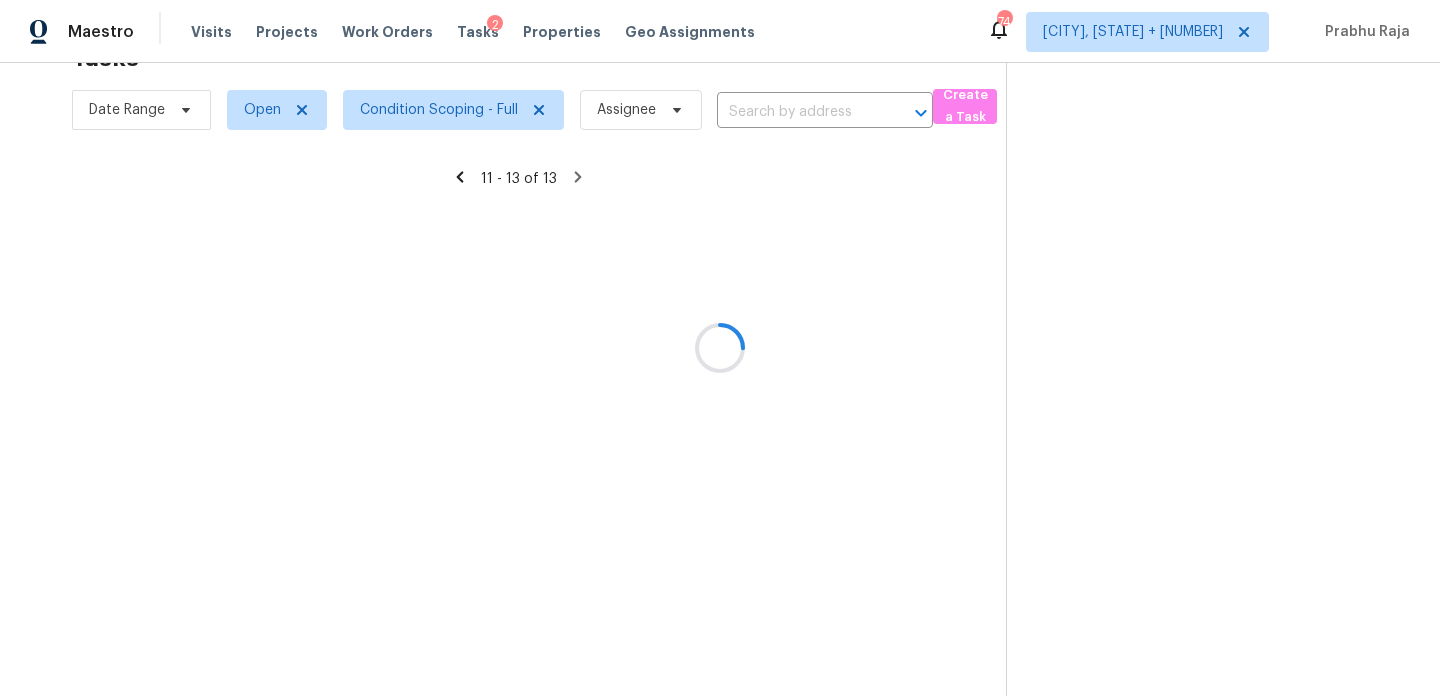 scroll, scrollTop: 63, scrollLeft: 0, axis: vertical 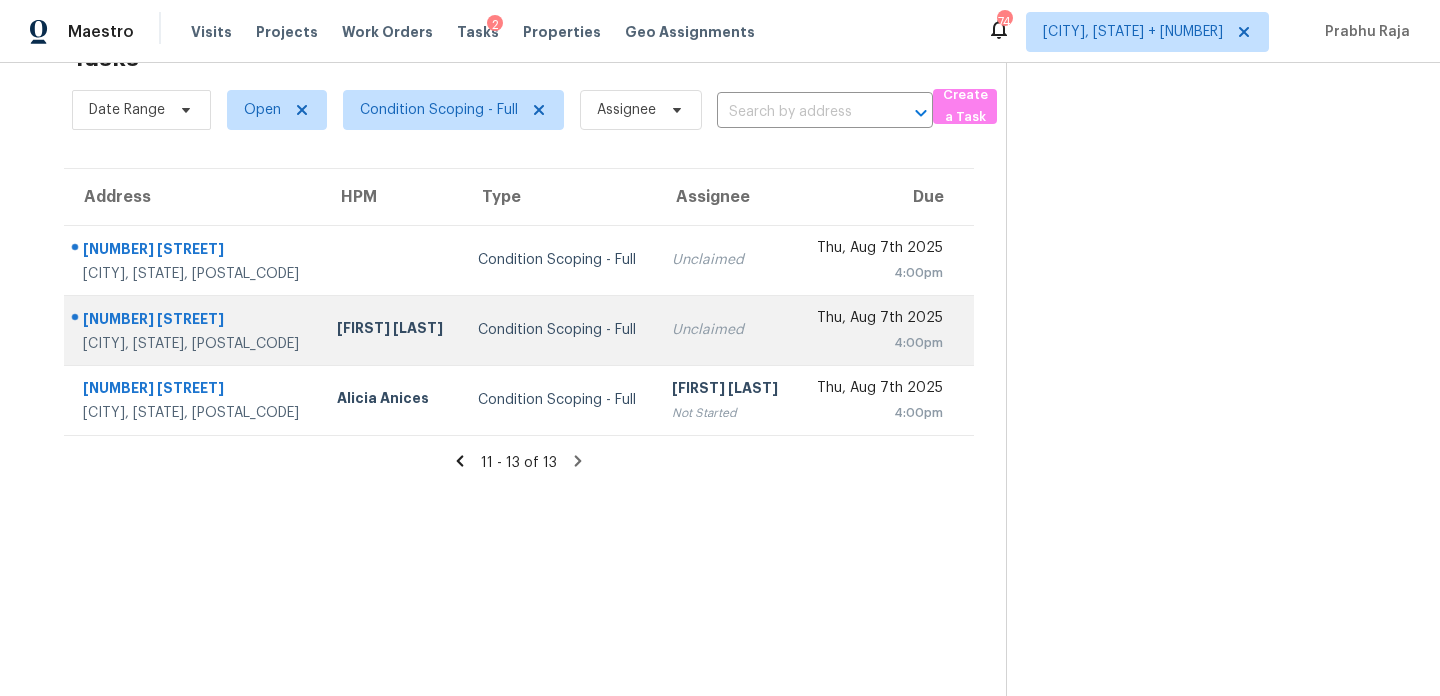 click on "Unclaimed" at bounding box center [726, 330] 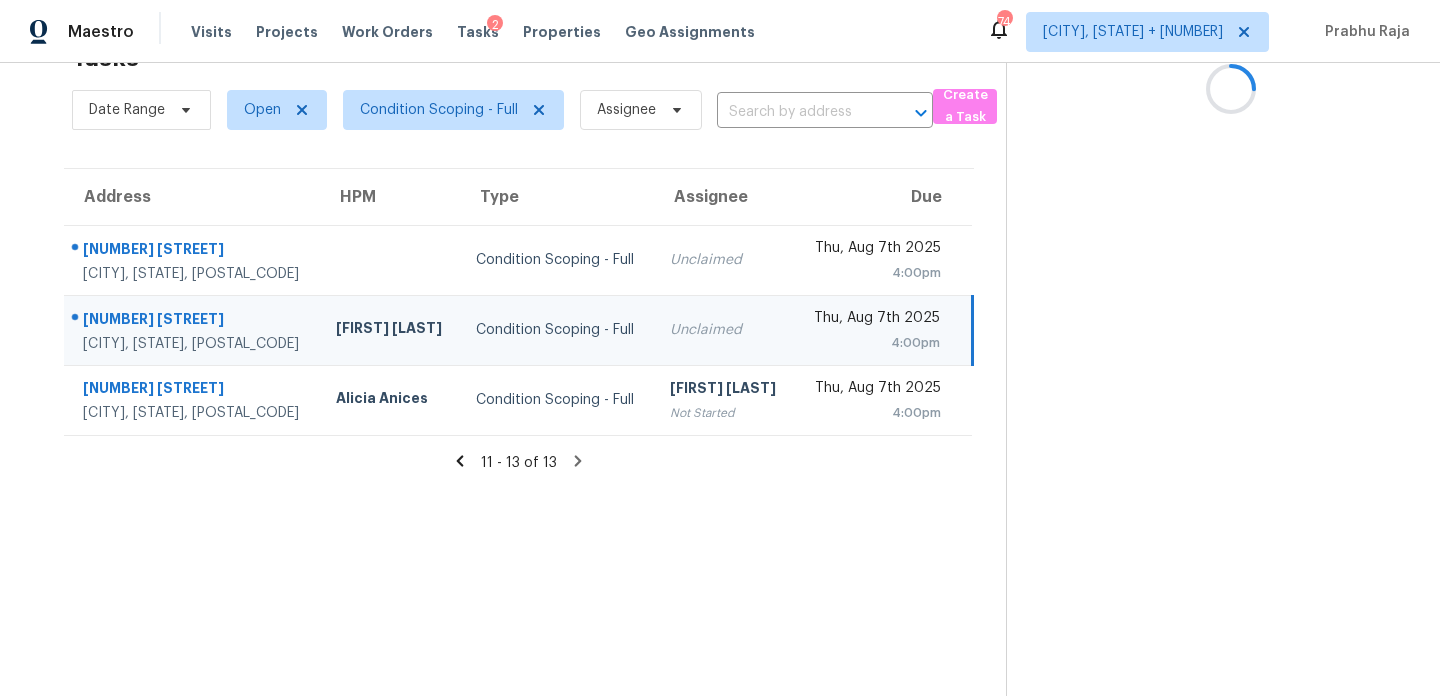 click on "Thu, Aug 7th 2025 4:00pm" at bounding box center [883, 330] 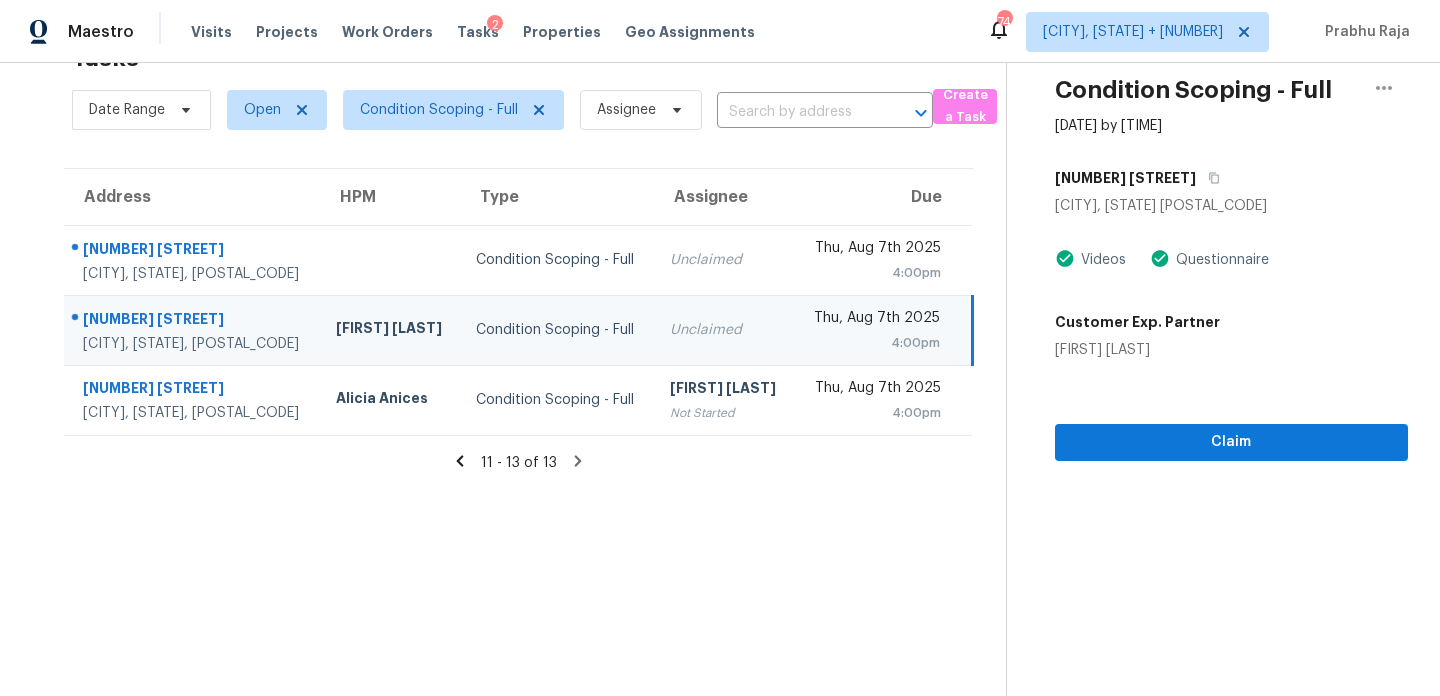 click on "Thu, Aug 7th 2025" at bounding box center (874, 320) 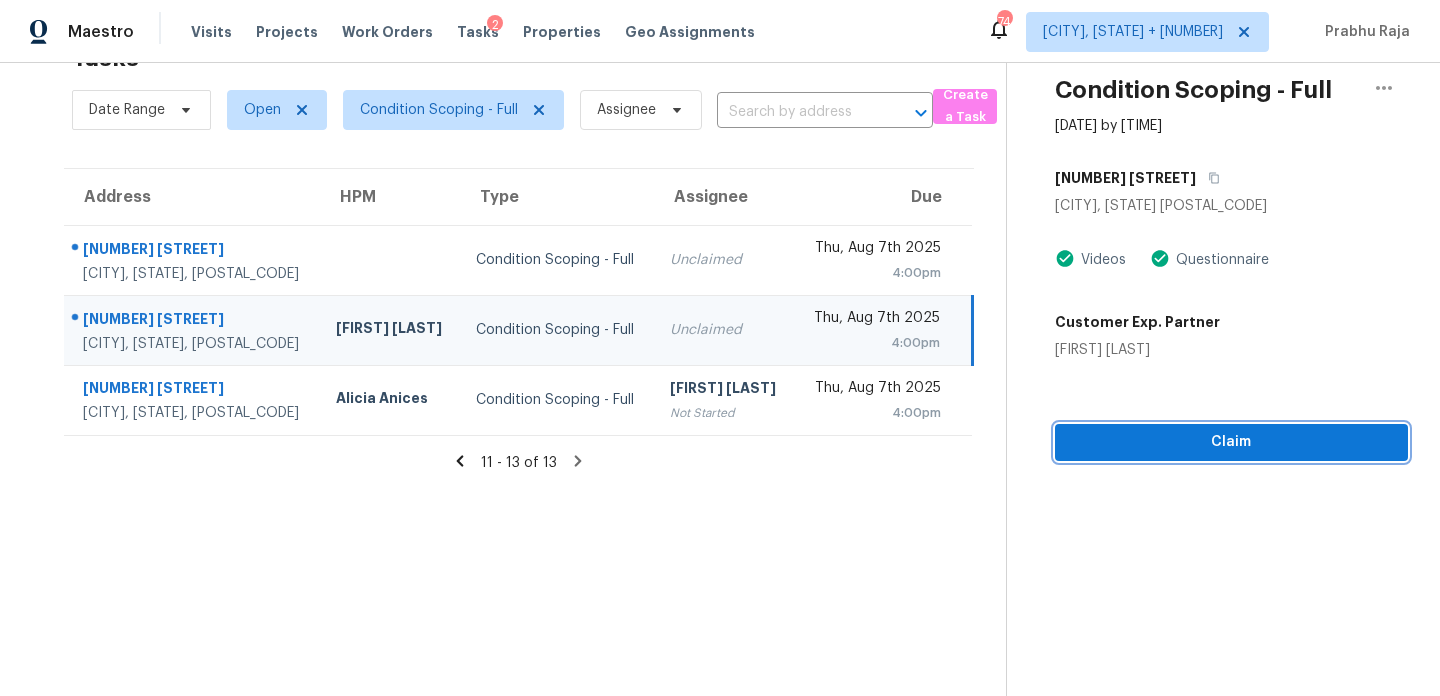 click on "Claim" at bounding box center [1231, 442] 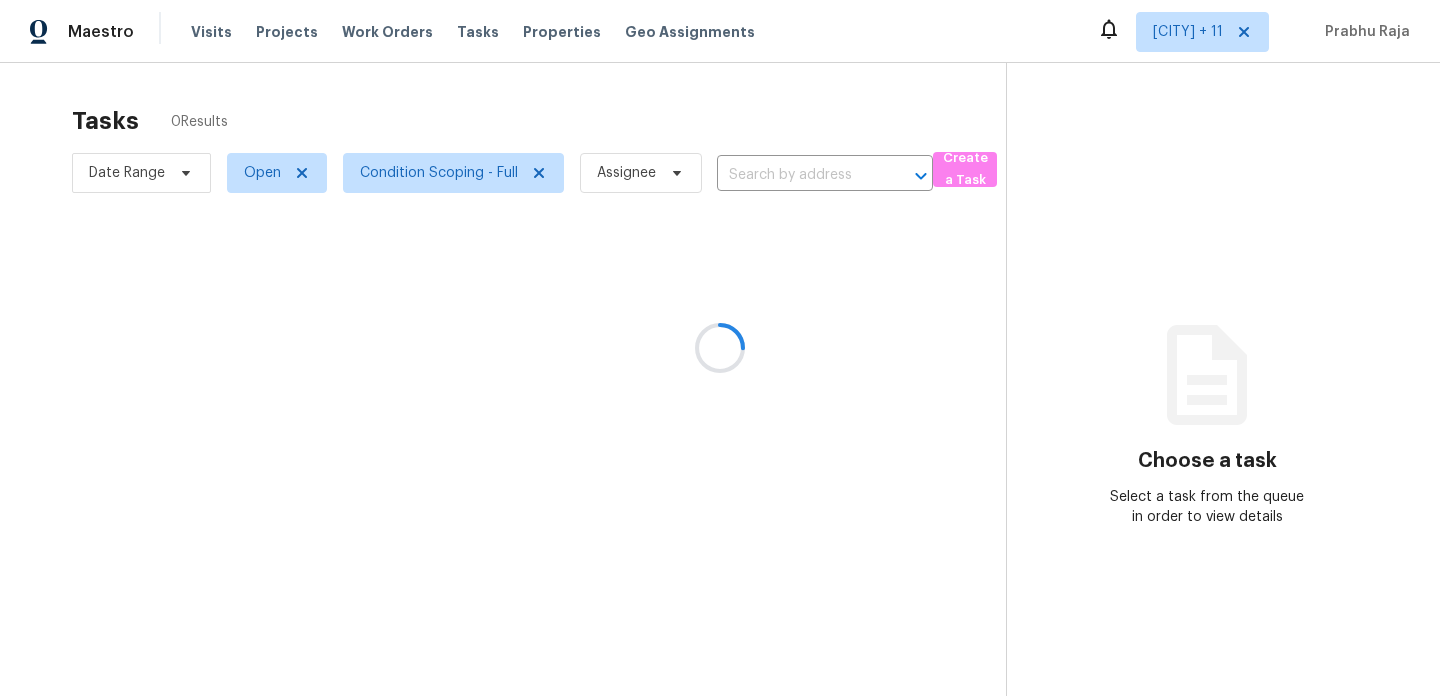 scroll, scrollTop: 0, scrollLeft: 0, axis: both 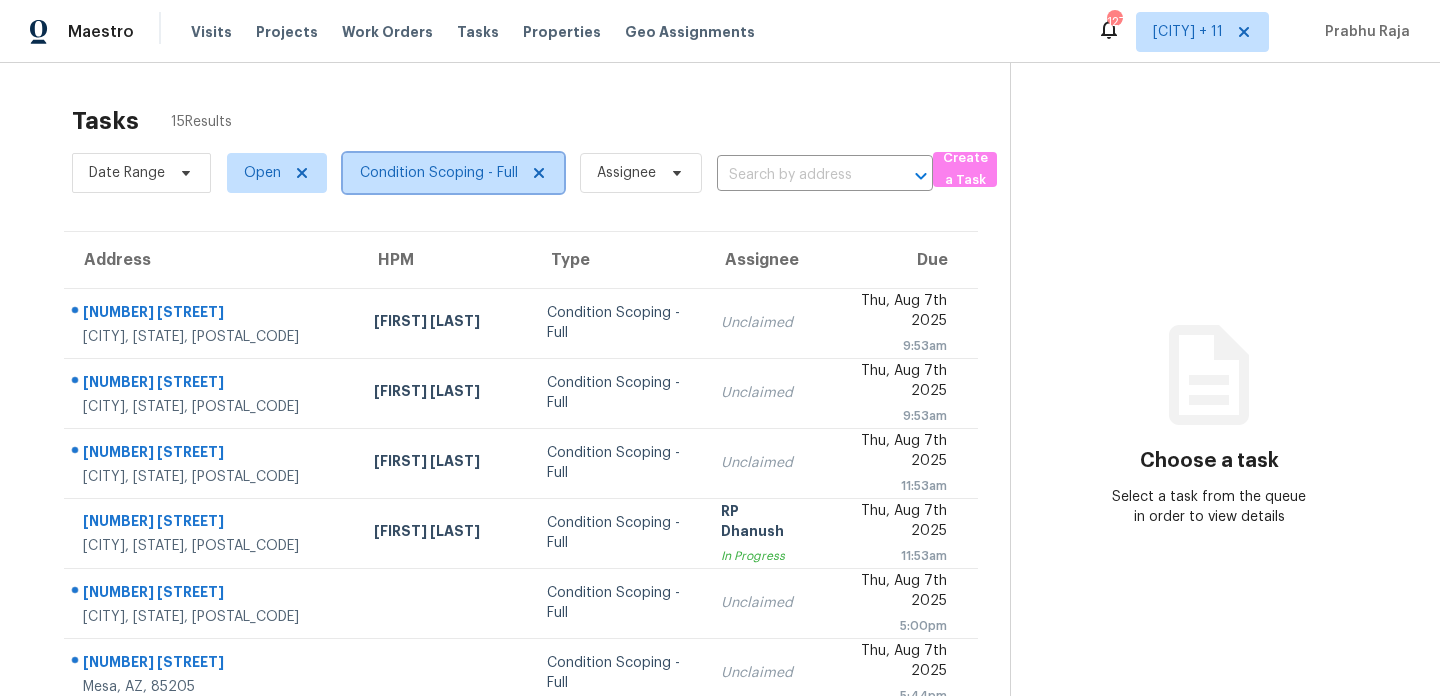 click on "Condition Scoping - Full" at bounding box center (439, 173) 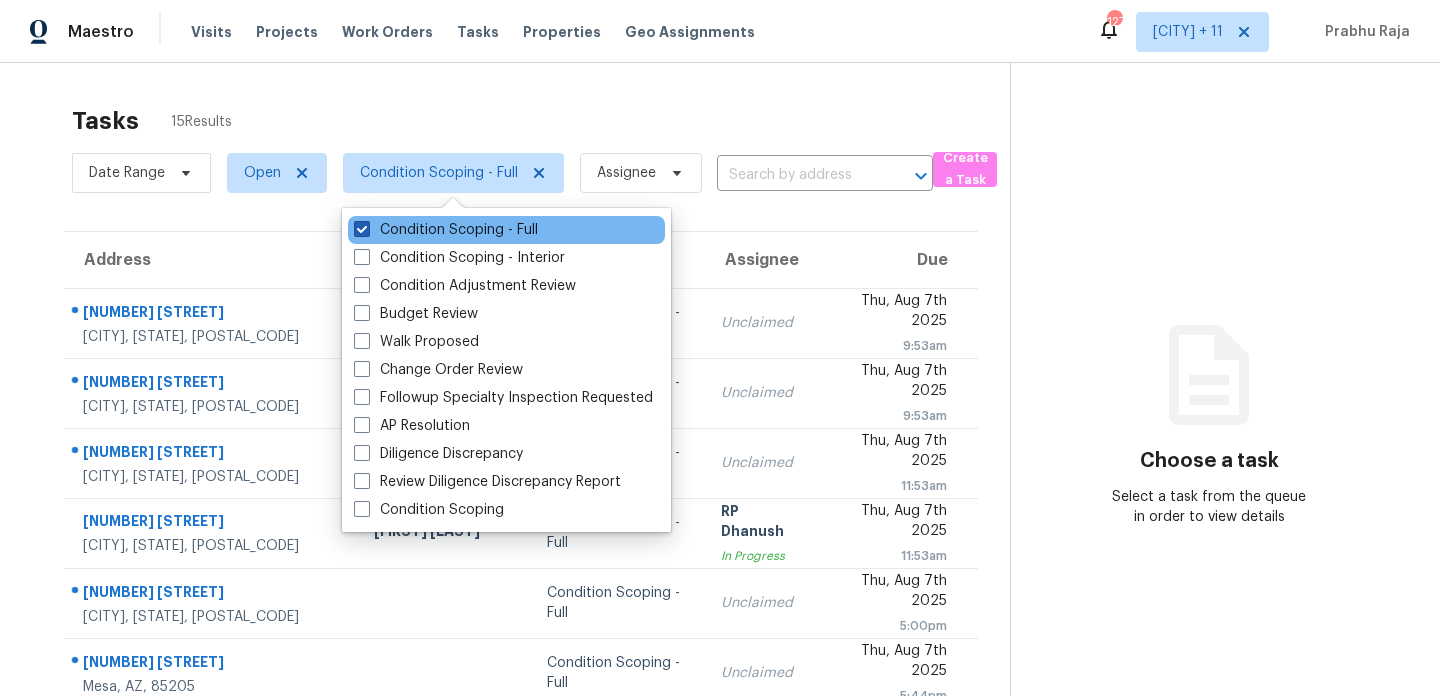 click on "Condition Scoping - Full" at bounding box center [446, 230] 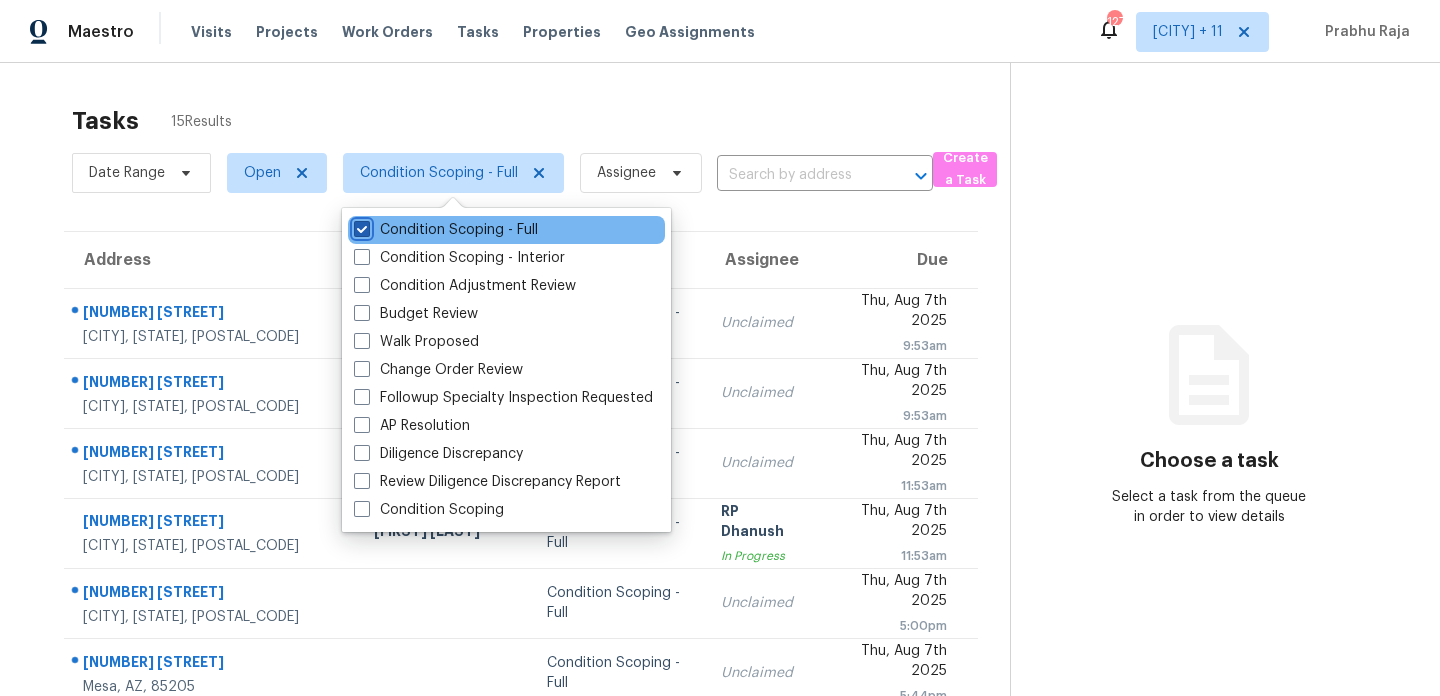 click on "Condition Scoping - Full" at bounding box center [360, 226] 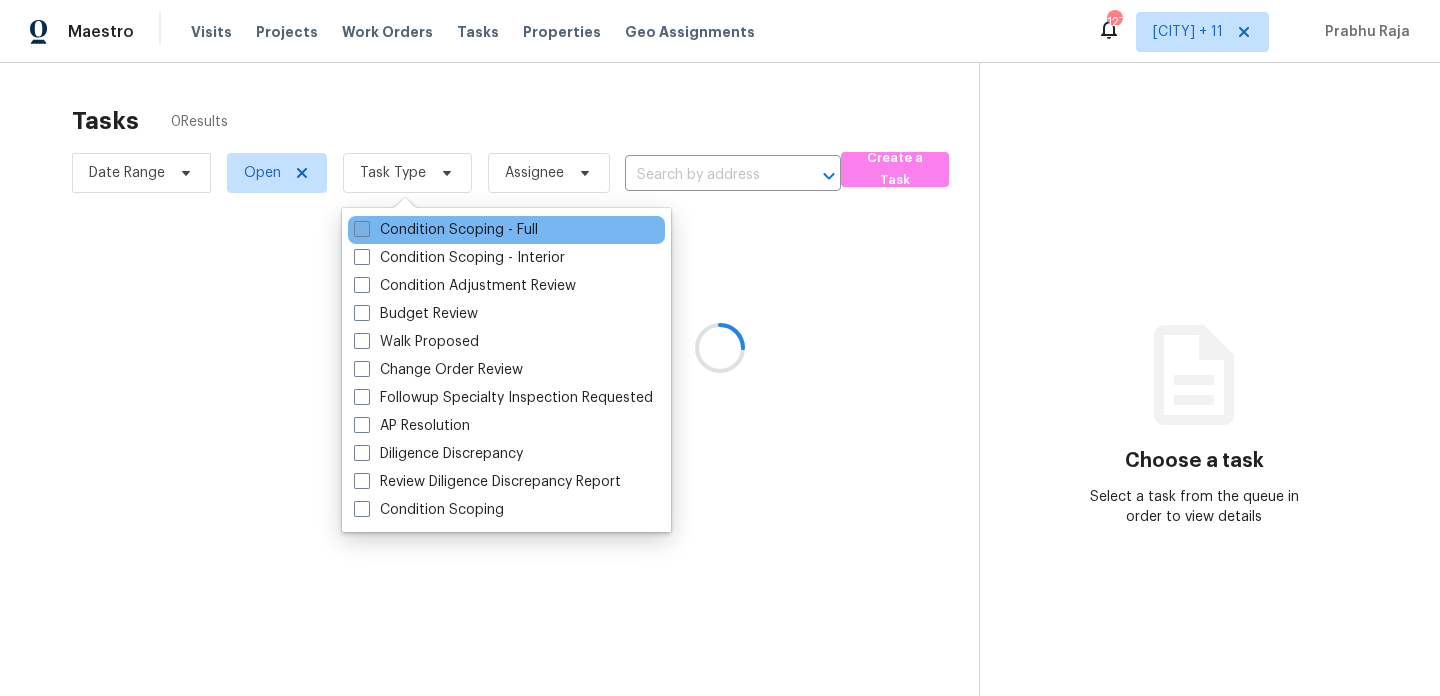 click on "Condition Scoping - Full" at bounding box center [446, 230] 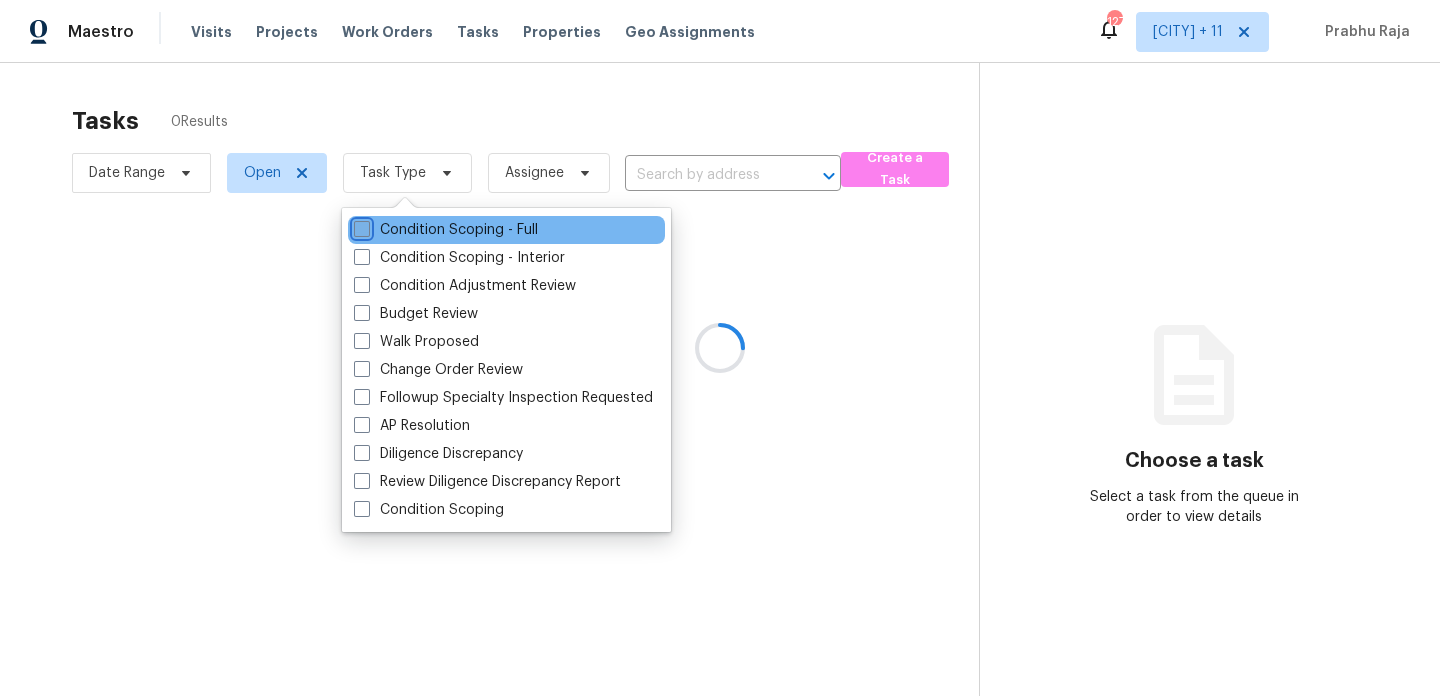 click on "Condition Scoping - Full" at bounding box center [360, 226] 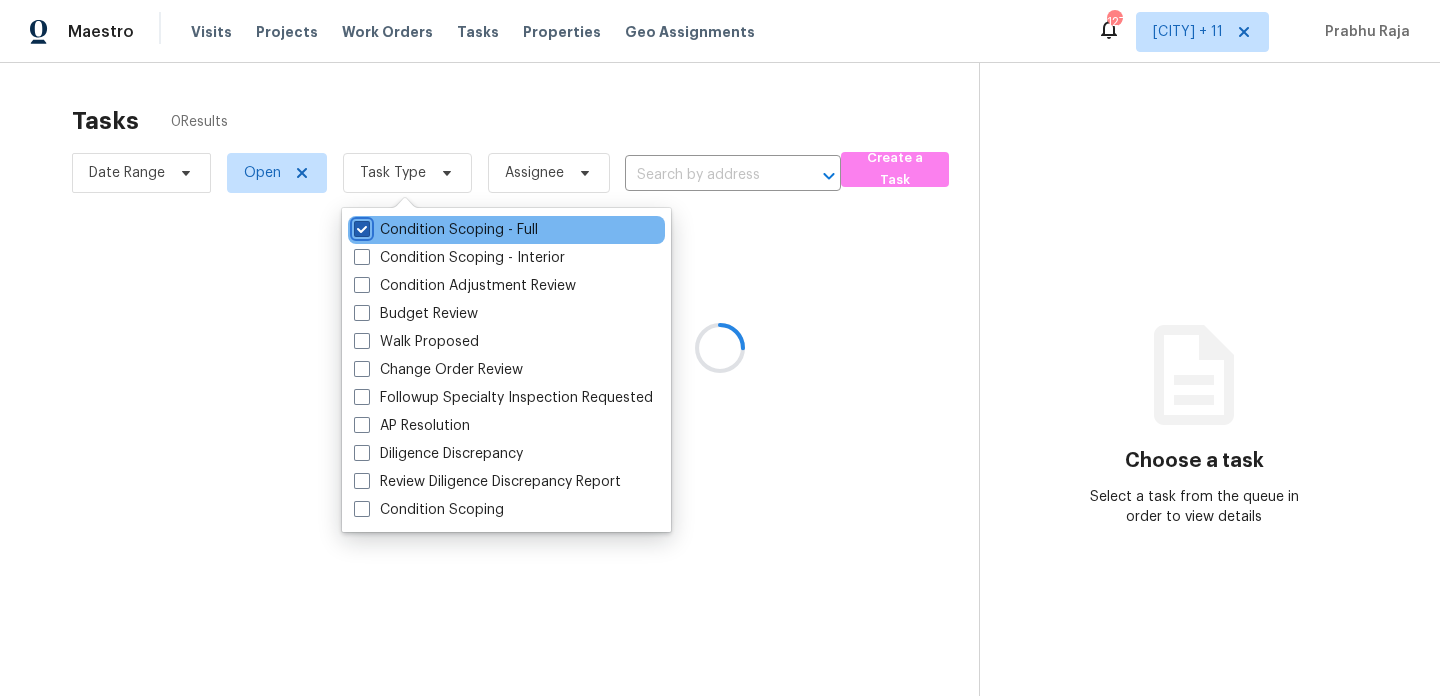 checkbox on "true" 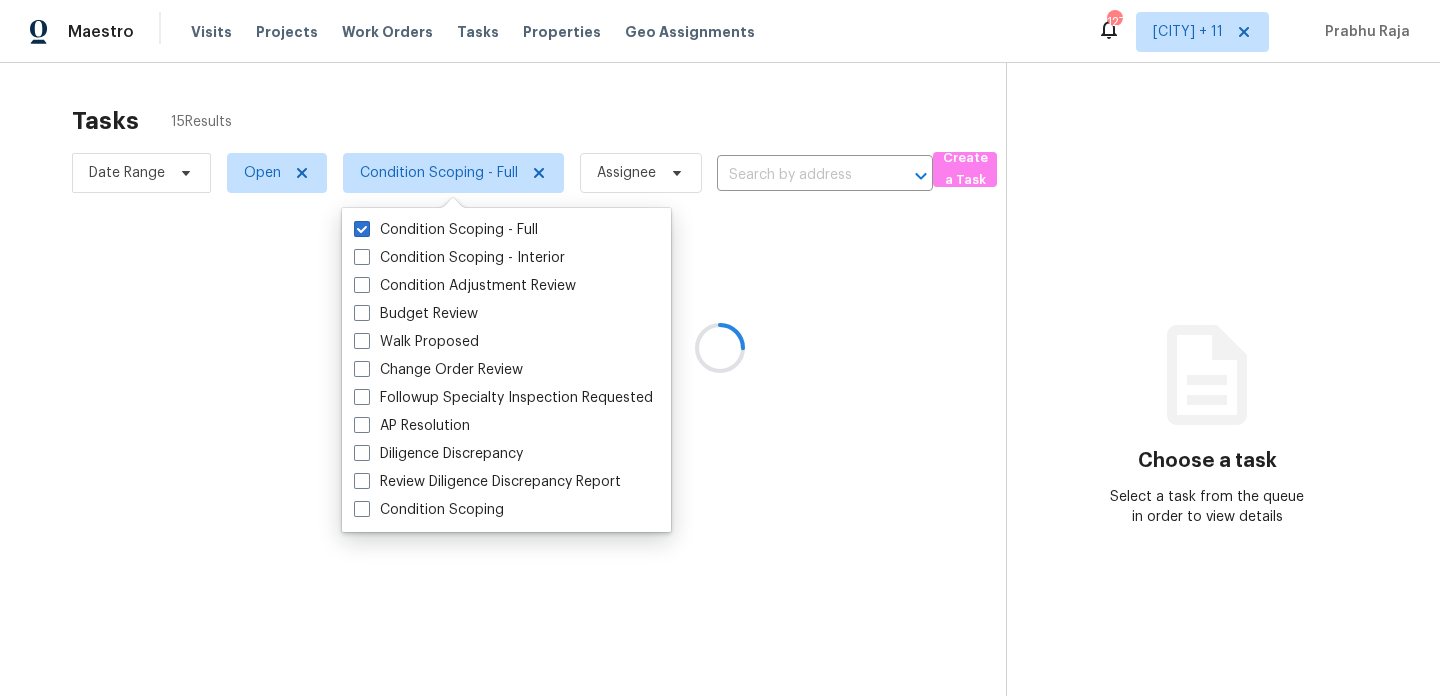 click at bounding box center [720, 348] 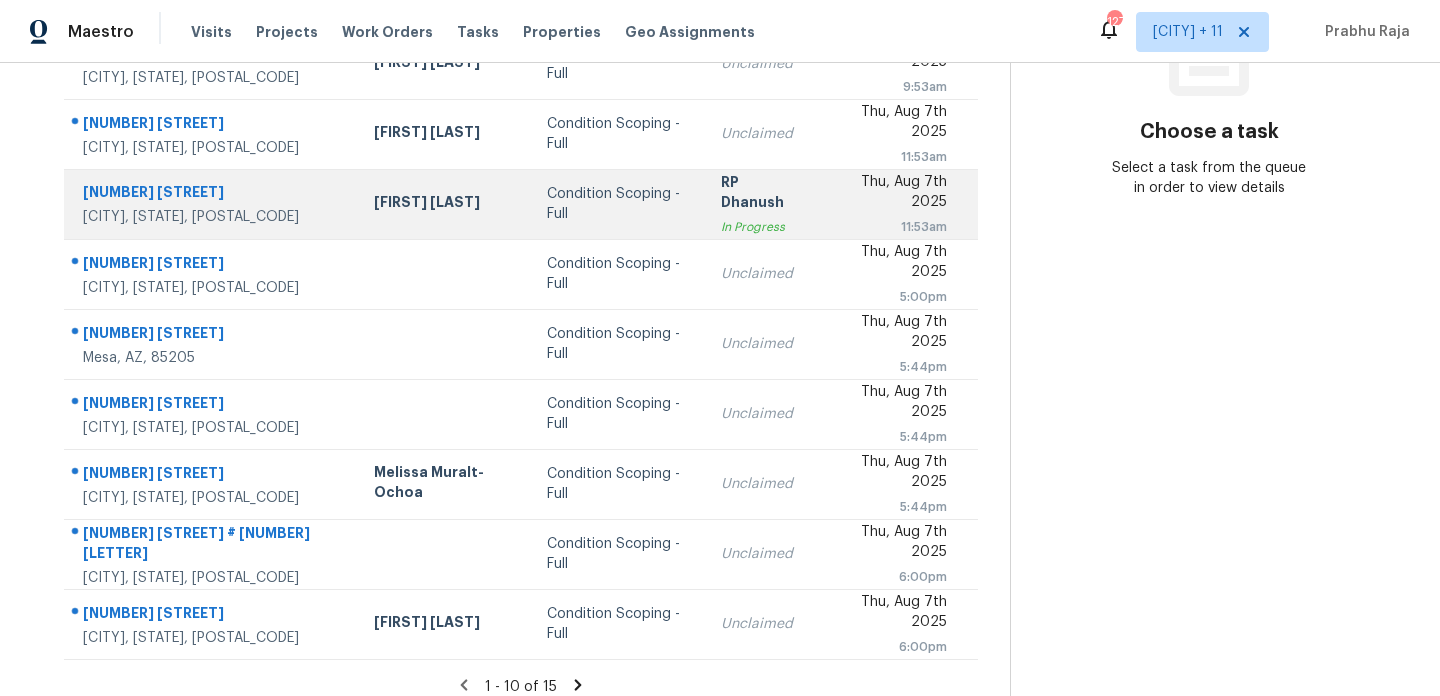 scroll, scrollTop: 345, scrollLeft: 0, axis: vertical 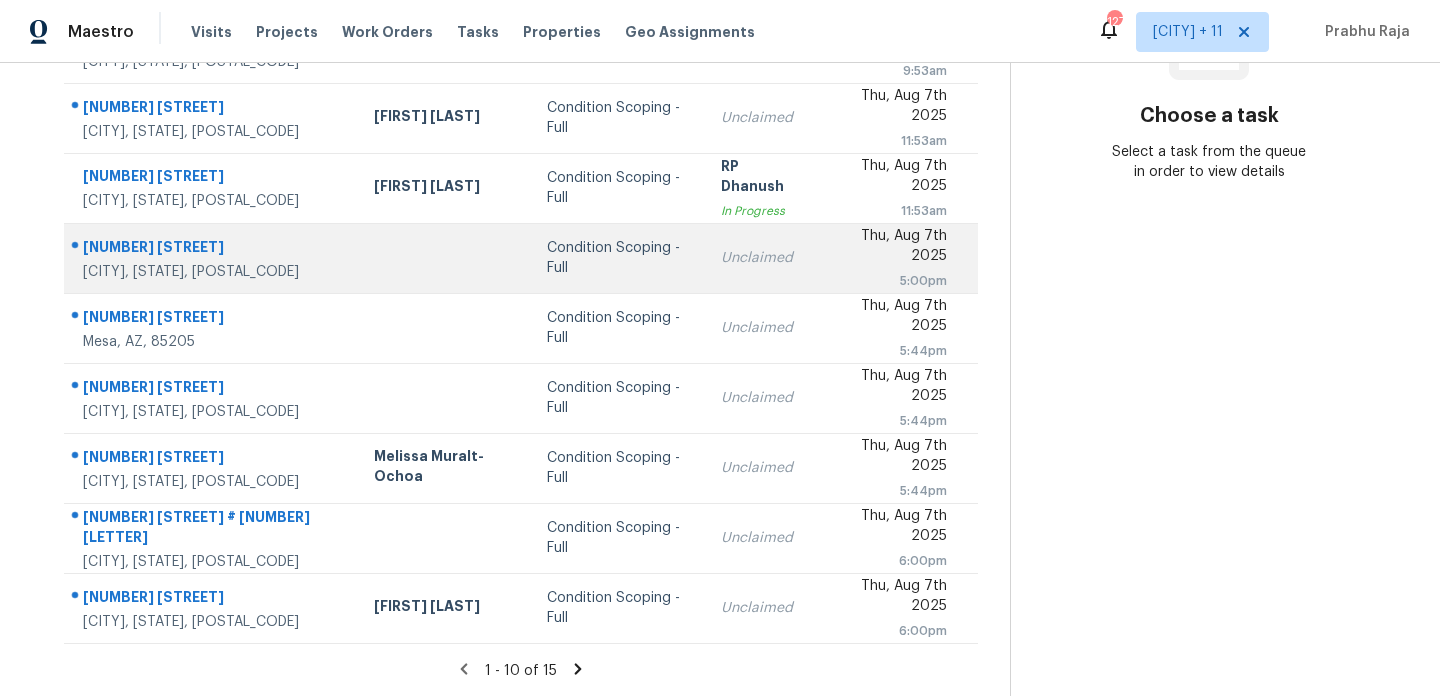 click on "Unclaimed" at bounding box center [762, 258] 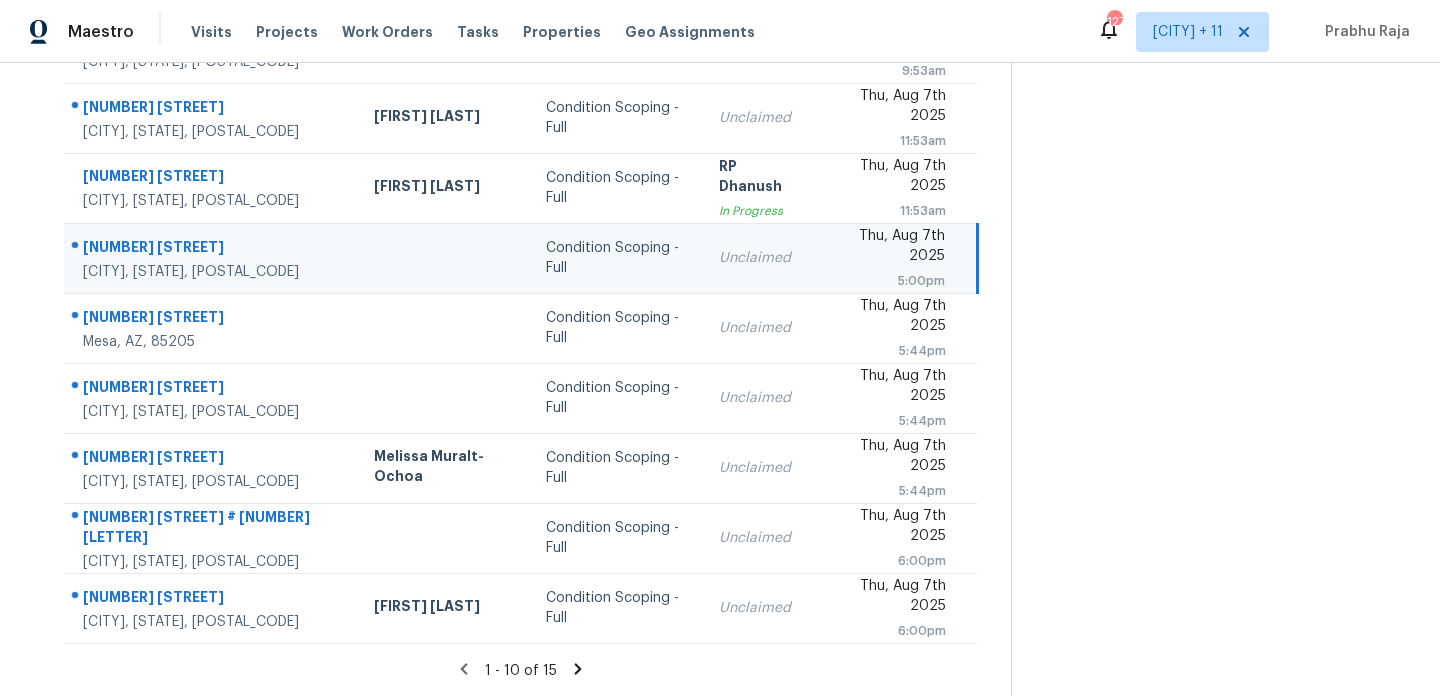 click on "Unclaimed" at bounding box center [760, 258] 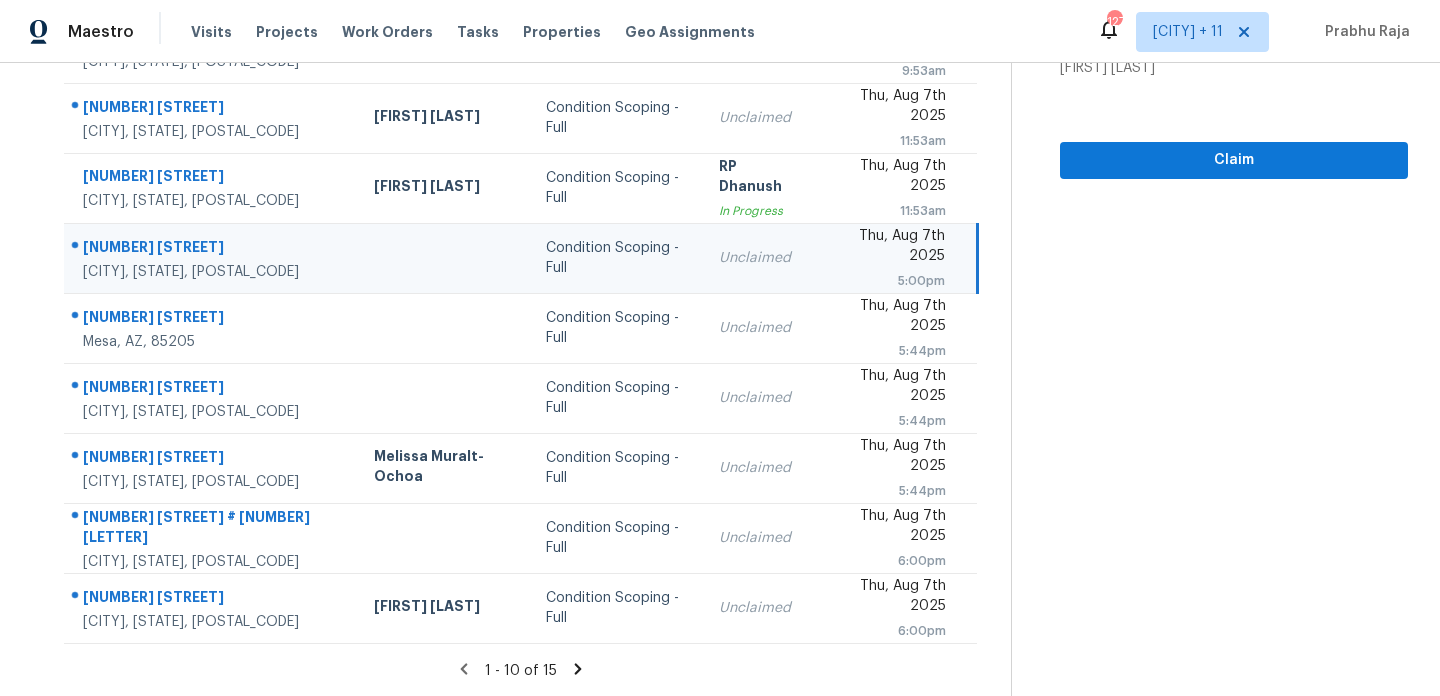 click on "[DAY_OF_WEEK], [MONTH] [DAY] [YEAR] [TIME]" at bounding box center (897, 258) 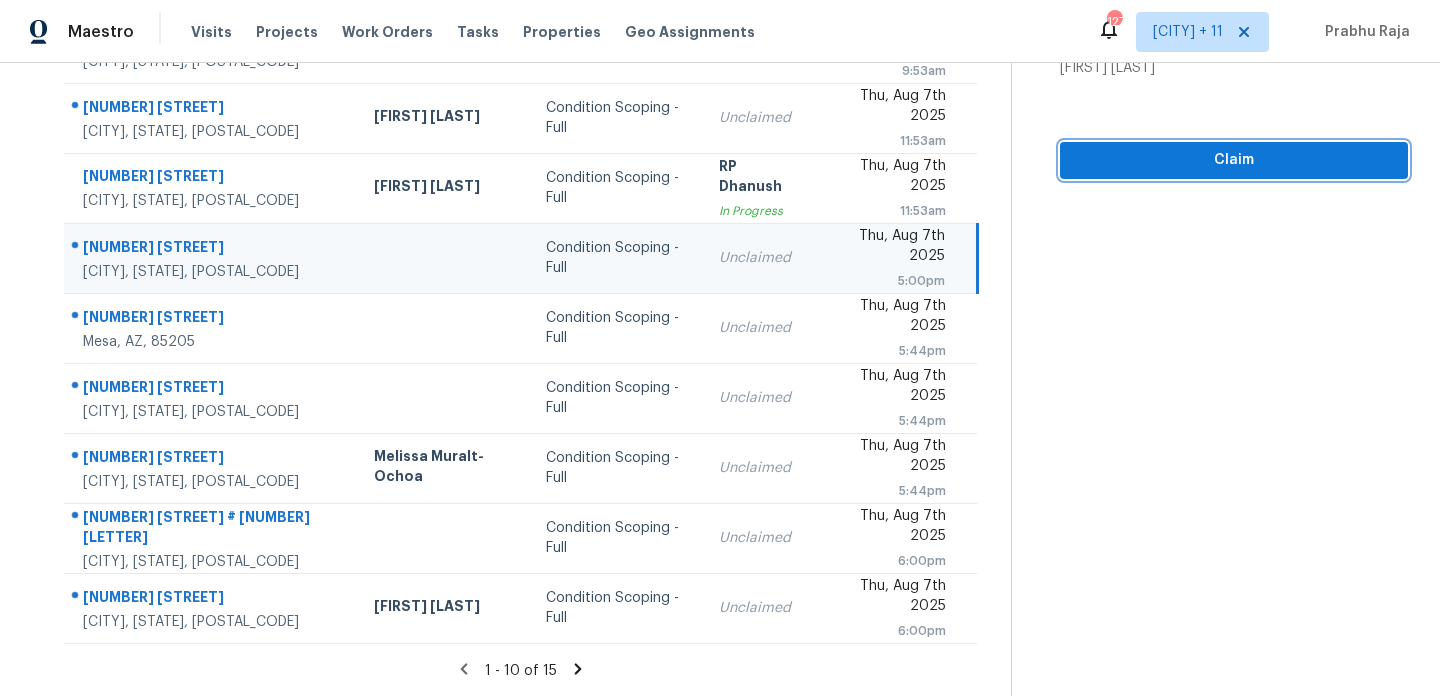 click on "Claim" at bounding box center [1234, 160] 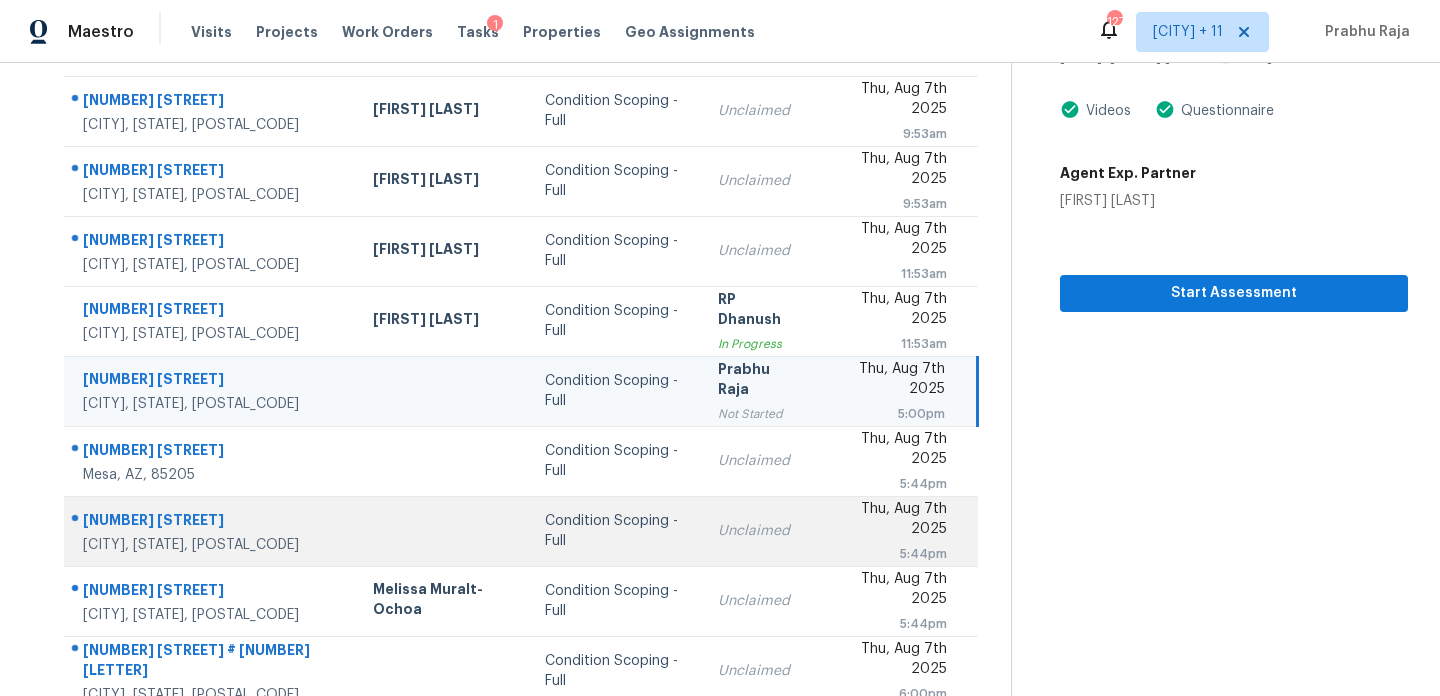 scroll, scrollTop: 207, scrollLeft: 0, axis: vertical 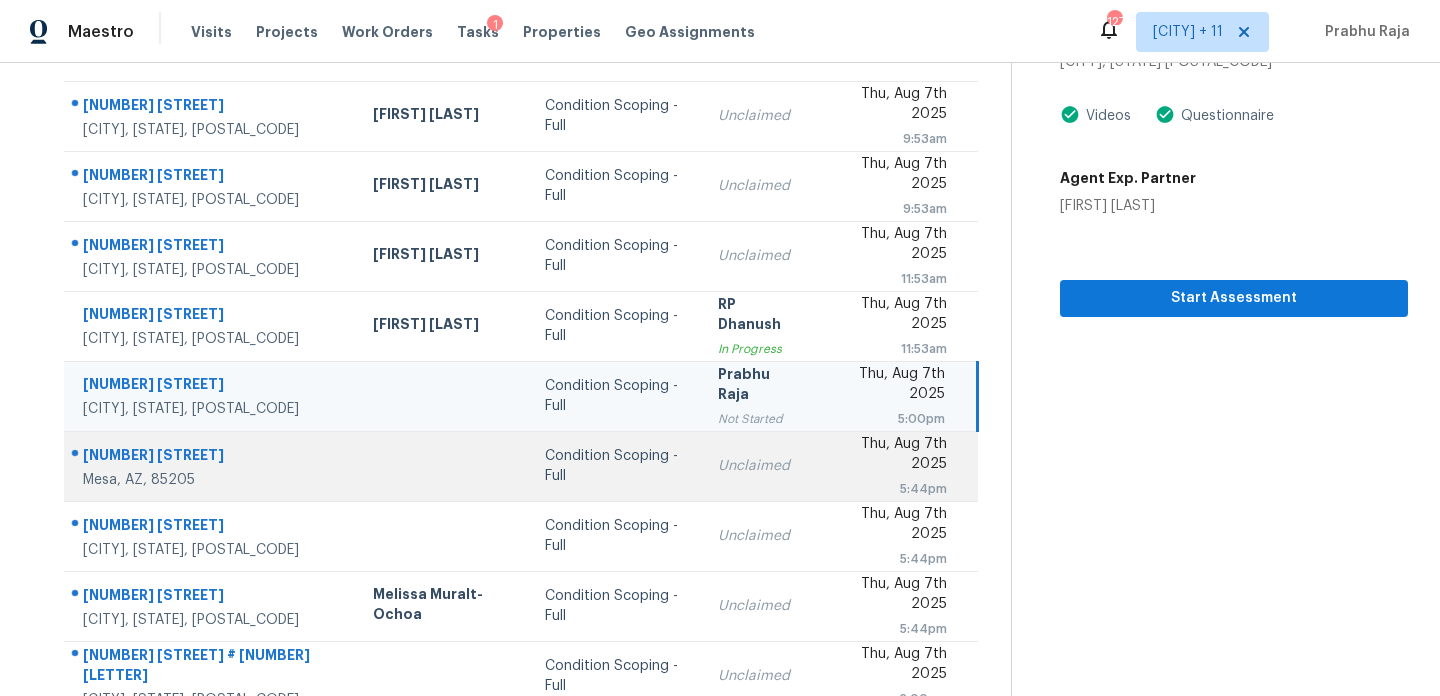 click on "Condition Scoping - Full" at bounding box center [615, 466] 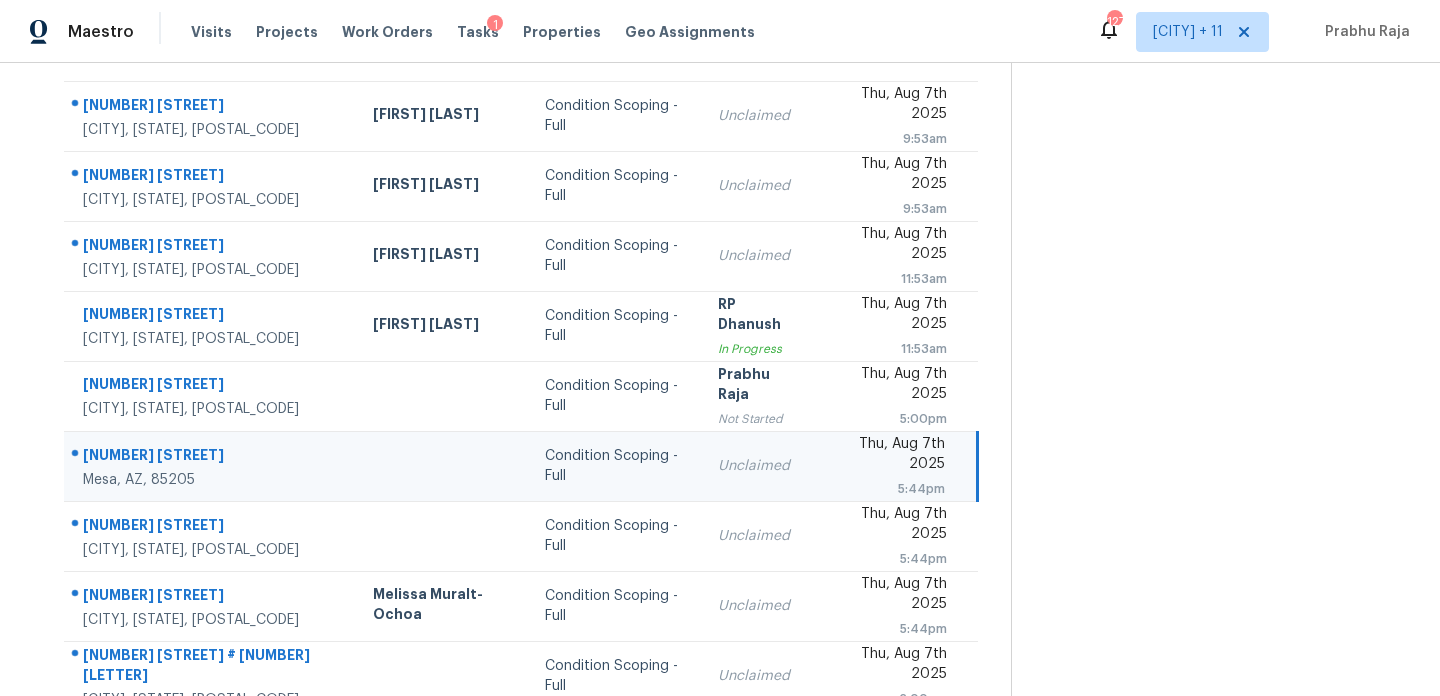 click on "Unclaimed" at bounding box center [759, 466] 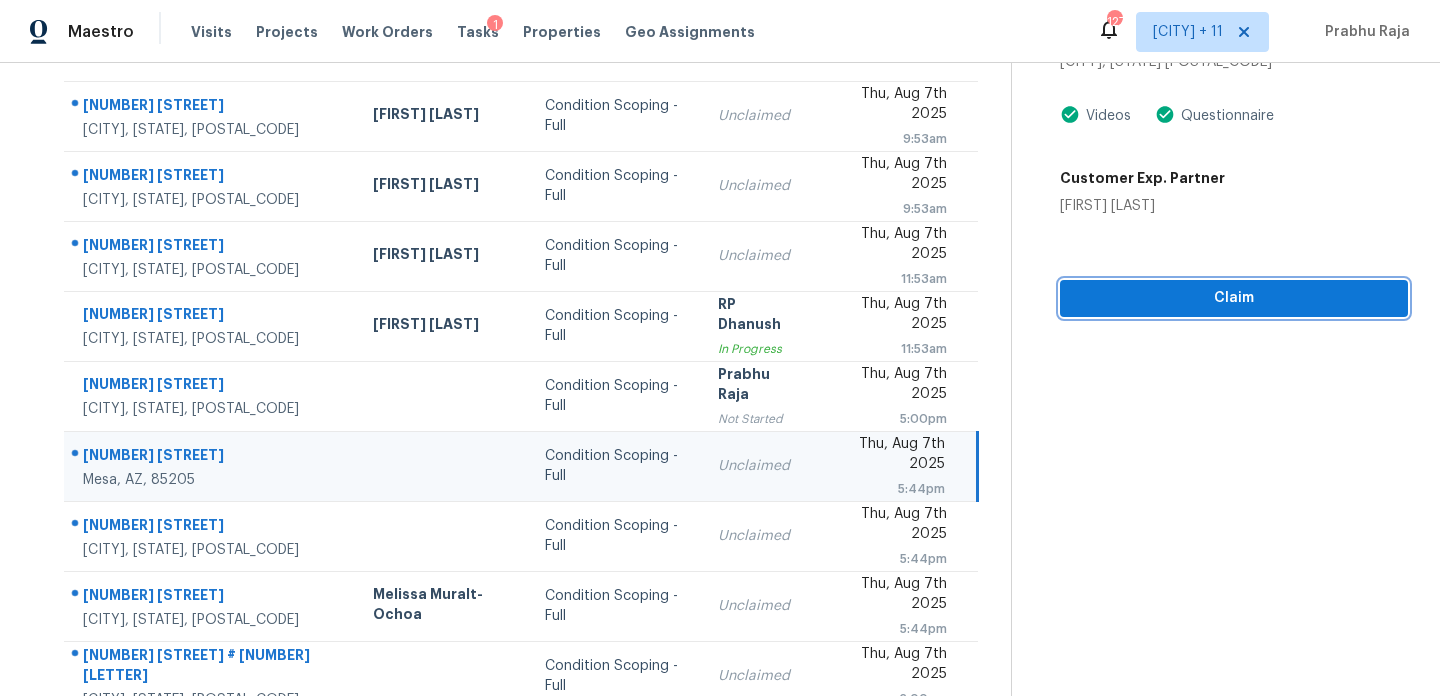 click on "Claim" at bounding box center (1234, 298) 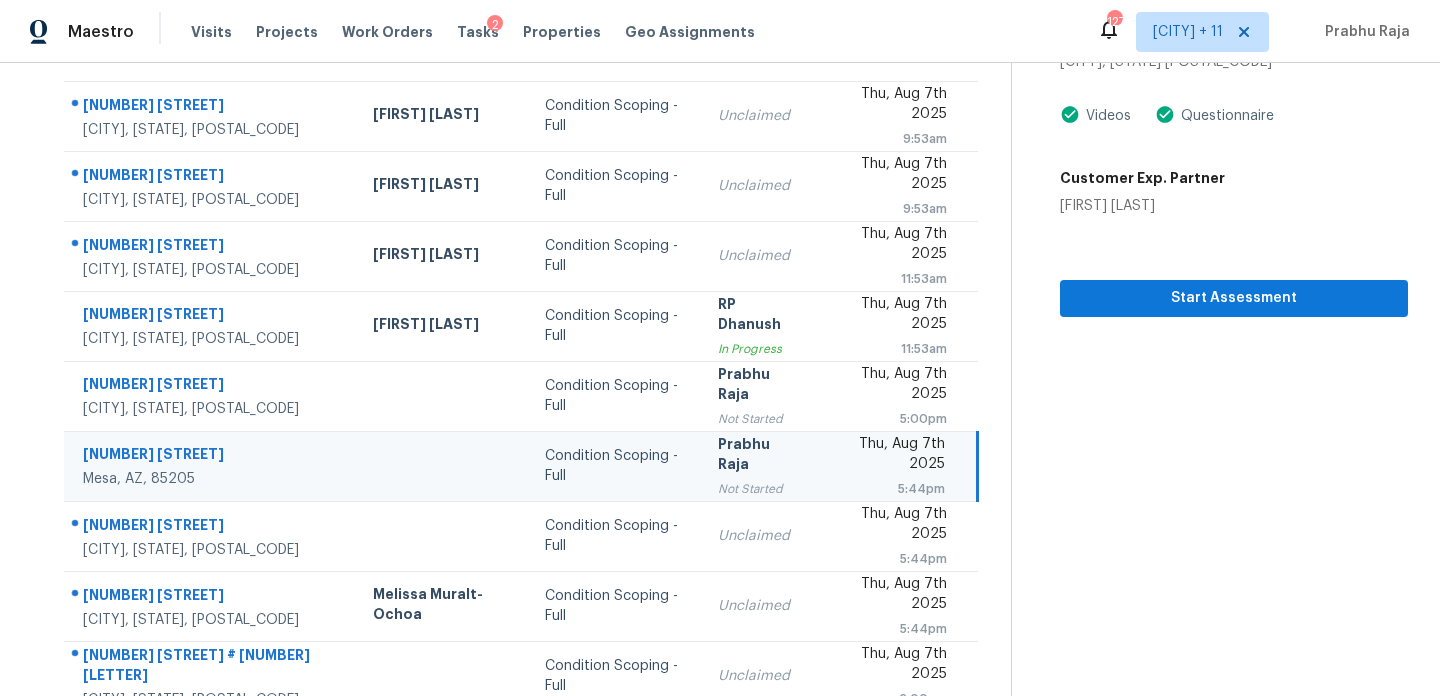 scroll, scrollTop: 345, scrollLeft: 0, axis: vertical 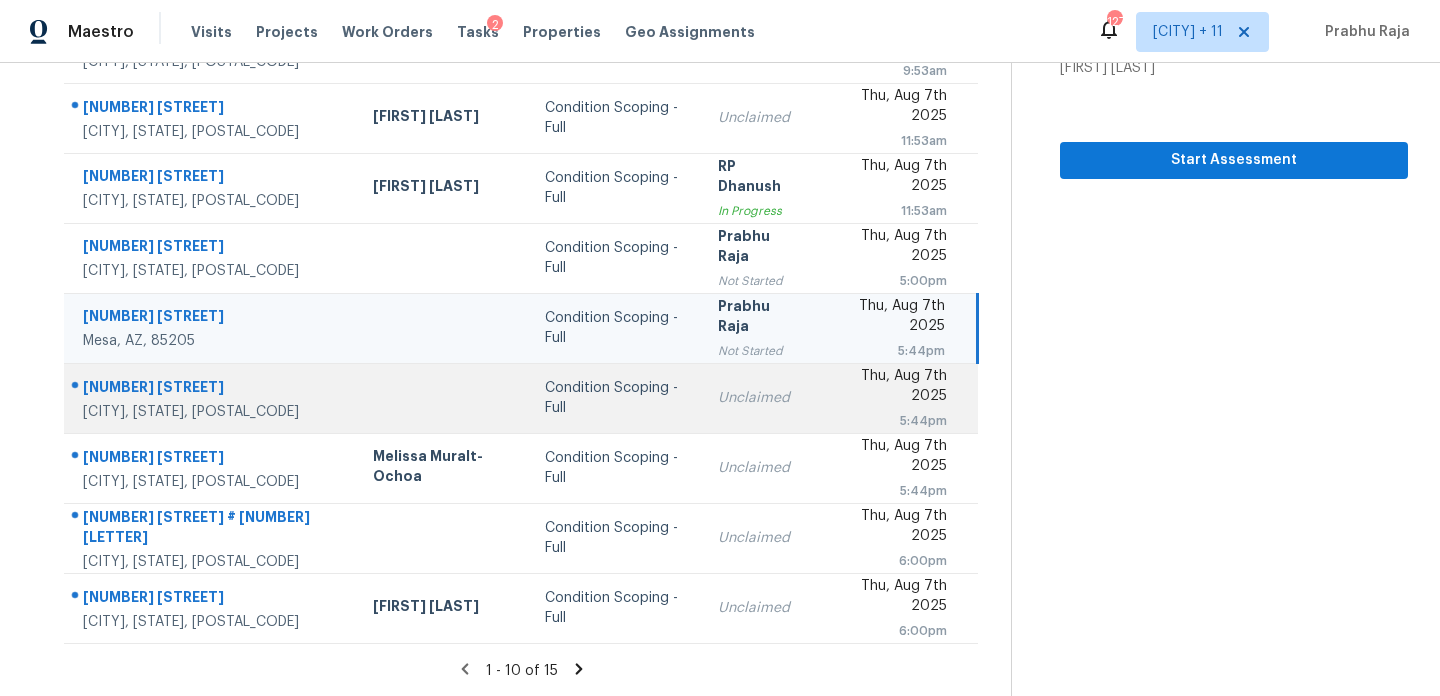 click on "Unclaimed" at bounding box center [759, 398] 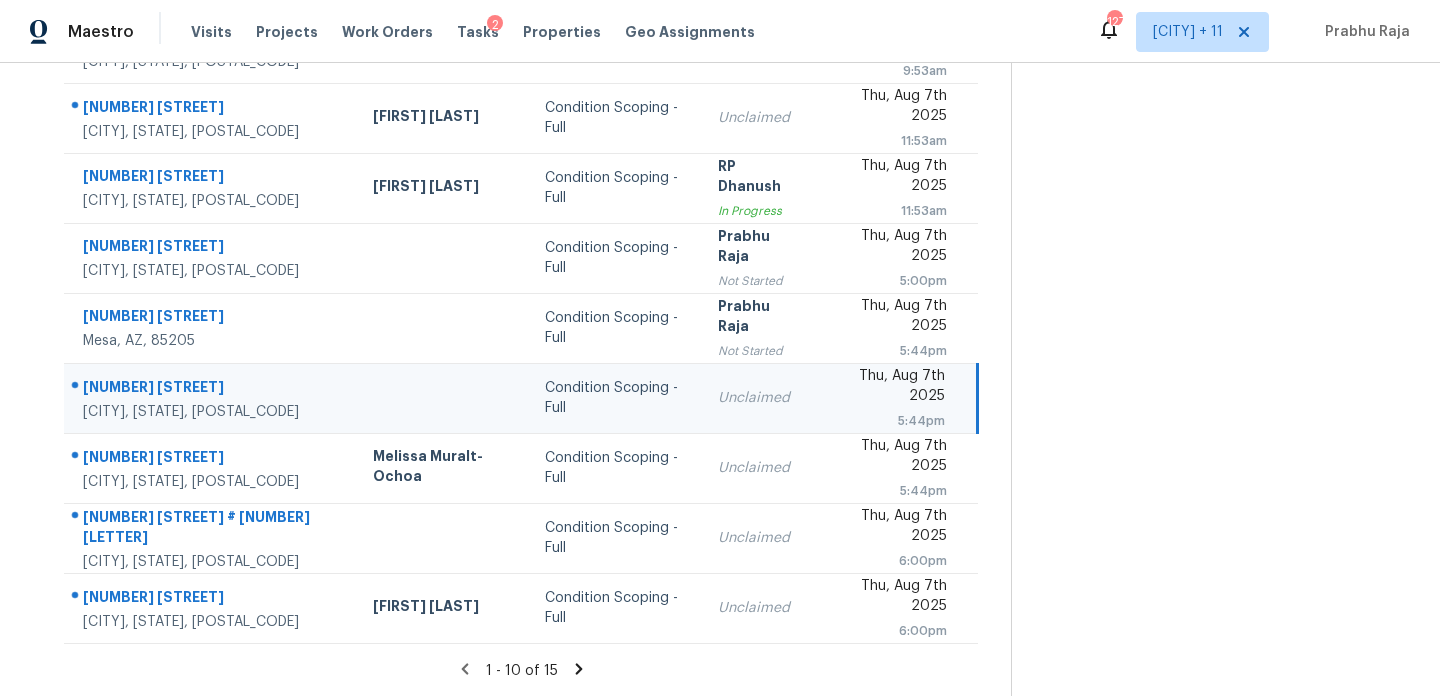click on "Thu, Aug 7th 2025 5:44pm" at bounding box center (898, 398) 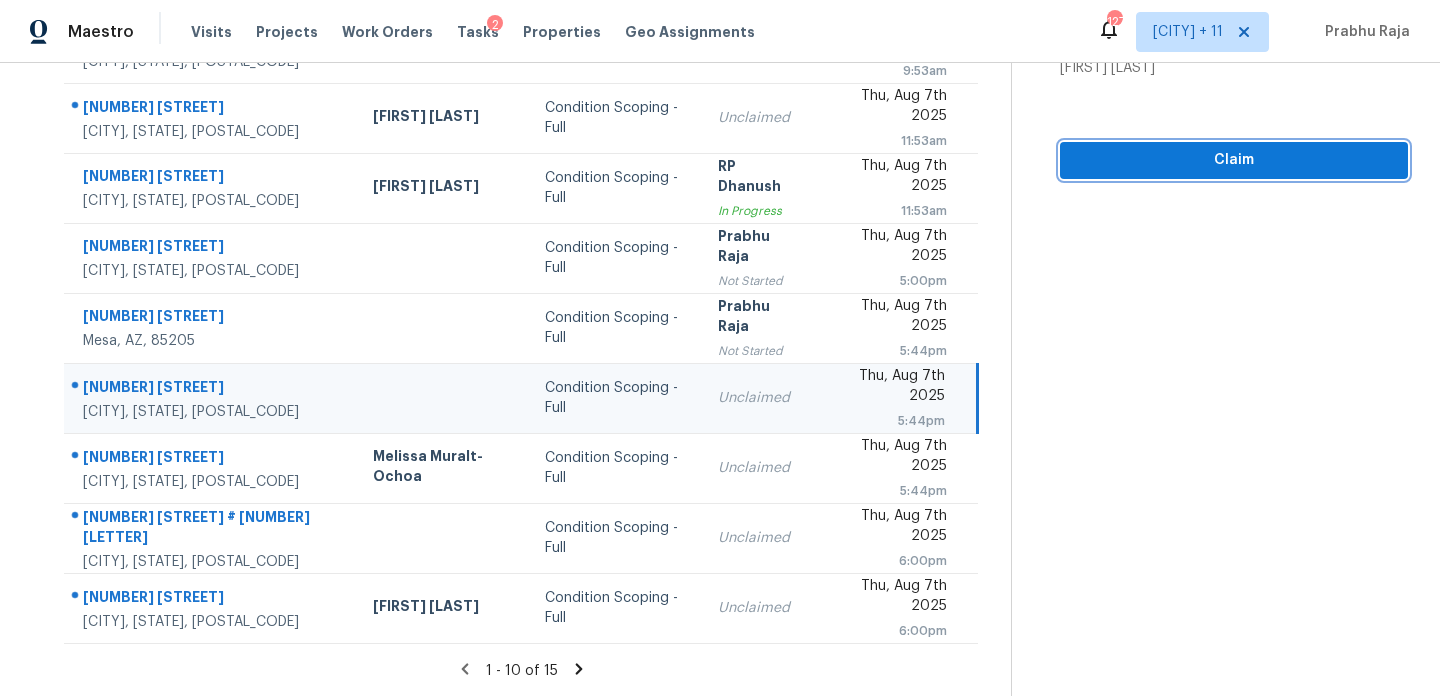 click on "Claim" at bounding box center (1234, 160) 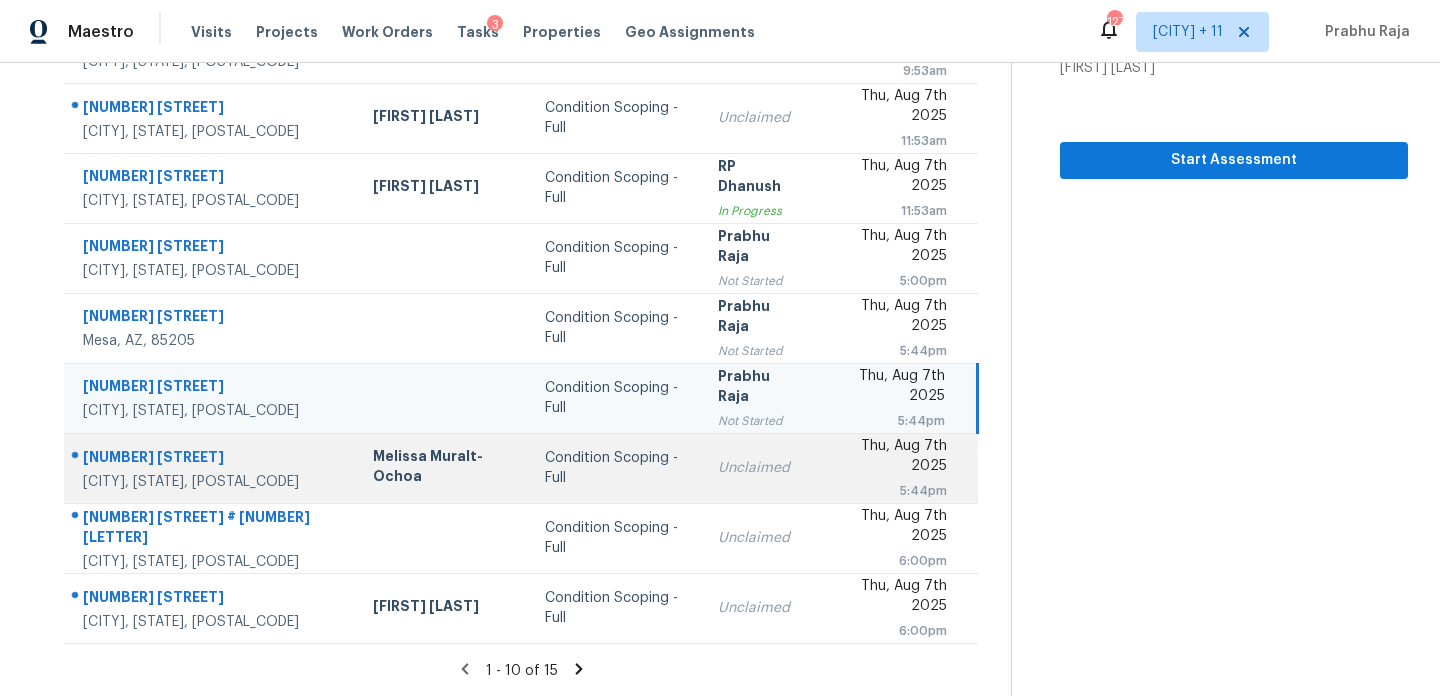 click on "Unclaimed" at bounding box center (759, 468) 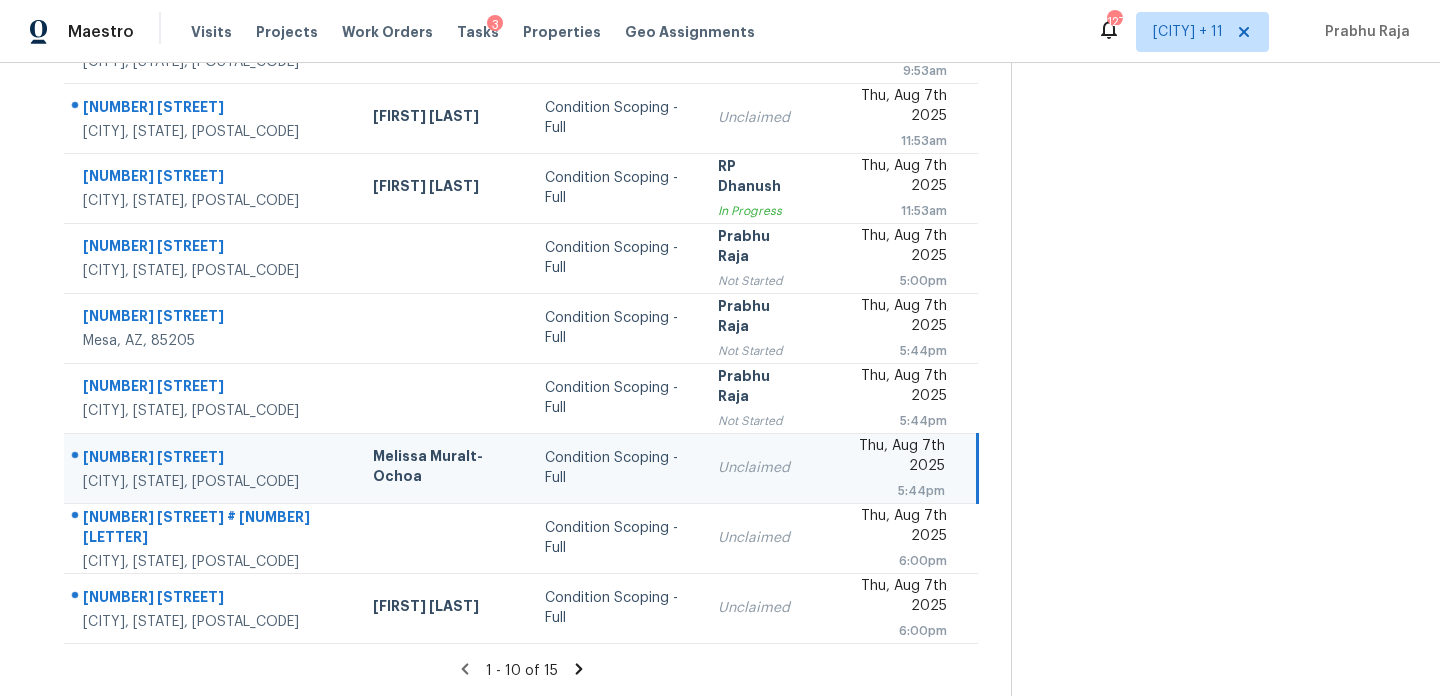 click on "Thu, Aug 7th 2025 5:44pm" at bounding box center [898, 468] 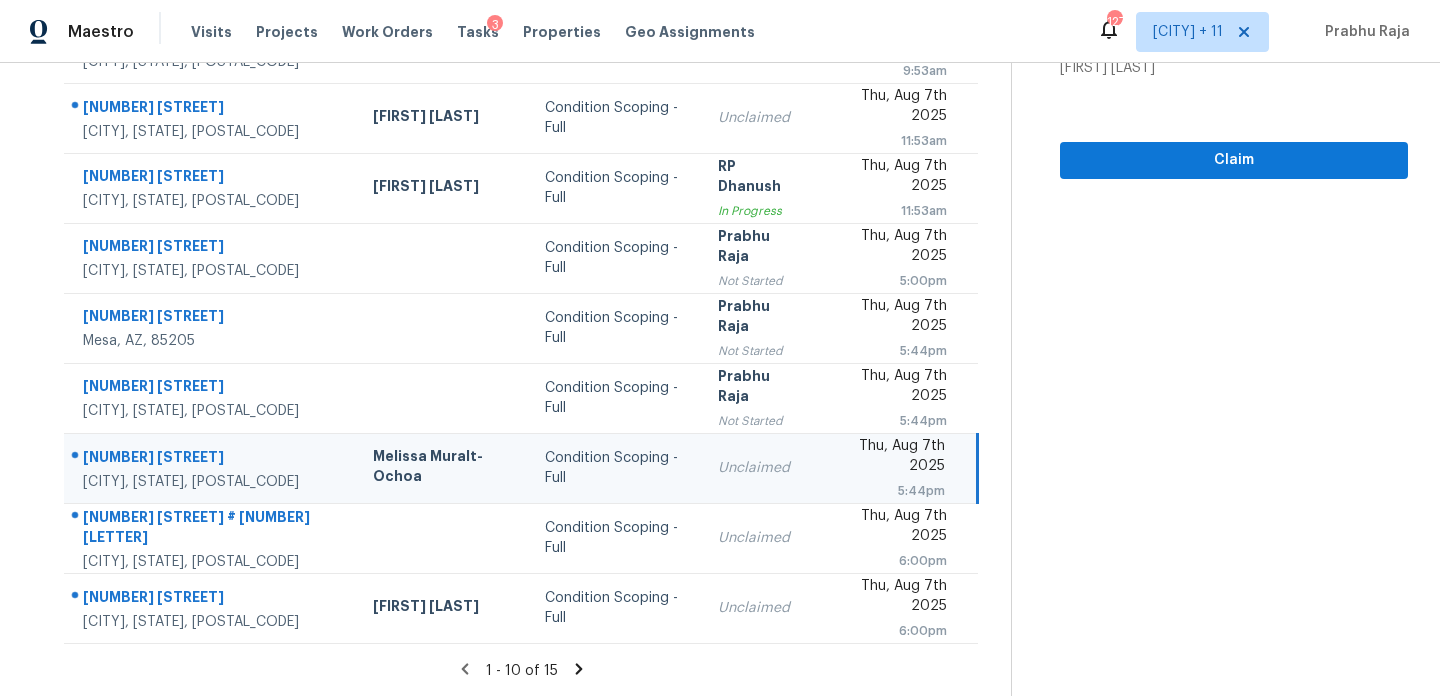 click on "5:44pm" at bounding box center (890, 491) 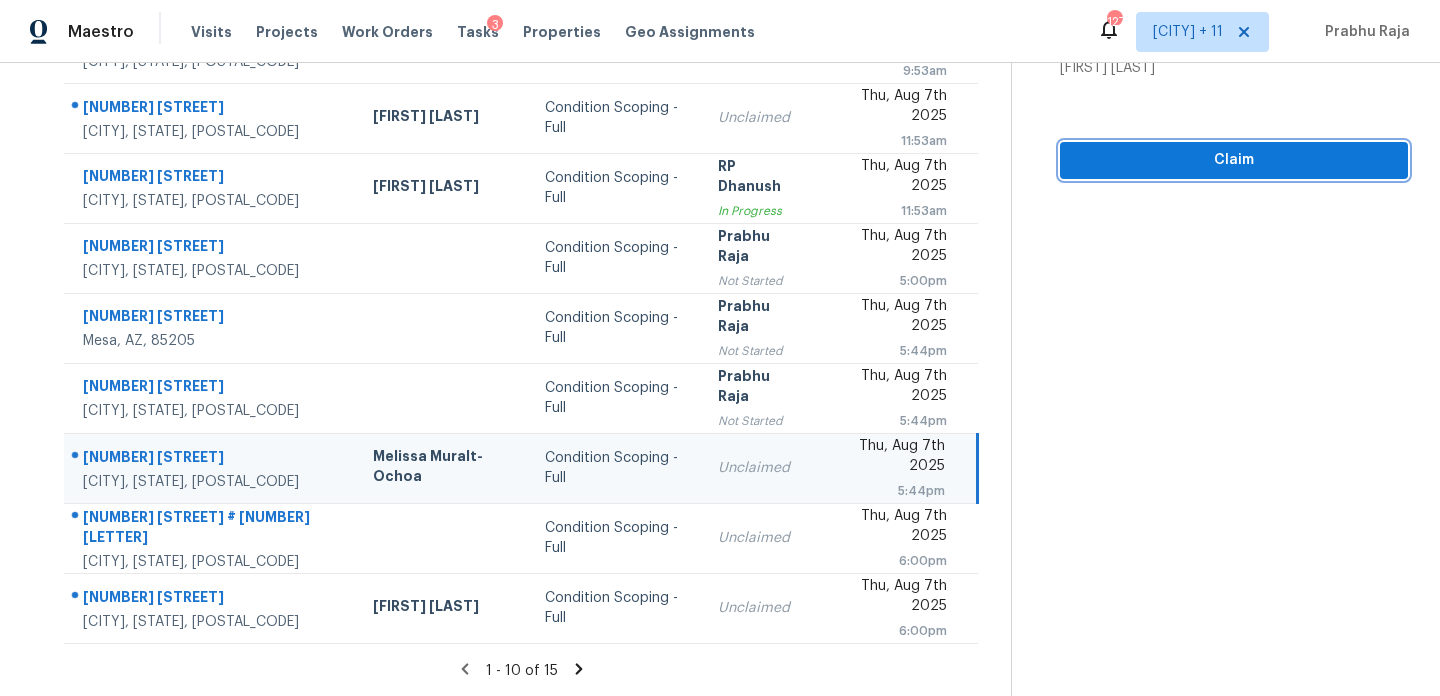 click on "Claim" at bounding box center (1234, 160) 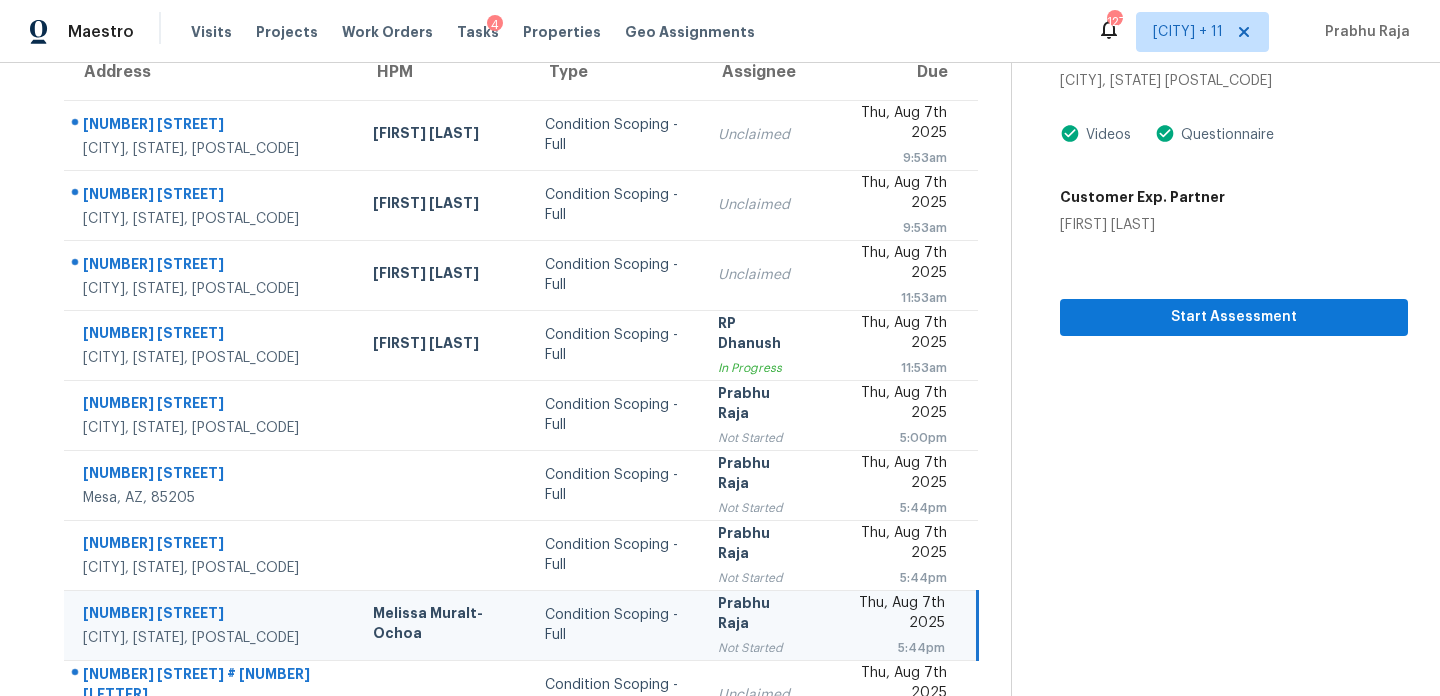 scroll, scrollTop: 345, scrollLeft: 0, axis: vertical 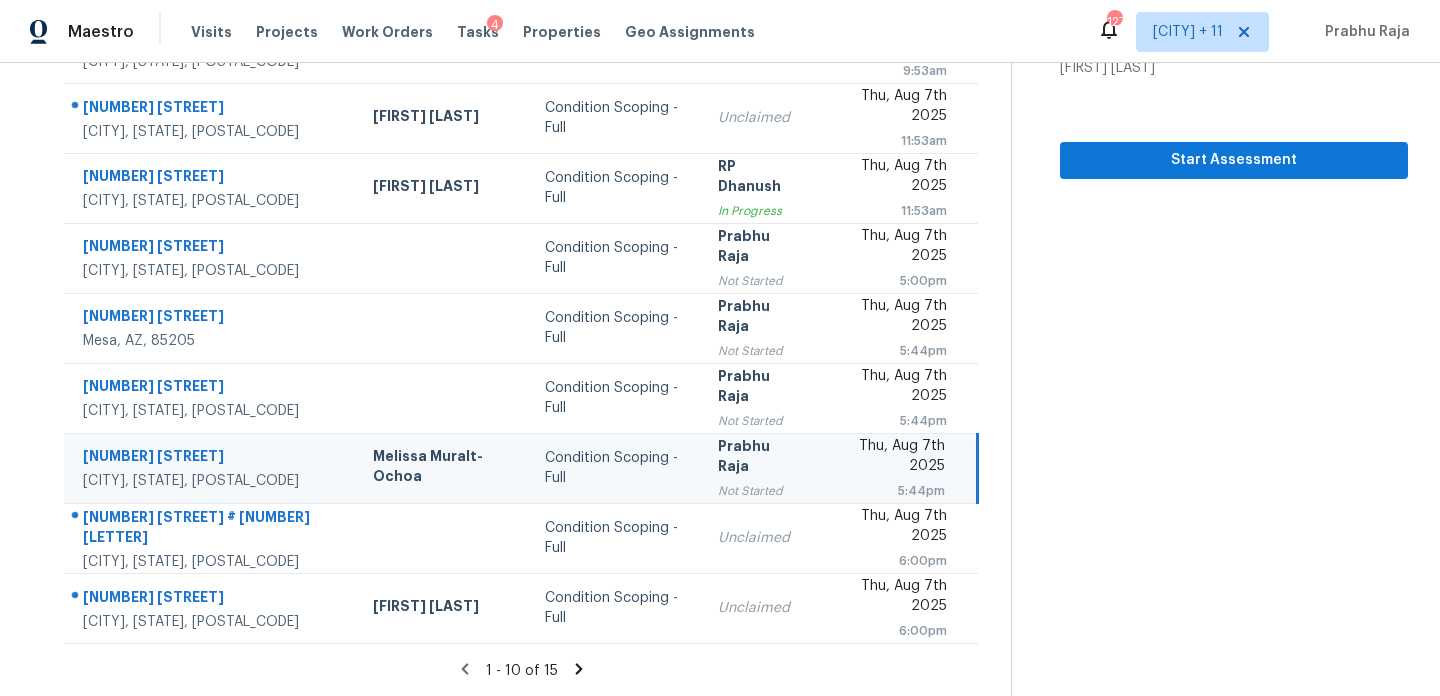 click 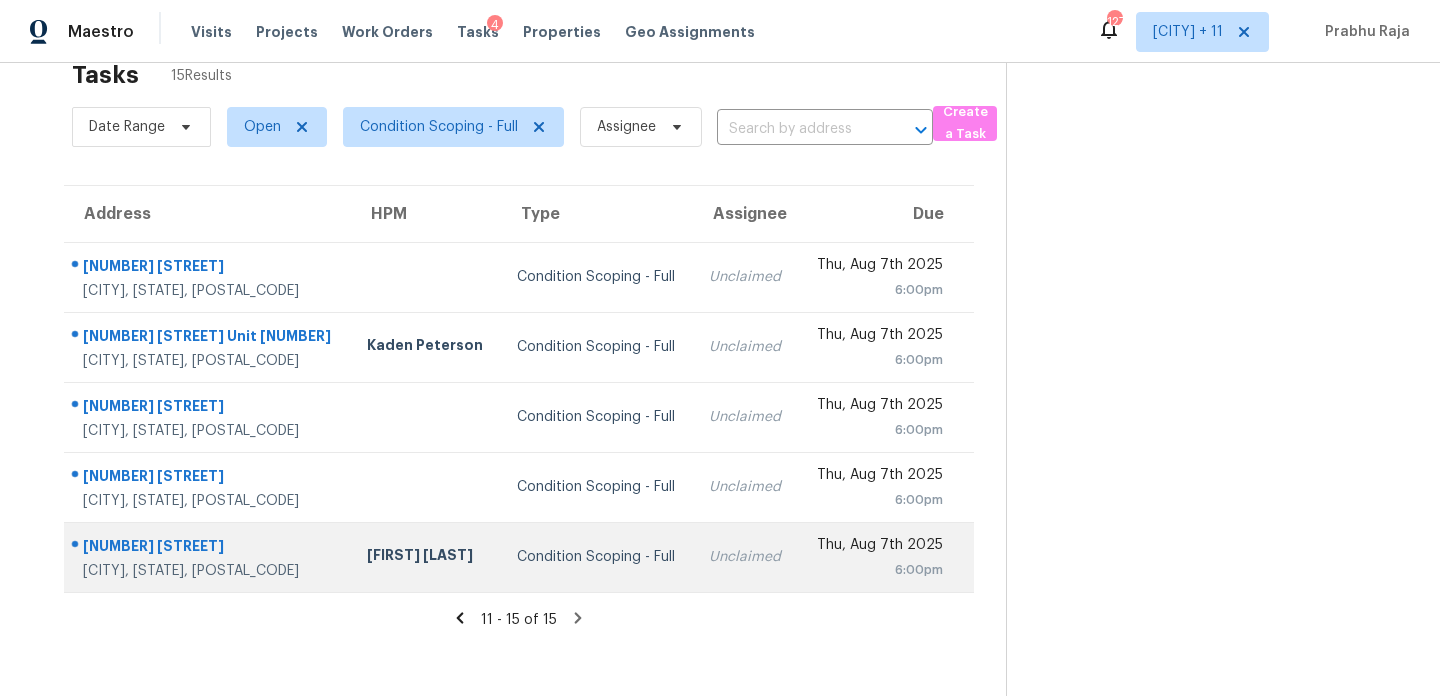 scroll, scrollTop: 44, scrollLeft: 0, axis: vertical 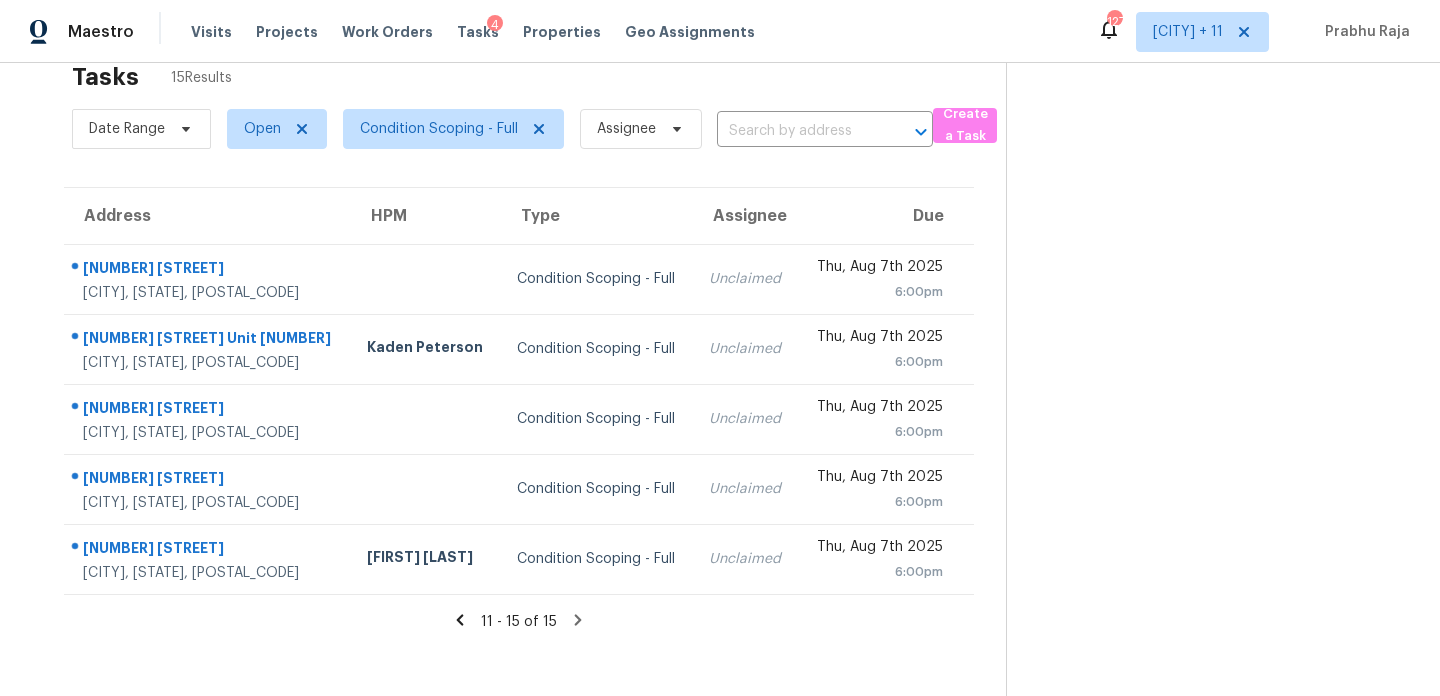 click on "11 - 15 of 15" at bounding box center (519, 621) 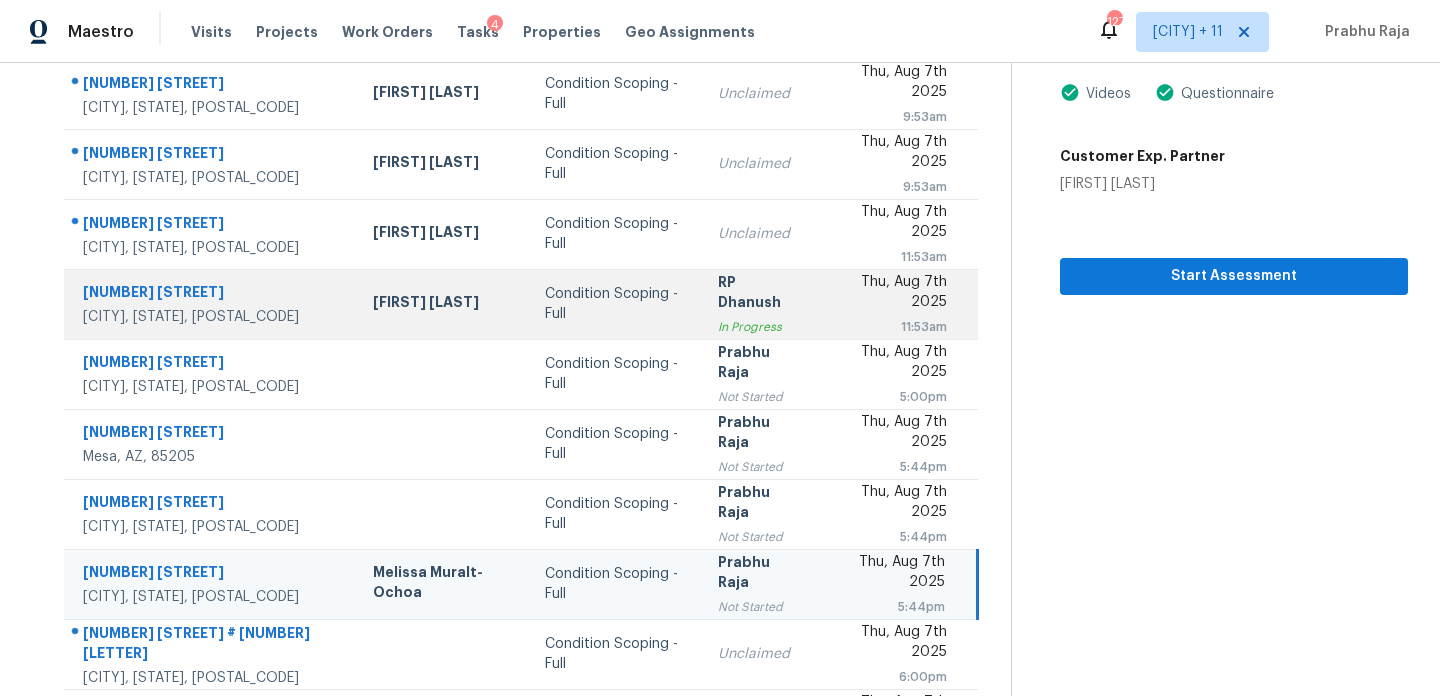 scroll, scrollTop: 221, scrollLeft: 0, axis: vertical 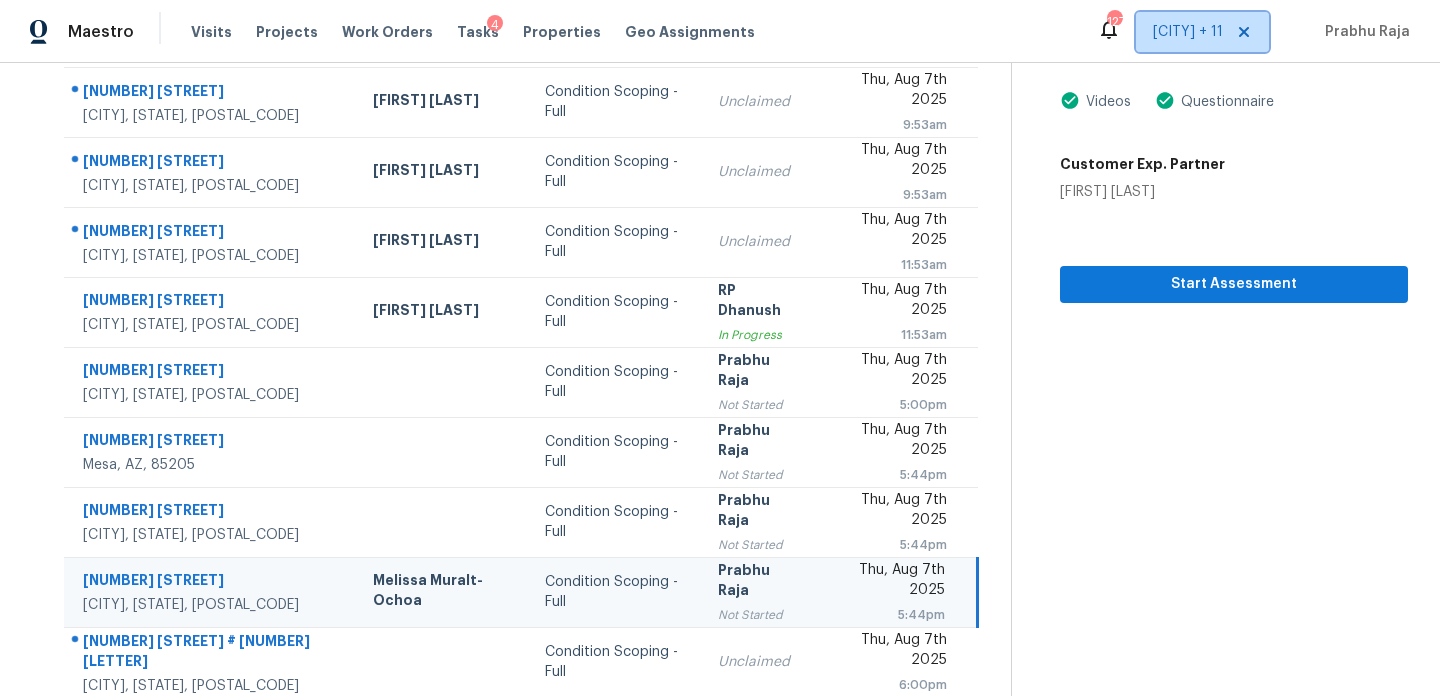 click on "Denver + 11" at bounding box center [1188, 32] 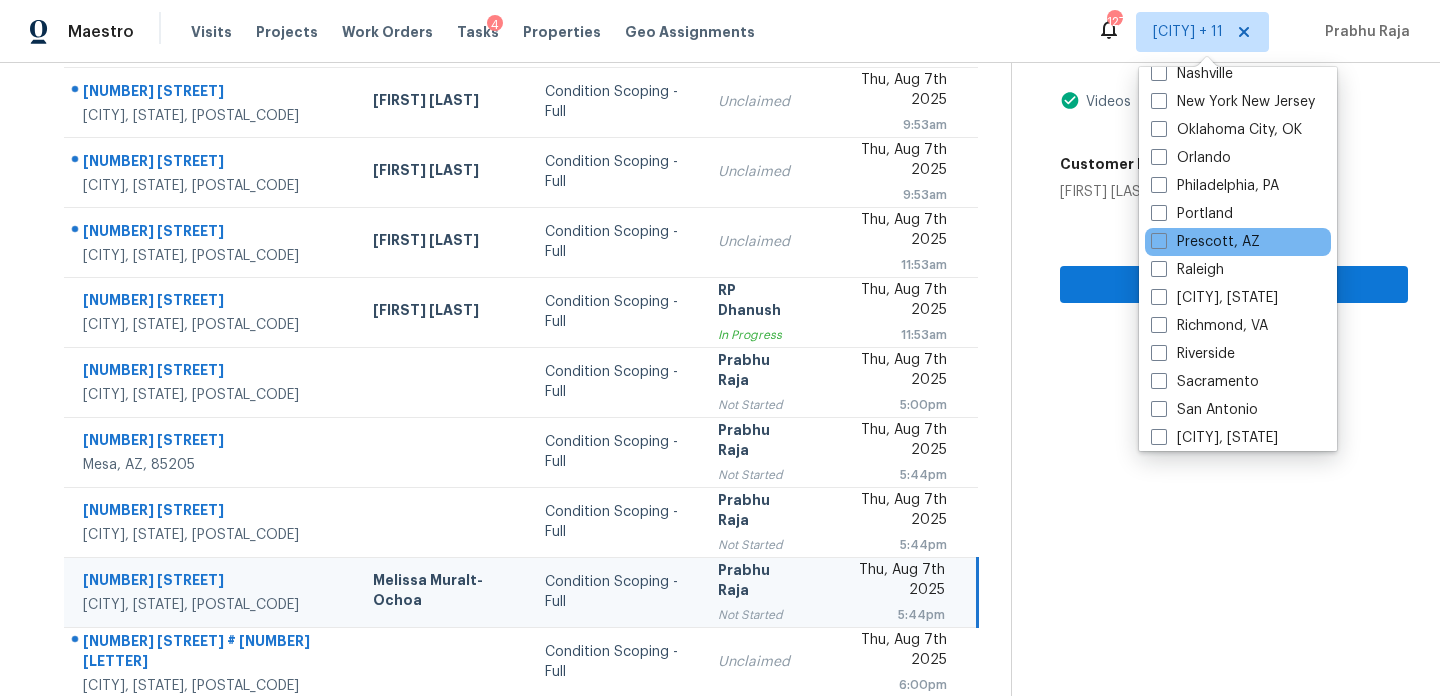 scroll, scrollTop: 1198, scrollLeft: 0, axis: vertical 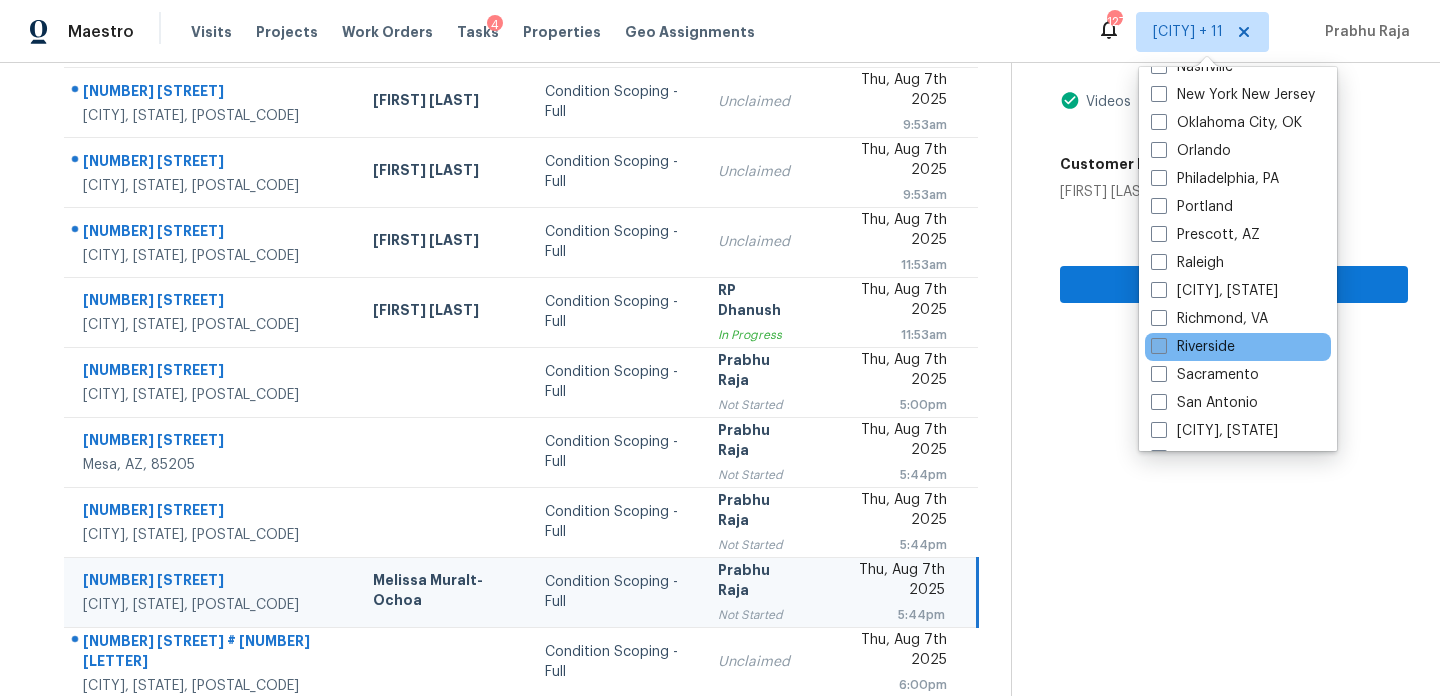 click on "Riverside" at bounding box center (1193, 347) 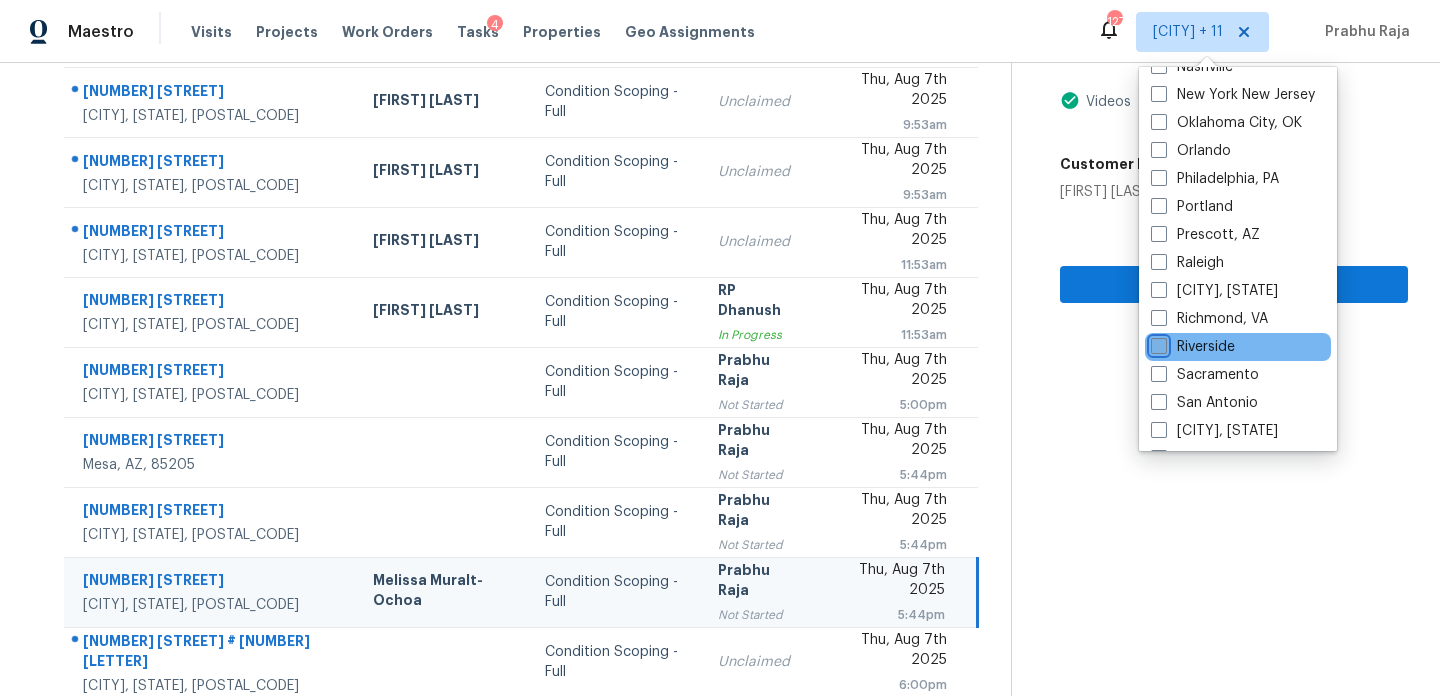 click on "Riverside" at bounding box center (1157, 343) 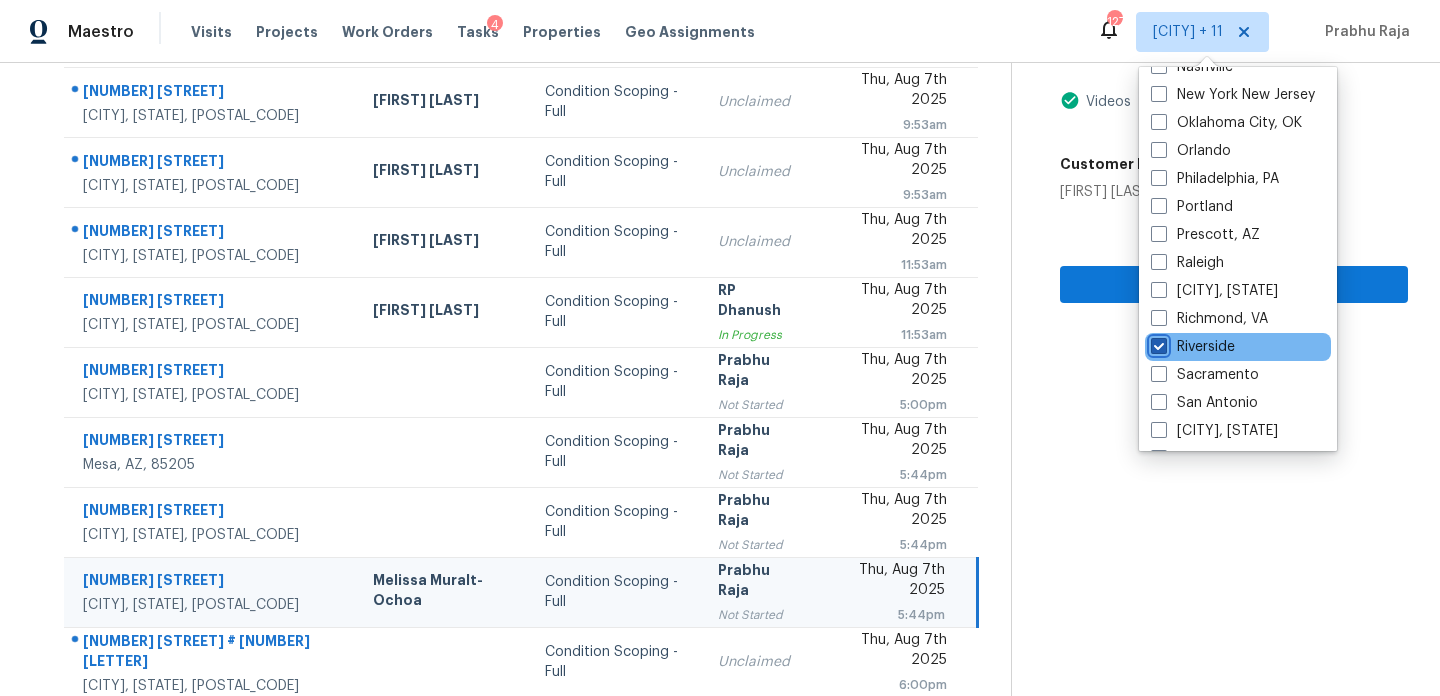 checkbox on "true" 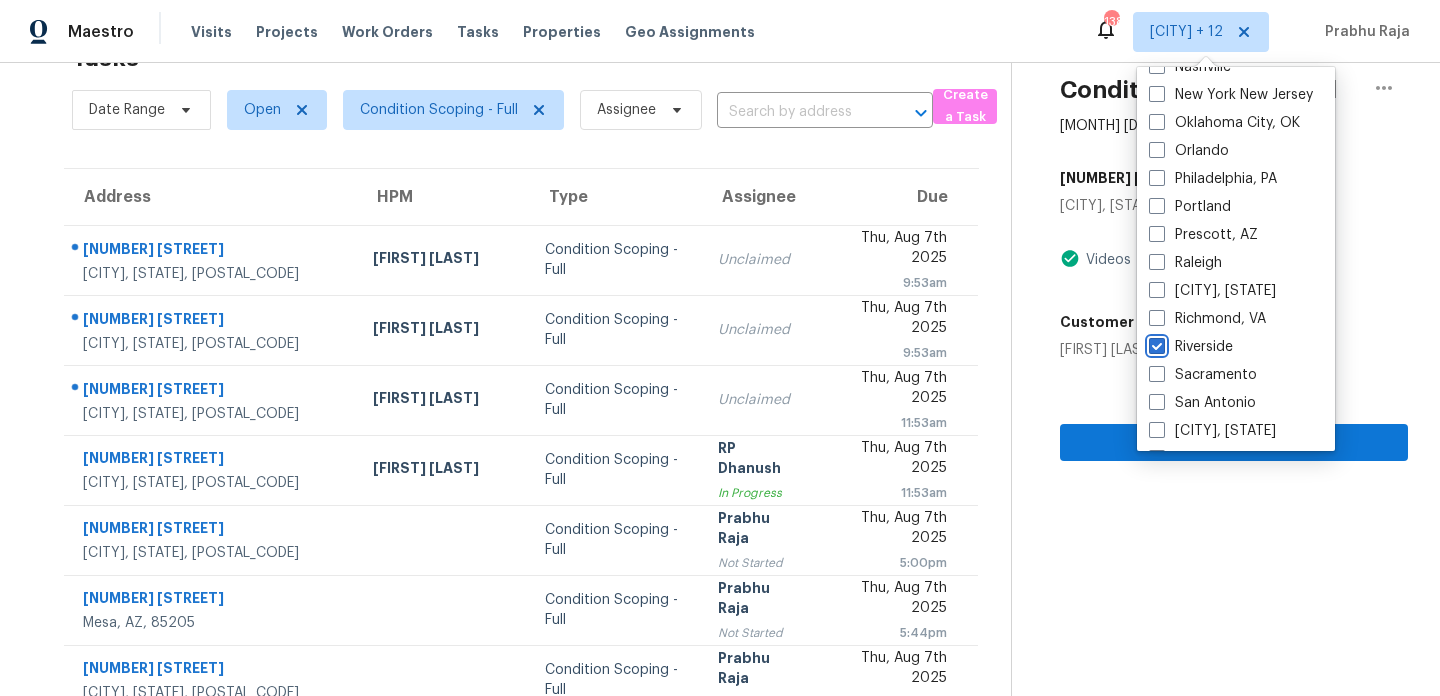 scroll, scrollTop: 221, scrollLeft: 0, axis: vertical 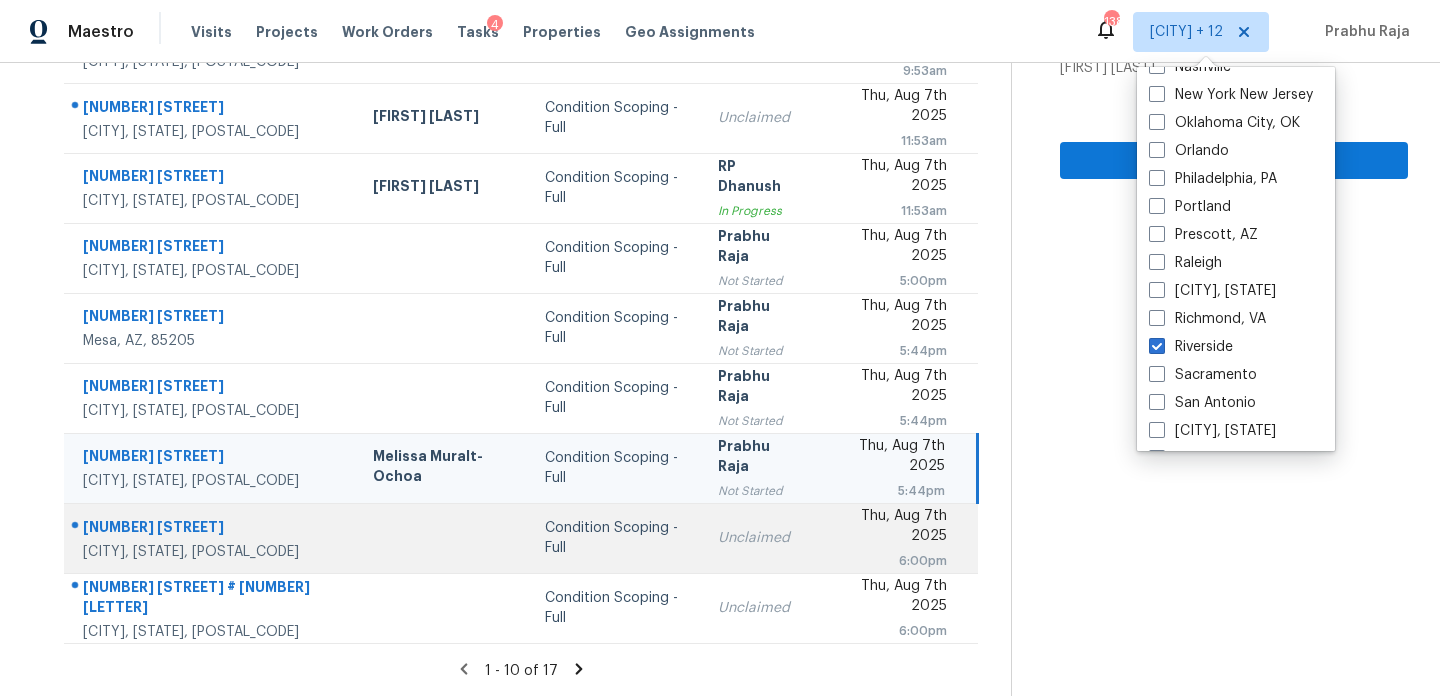 click on "Unclaimed" at bounding box center (759, 538) 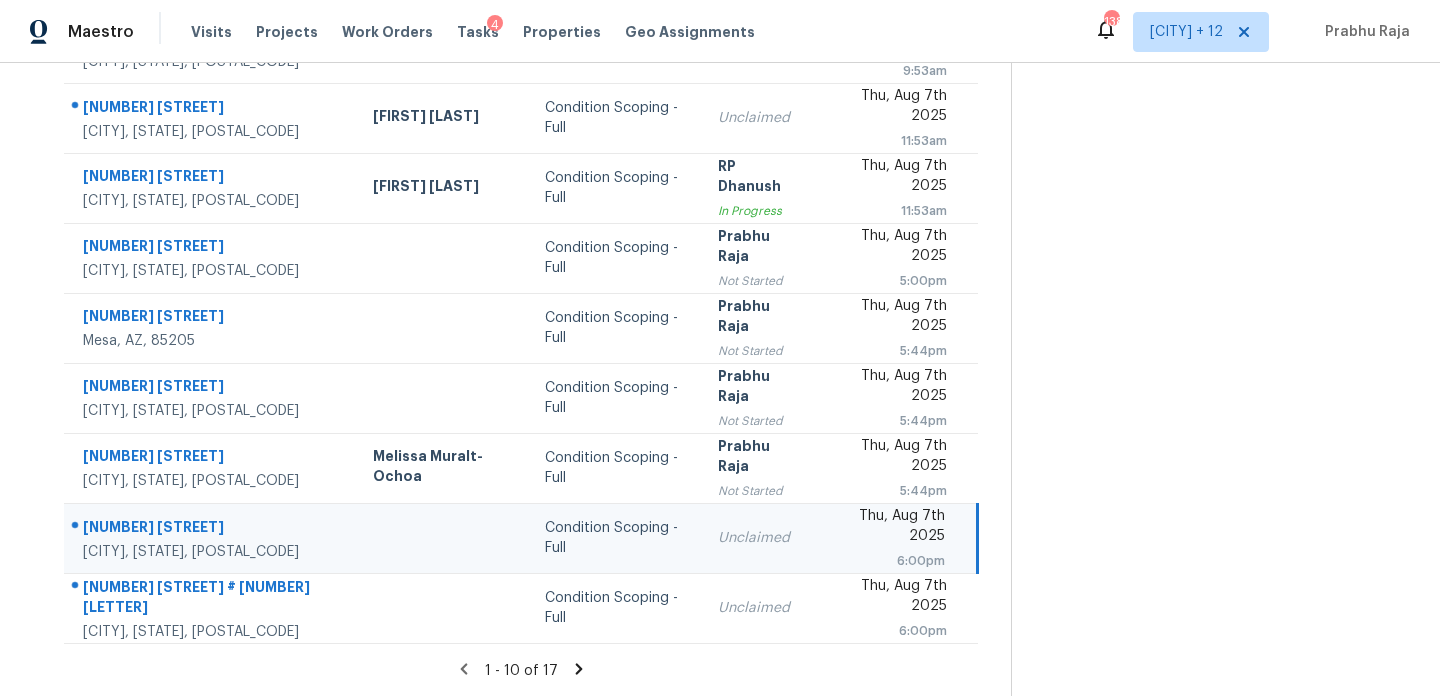 click on "Unclaimed" at bounding box center [759, 538] 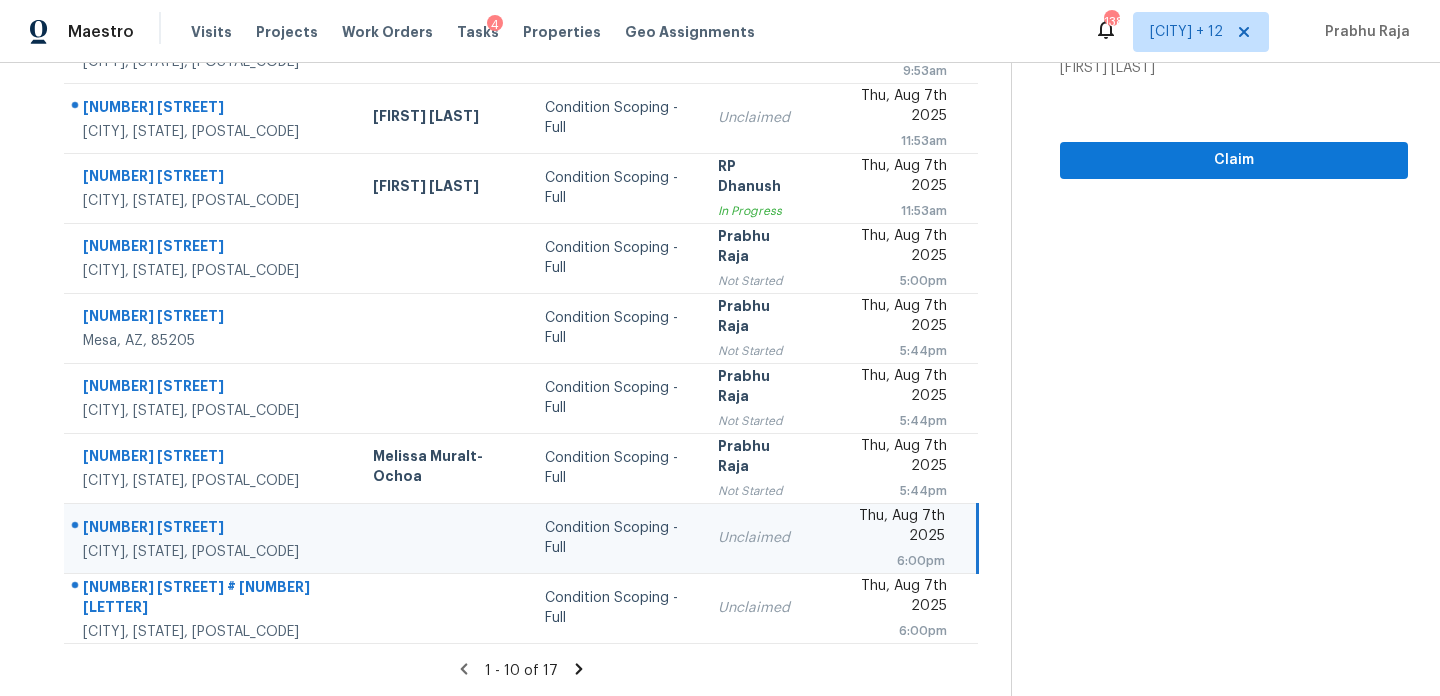 click on "Unclaimed" at bounding box center (759, 538) 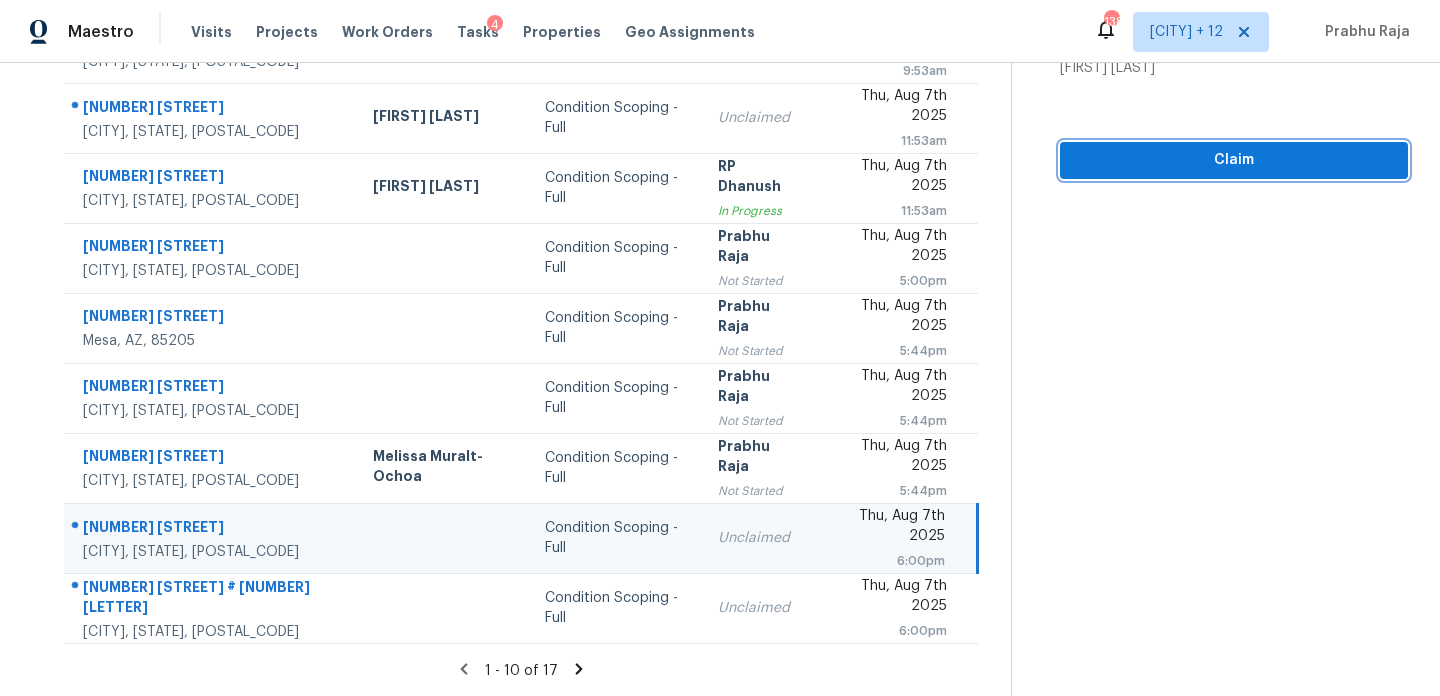 click on "Claim" at bounding box center (1234, 160) 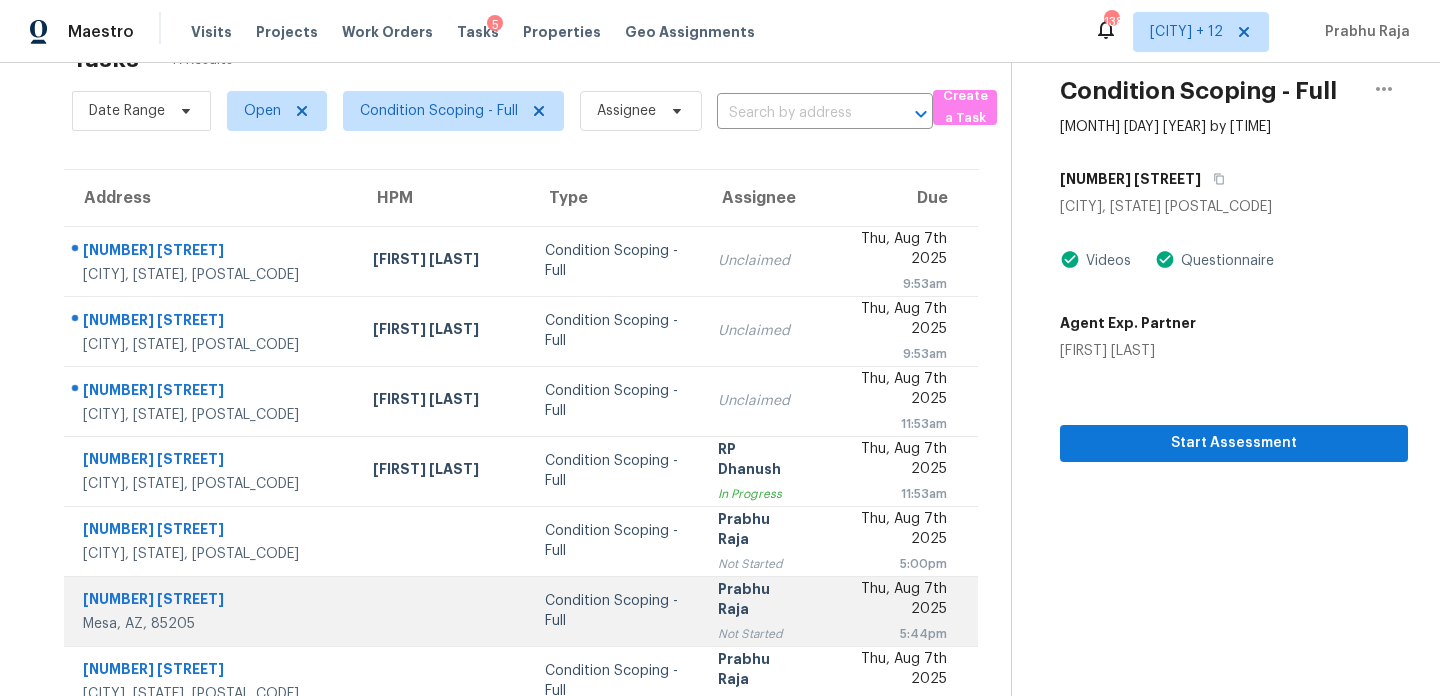 scroll, scrollTop: 0, scrollLeft: 0, axis: both 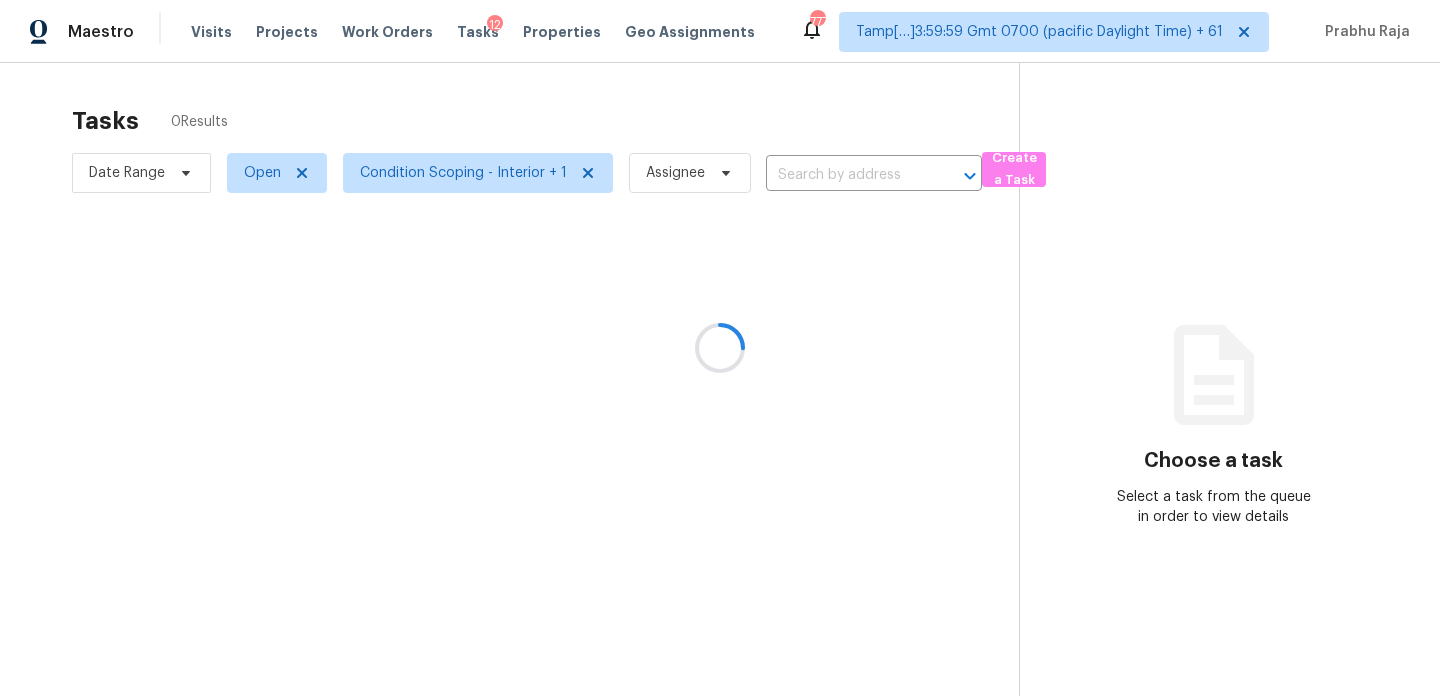click at bounding box center (720, 348) 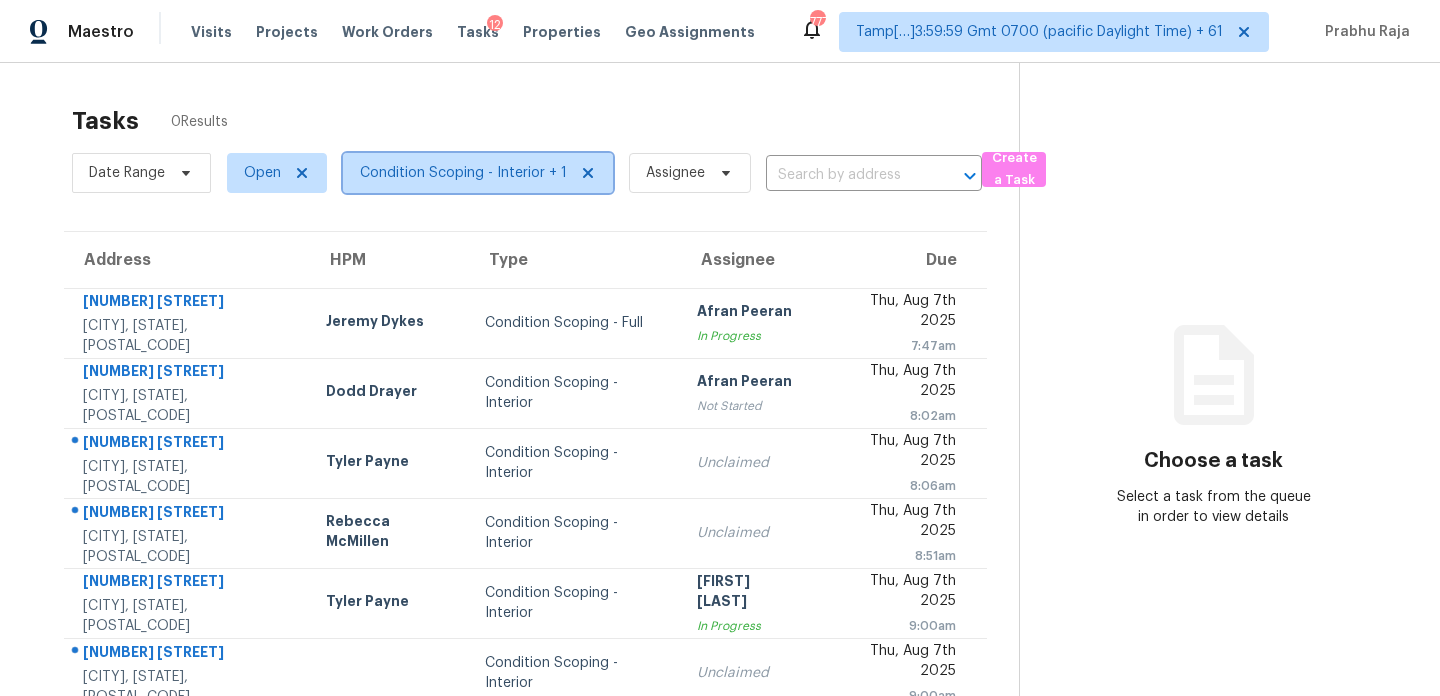 click on "Condition Scoping - Interior + 1" at bounding box center [463, 173] 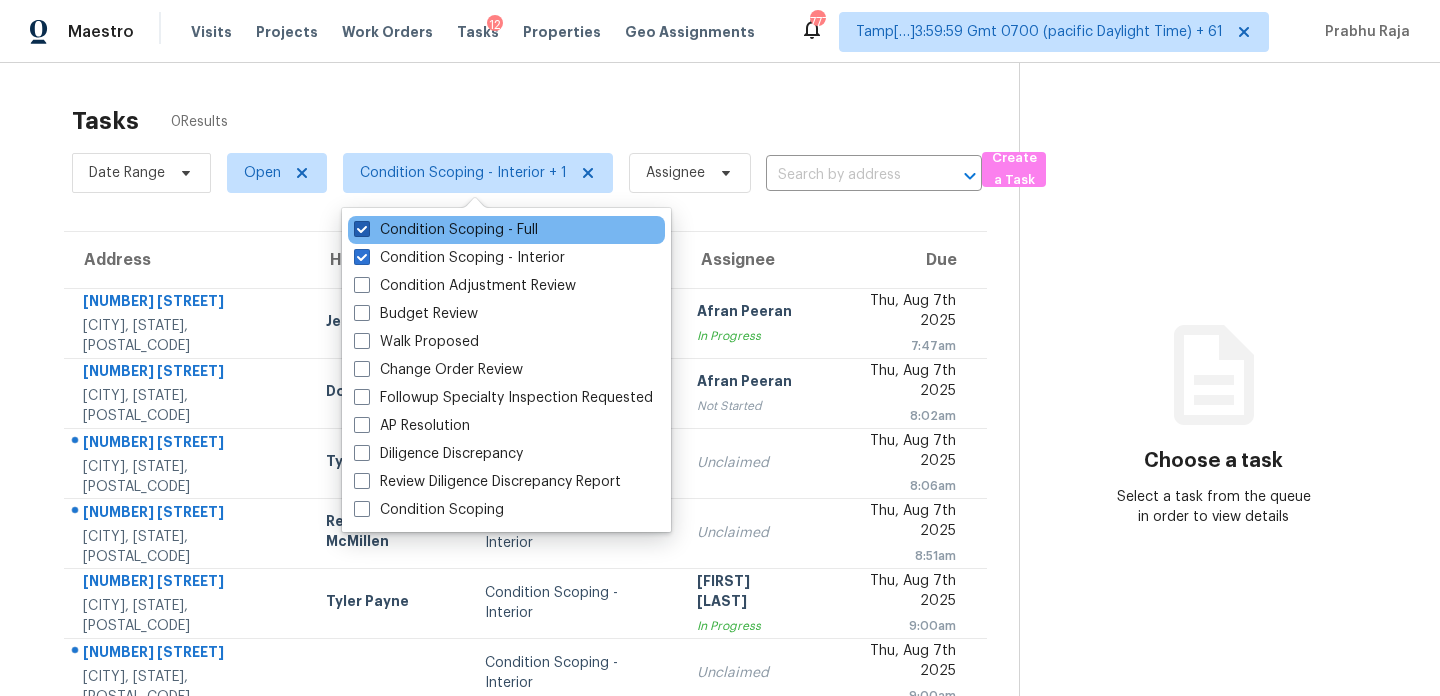 click on "Condition Scoping - Full" at bounding box center (446, 230) 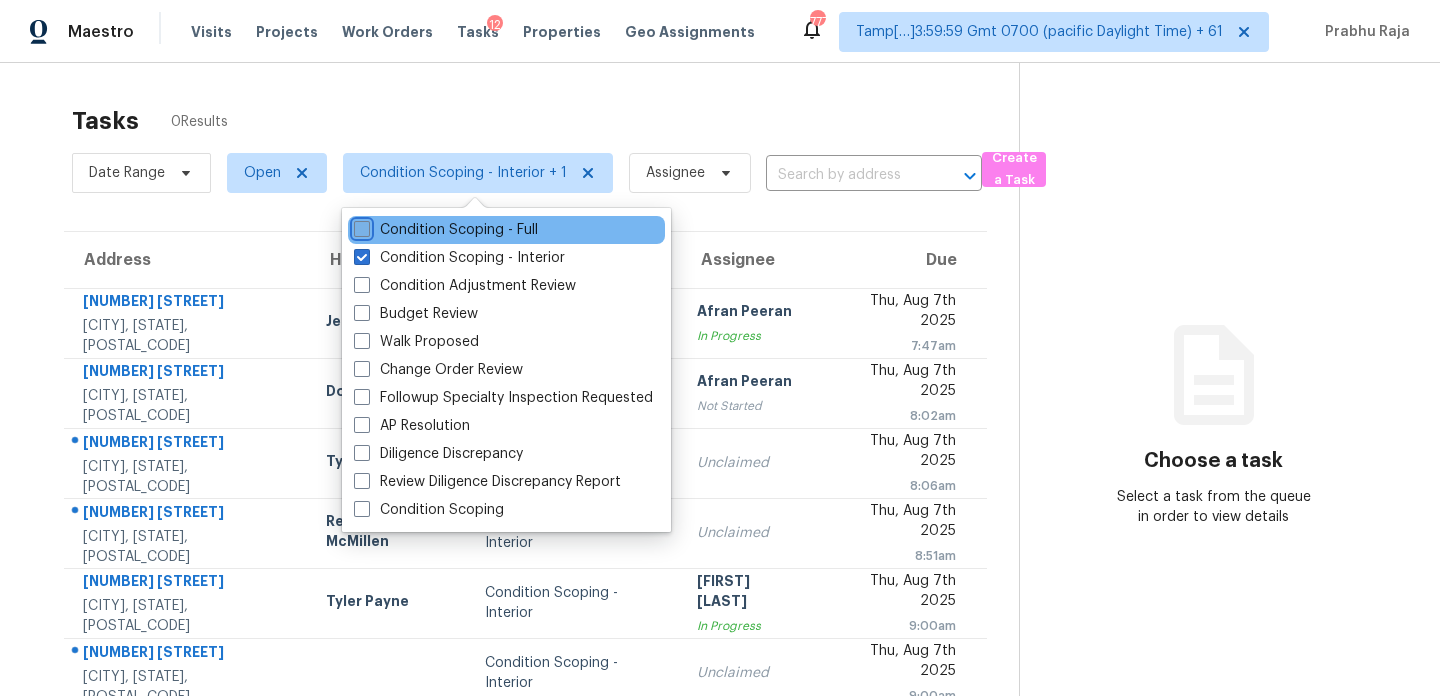 checkbox on "false" 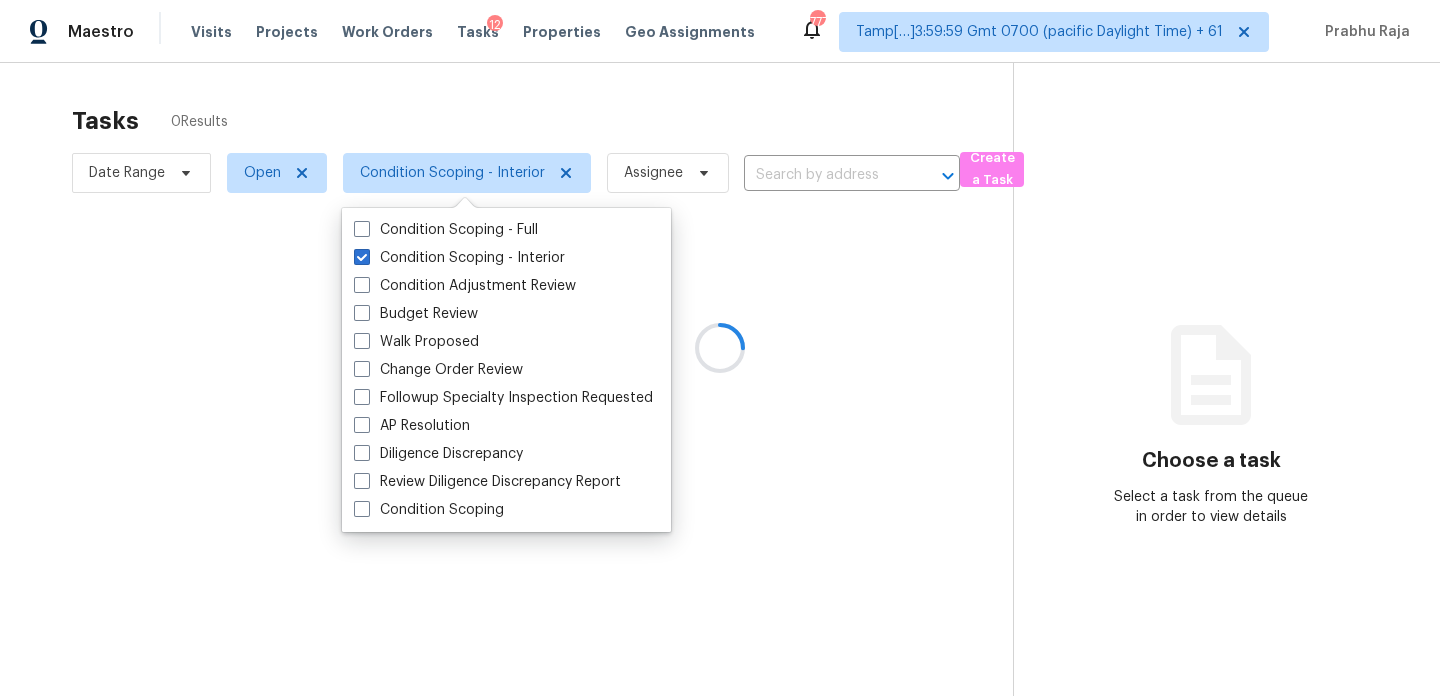click at bounding box center [720, 348] 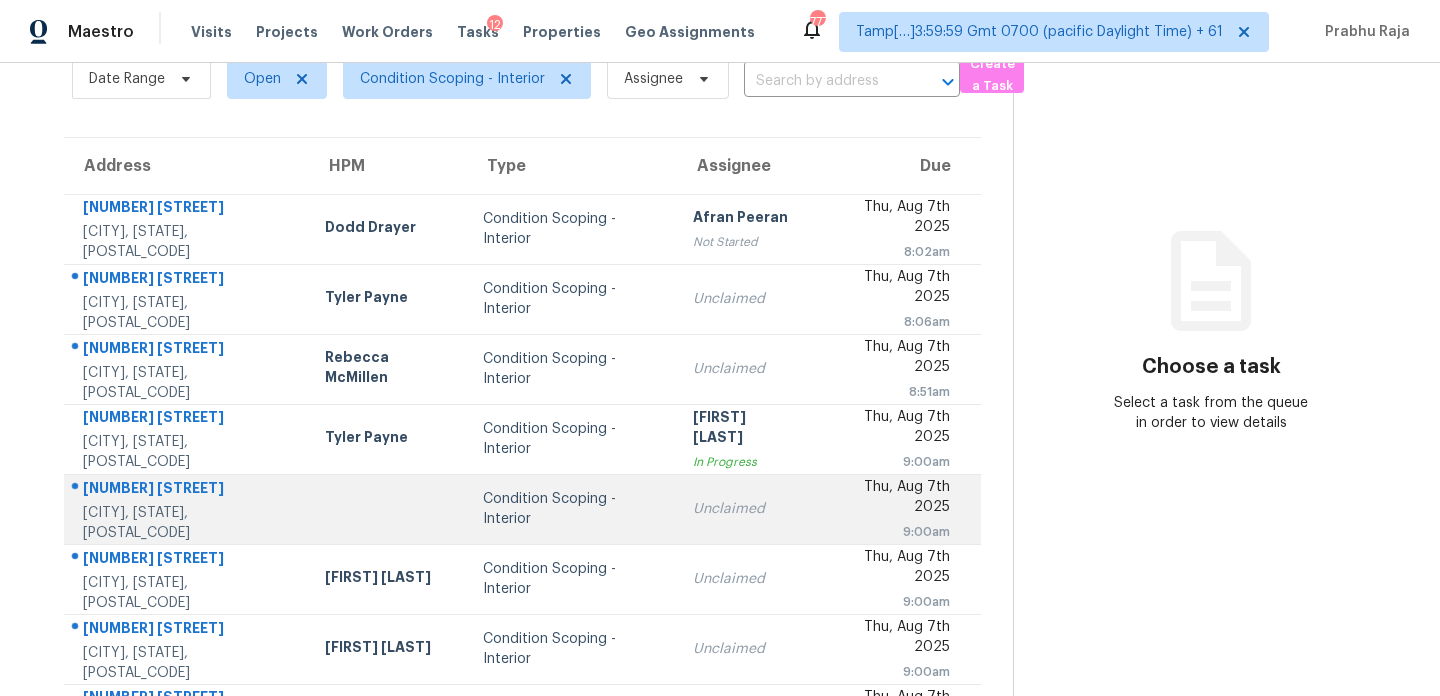 scroll, scrollTop: 36, scrollLeft: 0, axis: vertical 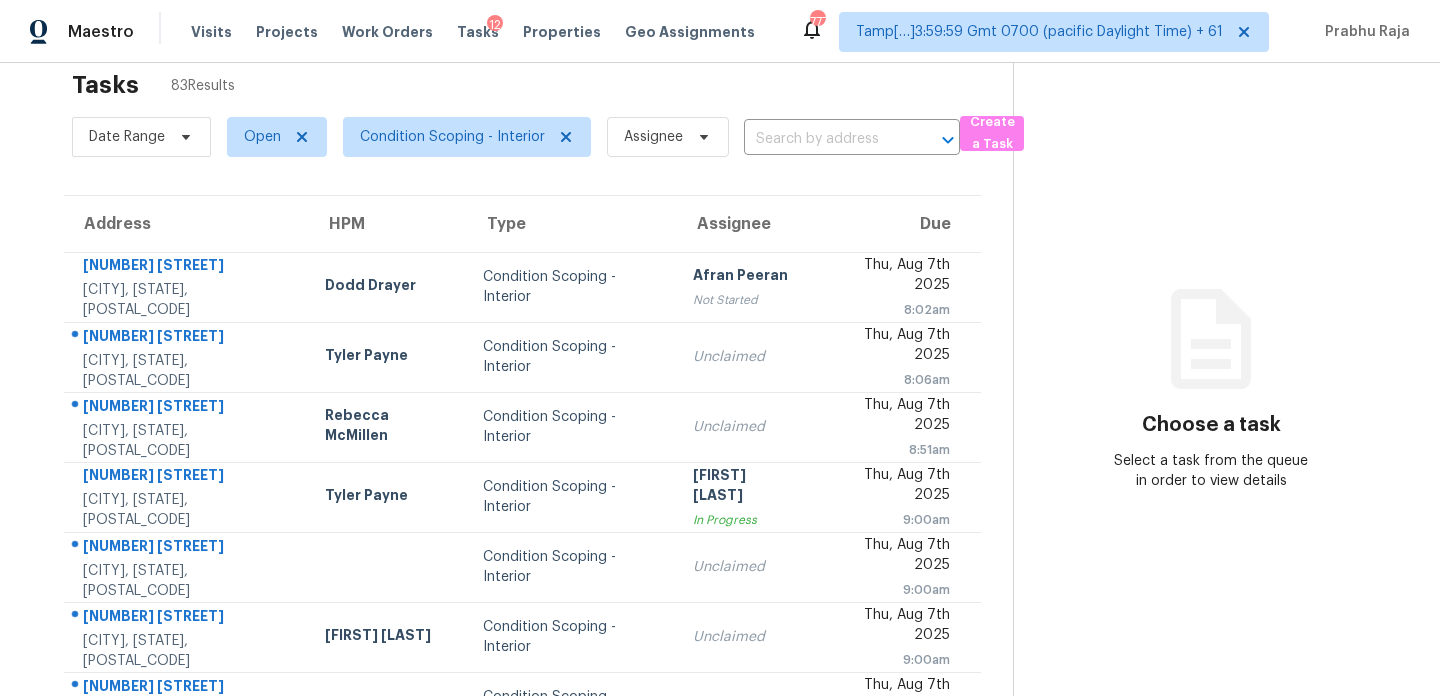 click on "Date Range Open Condition Scoping - Interior Assignee ​" at bounding box center (516, 137) 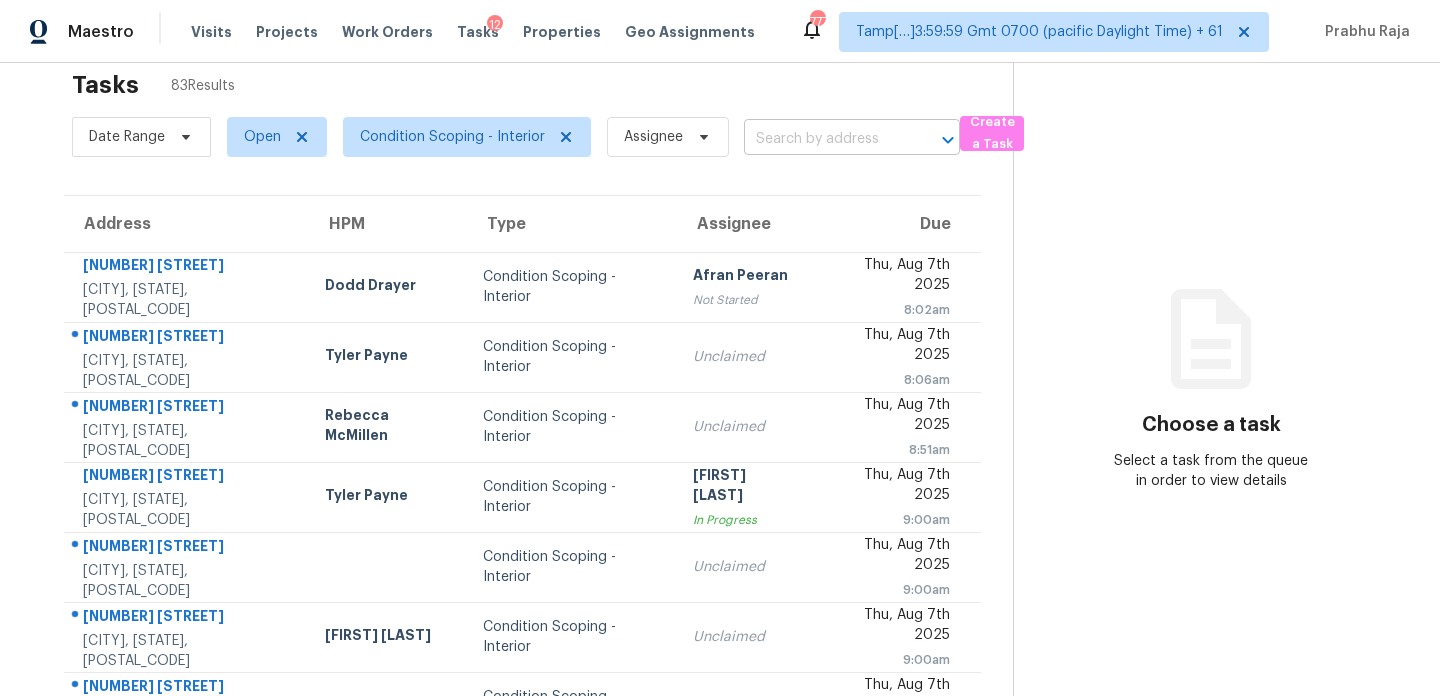 click at bounding box center (824, 139) 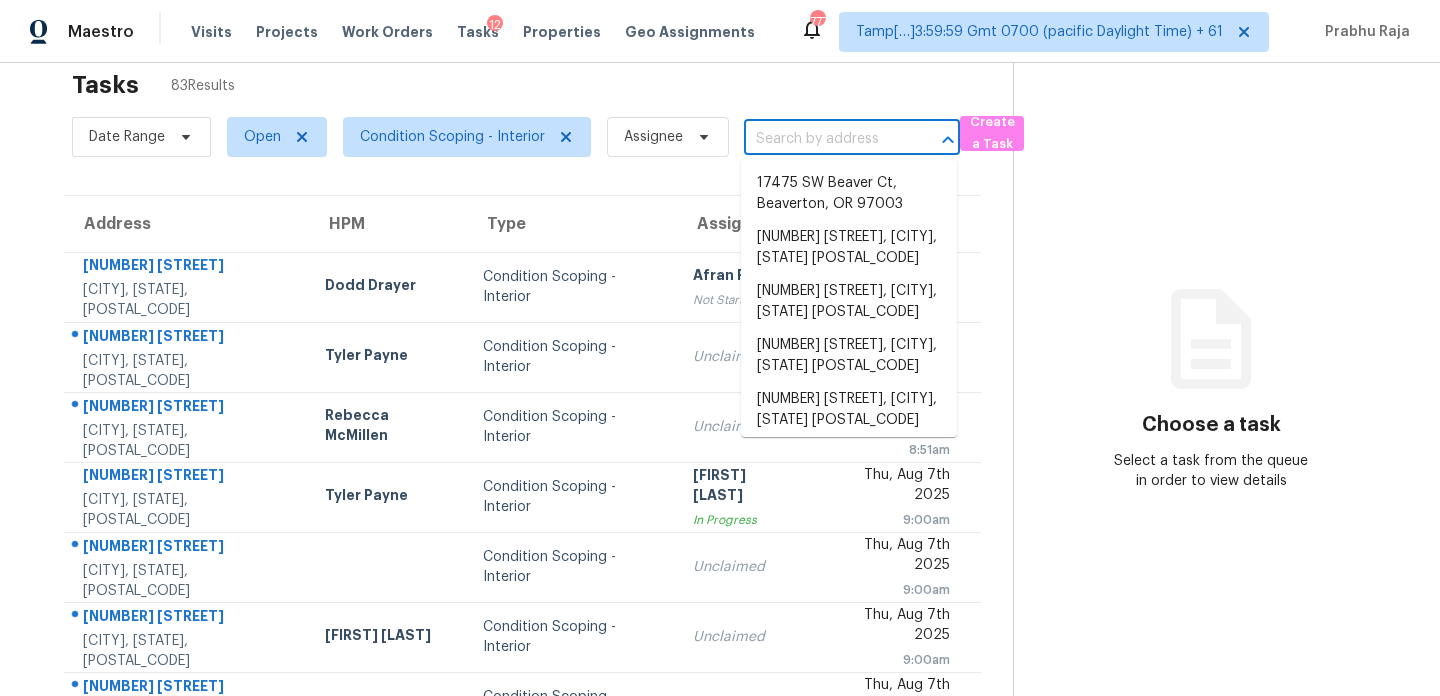 paste on "[NUMBER] [STREET] [CITY], [STATE], [POSTAL_CODE]" 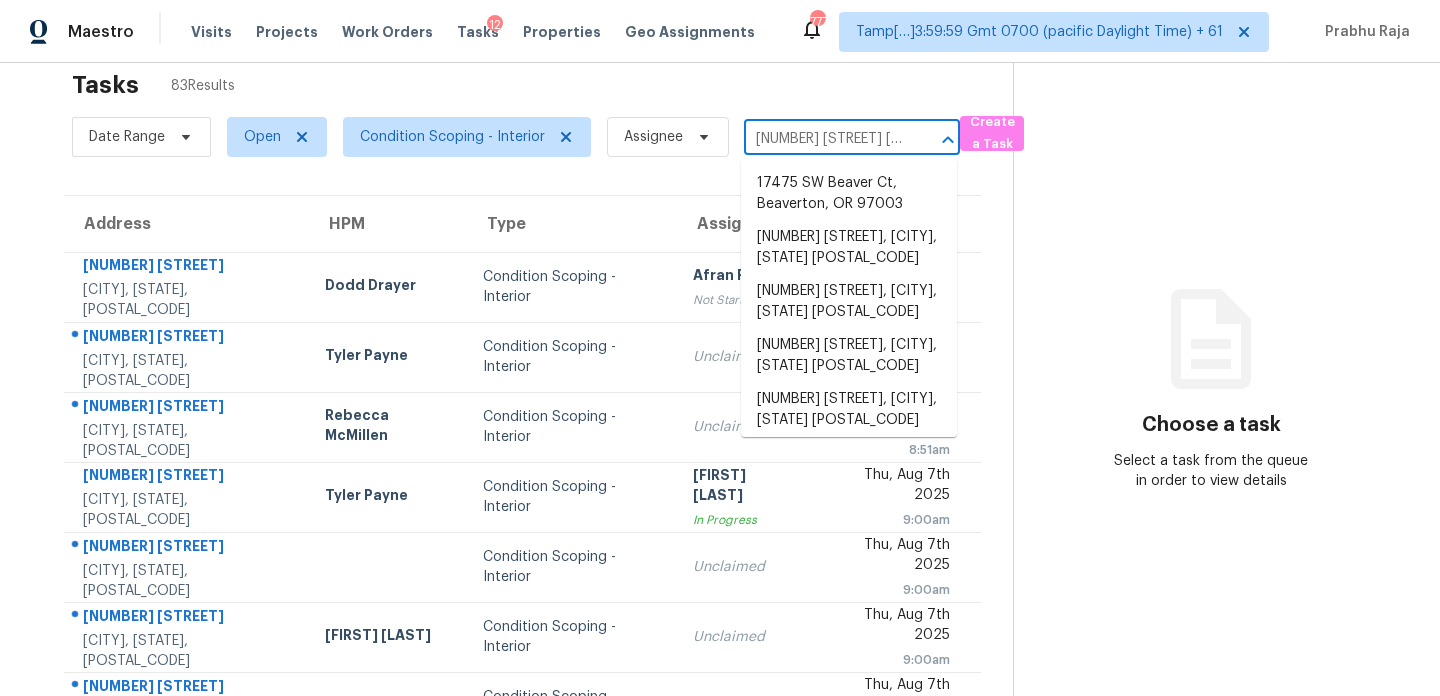 scroll, scrollTop: 0, scrollLeft: 128, axis: horizontal 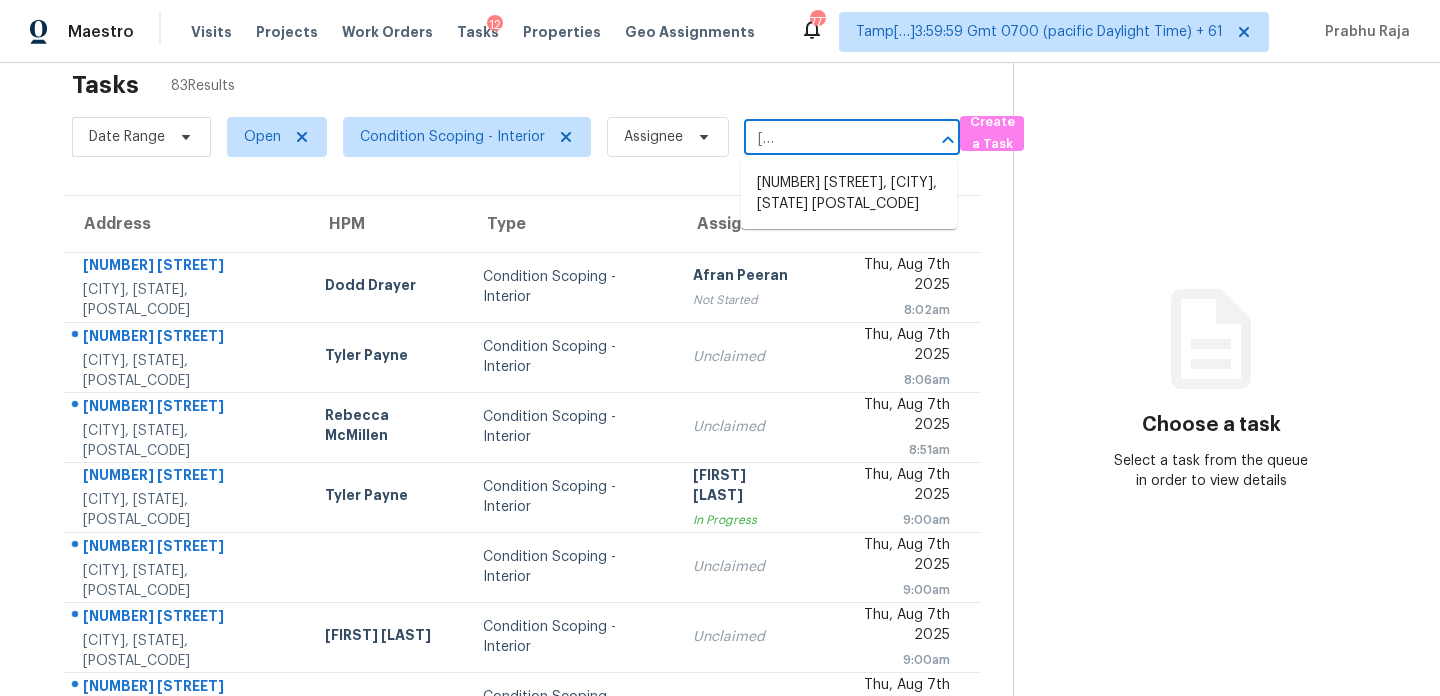 click on "[NUMBER] [STREET], [CITY], [STATE] [POSTAL_CODE]" at bounding box center (849, 194) 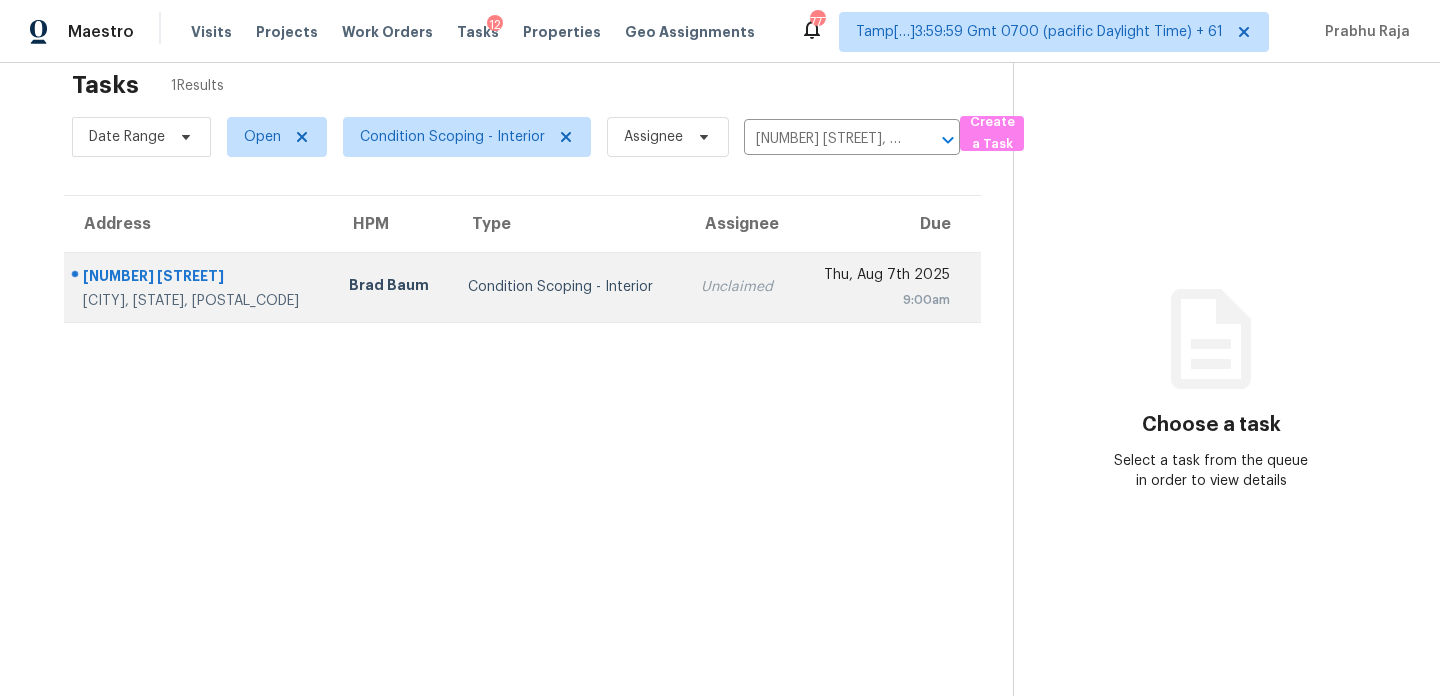click on "Unclaimed" at bounding box center [740, 287] 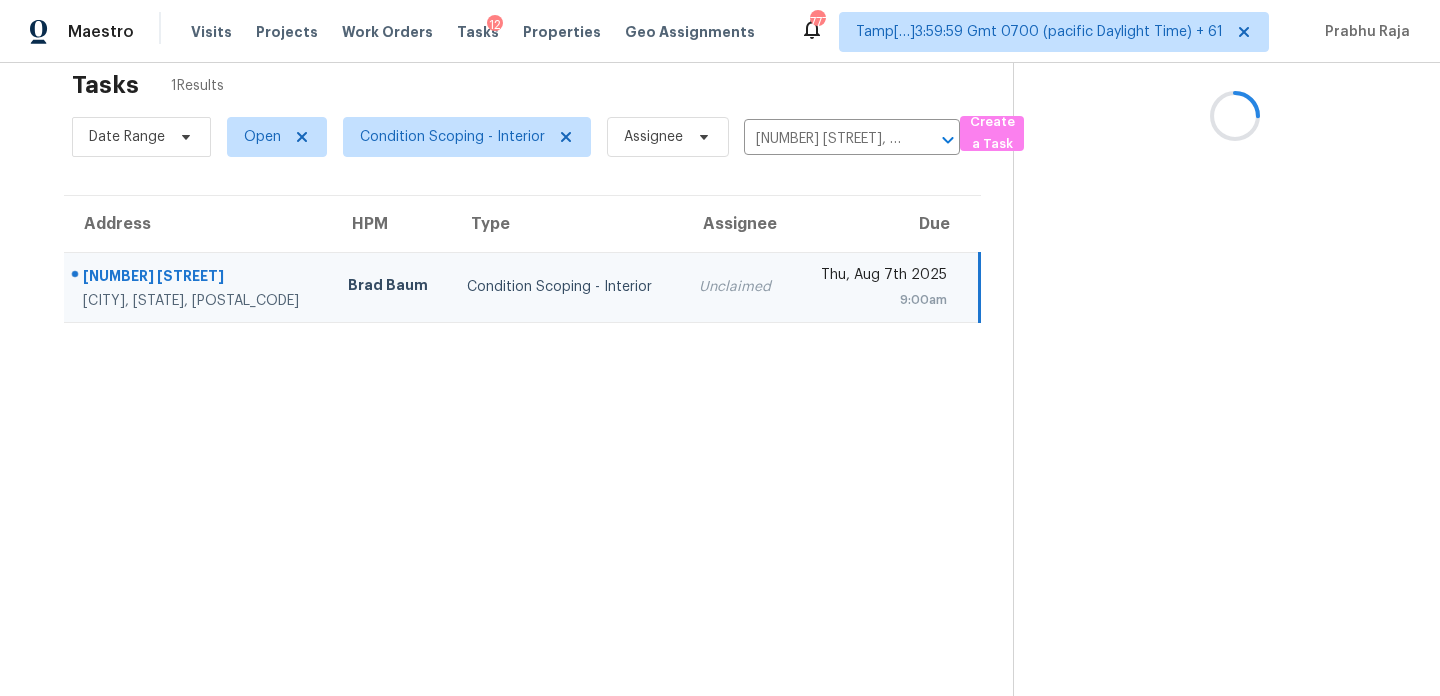 scroll, scrollTop: 63, scrollLeft: 0, axis: vertical 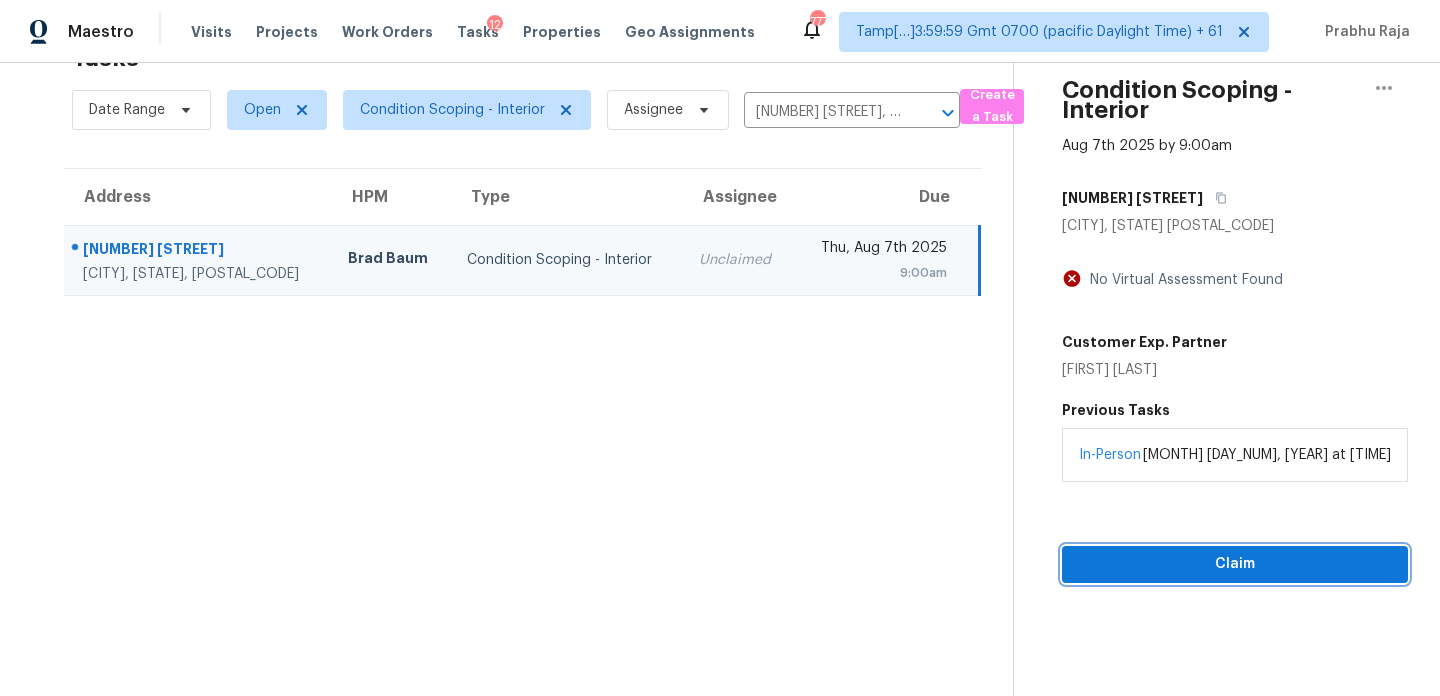 click on "Claim" at bounding box center (1235, 564) 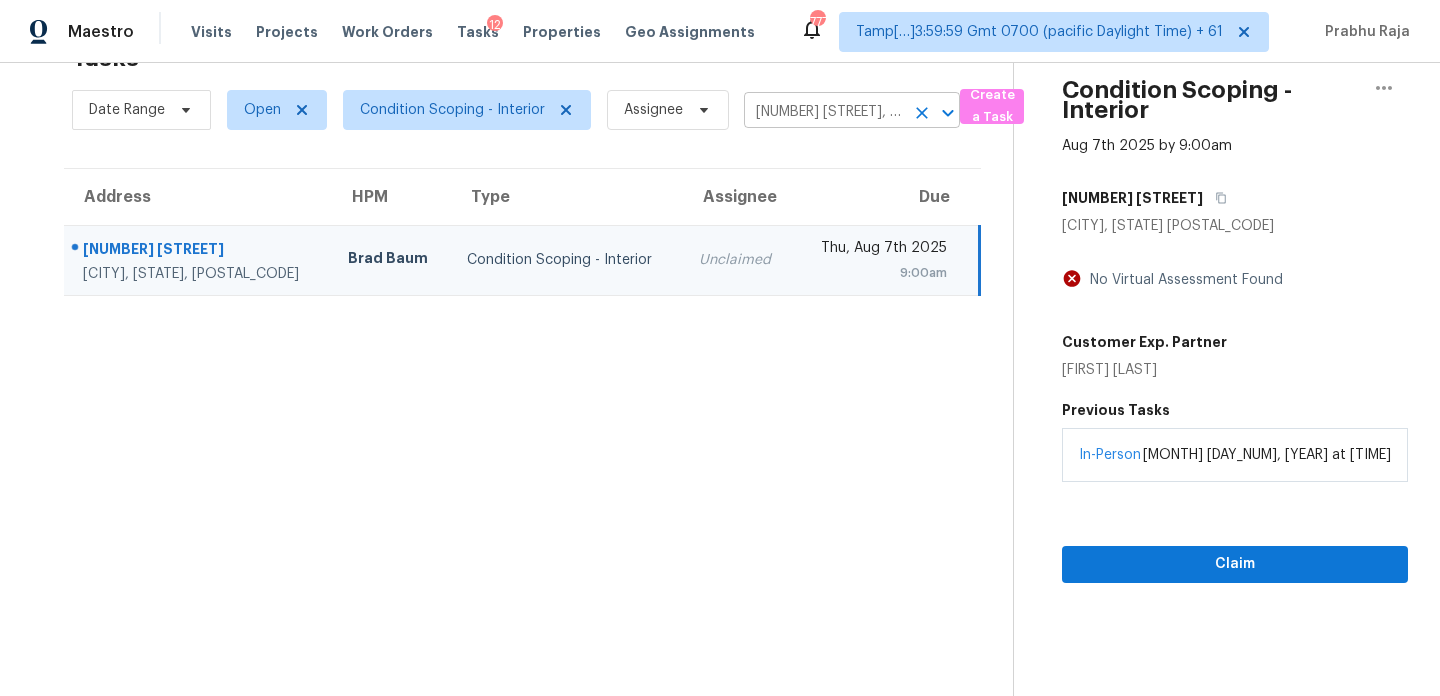 click on "488 Fortress Ct, Saint Charles, MO 63303" at bounding box center [824, 112] 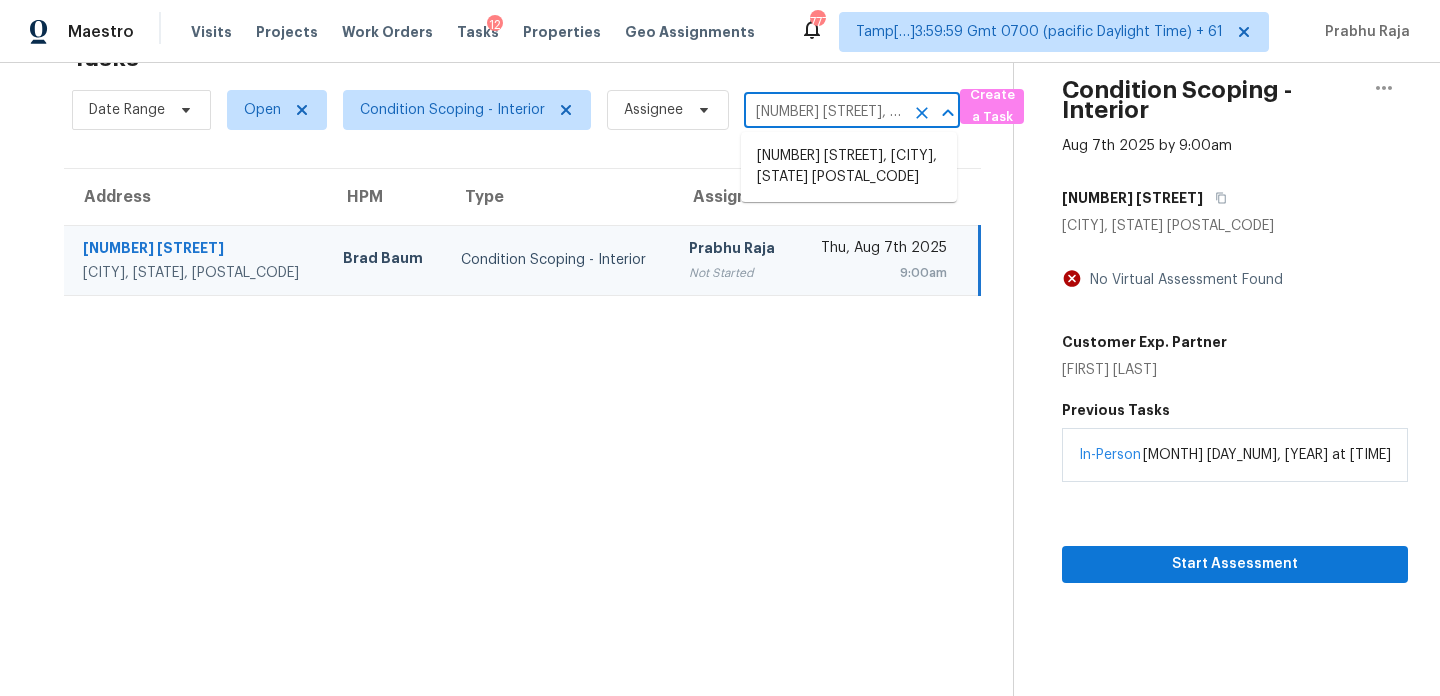 paste on "1297 E Miner Rd Cleveland, OH, 44124" 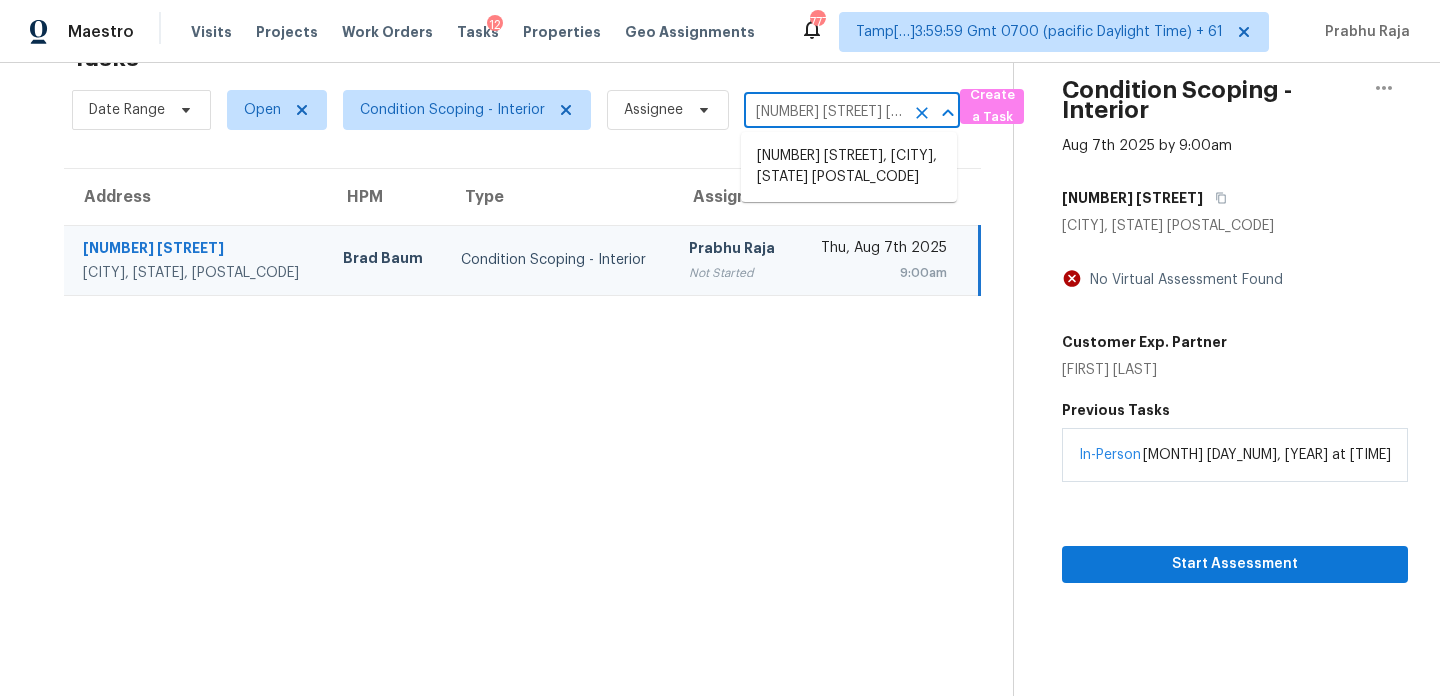 scroll, scrollTop: 0, scrollLeft: 102, axis: horizontal 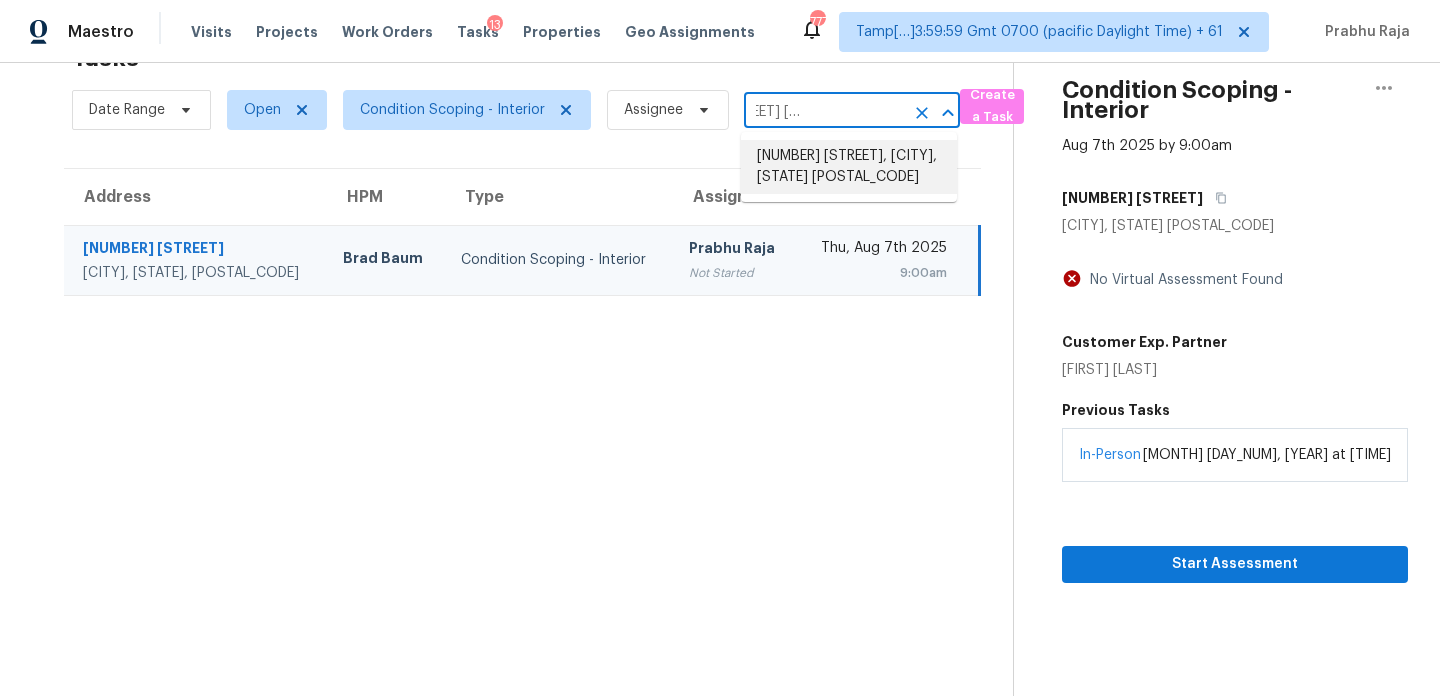click on "1297 E Miner Rd, Cleveland, OH 44124" at bounding box center [849, 167] 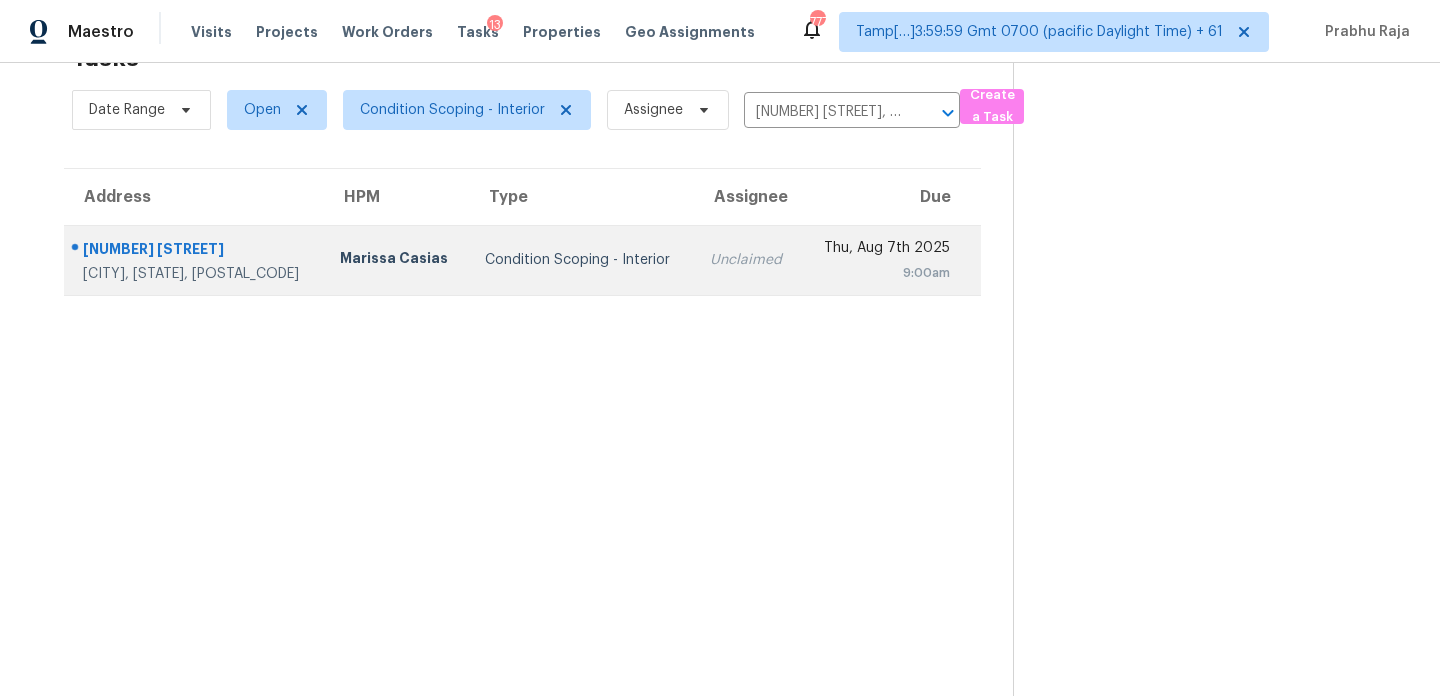 click on "Unclaimed" at bounding box center [748, 260] 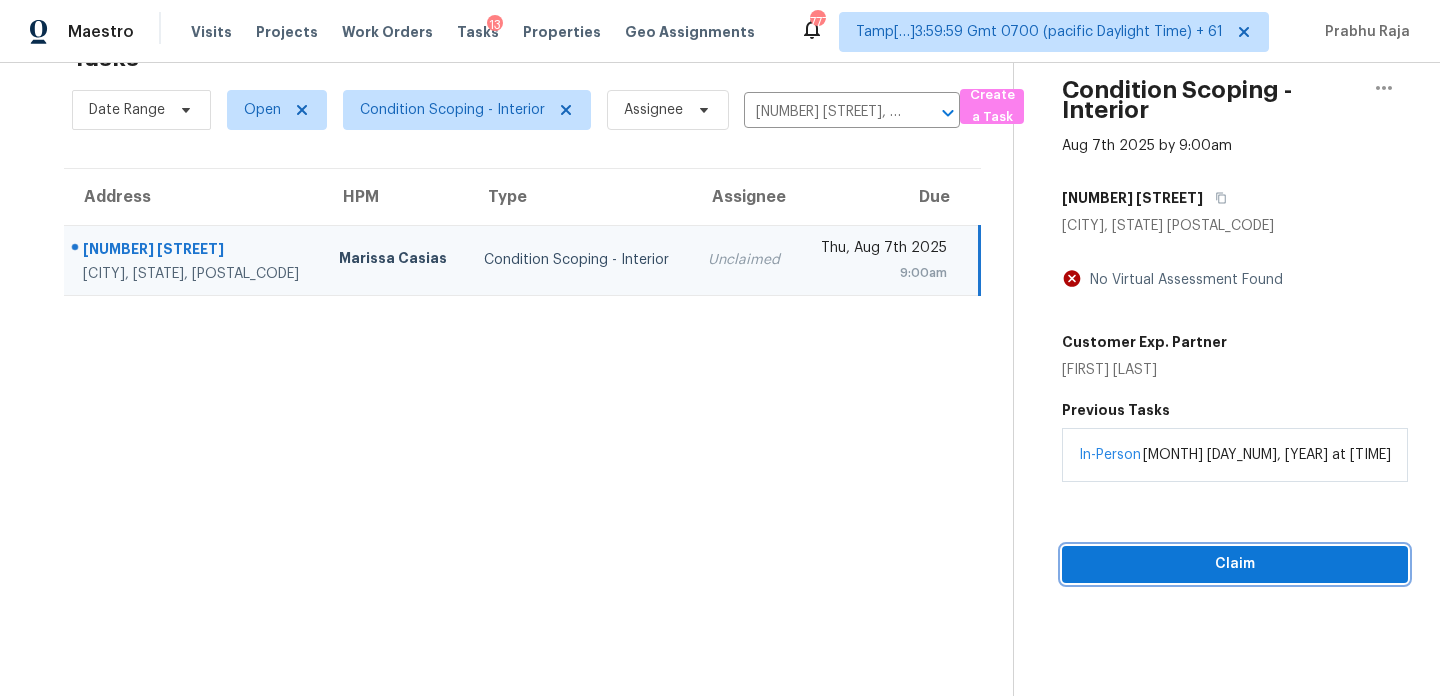 click on "Claim" at bounding box center [1235, 564] 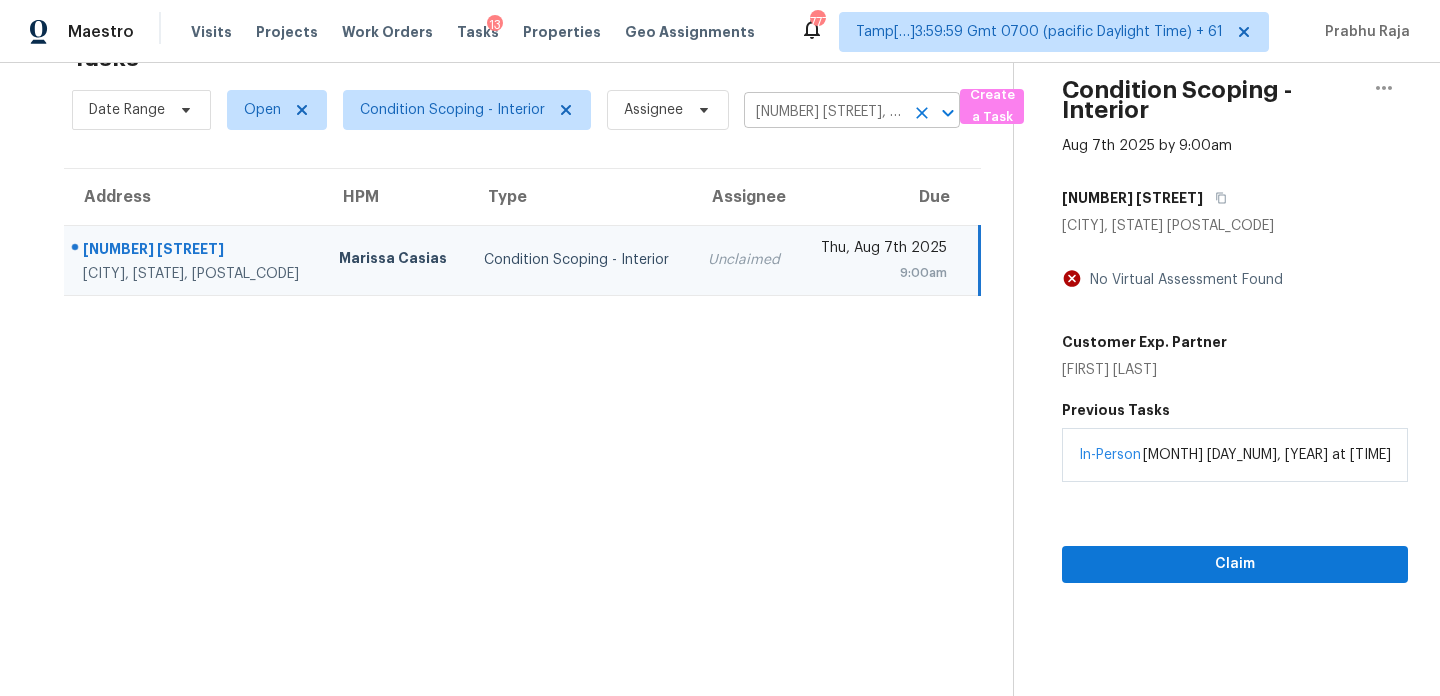 click on "1297 E Miner Rd, Cleveland, OH 44124" at bounding box center (824, 112) 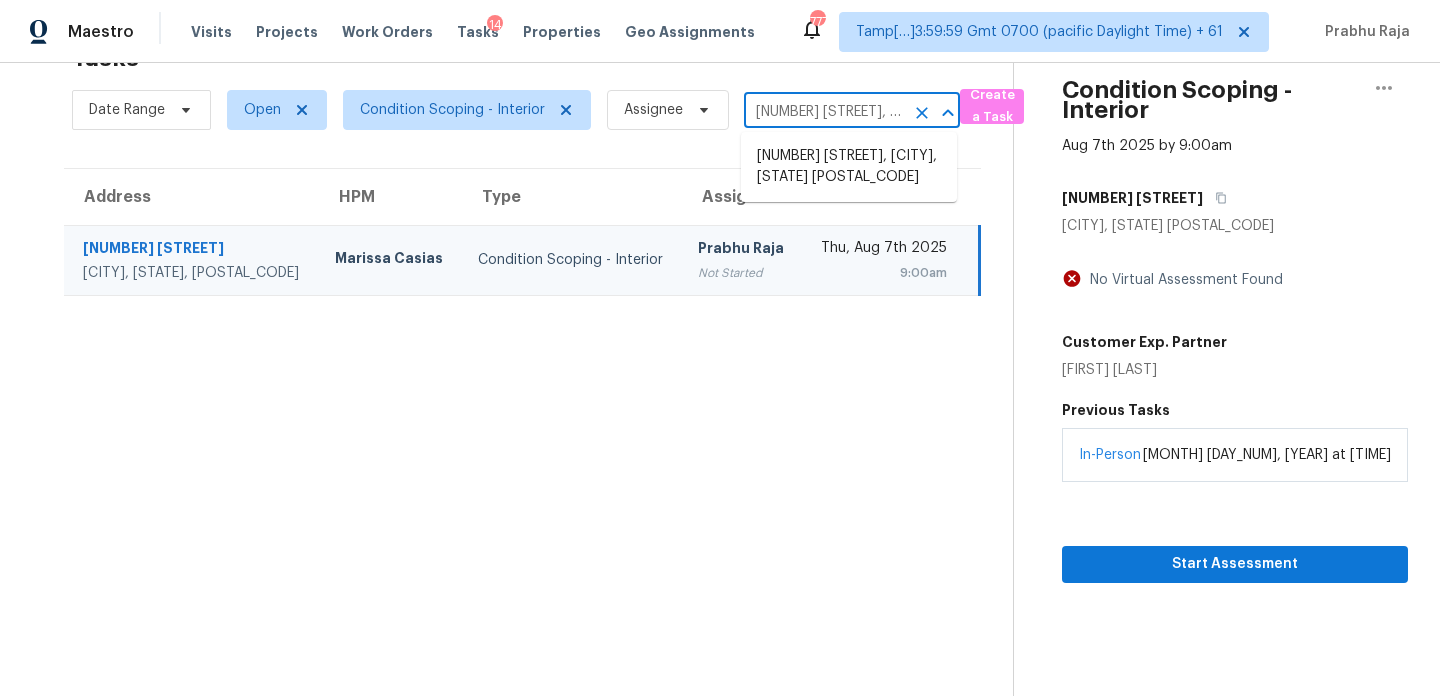 paste on "76 Hillside Dr Shrewsbury, MA, 01545" 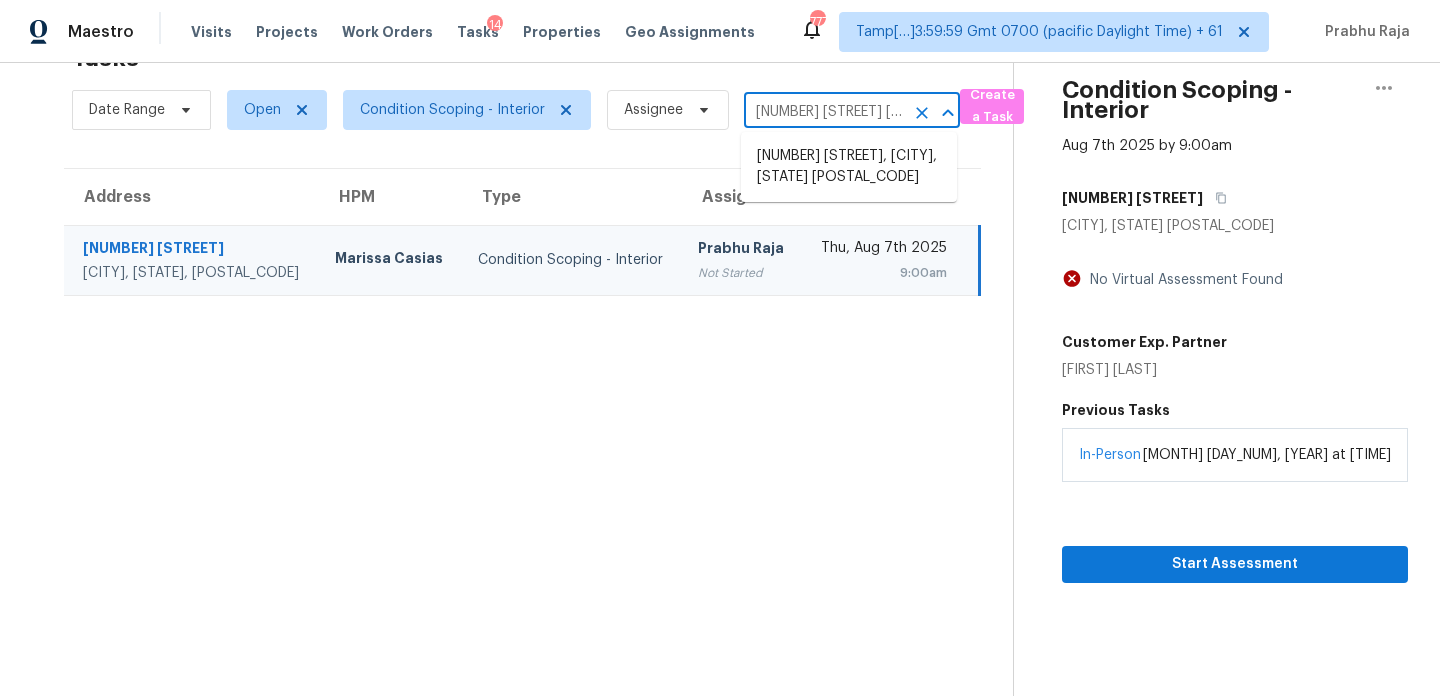 scroll, scrollTop: 0, scrollLeft: 99, axis: horizontal 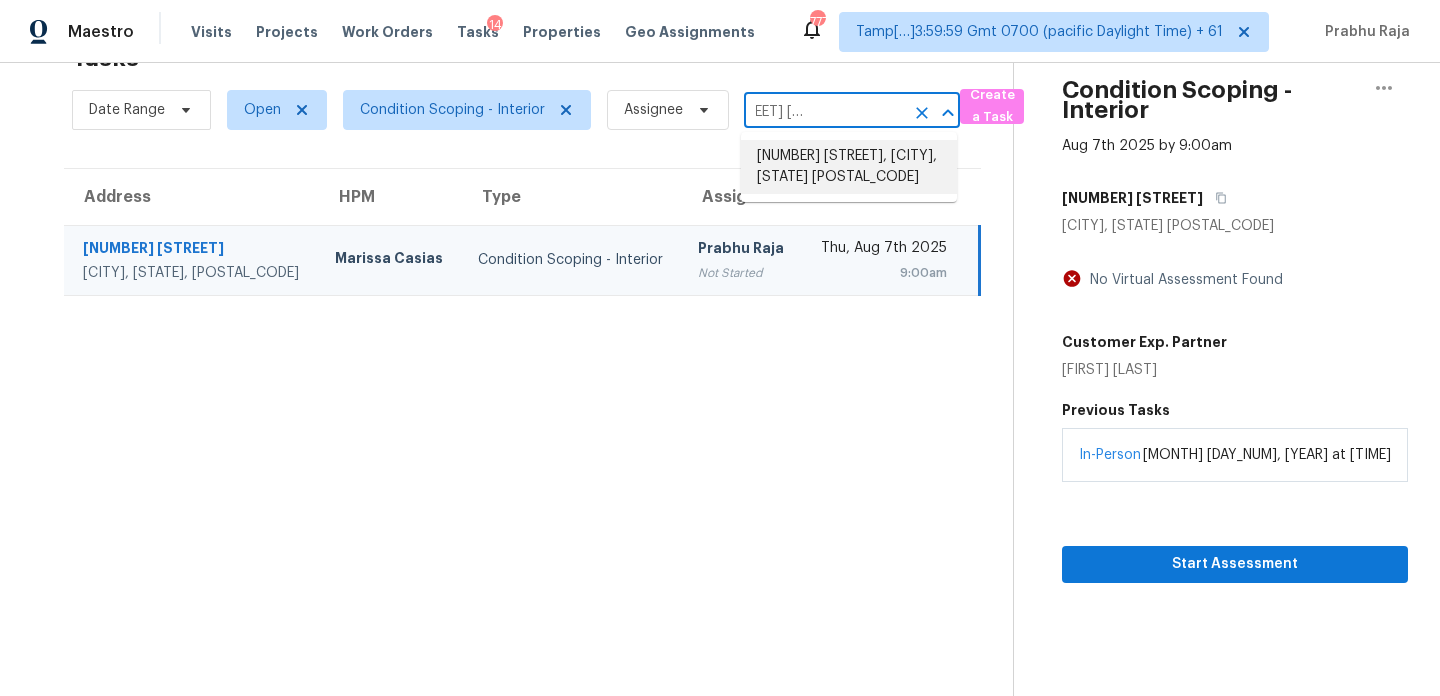 click on "76 Hillside Dr, Shrewsbury, MA 01545" at bounding box center [849, 167] 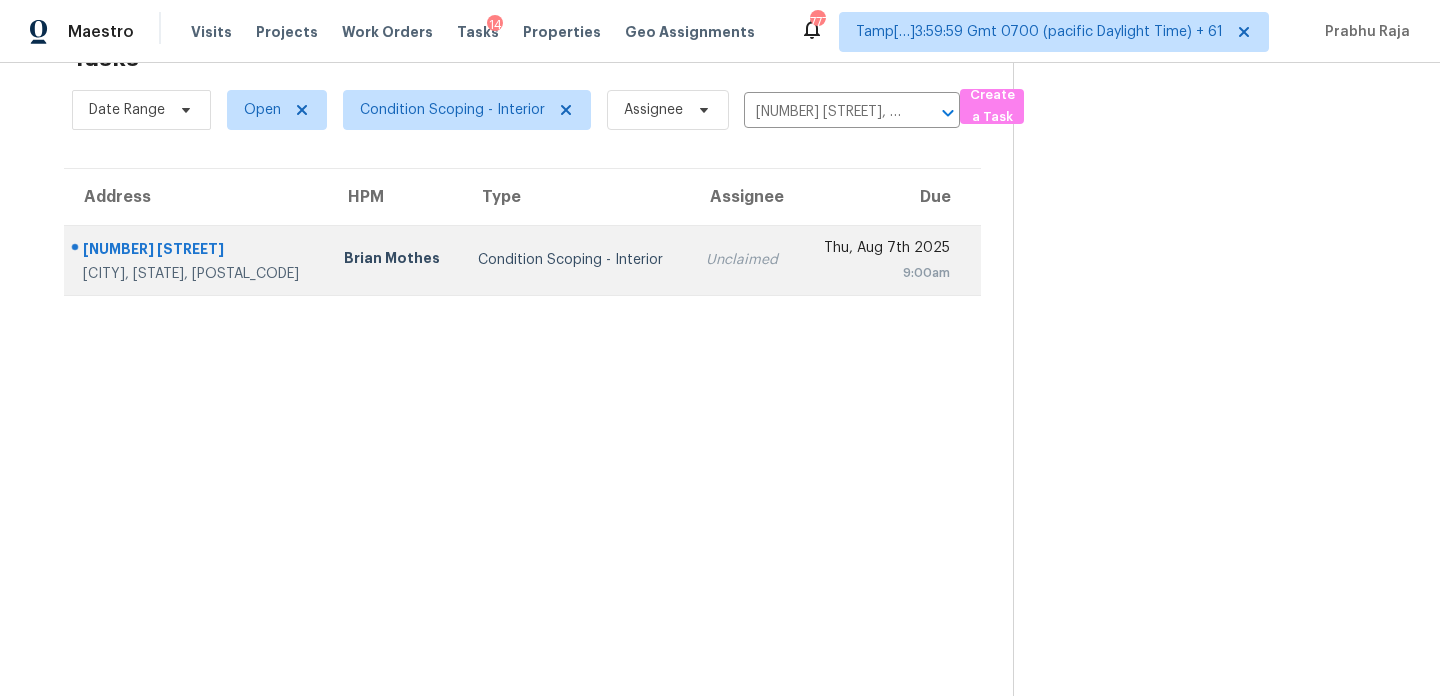 click on "Unclaimed" at bounding box center (744, 260) 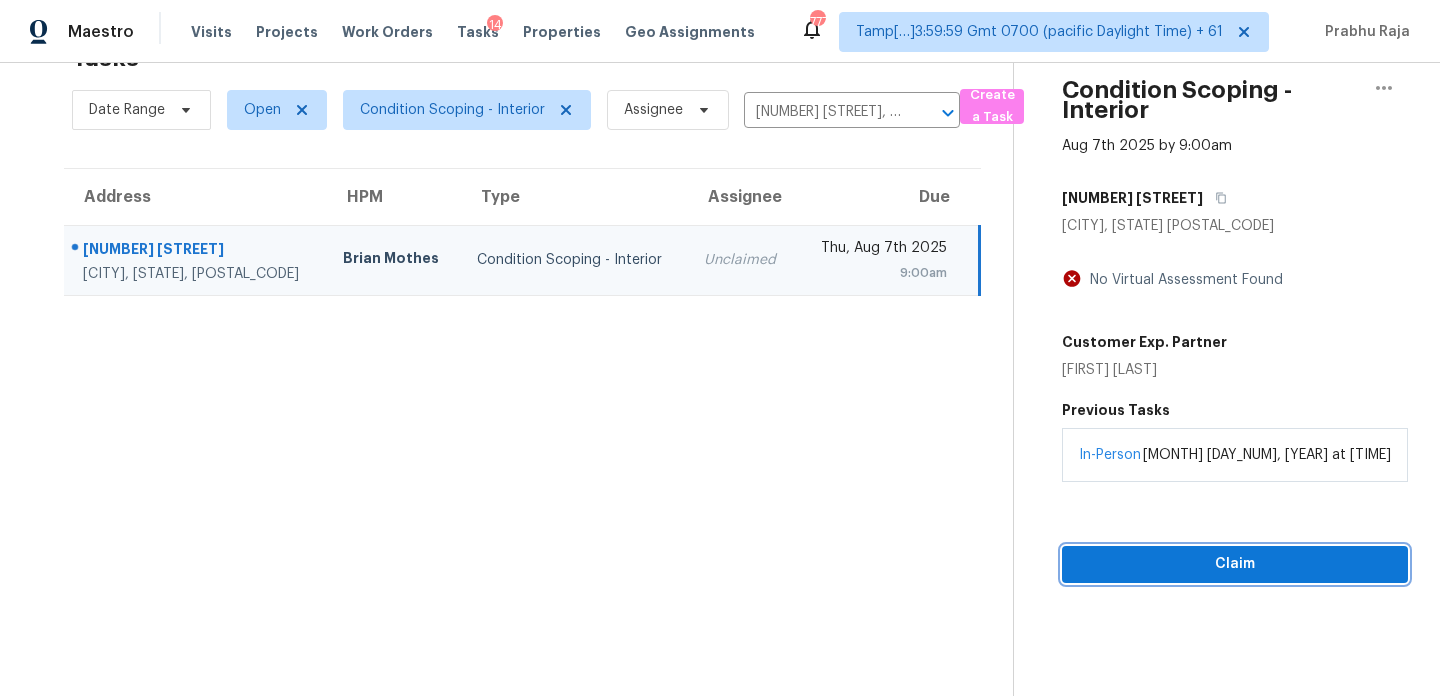 click on "Claim" at bounding box center [1235, 564] 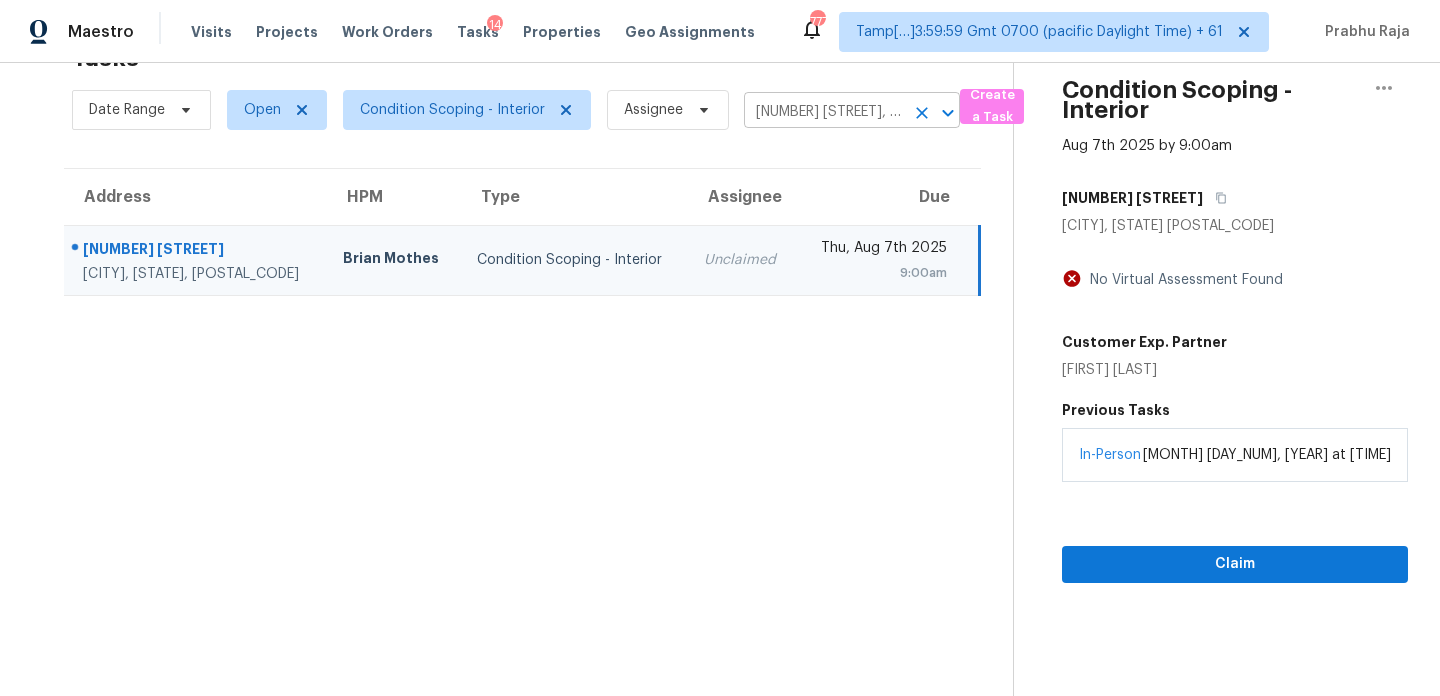 click on "76 Hillside Dr, Shrewsbury, MA 01545" at bounding box center [824, 112] 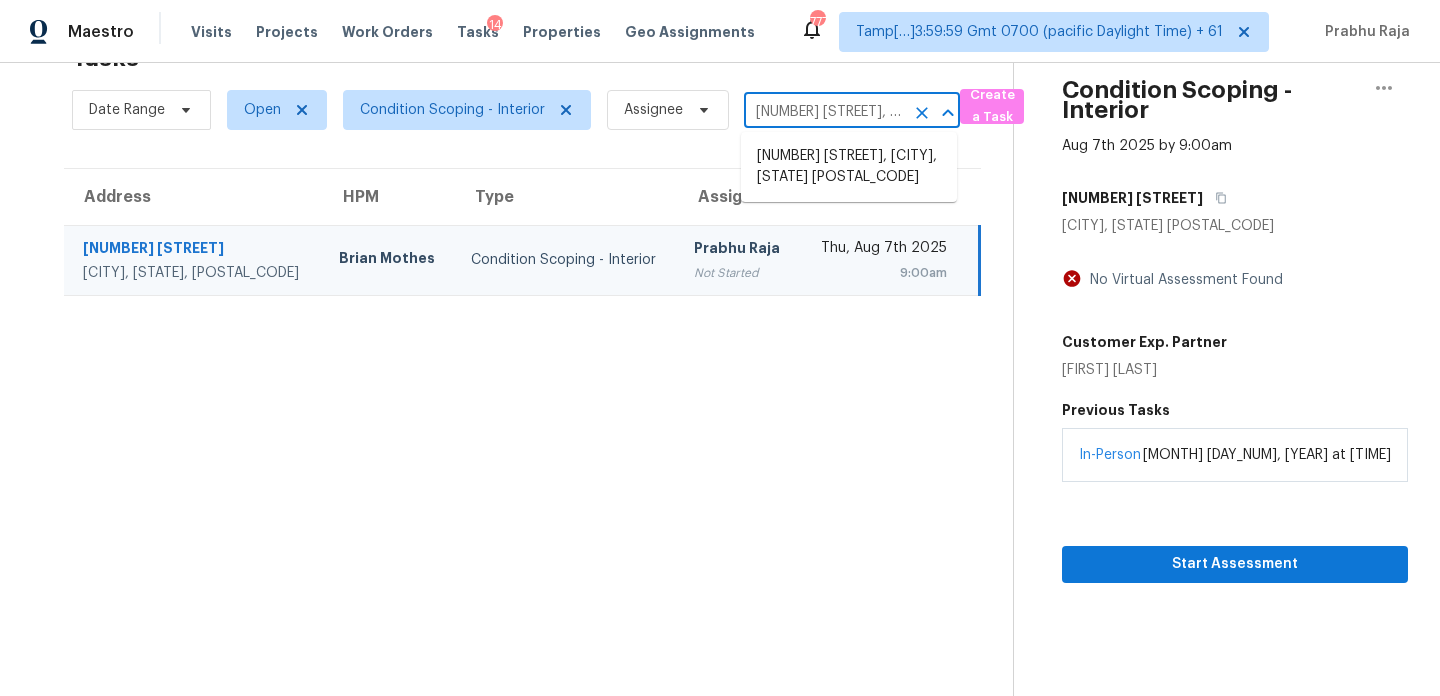 paste on "401 Canyon View Ct Canton, GA, 30114" 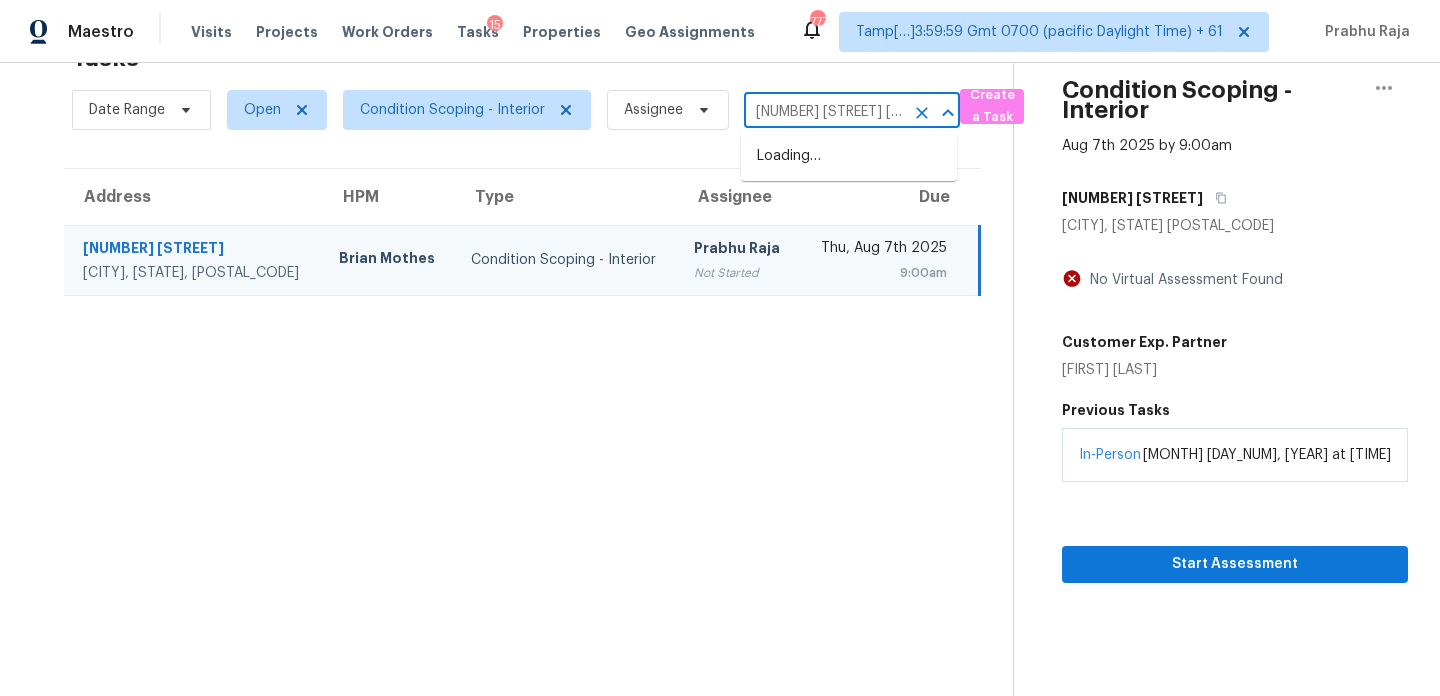 scroll, scrollTop: 0, scrollLeft: 111, axis: horizontal 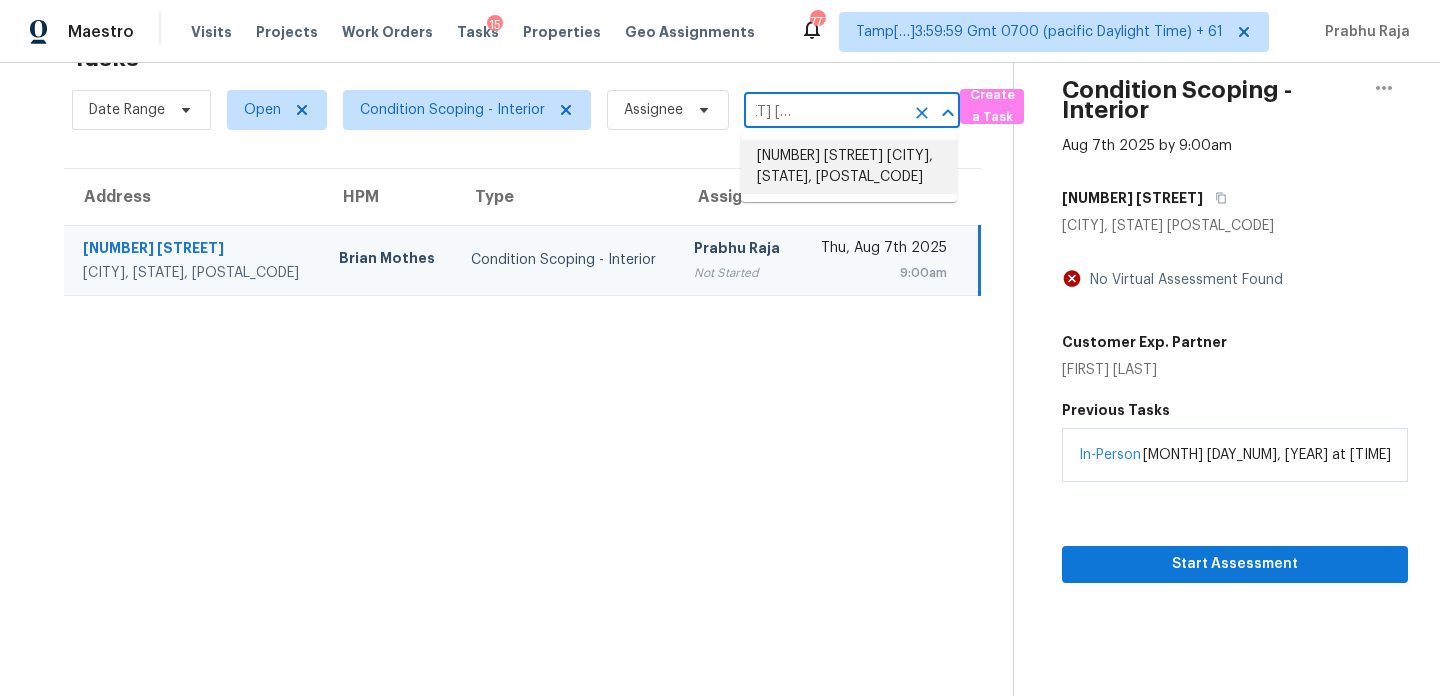 click on "401 Canyon View Ct, Canton, GA 30114" at bounding box center (849, 167) 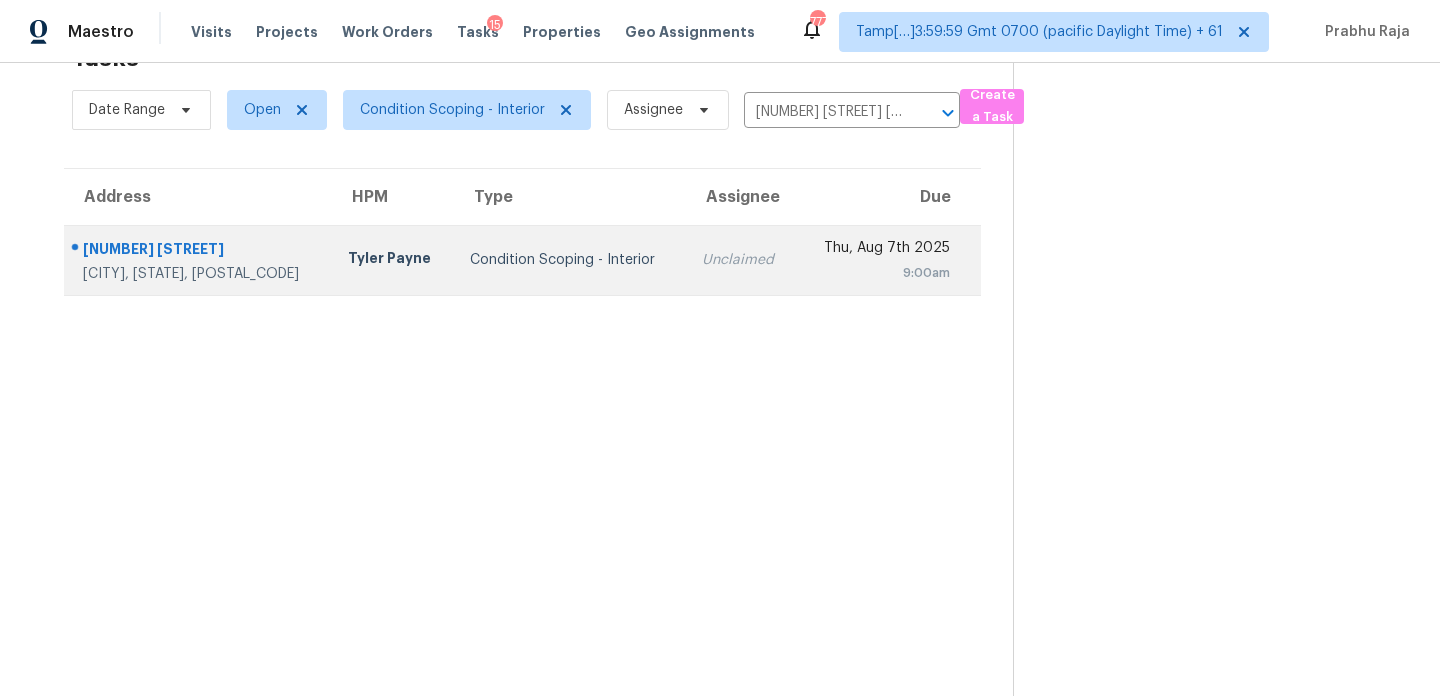 click on "Unclaimed" at bounding box center [741, 260] 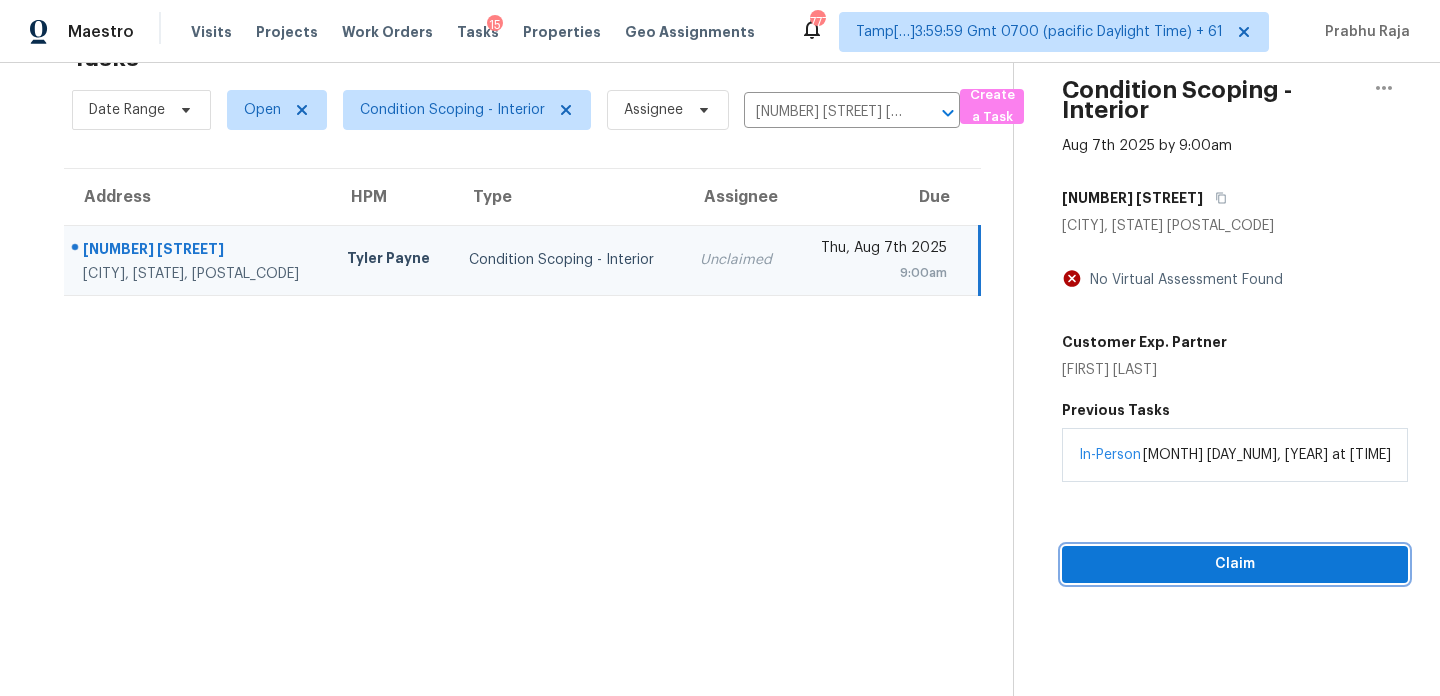 click on "Claim" at bounding box center (1235, 564) 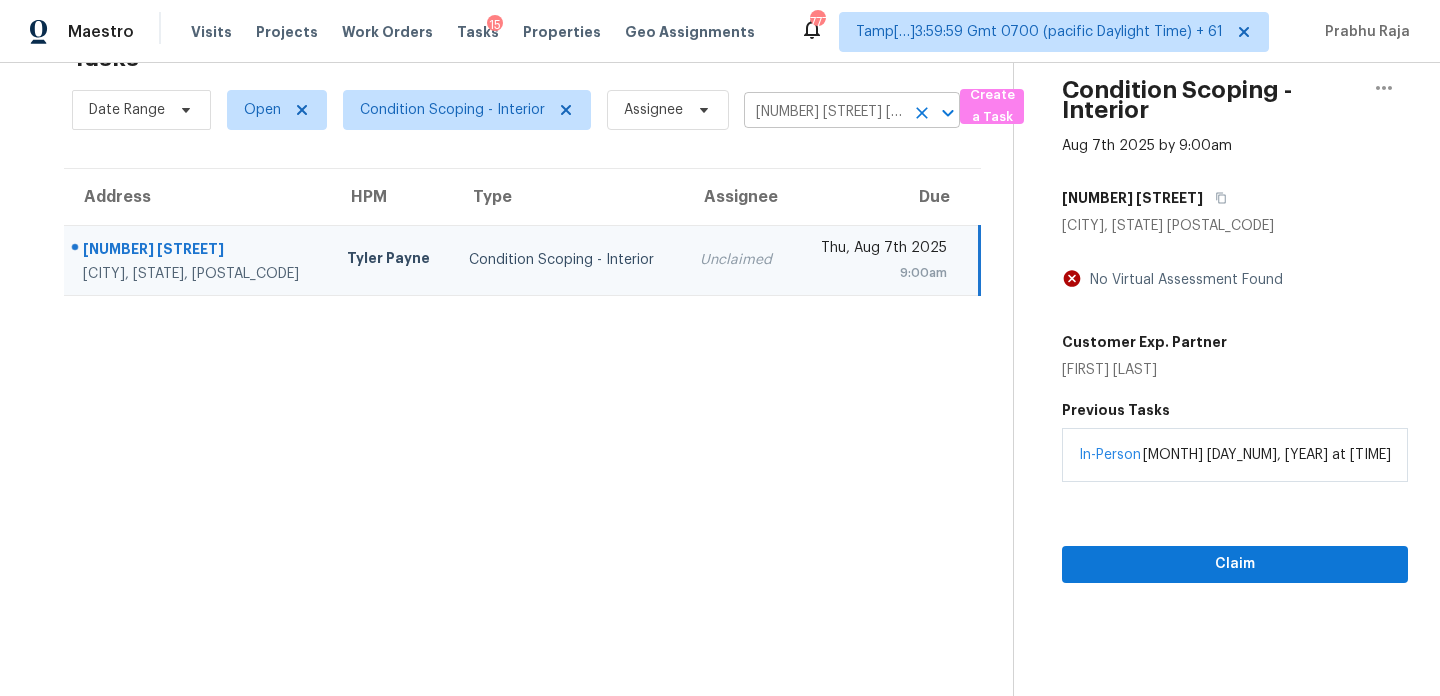 click on "401 Canyon View Ct, Canton, GA 30114" at bounding box center (824, 112) 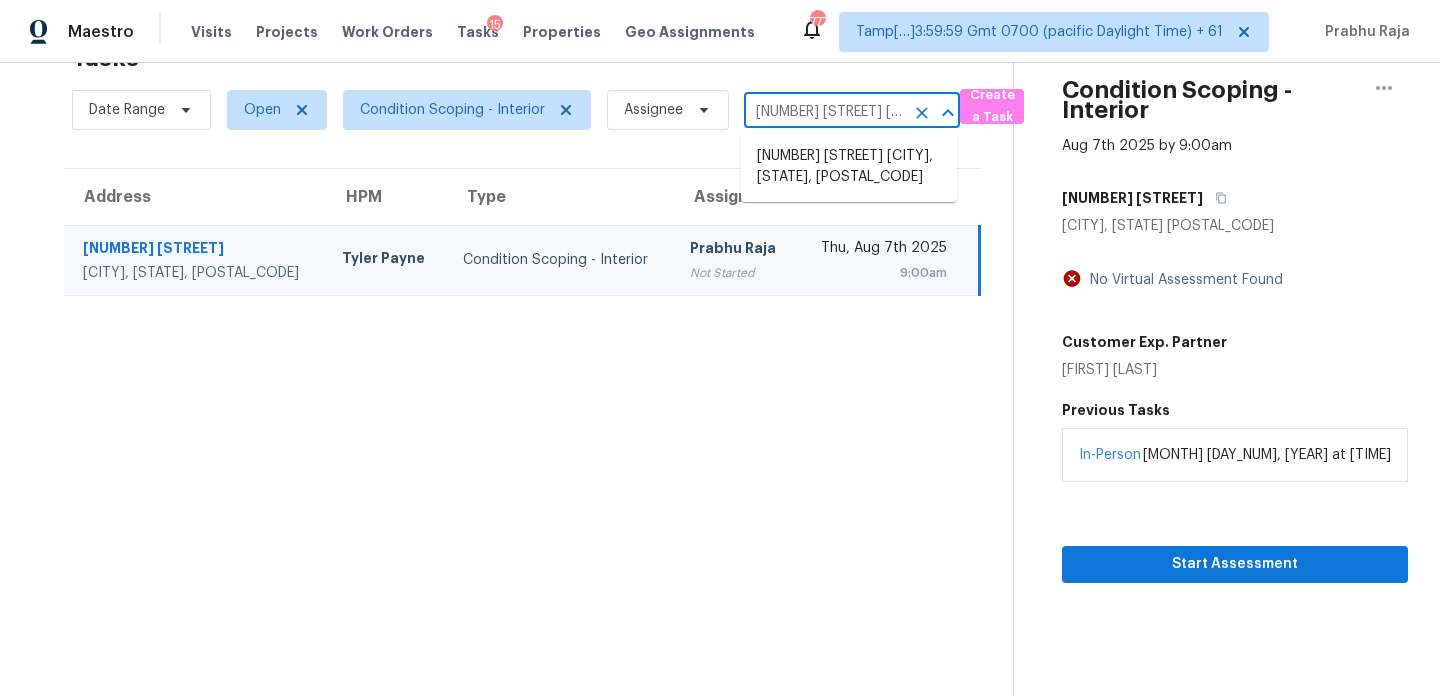 paste on "20309 Chapel St Detroit, MI, 48219" 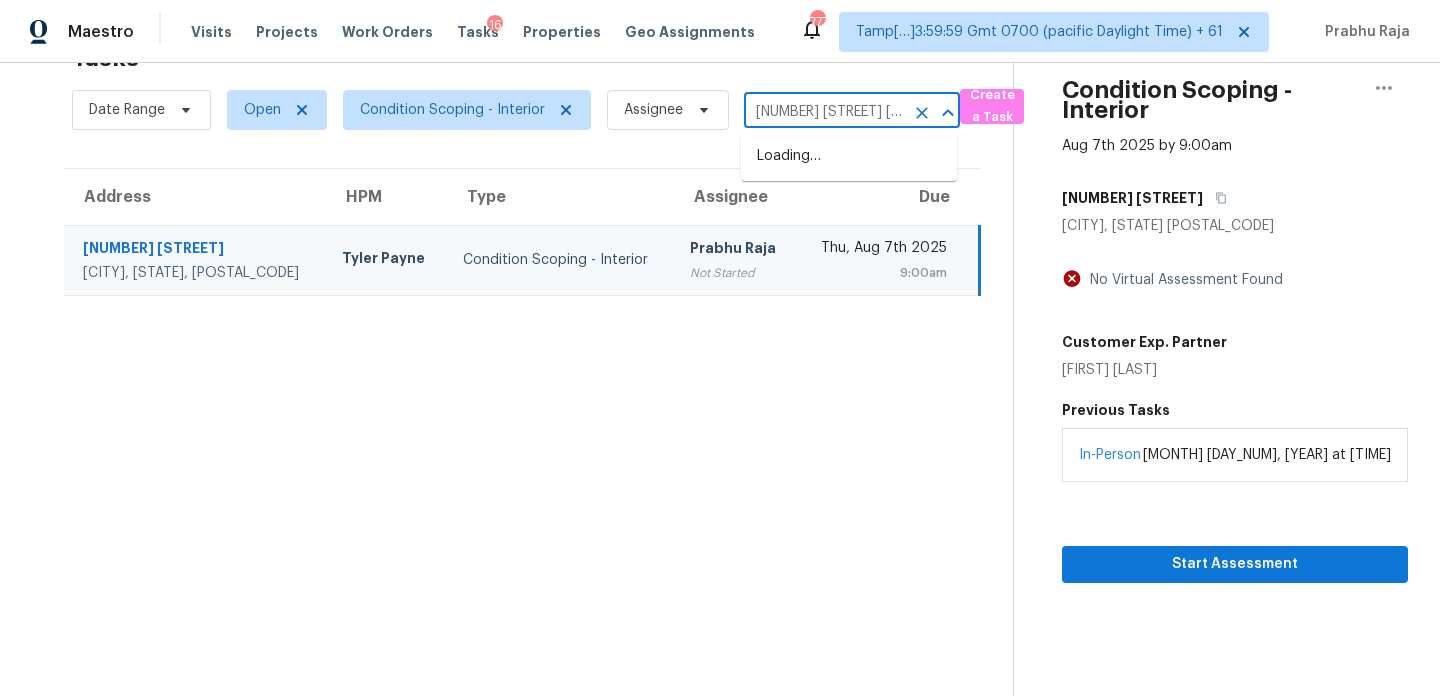 scroll, scrollTop: 0, scrollLeft: 85, axis: horizontal 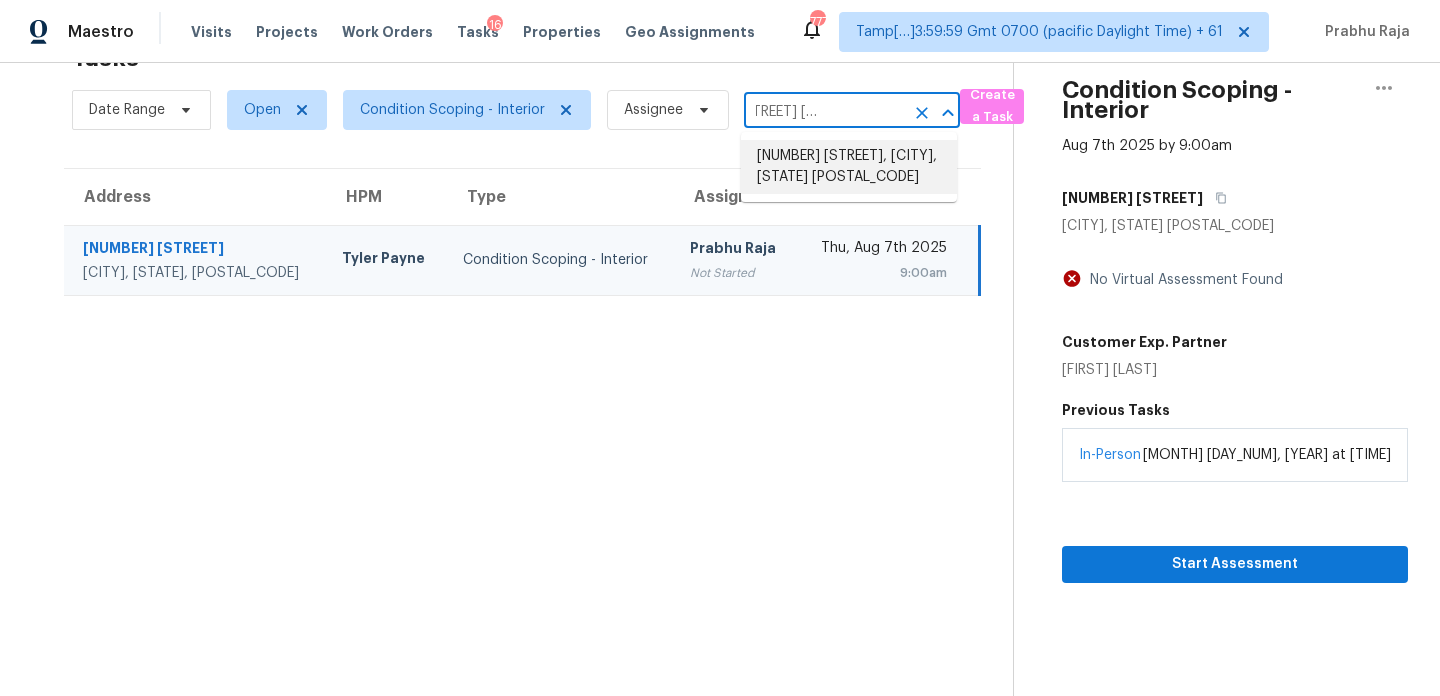 click on "20309 Chapel St, Detroit, MI 48219" at bounding box center (849, 167) 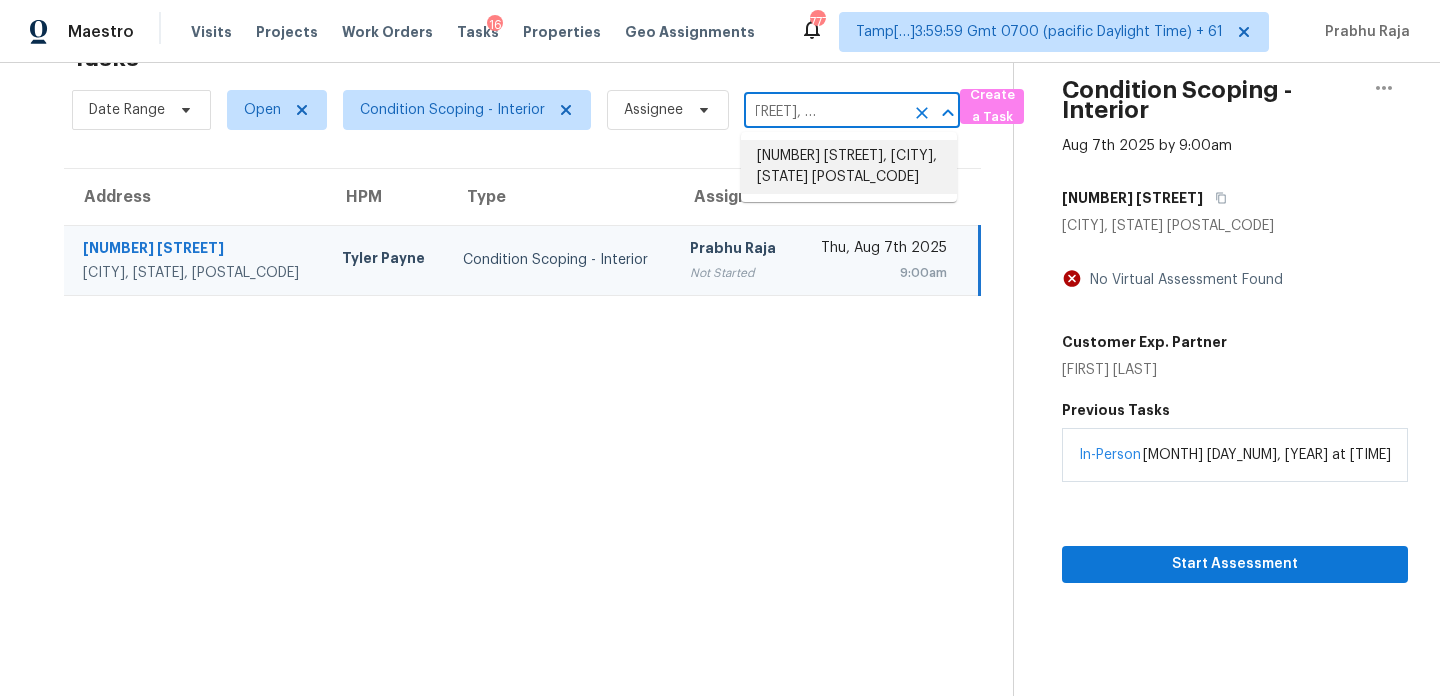 scroll, scrollTop: 0, scrollLeft: 0, axis: both 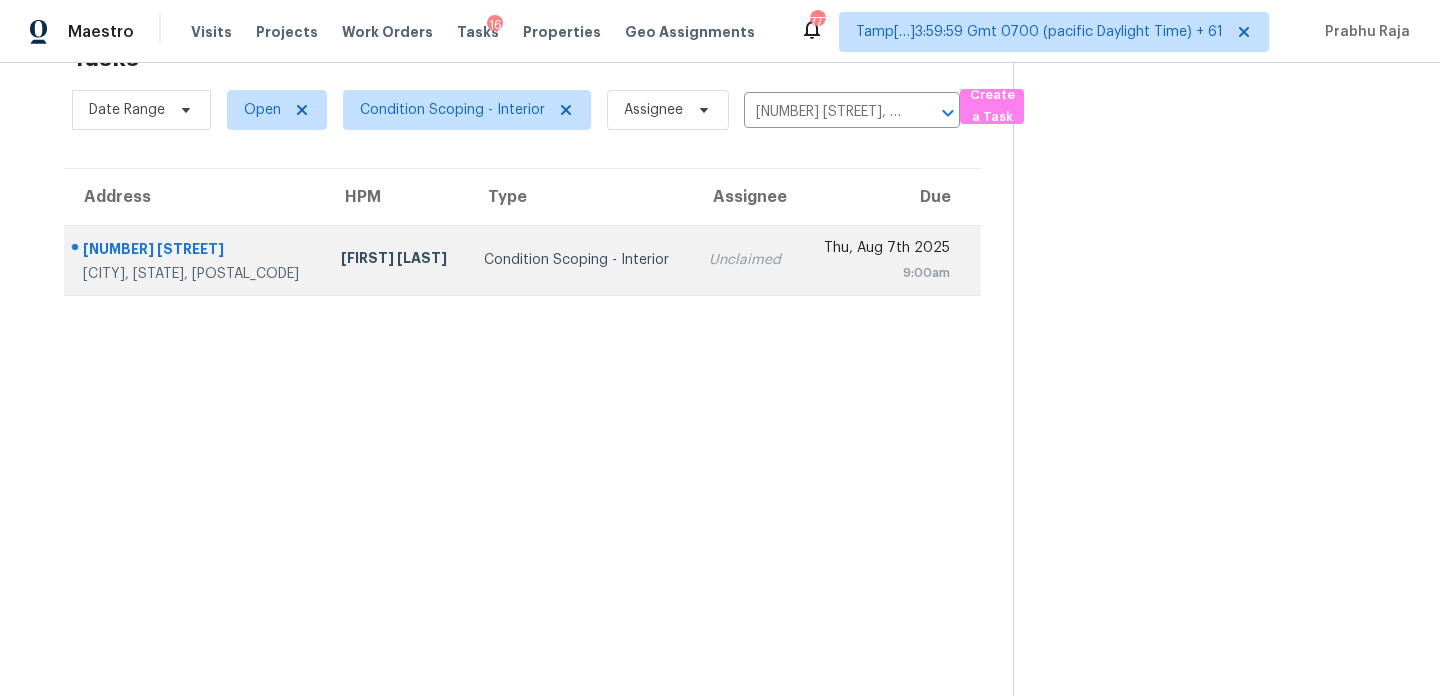 click on "Unclaimed" at bounding box center (747, 260) 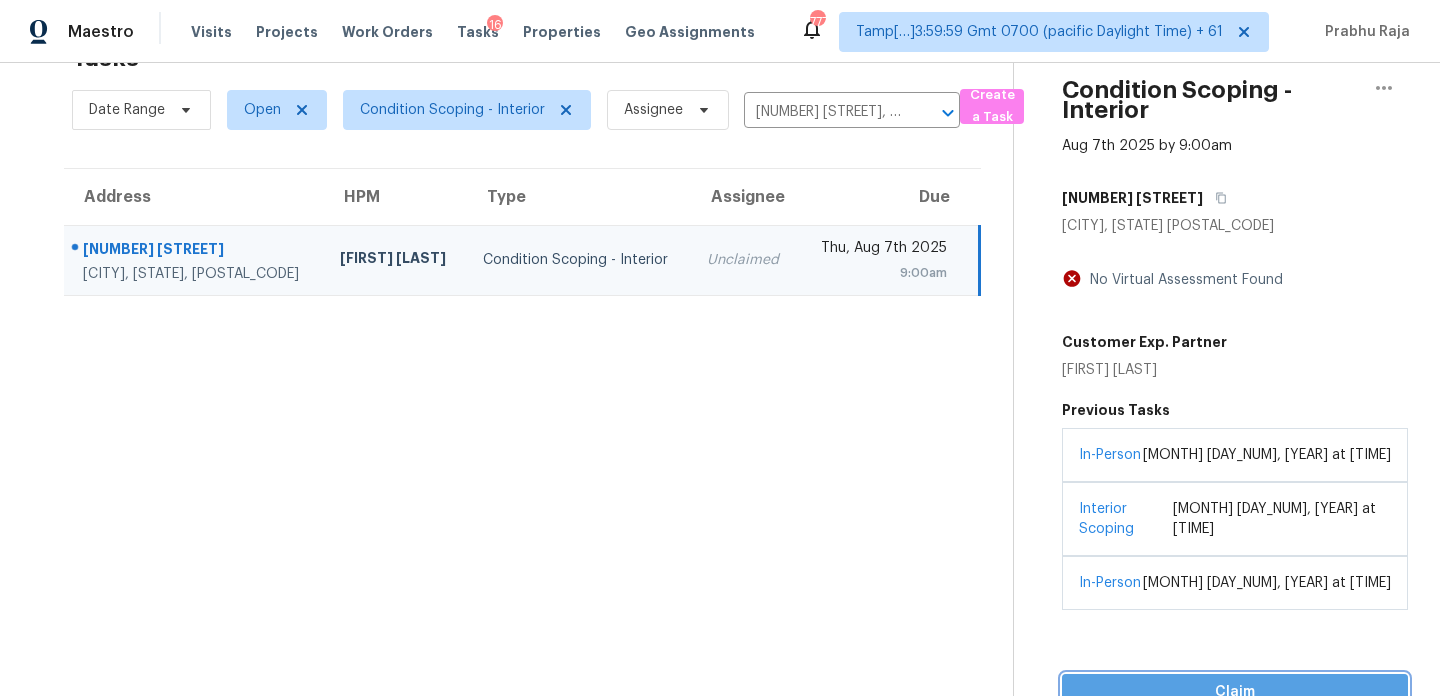 click on "Claim" at bounding box center (1235, 692) 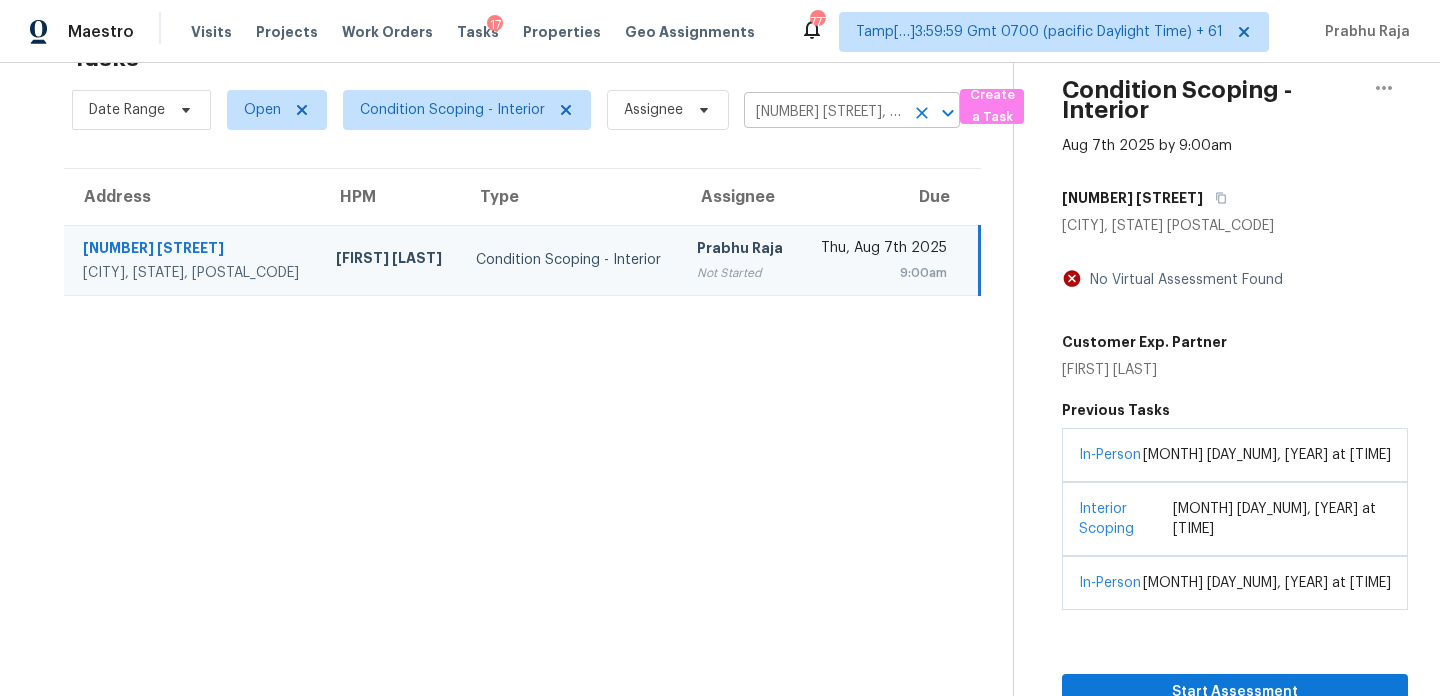 click on "20309 Chapel St, Detroit, MI 48219" at bounding box center [824, 112] 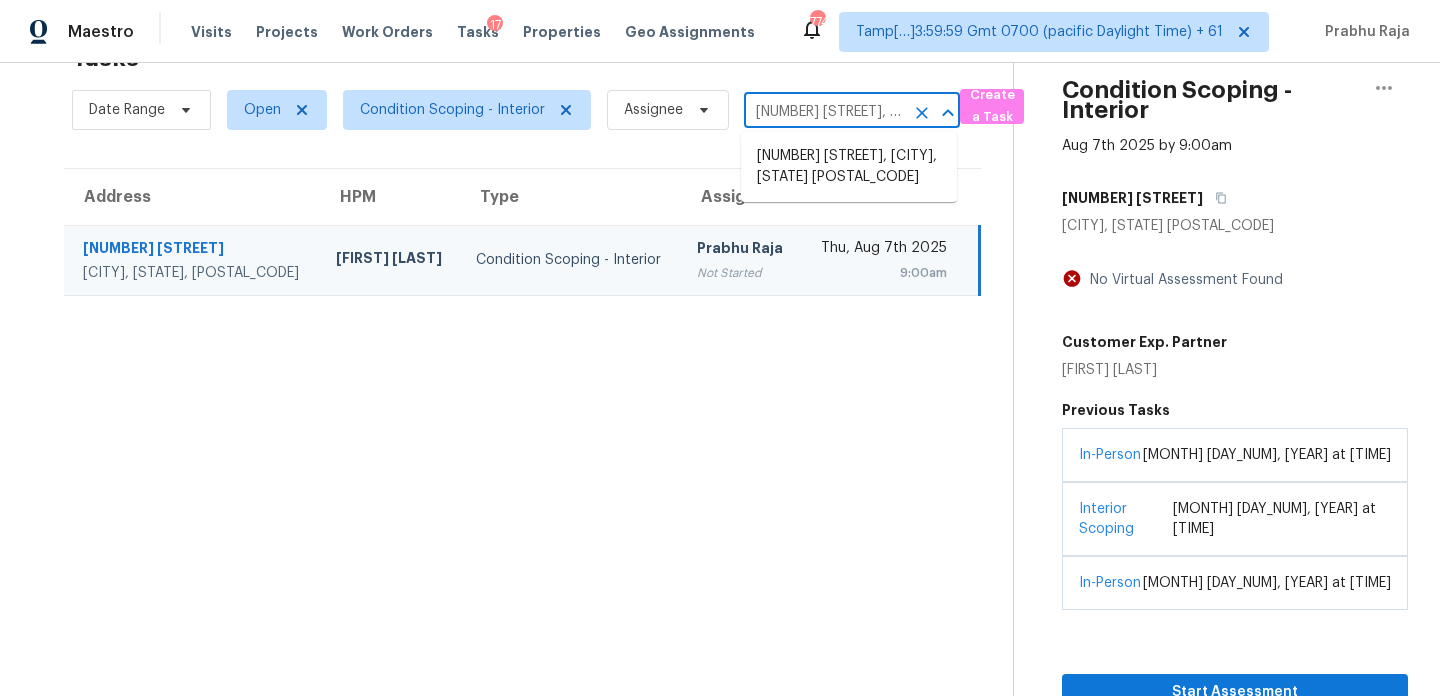paste on "[NUMBER] [STREET]" 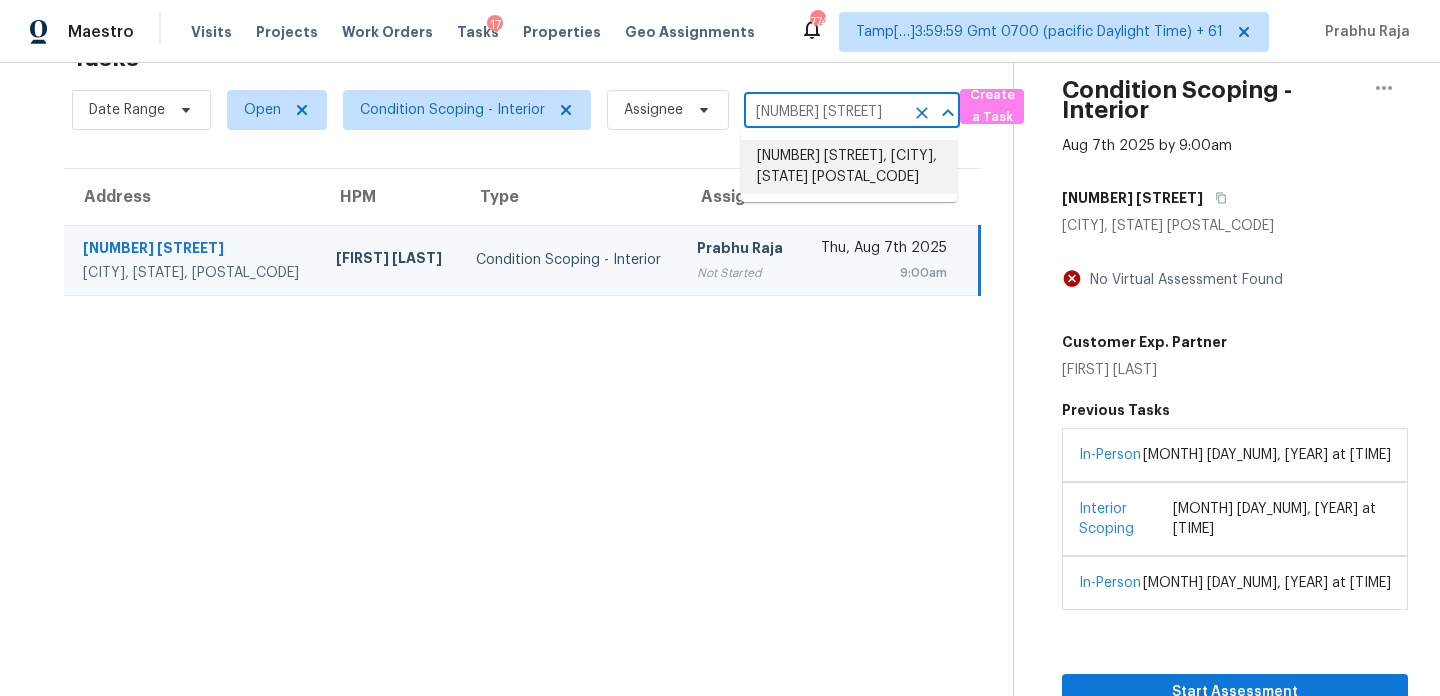 click on "1835 S Claremont Ave, Independence, MO 64052" at bounding box center (849, 167) 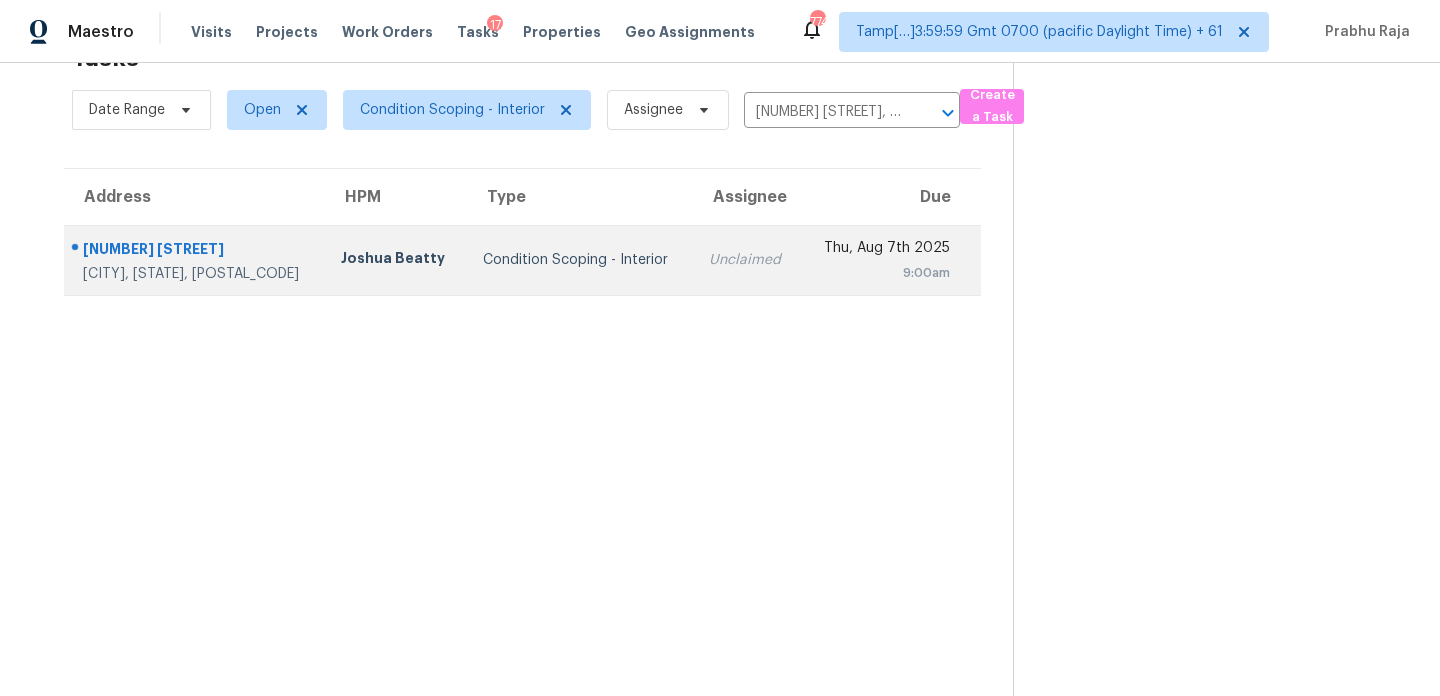 click on "Unclaimed" at bounding box center [747, 260] 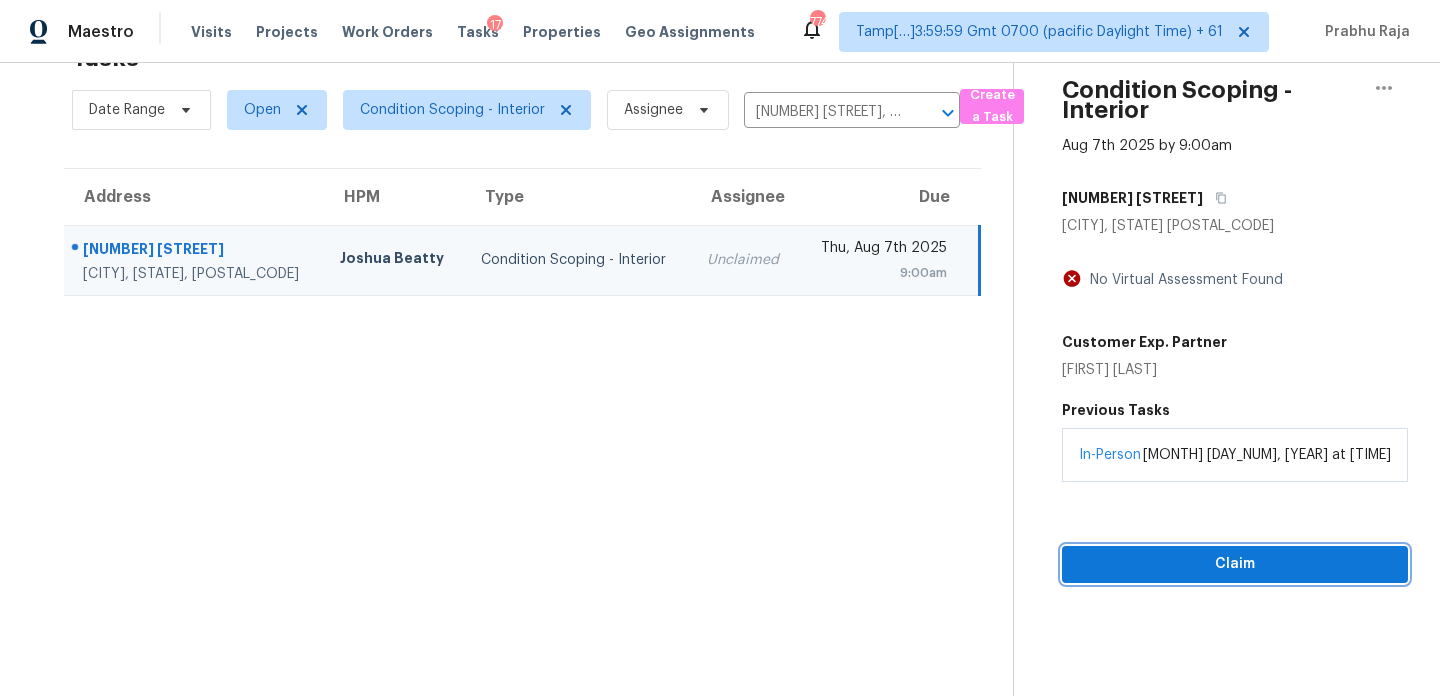 click on "Claim" at bounding box center [1235, 564] 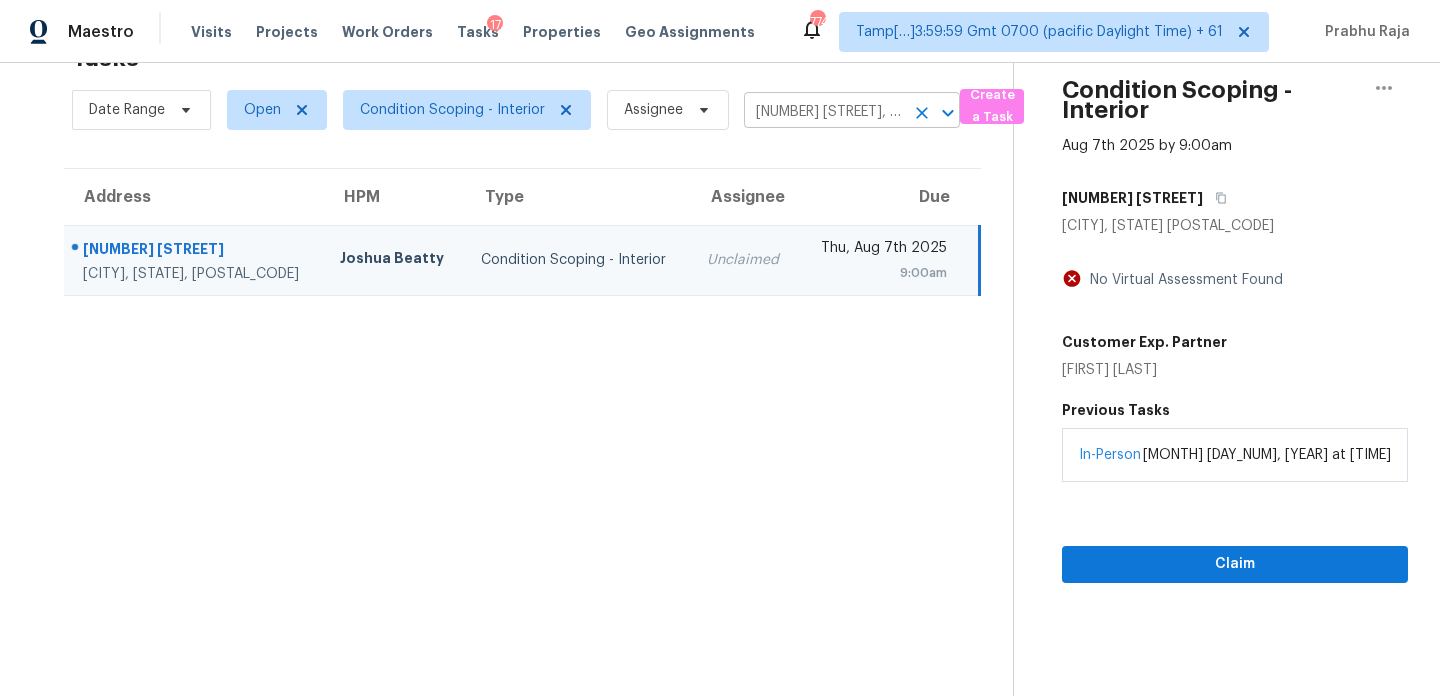 click on "1835 S Claremont Ave, Independence, MO 64052" at bounding box center (824, 112) 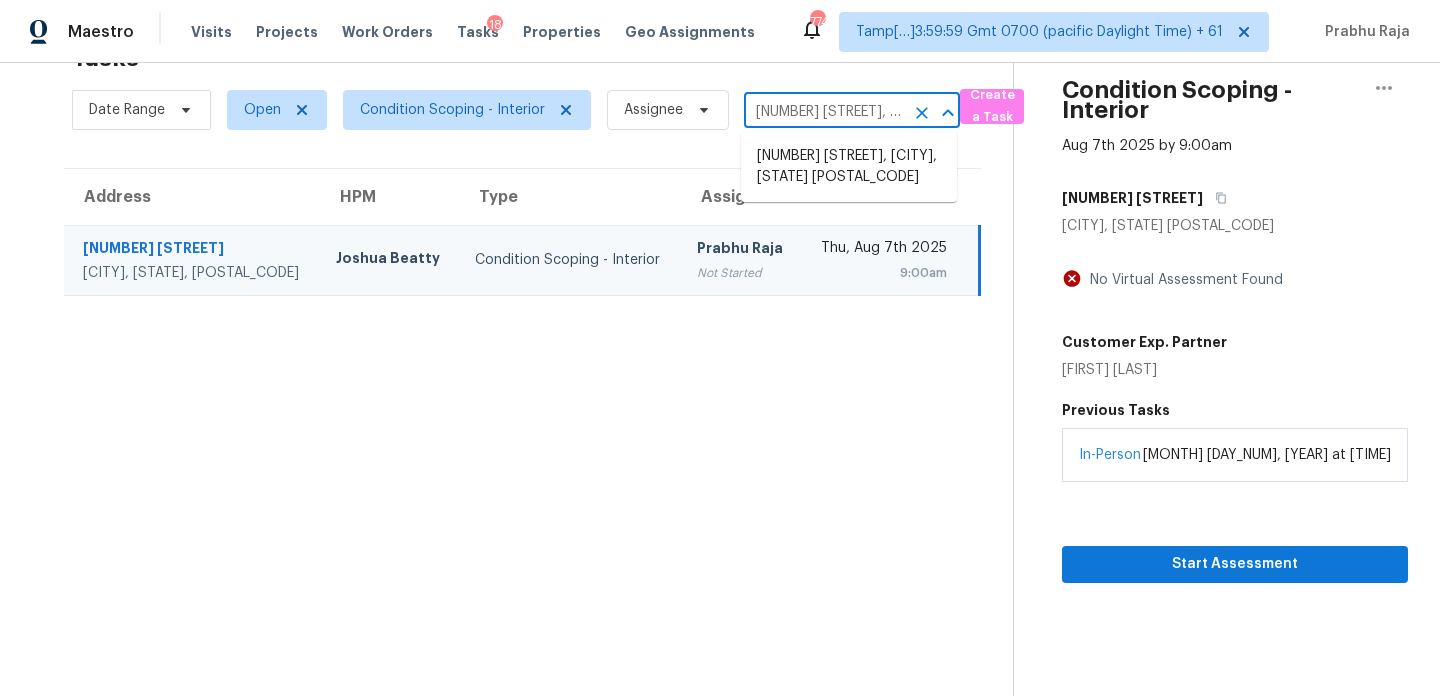paste on "1897 Sherman Ct Clarksville, TN, 3704" 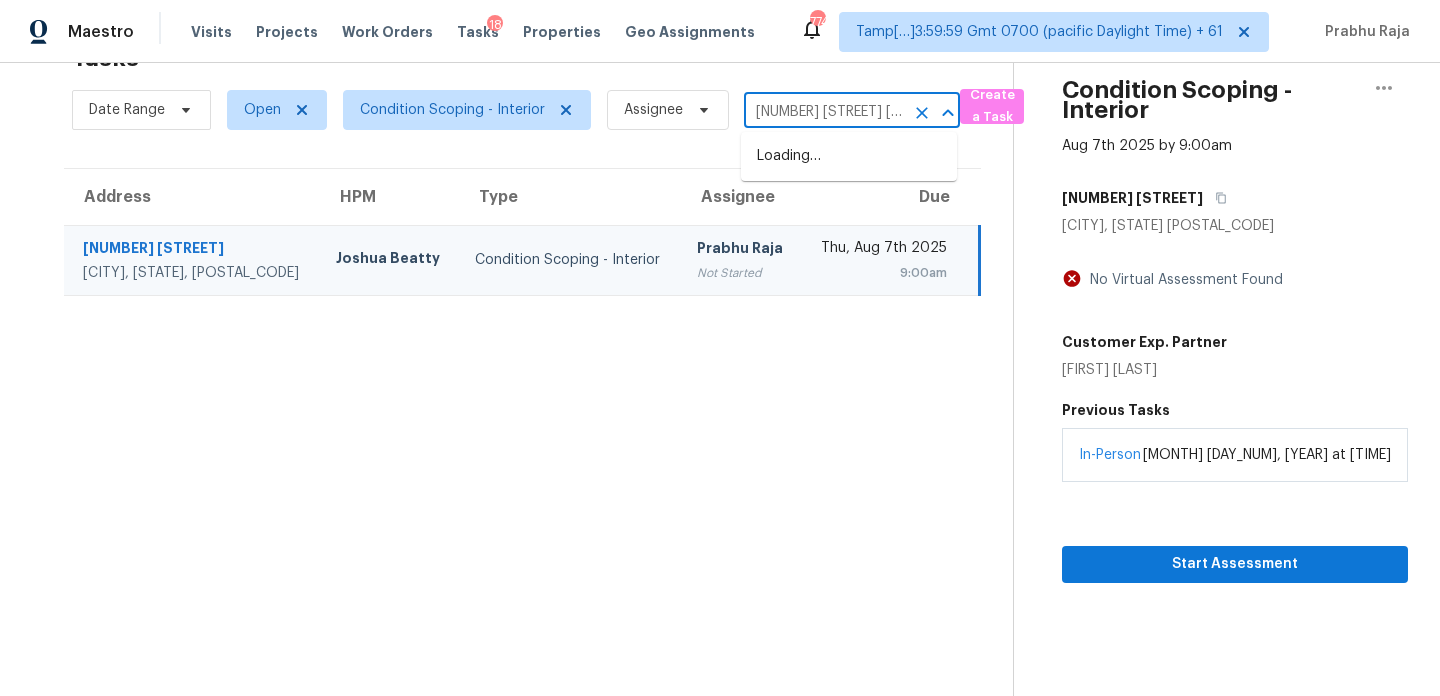 scroll, scrollTop: 0, scrollLeft: 111, axis: horizontal 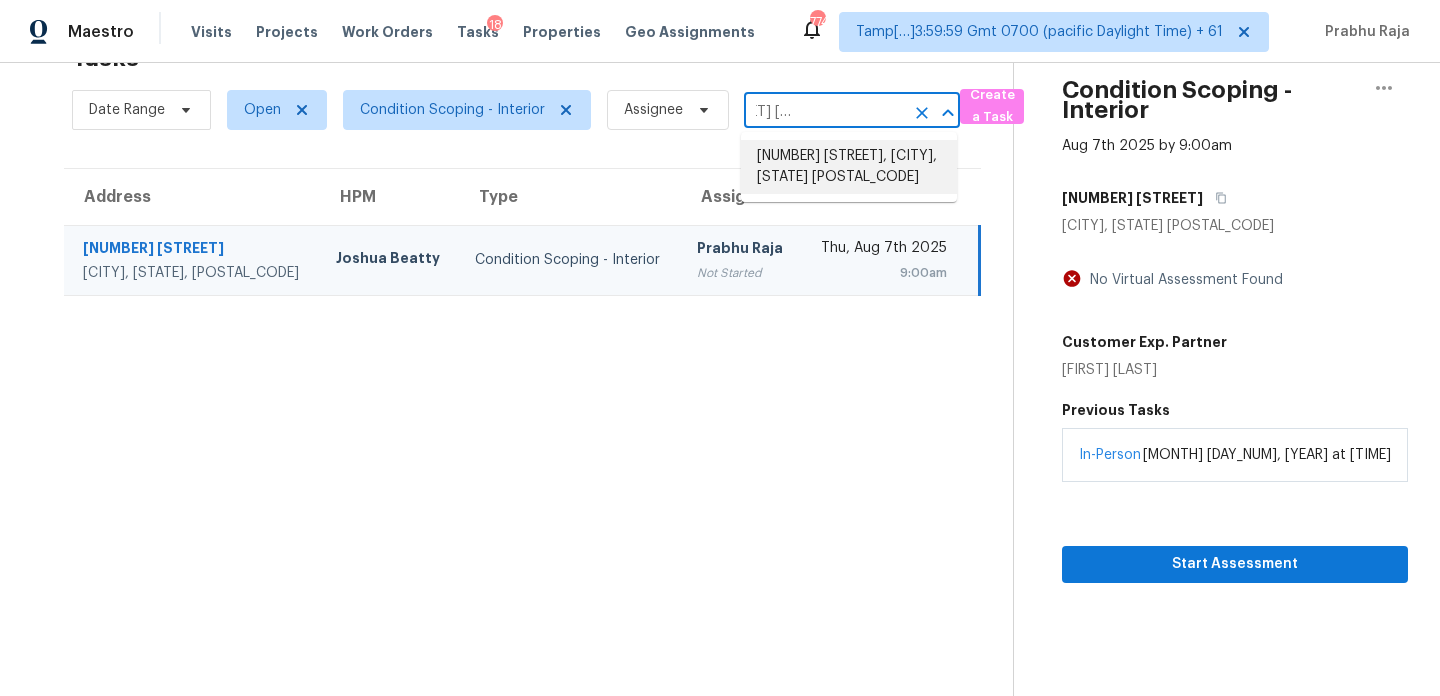 click on "1897 Sherman Ct, Clarksville, TN 37042" at bounding box center (849, 167) 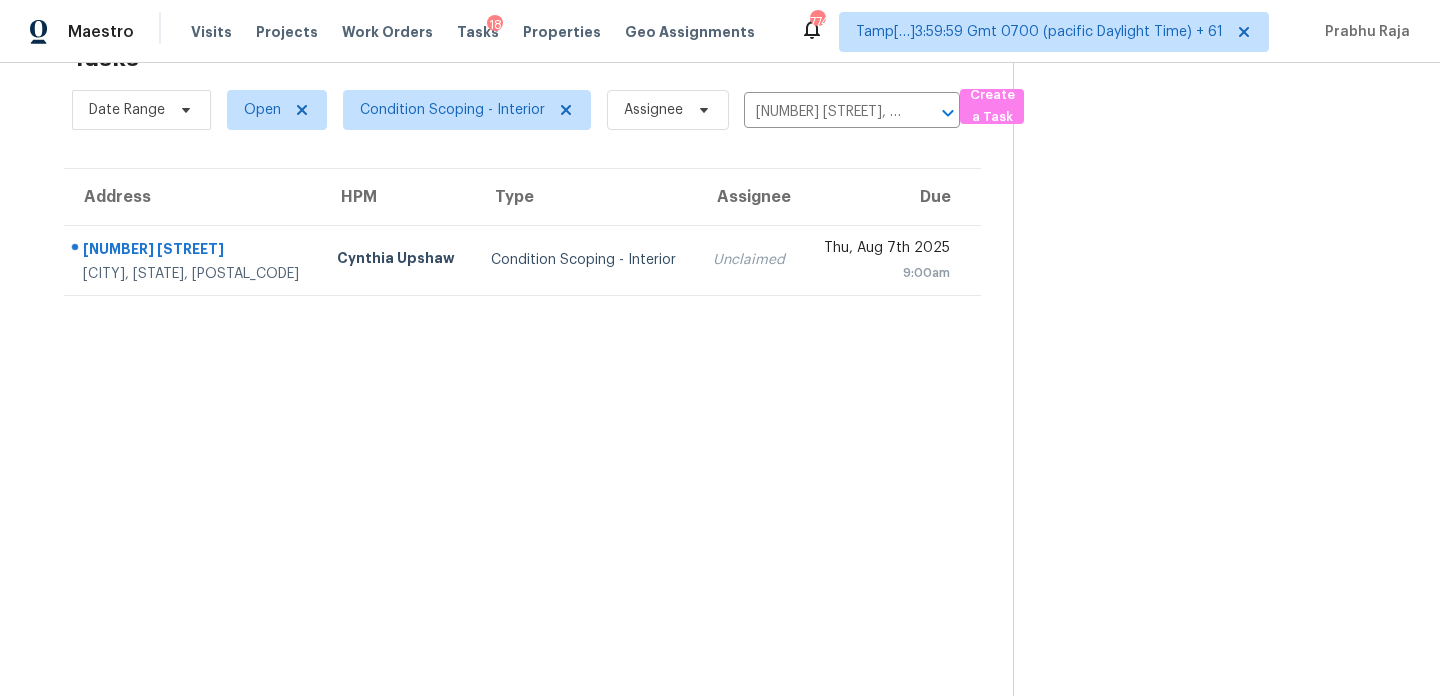 click on "Tasks 1  Results Date Range Open Condition Scoping - Interior Assignee 1897 Sherman Ct, Clarksville, TN 37042 ​ Create a Task Address HPM Type Assignee Due 1897 Sherman Ct   Clarksville, TN, 37042 Cynthia Upshaw Condition Scoping - Interior Unclaimed Thu, Aug 7th 2025 9:00am" at bounding box center [522, 364] 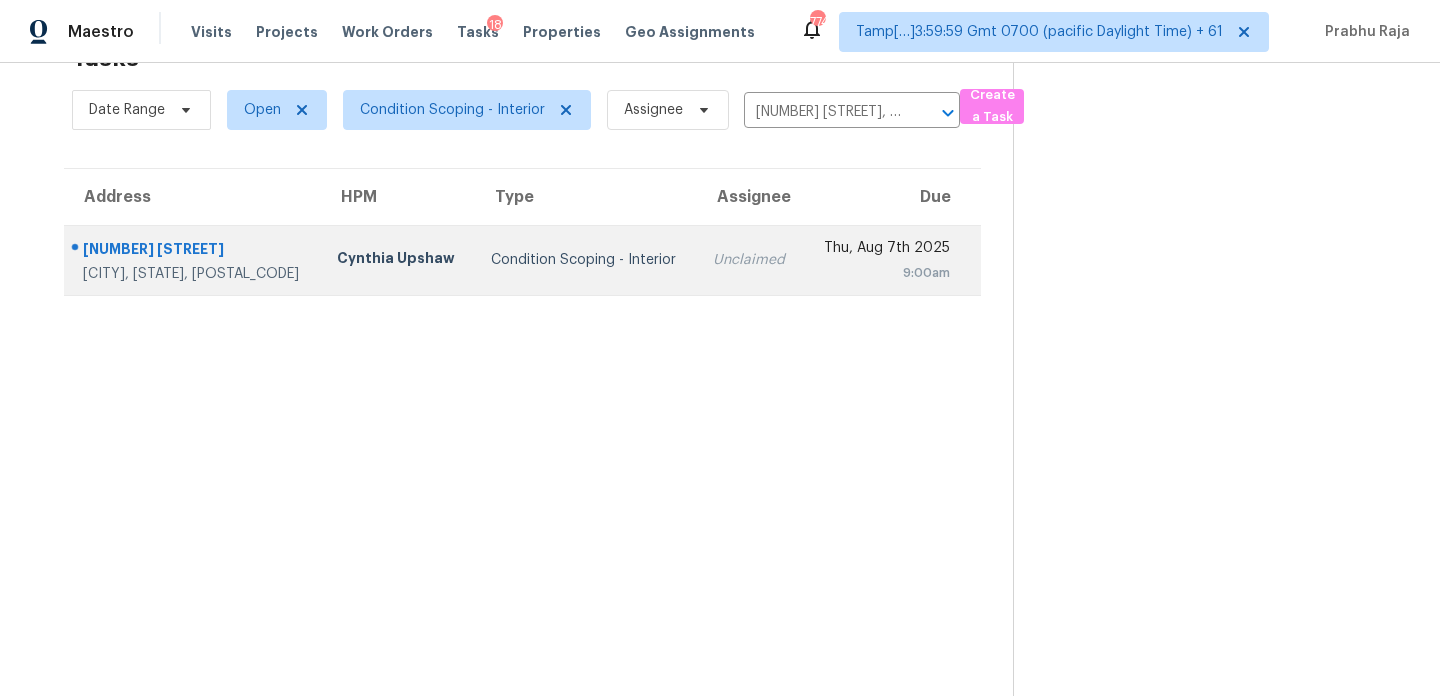 click on "Thu, Aug 7th 2025 9:00am" at bounding box center (892, 260) 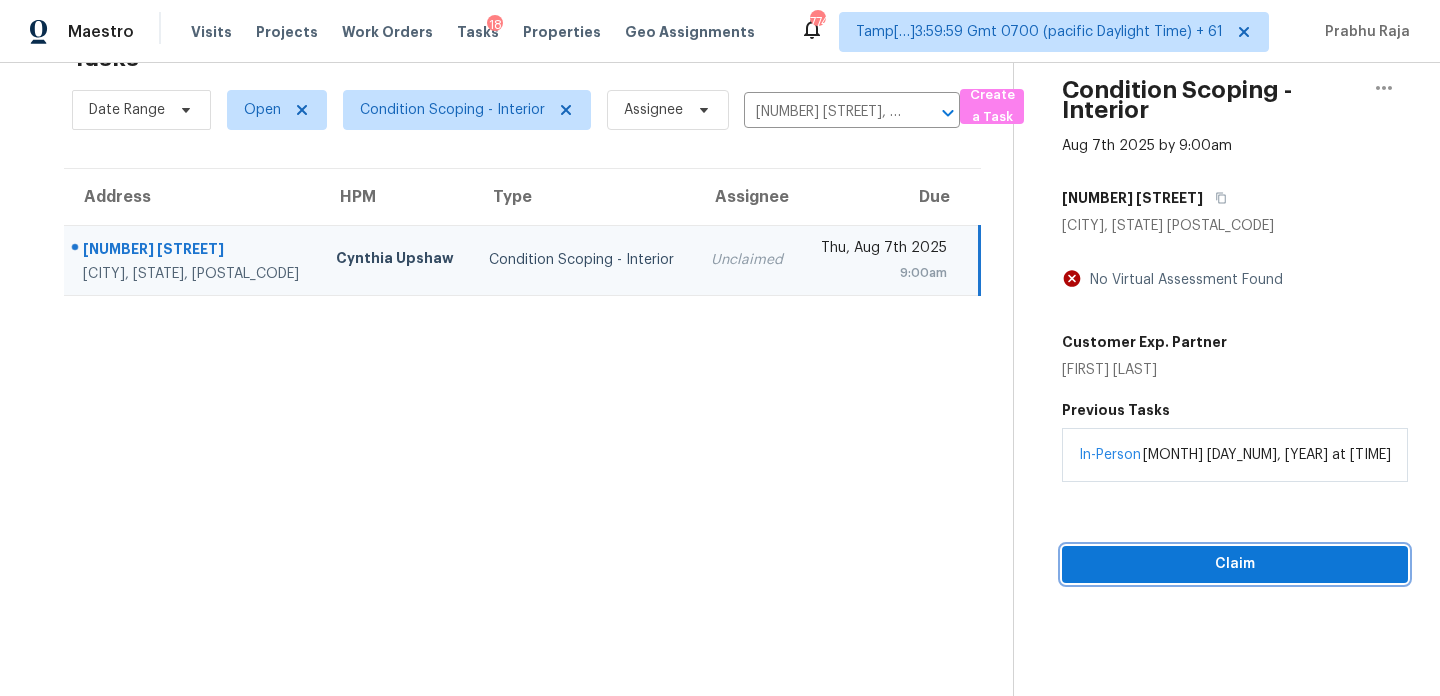 click on "Claim" at bounding box center [1235, 564] 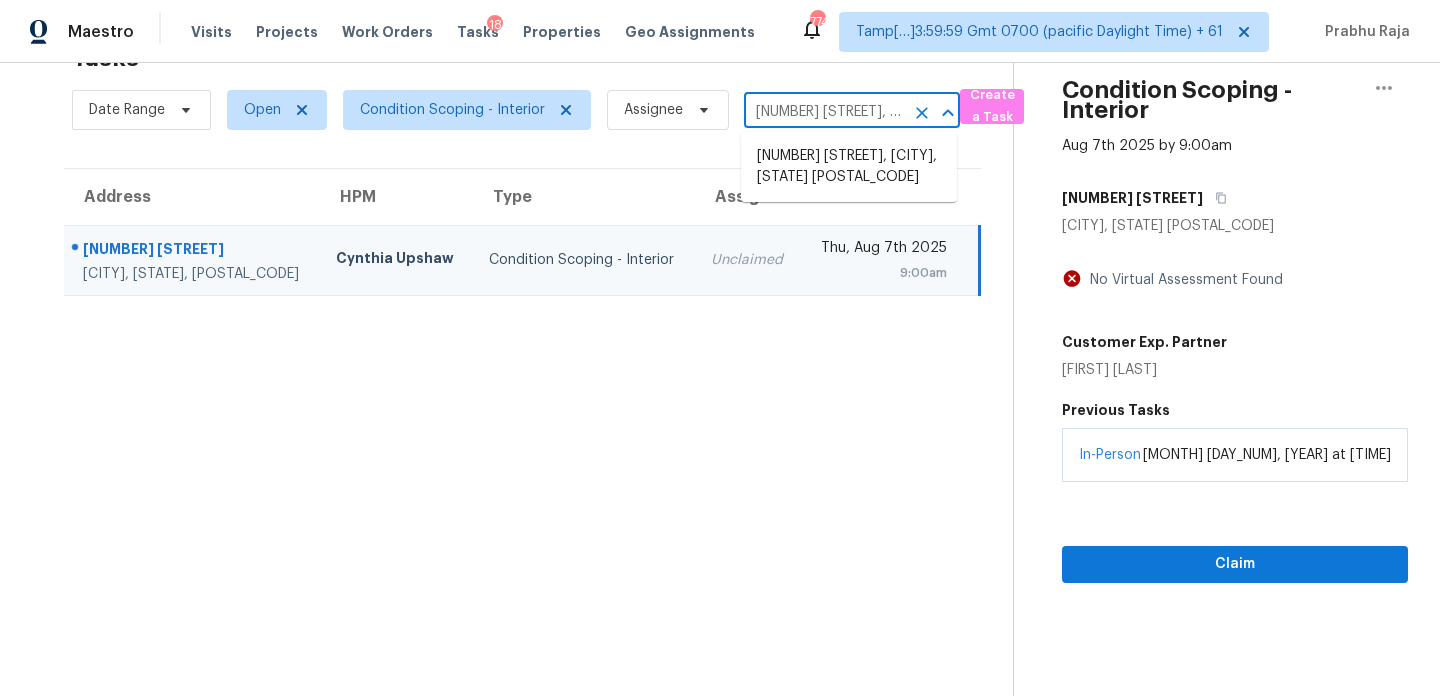 click on "1897 Sherman Ct, Clarksville, TN 37042" at bounding box center (824, 112) 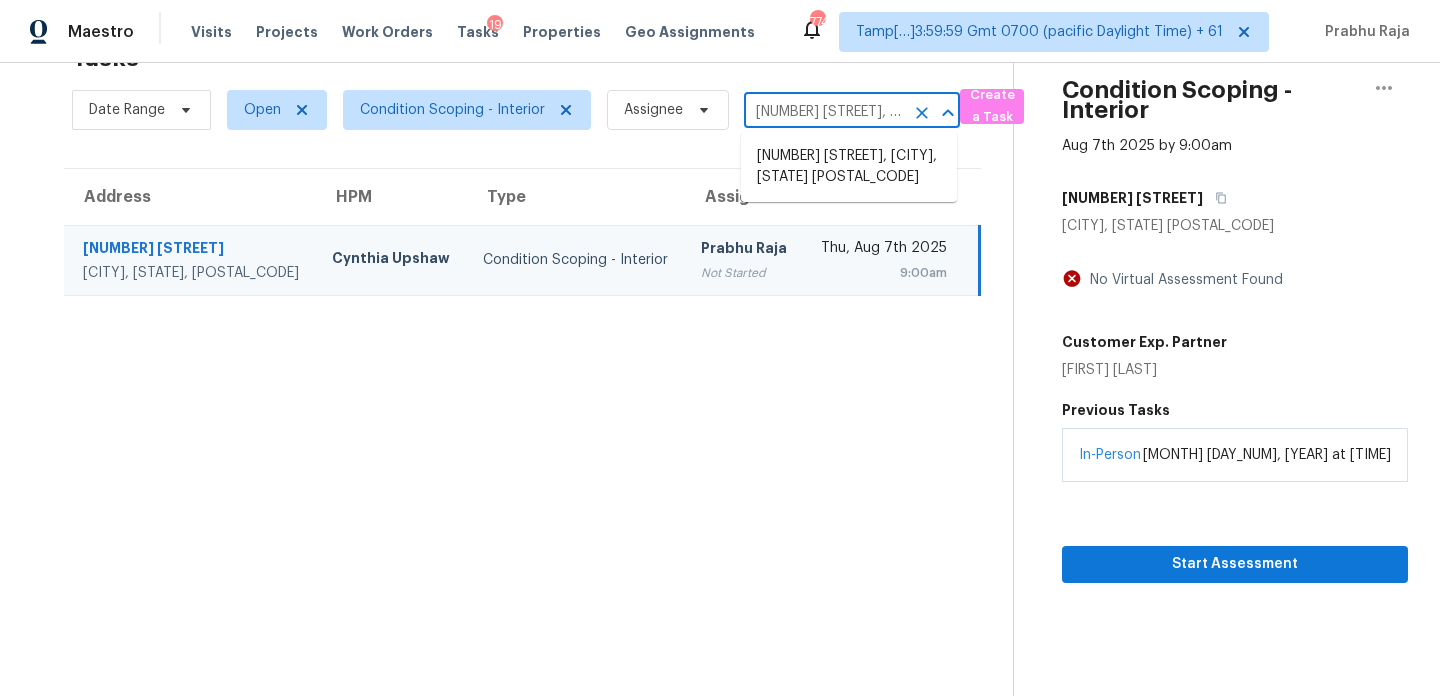paste on "1918 W 165th Way Broomfield, CO, 80023" 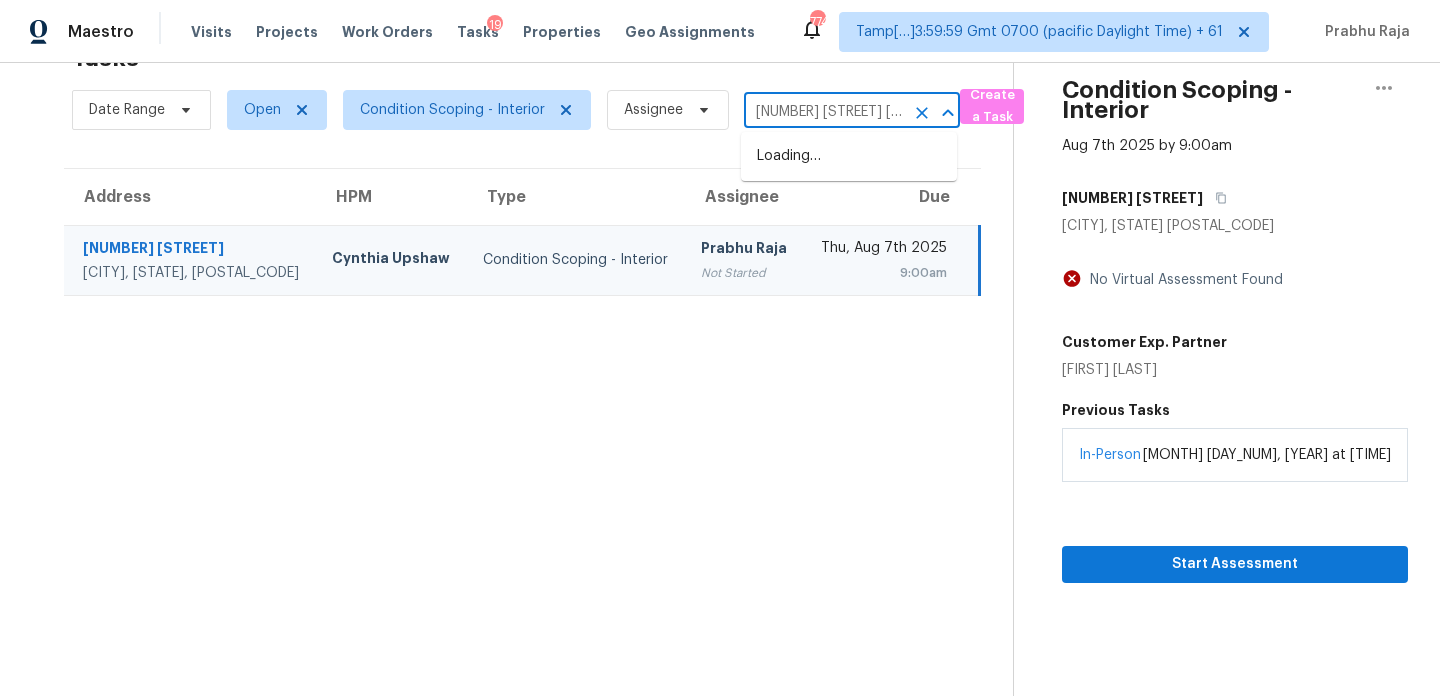 scroll, scrollTop: 0, scrollLeft: 126, axis: horizontal 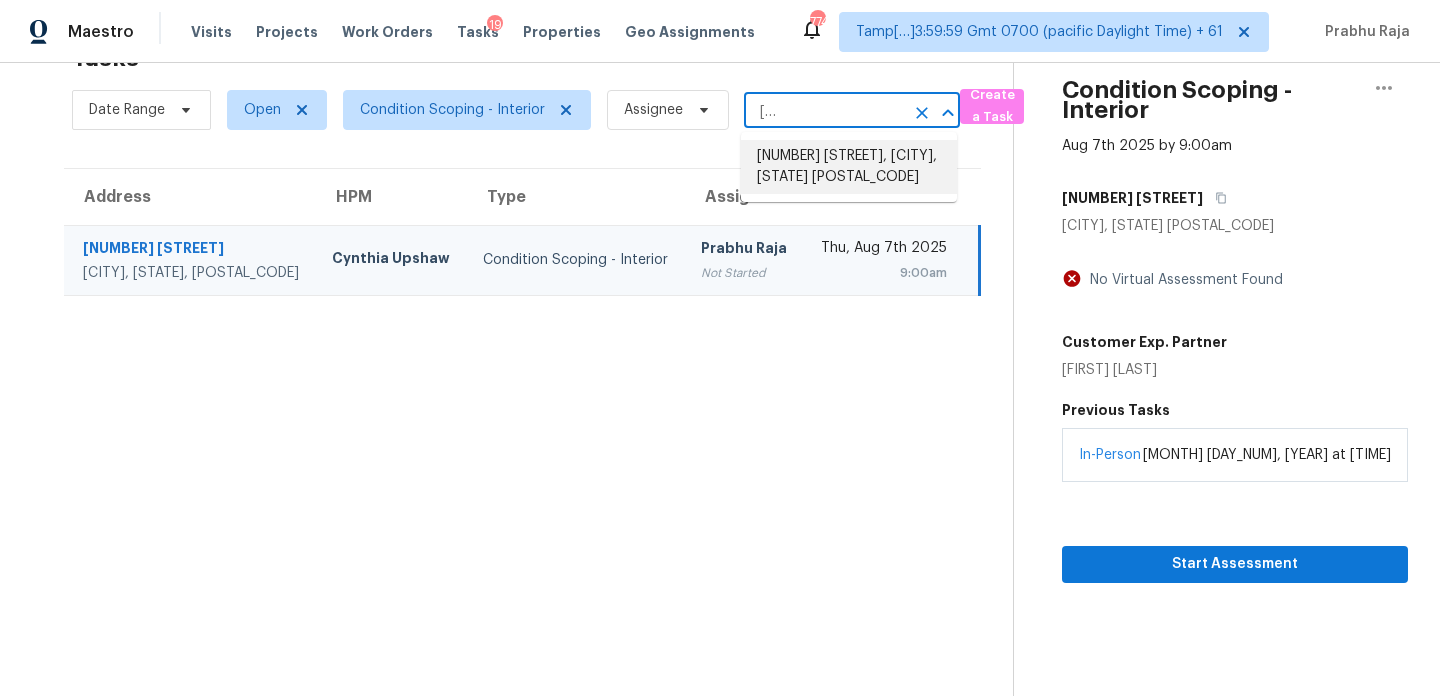 click on "1918 W 165th Way, Broomfield, CO 80023" at bounding box center [849, 167] 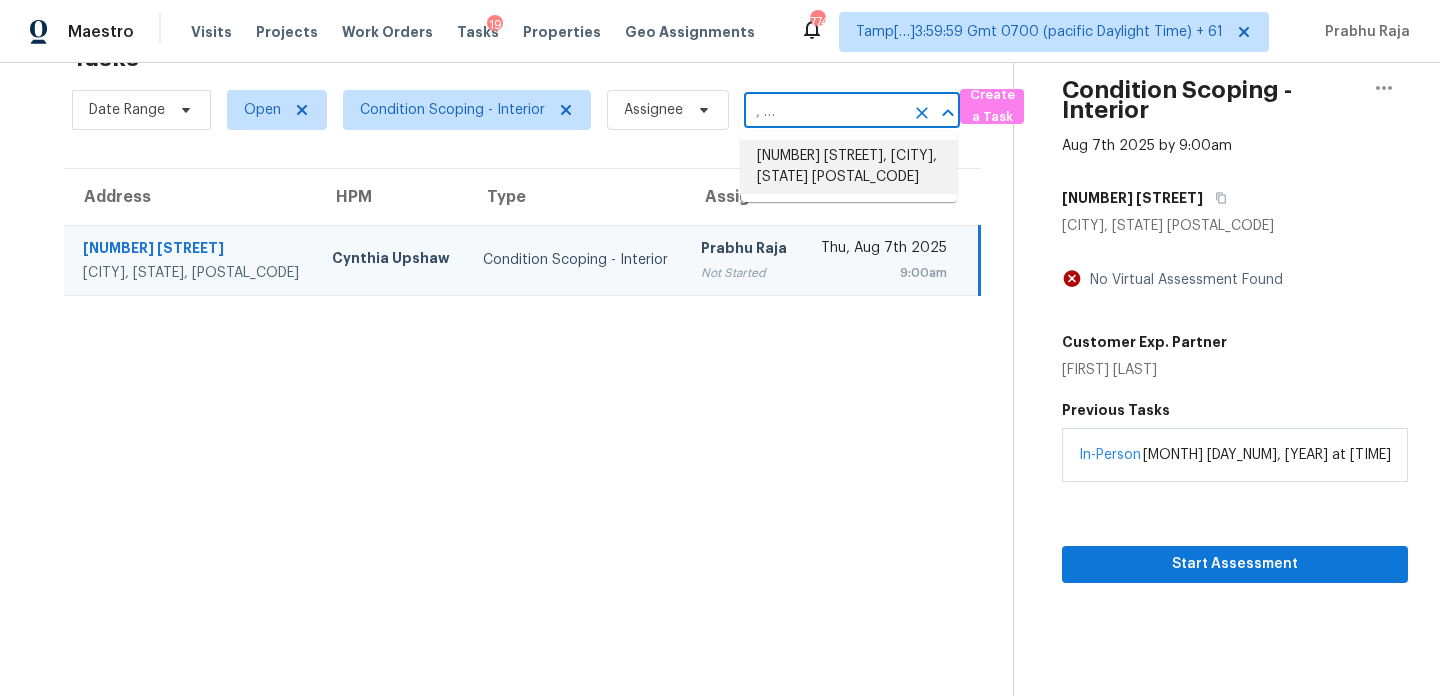 scroll, scrollTop: 0, scrollLeft: 0, axis: both 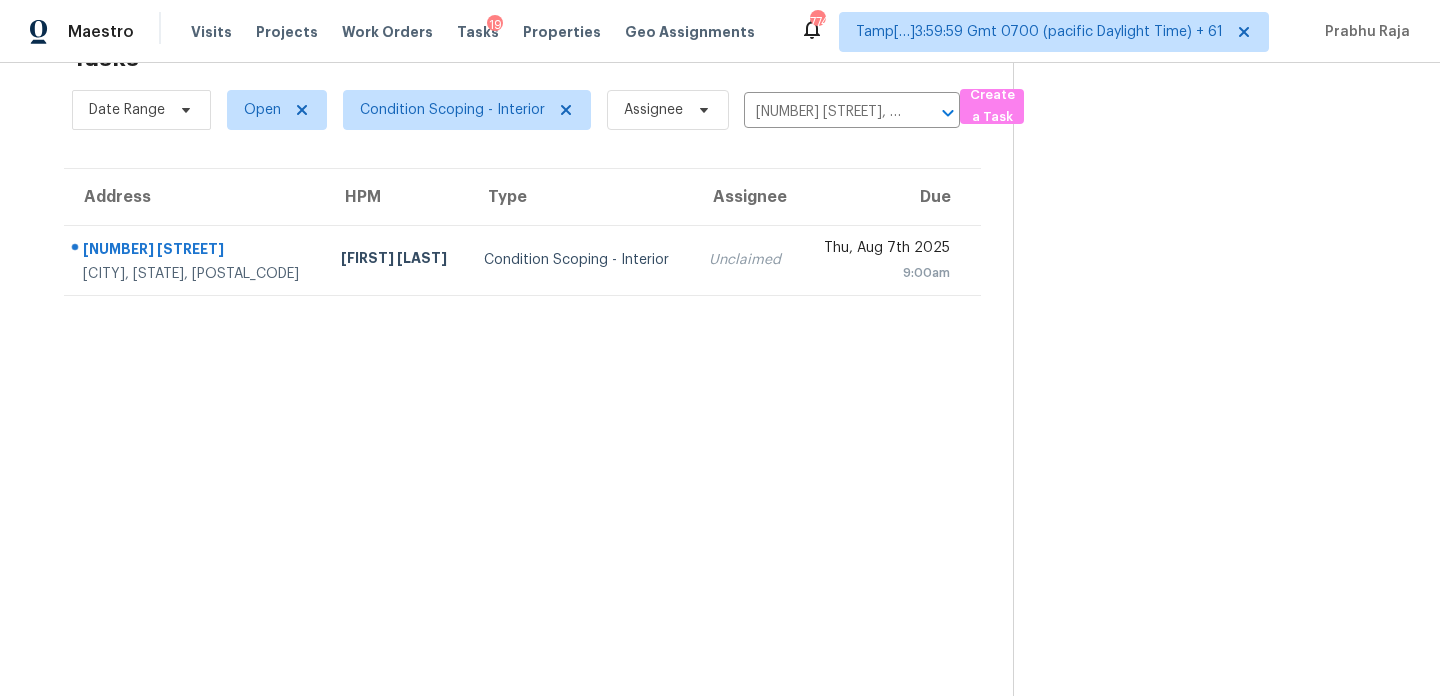 click on "Thu, Aug 7th 2025" at bounding box center [883, 250] 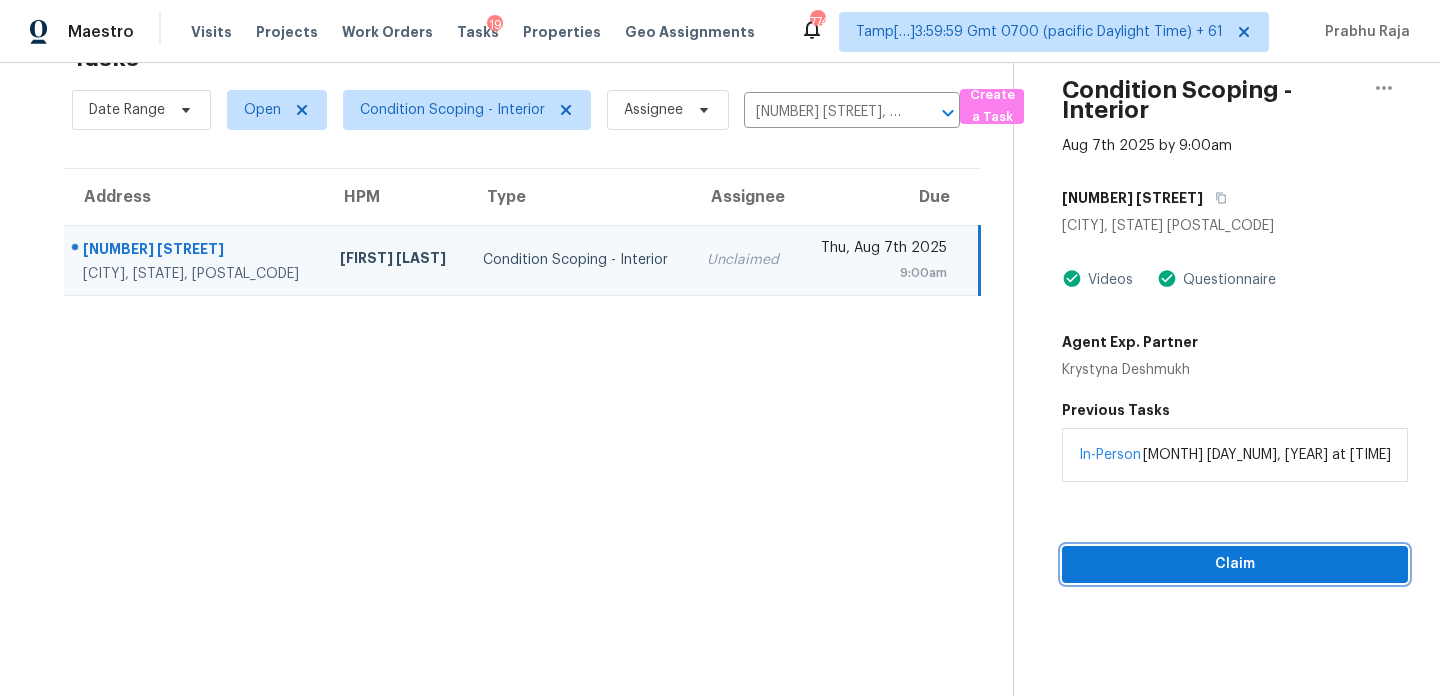 click on "Claim" at bounding box center (1235, 564) 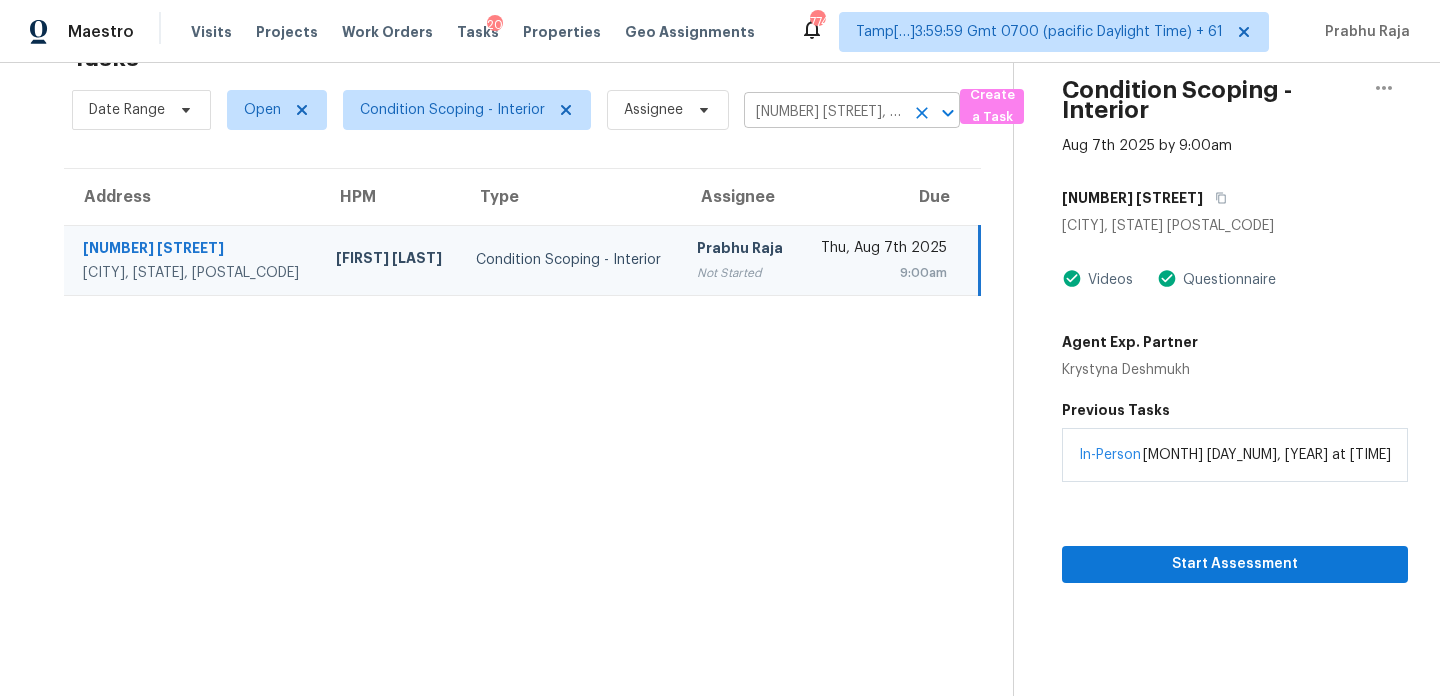 click 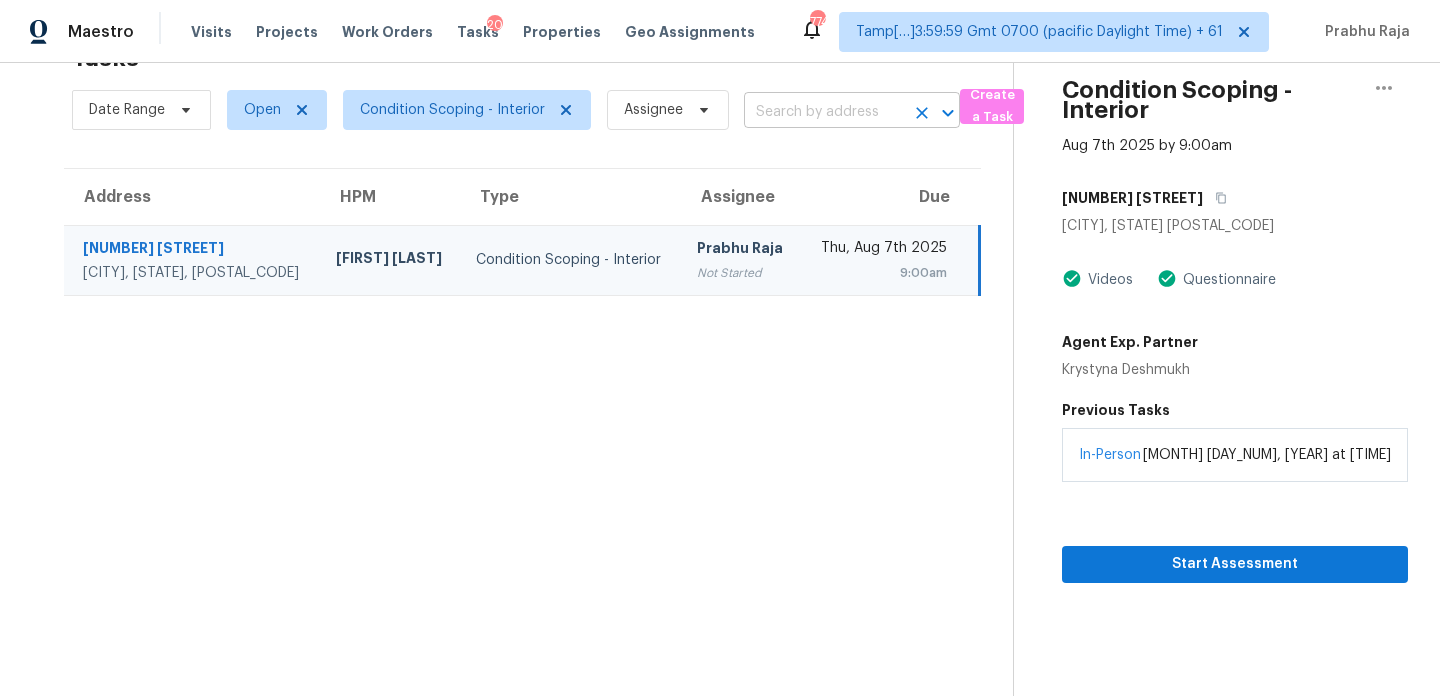 scroll, scrollTop: 0, scrollLeft: 0, axis: both 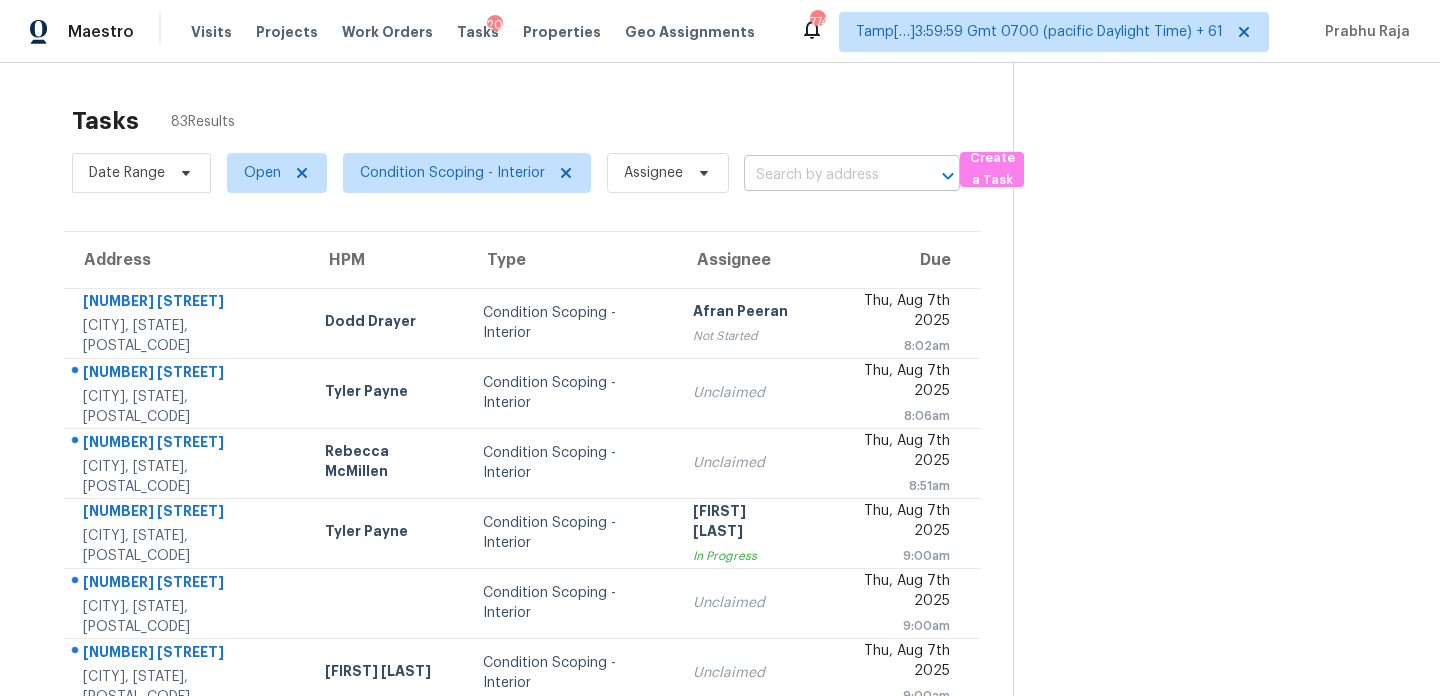 click at bounding box center (824, 175) 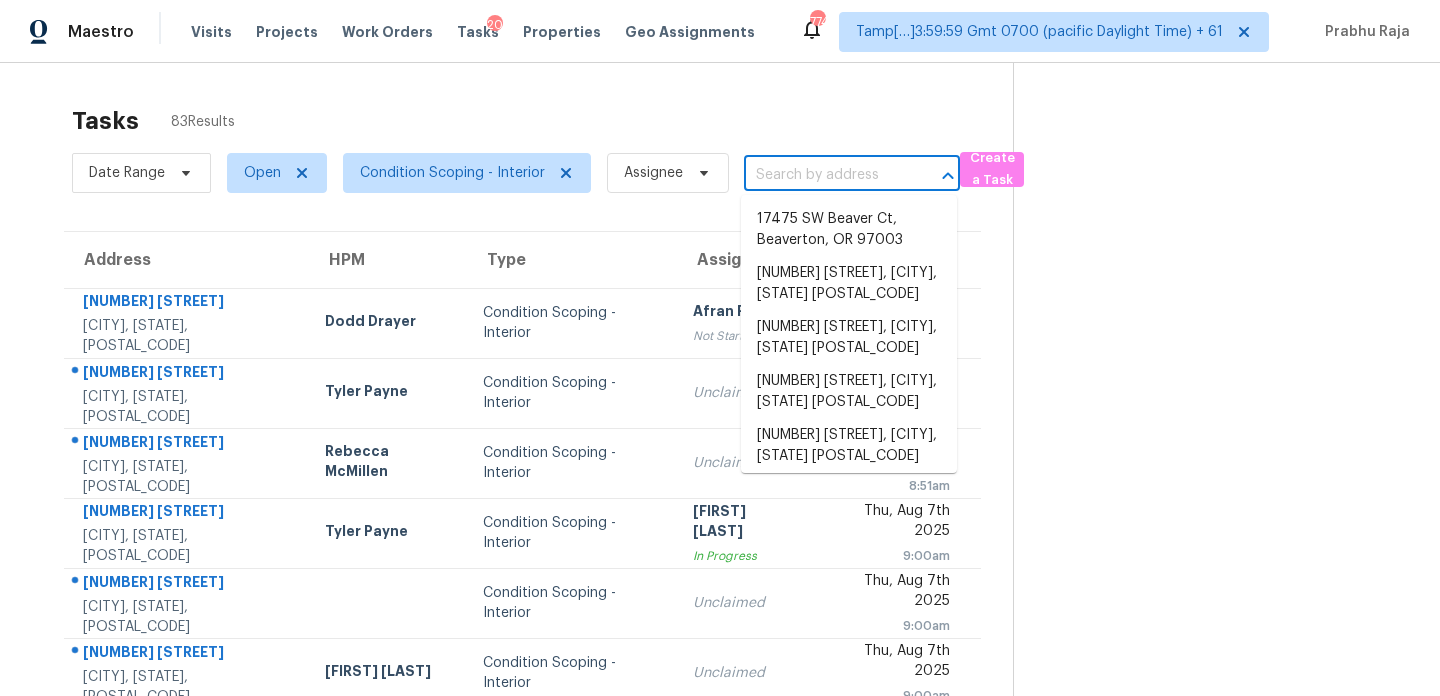 paste on "3335 Lauada Dr, Douglasville, GA 30135" 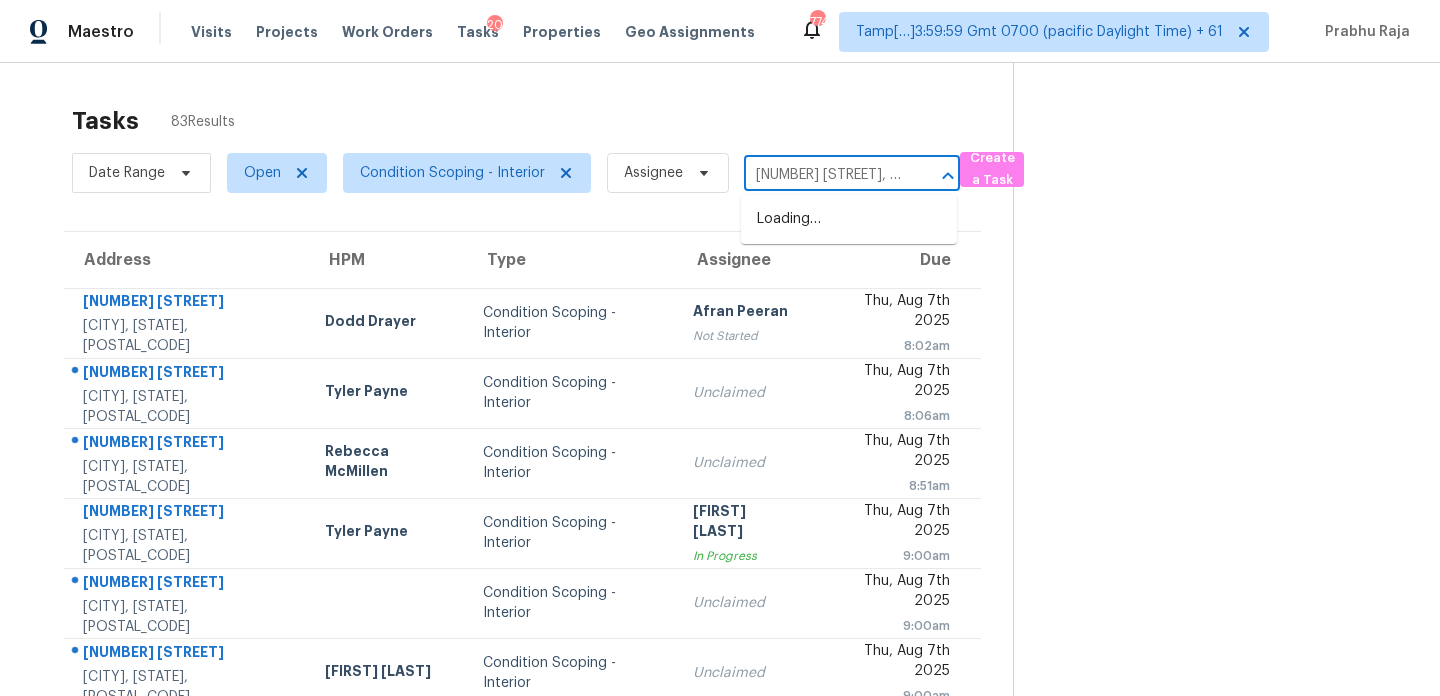 scroll, scrollTop: 0, scrollLeft: 112, axis: horizontal 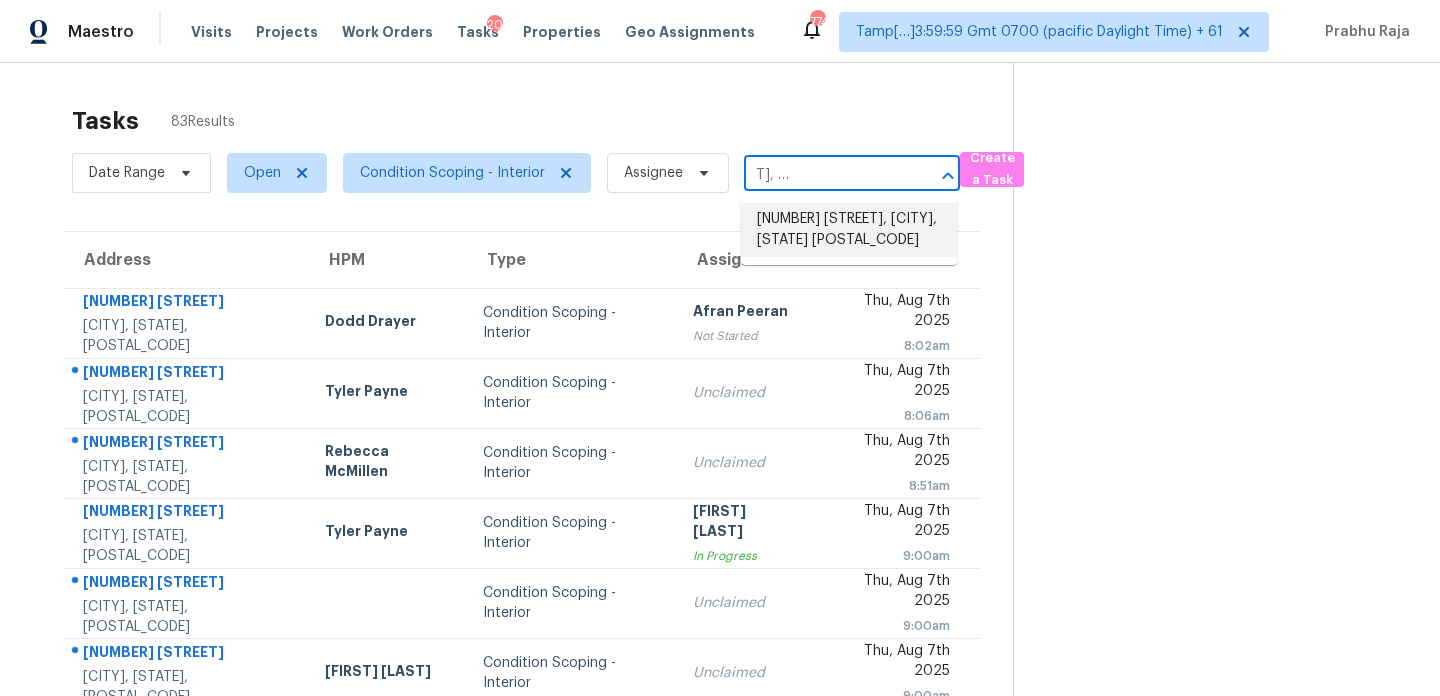 click on "3335 Lauada Dr, Douglasville, GA 30135" at bounding box center (849, 230) 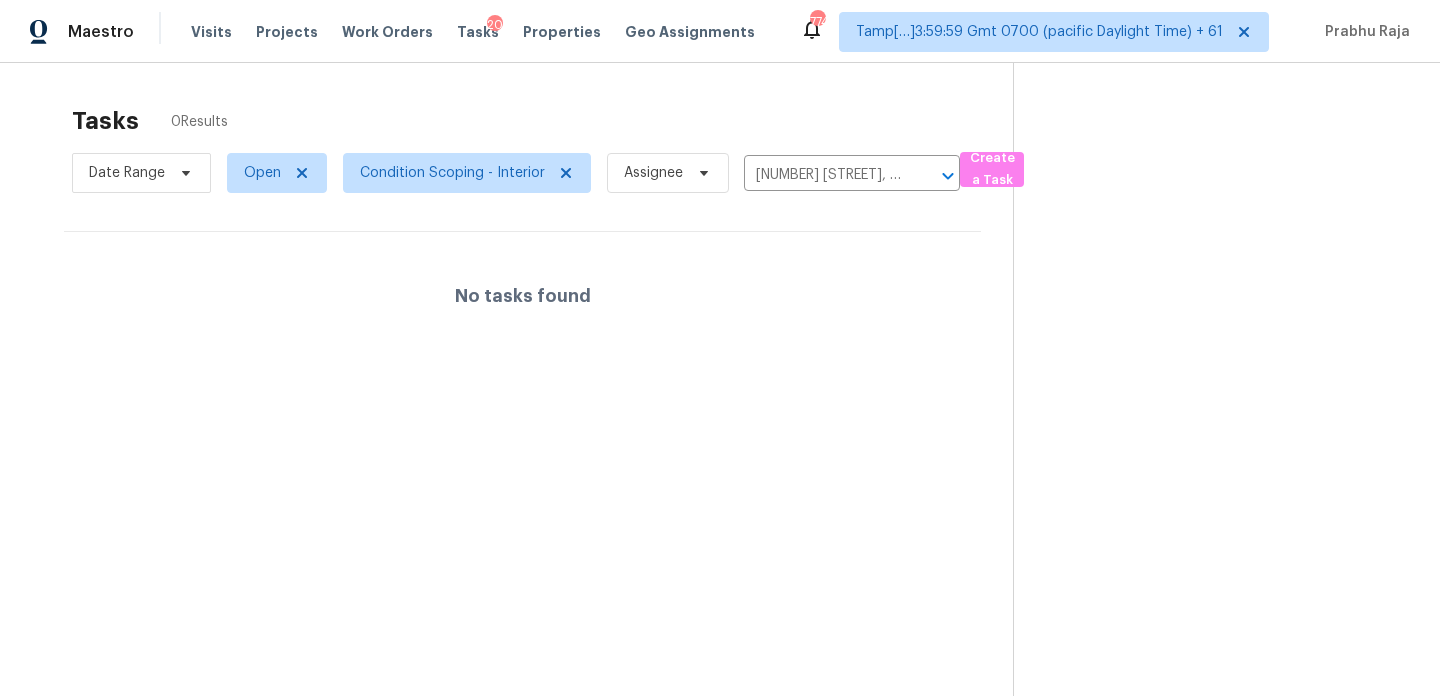 click on "No tasks found" at bounding box center [522, 296] 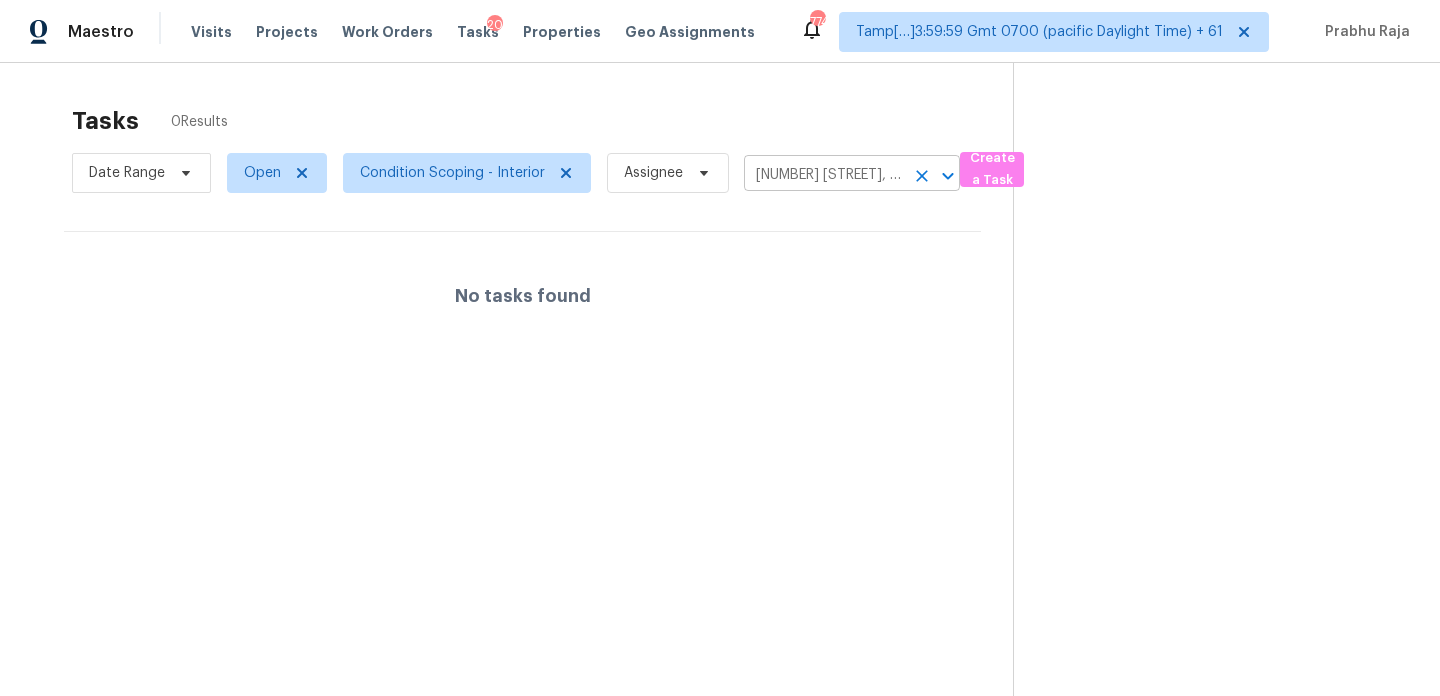 click 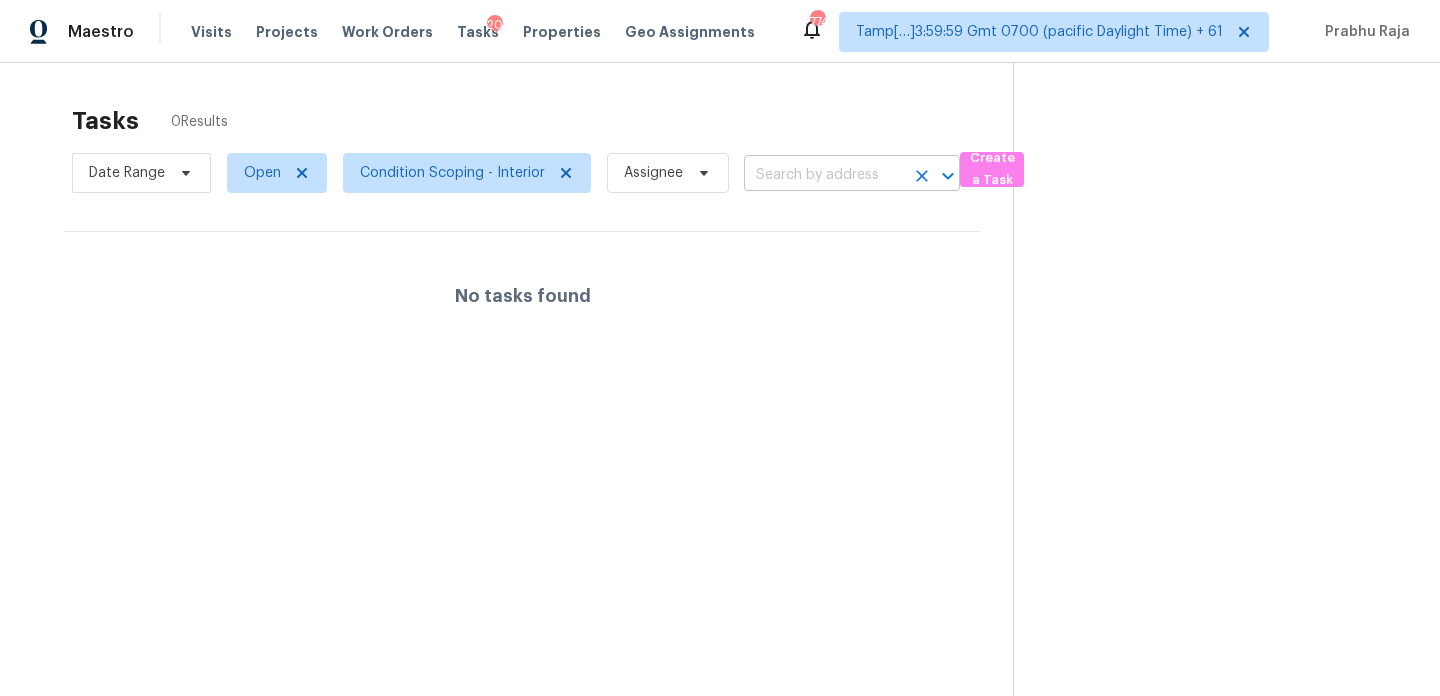 scroll, scrollTop: 0, scrollLeft: 0, axis: both 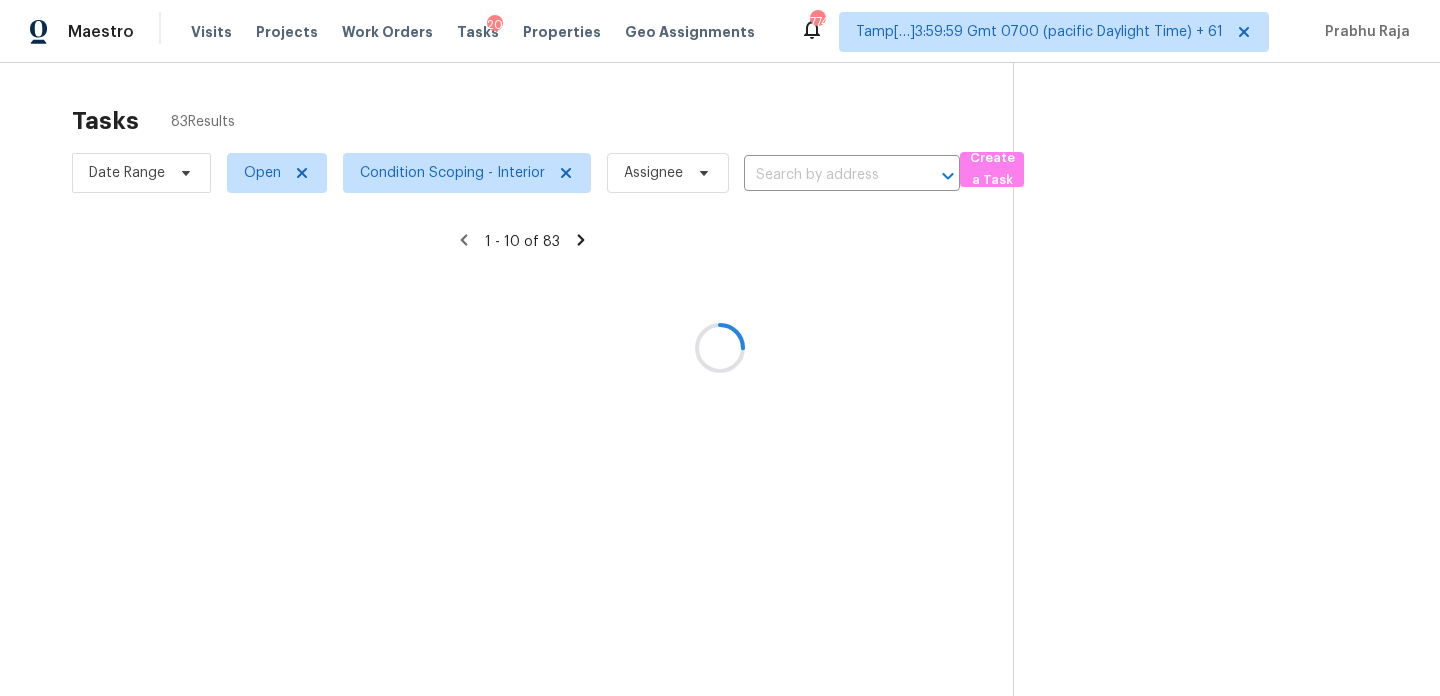 click at bounding box center (720, 348) 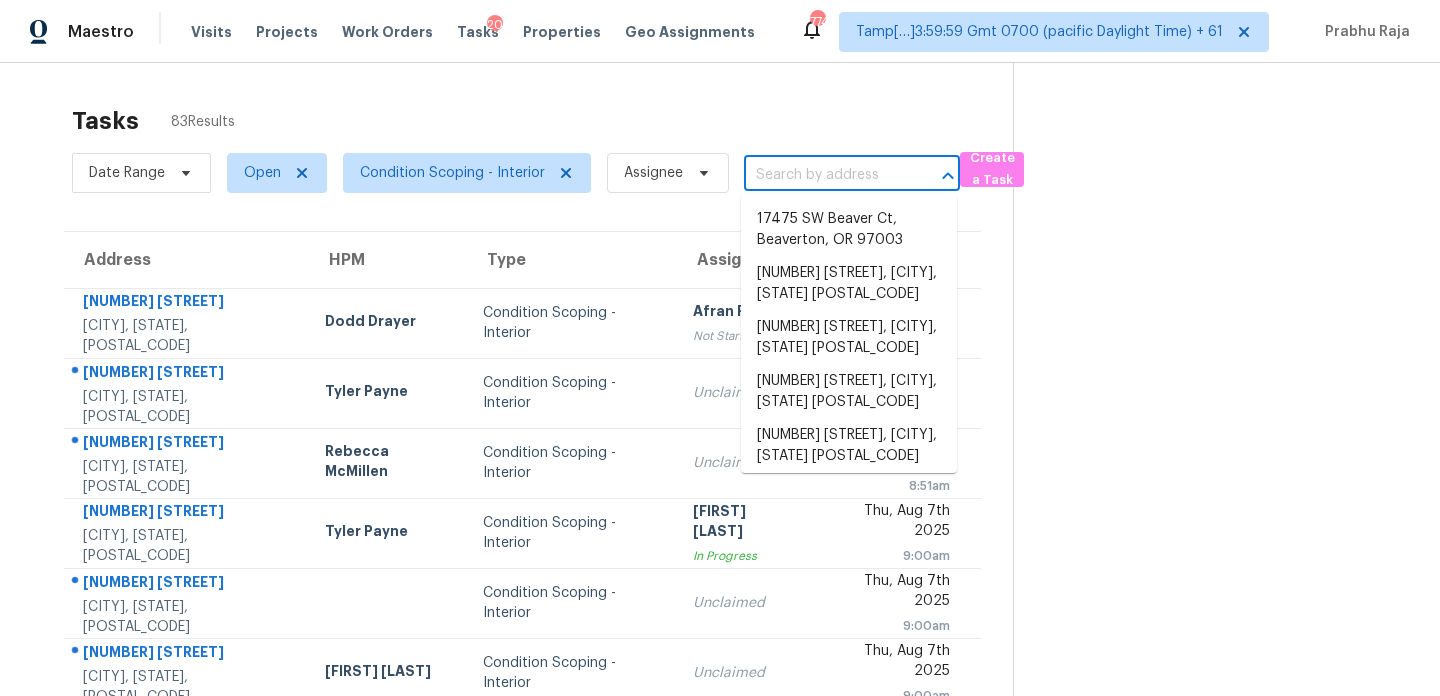 click at bounding box center [824, 175] 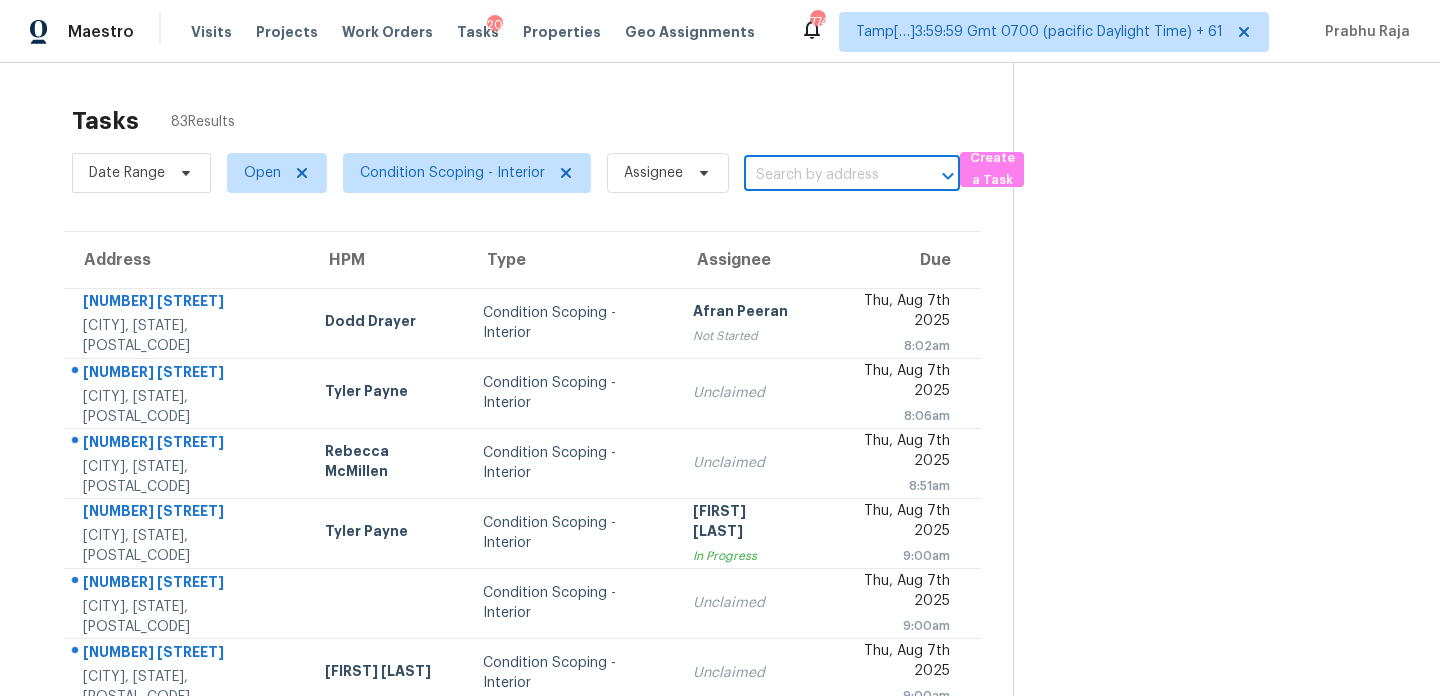 click at bounding box center (824, 175) 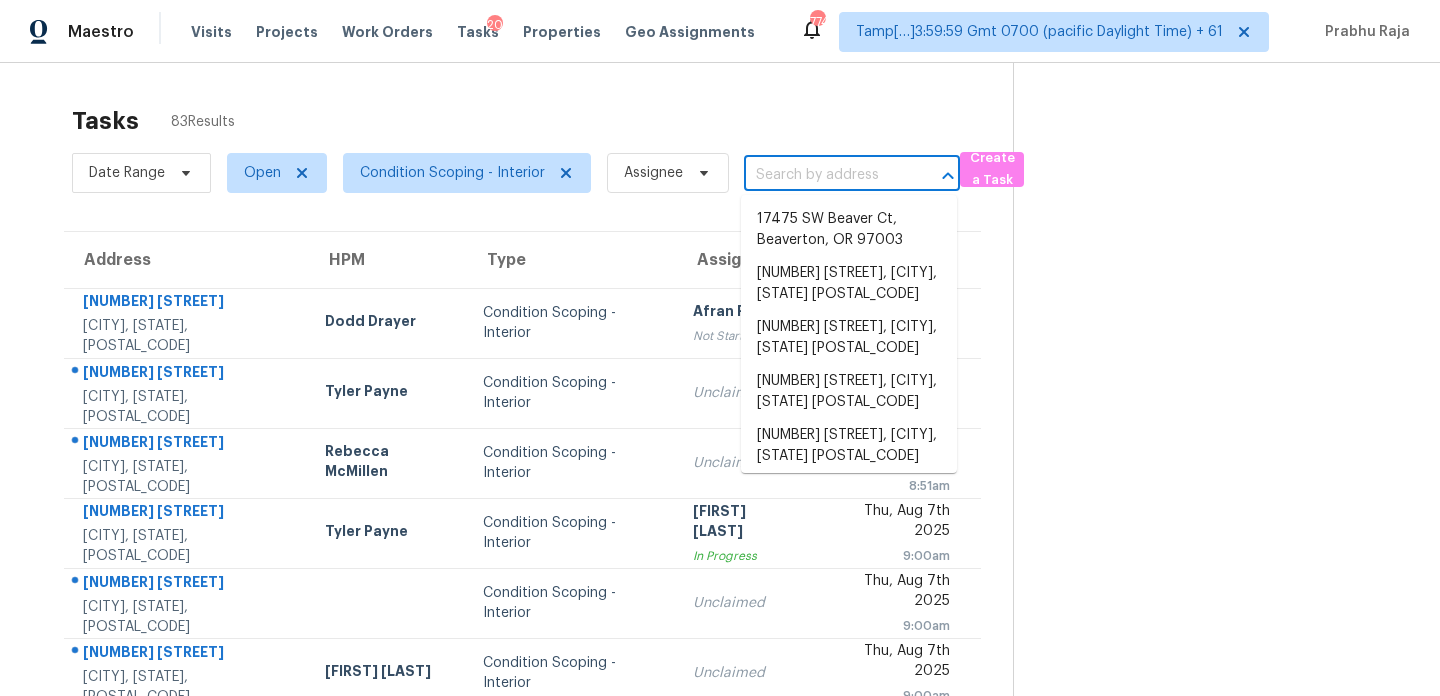 paste on "2378 Dundee Ct E, Orange Park, FL 32065" 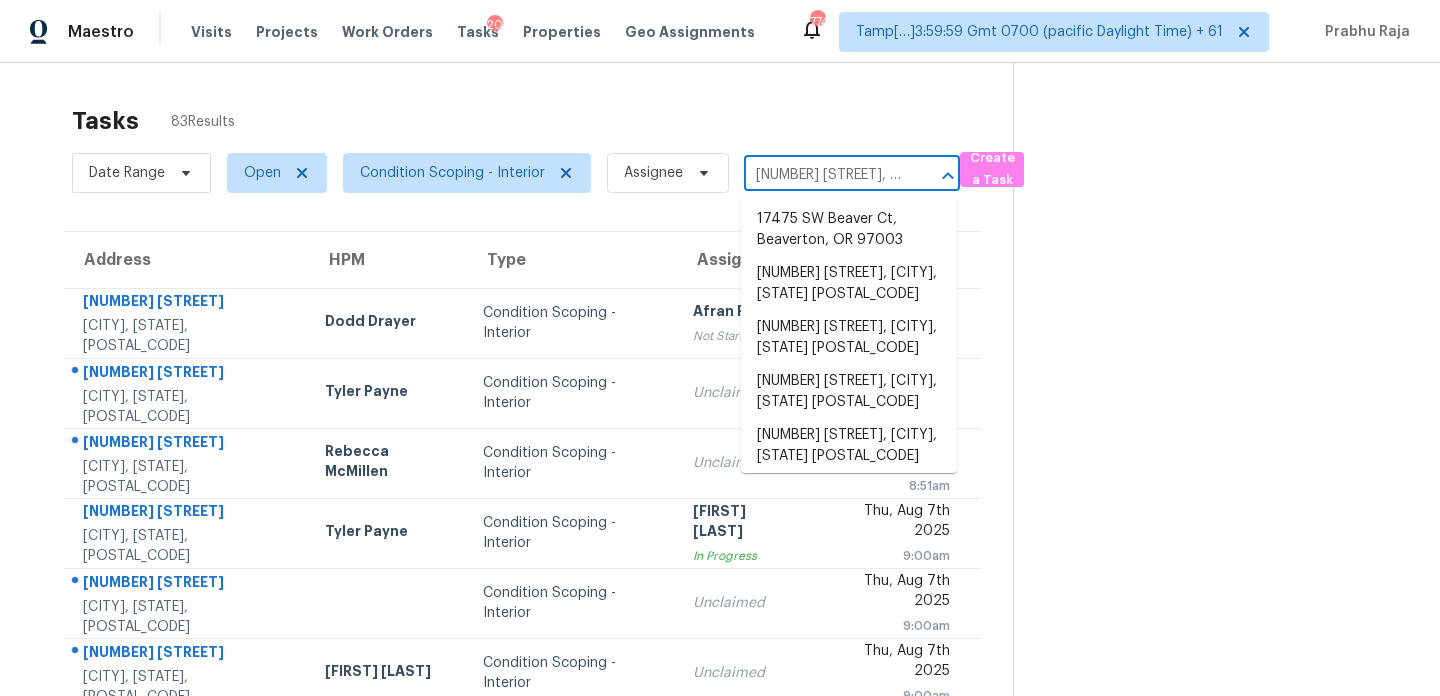 scroll, scrollTop: 0, scrollLeft: 126, axis: horizontal 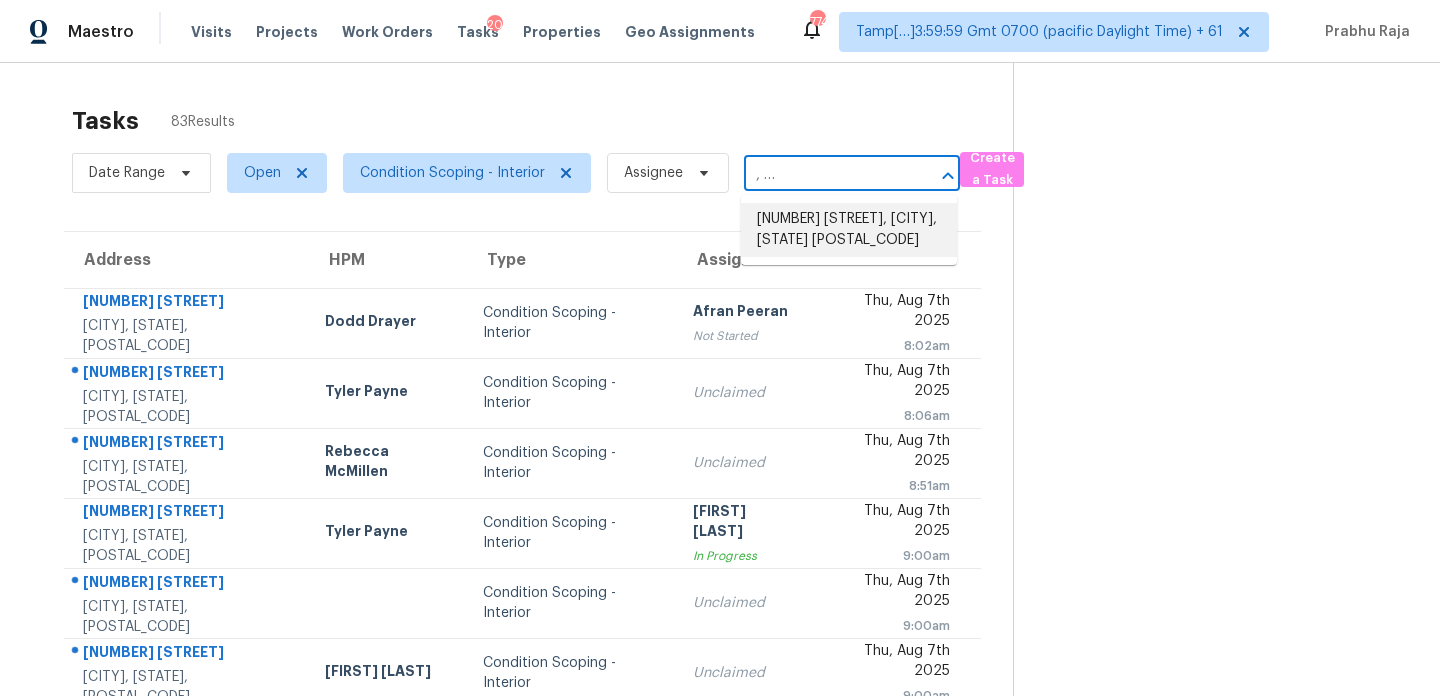 click on "2378 Dundee Ct E, Orange Park, FL 32065" at bounding box center (849, 230) 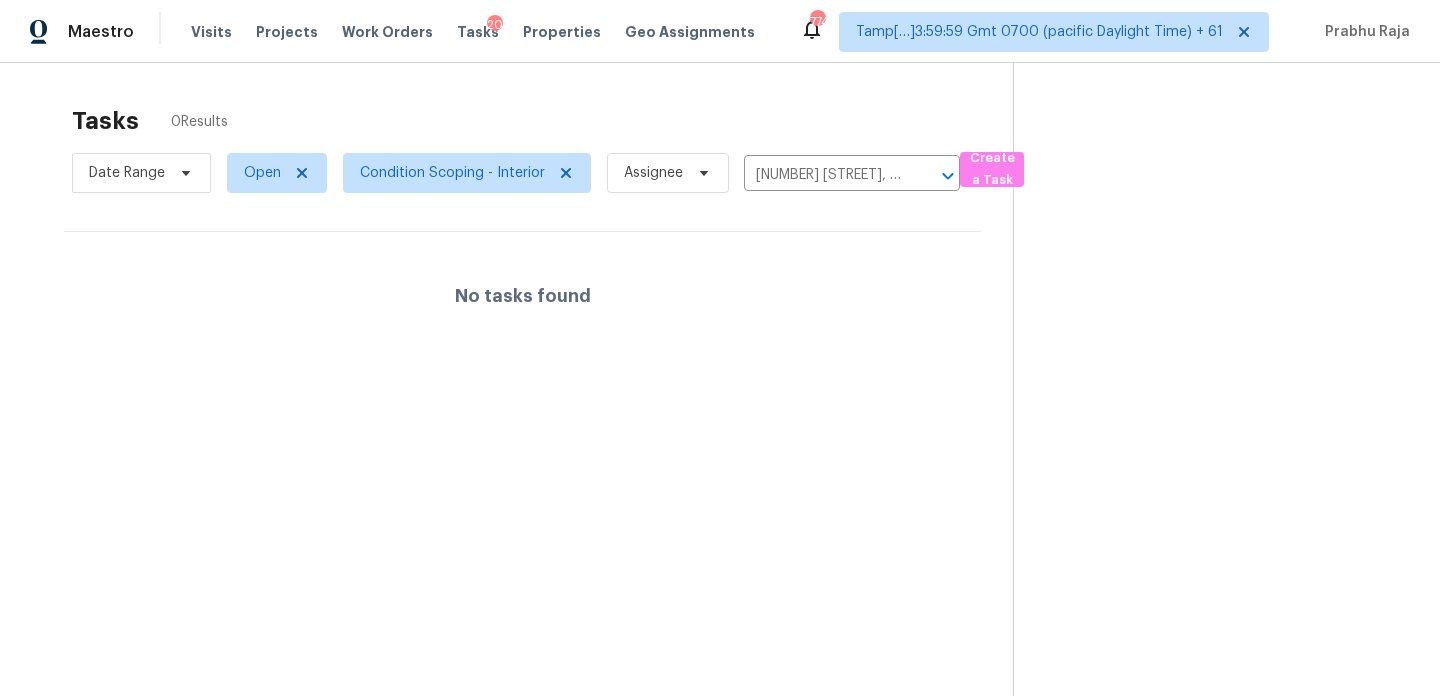 click on "No tasks found" at bounding box center (522, 296) 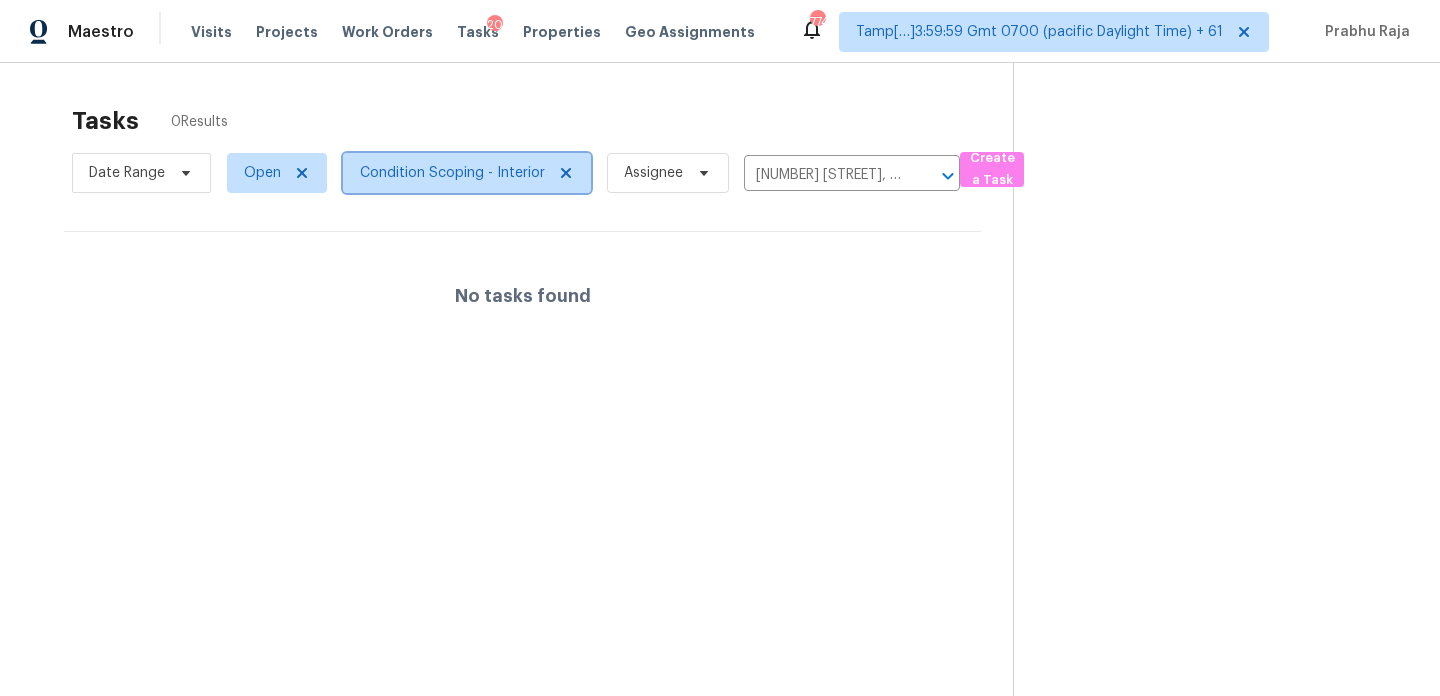 click on "Condition Scoping - Interior" at bounding box center (452, 173) 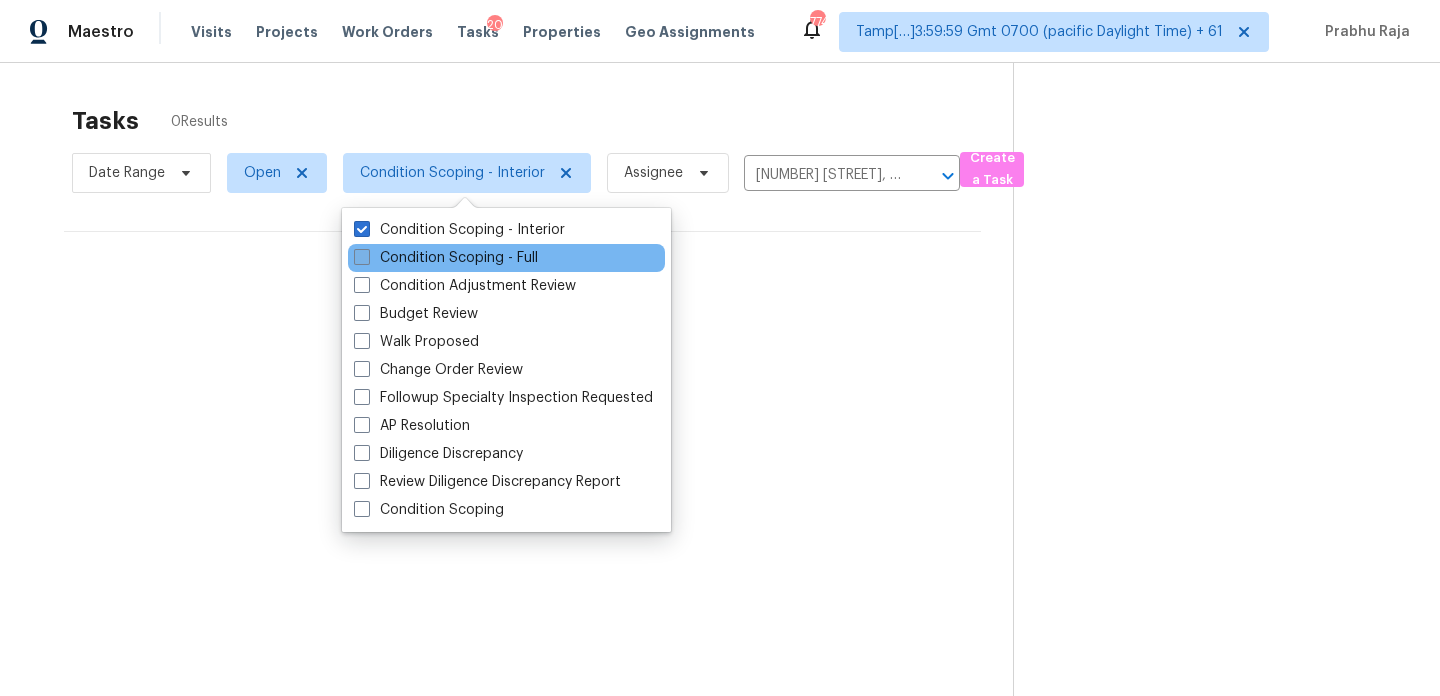 click on "Condition Scoping - Full" at bounding box center [446, 258] 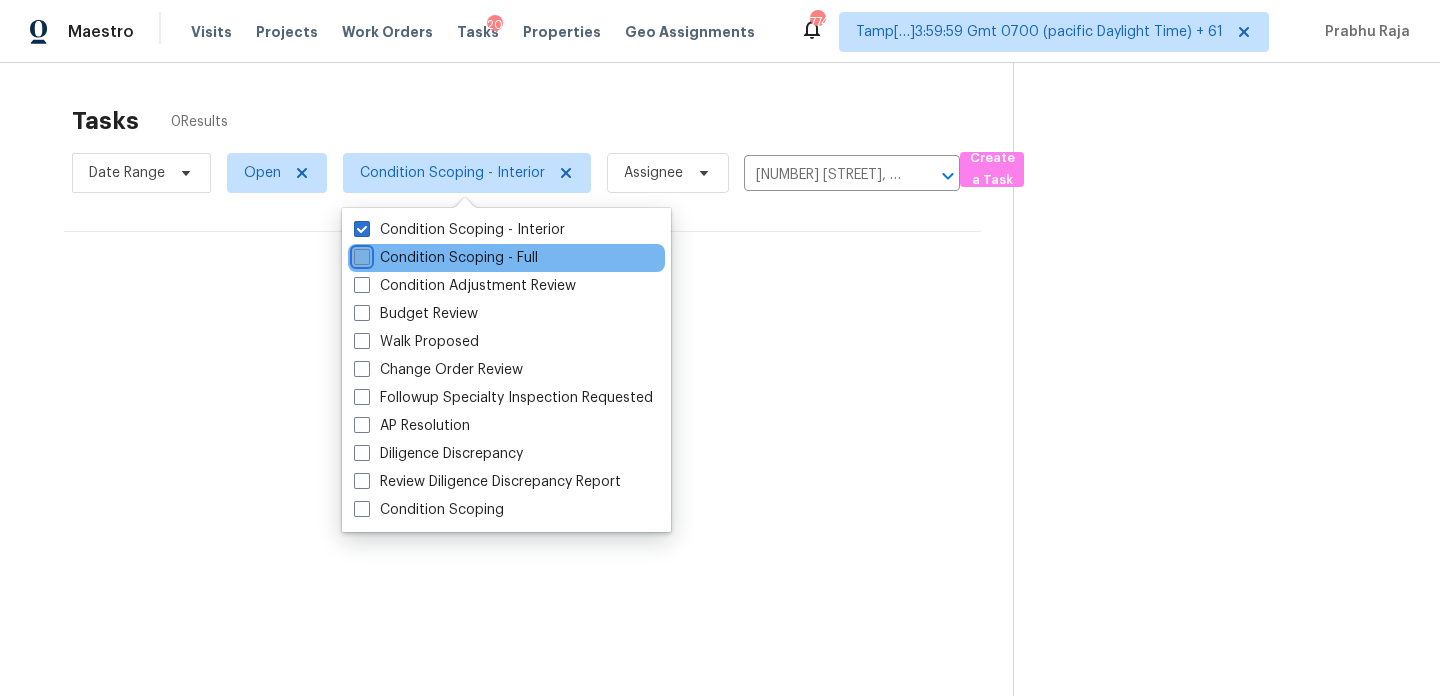 click on "Condition Scoping - Full" at bounding box center (360, 254) 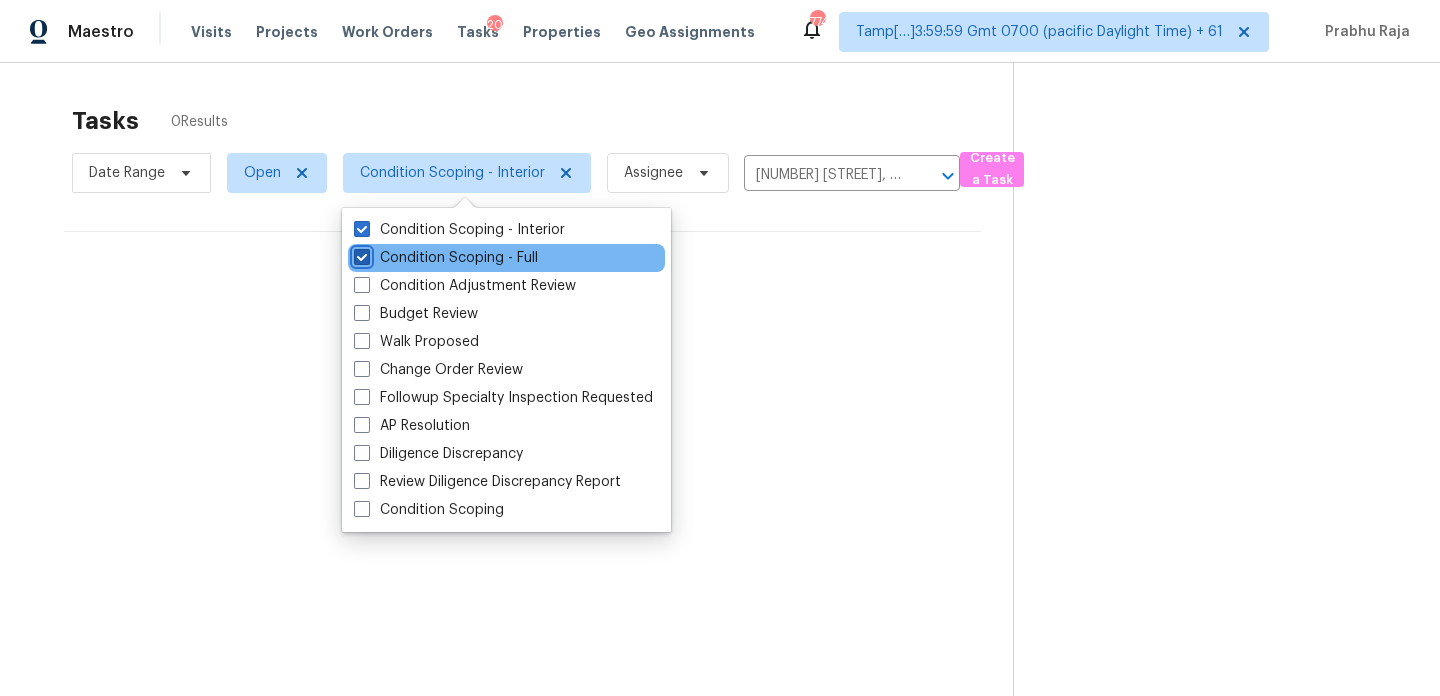 checkbox on "true" 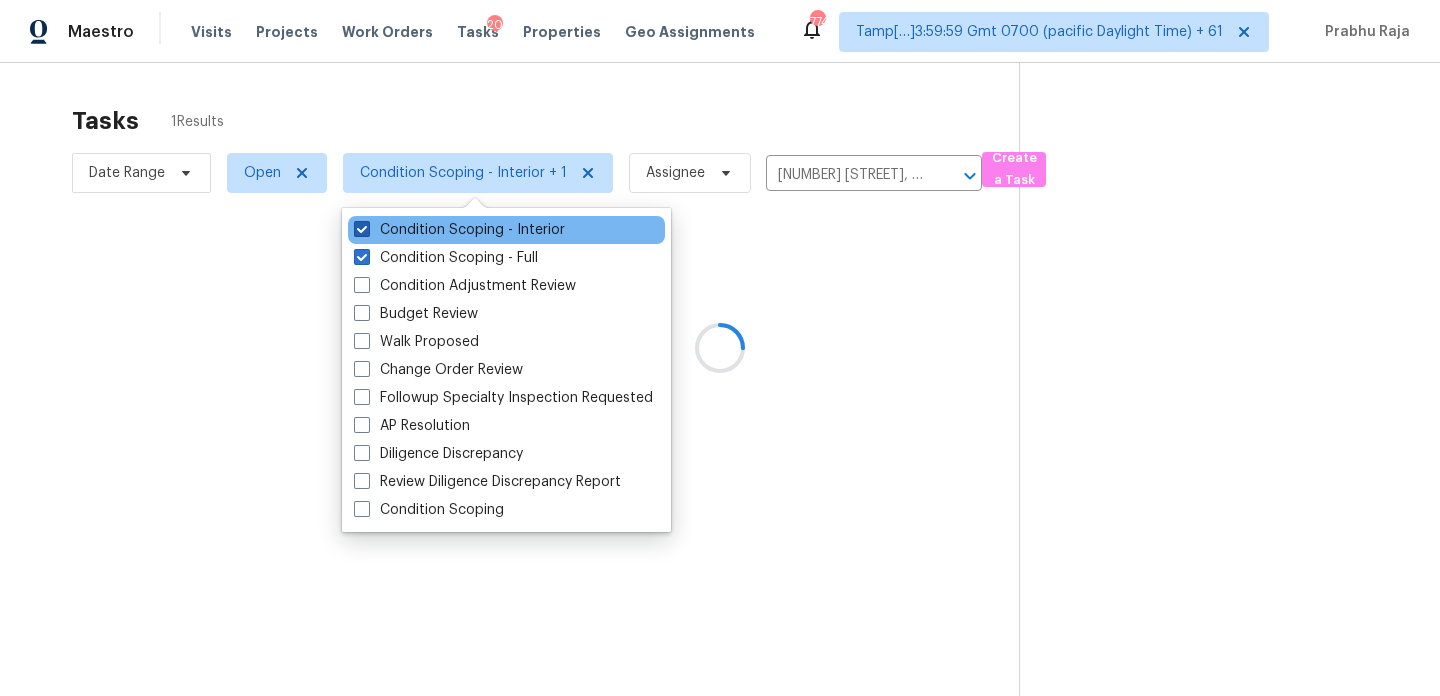click on "Condition Scoping - Interior" at bounding box center [459, 230] 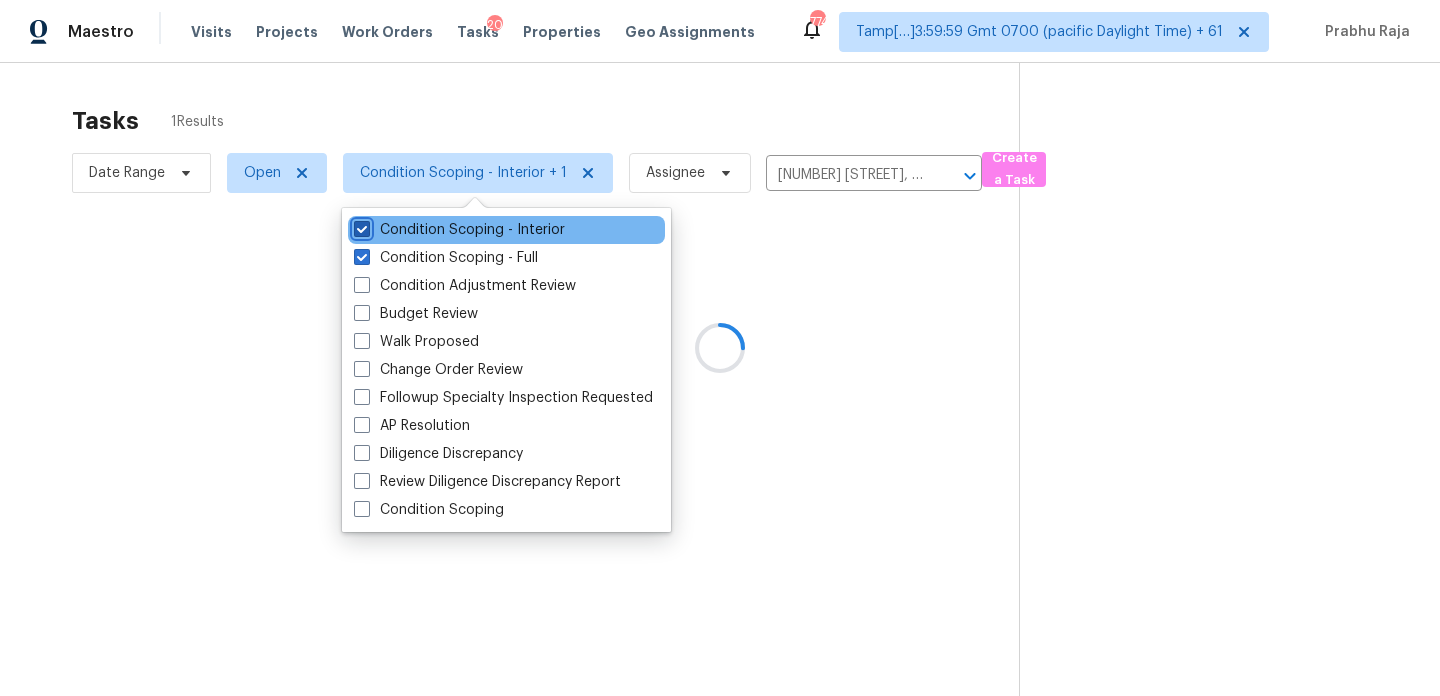 click on "Condition Scoping - Interior" at bounding box center (360, 226) 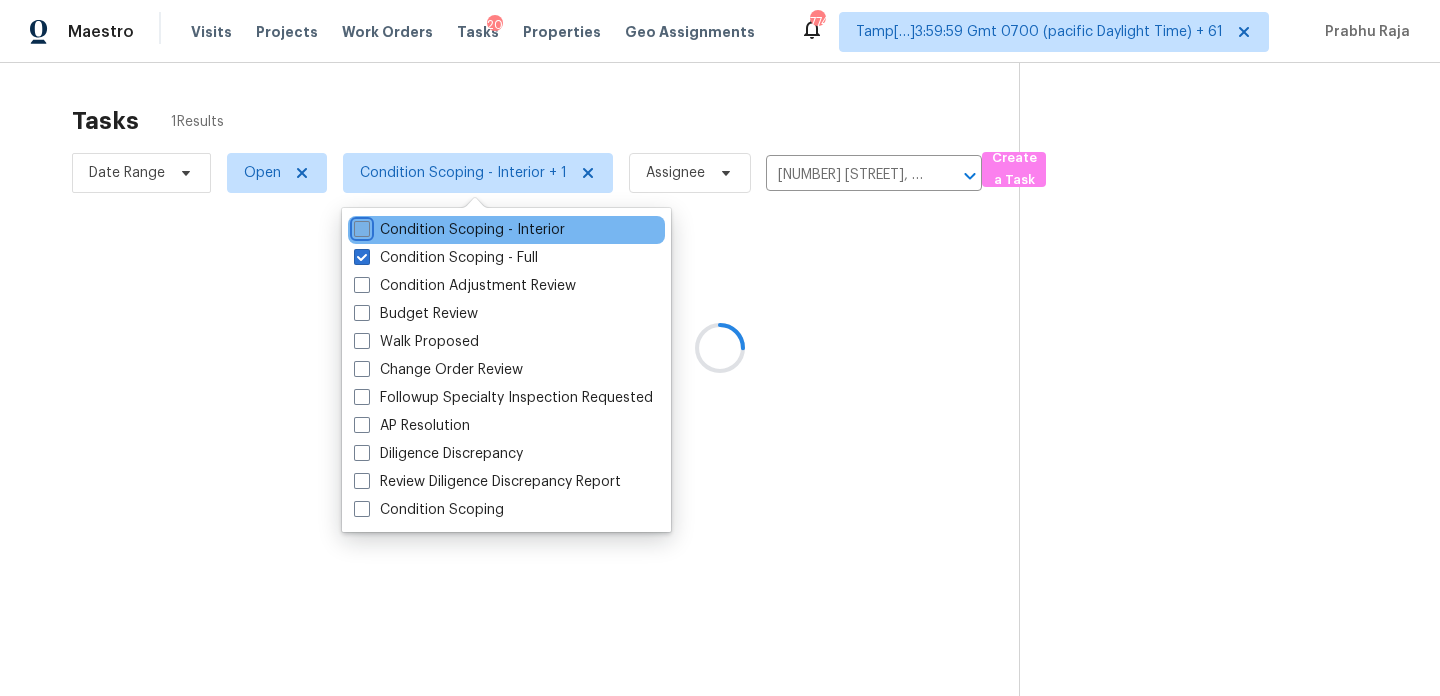 checkbox on "false" 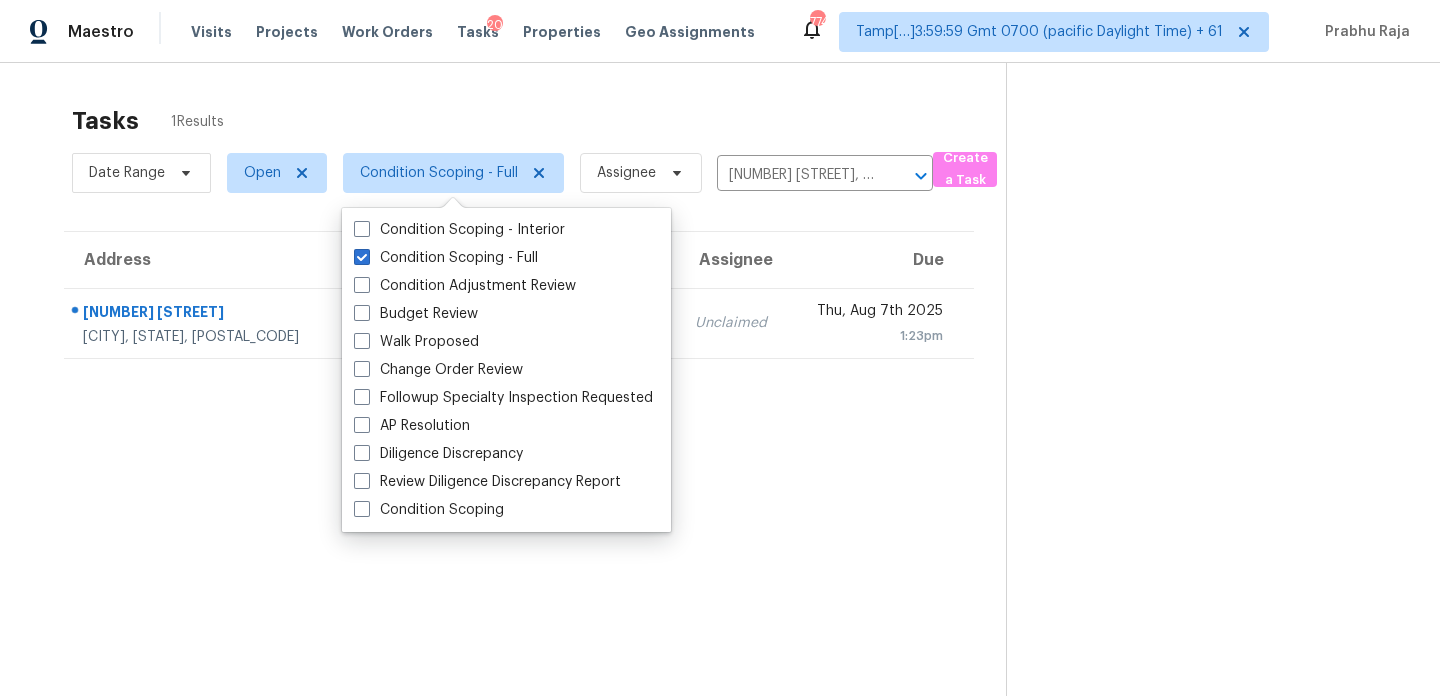 click on "Tasks 1  Results" at bounding box center [539, 121] 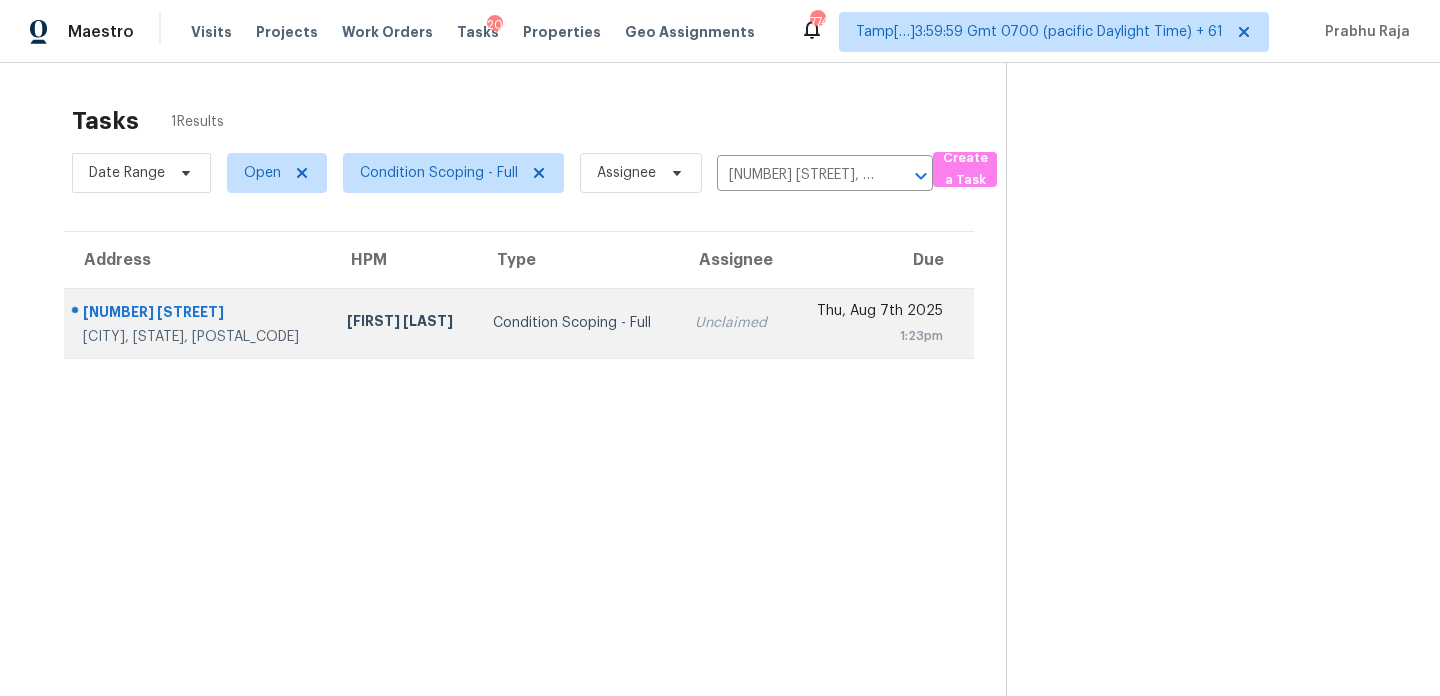 click on "Condition Scoping - Full" at bounding box center [578, 323] 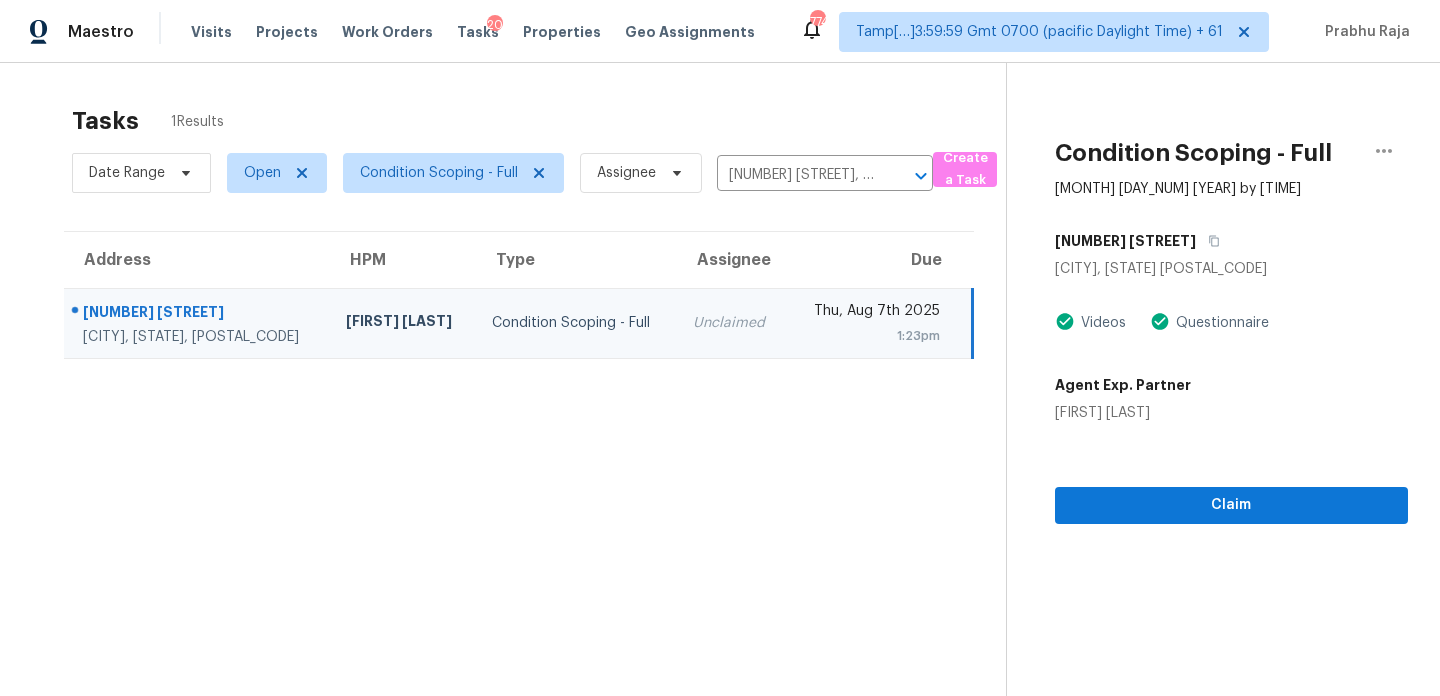 scroll, scrollTop: 63, scrollLeft: 0, axis: vertical 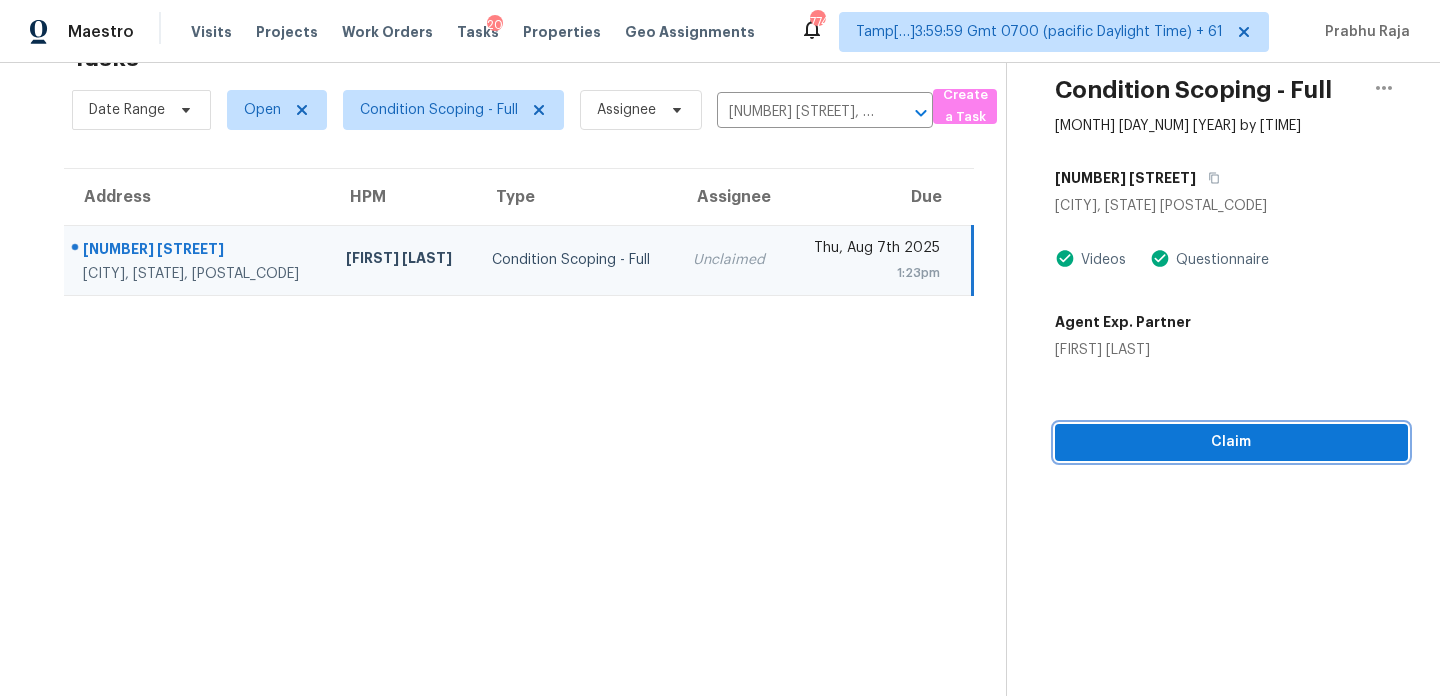 click on "Claim" at bounding box center [1231, 442] 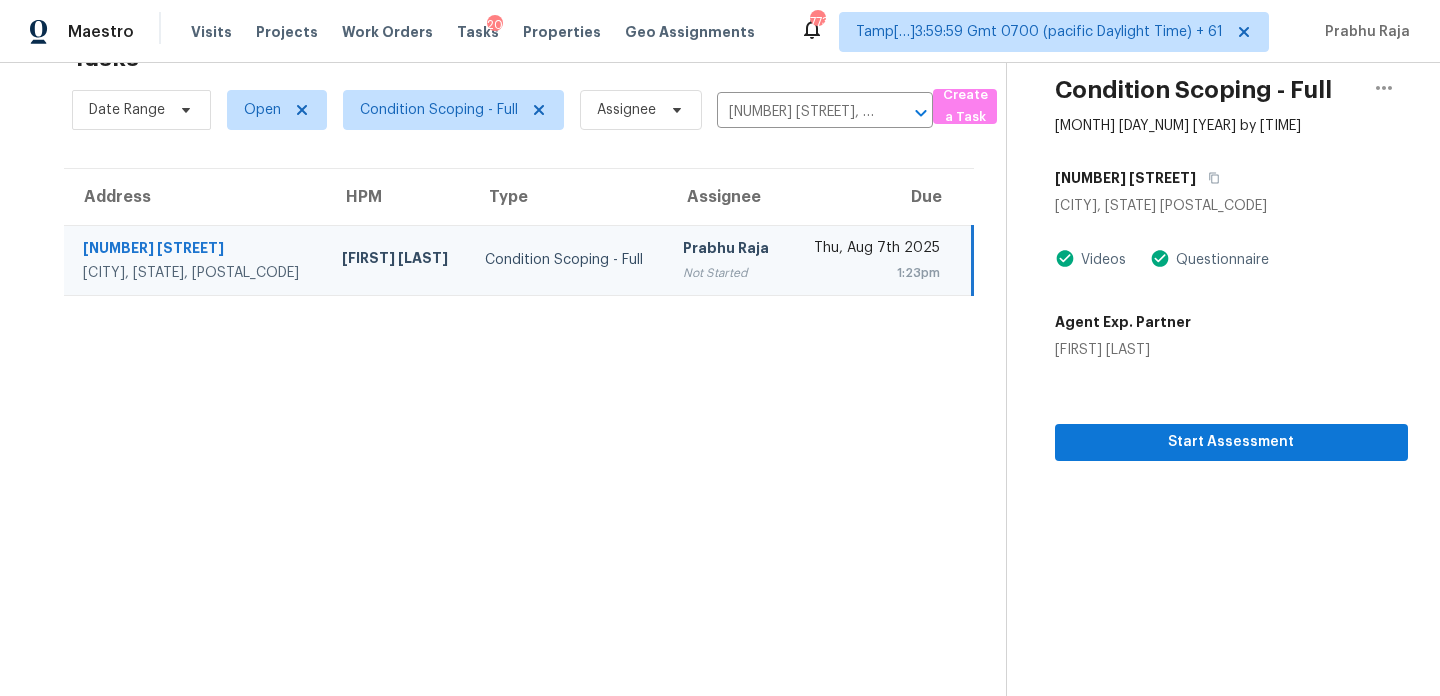 click on "Thu, Aug 7th 2025 1:23pm" at bounding box center (881, 260) 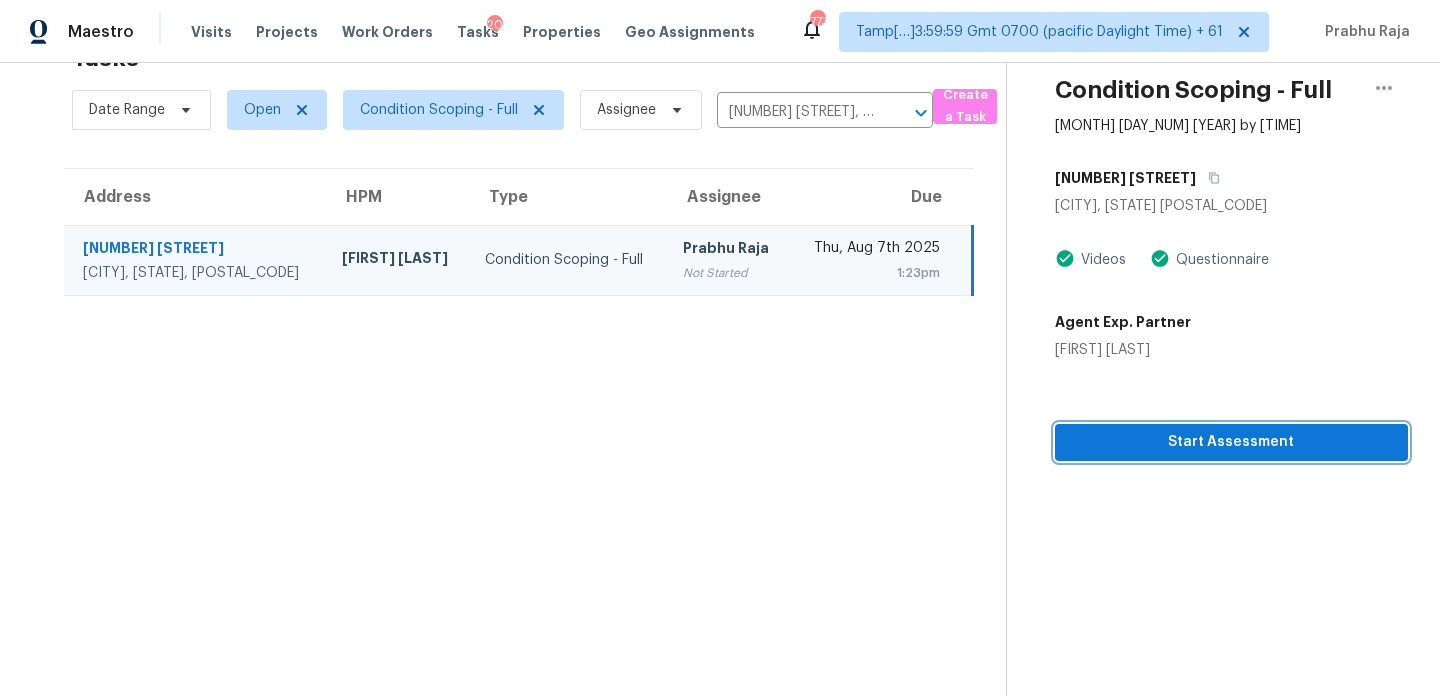 click on "Start Assessment" at bounding box center (1231, 442) 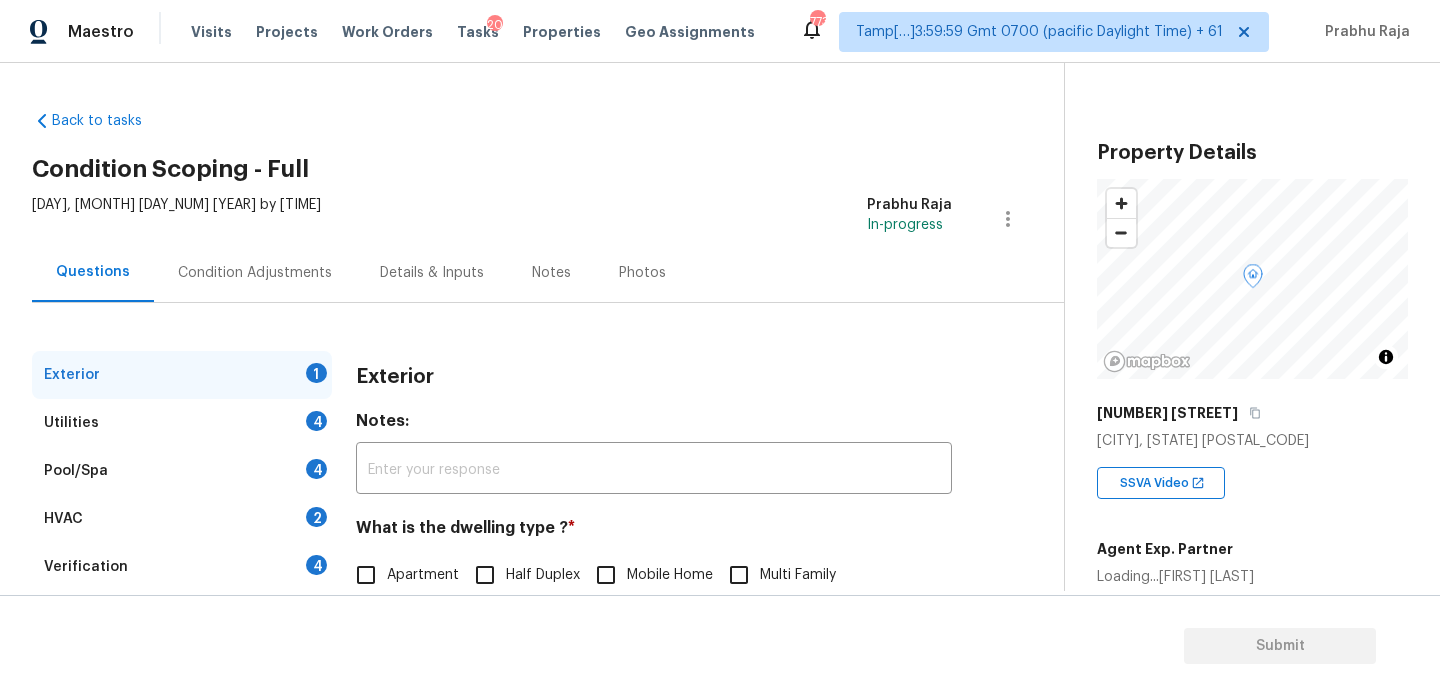 click on "Condition Adjustments" at bounding box center (255, 273) 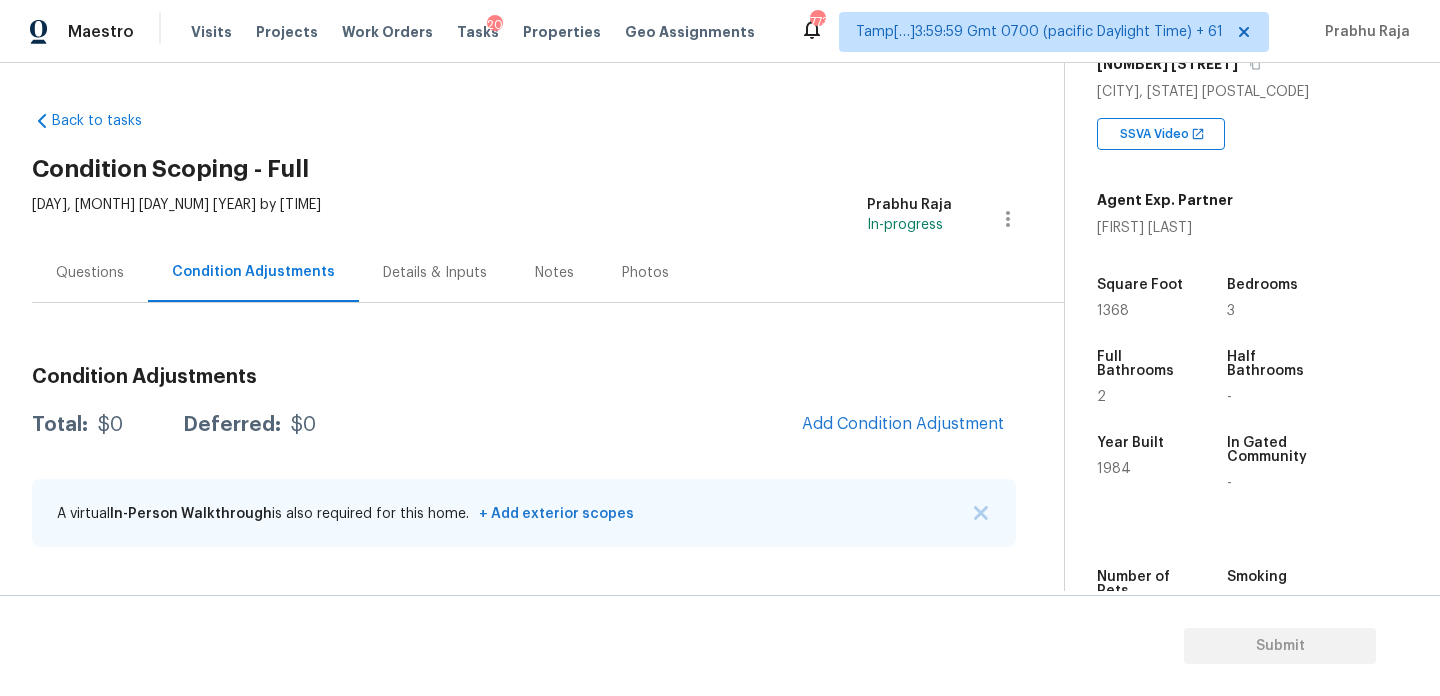 scroll, scrollTop: 374, scrollLeft: 0, axis: vertical 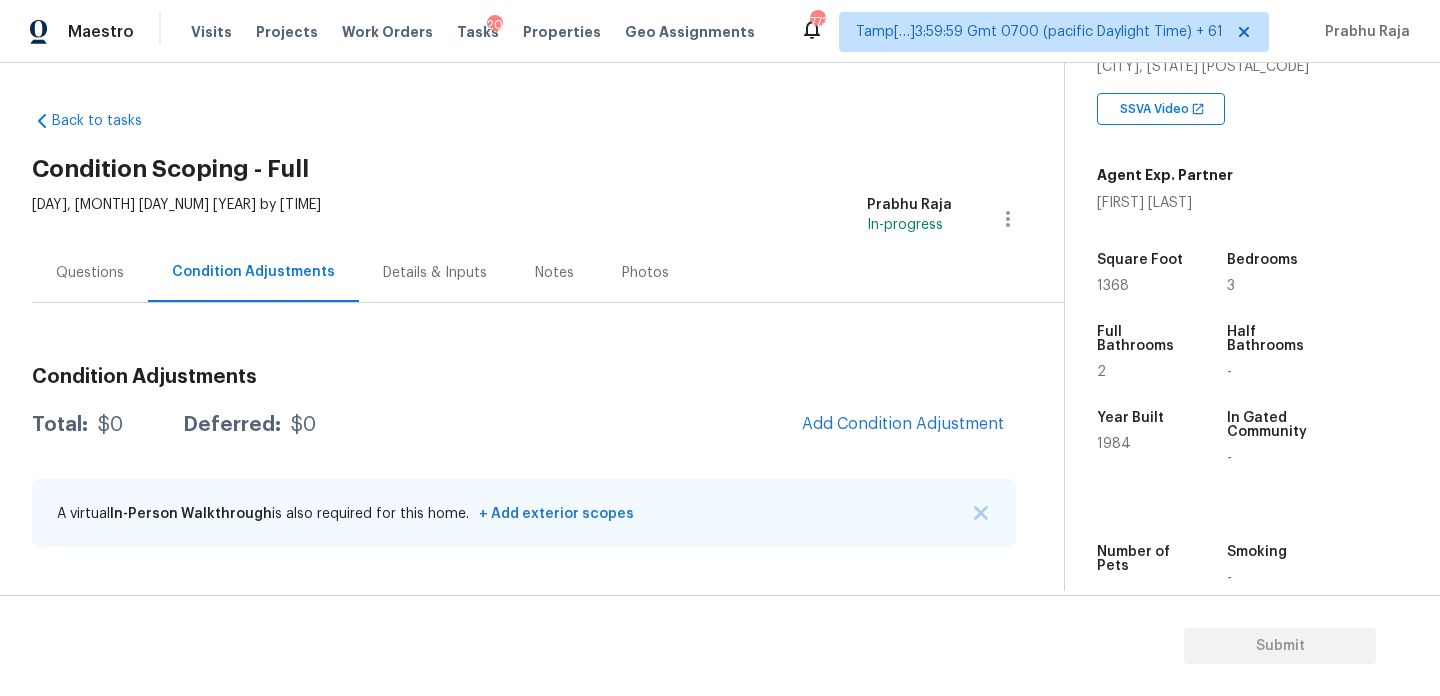 click on "Condition Adjustments Total:  $0 Deferred:  $0 Add Condition Adjustment A virtual  In-Person Walkthrough  is also required for this home.   + Add exterior scopes" at bounding box center (524, 434) 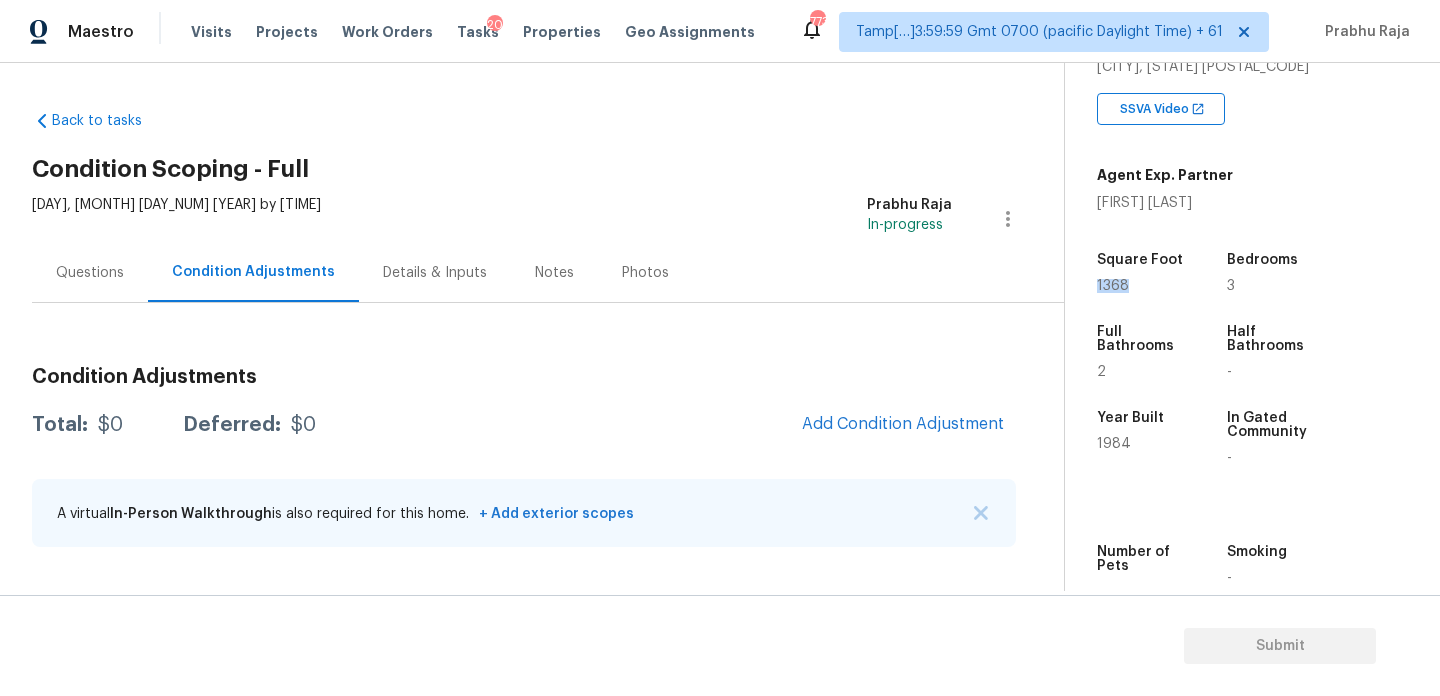 copy on "1368" 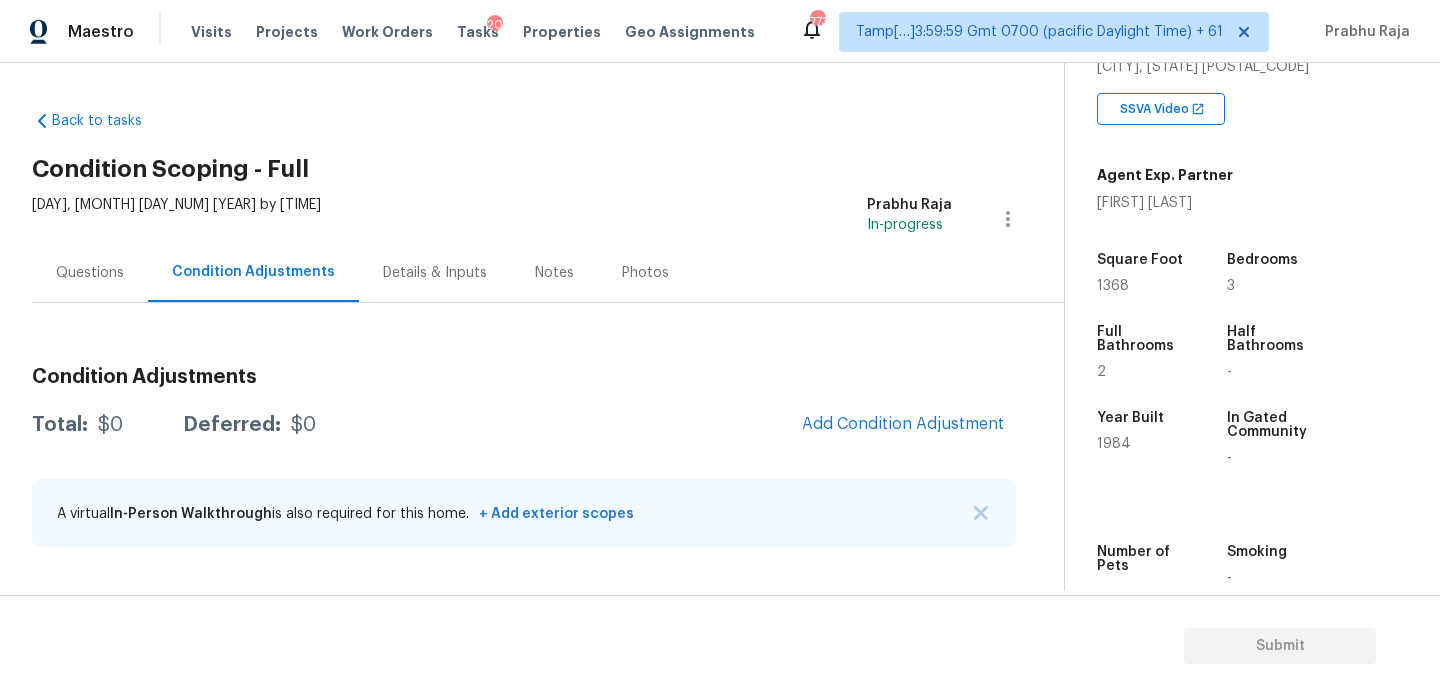 scroll, scrollTop: 165, scrollLeft: 0, axis: vertical 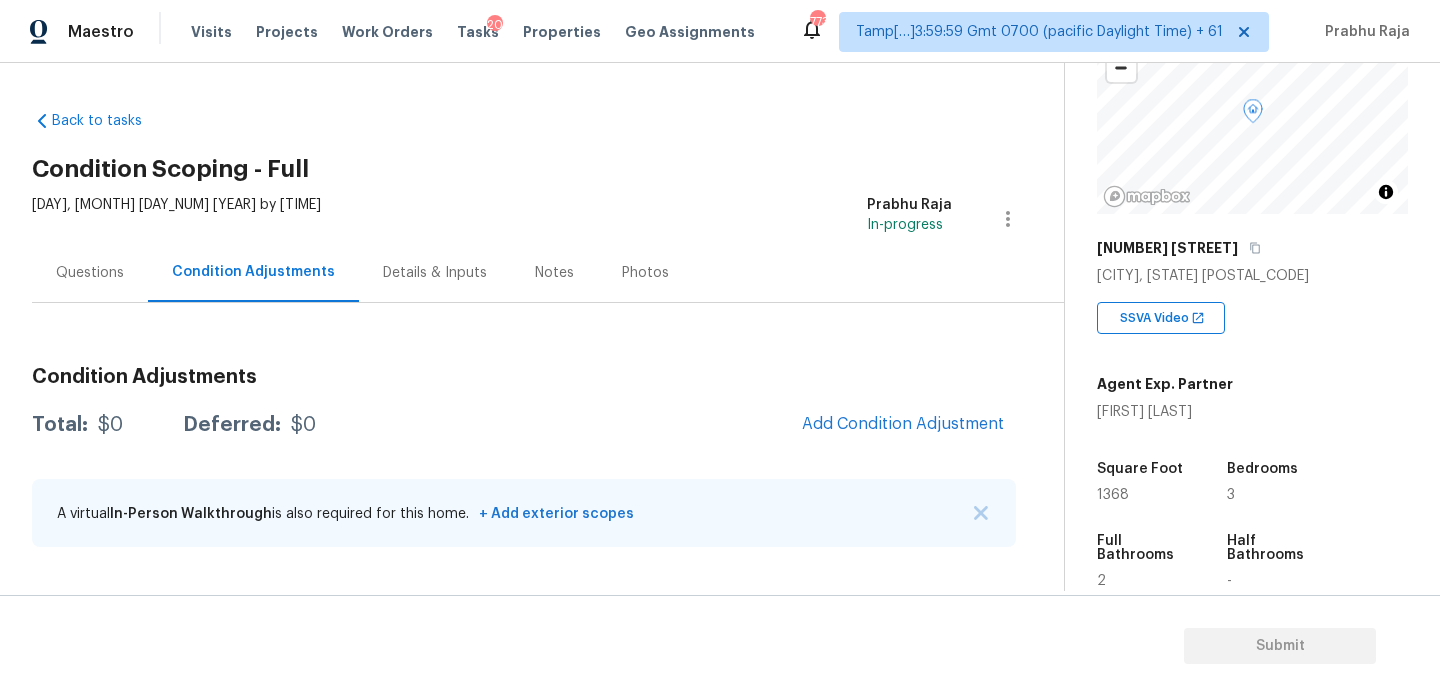click on "Back to tasks Condition Scoping - Full Thu, Aug 07 2025 by 1:23 pm   Prabhu Raja In-progress Questions Condition Adjustments Details & Inputs Notes Photos Condition Adjustments Total:  $0 Deferred:  $0 Add Condition Adjustment A virtual  In-Person Walkthrough  is also required for this home.   + Add exterior scopes" at bounding box center (548, 333) 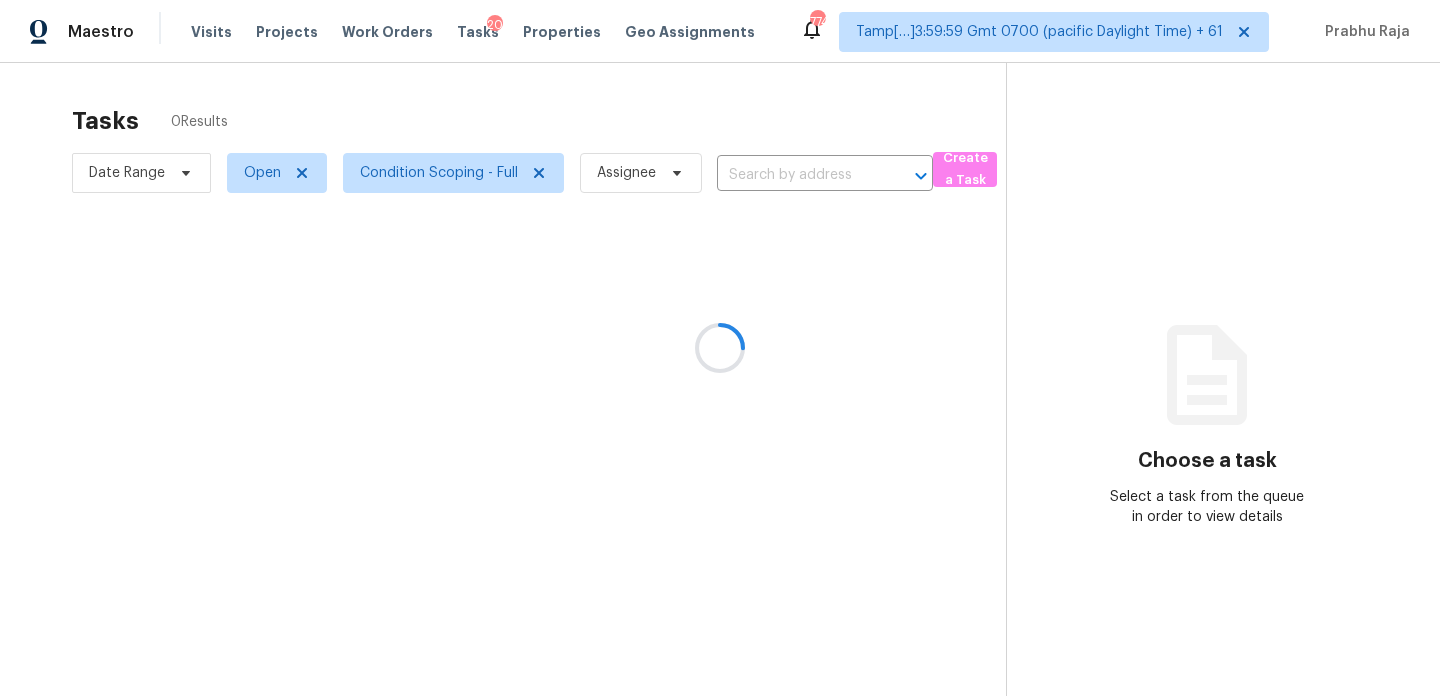 scroll, scrollTop: 0, scrollLeft: 0, axis: both 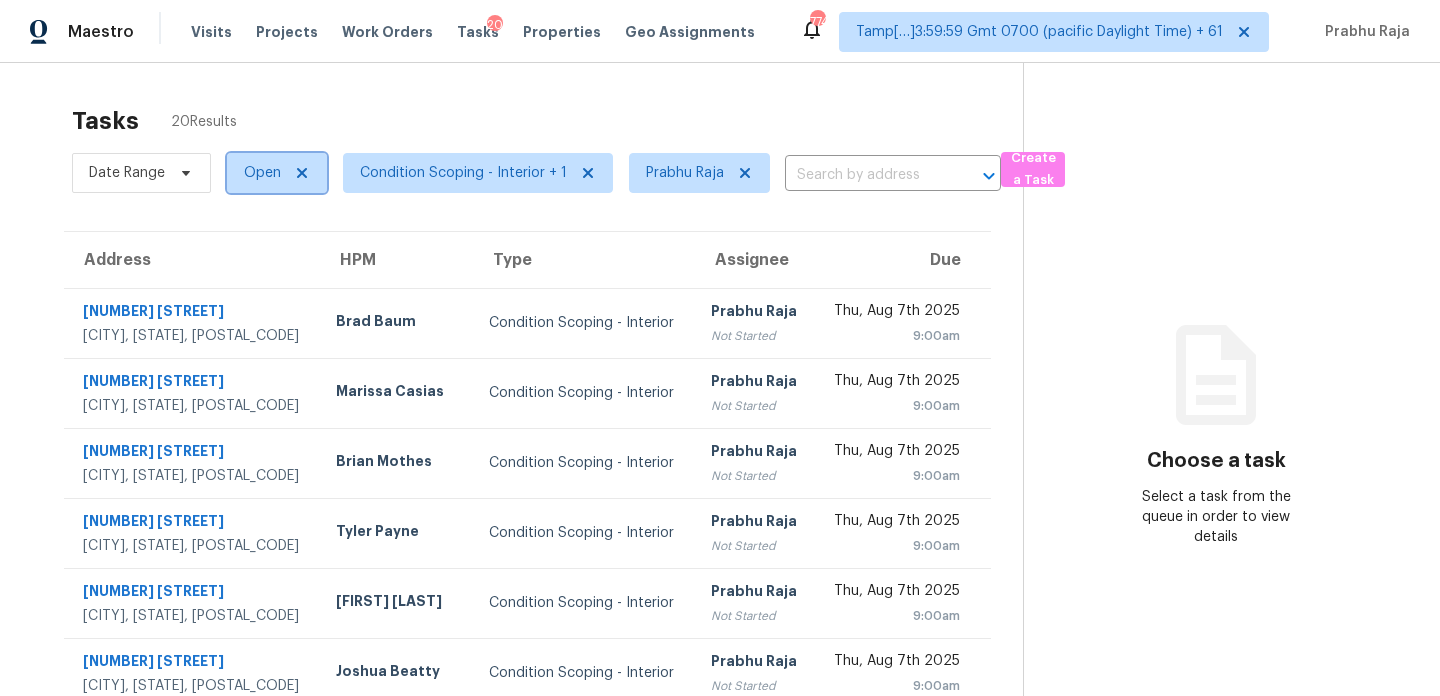click on "Open" at bounding box center [277, 173] 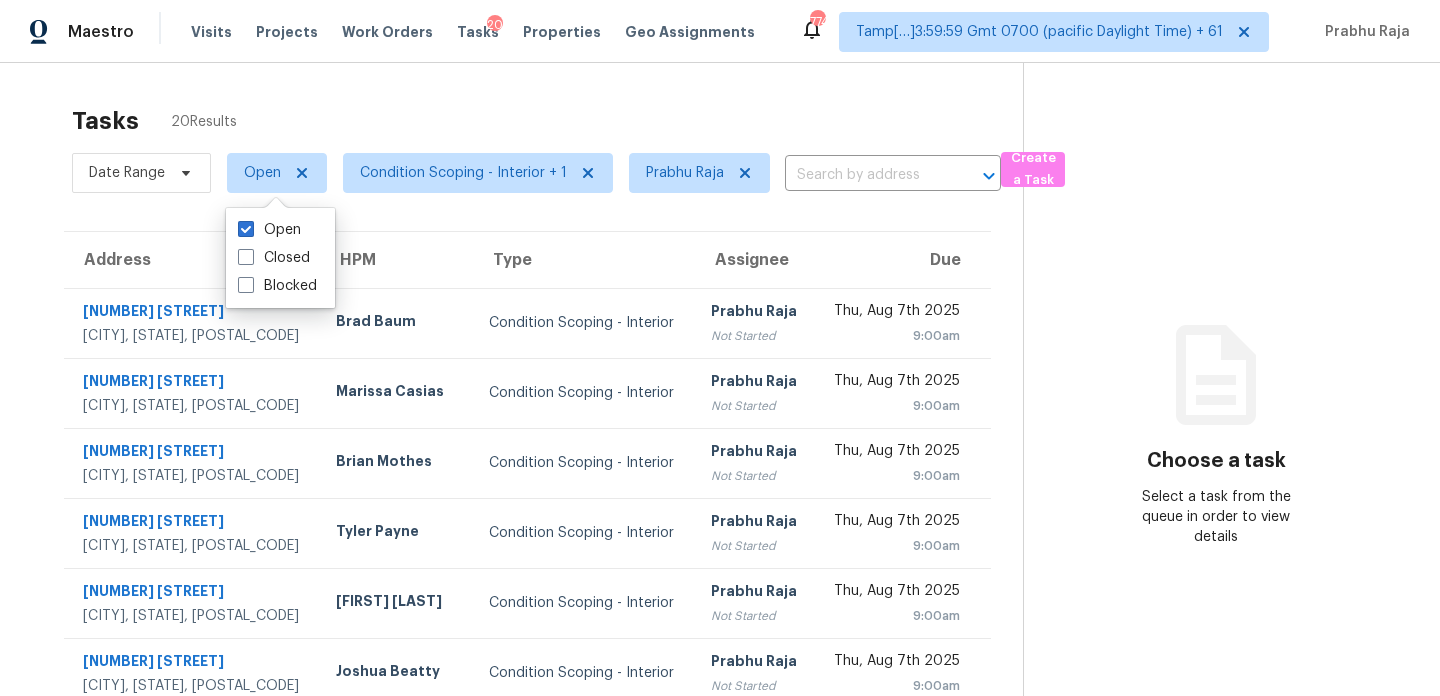 click on "Tasks 20  Results" at bounding box center (547, 121) 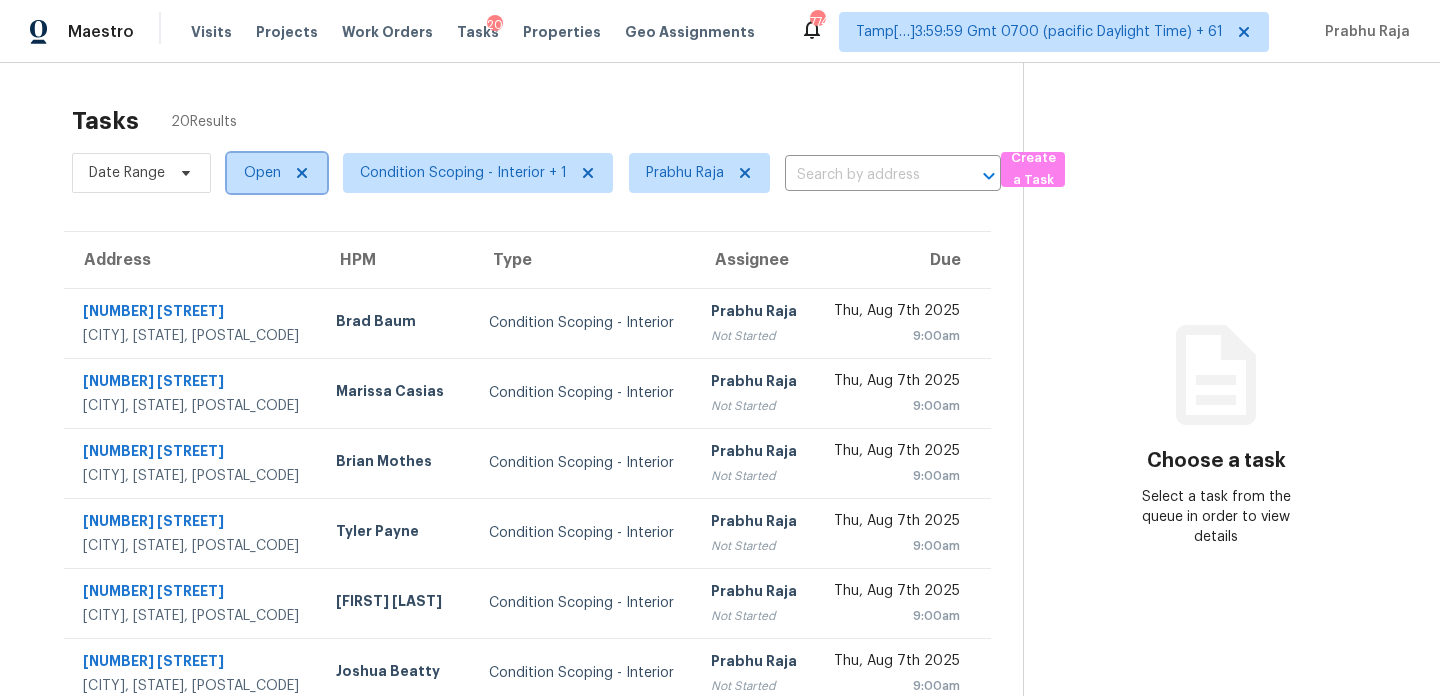 click on "Open" at bounding box center [277, 173] 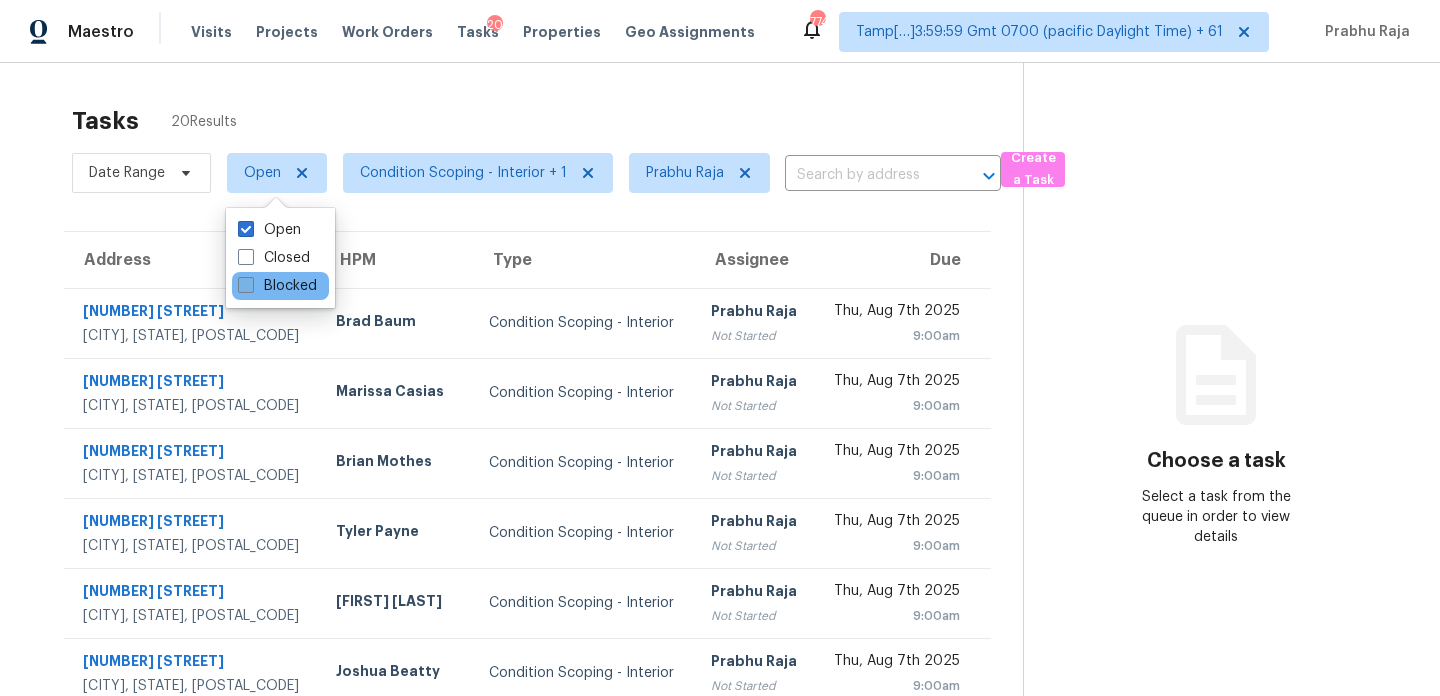 click on "Blocked" at bounding box center [277, 286] 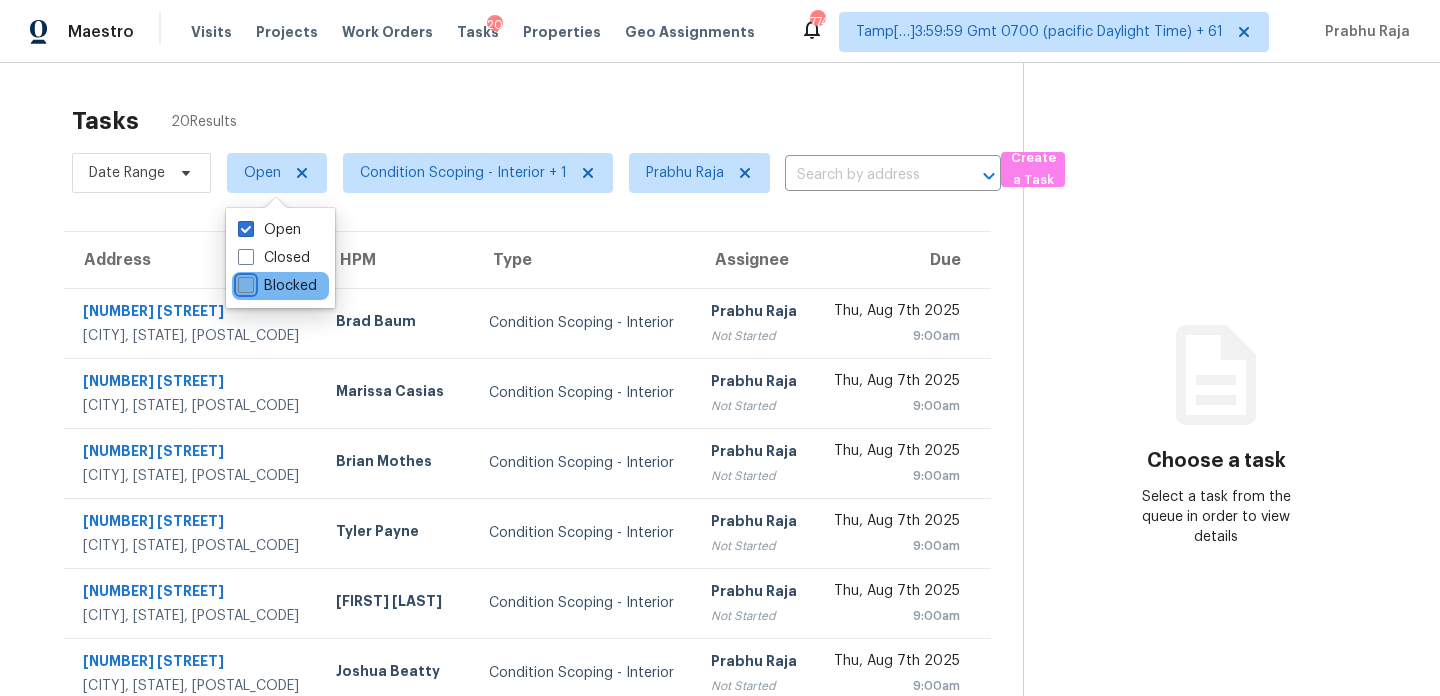 click on "Blocked" at bounding box center (244, 282) 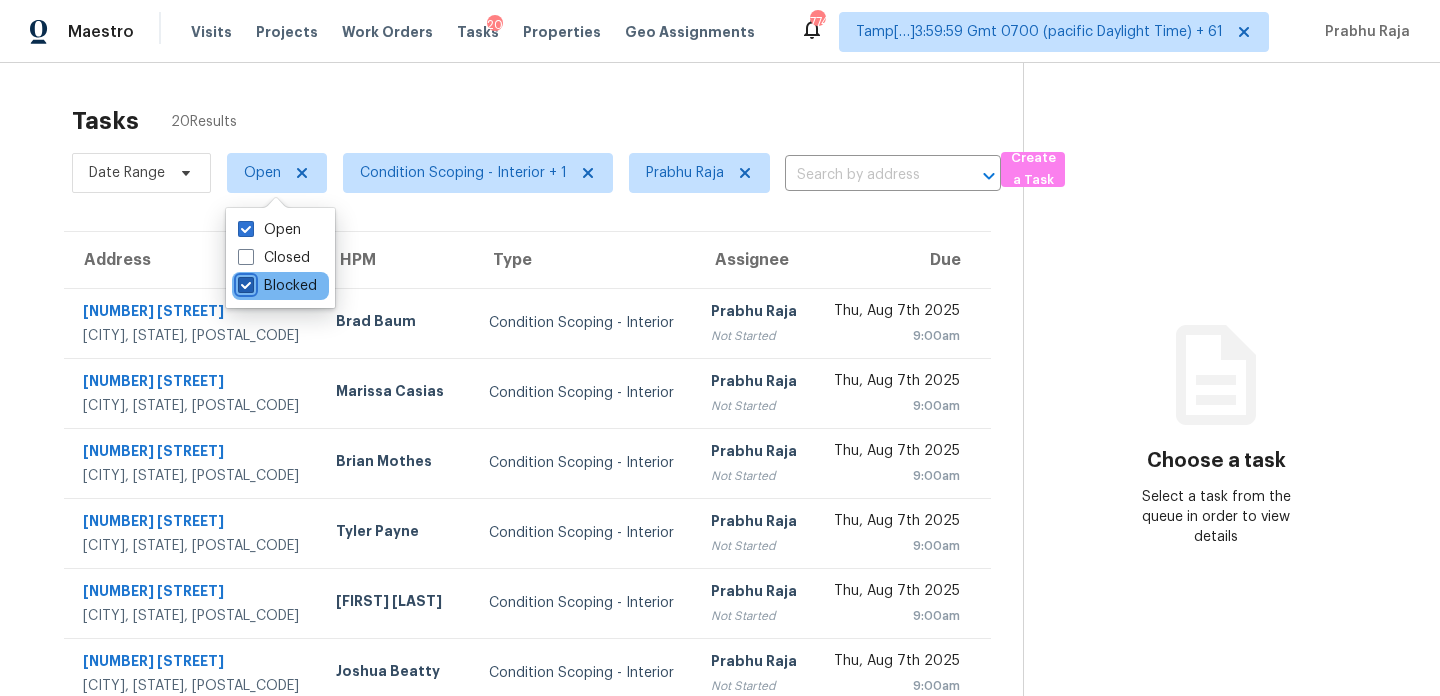 checkbox on "true" 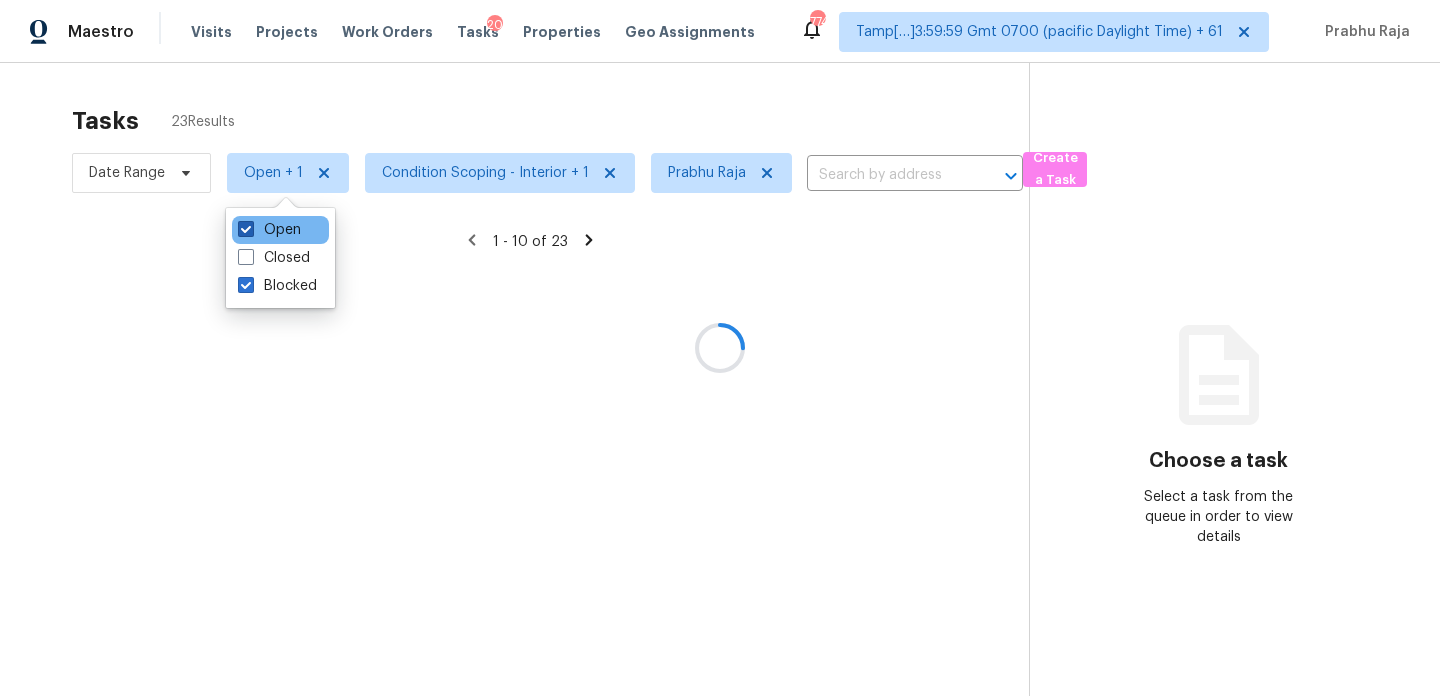 click on "Open" at bounding box center (269, 230) 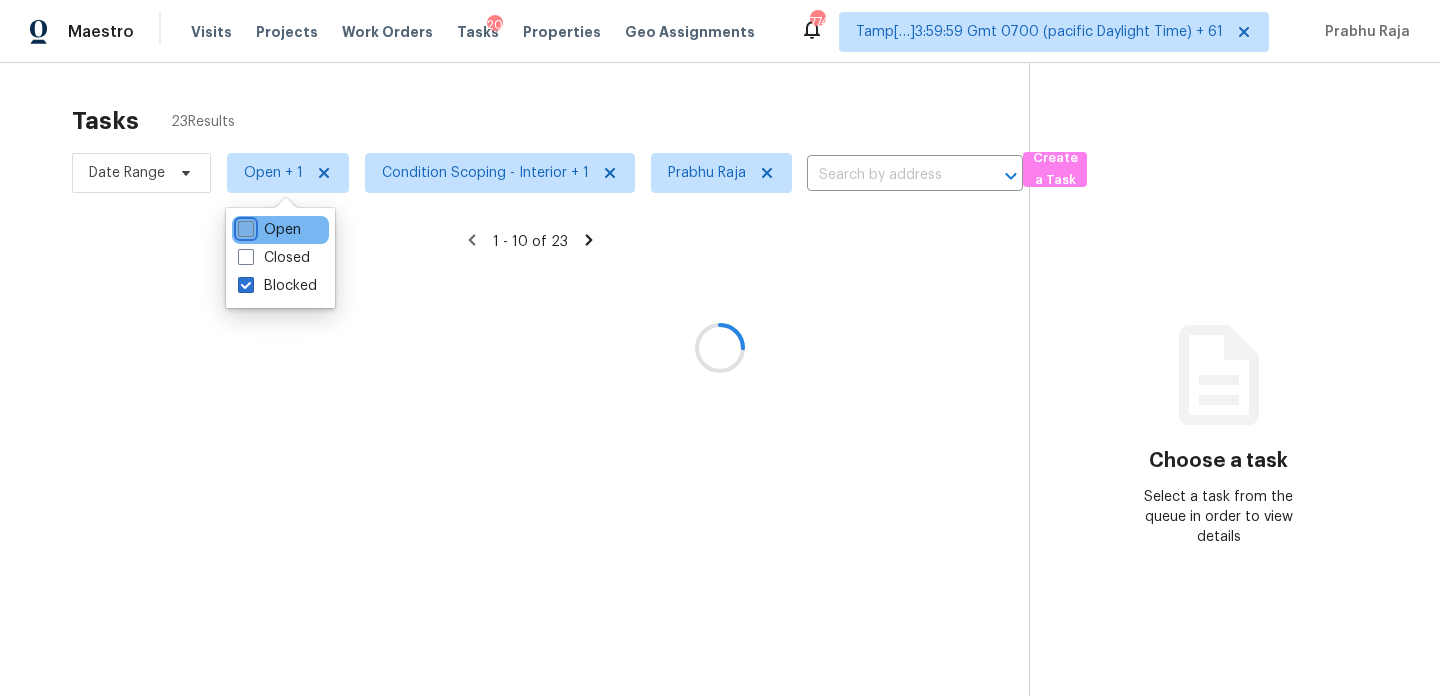 checkbox on "false" 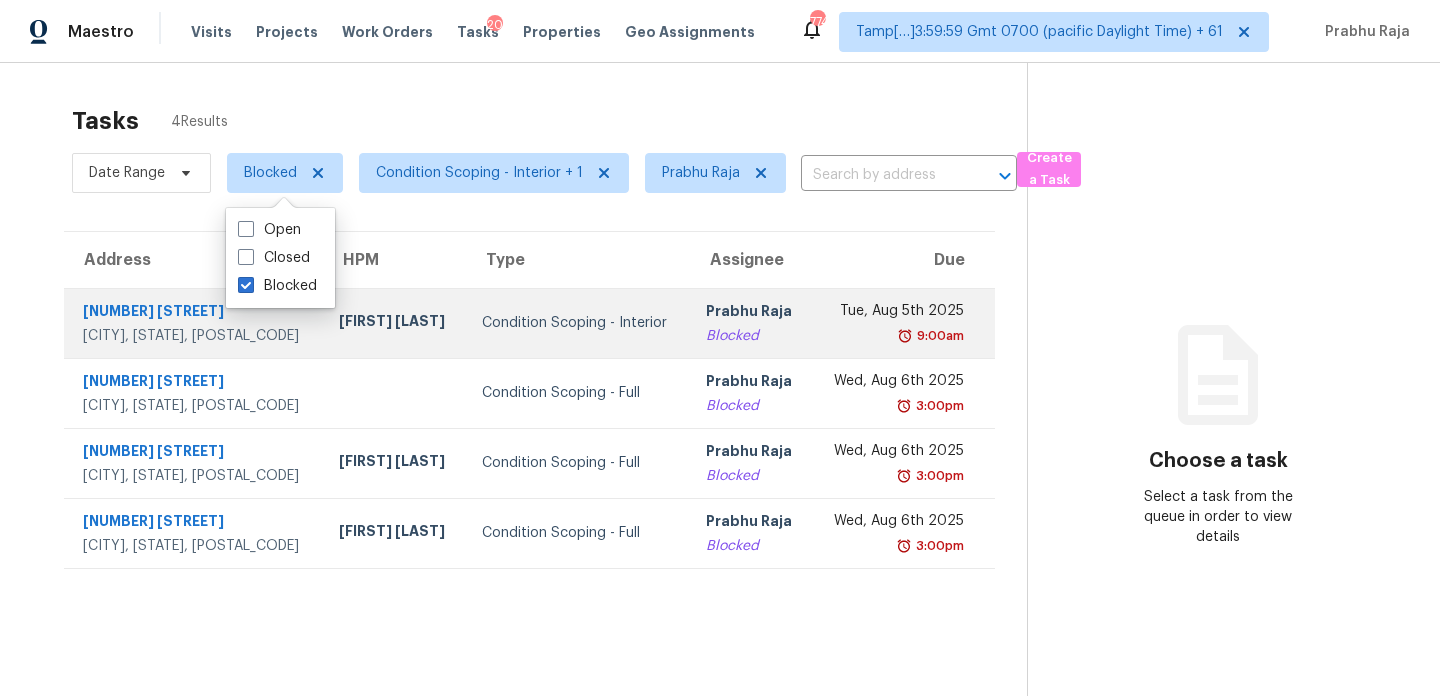 click on "Condition Scoping - Interior" at bounding box center (578, 323) 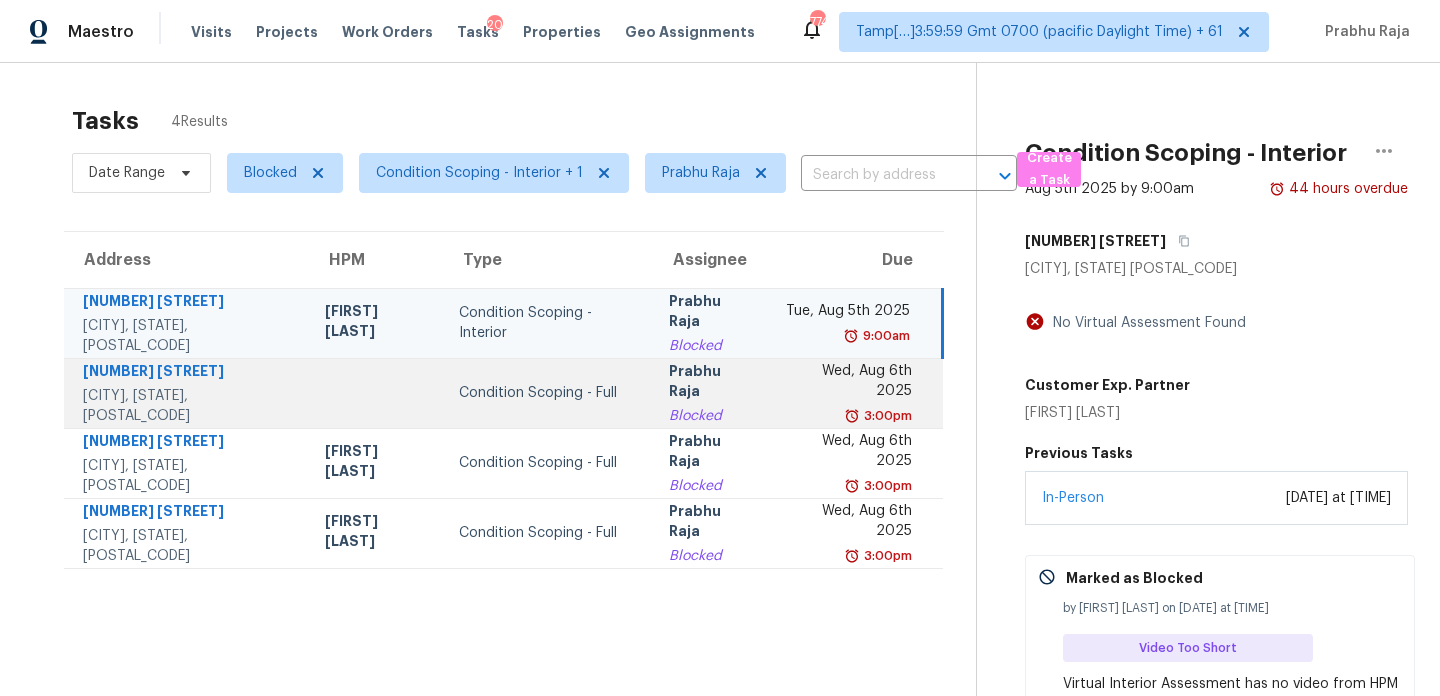 click on "3:00pm" at bounding box center (886, 416) 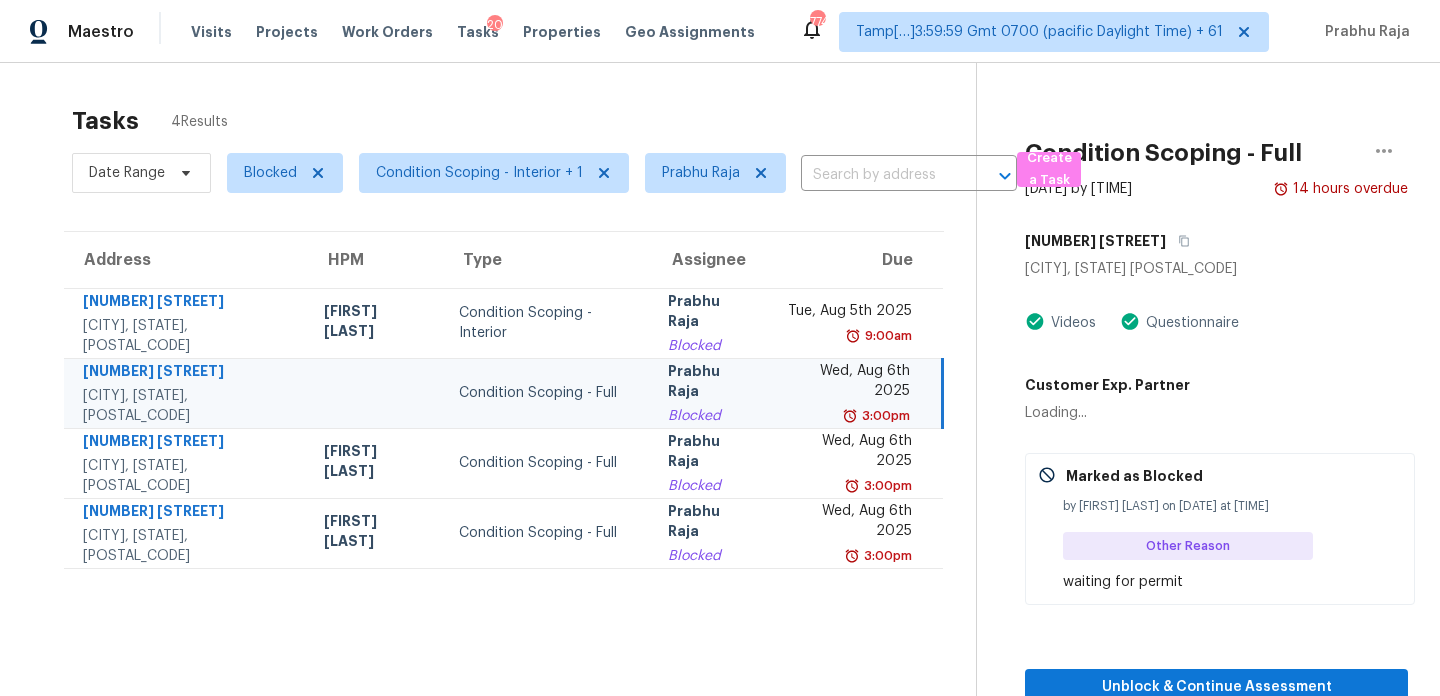 scroll, scrollTop: 63, scrollLeft: 0, axis: vertical 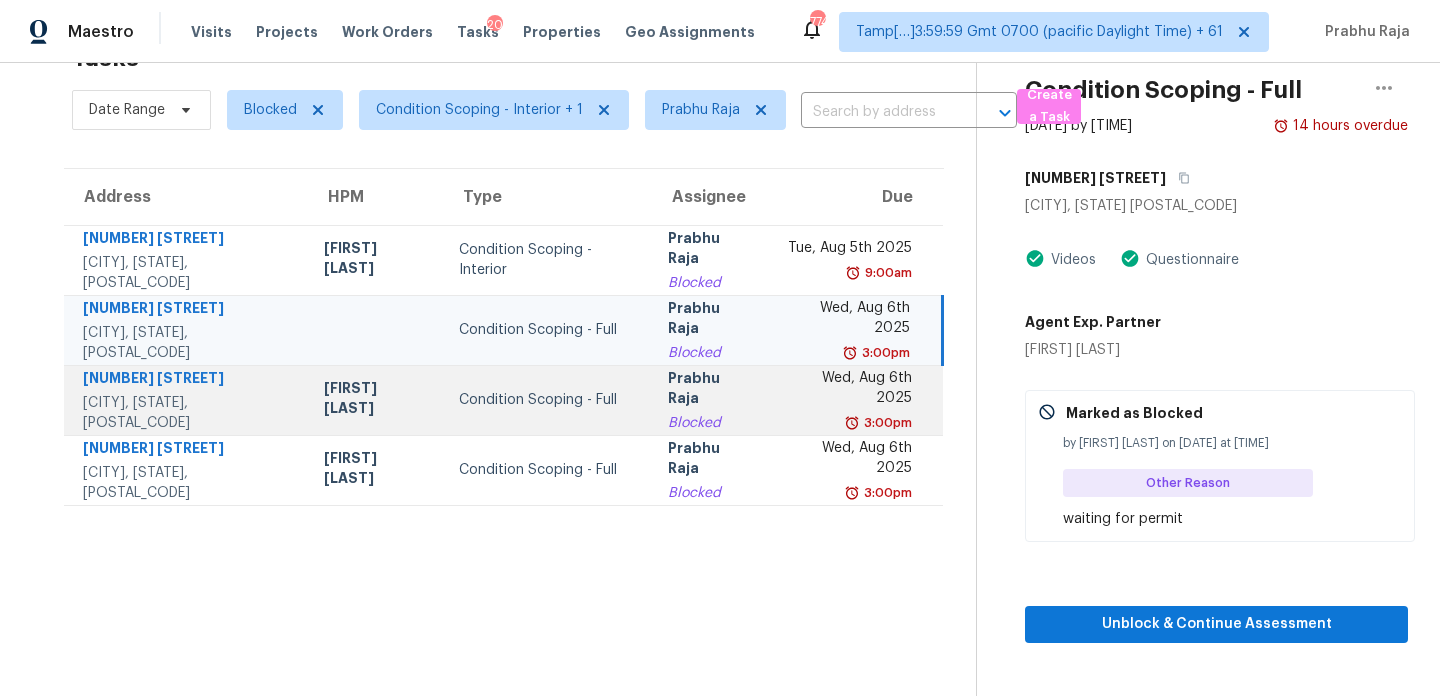 click on "Wed, Aug 6th 2025" at bounding box center [848, 390] 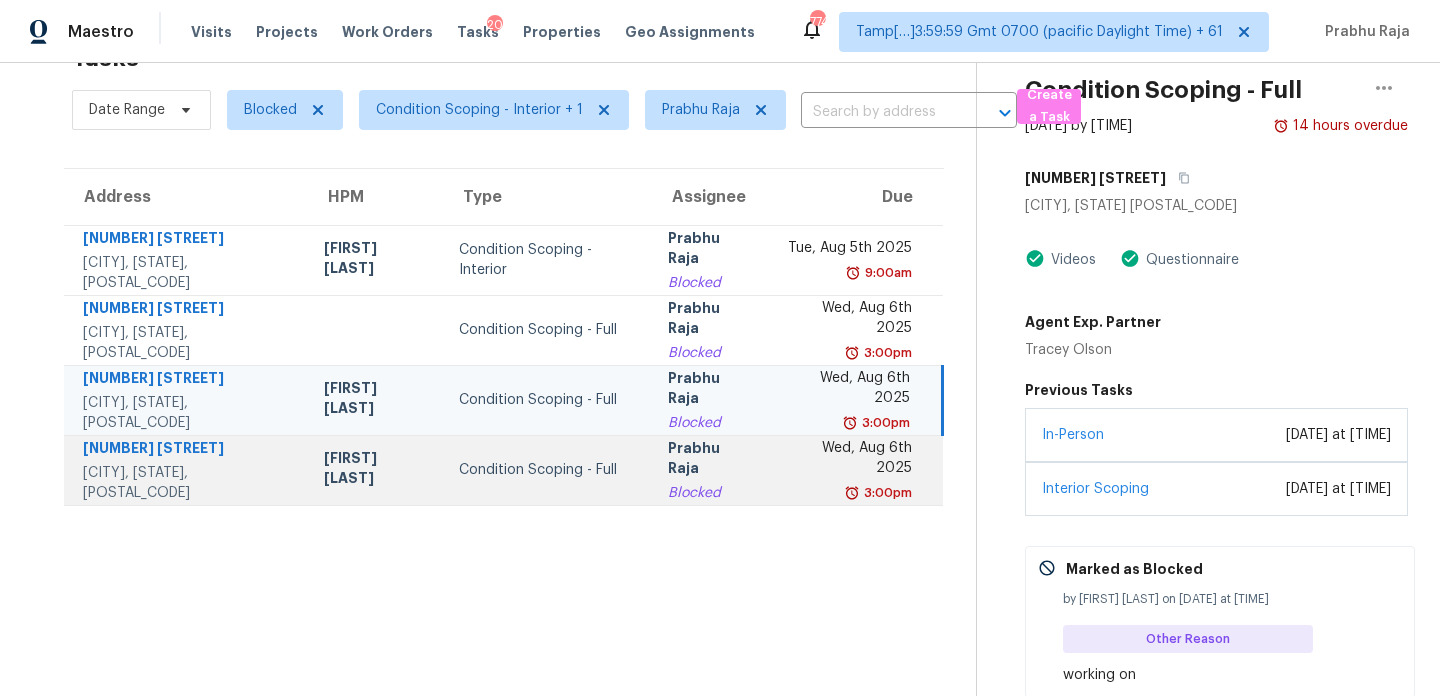 click on "3:00pm" at bounding box center (886, 493) 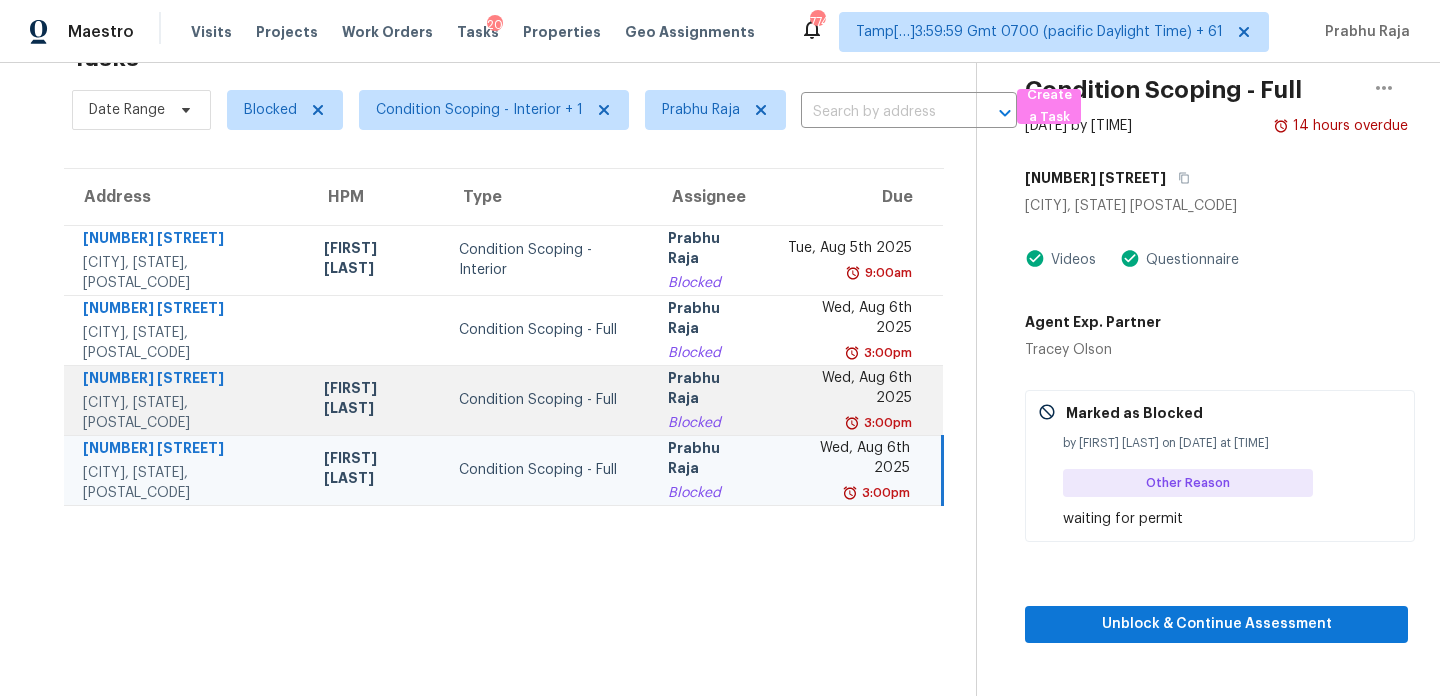 click on "Wed, Aug 6th 2025 3:00pm" at bounding box center (863, 400) 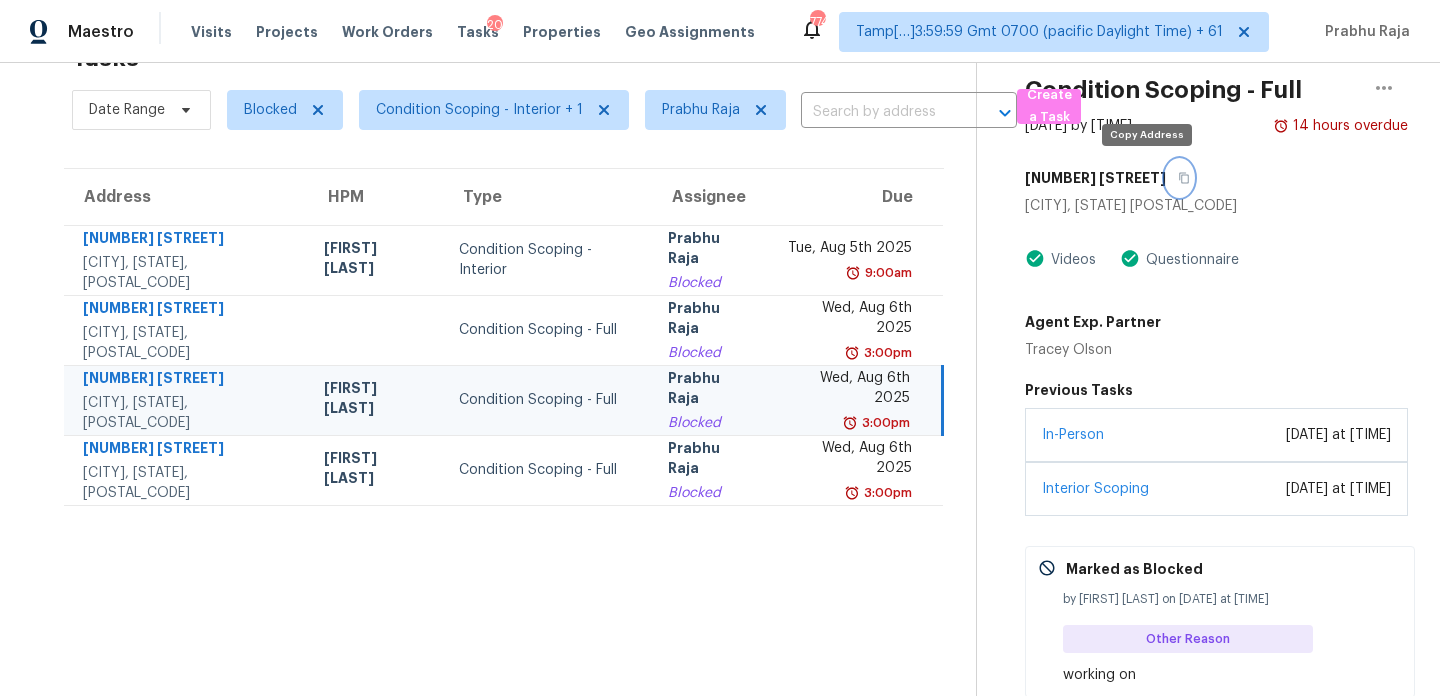 click 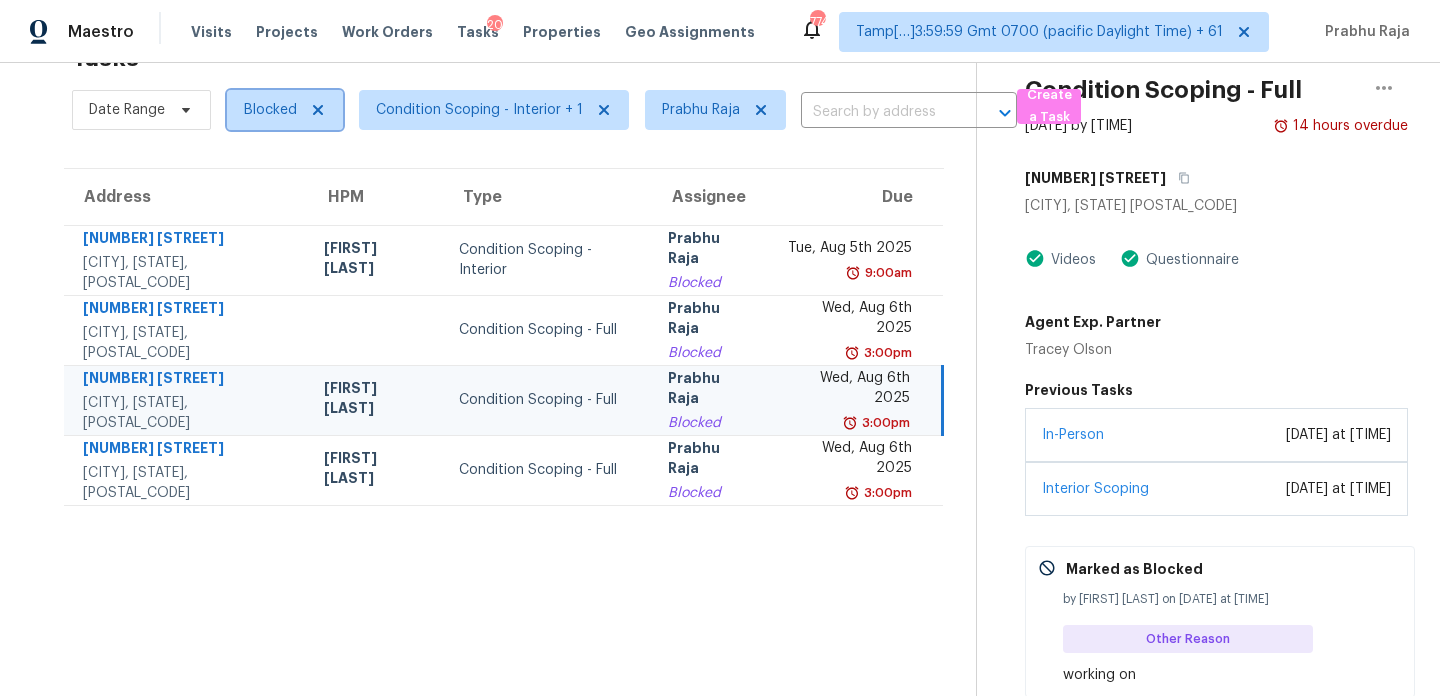 click on "Blocked" at bounding box center [270, 110] 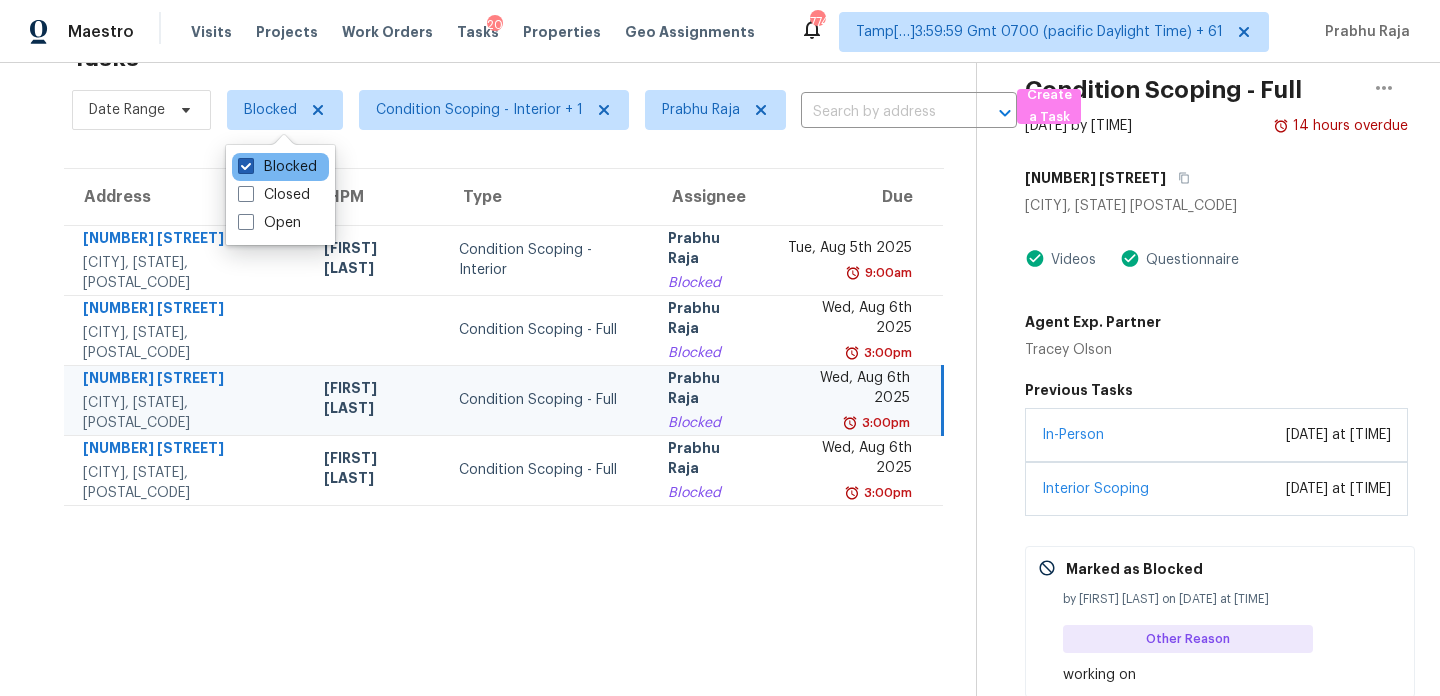 click on "Blocked" at bounding box center [277, 167] 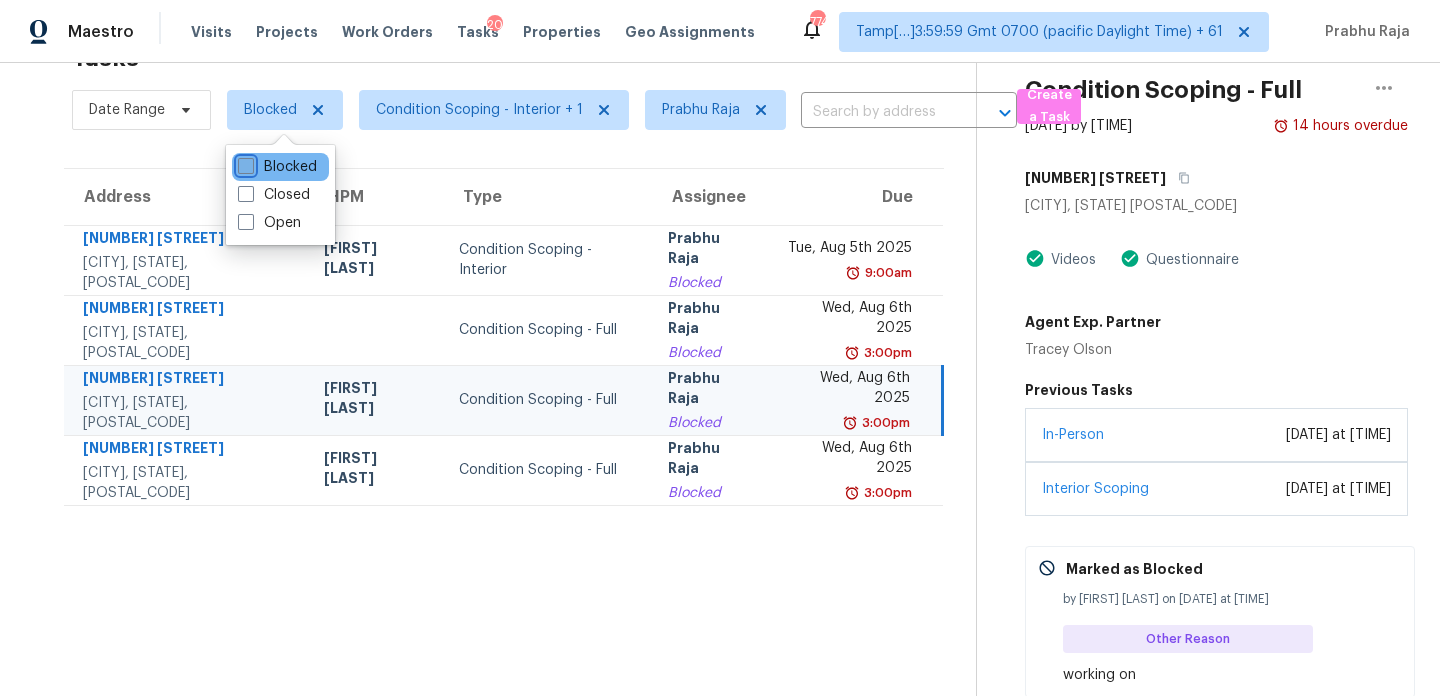 checkbox on "false" 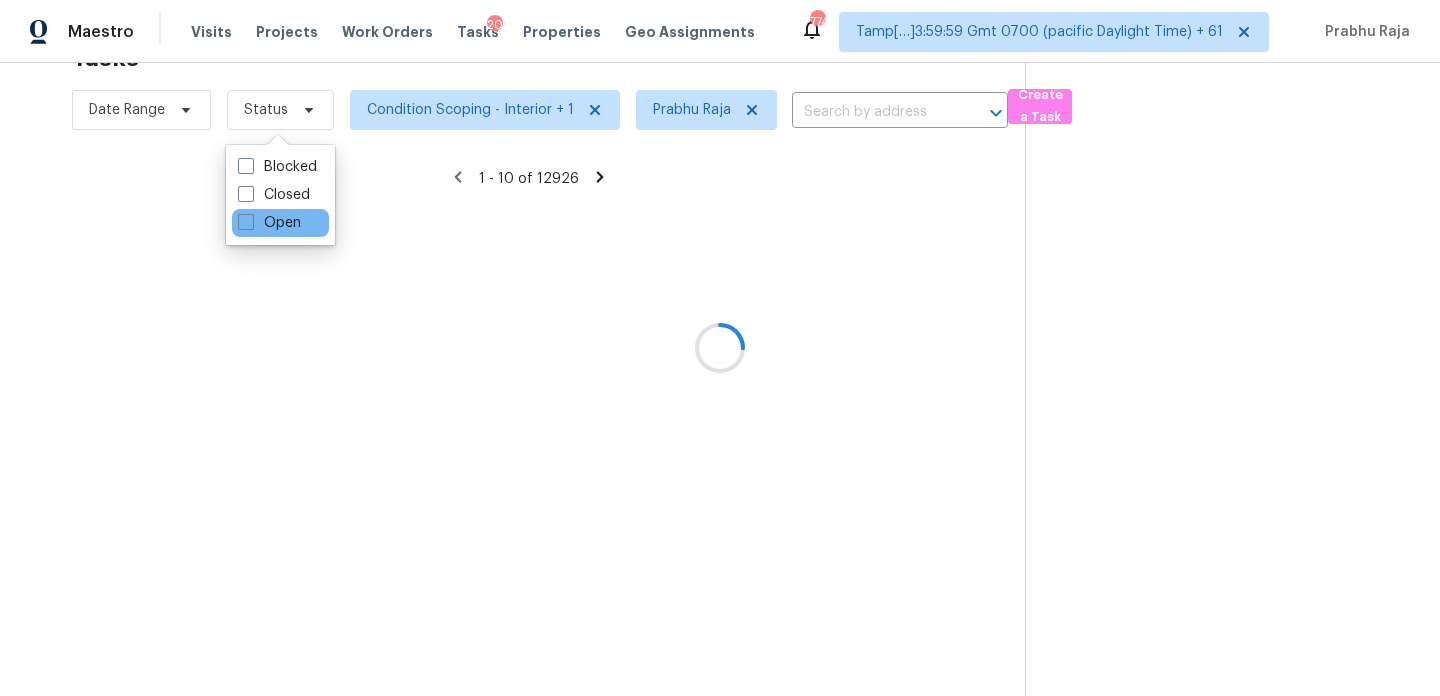 click on "Open" at bounding box center (280, 223) 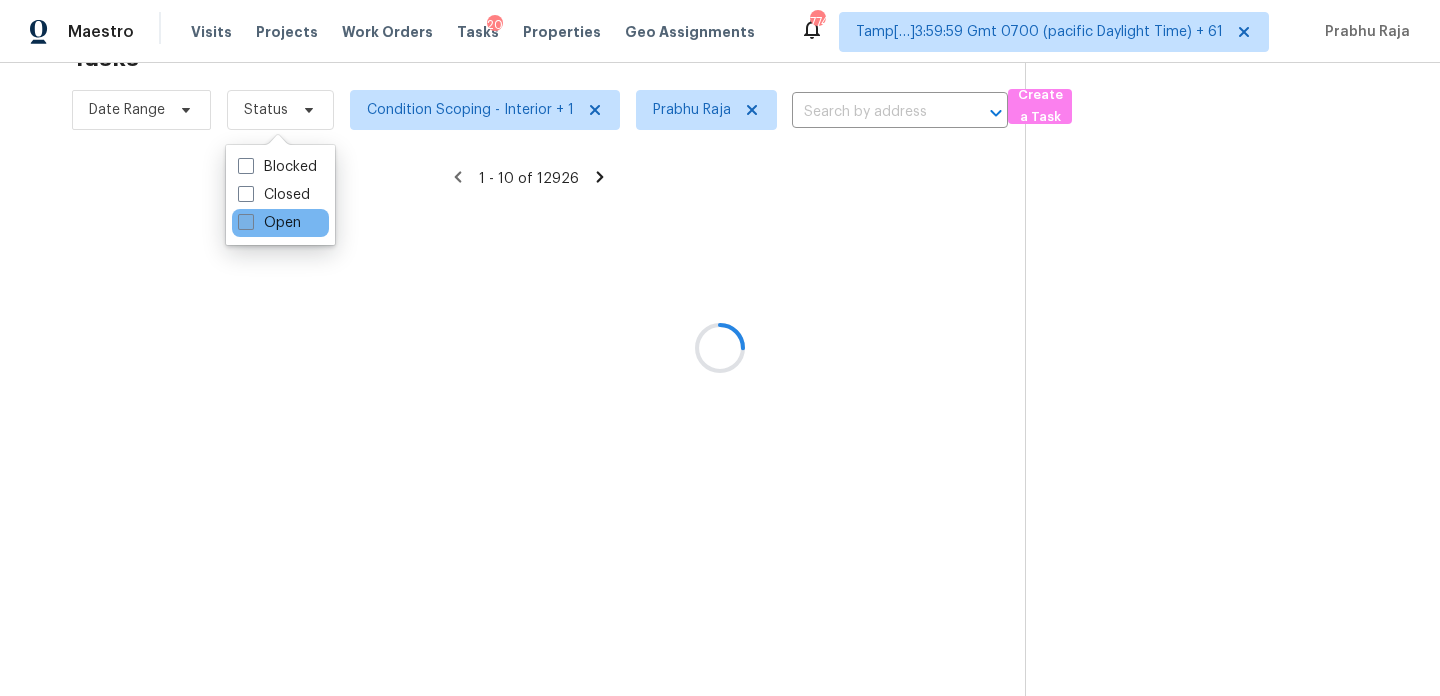 click on "Open" at bounding box center [269, 223] 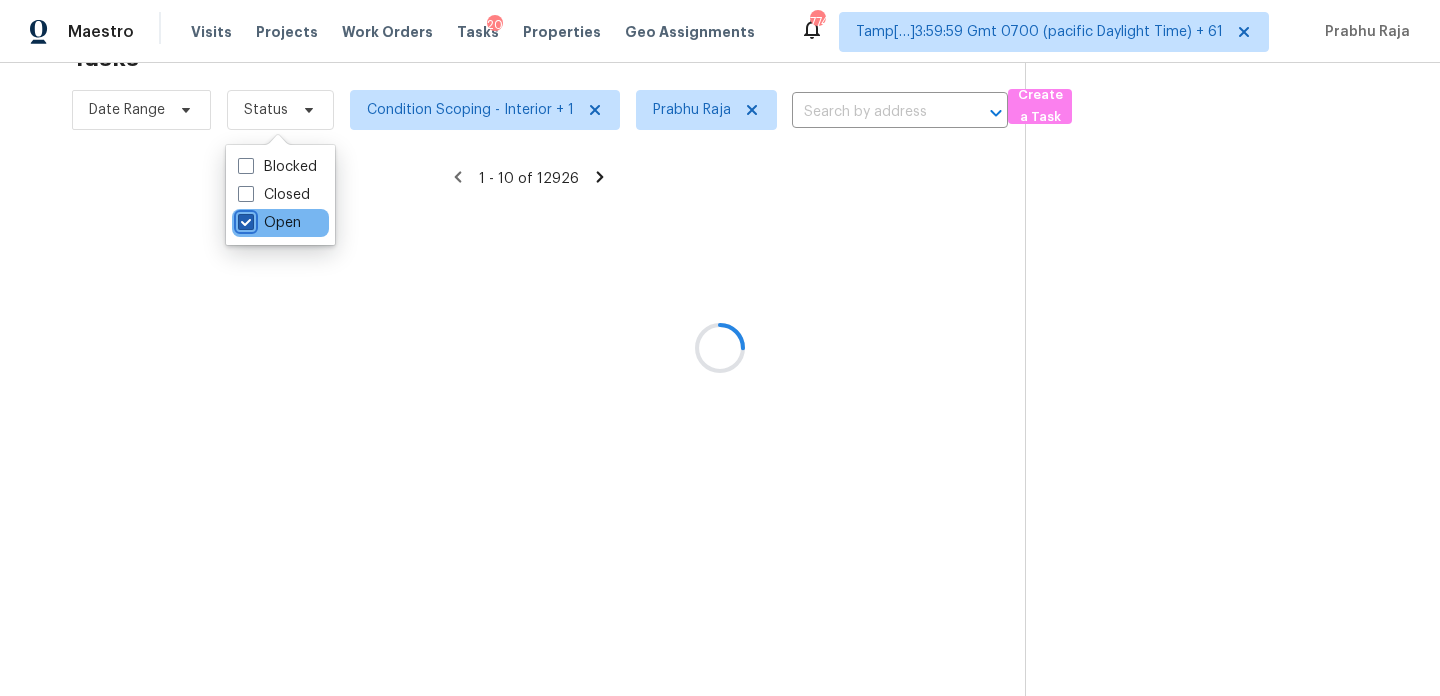 checkbox on "true" 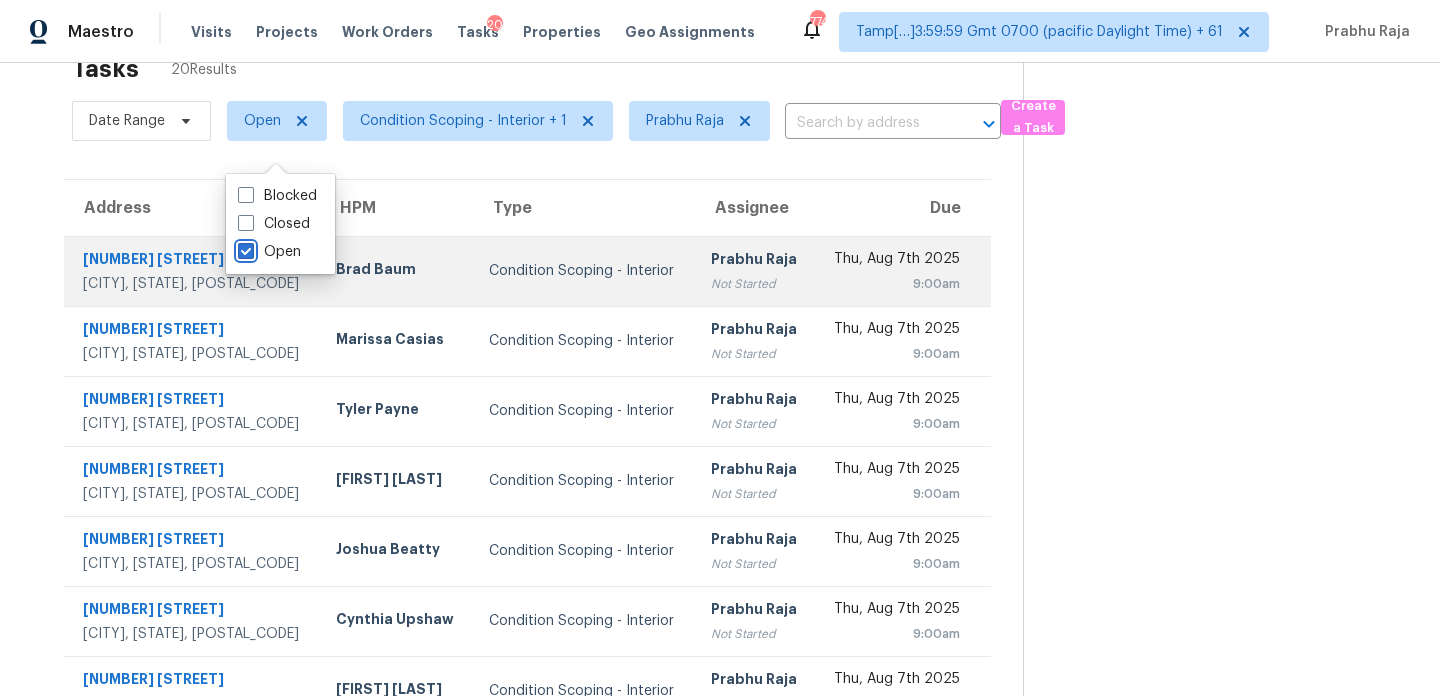 scroll, scrollTop: 0, scrollLeft: 0, axis: both 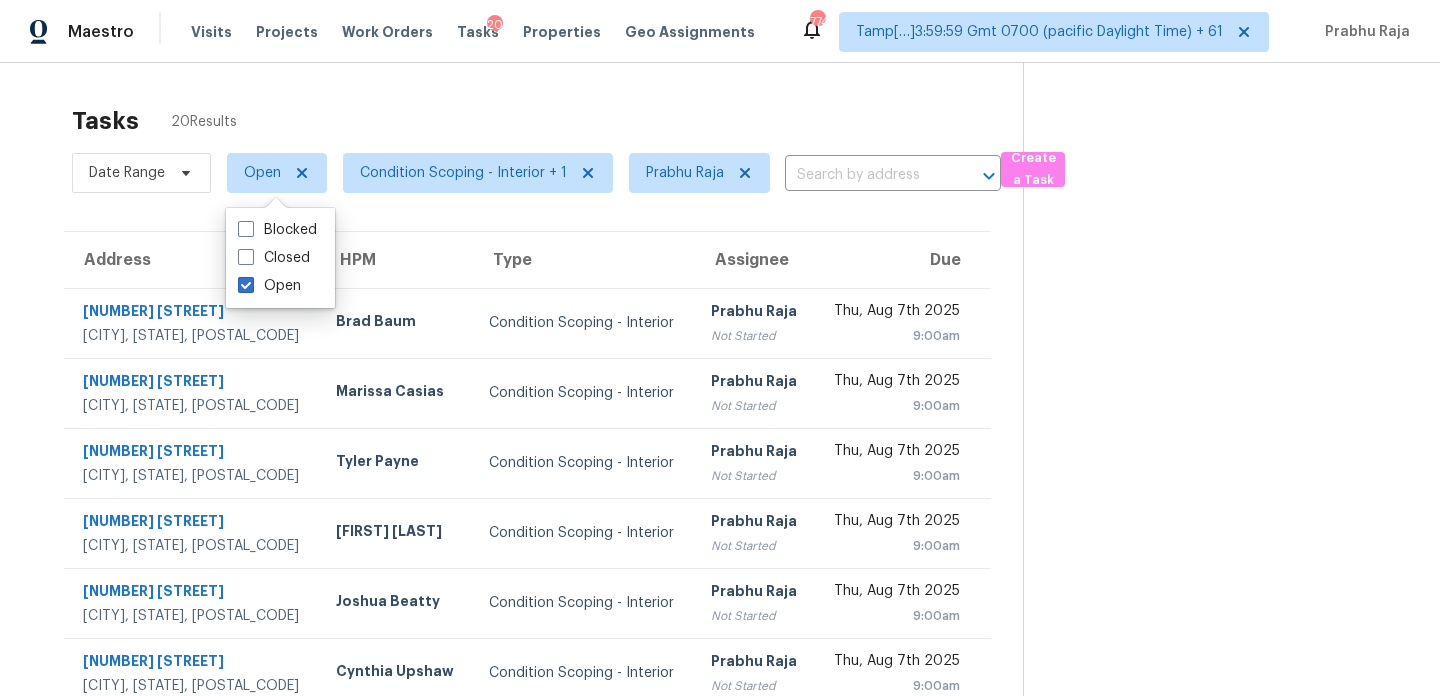 click on "Tasks 20  Results" at bounding box center (547, 121) 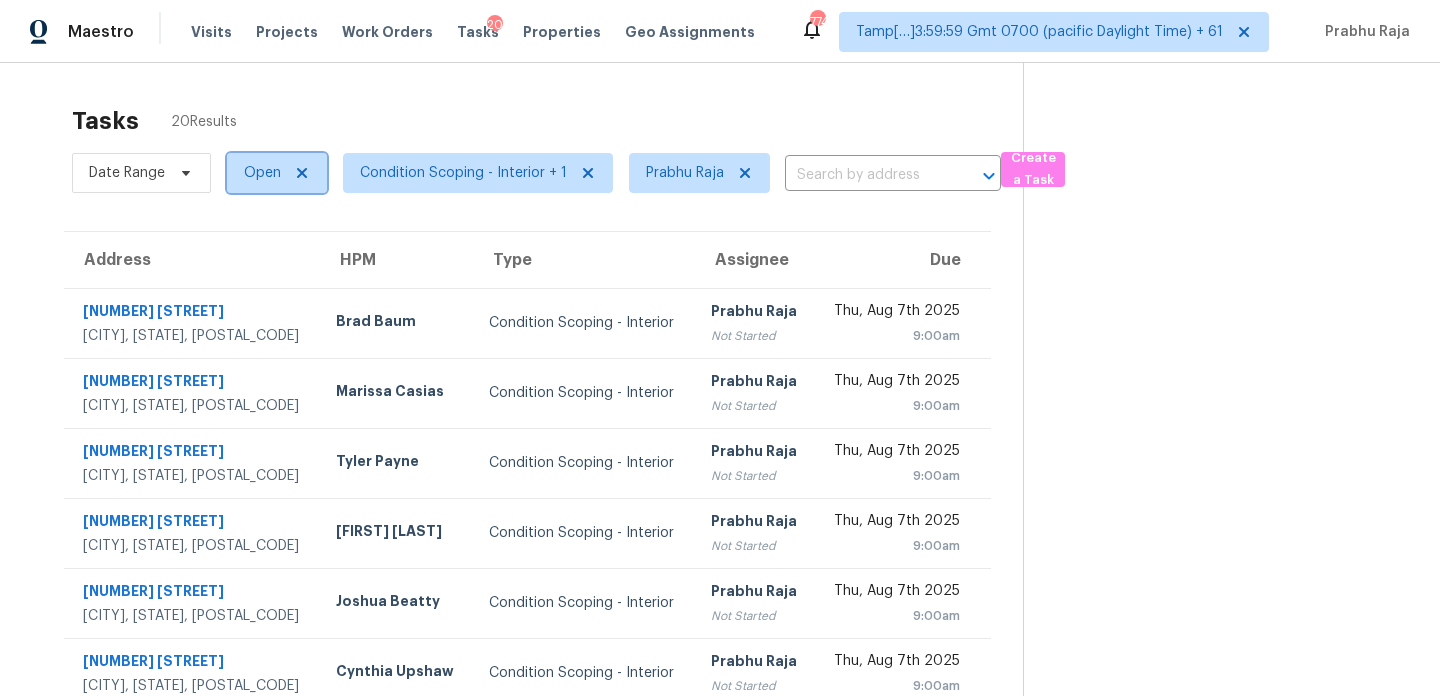 click on "Open" at bounding box center (262, 173) 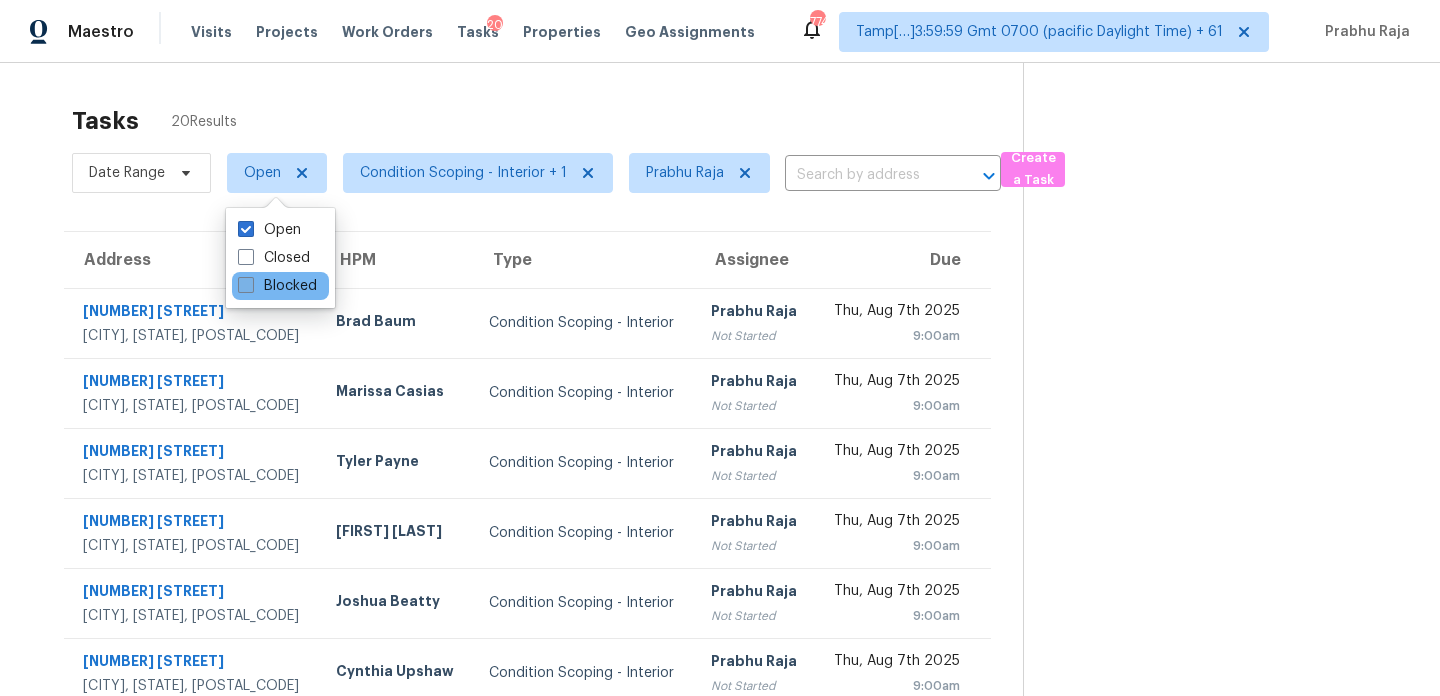 click on "Blocked" at bounding box center [277, 286] 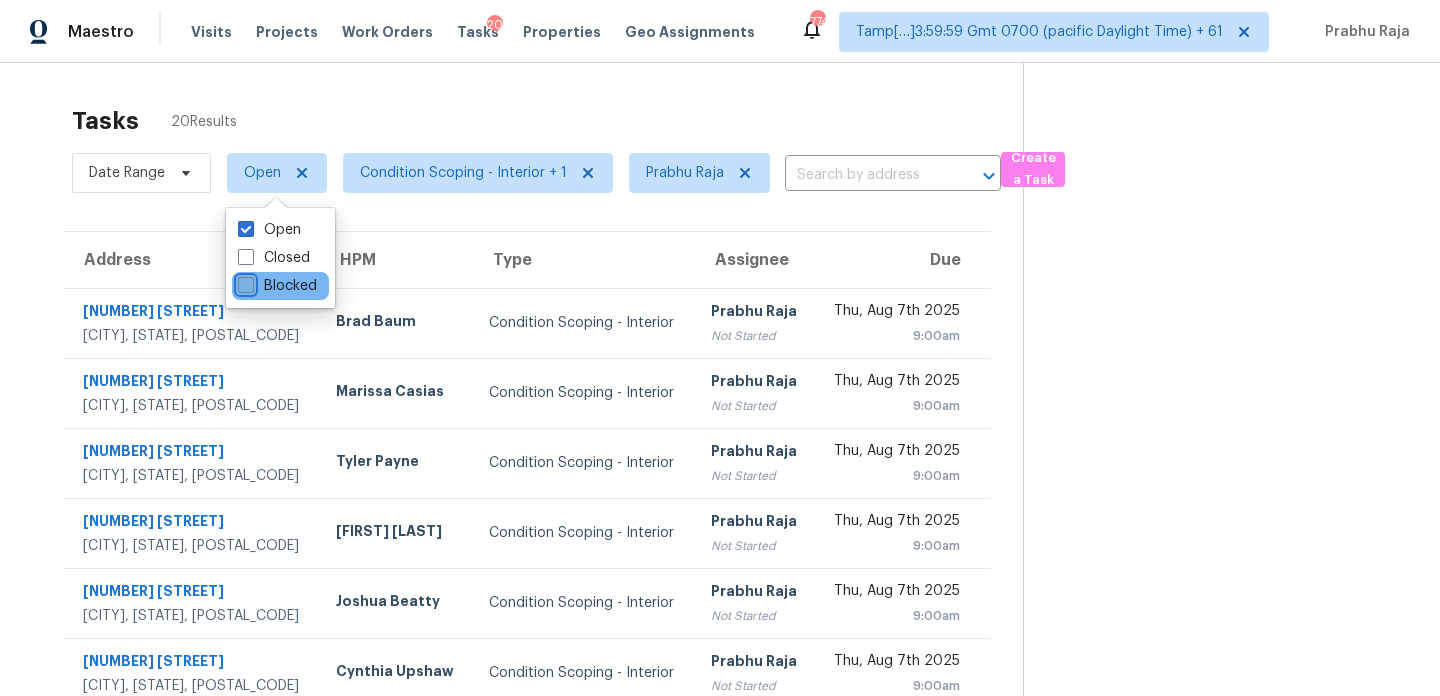 click on "Blocked" at bounding box center [244, 282] 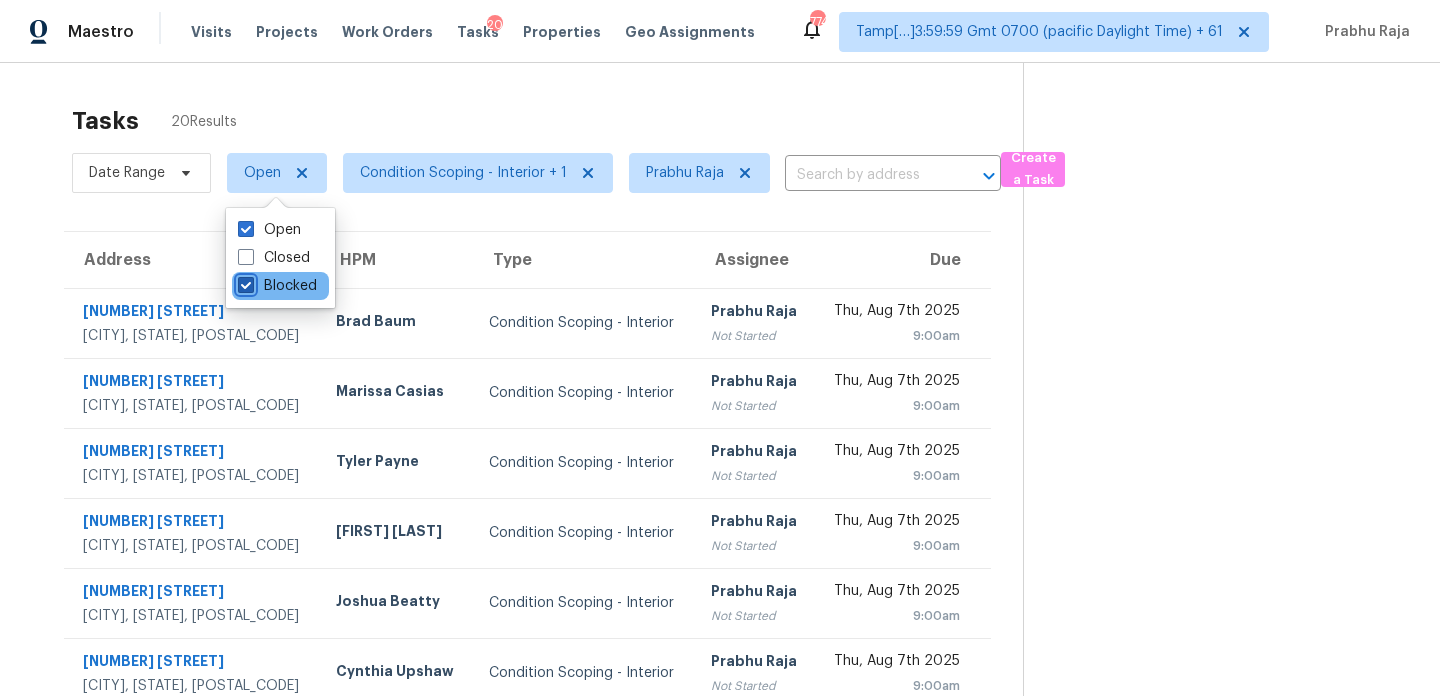 checkbox on "true" 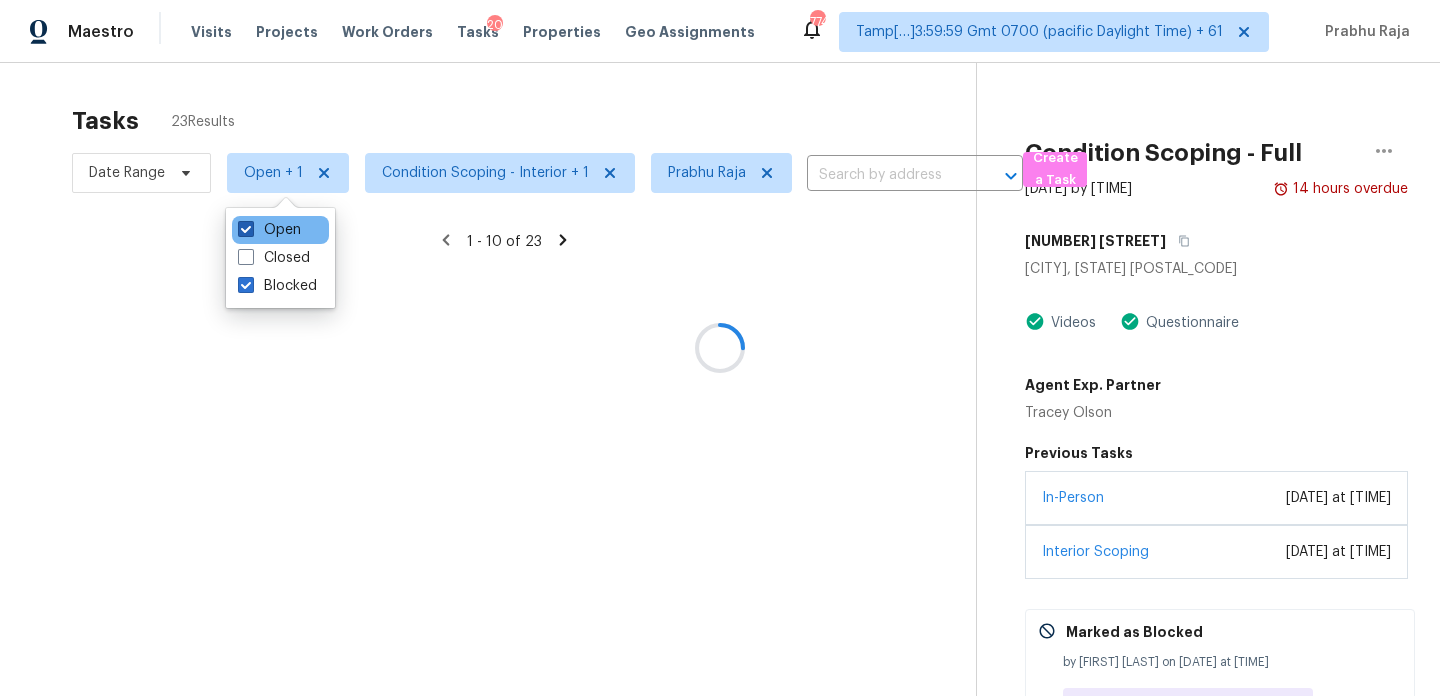 click on "Open" at bounding box center [269, 230] 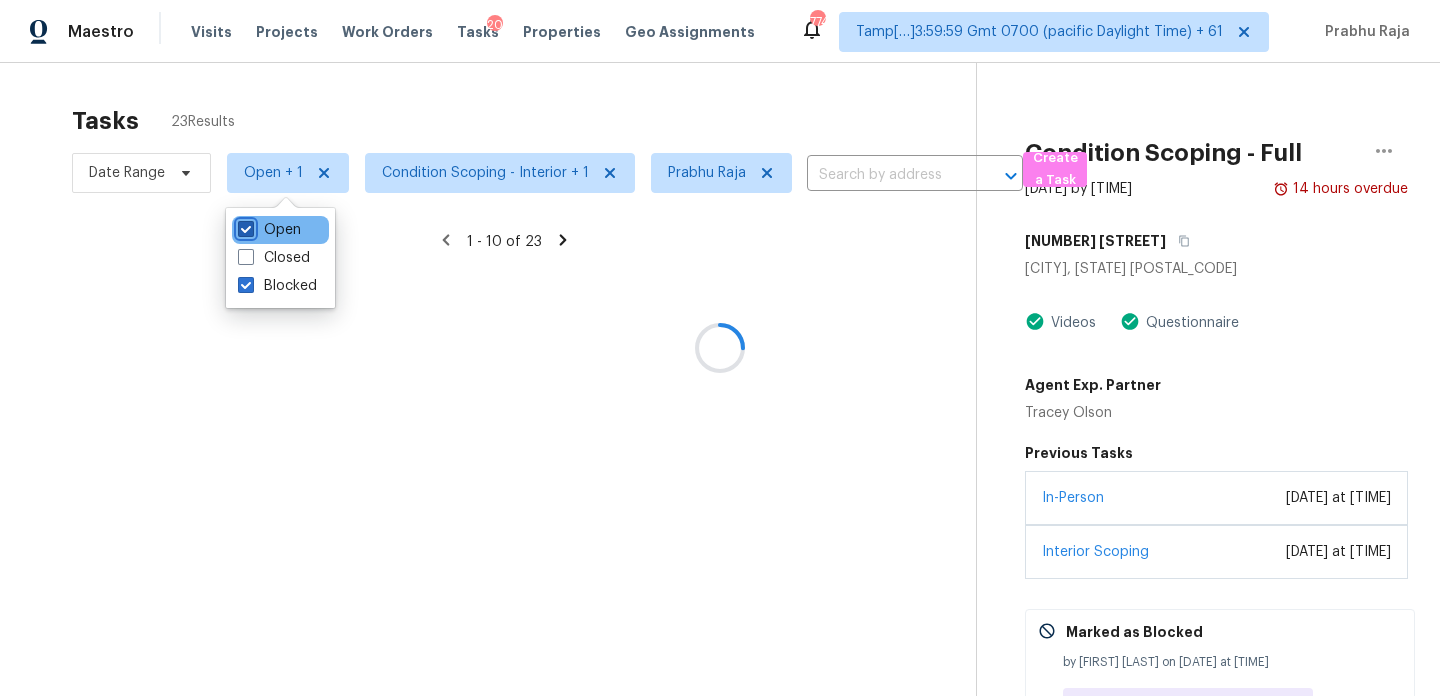click on "Open" at bounding box center [244, 226] 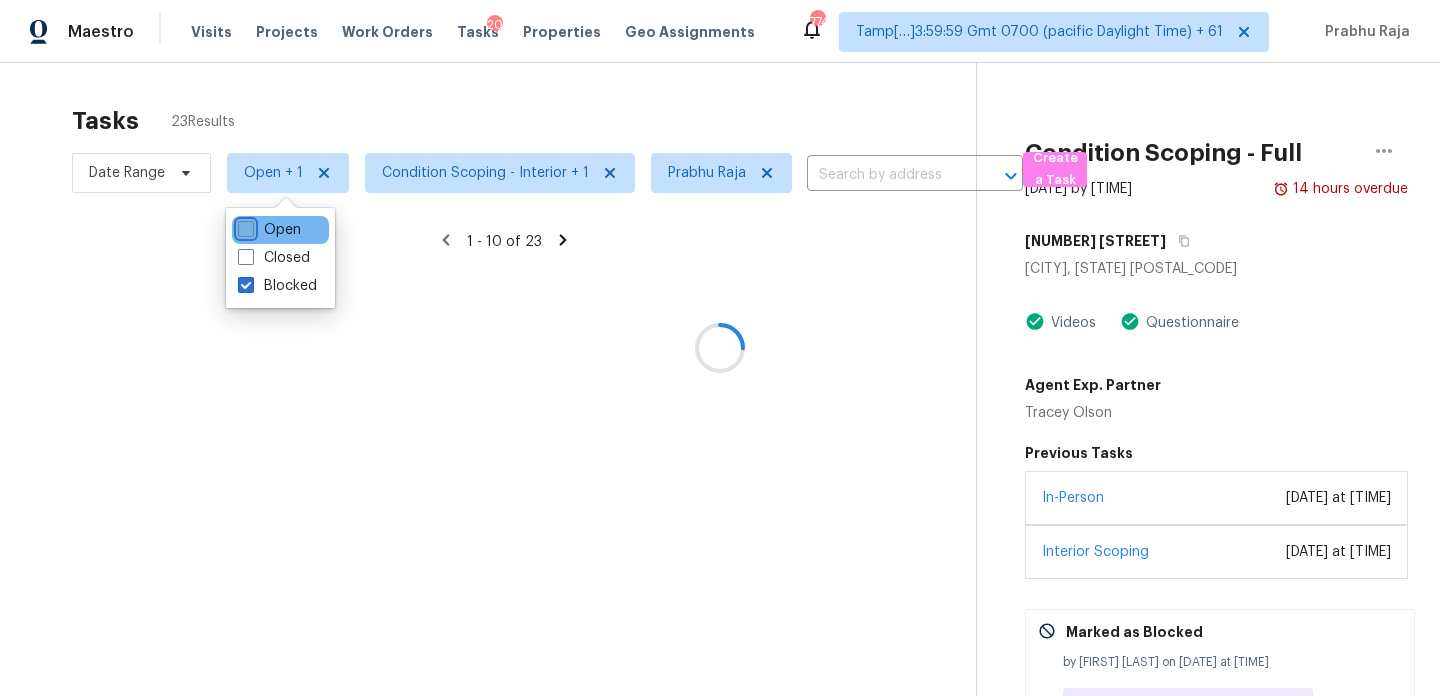 checkbox on "false" 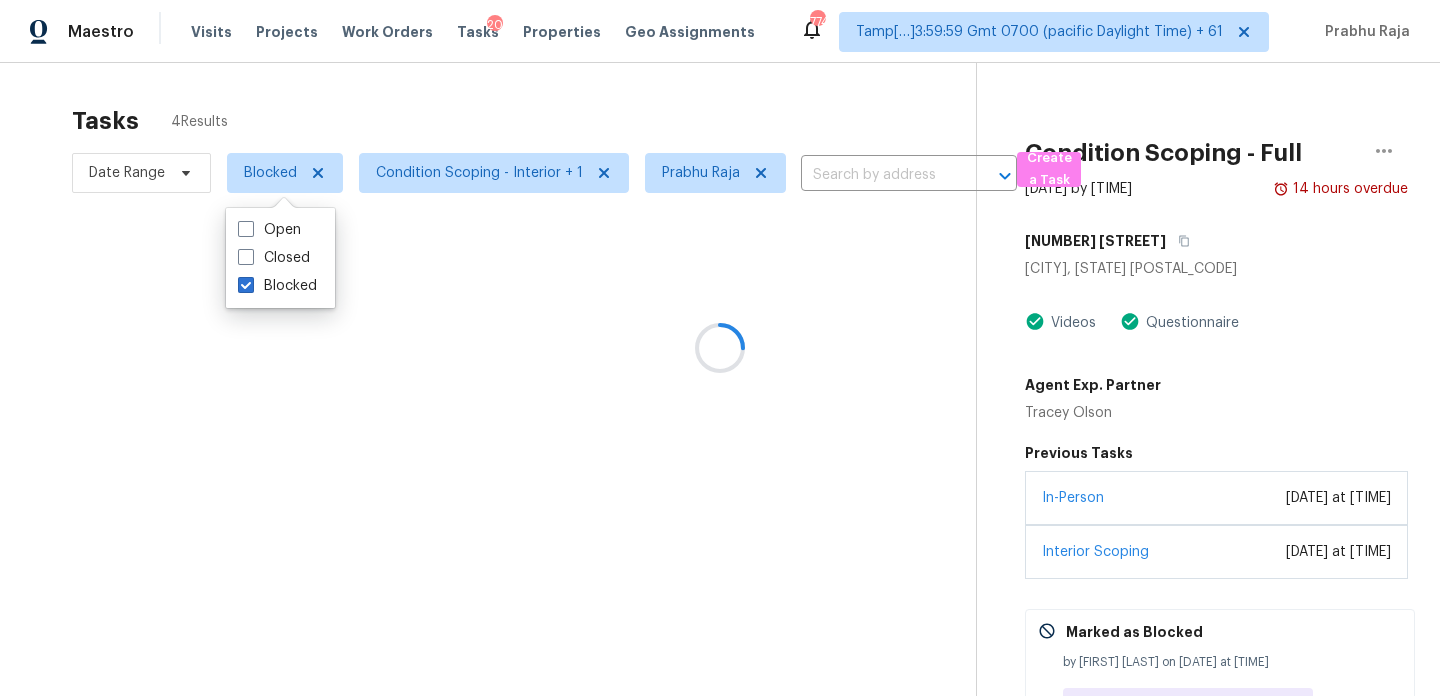 click on "Tasks 4  Results" at bounding box center [524, 121] 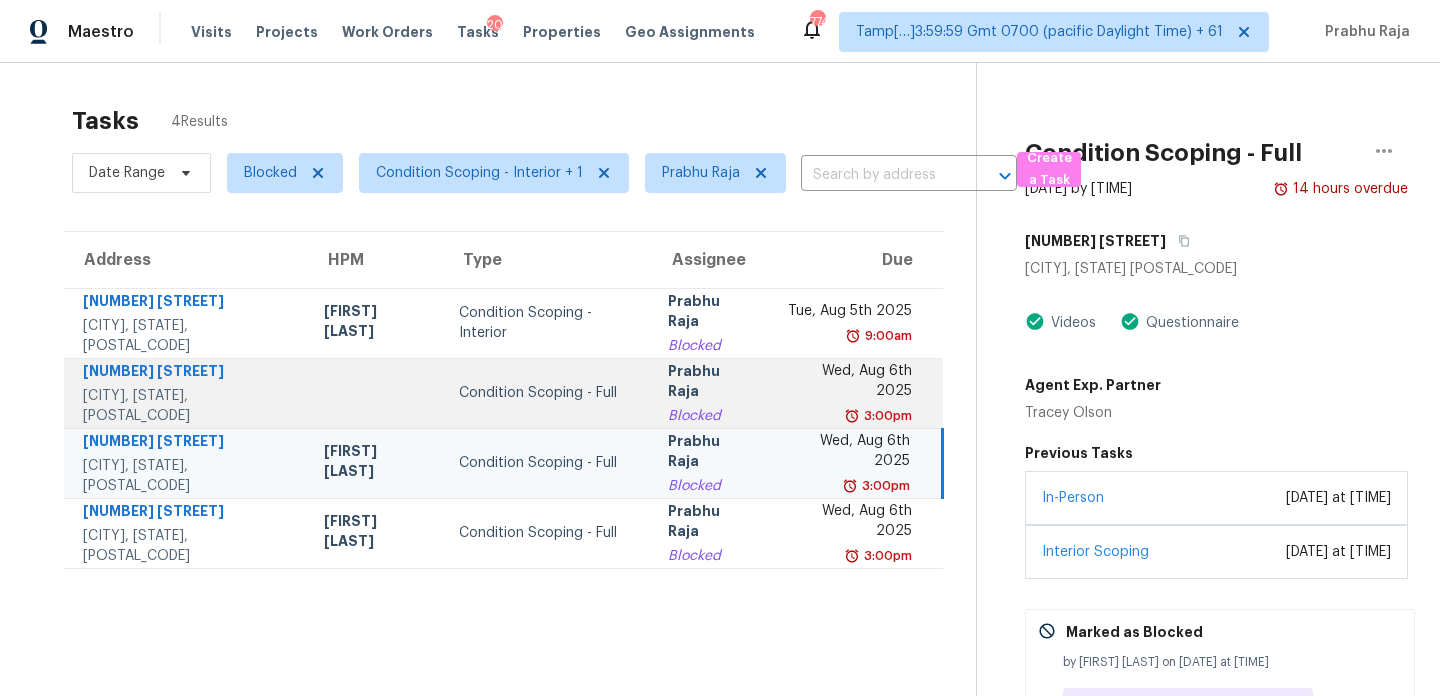 click on "Blocked" at bounding box center (710, 416) 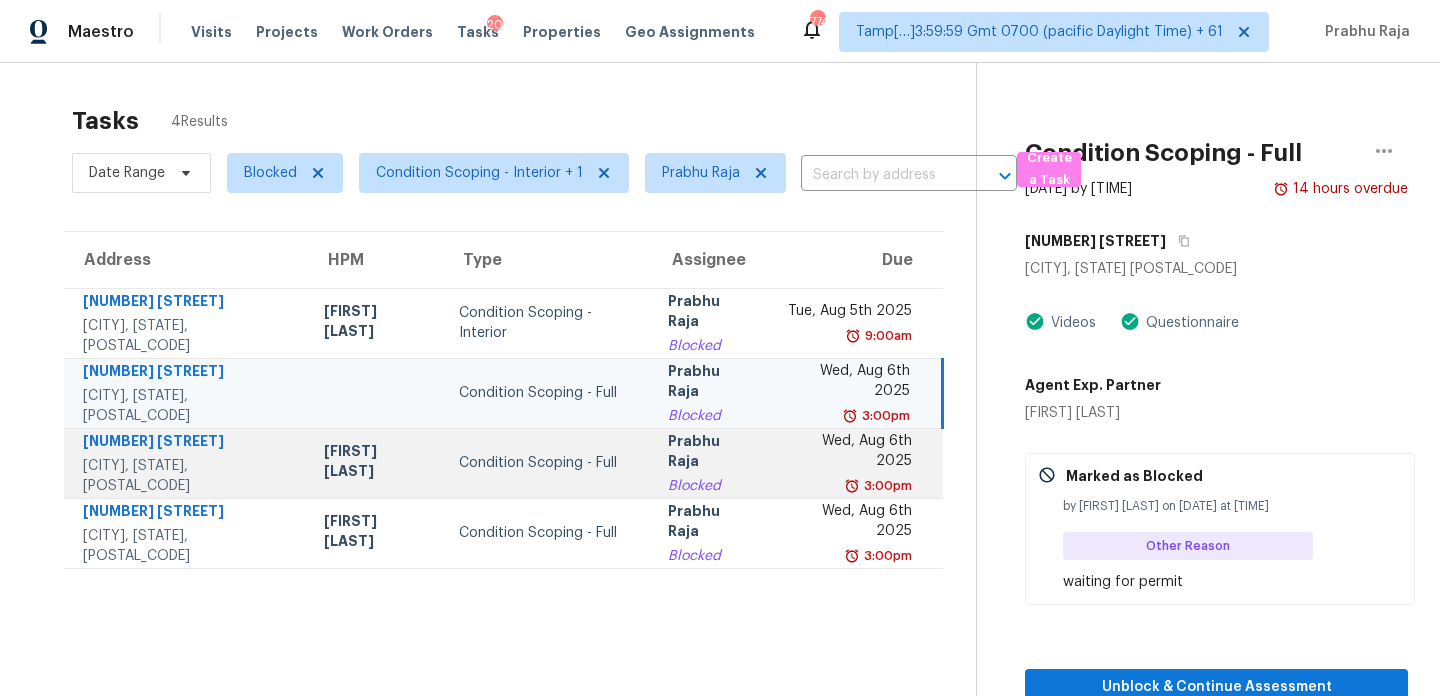click on "3:00pm" at bounding box center [886, 486] 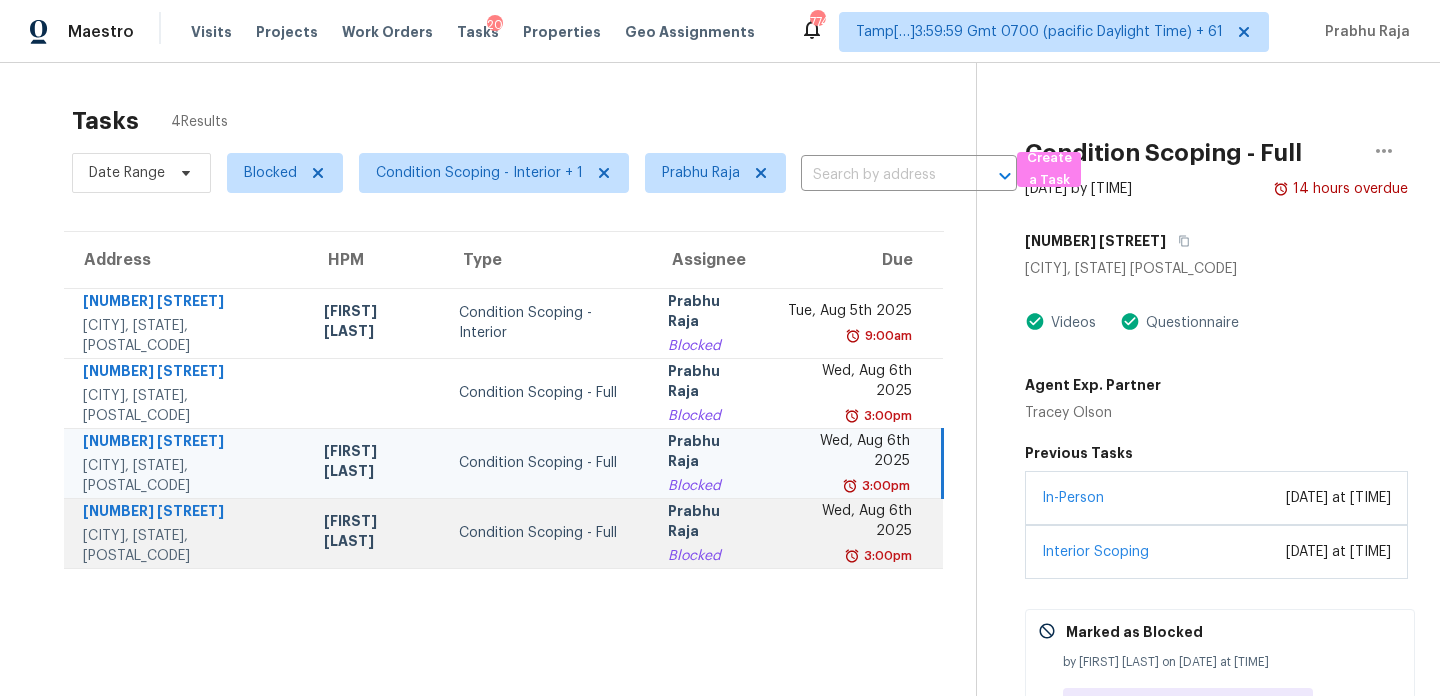 click on "3:00pm" at bounding box center [848, 556] 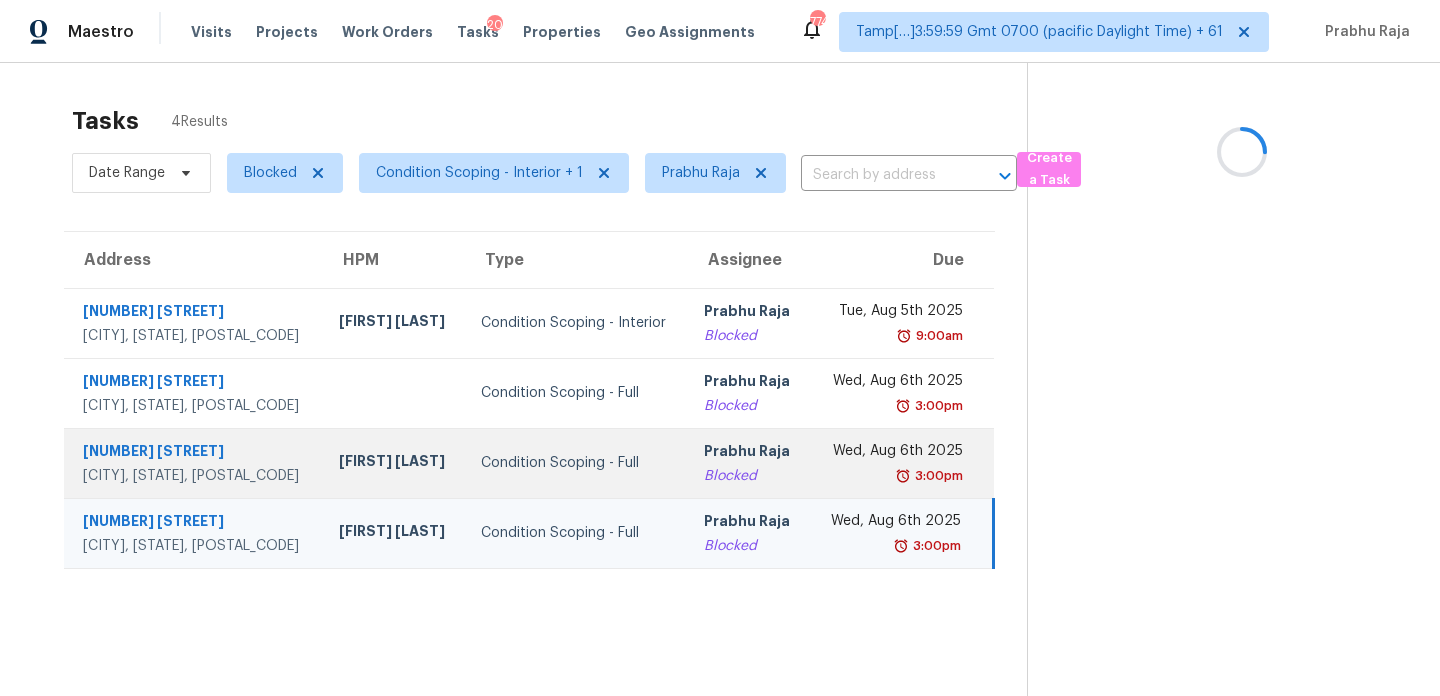 scroll, scrollTop: 63, scrollLeft: 0, axis: vertical 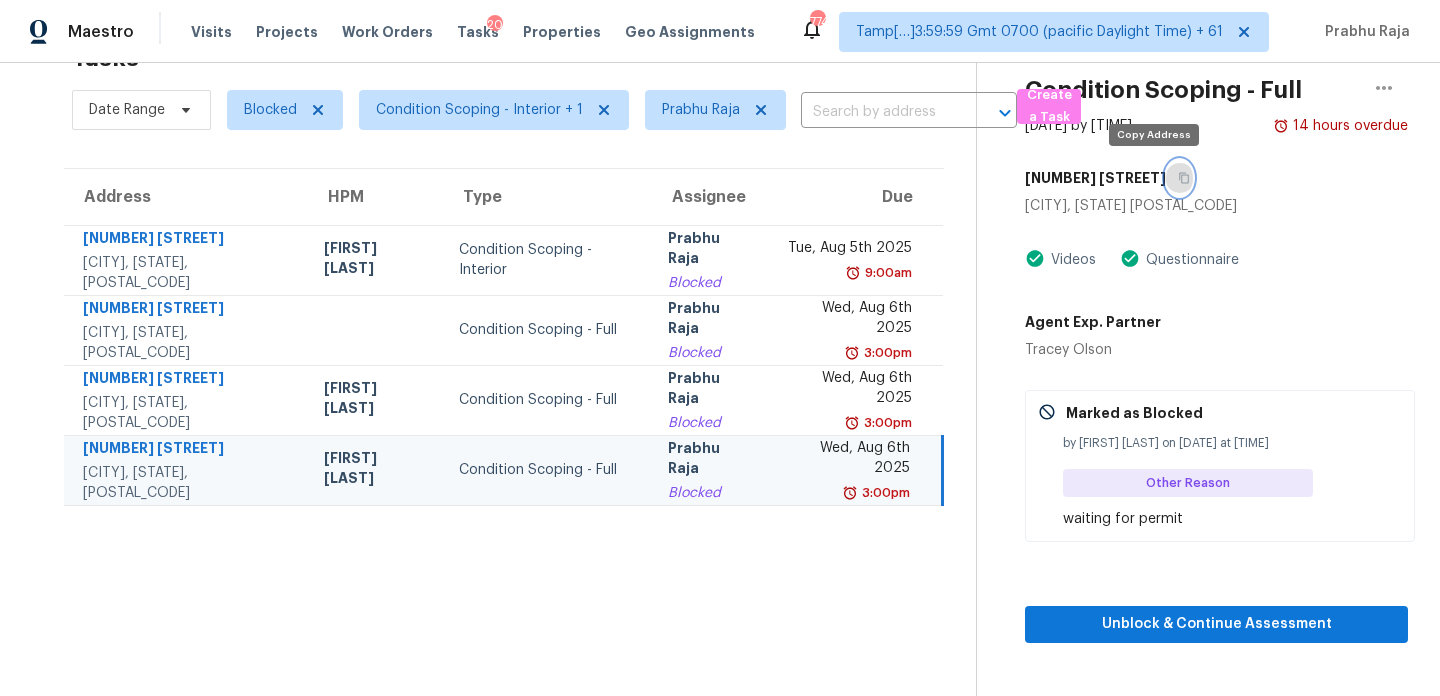 click 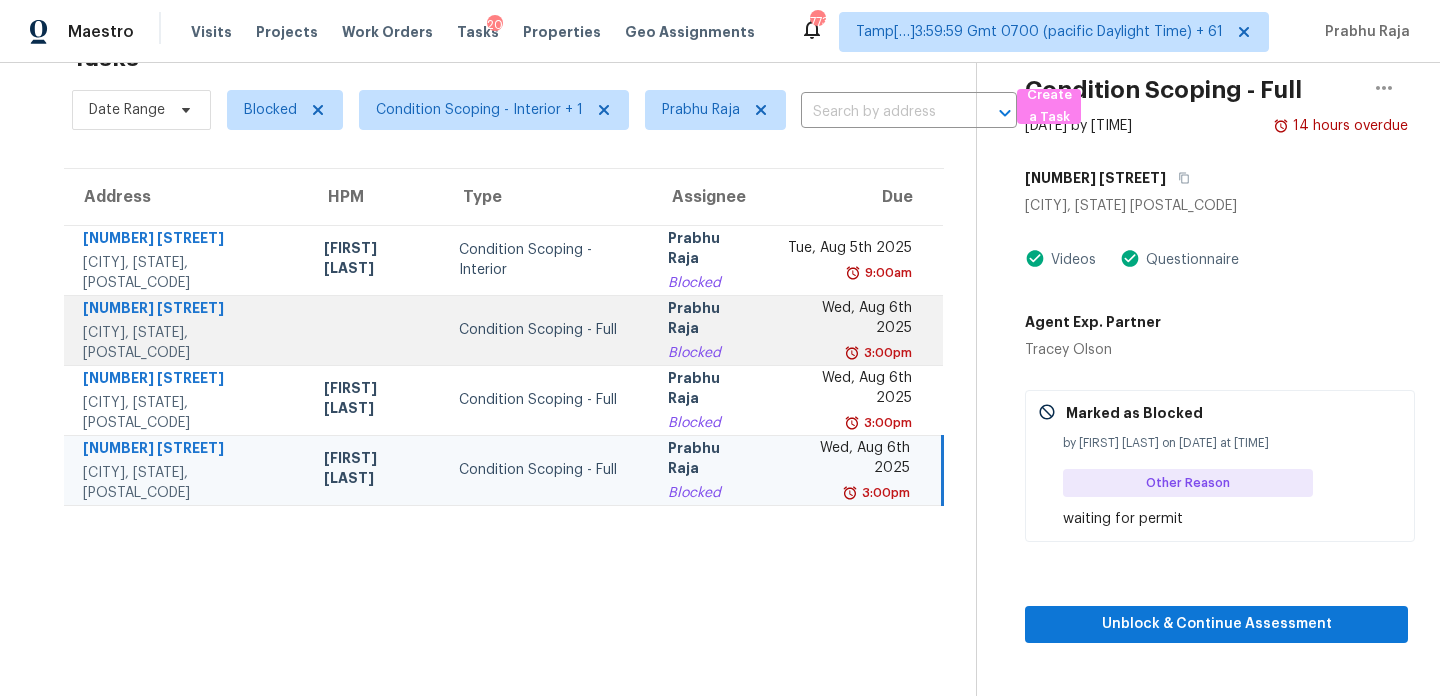 click on "3:00pm" at bounding box center (848, 353) 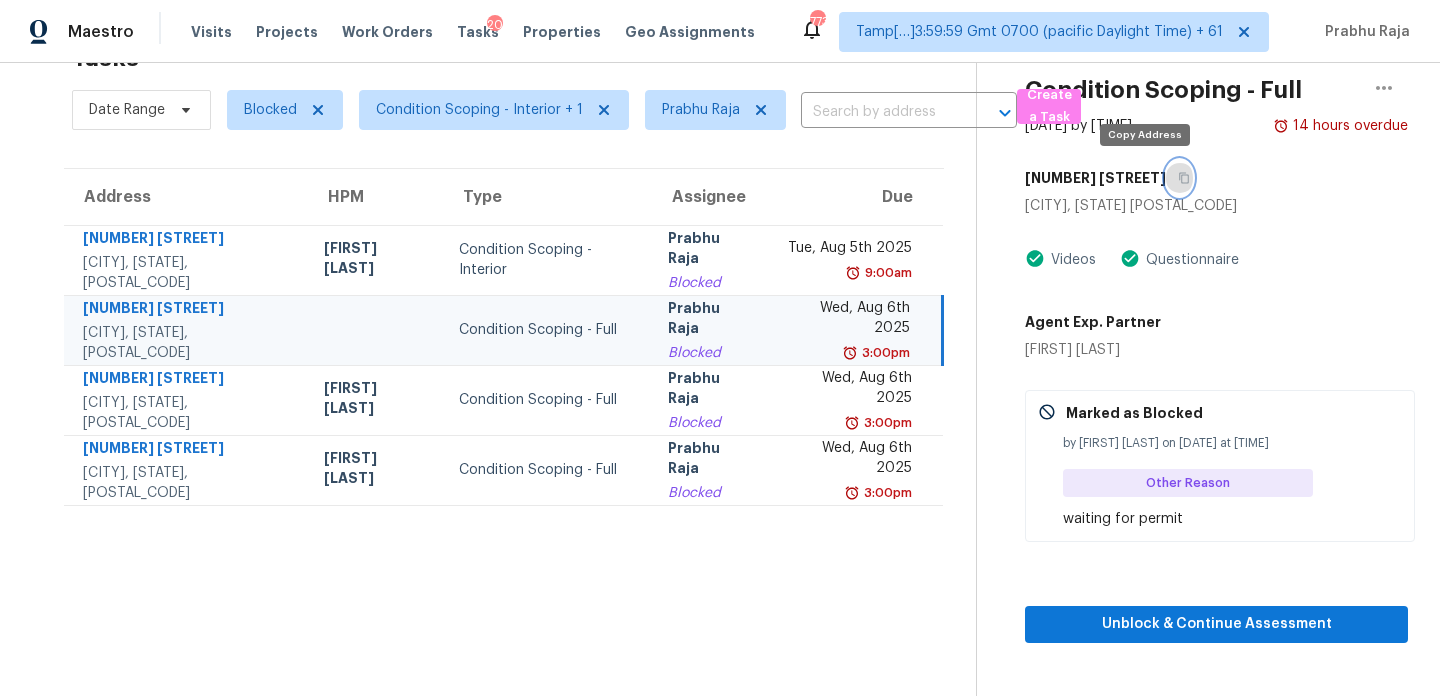 click 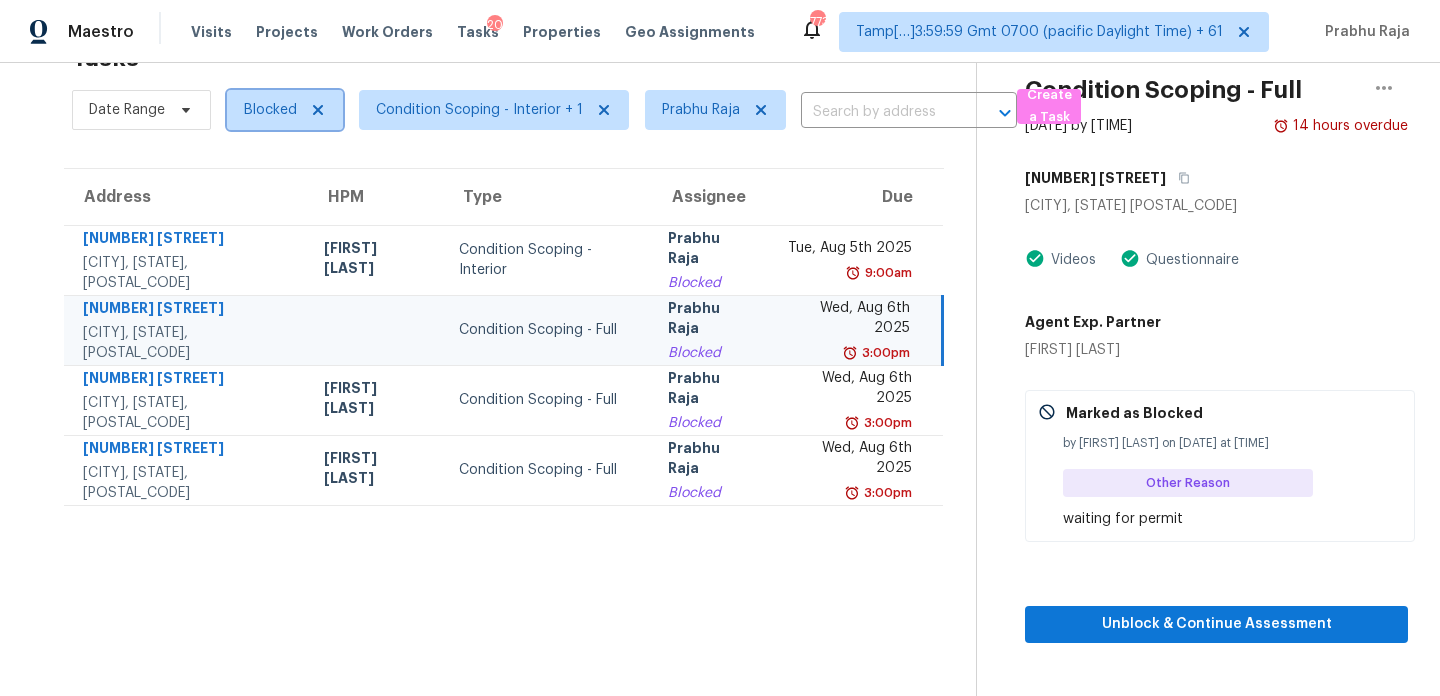 click on "Blocked" at bounding box center (270, 110) 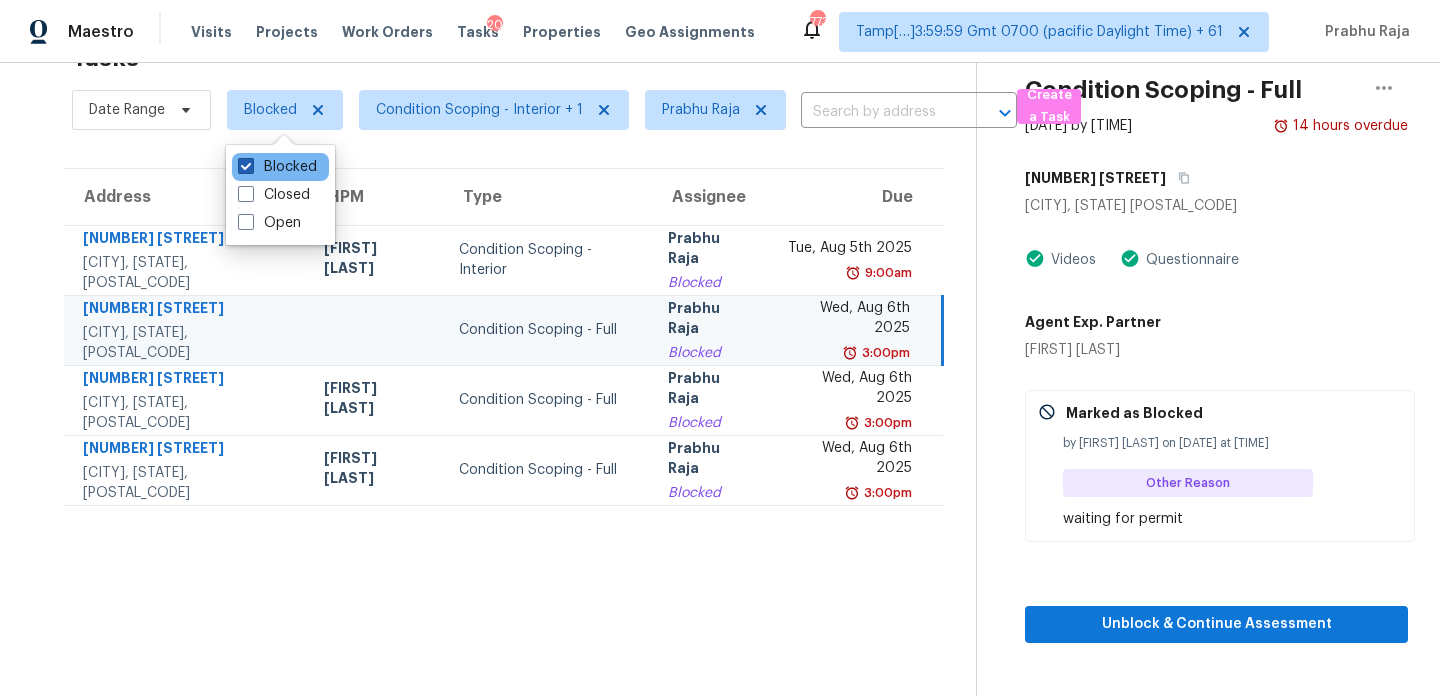 click at bounding box center (246, 166) 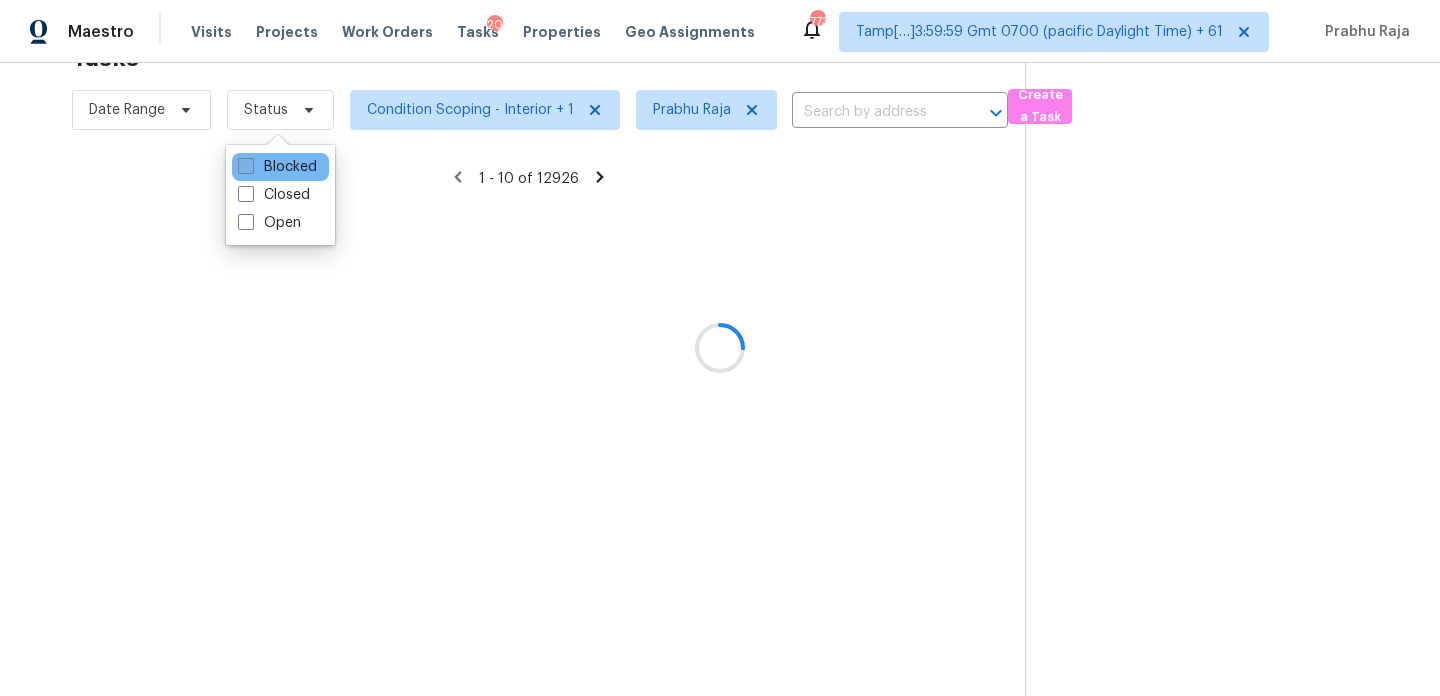 click at bounding box center (246, 166) 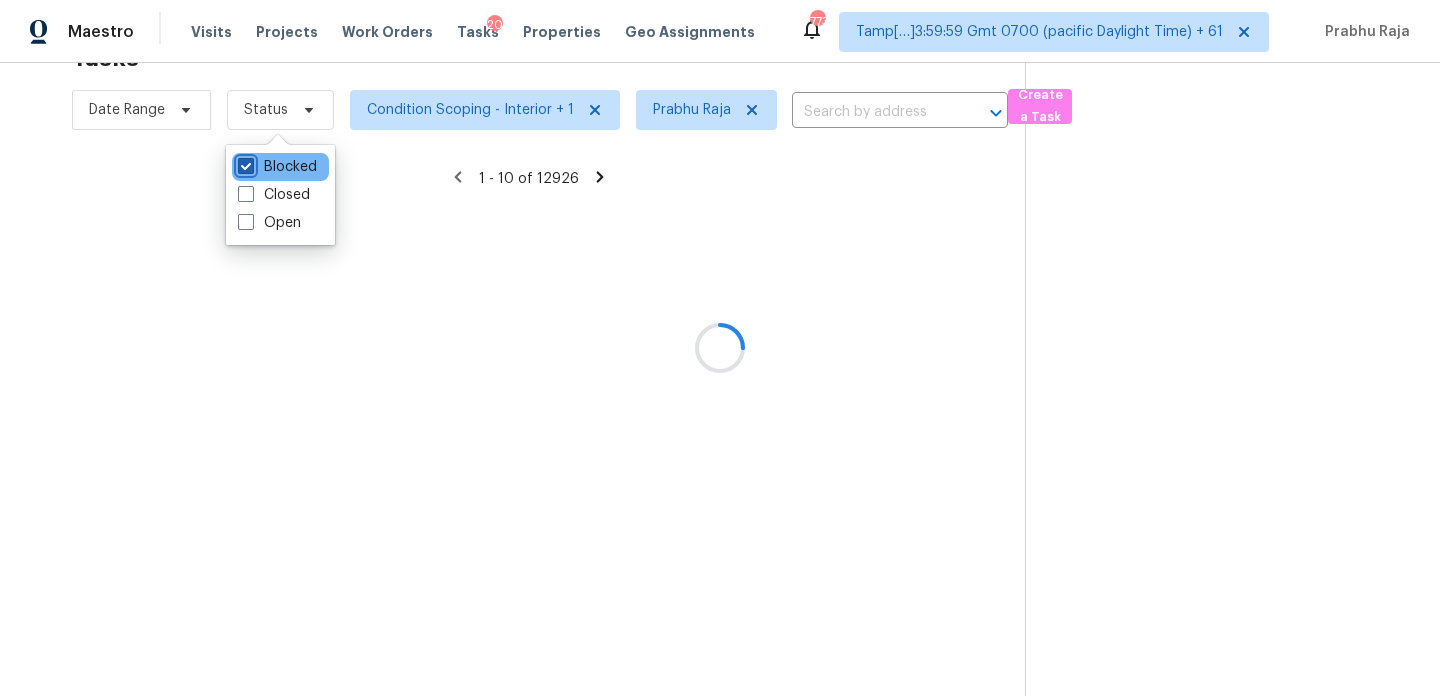 checkbox on "true" 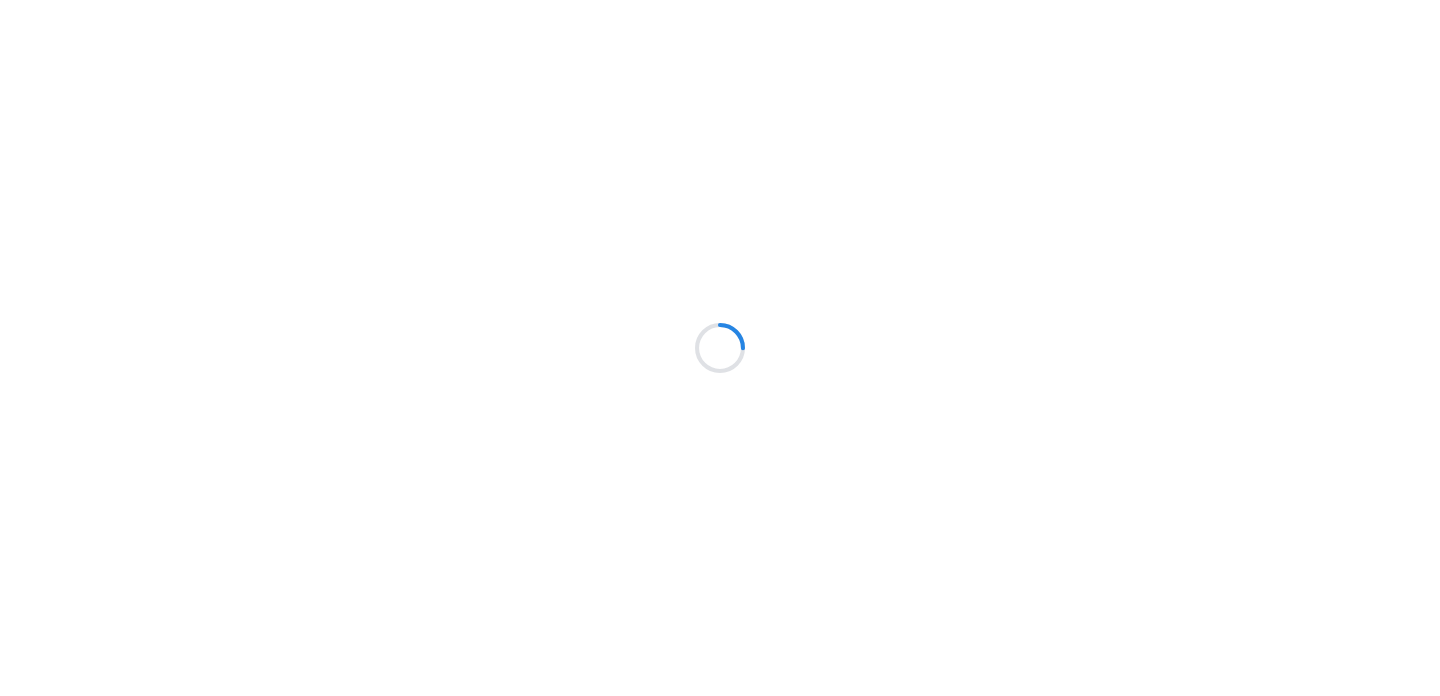 scroll, scrollTop: 0, scrollLeft: 0, axis: both 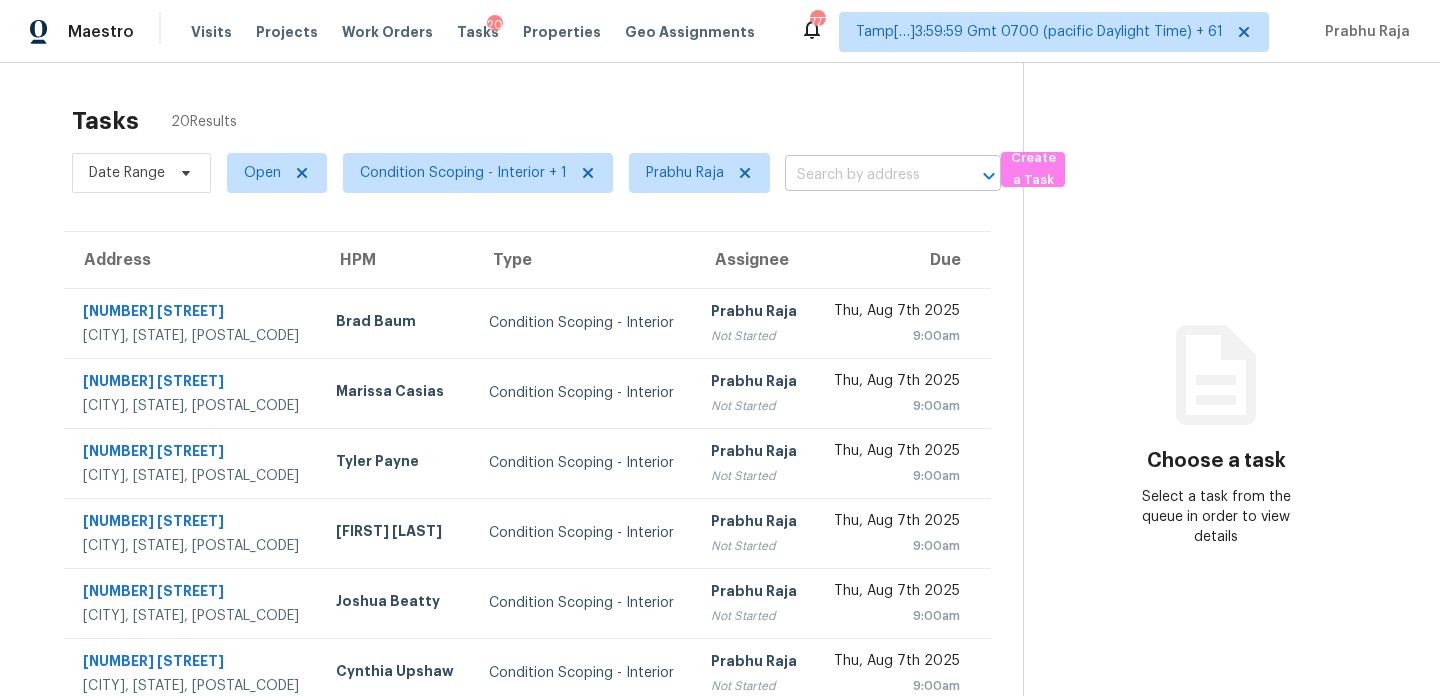 click at bounding box center (865, 175) 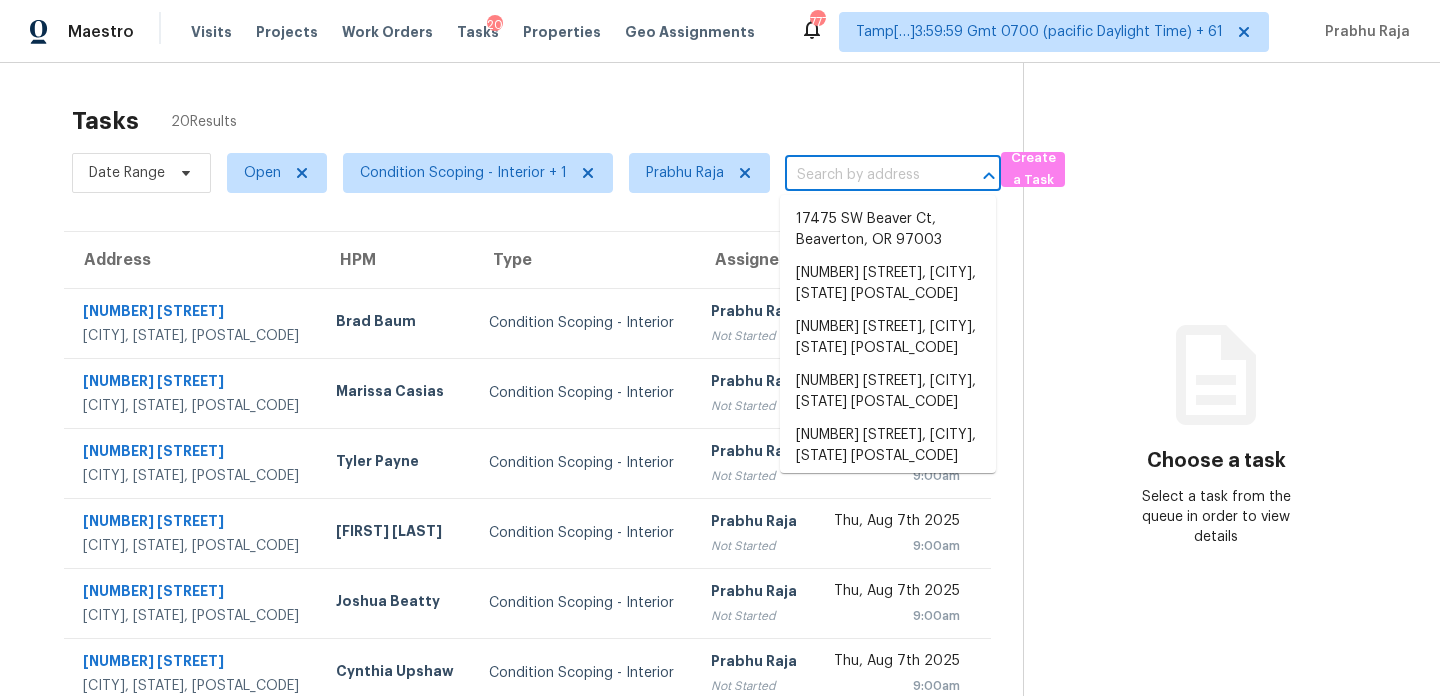paste on "2378 Dundee Ct E Orange Park, FL, 32065" 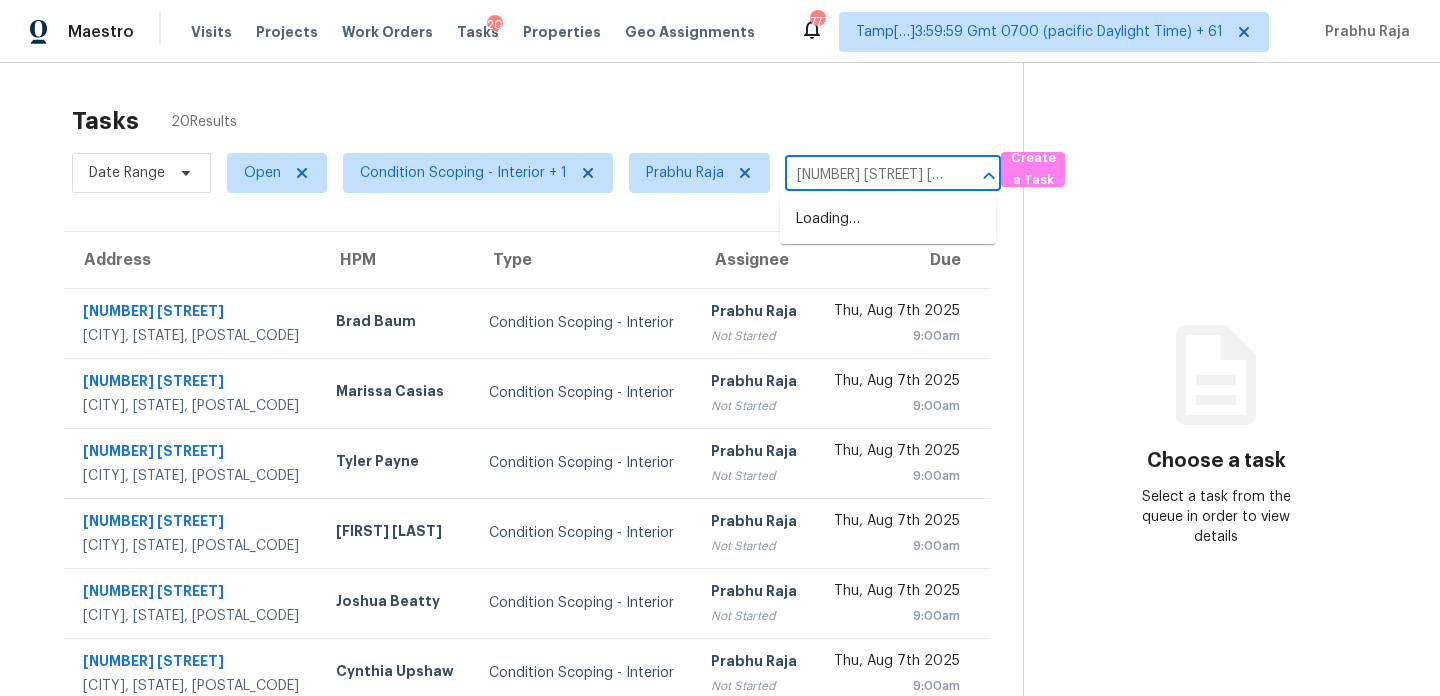 scroll, scrollTop: 0, scrollLeft: 127, axis: horizontal 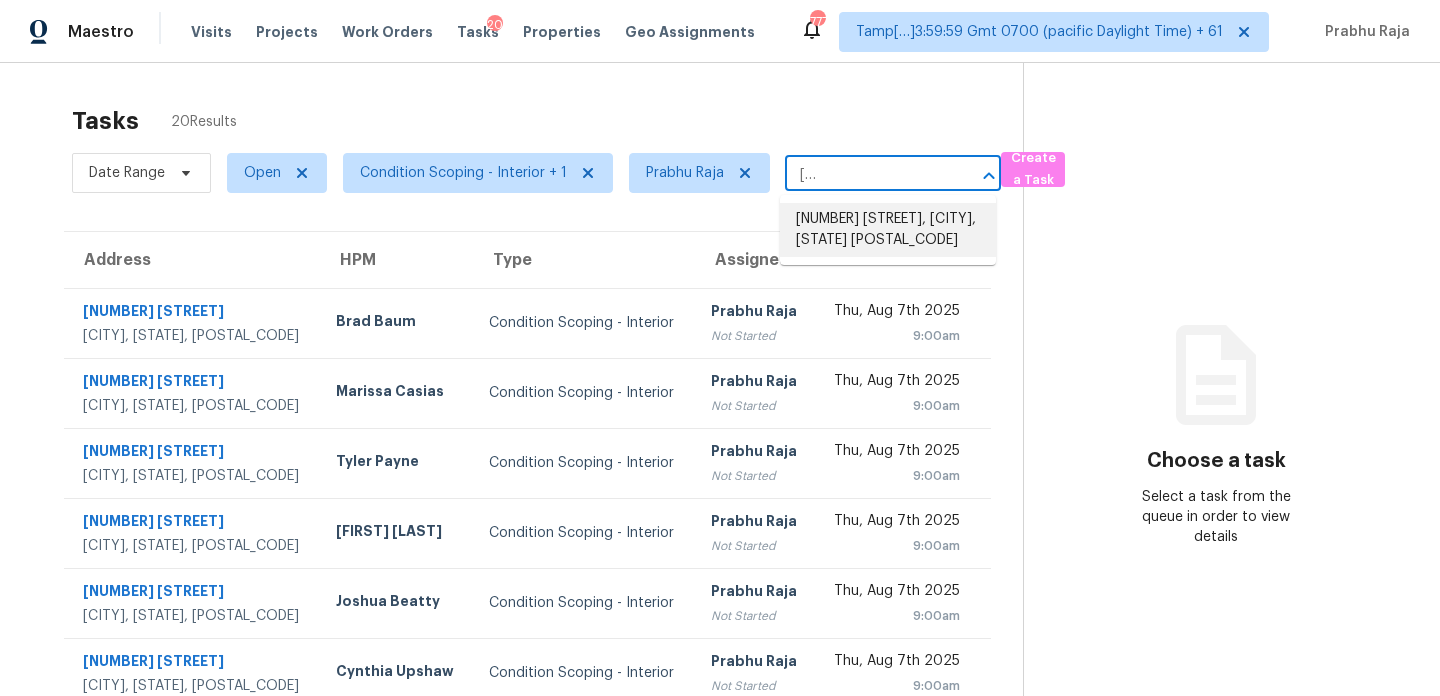 click on "2378 Dundee Ct E, Orange Park, FL 32065" at bounding box center (888, 230) 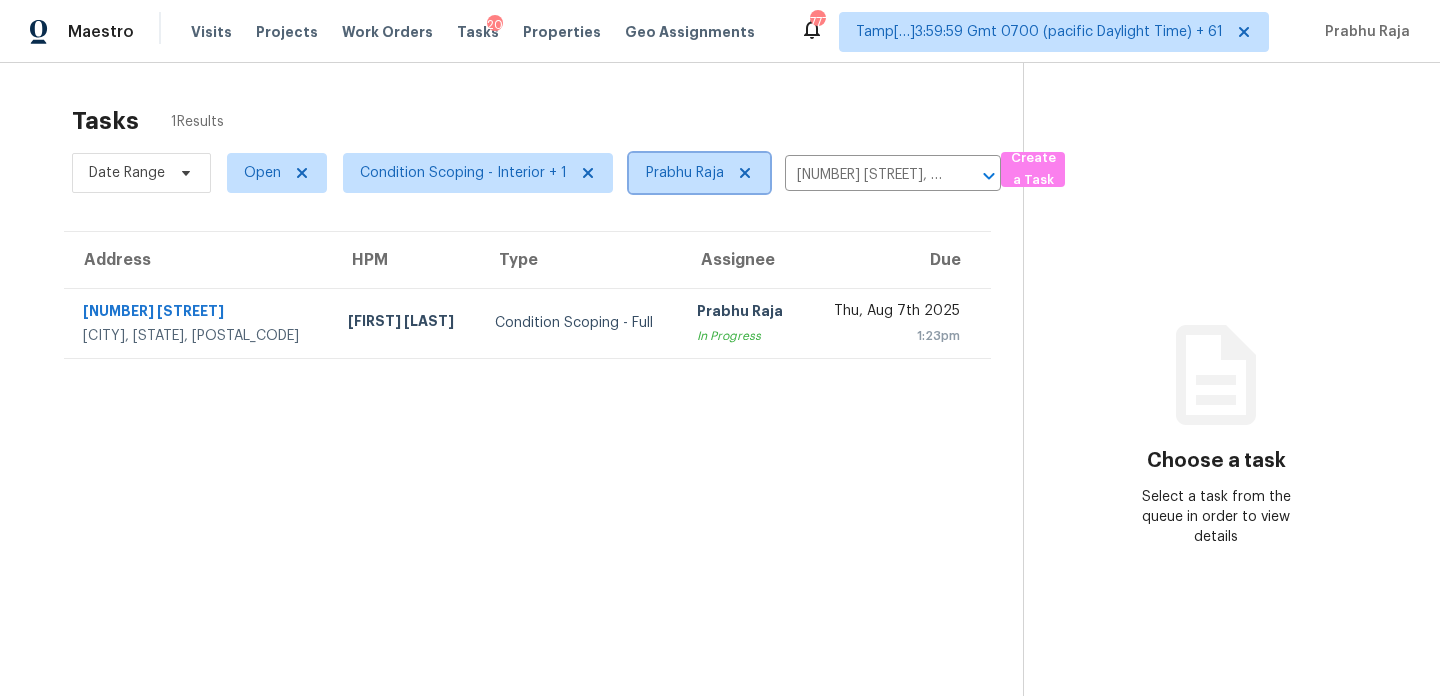 click 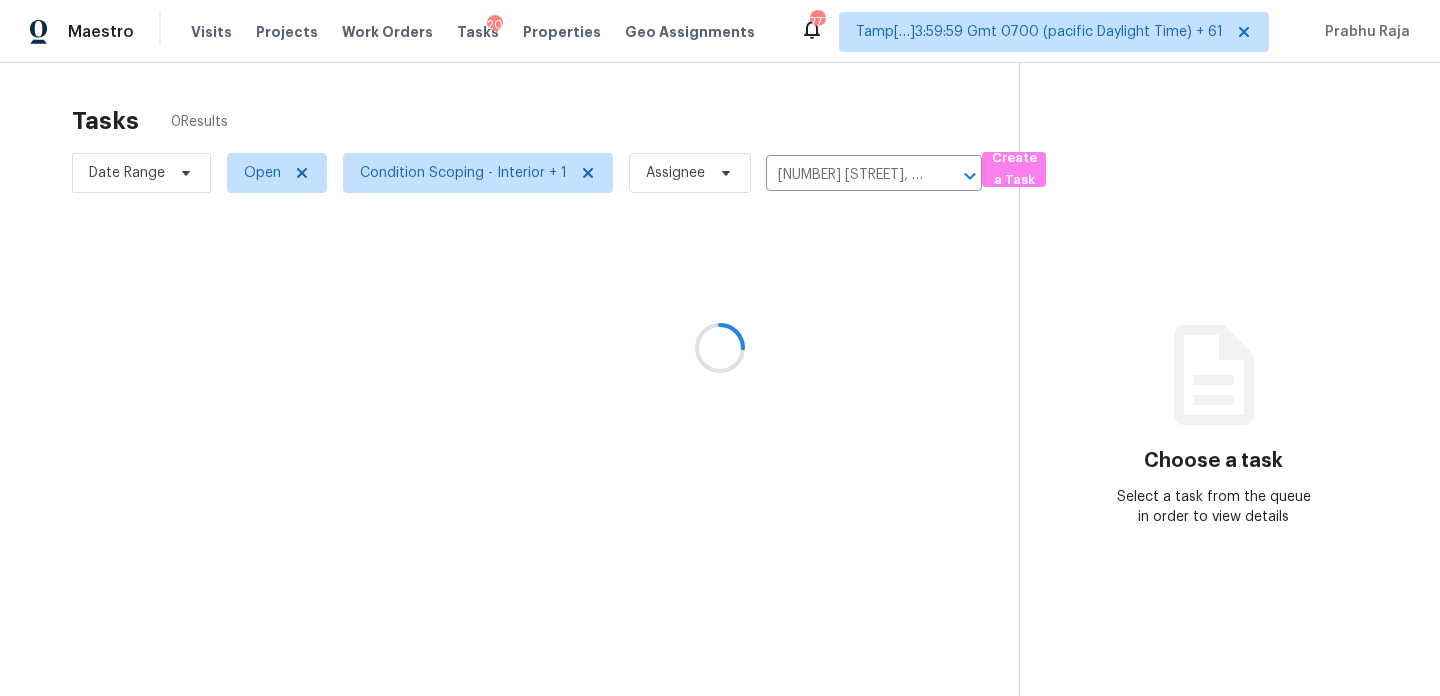 click at bounding box center (720, 348) 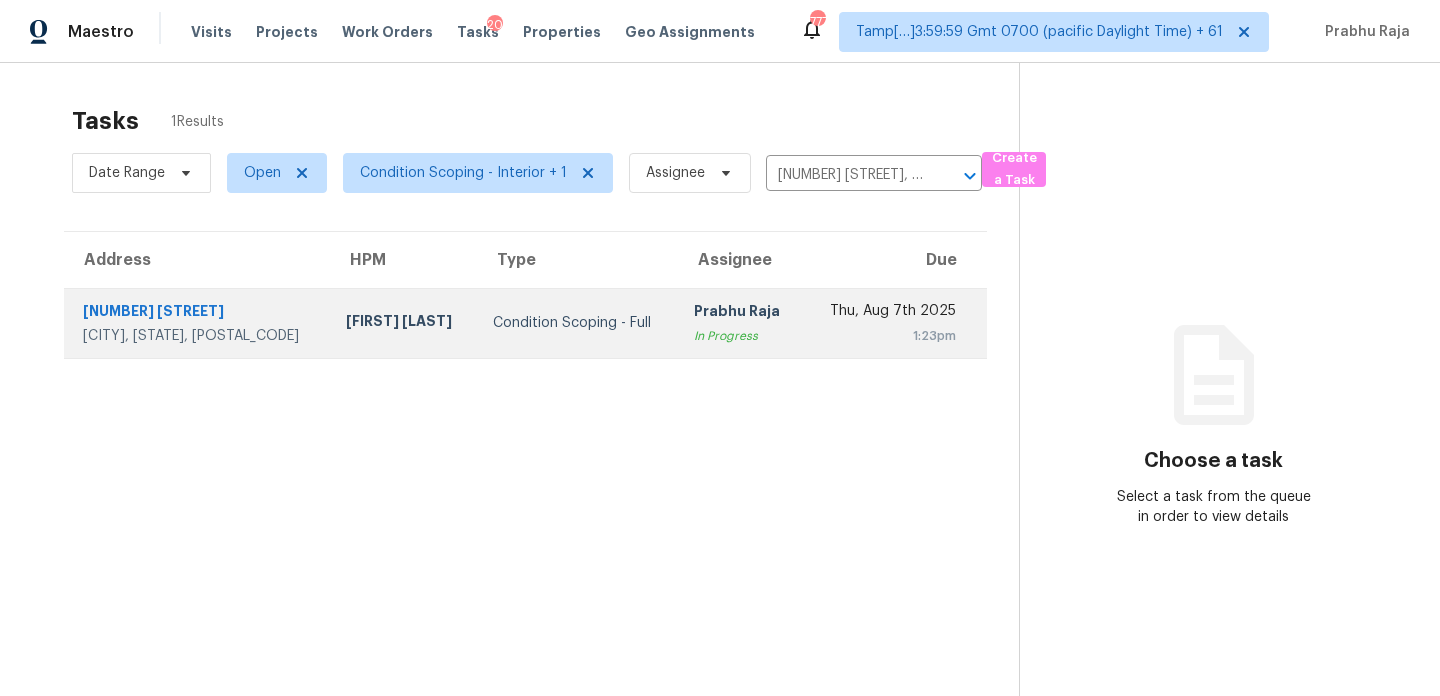 click on "Prabhu Raja" at bounding box center [740, 313] 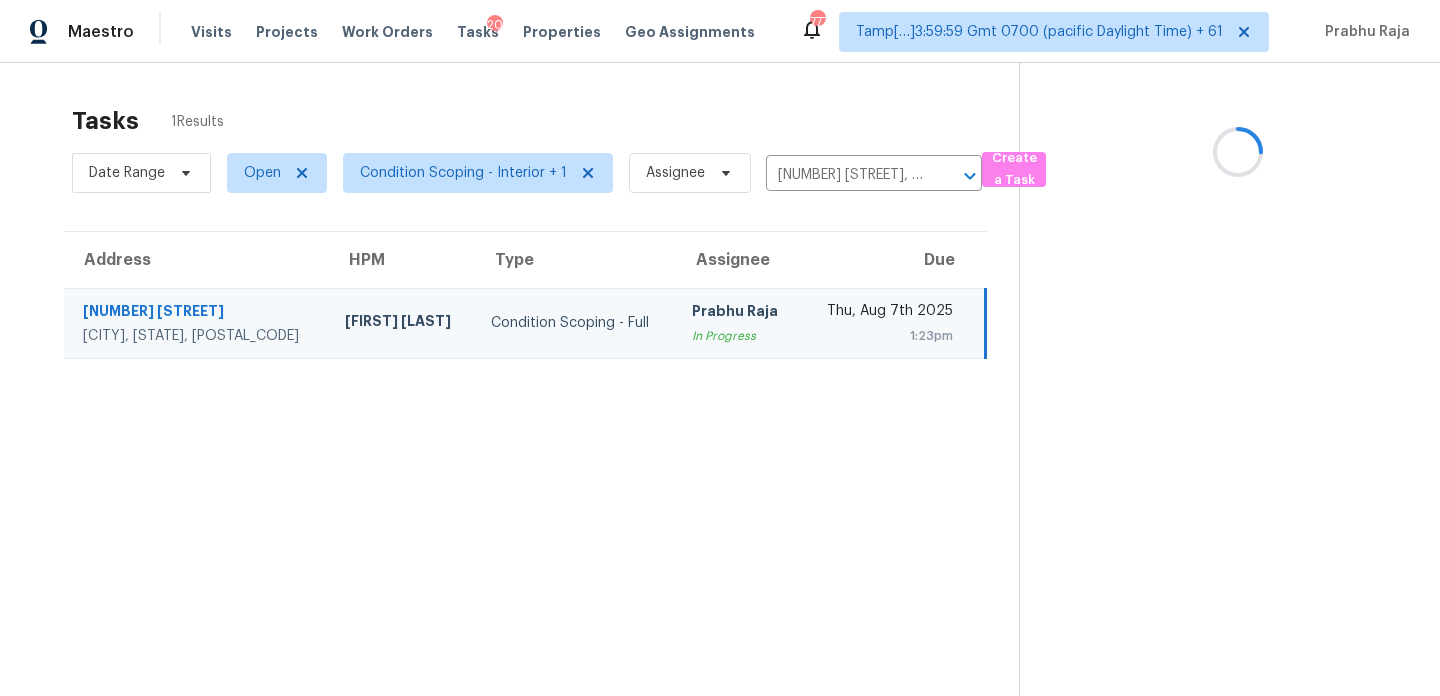 click on "Prabhu Raja" at bounding box center [738, 313] 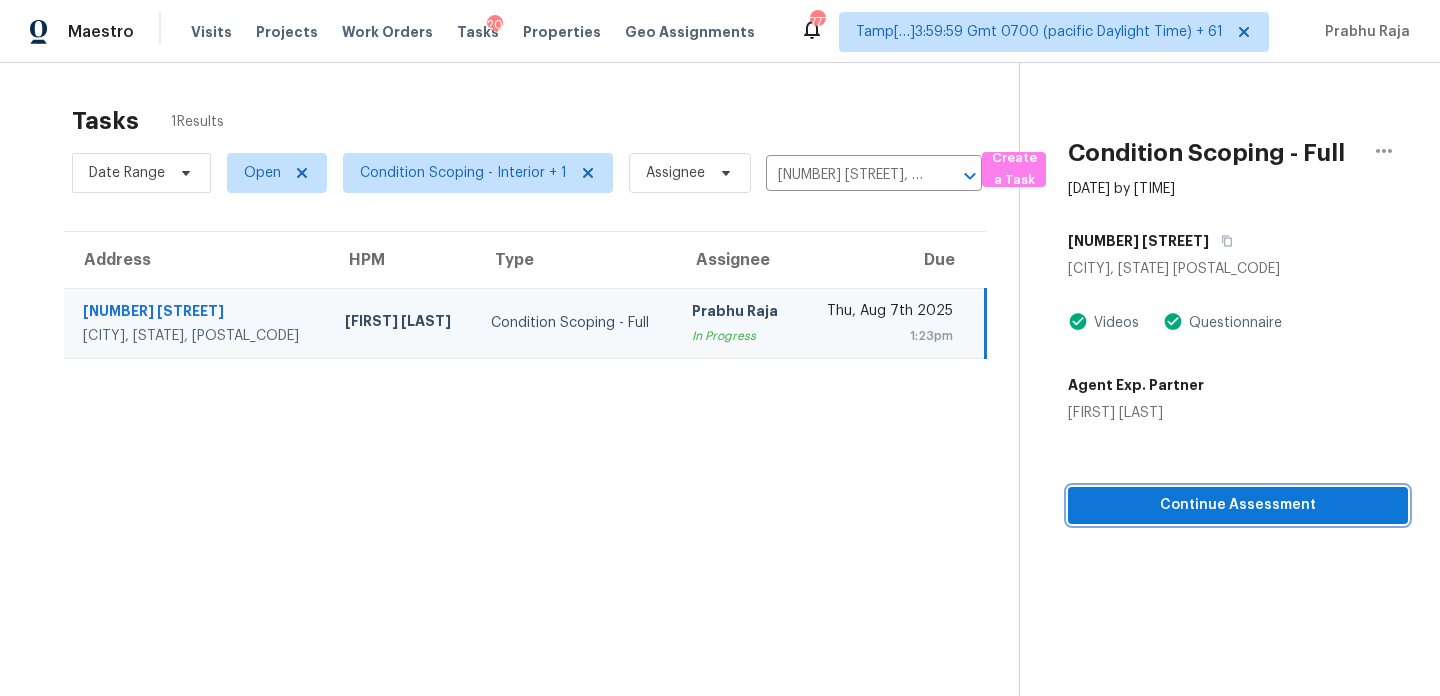 click on "Continue Assessment" at bounding box center [1238, 505] 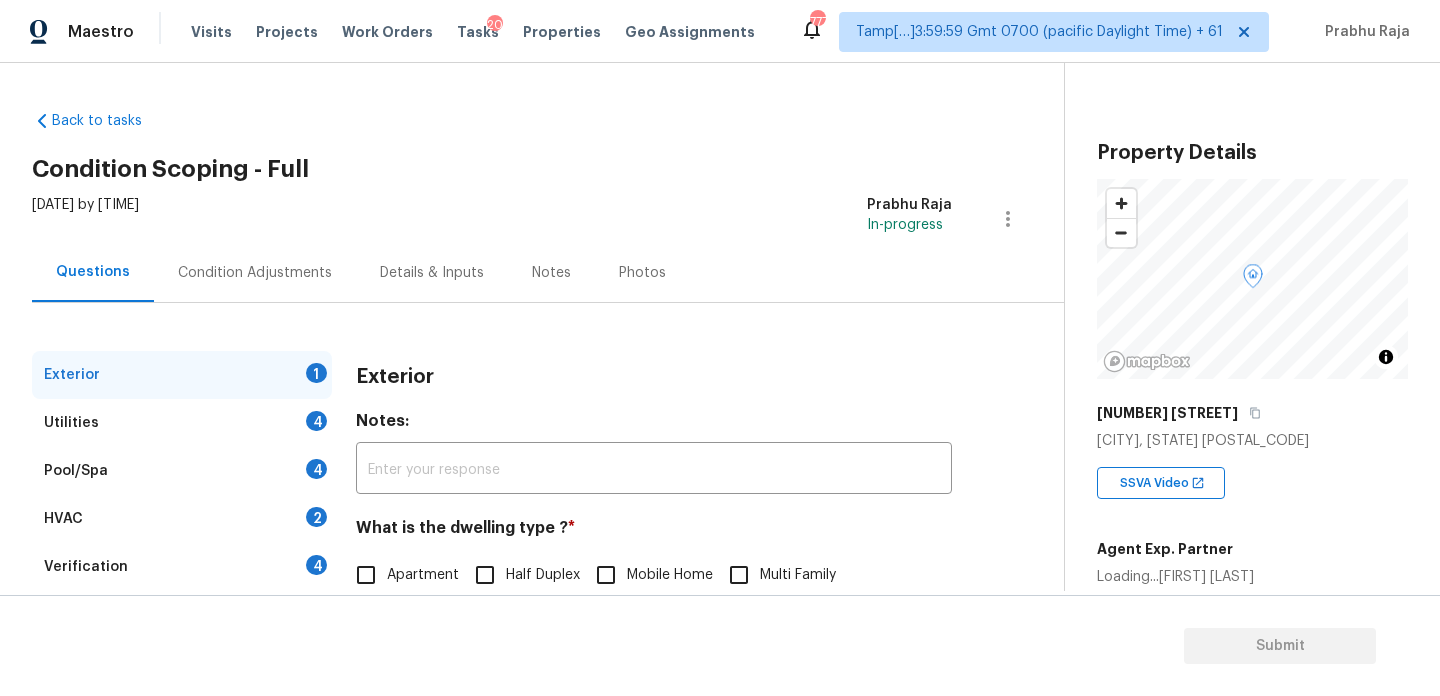 click on "Condition Adjustments" at bounding box center [255, 273] 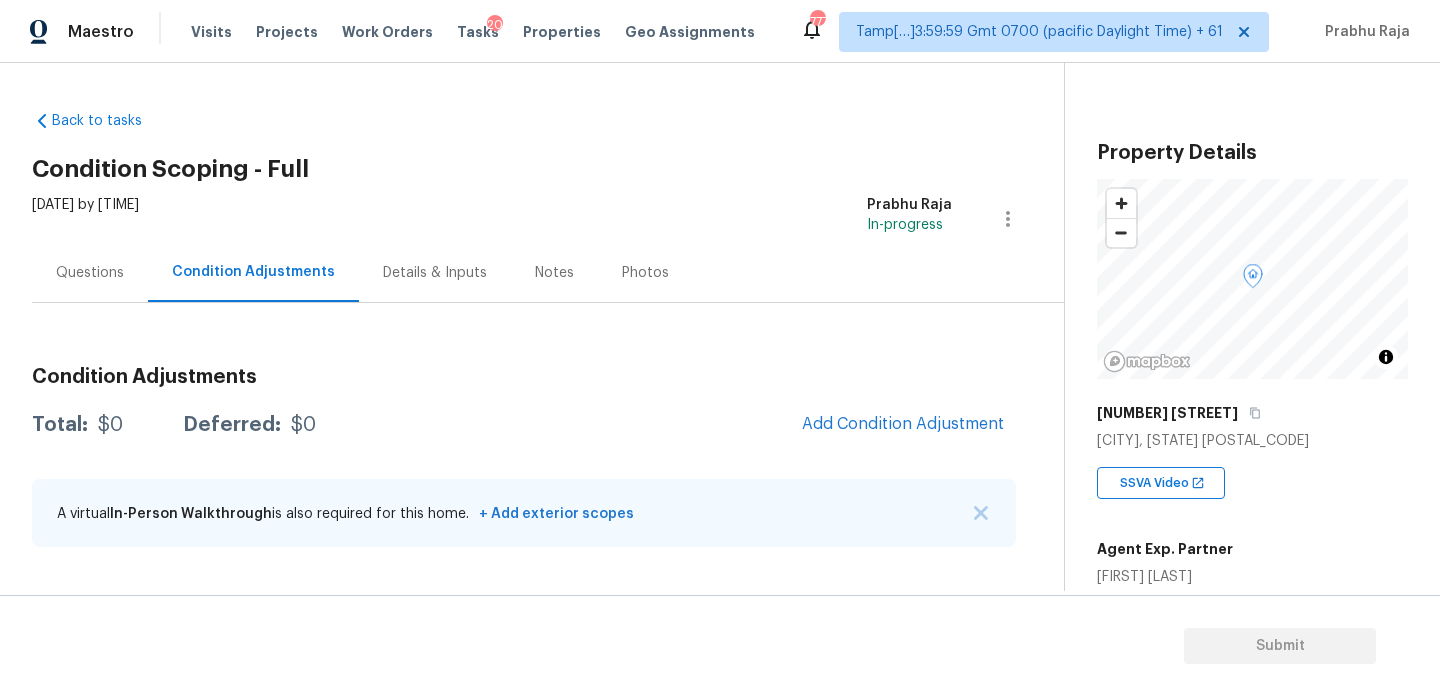 click on "Back to tasks Condition Scoping - Full Thu, Aug 07 2025 by 1:23 pm   Prabhu Raja In-progress Questions Condition Adjustments Details & Inputs Notes Photos Condition Adjustments Total:  $0 Deferred:  $0 Add Condition Adjustment A virtual  In-Person Walkthrough  is also required for this home.   + Add exterior scopes" at bounding box center (548, 333) 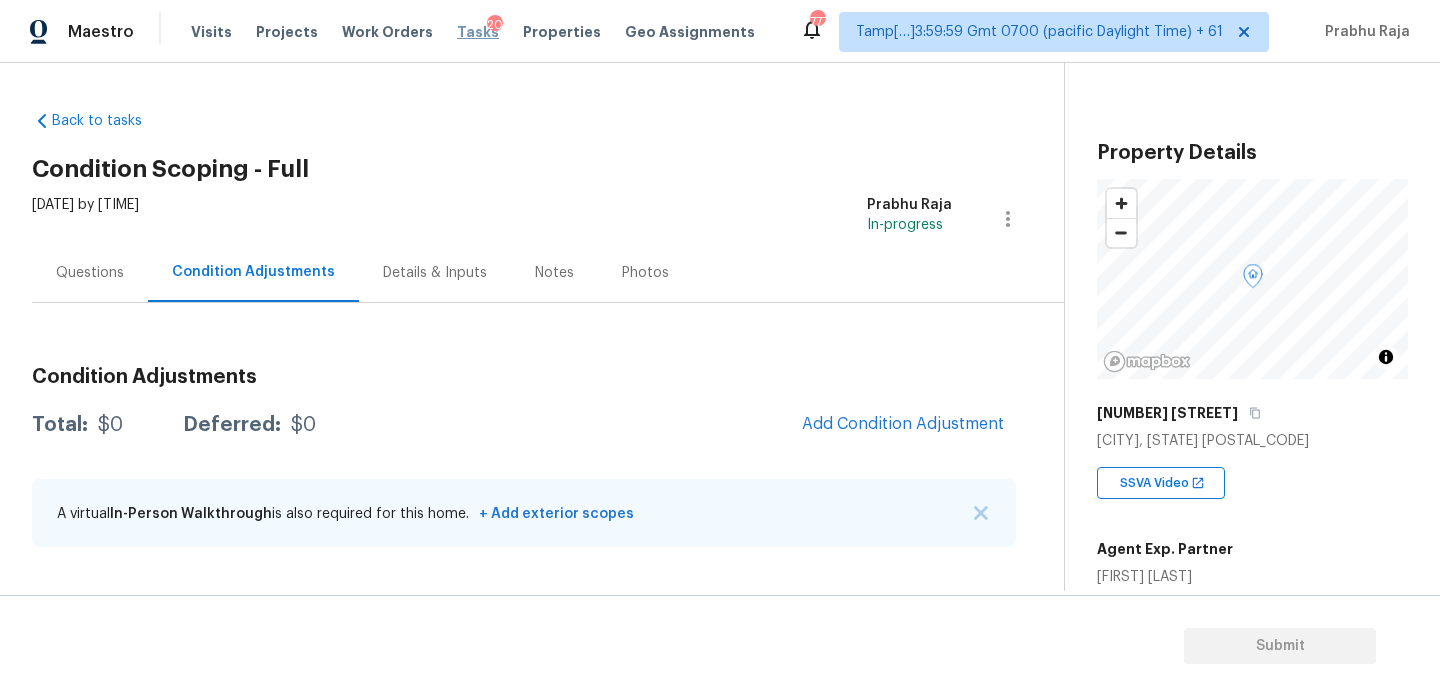 click on "Tasks" at bounding box center [478, 32] 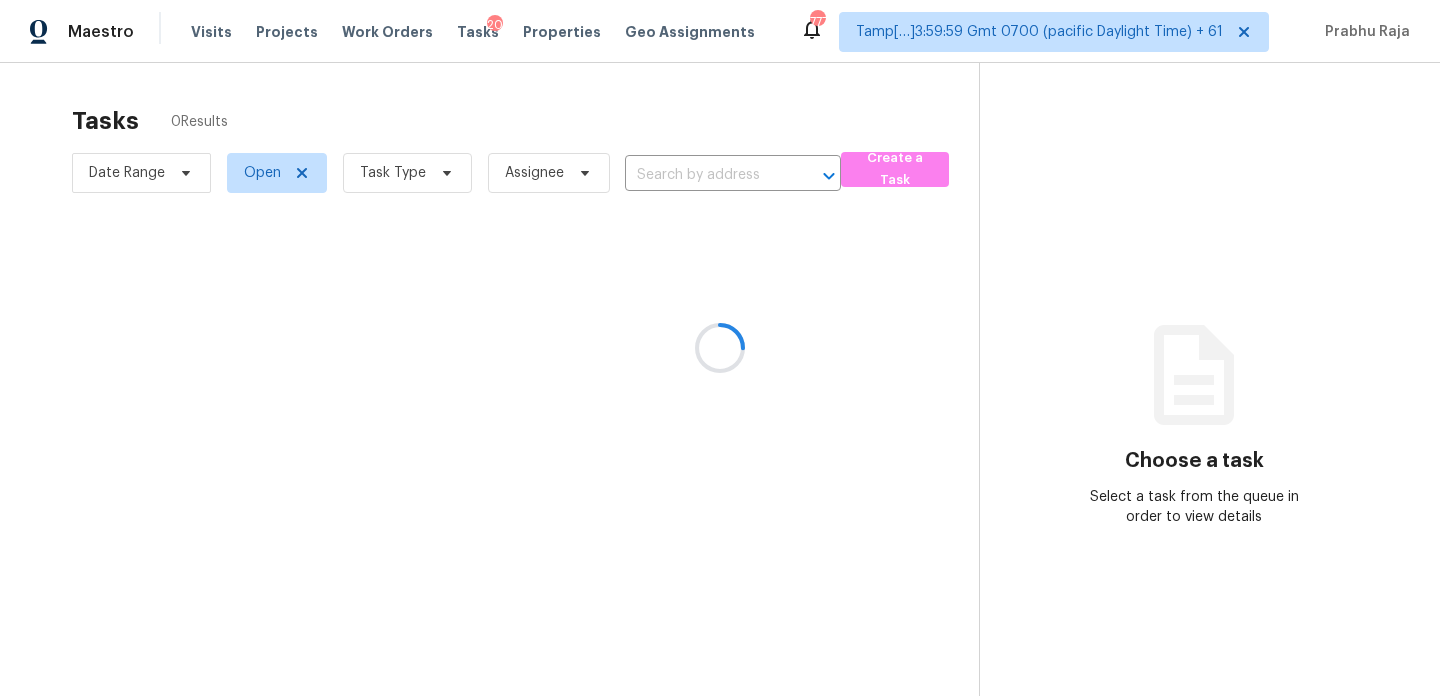 click at bounding box center (720, 348) 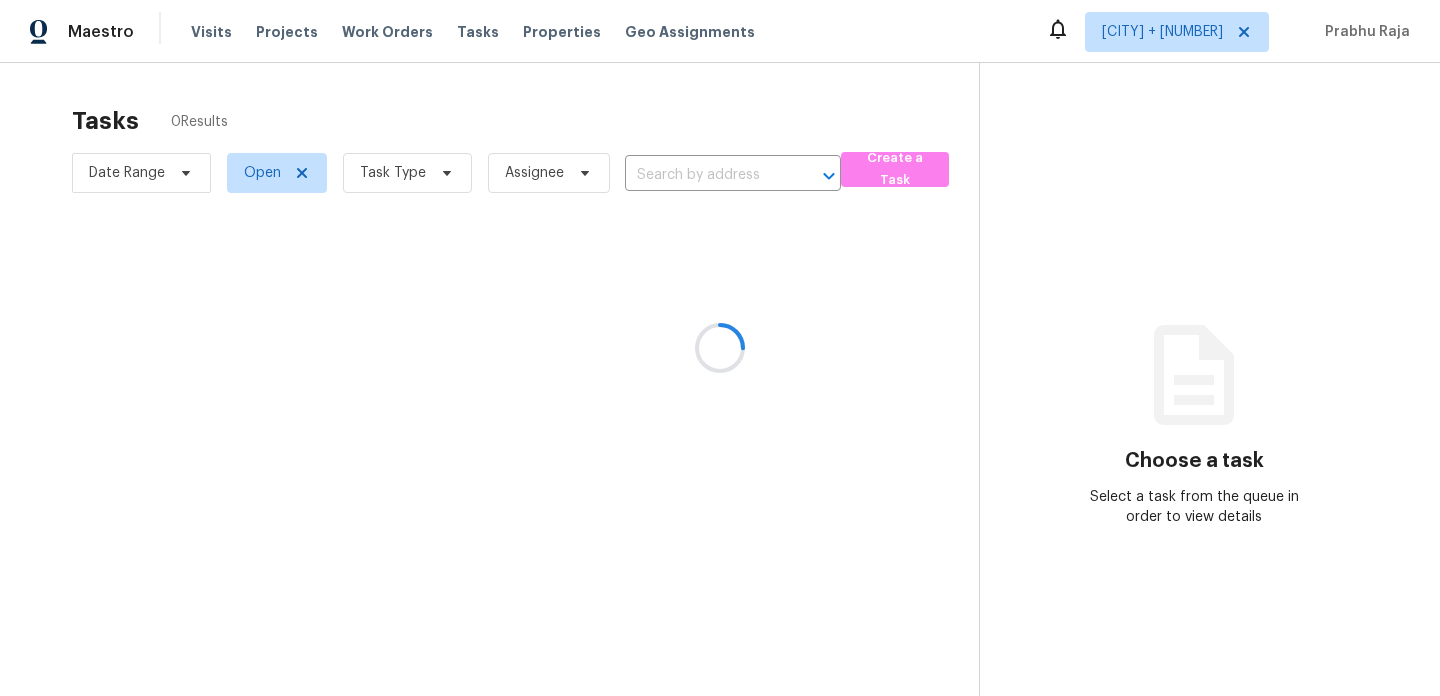 scroll, scrollTop: 0, scrollLeft: 0, axis: both 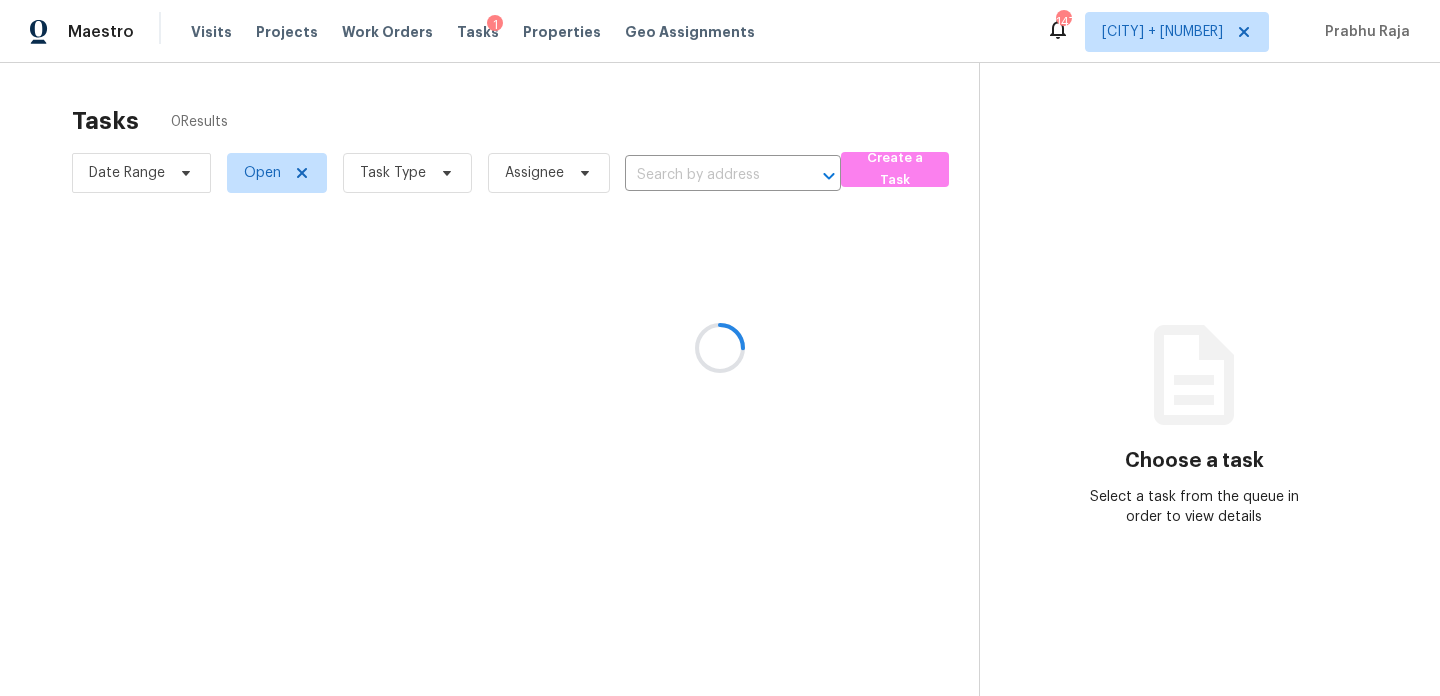 click at bounding box center (720, 348) 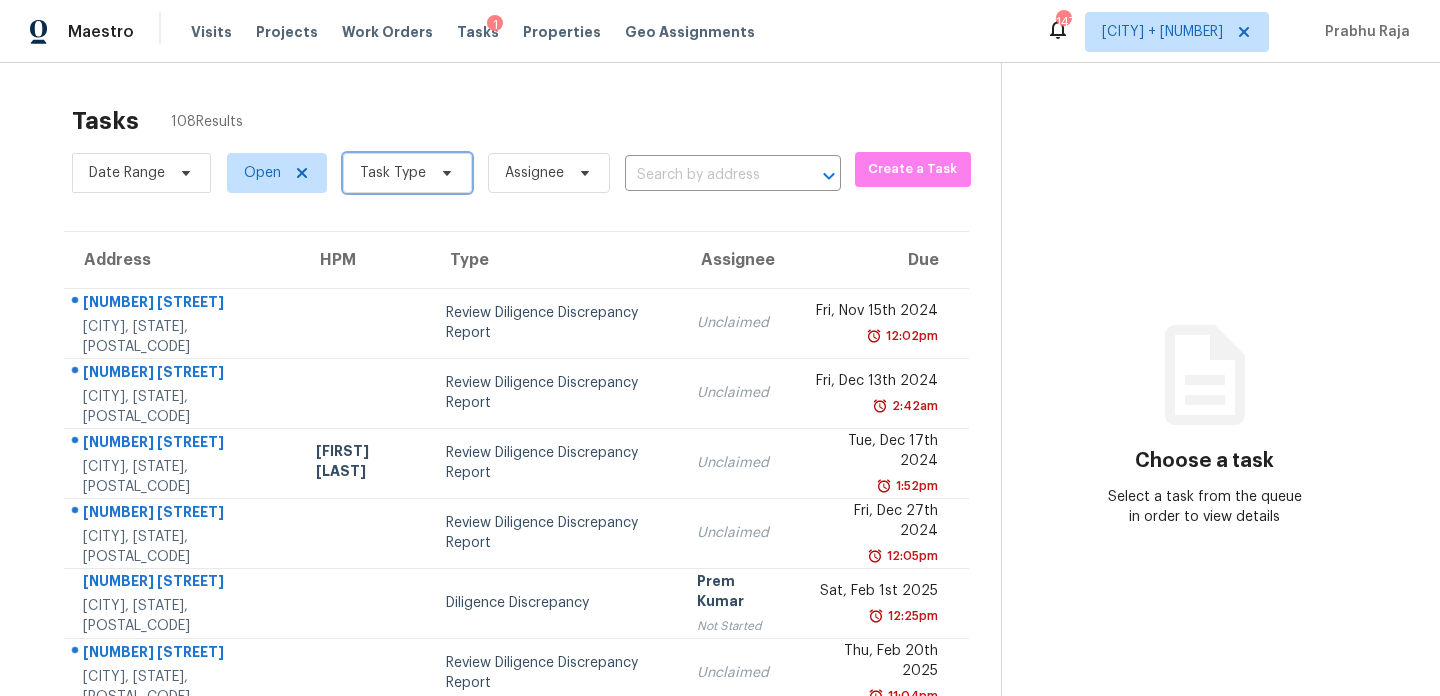 click at bounding box center (444, 173) 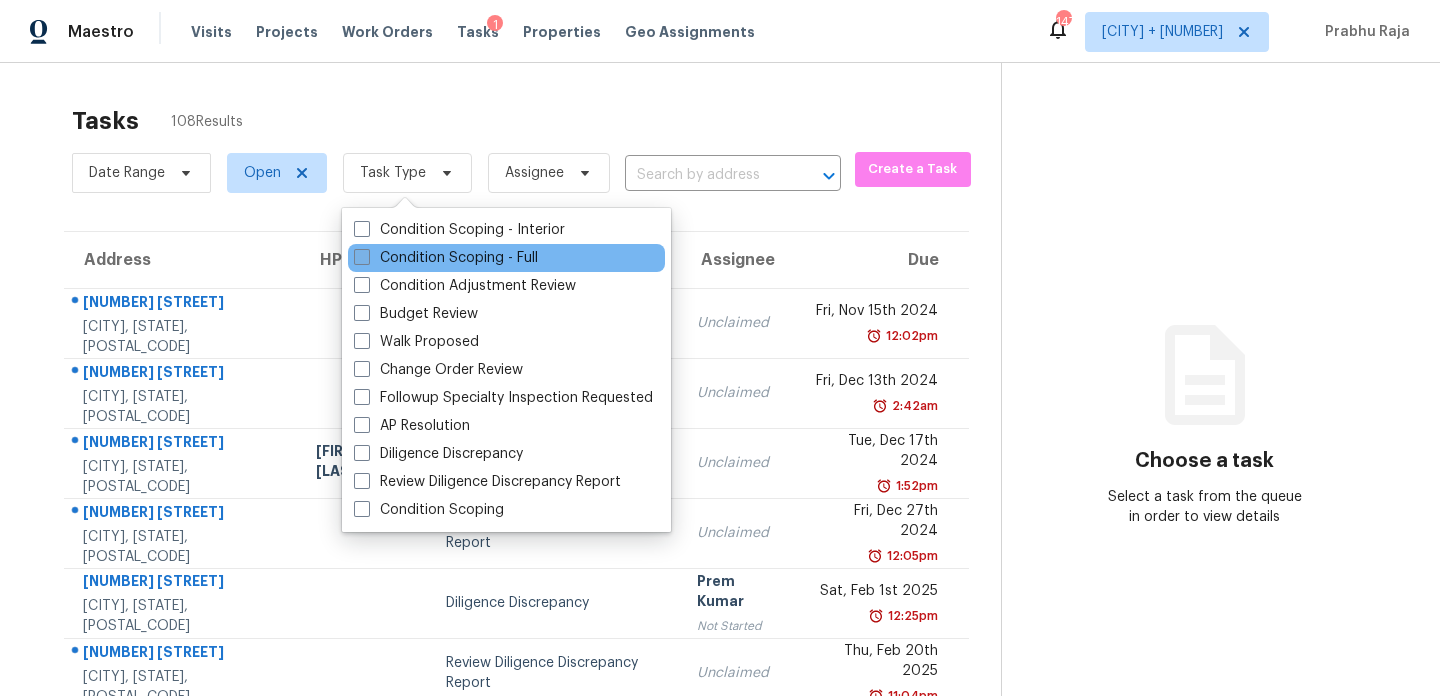 click on "Condition Scoping - Full" at bounding box center [446, 258] 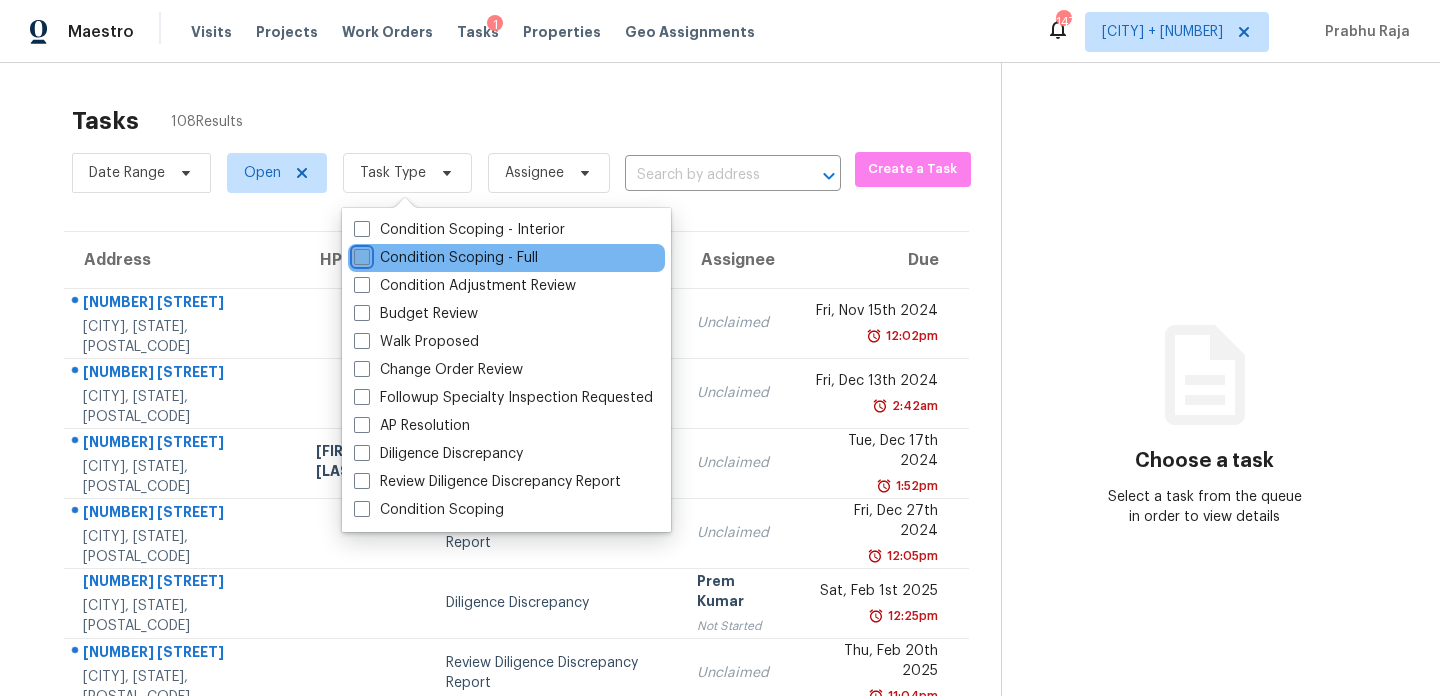 click on "Condition Scoping - Full" at bounding box center (360, 254) 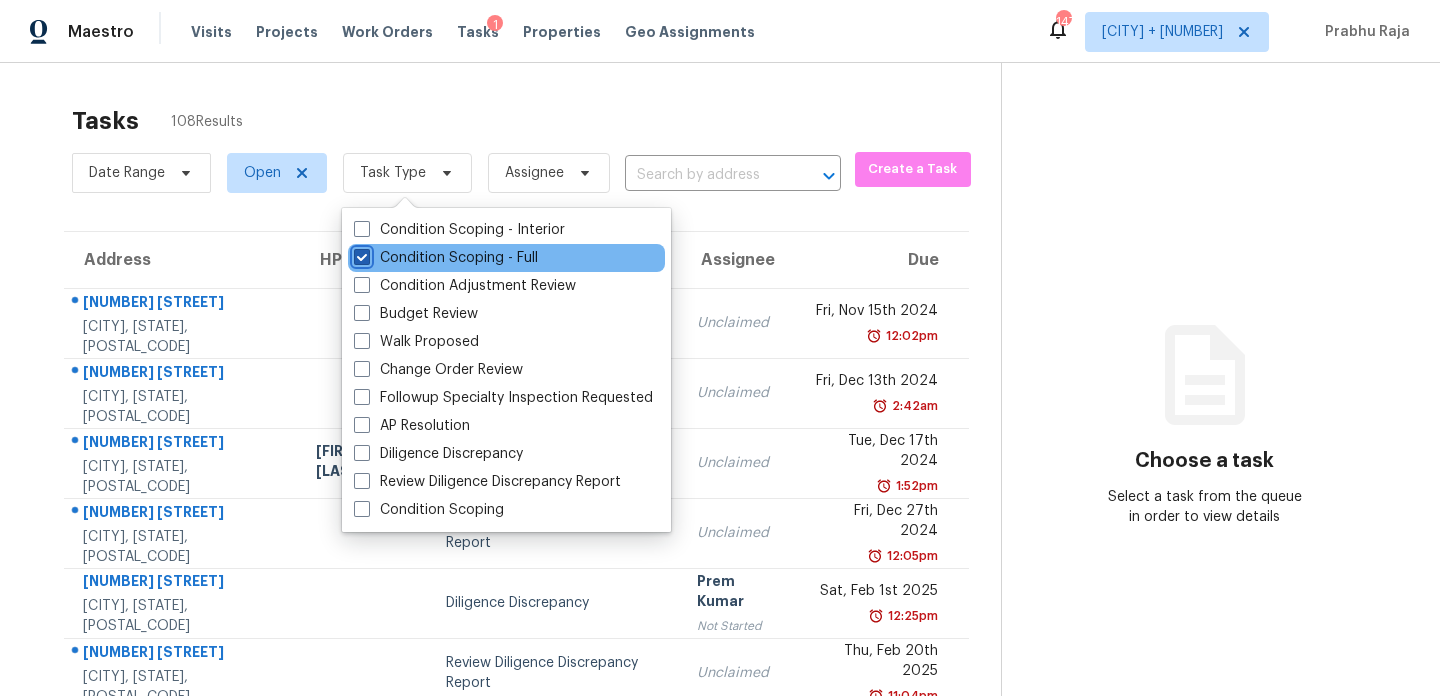 checkbox on "true" 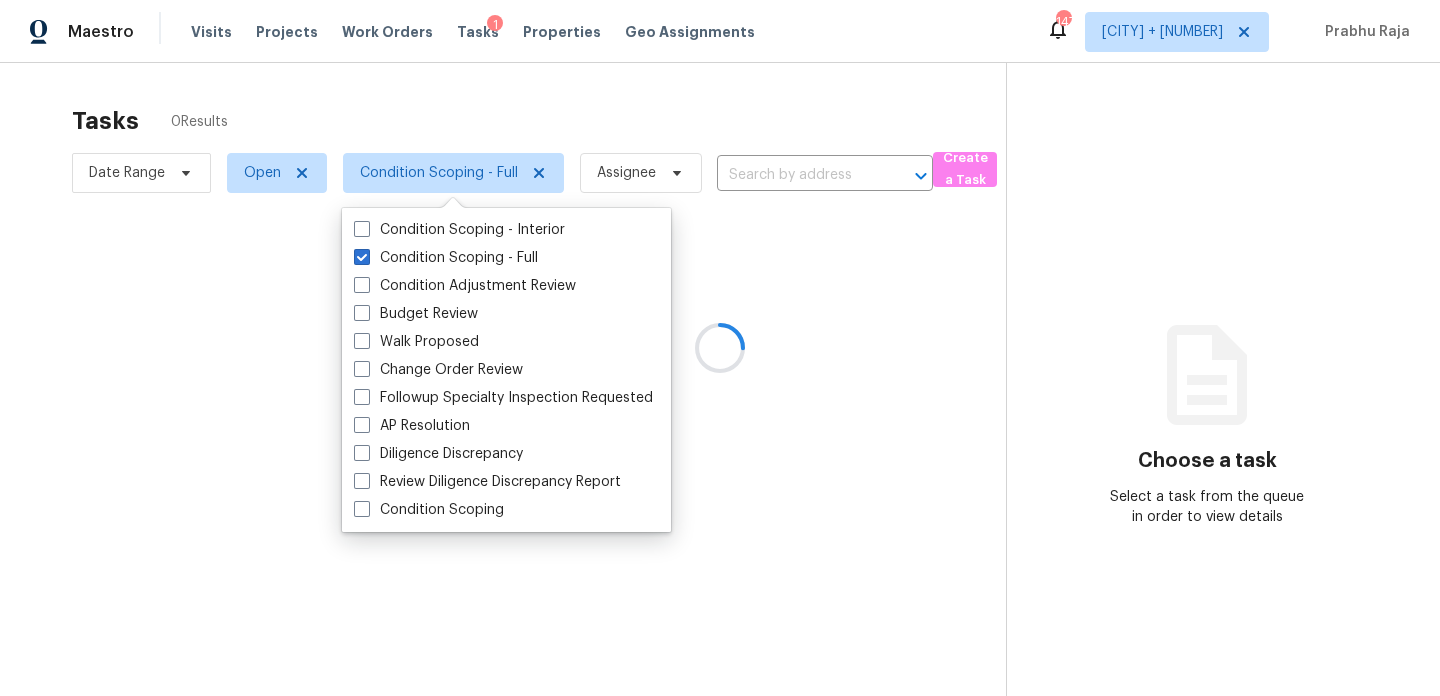 click at bounding box center (720, 348) 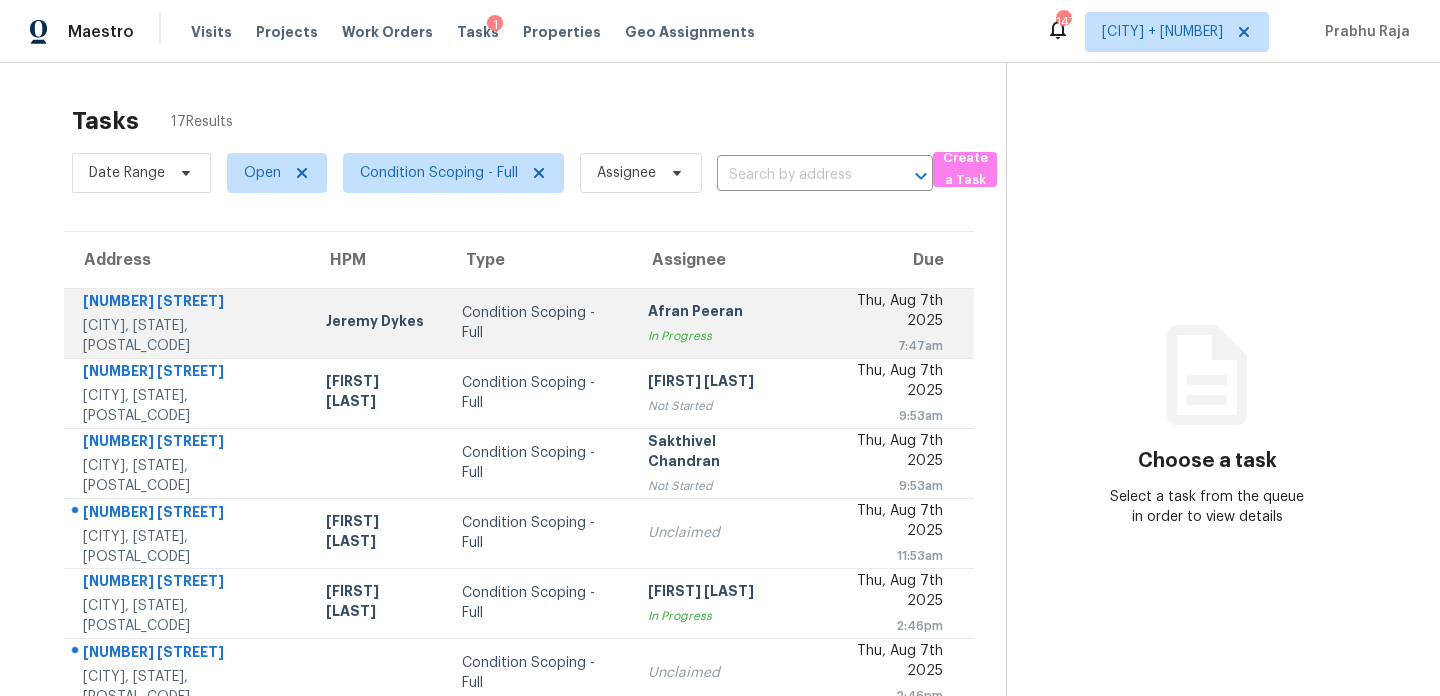 click on "Thu, Aug 7th 2025" at bounding box center [881, 313] 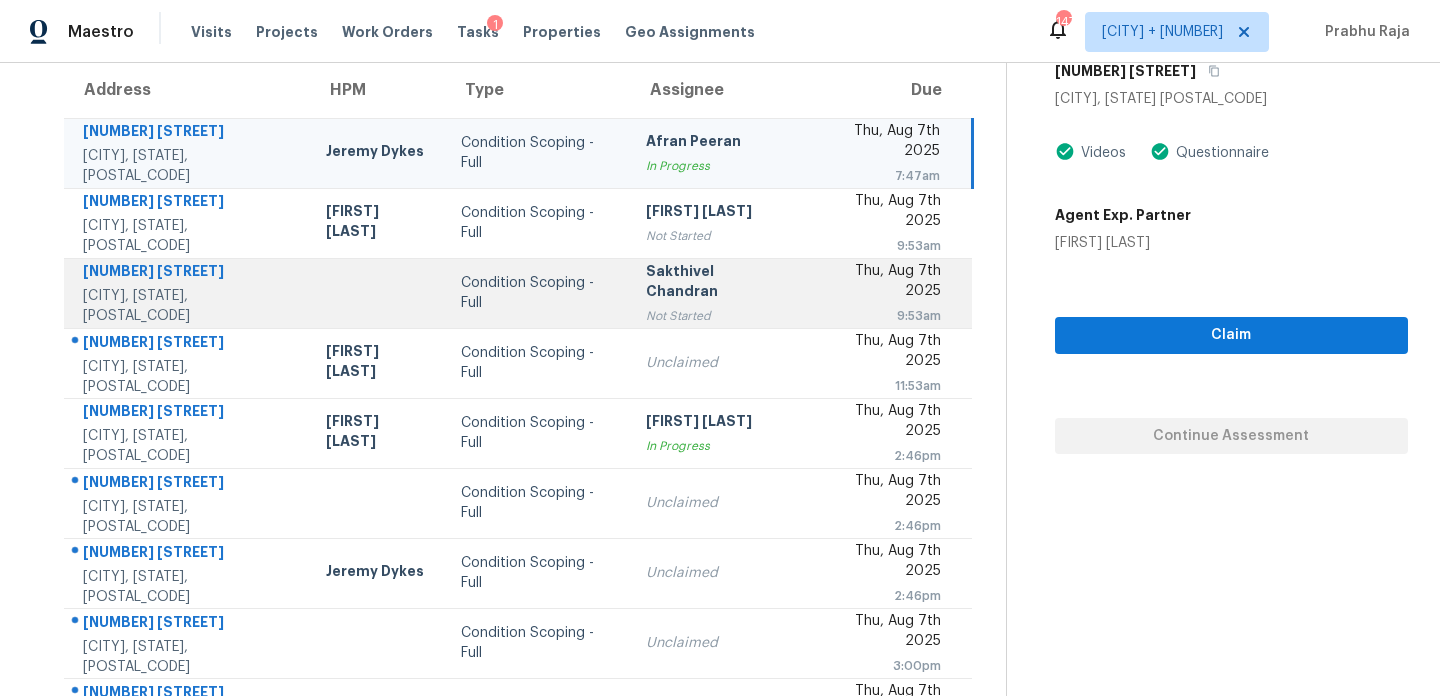 scroll, scrollTop: 345, scrollLeft: 0, axis: vertical 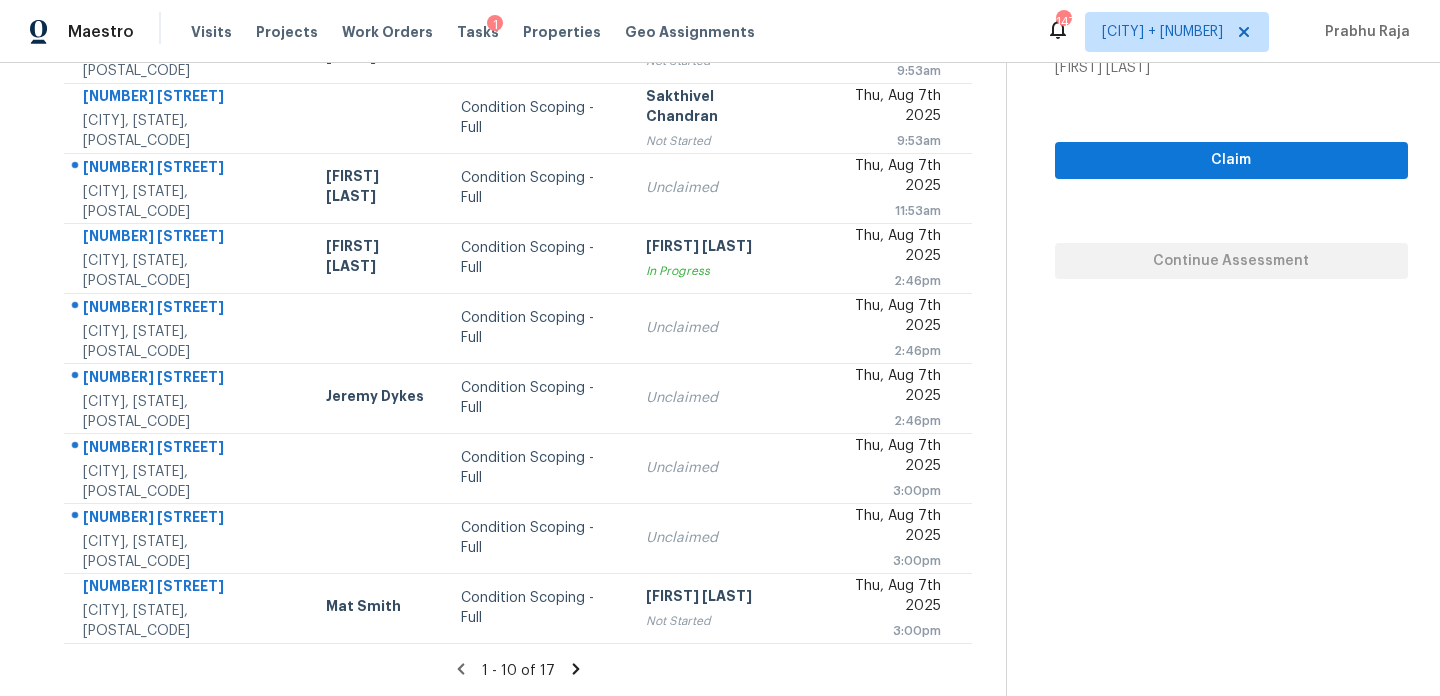 click 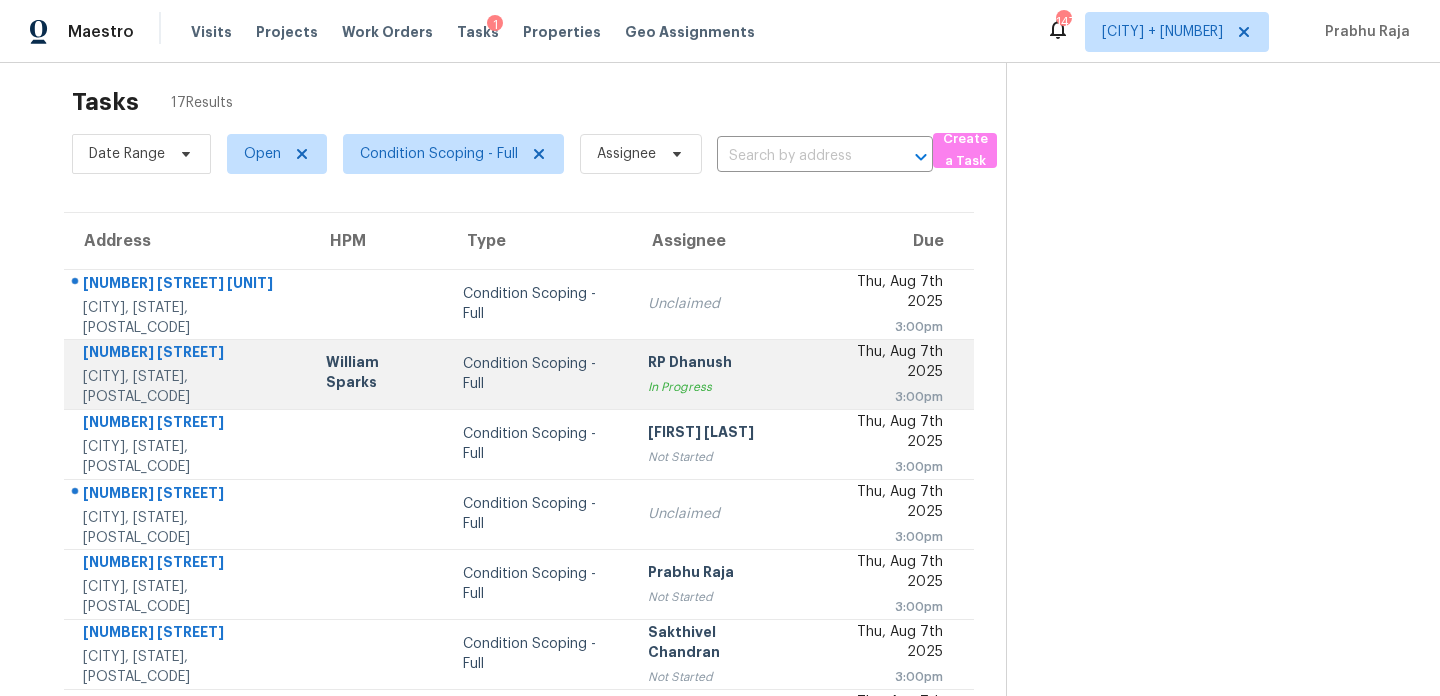 scroll, scrollTop: 13, scrollLeft: 0, axis: vertical 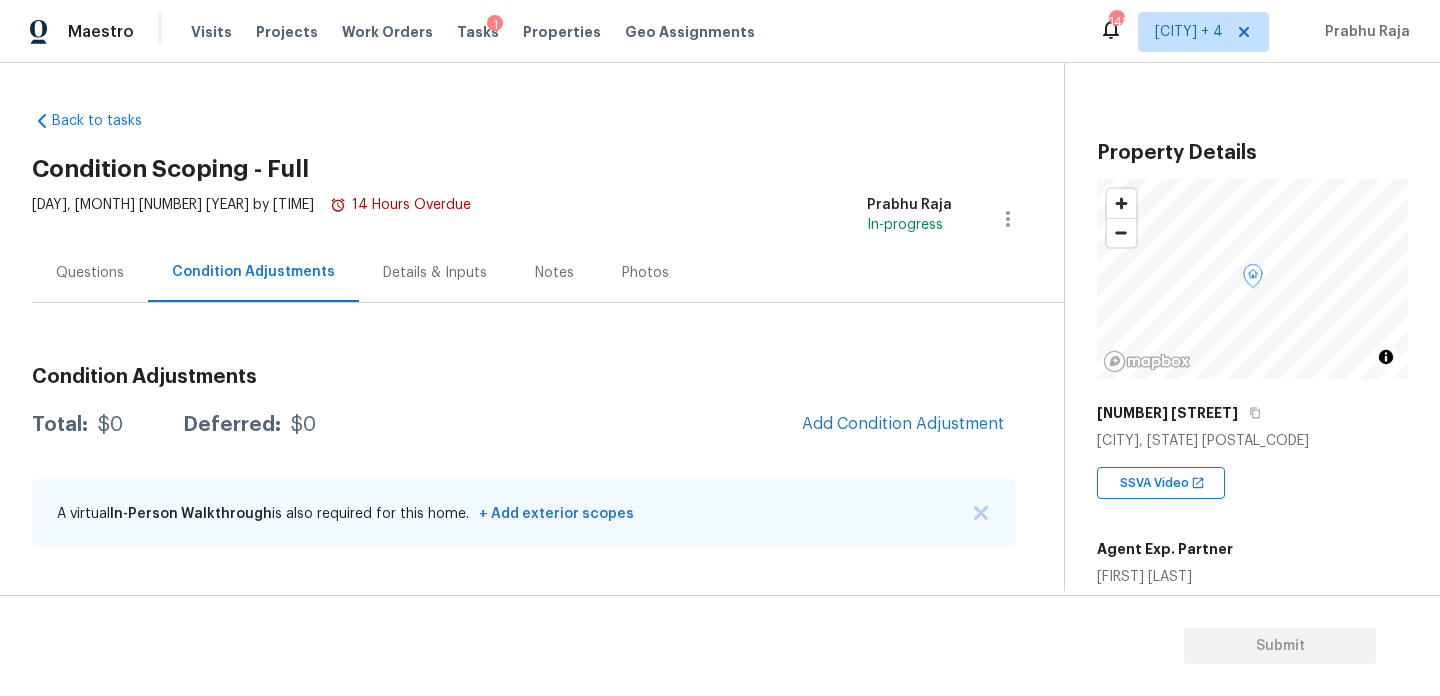 click on "[DAY], [MONTH] [NUMBER] [YEAR] by [TIME] [NUMBER] Hours Overdue [FIRST] [LAST] In-progress" at bounding box center (548, 219) 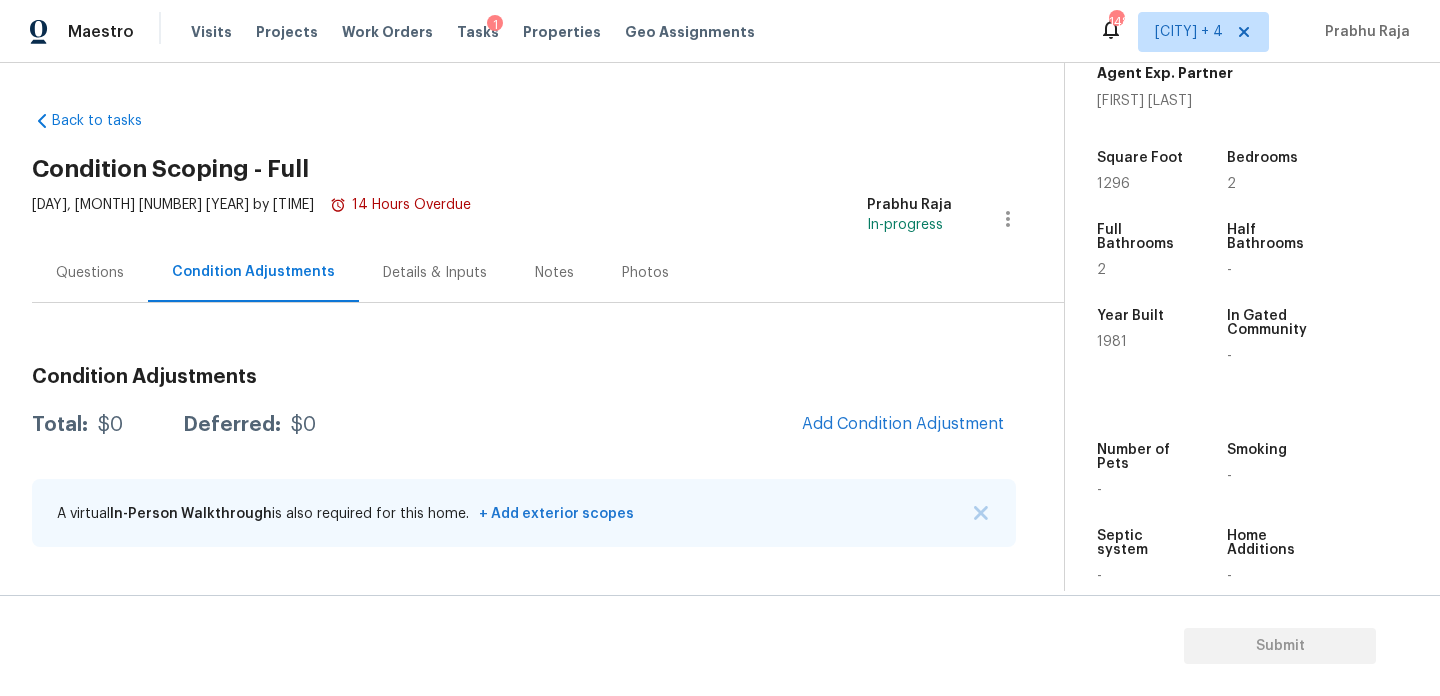 scroll, scrollTop: 508, scrollLeft: 0, axis: vertical 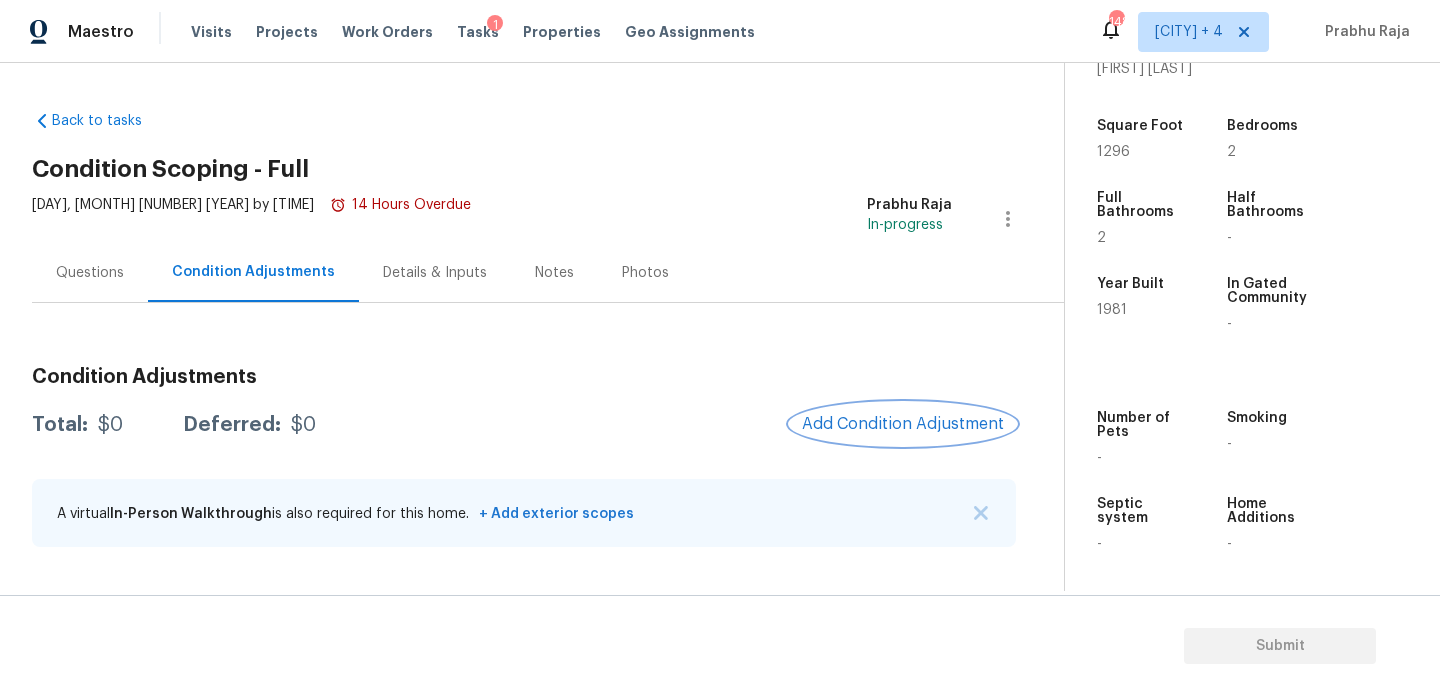 click on "Add Condition Adjustment" at bounding box center (903, 424) 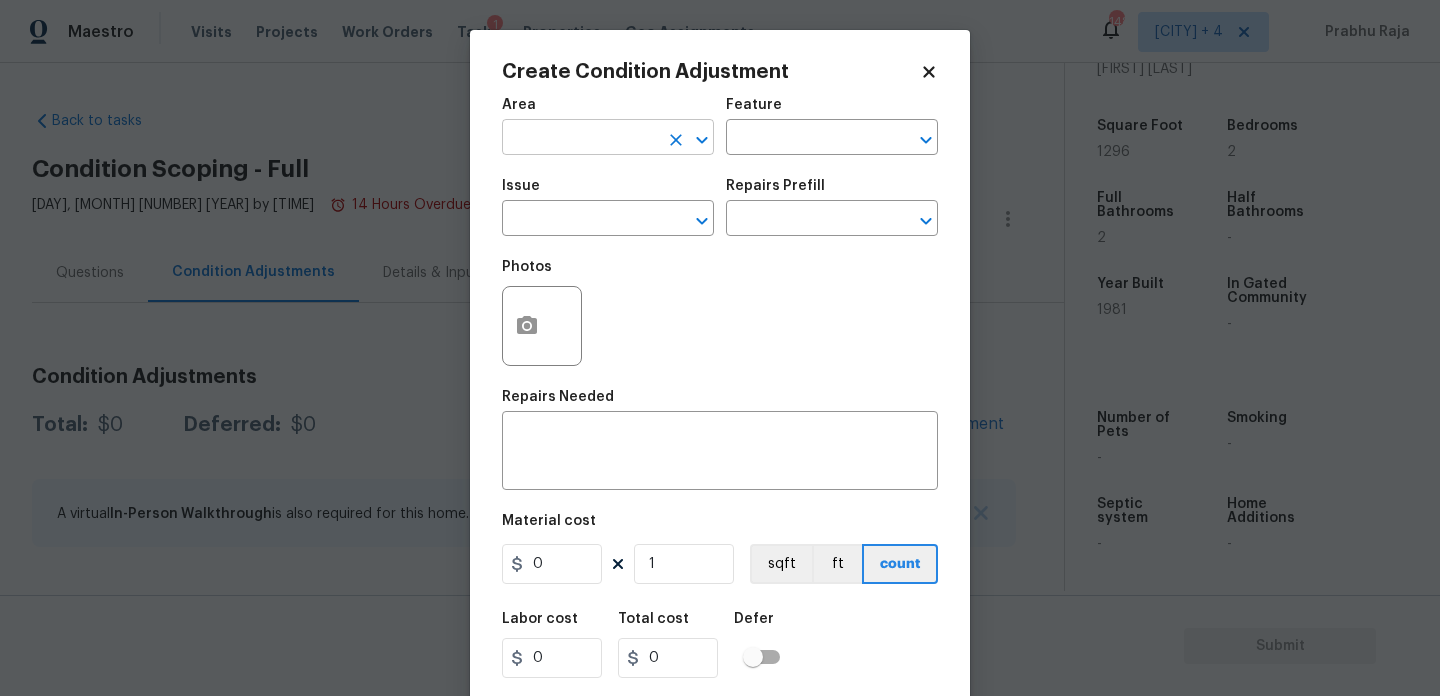click at bounding box center (580, 139) 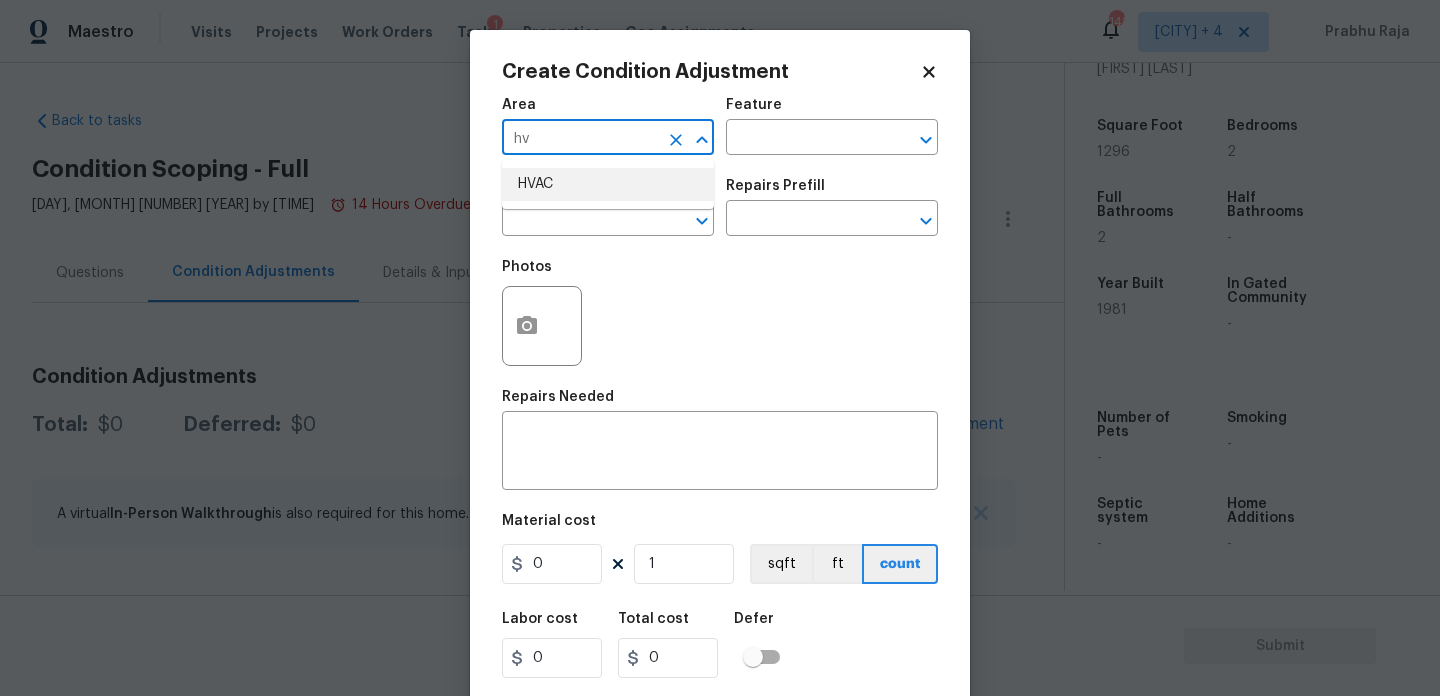 click on "HVAC" at bounding box center (608, 184) 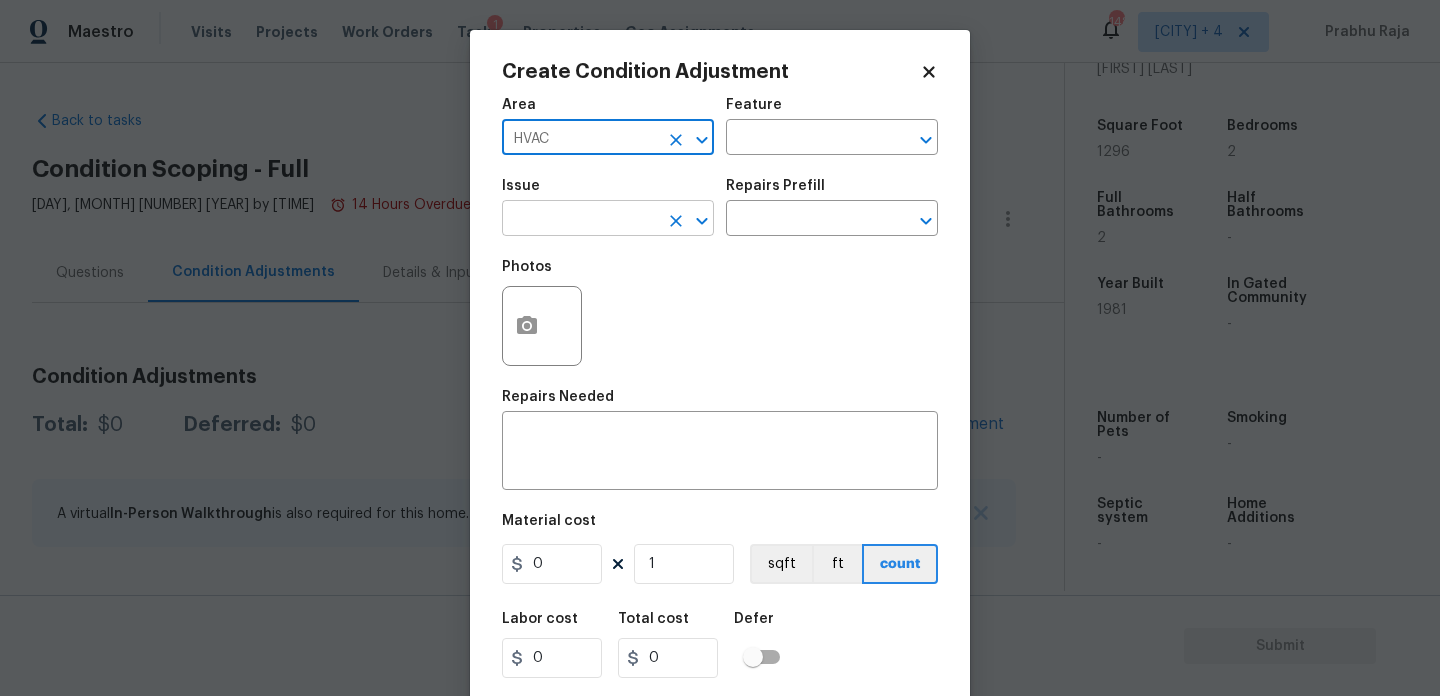 type on "HVAC" 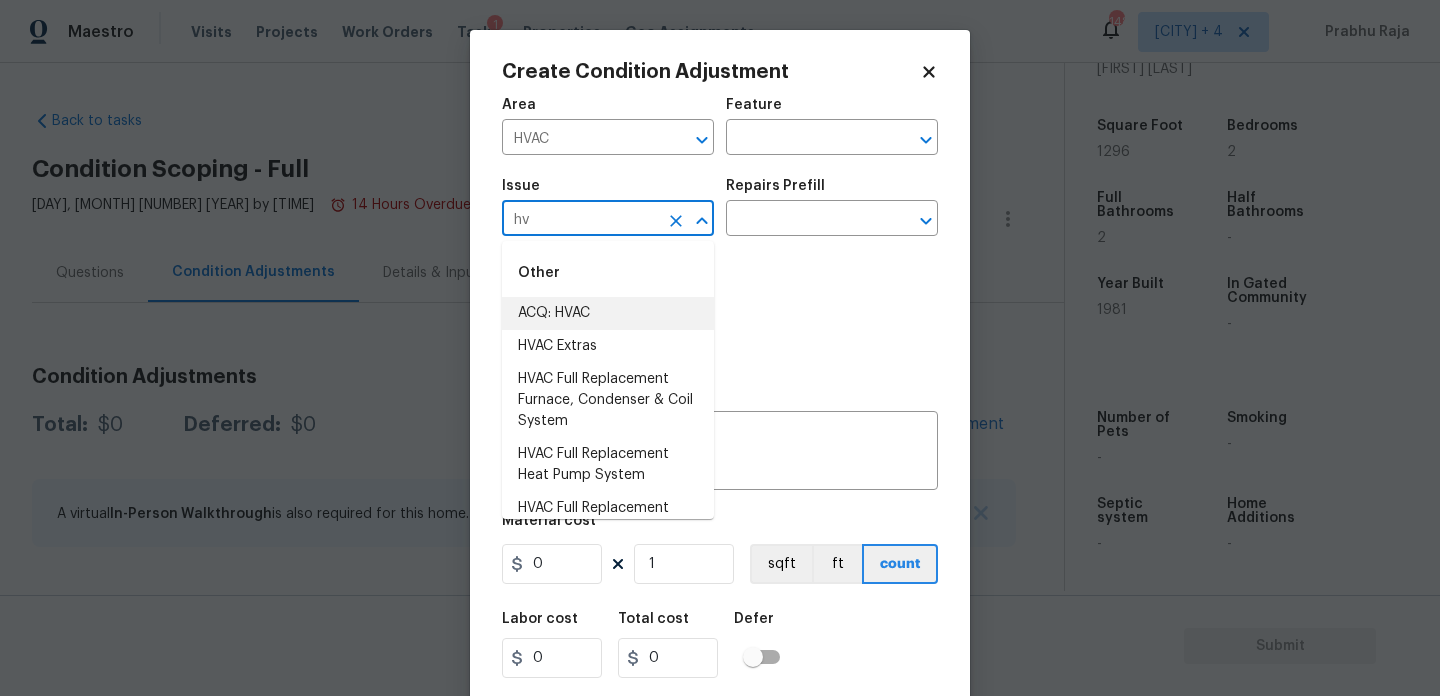 click on "ACQ: HVAC" at bounding box center [608, 313] 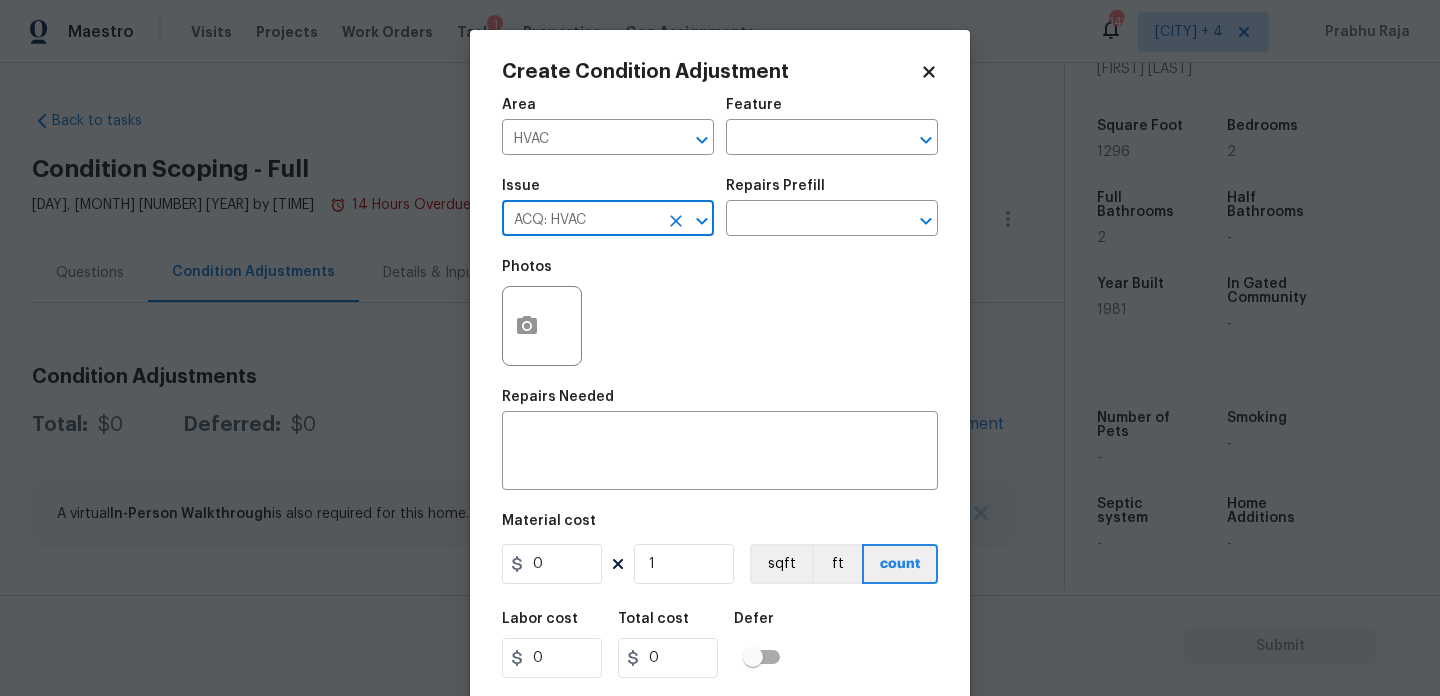 type on "ACQ: HVAC" 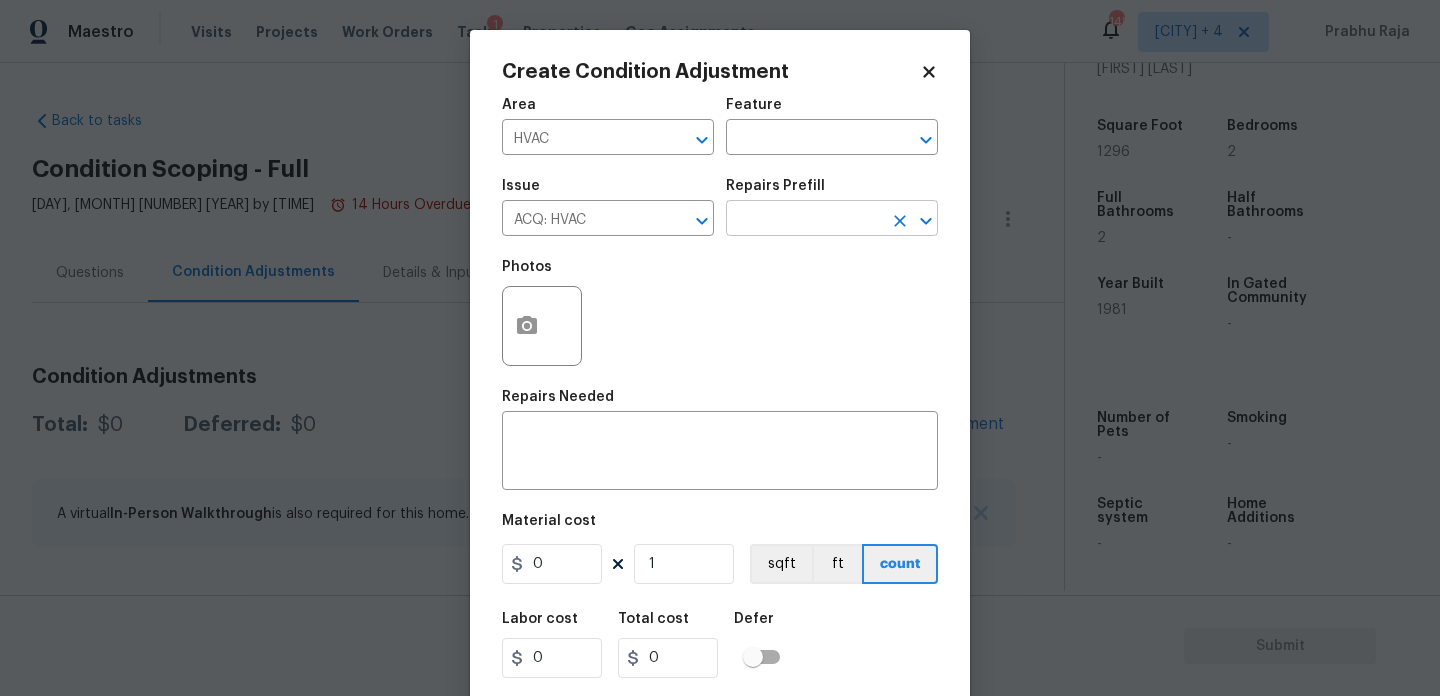 click at bounding box center (804, 220) 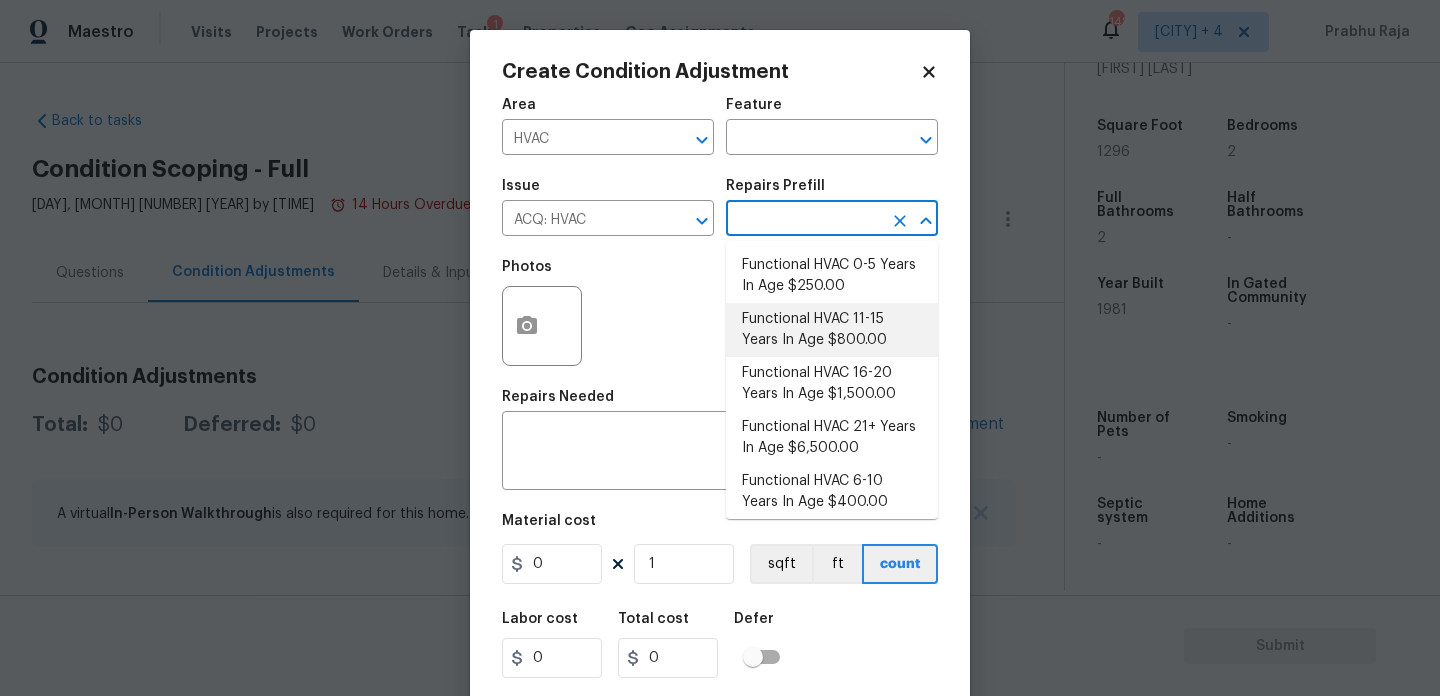 click on "Functional HVAC 11-15 Years In Age $800.00" at bounding box center [832, 330] 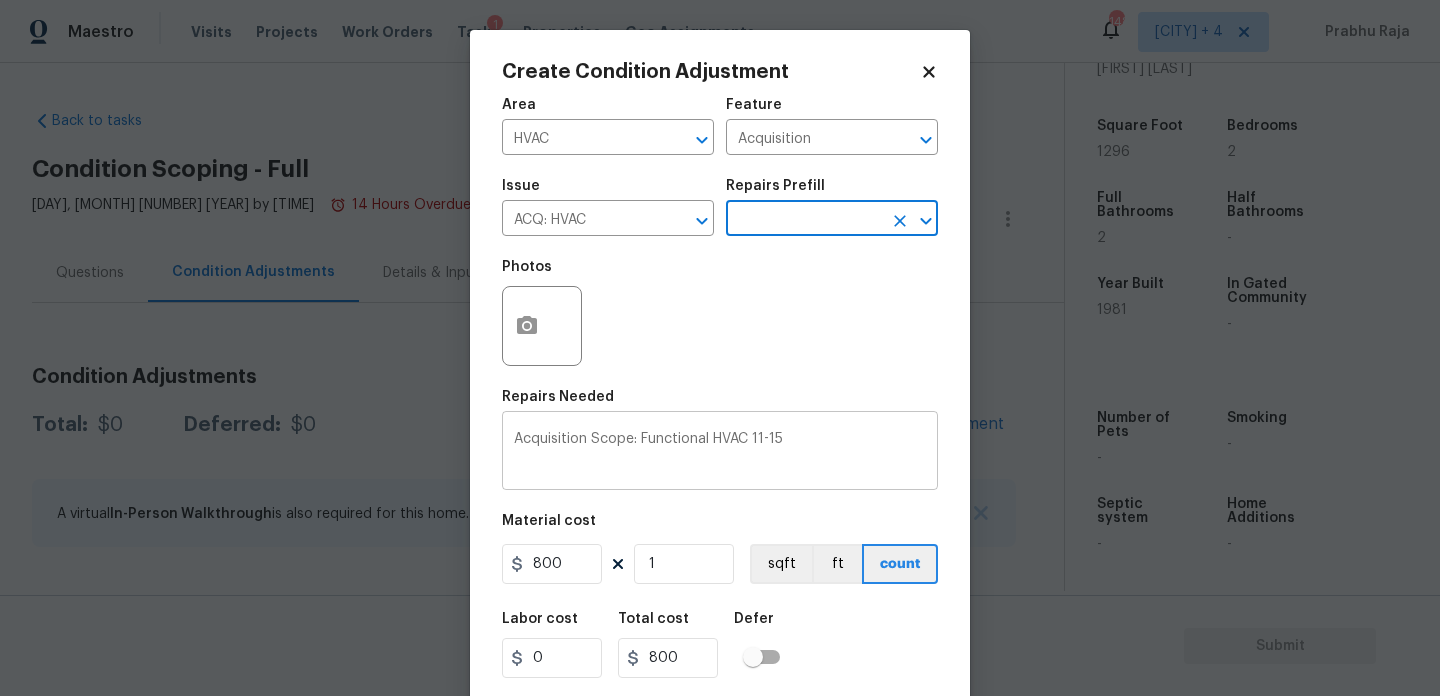 scroll, scrollTop: 51, scrollLeft: 0, axis: vertical 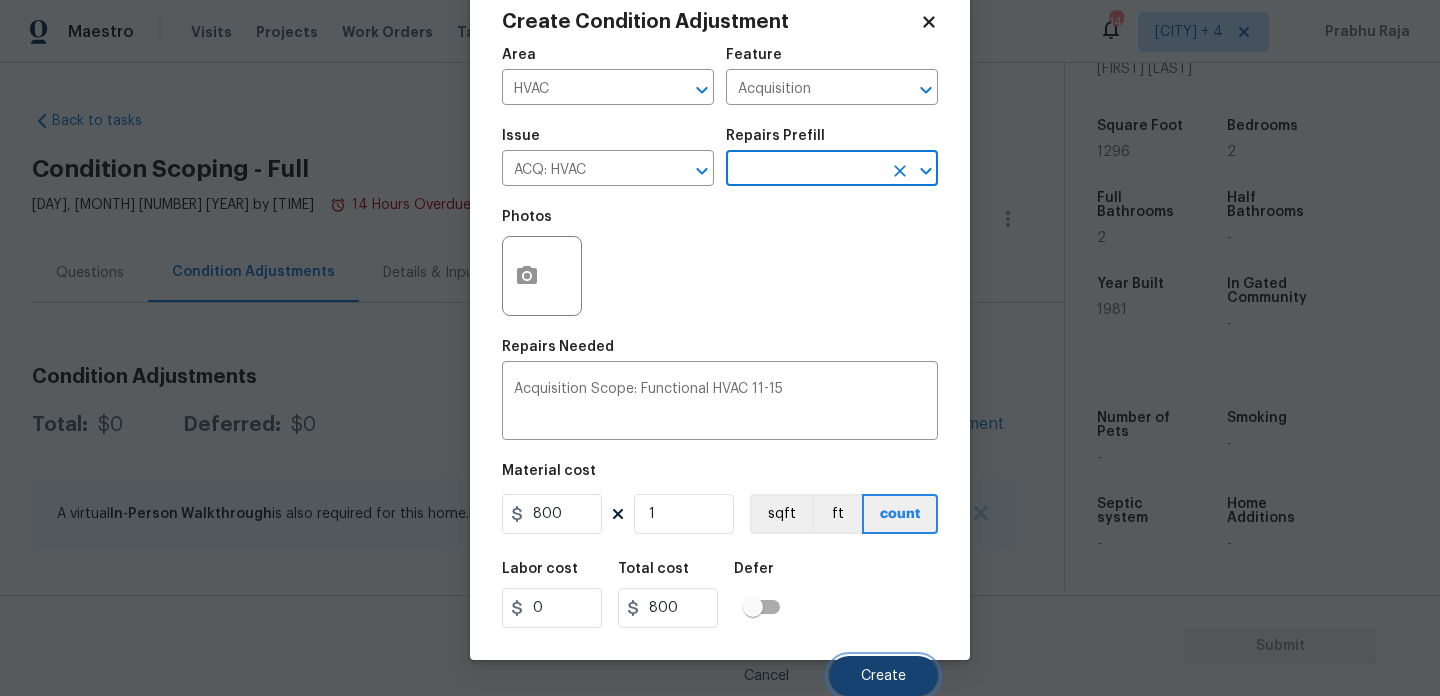 click on "Create" at bounding box center (883, 676) 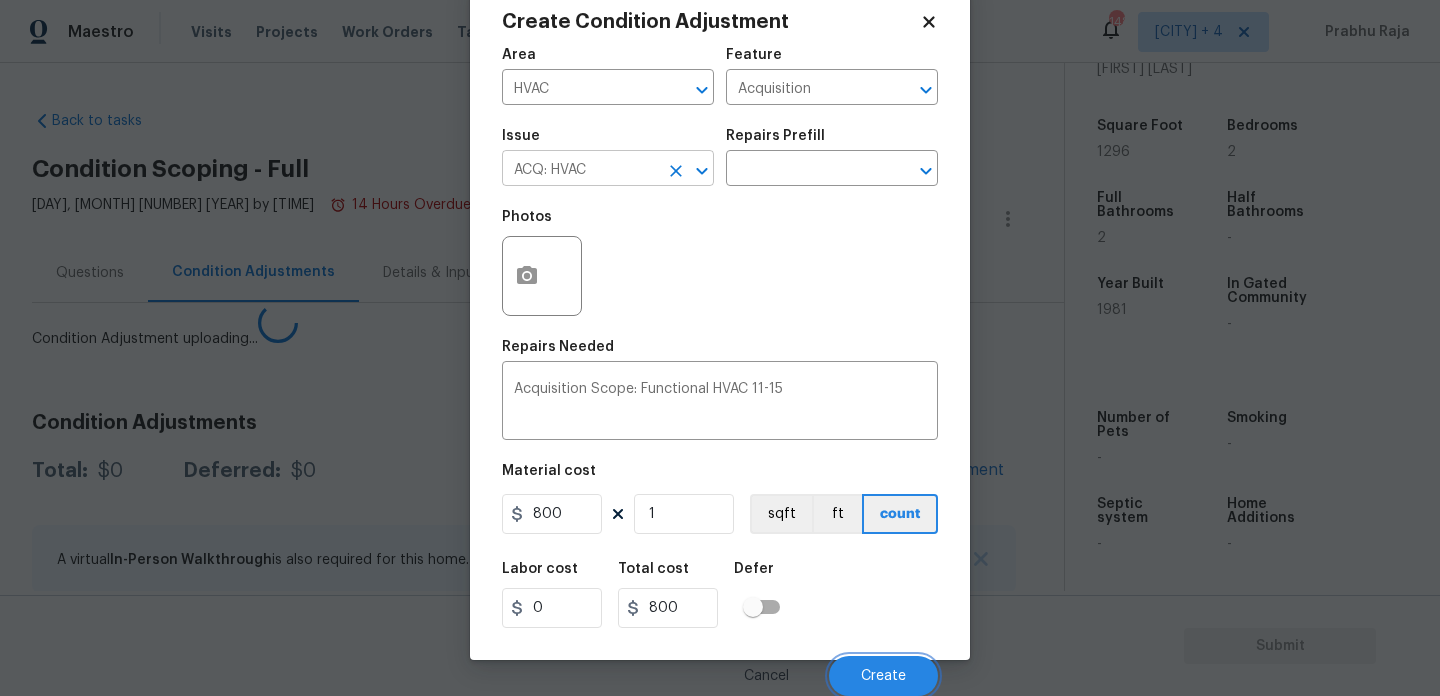 scroll, scrollTop: 44, scrollLeft: 0, axis: vertical 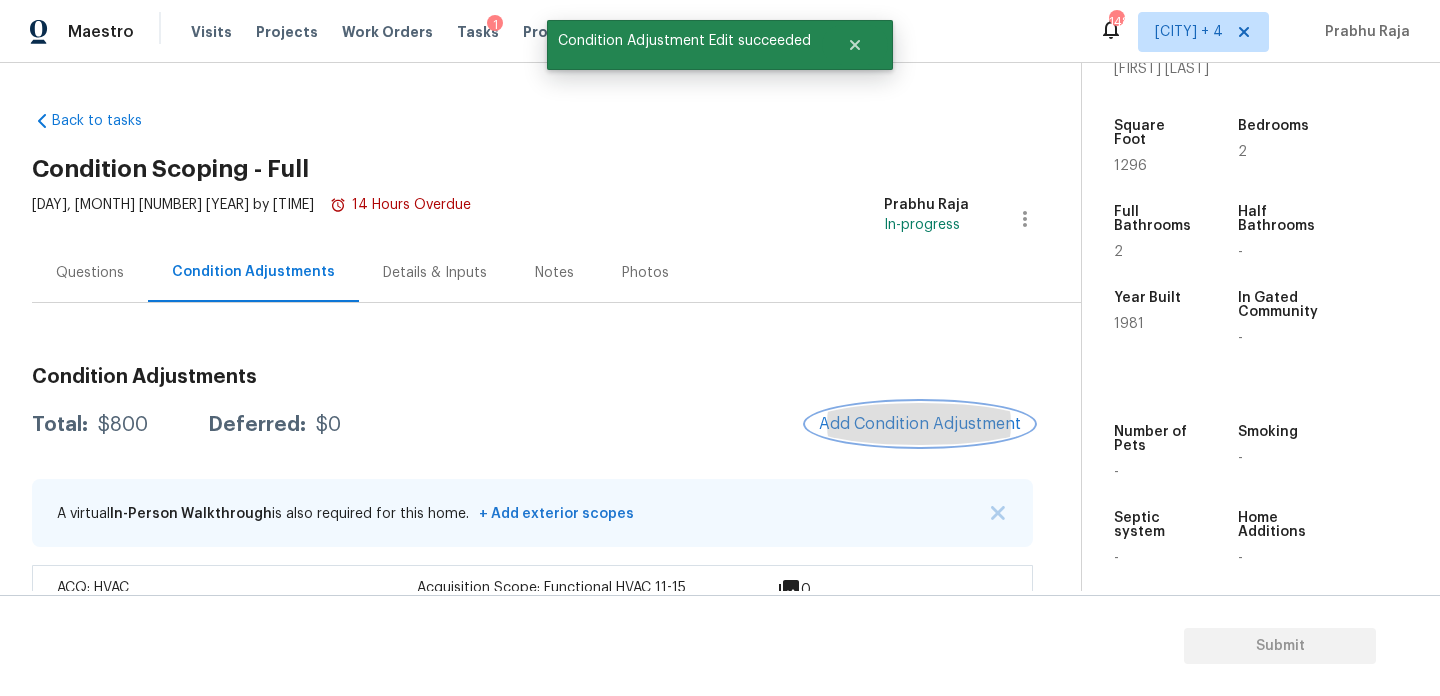 click on "Add Condition Adjustment" at bounding box center [920, 424] 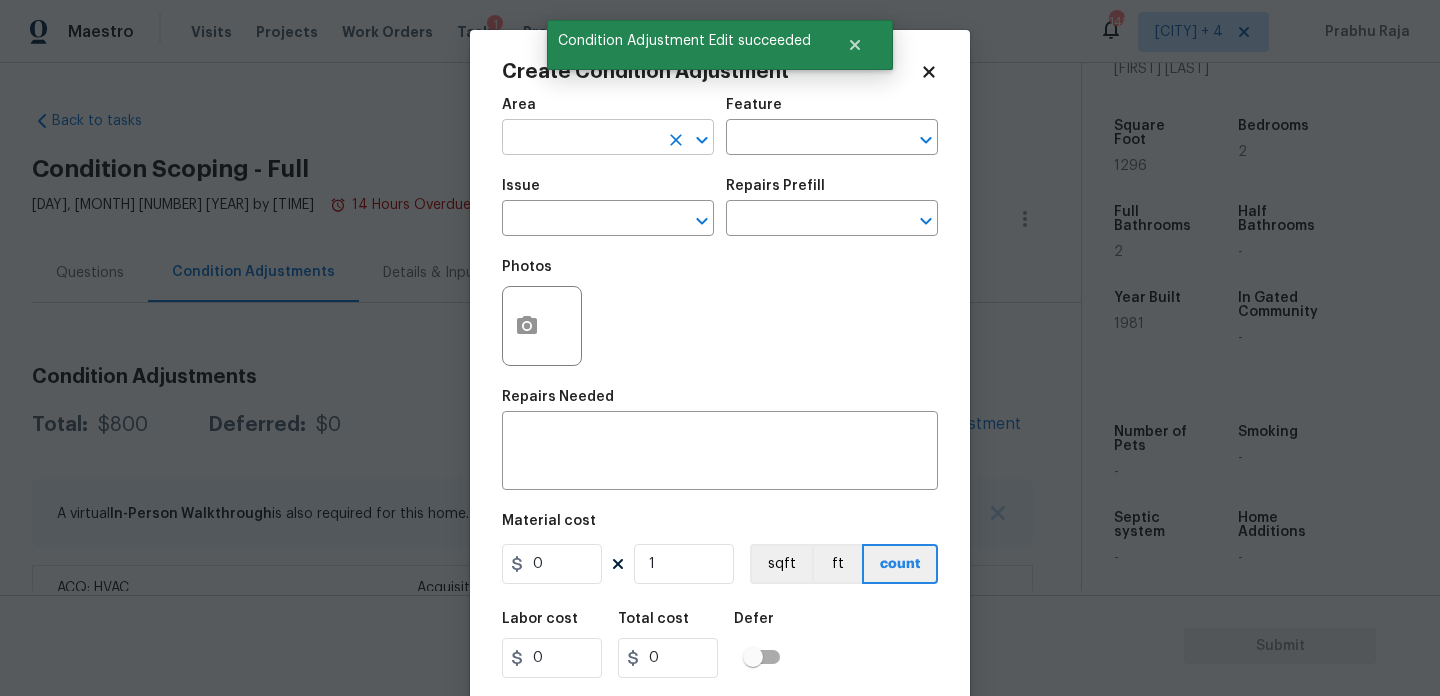 click at bounding box center (580, 139) 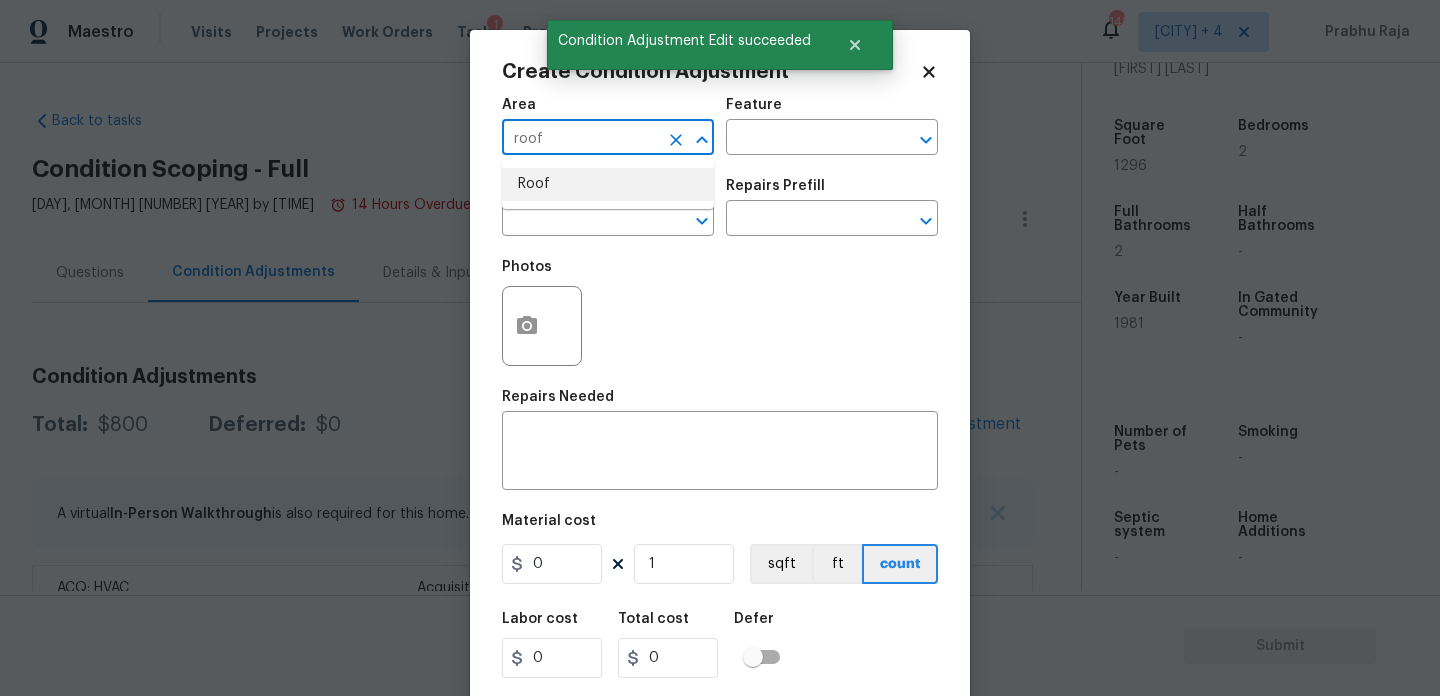 click on "Roof" at bounding box center (608, 184) 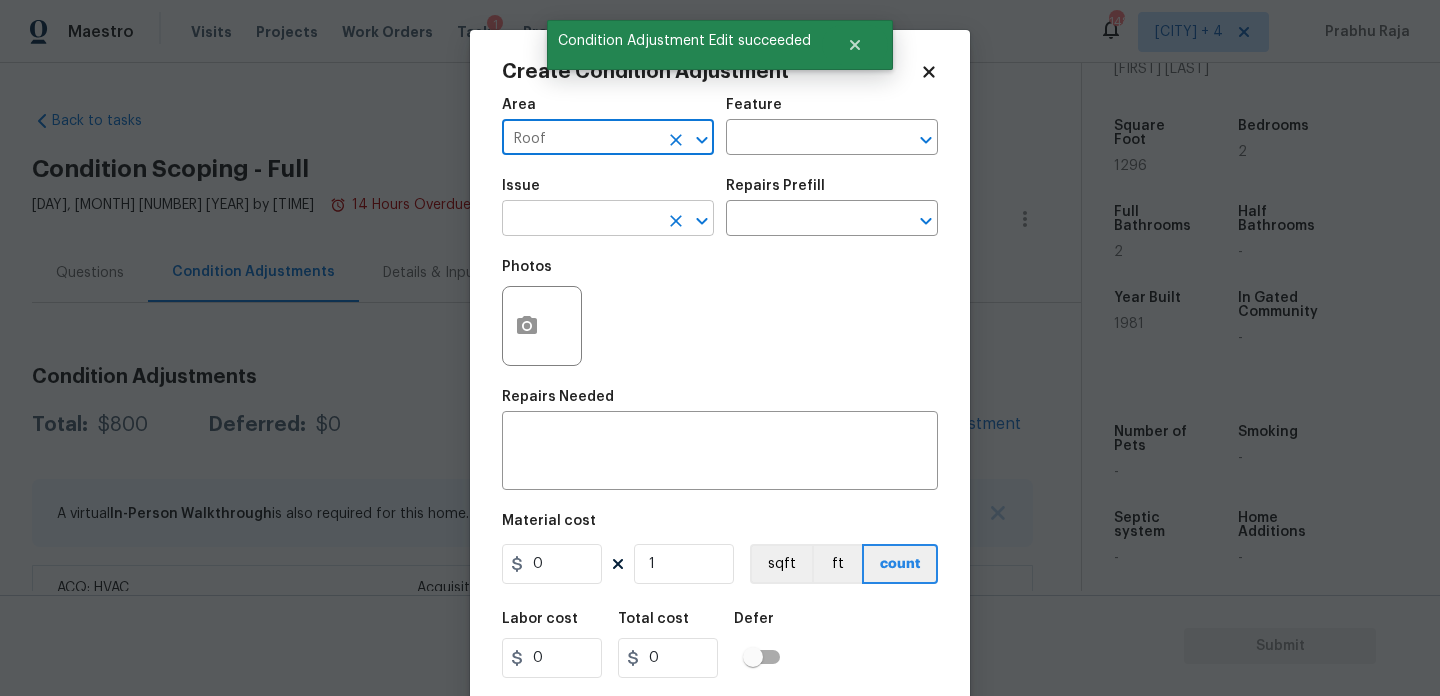 type on "Roof" 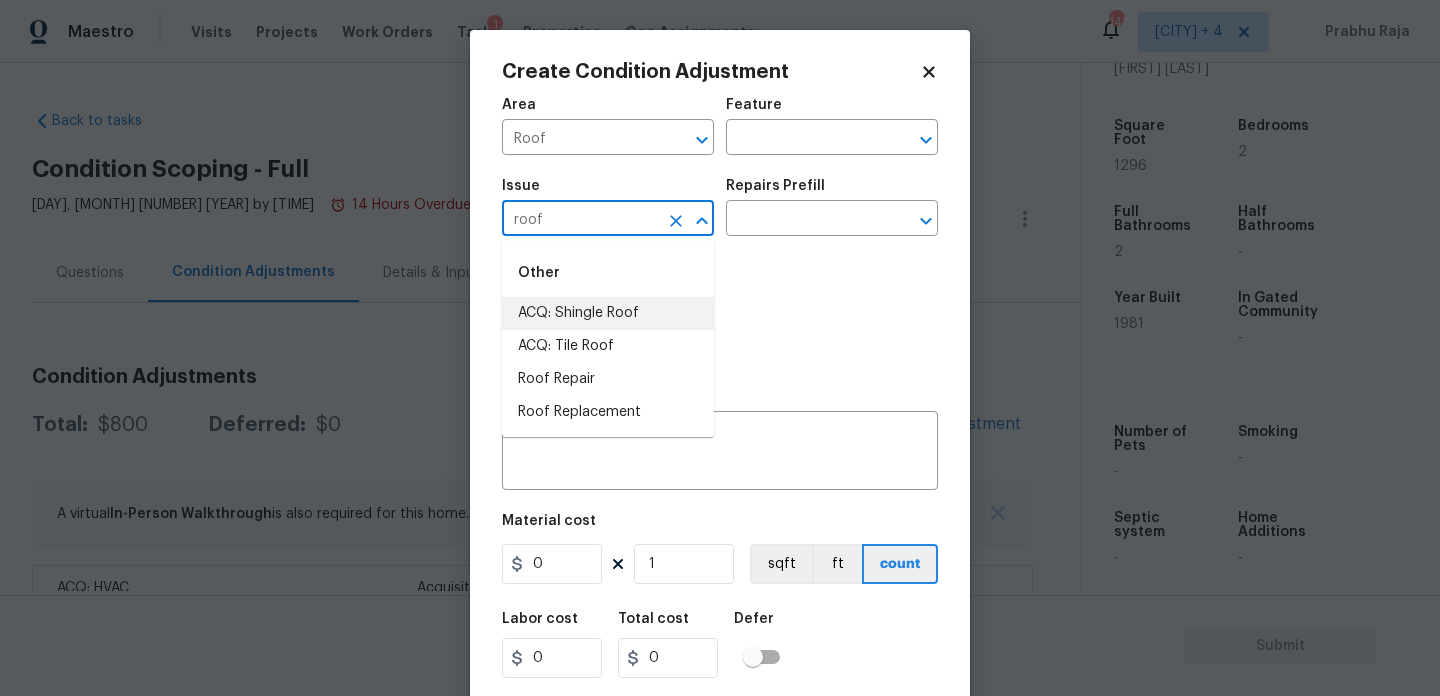 click on "ACQ: Shingle Roof" at bounding box center (608, 313) 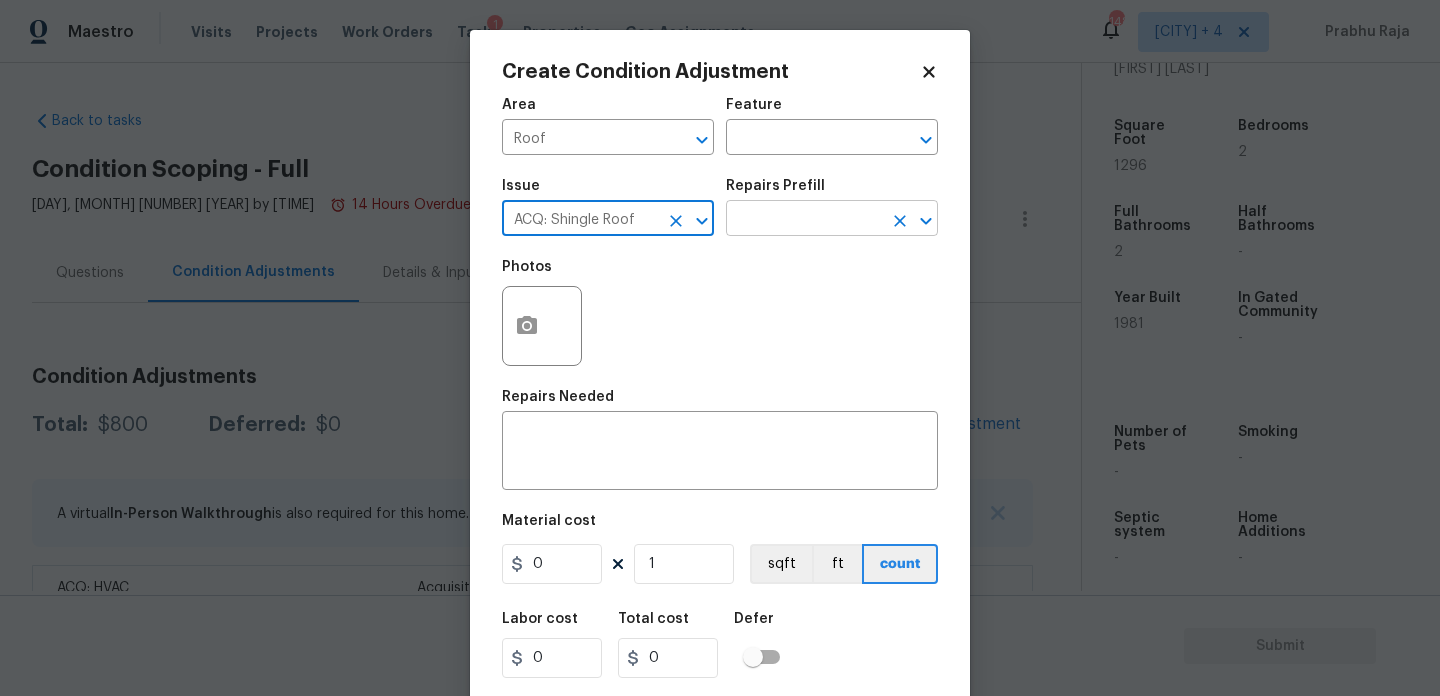 type on "ACQ: Shingle Roof" 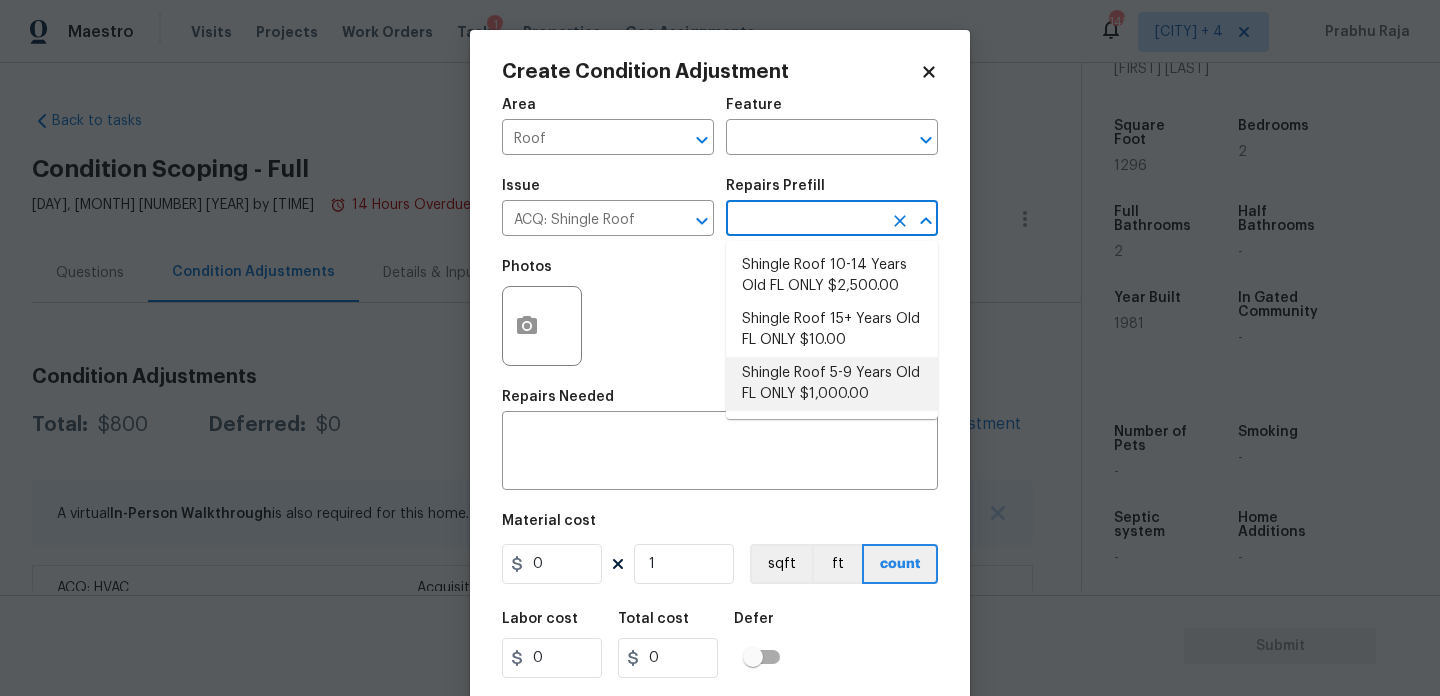 click on "Shingle Roof 5-9 Years Old FL ONLY $1,000.00" at bounding box center (832, 384) 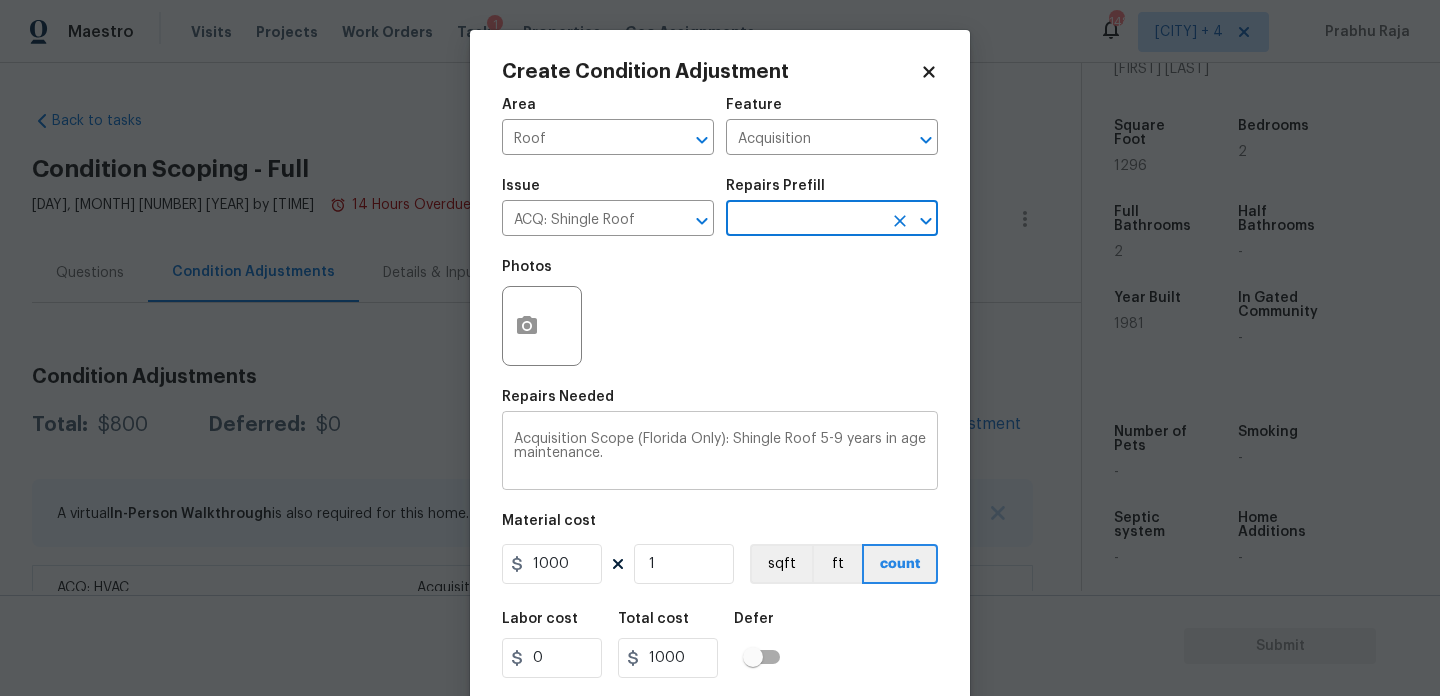 scroll, scrollTop: 51, scrollLeft: 0, axis: vertical 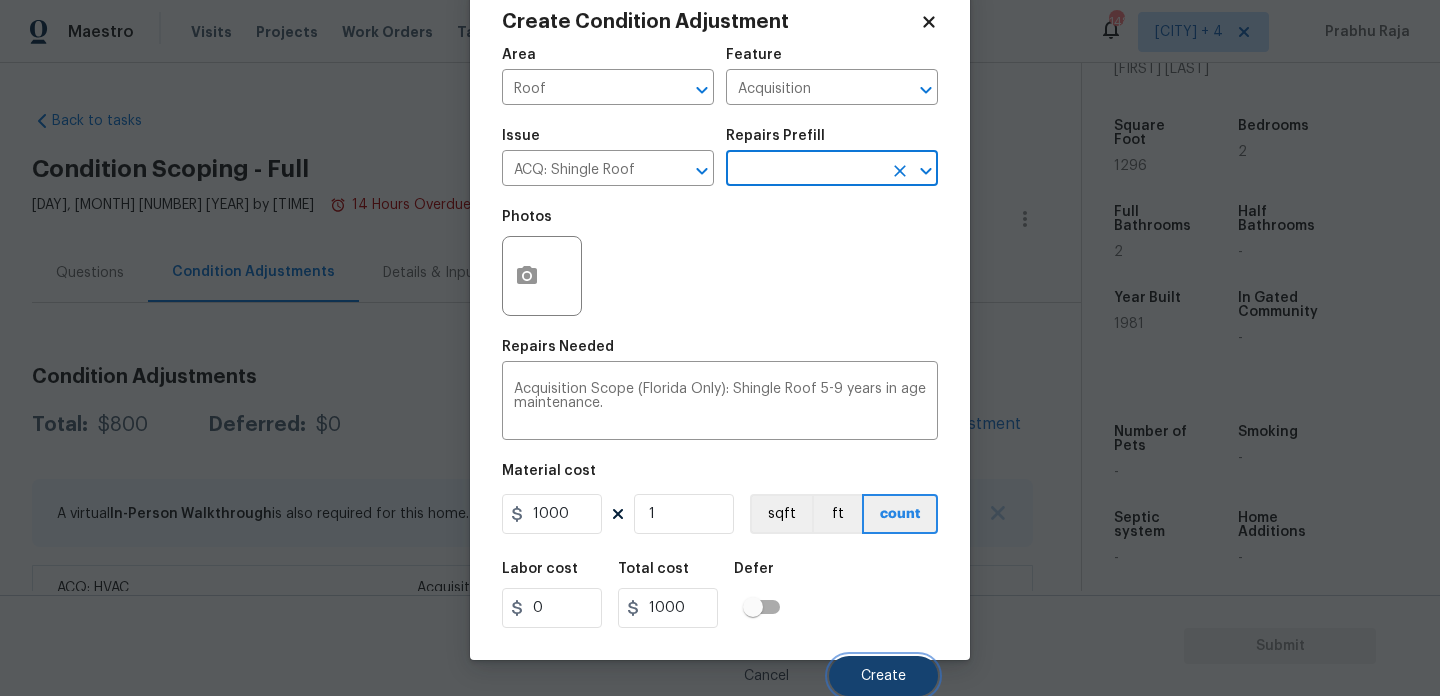 click on "Create" at bounding box center (883, 676) 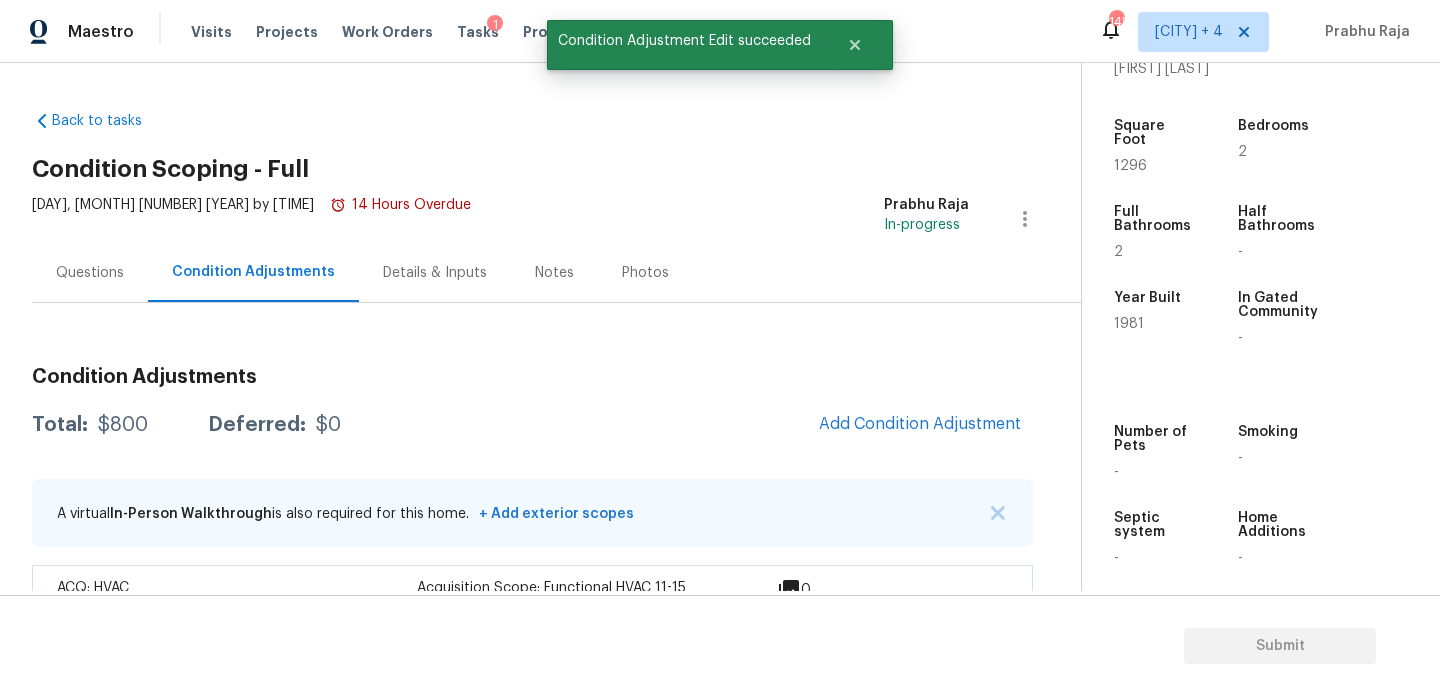 scroll, scrollTop: 0, scrollLeft: 0, axis: both 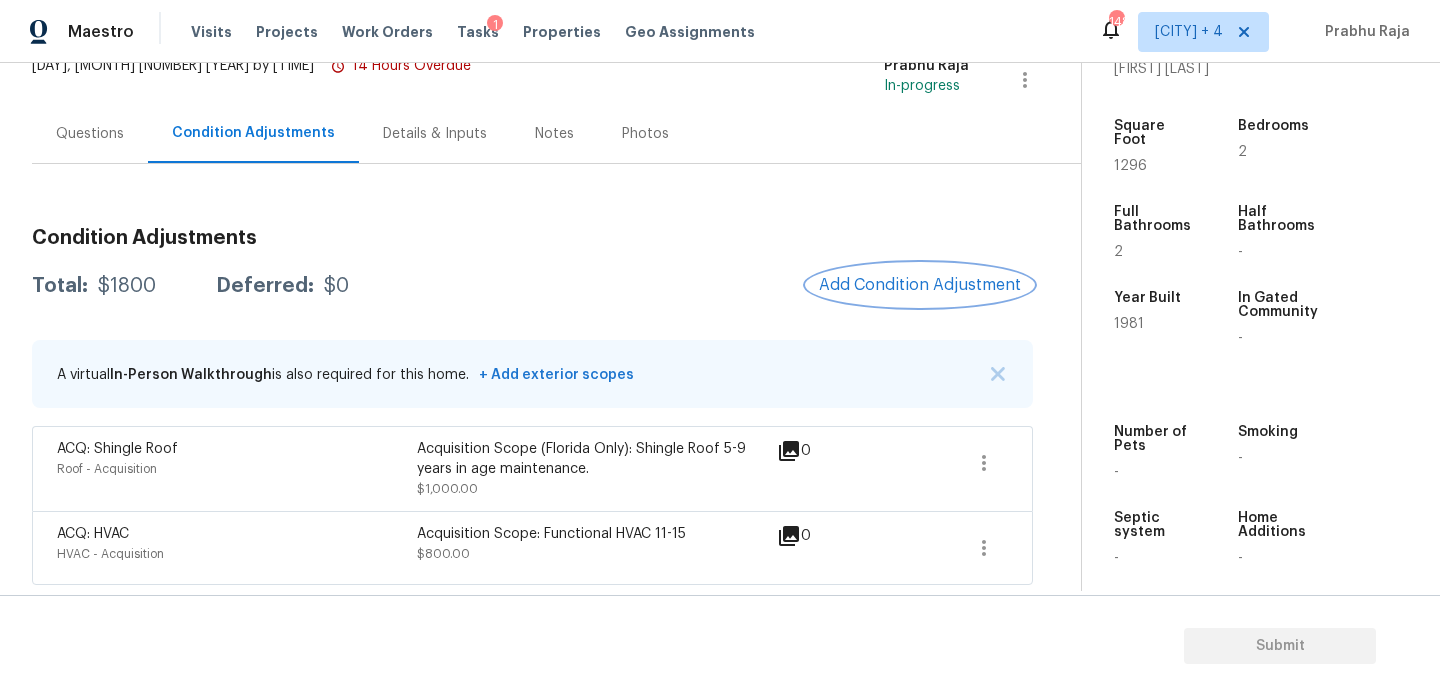 click on "Add Condition Adjustment" at bounding box center (920, 285) 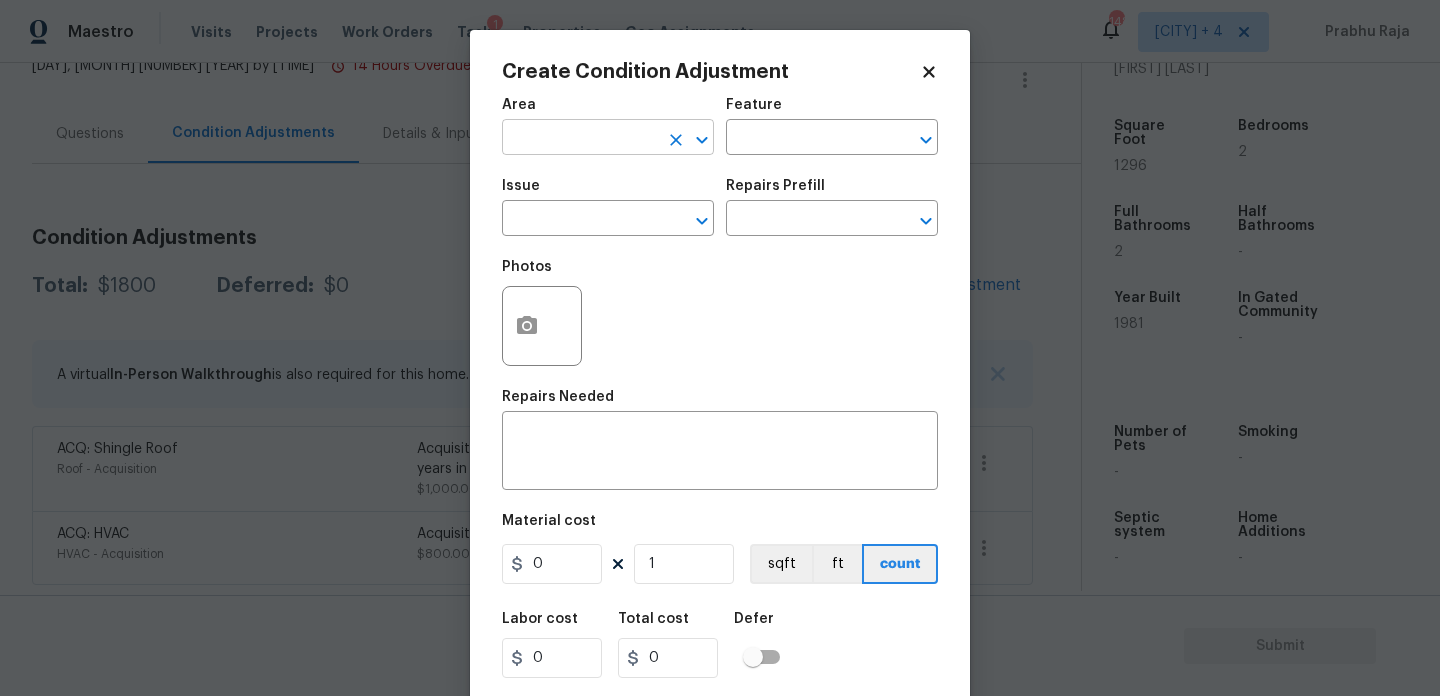 click at bounding box center [580, 139] 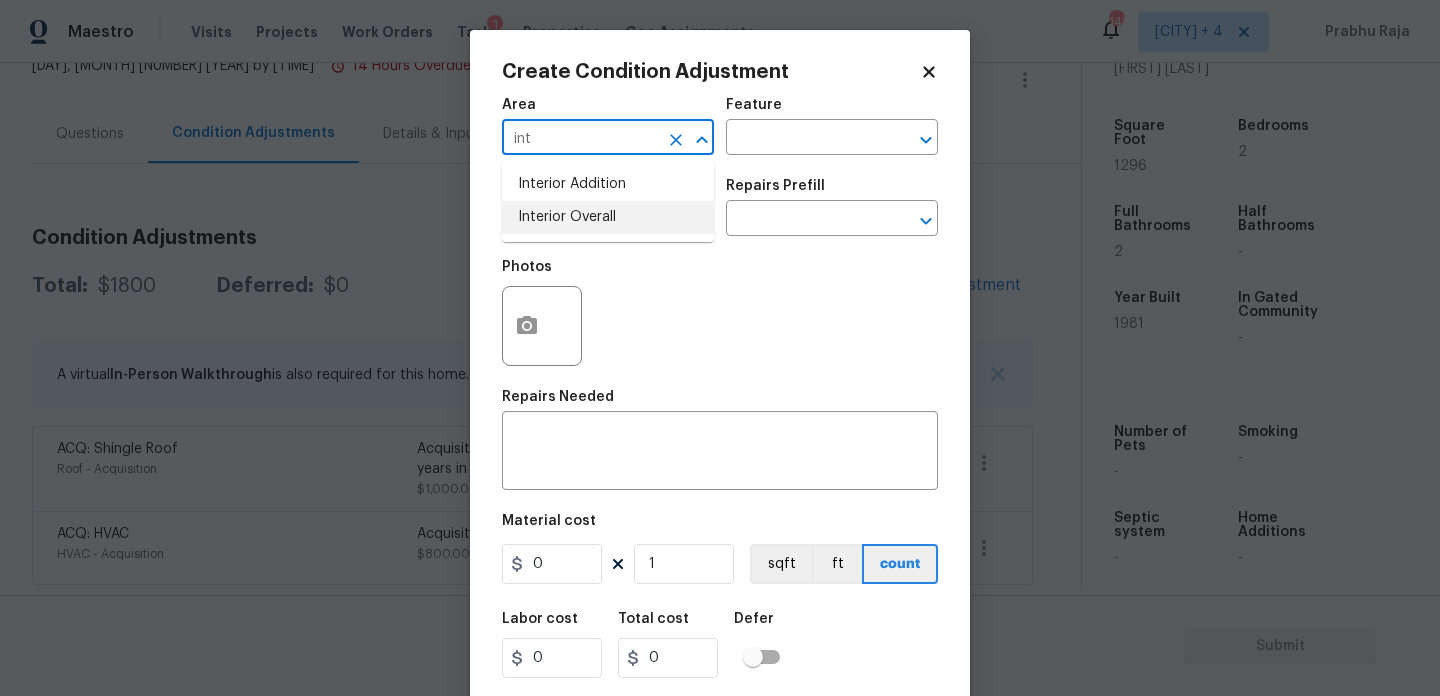 click on "Interior Overall" at bounding box center [608, 217] 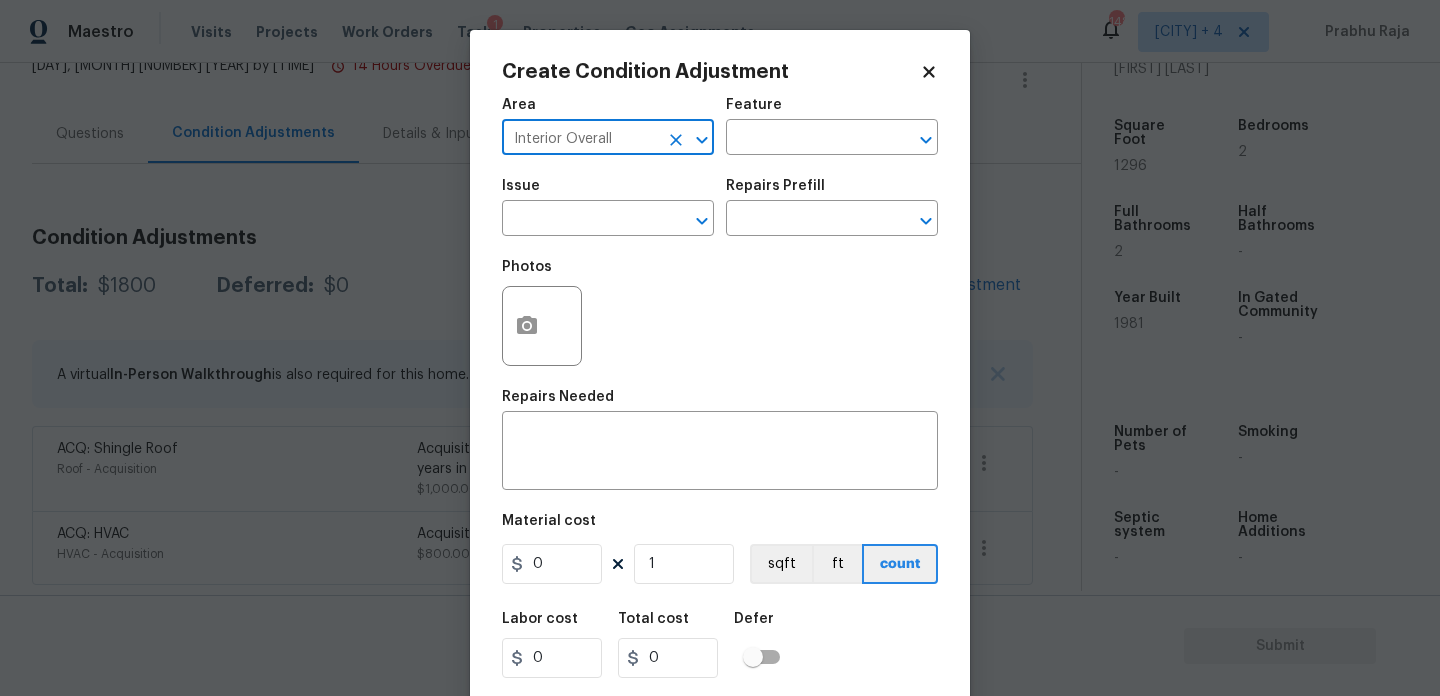 type on "Interior Overall" 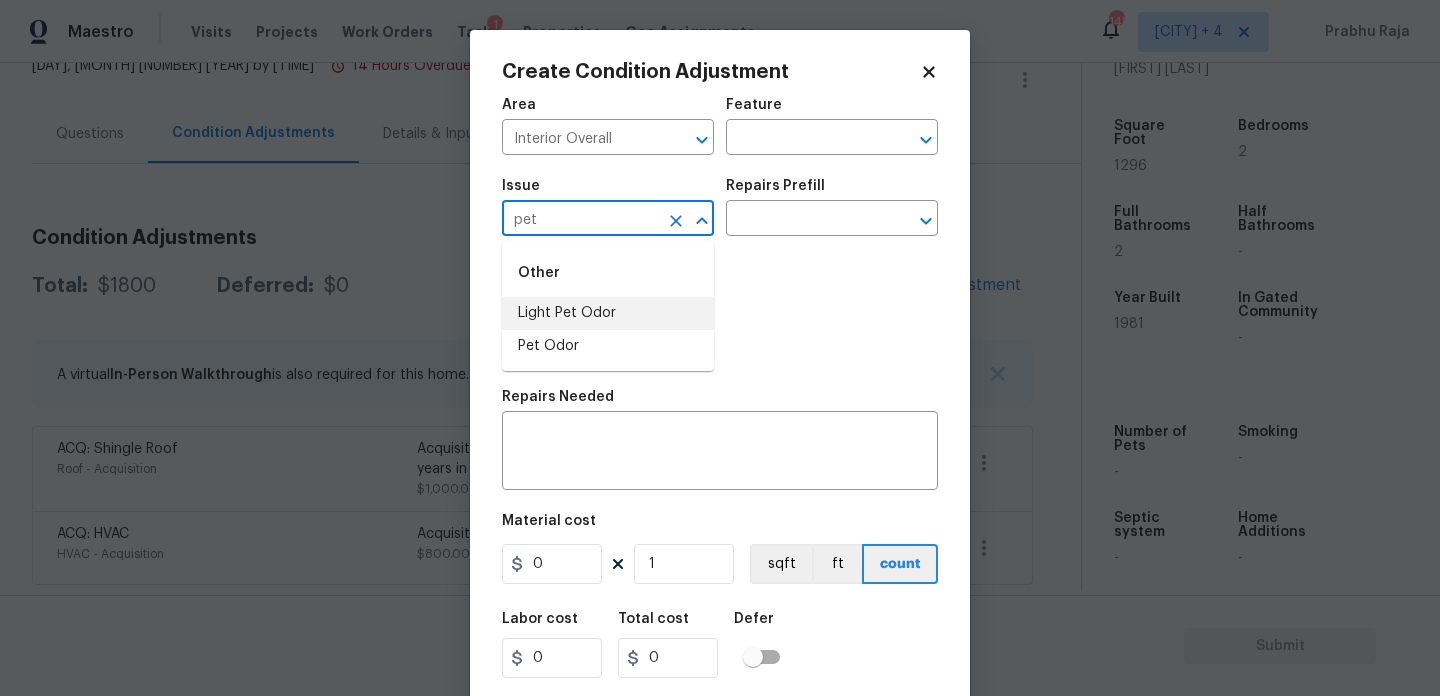 click on "Light Pet Odor" at bounding box center [608, 313] 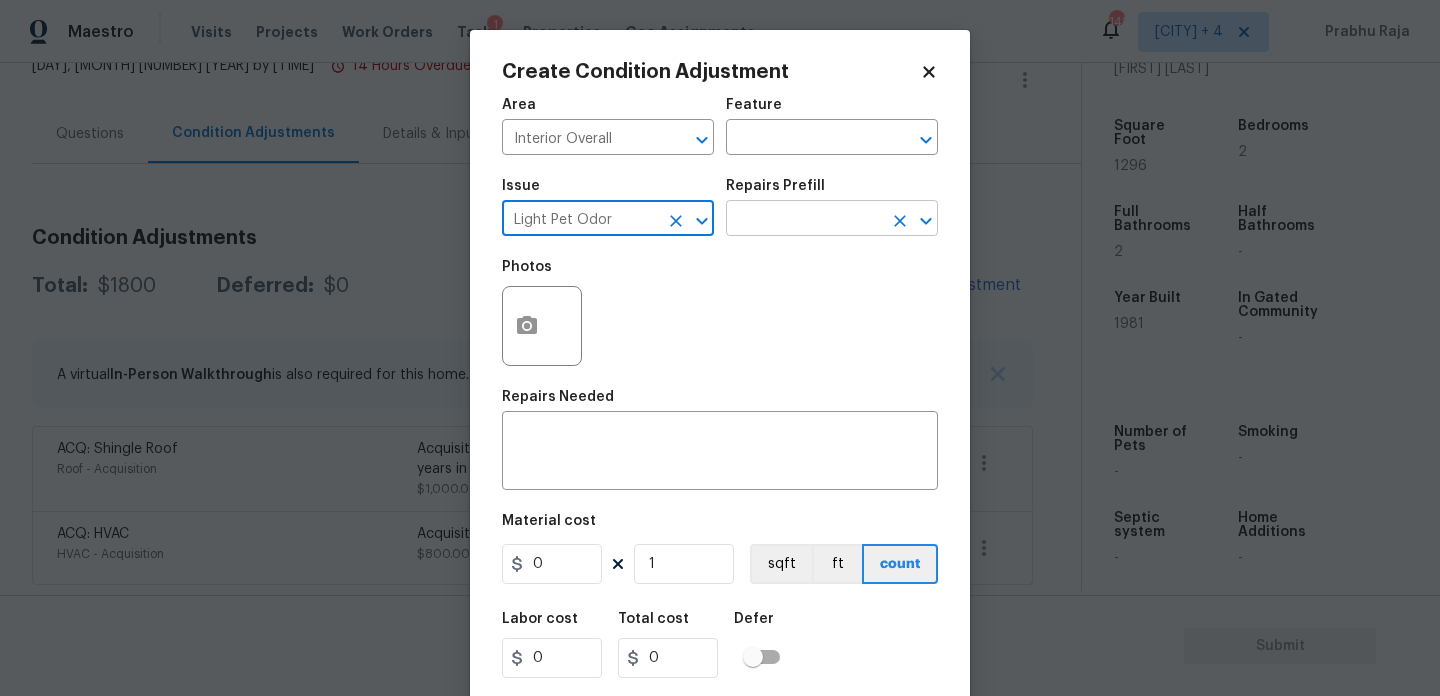 type on "Light Pet Odor" 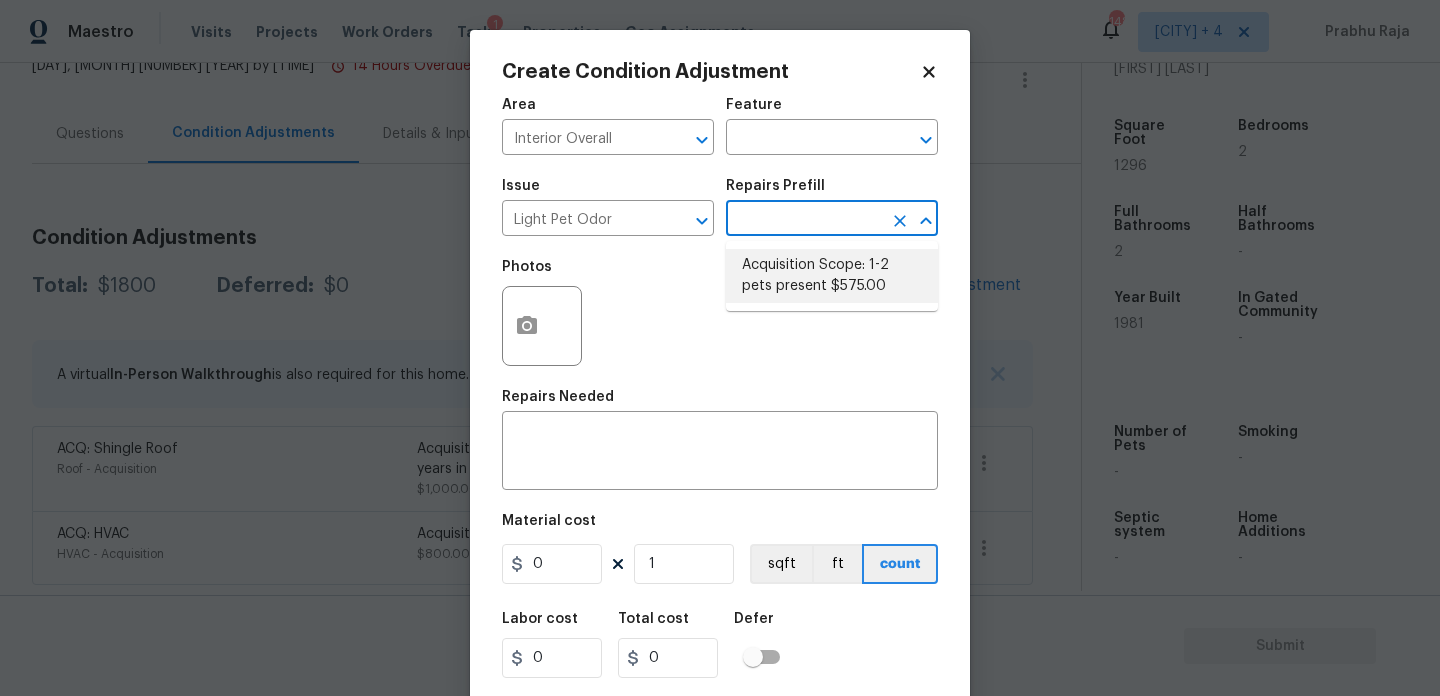 click on "Acquisition Scope: 1-2 pets present $575.00" at bounding box center [832, 276] 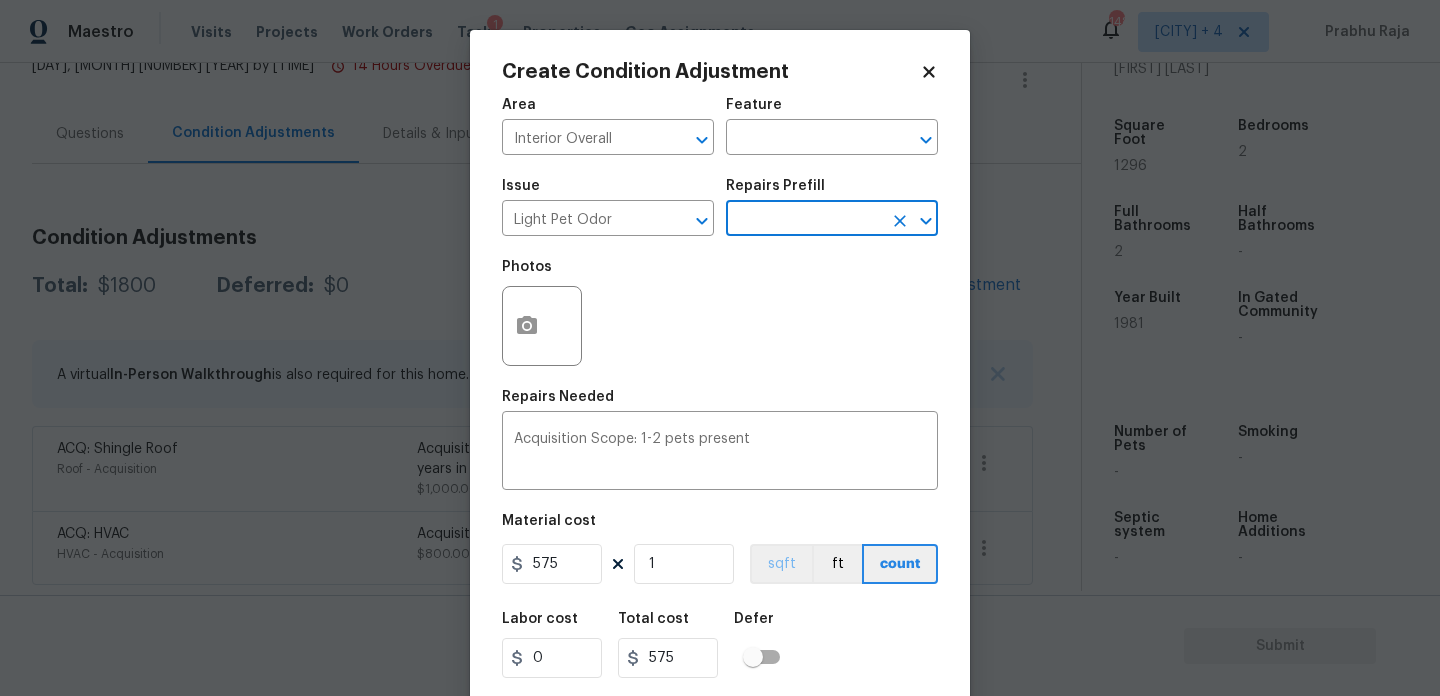 scroll, scrollTop: 51, scrollLeft: 0, axis: vertical 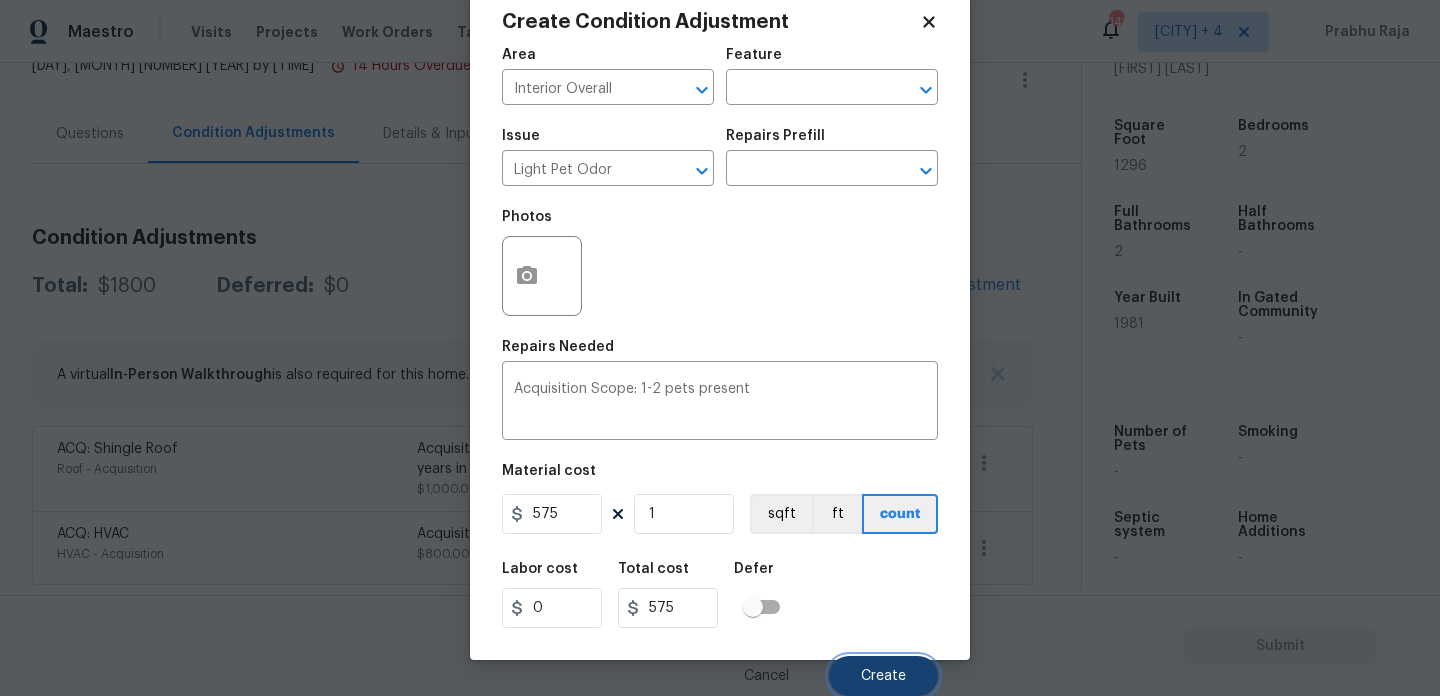 click on "Create" at bounding box center (883, 676) 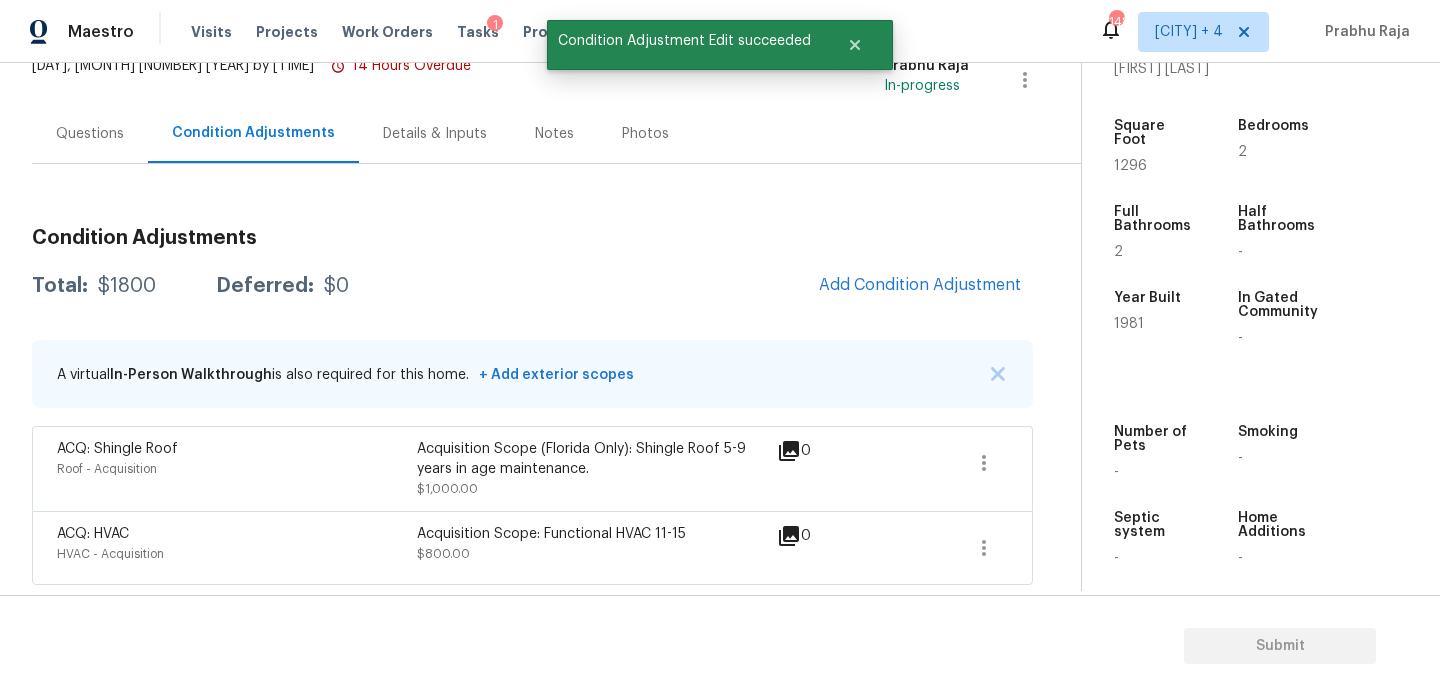 scroll, scrollTop: 44, scrollLeft: 0, axis: vertical 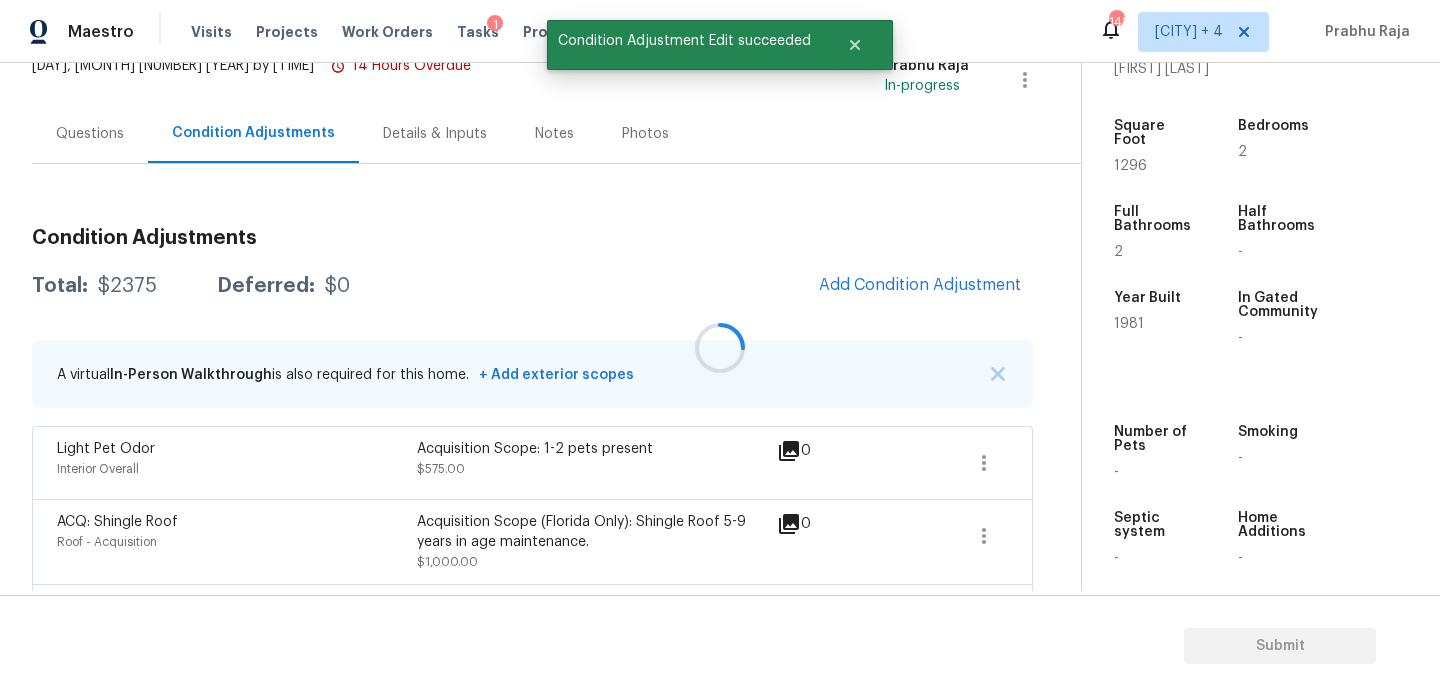 click at bounding box center (720, 348) 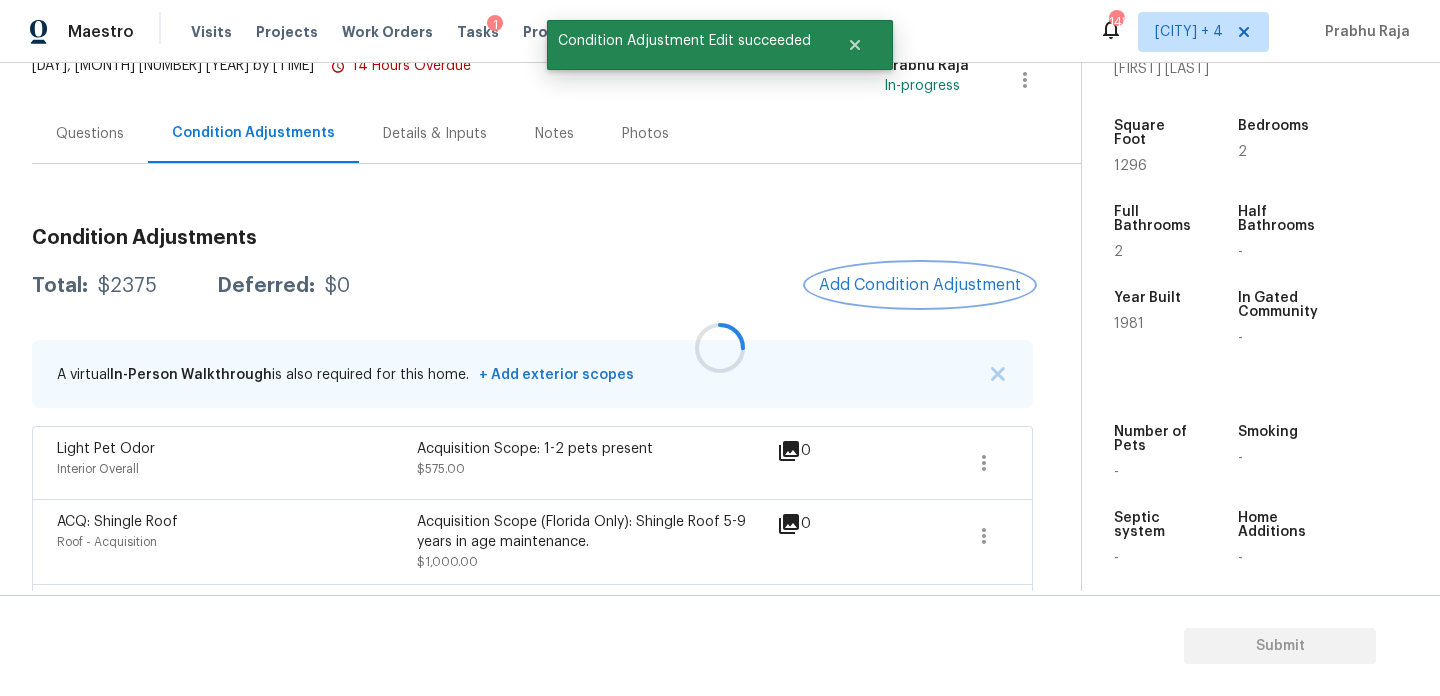 click on "Add Condition Adjustment" at bounding box center (920, 285) 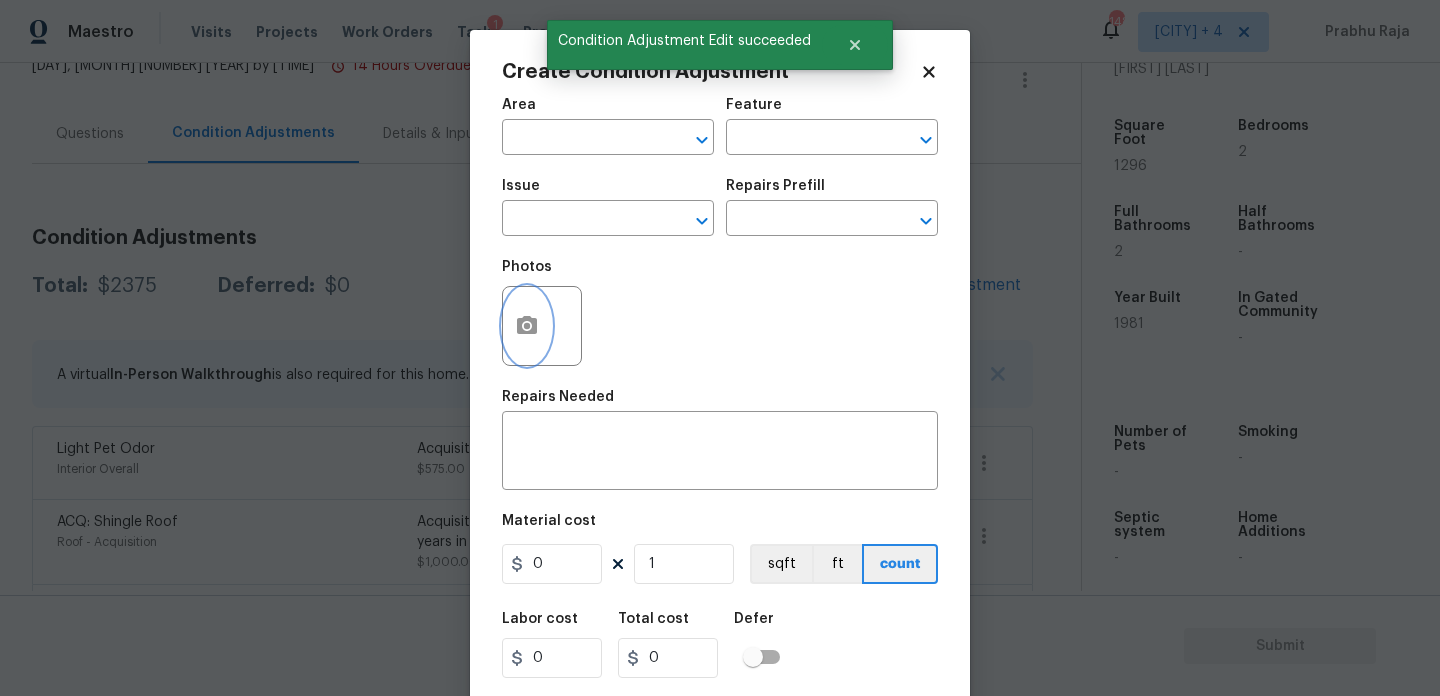 click 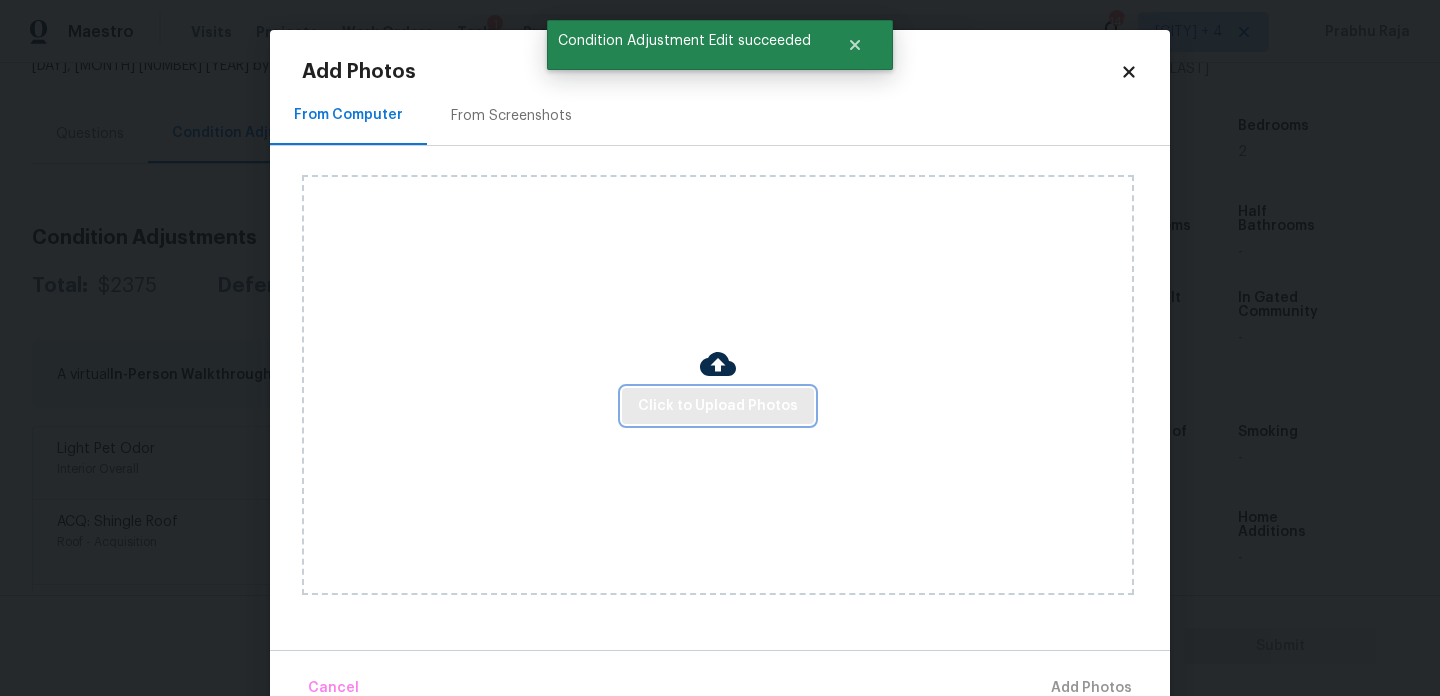 click on "Click to Upload Photos" at bounding box center (718, 406) 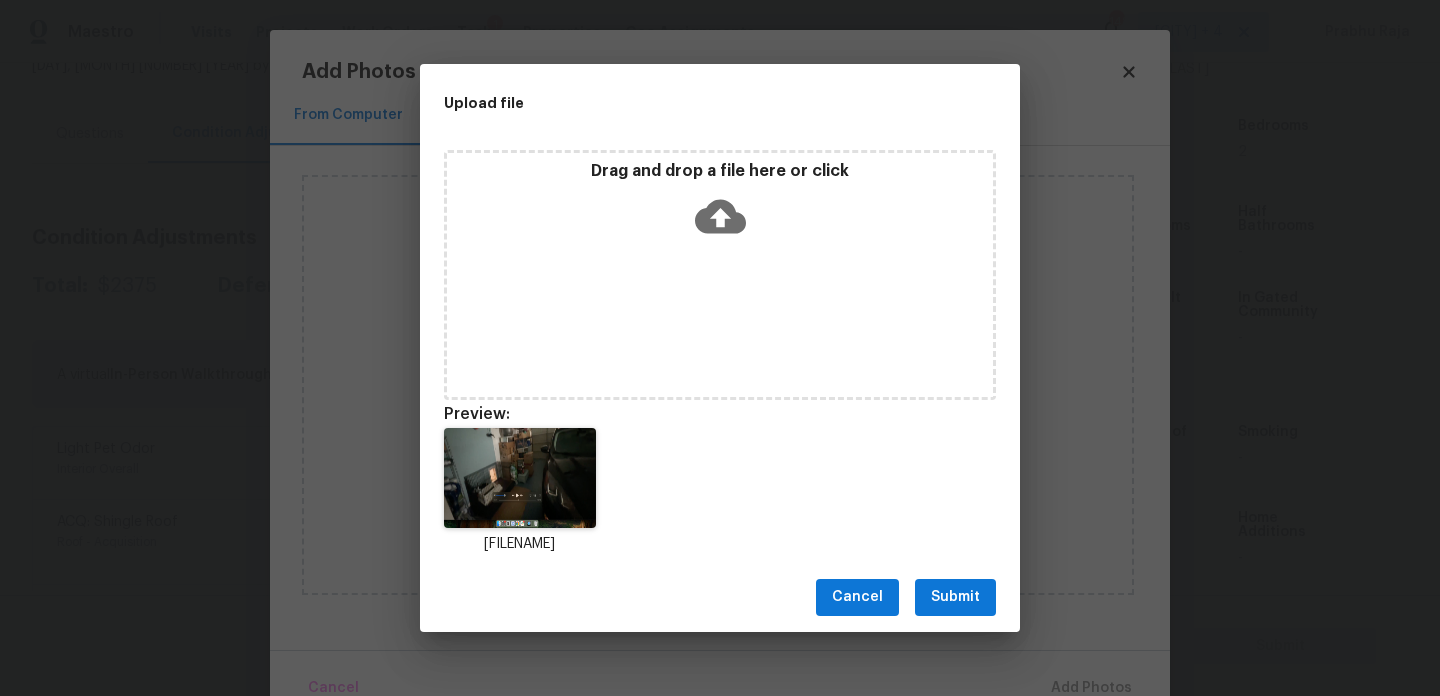 click on "Submit" at bounding box center (955, 597) 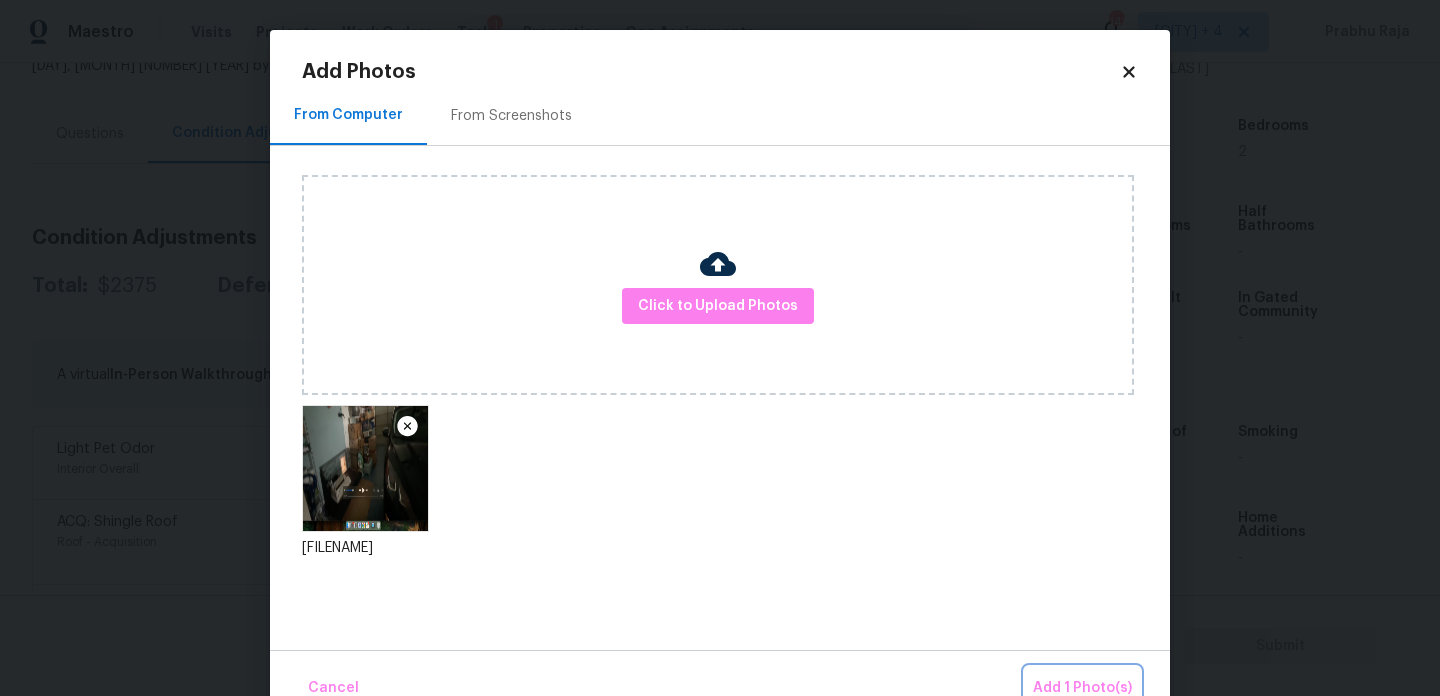 click on "Add 1 Photo(s)" at bounding box center (1082, 688) 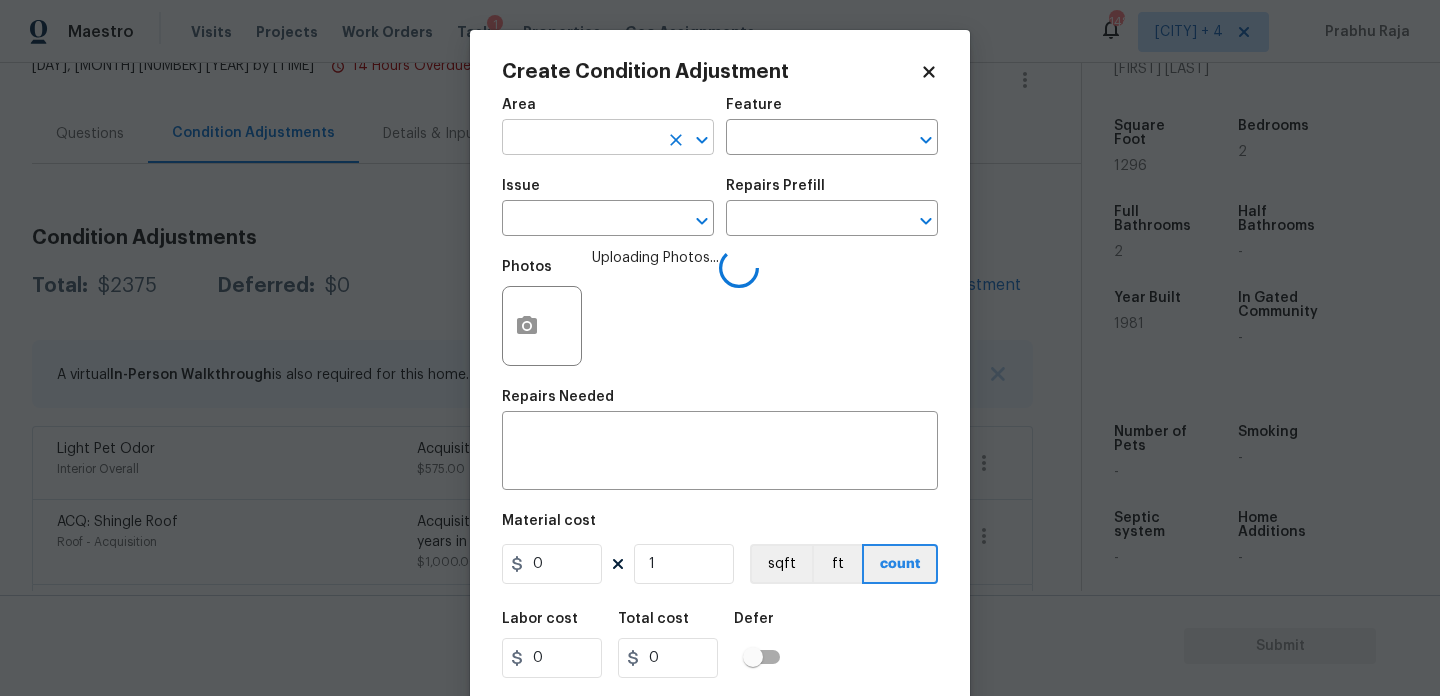 click at bounding box center (580, 139) 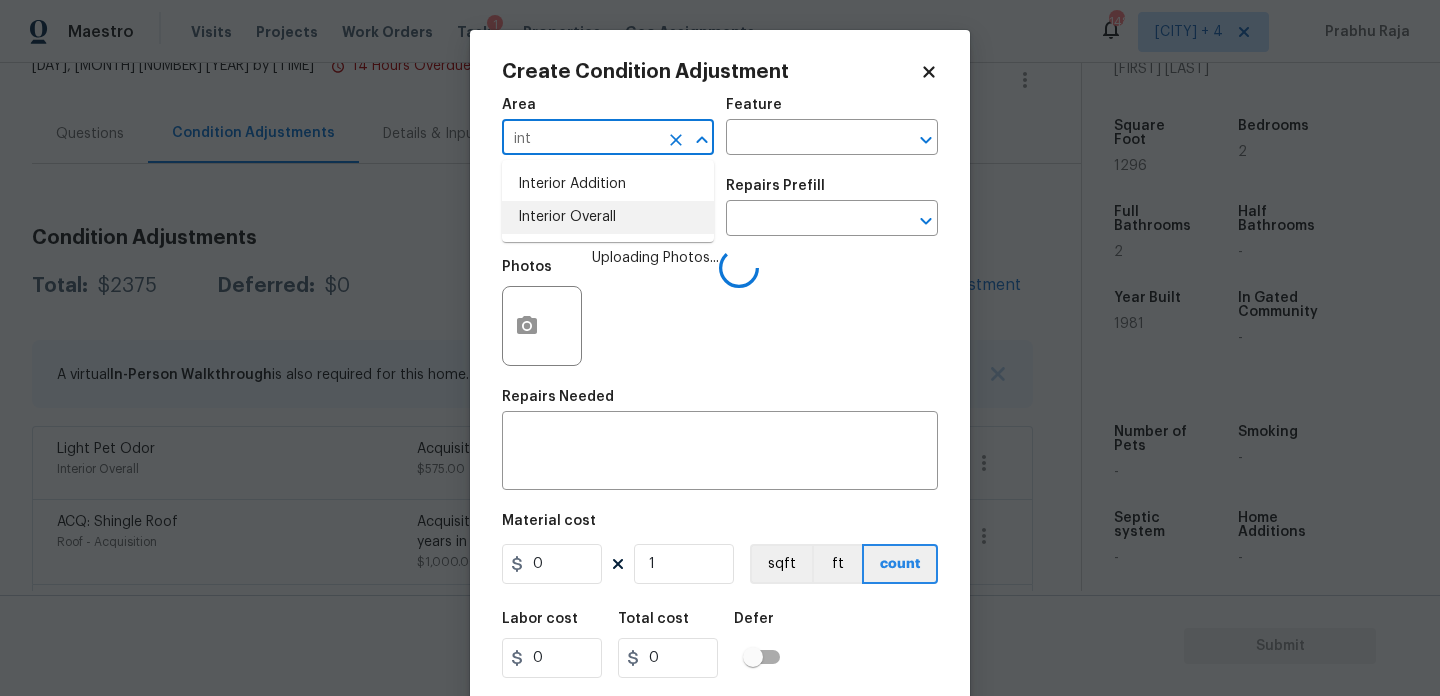 click on "Interior Overall" at bounding box center [608, 217] 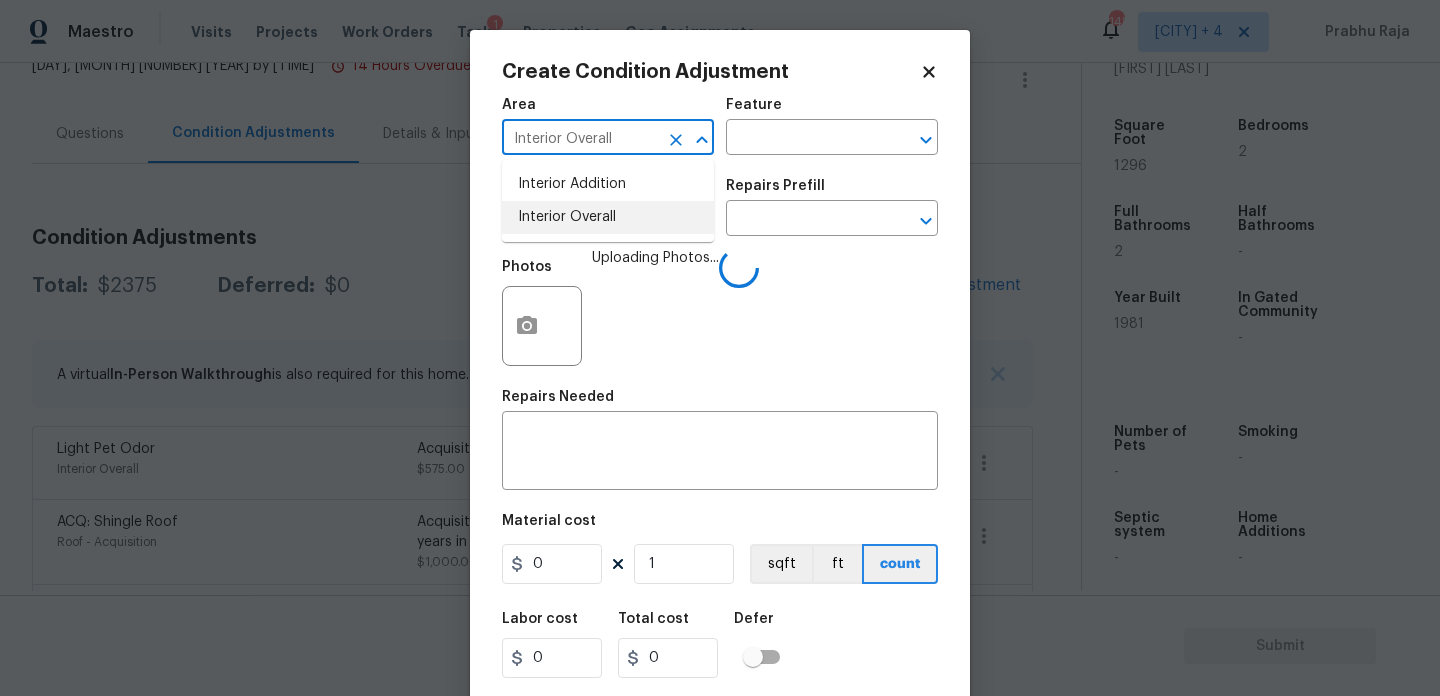 type on "Interior Overall" 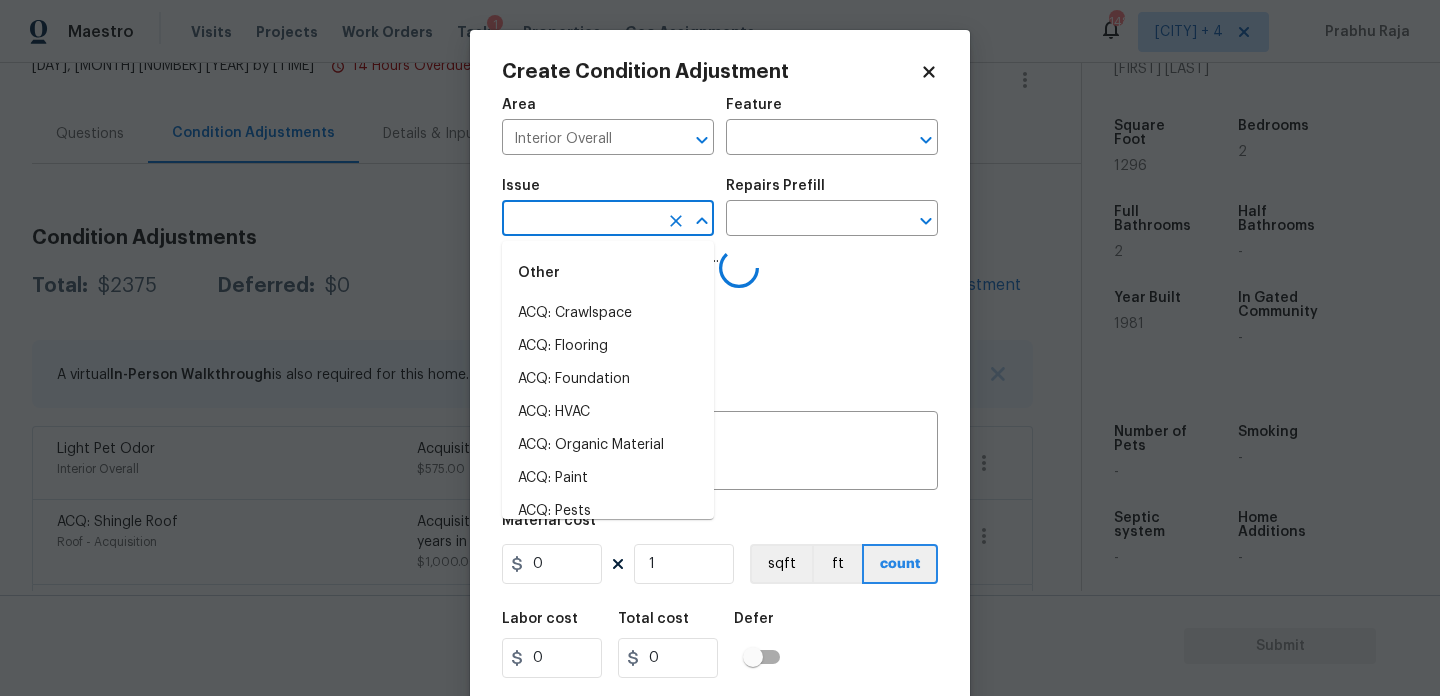 click at bounding box center (580, 220) 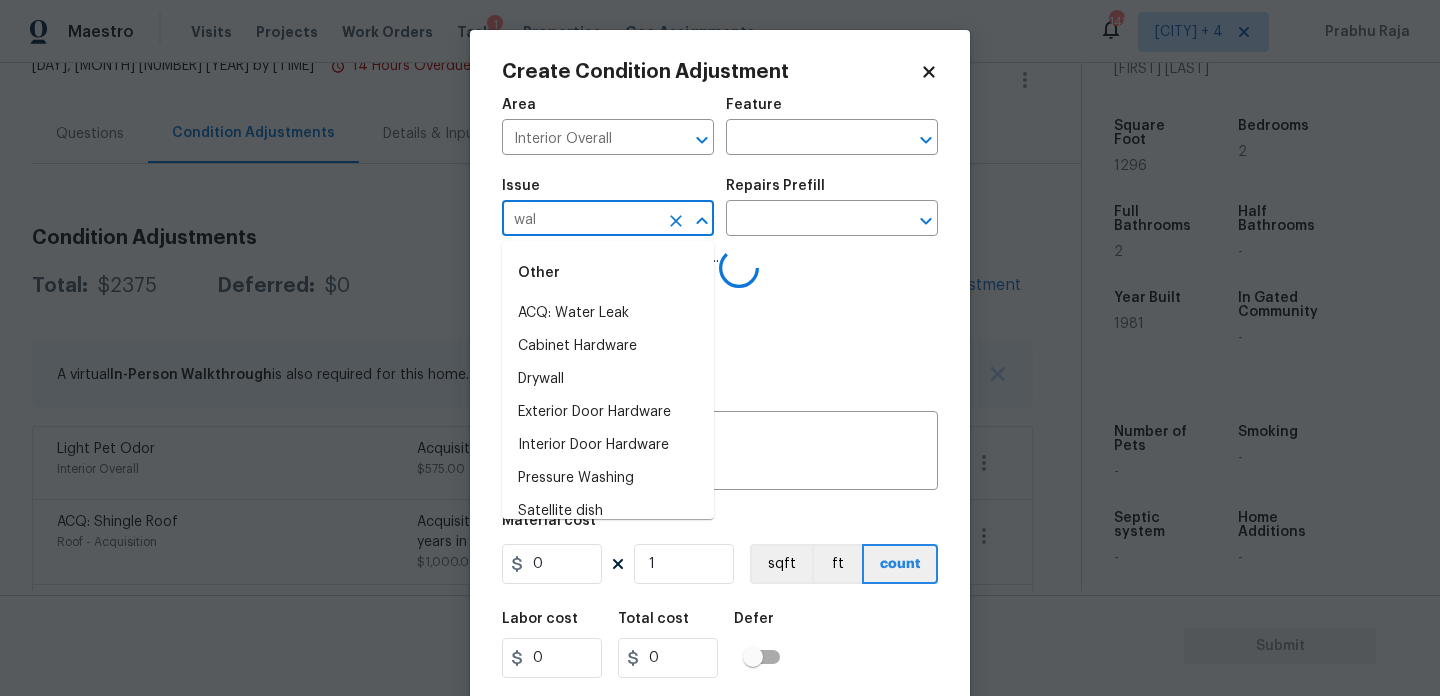 type on "wall" 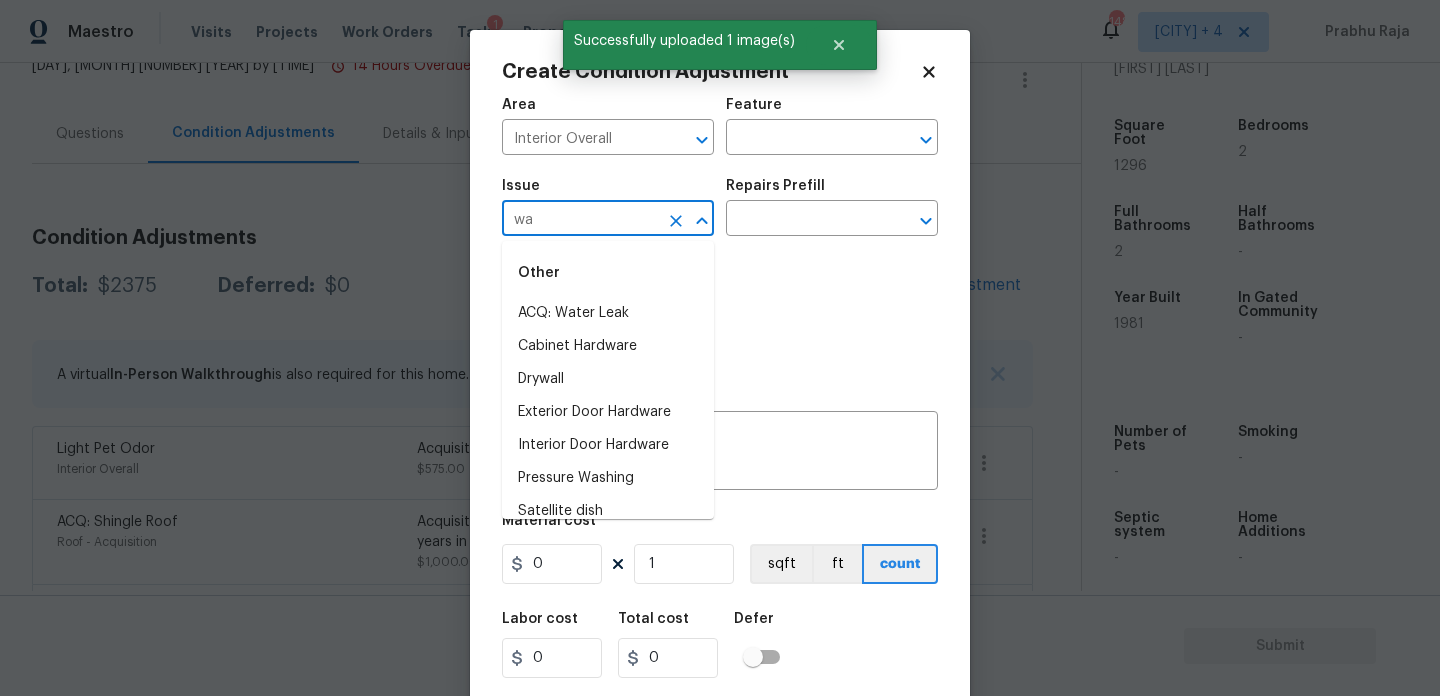 type on "wal" 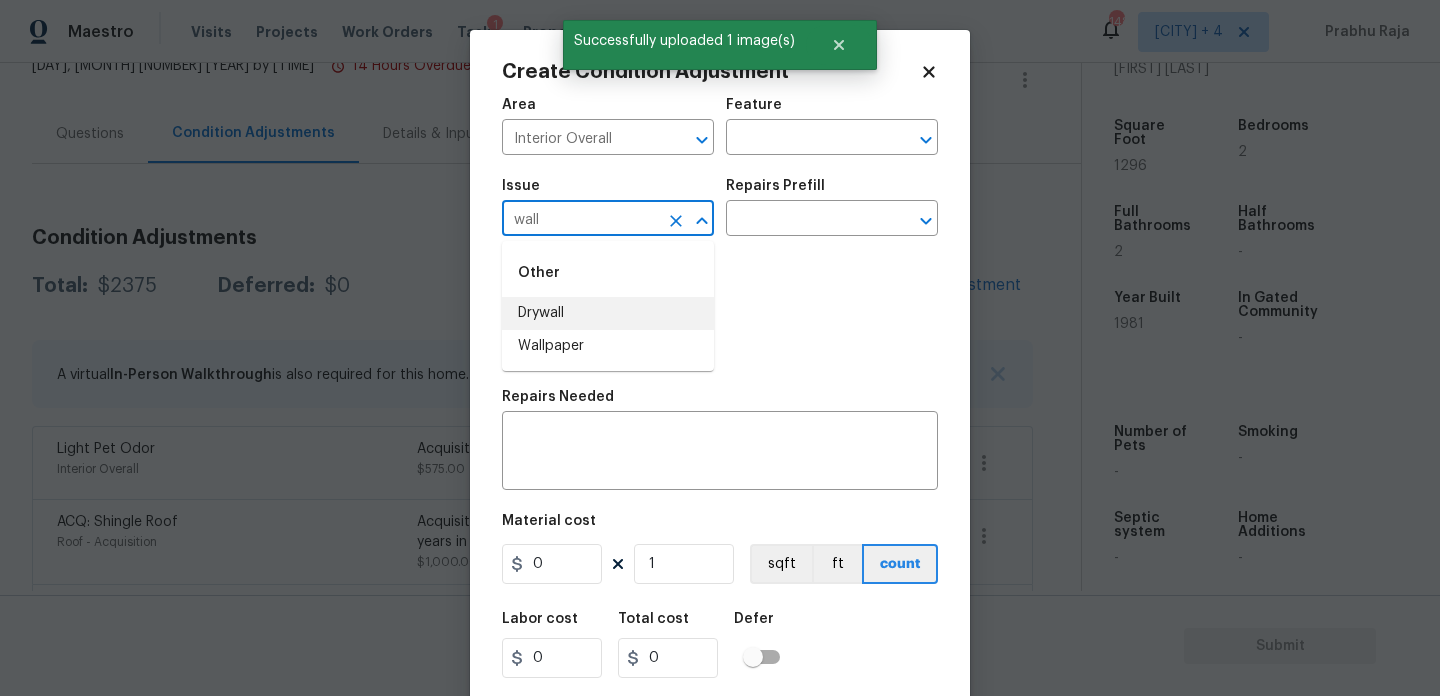 click on "Drywall" at bounding box center [608, 313] 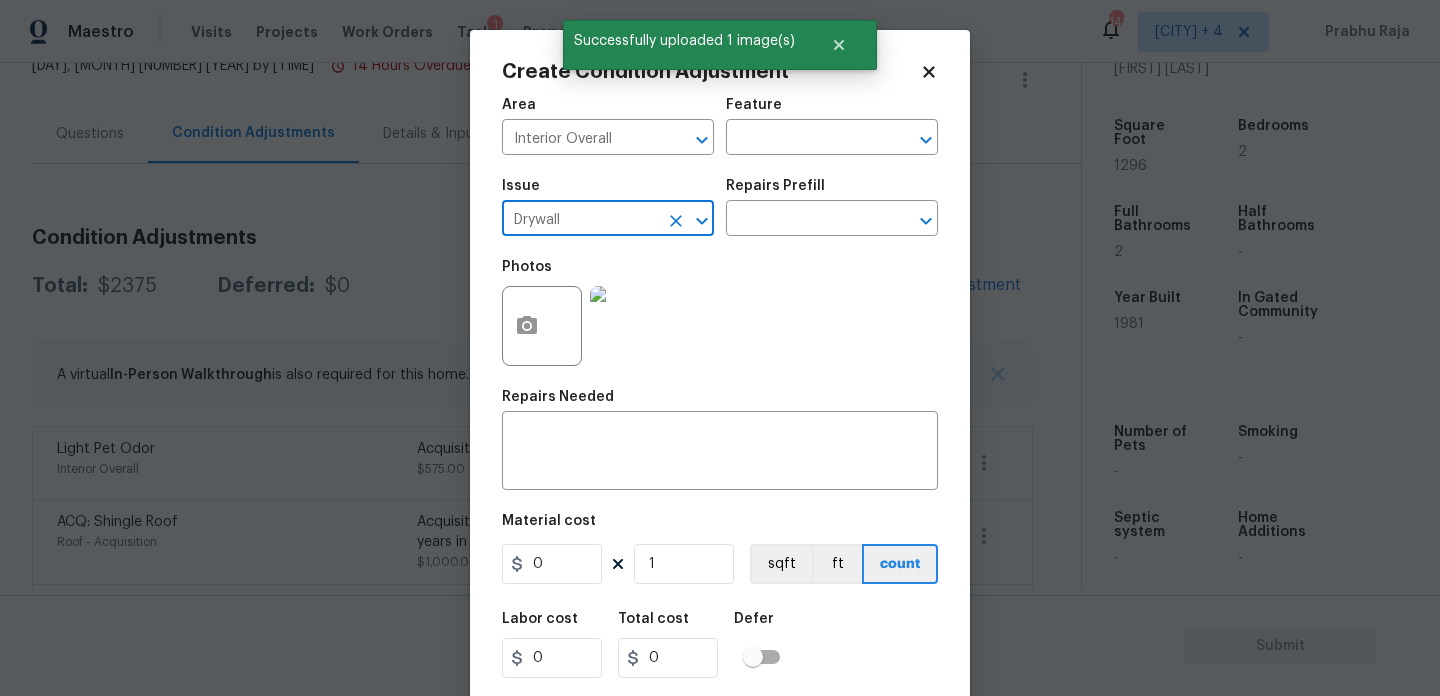 type on "Drywall" 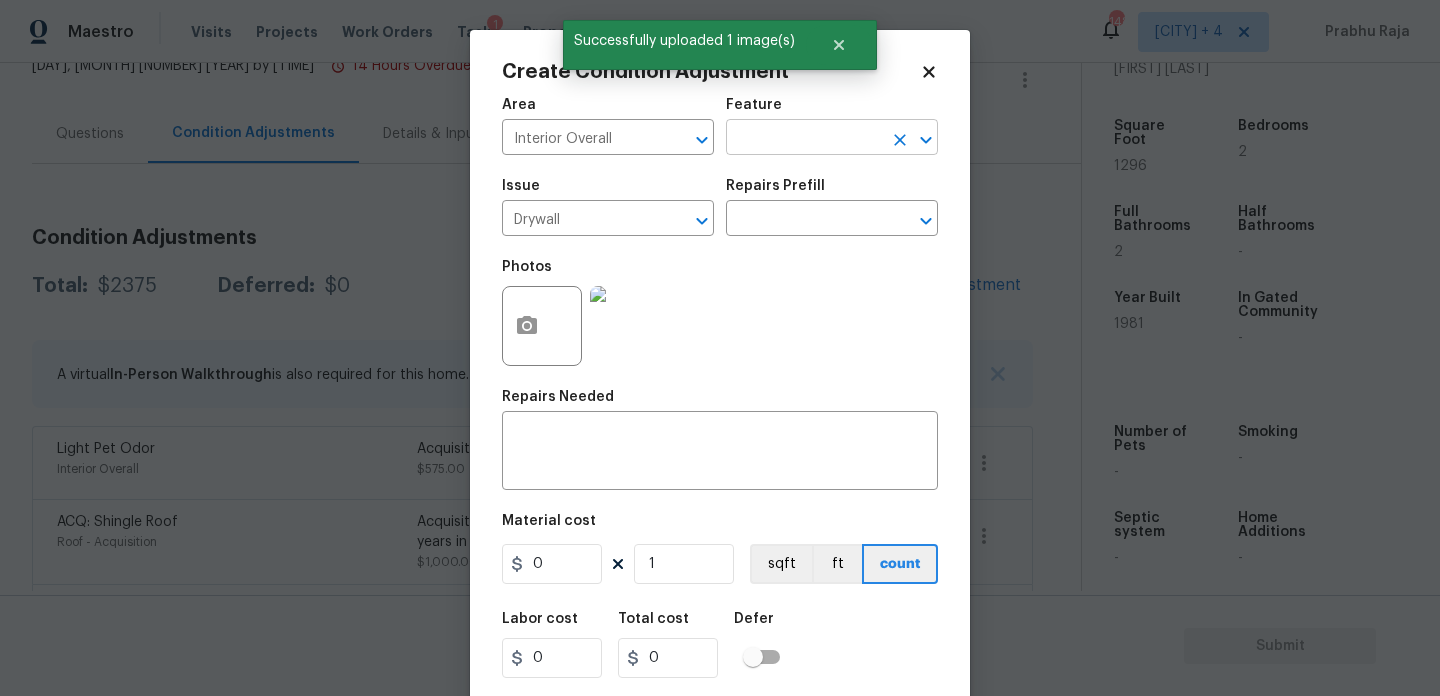 click at bounding box center (804, 139) 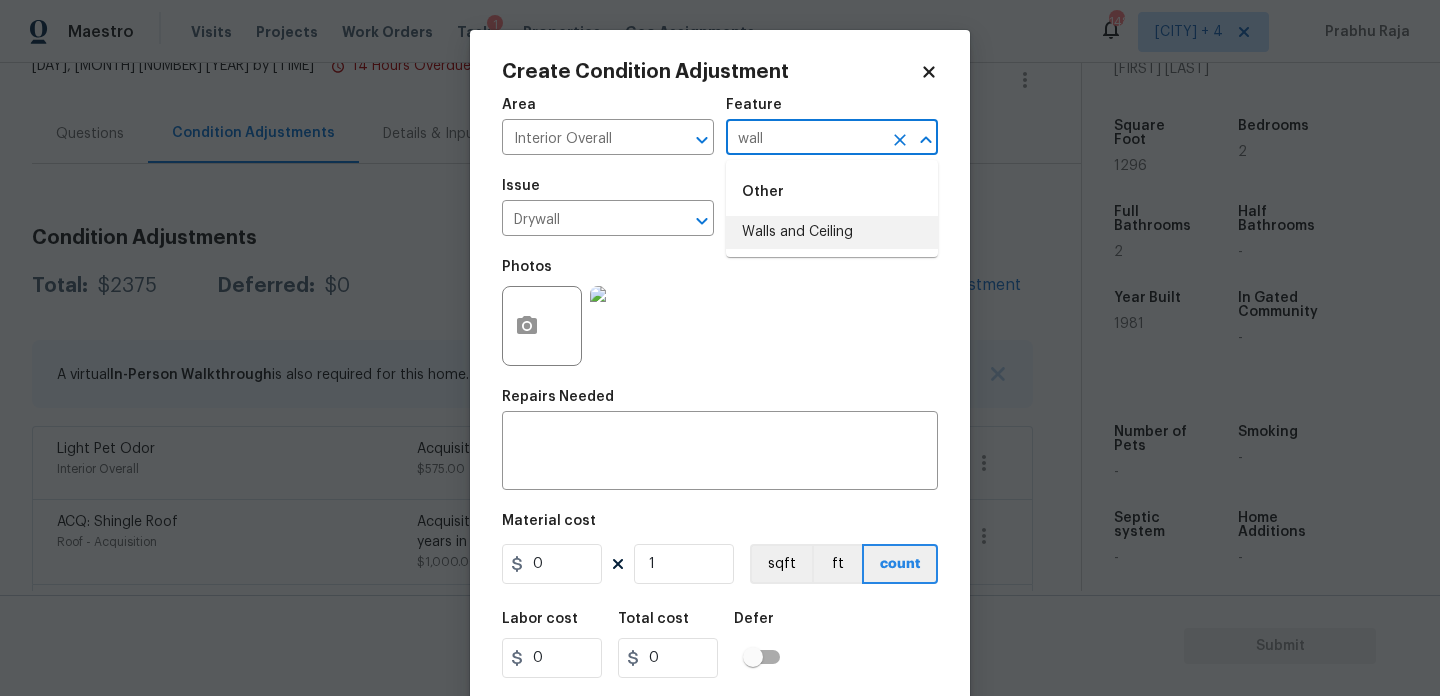 click on "Walls and Ceiling" at bounding box center [832, 232] 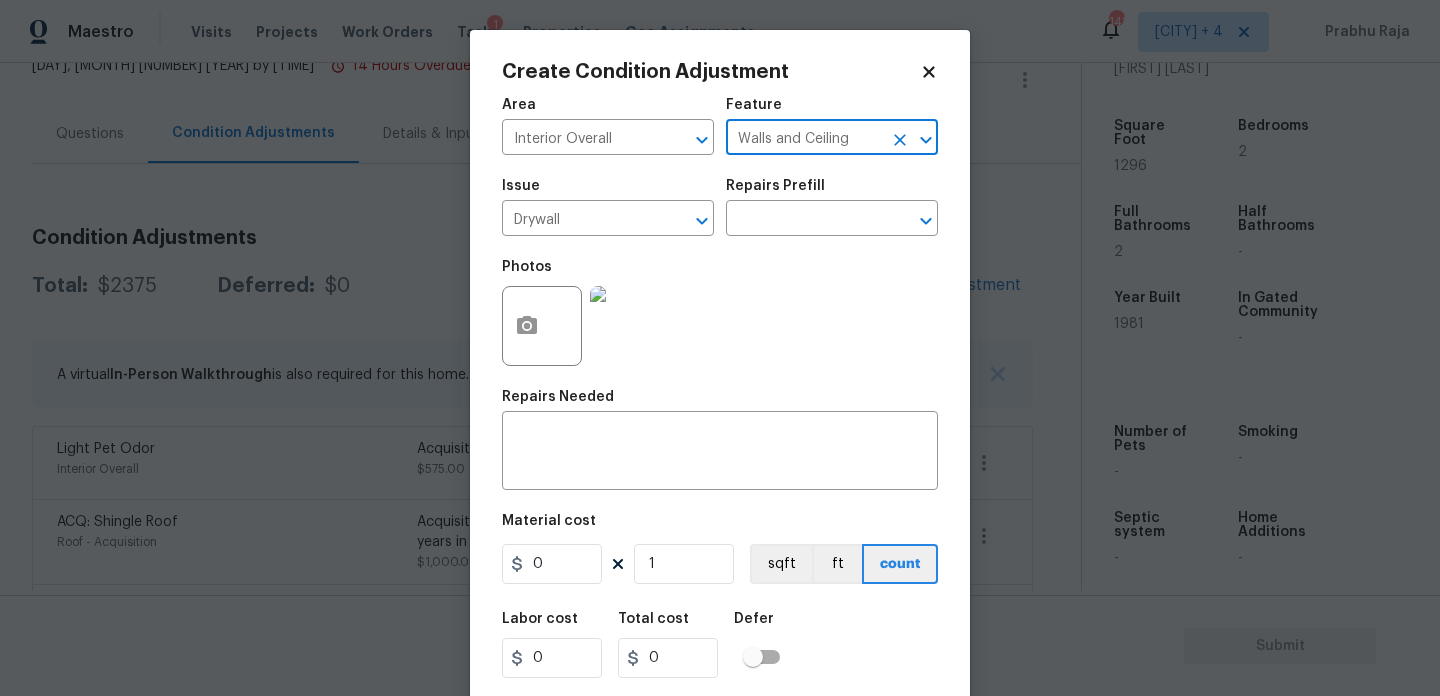 type on "Walls and Ceiling" 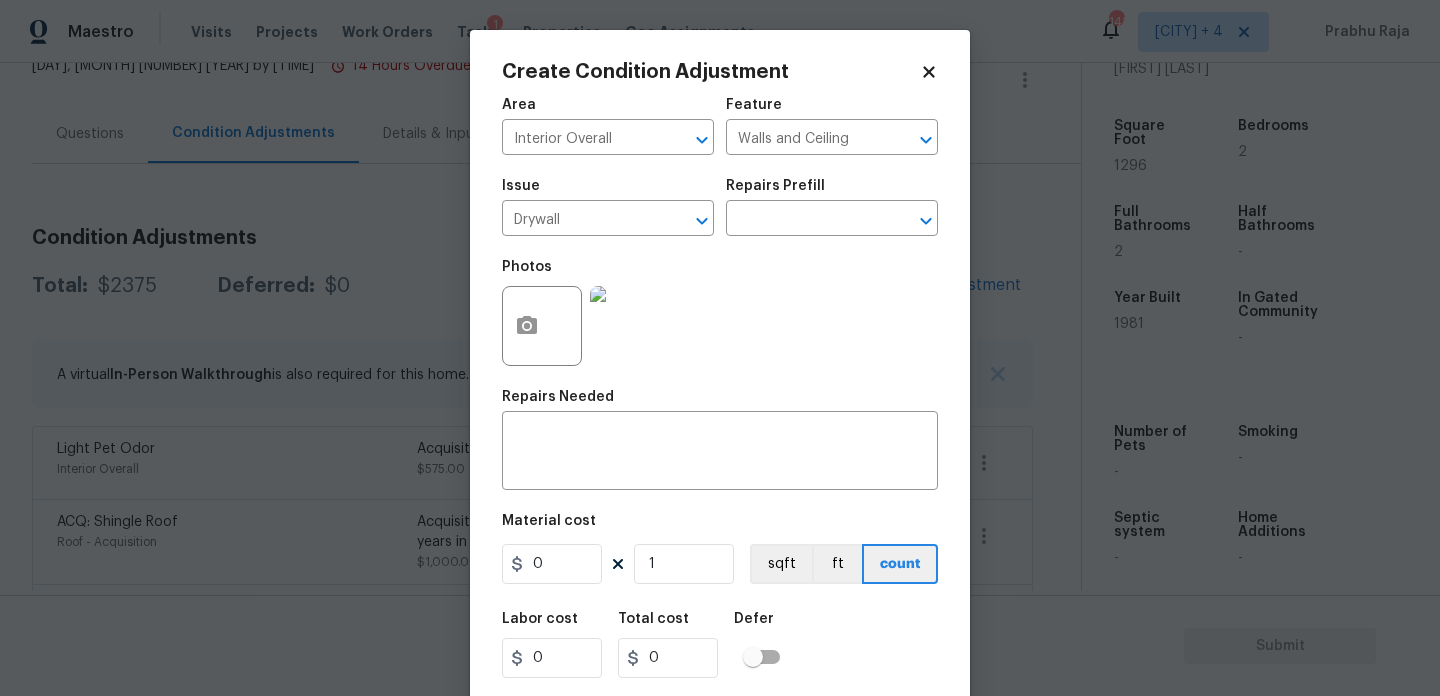 scroll, scrollTop: 51, scrollLeft: 0, axis: vertical 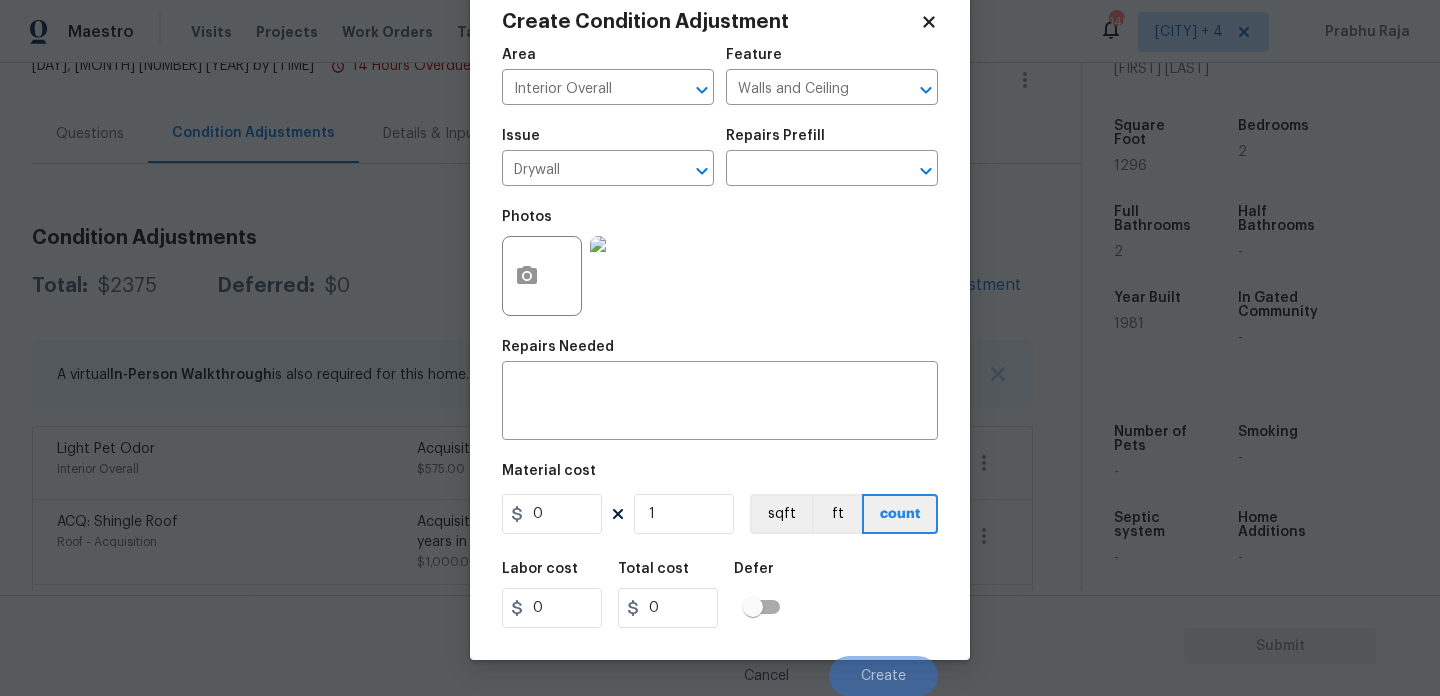 click on "Area Interior Overall ​ Feature Walls and Ceiling ​ Issue Drywall ​ Repairs Prefill ​ Photos Repairs Needed x ​ Material cost 0 1 sqft ft count Labor cost 0 Total cost 0 Defer Cancel Create" at bounding box center (720, 366) 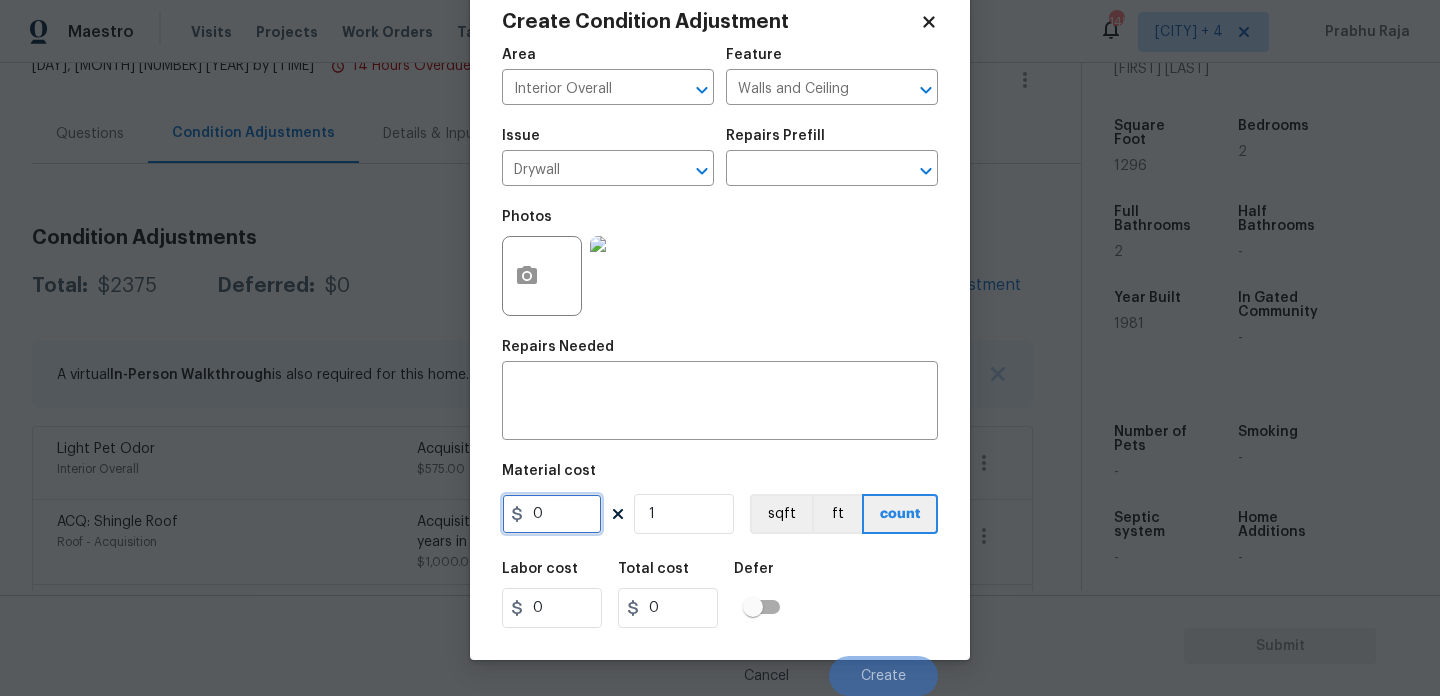 click on "0" at bounding box center [552, 514] 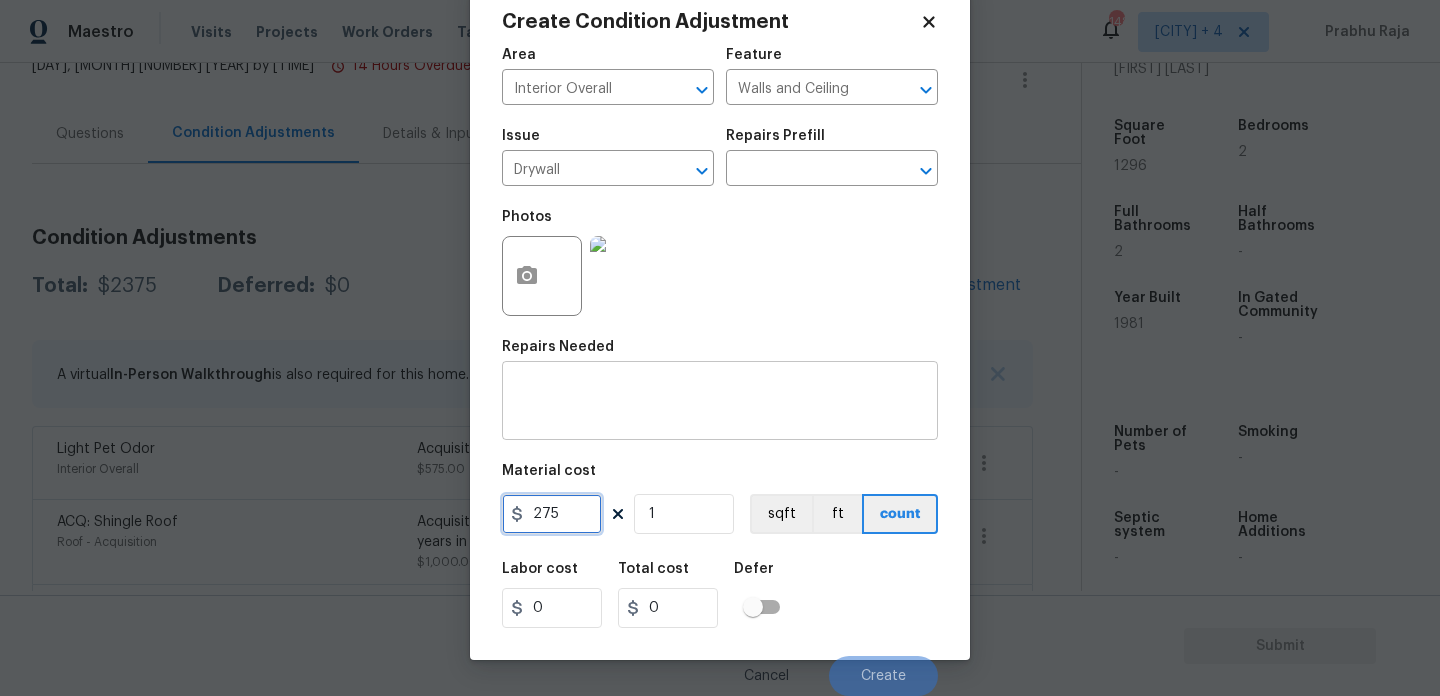 type on "275" 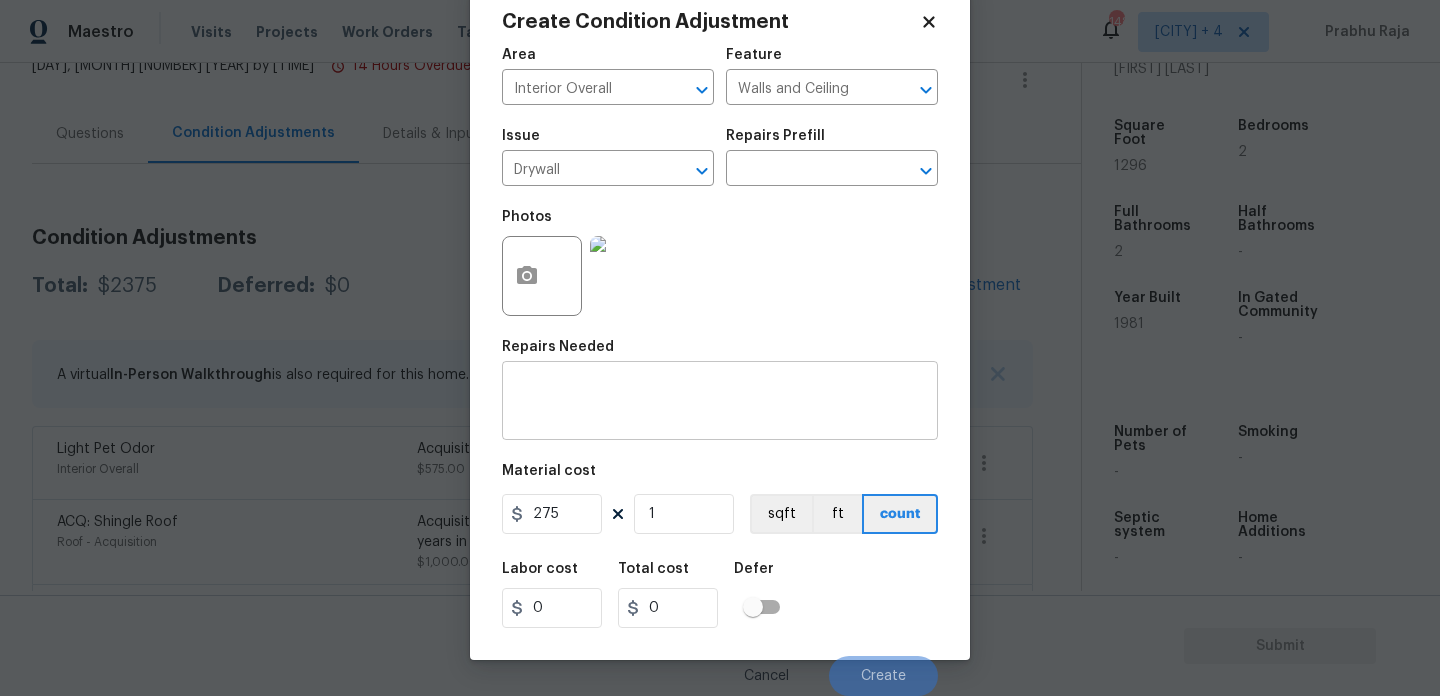 type on "275" 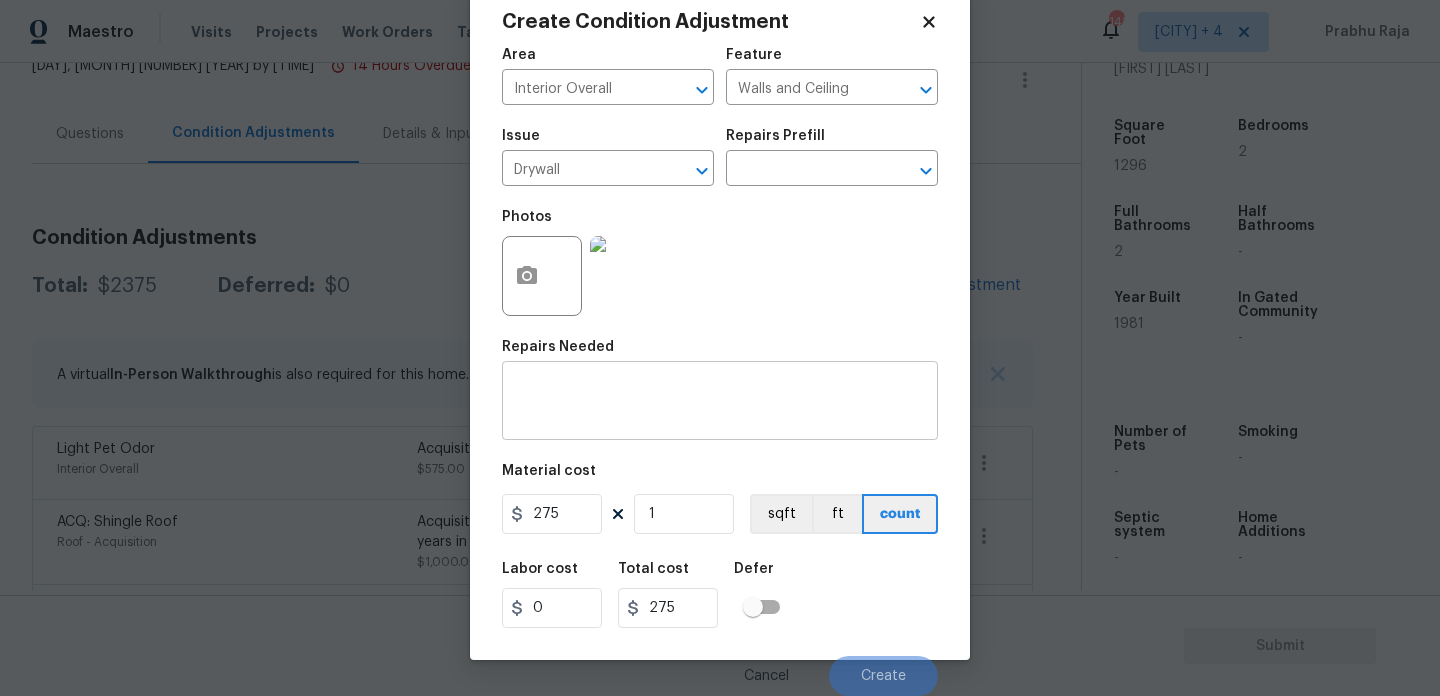 click at bounding box center [720, 403] 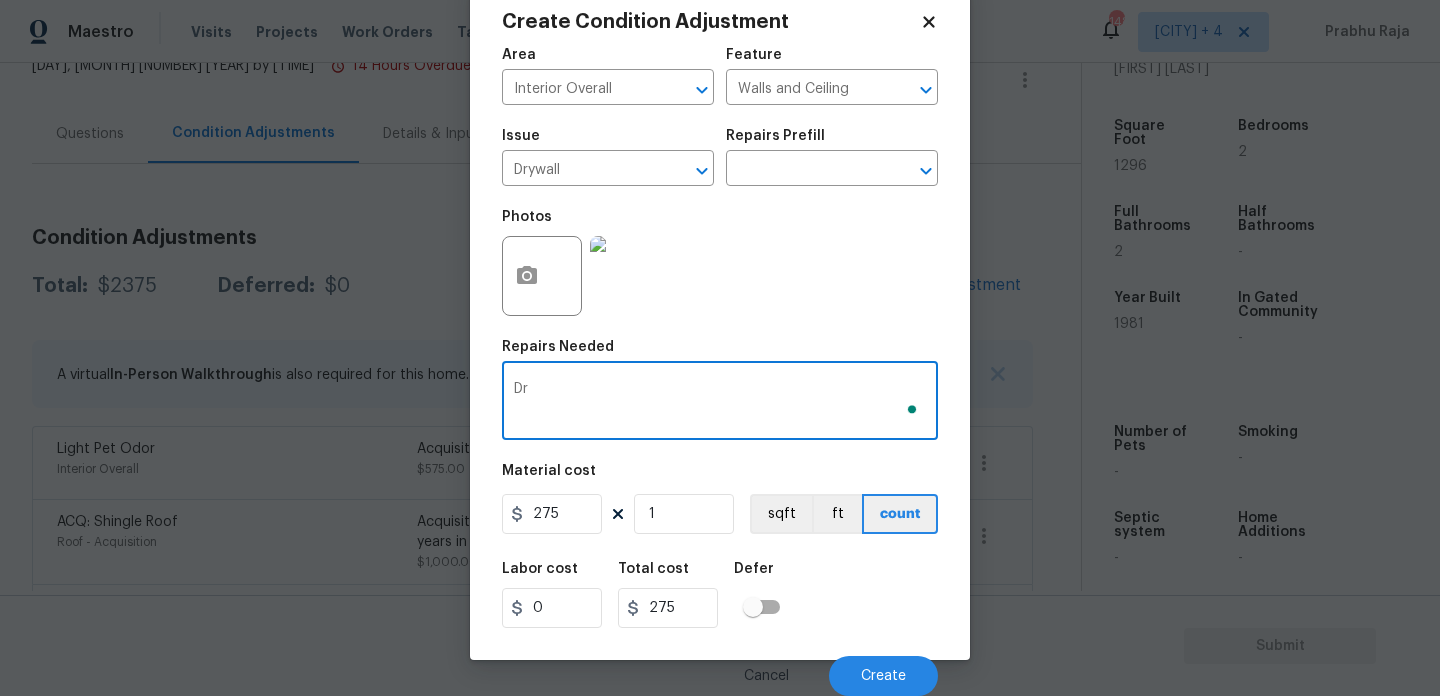type on "D" 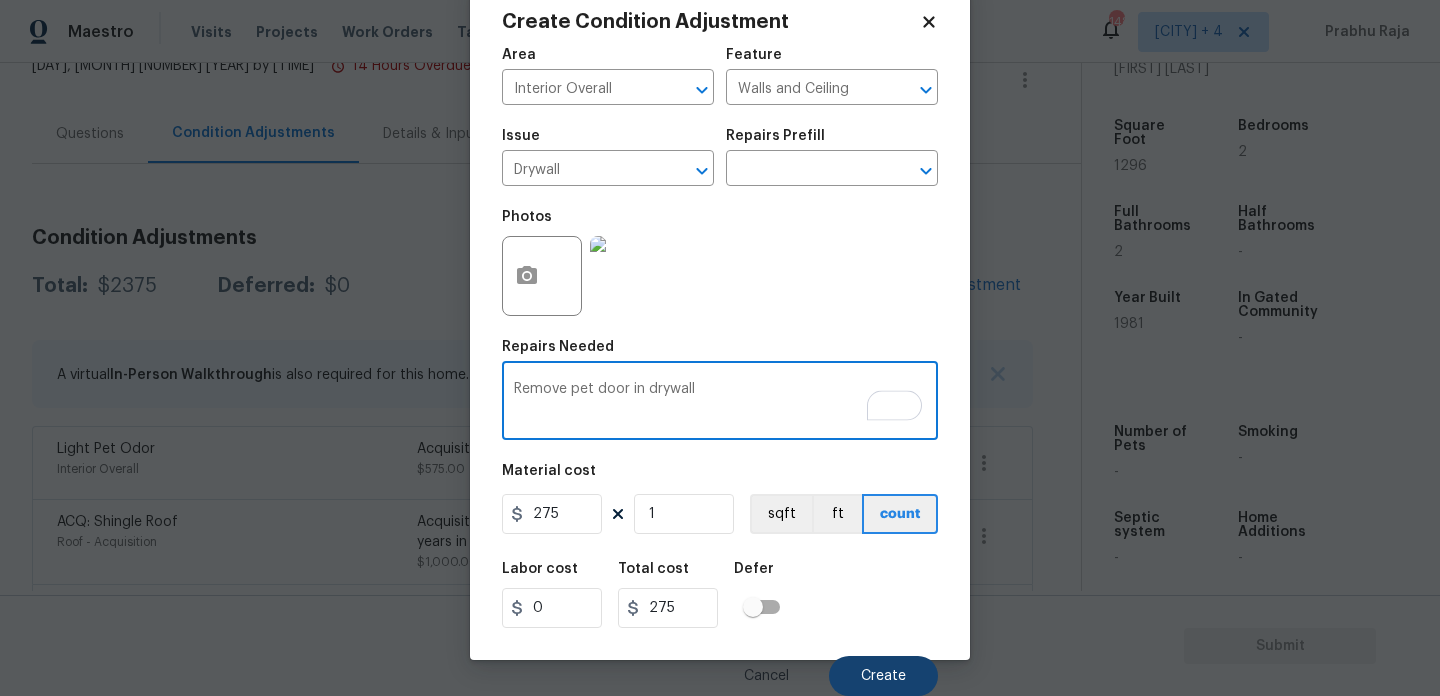 type on "Remove pet door in drywall" 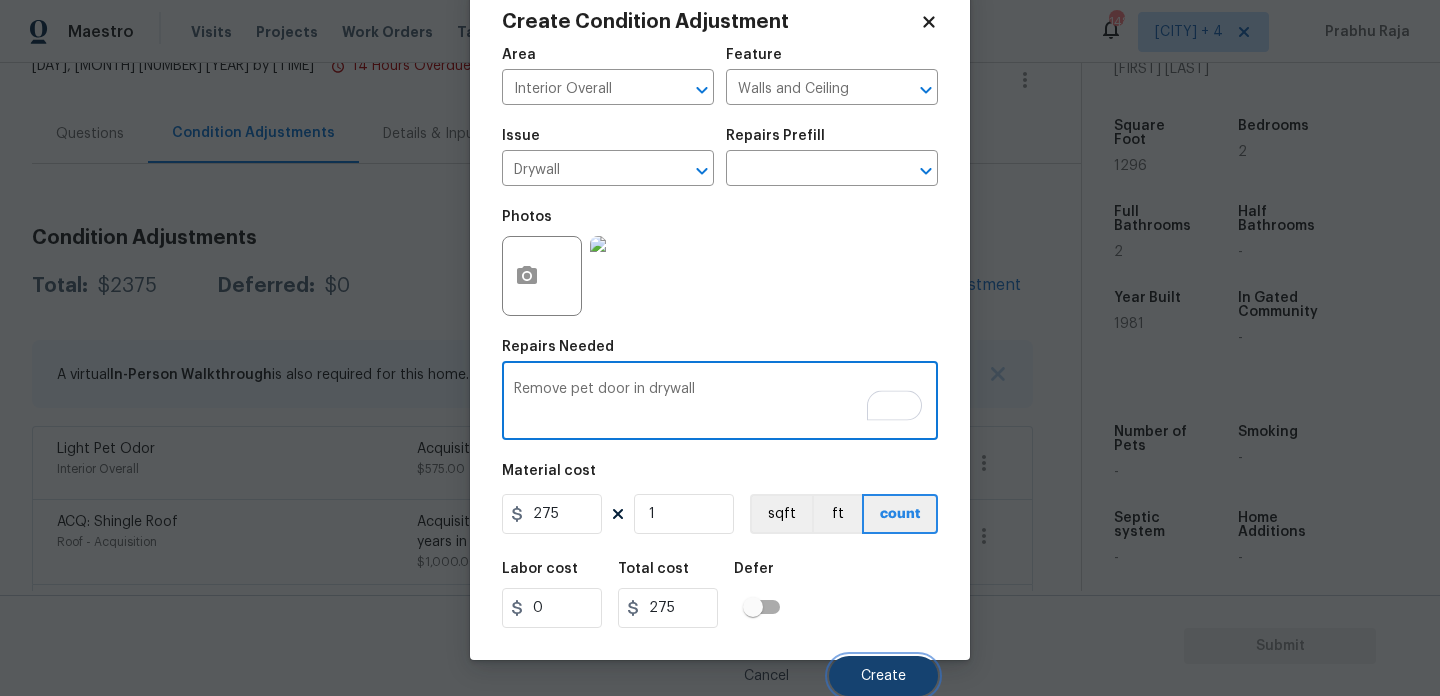 click on "Create" at bounding box center (883, 676) 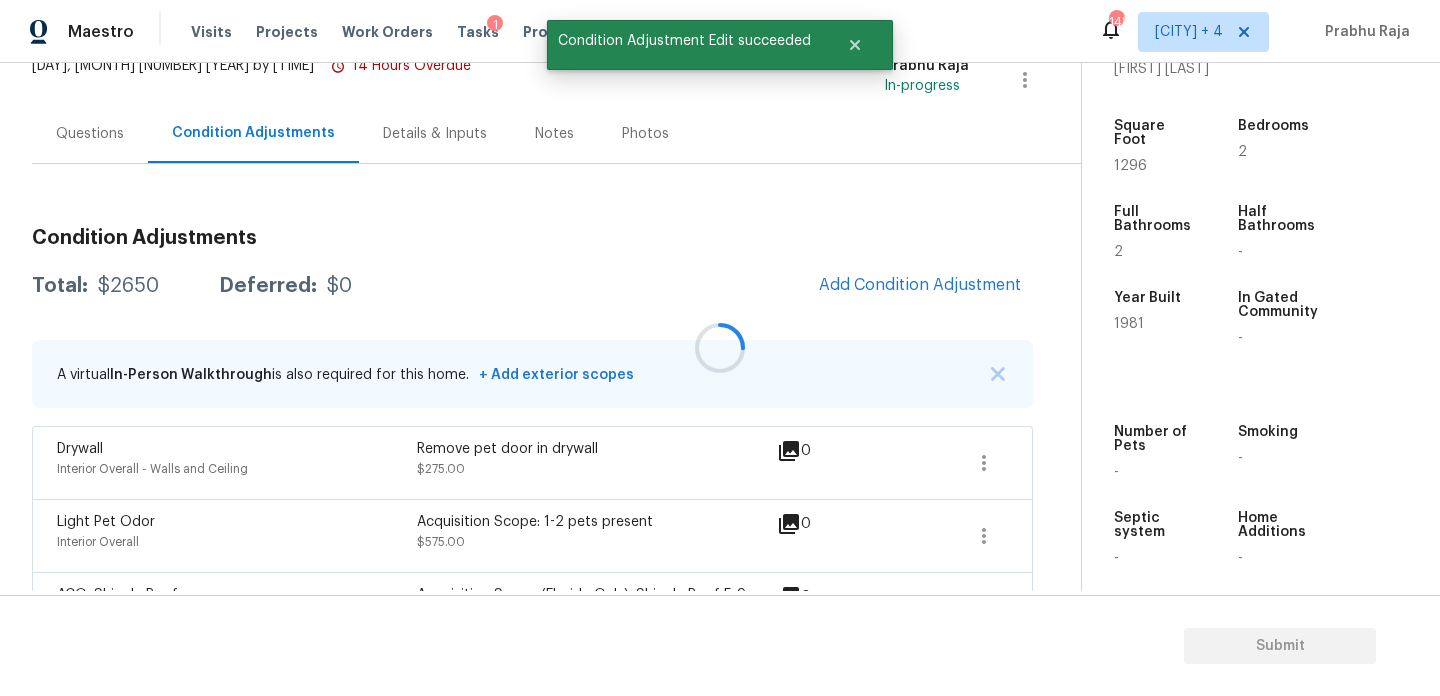 scroll, scrollTop: 0, scrollLeft: 0, axis: both 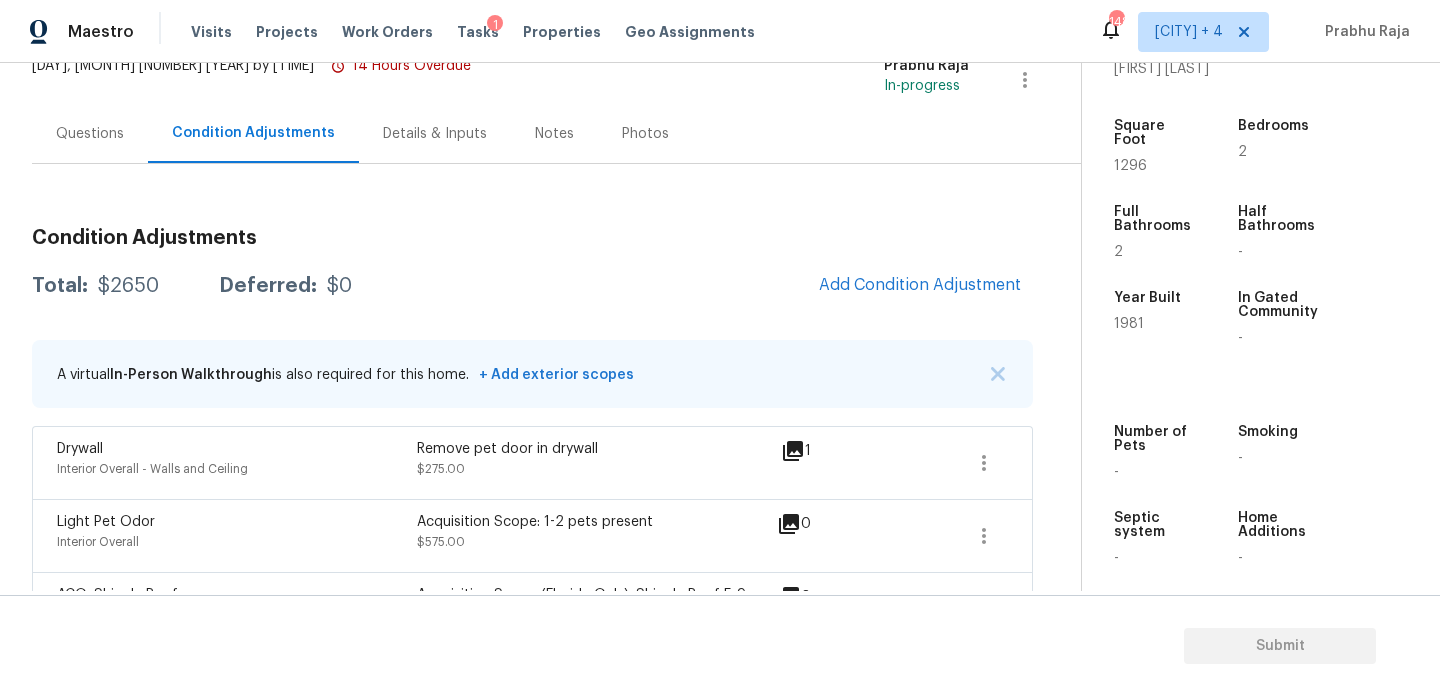 click on "Questions" at bounding box center (90, 133) 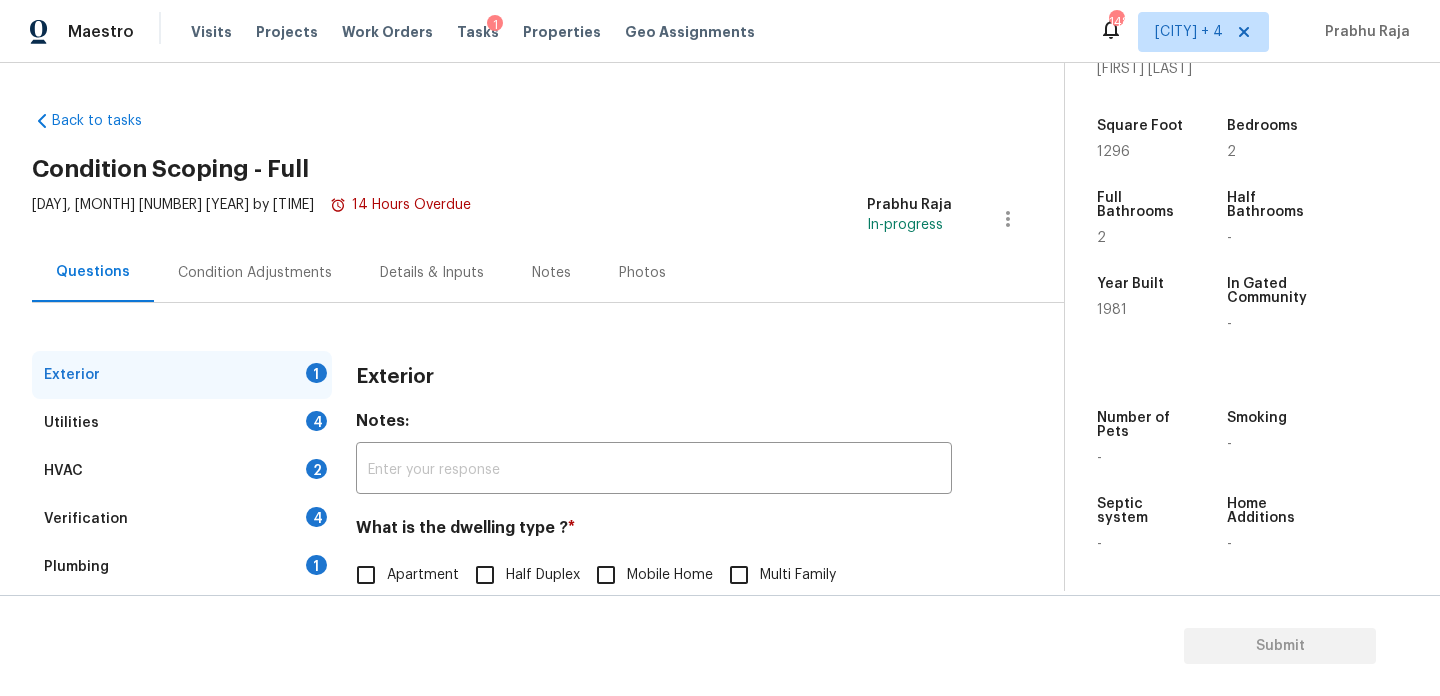 scroll, scrollTop: 267, scrollLeft: 0, axis: vertical 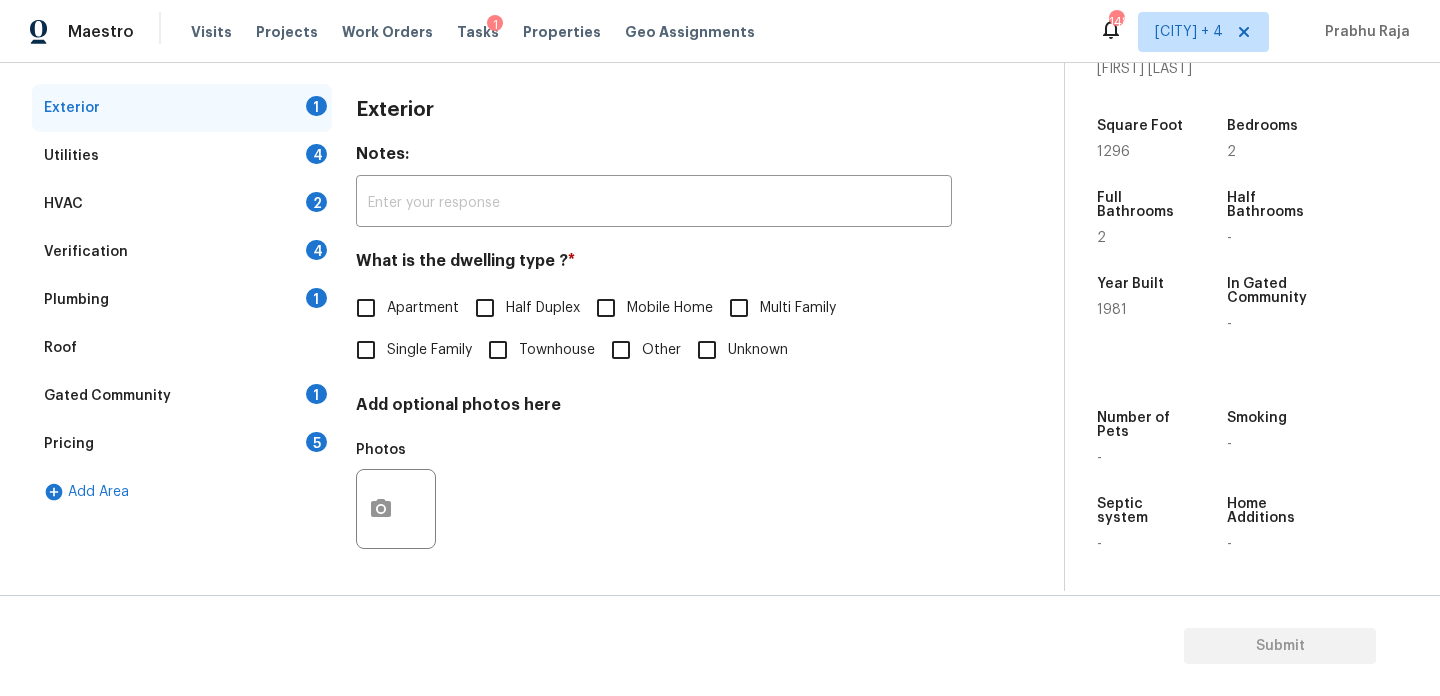 click on "Pricing 5" at bounding box center (182, 444) 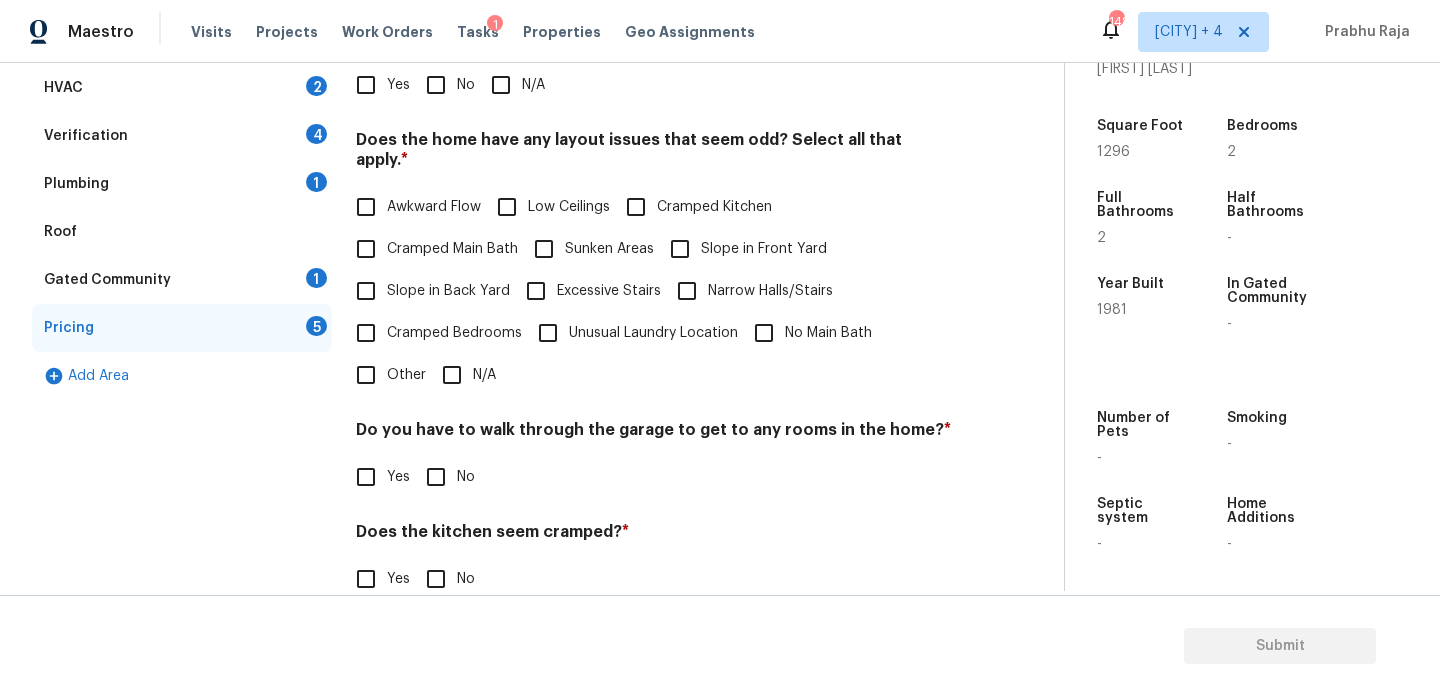 scroll, scrollTop: 387, scrollLeft: 0, axis: vertical 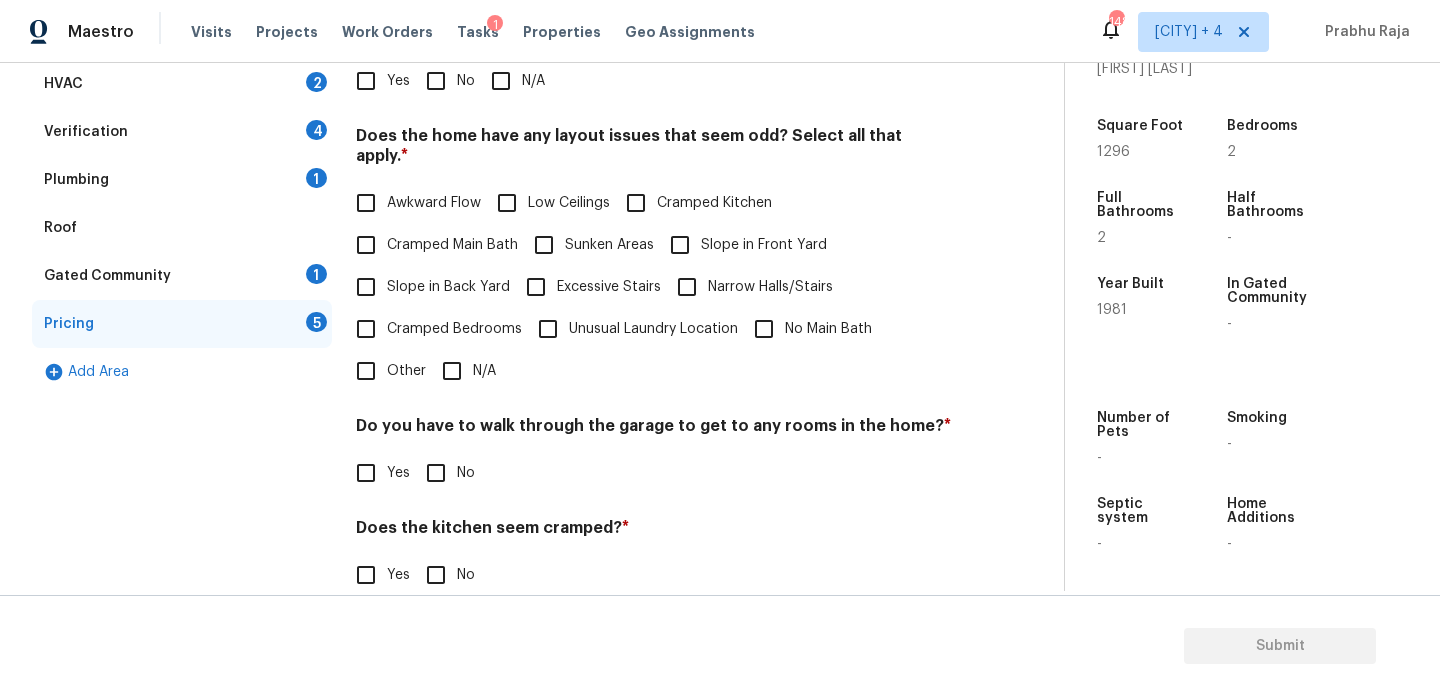 click on "Slope in Front Yard" at bounding box center (764, 245) 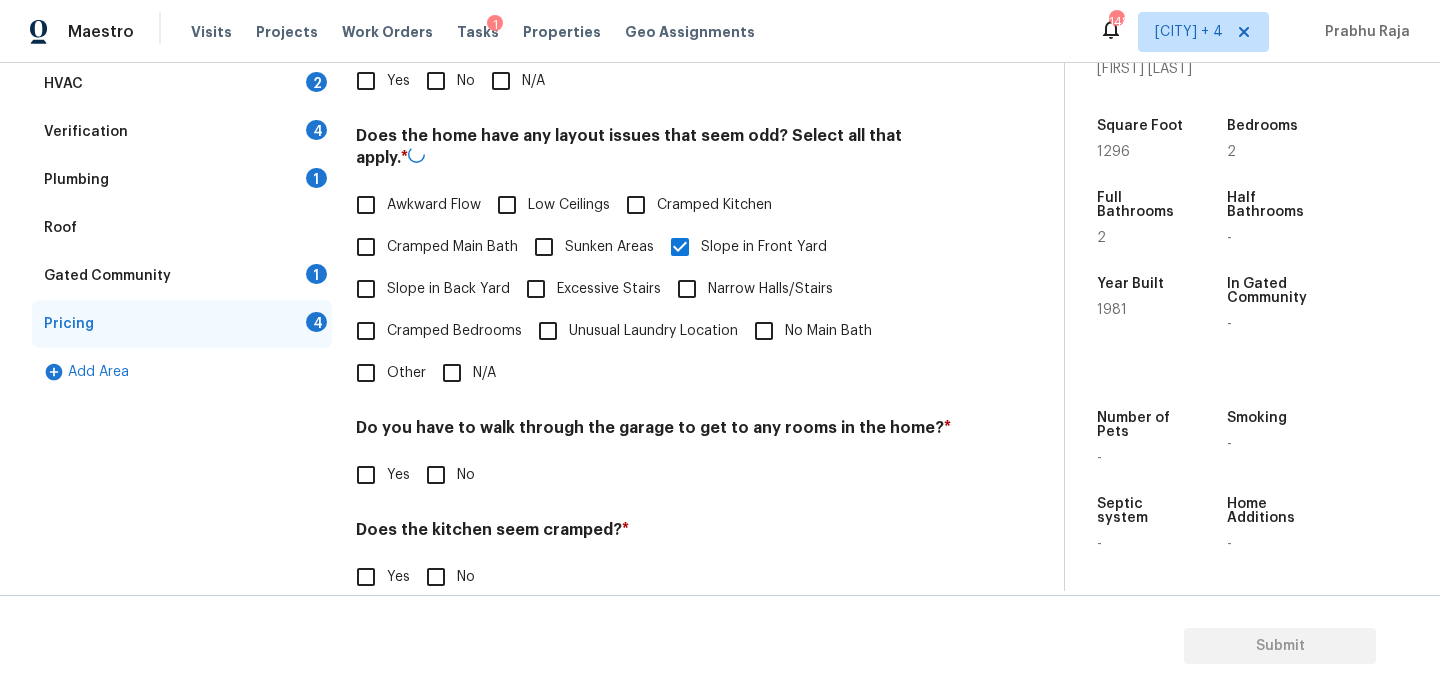 scroll, scrollTop: 318, scrollLeft: 0, axis: vertical 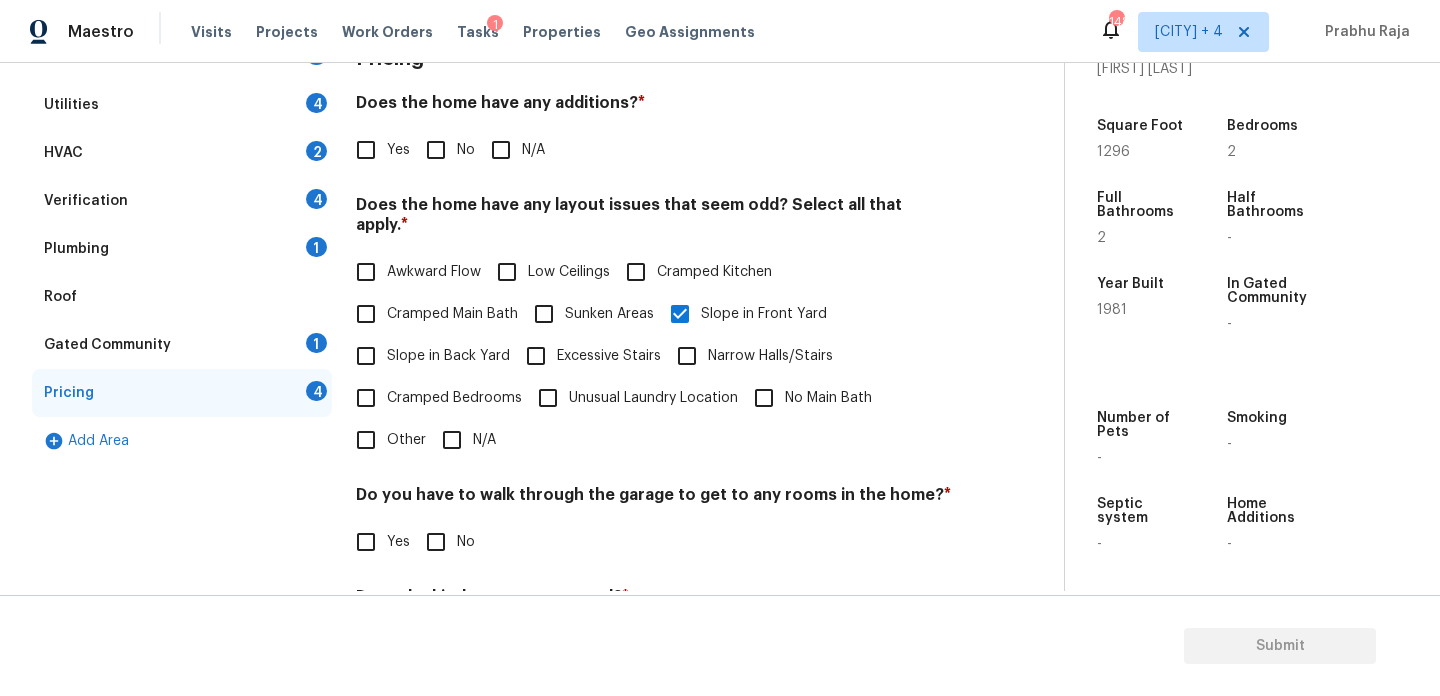 click on "No" at bounding box center (436, 150) 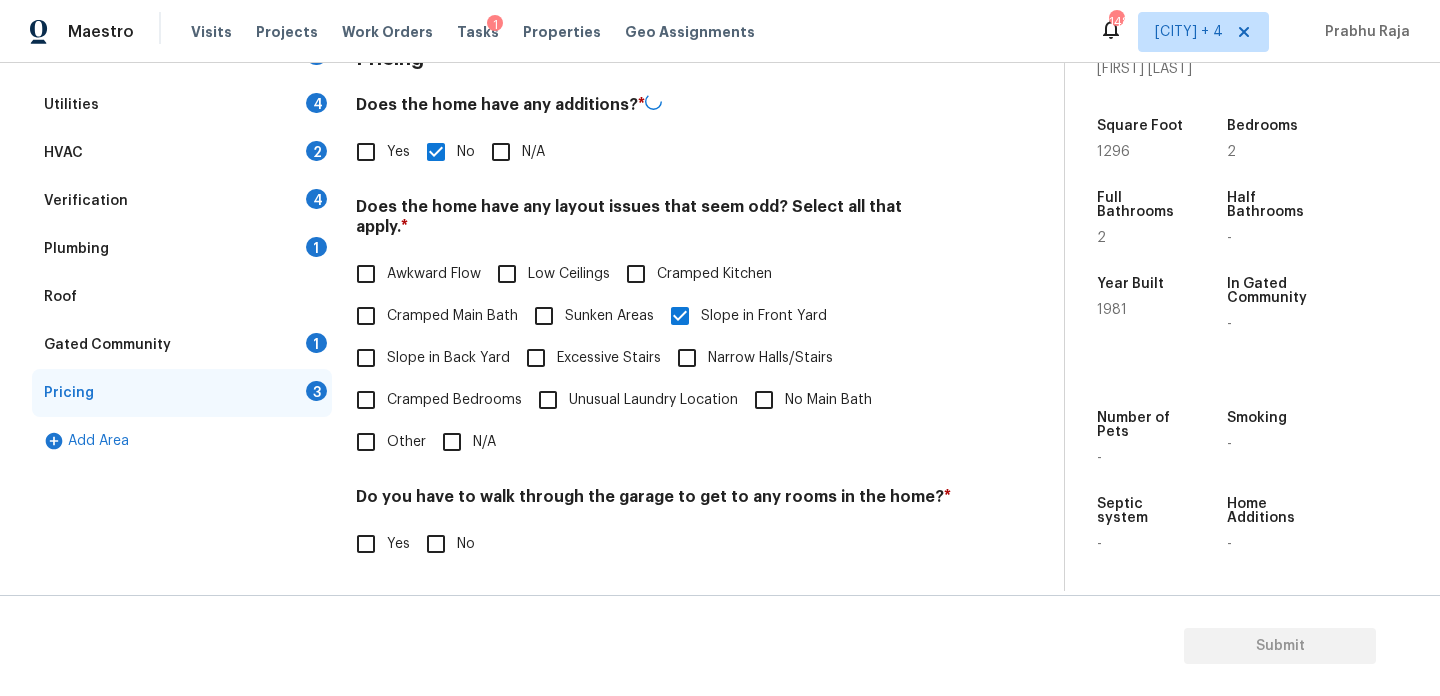scroll, scrollTop: 504, scrollLeft: 0, axis: vertical 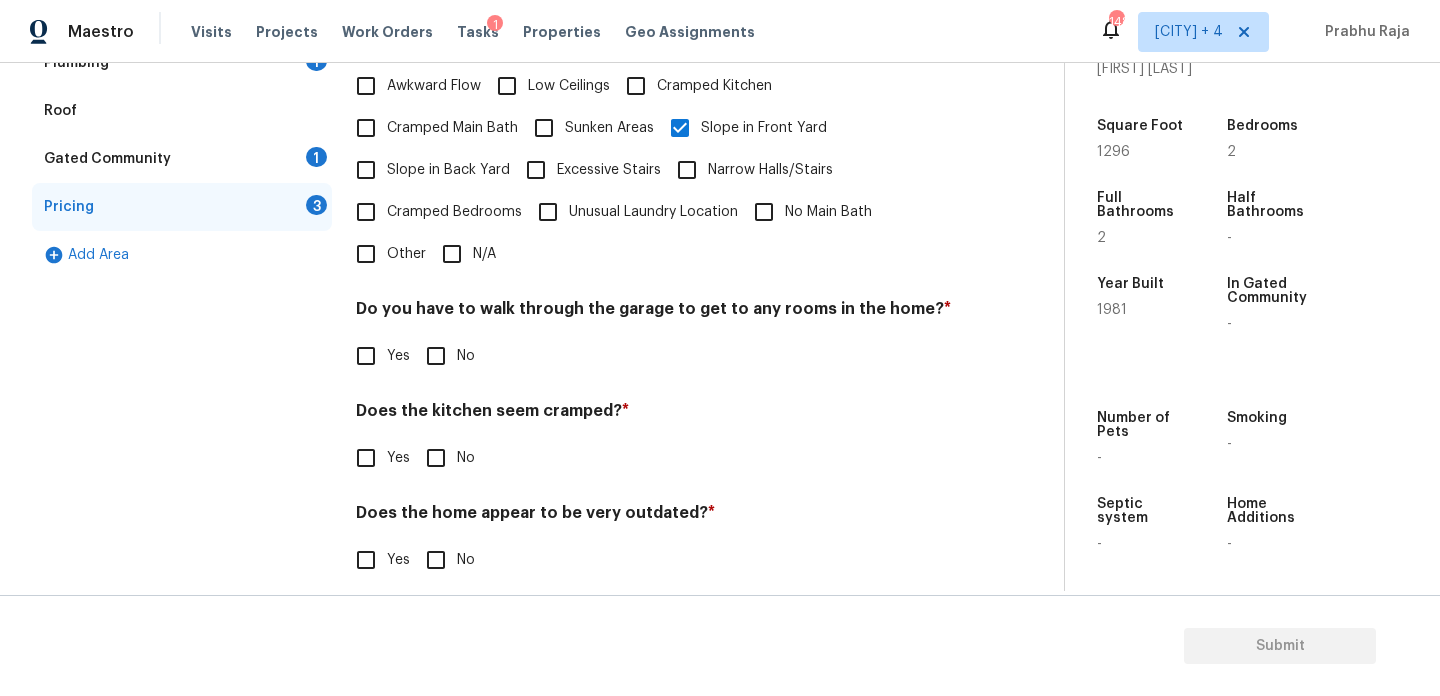 click on "No" at bounding box center (436, 356) 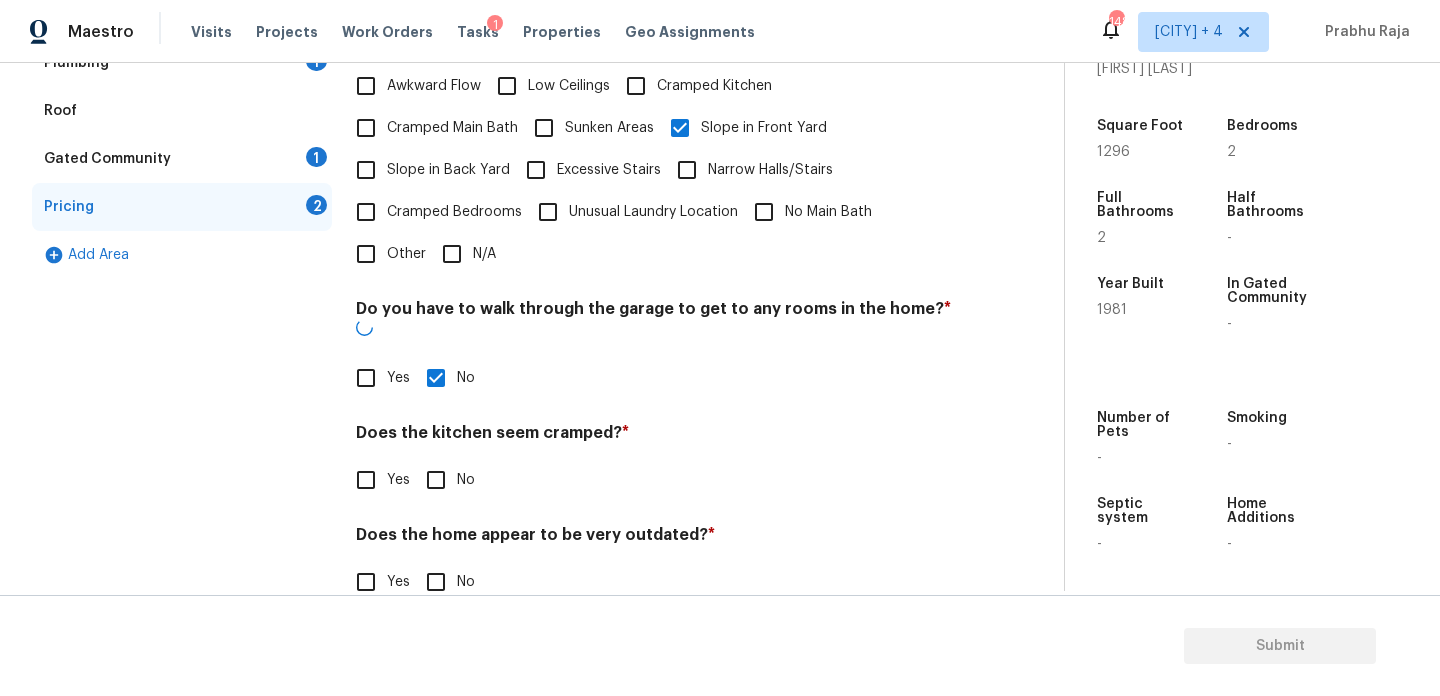 click on "No" at bounding box center (436, 480) 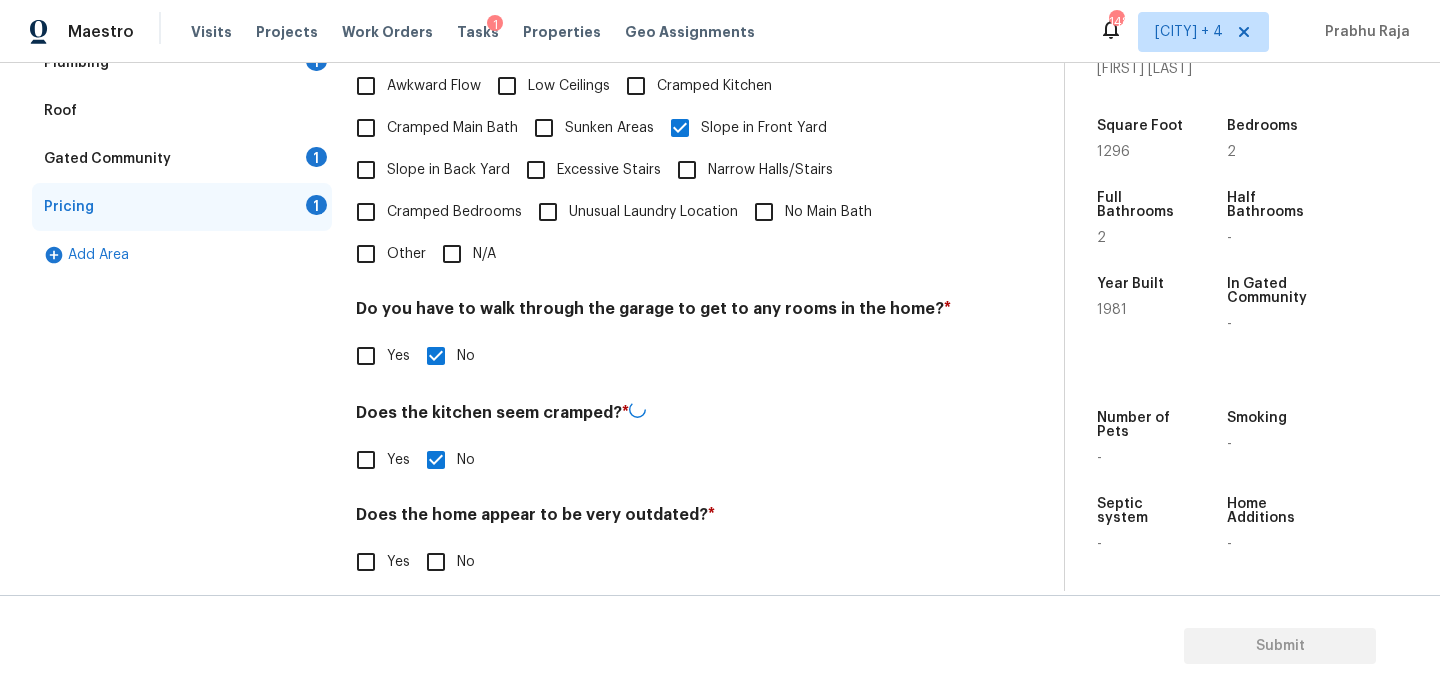 click on "No" at bounding box center (436, 562) 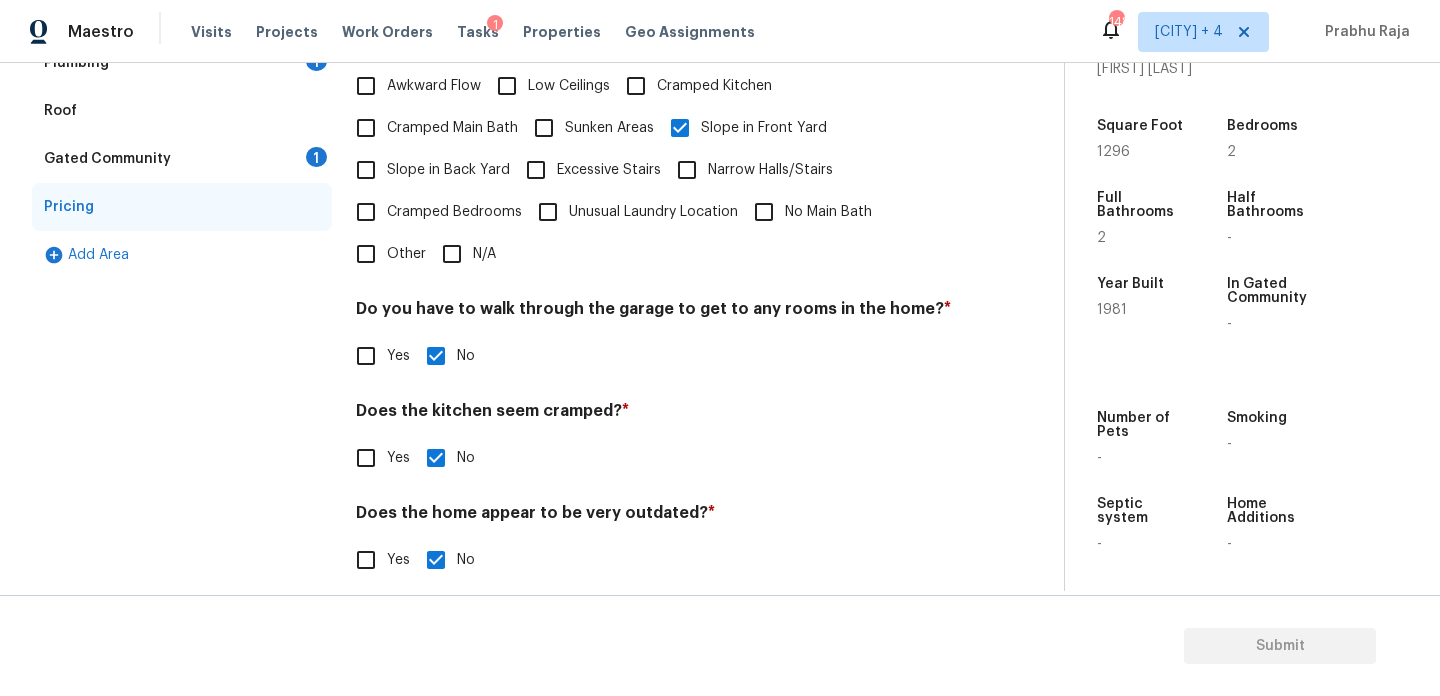 scroll, scrollTop: 0, scrollLeft: 0, axis: both 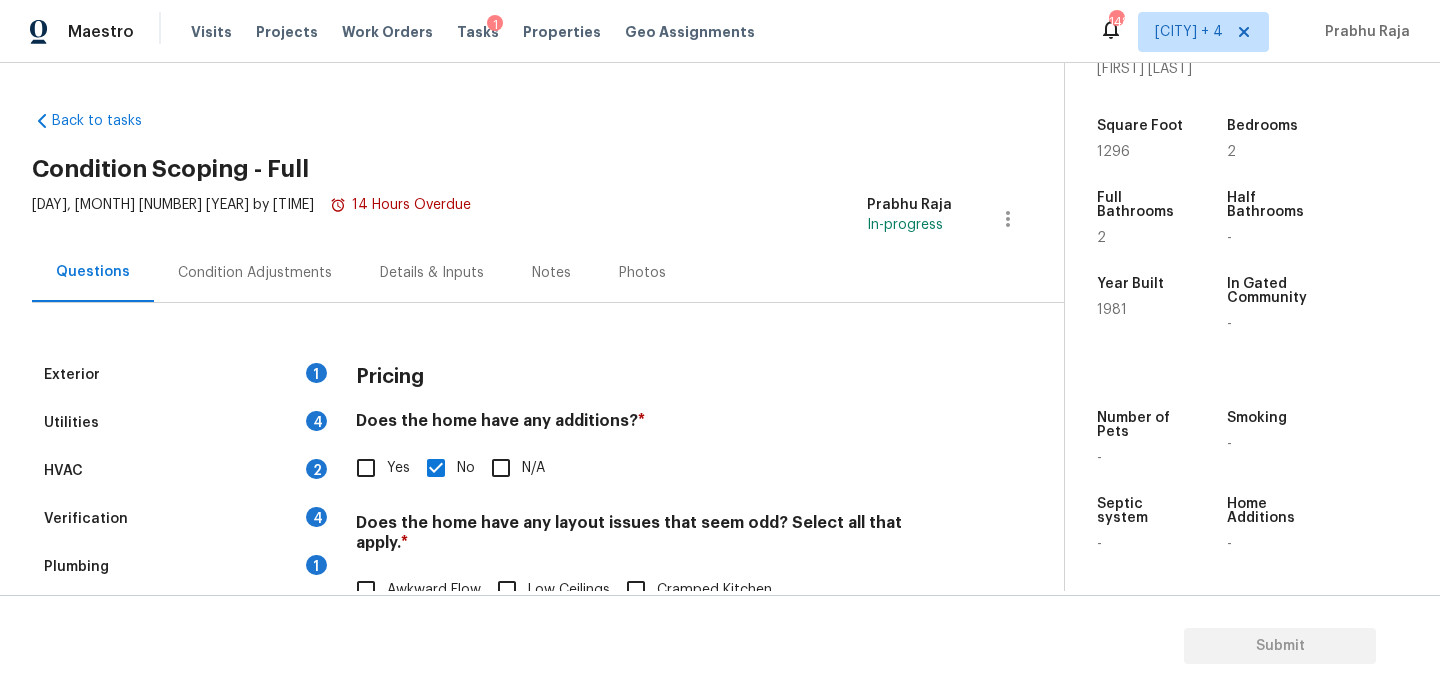 click on "Condition Adjustments" at bounding box center [255, 273] 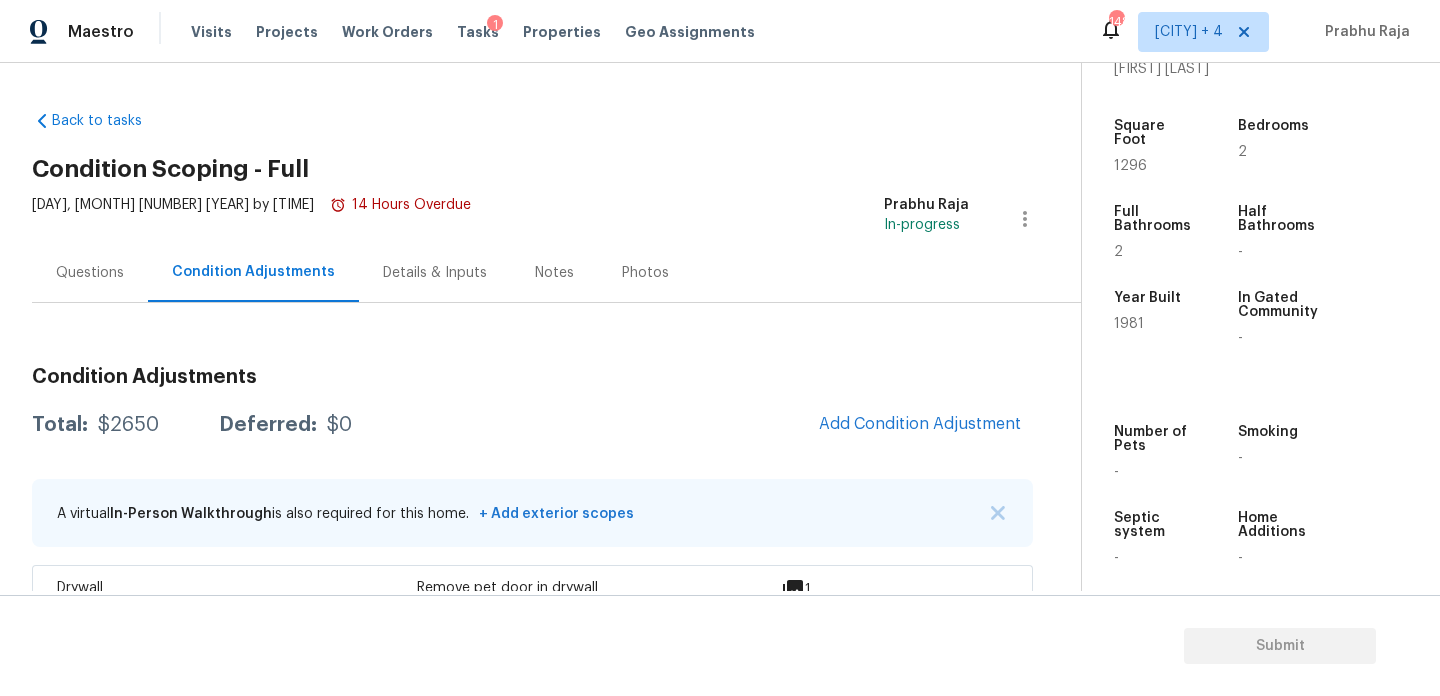 scroll, scrollTop: 262, scrollLeft: 0, axis: vertical 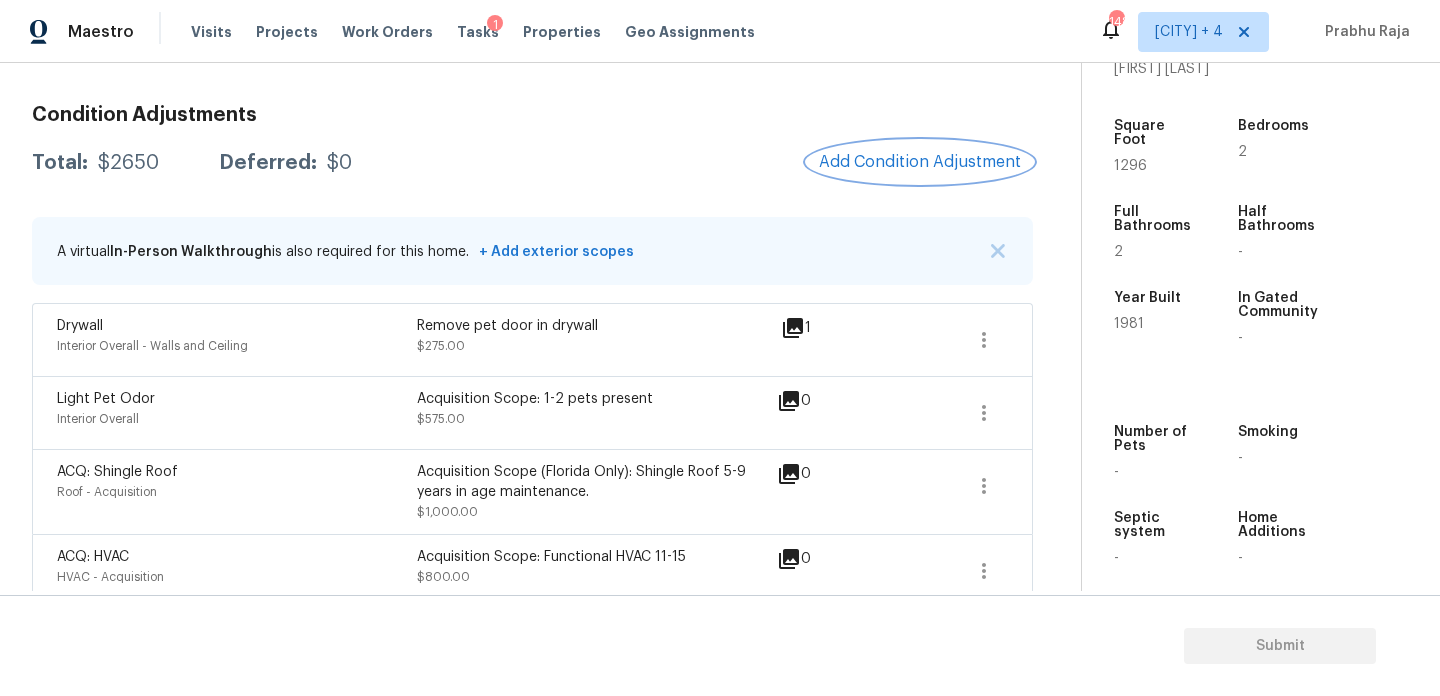 click on "Add Condition Adjustment" at bounding box center [920, 162] 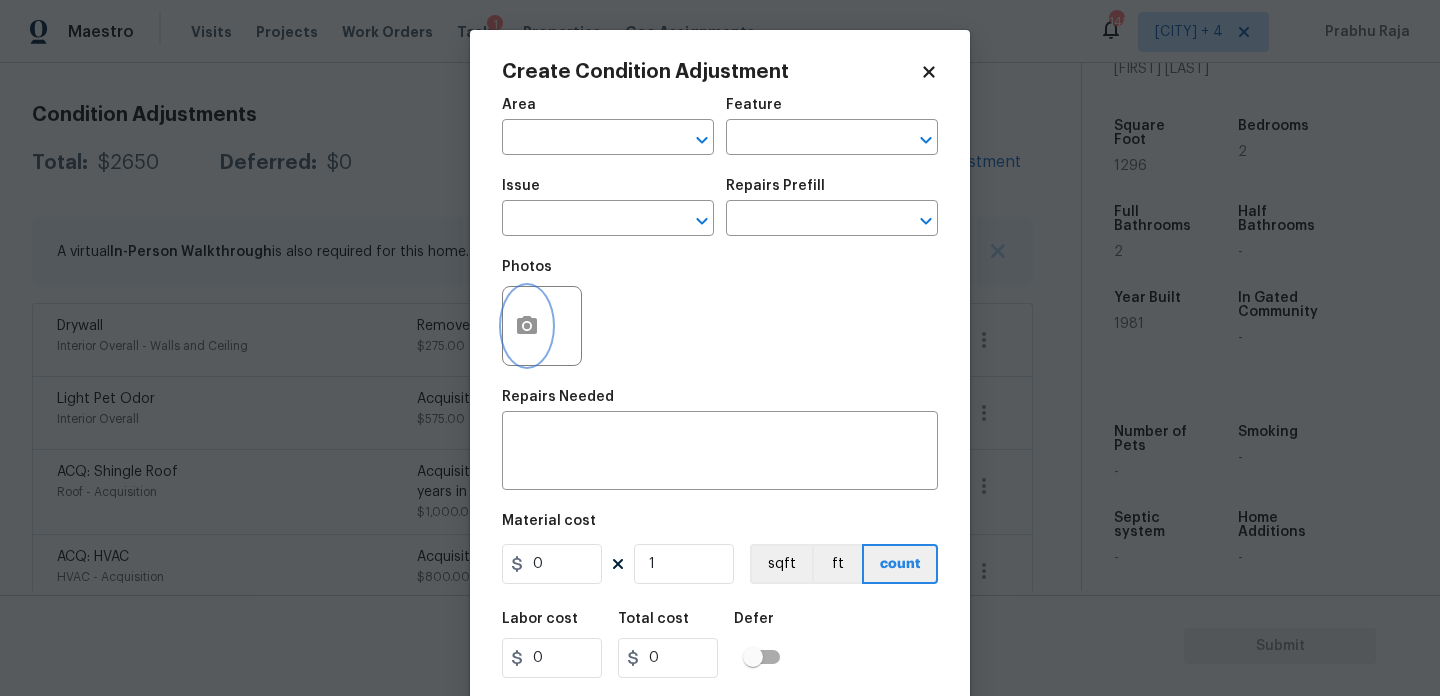 click 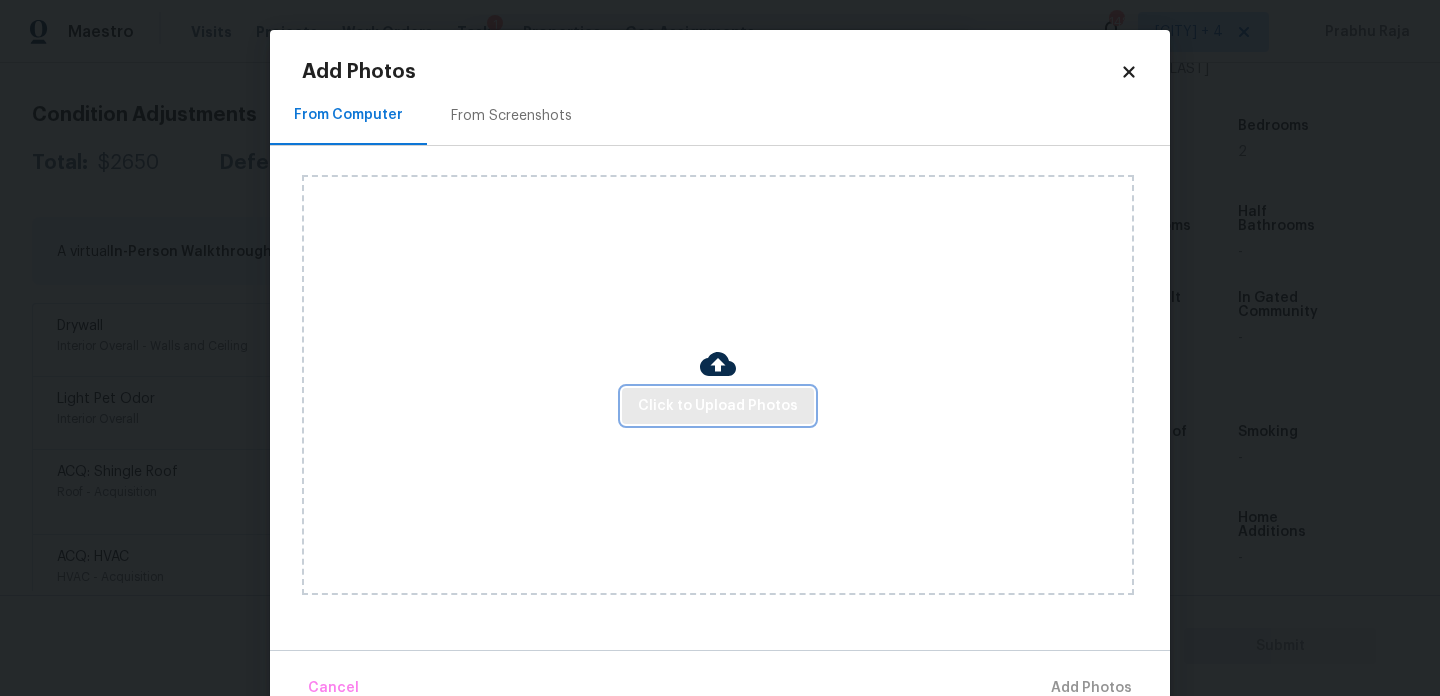 click on "Click to Upload Photos" at bounding box center (718, 406) 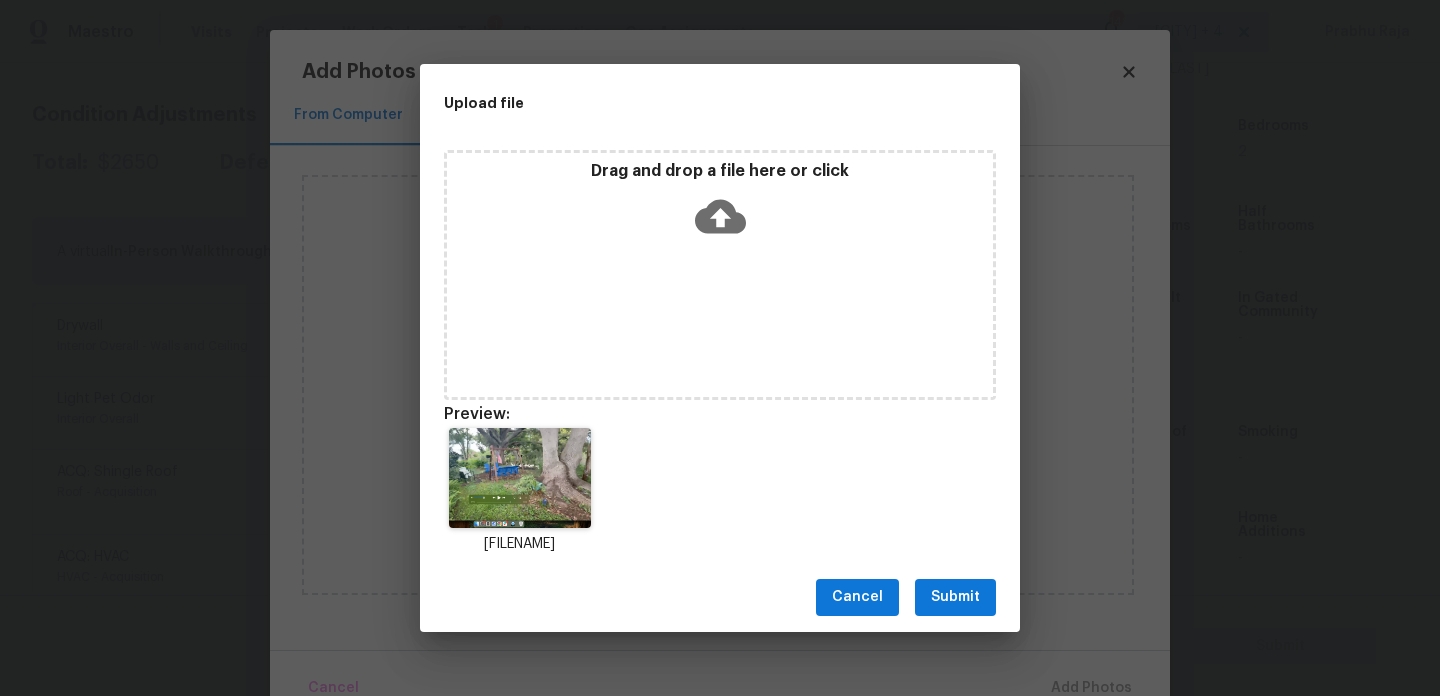 click on "Submit" at bounding box center [955, 597] 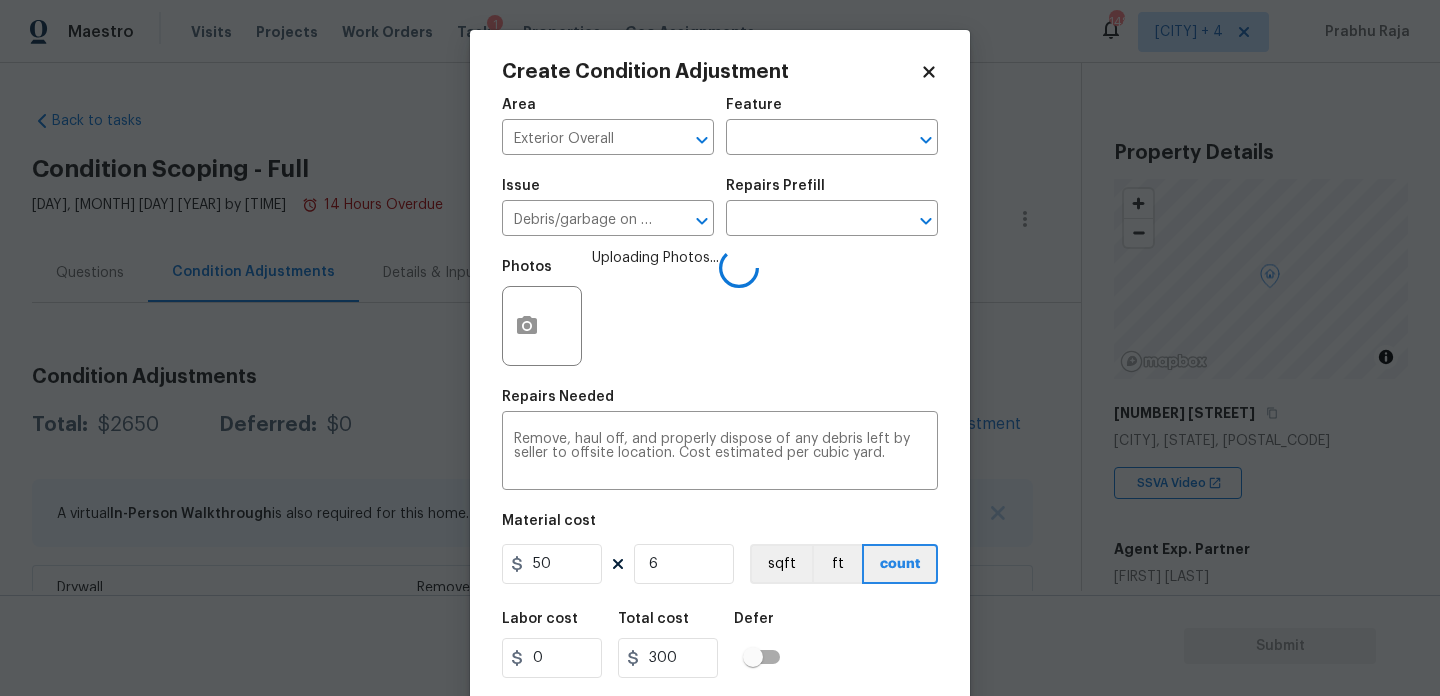 scroll, scrollTop: 0, scrollLeft: 0, axis: both 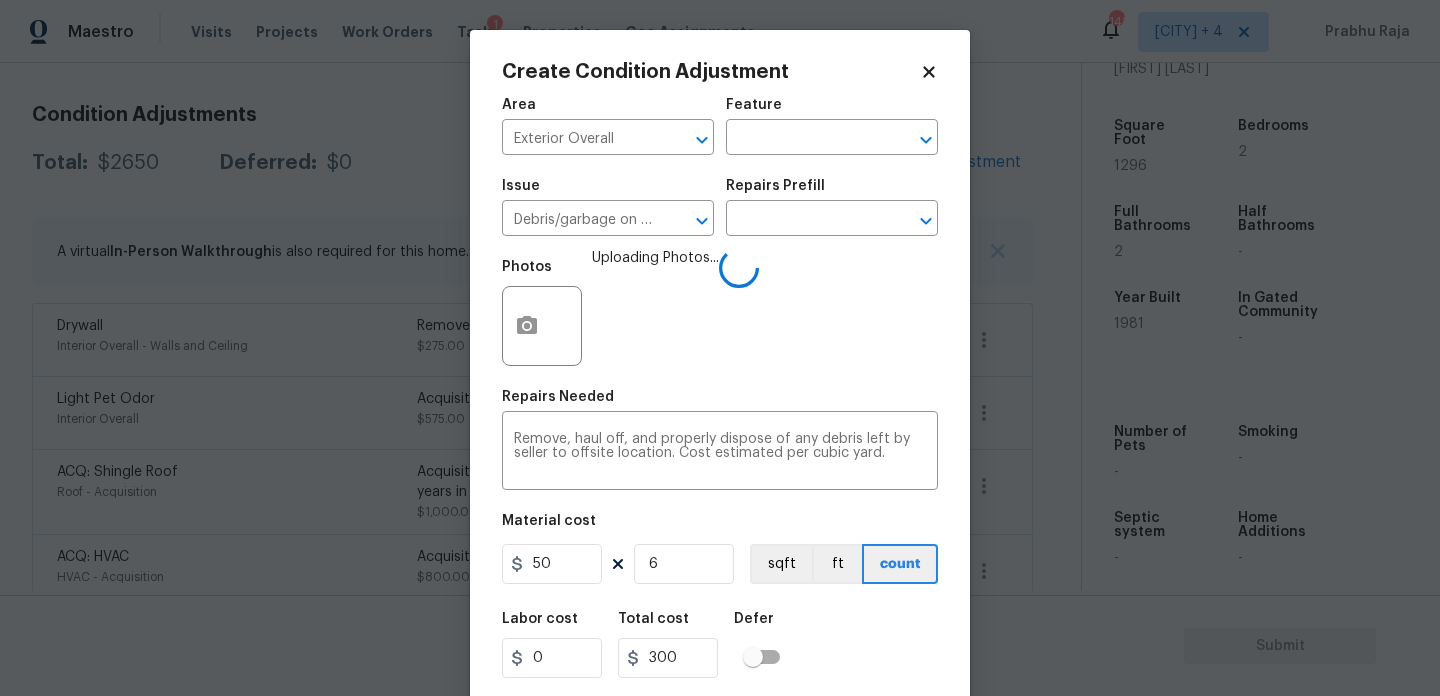 click on "Photos Uploading Photos..." at bounding box center [720, 313] 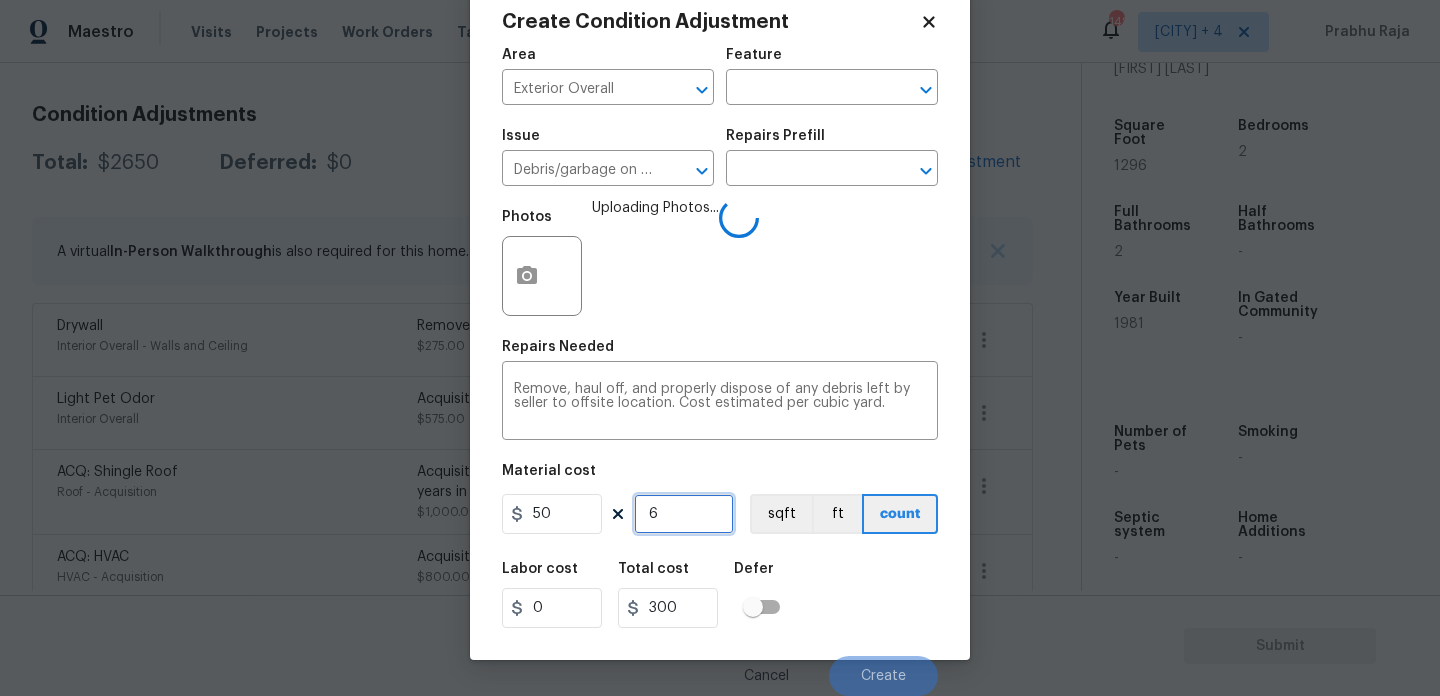 click on "6" at bounding box center (684, 514) 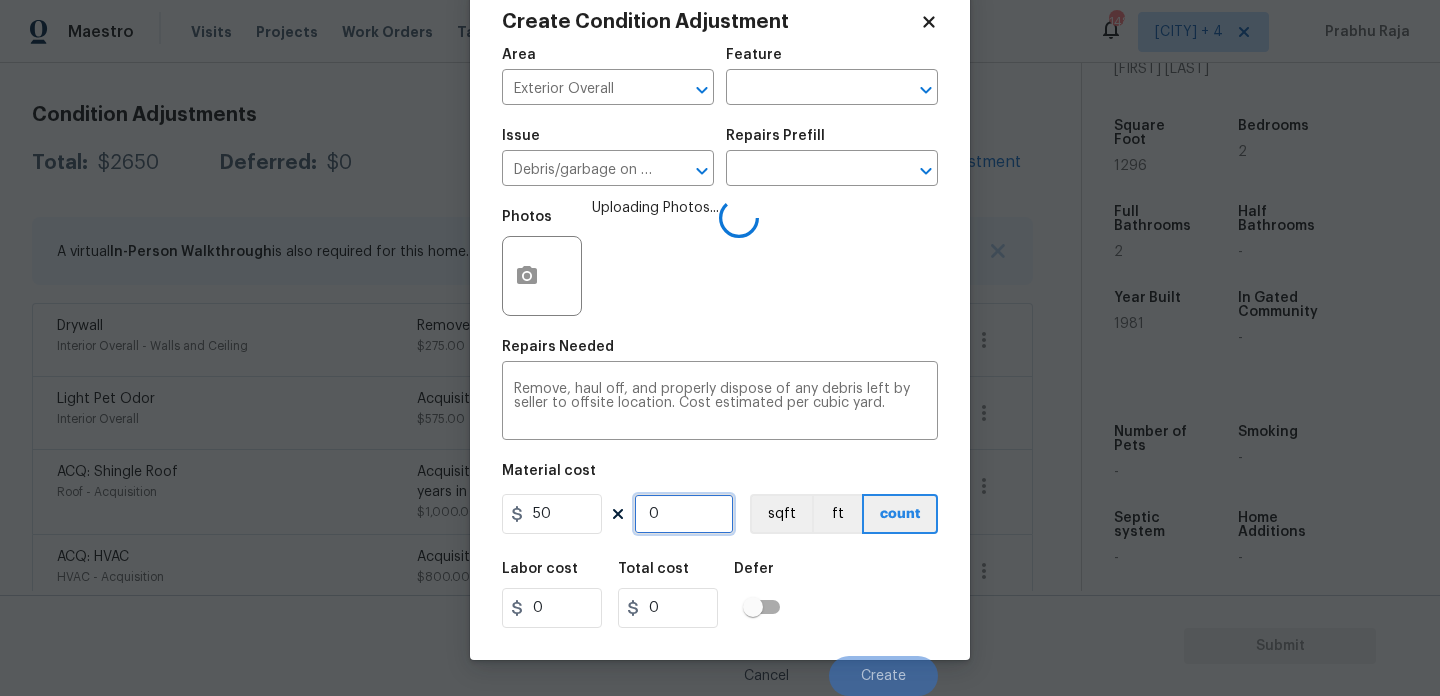 type on "9" 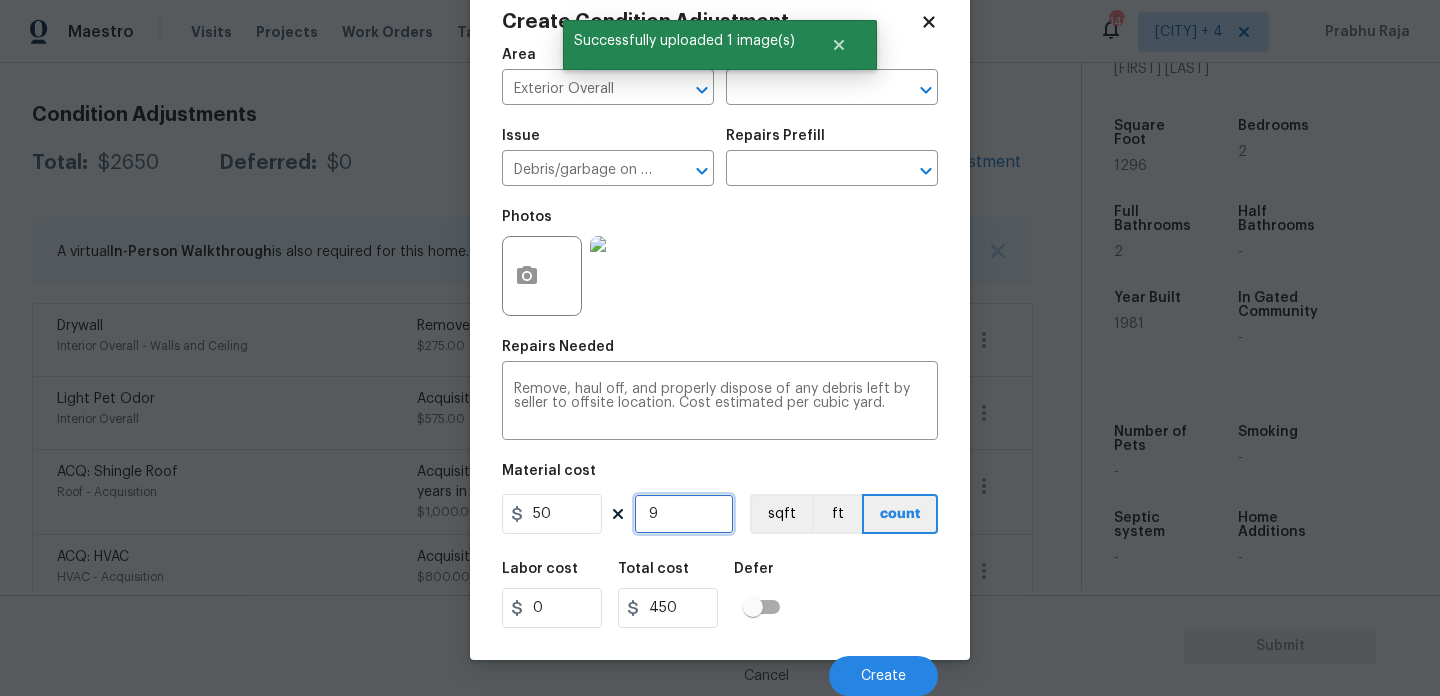 type on "0" 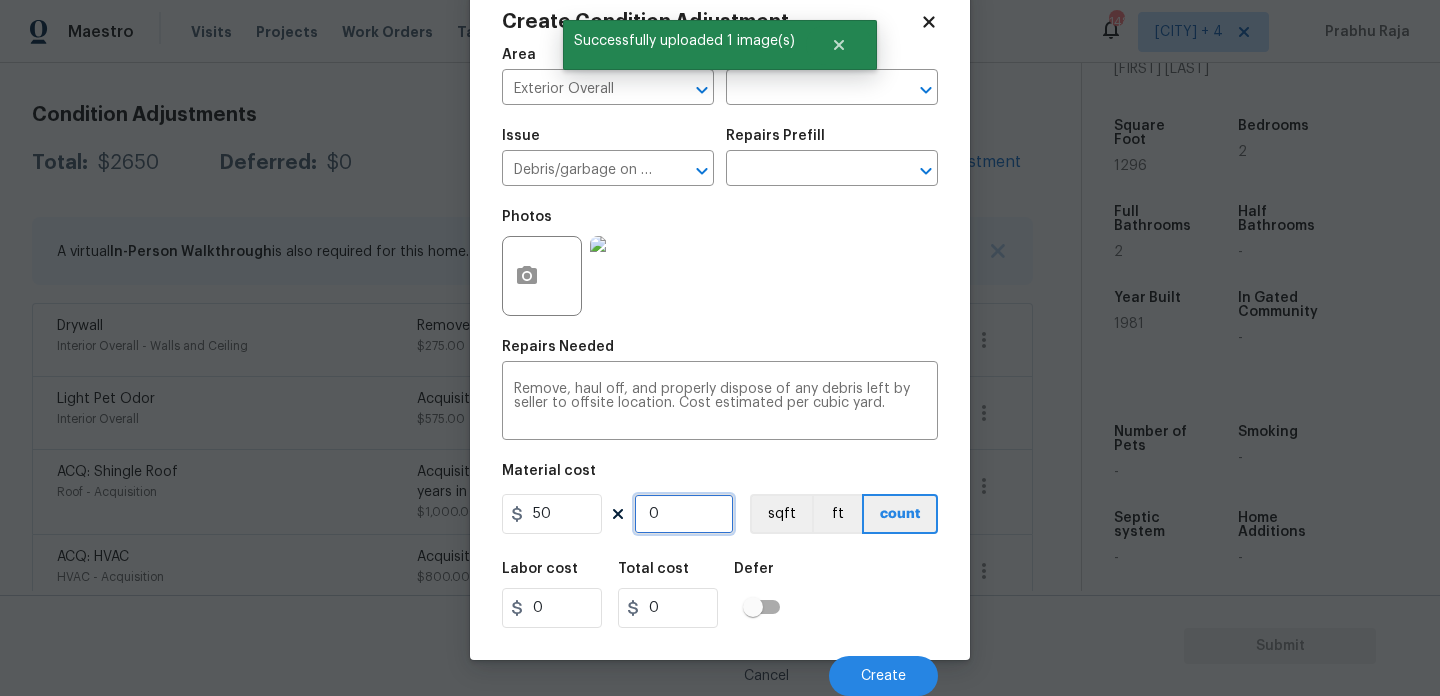 type on "8" 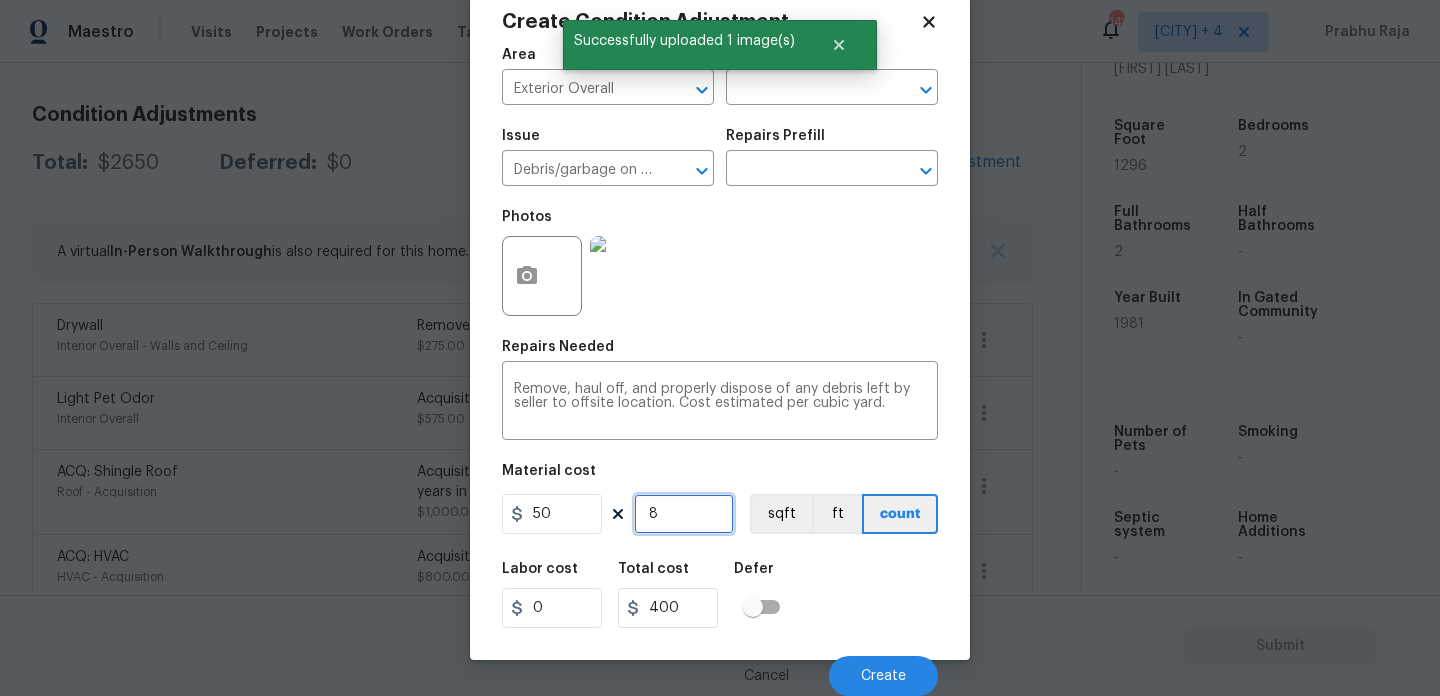 type on "8" 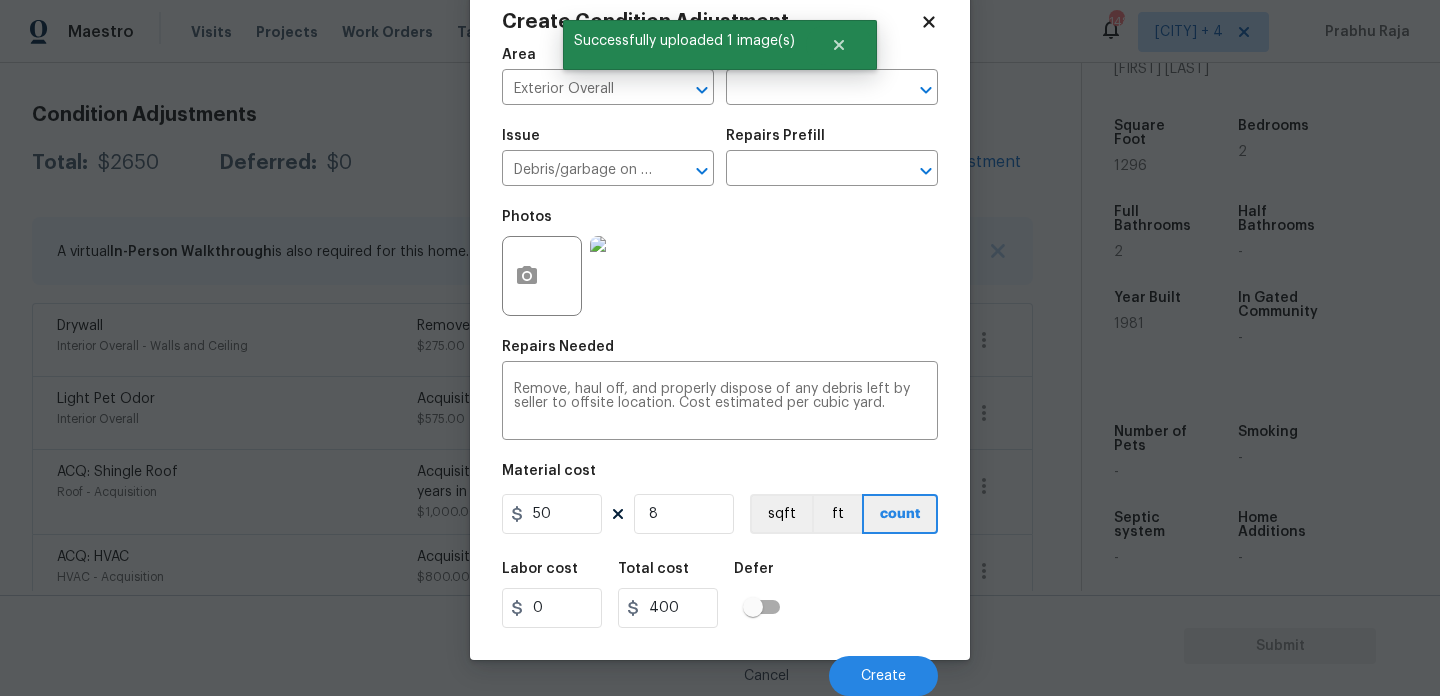 click on "Area Exterior Overall ​ Feature ​ Issue Debris/garbage on site ​ Repairs Prefill ​ Photos Repairs Needed Remove, haul off, and properly dispose of any debris left by seller to offsite location. Cost estimated per cubic yard. x ​ Material cost 50 8 sqft ft count Labor cost 0 Total cost 400 Defer Cancel Create" at bounding box center [720, 366] 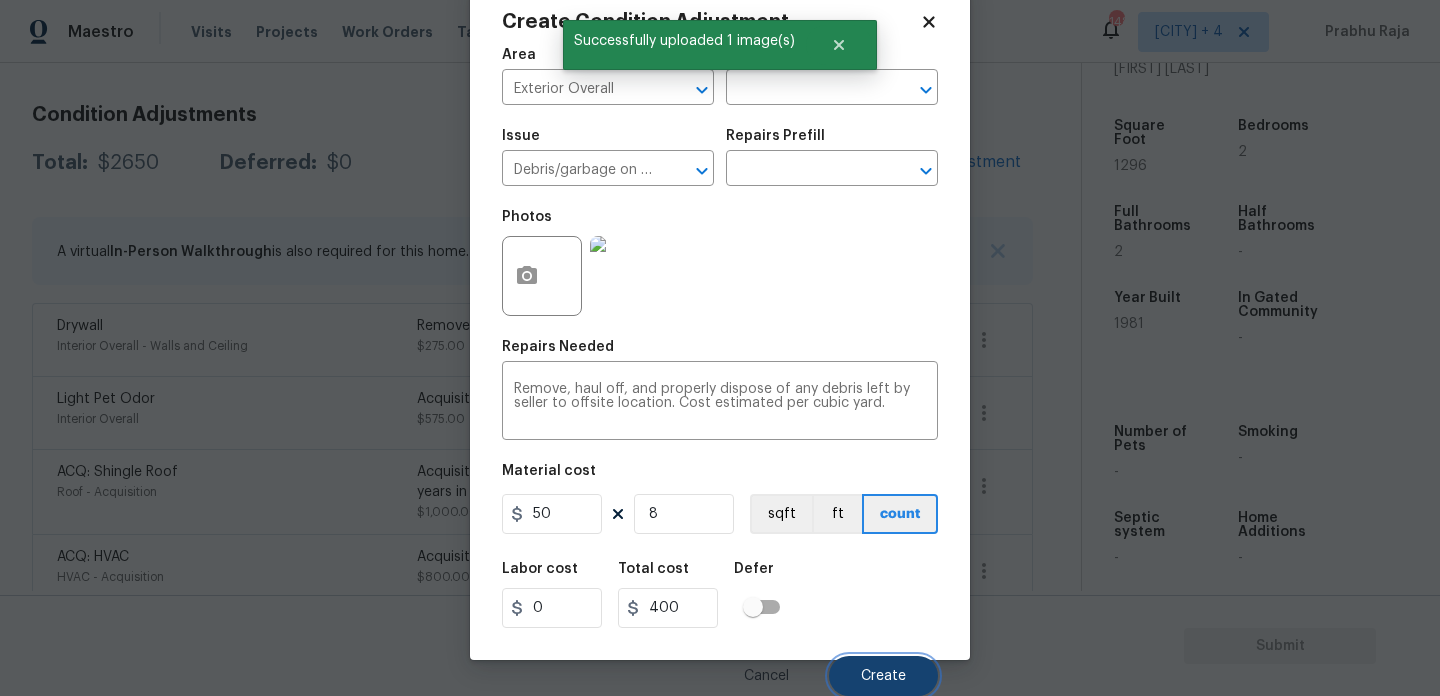 click on "Create" at bounding box center (883, 676) 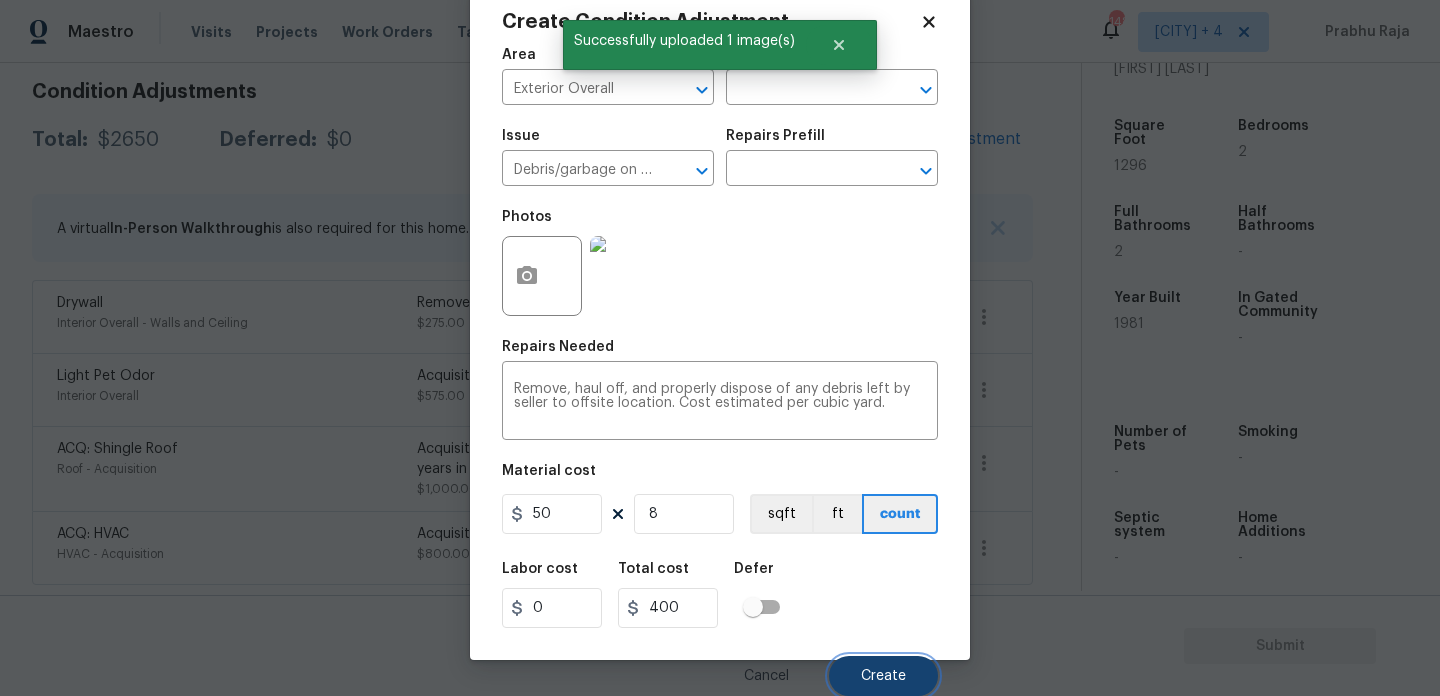 type 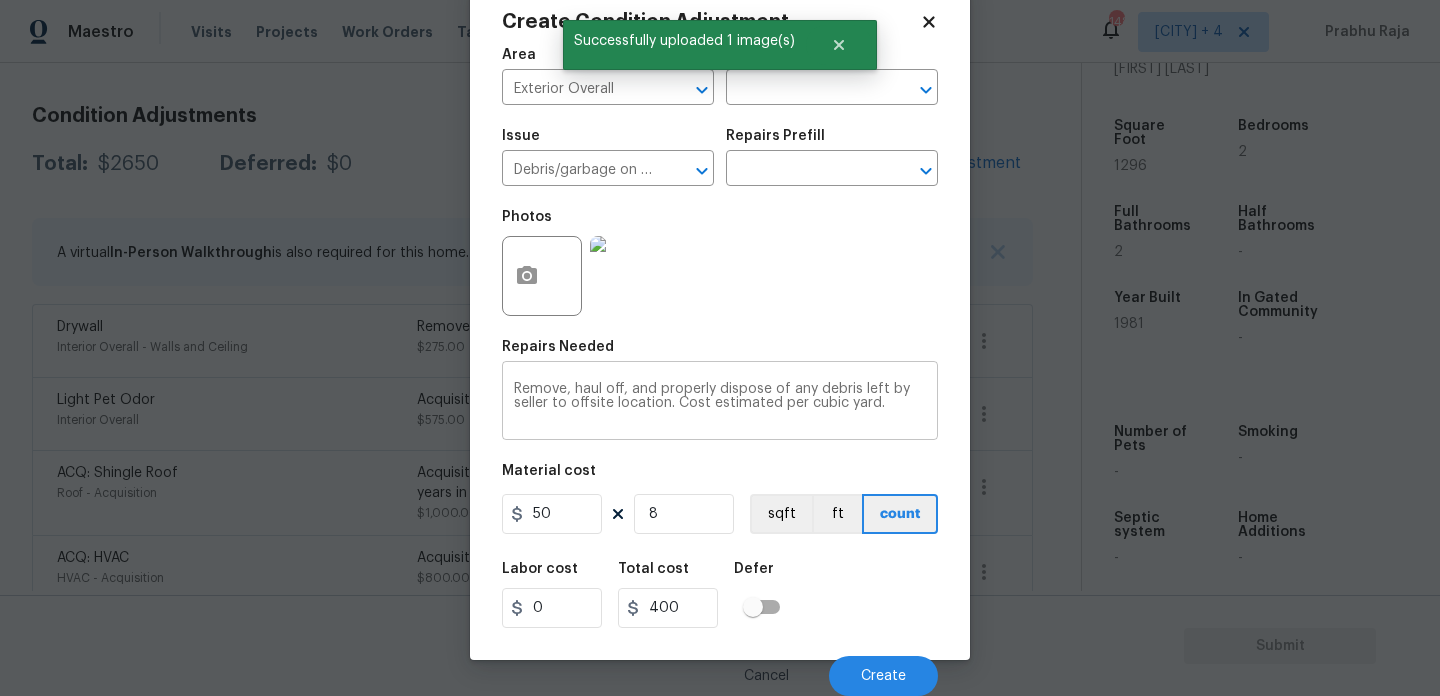 scroll, scrollTop: 262, scrollLeft: 0, axis: vertical 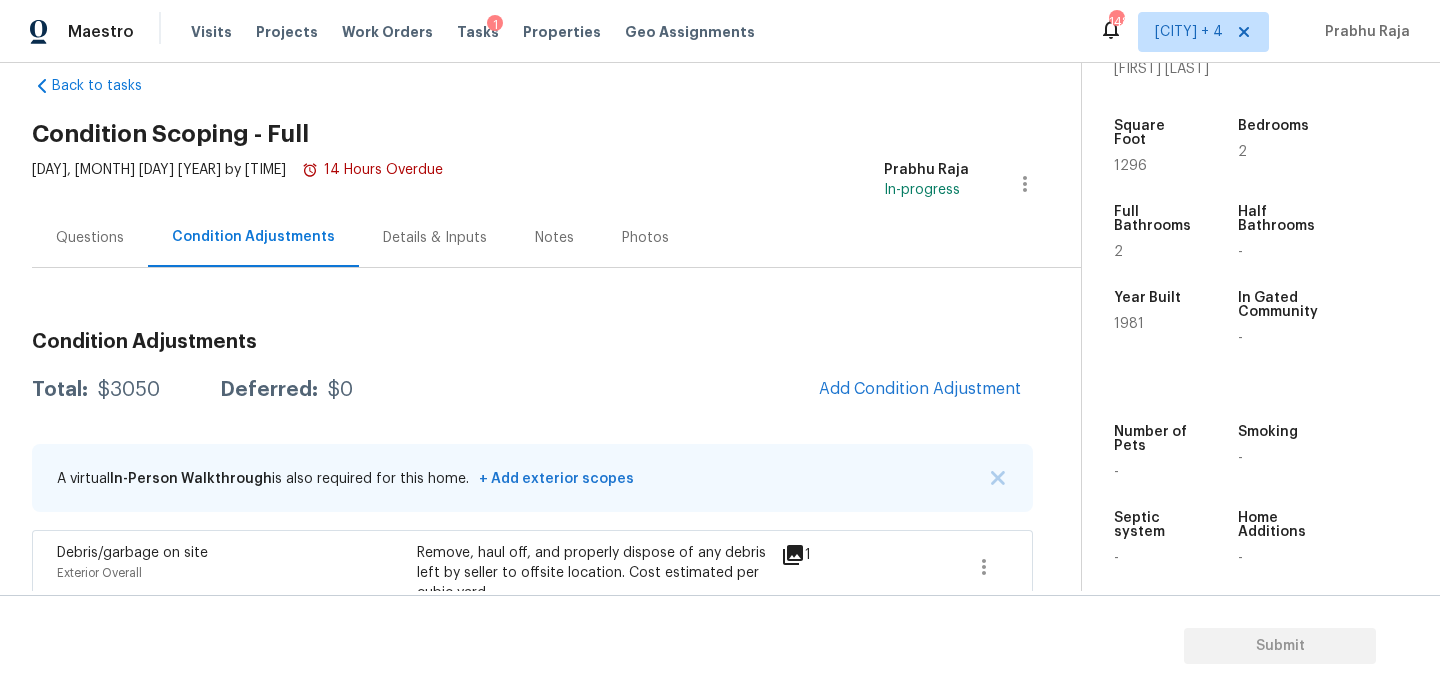click on "Questions" at bounding box center [90, 237] 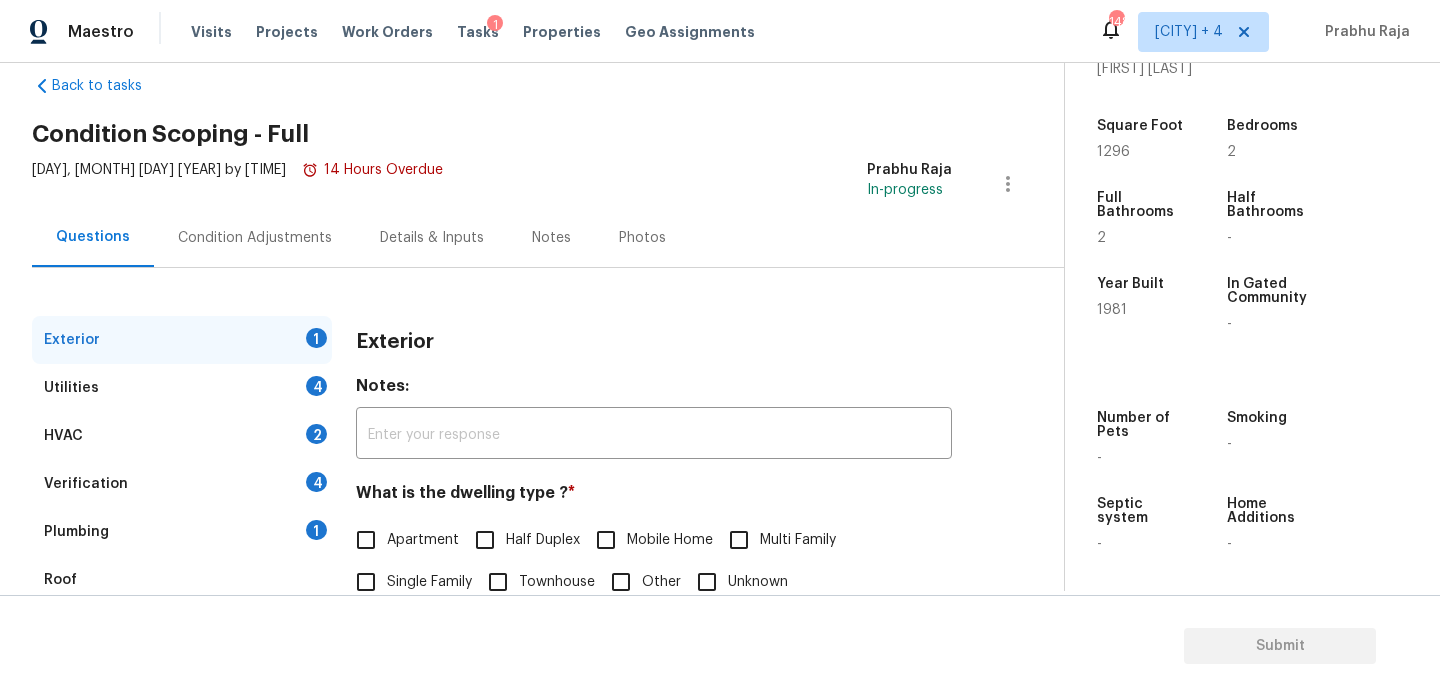click on "Questions" at bounding box center [93, 237] 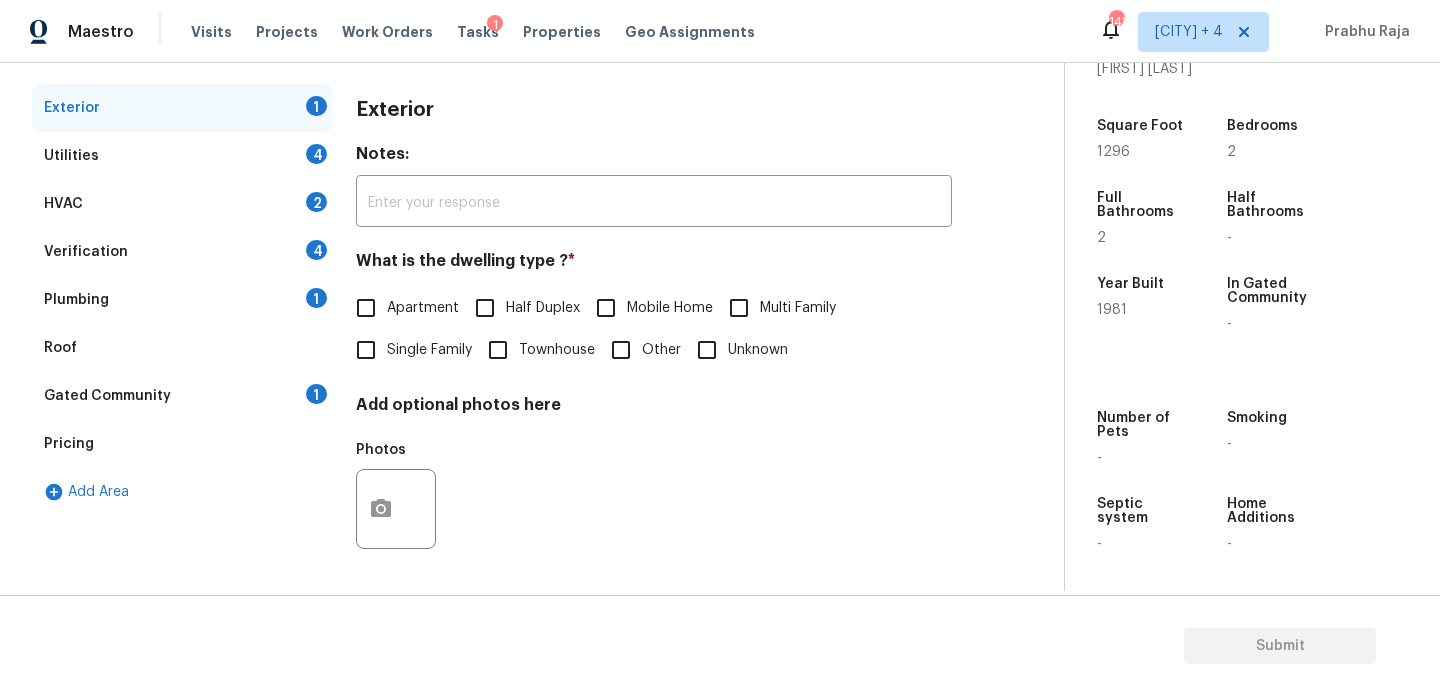 click on "Pricing" at bounding box center (182, 444) 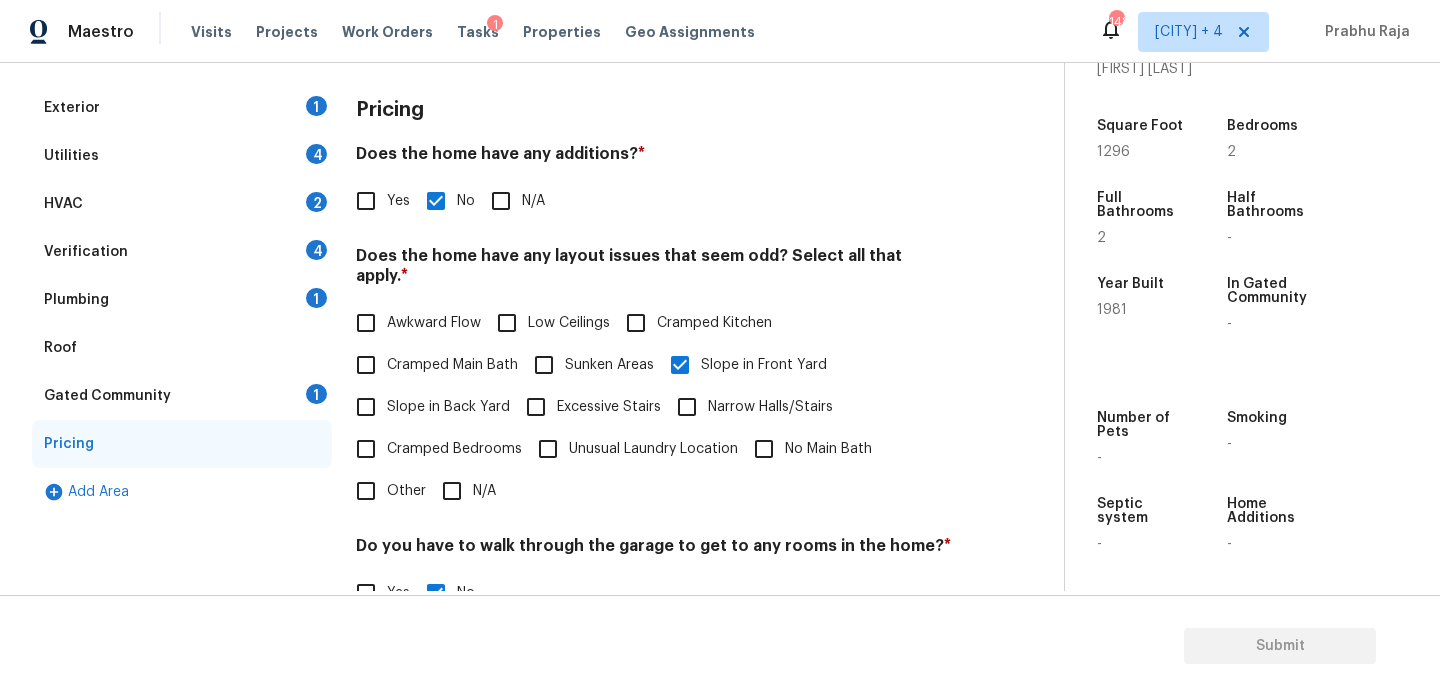 scroll, scrollTop: 413, scrollLeft: 0, axis: vertical 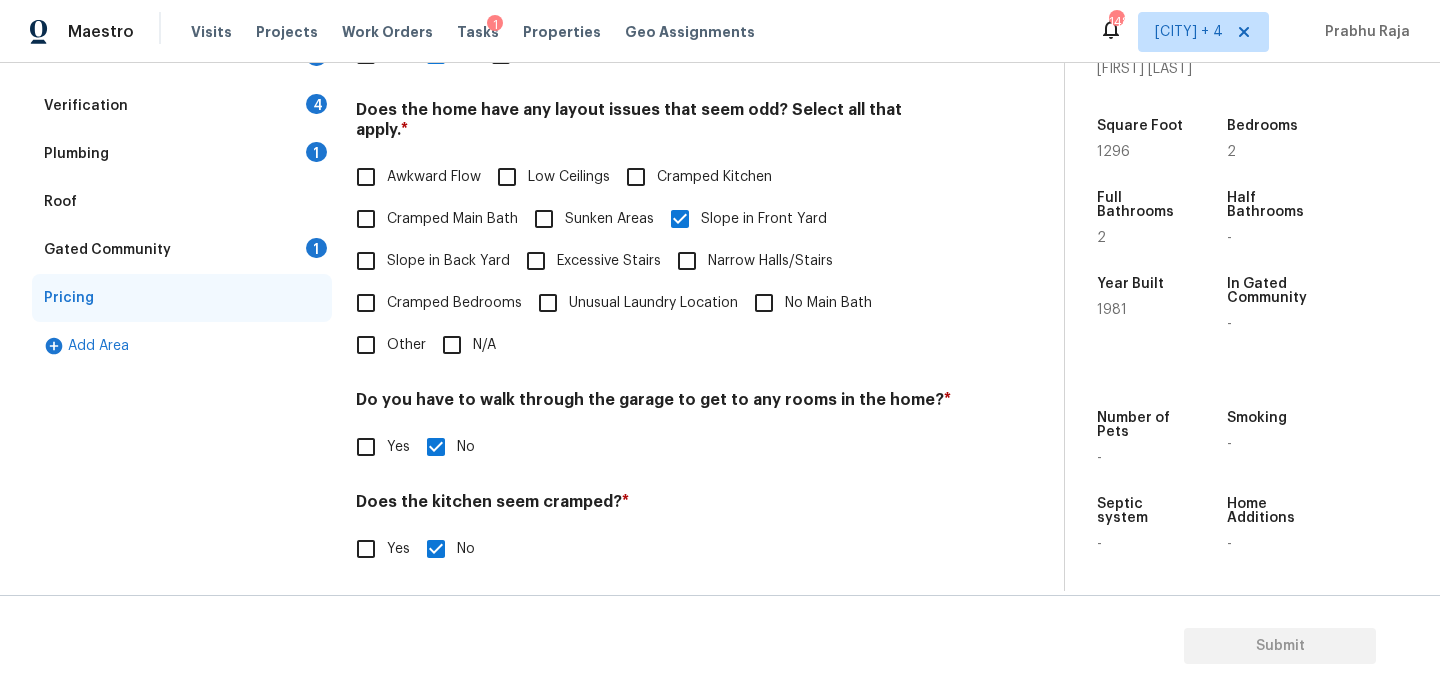 click on "Pricing Does the home have any additions?  * Yes No N/A Does the home have any layout issues that seem odd? Select all that apply.  * Awkward Flow Low Ceilings Cramped Kitchen Cramped Main Bath Sunken Areas Slope in Front Yard Slope in Back Yard Excessive Stairs Narrow Halls/Stairs Cramped Bedrooms Unusual Laundry Location No Main Bath Other N/A Do you have to walk through the garage to get to any rooms in the home?  * Yes No Does the kitchen seem cramped?  * Yes No Does the home appear to be very outdated?  * Yes No" at bounding box center (654, 317) 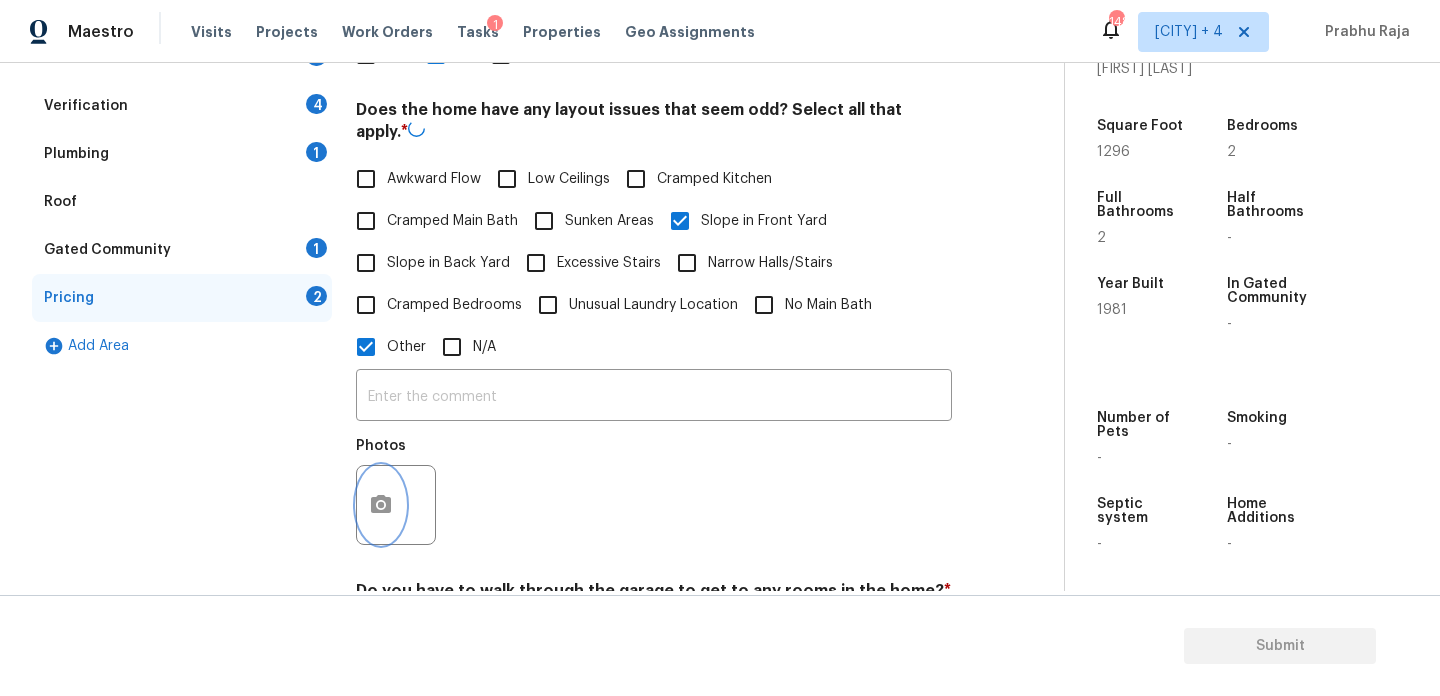 click at bounding box center (381, 505) 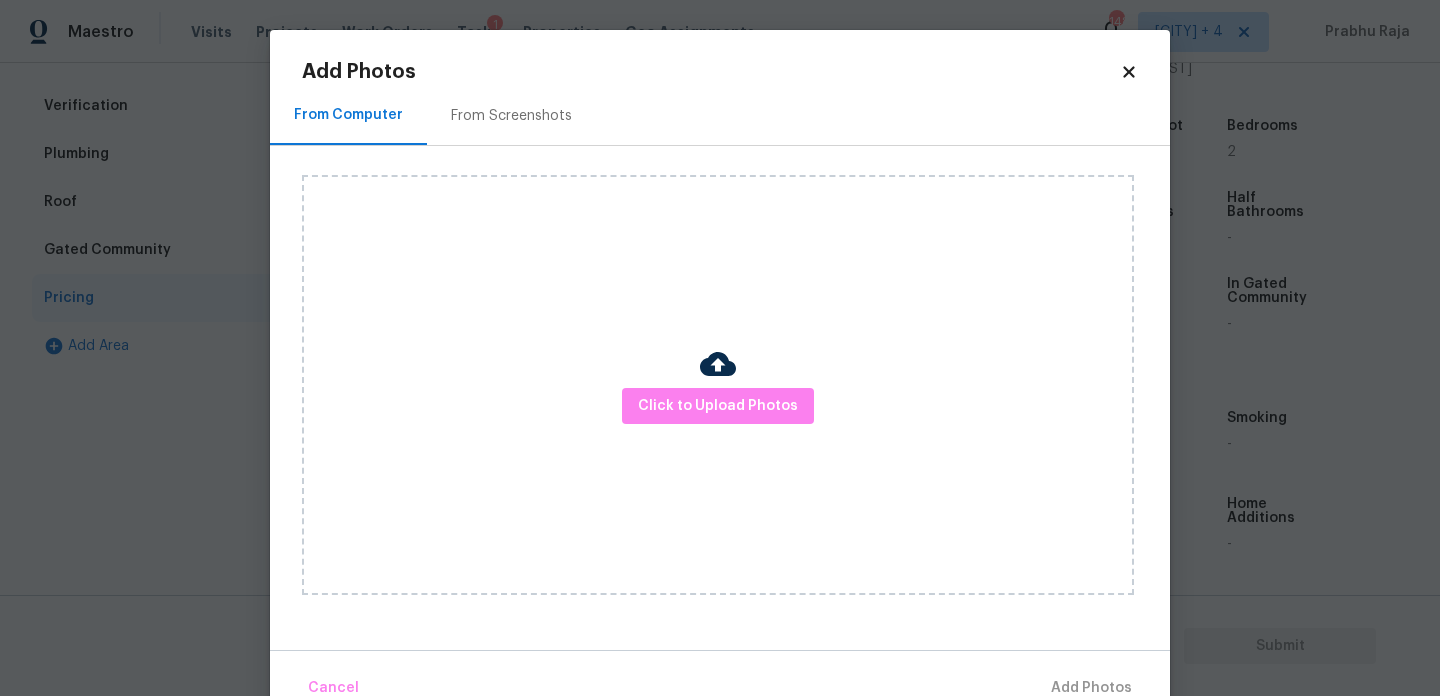 click on "Click to Upload Photos" at bounding box center (718, 385) 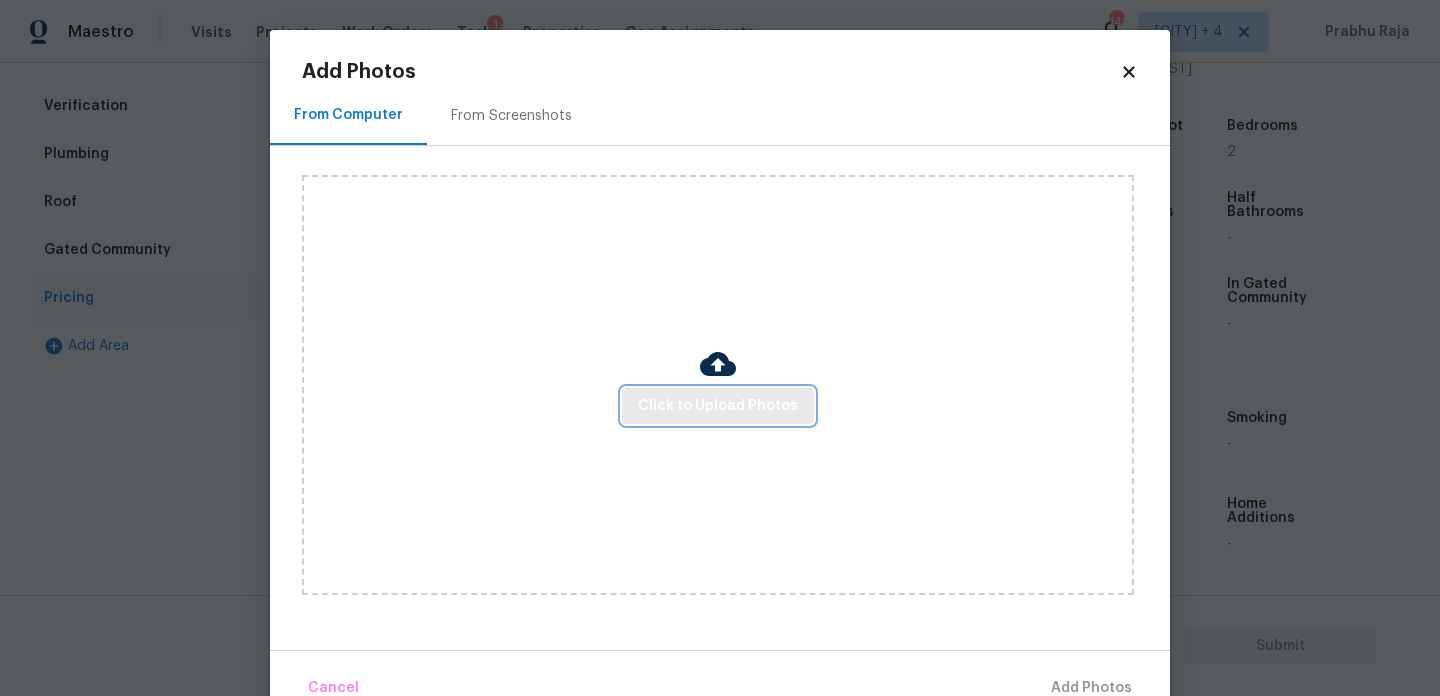 click on "Click to Upload Photos" at bounding box center (718, 406) 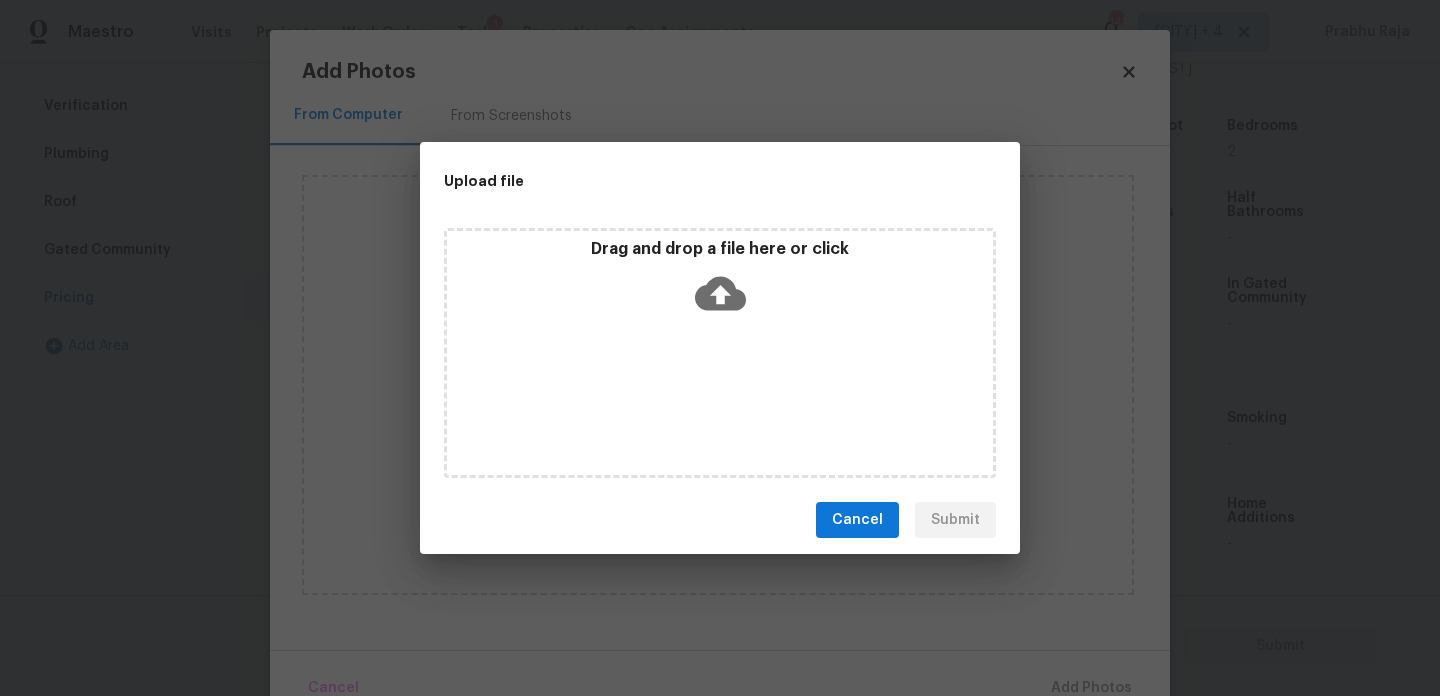click on "Drag and drop a file here or click" at bounding box center (720, 353) 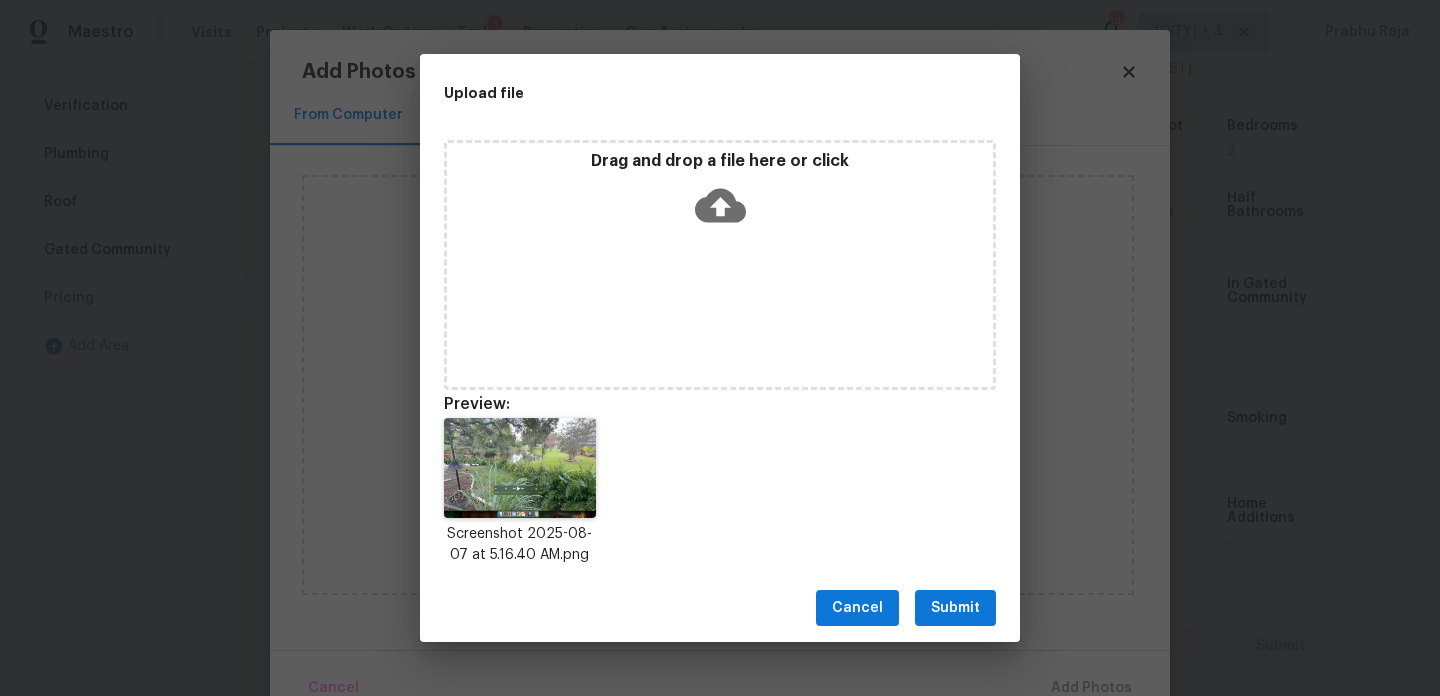 click on "Submit" at bounding box center [955, 608] 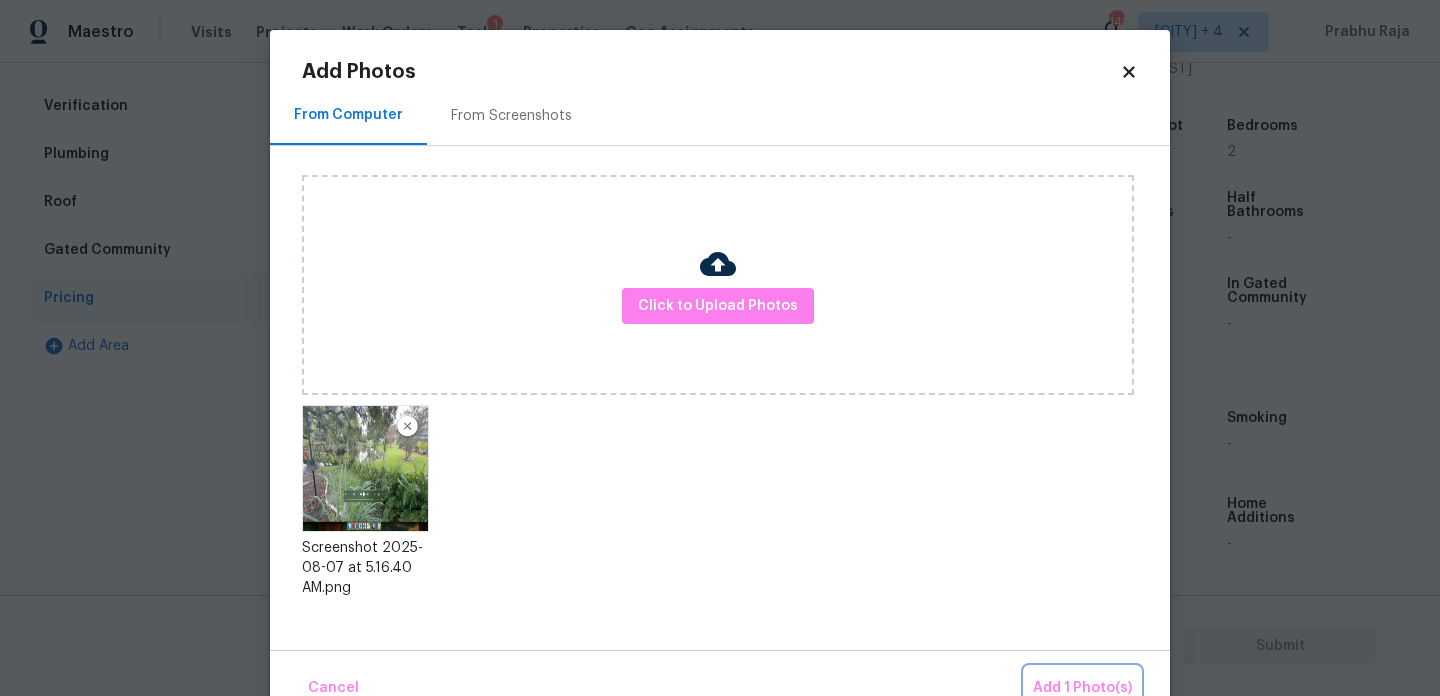 click on "Add 1 Photo(s)" at bounding box center (1082, 688) 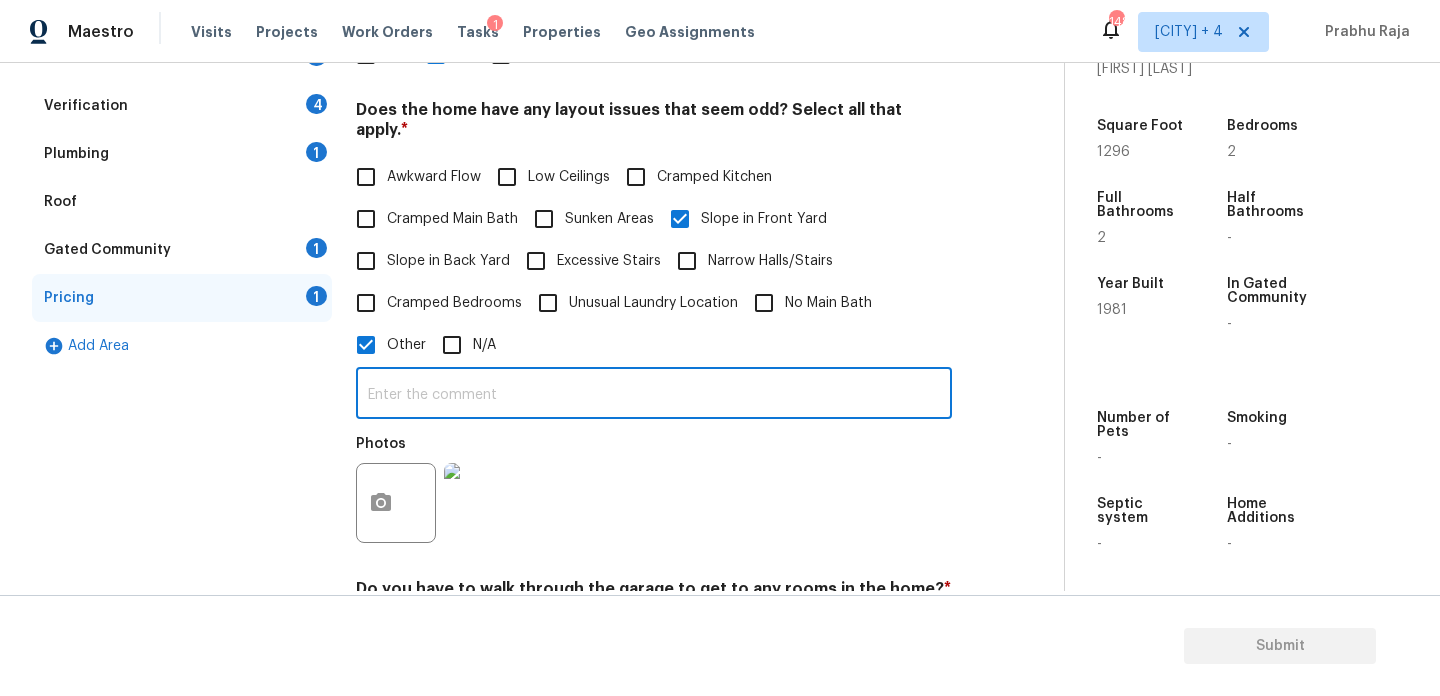 click at bounding box center (654, 395) 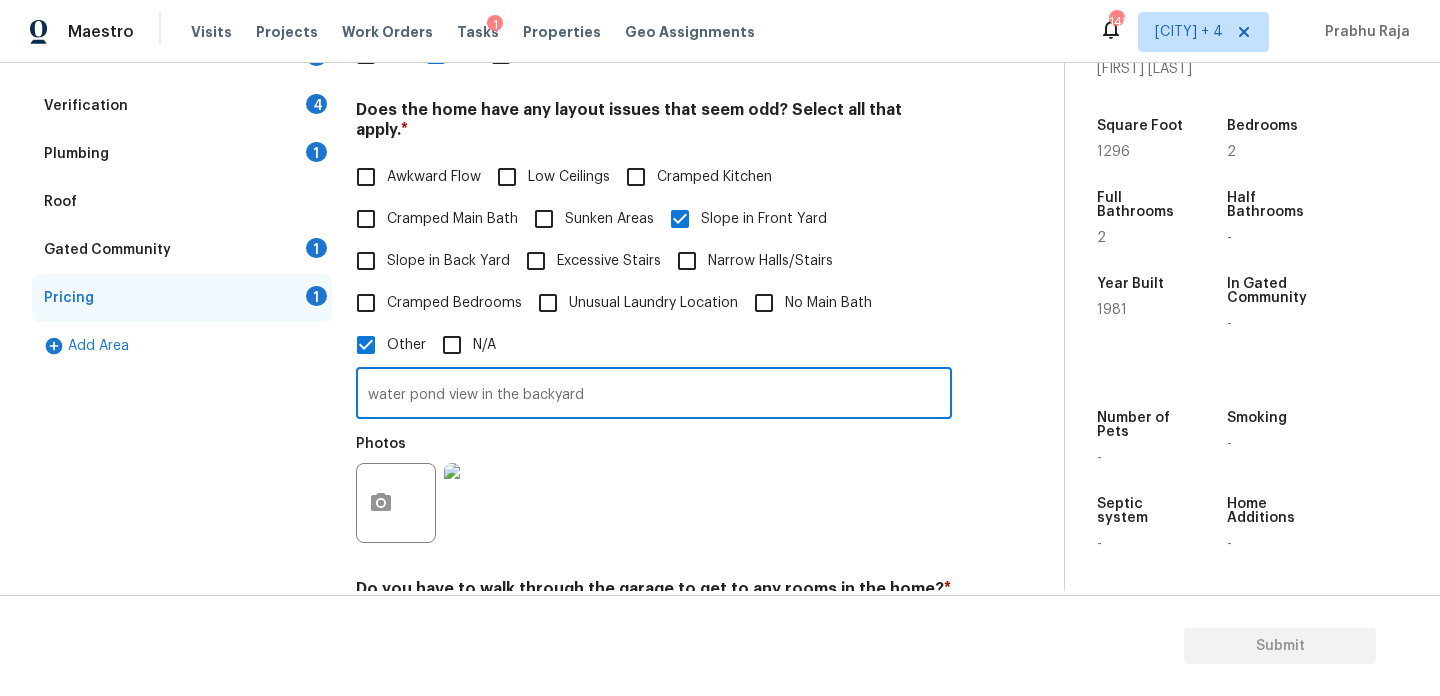 type on "water pond view in the backyard" 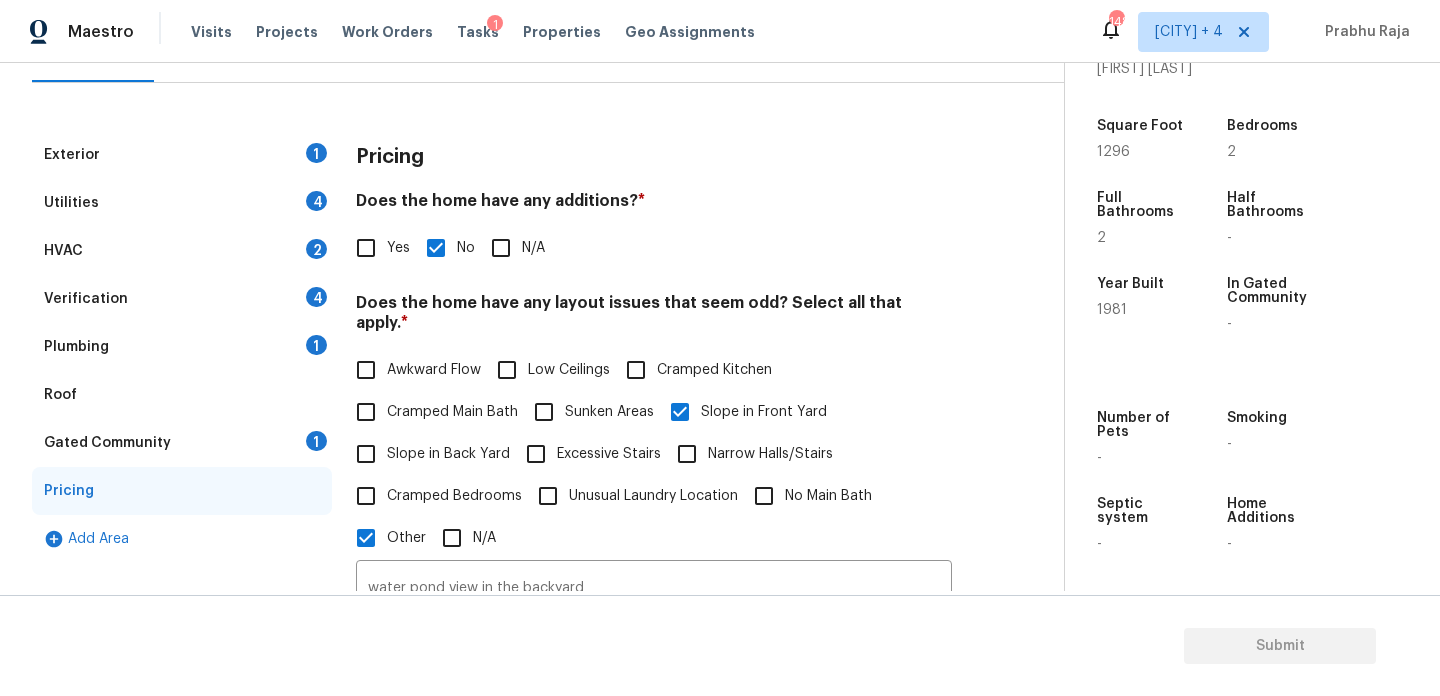 scroll, scrollTop: 215, scrollLeft: 0, axis: vertical 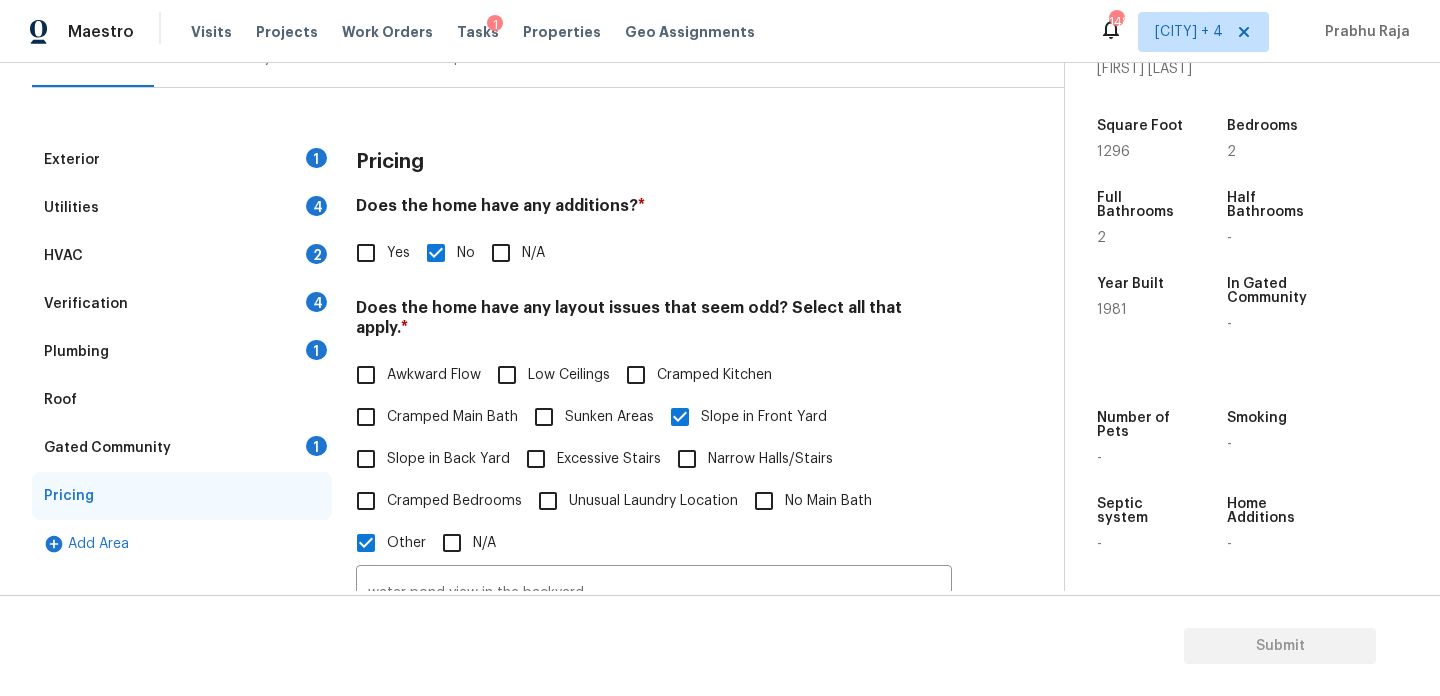 click on "Exterior 1" at bounding box center [182, 160] 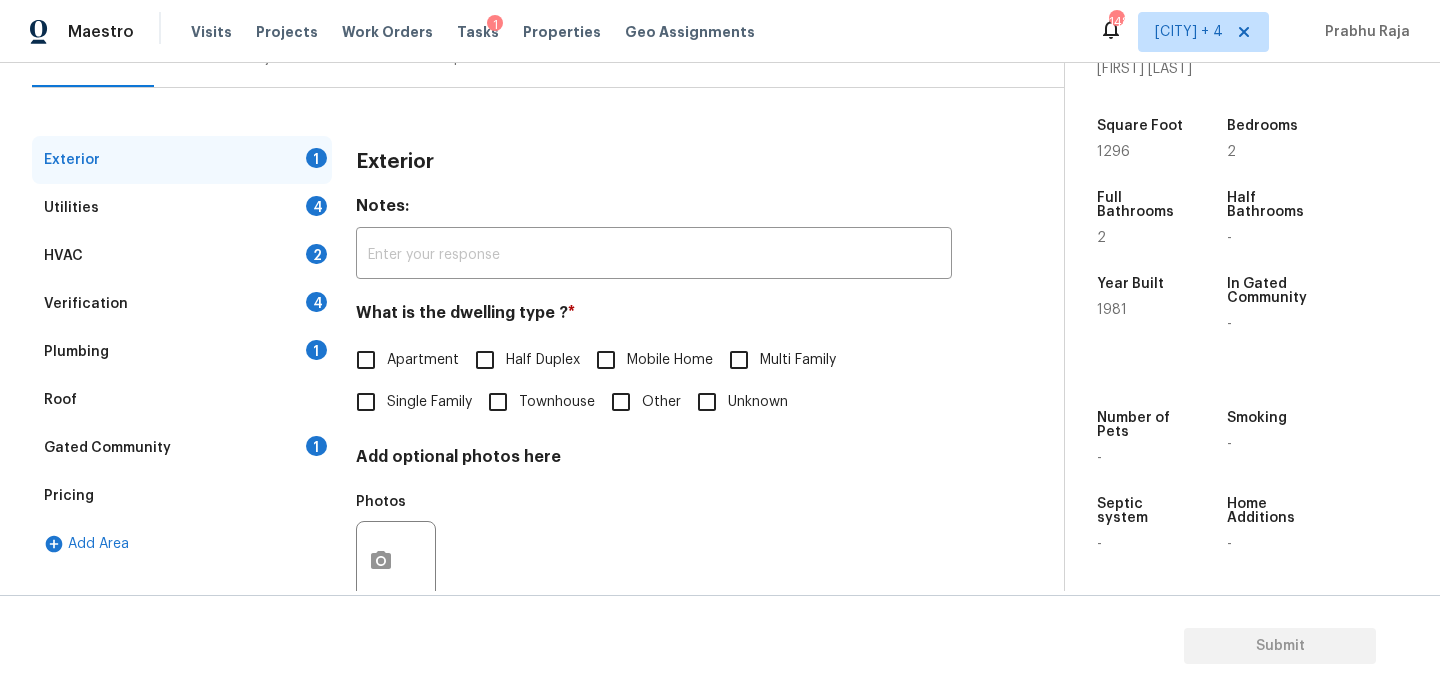 click on "Single Family" at bounding box center (366, 402) 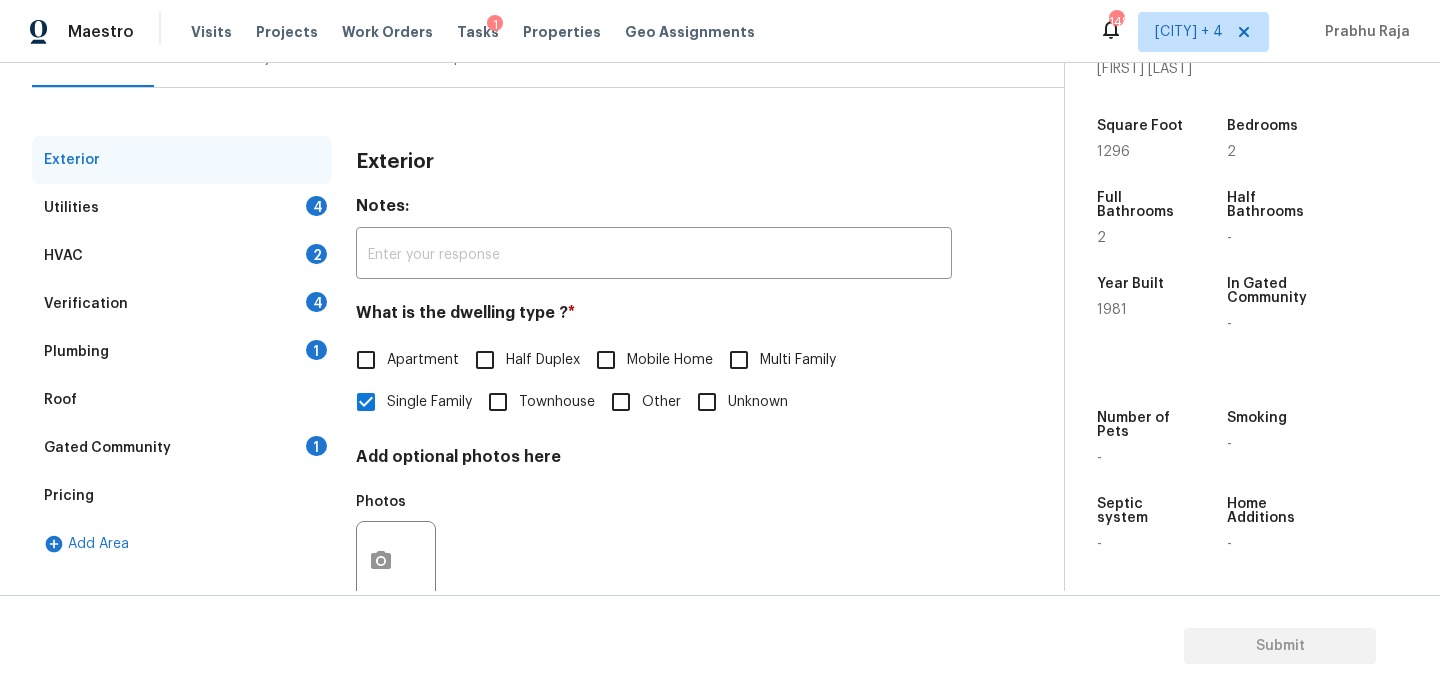 click on "Utilities 4" at bounding box center [182, 208] 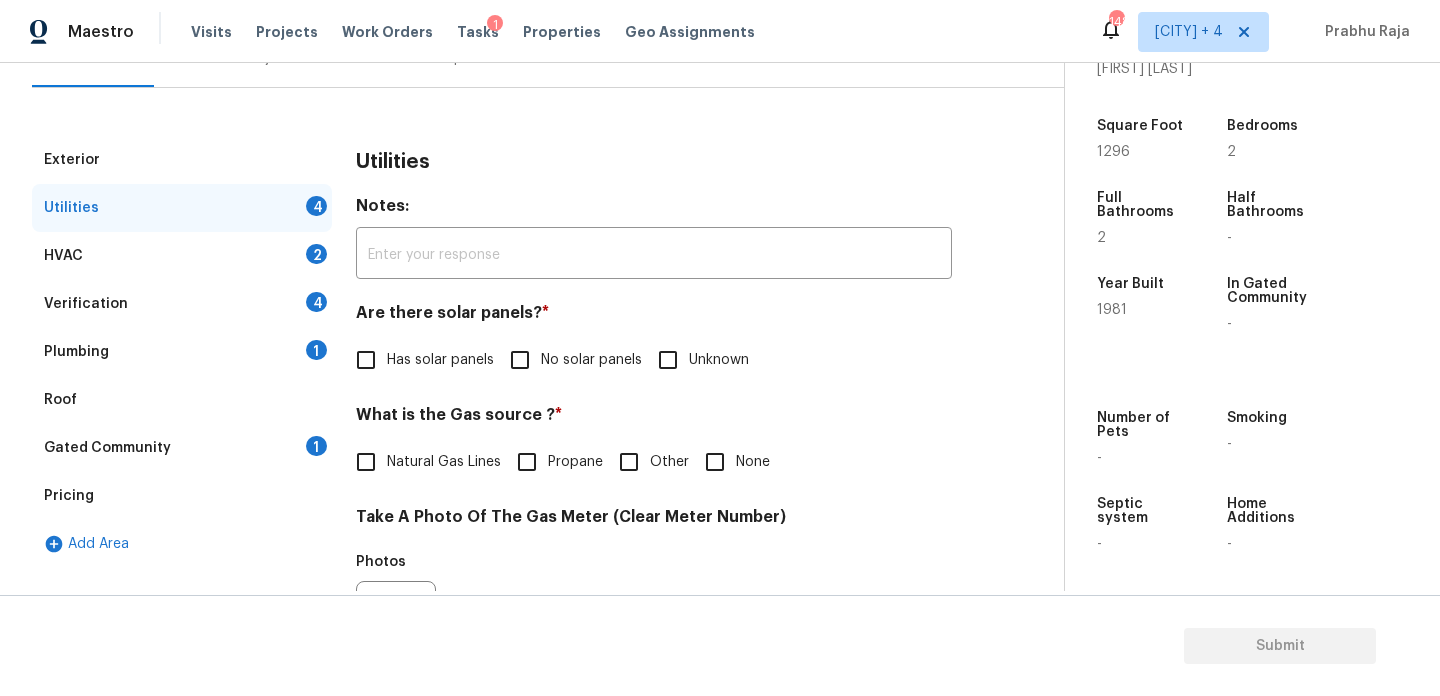 click on "No solar panels" at bounding box center (591, 360) 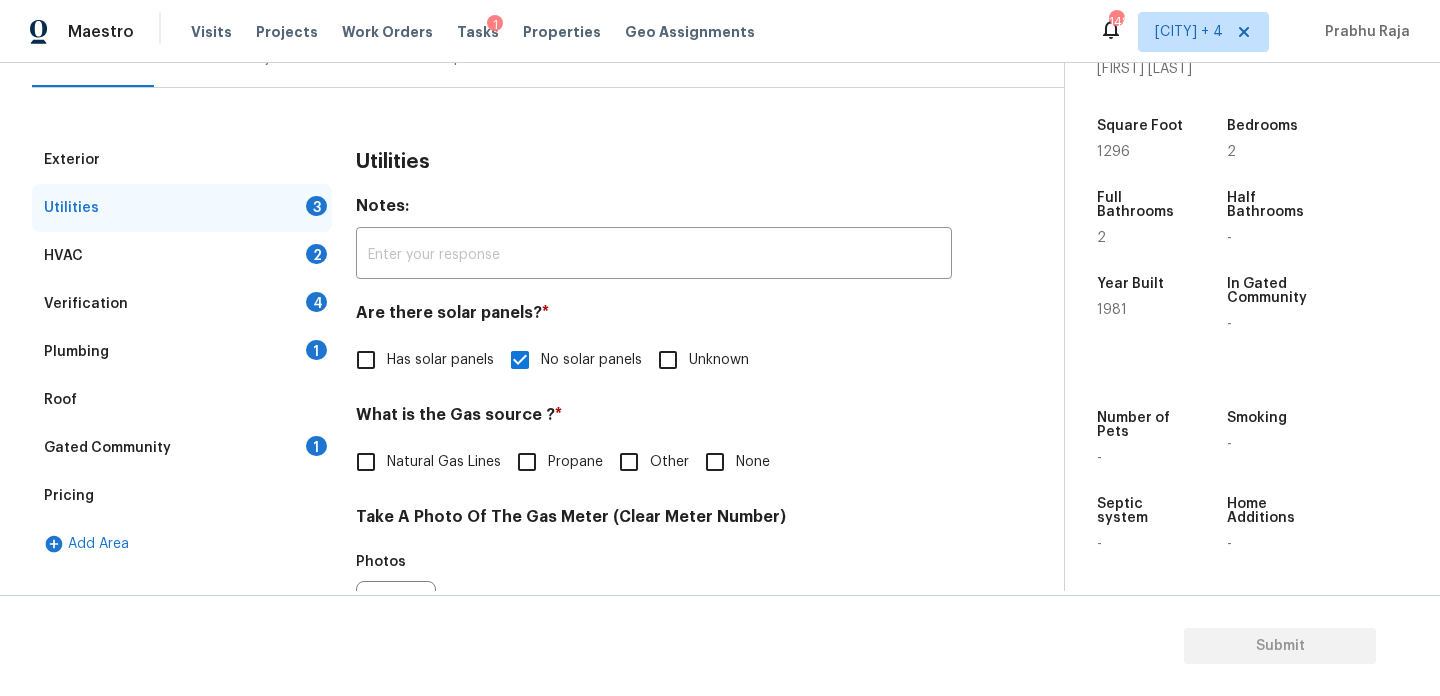 click on "None" at bounding box center [715, 462] 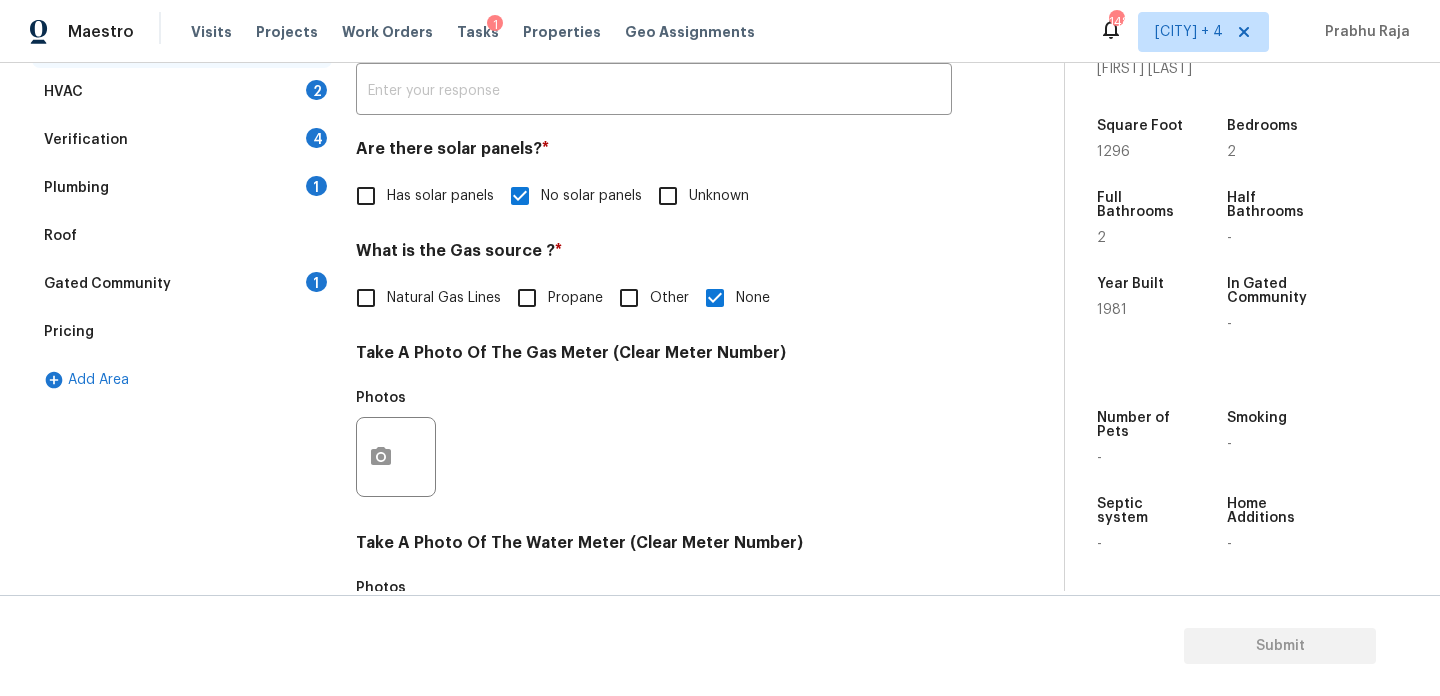 scroll, scrollTop: 389, scrollLeft: 0, axis: vertical 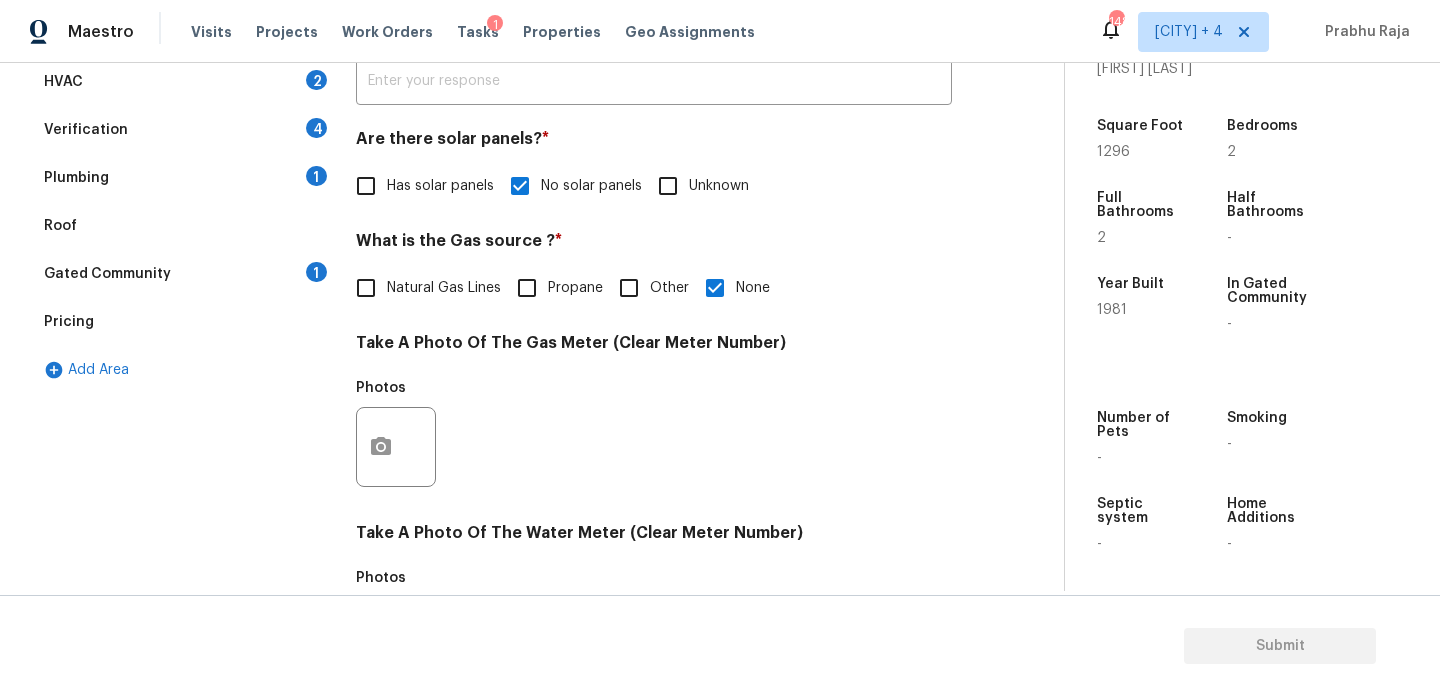 click on "Propane" at bounding box center [554, 288] 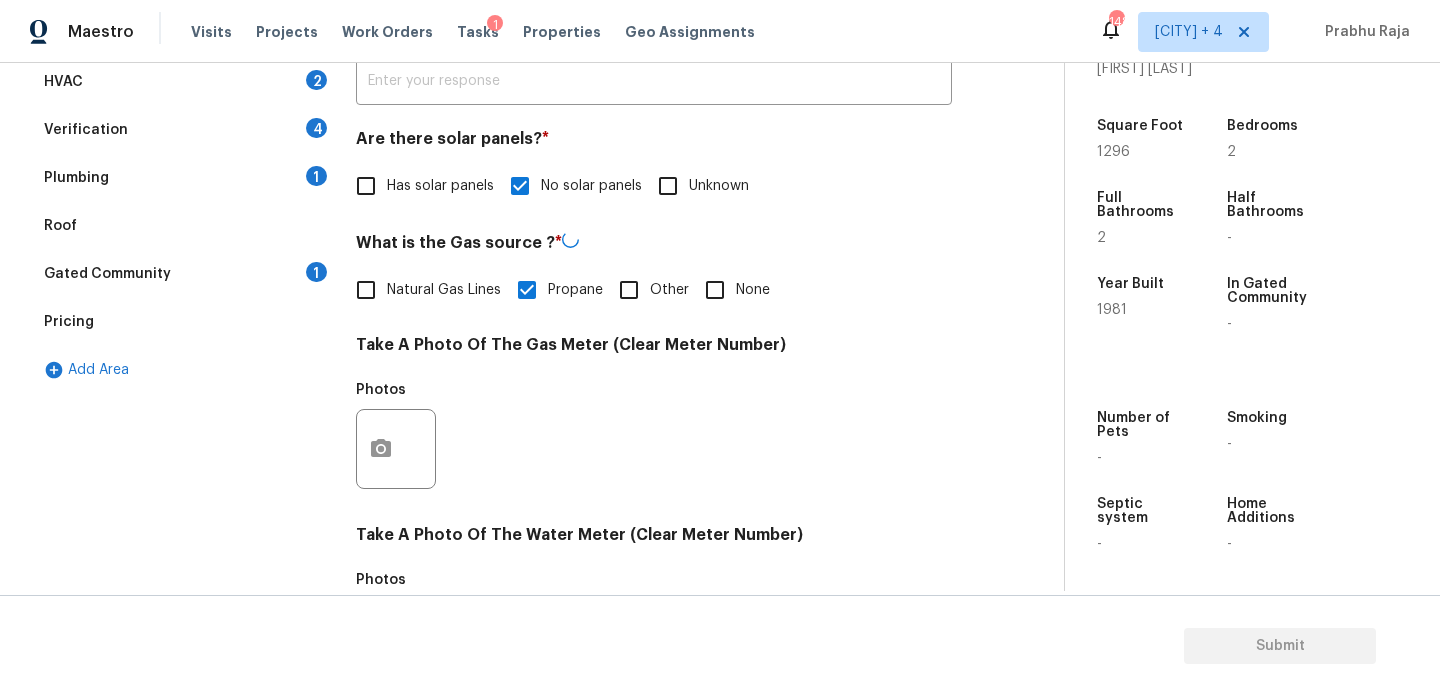 scroll, scrollTop: 809, scrollLeft: 0, axis: vertical 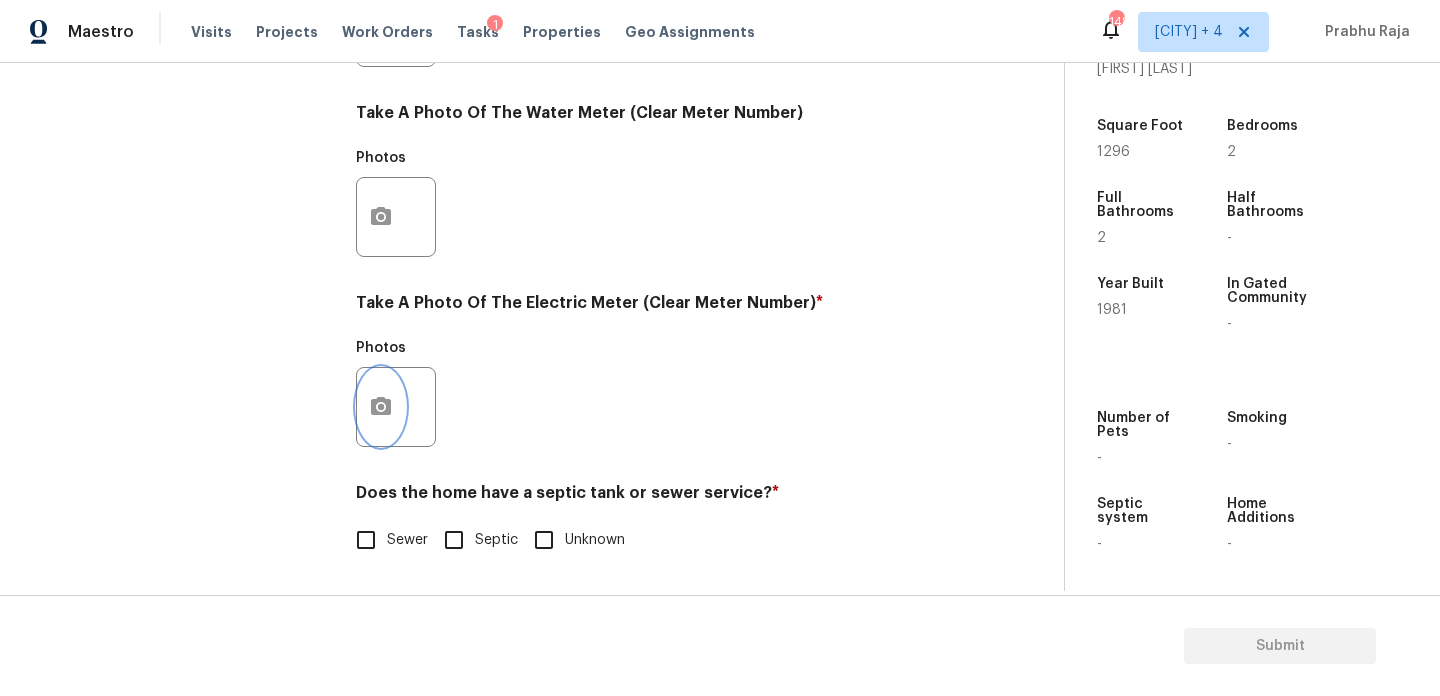 click at bounding box center (381, 407) 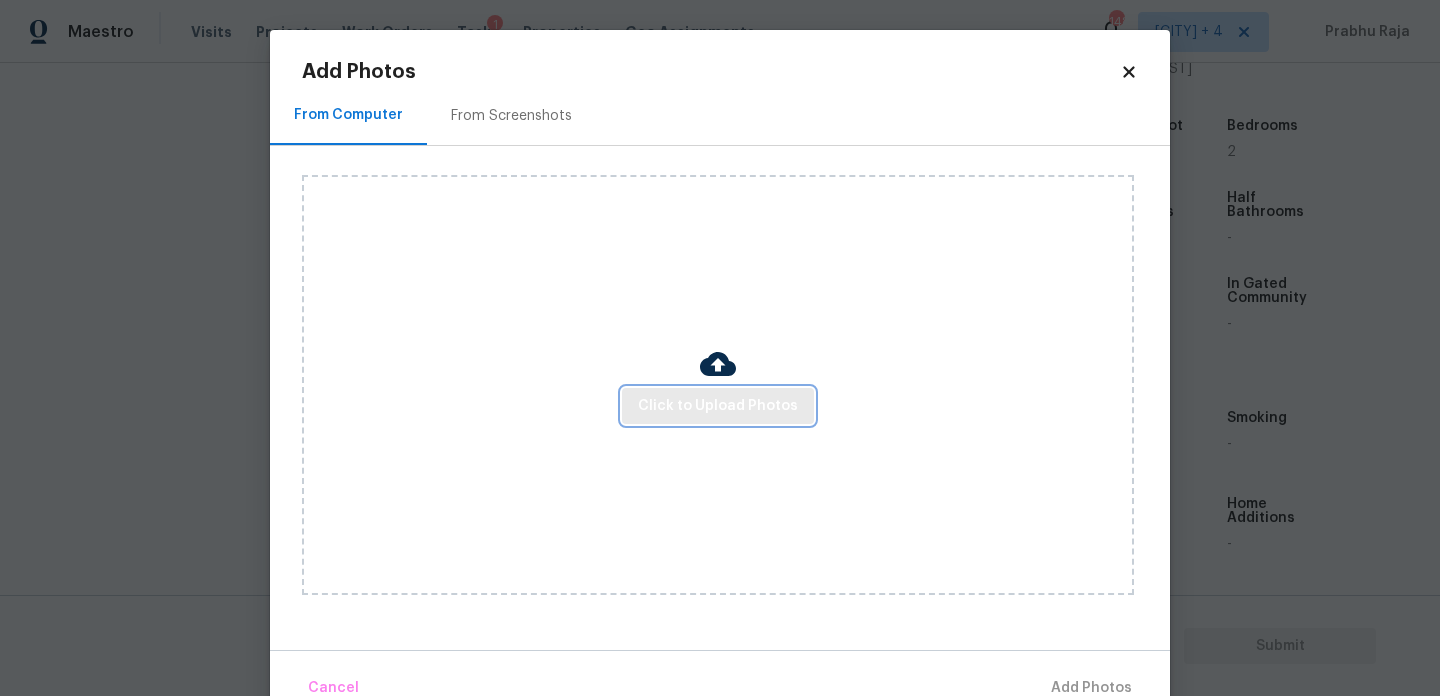 click on "Click to Upload Photos" at bounding box center [718, 406] 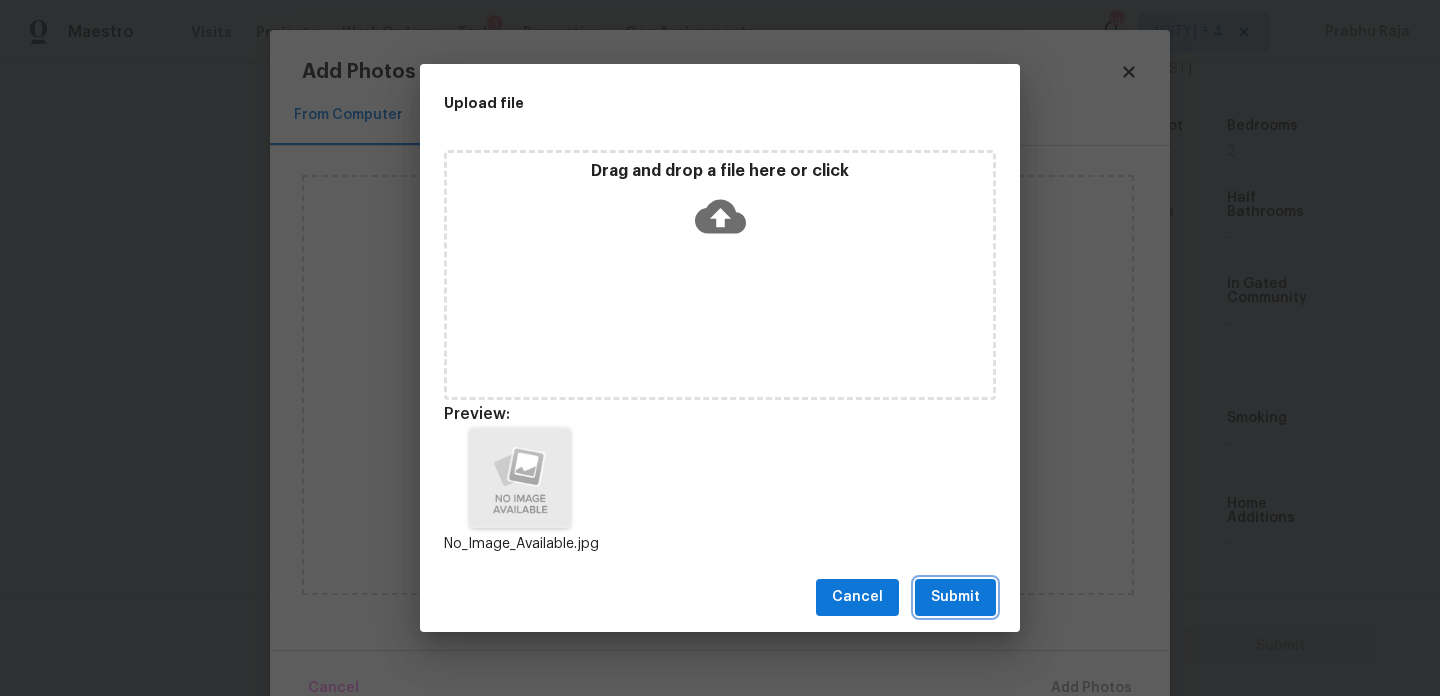 click on "Submit" at bounding box center [955, 597] 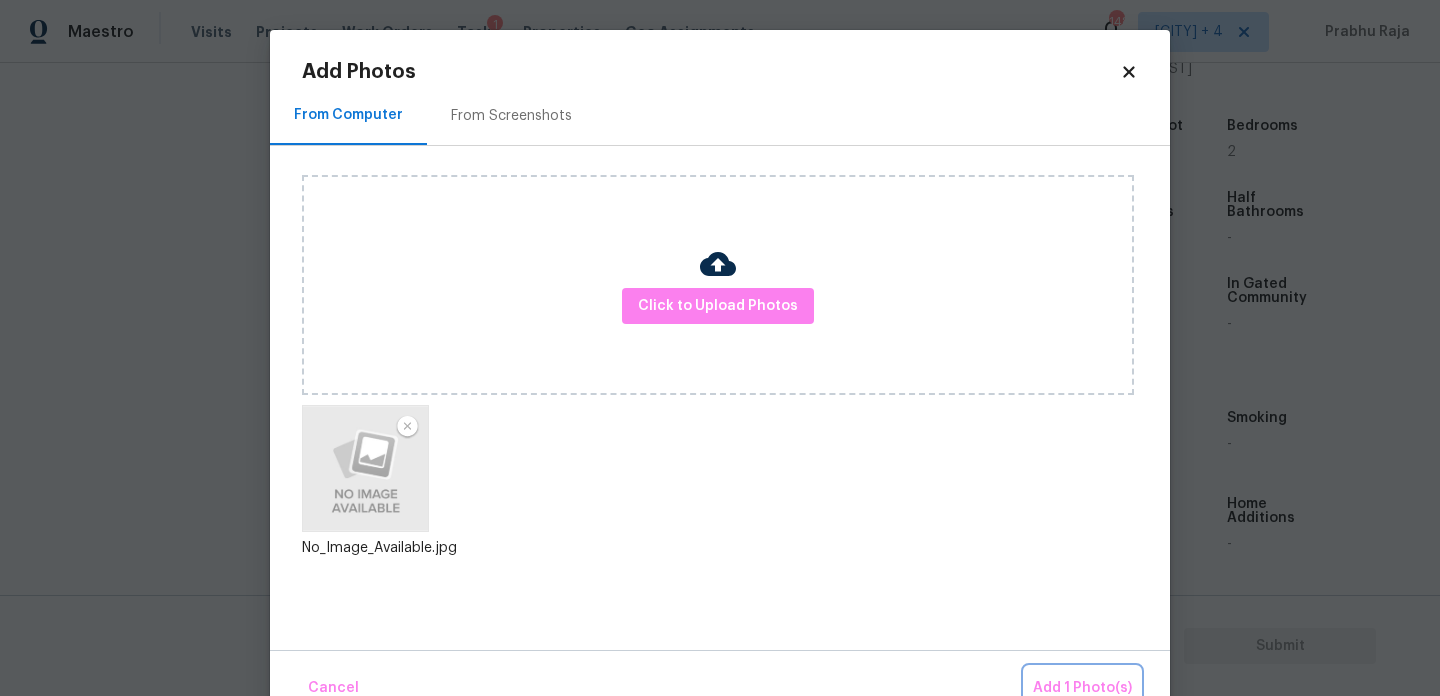click on "Add 1 Photo(s)" at bounding box center [1082, 688] 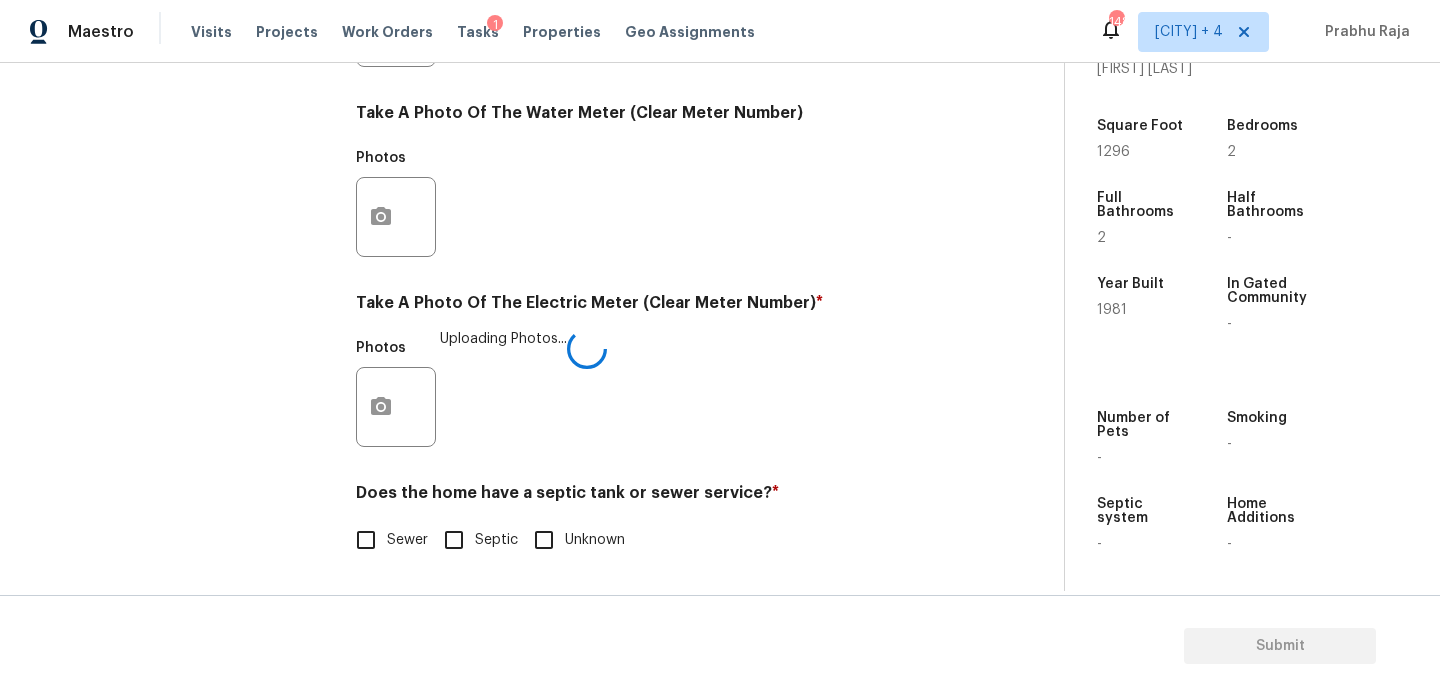 click on "Sewer" at bounding box center (407, 540) 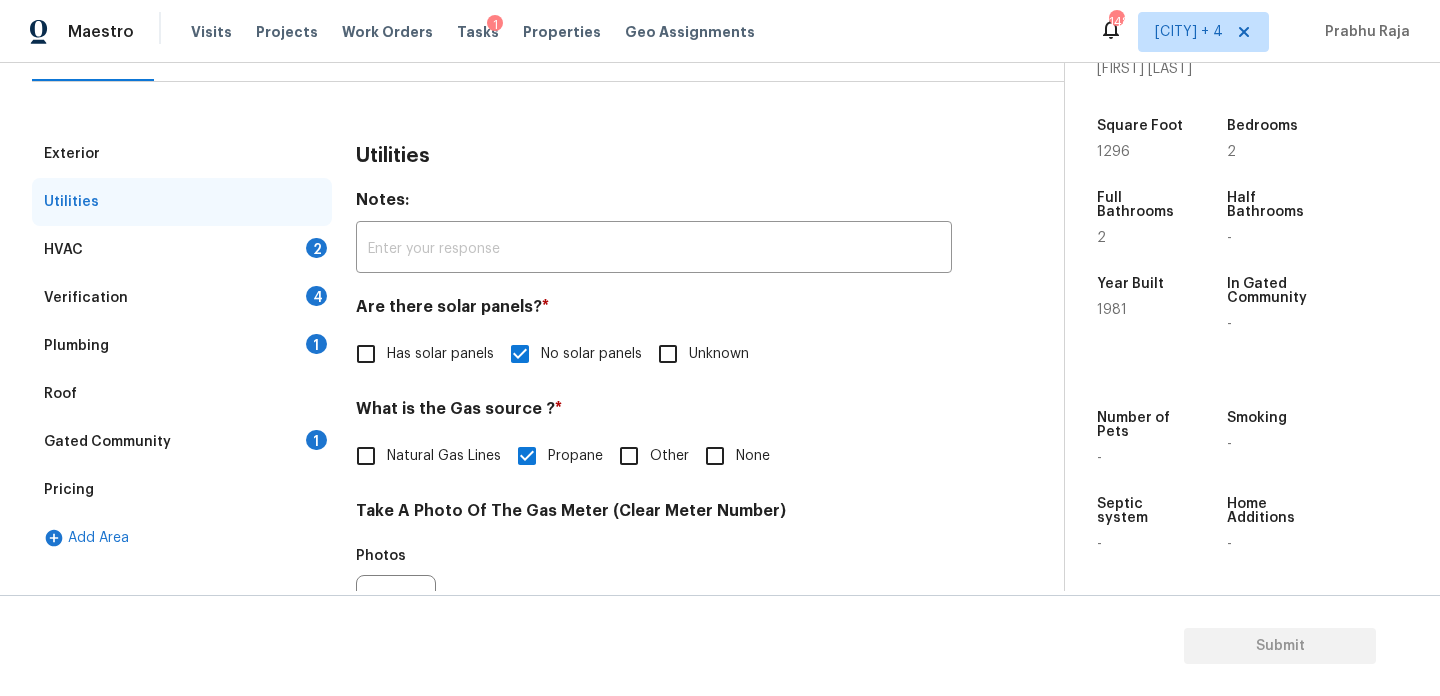 scroll, scrollTop: 201, scrollLeft: 0, axis: vertical 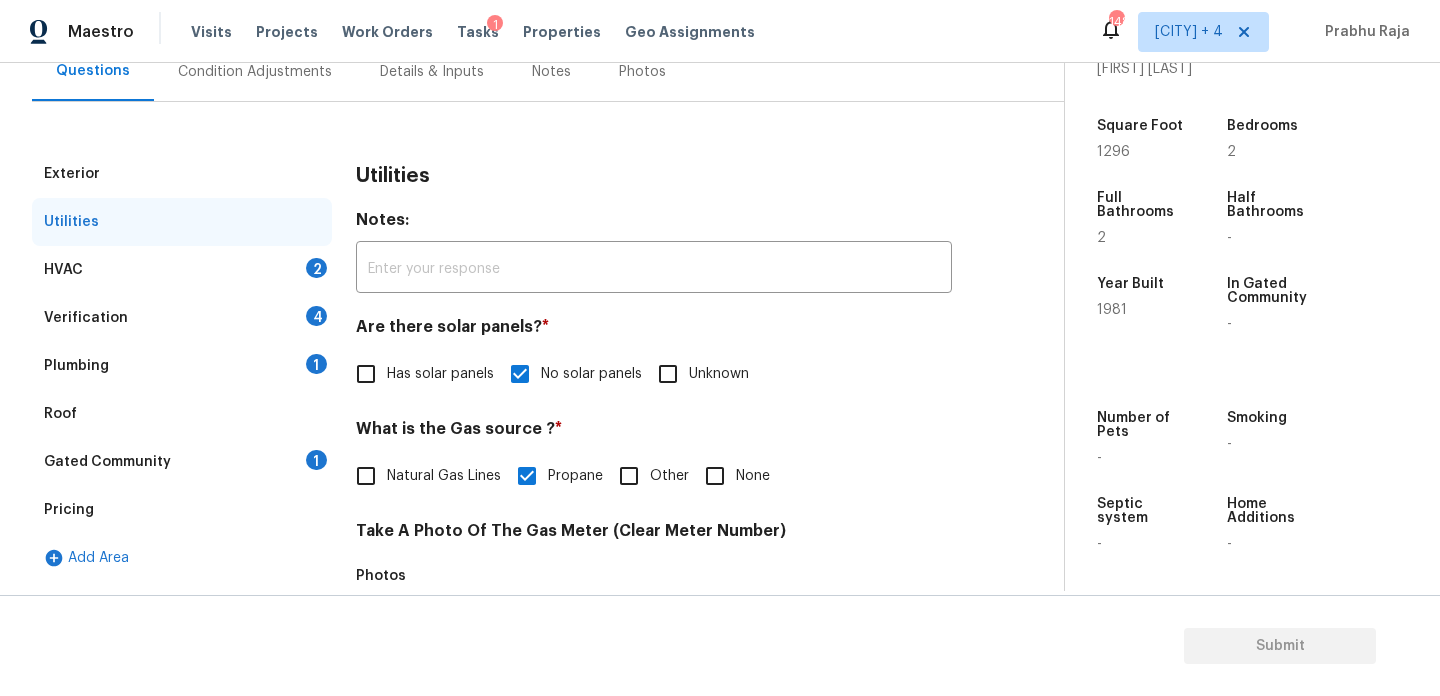 click on "HVAC 2" at bounding box center [182, 270] 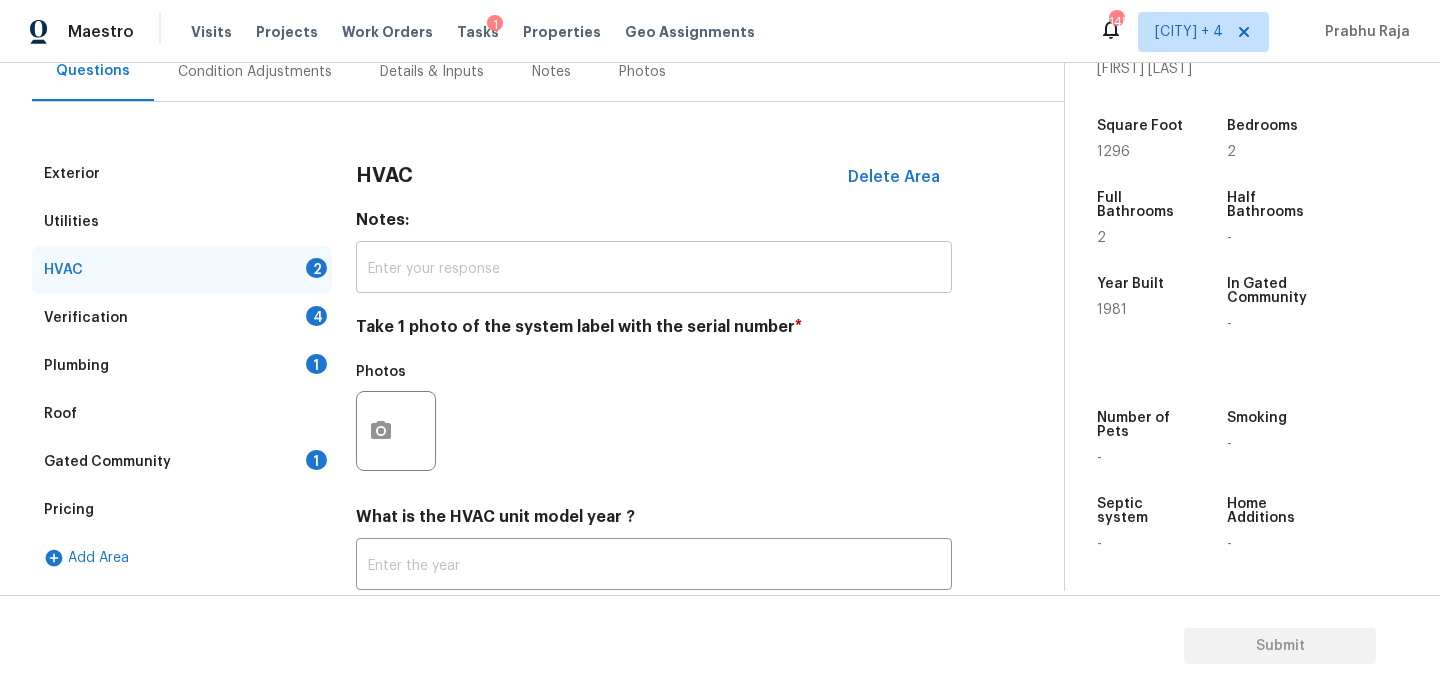 scroll, scrollTop: 333, scrollLeft: 0, axis: vertical 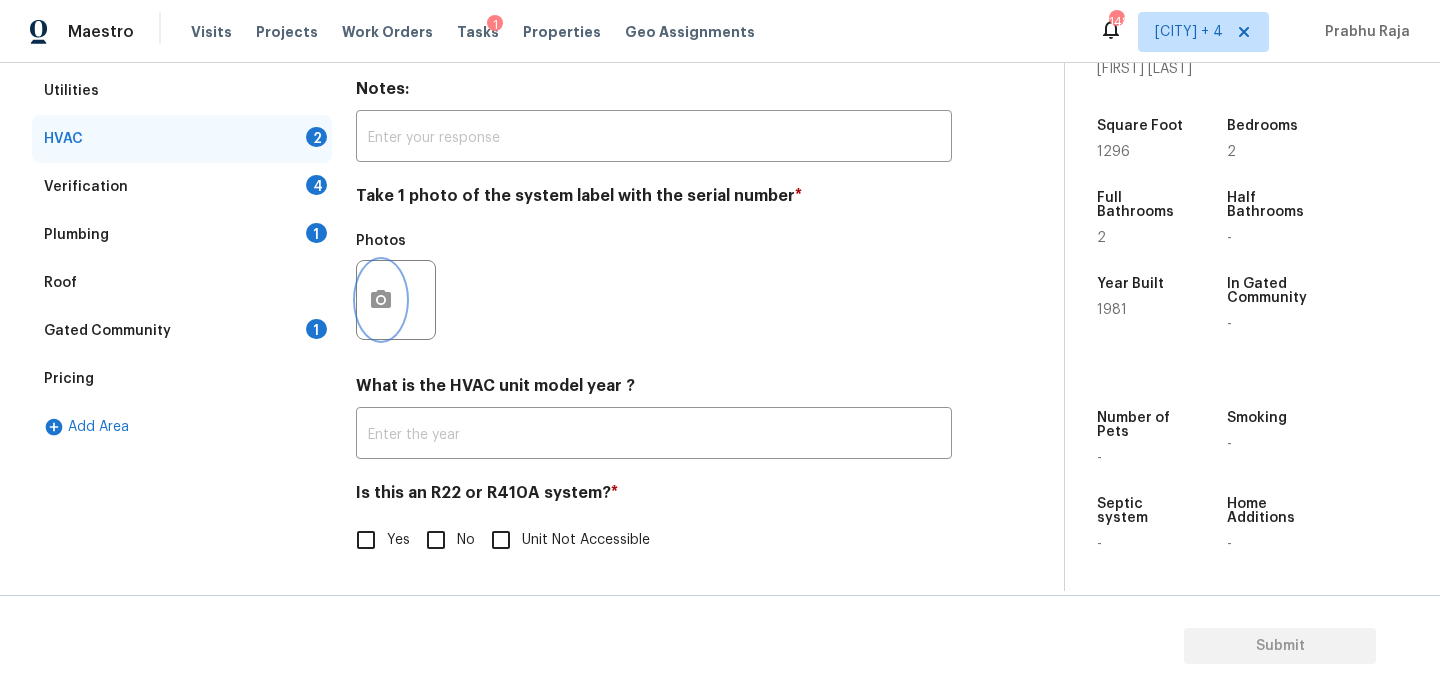 click 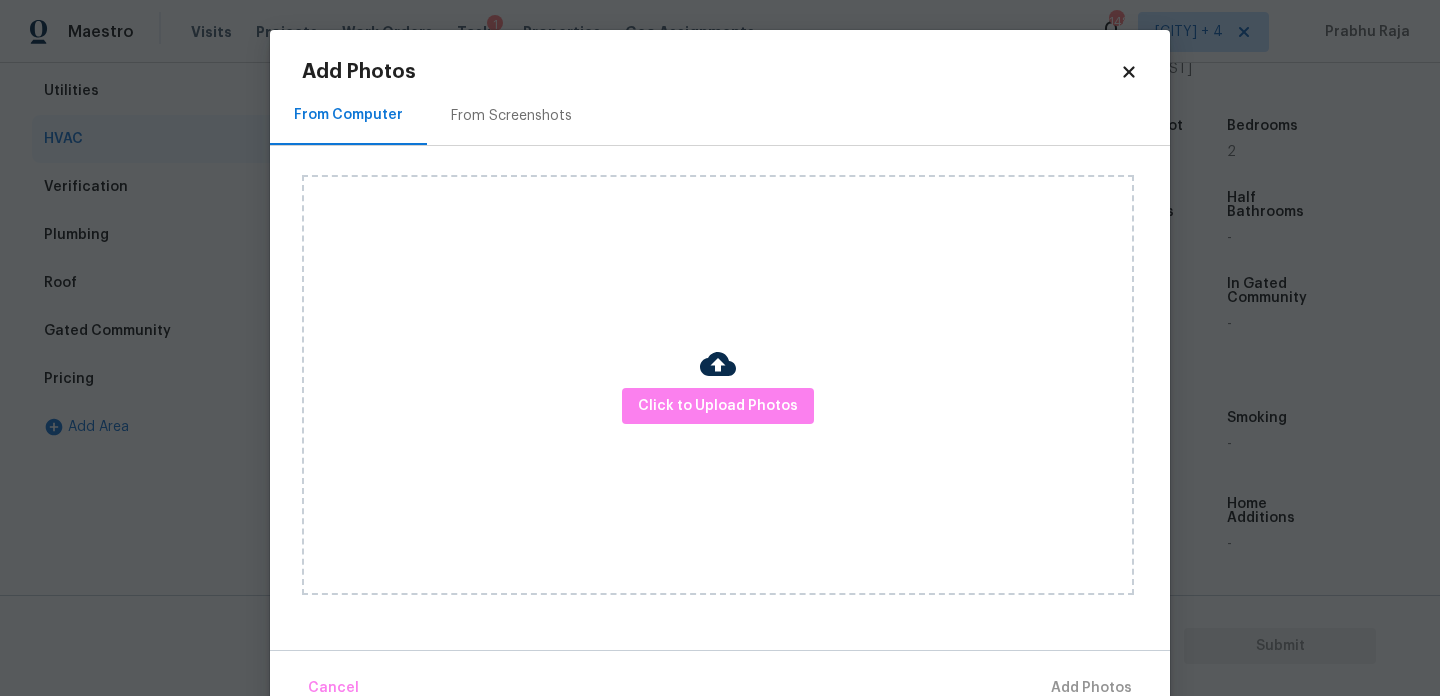 click on "Click to Upload Photos" at bounding box center (718, 385) 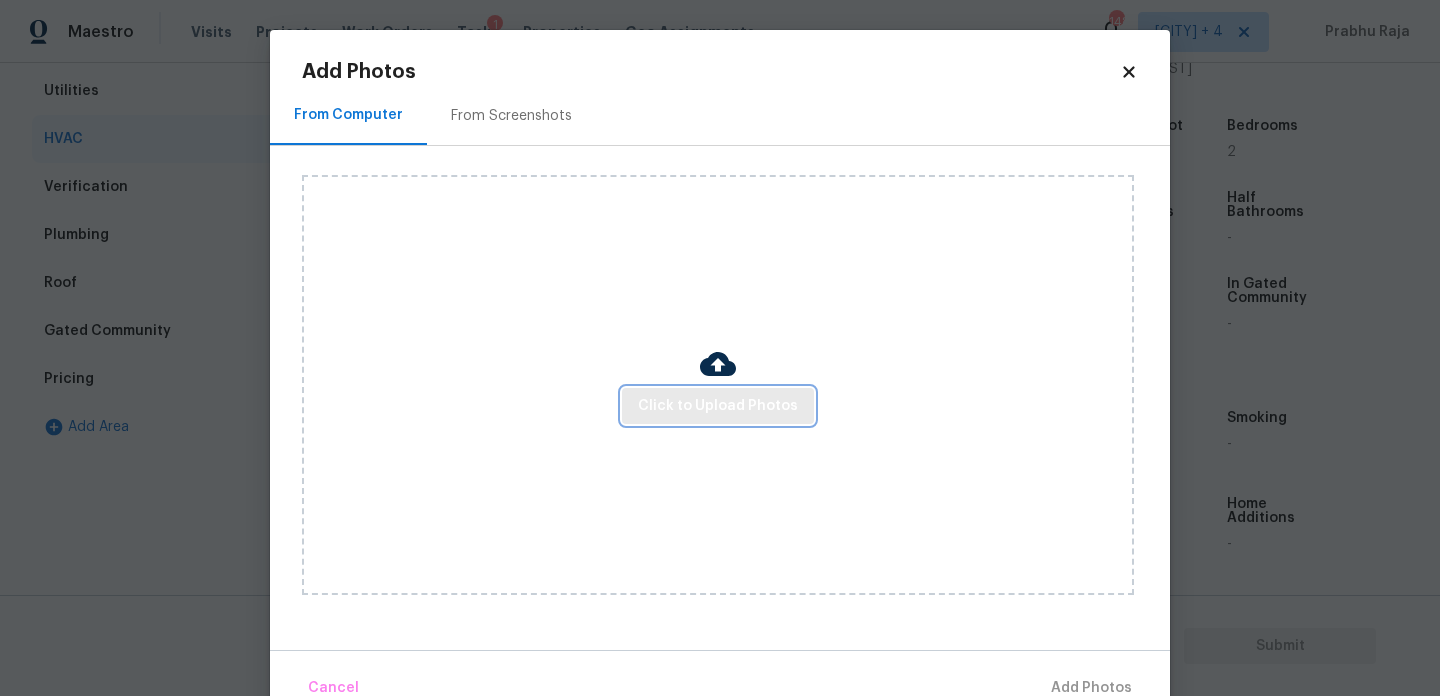 click on "Click to Upload Photos" at bounding box center (718, 406) 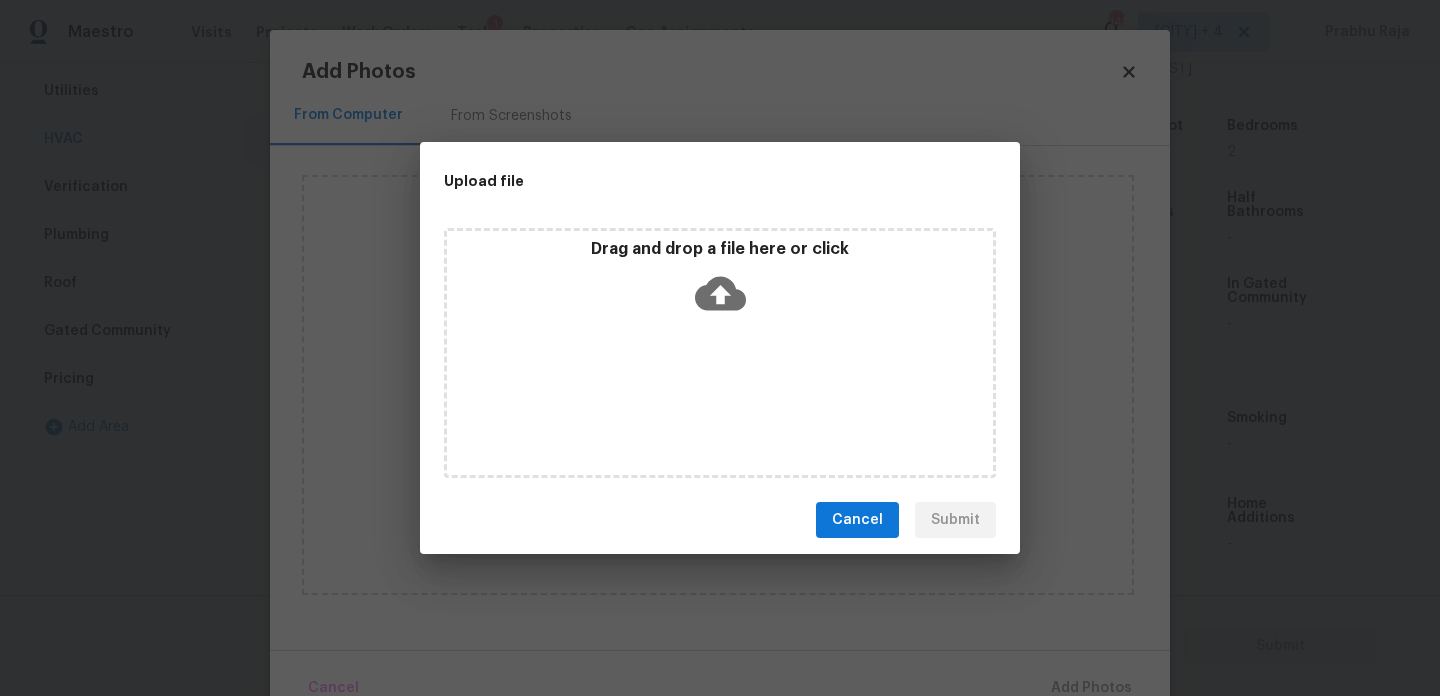 click on "Drag and drop a file here or click" at bounding box center [720, 353] 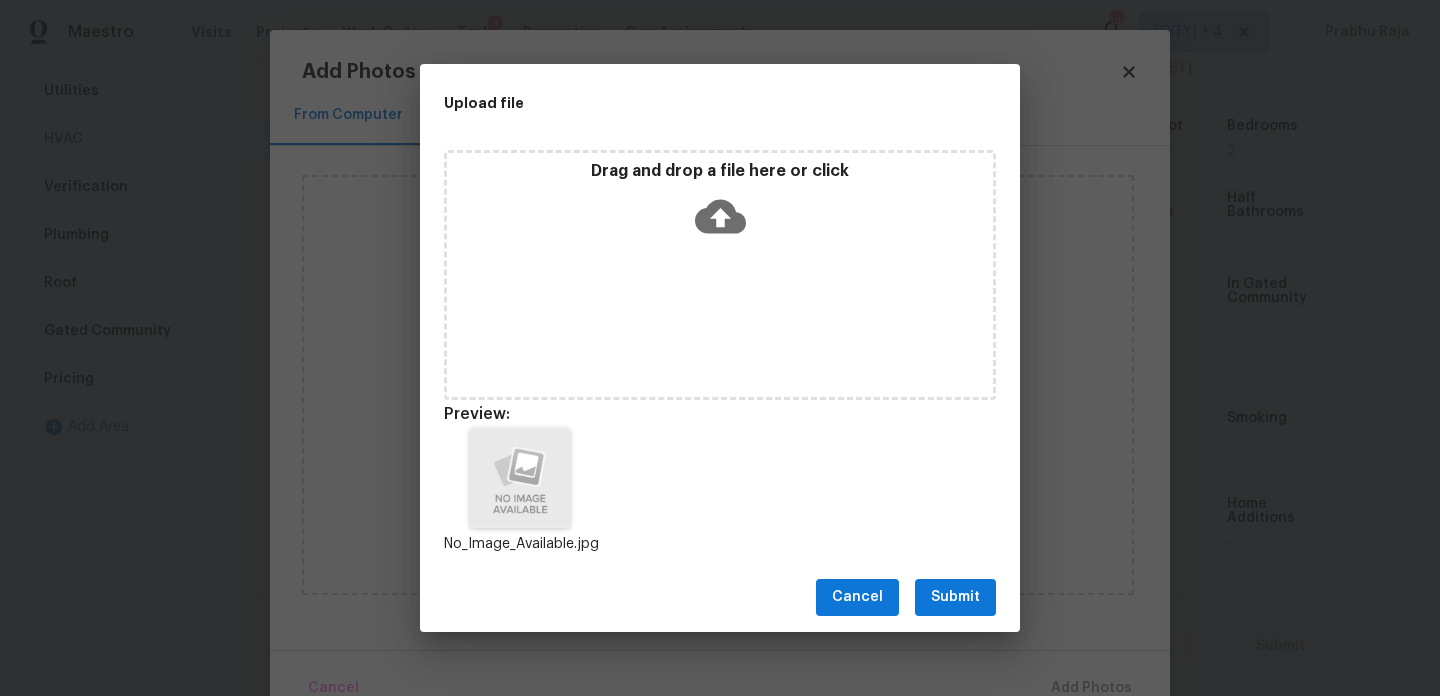 click on "Submit" at bounding box center [955, 597] 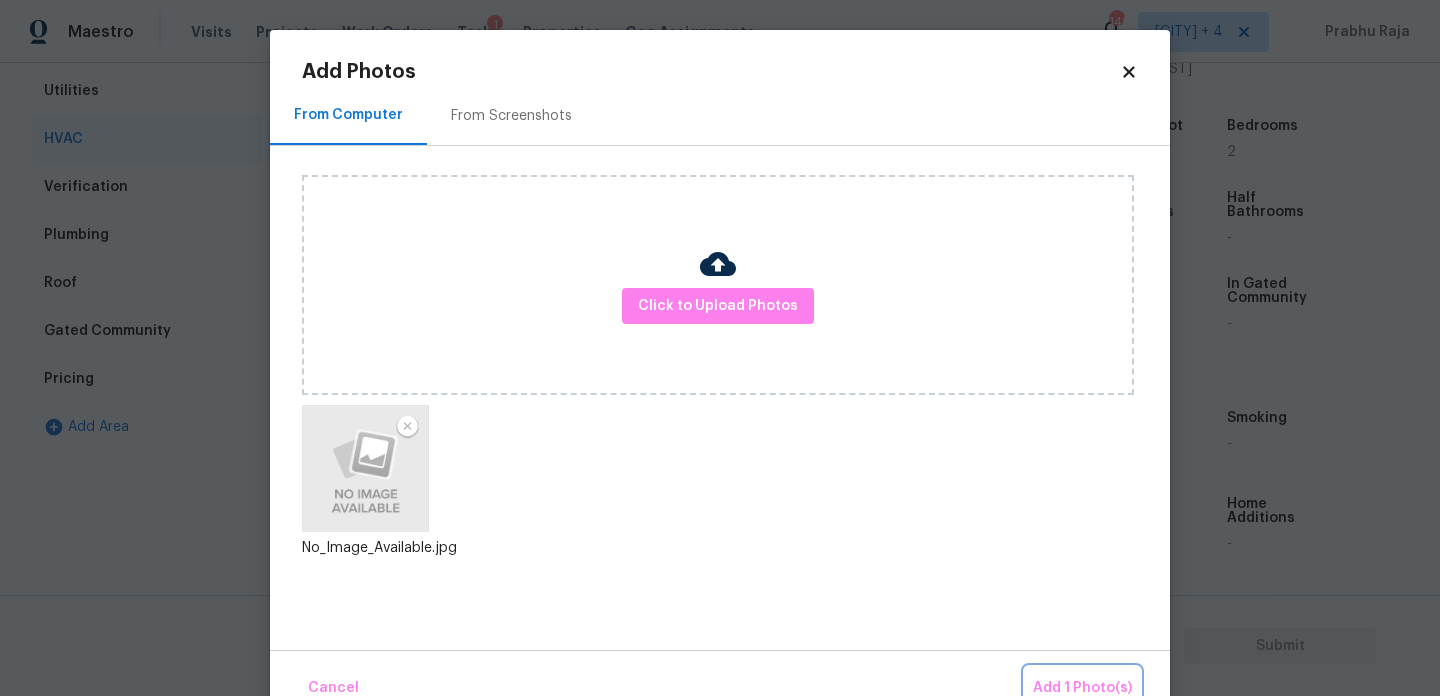 click on "Add 1 Photo(s)" at bounding box center (1082, 688) 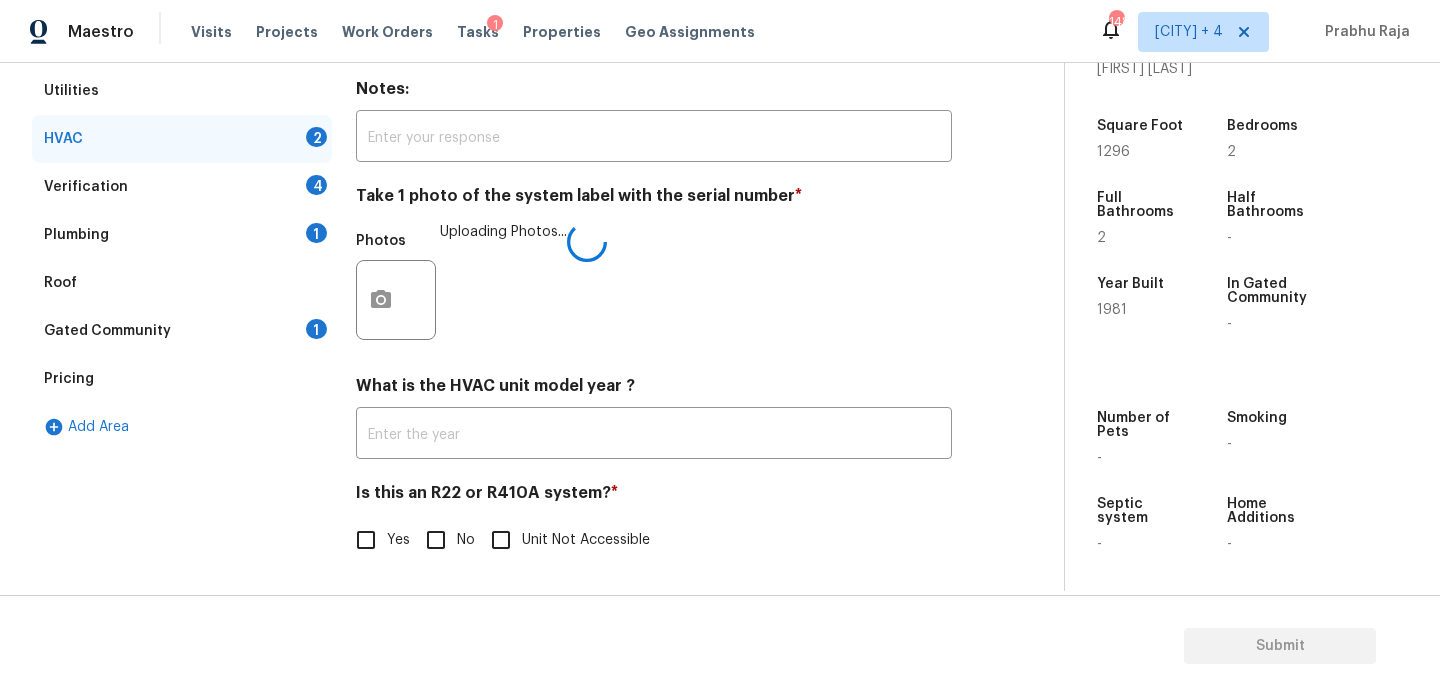 click on "No" at bounding box center (436, 540) 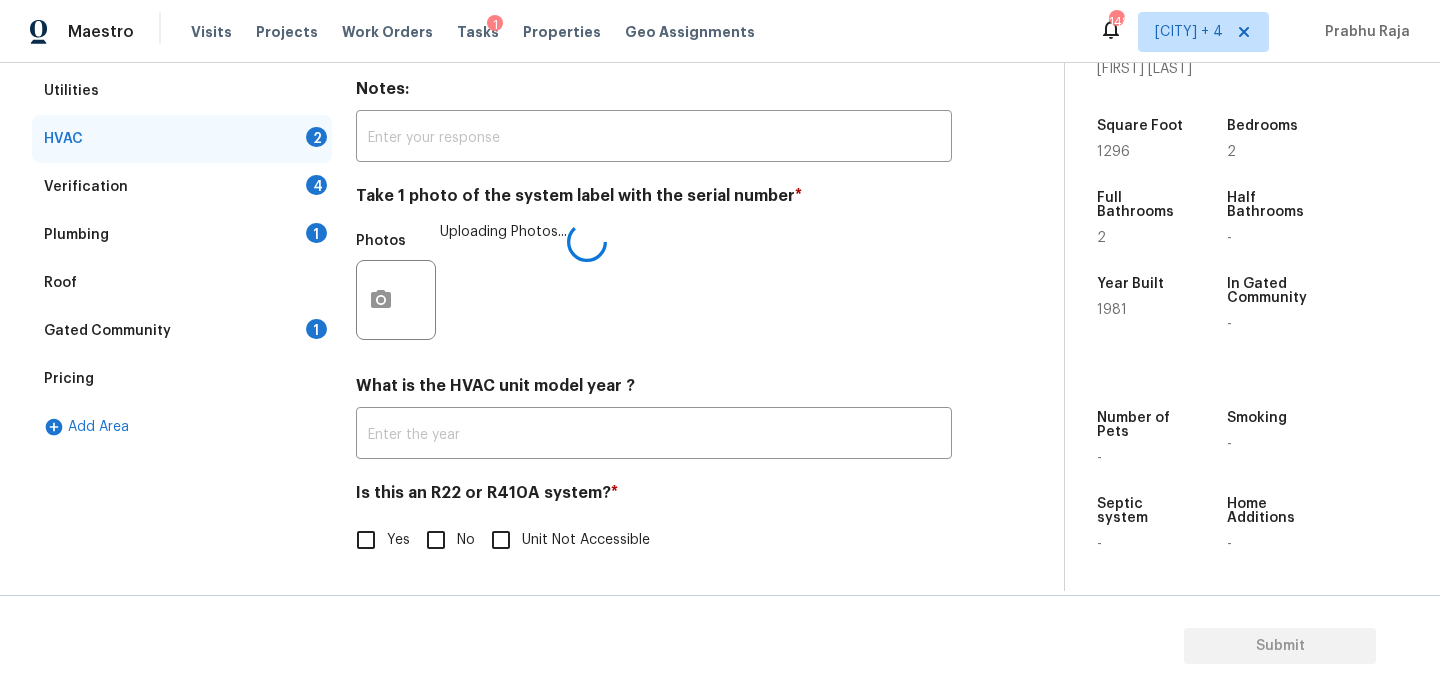 checkbox on "true" 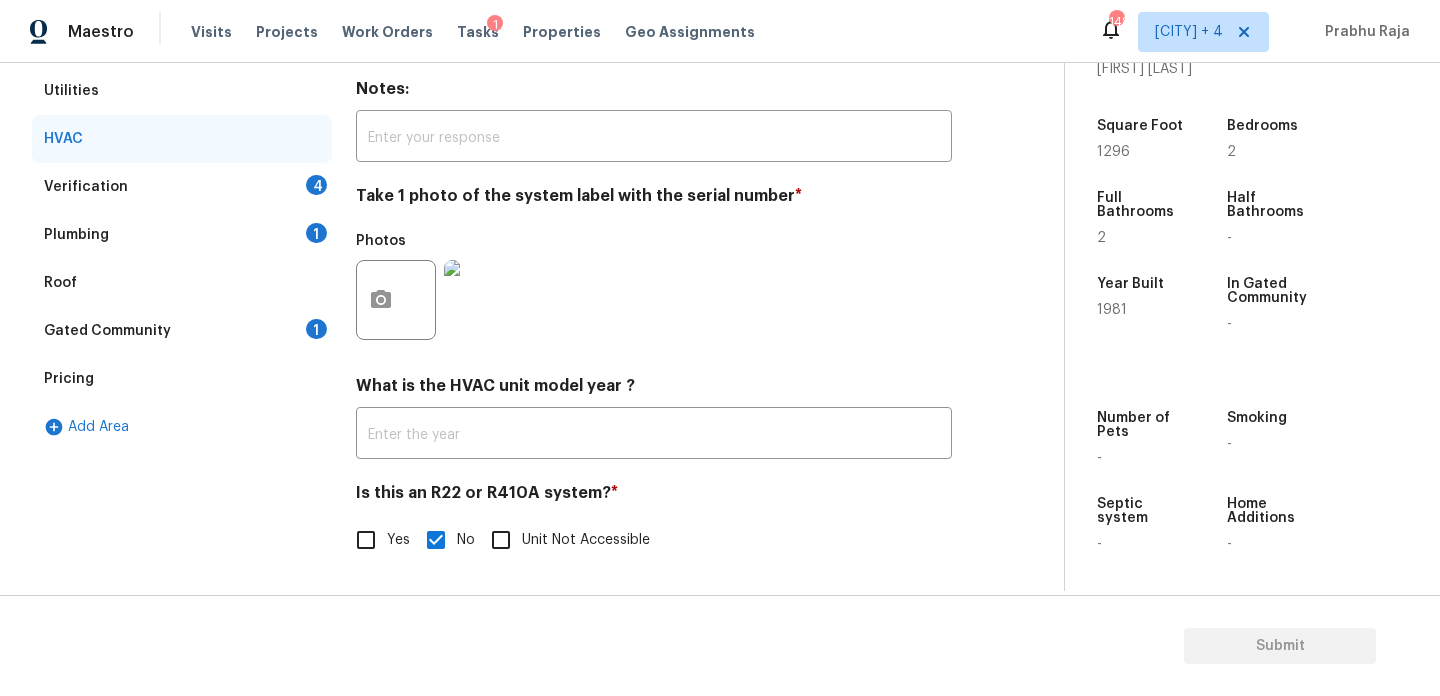 click on "4" at bounding box center (316, 185) 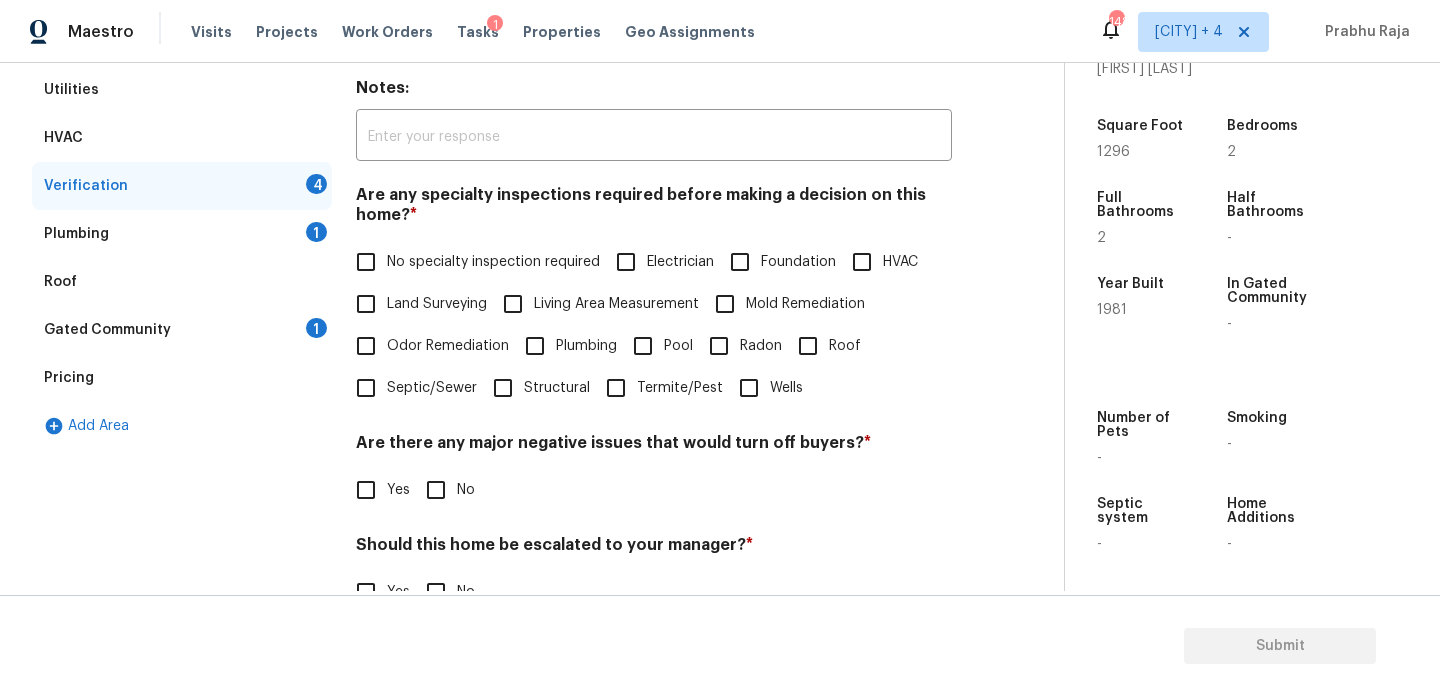 click on "No specialty inspection required" at bounding box center (366, 262) 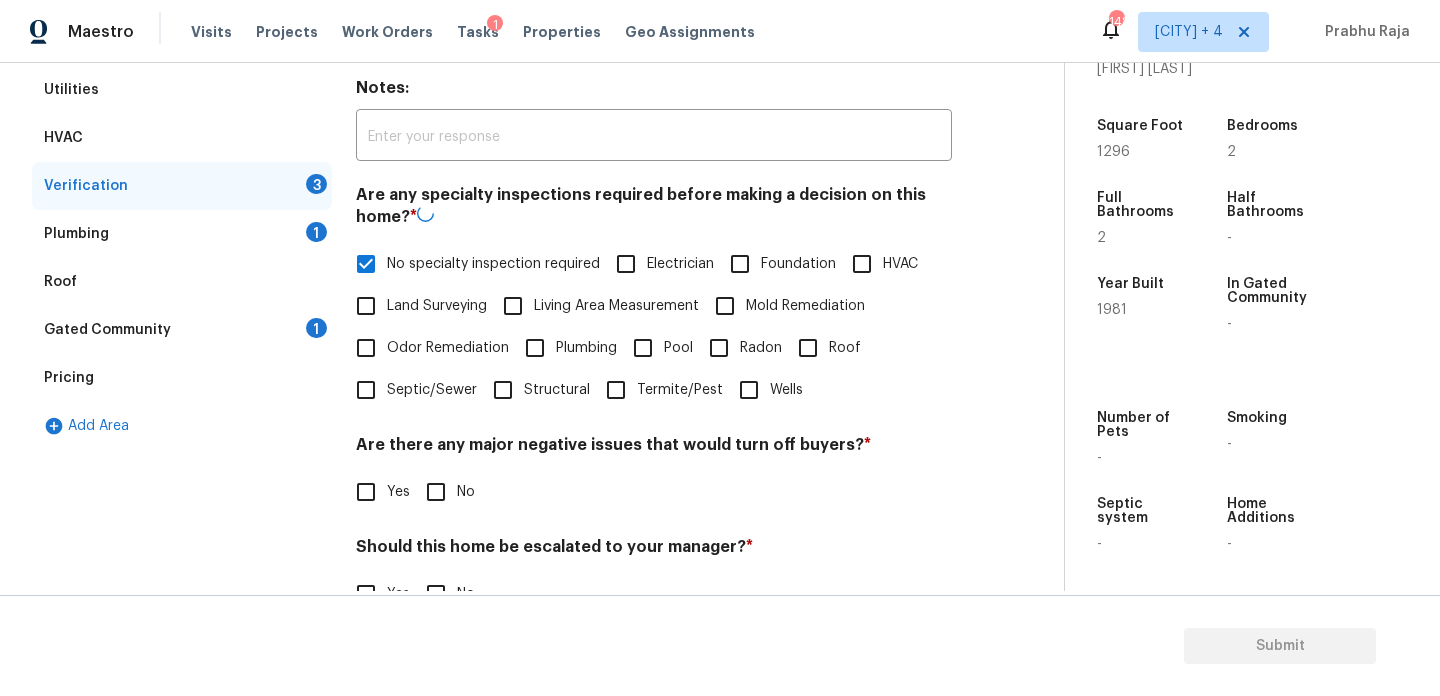 click on "No" at bounding box center [436, 492] 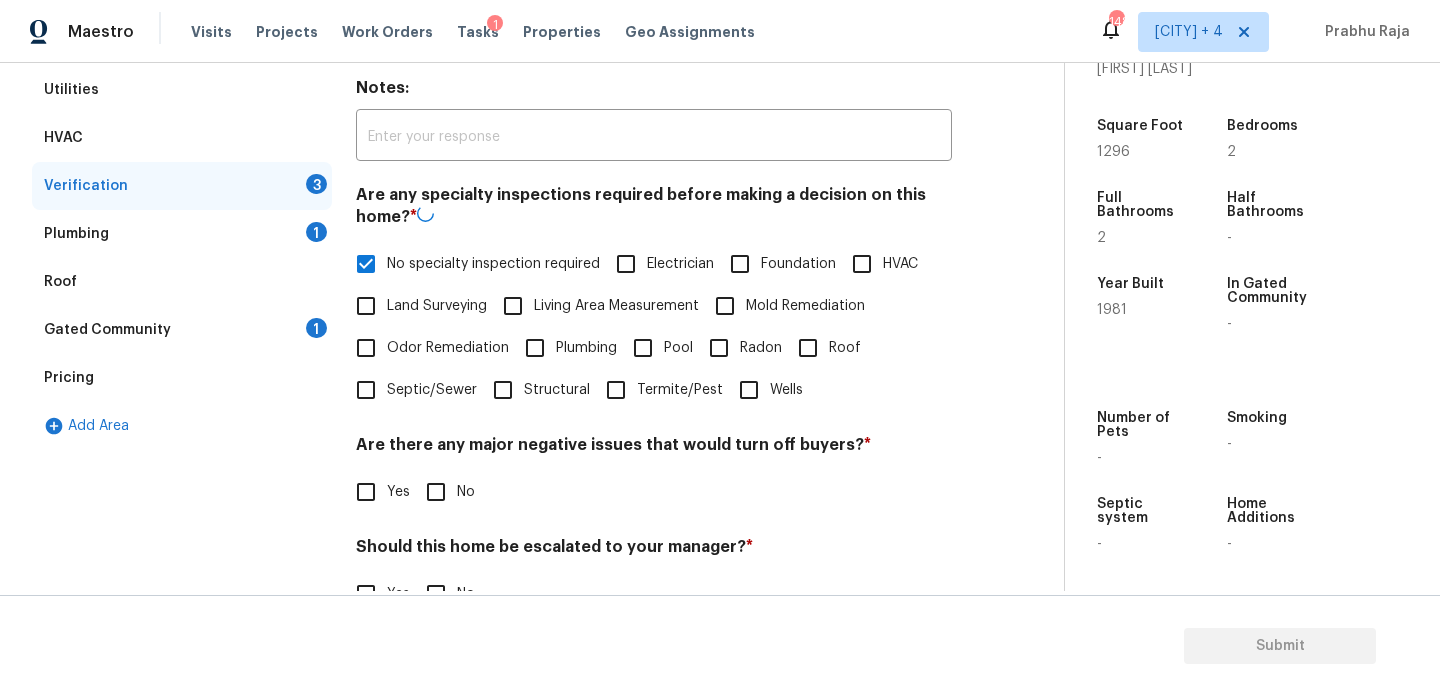 checkbox on "true" 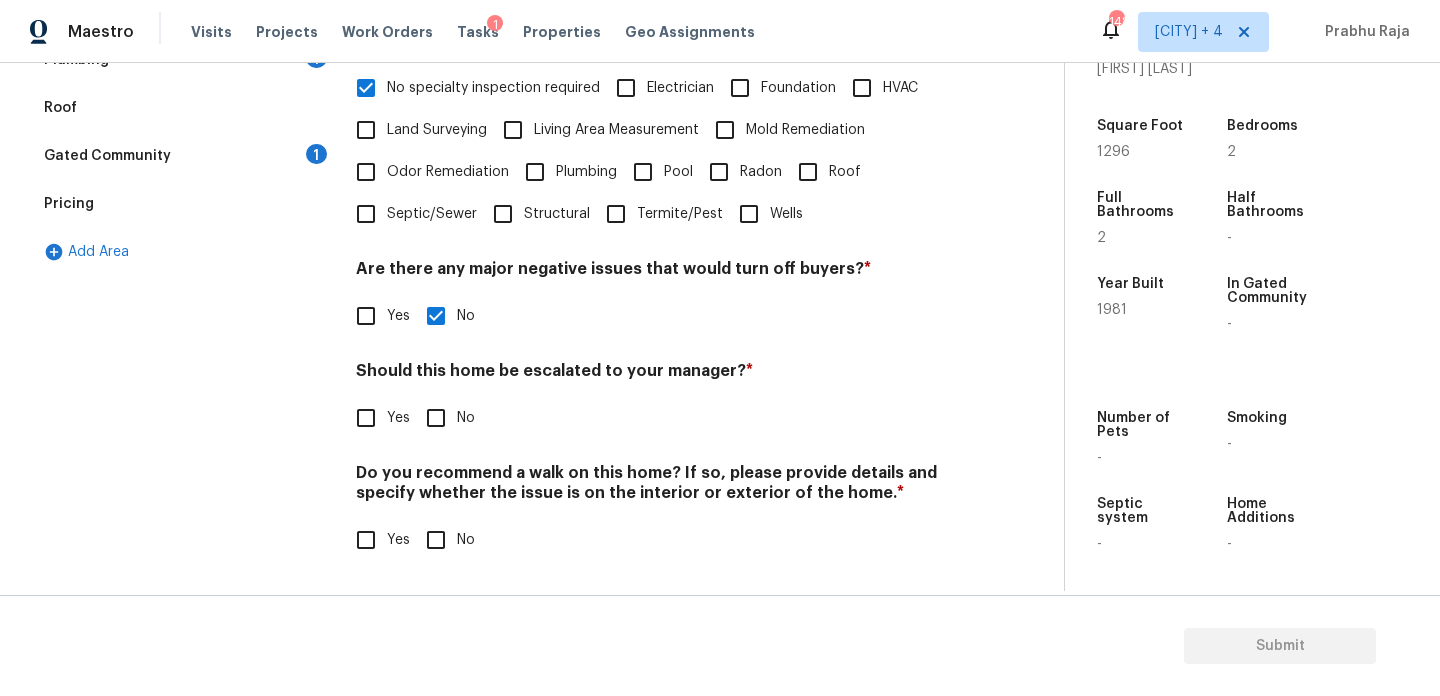 scroll, scrollTop: 507, scrollLeft: 0, axis: vertical 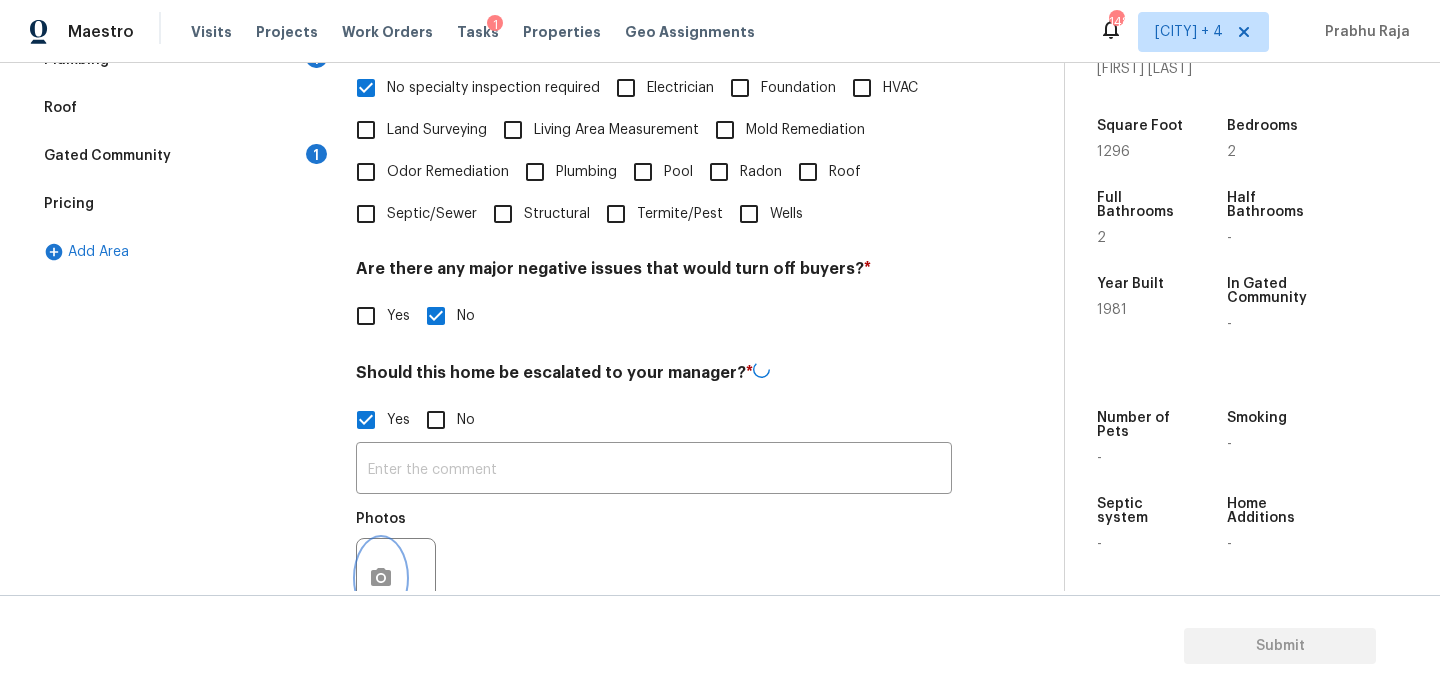 click at bounding box center [381, 578] 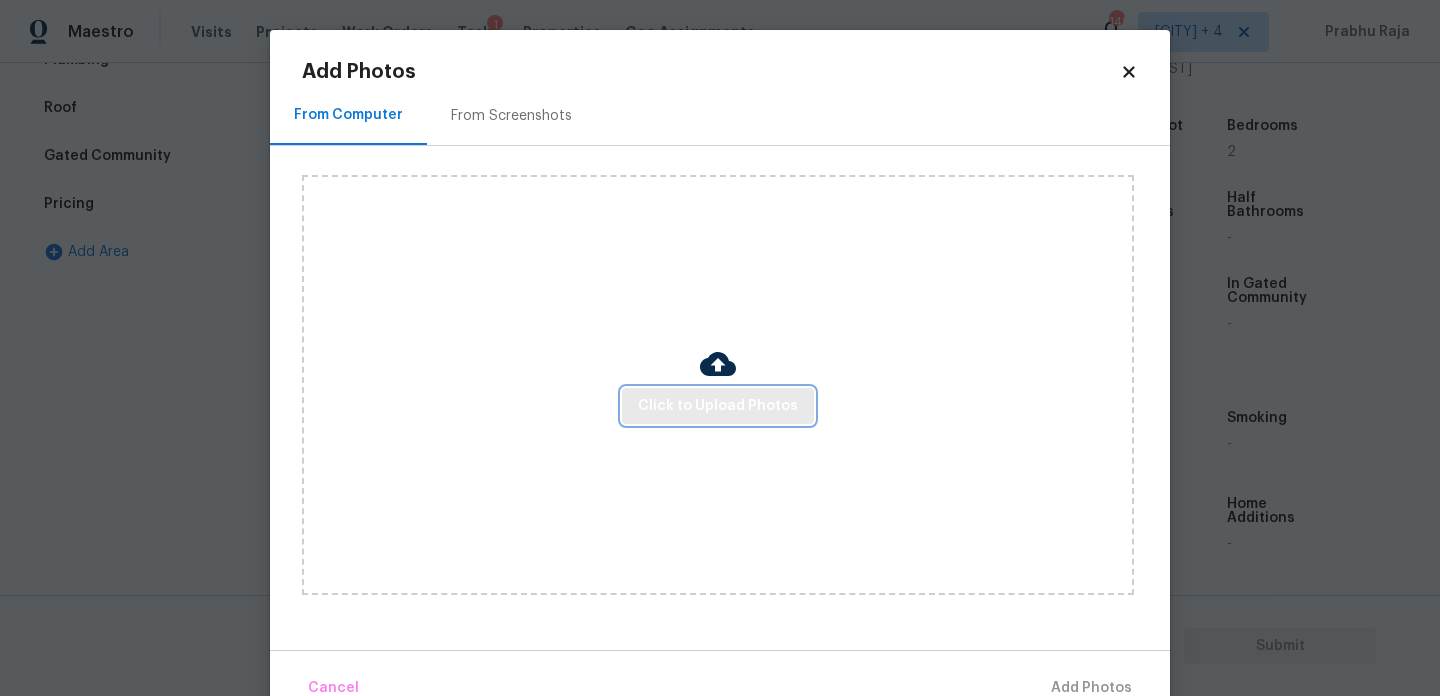click on "Click to Upload Photos" at bounding box center [718, 406] 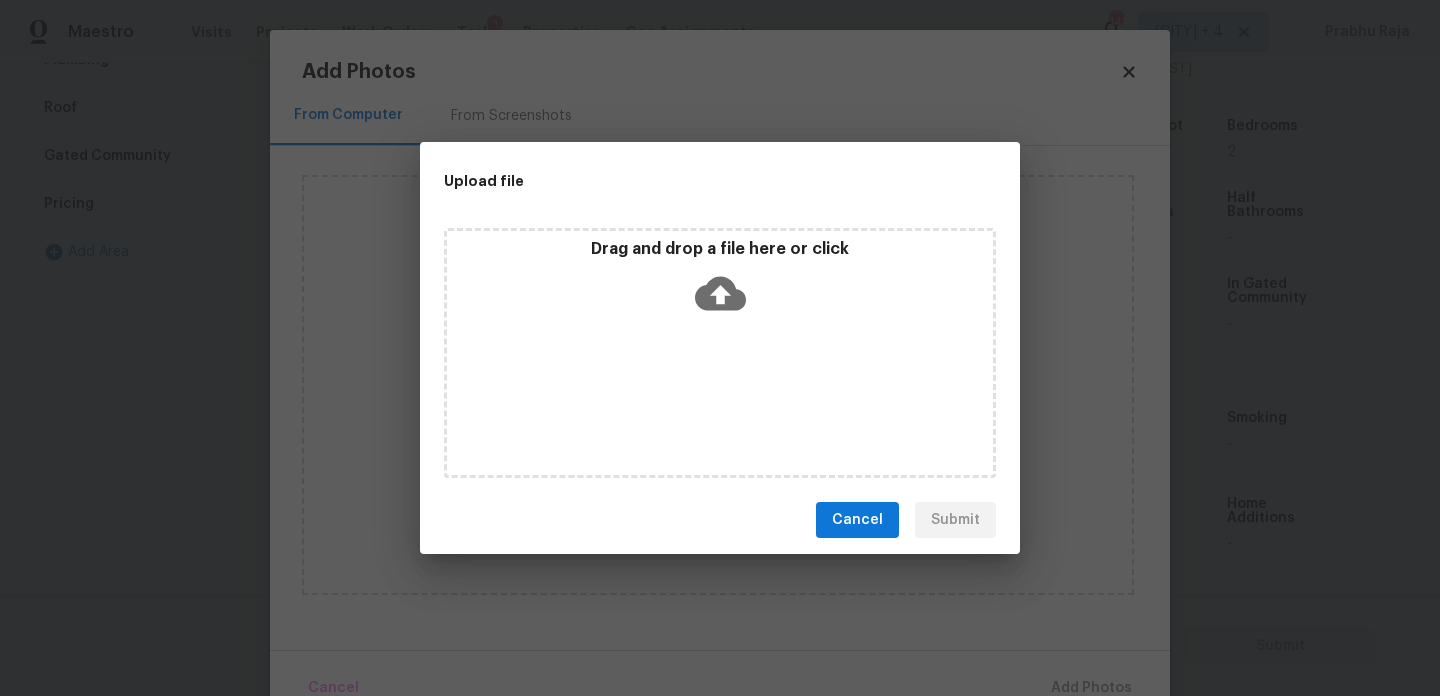 click on "Drag and drop a file here or click" at bounding box center [720, 353] 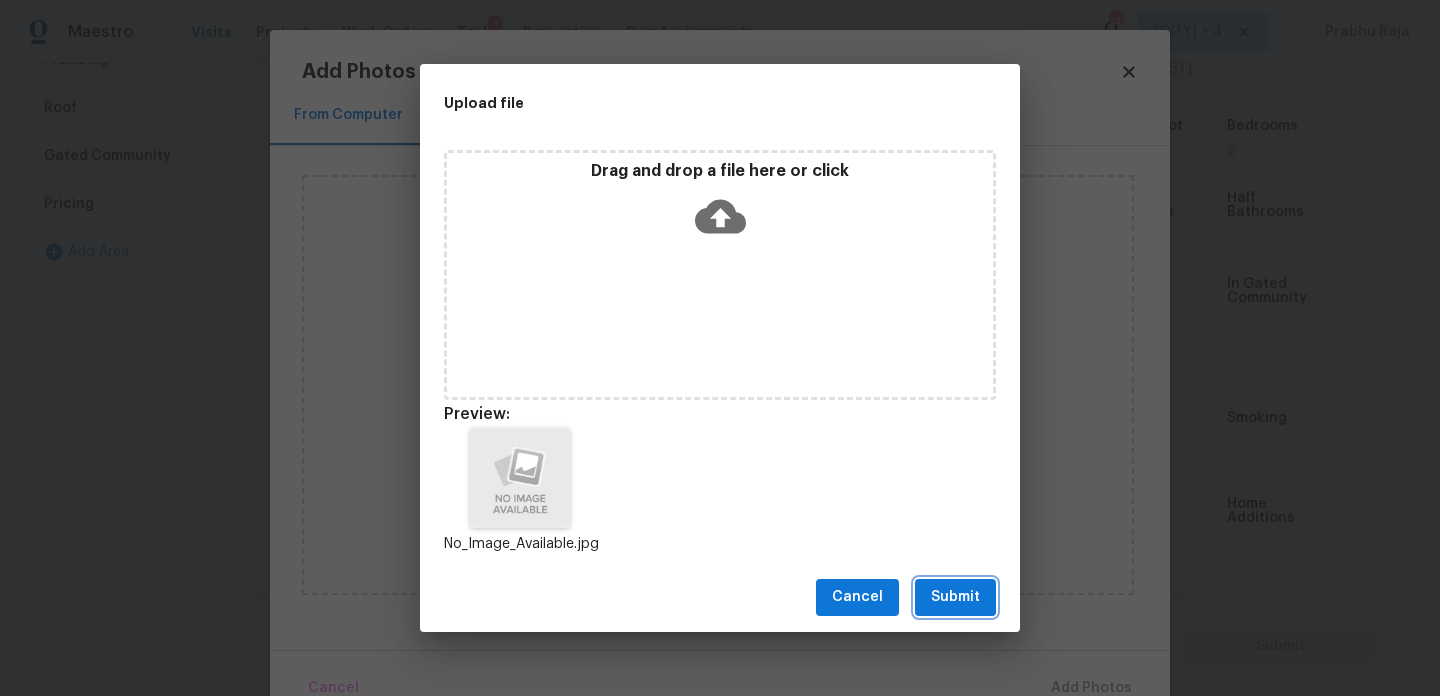 click on "Submit" at bounding box center (955, 597) 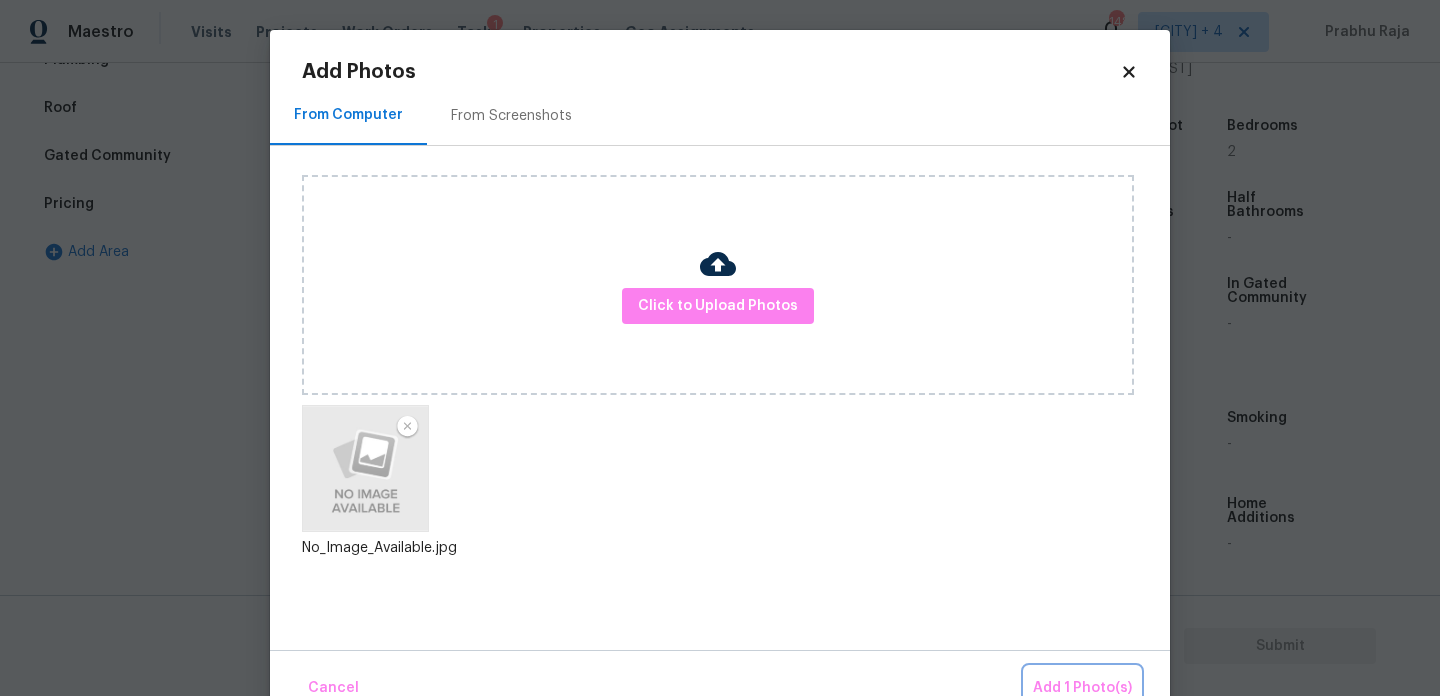 click on "Add 1 Photo(s)" at bounding box center [1082, 688] 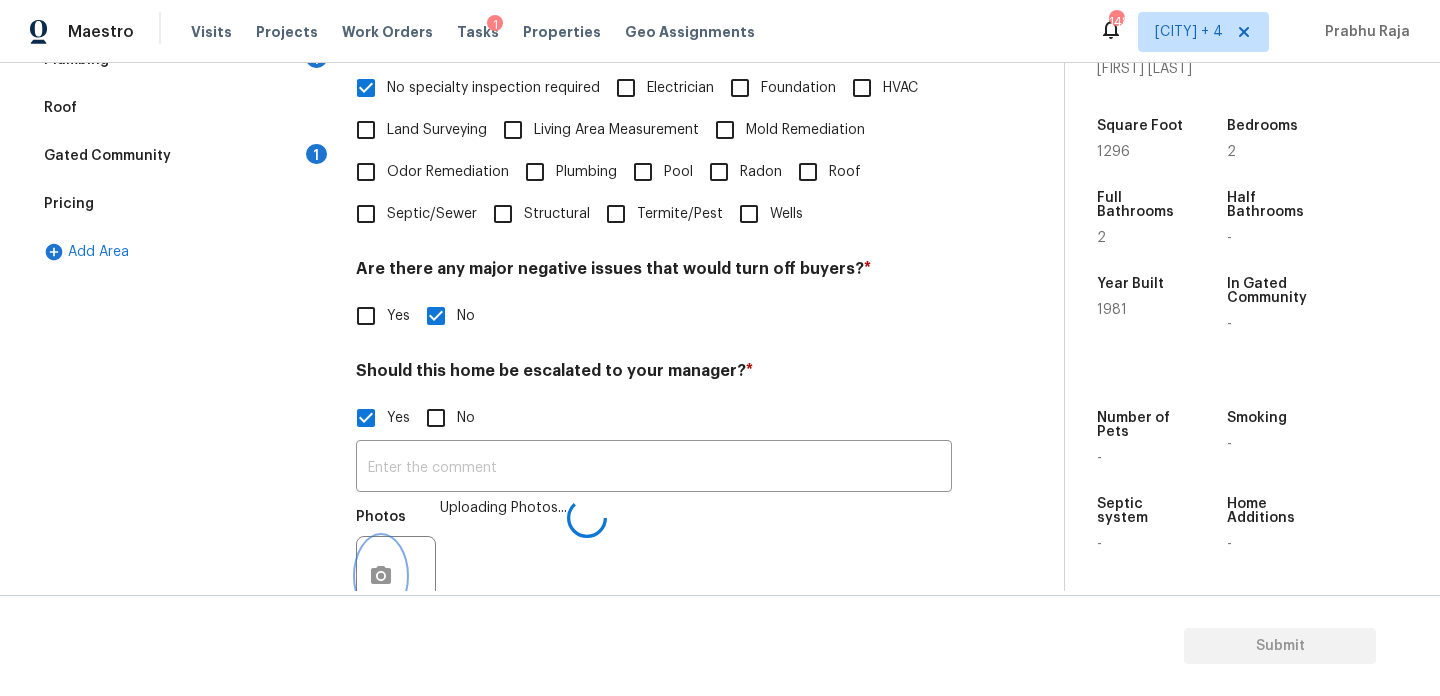 scroll, scrollTop: 532, scrollLeft: 0, axis: vertical 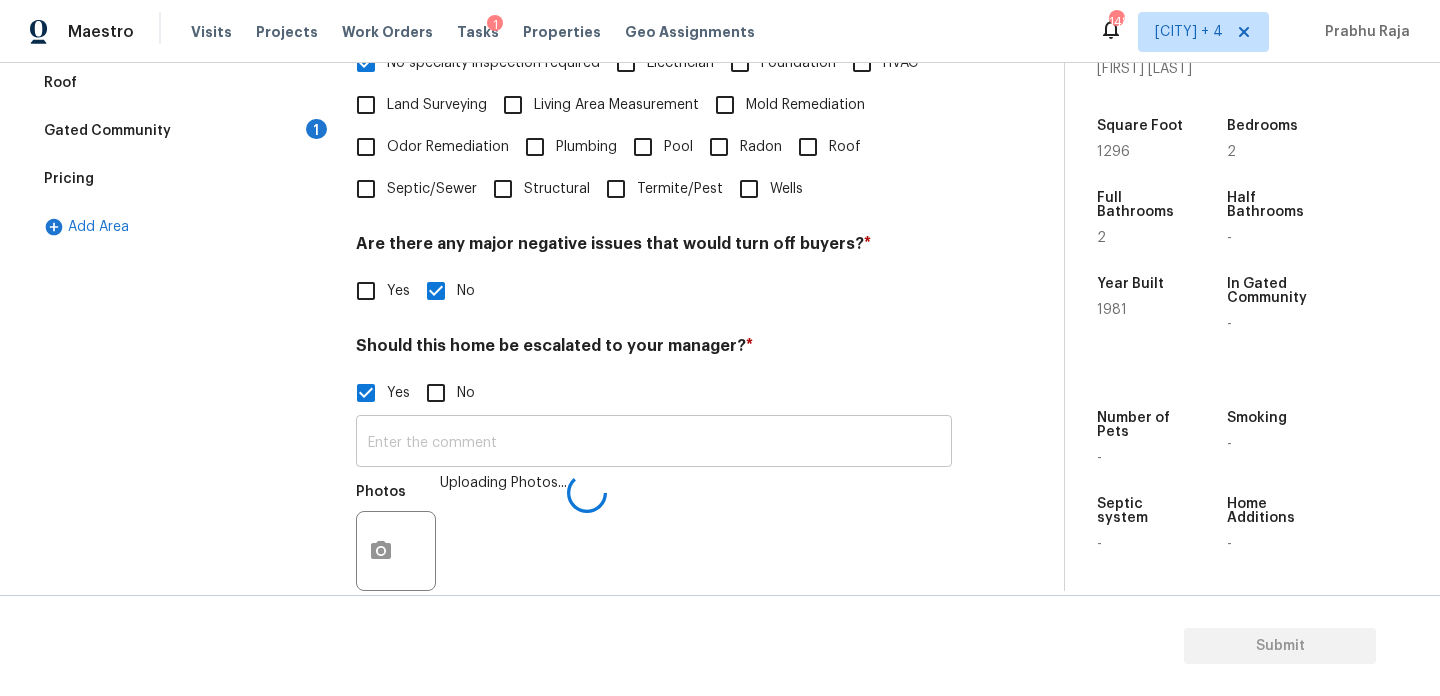 click at bounding box center (654, 443) 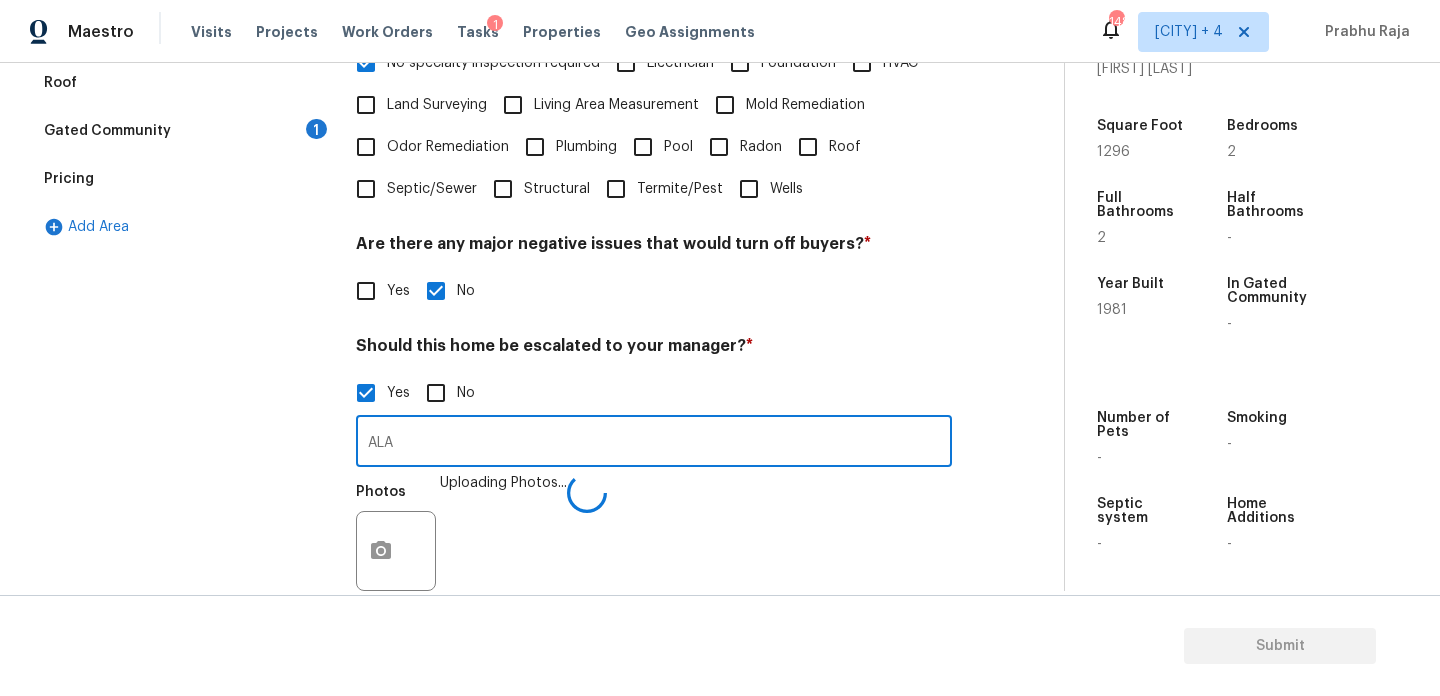 type on "ALA" 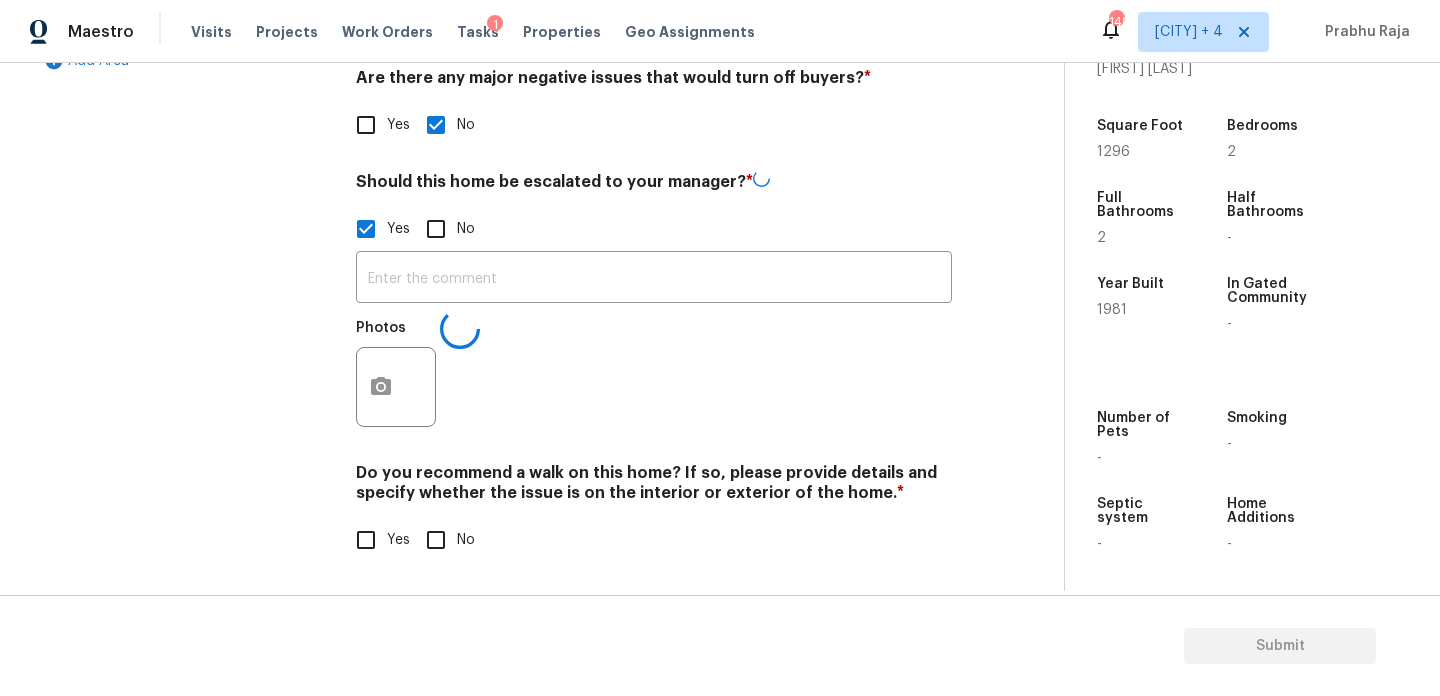 scroll, scrollTop: 697, scrollLeft: 0, axis: vertical 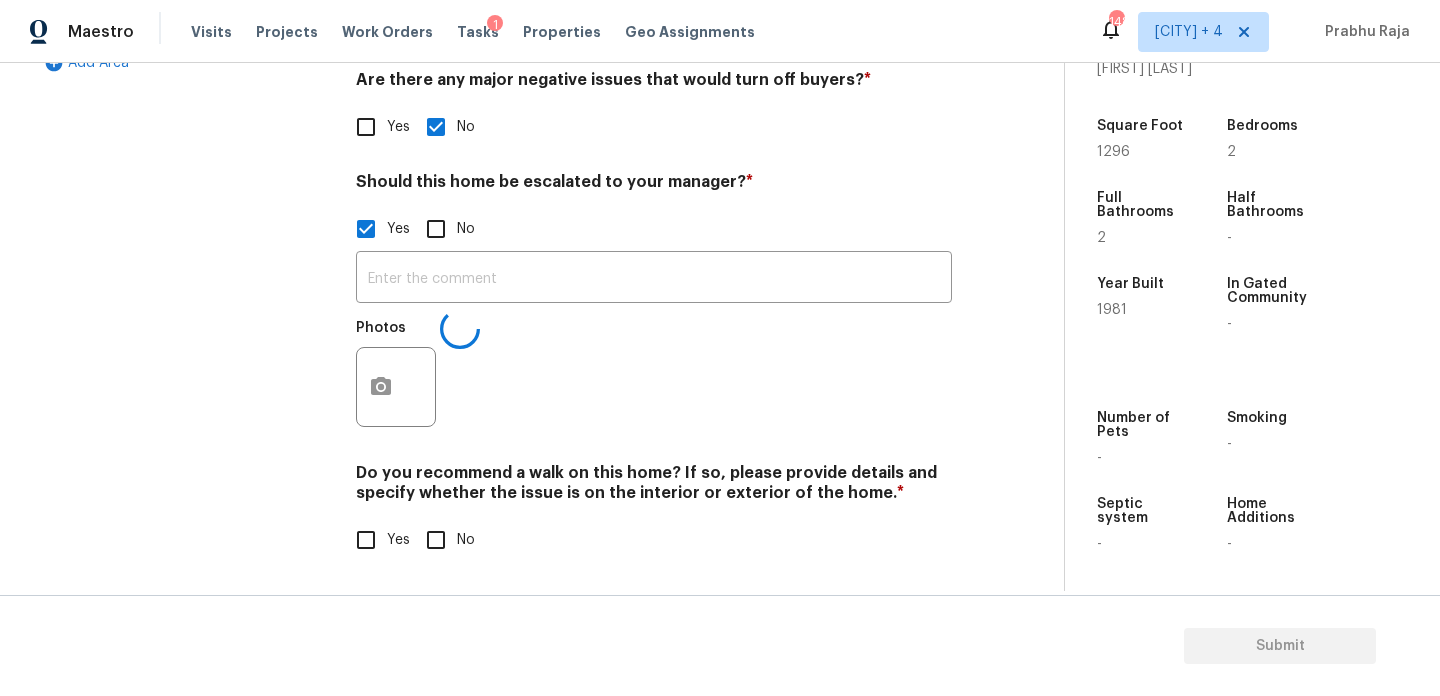 type on "ALA" 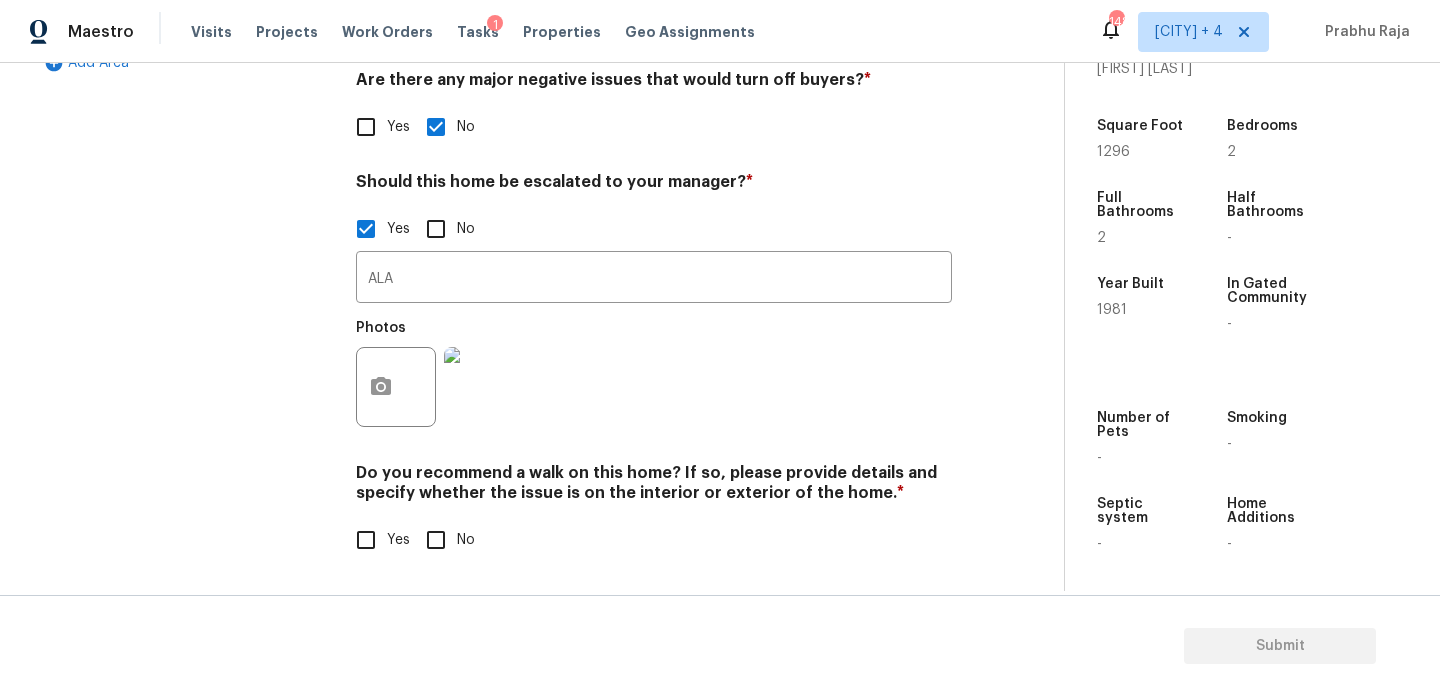 click on "No" at bounding box center [466, 540] 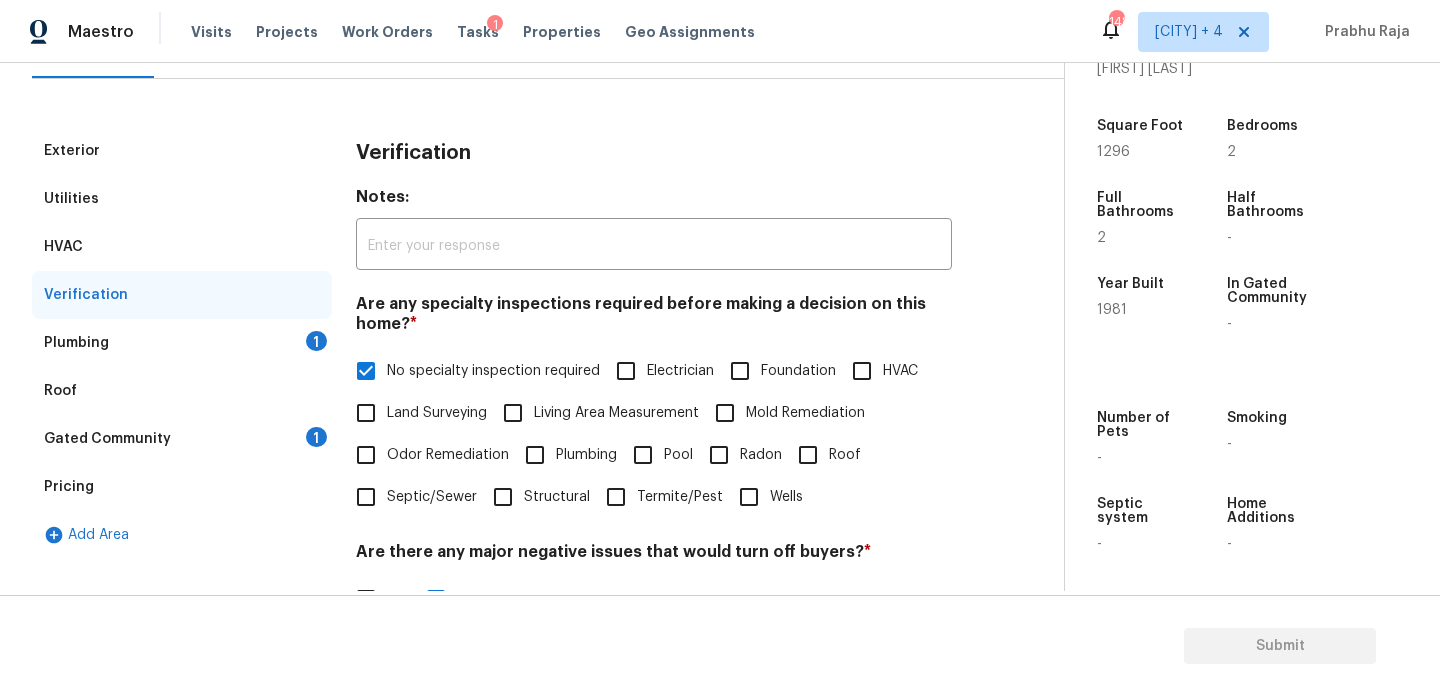 click on "Plumbing 1" at bounding box center (182, 343) 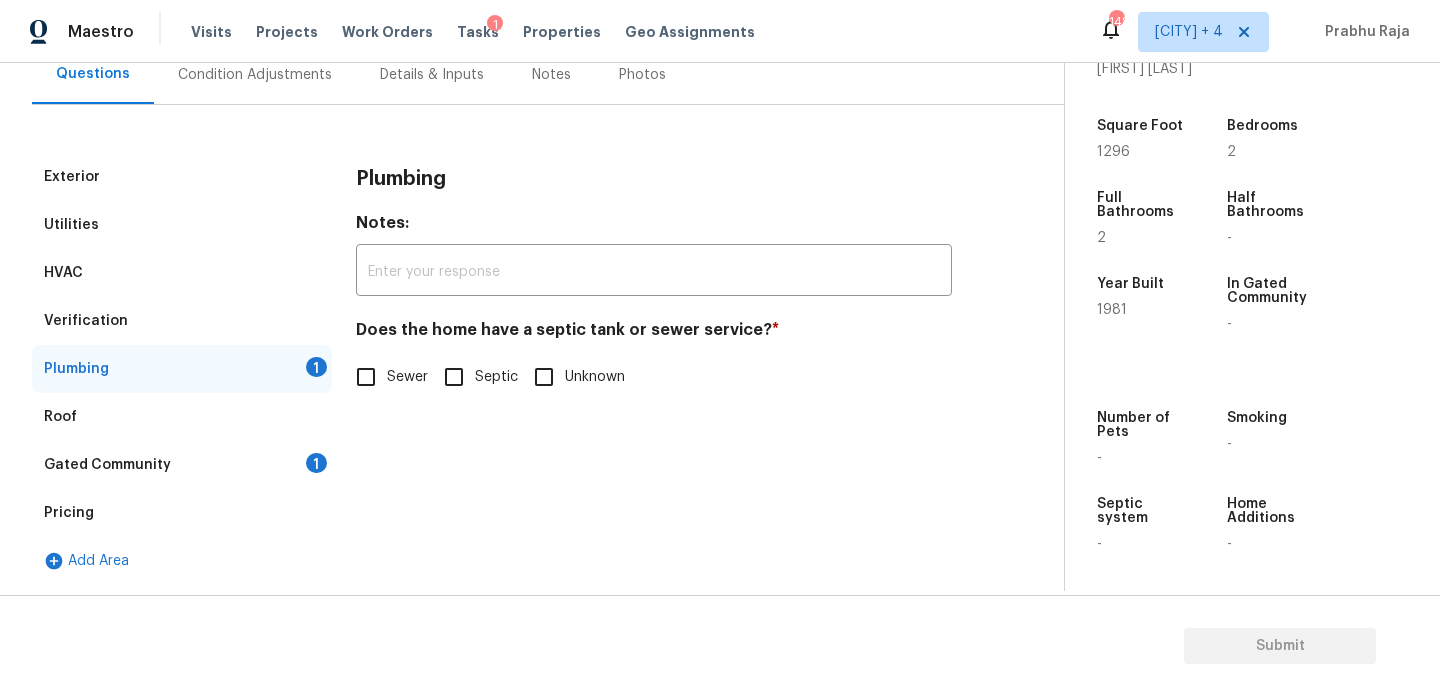 click on "Sewer" at bounding box center [366, 377] 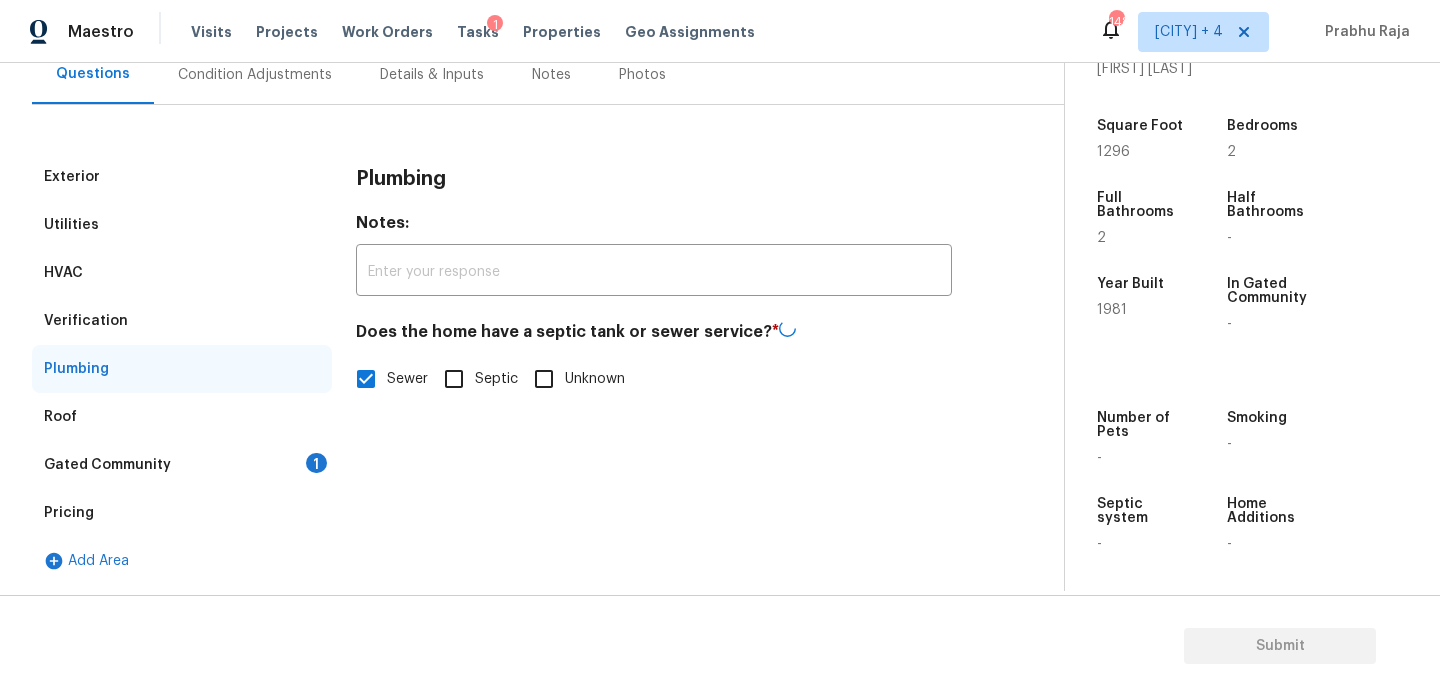 click on "Gated Community 1" at bounding box center (182, 465) 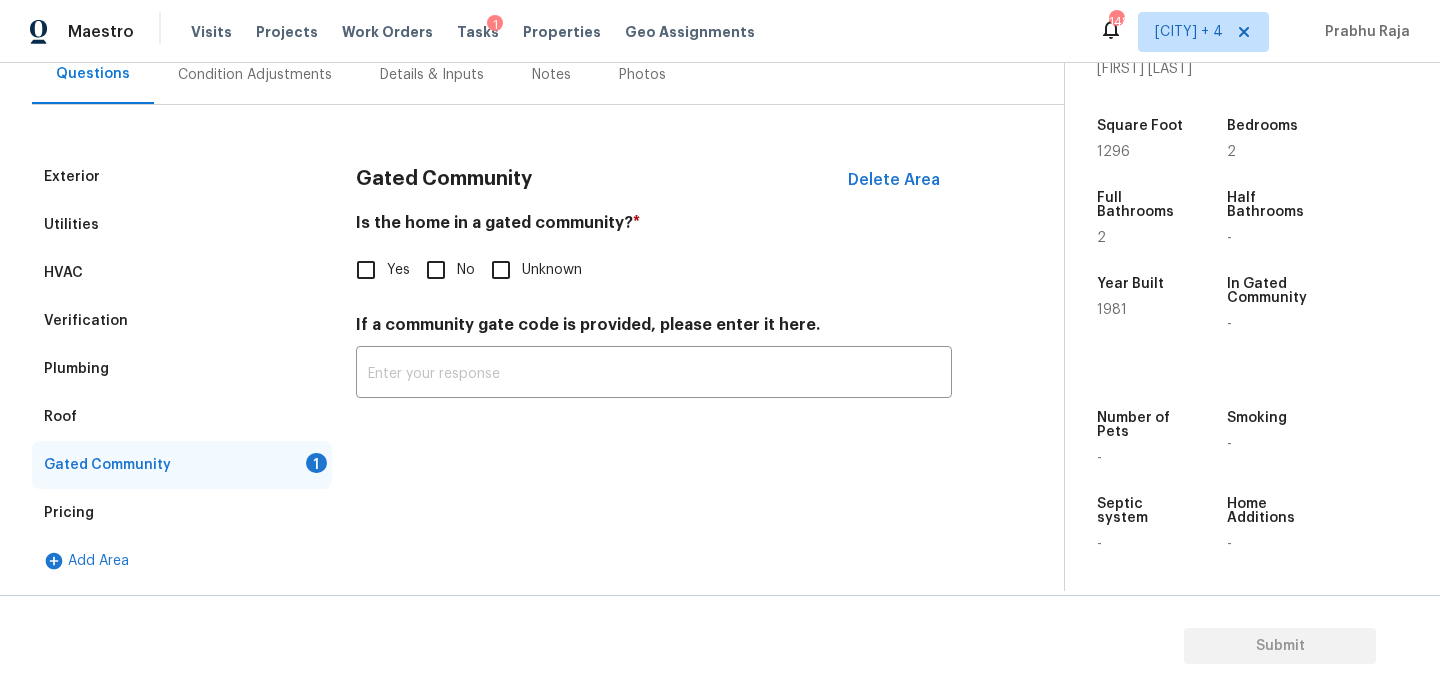 click on "No" at bounding box center [436, 270] 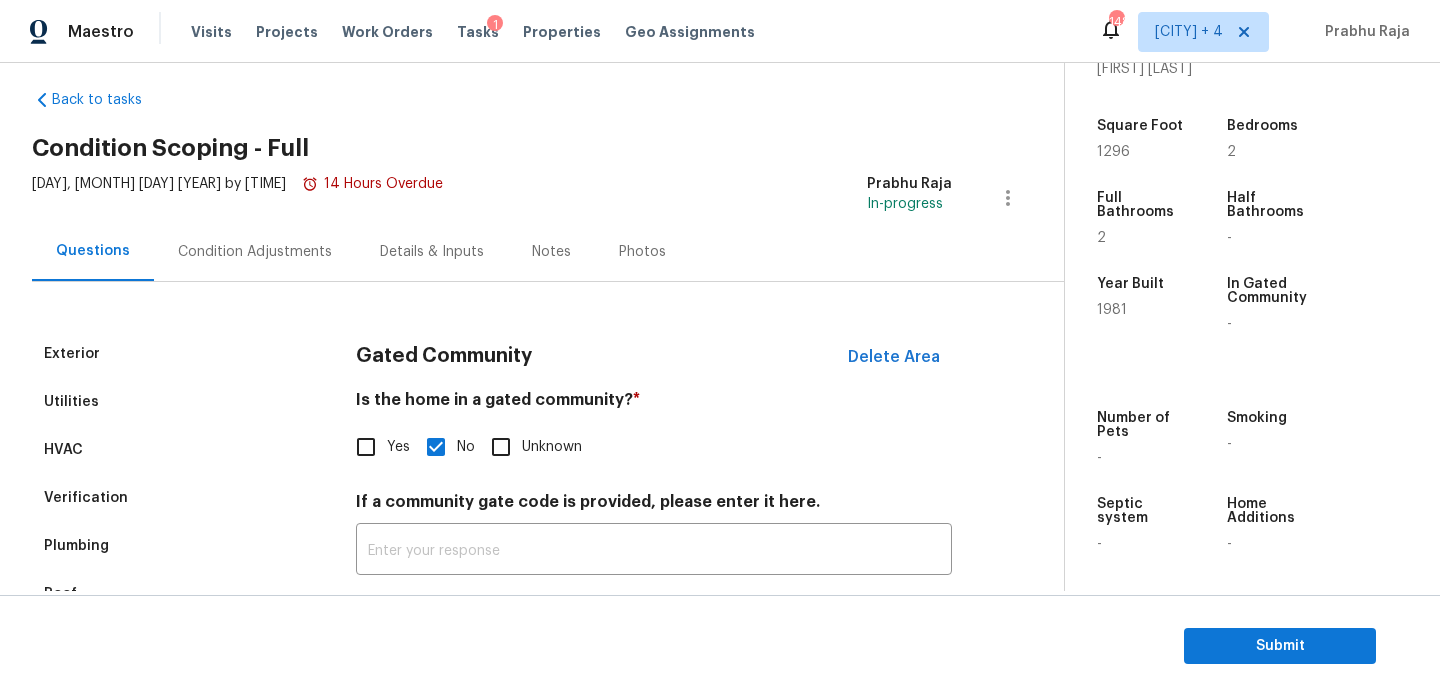 scroll, scrollTop: 0, scrollLeft: 0, axis: both 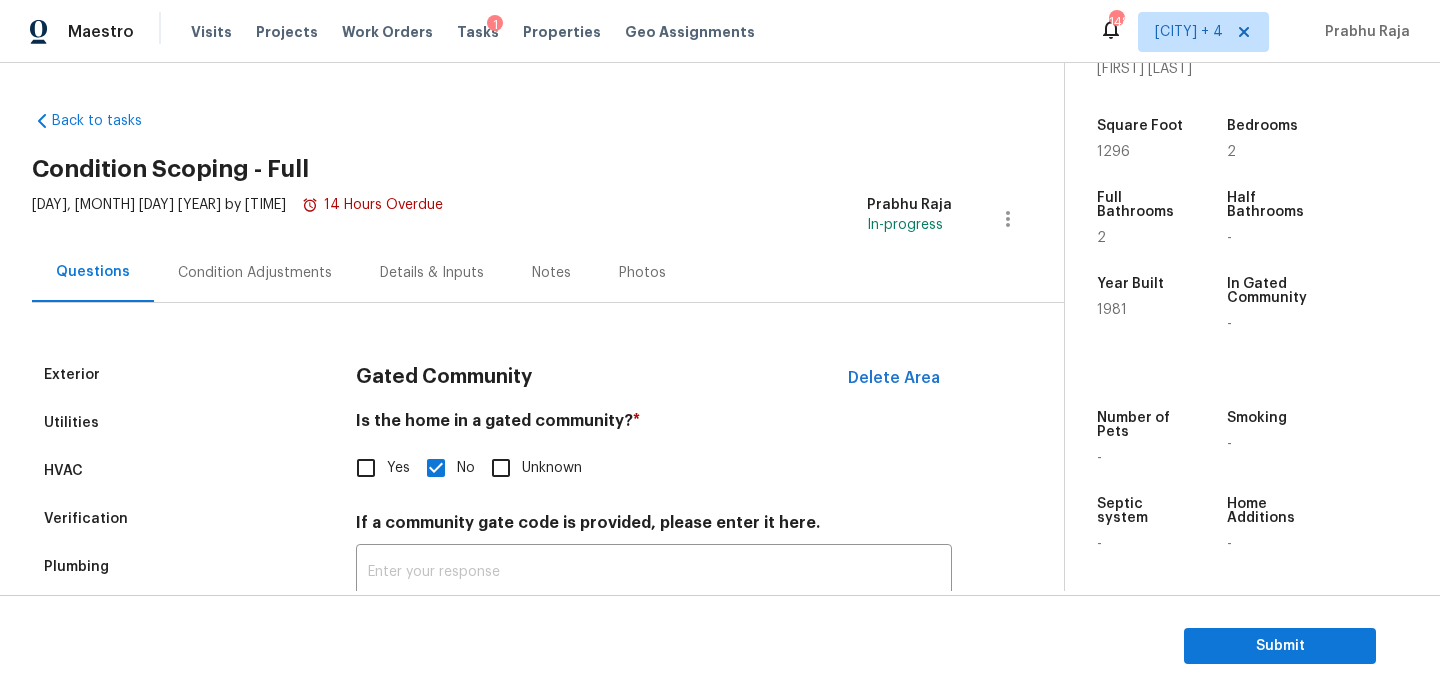 click on "Condition Adjustments" at bounding box center (255, 272) 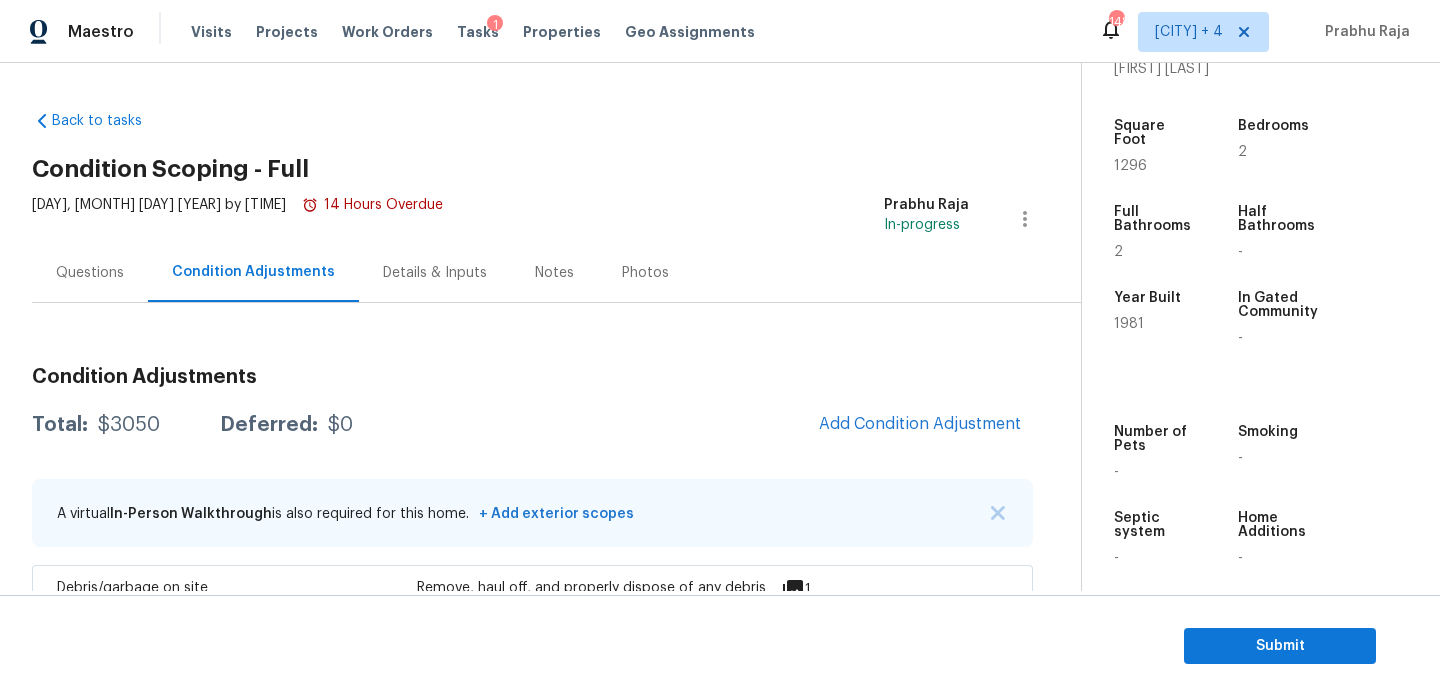 scroll, scrollTop: 391, scrollLeft: 0, axis: vertical 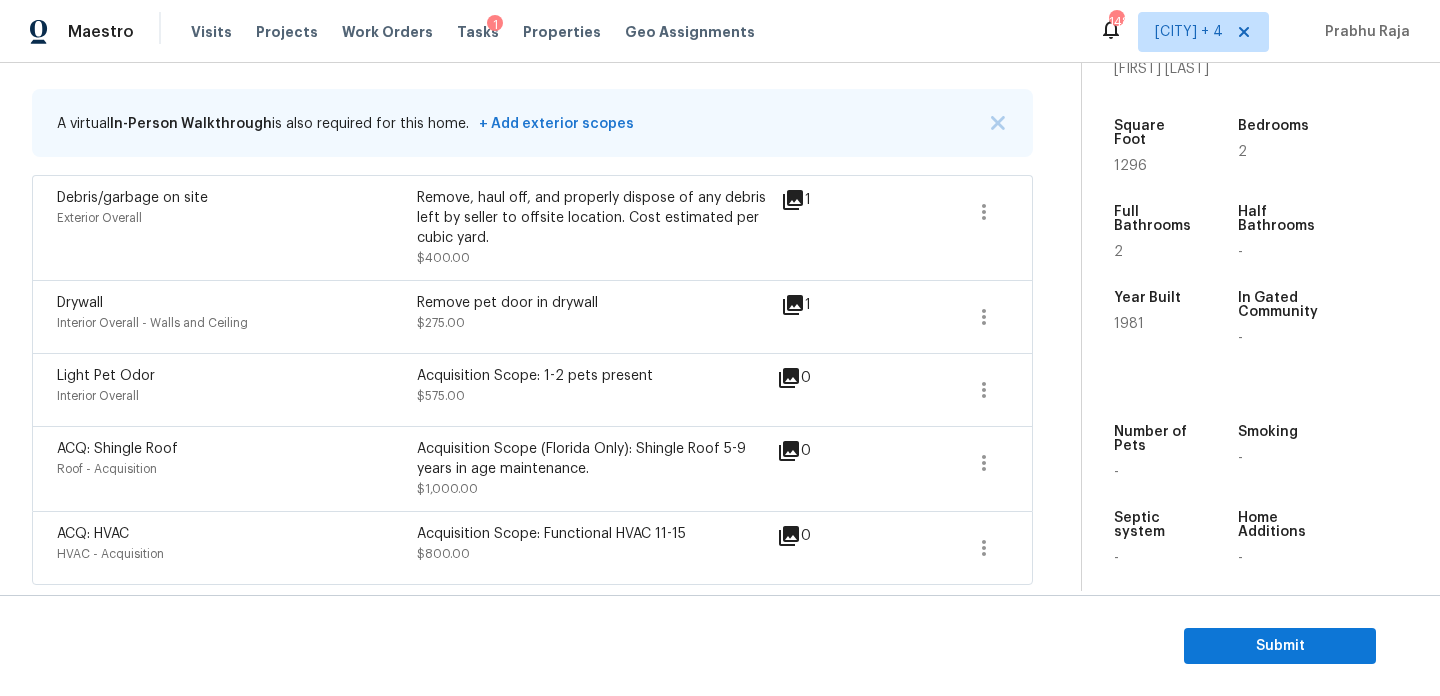 click on "Square Foot" at bounding box center [1157, 133] 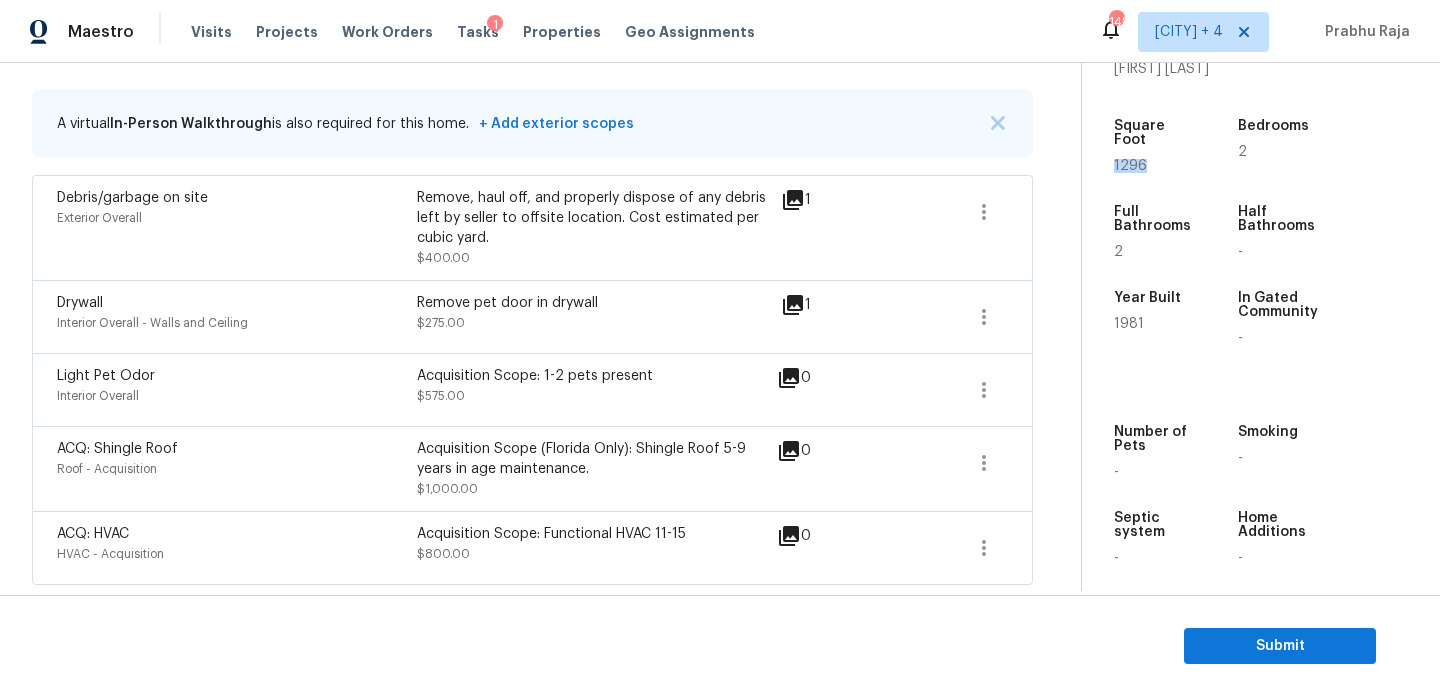 copy on "1296" 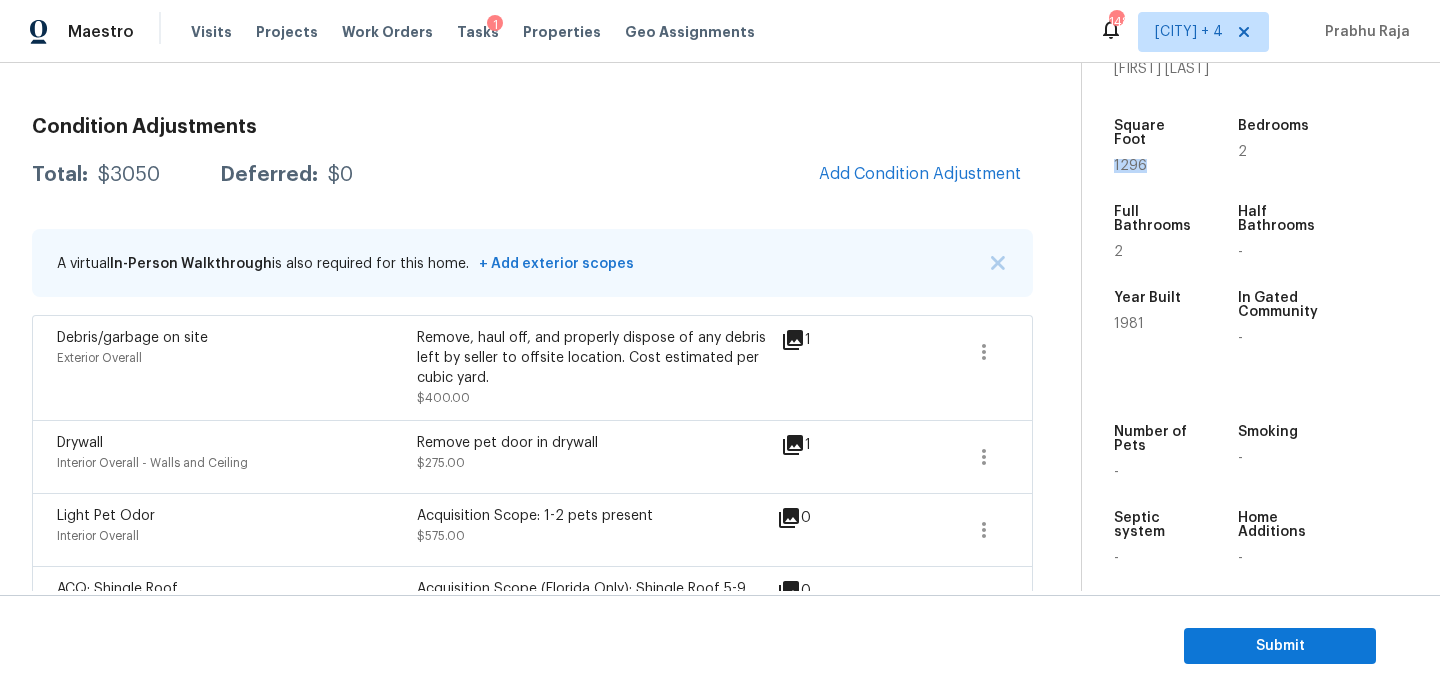 scroll, scrollTop: 143, scrollLeft: 0, axis: vertical 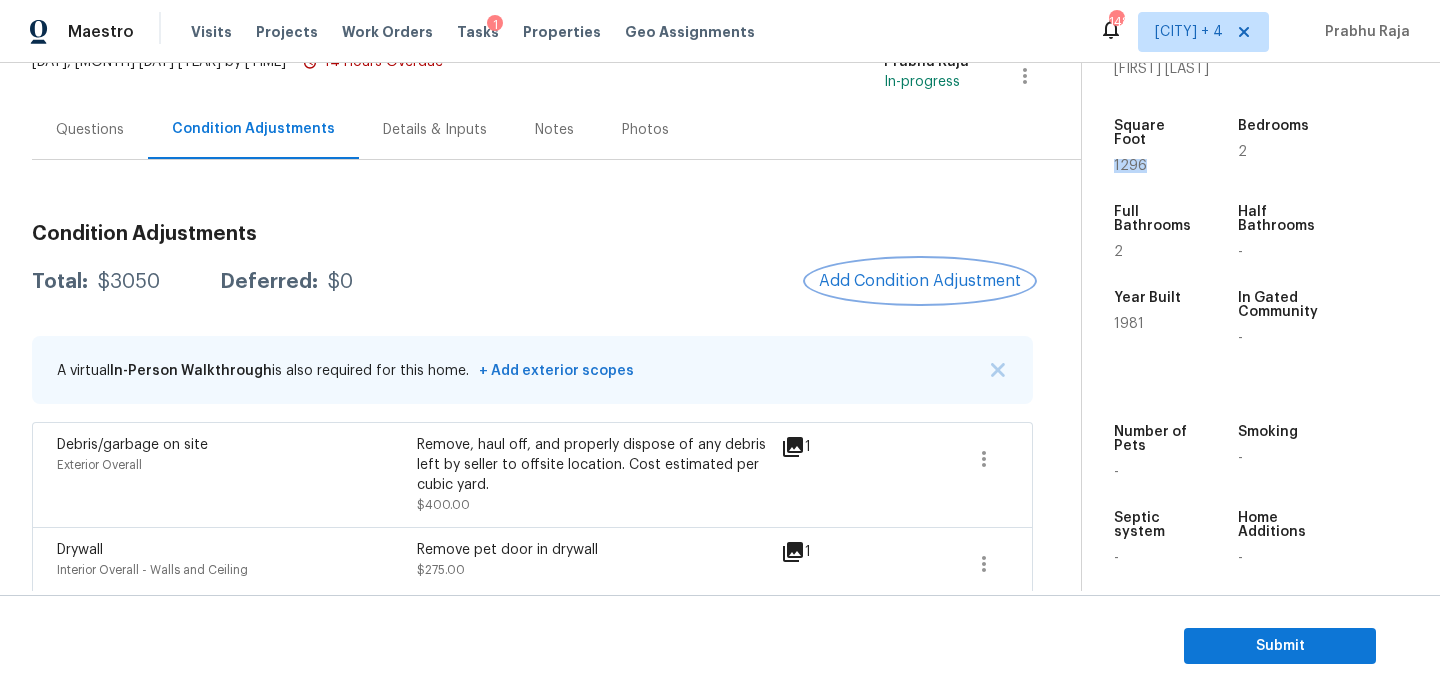 click on "Add Condition Adjustment" at bounding box center [920, 281] 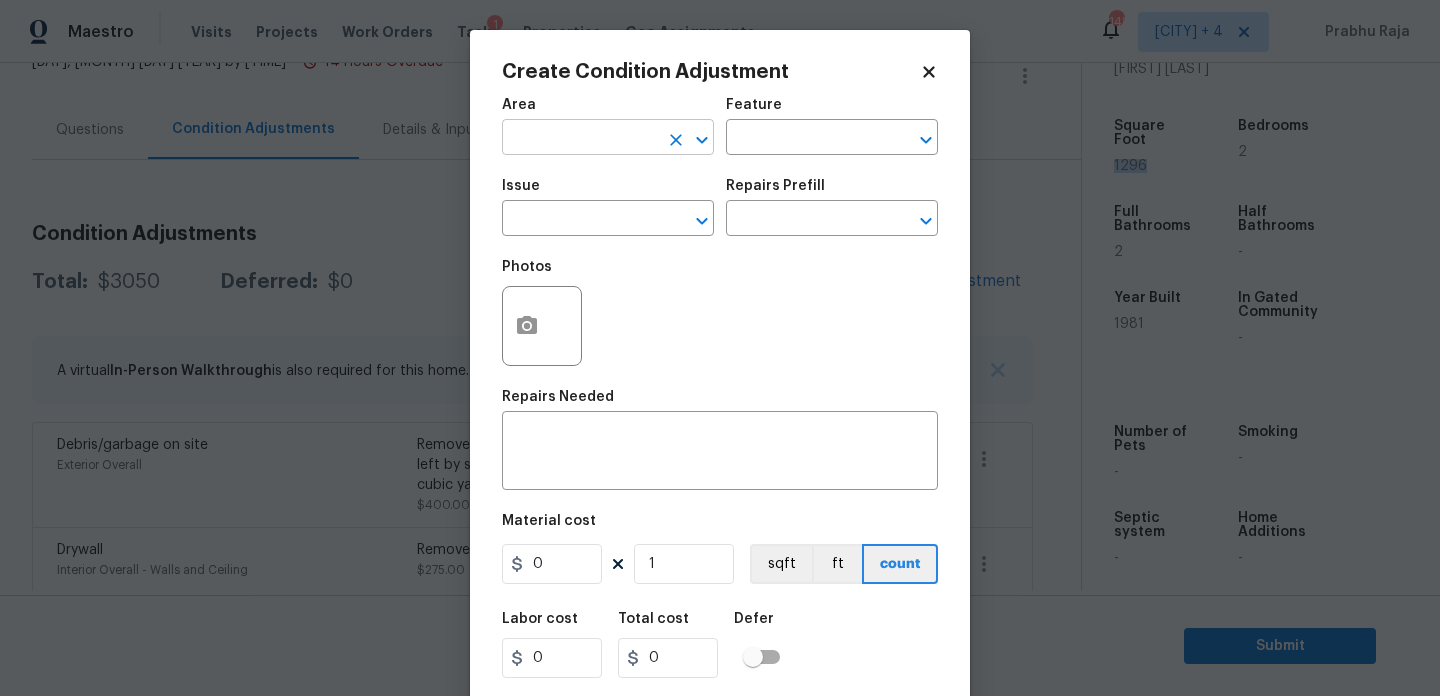 click at bounding box center [580, 139] 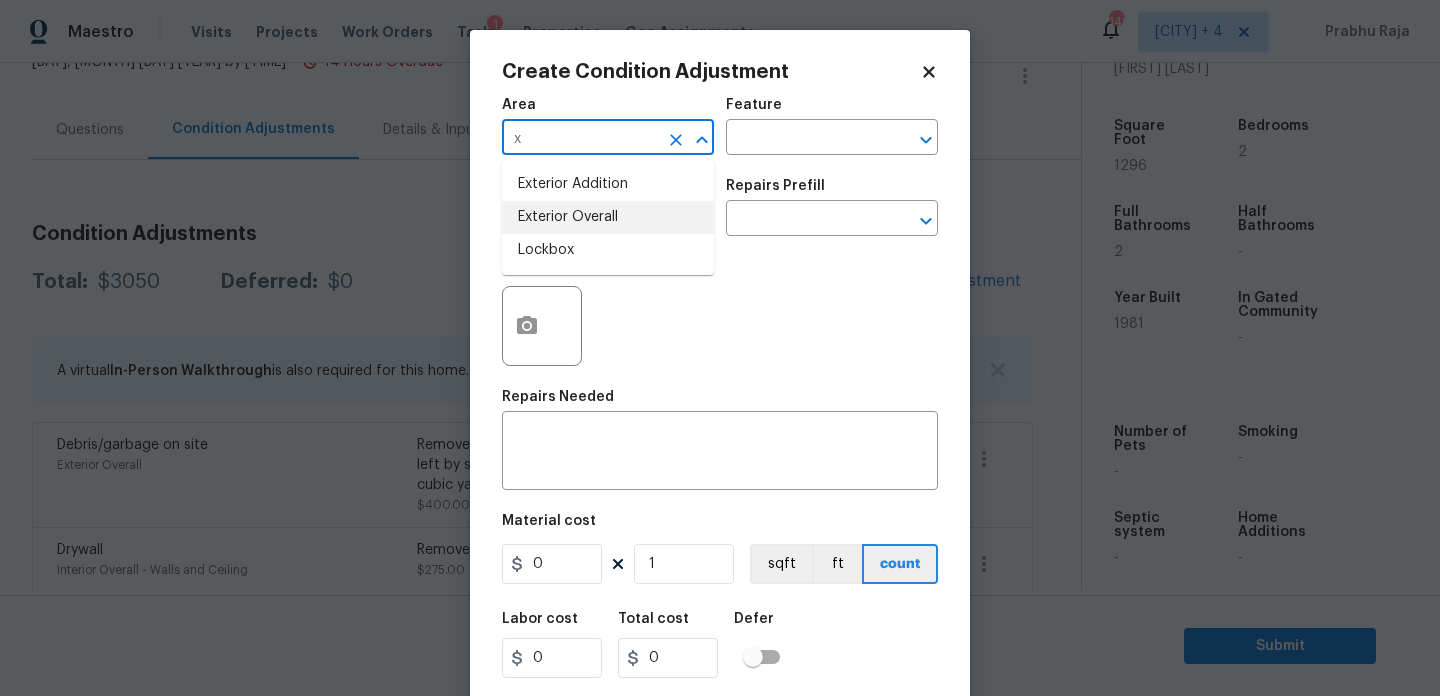 click on "Exterior Overall" at bounding box center [608, 217] 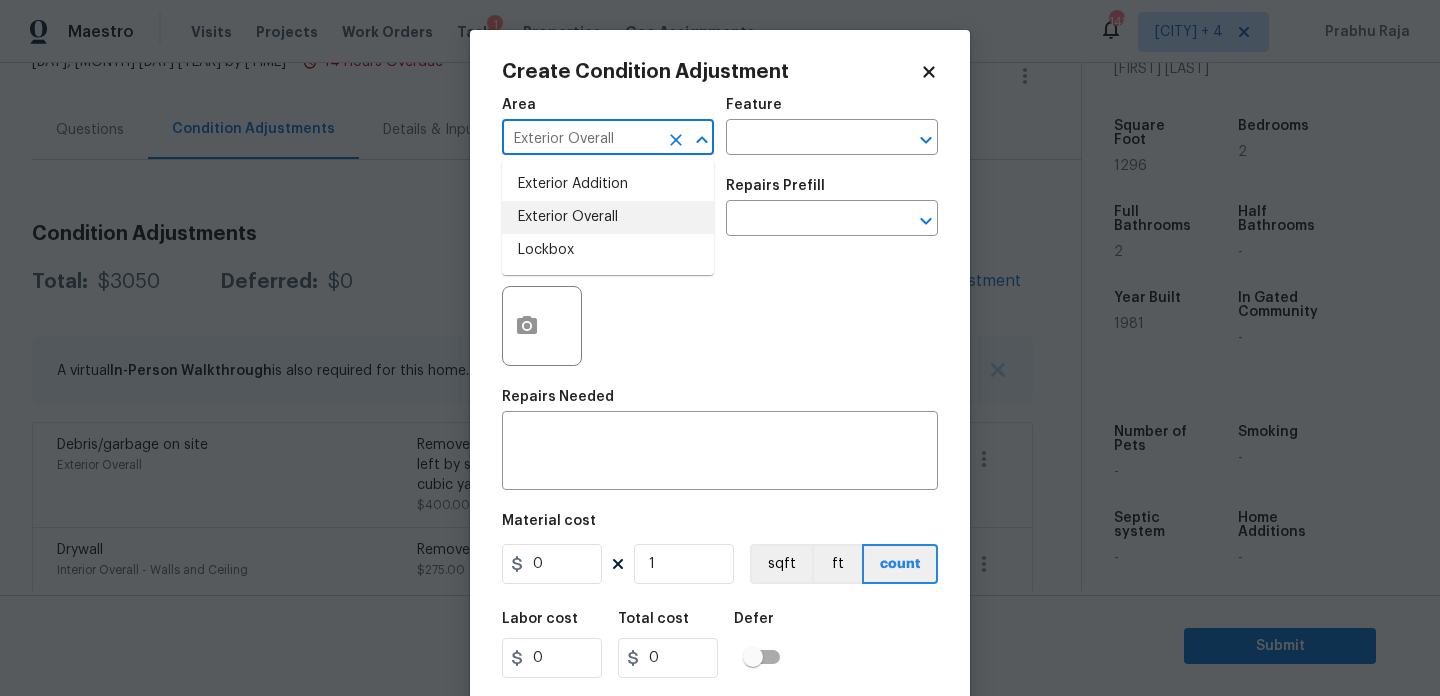 type on "Exterior Overall" 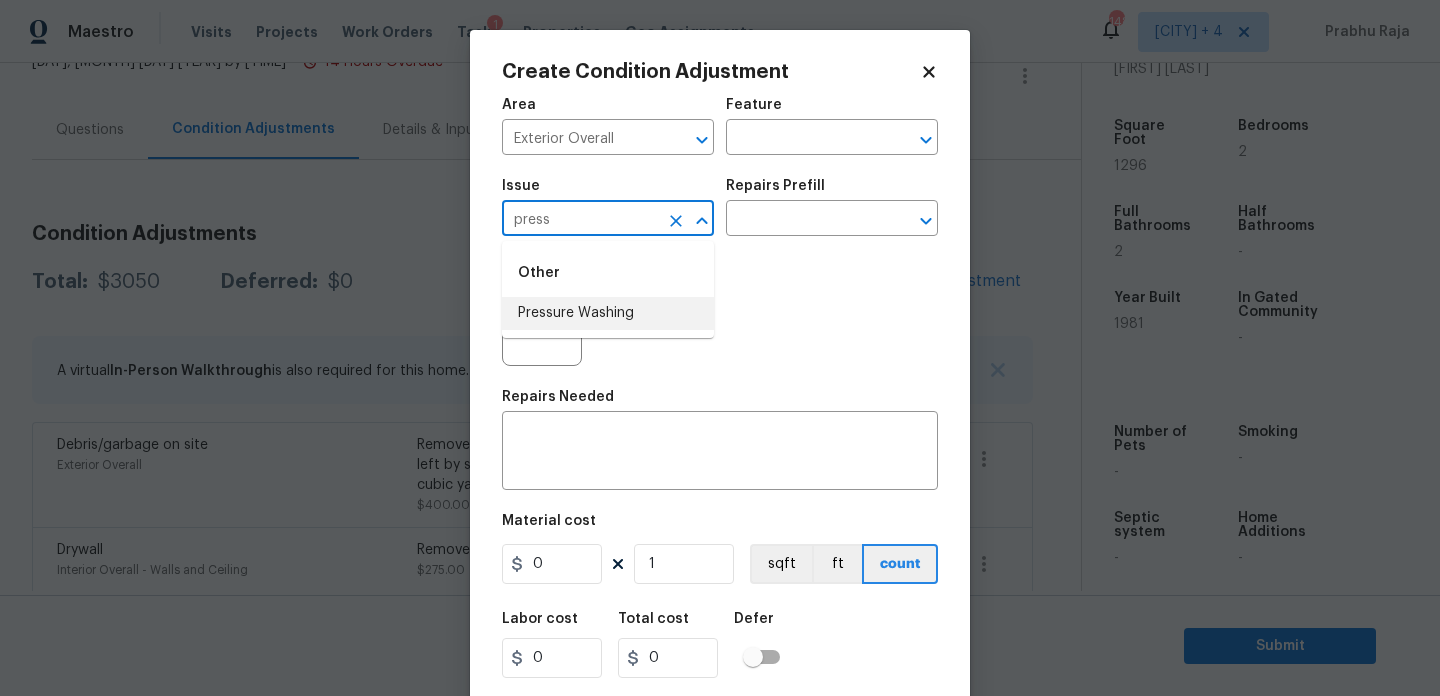click on "Pressure Washing" at bounding box center (608, 313) 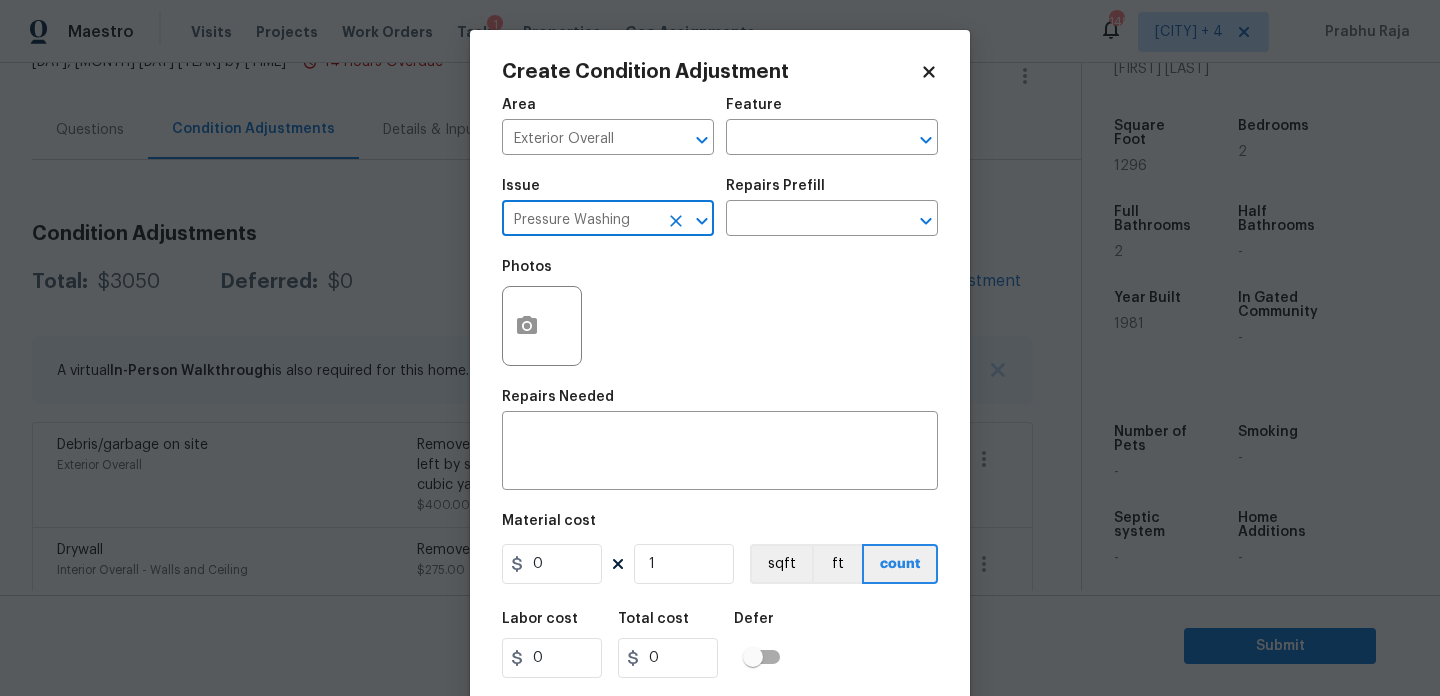 type on "Pressure Washing" 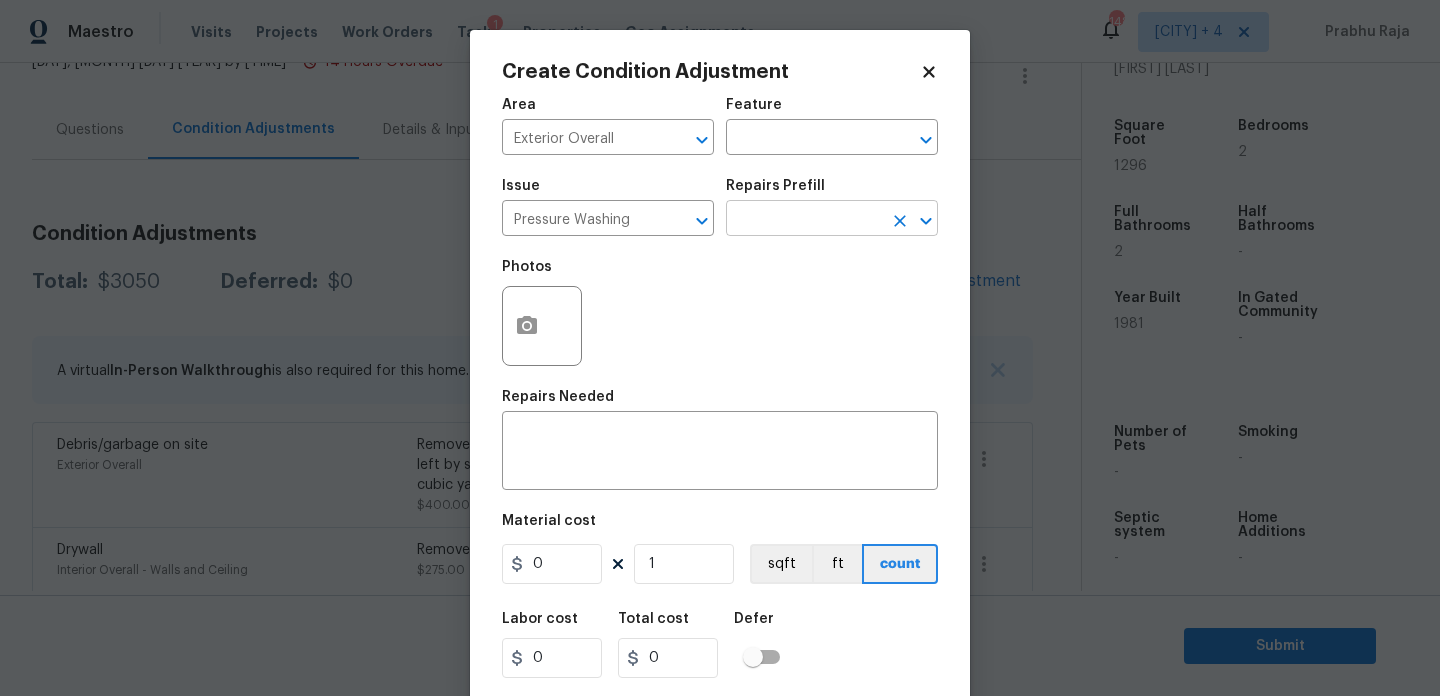 click at bounding box center [804, 220] 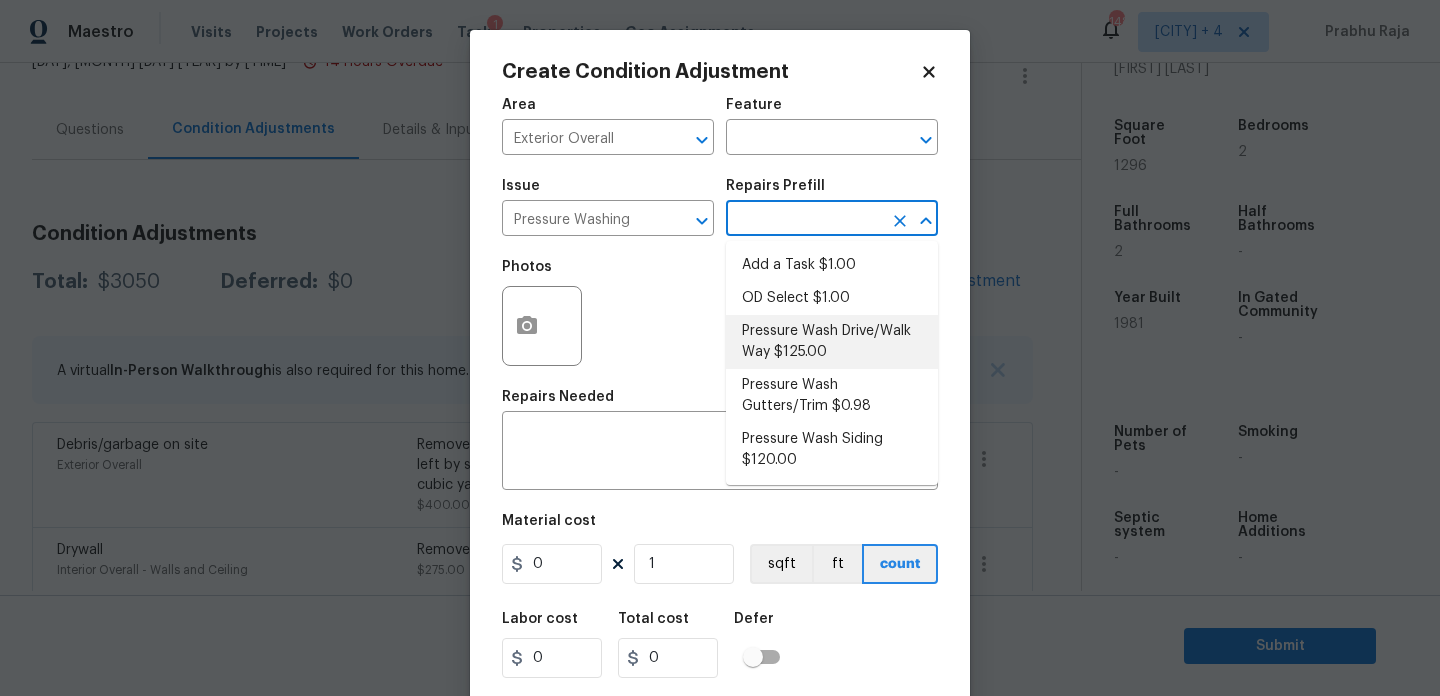 click on "Pressure Wash Drive/Walk Way $125.00" at bounding box center (832, 342) 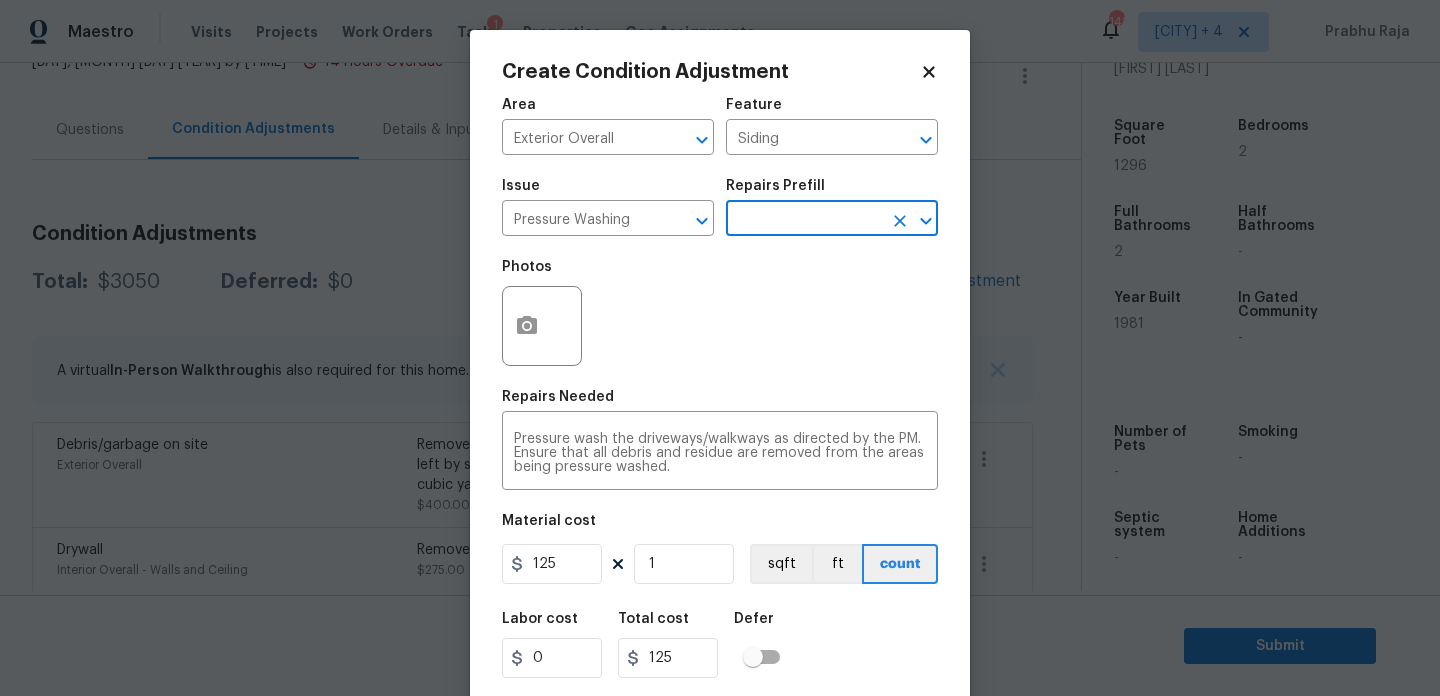 scroll, scrollTop: 51, scrollLeft: 0, axis: vertical 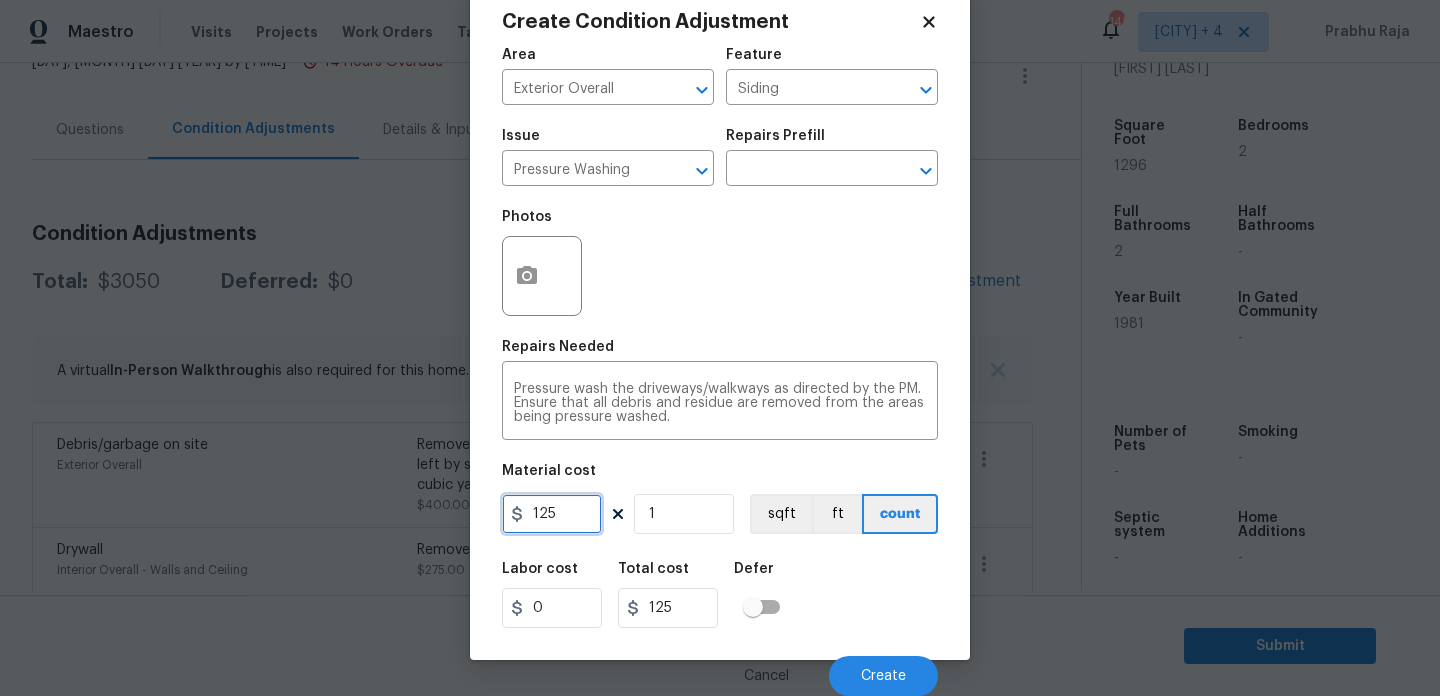 drag, startPoint x: 575, startPoint y: 515, endPoint x: 409, endPoint y: 515, distance: 166 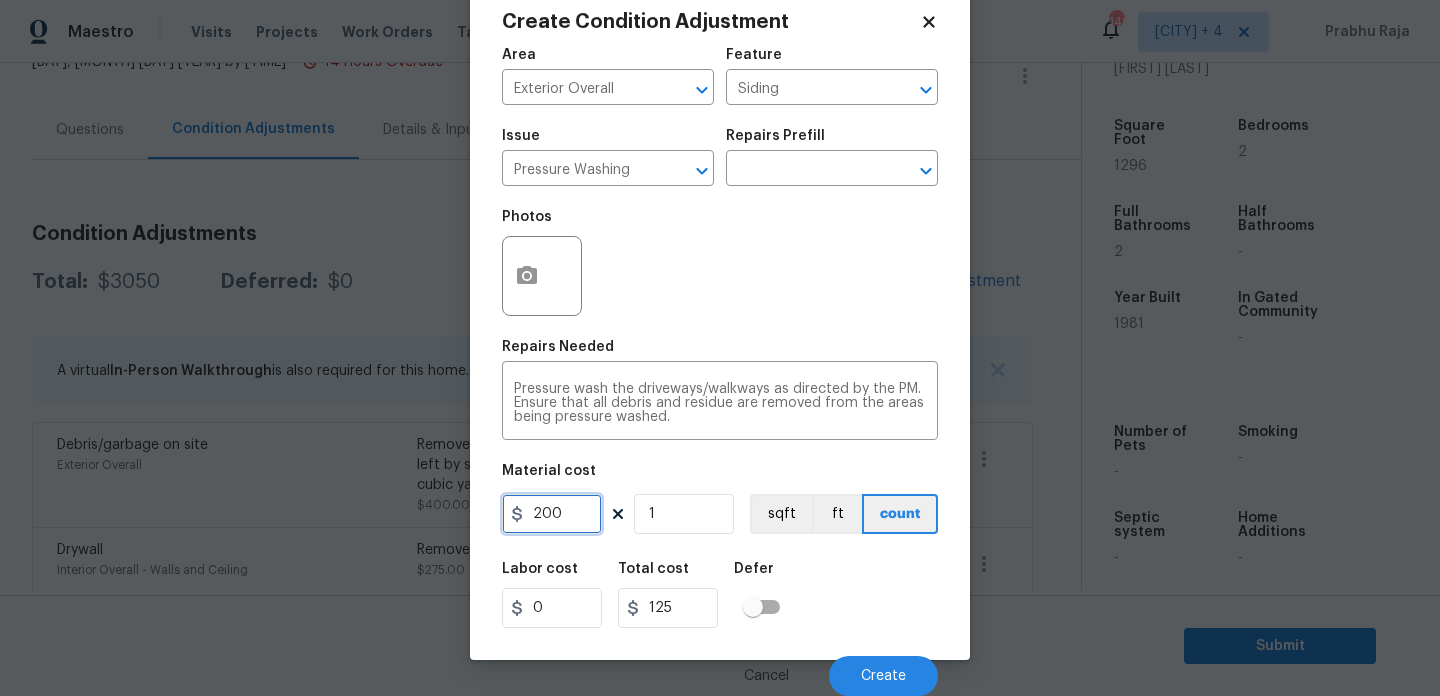 type on "200" 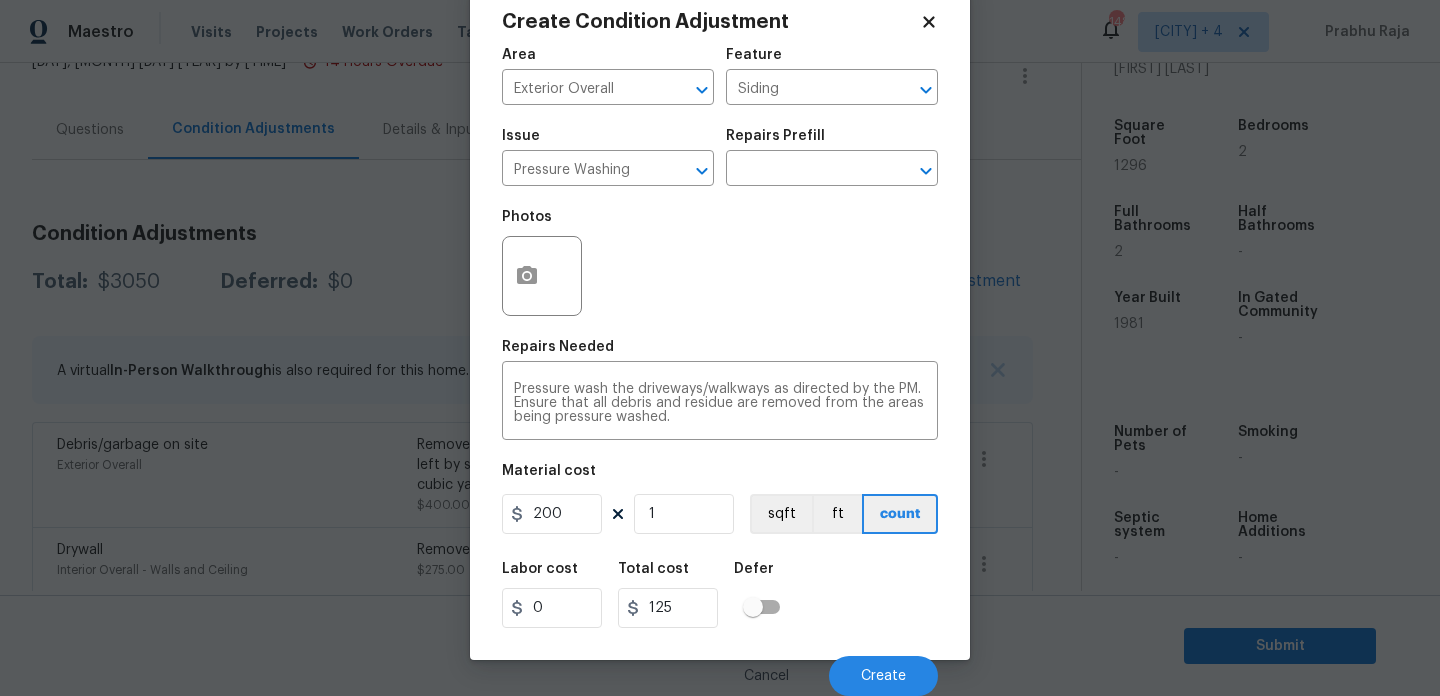 type on "200" 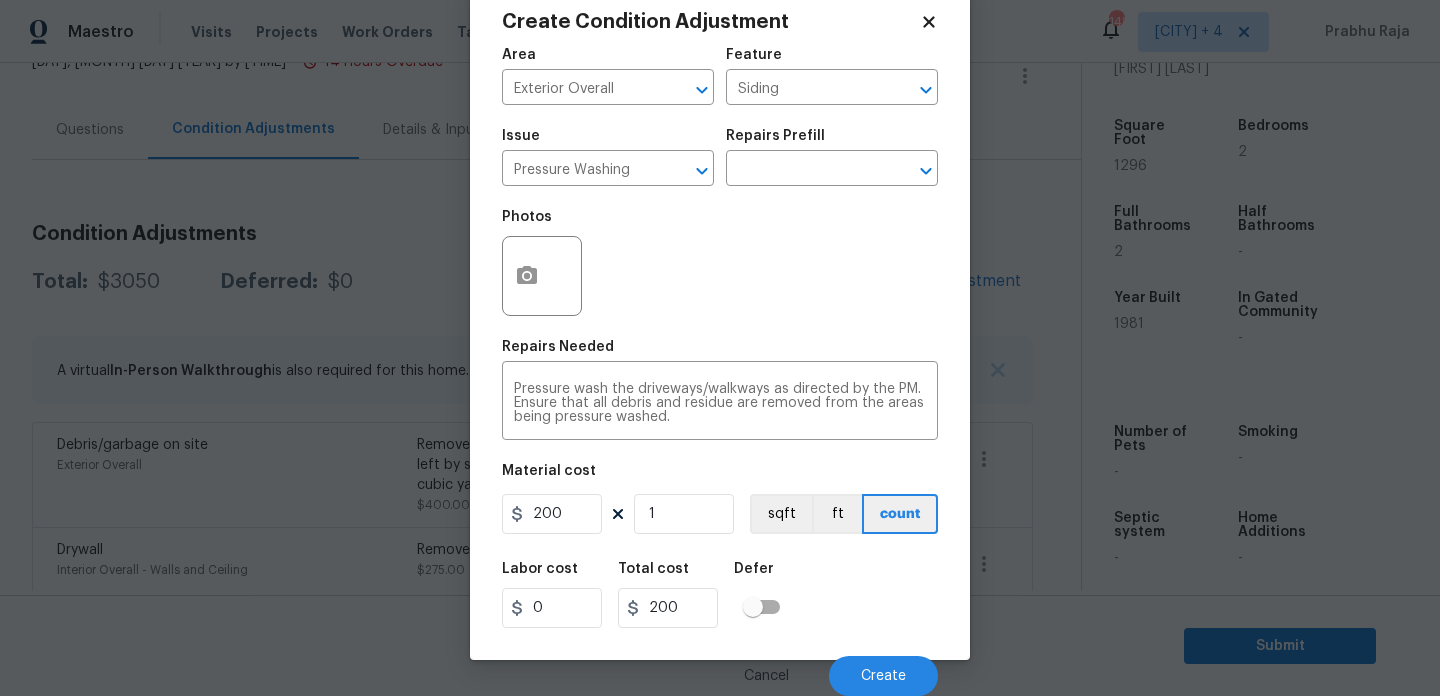 click on "Photos" at bounding box center [720, 263] 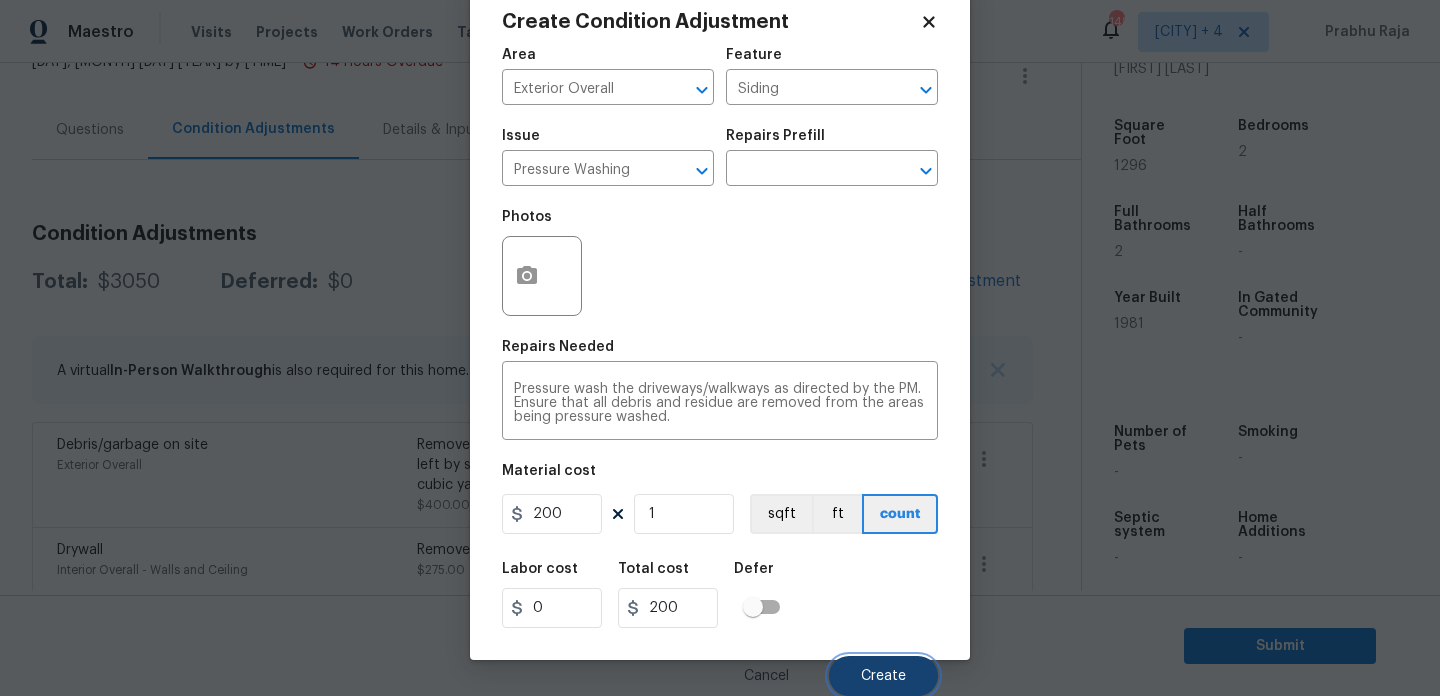 click on "Create" at bounding box center [883, 676] 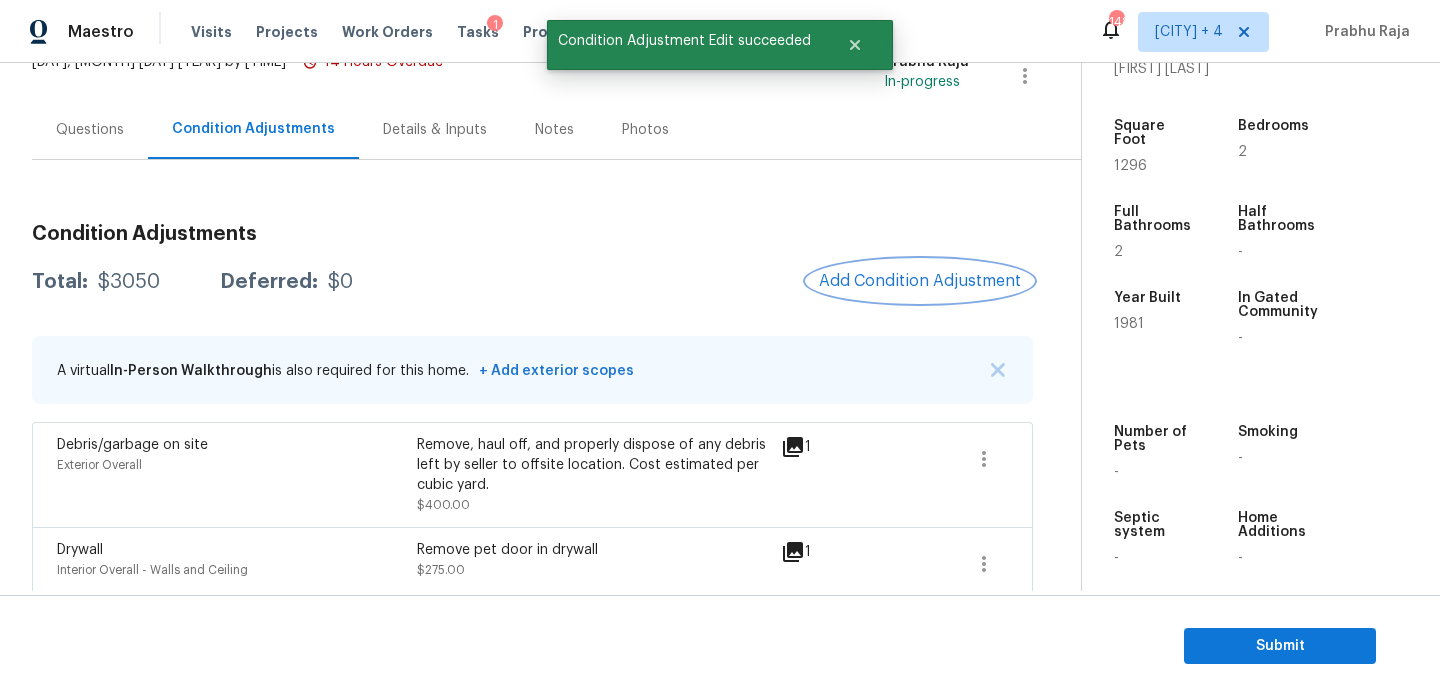 scroll, scrollTop: 0, scrollLeft: 0, axis: both 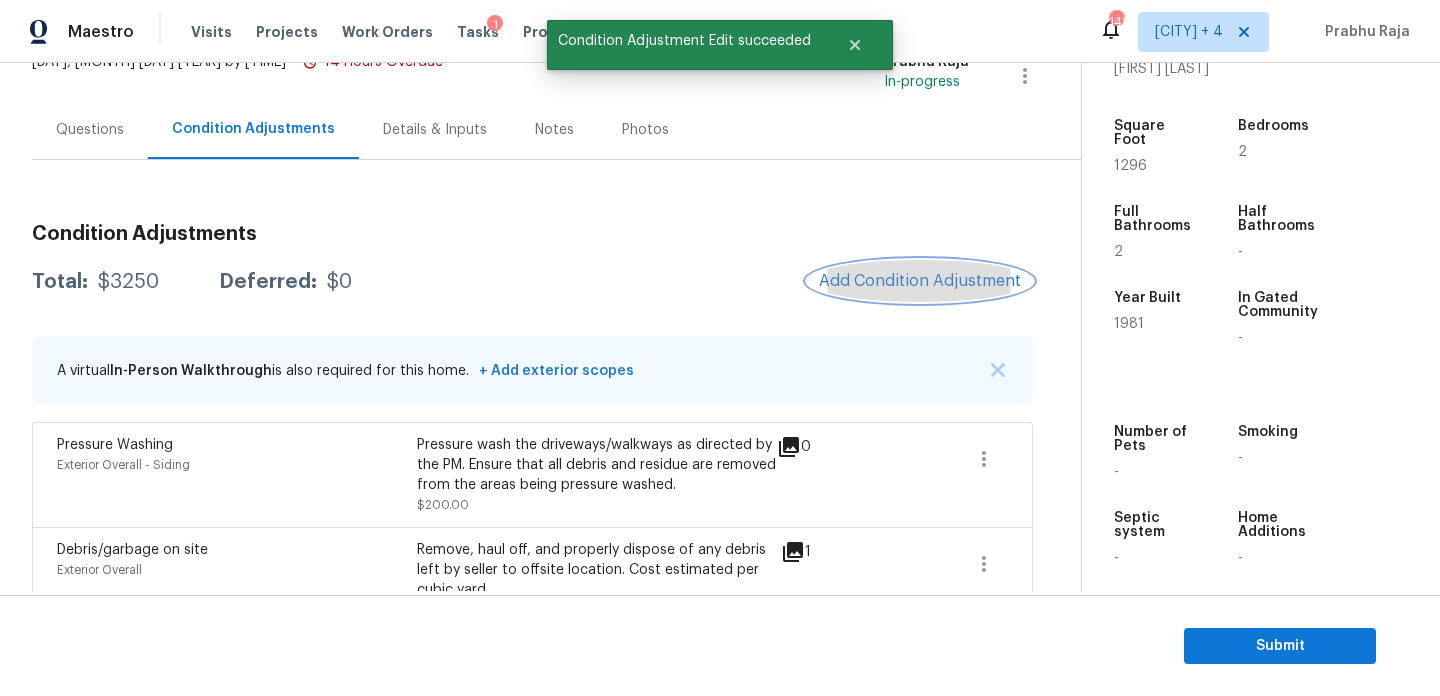 click on "Add Condition Adjustment" at bounding box center [920, 281] 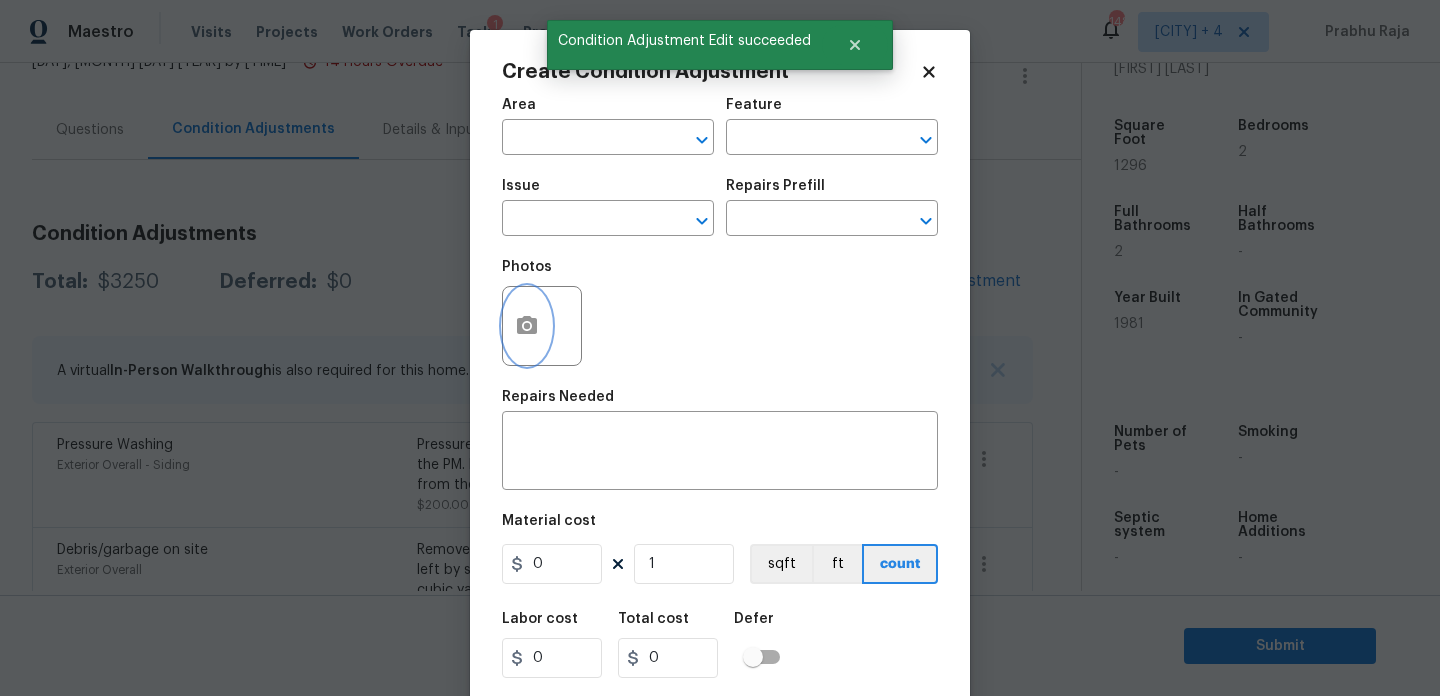 click 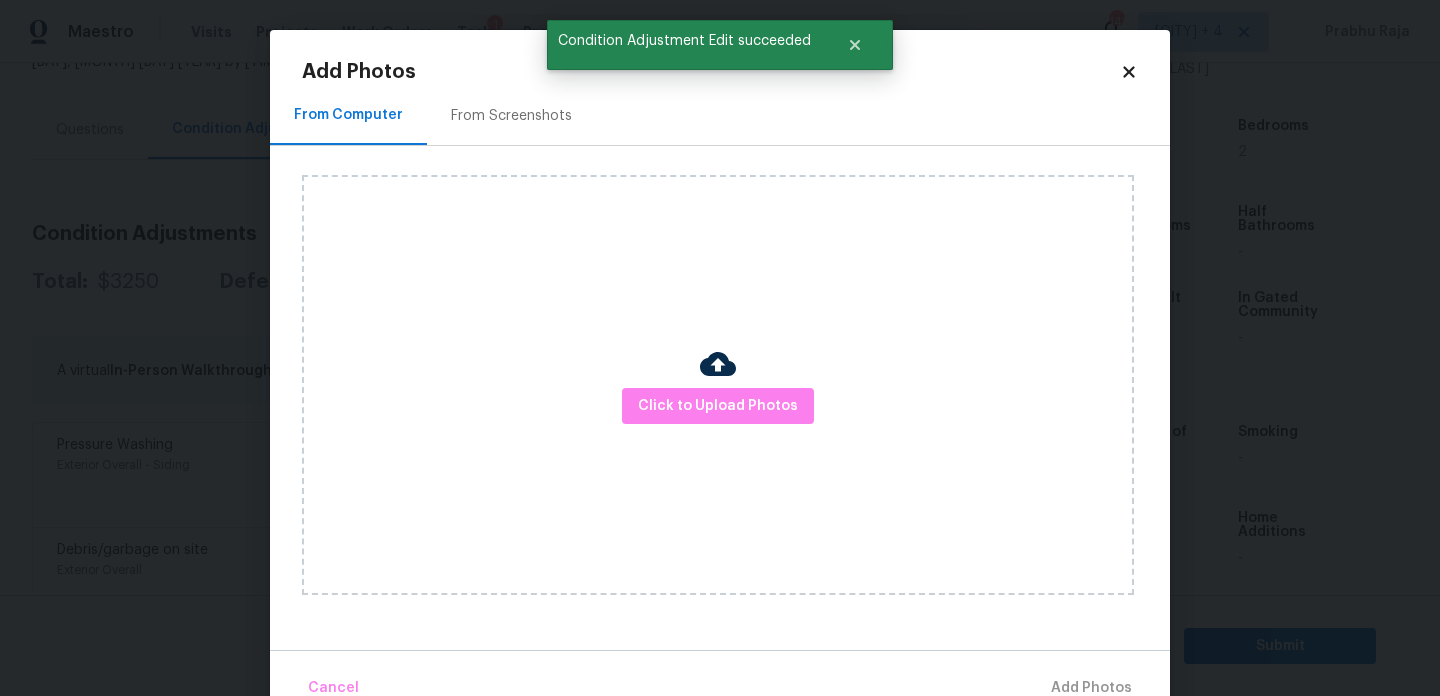 click on "From Screenshots" at bounding box center (511, 115) 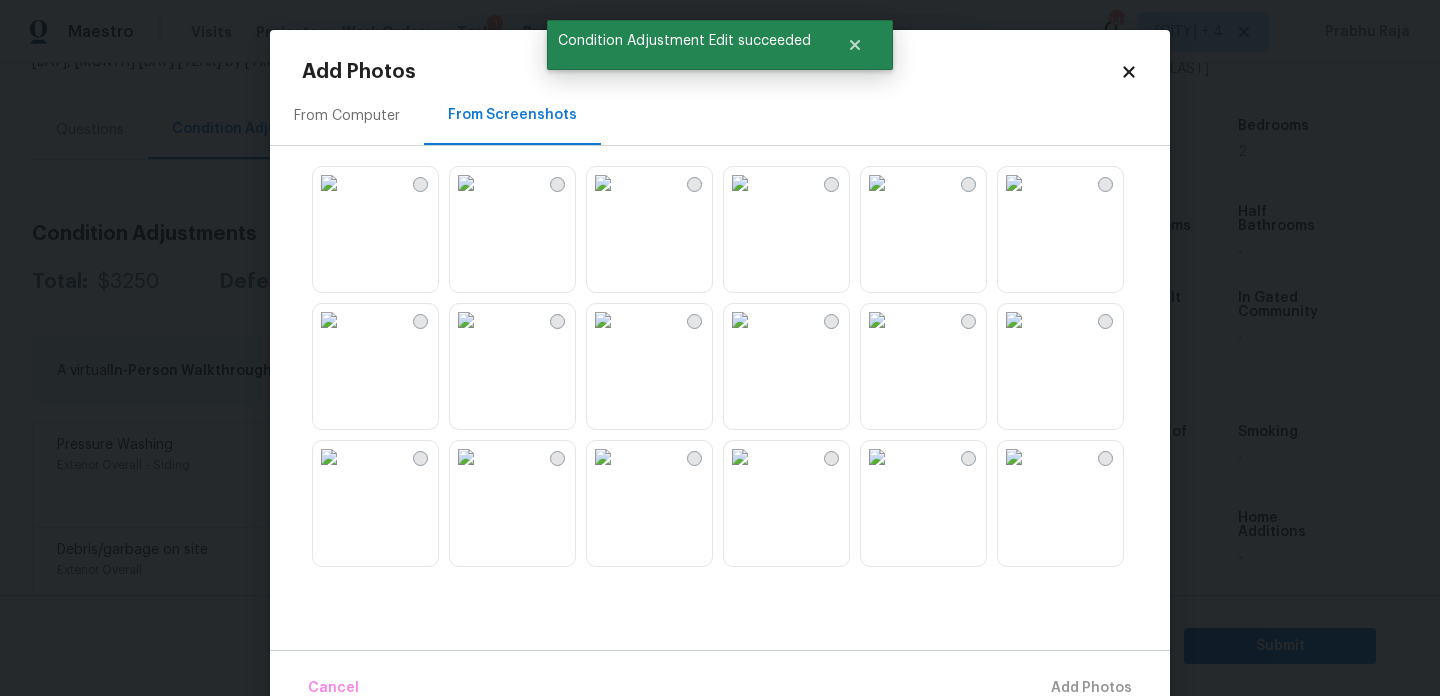 click at bounding box center (603, 320) 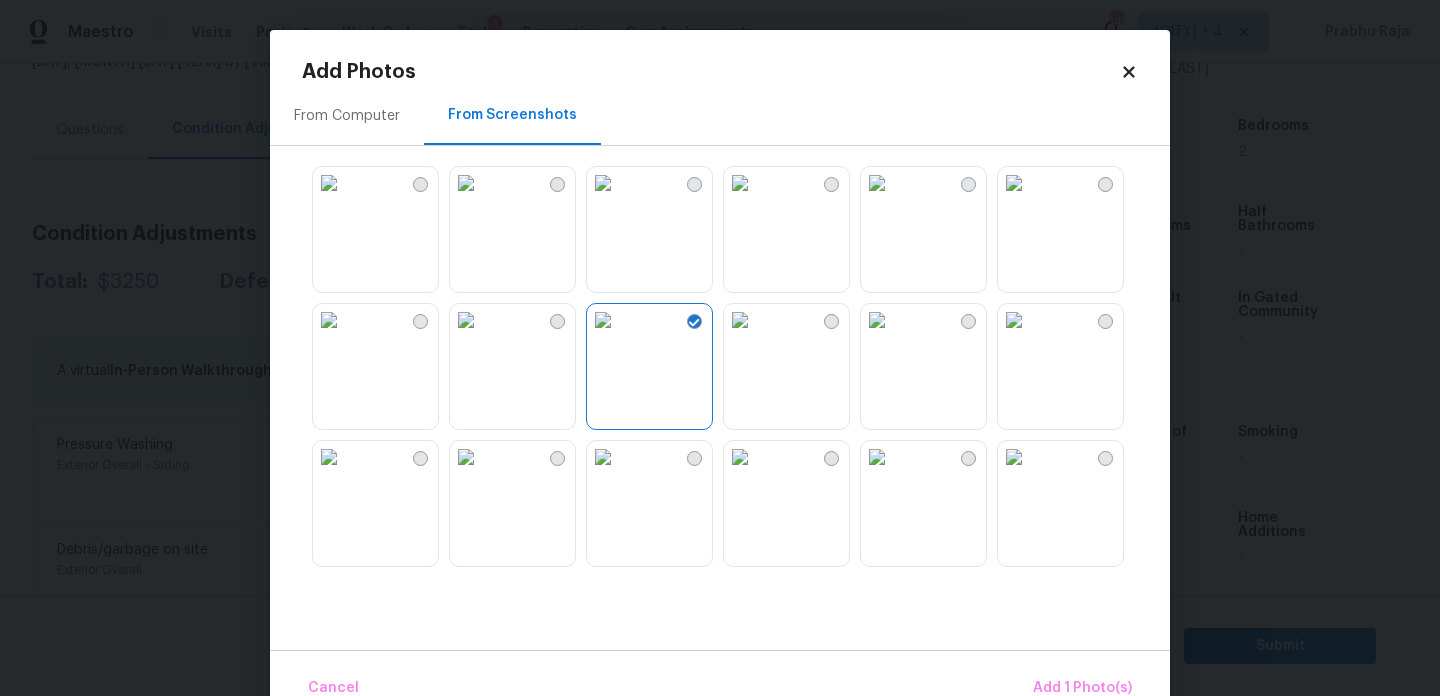 click at bounding box center [1014, 320] 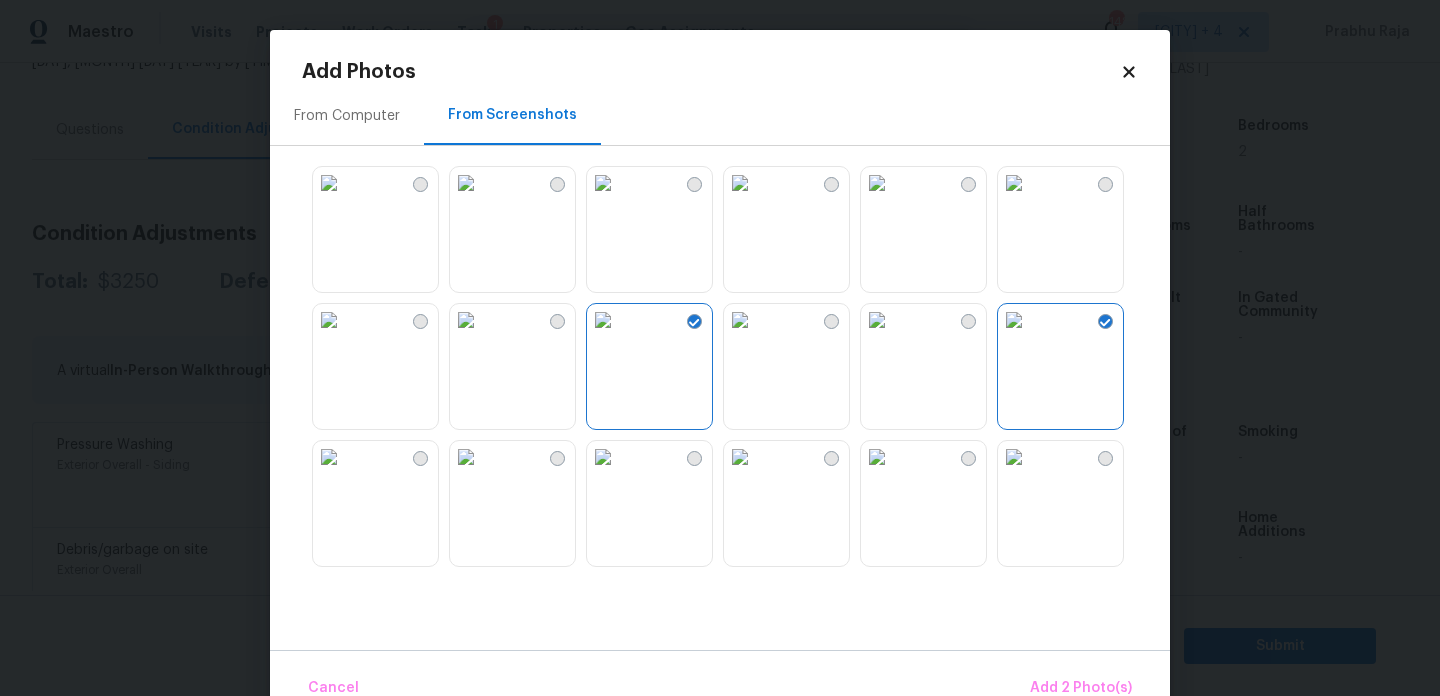 click at bounding box center [877, 320] 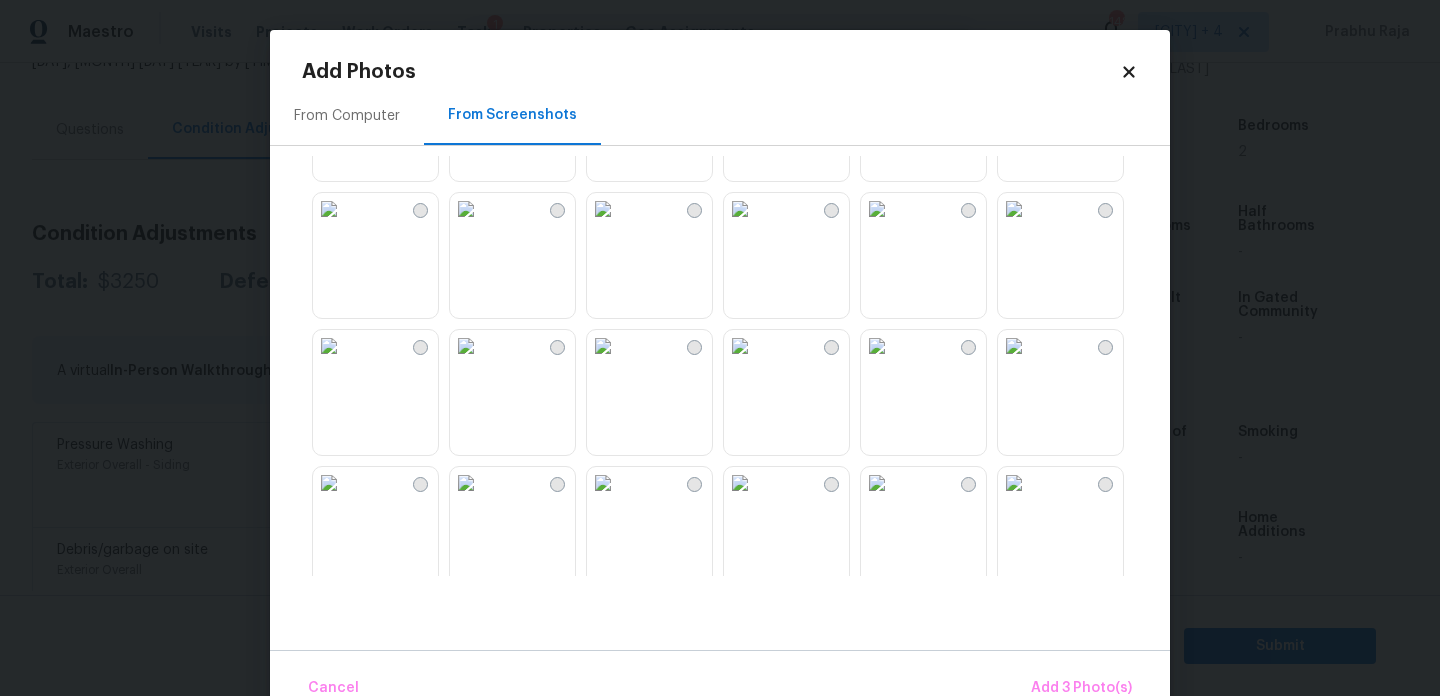 scroll, scrollTop: 578, scrollLeft: 0, axis: vertical 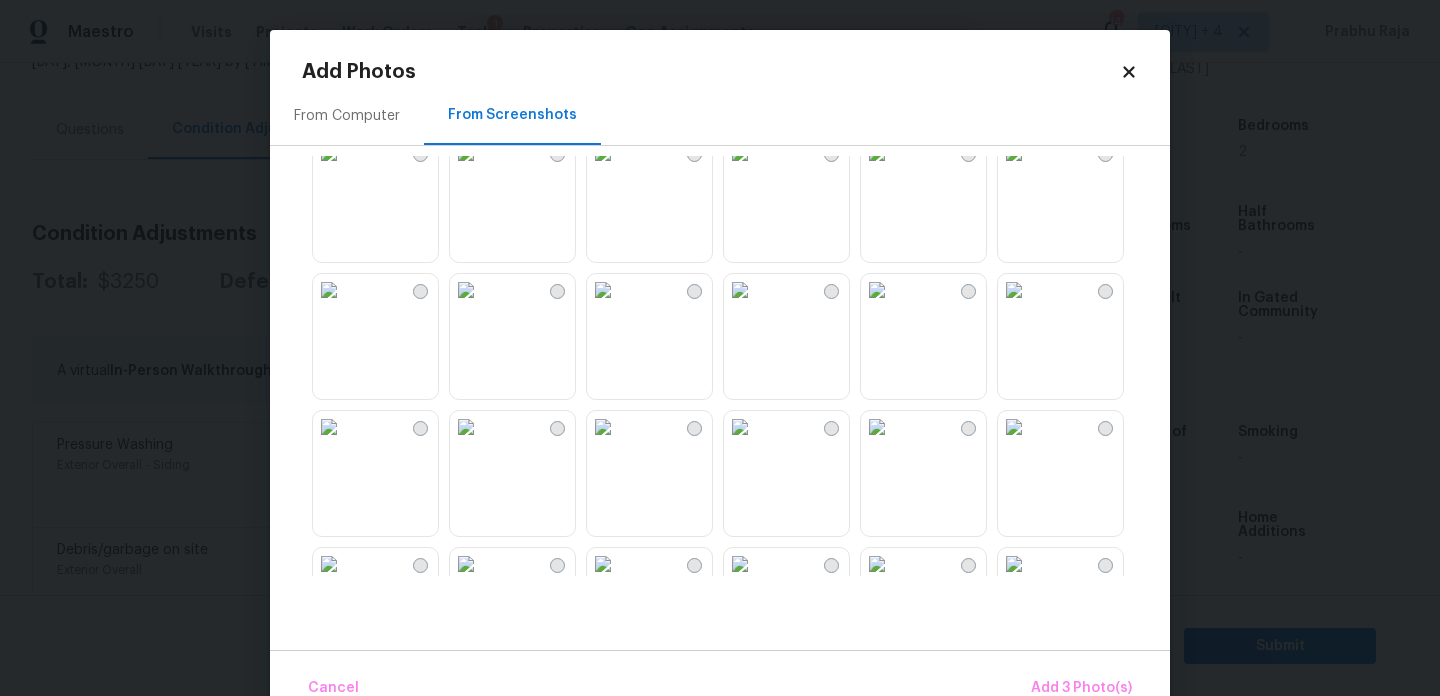 click at bounding box center (877, 290) 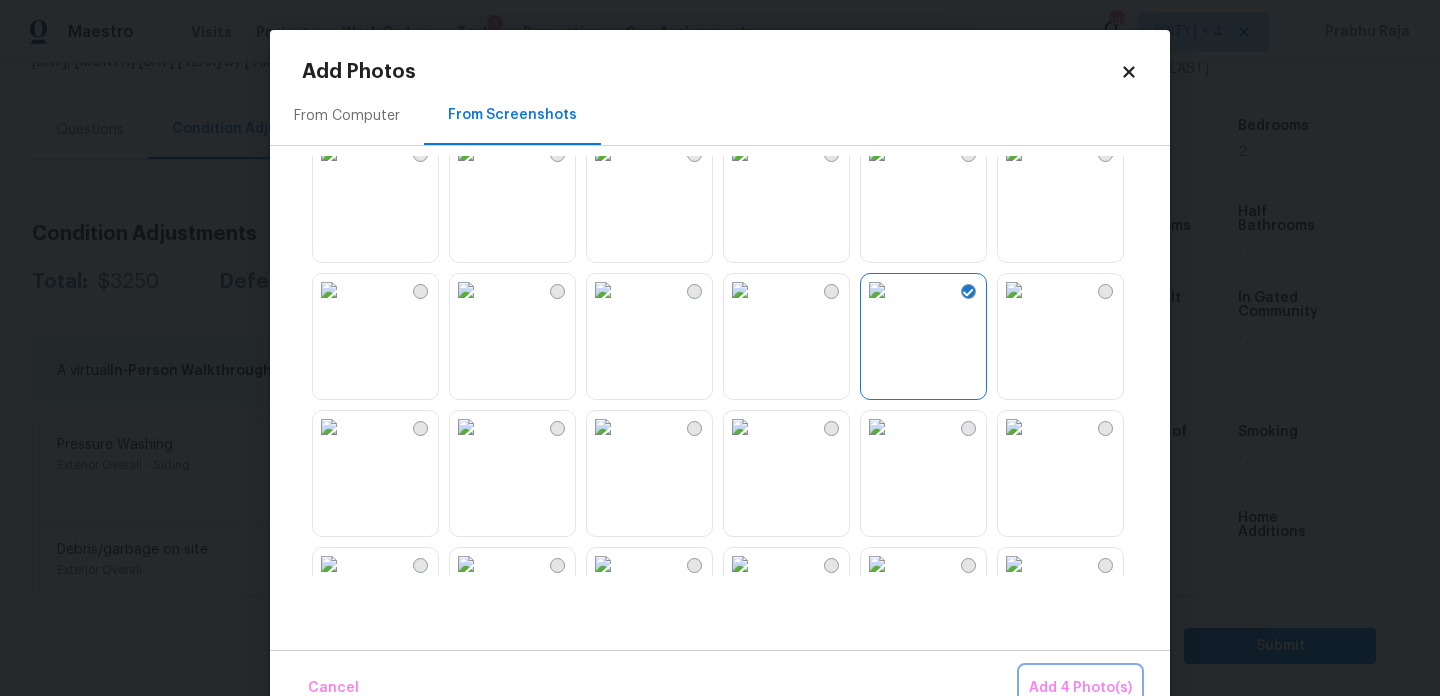 click on "Add 4 Photo(s)" at bounding box center (1080, 688) 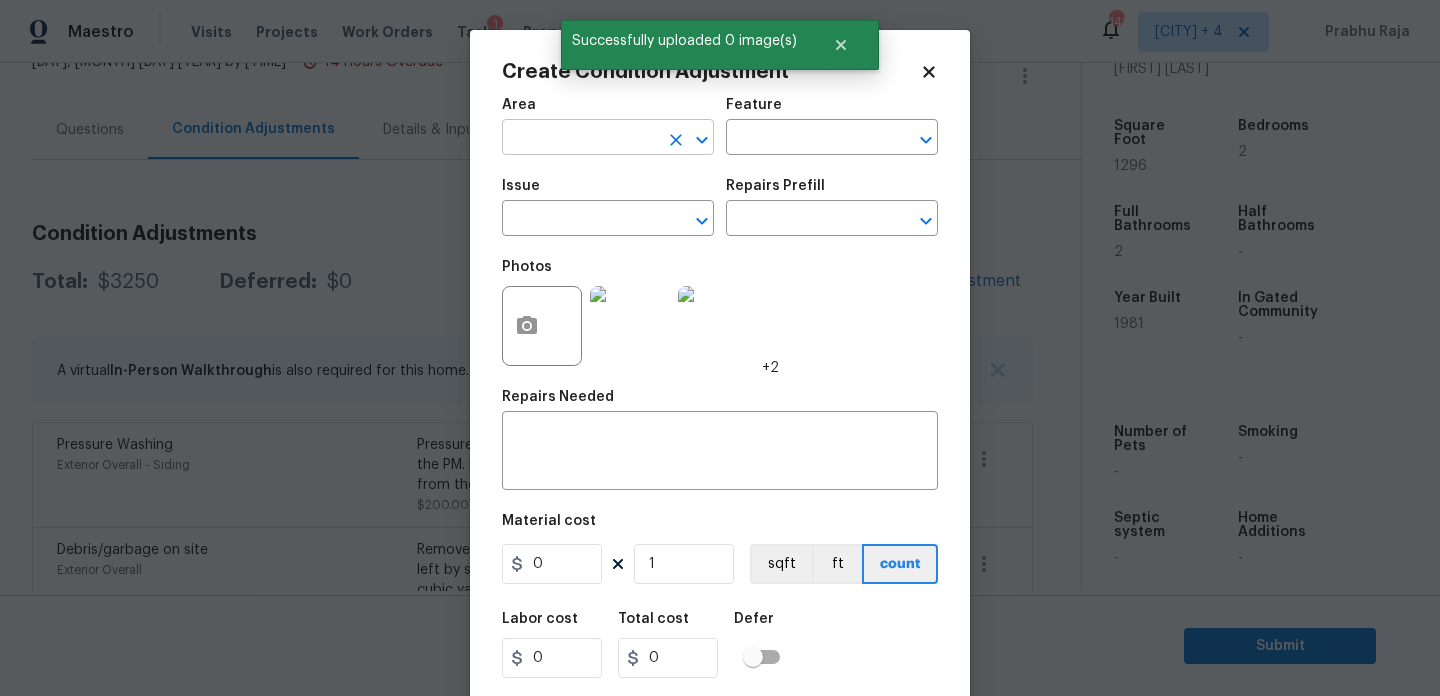 click at bounding box center (580, 139) 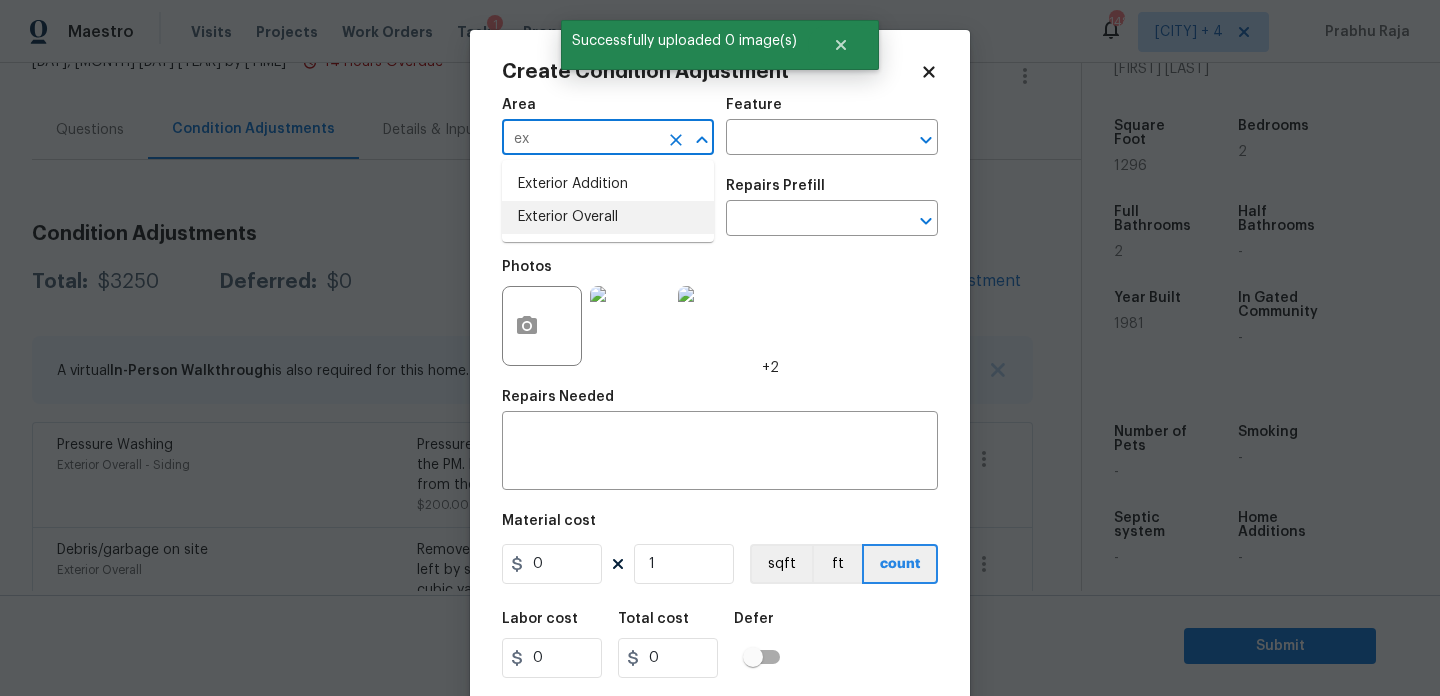click on "Exterior Overall" at bounding box center [608, 217] 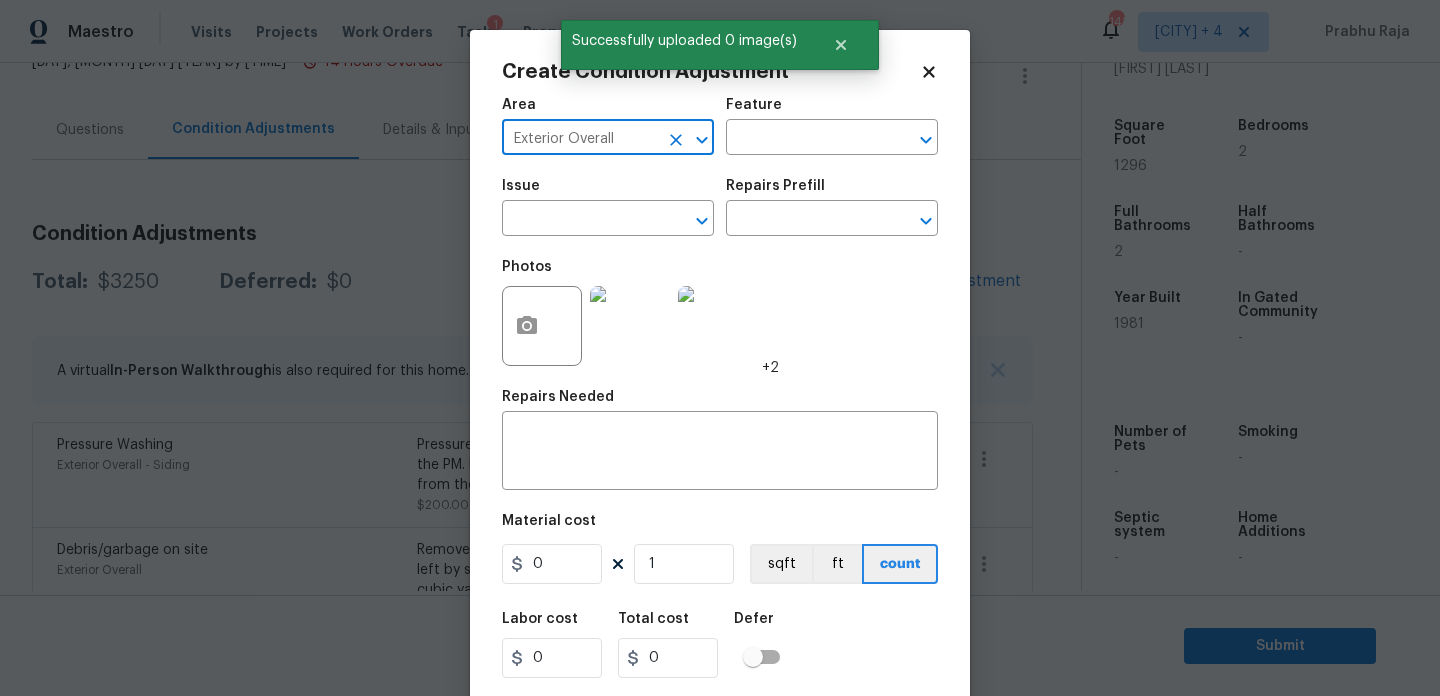 type on "Exterior Overall" 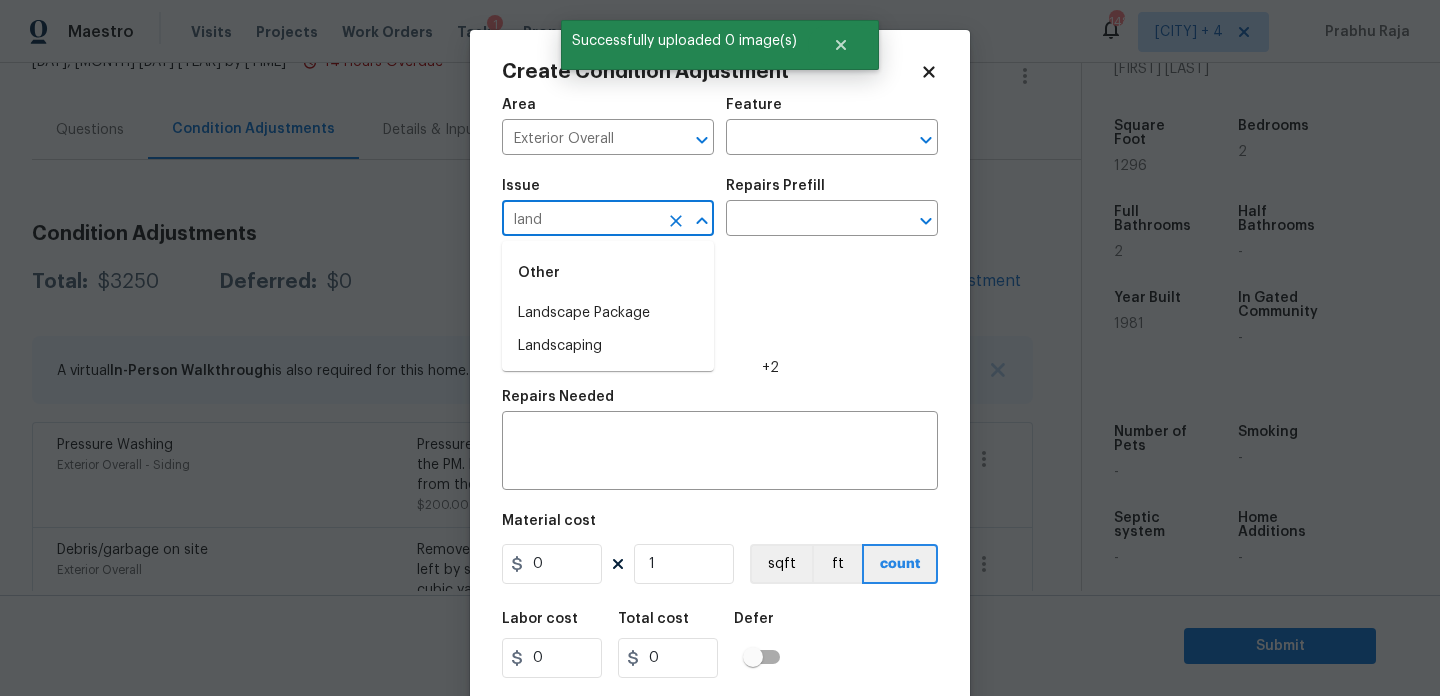 click on "Other" at bounding box center (608, 273) 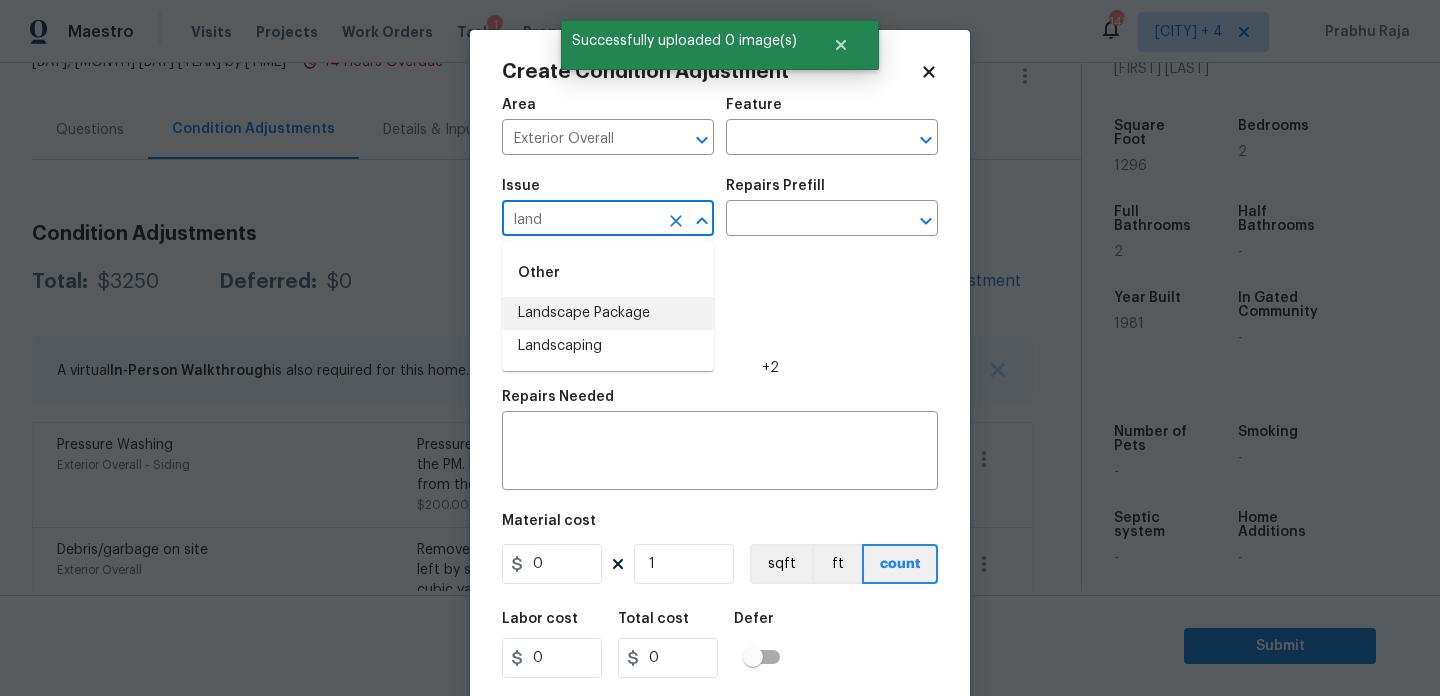 click on "Landscape Package" at bounding box center (608, 313) 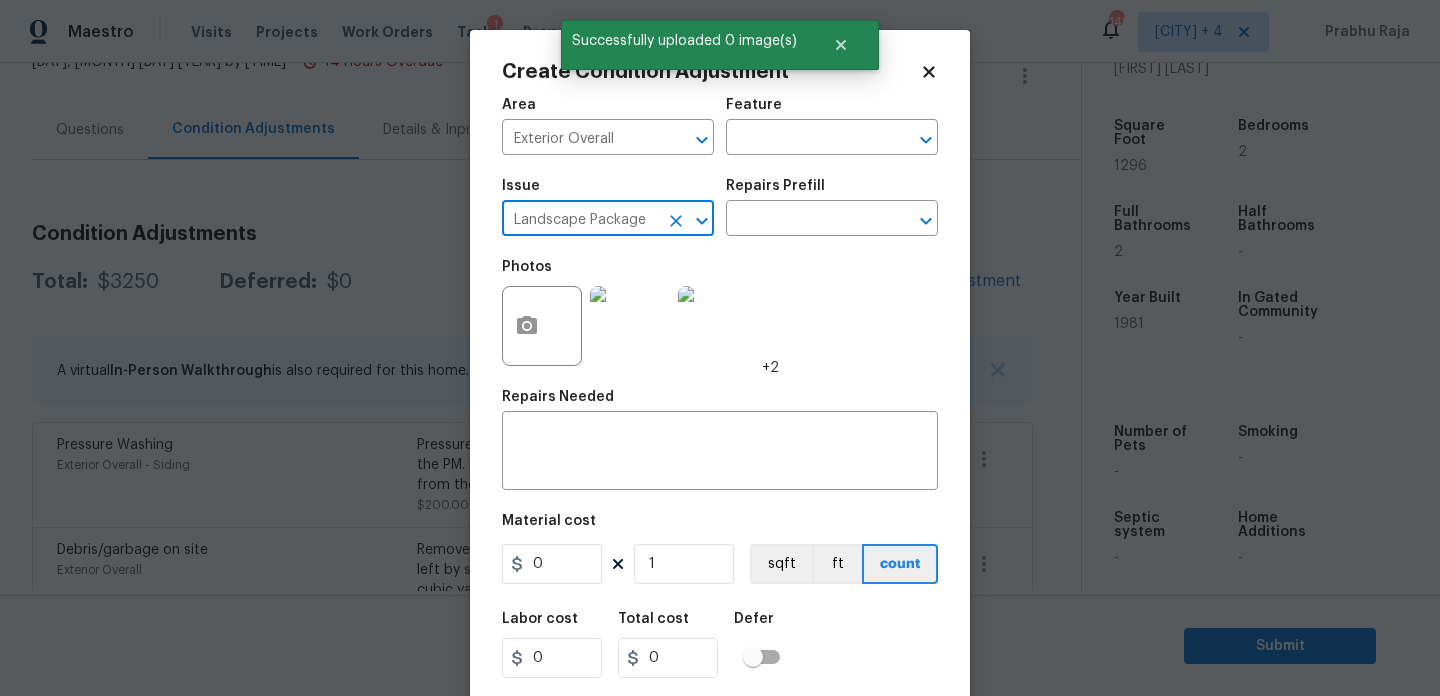 type on "Landscape Package" 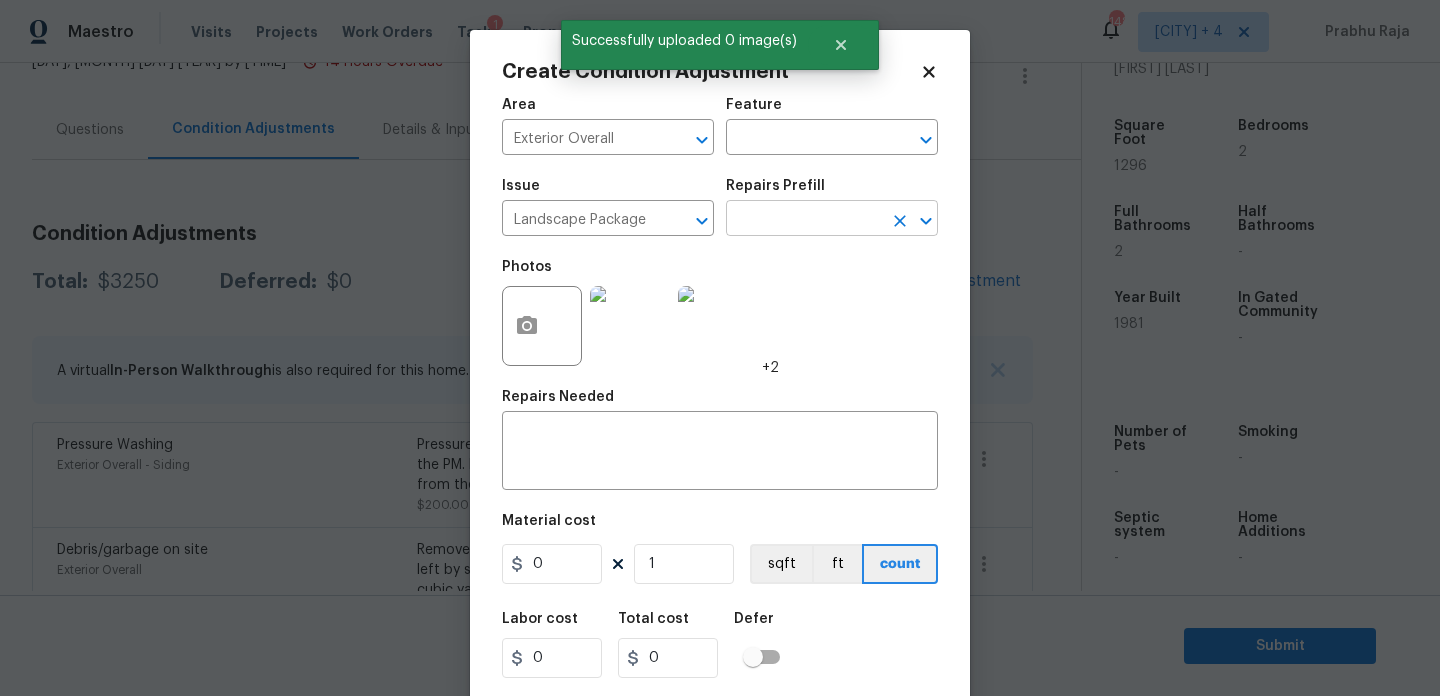 click at bounding box center [804, 220] 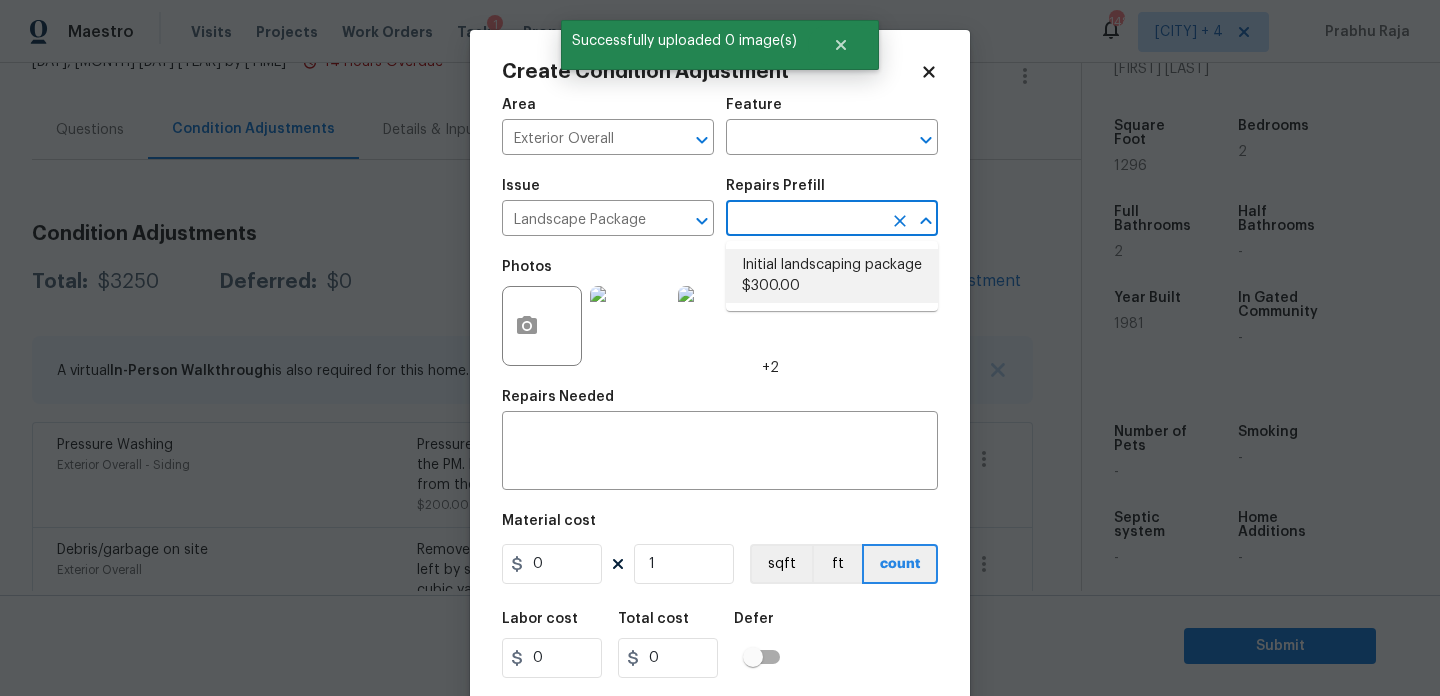 click on "Initial landscaping package $300.00" at bounding box center [832, 276] 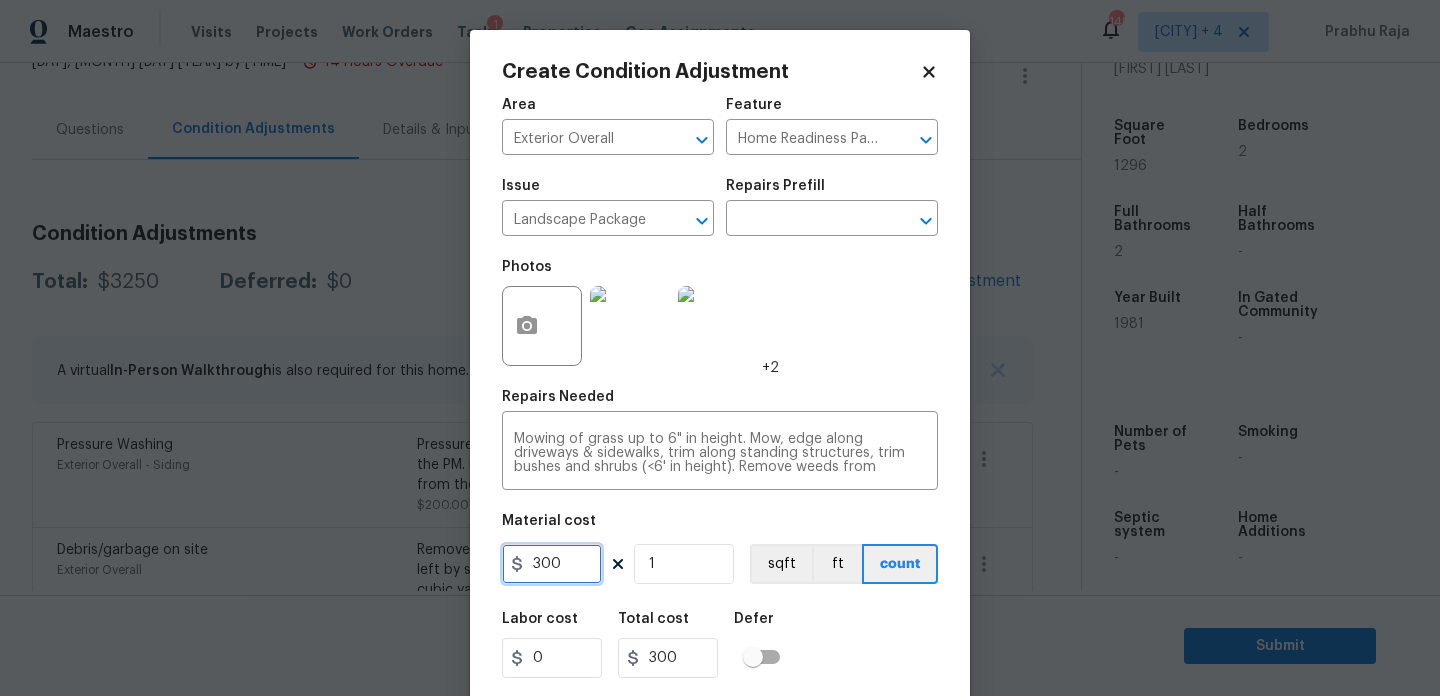 drag, startPoint x: 508, startPoint y: 555, endPoint x: 449, endPoint y: 555, distance: 59 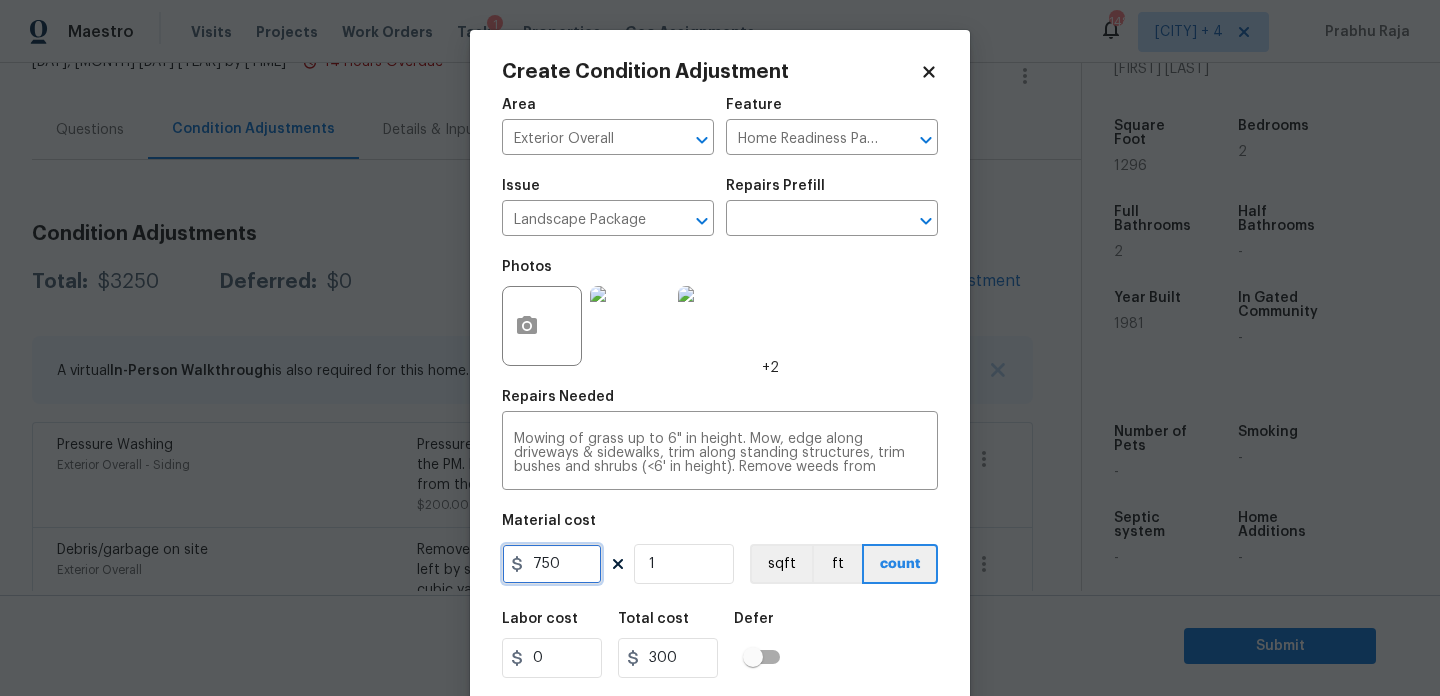 type on "750" 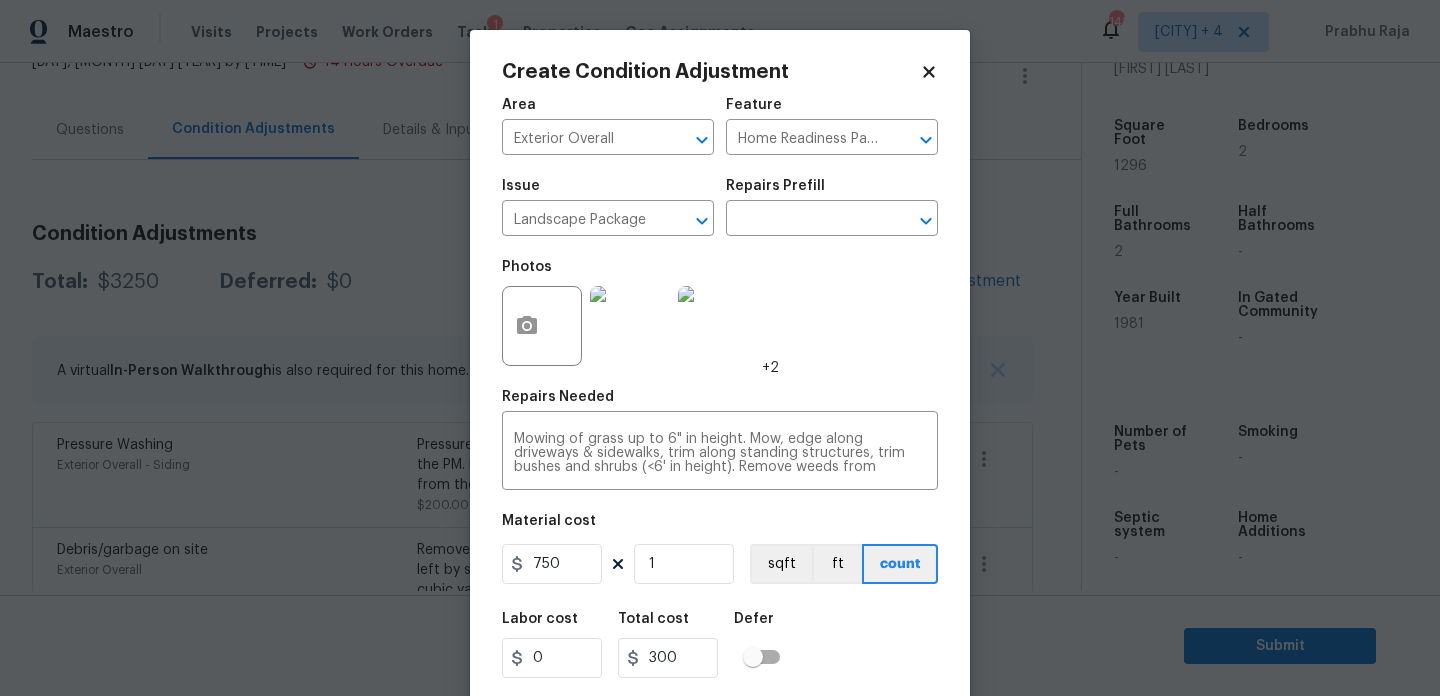 type on "750" 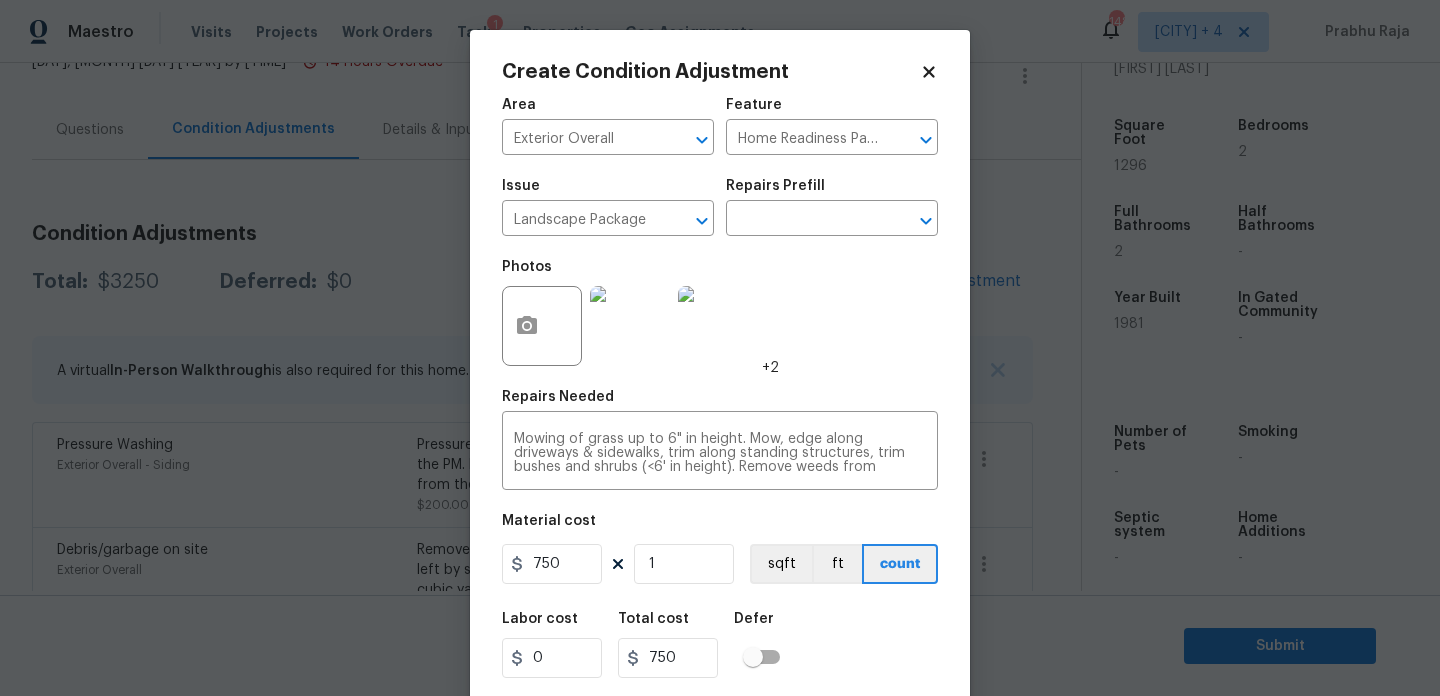 click on "Photos  +2" at bounding box center (720, 313) 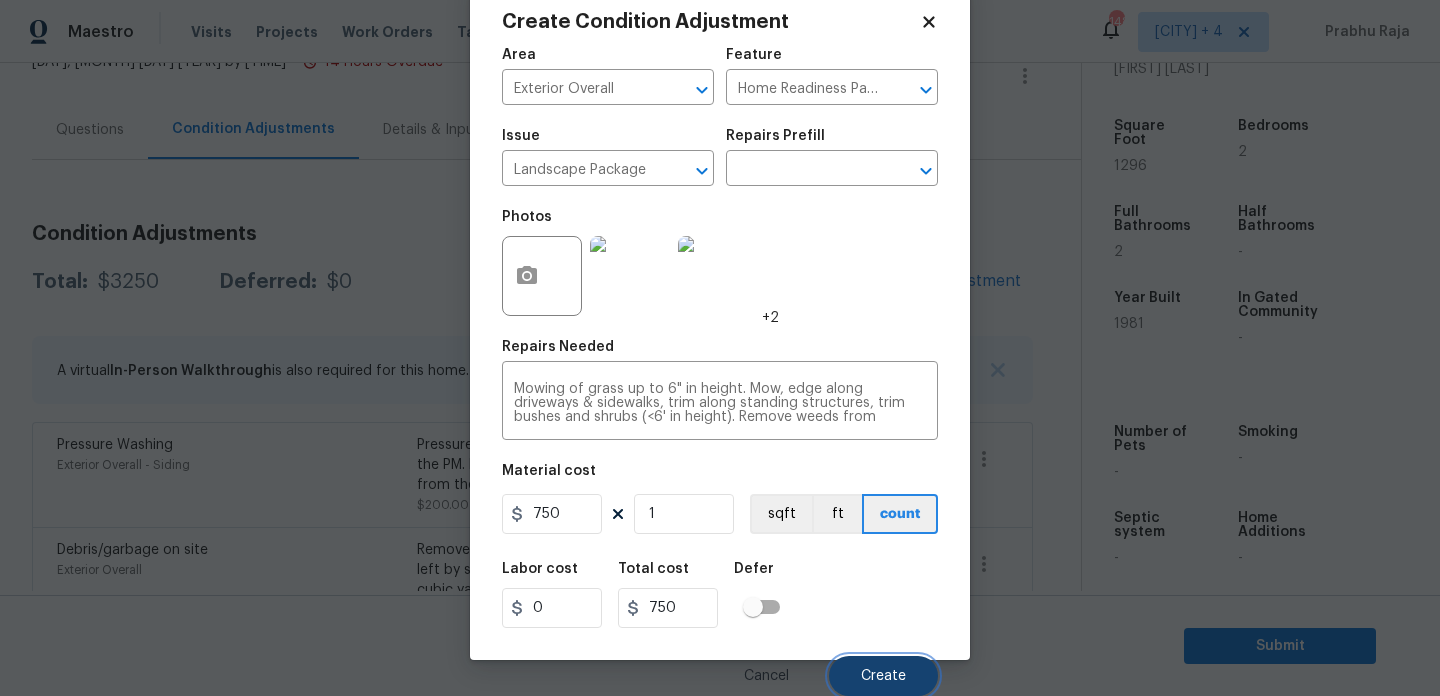 click on "Create" at bounding box center [883, 676] 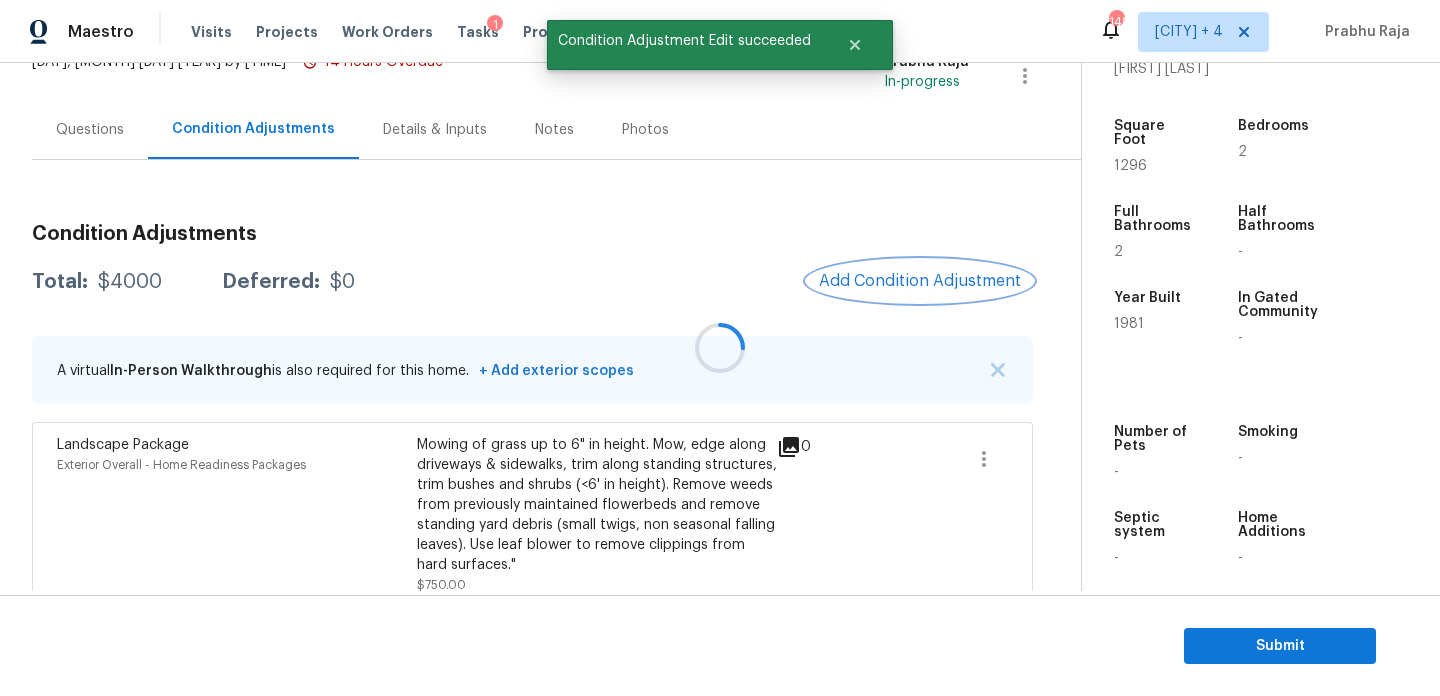scroll, scrollTop: 0, scrollLeft: 0, axis: both 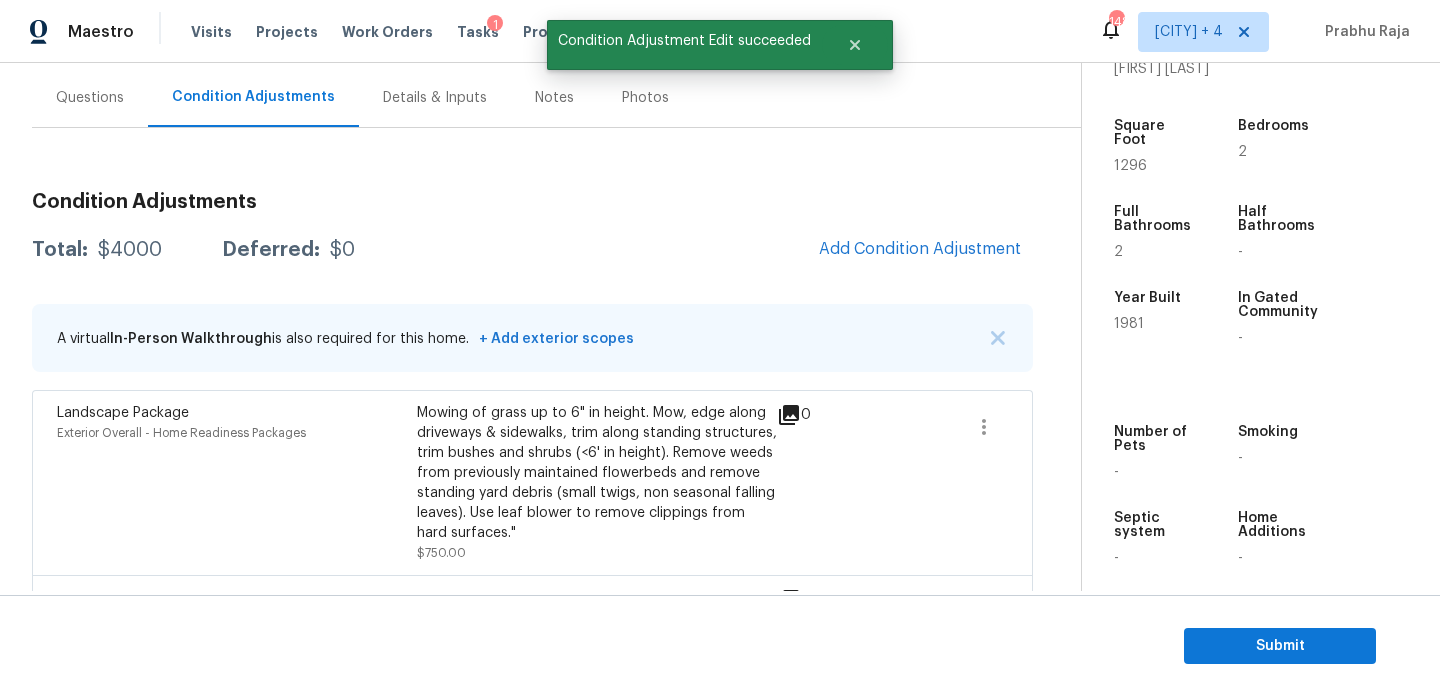 click on "Condition Adjustments Total:  $4000 Deferred:  $0 Add Condition Adjustment A virtual  In-Person Walkthrough  is also required for this home.   + Add exterior scopes Landscape Package Exterior Overall - Home Readiness Packages Mowing of grass up to 6" in height. Mow, edge along driveways & sidewalks, trim along standing structures, trim bushes and shrubs (<6' in height). Remove weeds from previously maintained flowerbeds and remove standing yard debris (small twigs, non seasonal falling leaves).  Use leaf blower to remove clippings from hard surfaces." $750.00   0 Pressure Washing Exterior Overall - Siding Pressure wash the driveways/walkways as directed by the PM. Ensure that all debris and residue are removed from the areas being pressure washed. $200.00   0 Debris/garbage on site Exterior Overall Remove, haul off, and properly dispose of any debris left by seller to offsite location. Cost estimated per cubic yard. $400.00   1 Drywall Interior Overall - Walls and Ceiling Remove pet door in drywall  $275.00" at bounding box center (532, 633) 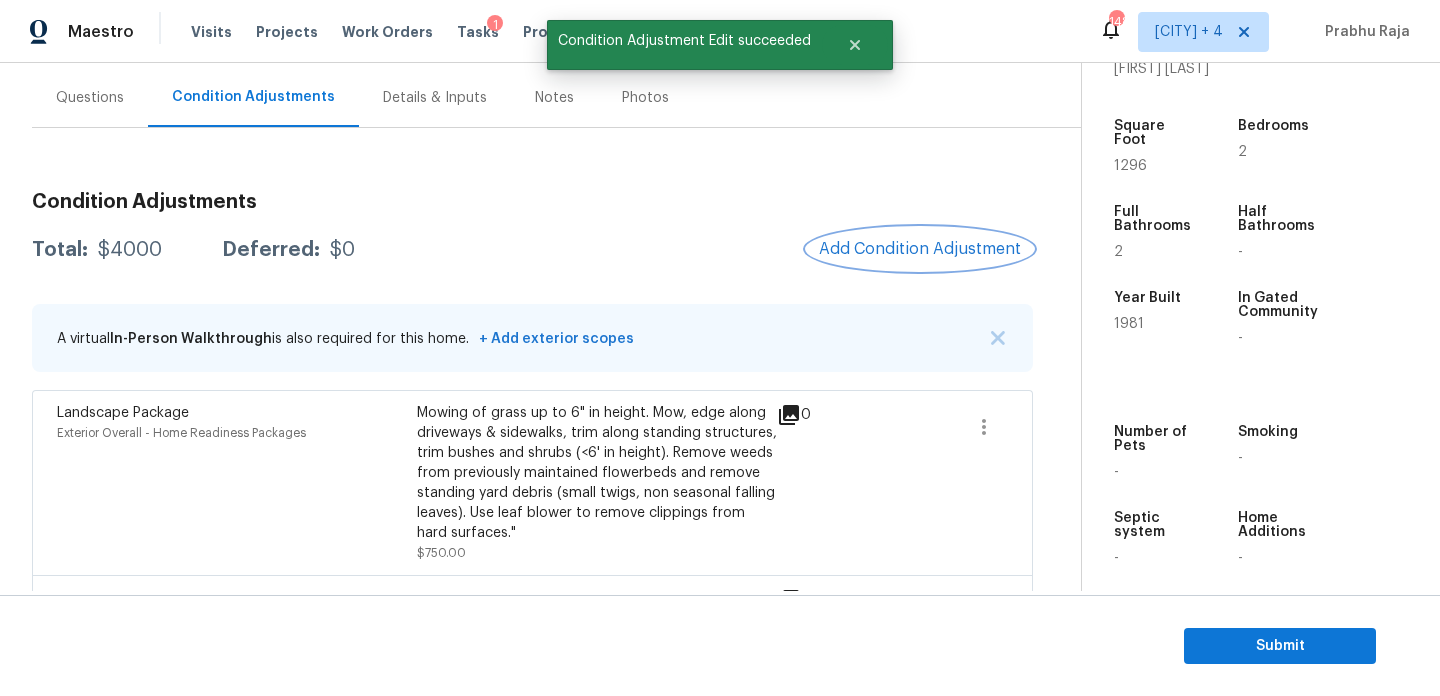 click on "Add Condition Adjustment" at bounding box center (920, 249) 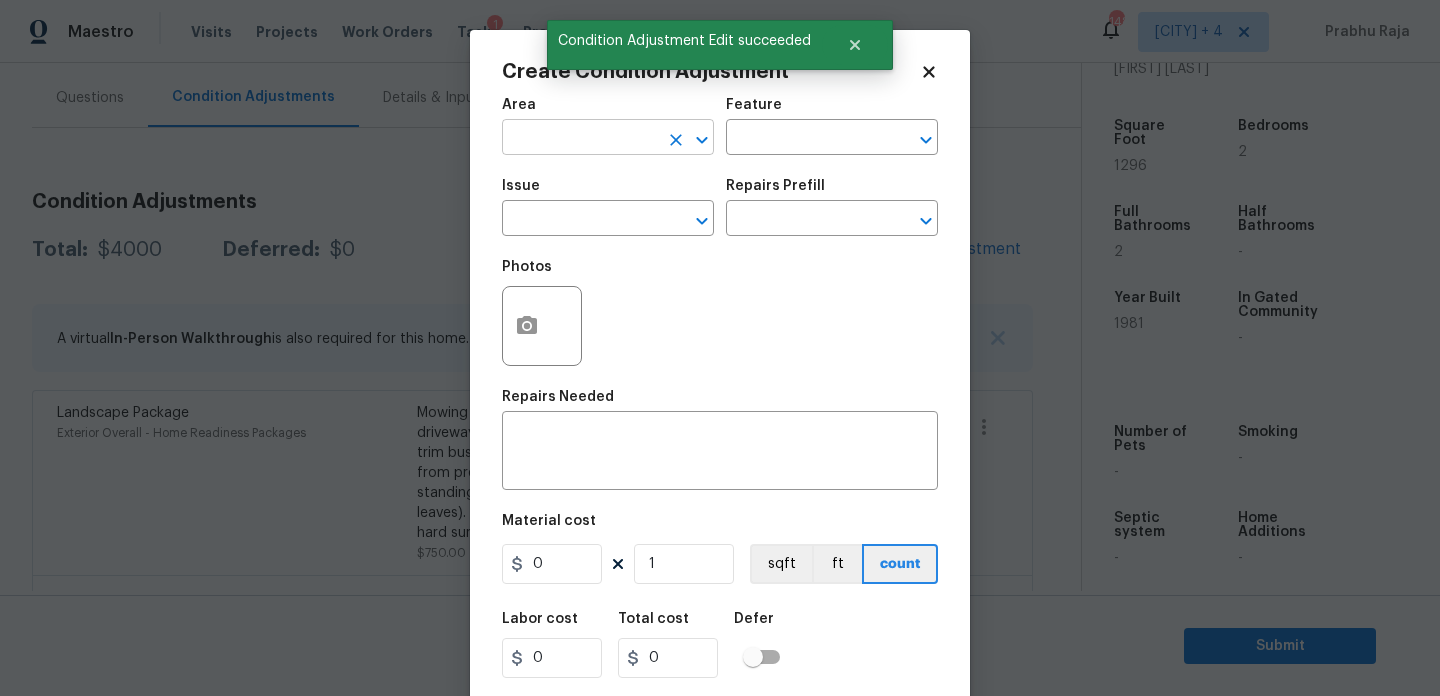 click at bounding box center [580, 139] 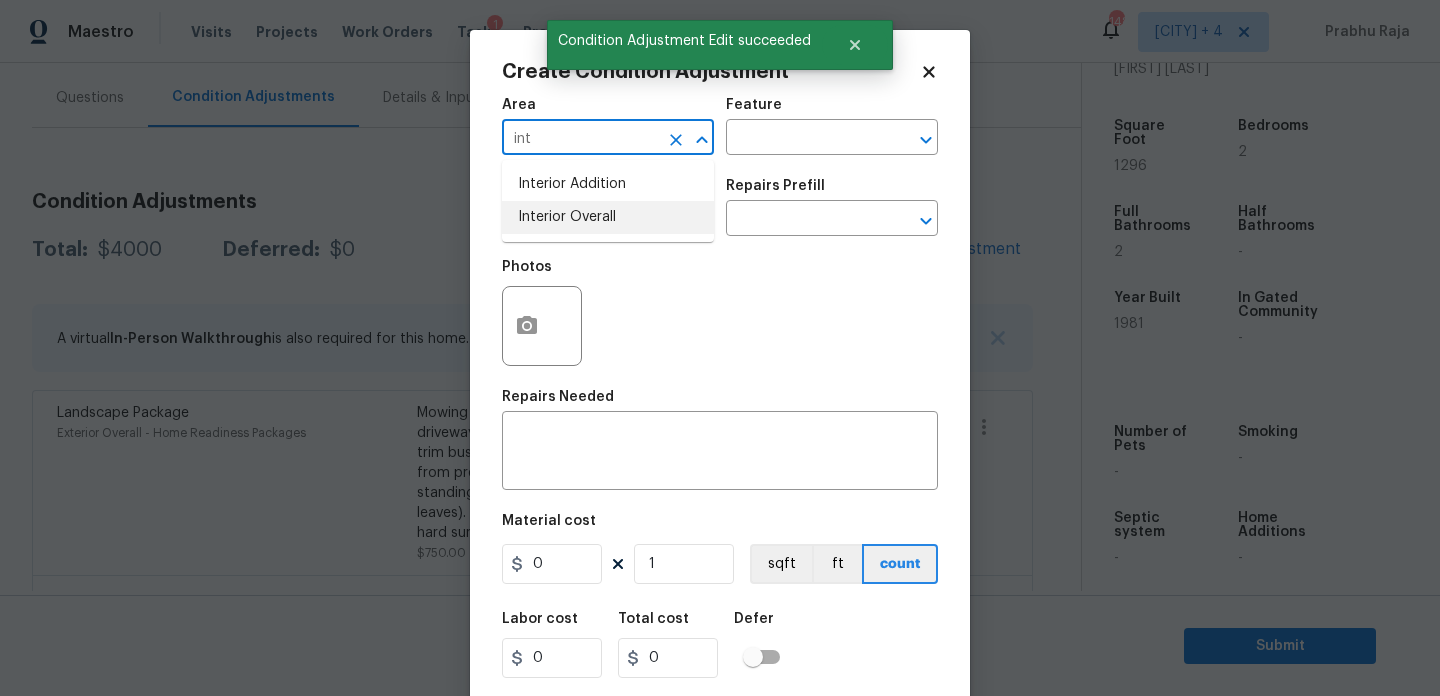 click on "Interior Overall" at bounding box center (608, 217) 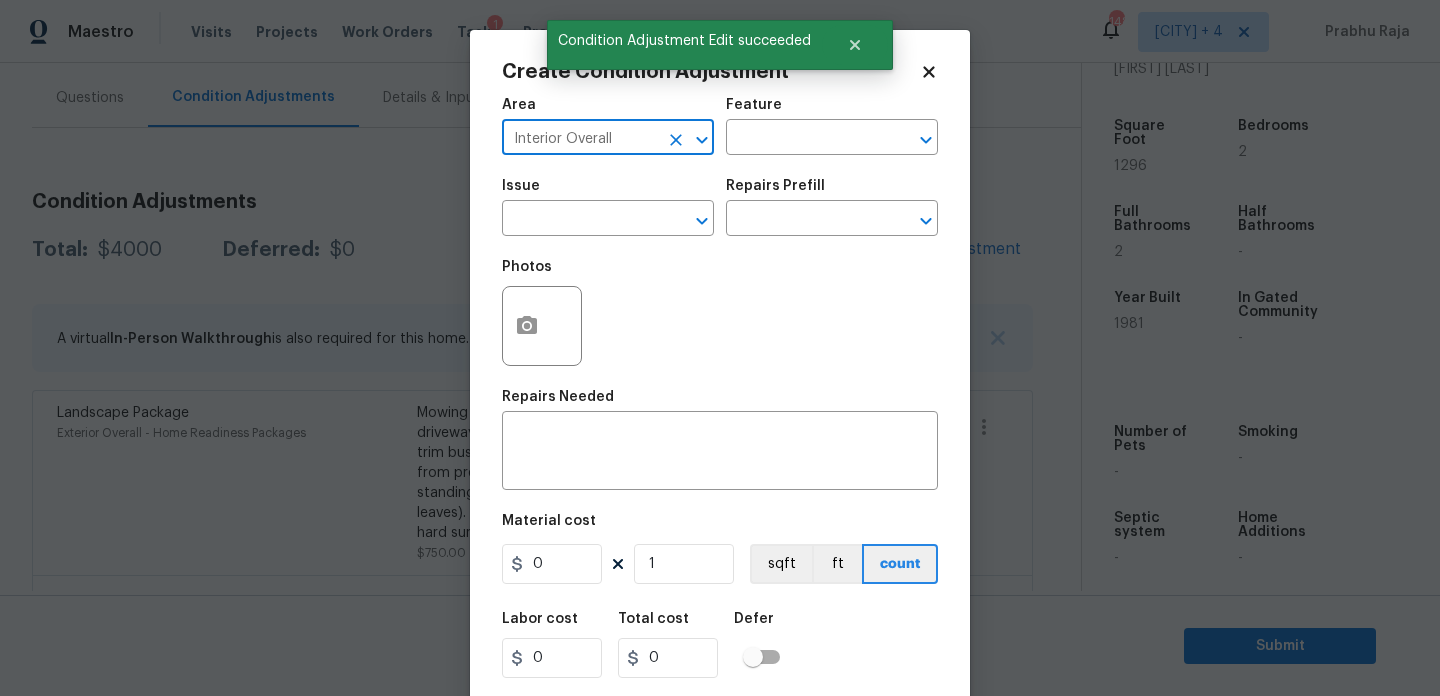 type on "Interior Overall" 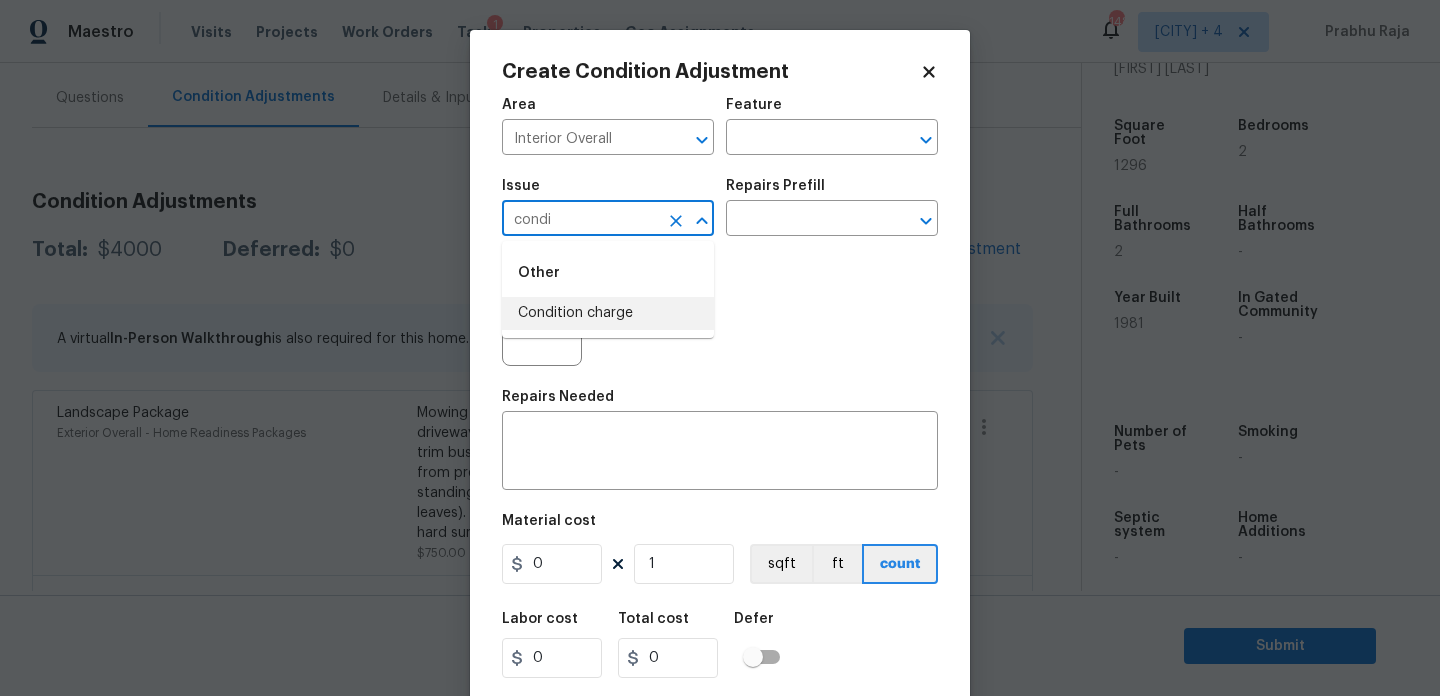 click on "Condition charge" at bounding box center [608, 313] 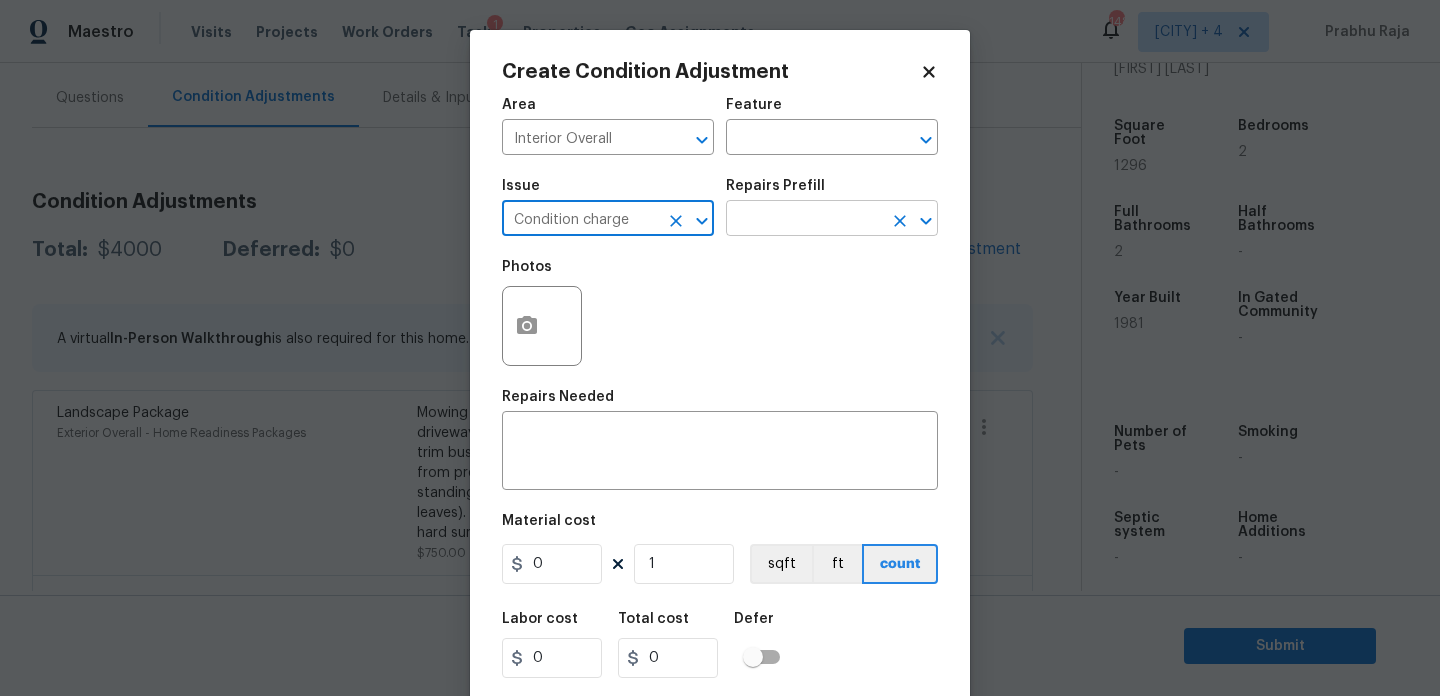 type on "Condition charge" 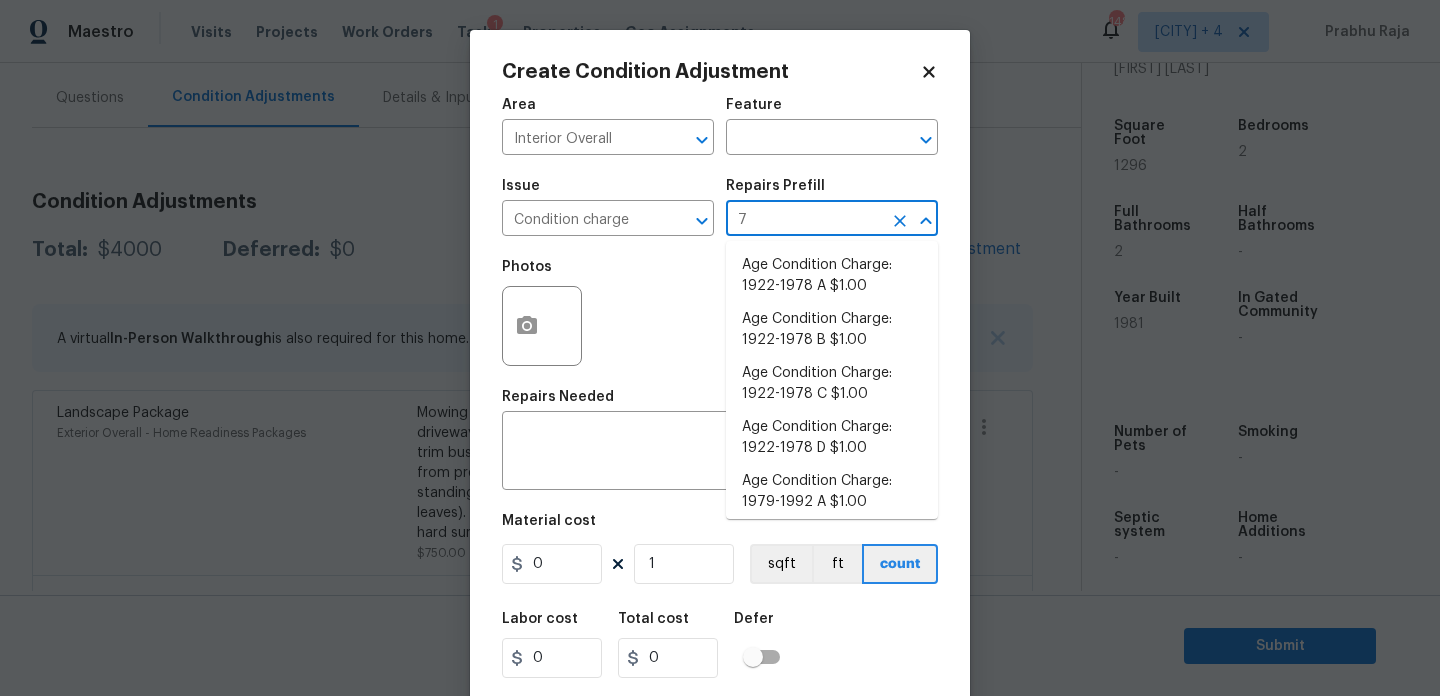 type on "79" 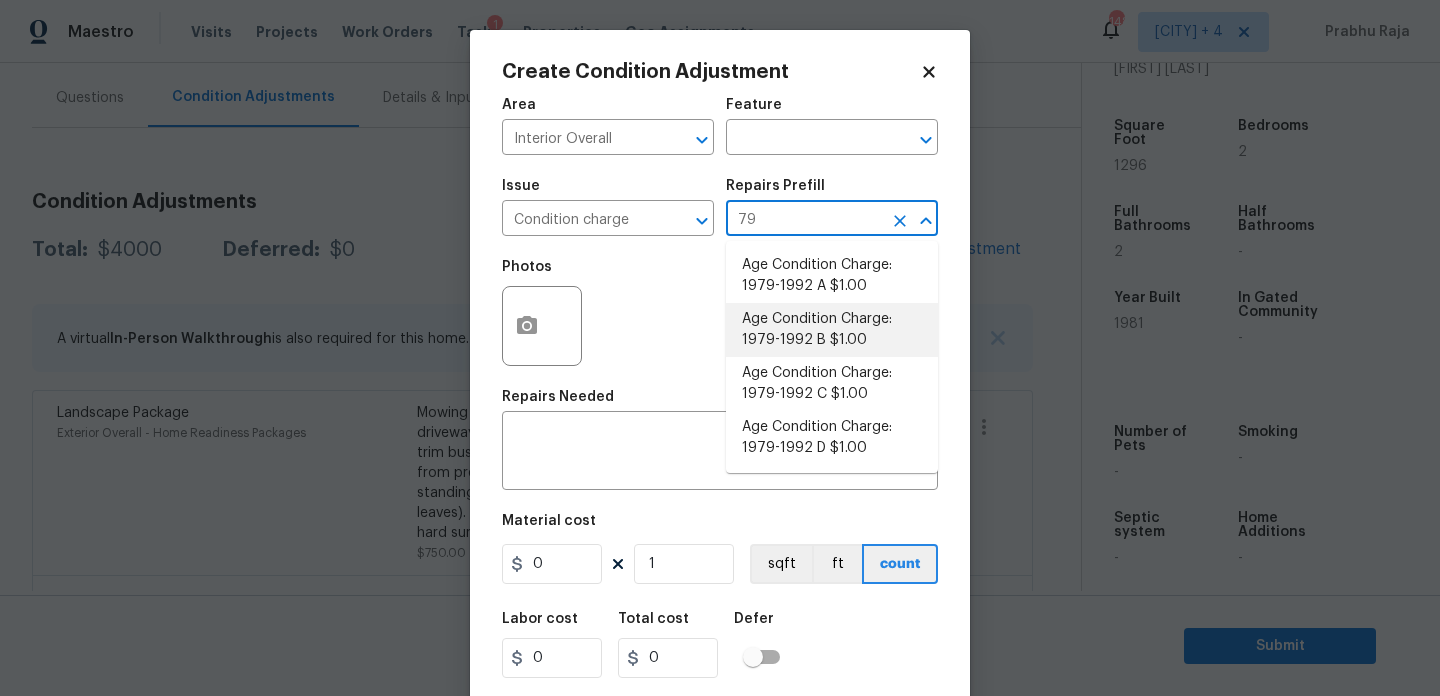 click on "Age Condition Charge: 1979-1992 B	 $1.00" at bounding box center [832, 330] 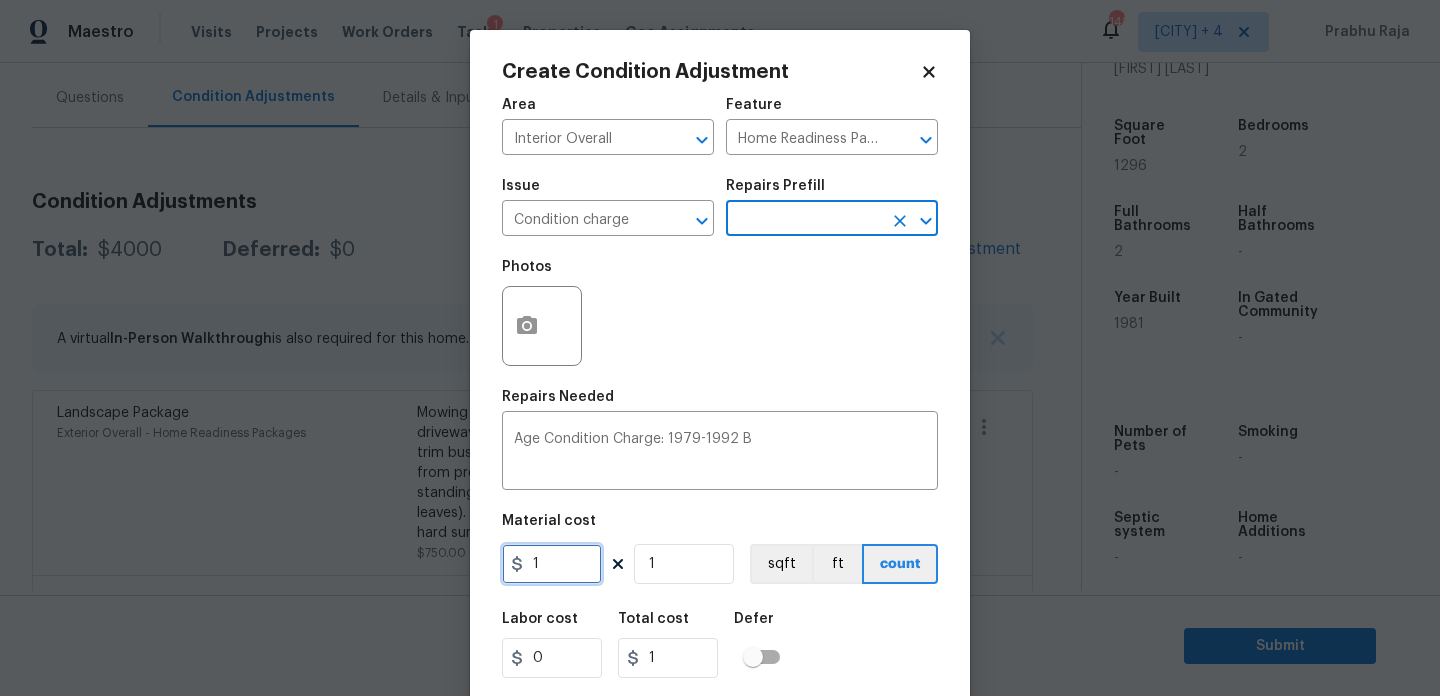 click on "1" at bounding box center [552, 564] 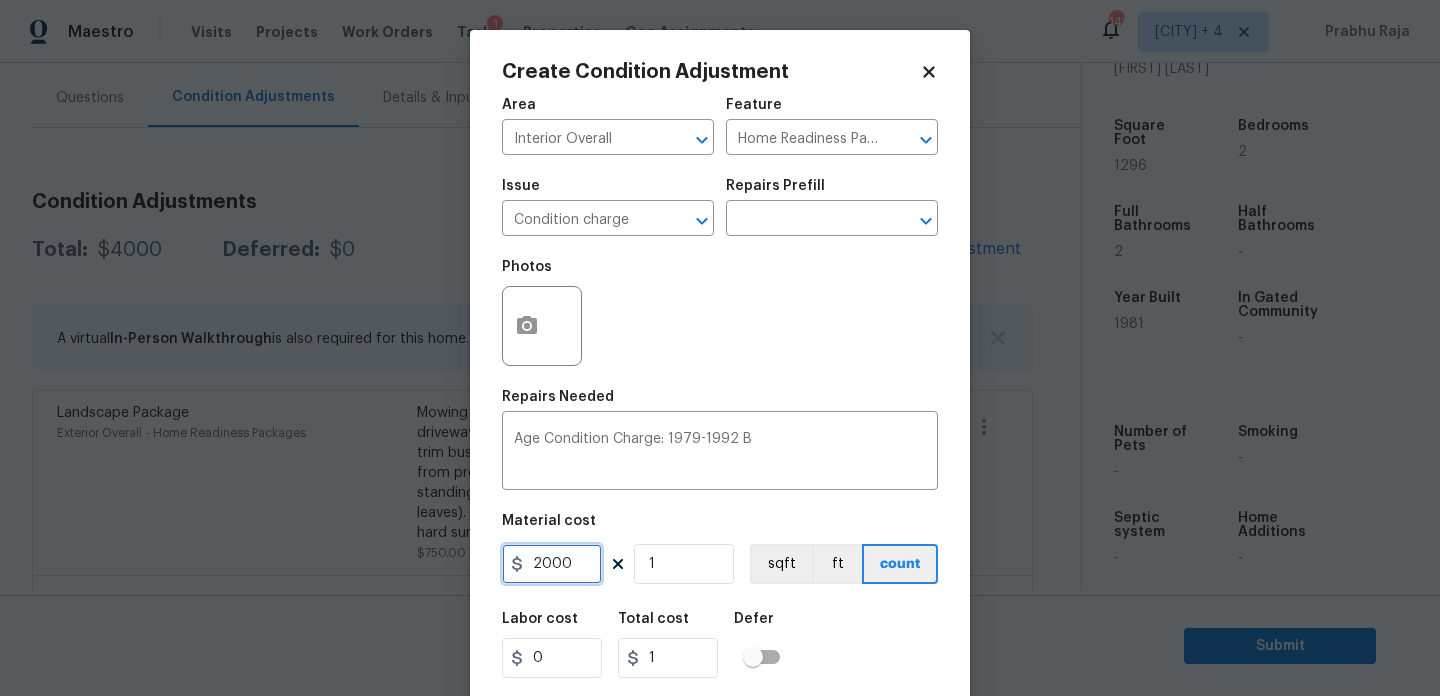 type on "2000" 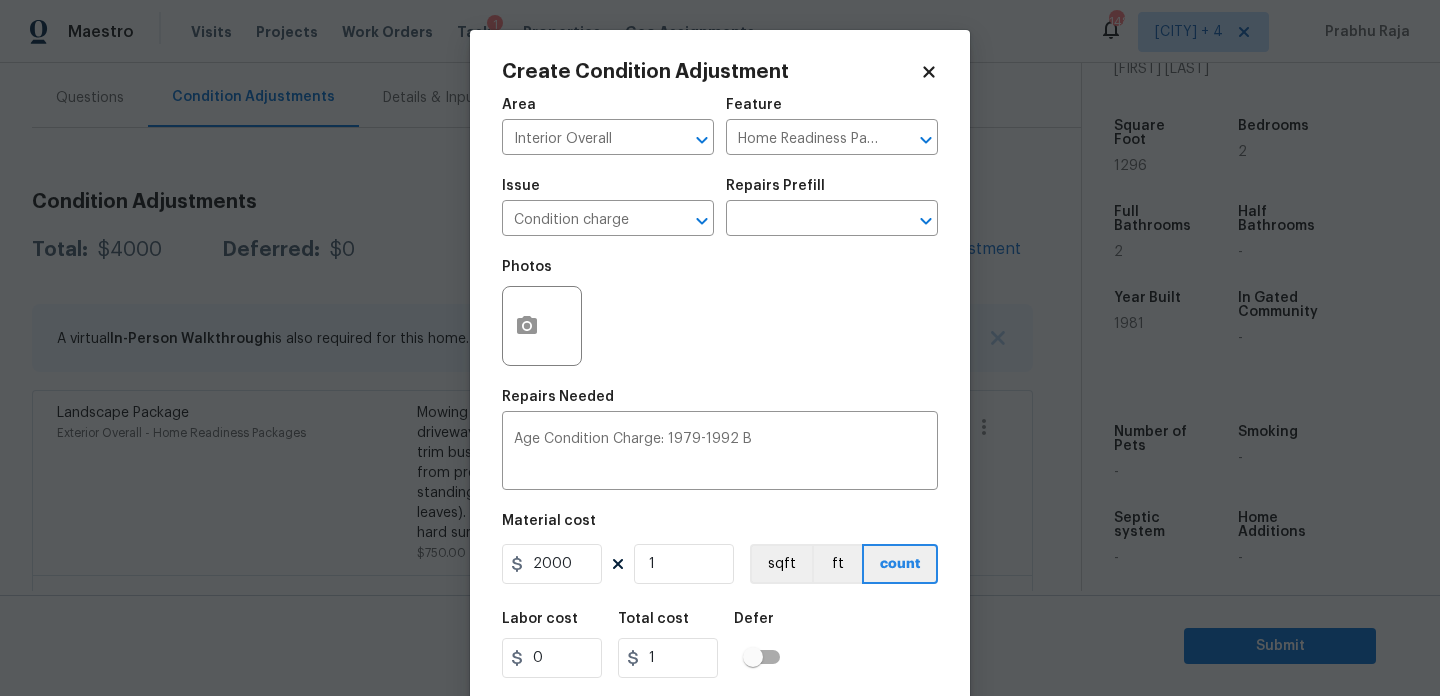 type on "2000" 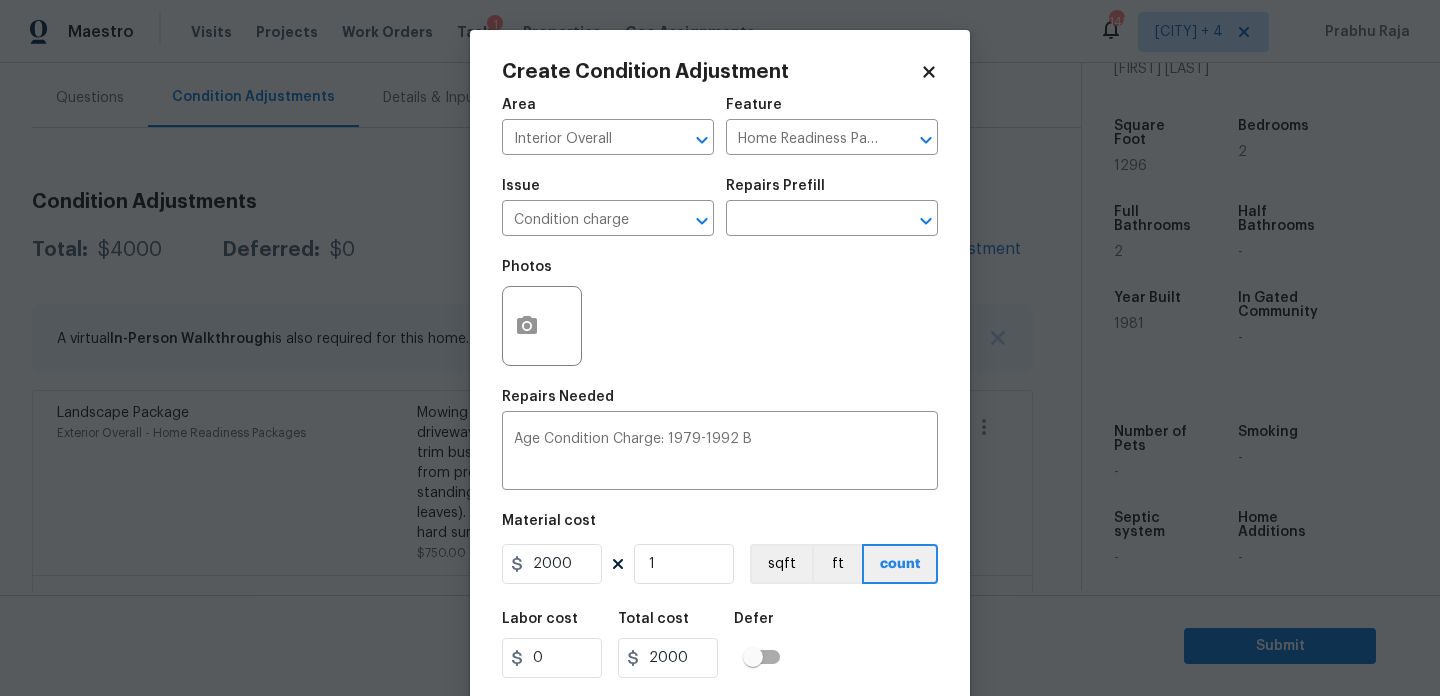 click on "Photos" at bounding box center (720, 313) 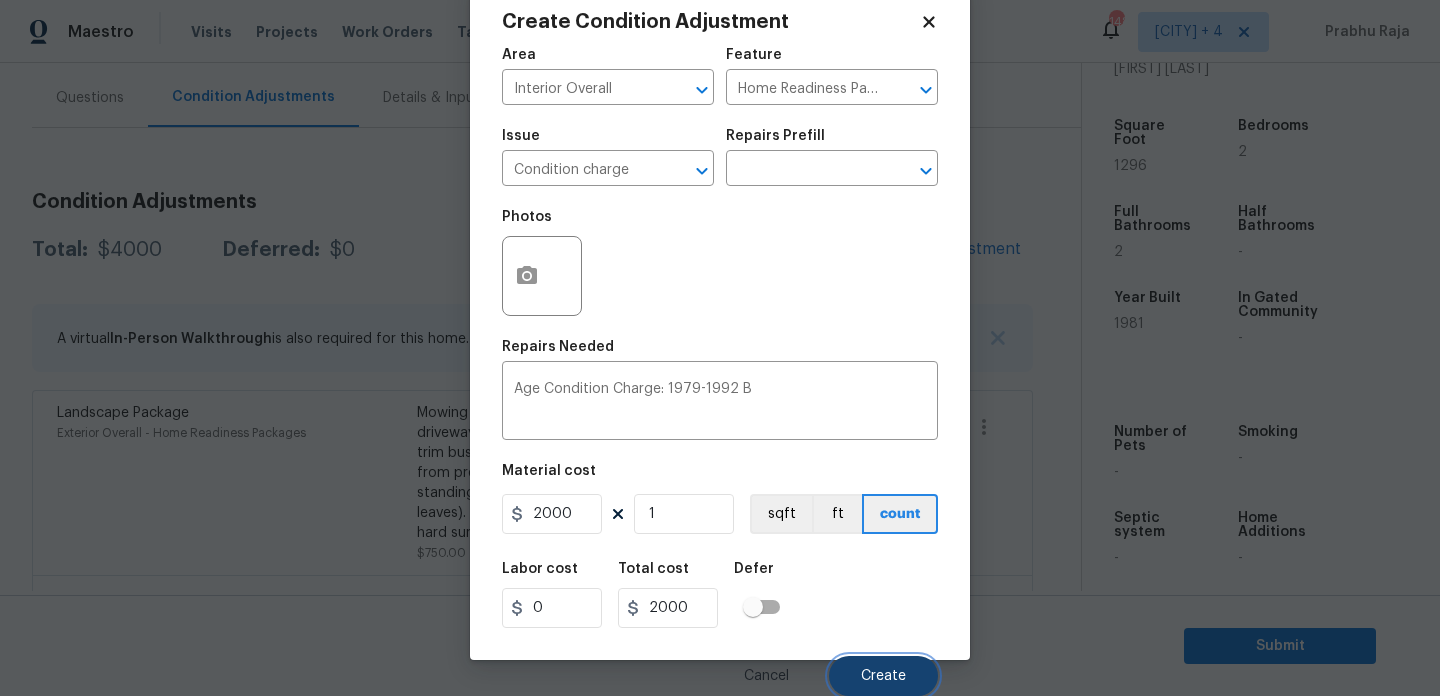 click on "Create" at bounding box center [883, 676] 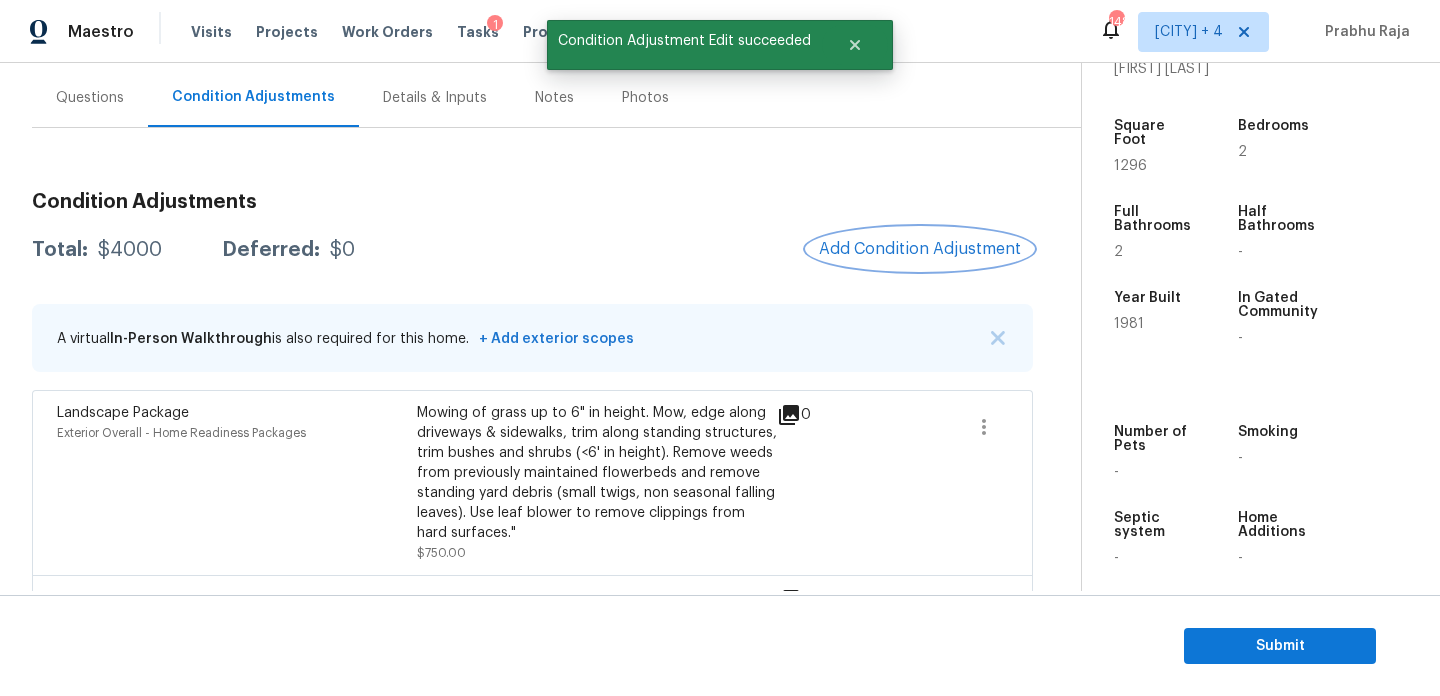 scroll, scrollTop: 0, scrollLeft: 0, axis: both 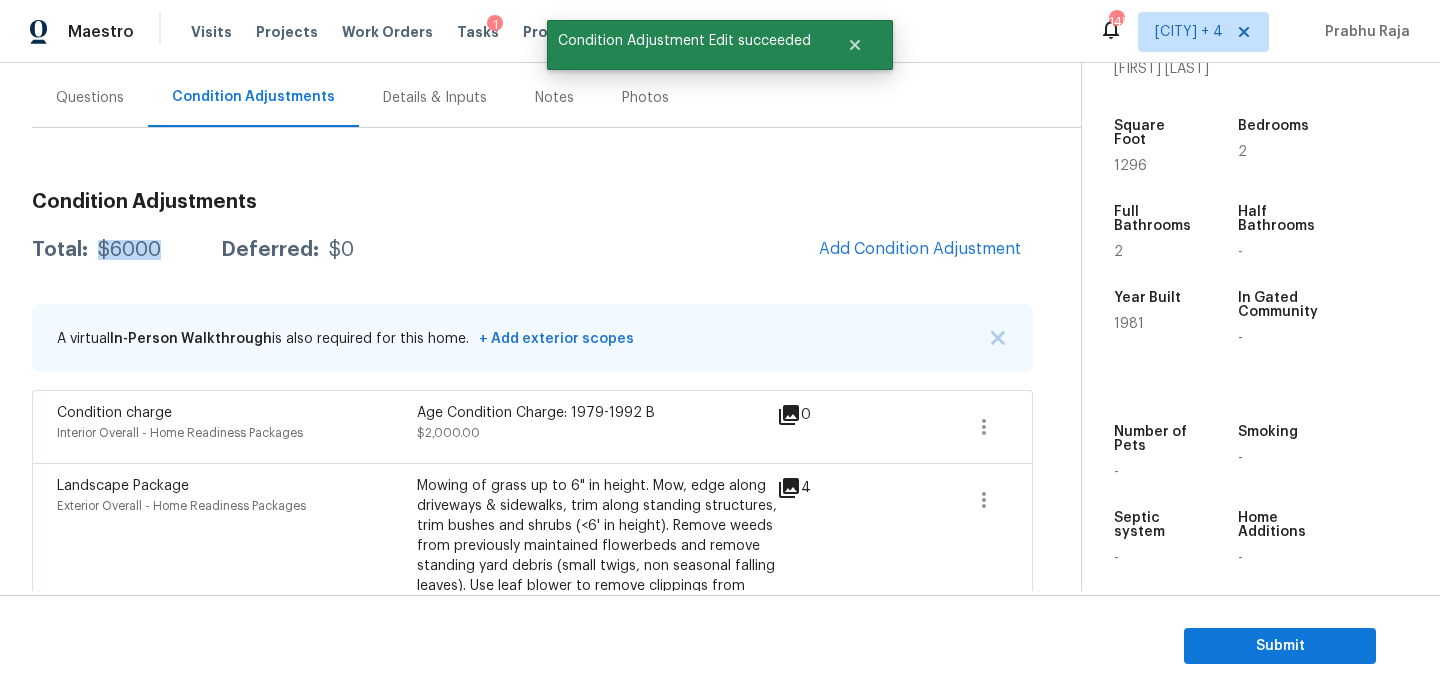 drag, startPoint x: 96, startPoint y: 250, endPoint x: 161, endPoint y: 250, distance: 65 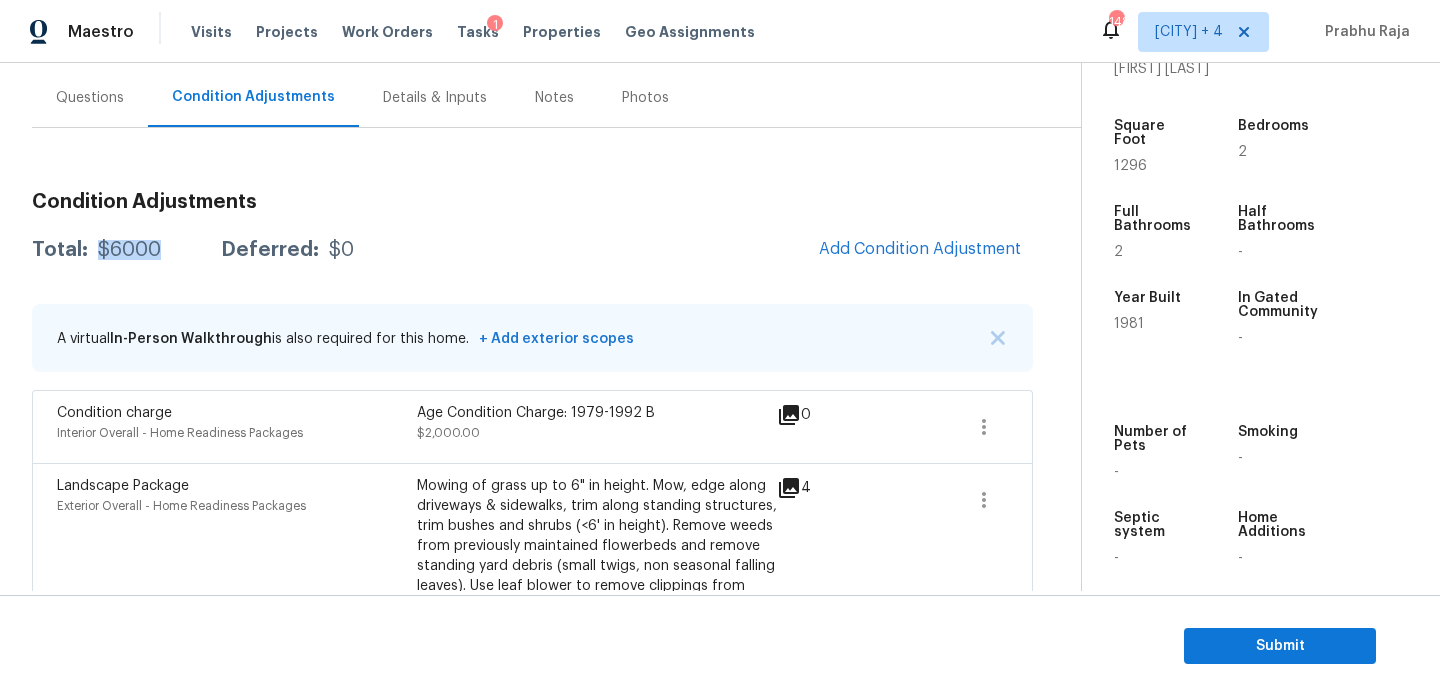 click on "Questions" at bounding box center (90, 98) 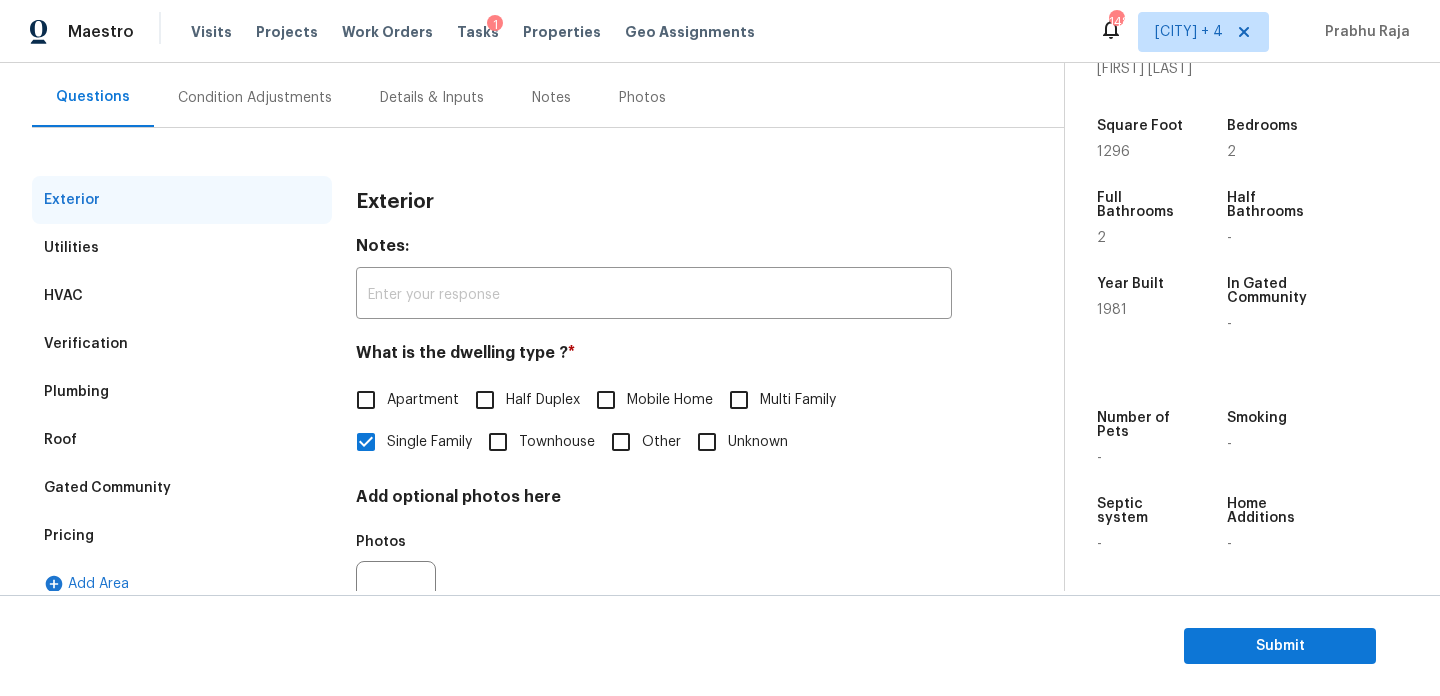 click on "Condition Adjustments" at bounding box center [255, 98] 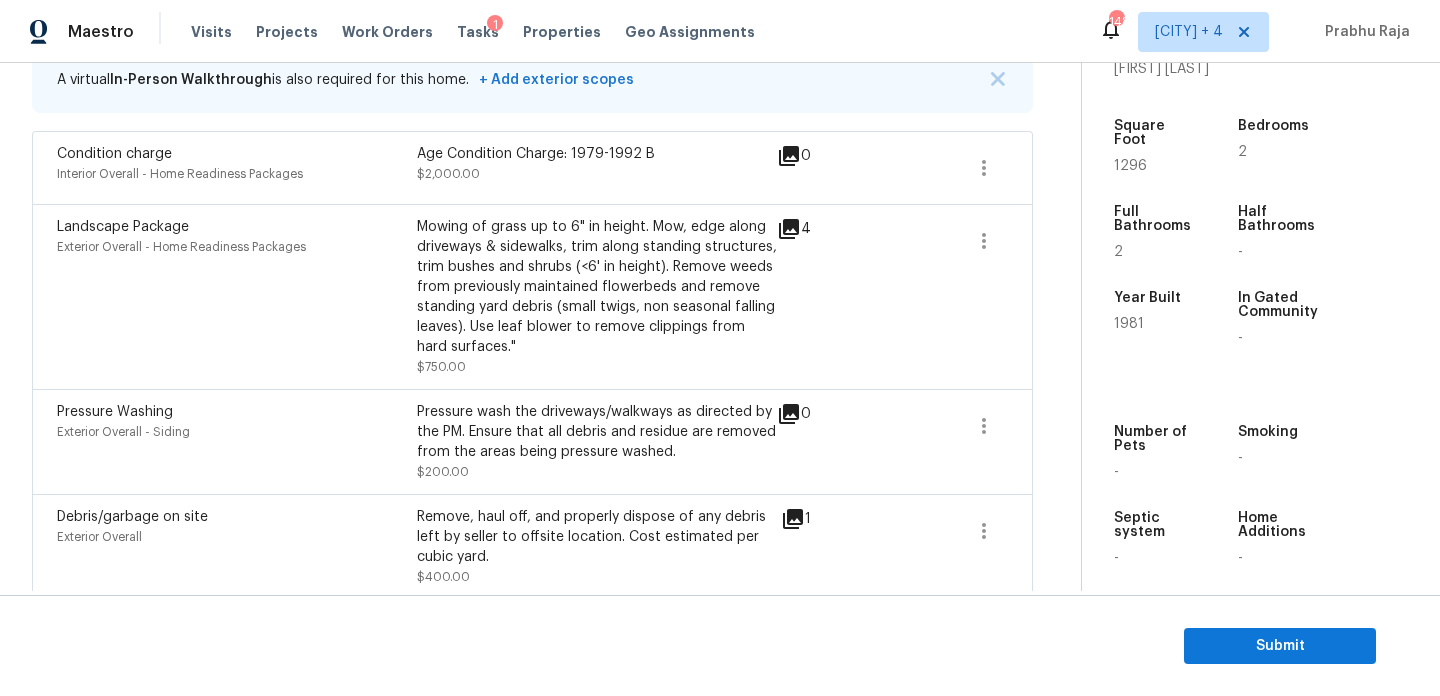scroll, scrollTop: 432, scrollLeft: 0, axis: vertical 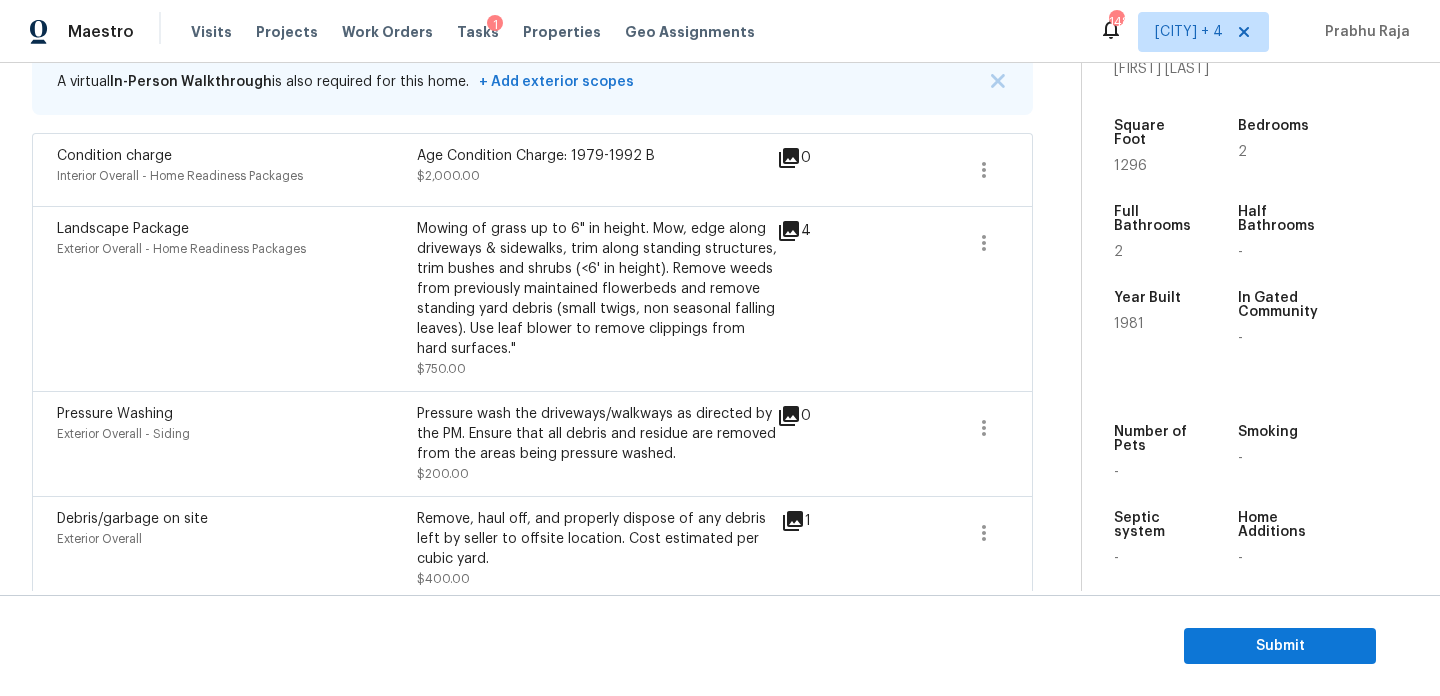 click on "Square Foot" at bounding box center [1157, 139] 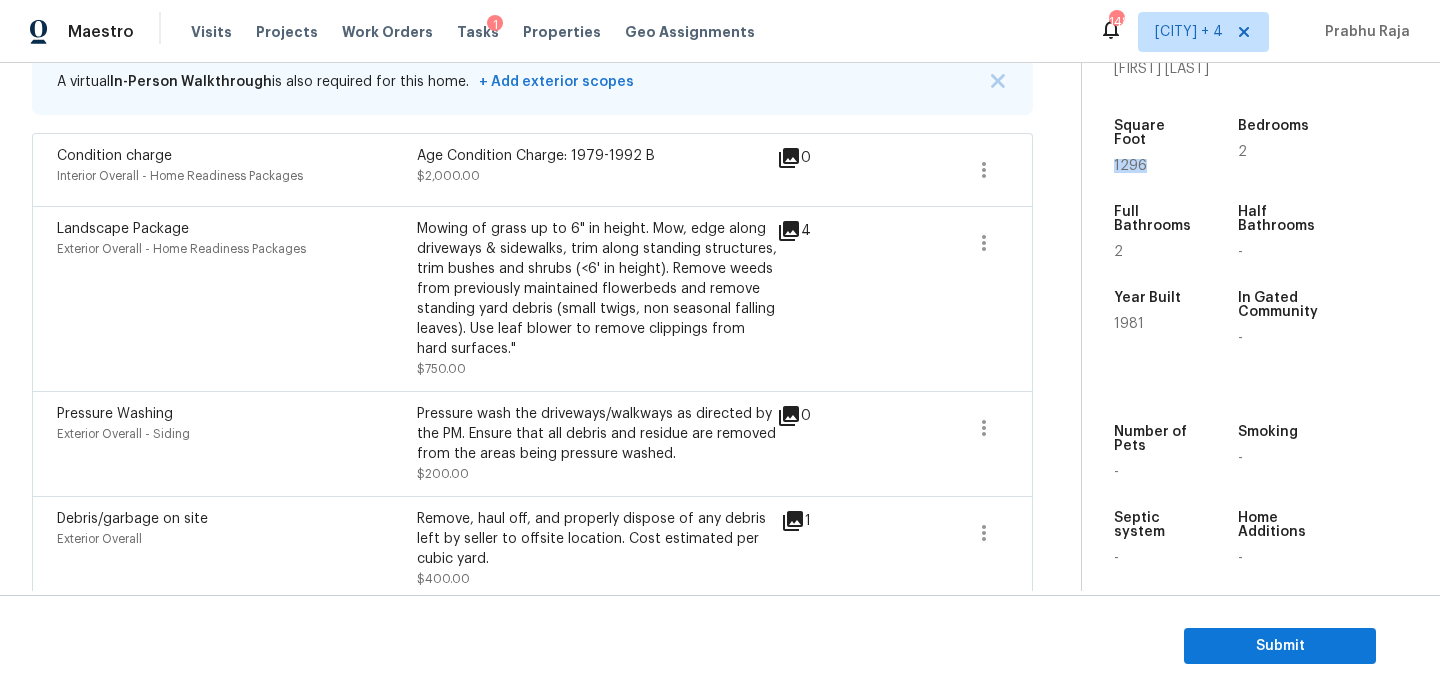 copy on "1296" 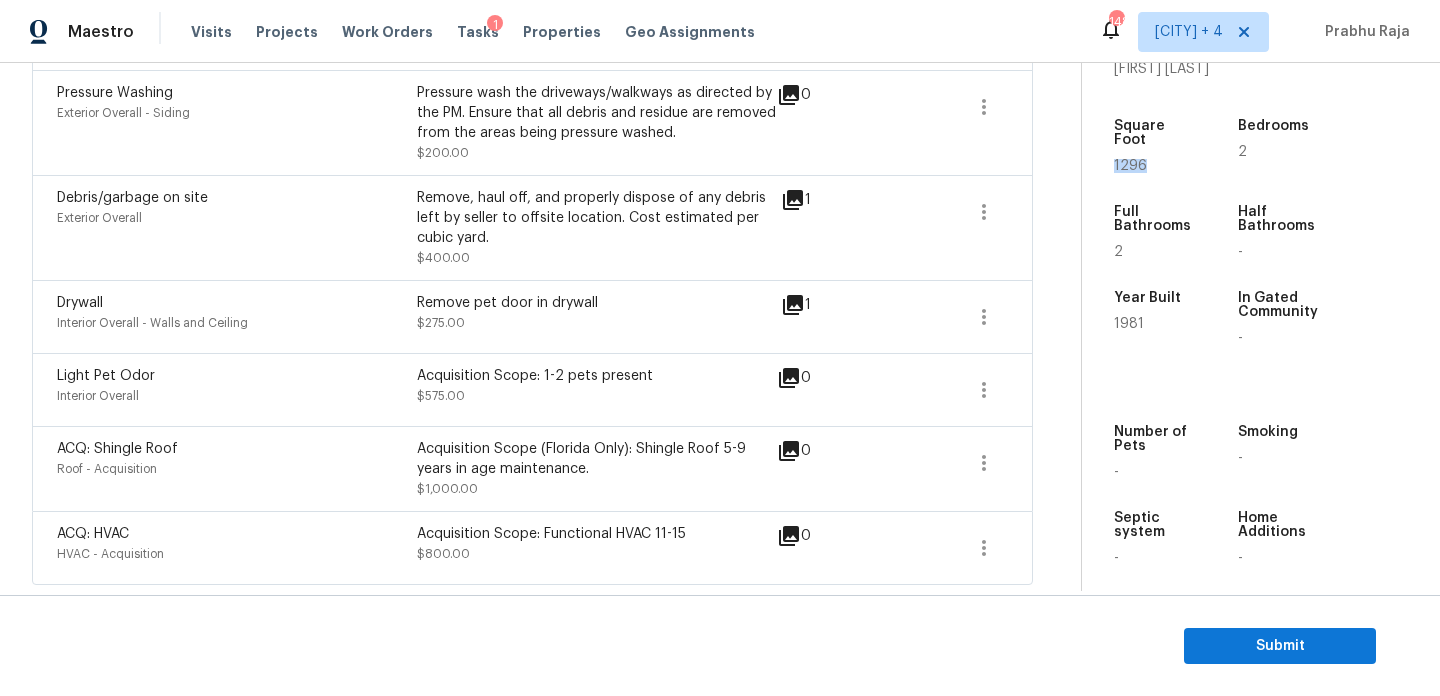 scroll, scrollTop: 0, scrollLeft: 0, axis: both 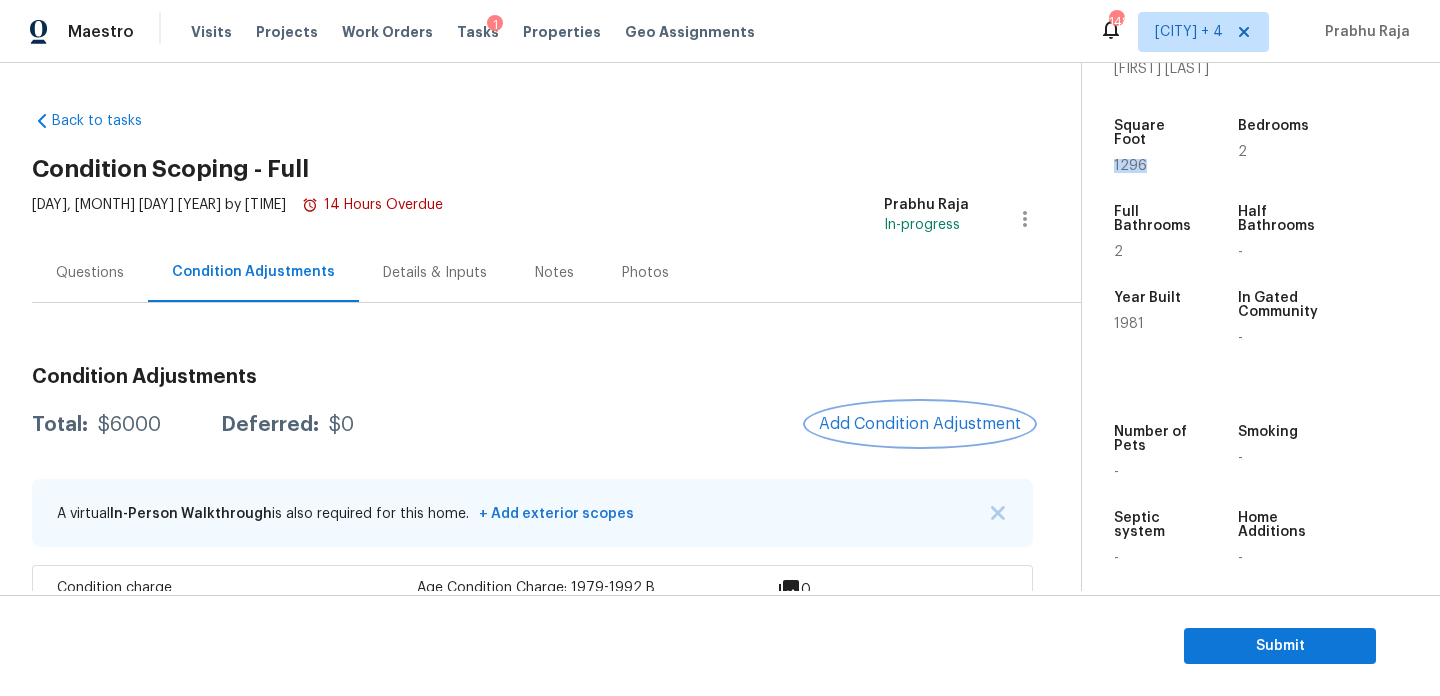 click on "Add Condition Adjustment" at bounding box center (920, 424) 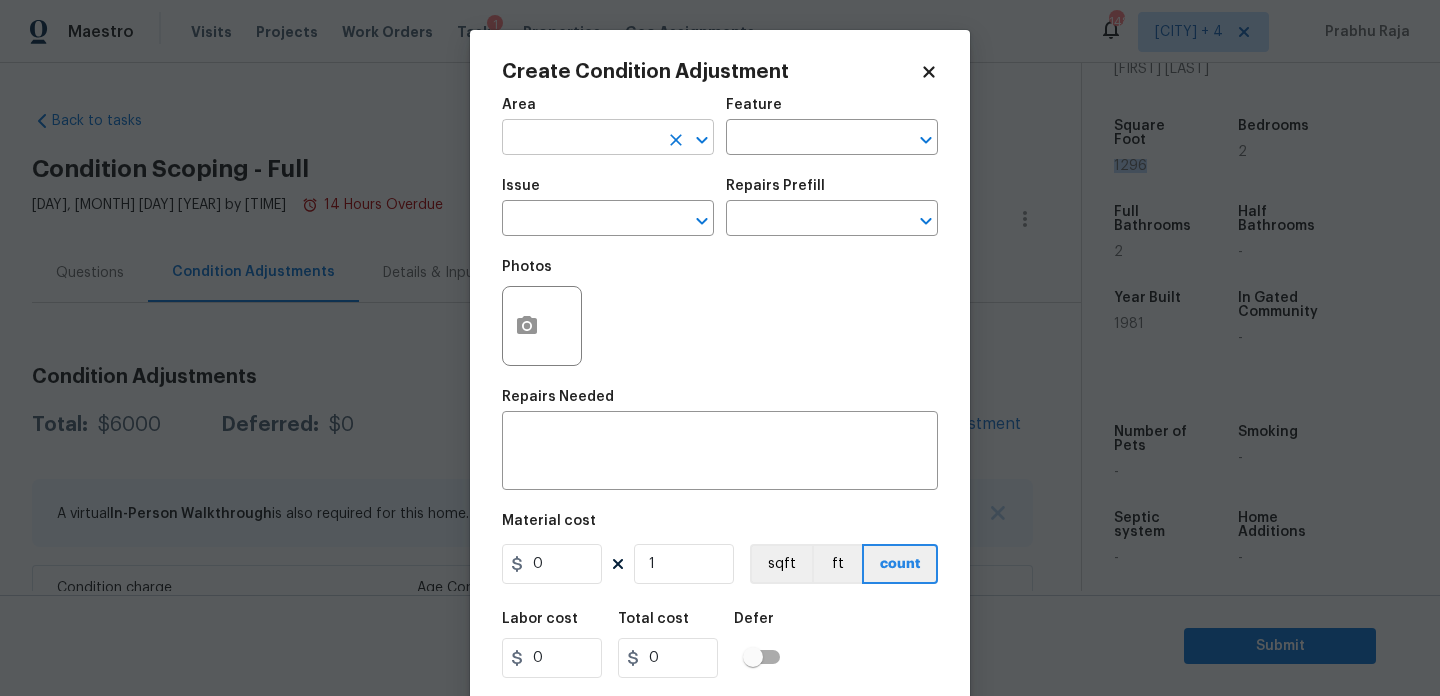 click at bounding box center [580, 139] 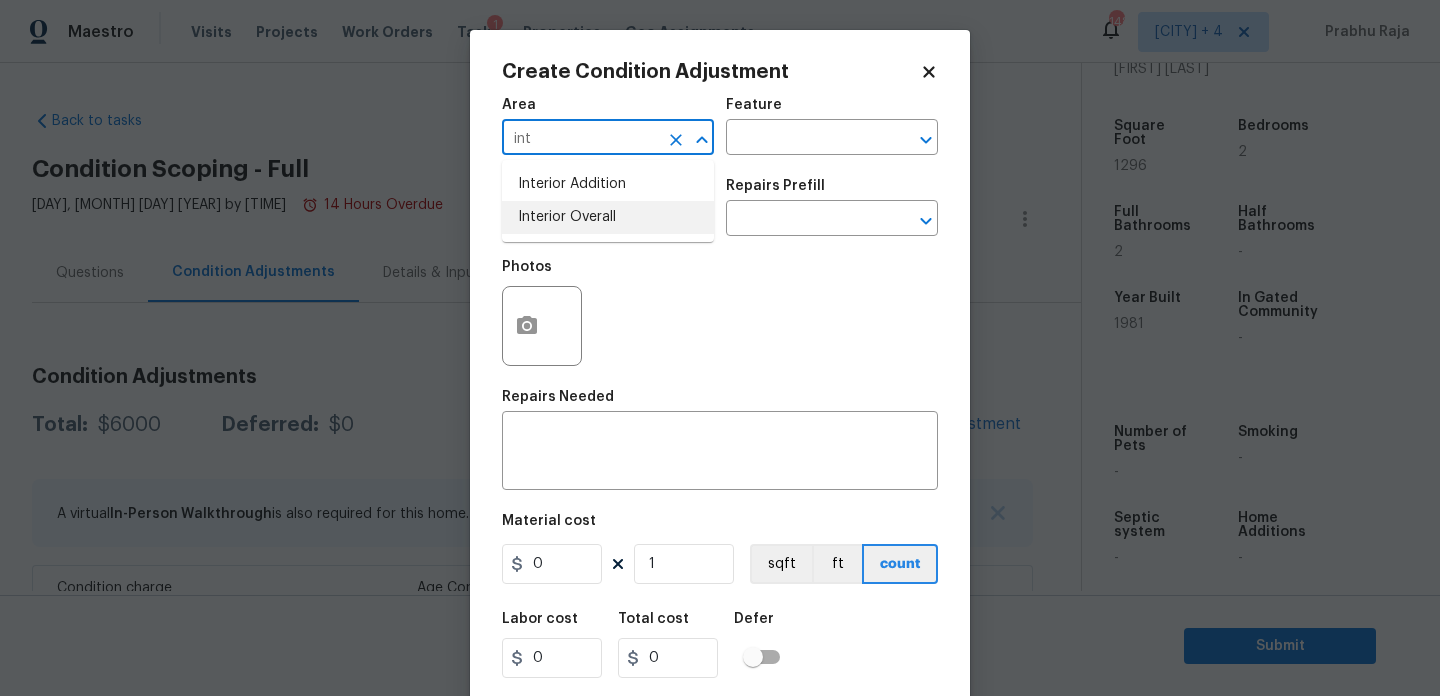 click on "Interior Overall" at bounding box center [608, 217] 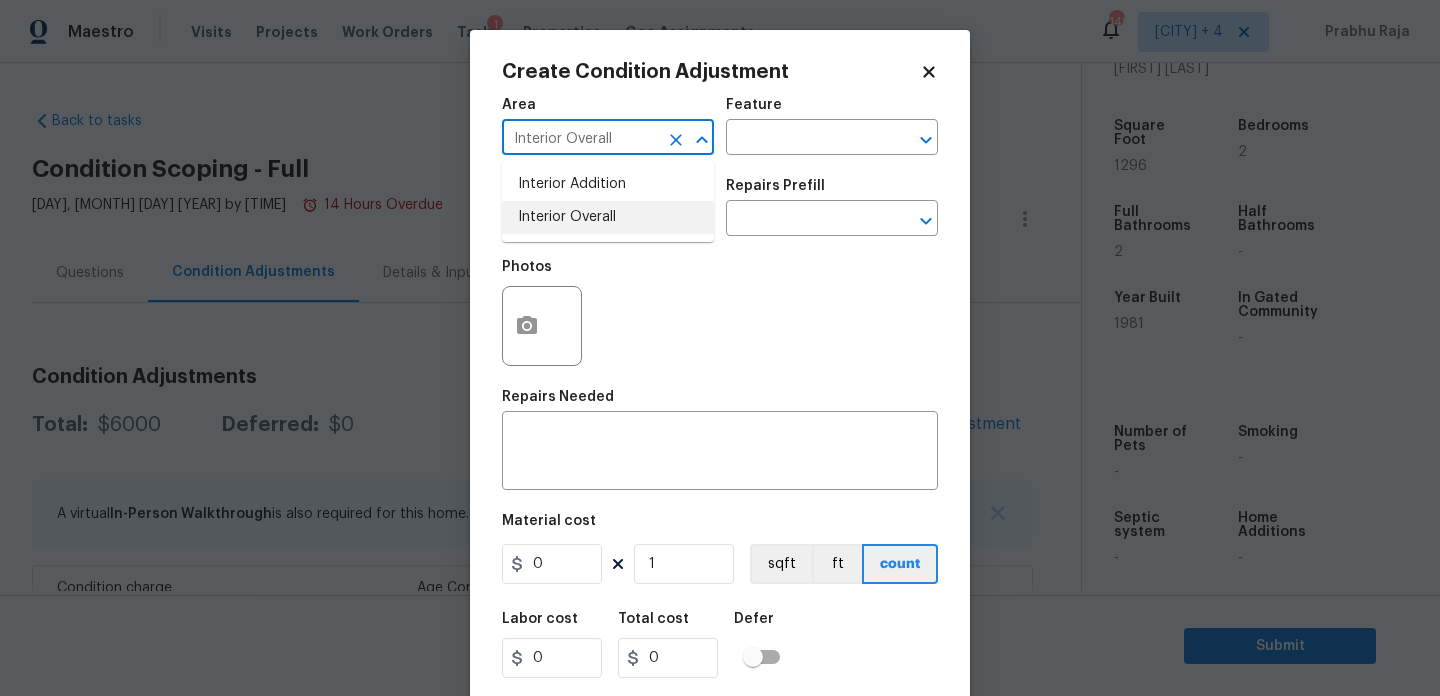 type on "Interior Overall" 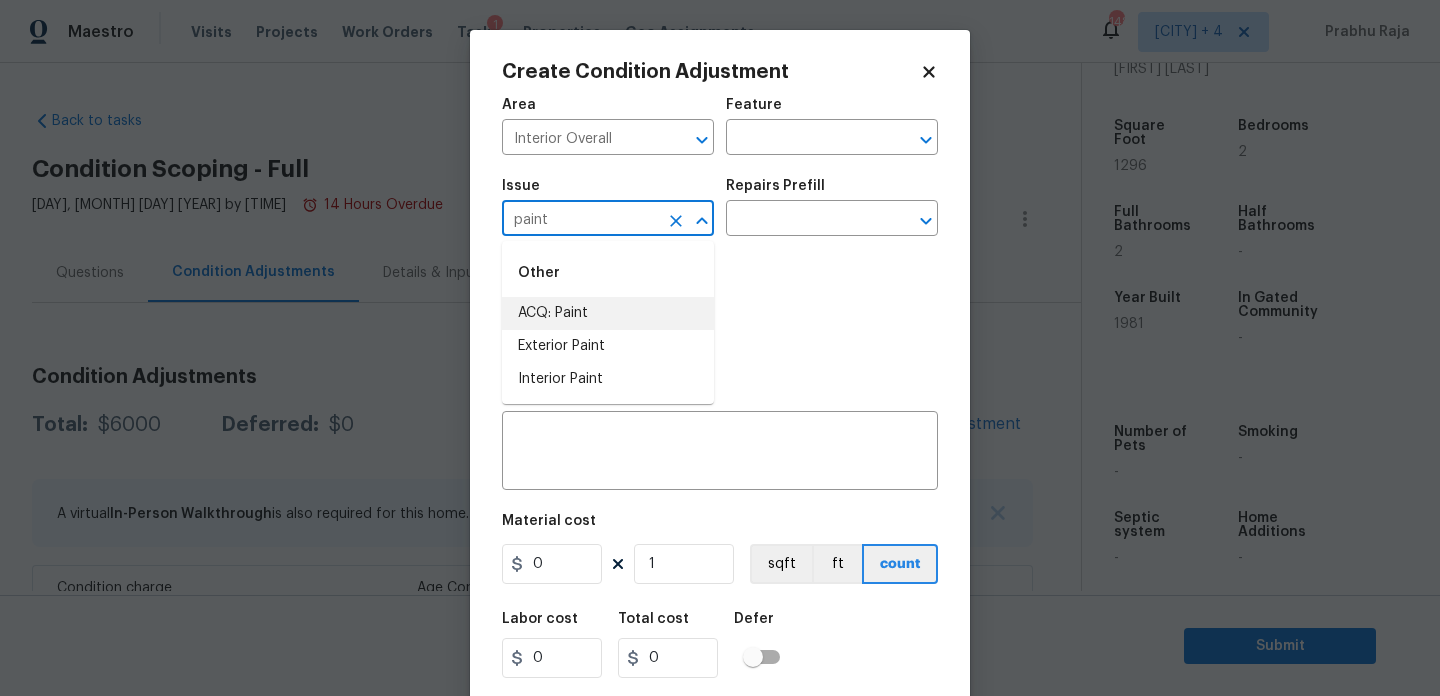 click on "ACQ: Paint" at bounding box center [608, 313] 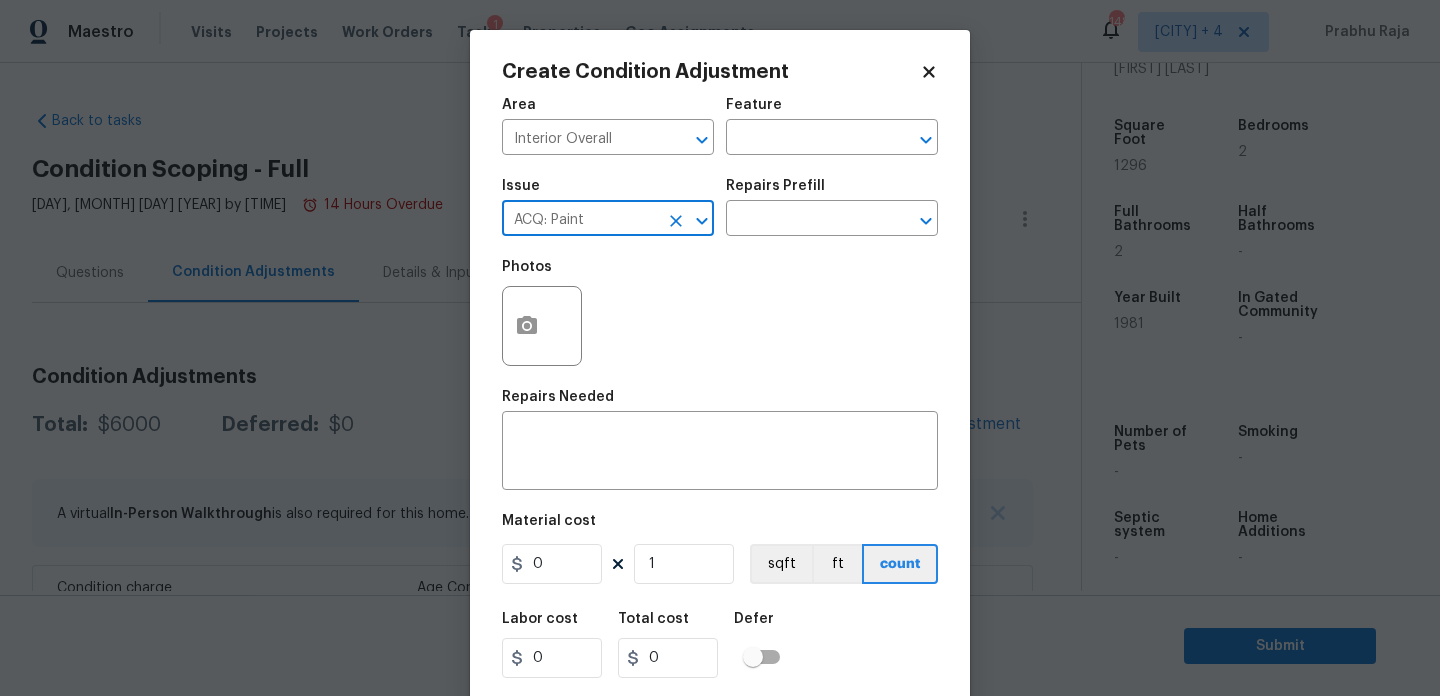 type on "ACQ: Paint" 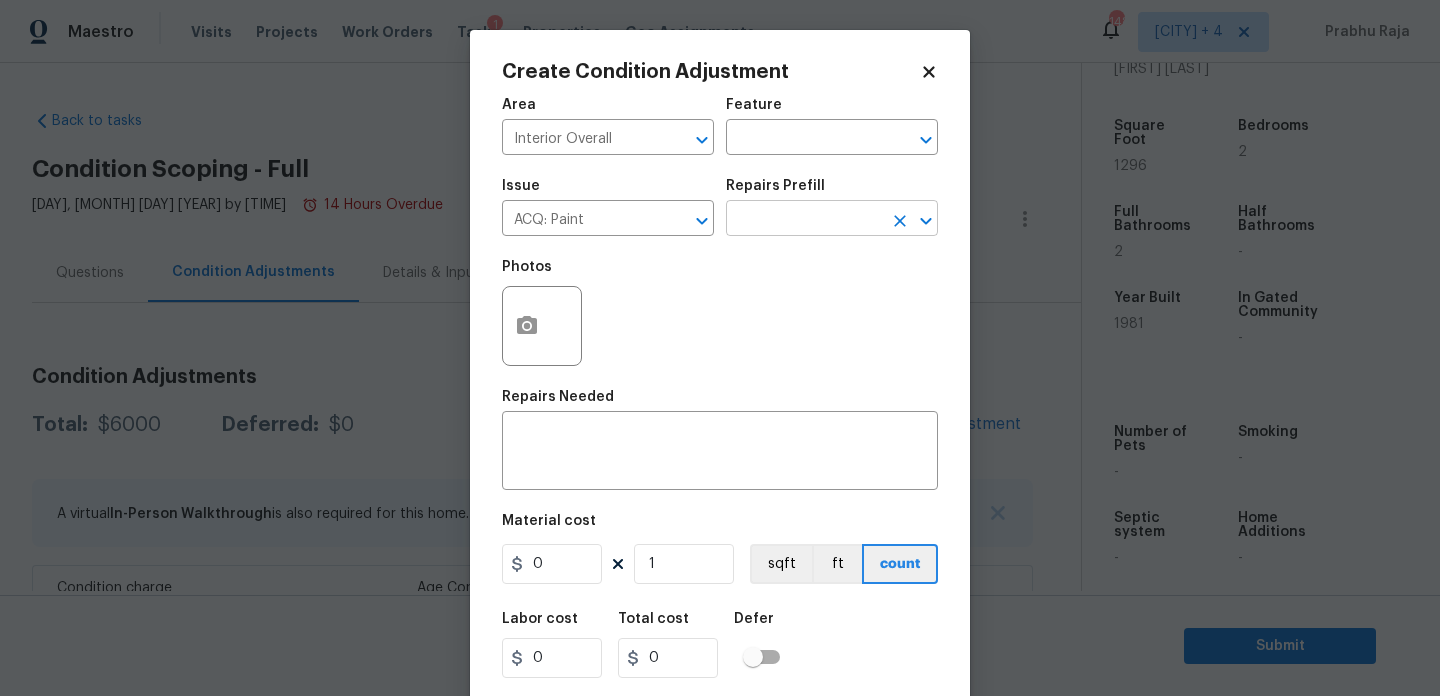 click at bounding box center (804, 220) 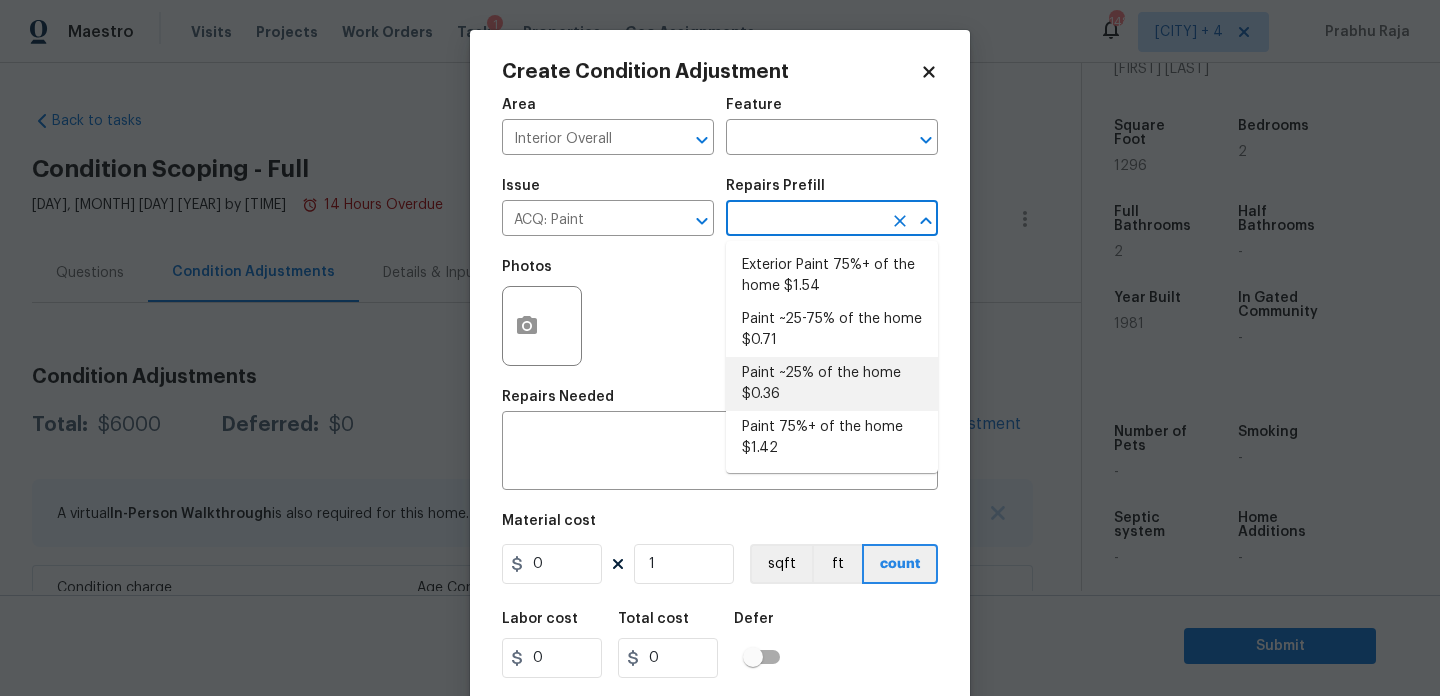 click on "Paint ~25% of the home $0.36" at bounding box center [832, 384] 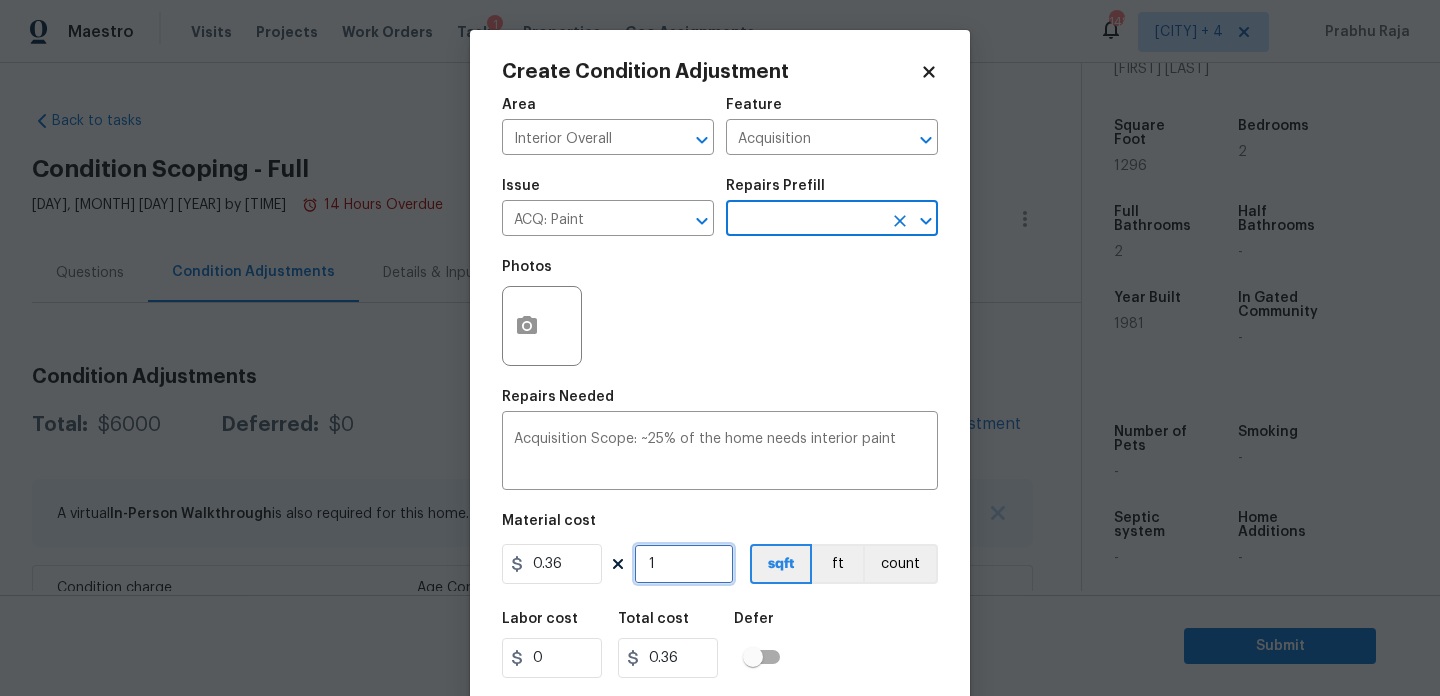 click on "1" at bounding box center [684, 564] 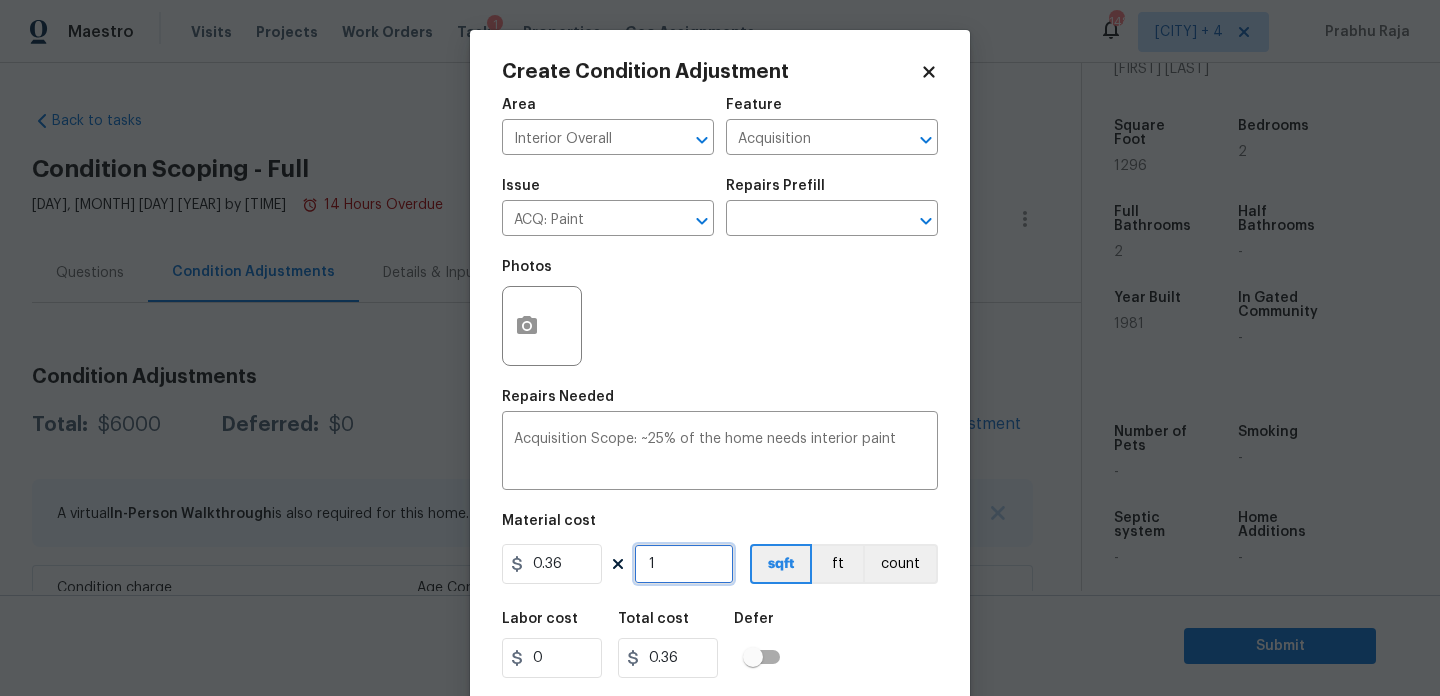 type on "0" 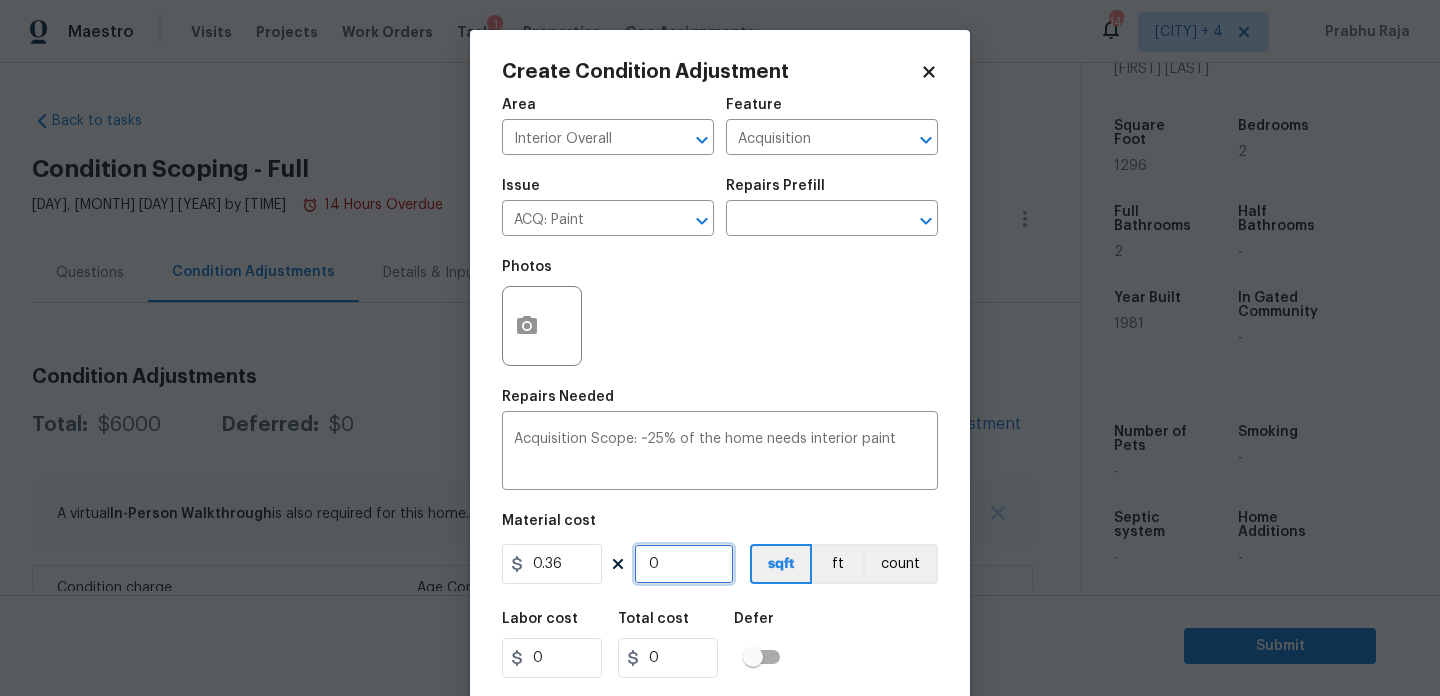 paste on "1296" 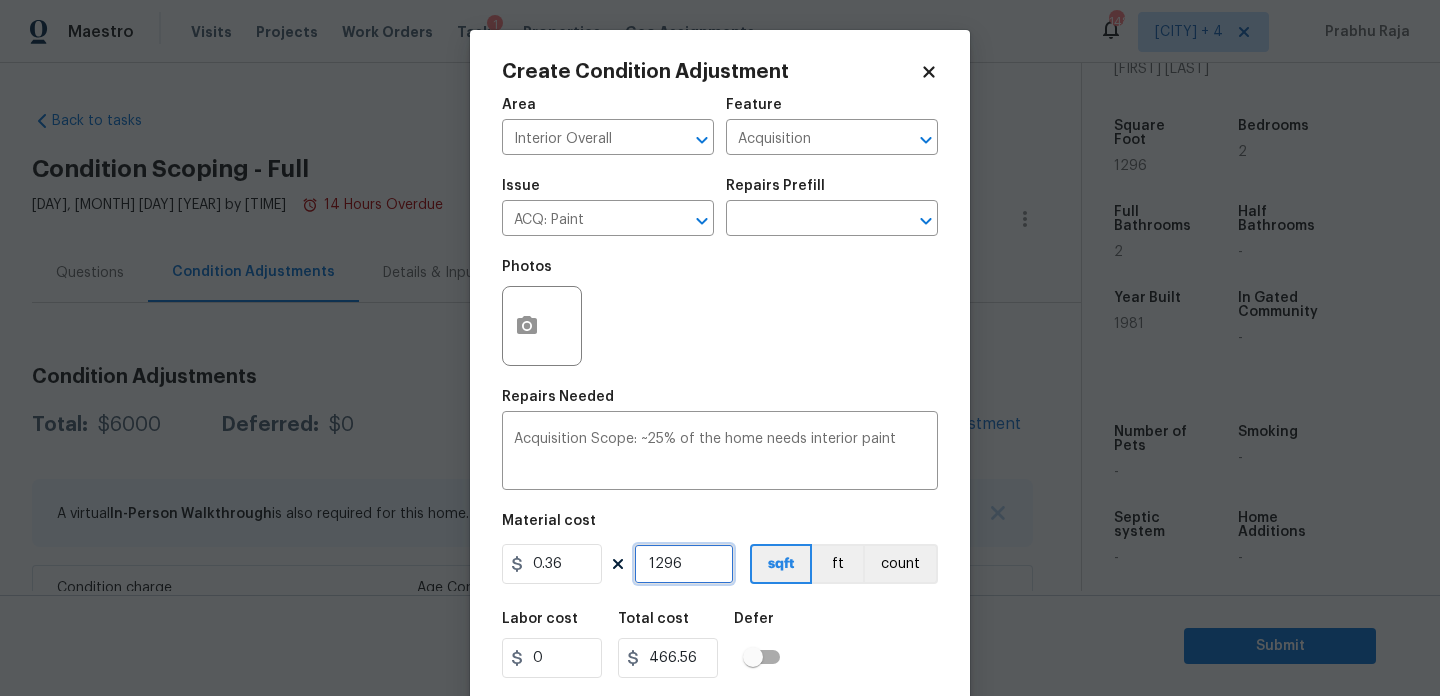 scroll, scrollTop: 51, scrollLeft: 0, axis: vertical 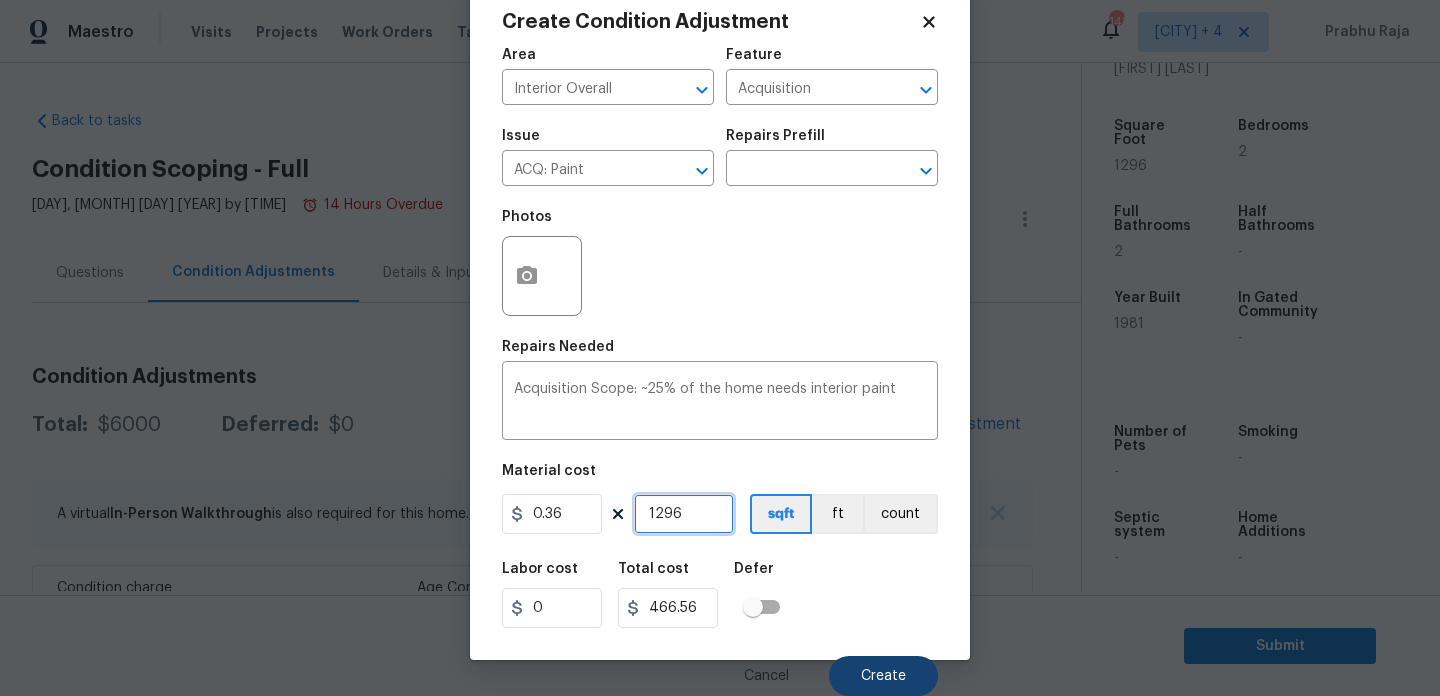 type on "1296" 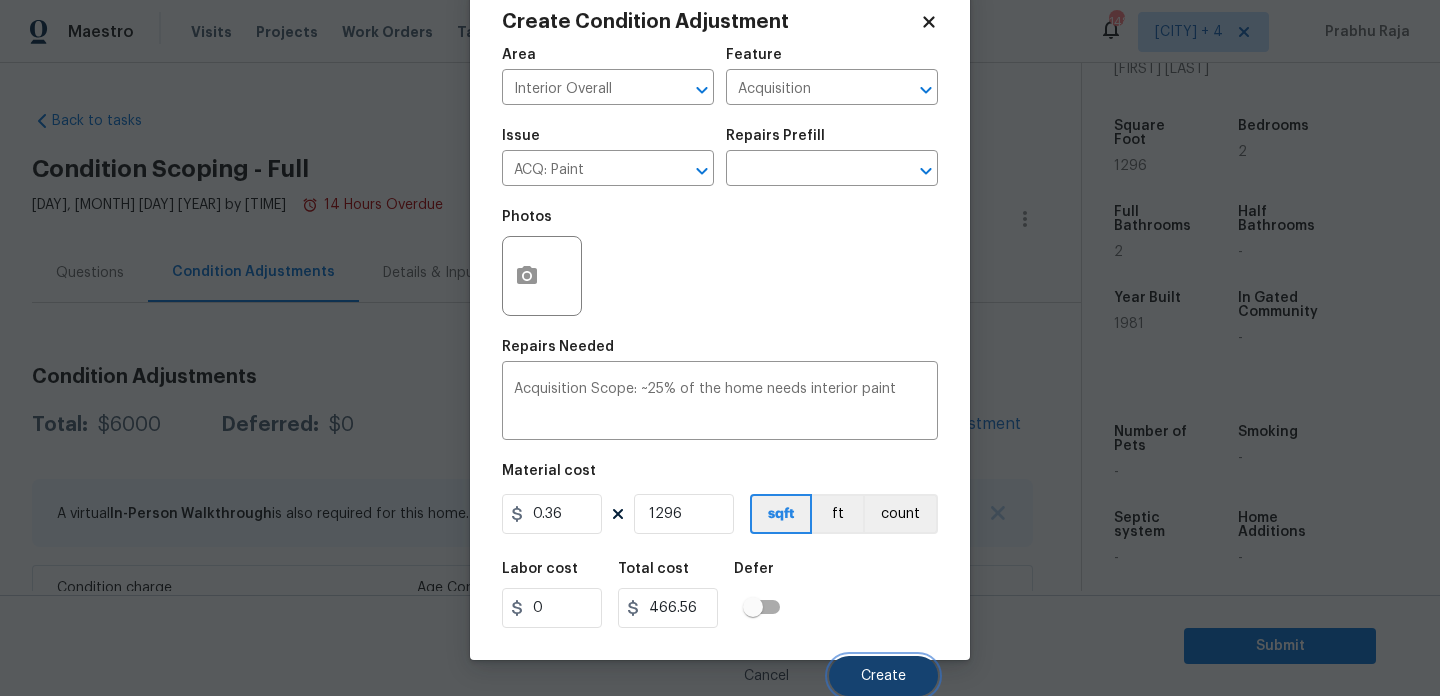 click on "Create" at bounding box center (883, 676) 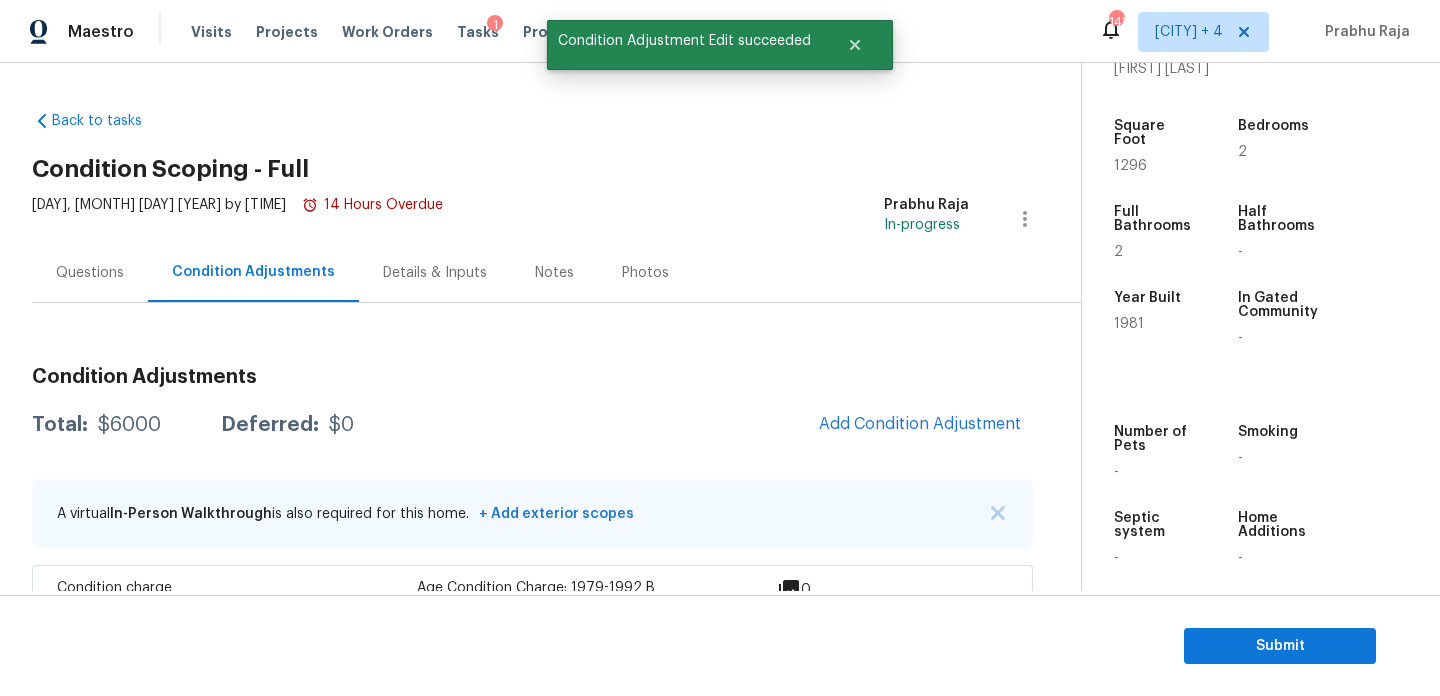 scroll, scrollTop: 44, scrollLeft: 0, axis: vertical 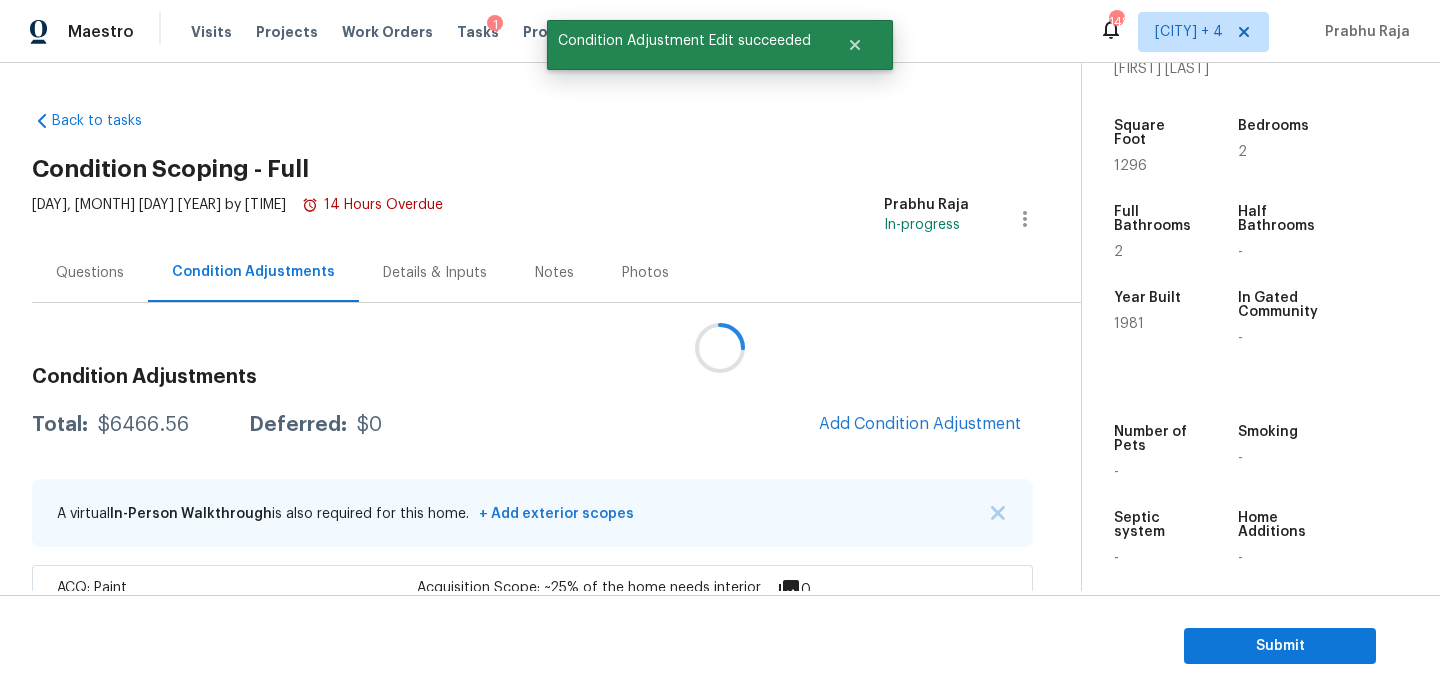 click at bounding box center (720, 348) 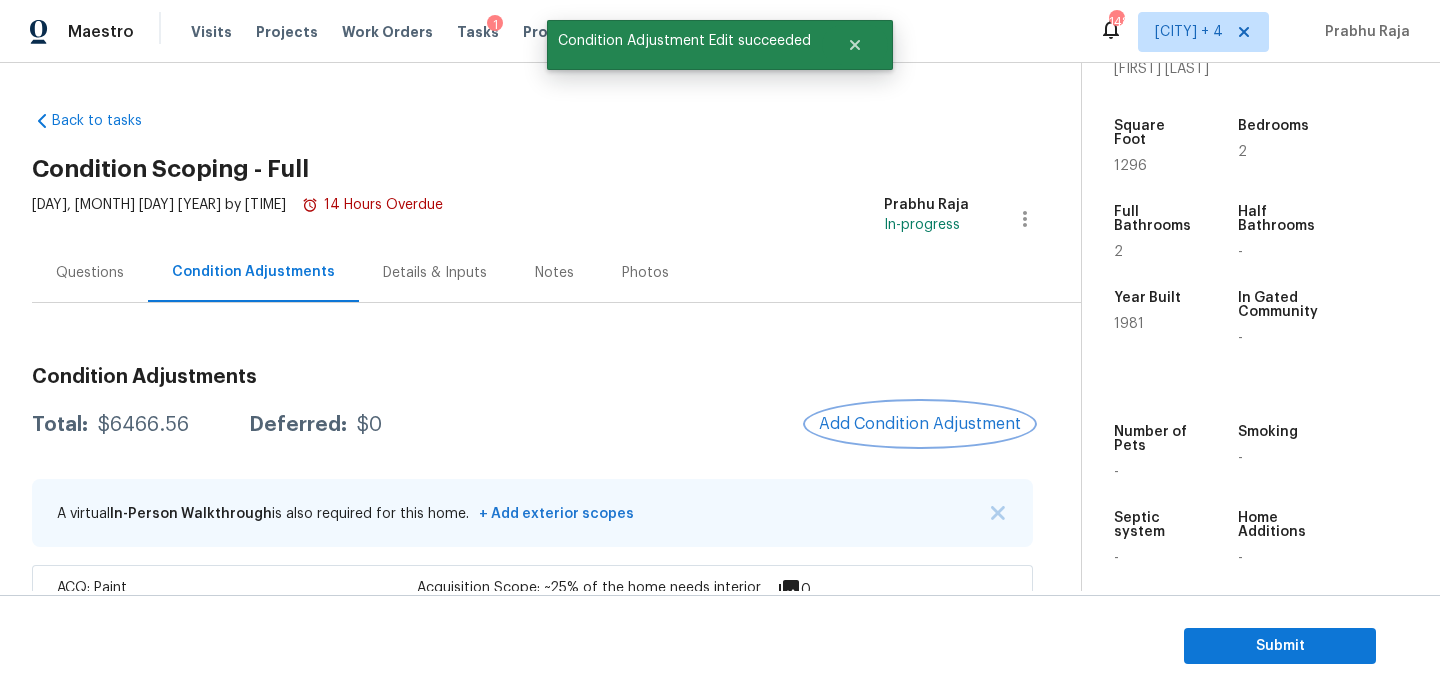 click on "Add Condition Adjustment" at bounding box center (920, 424) 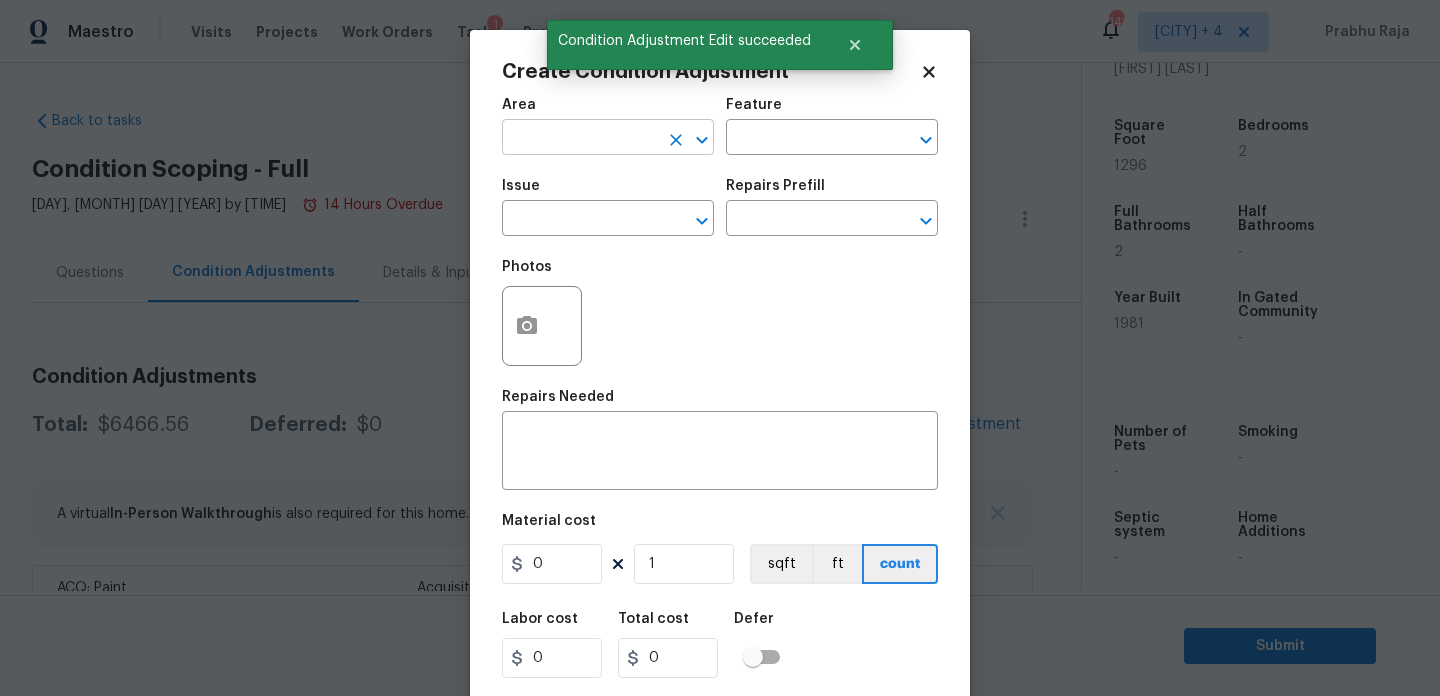click at bounding box center (580, 139) 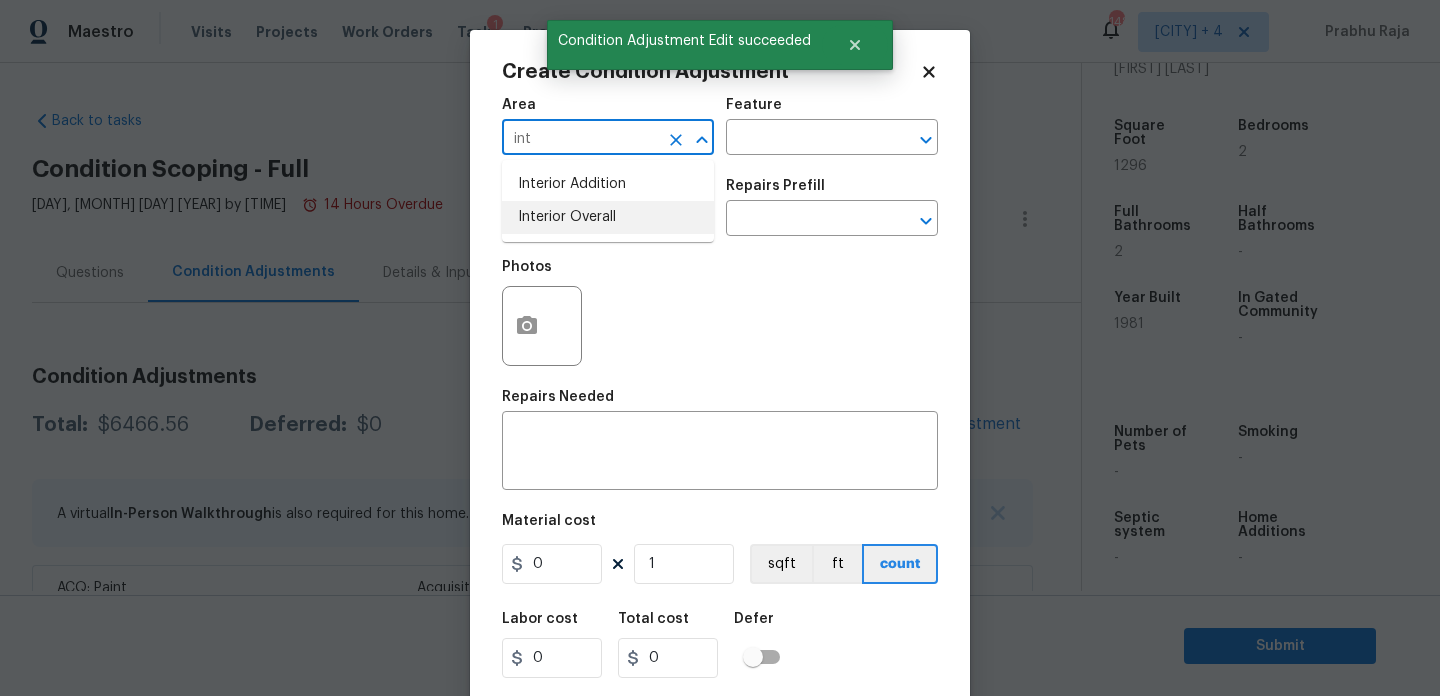 click on "Interior Overall" at bounding box center [608, 217] 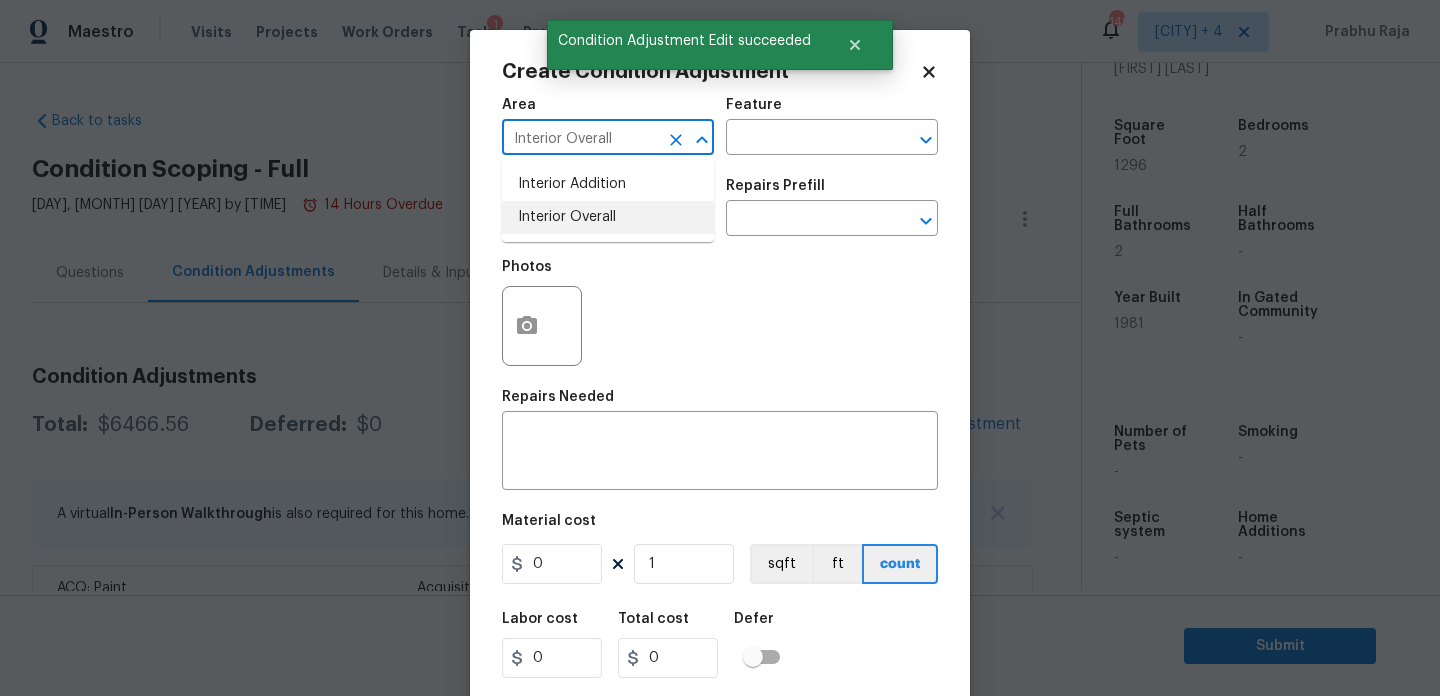 type on "Interior Overall" 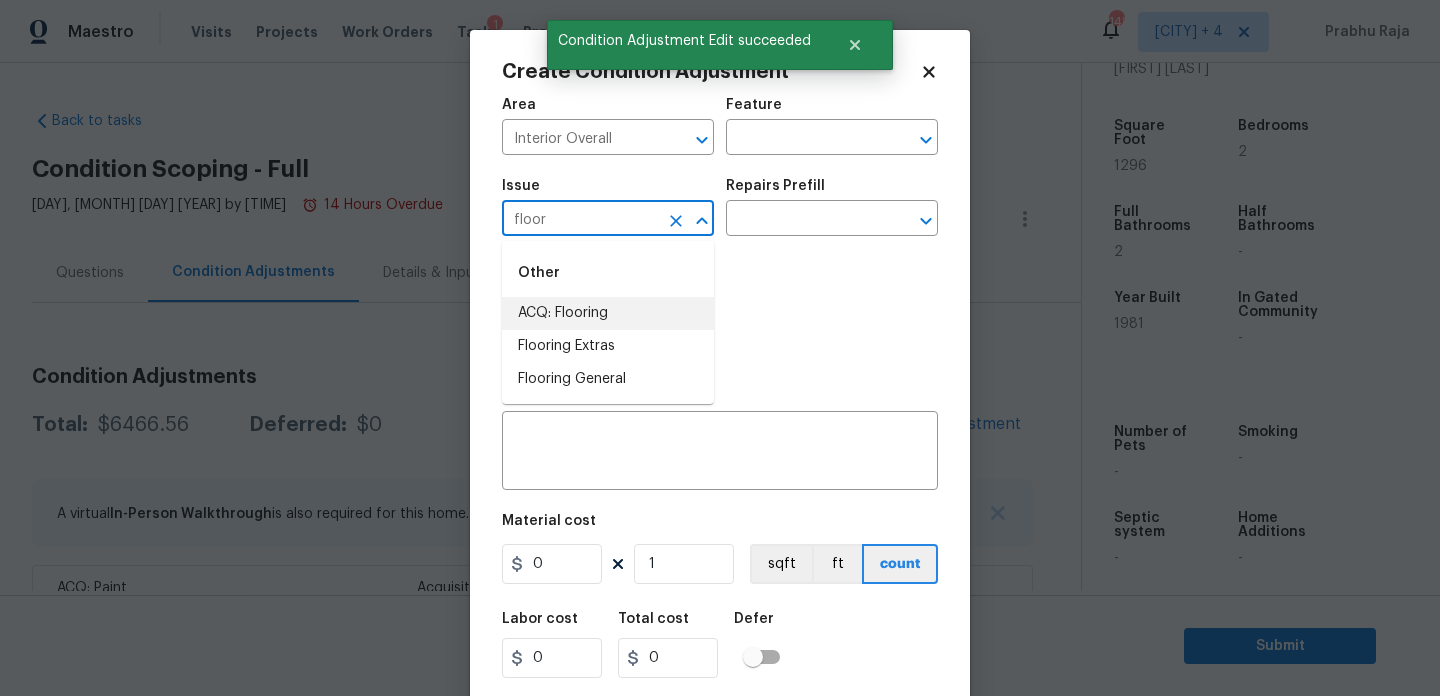 click on "ACQ: Flooring" at bounding box center (608, 313) 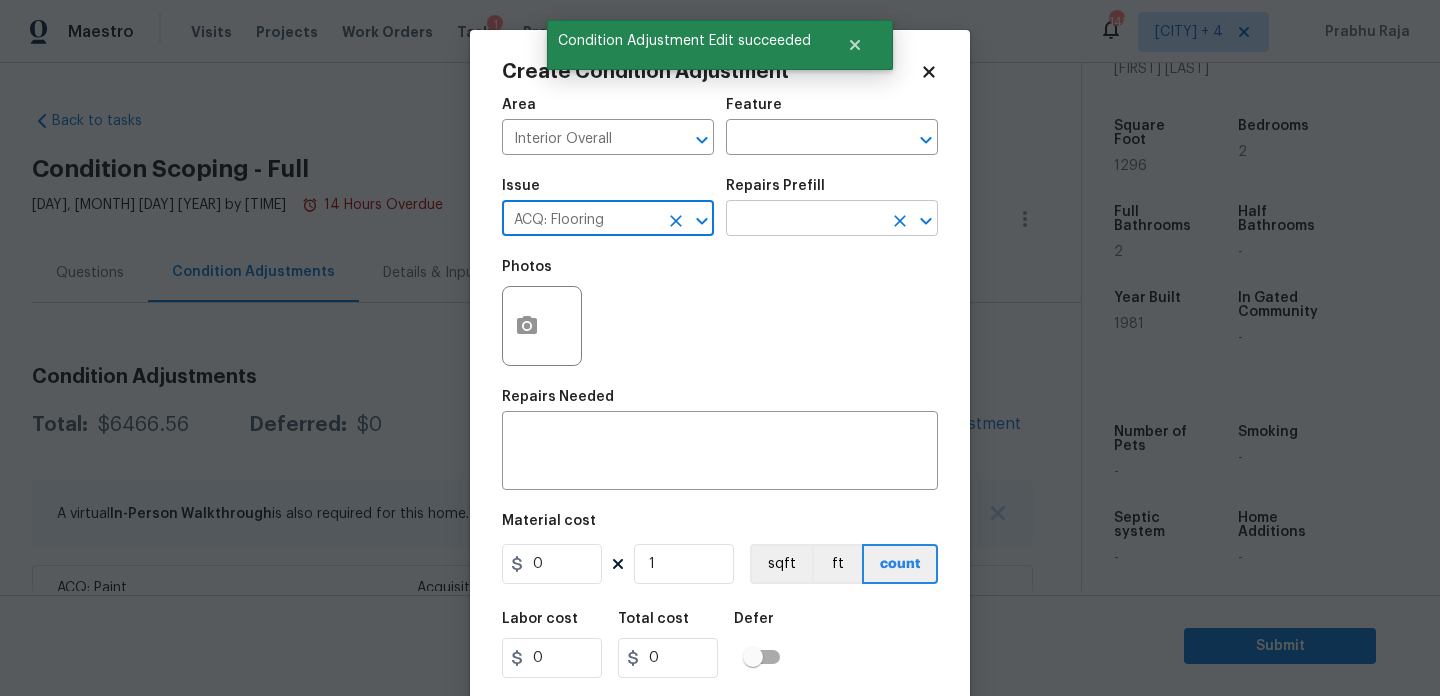 type on "ACQ: Flooring" 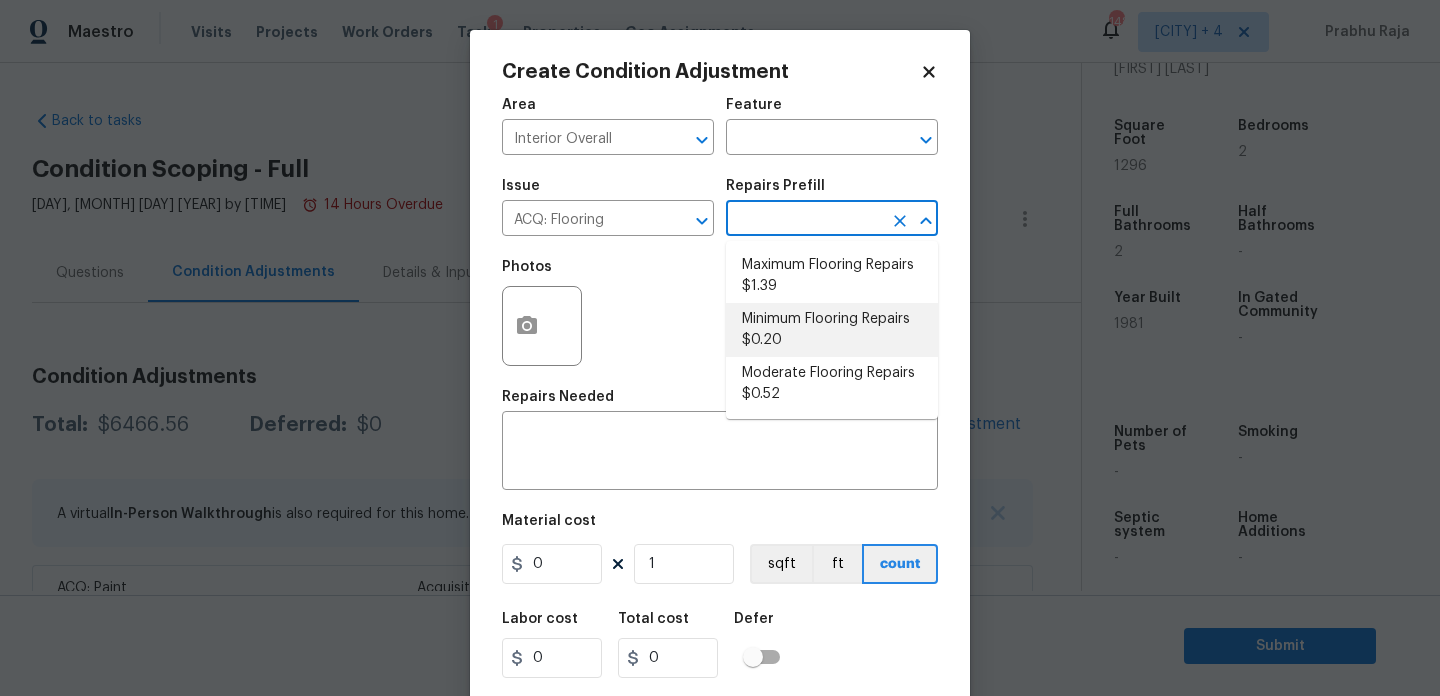 click on "Minimum Flooring Repairs $0.20" at bounding box center [832, 330] 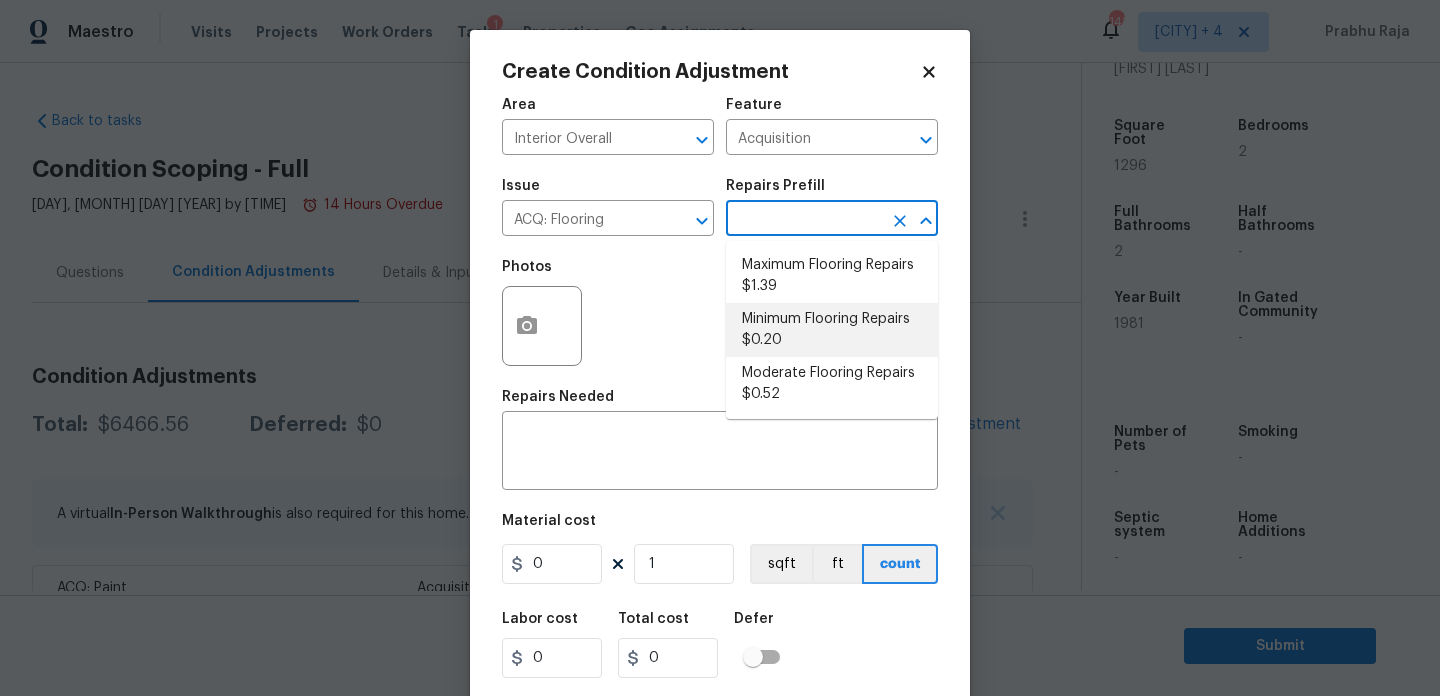 type 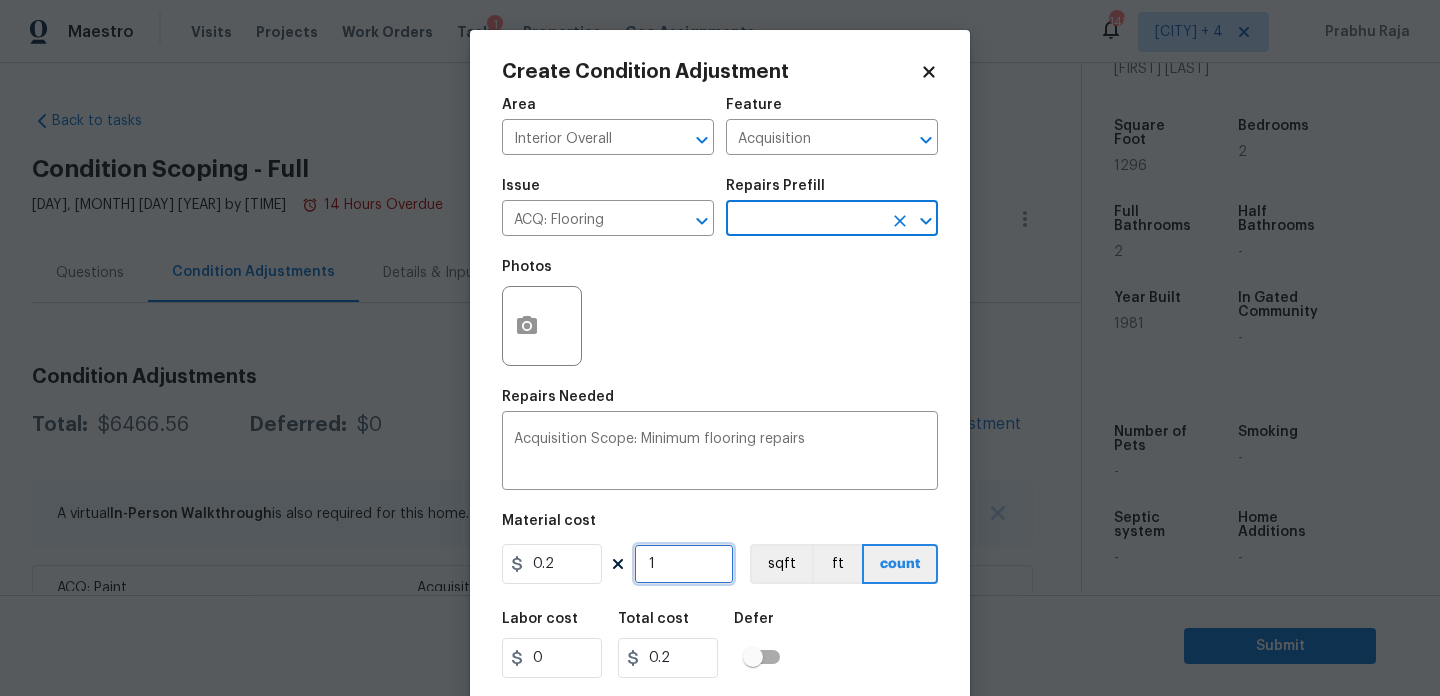 click on "1" at bounding box center (684, 564) 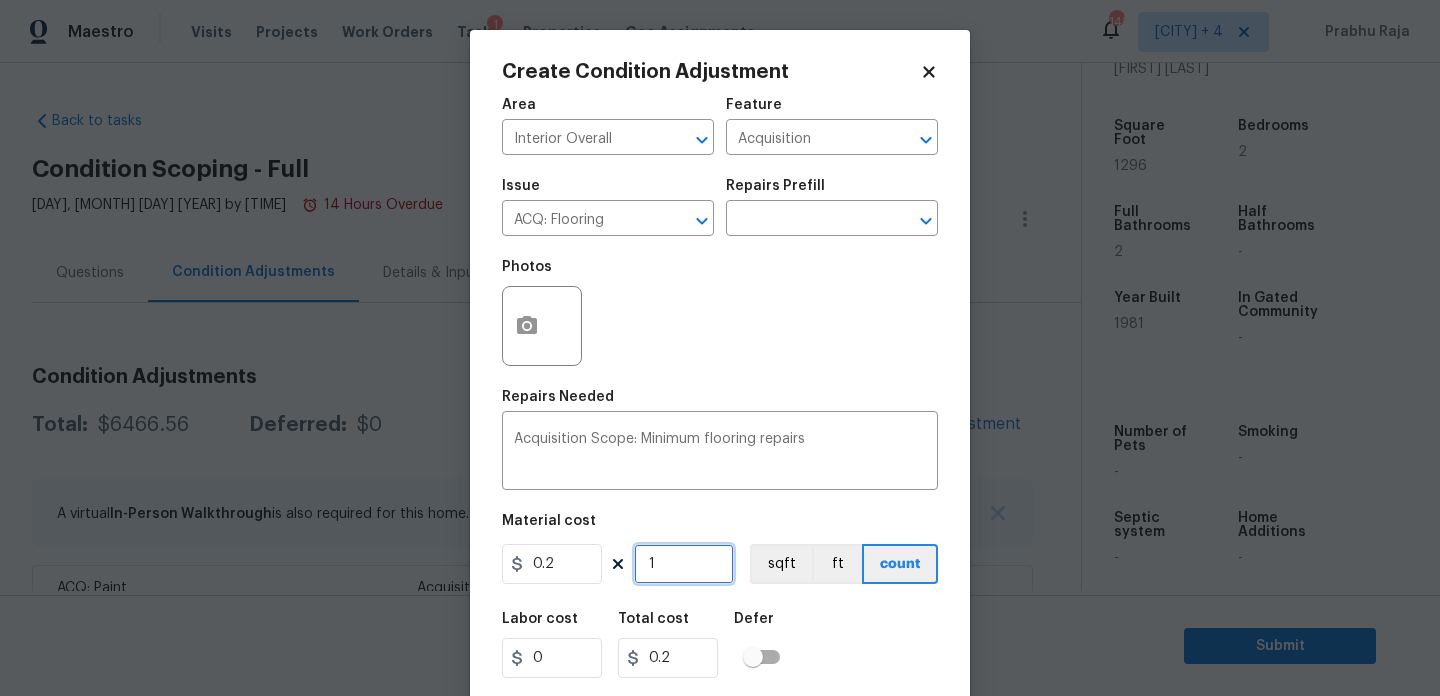 type on "0" 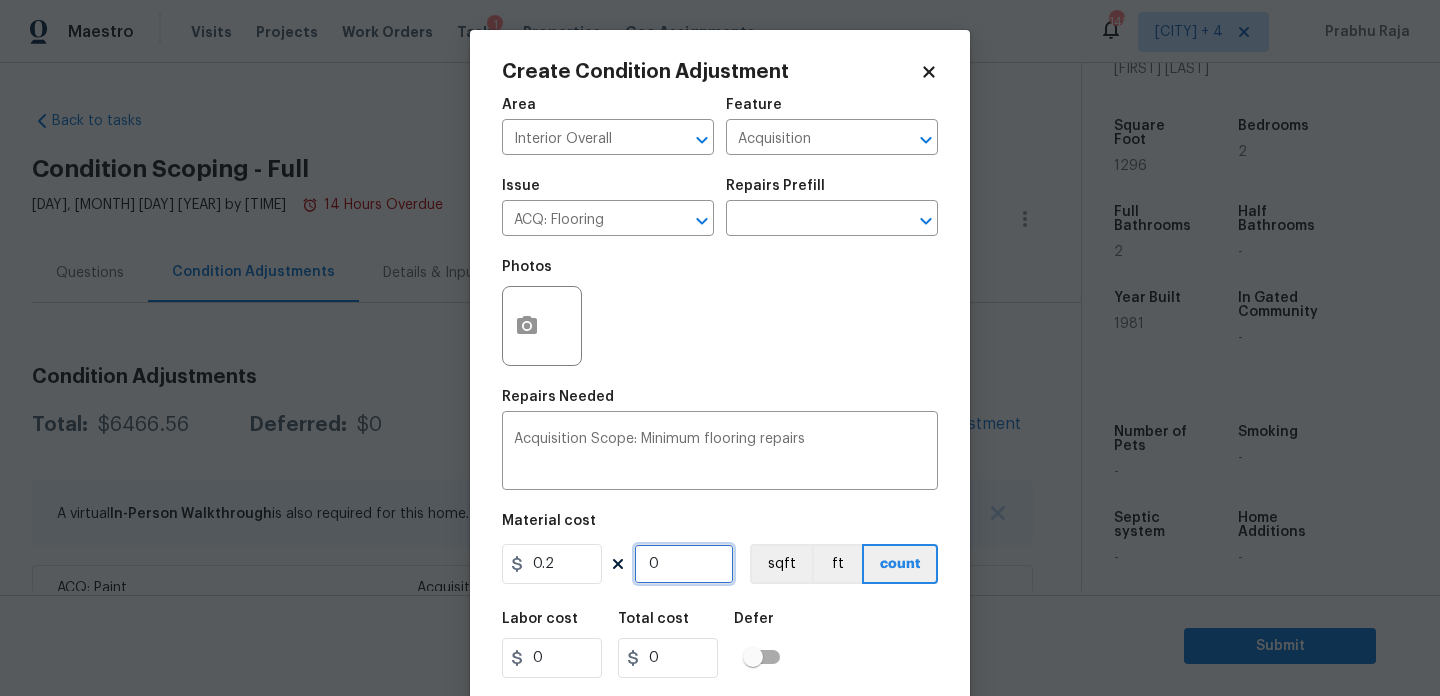 paste on "1296" 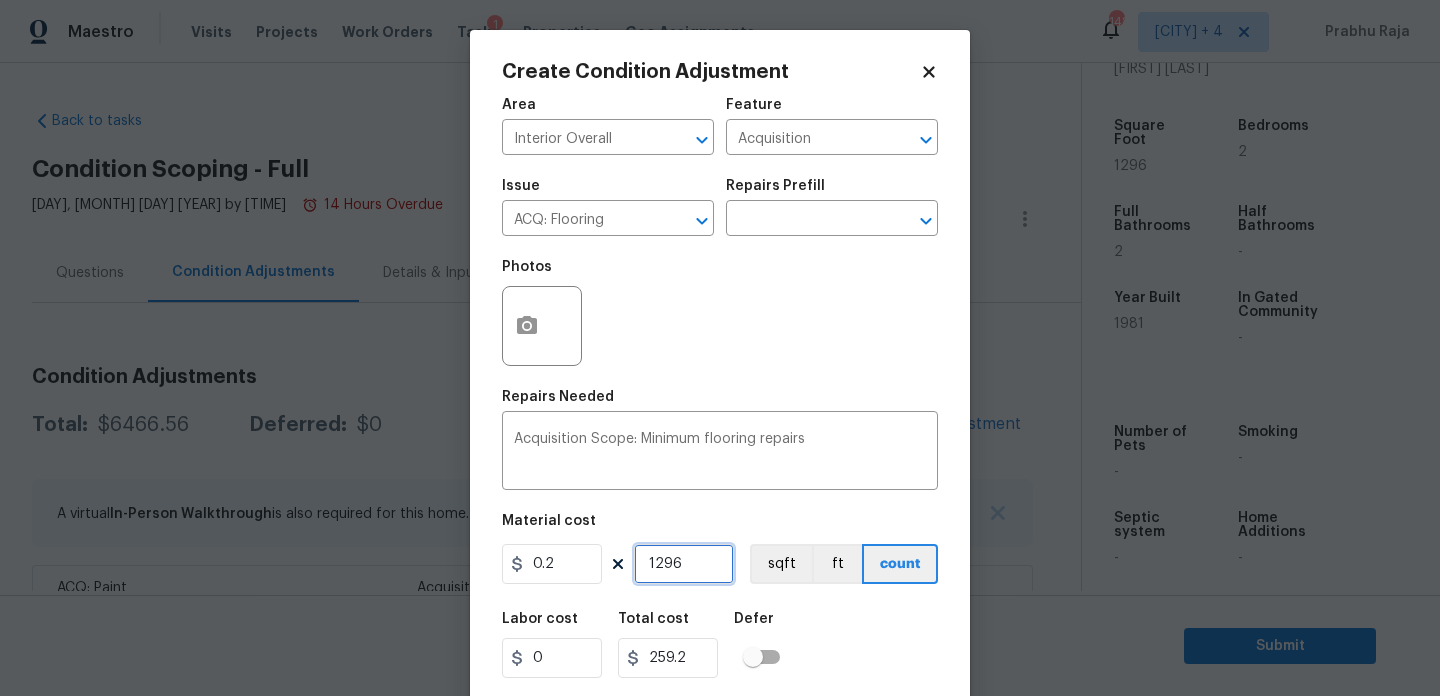scroll, scrollTop: 51, scrollLeft: 0, axis: vertical 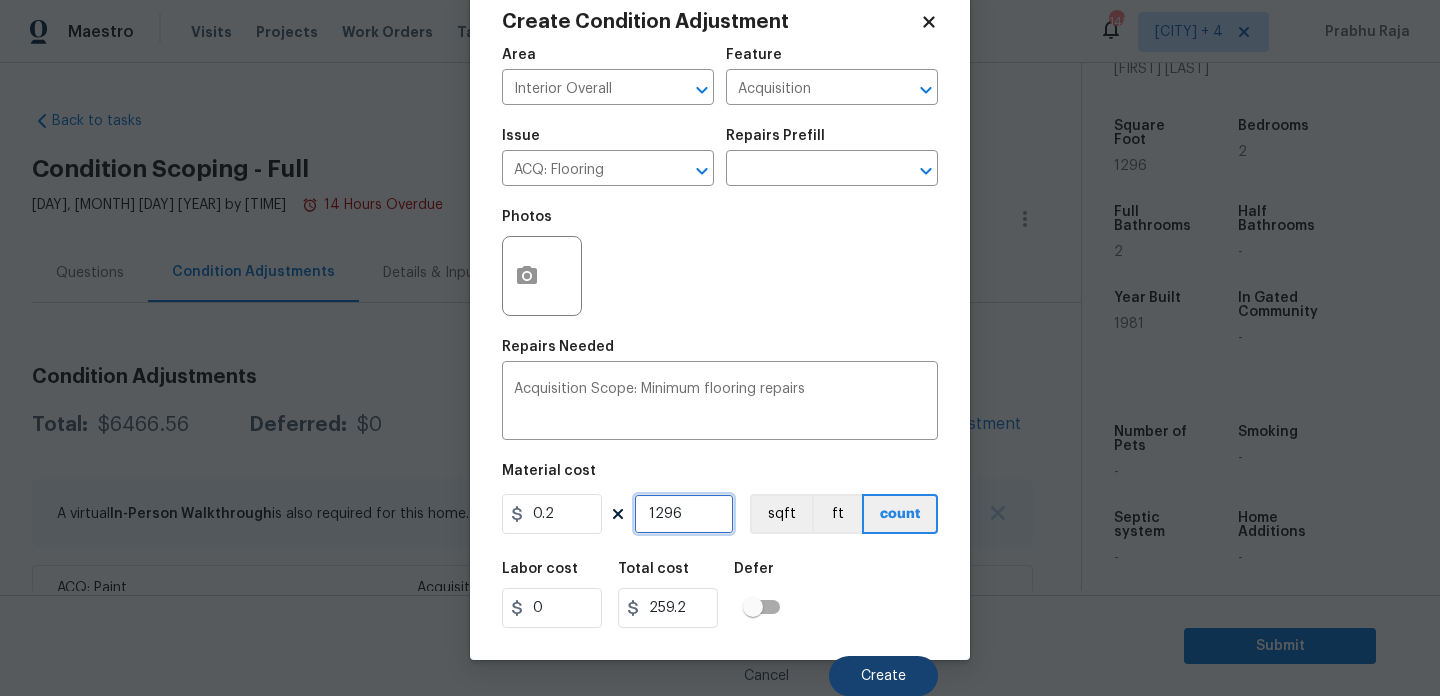 type on "1296" 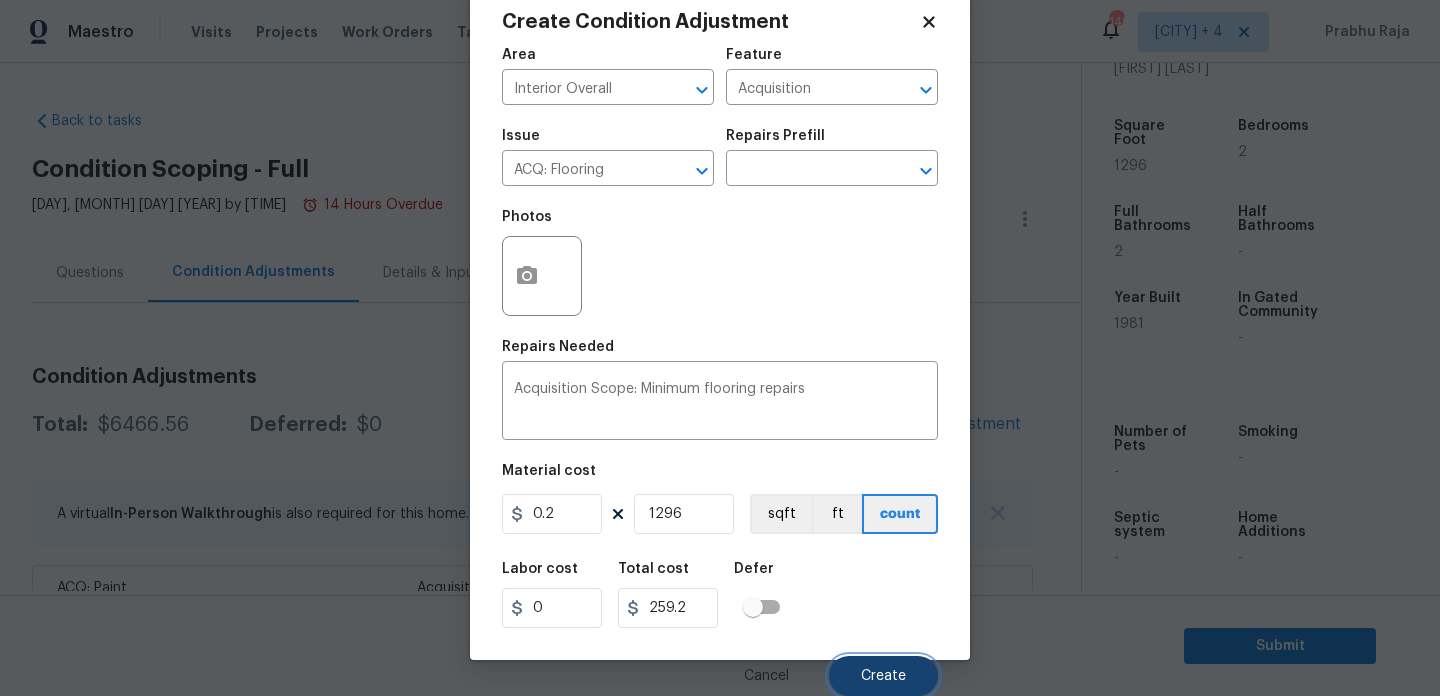 click on "Create" at bounding box center [883, 676] 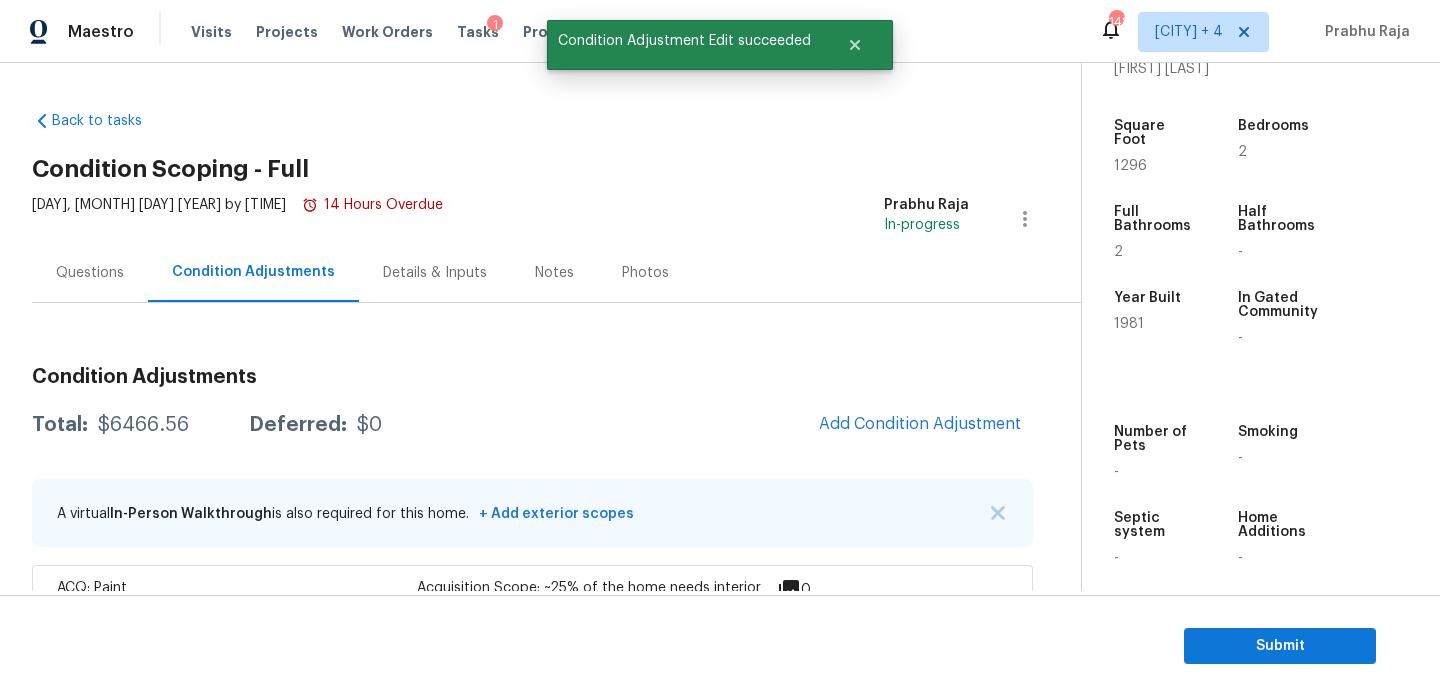 scroll, scrollTop: 44, scrollLeft: 0, axis: vertical 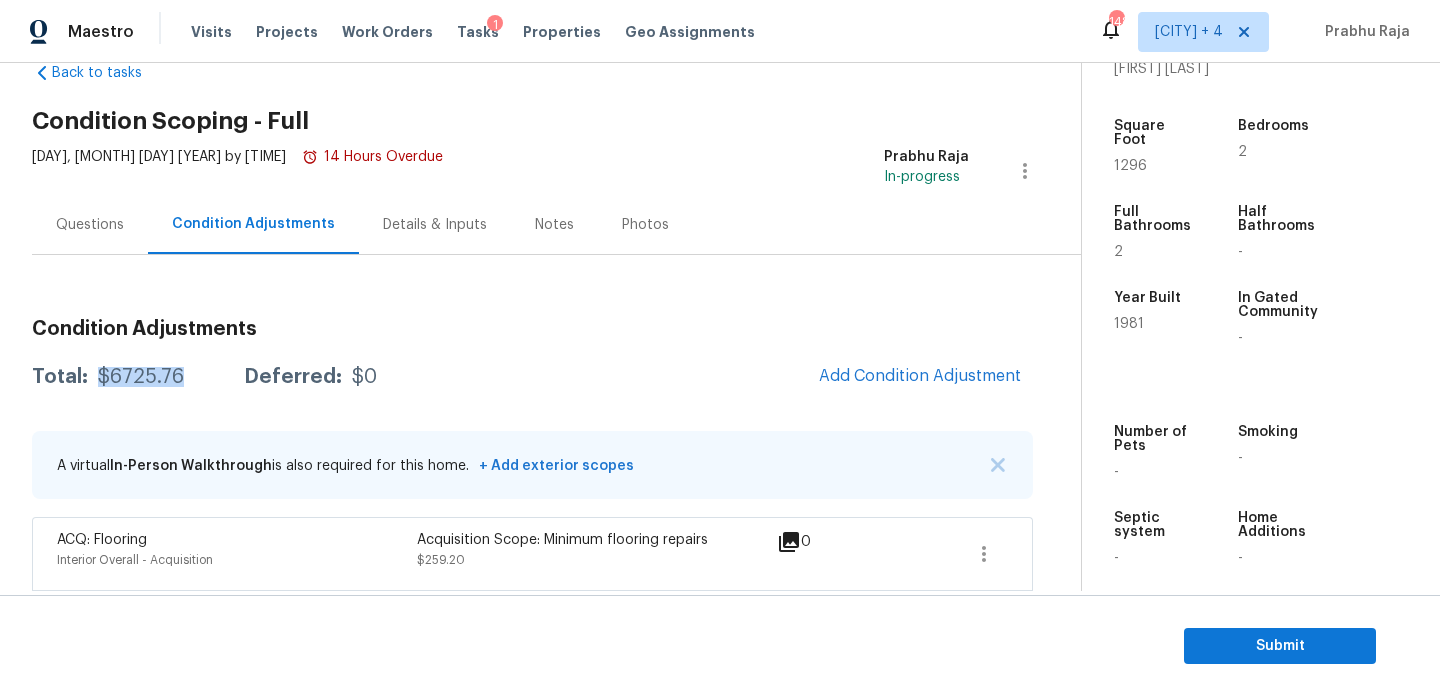drag, startPoint x: 98, startPoint y: 374, endPoint x: 182, endPoint y: 374, distance: 84 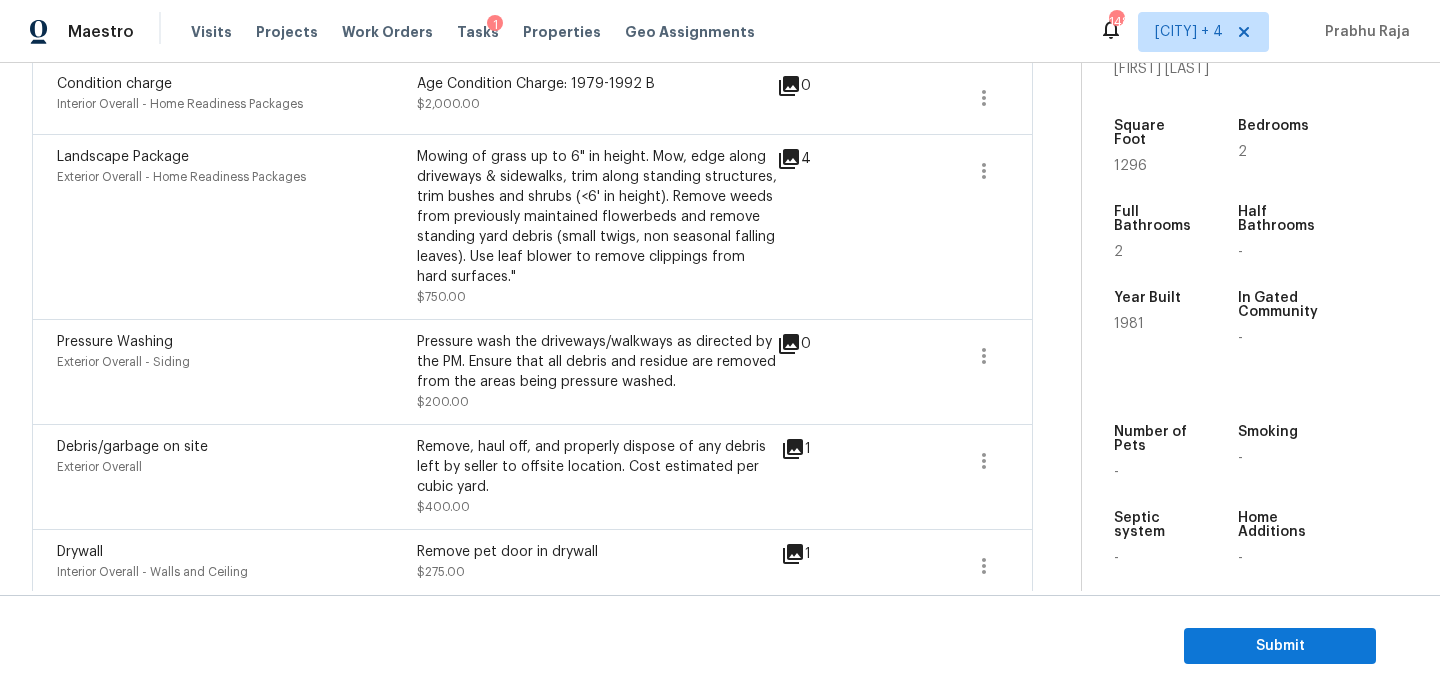 scroll, scrollTop: 913, scrollLeft: 0, axis: vertical 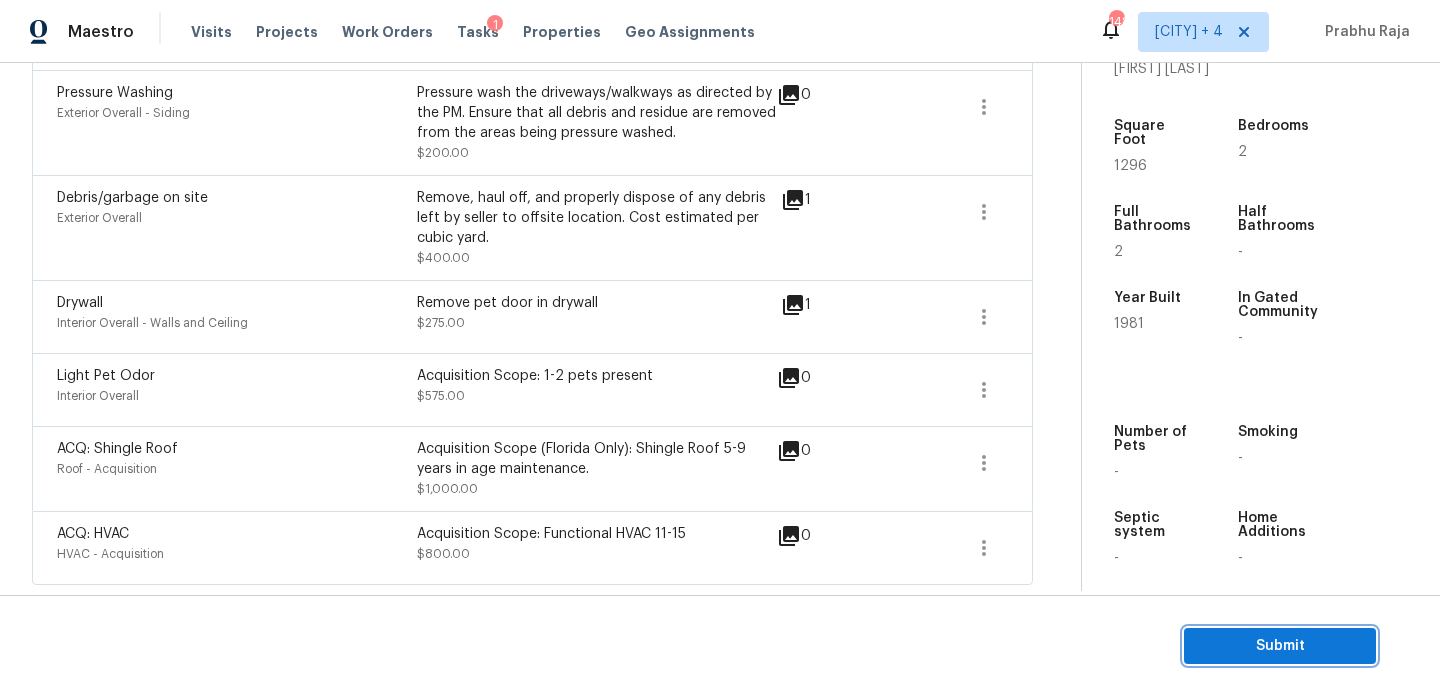 click on "Submit" at bounding box center [1280, 646] 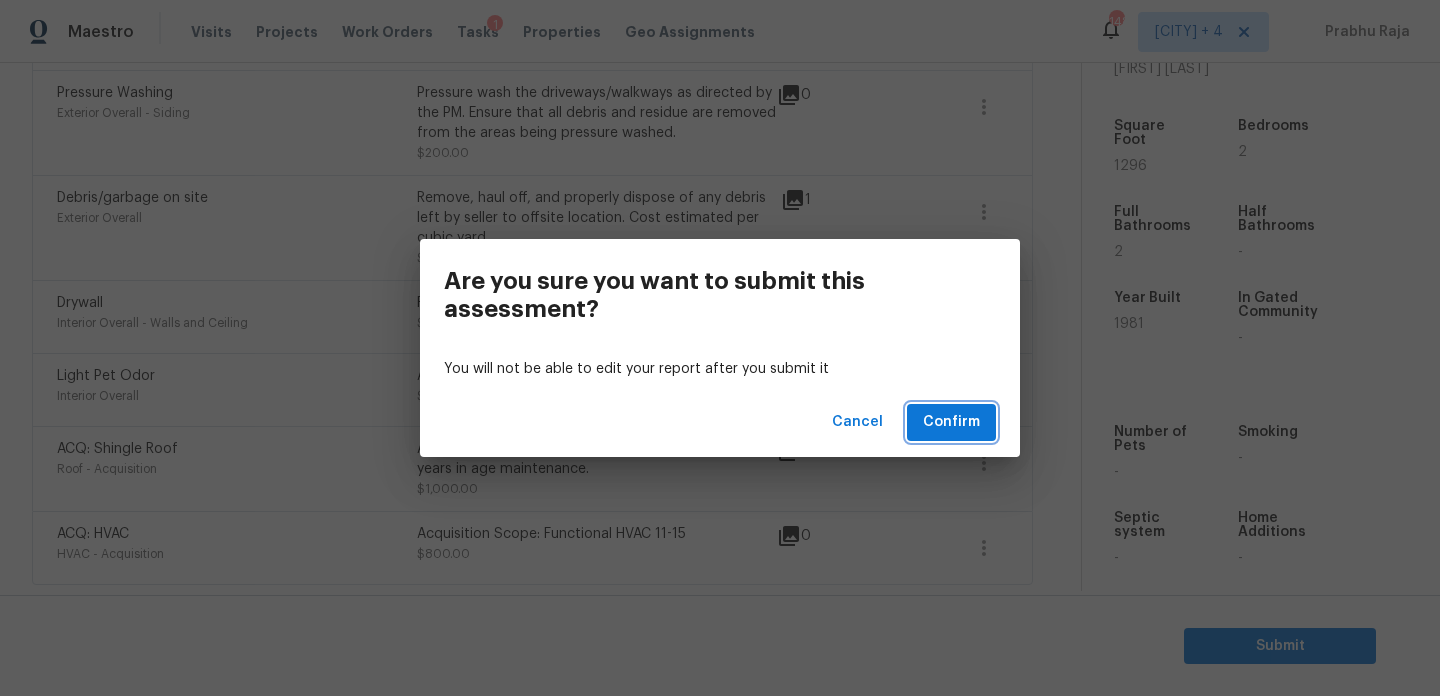 click on "Confirm" at bounding box center (951, 422) 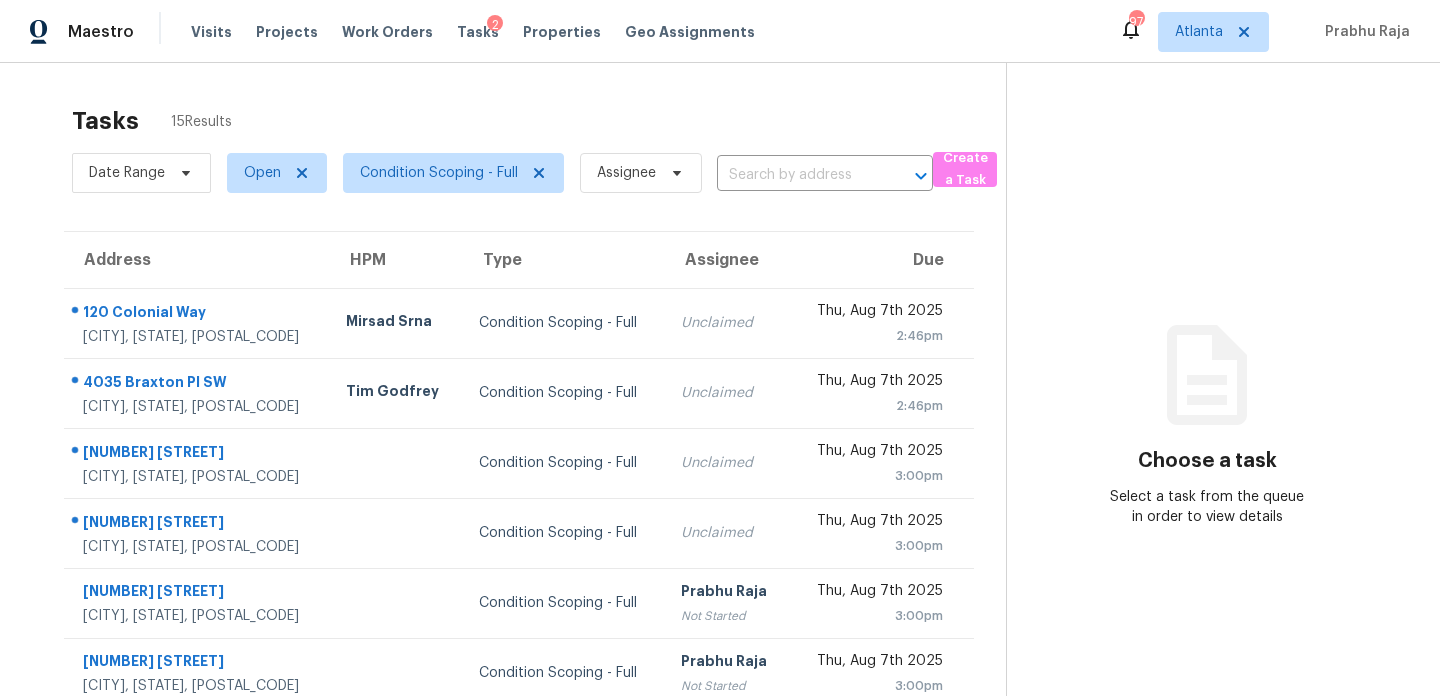 scroll, scrollTop: 0, scrollLeft: 0, axis: both 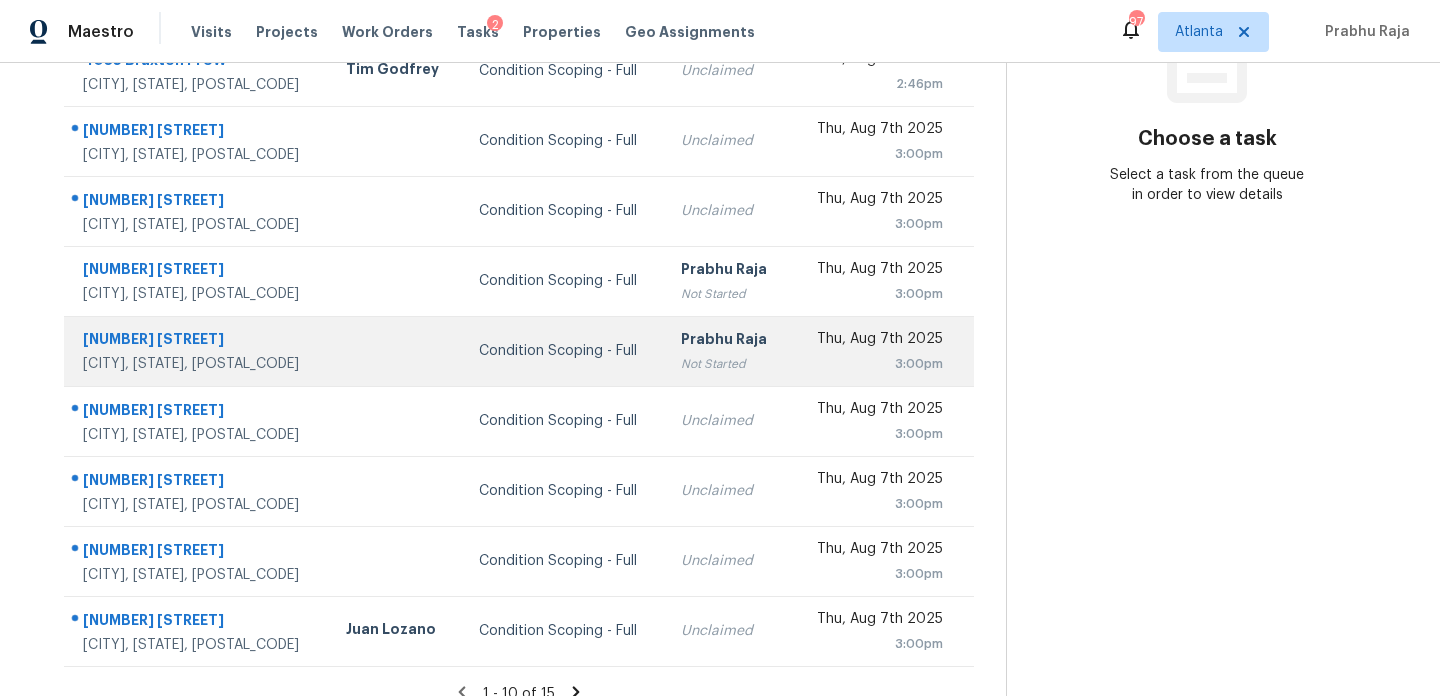 click on "Prabhu Raja" at bounding box center [727, 341] 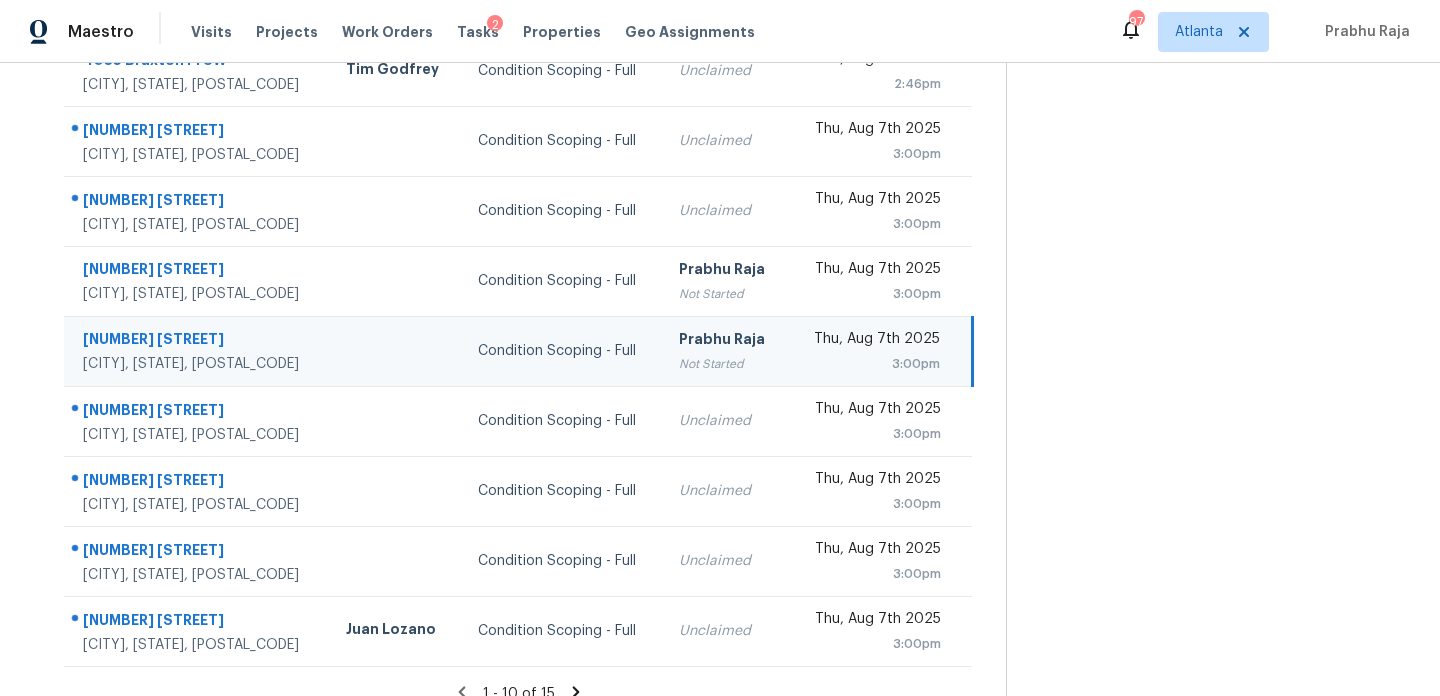 click on "[PERSON] Not Started" at bounding box center (725, 351) 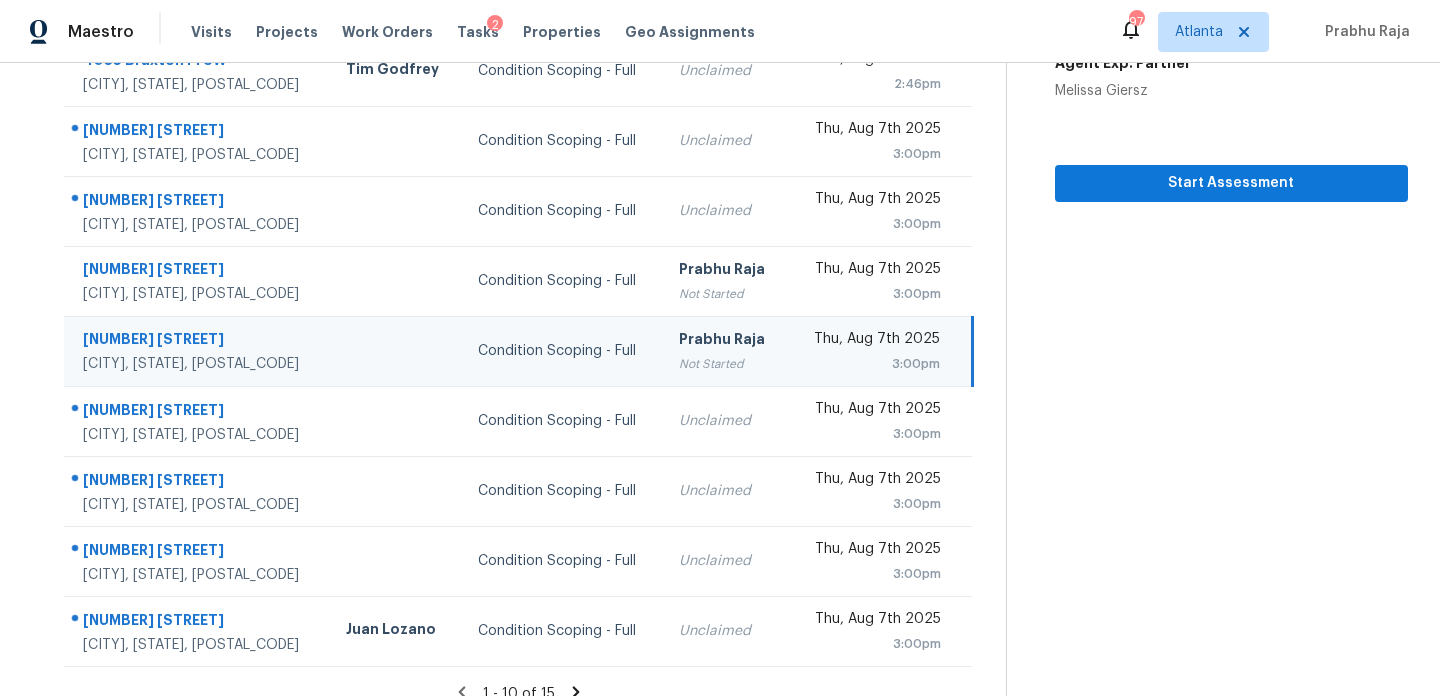 click on "3:00pm" at bounding box center (872, 364) 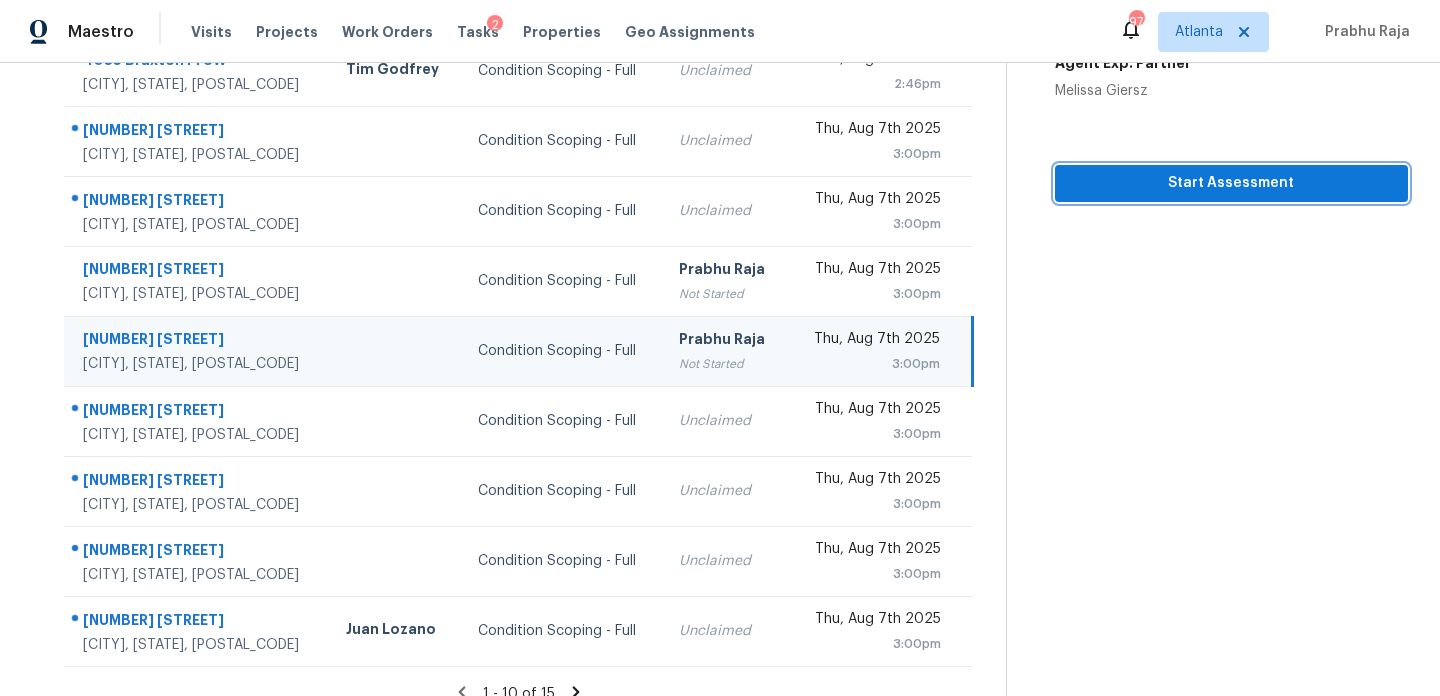 click on "Start Assessment" at bounding box center [1231, 183] 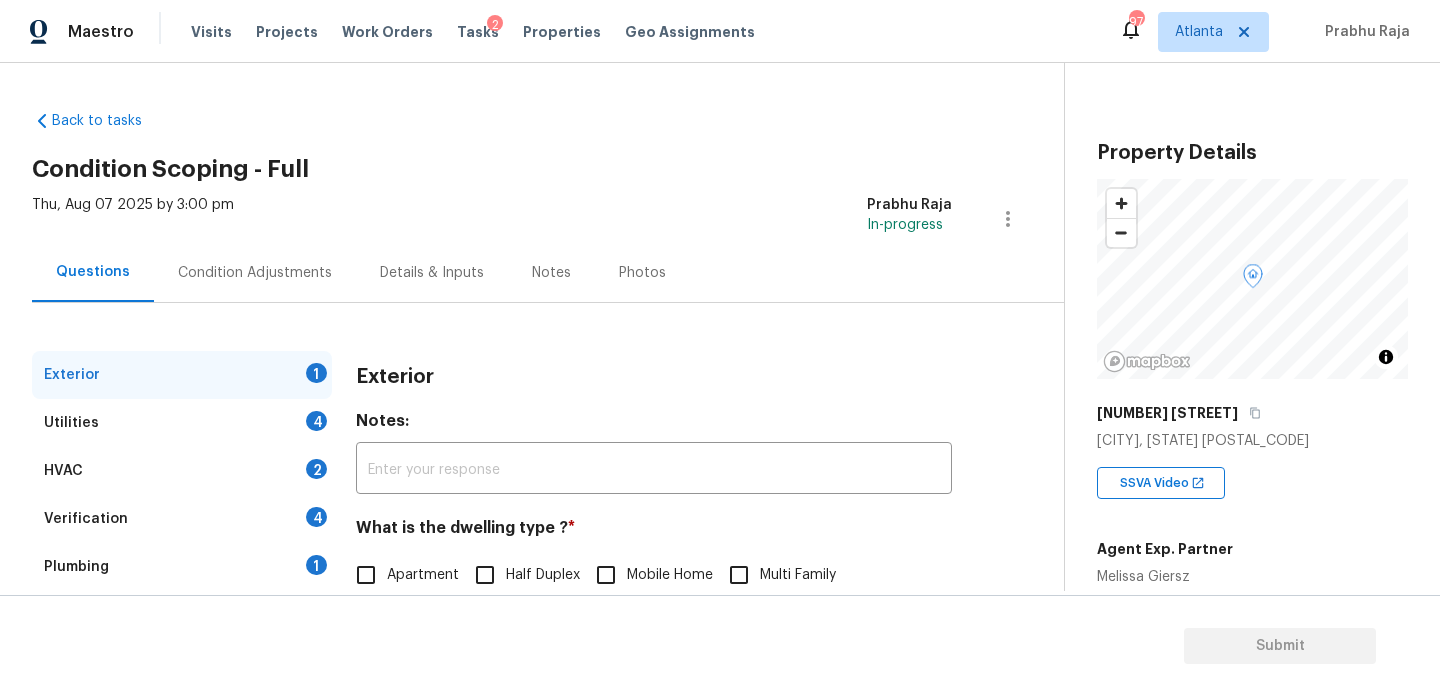 click on "Questions Condition Adjustments Details & Inputs Notes Photos" at bounding box center (548, 273) 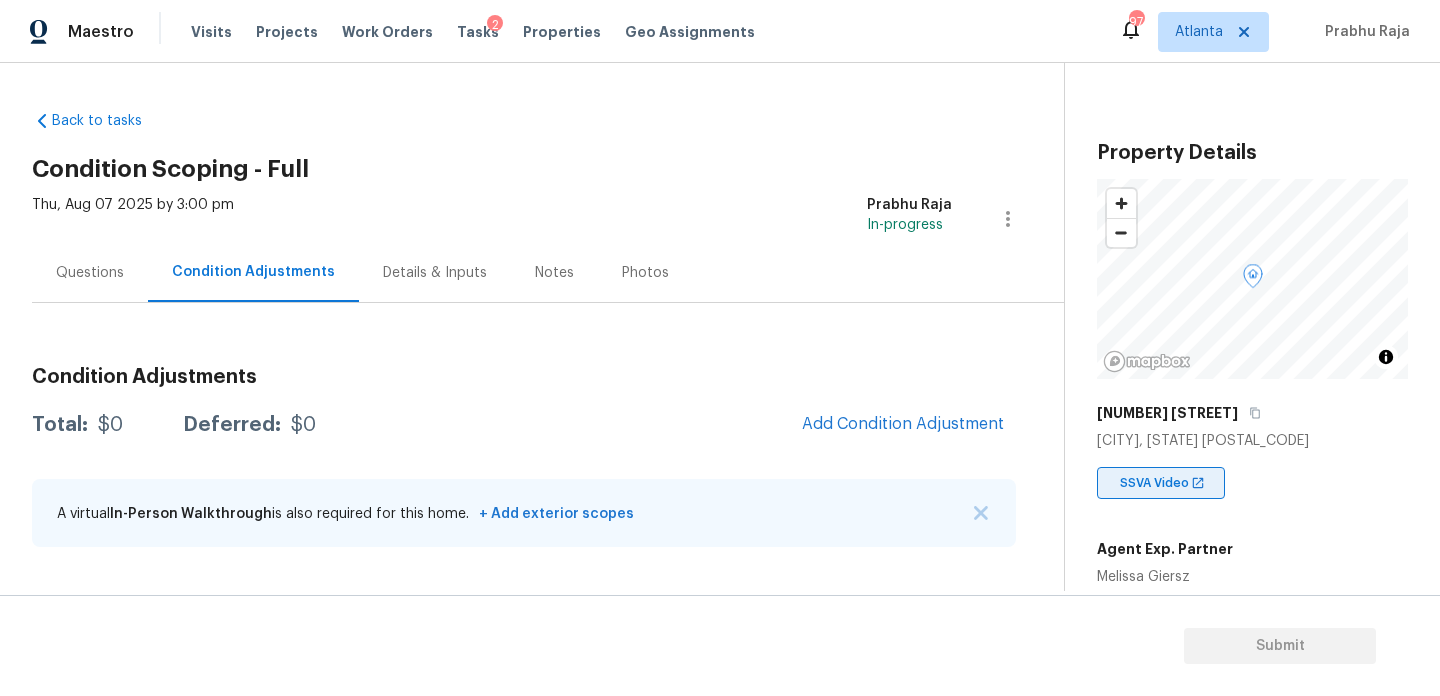 scroll, scrollTop: 403, scrollLeft: 0, axis: vertical 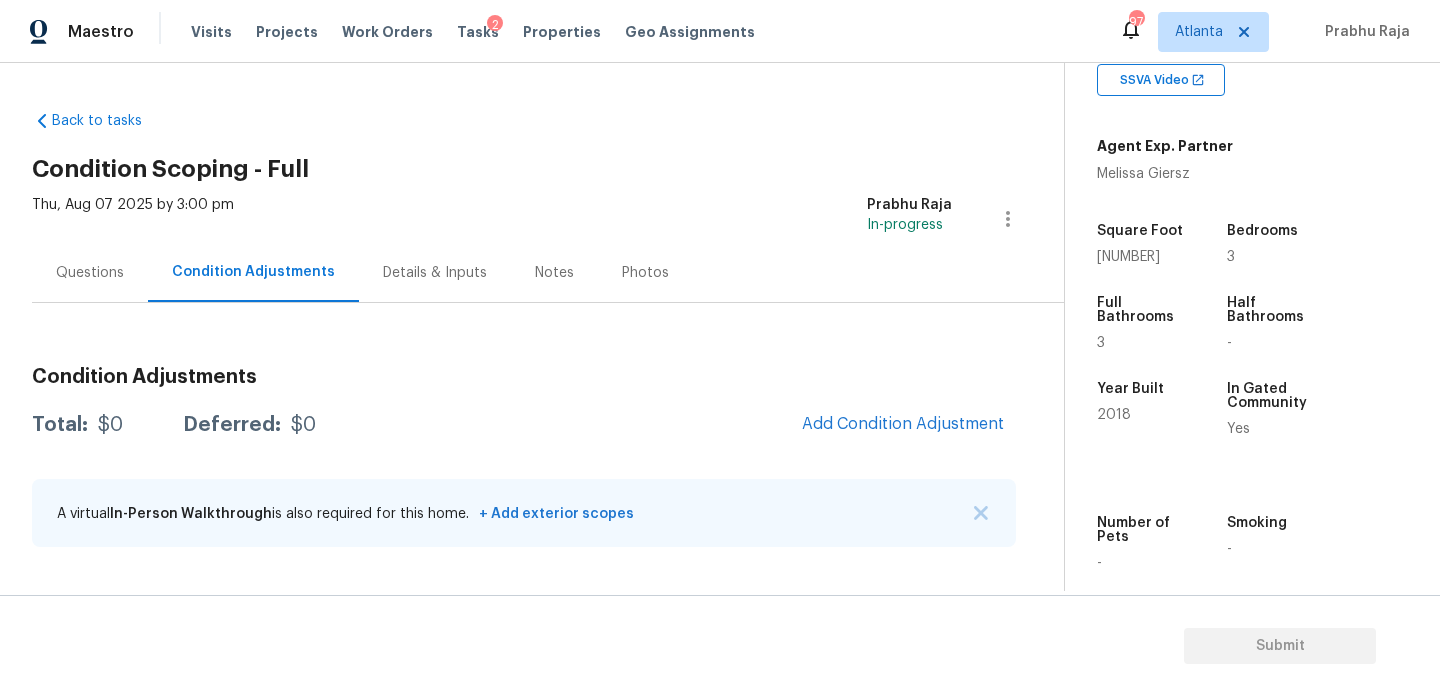 click on "Questions" at bounding box center (90, 273) 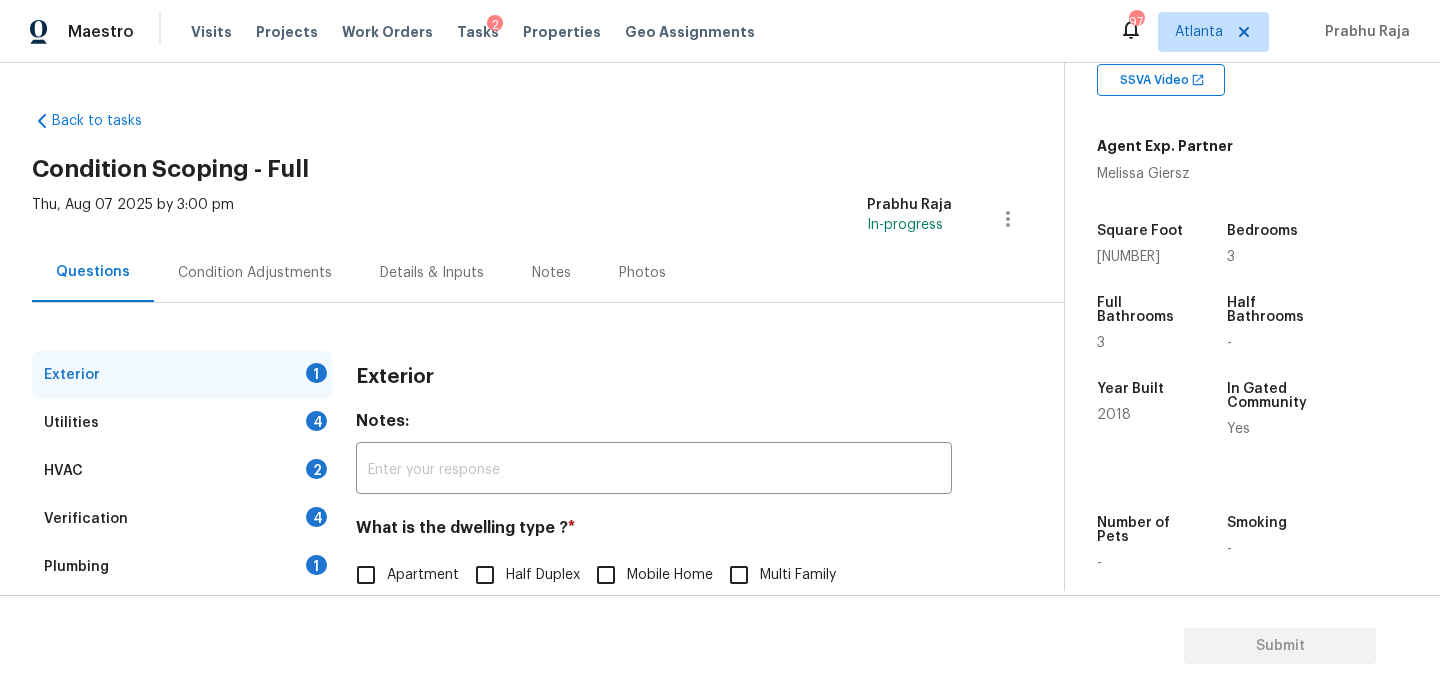 scroll, scrollTop: 267, scrollLeft: 0, axis: vertical 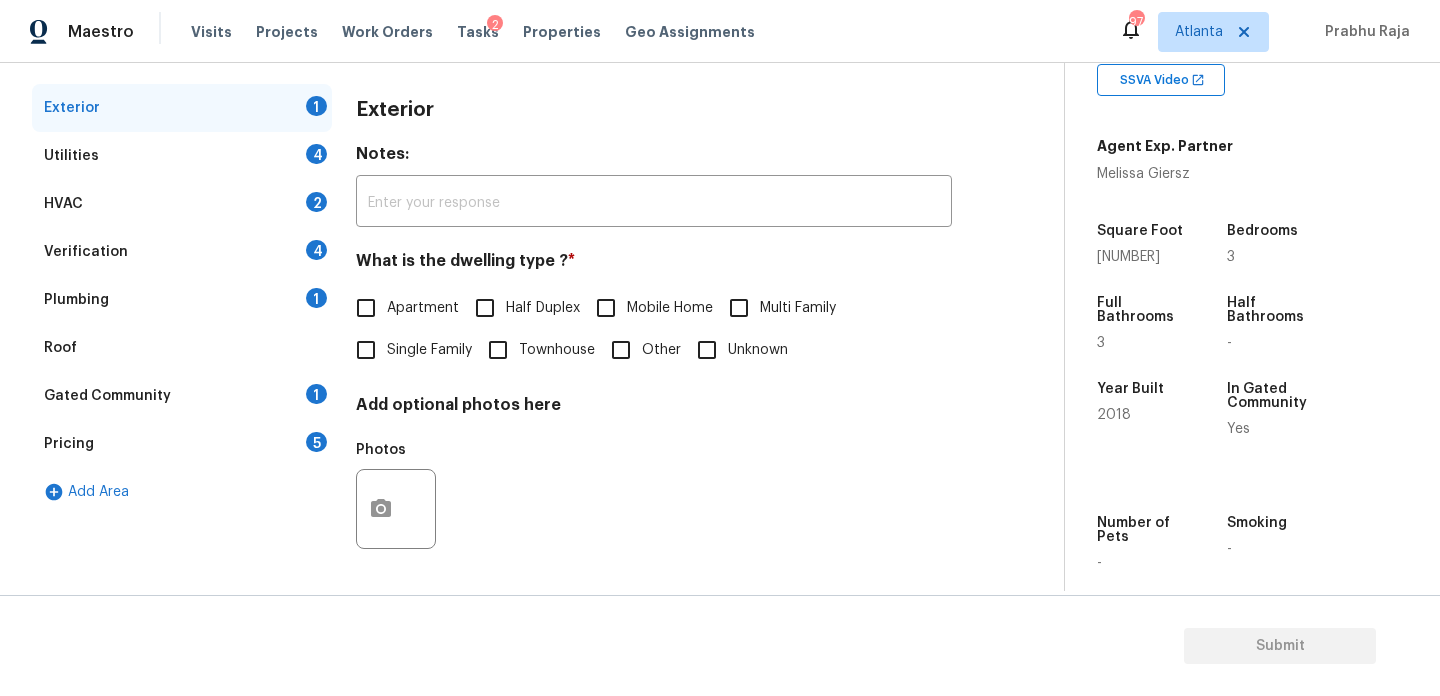 click on "Gated Community 1" at bounding box center [182, 396] 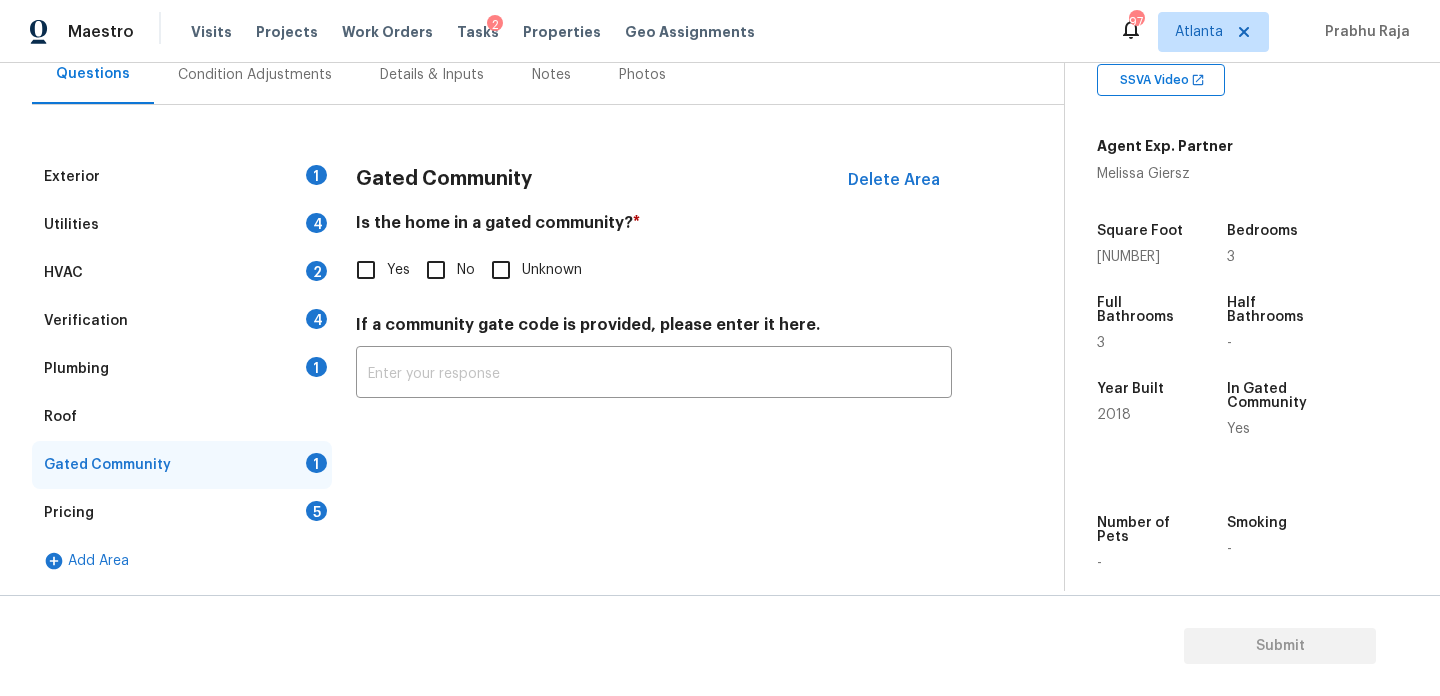 click on "Yes" at bounding box center [366, 270] 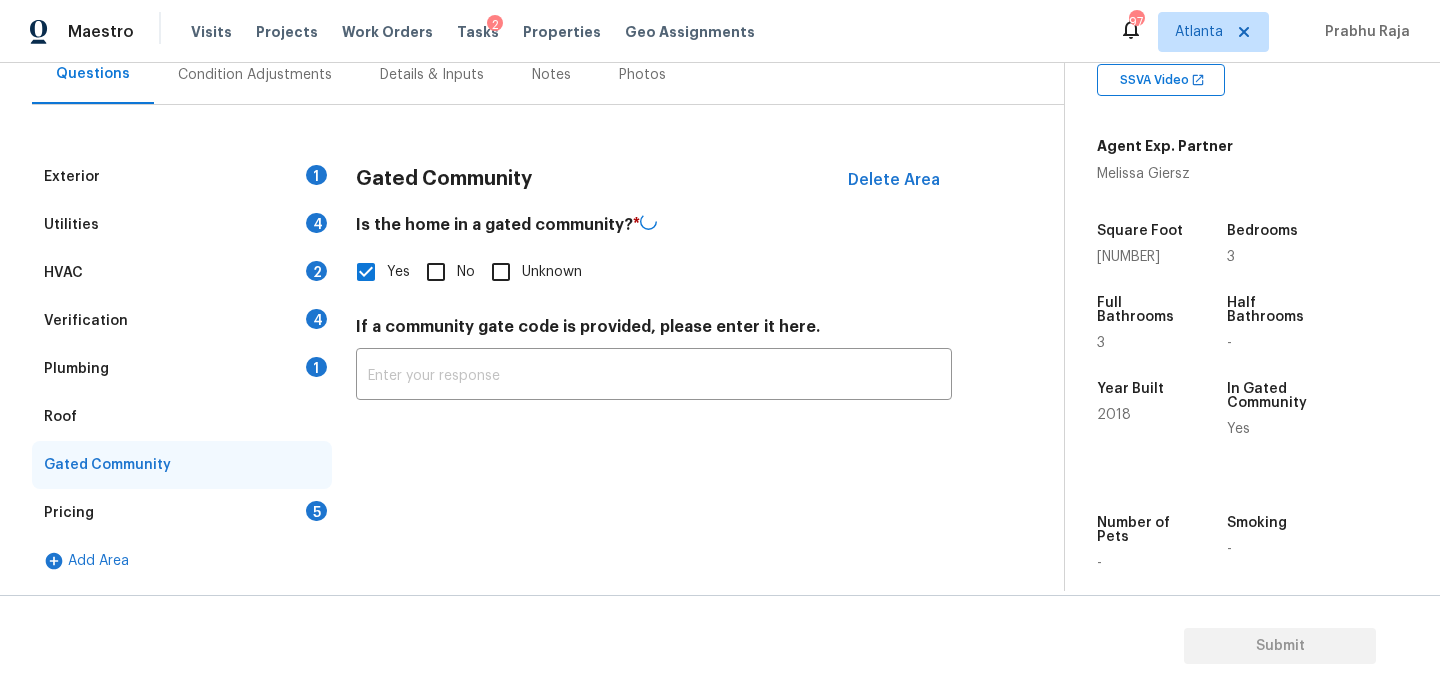 click on "If a community gate code is provided, please enter it here." at bounding box center (654, 331) 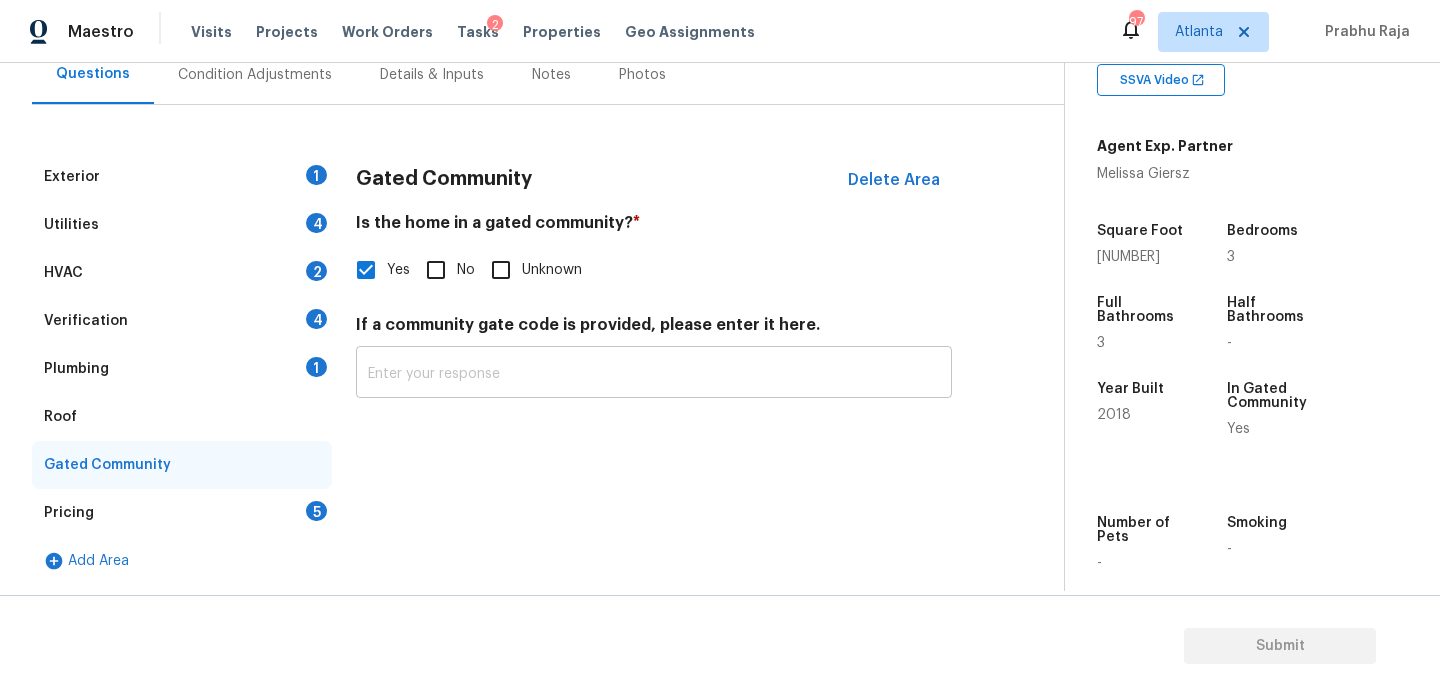 click at bounding box center (654, 374) 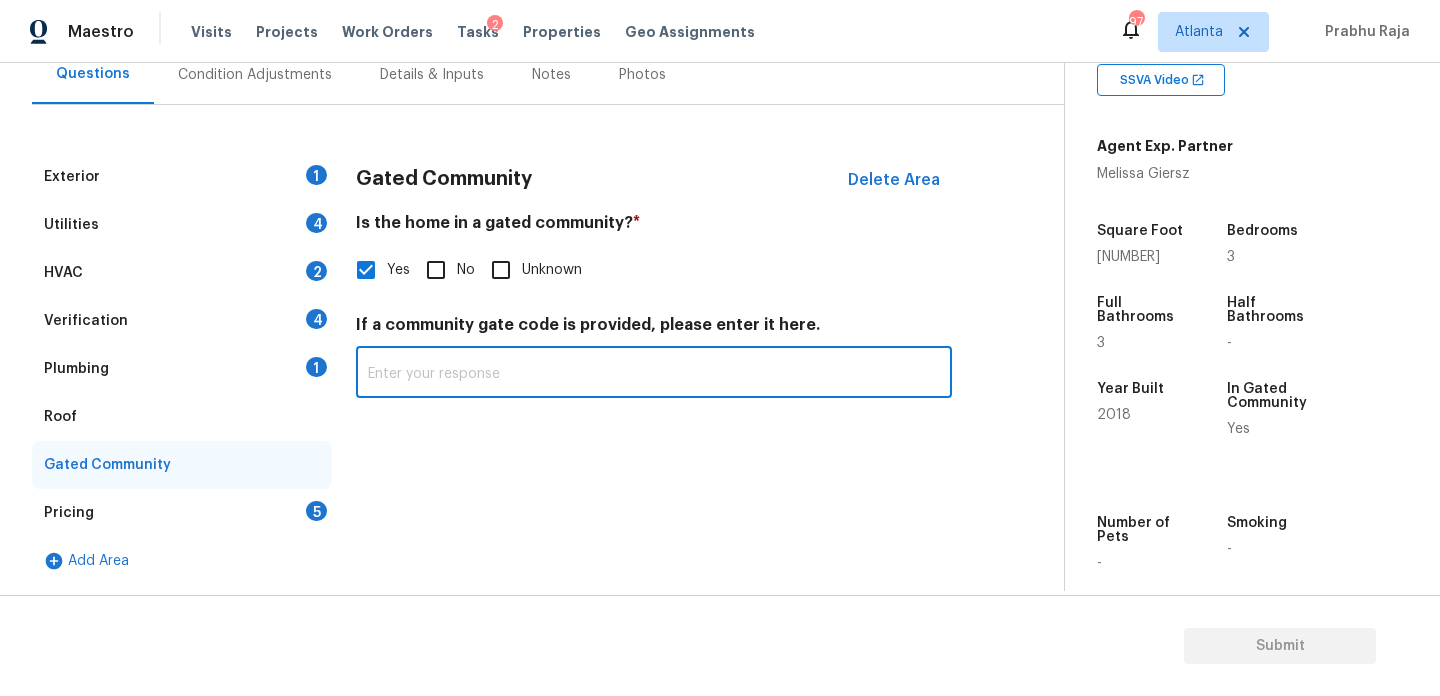 paste on "Gated (access via call-box)" 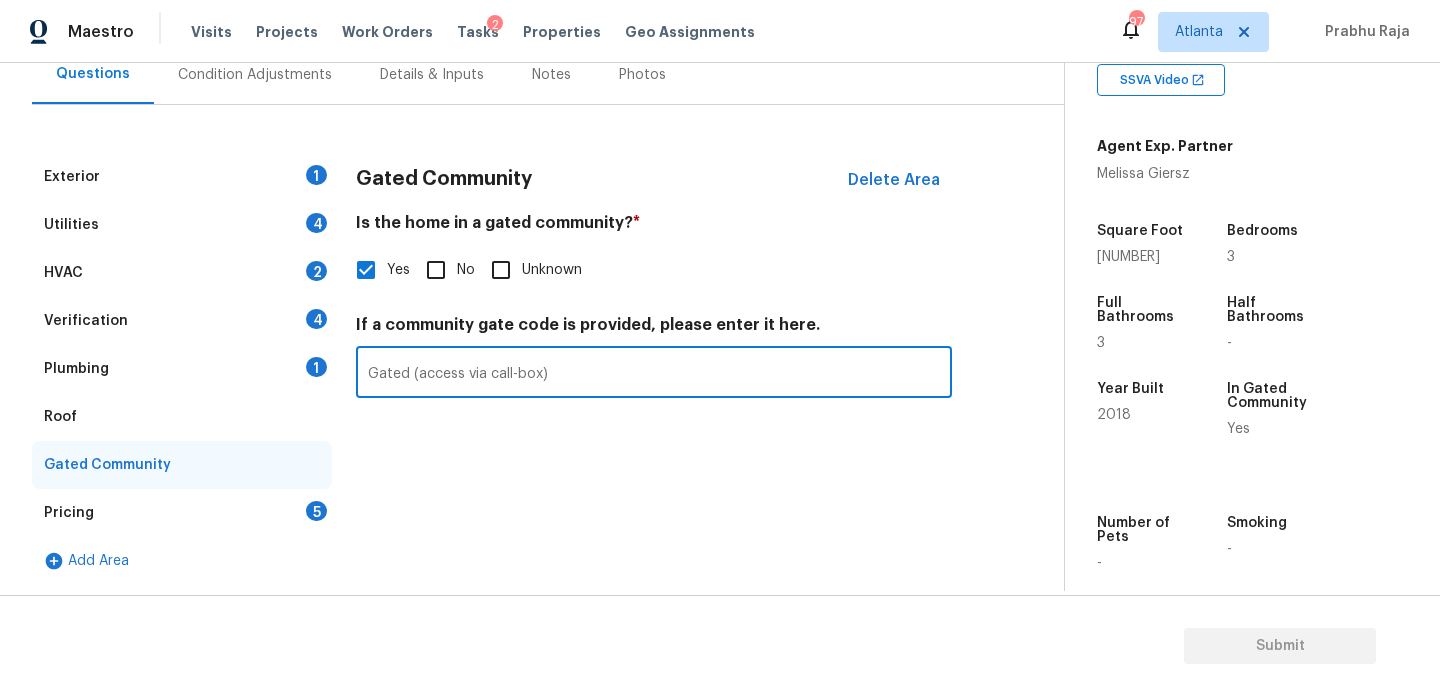 type on "Gated (access via call-box)" 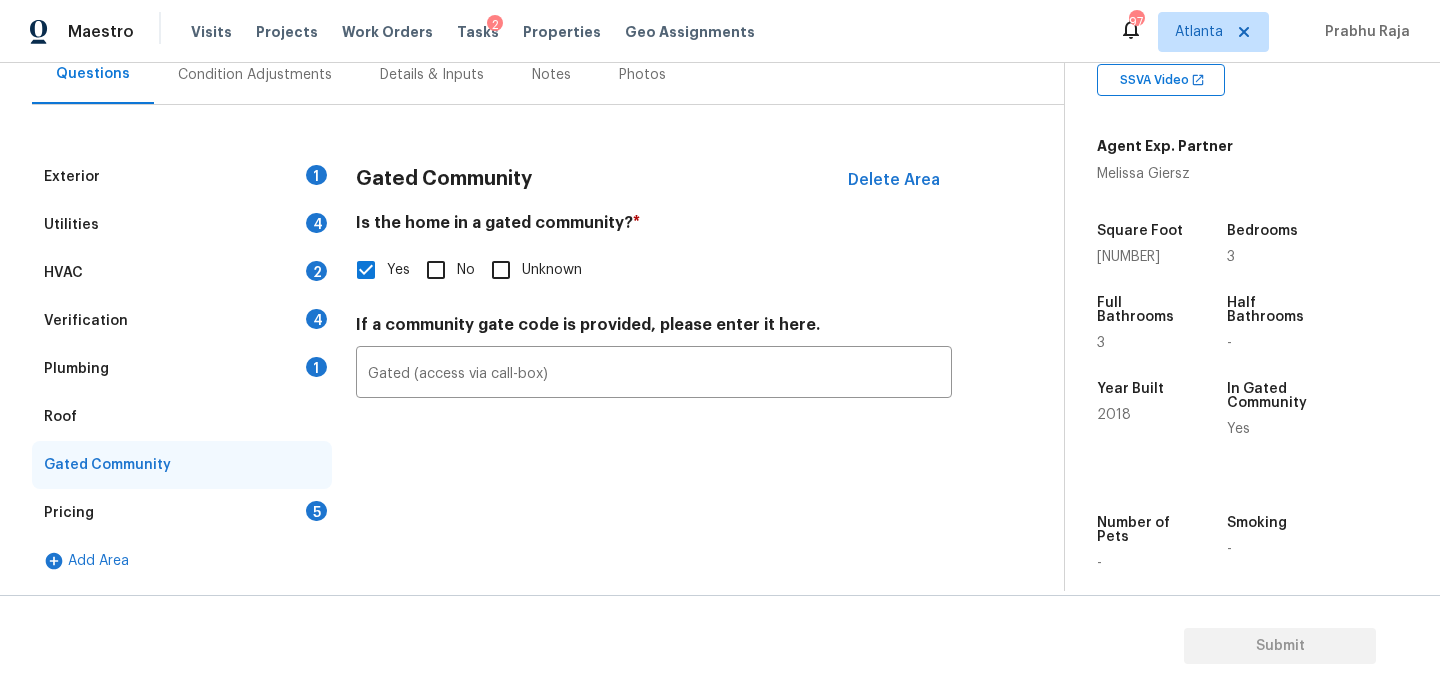 click on "Condition Adjustments" at bounding box center (255, 74) 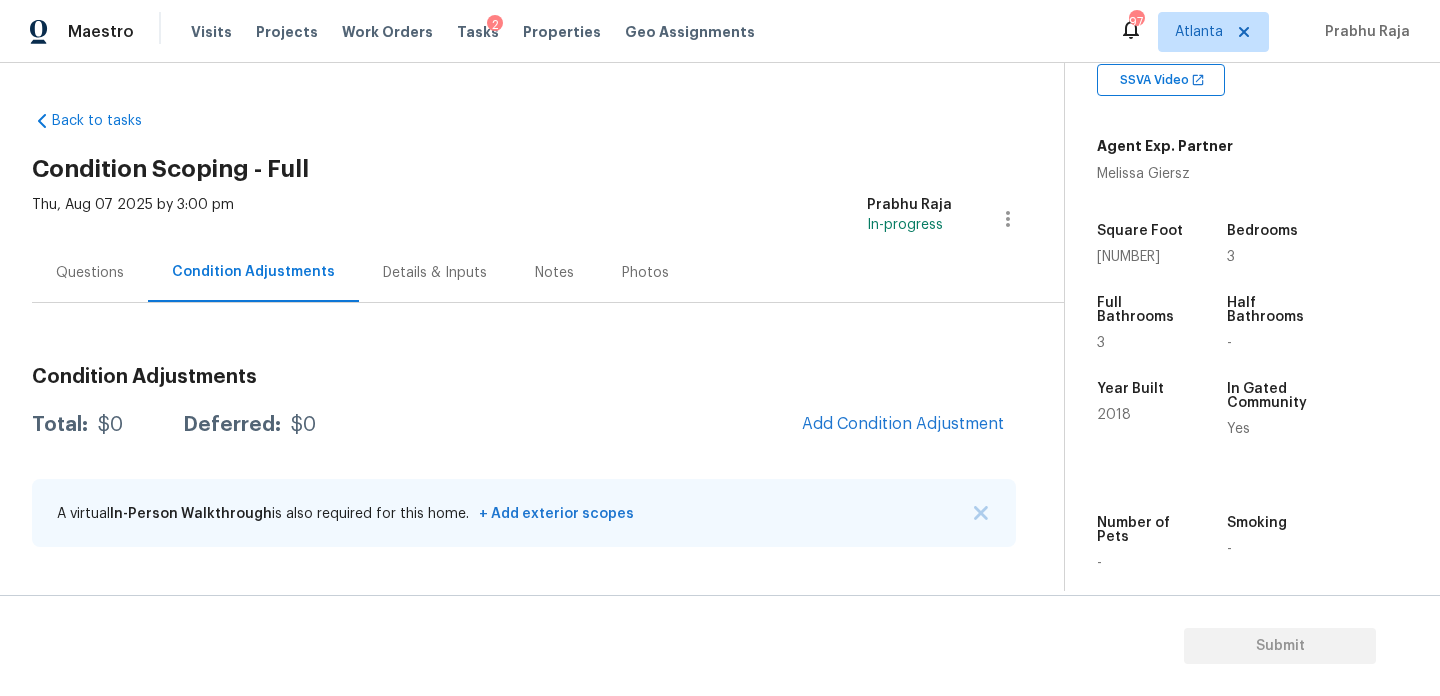 scroll, scrollTop: 0, scrollLeft: 0, axis: both 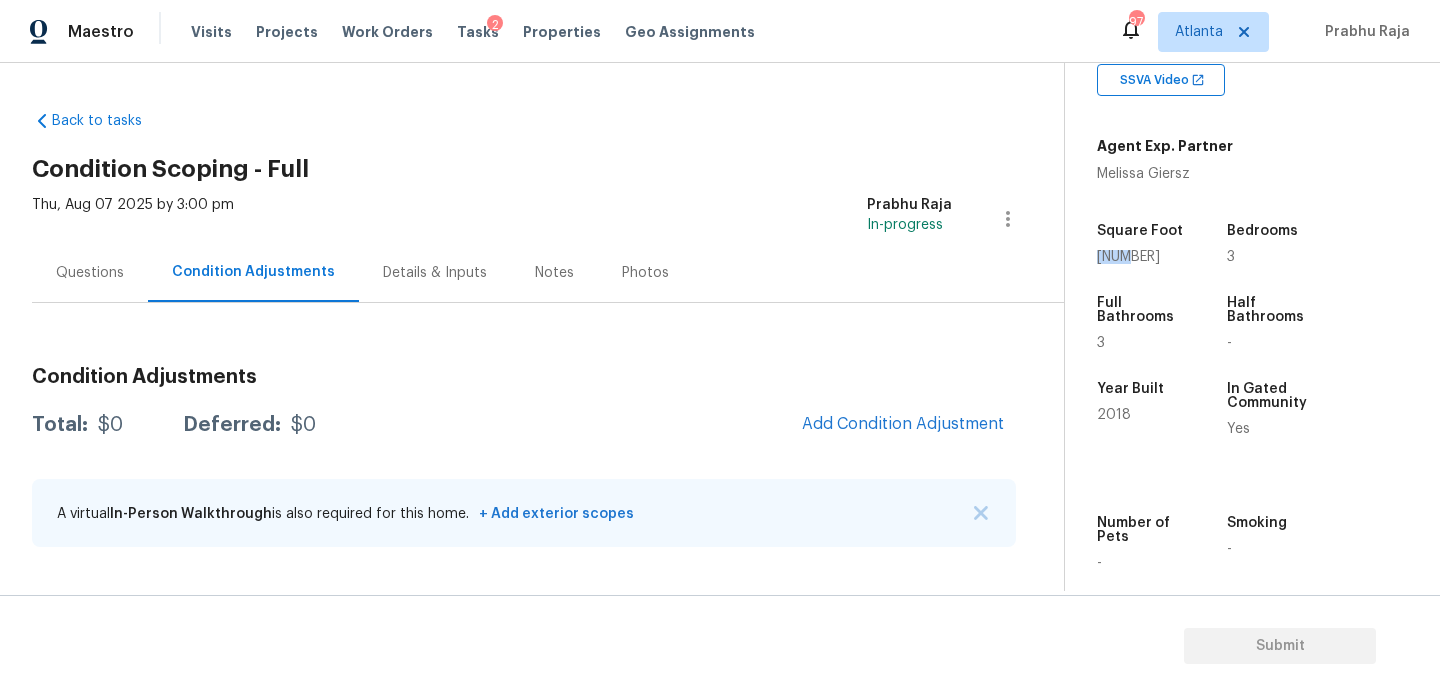 copy on "2670" 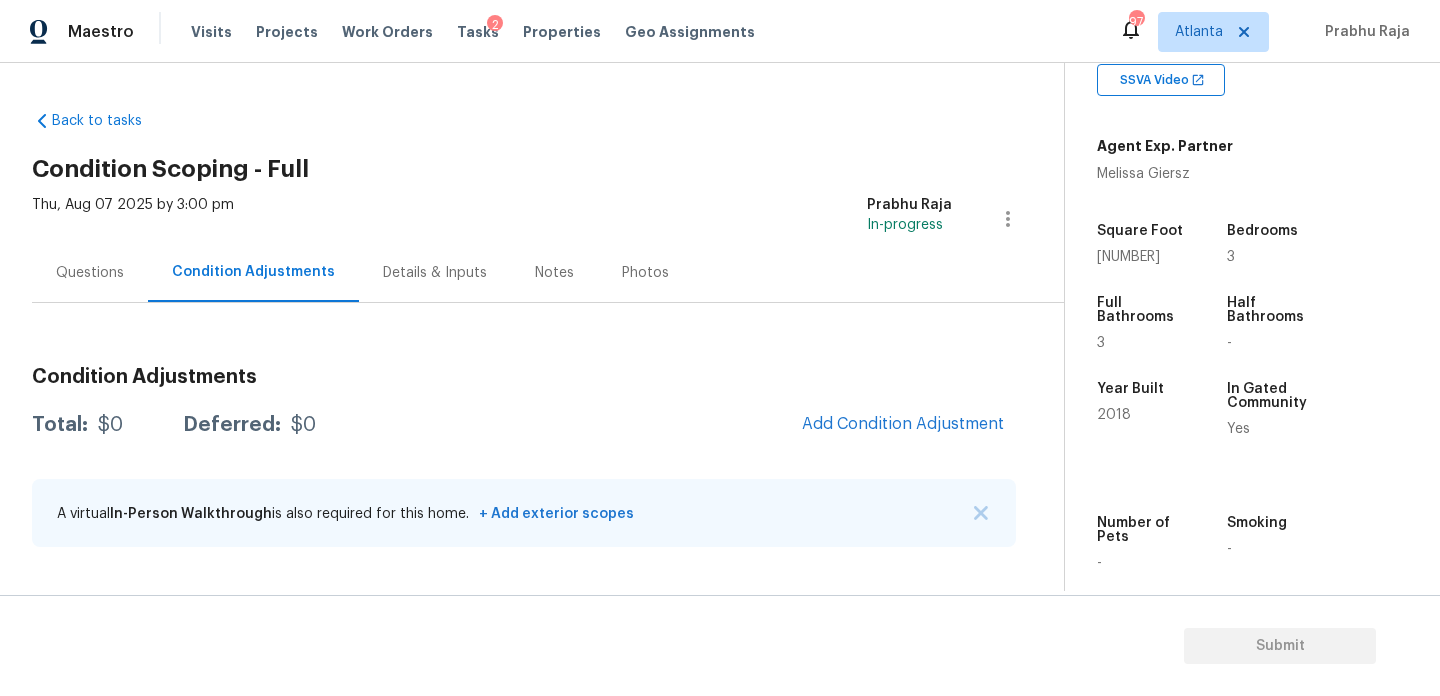 click on "Questions" at bounding box center [90, 272] 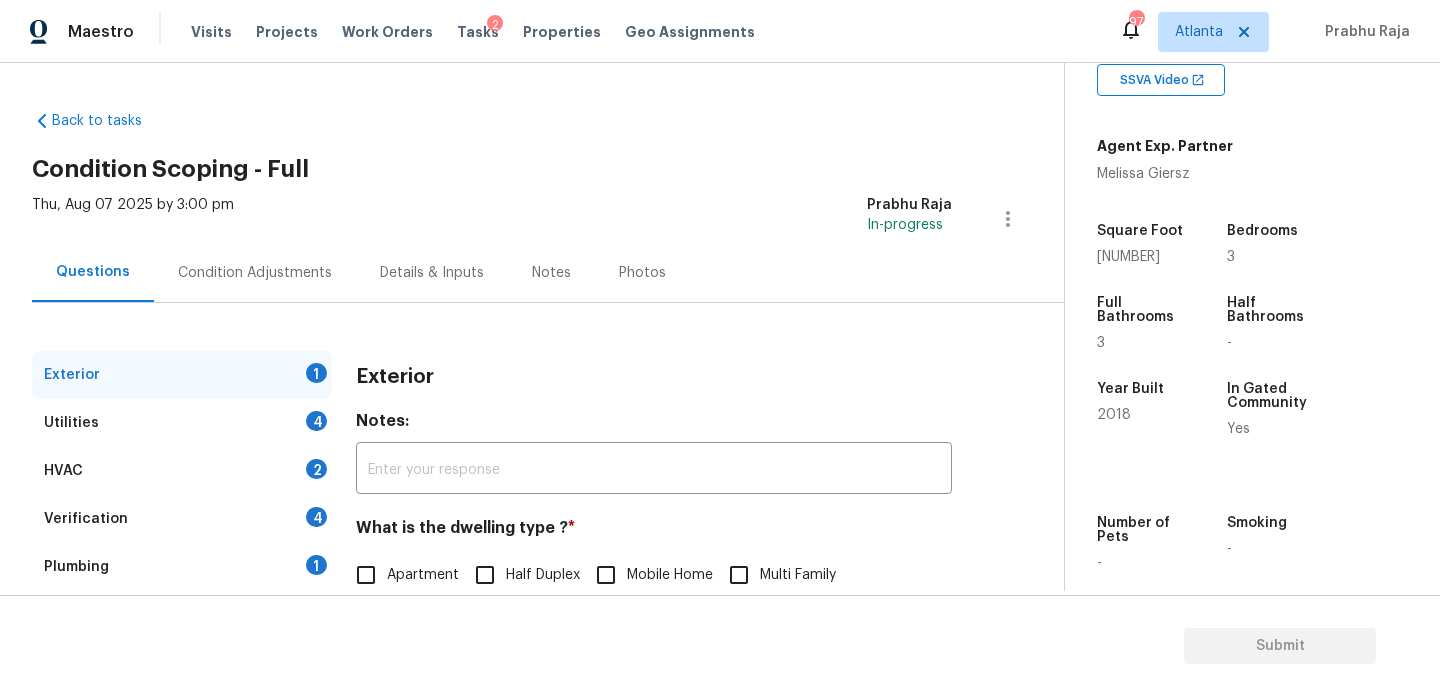 scroll, scrollTop: 267, scrollLeft: 0, axis: vertical 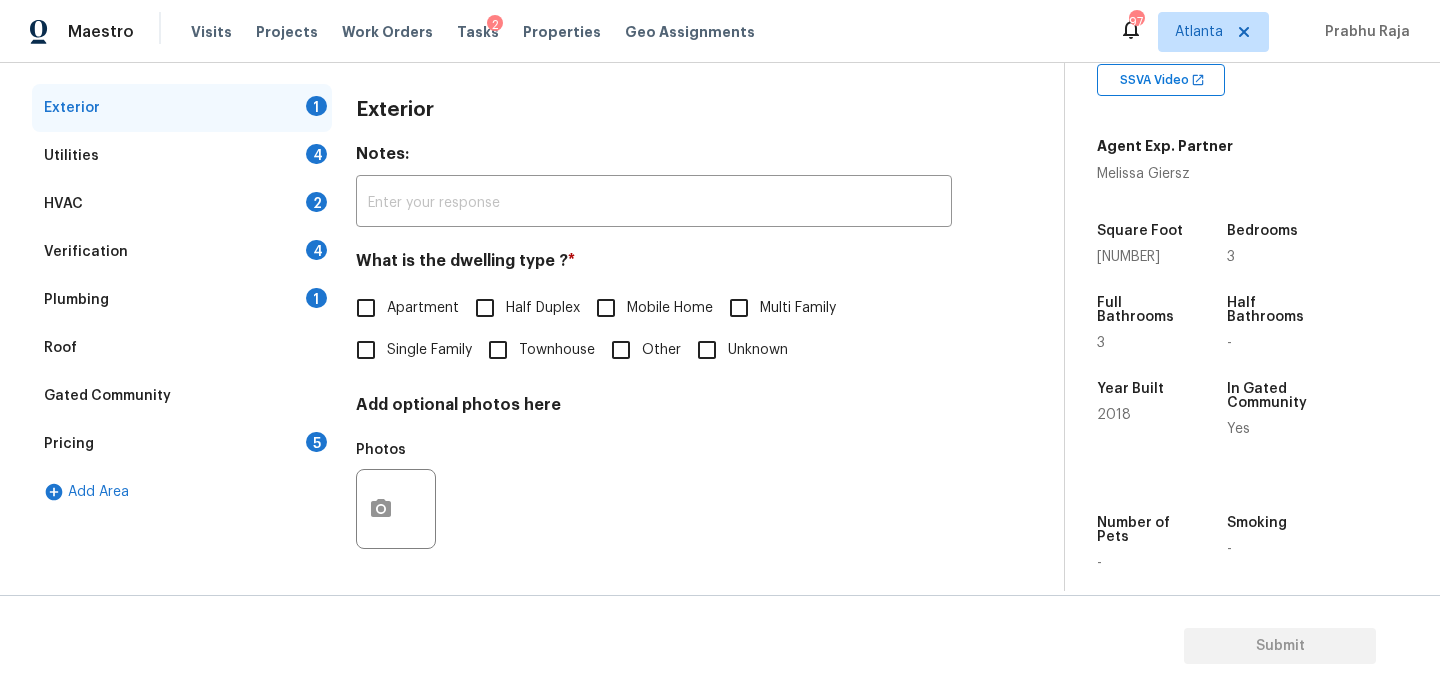 click on "Pricing 5" at bounding box center [182, 444] 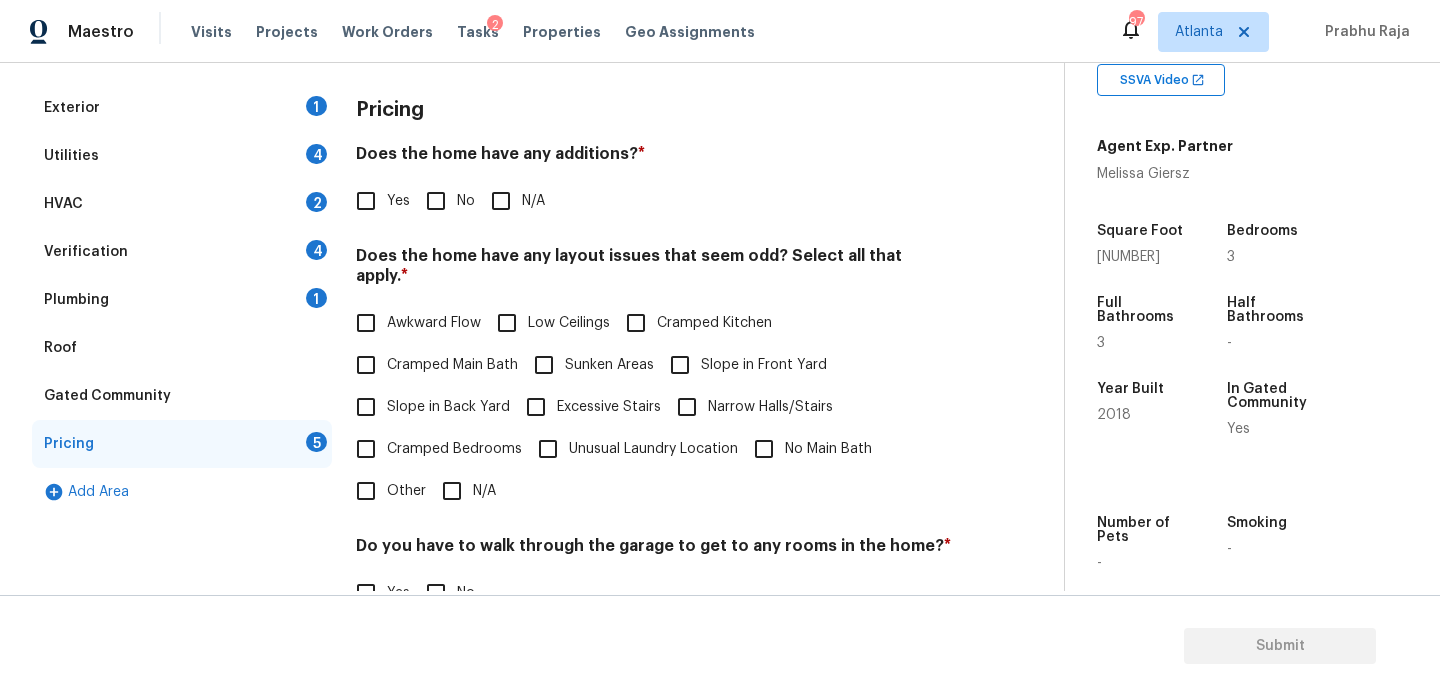 scroll, scrollTop: 504, scrollLeft: 0, axis: vertical 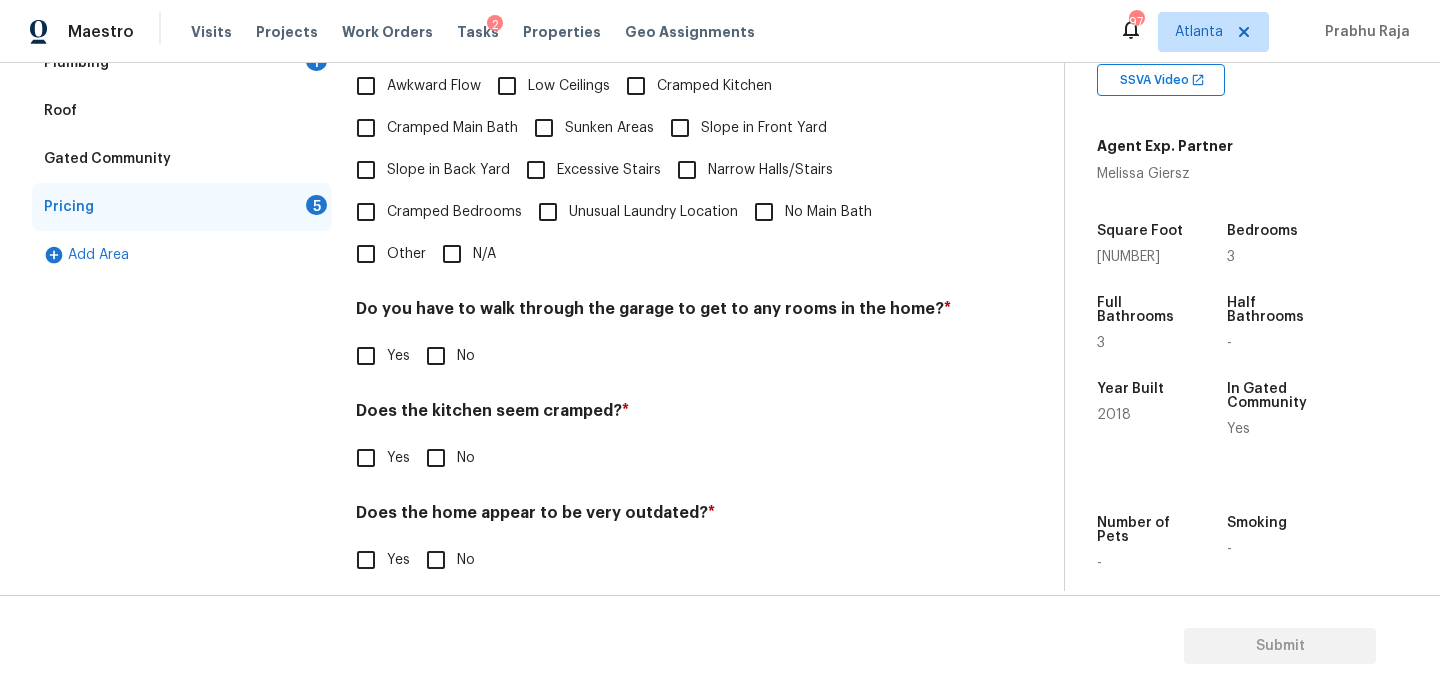 click on "Other" at bounding box center (366, 254) 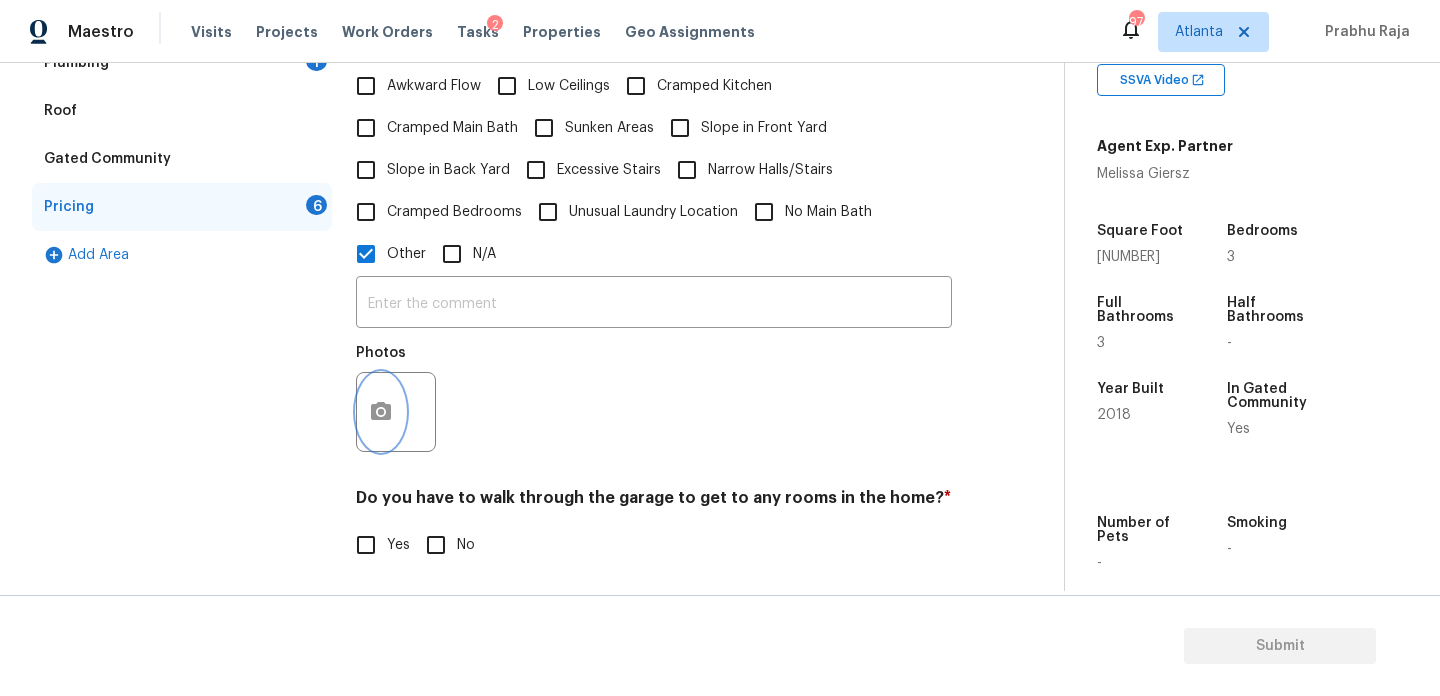 click at bounding box center (381, 412) 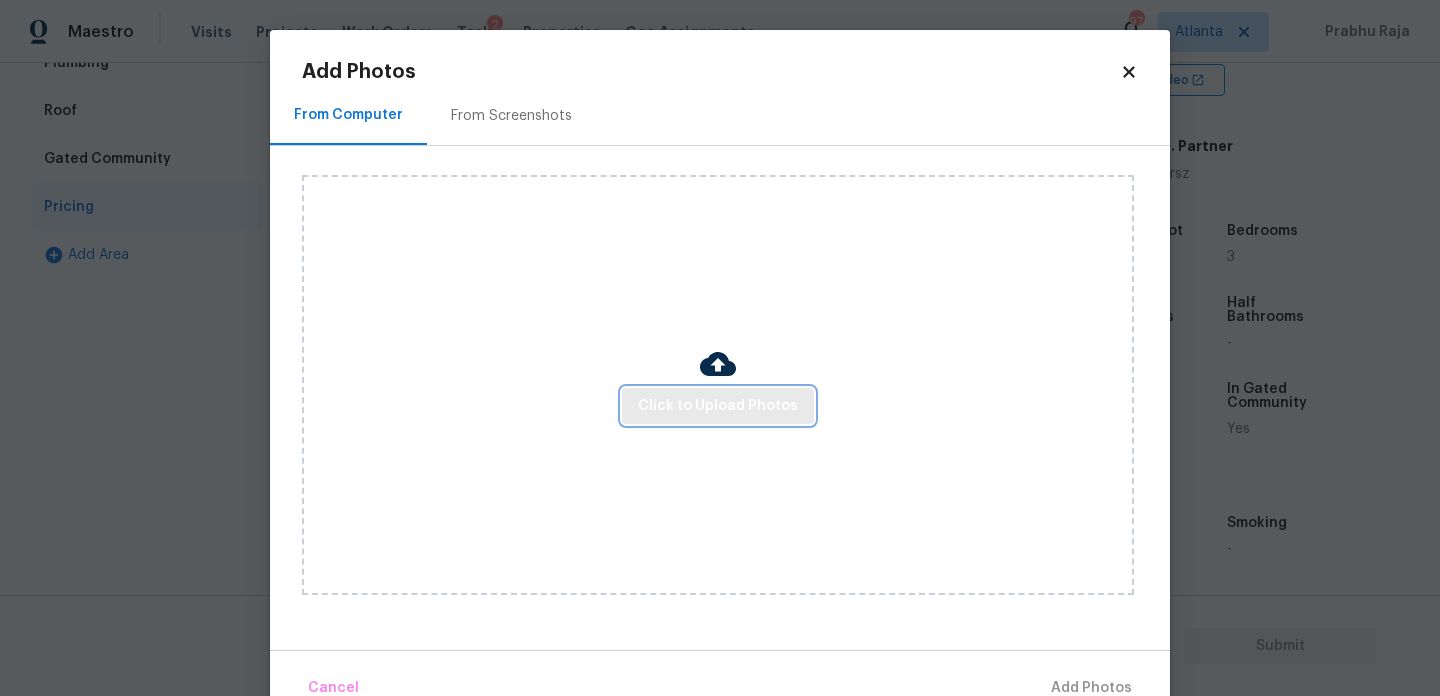 click on "Click to Upload Photos" at bounding box center (718, 406) 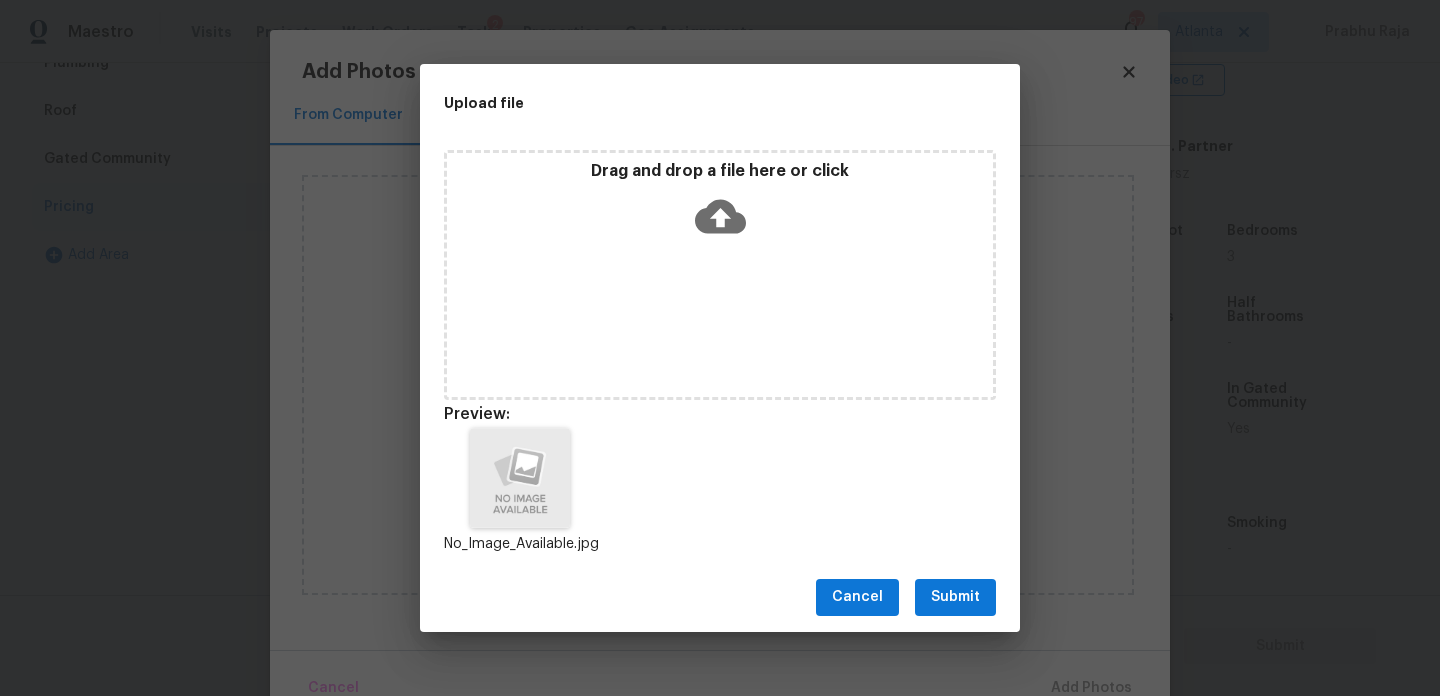 click on "Submit" at bounding box center (955, 597) 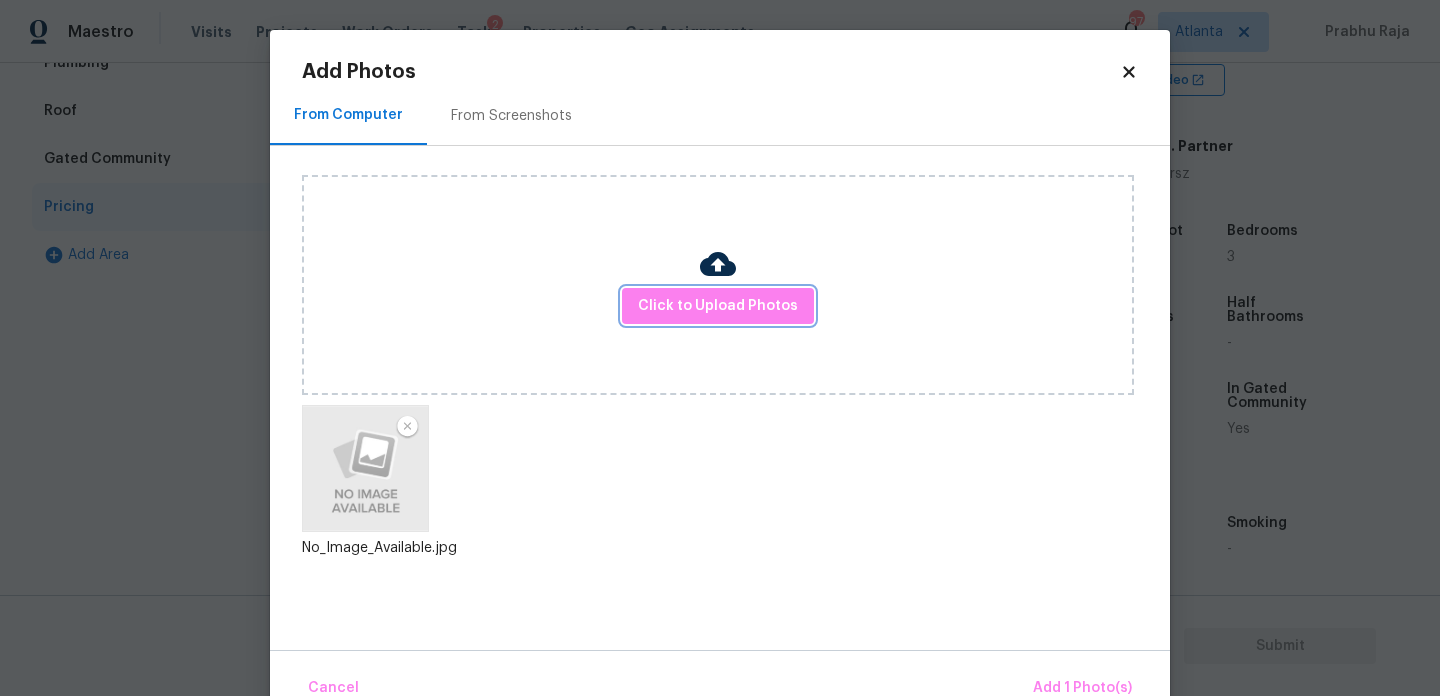 scroll, scrollTop: 44, scrollLeft: 0, axis: vertical 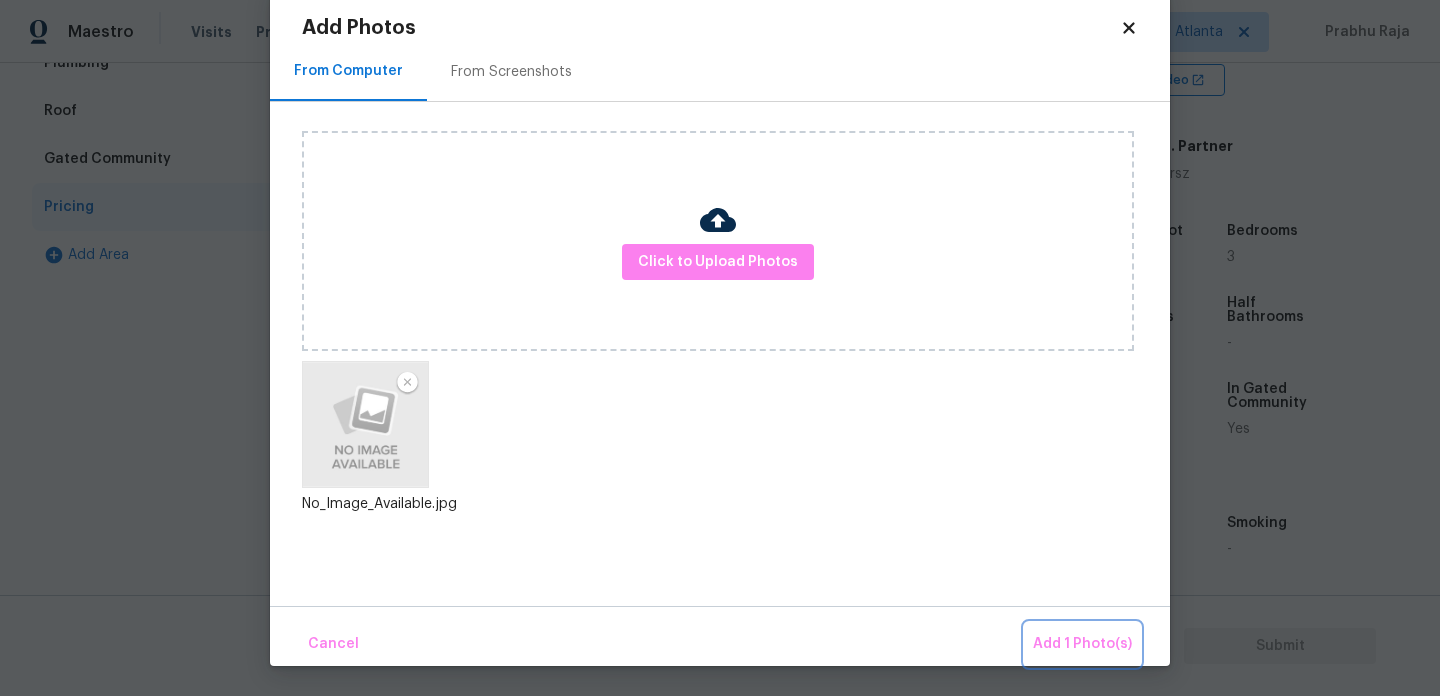 click on "Add 1 Photo(s)" at bounding box center (1082, 644) 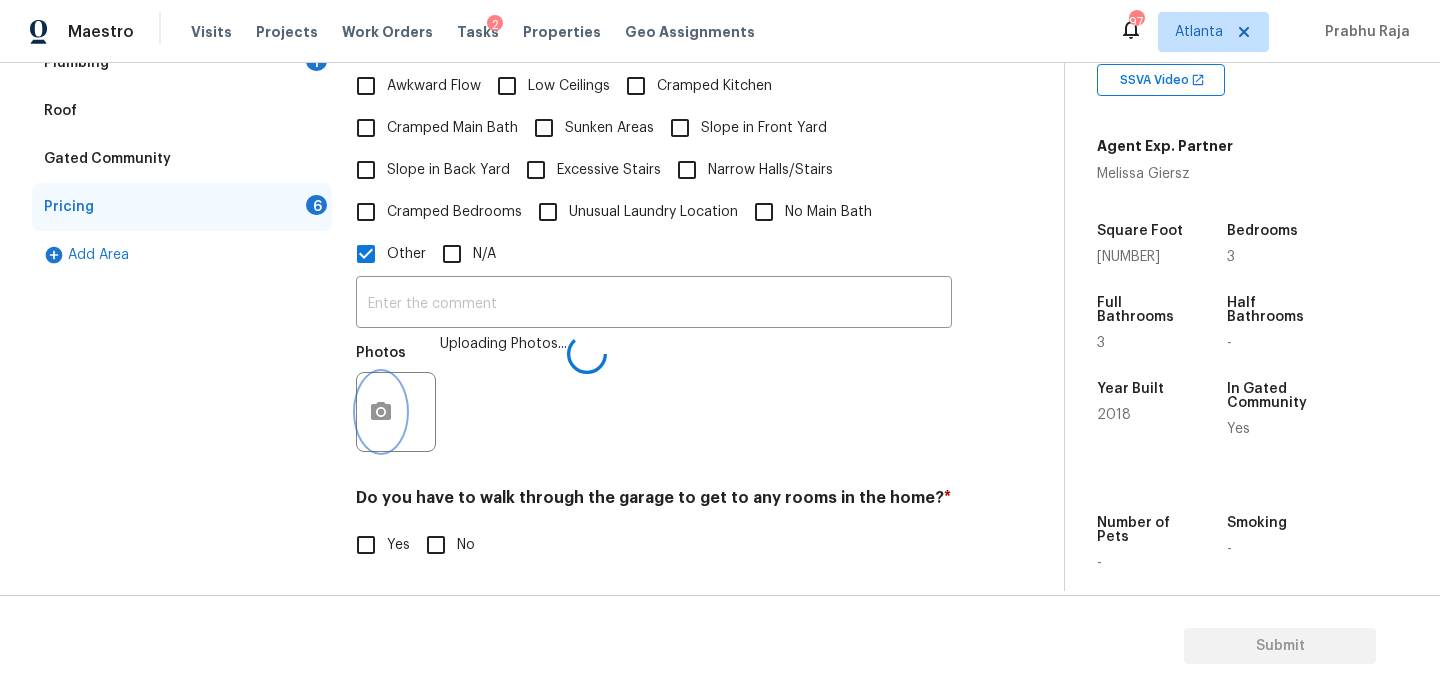 scroll, scrollTop: 0, scrollLeft: 0, axis: both 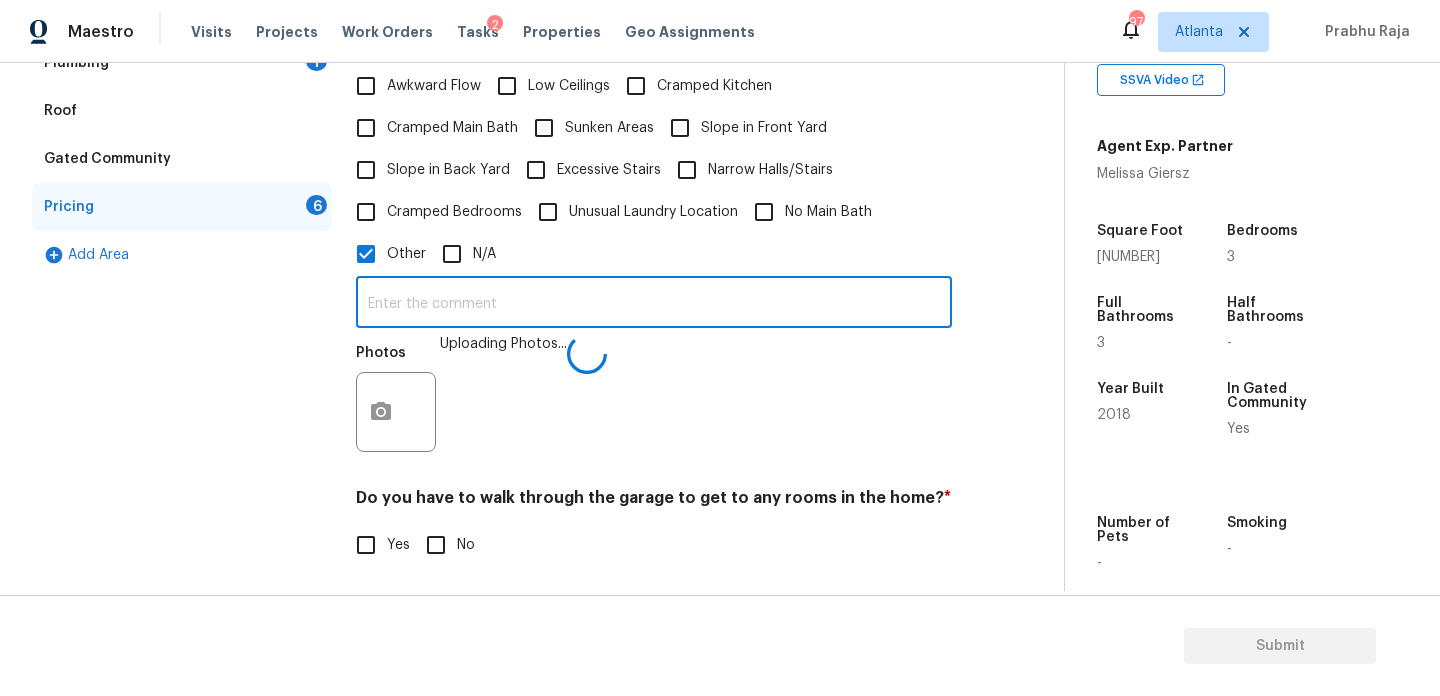 click at bounding box center [654, 304] 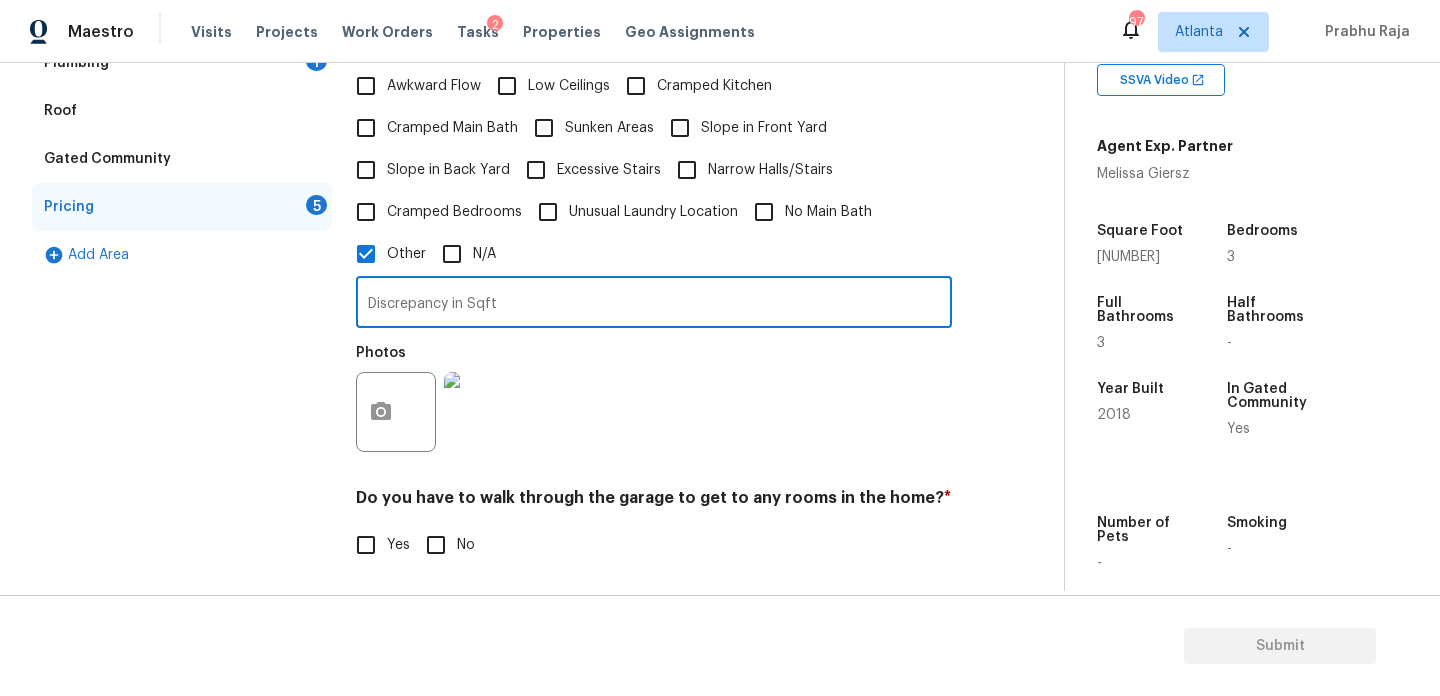type on "Discrepancy in Sqft" 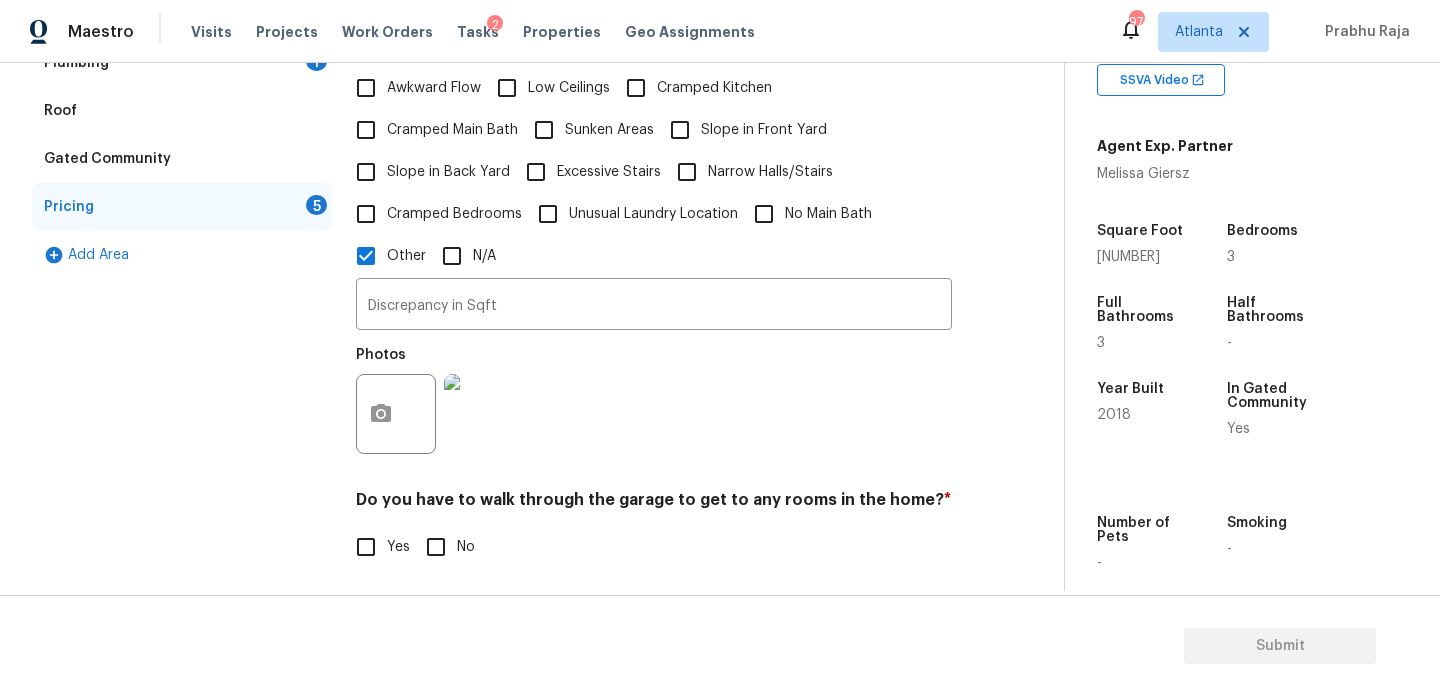 scroll, scrollTop: 0, scrollLeft: 0, axis: both 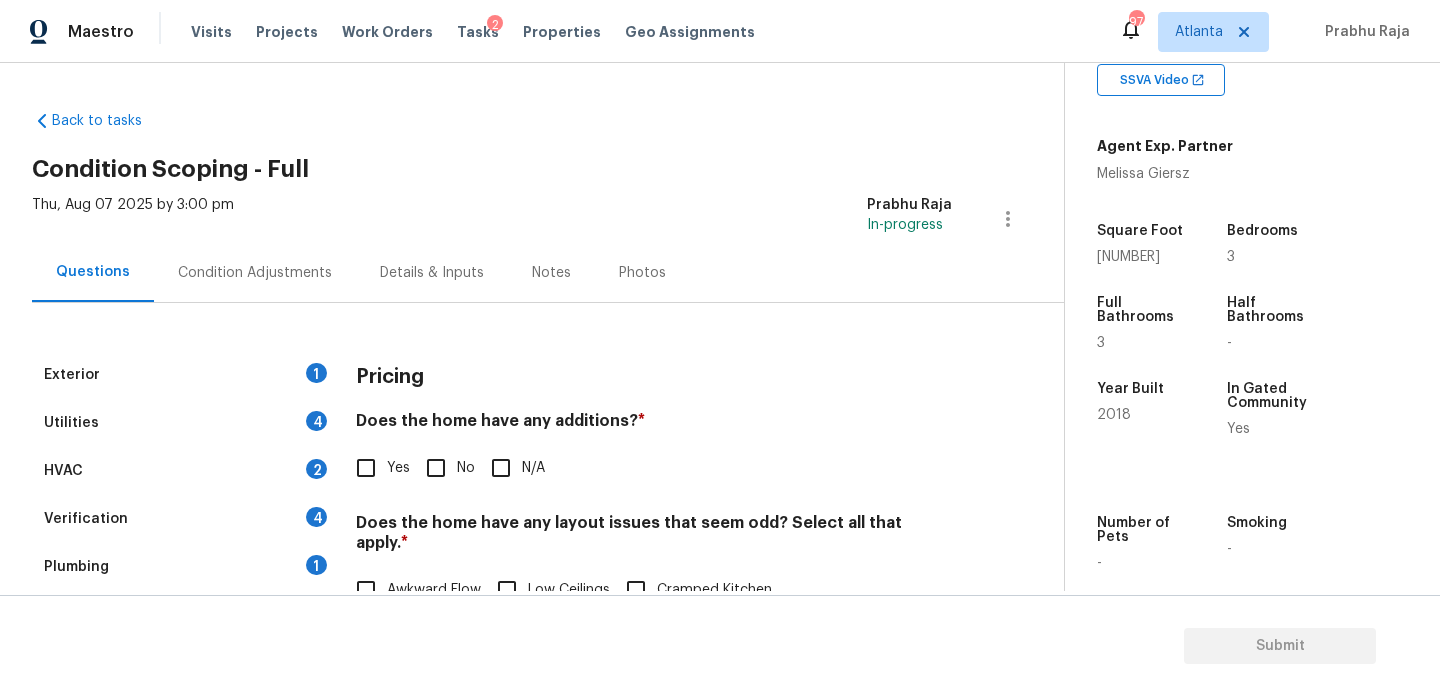 click on "Condition Adjustments" at bounding box center (255, 273) 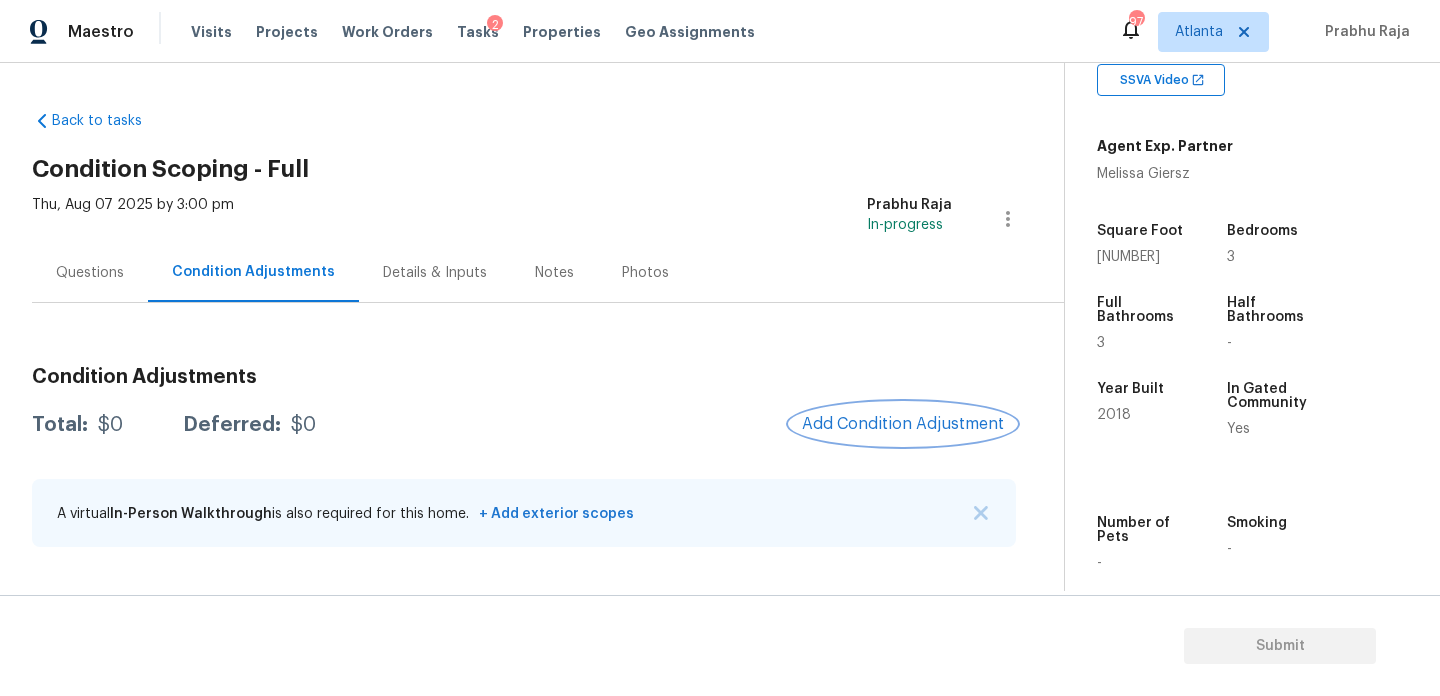 click on "Add Condition Adjustment" at bounding box center [903, 424] 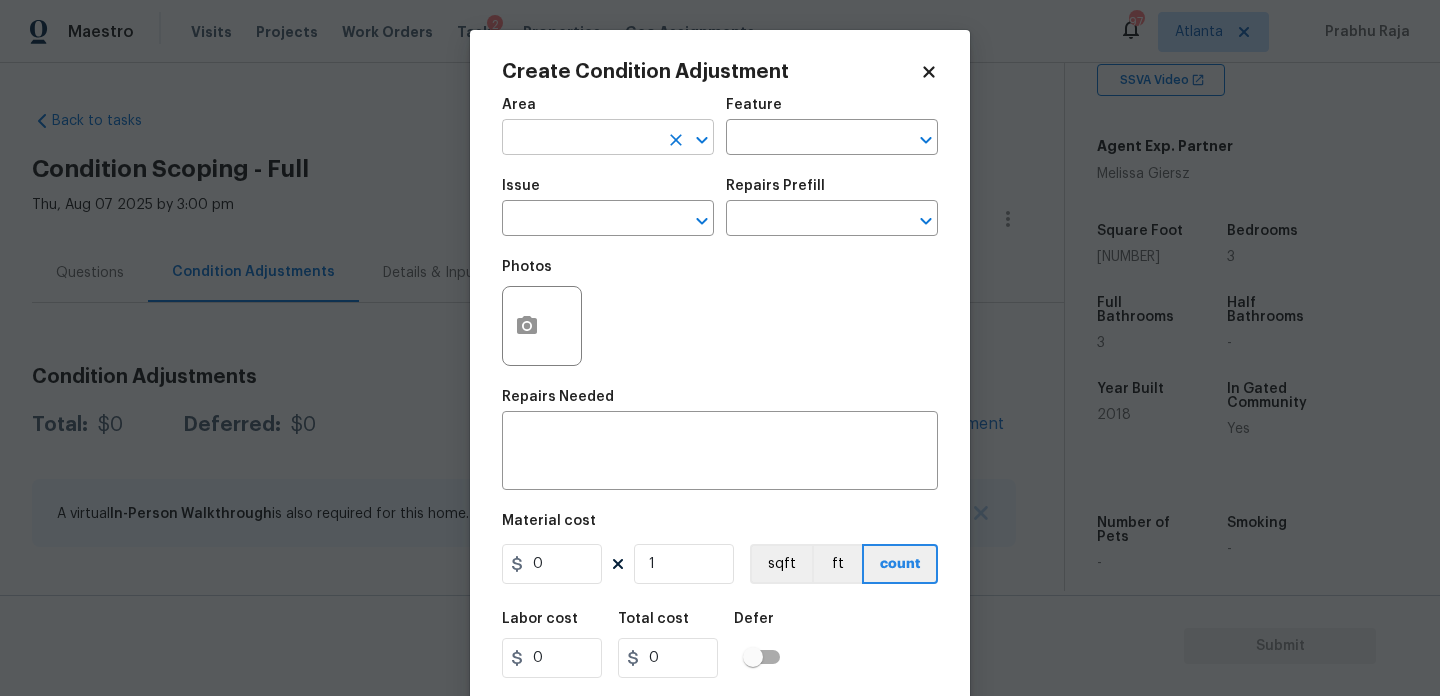 click at bounding box center [580, 139] 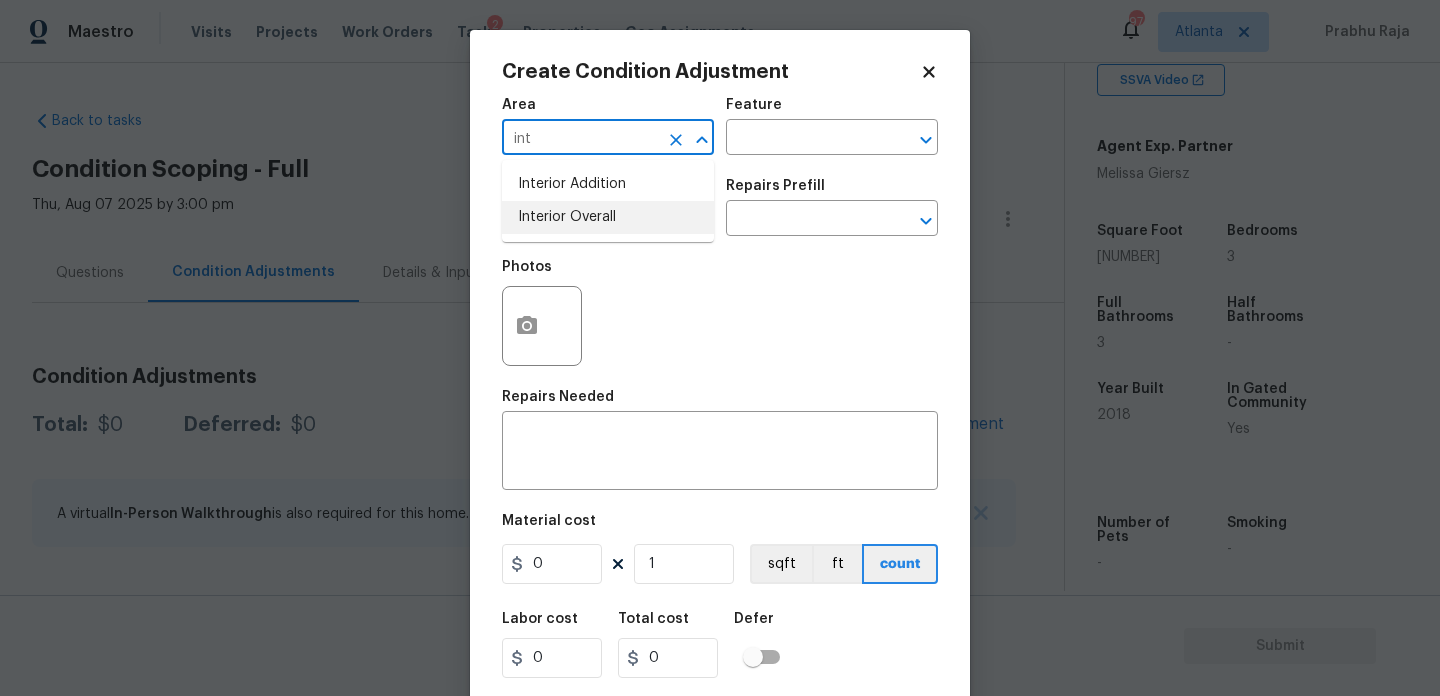 click on "Interior Overall" at bounding box center [608, 217] 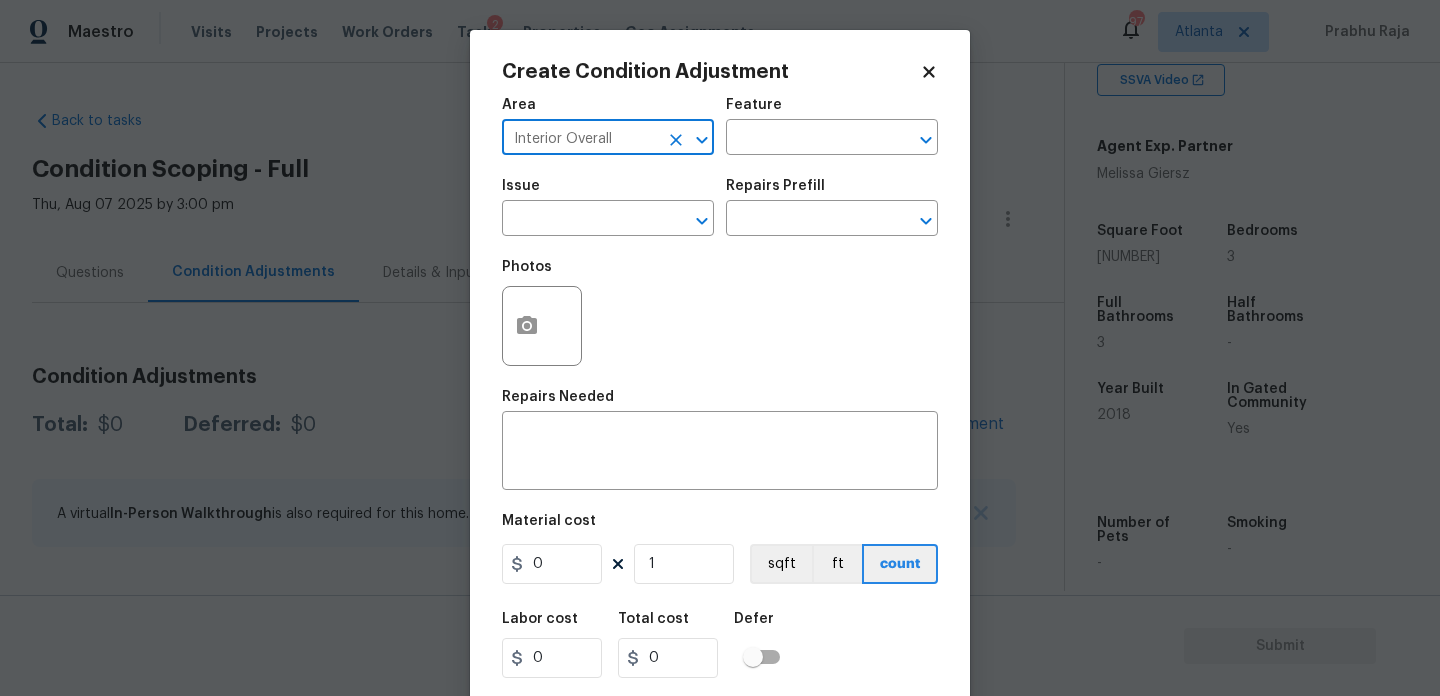 type on "Interior Overall" 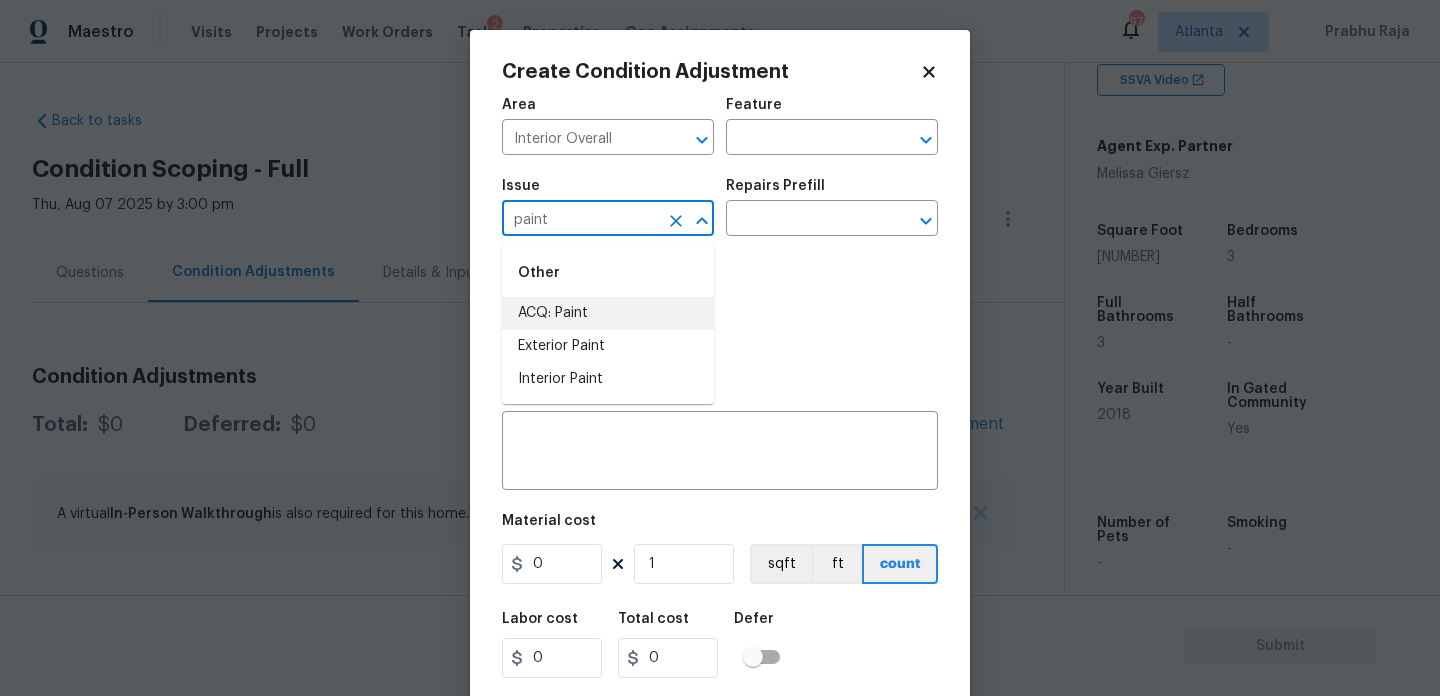 click on "ACQ: Paint" at bounding box center (608, 313) 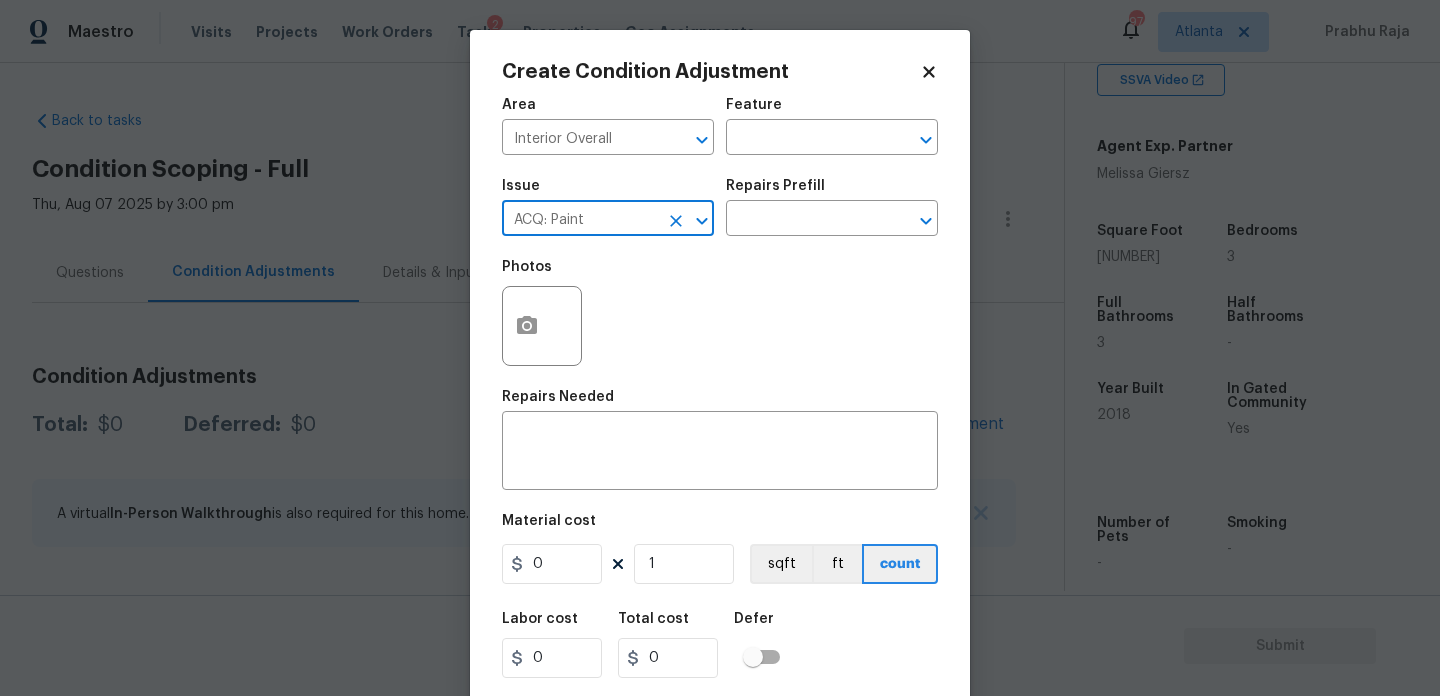 type on "ACQ: Paint" 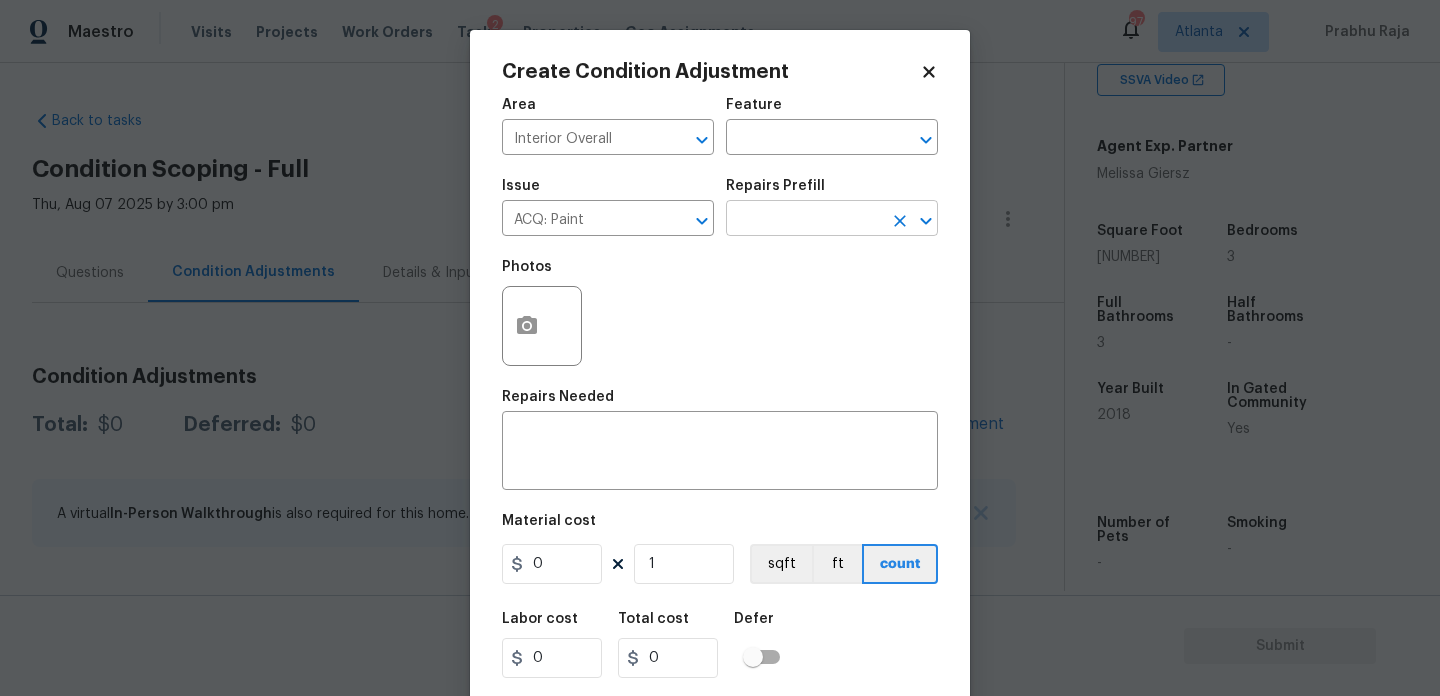 click at bounding box center [804, 220] 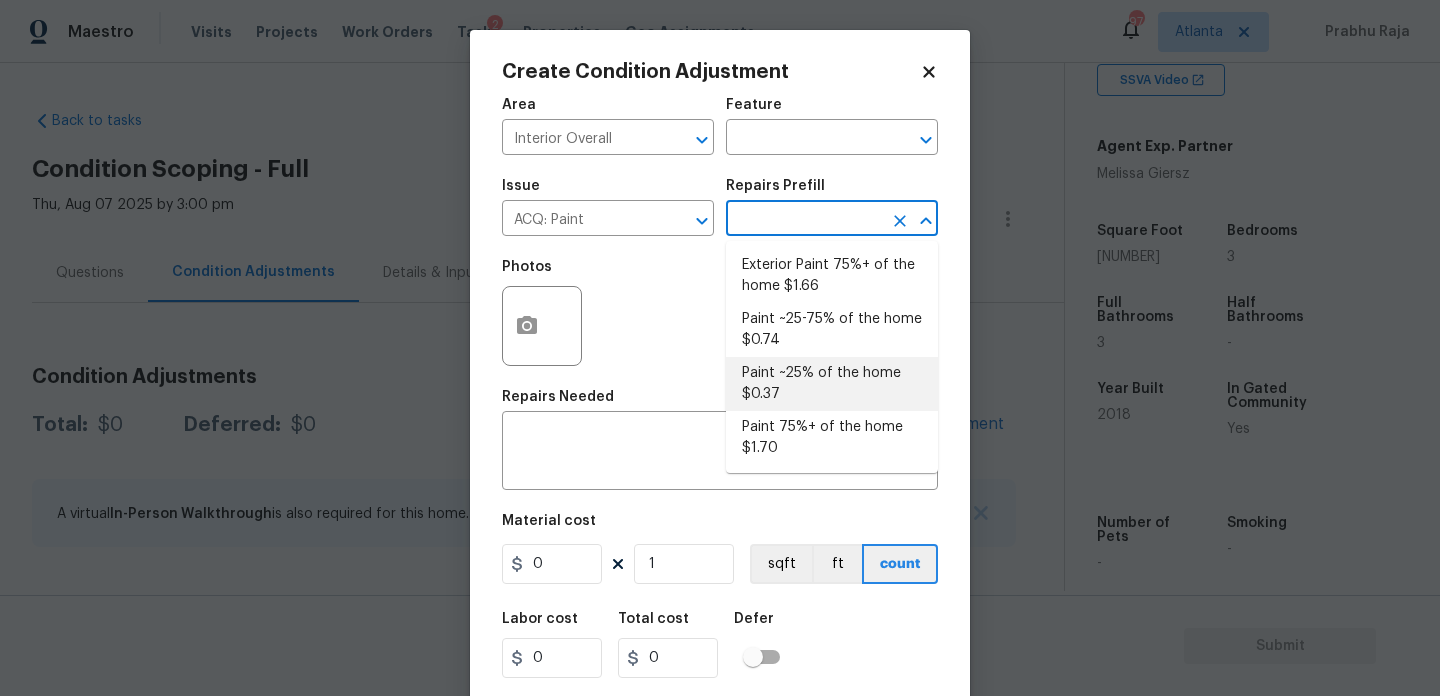 click on "Paint ~25% of the home $0.37" at bounding box center (832, 384) 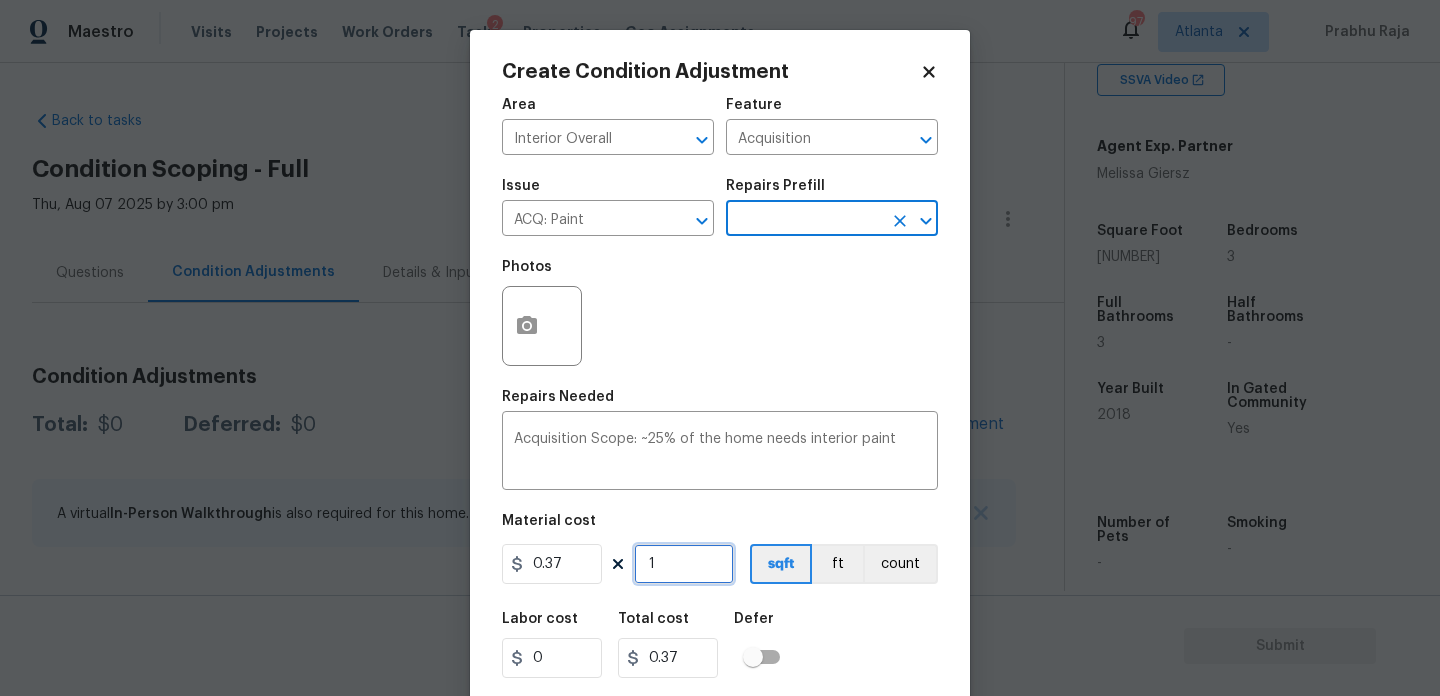 click on "1" at bounding box center [684, 564] 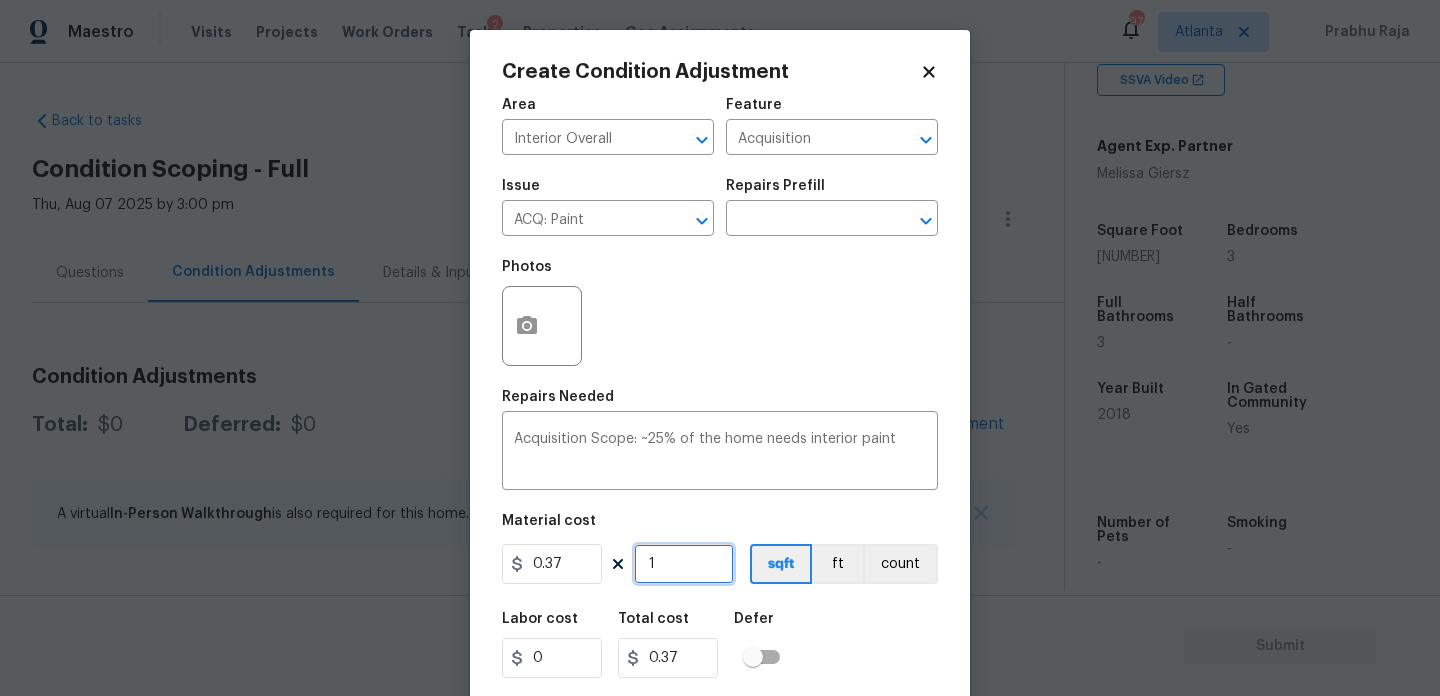 type on "0" 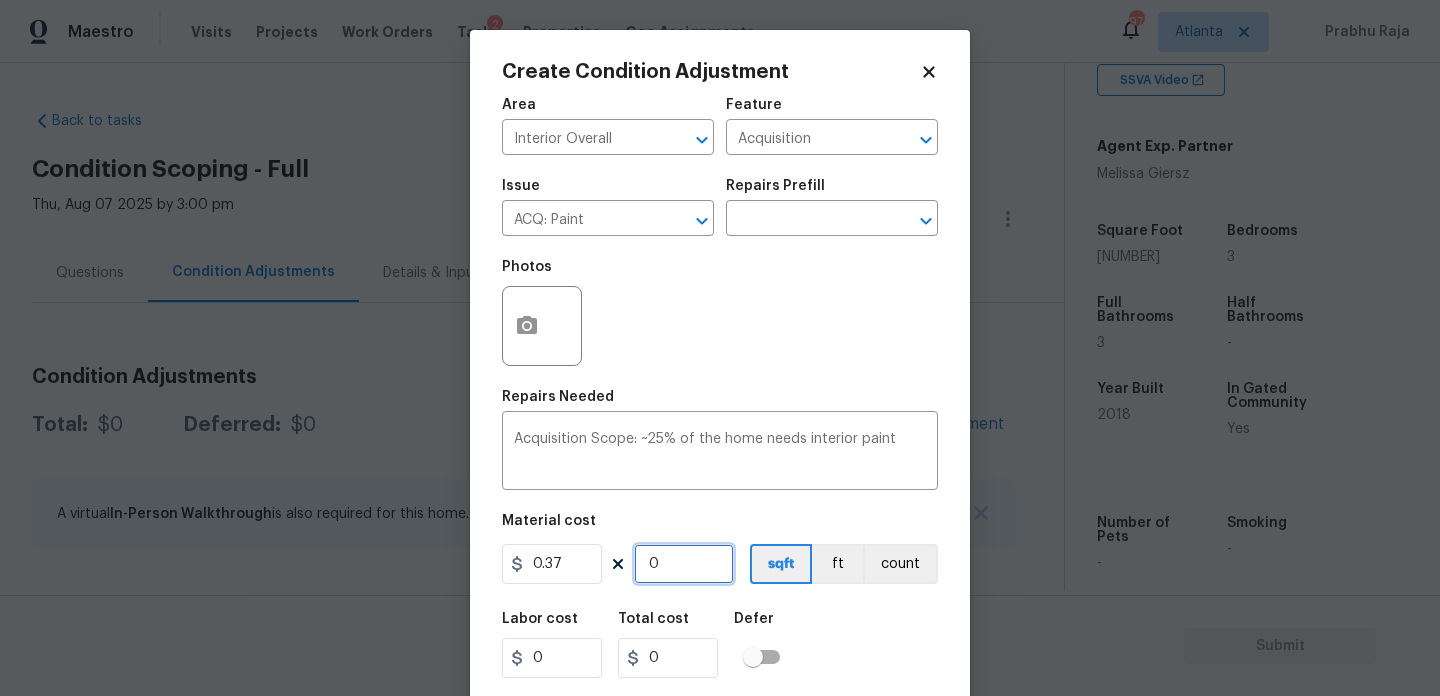 paste on "270" 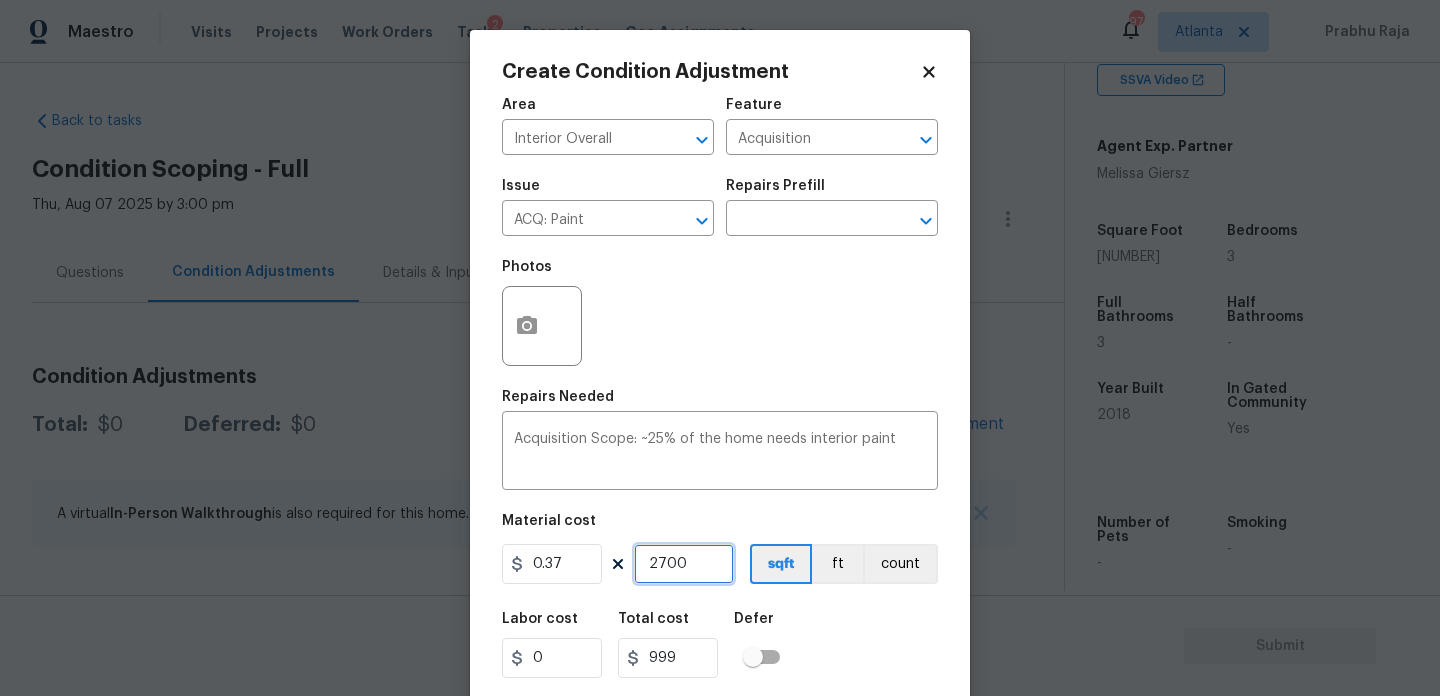 scroll, scrollTop: 51, scrollLeft: 0, axis: vertical 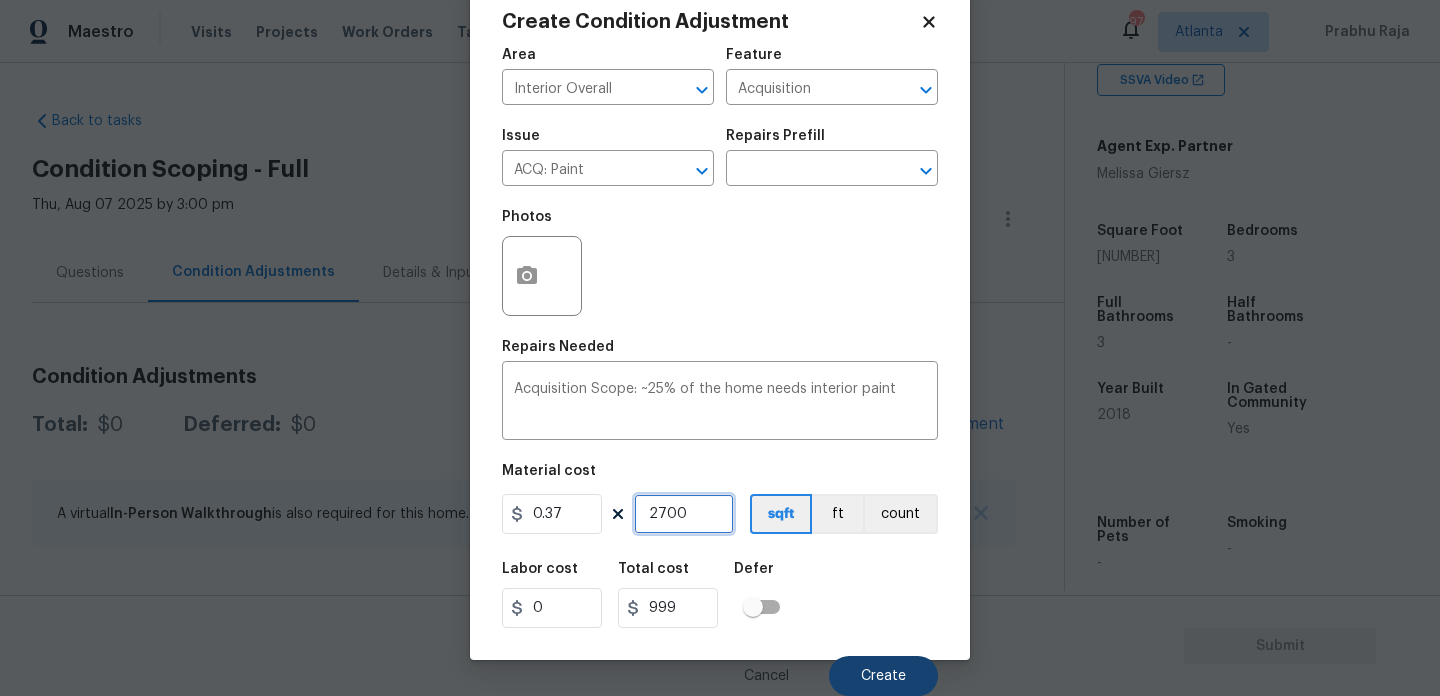 type on "2700" 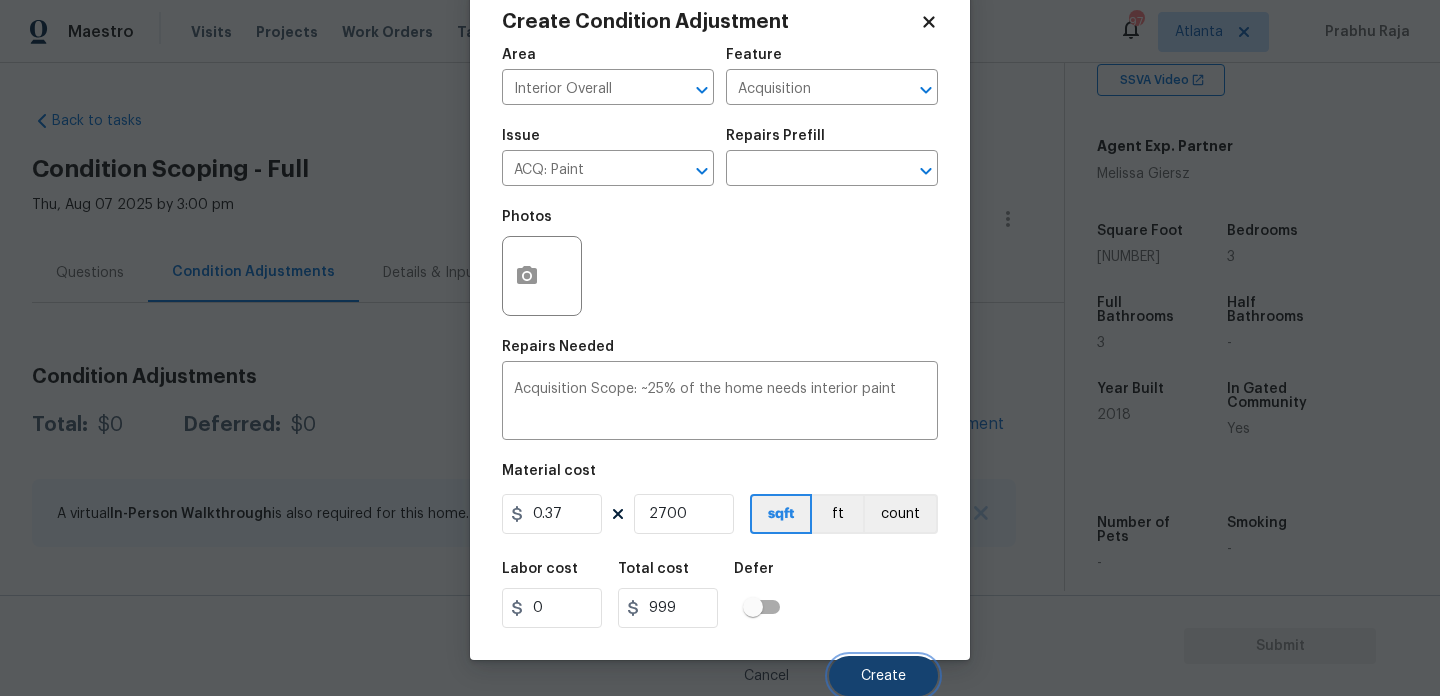 click on "Create" at bounding box center [883, 676] 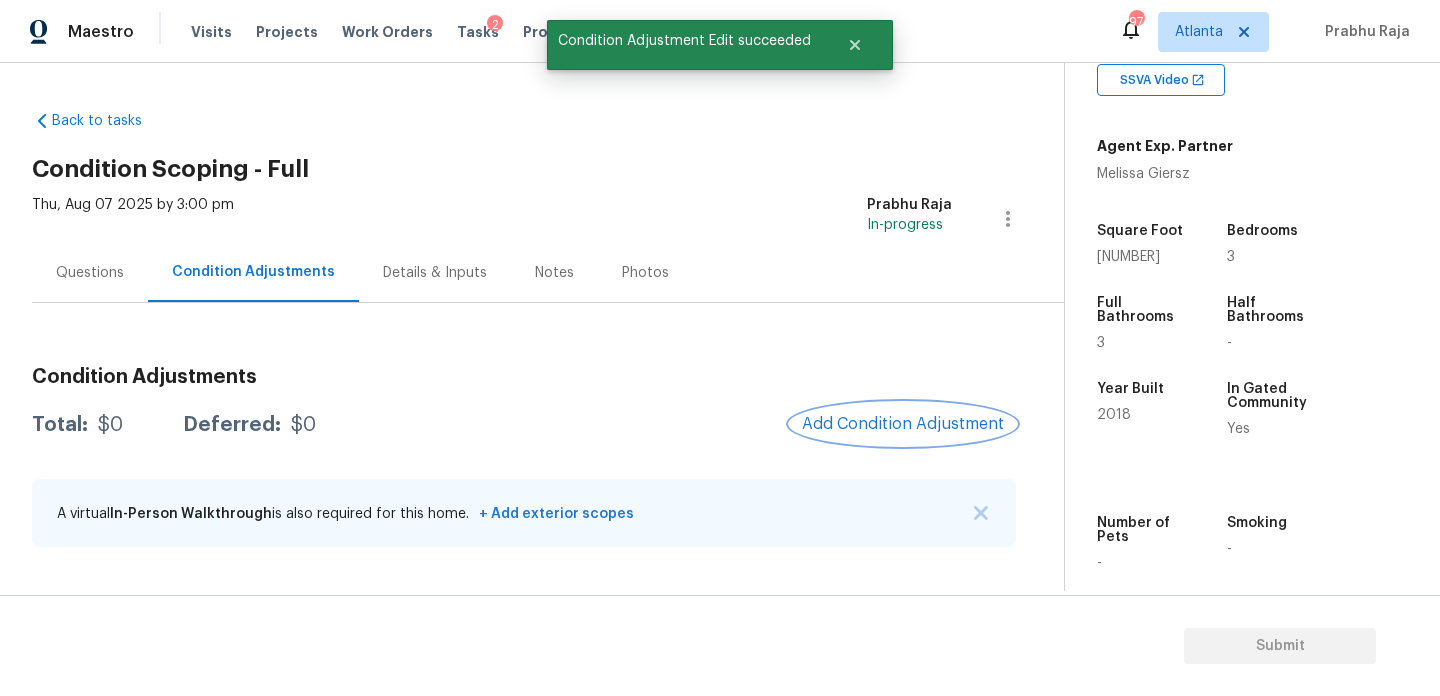 scroll, scrollTop: 0, scrollLeft: 0, axis: both 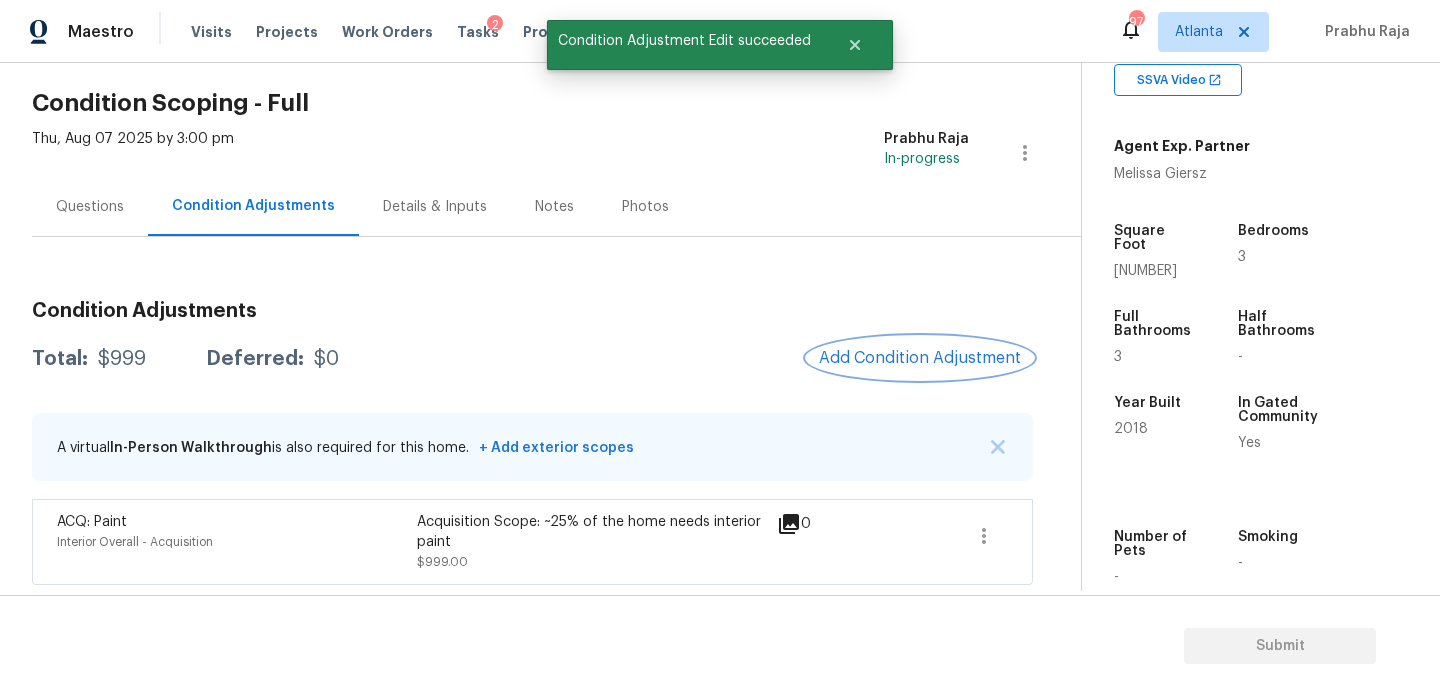 click on "Add Condition Adjustment" at bounding box center (920, 358) 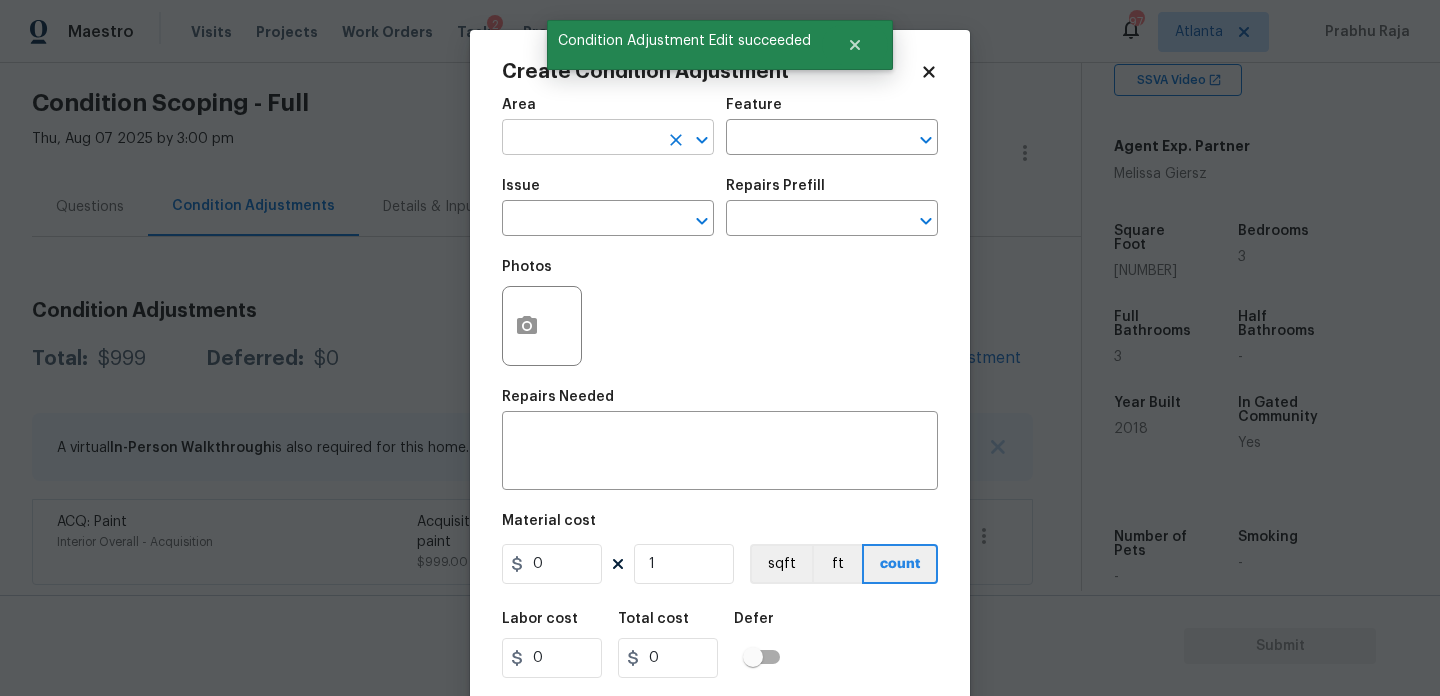 click at bounding box center [580, 139] 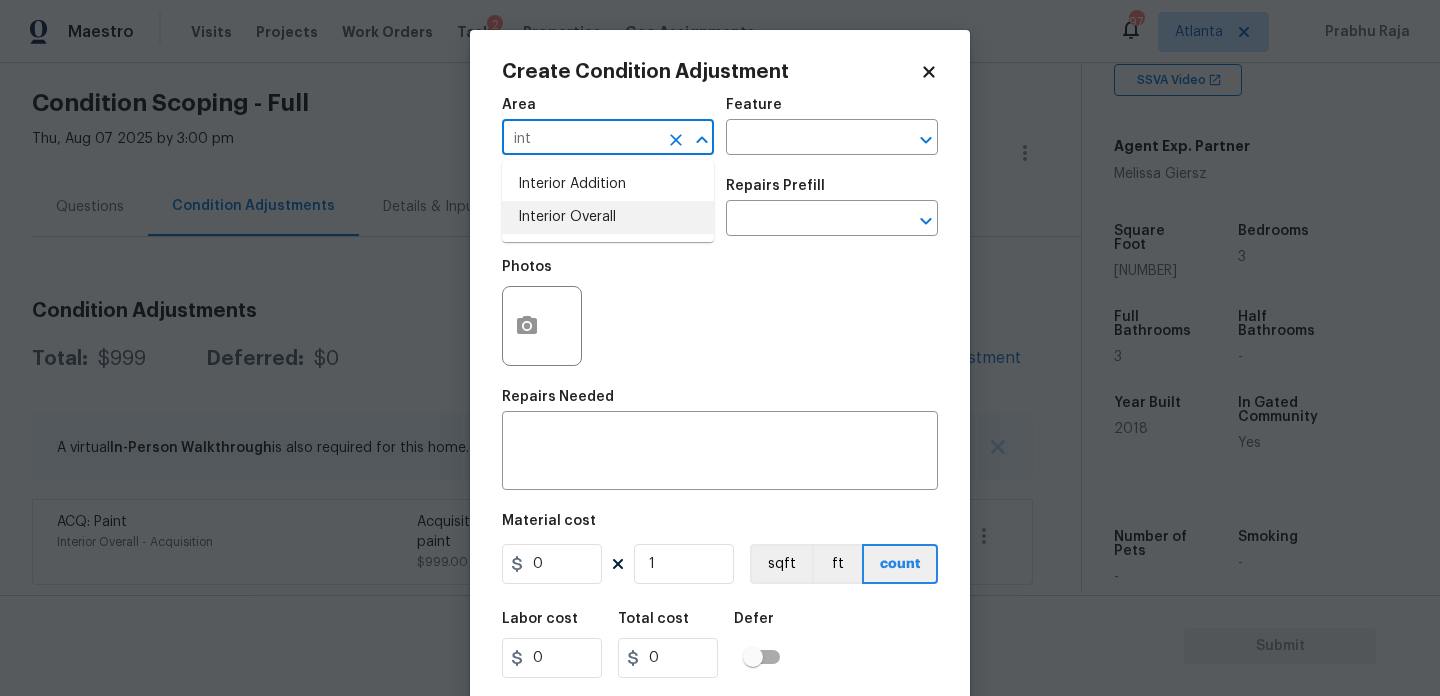 click on "Interior Overall" at bounding box center (608, 217) 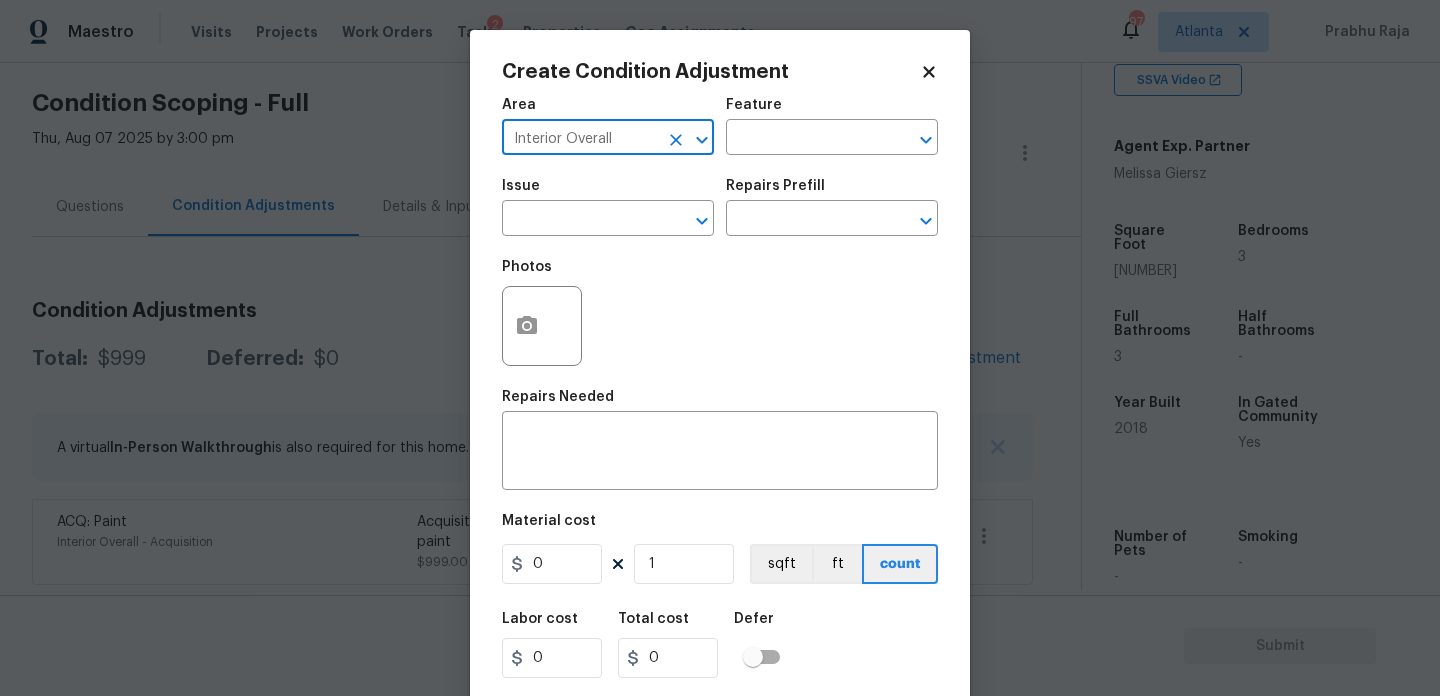 type on "Interior Overall" 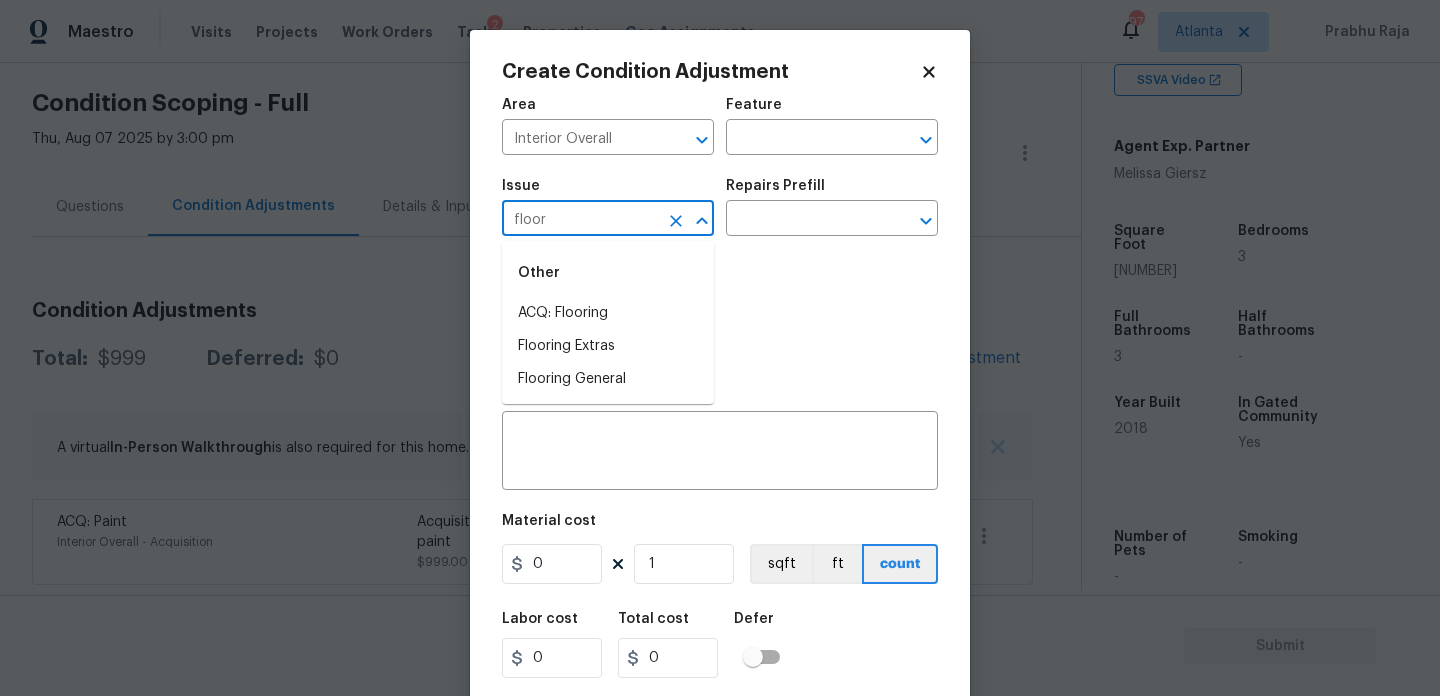 click on "Other" at bounding box center (608, 273) 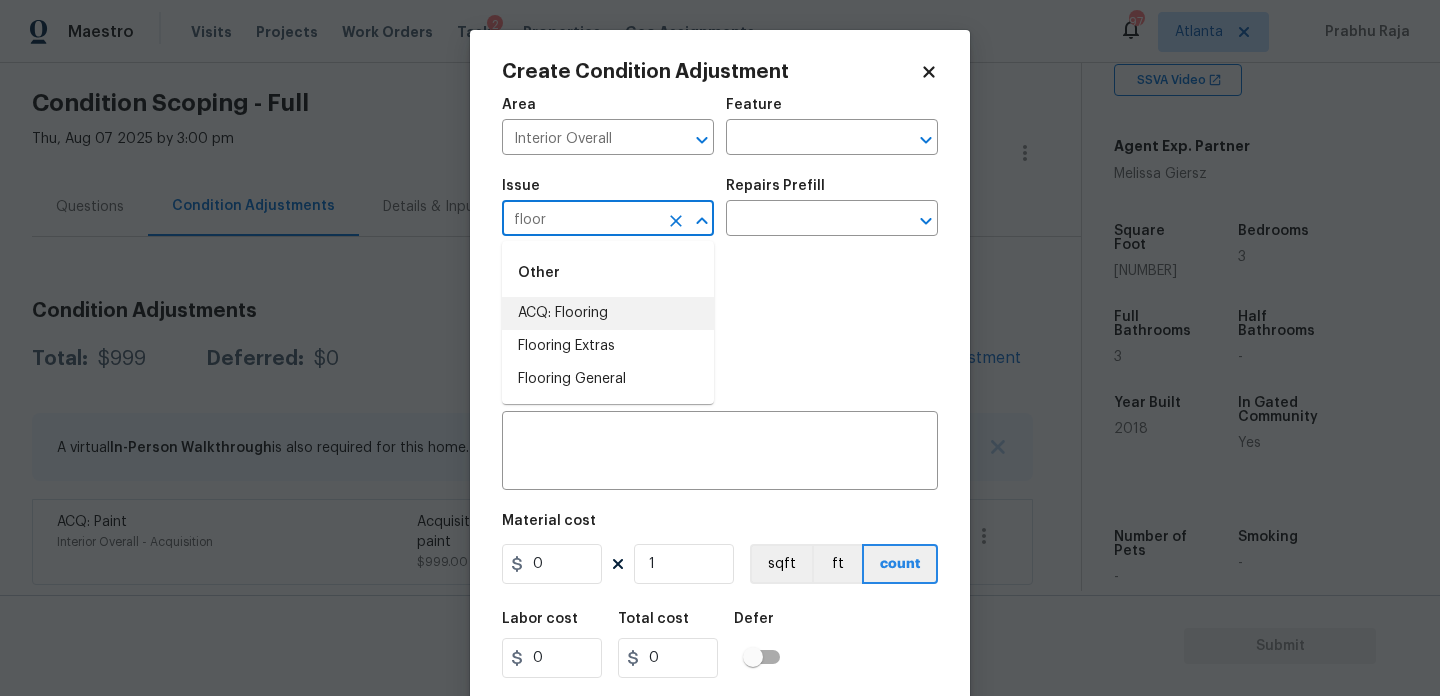 click on "ACQ: Flooring" at bounding box center [608, 313] 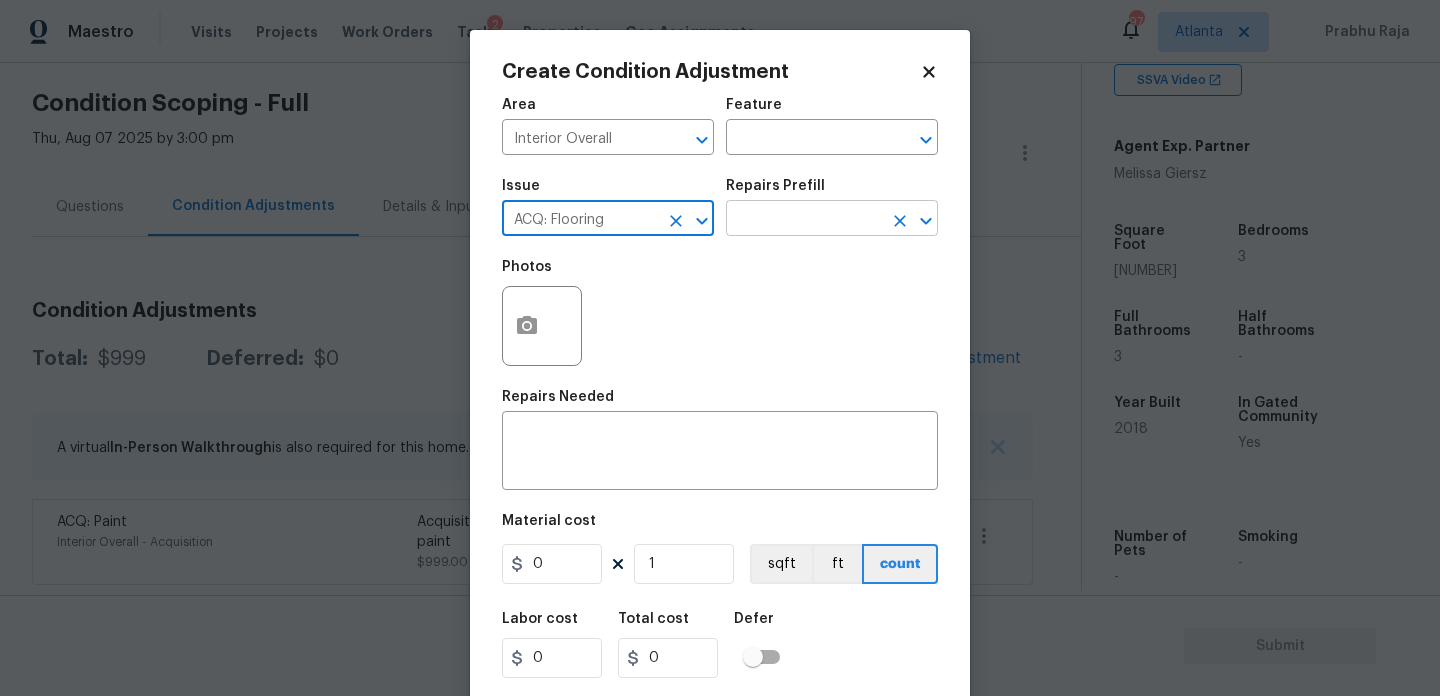 type on "ACQ: Flooring" 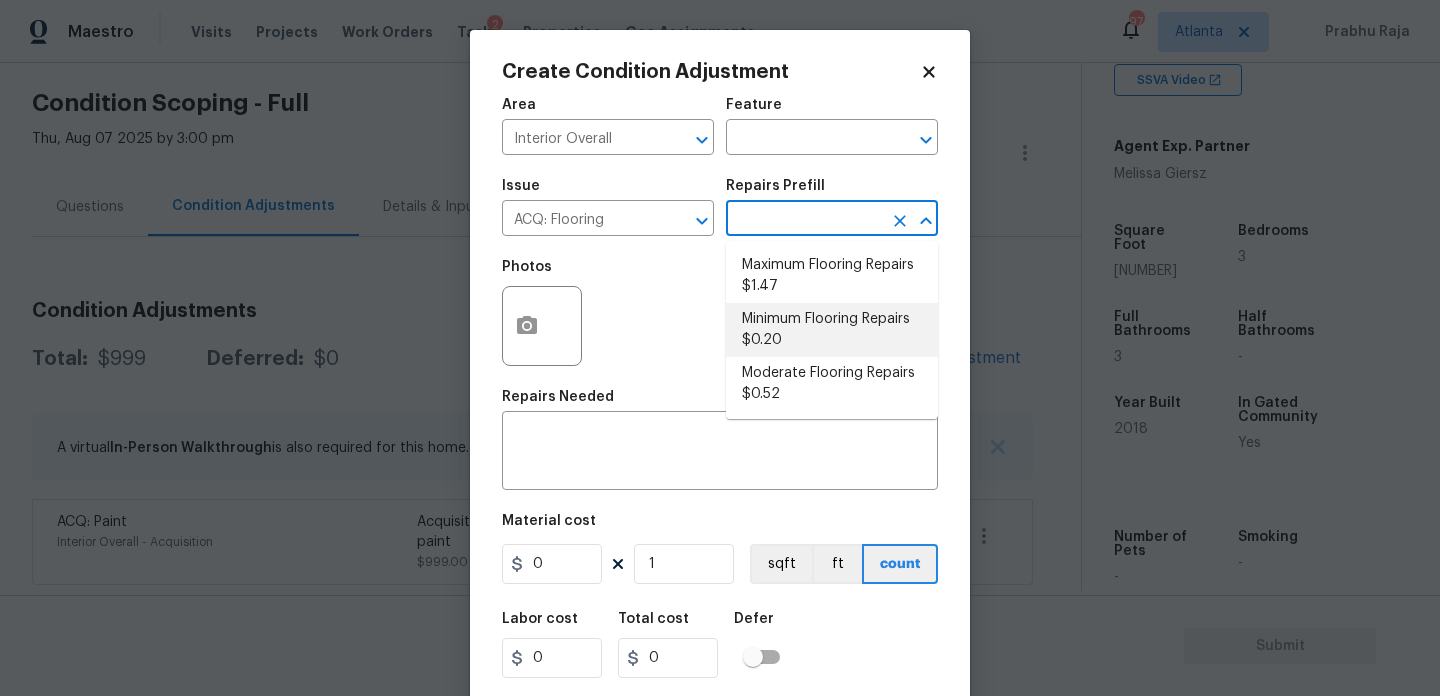 click on "Minimum Flooring Repairs $0.20" at bounding box center [832, 330] 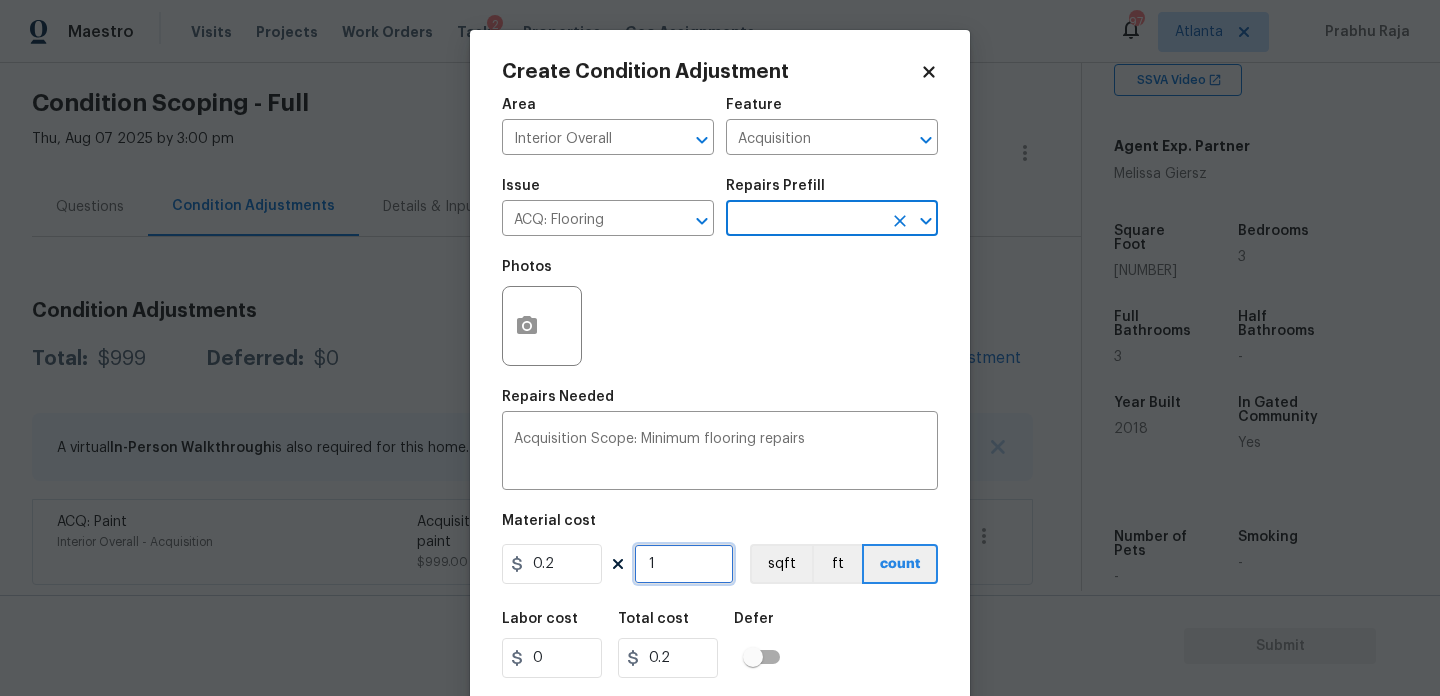 click on "1" at bounding box center (684, 564) 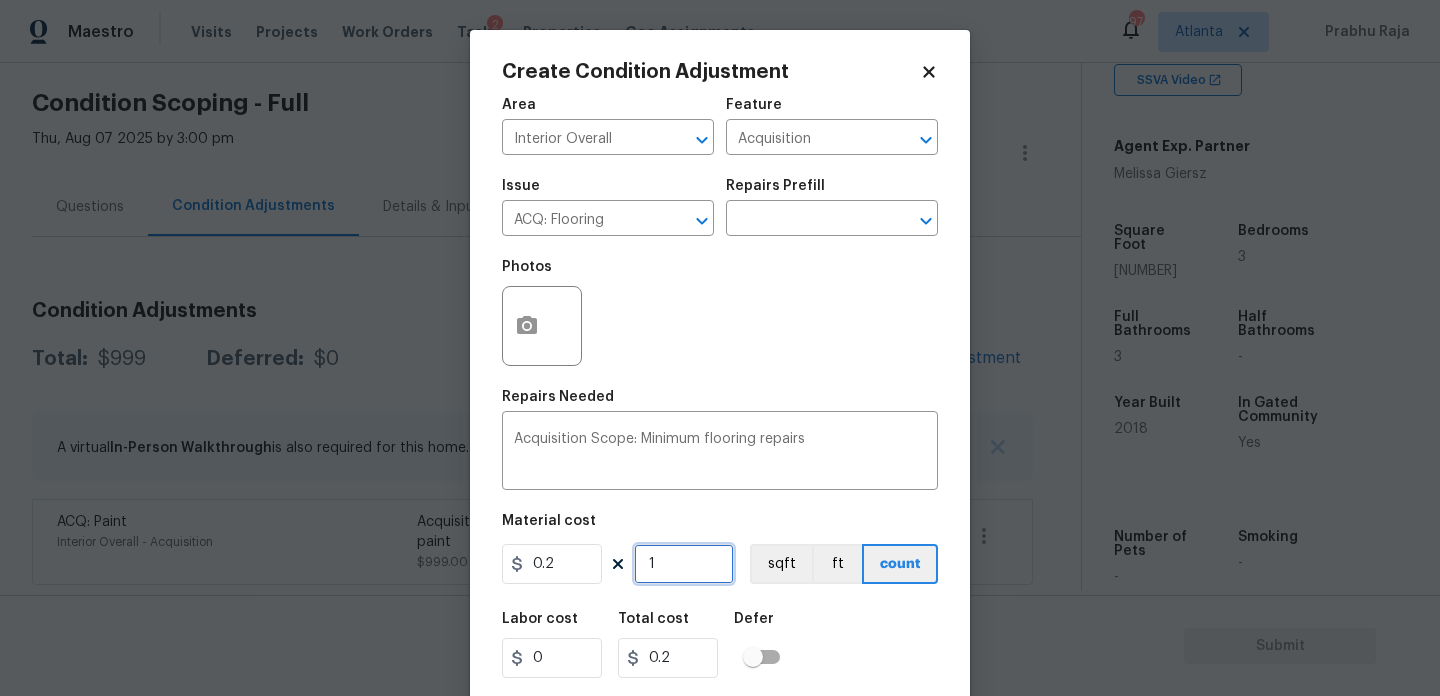 type on "0" 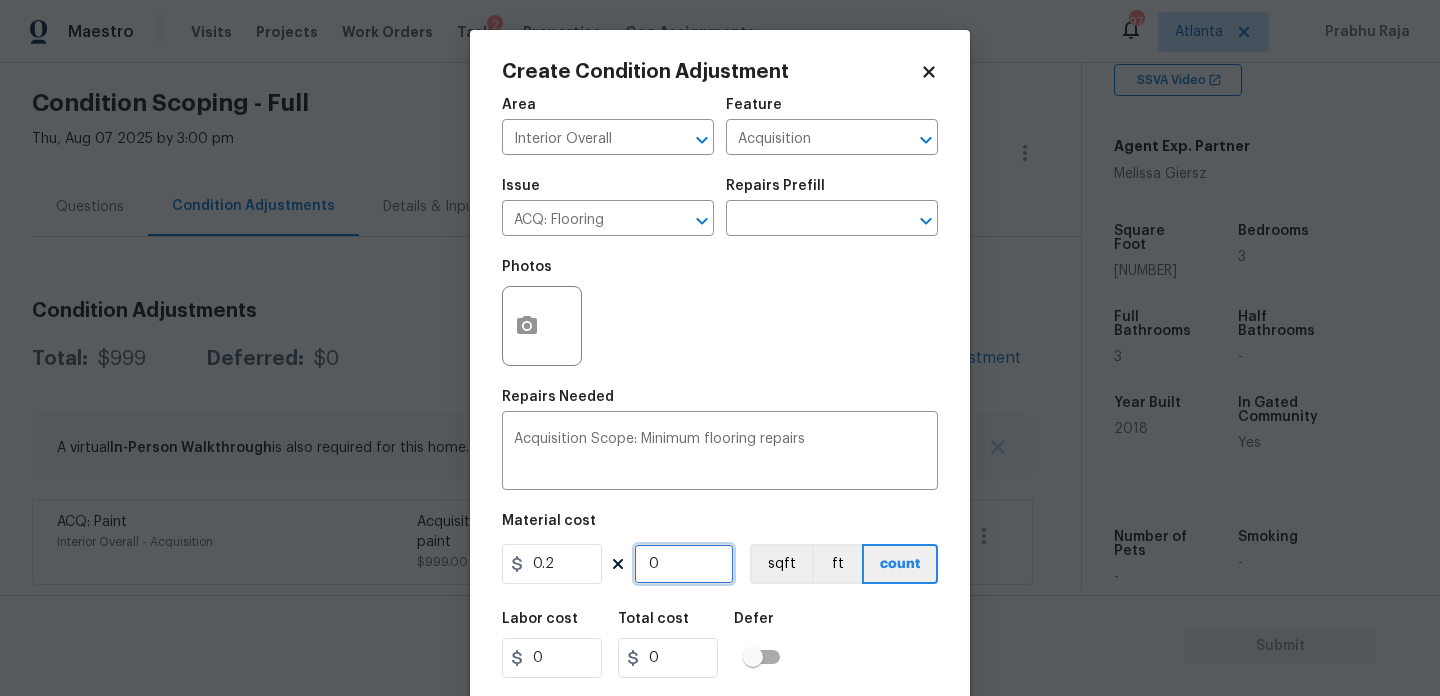 paste on "270" 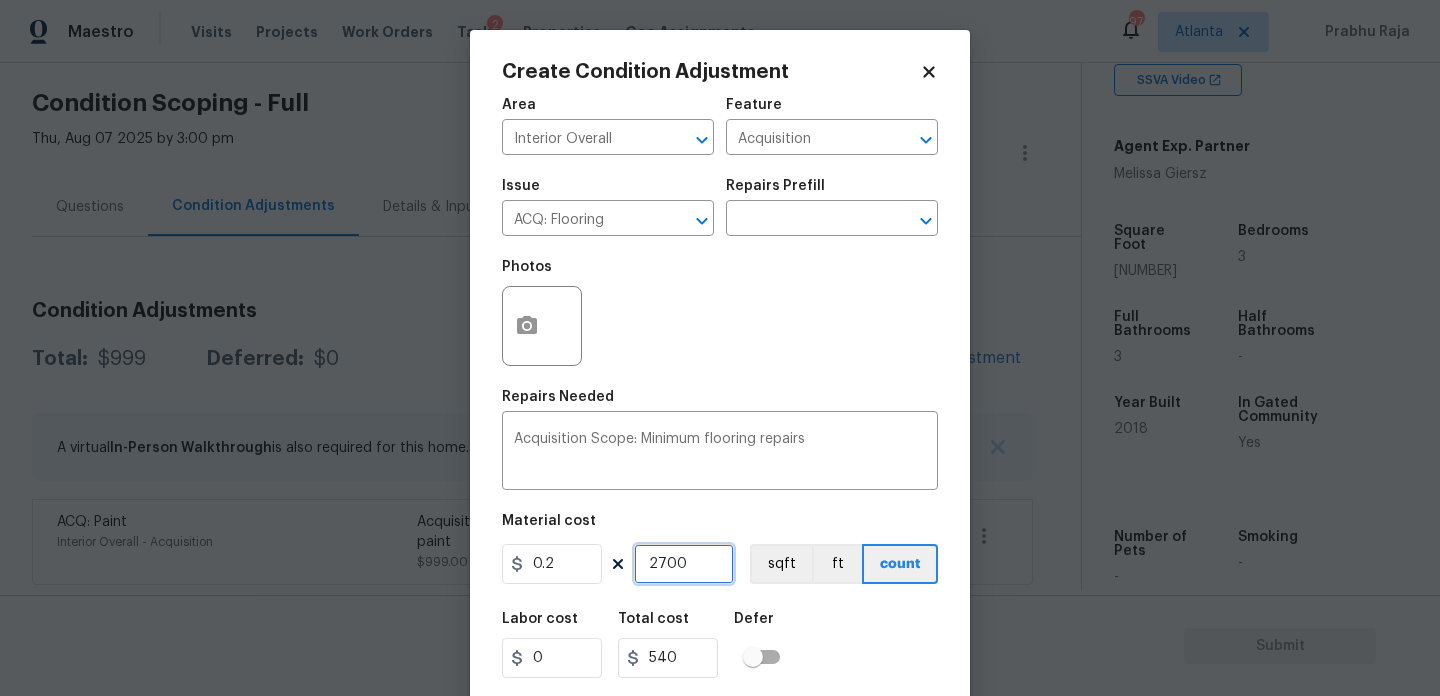 type on "2700" 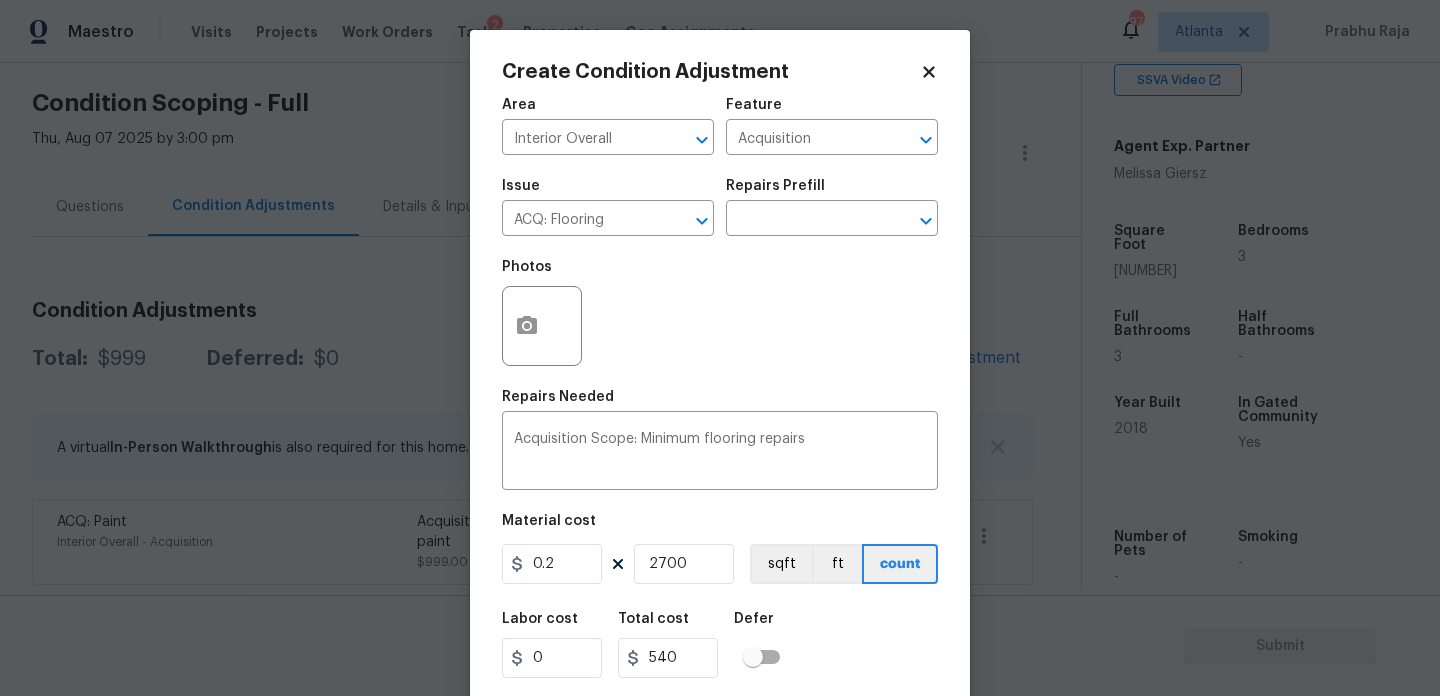 click on "Photos" at bounding box center (720, 313) 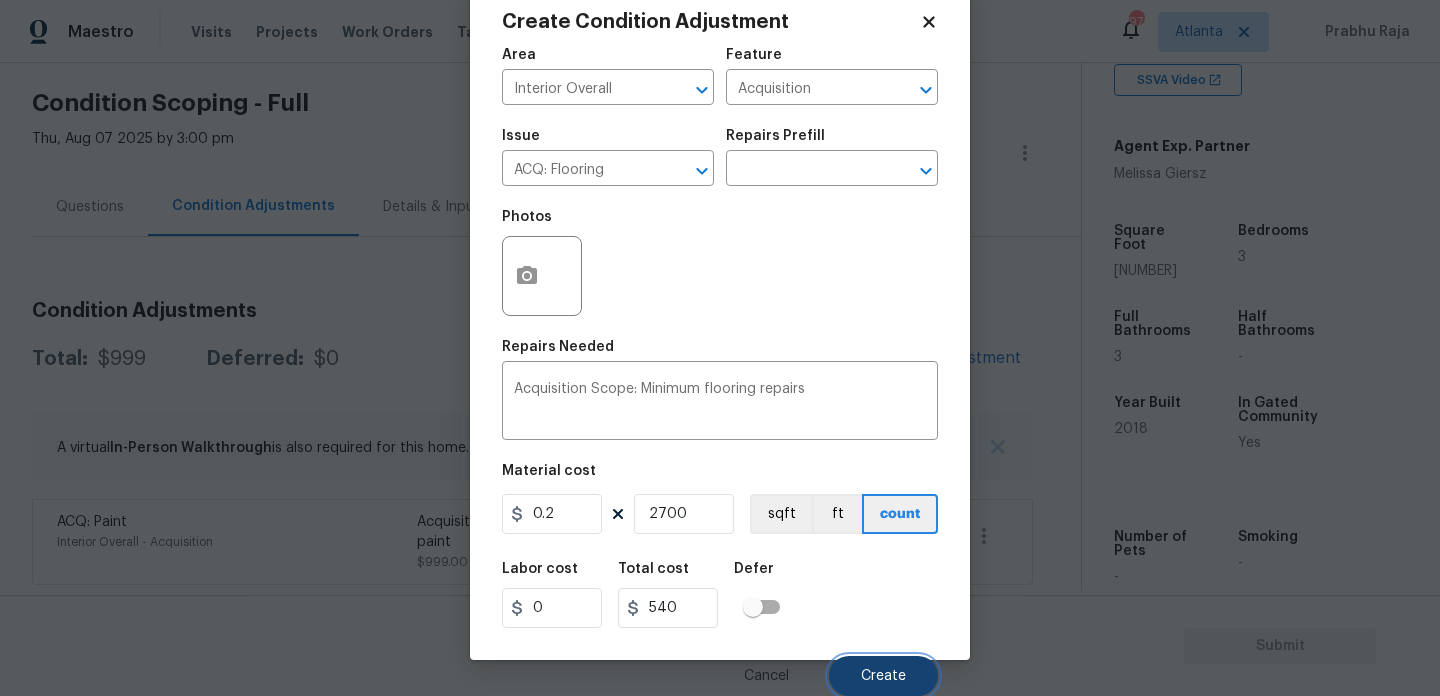 click on "Create" at bounding box center [883, 676] 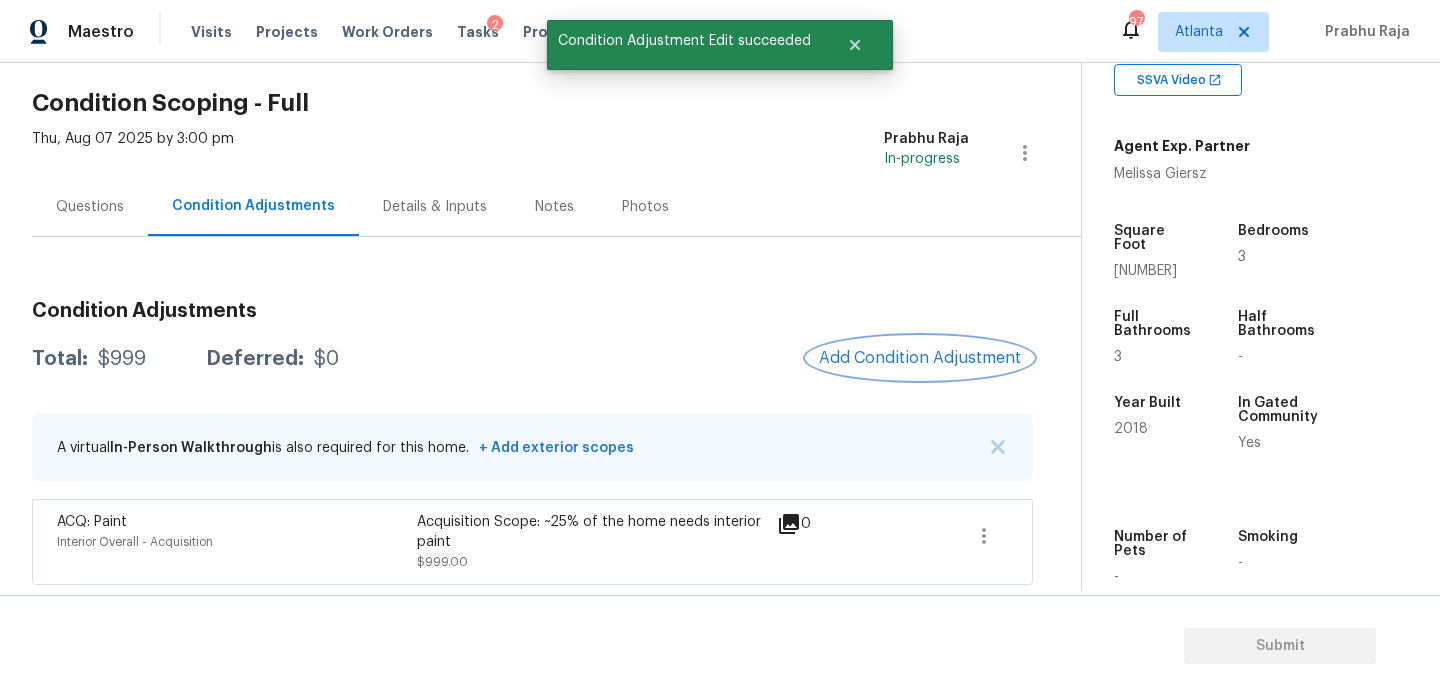 scroll, scrollTop: 0, scrollLeft: 0, axis: both 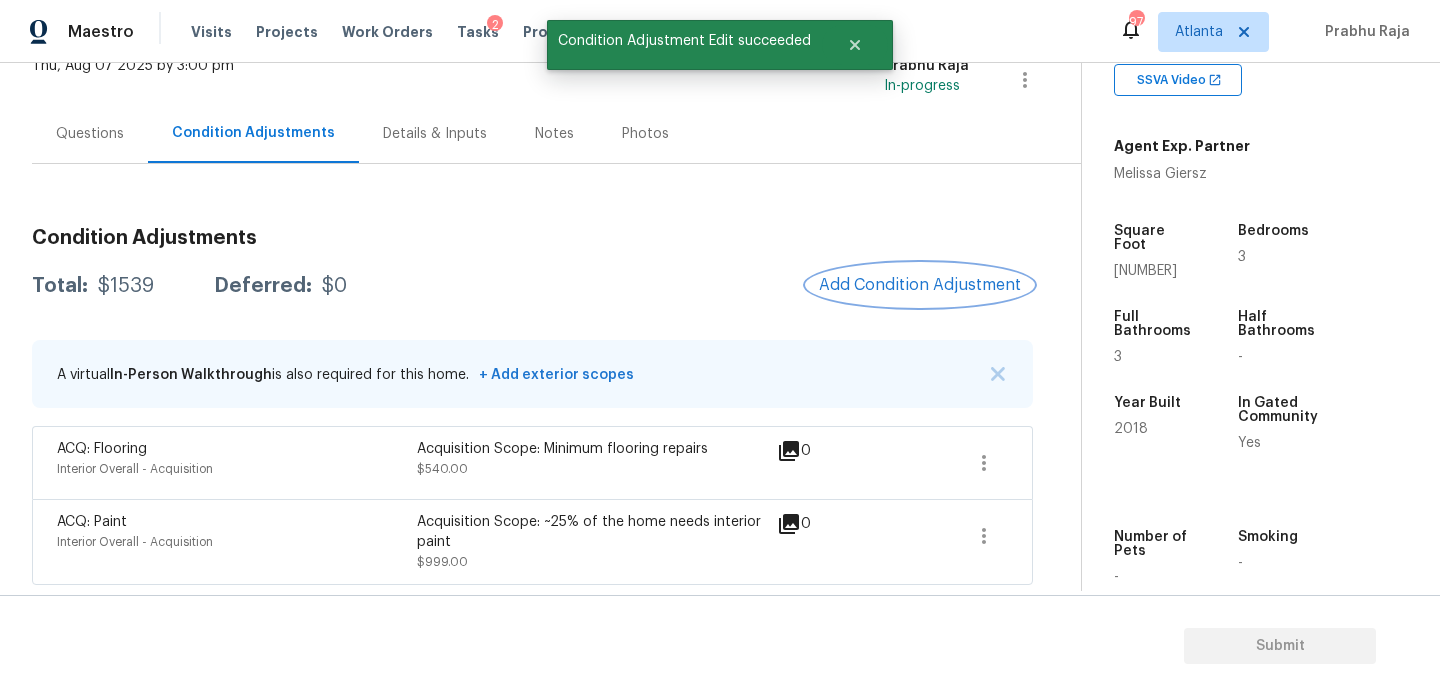 click on "Add Condition Adjustment" at bounding box center (920, 285) 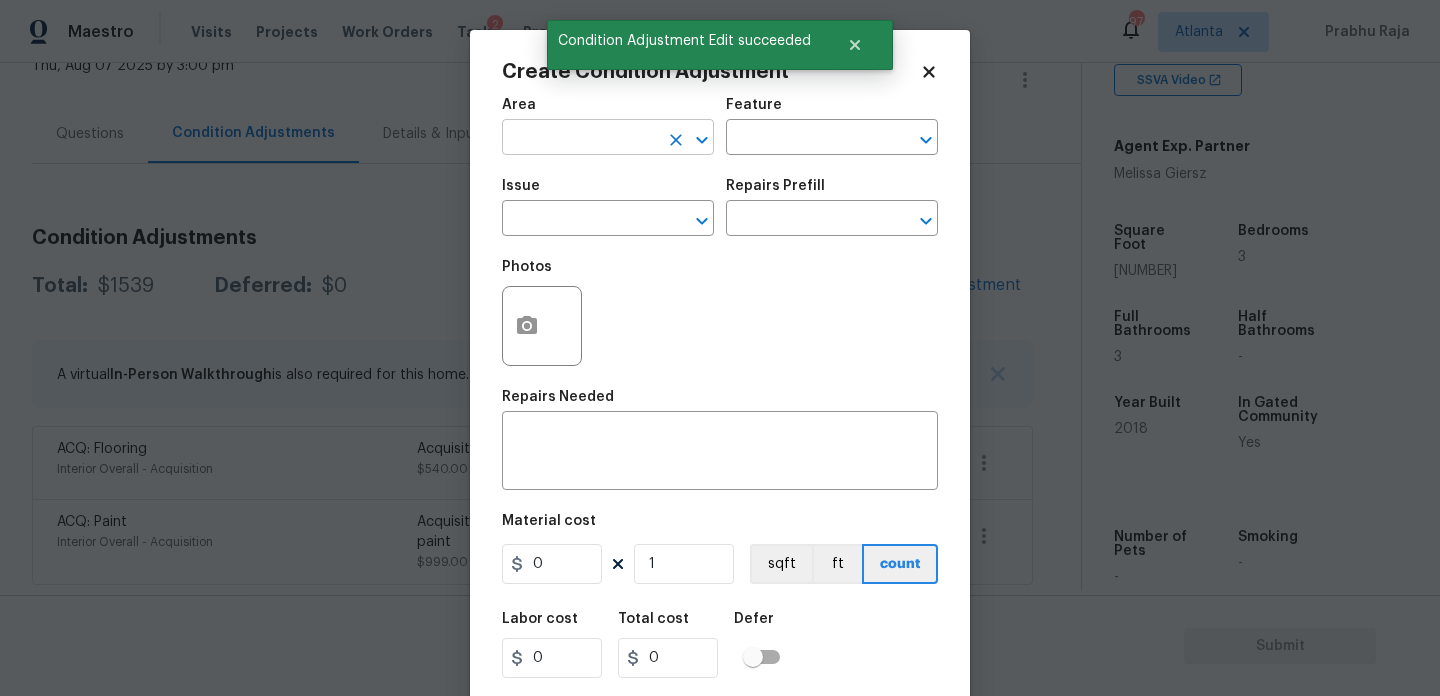 click at bounding box center [580, 139] 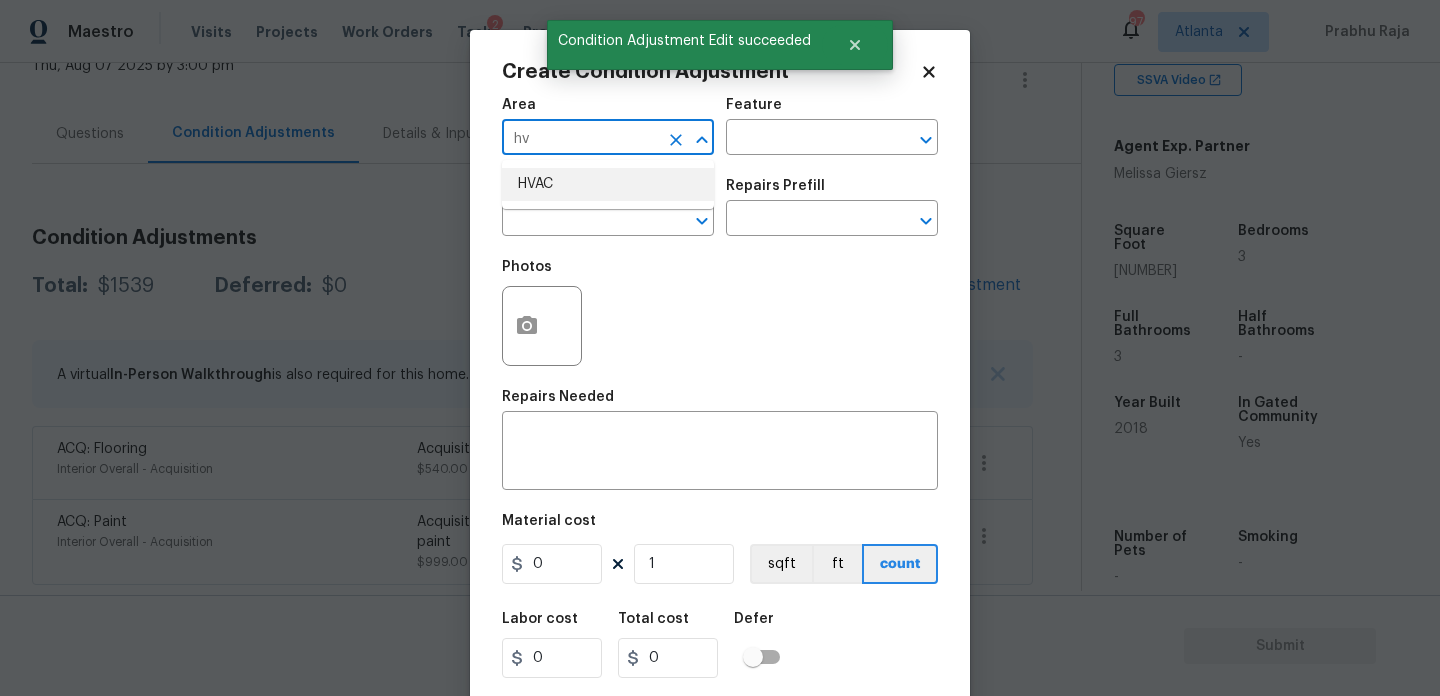 click on "HVAC" at bounding box center (608, 184) 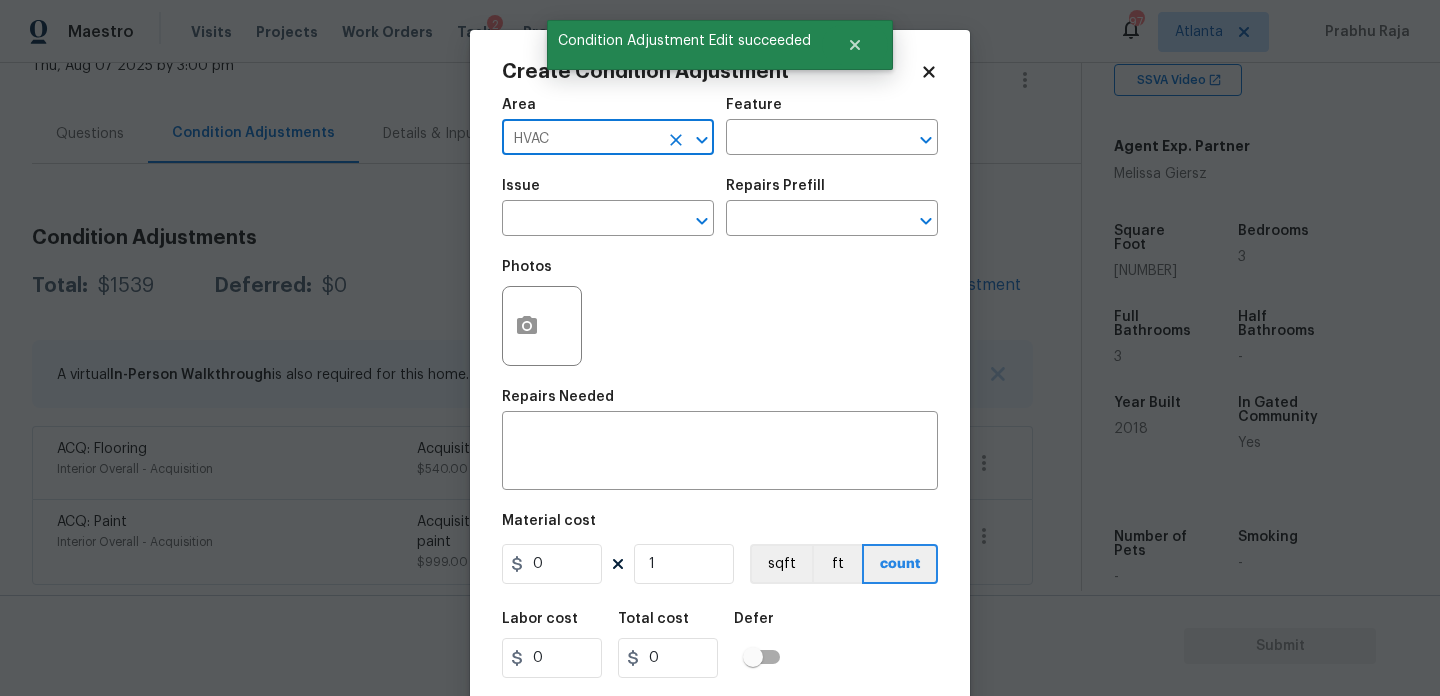 type on "HVAC" 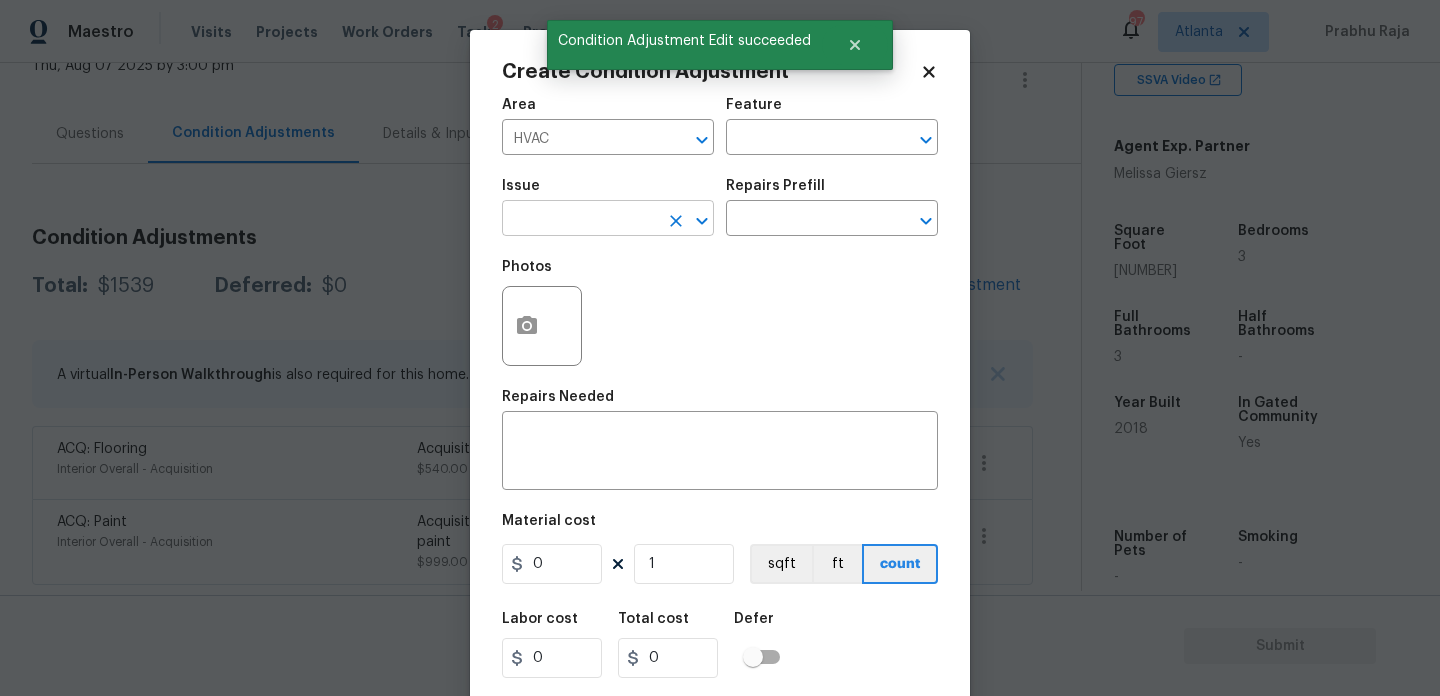 click at bounding box center (580, 220) 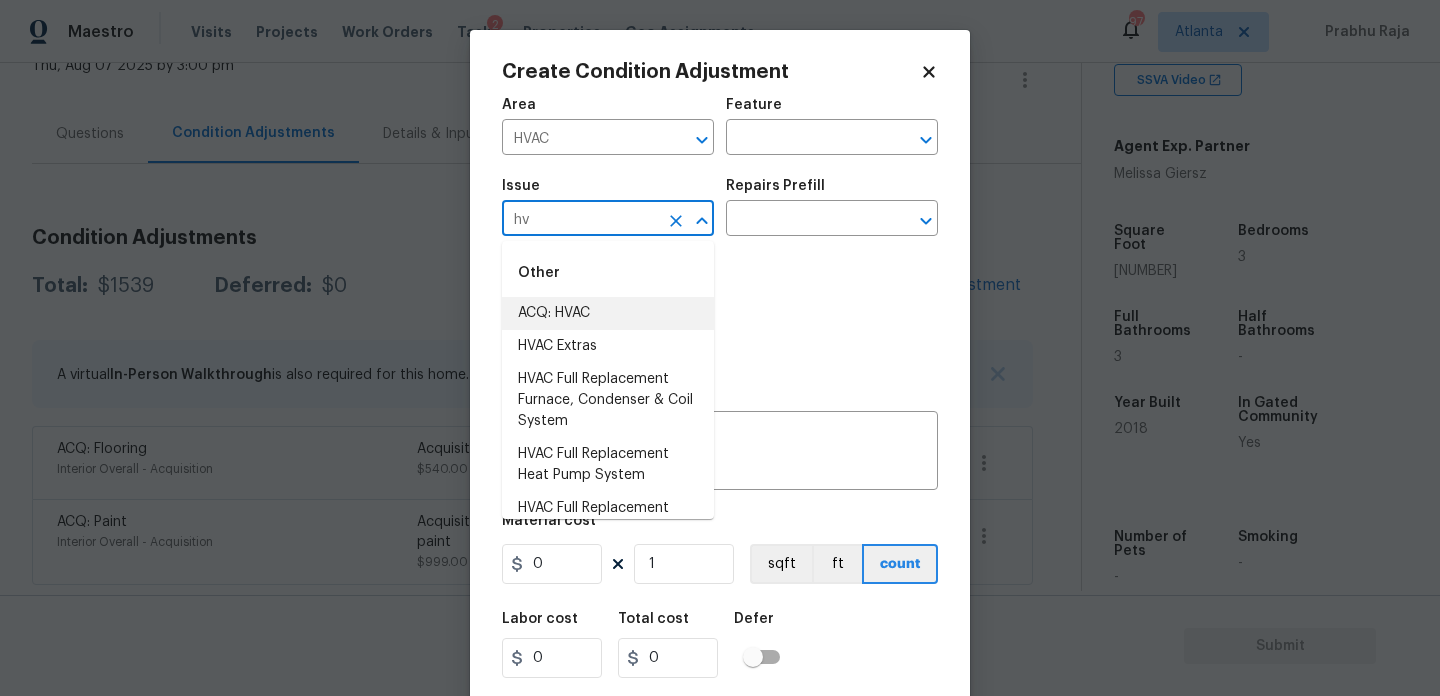 click on "ACQ: HVAC" at bounding box center (608, 313) 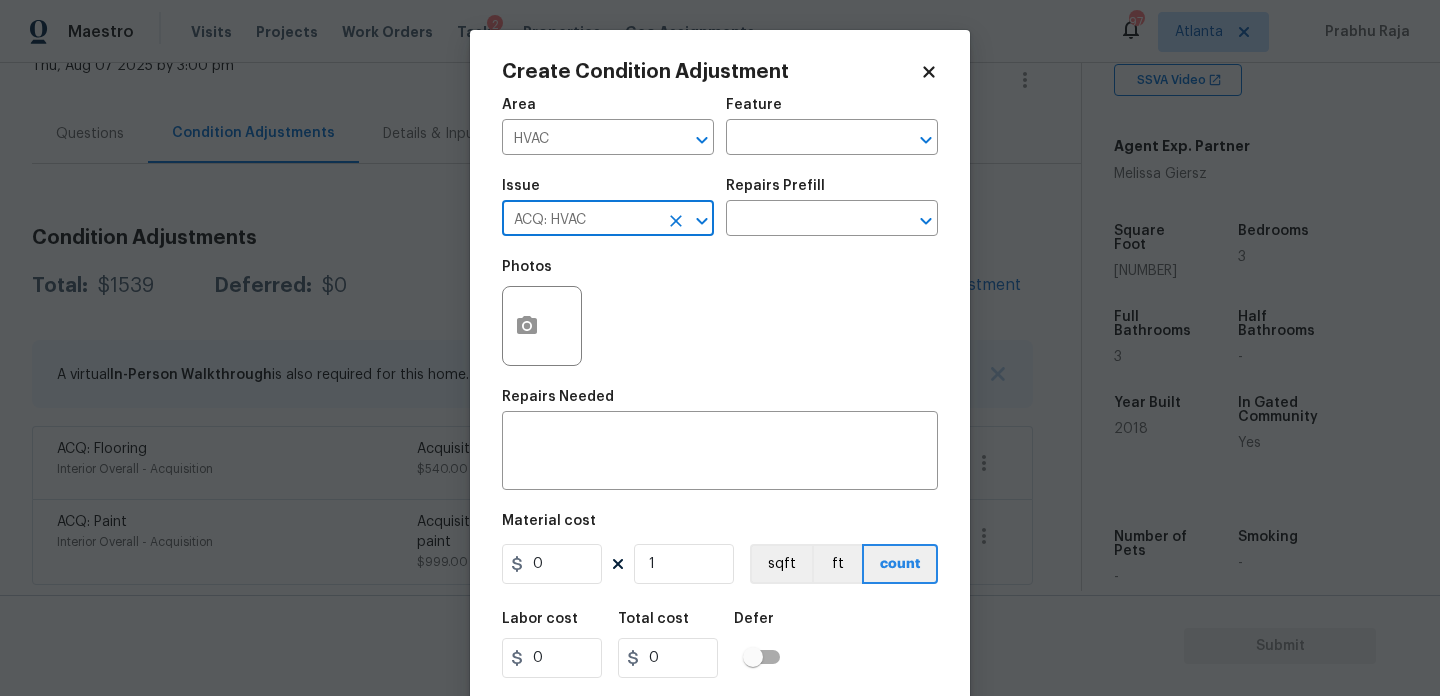 type on "ACQ: HVAC" 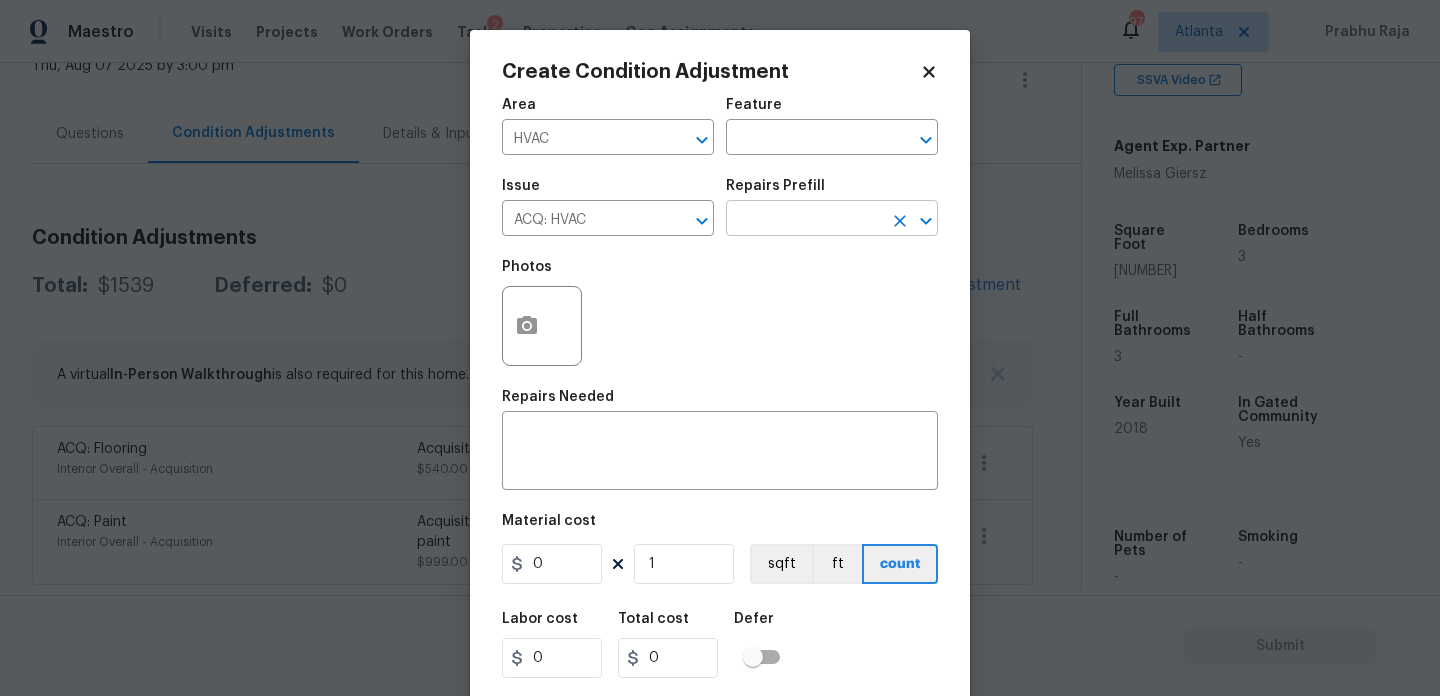 click at bounding box center (804, 220) 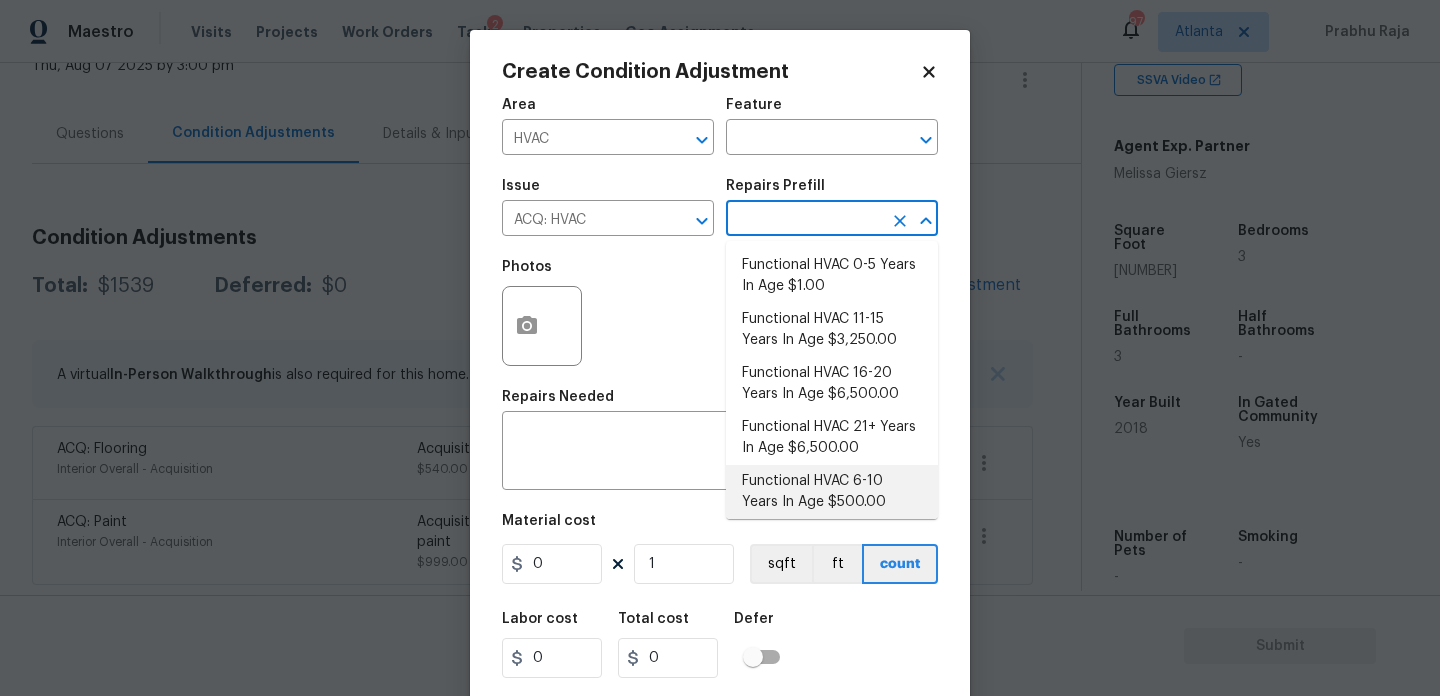 click on "Functional HVAC 6-10 Years In Age $500.00" at bounding box center [832, 492] 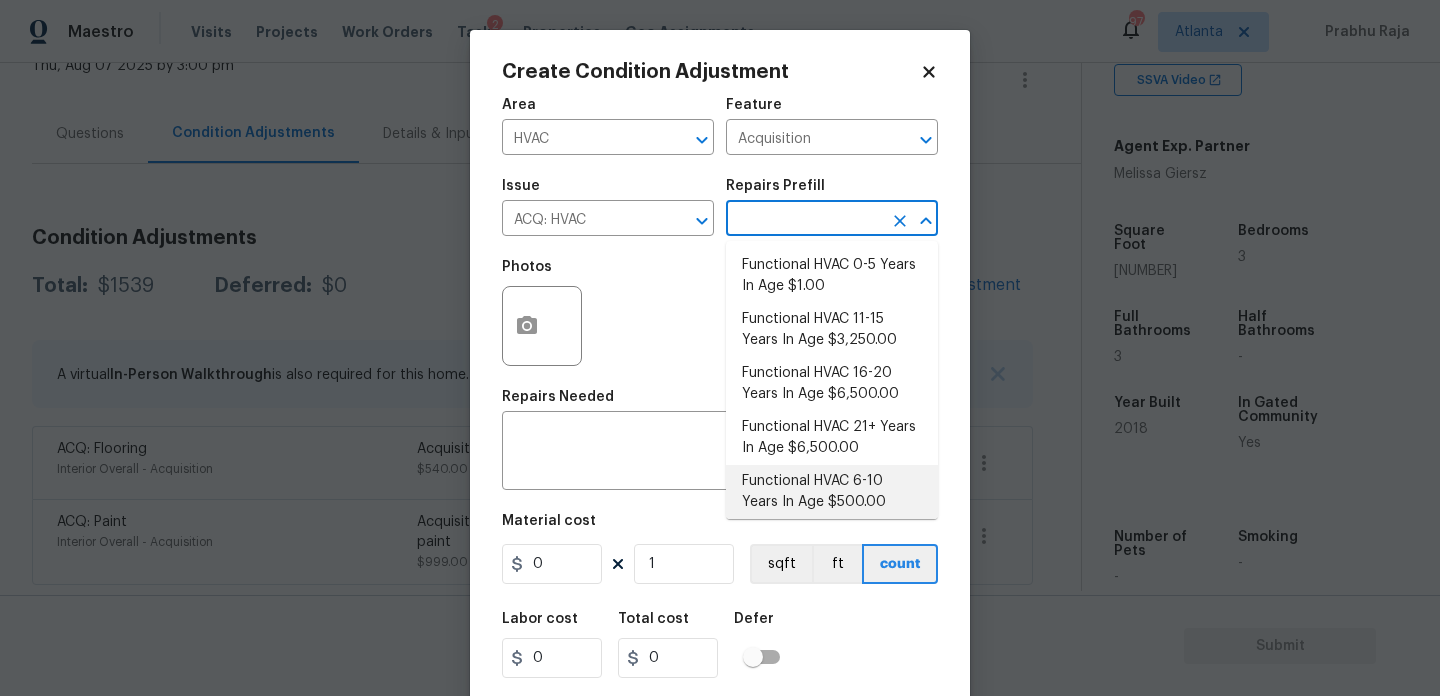 type 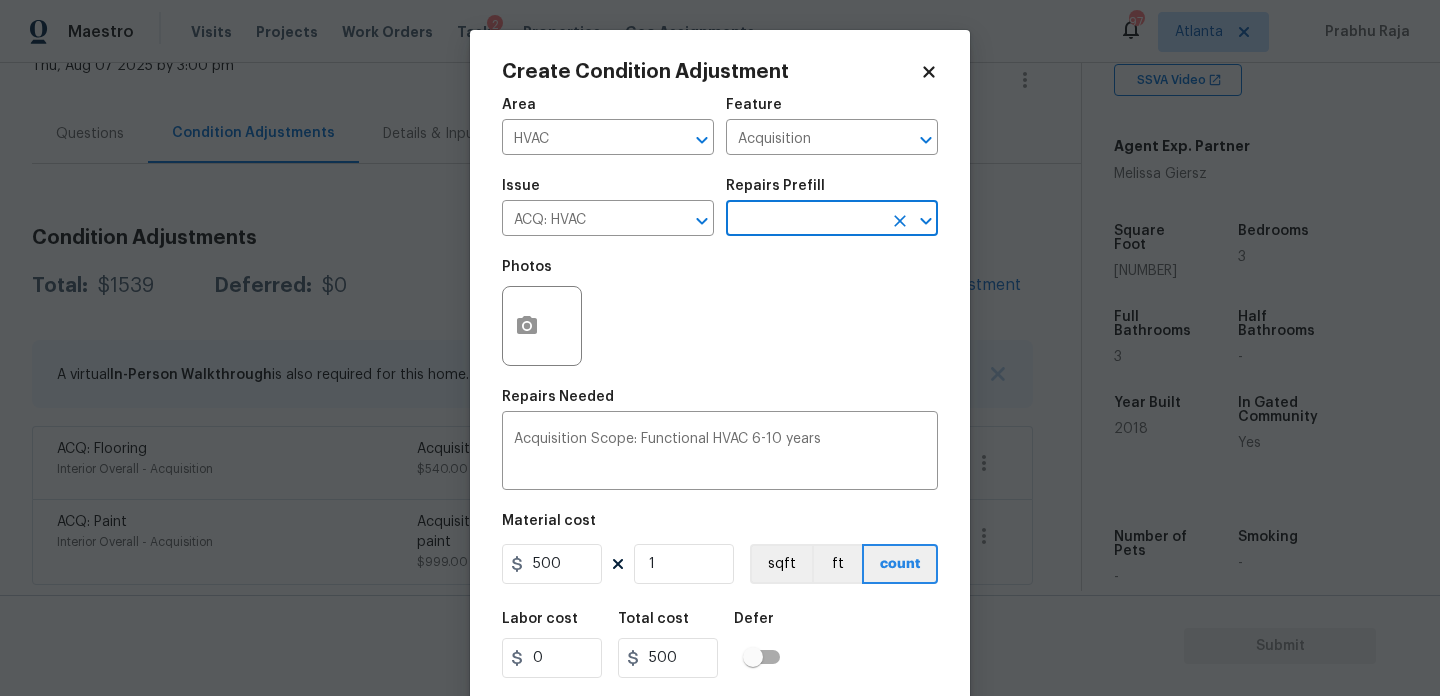 scroll, scrollTop: 51, scrollLeft: 0, axis: vertical 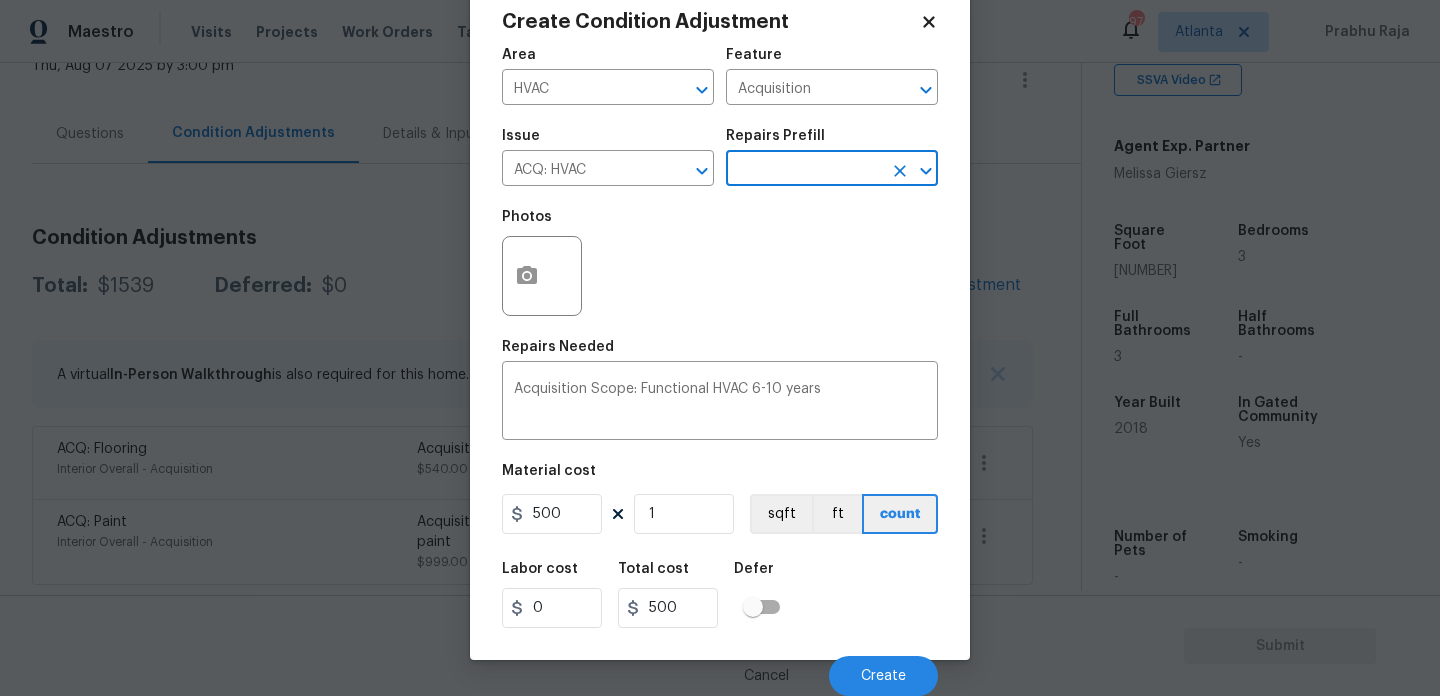 click on "Cancel Create" at bounding box center [720, 668] 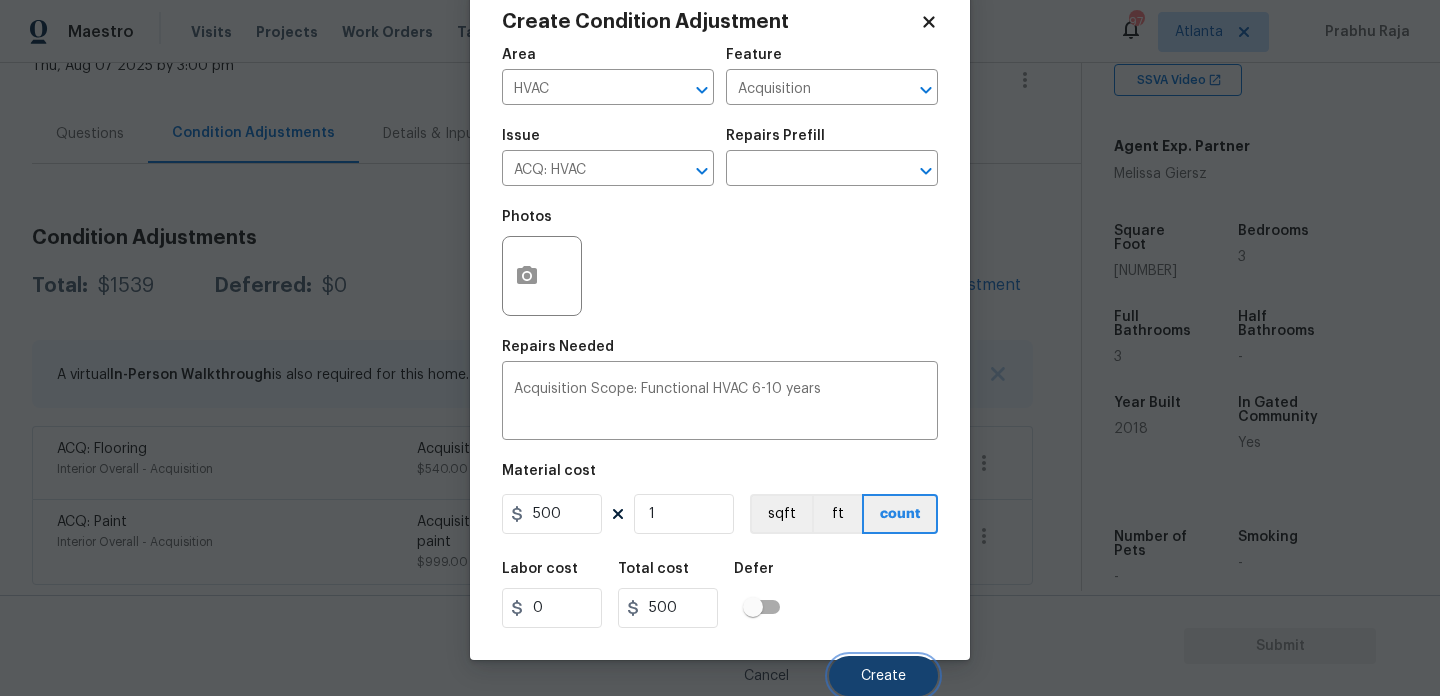 click on "Create" at bounding box center (883, 676) 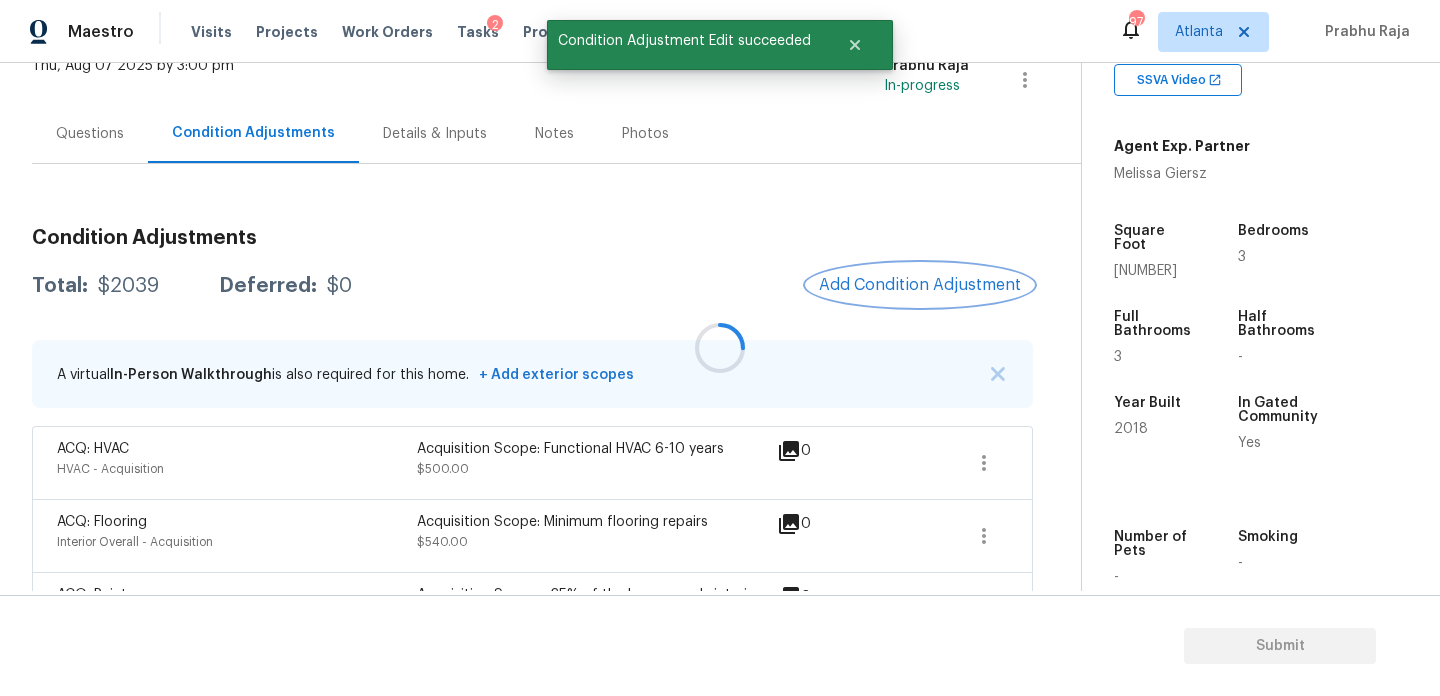 scroll, scrollTop: 0, scrollLeft: 0, axis: both 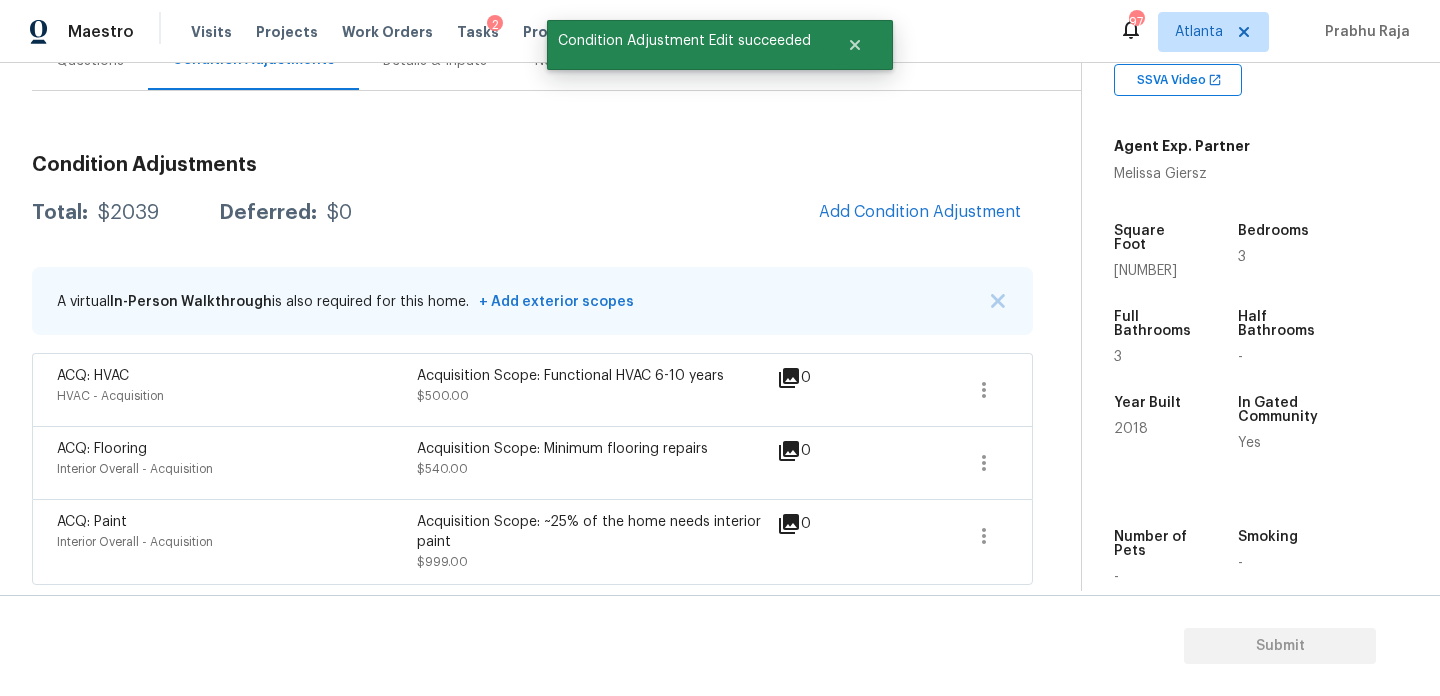 click on "Add Condition Adjustment" at bounding box center (920, 213) 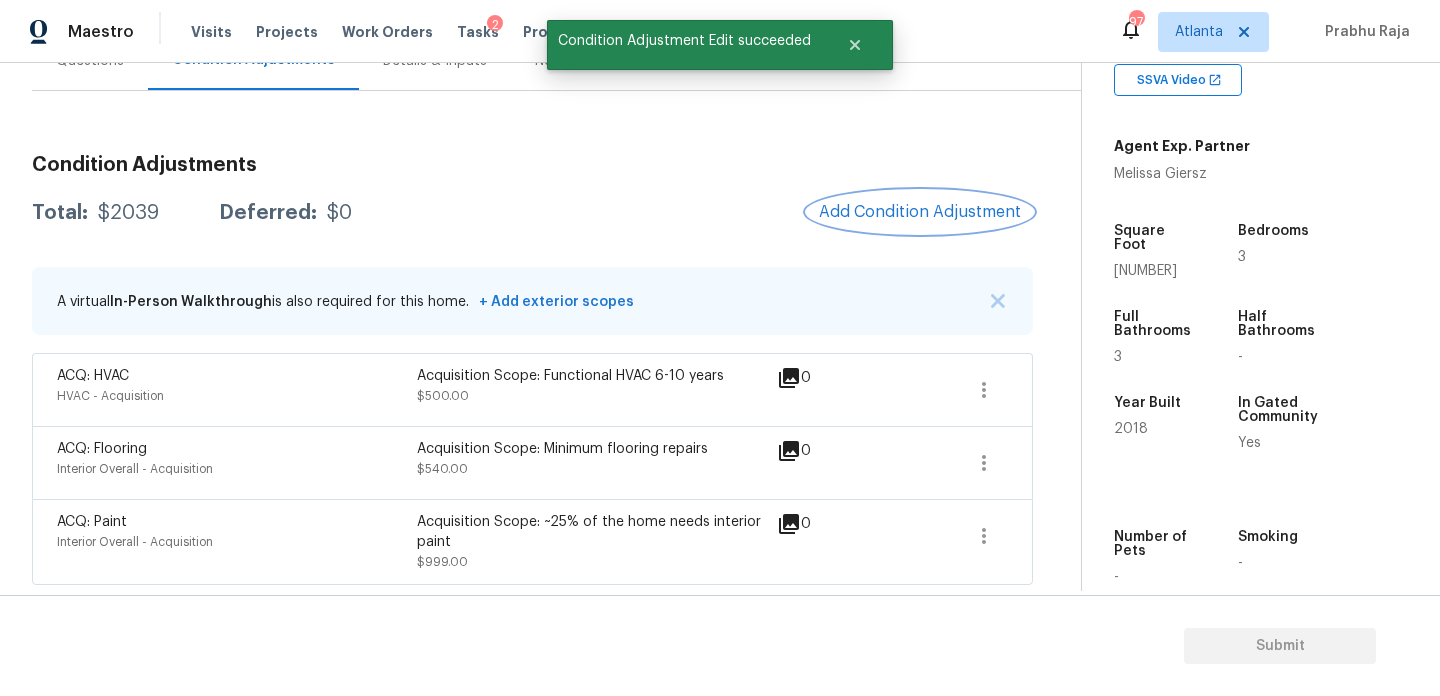 click on "Add Condition Adjustment" at bounding box center (920, 212) 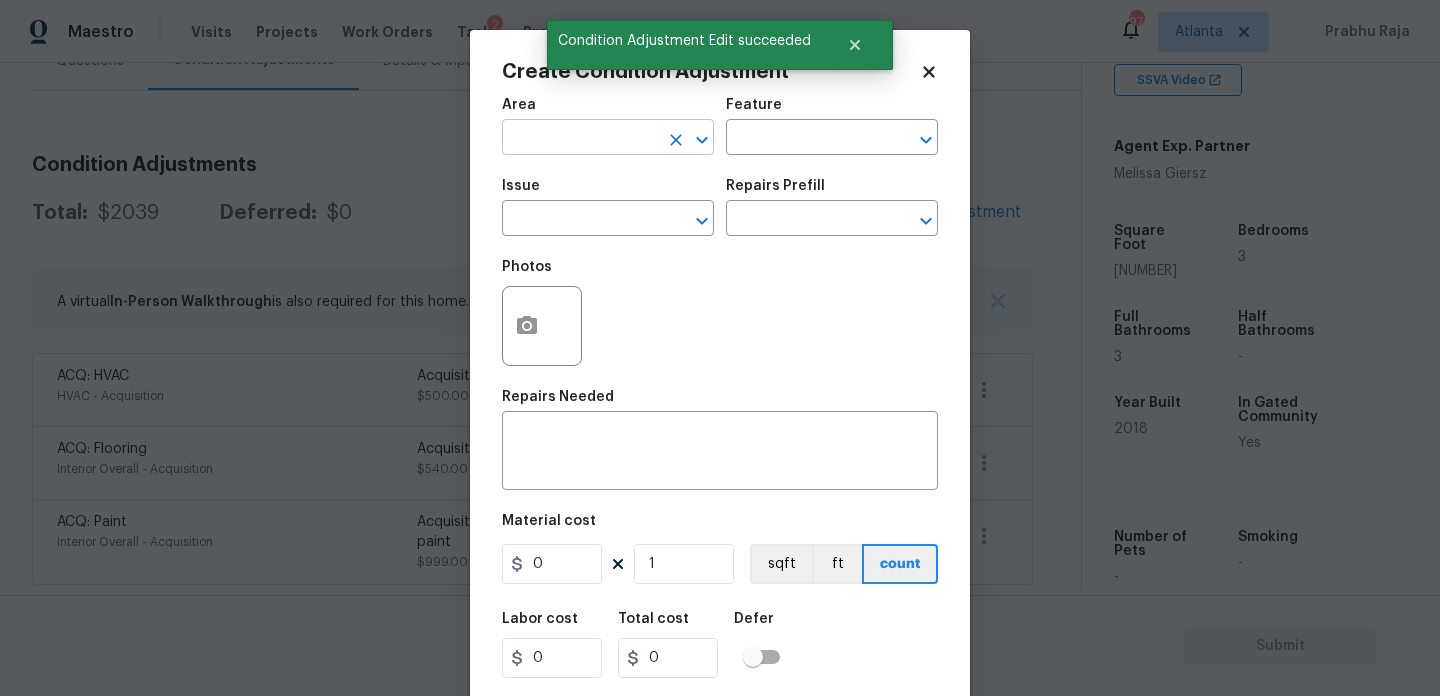 click at bounding box center [580, 139] 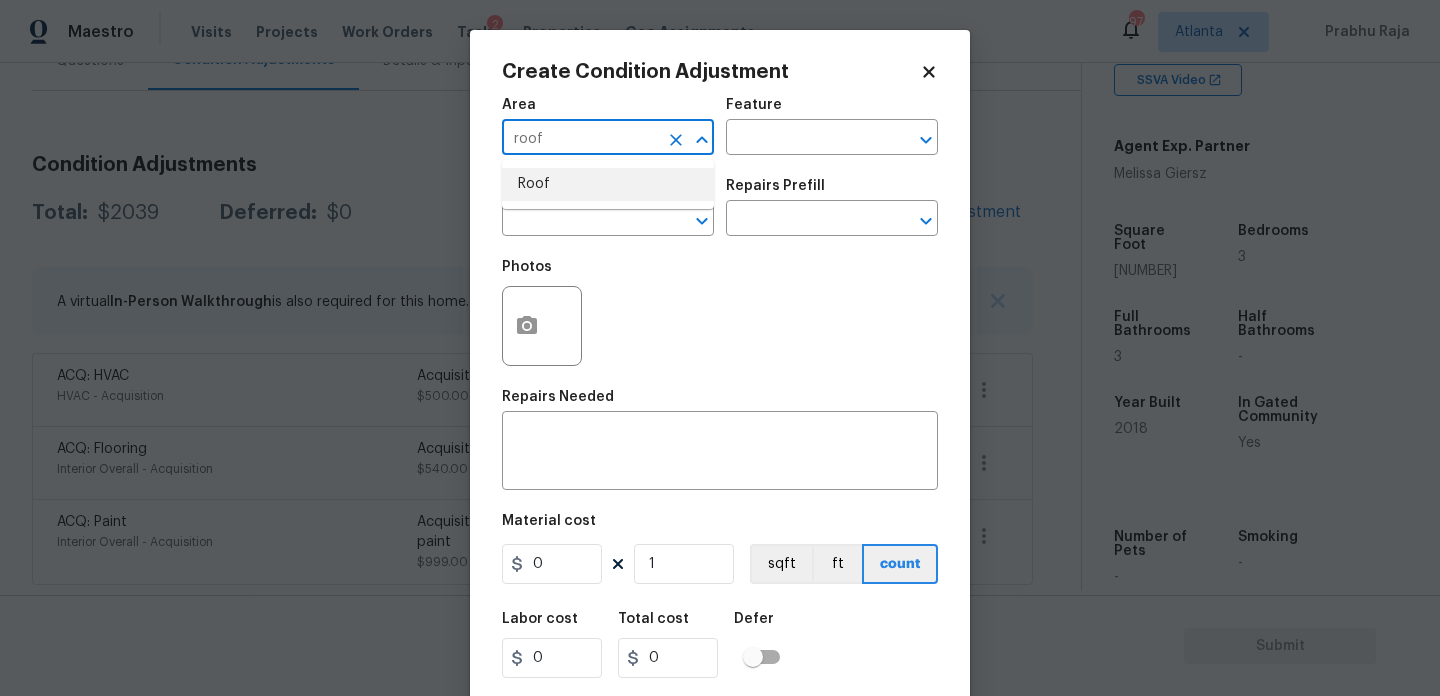 click on "Roof" at bounding box center (608, 184) 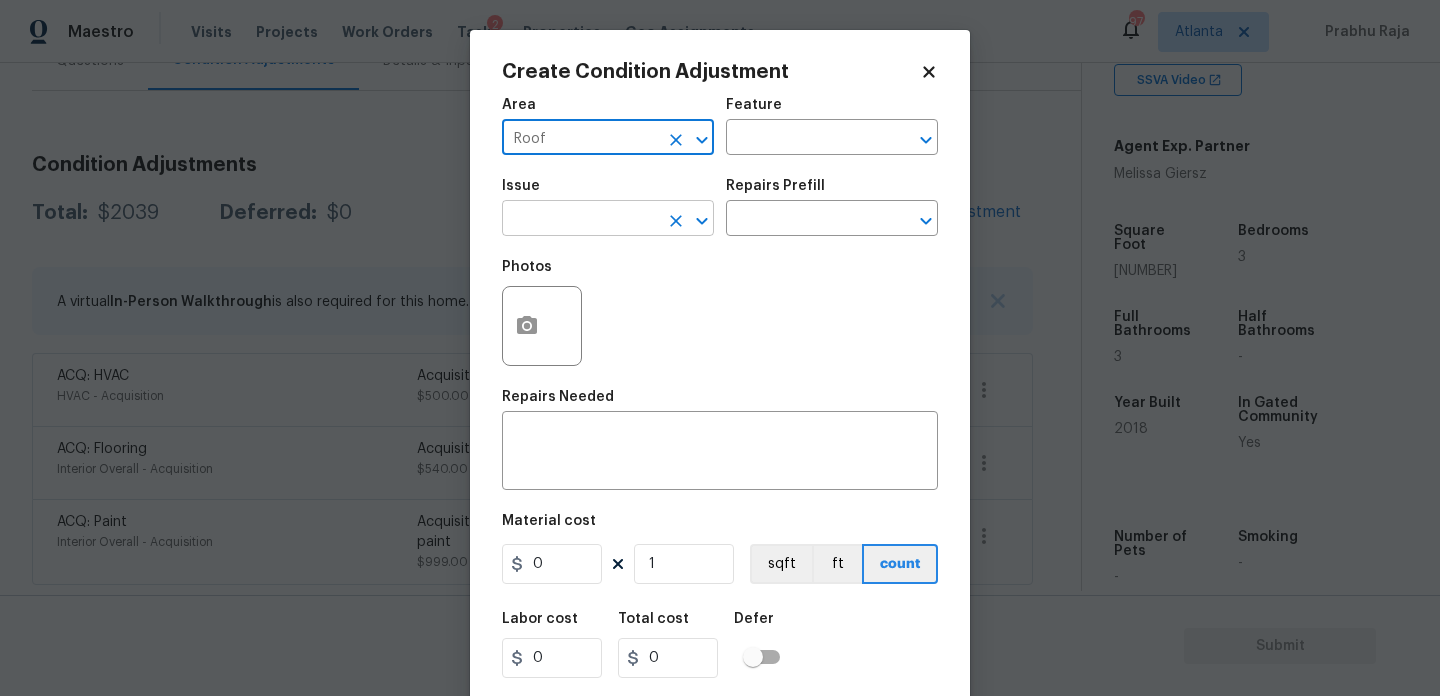 type on "Roof" 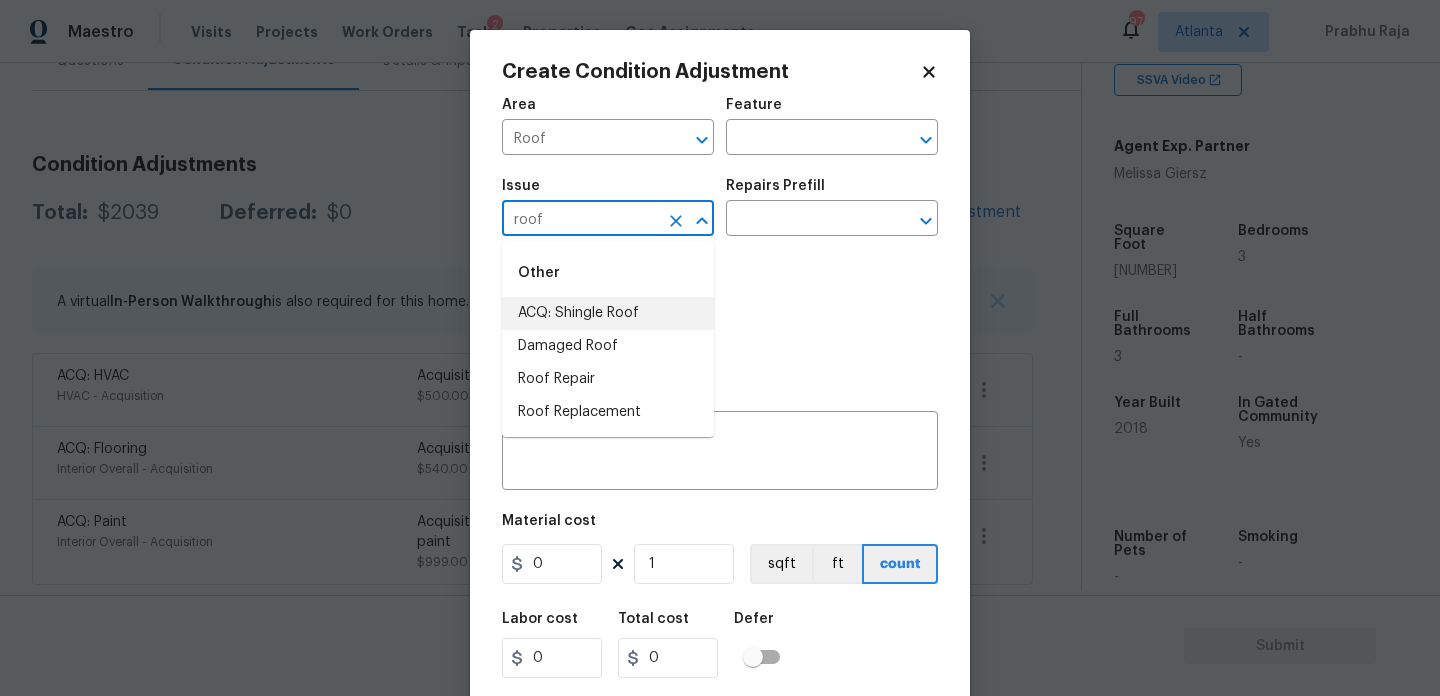 click on "ACQ: Shingle Roof" at bounding box center (608, 313) 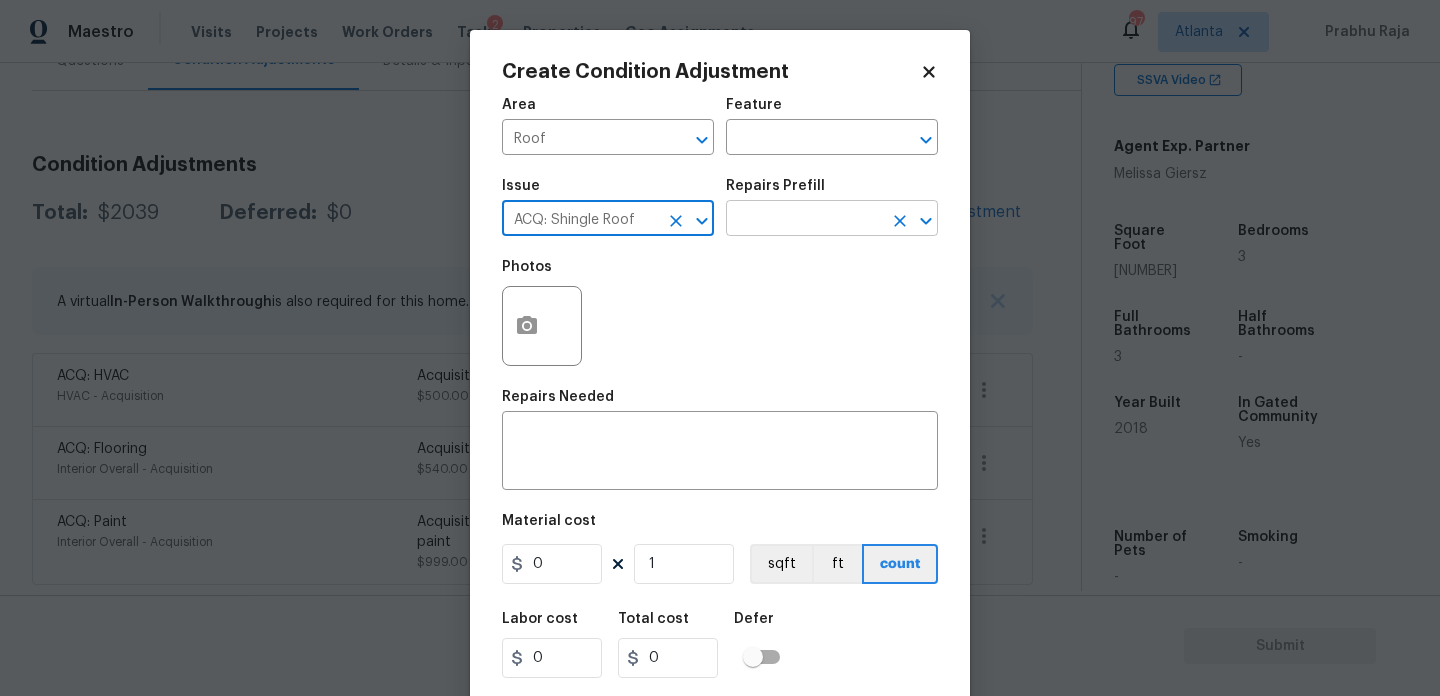 type on "ACQ: Shingle Roof" 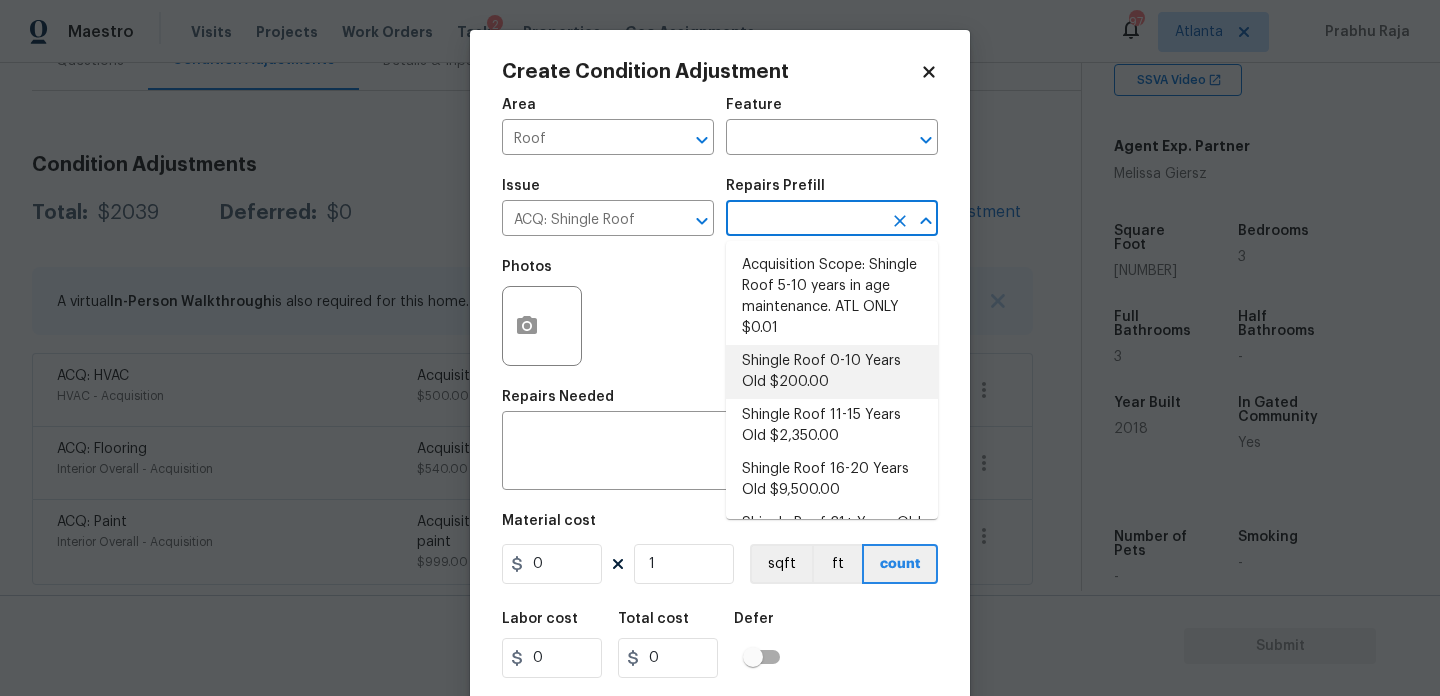 scroll, scrollTop: 44, scrollLeft: 0, axis: vertical 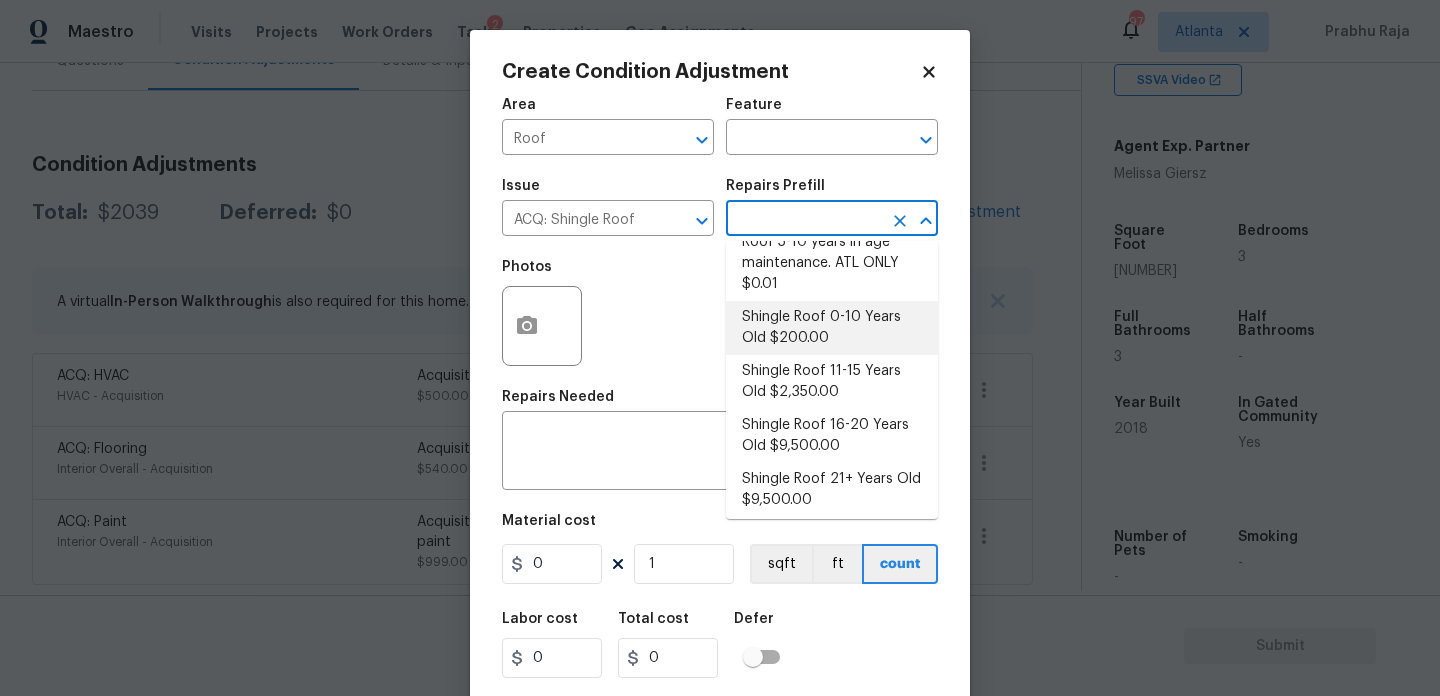 click on "Shingle Roof 0-10 Years Old $200.00" at bounding box center (832, 328) 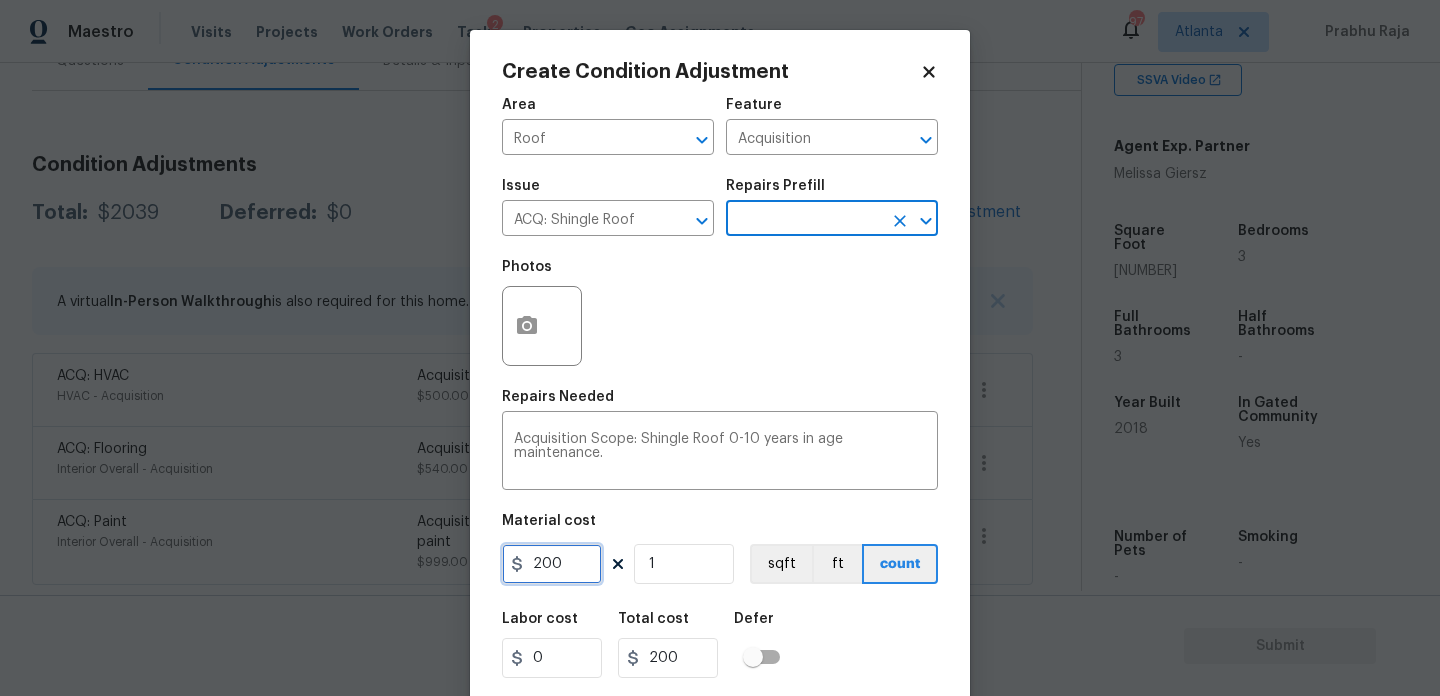 drag, startPoint x: 584, startPoint y: 573, endPoint x: 413, endPoint y: 573, distance: 171 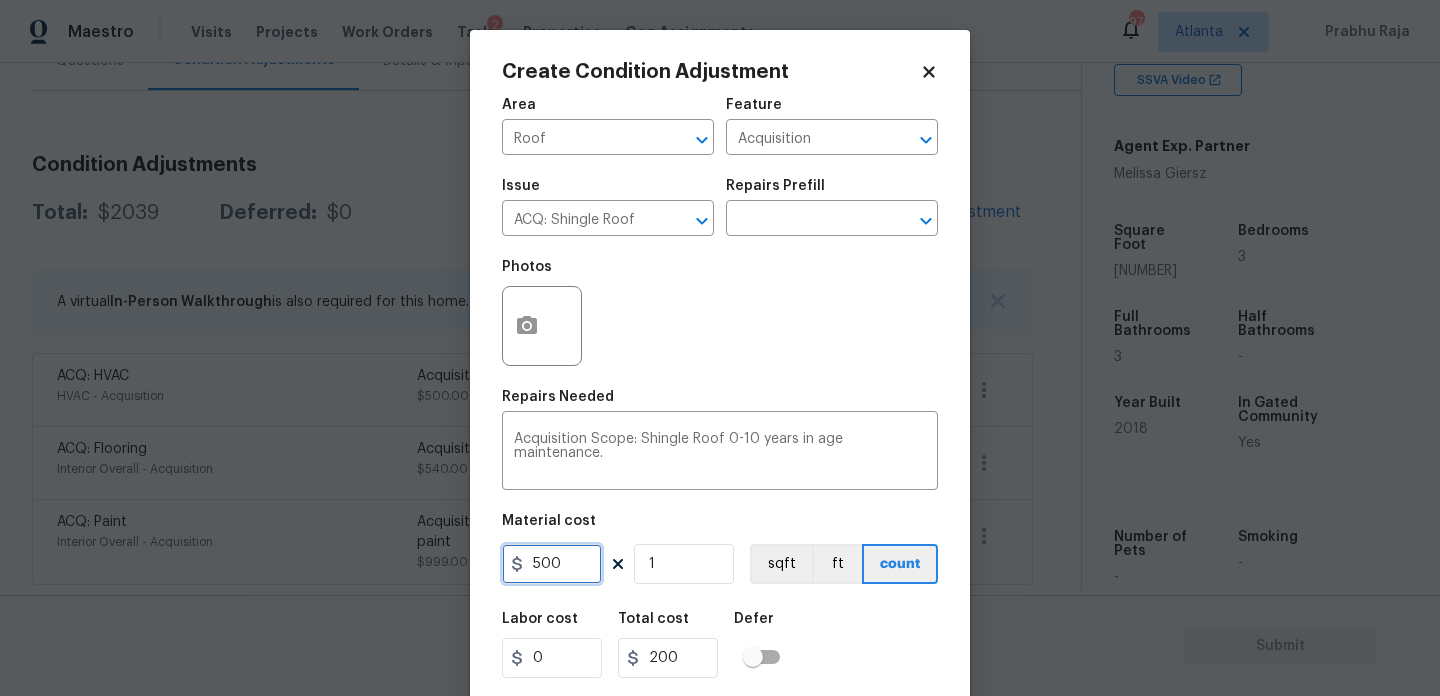 type on "500" 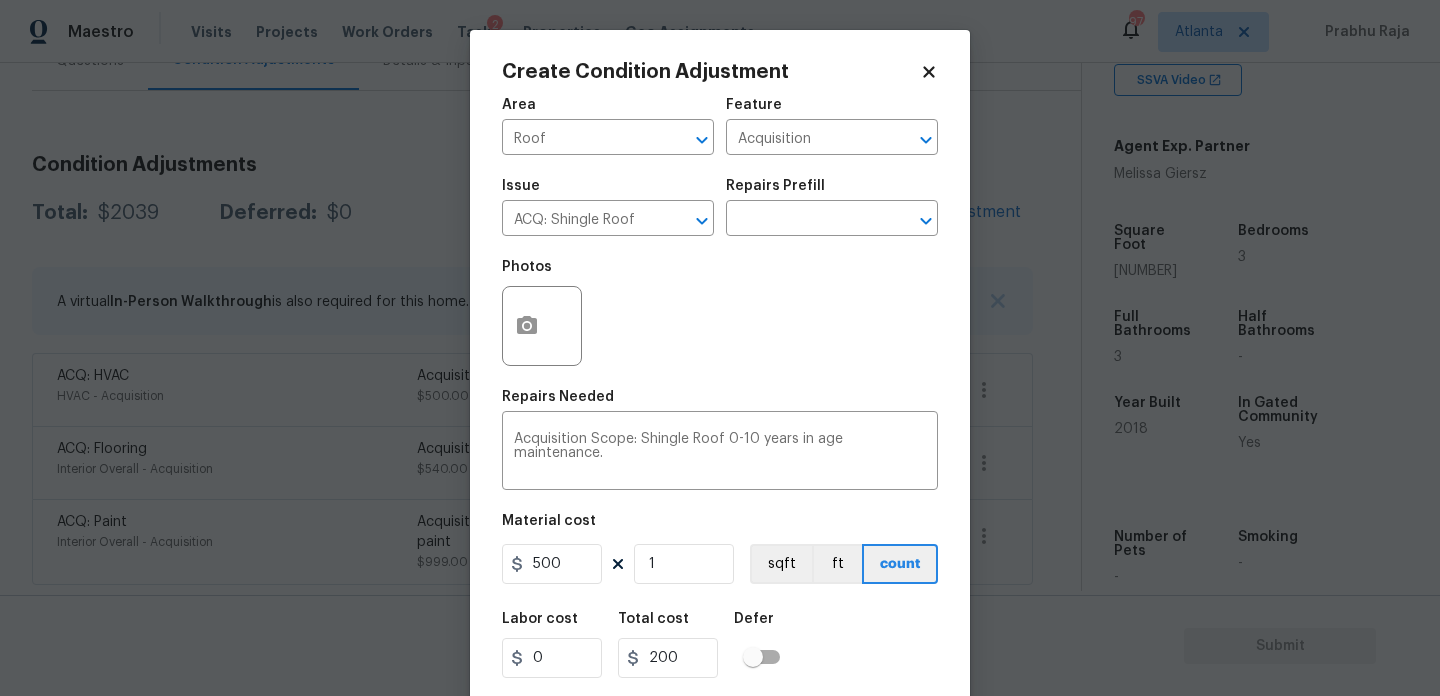 type on "500" 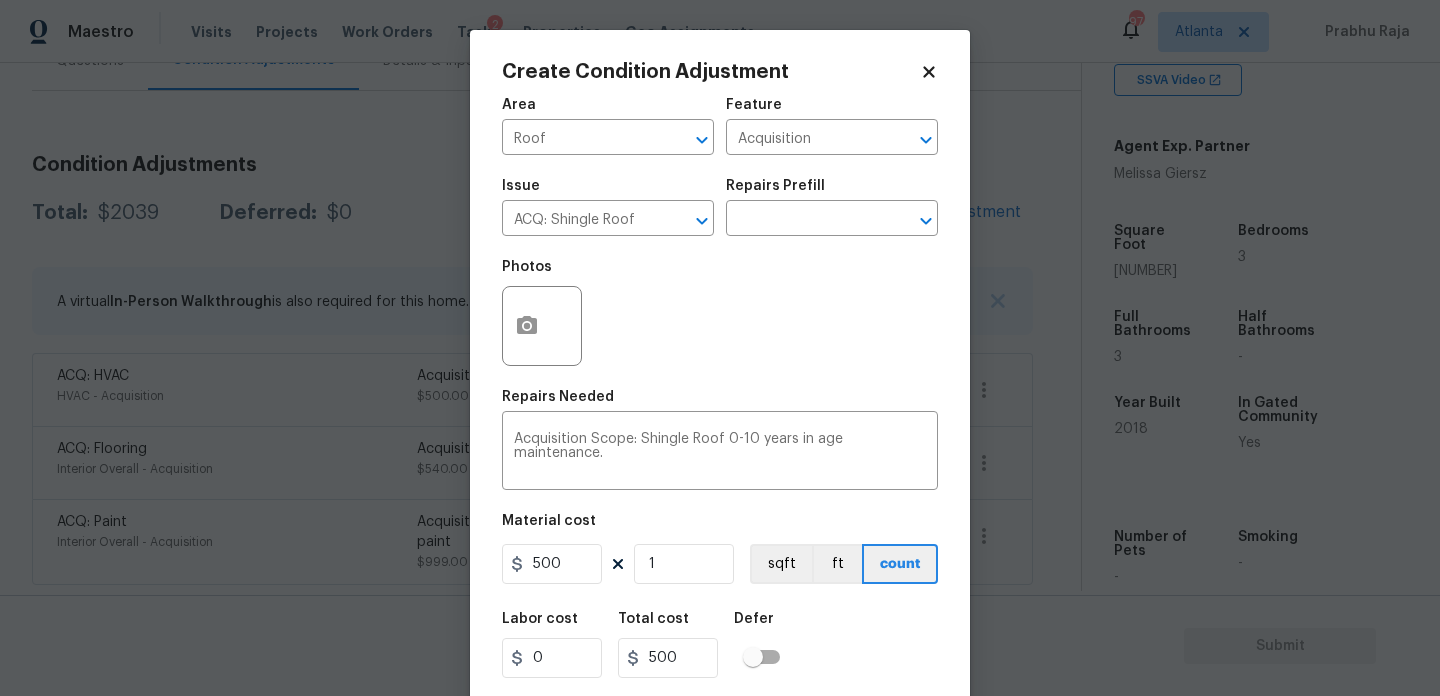 click on "Repairs Needed" at bounding box center (720, 403) 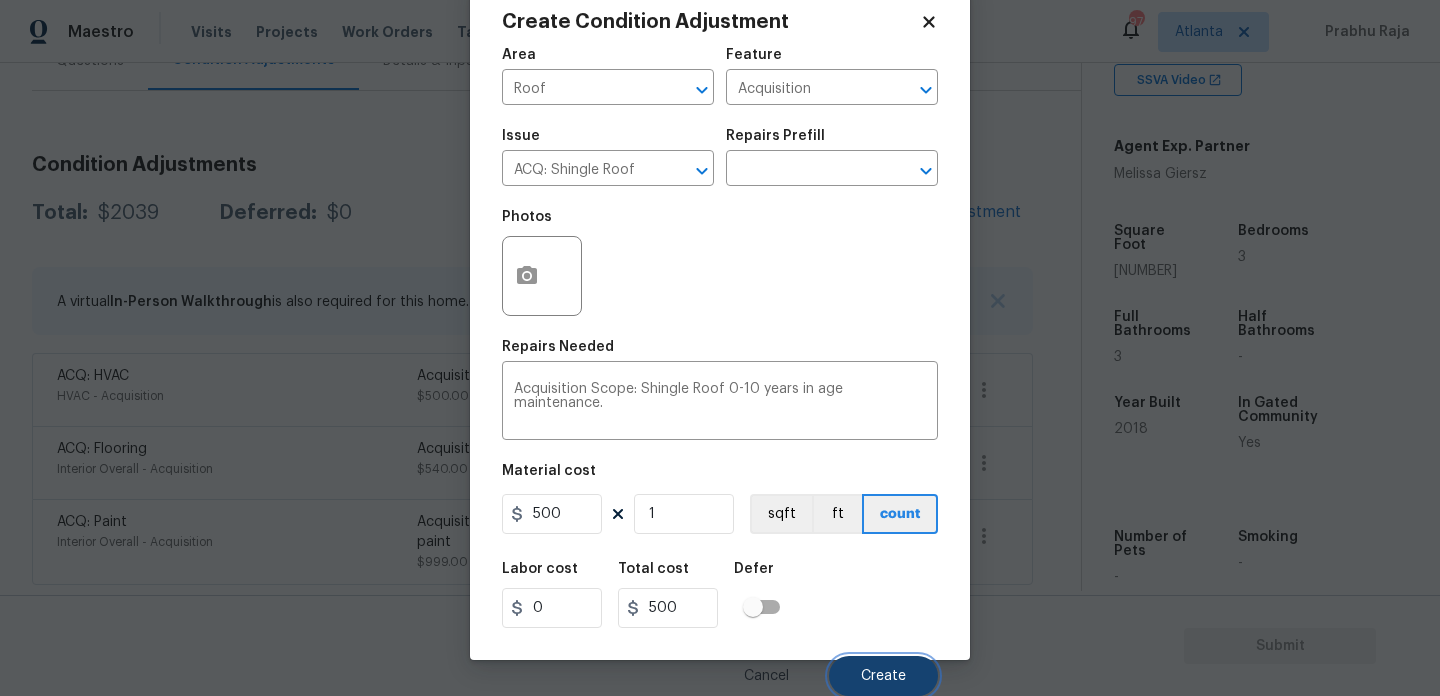 click on "Create" at bounding box center [883, 676] 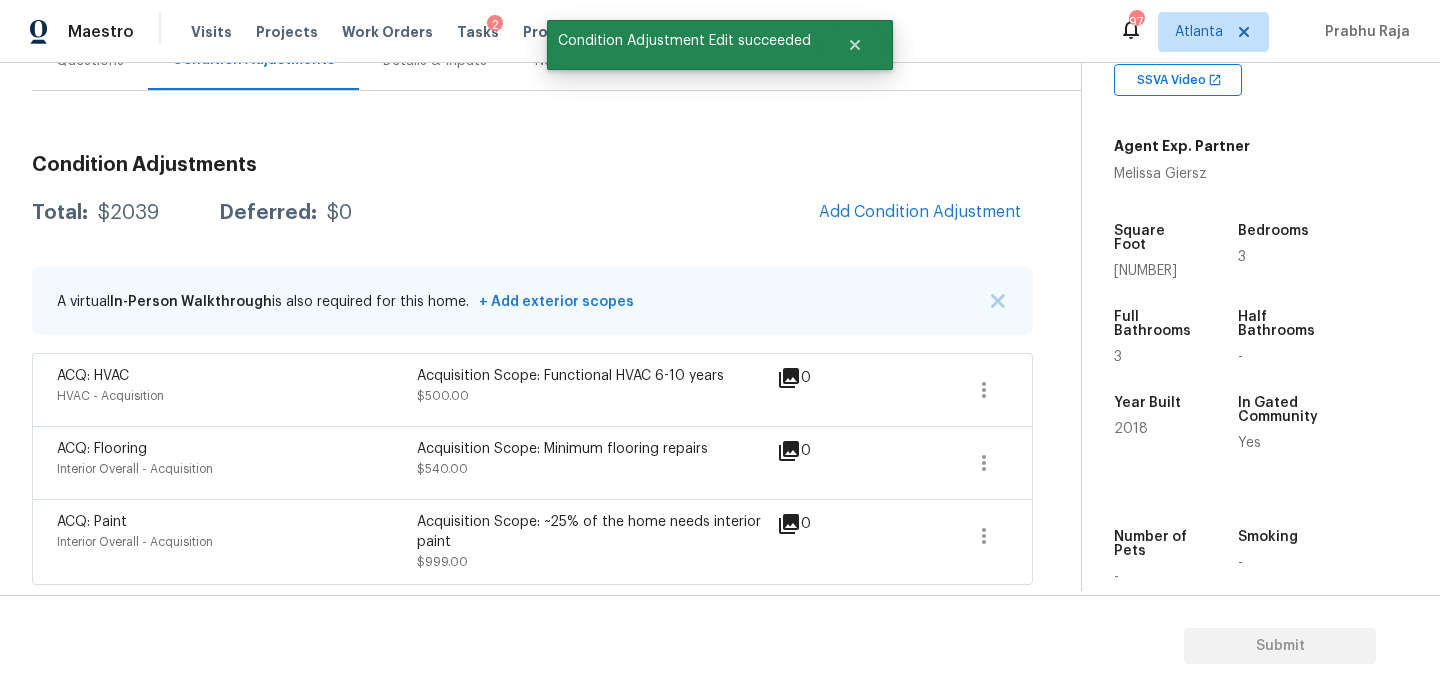 scroll, scrollTop: 44, scrollLeft: 0, axis: vertical 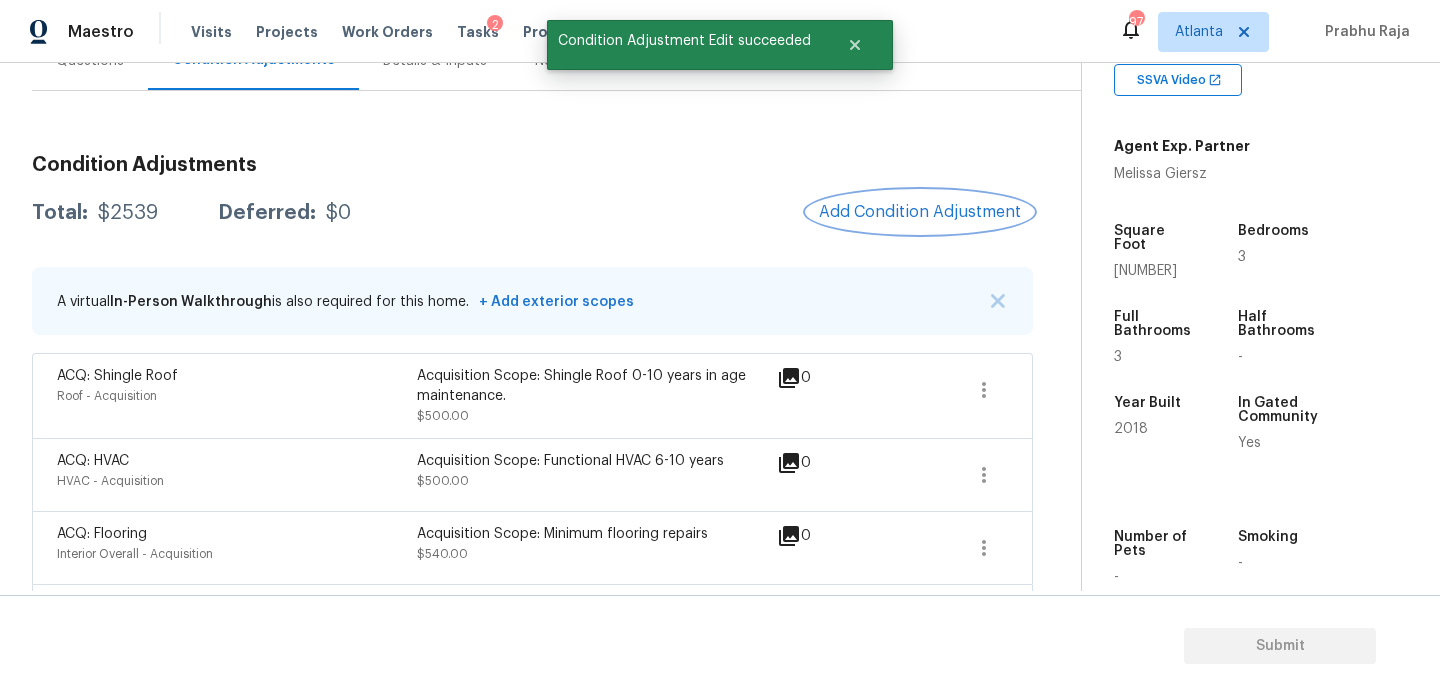 click on "Add Condition Adjustment" at bounding box center (920, 212) 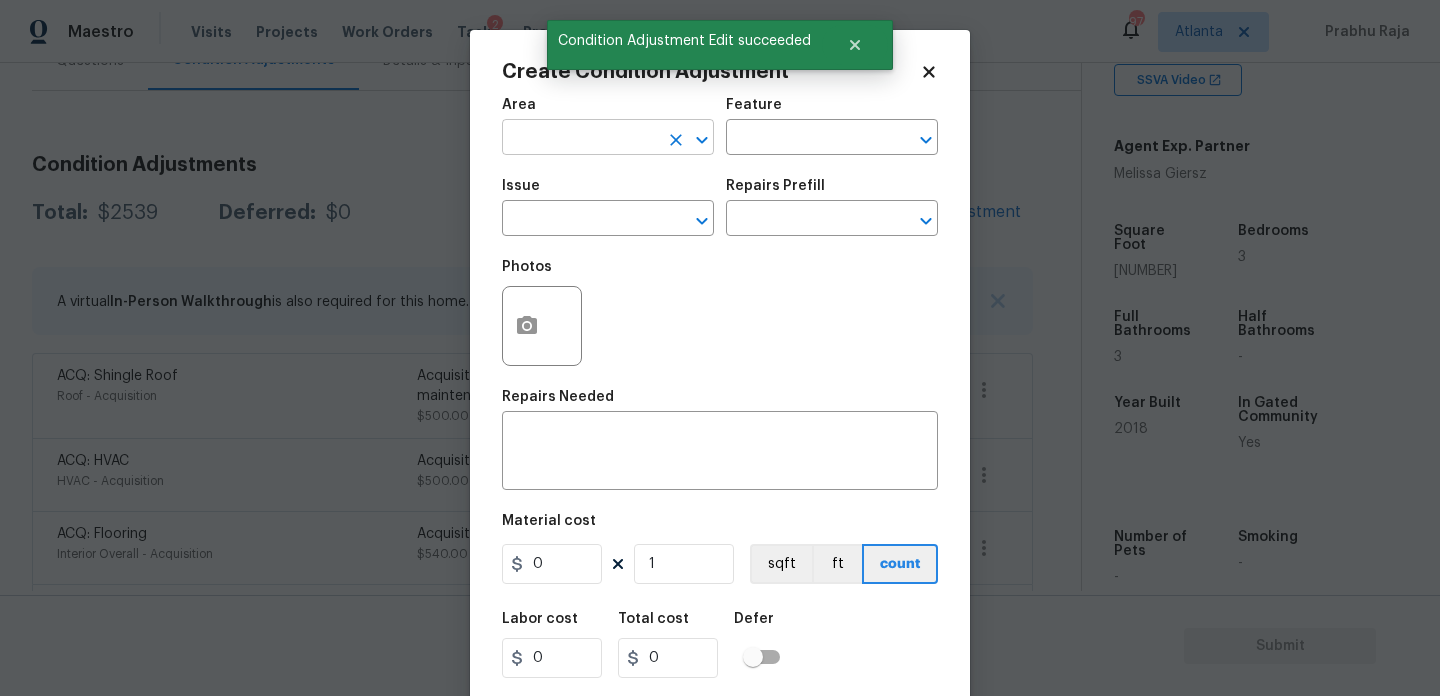 click at bounding box center [580, 139] 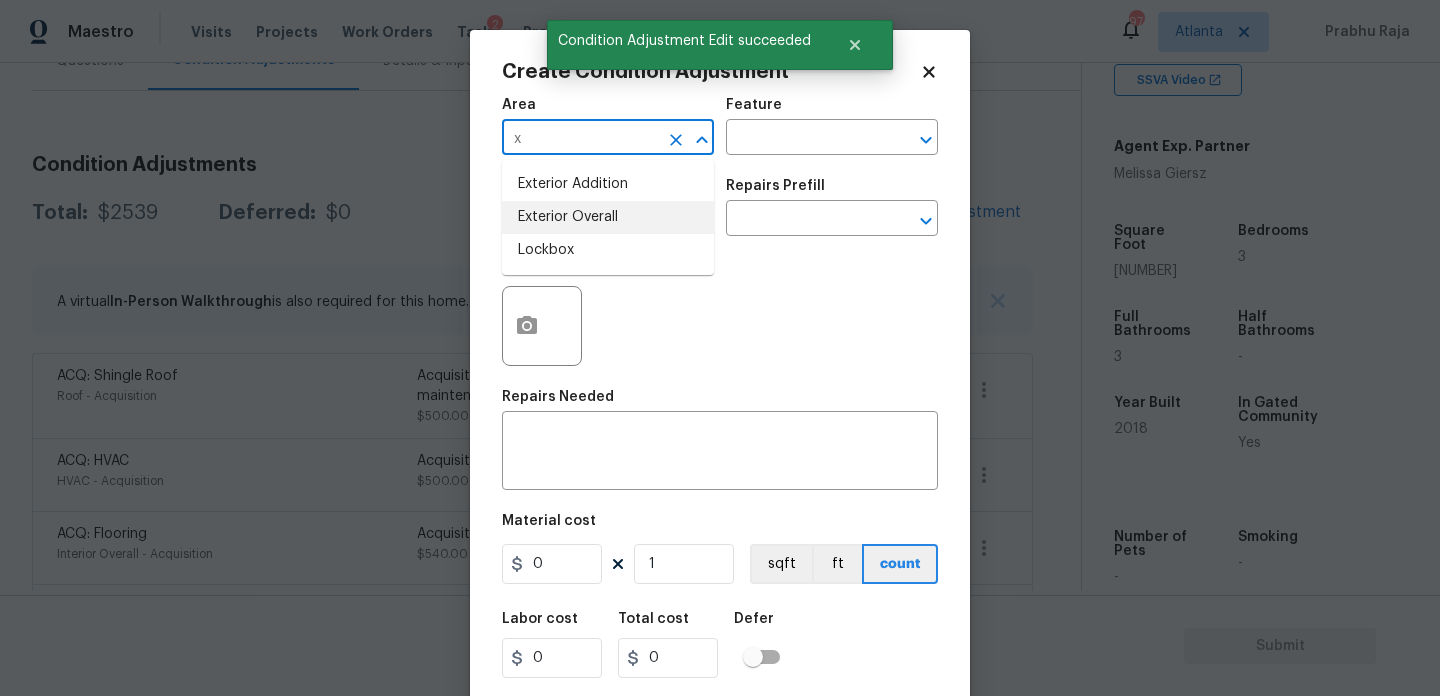 click on "Exterior Overall" at bounding box center (608, 217) 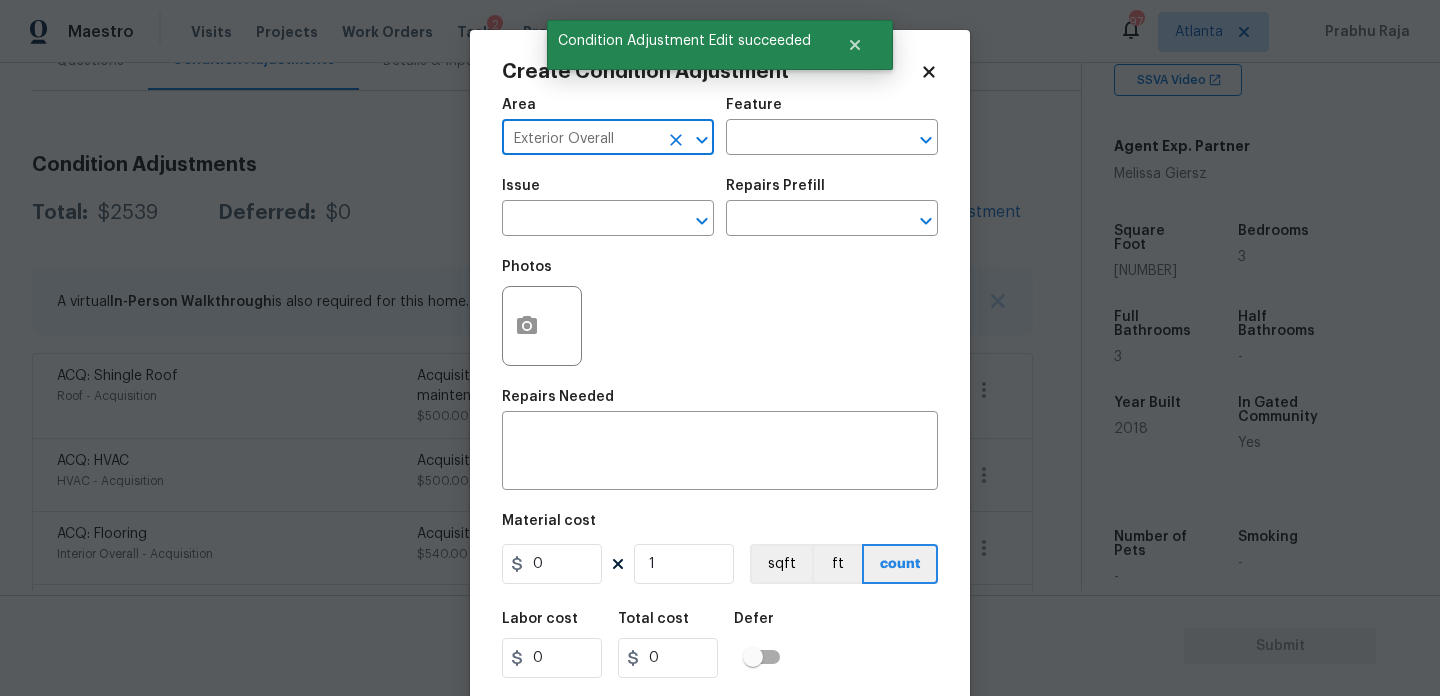 type on "Exterior Overall" 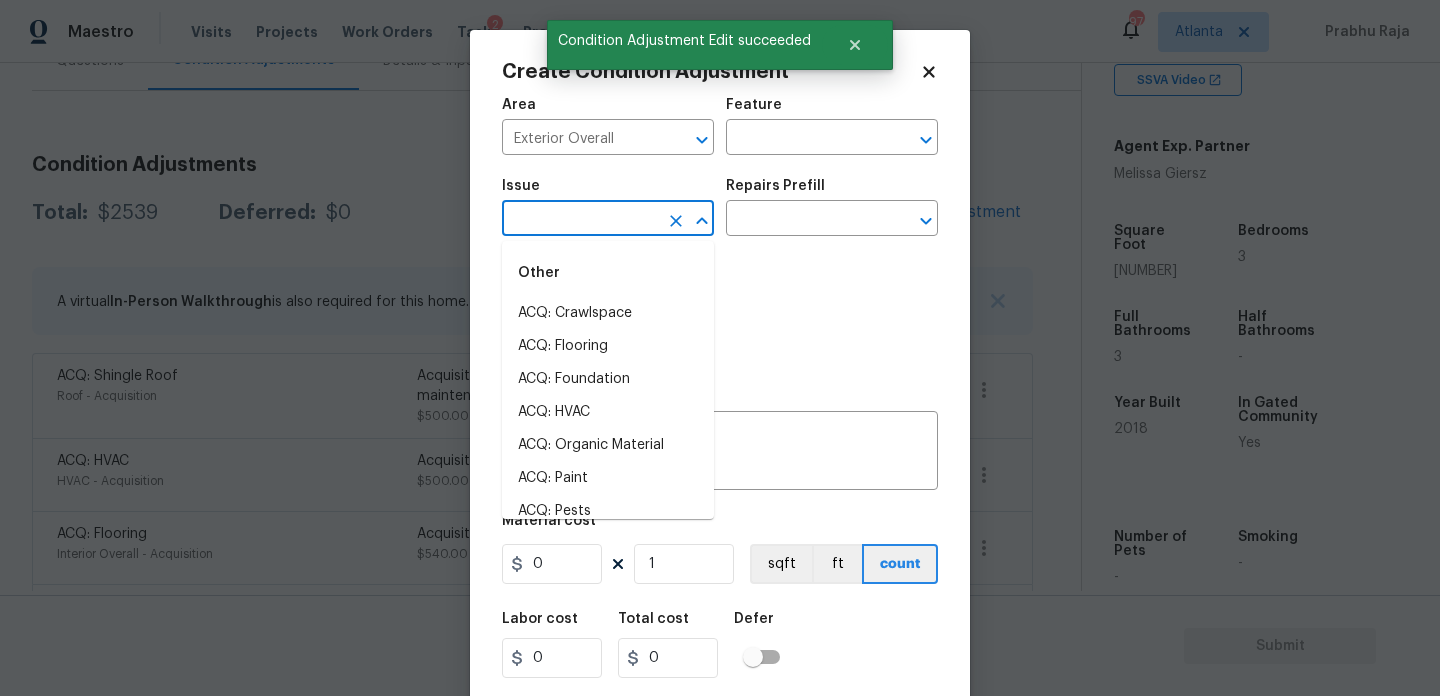 click at bounding box center [580, 220] 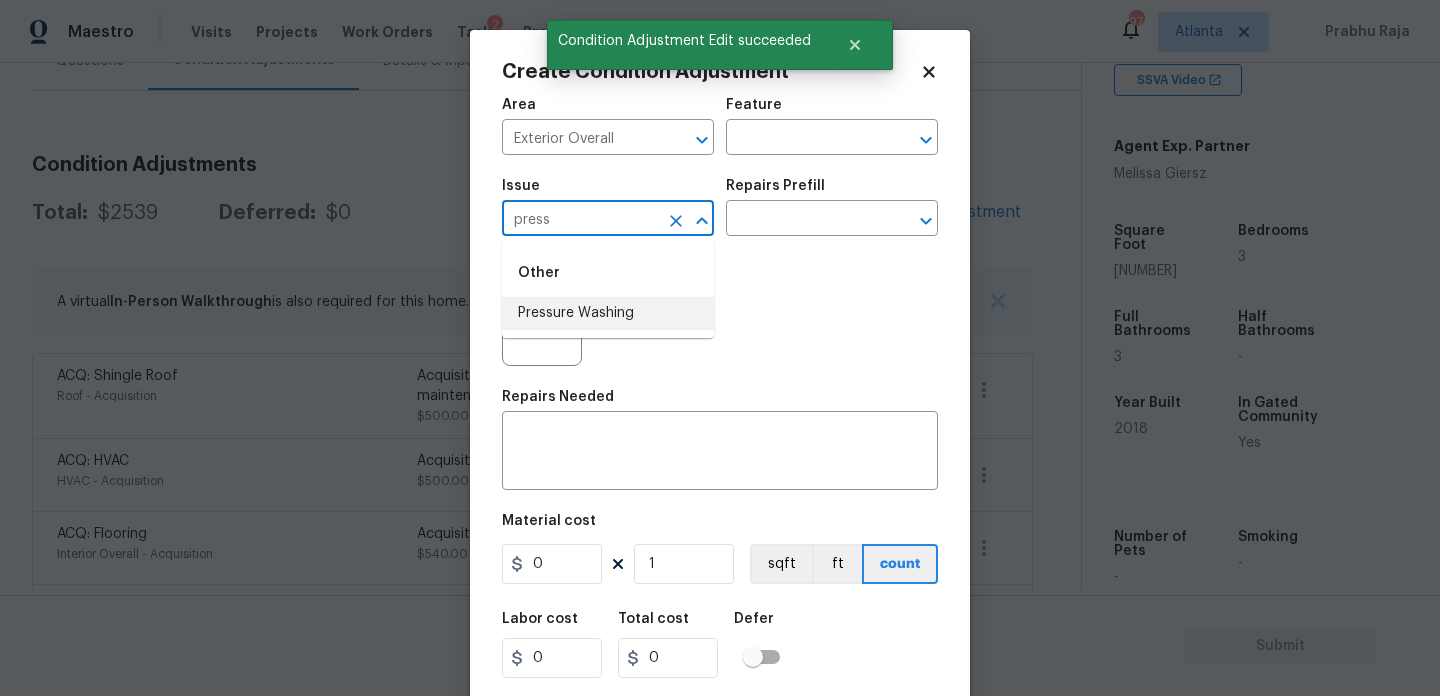 click on "Pressure Washing" at bounding box center (608, 313) 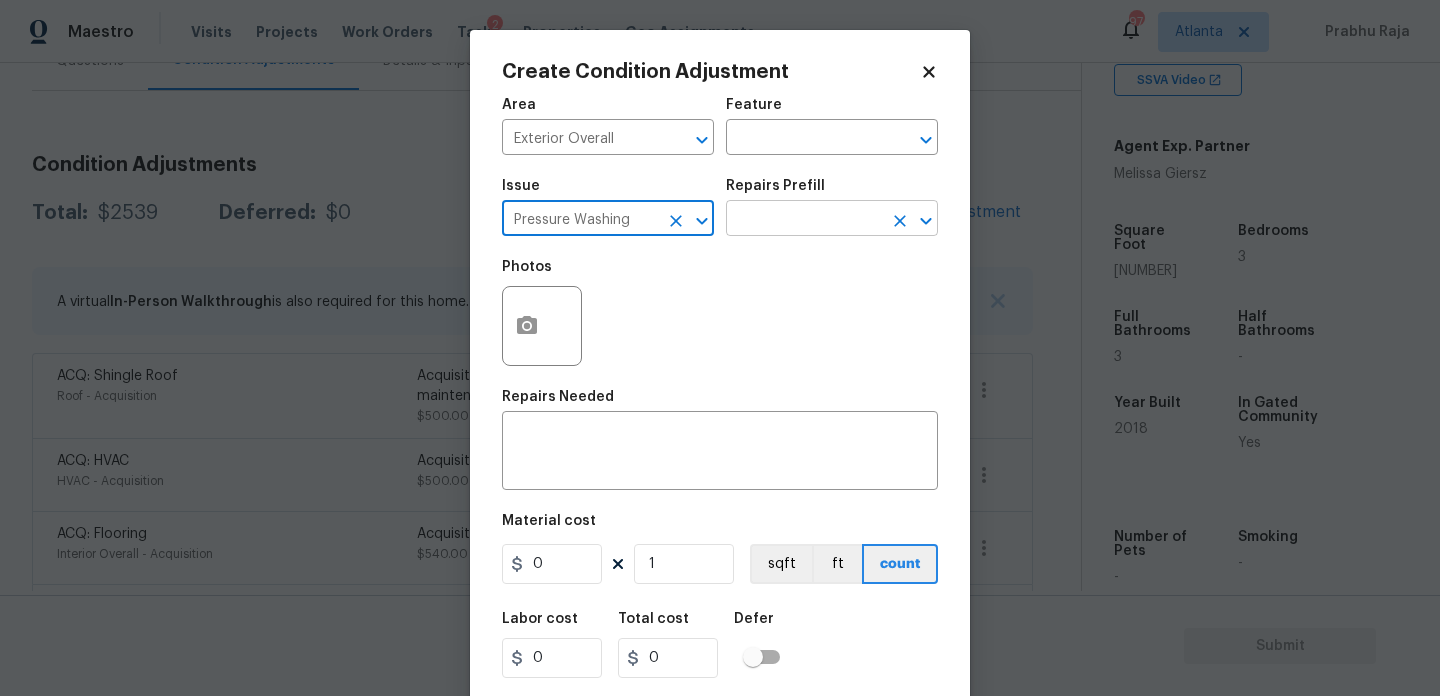 type on "Pressure Washing" 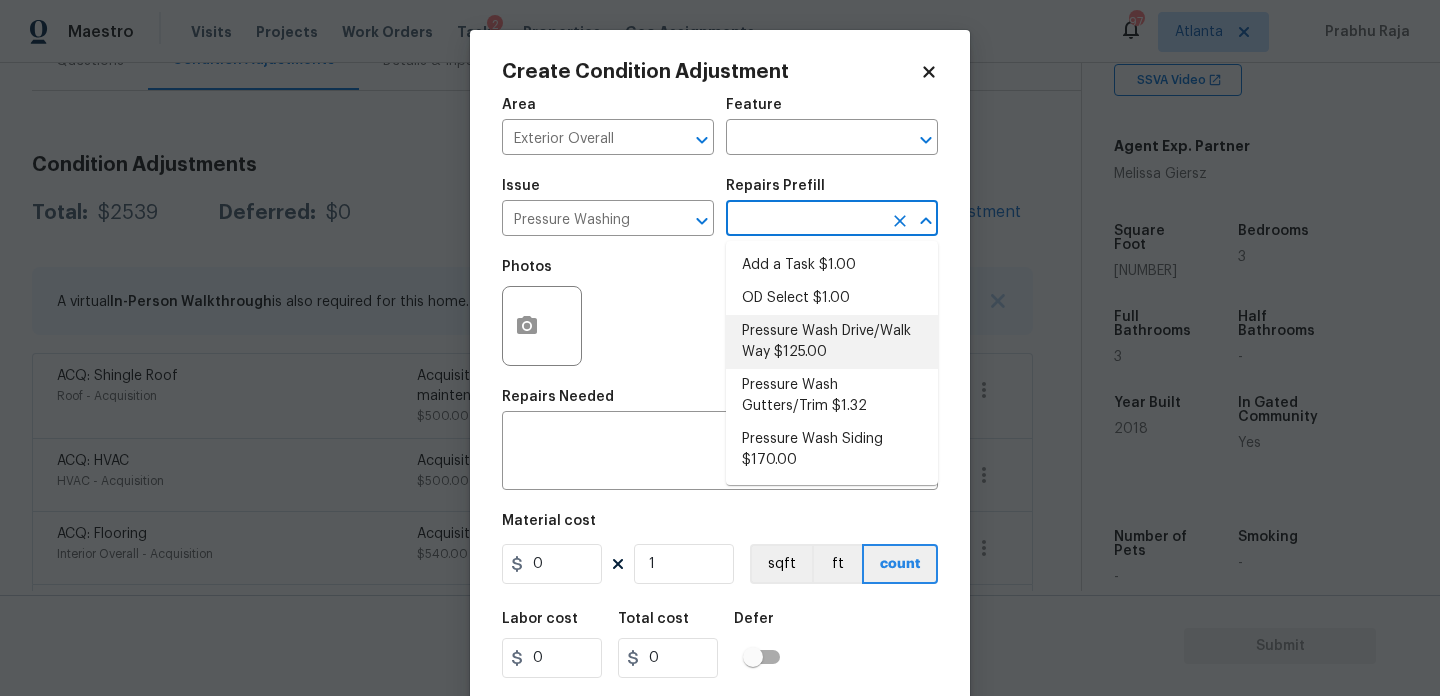 click on "Pressure Wash Drive/Walk Way $125.00" at bounding box center (832, 342) 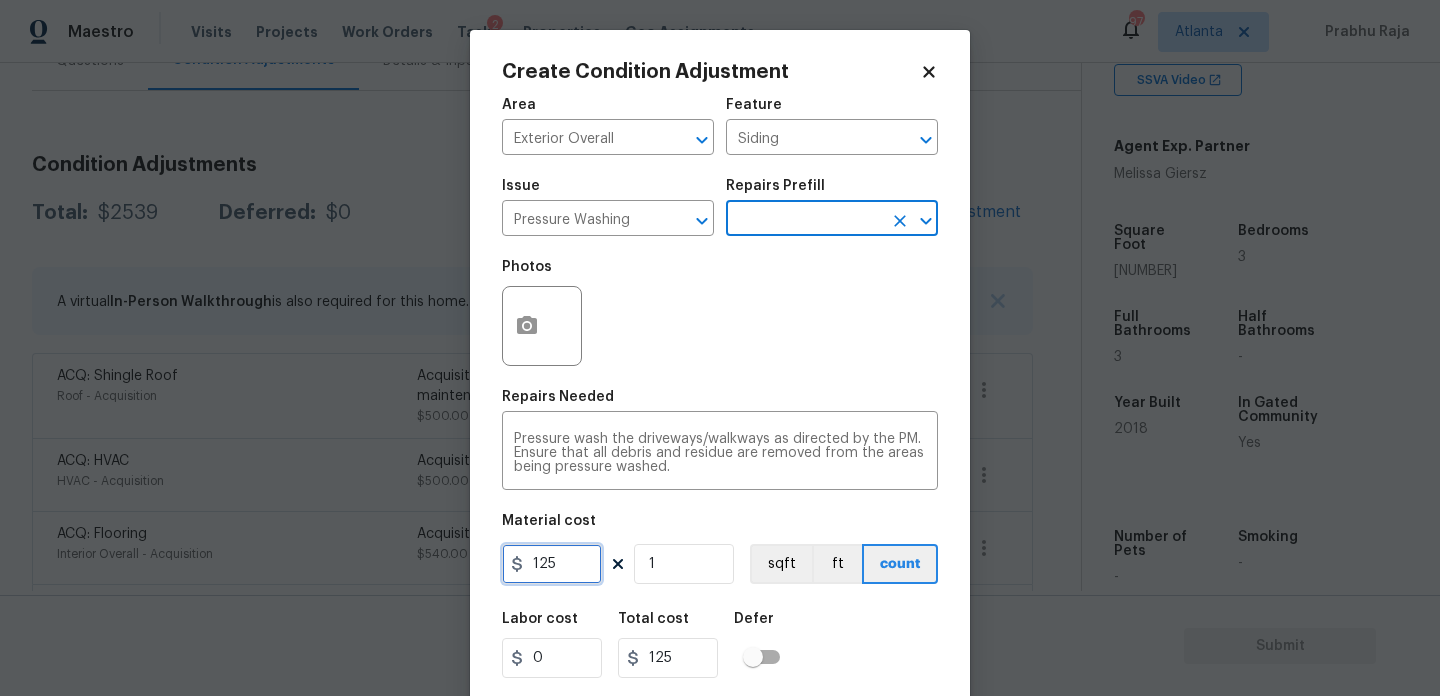drag, startPoint x: 556, startPoint y: 572, endPoint x: 401, endPoint y: 571, distance: 155.00322 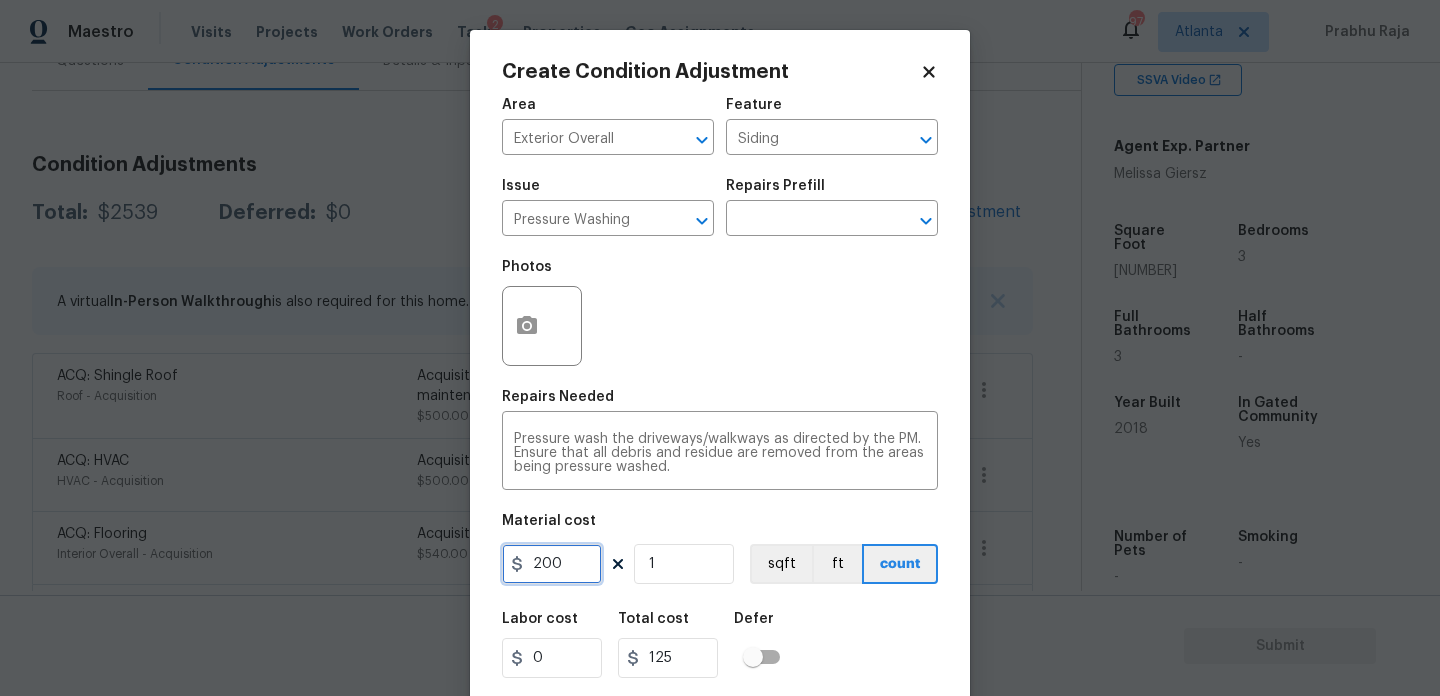 type on "200" 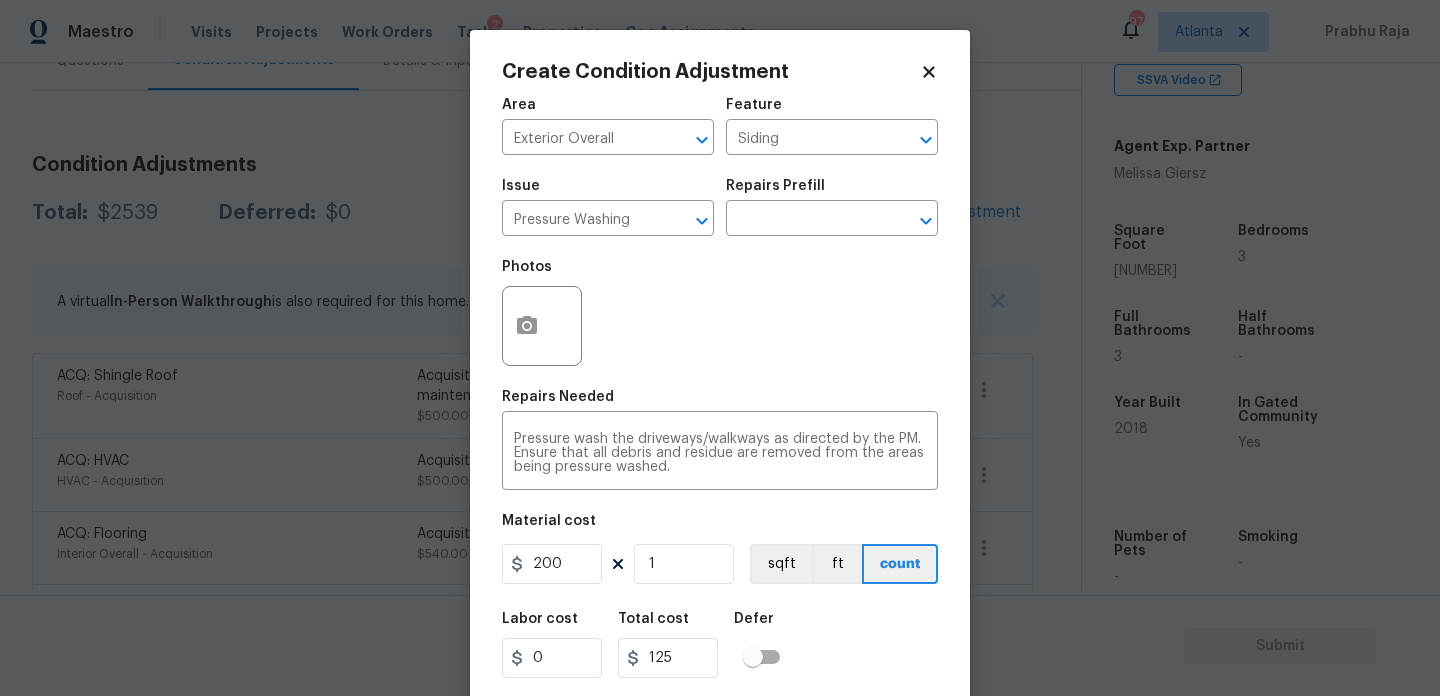 type on "200" 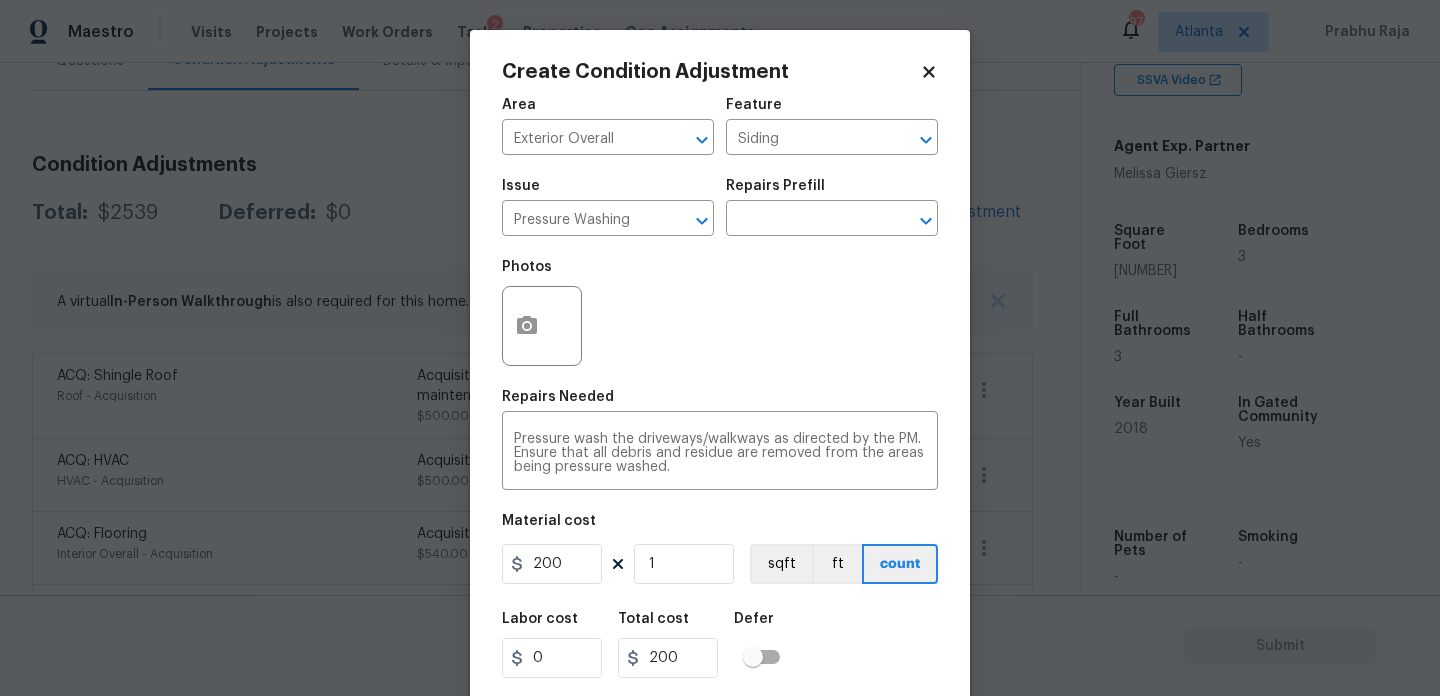 click on "Photos" at bounding box center (720, 313) 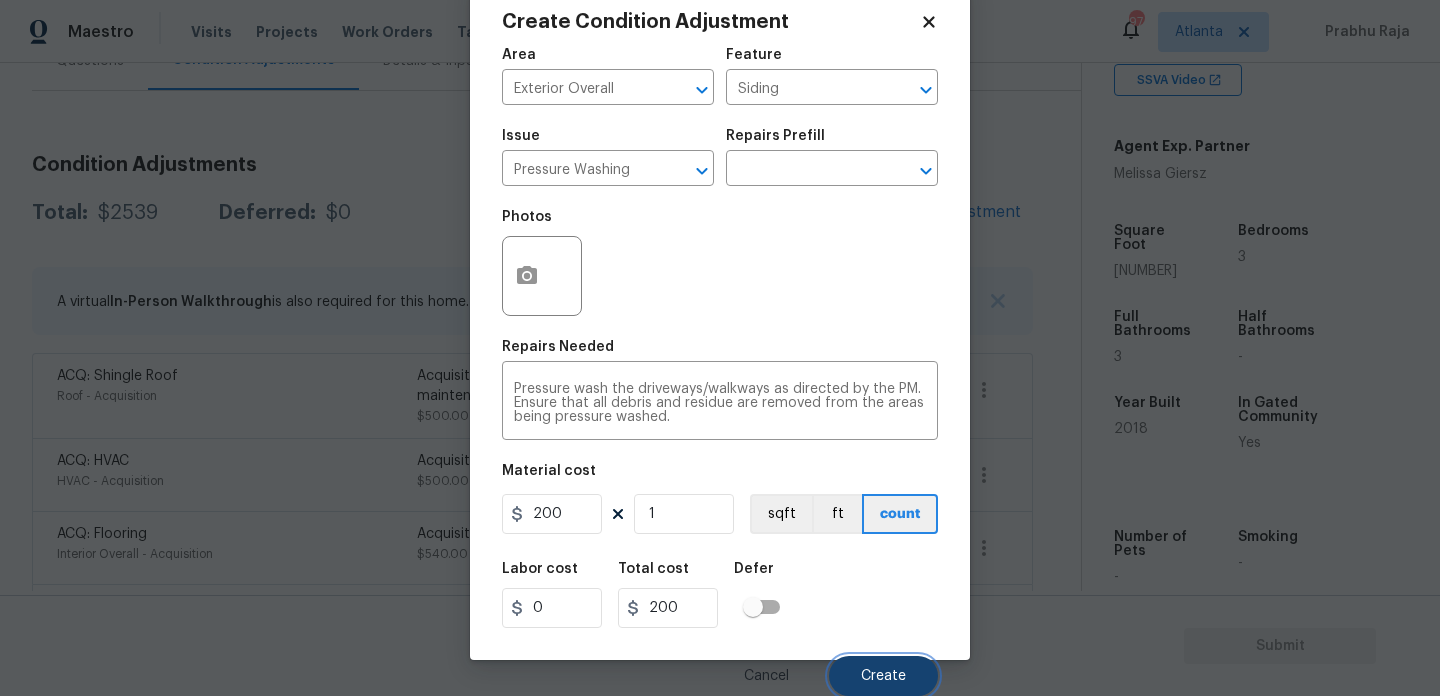 click on "Create" at bounding box center [883, 676] 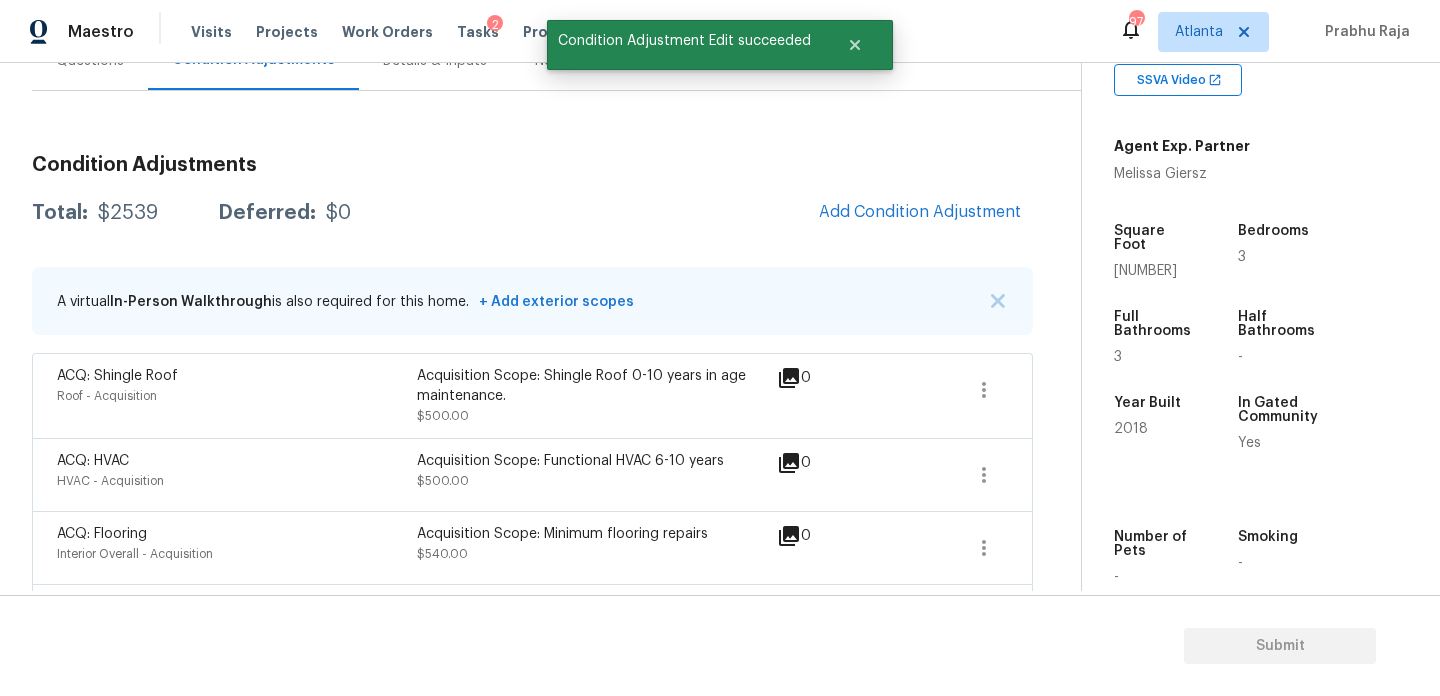 scroll, scrollTop: 44, scrollLeft: 0, axis: vertical 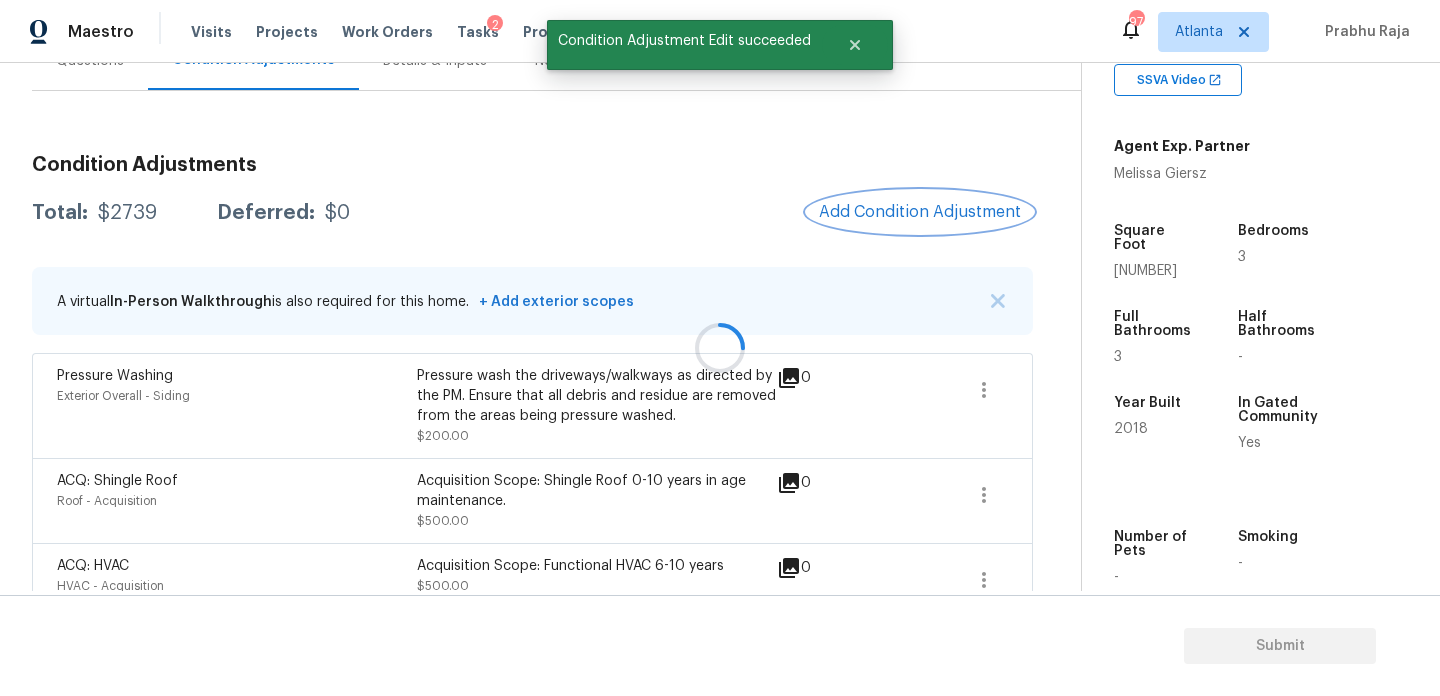 click on "Add Condition Adjustment" at bounding box center (920, 212) 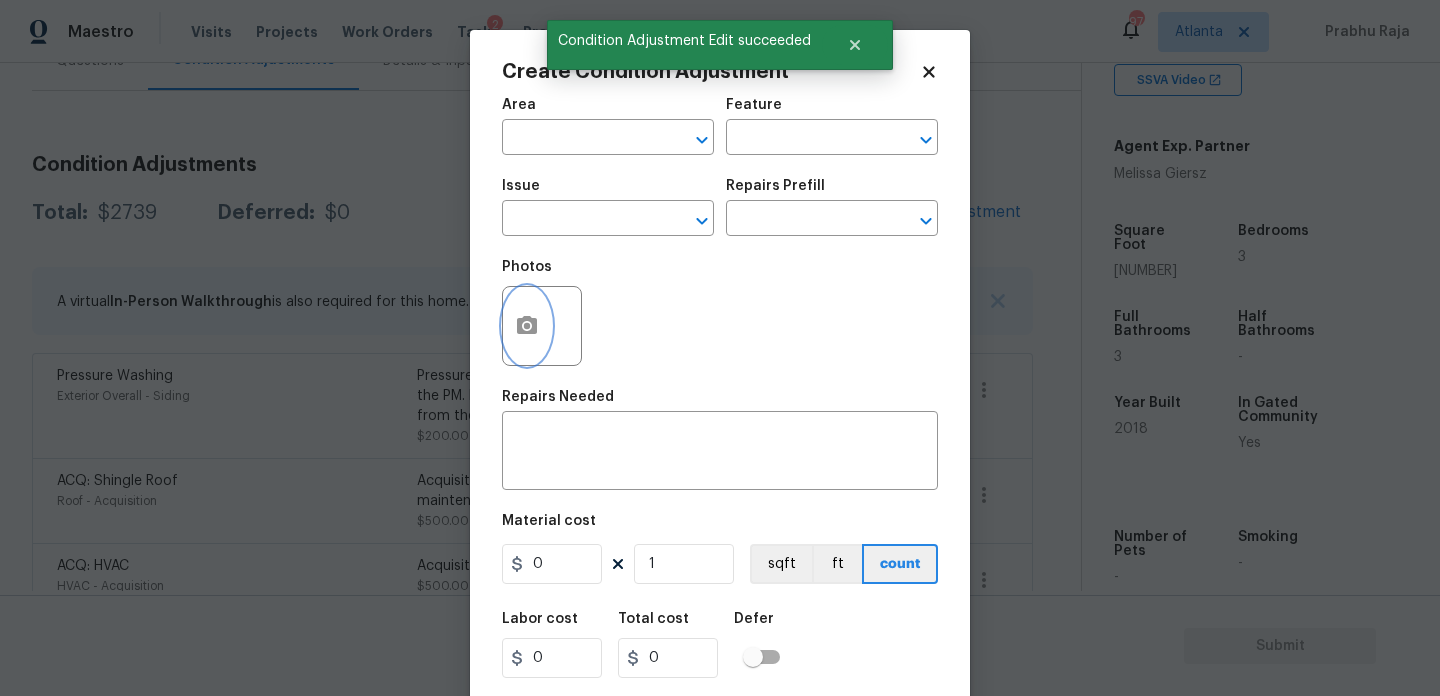 click 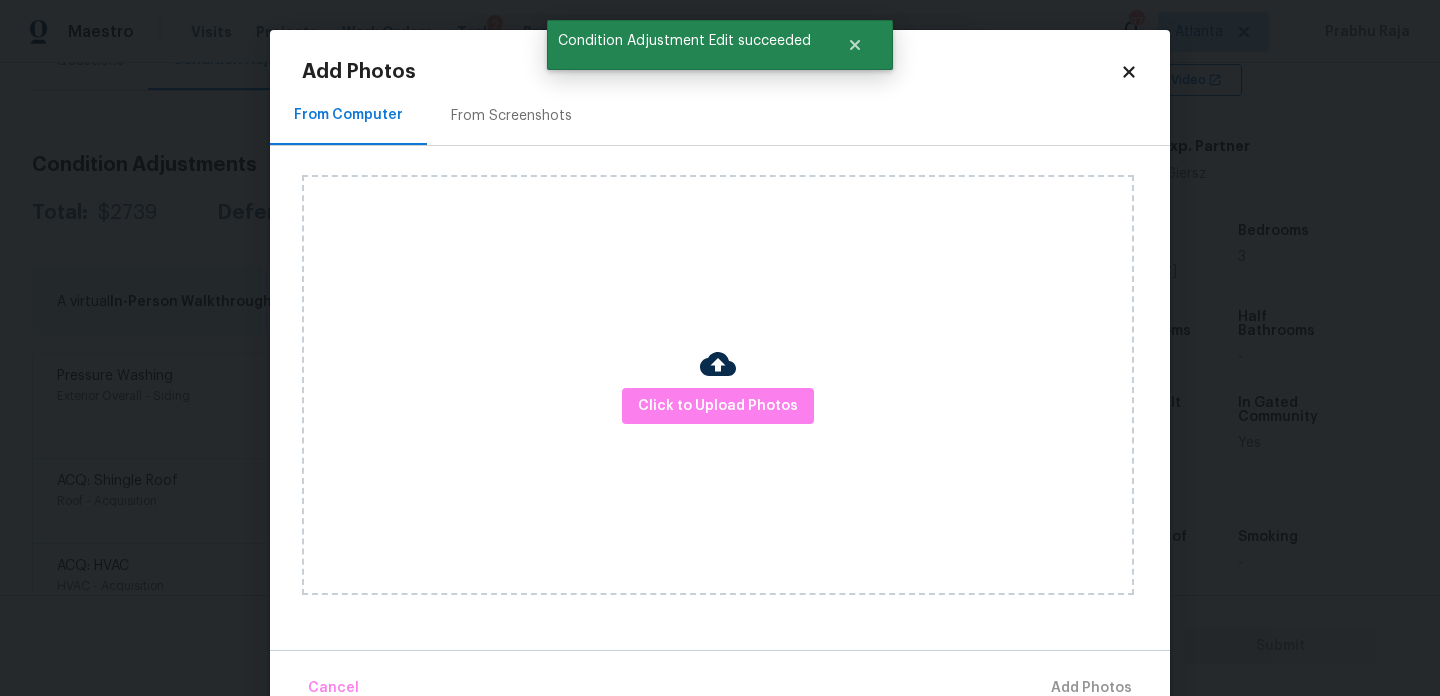 click on "Add Photos" at bounding box center [711, 72] 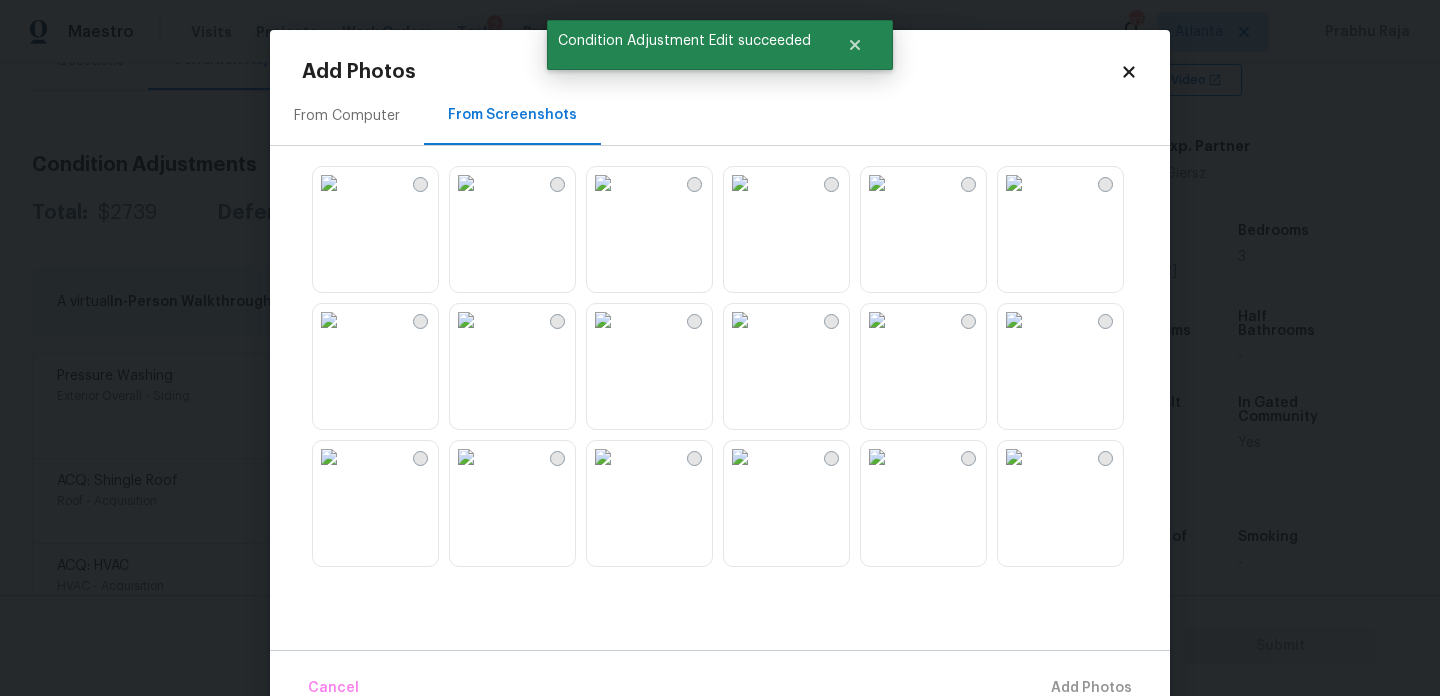 click at bounding box center [466, 183] 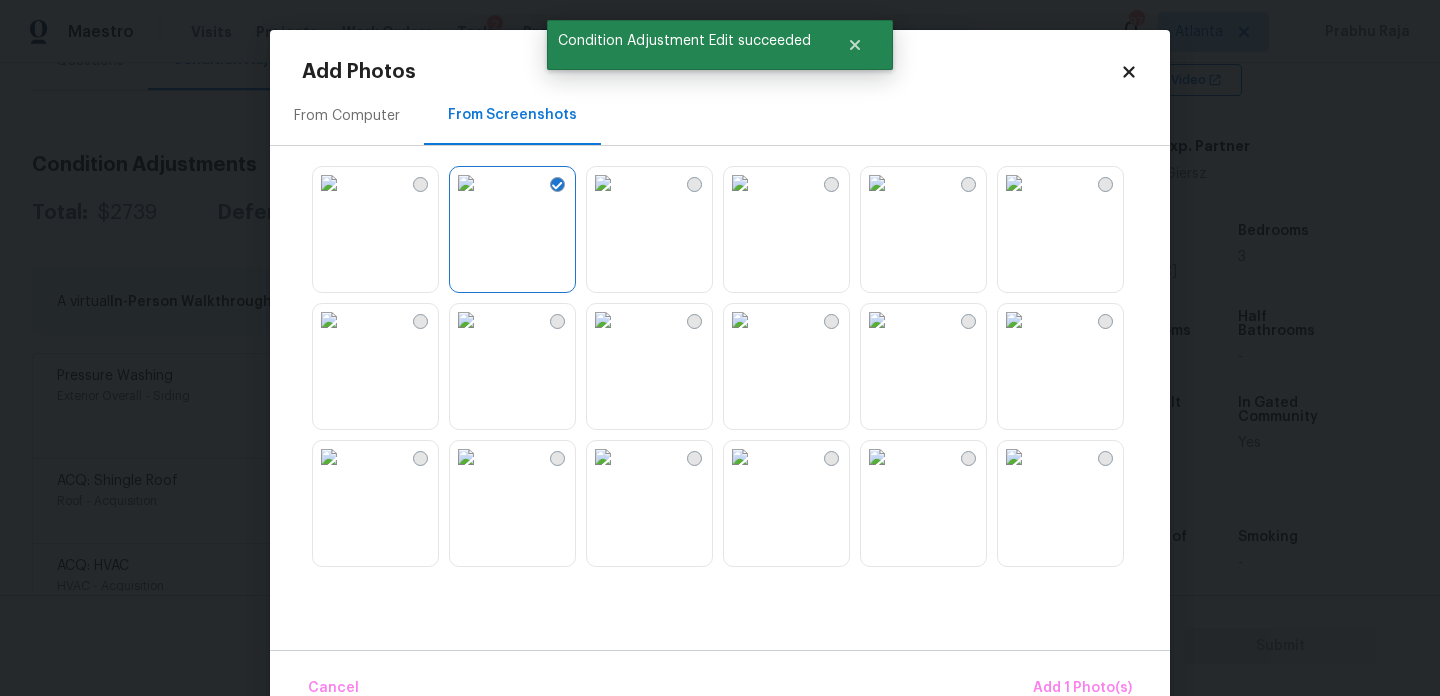 click at bounding box center [329, 320] 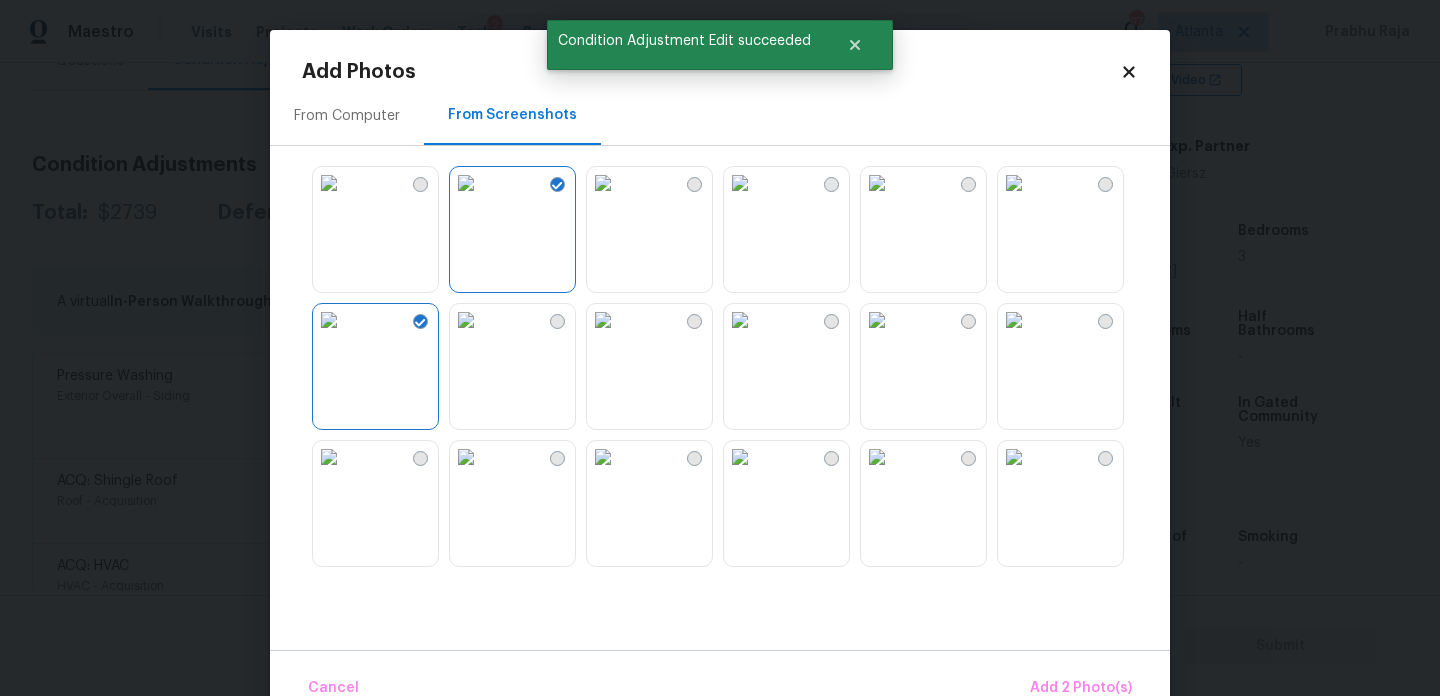 click at bounding box center [329, 183] 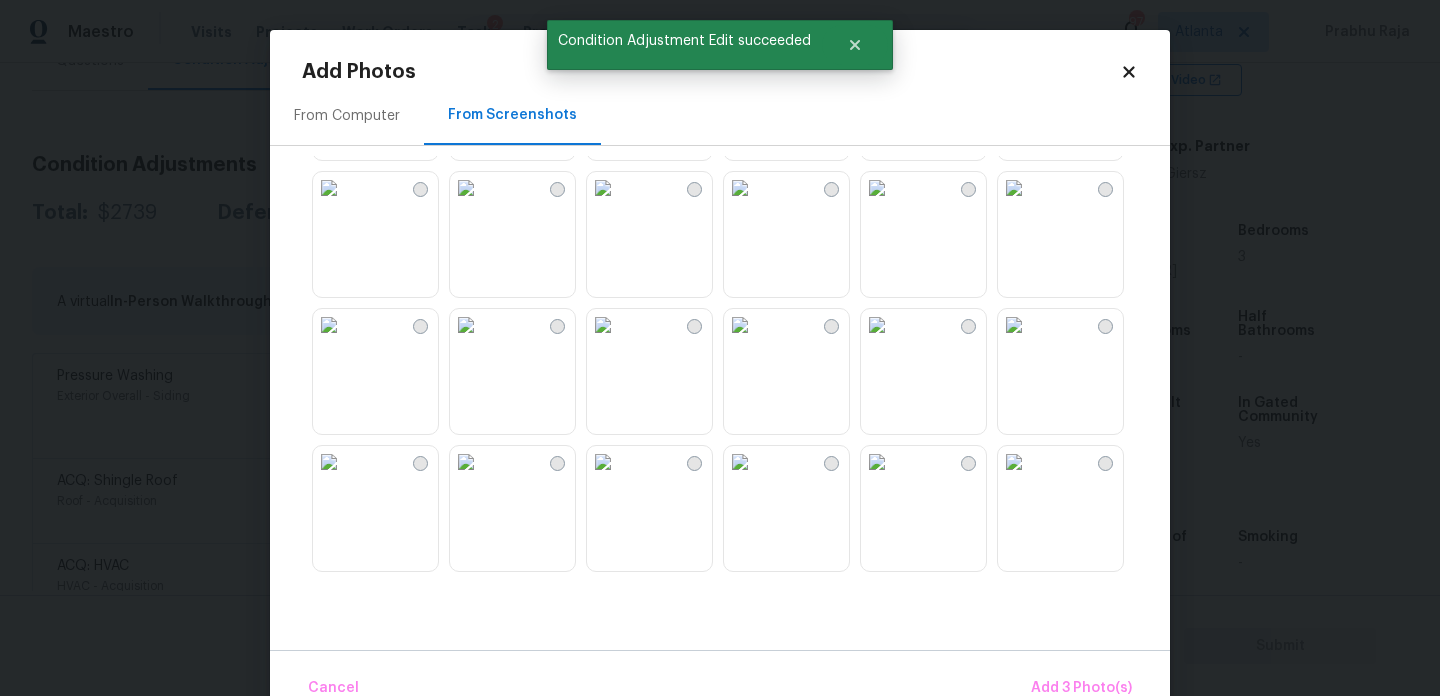scroll, scrollTop: 853, scrollLeft: 0, axis: vertical 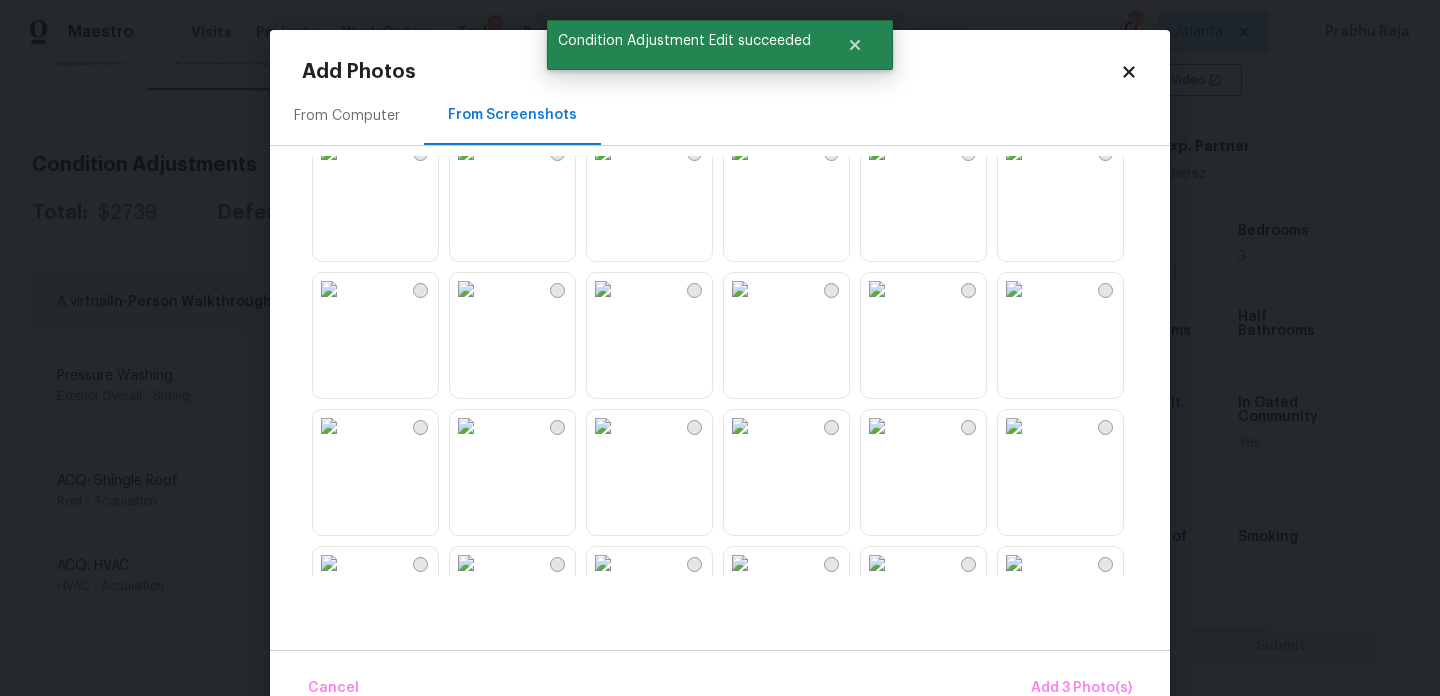 click at bounding box center (740, 152) 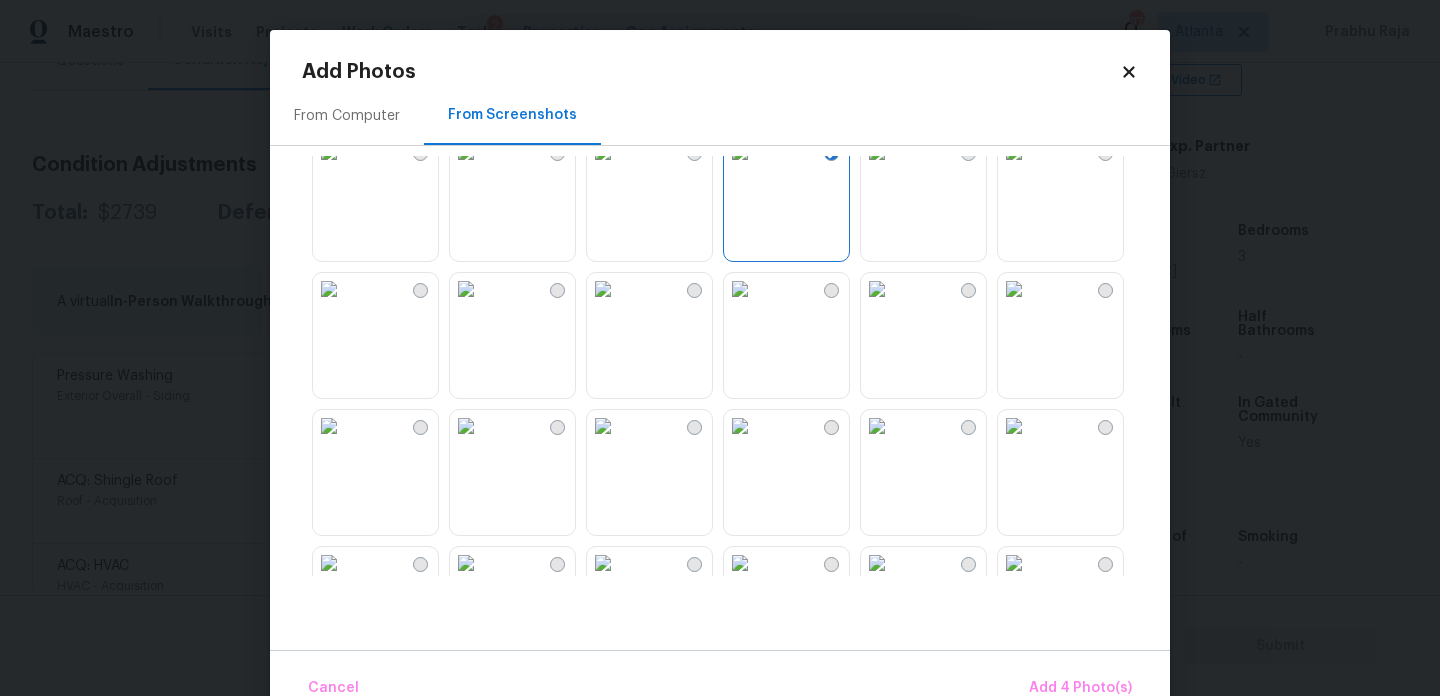 click at bounding box center (603, 152) 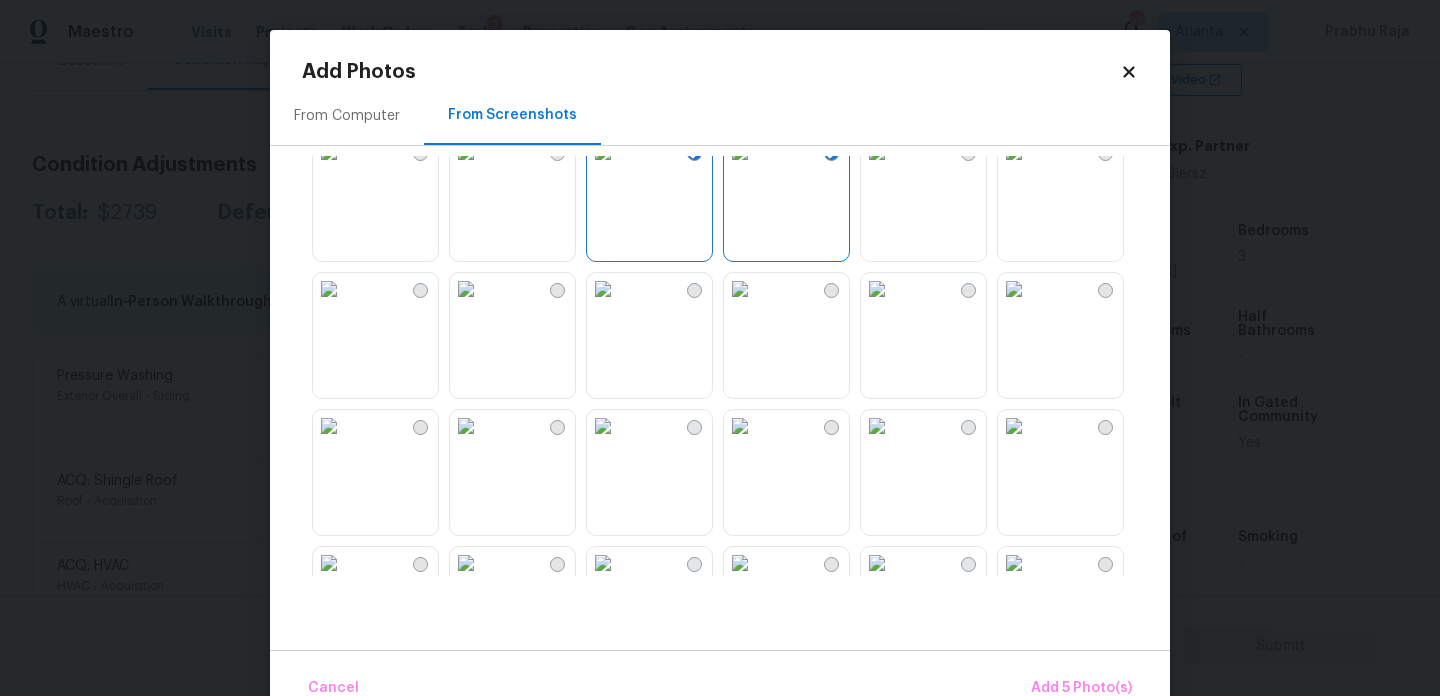 click at bounding box center [1014, 426] 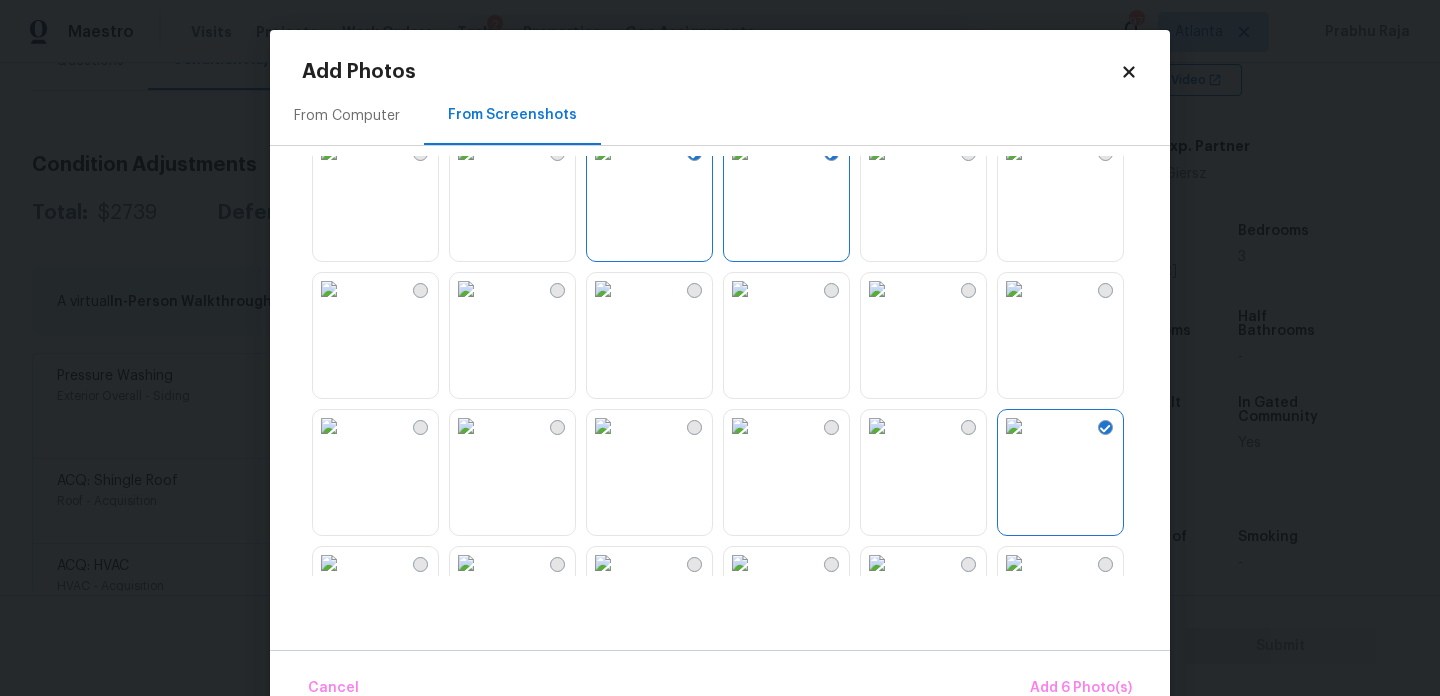 click at bounding box center [1014, 426] 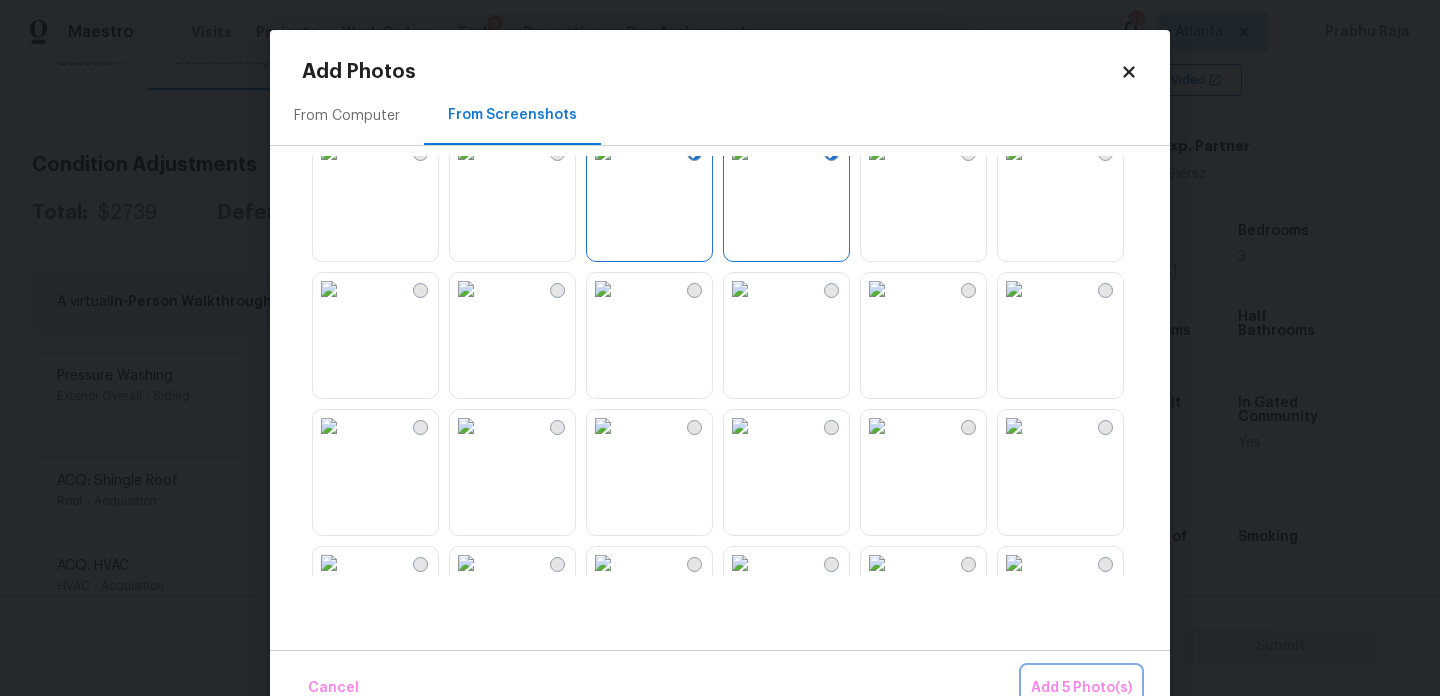 click on "Add 5 Photo(s)" at bounding box center (1081, 688) 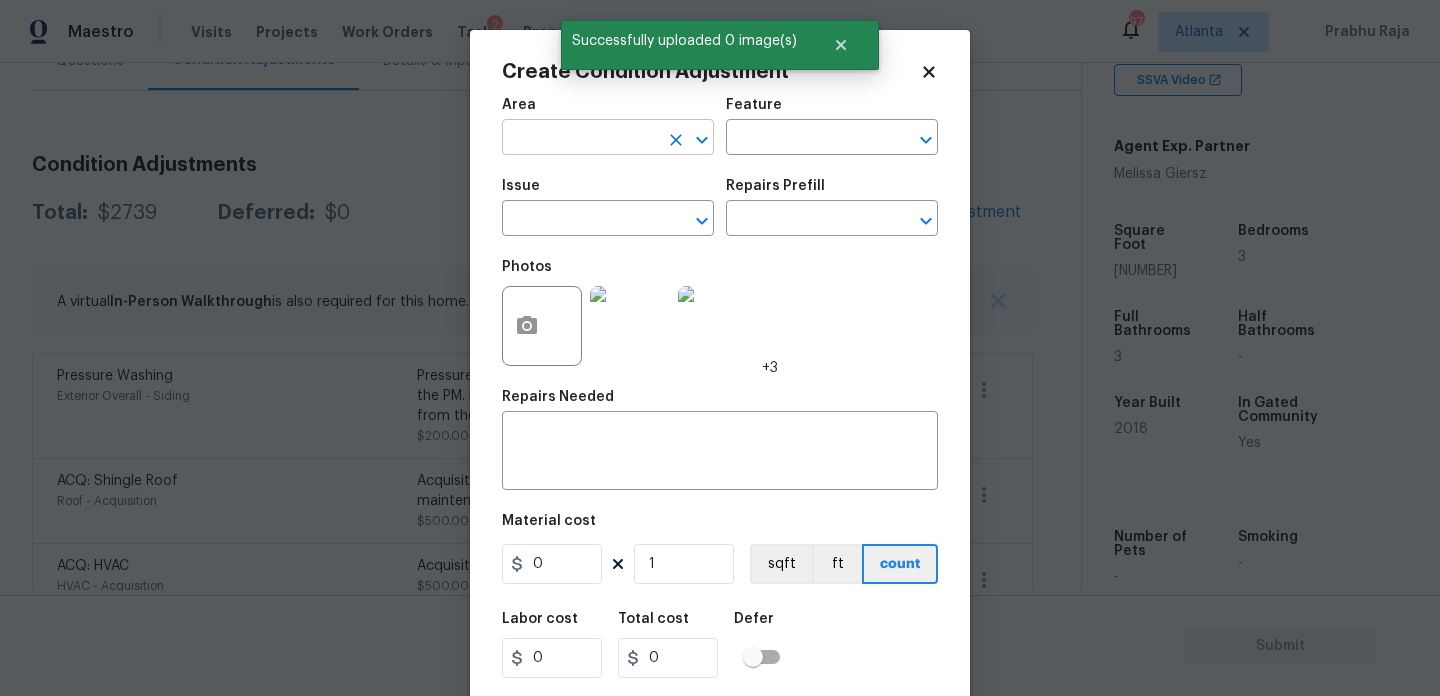 click at bounding box center (580, 139) 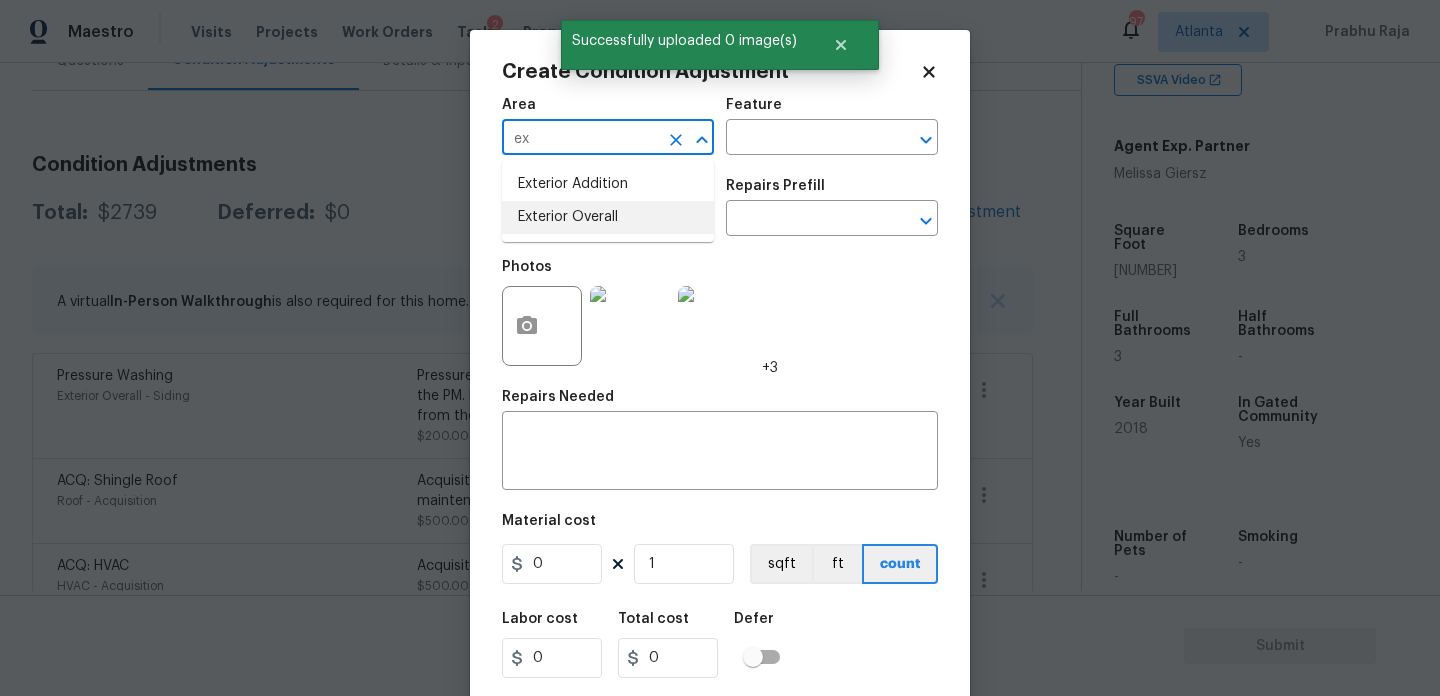 click on "Exterior Overall" at bounding box center [608, 217] 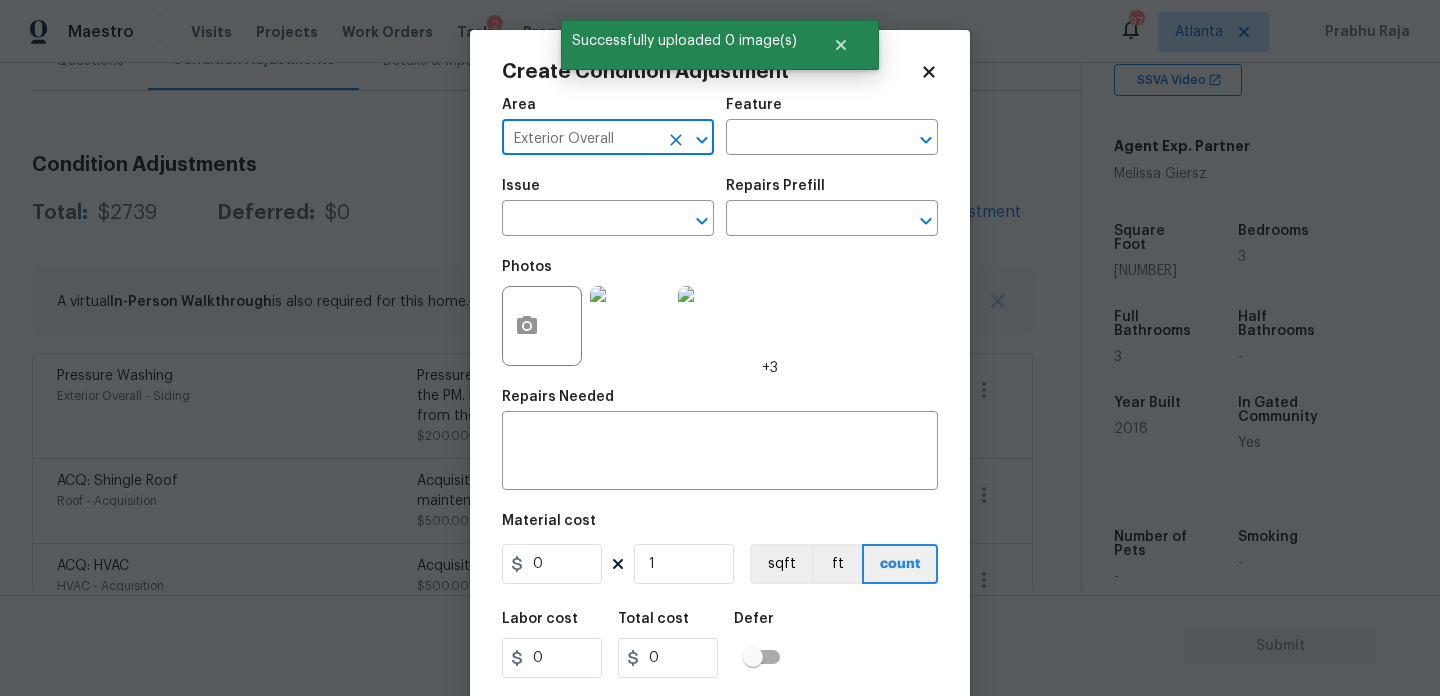 type on "Exterior Overall" 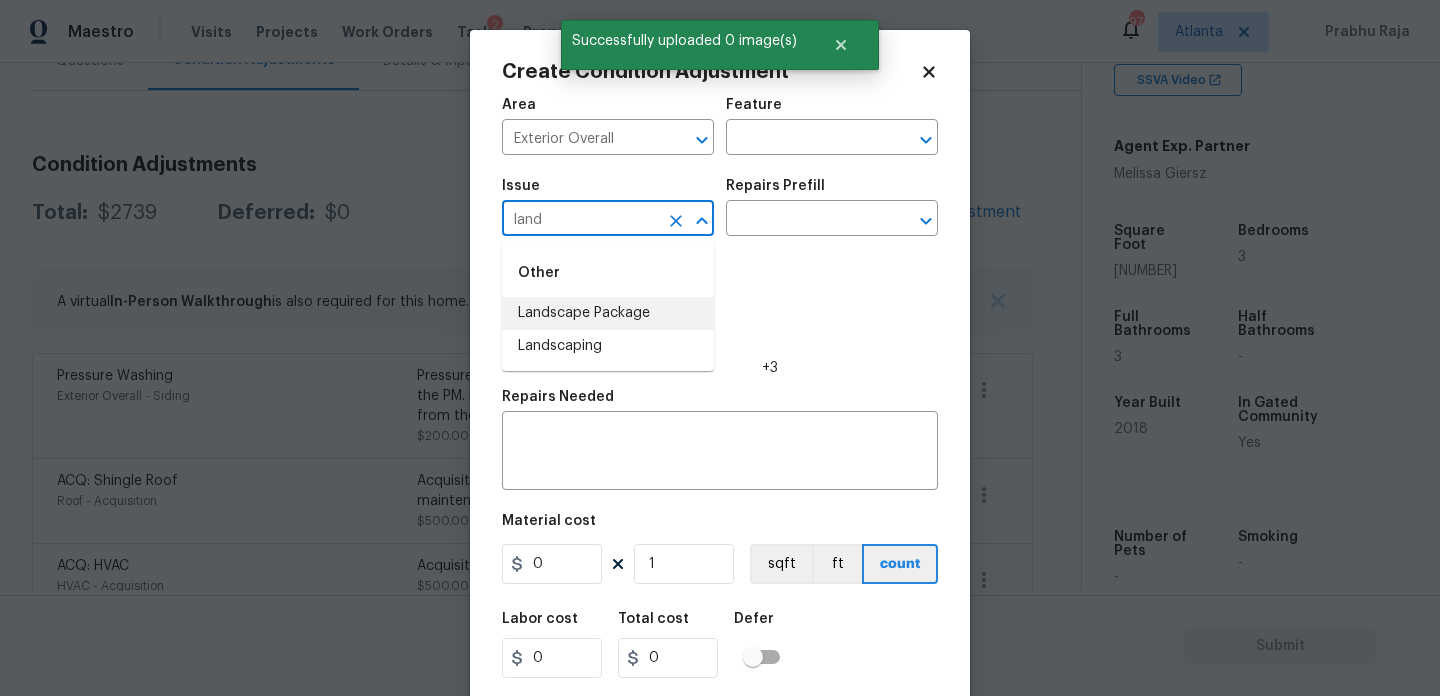 click on "Landscape Package" at bounding box center [608, 313] 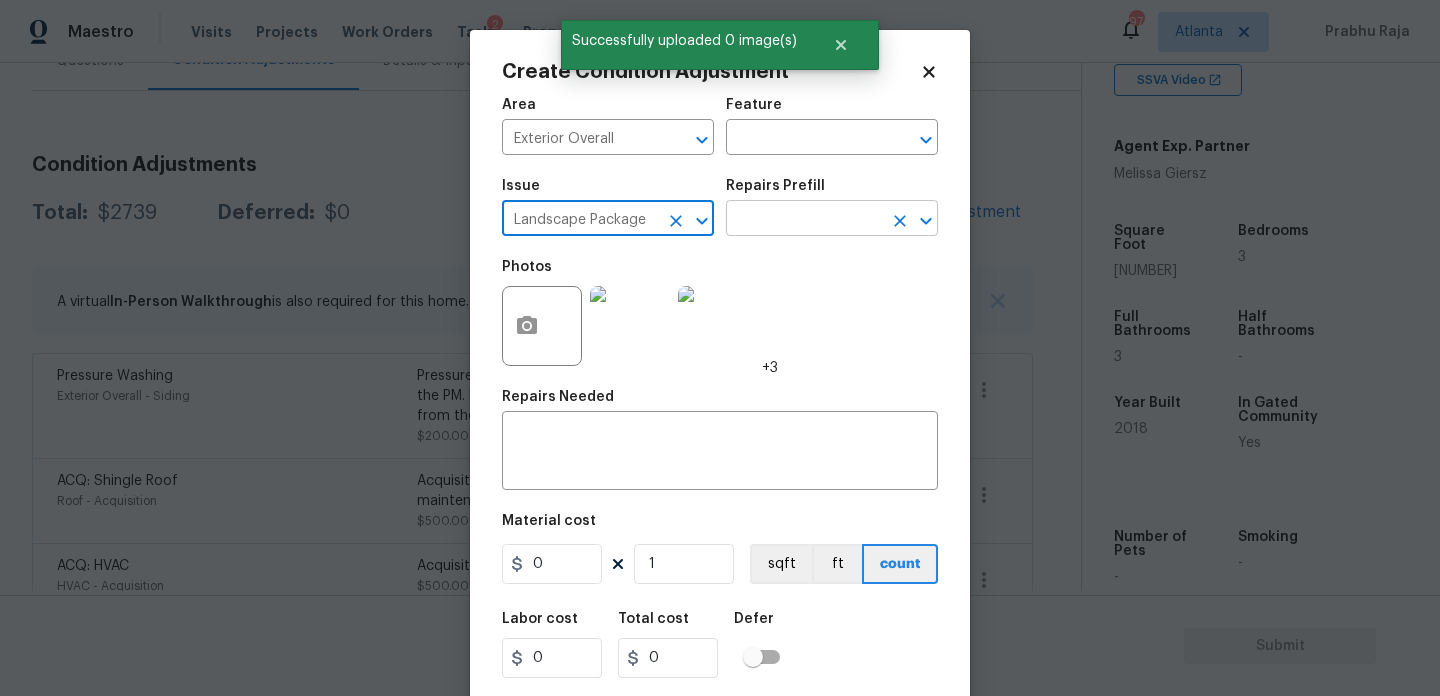 type on "Landscape Package" 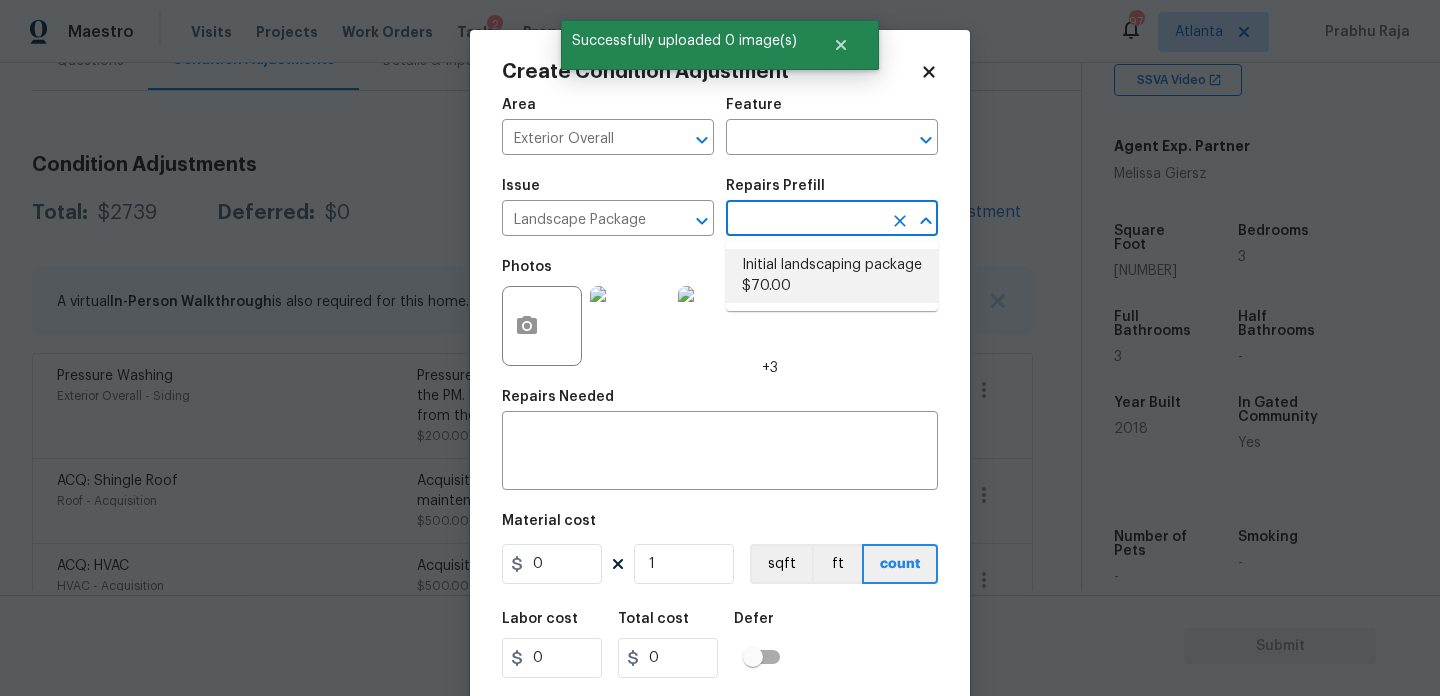 click on "Initial landscaping package $70.00" at bounding box center [832, 276] 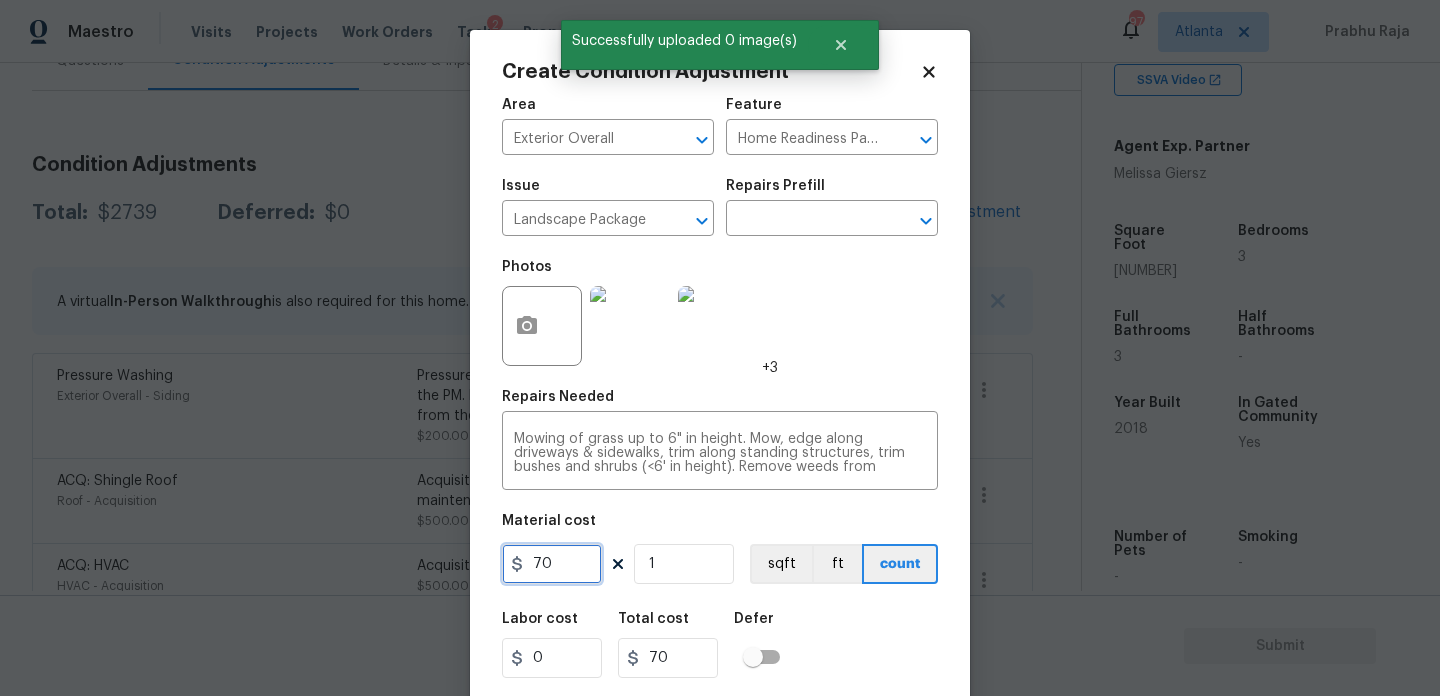 drag, startPoint x: 545, startPoint y: 581, endPoint x: 460, endPoint y: 581, distance: 85 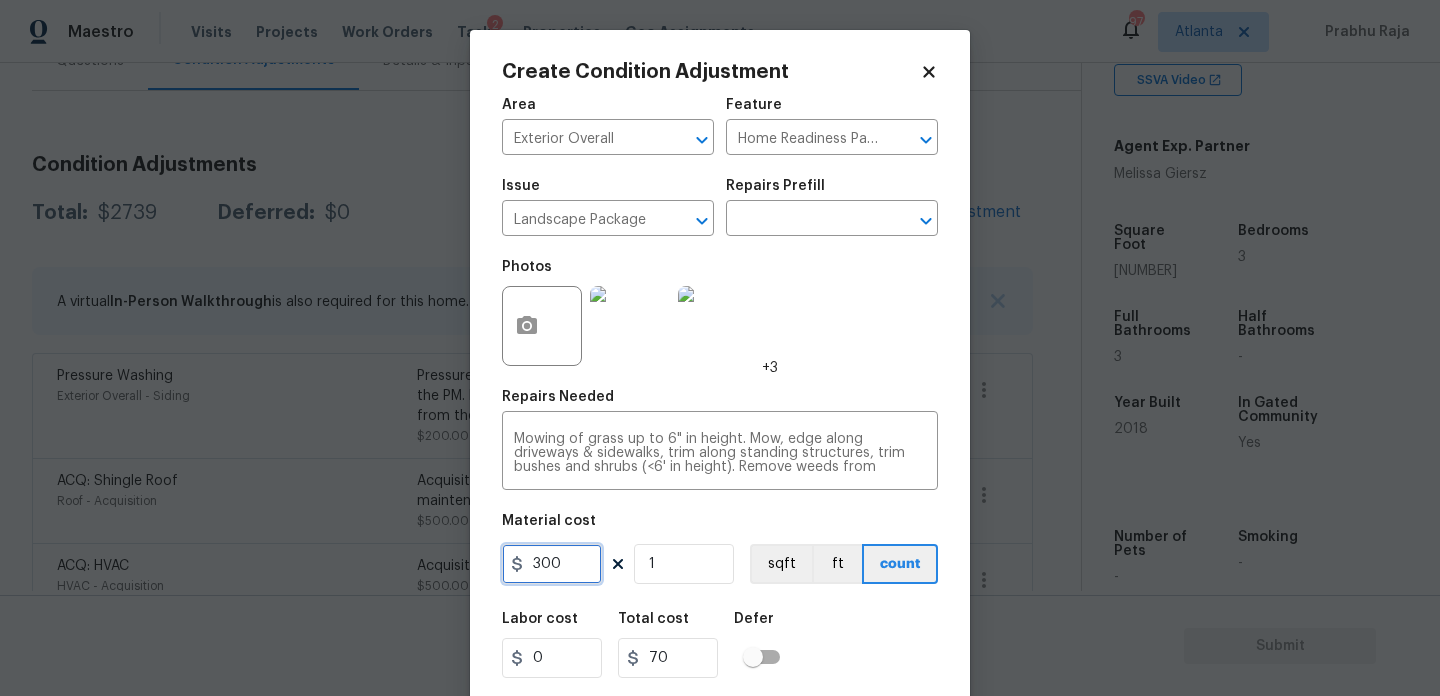 type on "300" 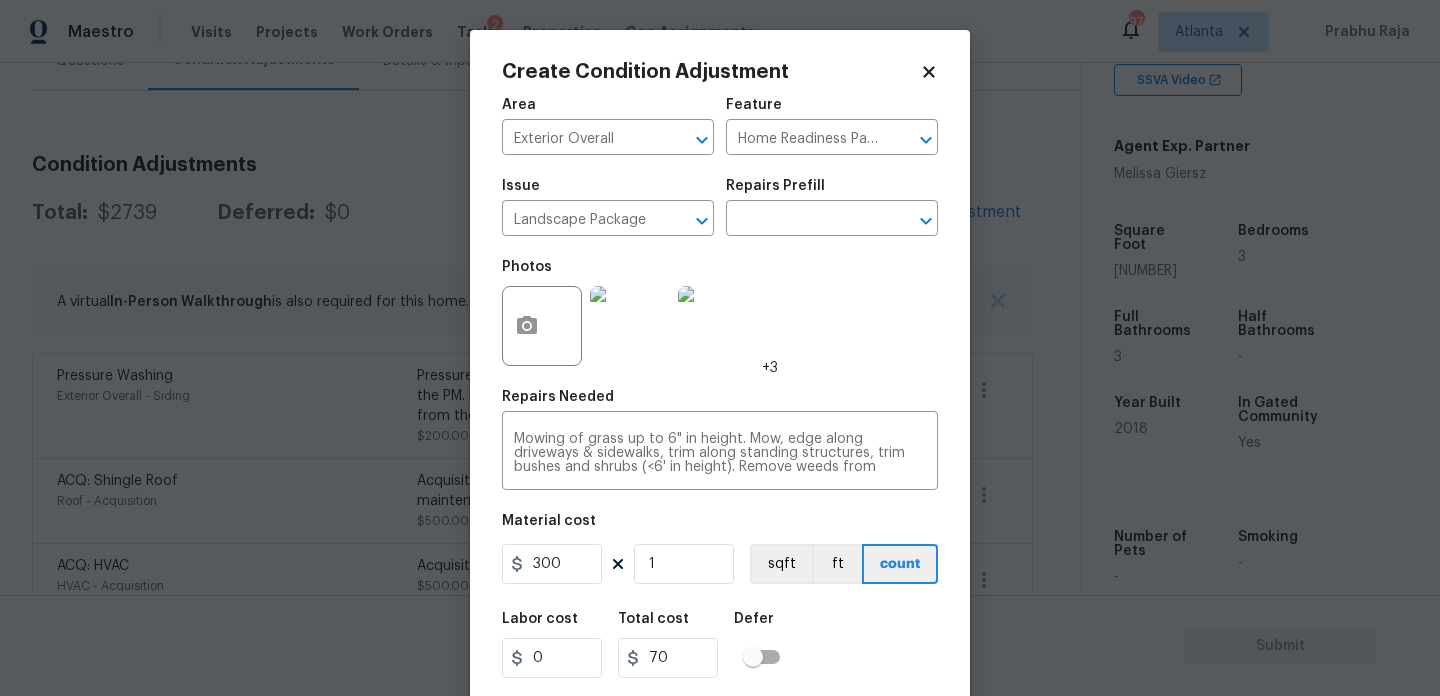 type on "300" 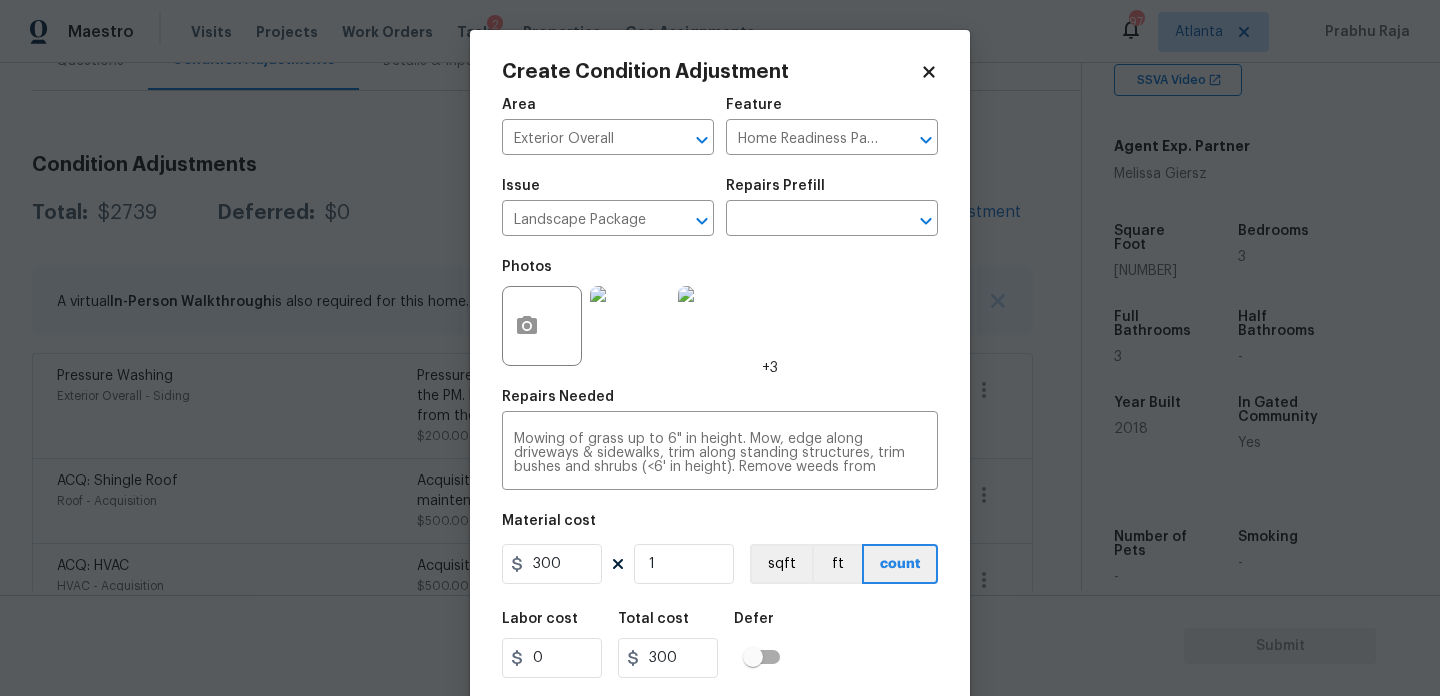 click on "Photos  +3" at bounding box center [720, 313] 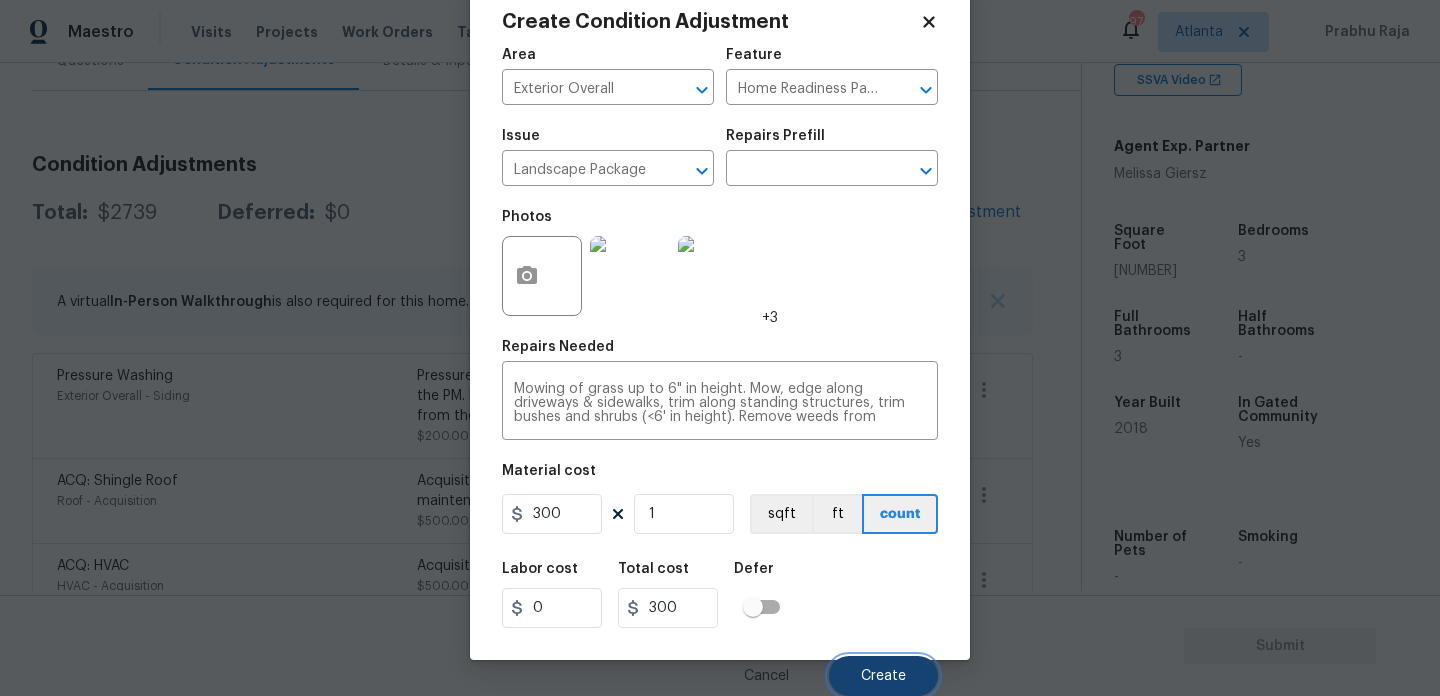 click on "Create" at bounding box center (883, 676) 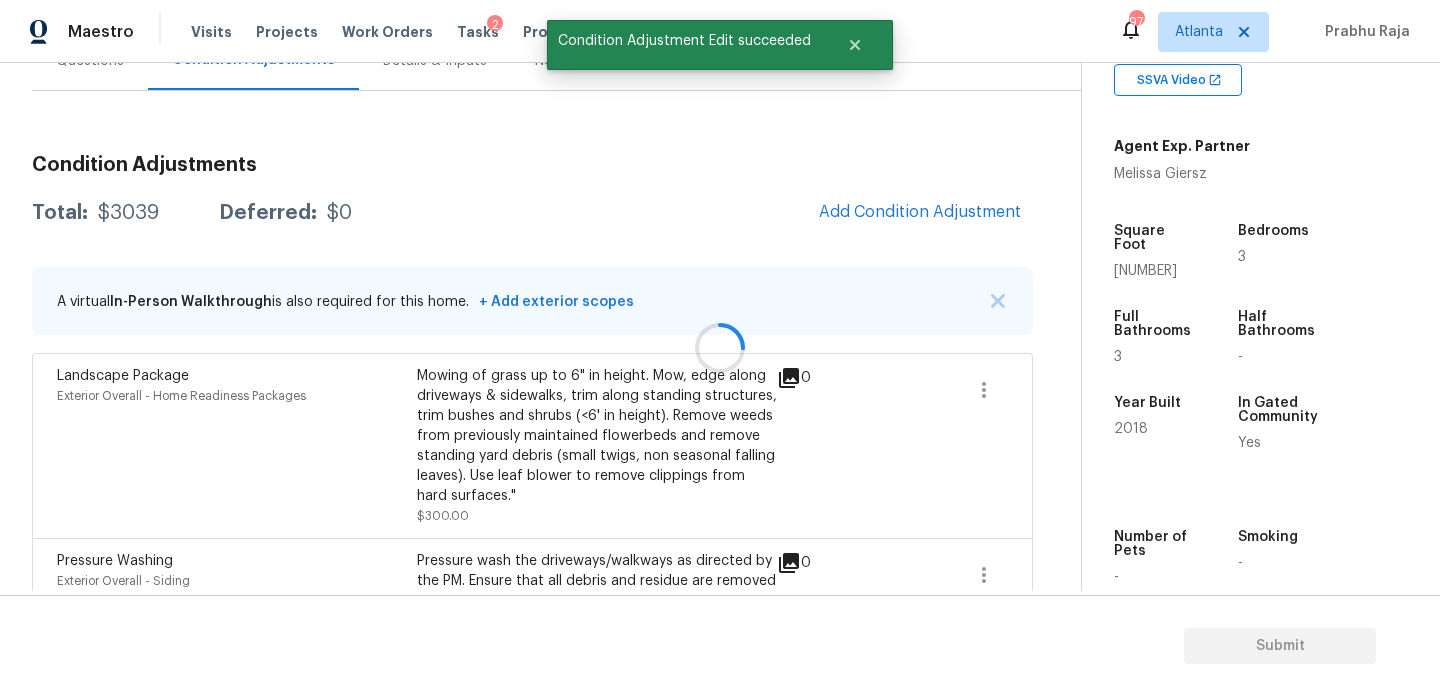 scroll, scrollTop: 44, scrollLeft: 0, axis: vertical 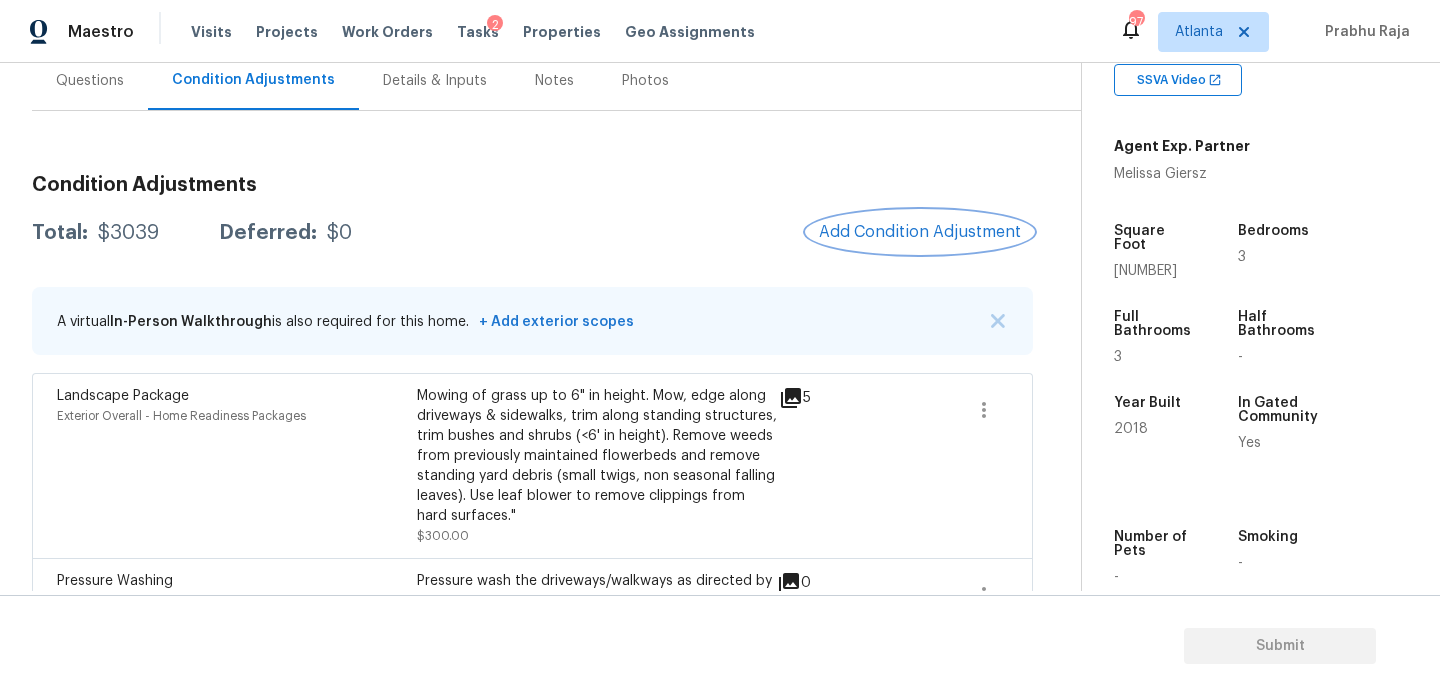 click on "Add Condition Adjustment" at bounding box center [920, 232] 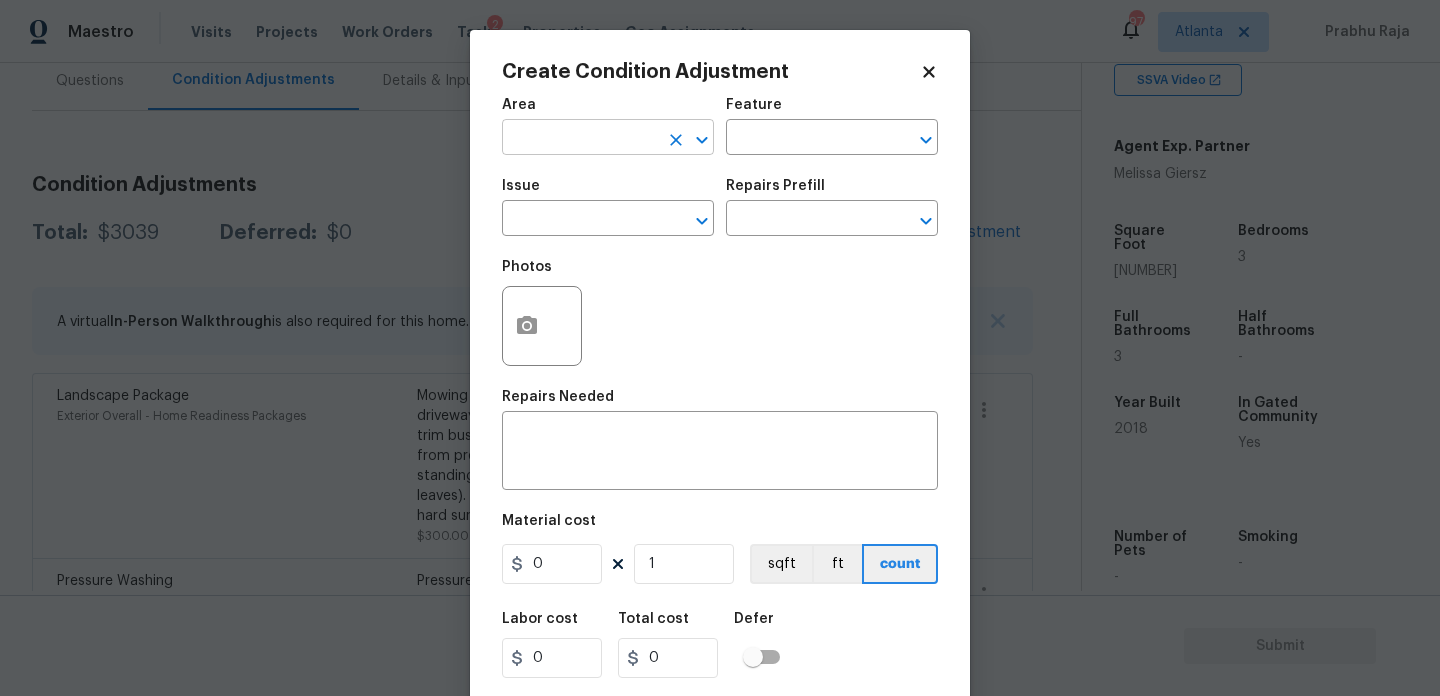 click at bounding box center (580, 139) 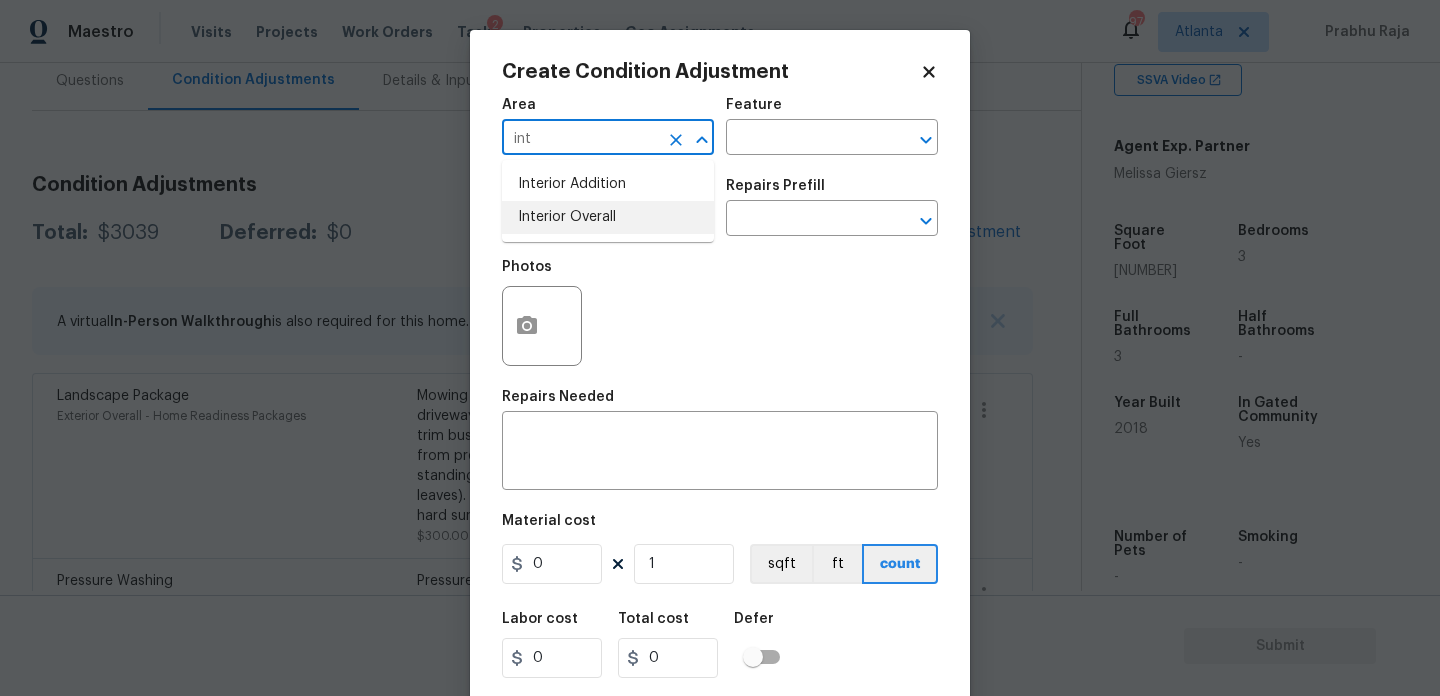 click on "Interior Overall" at bounding box center (608, 217) 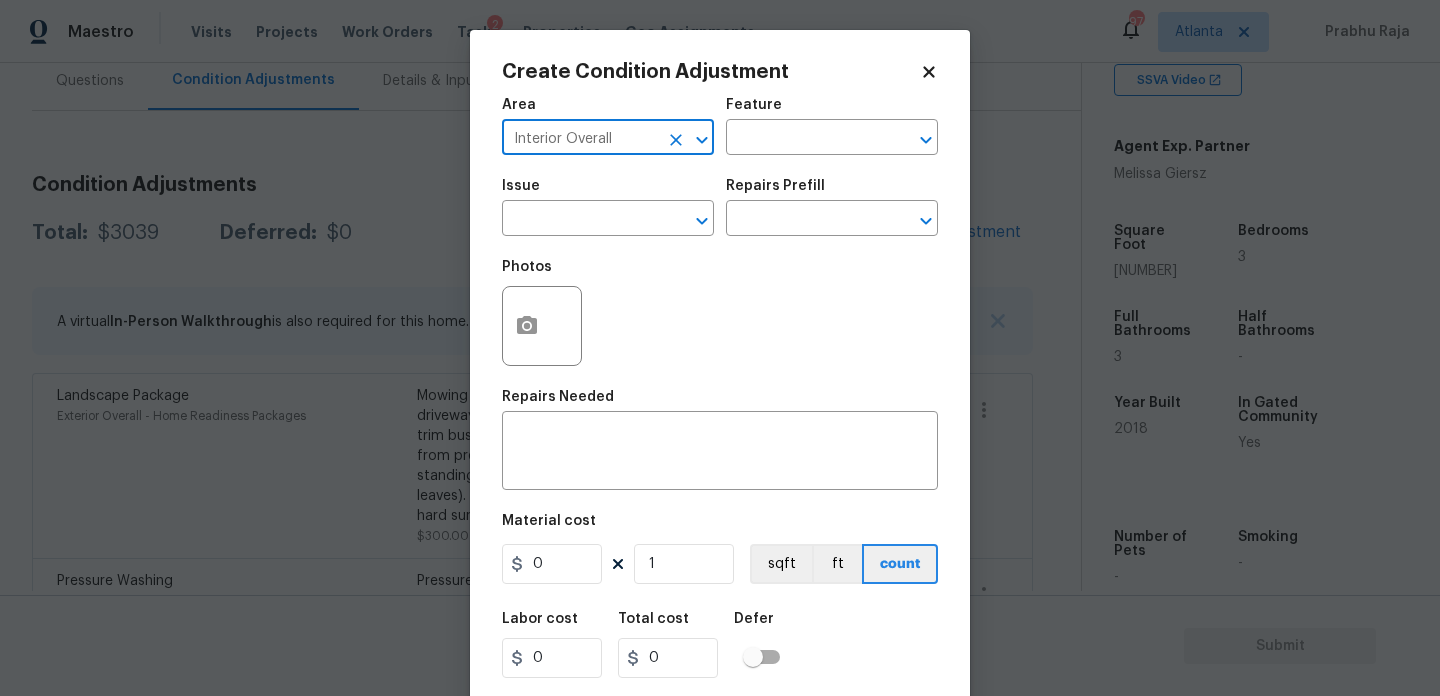 type on "Interior Overall" 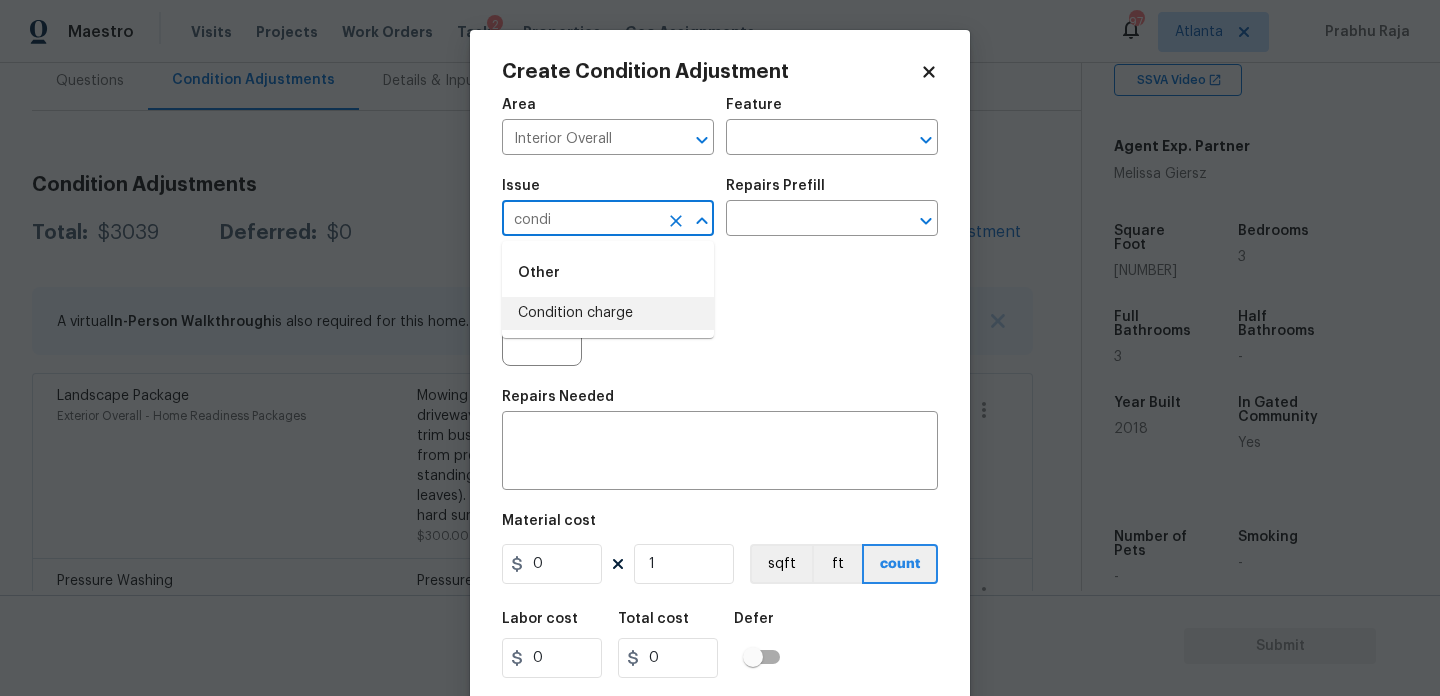 click on "Condition charge" at bounding box center (608, 313) 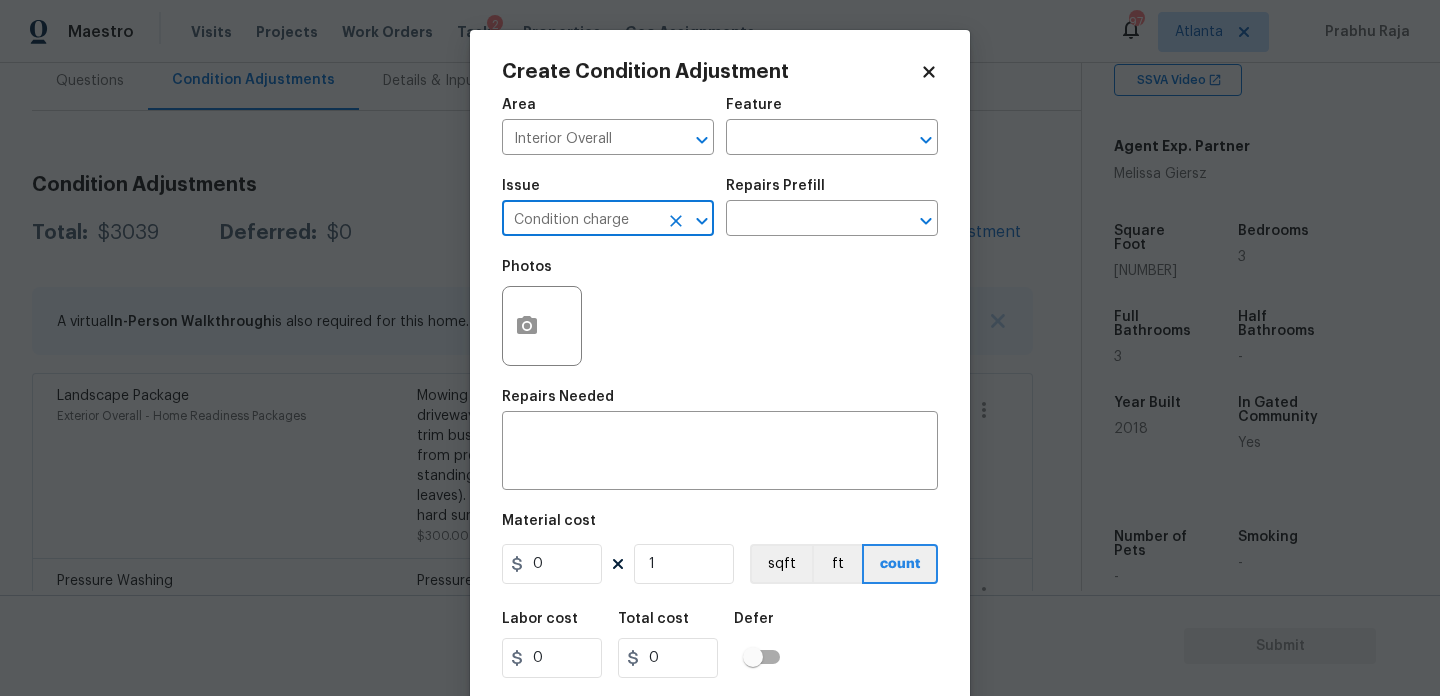 type on "Condition charge" 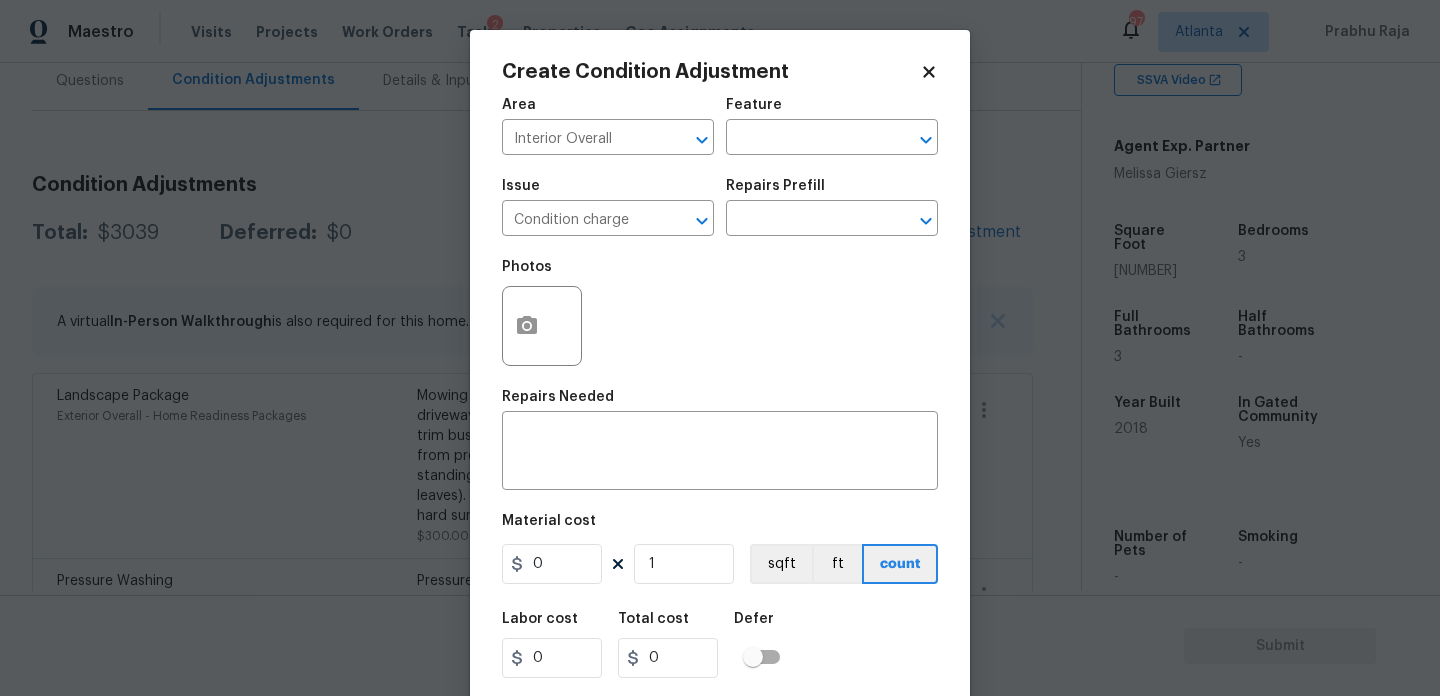 click on "Repairs Prefill" at bounding box center [832, 192] 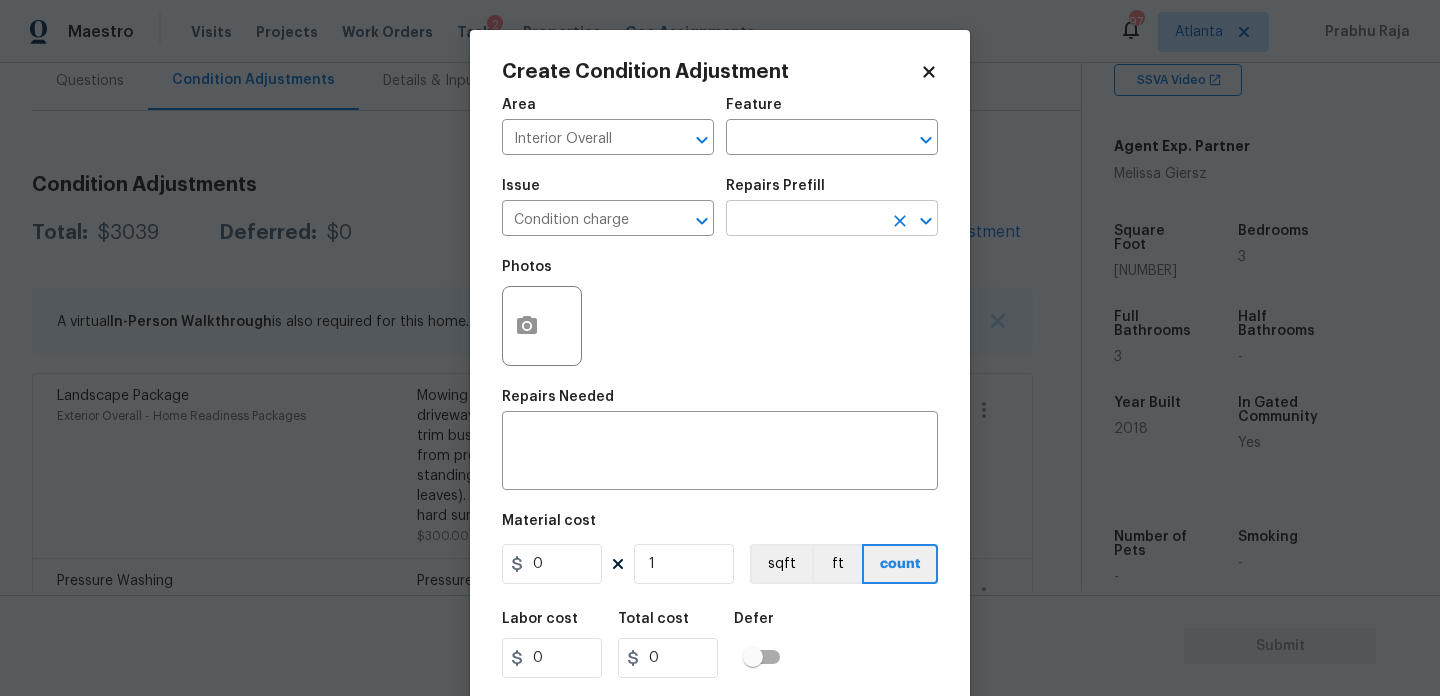 click at bounding box center [804, 220] 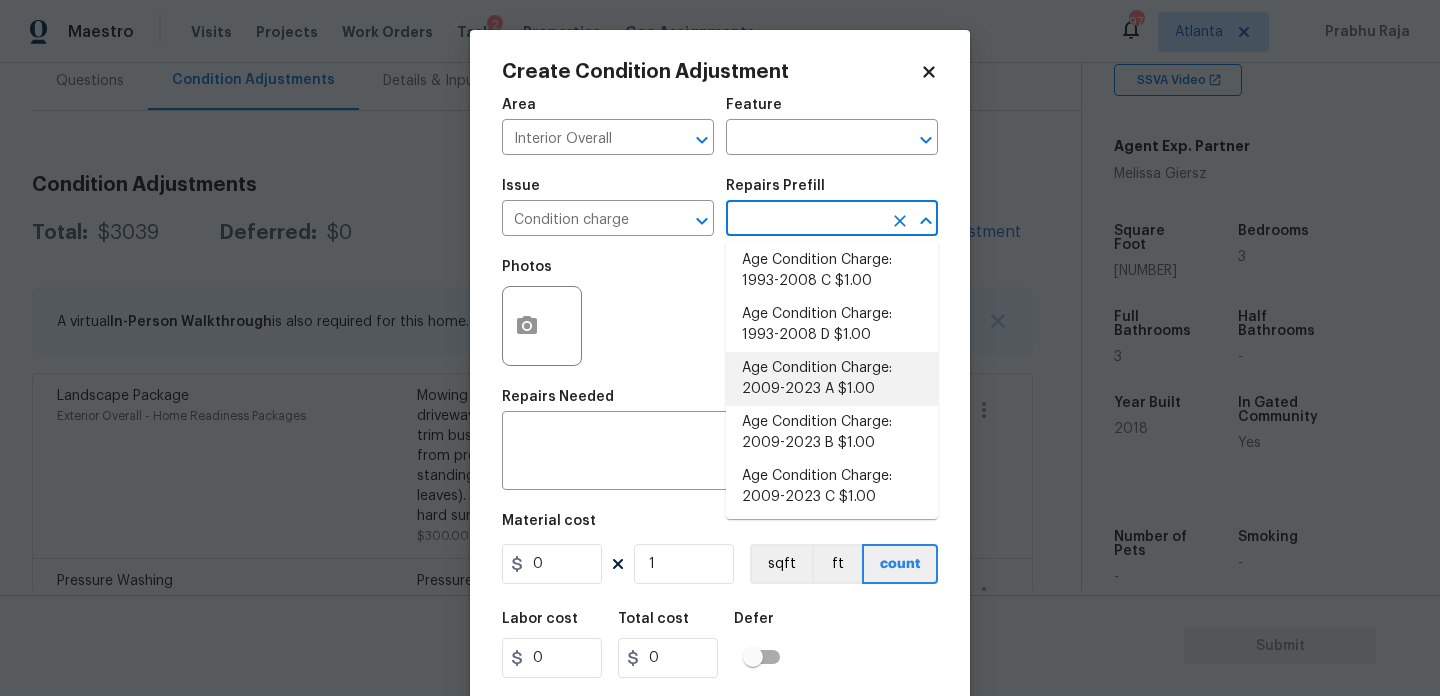 scroll, scrollTop: 658, scrollLeft: 0, axis: vertical 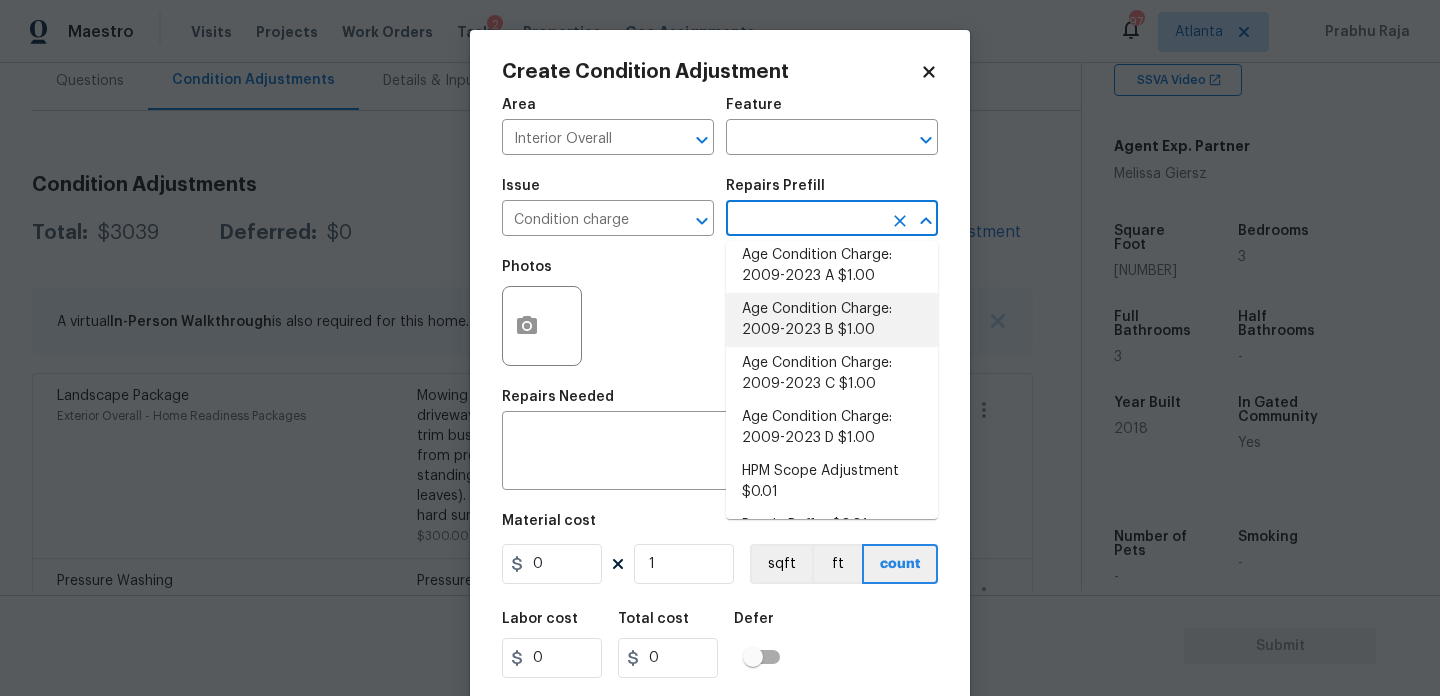 click on "Age Condition Charge: 2009-2023 B	 $1.00" at bounding box center [832, 320] 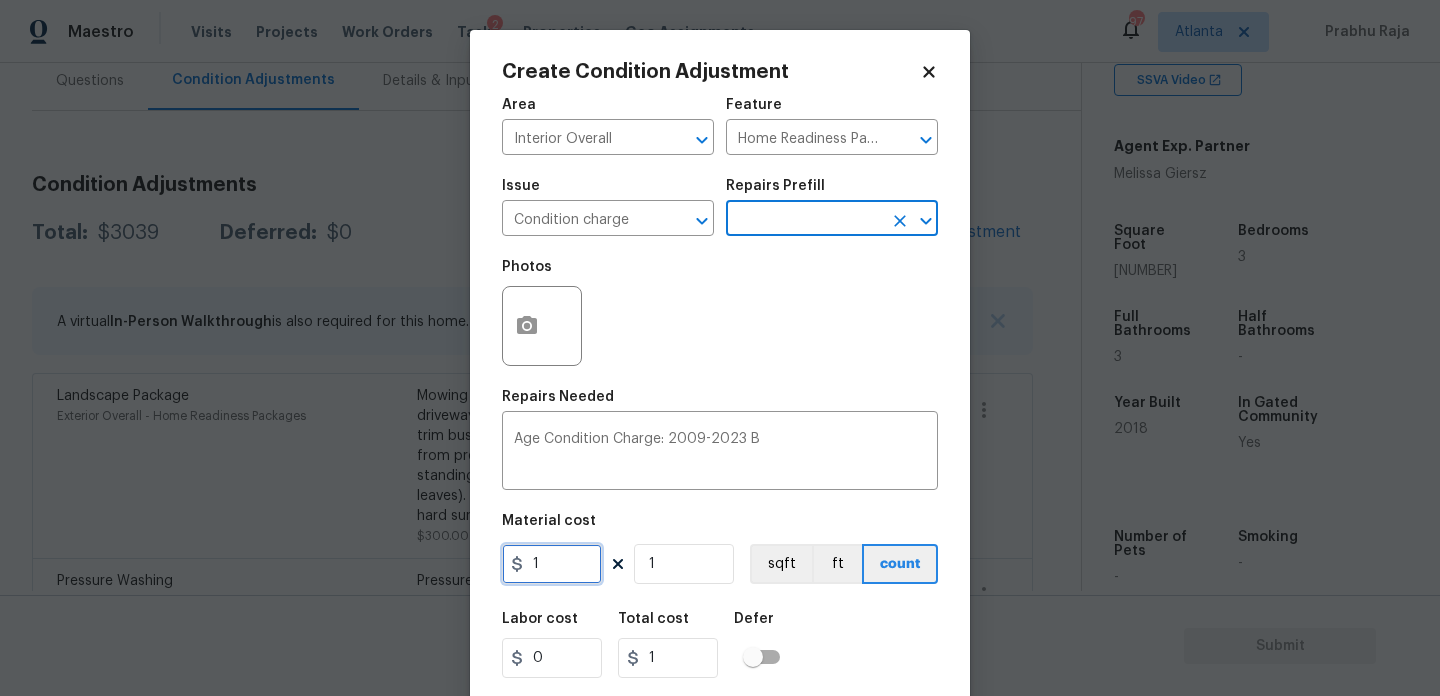 click on "1" at bounding box center (552, 564) 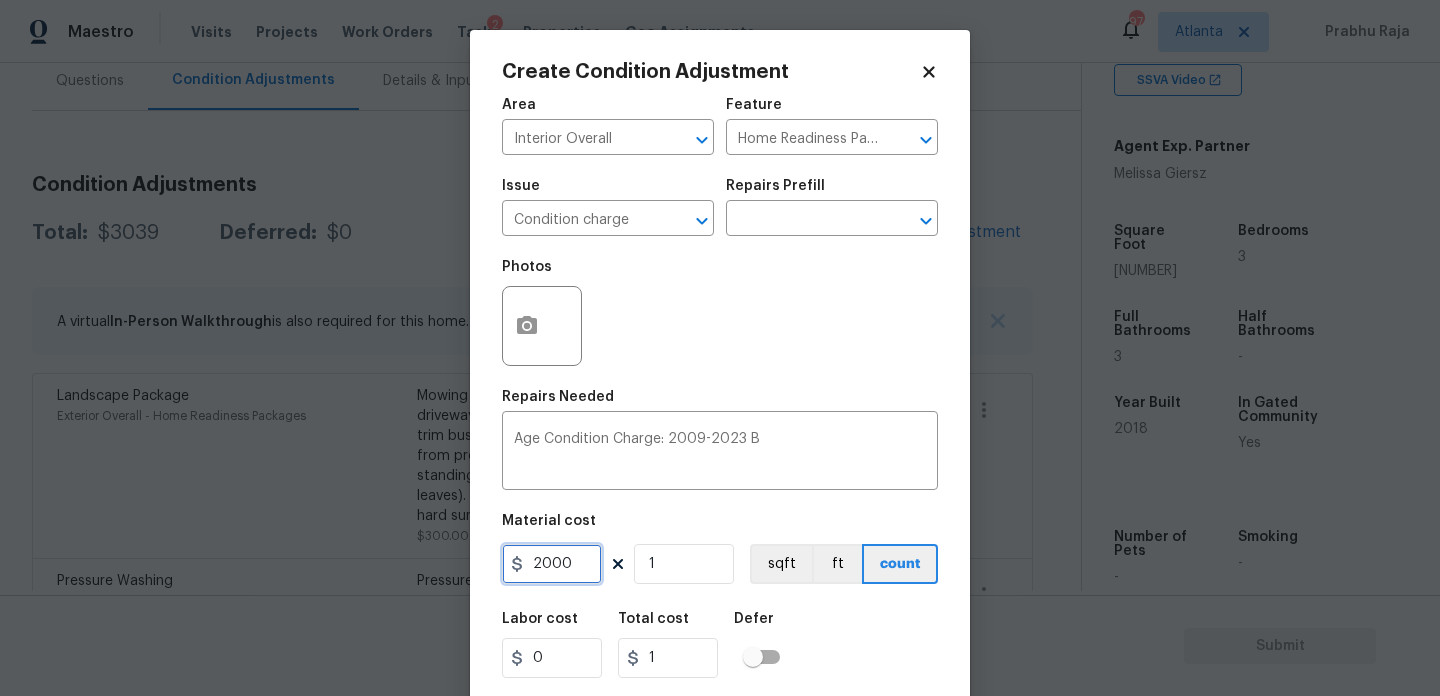 type on "2000" 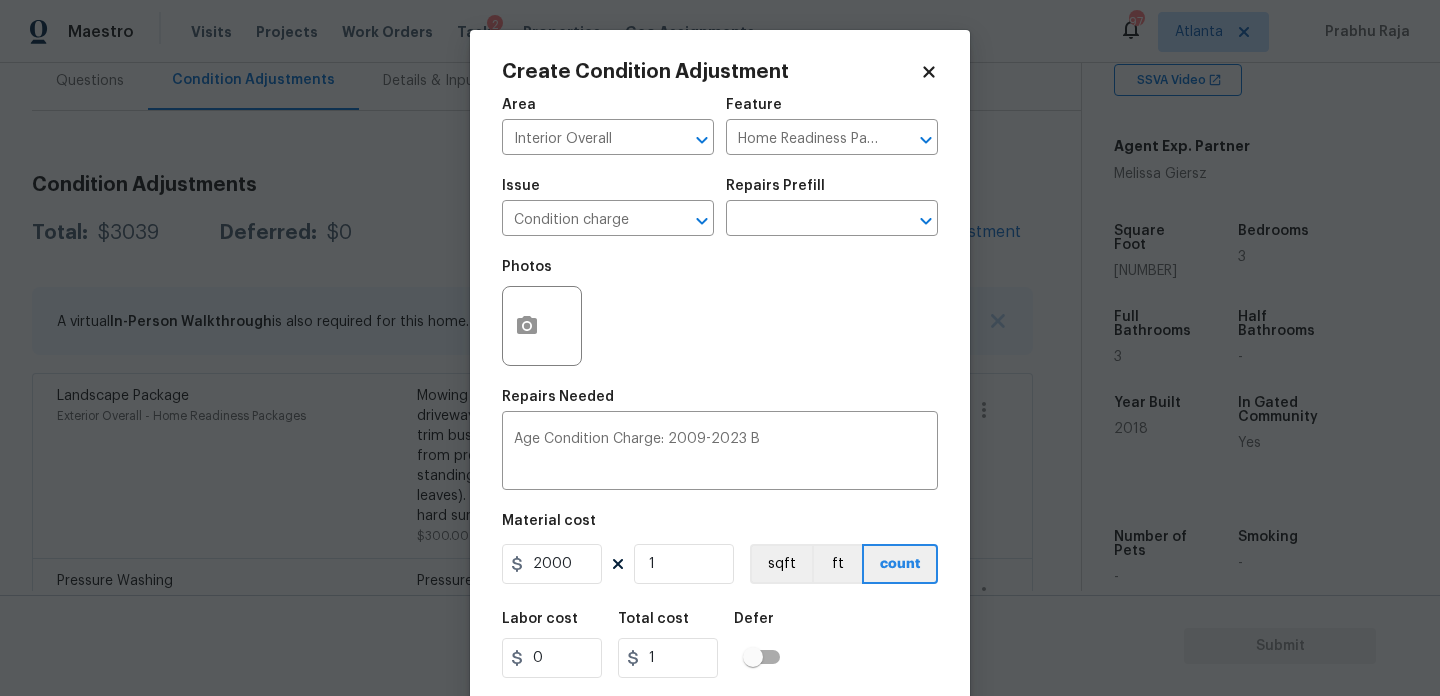 type on "2000" 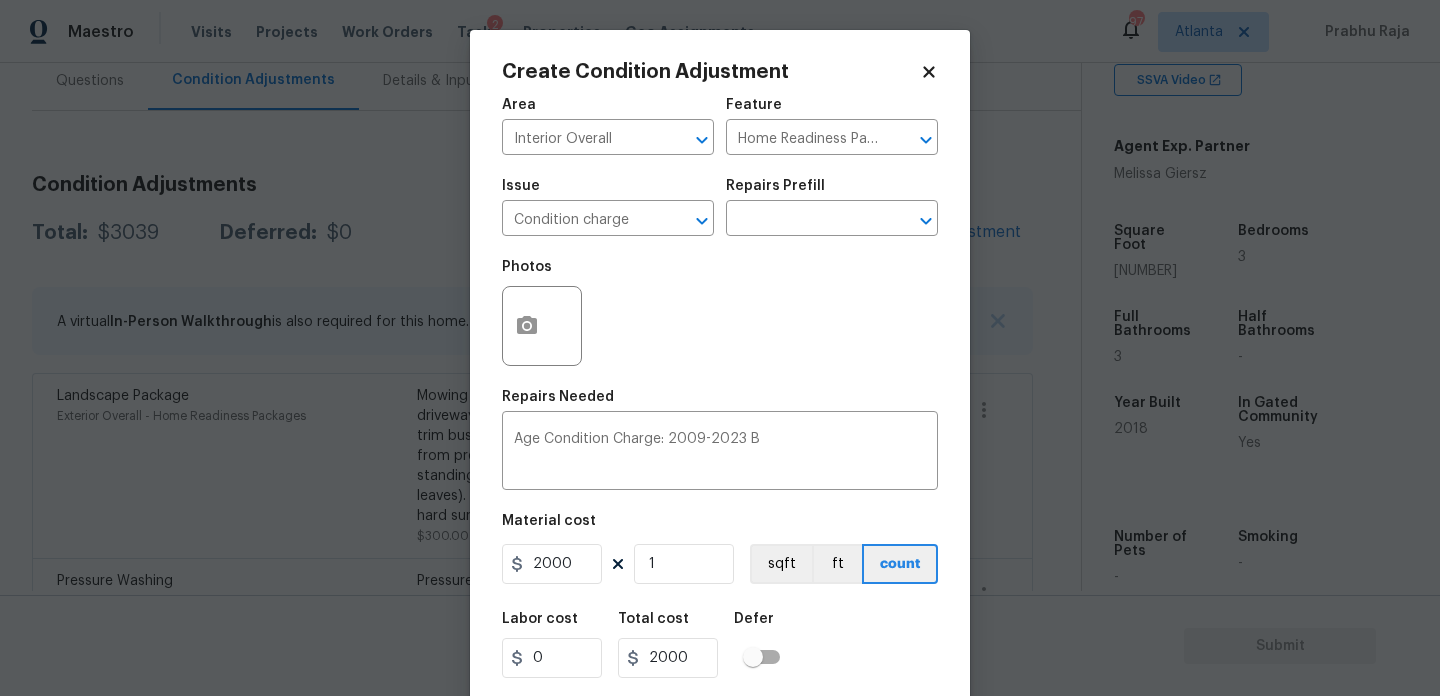 click on "Photos" at bounding box center [720, 313] 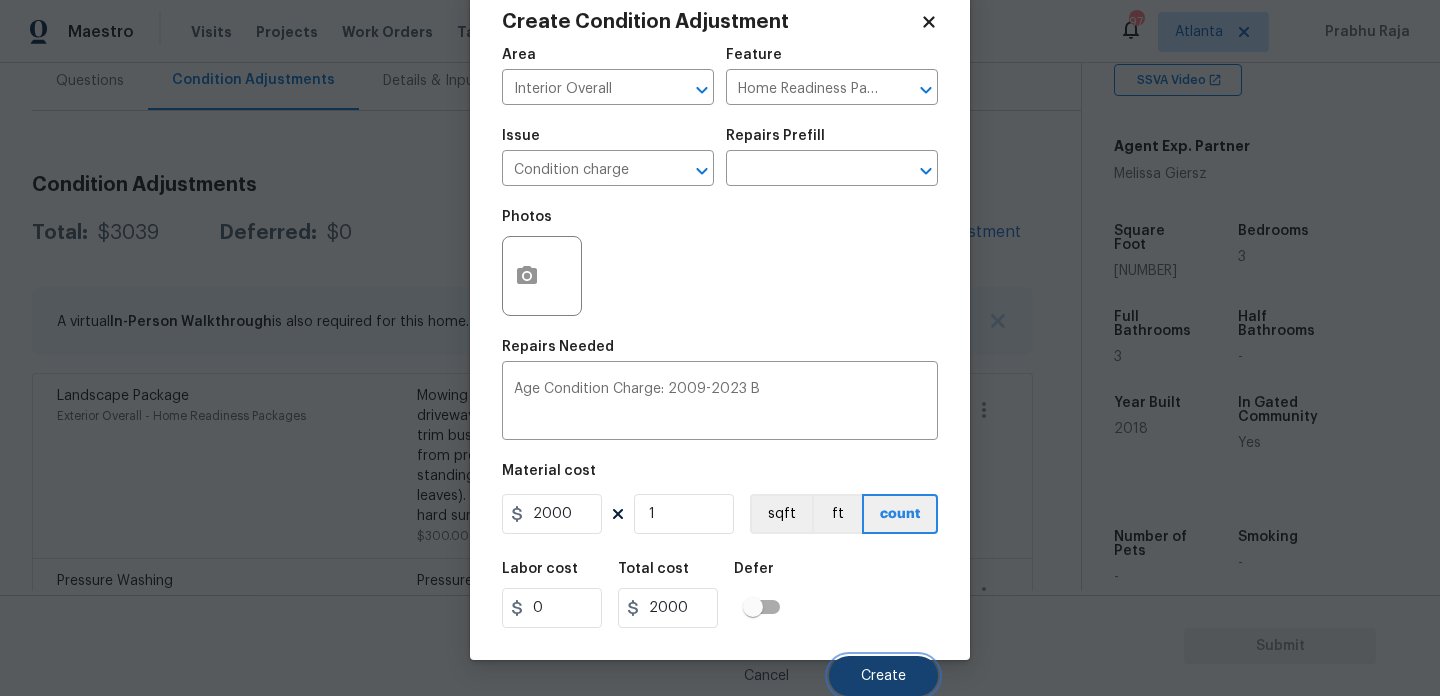 click on "Create" at bounding box center (883, 676) 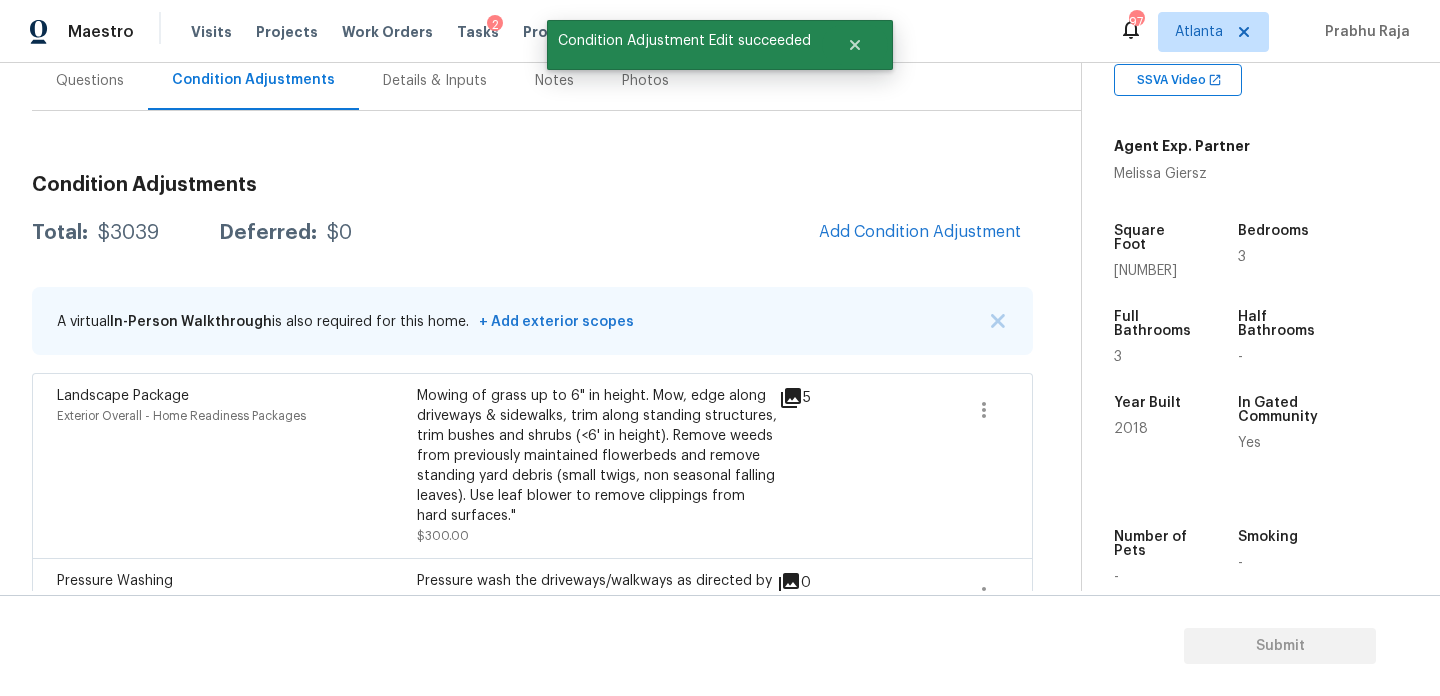 scroll, scrollTop: 44, scrollLeft: 0, axis: vertical 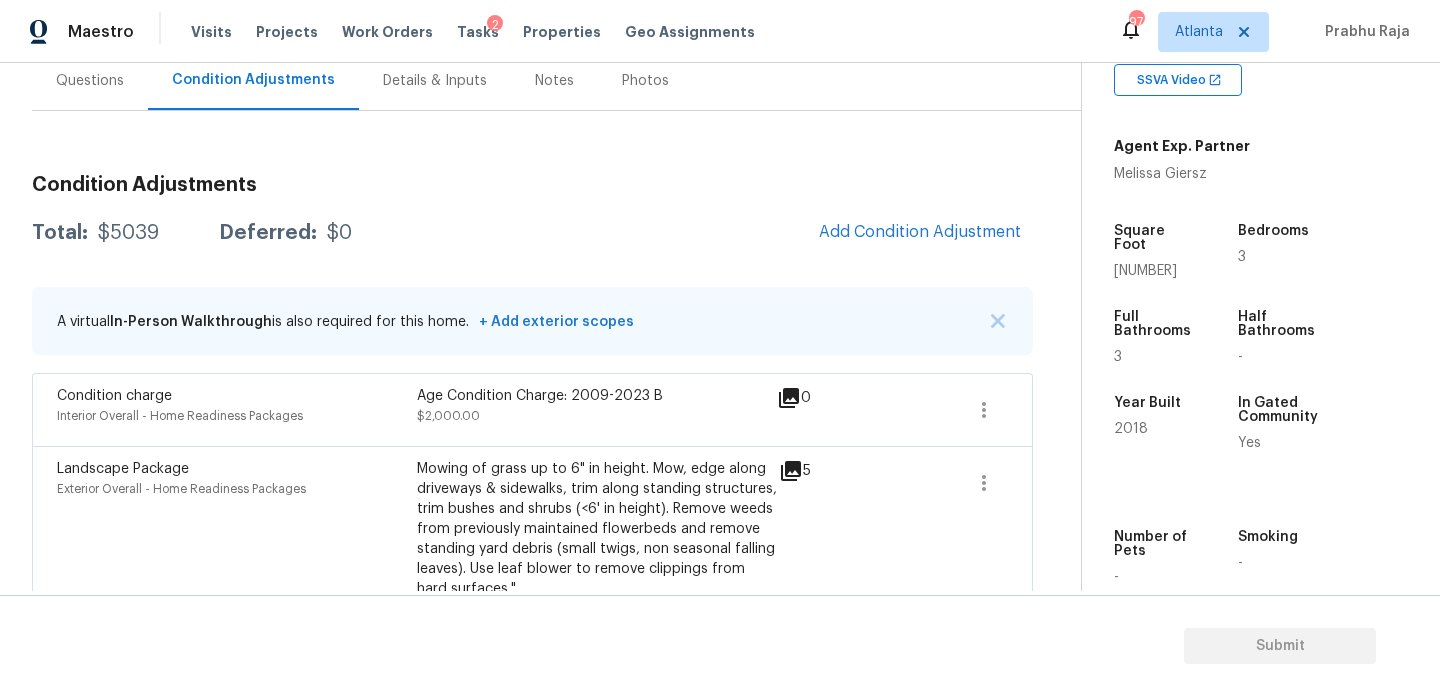 click on "Questions" at bounding box center [90, 81] 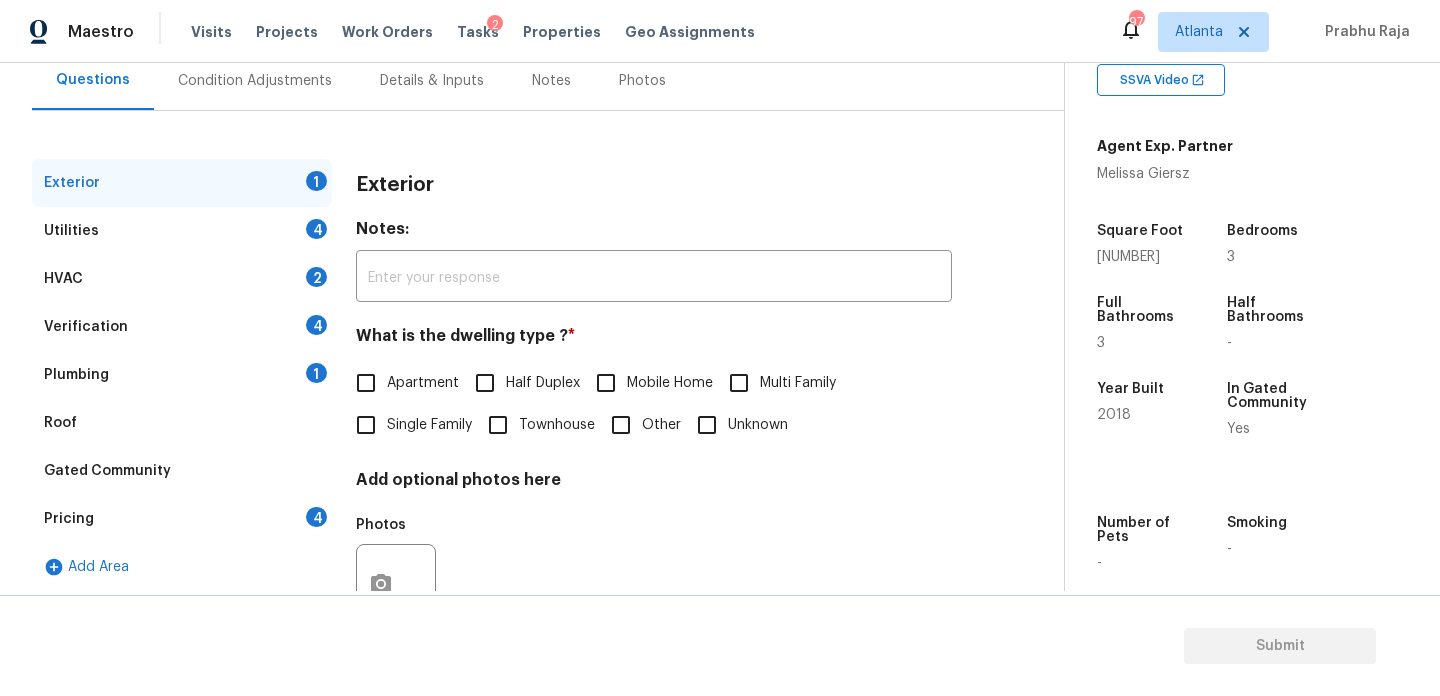 scroll, scrollTop: 191, scrollLeft: 0, axis: vertical 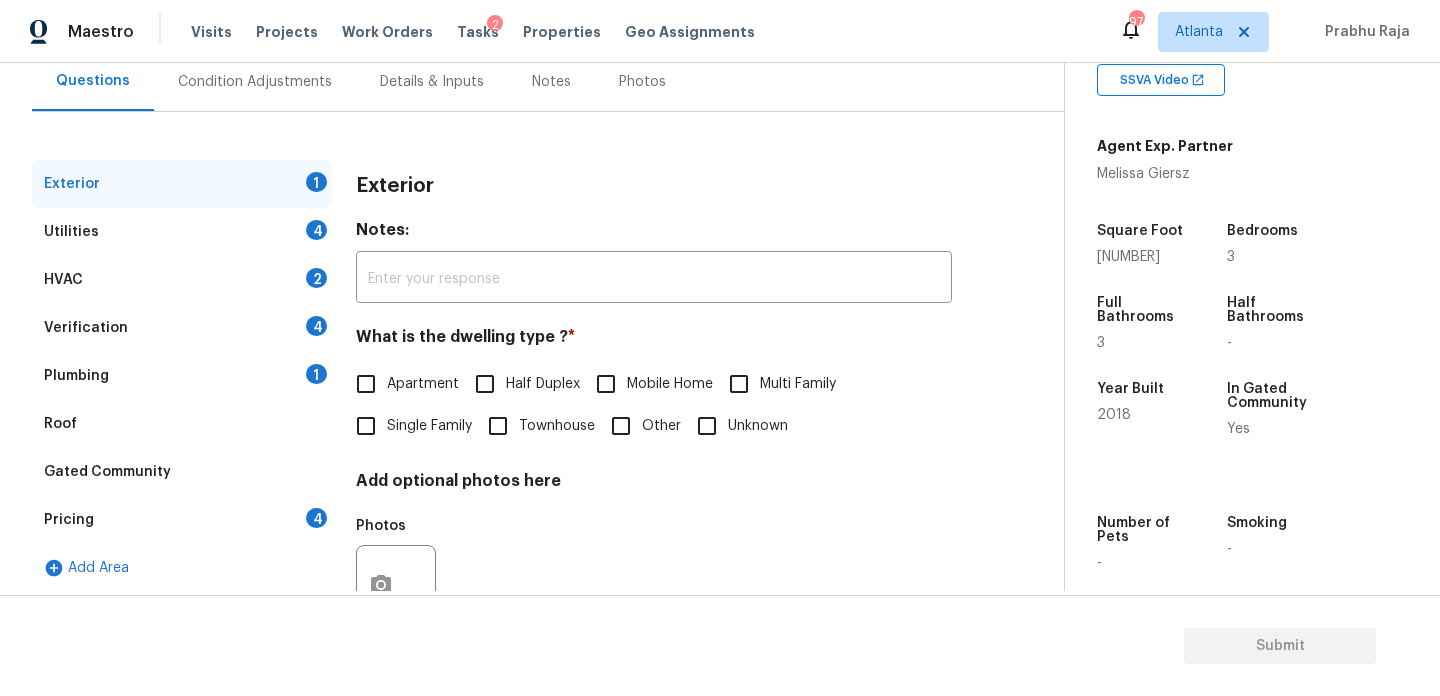click on "Utilities 4" at bounding box center (182, 232) 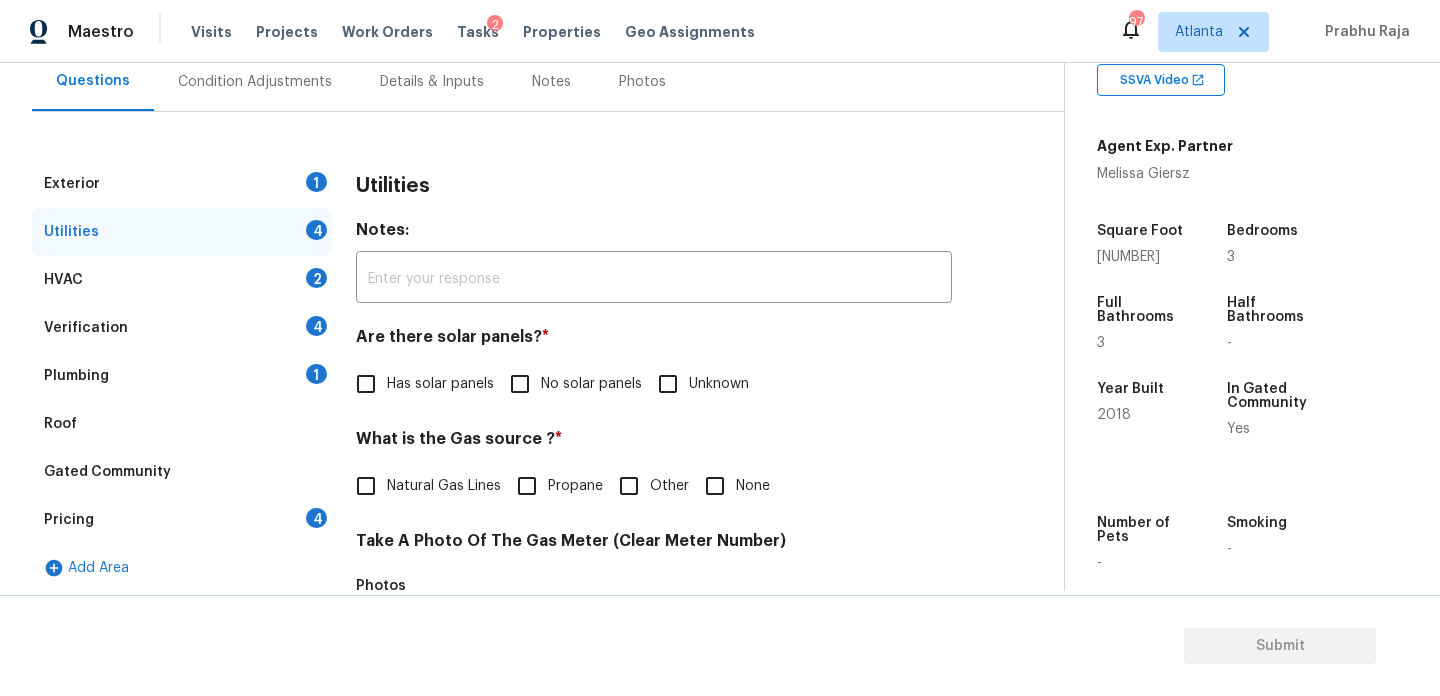 click on "What is the Gas source ?  * Natural Gas Lines Propane Other None" at bounding box center (654, 468) 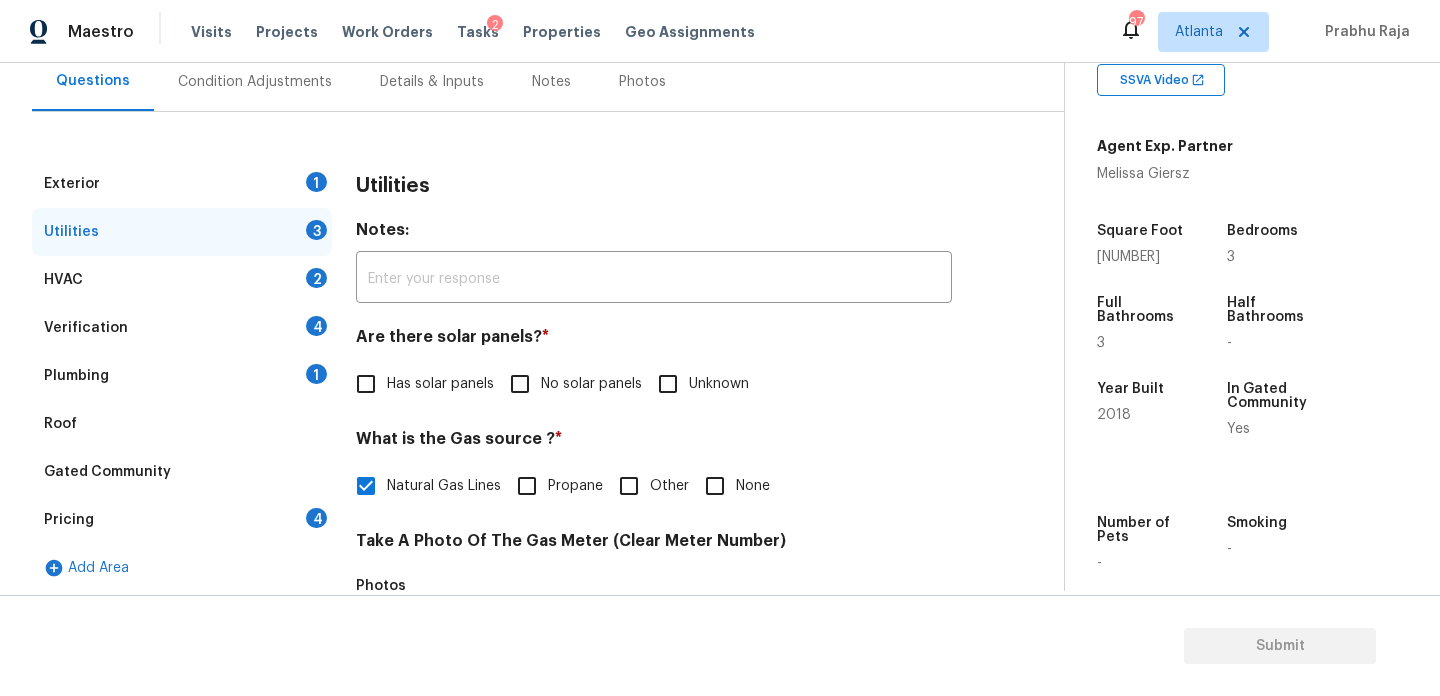 click on "Are there solar panels?  * Has solar panels No solar panels Unknown" at bounding box center [654, 366] 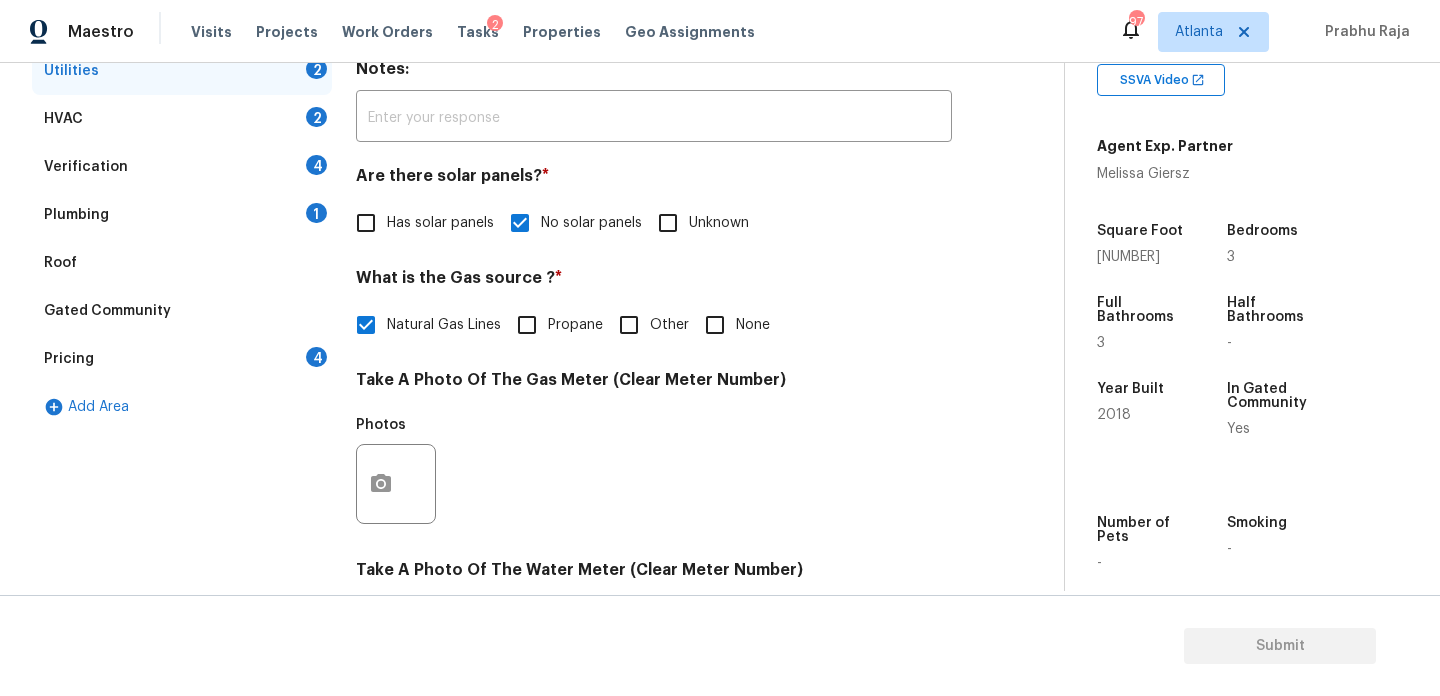 scroll, scrollTop: 809, scrollLeft: 0, axis: vertical 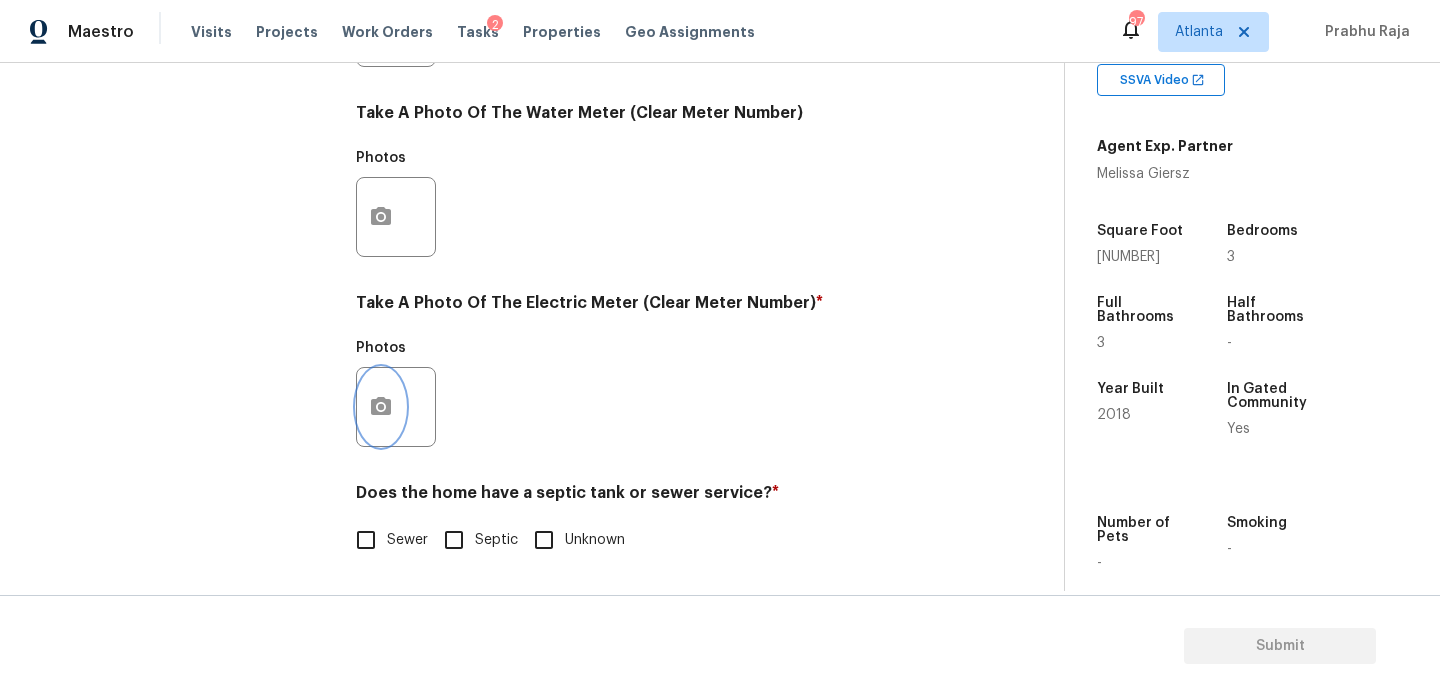 click 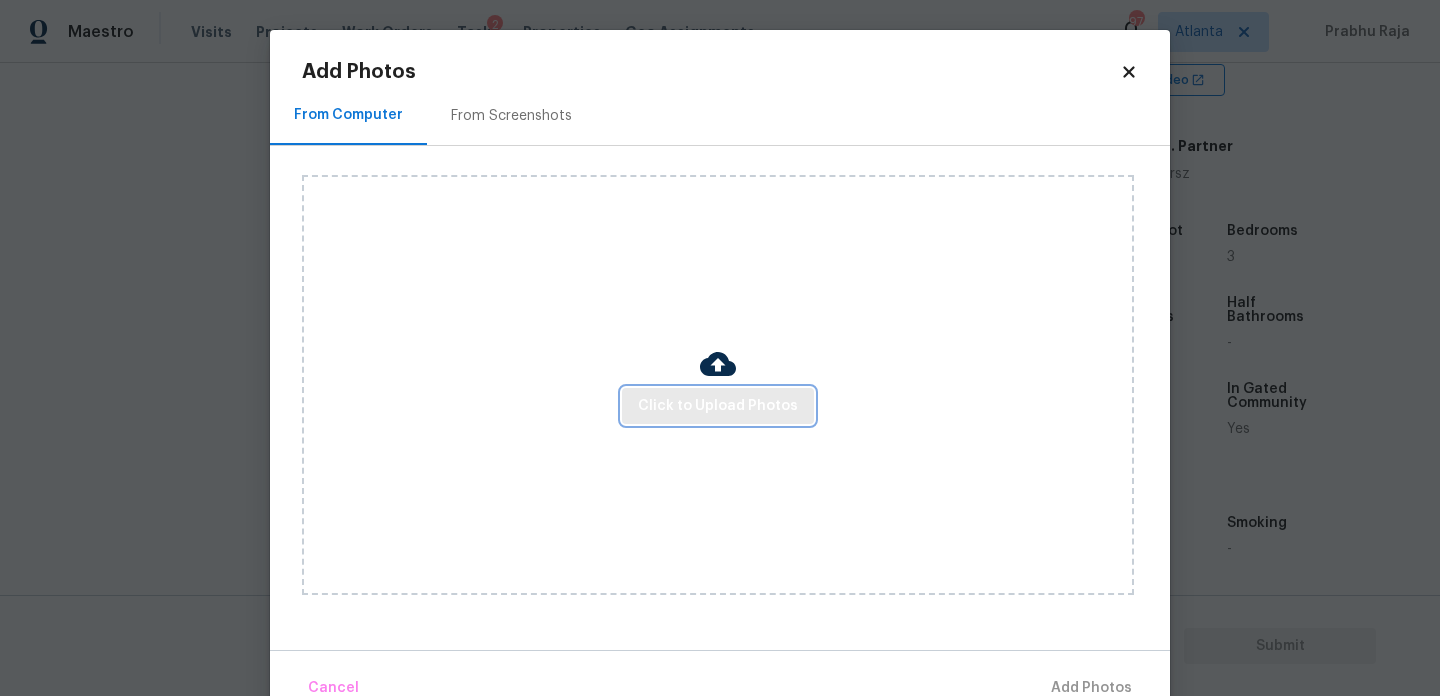 click on "Click to Upload Photos" at bounding box center (718, 406) 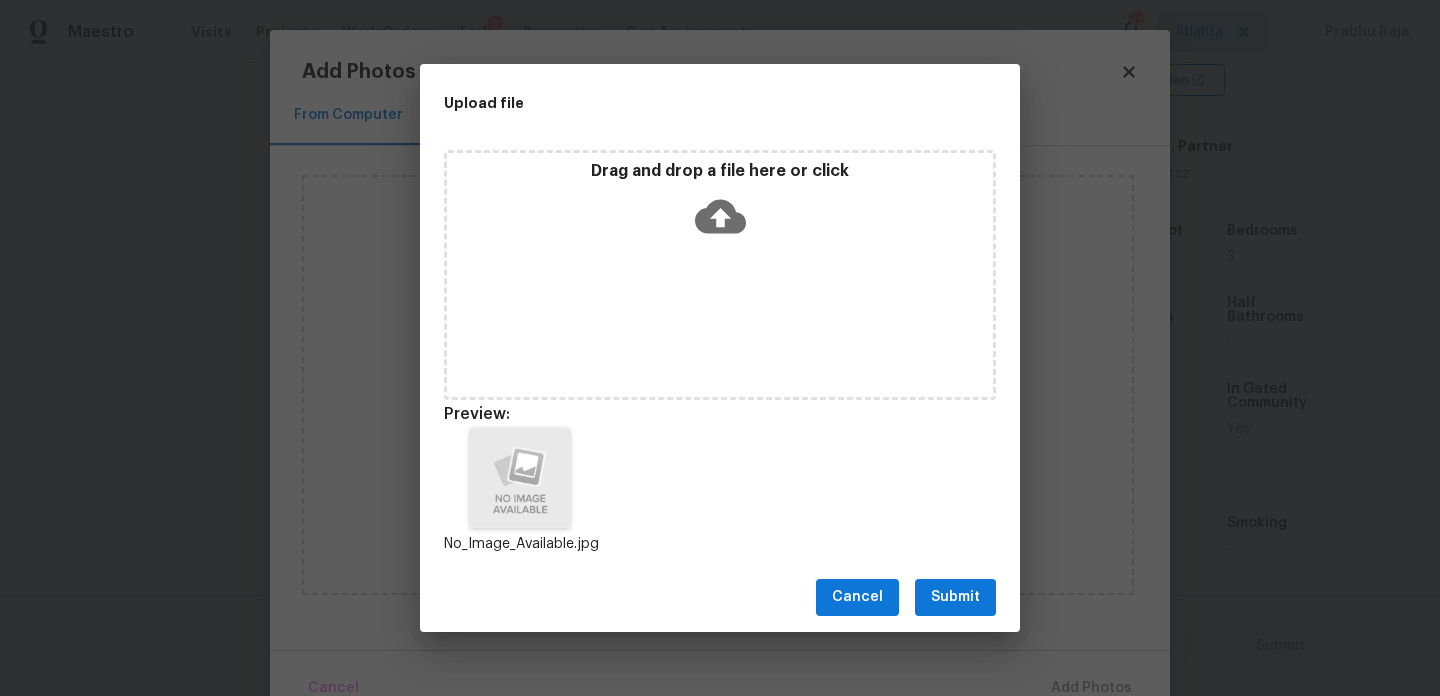 click on "Submit" at bounding box center [955, 597] 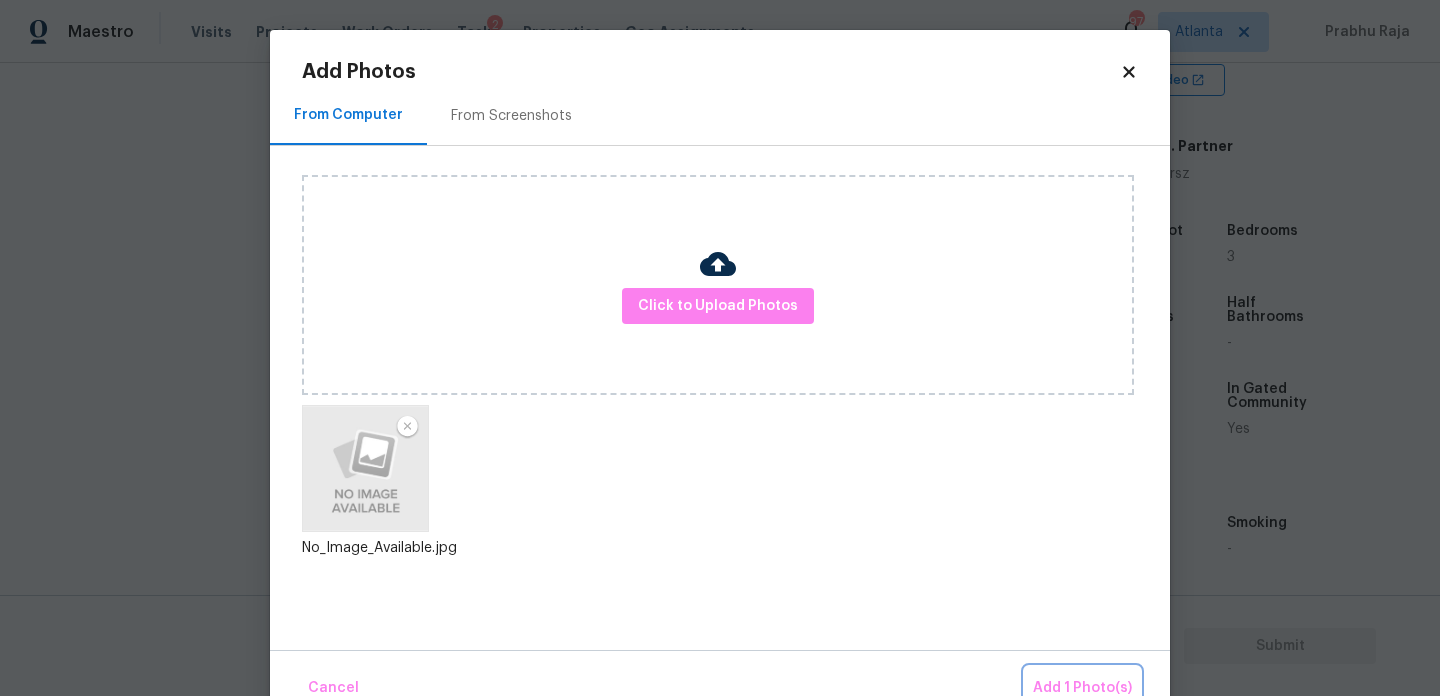 click on "Add 1 Photo(s)" at bounding box center (1082, 688) 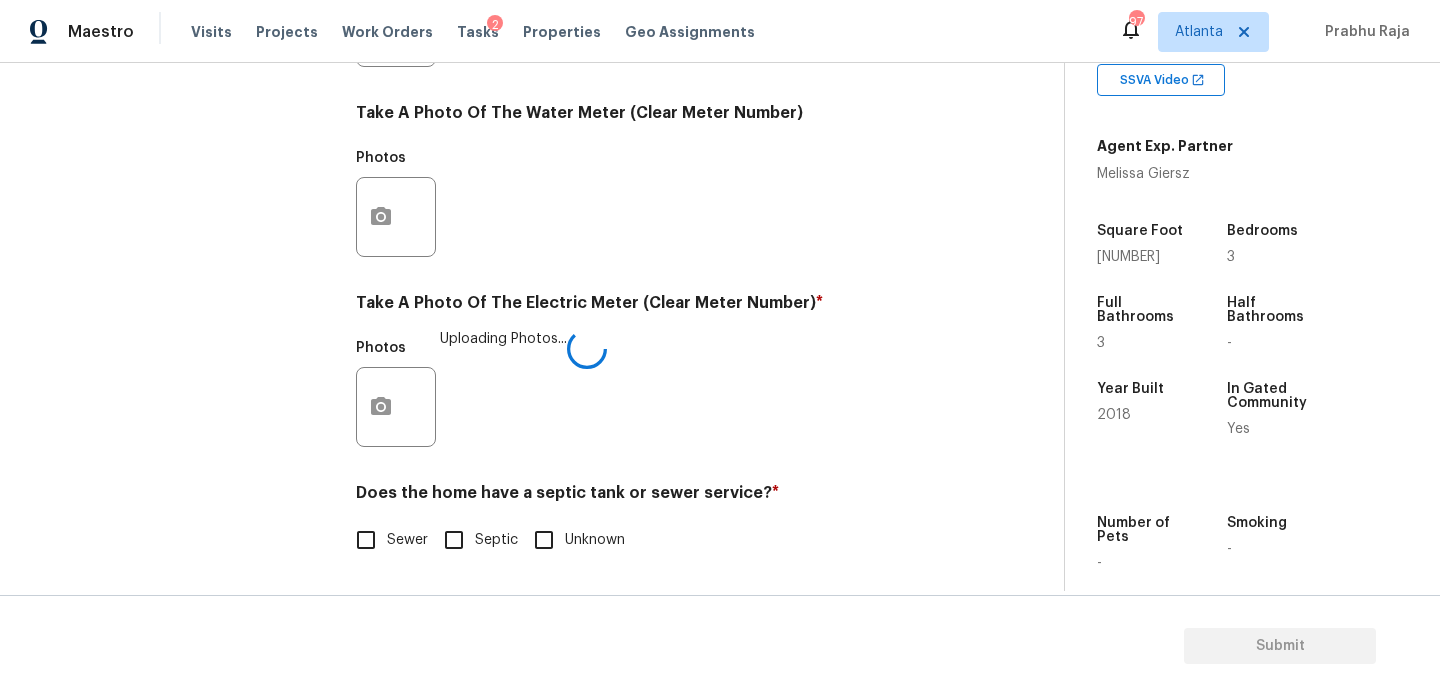click on "Sewer" at bounding box center [407, 540] 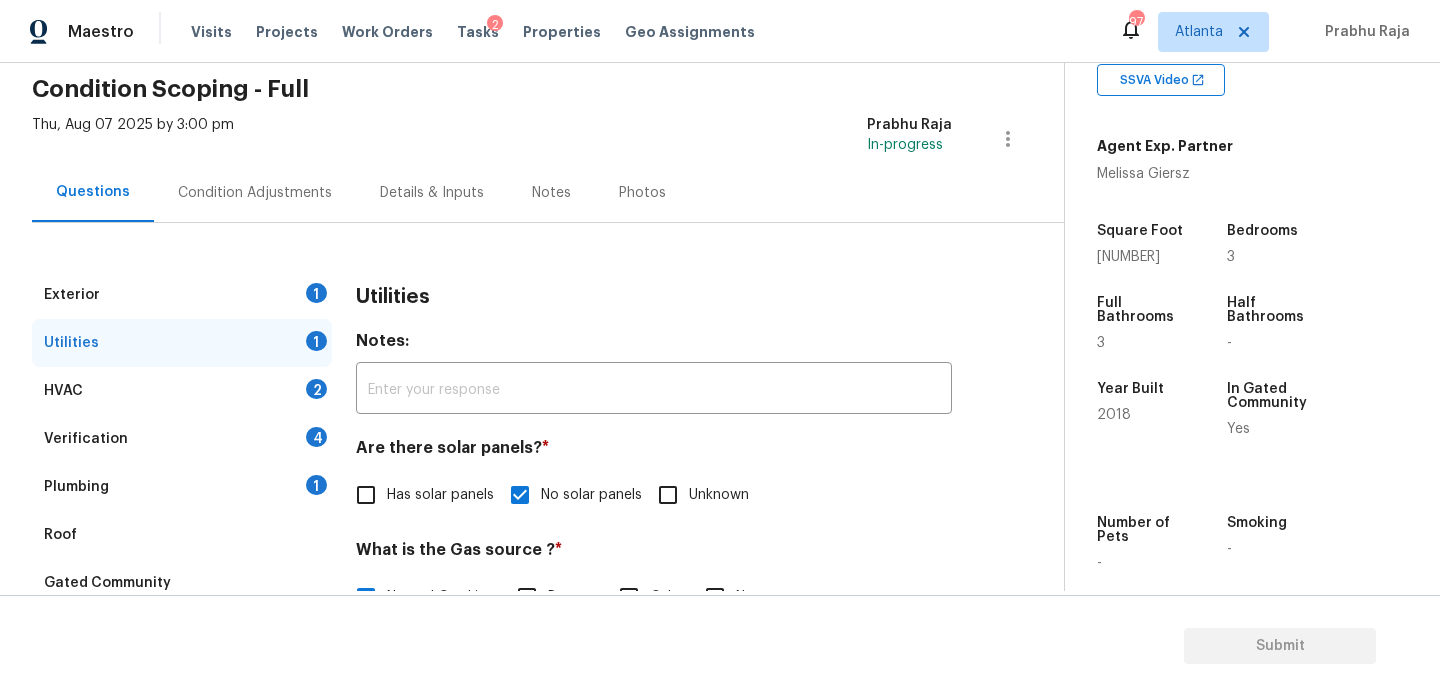 scroll, scrollTop: 76, scrollLeft: 0, axis: vertical 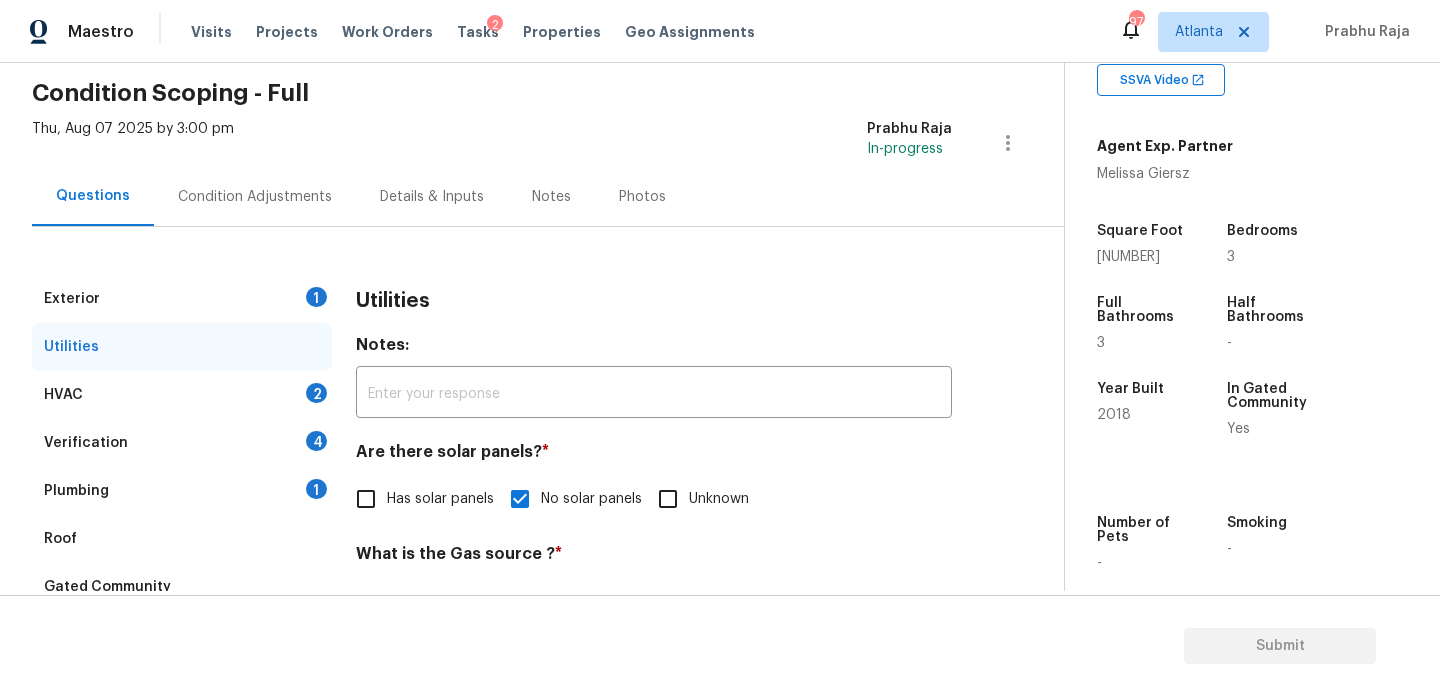 click on "Exterior 1" at bounding box center [182, 299] 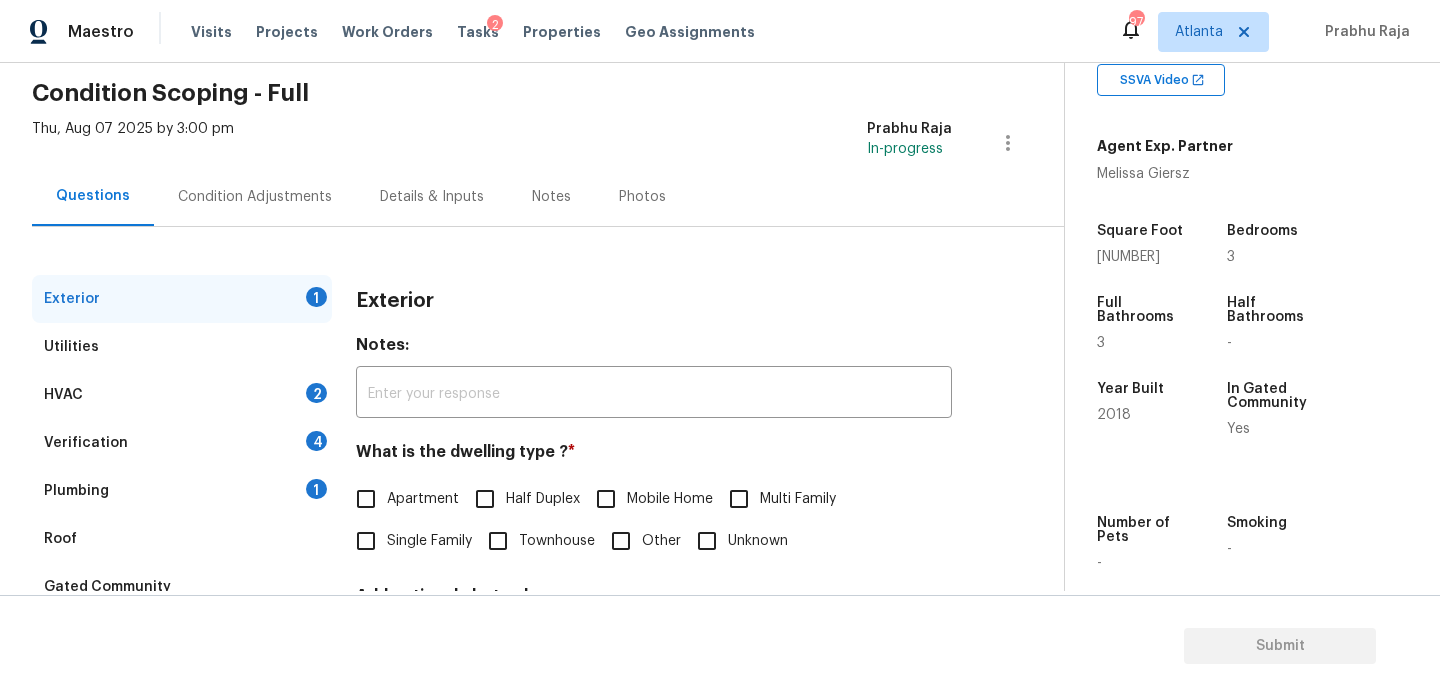 click on "Single Family" at bounding box center [366, 541] 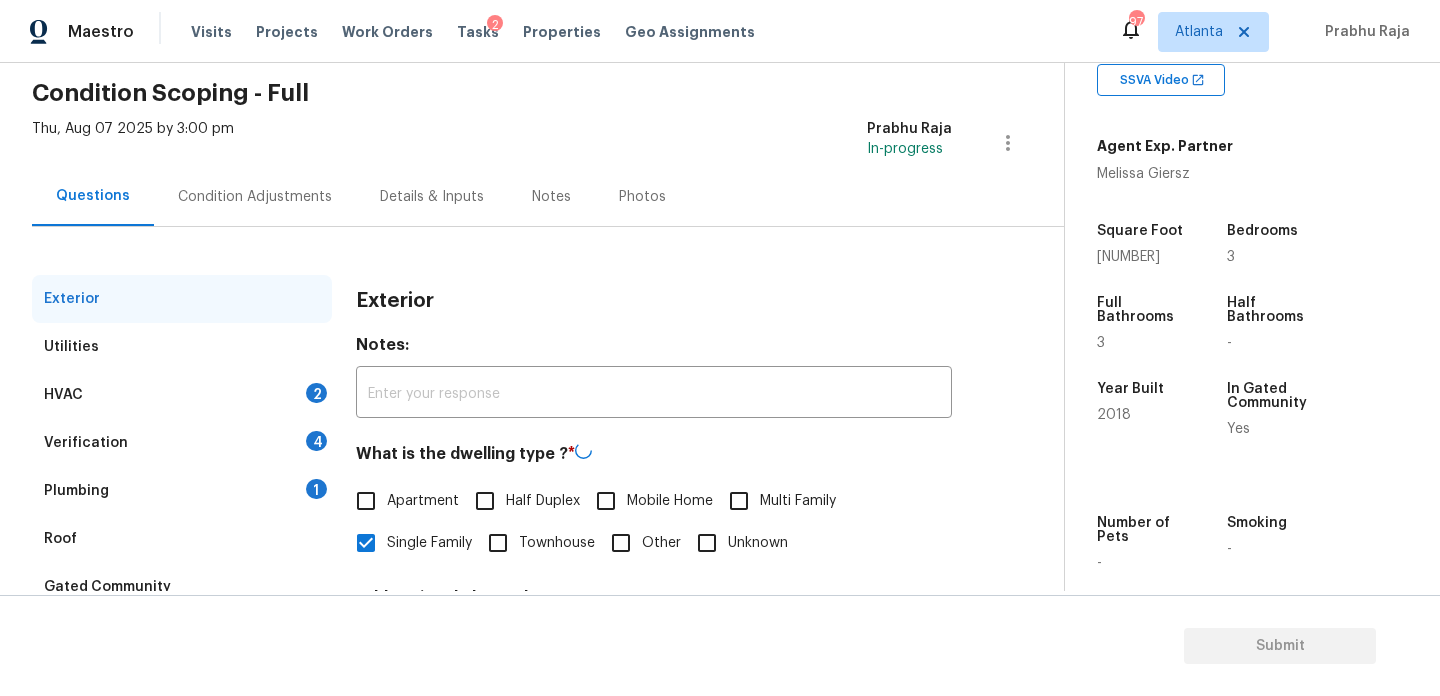 click on "HVAC 2" at bounding box center [182, 395] 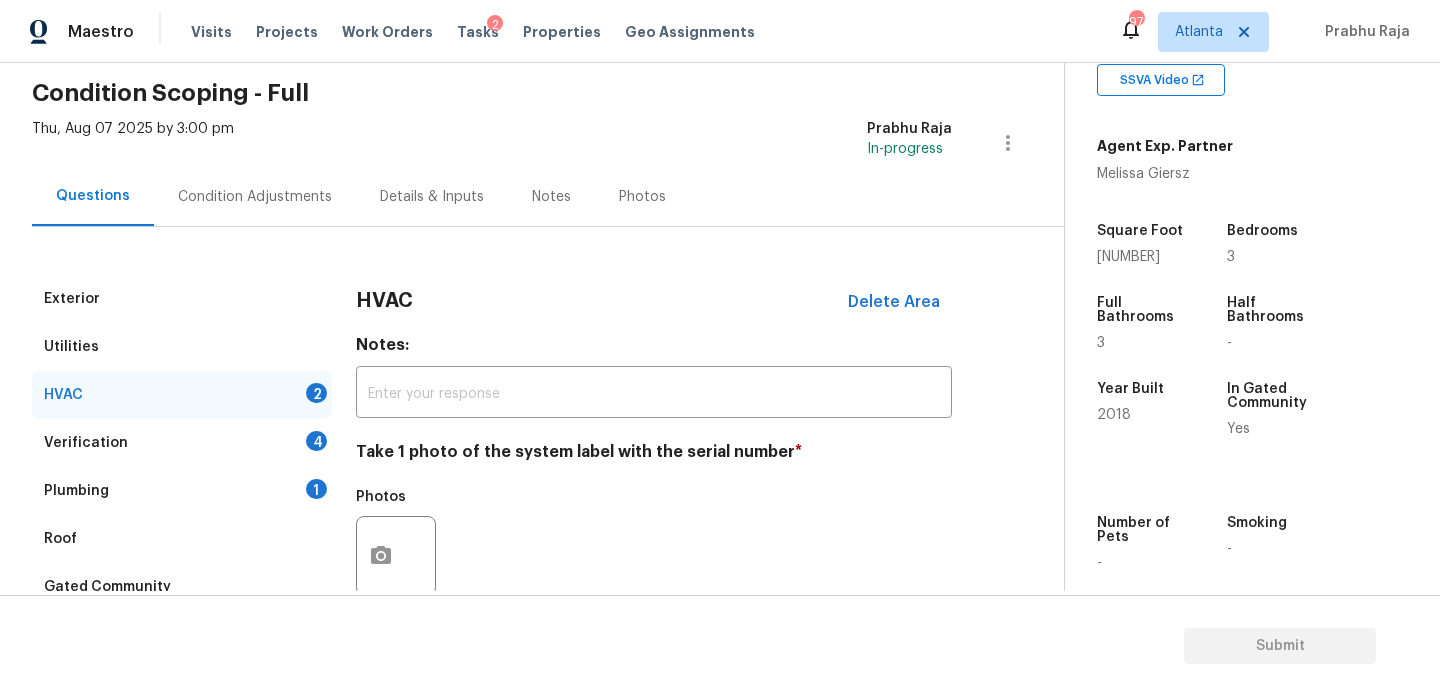 scroll, scrollTop: 333, scrollLeft: 0, axis: vertical 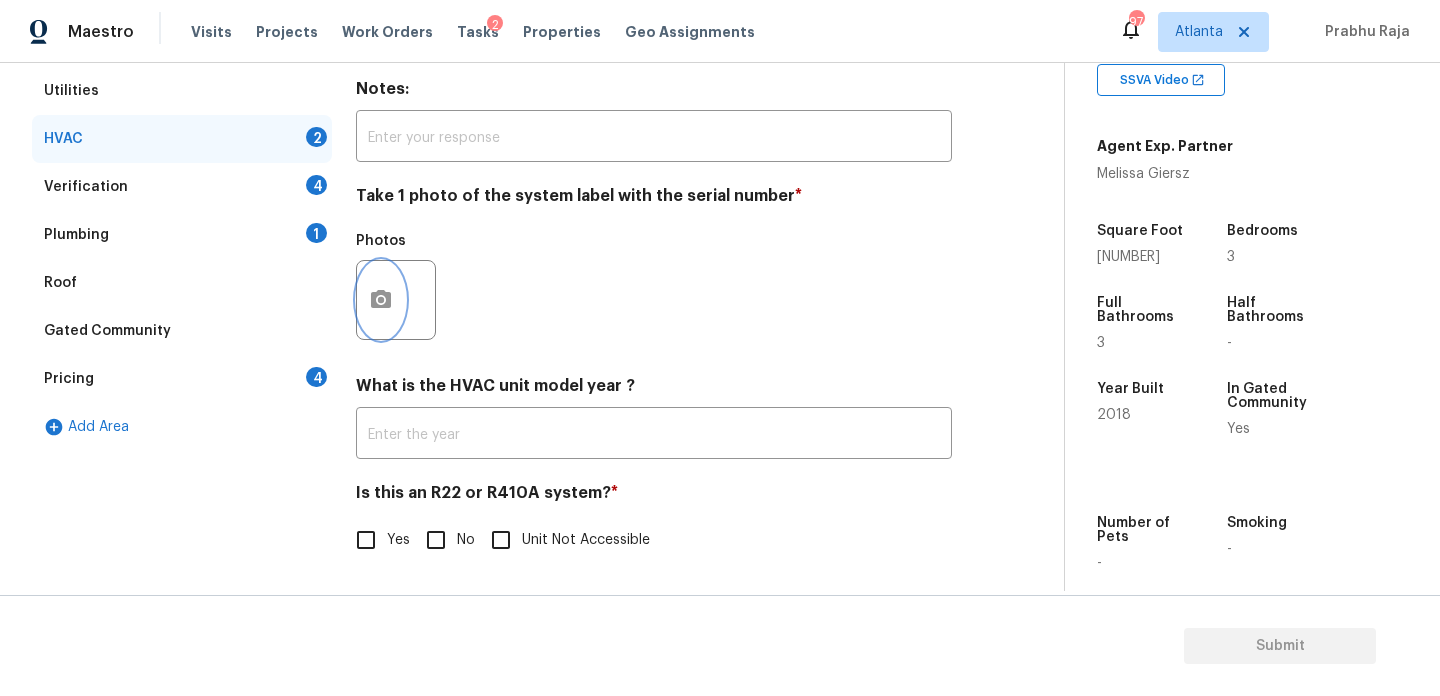 click at bounding box center (381, 300) 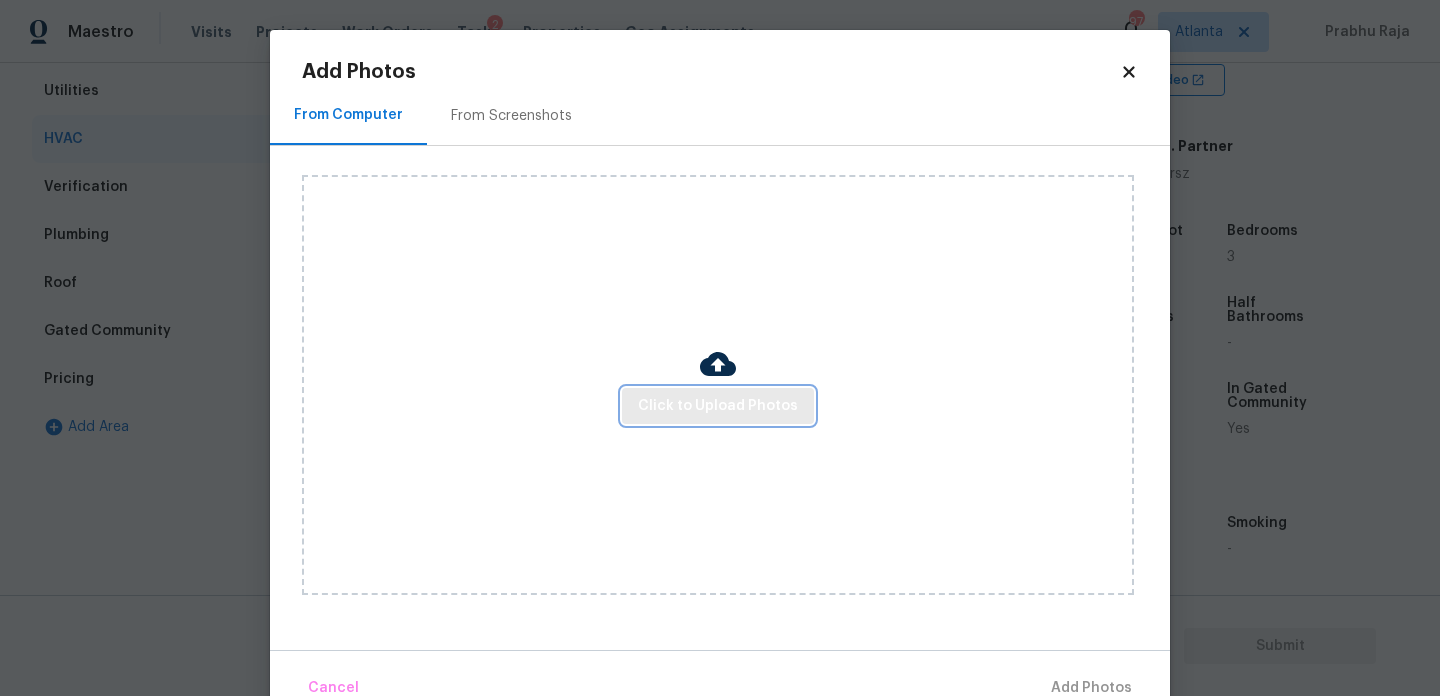 click on "Click to Upload Photos" at bounding box center (718, 406) 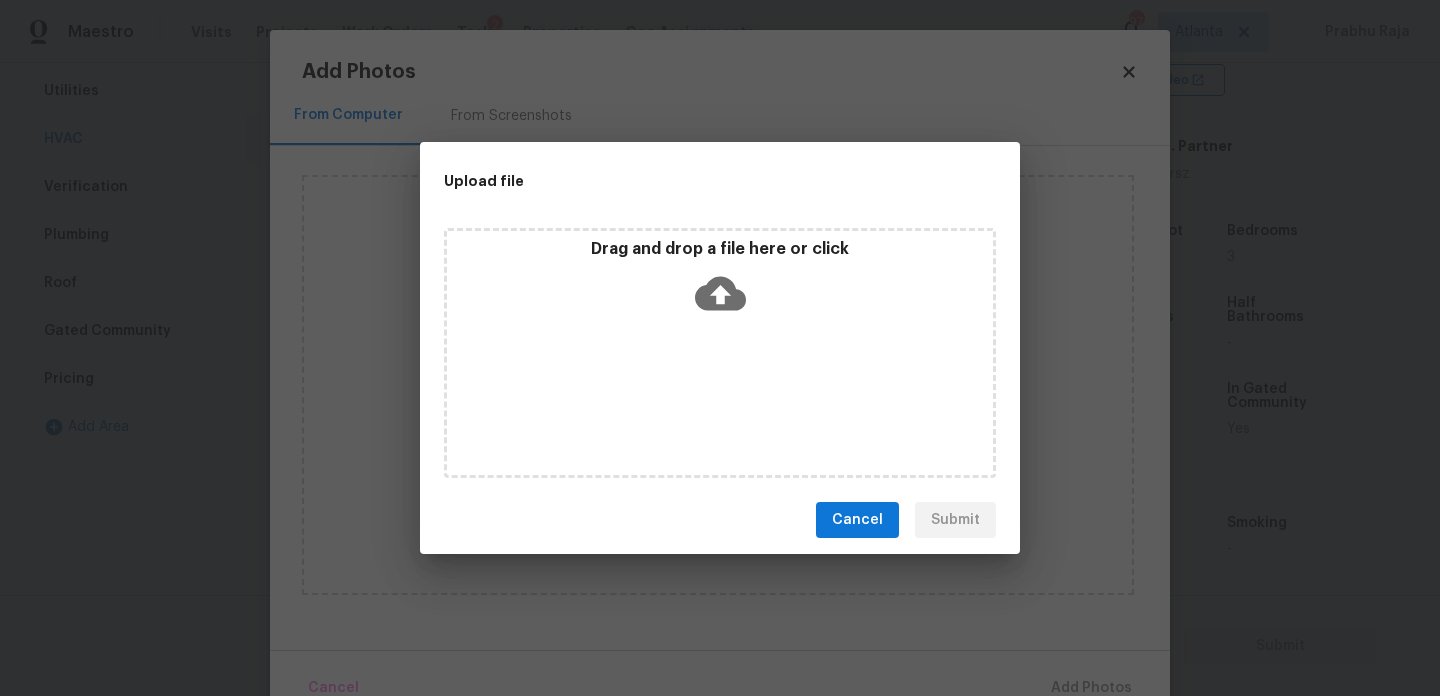 click on "Drag and drop a file here or click" at bounding box center [720, 353] 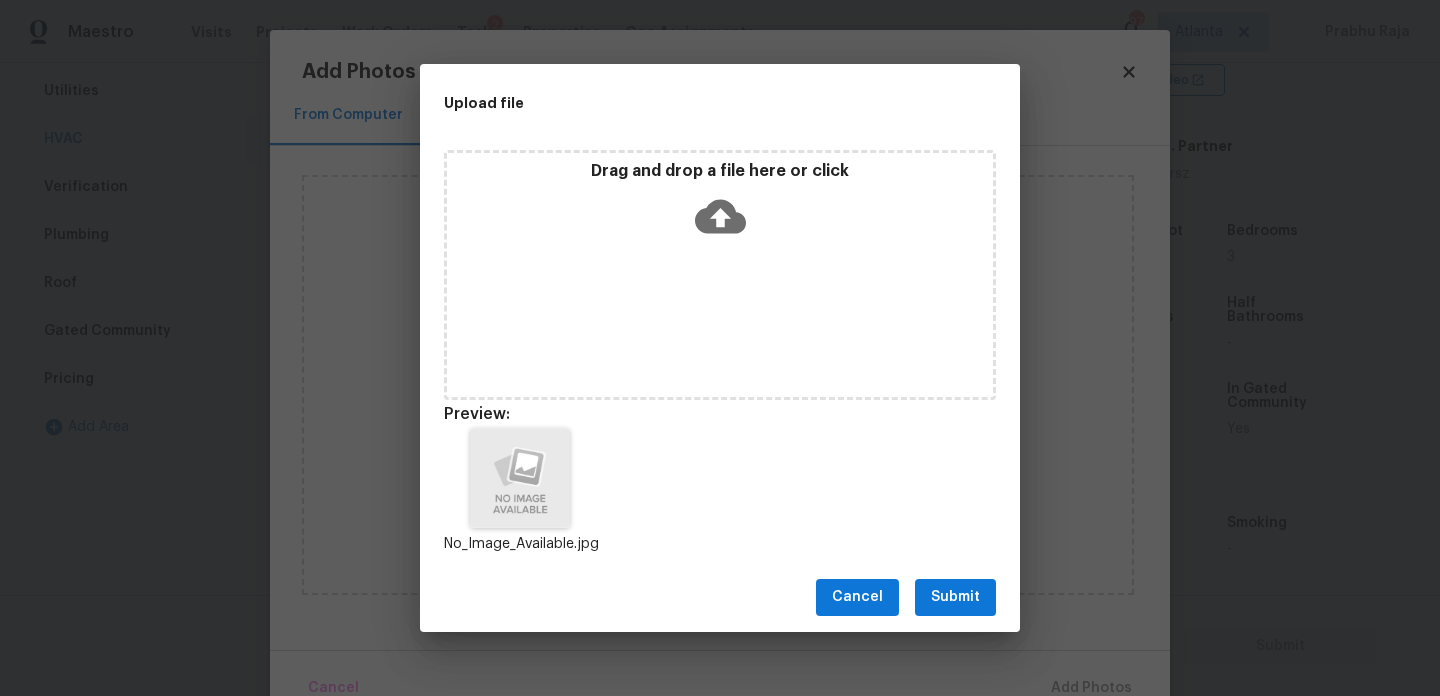 click on "Submit" at bounding box center [955, 597] 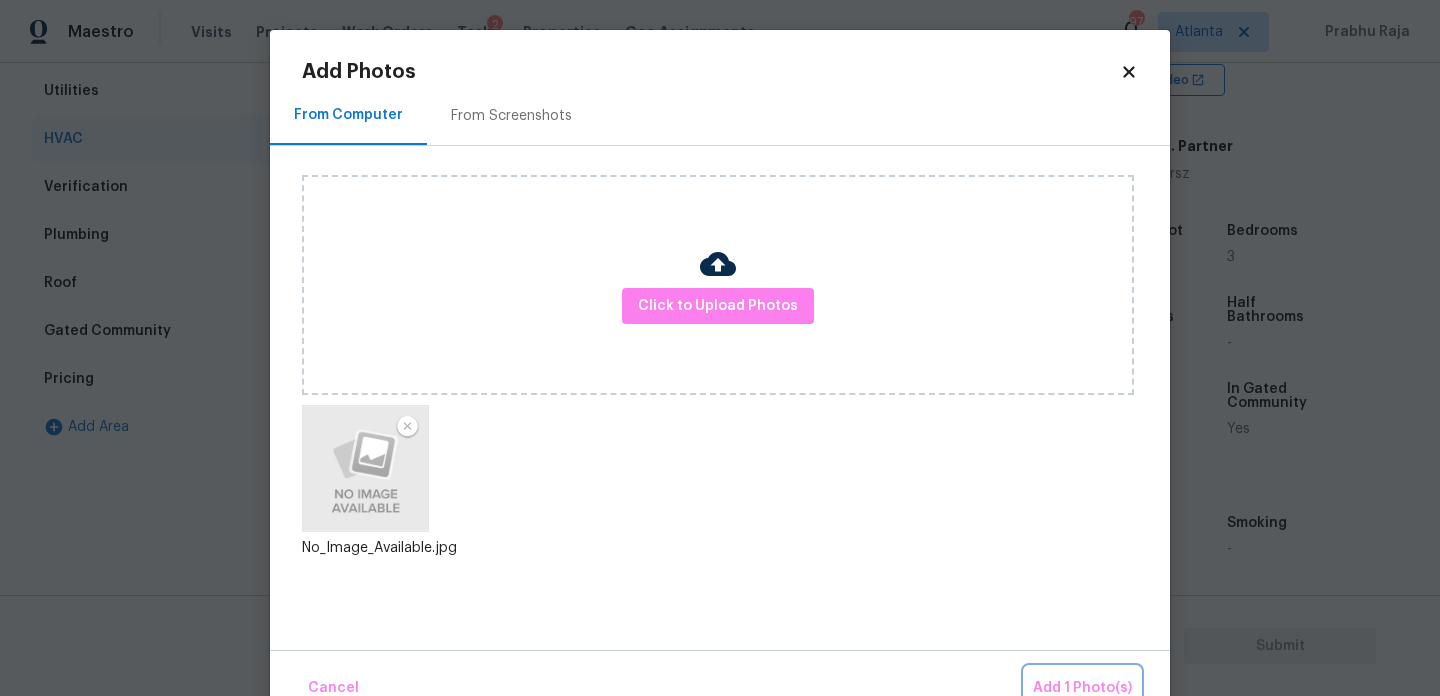 click on "Add 1 Photo(s)" at bounding box center [1082, 688] 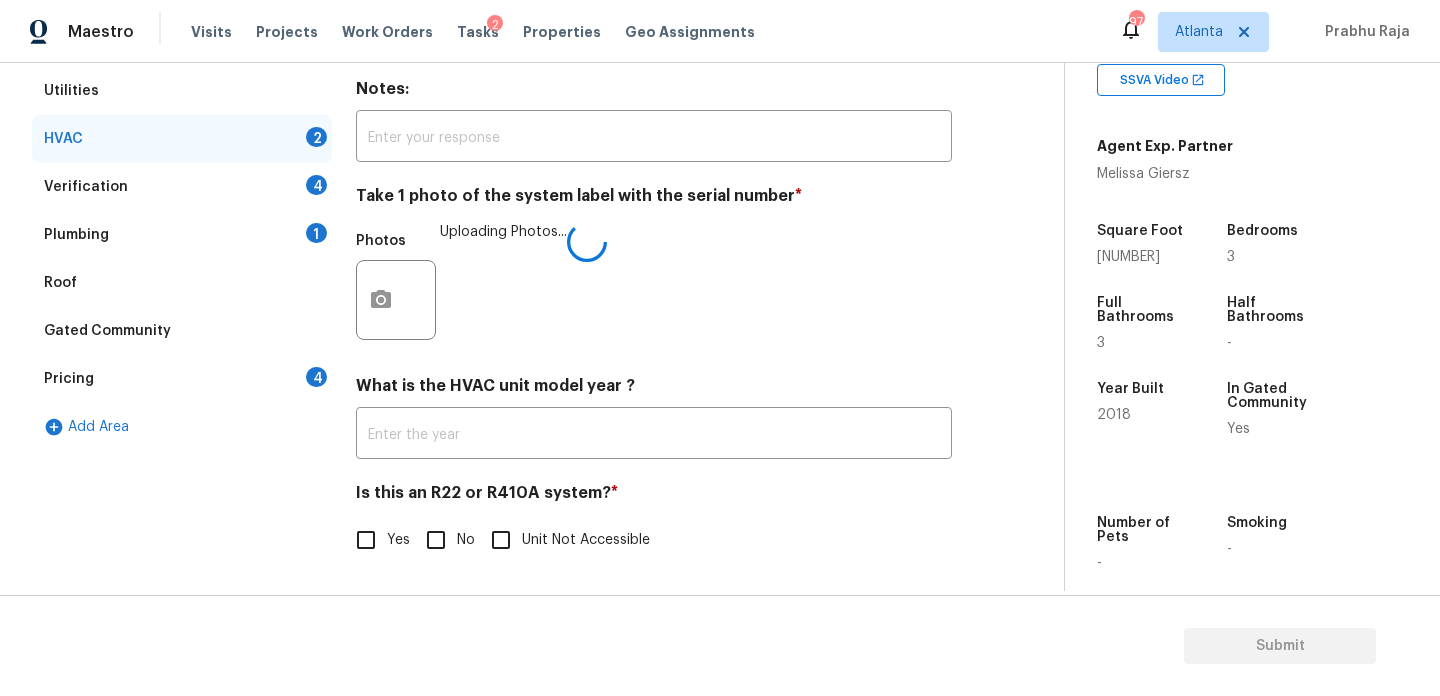click on "No" at bounding box center (436, 540) 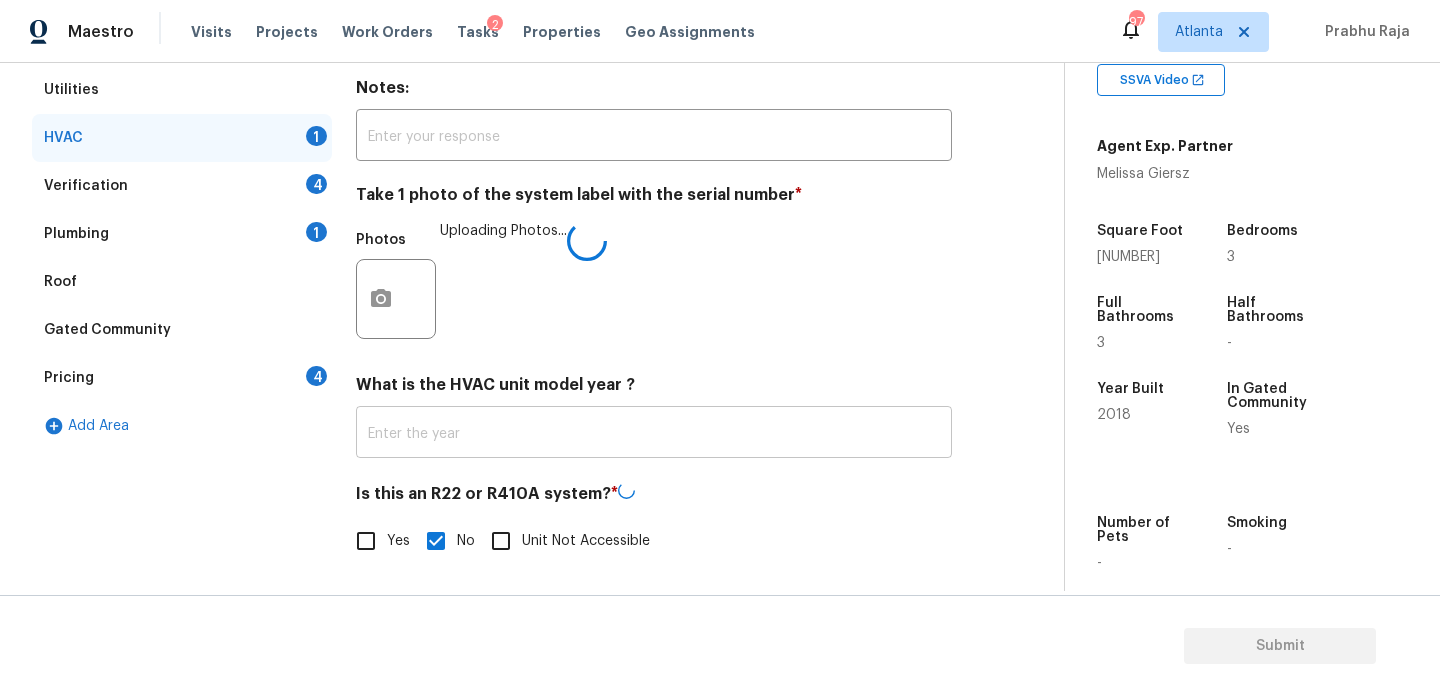 scroll, scrollTop: 269, scrollLeft: 0, axis: vertical 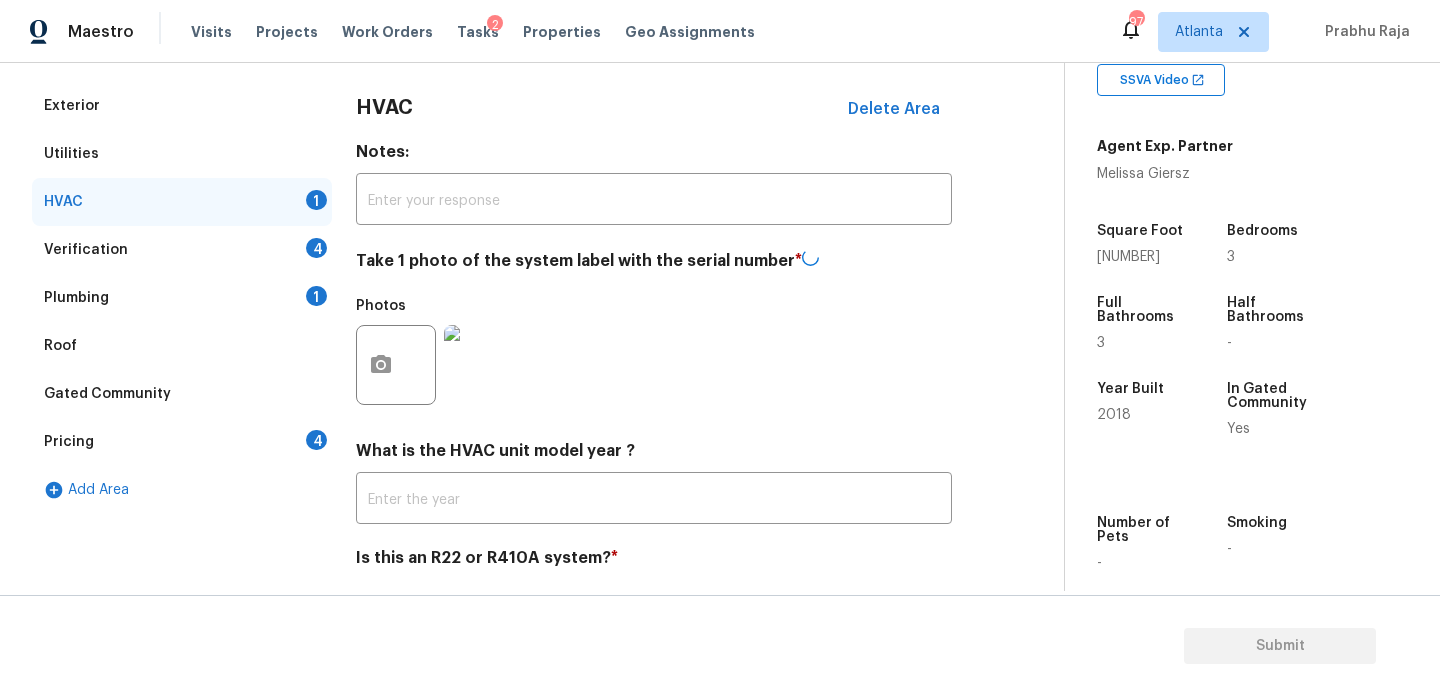 click on "4" at bounding box center (316, 248) 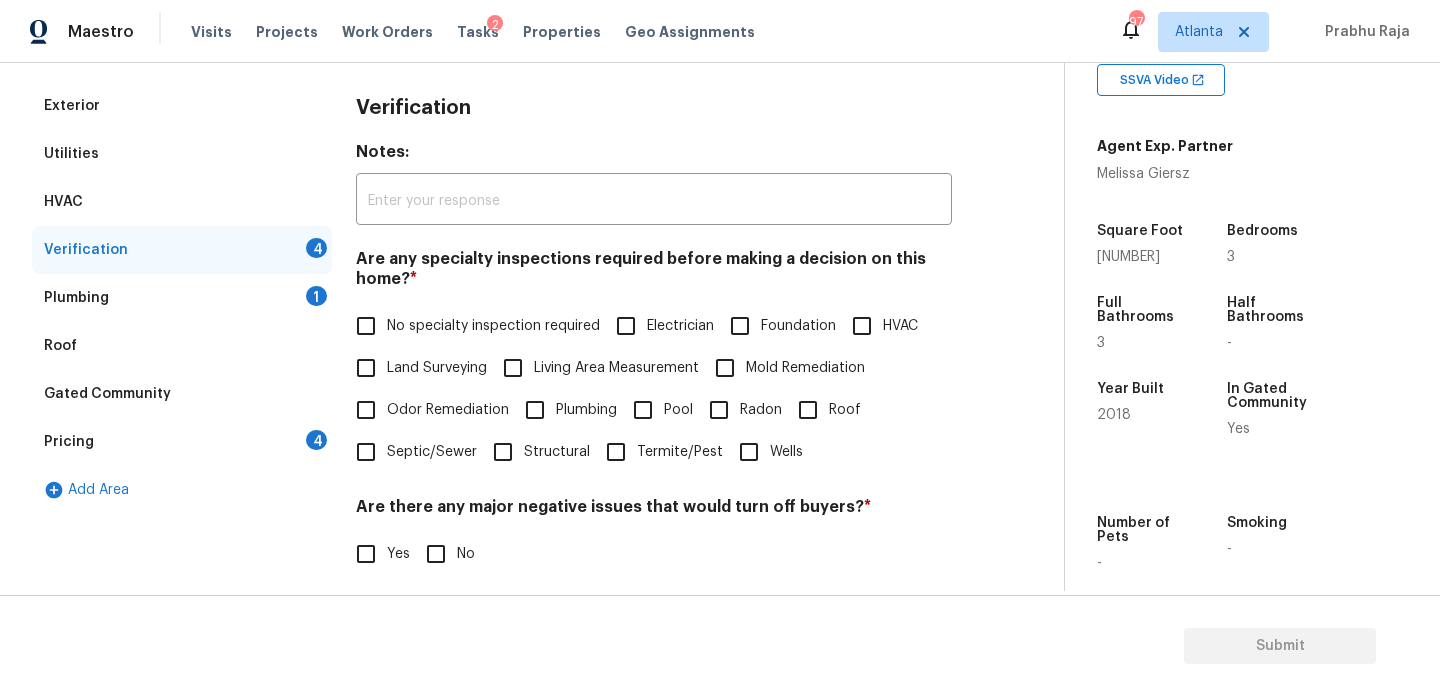 click on "No specialty inspection required" at bounding box center [493, 326] 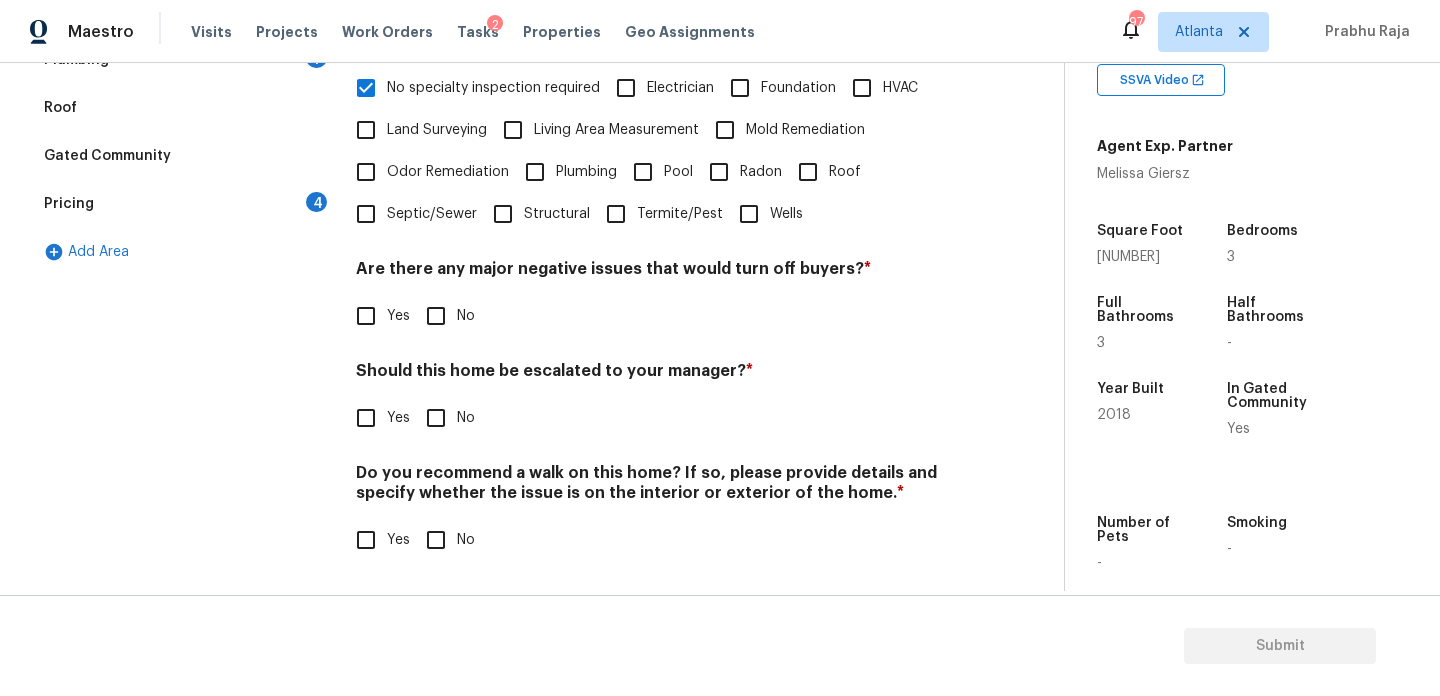 scroll, scrollTop: 507, scrollLeft: 0, axis: vertical 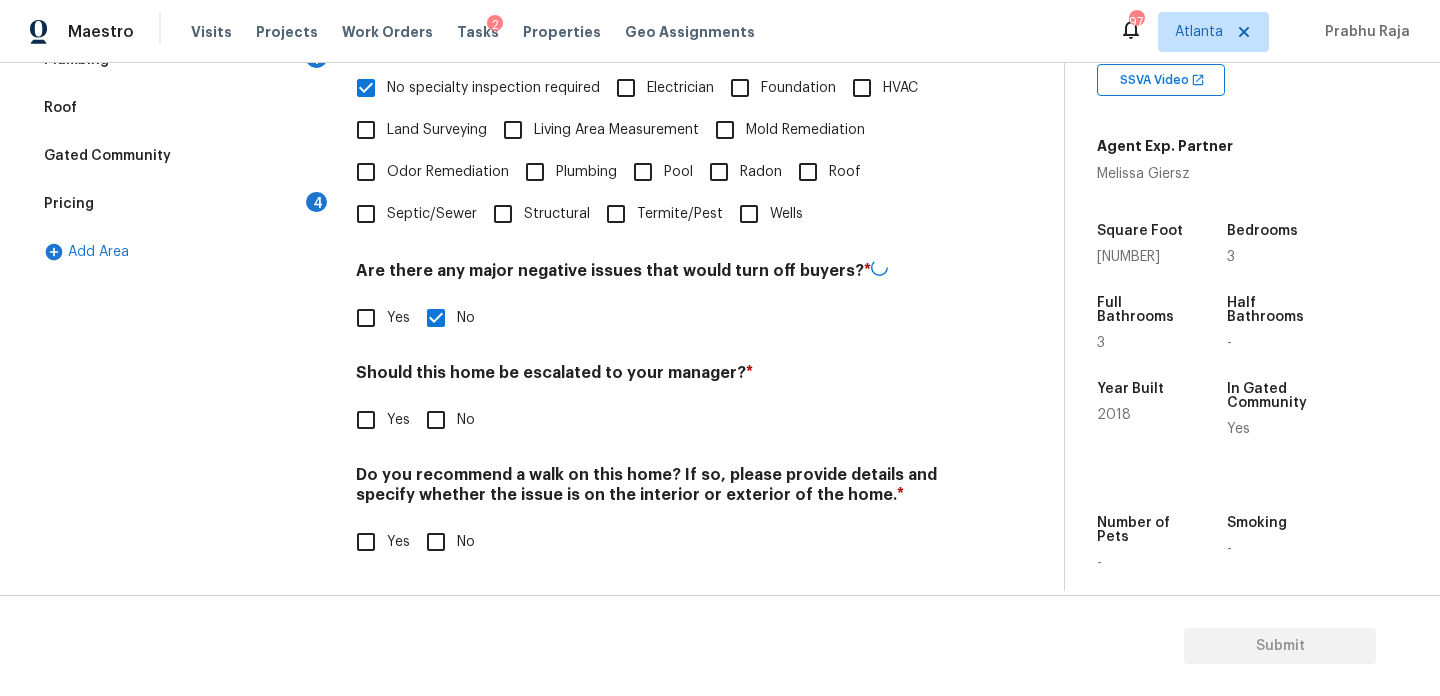click on "No" at bounding box center (436, 542) 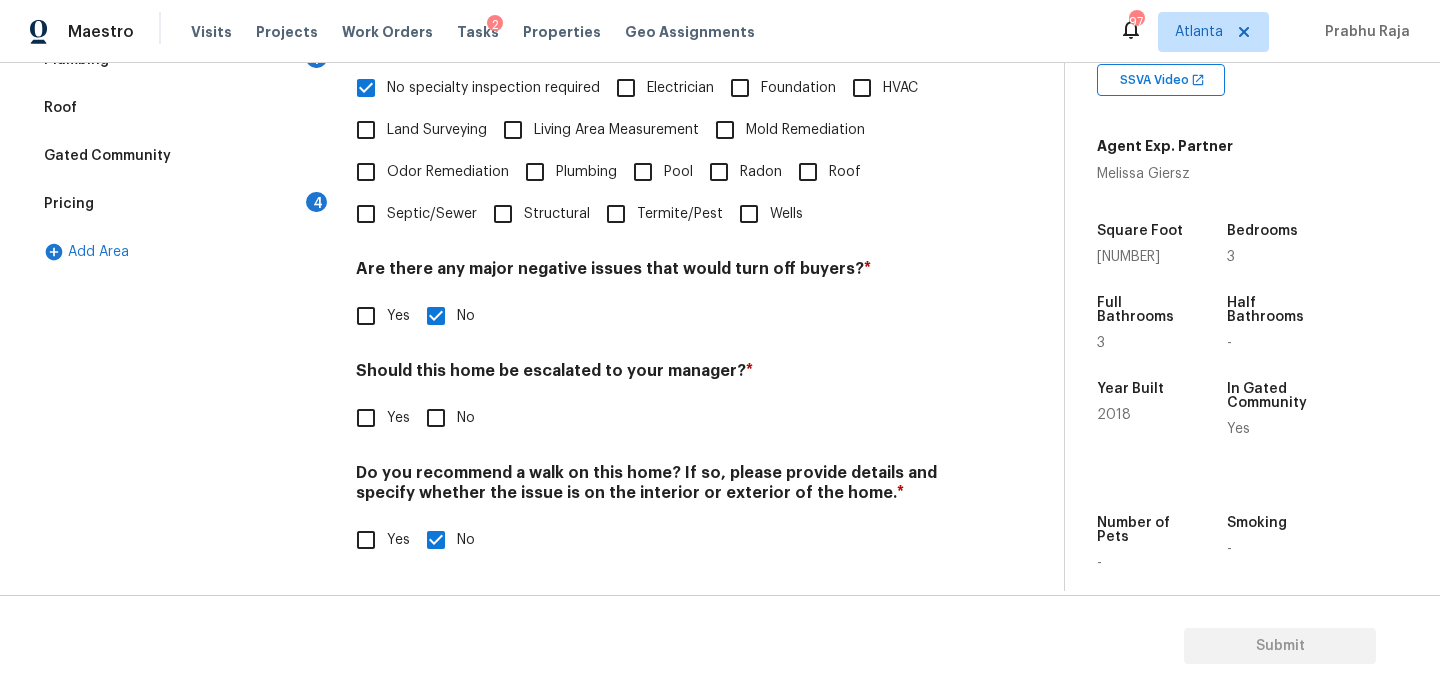 click on "Verification Notes: ​ Are any specialty inspections required before making a decision on this home?  * No specialty inspection required Electrician Foundation HVAC Land Surveying Living Area Measurement Mold Remediation Odor Remediation Plumbing Pool Radon Roof Septic/Sewer Structural Termite/Pest Wells Are there any major negative issues that would turn off buyers?  * Yes No Should this home be escalated to your manager?  * Yes No Do you recommend a walk on this home? If so, please provide details and specify whether the issue is on the interior or exterior of the home.  * Yes No" at bounding box center (654, 214) 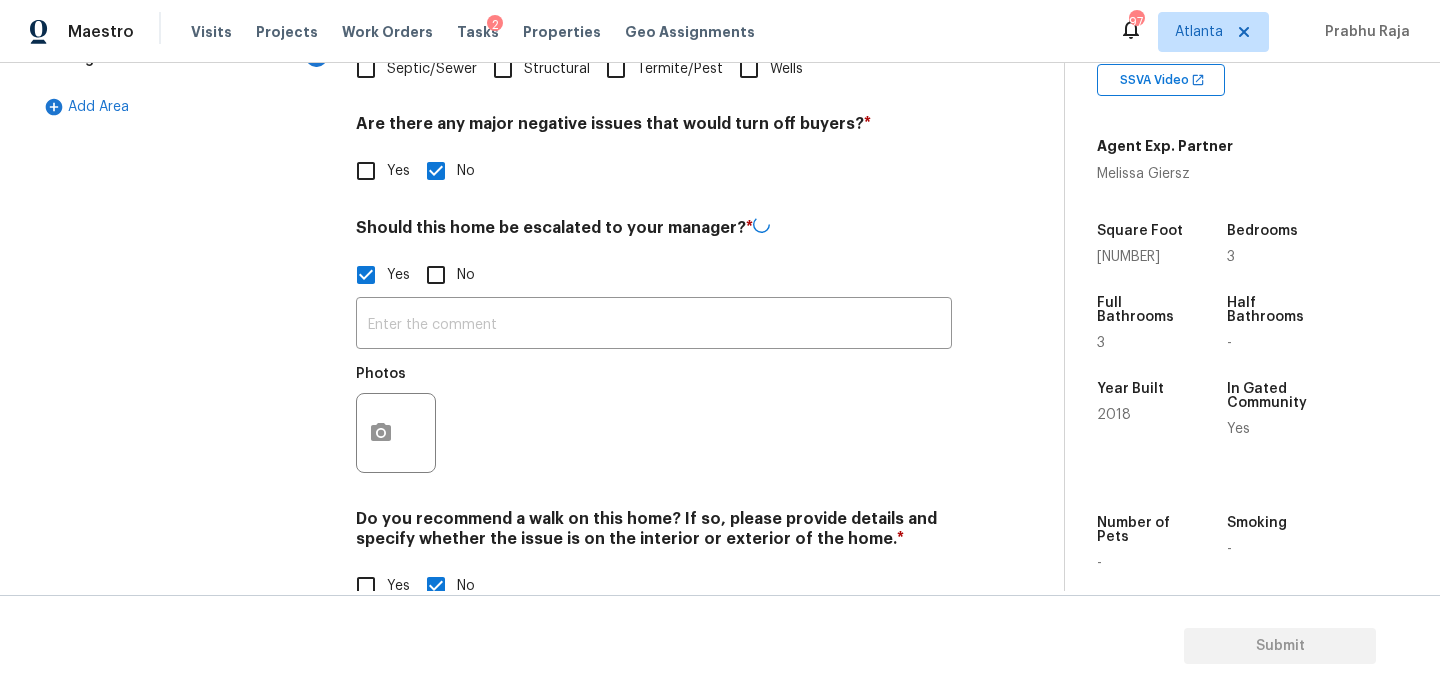 scroll, scrollTop: 697, scrollLeft: 0, axis: vertical 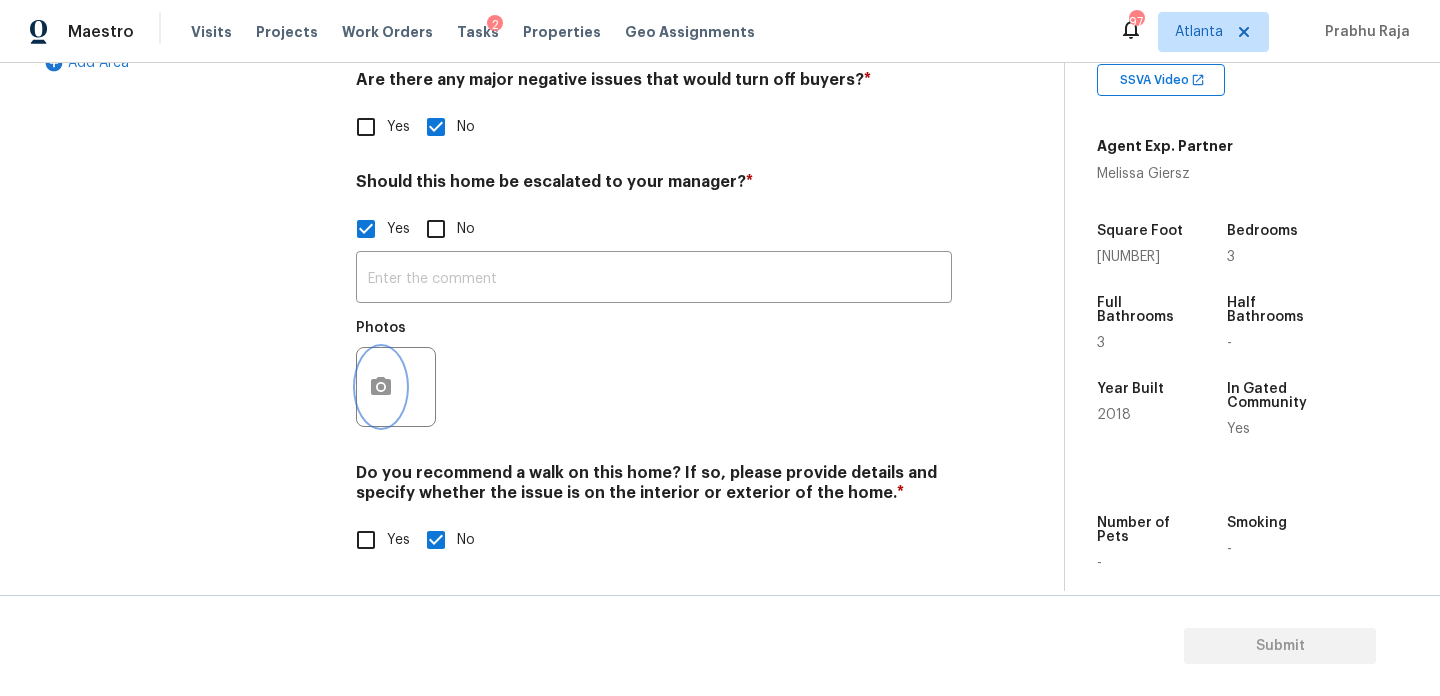 click 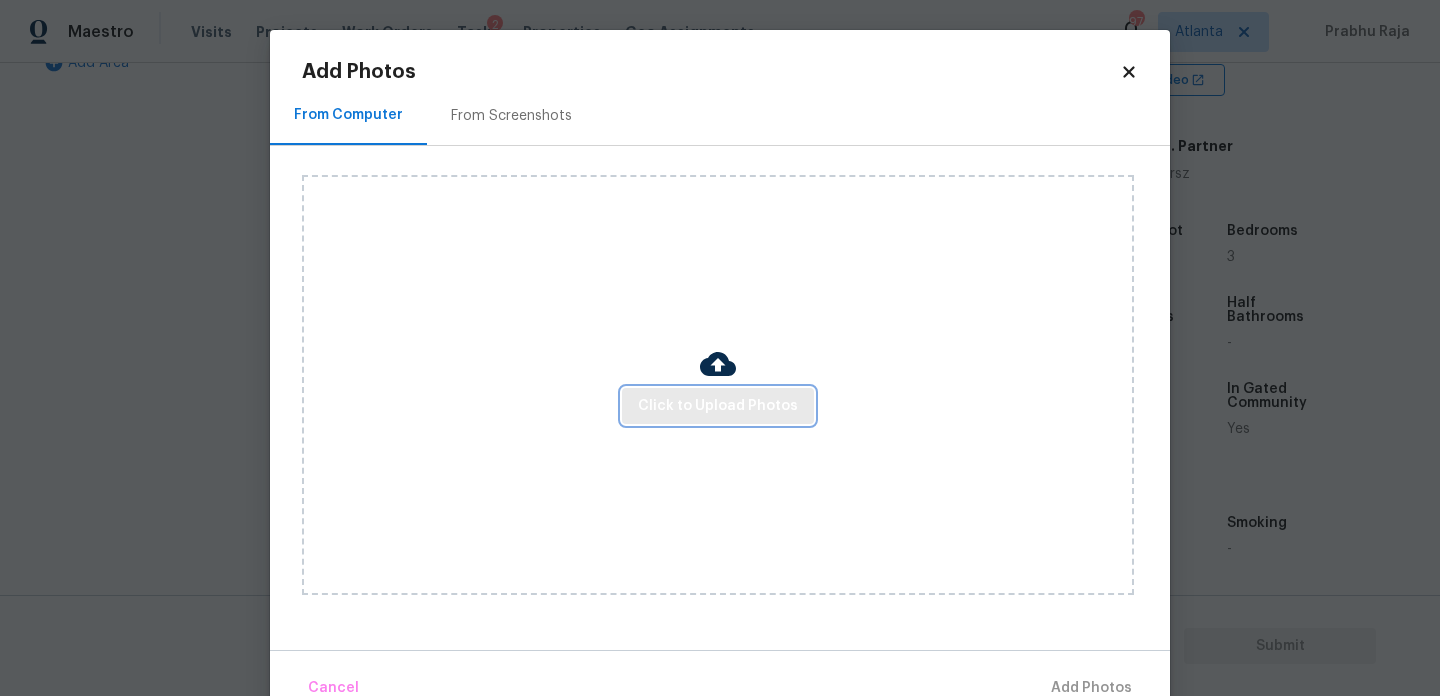 click on "Click to Upload Photos" at bounding box center [718, 406] 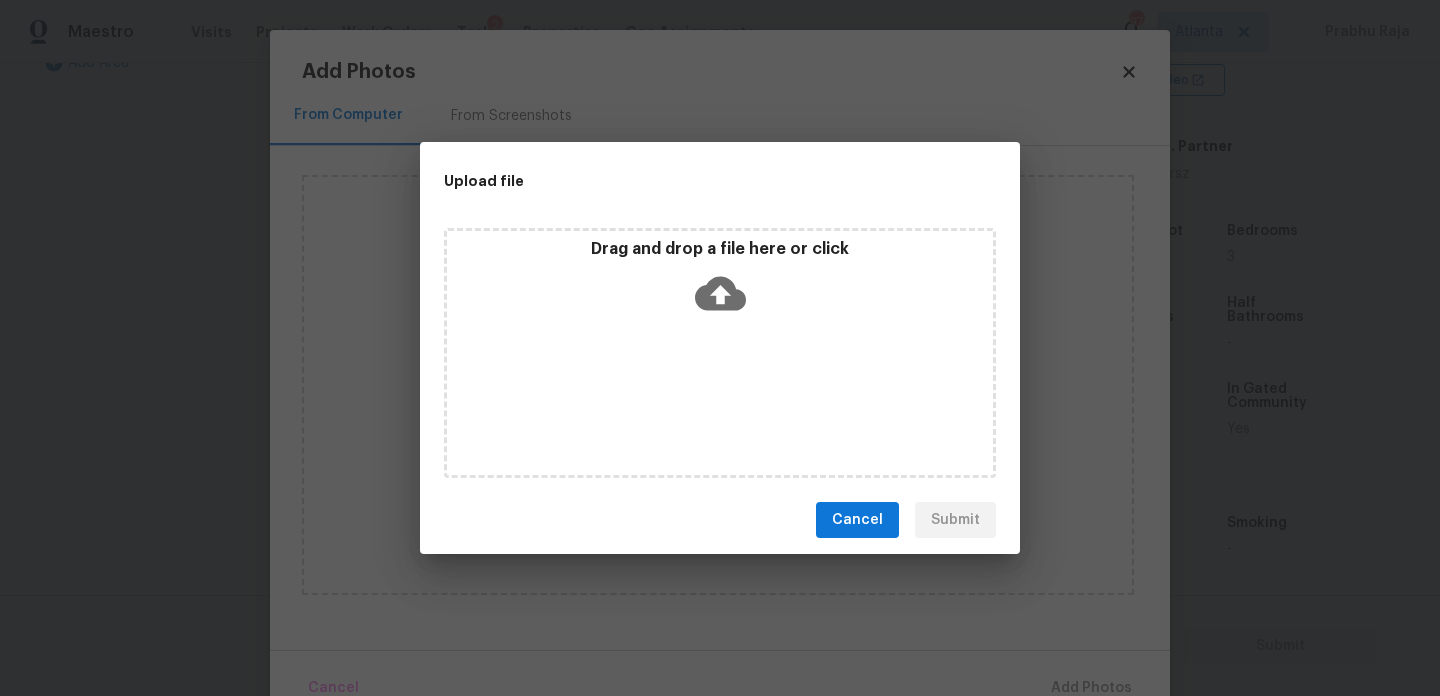 click on "Drag and drop a file here or click" at bounding box center [720, 353] 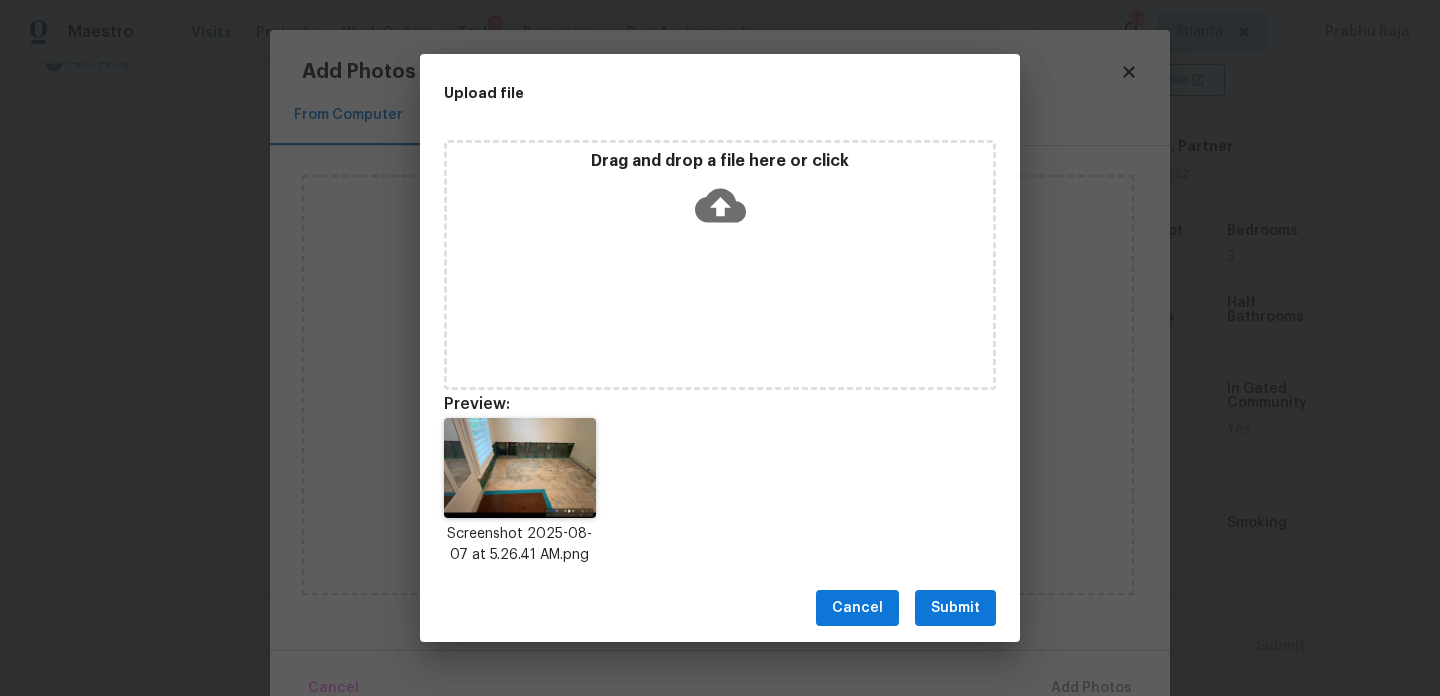click on "Submit" at bounding box center (955, 608) 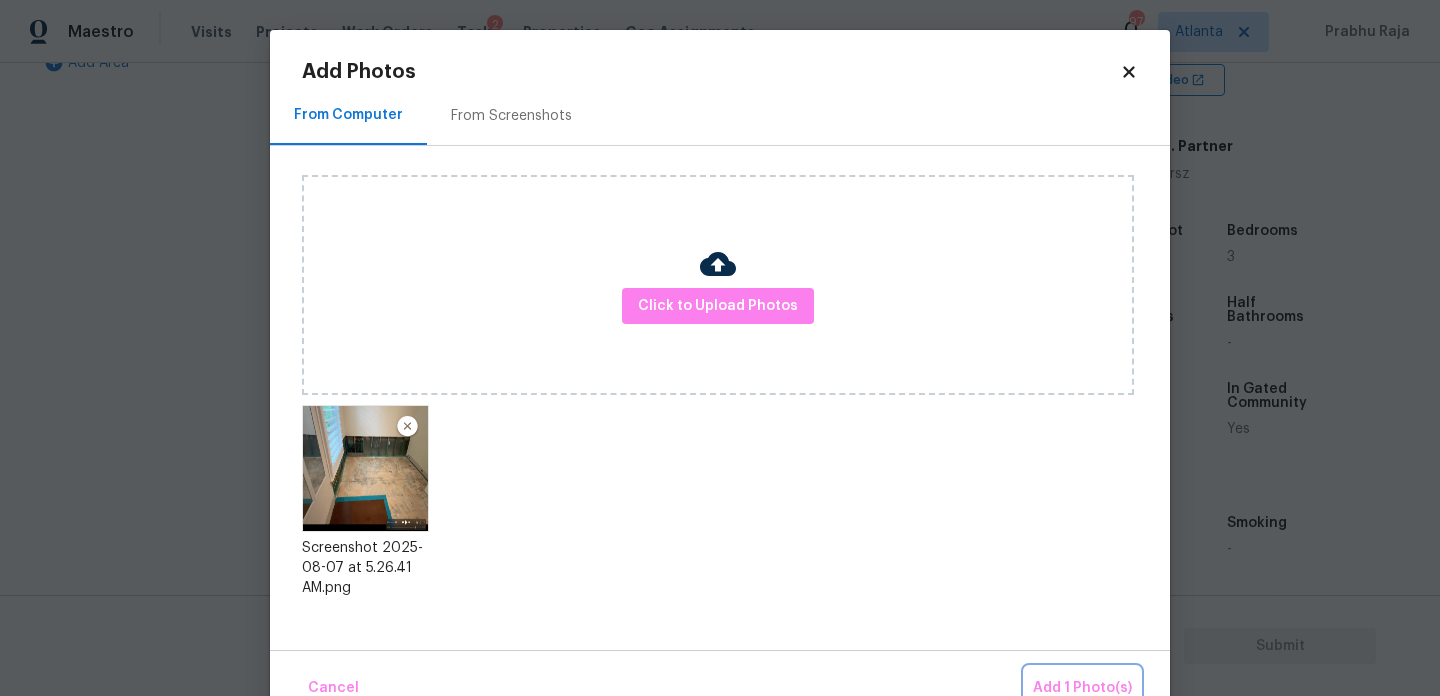 click on "Add 1 Photo(s)" at bounding box center (1082, 688) 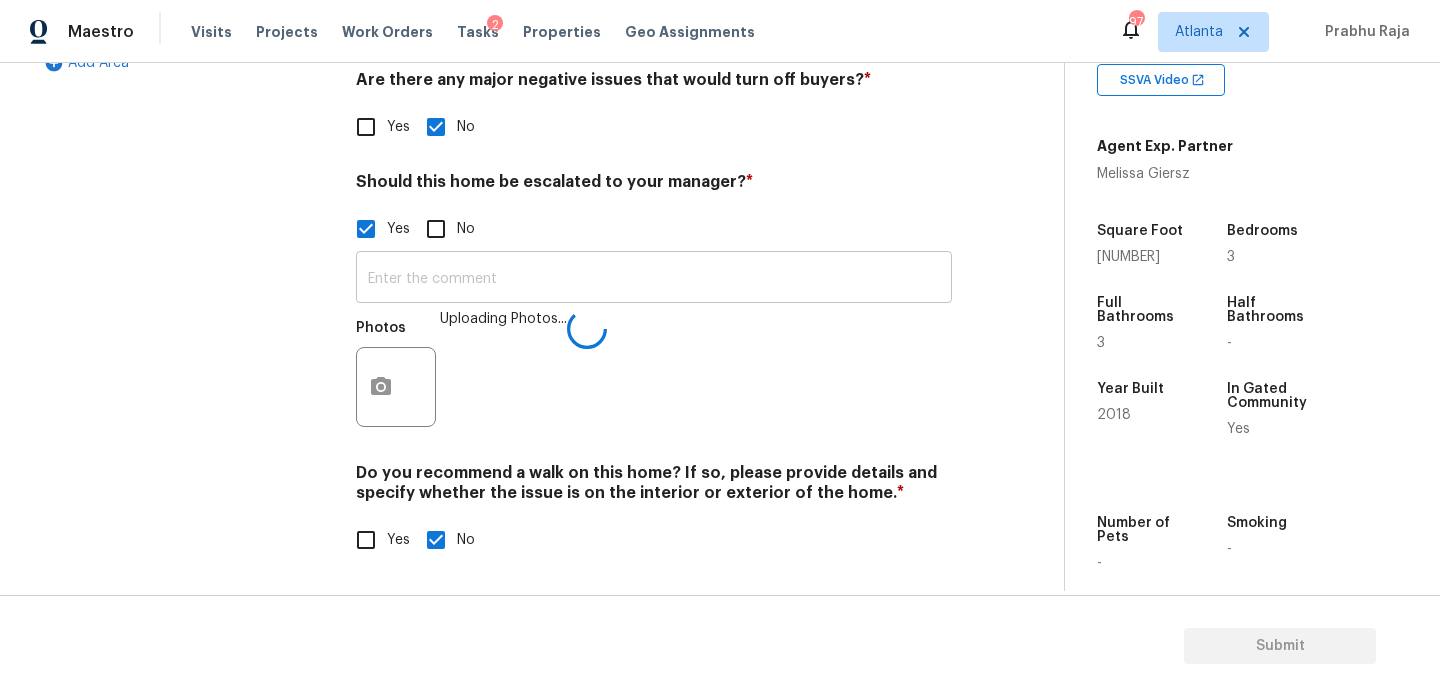 click at bounding box center [654, 279] 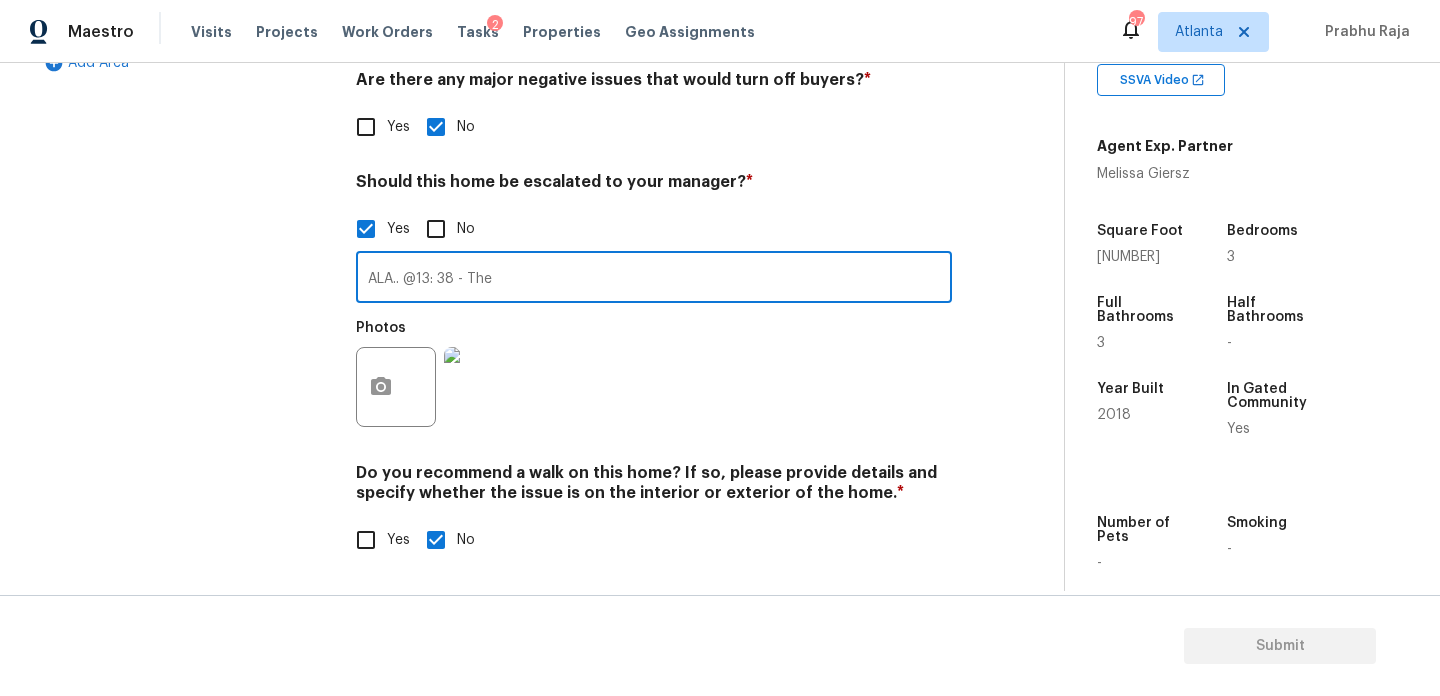 click at bounding box center (484, 387) 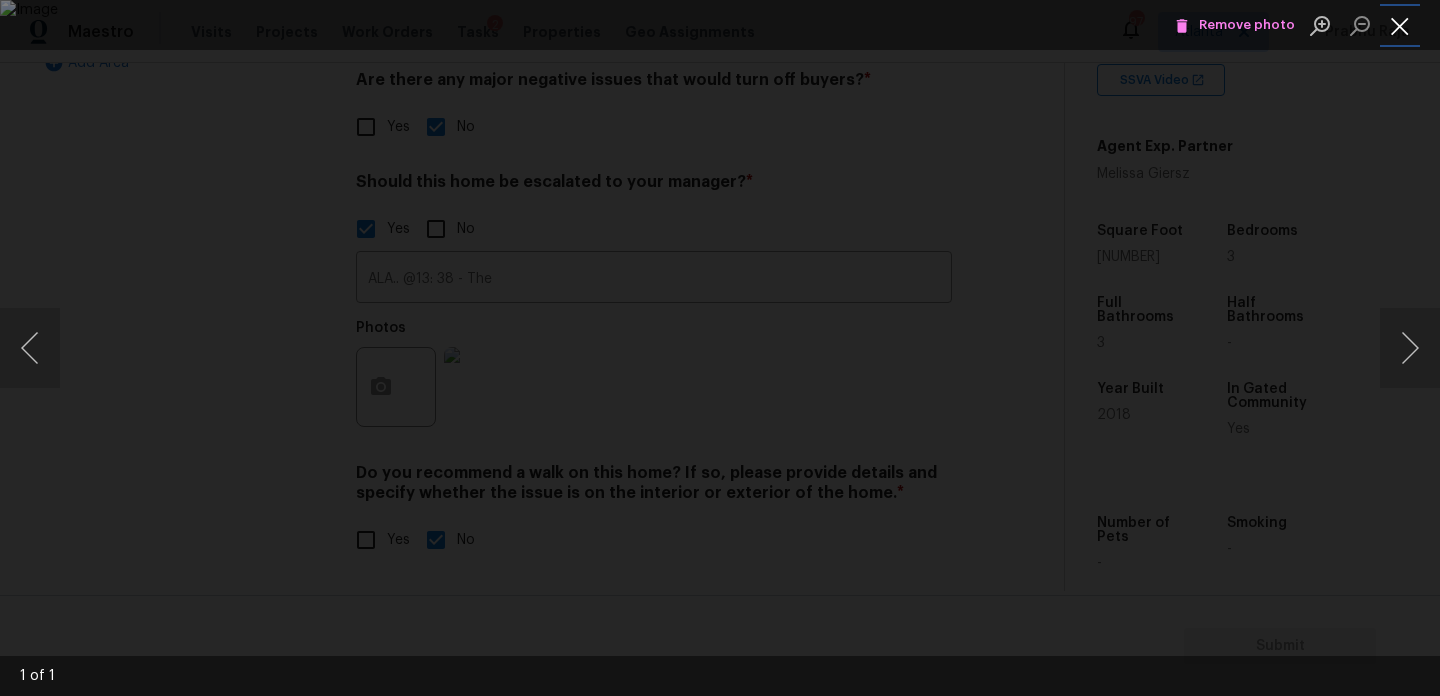 click at bounding box center [1400, 25] 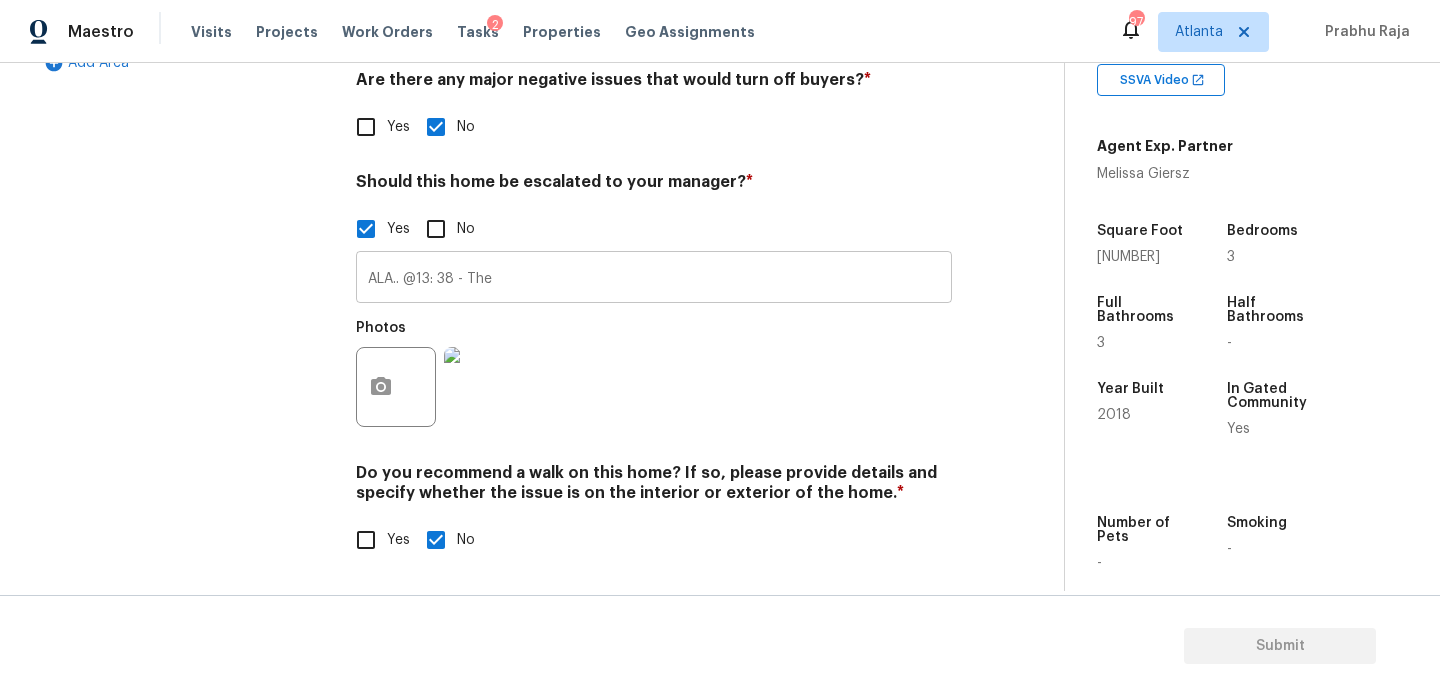 click on "ALA.. @13: 38 - The" at bounding box center [654, 279] 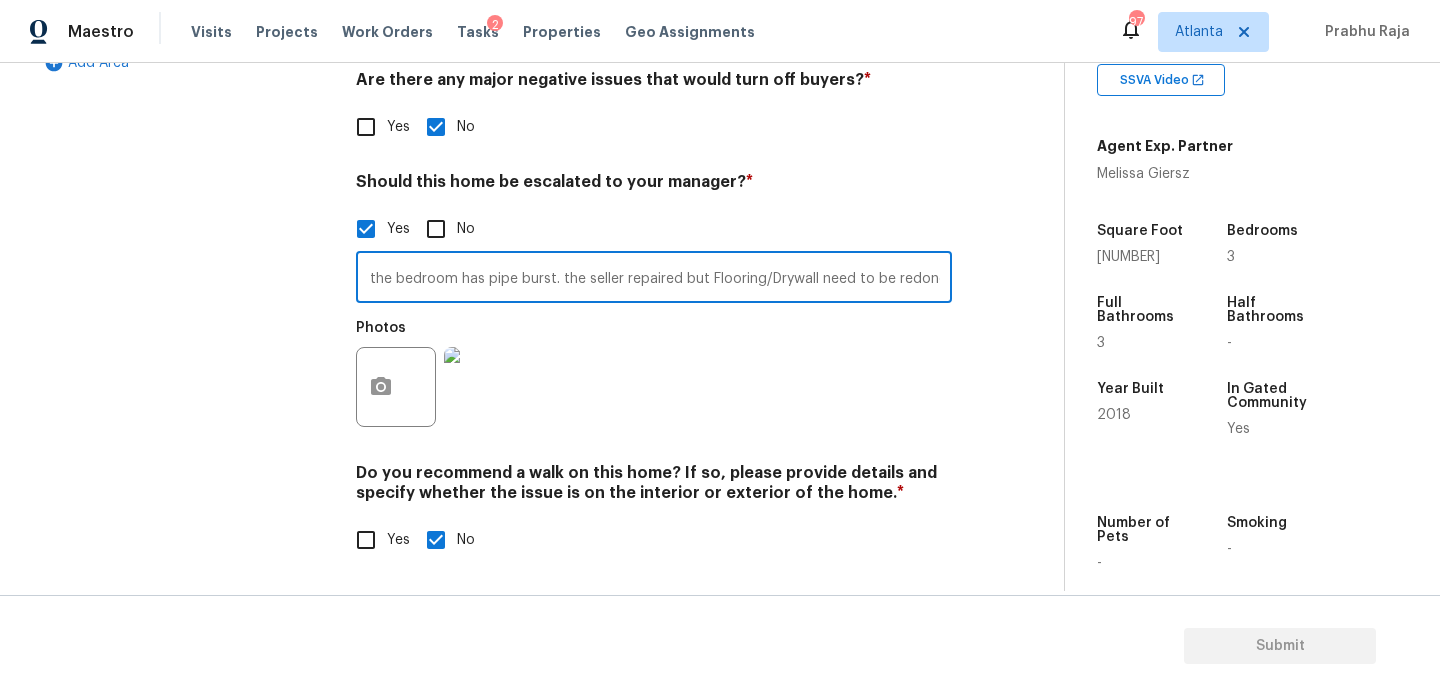 scroll, scrollTop: 0, scrollLeft: 152, axis: horizontal 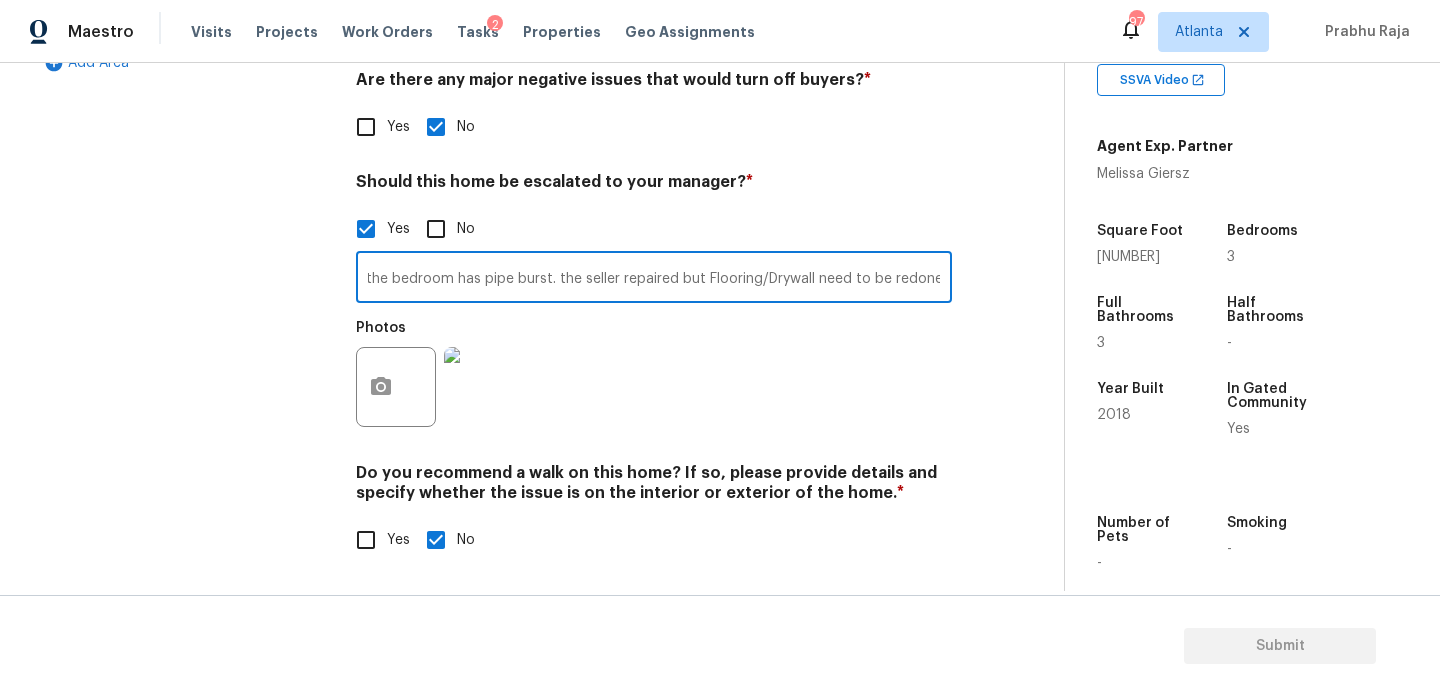 type on "ALA.. @13: 38 - One of the bedroom has pipe burst. the seller repaired but Flooring/Drywall need to be redone." 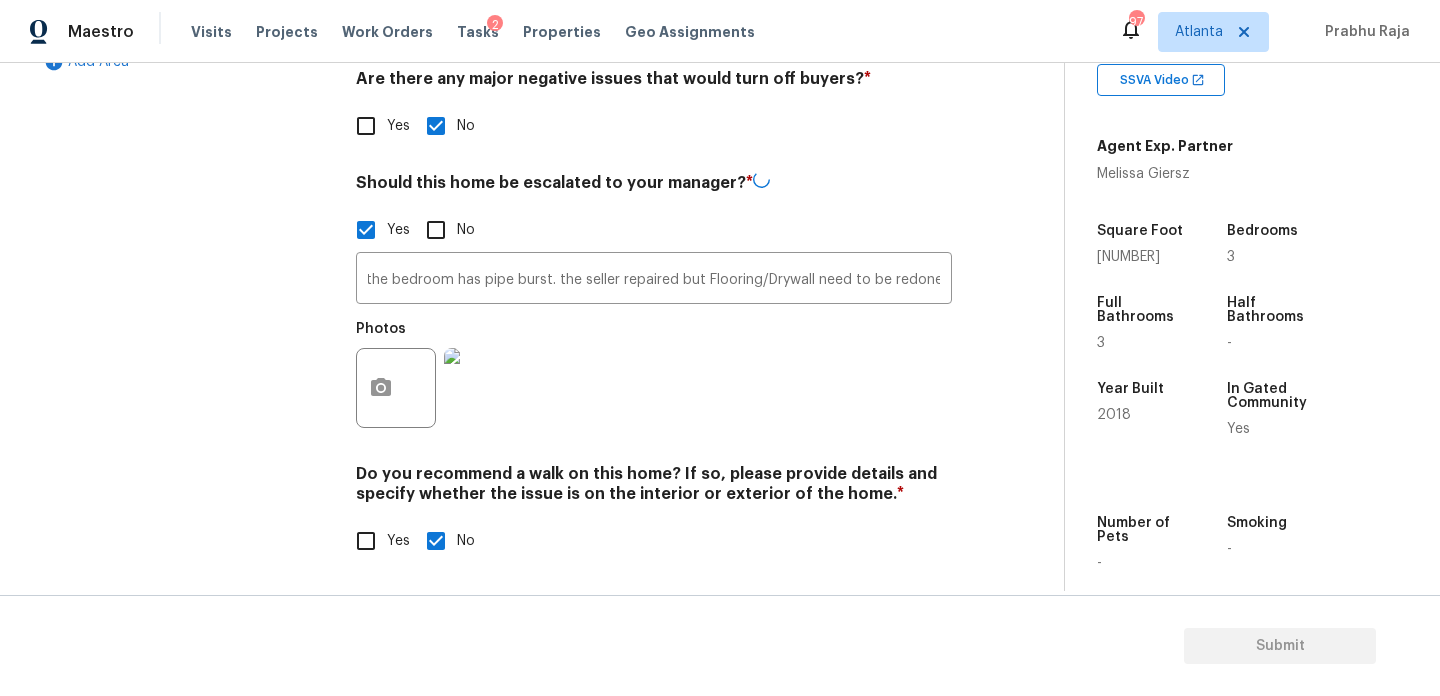 scroll, scrollTop: 0, scrollLeft: 0, axis: both 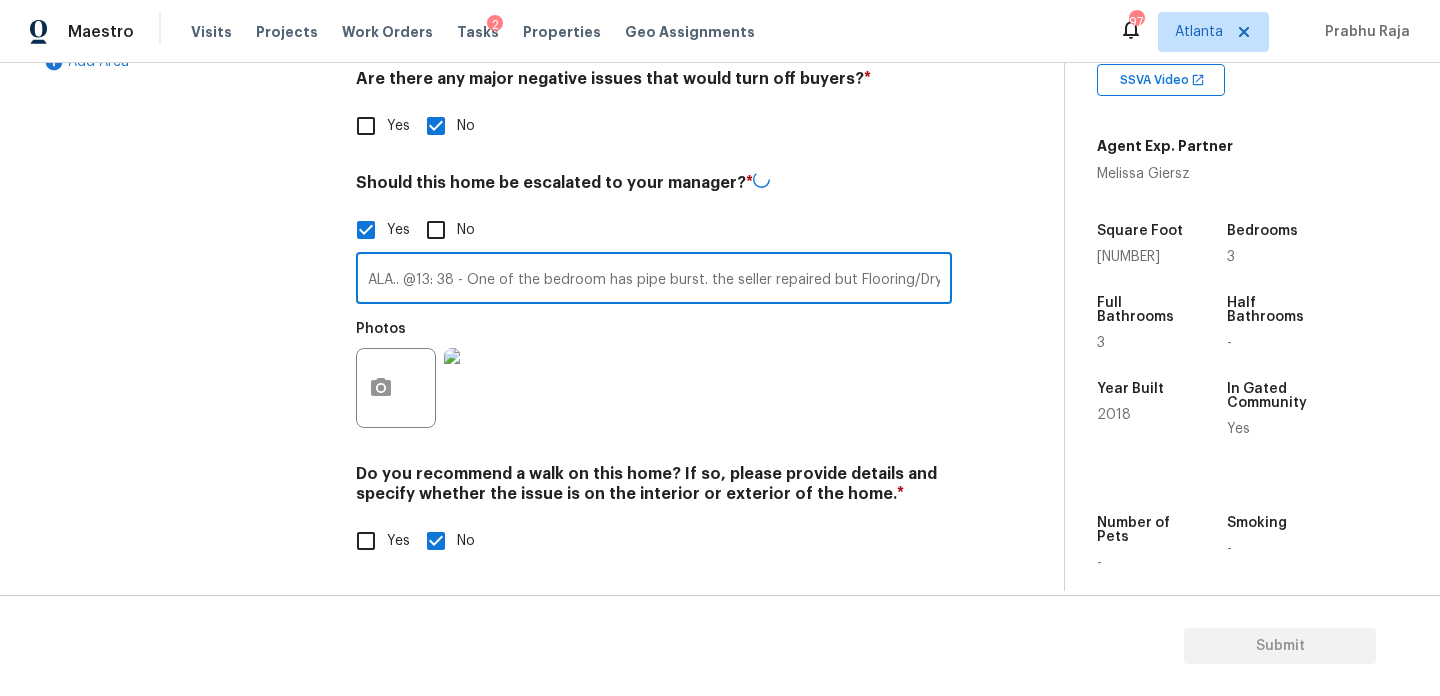 click on "ALA.. @13: 38 - One of the bedroom has pipe burst. the seller repaired but Flooring/Drywall need to be redone." at bounding box center [654, 280] 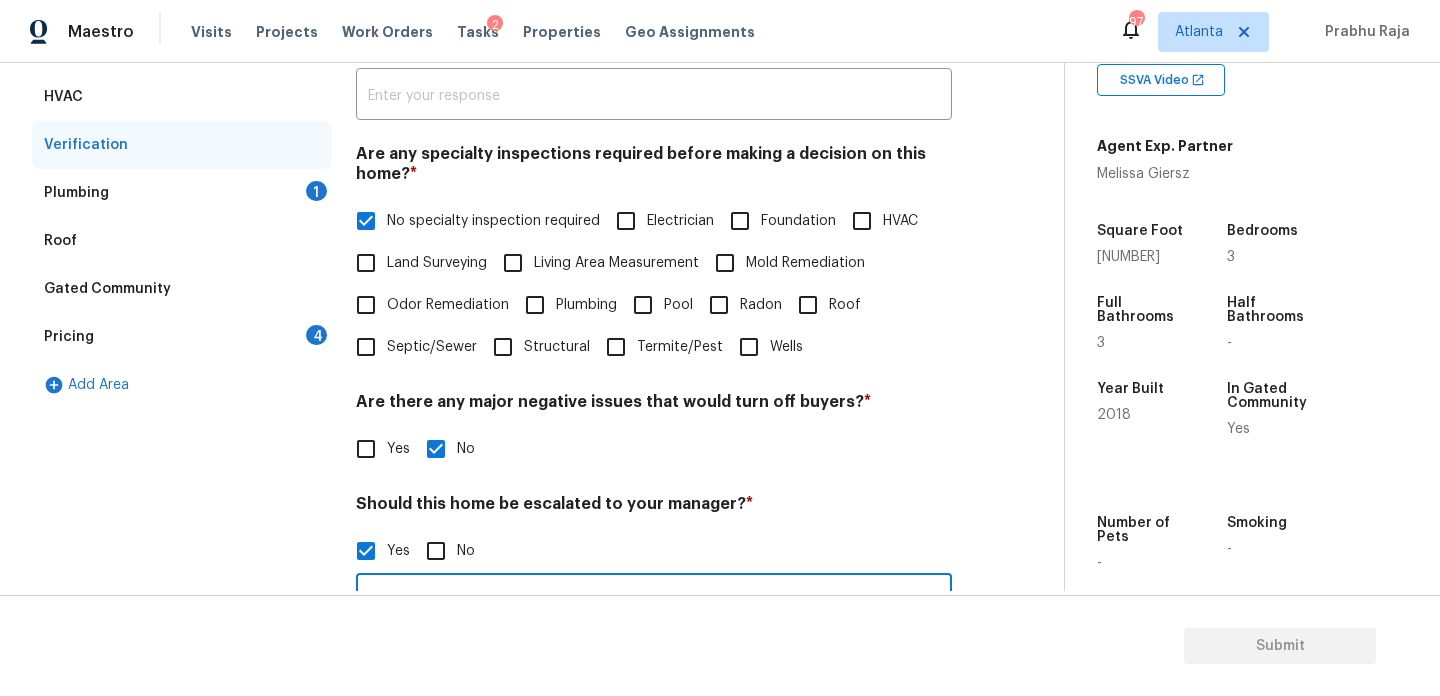 click on "Plumbing 1" at bounding box center [182, 193] 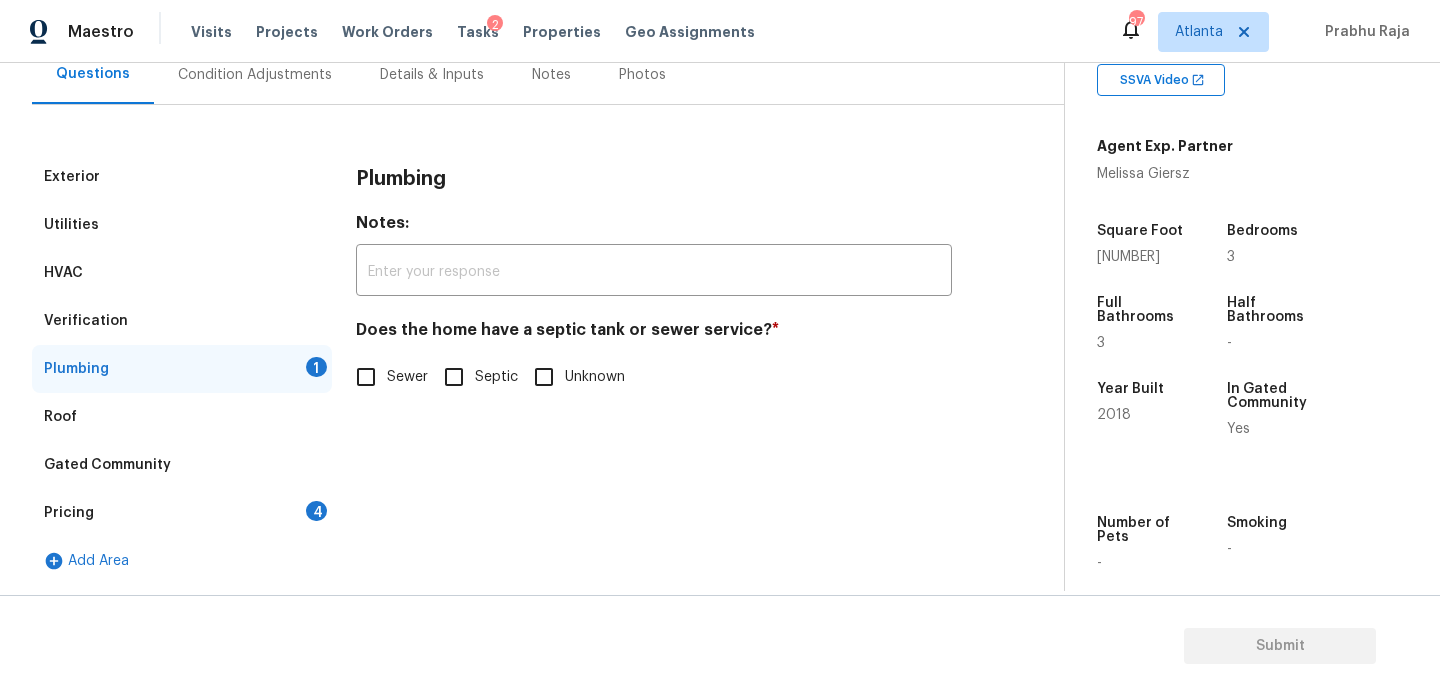 click on "Plumbing Notes: ​ Does the home have a septic tank or sewer service?  * Sewer Septic Unknown" at bounding box center [654, 287] 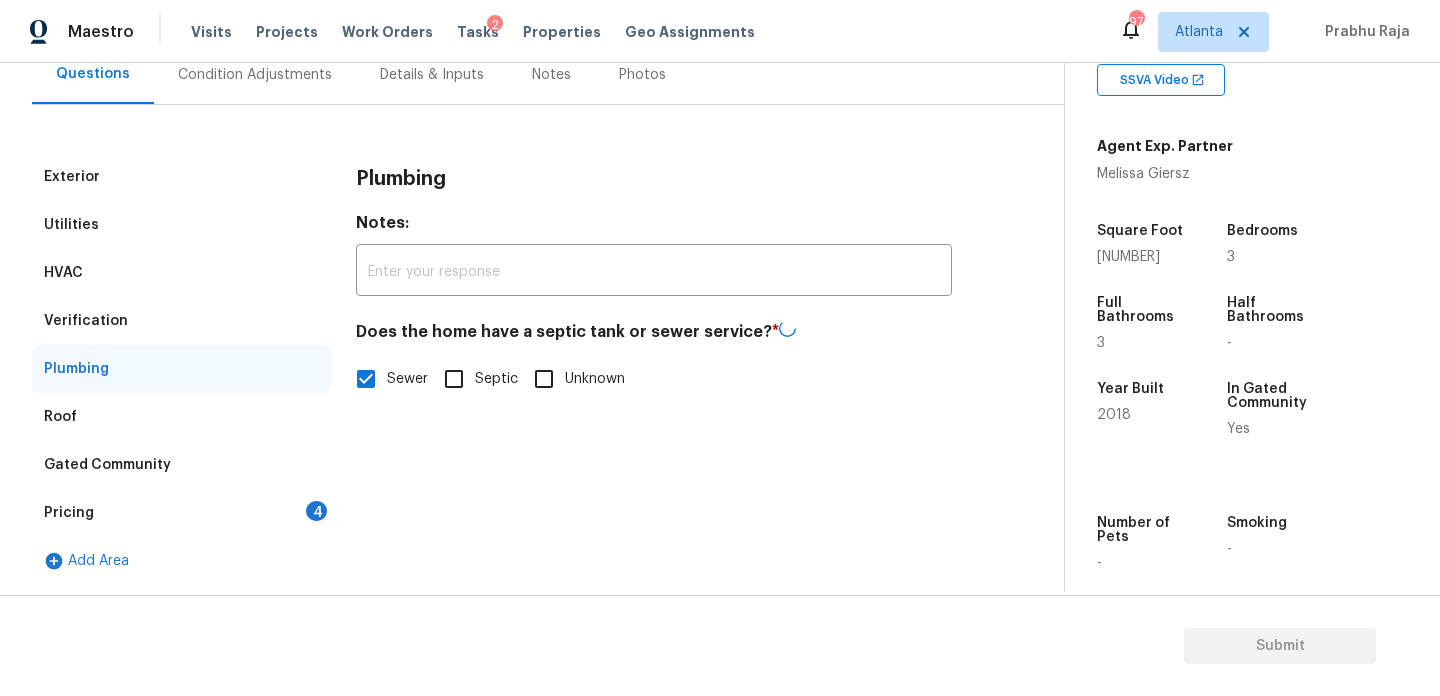 click on "Pricing 4" at bounding box center (182, 513) 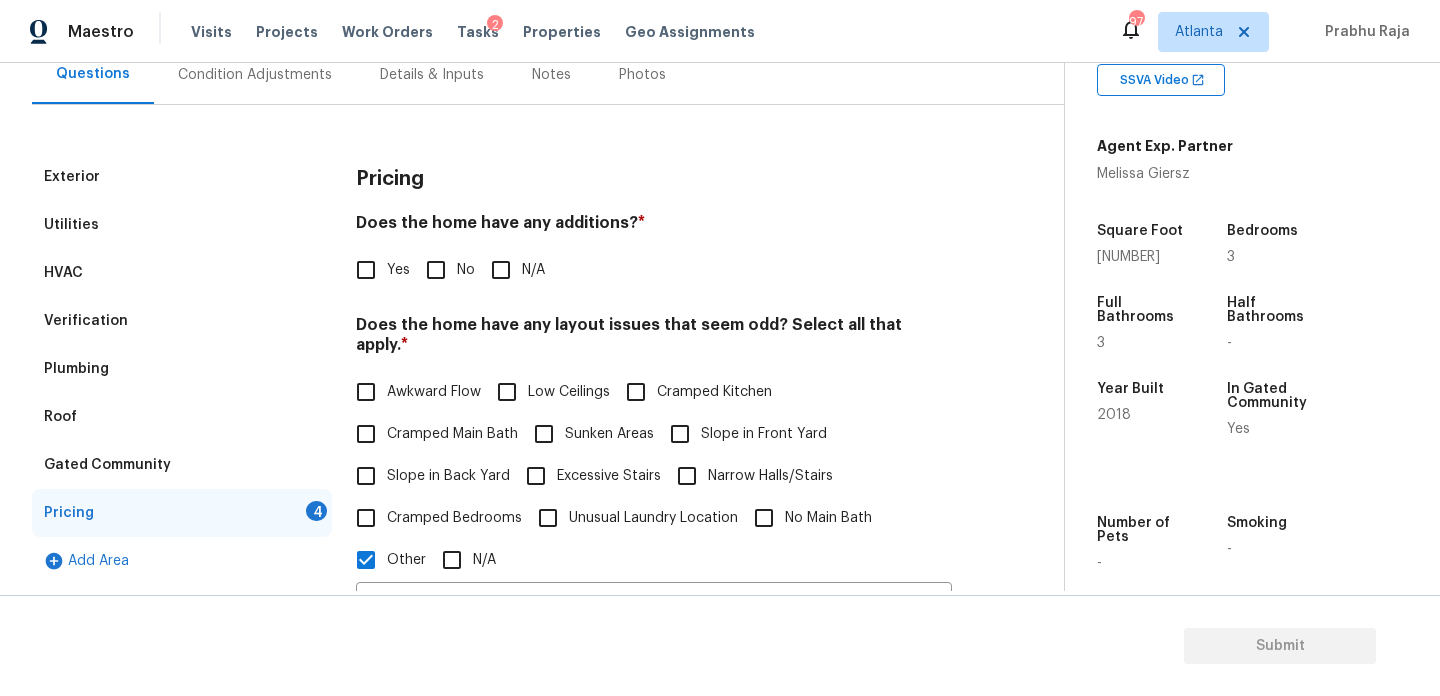 click on "No" at bounding box center (436, 270) 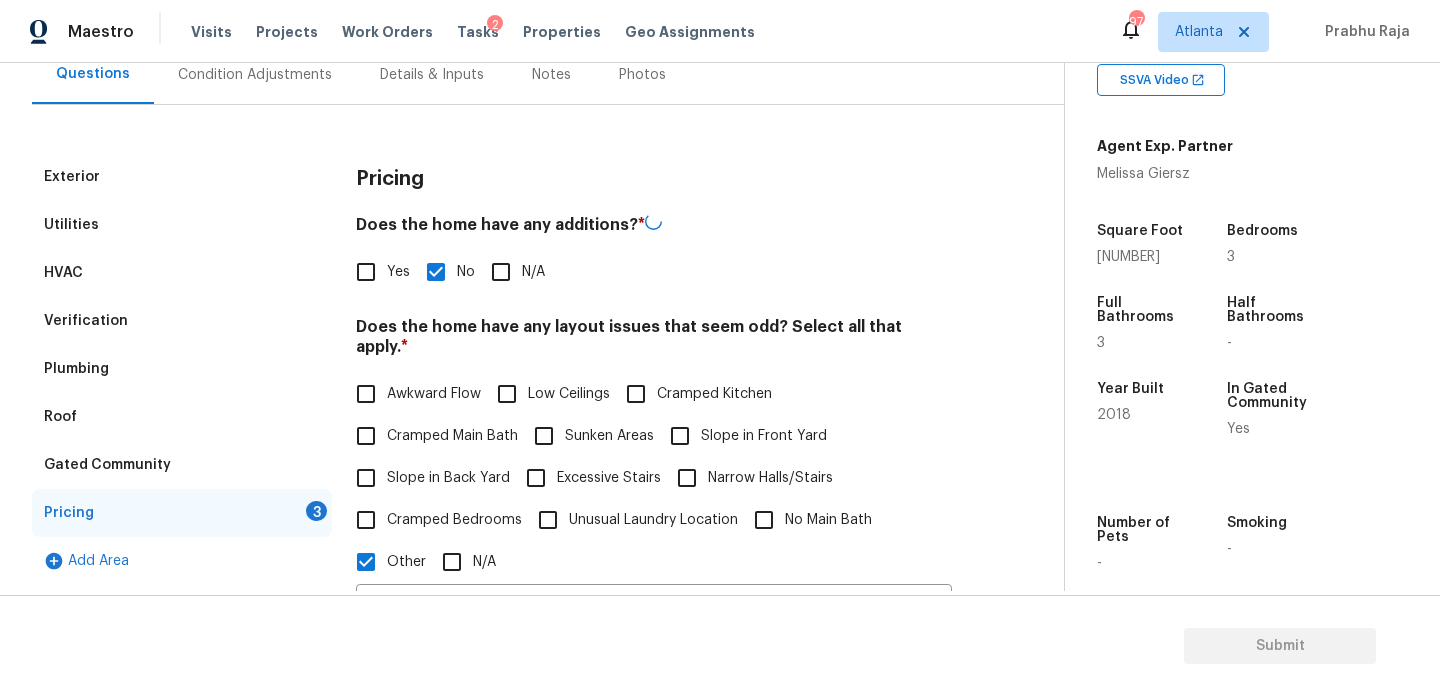 scroll, scrollTop: 693, scrollLeft: 0, axis: vertical 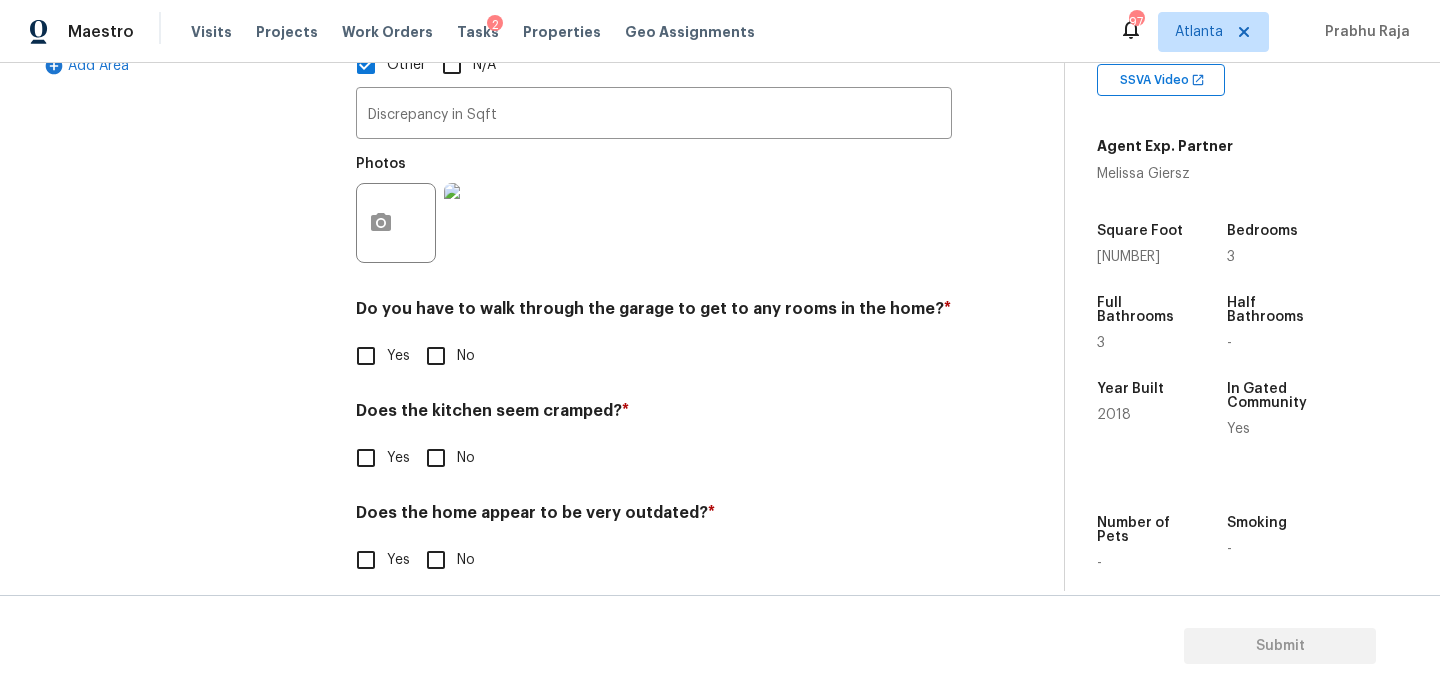 click on "No" at bounding box center (436, 356) 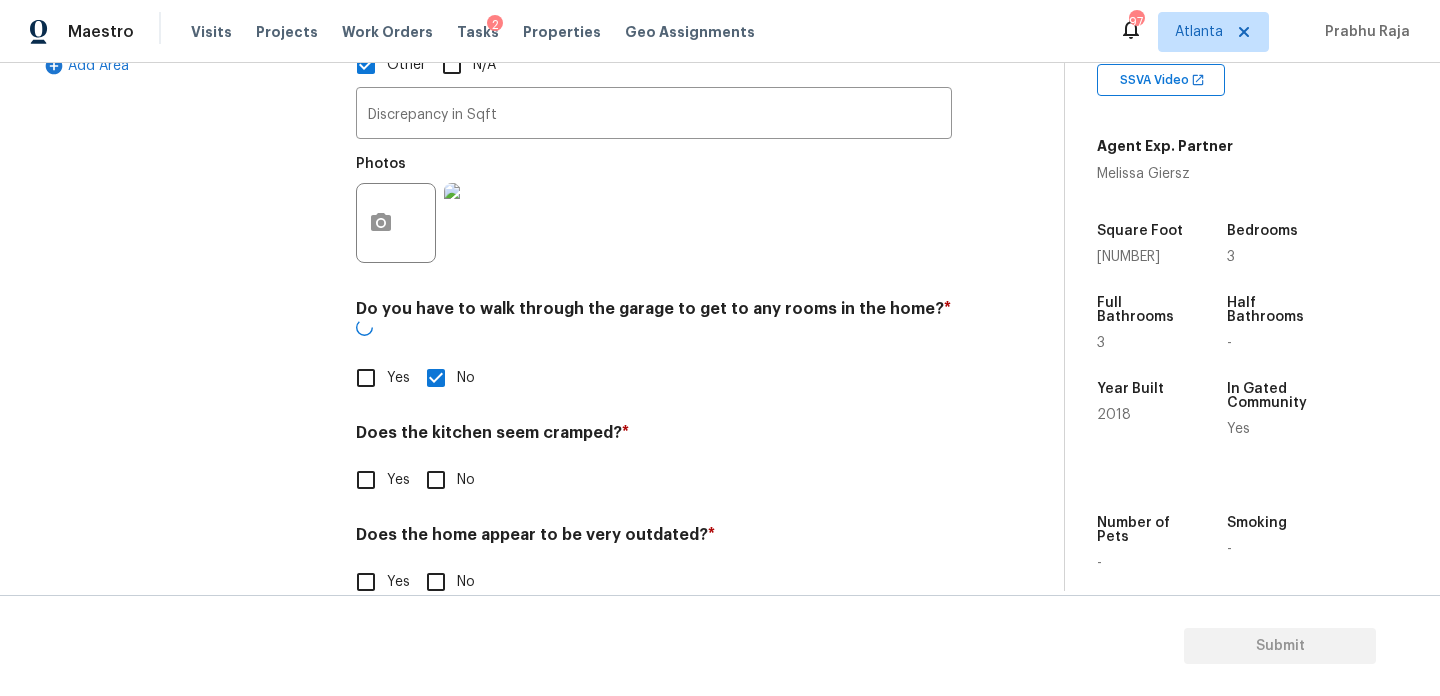 click on "No" at bounding box center (436, 480) 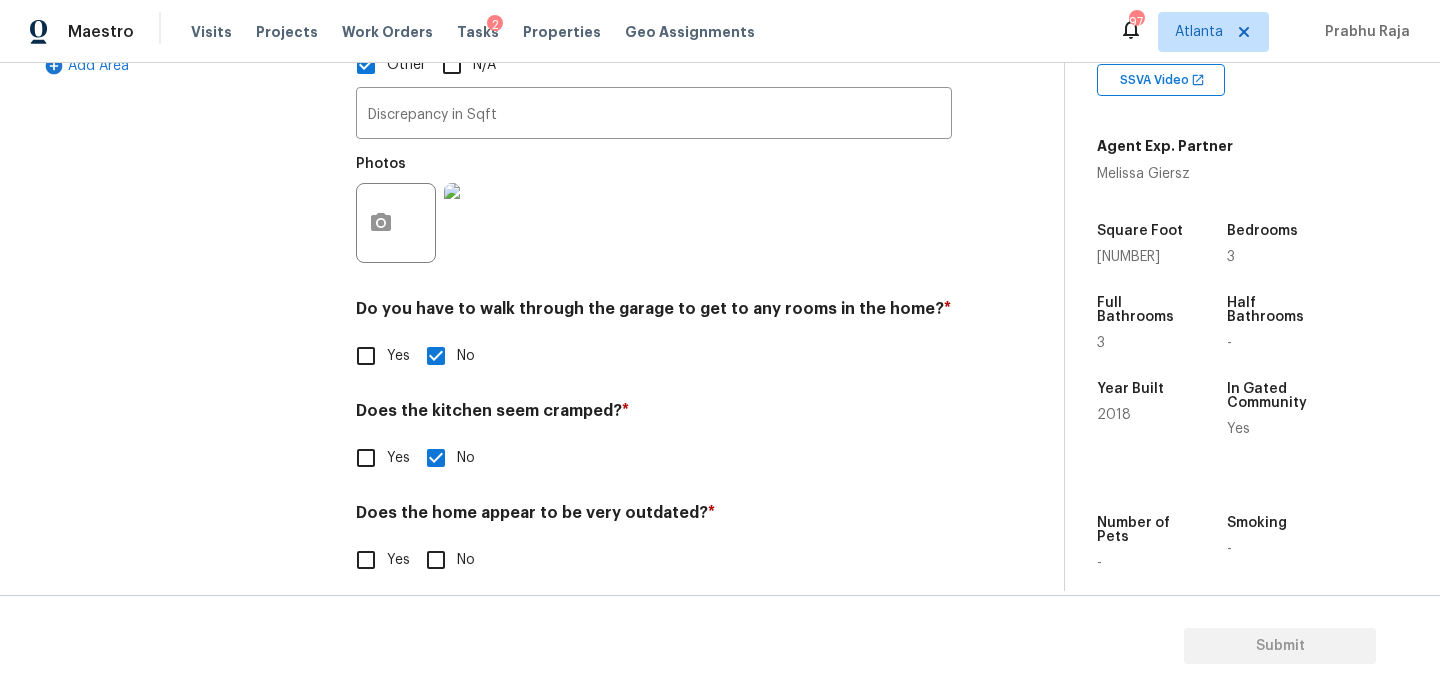 click on "No" at bounding box center [436, 560] 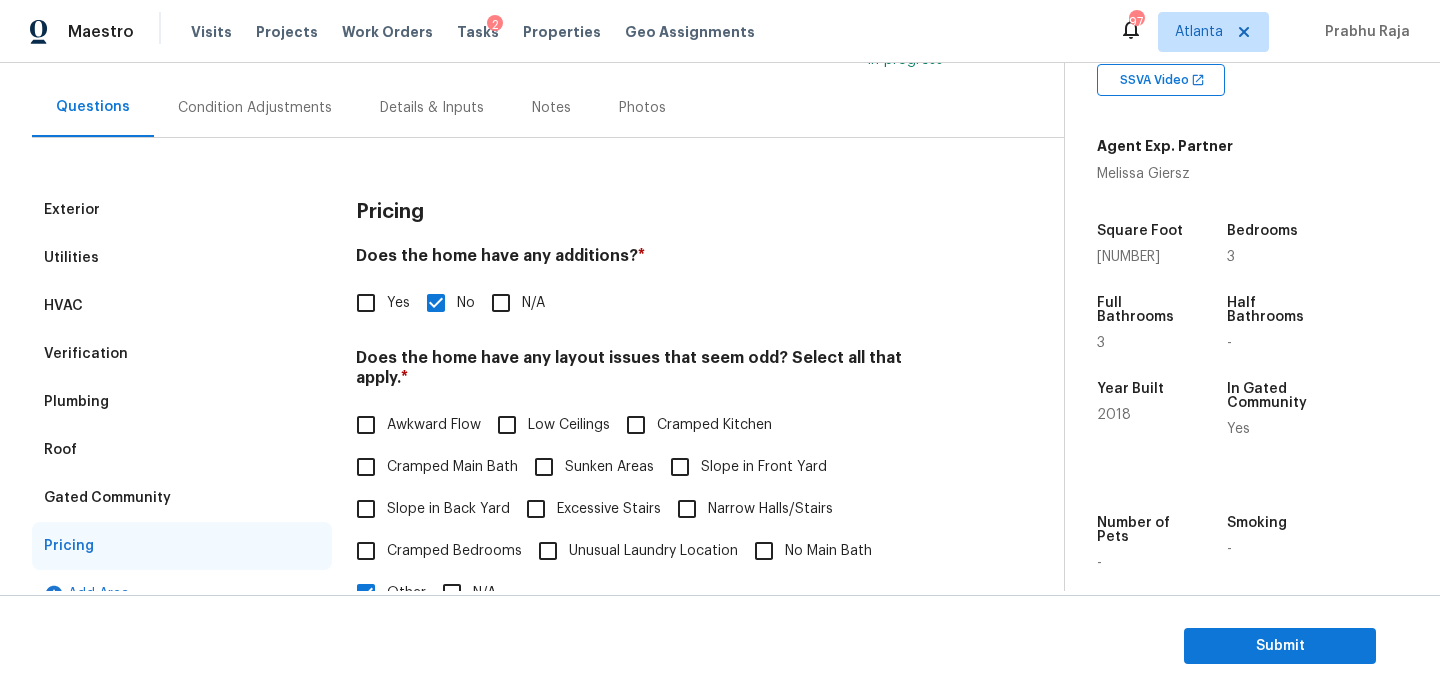 scroll, scrollTop: 85, scrollLeft: 0, axis: vertical 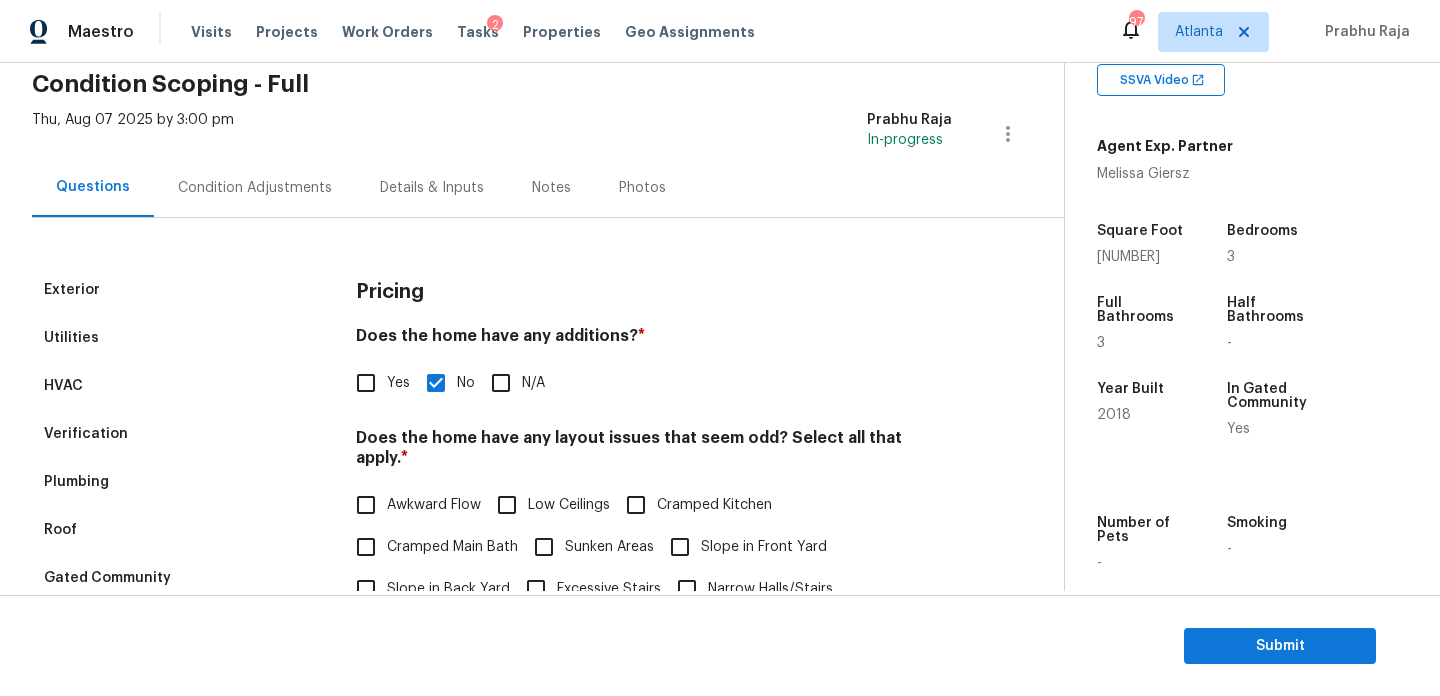 click on "Condition Adjustments" at bounding box center [255, 188] 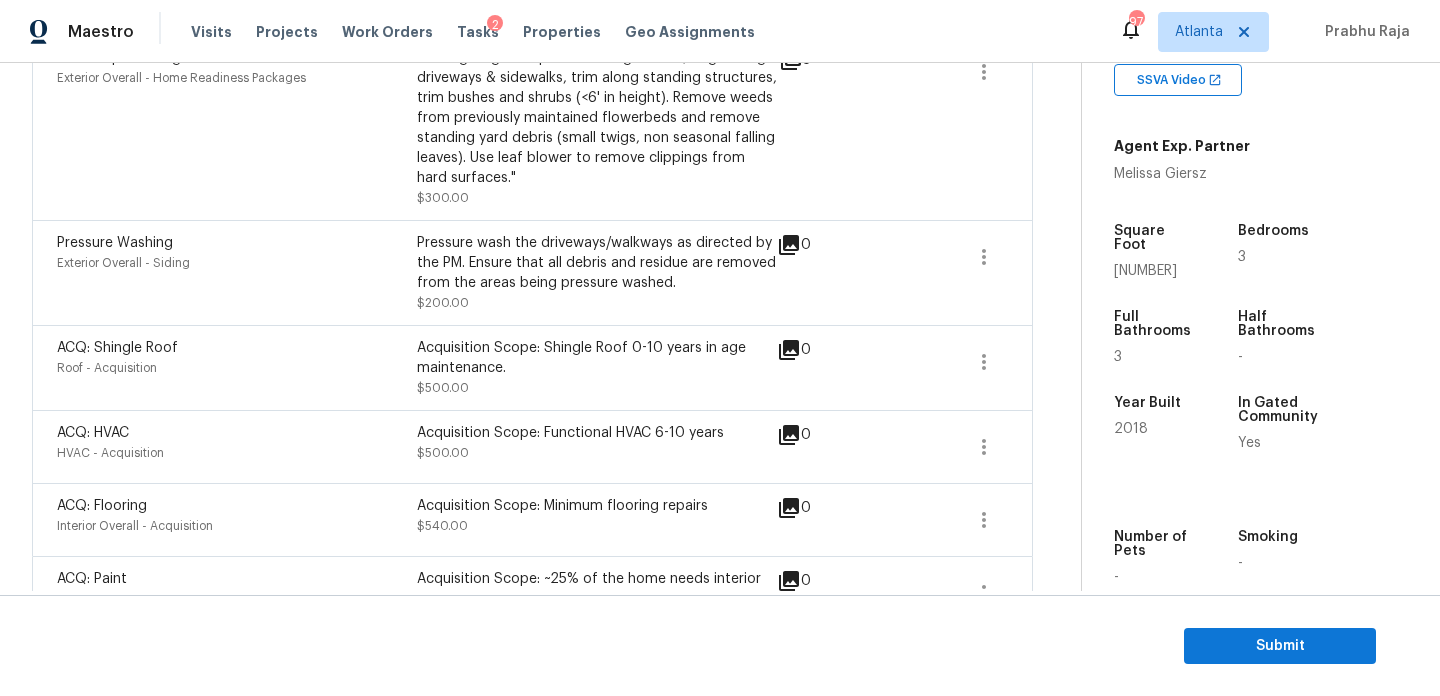 scroll, scrollTop: 662, scrollLeft: 0, axis: vertical 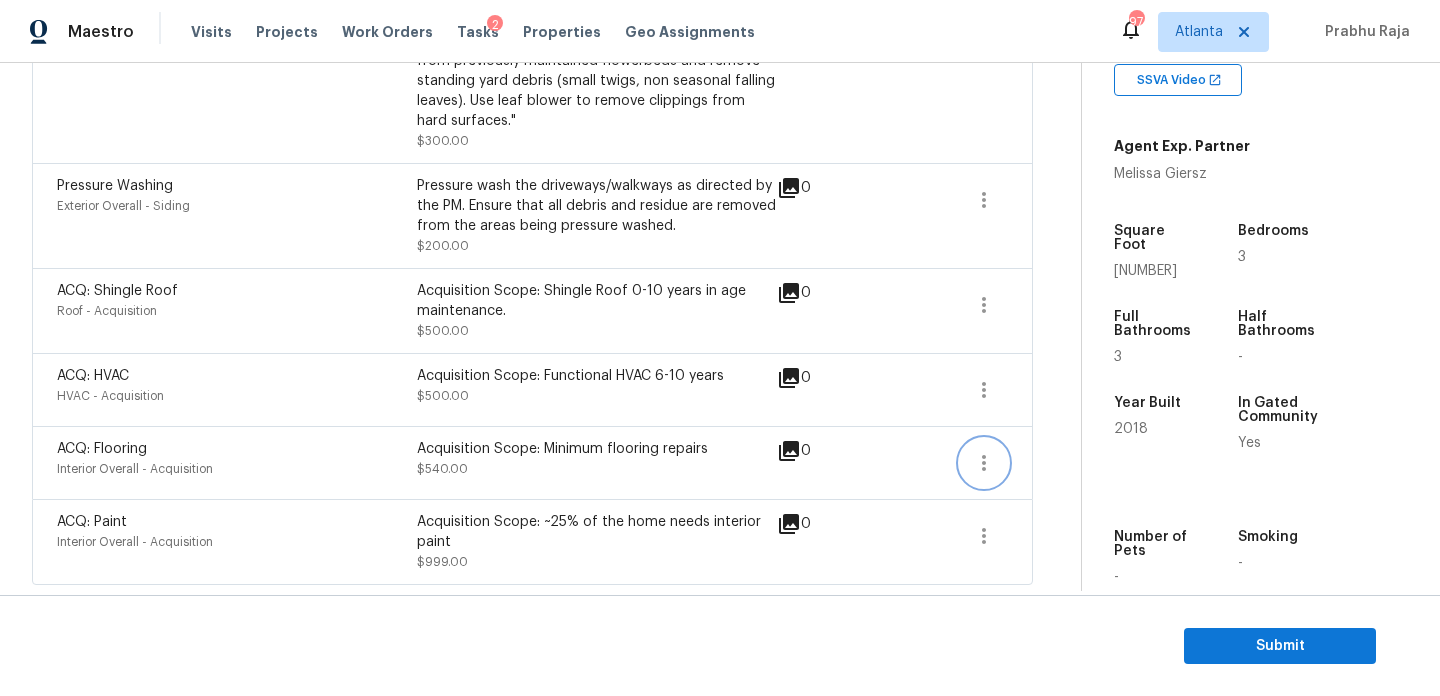 click 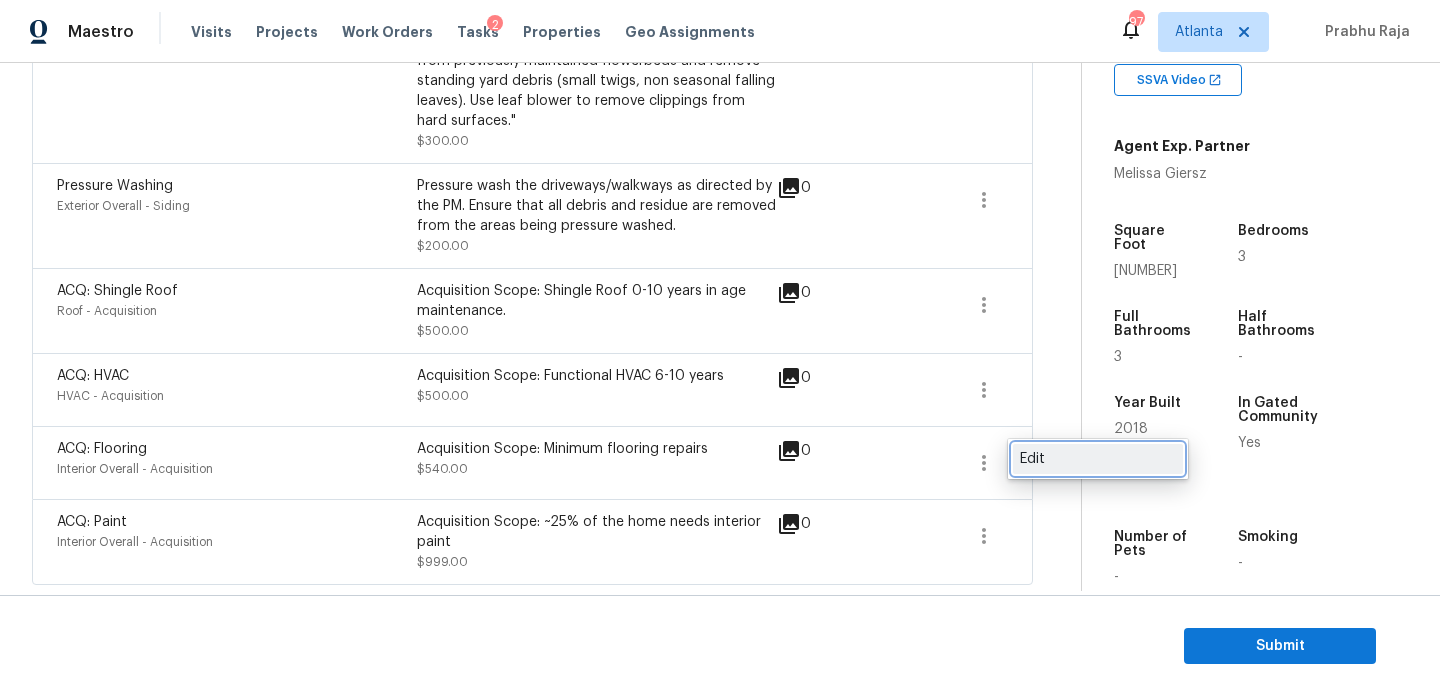 click on "Edit" at bounding box center (1098, 459) 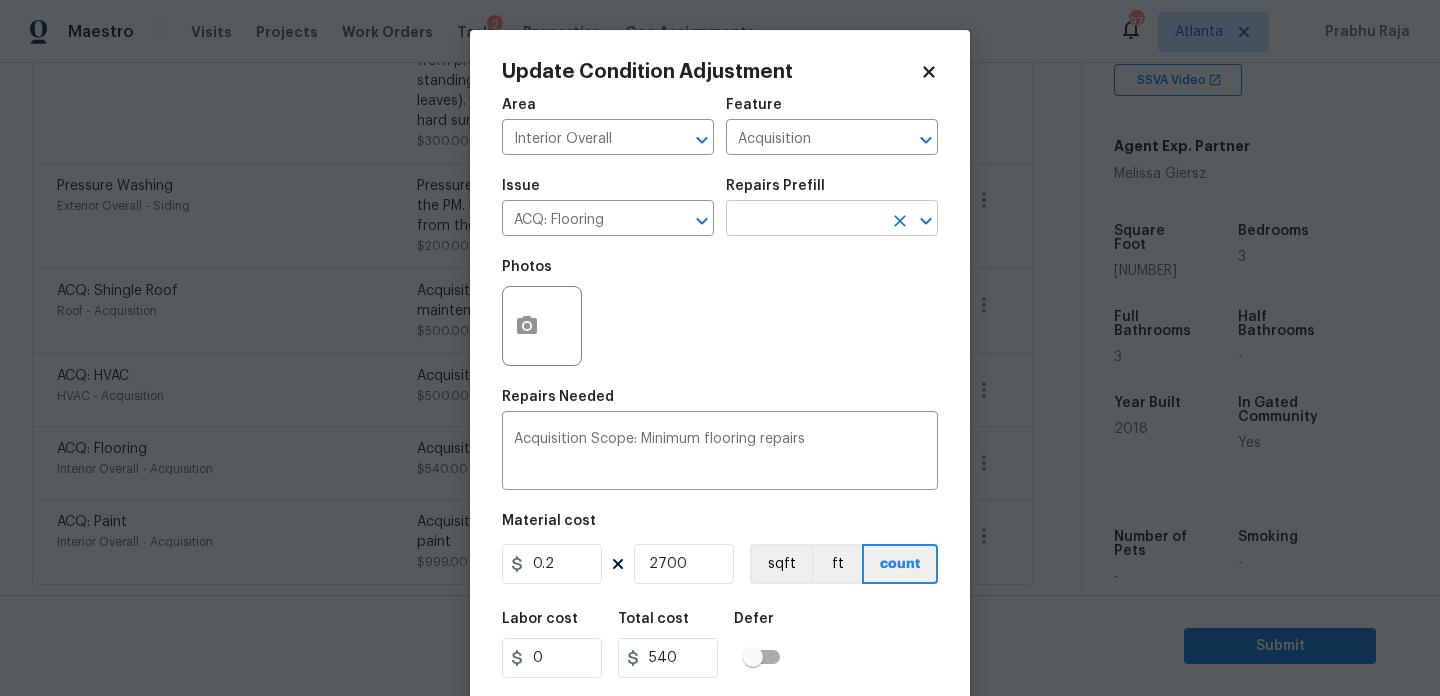 click at bounding box center [804, 220] 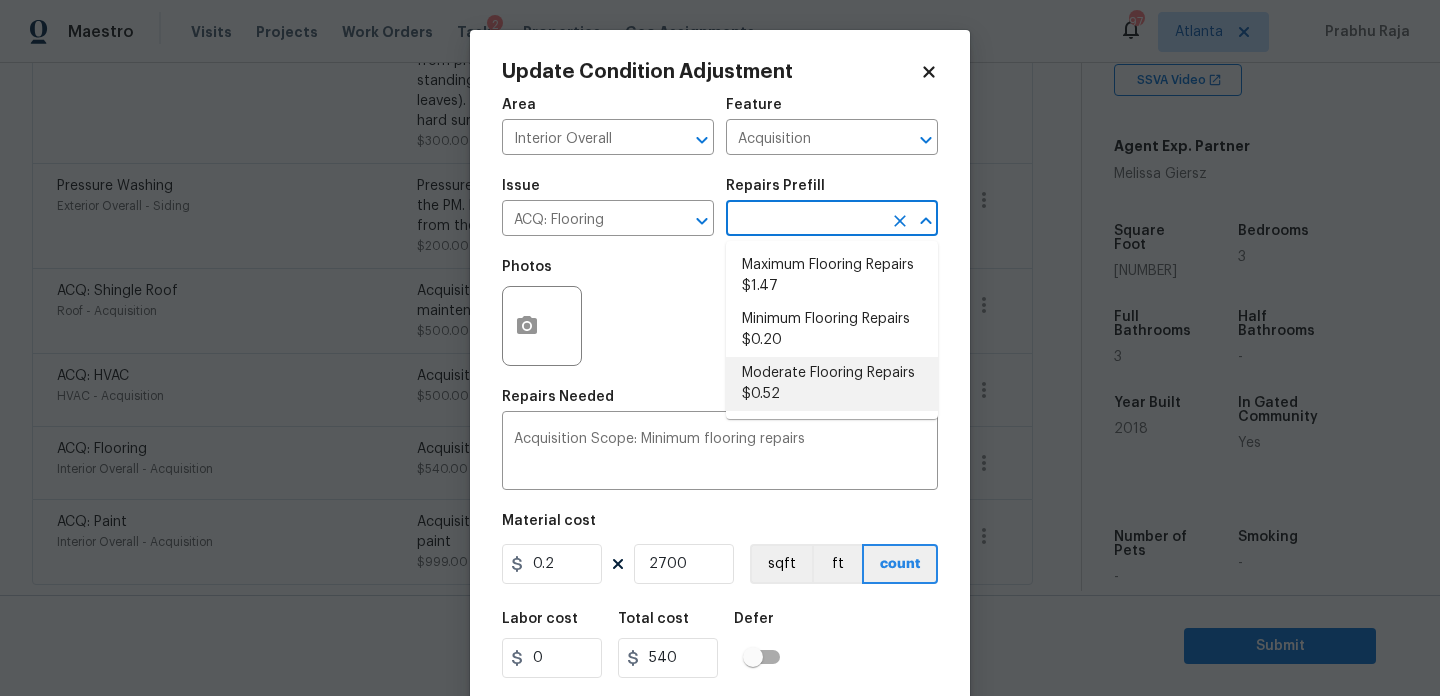 click on "Moderate Flooring Repairs $0.52" at bounding box center [832, 384] 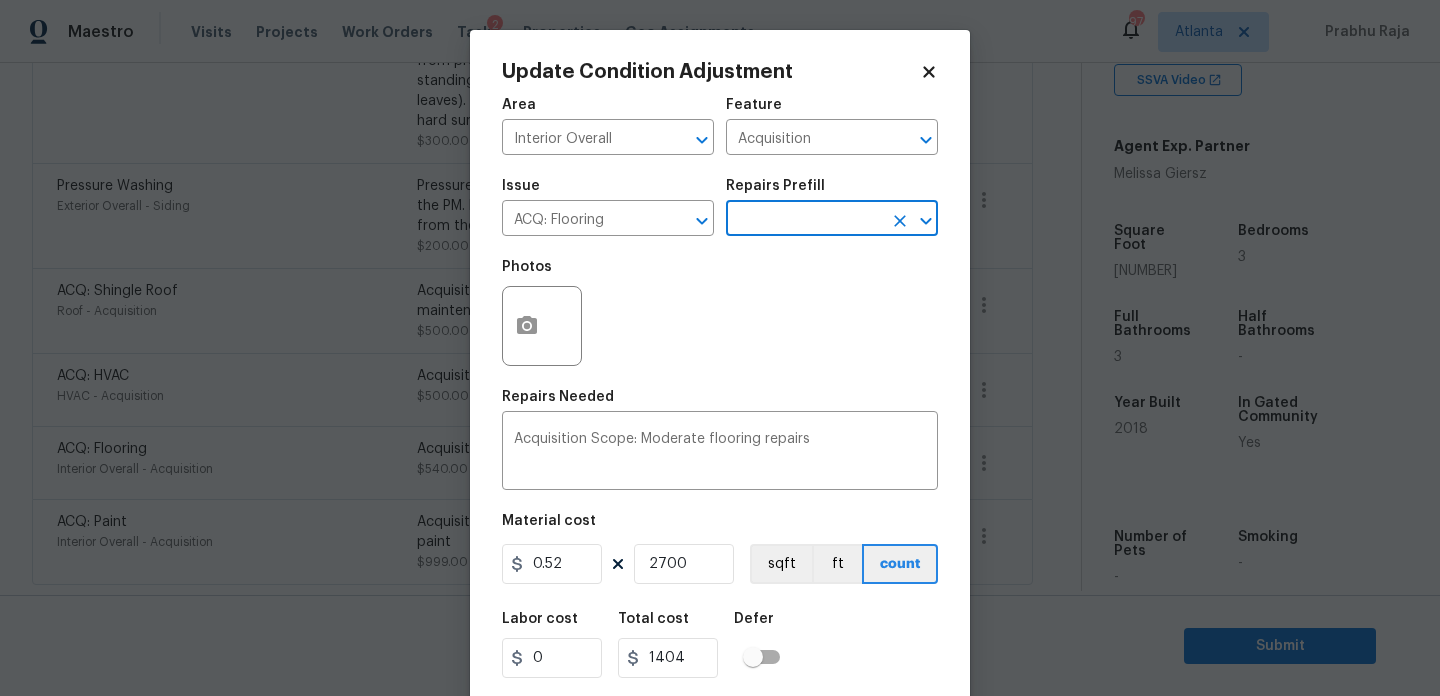 click 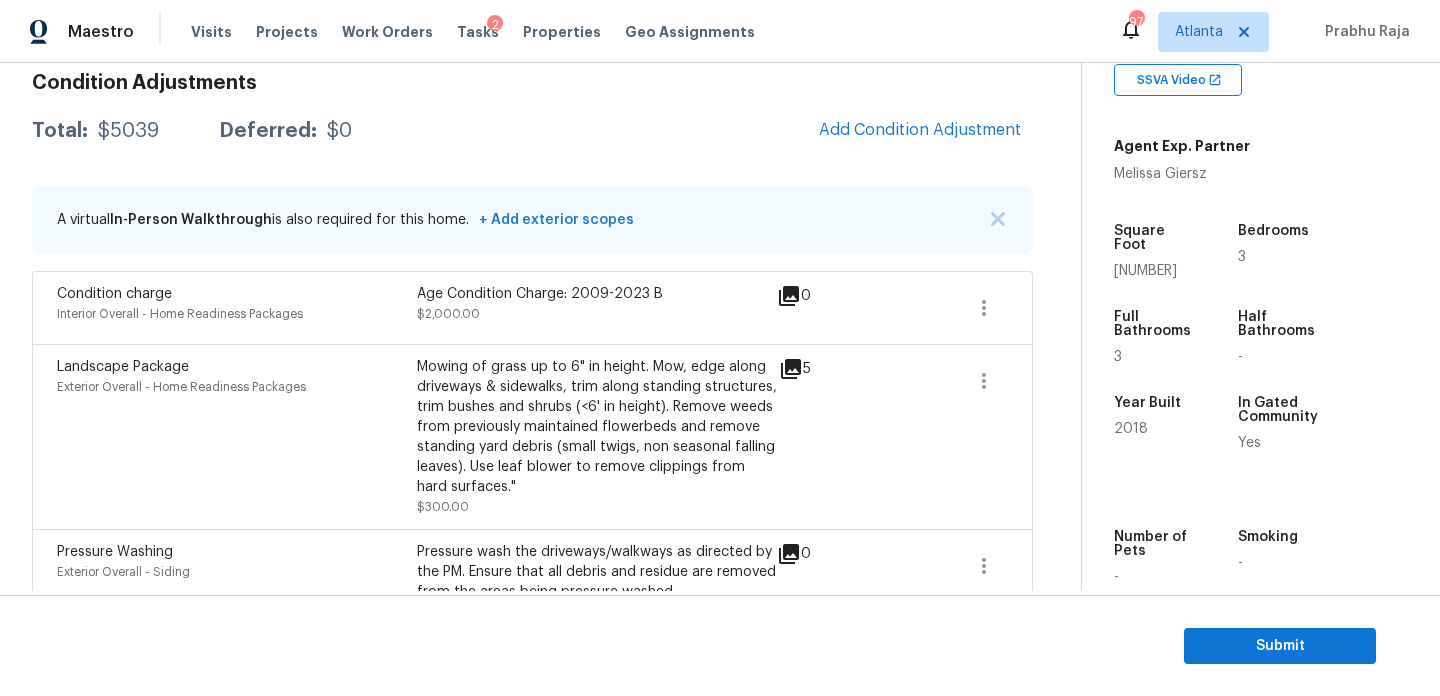 scroll, scrollTop: 293, scrollLeft: 0, axis: vertical 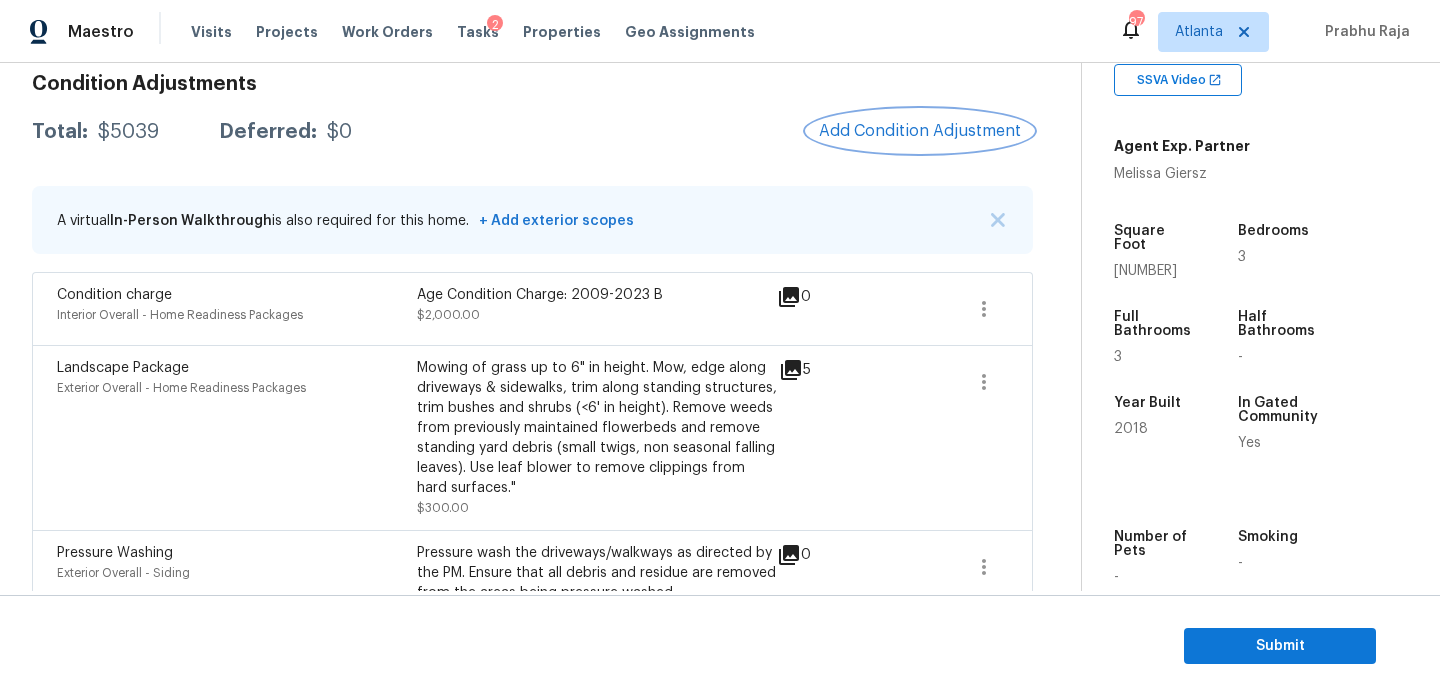 click on "Add Condition Adjustment" at bounding box center [920, 131] 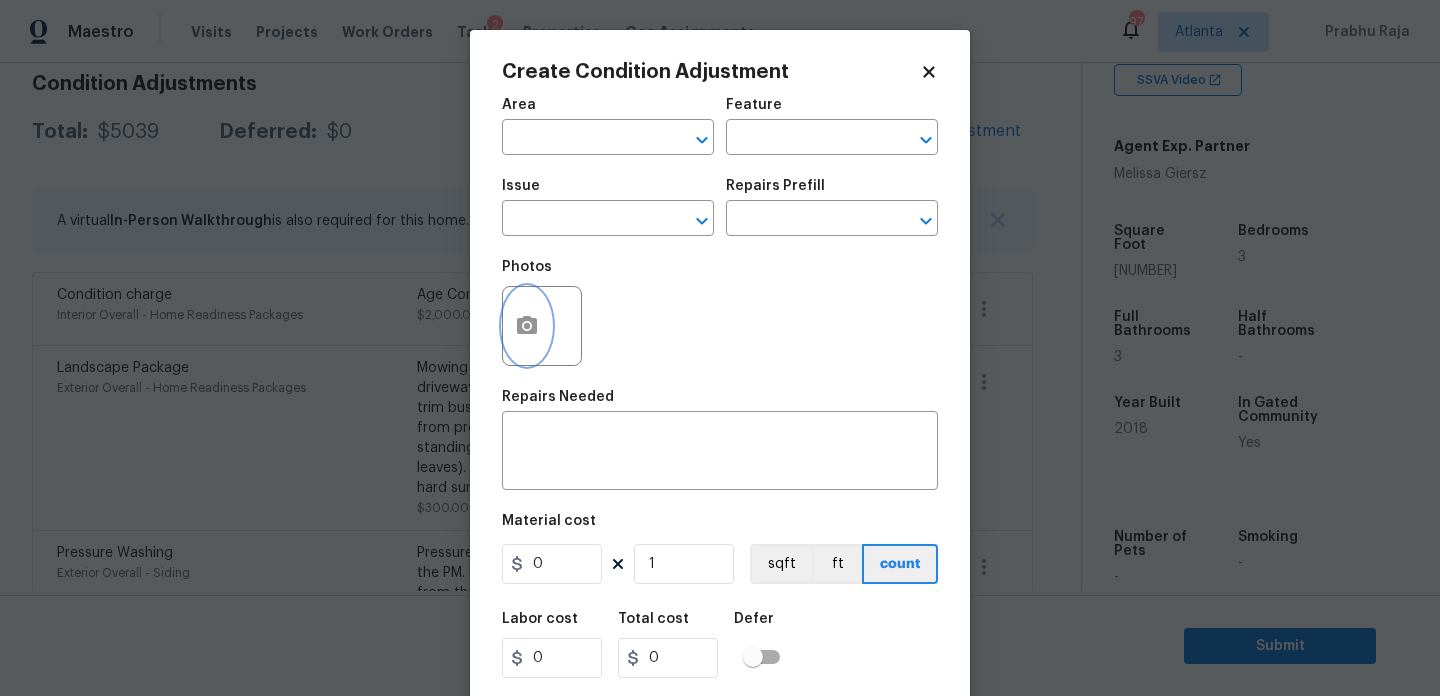 click at bounding box center (527, 326) 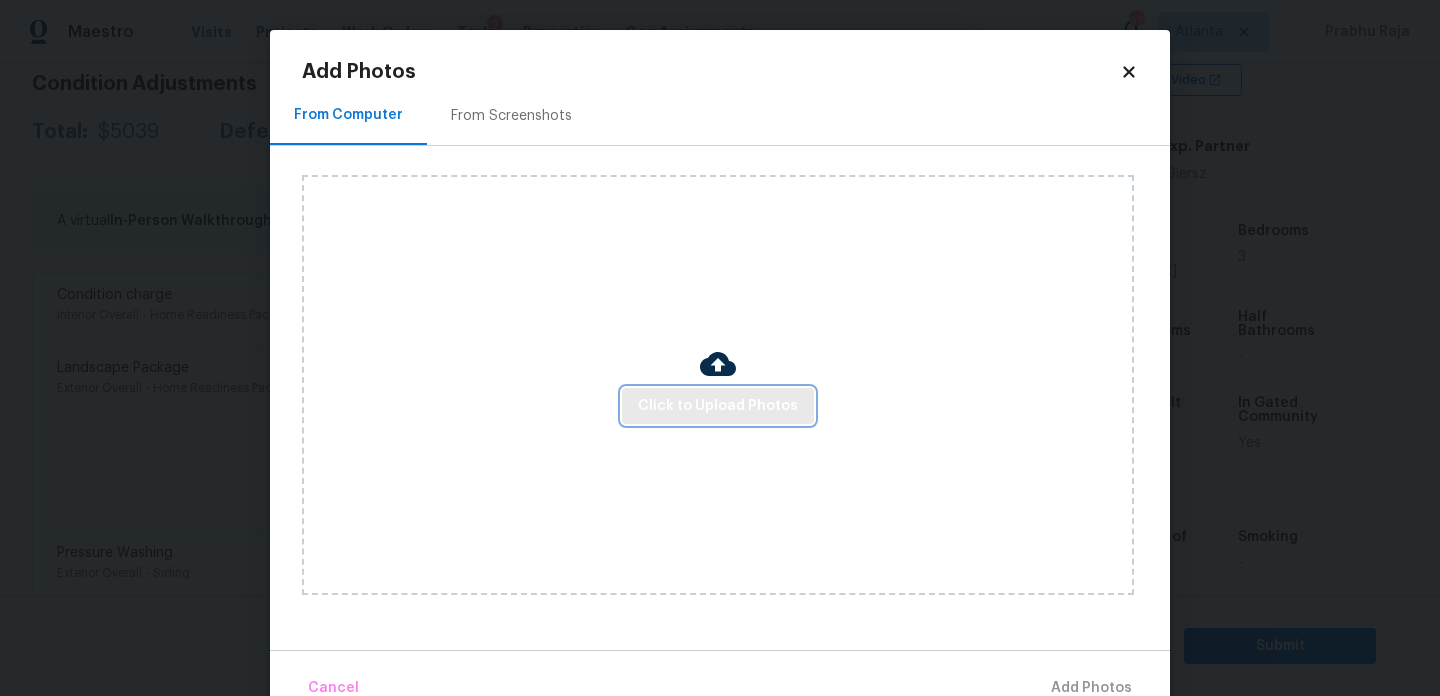 click on "Click to Upload Photos" at bounding box center (718, 406) 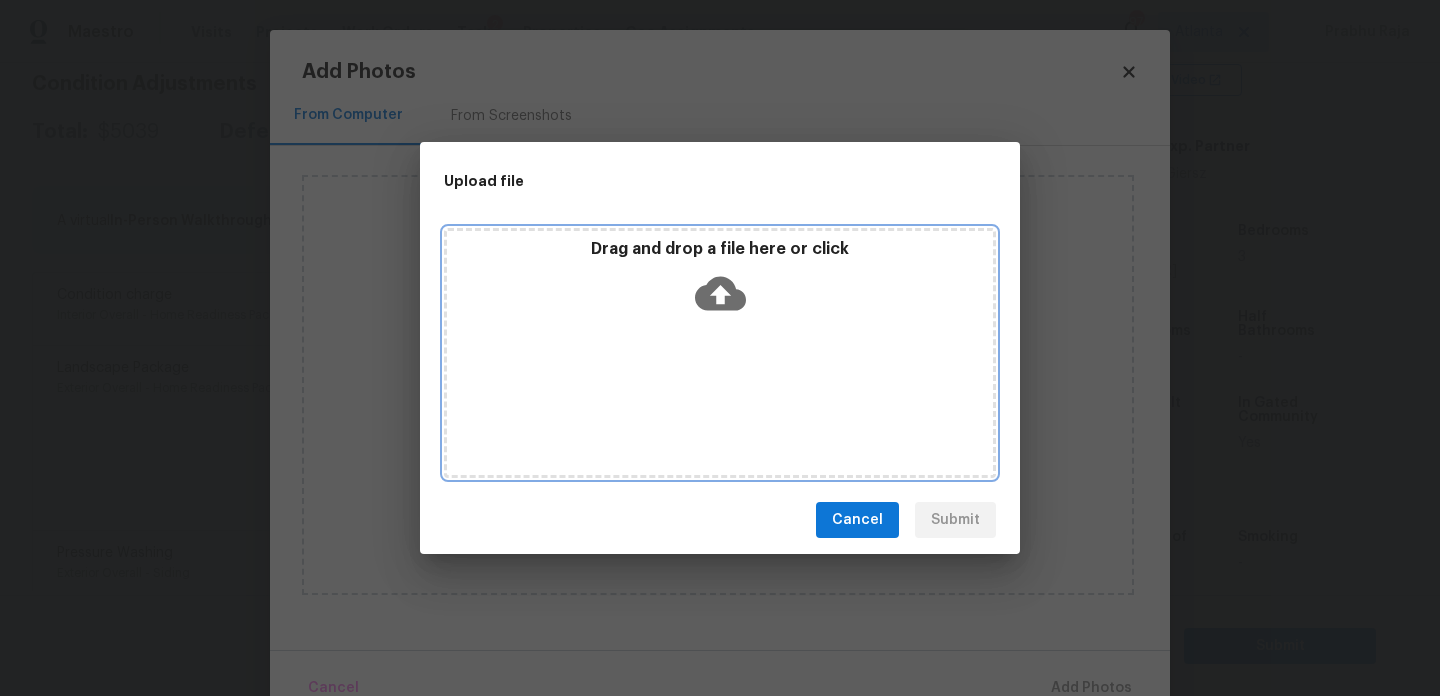 click on "Drag and drop a file here or click" at bounding box center [720, 353] 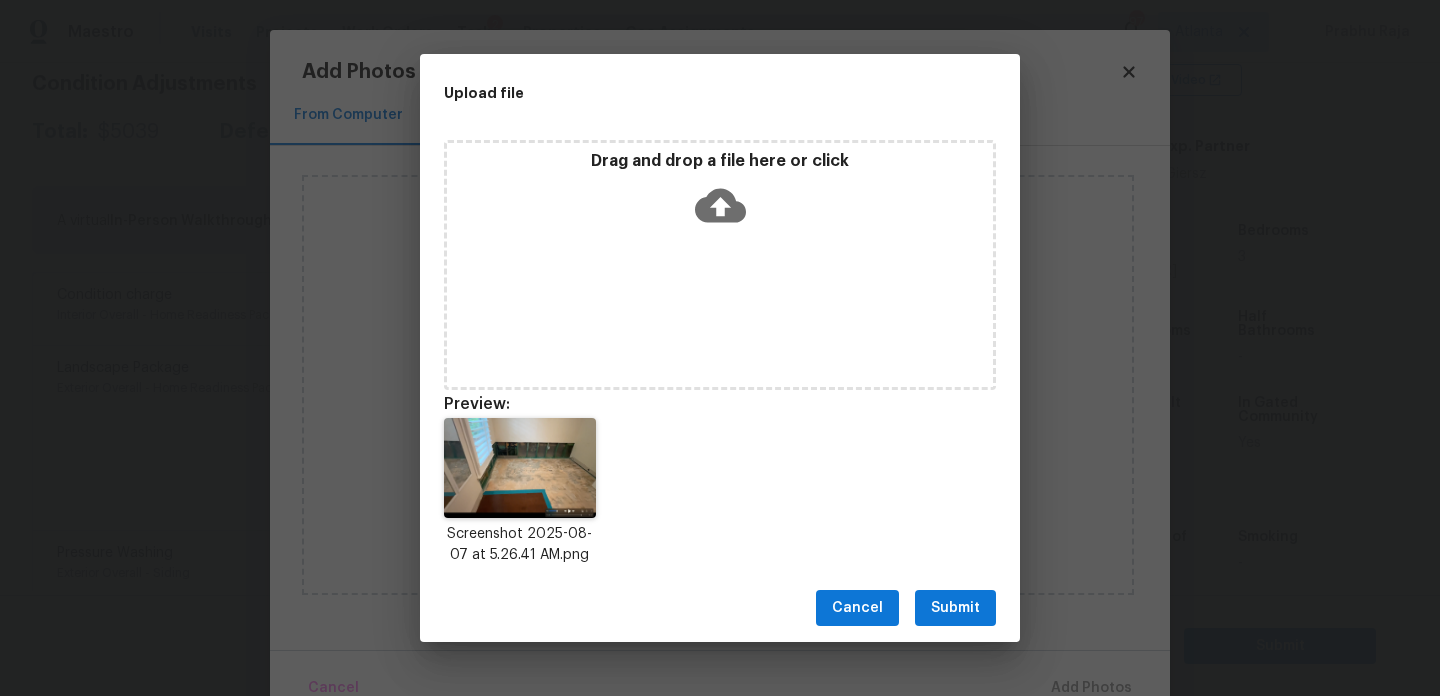 click on "Submit" at bounding box center (955, 608) 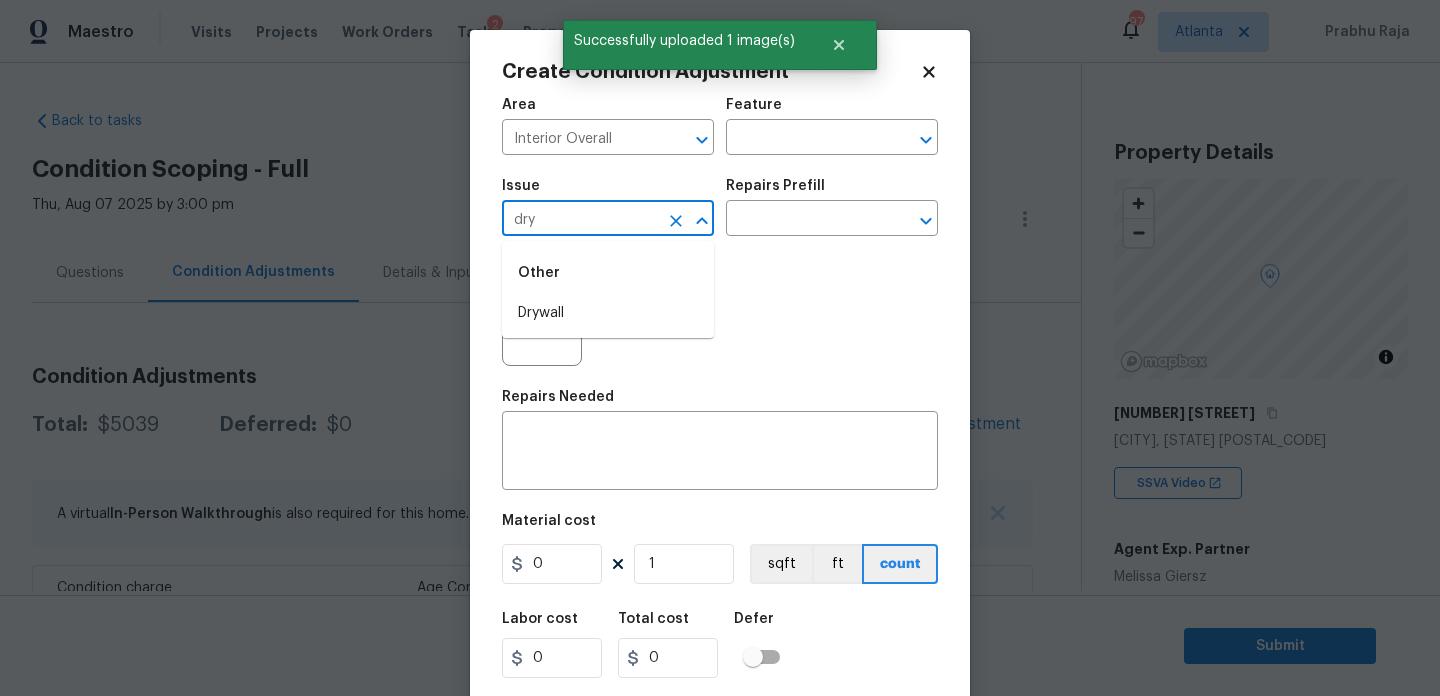 scroll, scrollTop: 0, scrollLeft: 0, axis: both 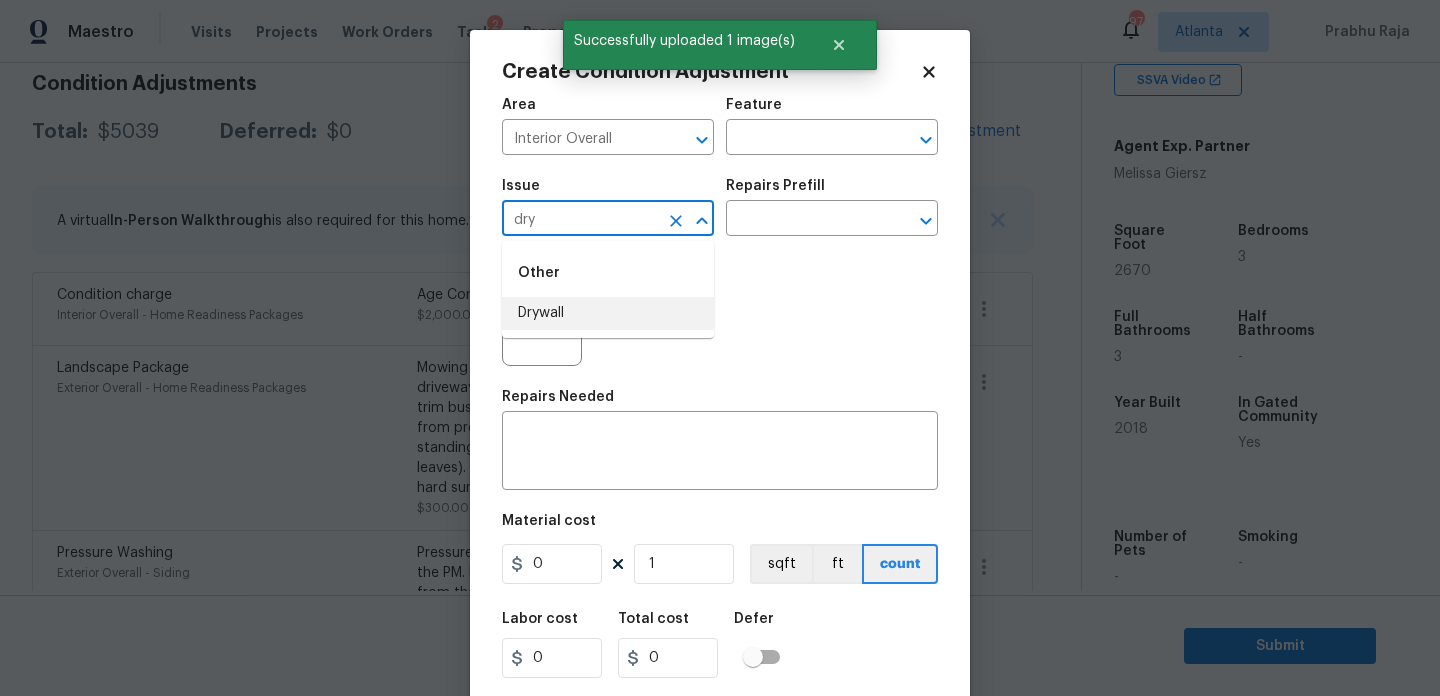 click on "Drywall" at bounding box center [608, 313] 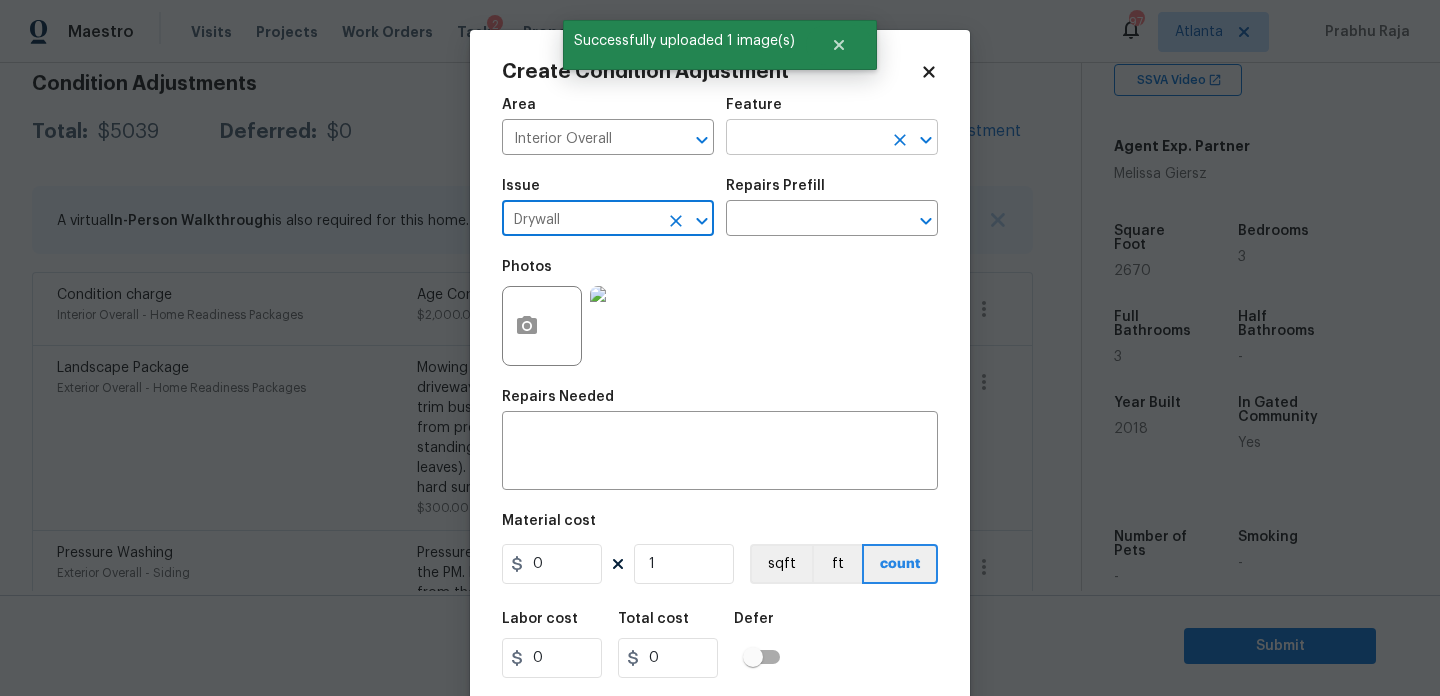 type on "Drywall" 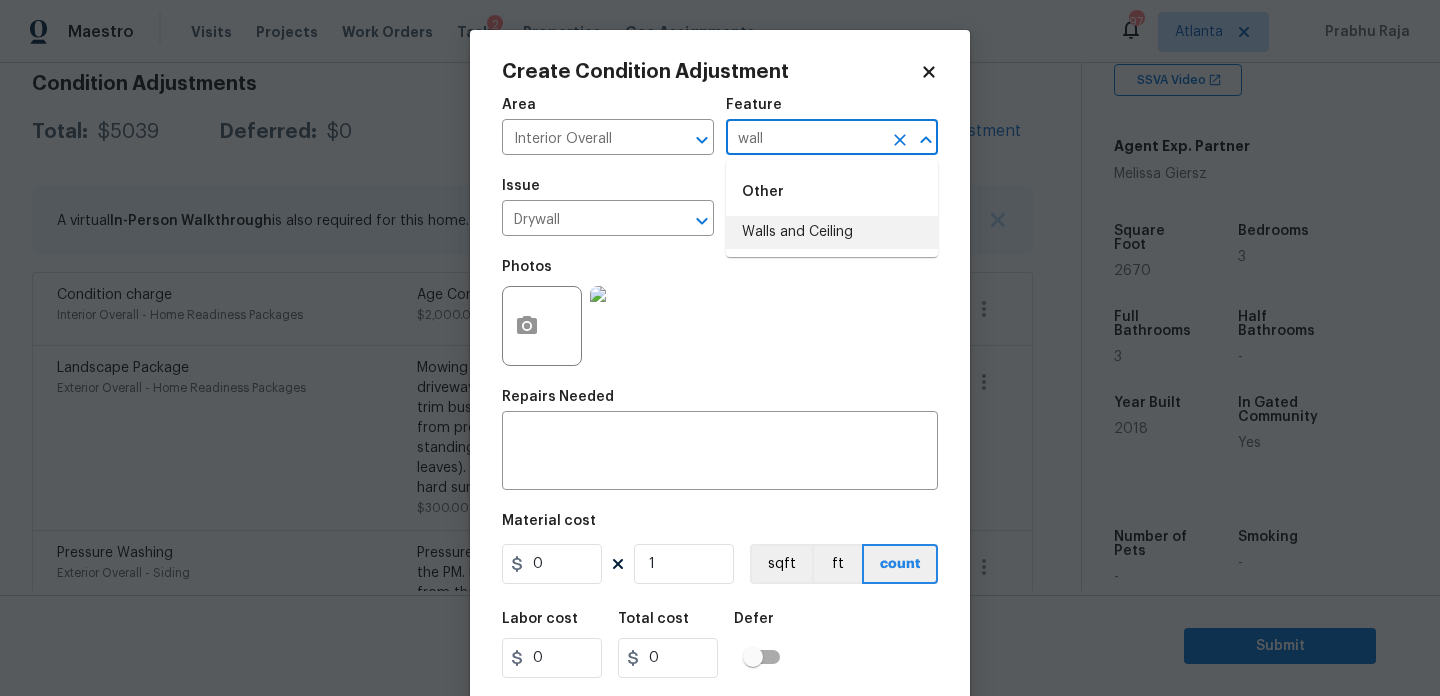 click on "Walls and Ceiling" at bounding box center (832, 232) 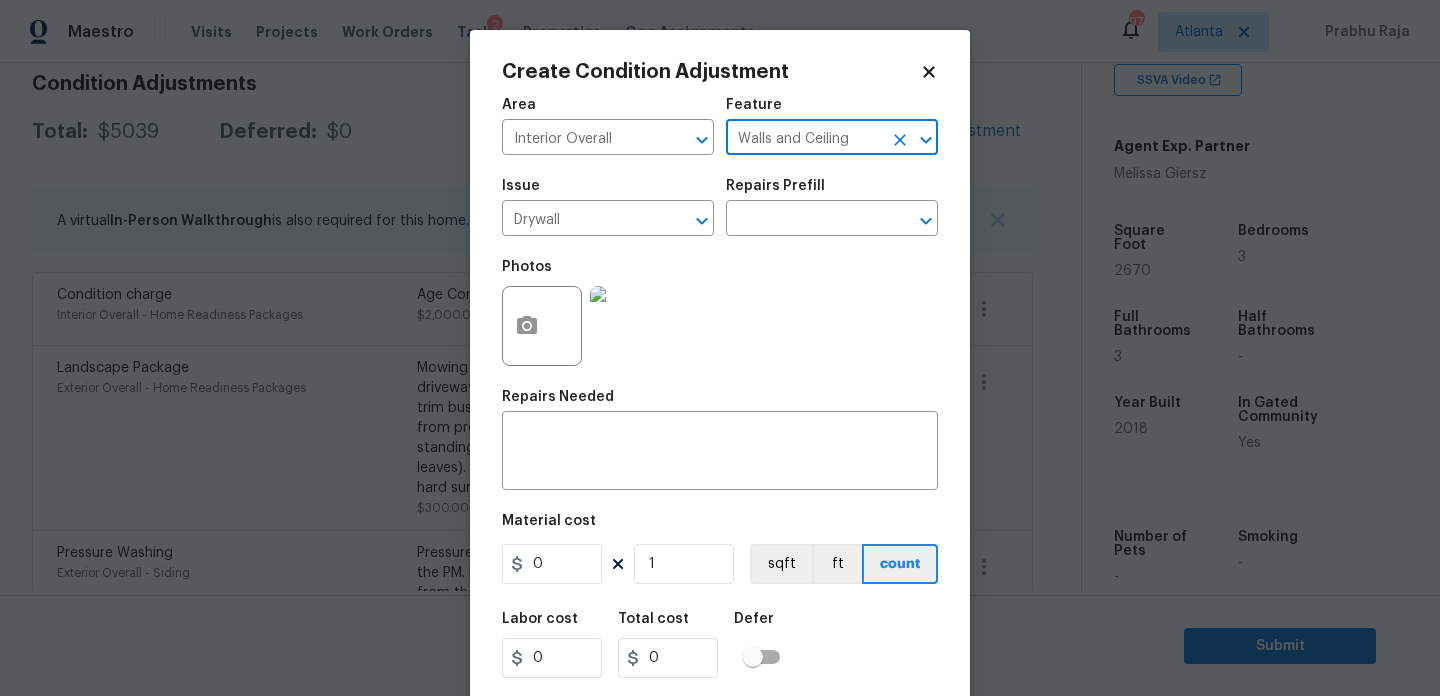 type on "Walls and Ceiling" 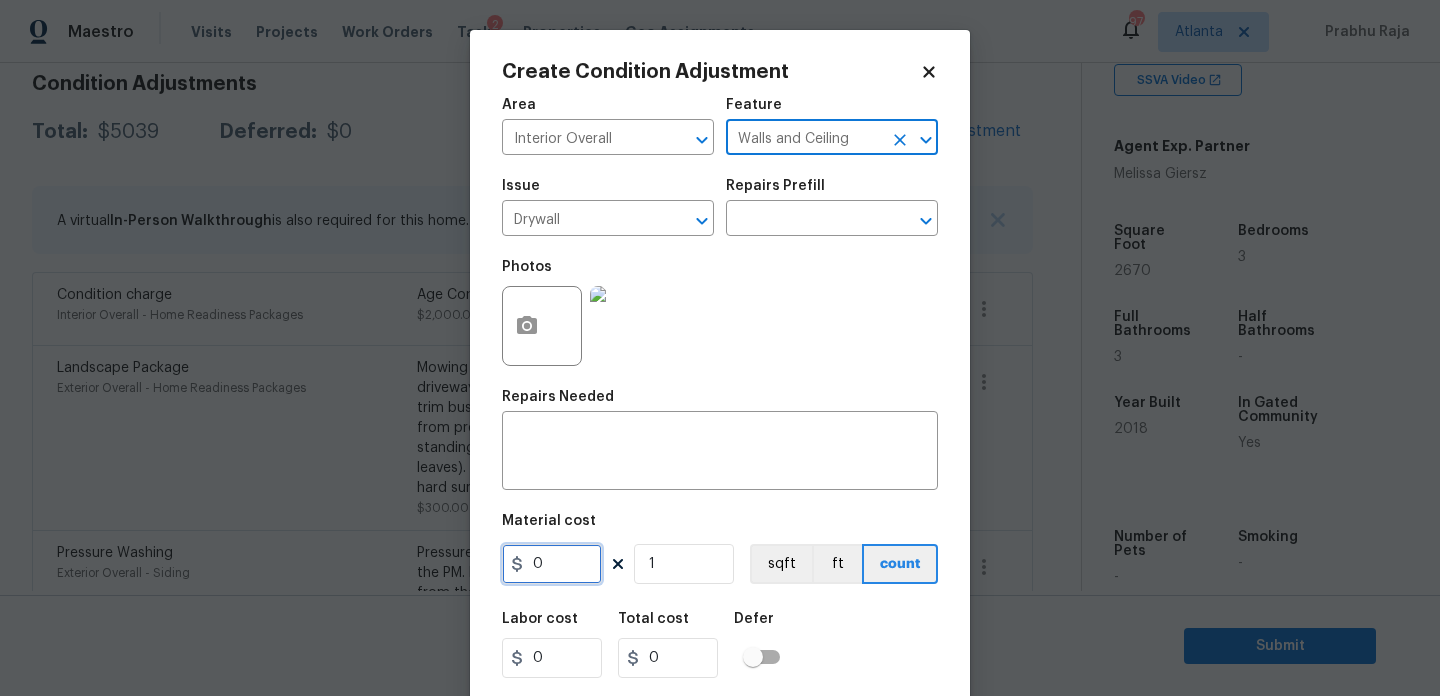 click on "0" at bounding box center (552, 564) 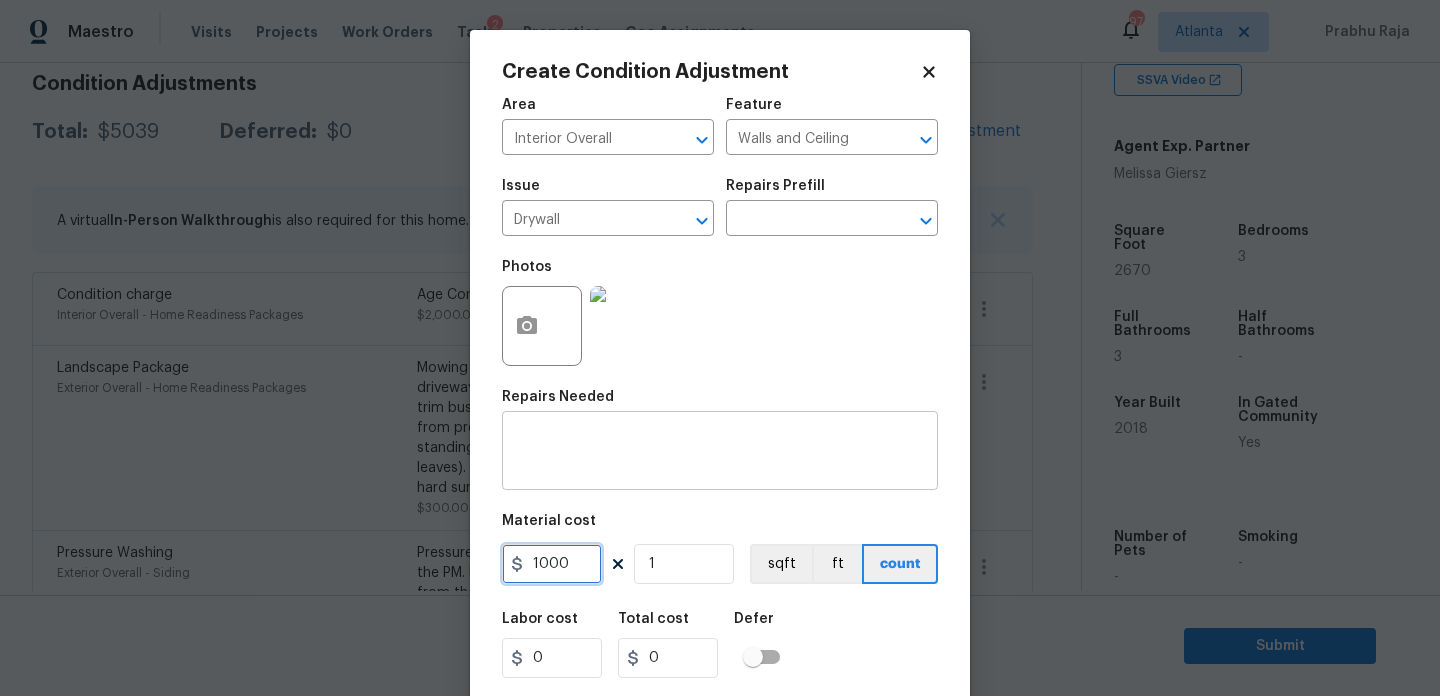 type on "1000" 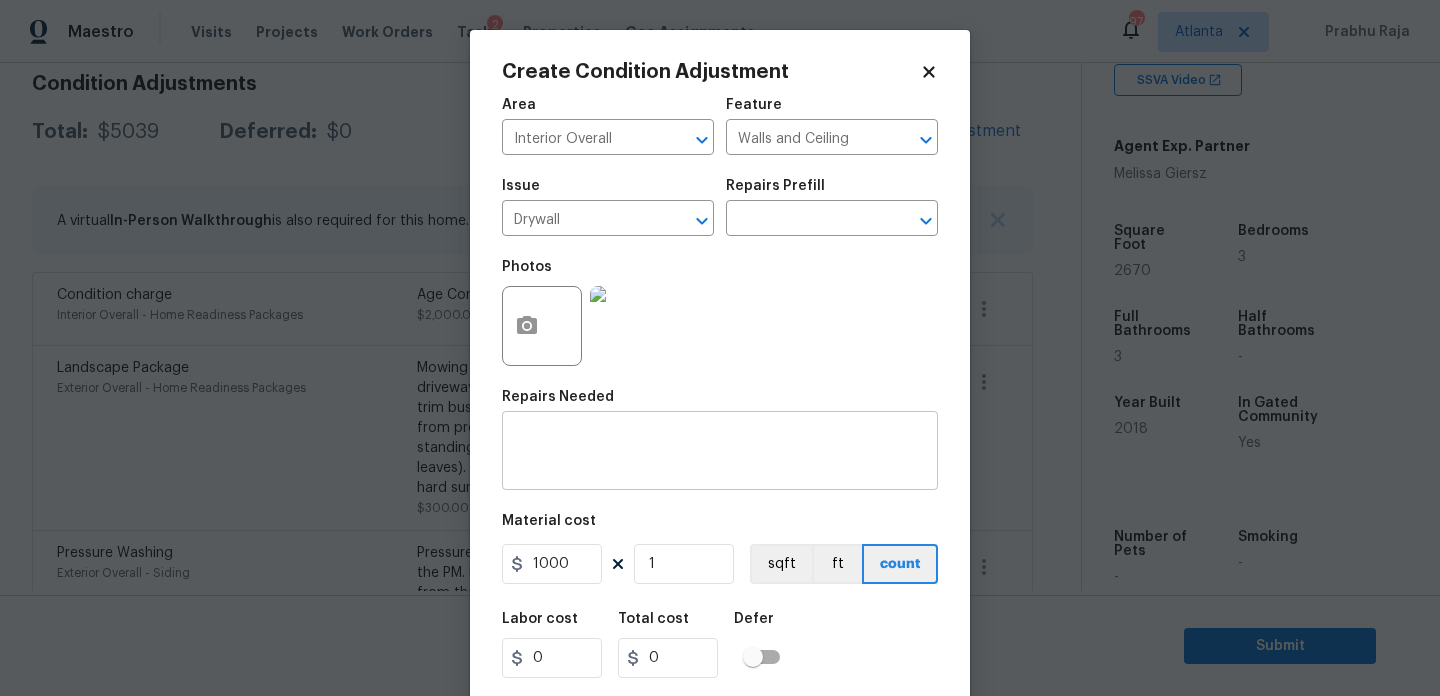 type on "1000" 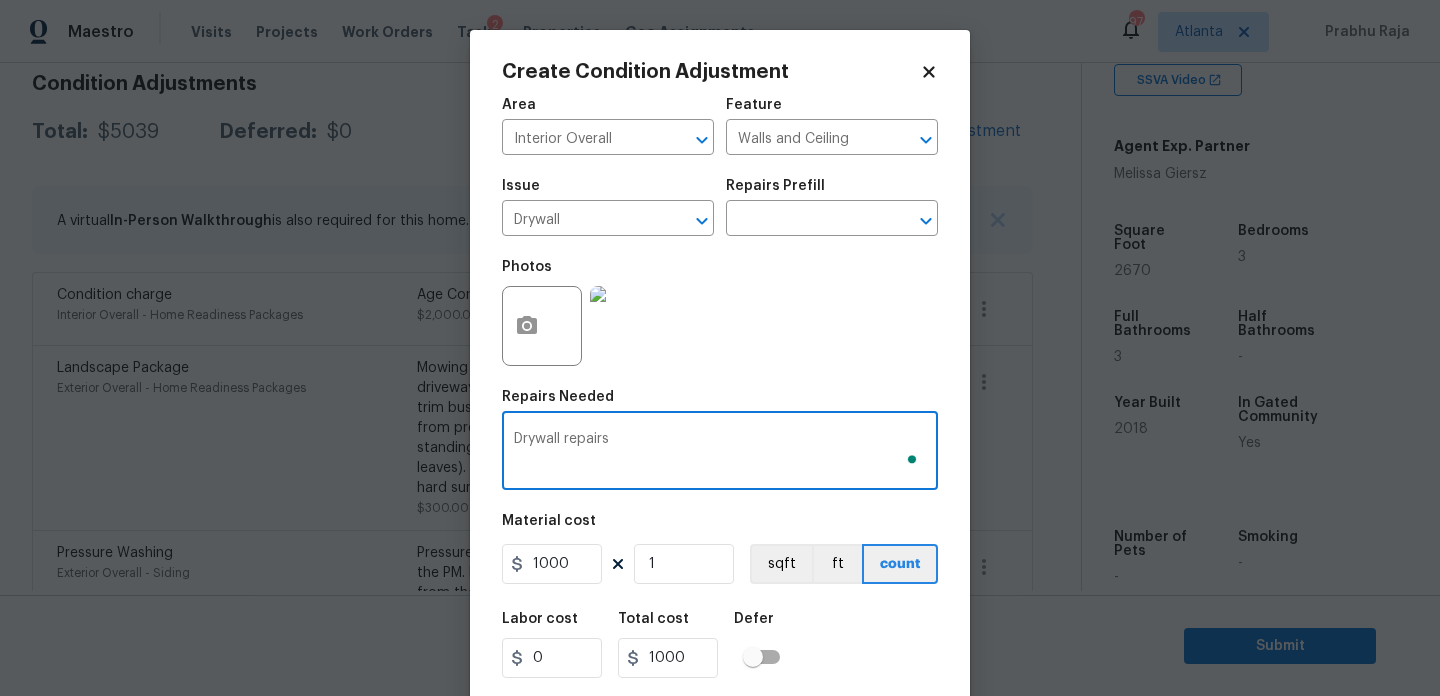 scroll, scrollTop: 51, scrollLeft: 0, axis: vertical 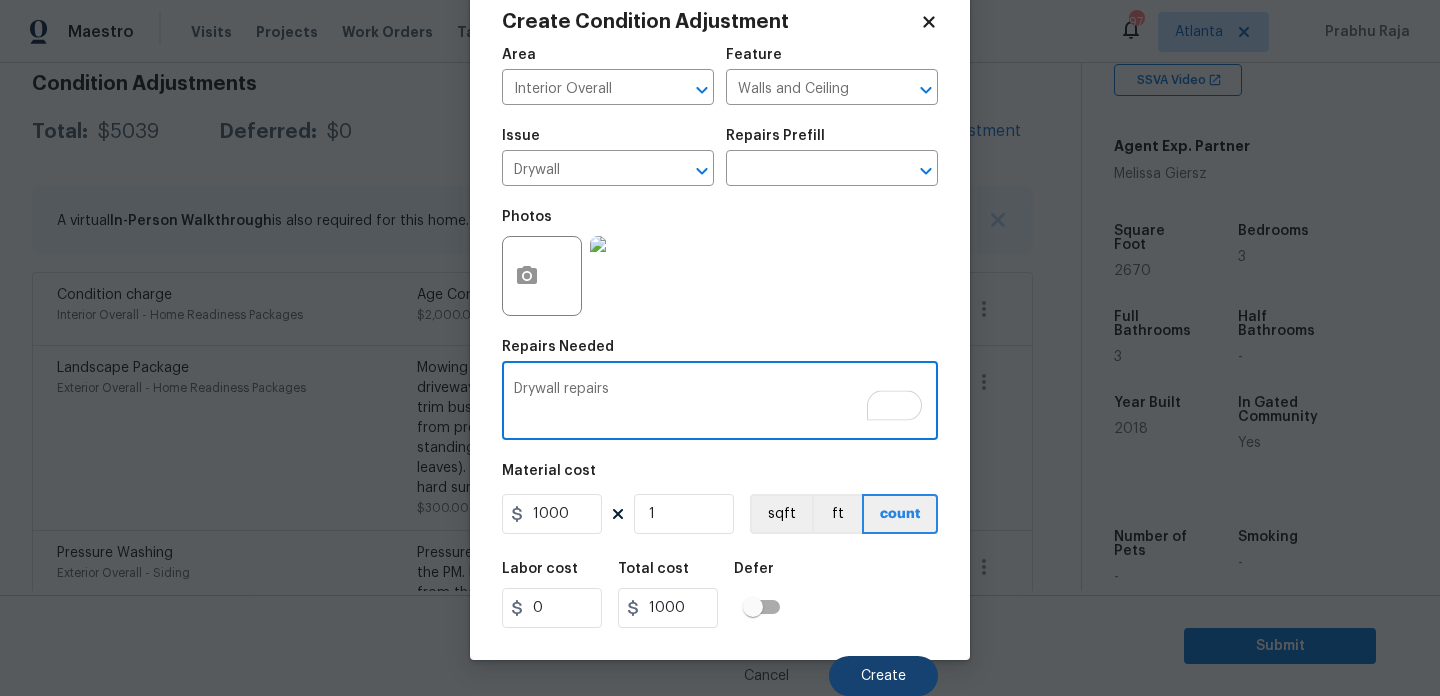 type on "Drywall repairs" 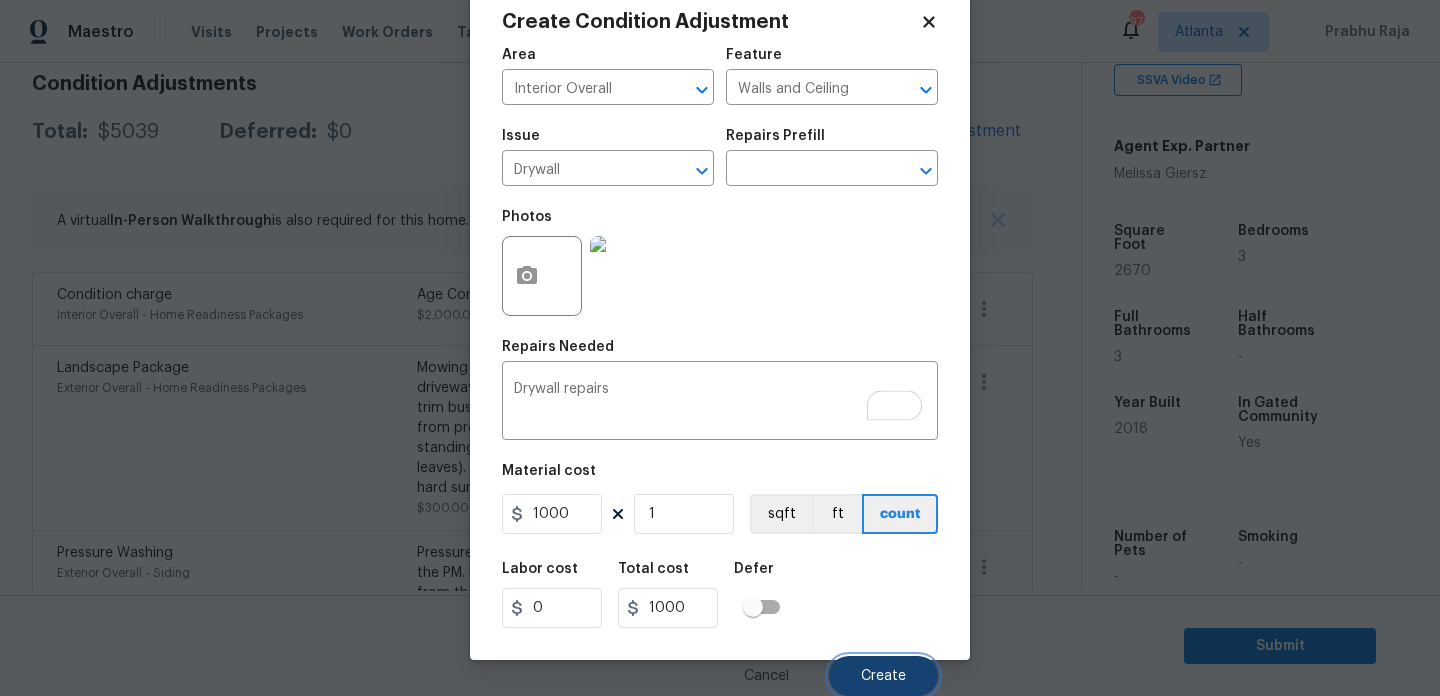 click on "Create" at bounding box center (883, 676) 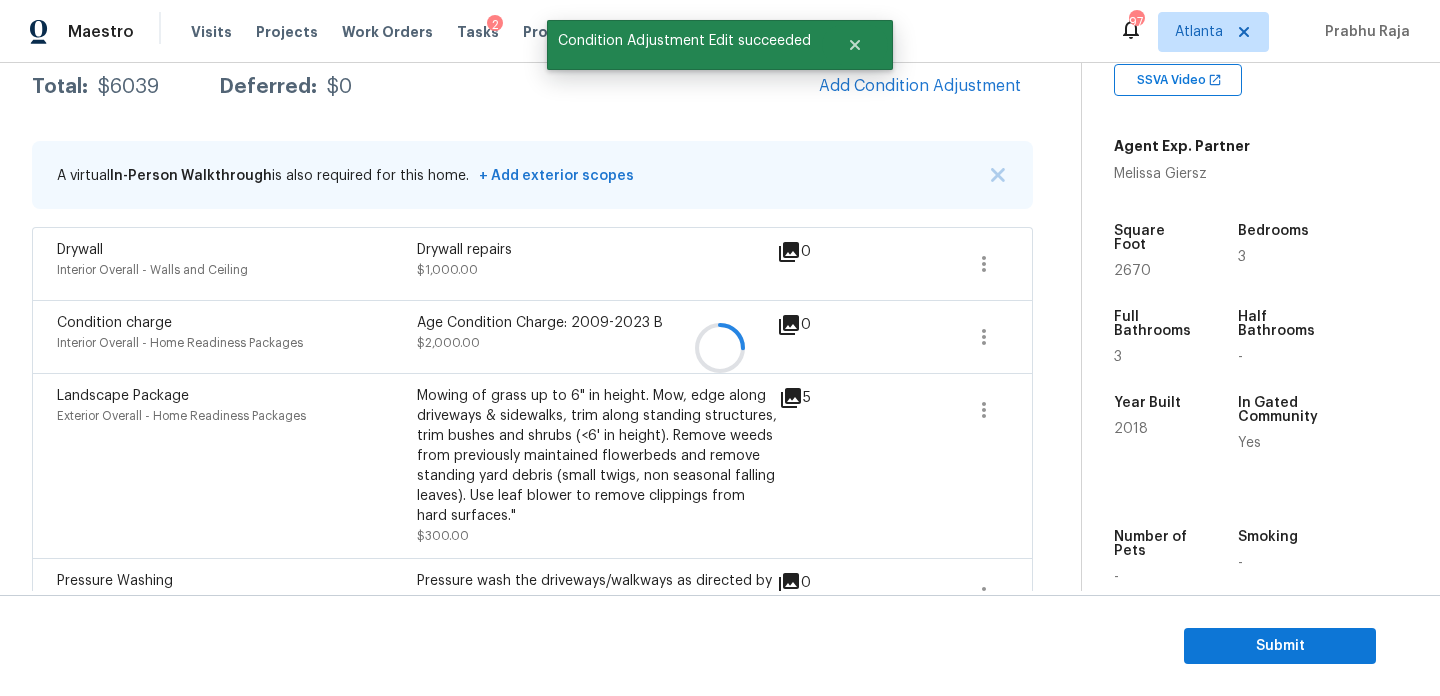 scroll, scrollTop: 293, scrollLeft: 0, axis: vertical 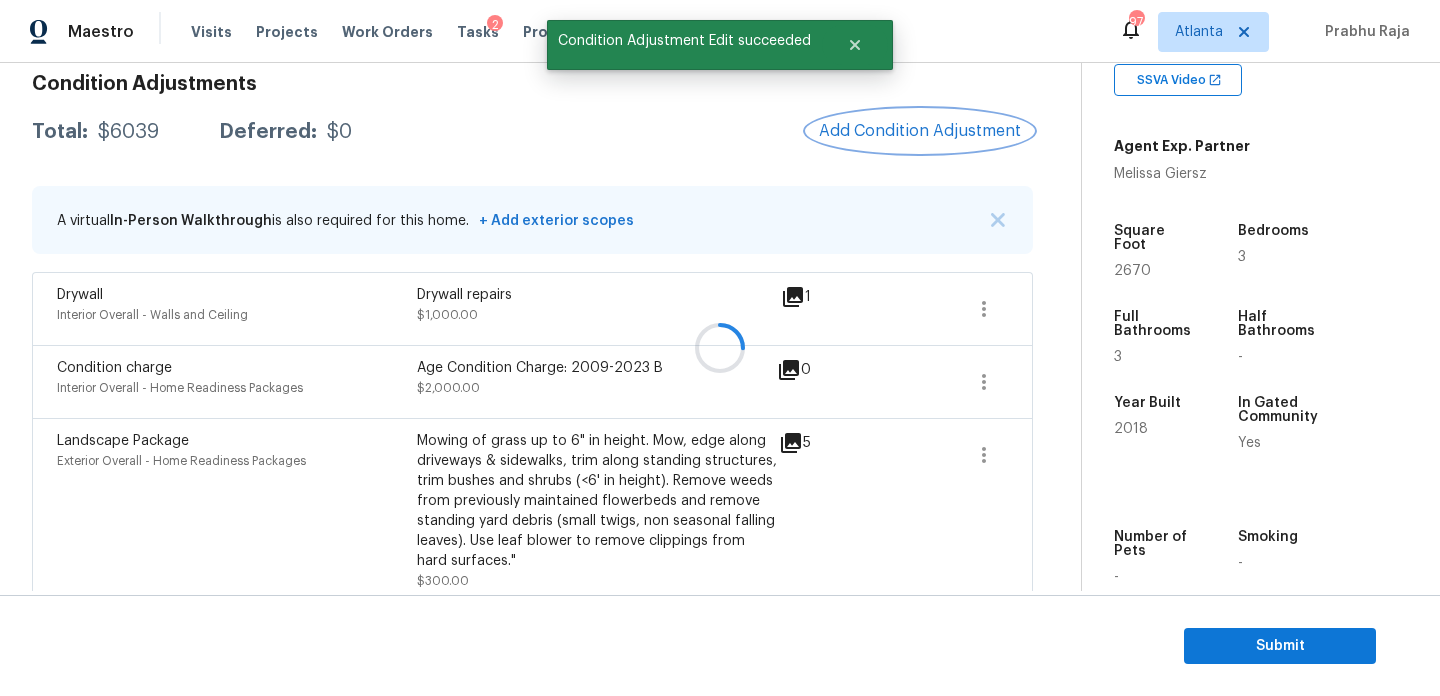 click on "Add Condition Adjustment" at bounding box center [920, 131] 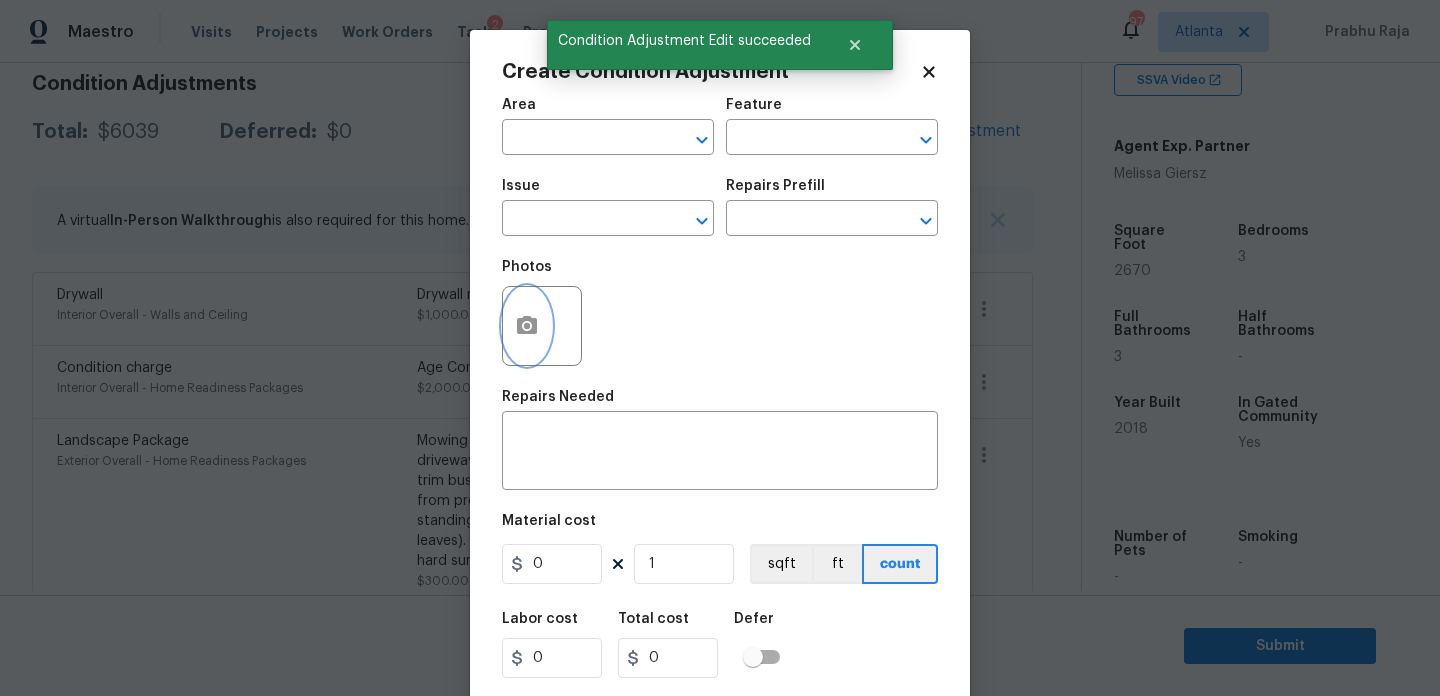 click 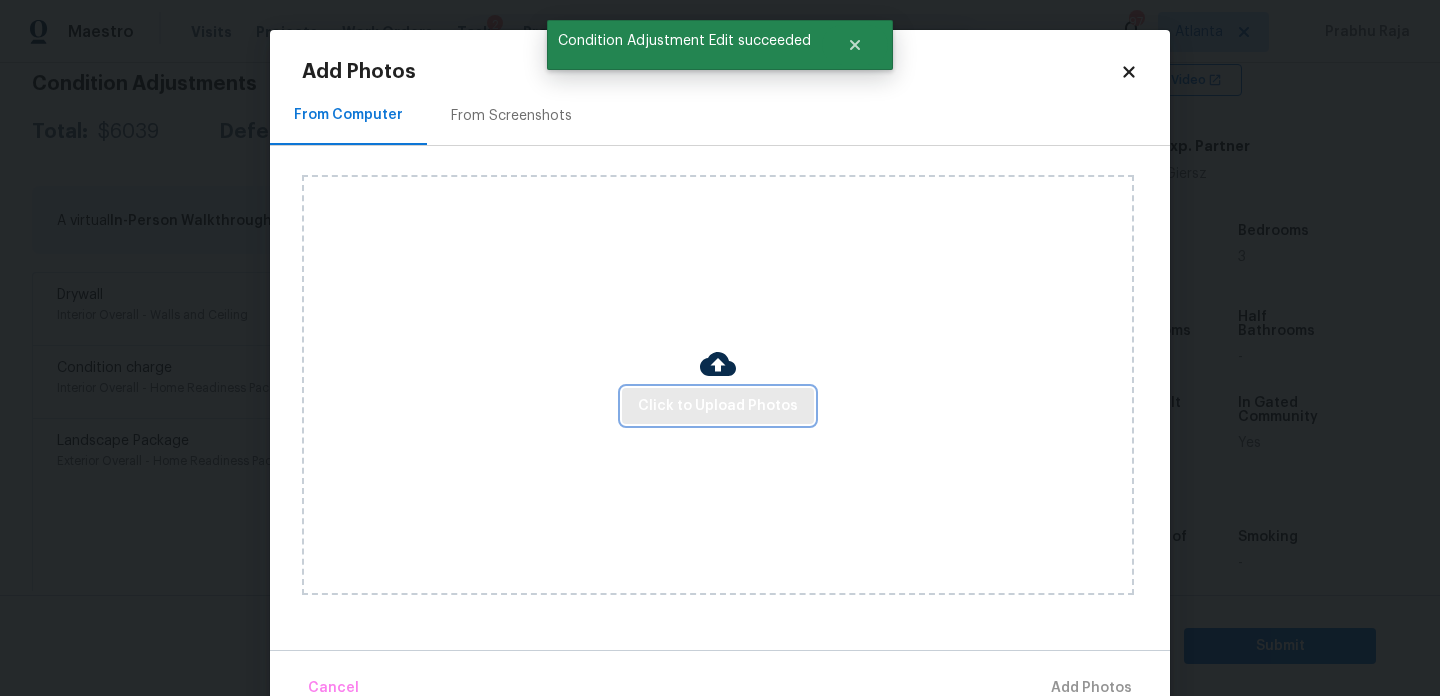 click on "Click to Upload Photos" at bounding box center [718, 406] 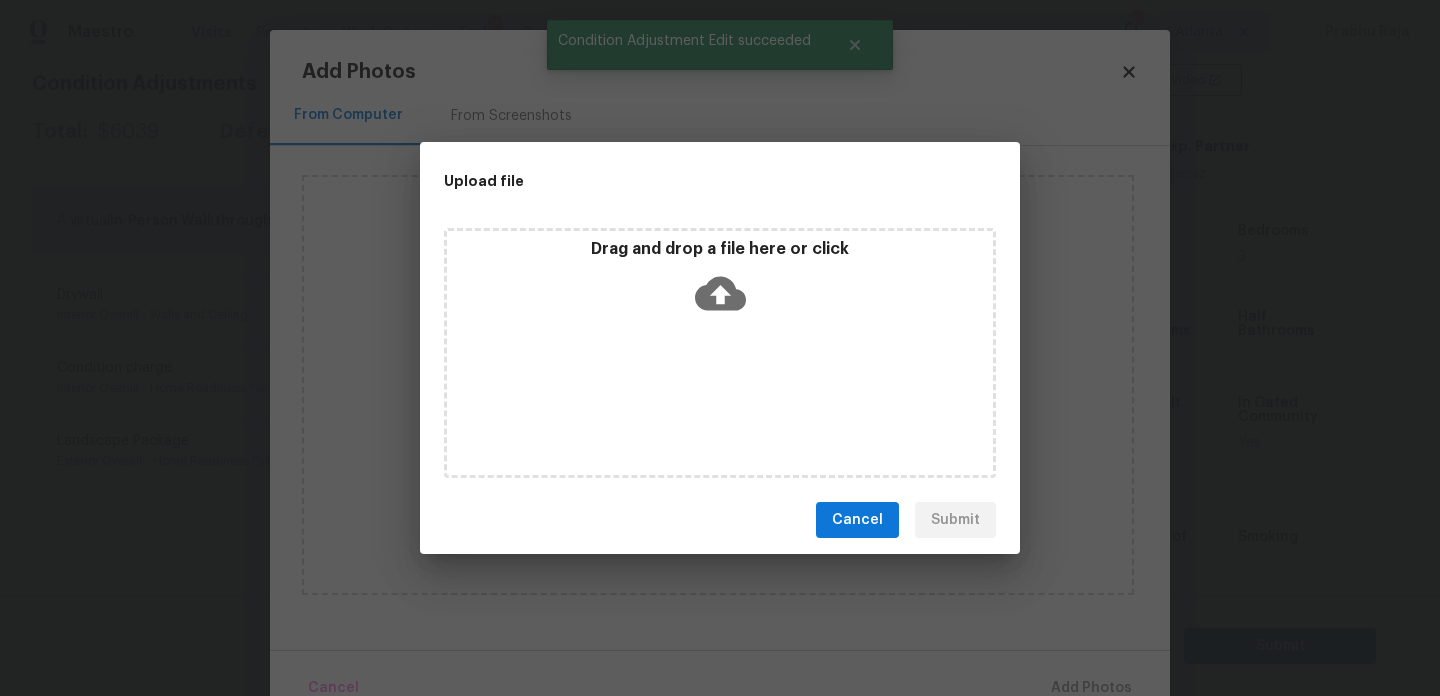 click on "Drag and drop a file here or click" at bounding box center [720, 353] 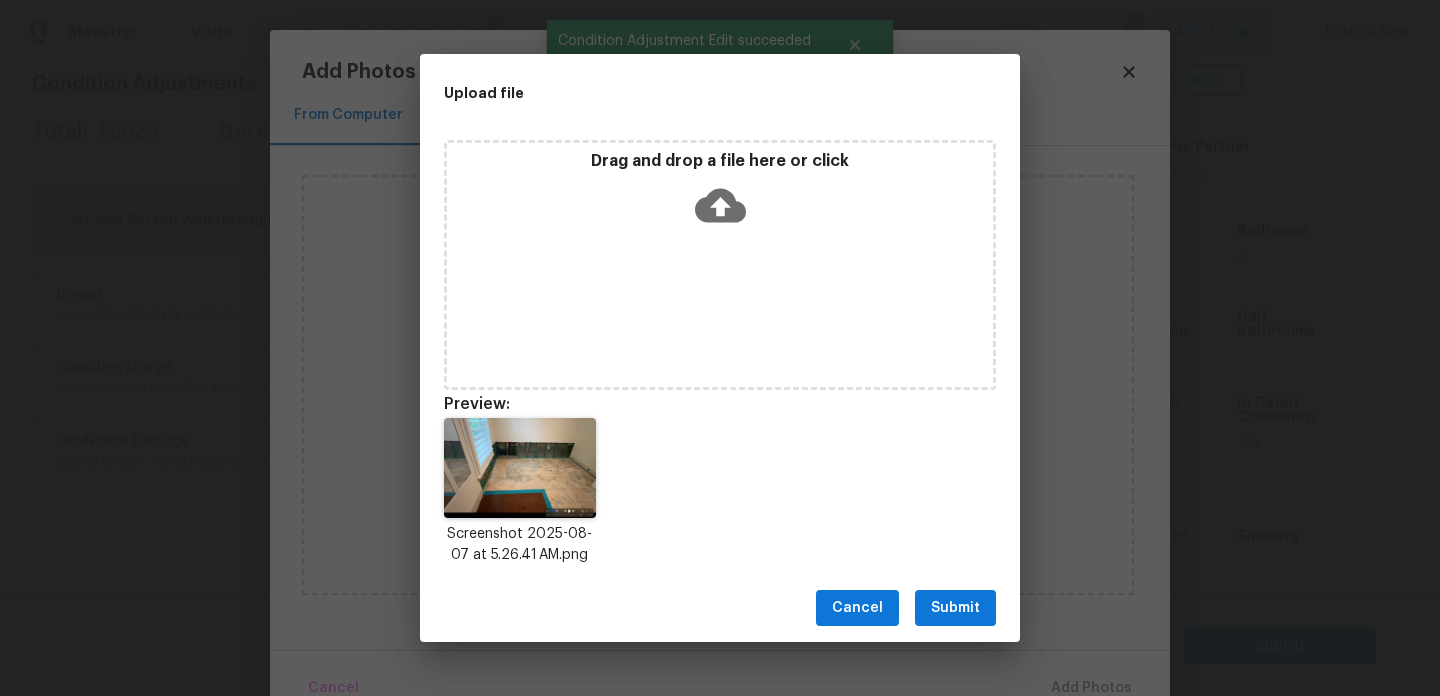 click on "Submit" at bounding box center [955, 608] 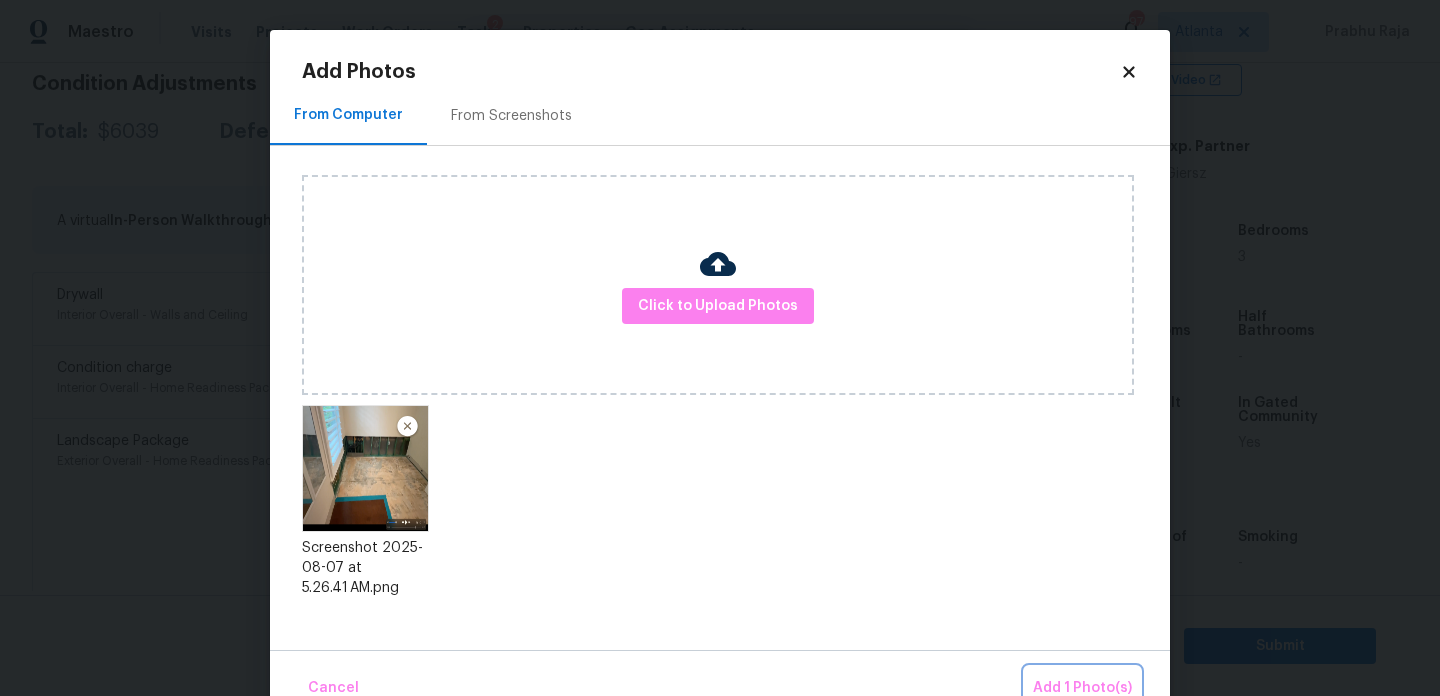 click on "Add 1 Photo(s)" at bounding box center (1082, 688) 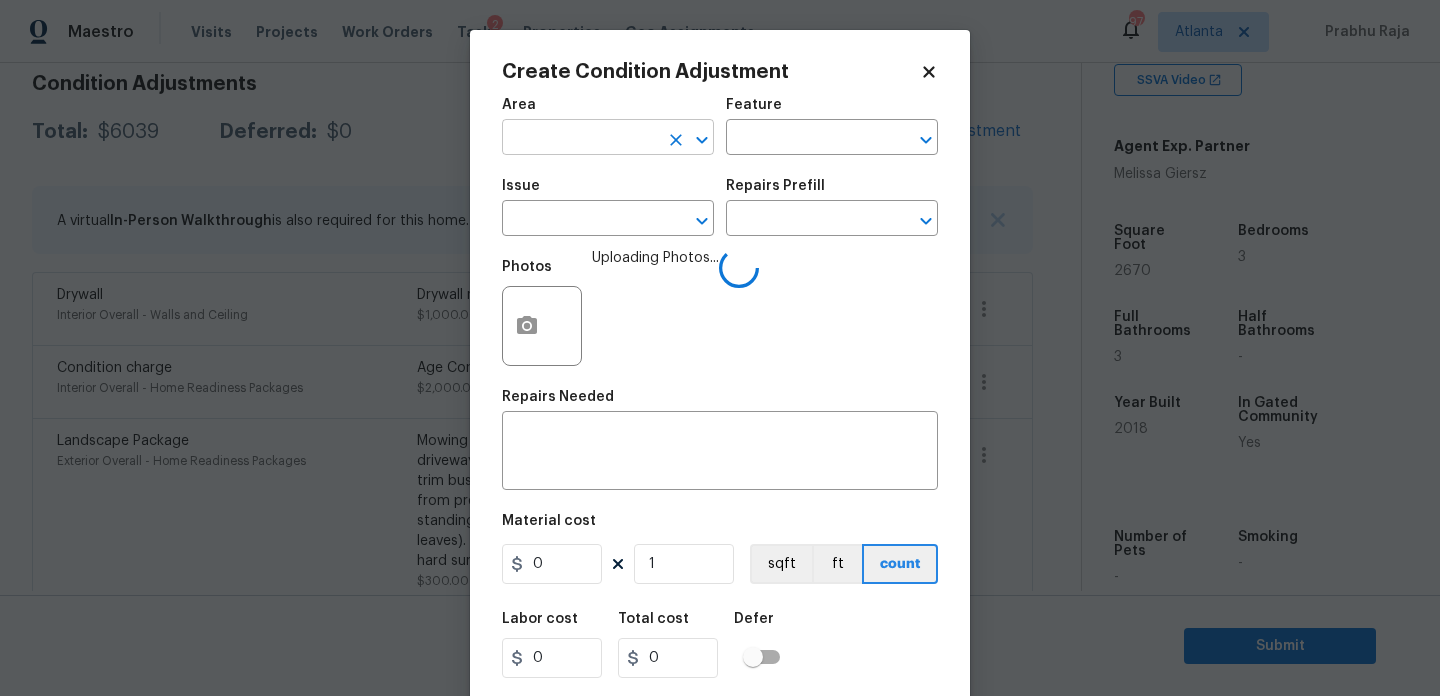 click at bounding box center (580, 139) 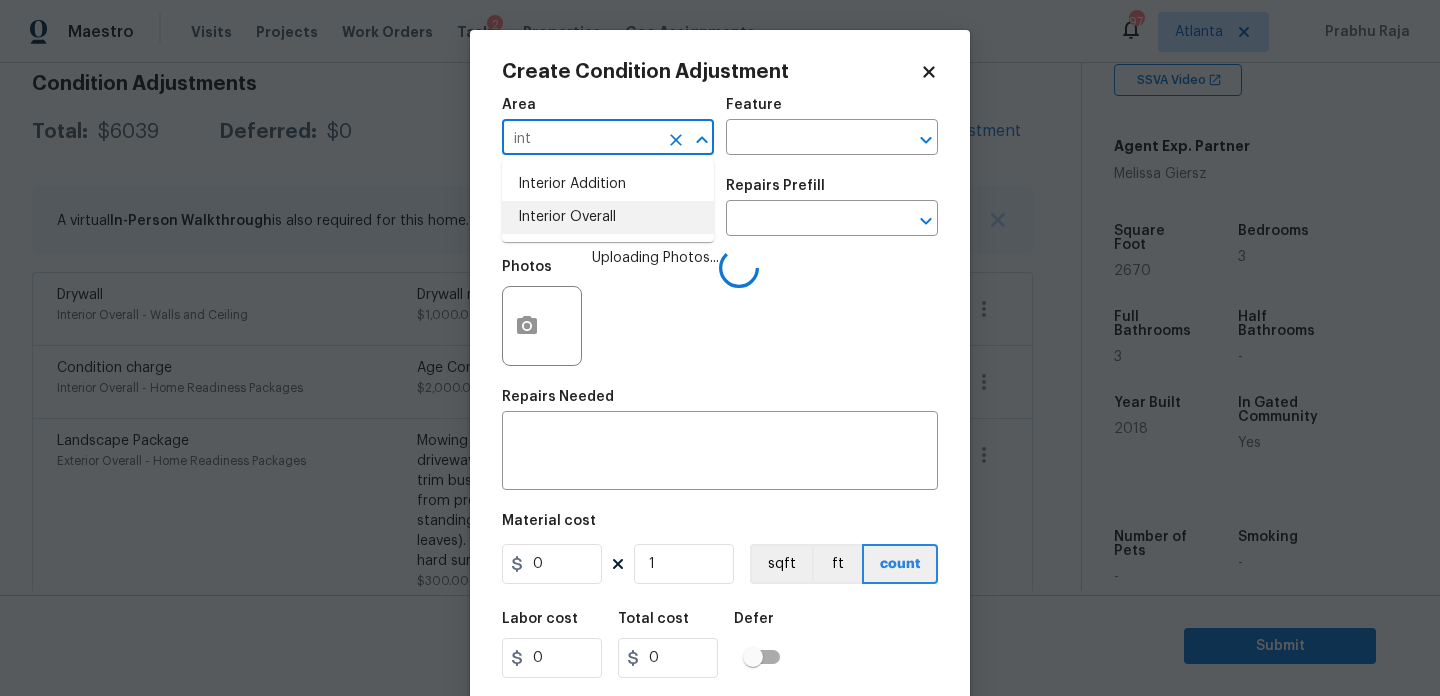 click on "Interior Overall" at bounding box center [608, 217] 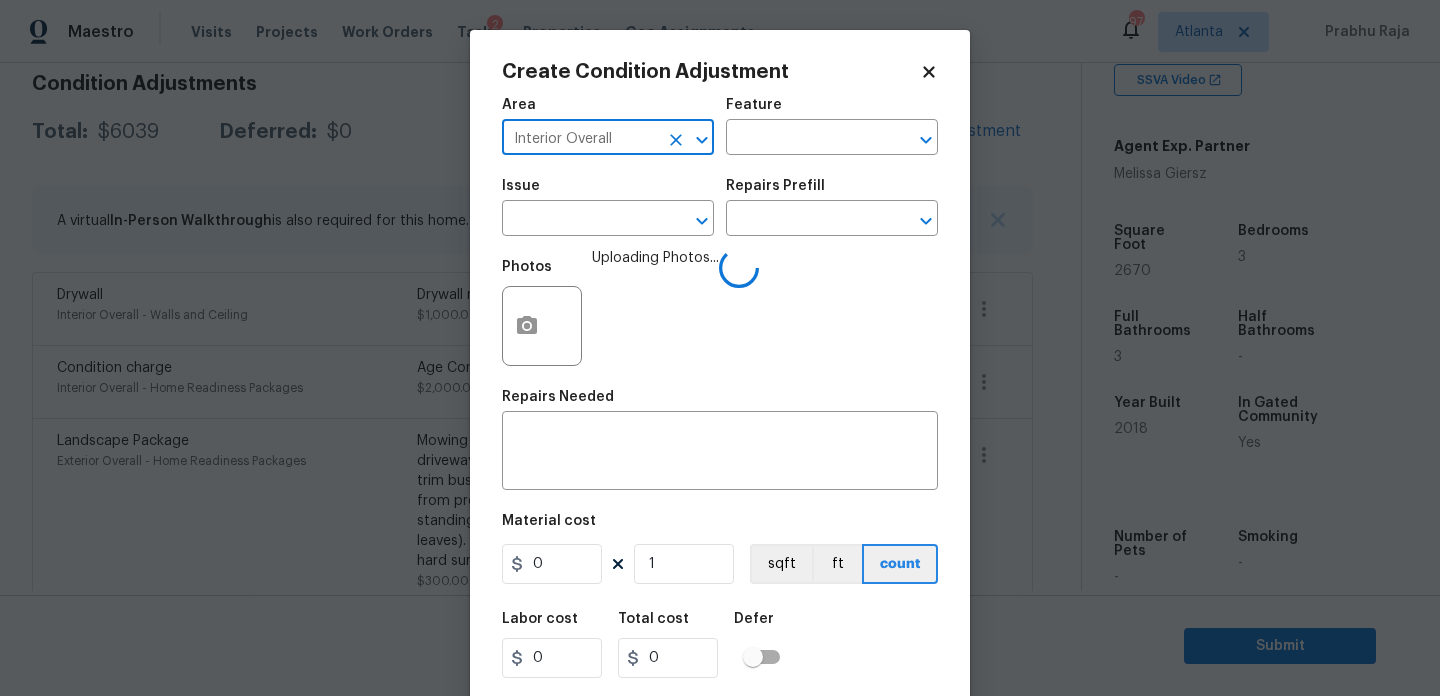 type on "Interior Overall" 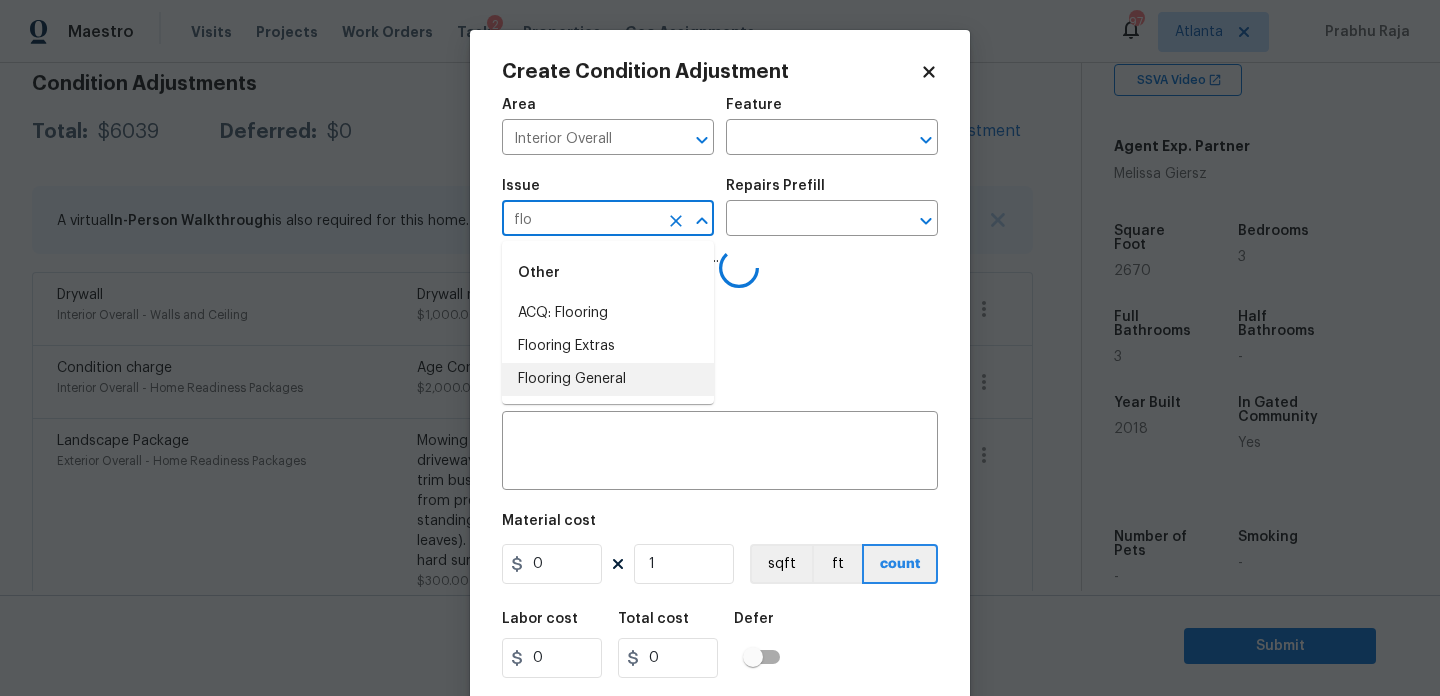 click on "Flooring General" at bounding box center (608, 379) 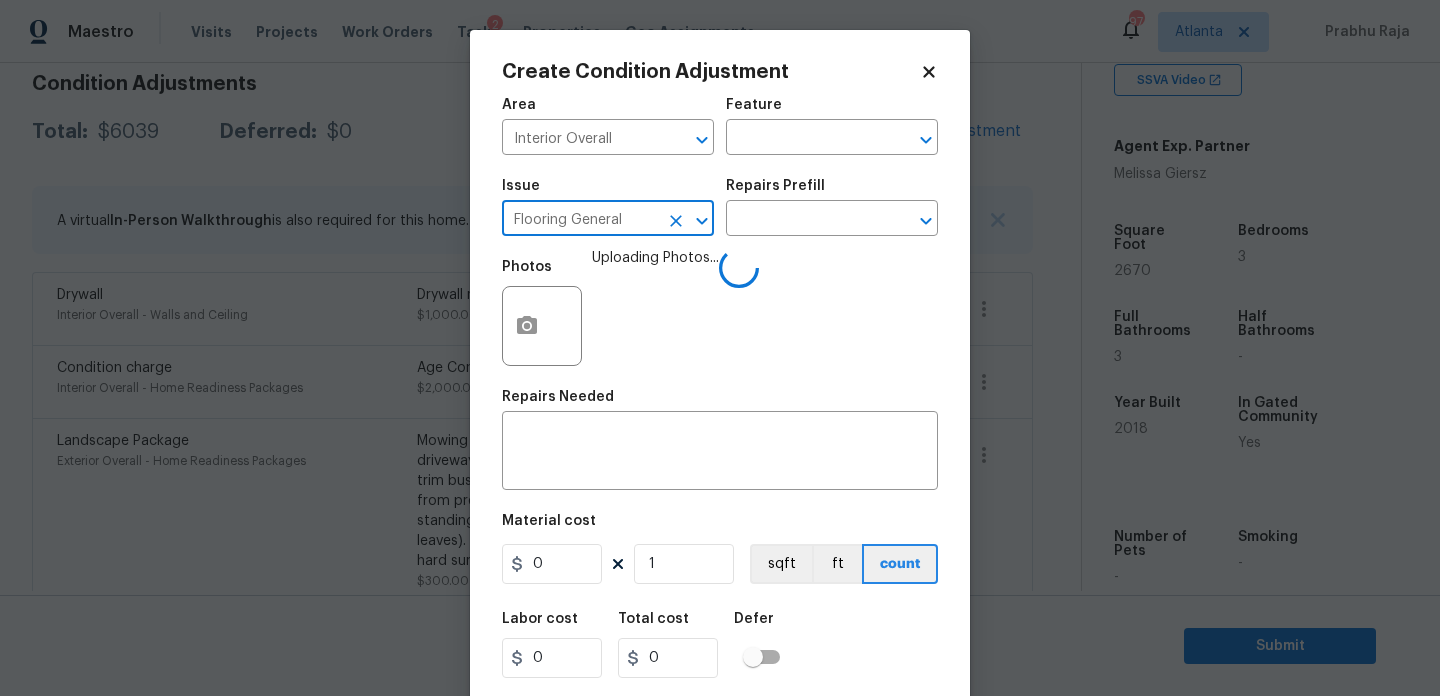 type on "Flooring General" 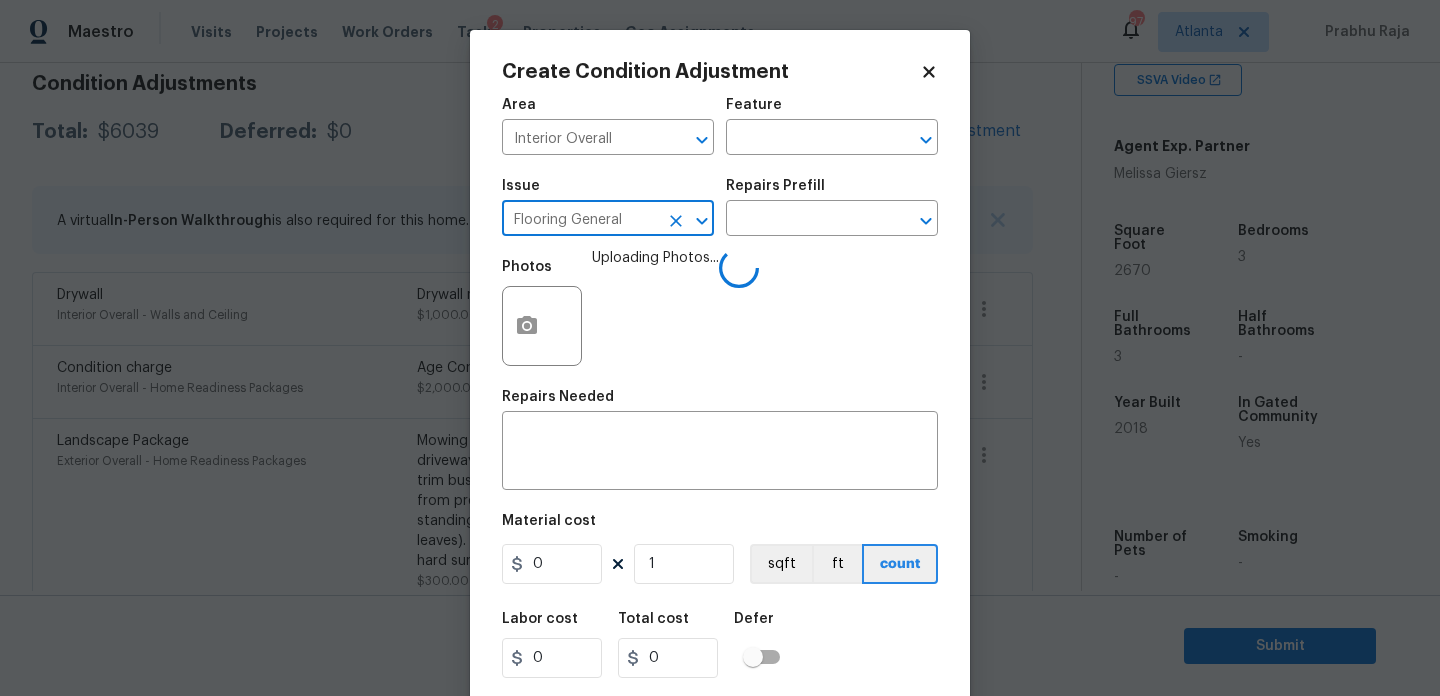 click on "Repairs Prefill" at bounding box center [832, 192] 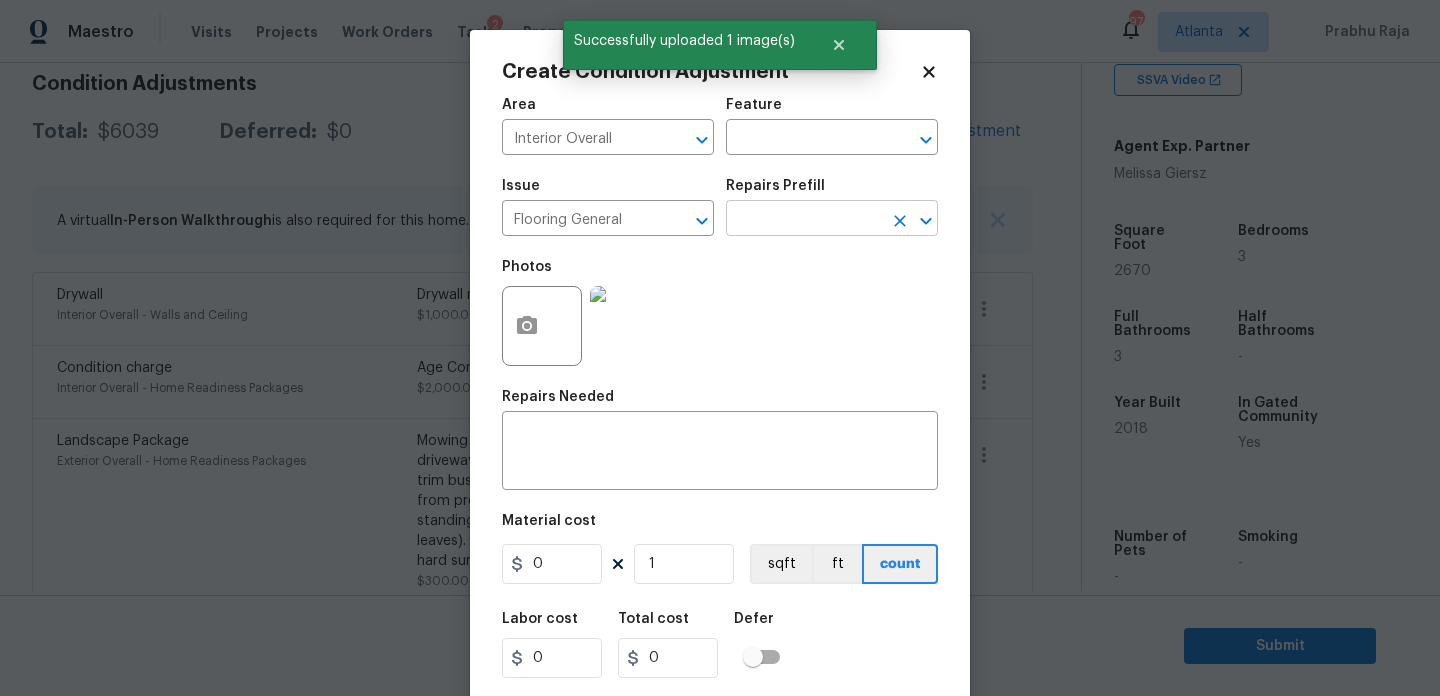 click at bounding box center (804, 220) 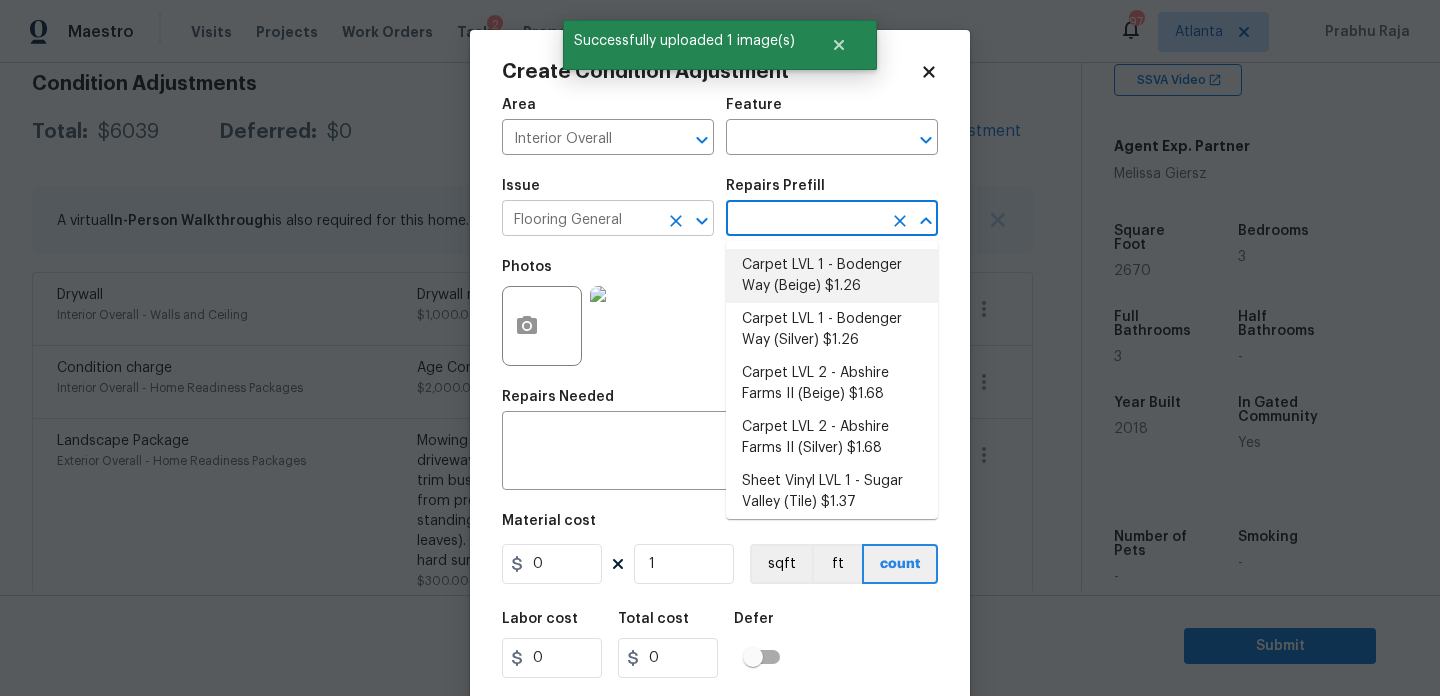 click at bounding box center [676, 221] 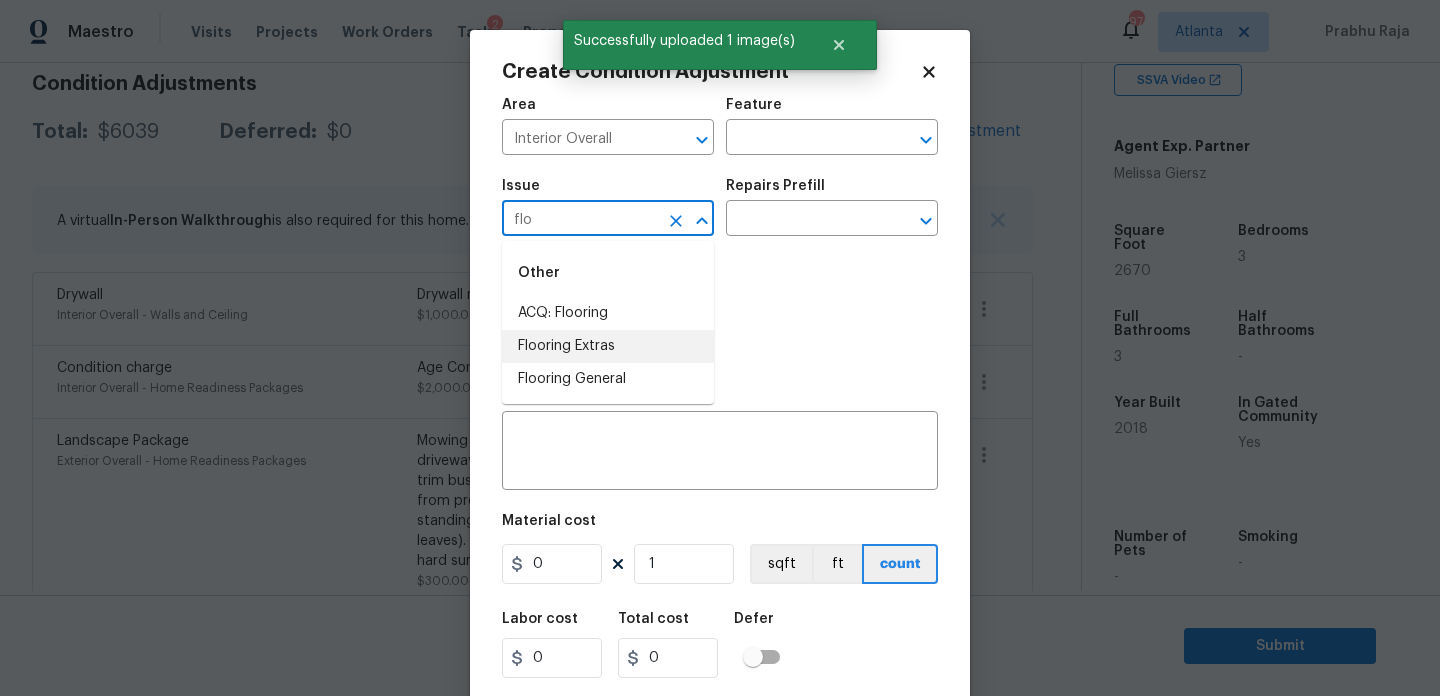 click on "Flooring Extras" at bounding box center (608, 346) 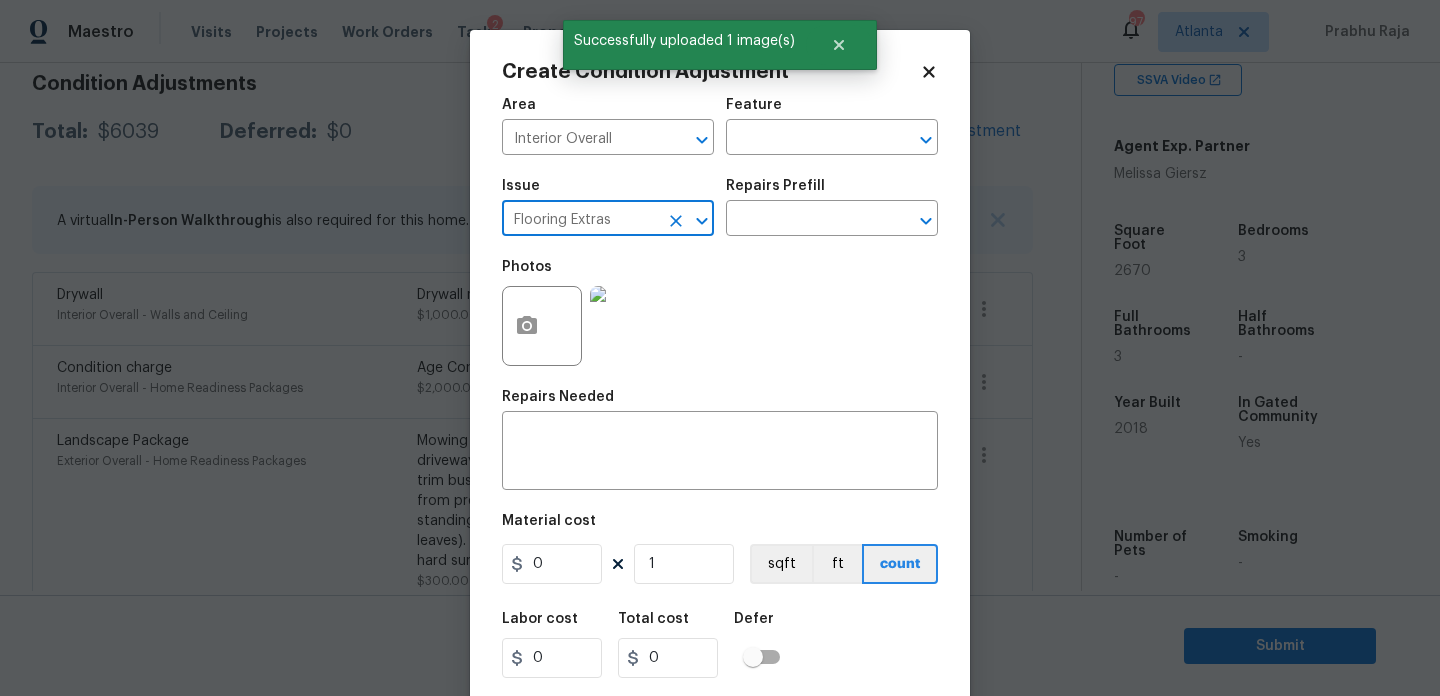 type on "Flooring Extras" 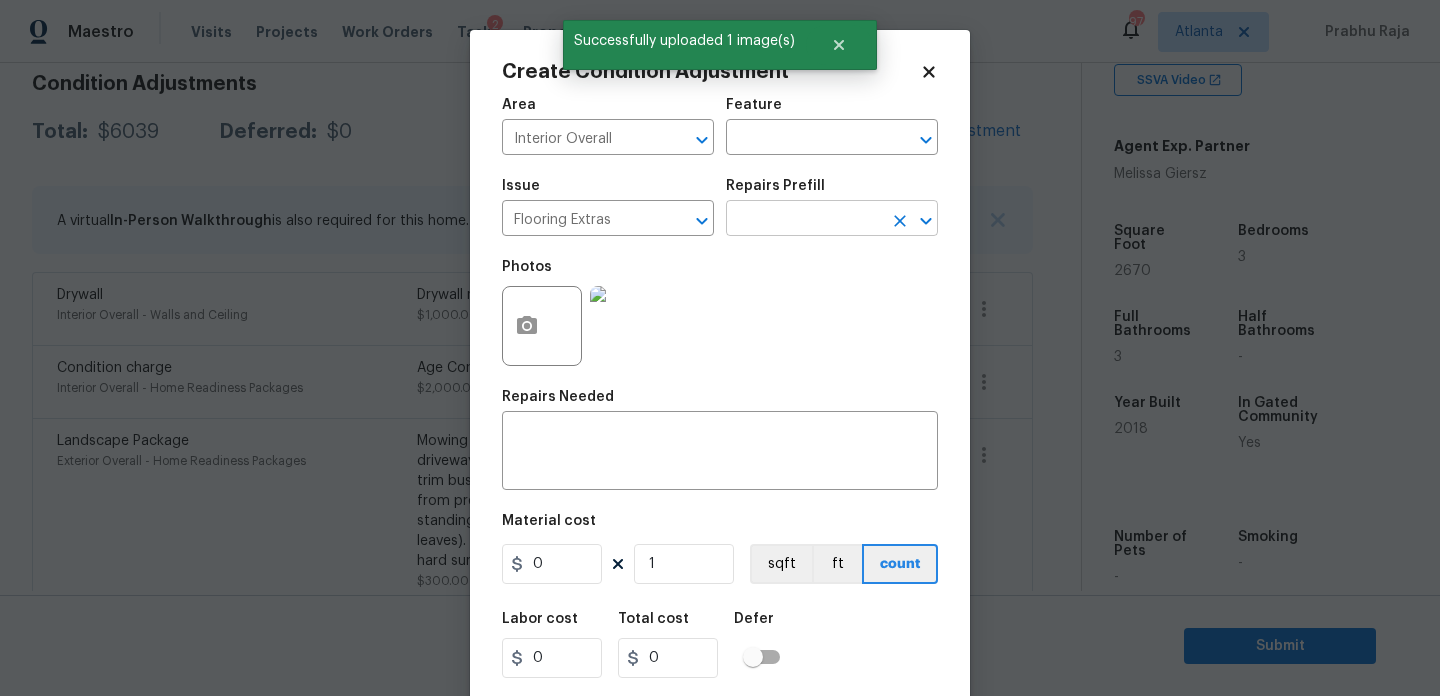 click at bounding box center (804, 220) 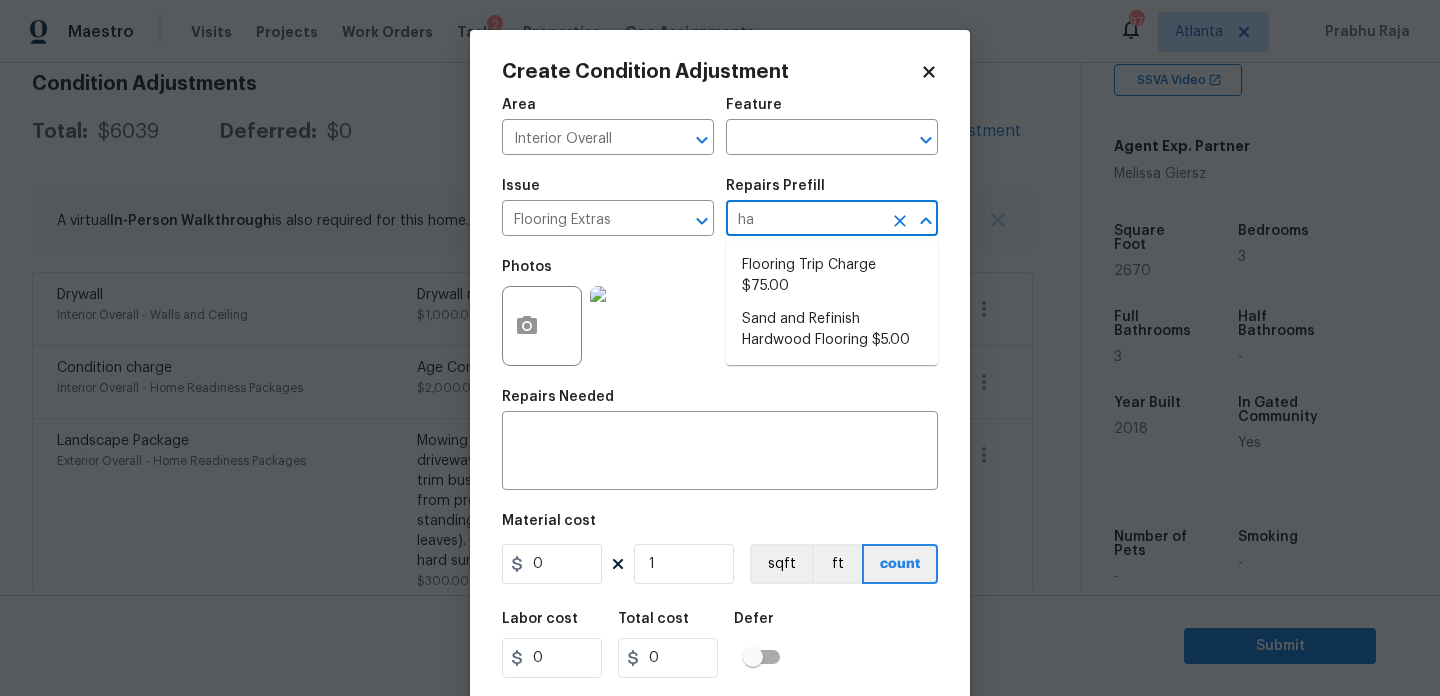 type on "har" 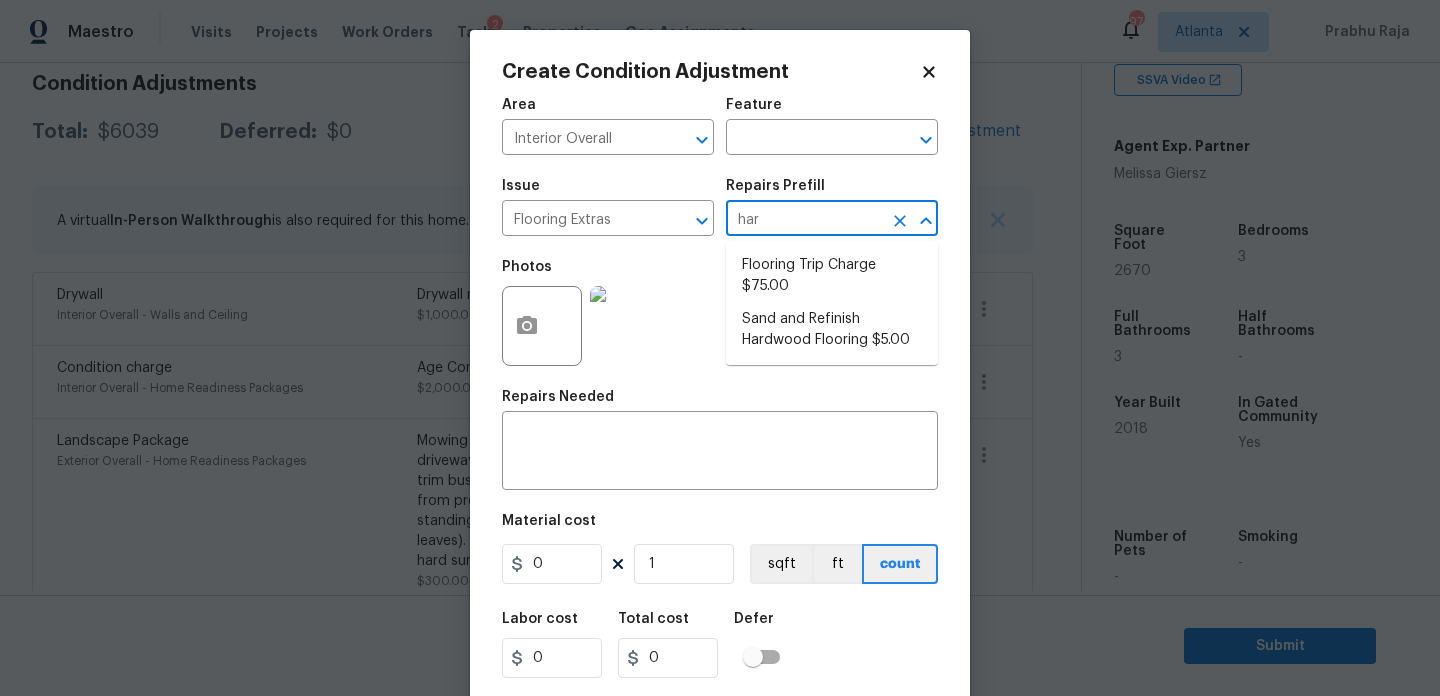 click on "Sand and Refinish Hardwood Flooring $5.00" at bounding box center (832, 330) 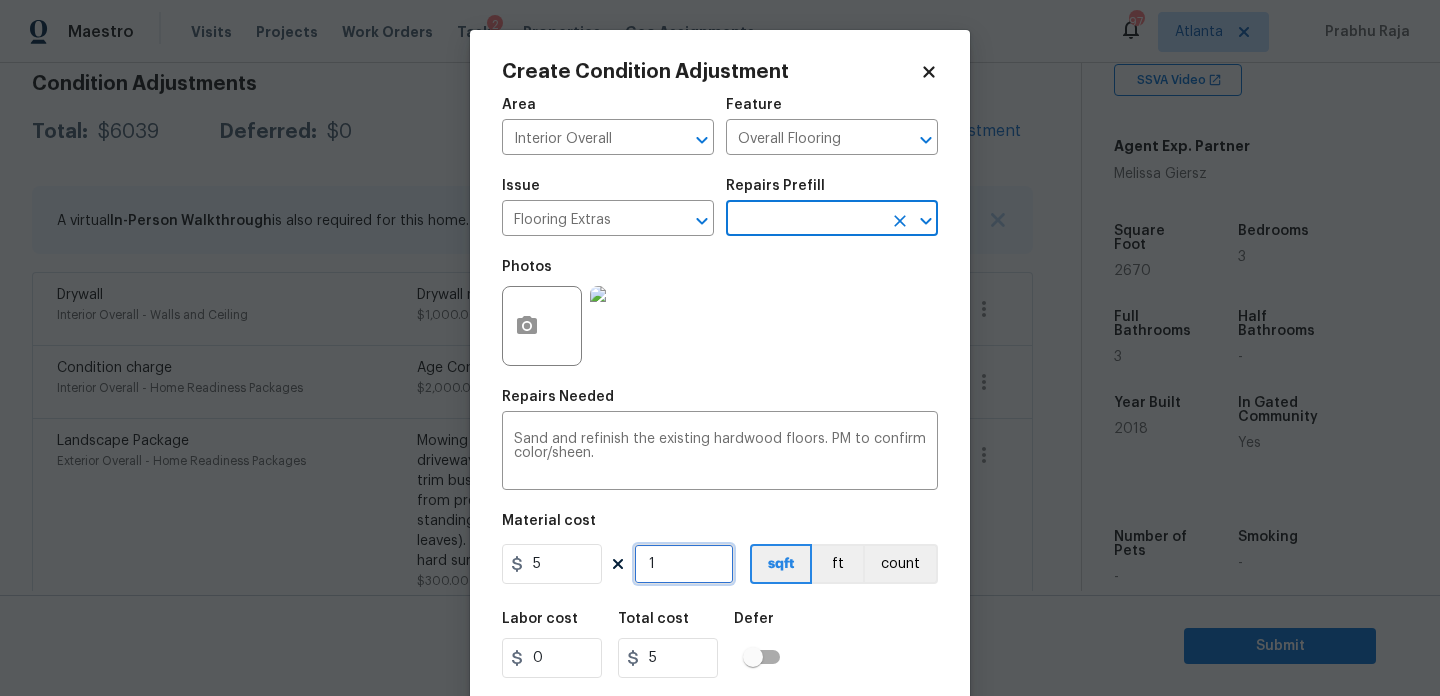 click on "1" at bounding box center (684, 564) 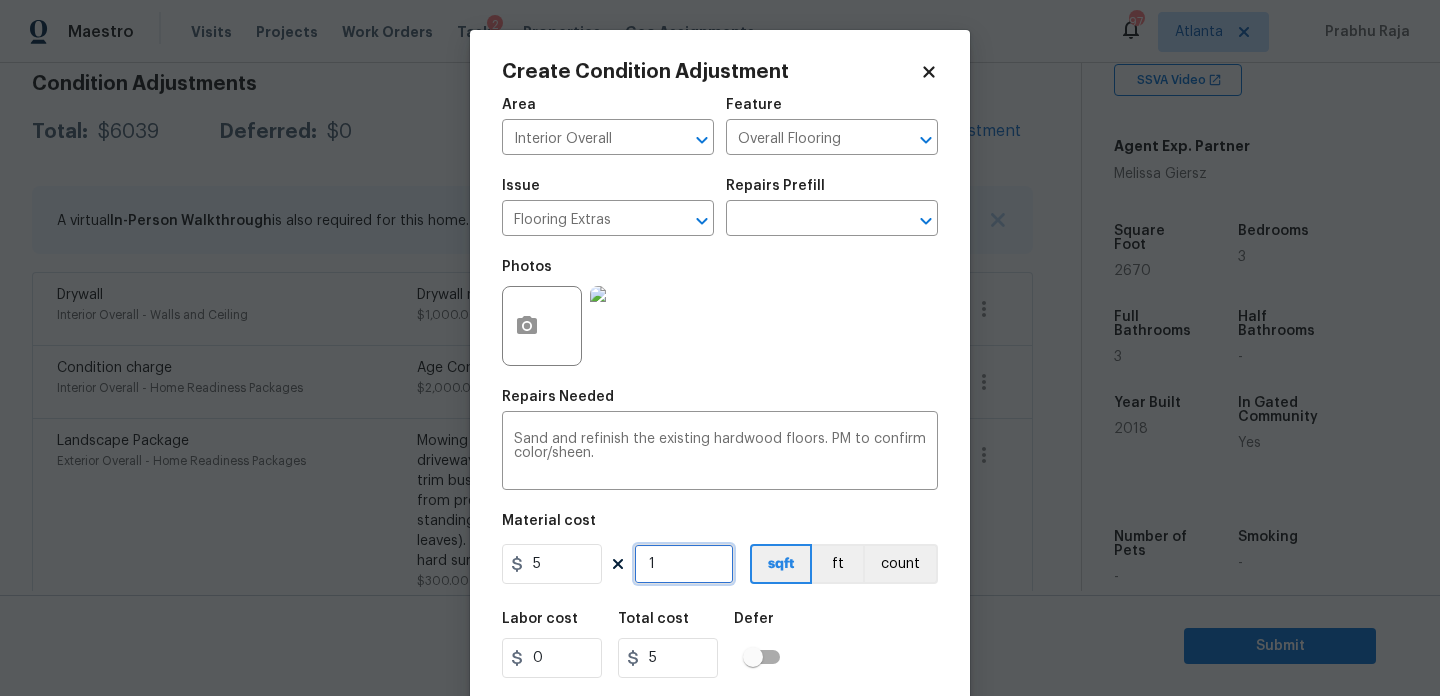 type on "0" 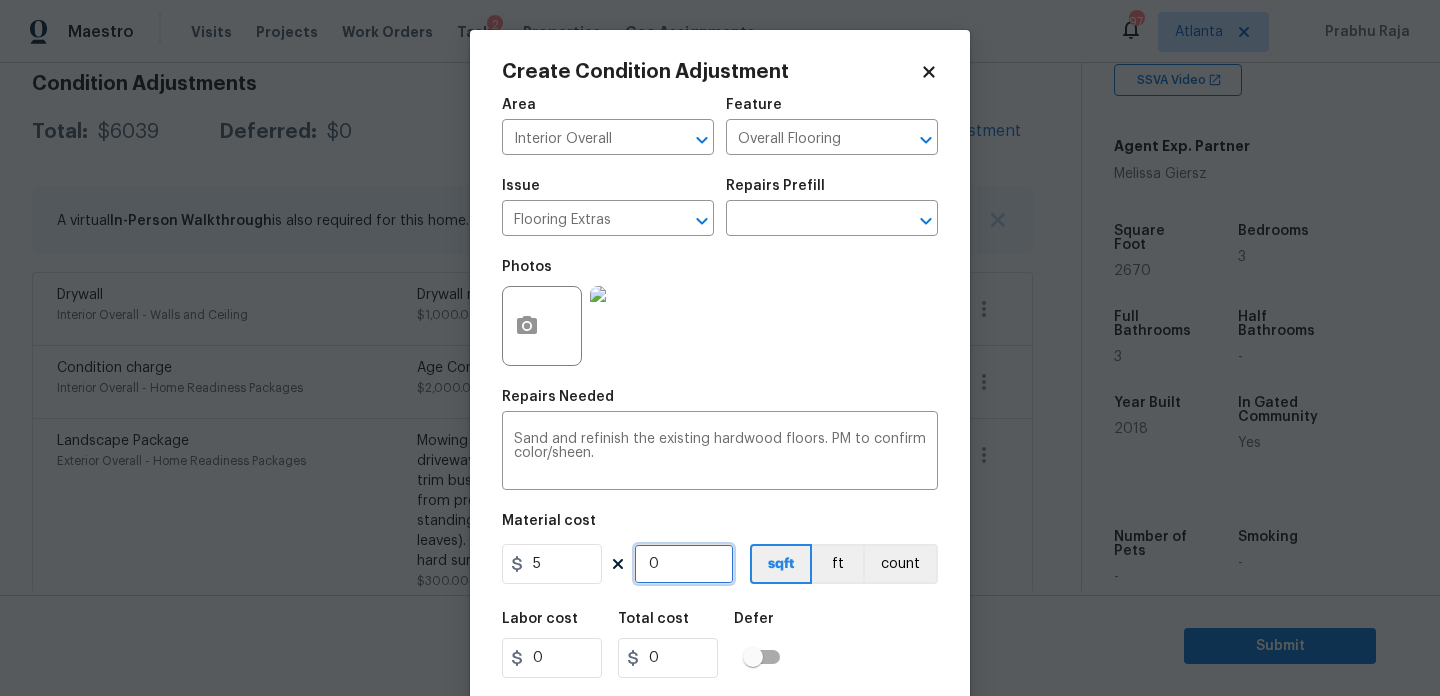 type on "4" 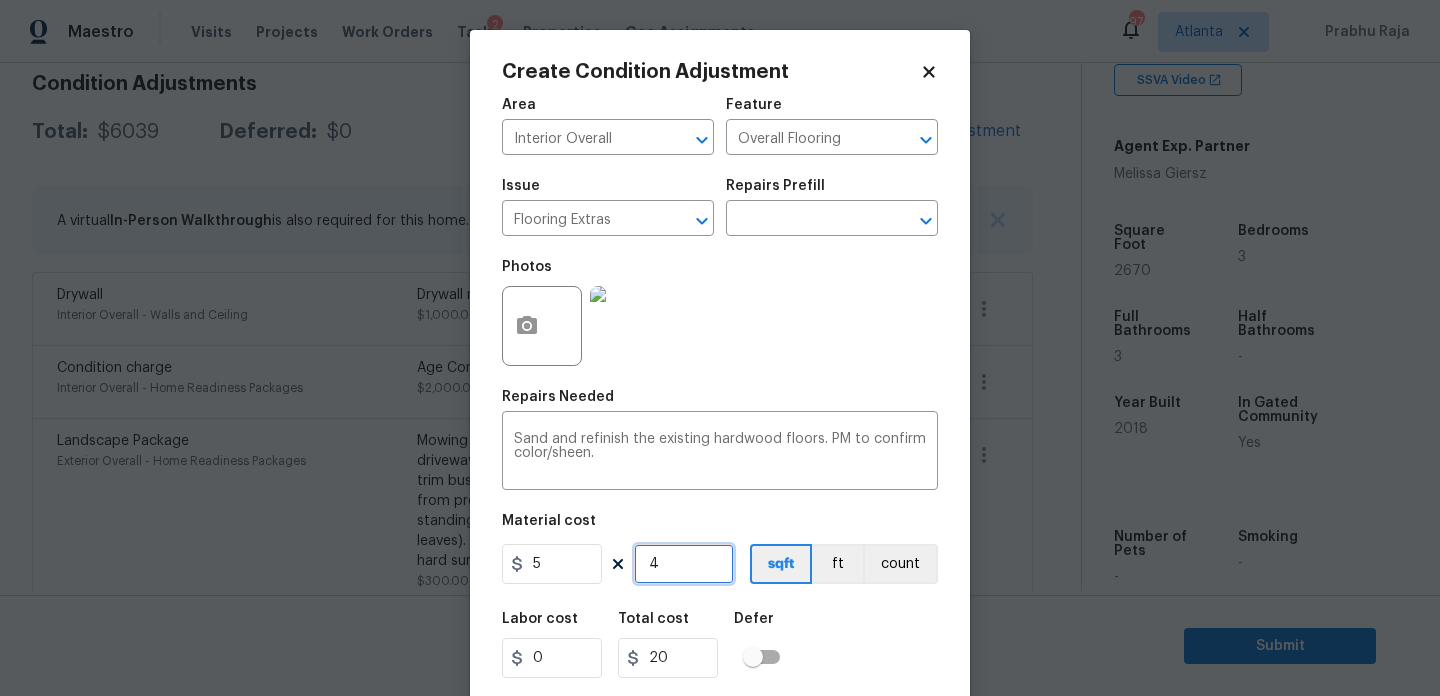 type on "40" 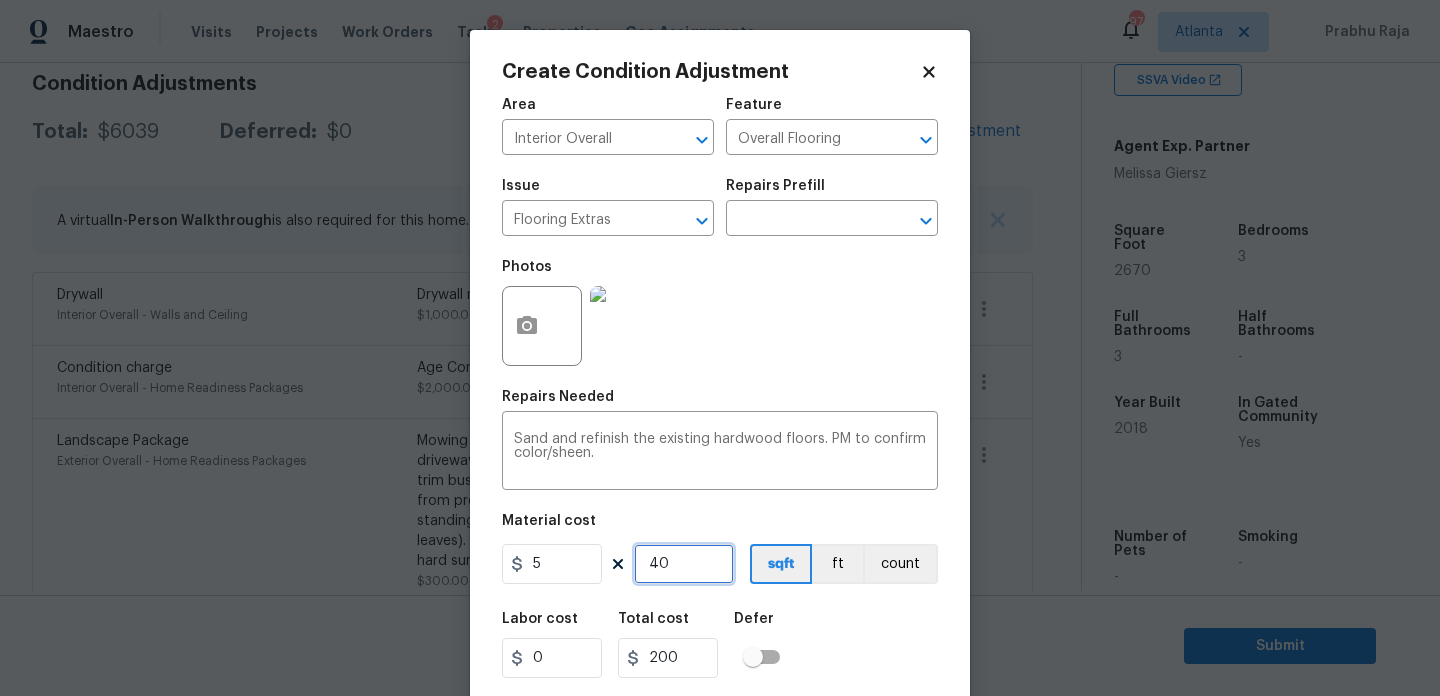 type on "400" 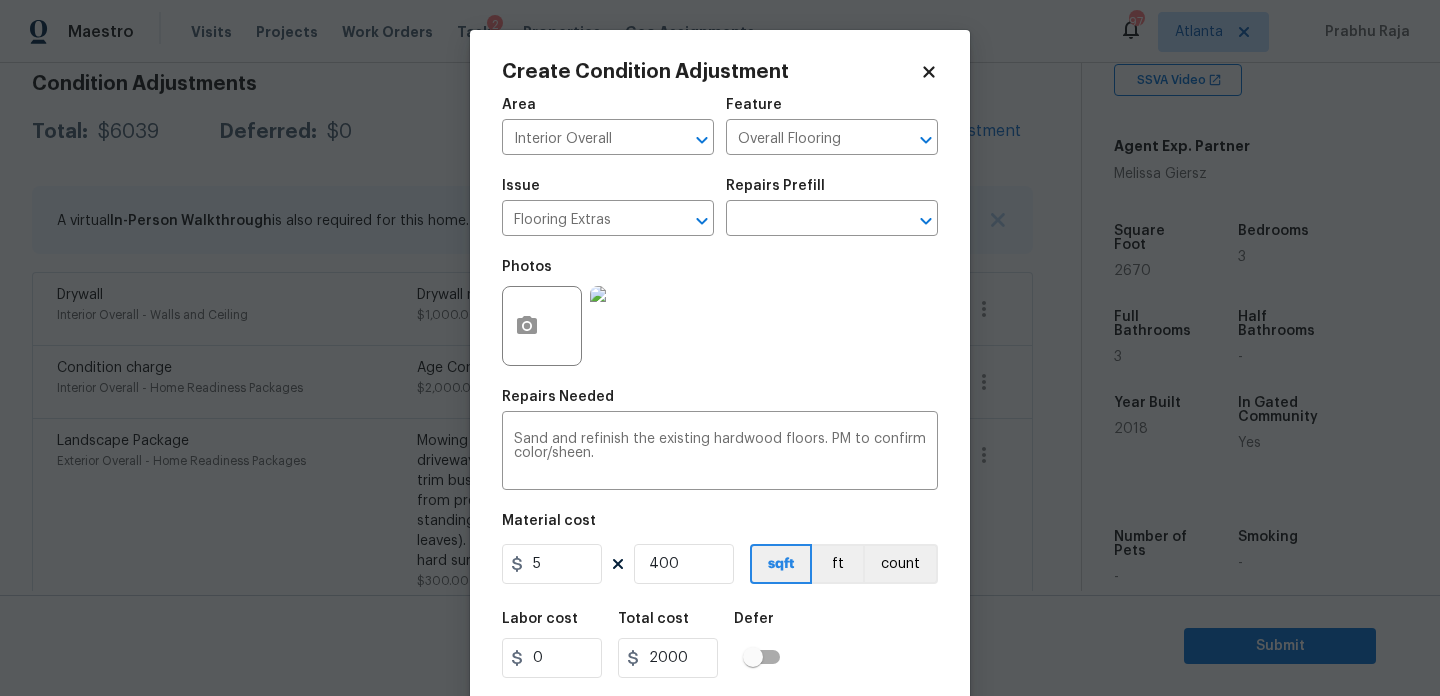 click on "Area Interior Overall ​ Feature Overall Flooring ​ Issue Flooring Extras ​ Repairs Prefill ​ Photos Repairs Needed Sand and refinish the existing hardwood floors. PM to confirm color/sheen. x ​ Material cost 5 400 sqft ft count Labor cost 0 Total cost 2000 Defer Cancel Create" at bounding box center (720, 416) 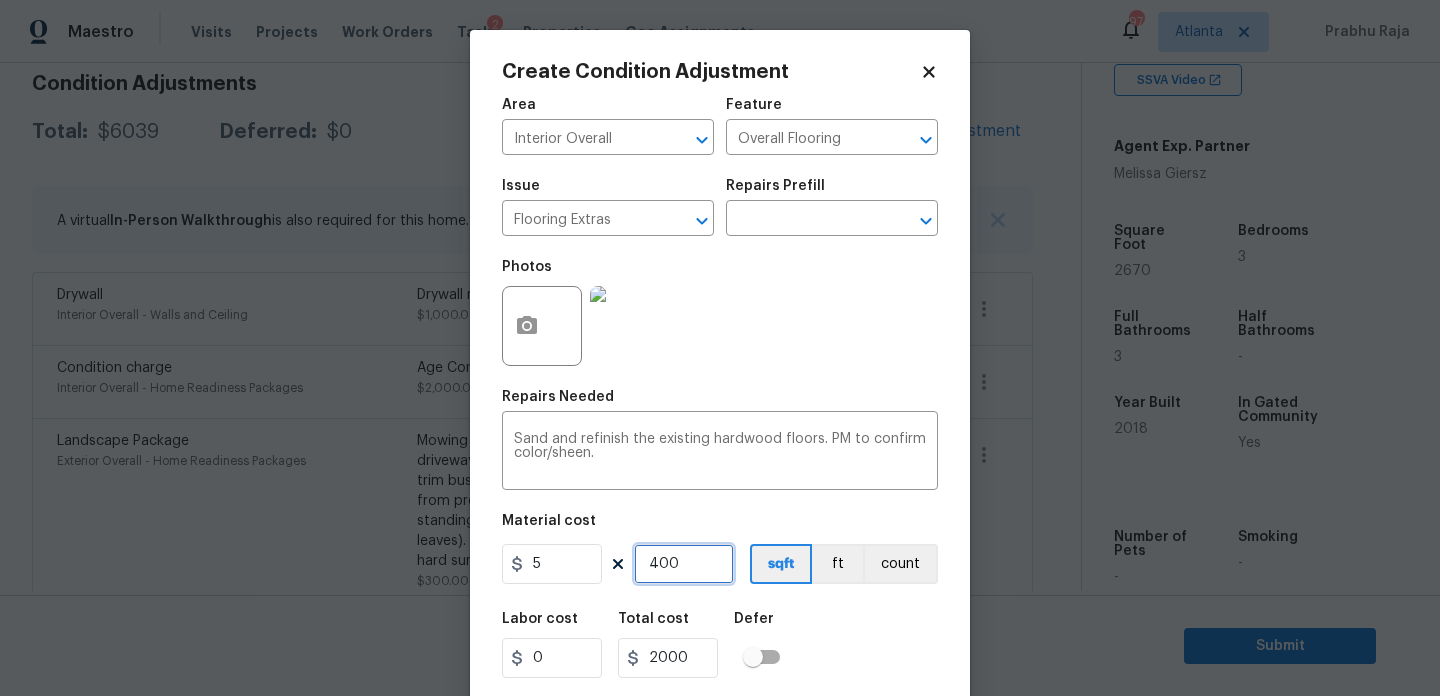 drag, startPoint x: 684, startPoint y: 572, endPoint x: 605, endPoint y: 571, distance: 79.00633 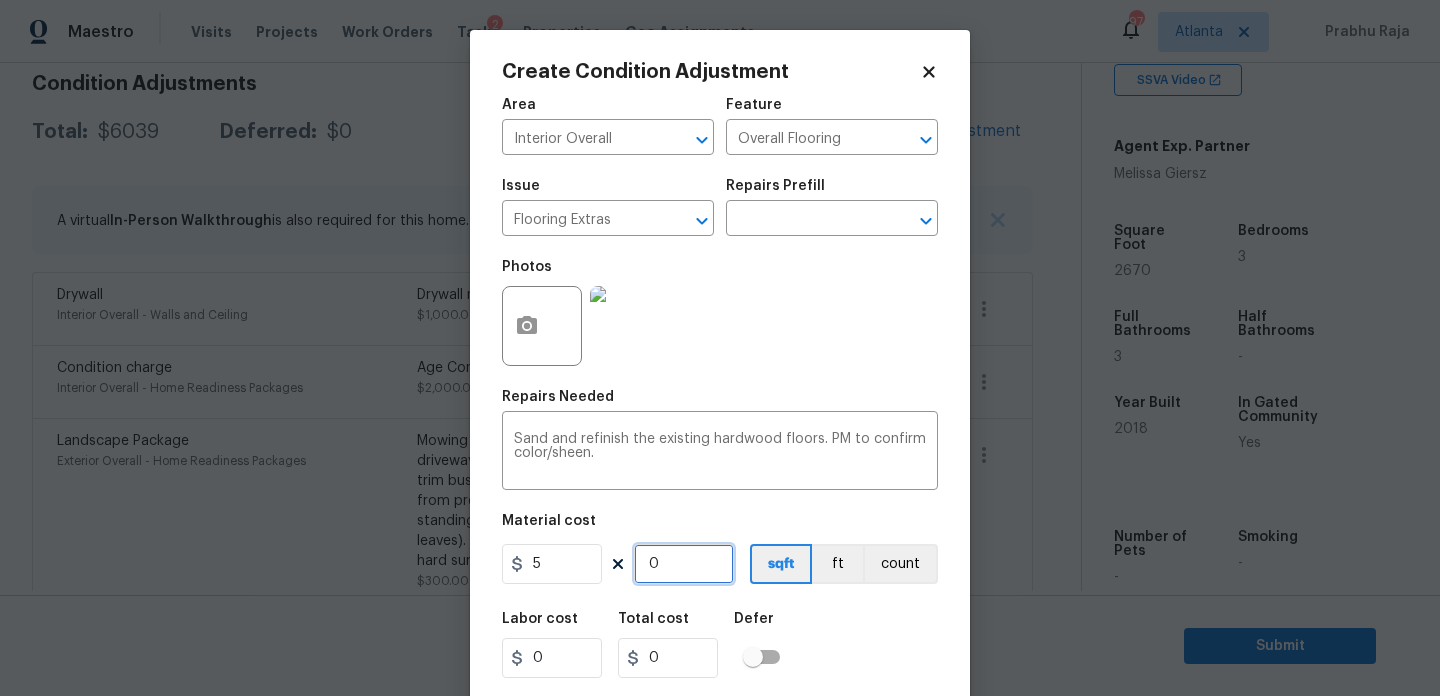type on "3" 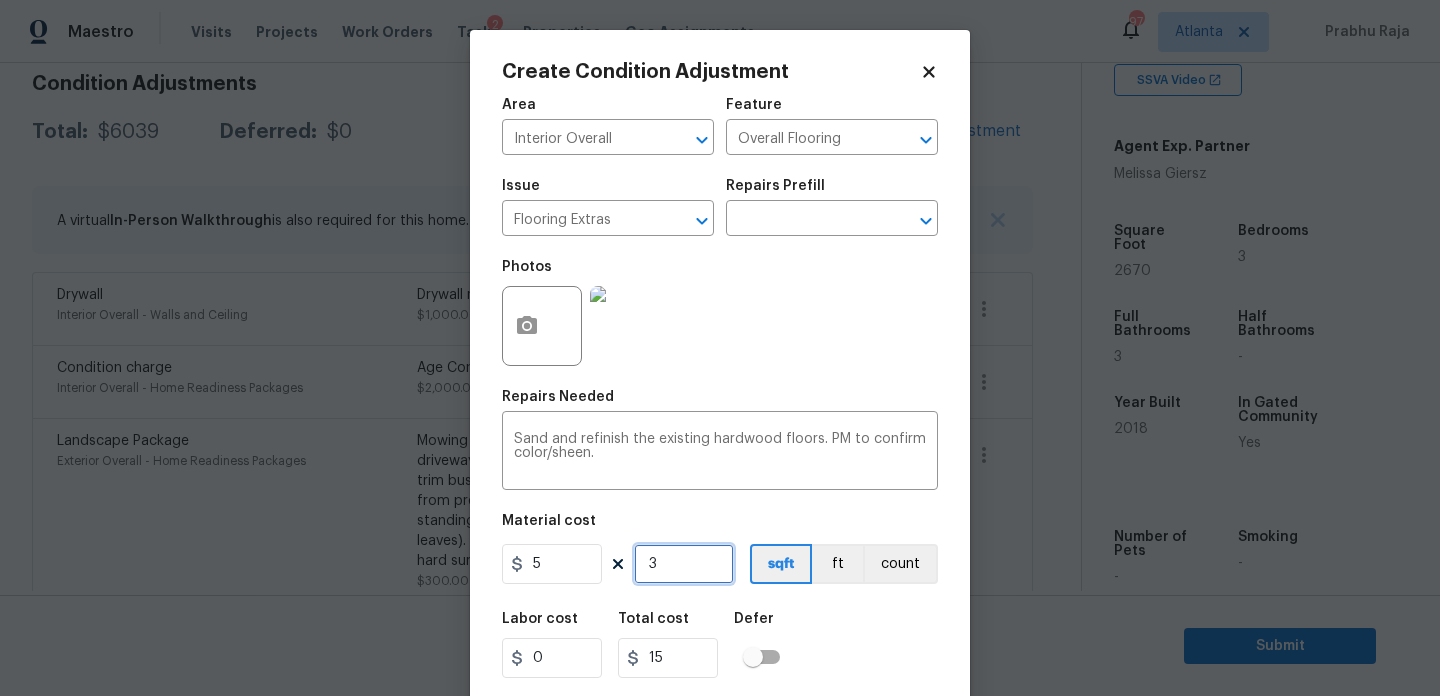 type on "30" 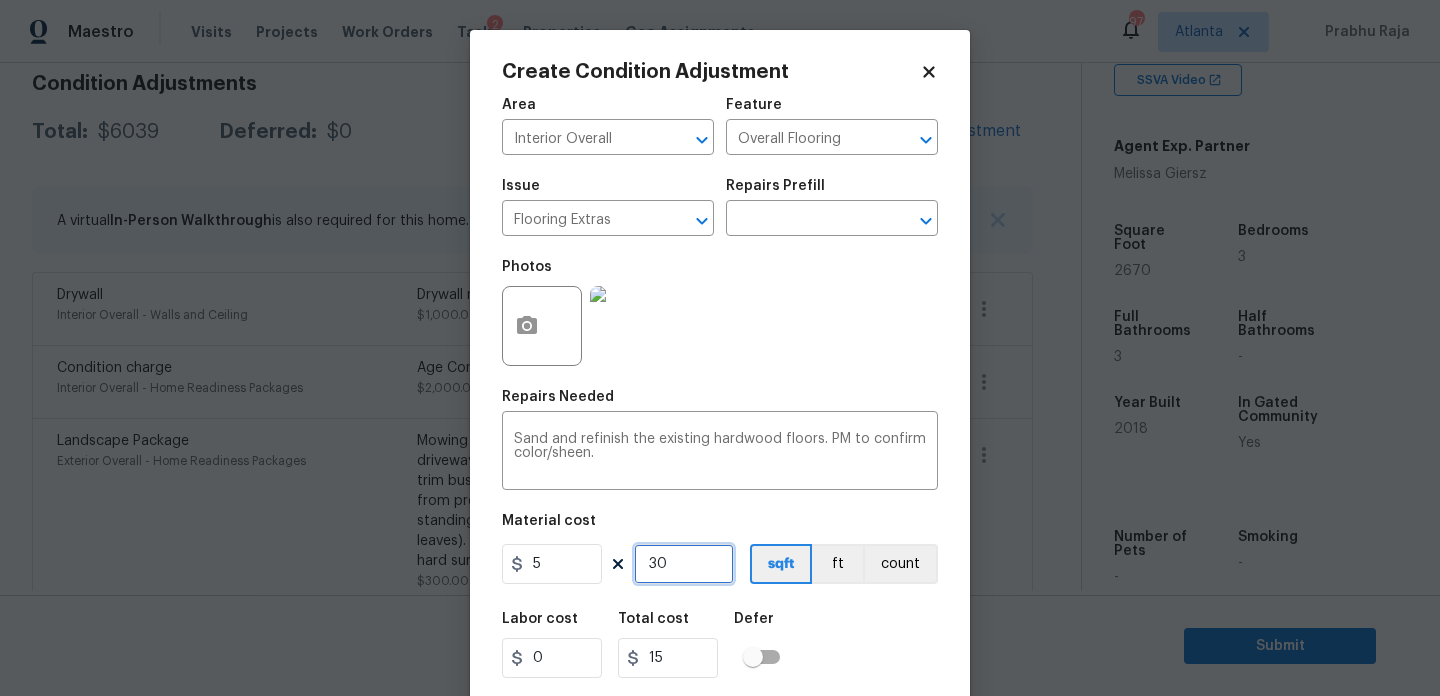 type on "150" 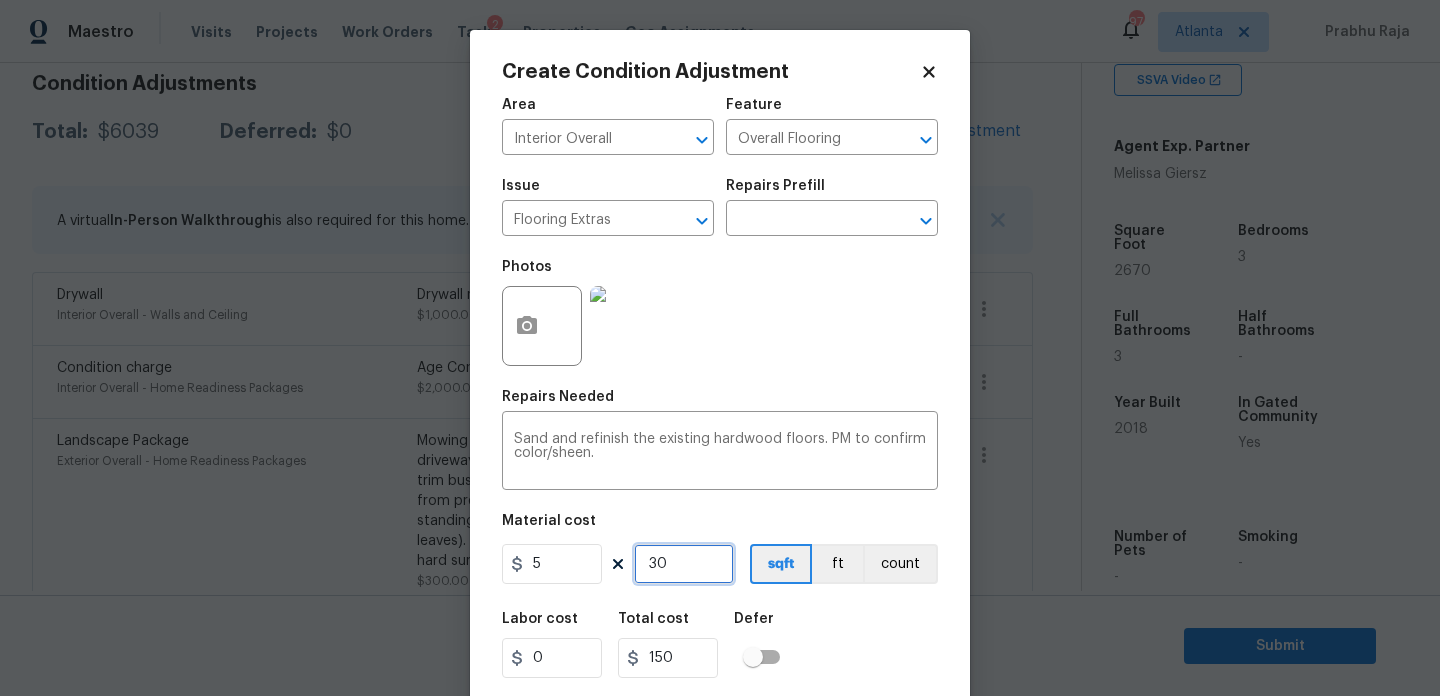 type on "300" 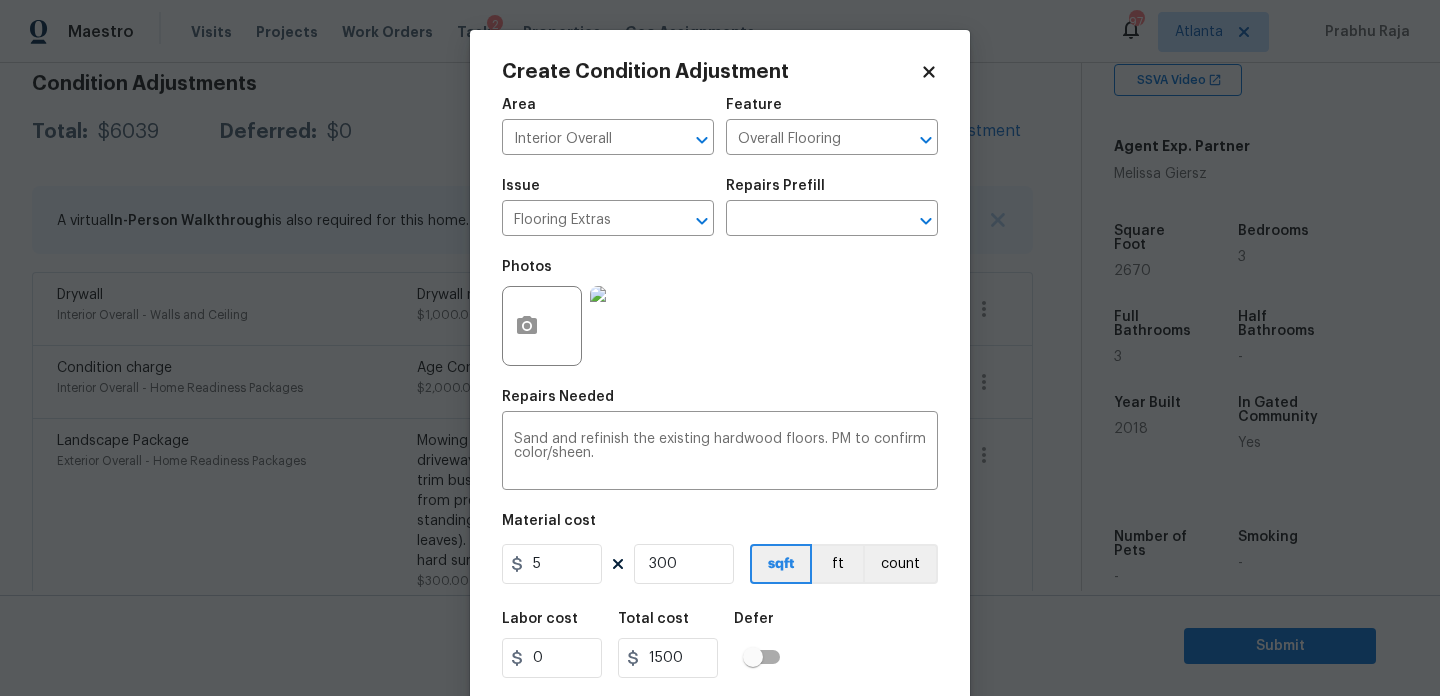 click on "Photos" at bounding box center [720, 313] 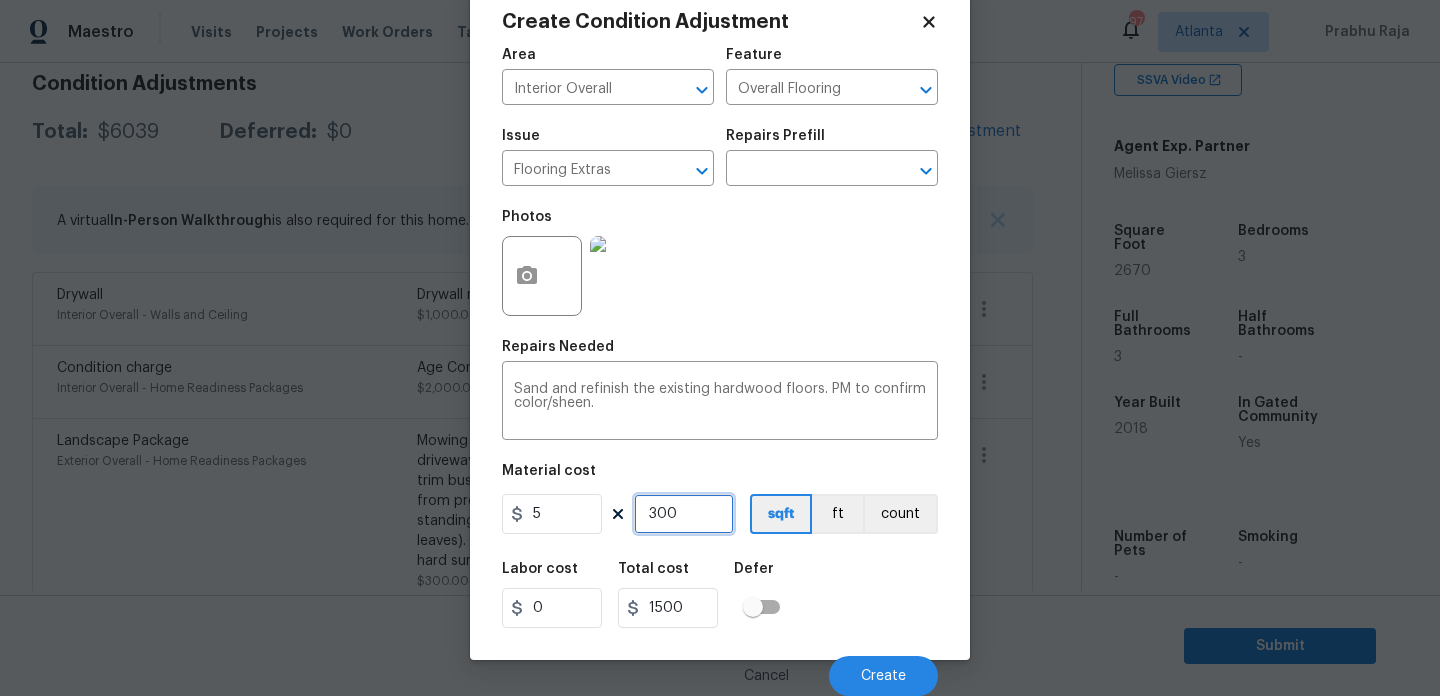 drag, startPoint x: 647, startPoint y: 513, endPoint x: 600, endPoint y: 513, distance: 47 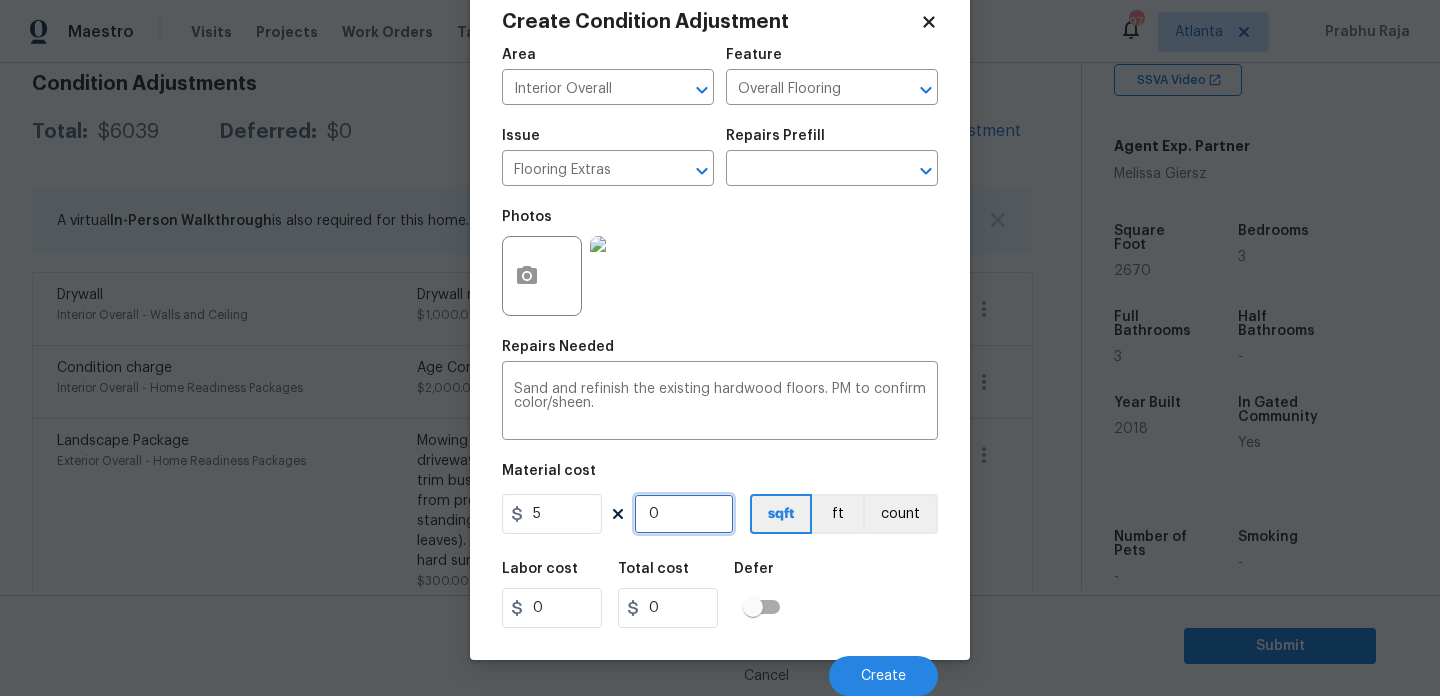 type on "3" 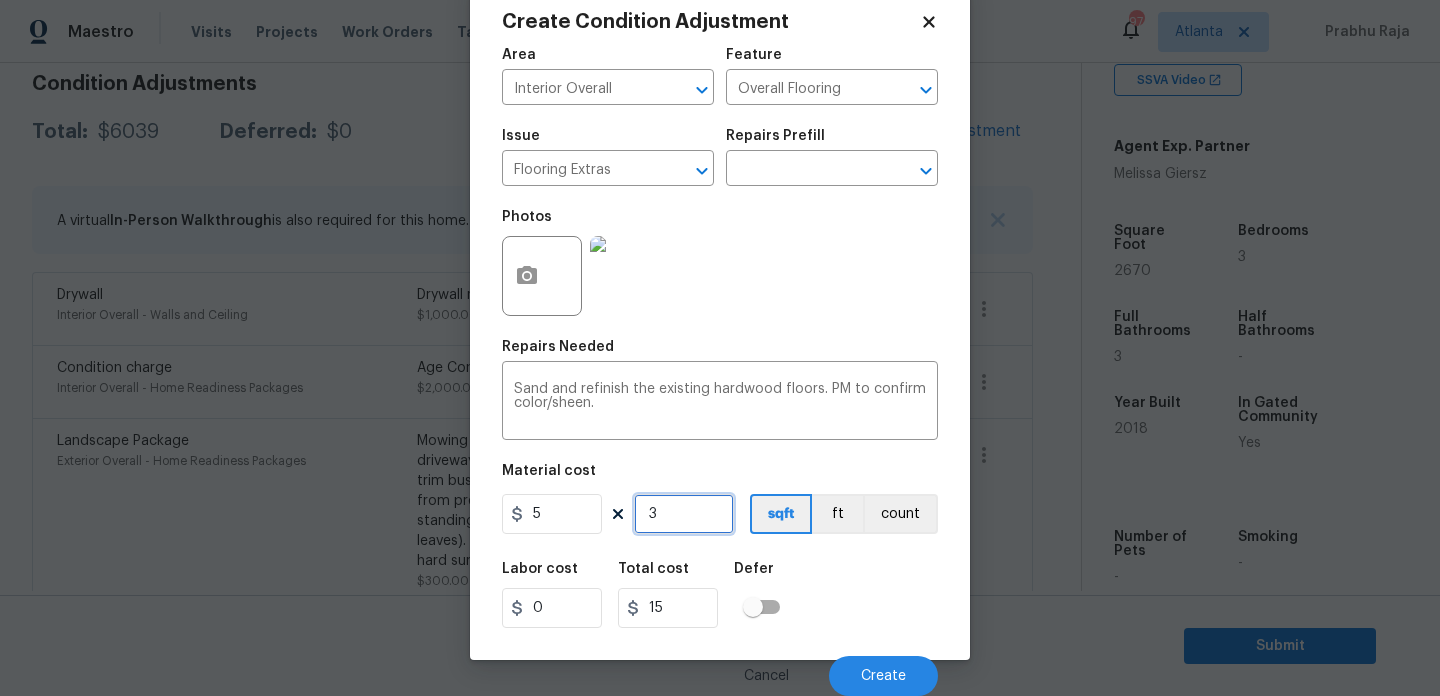 type on "35" 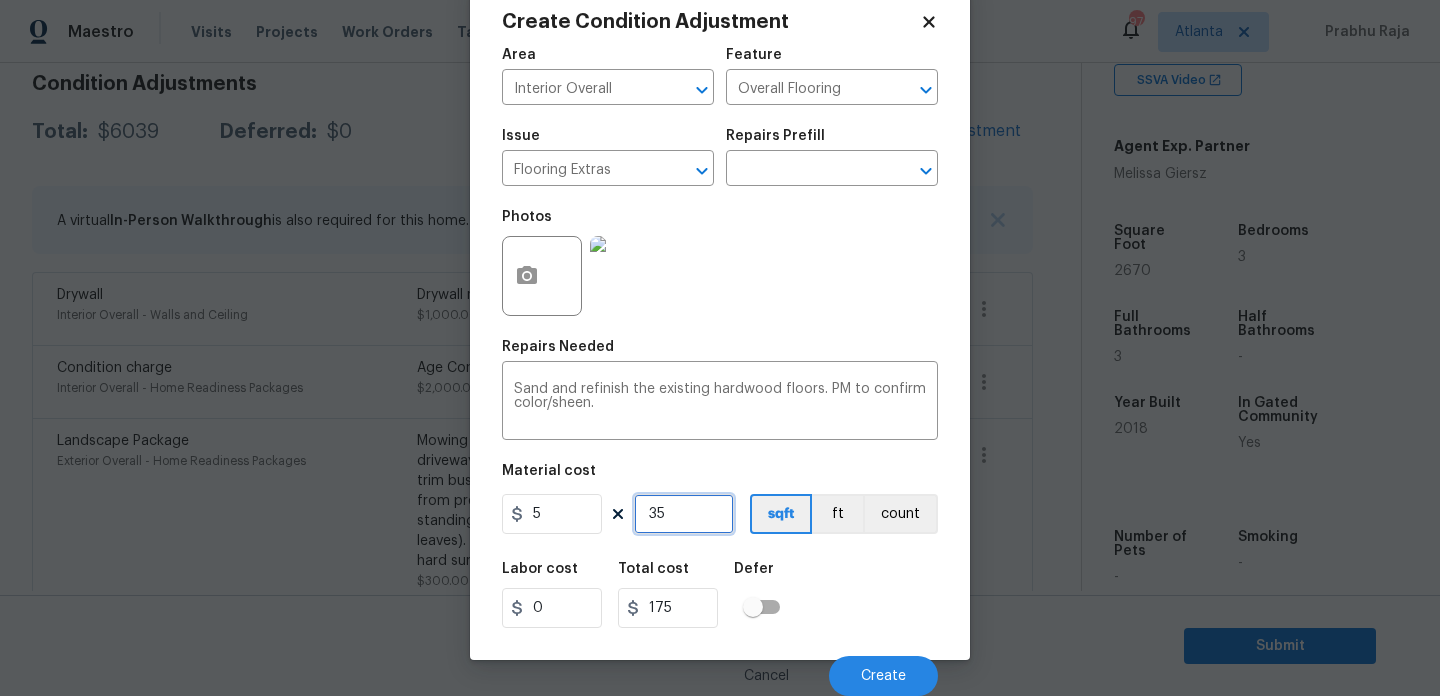 type on "350" 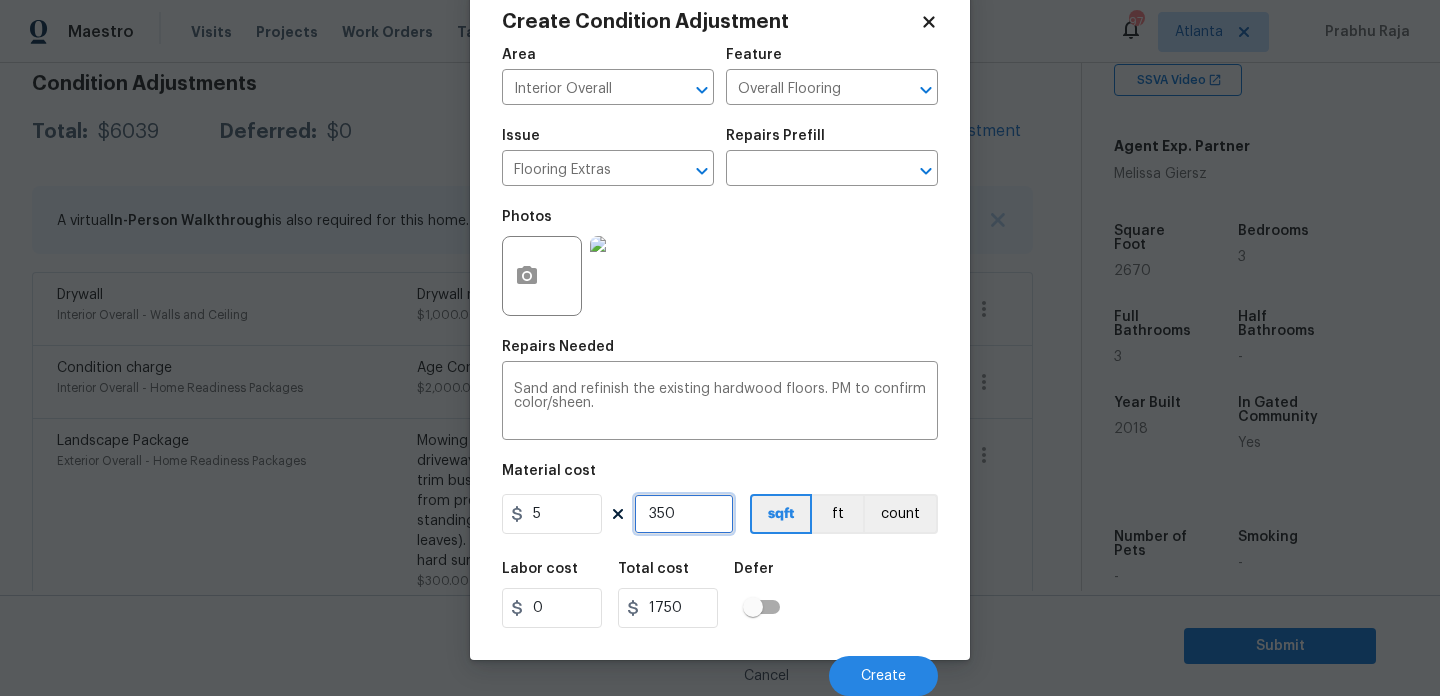 type on "350" 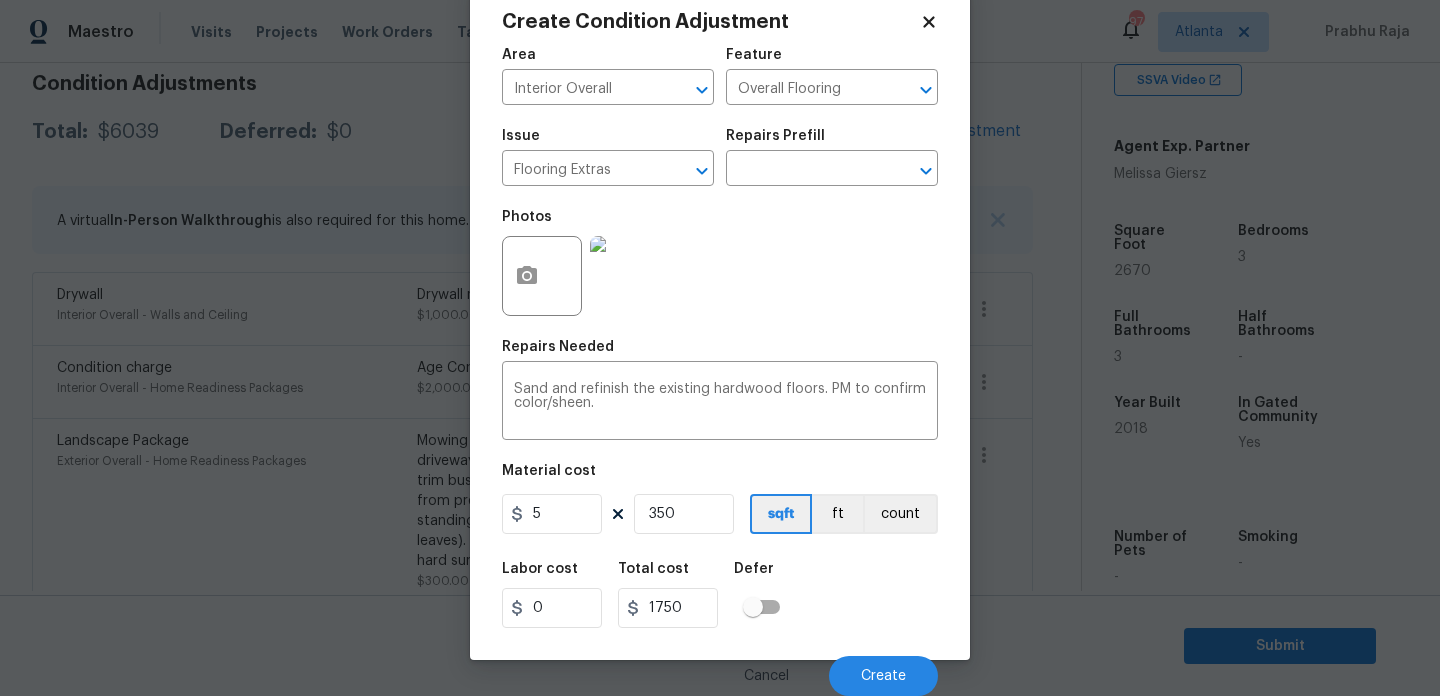 click on "Photos" at bounding box center [720, 263] 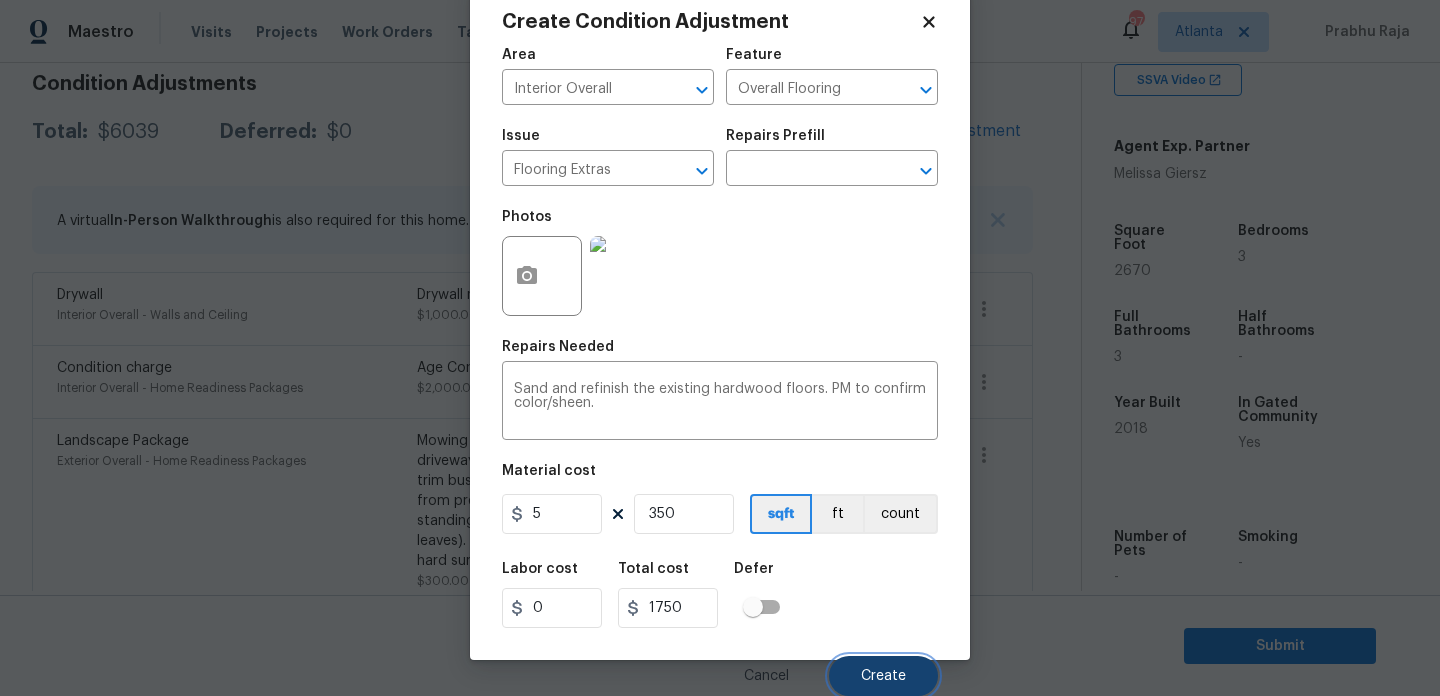 click on "Create" at bounding box center [883, 676] 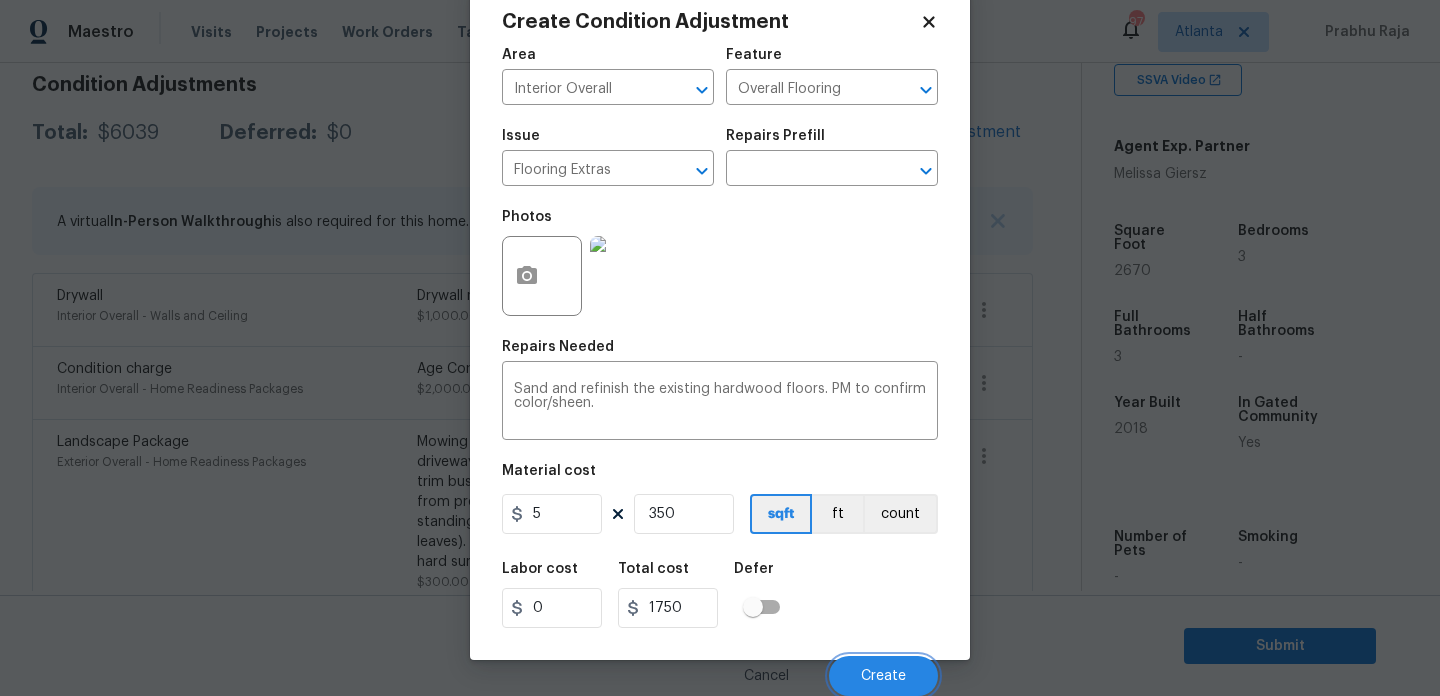 scroll, scrollTop: 293, scrollLeft: 0, axis: vertical 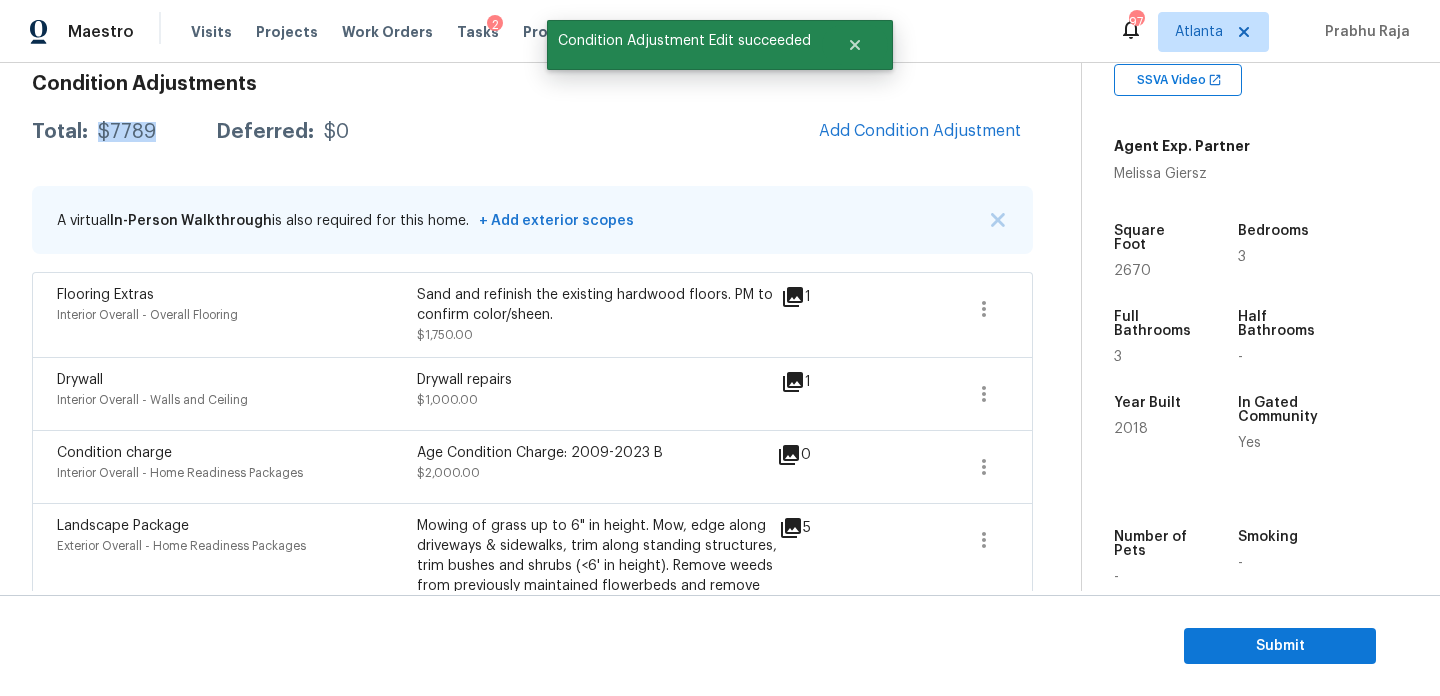 drag, startPoint x: 97, startPoint y: 129, endPoint x: 159, endPoint y: 130, distance: 62.008064 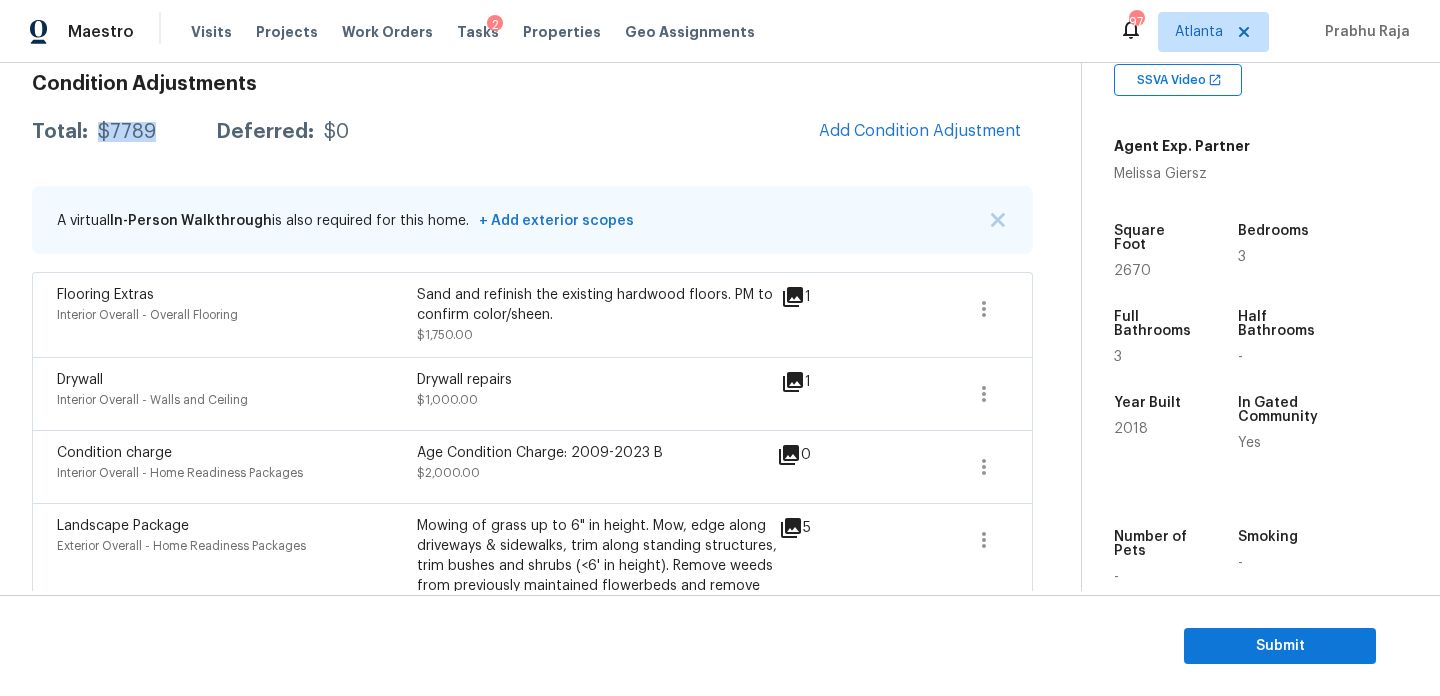 scroll, scrollTop: 86, scrollLeft: 0, axis: vertical 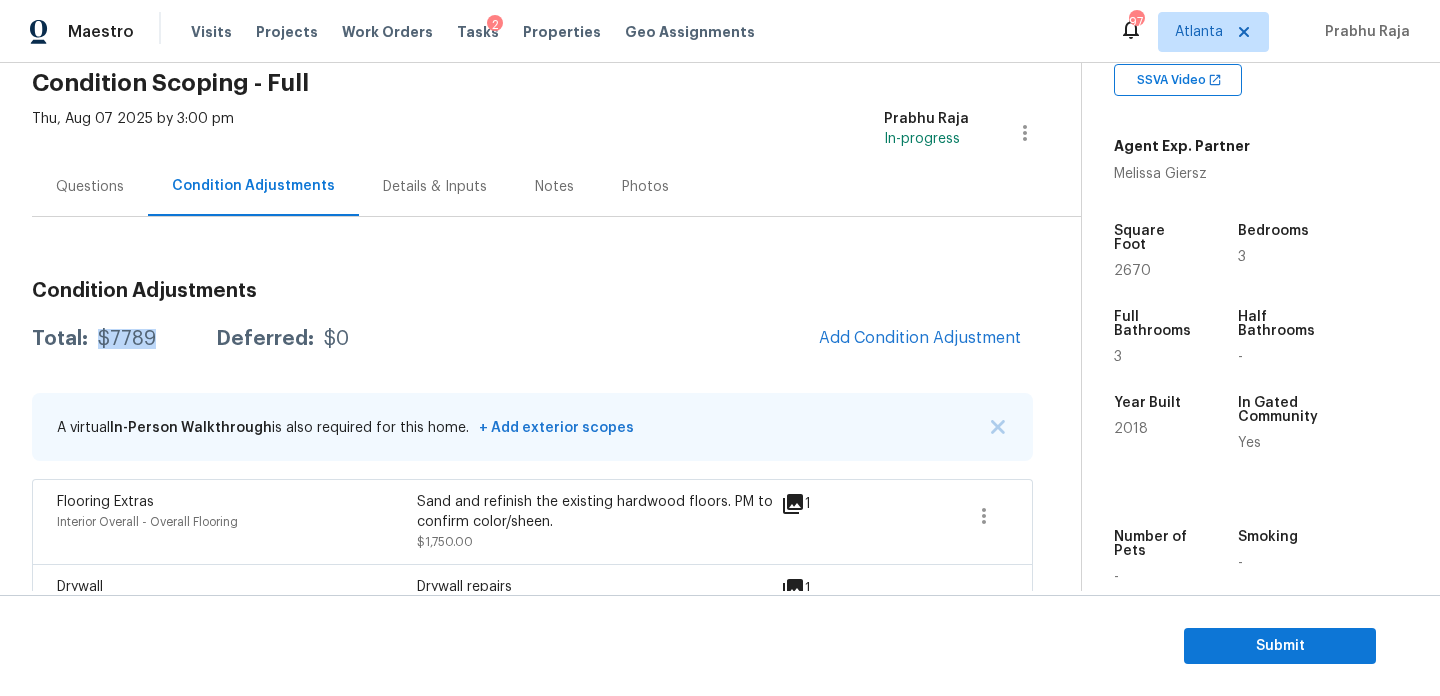 click on "Questions" at bounding box center [90, 186] 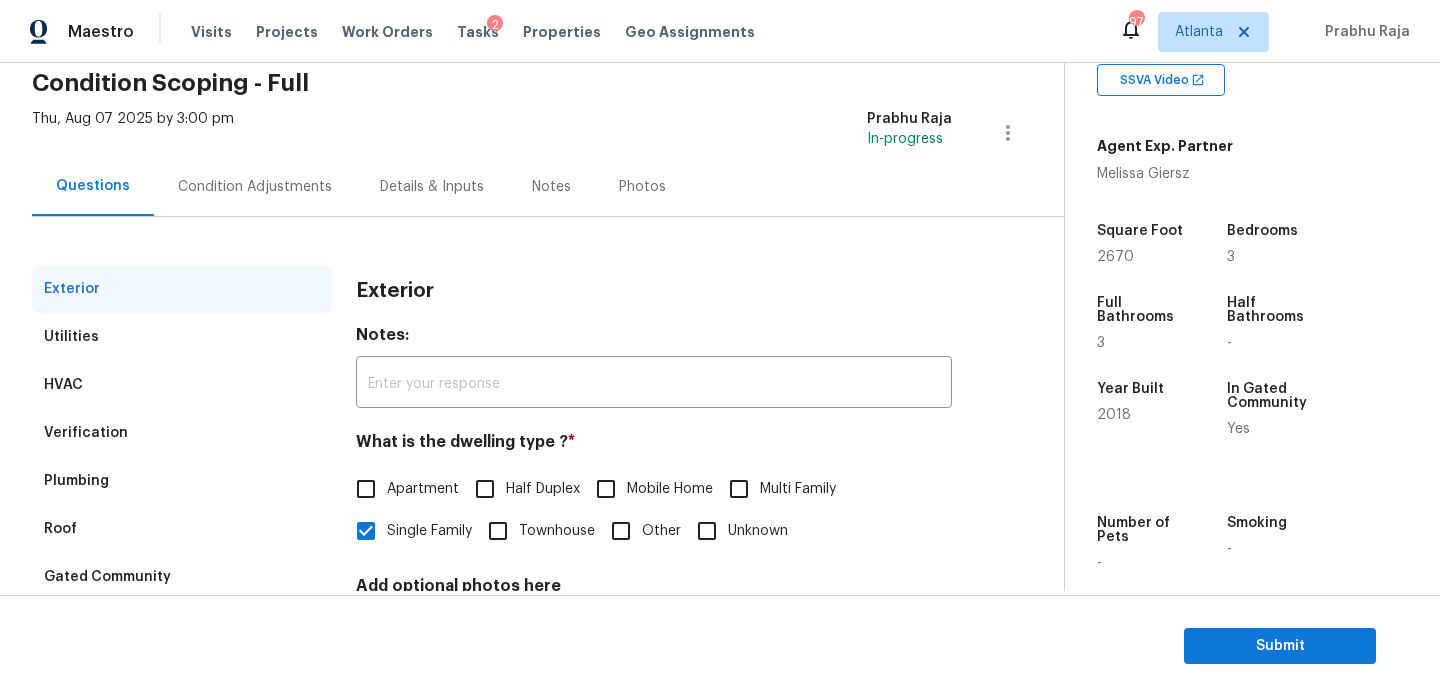 scroll, scrollTop: 267, scrollLeft: 0, axis: vertical 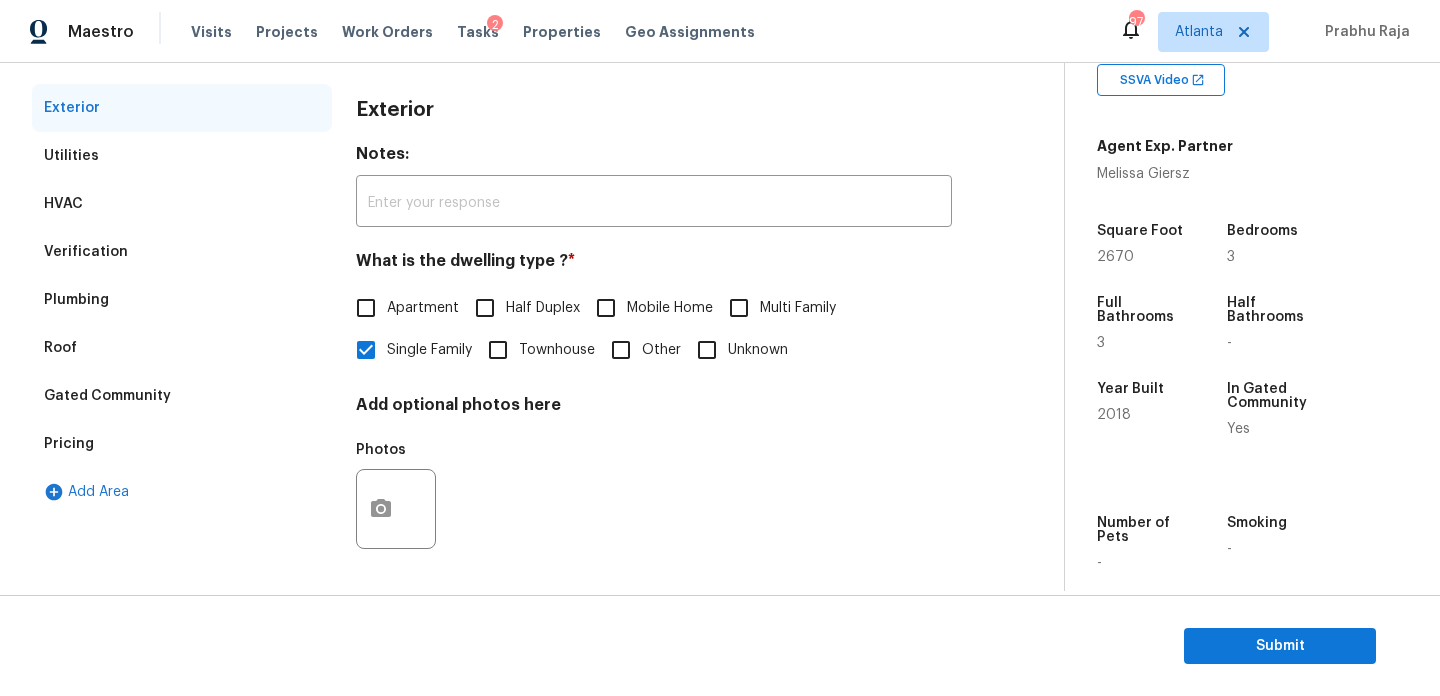 click on "Verification" at bounding box center (182, 252) 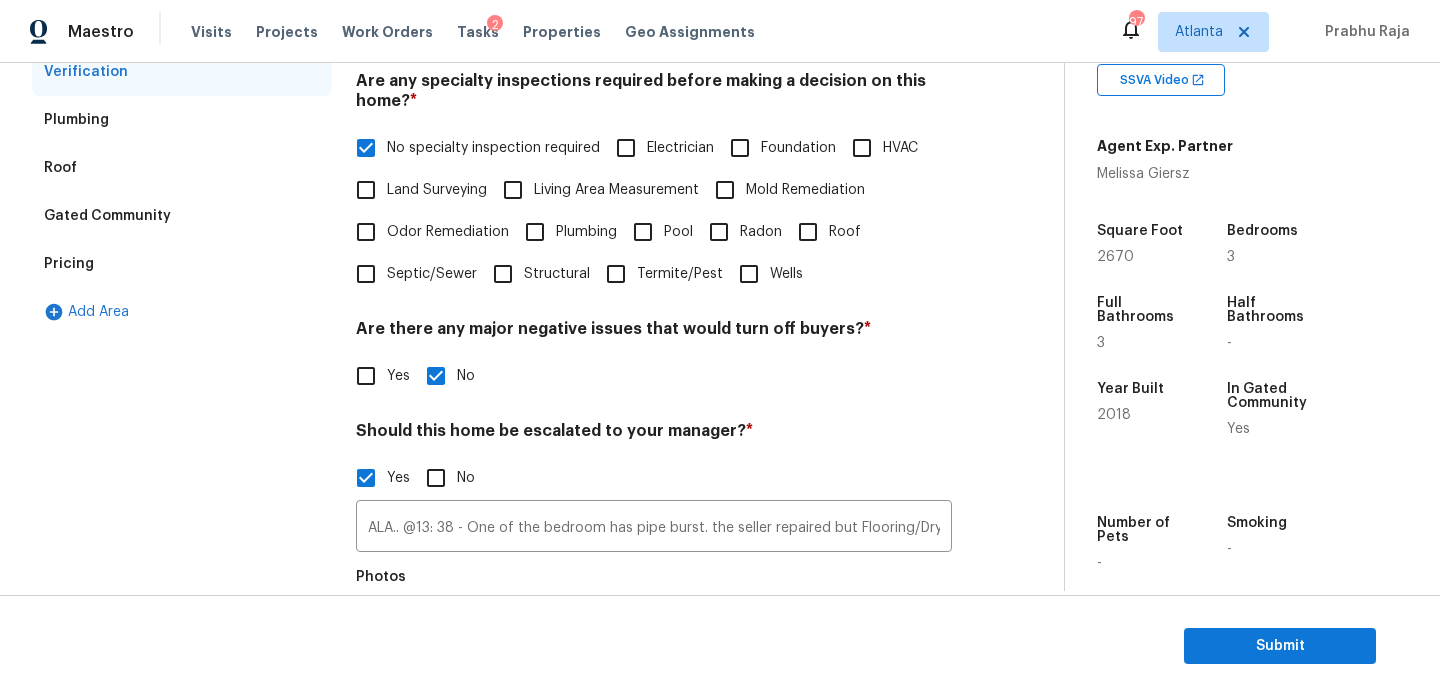 scroll, scrollTop: 697, scrollLeft: 0, axis: vertical 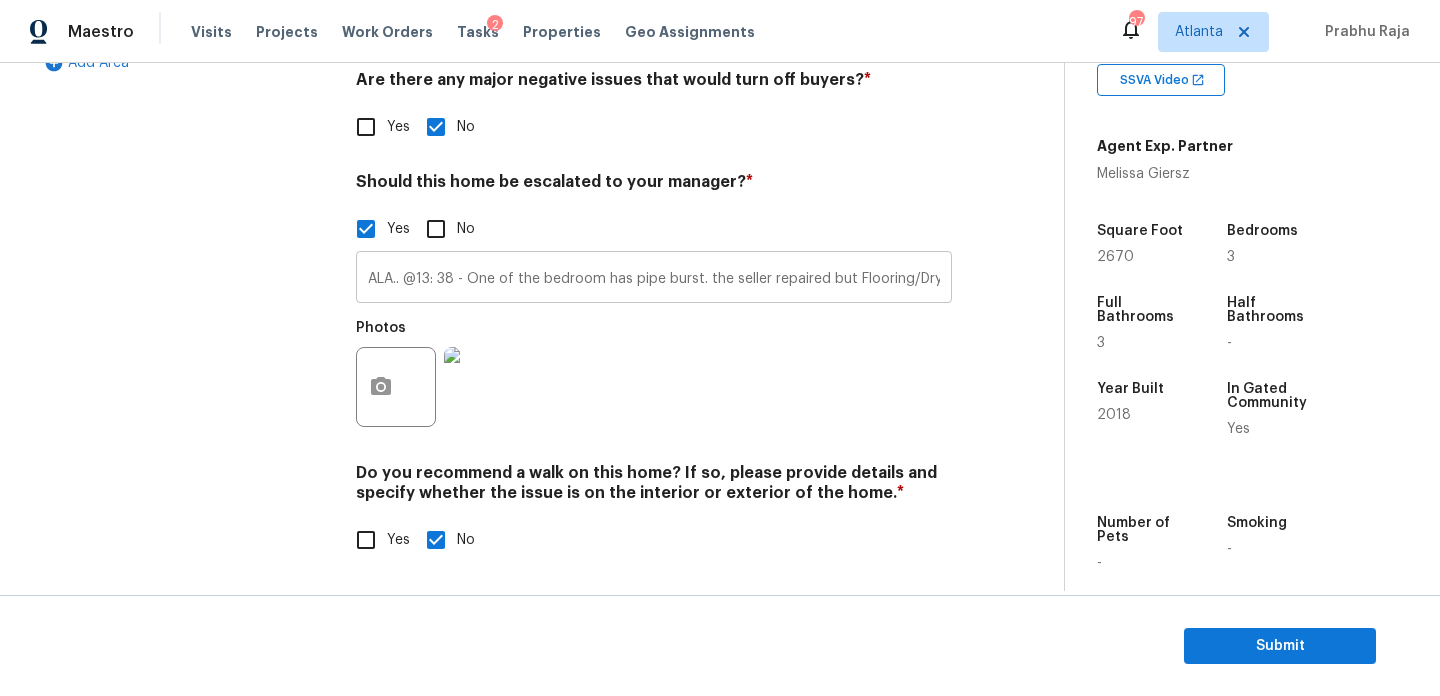 click on "ALA.. @13: 38 - One of the bedroom has pipe burst. the seller repaired but Flooring/Drywall need to be redone." at bounding box center [654, 279] 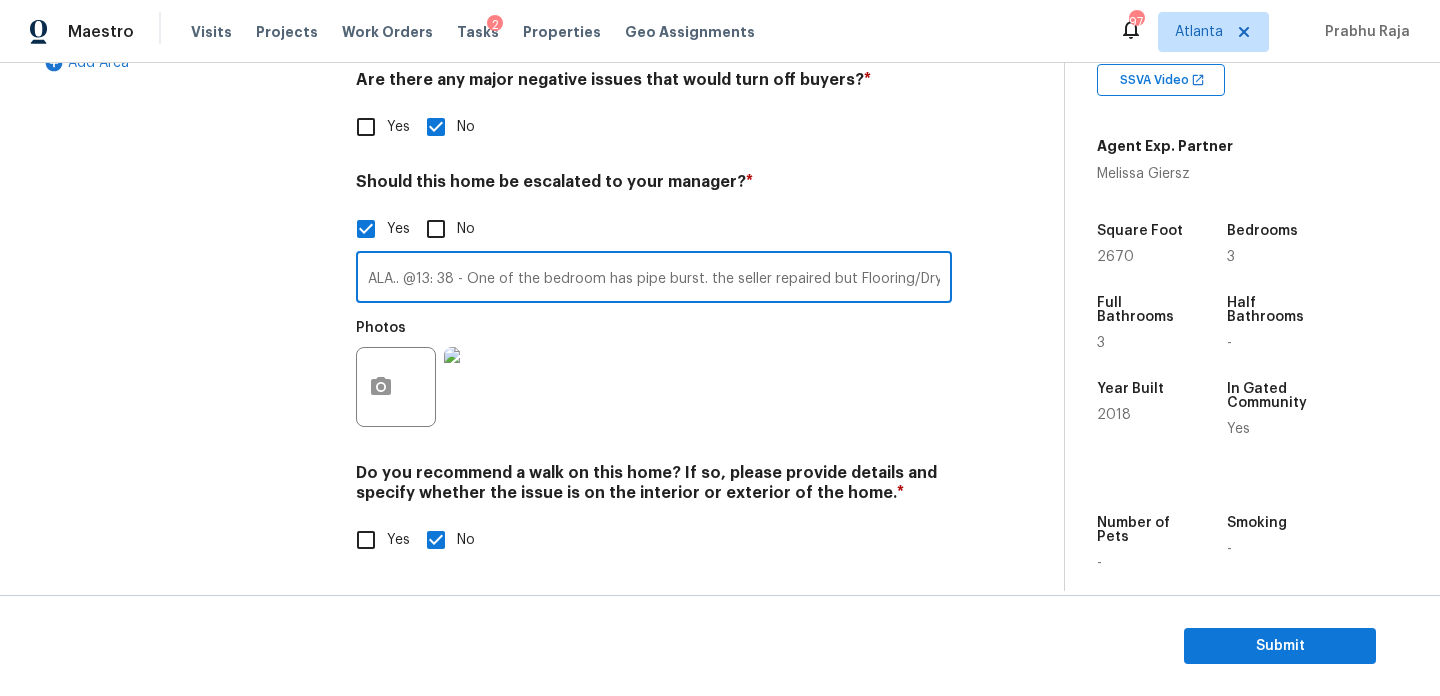click on "ALA.. @13: 38 - One of the bedroom has pipe burst. the seller repaired but Flooring/Drywall need to be redone." at bounding box center [654, 279] 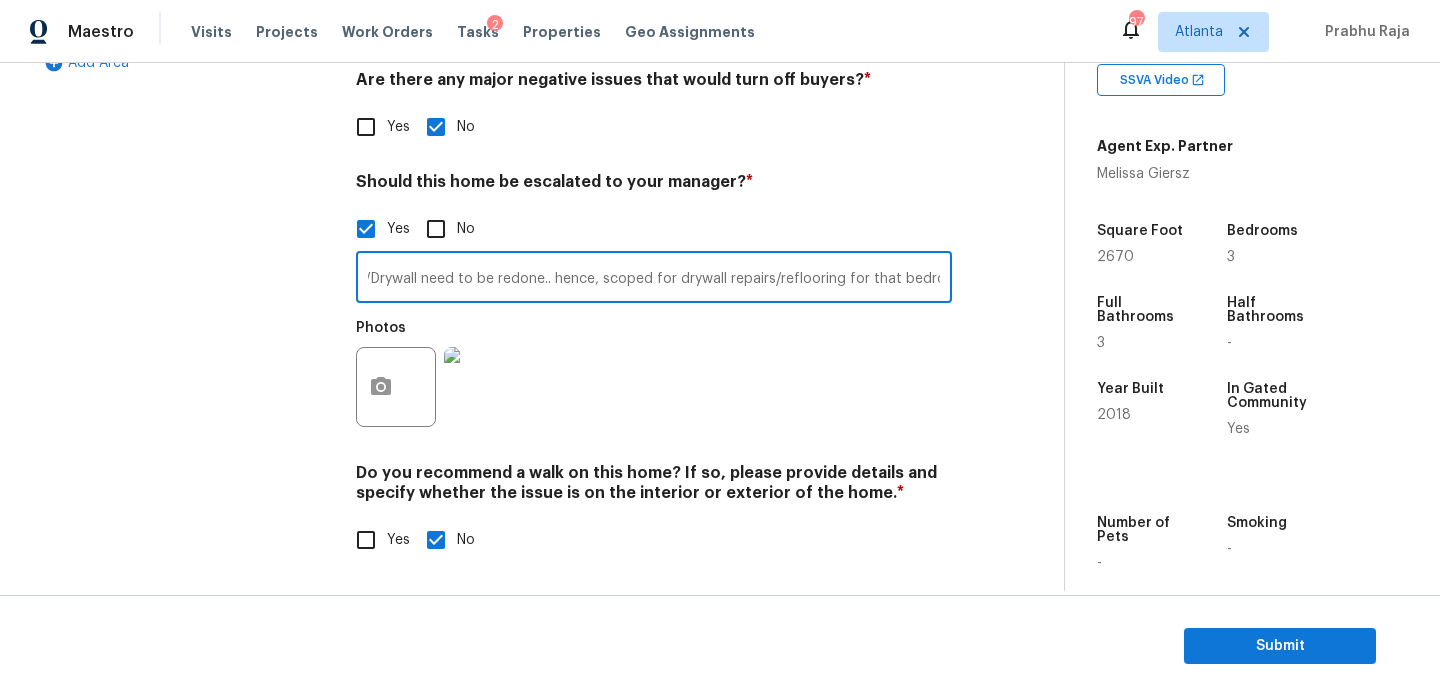 scroll, scrollTop: 0, scrollLeft: 562, axis: horizontal 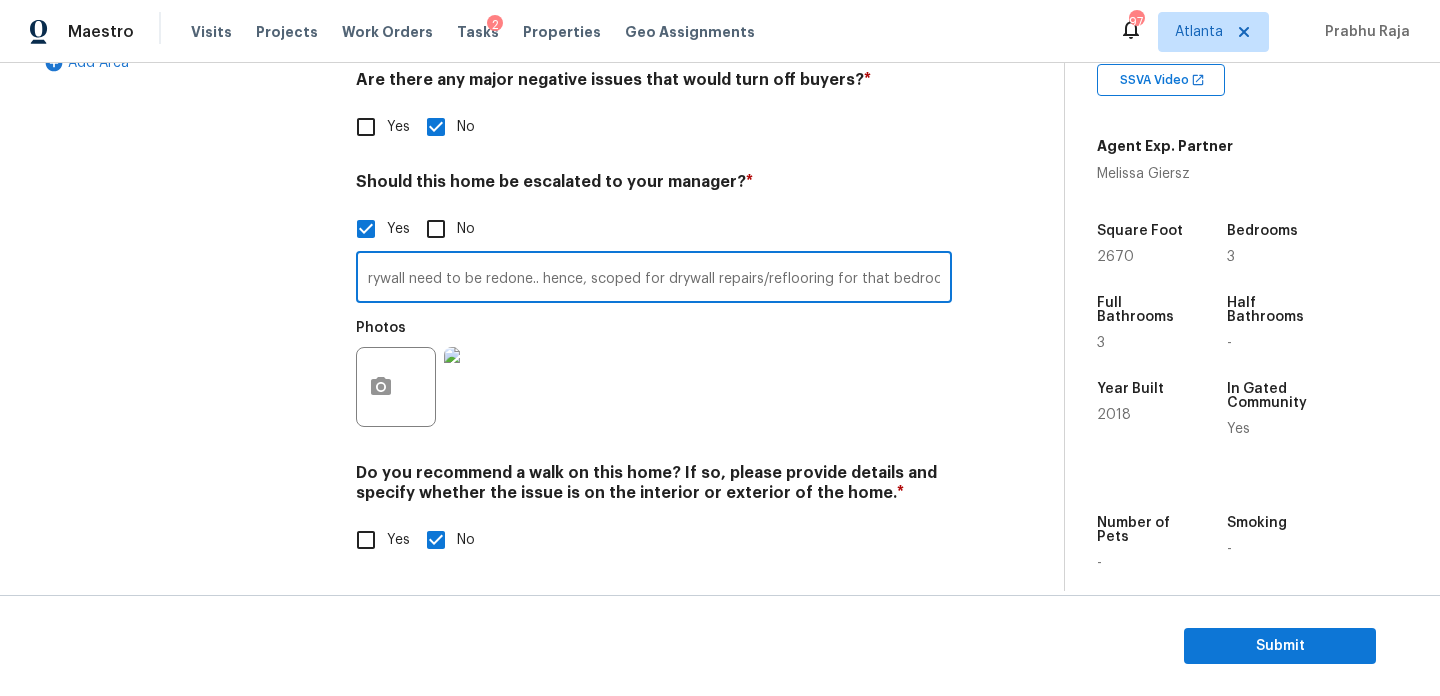 type on "ALA.. @13: 38 - One of the bedroom has pipe burst. the seller repaired but Flooring/Drywall need to be redone.. hence, scoped for drywall repairs/reflooring for that bedroom" 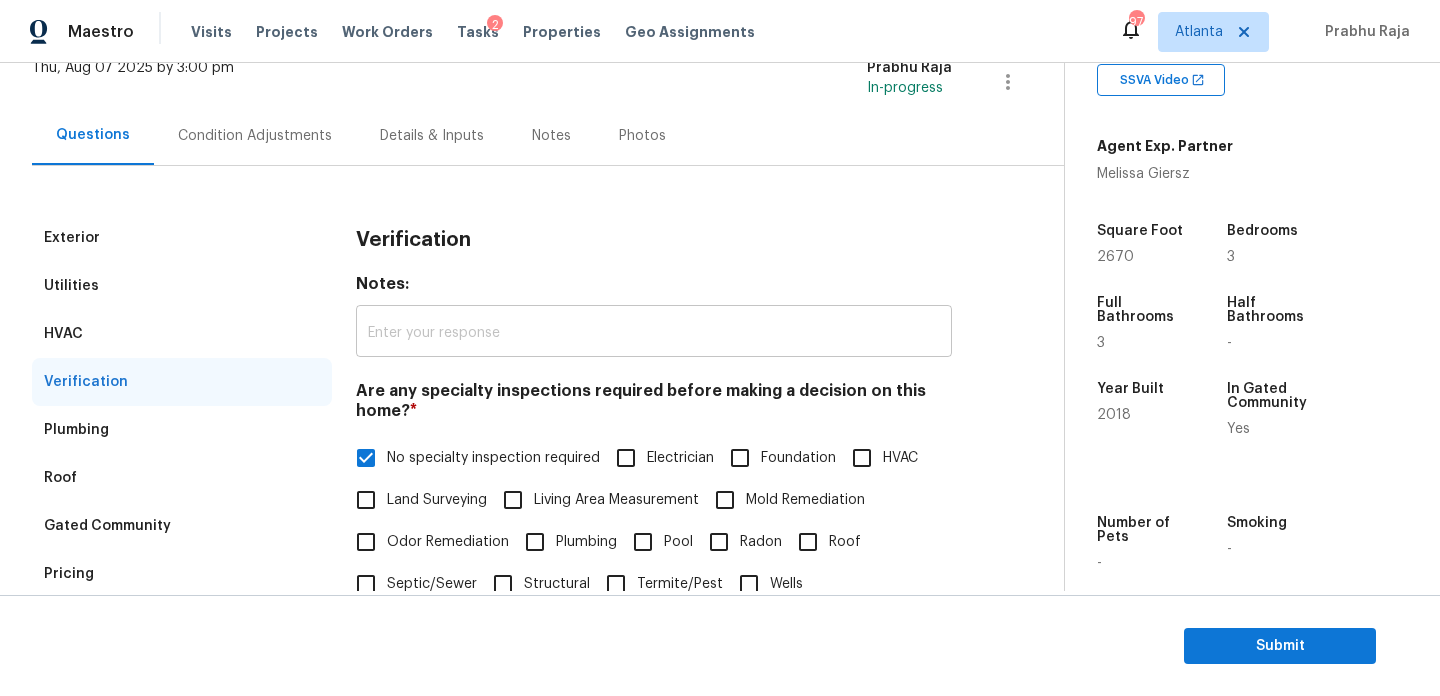 scroll, scrollTop: 125, scrollLeft: 0, axis: vertical 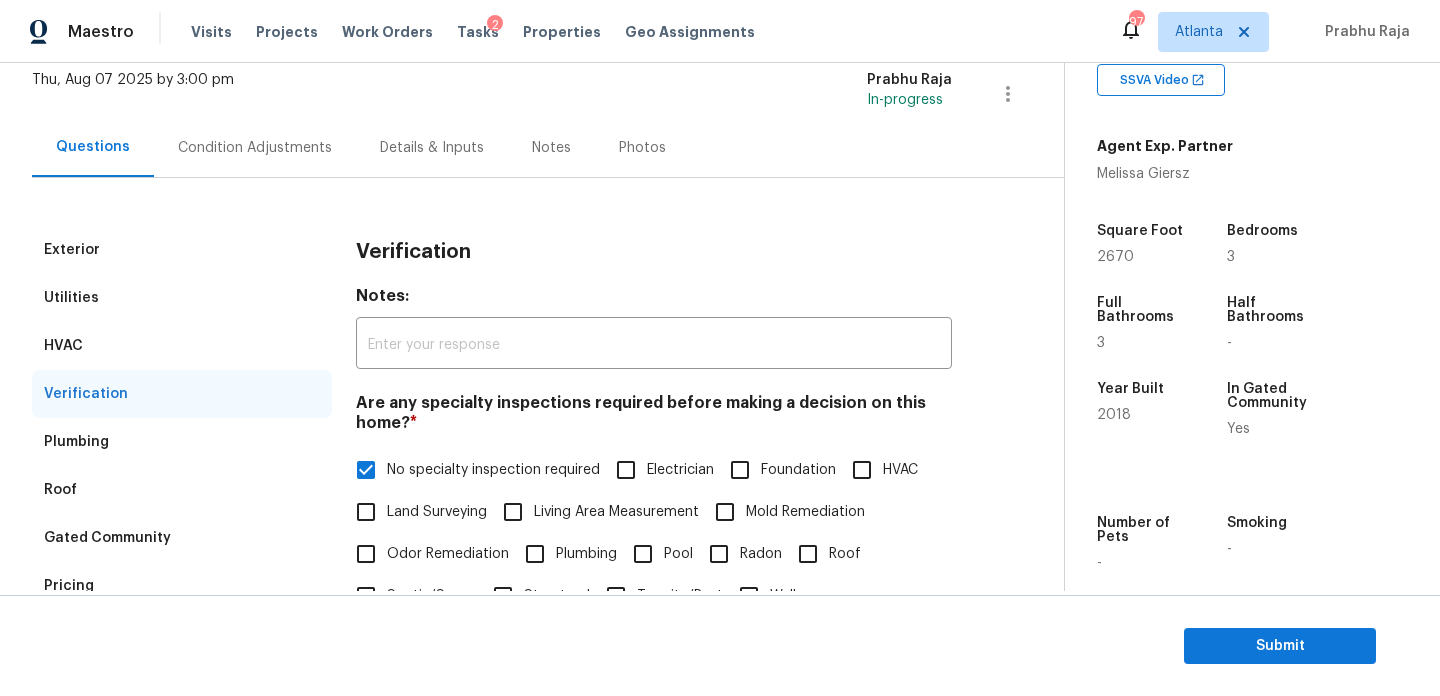 click on "Condition Adjustments" at bounding box center [255, 148] 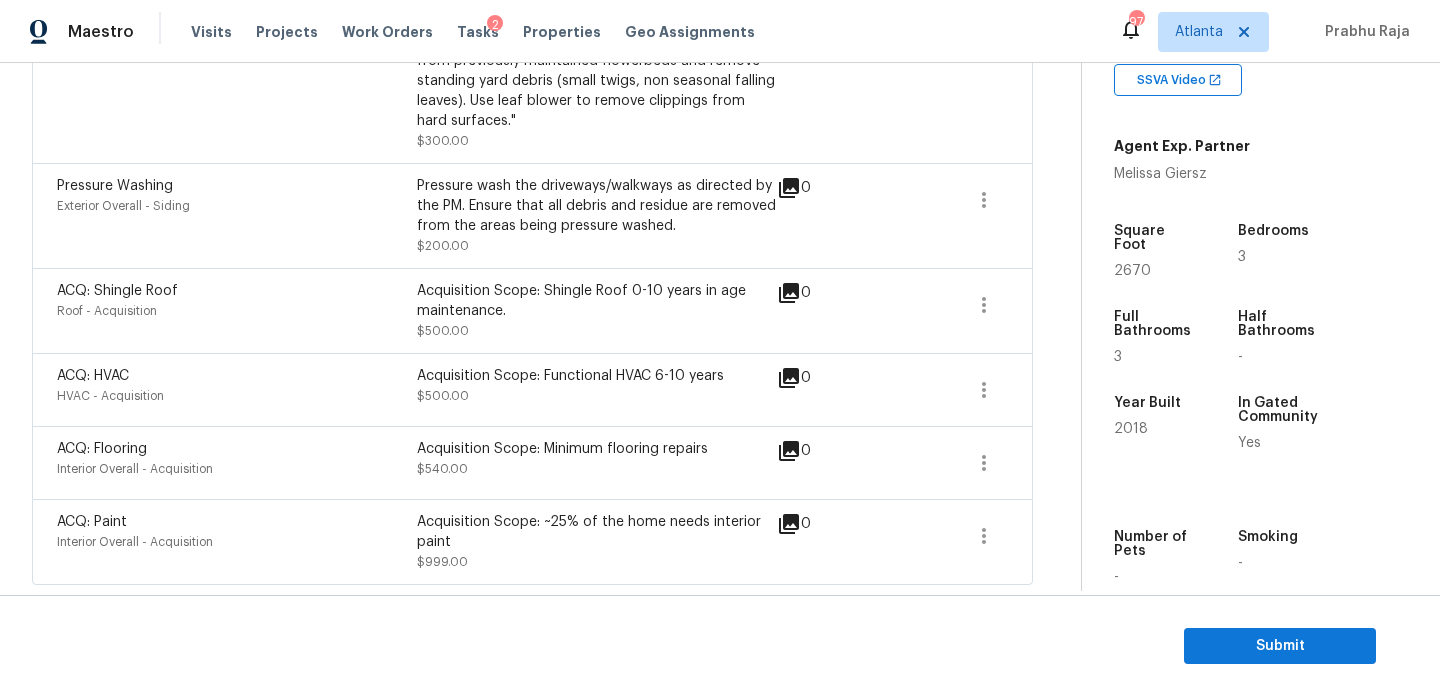 scroll, scrollTop: 0, scrollLeft: 0, axis: both 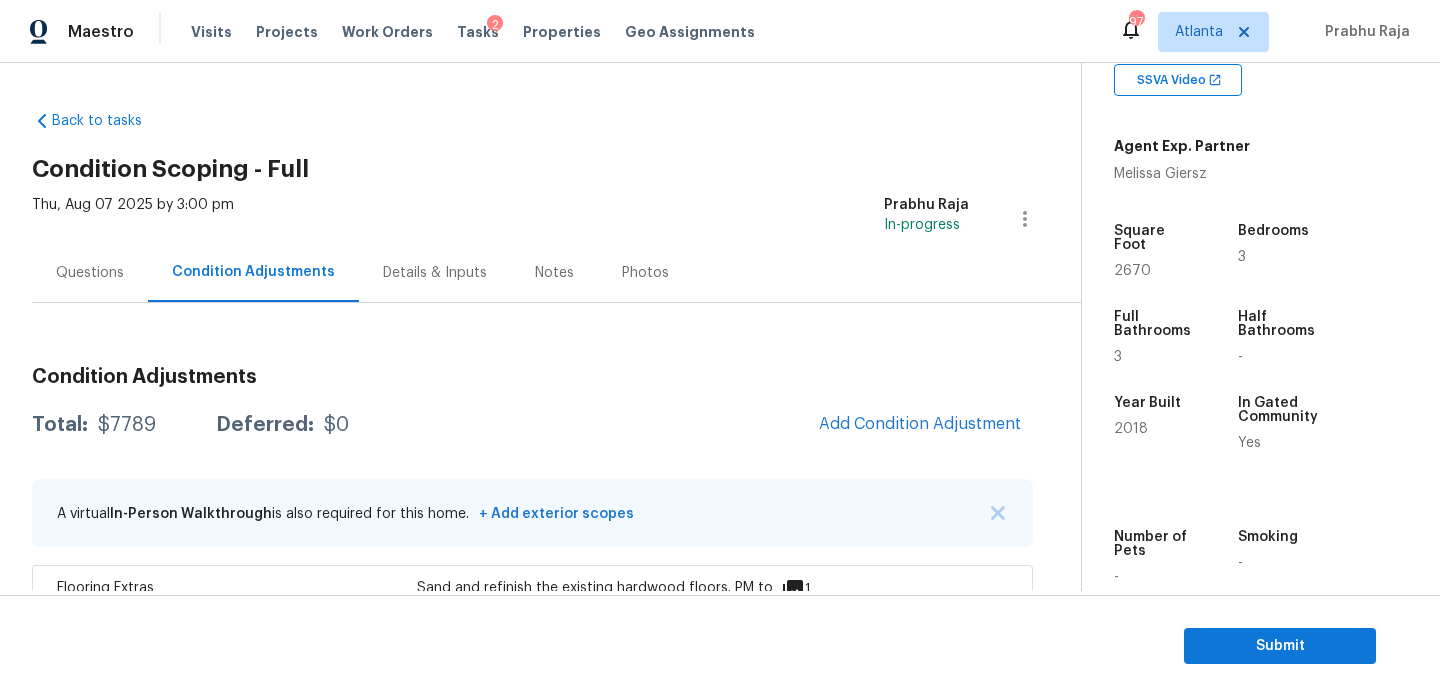 click on "Questions" at bounding box center (90, 273) 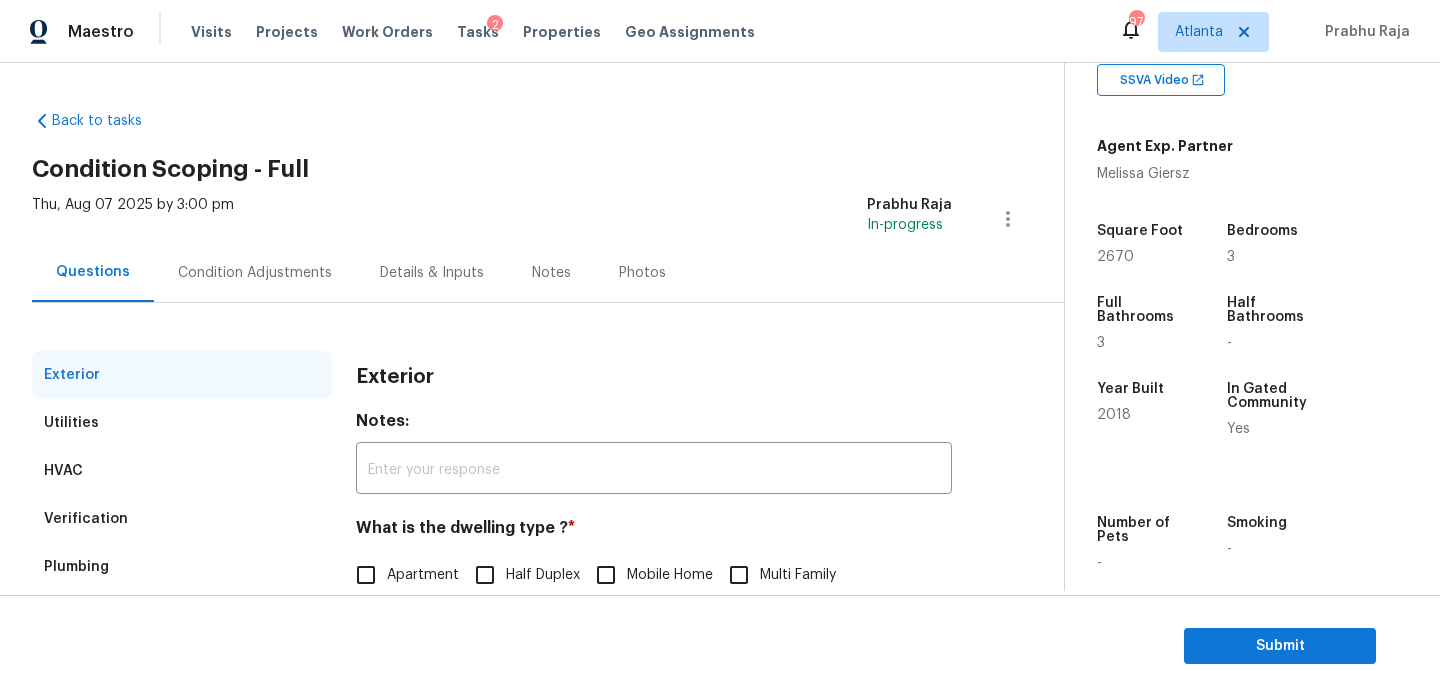 scroll, scrollTop: 267, scrollLeft: 0, axis: vertical 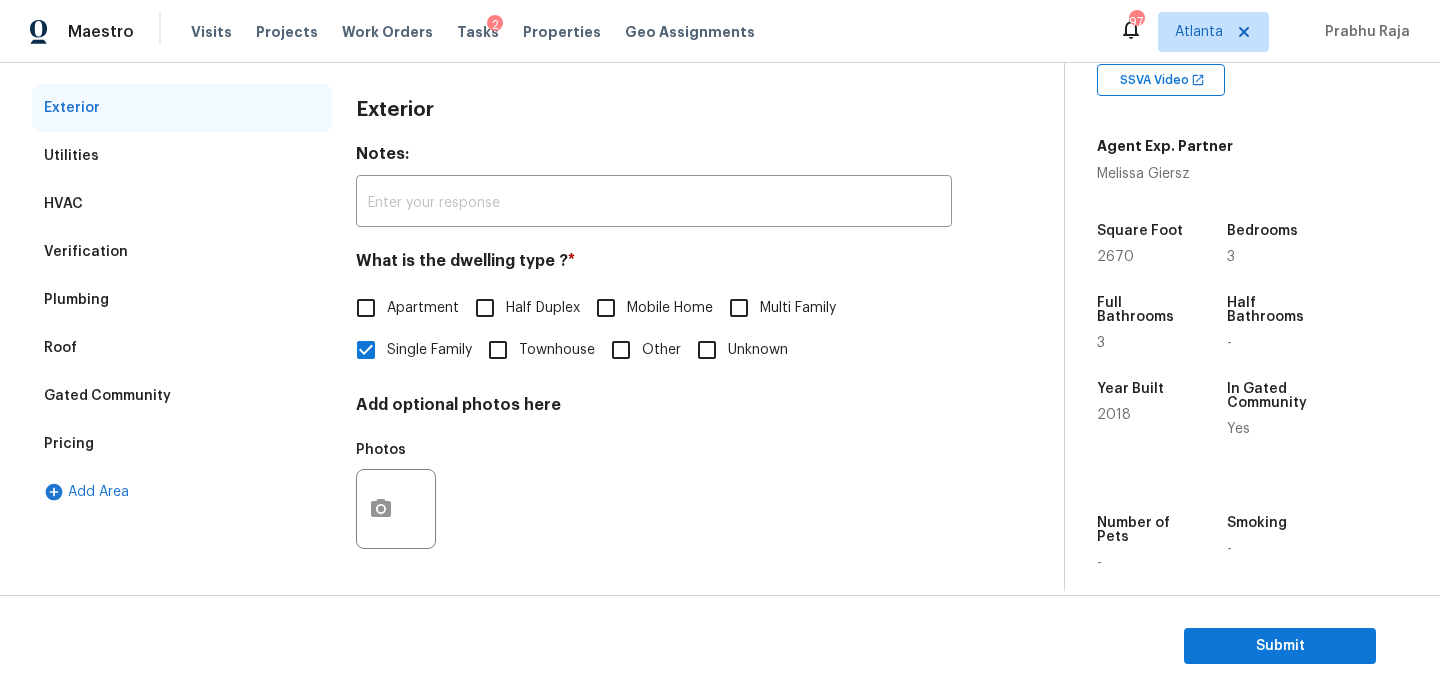click on "Pricing" at bounding box center (182, 444) 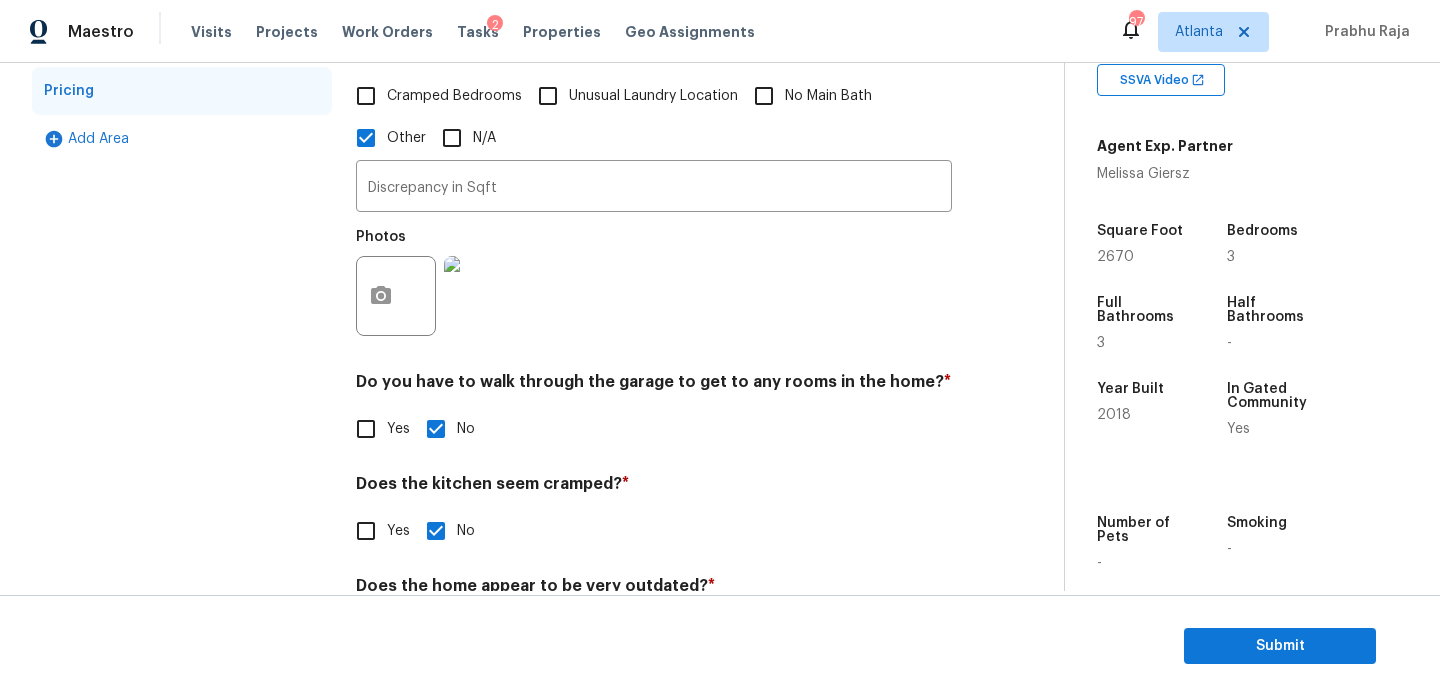 scroll, scrollTop: 0, scrollLeft: 0, axis: both 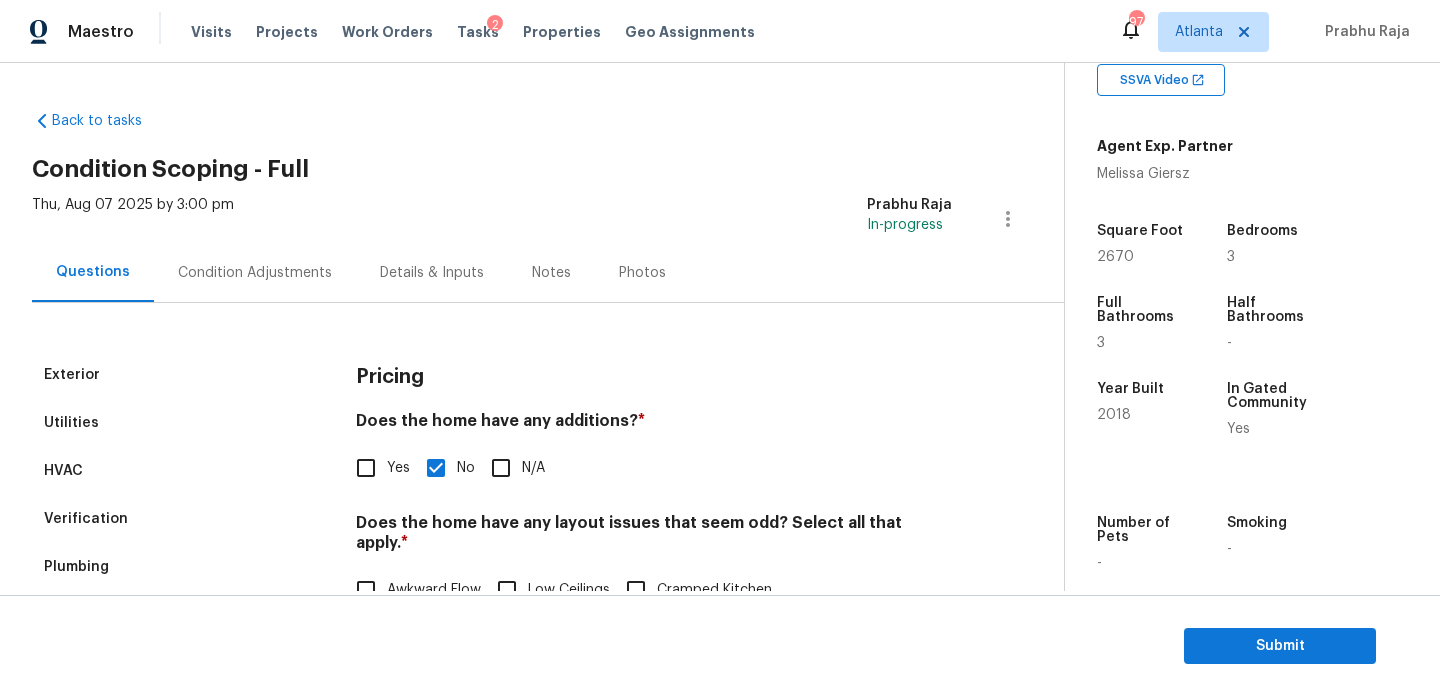 click on "Condition Adjustments" at bounding box center [255, 273] 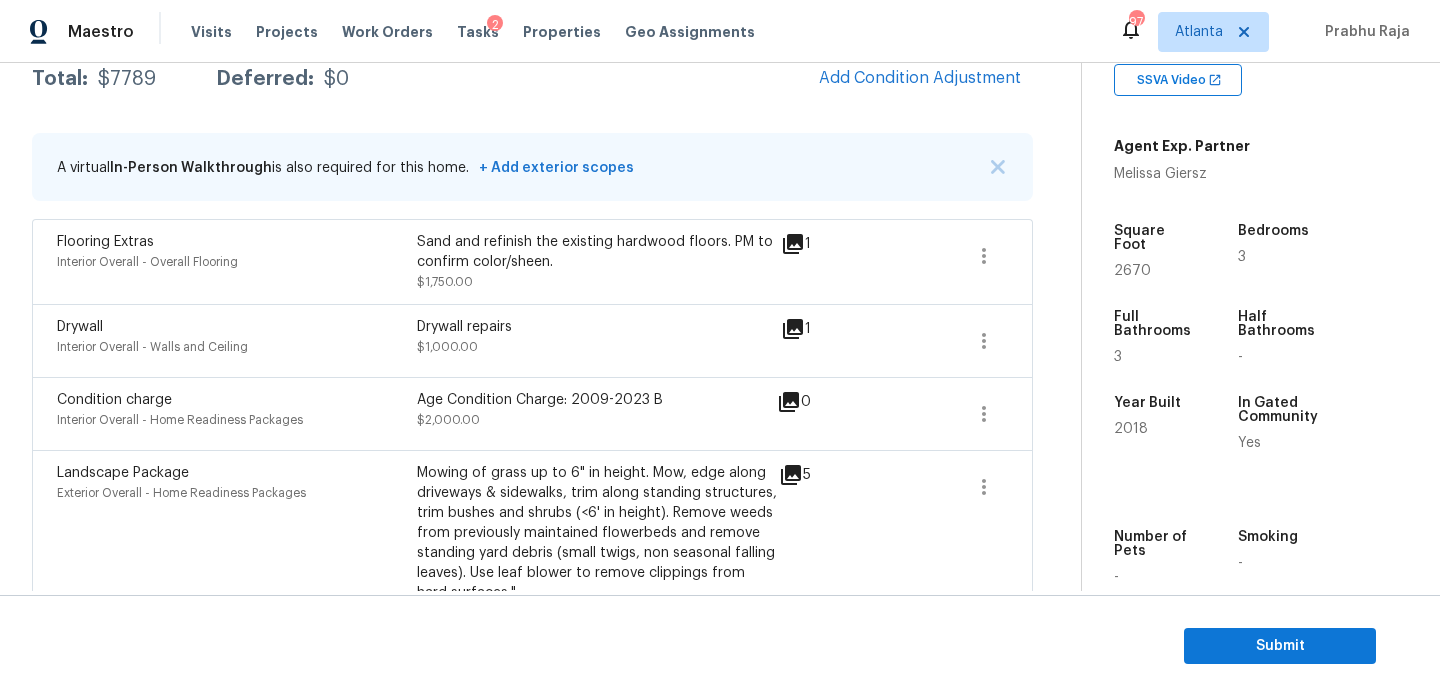 scroll, scrollTop: 342, scrollLeft: 0, axis: vertical 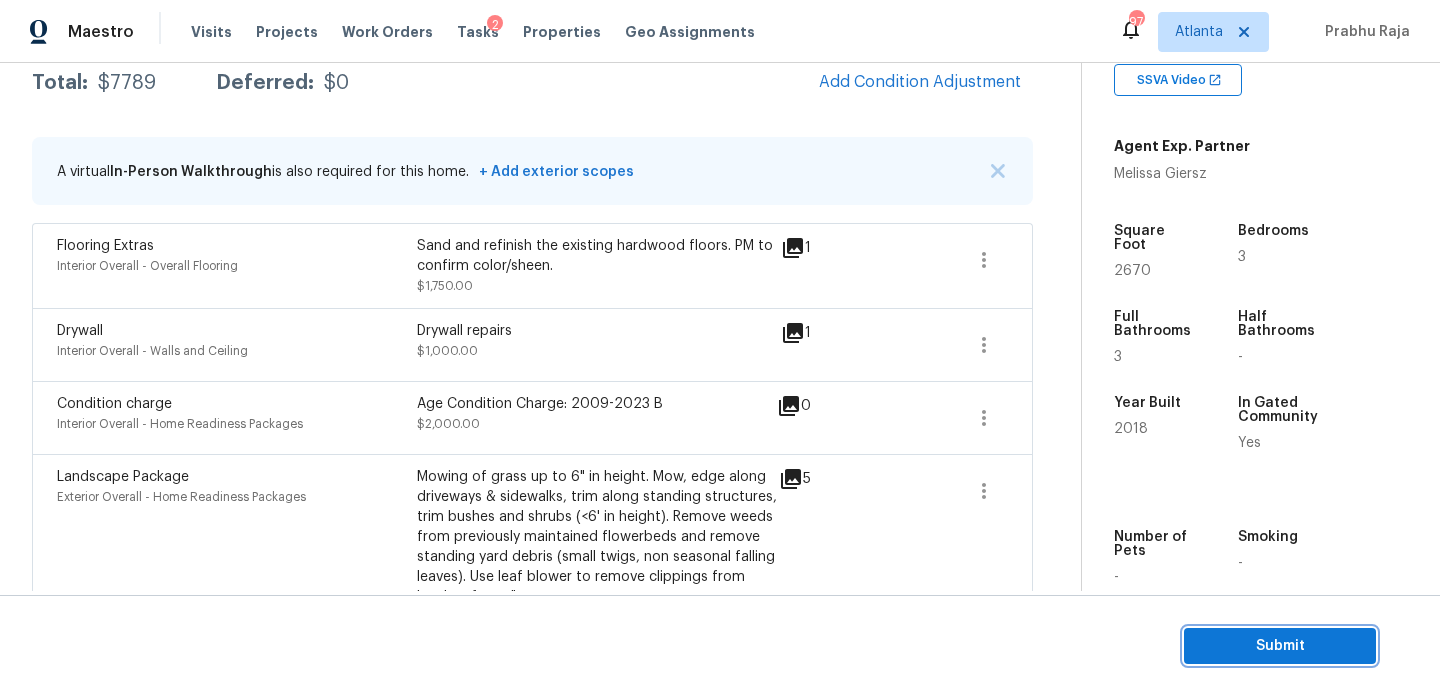click on "Submit" at bounding box center [1280, 646] 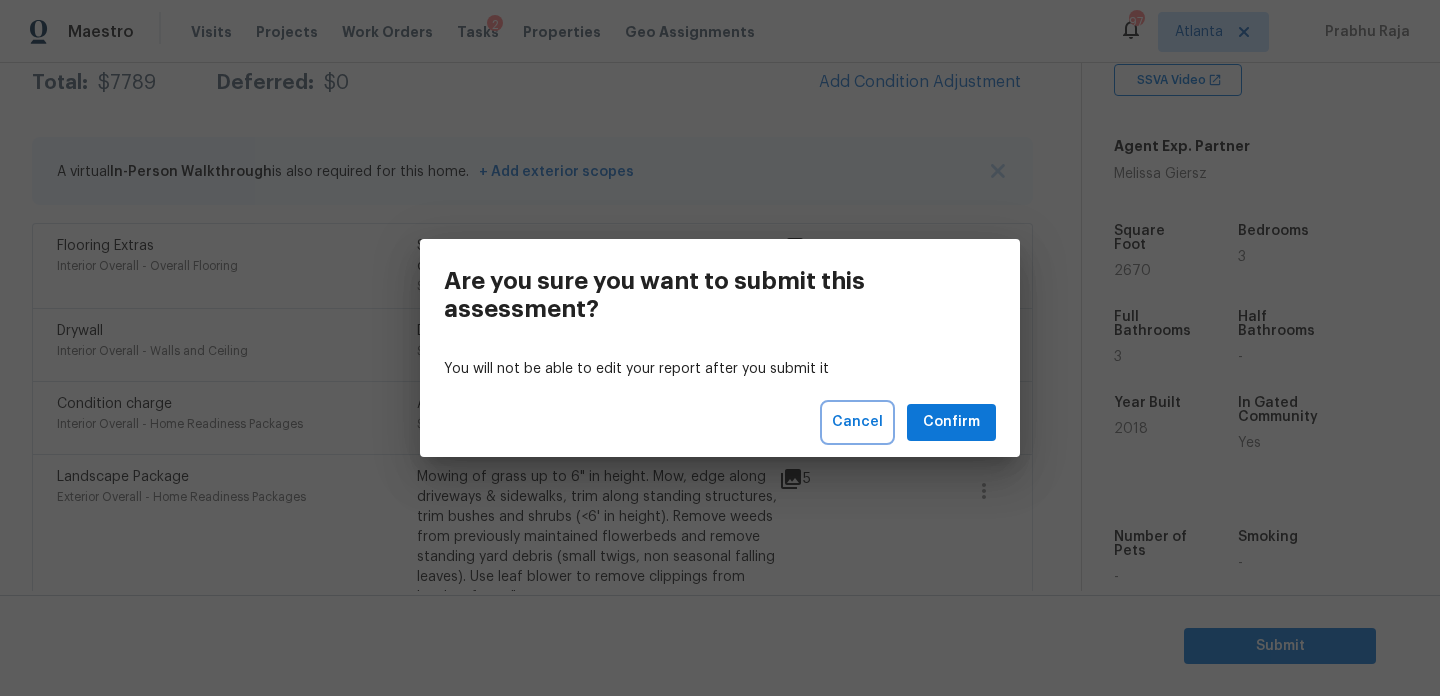 click on "Cancel" at bounding box center (857, 422) 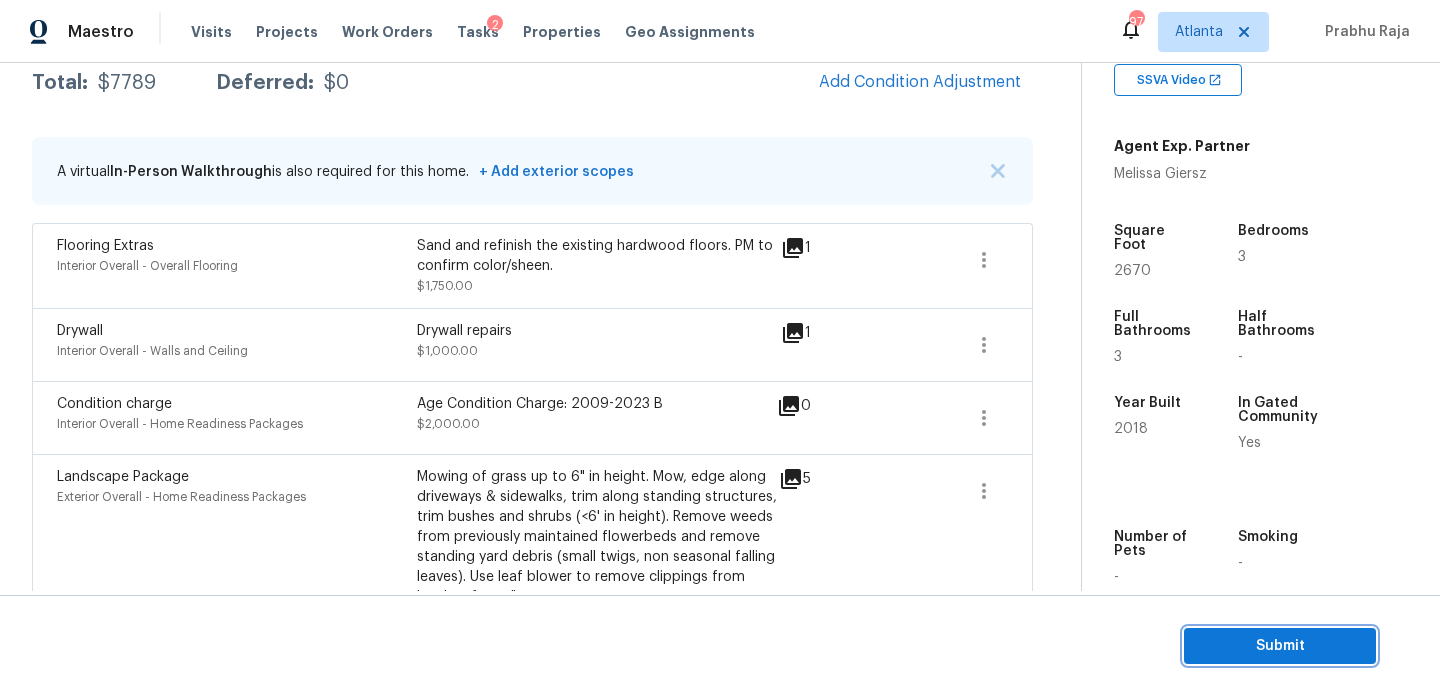 click on "Submit" at bounding box center [1280, 646] 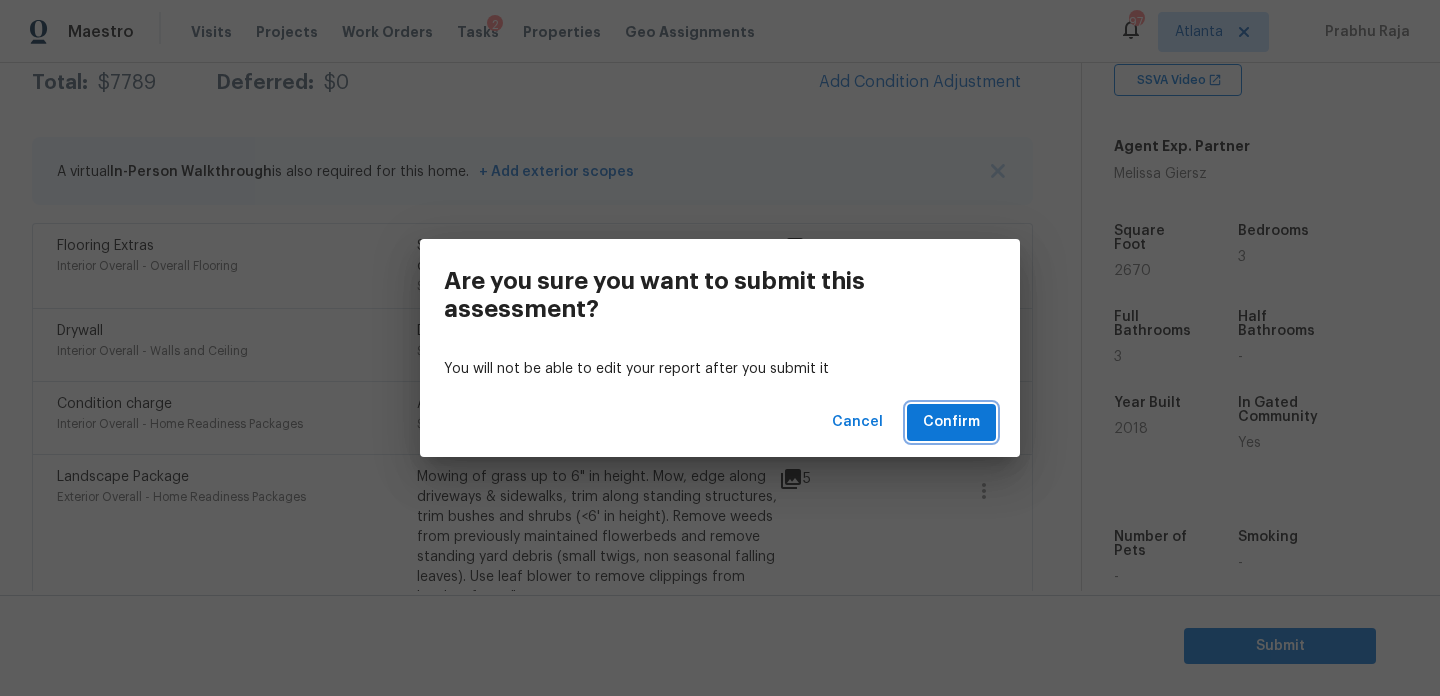 click on "Confirm" at bounding box center [951, 422] 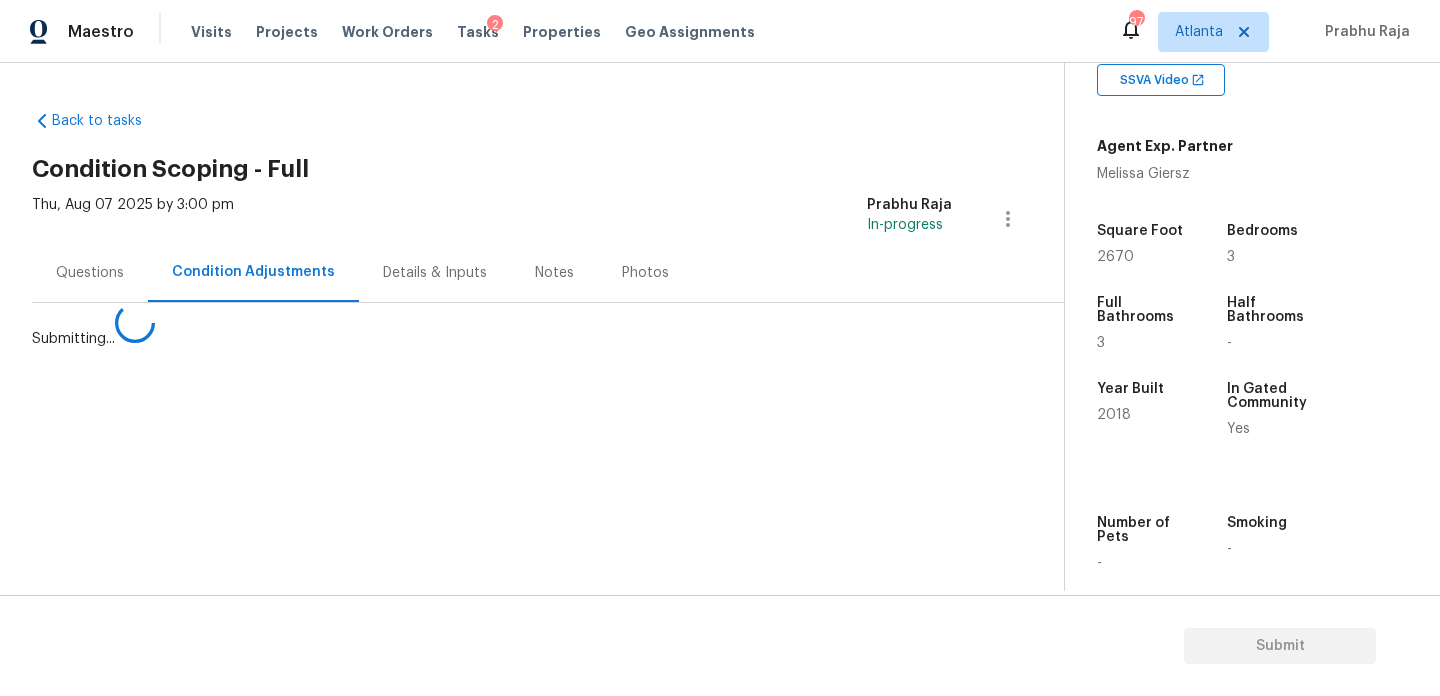scroll, scrollTop: 0, scrollLeft: 0, axis: both 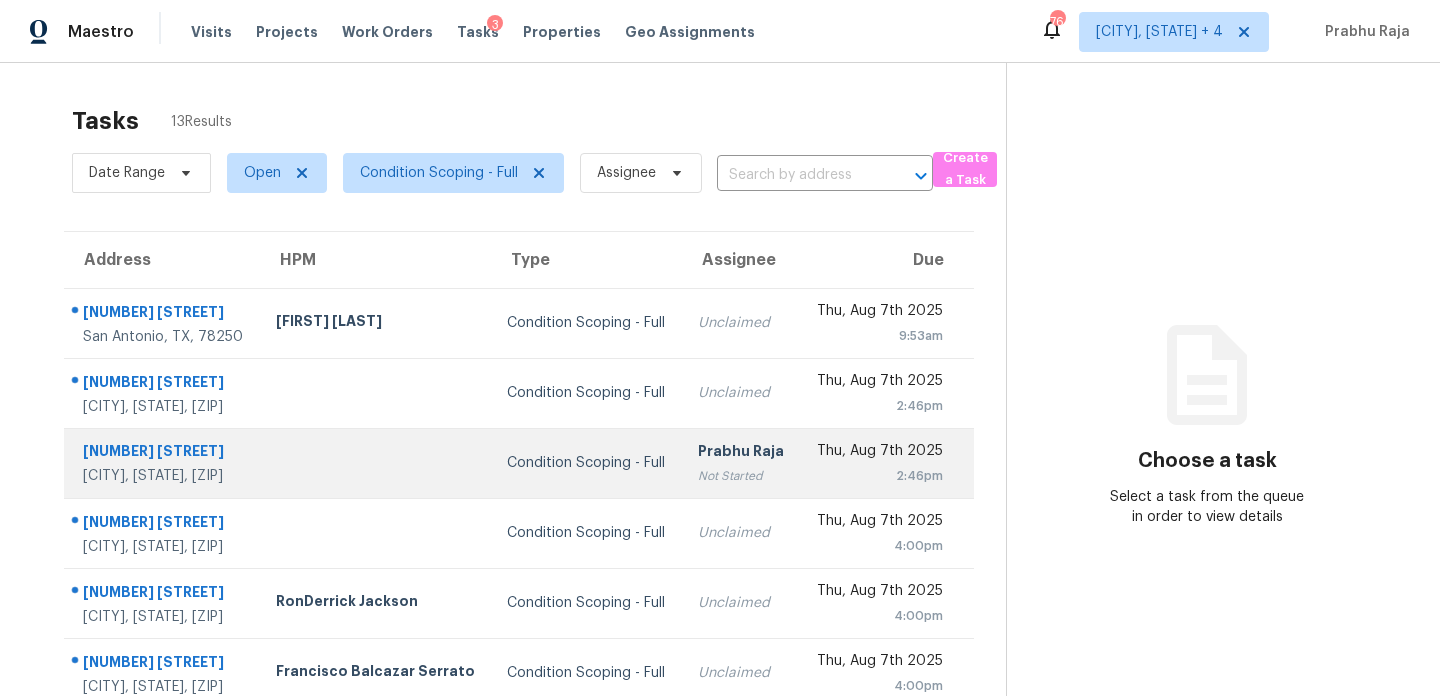 click on "[FIRST] [LAST] Not Started" at bounding box center [741, 463] 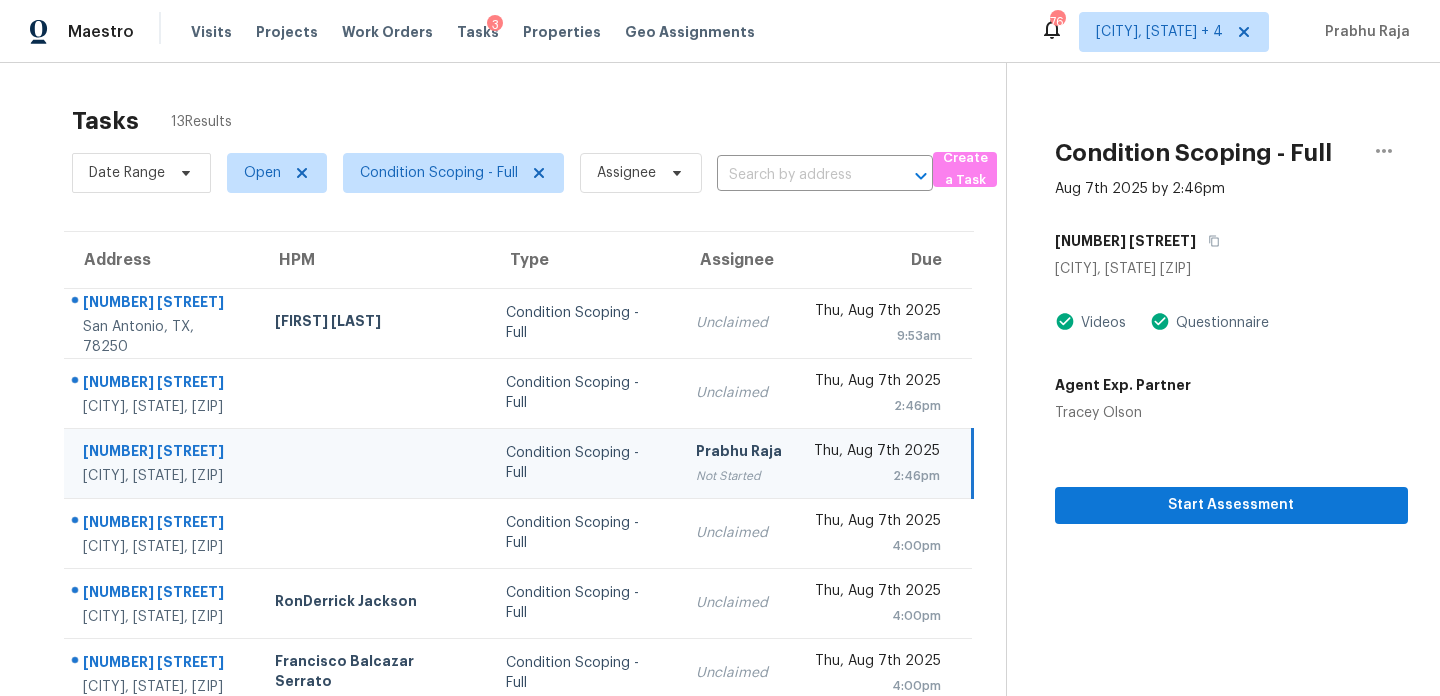 click on "Not Started" at bounding box center [739, 476] 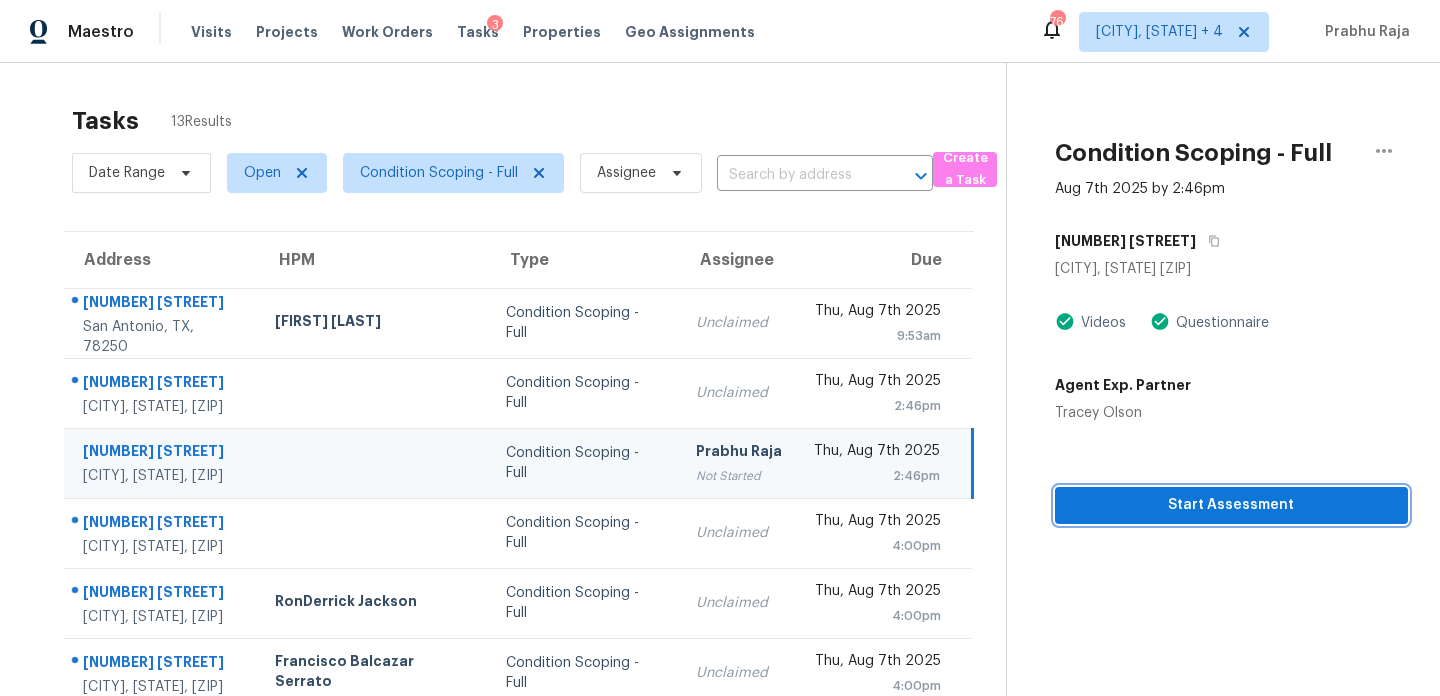 click on "Start Assessment" at bounding box center (1231, 505) 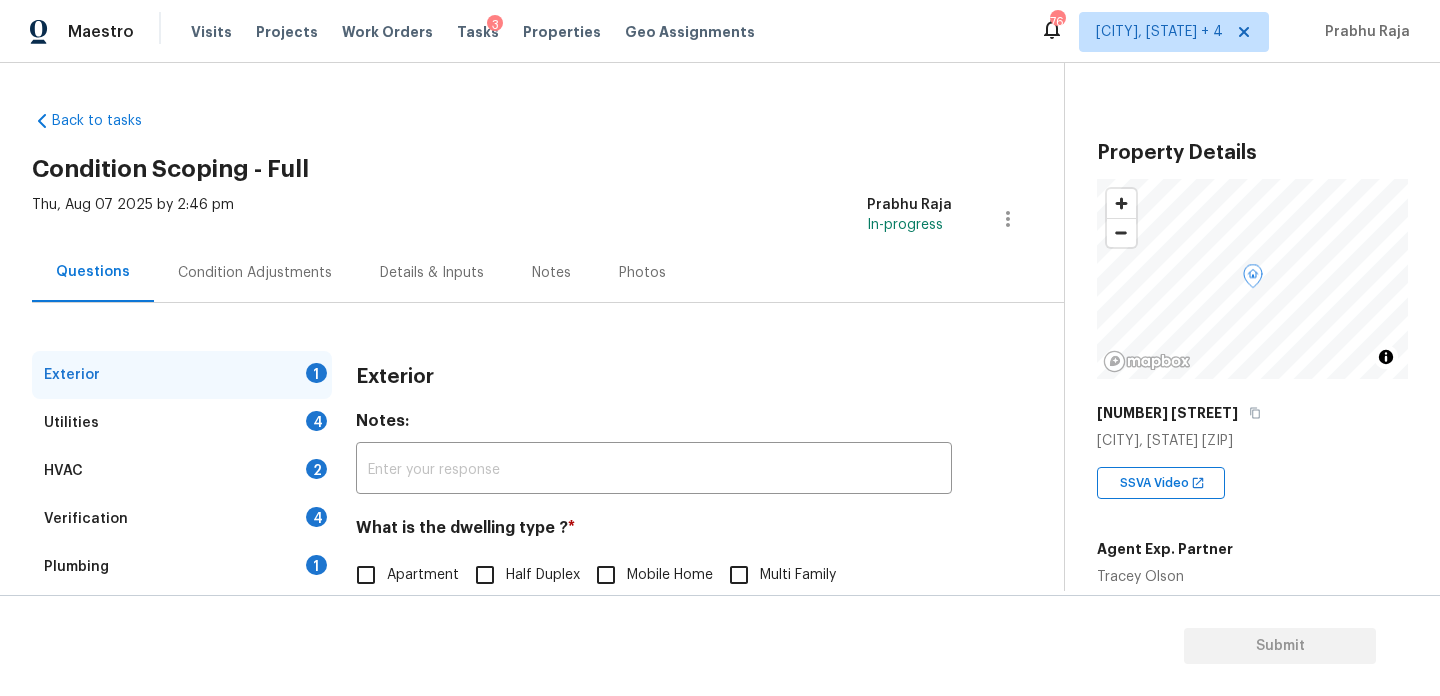 click on "Condition Adjustments" at bounding box center [255, 273] 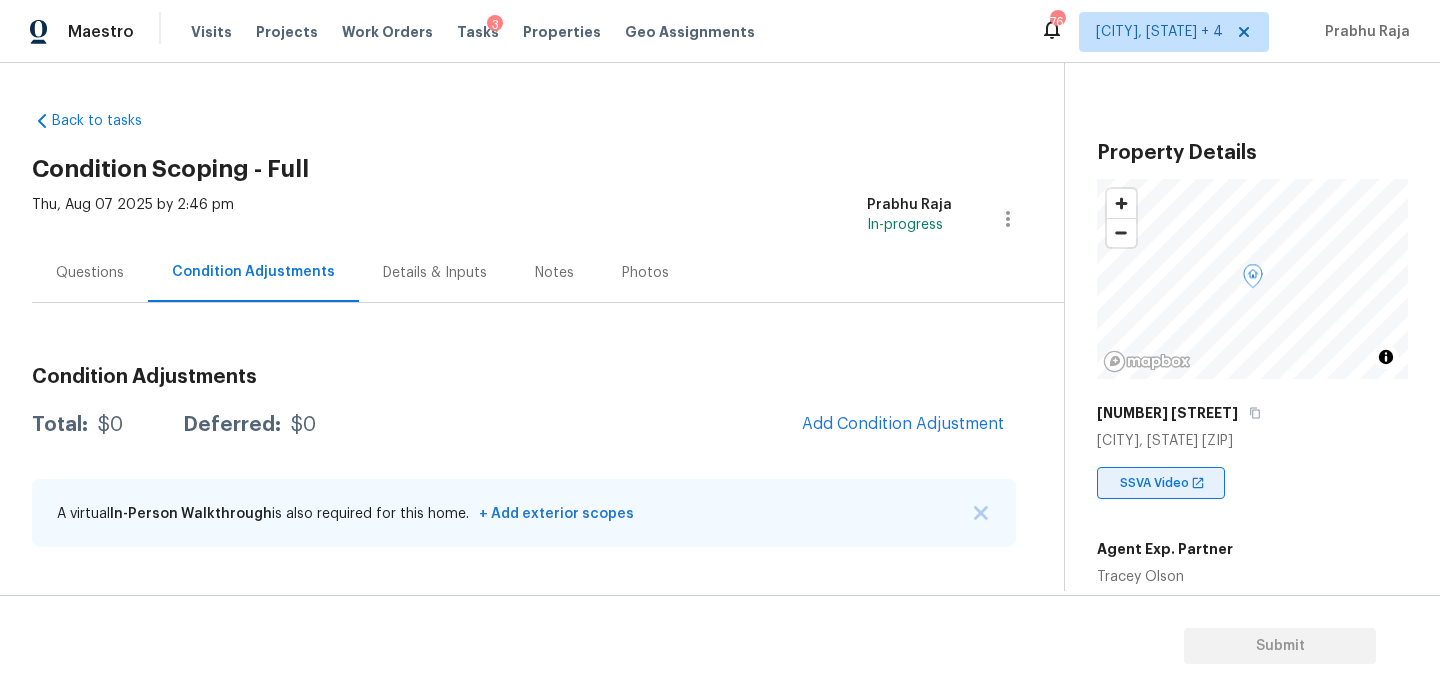 scroll, scrollTop: 351, scrollLeft: 0, axis: vertical 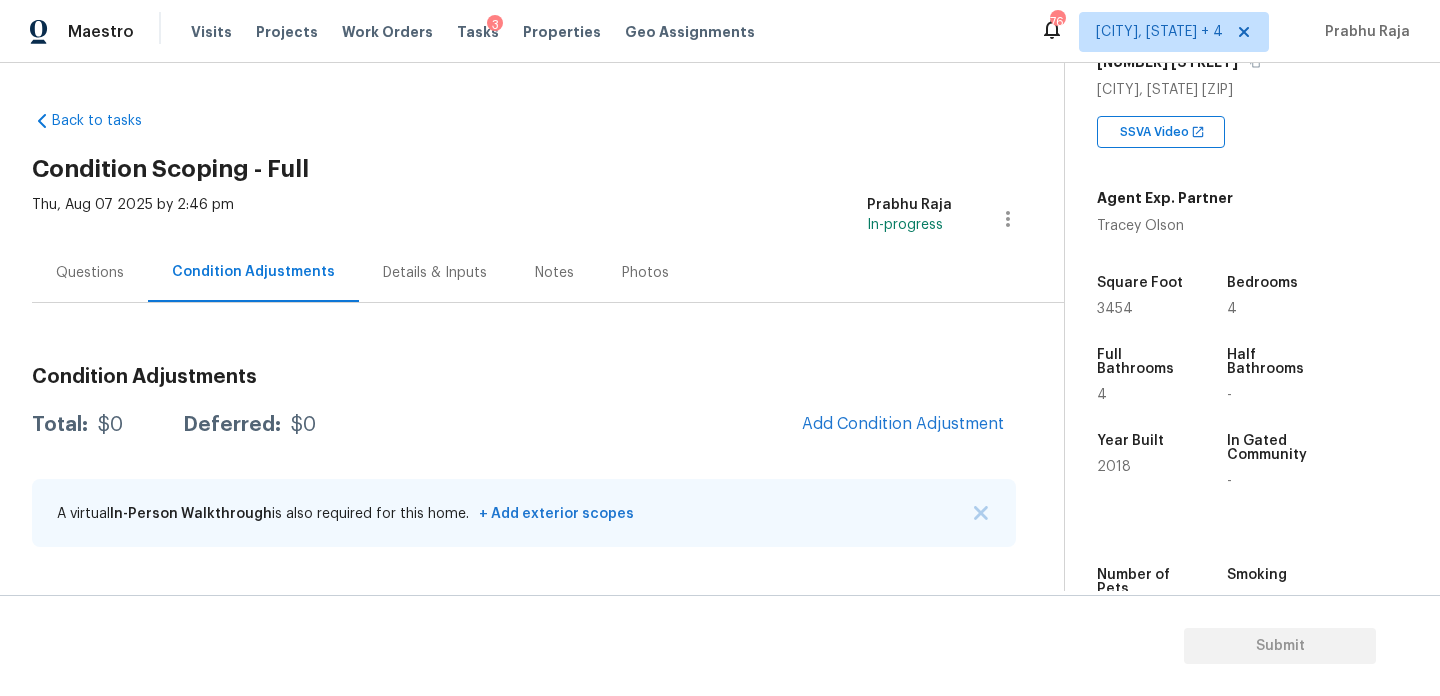 click on "Condition Adjustments Total:  $0 Deferred:  $0 Add Condition Adjustment A virtual  In-Person Walkthrough  is also required for this home.   + Add exterior scopes" at bounding box center (524, 458) 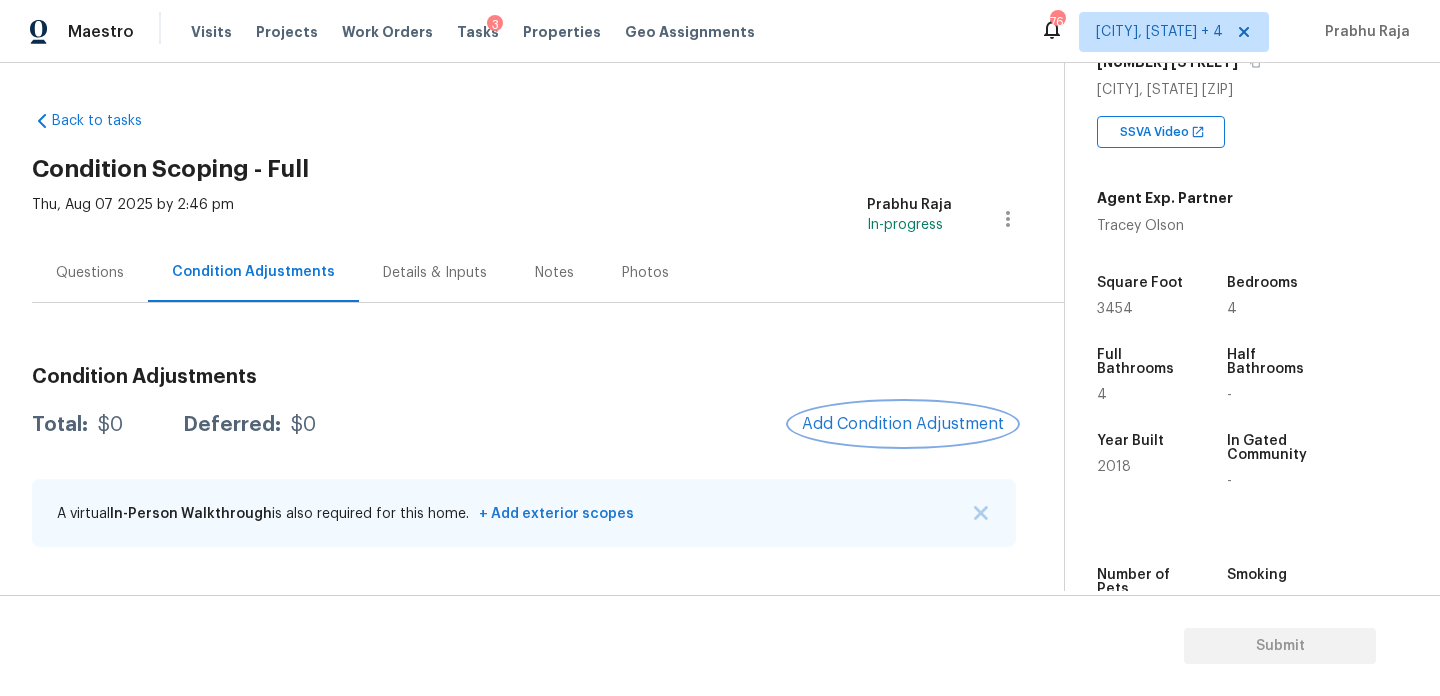 click on "Add Condition Adjustment" at bounding box center (903, 424) 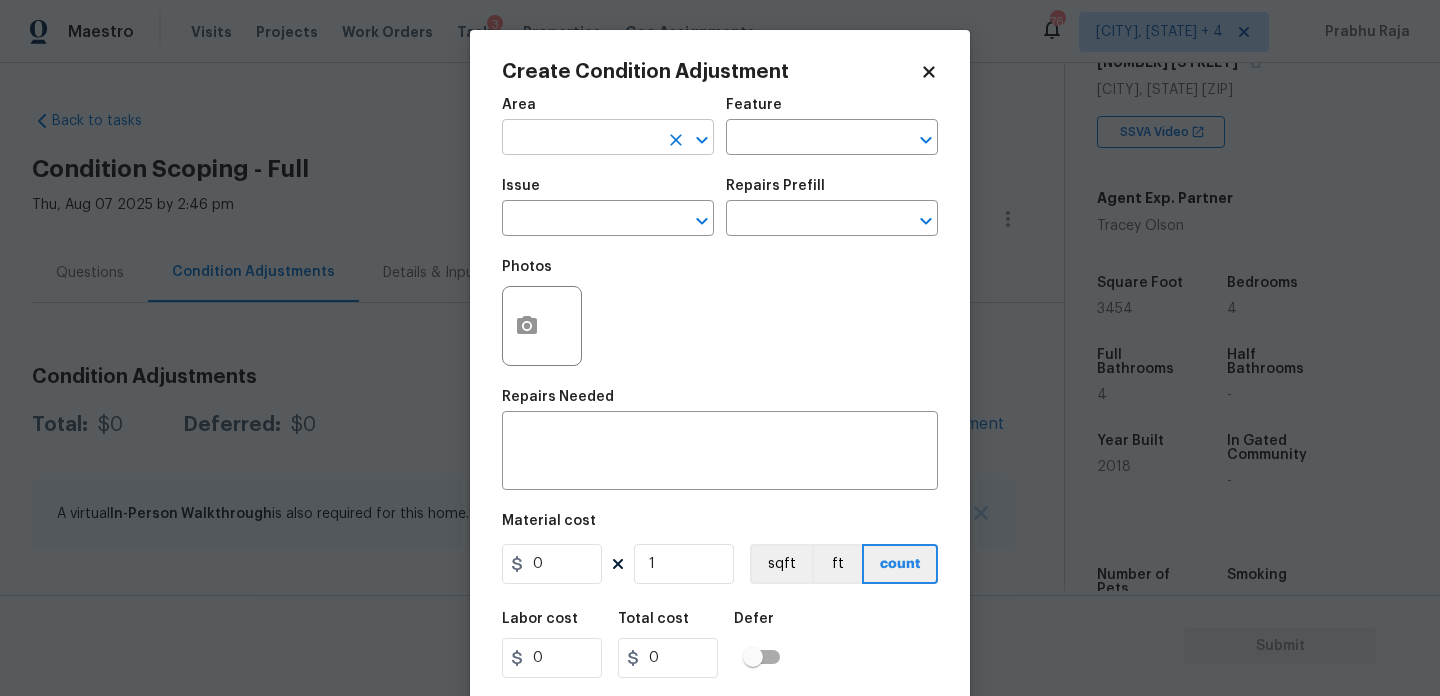 click at bounding box center (580, 139) 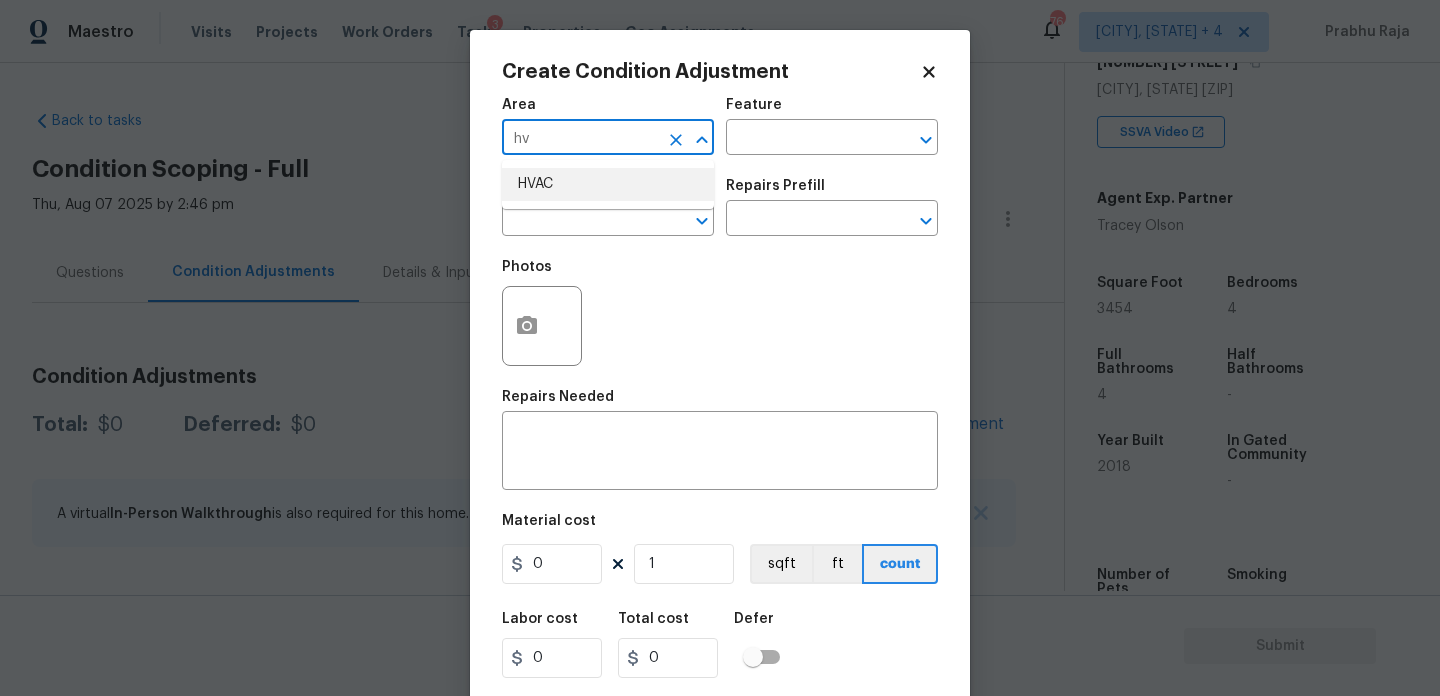 click on "HVAC" at bounding box center [608, 184] 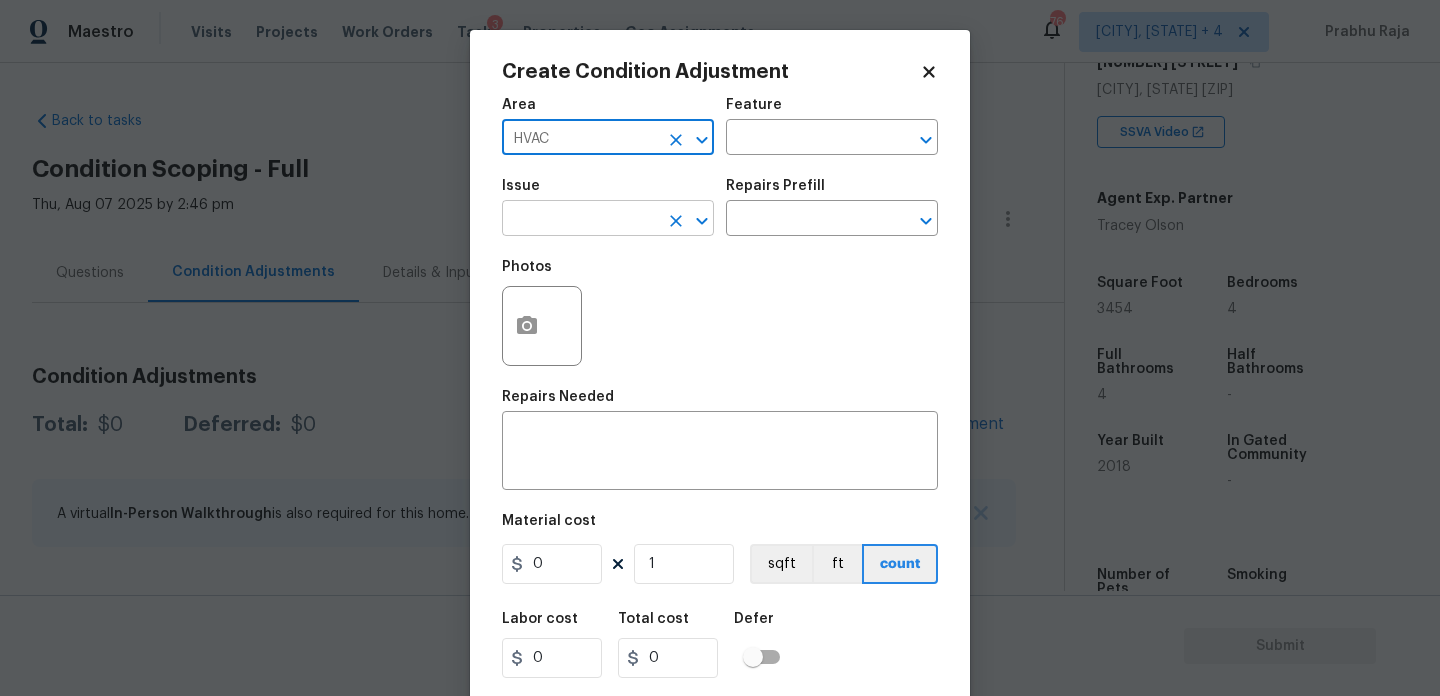 type on "HVAC" 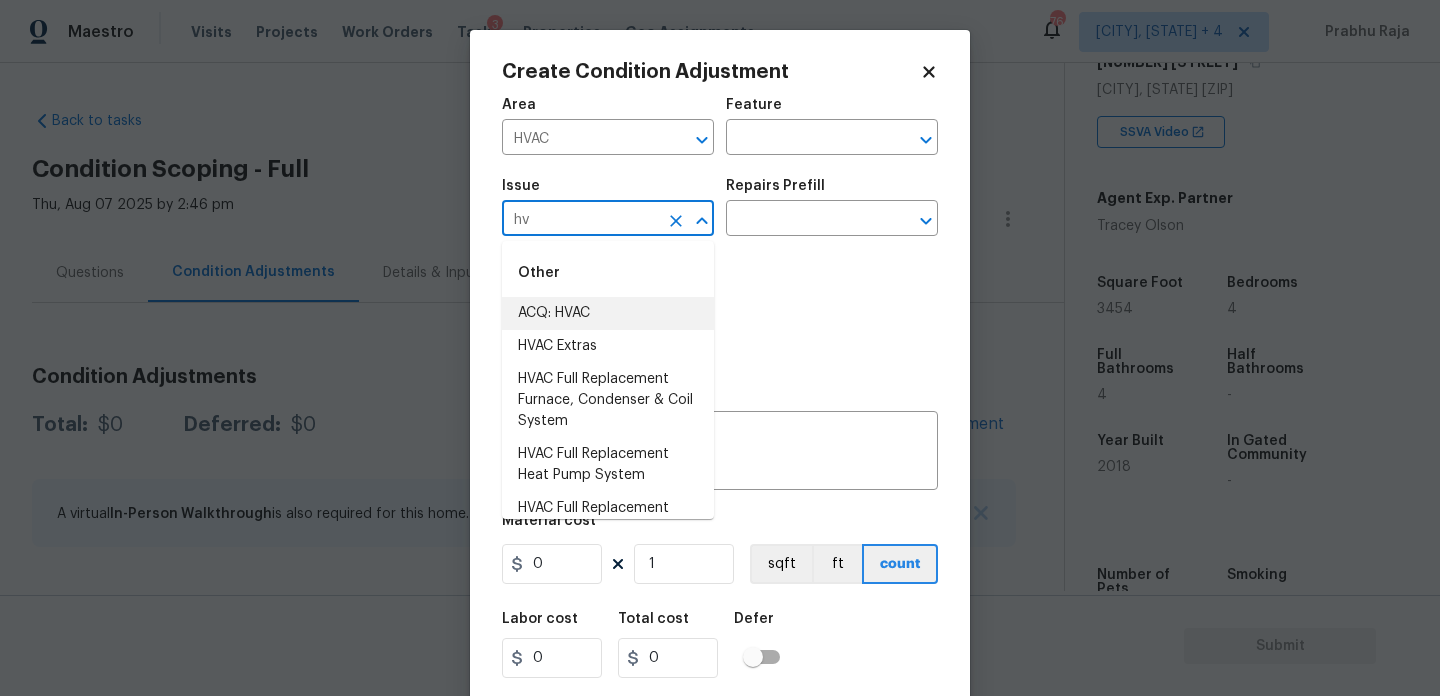 click on "ACQ: HVAC" at bounding box center (608, 313) 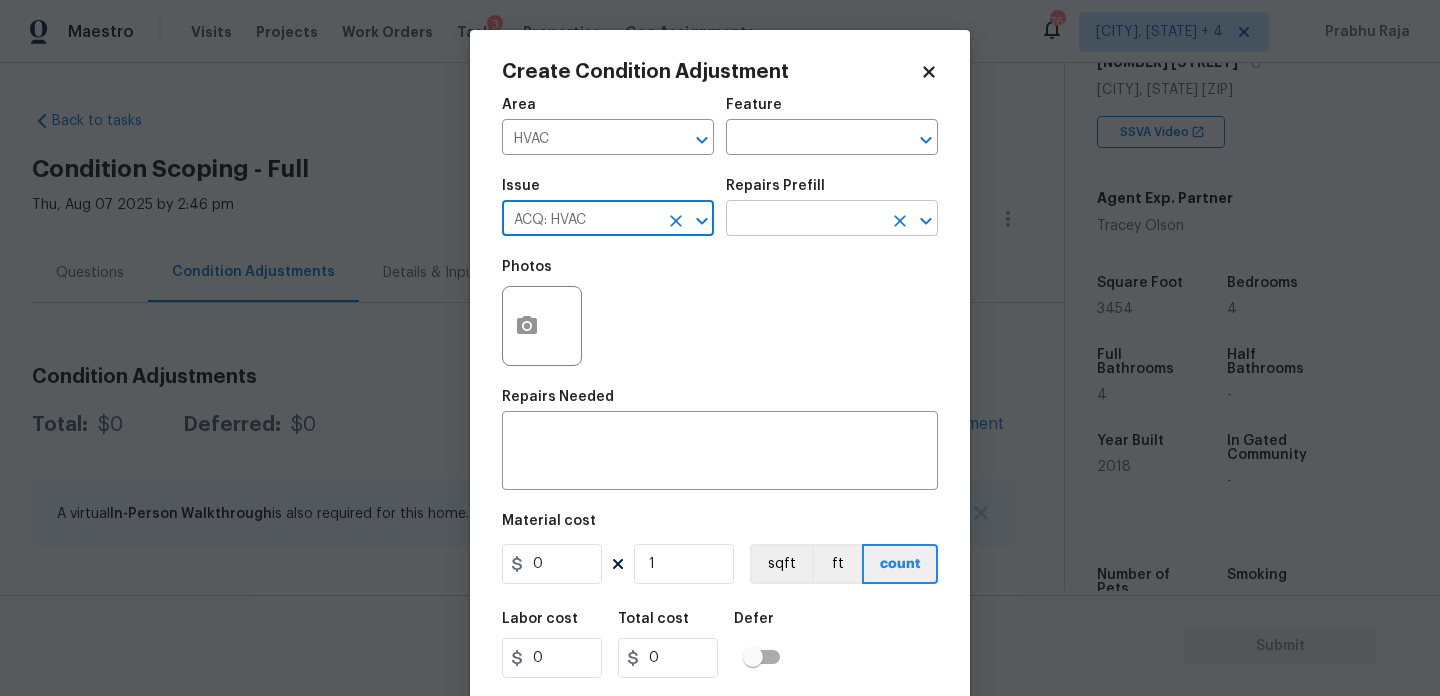 type on "ACQ: HVAC" 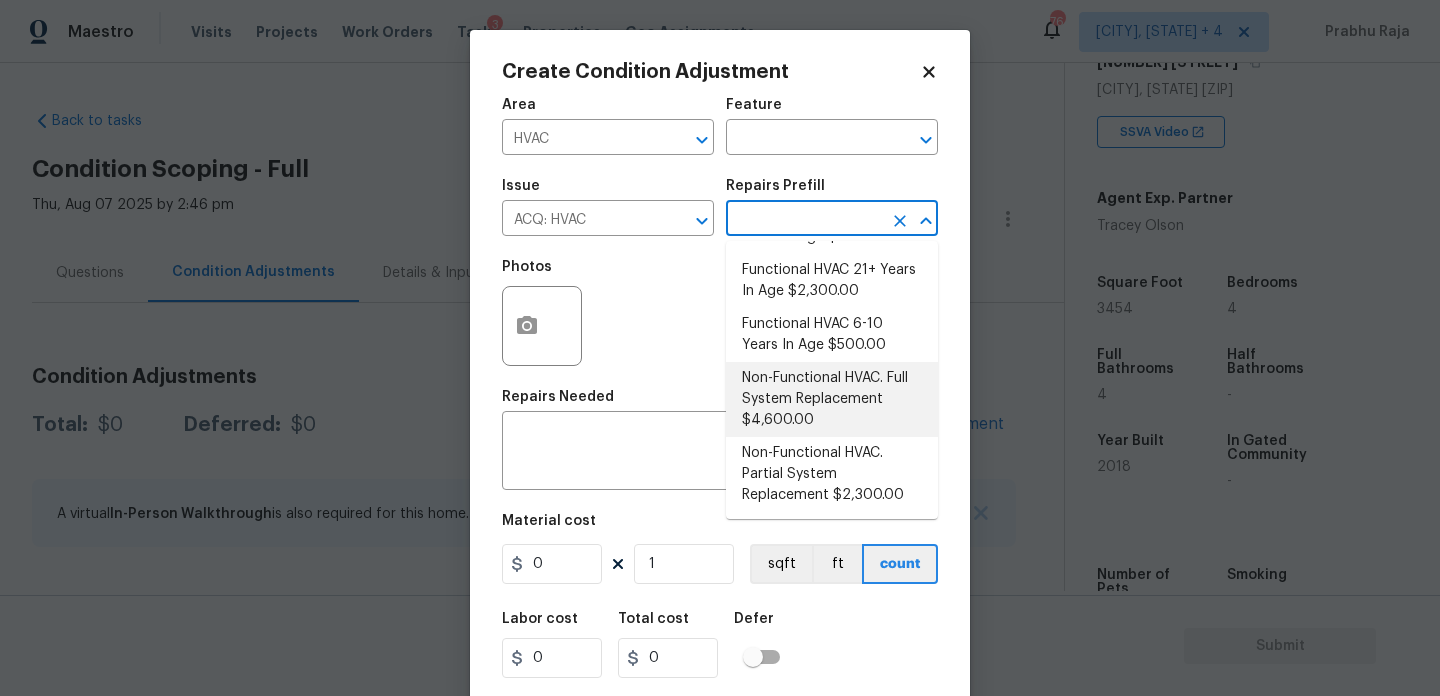 scroll, scrollTop: 0, scrollLeft: 0, axis: both 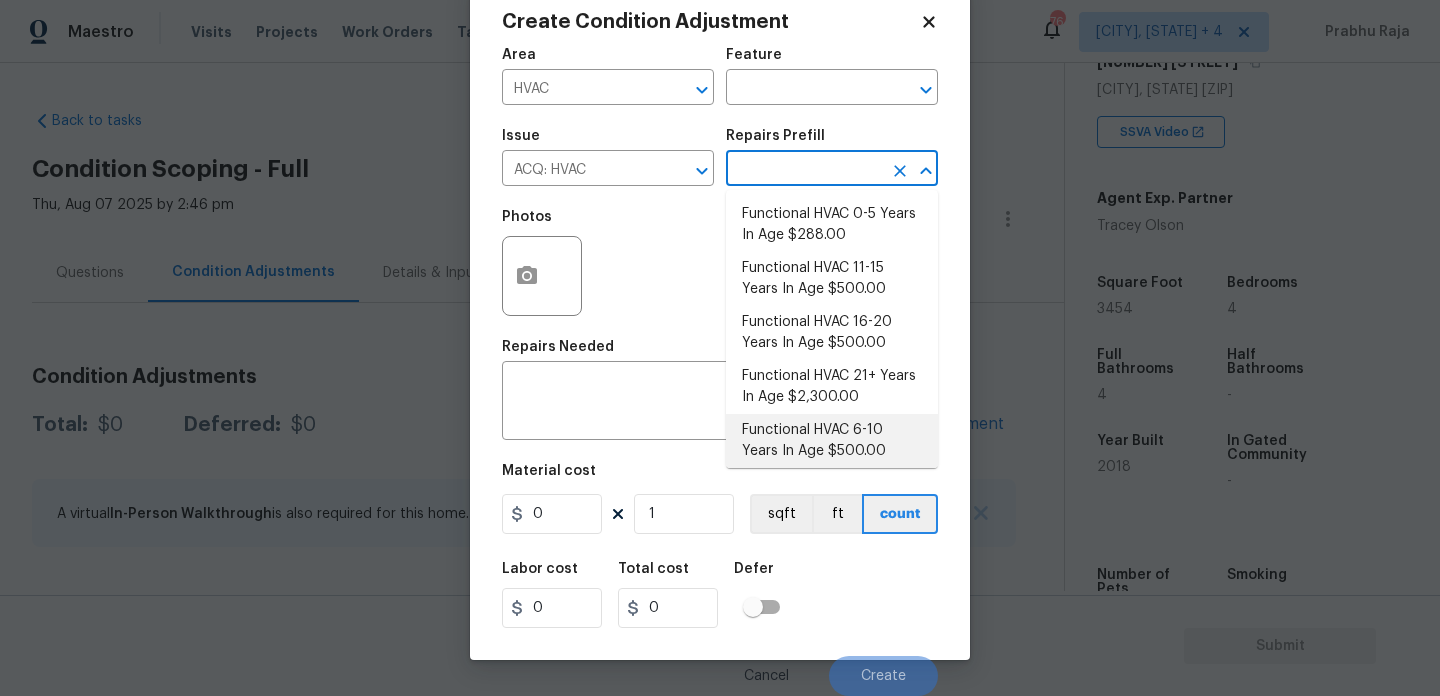 click on "Functional HVAC 6-10 Years In Age $500.00" at bounding box center (832, 441) 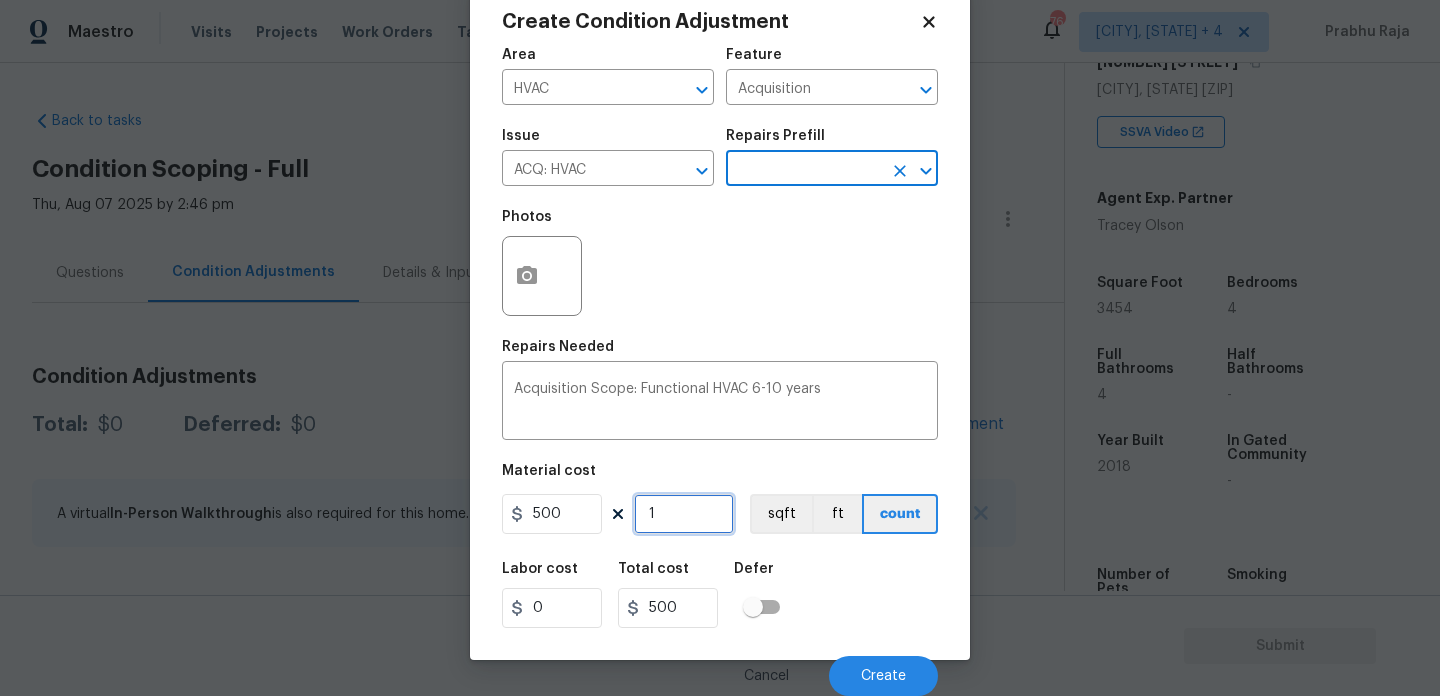 click on "1" at bounding box center (684, 514) 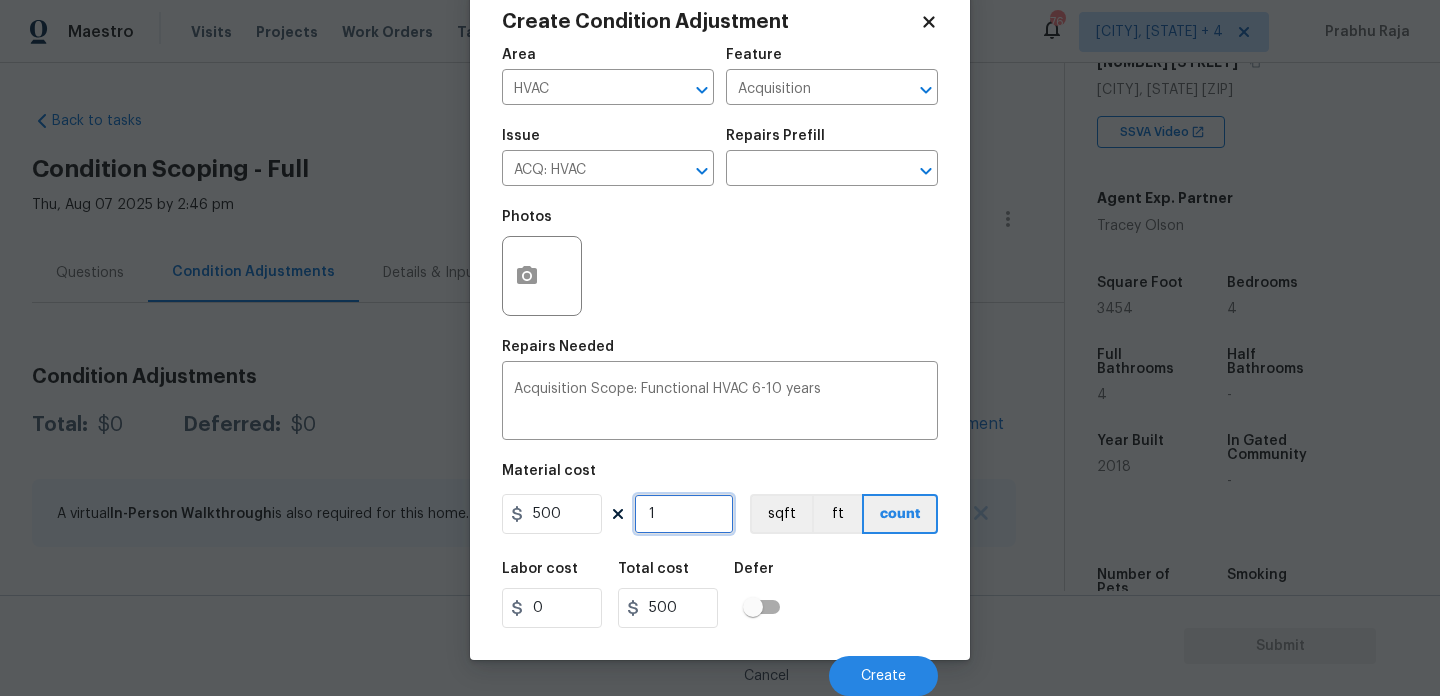 type on "0" 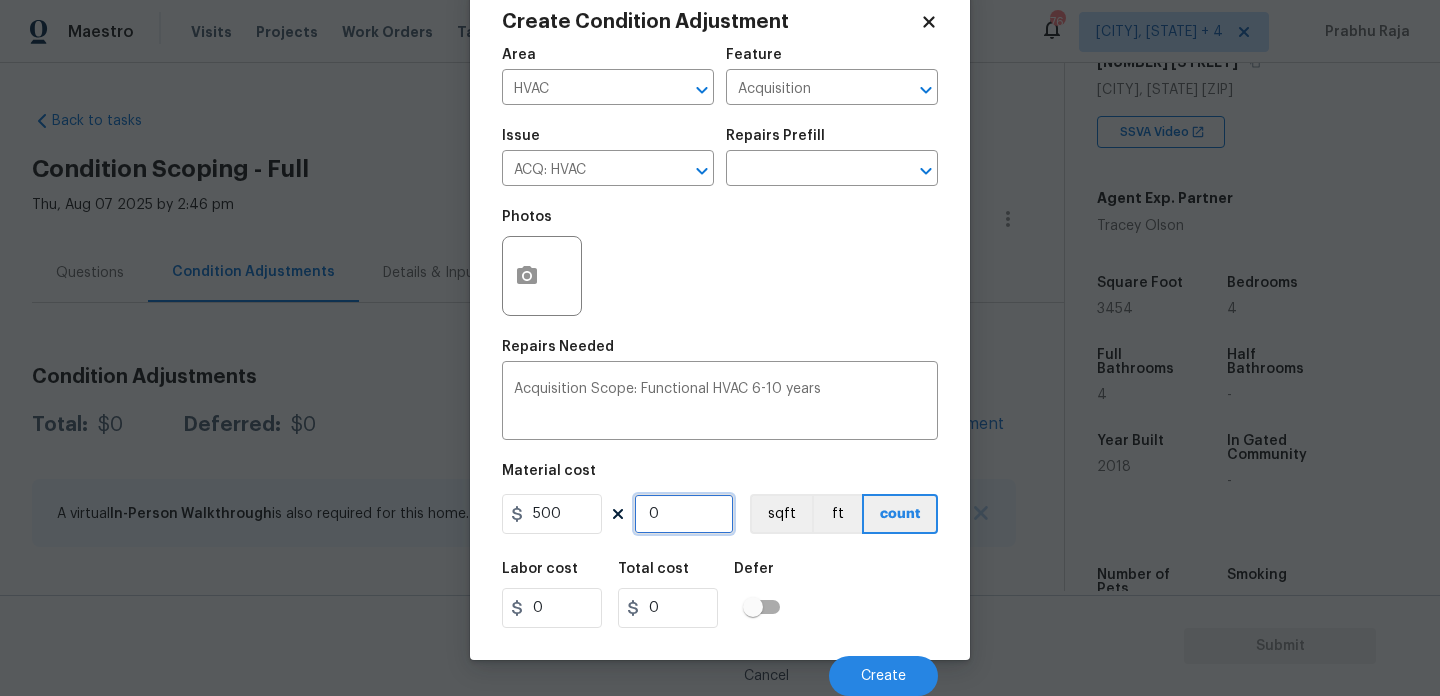 type on "2" 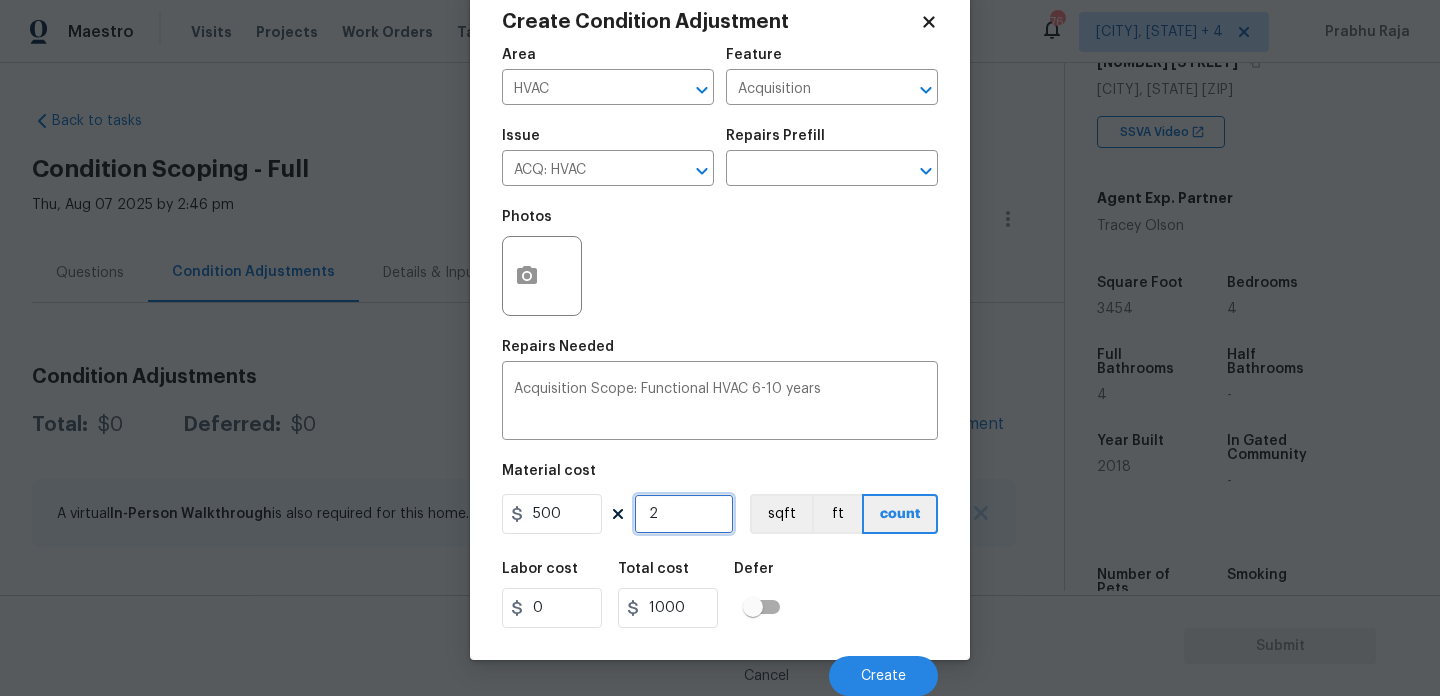 type on "2" 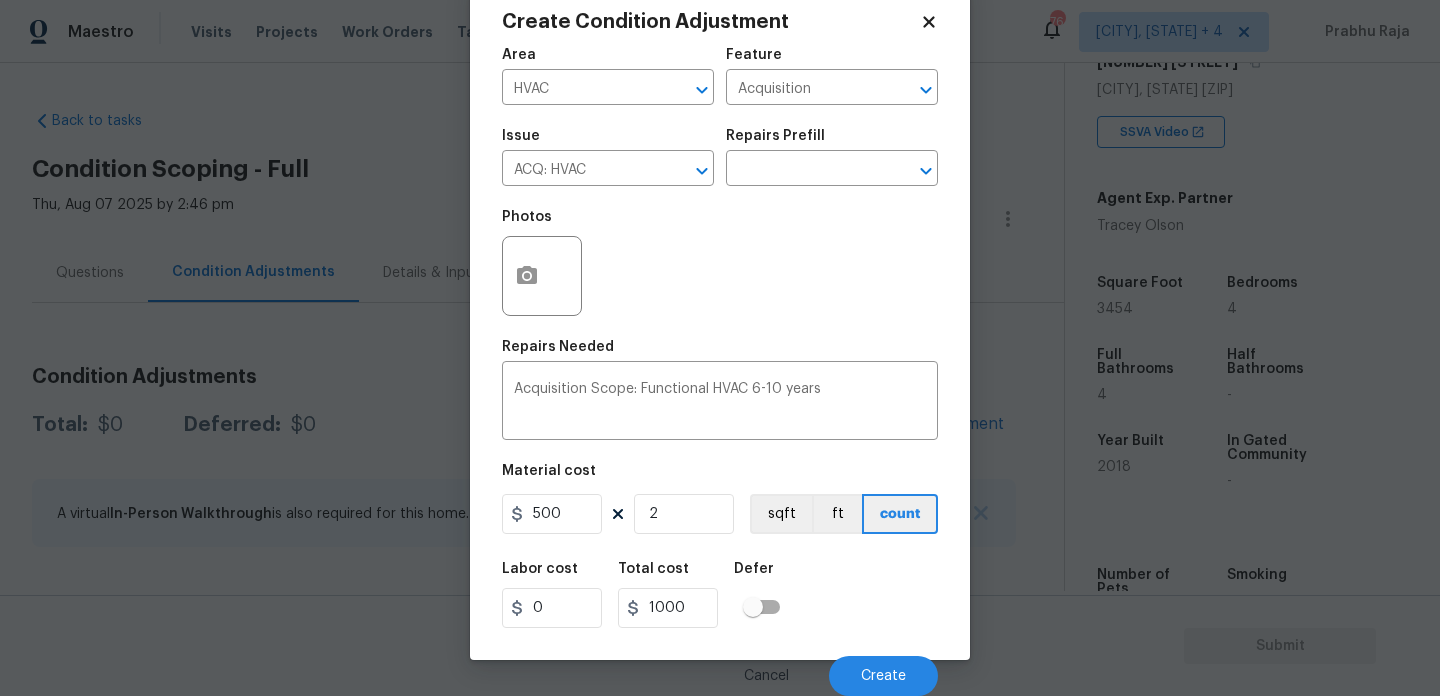 click on "Photos" at bounding box center (720, 263) 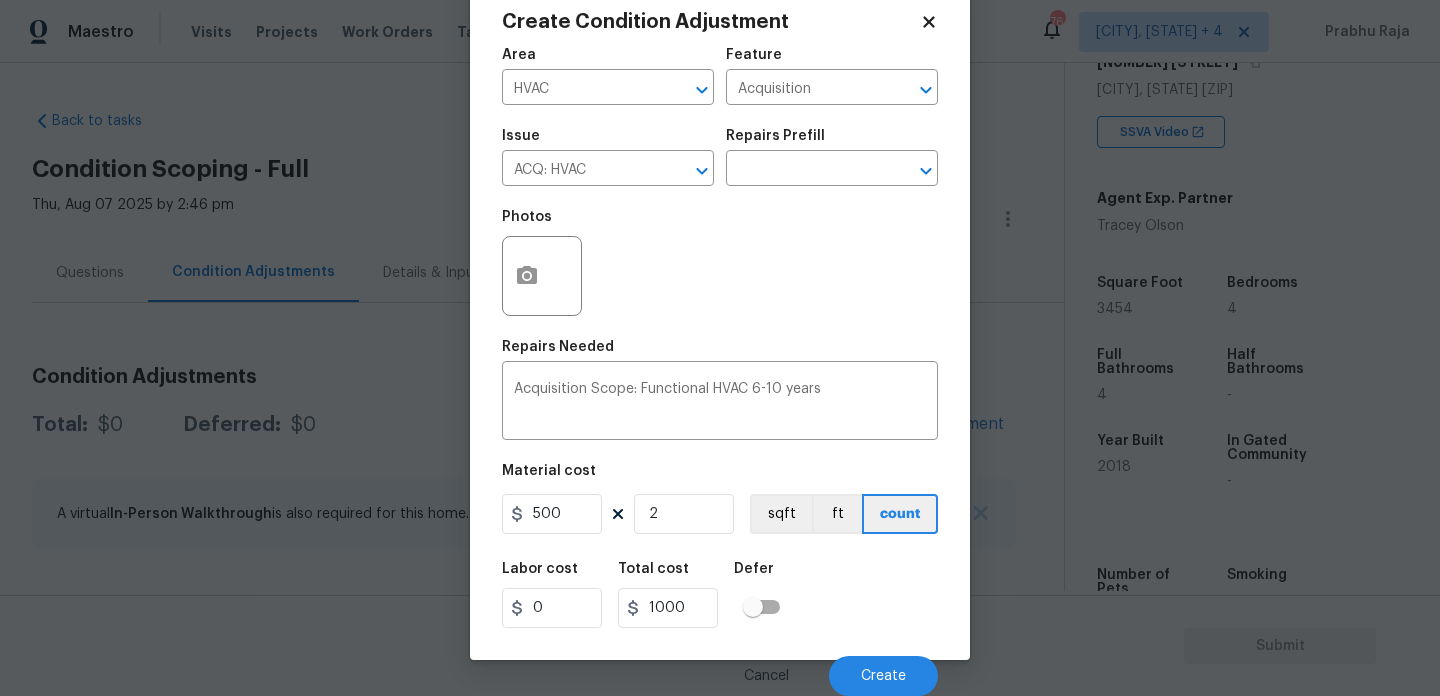 click on "Cancel Create" at bounding box center (720, 668) 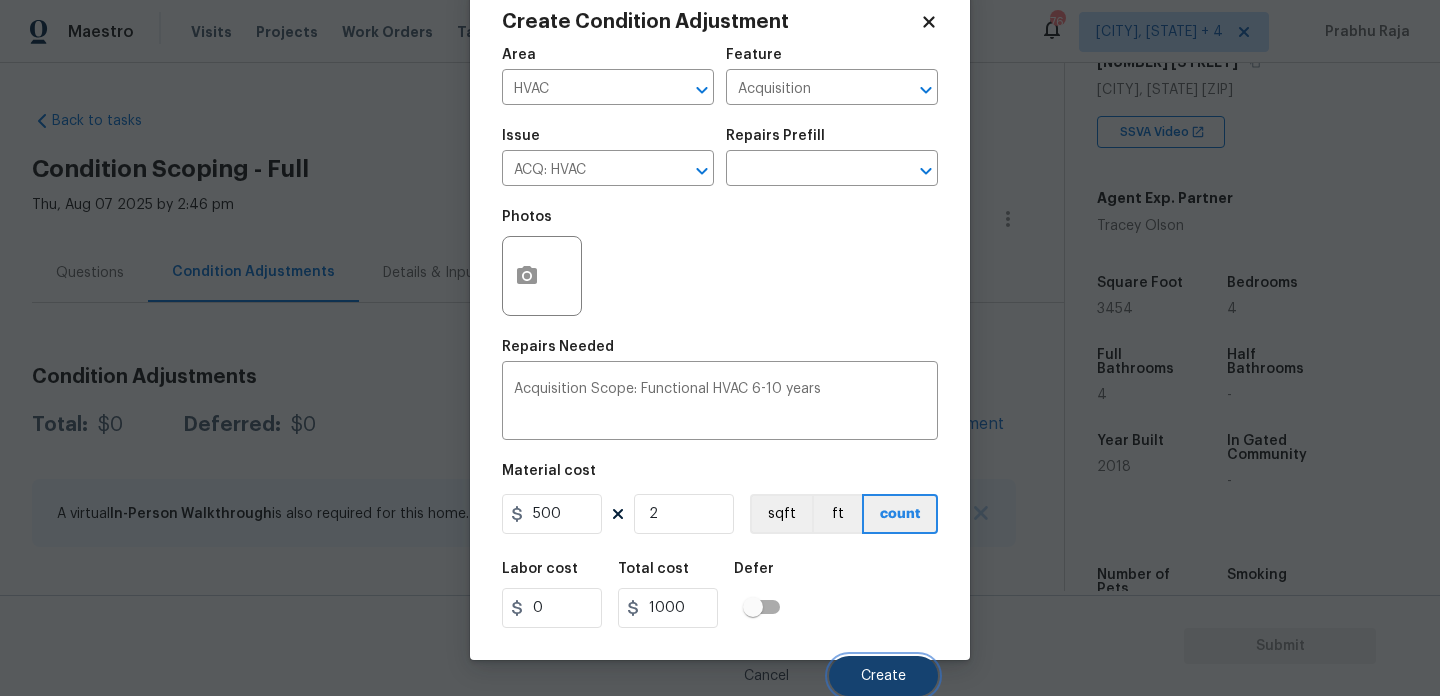 click on "Create" at bounding box center [883, 676] 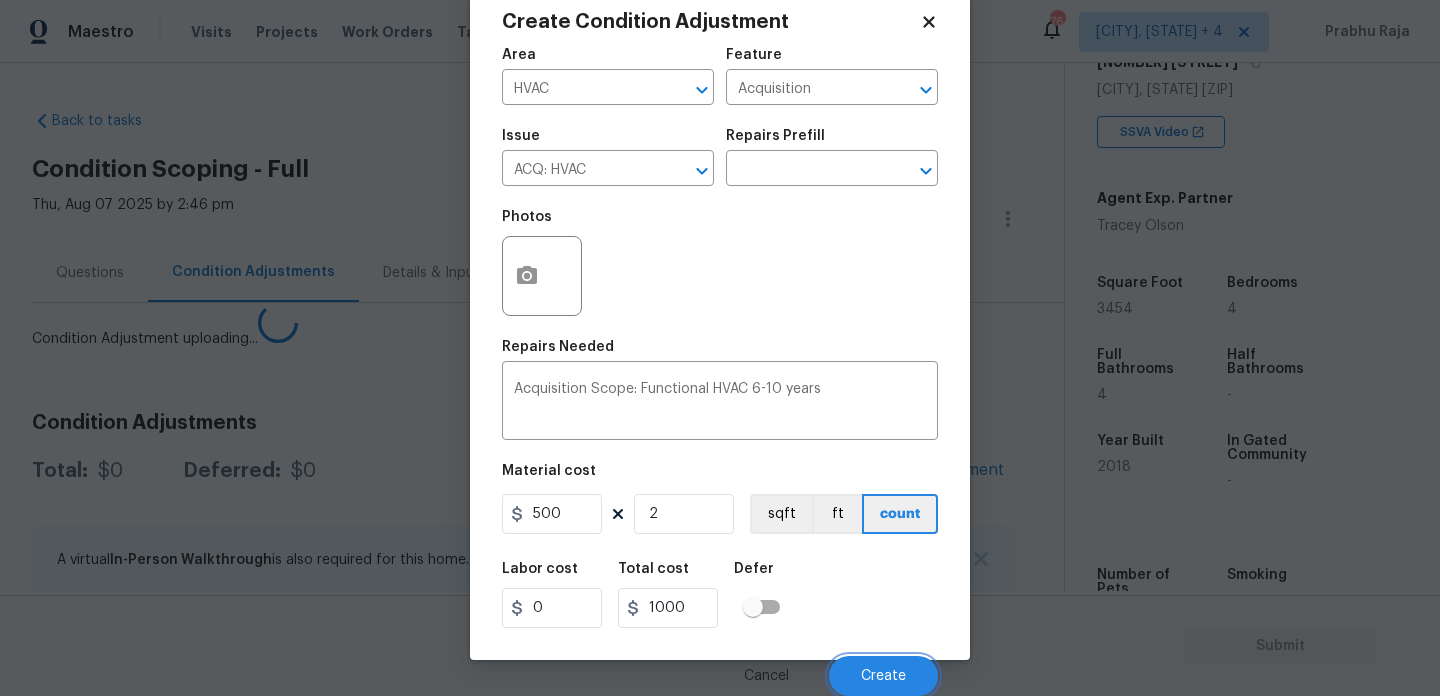 scroll, scrollTop: 44, scrollLeft: 0, axis: vertical 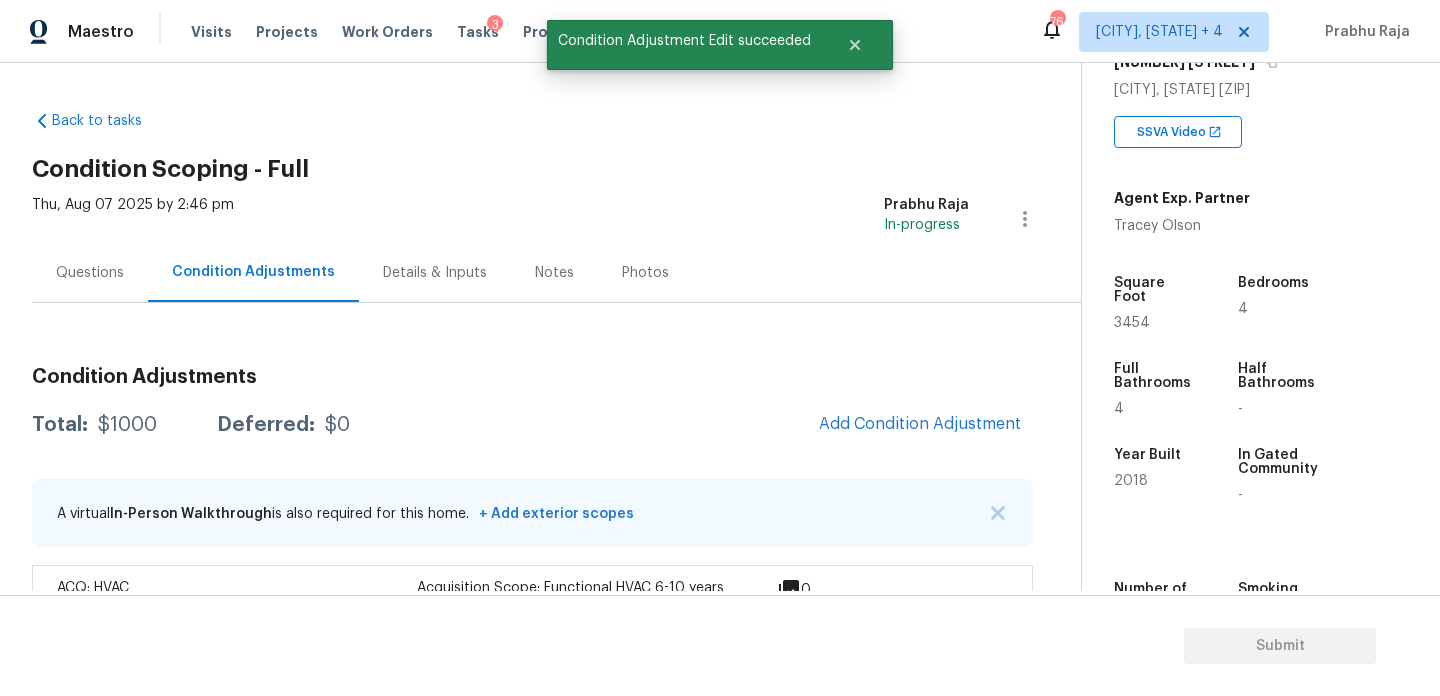 click on "3454" at bounding box center [1132, 323] 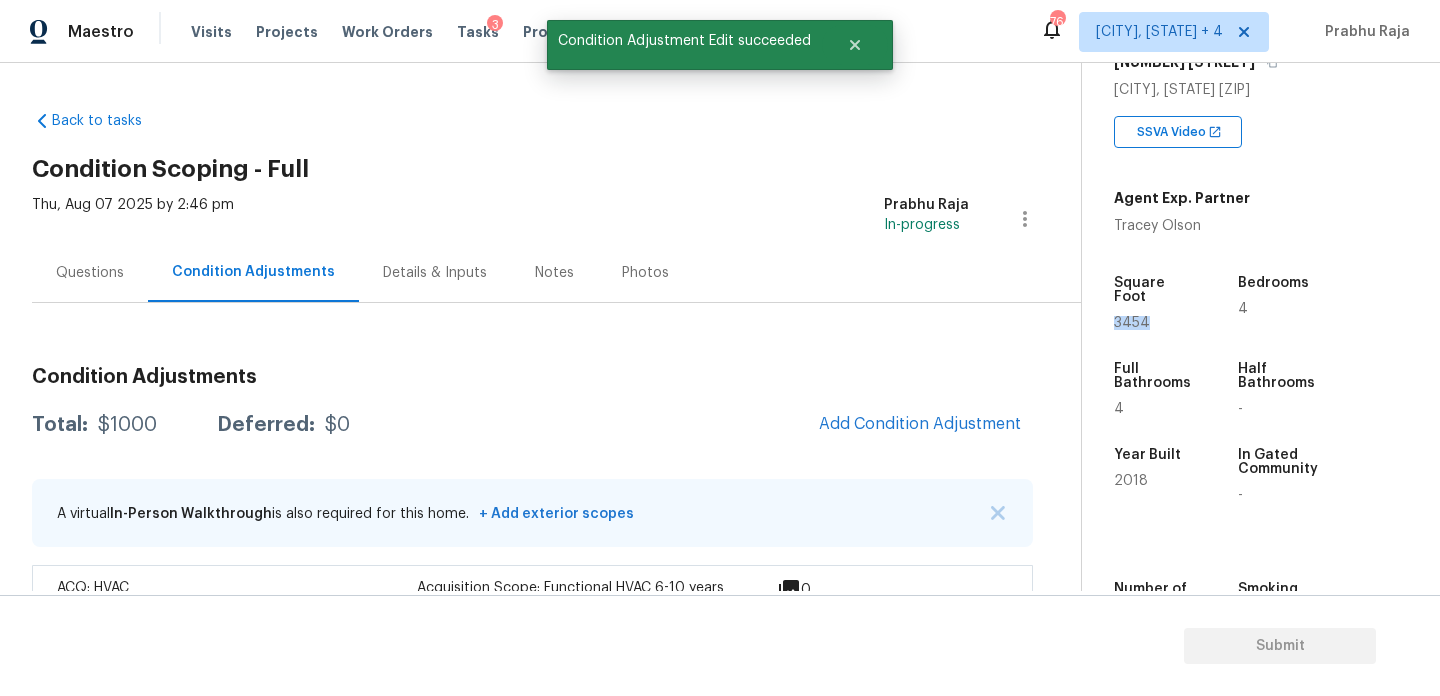 copy on "3454" 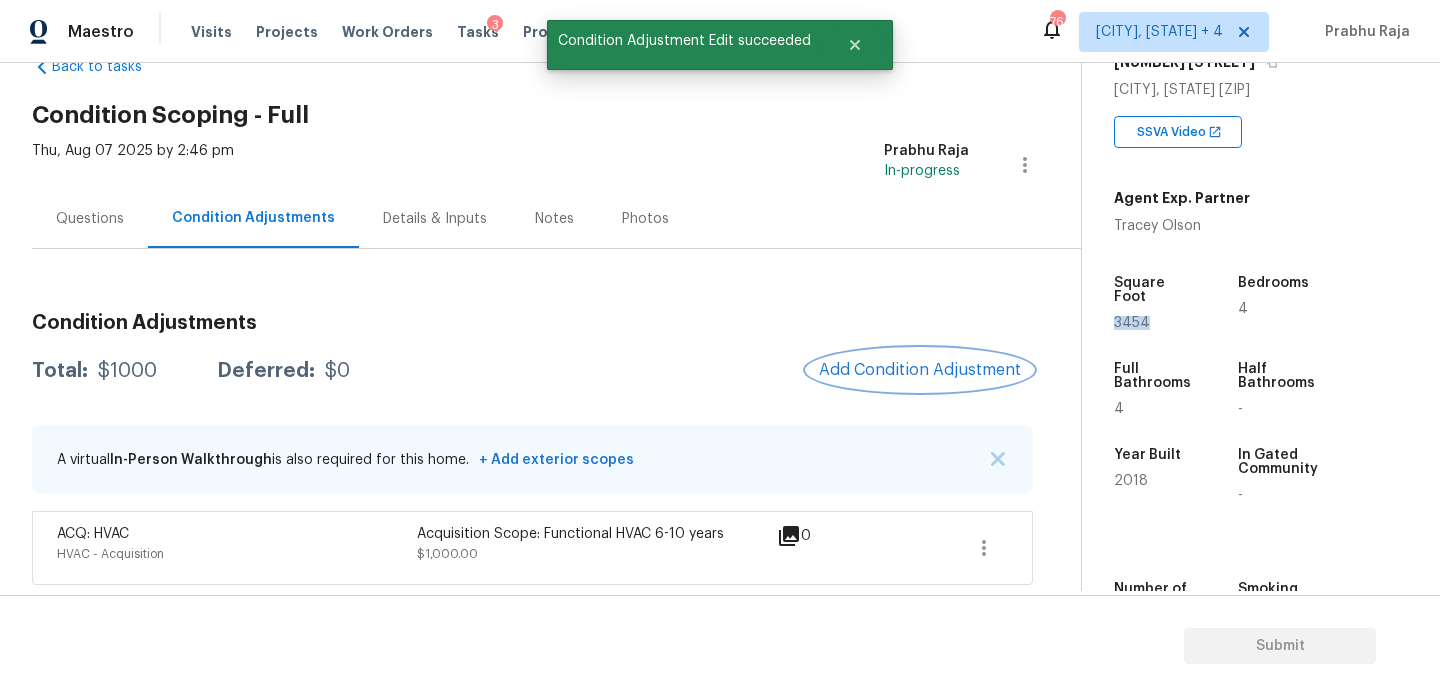 click on "Add Condition Adjustment" at bounding box center [920, 370] 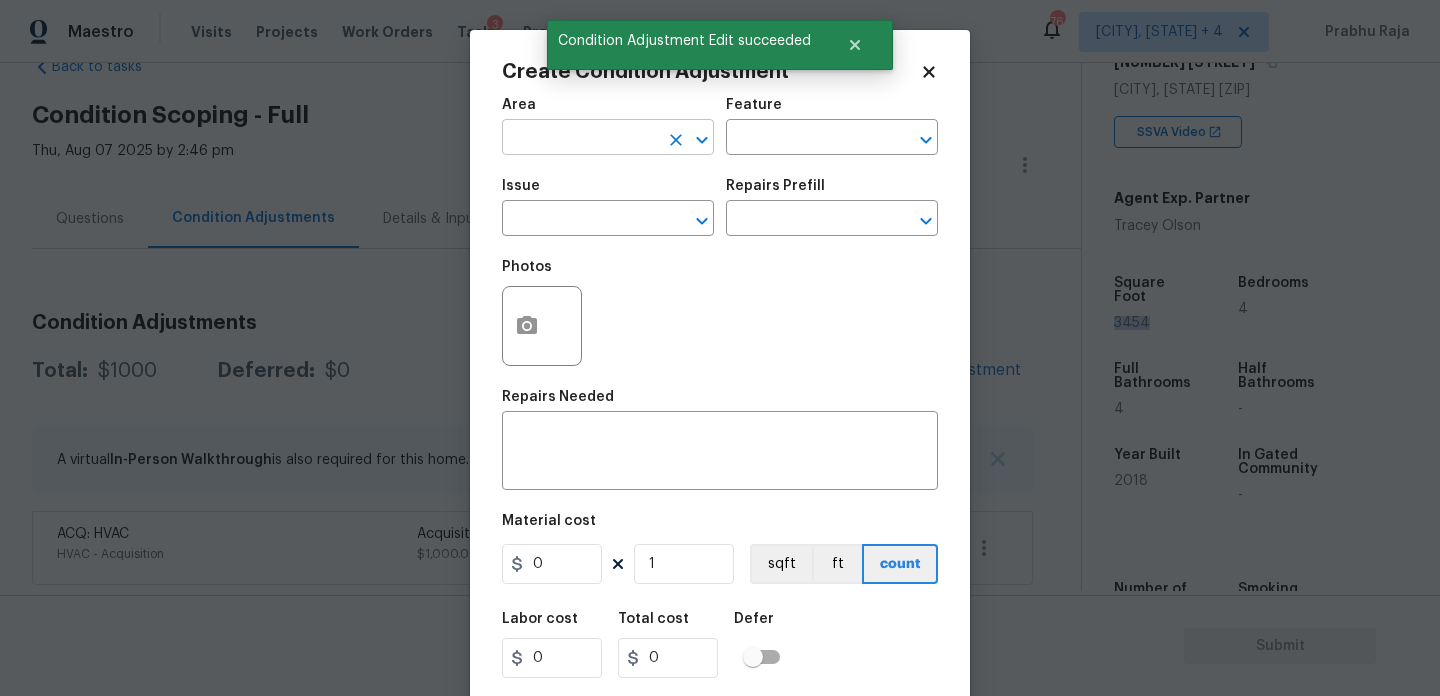 click at bounding box center [580, 139] 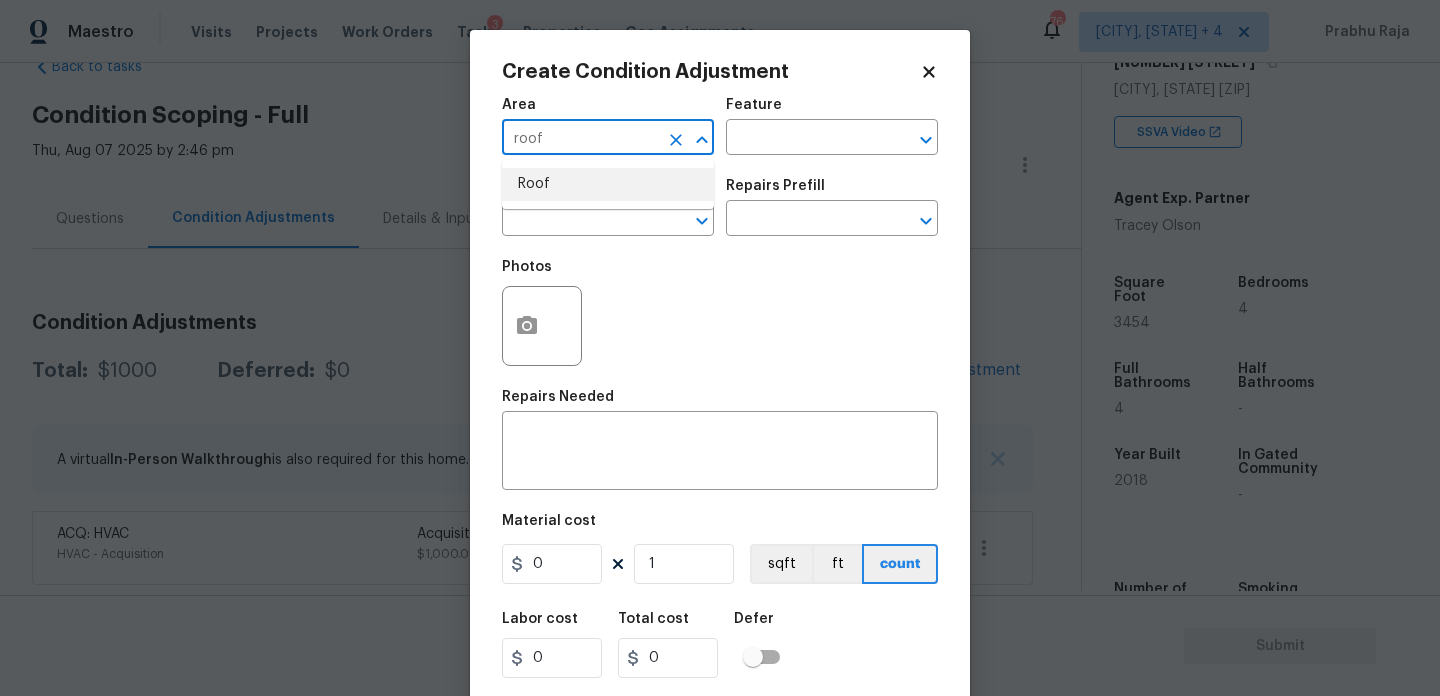 click on "Roof" at bounding box center (608, 184) 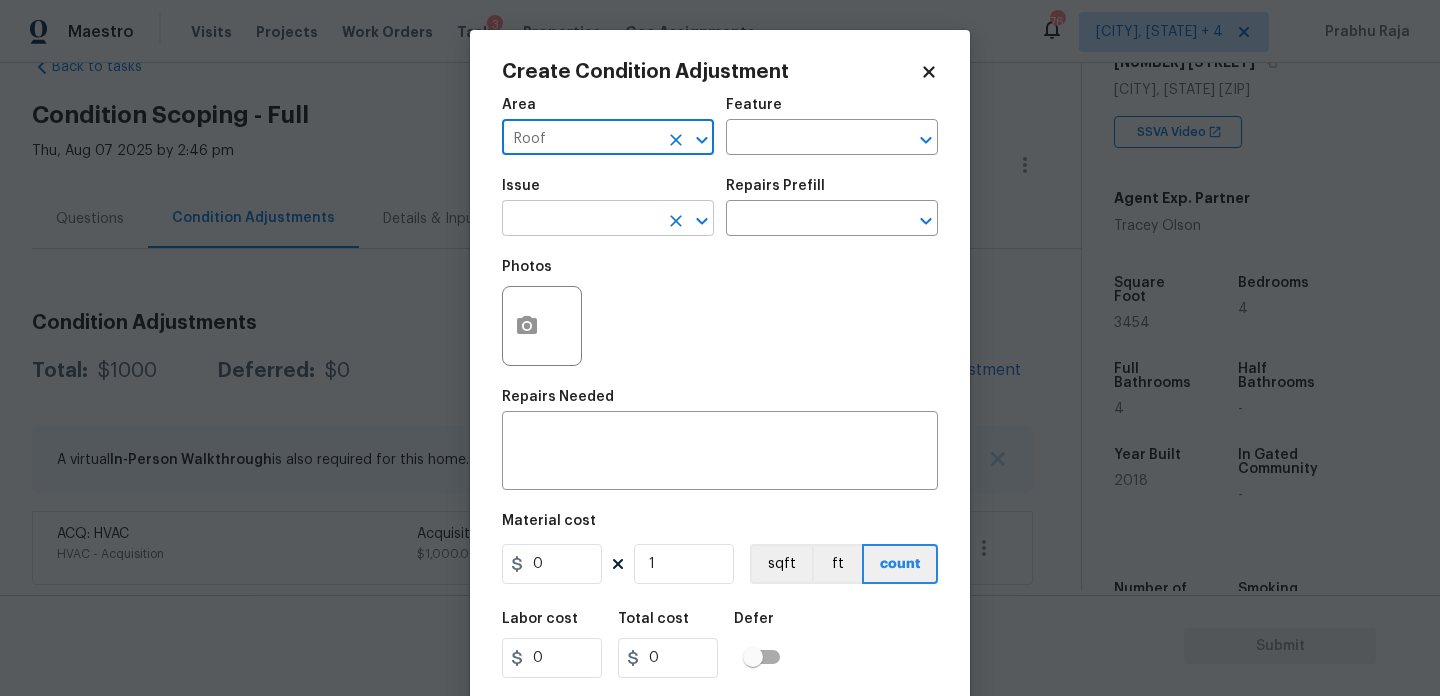 type on "Roof" 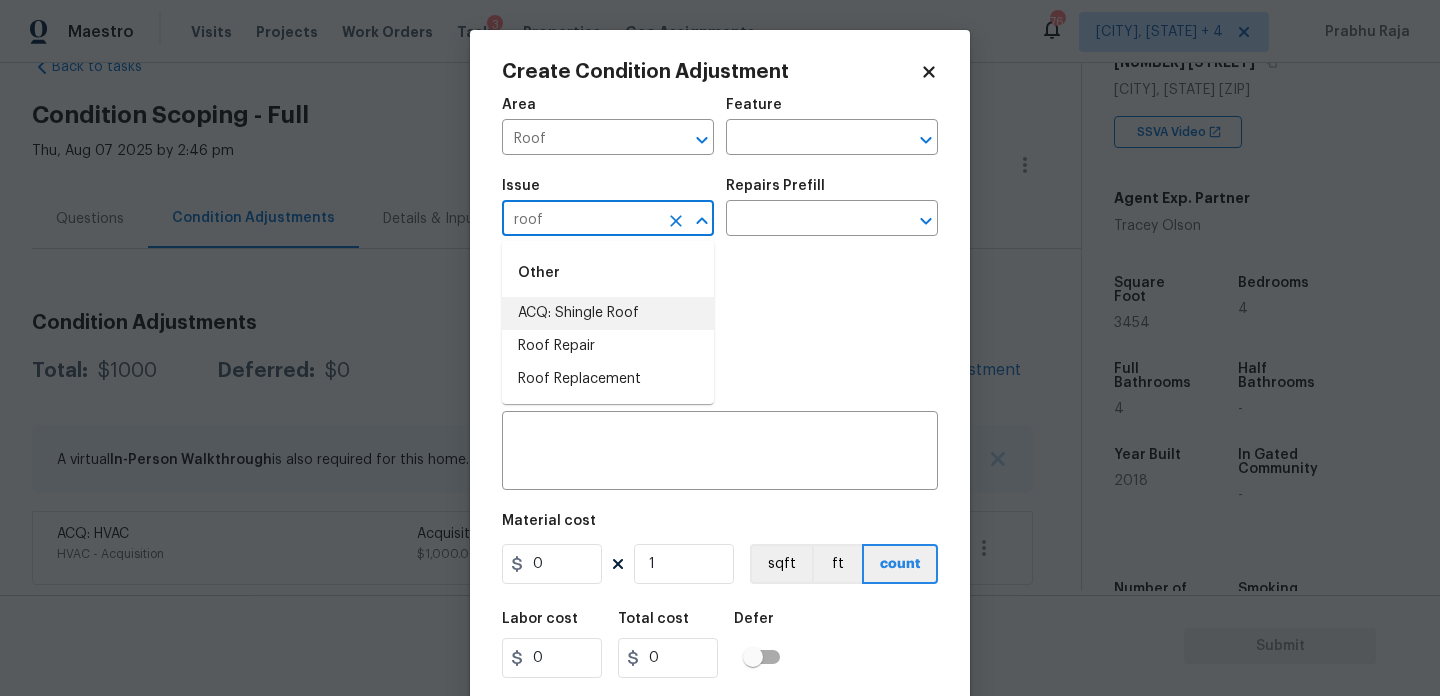 click on "ACQ: Shingle Roof" at bounding box center (608, 313) 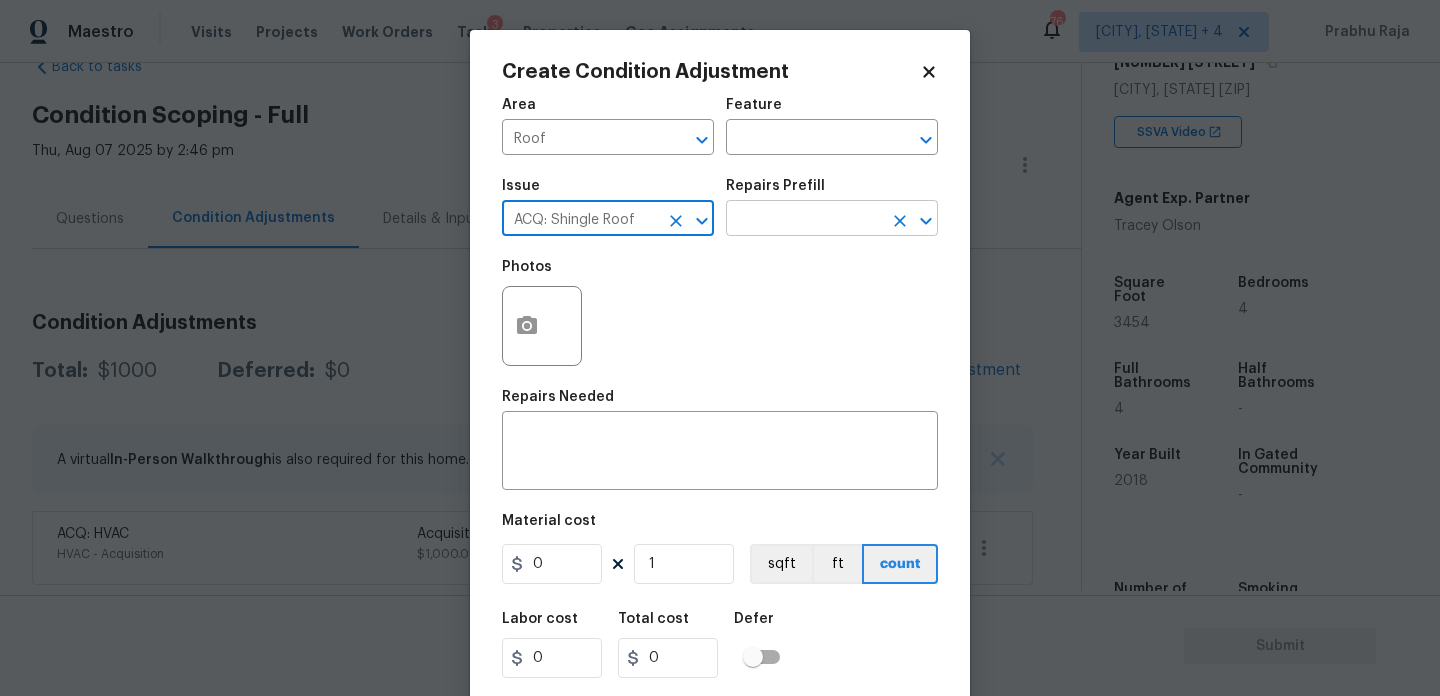 type on "ACQ: Shingle Roof" 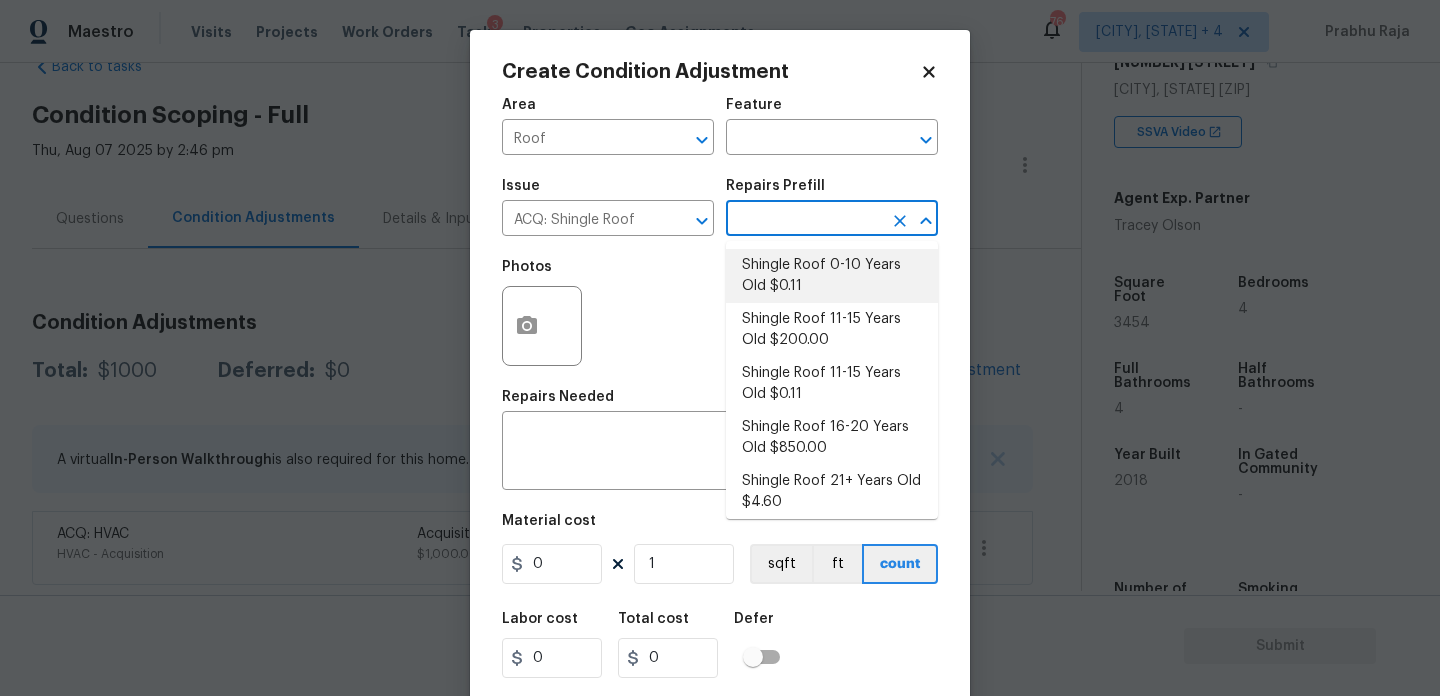 click on "Shingle Roof 0-10 Years Old $0.11" at bounding box center [832, 276] 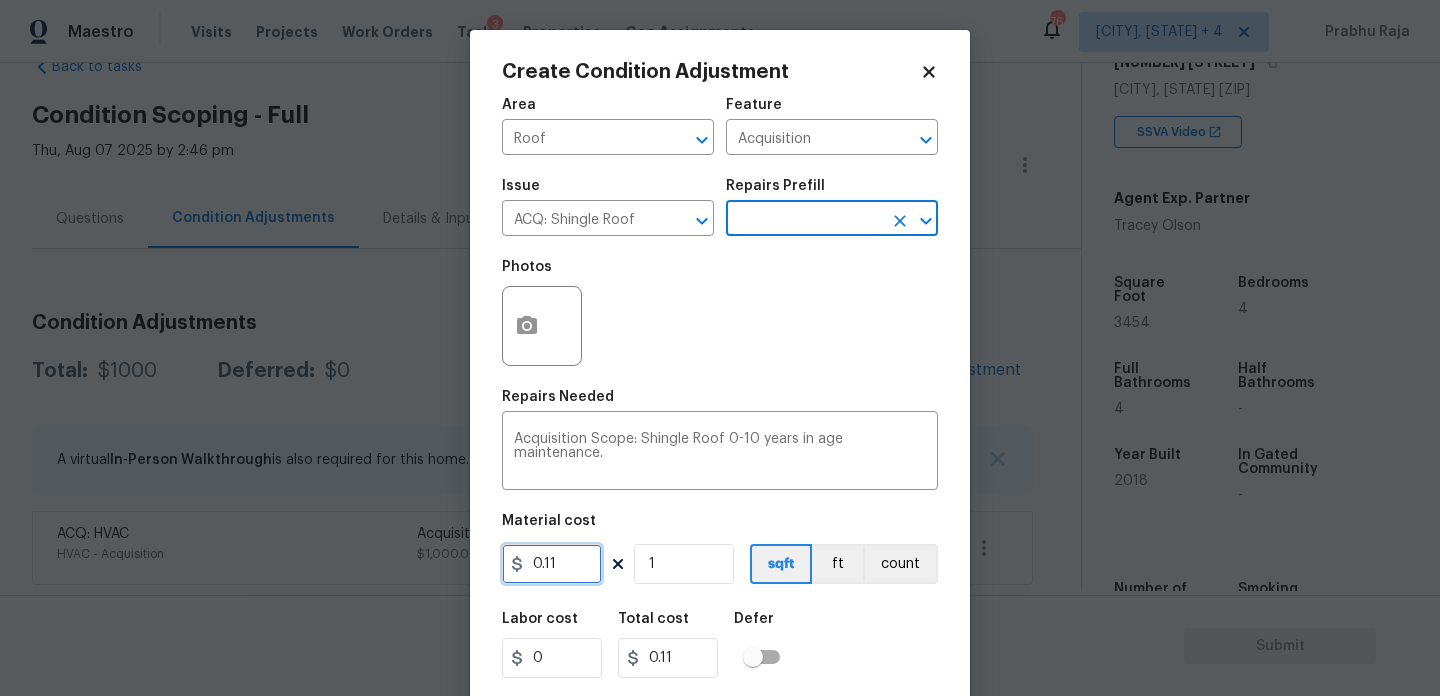 click on "0.11" at bounding box center (552, 564) 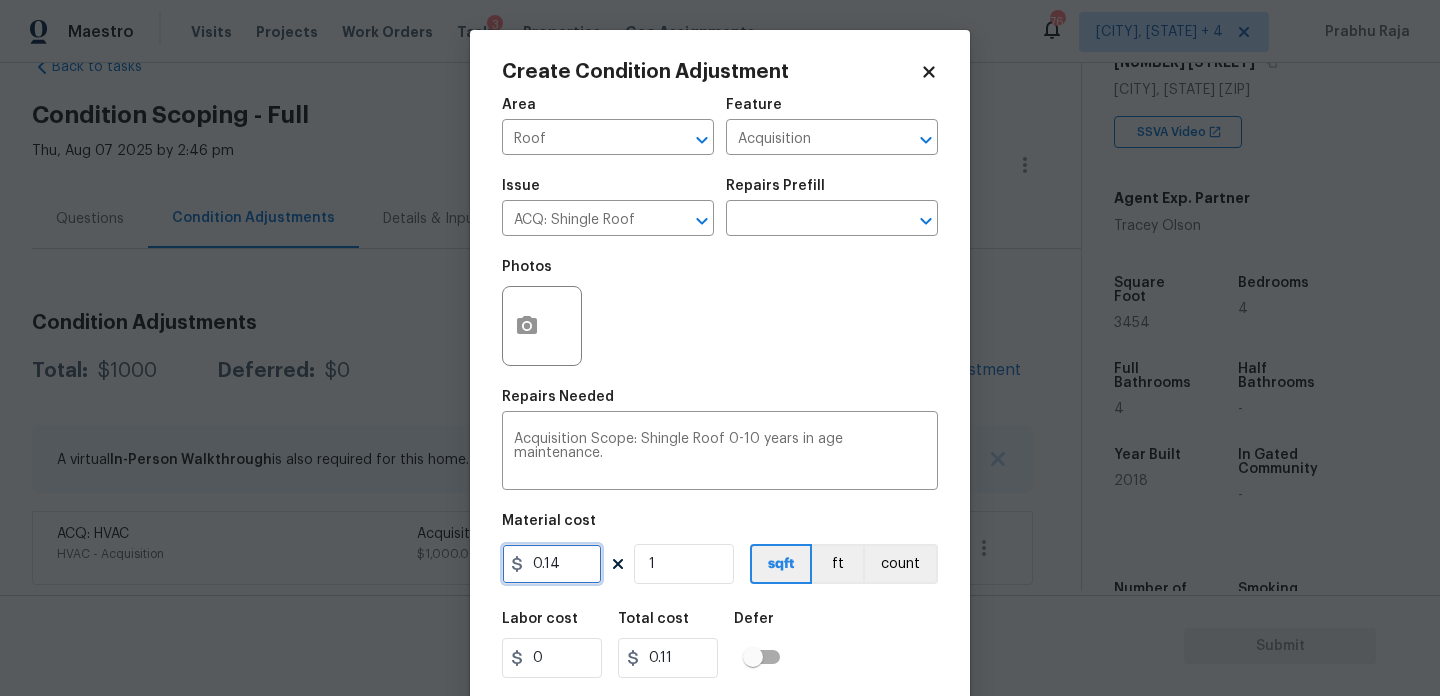 type on "0.14" 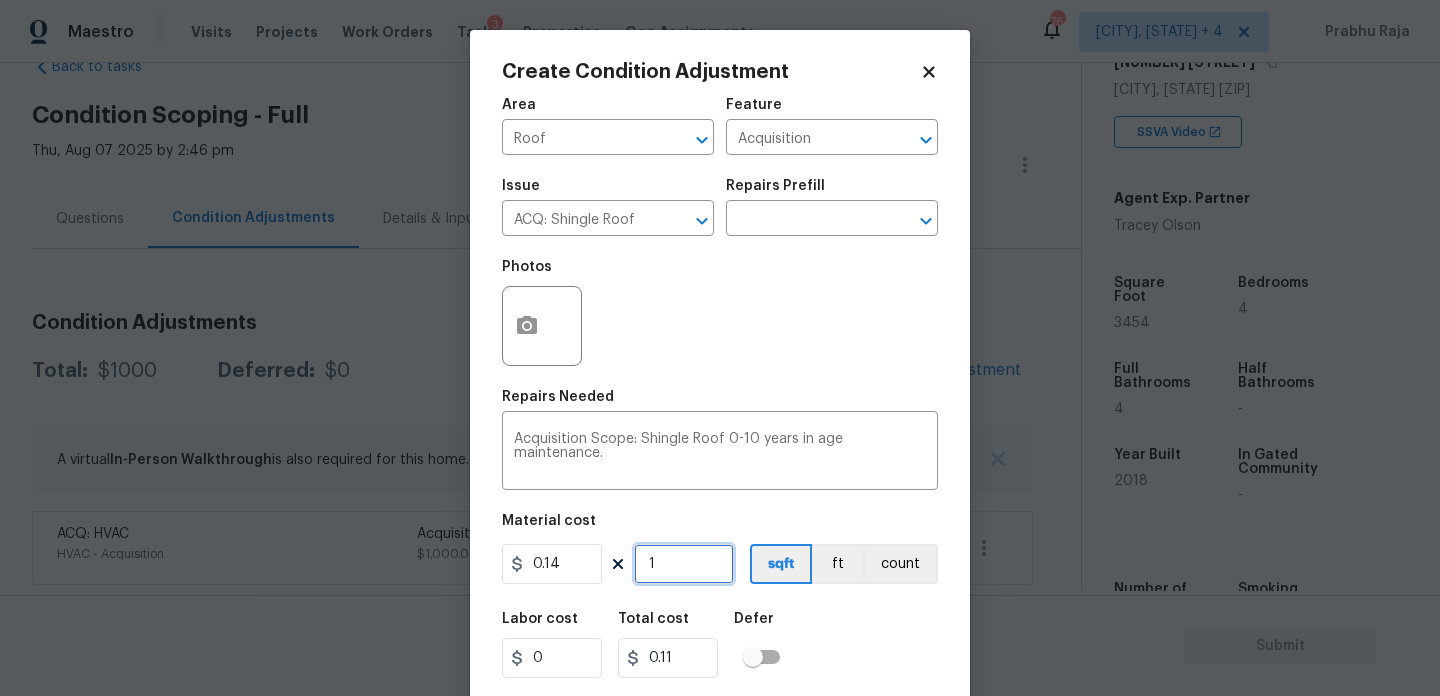click on "1" at bounding box center (684, 564) 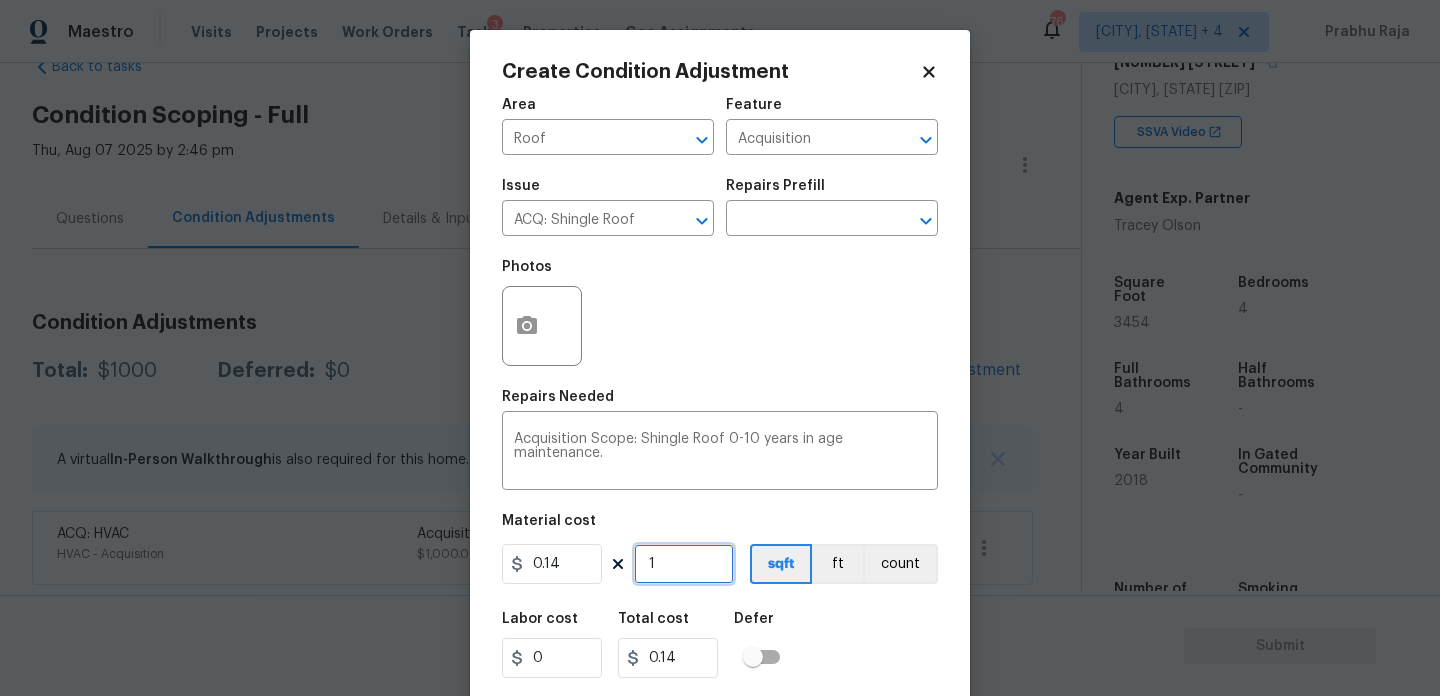 type on "0" 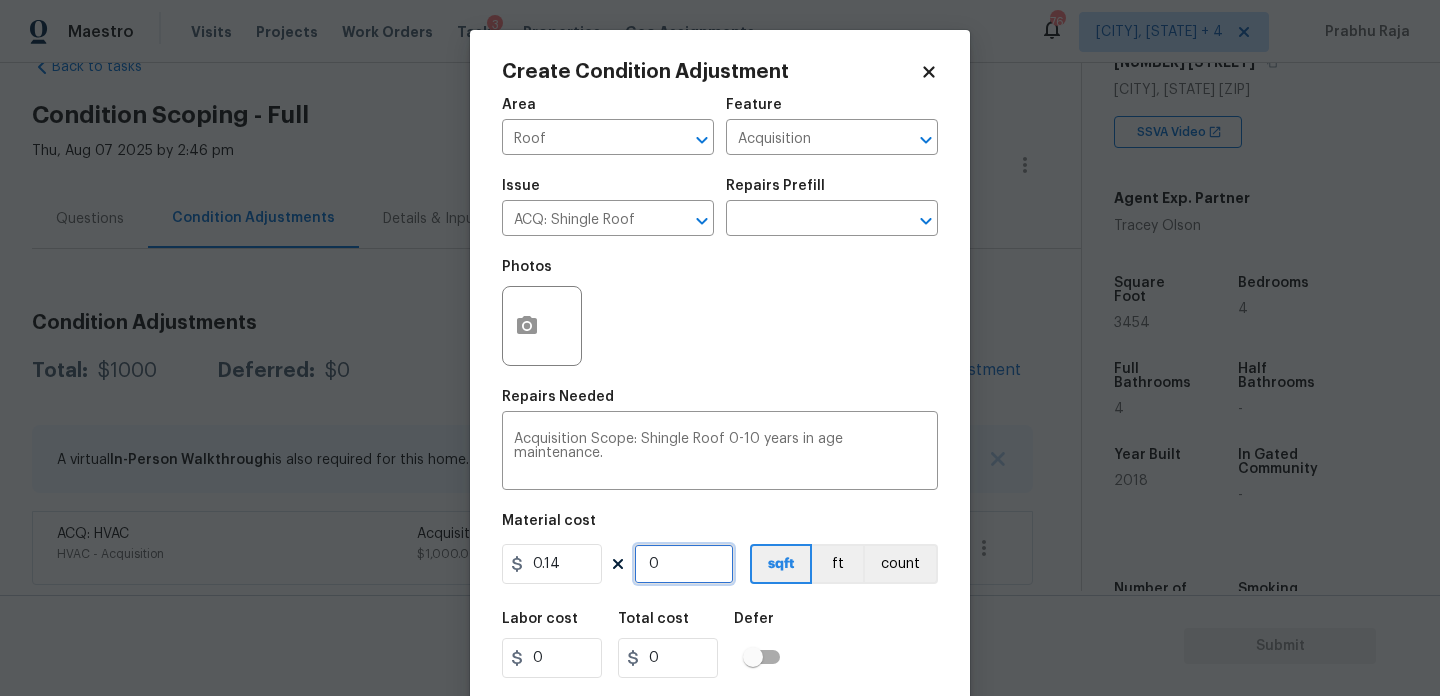 type on "0" 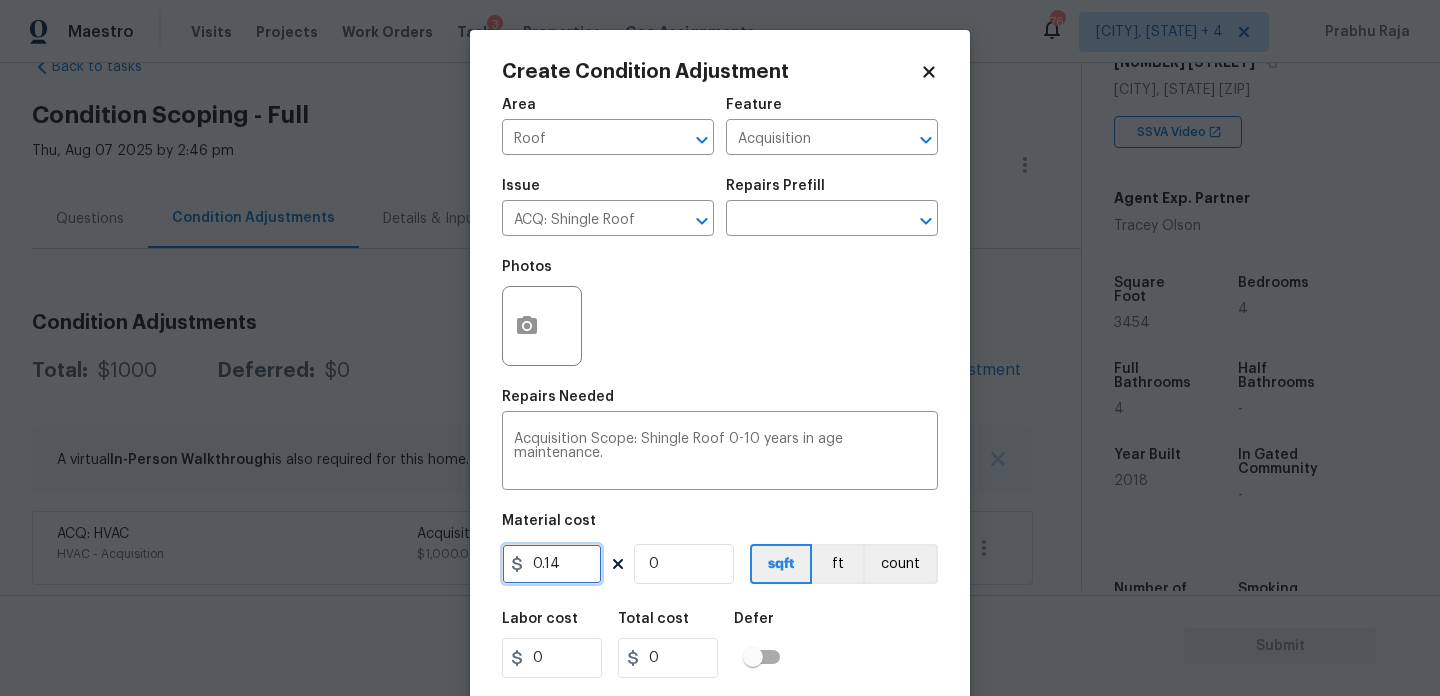 click on "0.14" at bounding box center [552, 564] 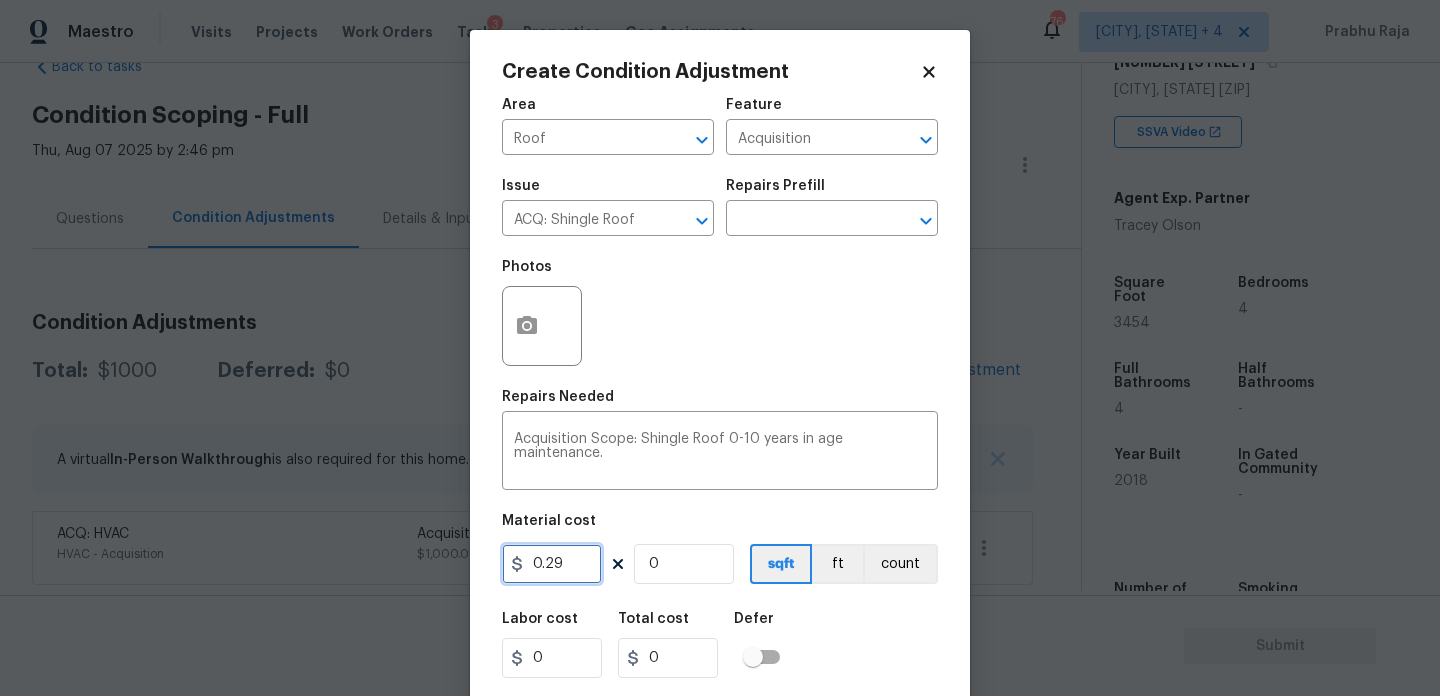type on "0.29" 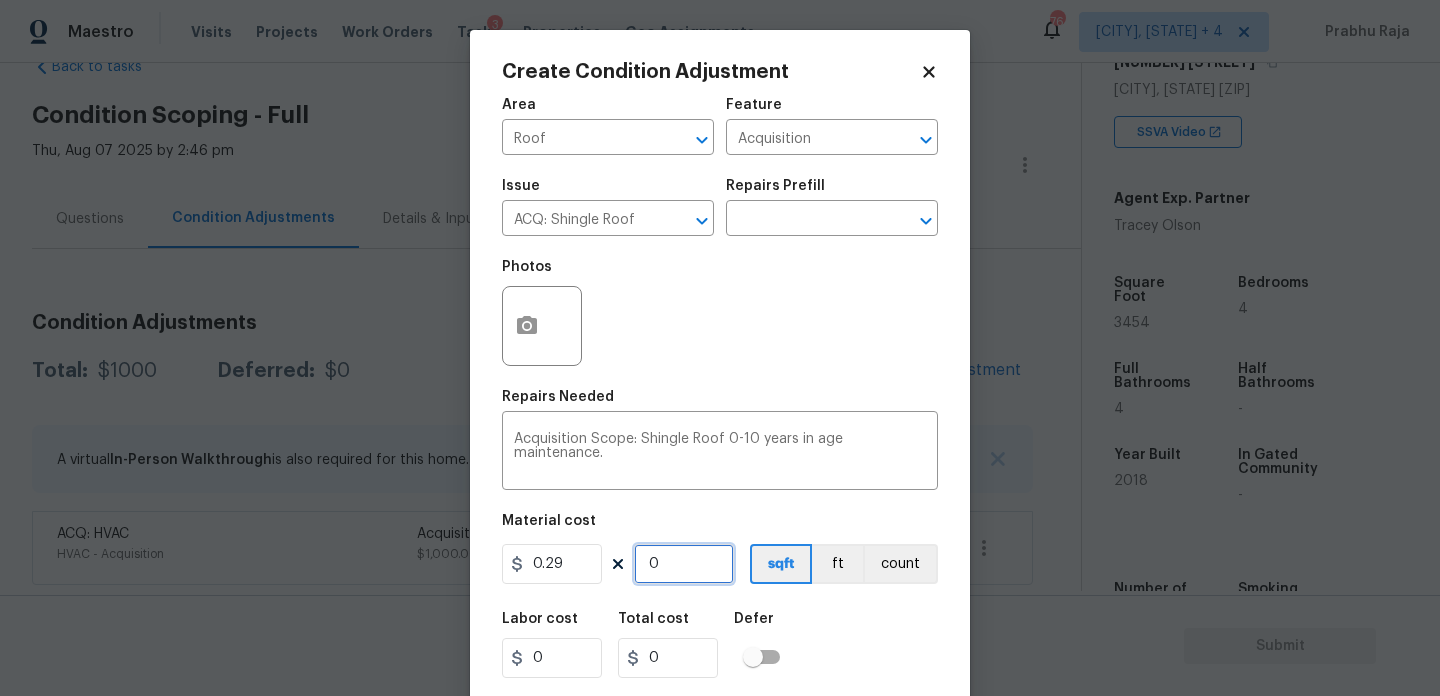 click on "0" at bounding box center [684, 564] 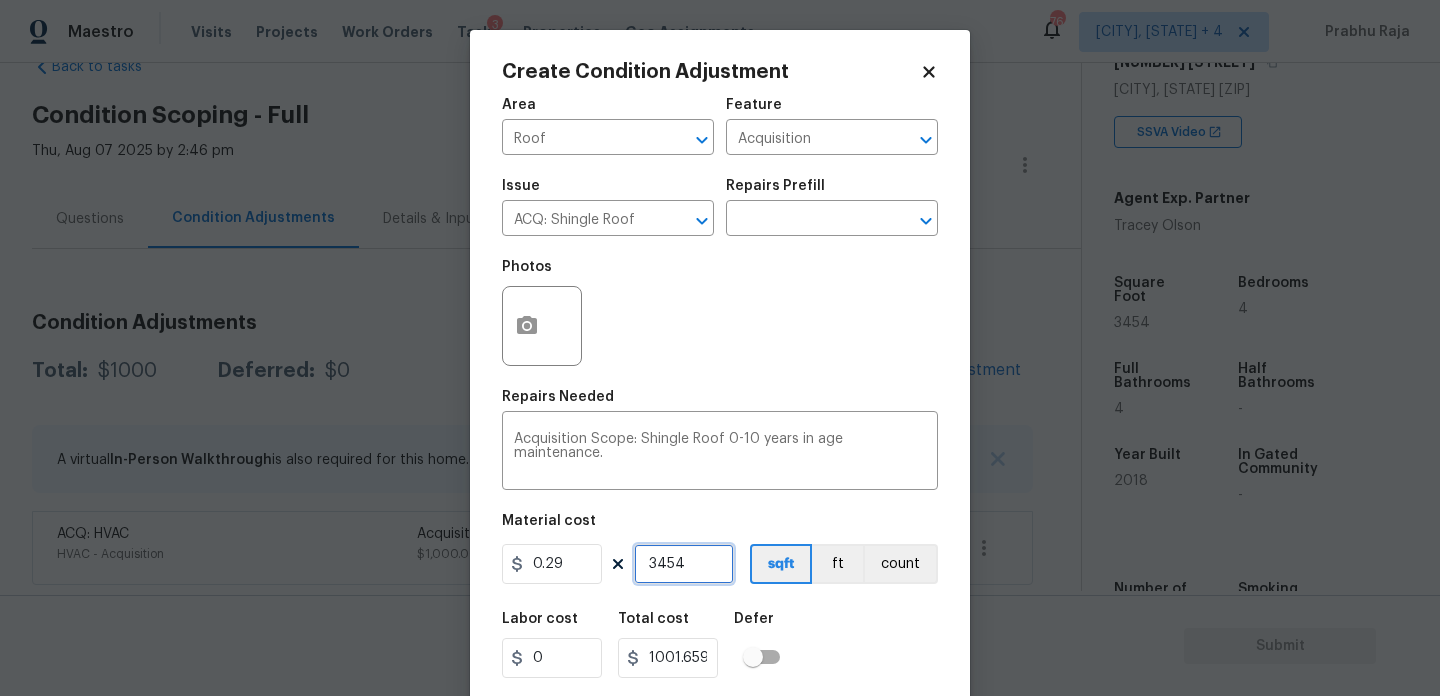type on "3454" 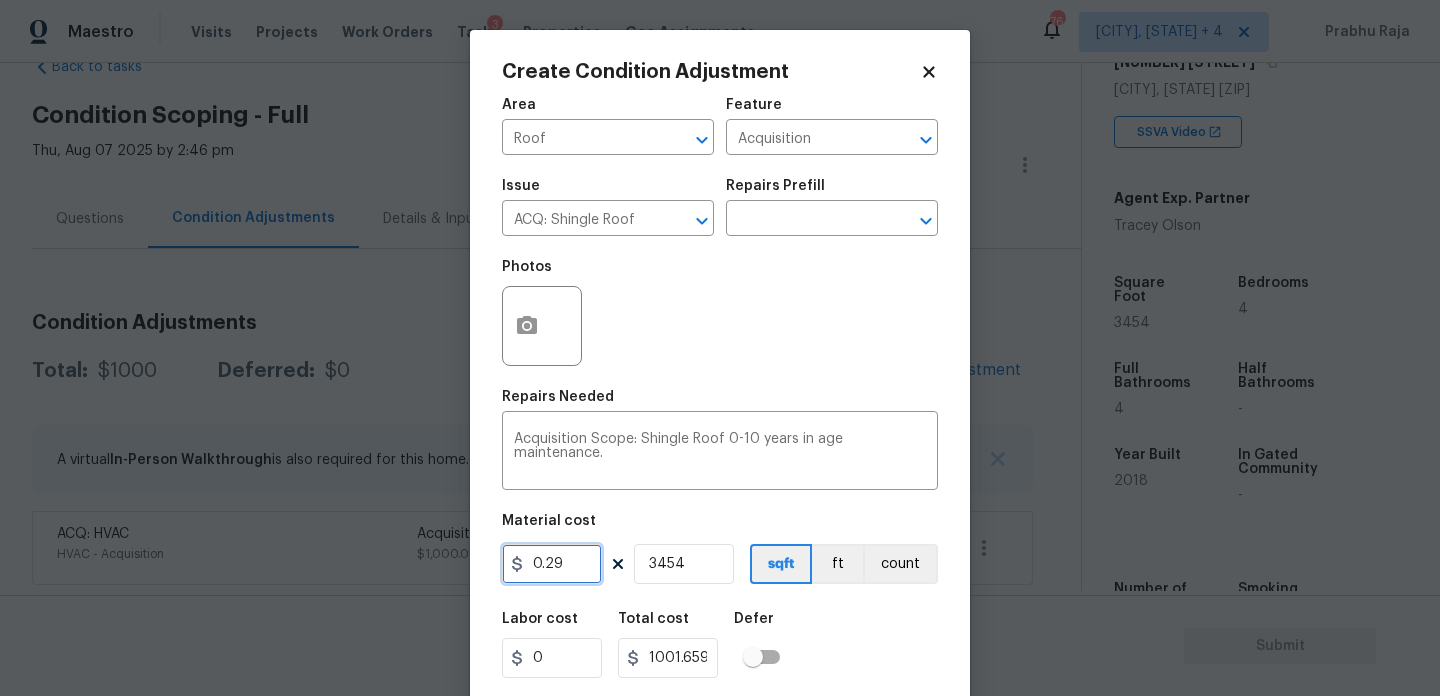 drag, startPoint x: 571, startPoint y: 569, endPoint x: 406, endPoint y: 568, distance: 165.00304 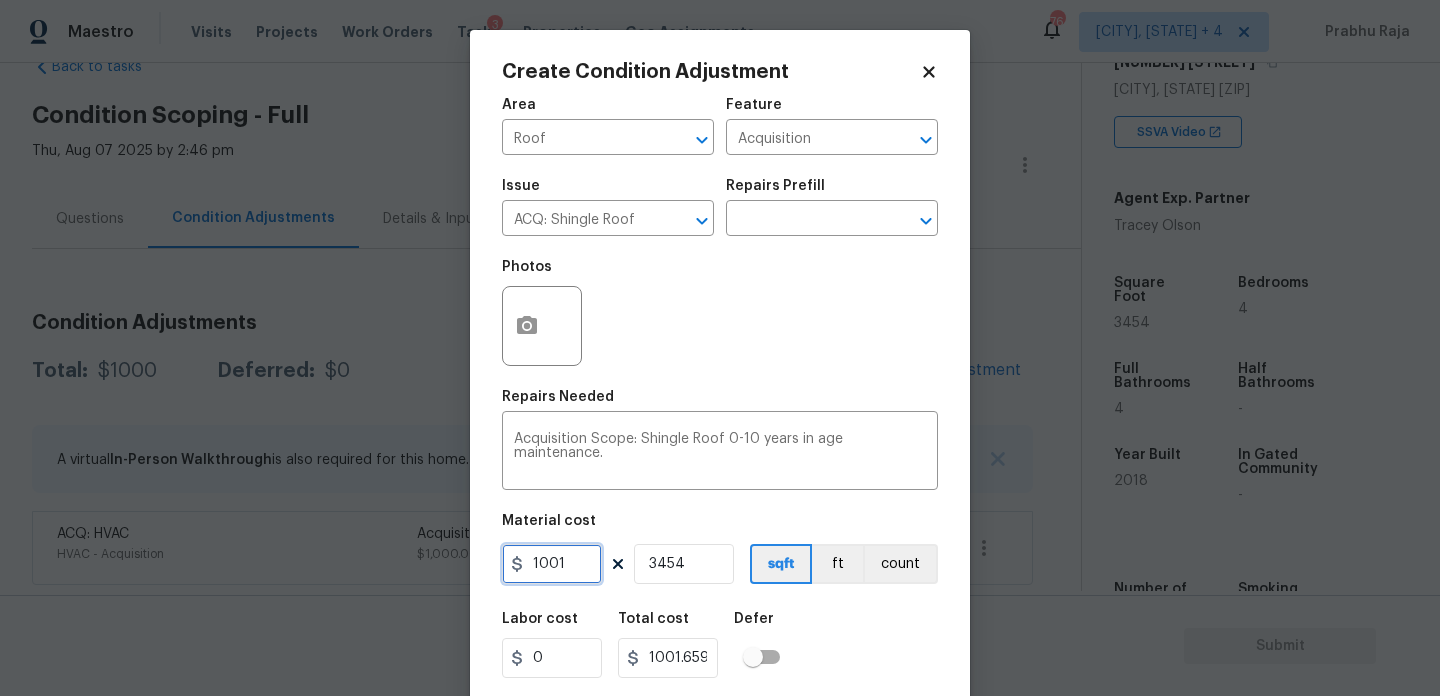 type on "1001" 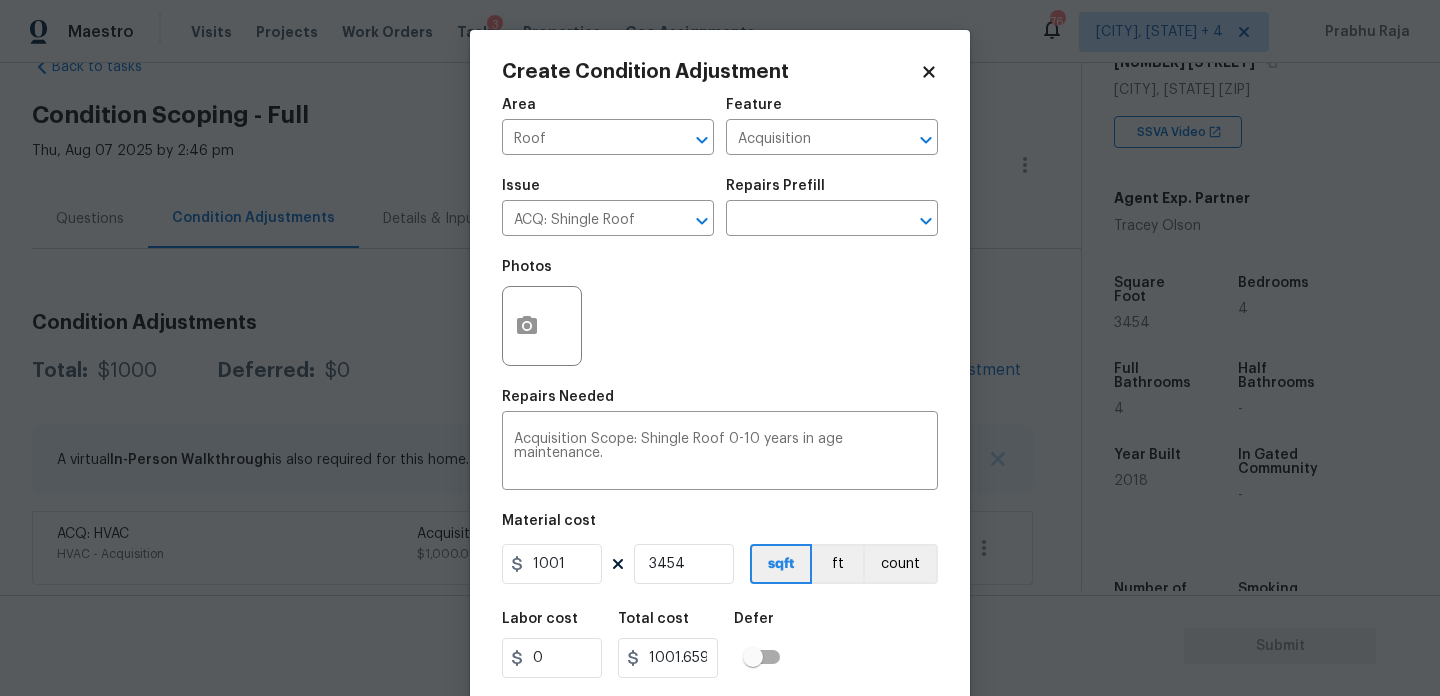 type on "[NUMBER]" 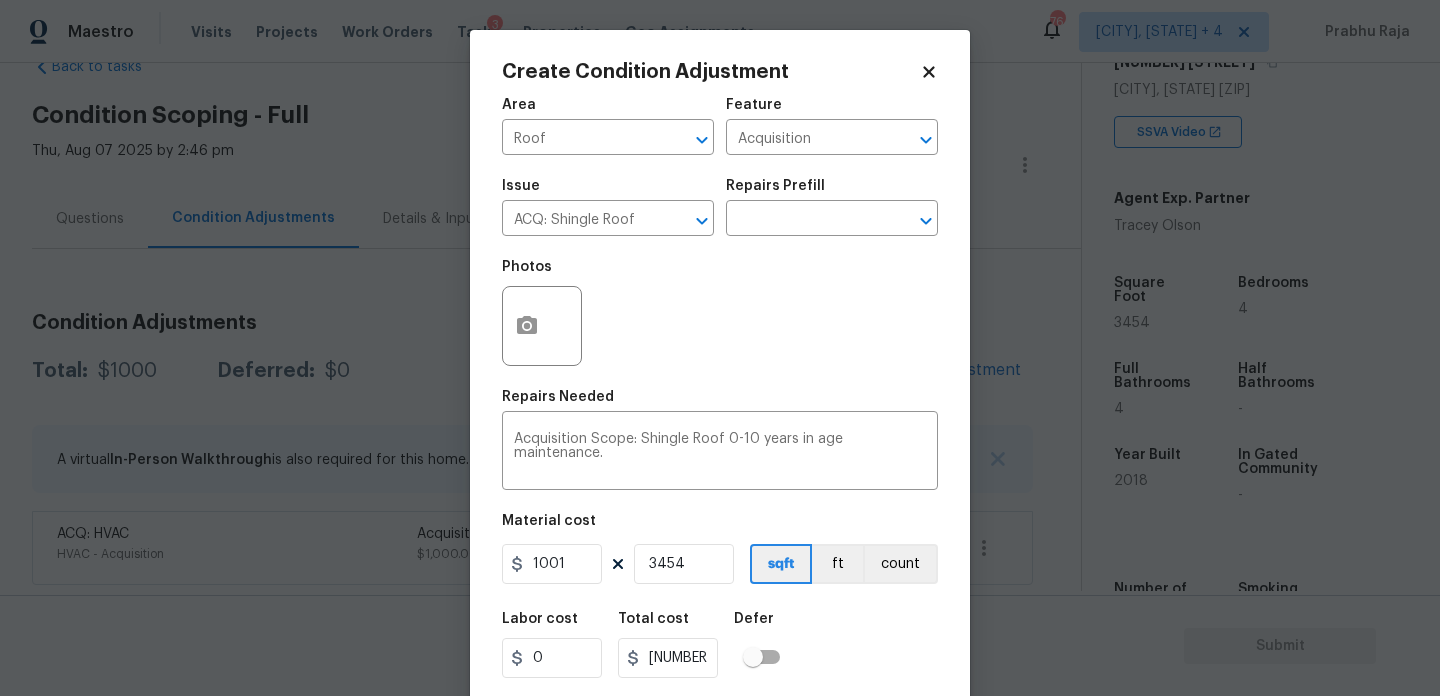 click on "Photos" at bounding box center (720, 313) 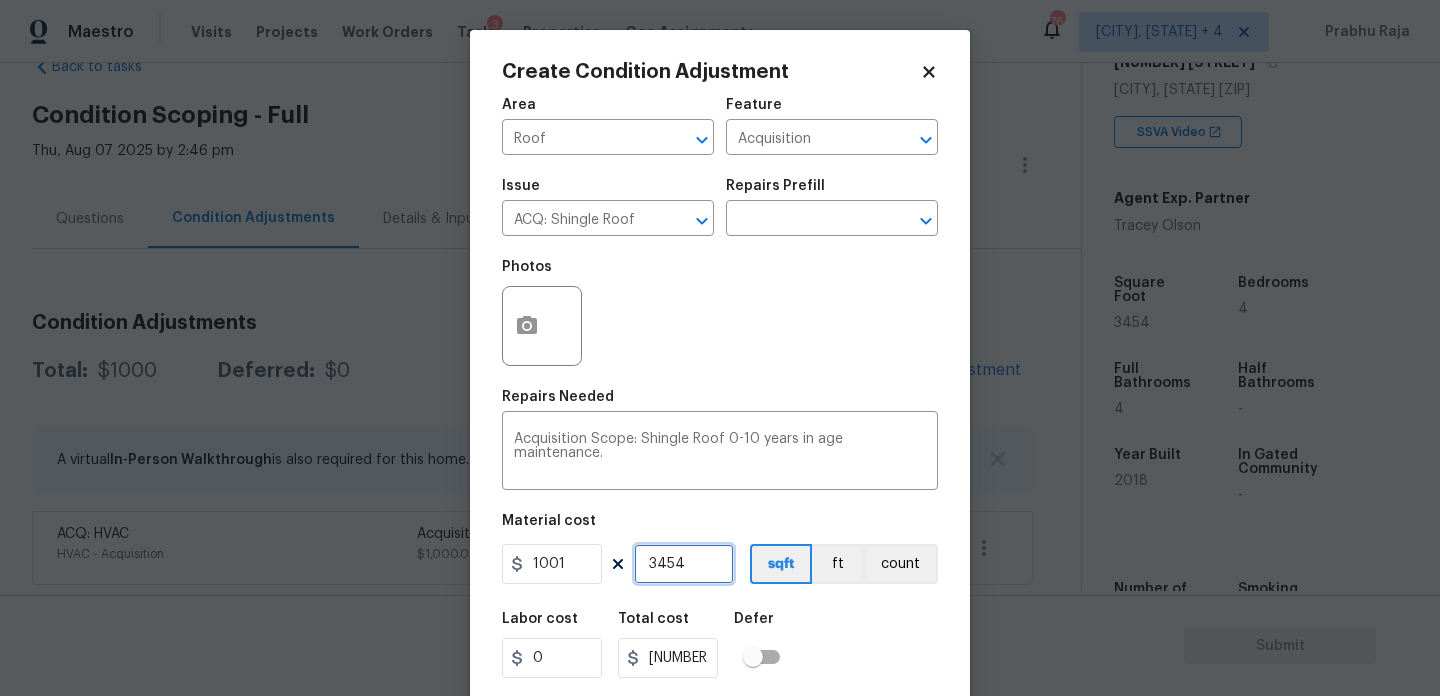 drag, startPoint x: 698, startPoint y: 572, endPoint x: 469, endPoint y: 572, distance: 229 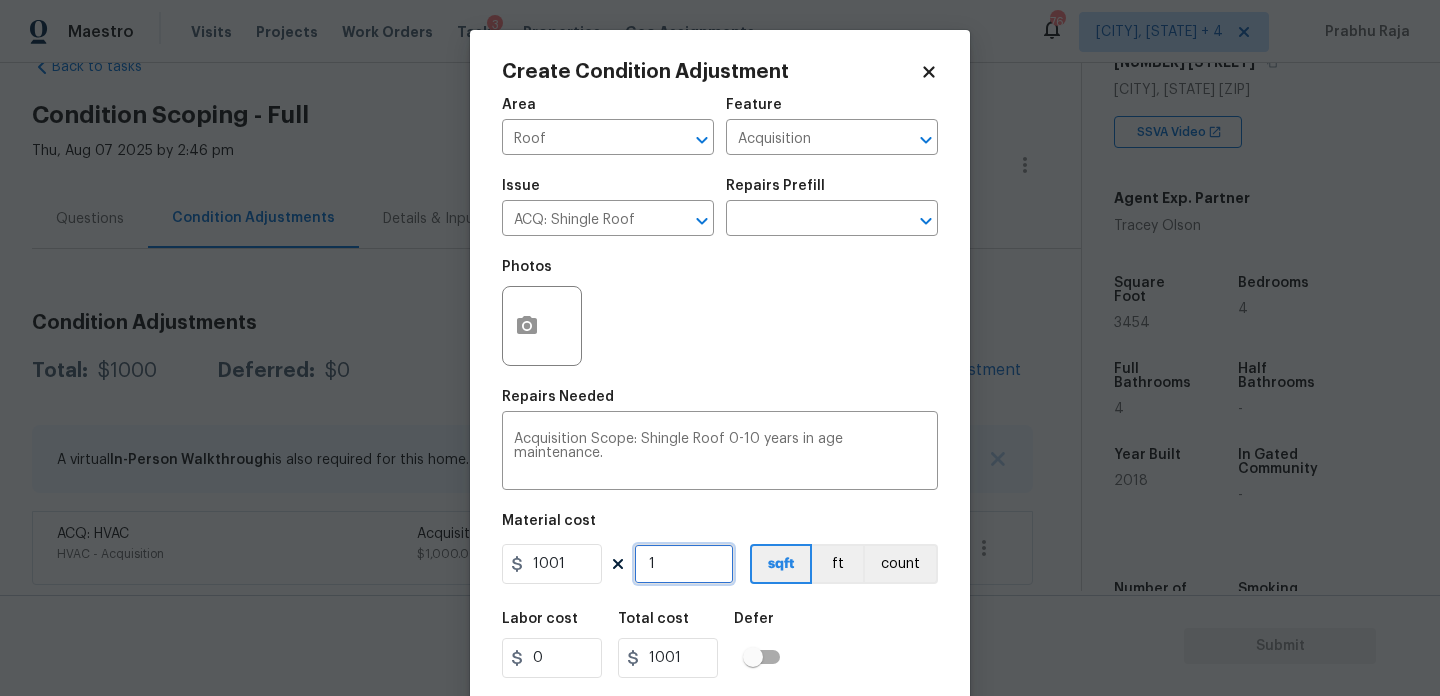 type on "1" 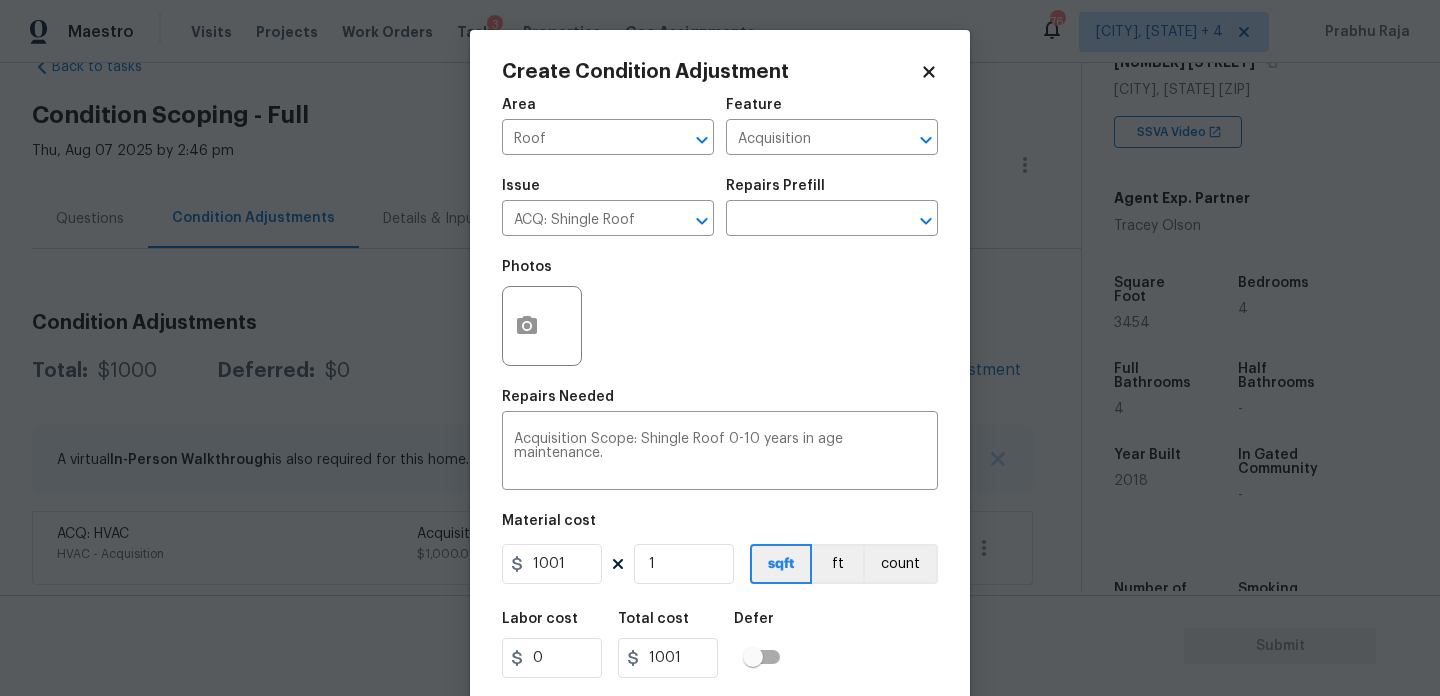 click on "Photos" at bounding box center (720, 313) 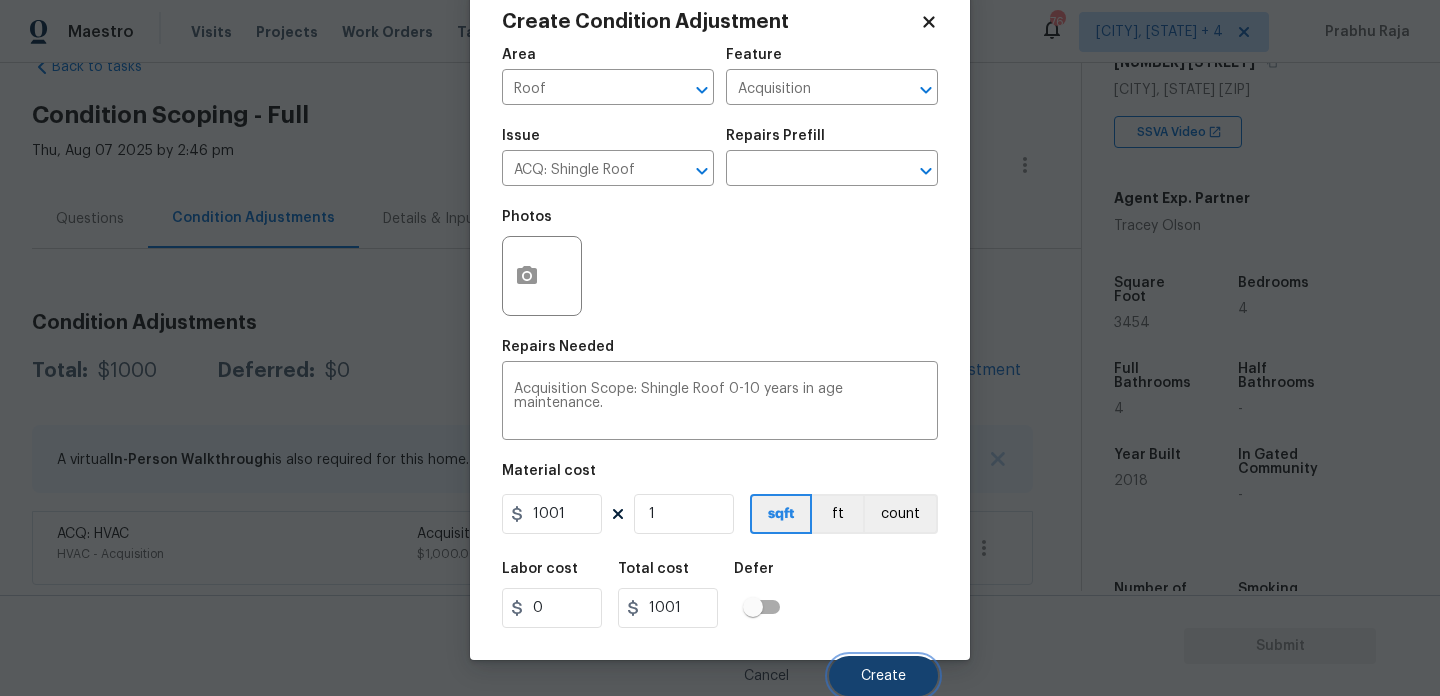 click on "Create" at bounding box center (883, 676) 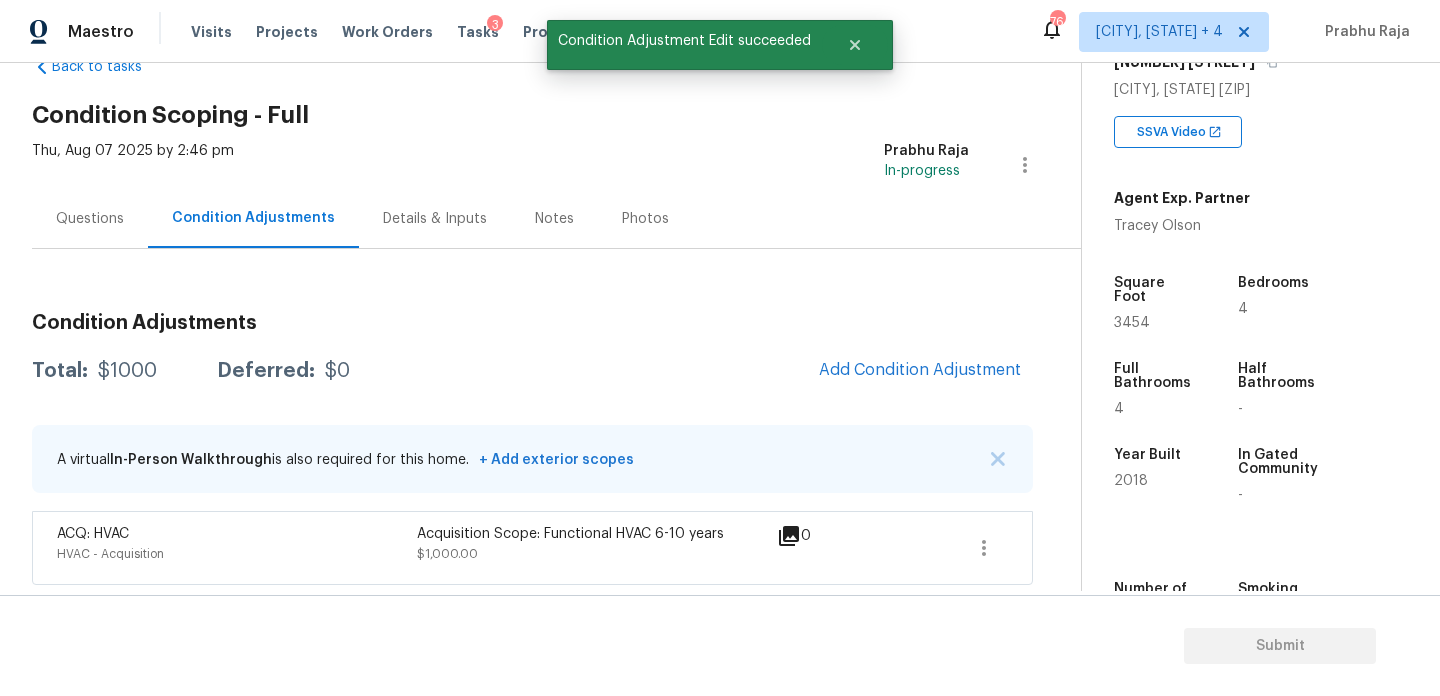 scroll, scrollTop: 44, scrollLeft: 0, axis: vertical 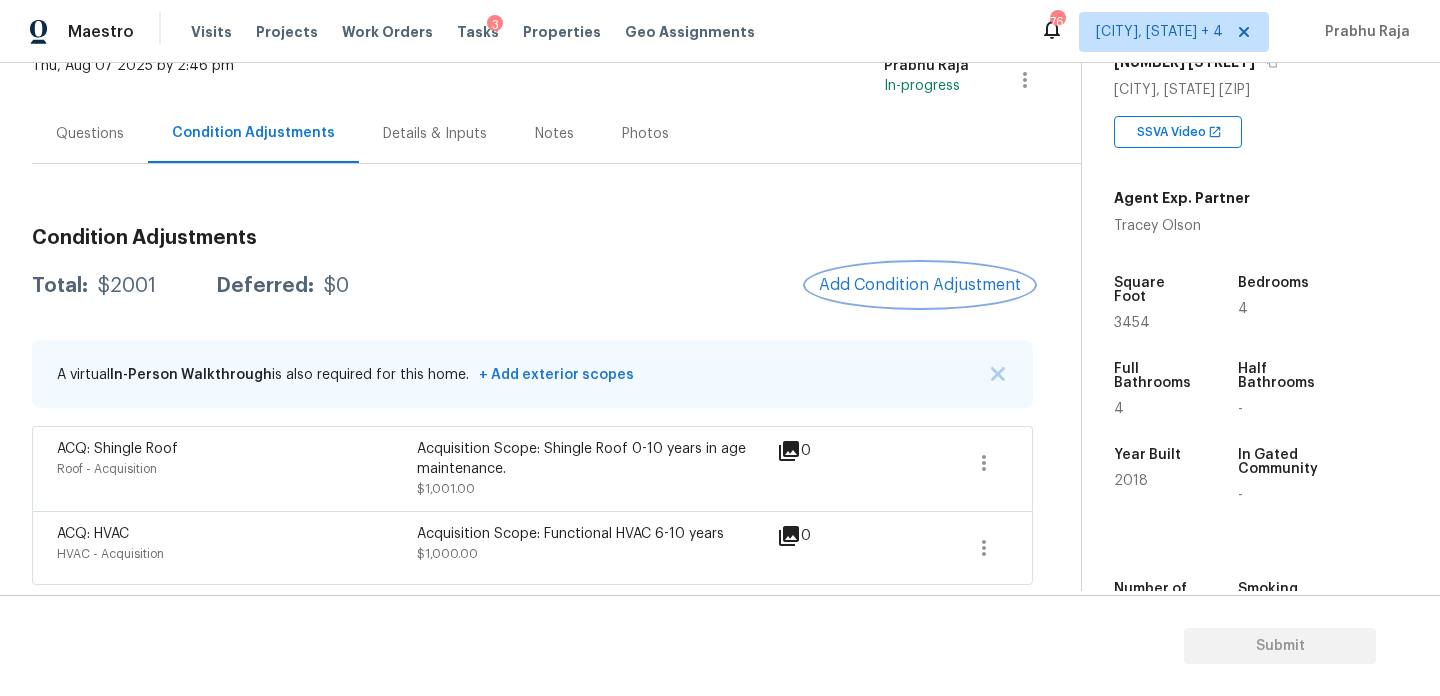 click on "Add Condition Adjustment" at bounding box center [920, 285] 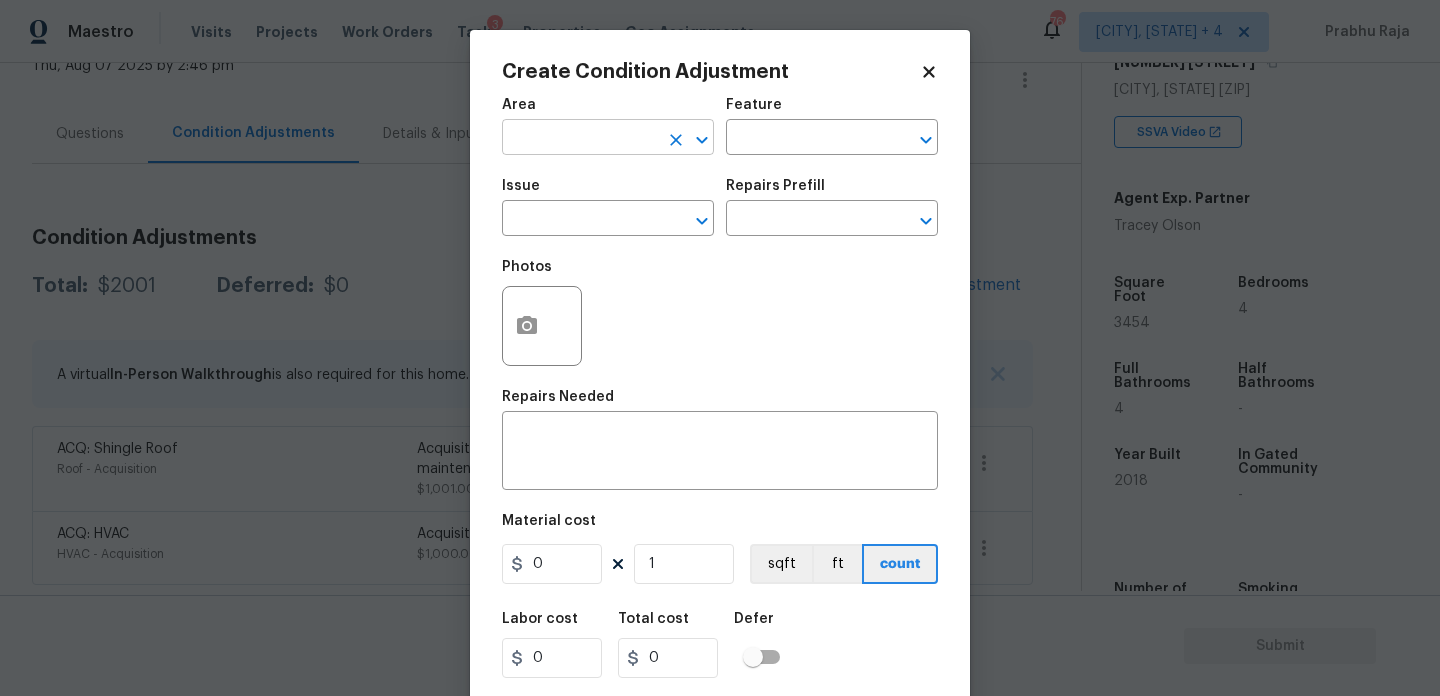 click at bounding box center [580, 139] 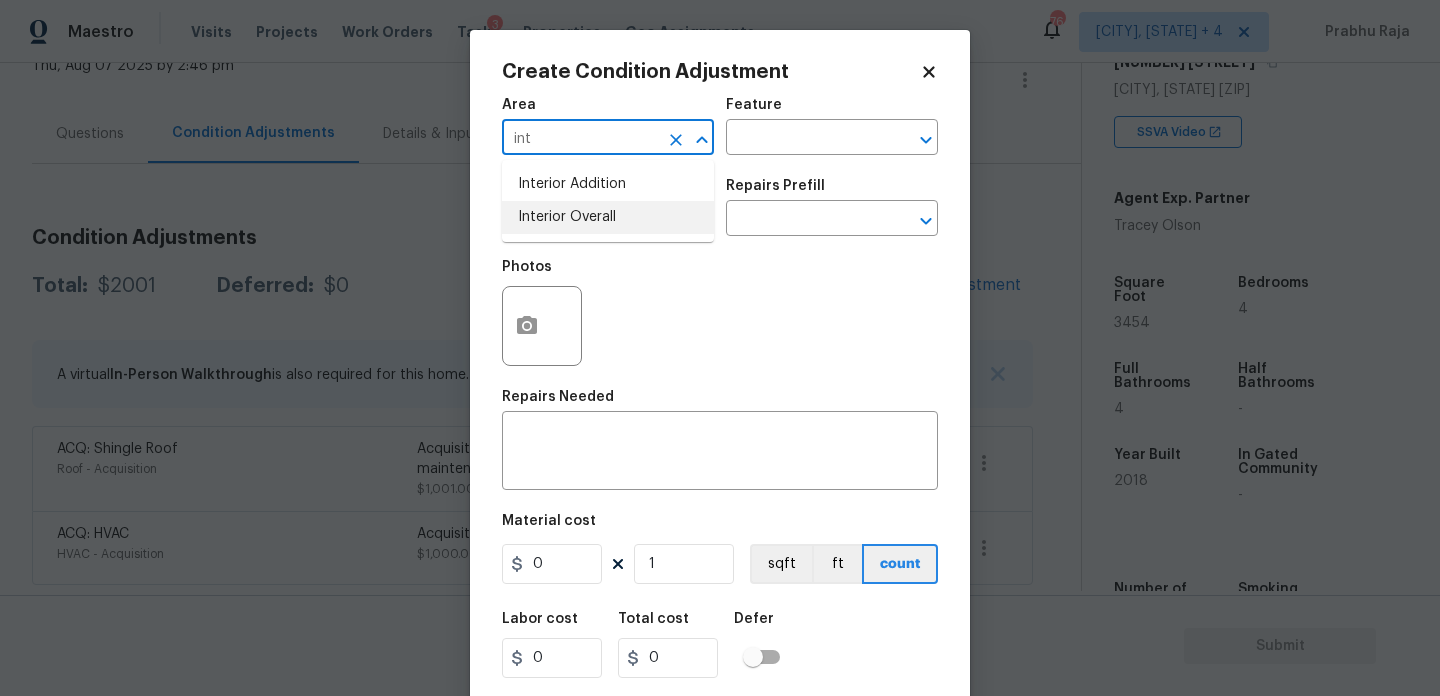 click on "Interior Overall" at bounding box center [608, 217] 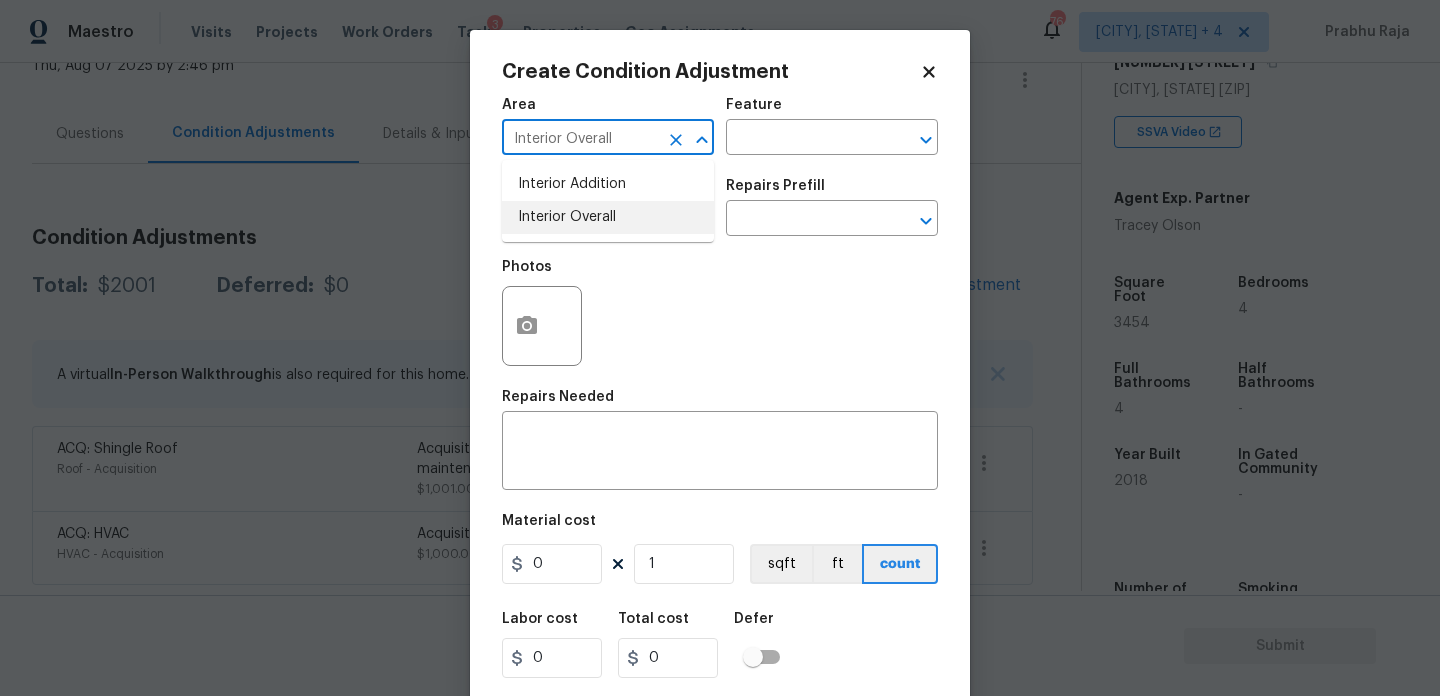type on "Interior Overall" 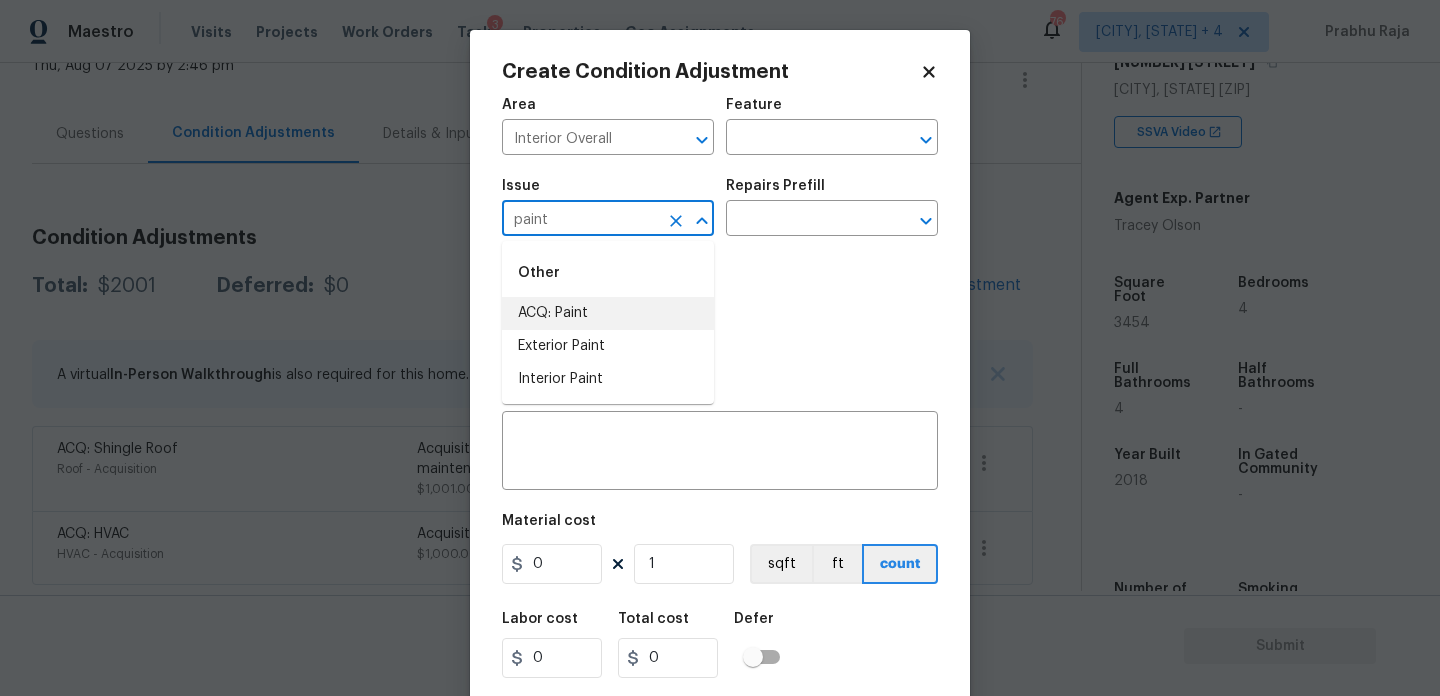 click on "ACQ: Paint" at bounding box center [608, 313] 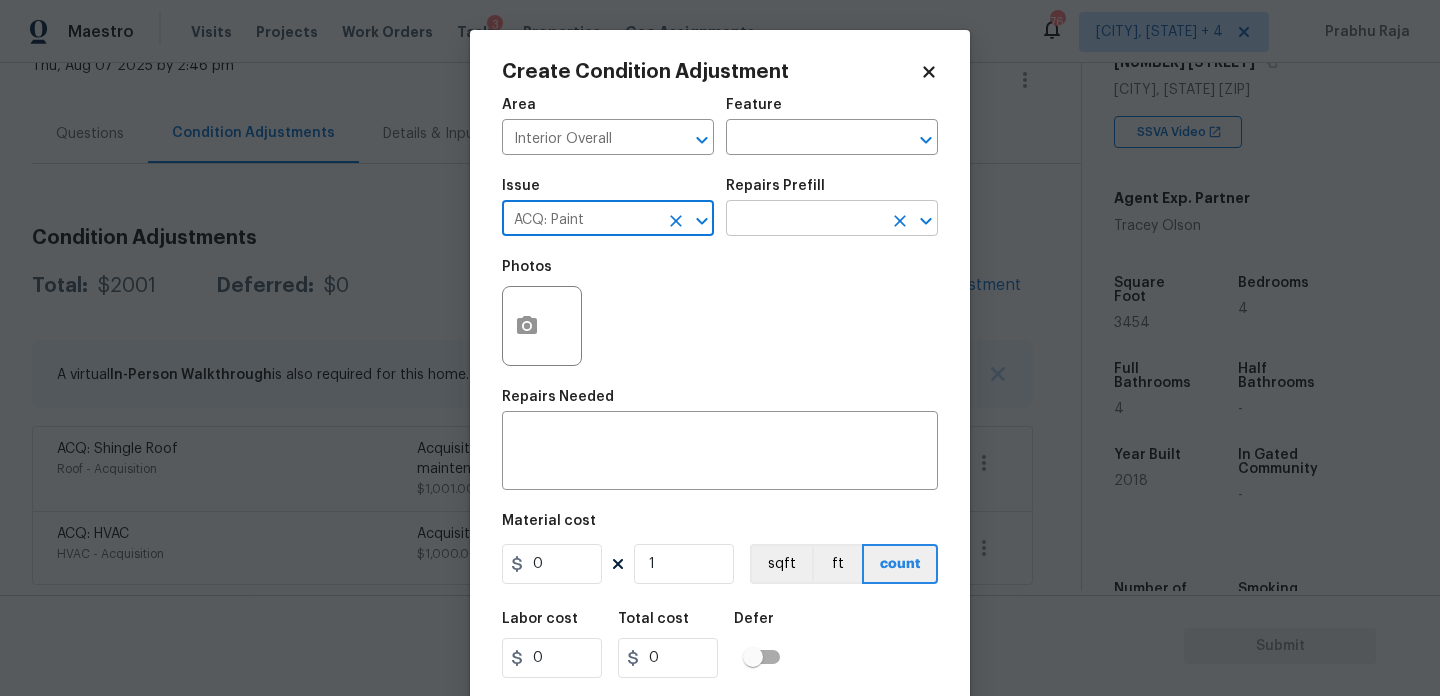 type on "ACQ: Paint" 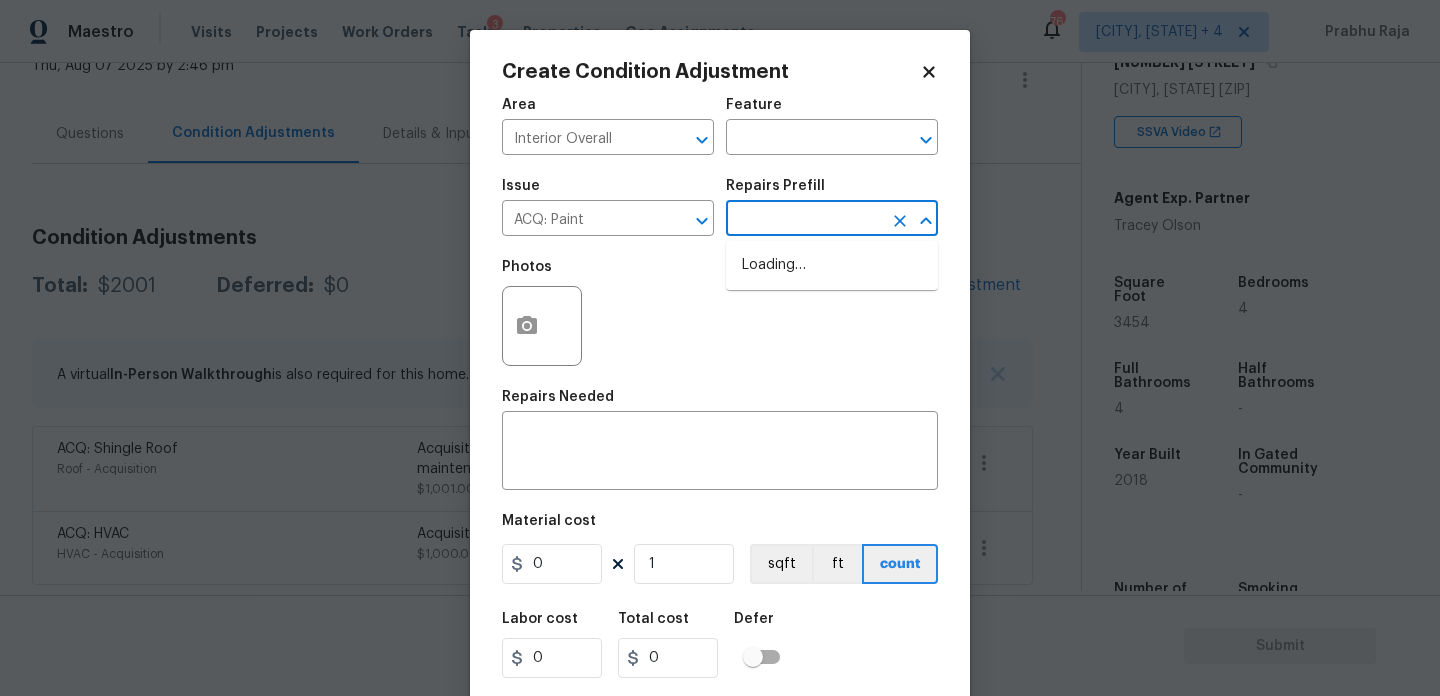 click at bounding box center [804, 220] 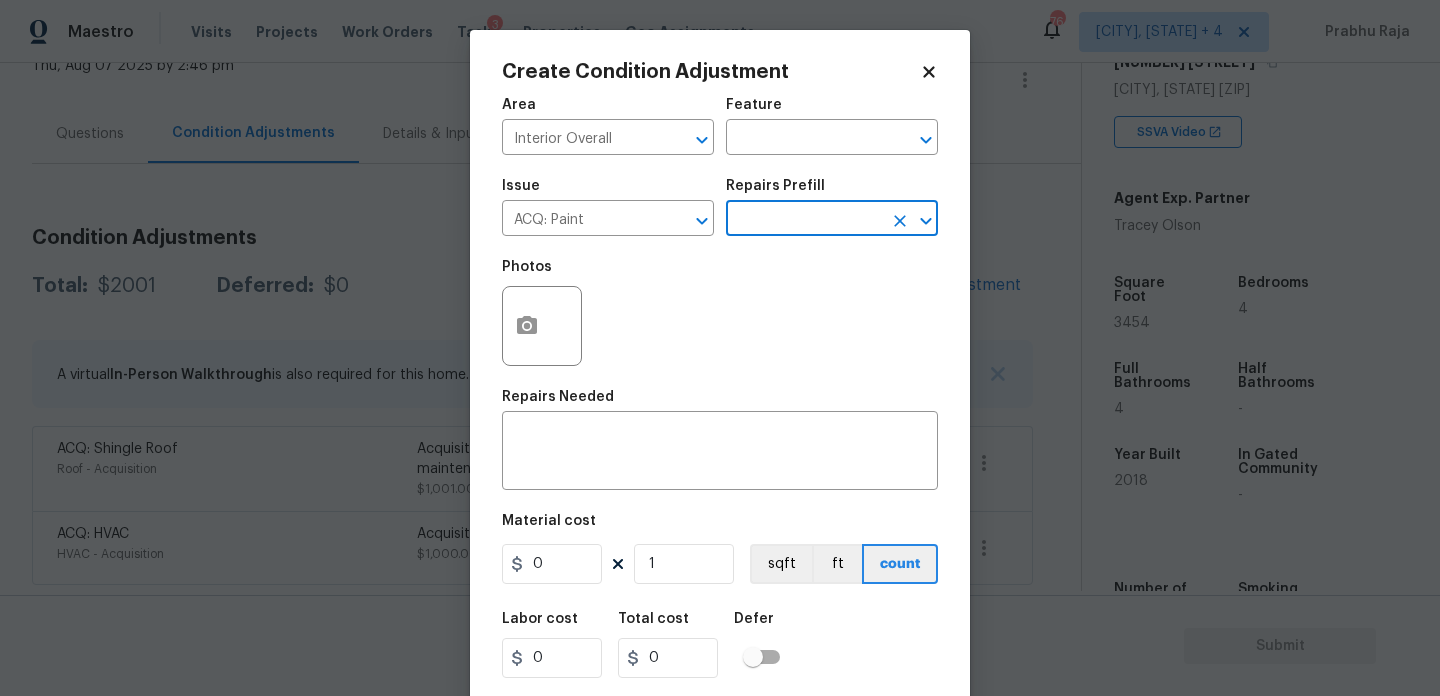 click at bounding box center [804, 220] 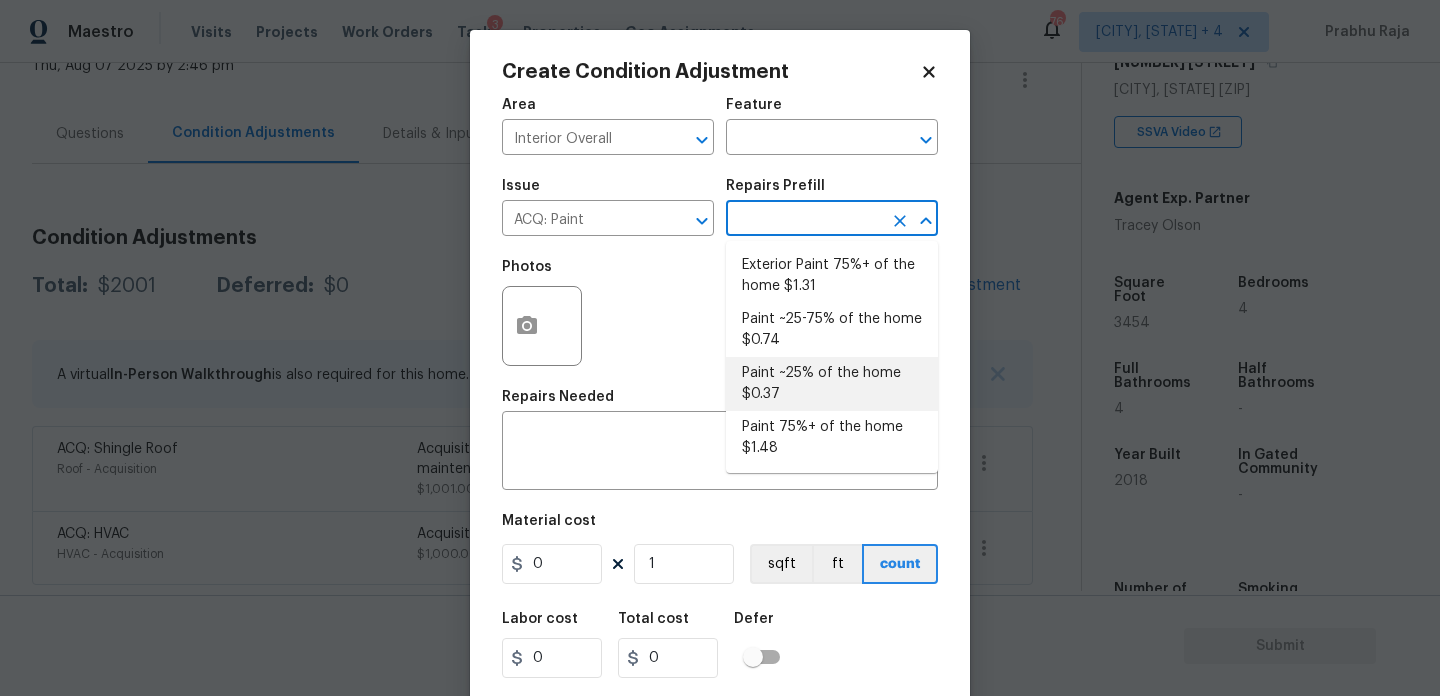 click on "Paint ~25% of the home $0.37" at bounding box center (832, 384) 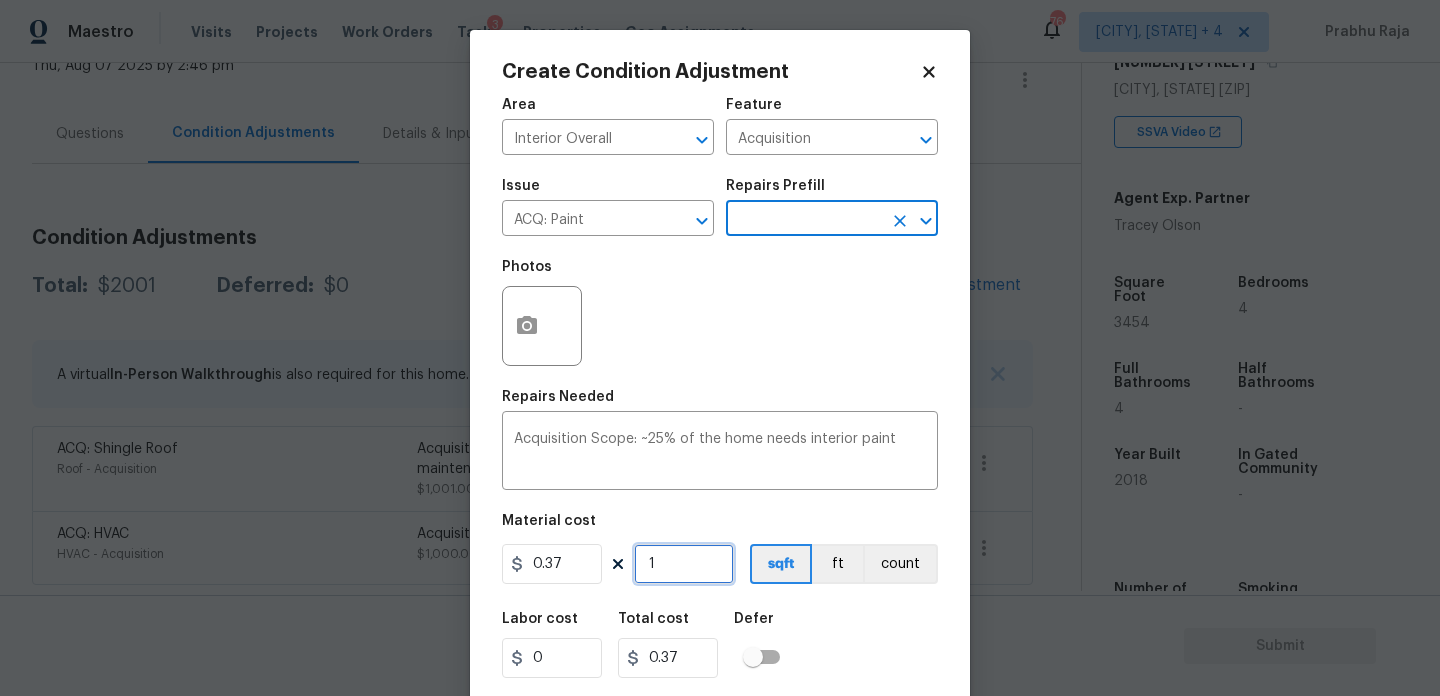 click on "1" at bounding box center [684, 564] 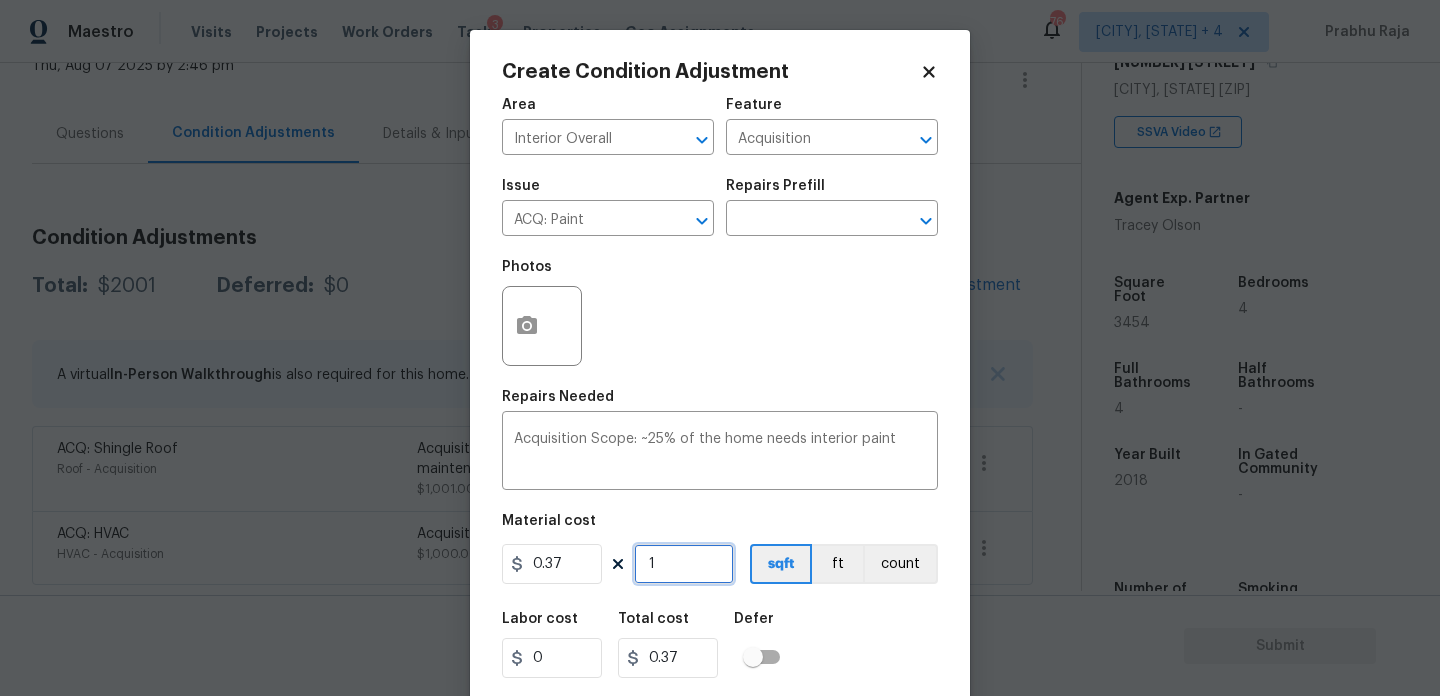 type on "0" 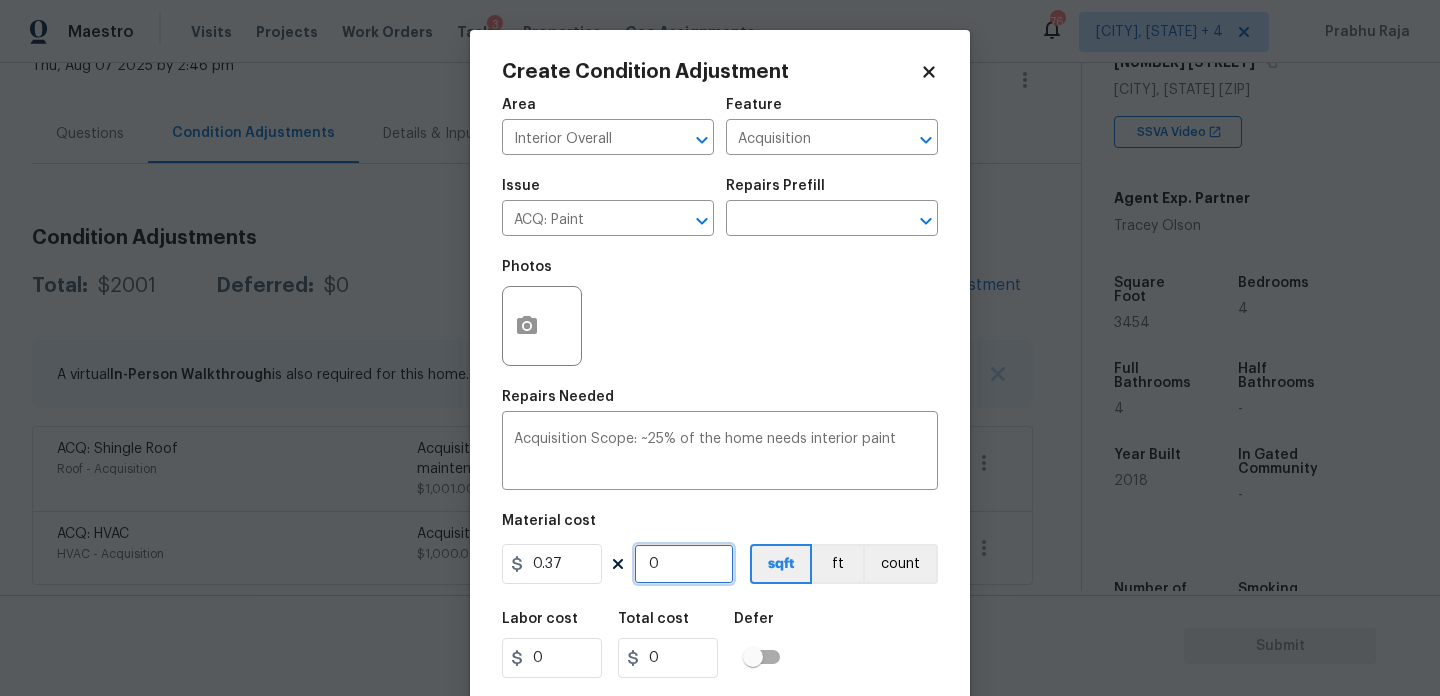 paste on "3454" 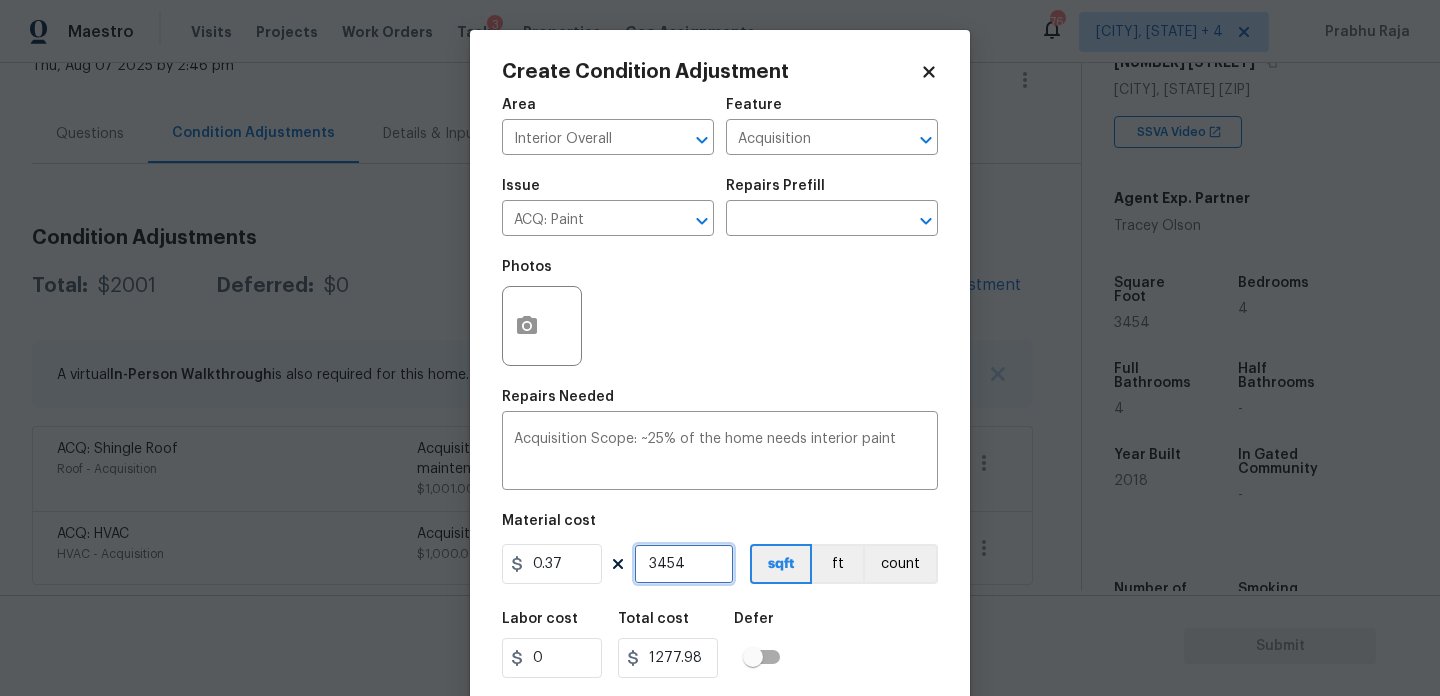 scroll, scrollTop: 51, scrollLeft: 0, axis: vertical 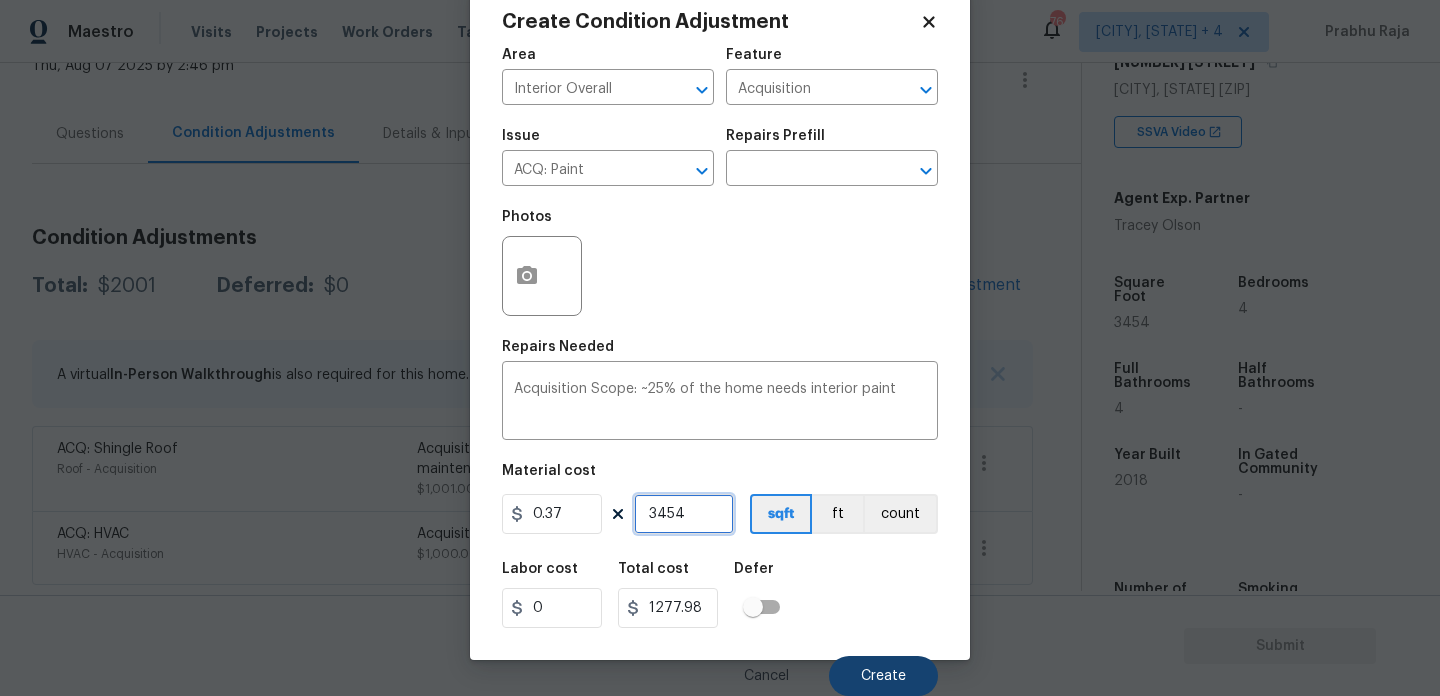 type on "3454" 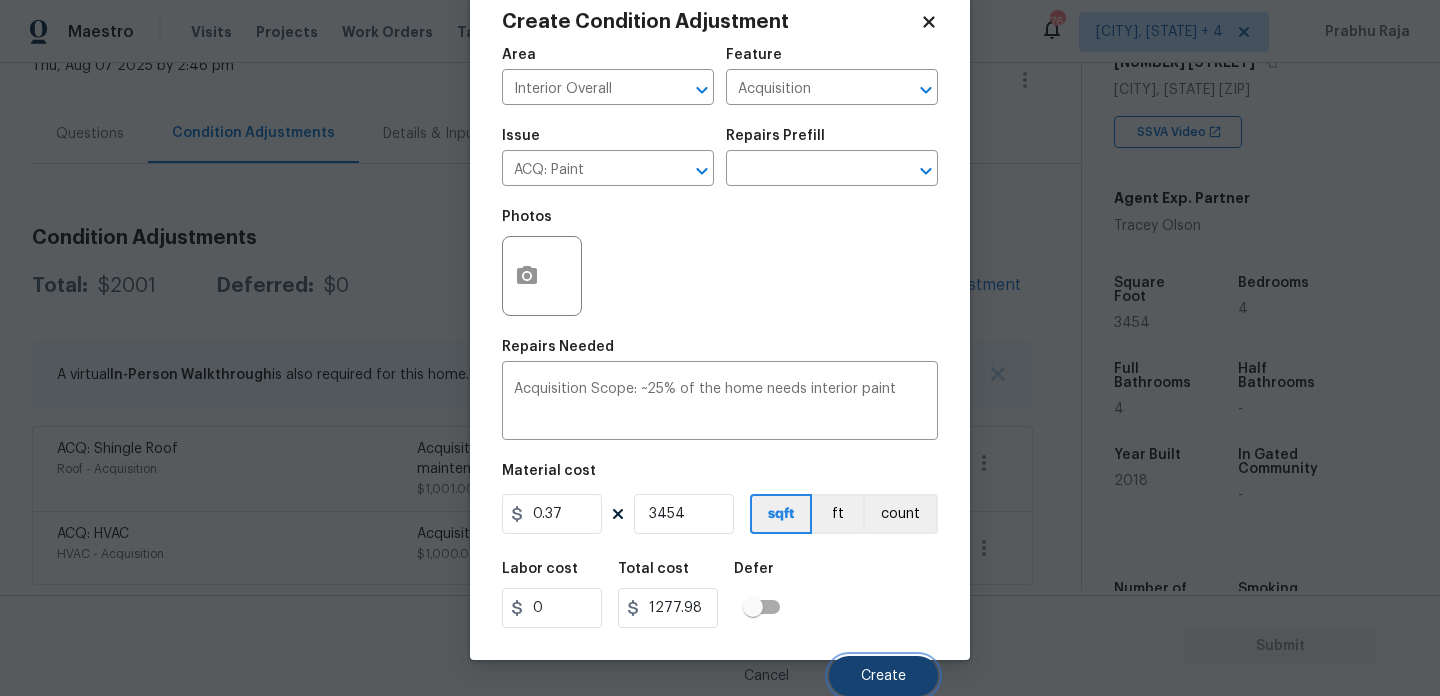 click on "Create" at bounding box center [883, 676] 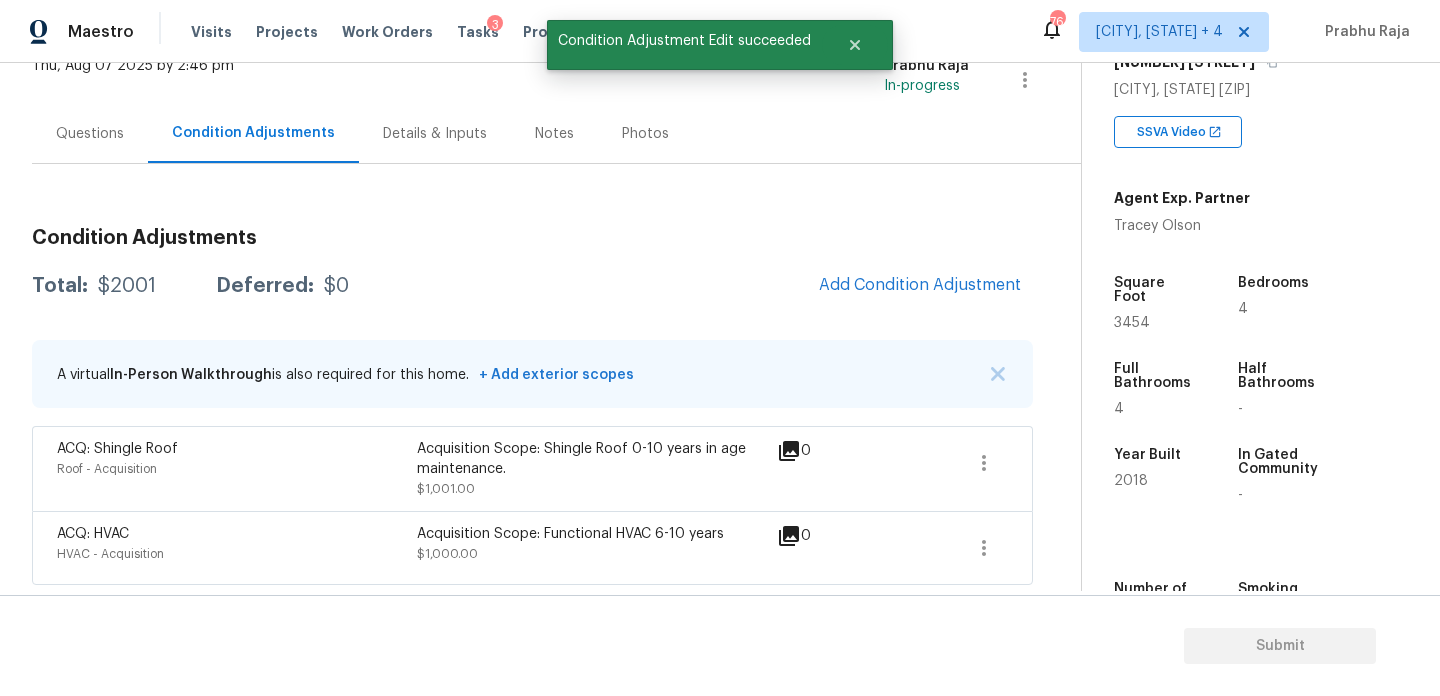 scroll, scrollTop: 44, scrollLeft: 0, axis: vertical 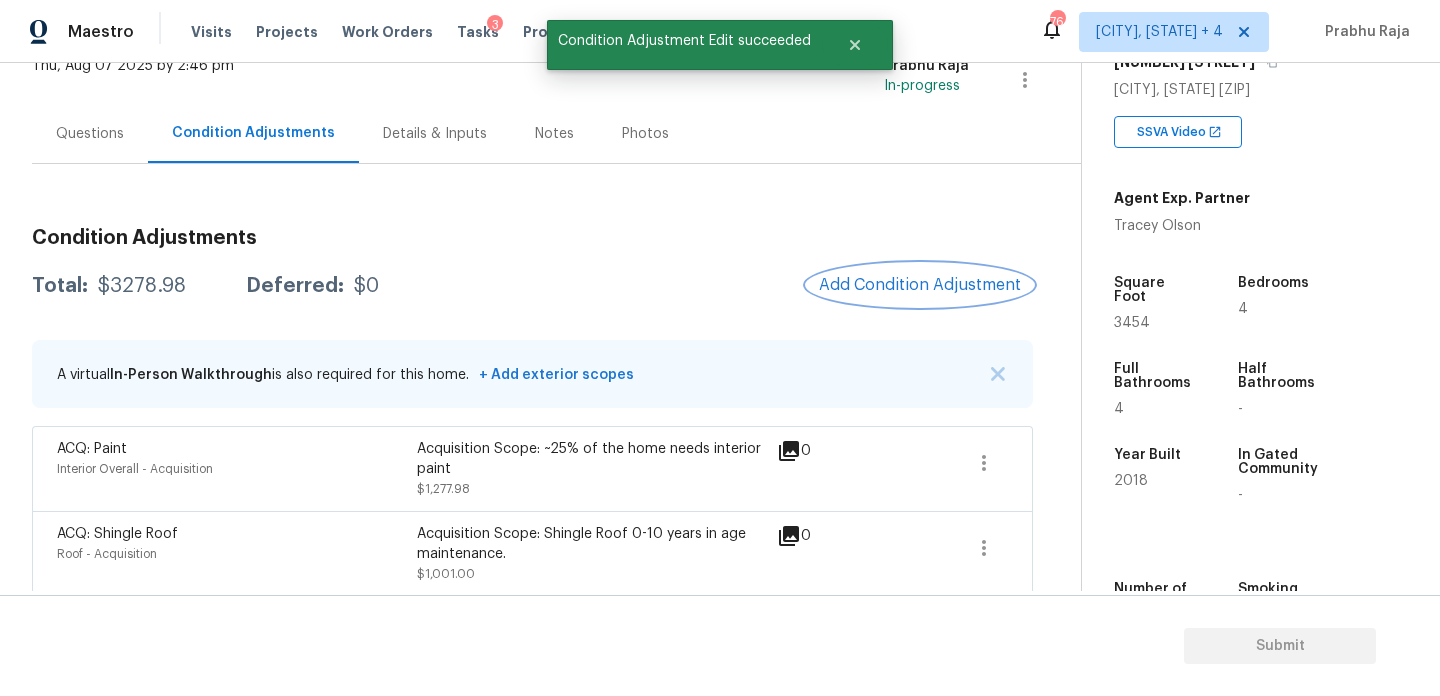 click on "Add Condition Adjustment" at bounding box center (920, 285) 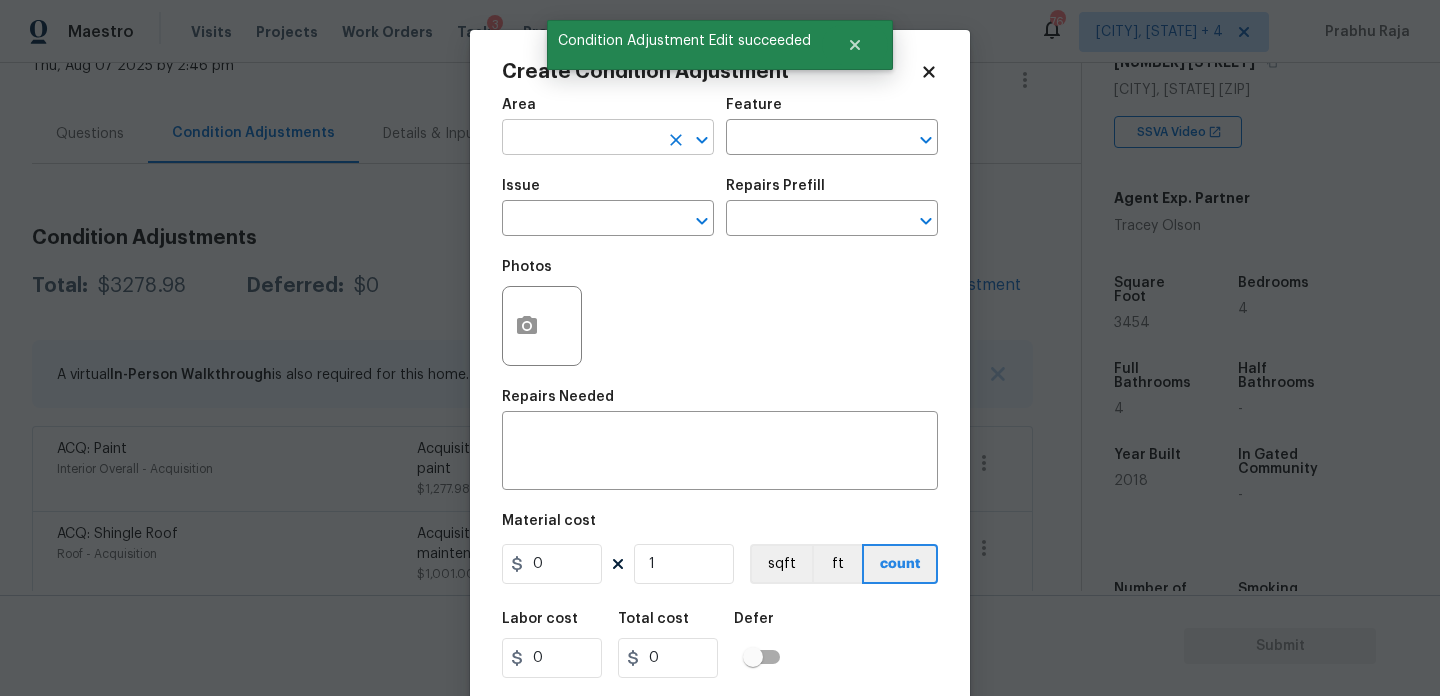 click at bounding box center (580, 139) 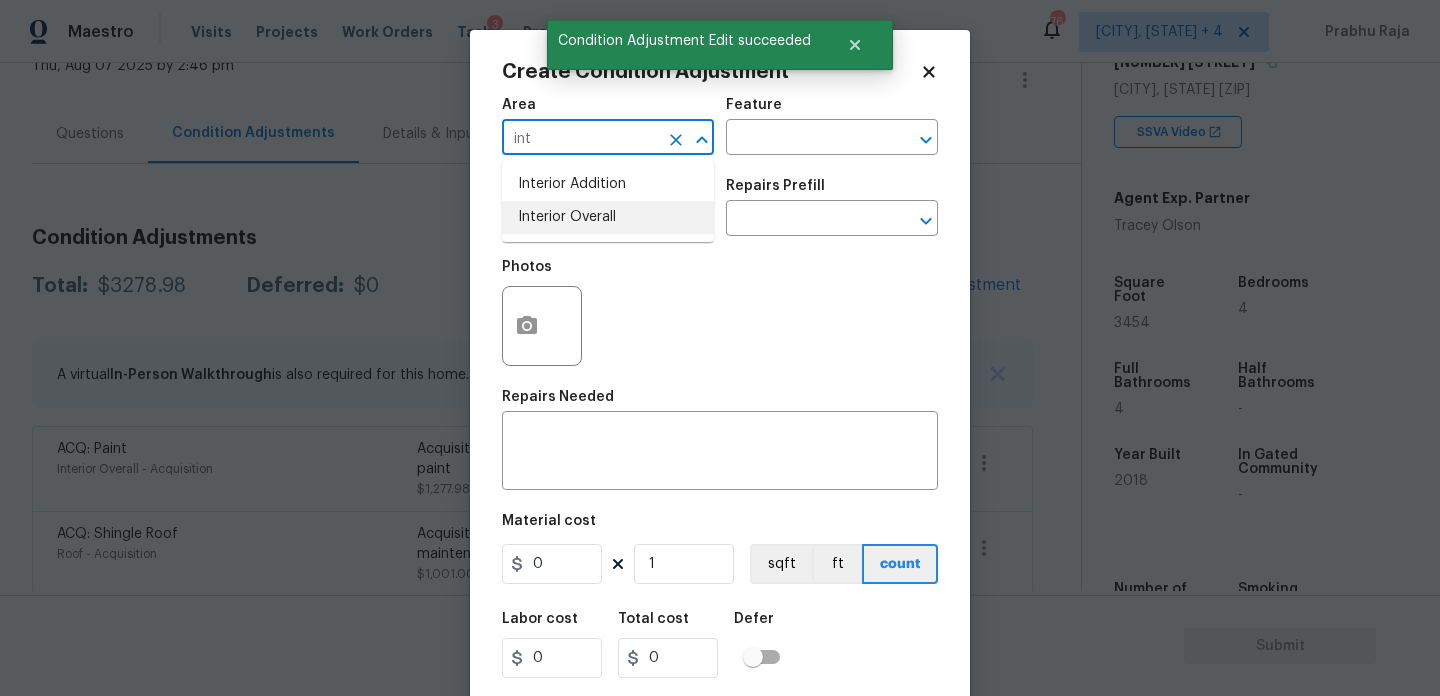 click on "Interior Overall" at bounding box center [608, 217] 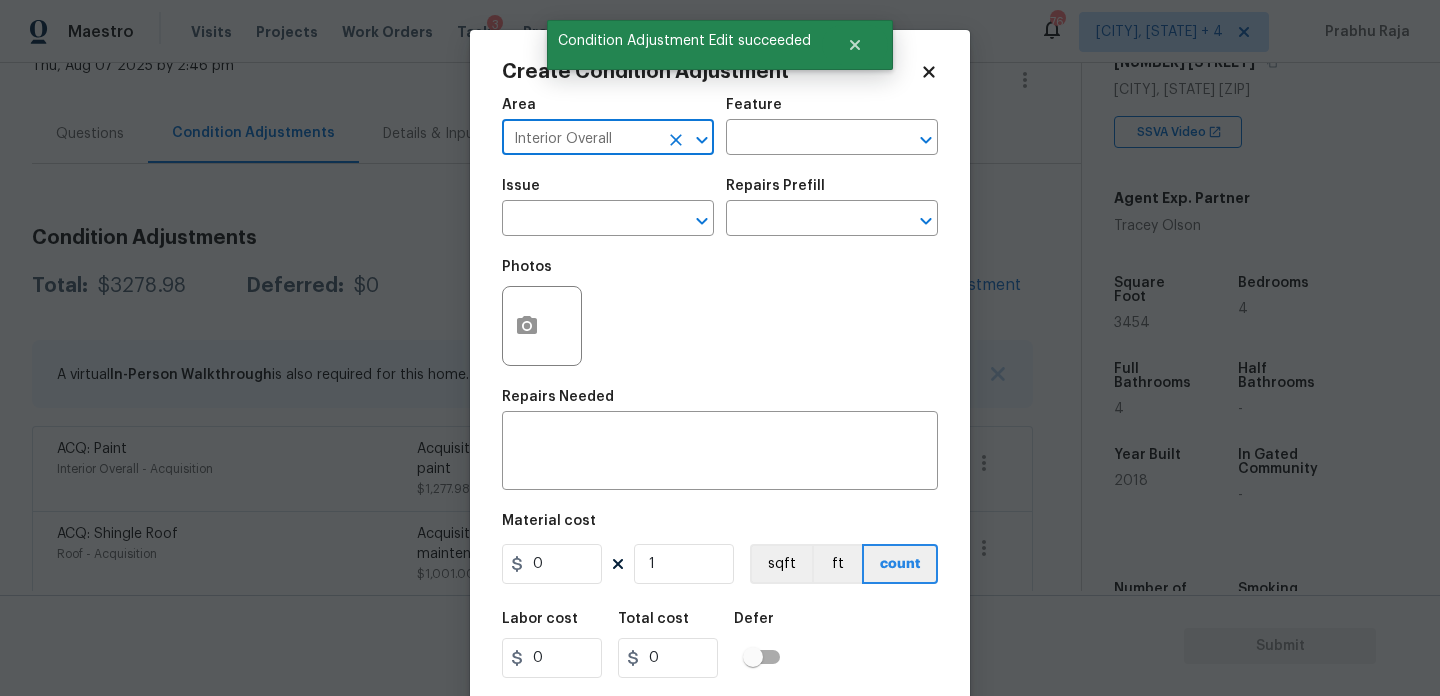 type on "Interior Overall" 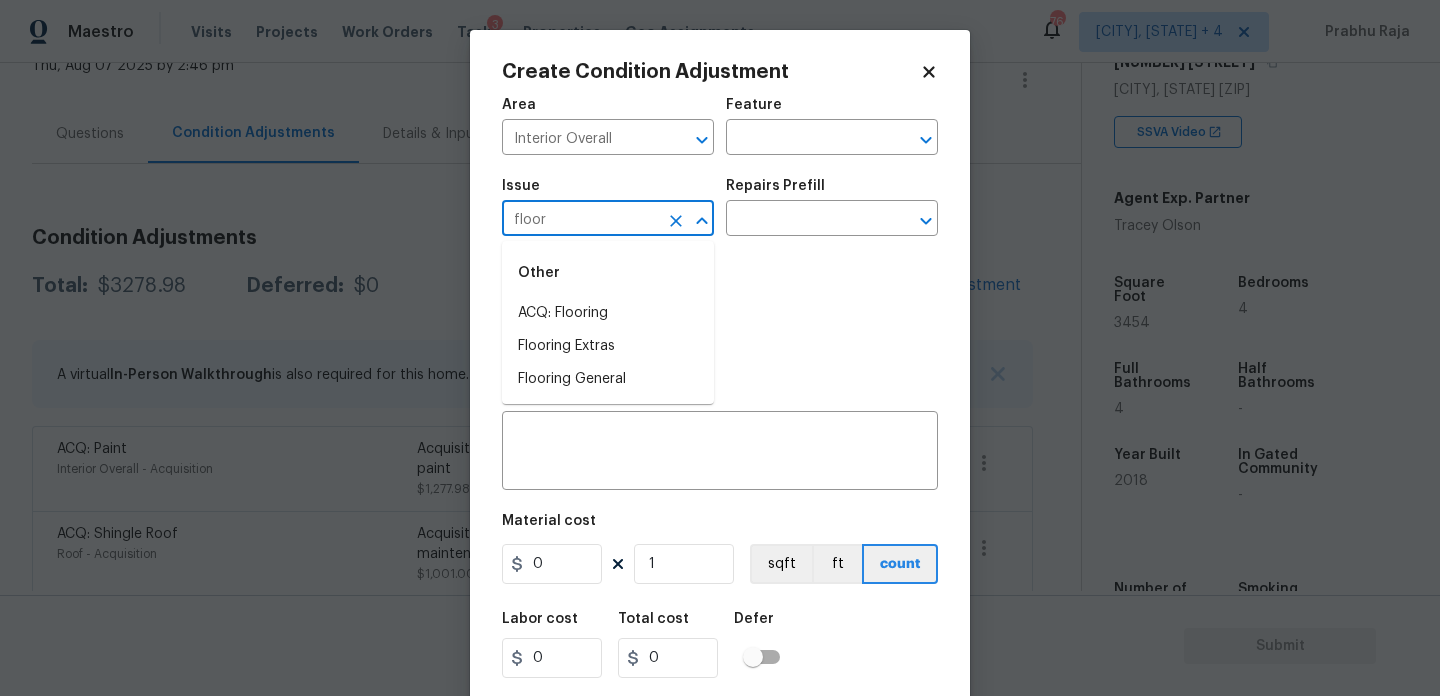 click on "ACQ: Flooring" at bounding box center [608, 313] 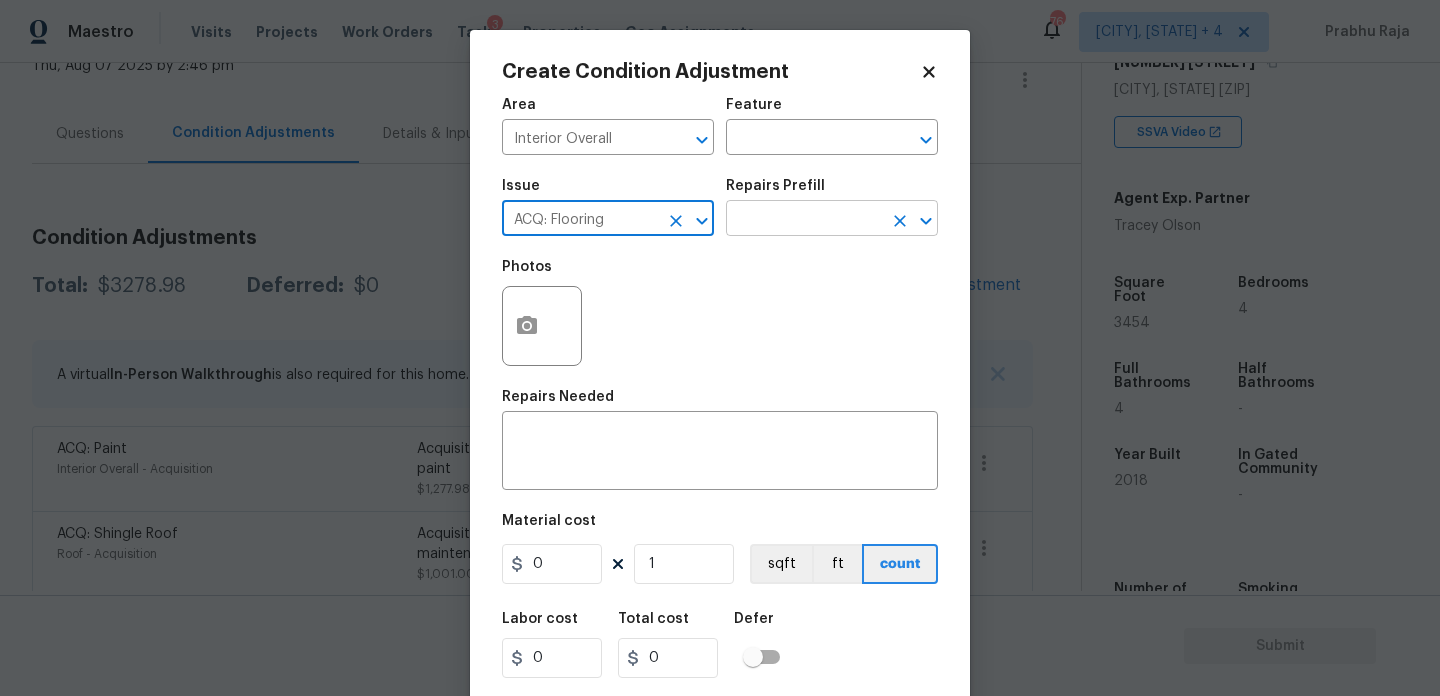 type on "ACQ: Flooring" 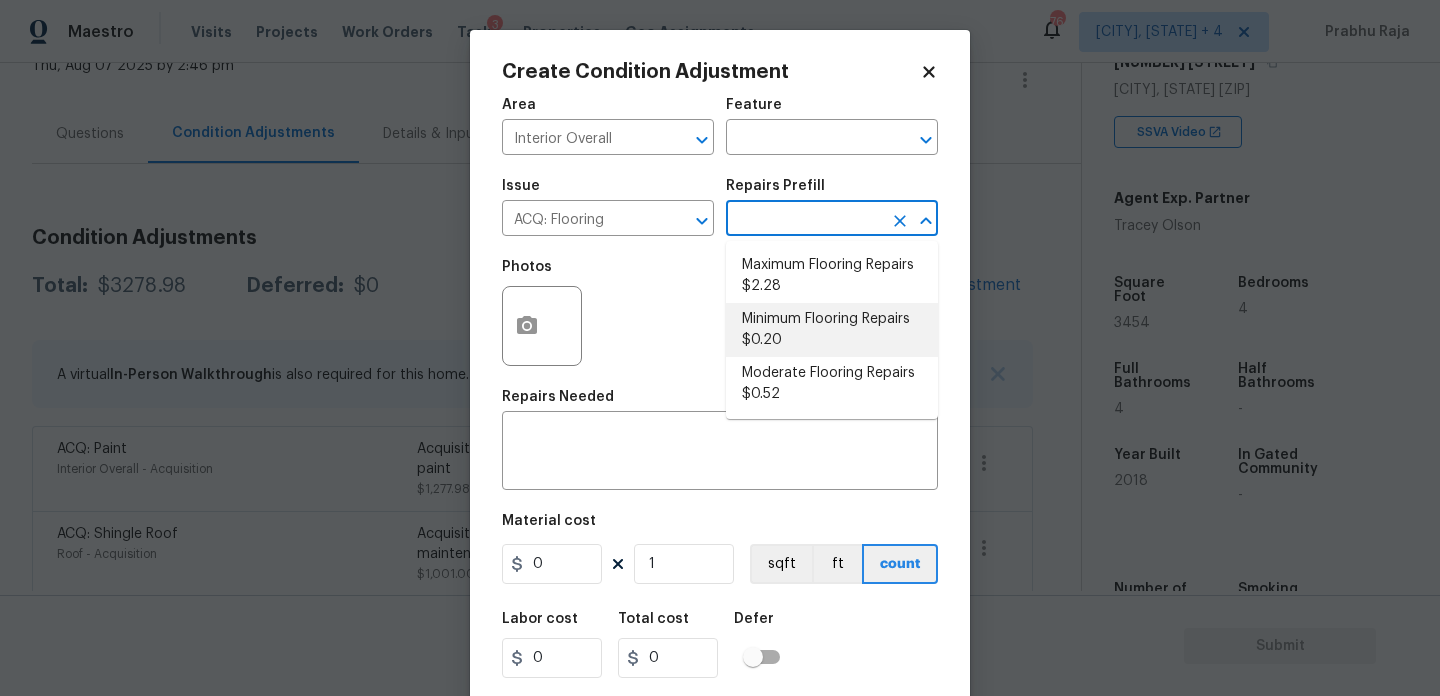 click on "Minimum Flooring Repairs $0.20" at bounding box center [832, 330] 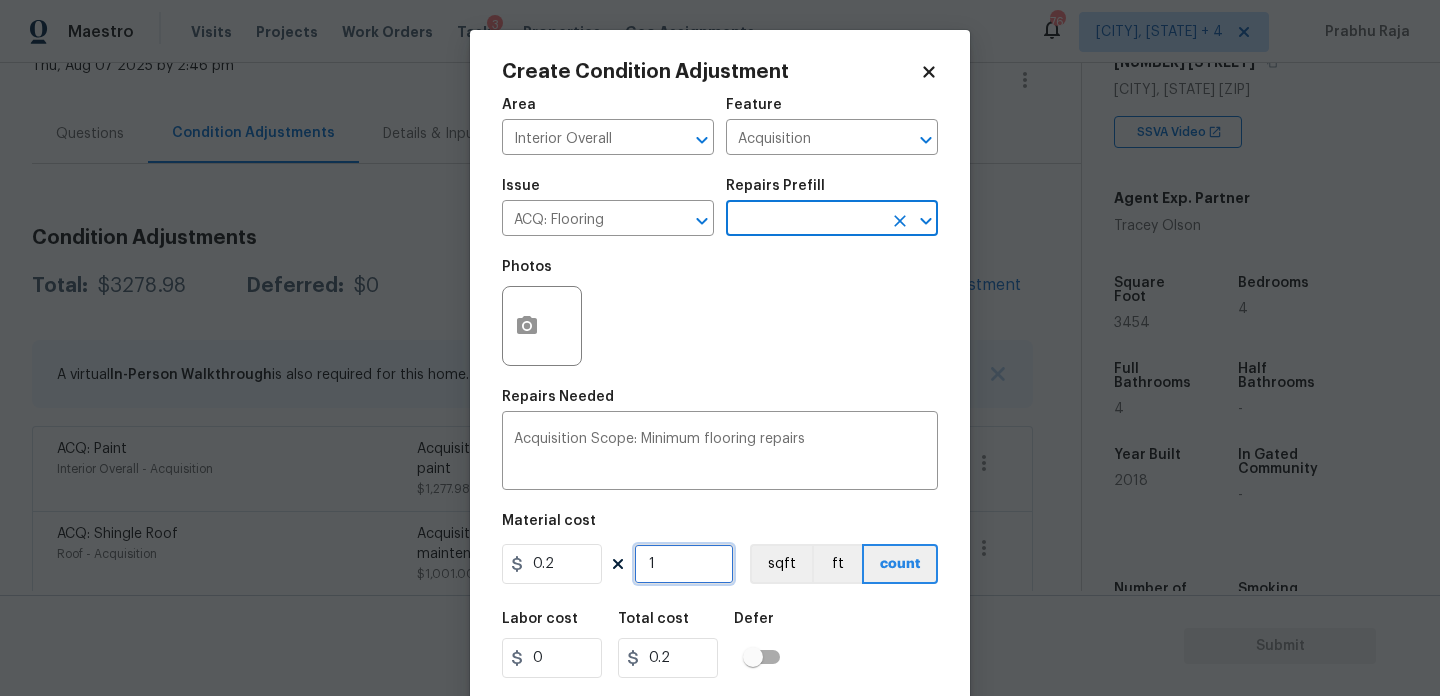 click on "1" at bounding box center [684, 564] 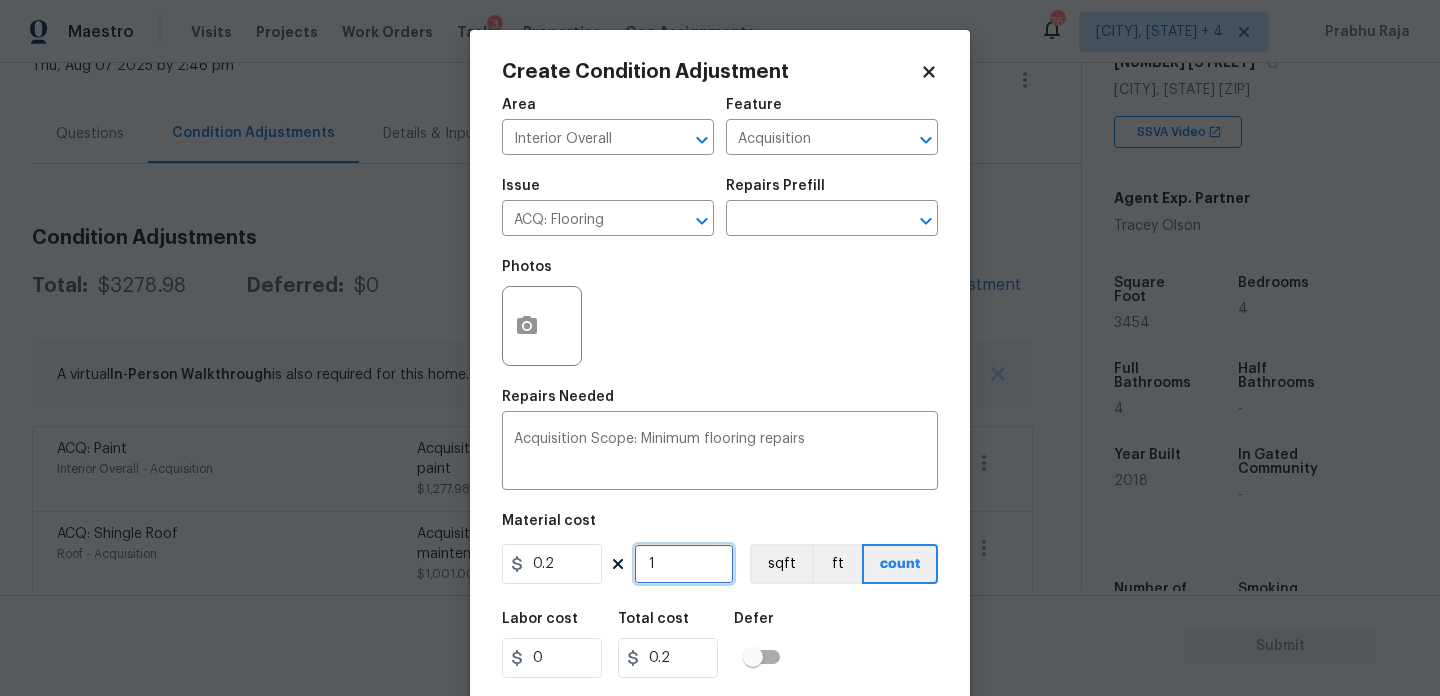 type on "0" 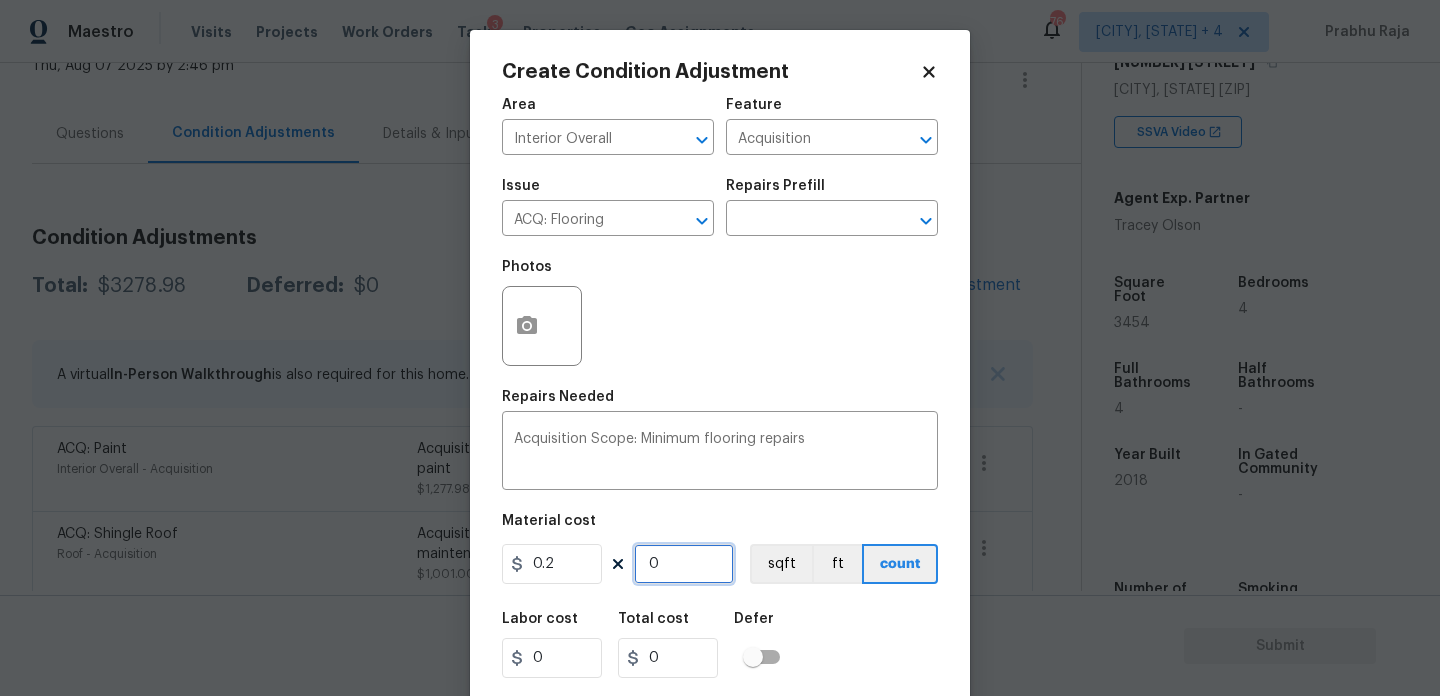 paste on "3454" 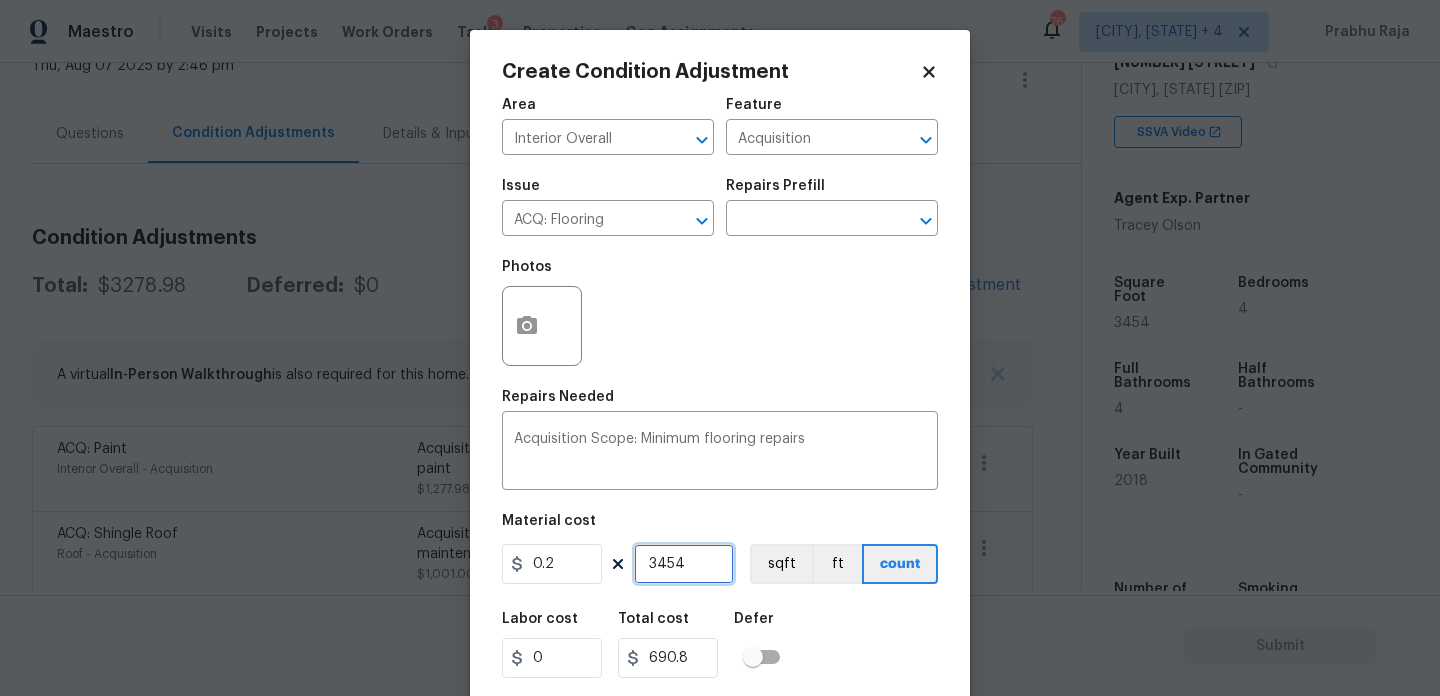 scroll, scrollTop: 51, scrollLeft: 0, axis: vertical 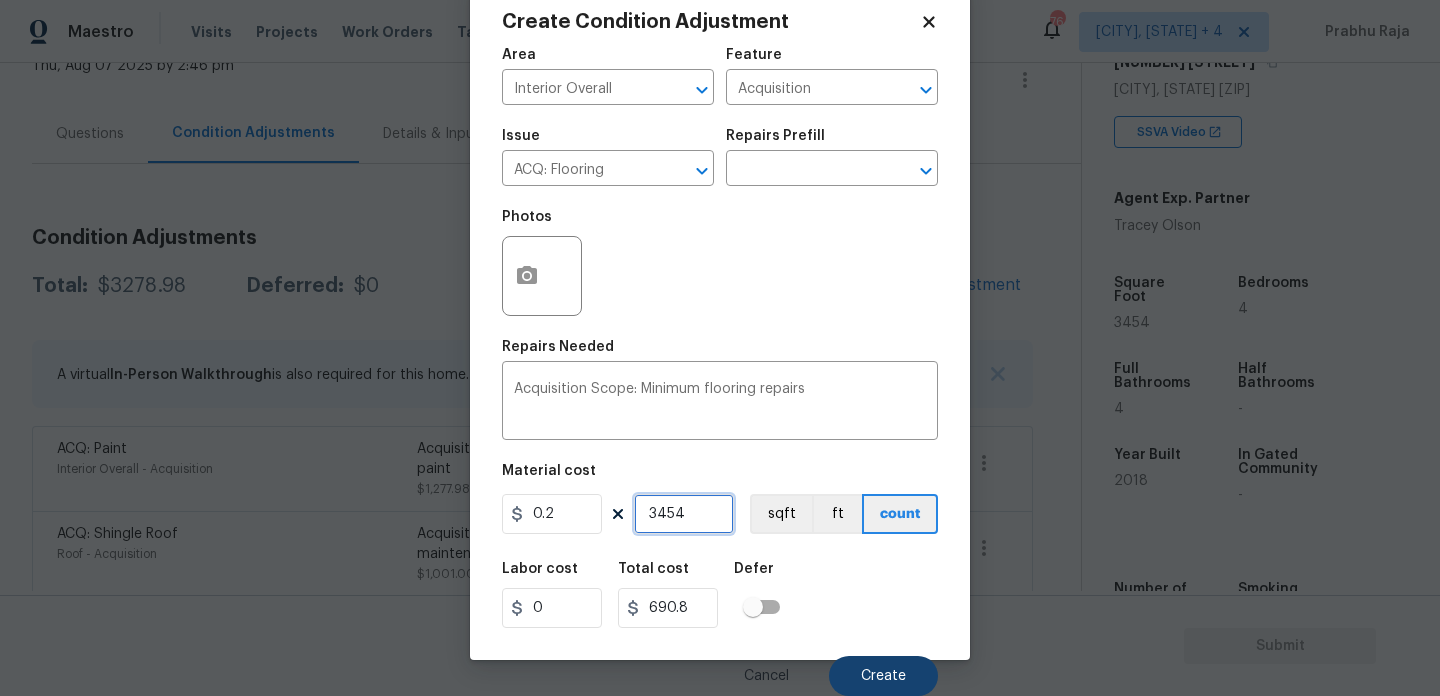 type on "3454" 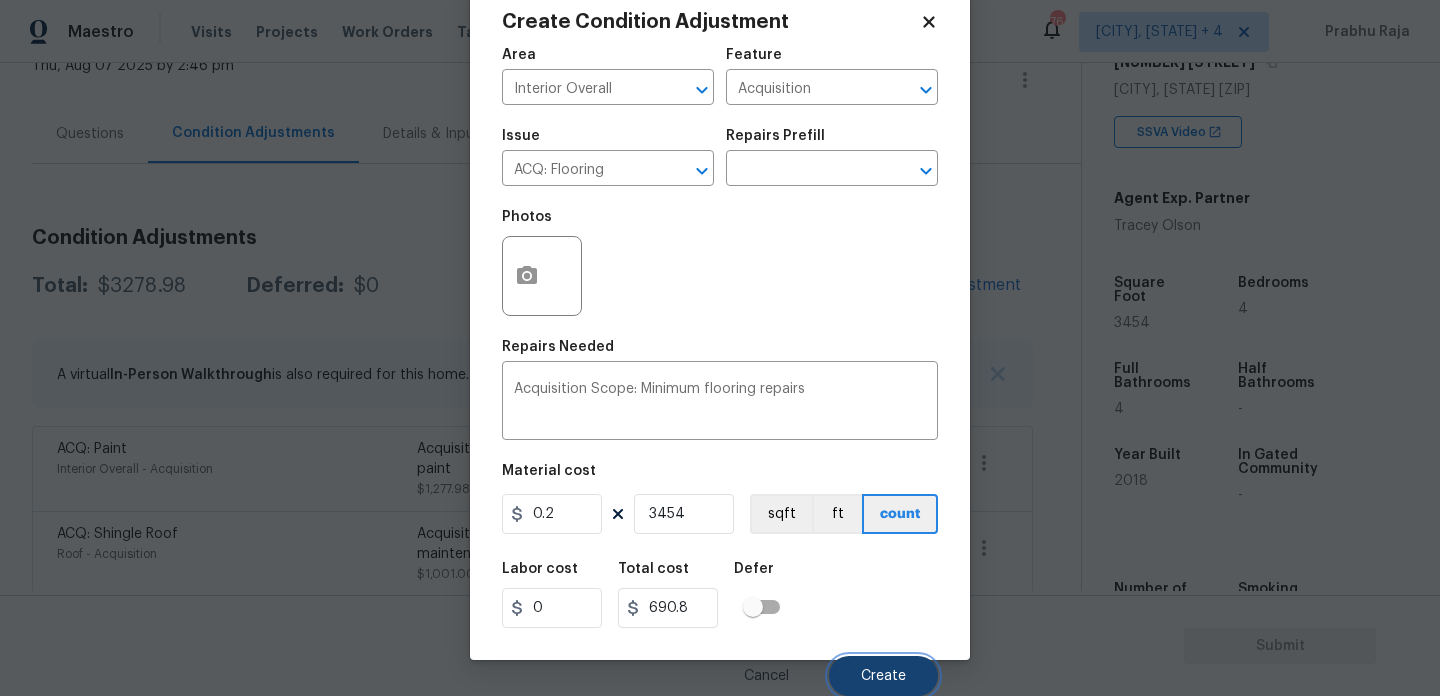 click on "Create" at bounding box center [883, 676] 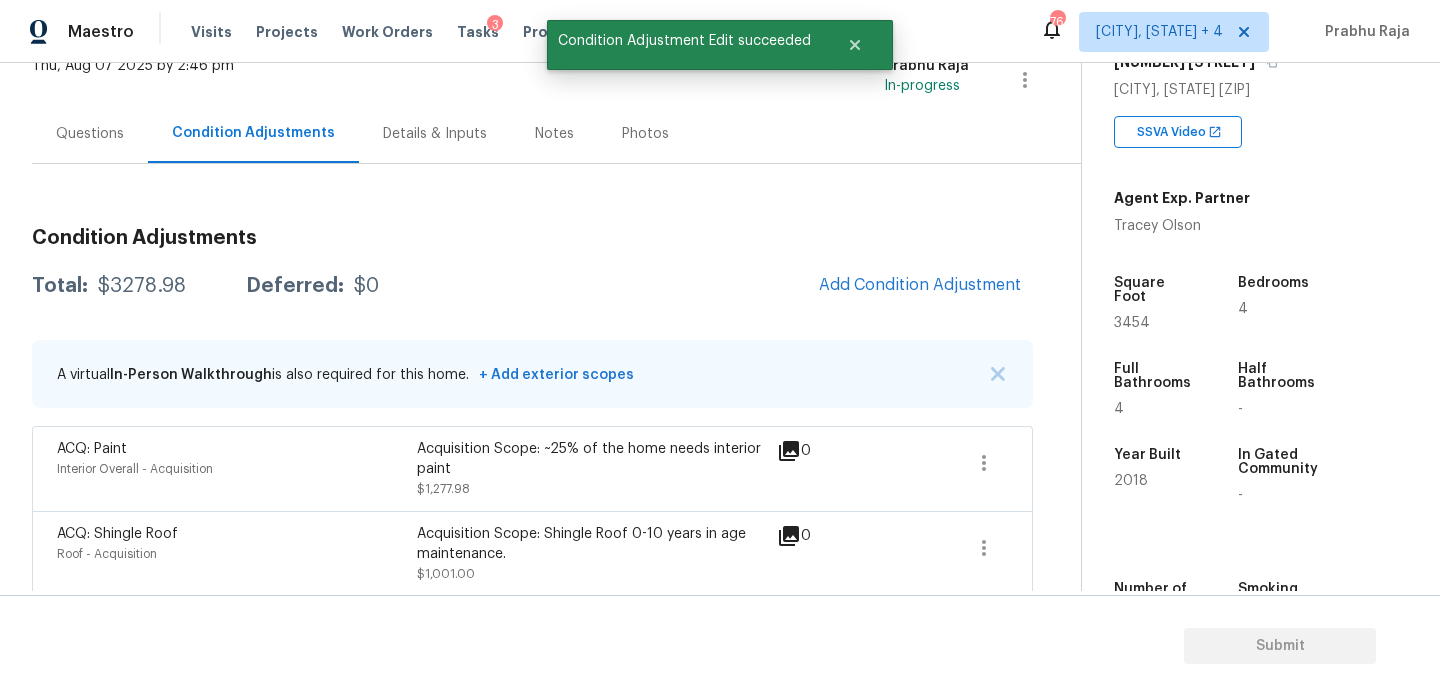 scroll, scrollTop: 44, scrollLeft: 0, axis: vertical 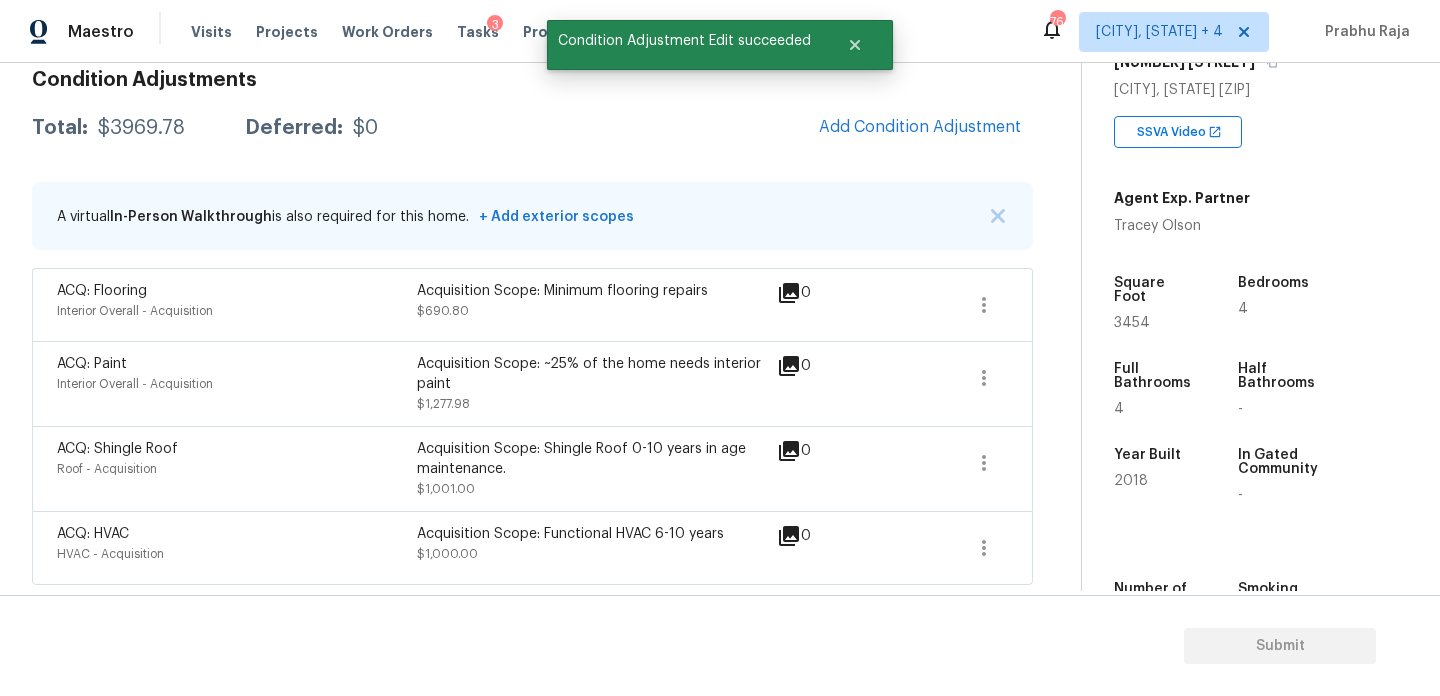 click on "Condition Adjustments Total:  $3969.78 Deferred:  $0 Add Condition Adjustment A virtual  In-Person Walkthrough  is also required for this home.   + Add exterior scopes ACQ: Flooring Interior Overall - Acquisition Acquisition Scope: Minimum flooring repairs $690.80   0 ACQ: Paint Interior Overall - Acquisition Acquisition Scope: ~25% of the home needs interior paint $1,277.98   0 ACQ: Shingle Roof Roof - Acquisition Acquisition Scope: Shingle Roof 0-10 years in age maintenance. $1,001.00   0 ACQ: HVAC HVAC - Acquisition Acquisition Scope: Functional HVAC 6-10 years $1,000.00   0" at bounding box center [532, 319] 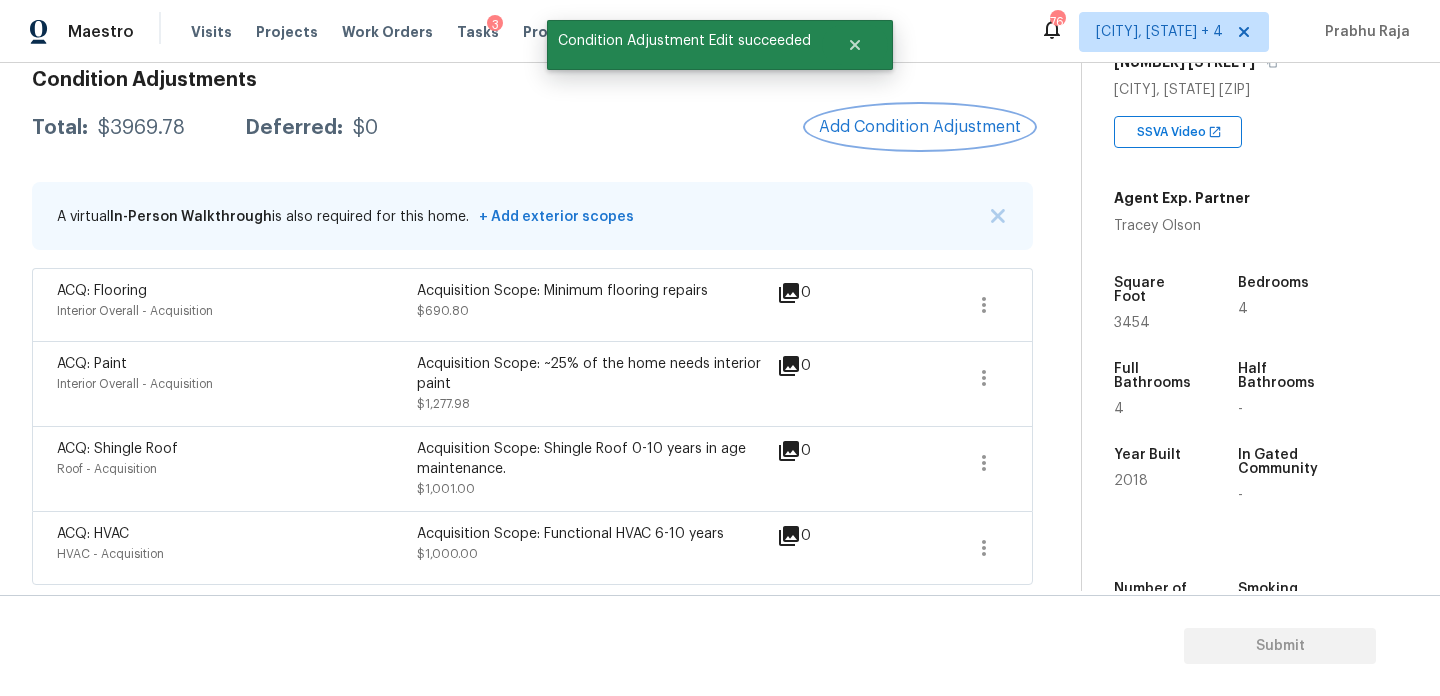click on "Add Condition Adjustment" at bounding box center [920, 127] 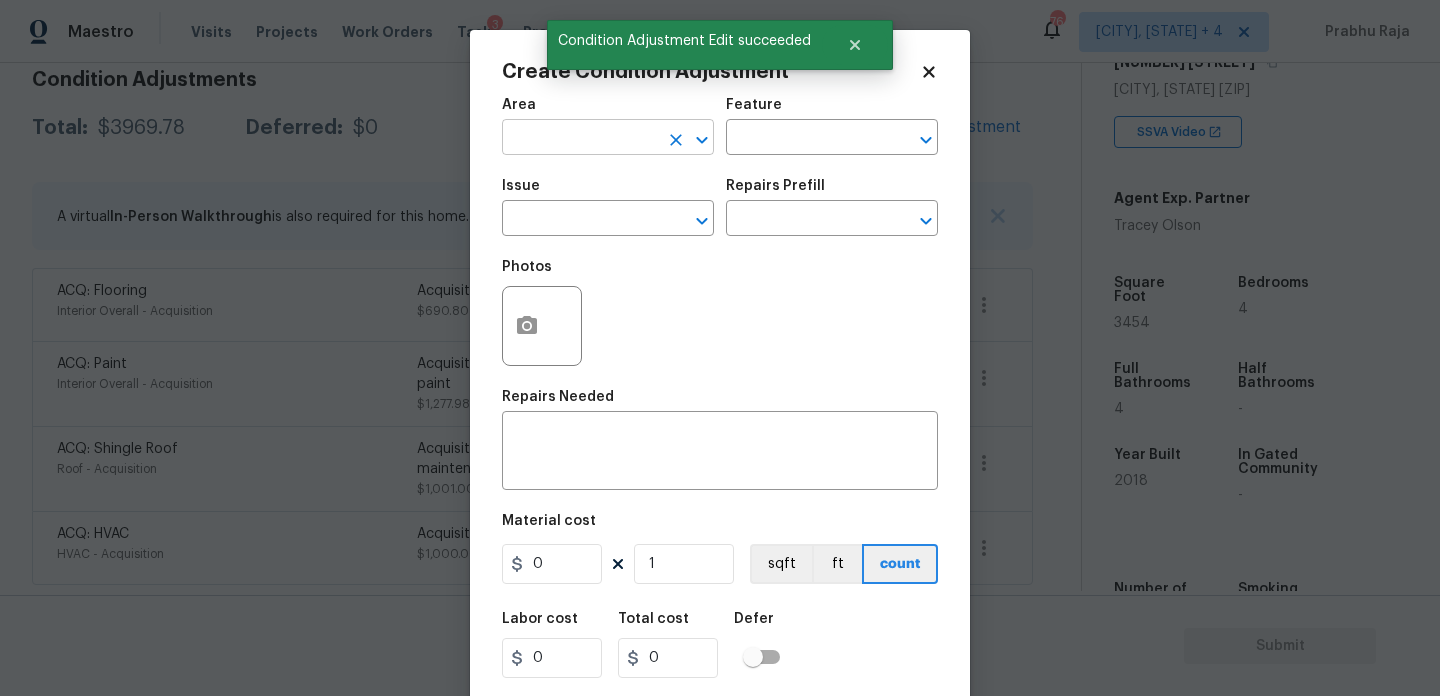 click at bounding box center [580, 139] 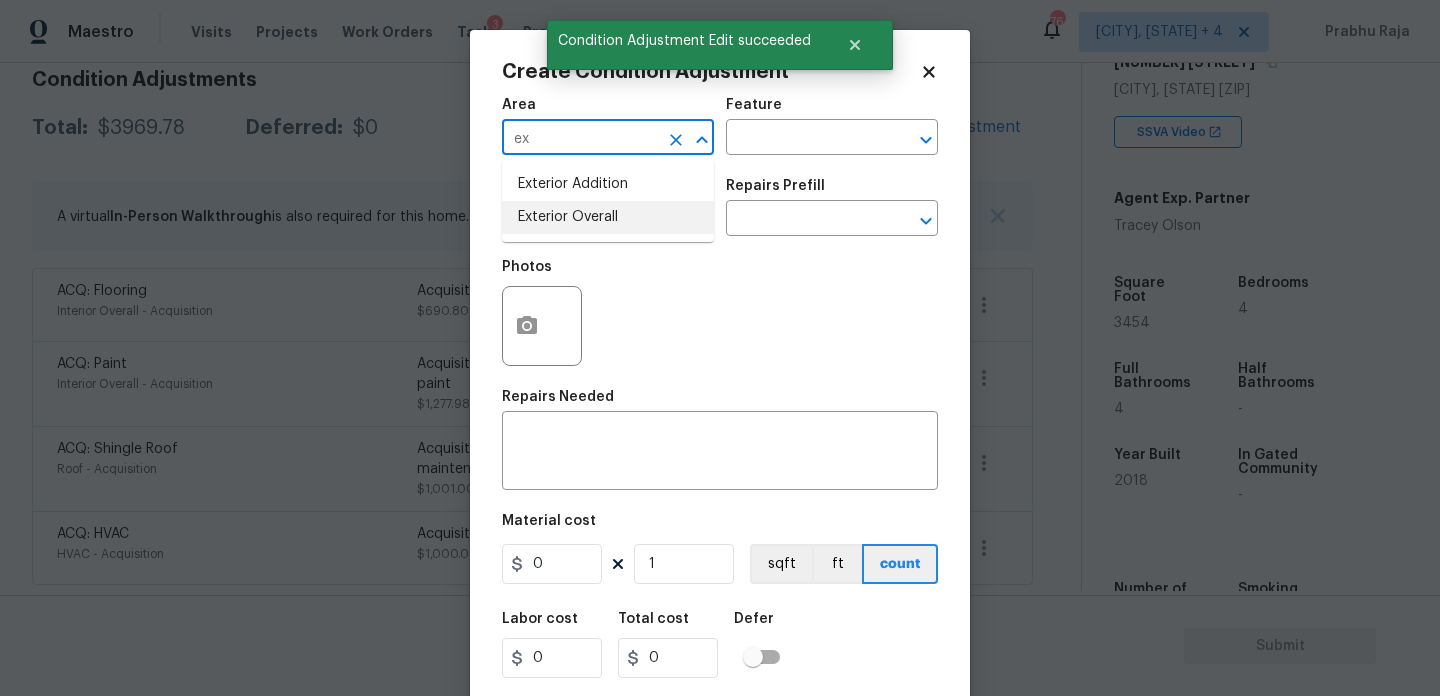 click on "Exterior Overall" at bounding box center (608, 217) 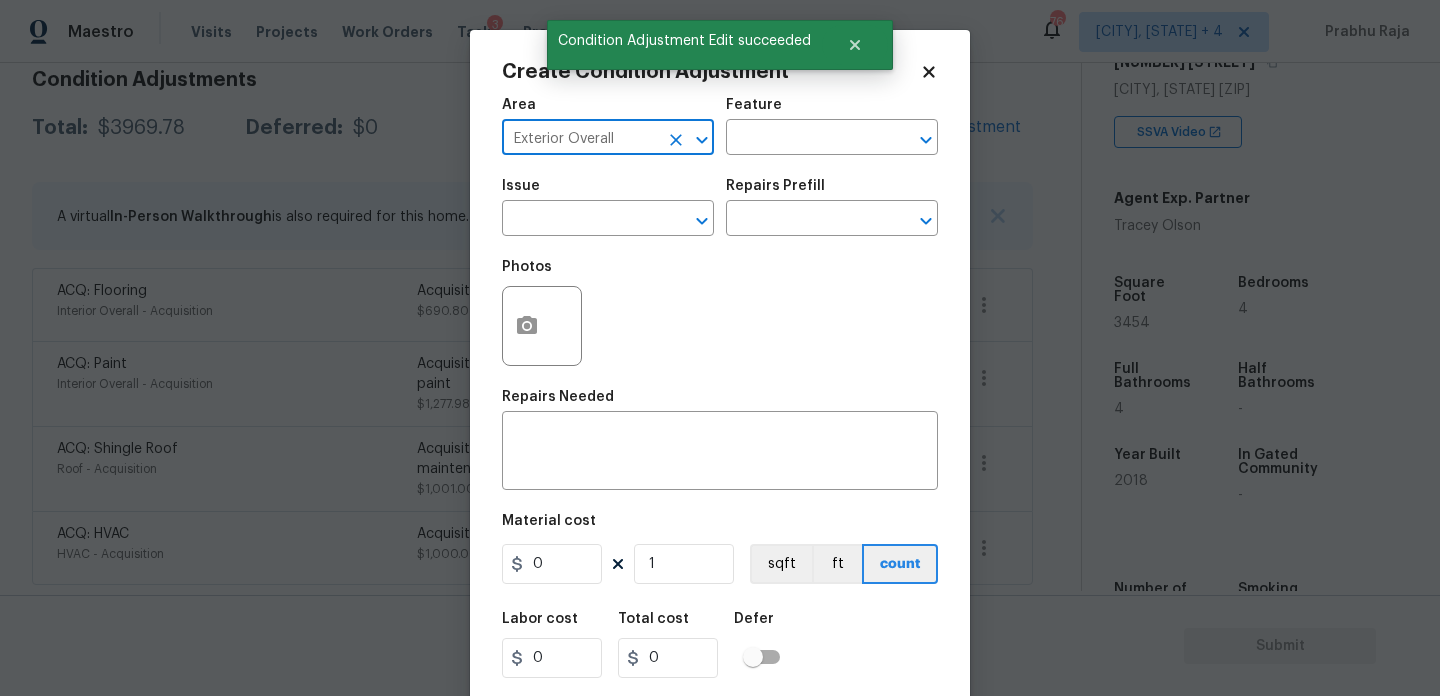 type on "Exterior Overall" 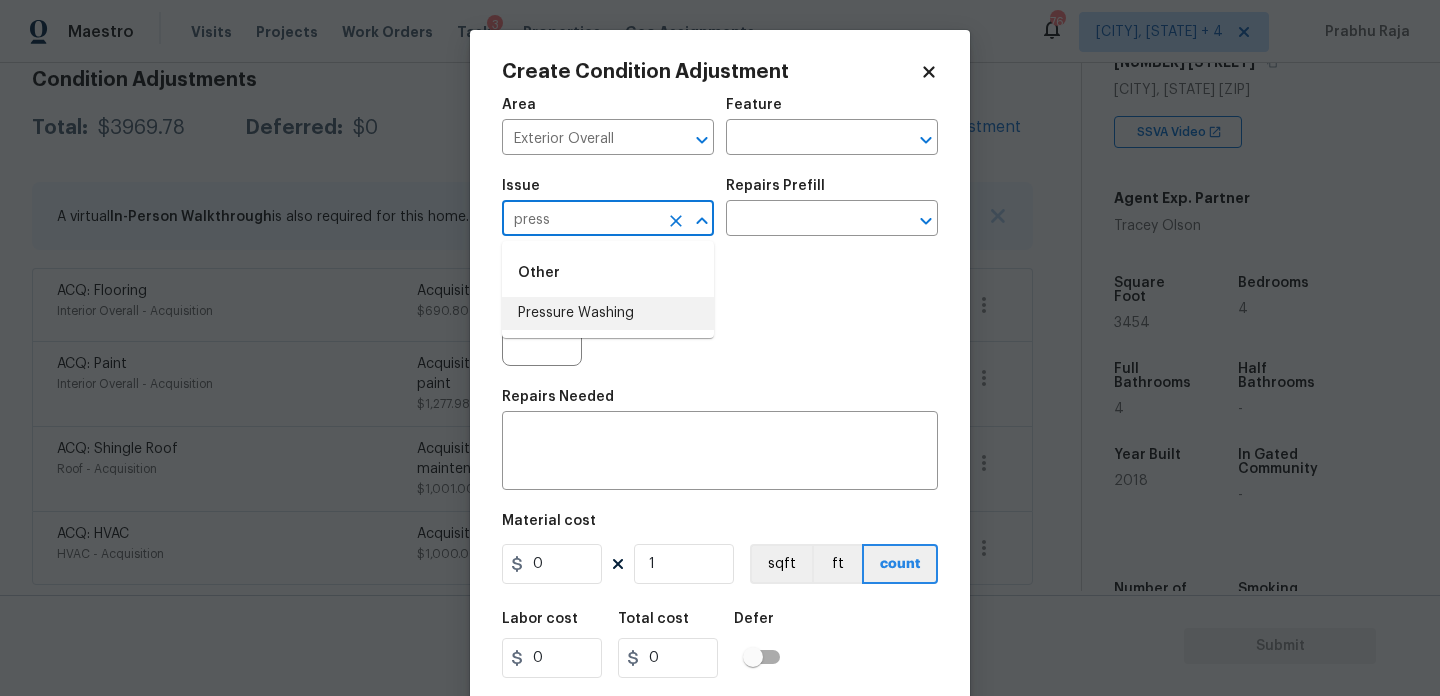click on "Pressure Washing" at bounding box center (608, 313) 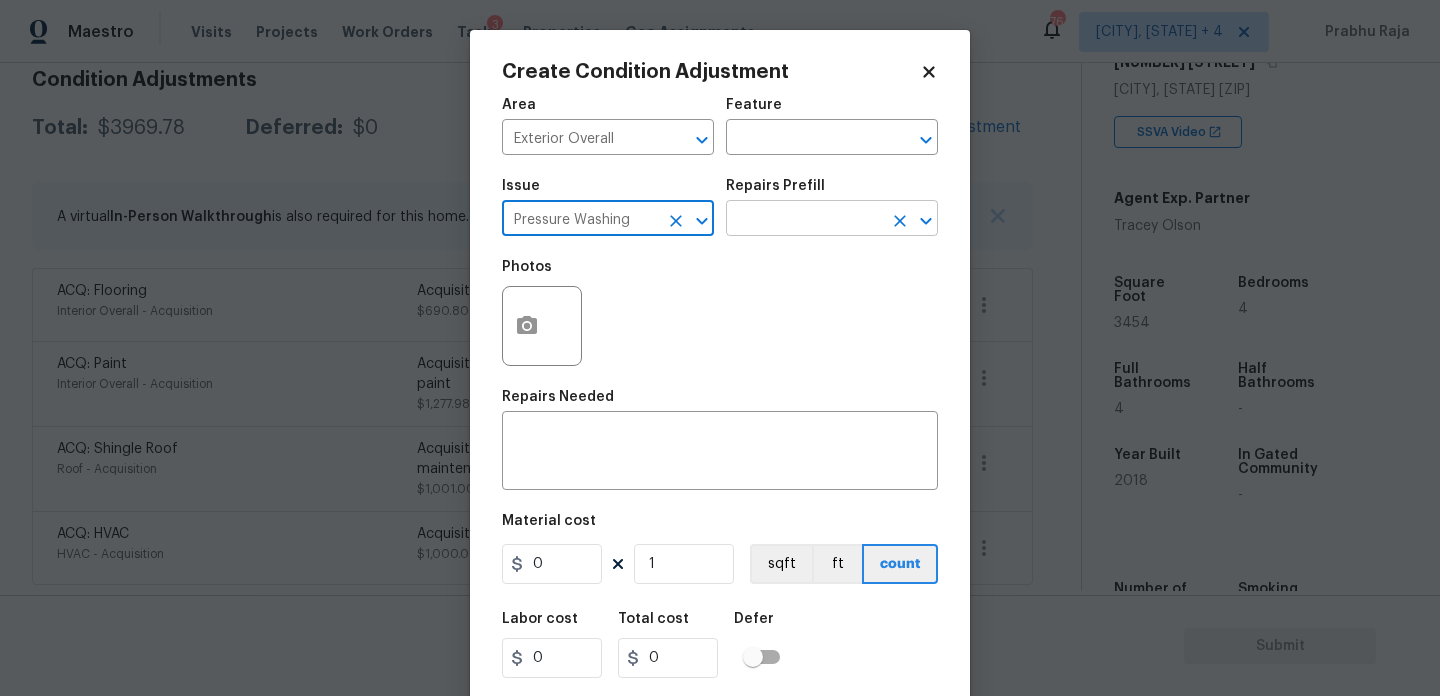 type on "Pressure Washing" 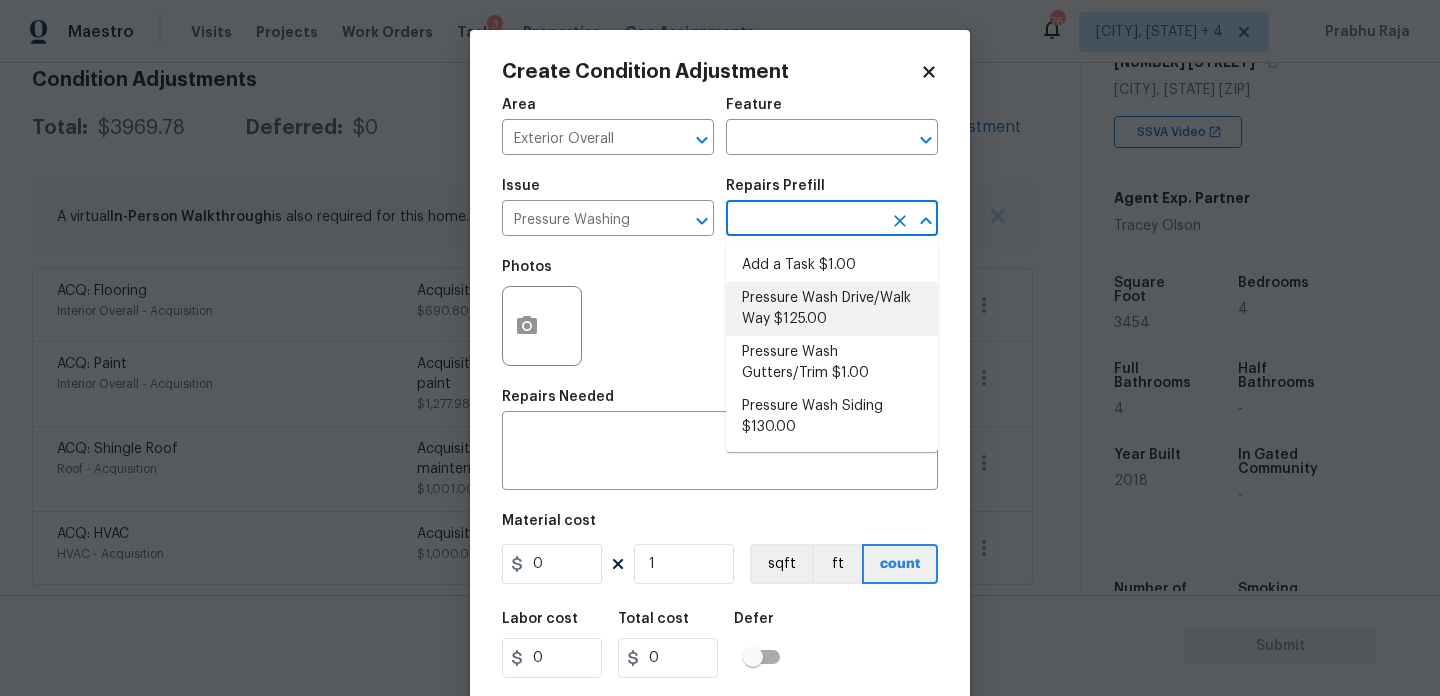 click on "Pressure Wash Drive/Walk Way $125.00" at bounding box center [832, 309] 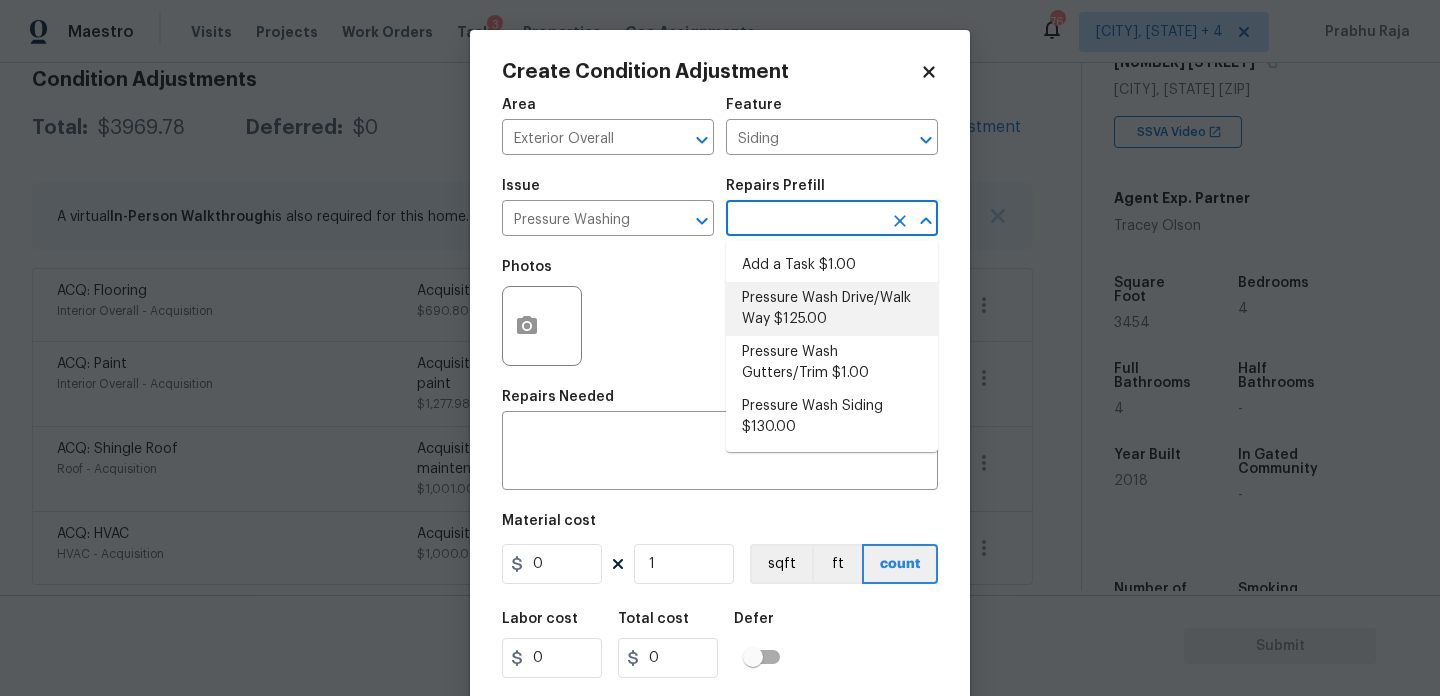 type 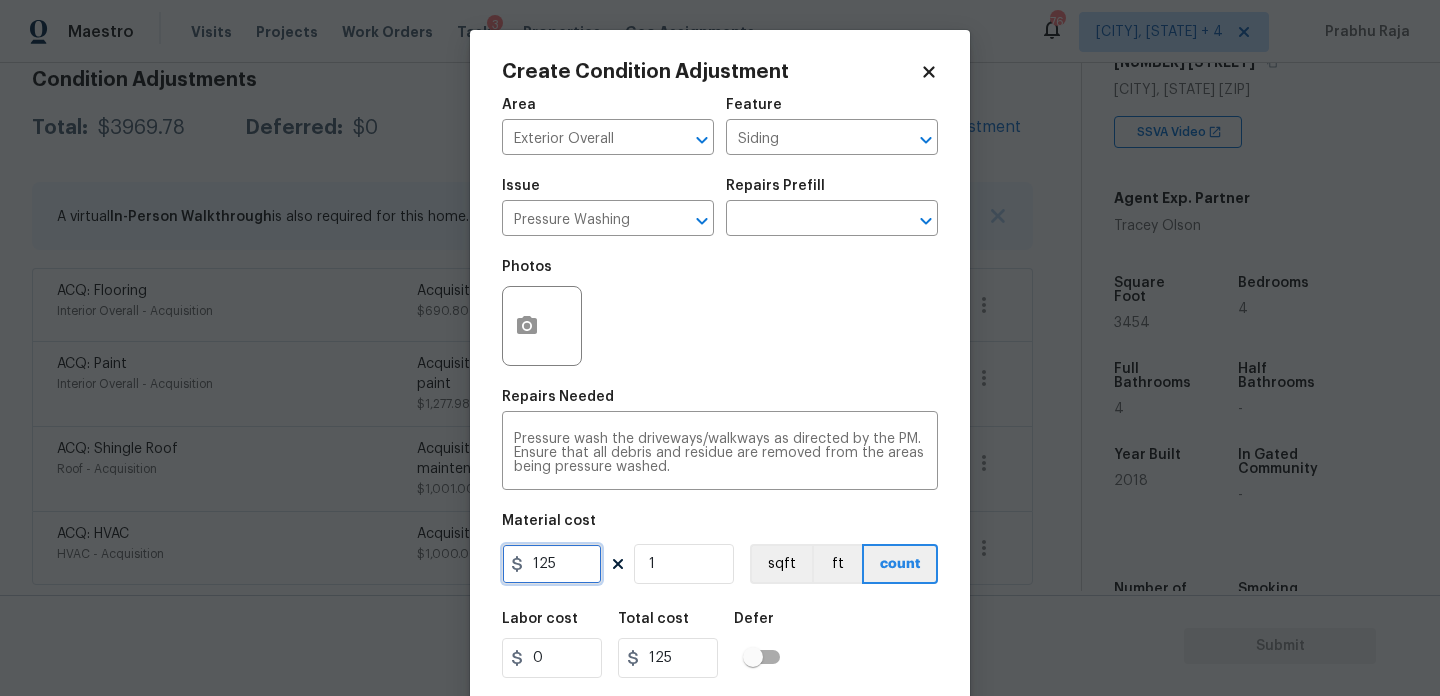 drag, startPoint x: 565, startPoint y: 562, endPoint x: 424, endPoint y: 561, distance: 141.00354 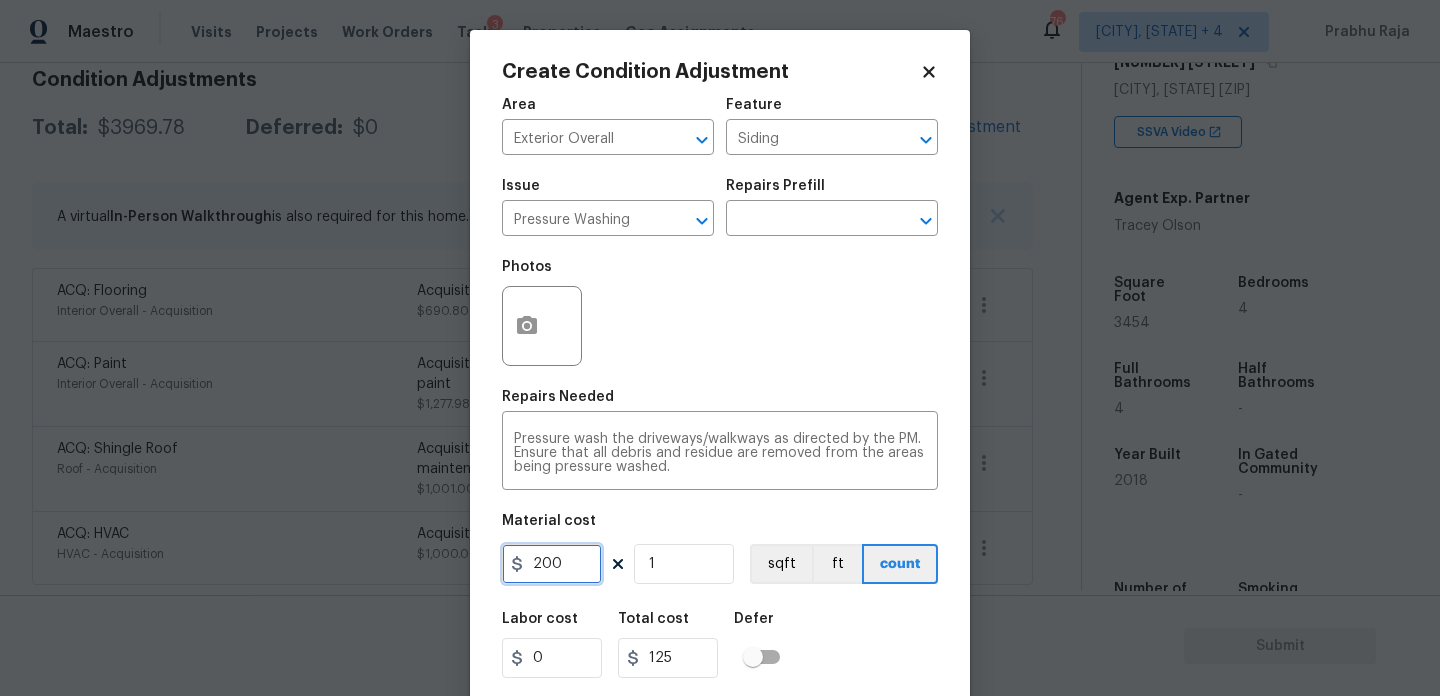 type on "200" 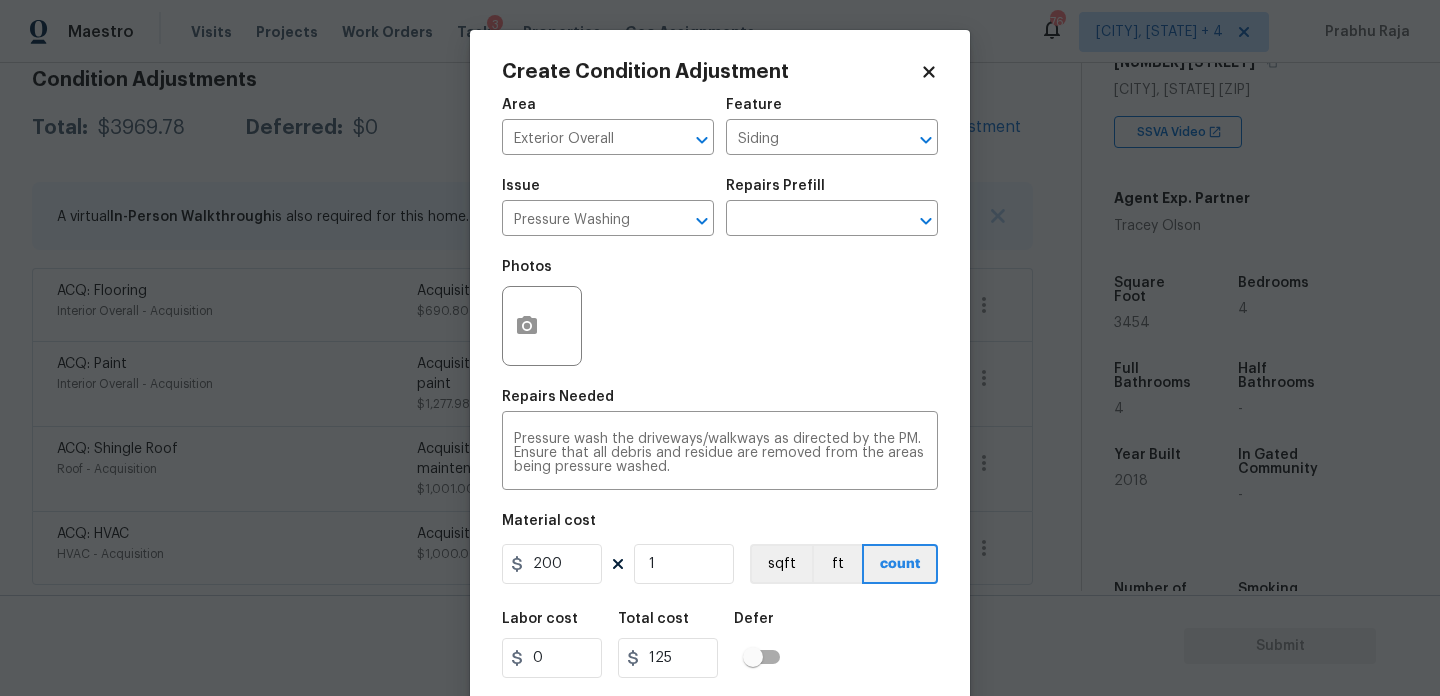 type on "200" 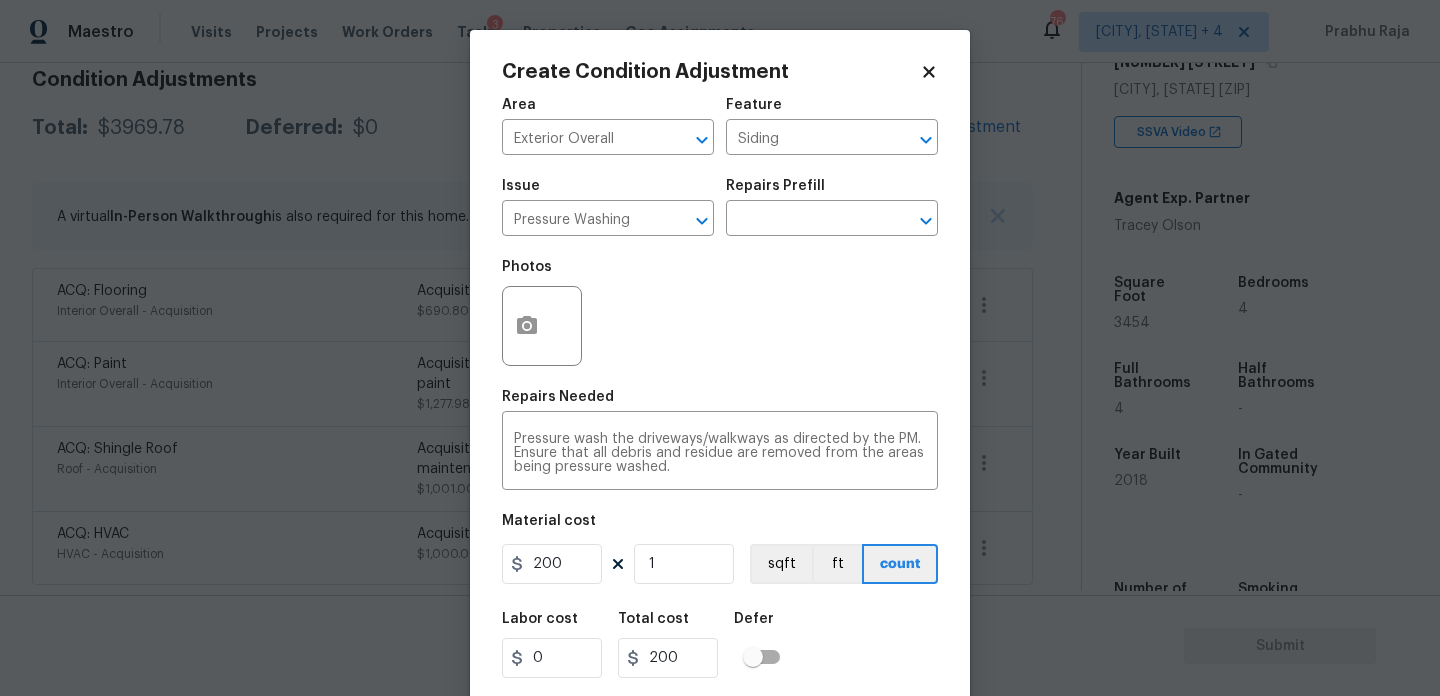 click on "Photos" at bounding box center (720, 313) 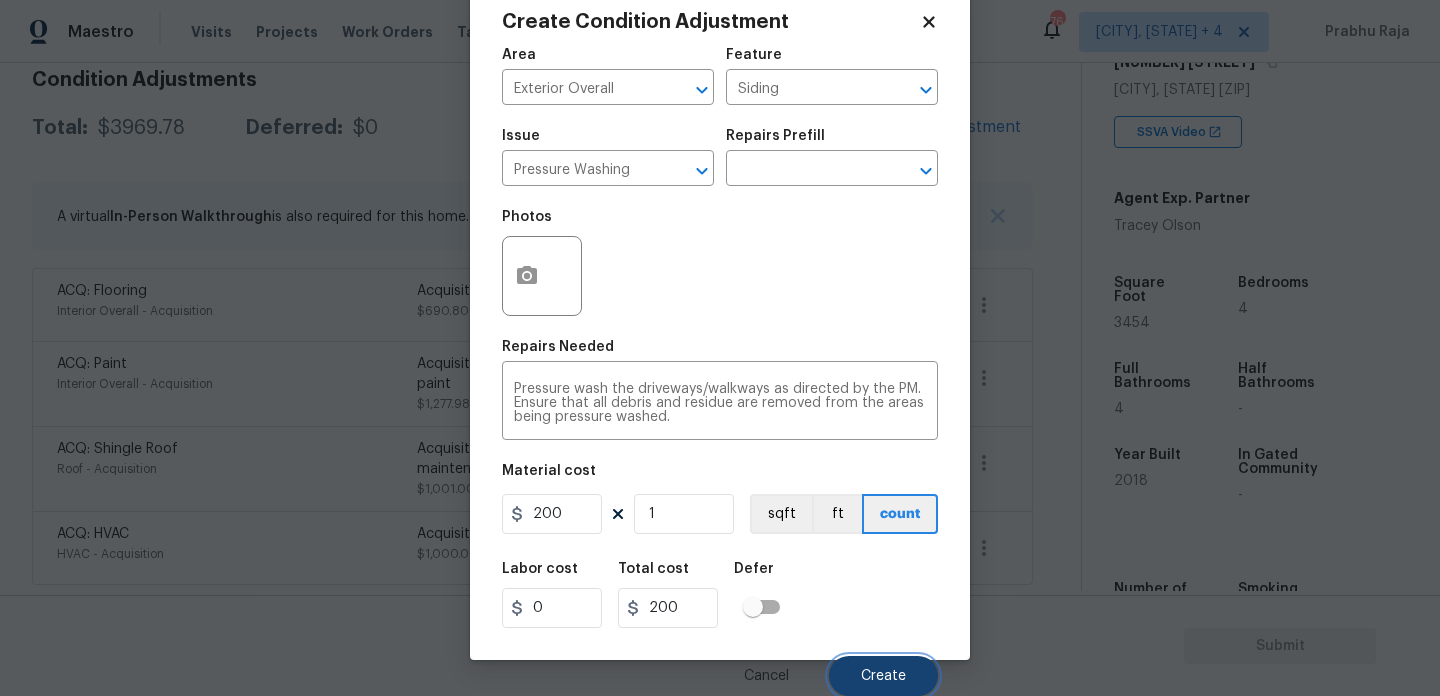 click on "Create" at bounding box center [883, 676] 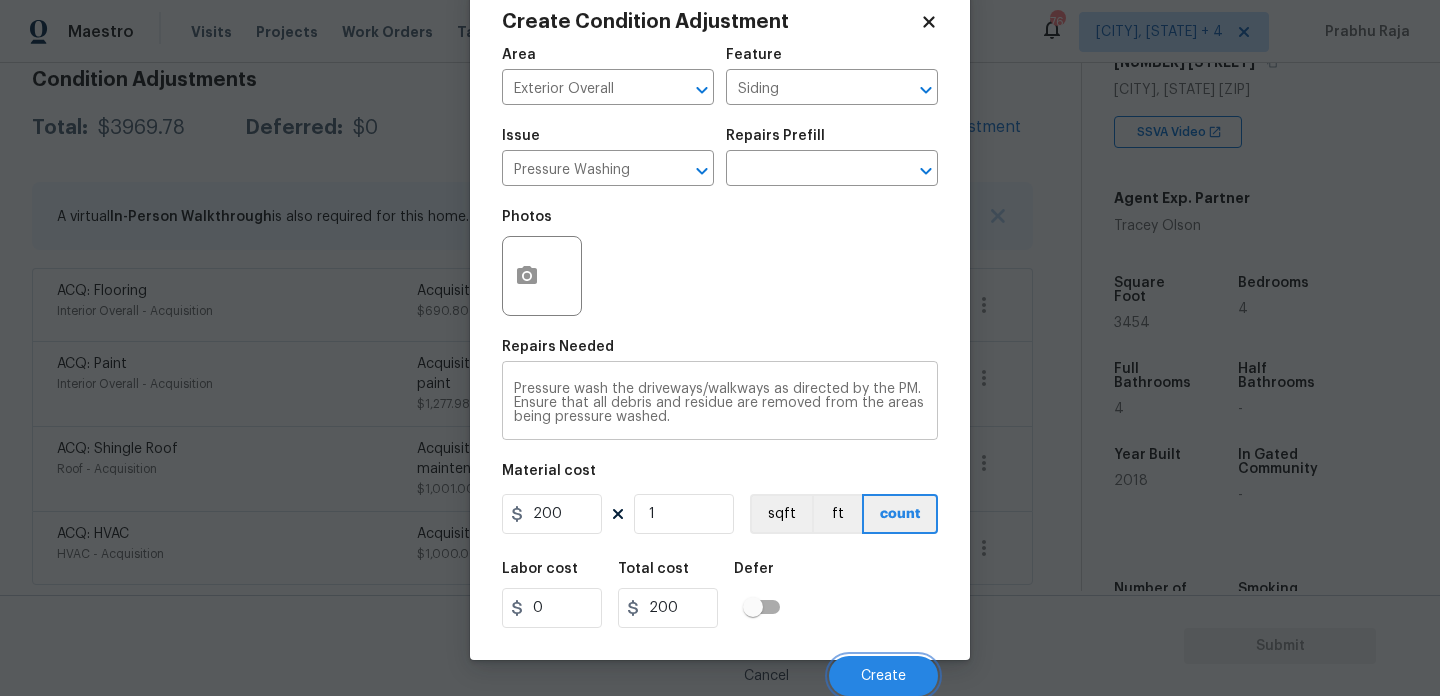 scroll, scrollTop: 298, scrollLeft: 0, axis: vertical 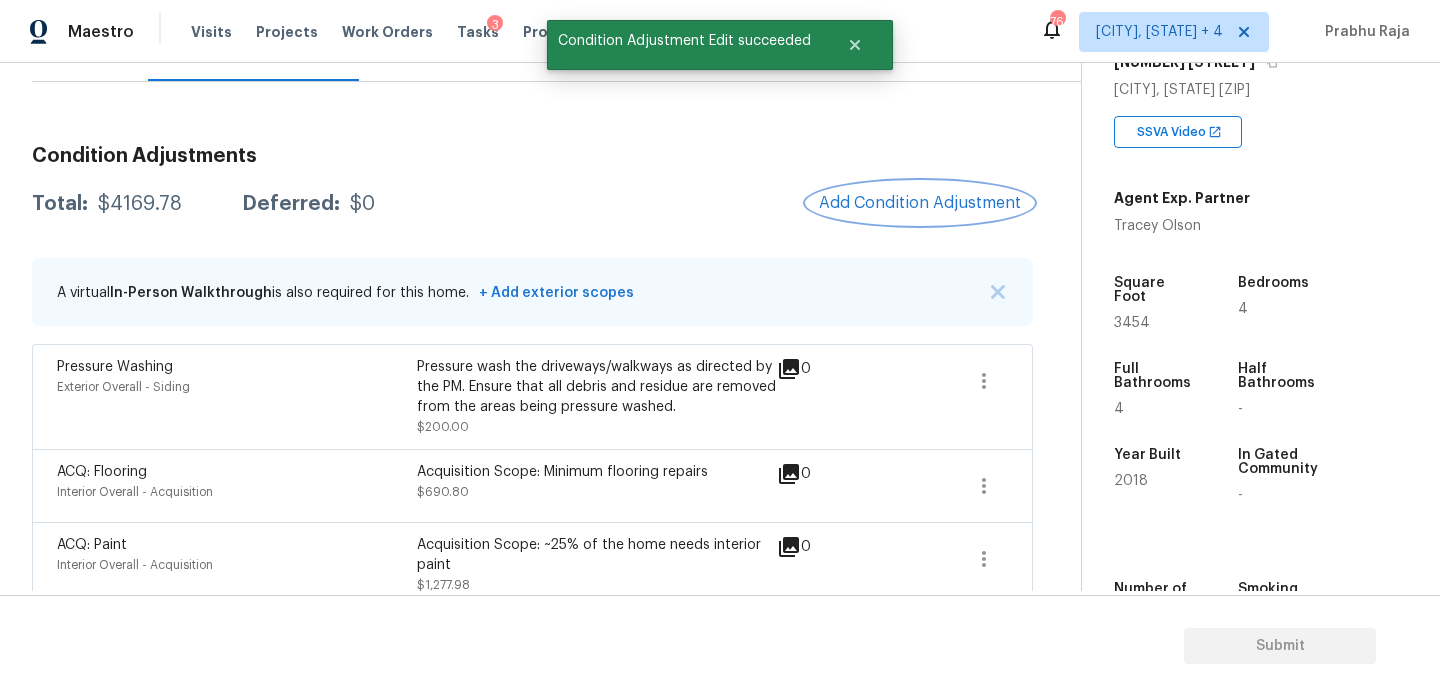 click on "Add Condition Adjustment" at bounding box center (920, 203) 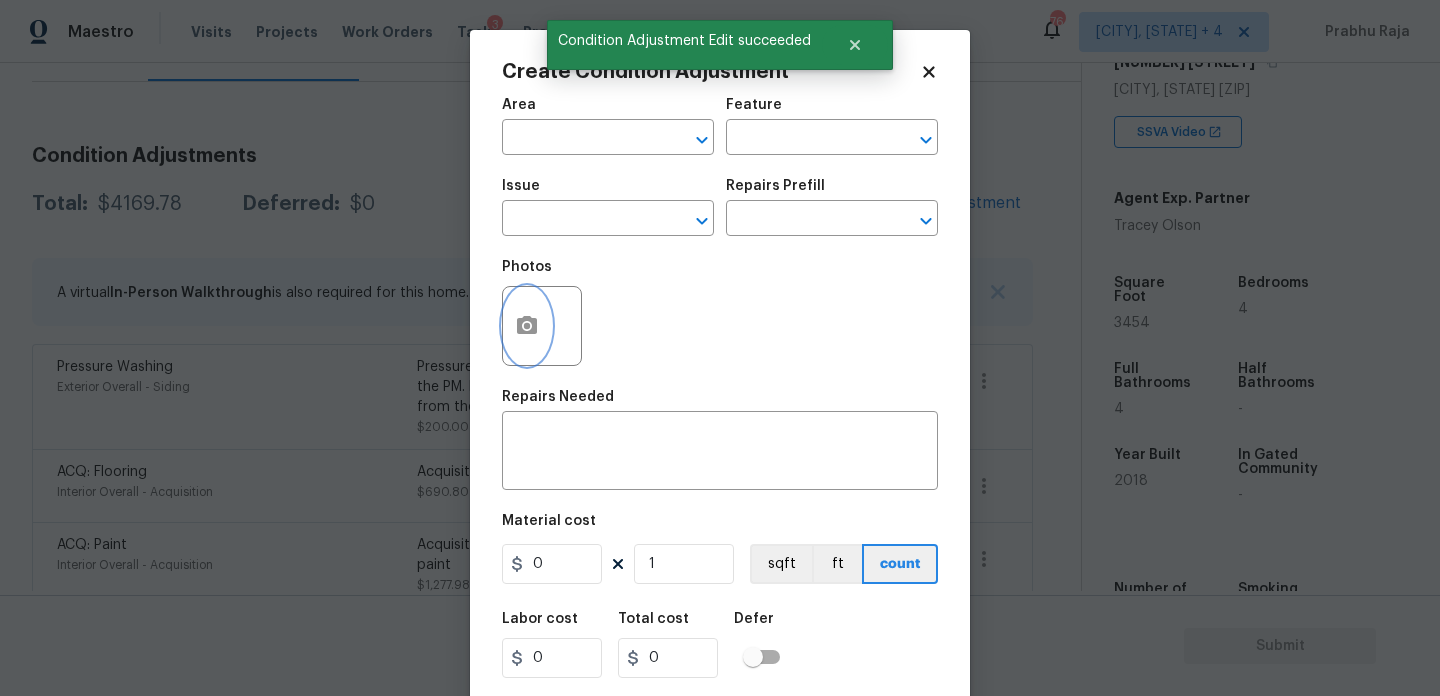 click 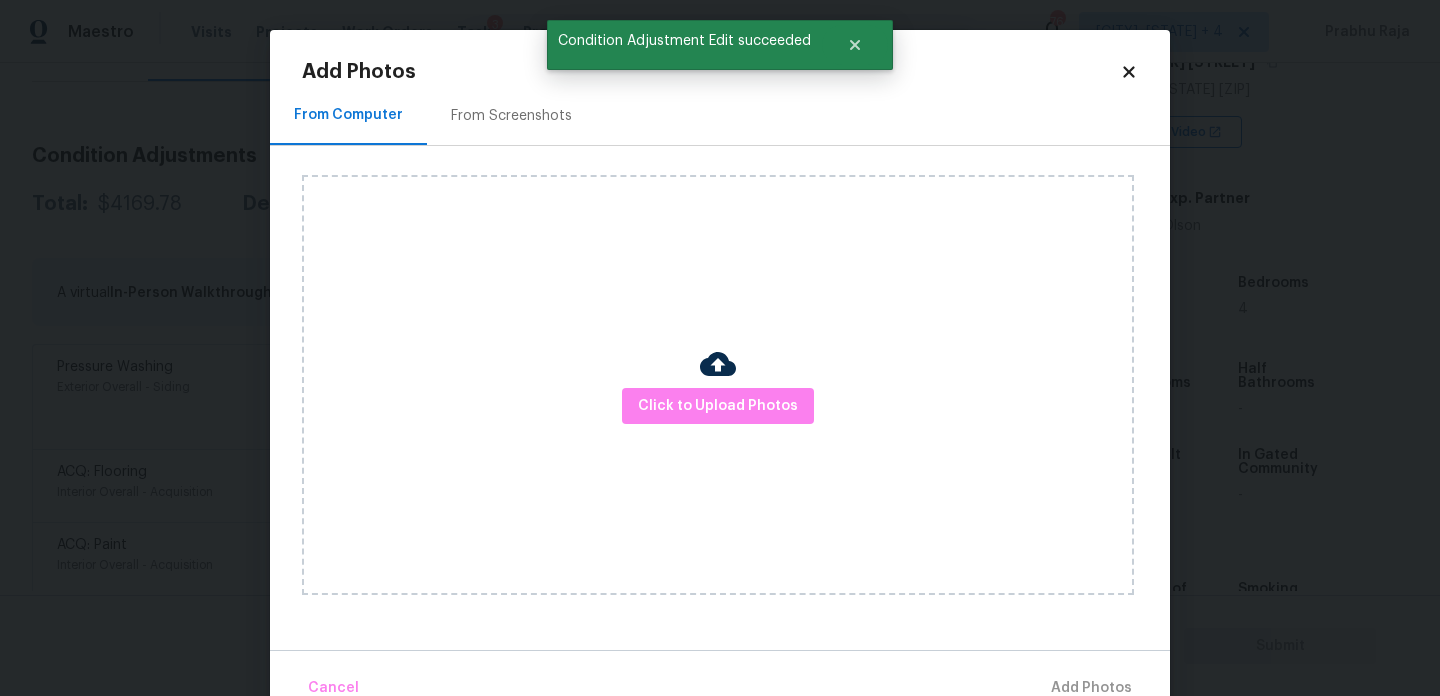 click on "From Screenshots" at bounding box center [511, 115] 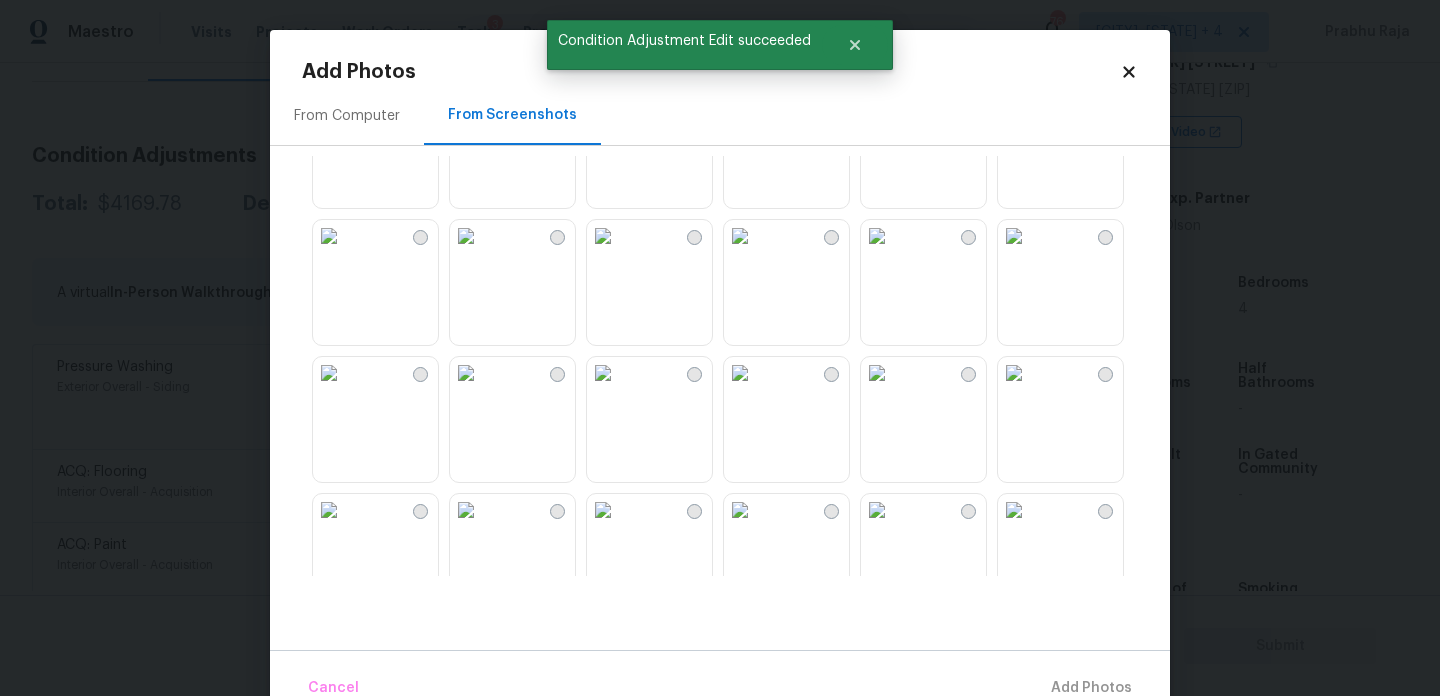 scroll, scrollTop: 0, scrollLeft: 0, axis: both 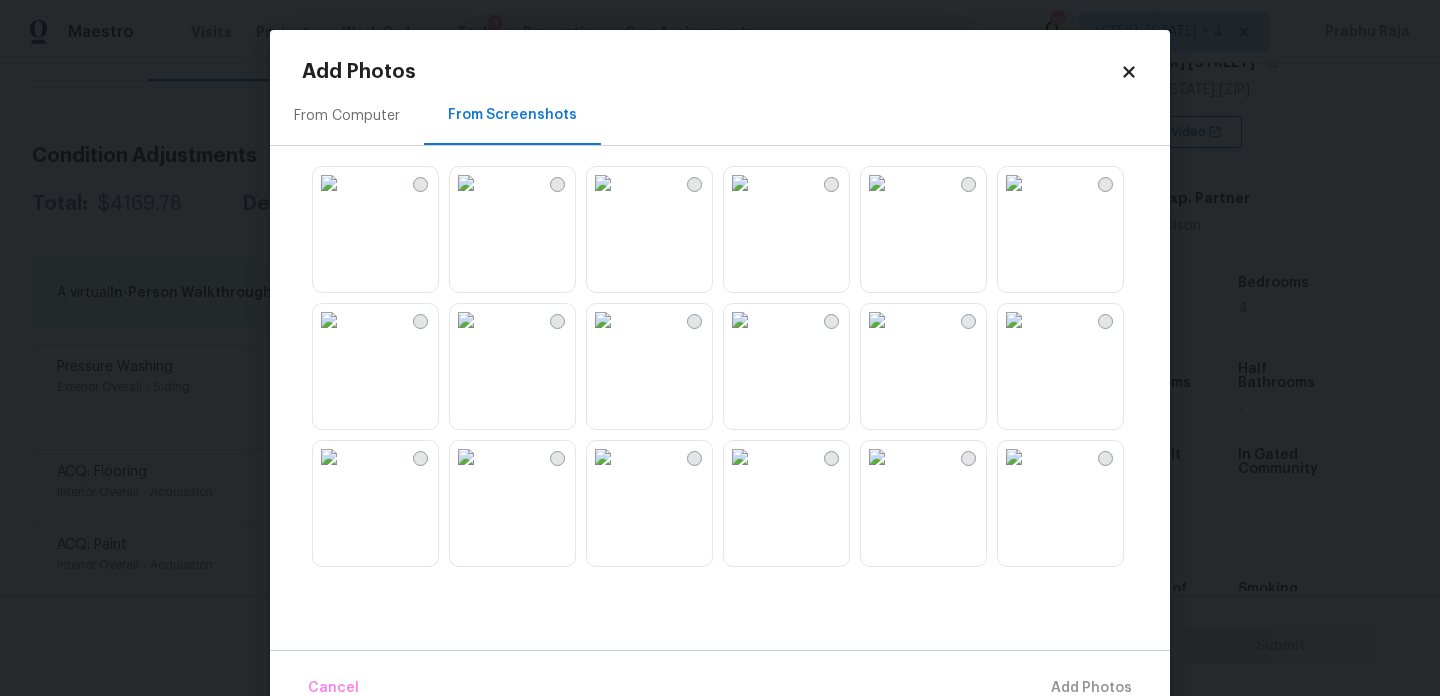 click on "From Computer" at bounding box center (347, 115) 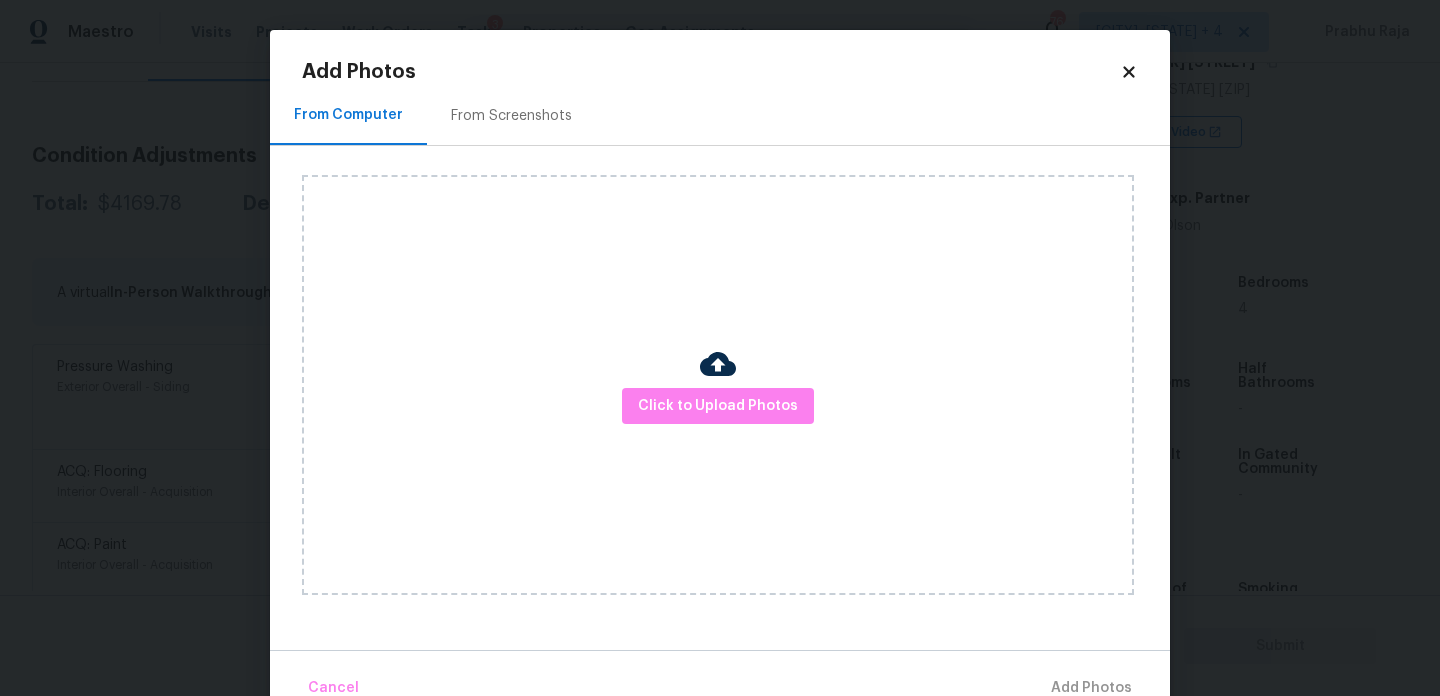 click on "From Screenshots" at bounding box center (511, 115) 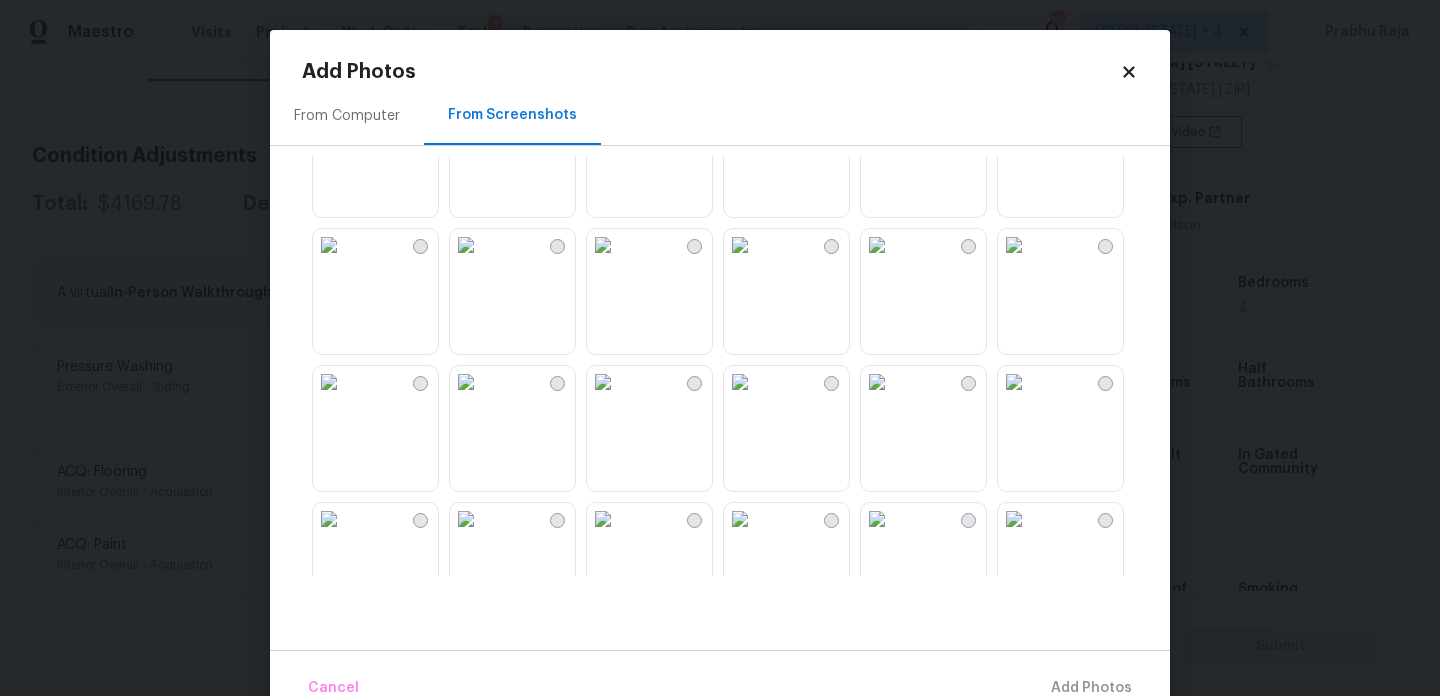 scroll, scrollTop: 80, scrollLeft: 0, axis: vertical 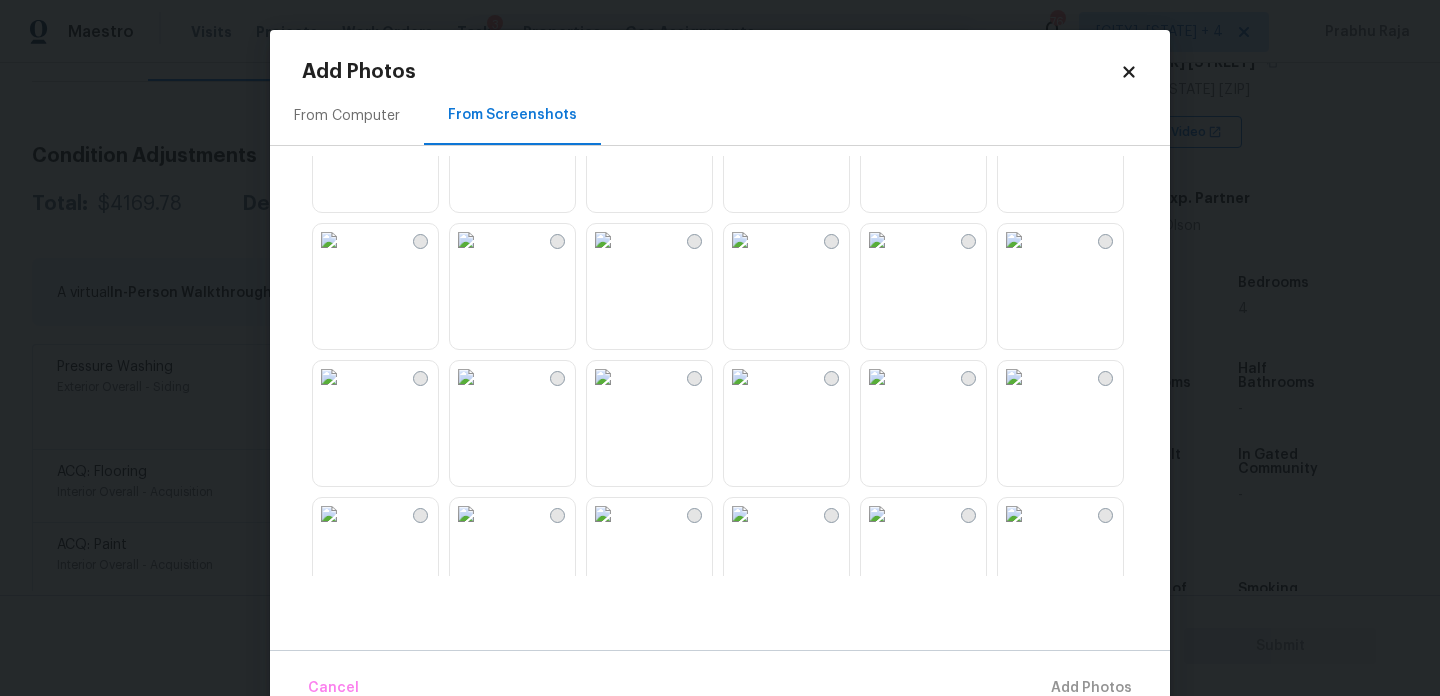 click at bounding box center (329, 377) 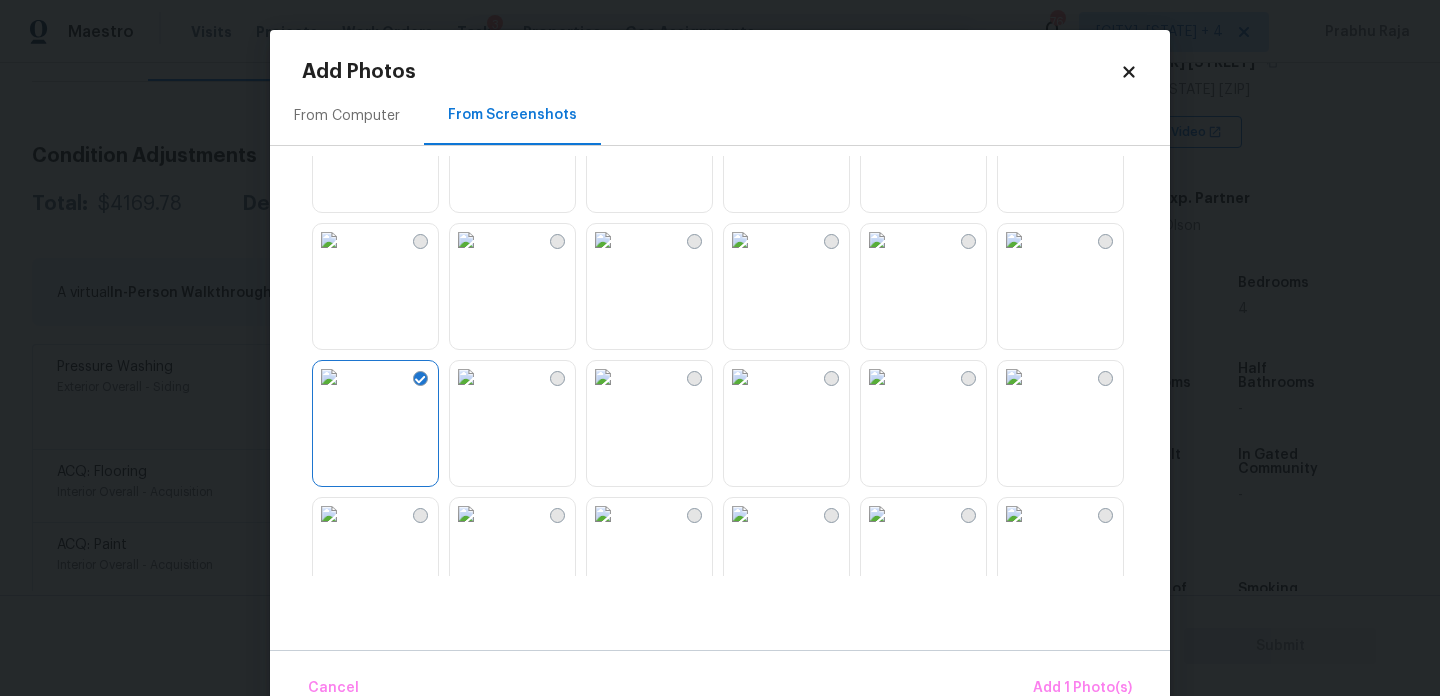 scroll, scrollTop: 0, scrollLeft: 0, axis: both 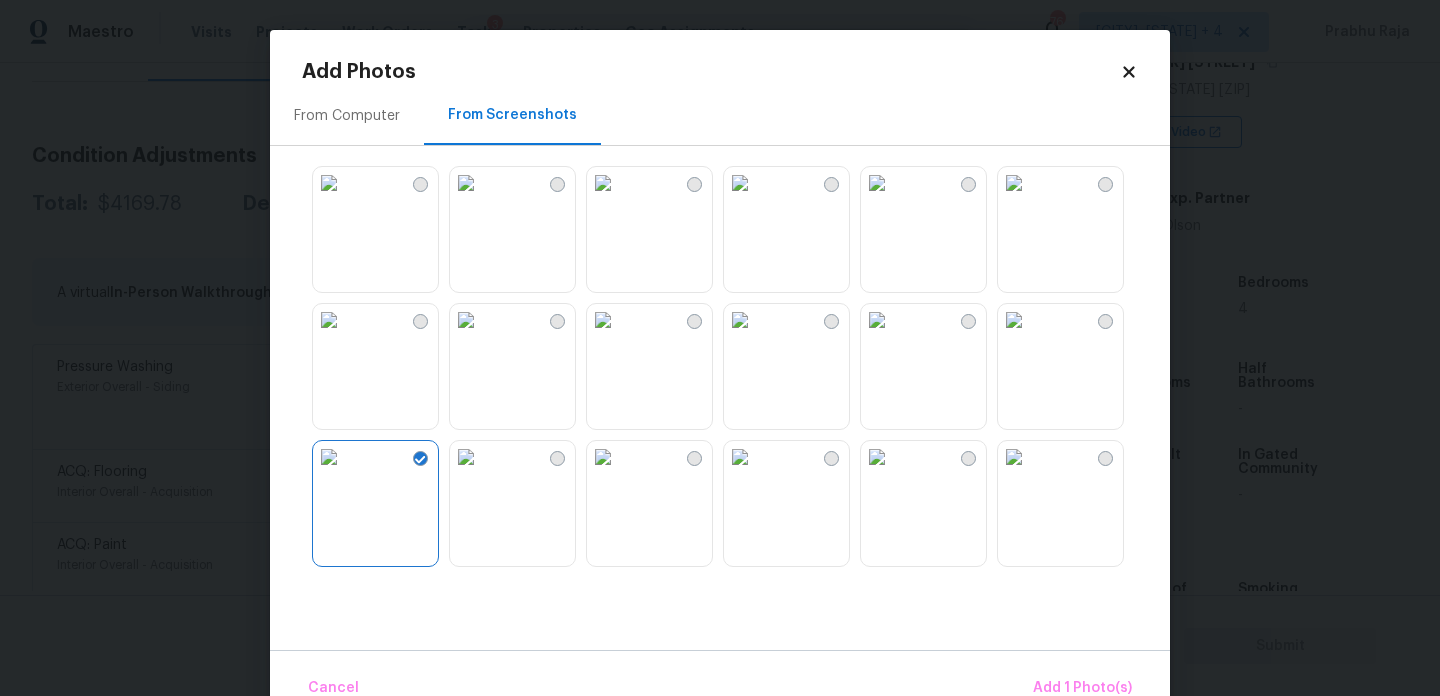 click at bounding box center (1014, 183) 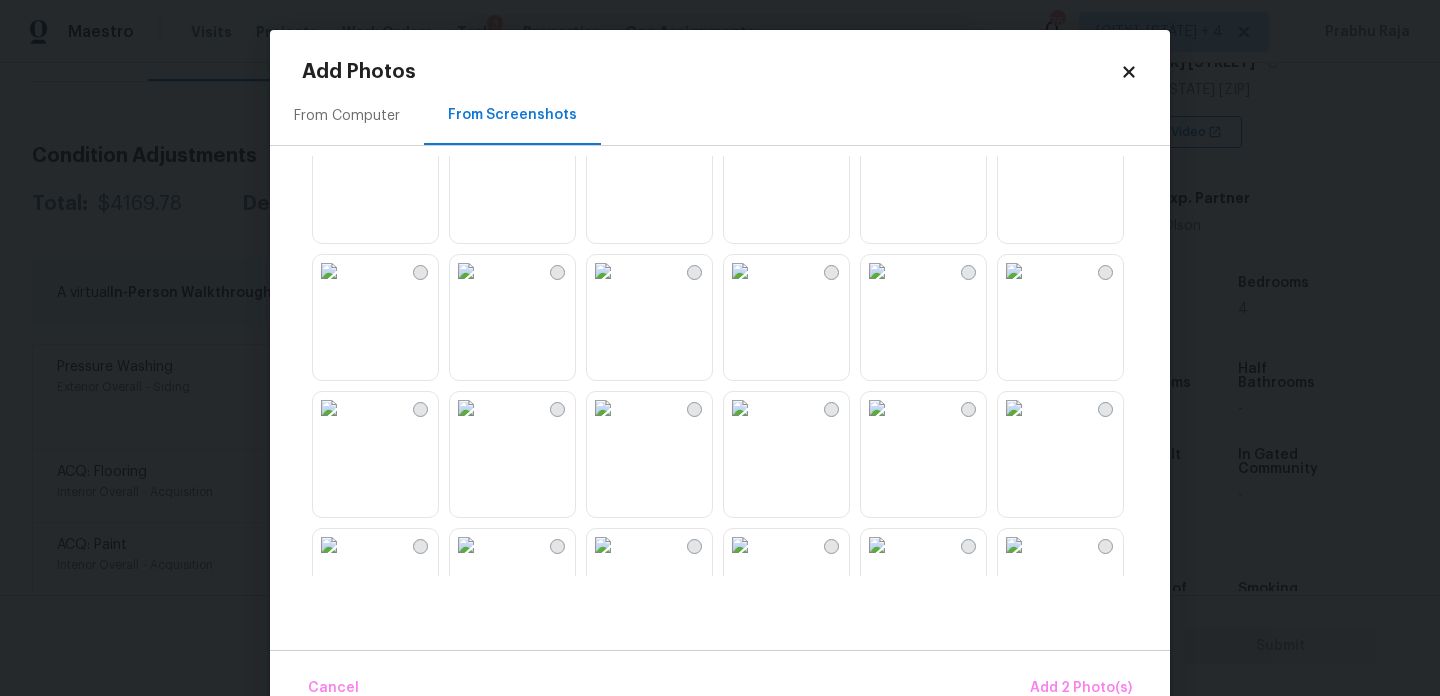 scroll, scrollTop: 739, scrollLeft: 0, axis: vertical 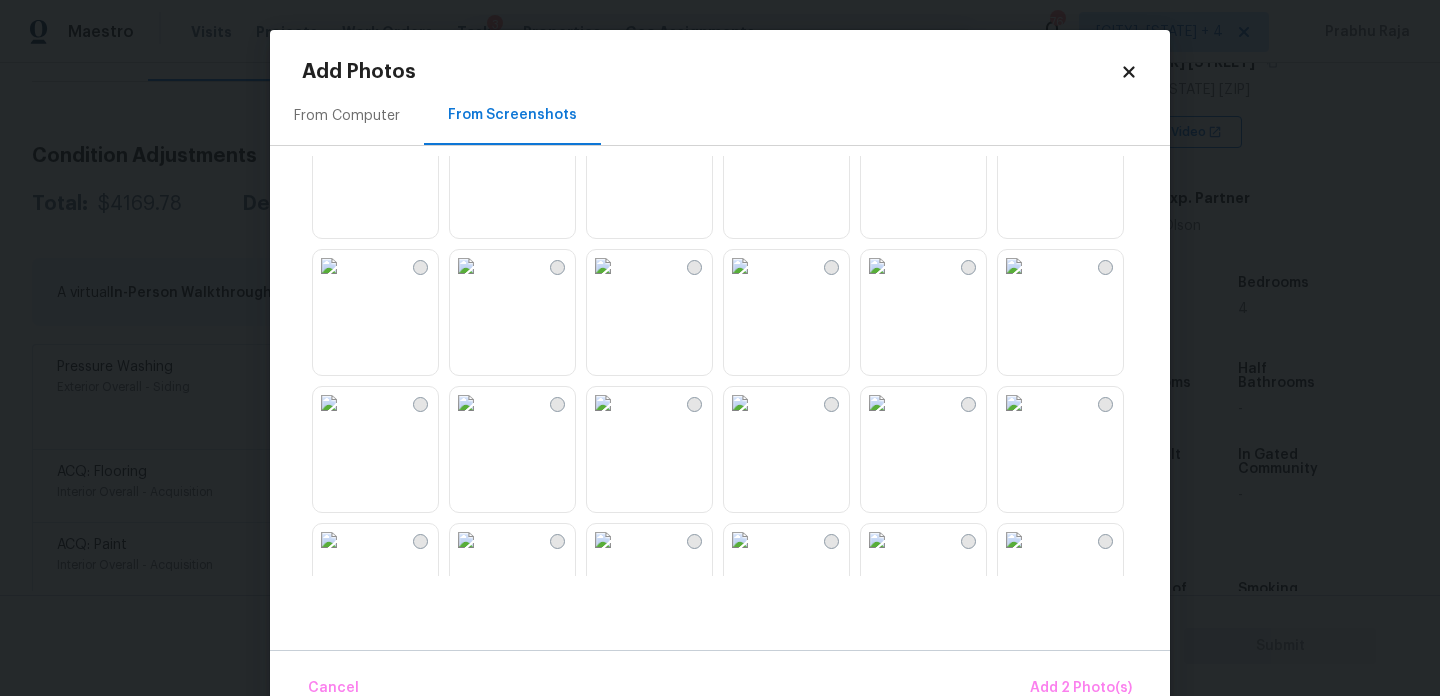 click at bounding box center [466, 266] 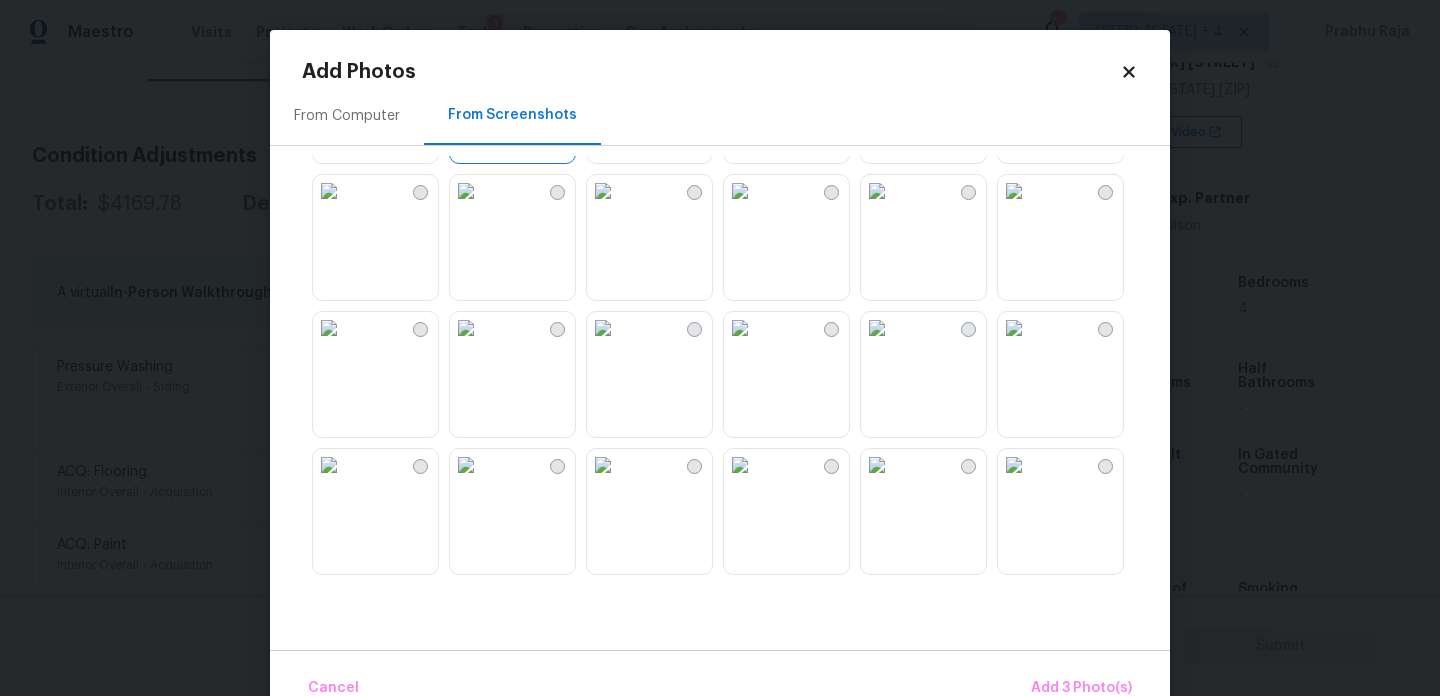 scroll, scrollTop: 958, scrollLeft: 0, axis: vertical 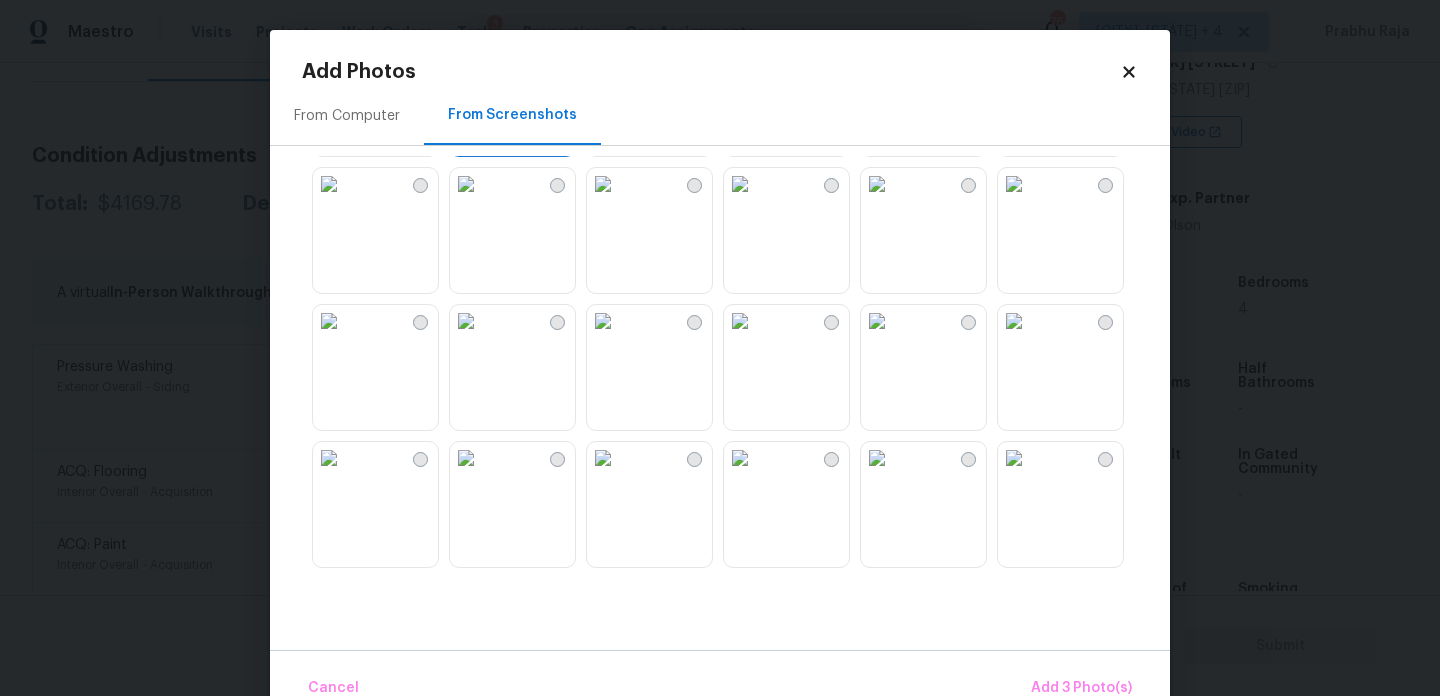 click at bounding box center [466, 184] 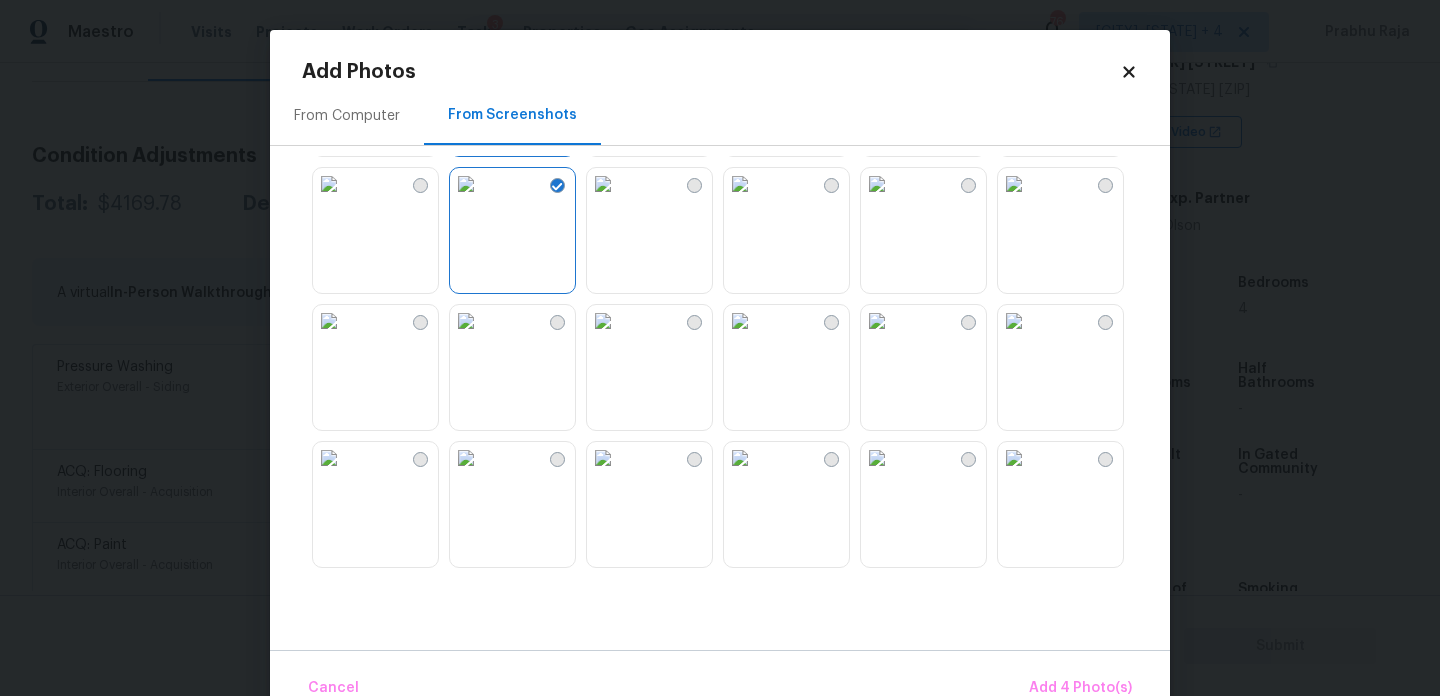 click at bounding box center [740, 458] 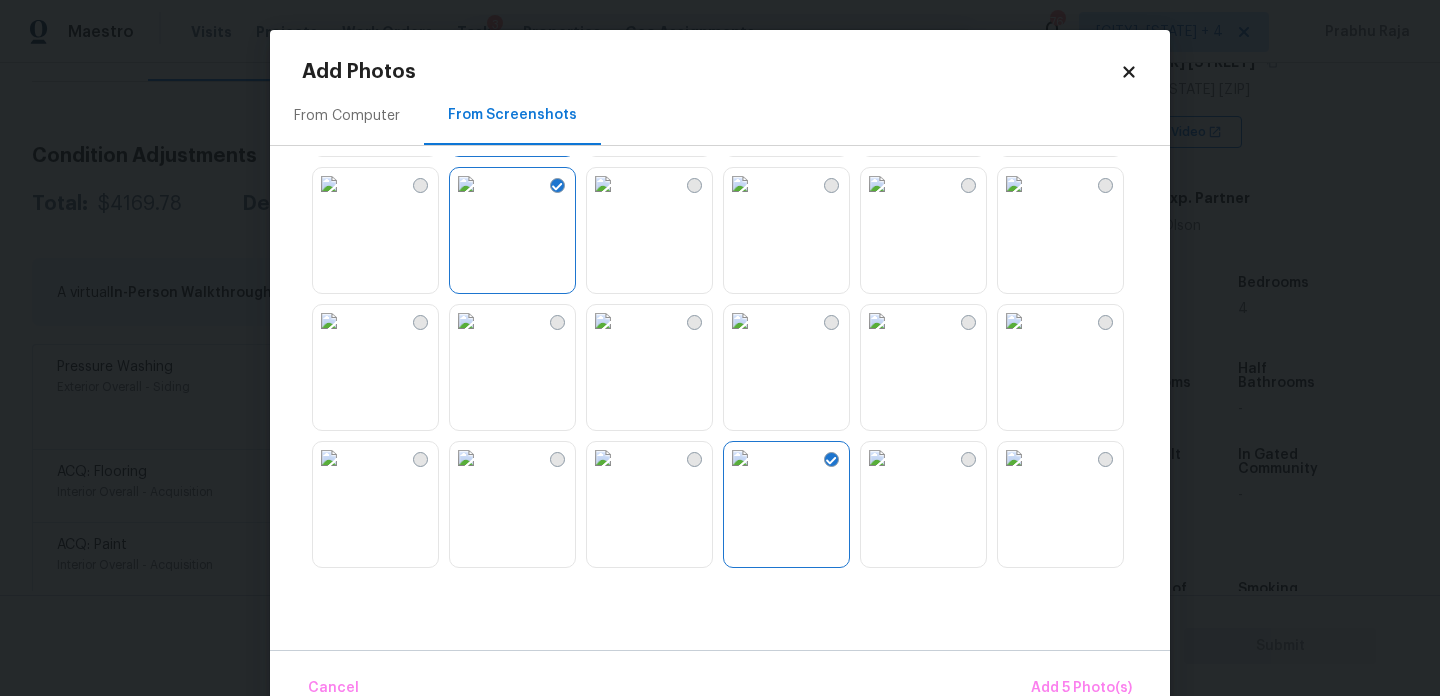 scroll, scrollTop: 1910, scrollLeft: 0, axis: vertical 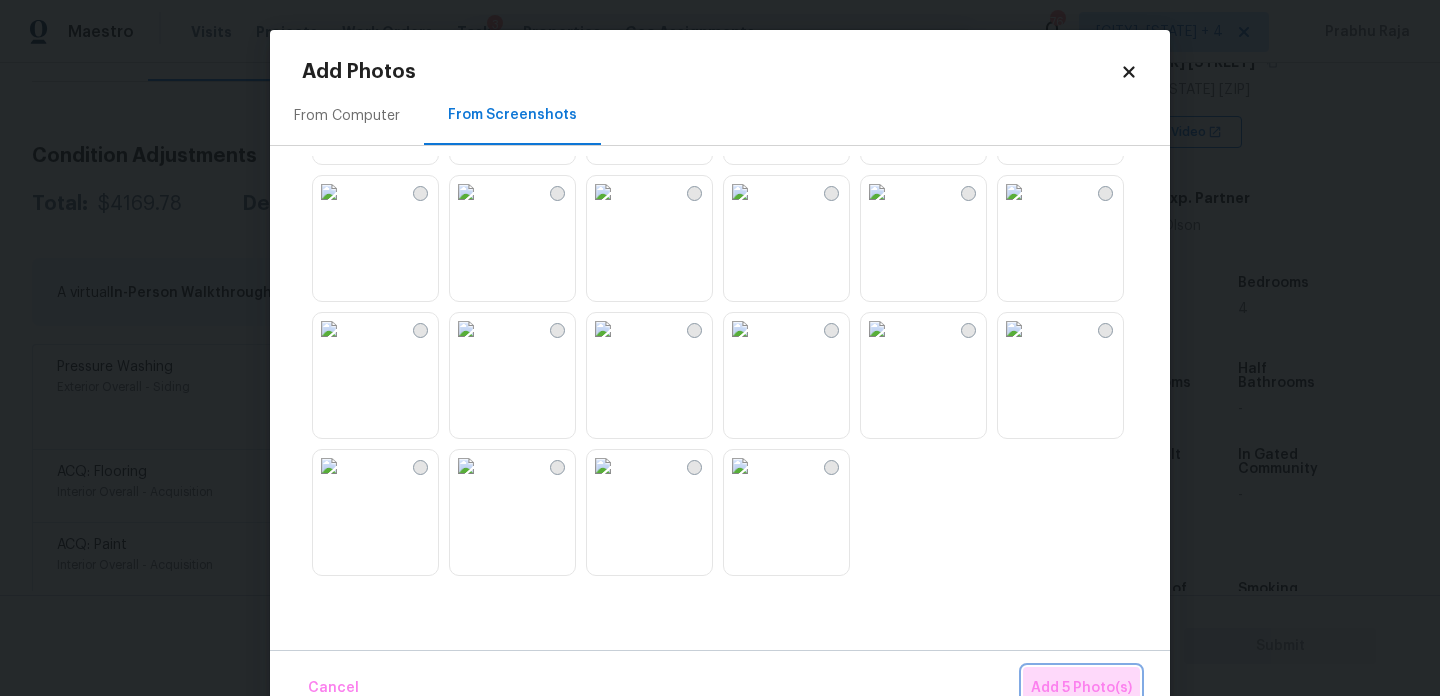 click on "Add 5 Photo(s)" at bounding box center (1081, 688) 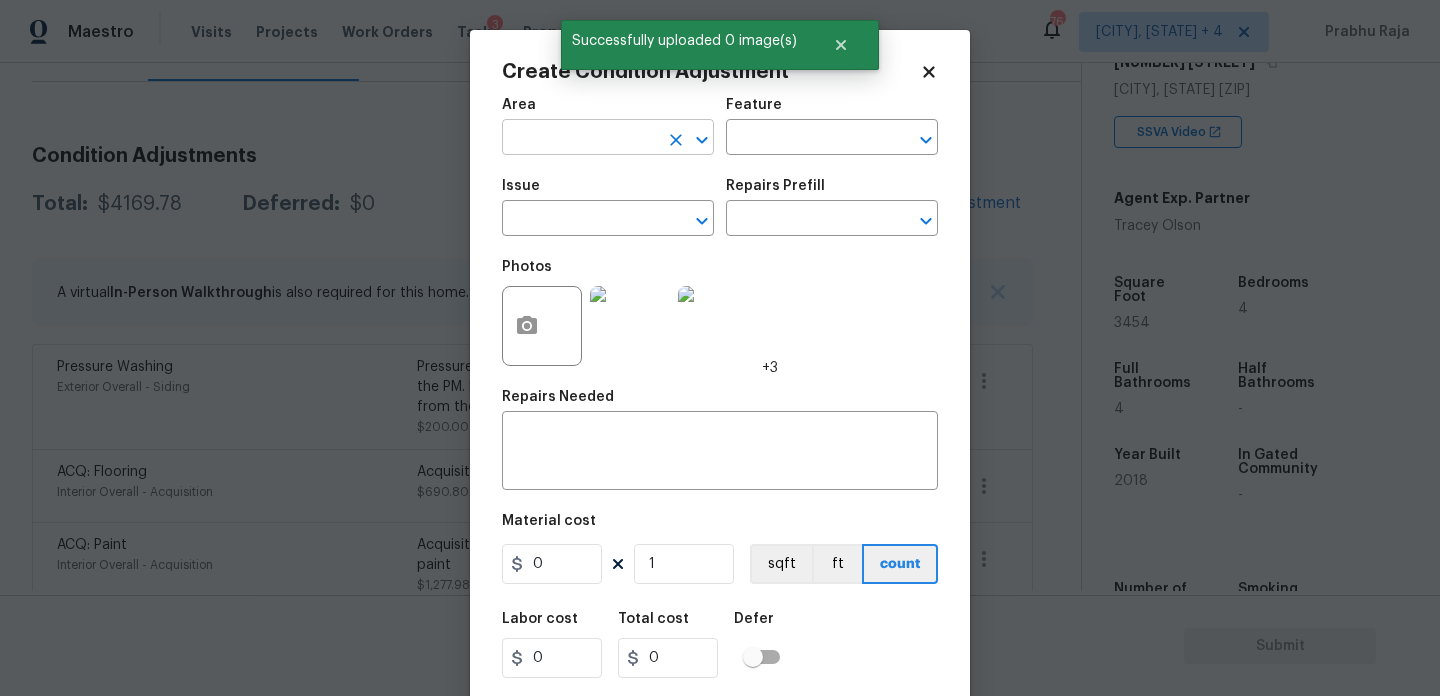 click at bounding box center (580, 139) 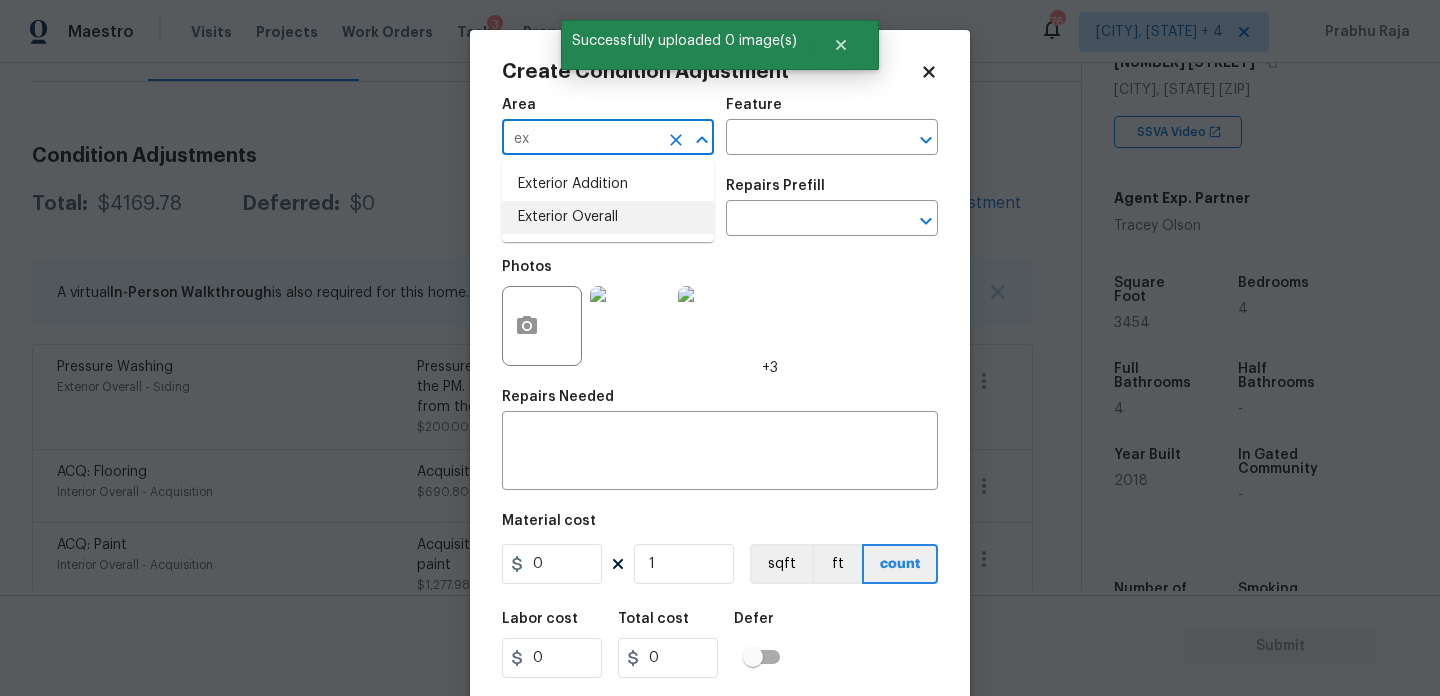 click on "Exterior Overall" at bounding box center (608, 217) 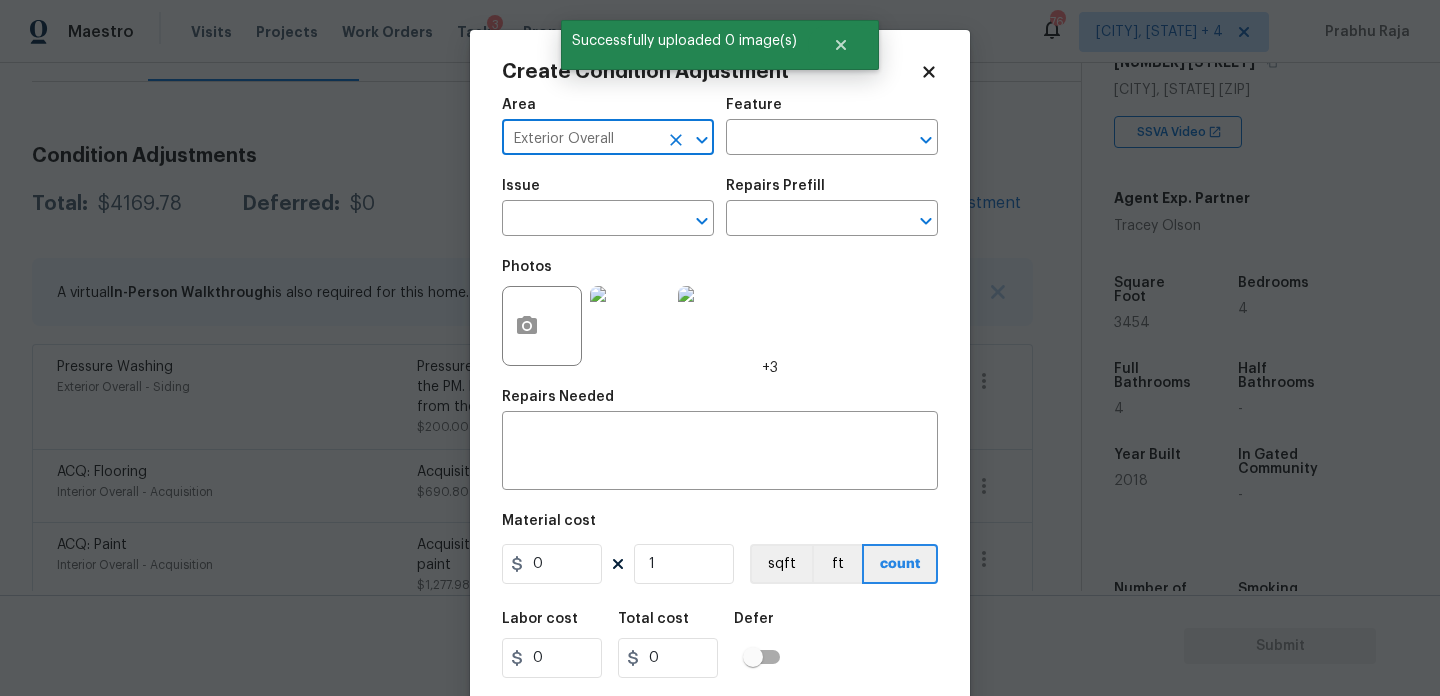 type on "Exterior Overall" 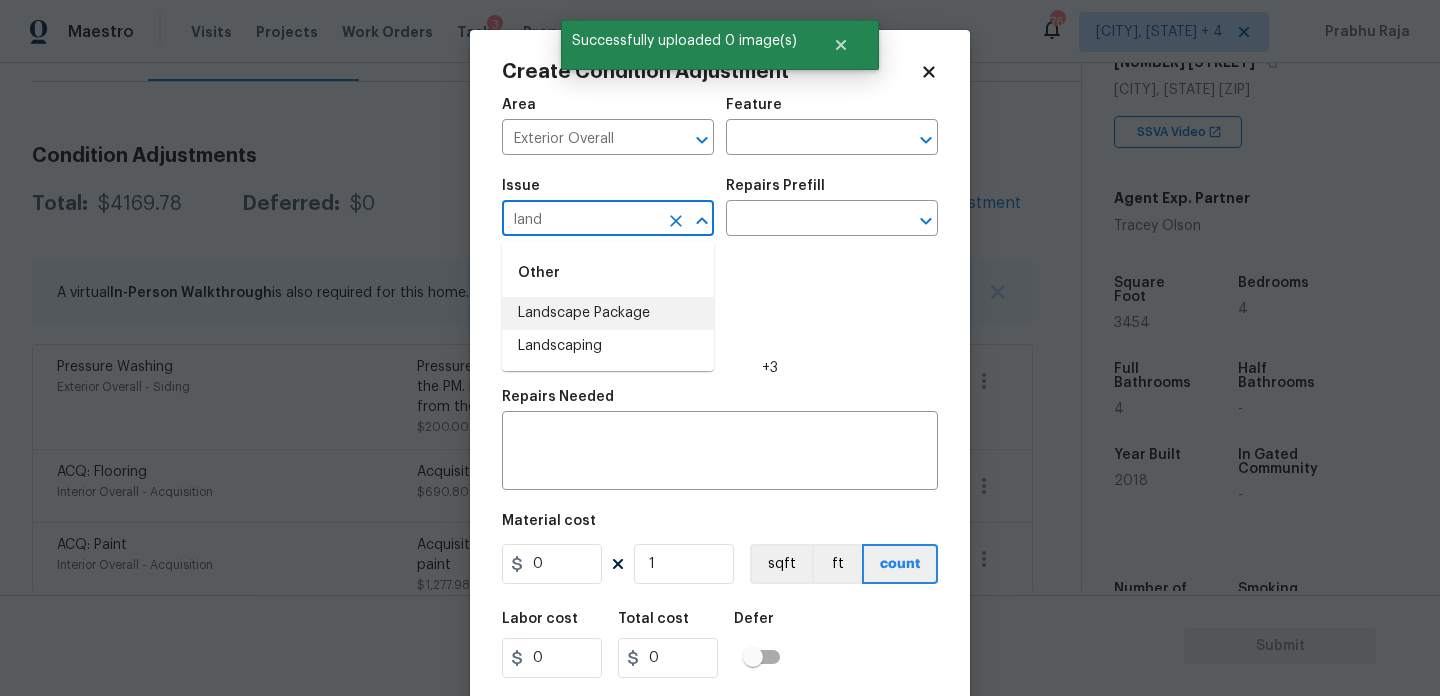 click on "Landscape Package" at bounding box center [608, 313] 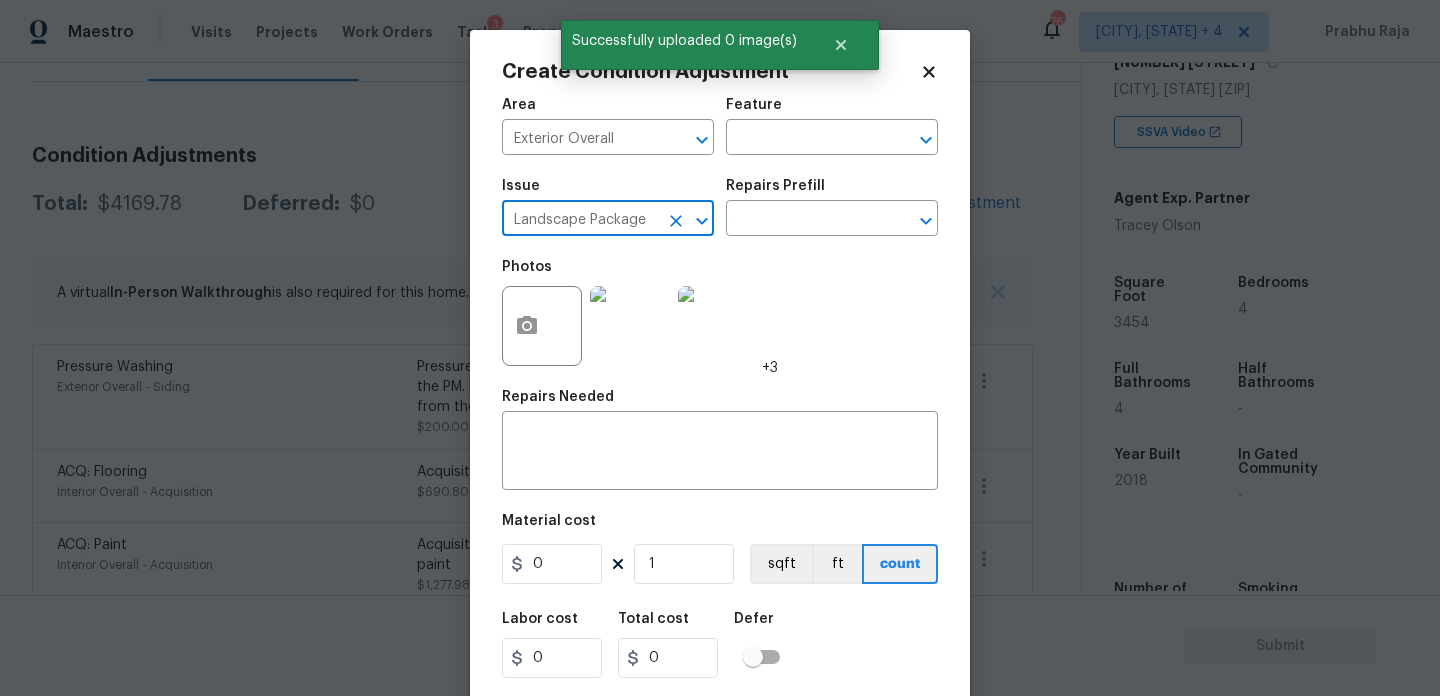 type on "Landscape Package" 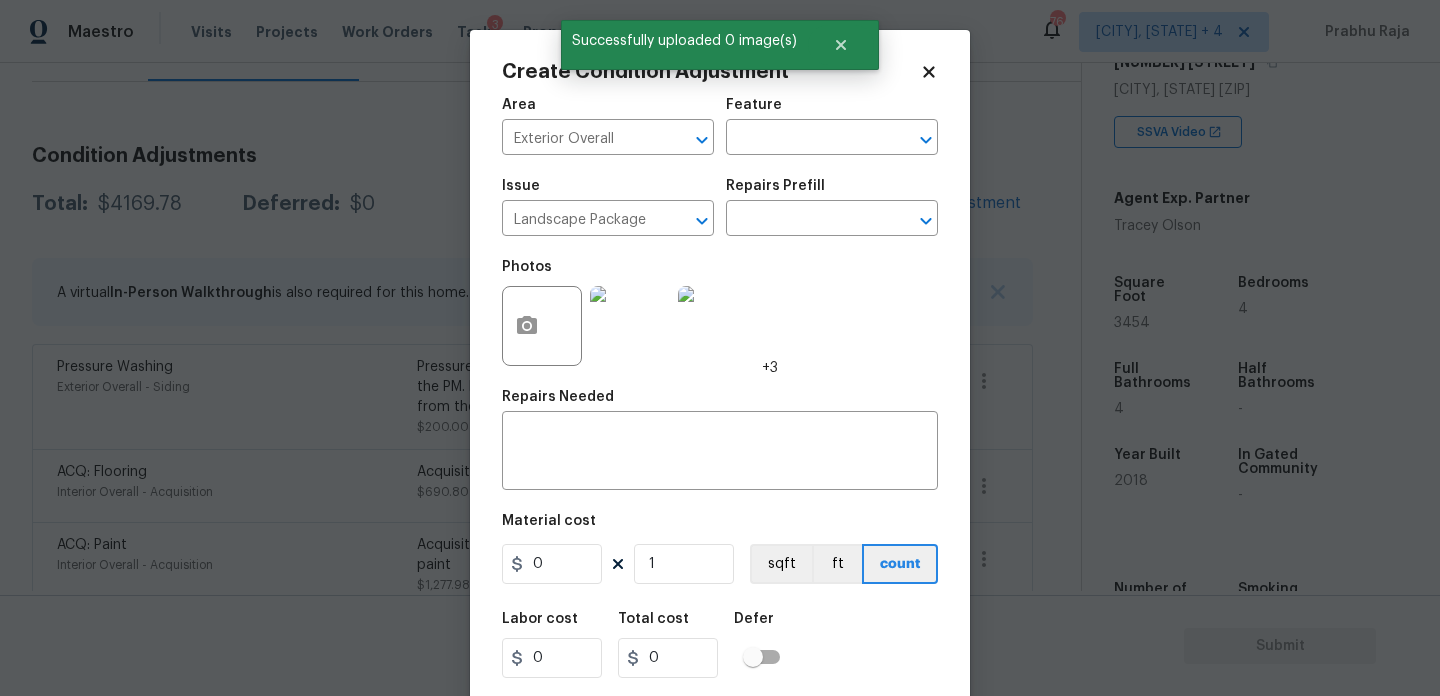 click on "Photos  +3" at bounding box center (720, 313) 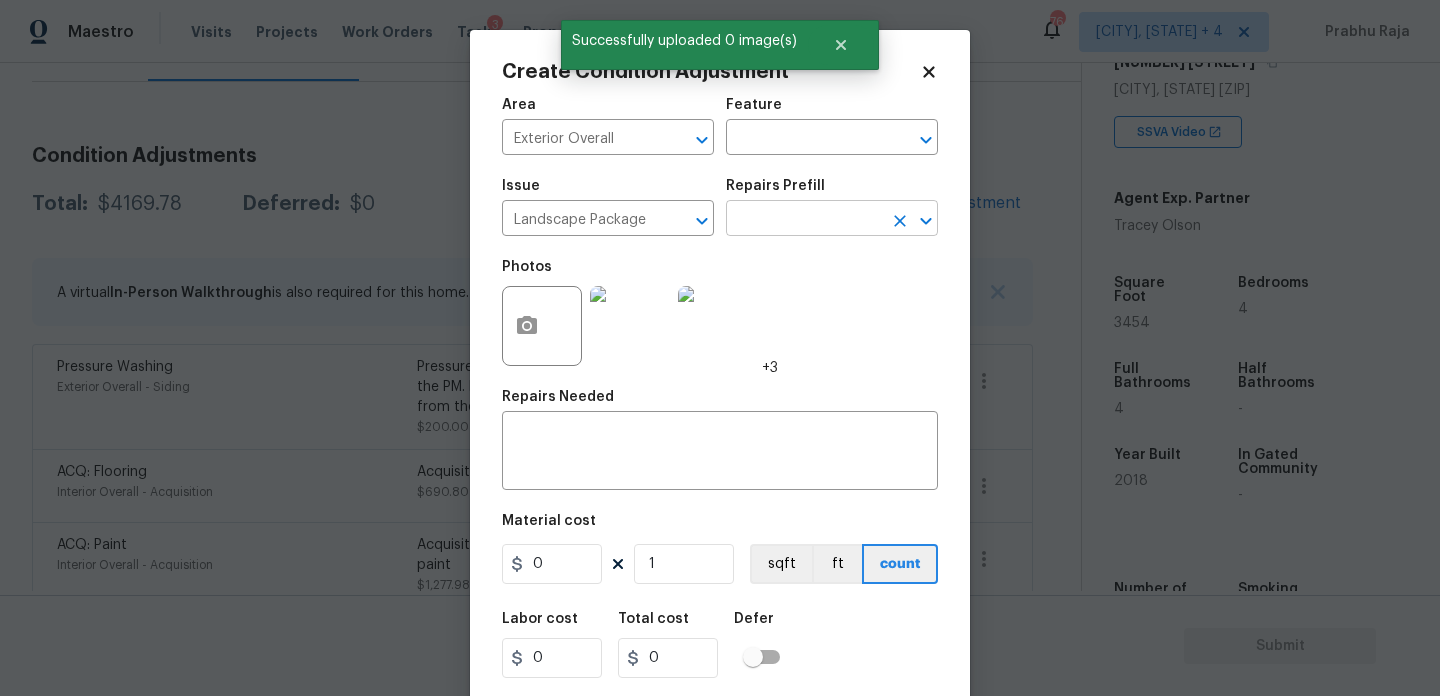 click at bounding box center (804, 220) 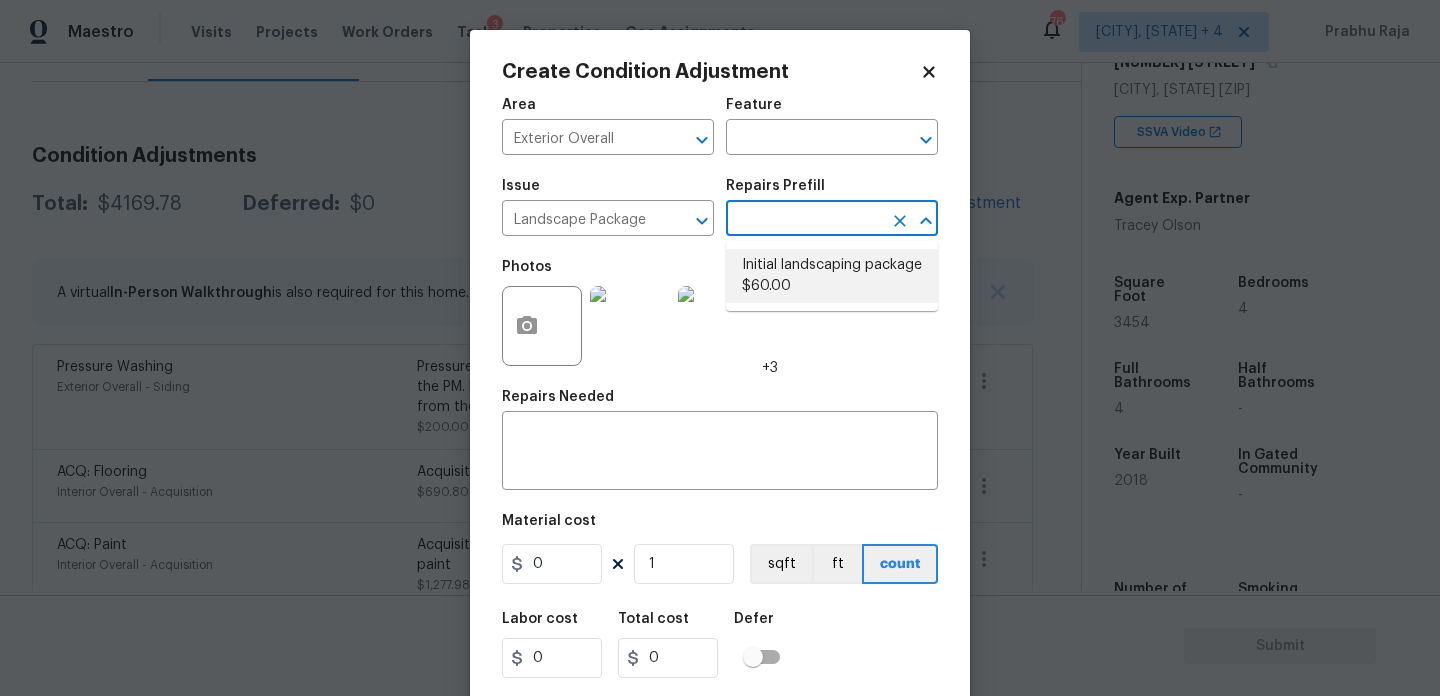 click on "Initial landscaping package $60.00" at bounding box center [832, 276] 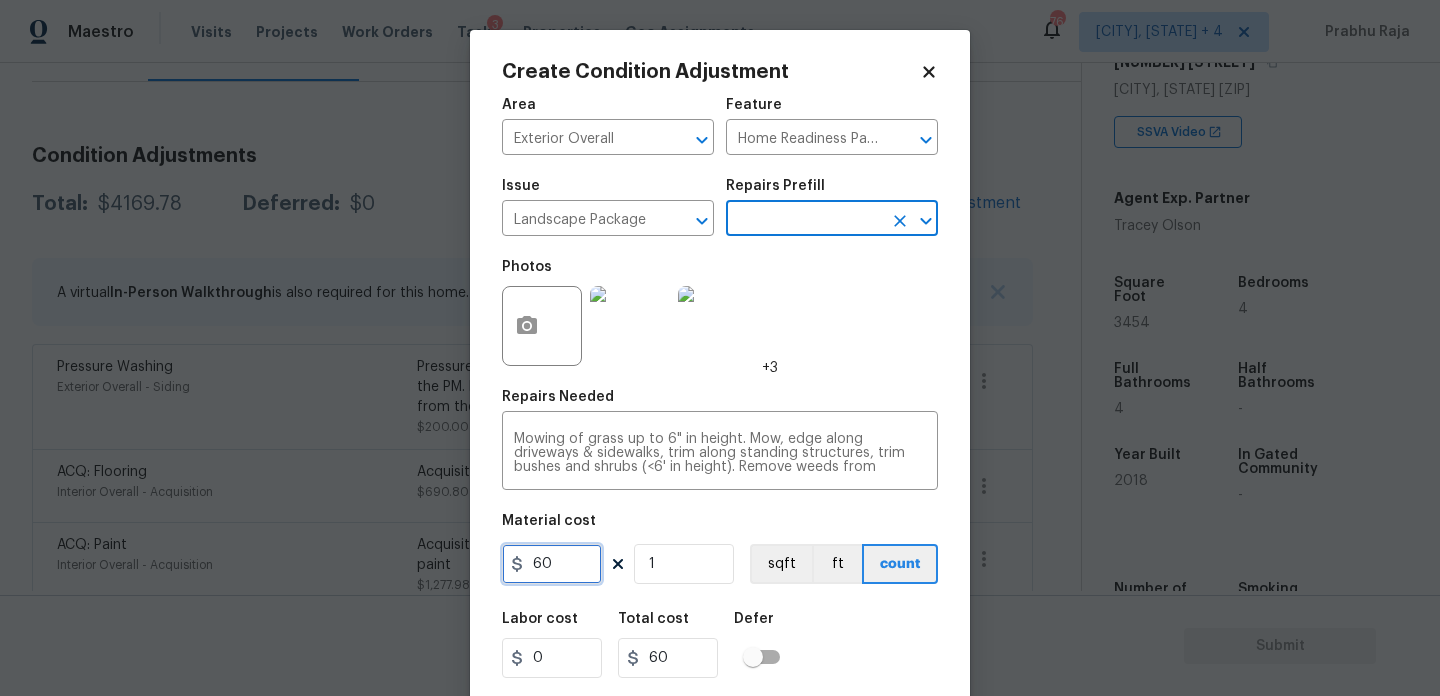 drag, startPoint x: 578, startPoint y: 561, endPoint x: 384, endPoint y: 561, distance: 194 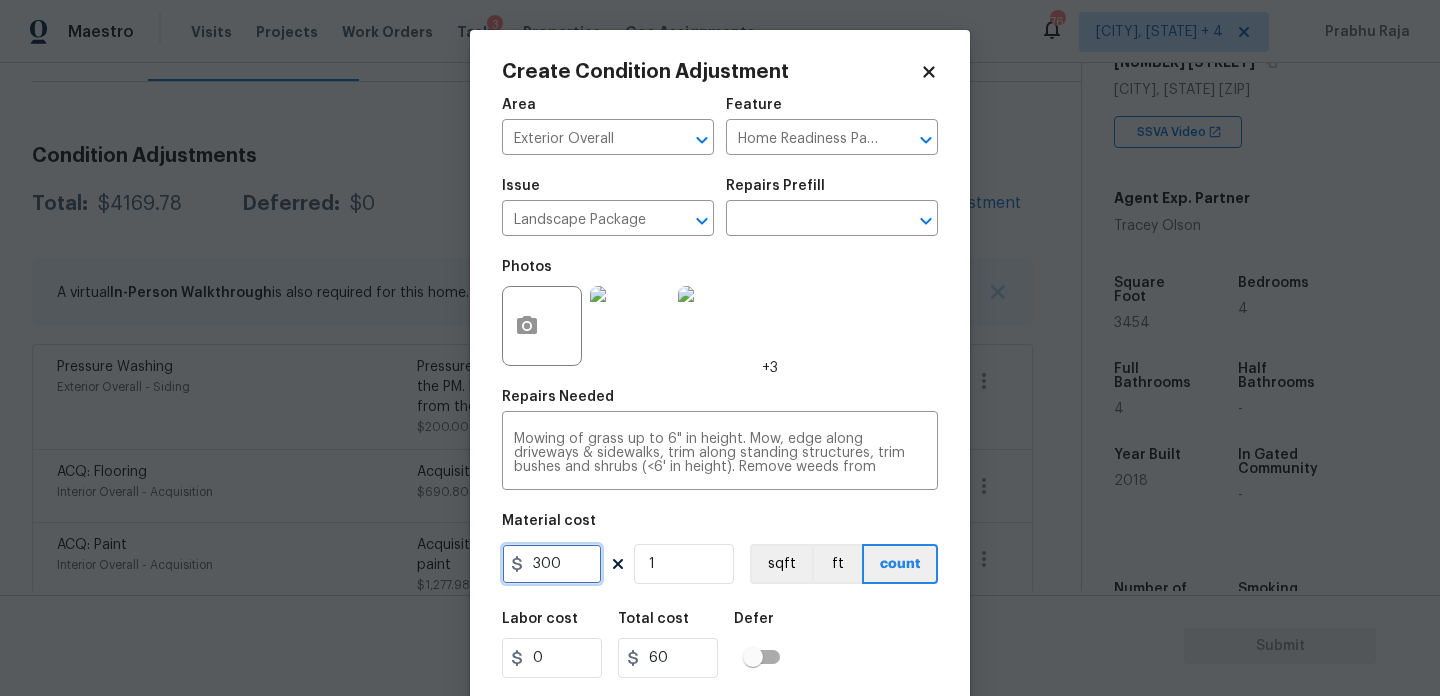 type on "300" 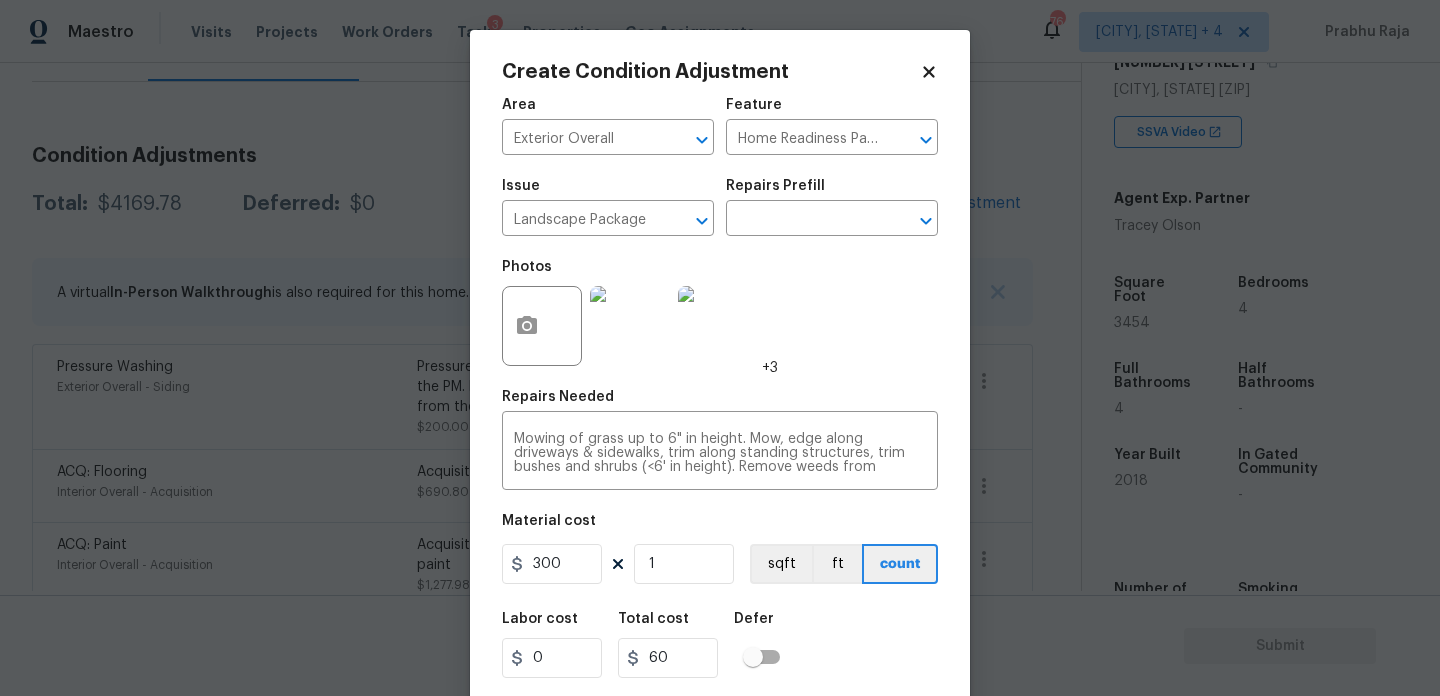 type on "300" 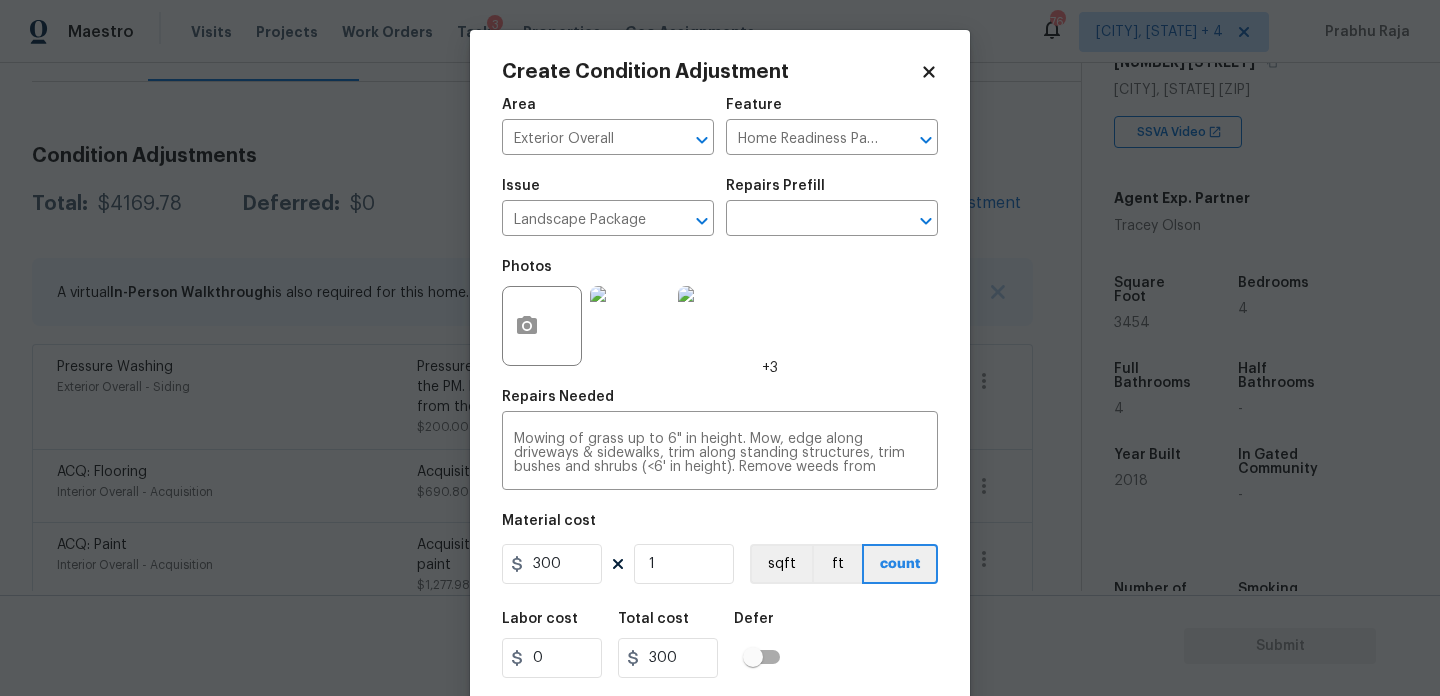 click on "Photos  +3" at bounding box center [720, 313] 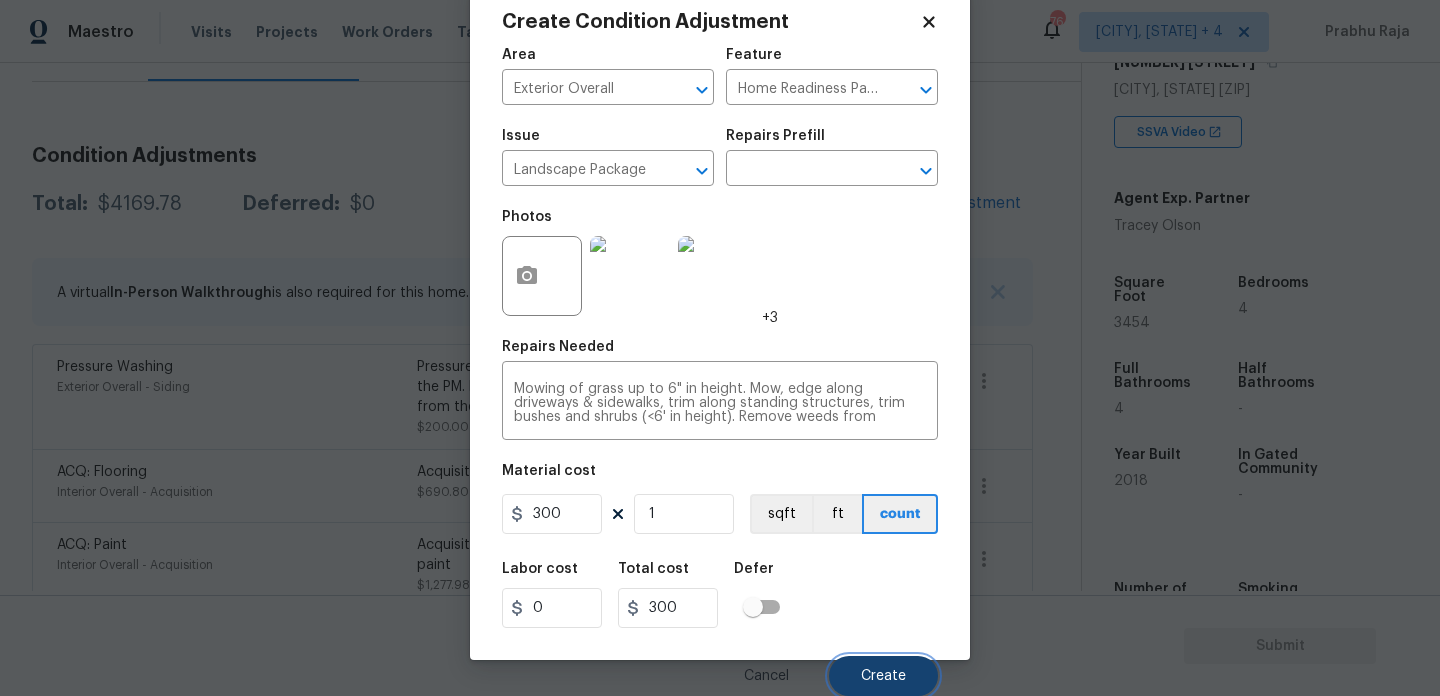 click on "Create" at bounding box center [883, 676] 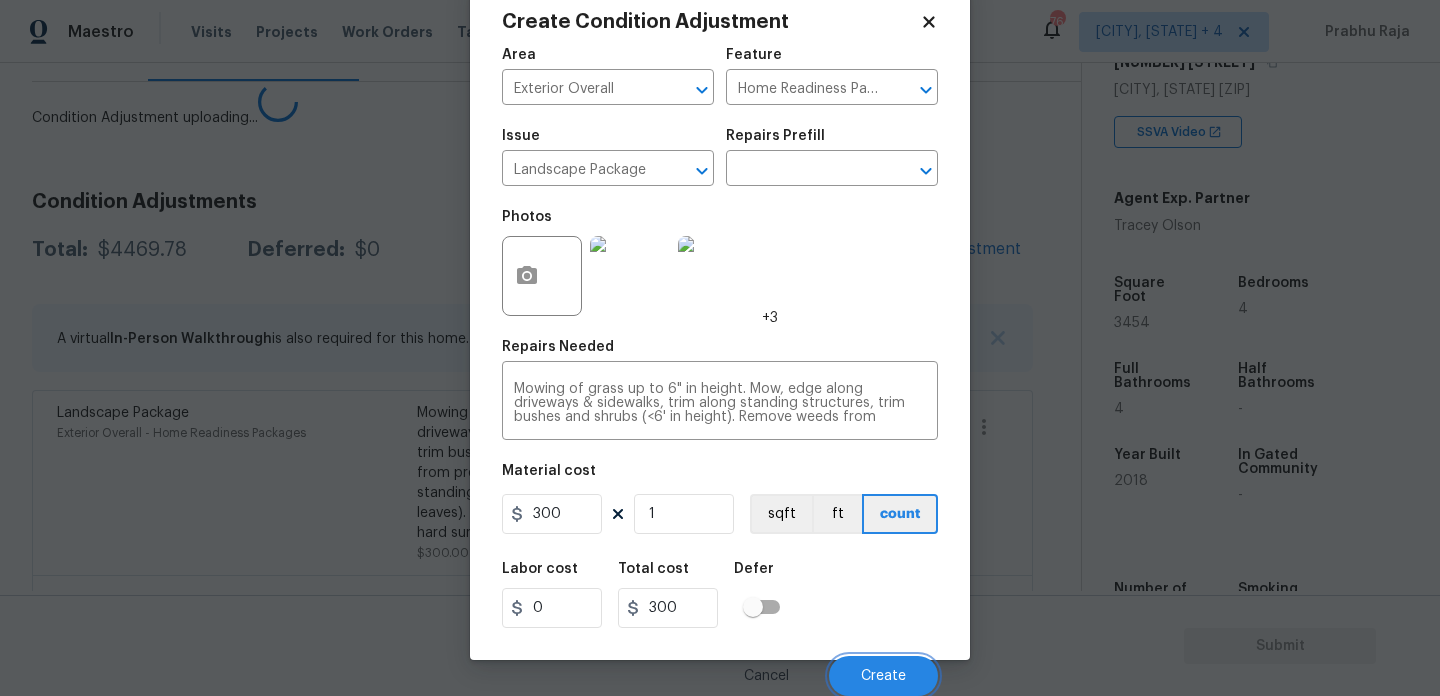 scroll, scrollTop: 44, scrollLeft: 0, axis: vertical 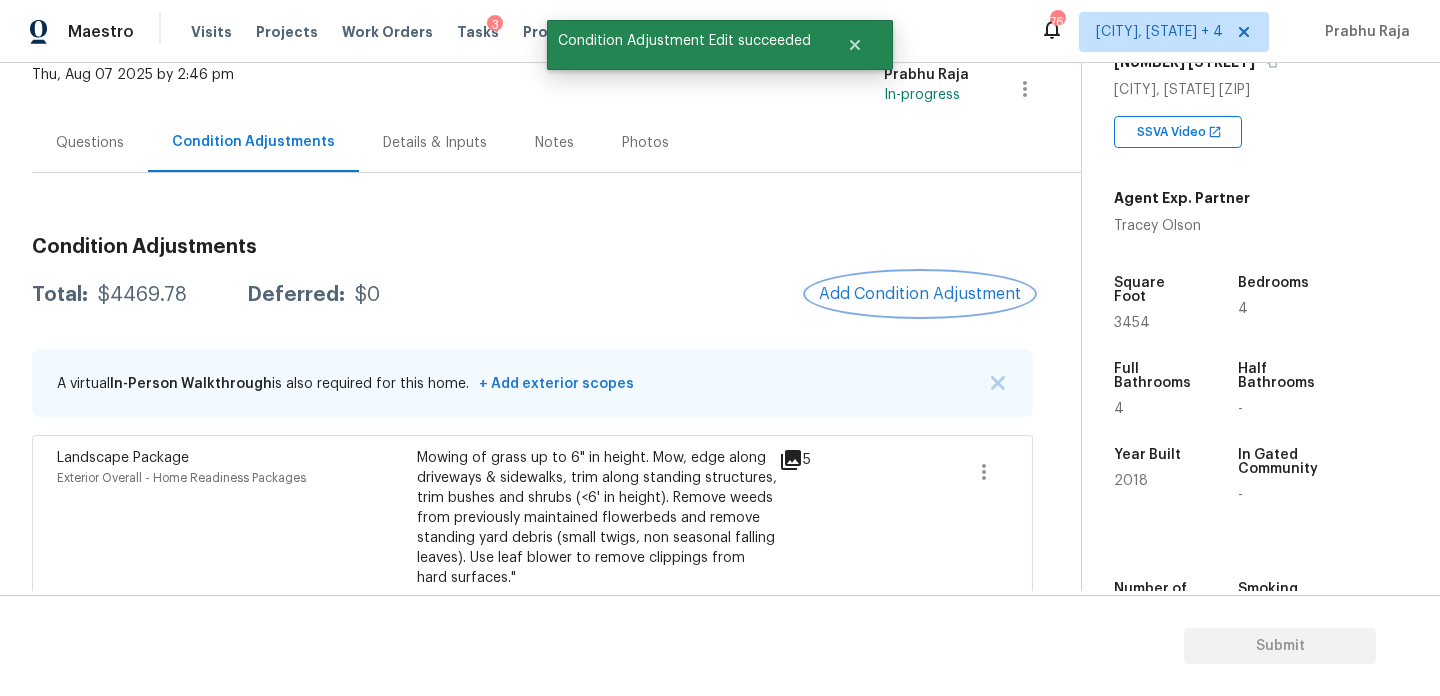 click on "Add Condition Adjustment" at bounding box center (920, 294) 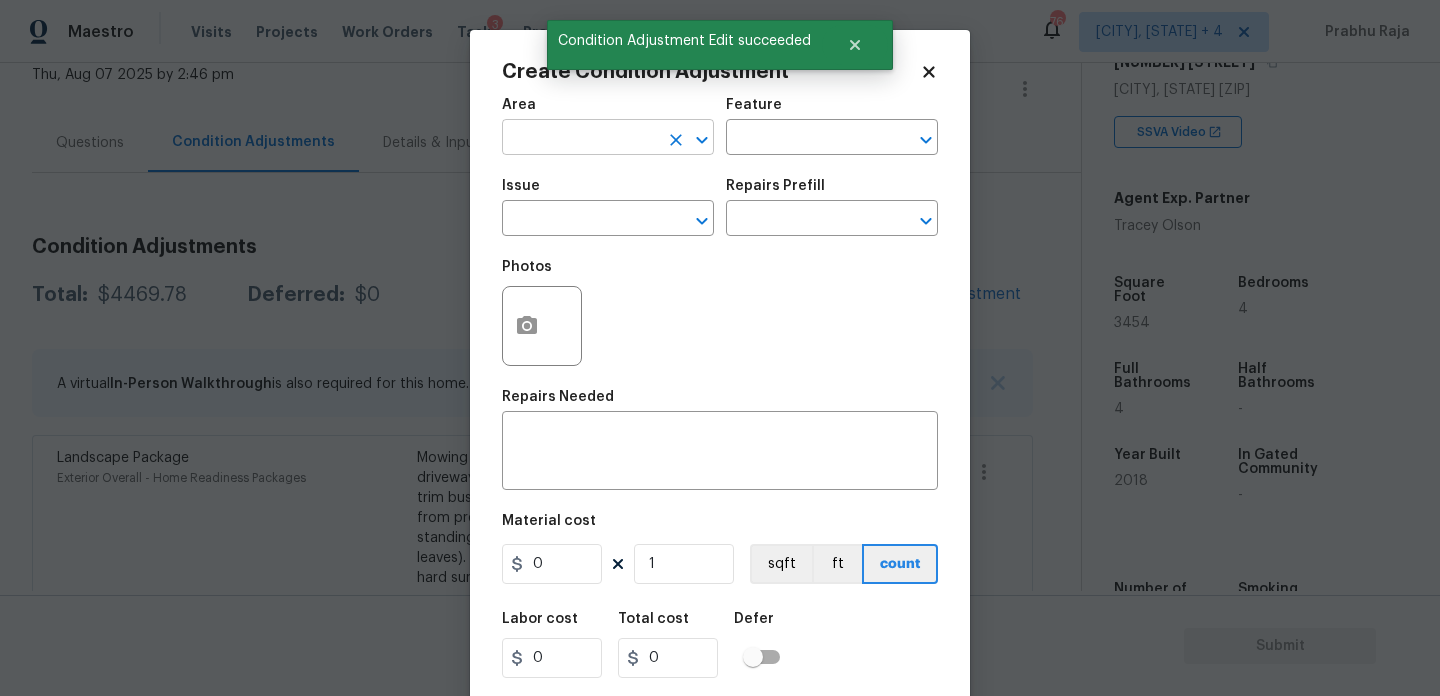 click at bounding box center [580, 139] 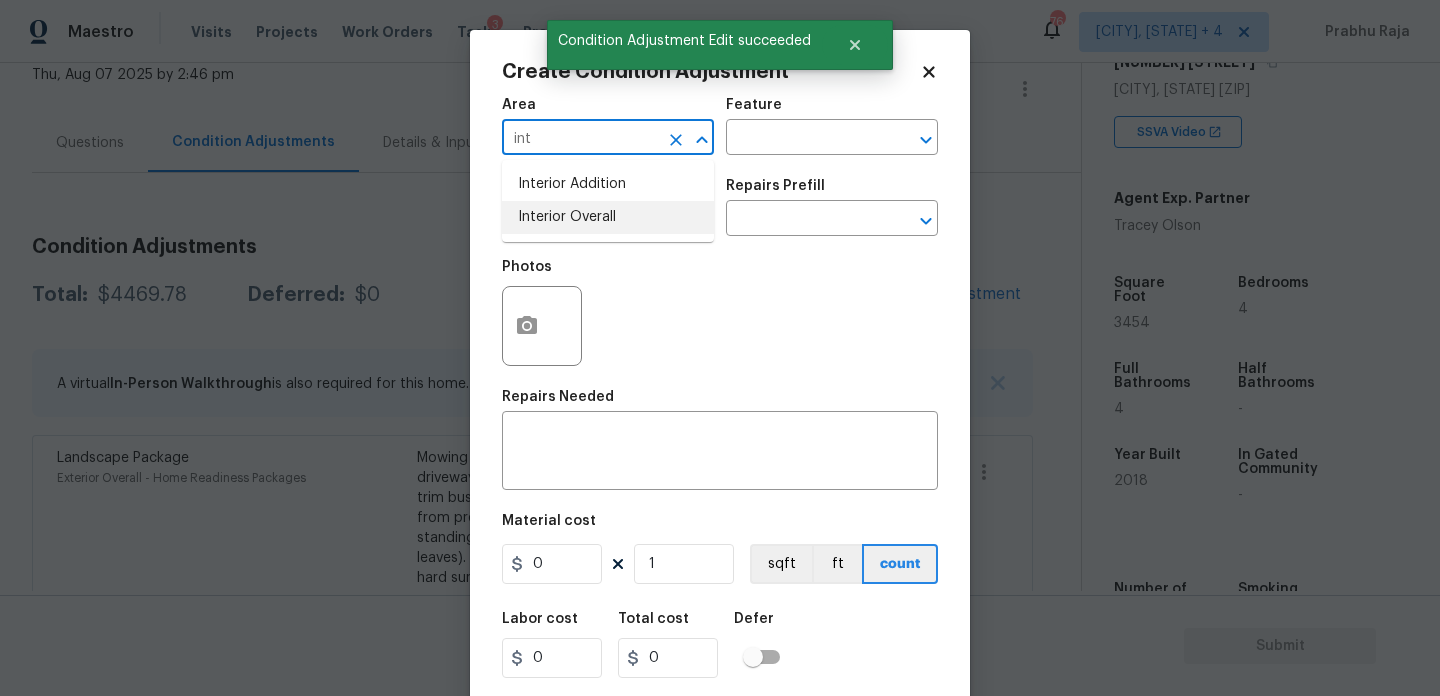 click on "Interior Overall" at bounding box center [608, 217] 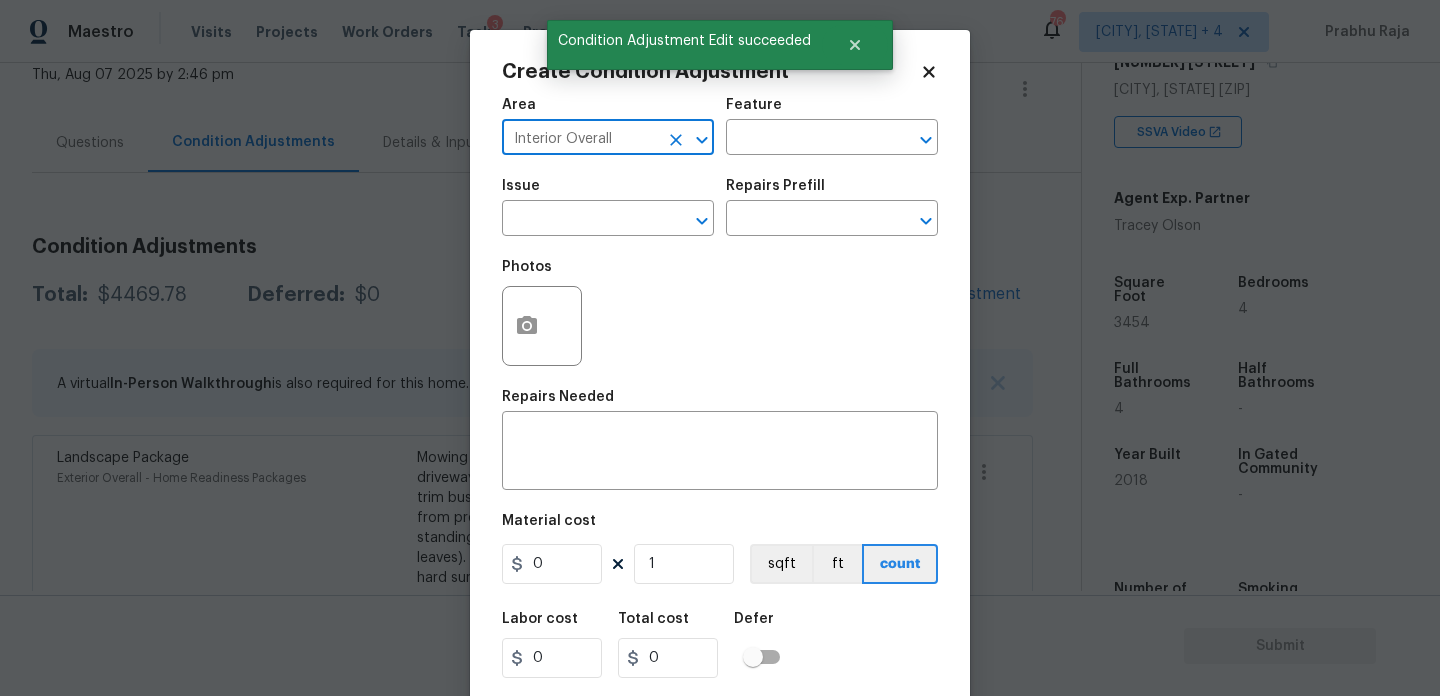 type on "Interior Overall" 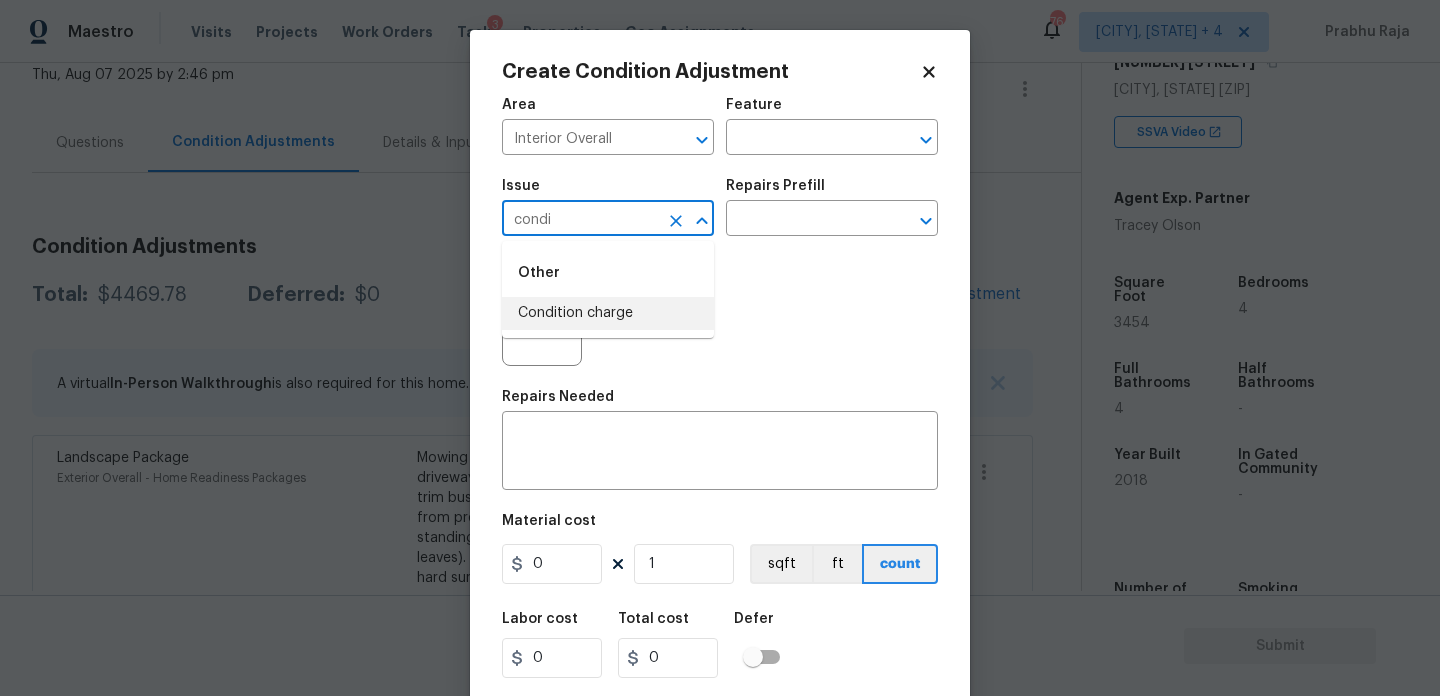 click on "Condition charge" at bounding box center [608, 313] 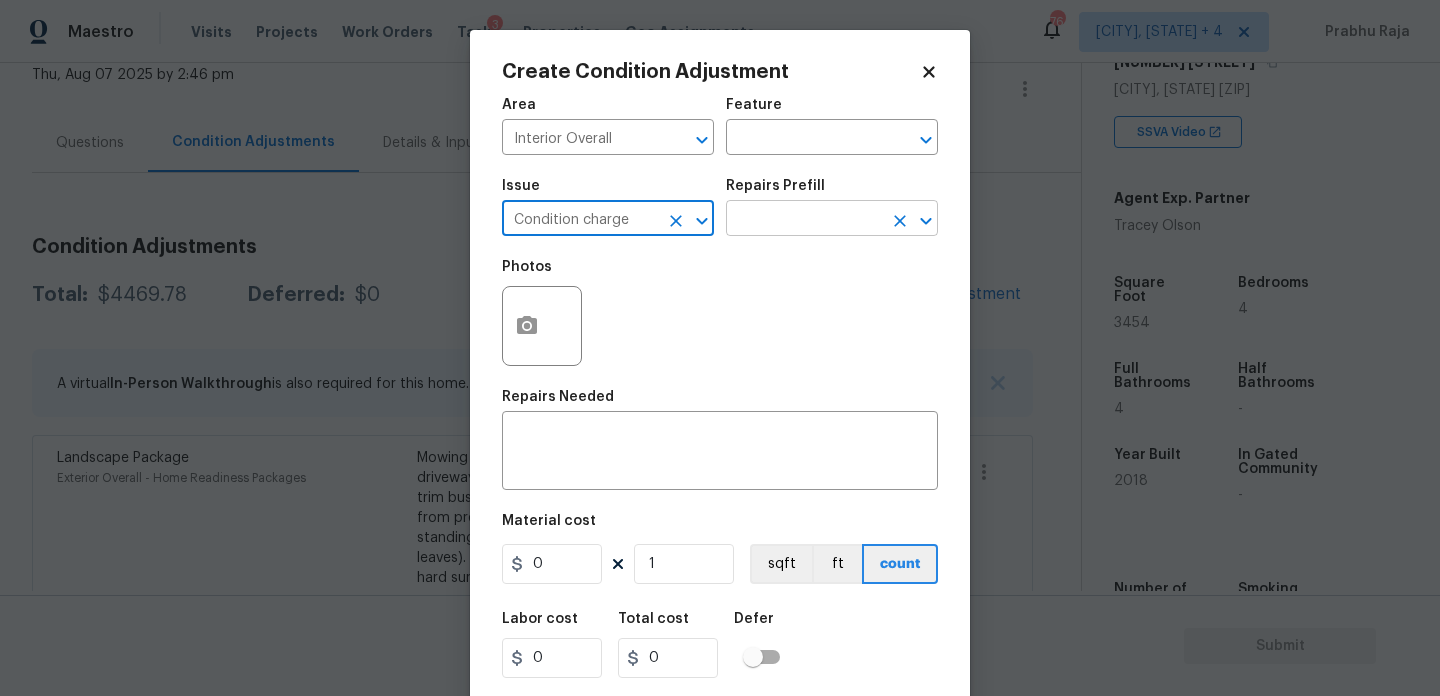 type on "Condition charge" 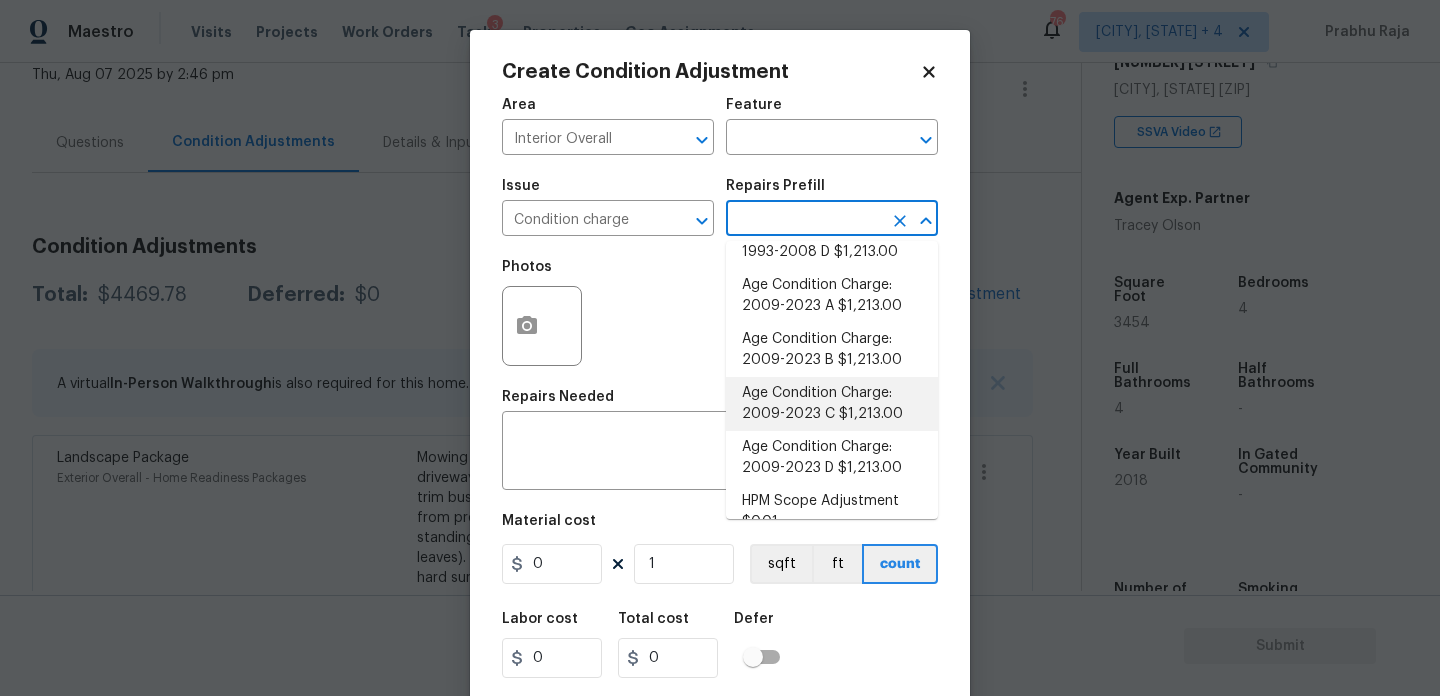scroll, scrollTop: 688, scrollLeft: 0, axis: vertical 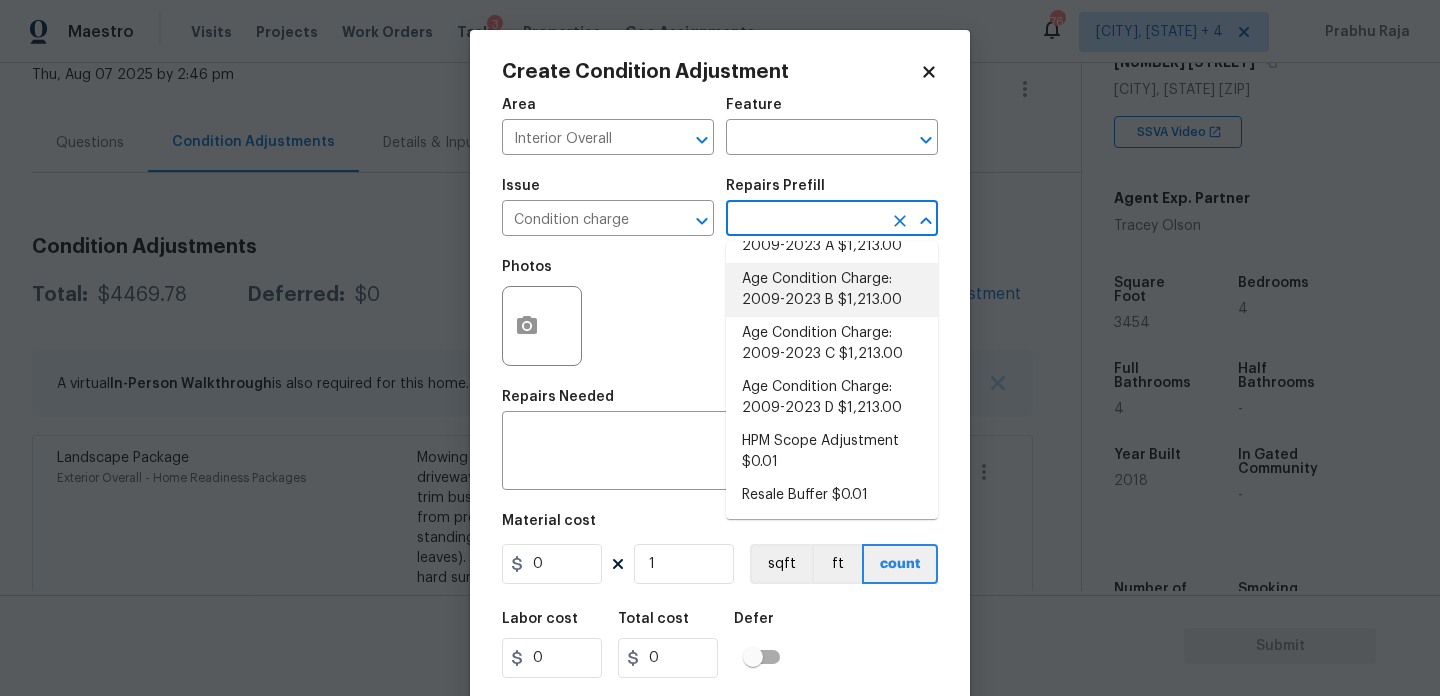 click on "Age Condition Charge: 2009-2023 B	 $1,213.00" at bounding box center (832, 290) 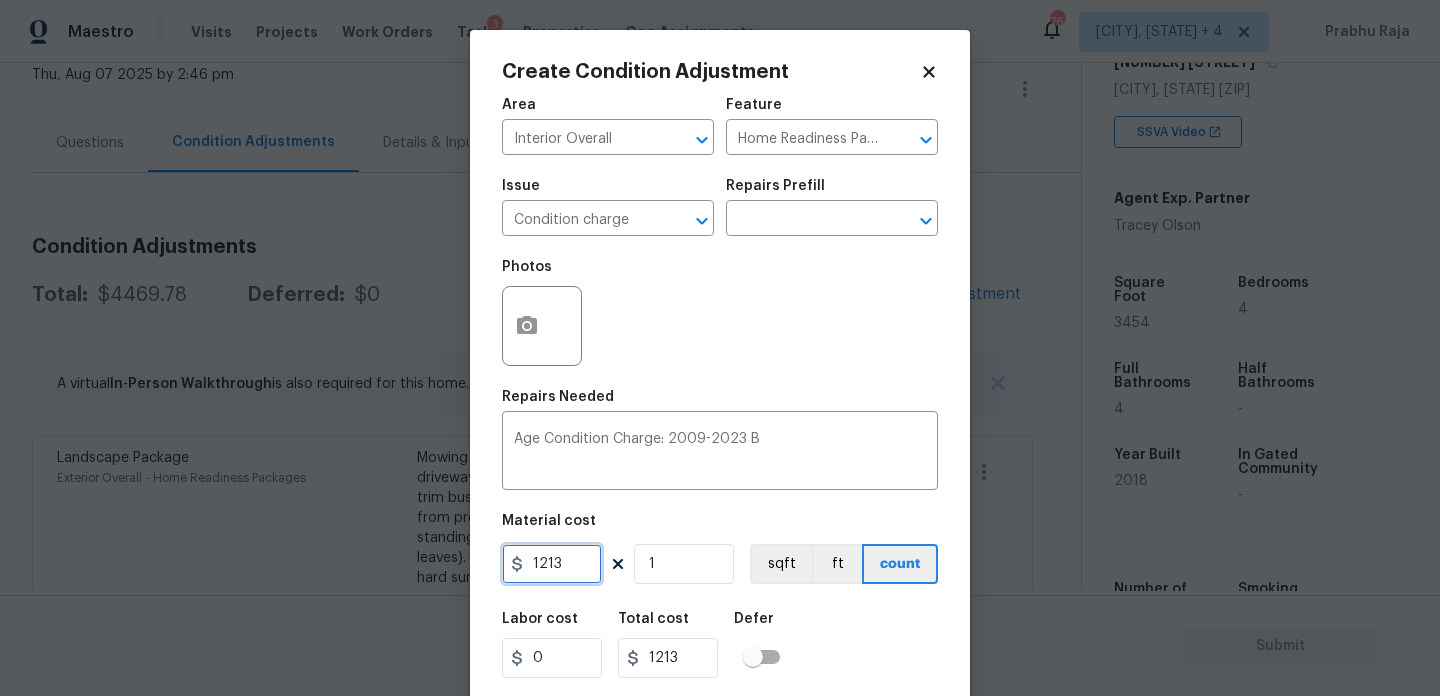 drag, startPoint x: 582, startPoint y: 563, endPoint x: 400, endPoint y: 562, distance: 182.00275 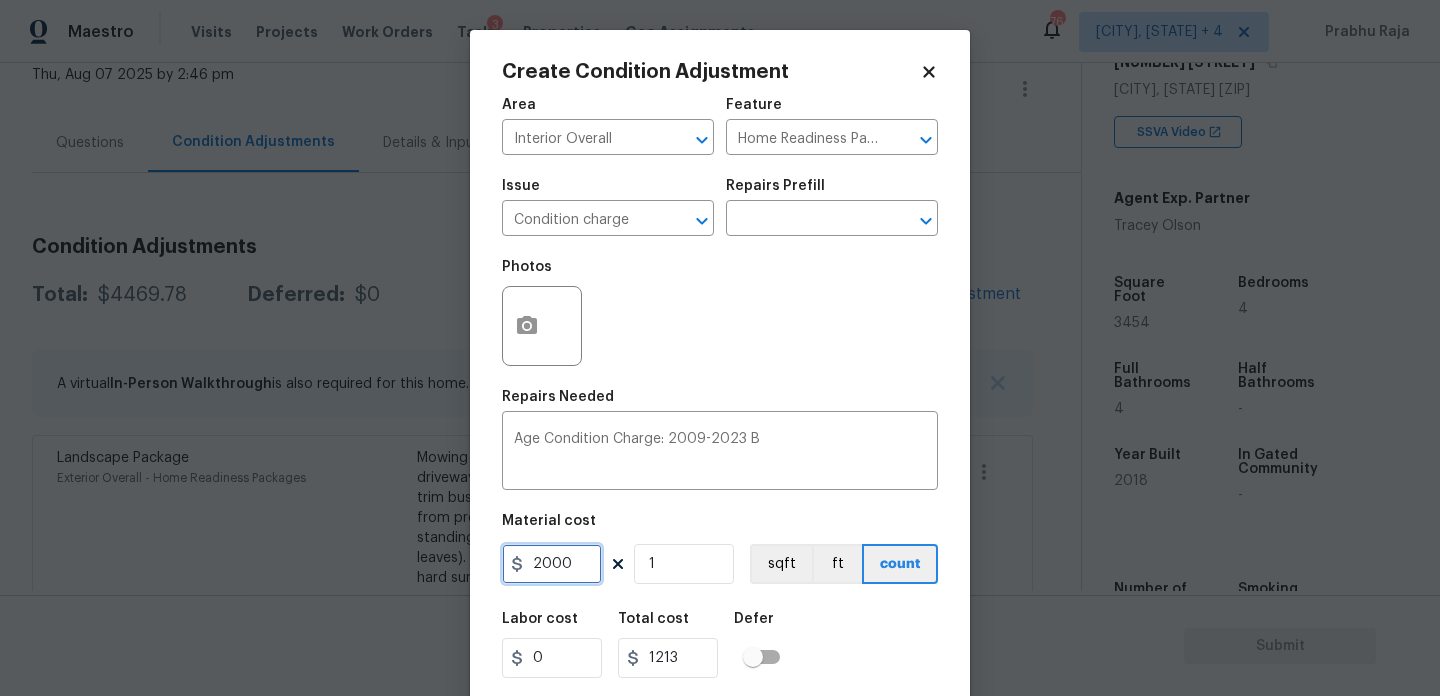 type on "2000" 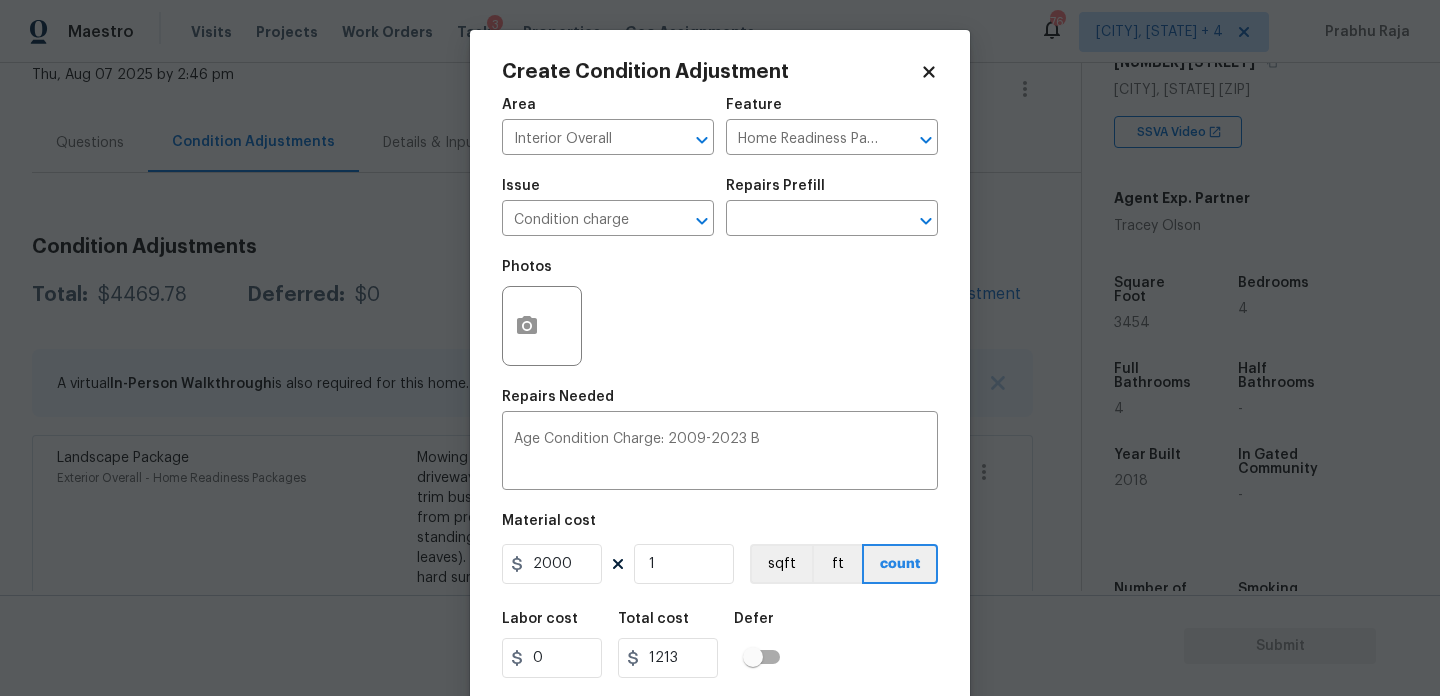 click on "Photos" at bounding box center (720, 313) 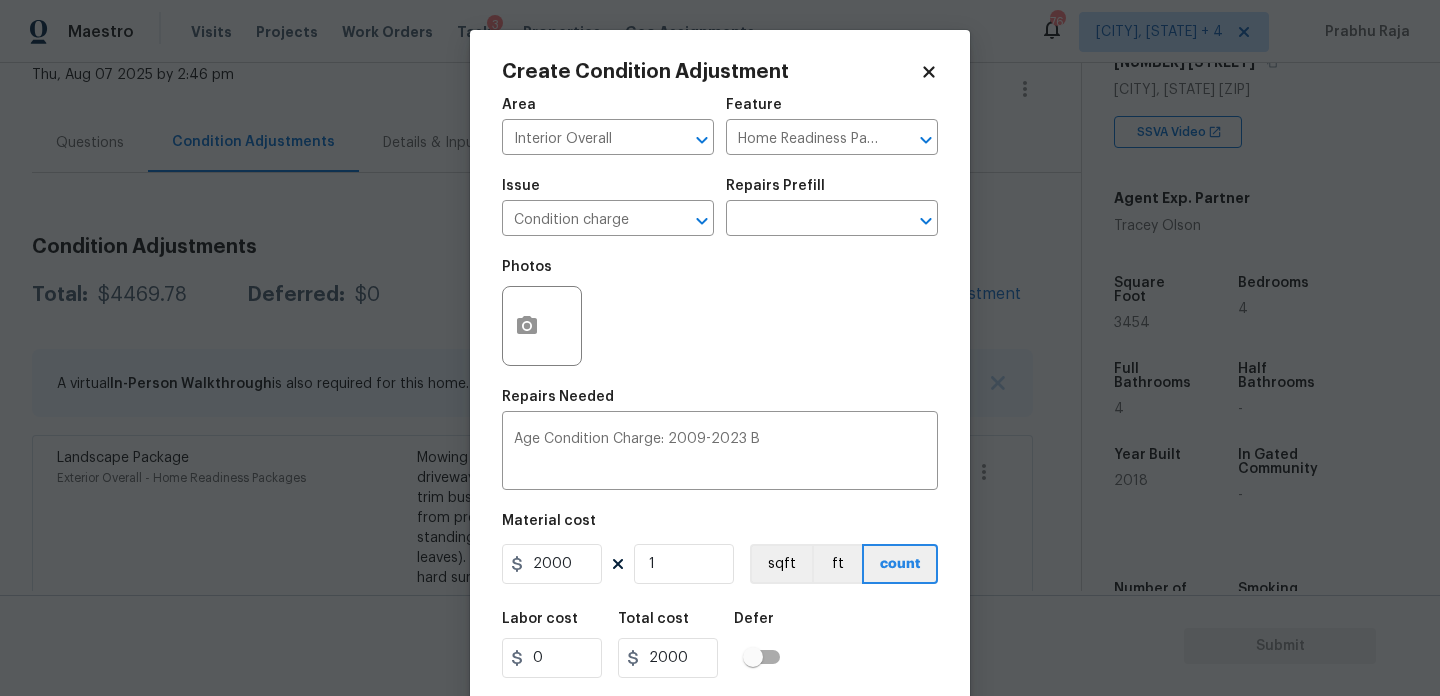 scroll, scrollTop: 51, scrollLeft: 0, axis: vertical 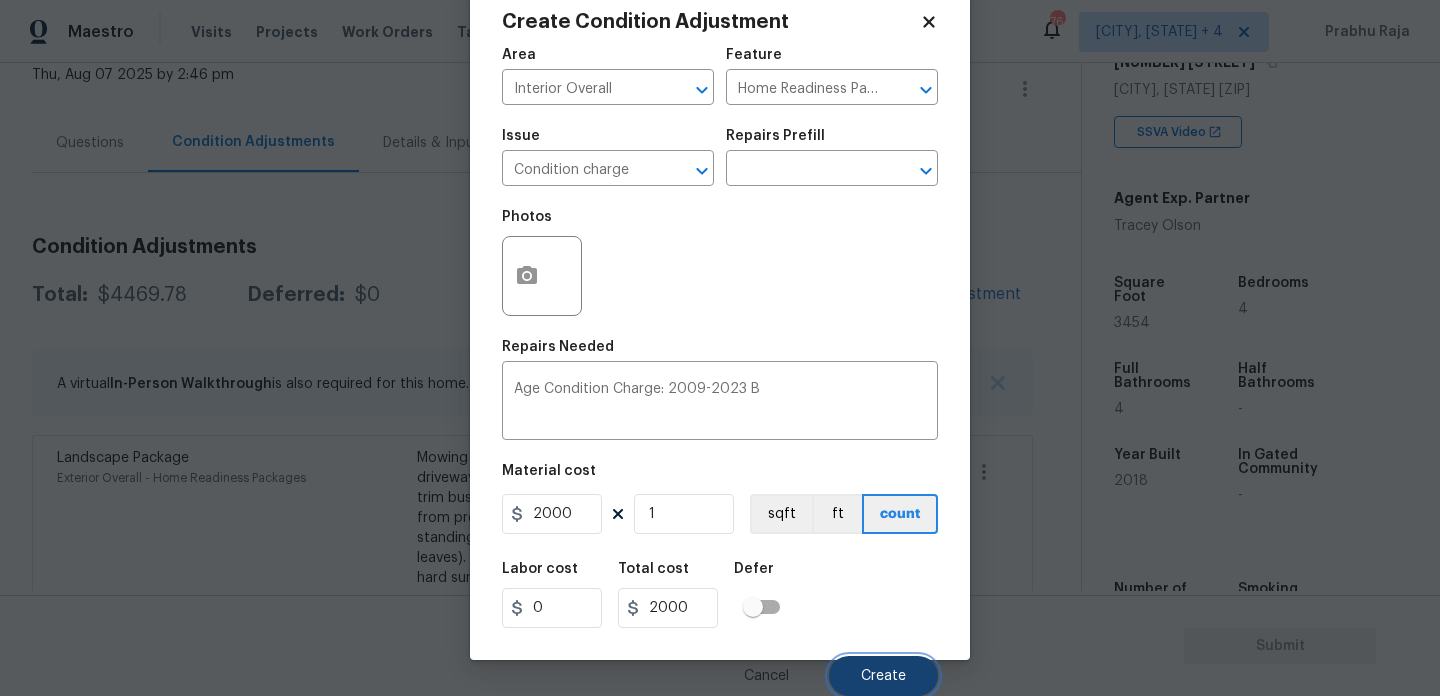 click on "Create" at bounding box center (883, 676) 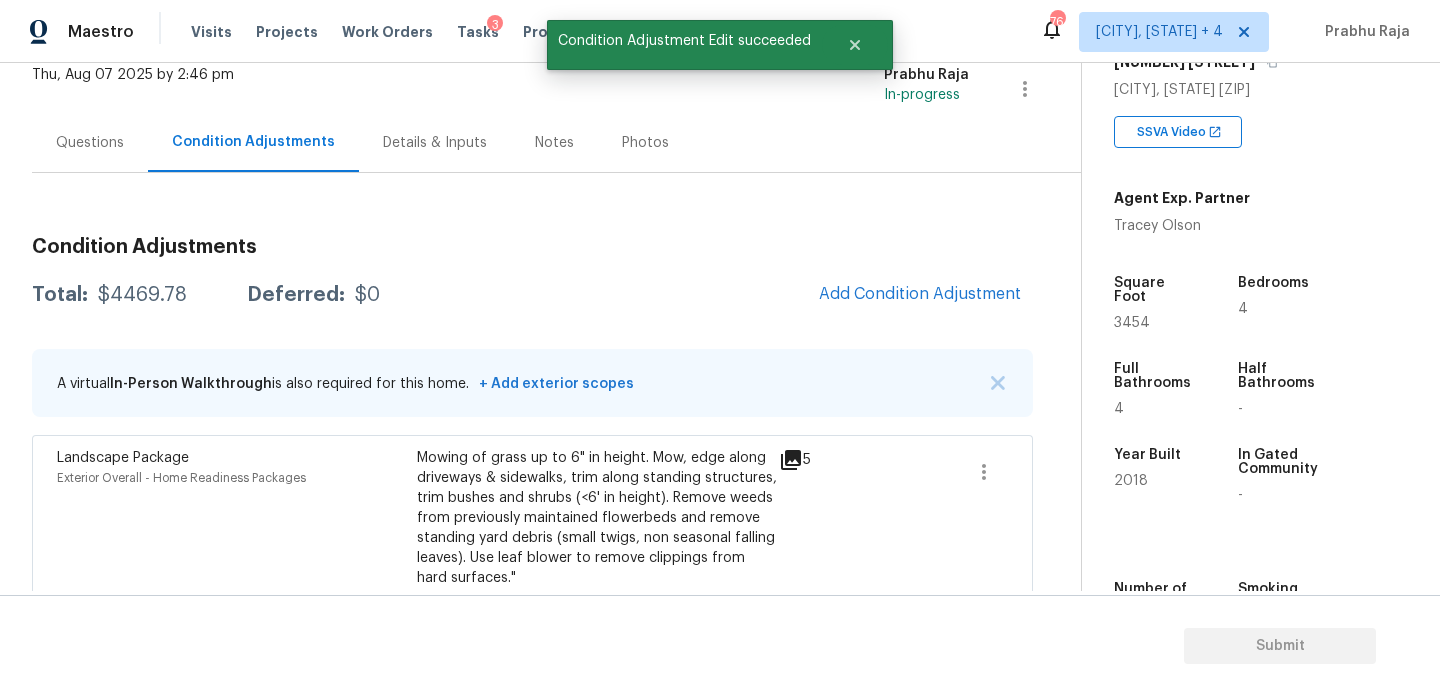 scroll, scrollTop: 44, scrollLeft: 0, axis: vertical 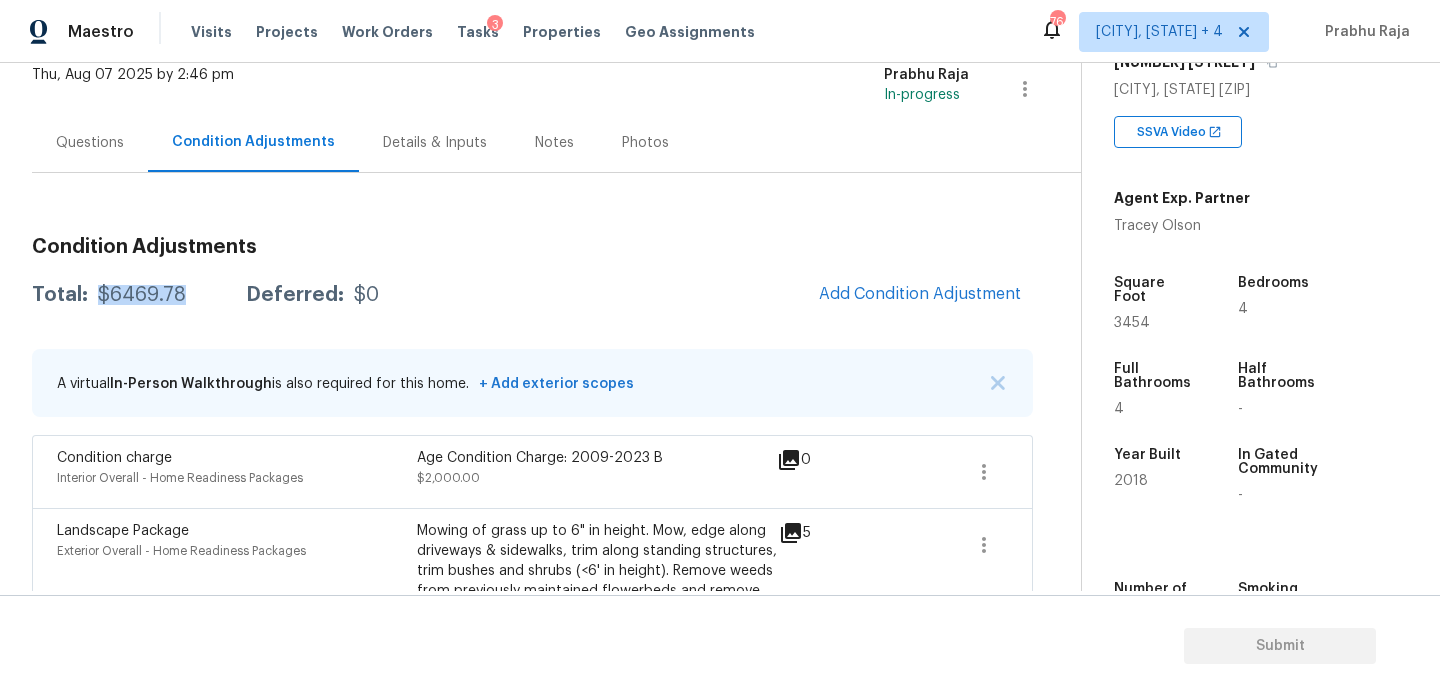 drag, startPoint x: 95, startPoint y: 292, endPoint x: 185, endPoint y: 292, distance: 90 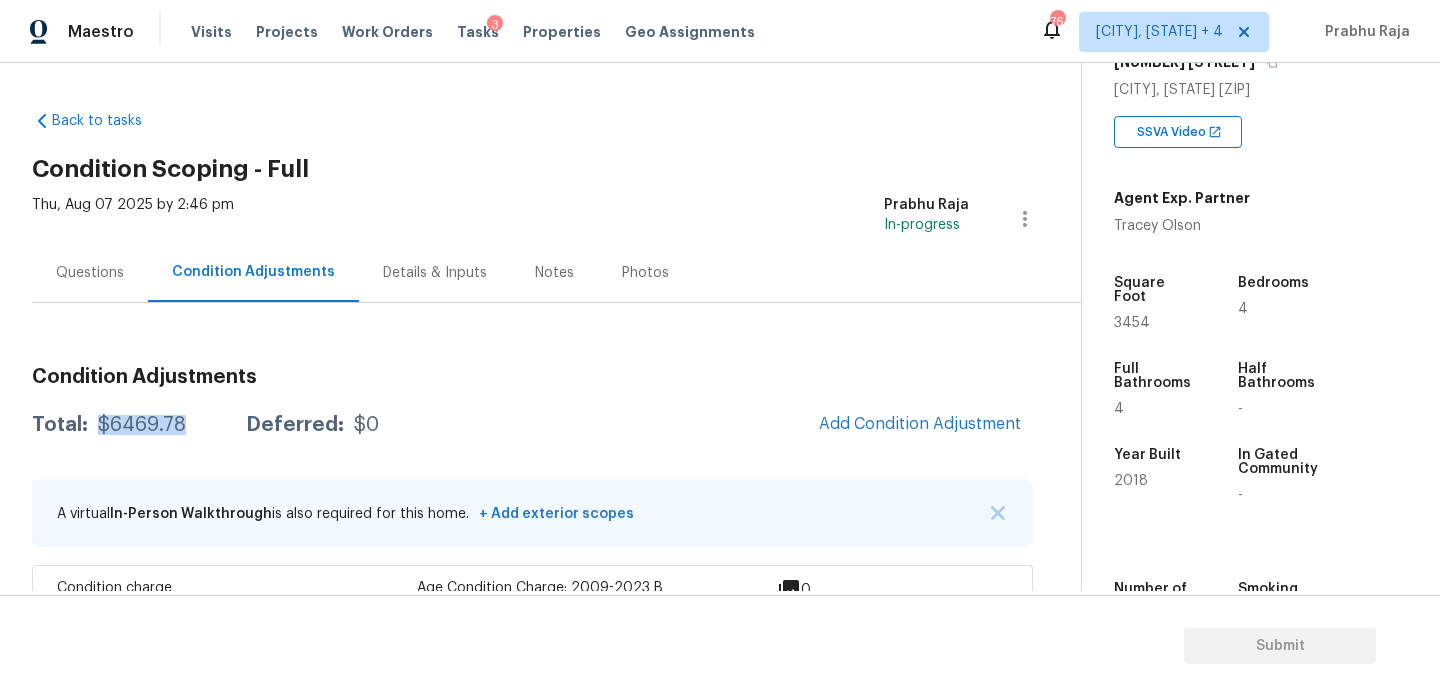 click on "Questions" at bounding box center (90, 273) 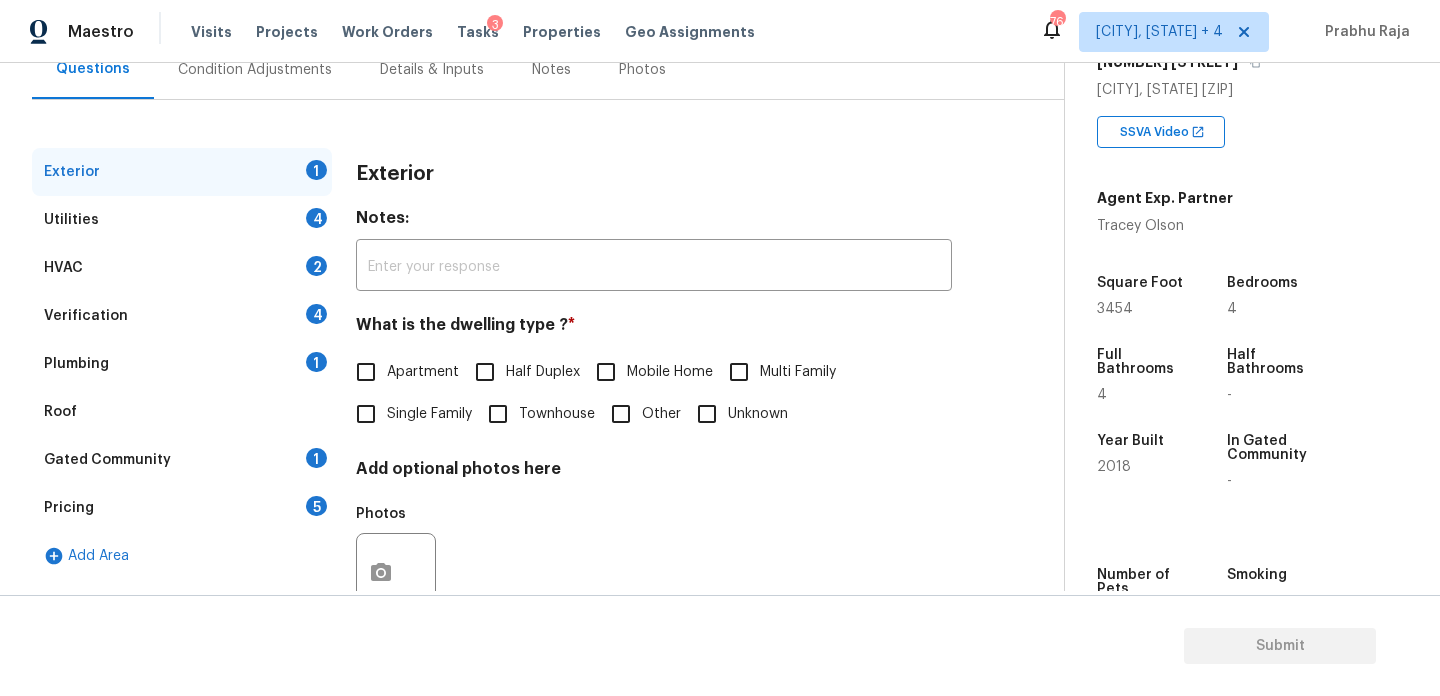 scroll, scrollTop: 267, scrollLeft: 0, axis: vertical 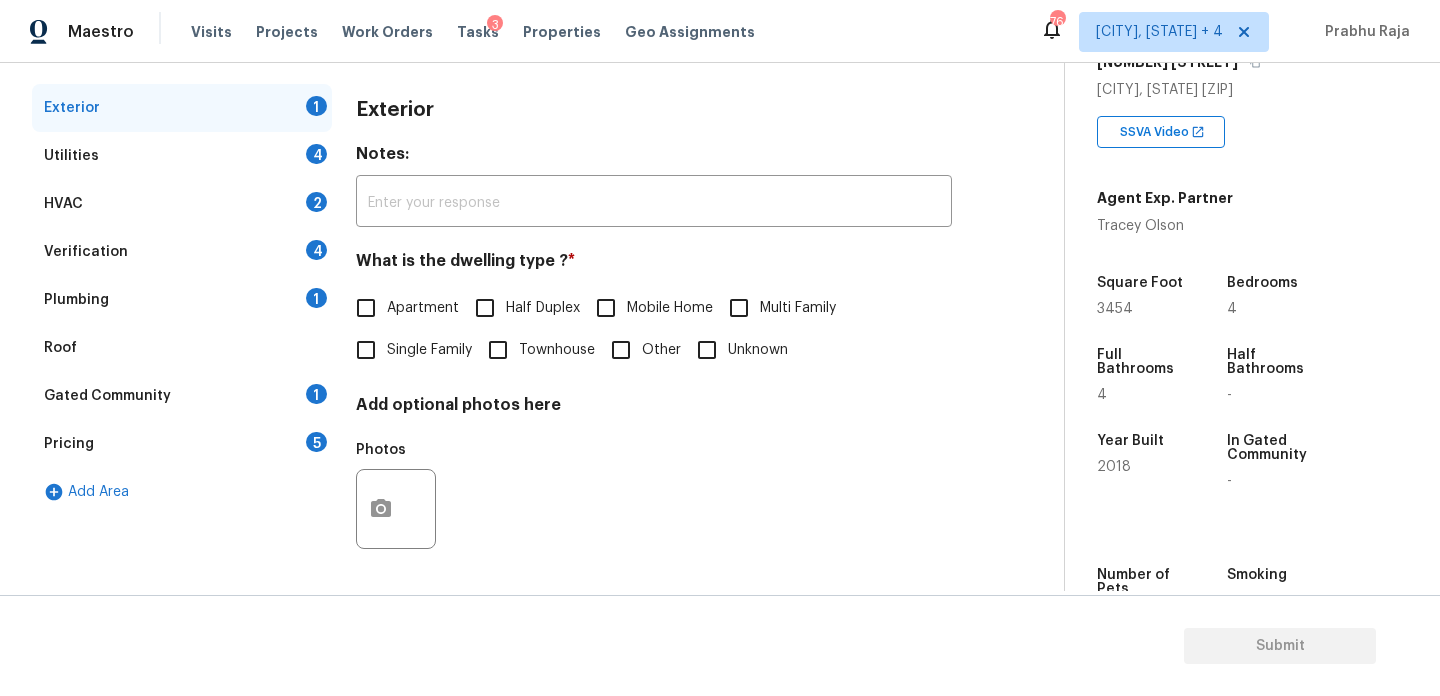 click on "Single Family" at bounding box center (429, 350) 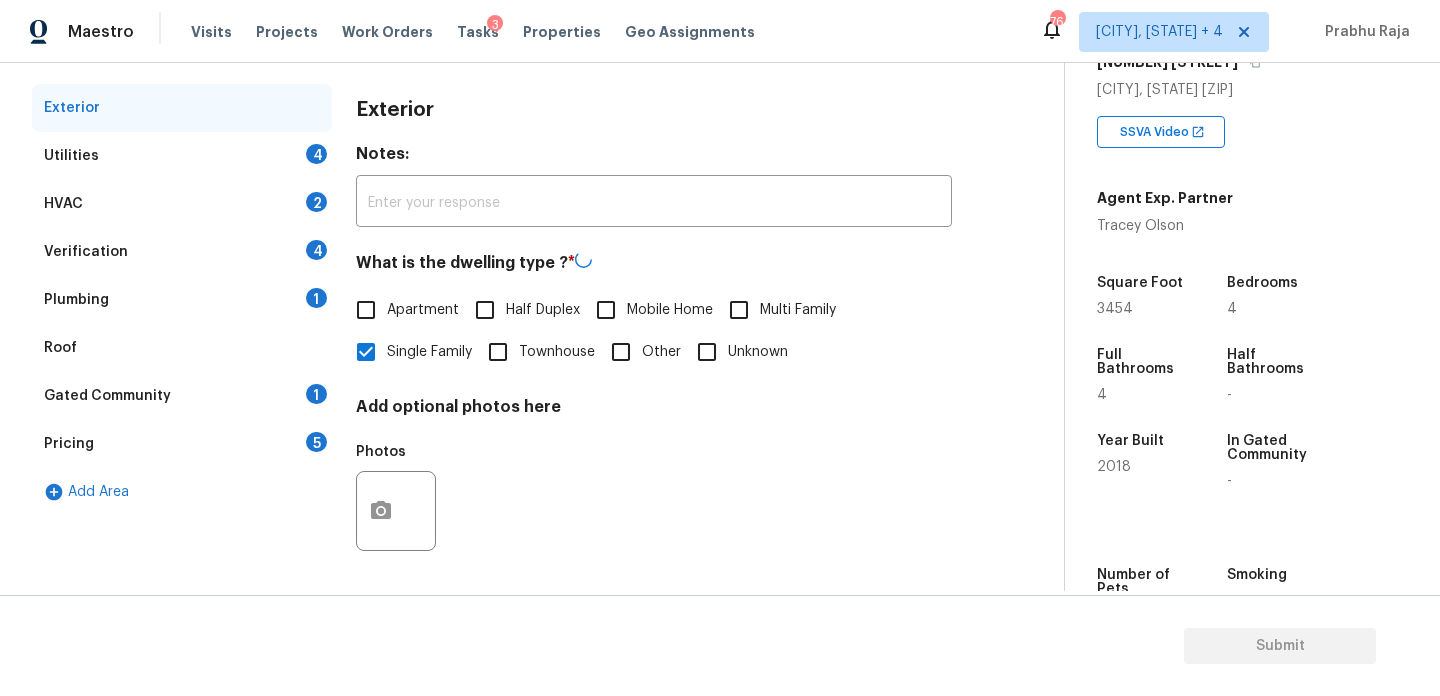 click on "4" at bounding box center [316, 154] 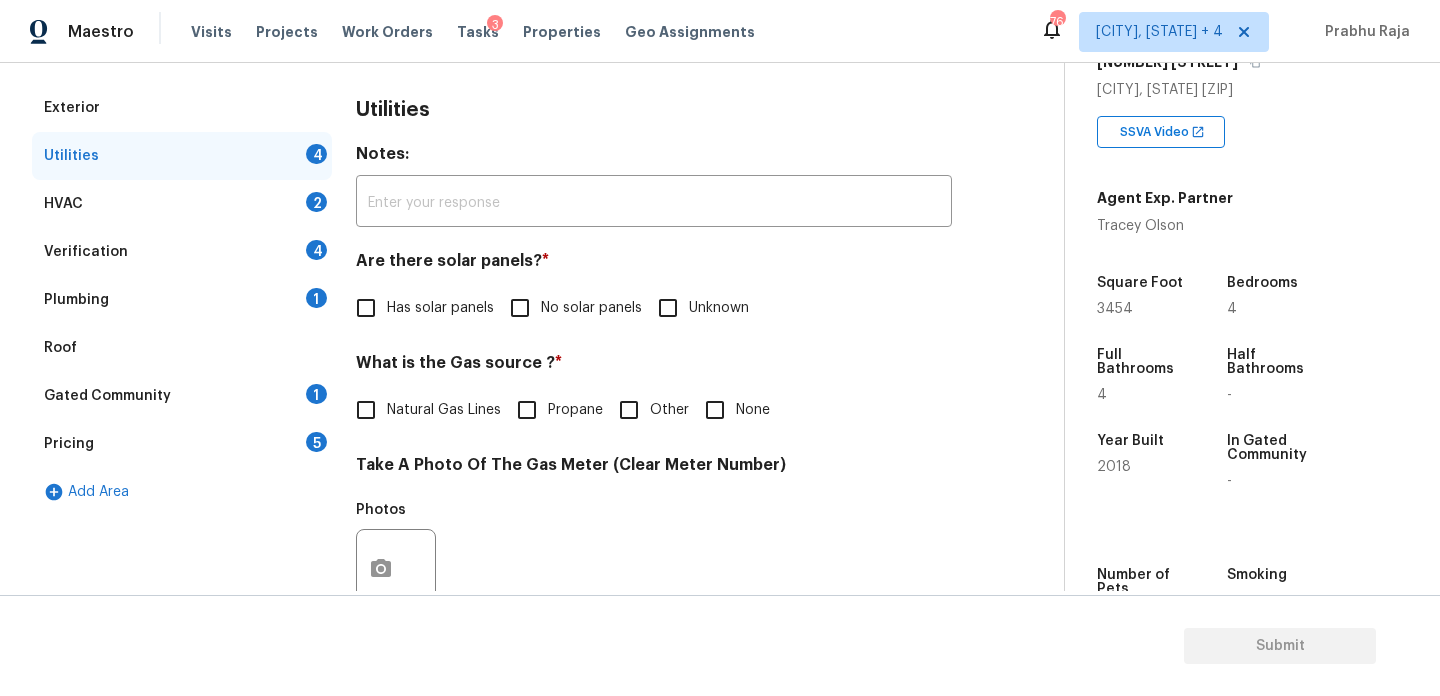 click on "No solar panels" at bounding box center (570, 308) 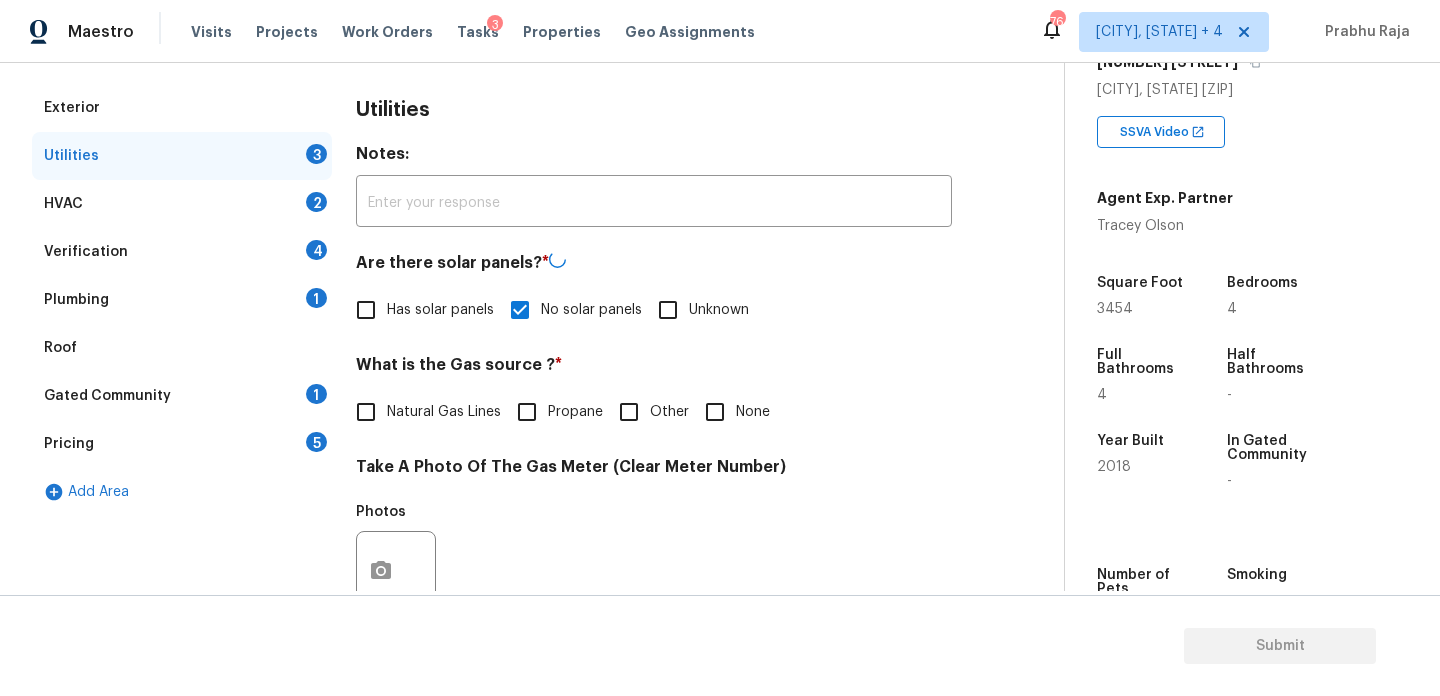 click on "Natural Gas Lines" at bounding box center [444, 412] 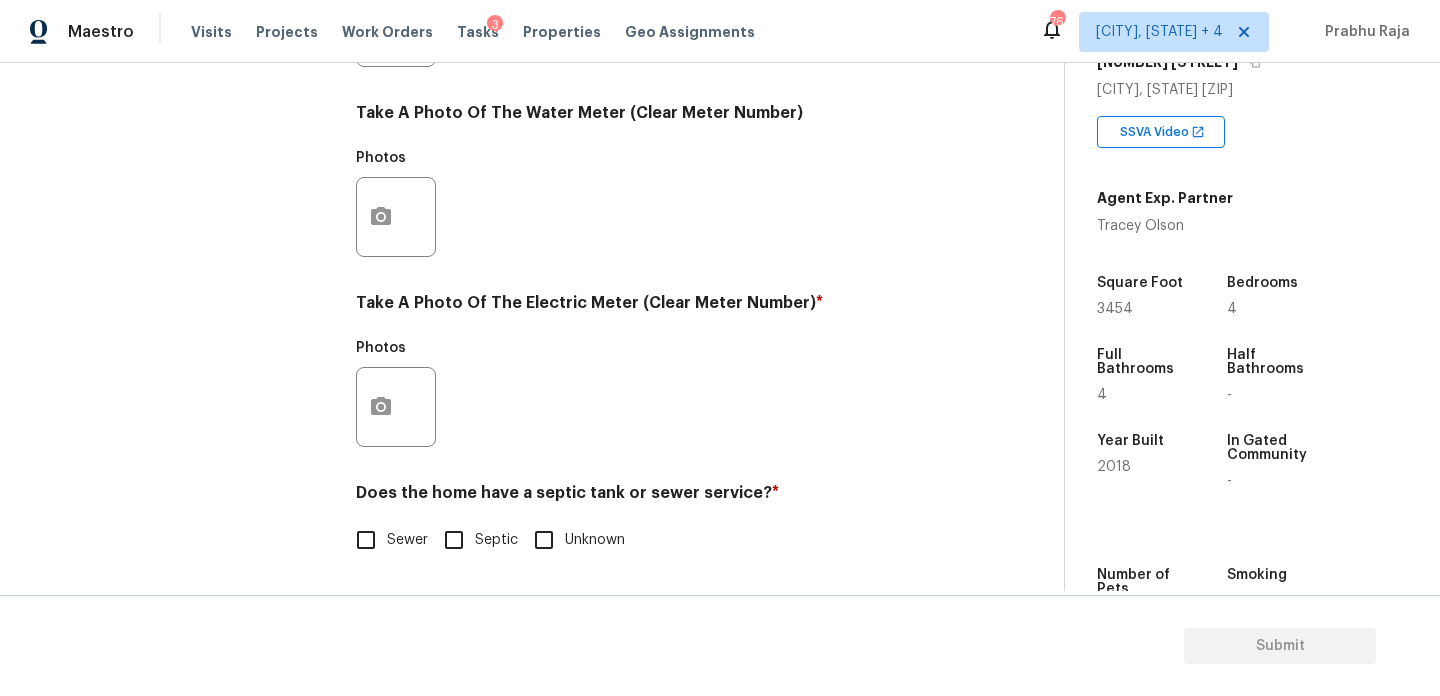 scroll, scrollTop: 809, scrollLeft: 0, axis: vertical 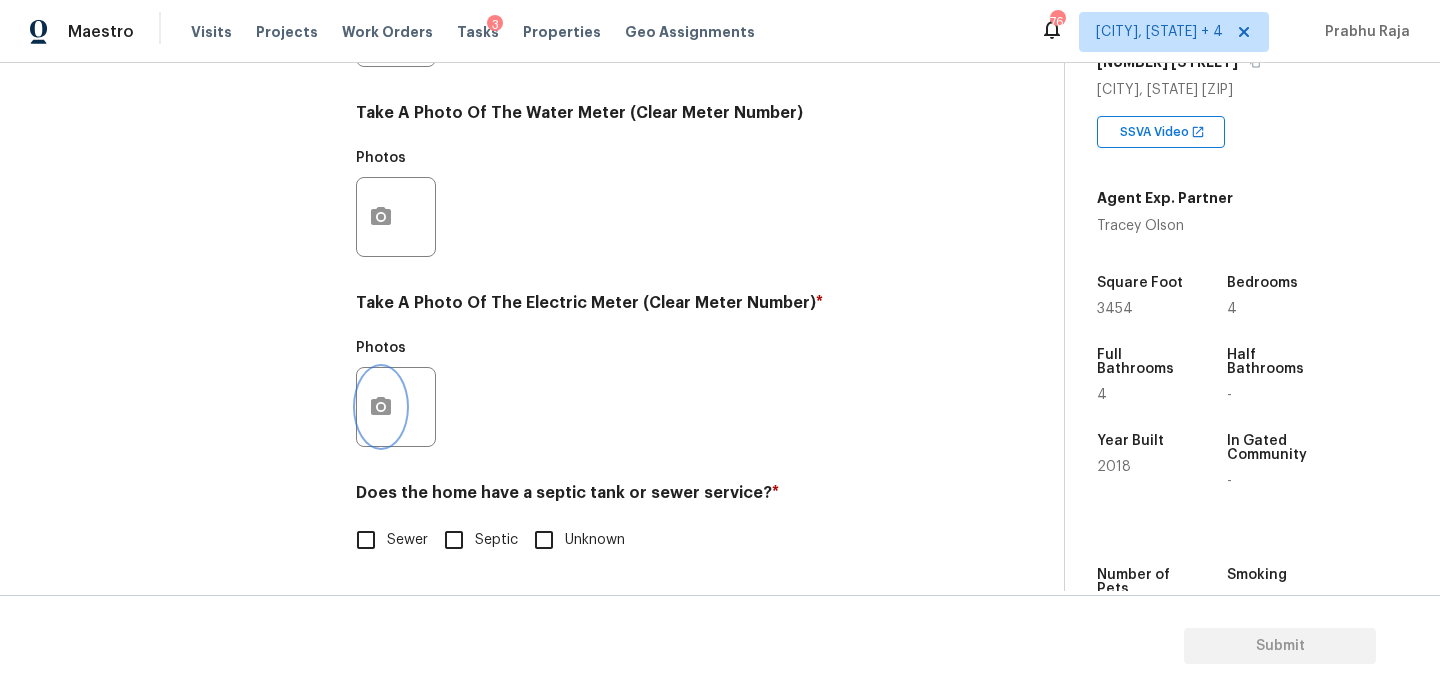 click at bounding box center (381, 407) 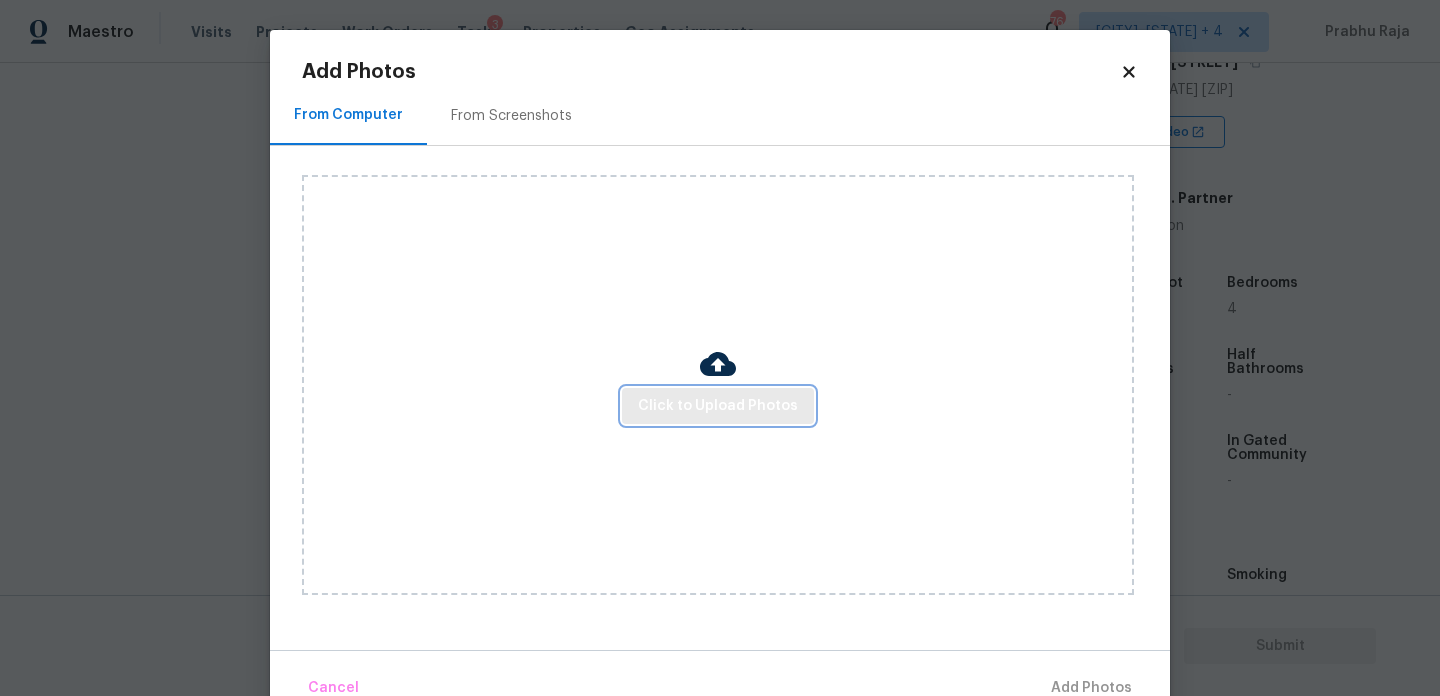 click on "Click to Upload Photos" at bounding box center (718, 406) 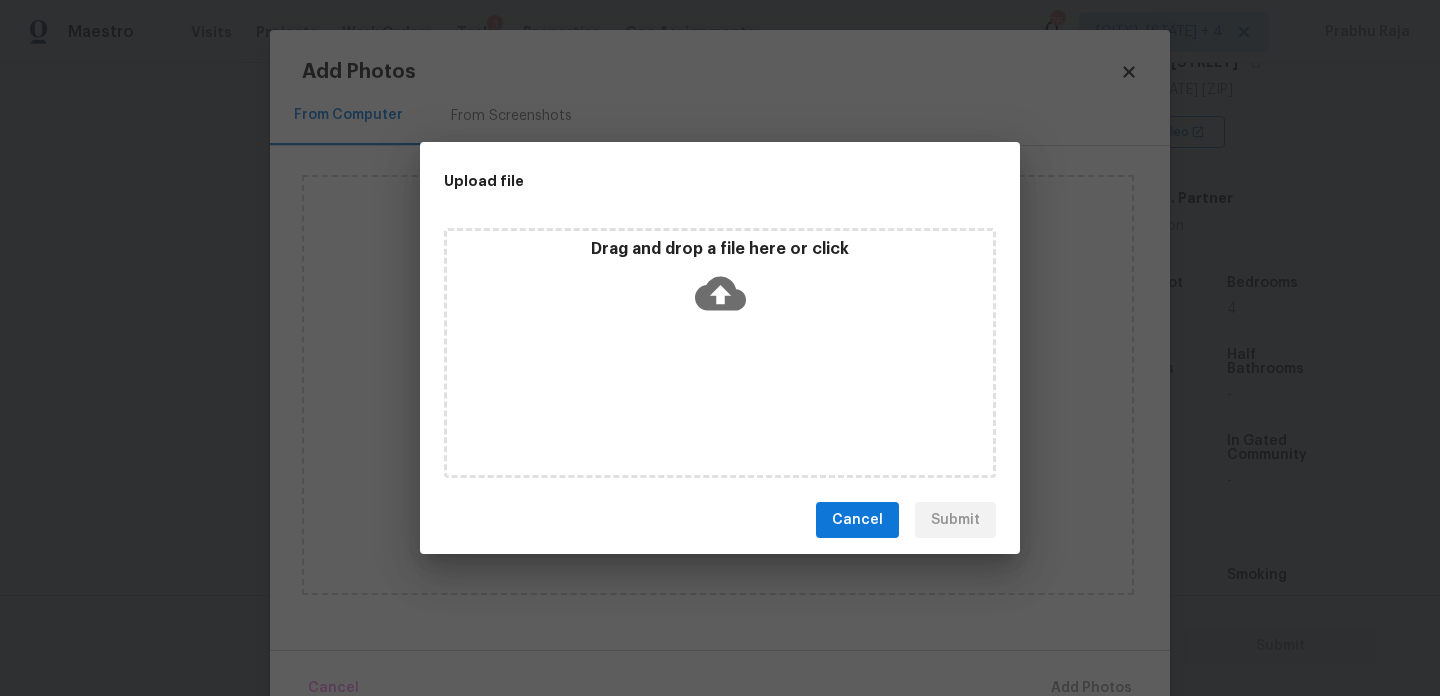 click on "Drag and drop a file here or click" at bounding box center [720, 353] 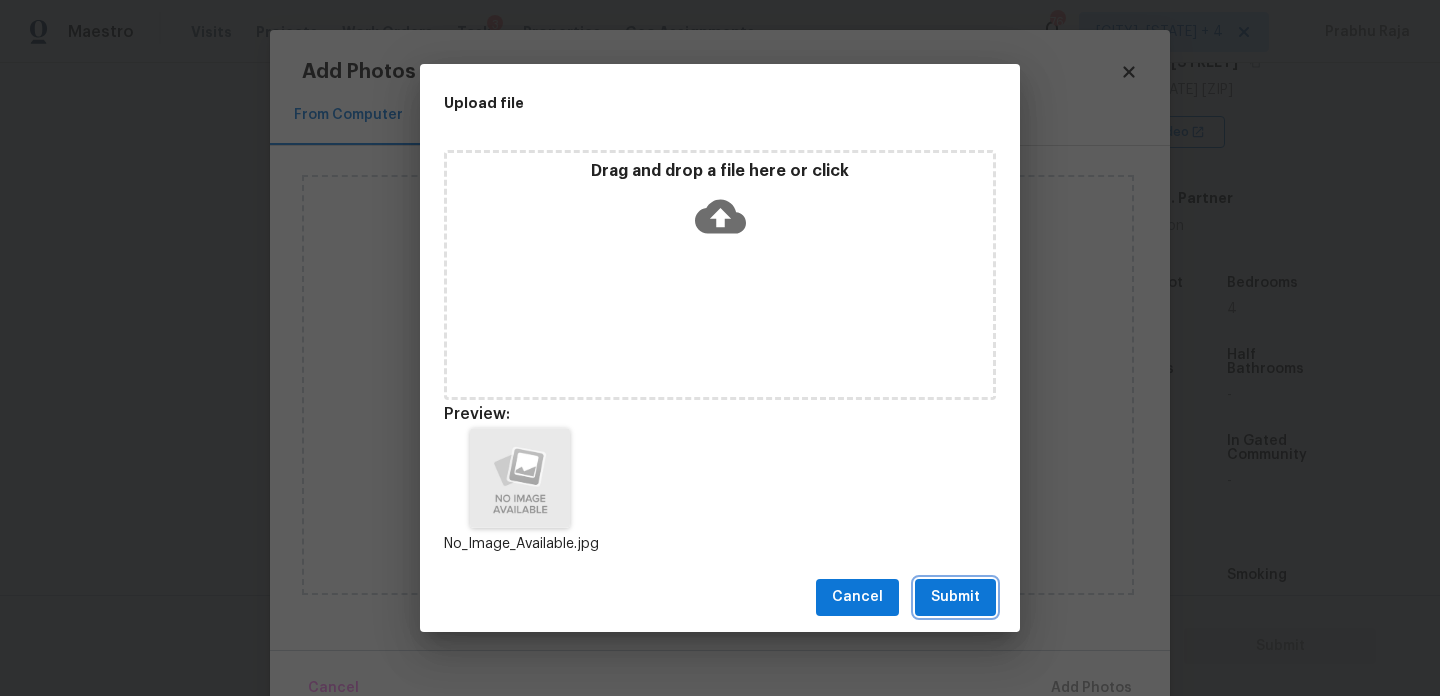 click on "Submit" at bounding box center [955, 597] 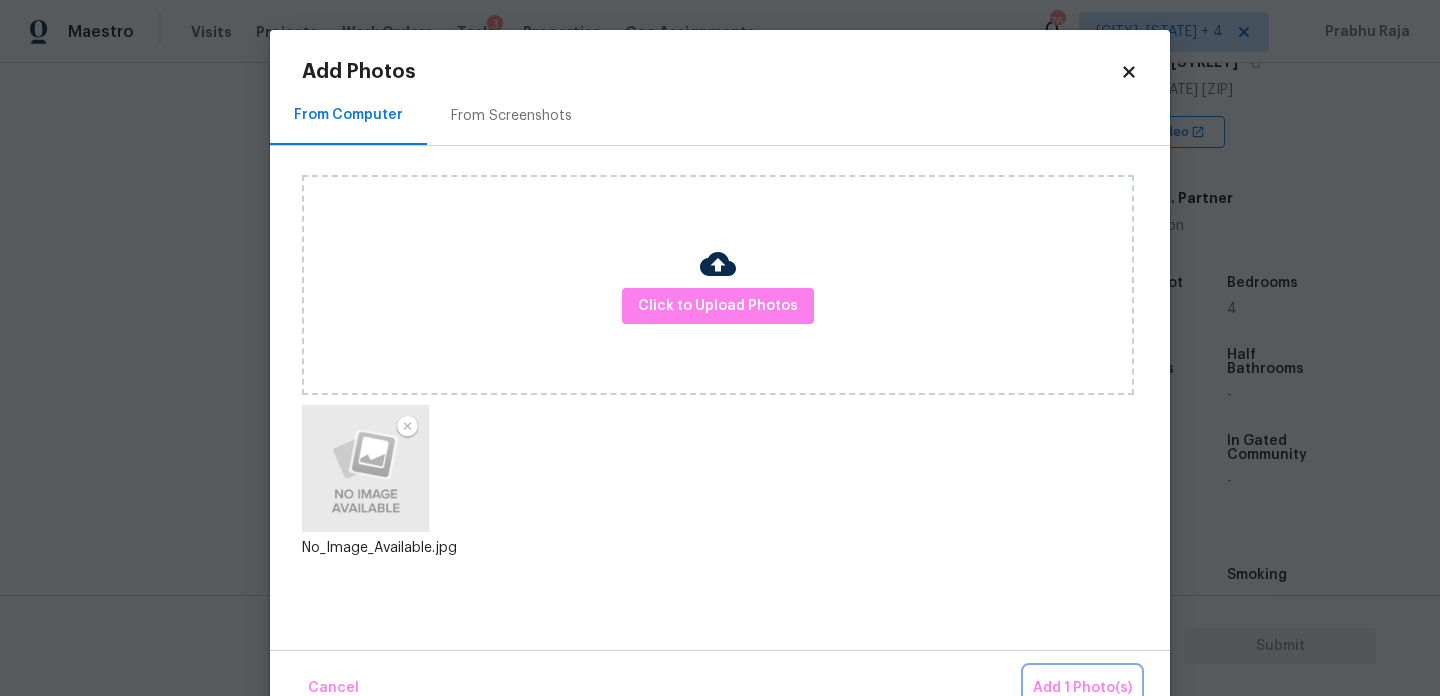 click on "Add 1 Photo(s)" at bounding box center (1082, 688) 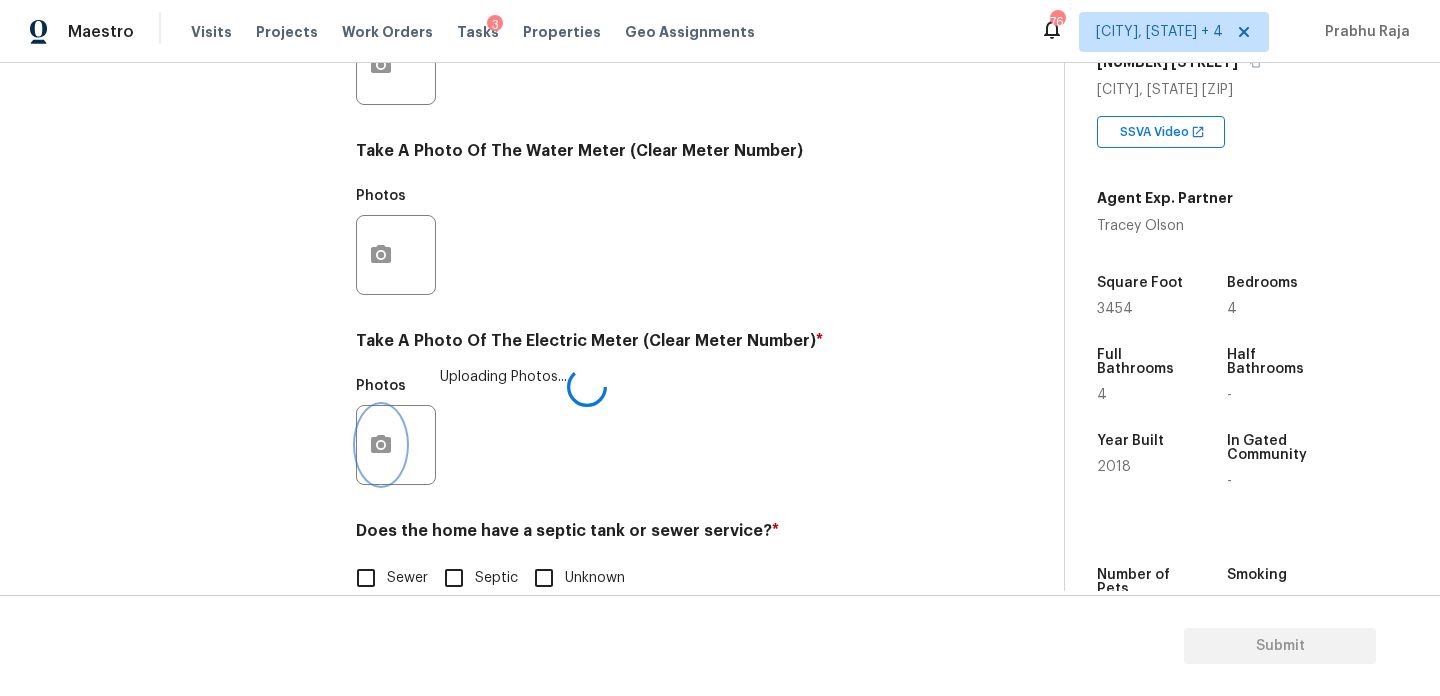 scroll, scrollTop: 809, scrollLeft: 0, axis: vertical 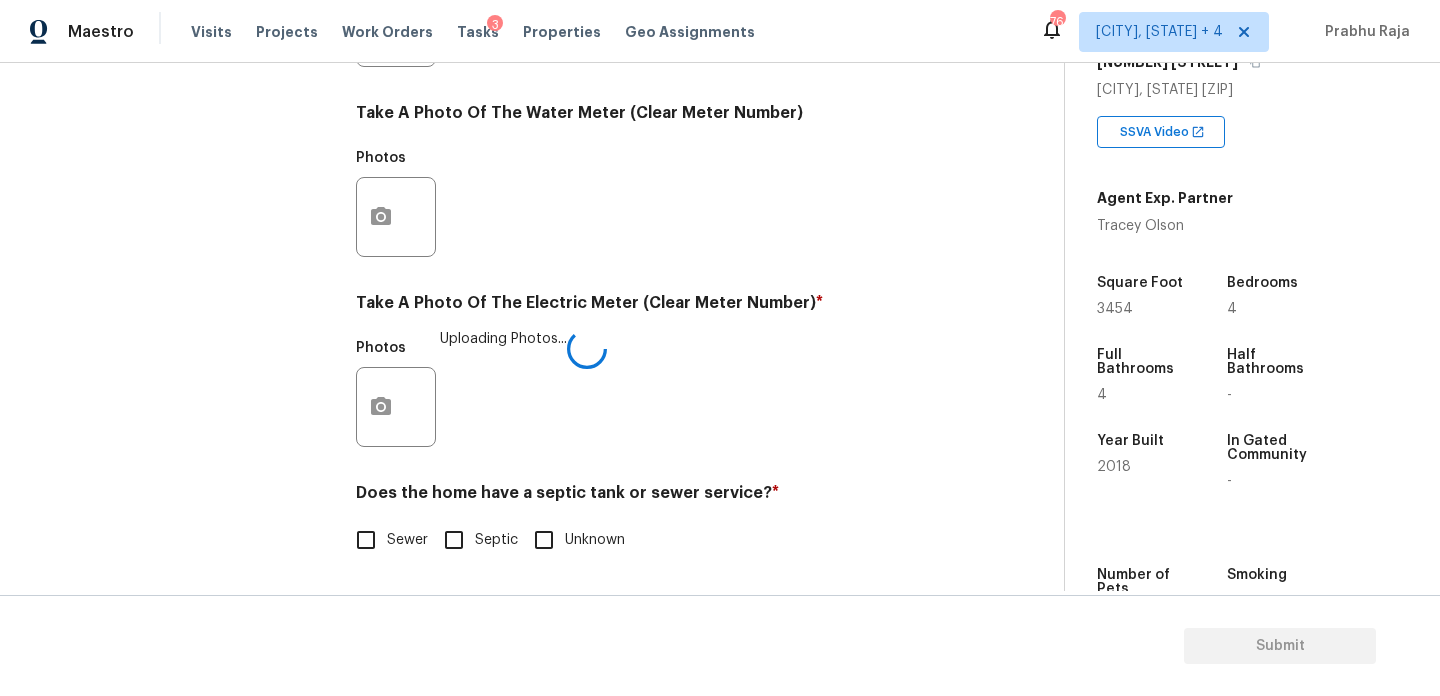 click on "Sewer" at bounding box center (366, 540) 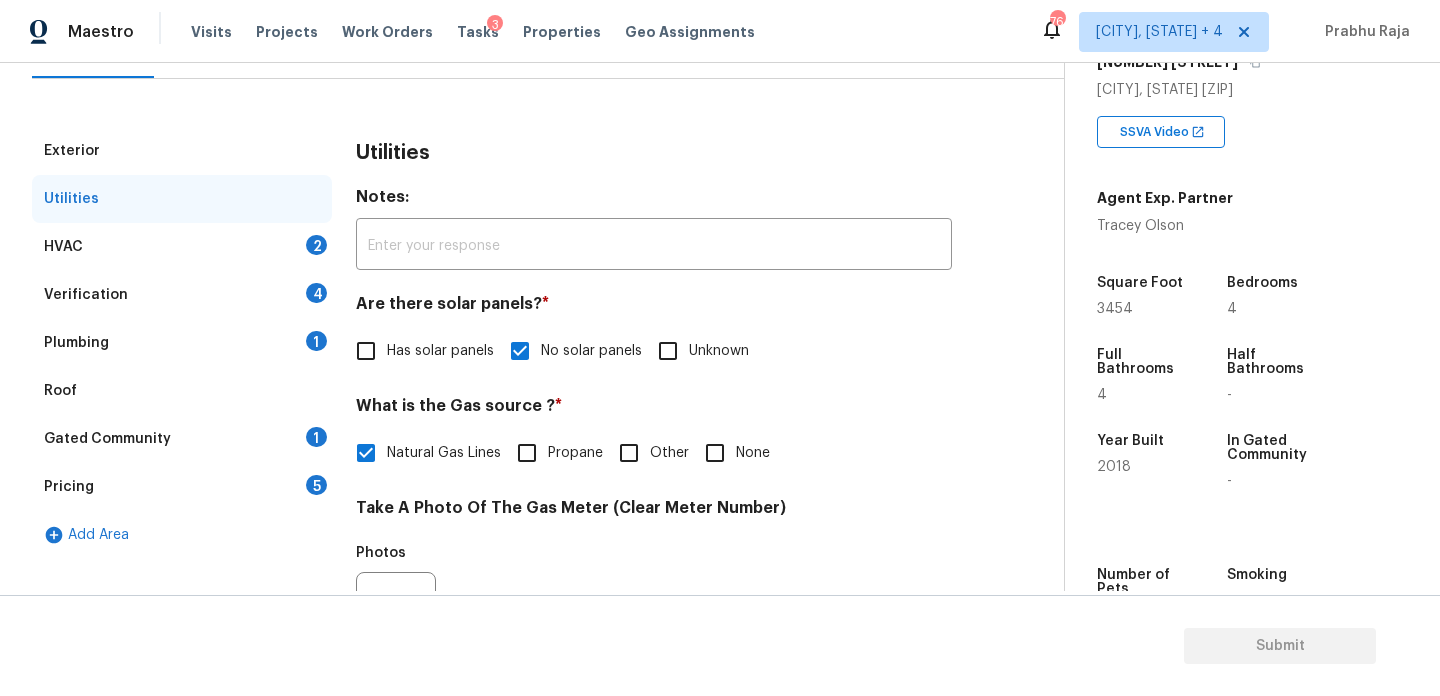 scroll, scrollTop: 218, scrollLeft: 0, axis: vertical 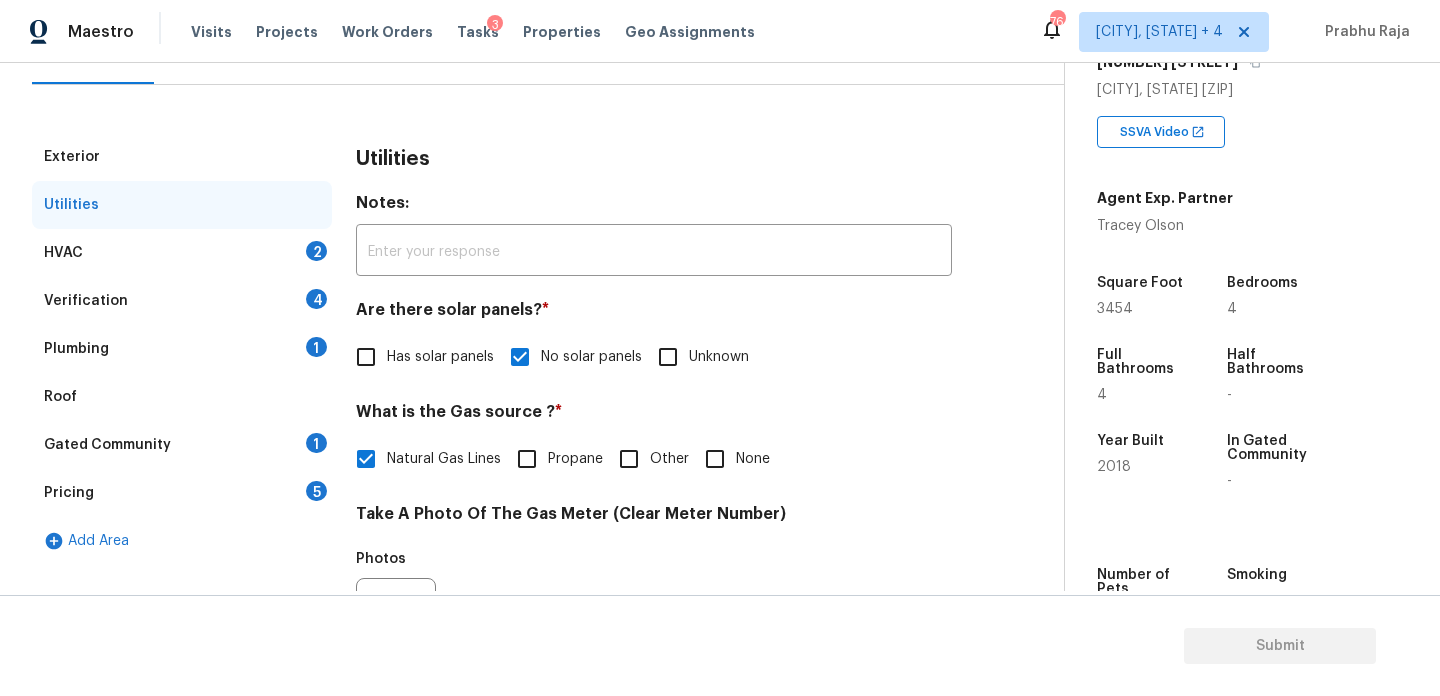 click on "HVAC 2" at bounding box center [182, 253] 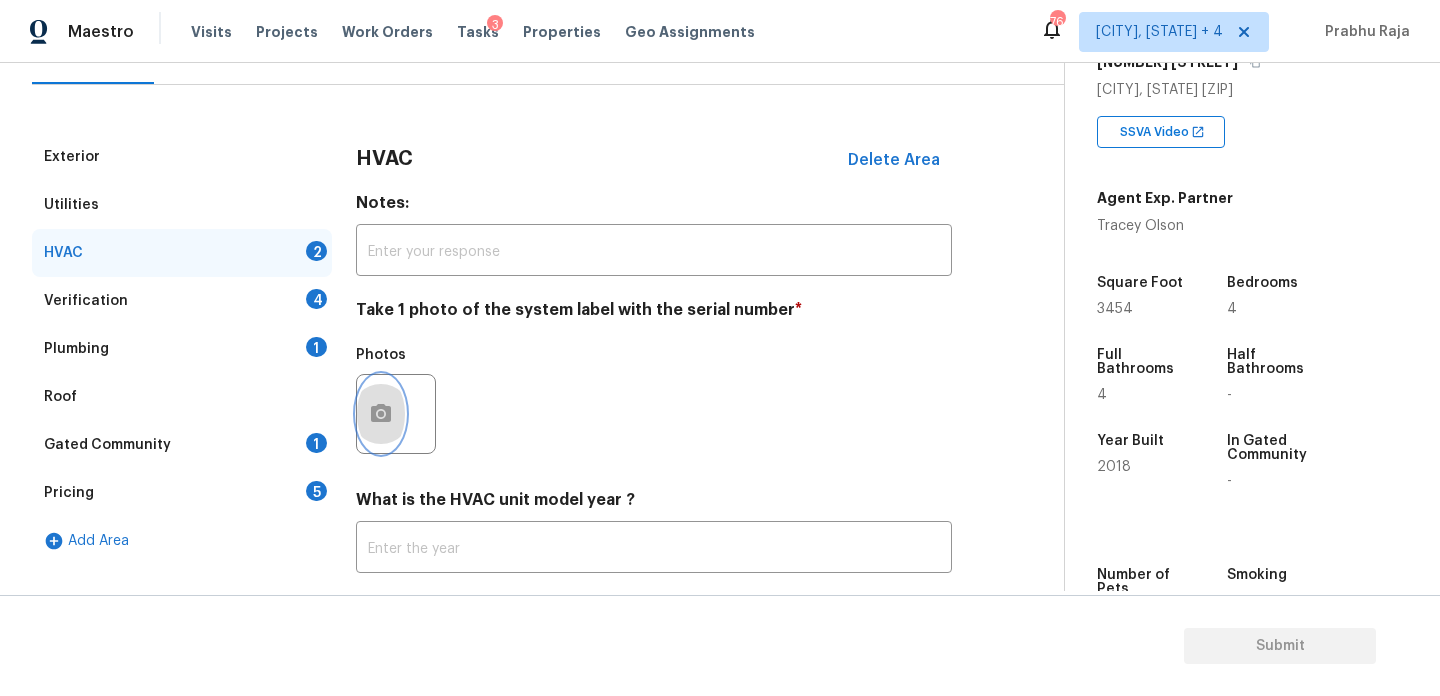 click 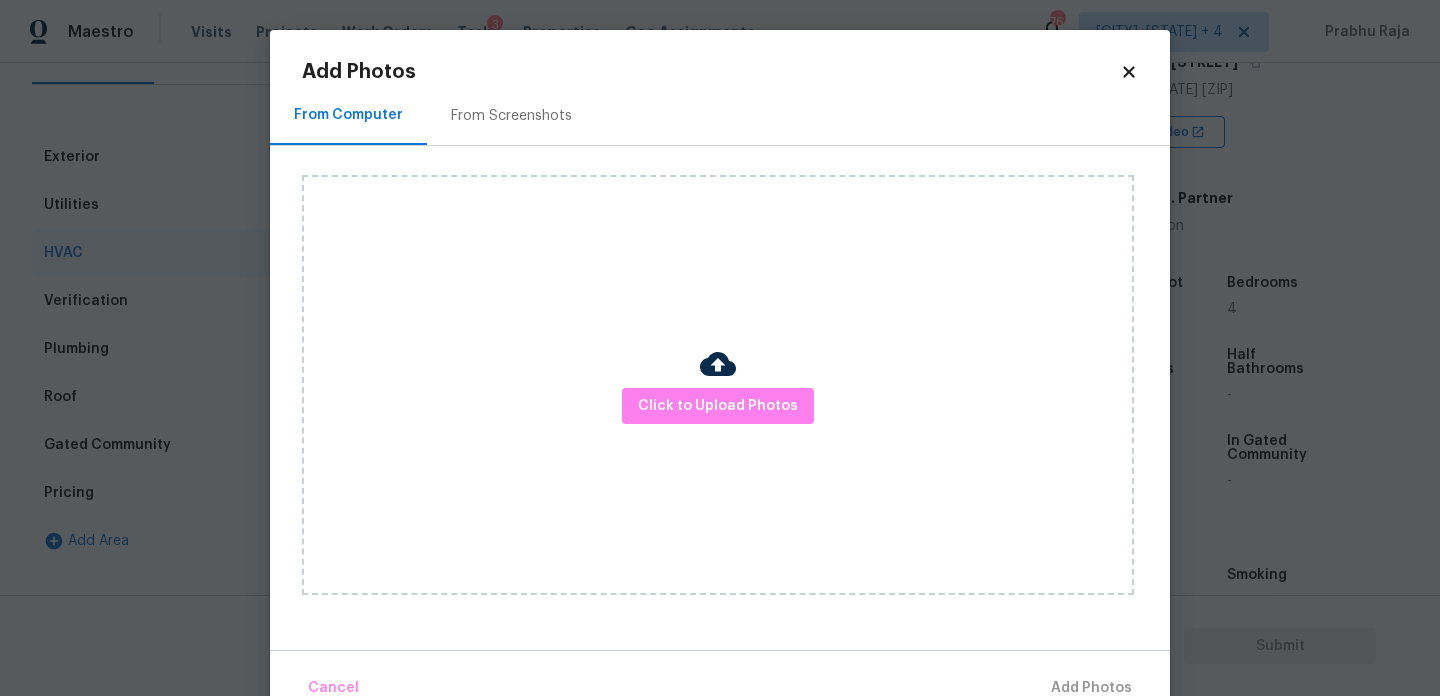 click on "Click to Upload Photos" at bounding box center [718, 385] 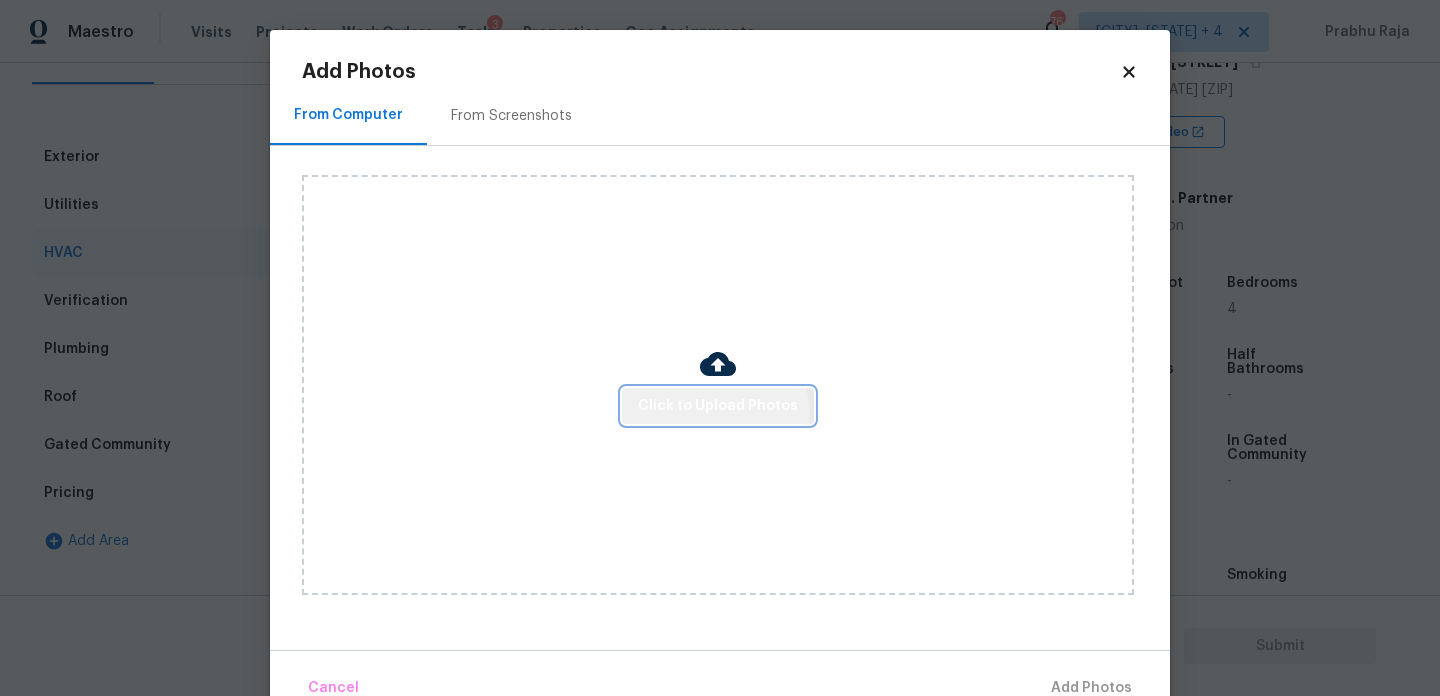 click on "Click to Upload Photos" at bounding box center (718, 406) 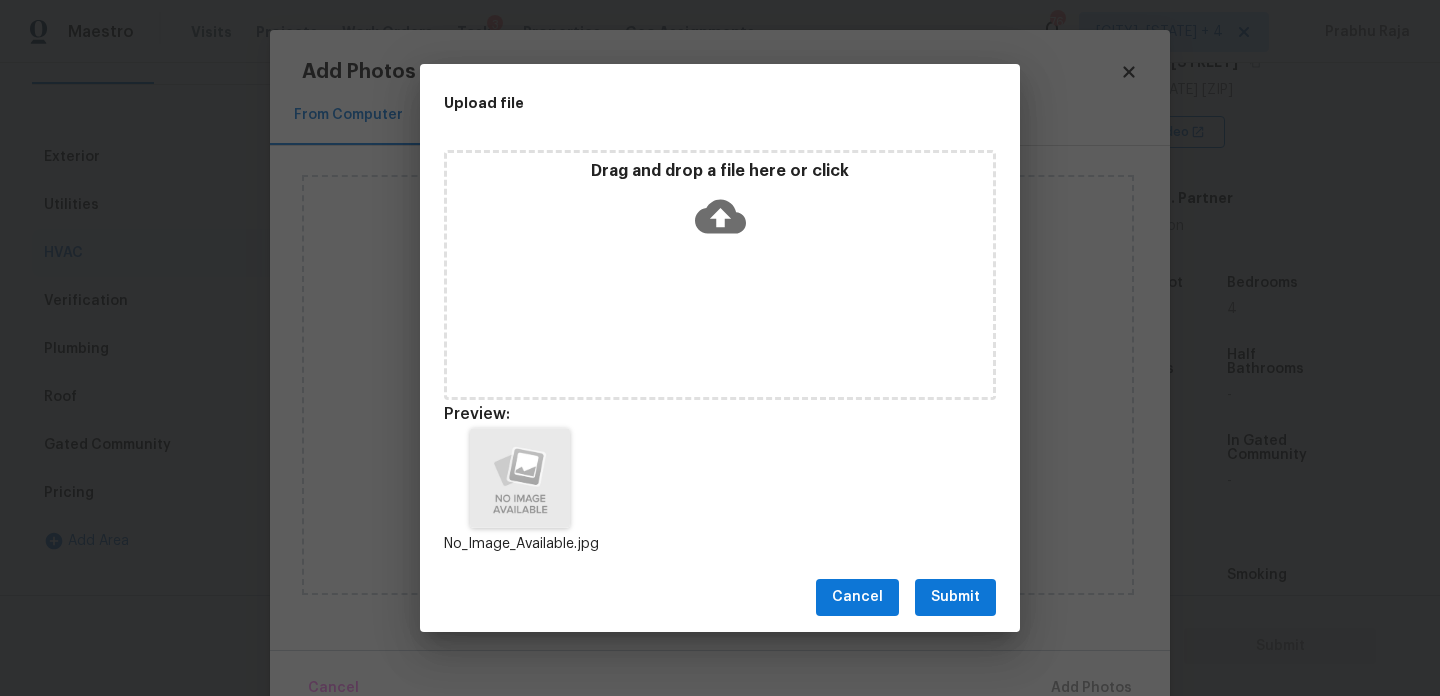 scroll, scrollTop: 16, scrollLeft: 0, axis: vertical 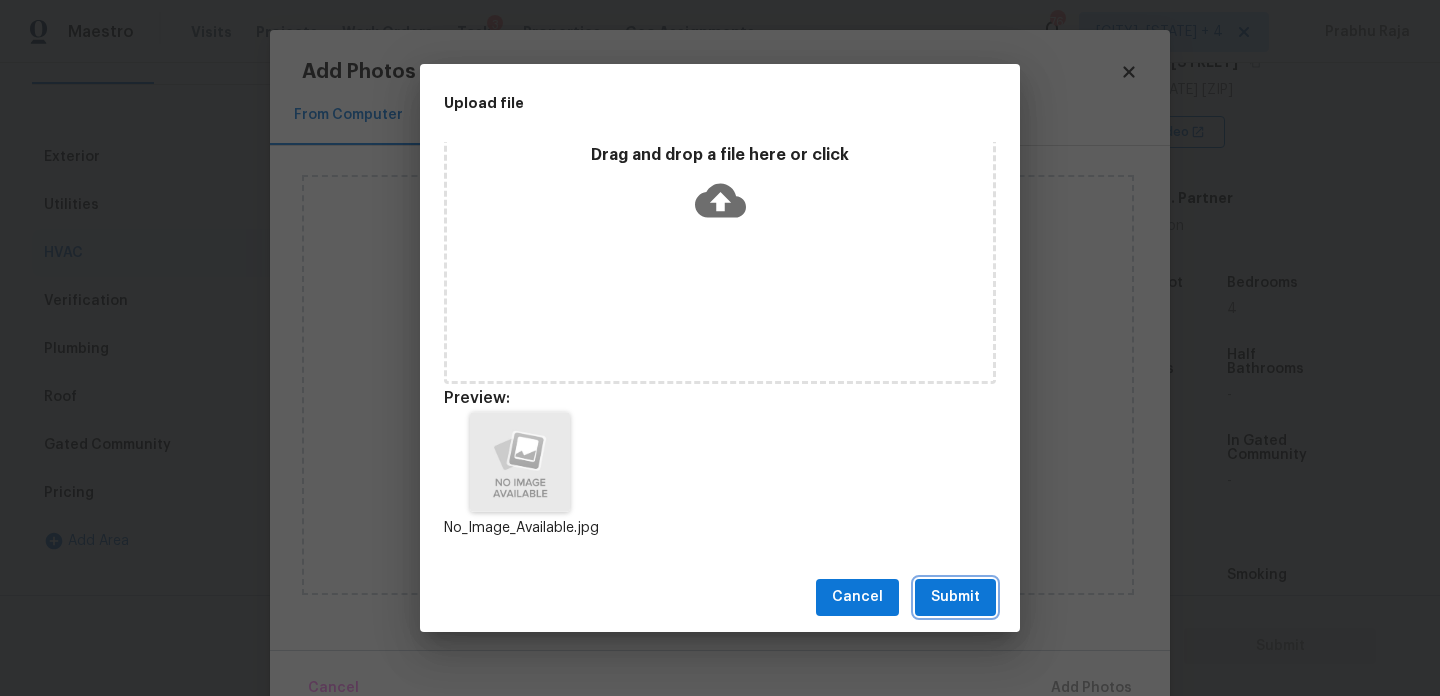 click on "Submit" at bounding box center (955, 597) 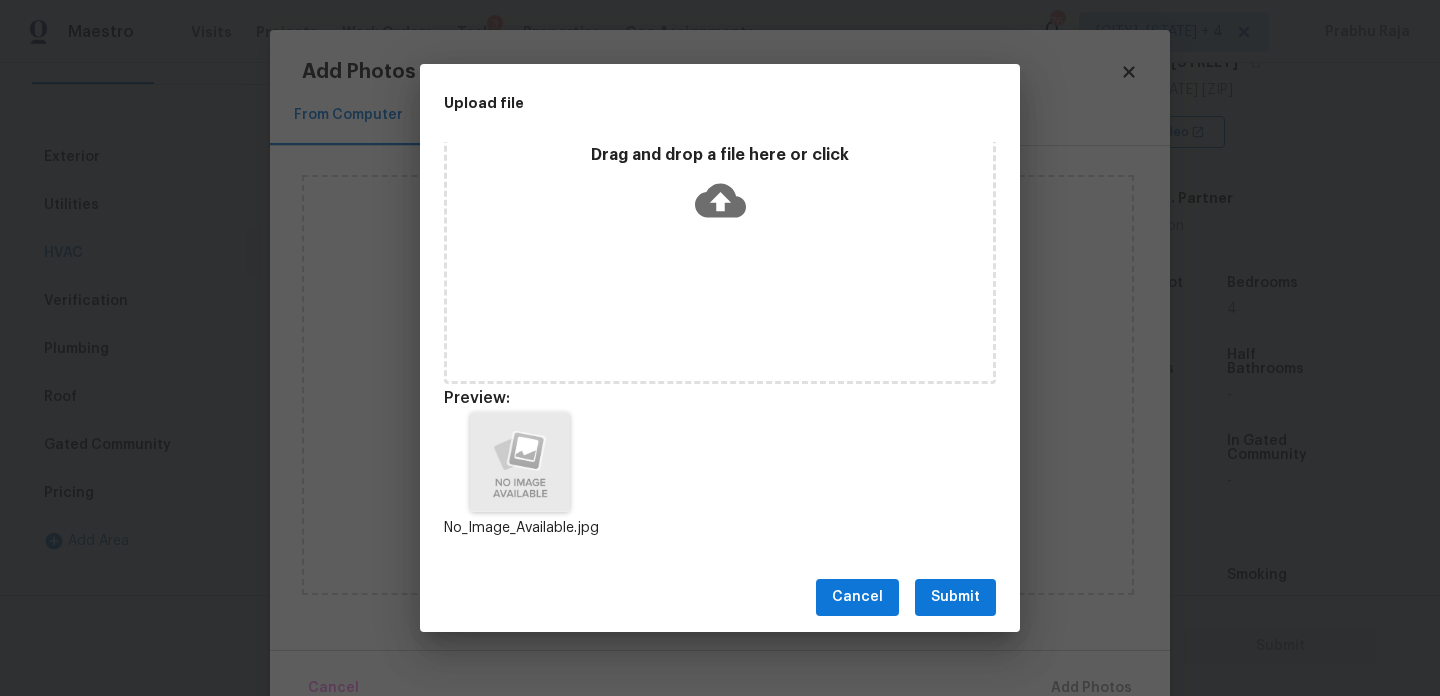 scroll, scrollTop: 0, scrollLeft: 0, axis: both 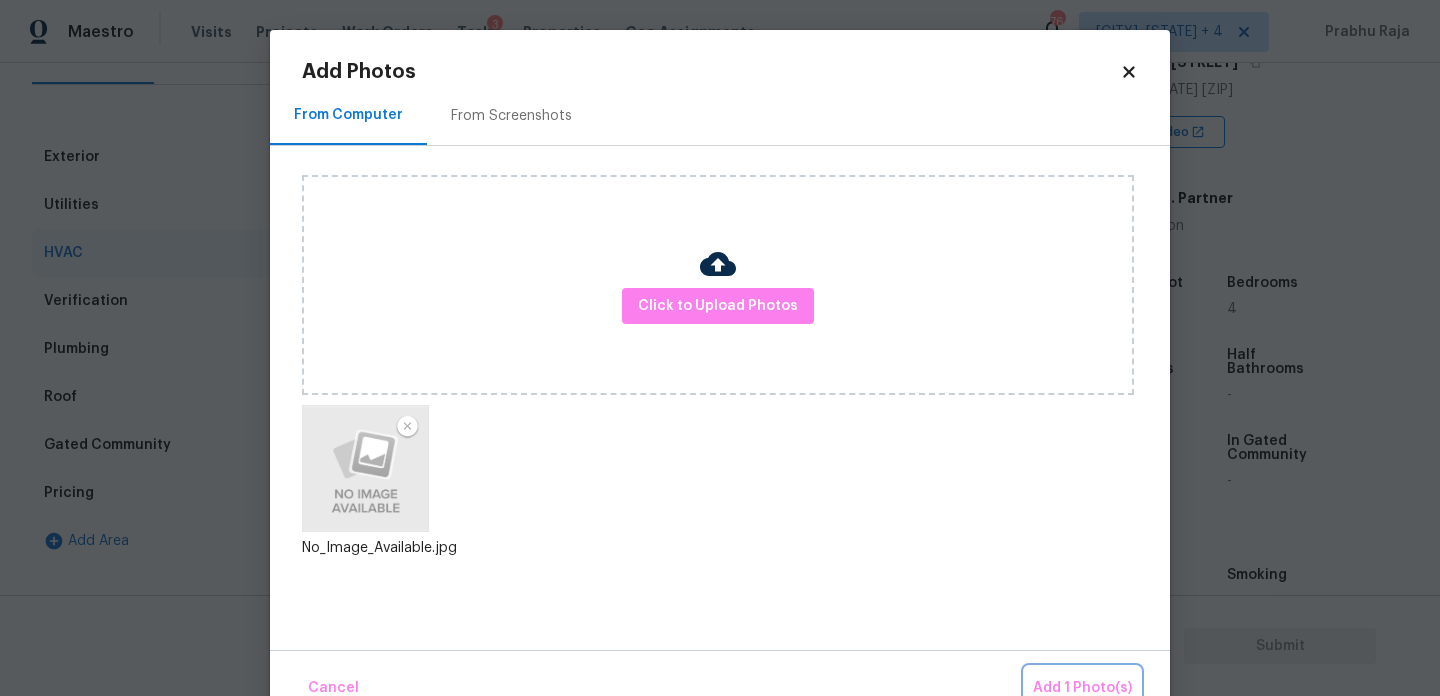 click on "Add 1 Photo(s)" at bounding box center [1082, 688] 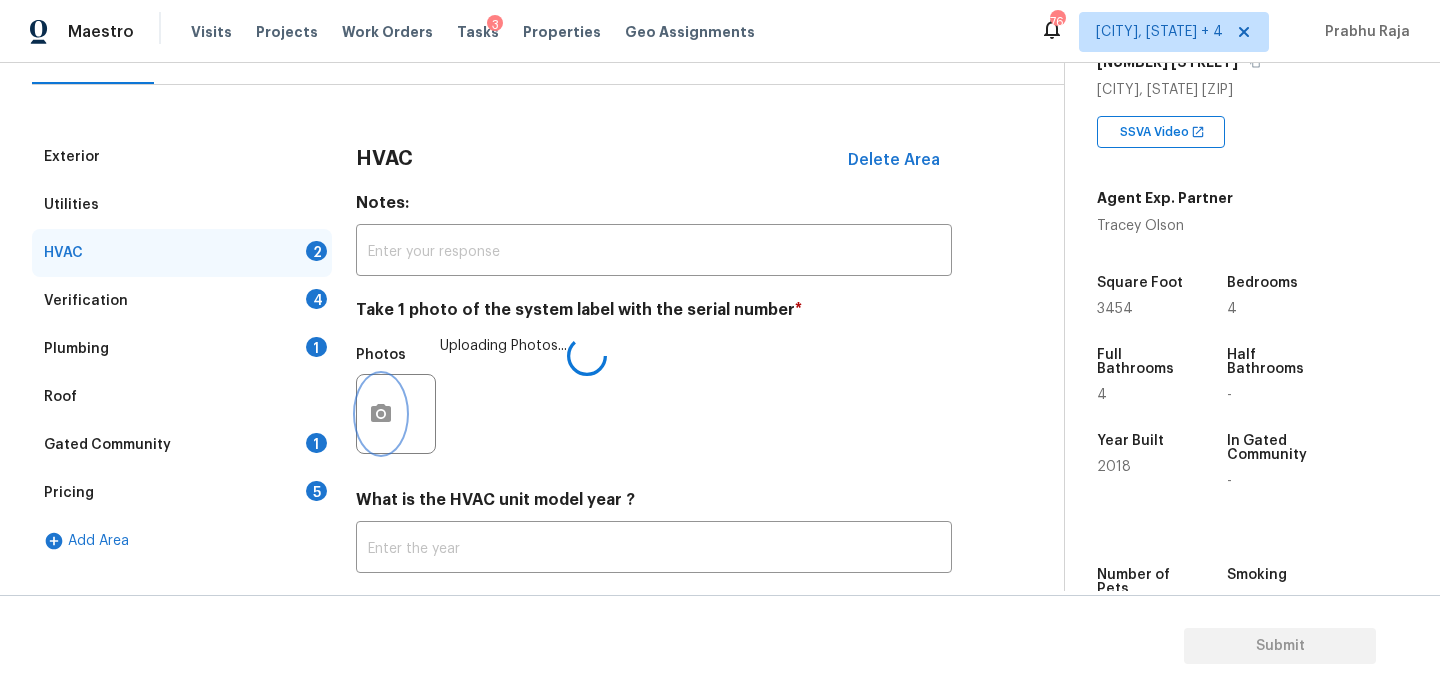 scroll, scrollTop: 333, scrollLeft: 0, axis: vertical 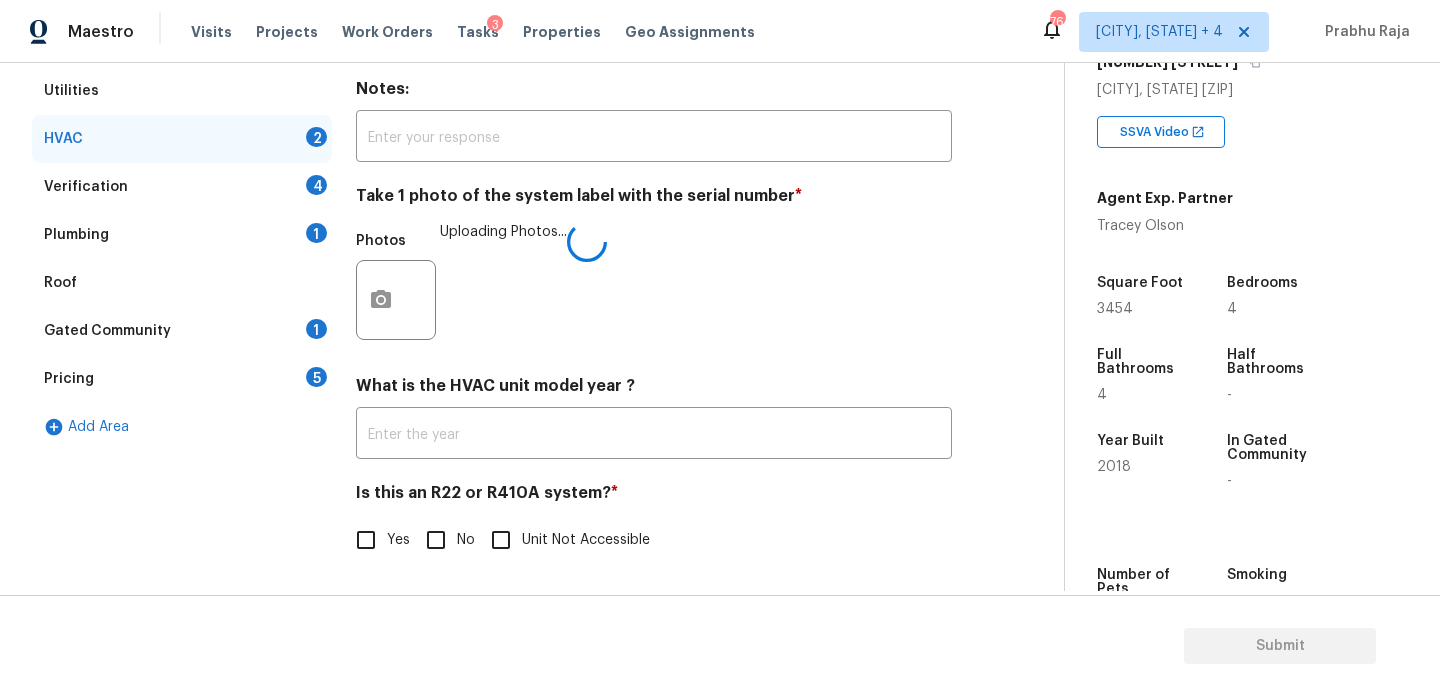 click on "Yes No Unit Not Accessible" at bounding box center [654, 540] 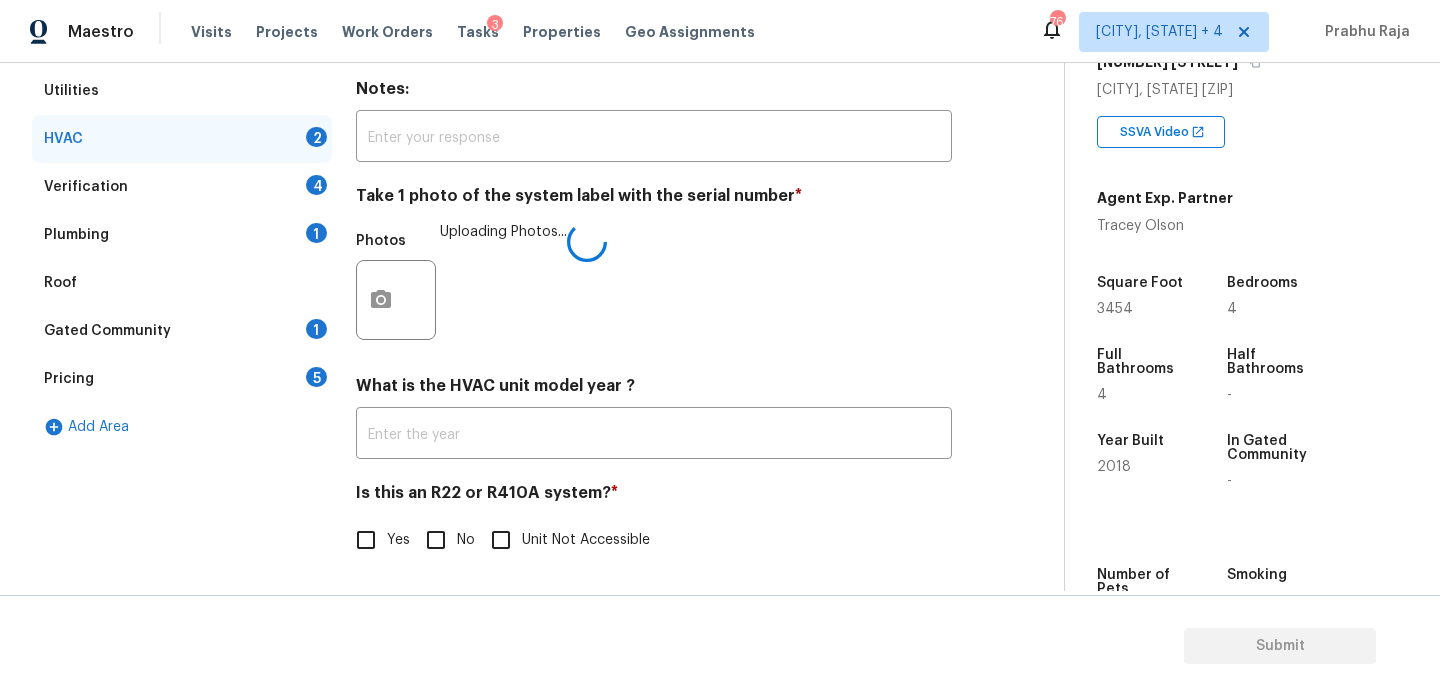 checkbox on "true" 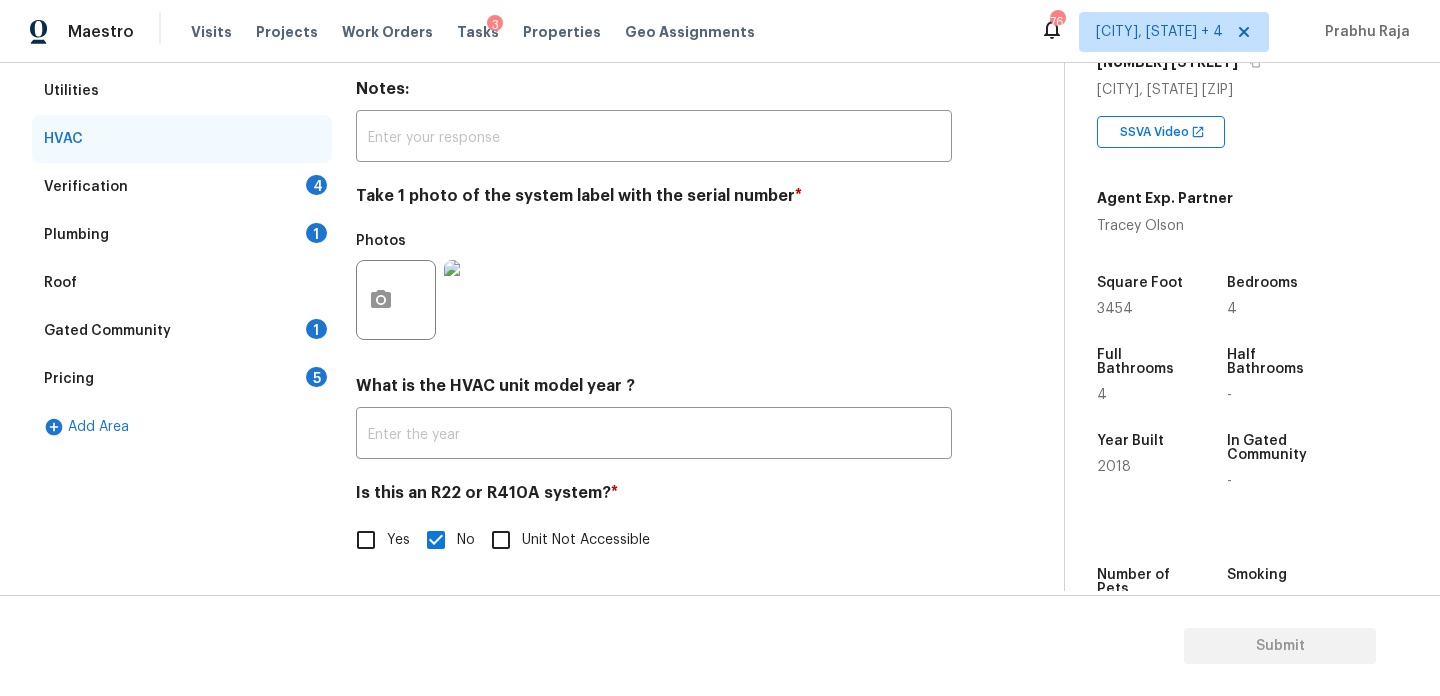 click on "4" at bounding box center [316, 185] 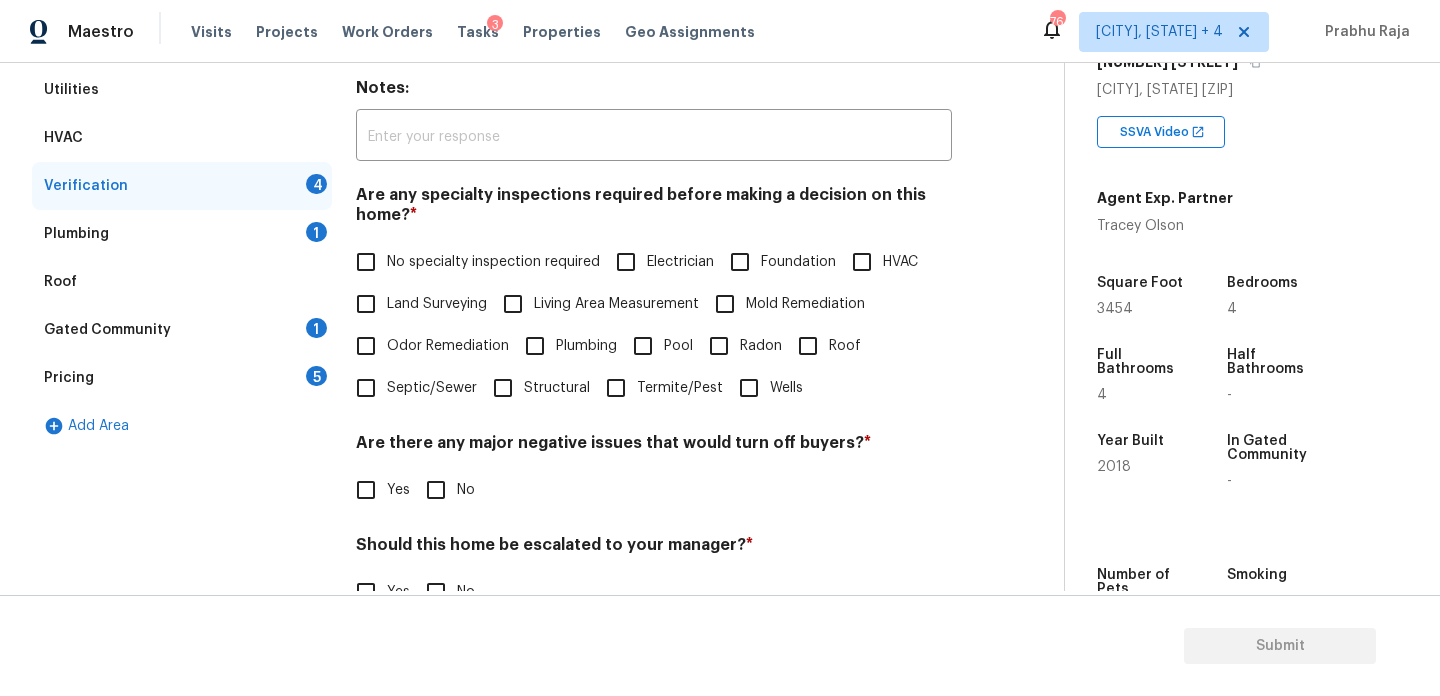 click on "No specialty inspection required" at bounding box center (366, 262) 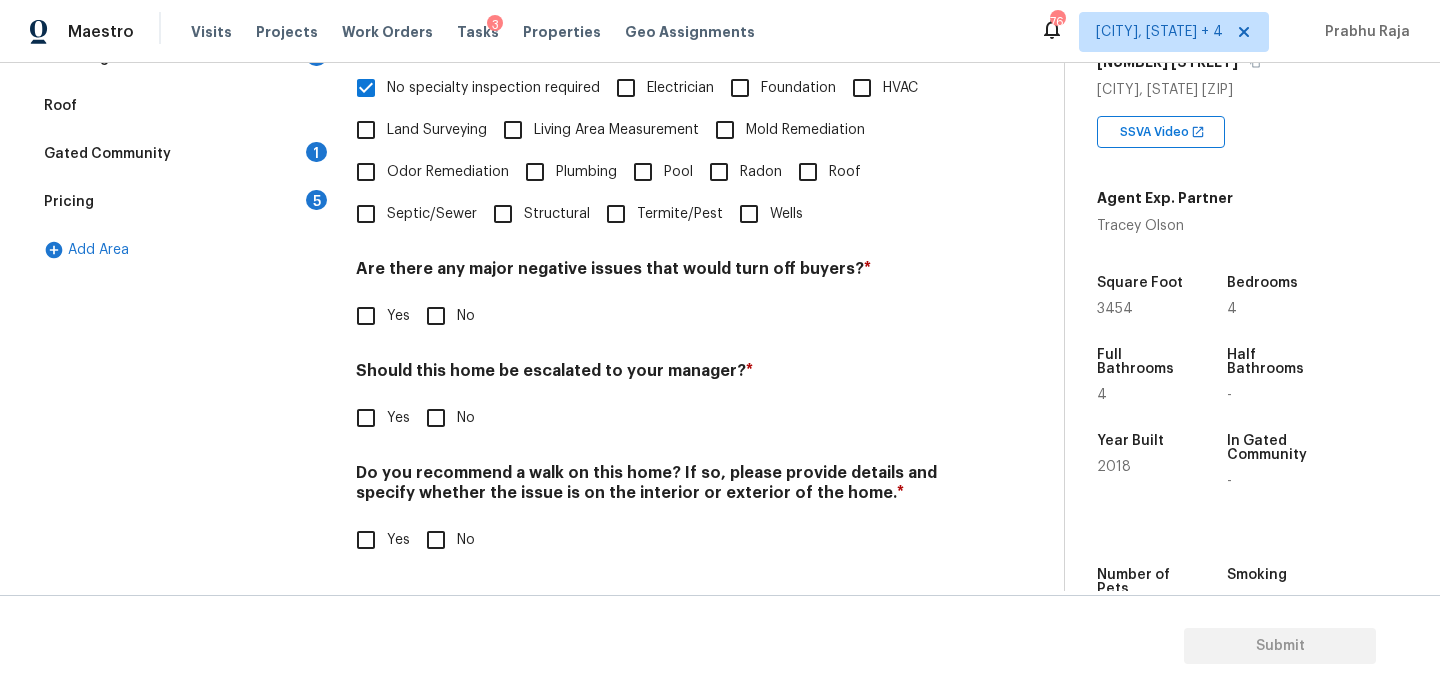 click on "No" at bounding box center [436, 316] 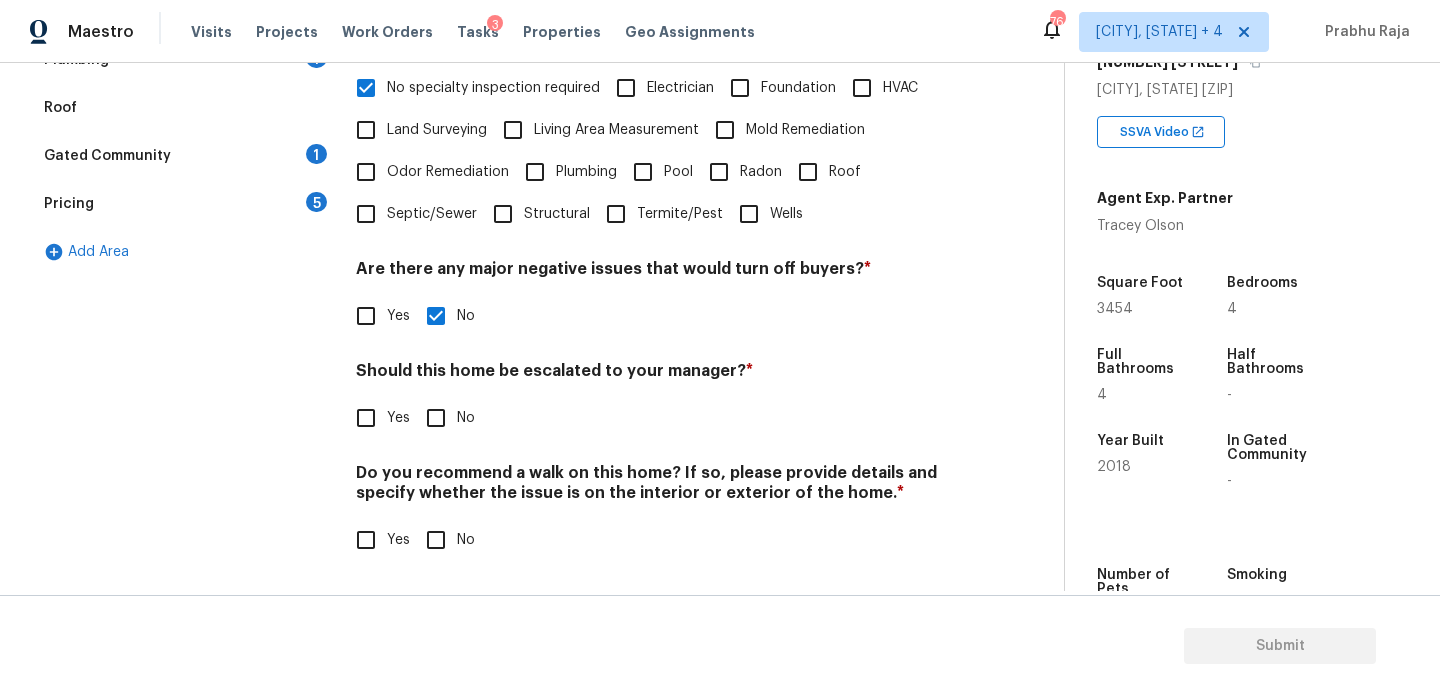 click on "No" at bounding box center [436, 540] 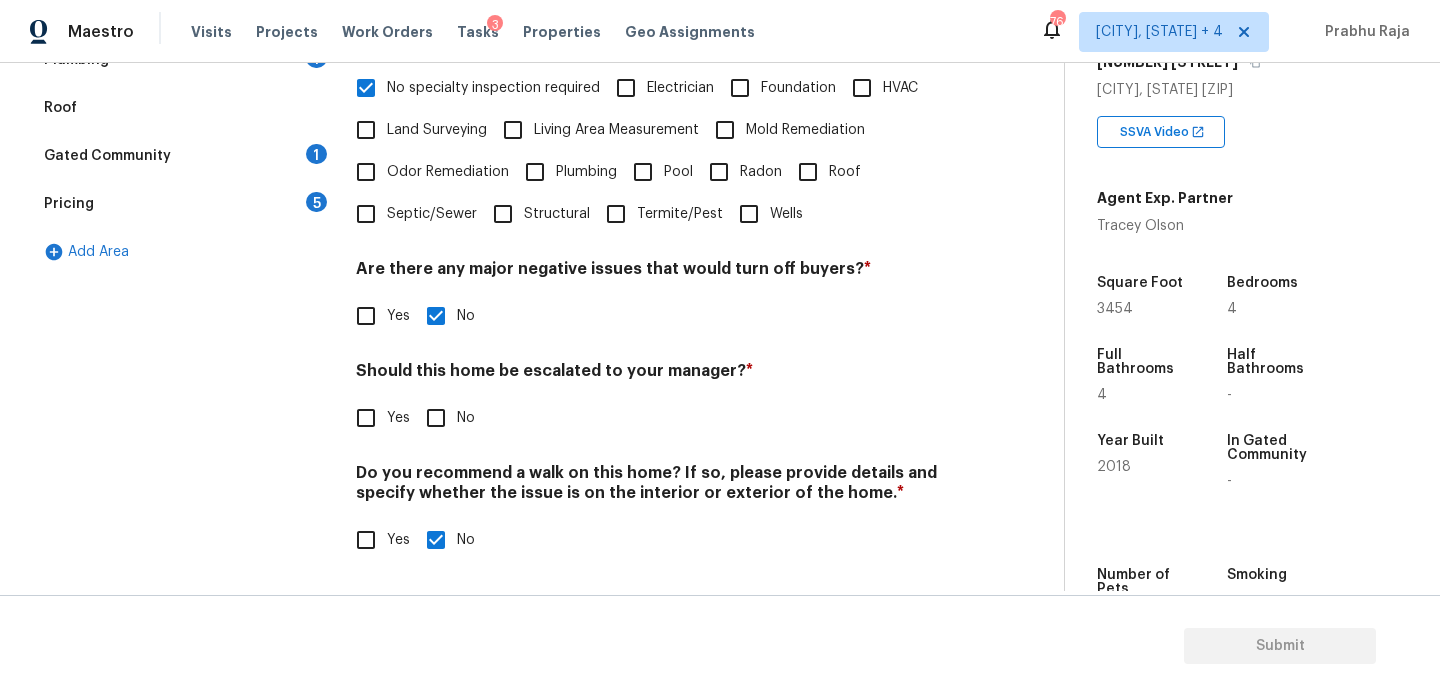click on "Yes" at bounding box center (366, 418) 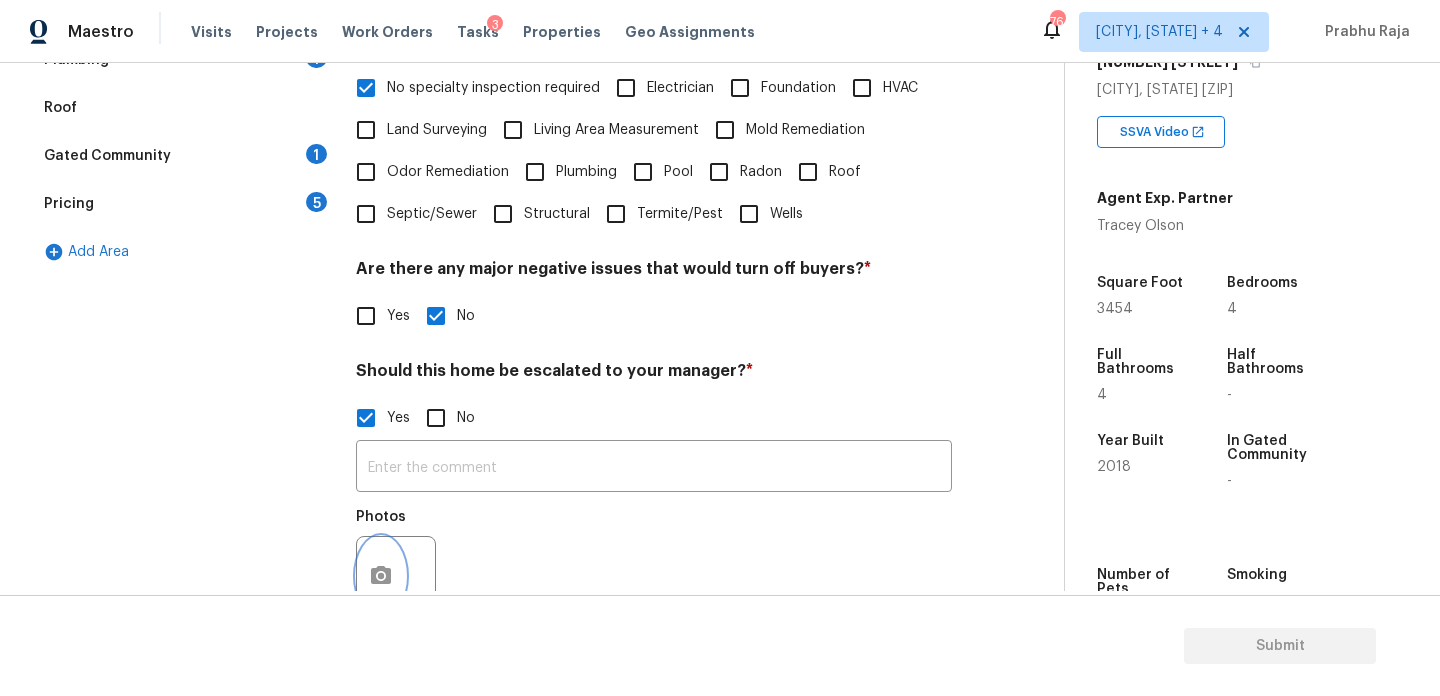 click 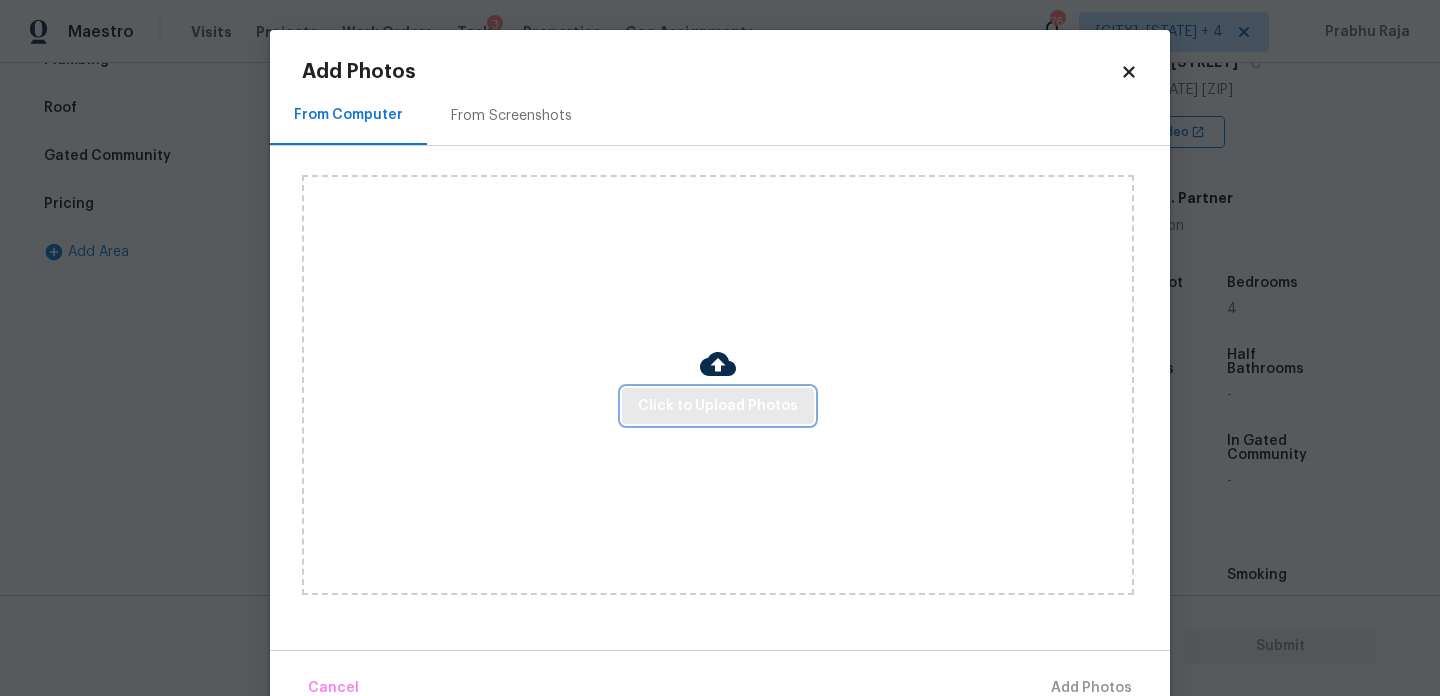 click on "Click to Upload Photos" at bounding box center (718, 406) 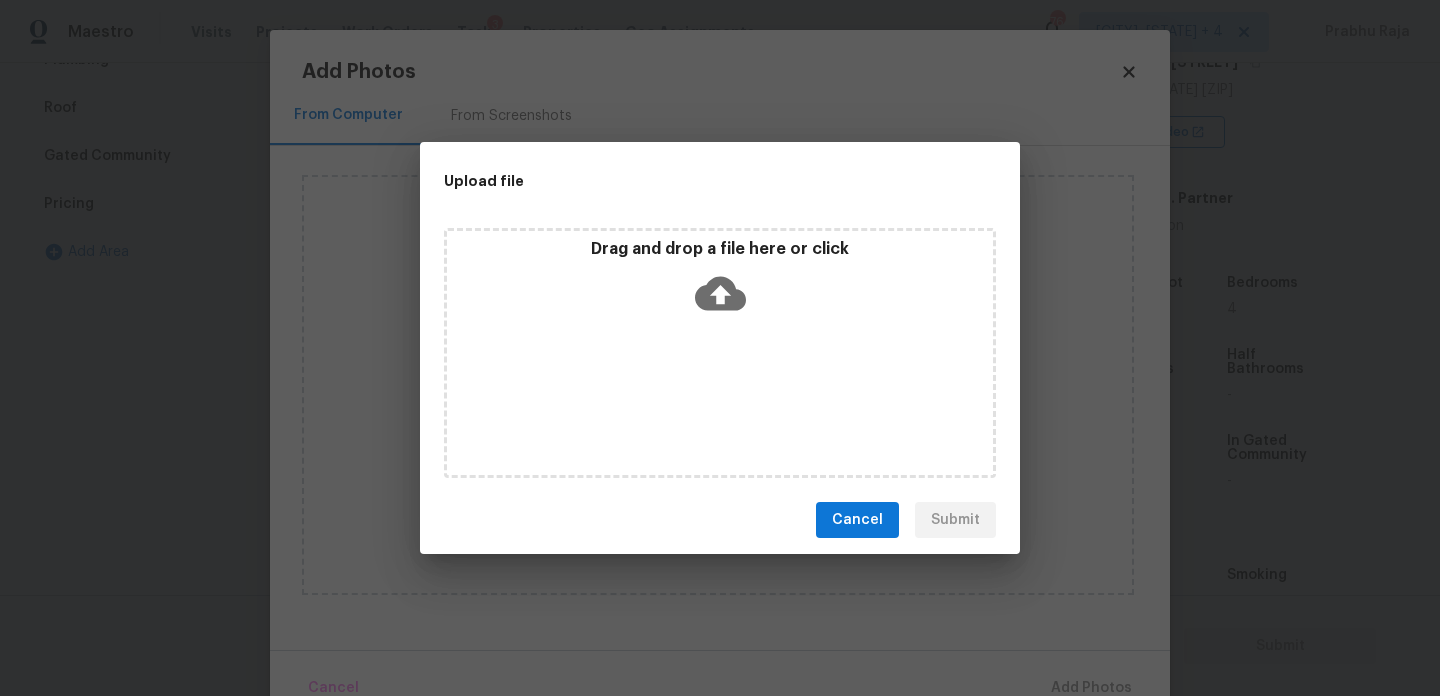 click on "Drag and drop a file here or click" at bounding box center (720, 353) 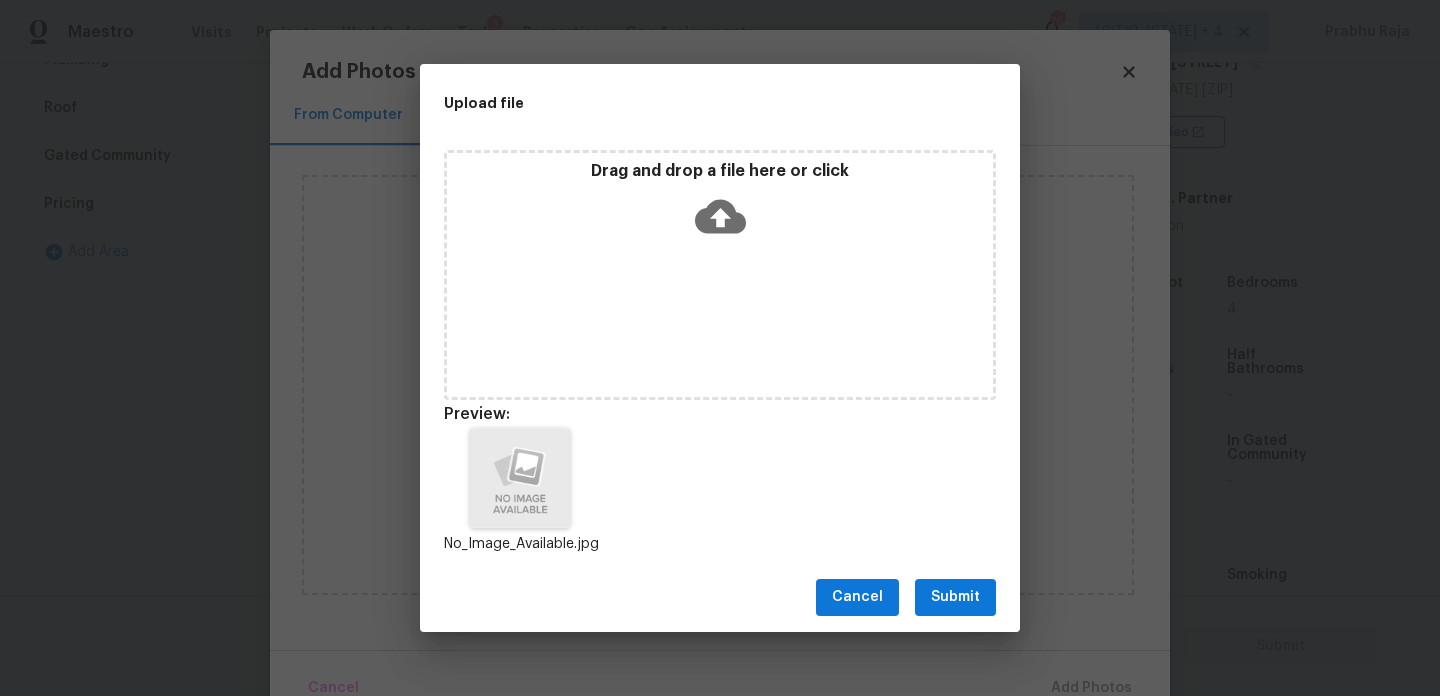 click on "Submit" at bounding box center [955, 597] 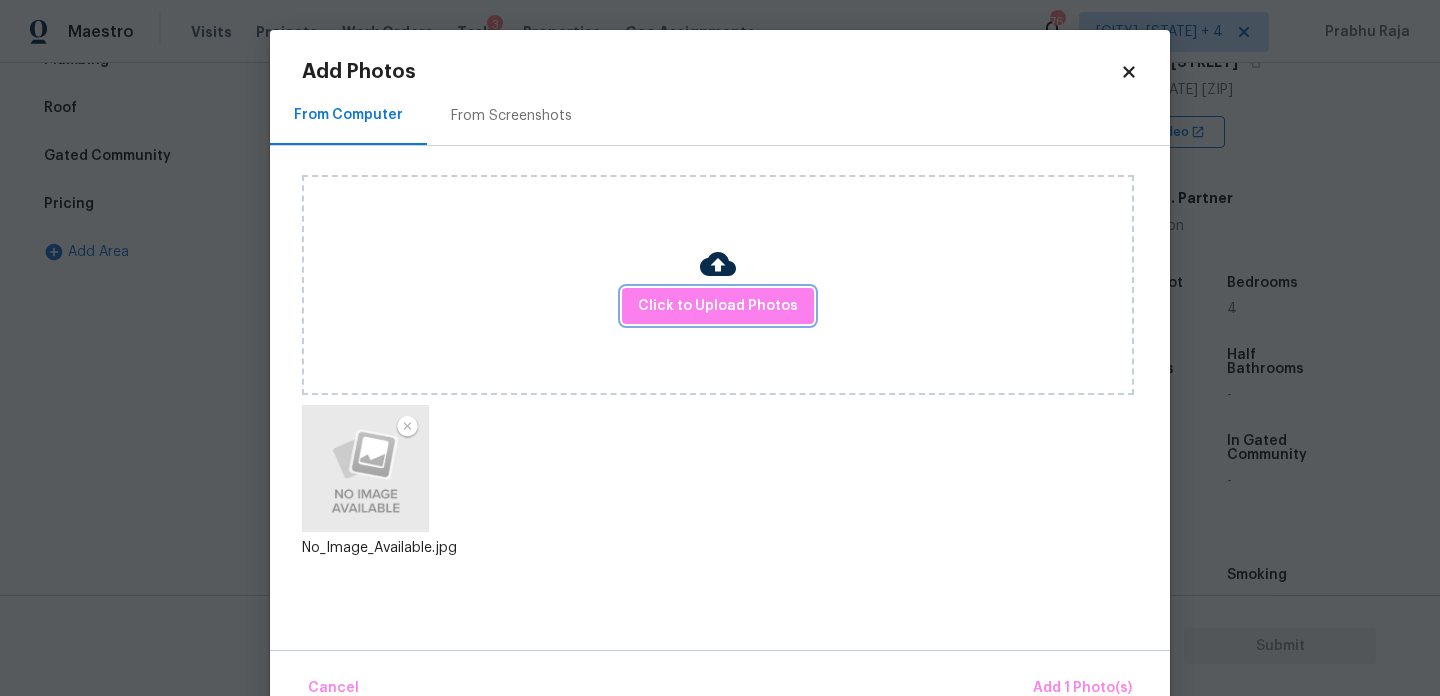scroll, scrollTop: 44, scrollLeft: 0, axis: vertical 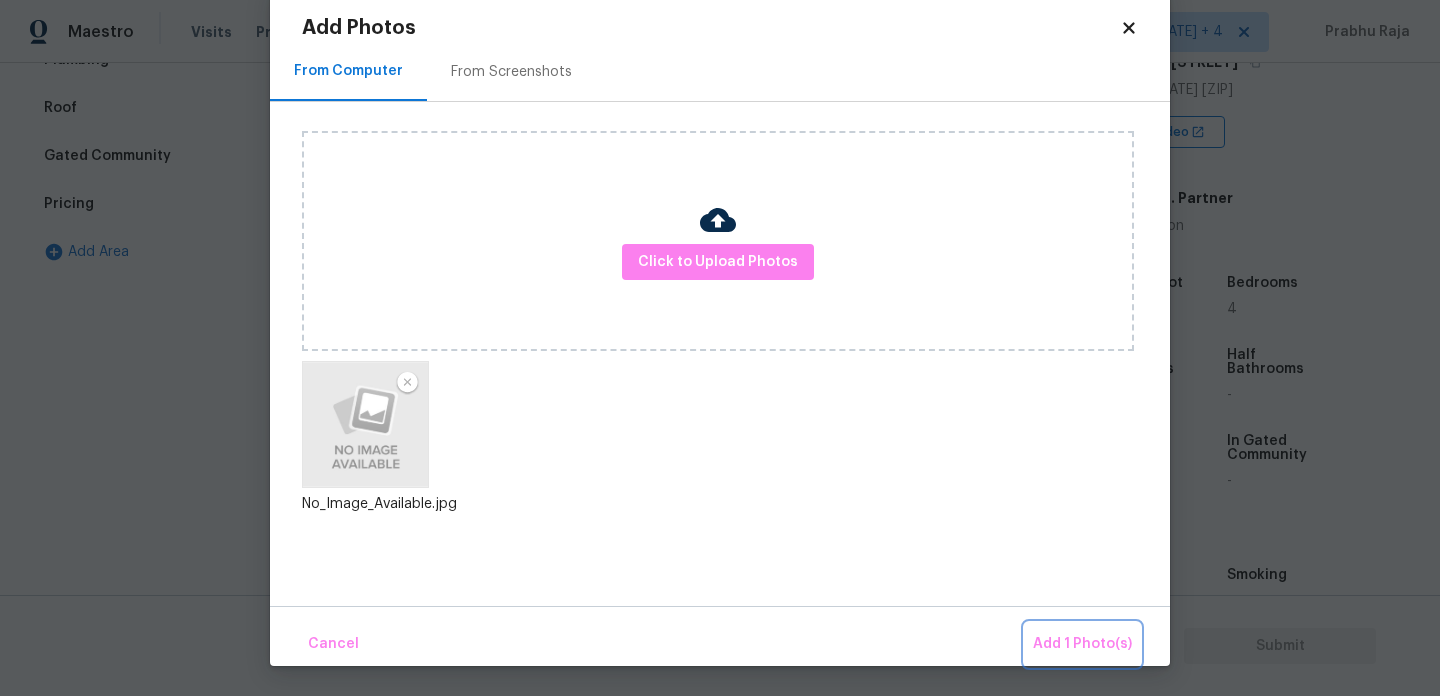 click on "Add 1 Photo(s)" at bounding box center (1082, 644) 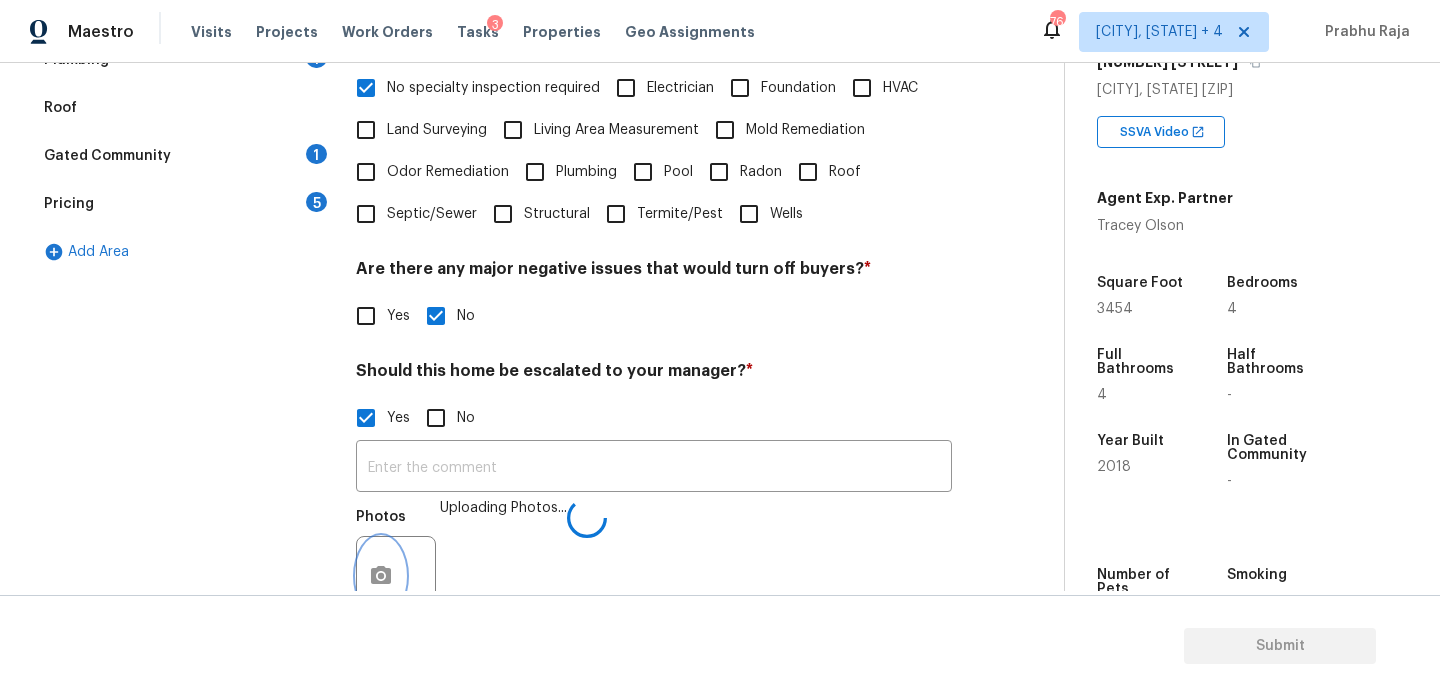scroll, scrollTop: 532, scrollLeft: 0, axis: vertical 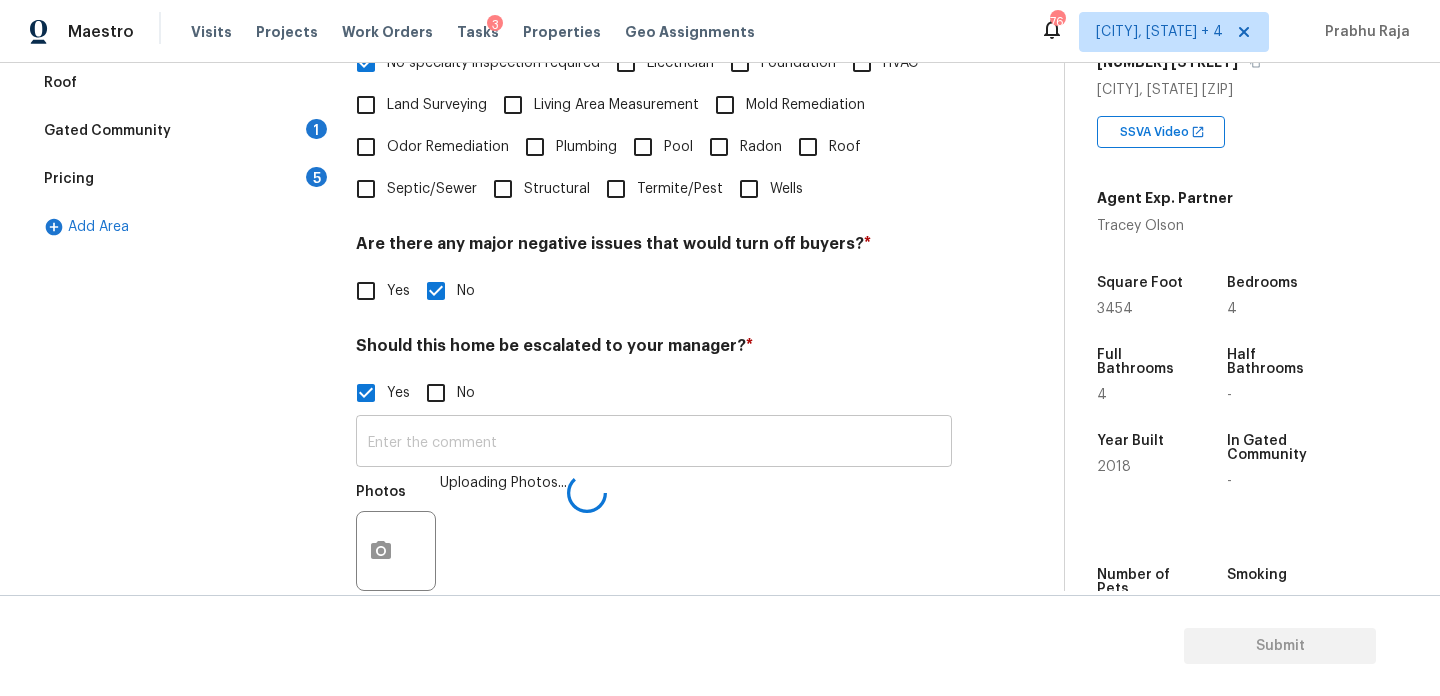 click at bounding box center (654, 443) 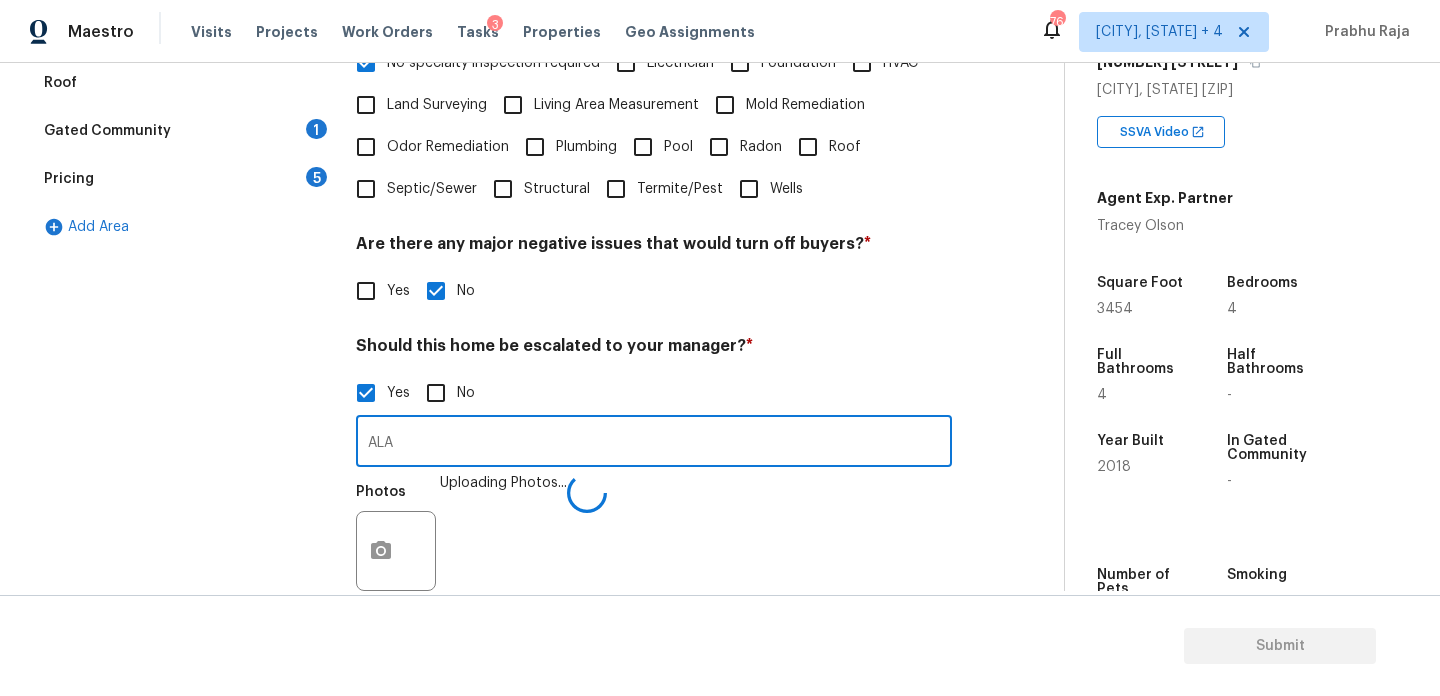 type on "ALA" 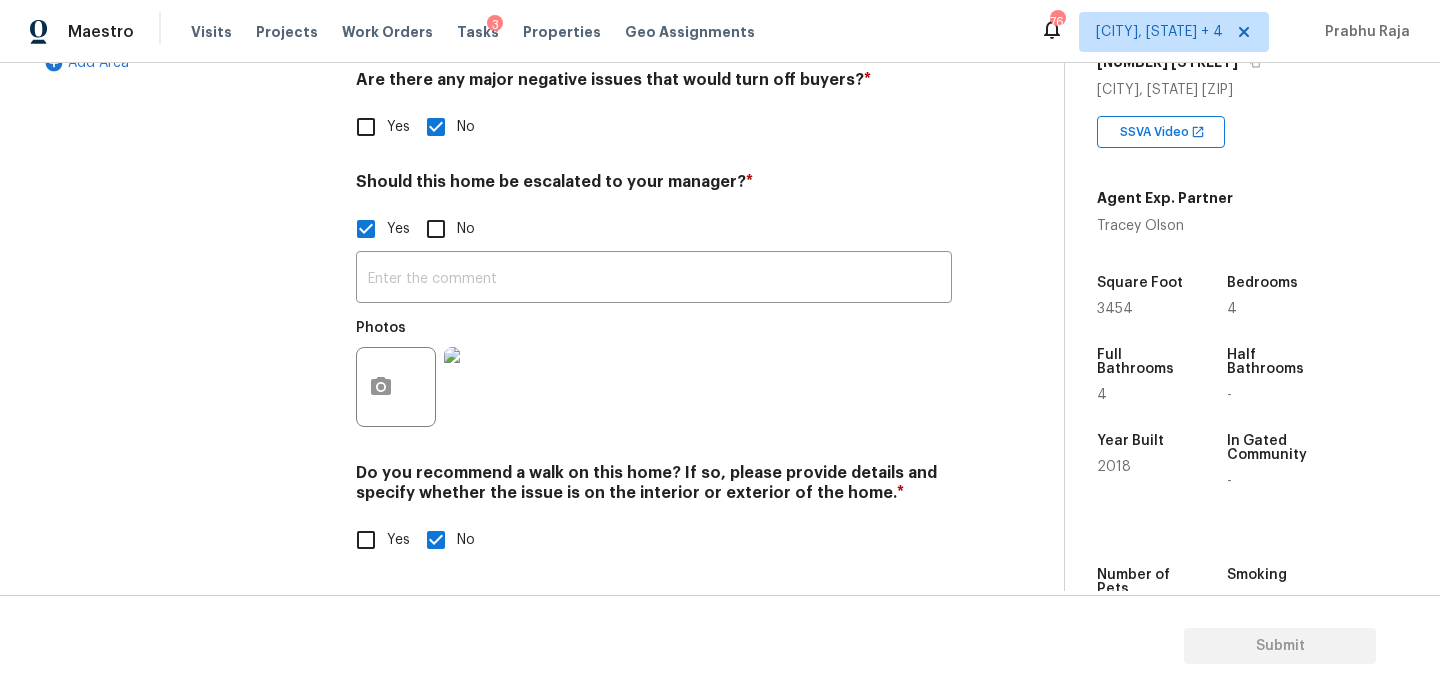 type on "ALA" 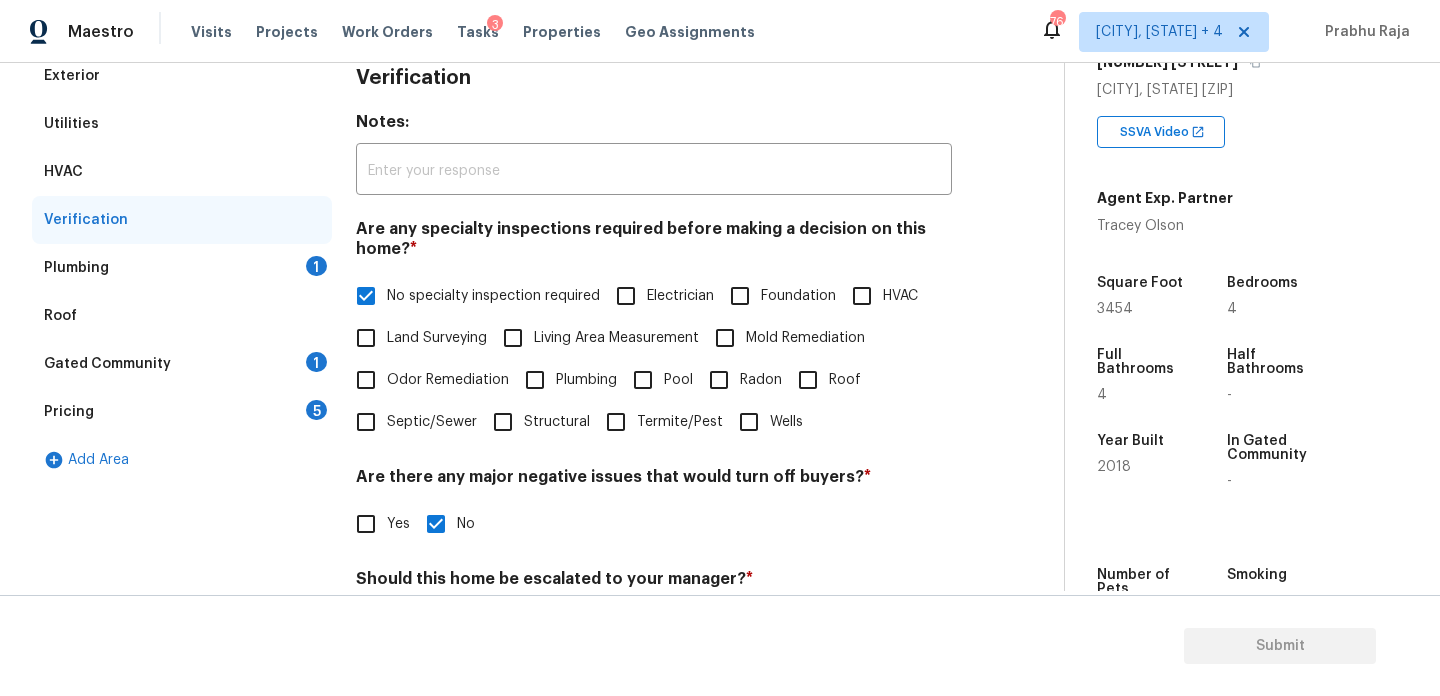 click on "Plumbing 1" at bounding box center (182, 268) 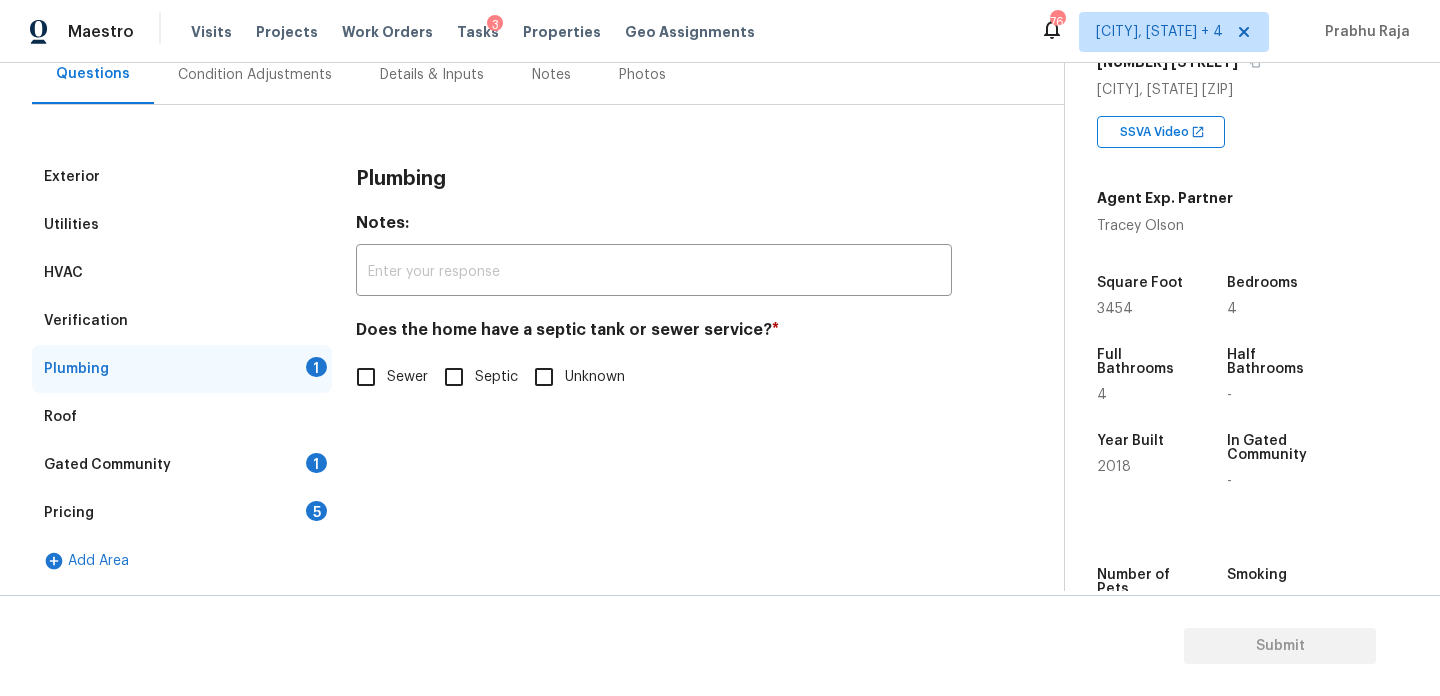 scroll, scrollTop: 198, scrollLeft: 0, axis: vertical 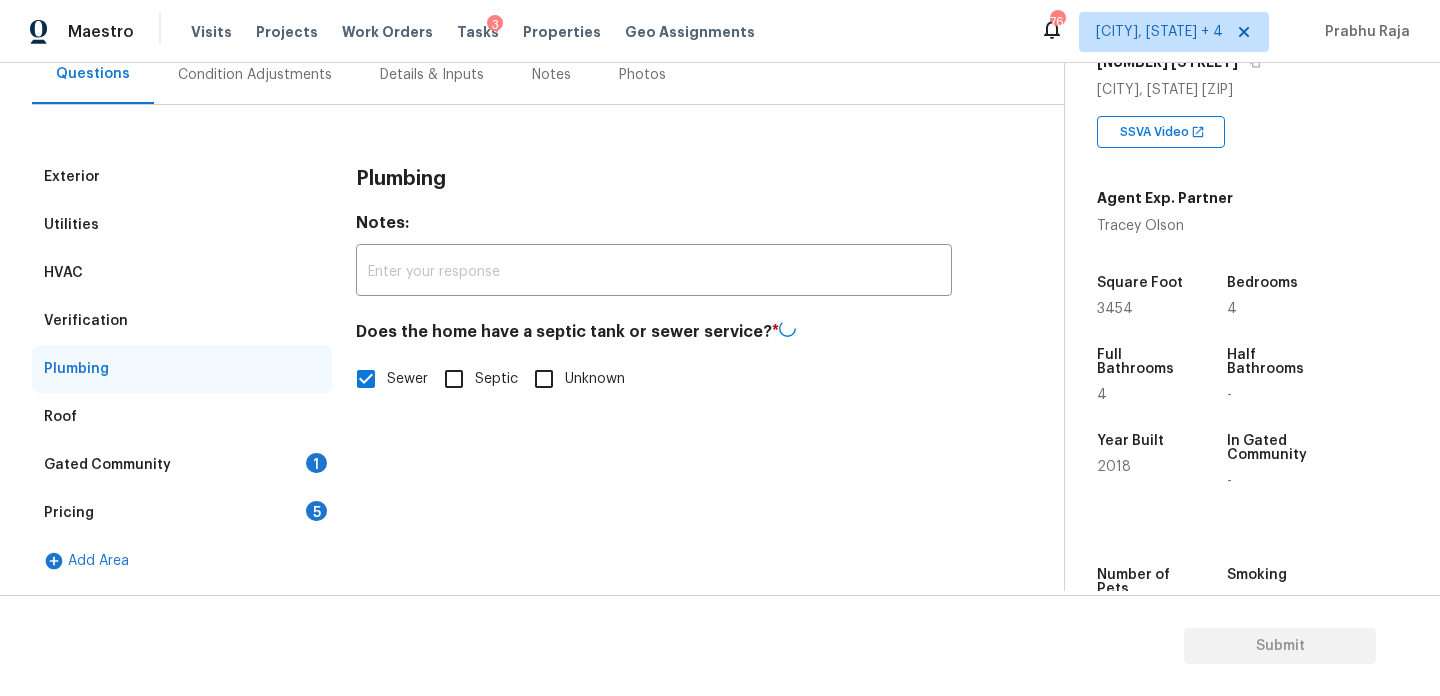 click on "1" at bounding box center [316, 463] 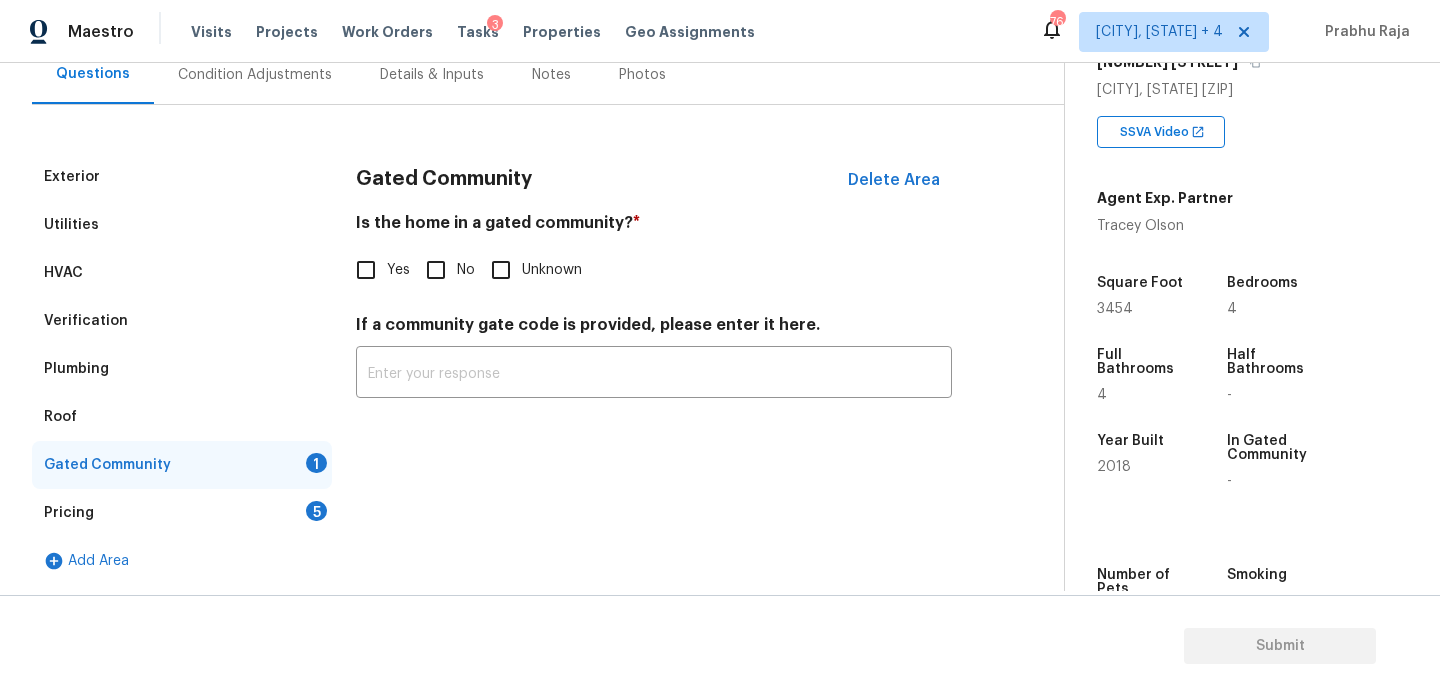 click on "No" at bounding box center (466, 270) 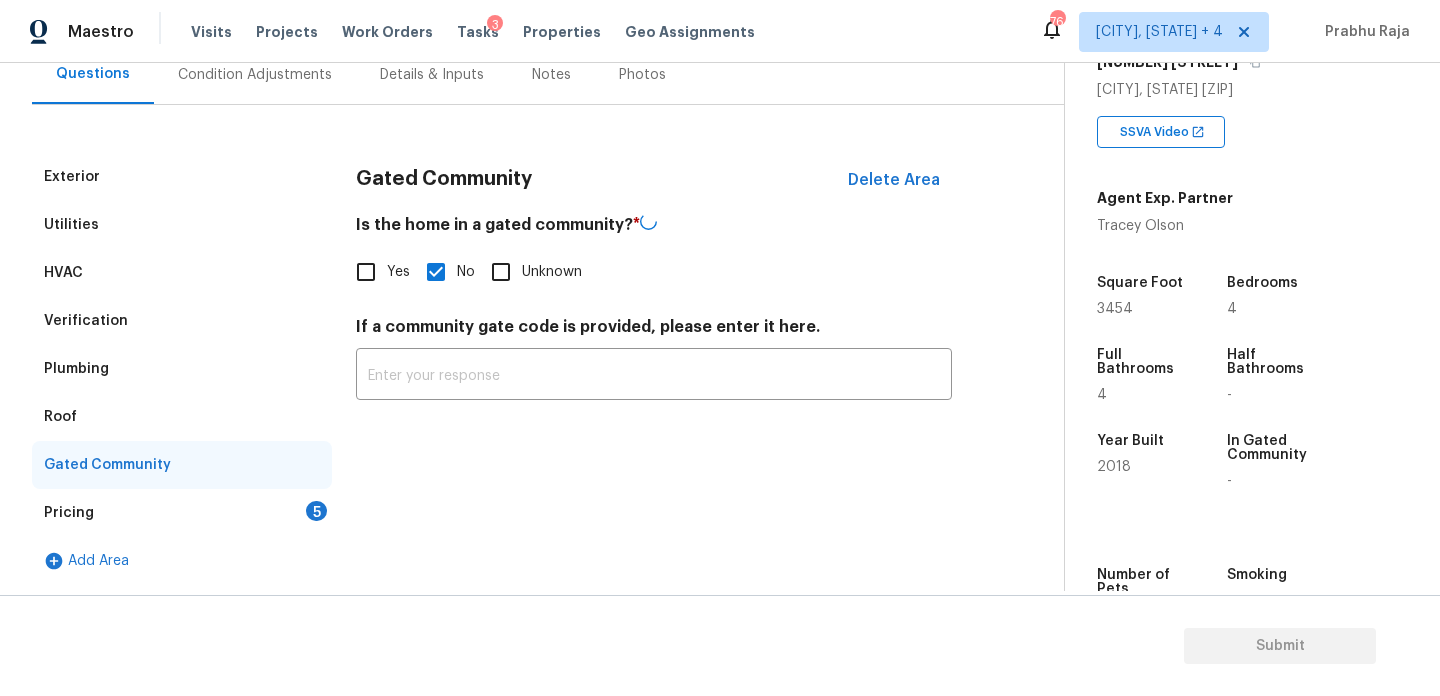 click on "Gated Community" at bounding box center [182, 465] 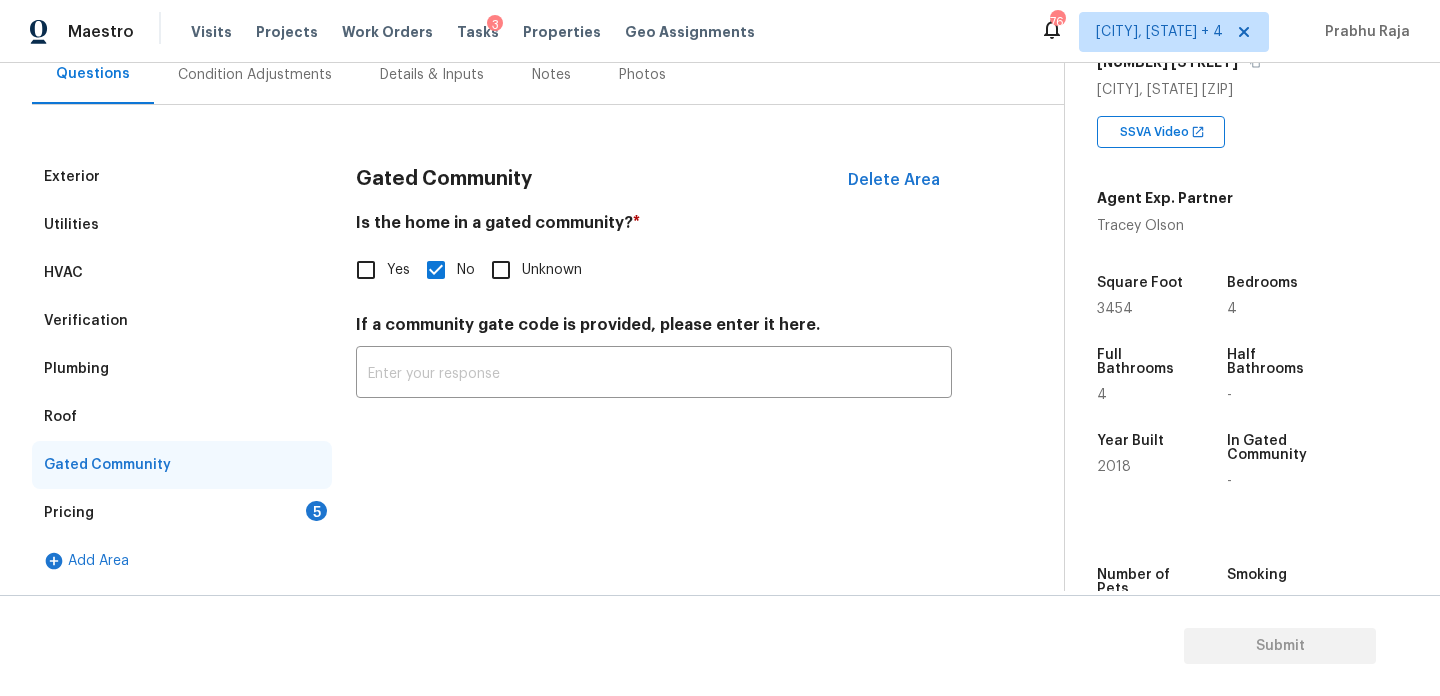 click on "5" at bounding box center (316, 511) 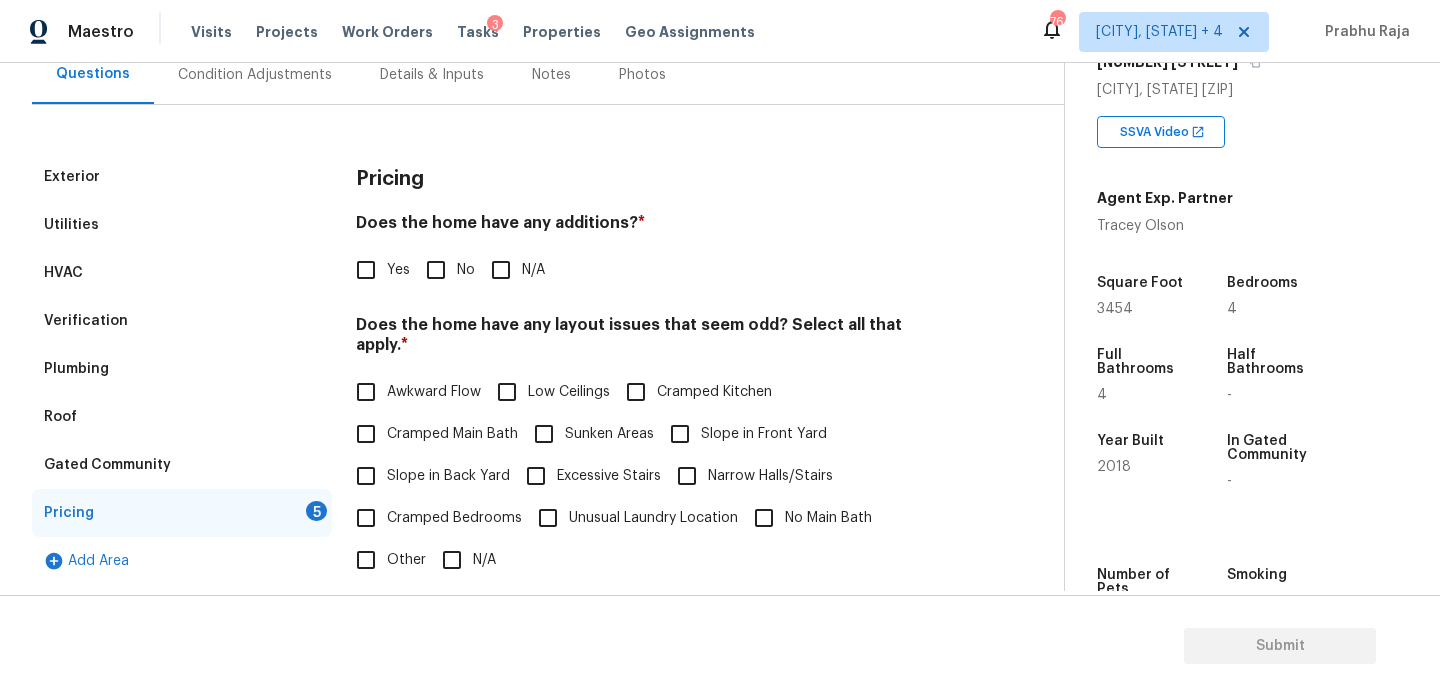 click on "No" at bounding box center (436, 270) 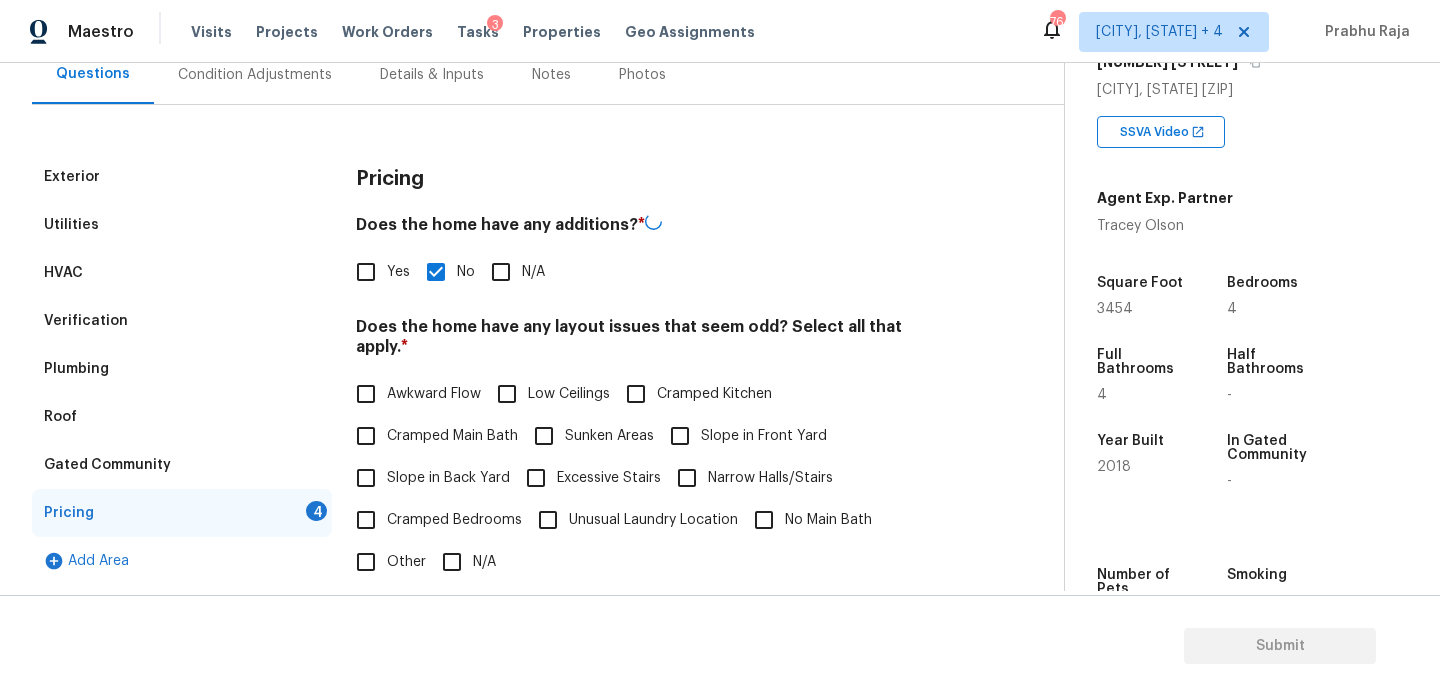 scroll, scrollTop: 504, scrollLeft: 0, axis: vertical 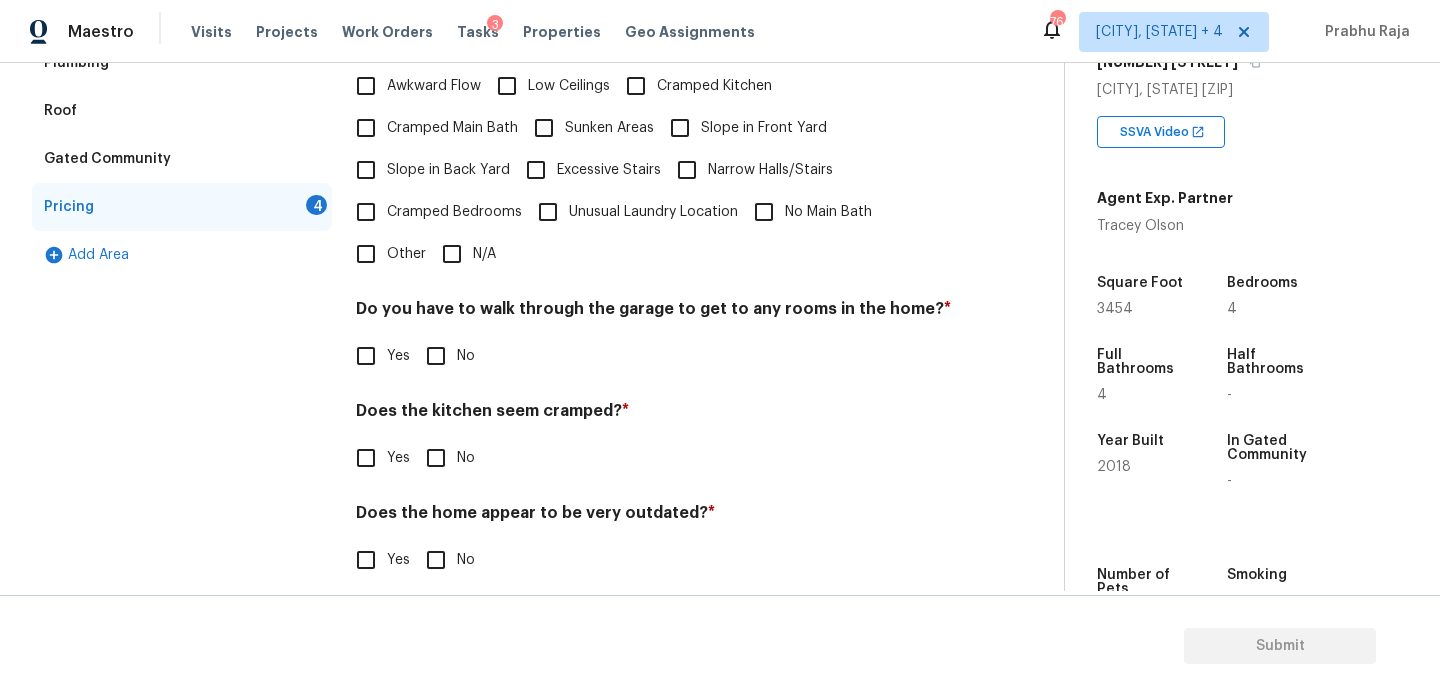 click on "N/A" at bounding box center [452, 254] 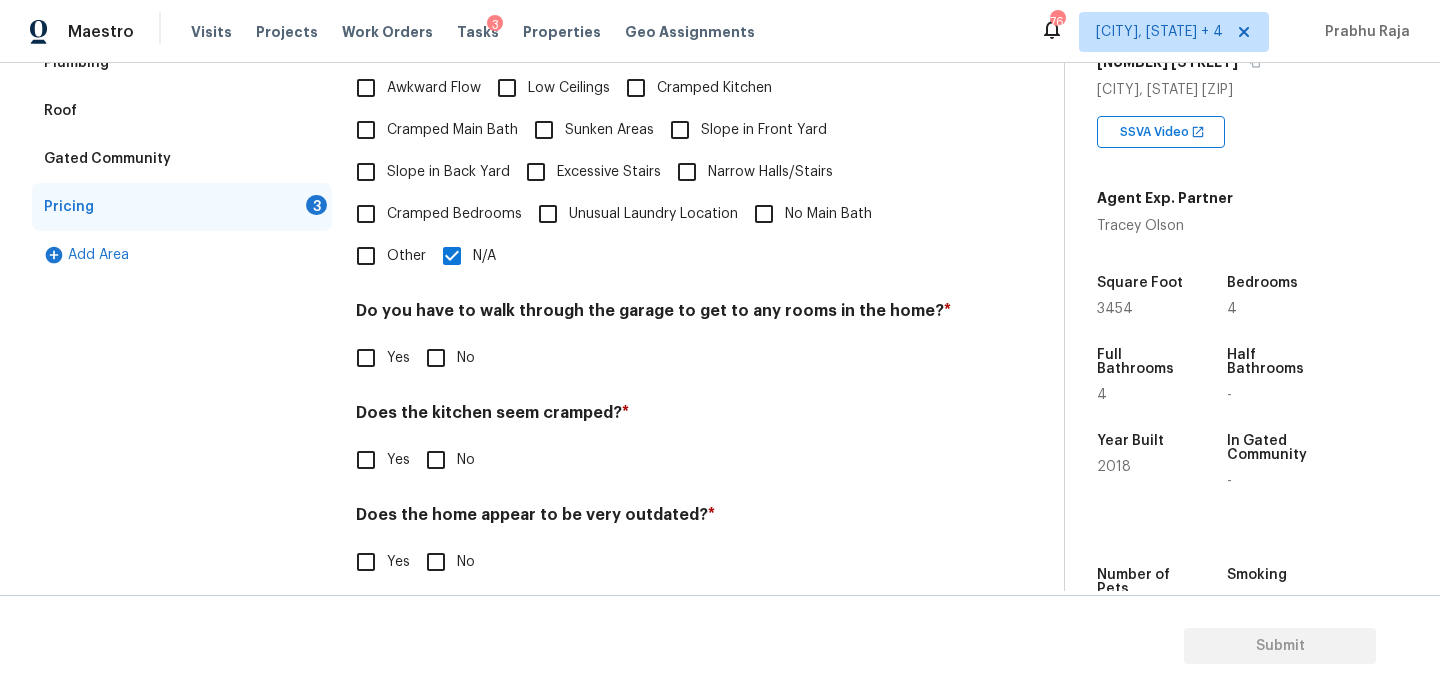 click on "No" at bounding box center [436, 358] 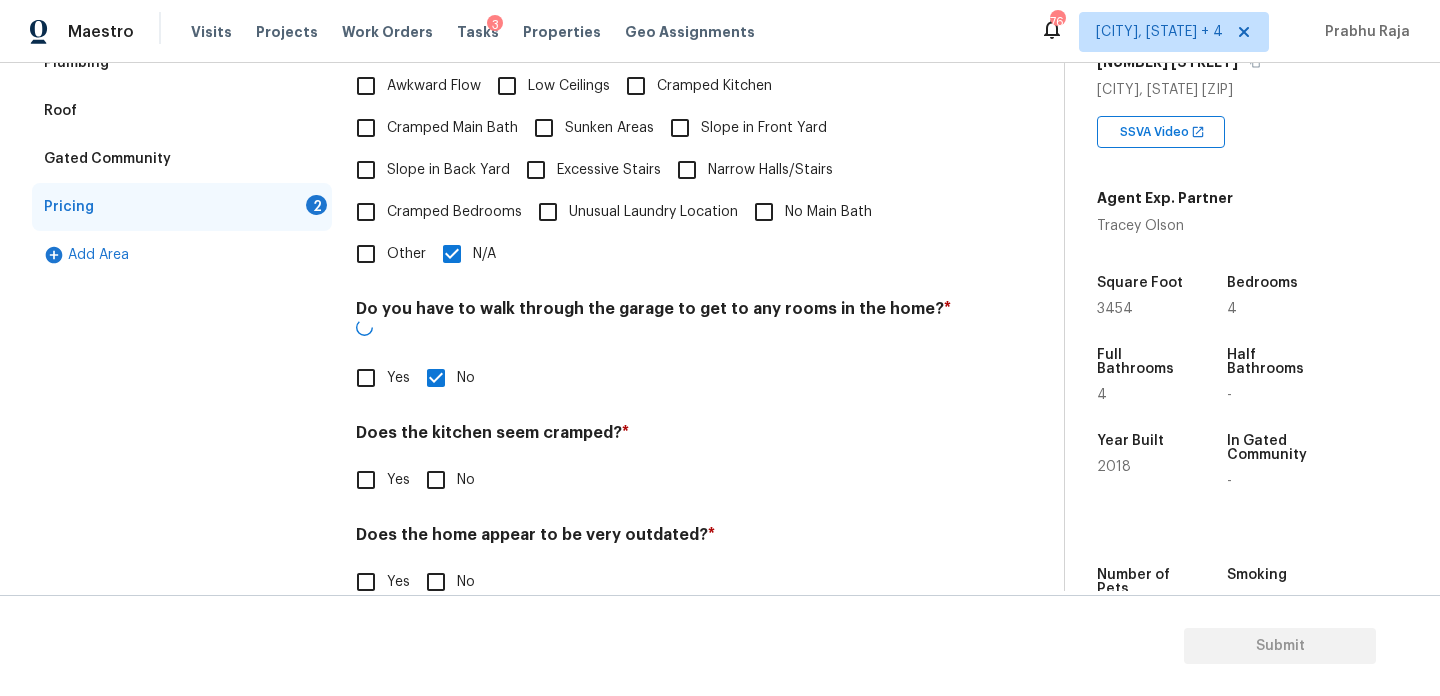 click on "No" at bounding box center [436, 480] 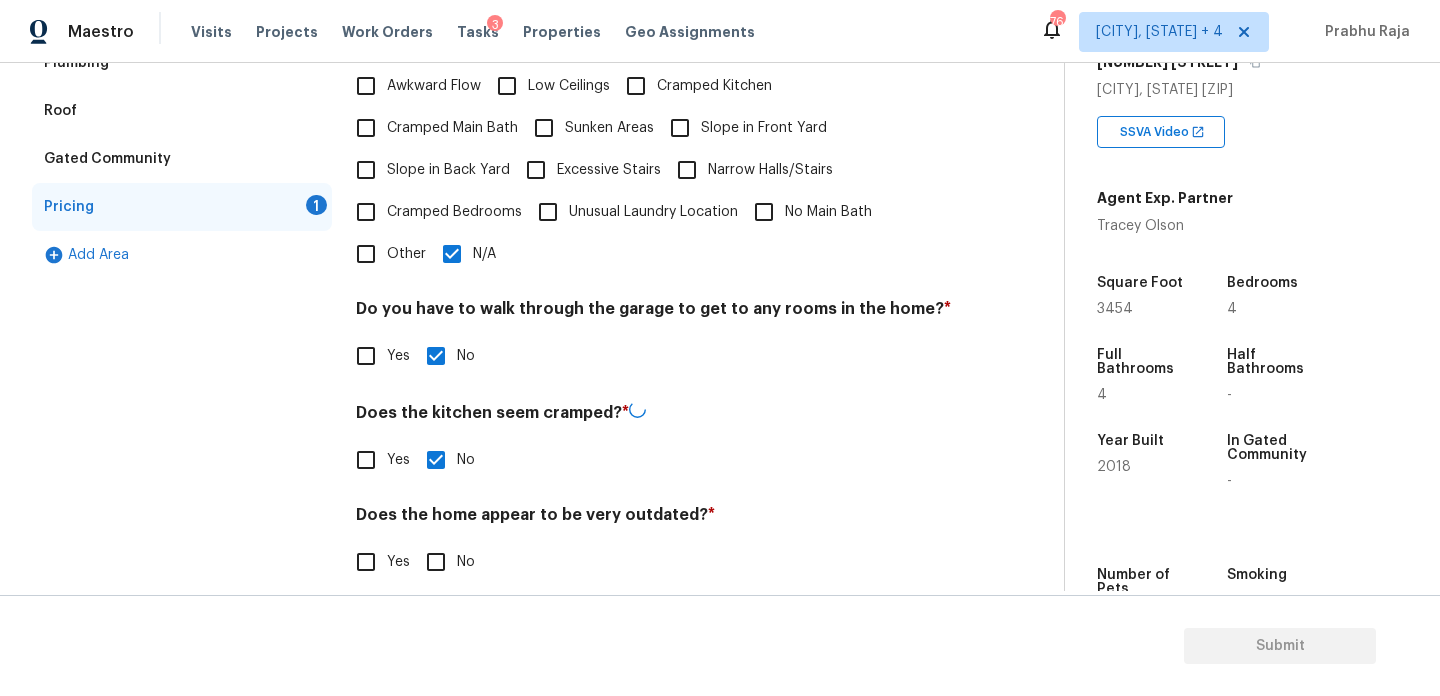 click on "No" at bounding box center (436, 562) 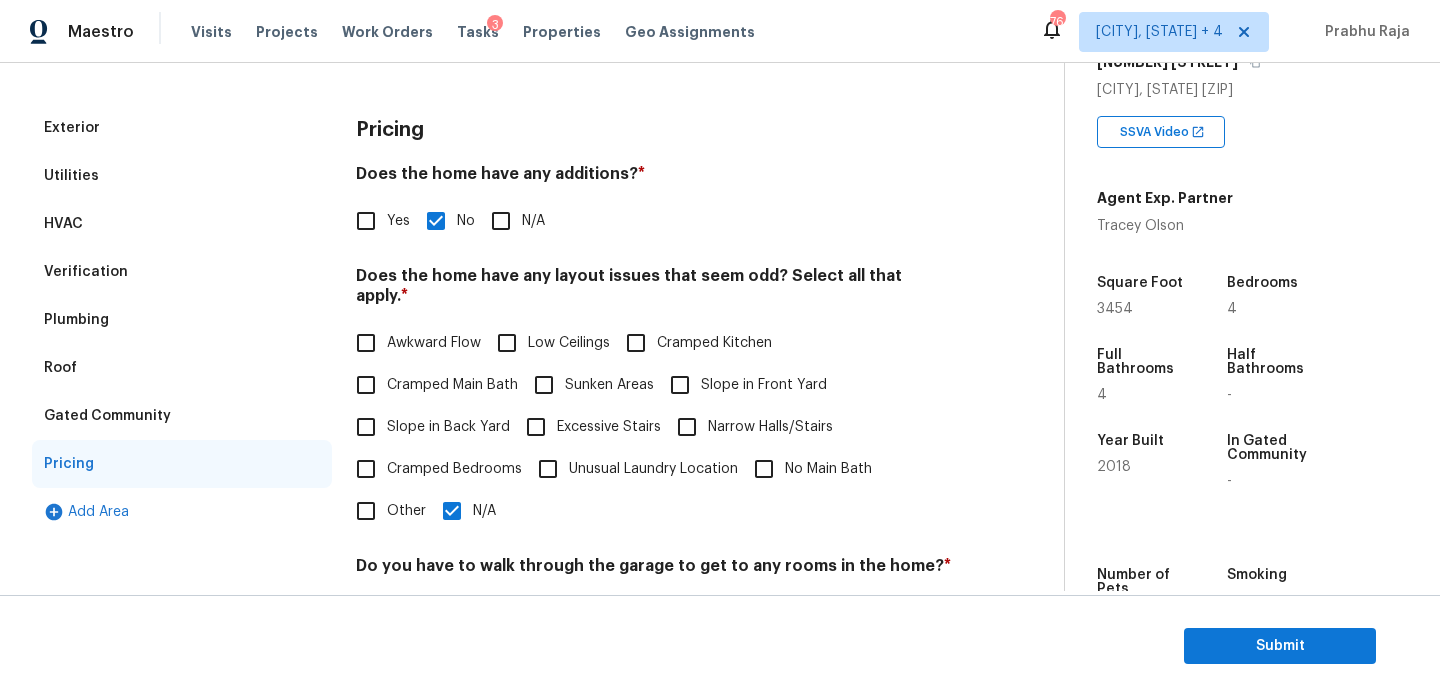 scroll, scrollTop: 0, scrollLeft: 0, axis: both 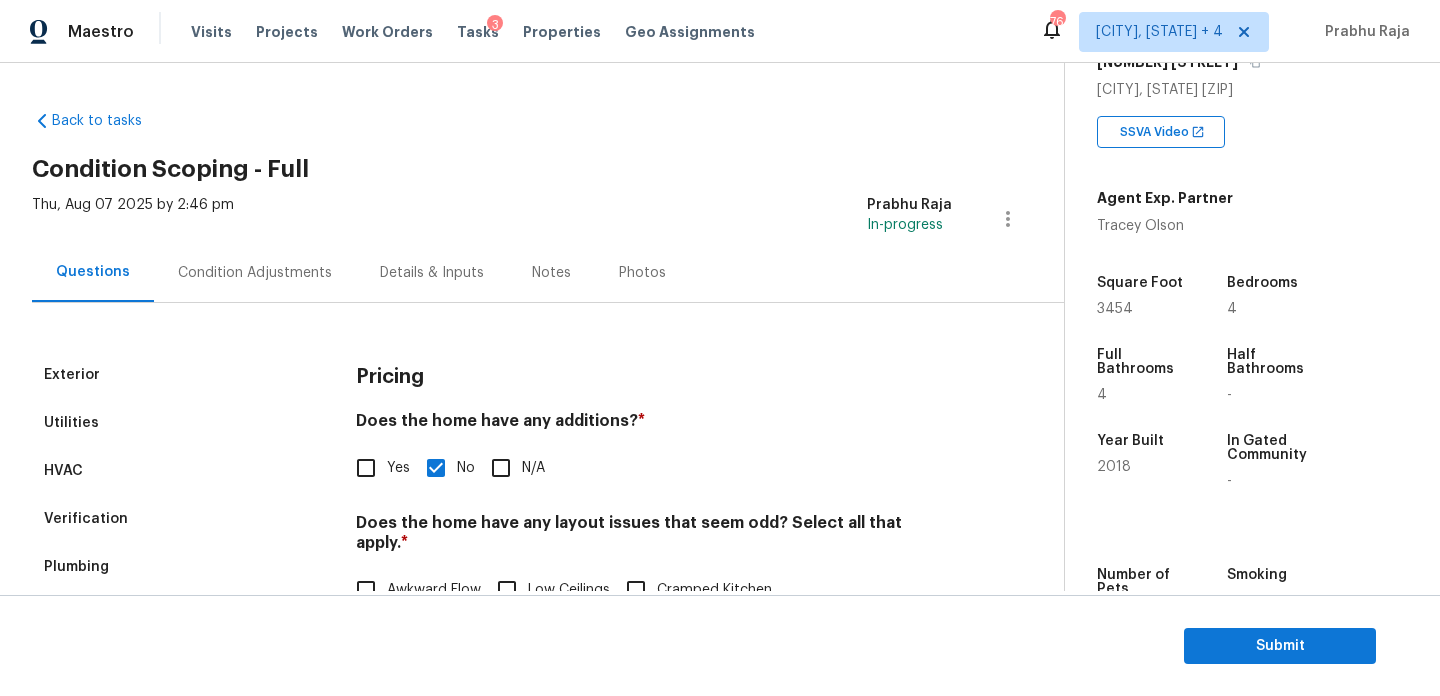 click on "Condition Adjustments" at bounding box center (255, 272) 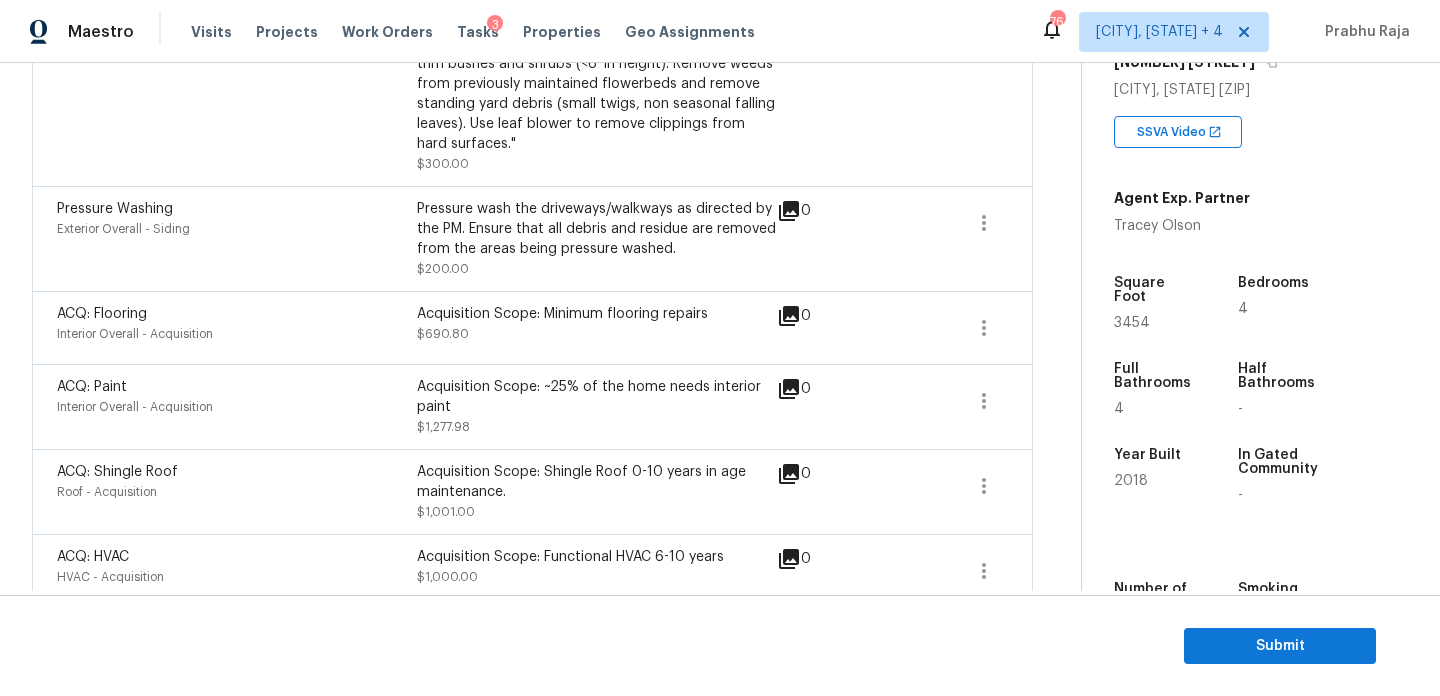 scroll, scrollTop: 662, scrollLeft: 0, axis: vertical 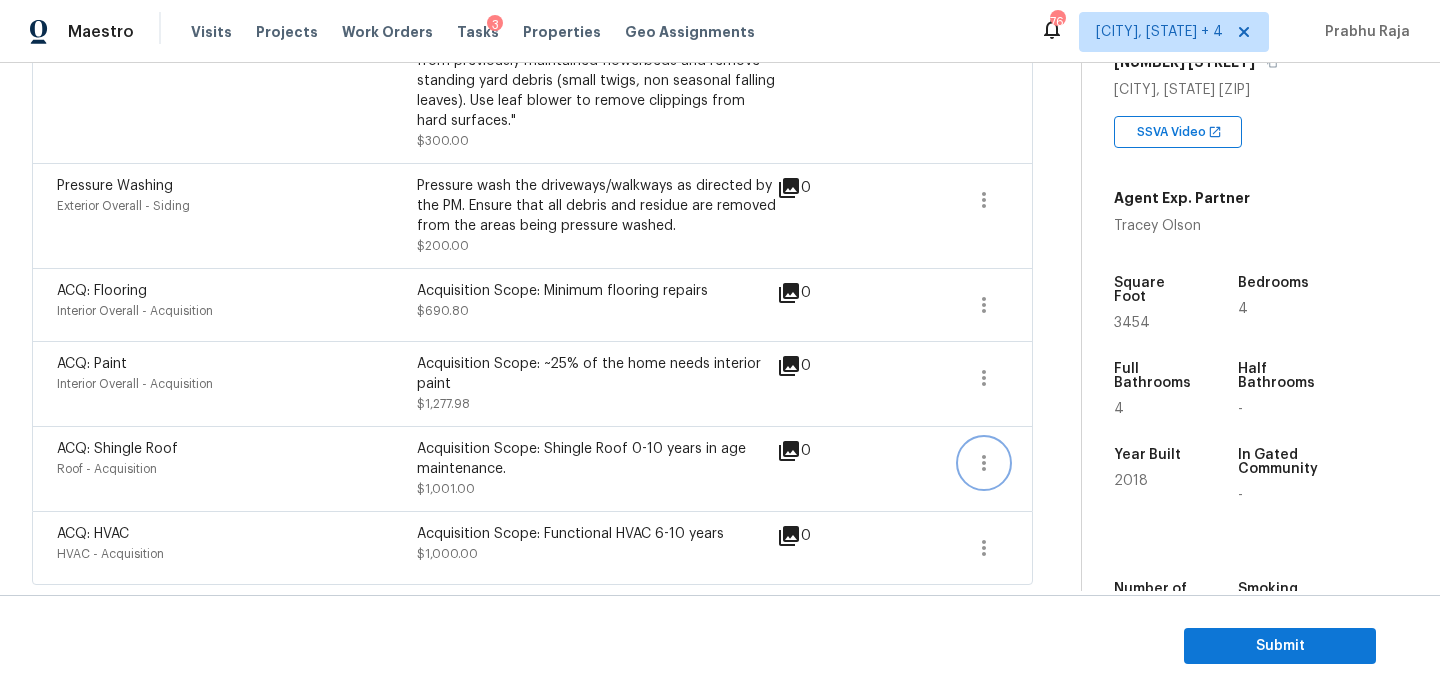 click 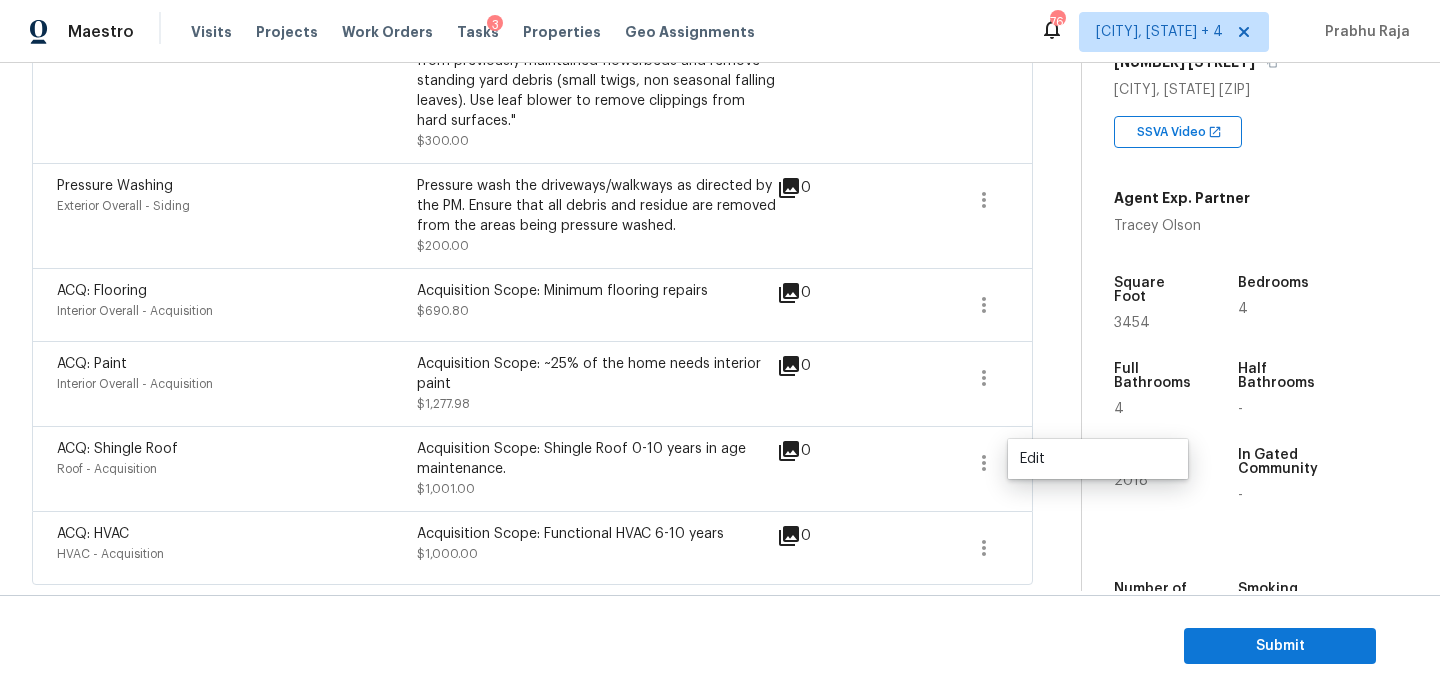 click on "0" at bounding box center (826, 451) 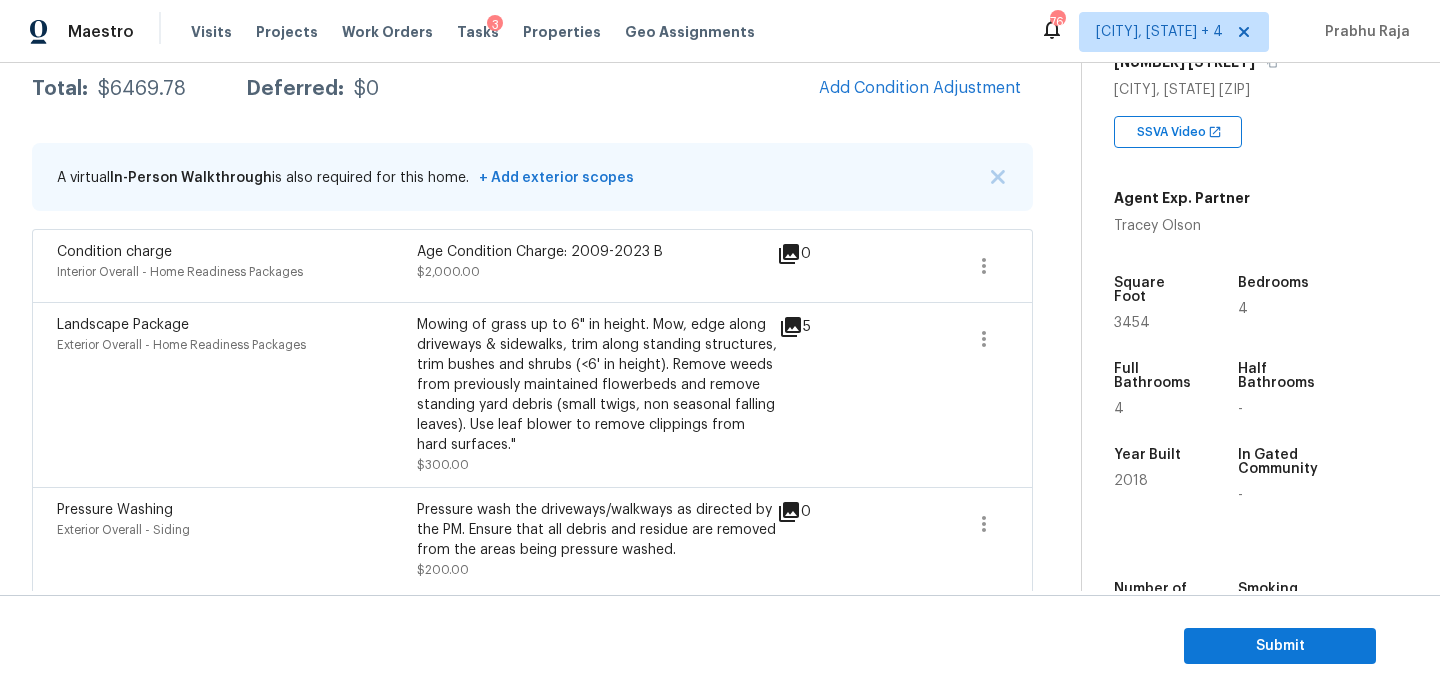 scroll, scrollTop: 274, scrollLeft: 0, axis: vertical 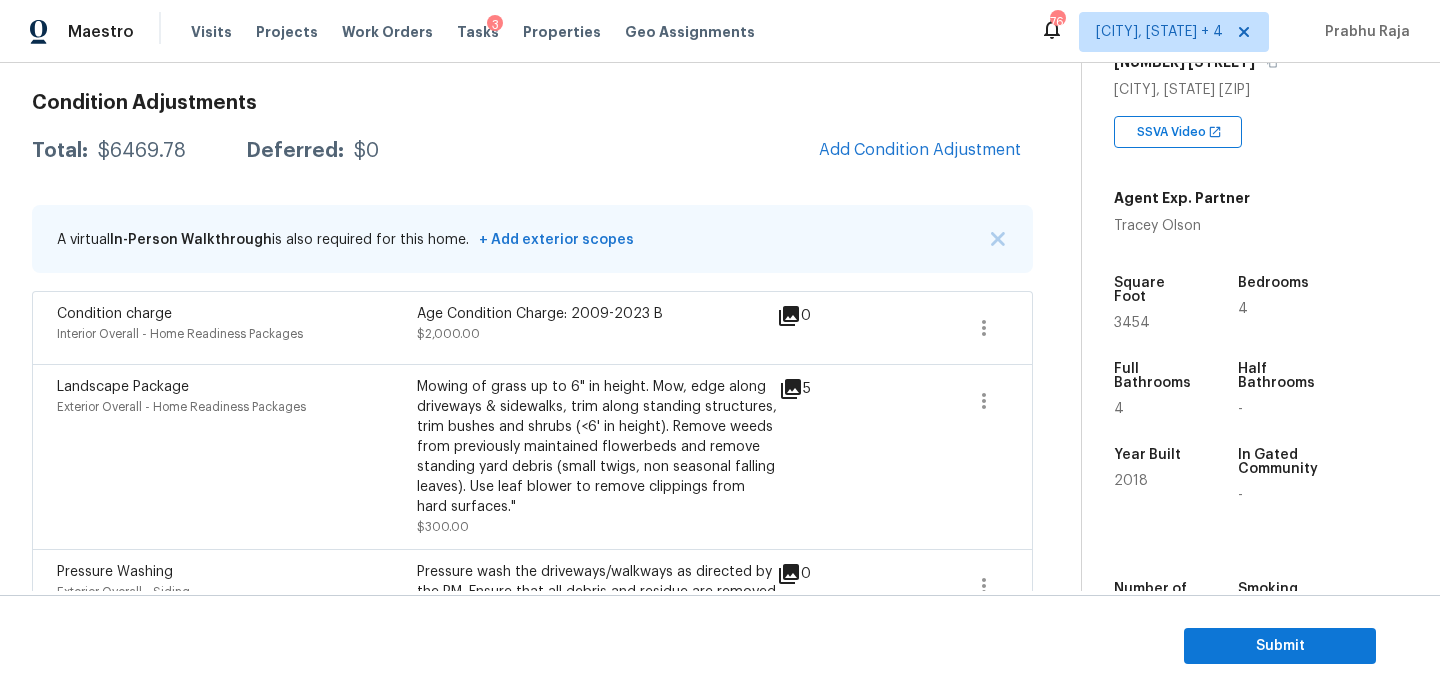 click on "5" at bounding box center [827, 457] 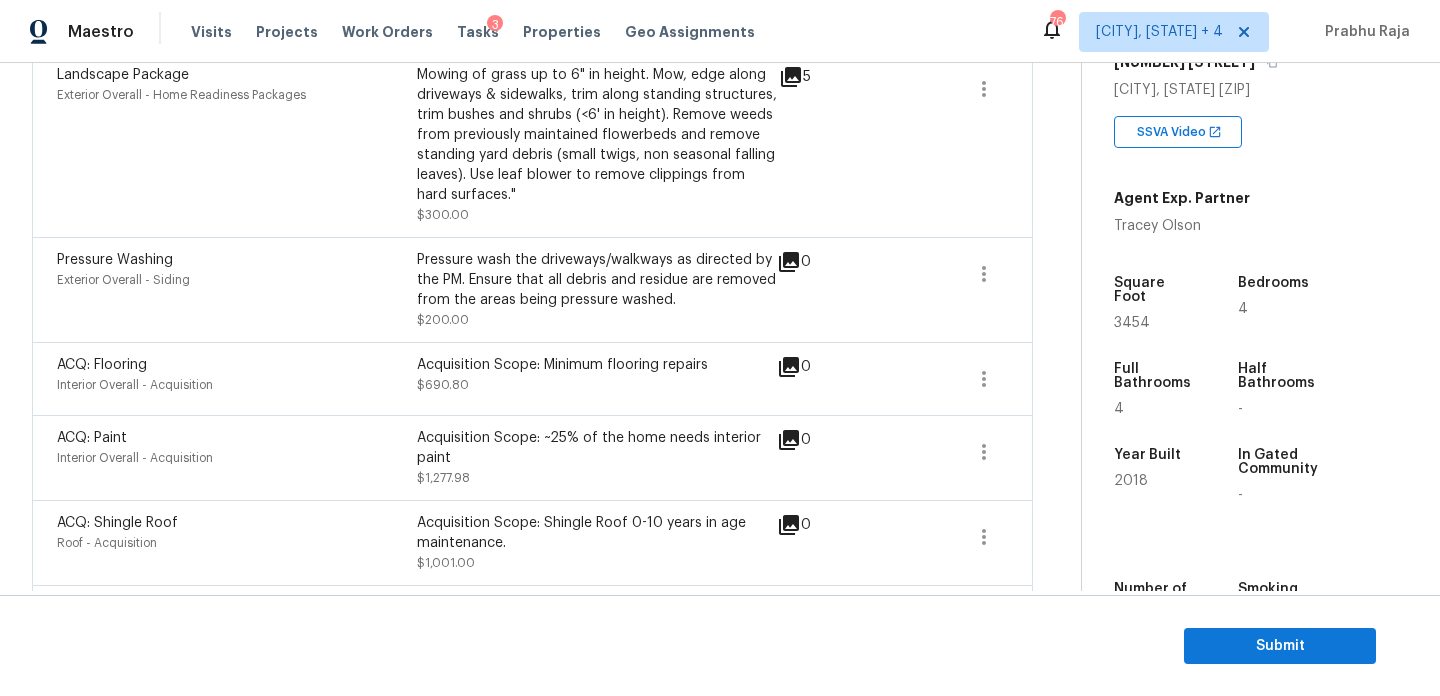 scroll, scrollTop: 662, scrollLeft: 0, axis: vertical 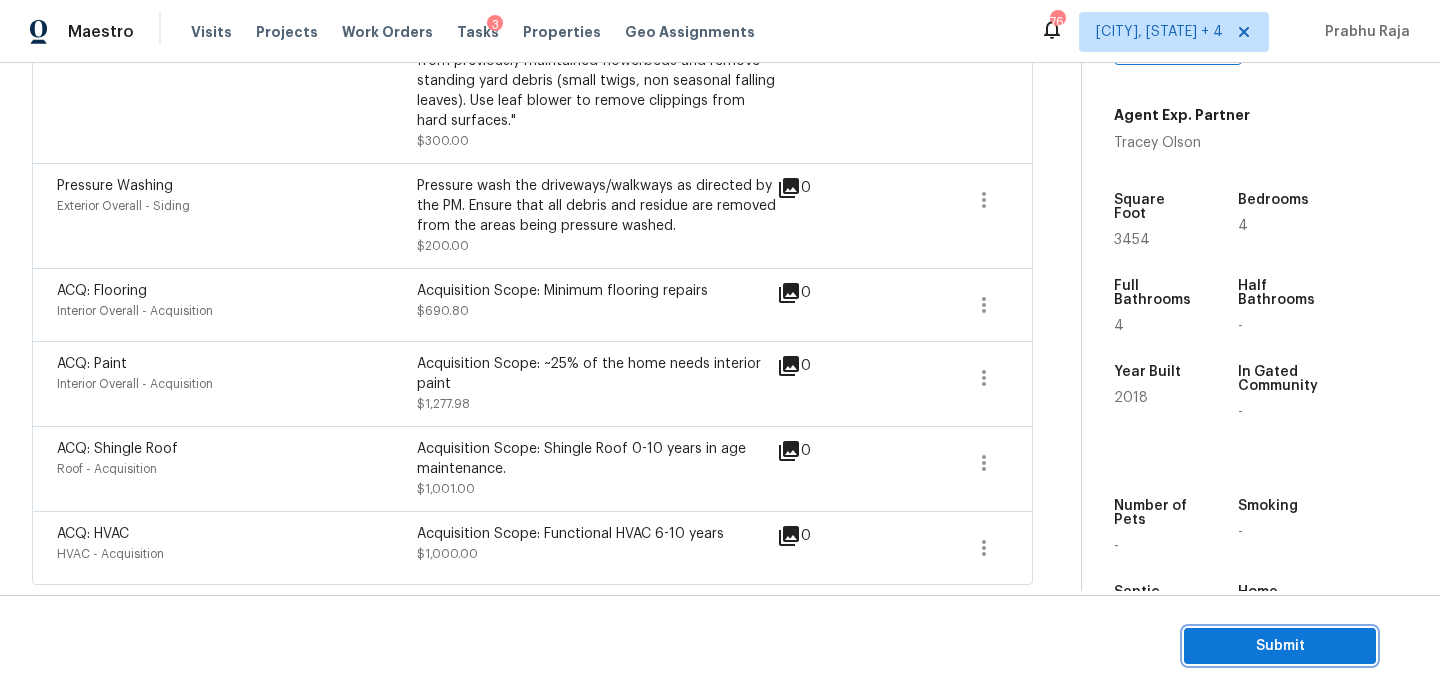 click on "Submit" at bounding box center [1280, 646] 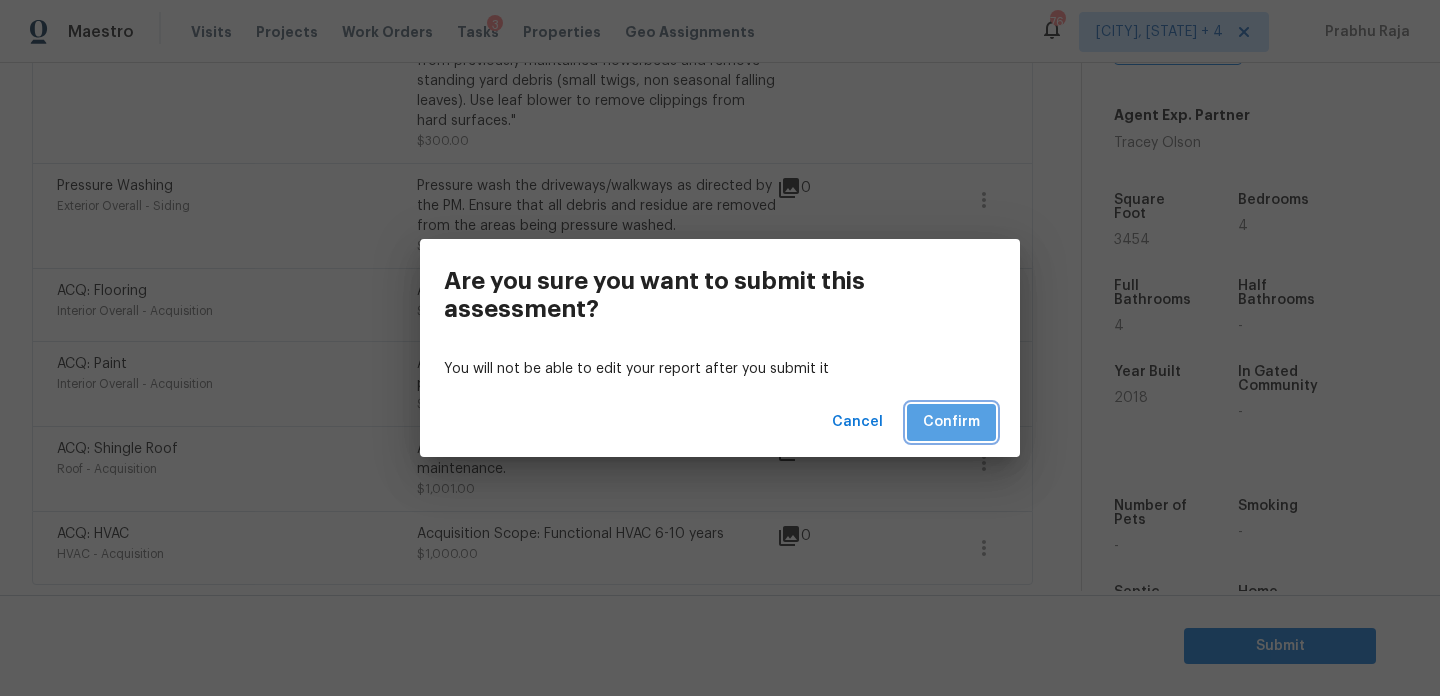 click on "Confirm" at bounding box center (951, 422) 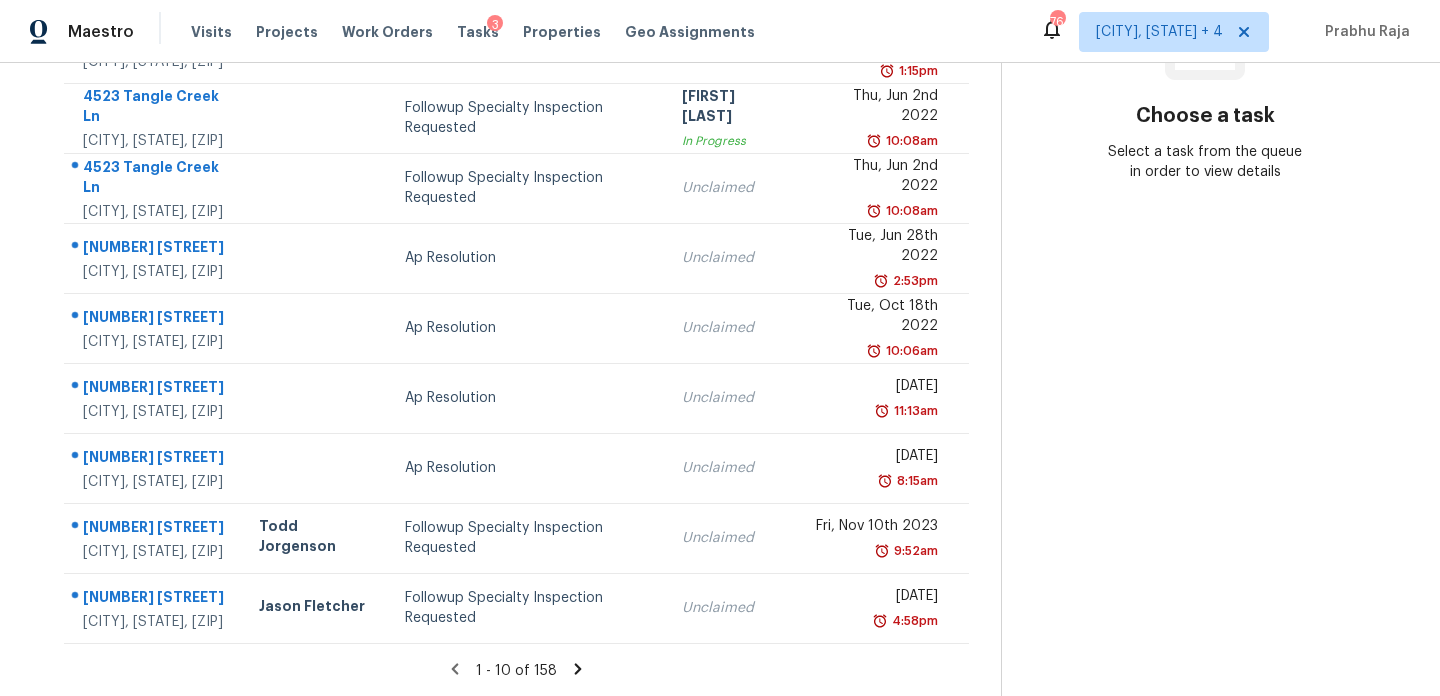 scroll, scrollTop: 0, scrollLeft: 0, axis: both 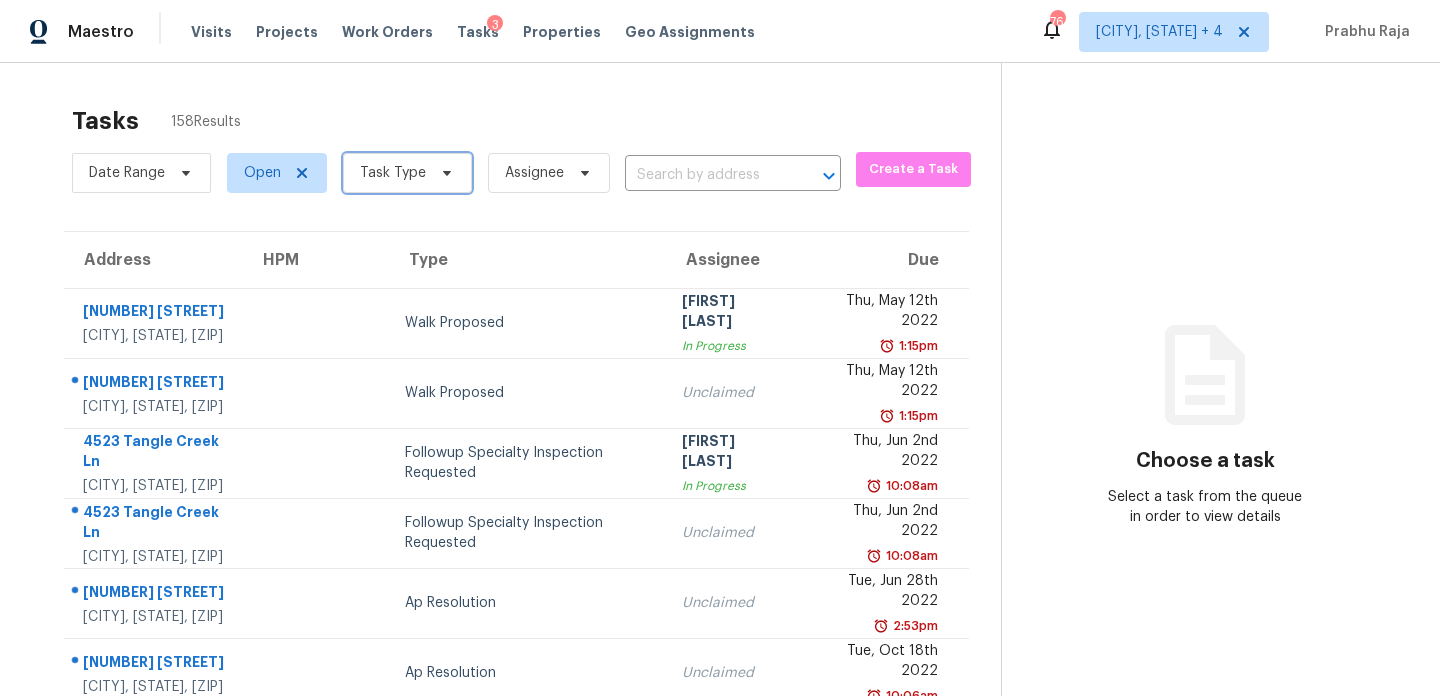 click on "Task Type" at bounding box center (407, 173) 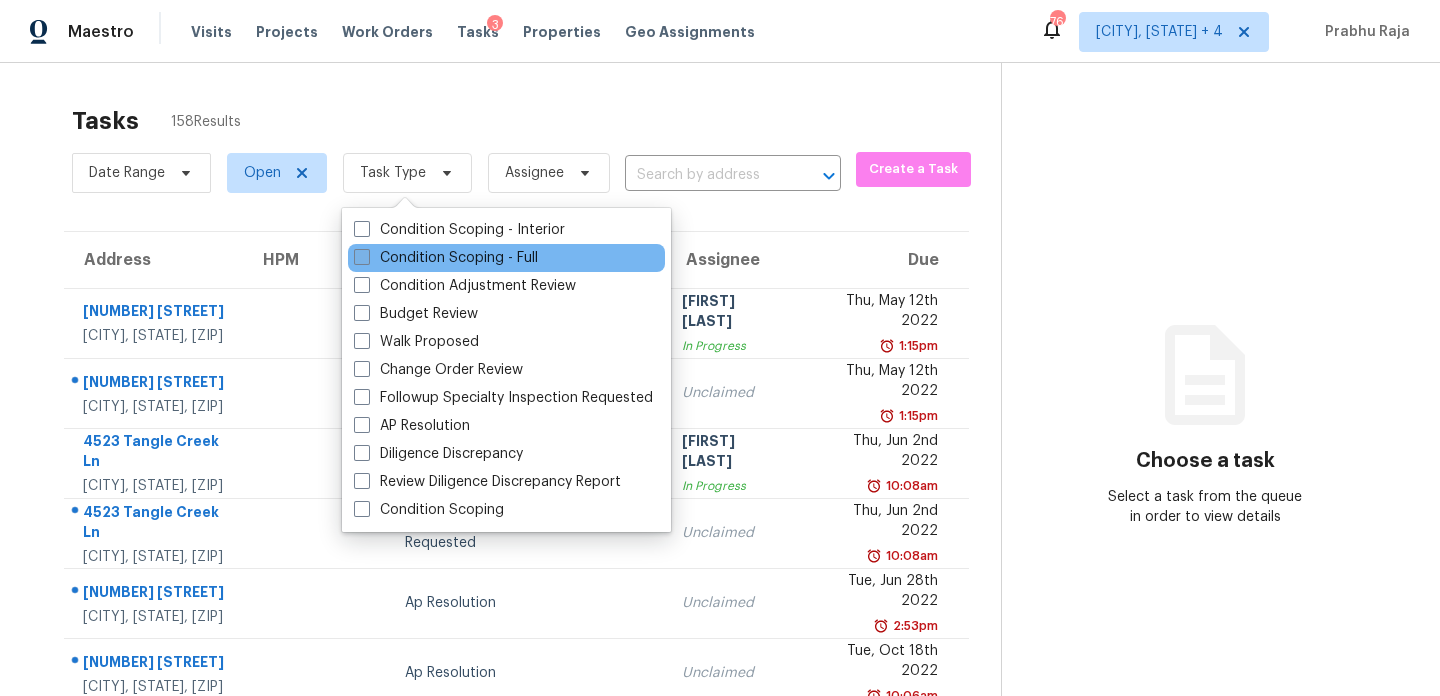 click on "Condition Scoping - Full" at bounding box center (446, 258) 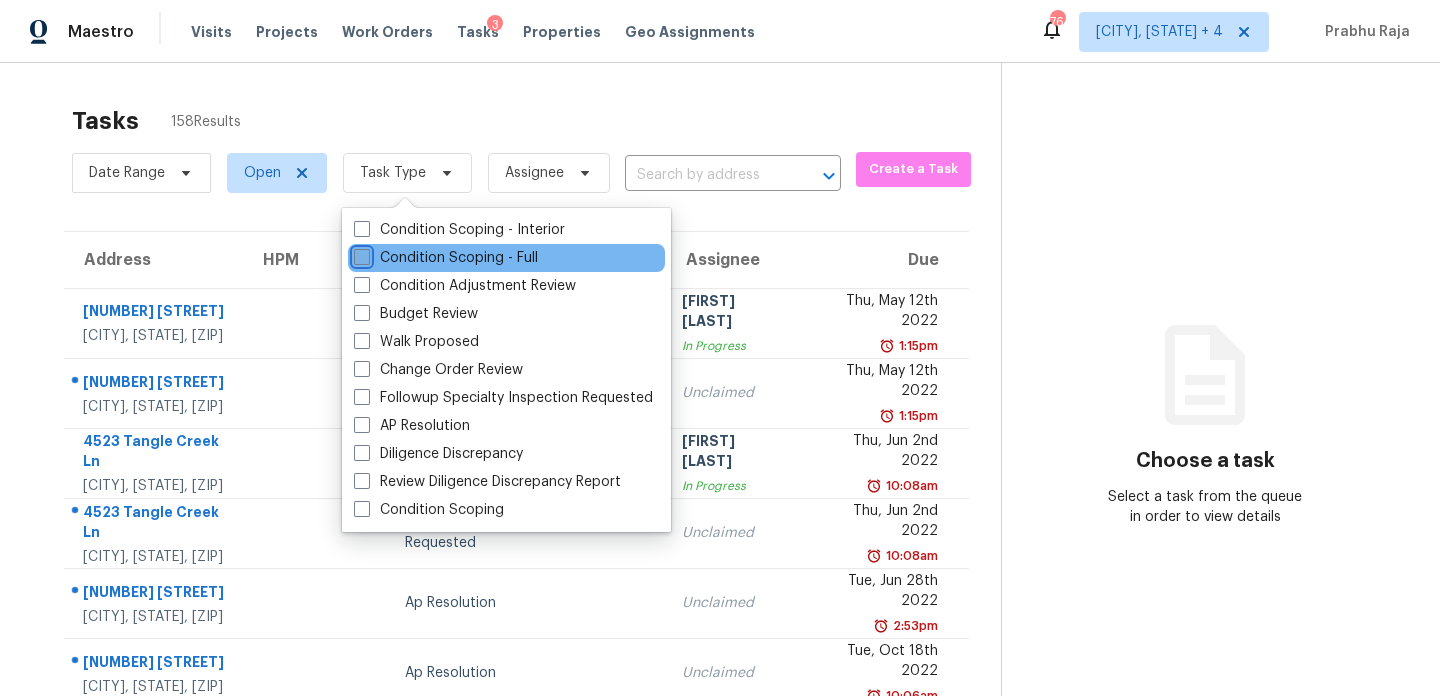 click on "Condition Scoping - Full" at bounding box center [360, 254] 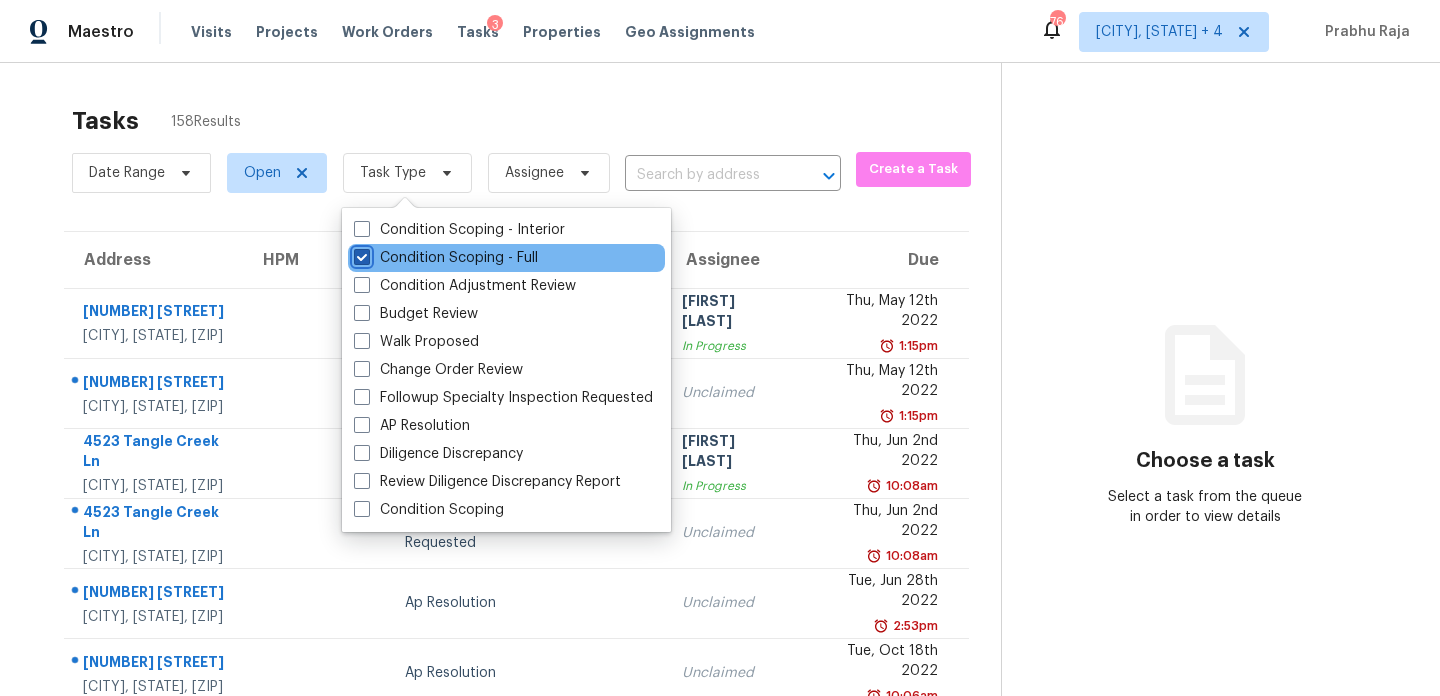 checkbox on "true" 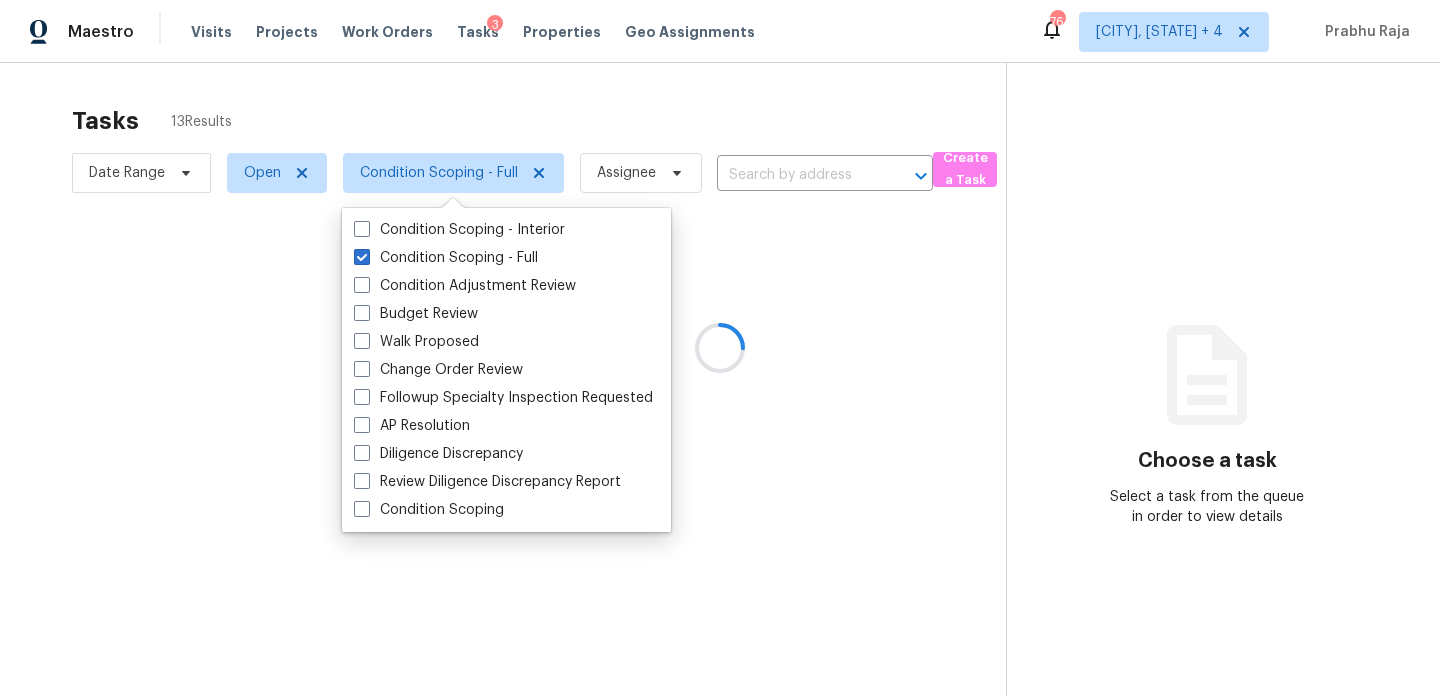 click at bounding box center [720, 348] 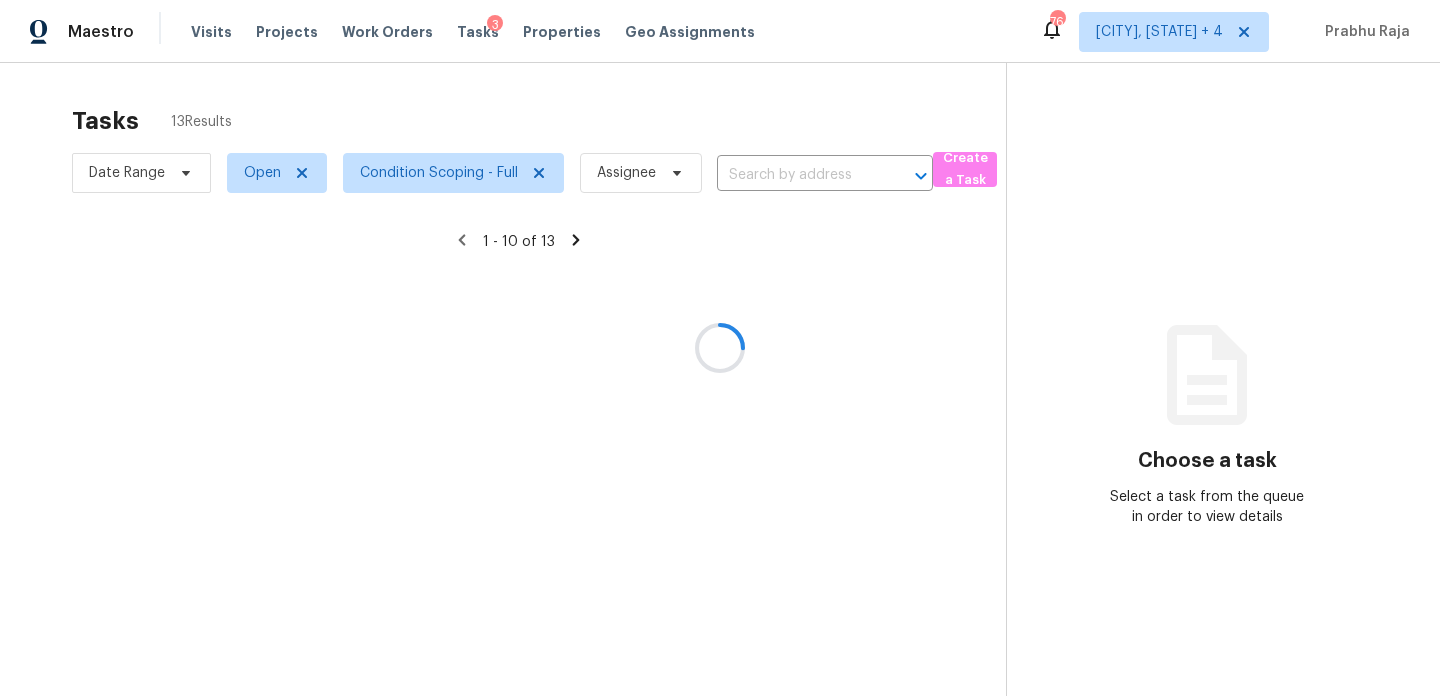 click at bounding box center (720, 348) 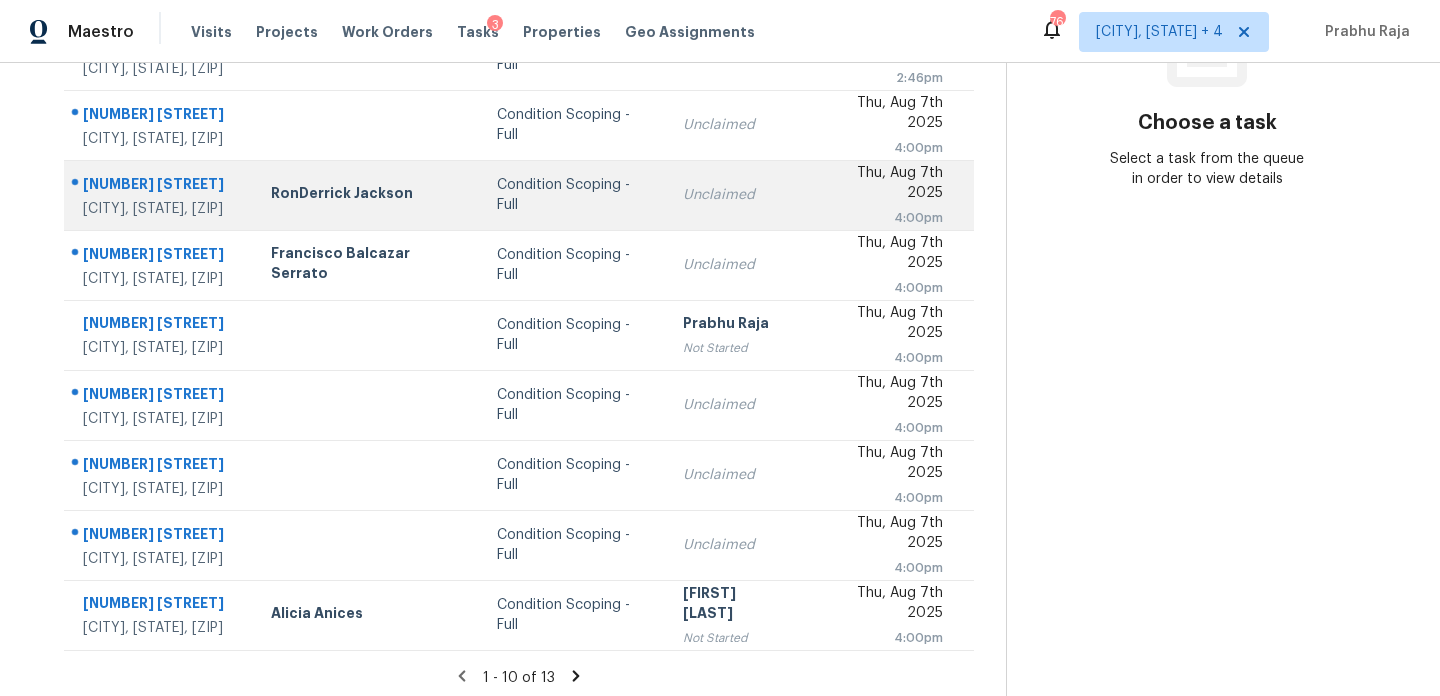 scroll, scrollTop: 345, scrollLeft: 0, axis: vertical 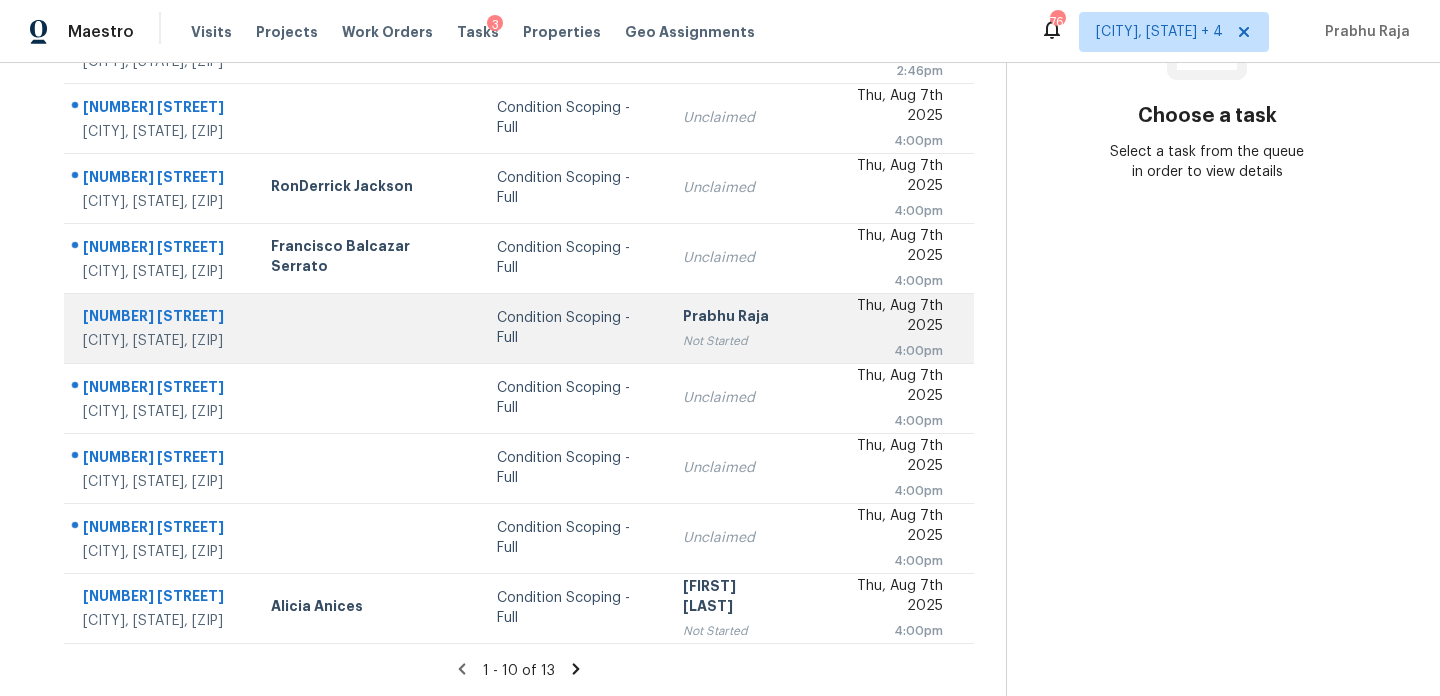 click on "[FIRST] [LAST] Not Started" at bounding box center [735, 328] 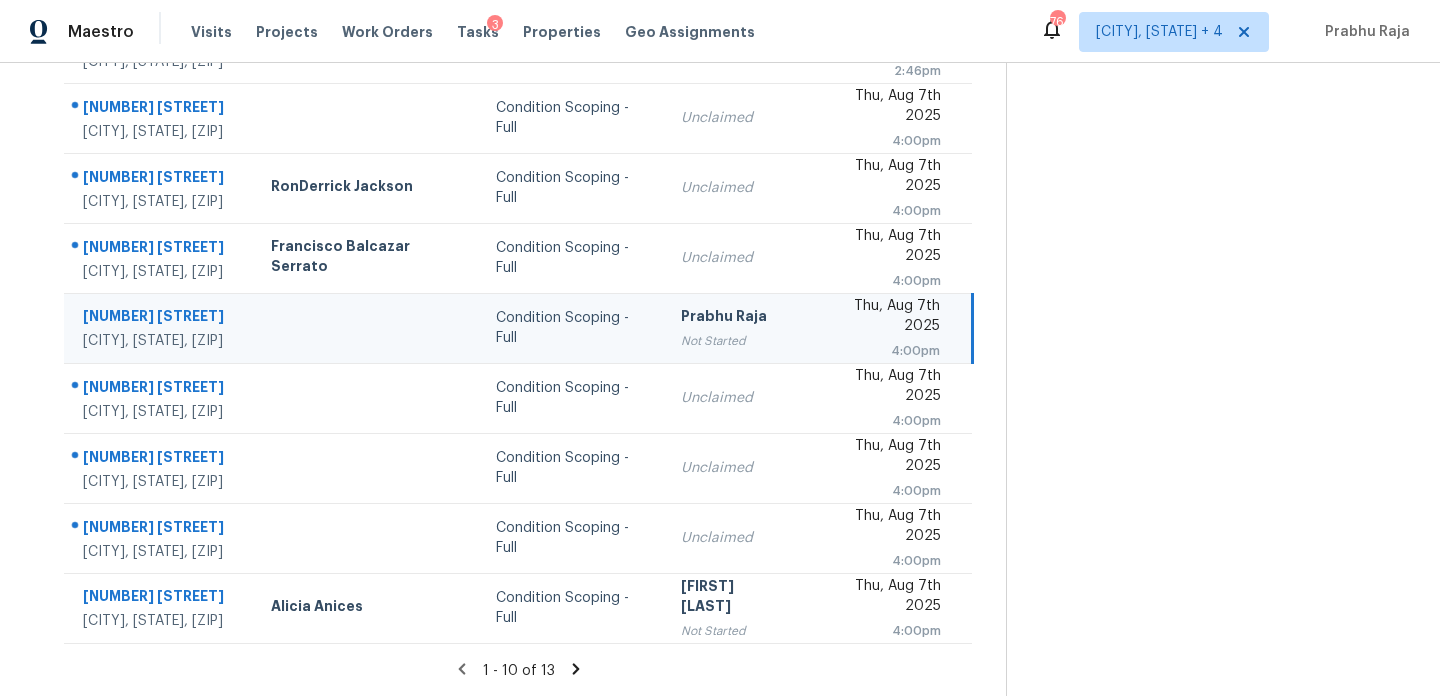 click 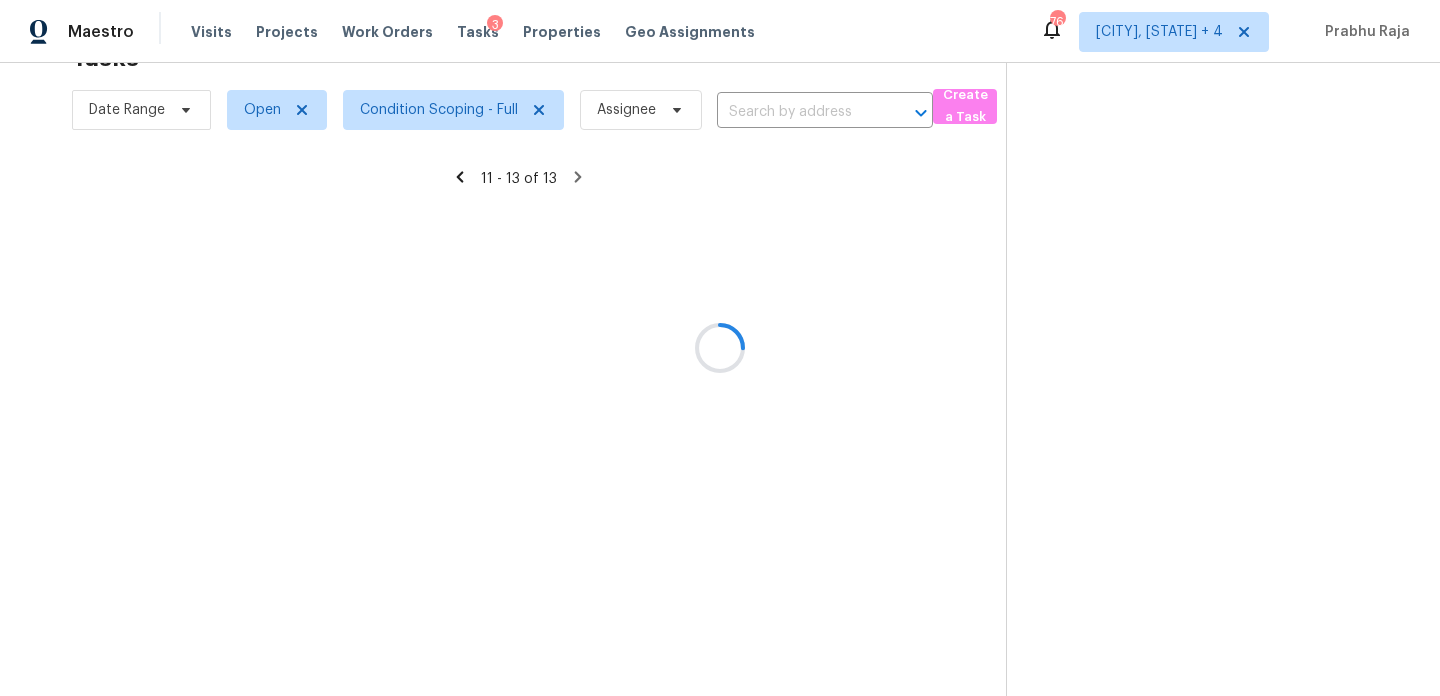 scroll, scrollTop: 63, scrollLeft: 0, axis: vertical 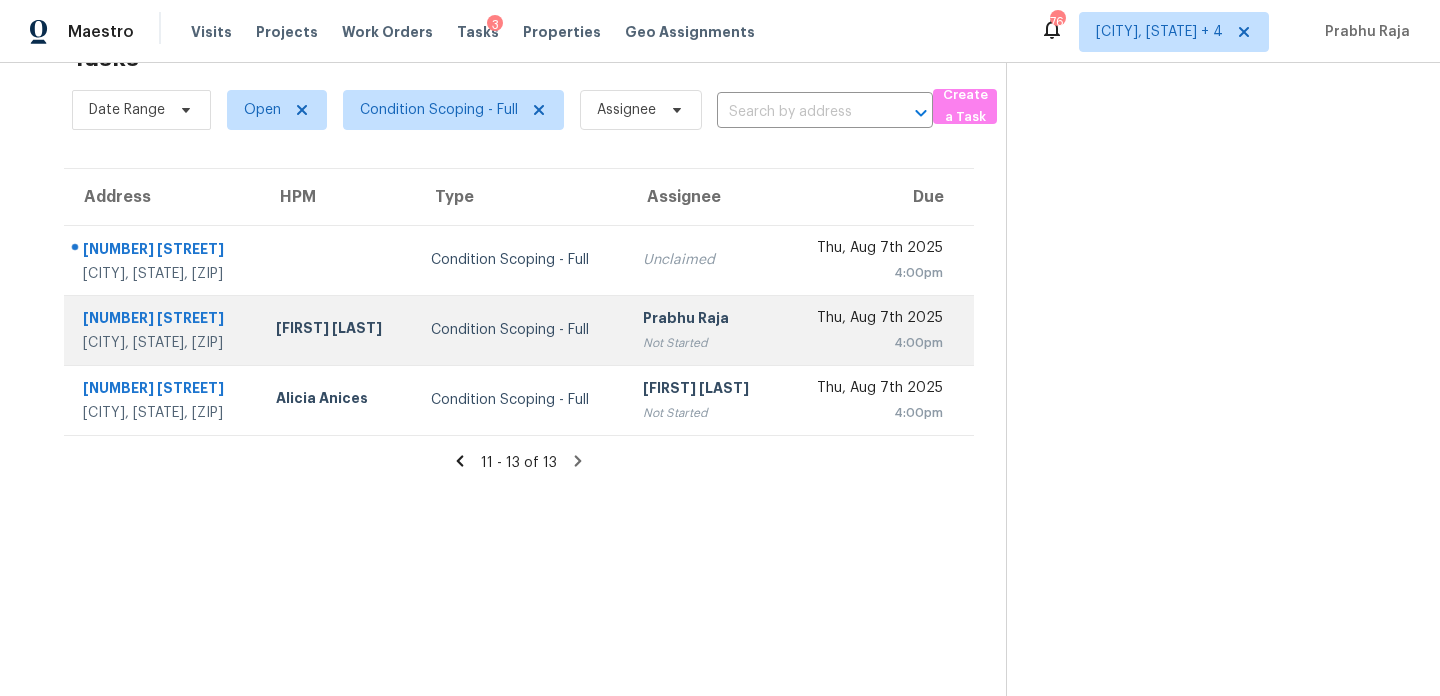 click on "4:00pm" at bounding box center [870, 343] 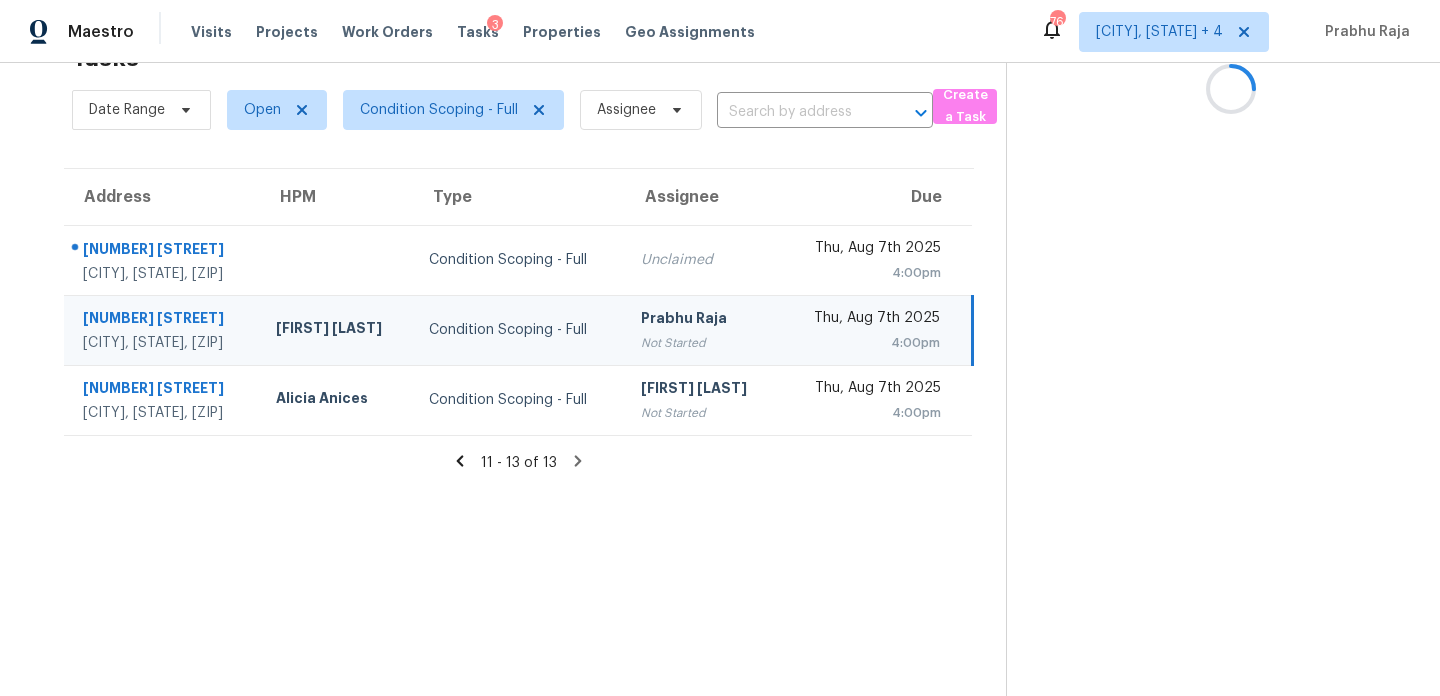click on "4:00pm" at bounding box center (867, 343) 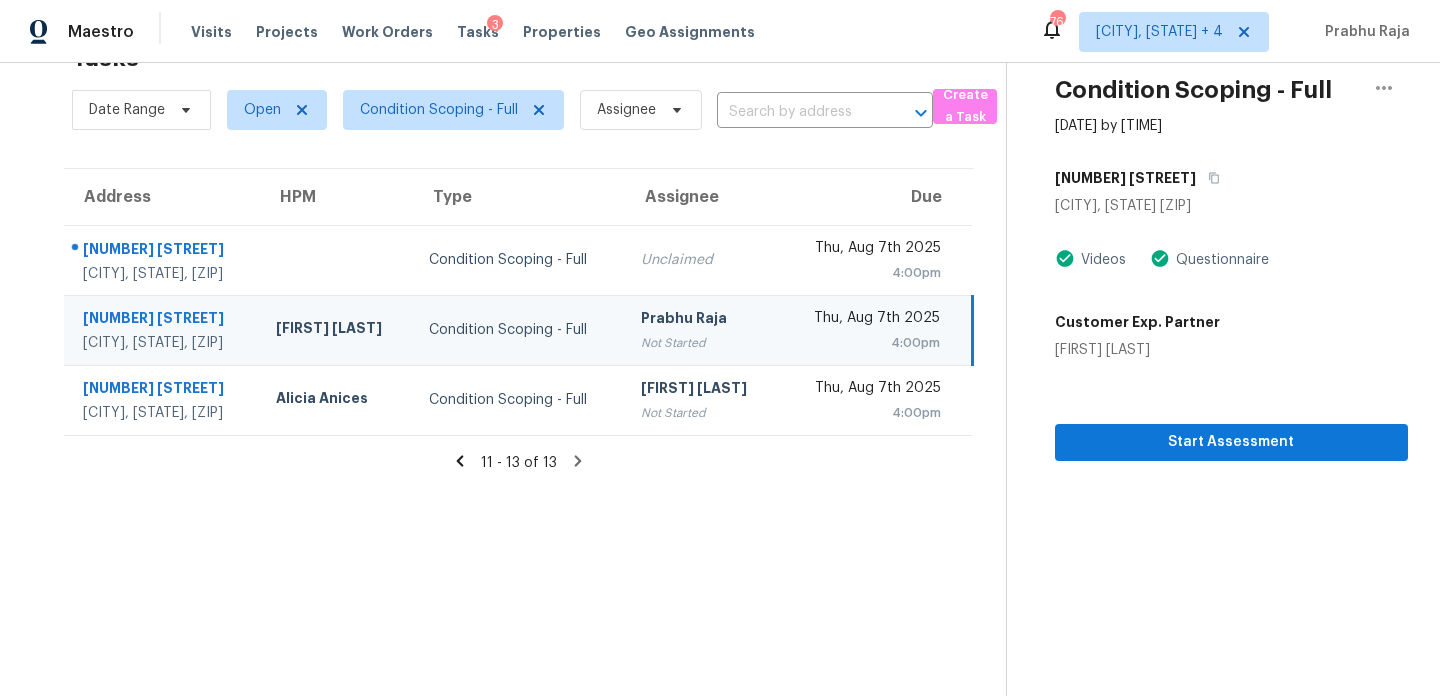 click on "[DATE] [TIME]" at bounding box center [875, 330] 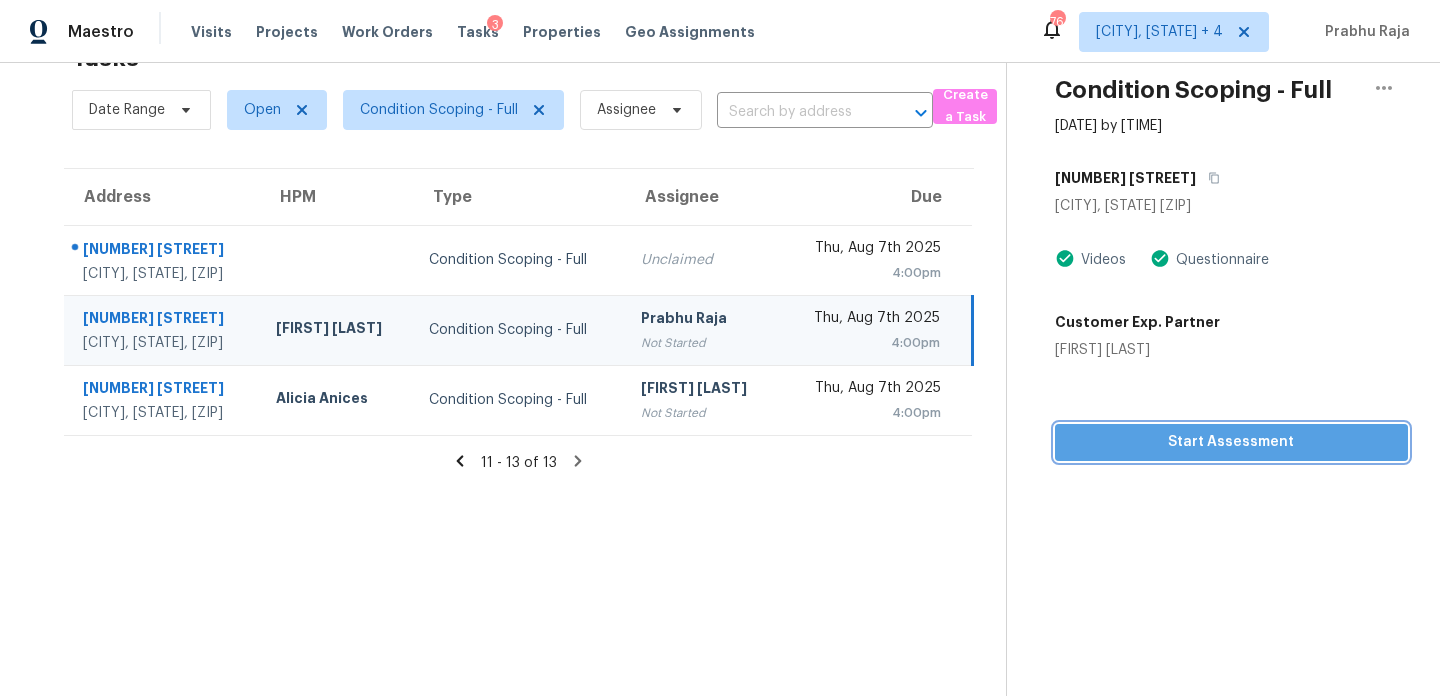click on "Start Assessment" at bounding box center [1231, 442] 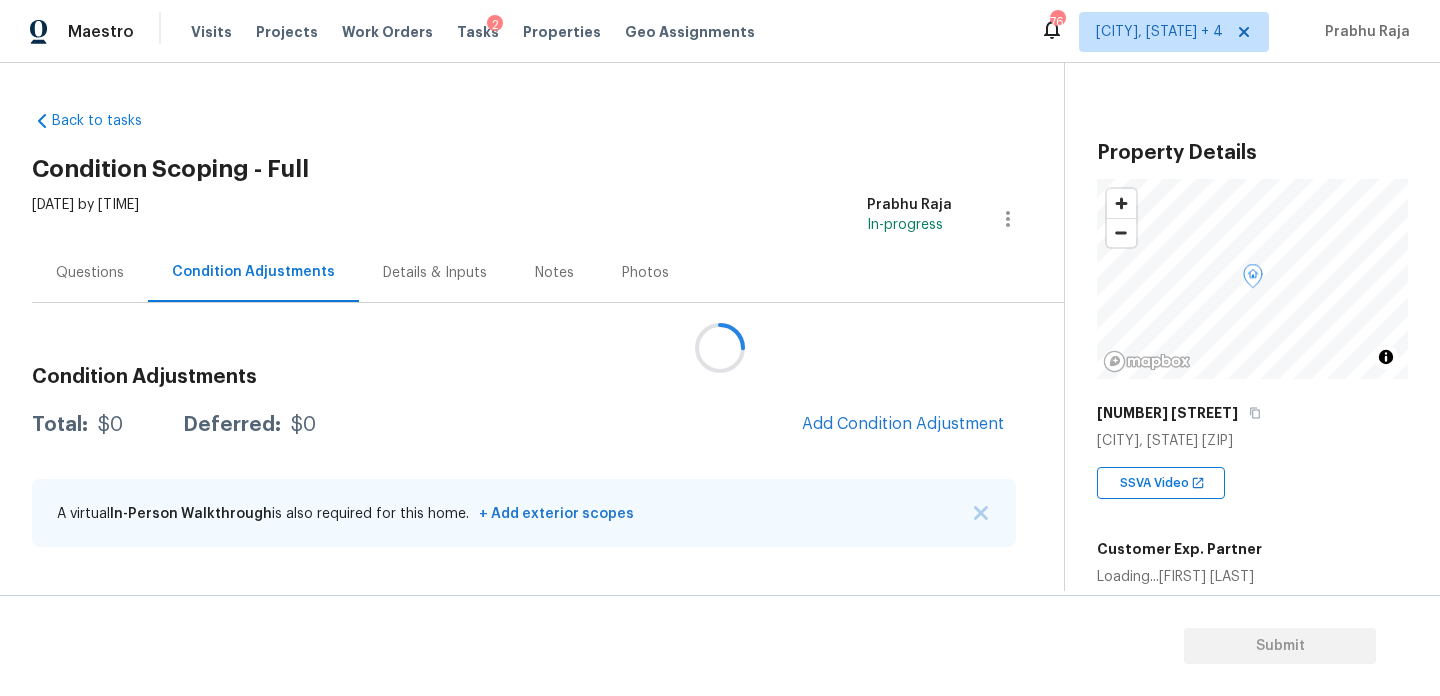 click at bounding box center [720, 348] 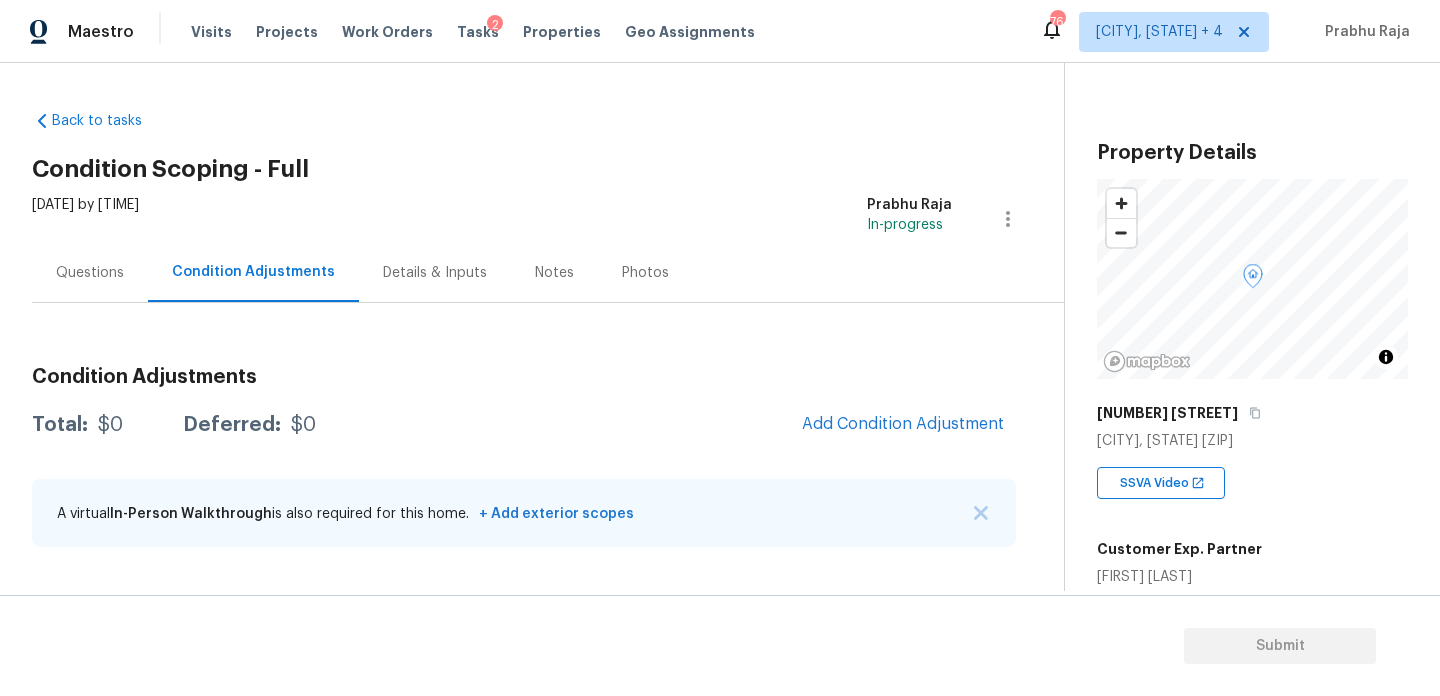 scroll, scrollTop: 316, scrollLeft: 0, axis: vertical 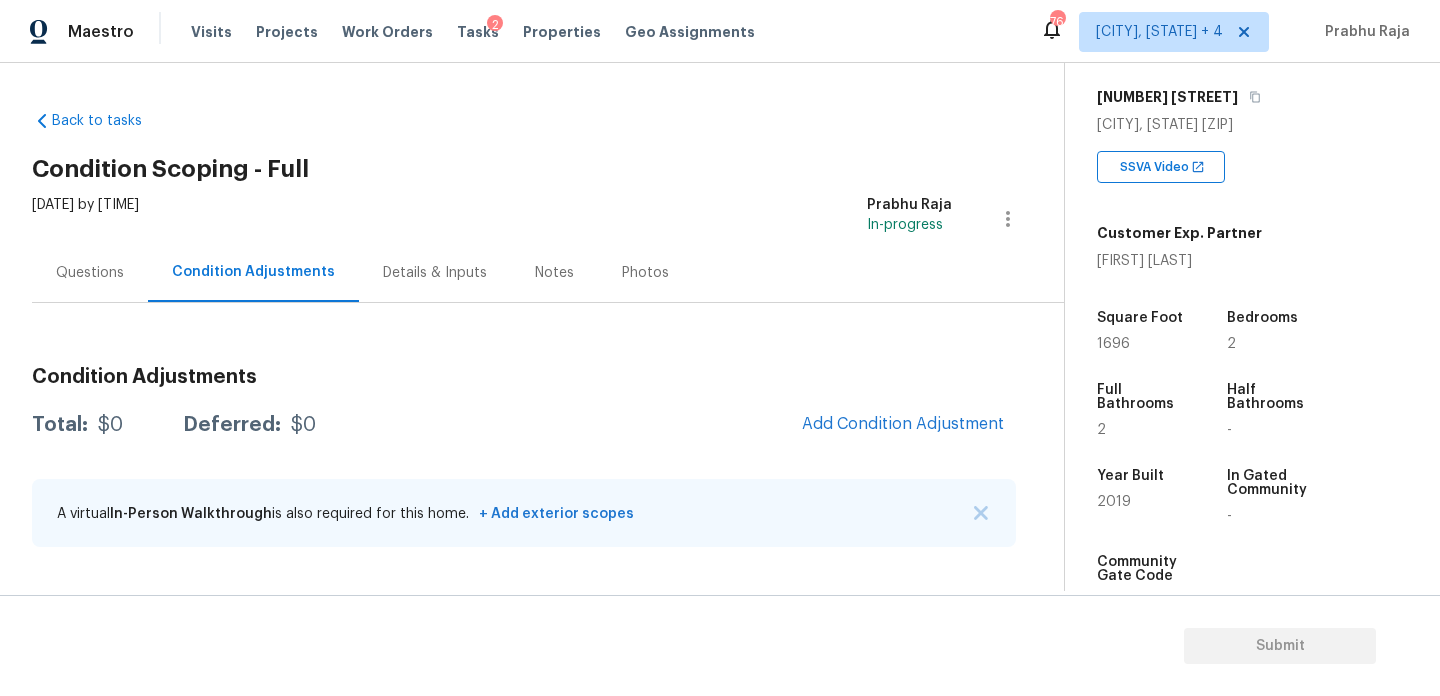 click on "1696" at bounding box center [1113, 344] 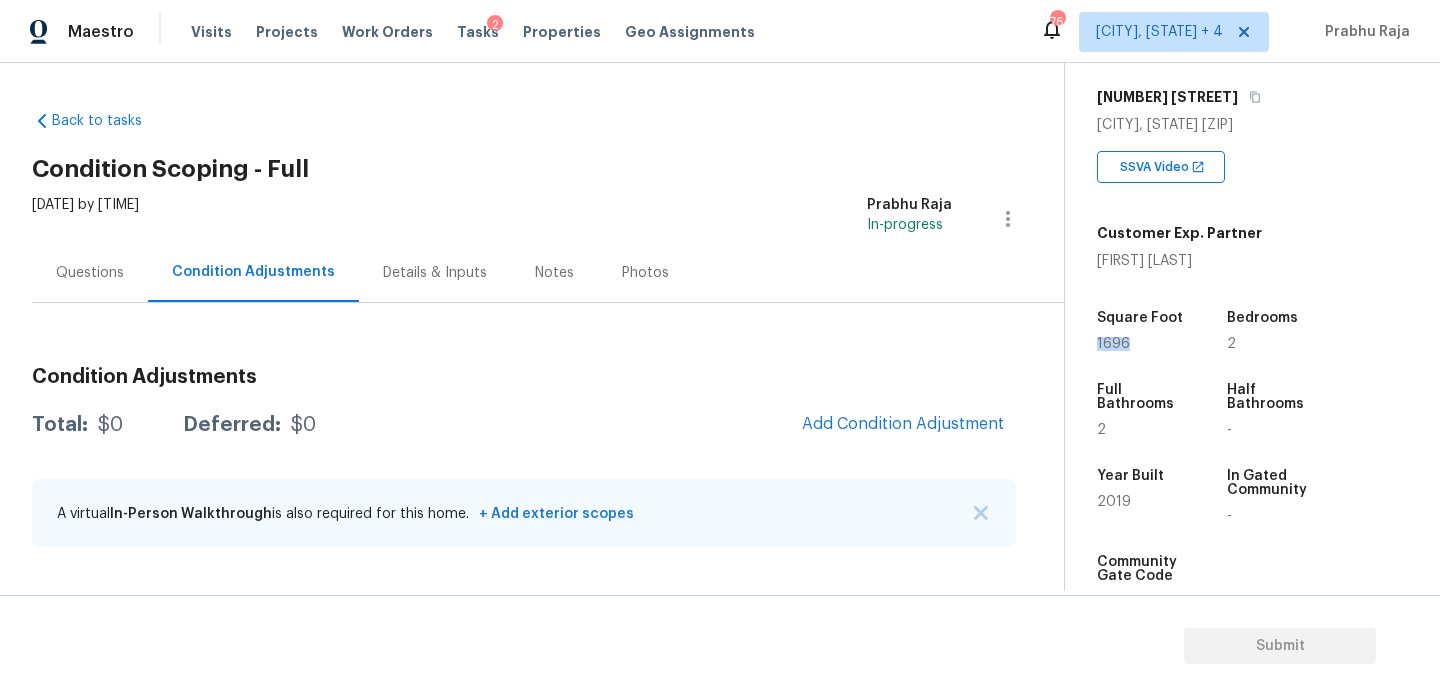 click on "1696" at bounding box center (1113, 344) 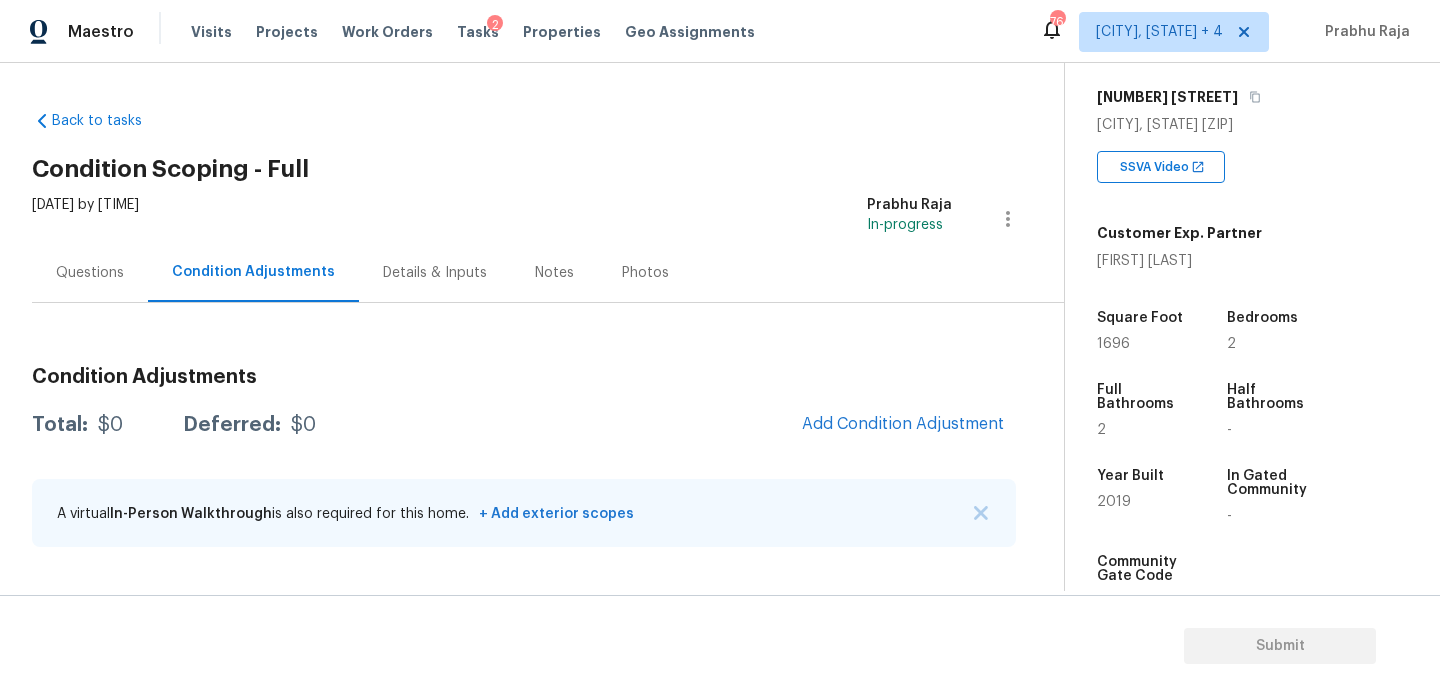 click on "Questions" at bounding box center (90, 273) 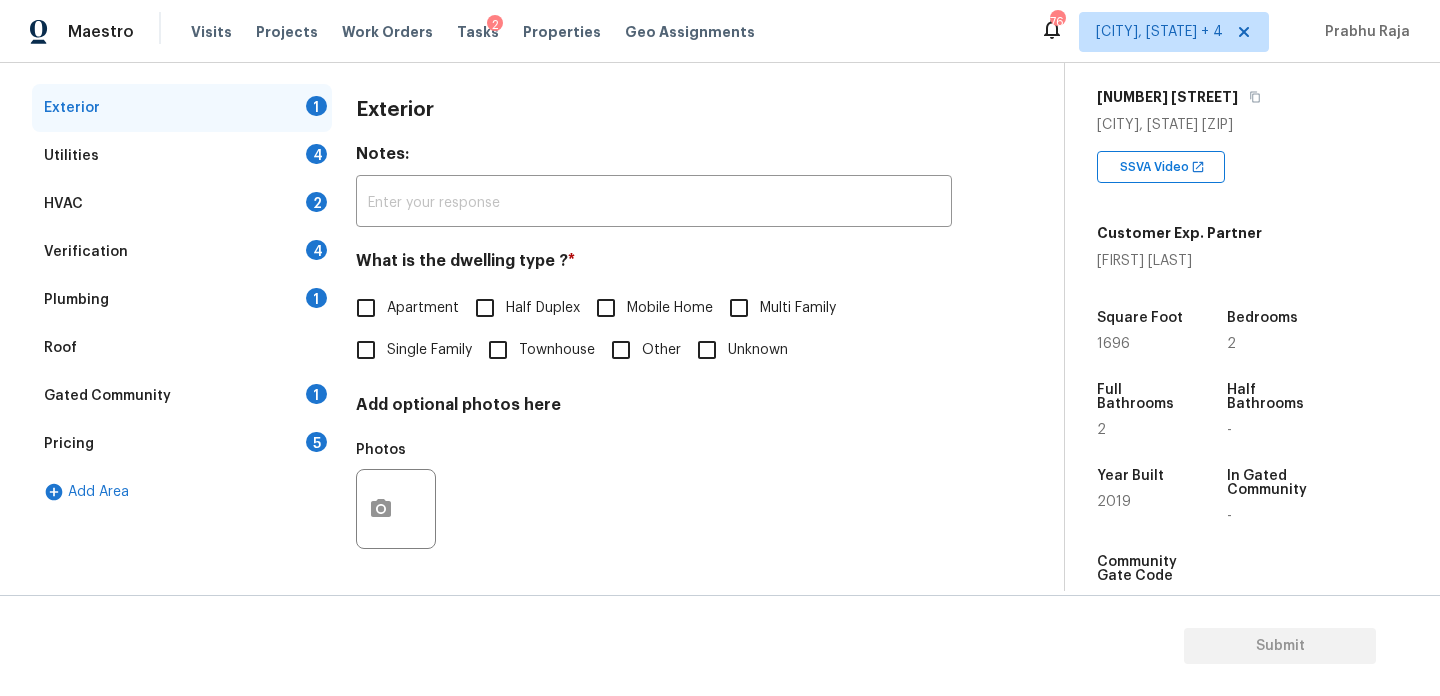 click on "Gated Community 1" at bounding box center (182, 396) 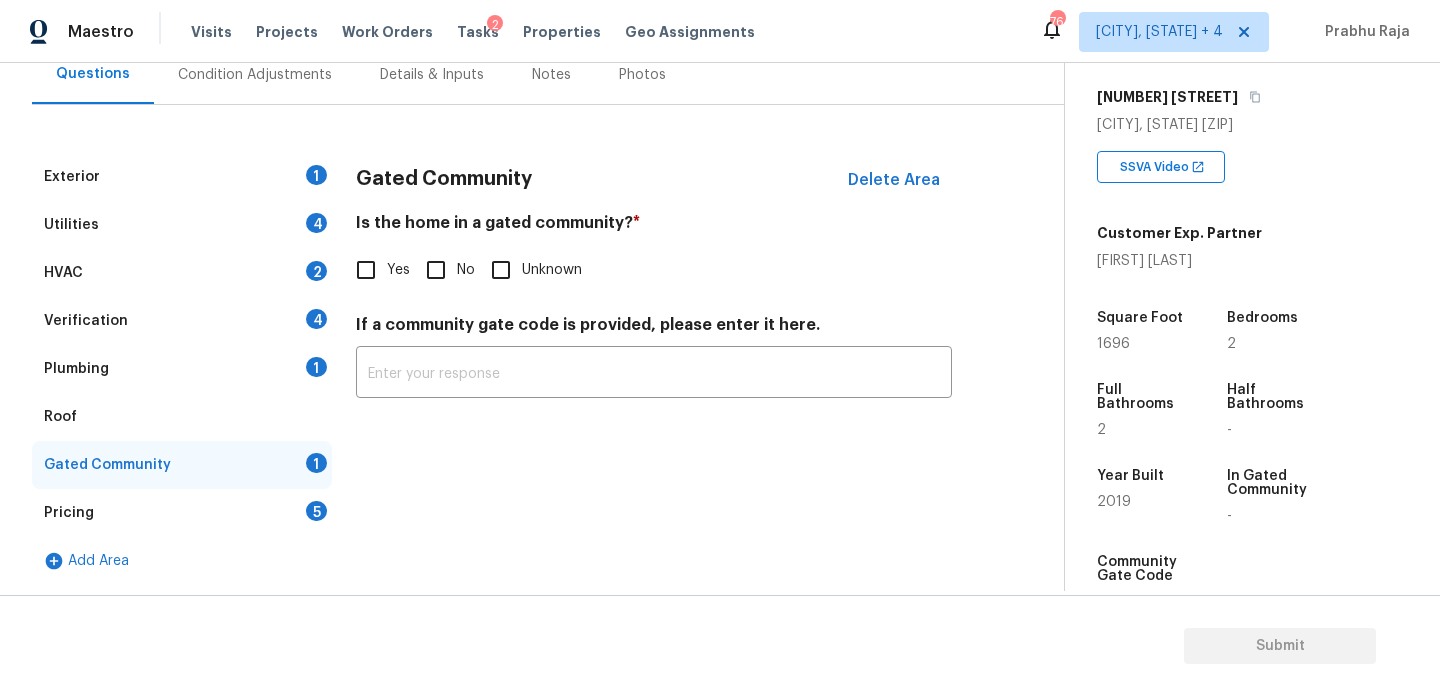 click on "Yes" at bounding box center (366, 270) 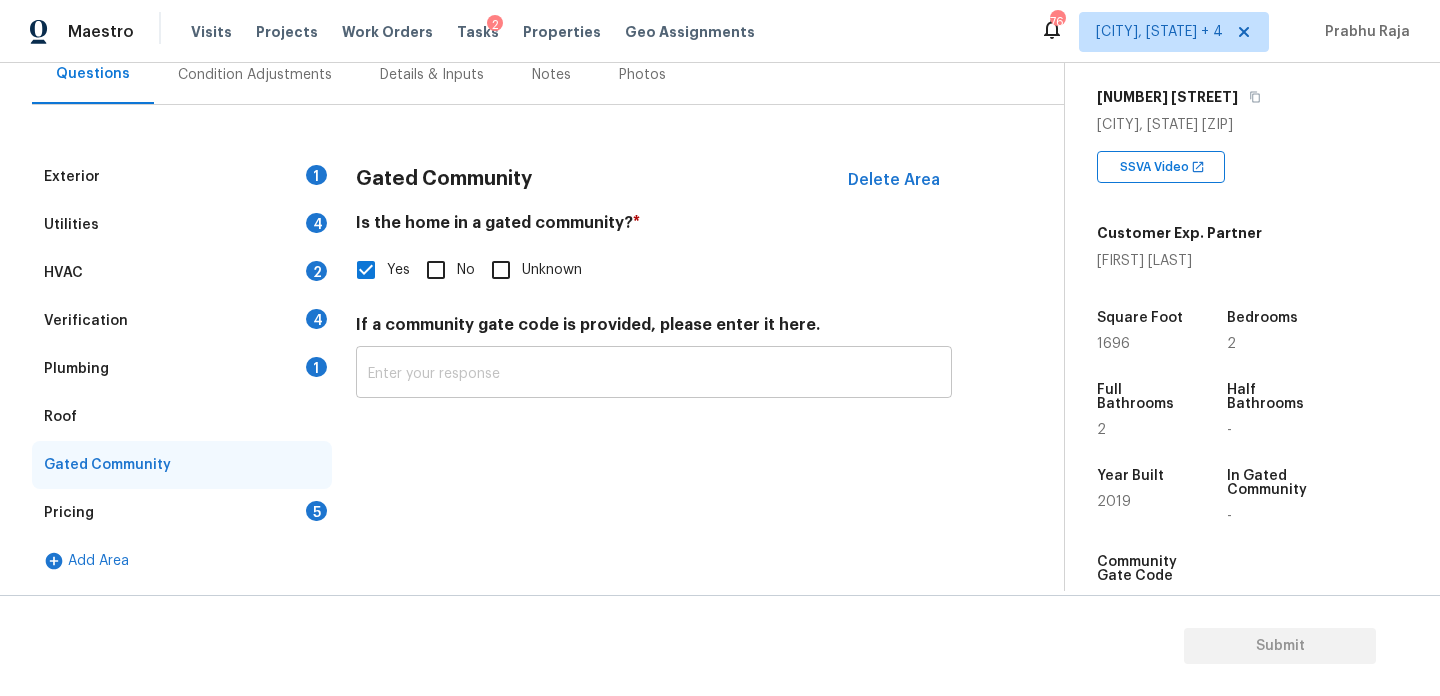 click at bounding box center [654, 374] 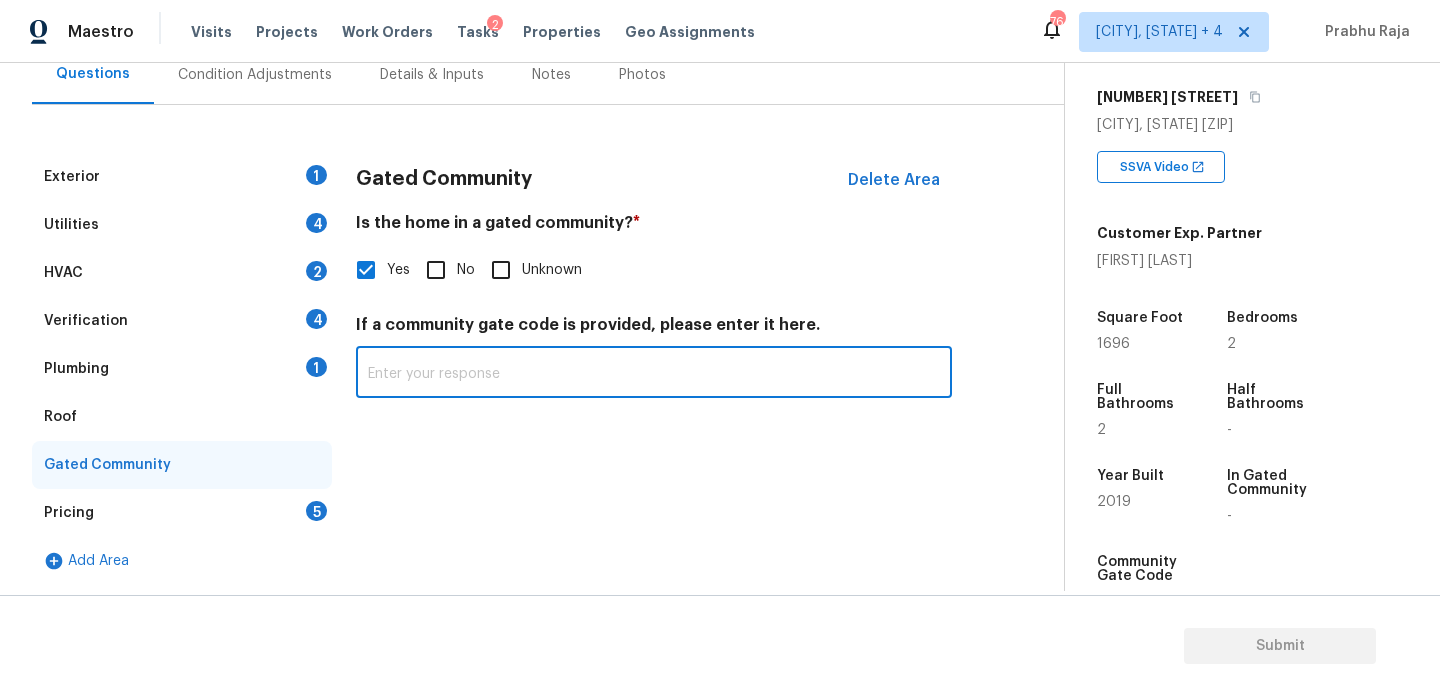 paste on "9150" 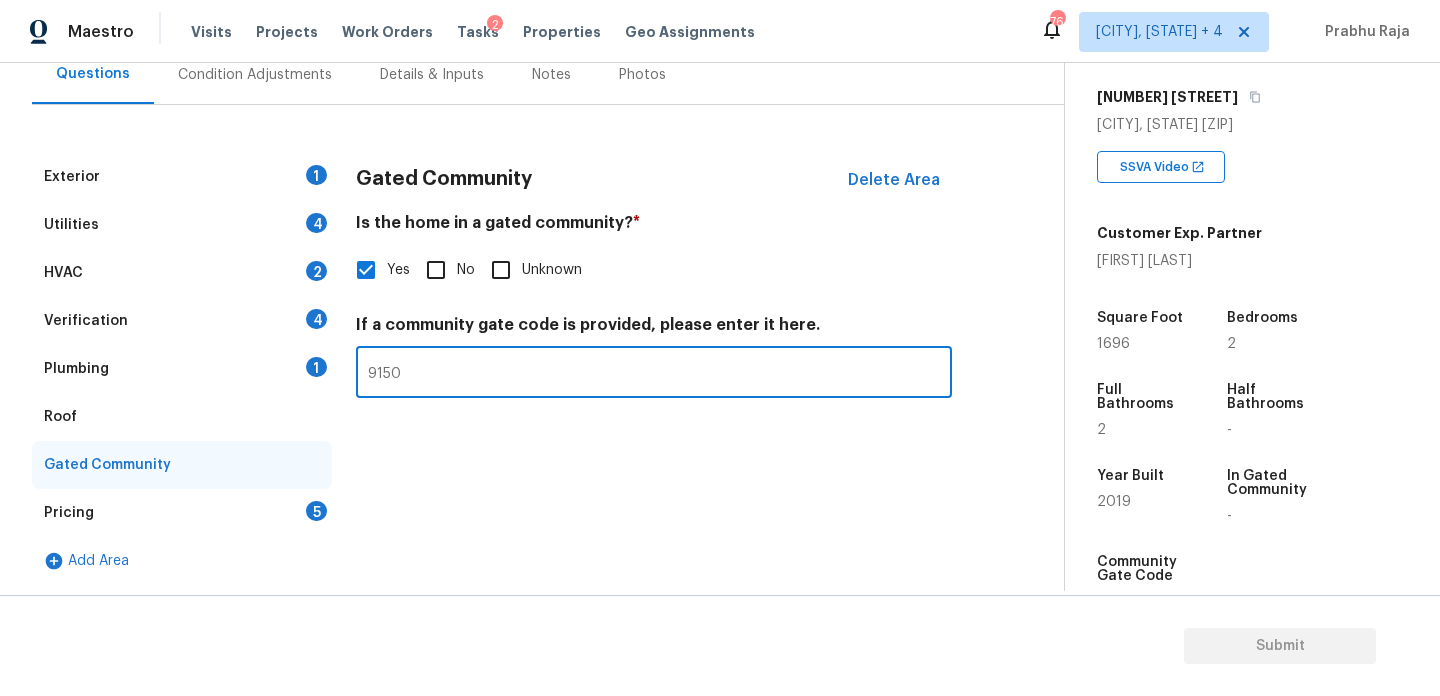 type on "9150" 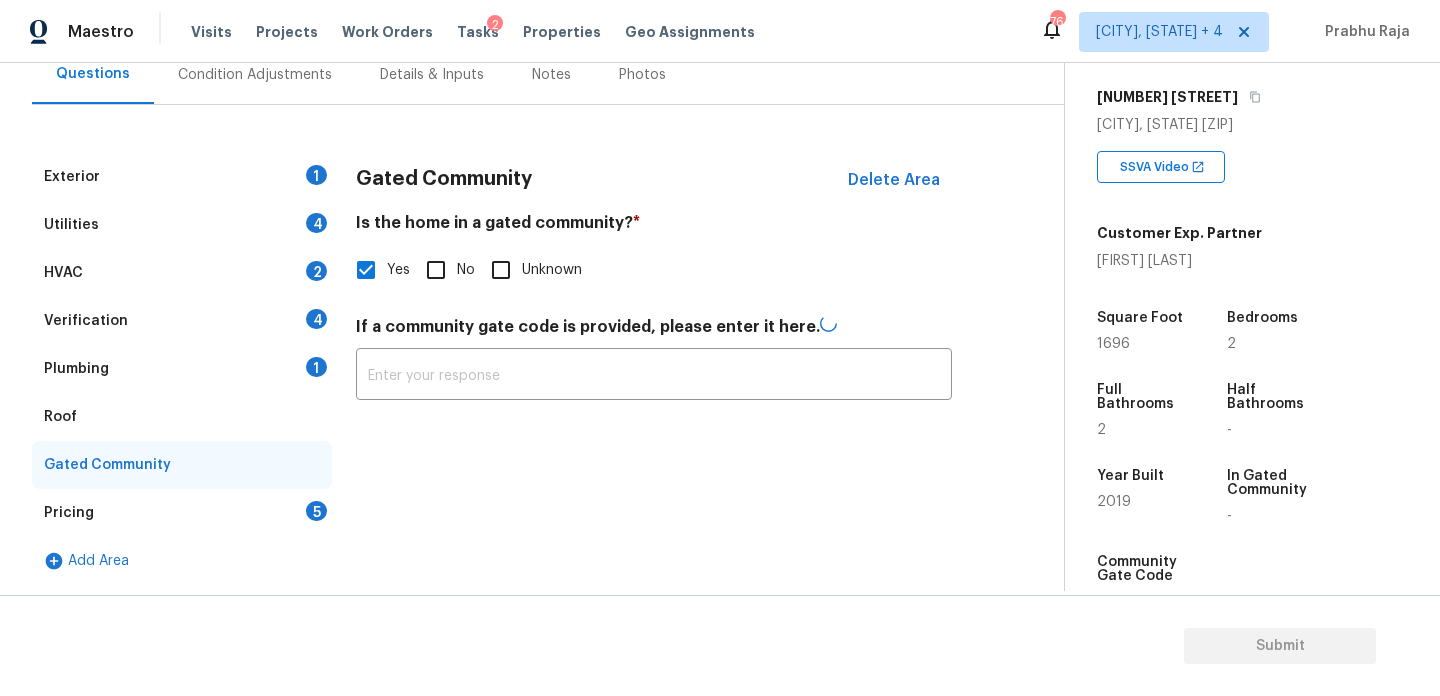 type on "9150" 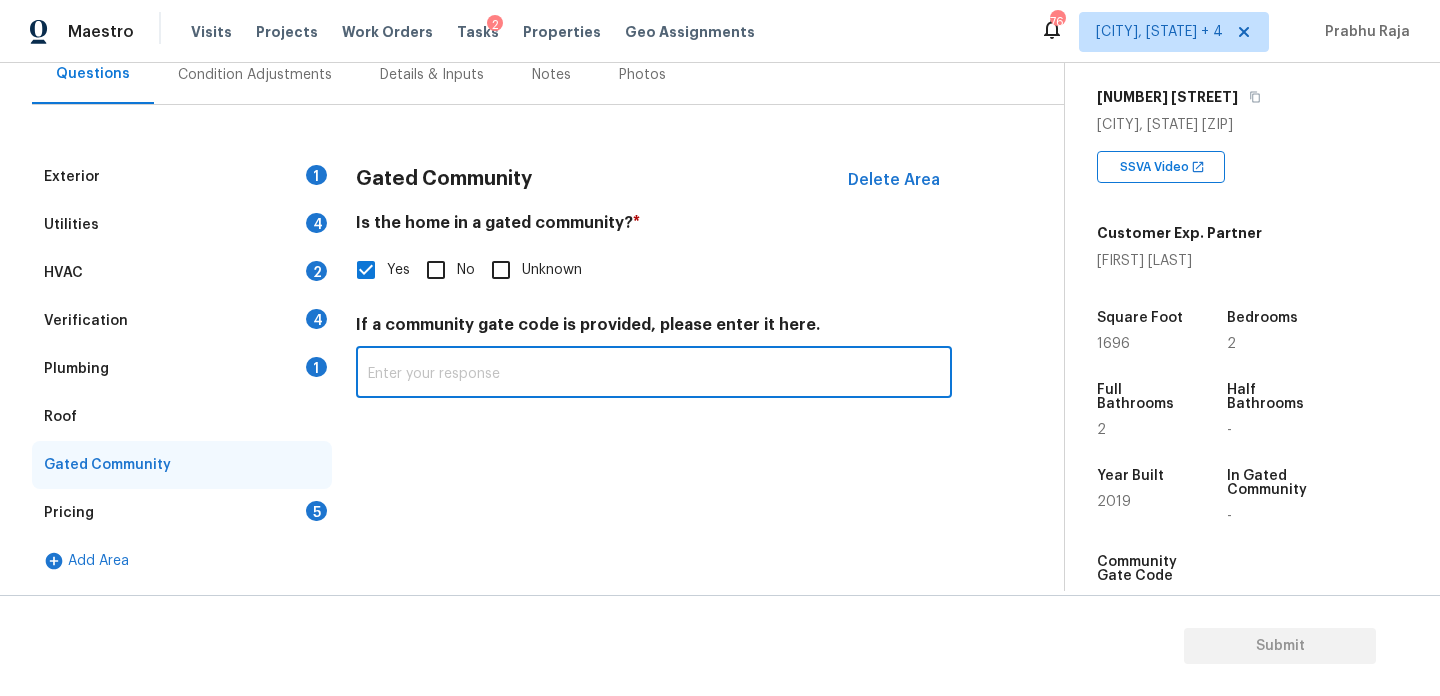 click on "Yes No Unknown" at bounding box center (654, 270) 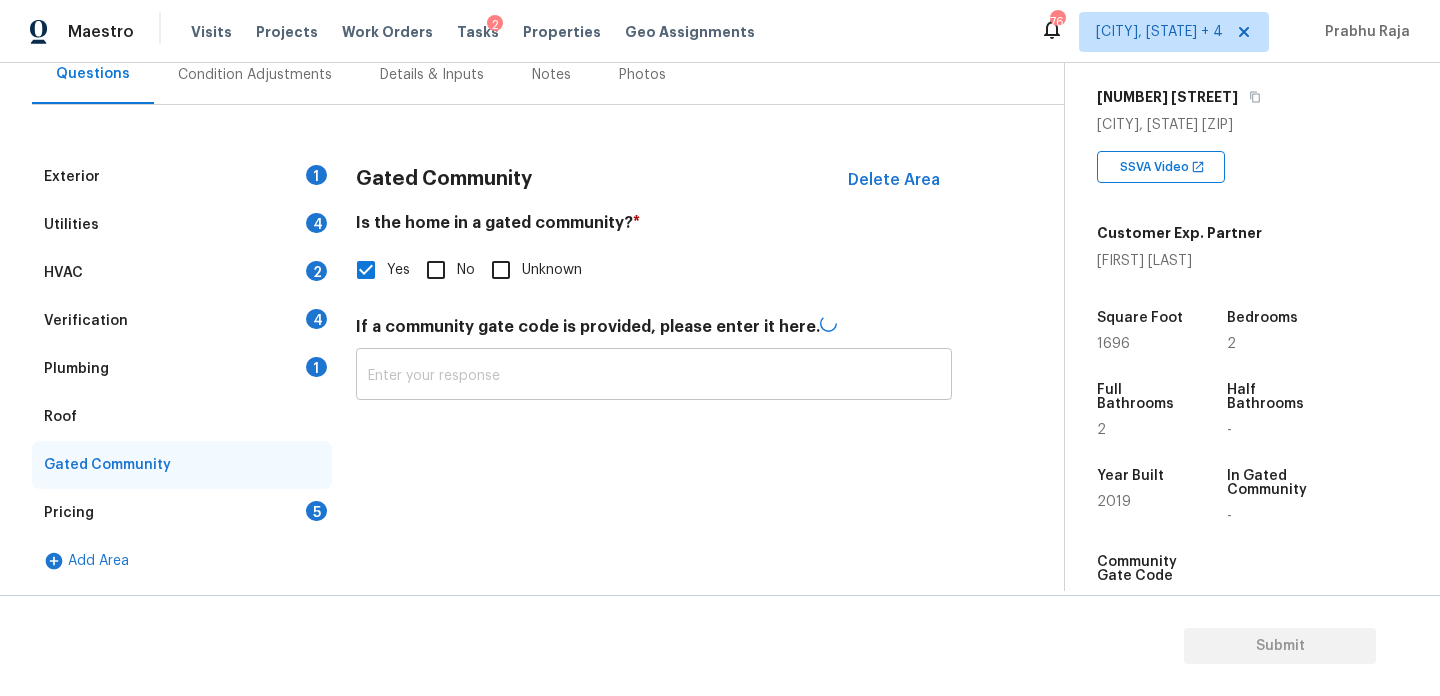 type on "9150" 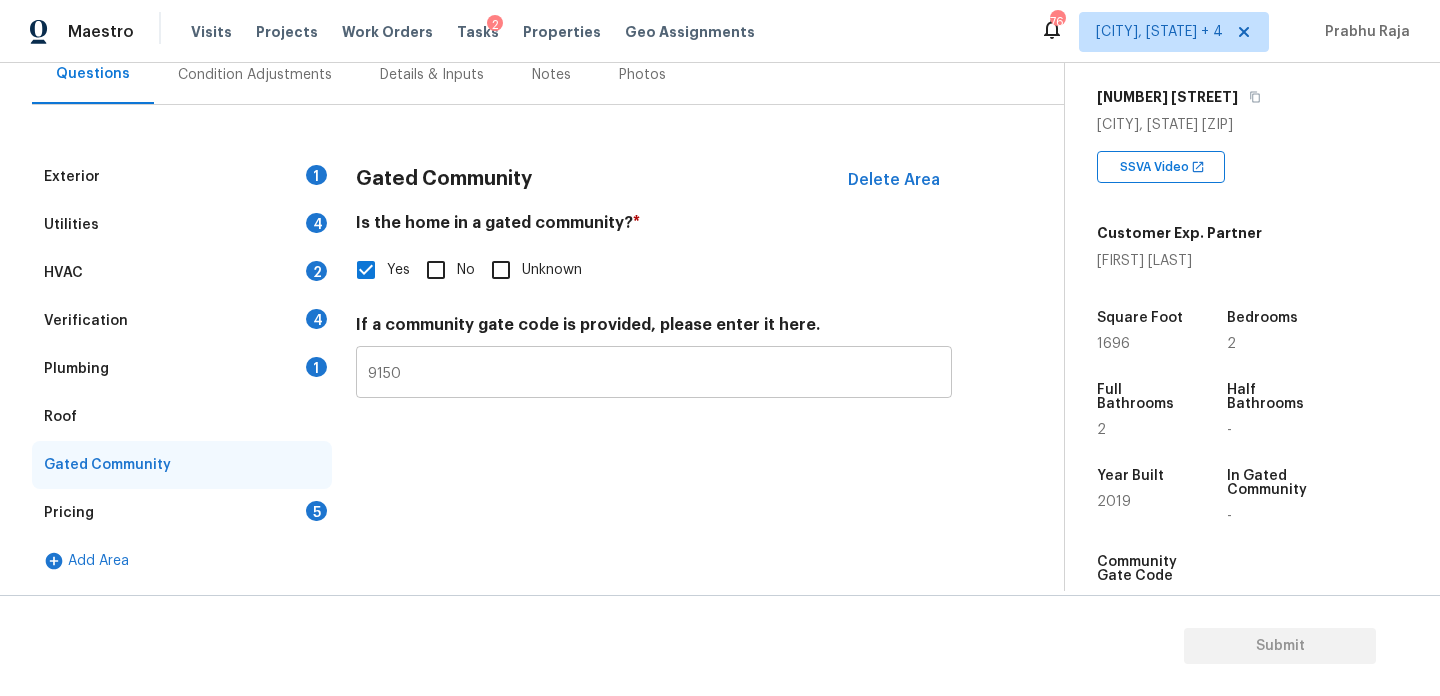 click on "9150" at bounding box center [654, 374] 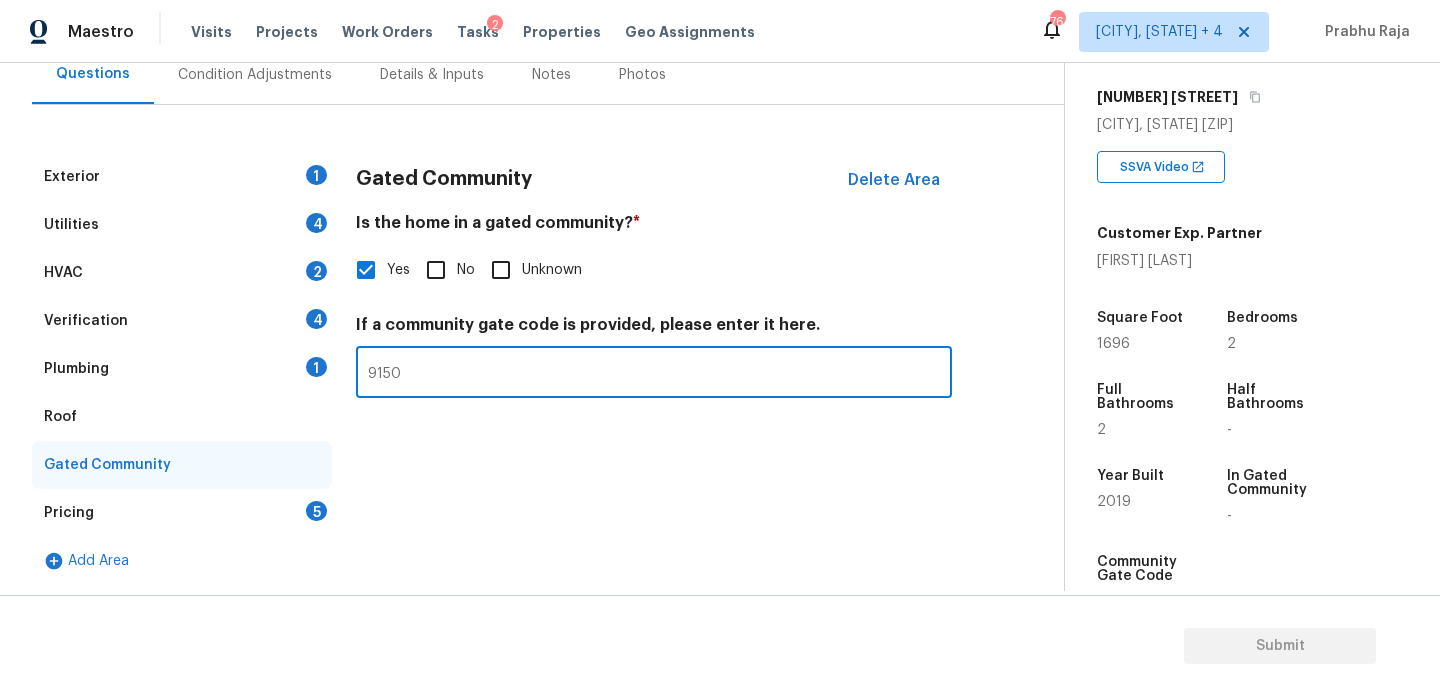 click on "Condition Adjustments" at bounding box center (255, 74) 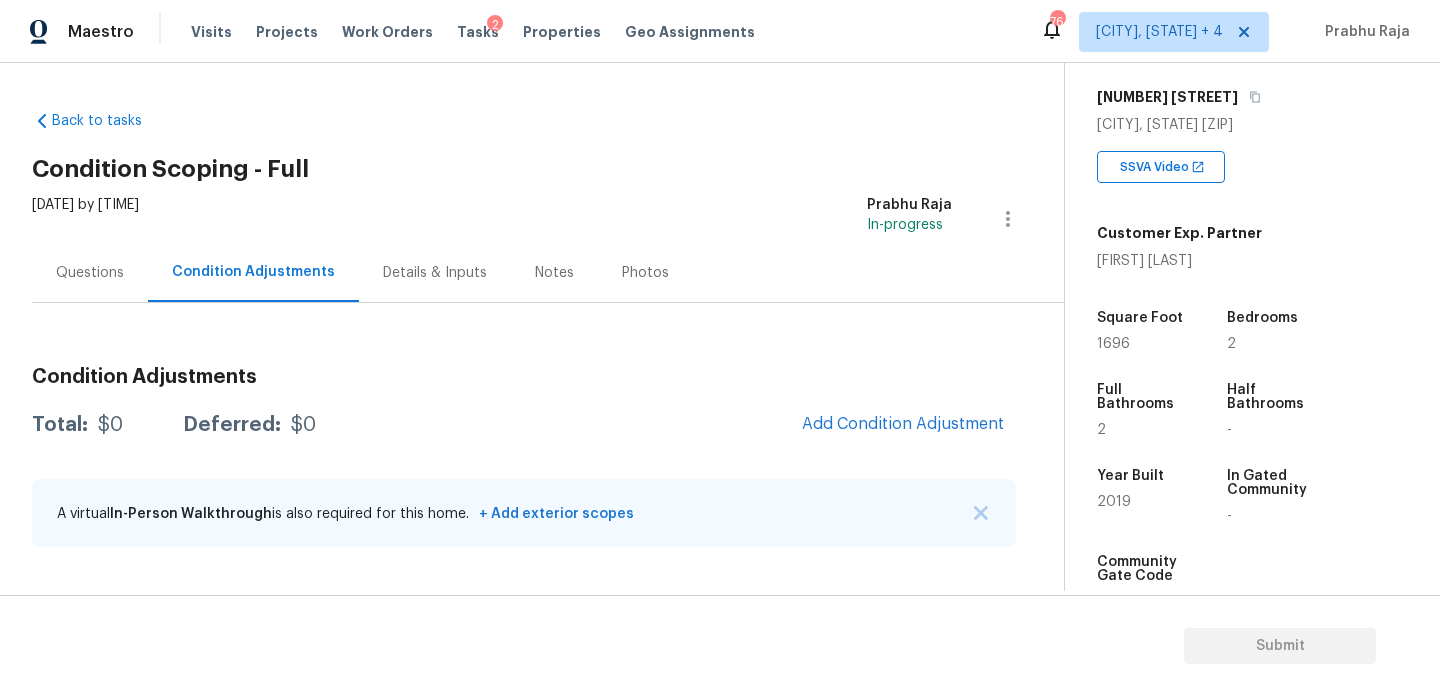 scroll, scrollTop: 0, scrollLeft: 0, axis: both 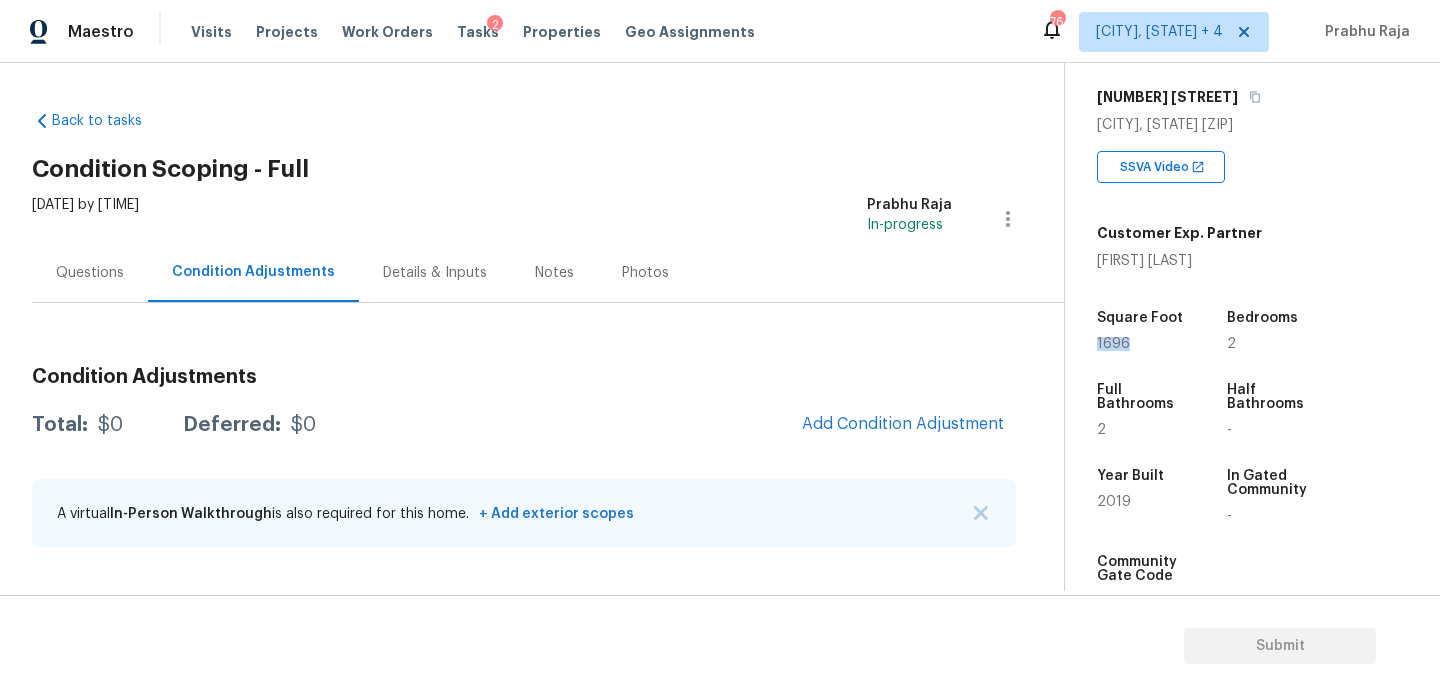copy on "1696" 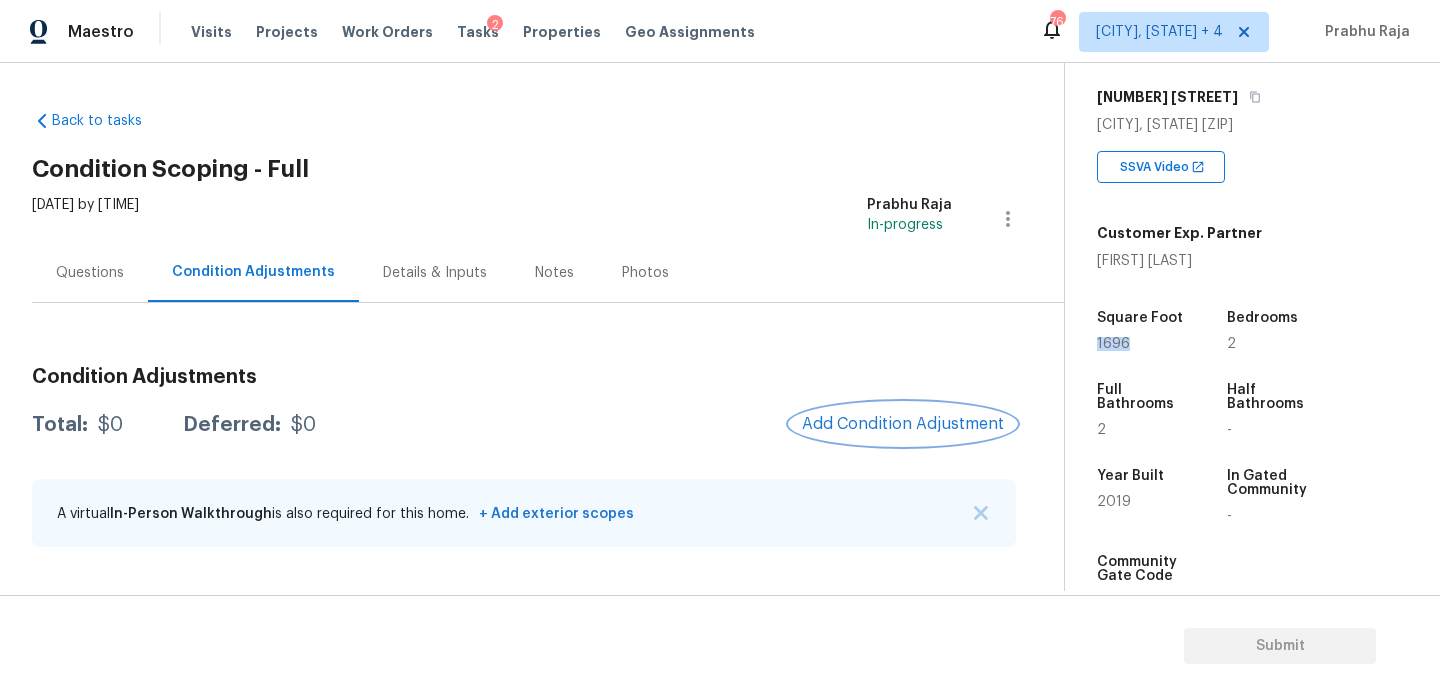 click on "Add Condition Adjustment" at bounding box center [903, 424] 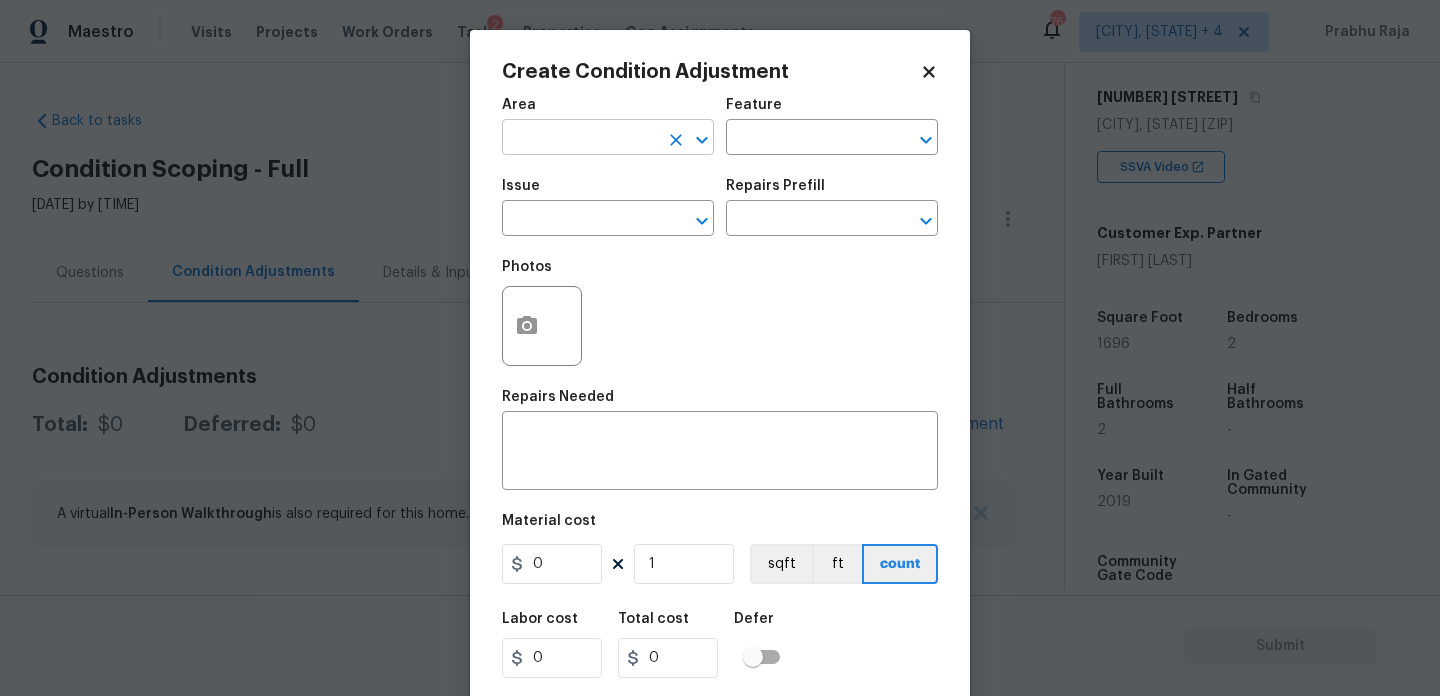 click at bounding box center [580, 139] 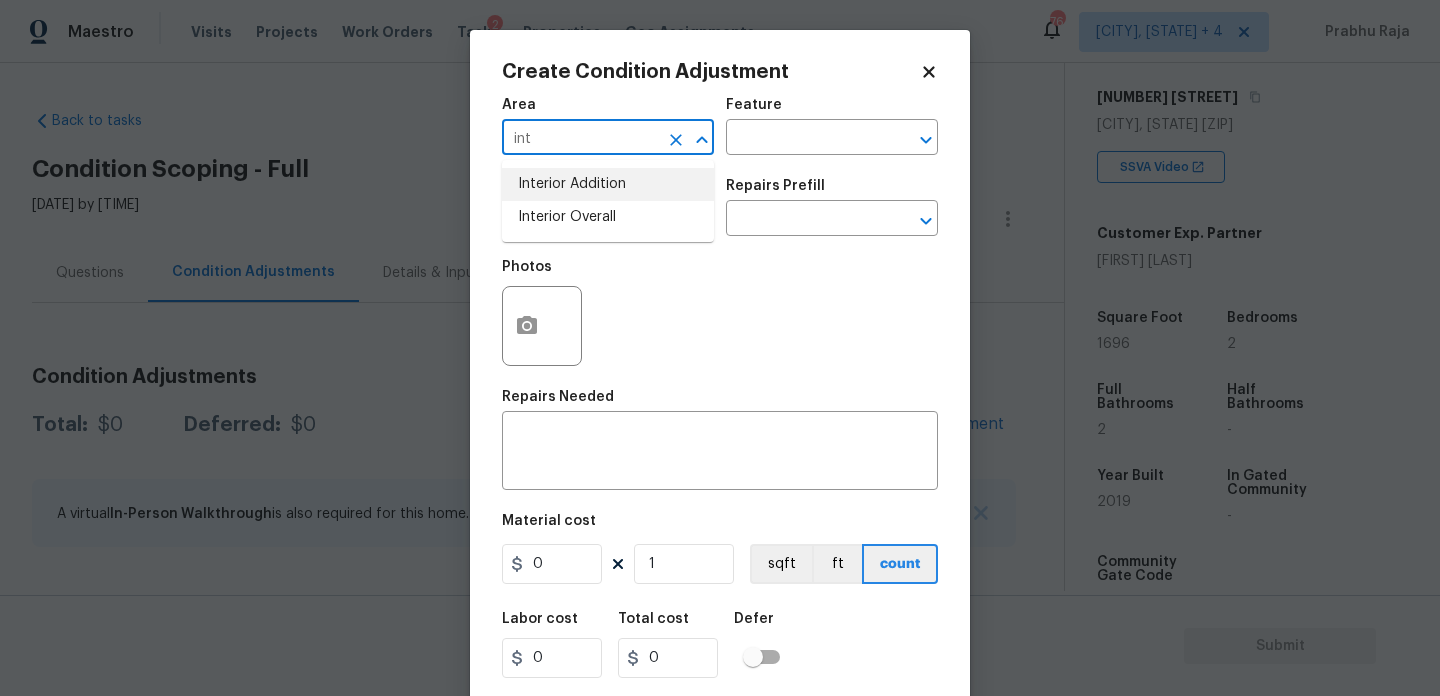 click on "Interior Overall" at bounding box center [608, 217] 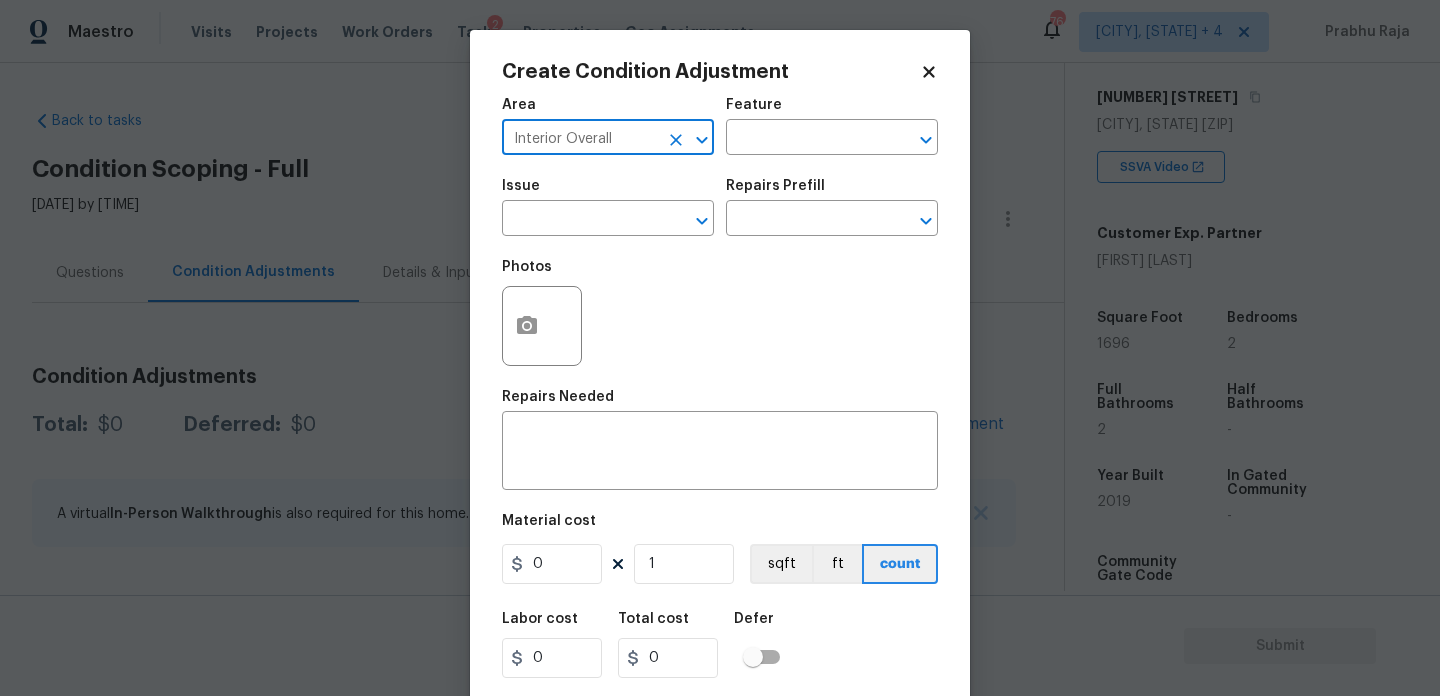 type on "Interior Overall" 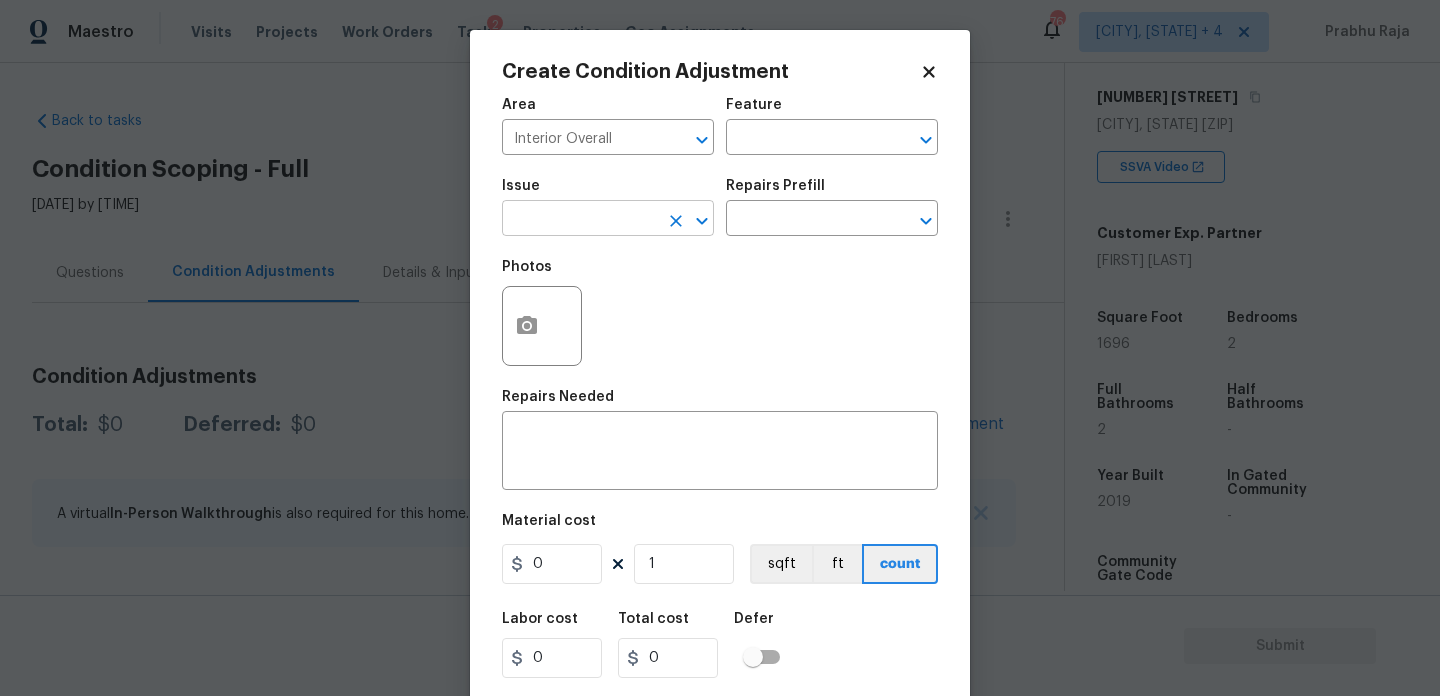 click at bounding box center (580, 220) 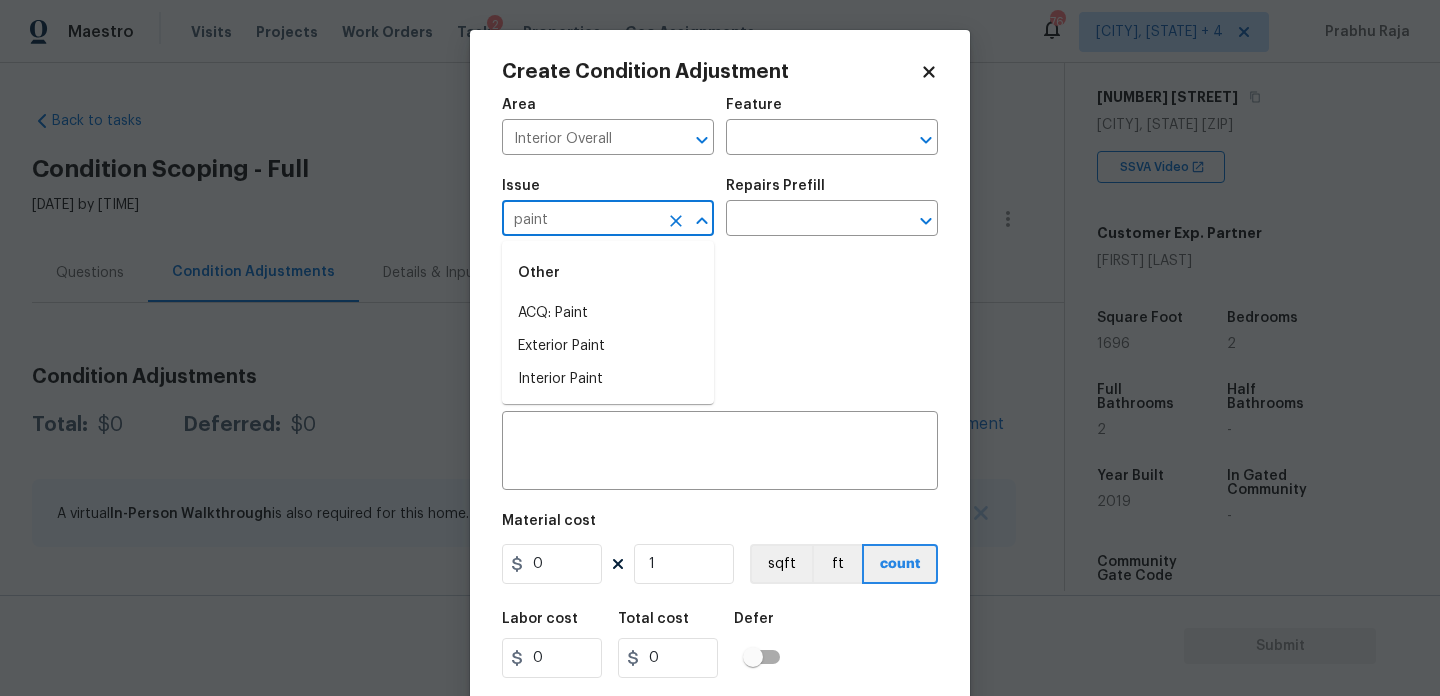 click on "ACQ: Paint" at bounding box center (608, 313) 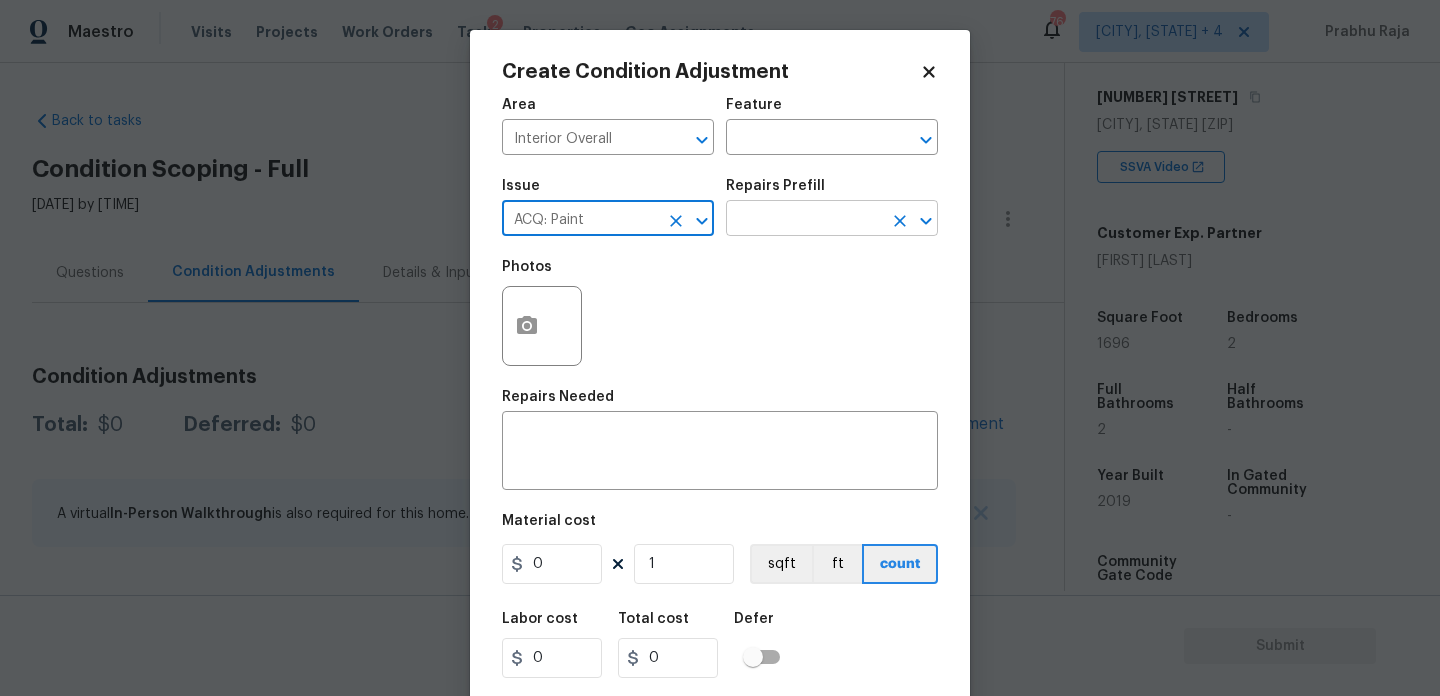 type on "ACQ: Paint" 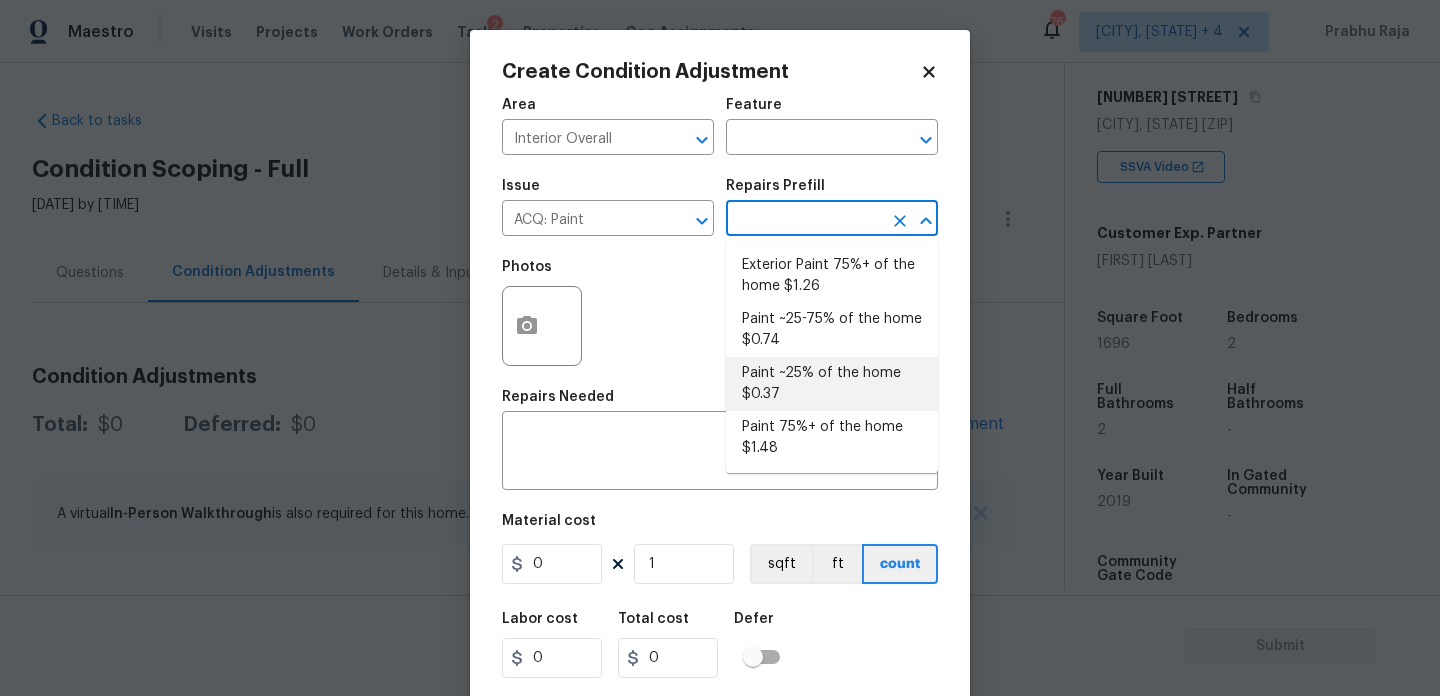 click on "Paint ~25% of the home $0.37" at bounding box center (832, 384) 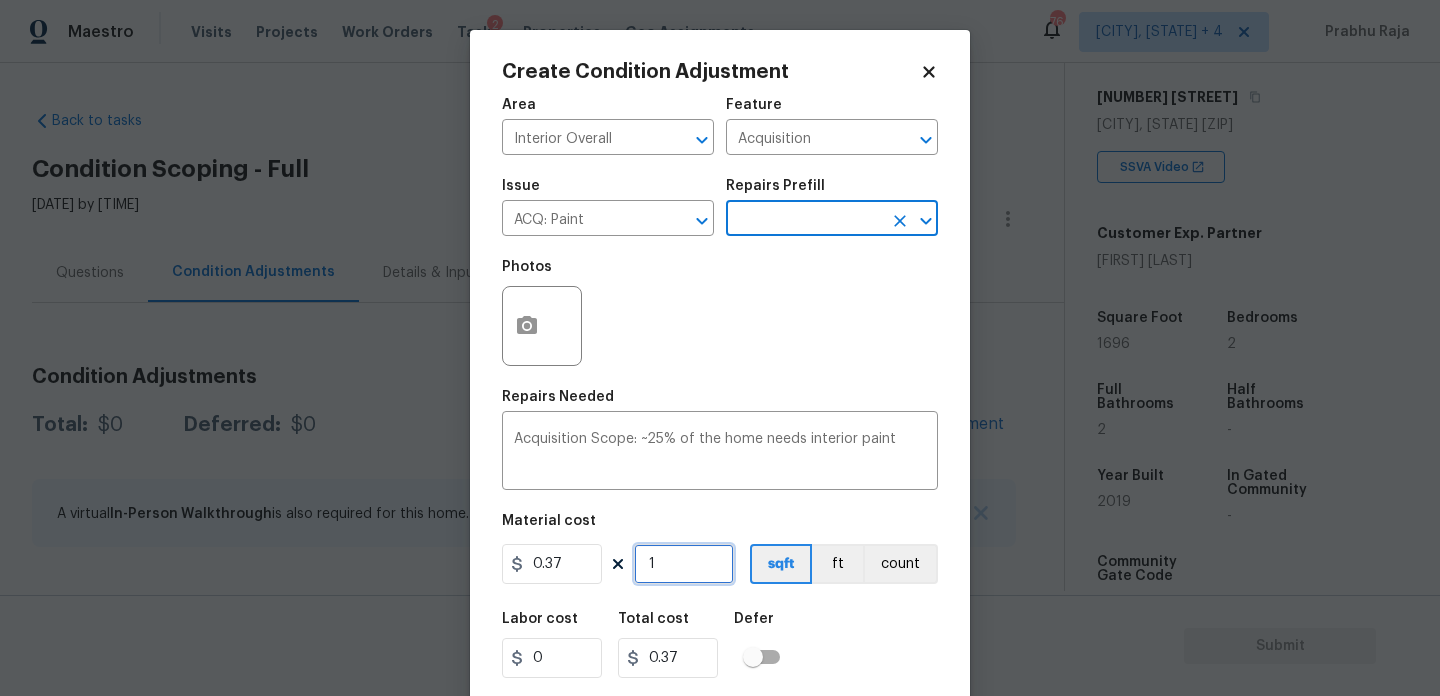 click on "1" at bounding box center [684, 564] 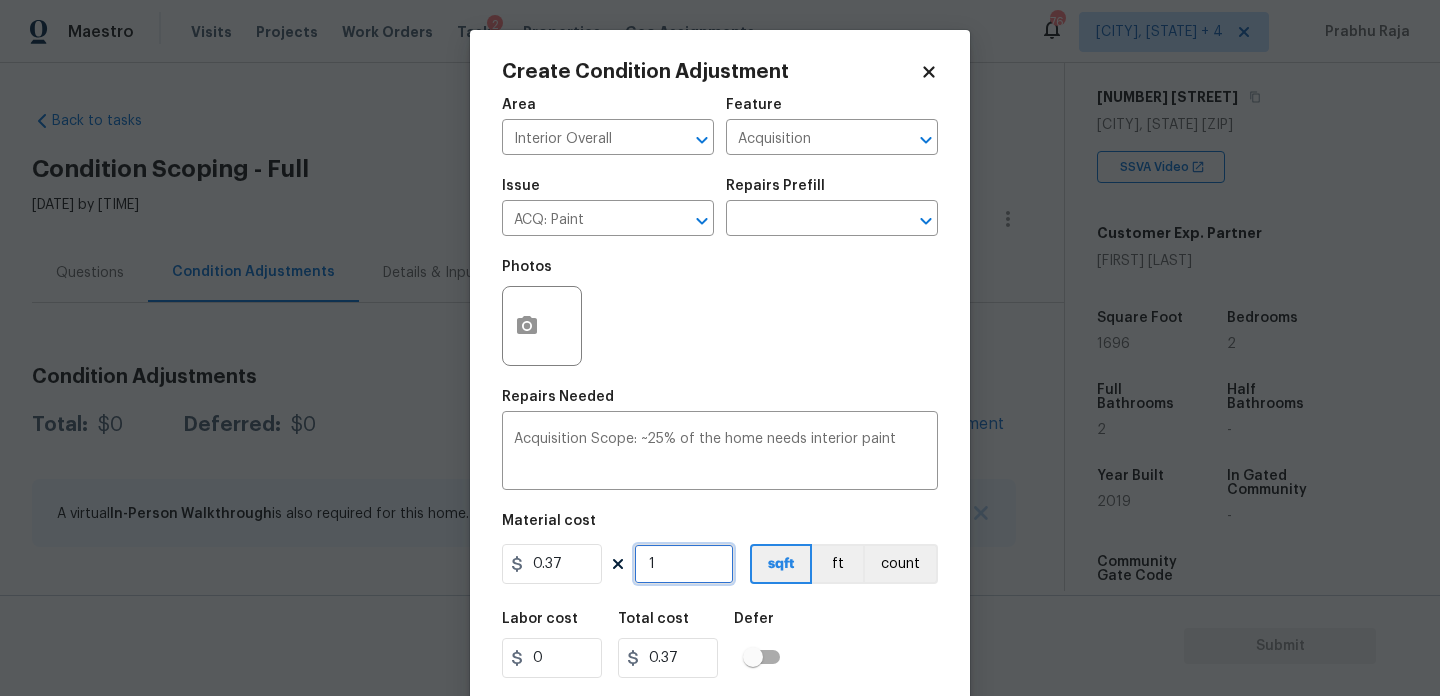 type on "0" 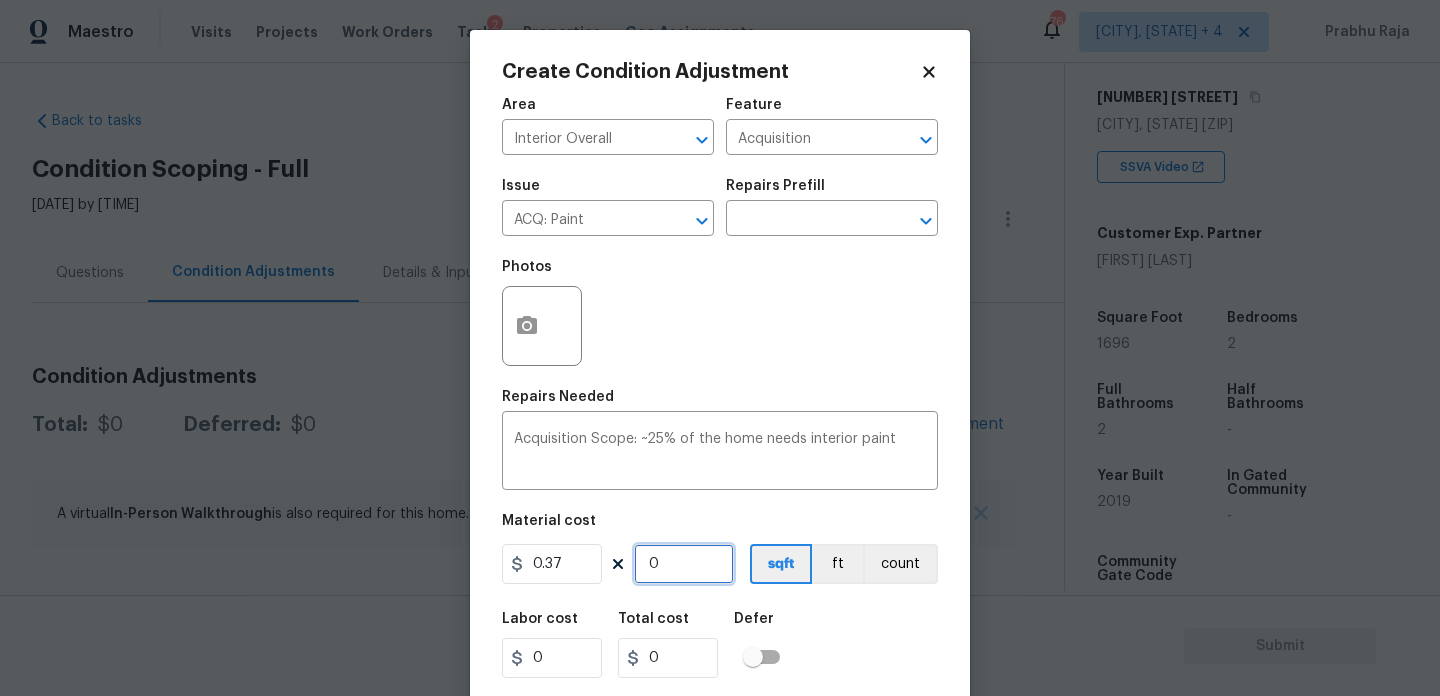 paste on "1696" 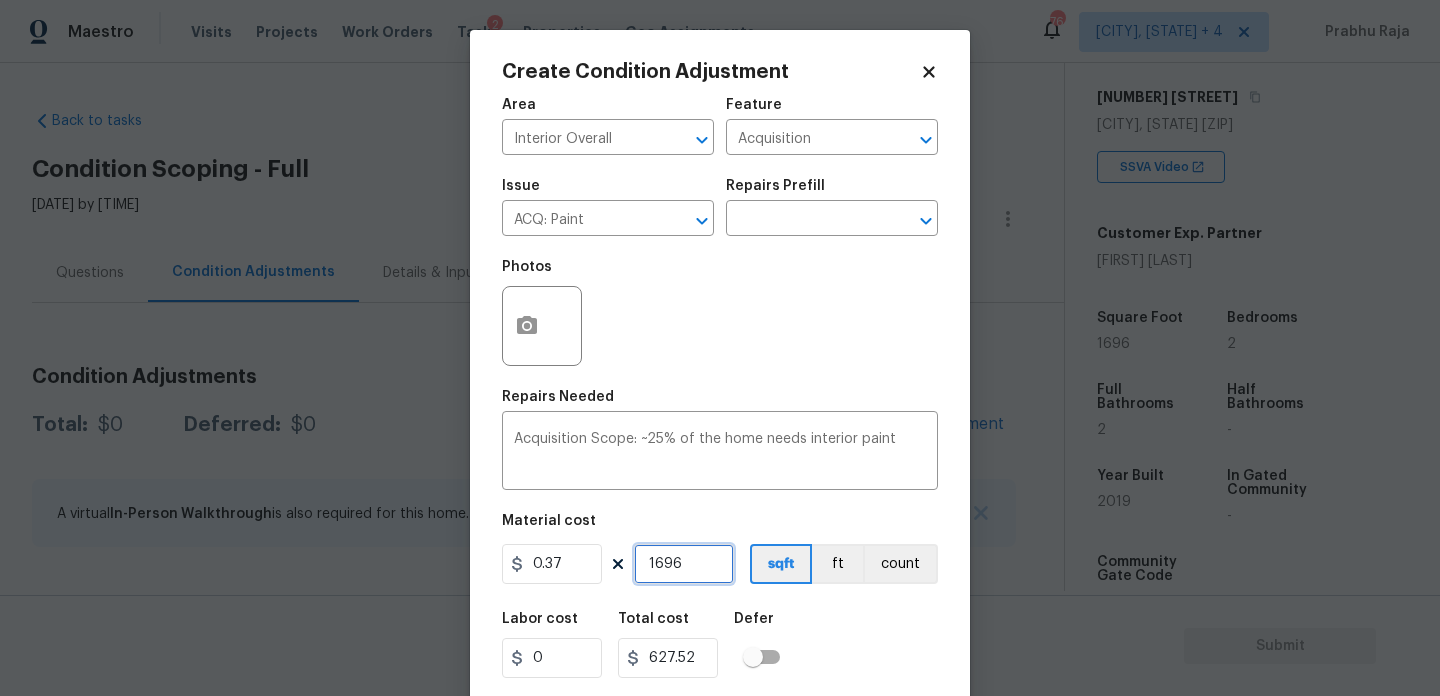 scroll, scrollTop: 51, scrollLeft: 0, axis: vertical 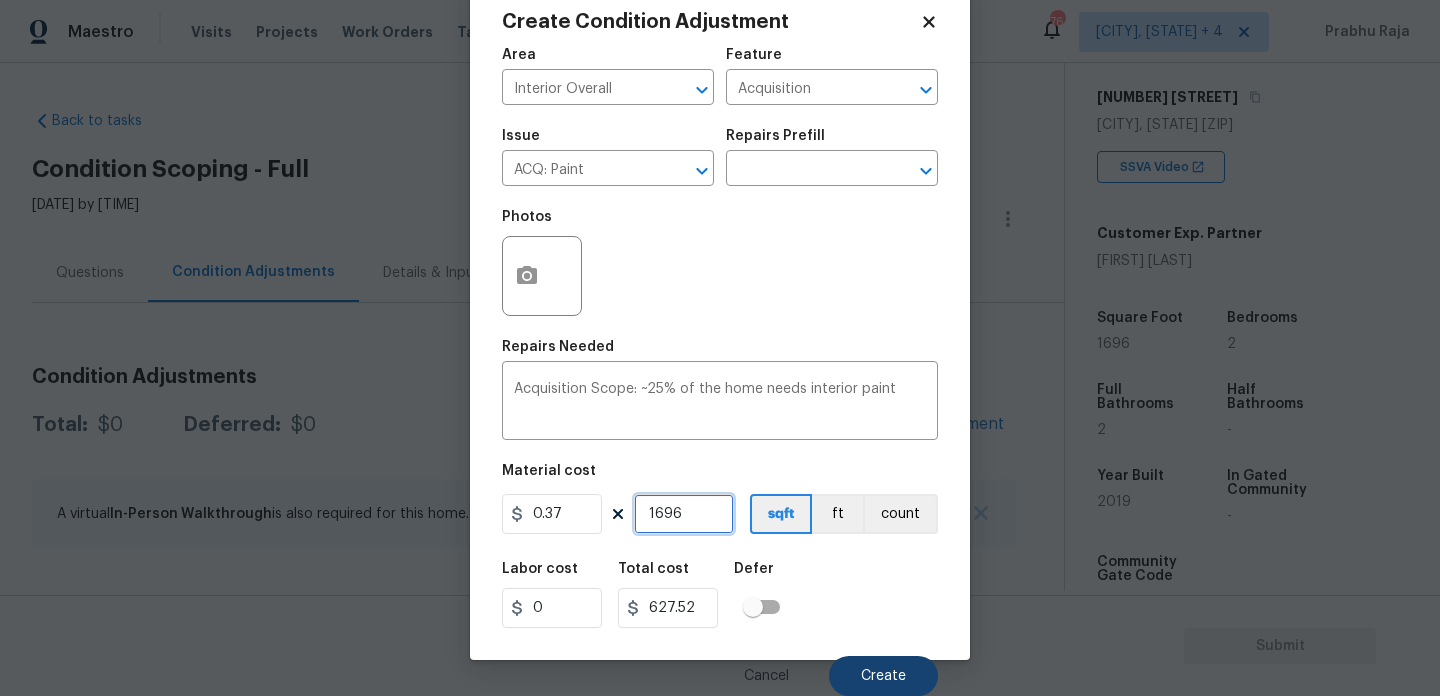 type on "1696" 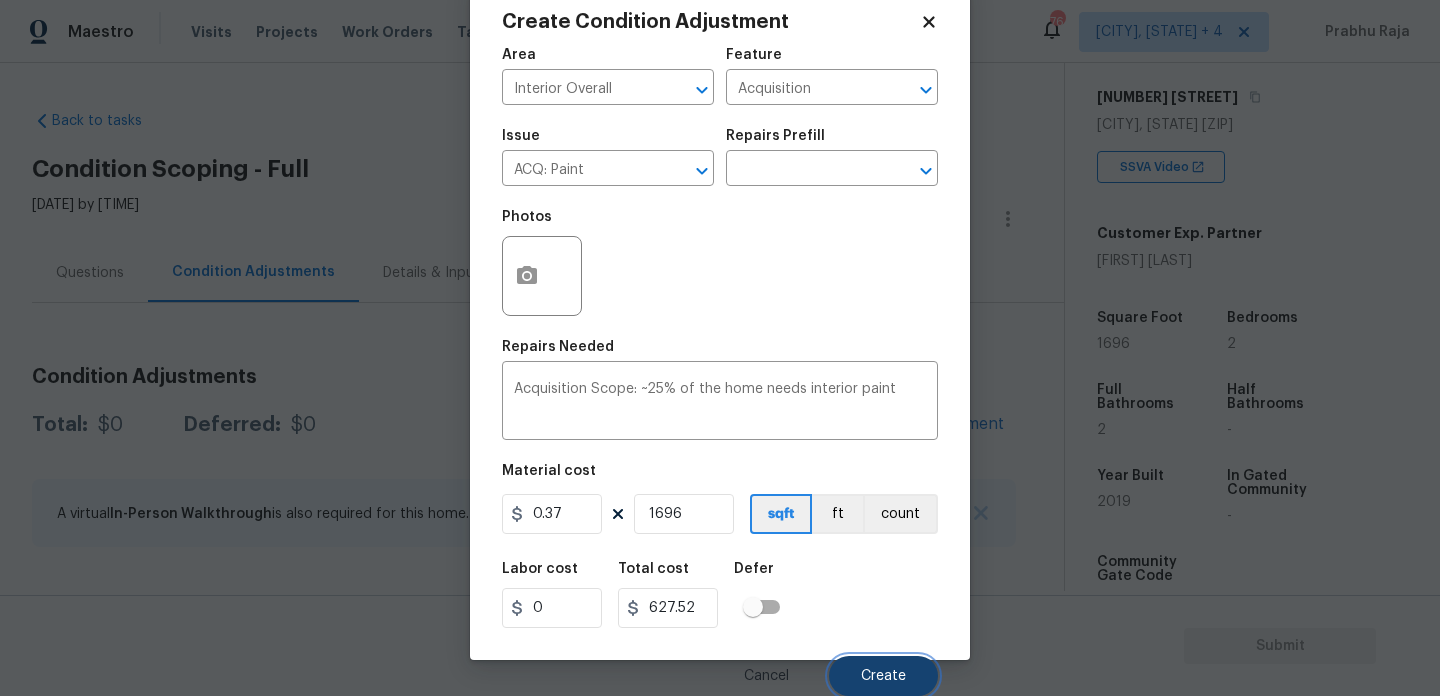 click on "Create" at bounding box center [883, 676] 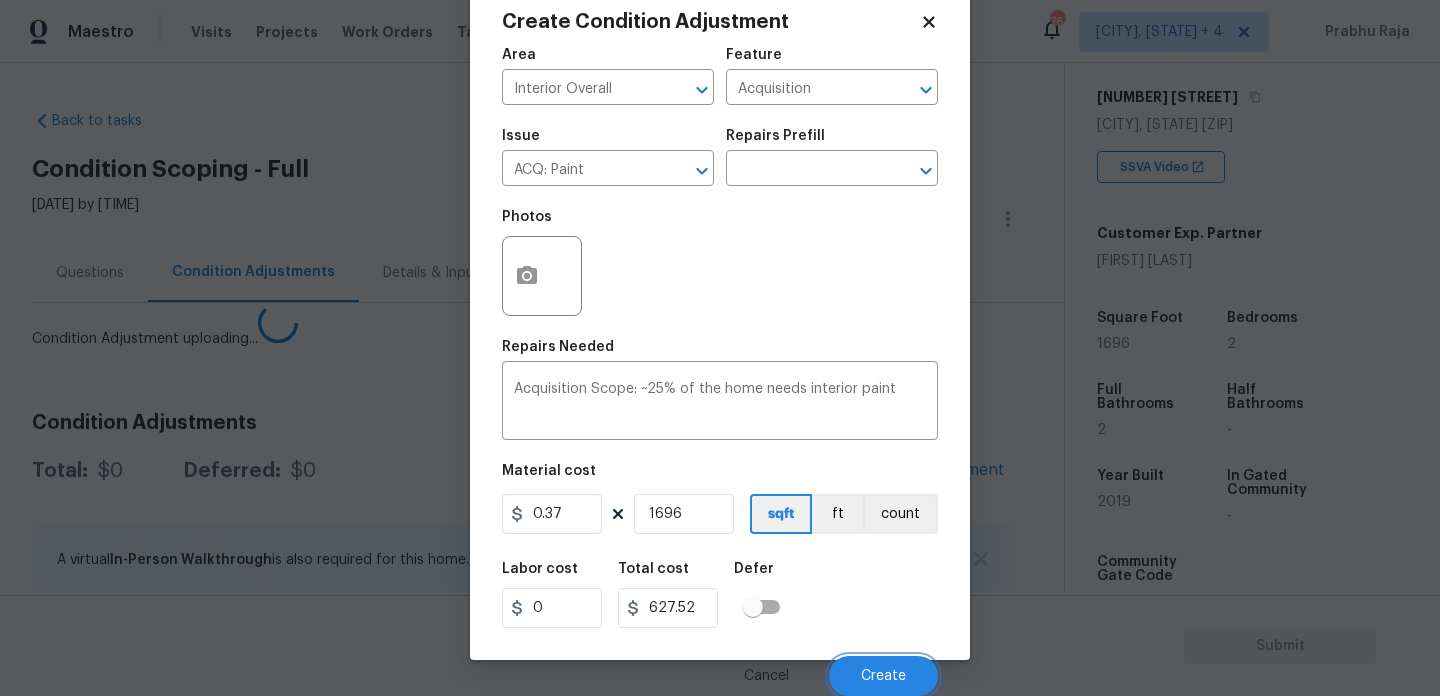 scroll, scrollTop: 44, scrollLeft: 0, axis: vertical 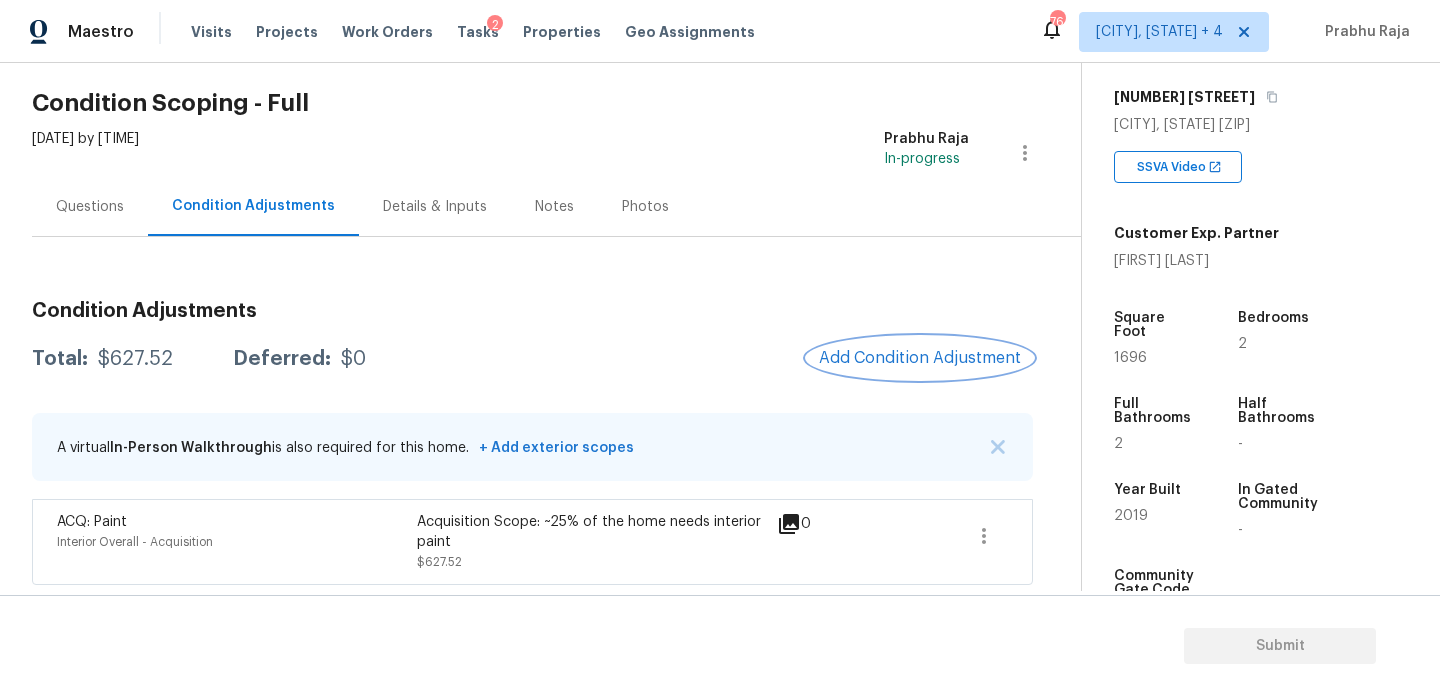 click on "Add Condition Adjustment" at bounding box center (920, 358) 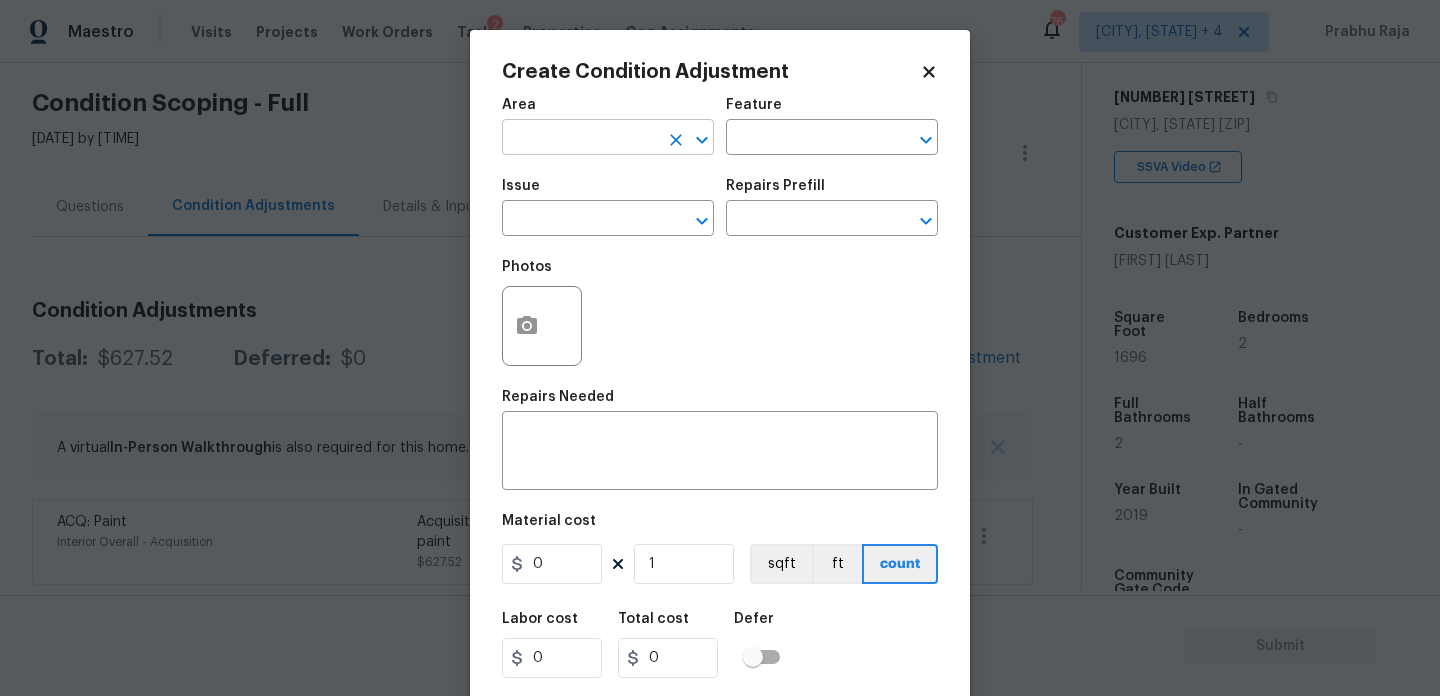 click at bounding box center [580, 139] 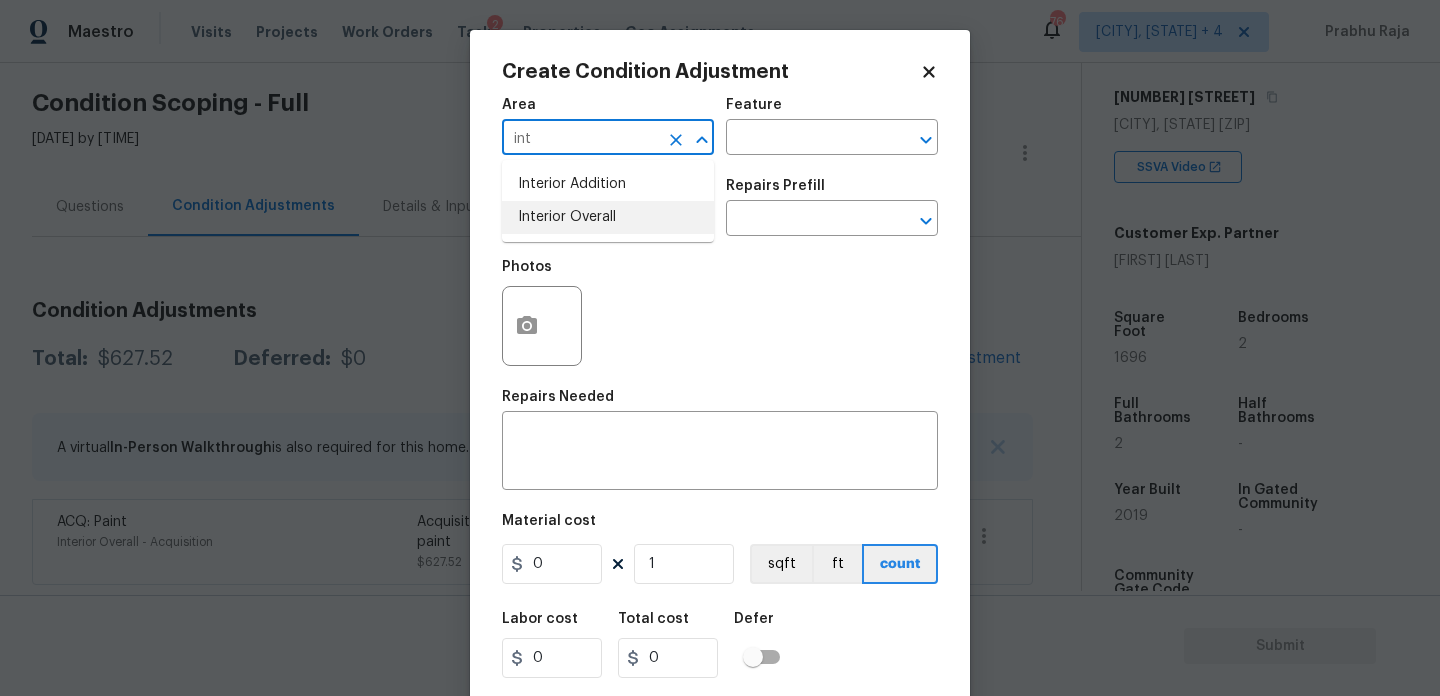 click on "Interior Overall" at bounding box center [608, 217] 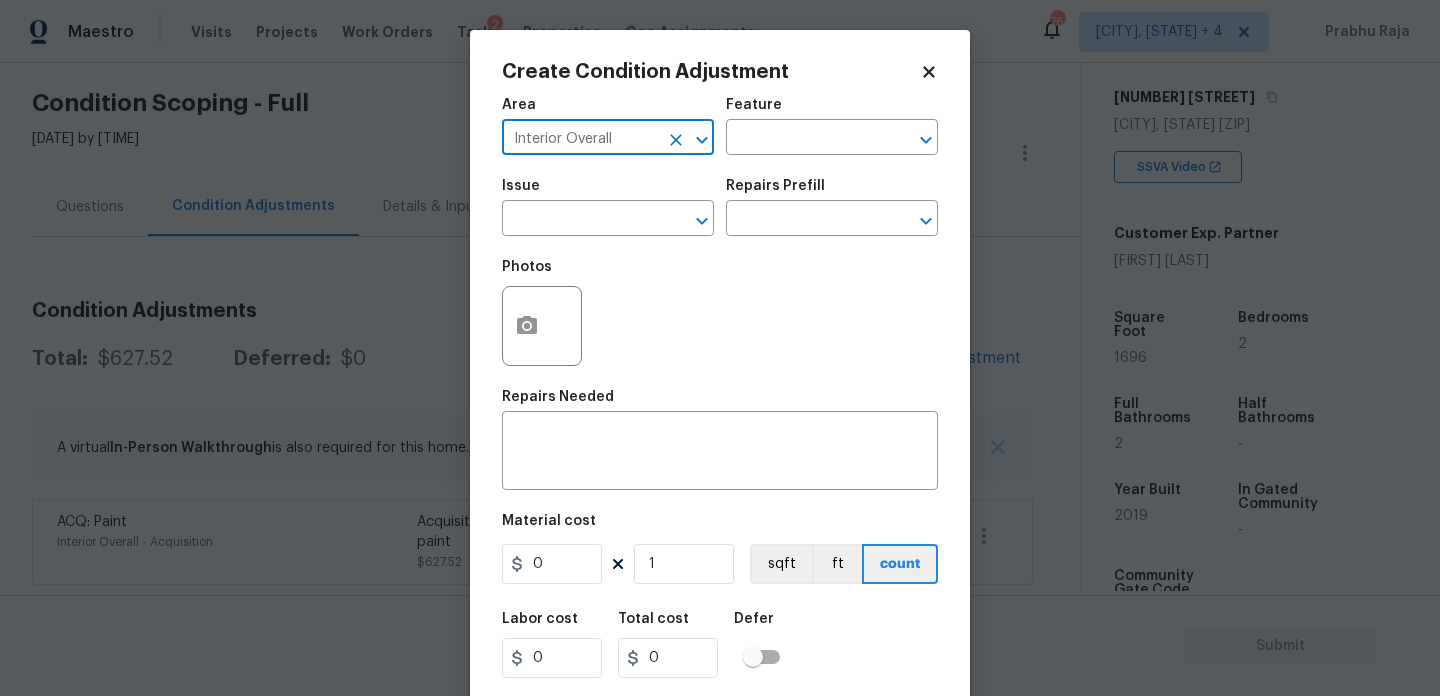 type on "Interior Overall" 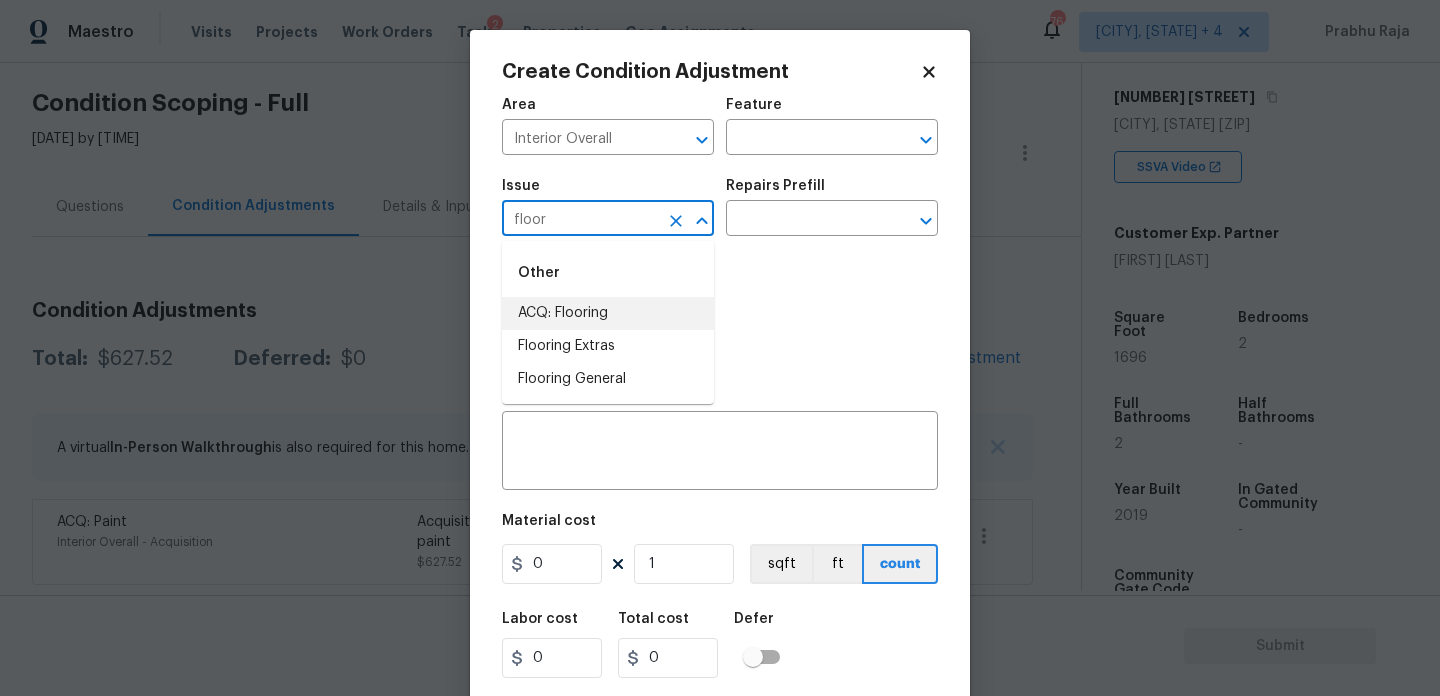 click on "ACQ: Flooring" at bounding box center [608, 313] 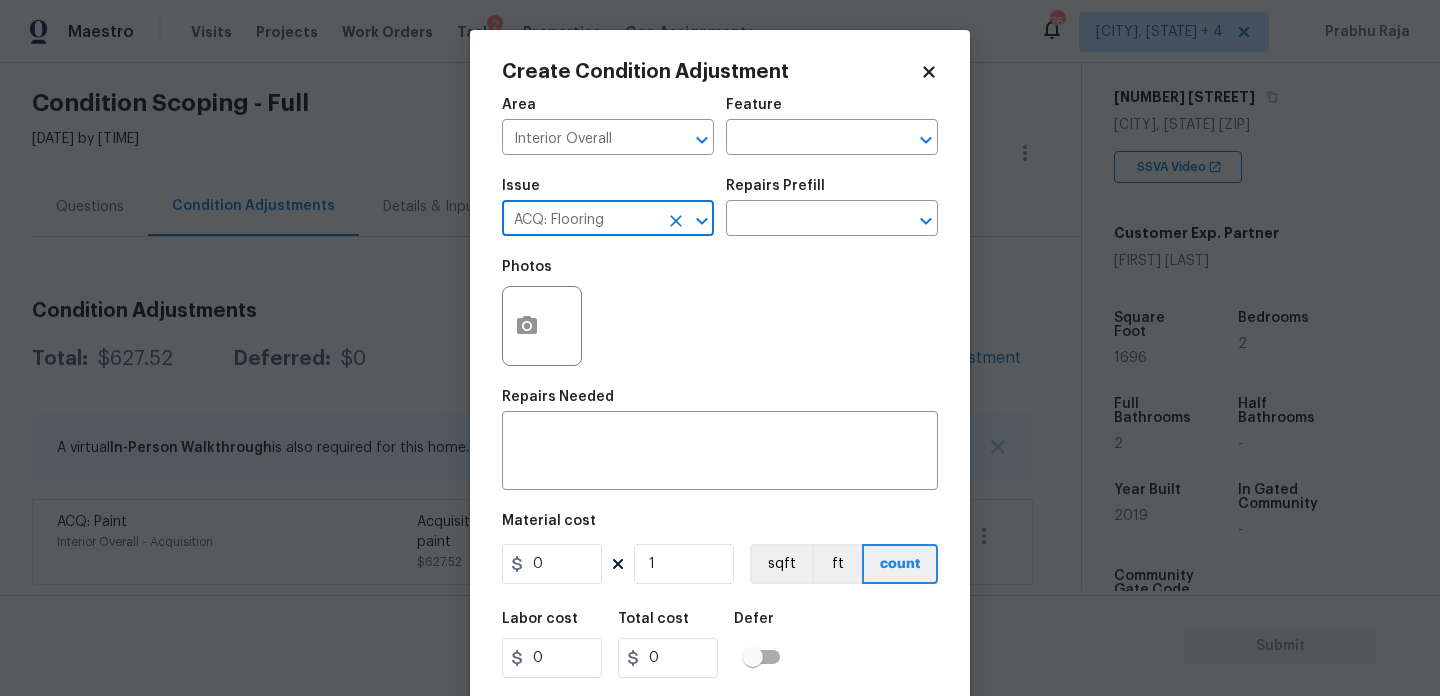 type on "ACQ: Flooring" 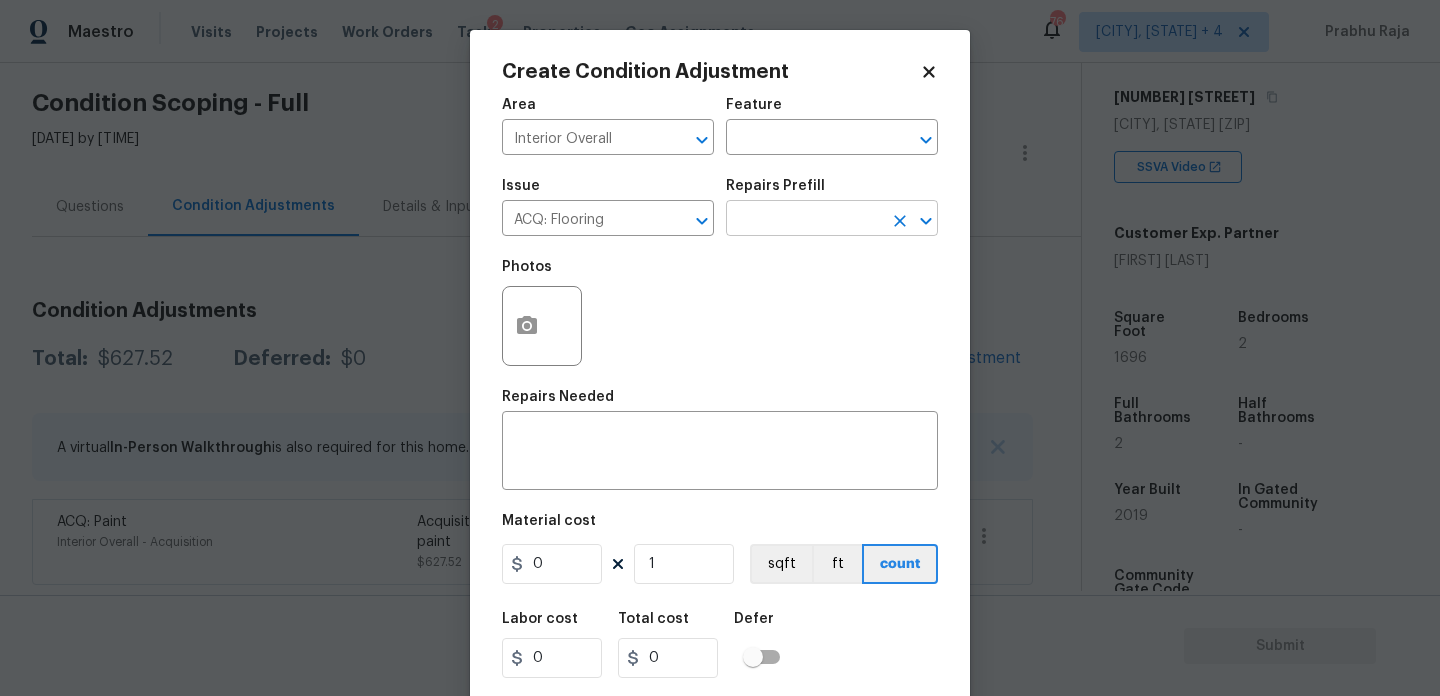 click at bounding box center [804, 220] 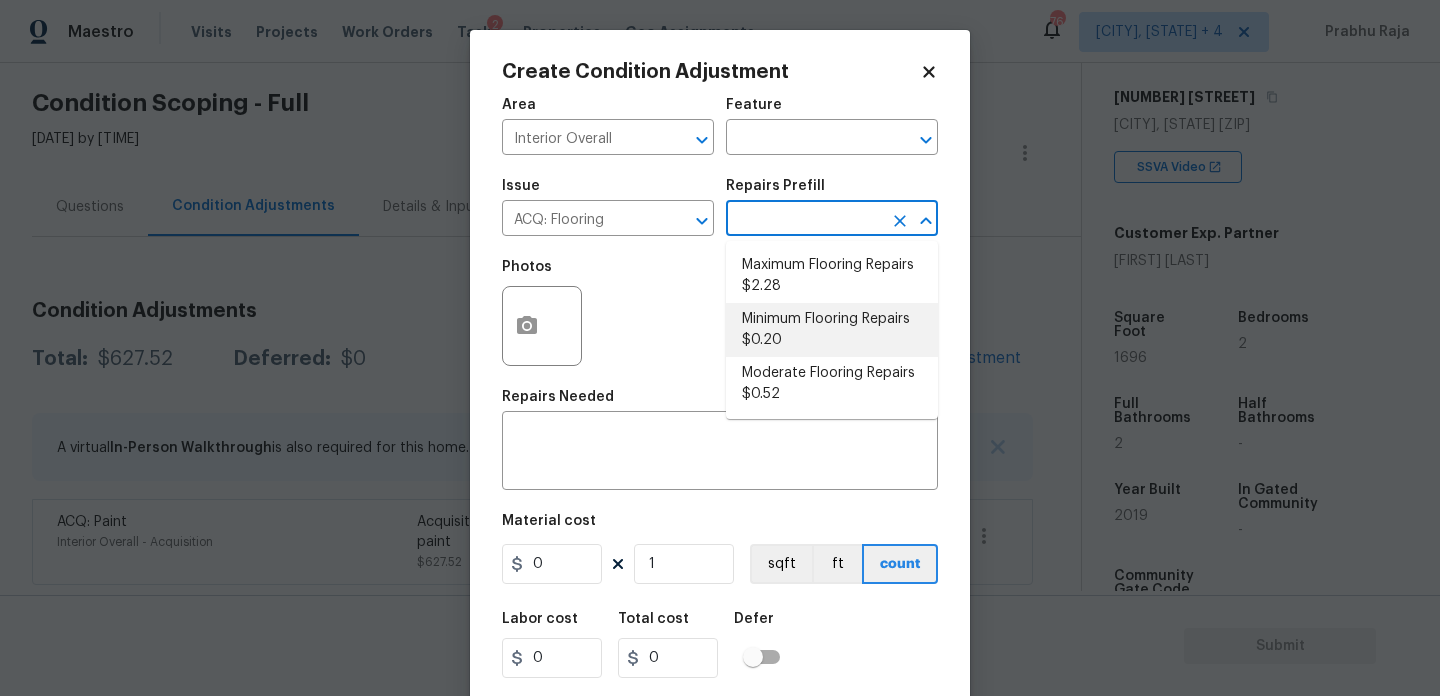 click on "Minimum Flooring Repairs $0.20" at bounding box center [832, 330] 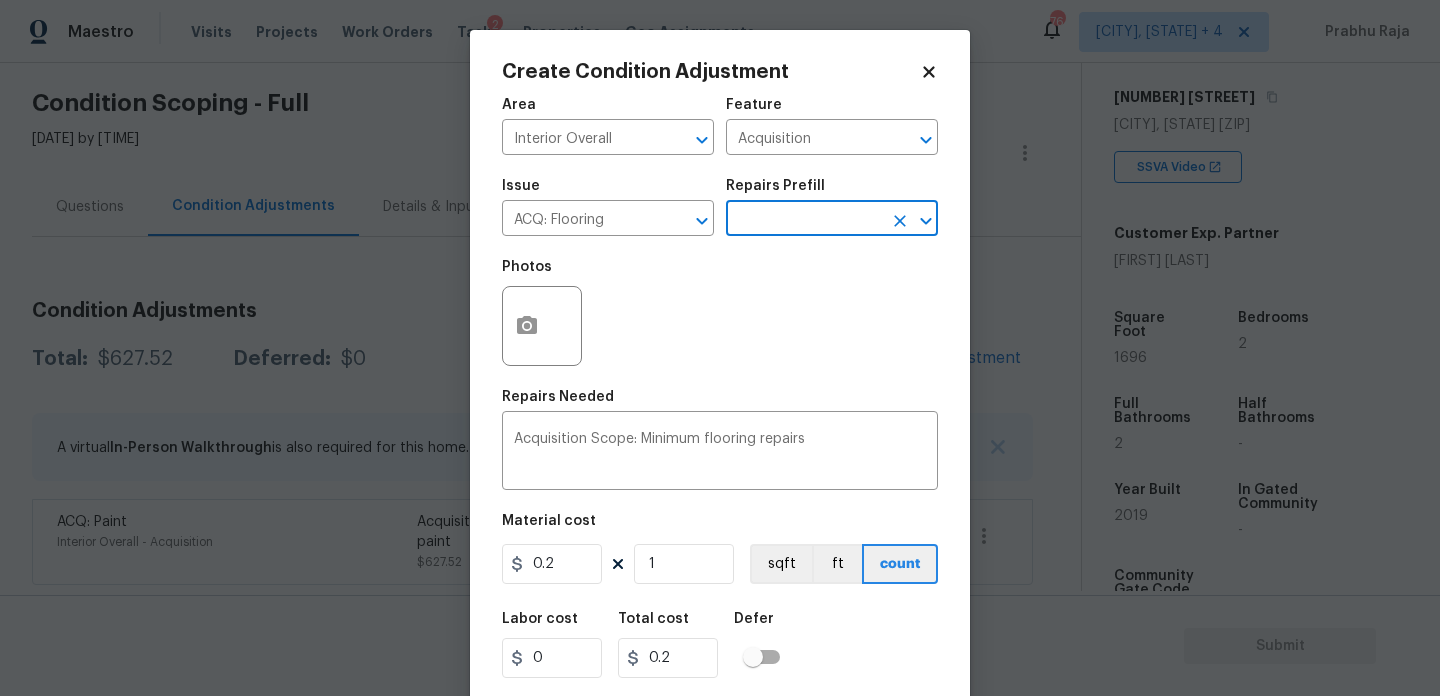 click on "Area Interior Overall ​ Feature Acquisition ​ Issue ACQ: Flooring ​ Repairs Prefill ​ Photos Repairs Needed Acquisition Scope: Minimum flooring repairs x ​ Material cost 0.2 1 sqft ft count Labor cost 0 Total cost 0.2 Defer Cancel Create" at bounding box center (720, 416) 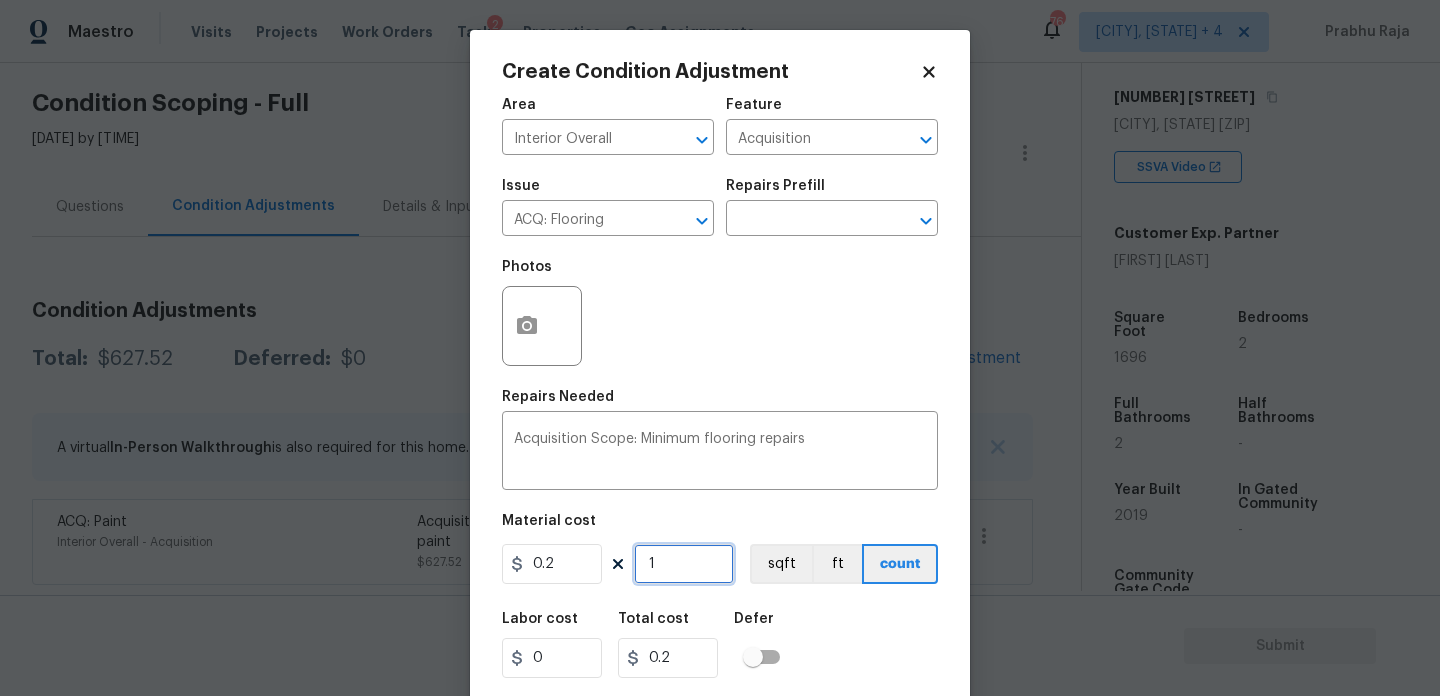 click on "1" at bounding box center [684, 564] 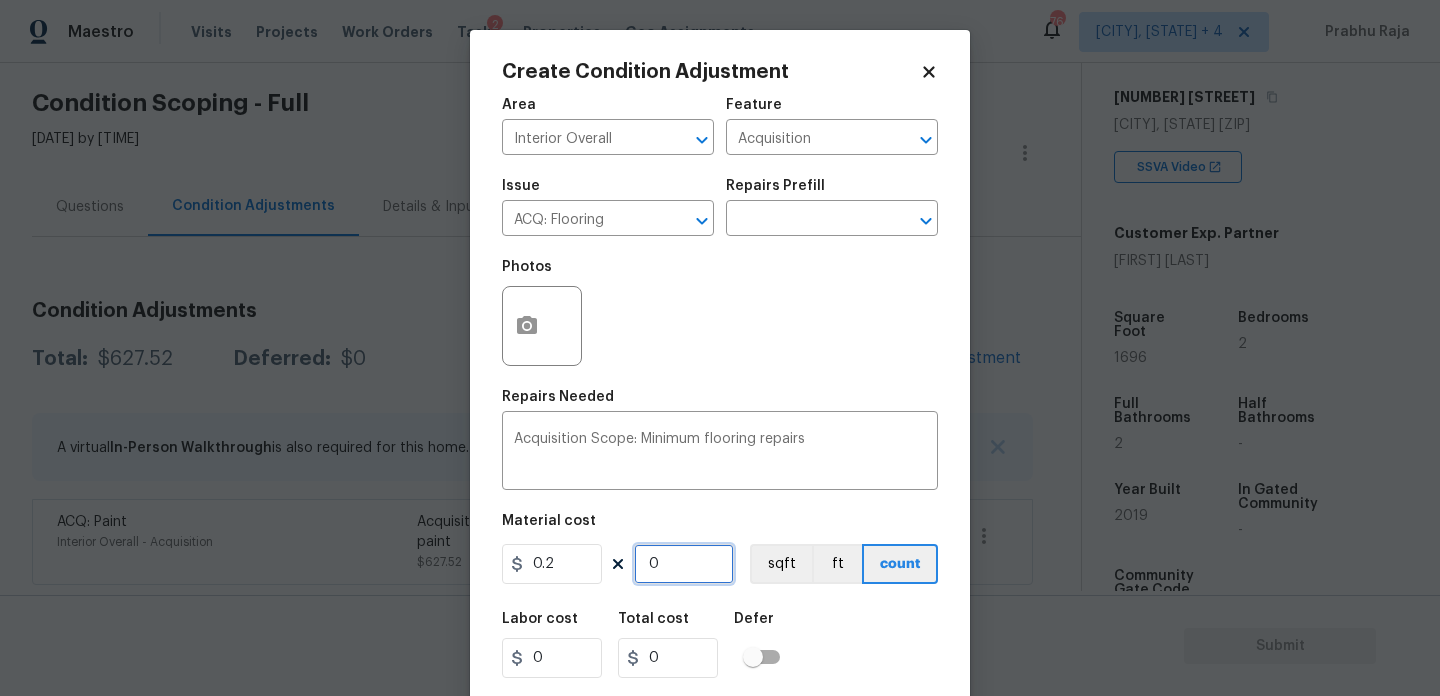 paste on "1696" 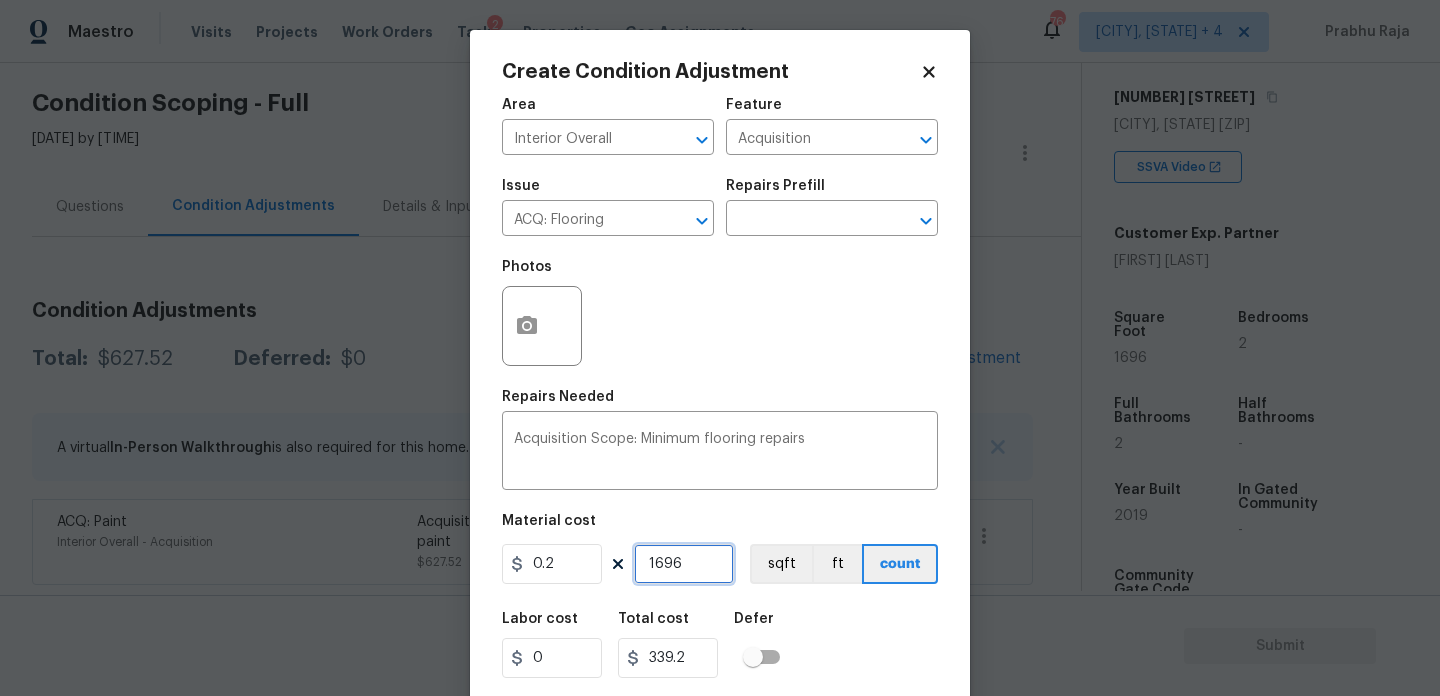 scroll, scrollTop: 51, scrollLeft: 0, axis: vertical 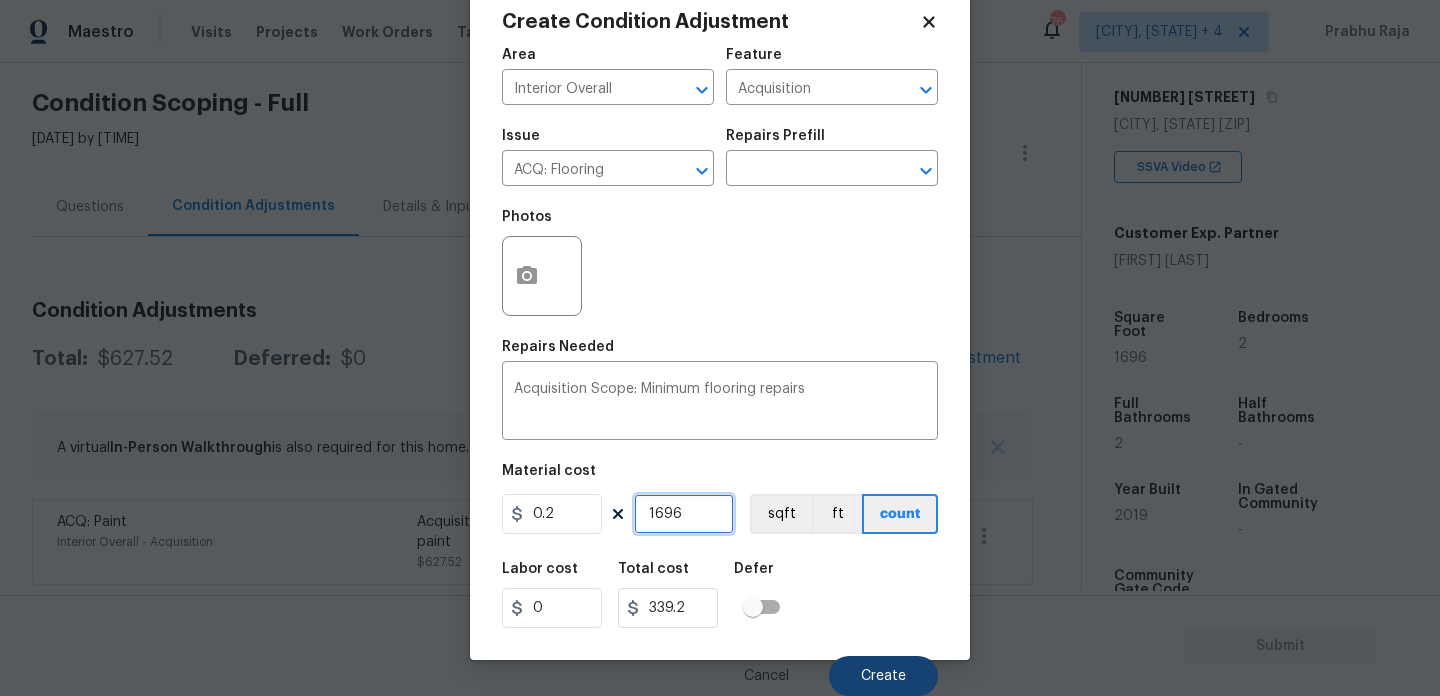 type on "1696" 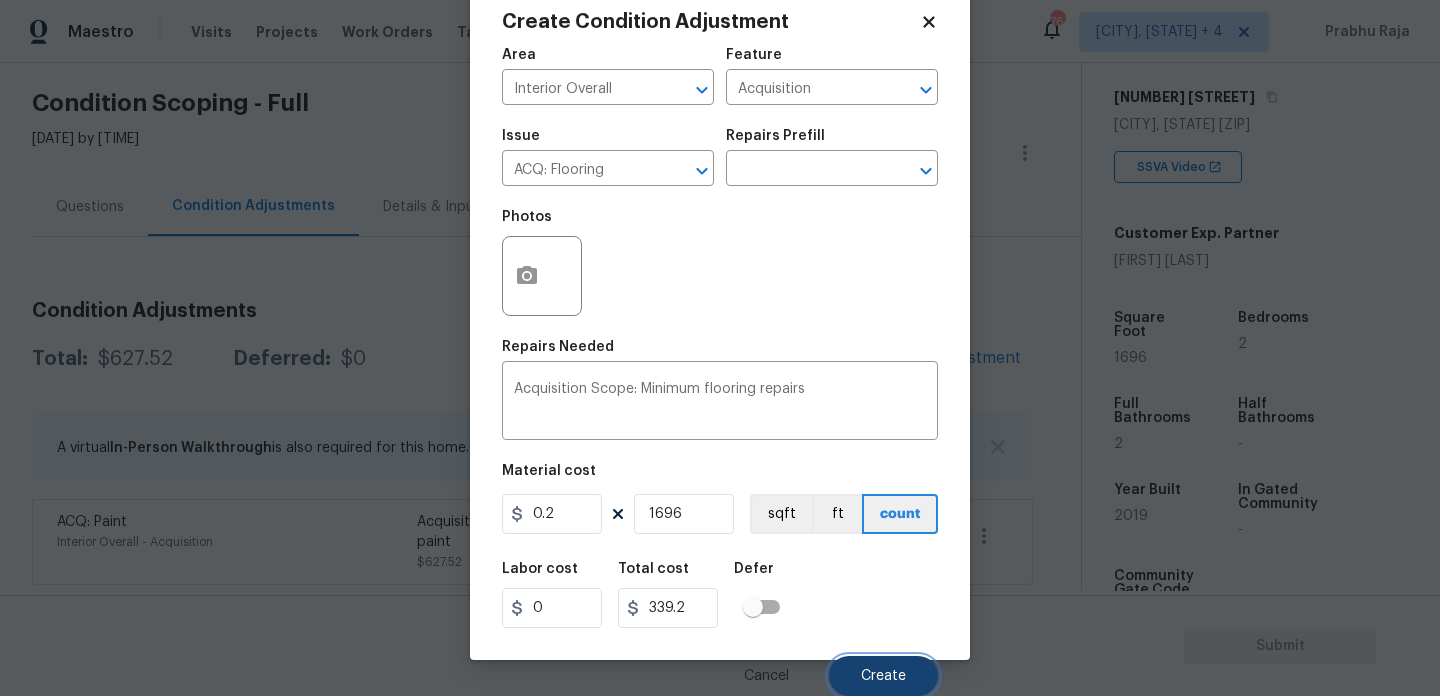 click on "Create" at bounding box center (883, 676) 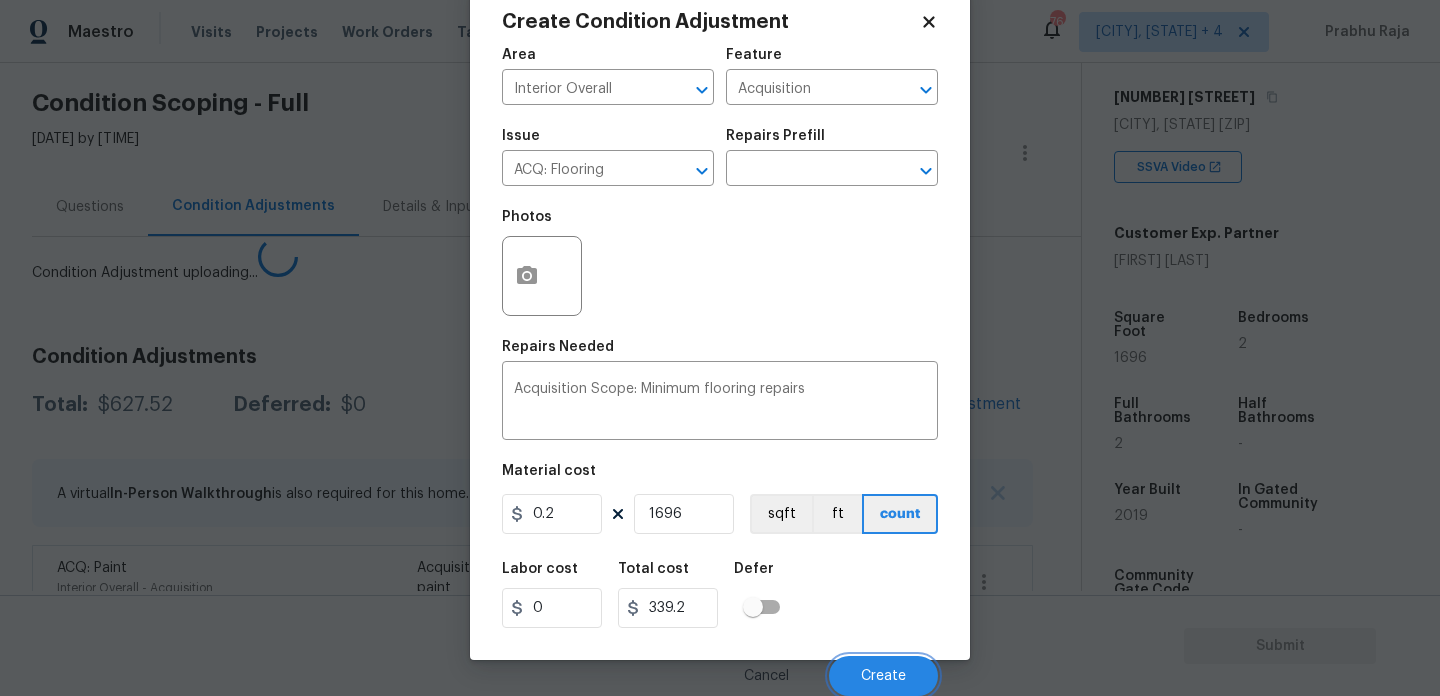 scroll, scrollTop: 44, scrollLeft: 0, axis: vertical 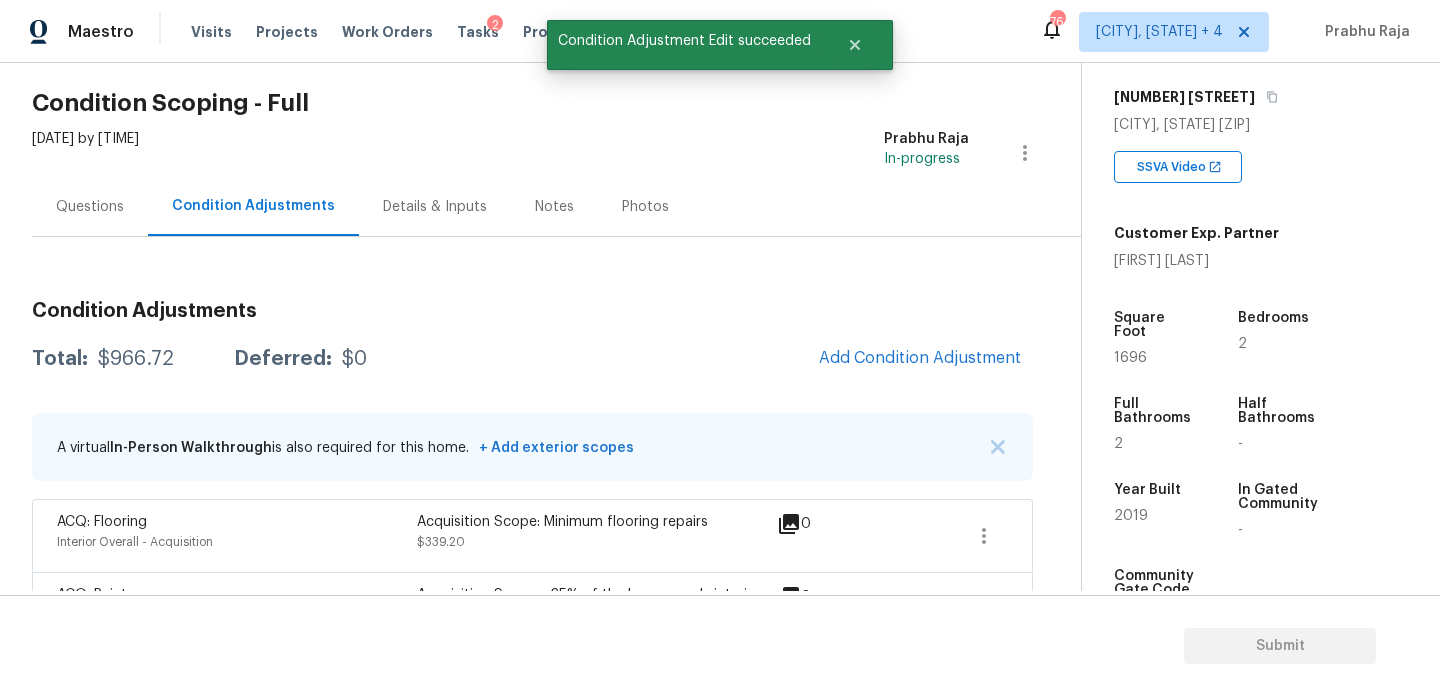 click on "A virtual  In-Person Walkthrough  is also required for this home.   + Add exterior scopes" at bounding box center (532, 447) 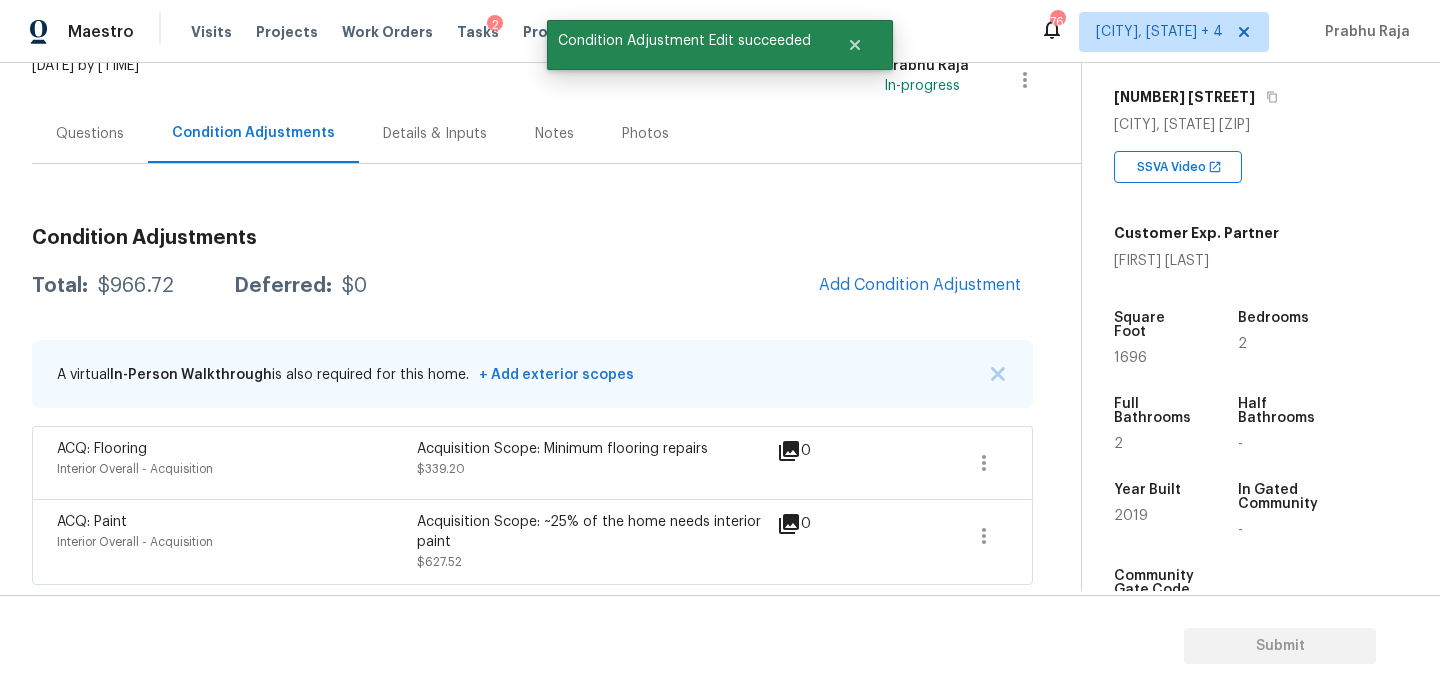 click on "Condition Adjustments Total:  $966.72 Deferred:  $0 Add Condition Adjustment A virtual  In-Person Walkthrough  is also required for this home.   + Add exterior scopes ACQ: Flooring Interior Overall - Acquisition Acquisition Scope: Minimum flooring repairs $339.20   0 ACQ: Paint Interior Overall - Acquisition Acquisition Scope: ~25% of the home needs interior paint $627.52   0" at bounding box center [532, 398] 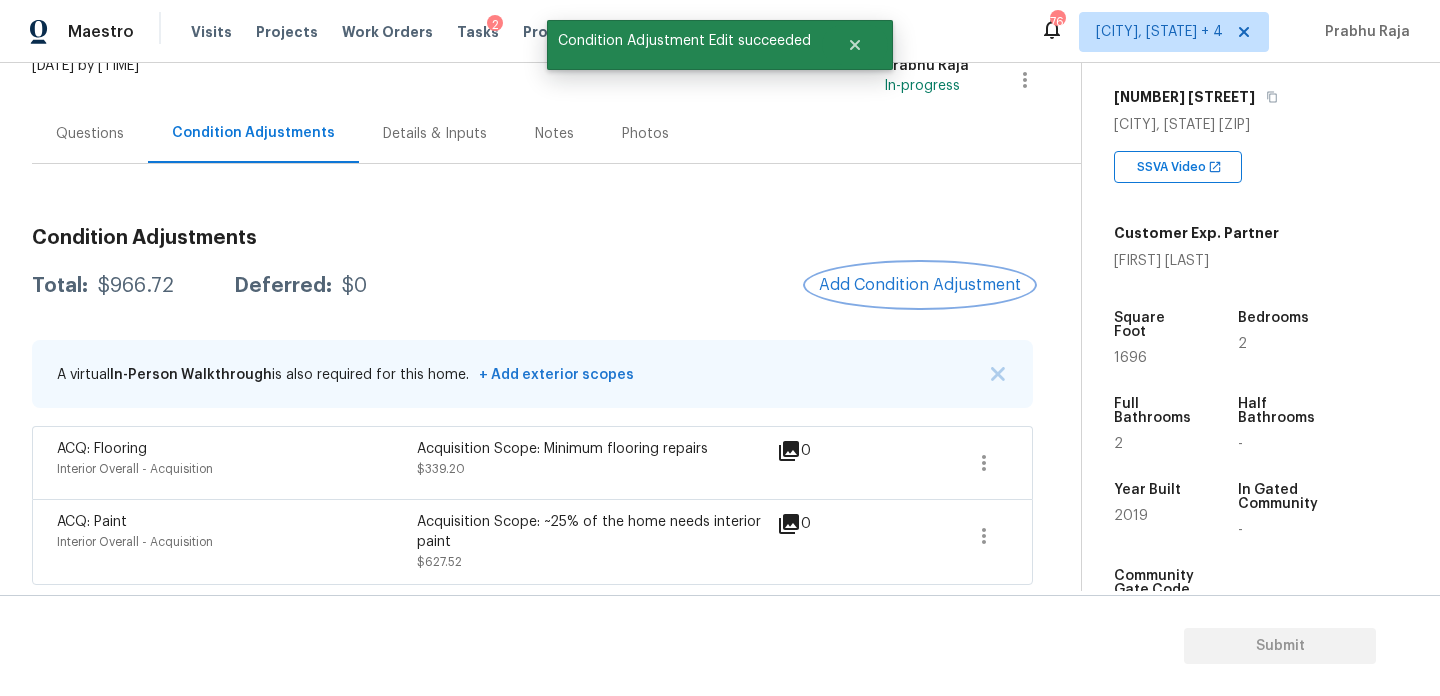 click on "Add Condition Adjustment" at bounding box center (920, 285) 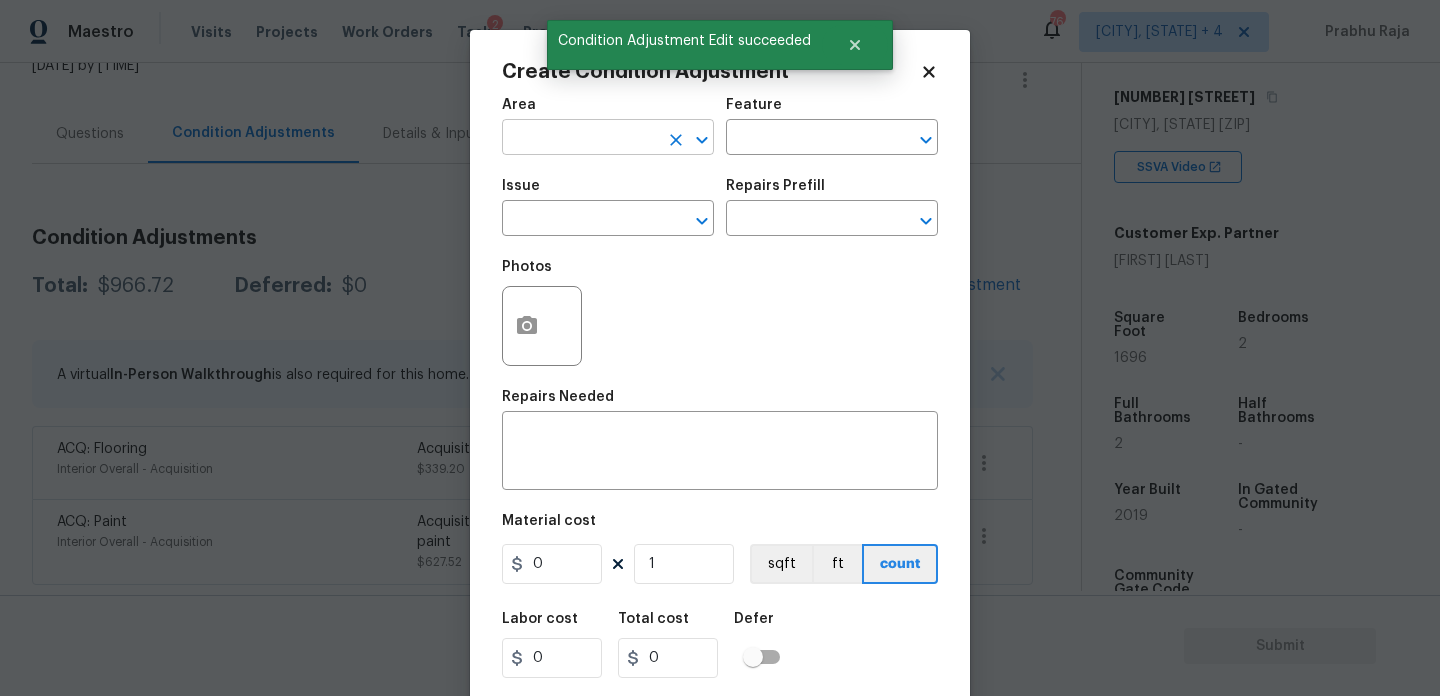 click at bounding box center [580, 139] 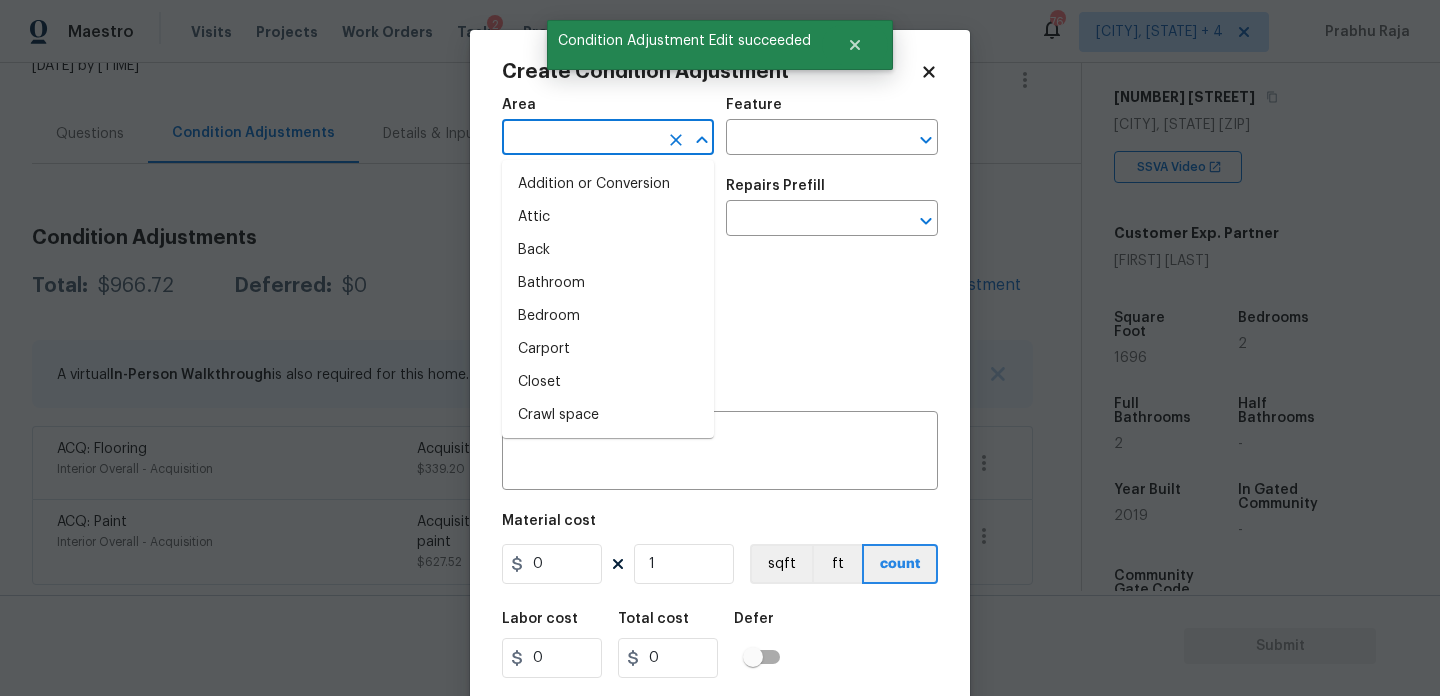 click at bounding box center (580, 139) 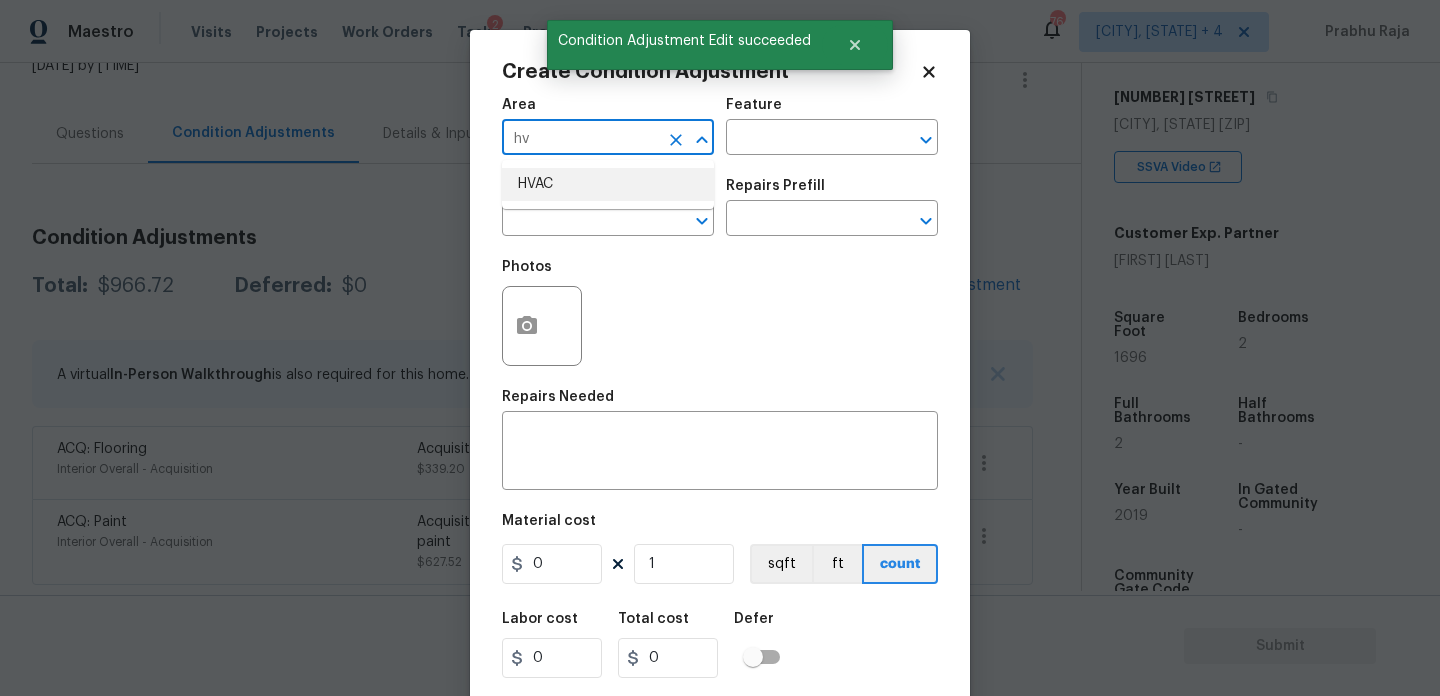 click on "HVAC" at bounding box center (608, 184) 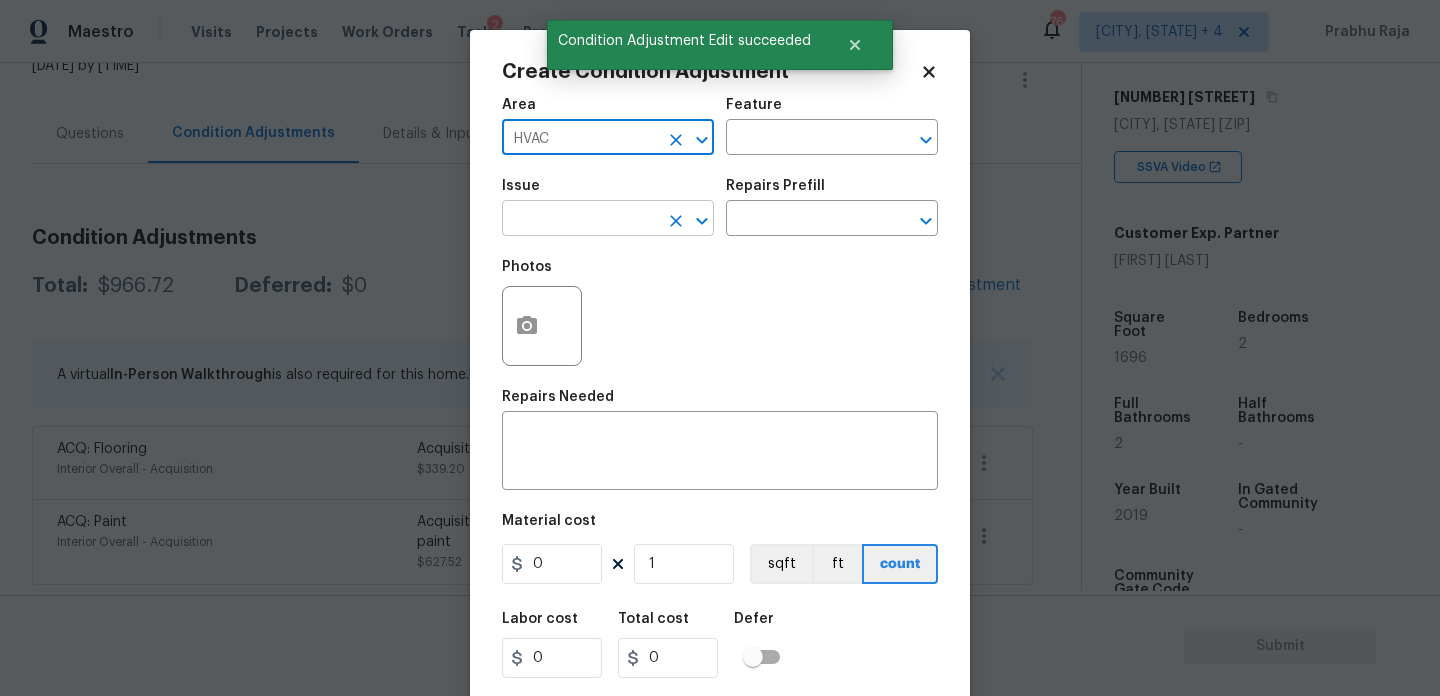 type on "HVAC" 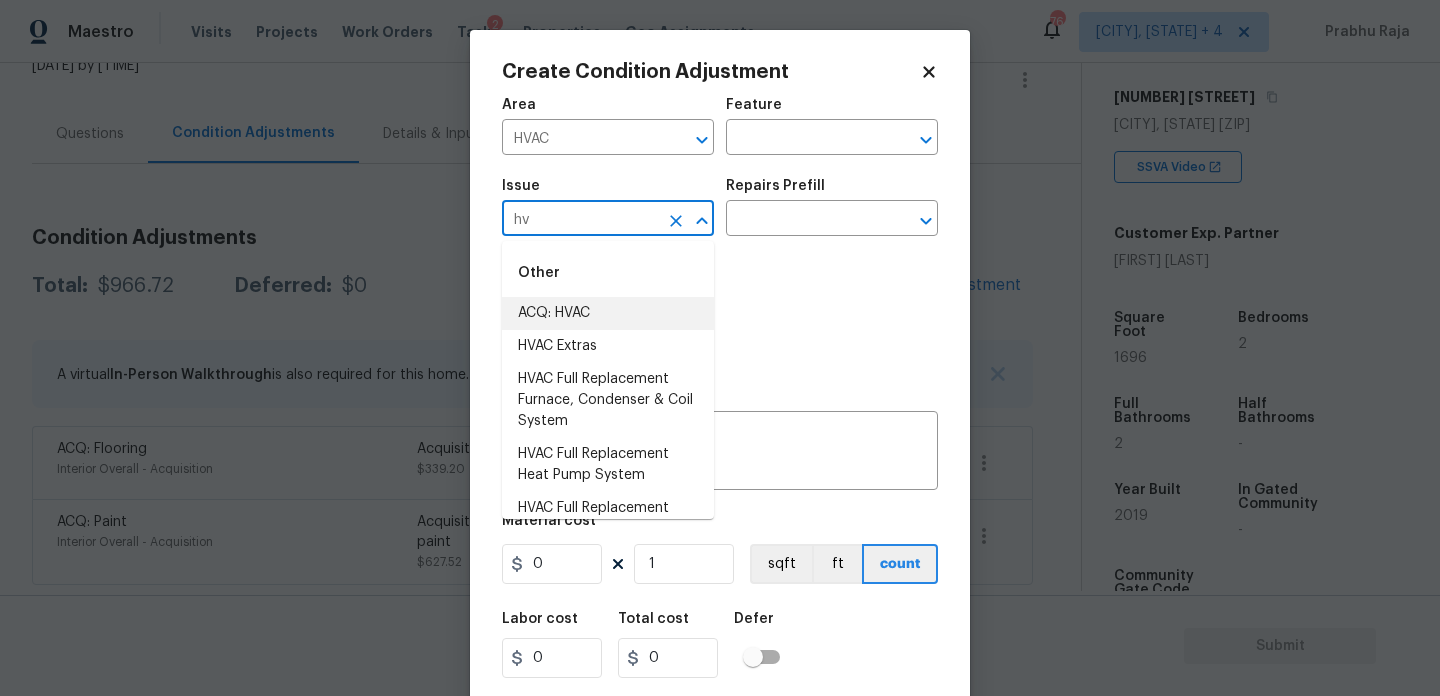 click on "ACQ: HVAC" at bounding box center [608, 313] 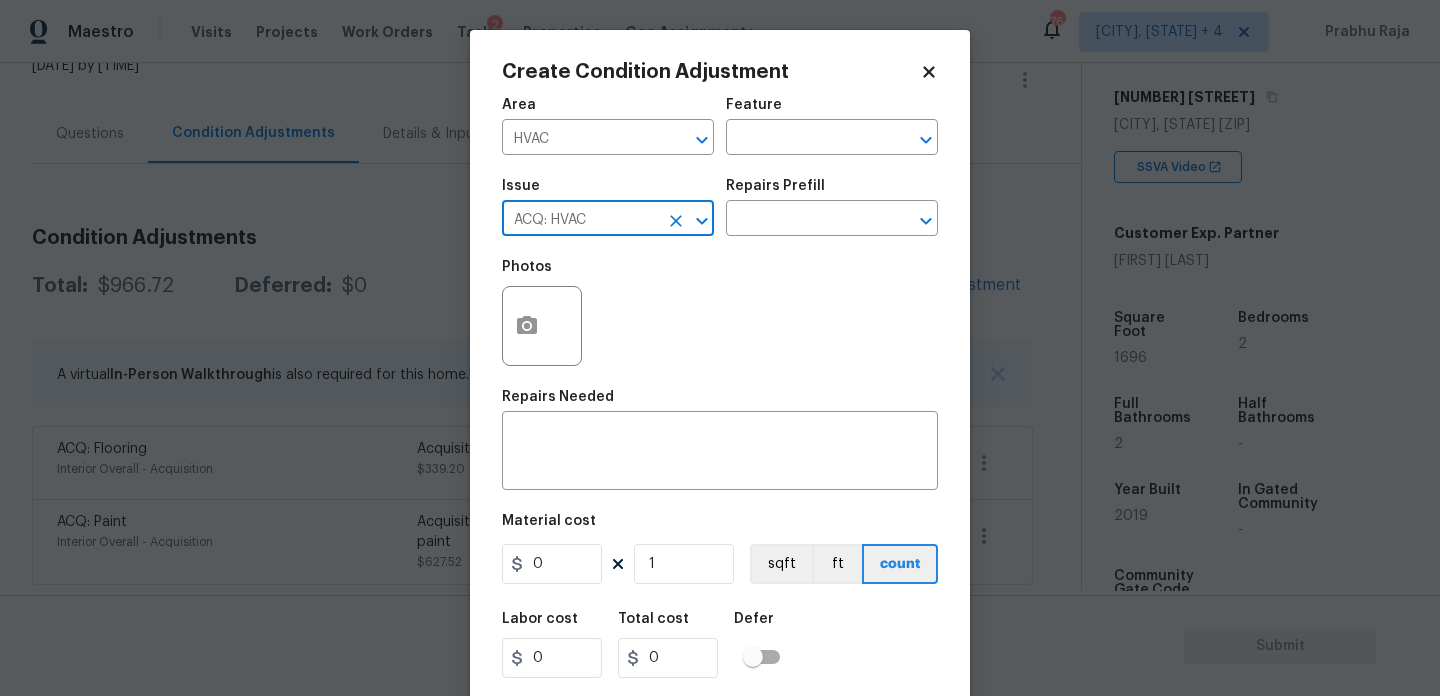 type on "ACQ: HVAC" 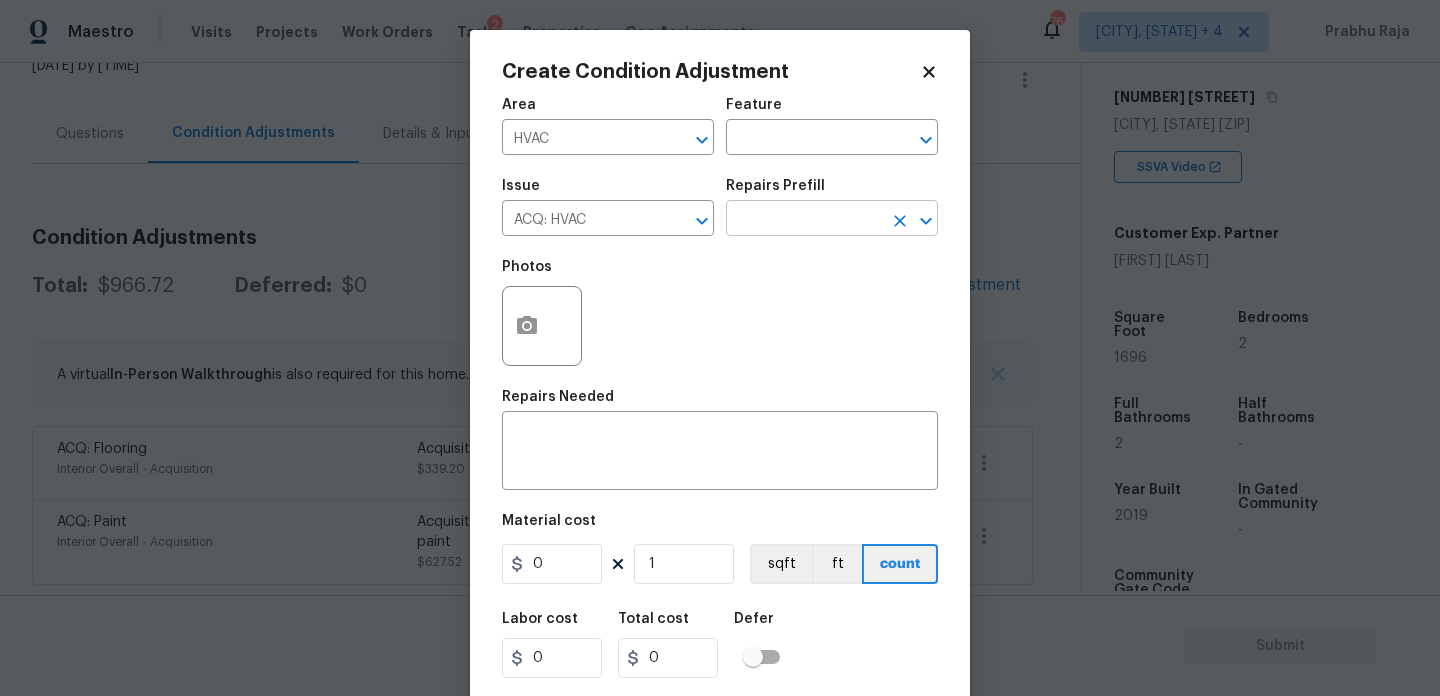 click at bounding box center [804, 220] 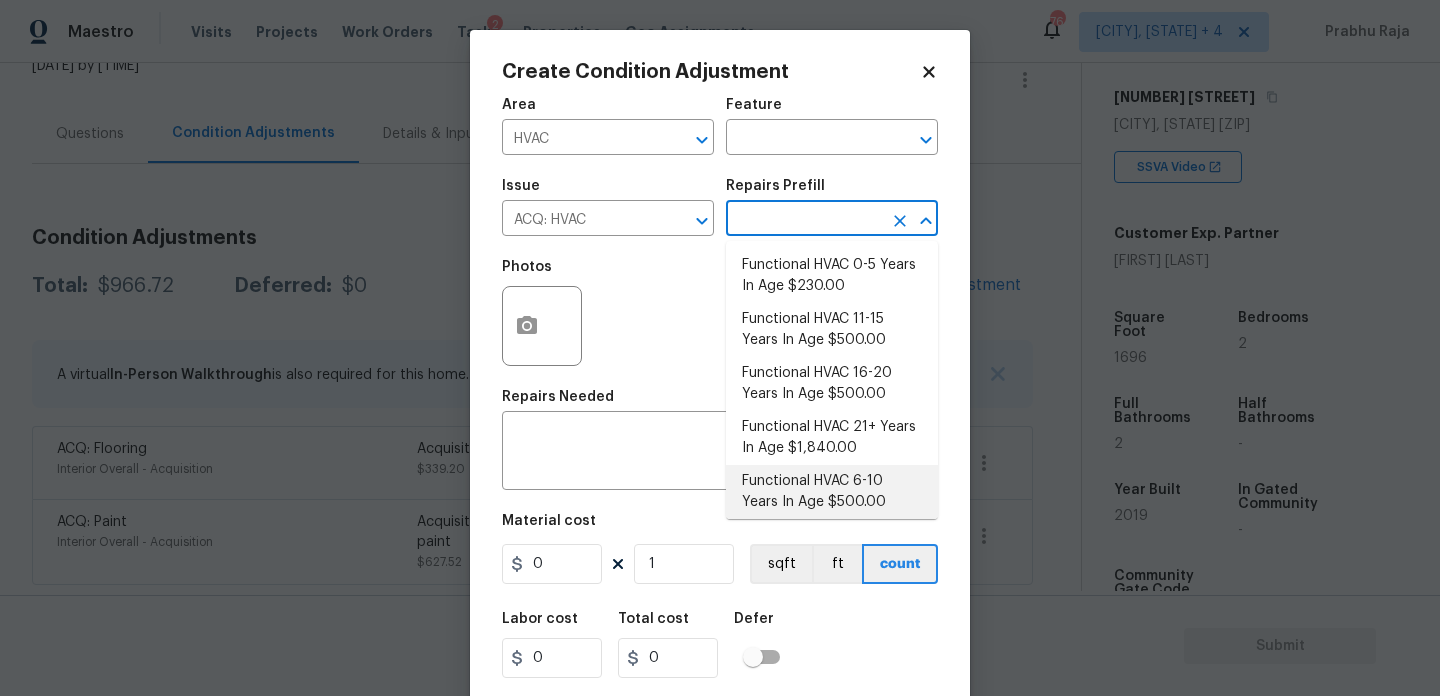 click on "Functional HVAC 6-10 Years In Age $500.00" at bounding box center [832, 492] 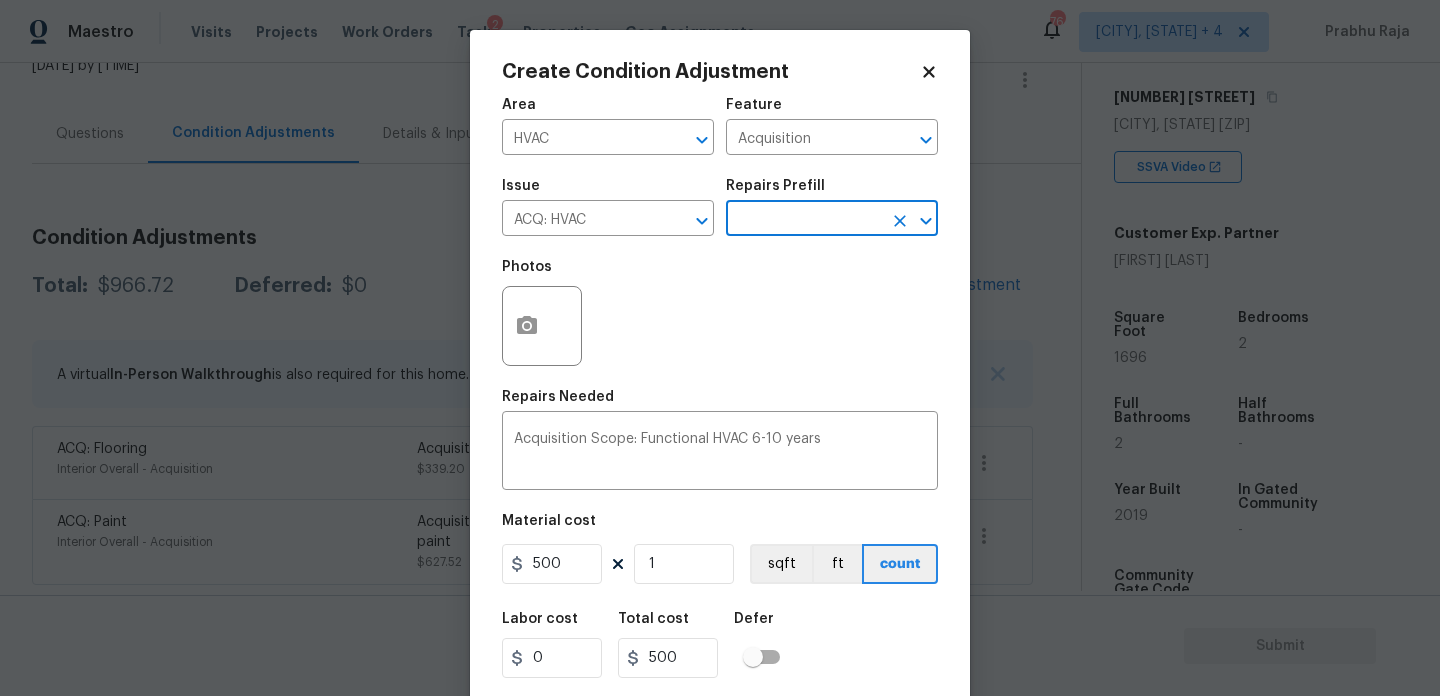 scroll, scrollTop: 51, scrollLeft: 0, axis: vertical 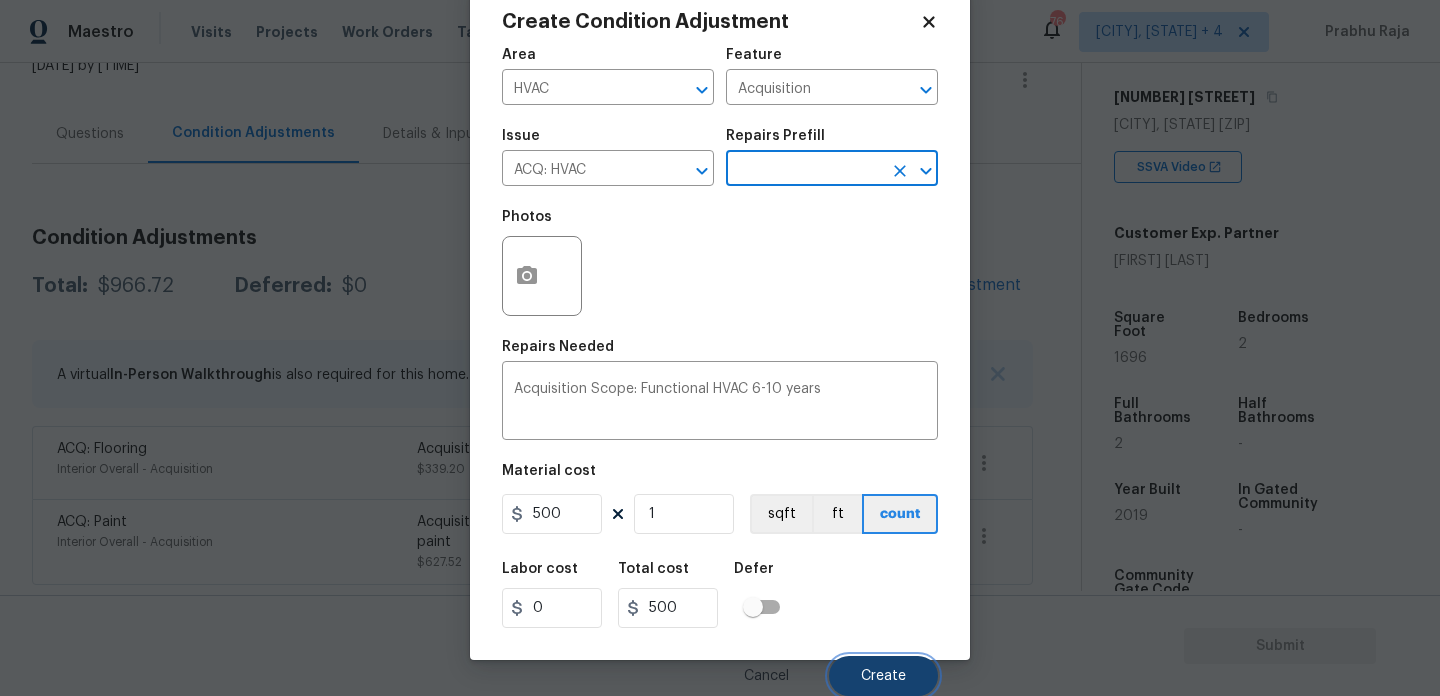 click on "Create" at bounding box center [883, 676] 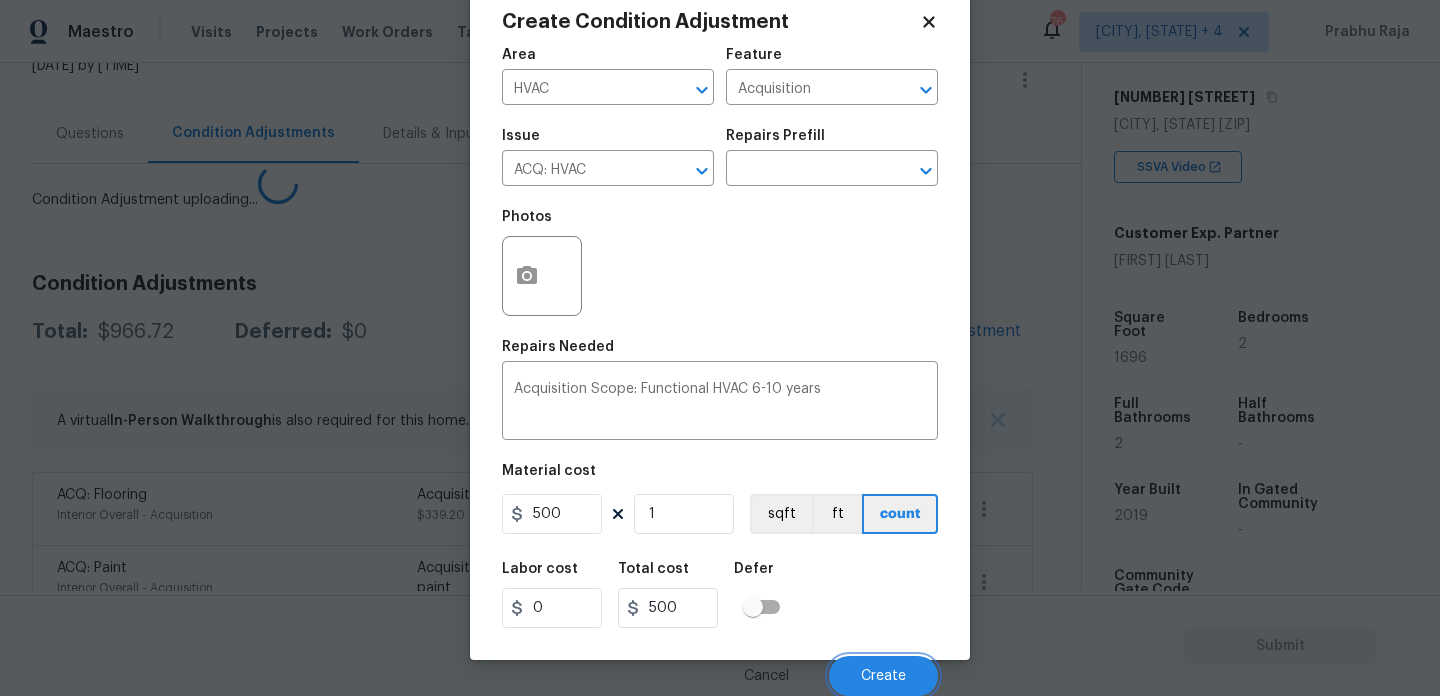 scroll, scrollTop: 44, scrollLeft: 0, axis: vertical 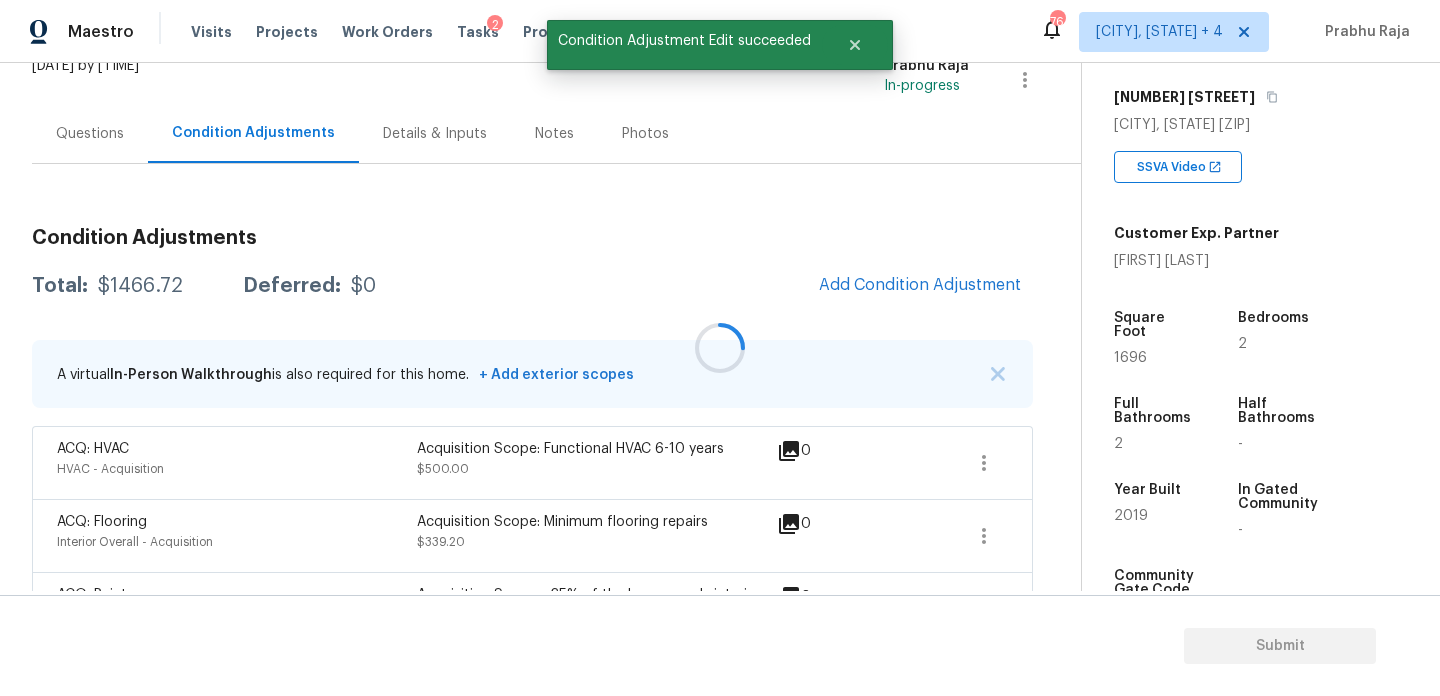click at bounding box center [720, 348] 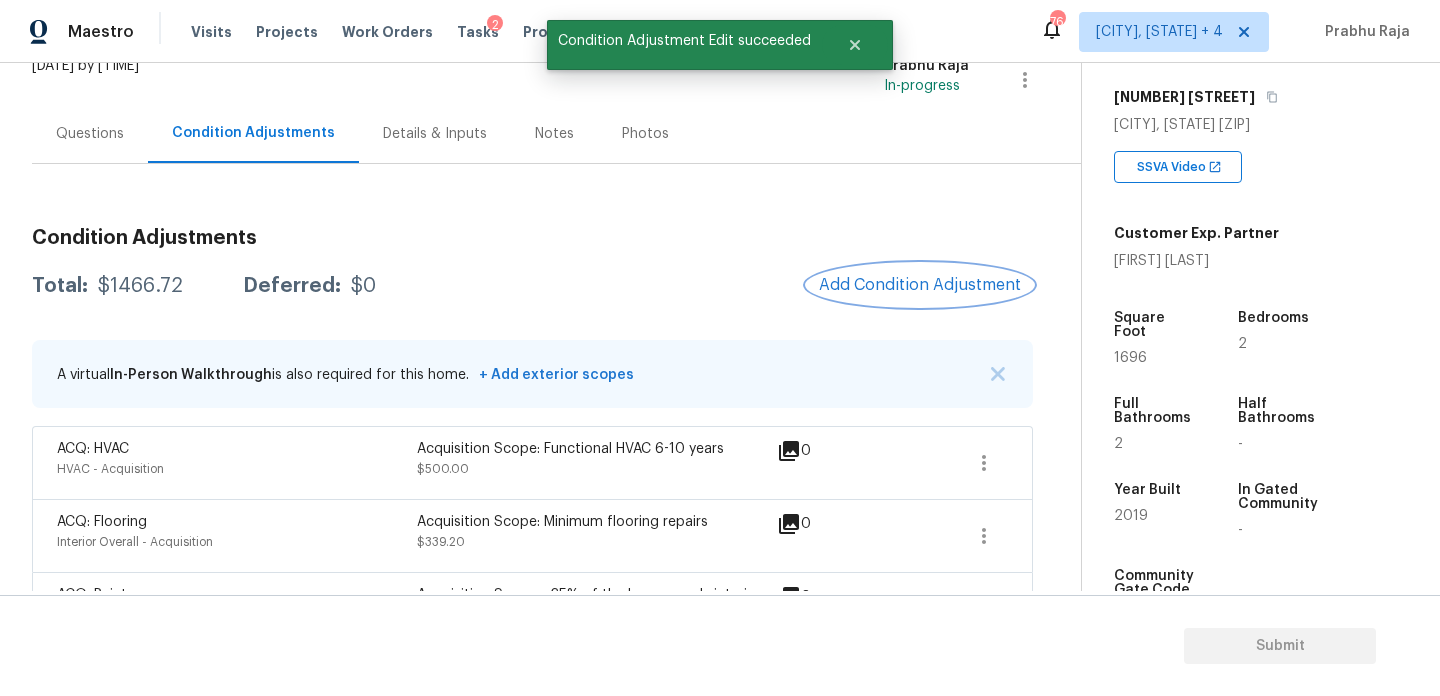 click on "Add Condition Adjustment" at bounding box center (920, 285) 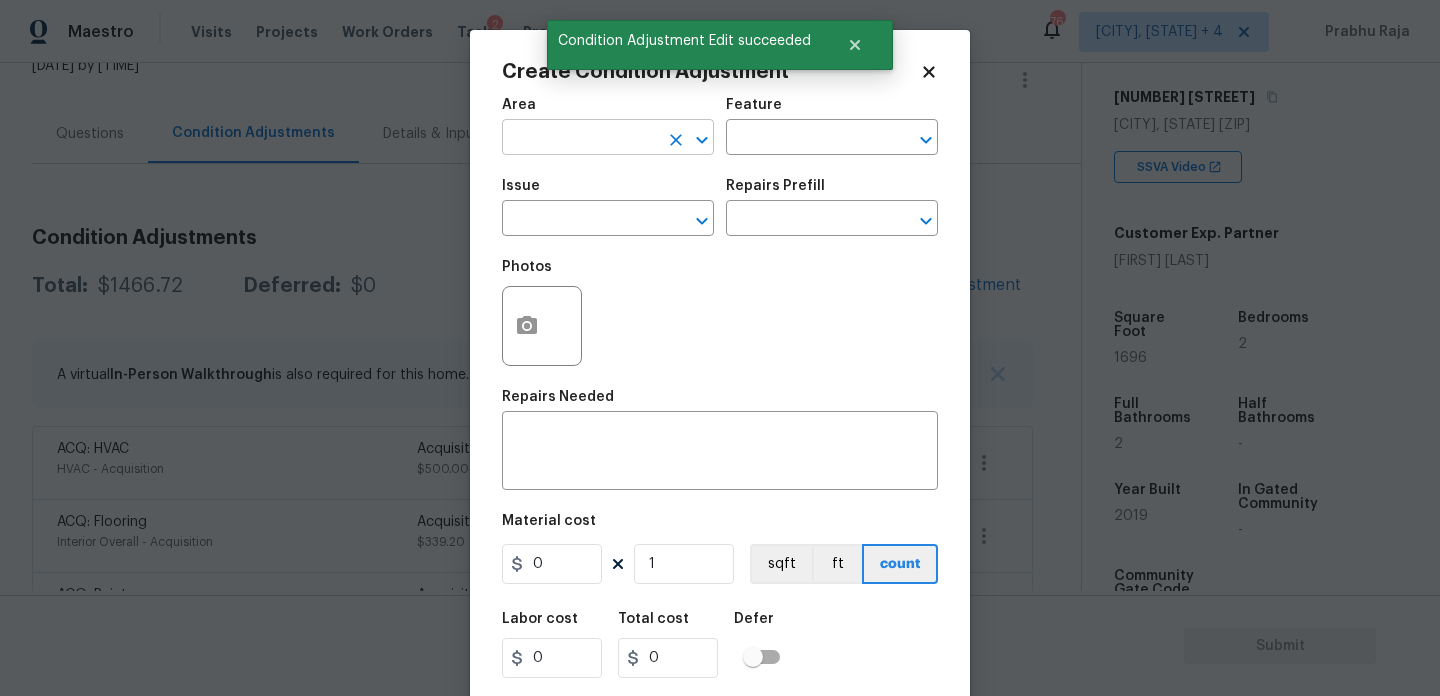 click at bounding box center [580, 139] 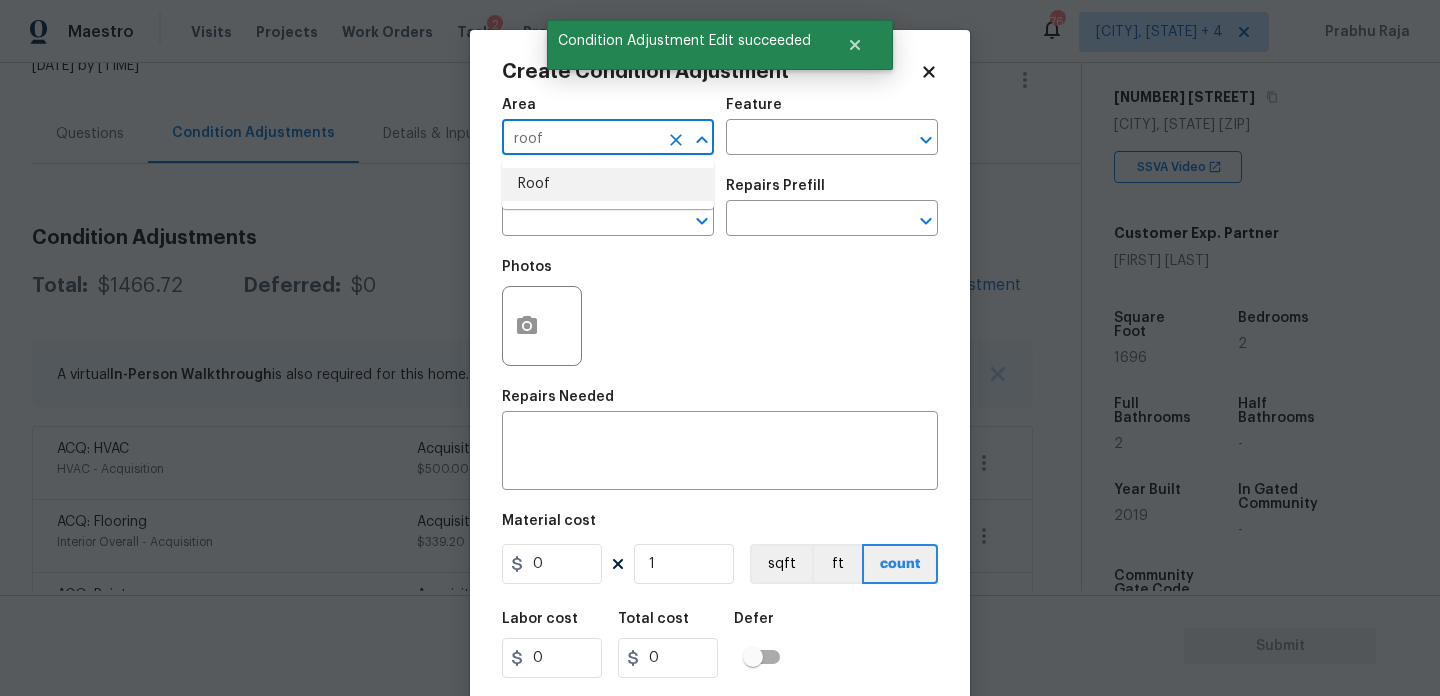click on "Roof" at bounding box center (608, 184) 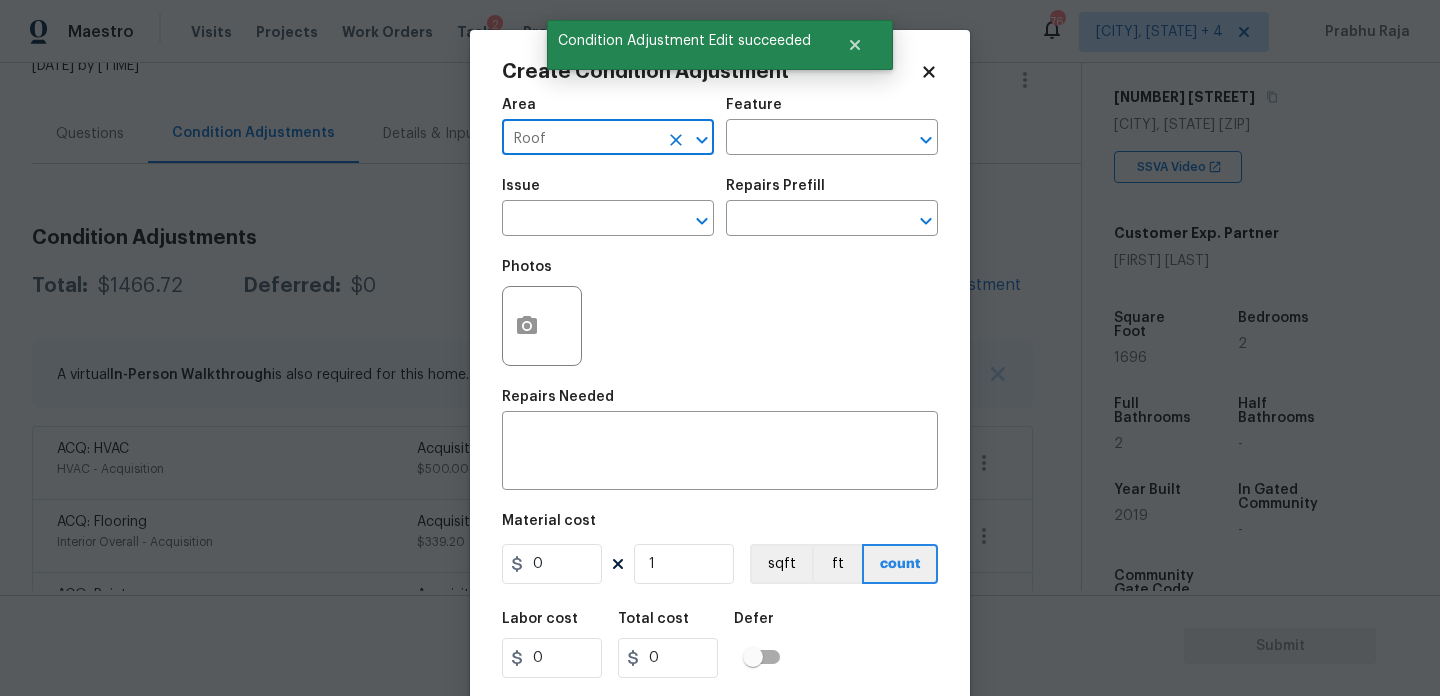 type on "Roof" 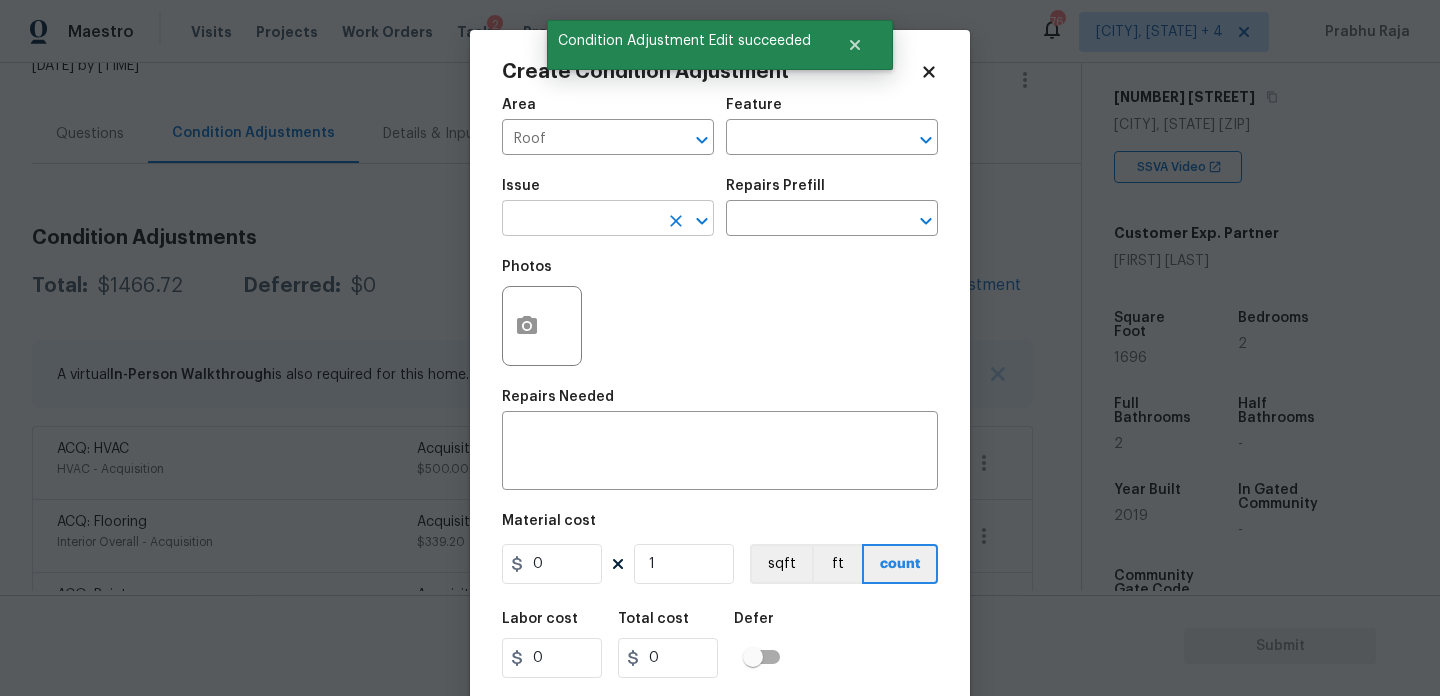 click at bounding box center [580, 220] 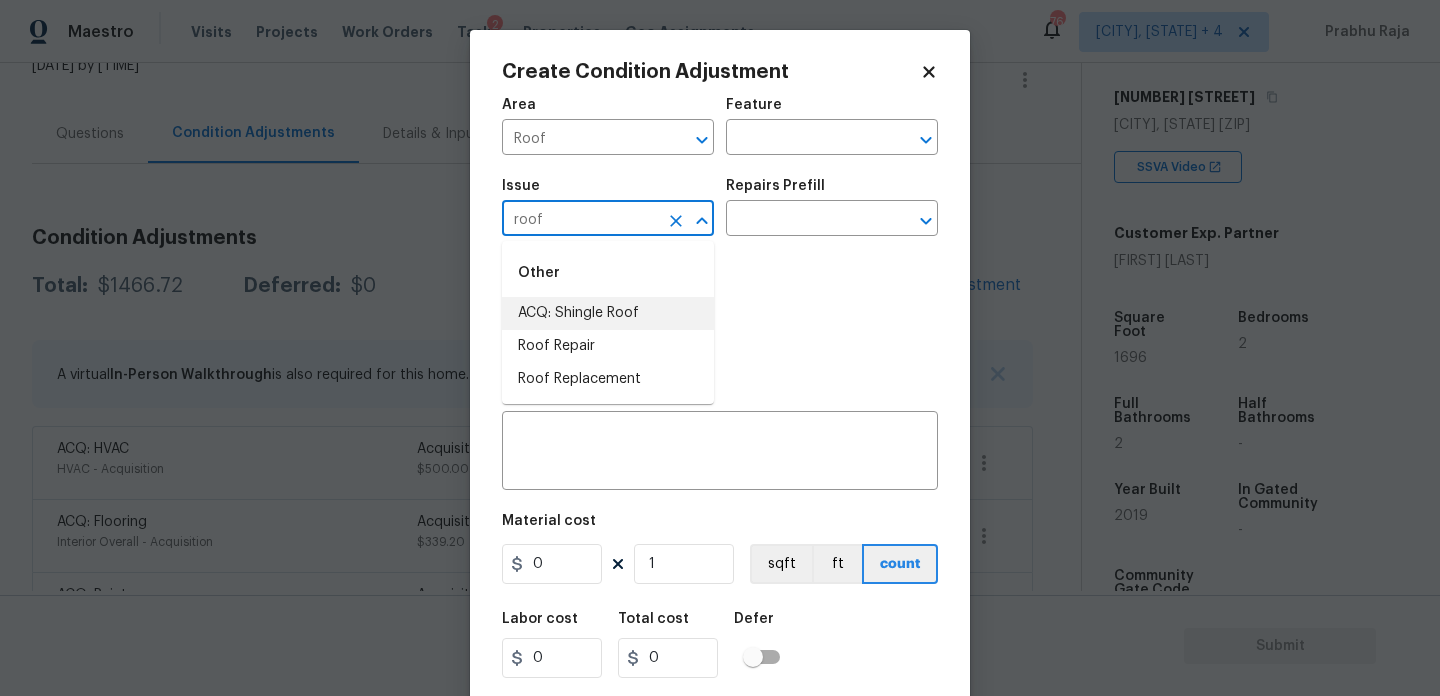 click on "ACQ: Shingle Roof" at bounding box center [608, 313] 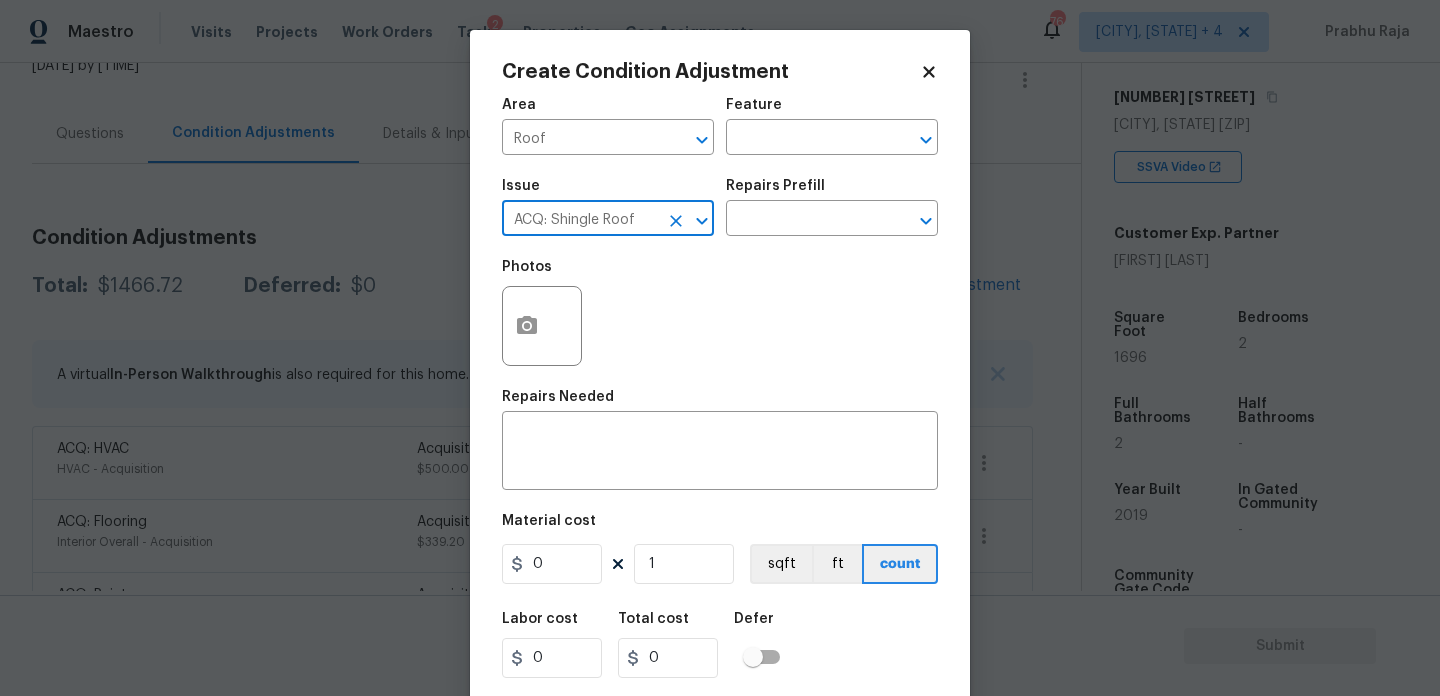 type on "ACQ: Shingle Roof" 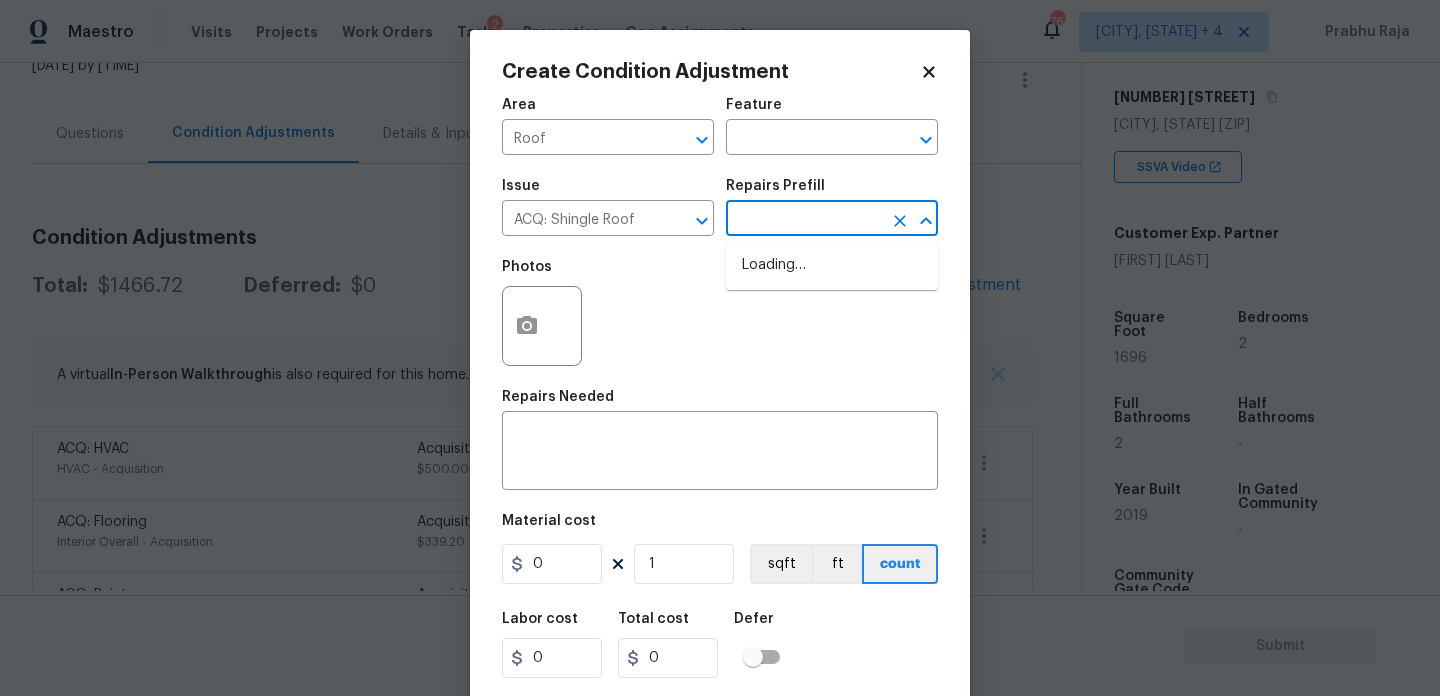 click at bounding box center [804, 220] 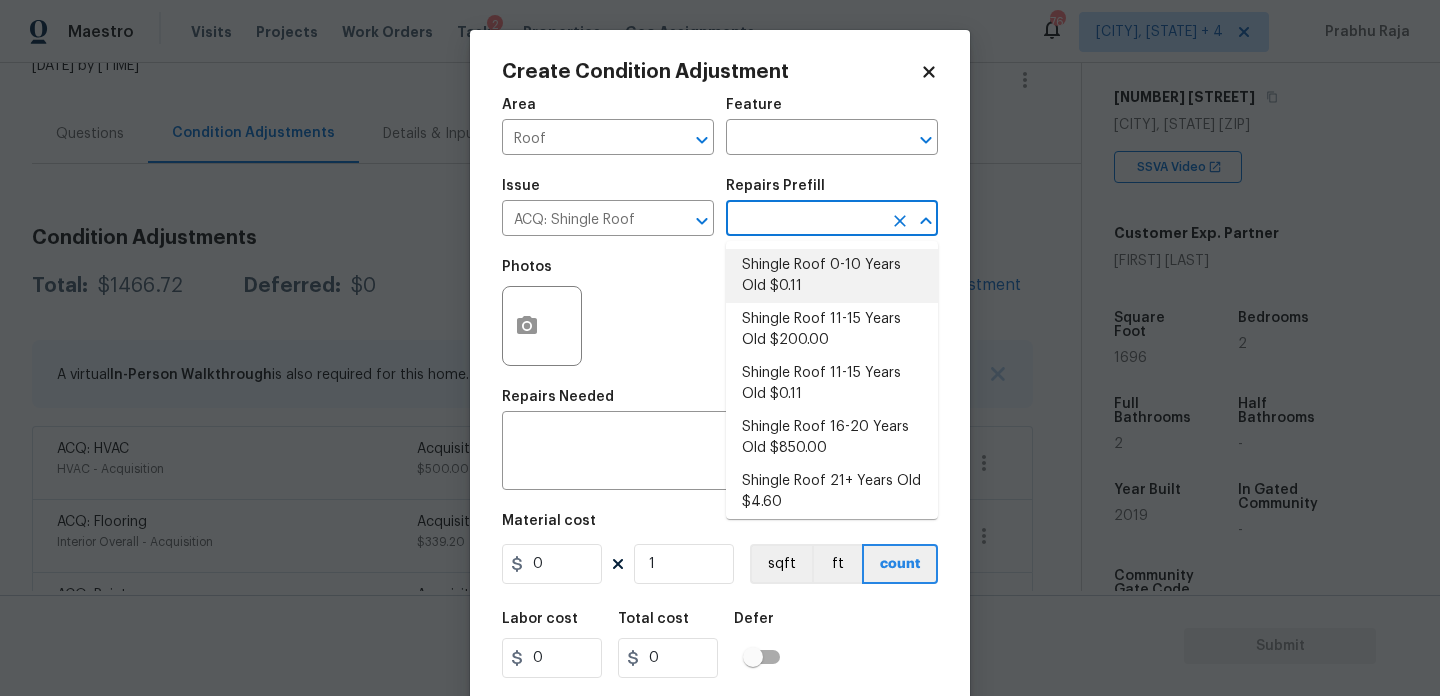click on "Shingle Roof 0-10 Years Old $0.11" at bounding box center [832, 276] 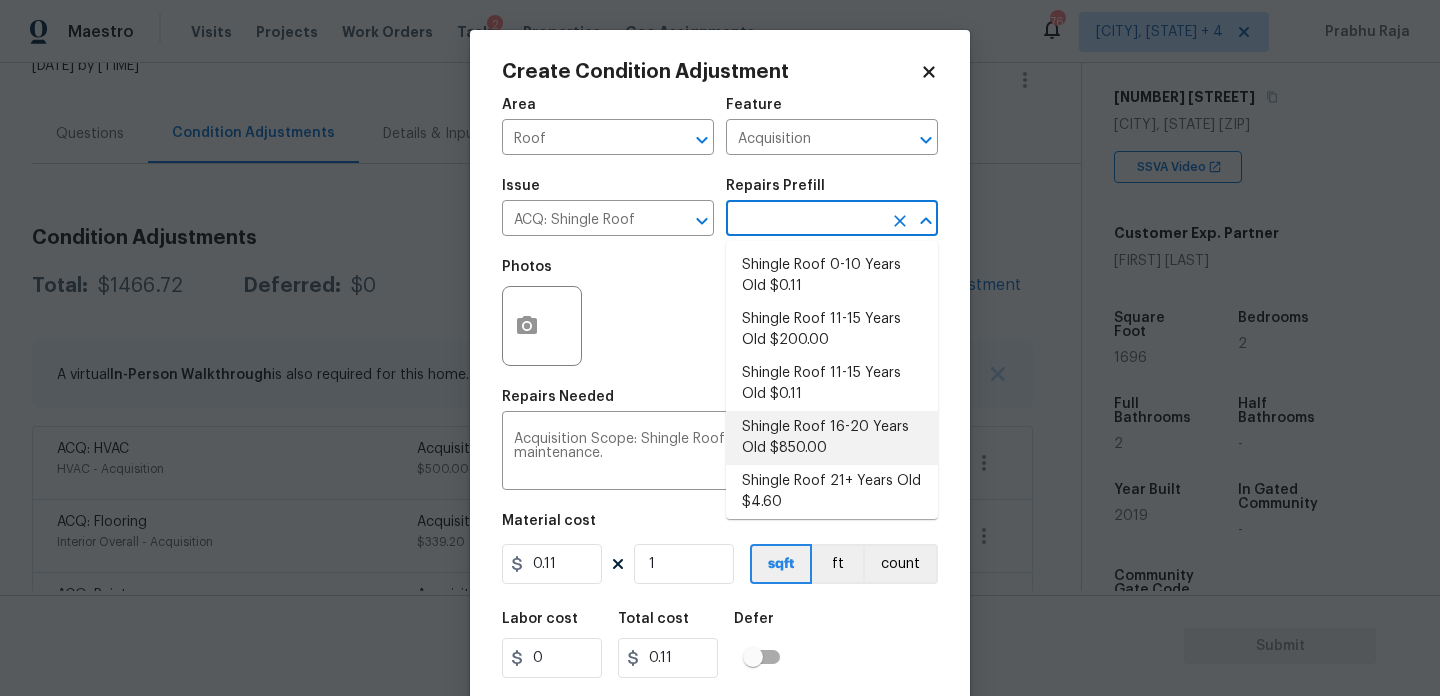click on "Photos" at bounding box center [720, 313] 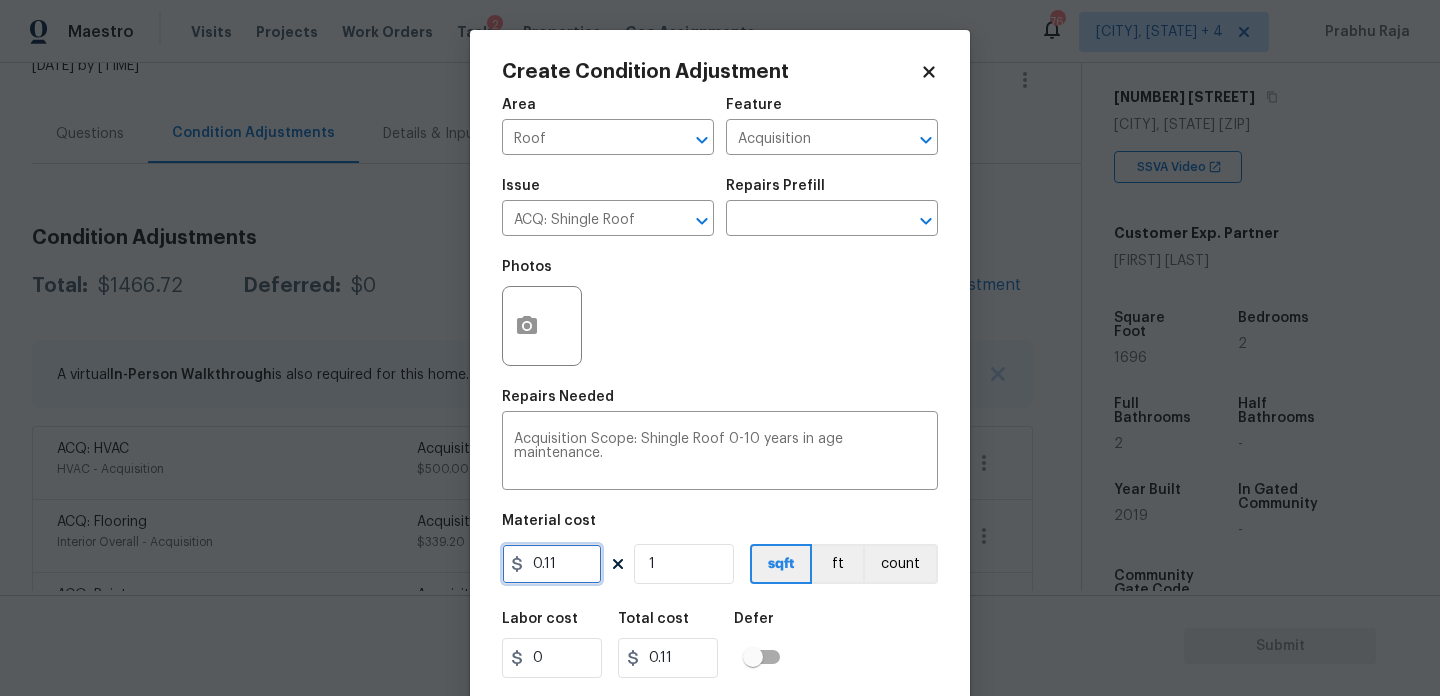 click on "0.11" at bounding box center [552, 564] 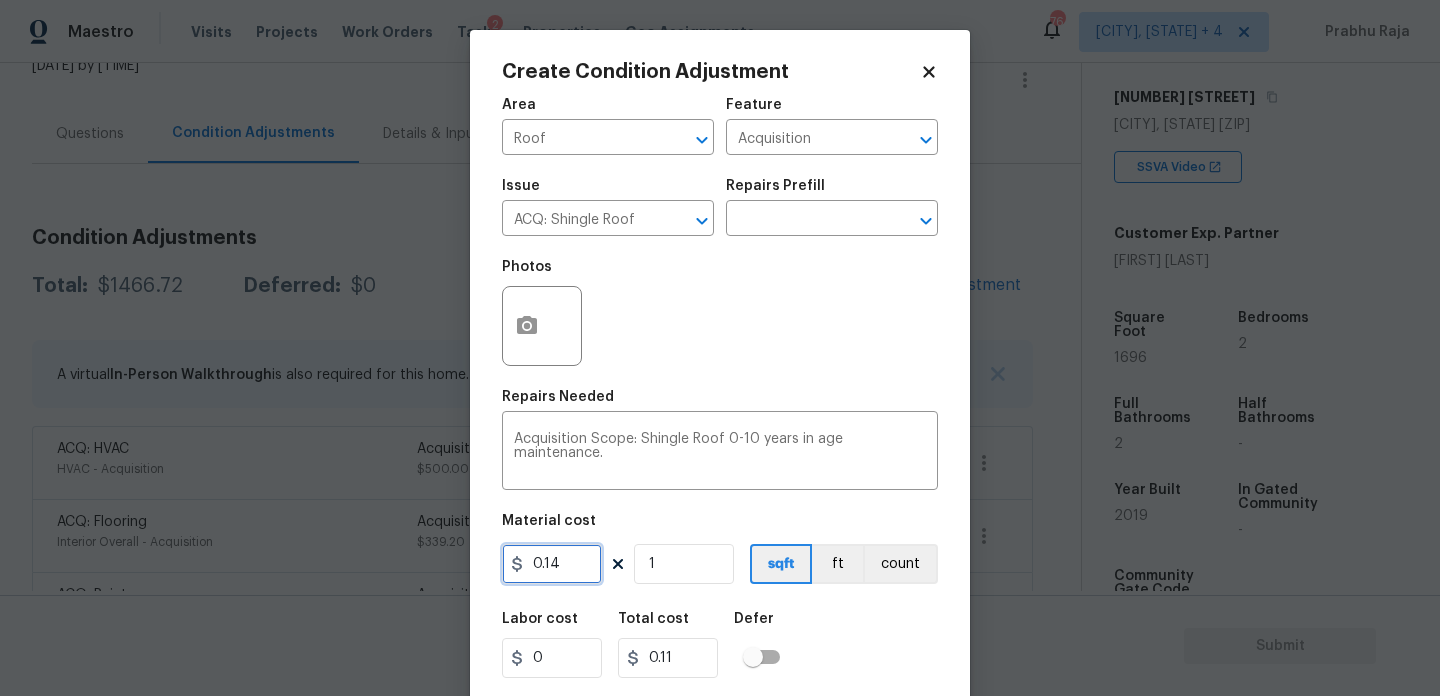 type on "0.14" 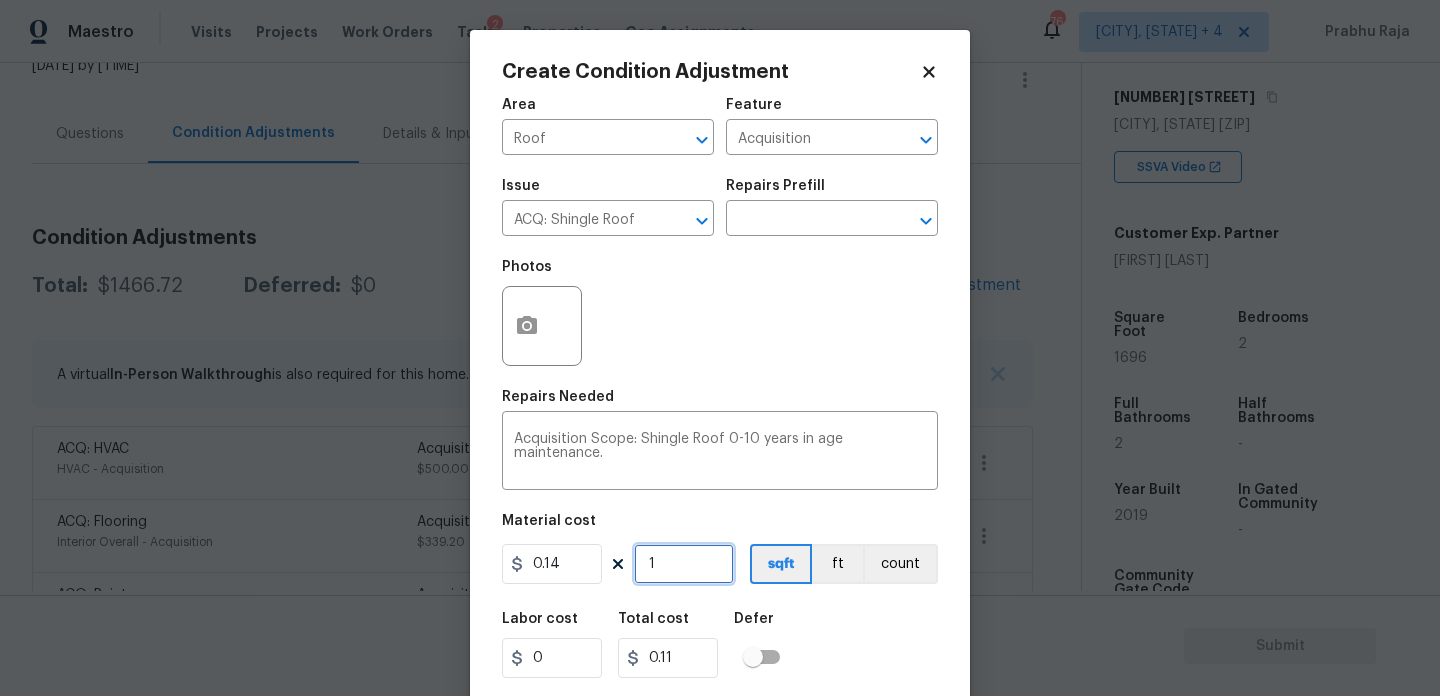 type on "0.14" 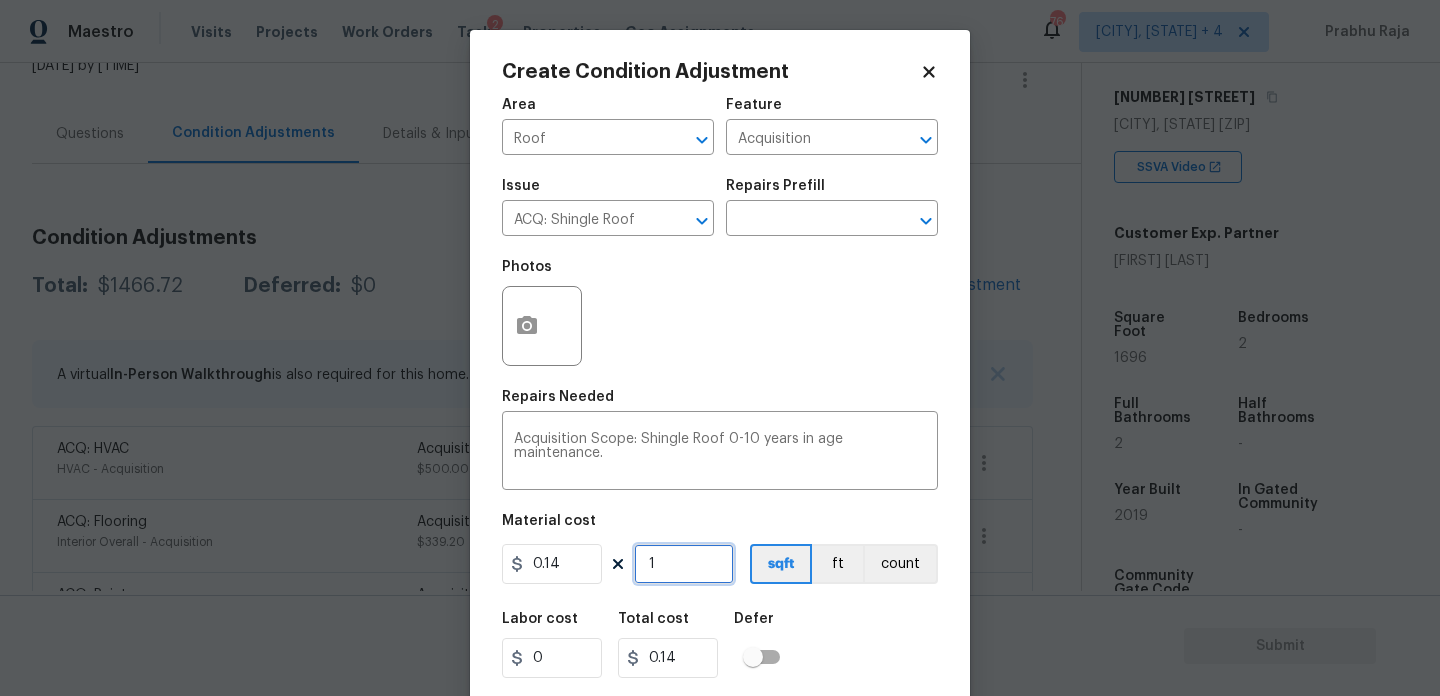 click on "1" at bounding box center [684, 564] 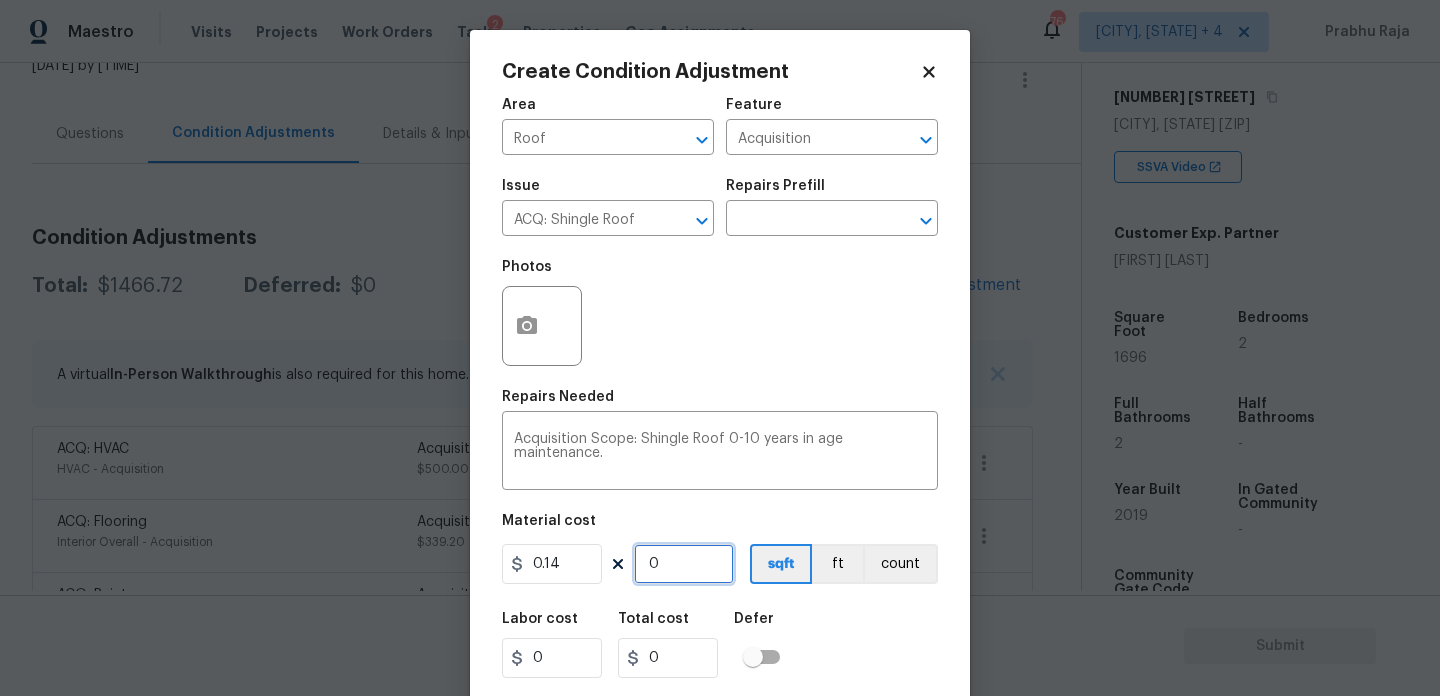 paste on "1696" 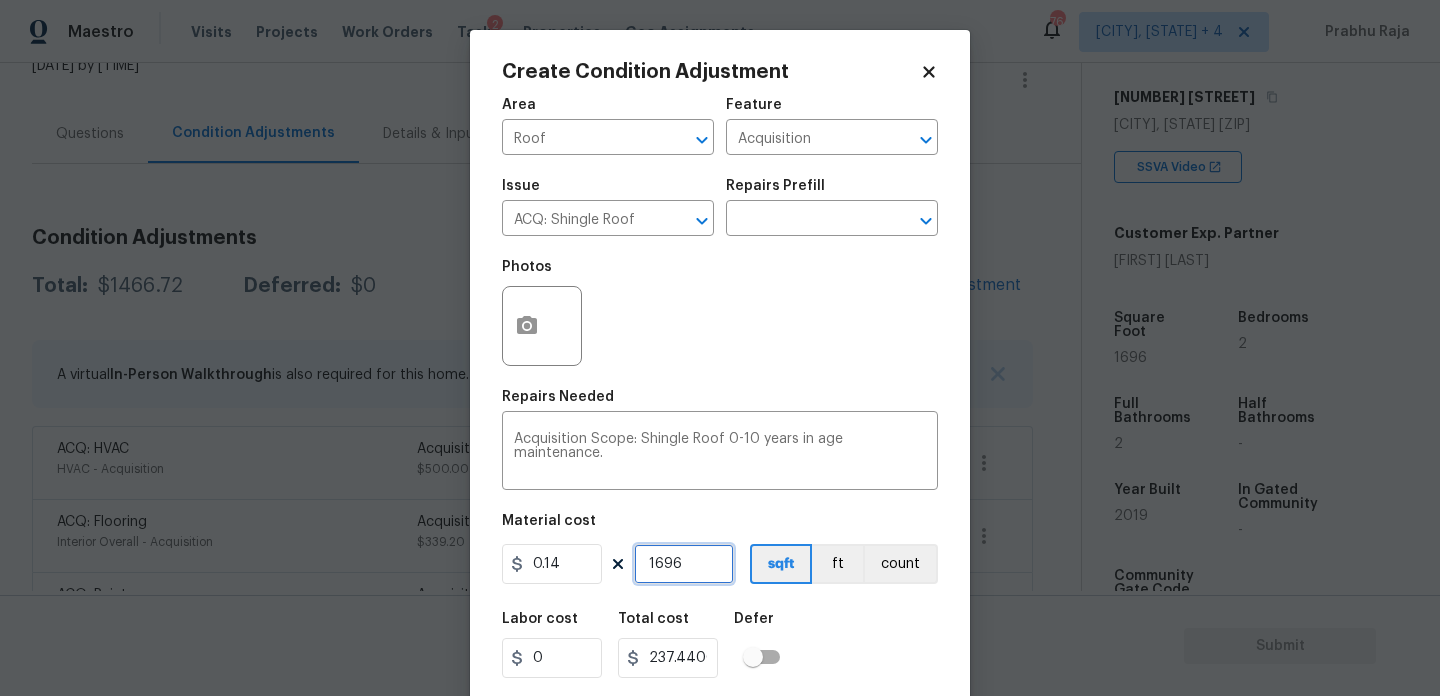 type on "1696" 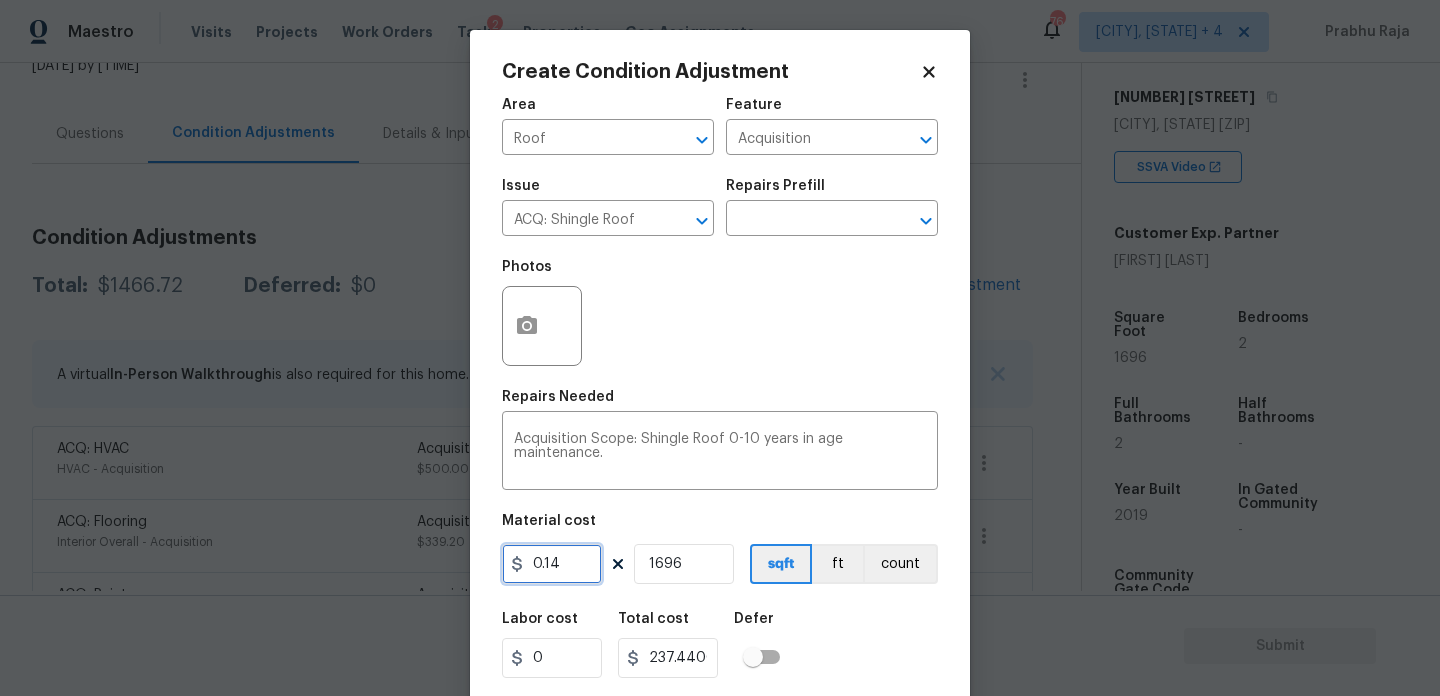 drag, startPoint x: 574, startPoint y: 564, endPoint x: 335, endPoint y: 559, distance: 239.05229 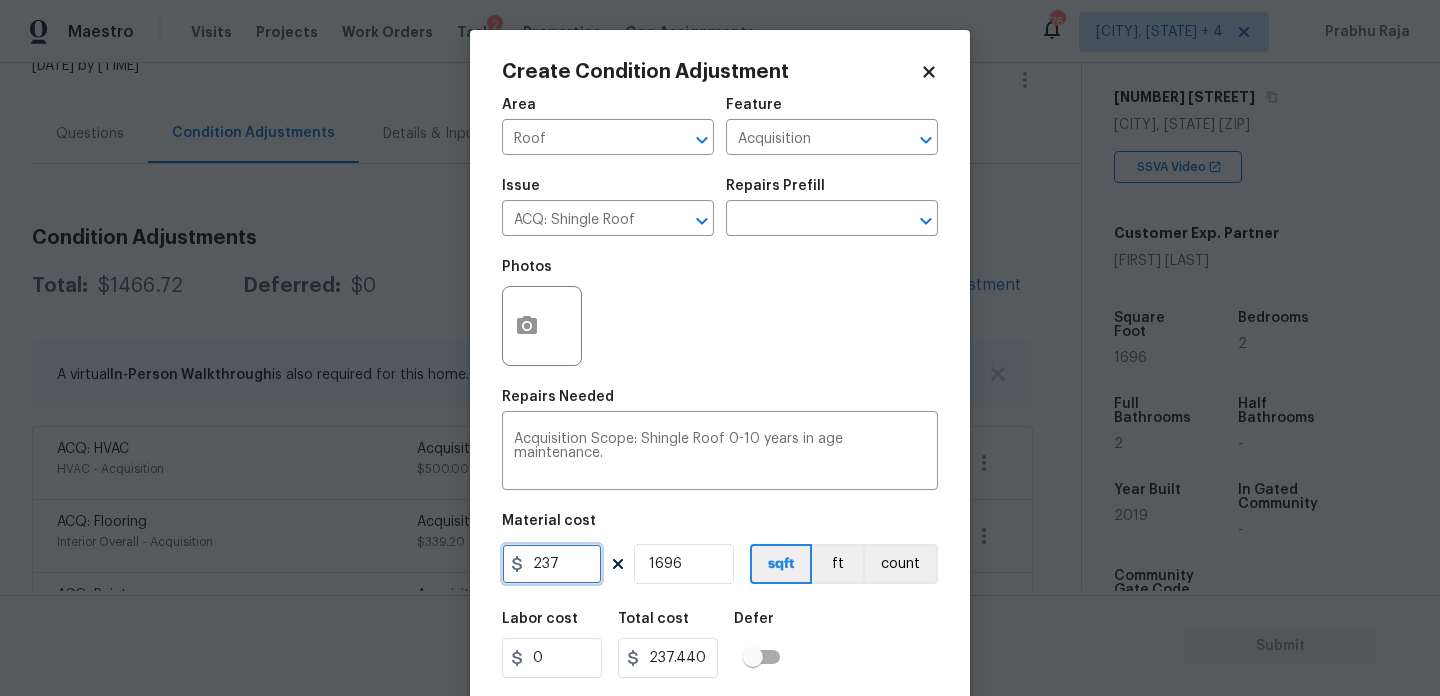 type on "237" 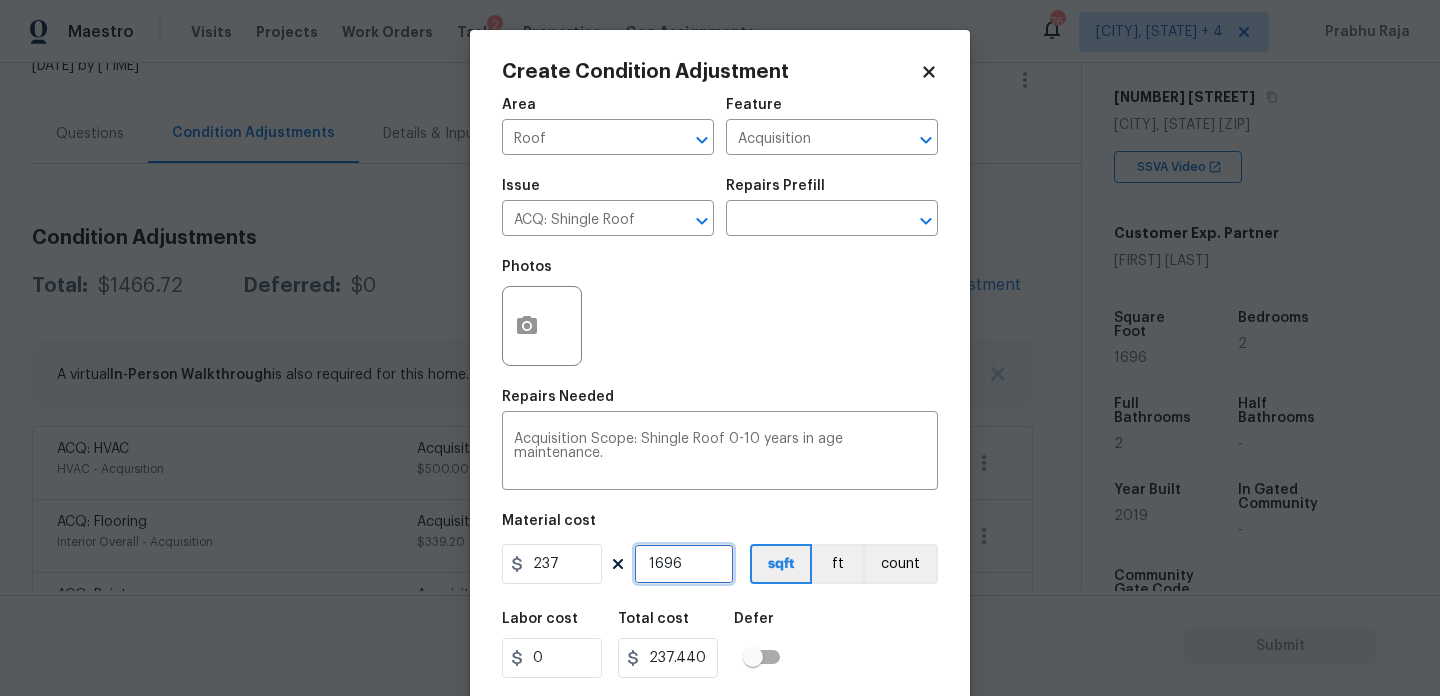 click on "1696" at bounding box center (684, 564) 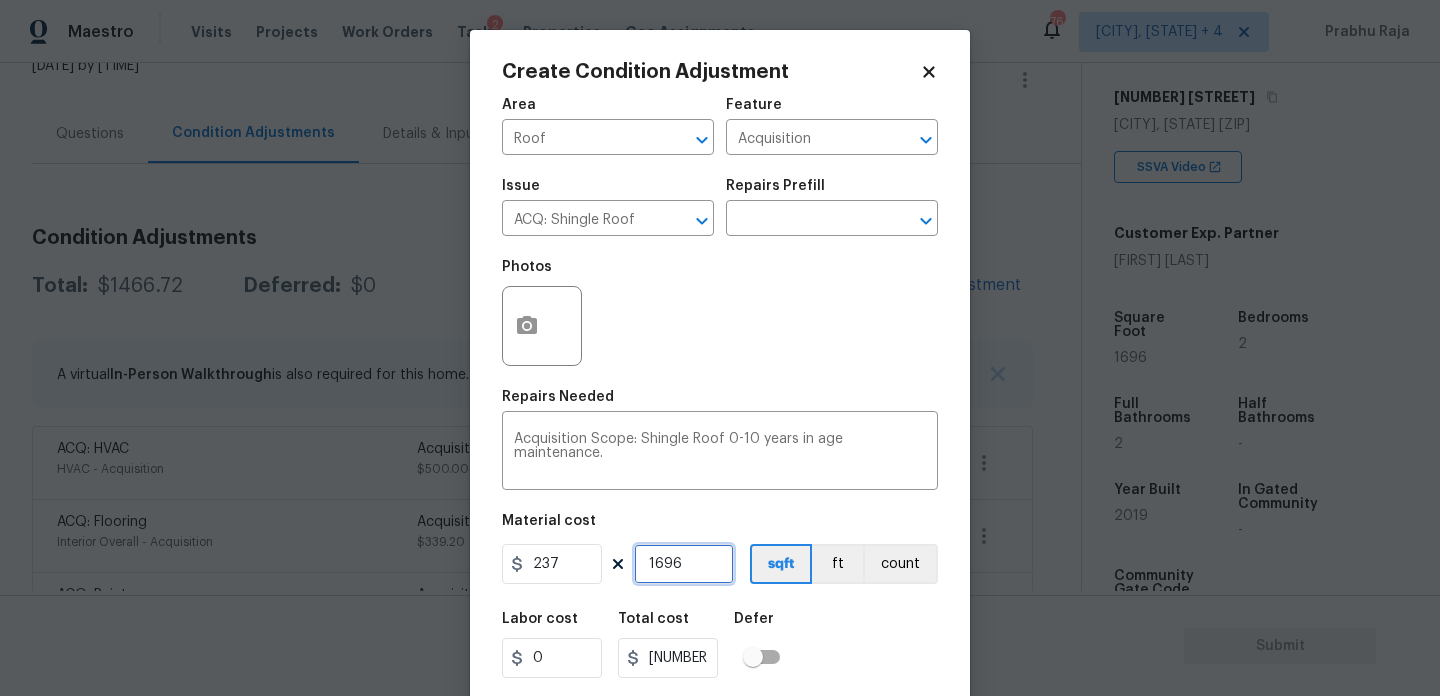 click on "1696" at bounding box center [684, 564] 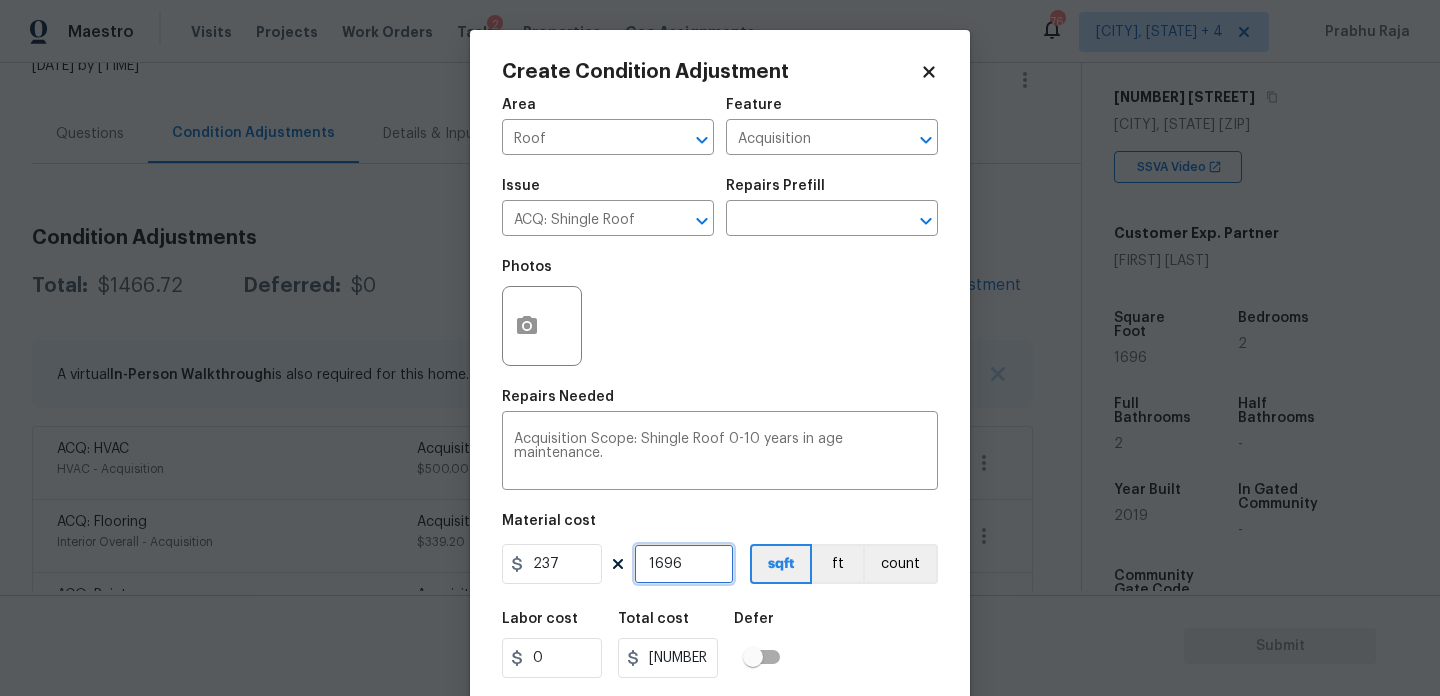 type on "1" 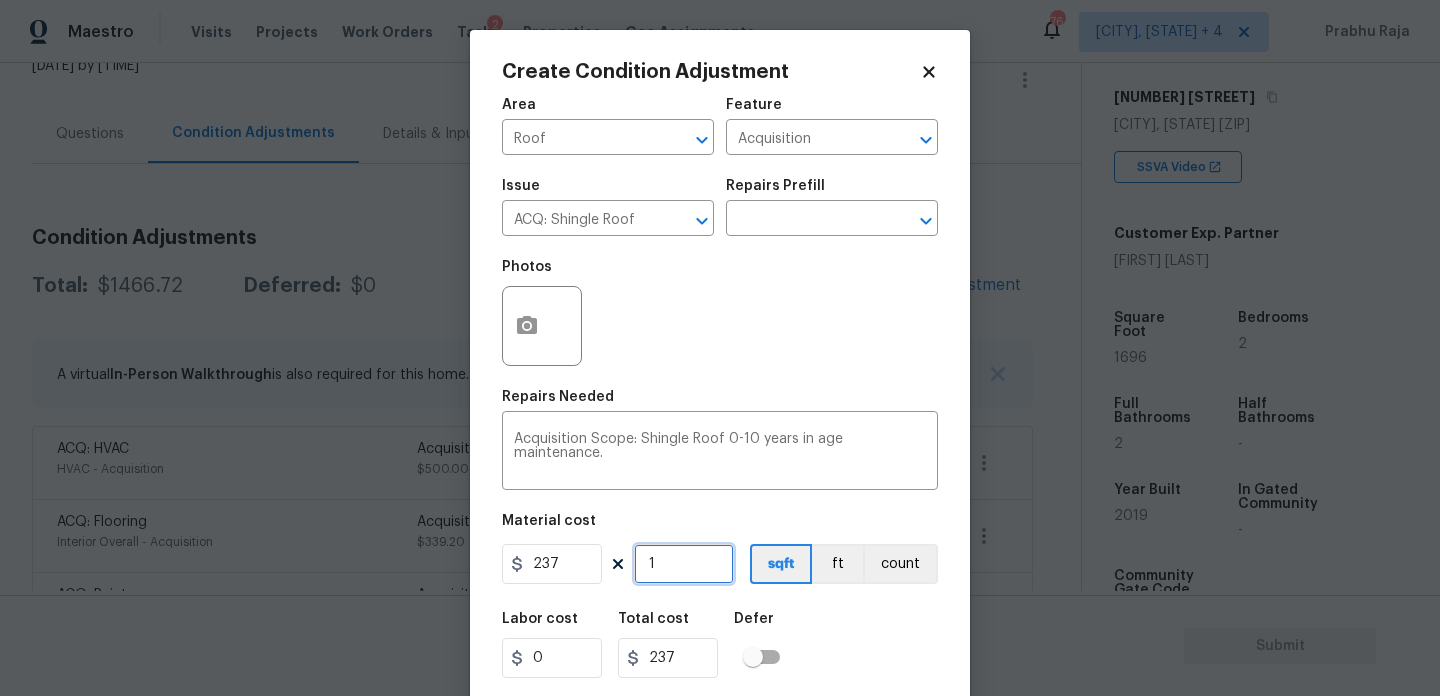 type on "1" 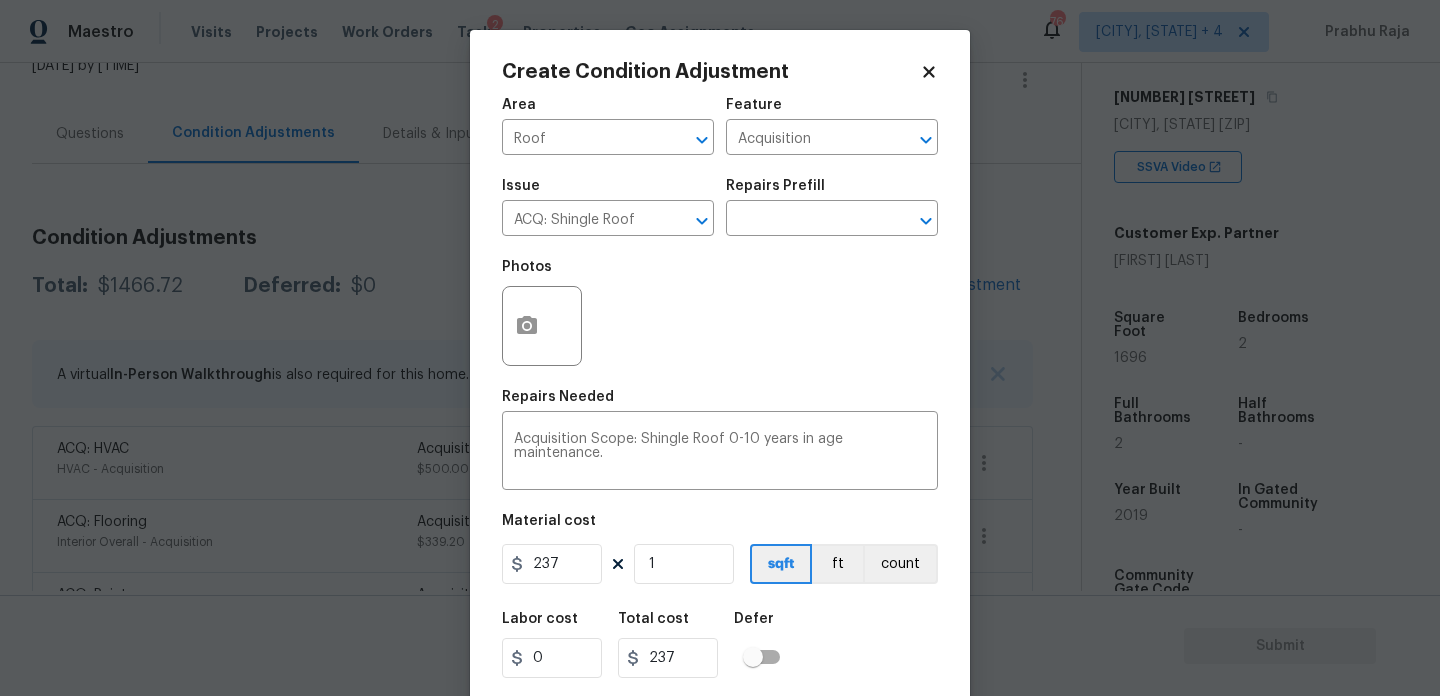 click on "Repairs Needed" at bounding box center [720, 403] 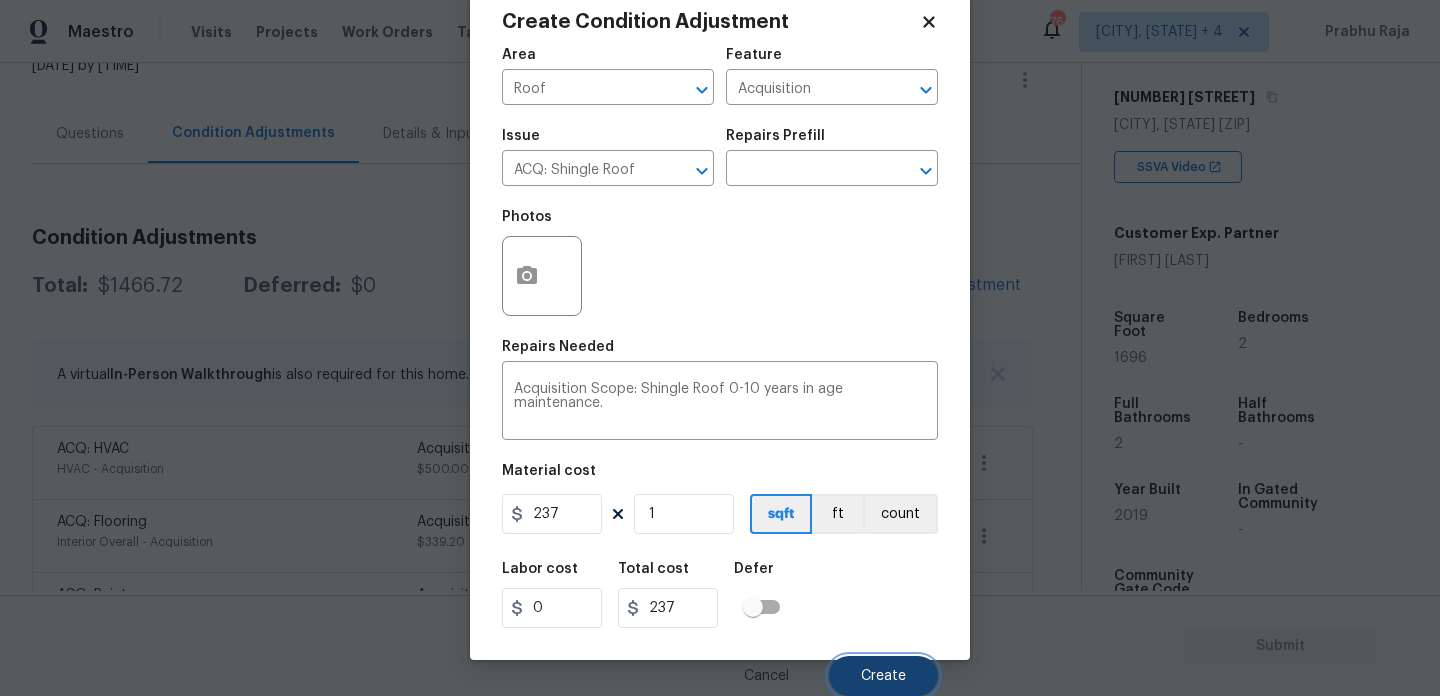 click on "Create" at bounding box center [883, 676] 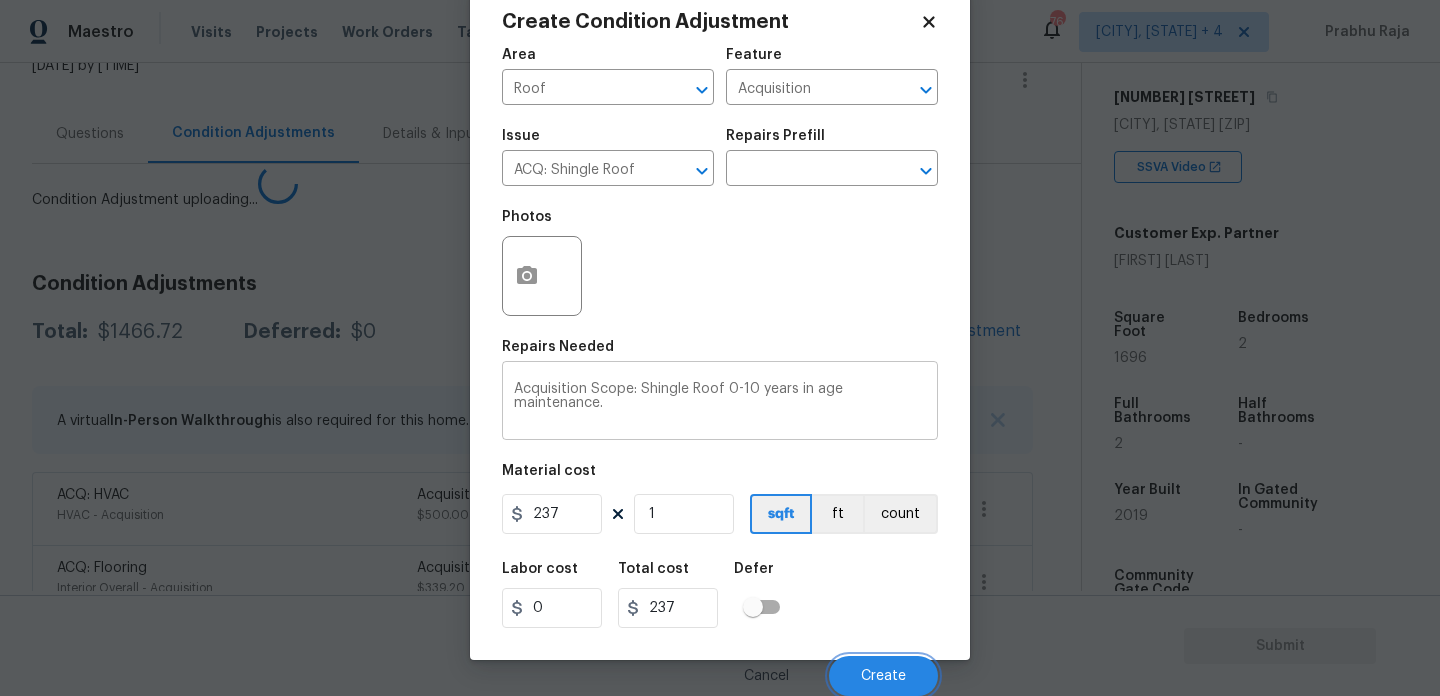 scroll, scrollTop: 44, scrollLeft: 0, axis: vertical 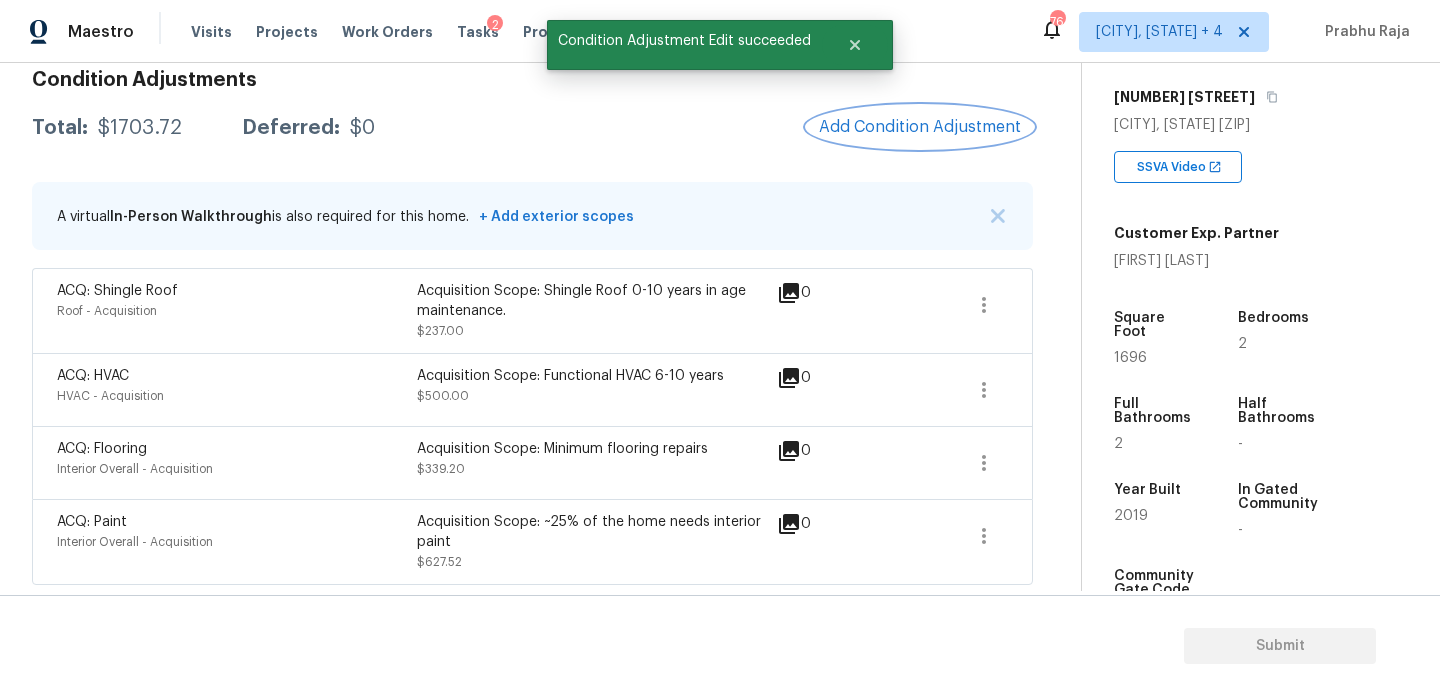 click on "Add Condition Adjustment" at bounding box center [920, 127] 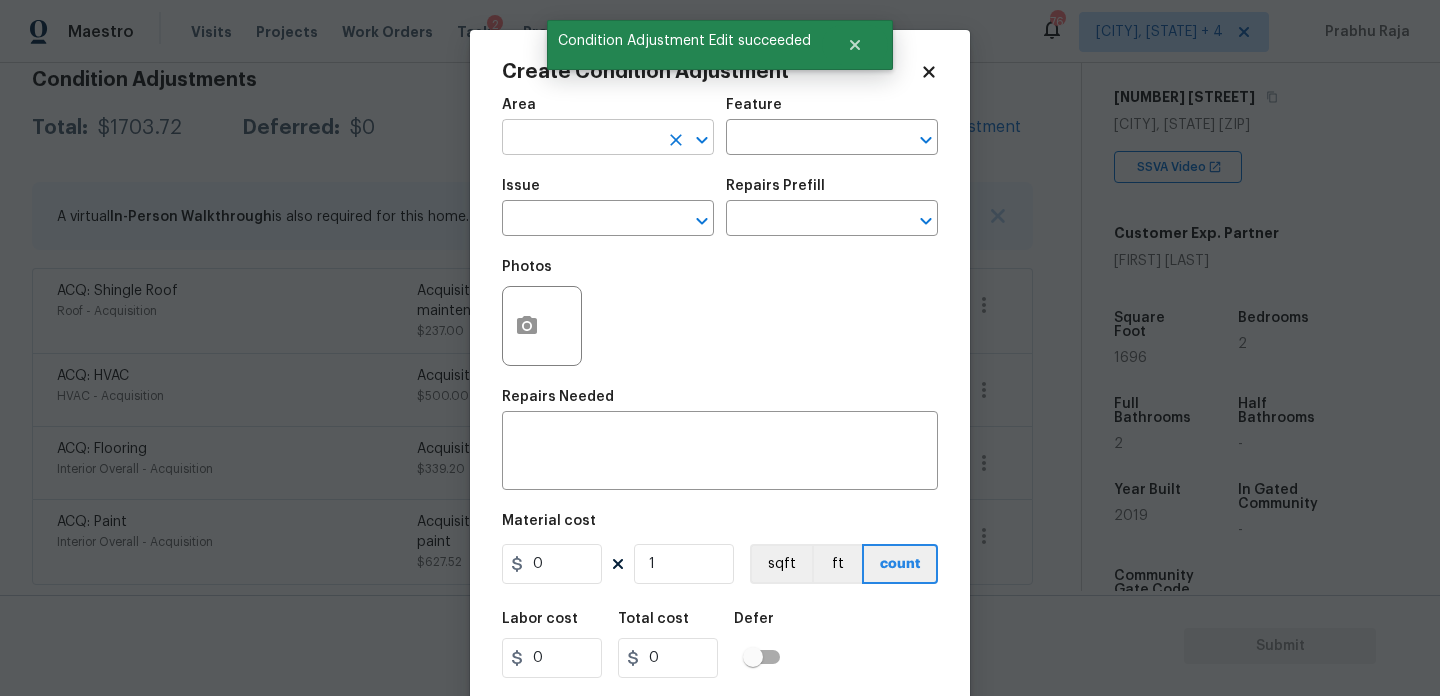 click at bounding box center [580, 139] 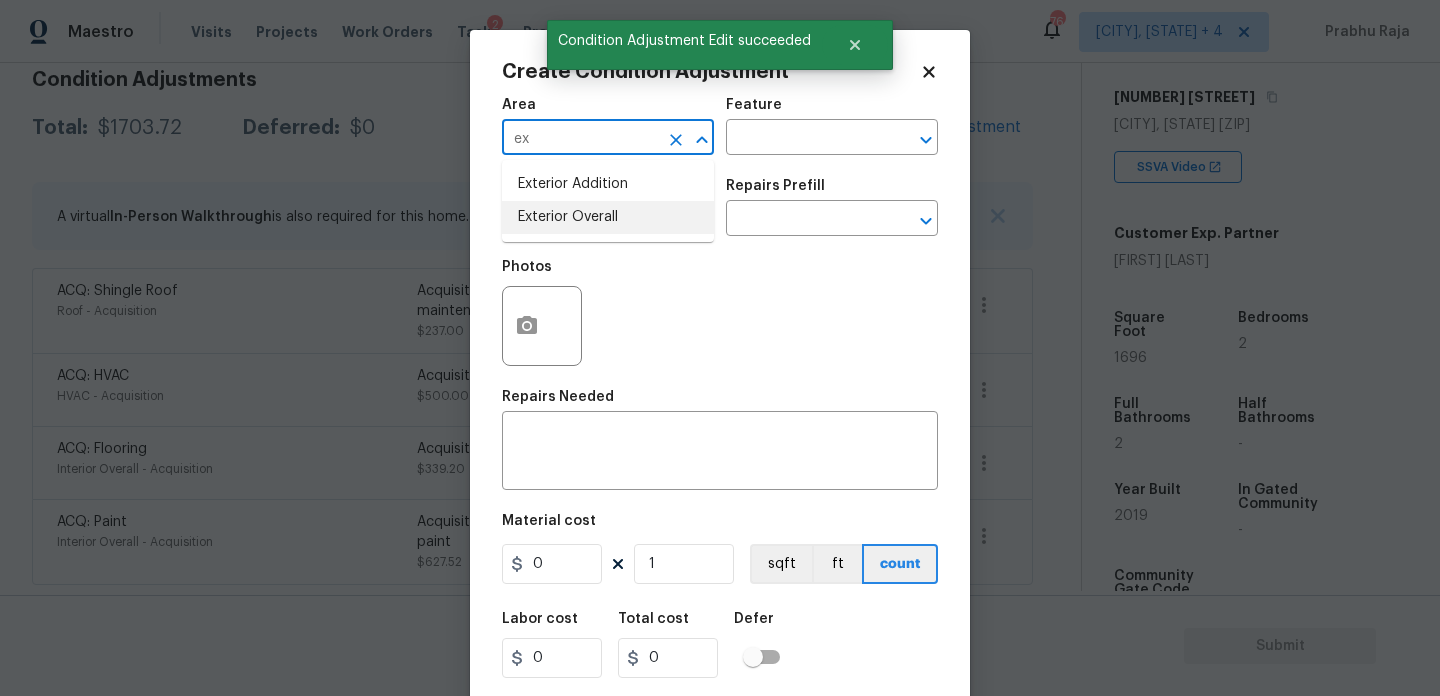 click on "Exterior Overall" at bounding box center (608, 217) 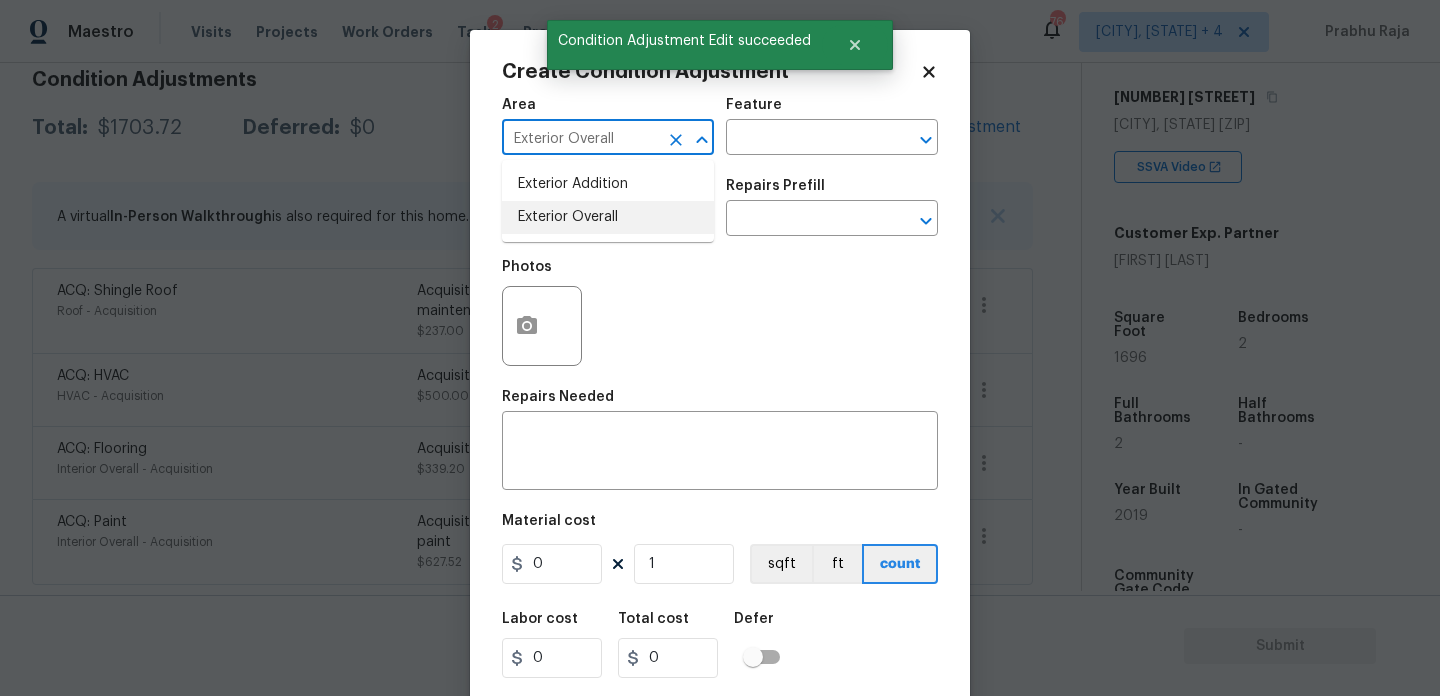 type on "Exterior Overall" 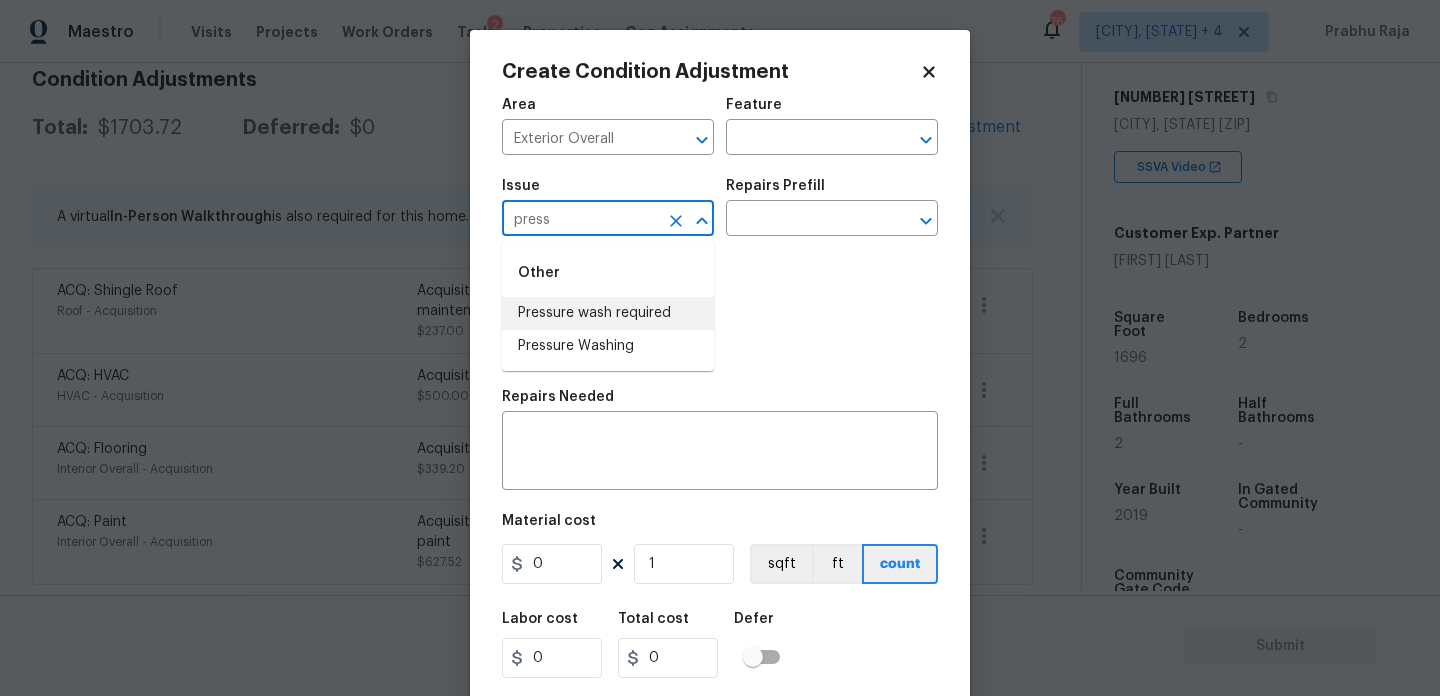 click on "Pressure wash required" at bounding box center (608, 313) 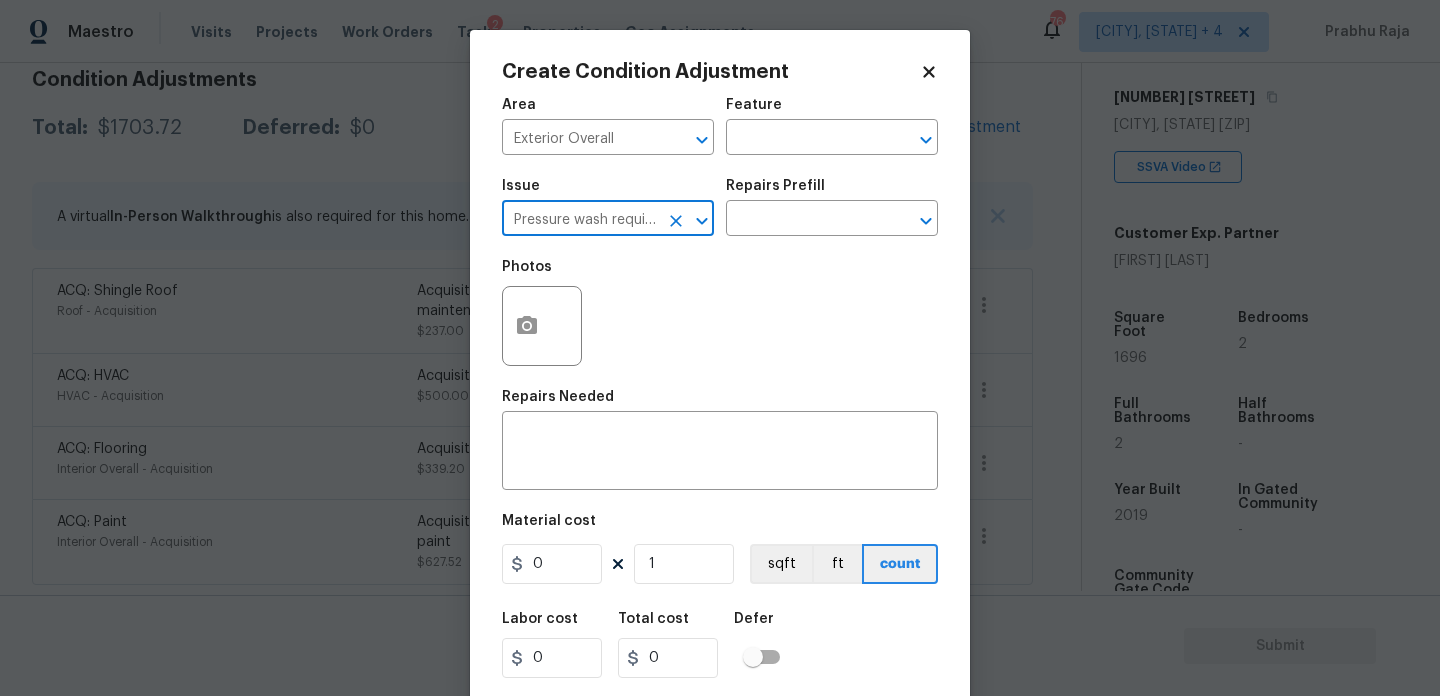 type on "Pressure wash required" 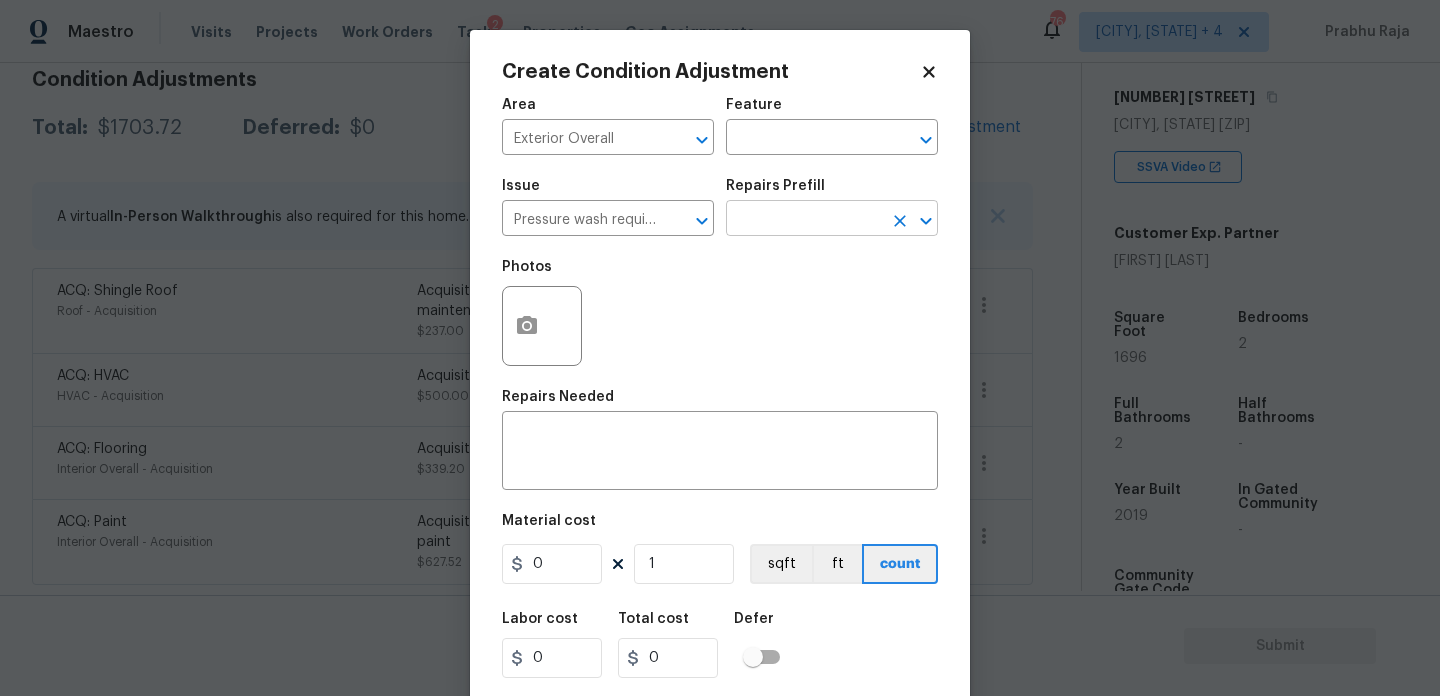 click at bounding box center (804, 220) 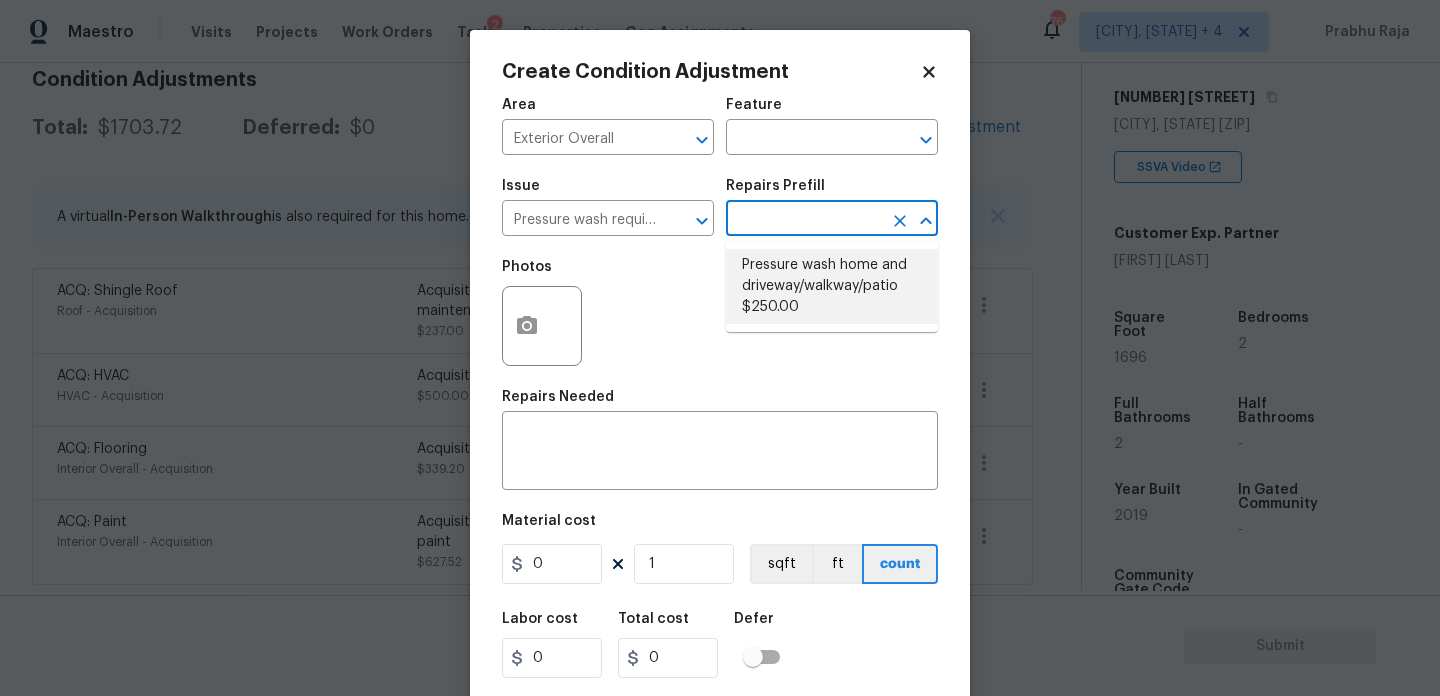 click on "Pressure wash home and driveway/walkway/patio $250.00" at bounding box center [832, 286] 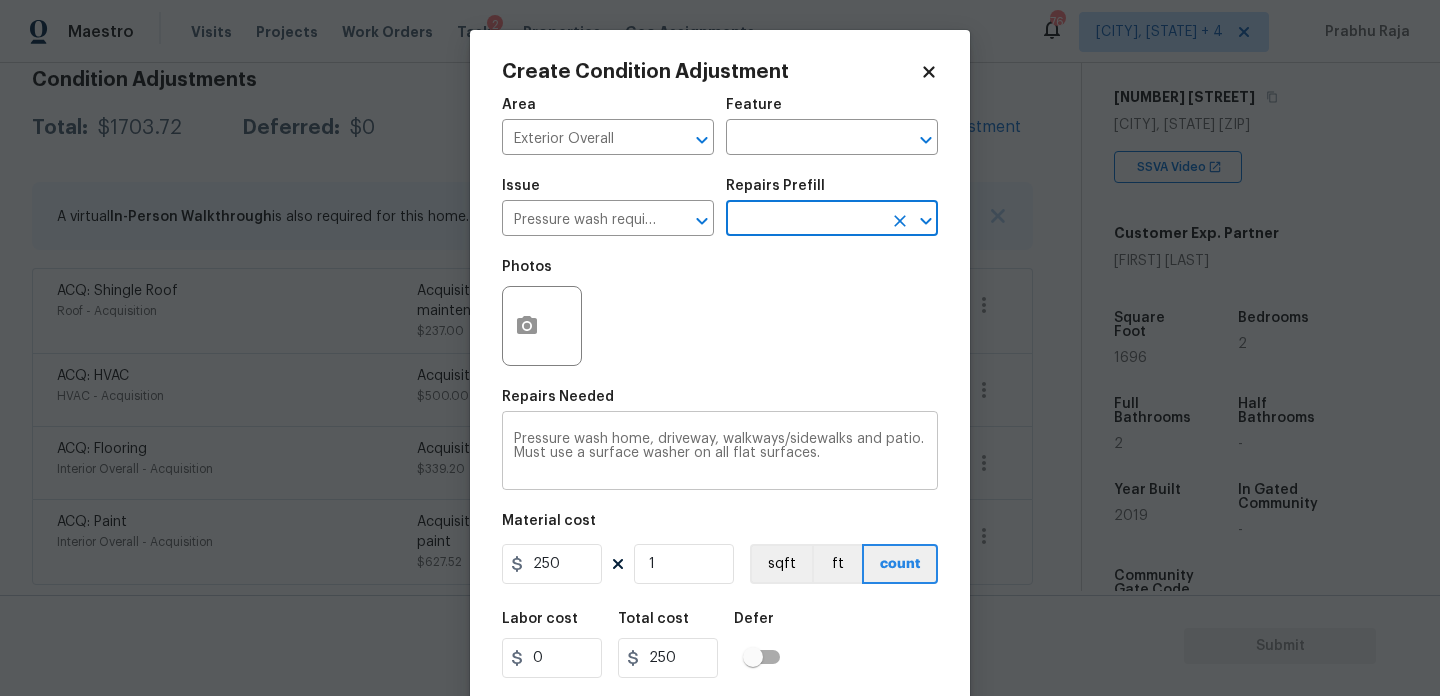 scroll, scrollTop: 51, scrollLeft: 0, axis: vertical 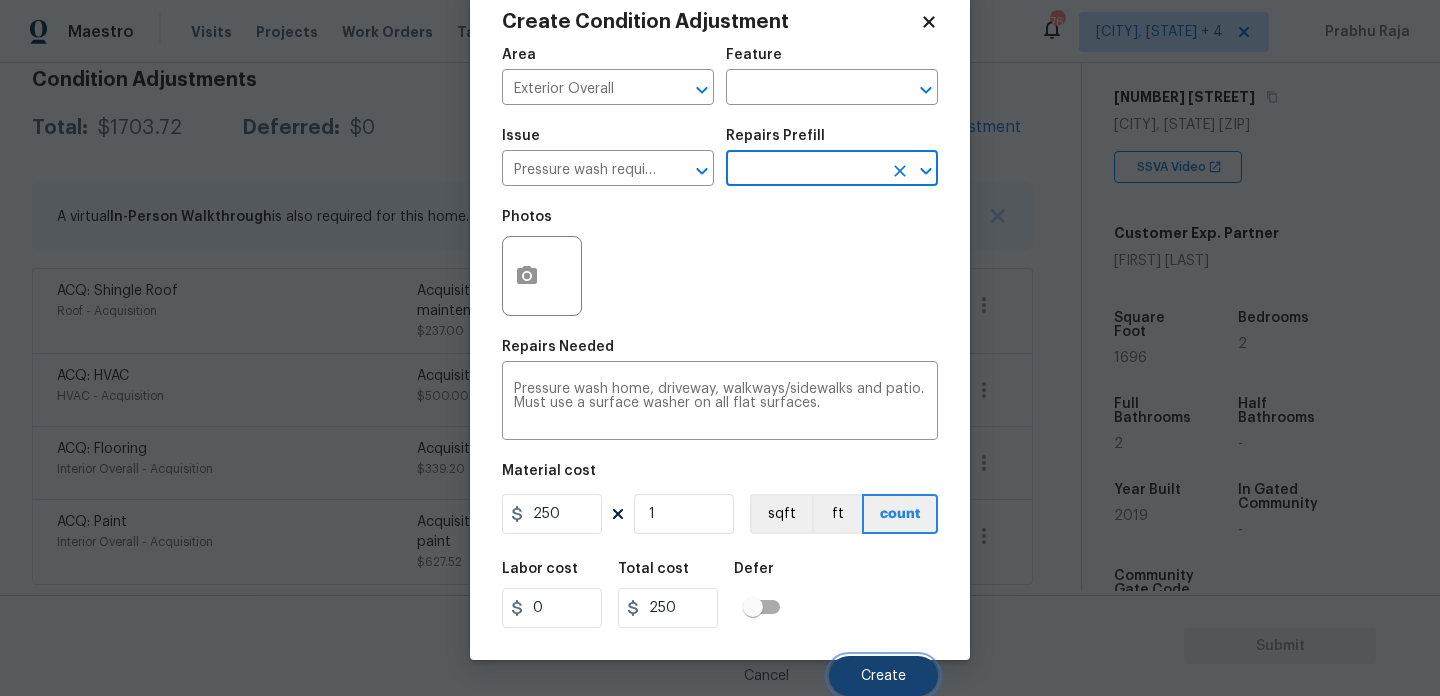 click on "Create" at bounding box center (883, 676) 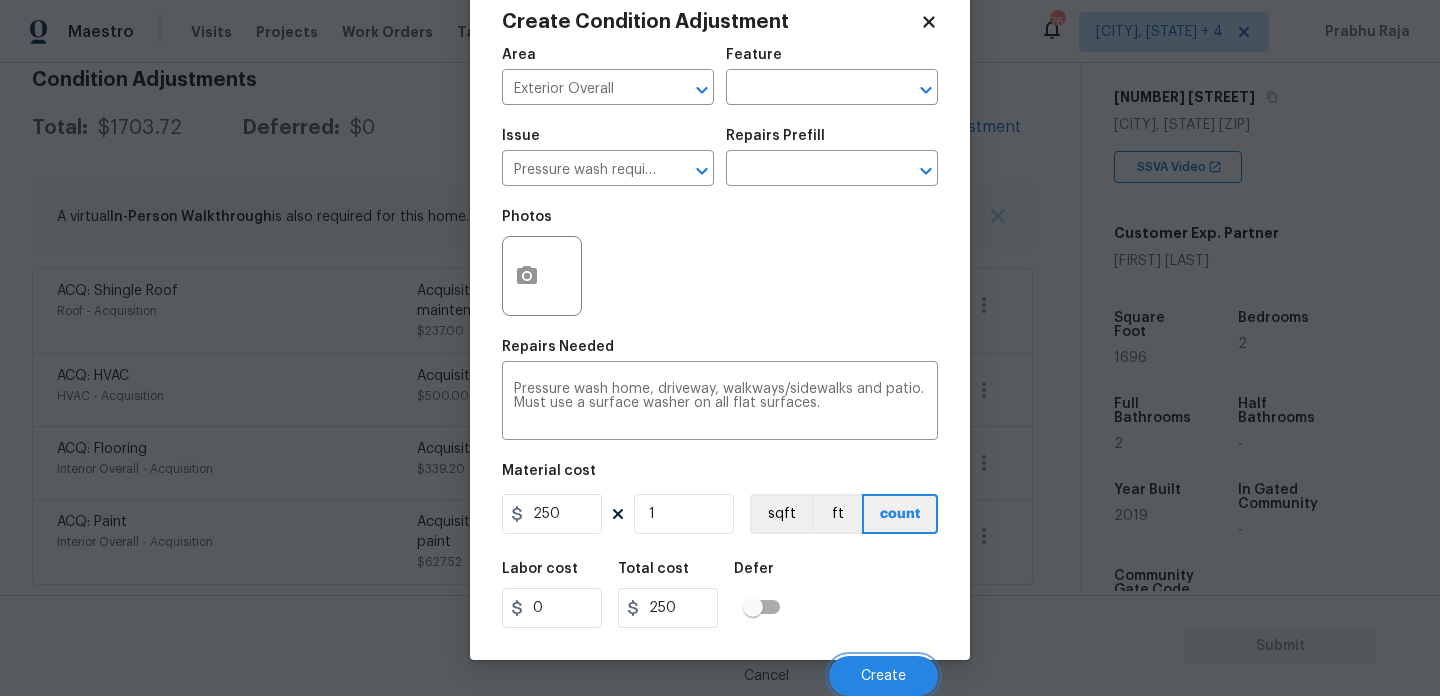 scroll, scrollTop: 298, scrollLeft: 0, axis: vertical 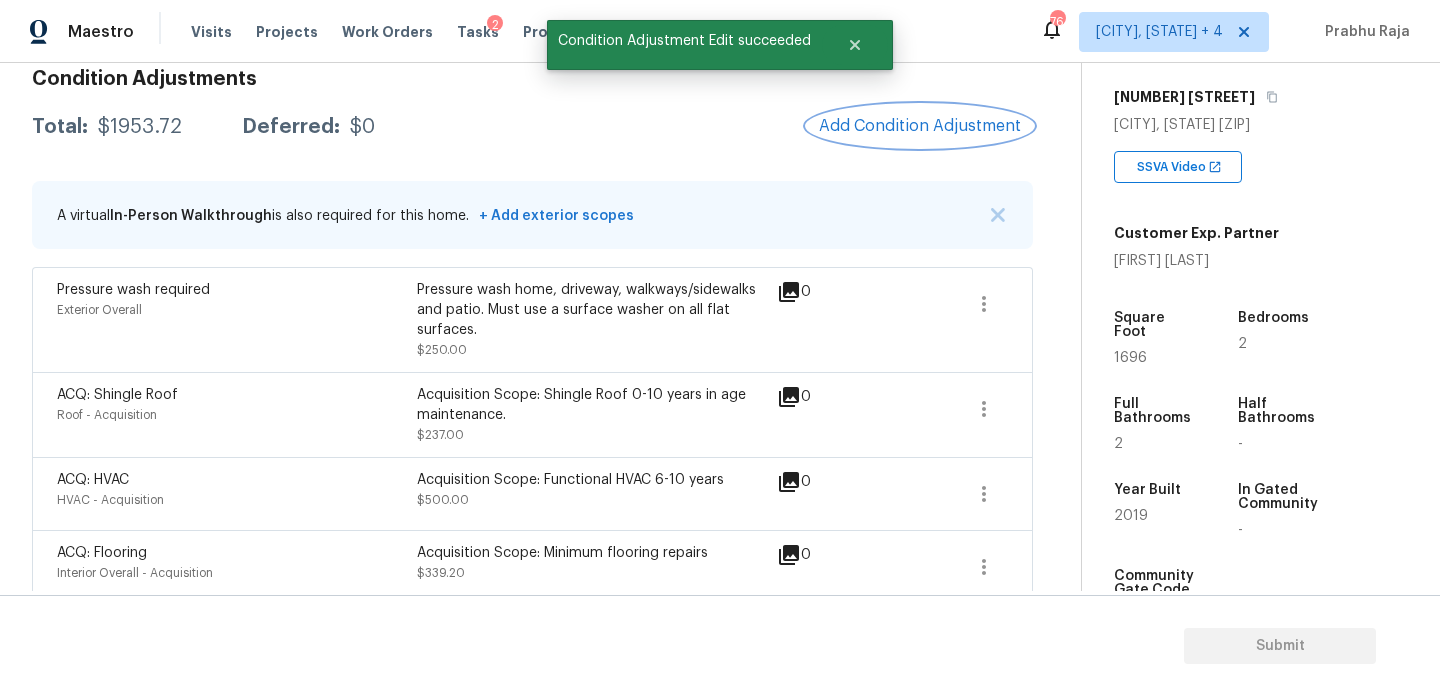 click on "Add Condition Adjustment" at bounding box center [920, 126] 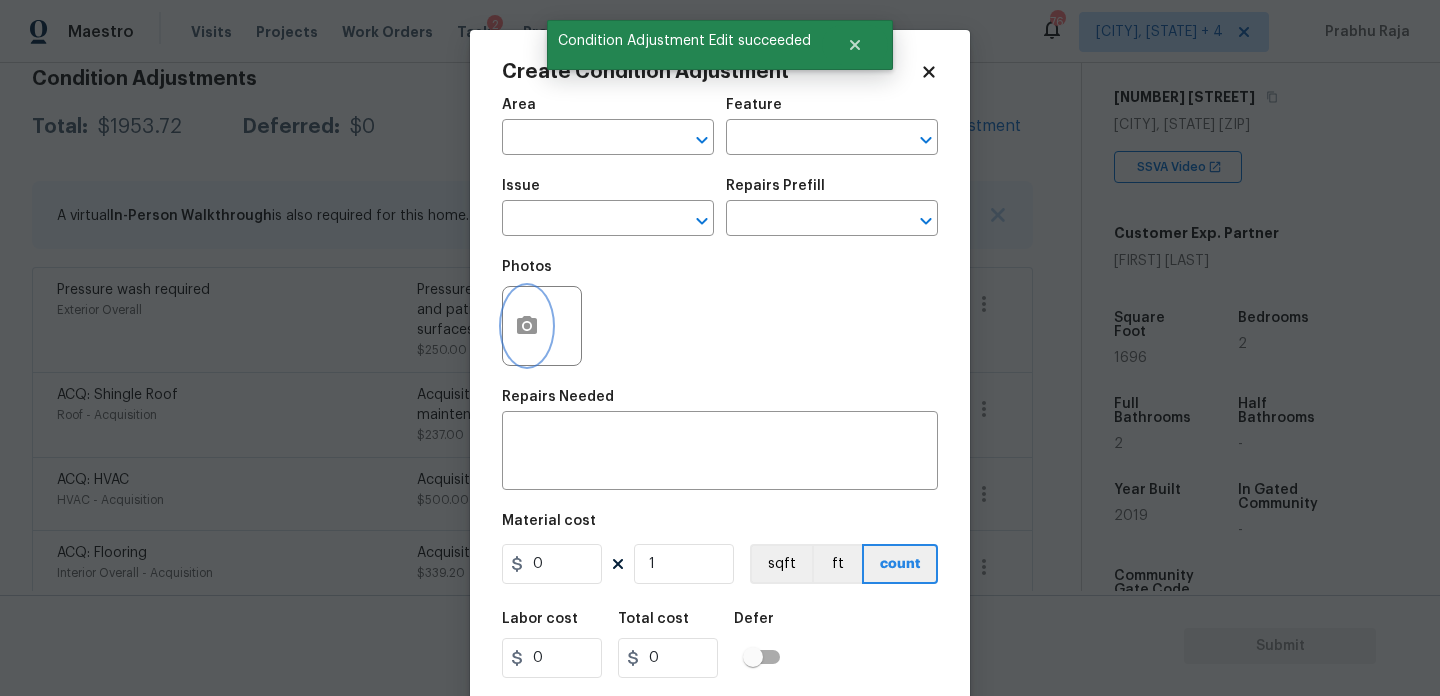 click 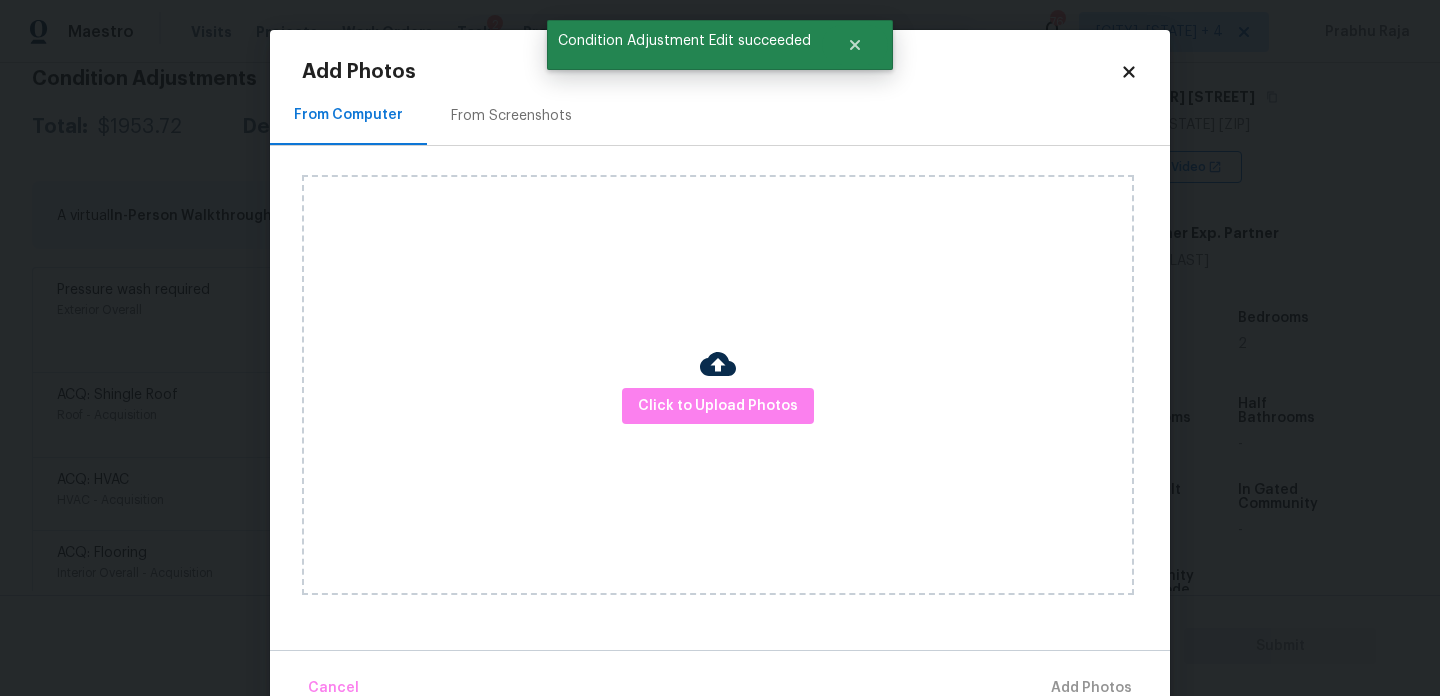 click on "From Screenshots" at bounding box center [511, 115] 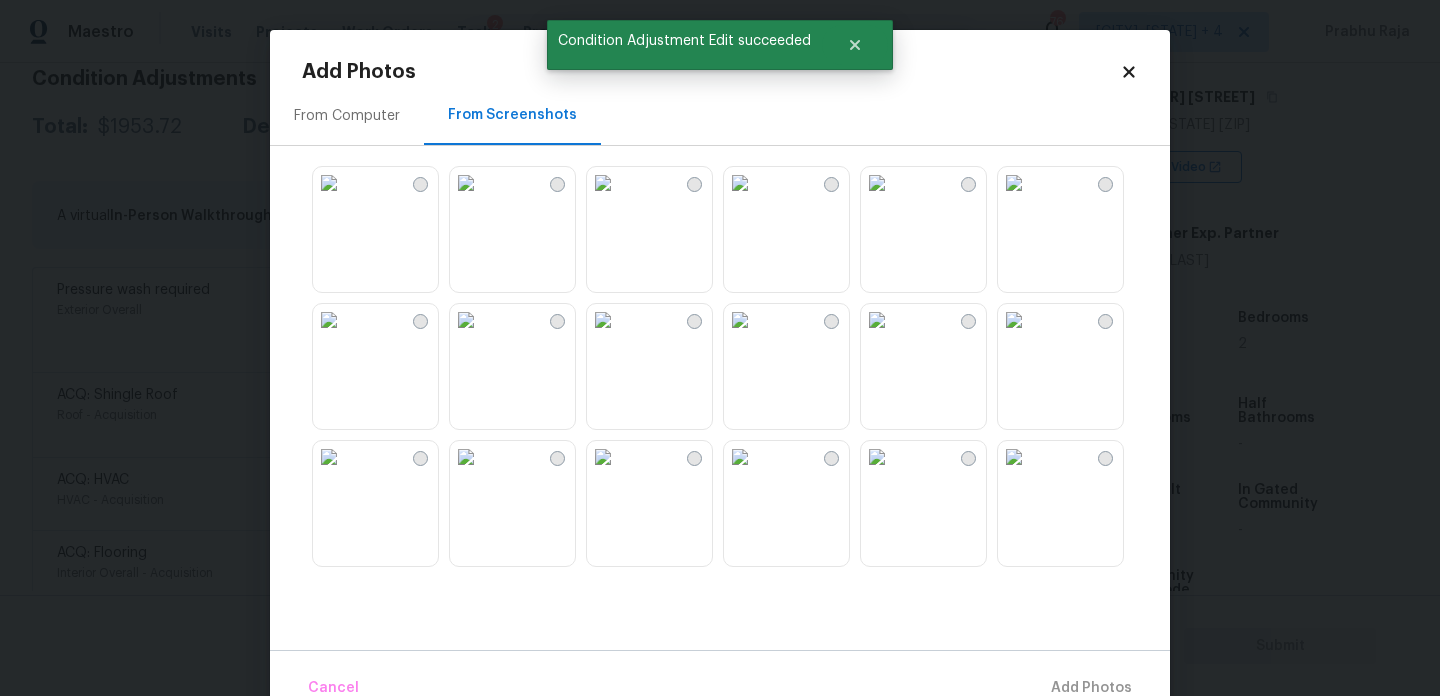 click at bounding box center (877, 183) 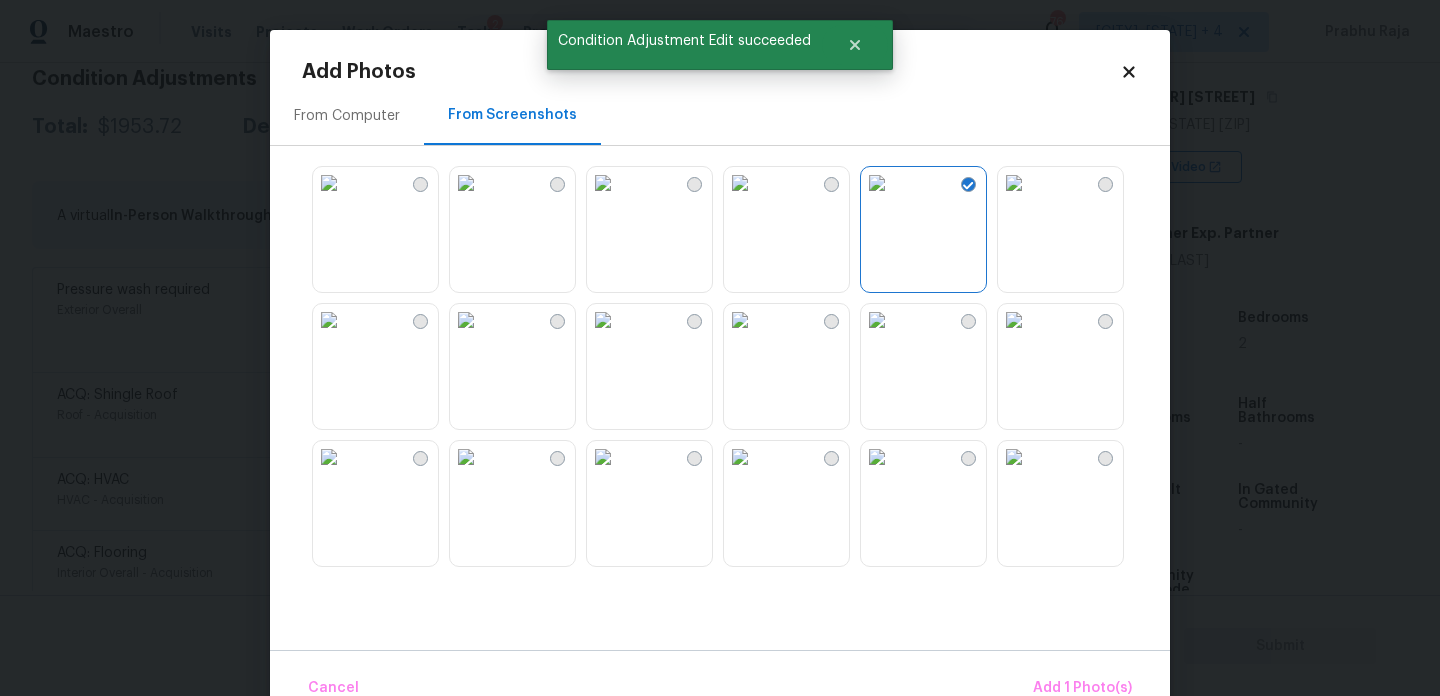 click at bounding box center (1014, 183) 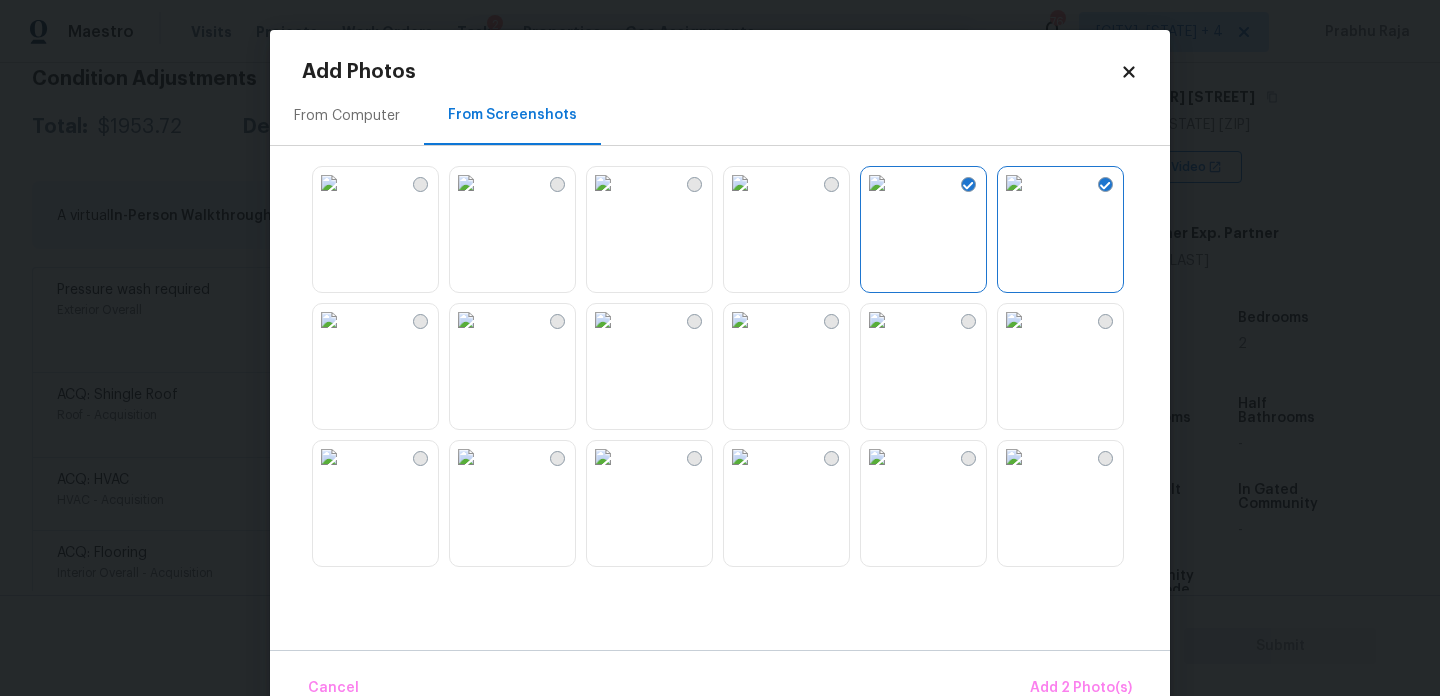 click at bounding box center (736, 366) 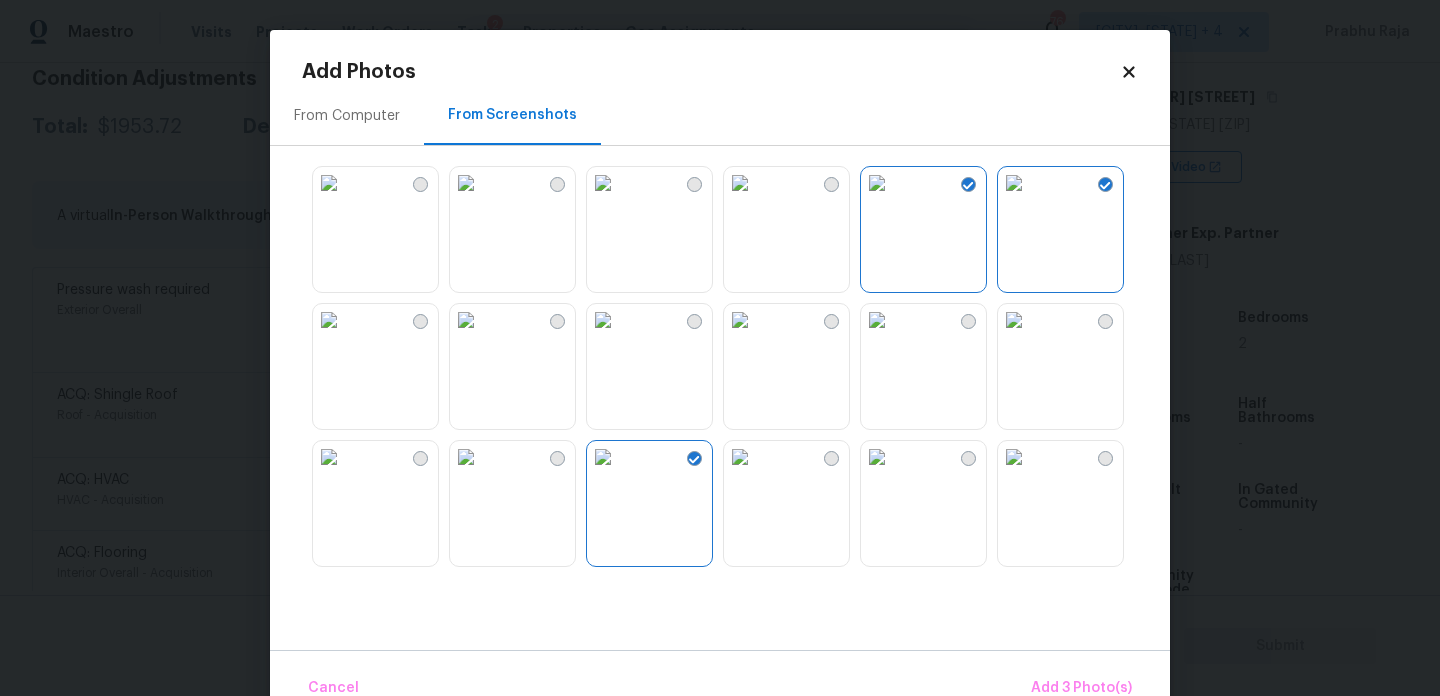 click at bounding box center [603, 320] 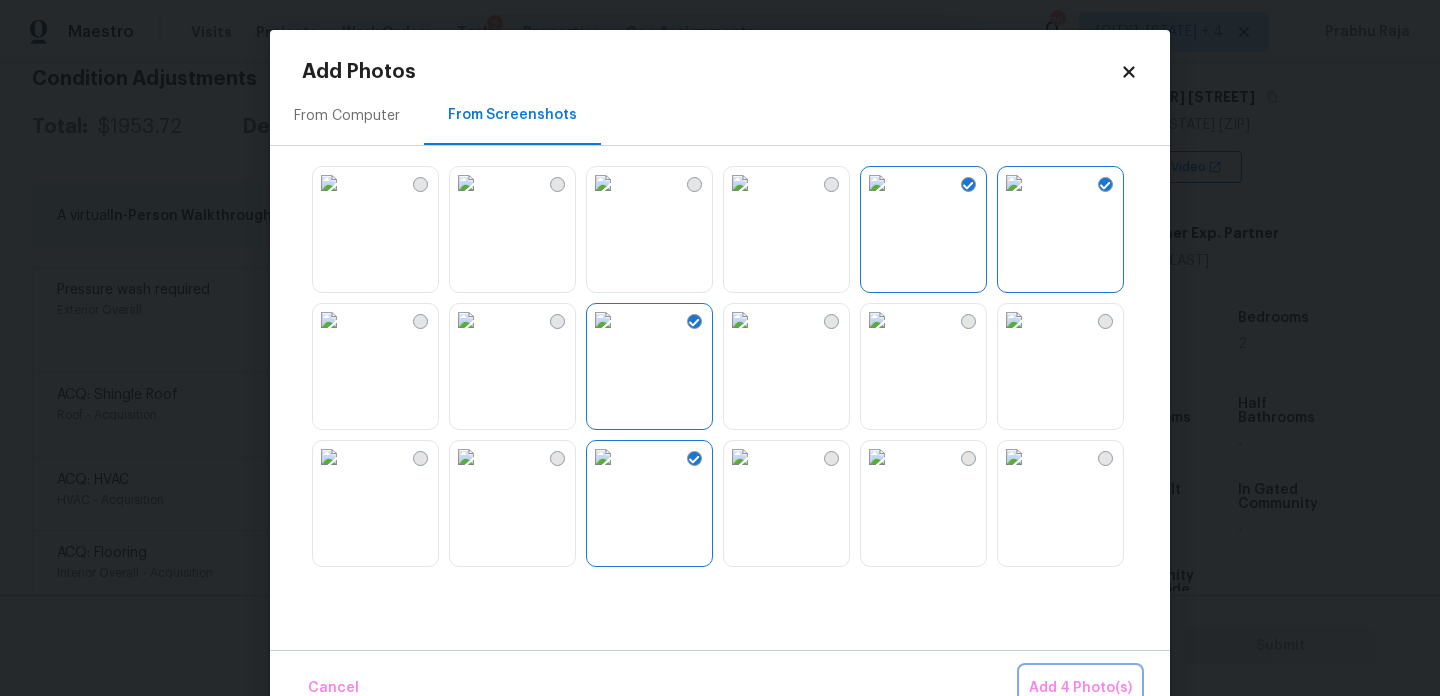 click on "Add 4 Photo(s)" at bounding box center (1080, 688) 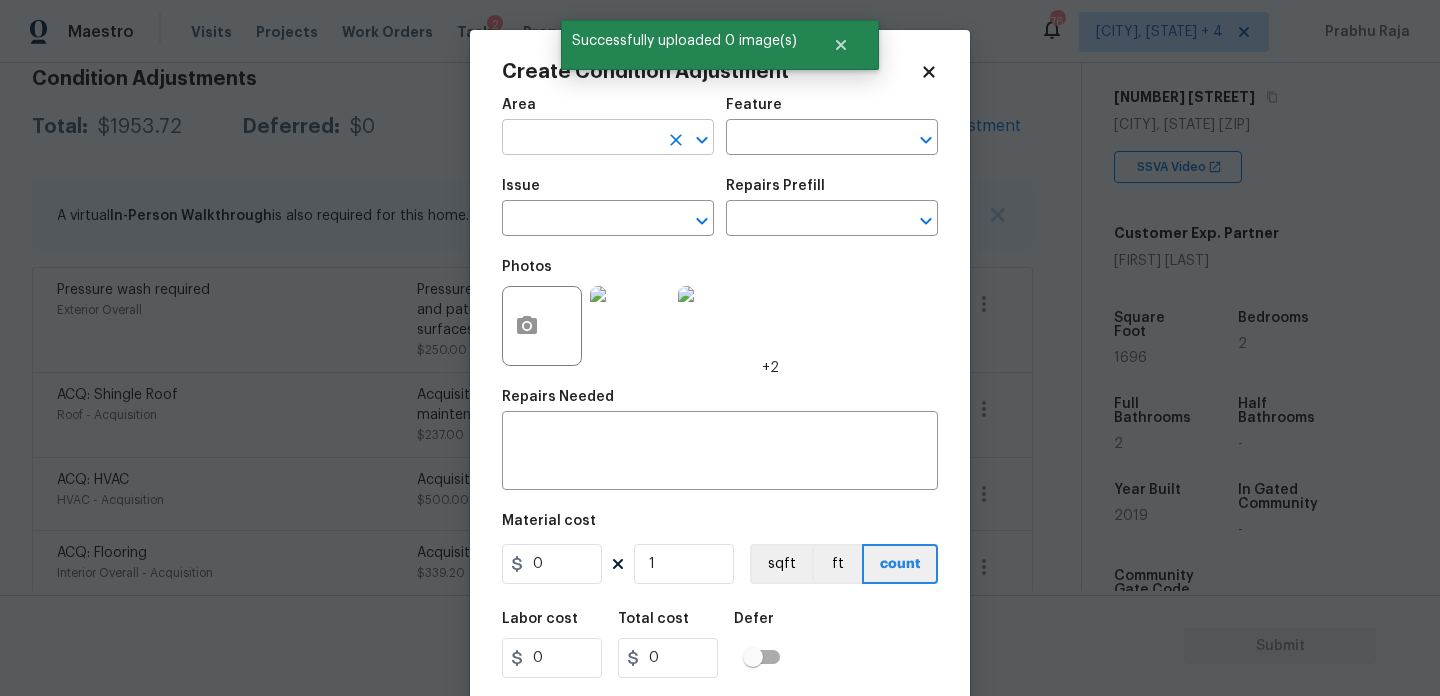 click at bounding box center [580, 139] 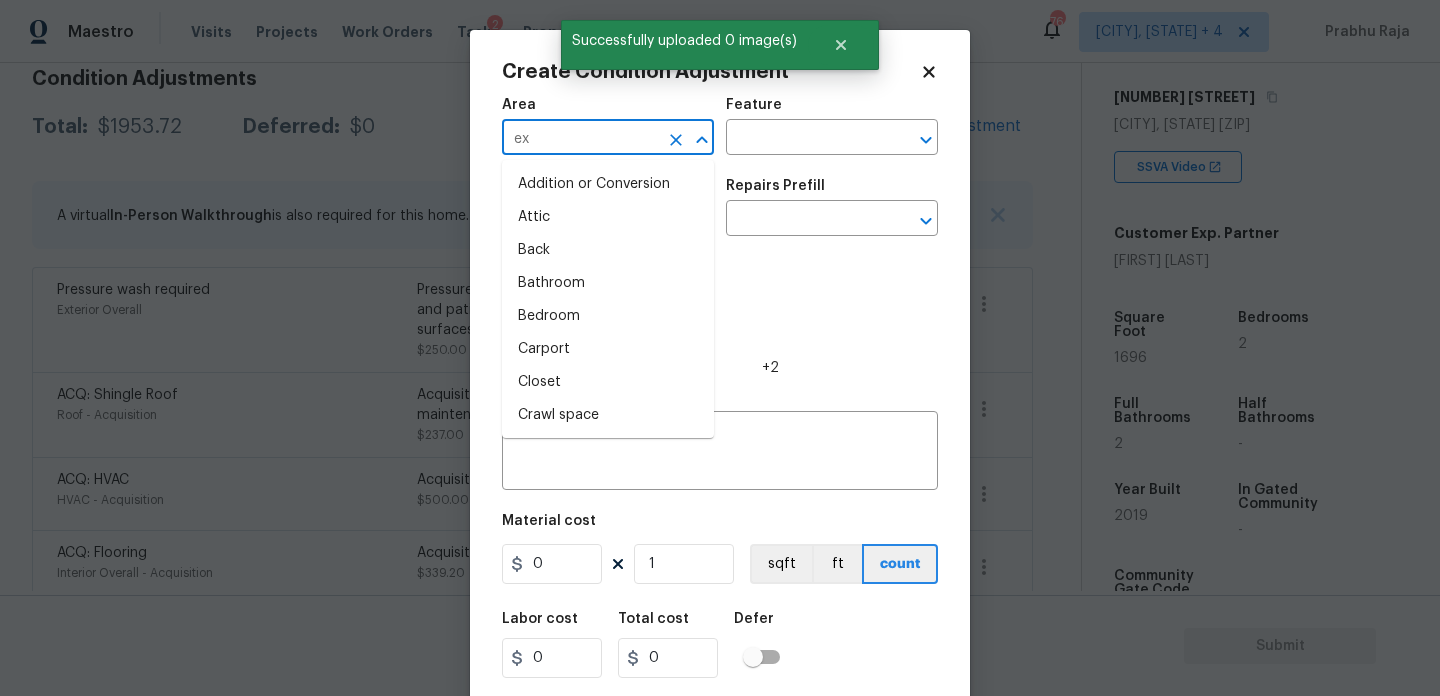 click on "ex" at bounding box center [580, 139] 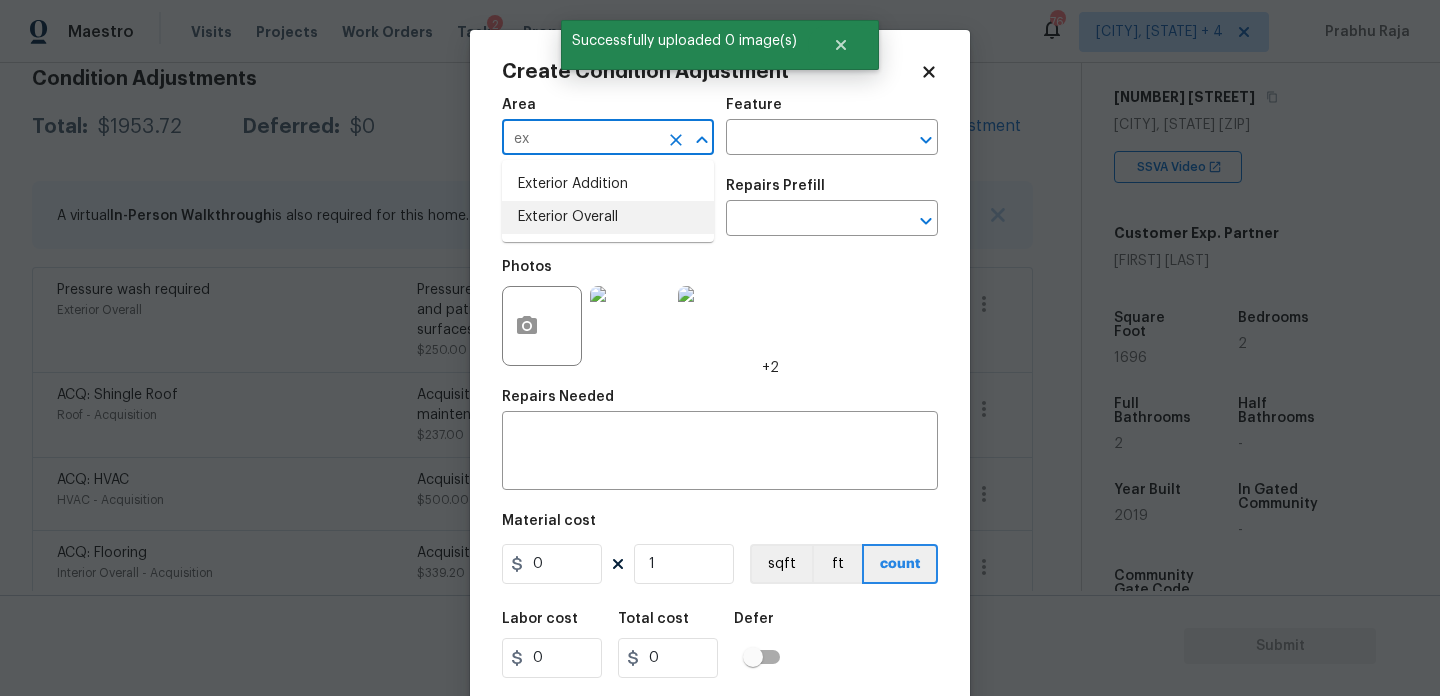click on "Exterior Overall" at bounding box center (608, 217) 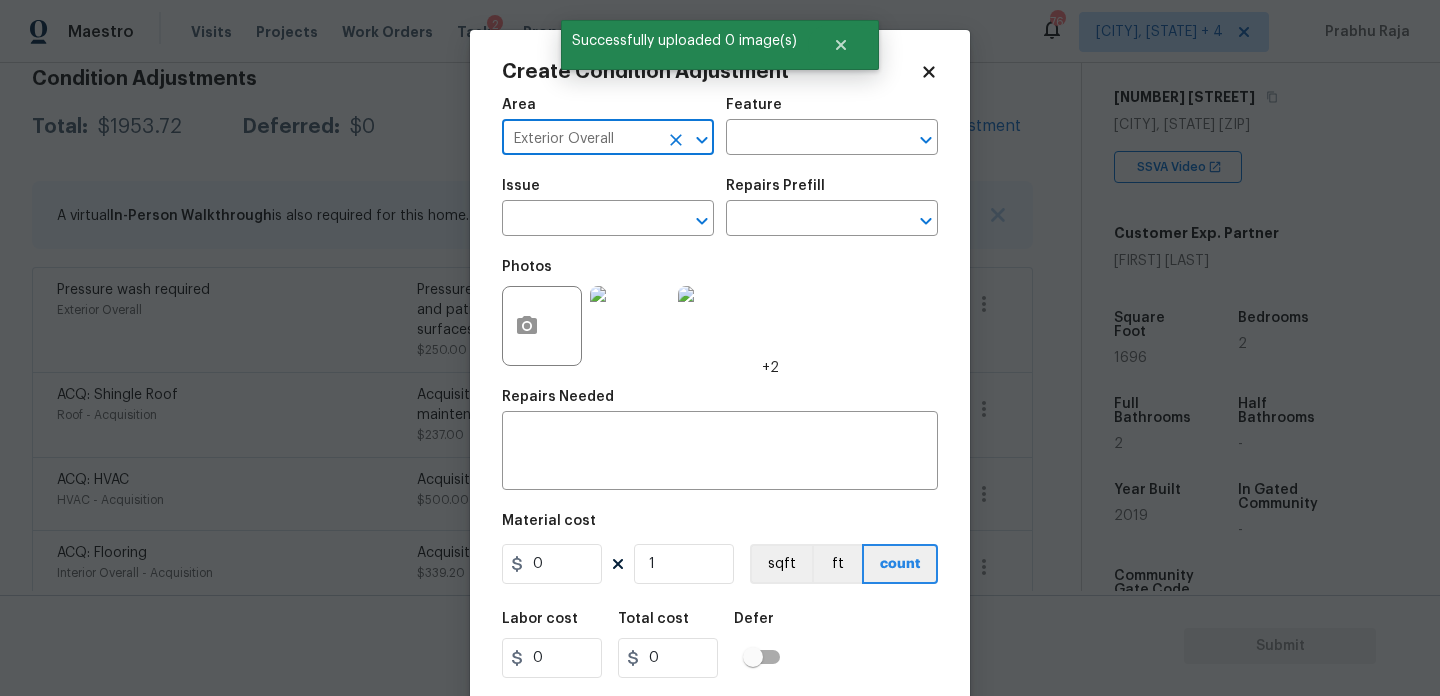 type on "Exterior Overall" 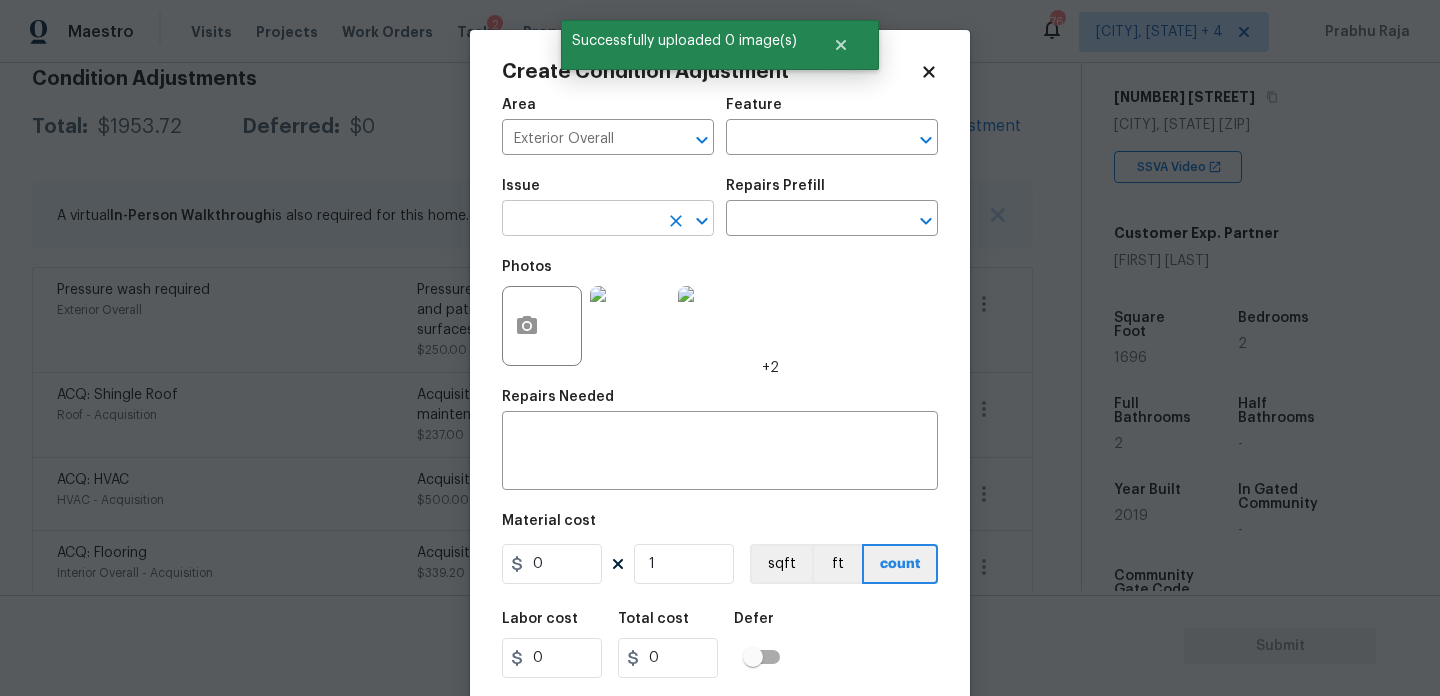 click at bounding box center [580, 220] 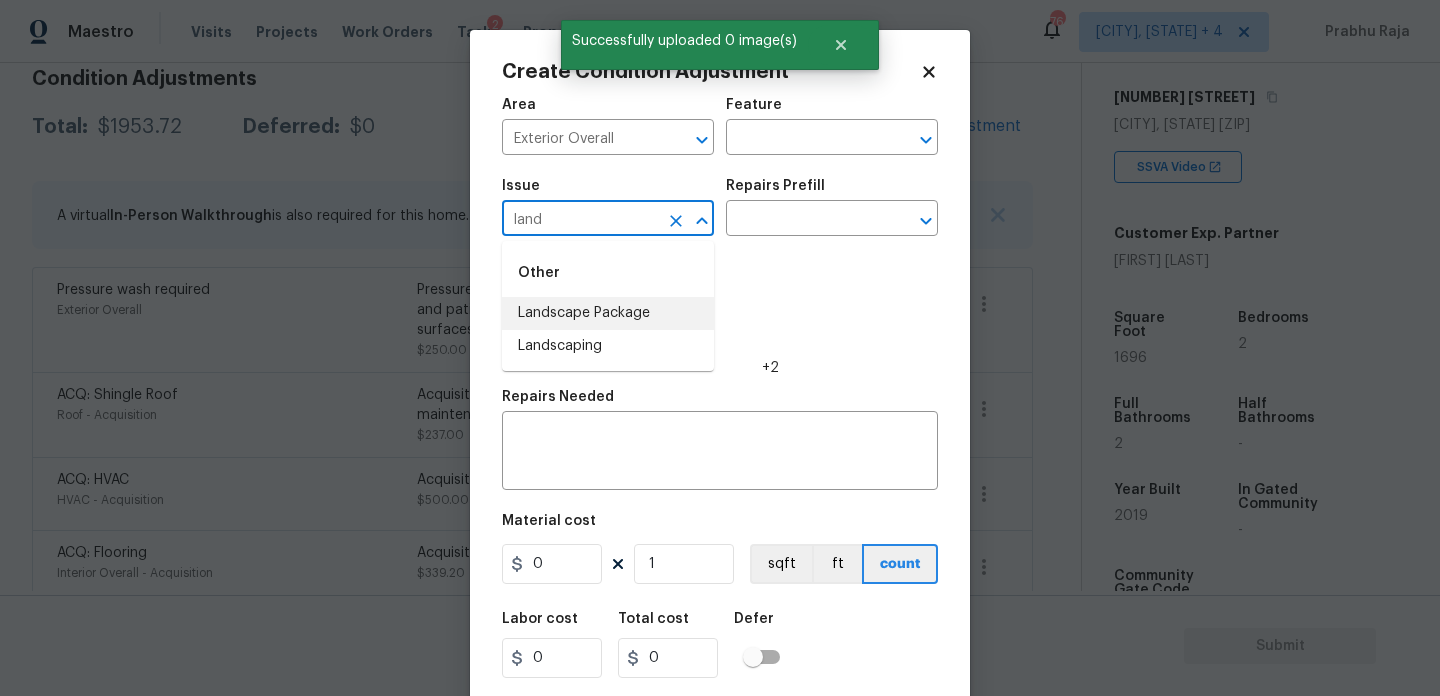 click on "Landscape Package" at bounding box center [608, 313] 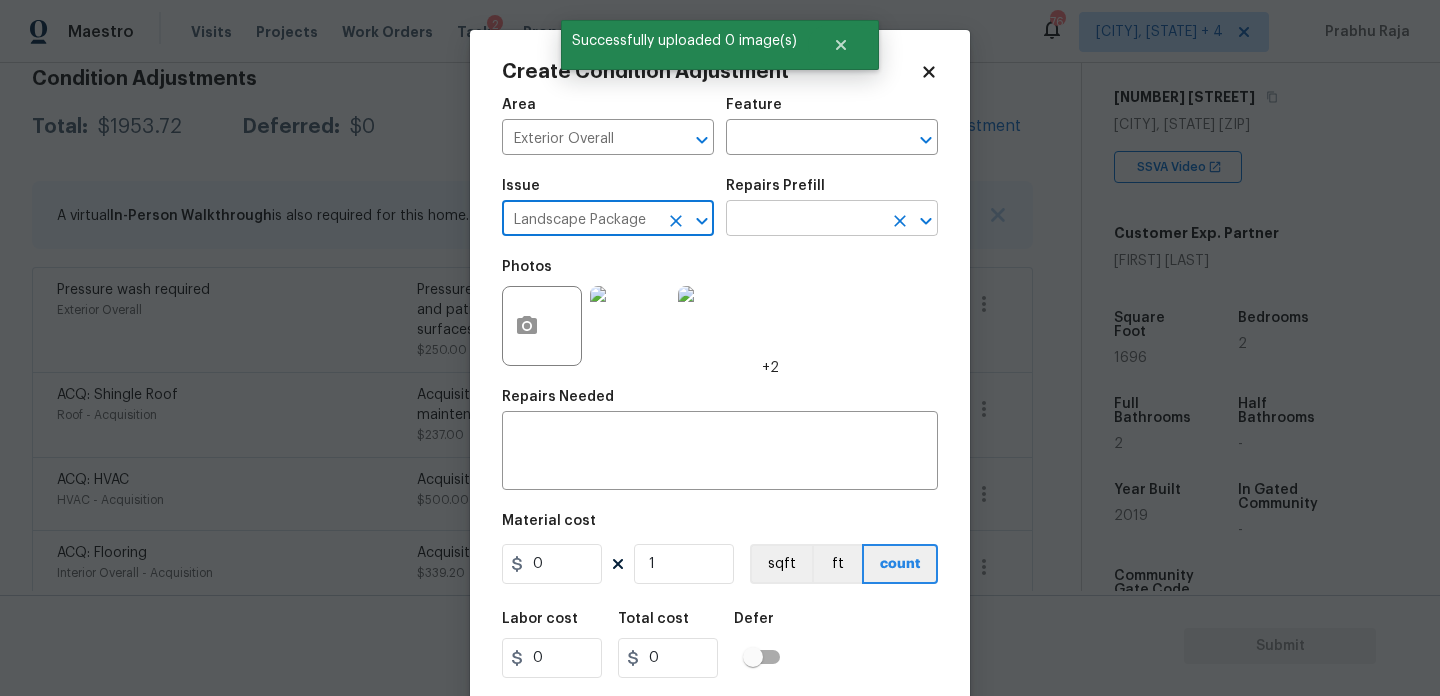 type on "Landscape Package" 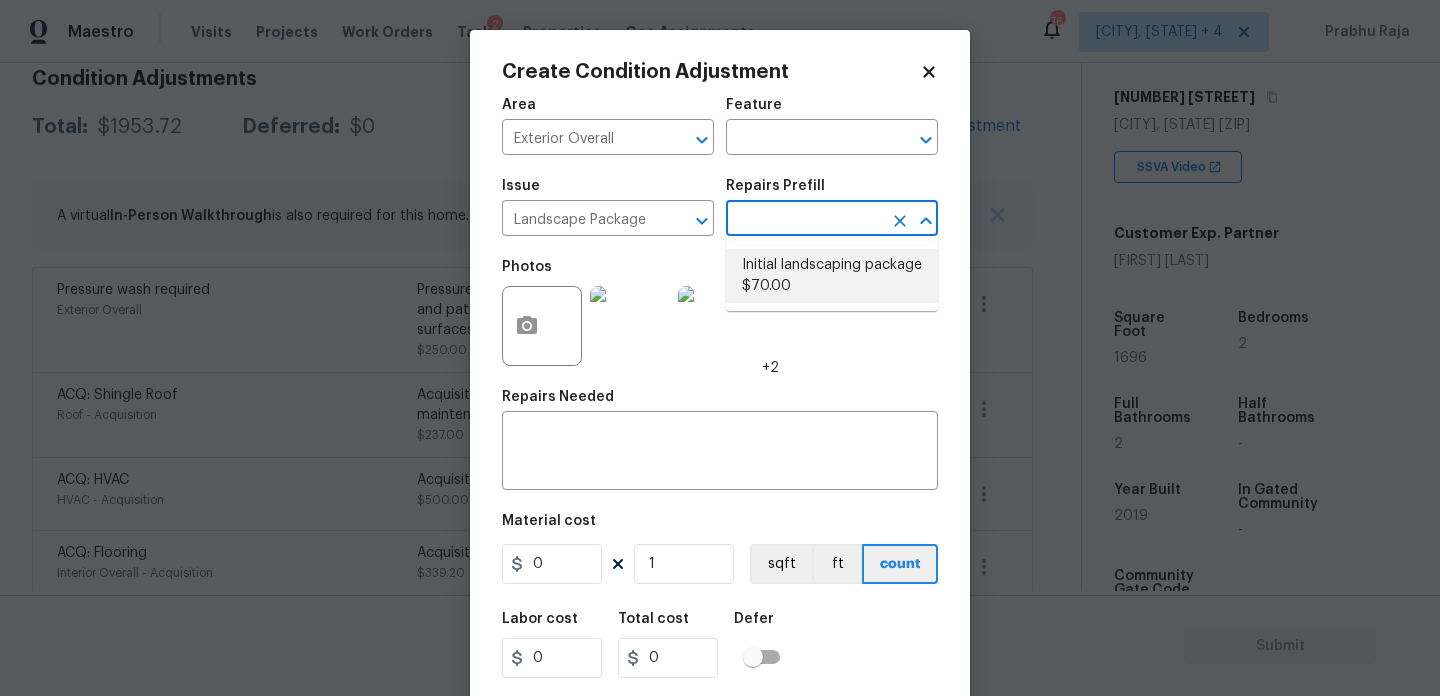 click on "Initial landscaping package $70.00" at bounding box center (832, 276) 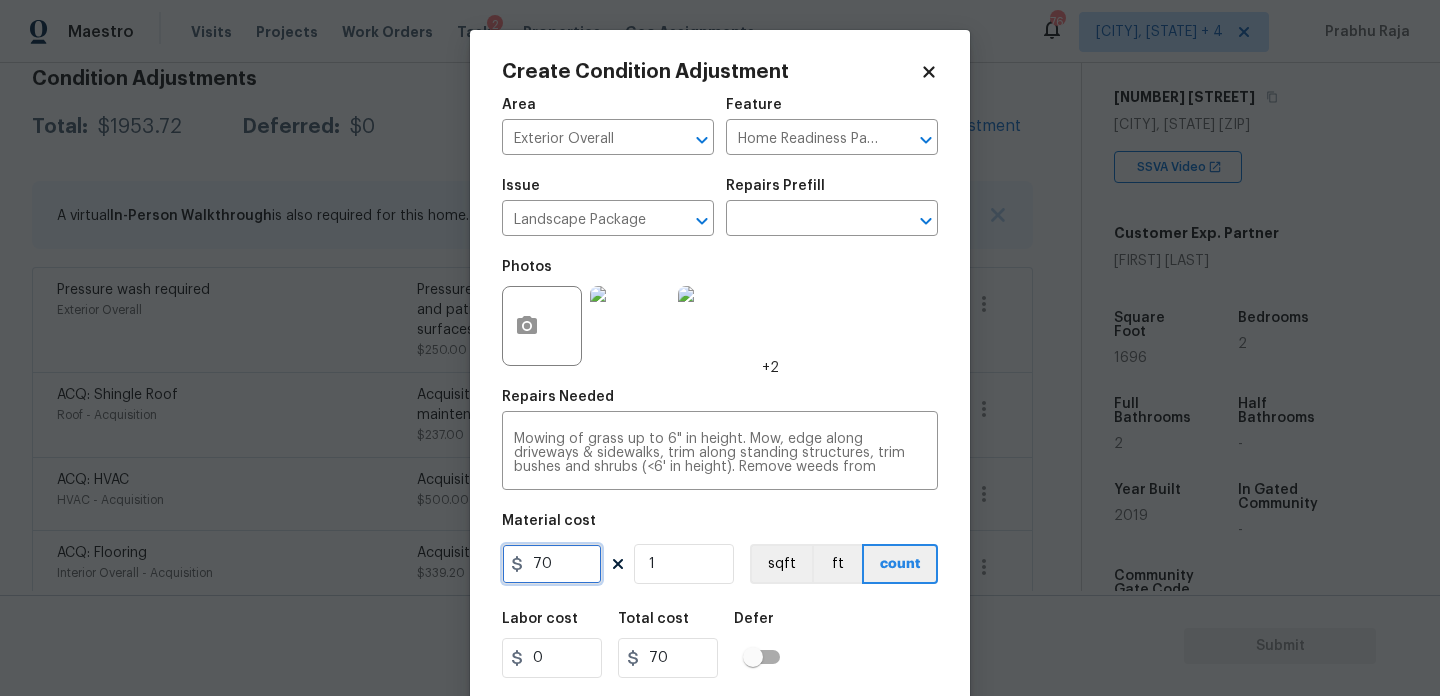 drag, startPoint x: 571, startPoint y: 558, endPoint x: 233, endPoint y: 550, distance: 338.09467 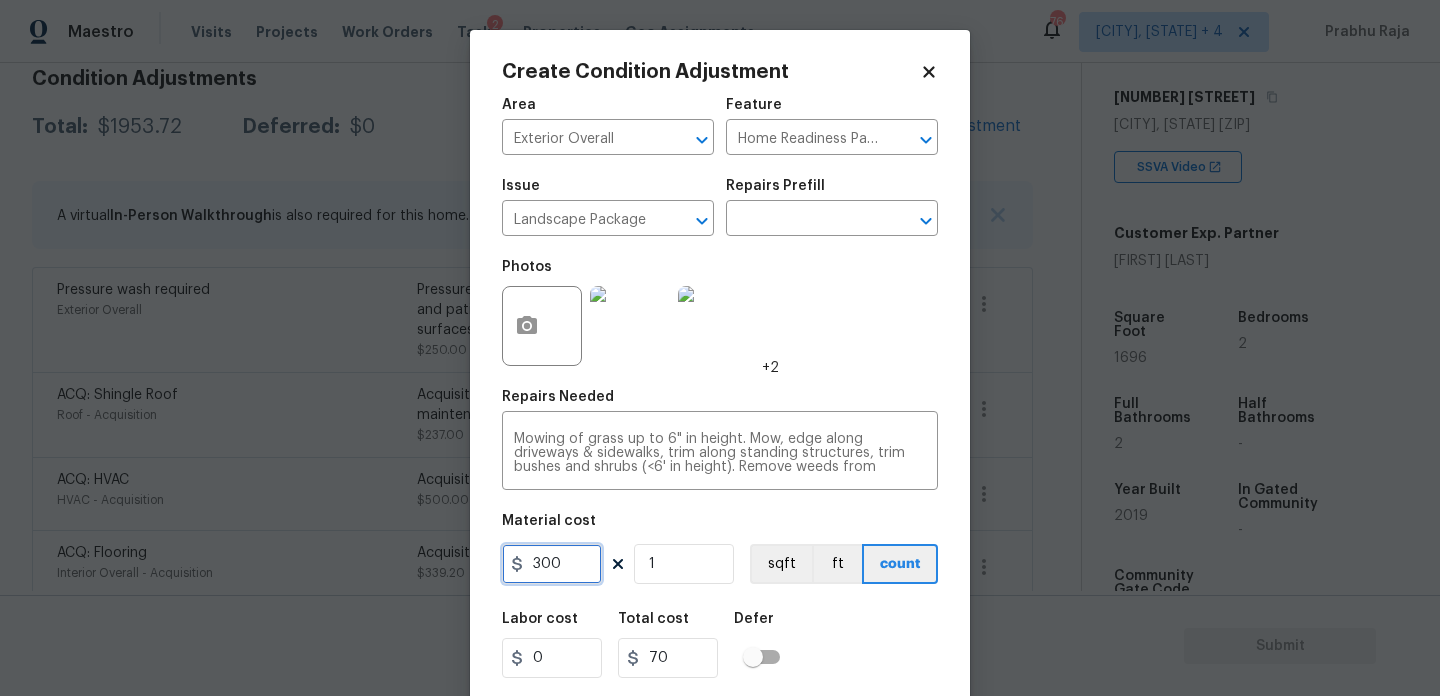 type on "300" 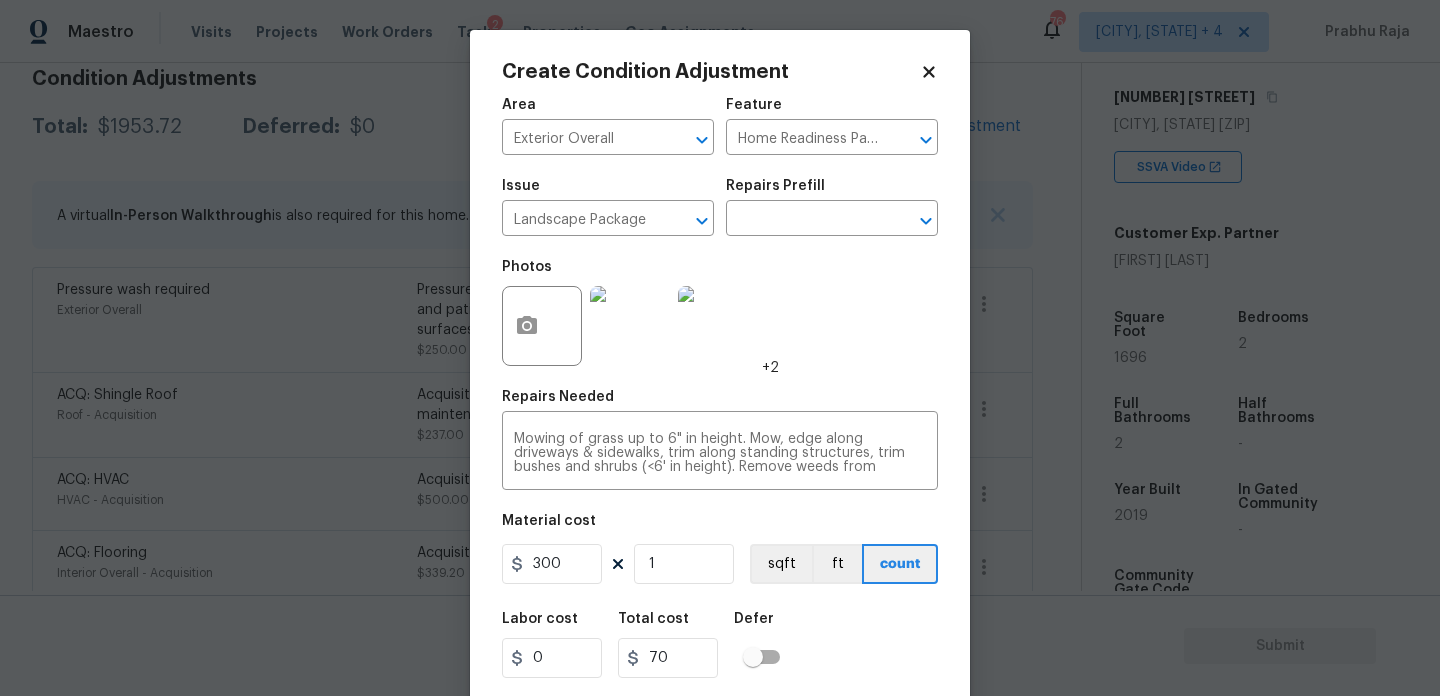type on "300" 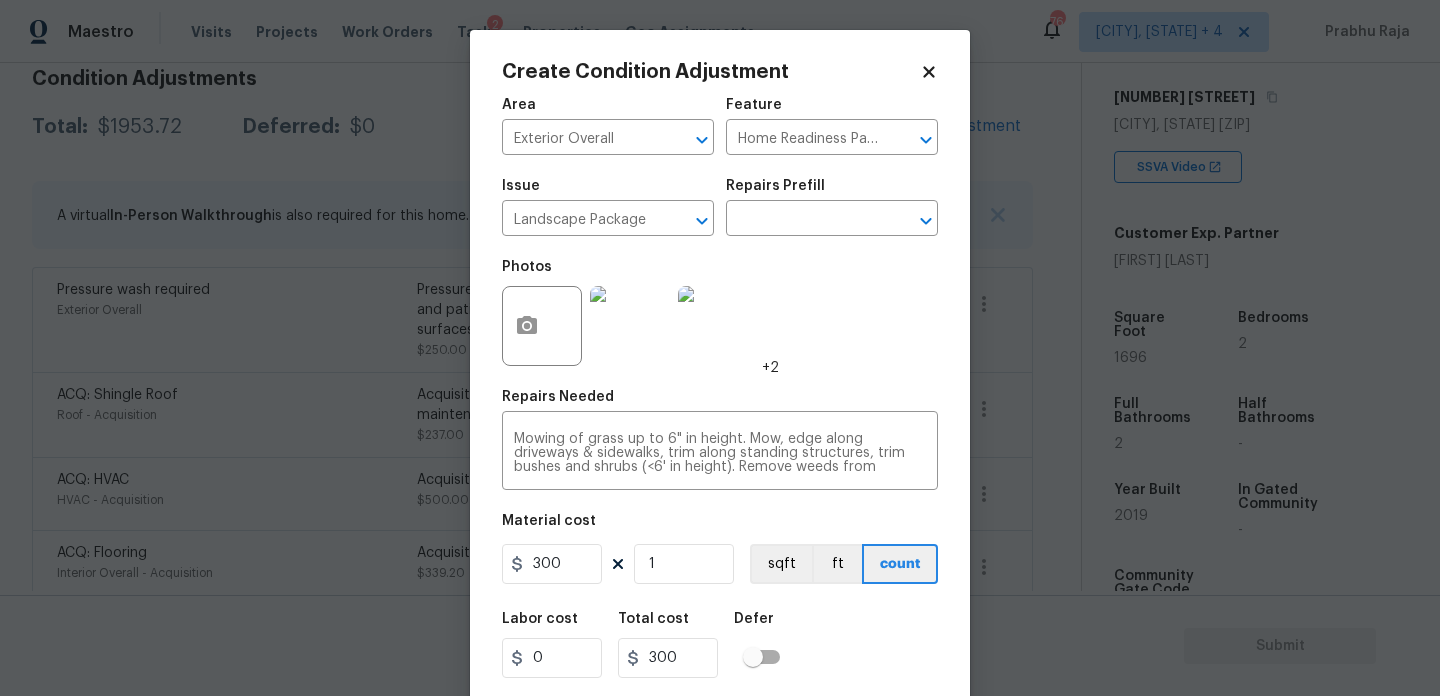 click on "Photos  +2" at bounding box center [720, 313] 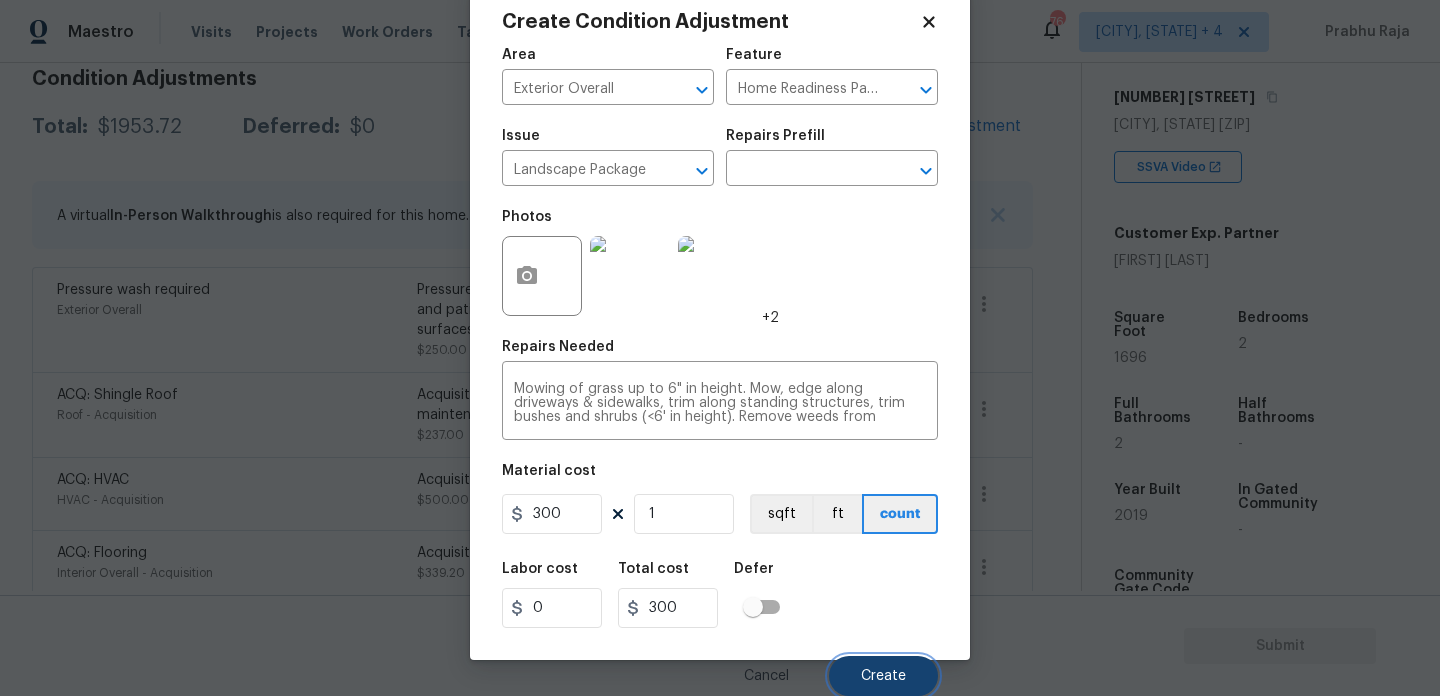 click on "Create" at bounding box center [883, 676] 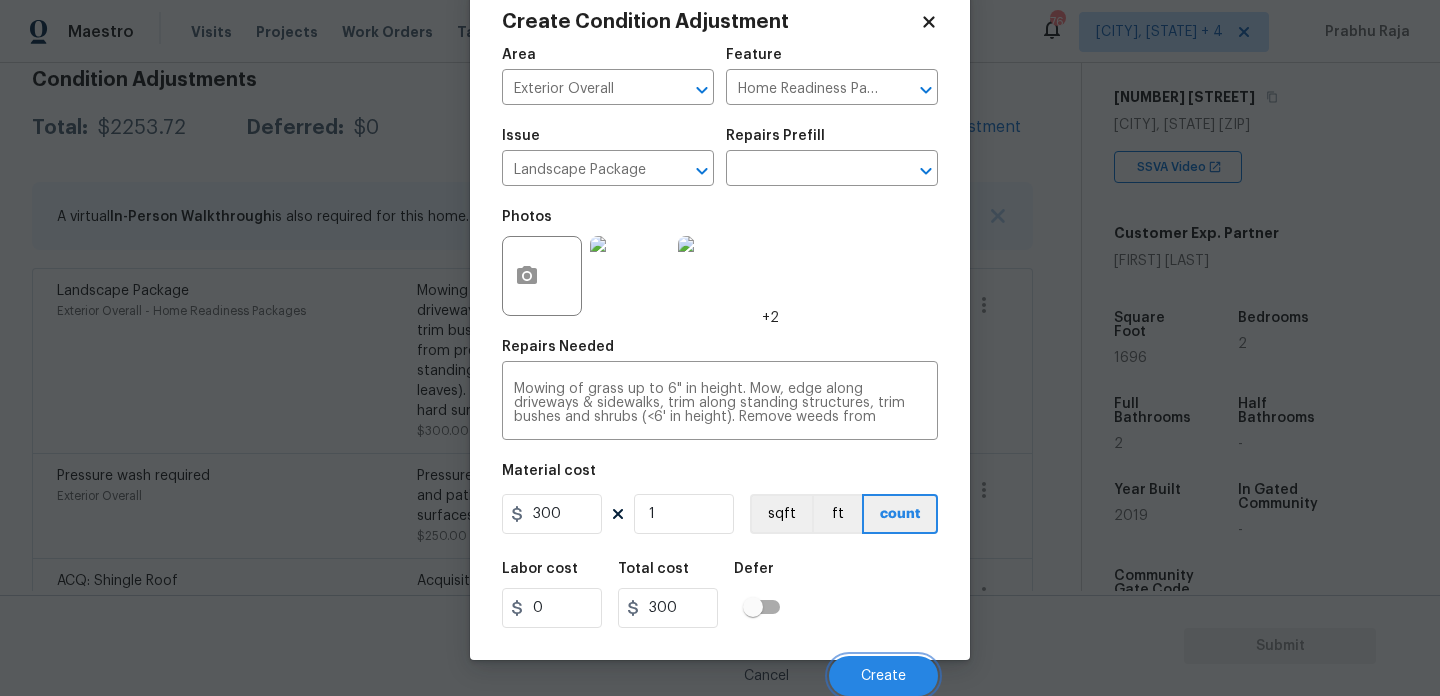 scroll, scrollTop: 298, scrollLeft: 0, axis: vertical 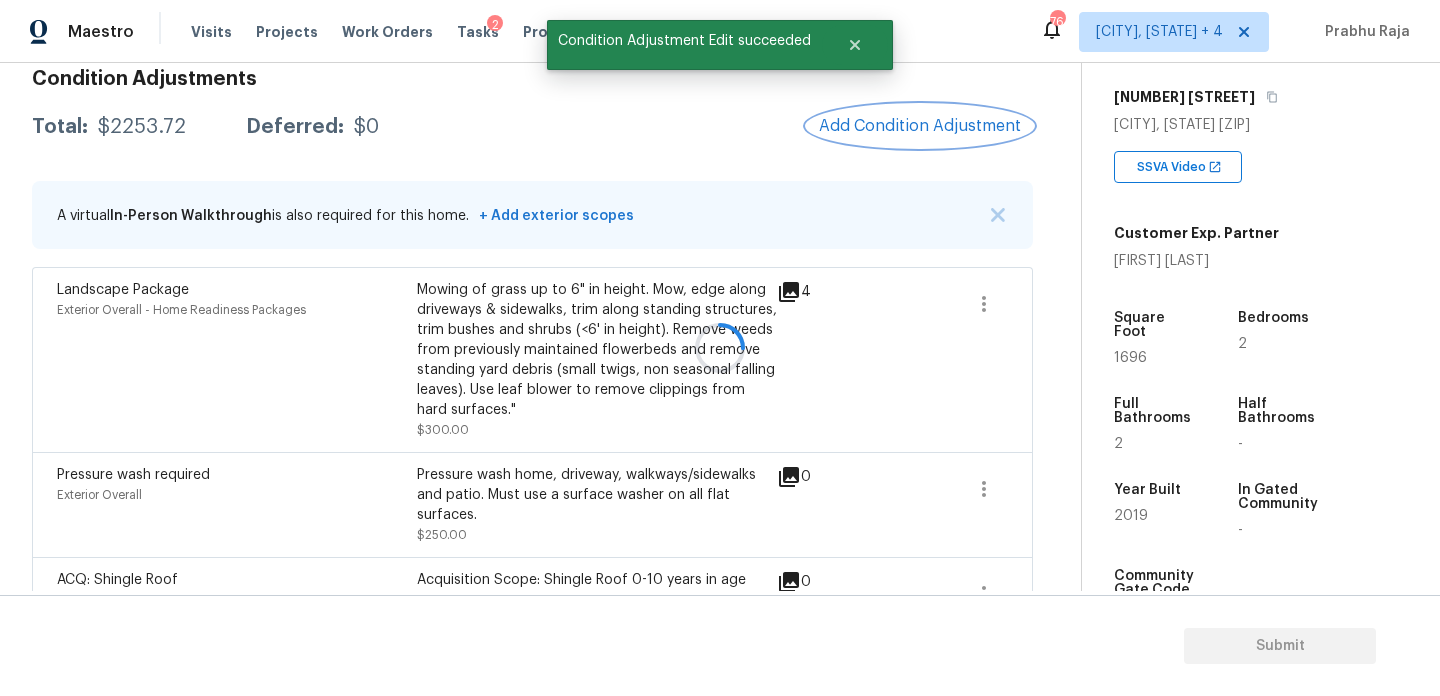click on "Add Condition Adjustment" at bounding box center (920, 126) 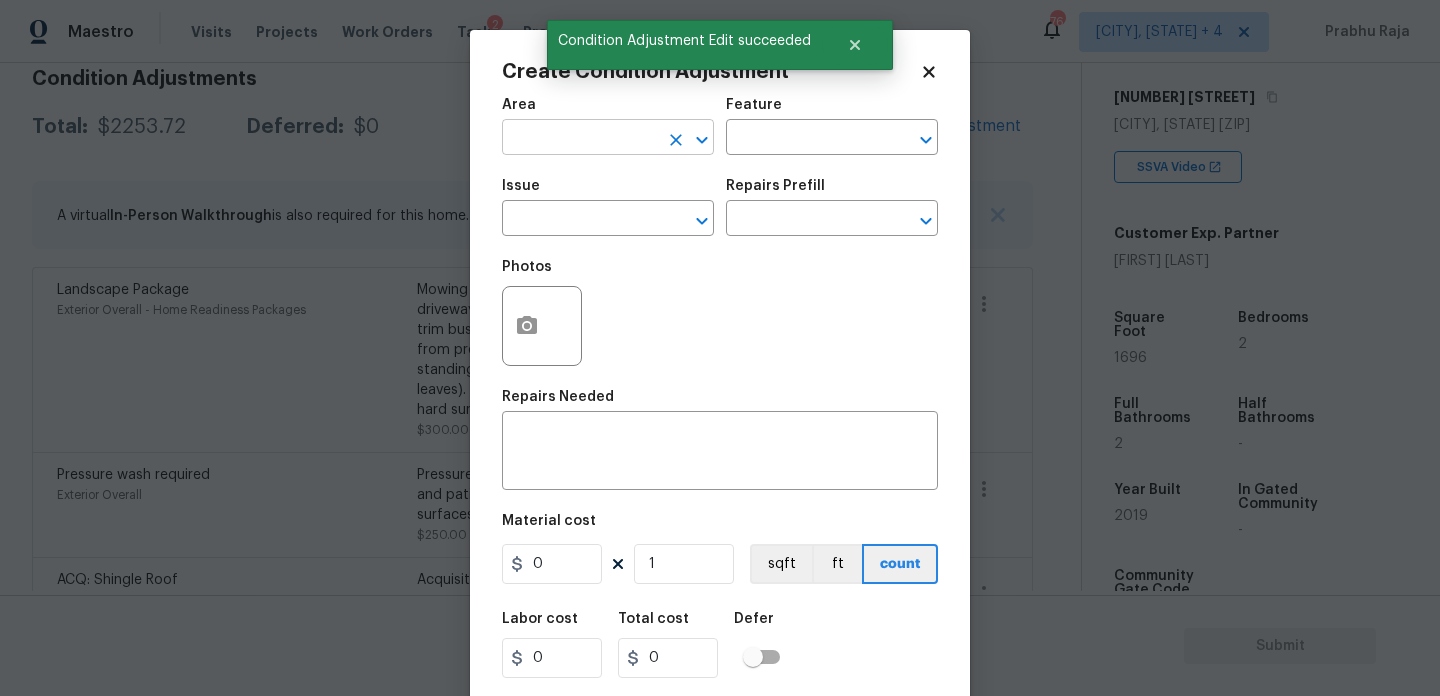 click at bounding box center (580, 139) 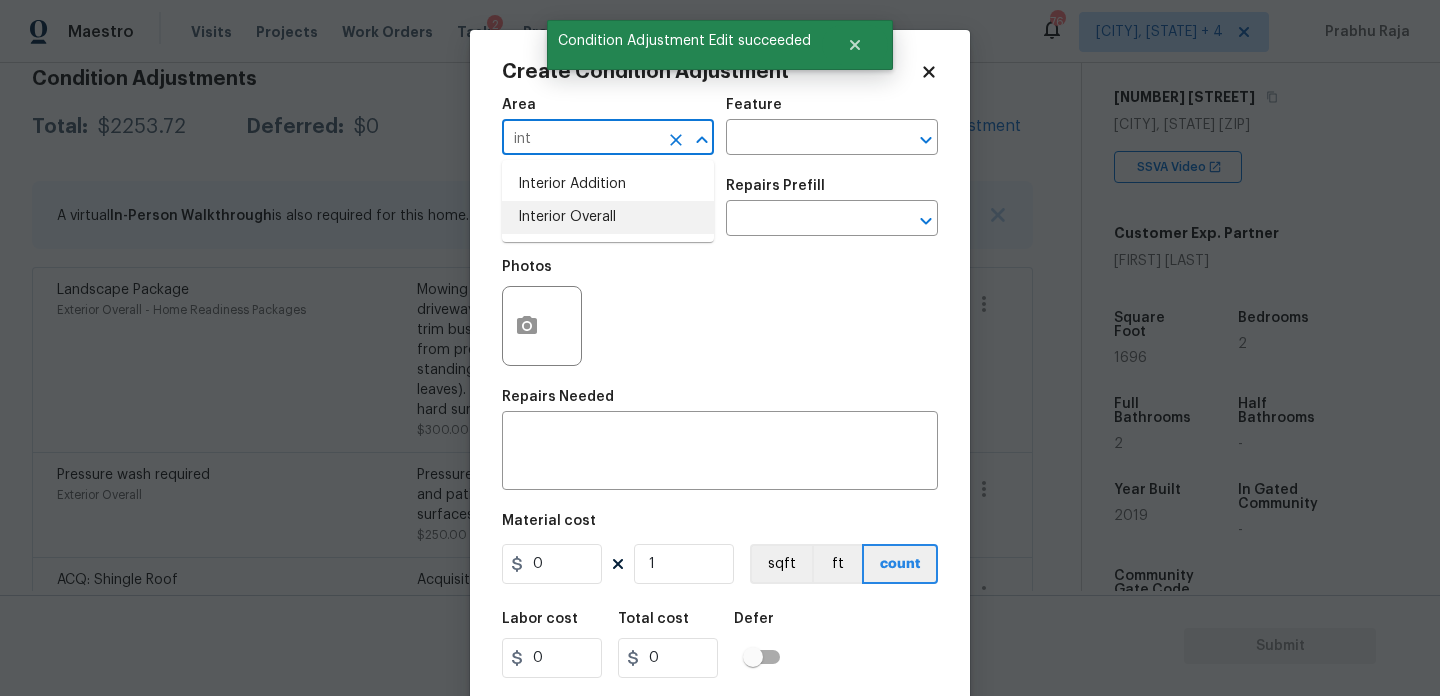 click on "Interior Overall" at bounding box center (608, 217) 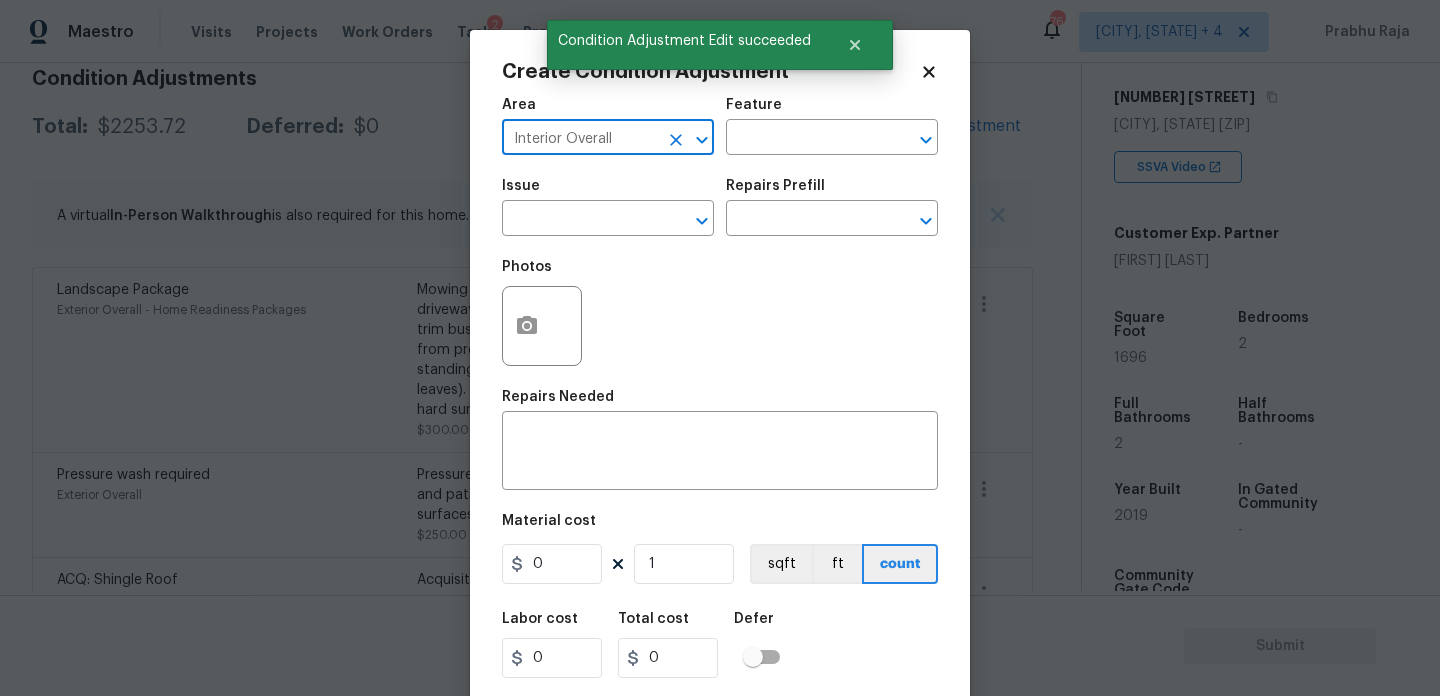 type on "Interior Overall" 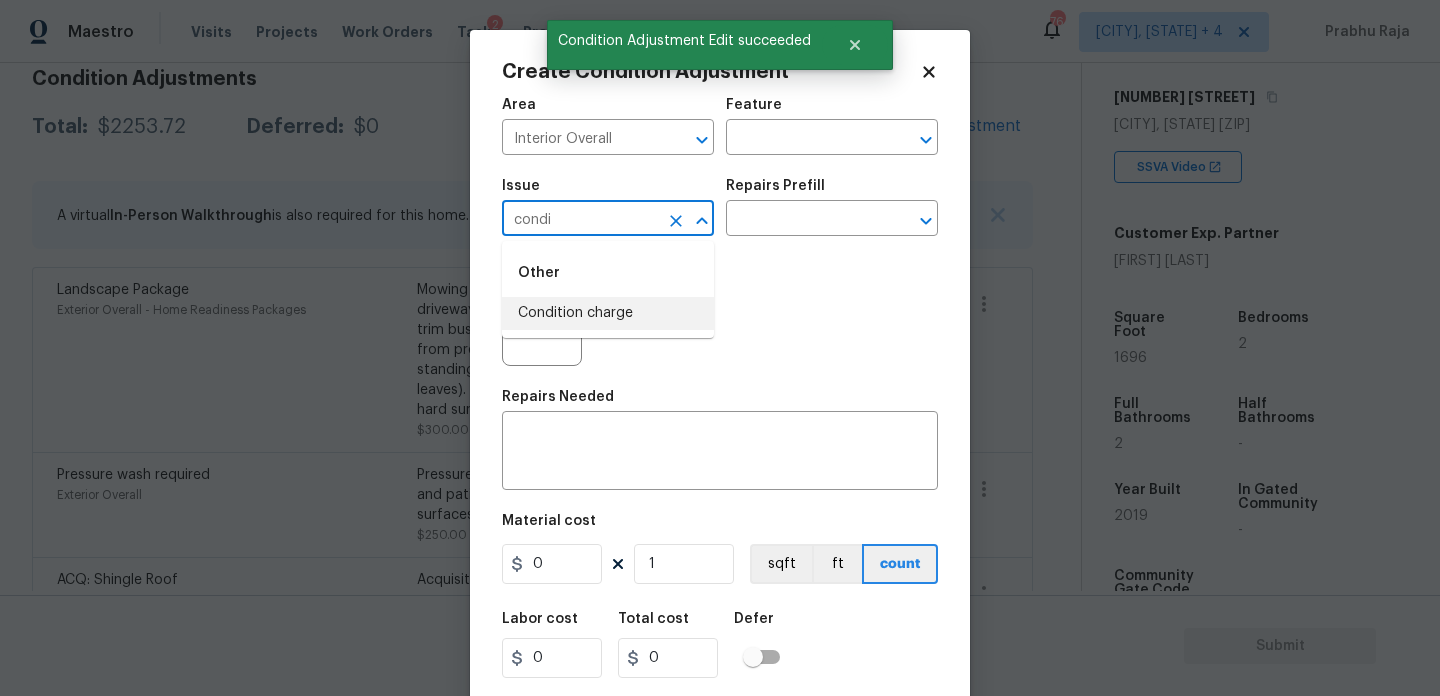 click on "Condition charge" at bounding box center [608, 313] 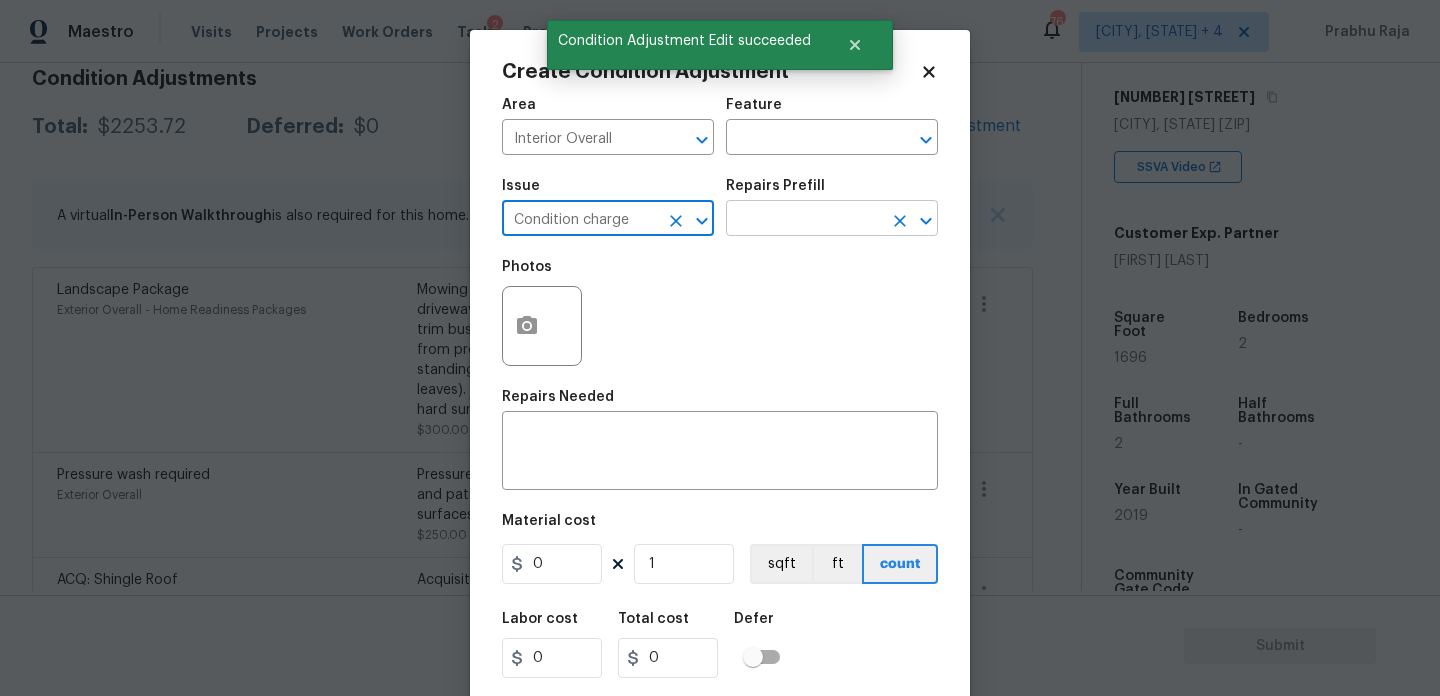 type on "Condition charge" 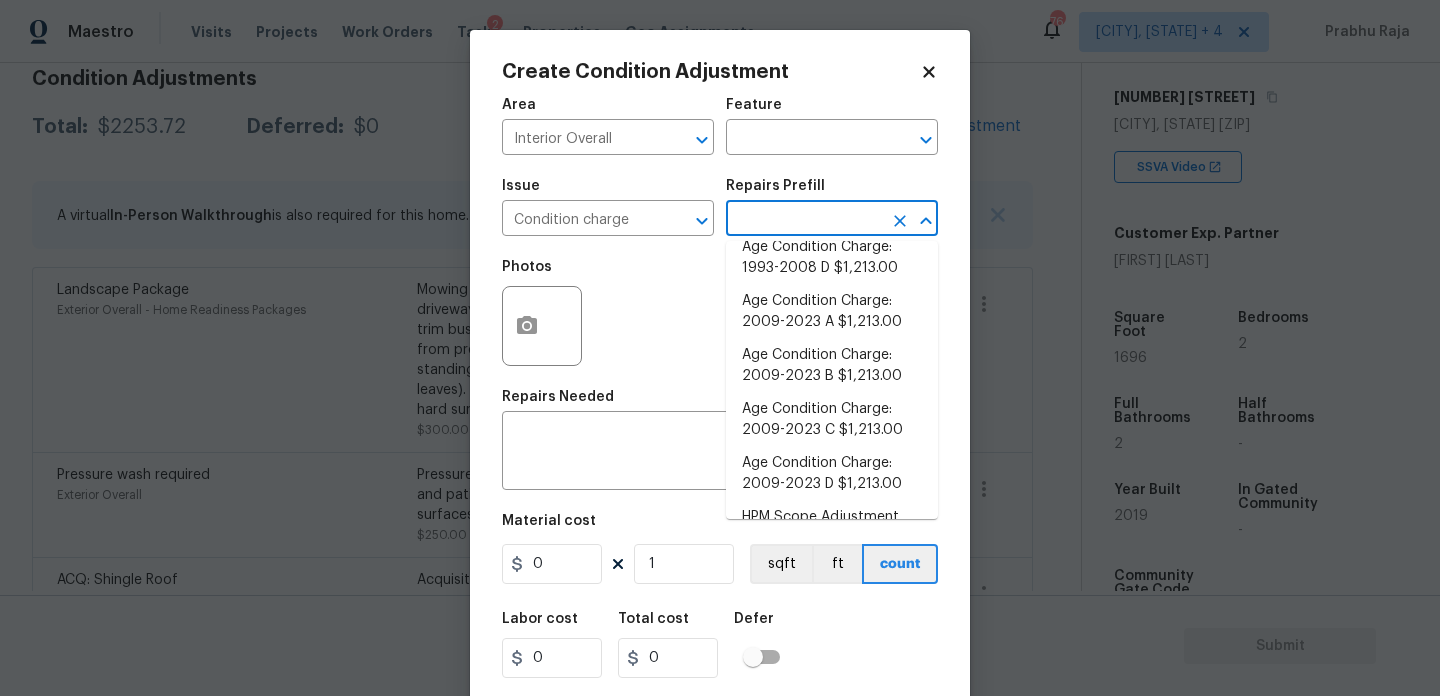 scroll, scrollTop: 688, scrollLeft: 0, axis: vertical 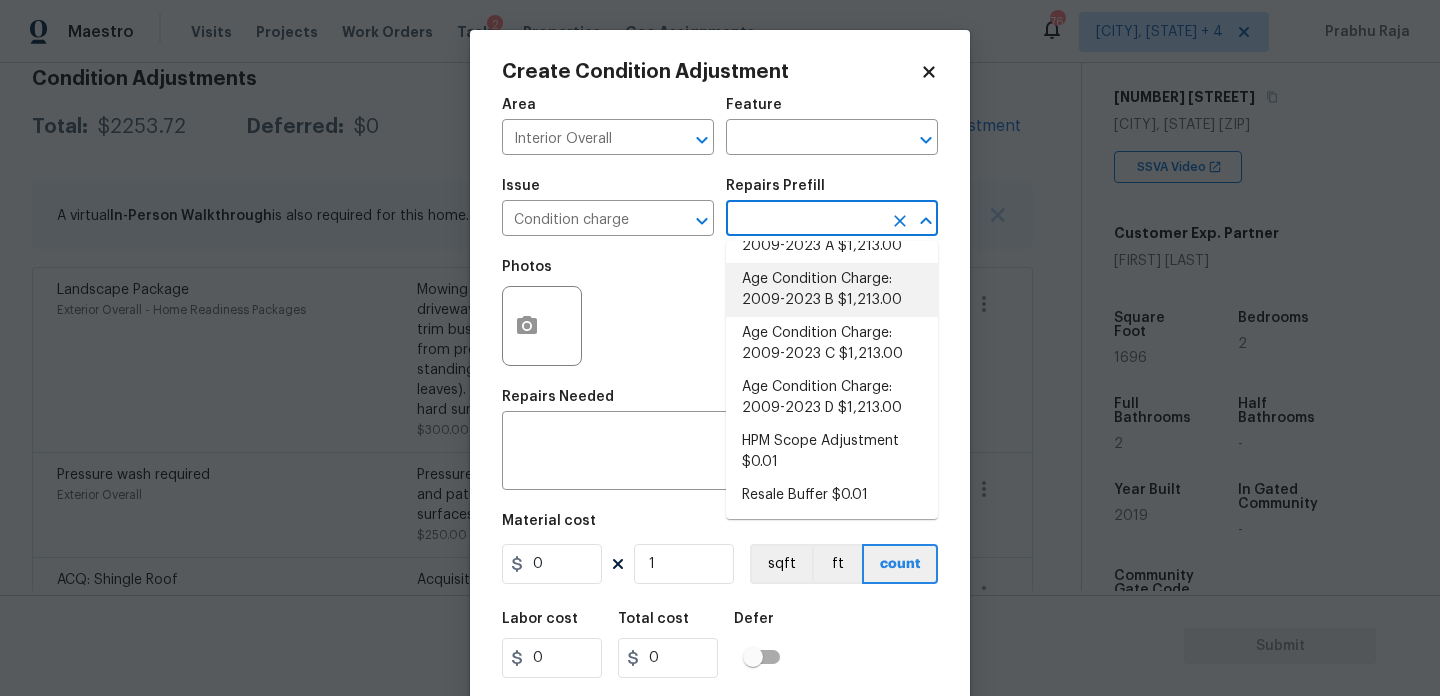 click on "Age Condition Charge: 2009-2023 B	 $1,213.00" at bounding box center (832, 290) 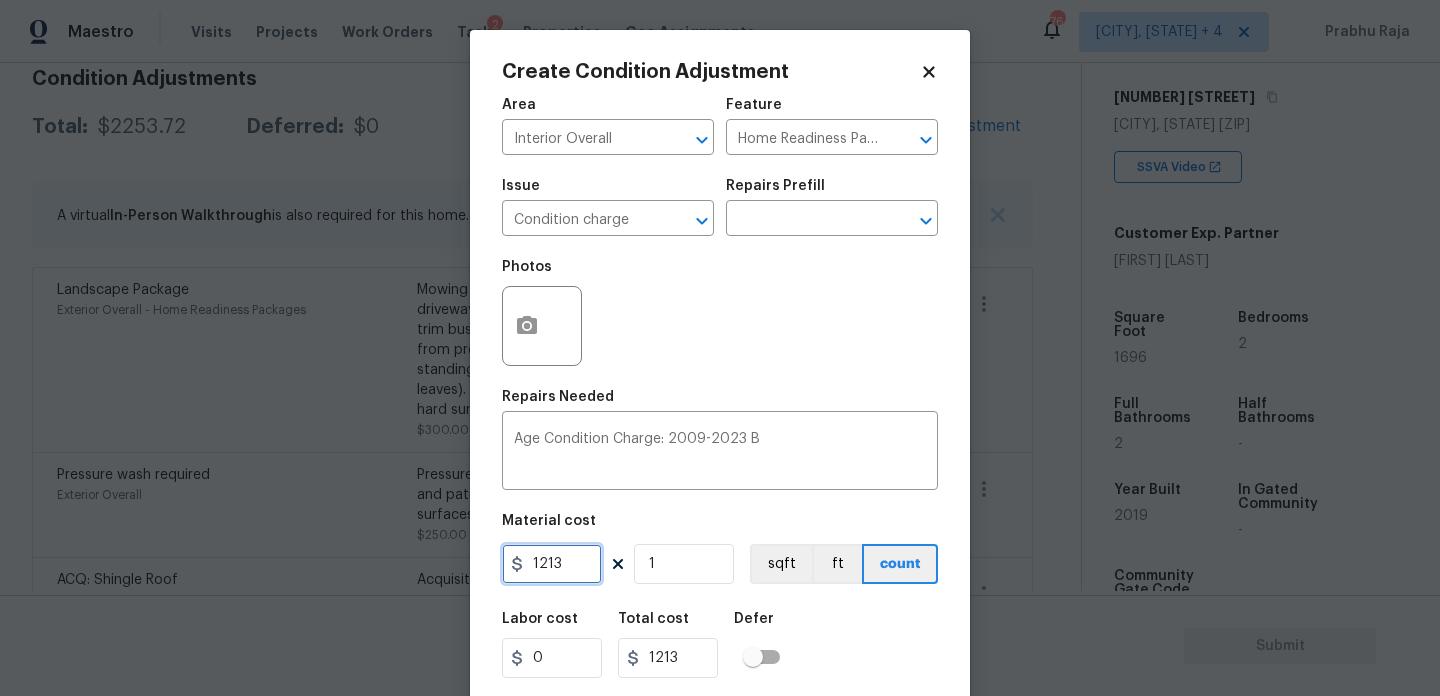 drag, startPoint x: 585, startPoint y: 567, endPoint x: 349, endPoint y: 567, distance: 236 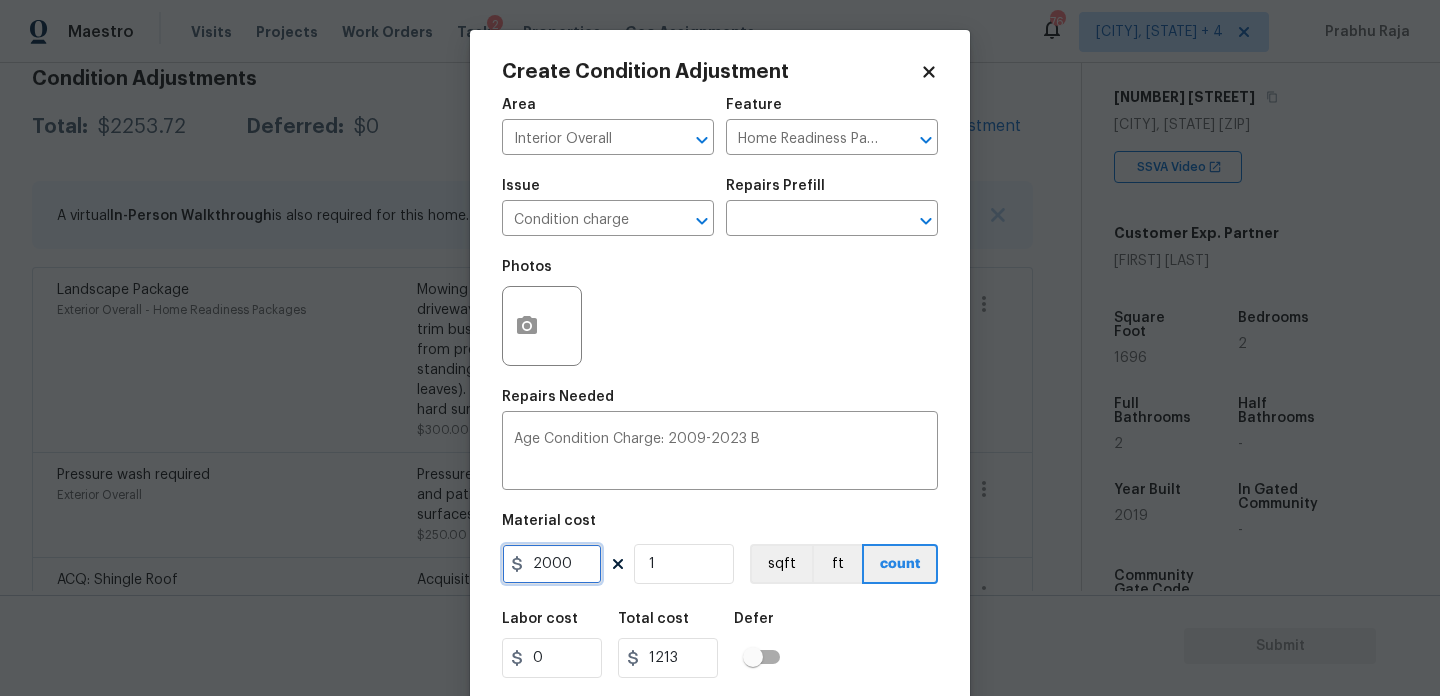 type on "2000" 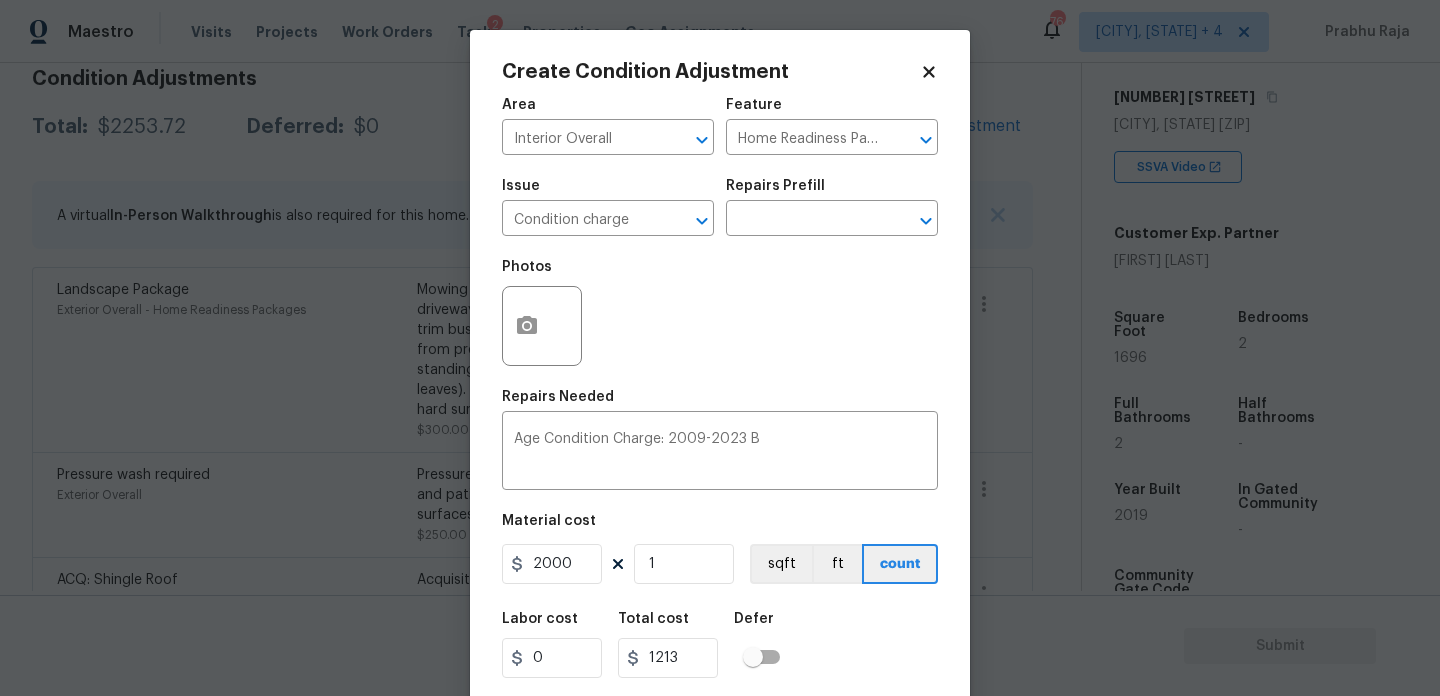 type on "2000" 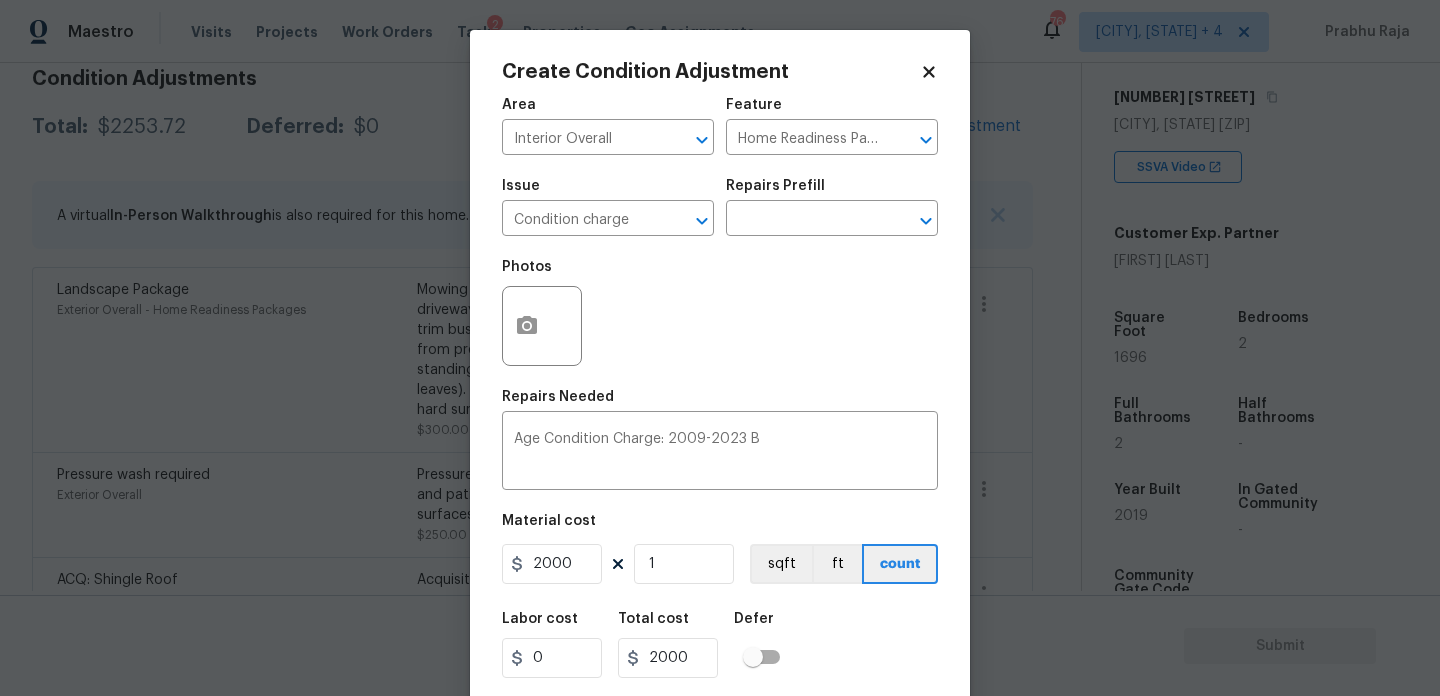 click on "Photos" at bounding box center (720, 313) 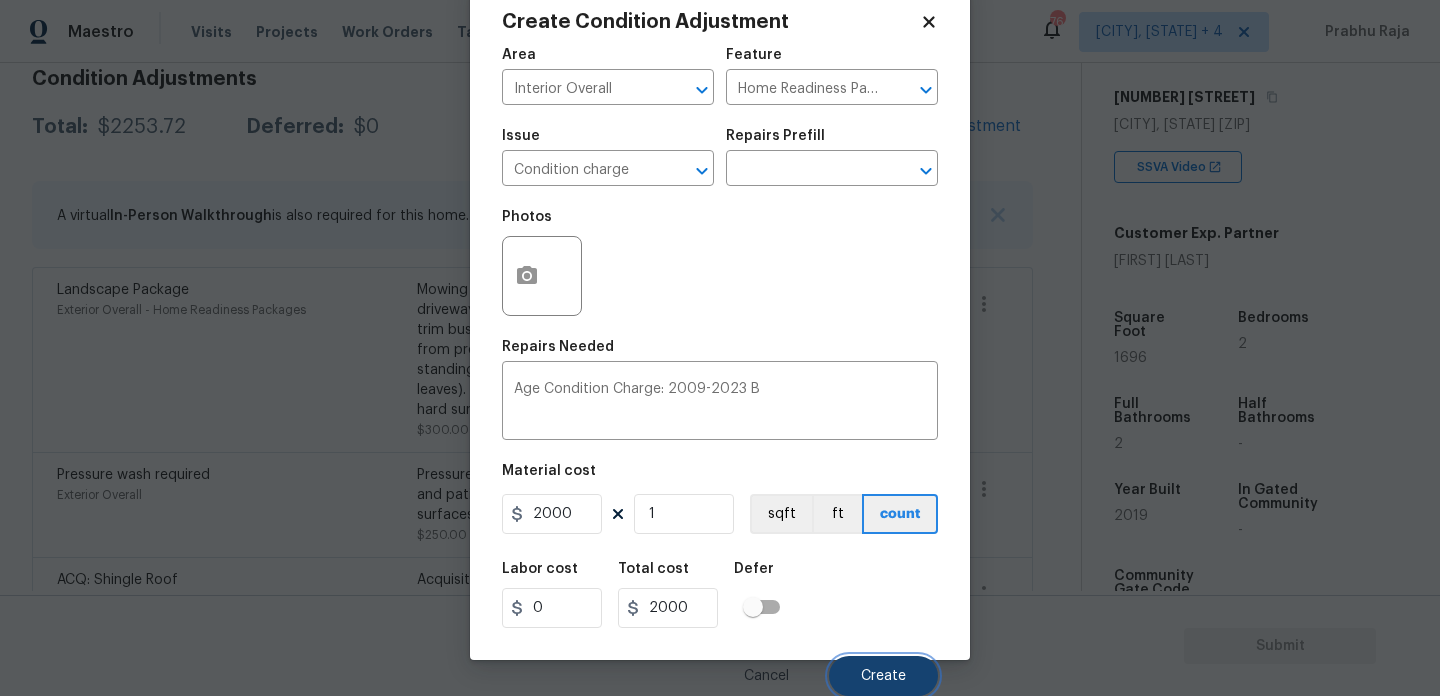 click on "Create" at bounding box center (883, 676) 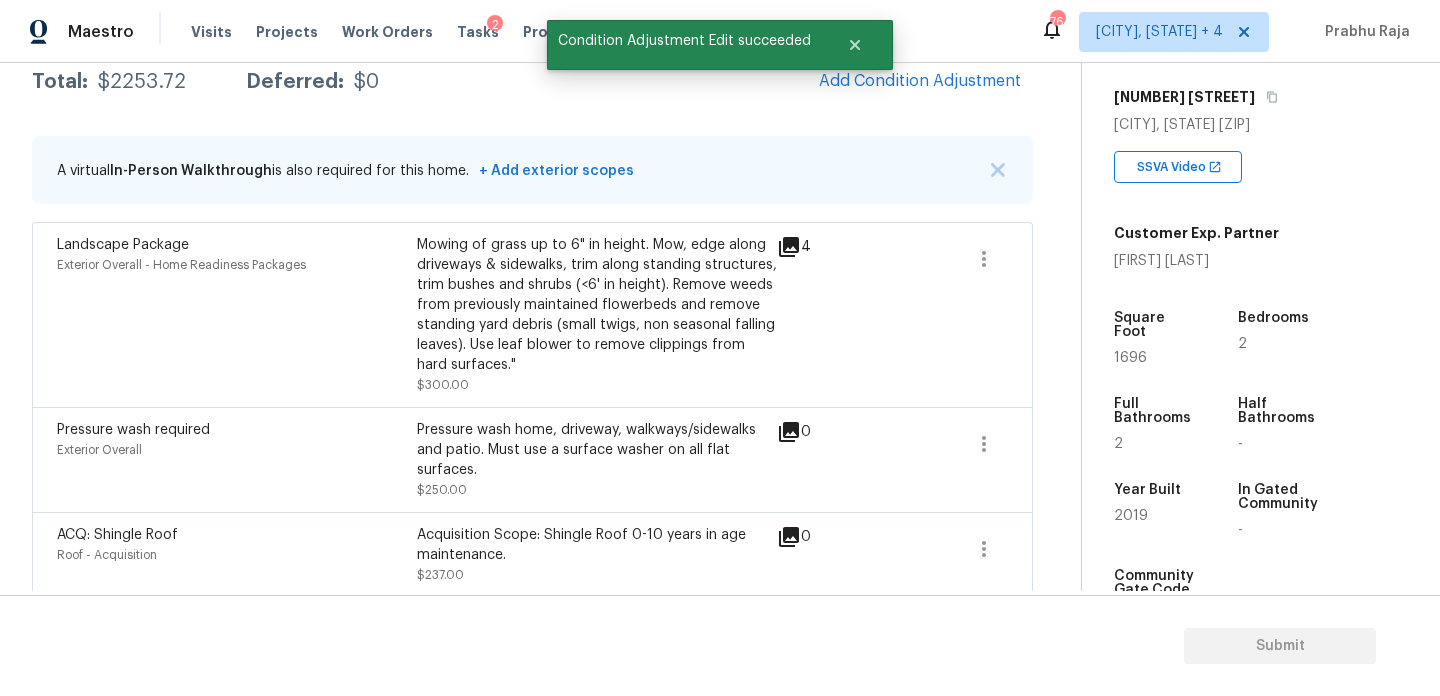 scroll, scrollTop: 298, scrollLeft: 0, axis: vertical 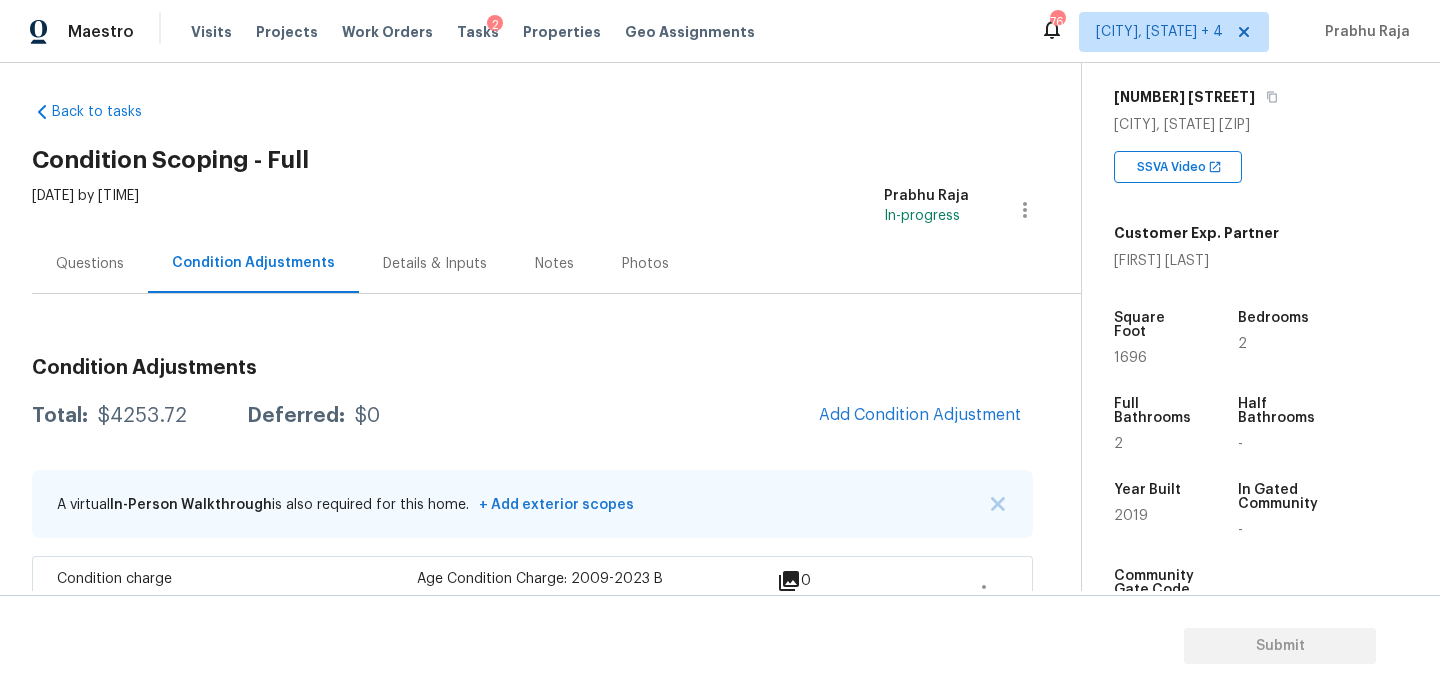 click on "Questions" at bounding box center [90, 264] 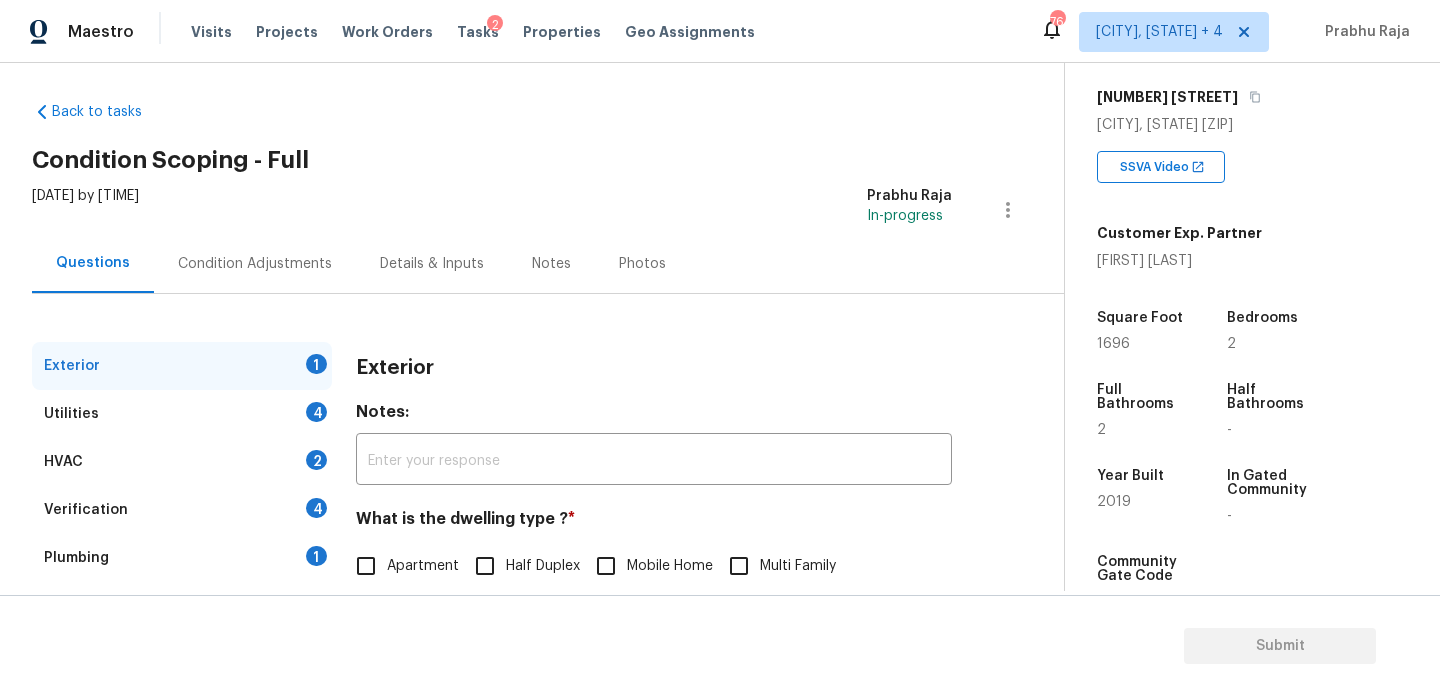 scroll, scrollTop: 267, scrollLeft: 0, axis: vertical 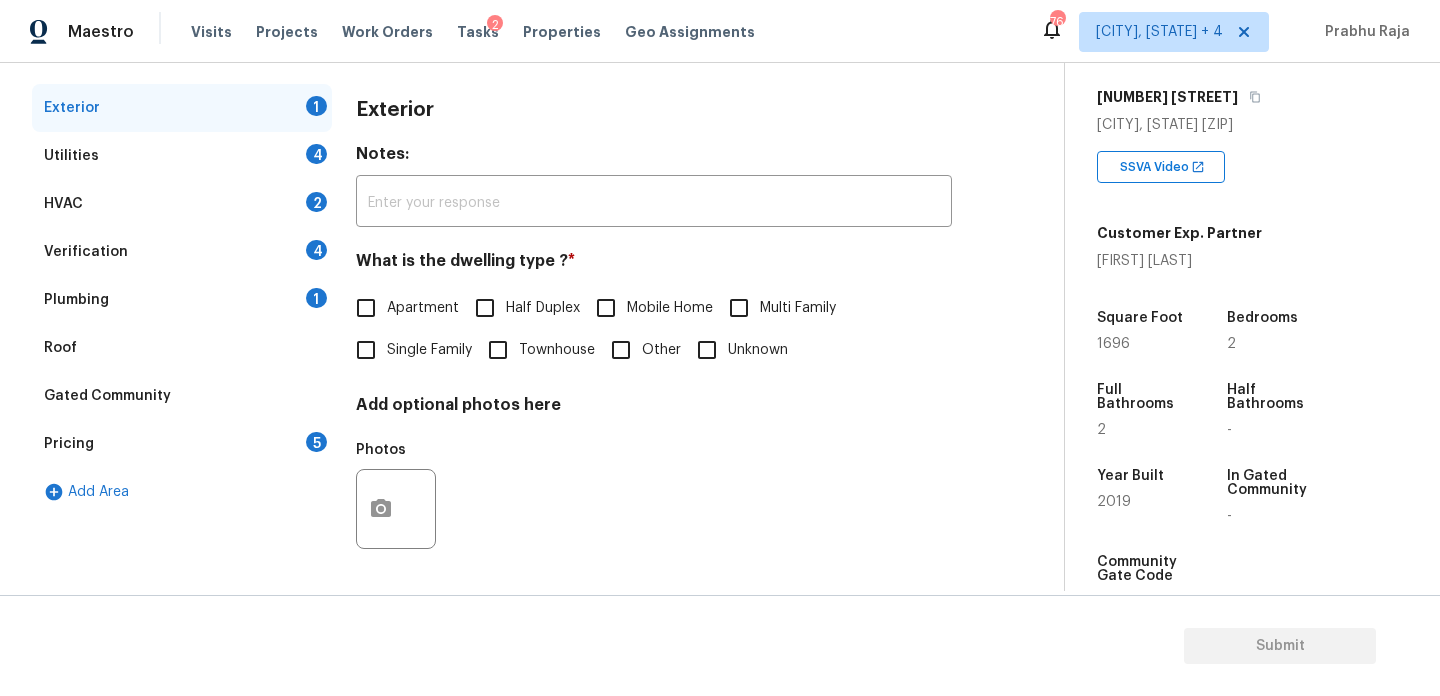 click on "Pricing 5" at bounding box center [182, 444] 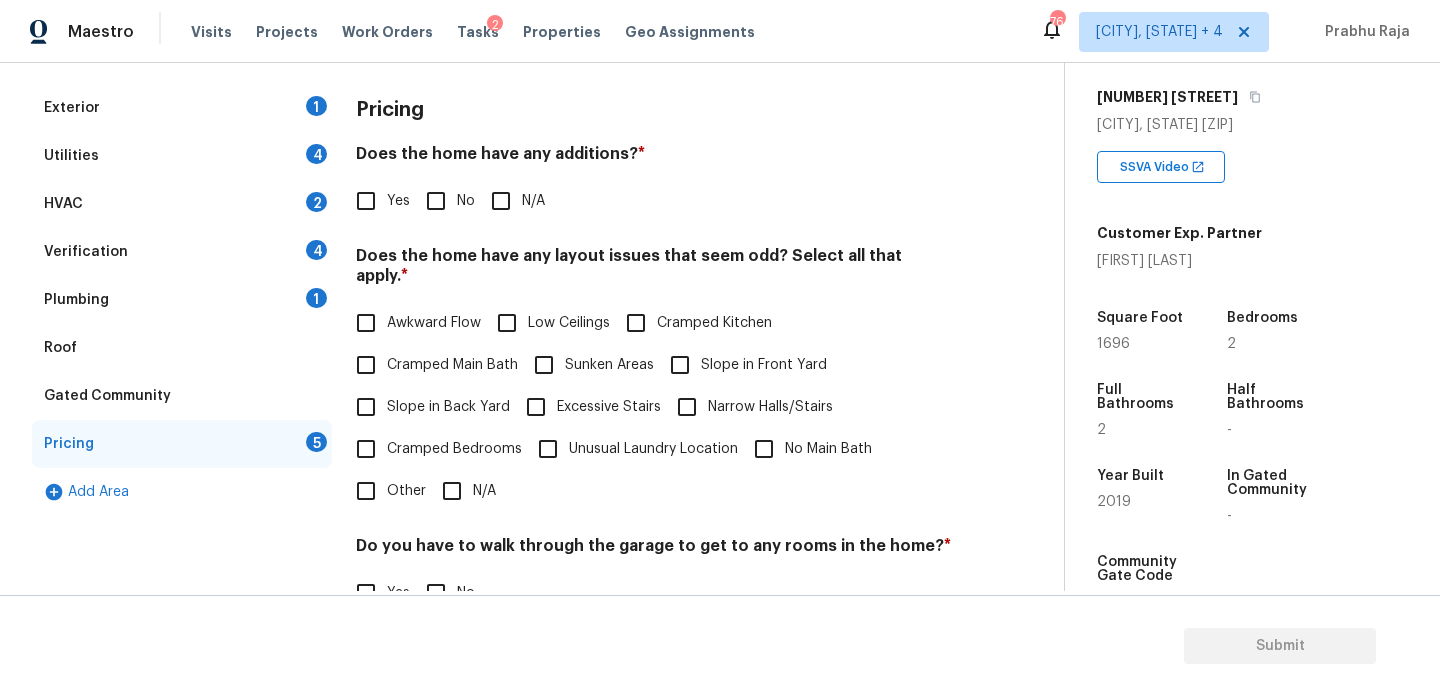 click on "Slope in Front Yard" at bounding box center [680, 365] 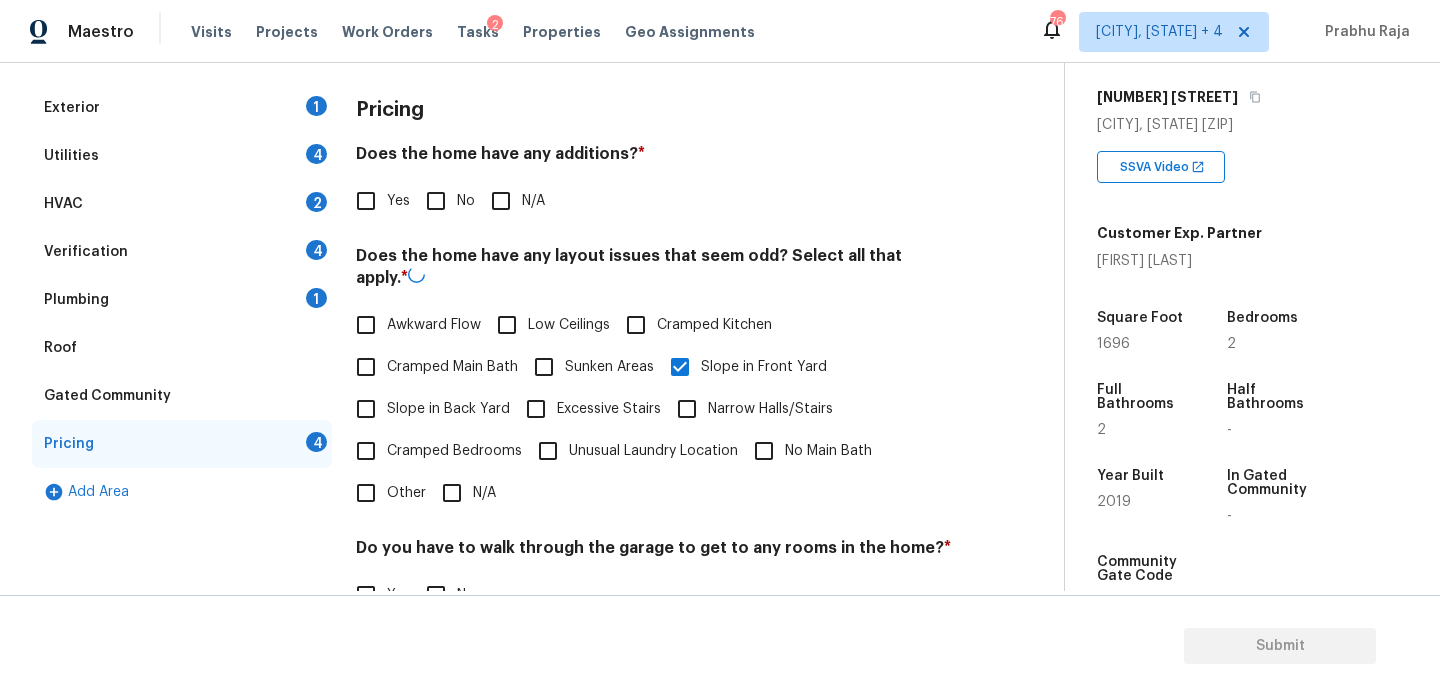 click on "No" at bounding box center [436, 201] 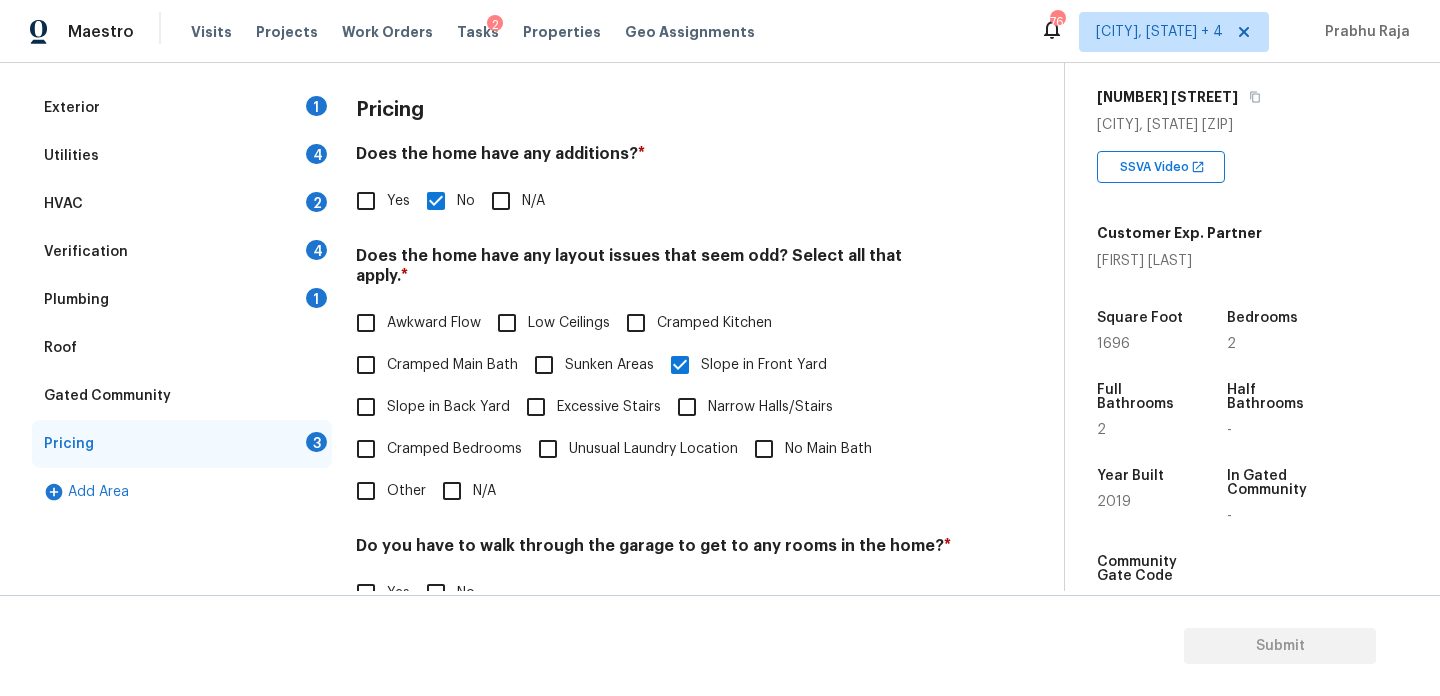 scroll, scrollTop: 504, scrollLeft: 0, axis: vertical 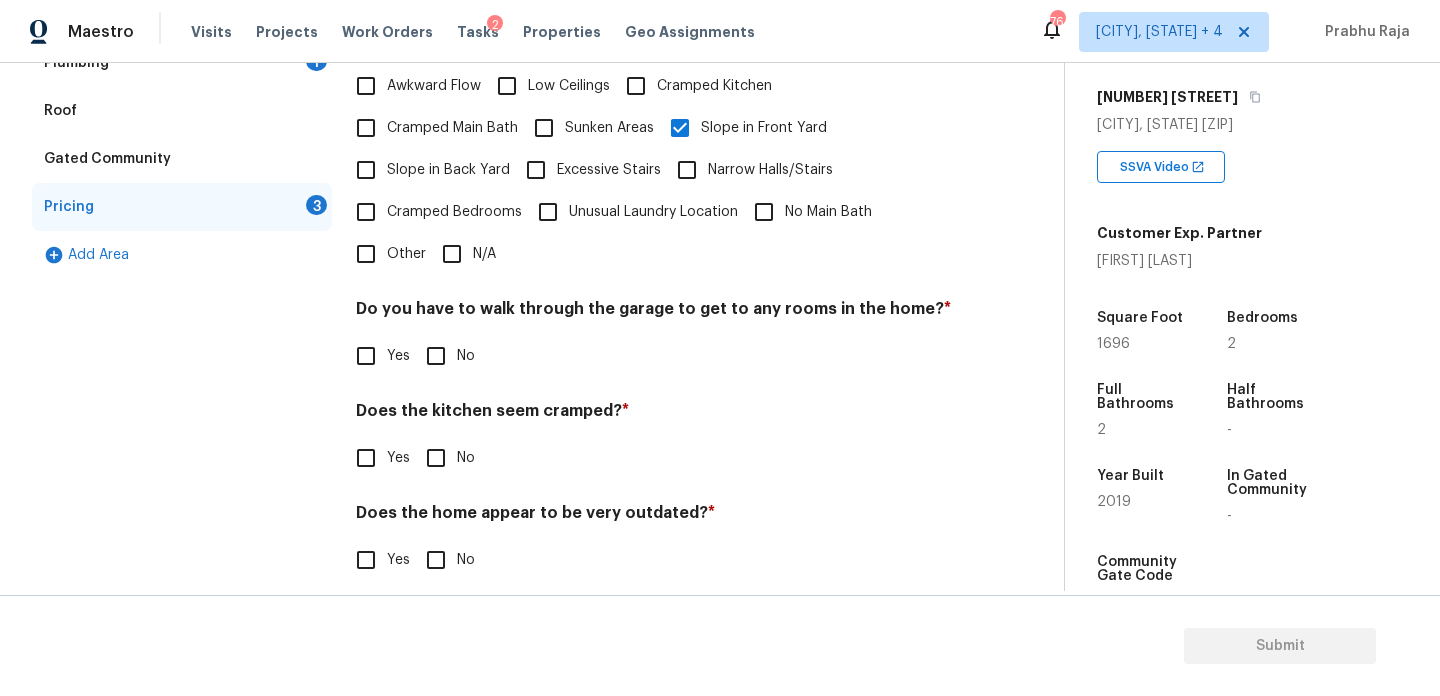 click on "Pricing Does the home have any additions?  * Yes No N/A Does the home have any layout issues that seem odd? Select all that apply.  * Awkward Flow Low Ceilings Cramped Kitchen Cramped Main Bath Sunken Areas Slope in Front Yard Slope in Back Yard Excessive Stairs Narrow Halls/Stairs Cramped Bedrooms Unusual Laundry Location No Main Bath Other N/A Do you have to walk through the garage to get to any rooms in the home?  * Yes No Does the kitchen seem cramped?  * Yes No Does the home appear to be very outdated?  * Yes No" at bounding box center (654, 226) 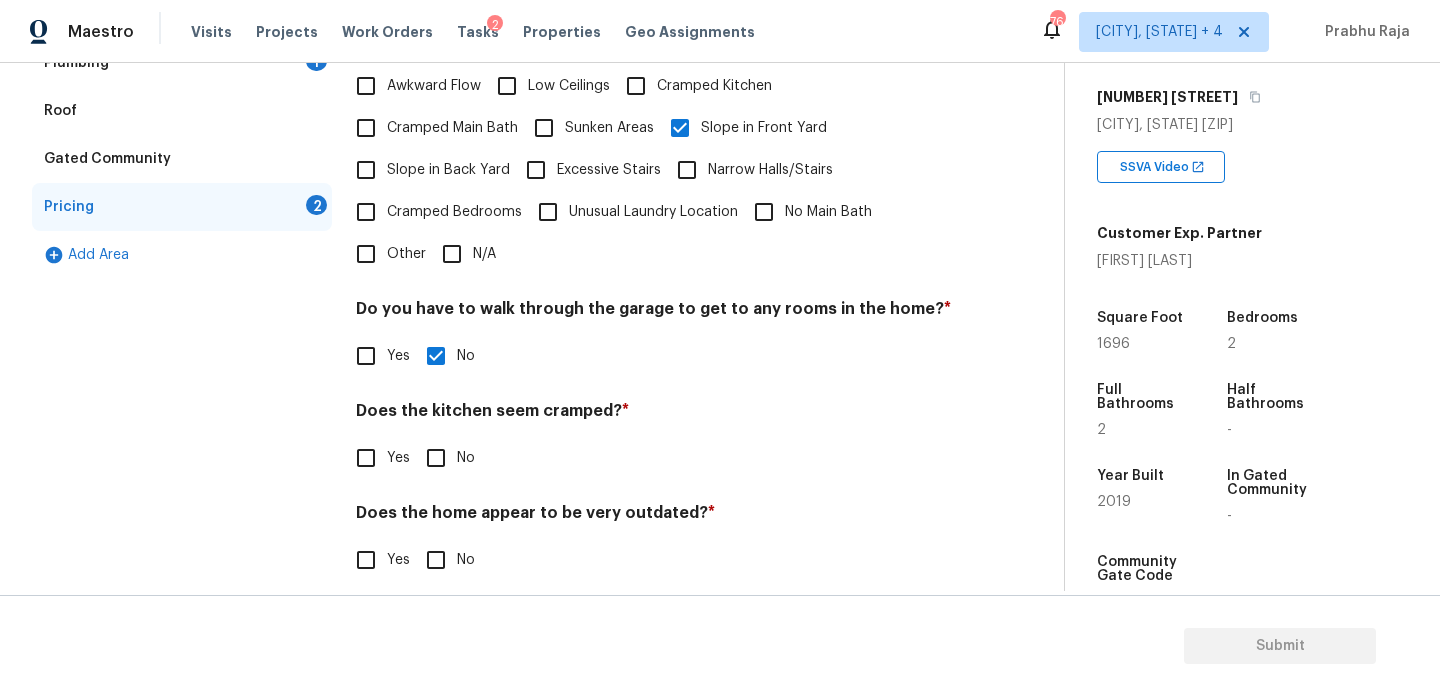 click on "No" at bounding box center (436, 458) 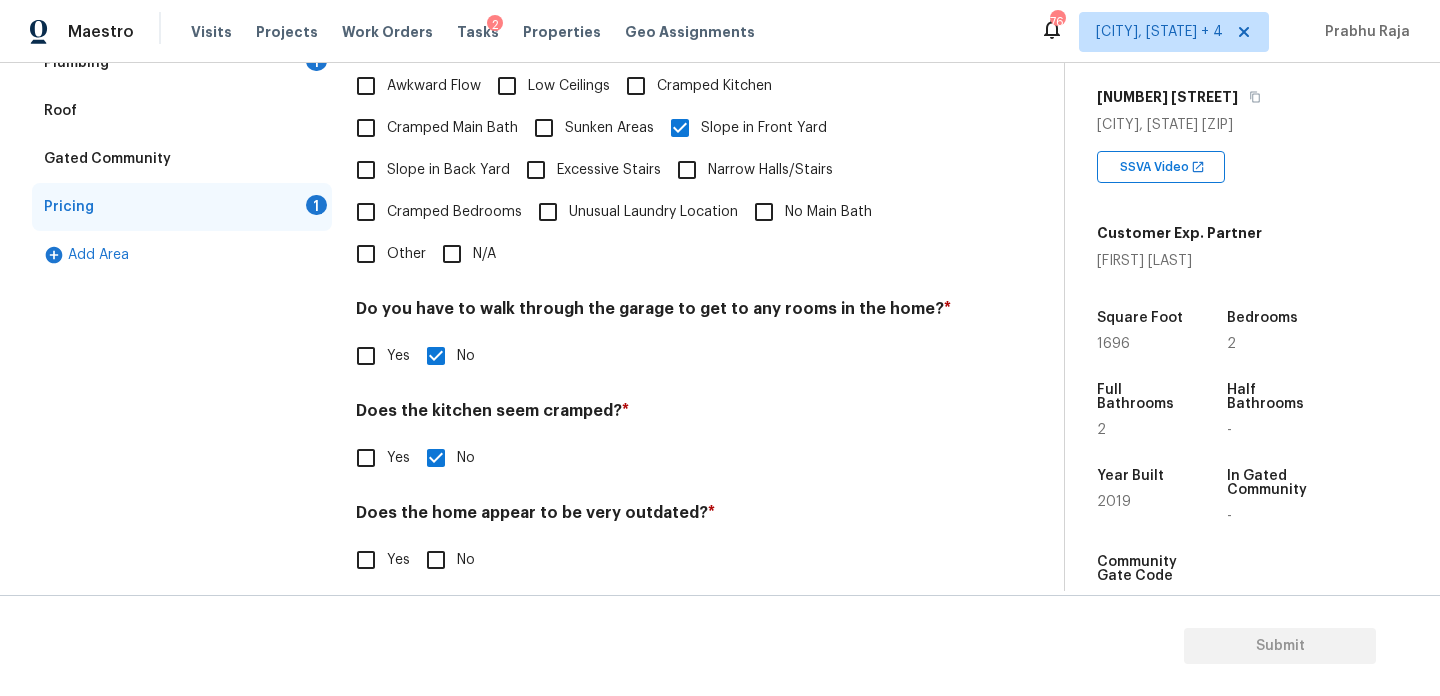 click on "No" at bounding box center [436, 560] 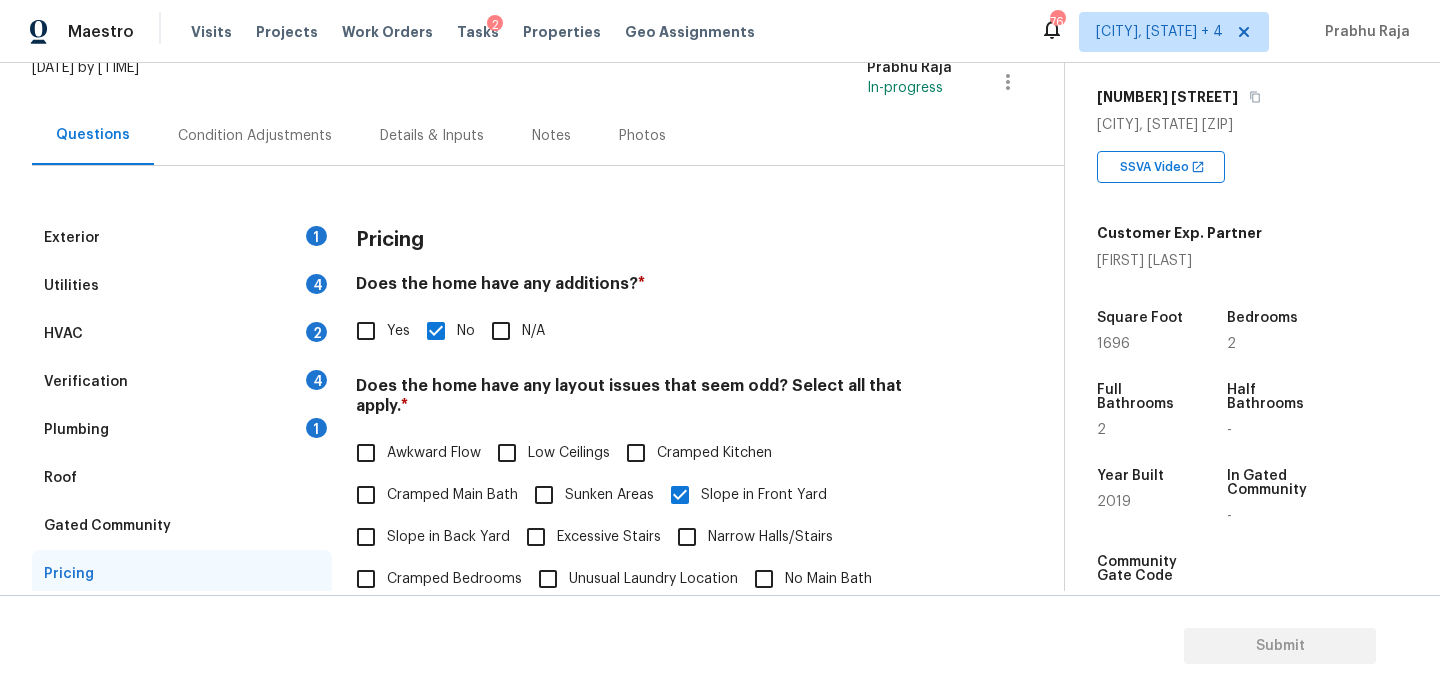 scroll, scrollTop: 163, scrollLeft: 0, axis: vertical 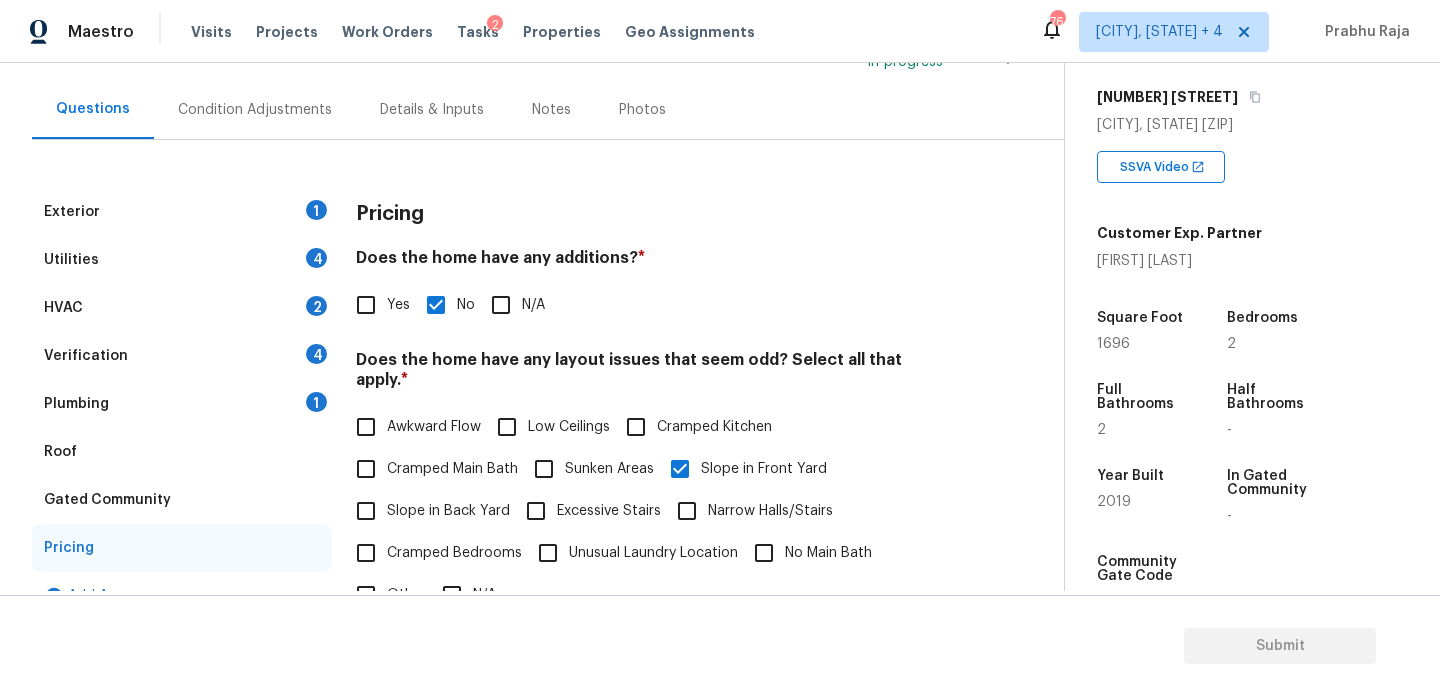 click on "Exterior 1" at bounding box center (182, 212) 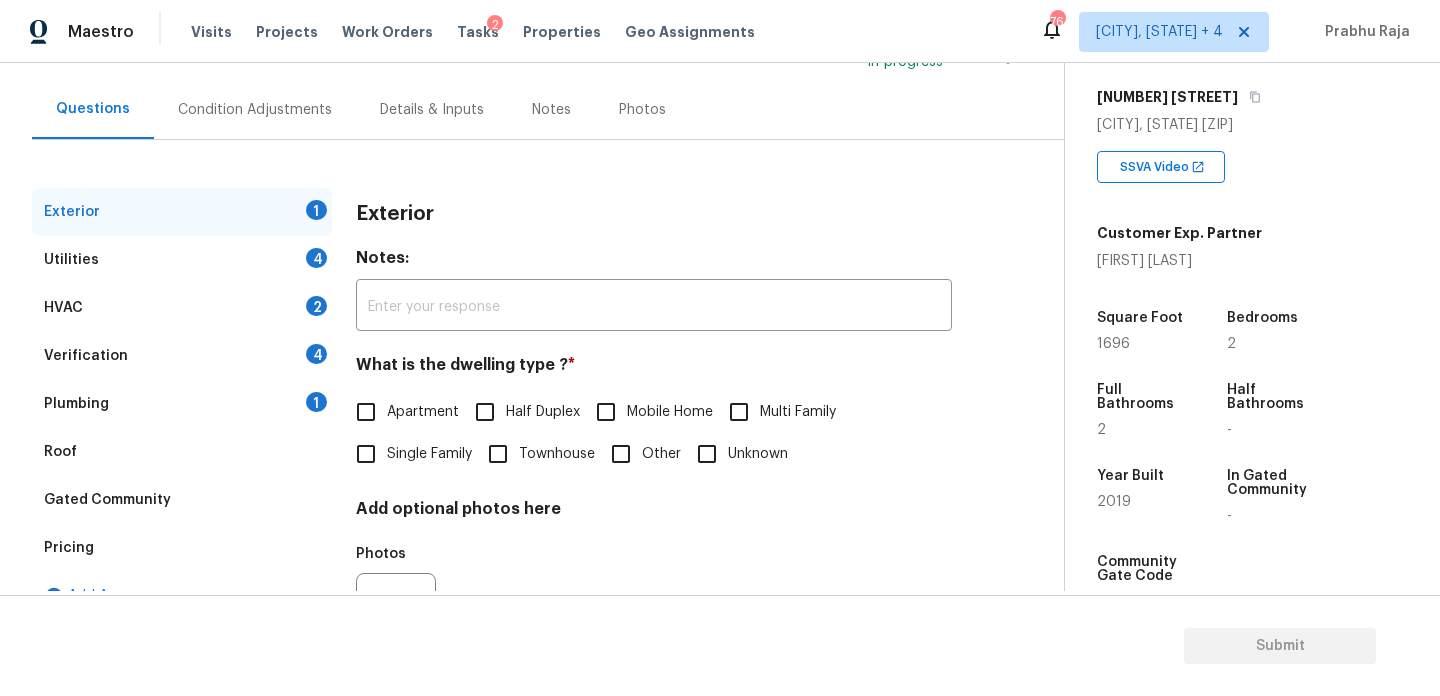click on "Single Family" at bounding box center [366, 454] 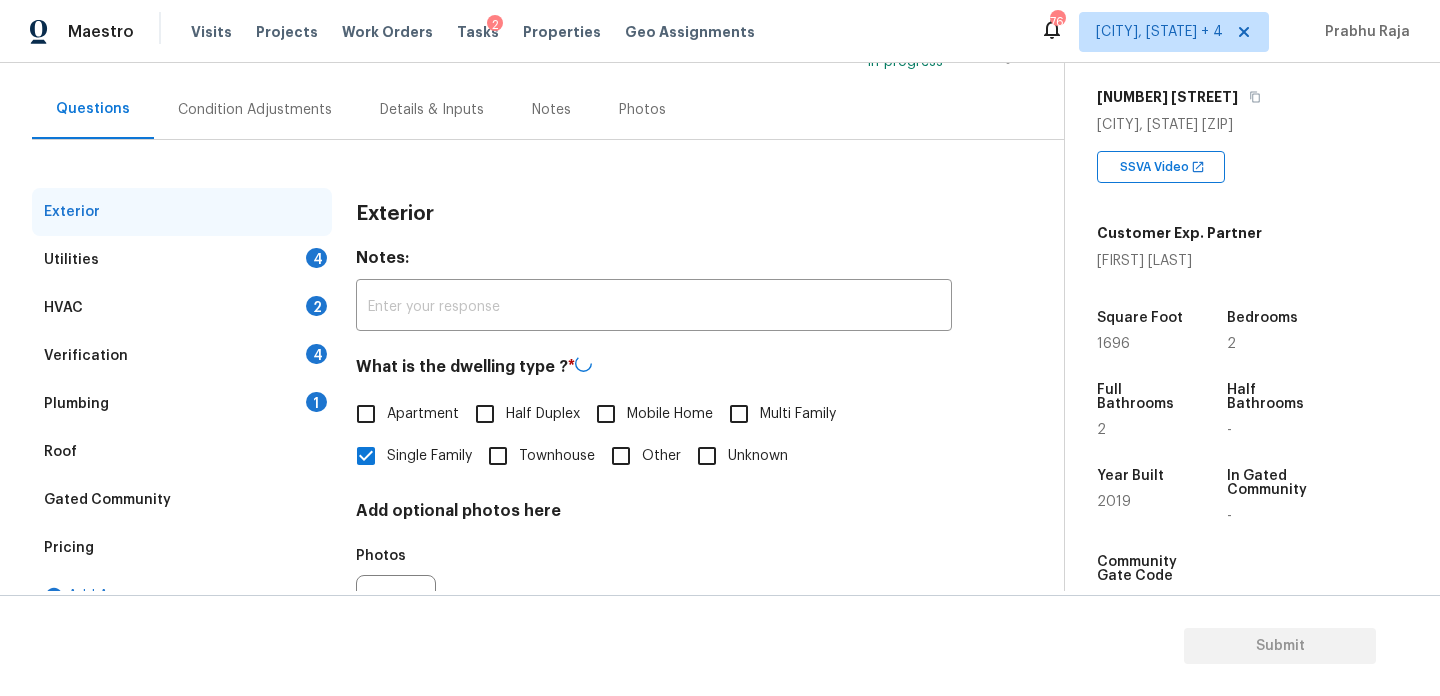 click on "Utilities 4" at bounding box center [182, 260] 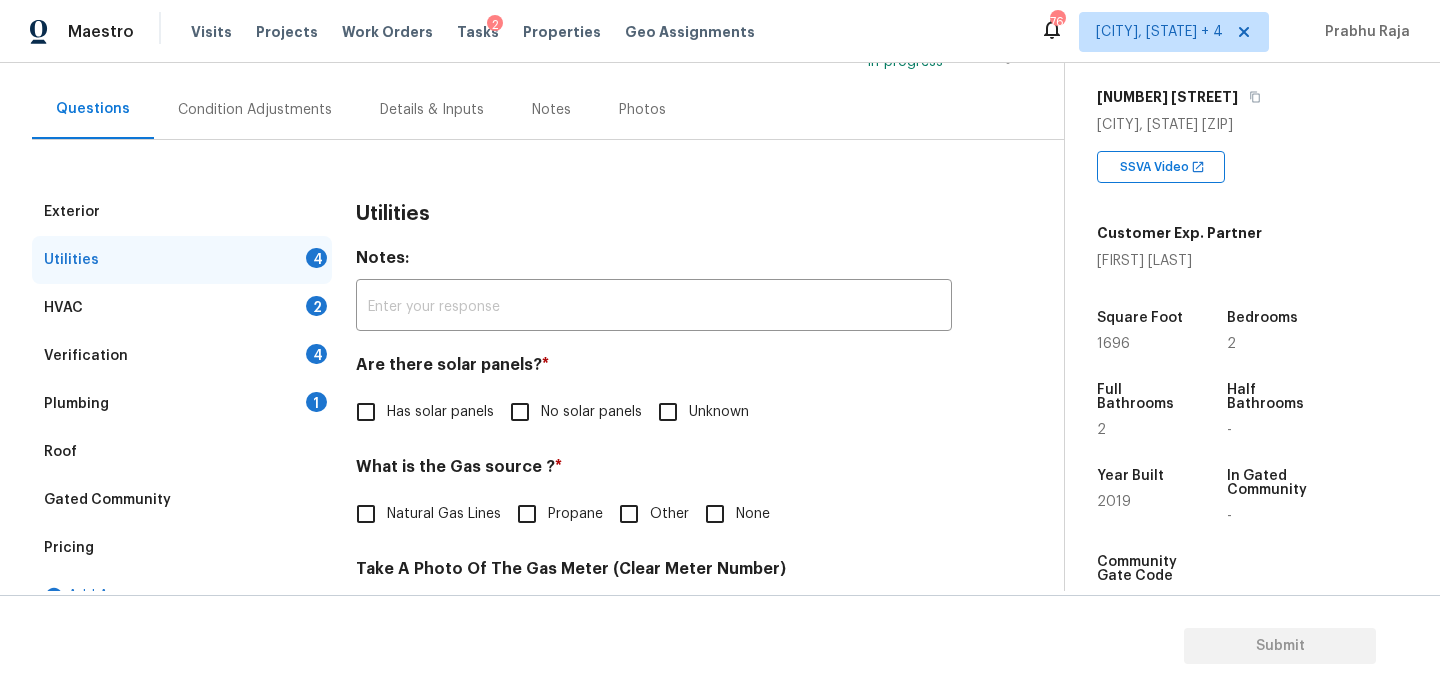 click on "No solar panels" at bounding box center (520, 412) 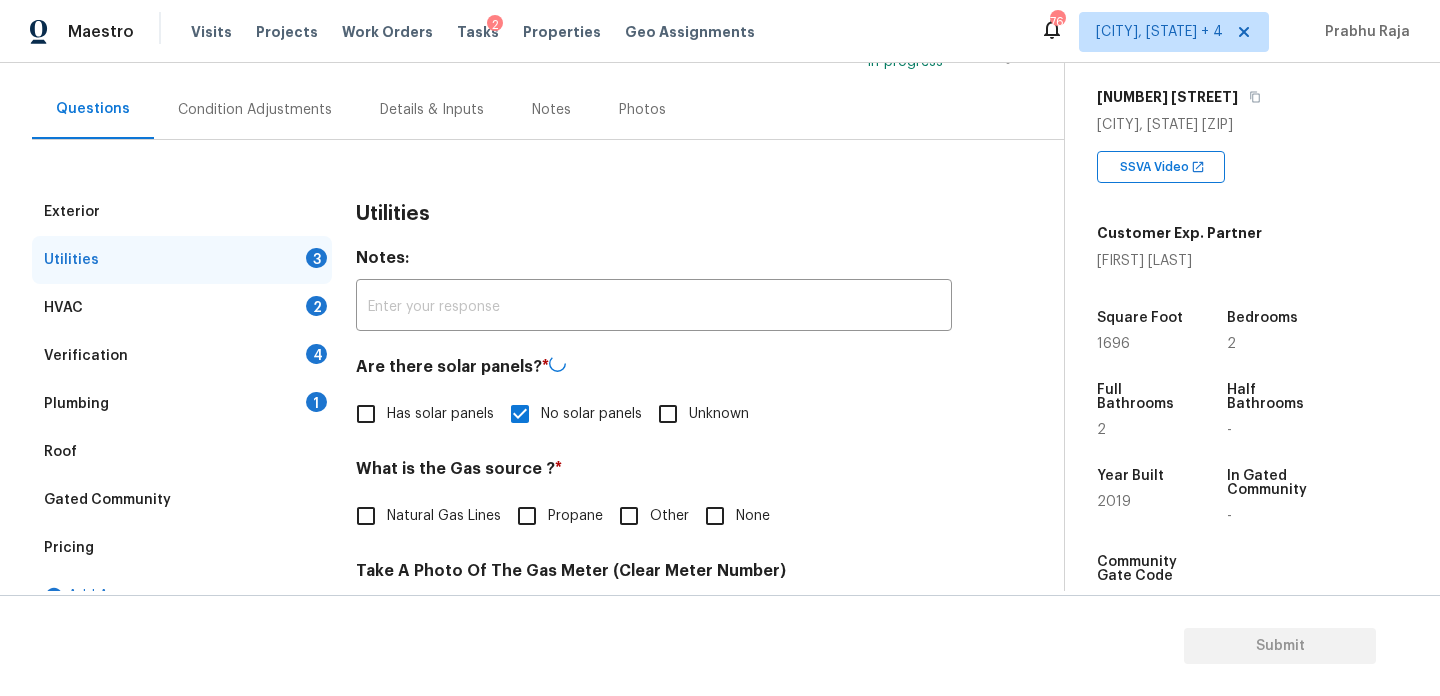 click on "Utilities Notes: ​ Are there solar panels?  * Has solar panels No solar panels Unknown What is the Gas source ?  * Natural Gas Lines Propane Other None Take A Photo Of The Gas Meter (Clear Meter Number) Photos Take A Photo Of The Water Meter (Clear Meter Number) Photos Take A Photo Of The Electric Meter (Clear Meter Number)  * Photos Does the home have a septic tank or sewer service?  * Sewer Septic Unknown" at bounding box center (654, 710) 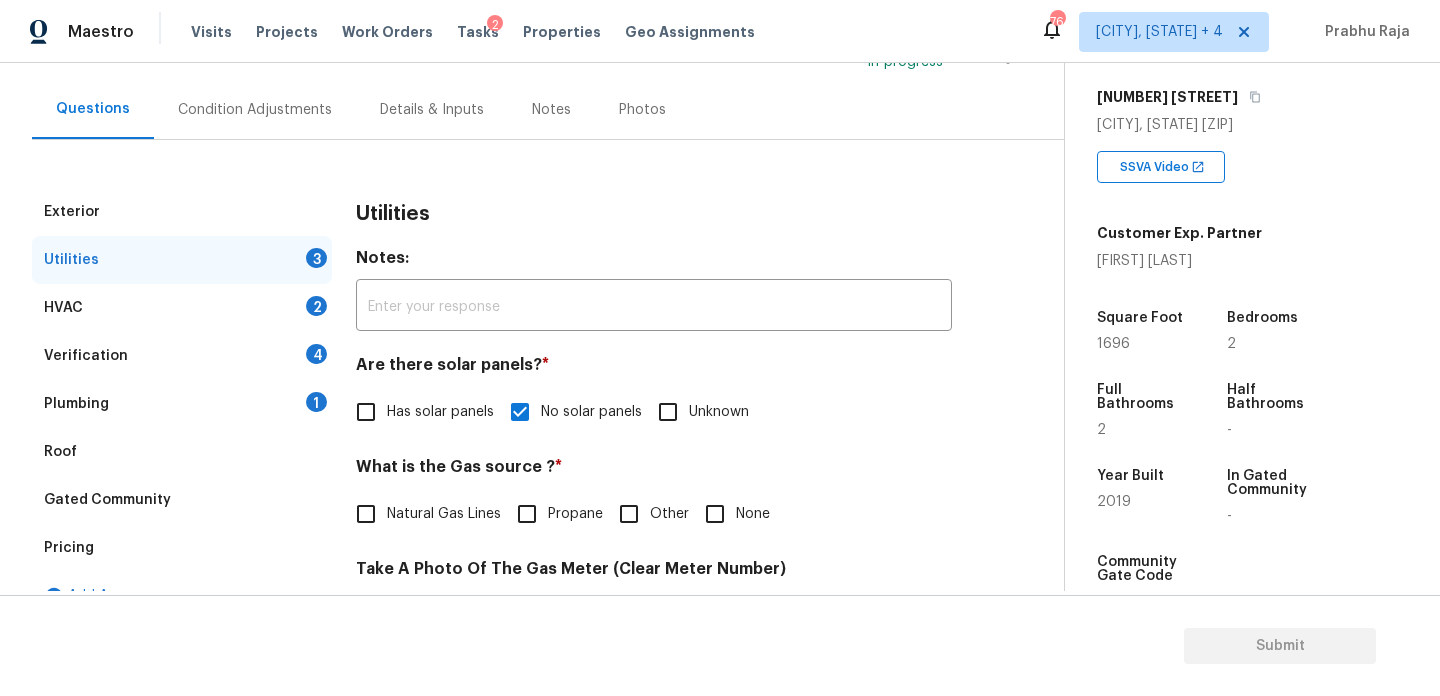 click on "Natural Gas Lines" at bounding box center (444, 514) 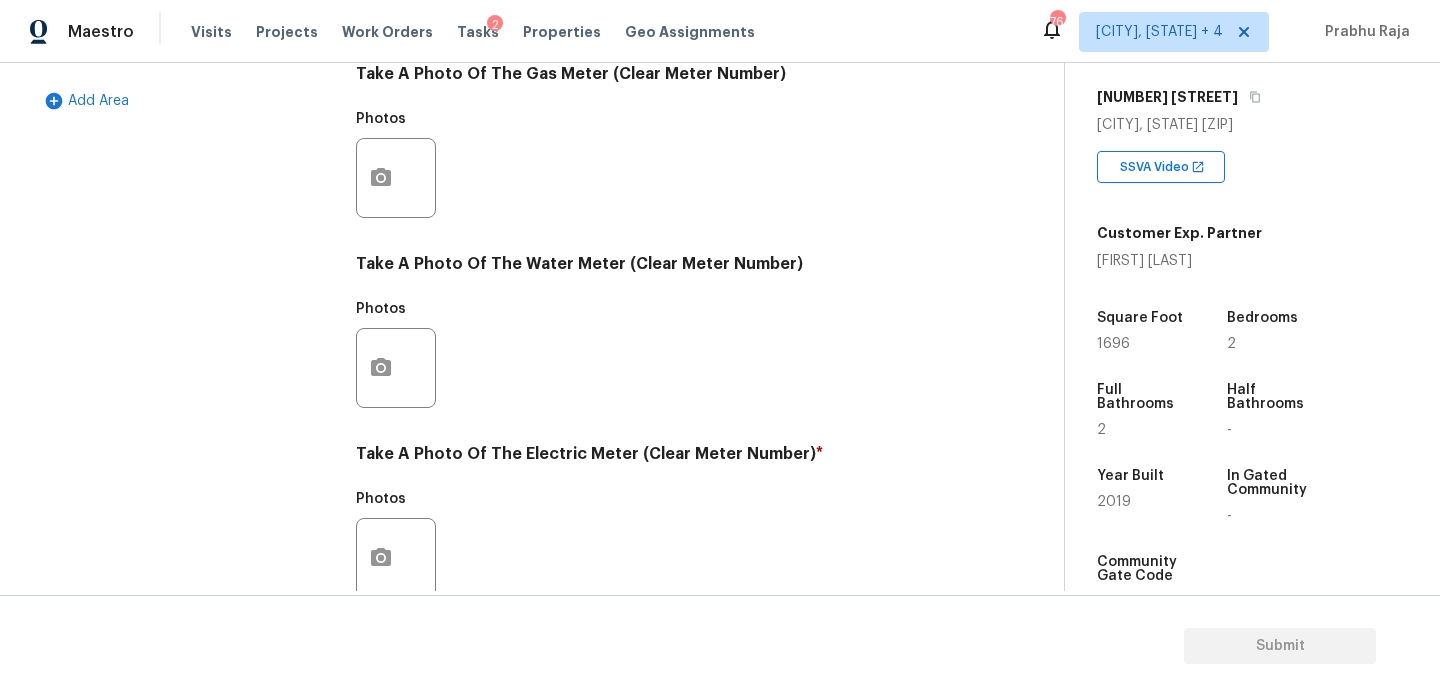 scroll, scrollTop: 734, scrollLeft: 0, axis: vertical 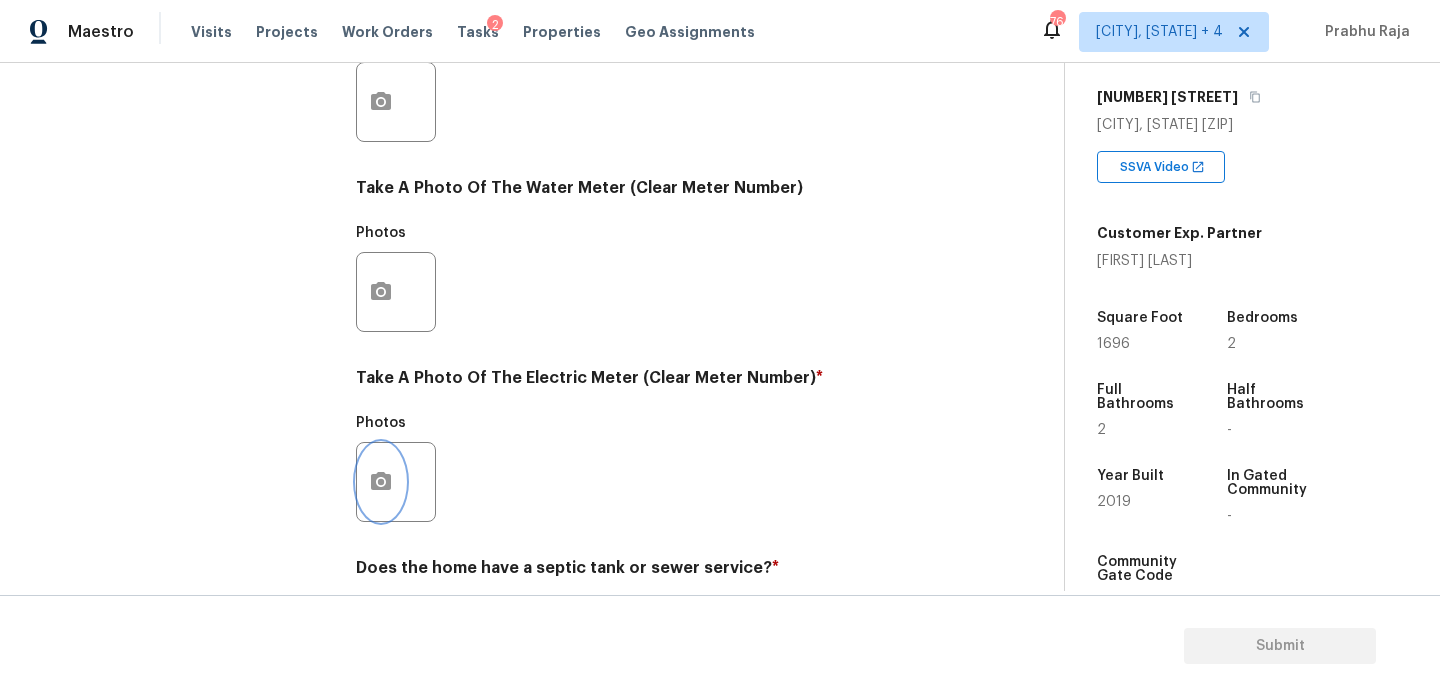 click at bounding box center (381, 482) 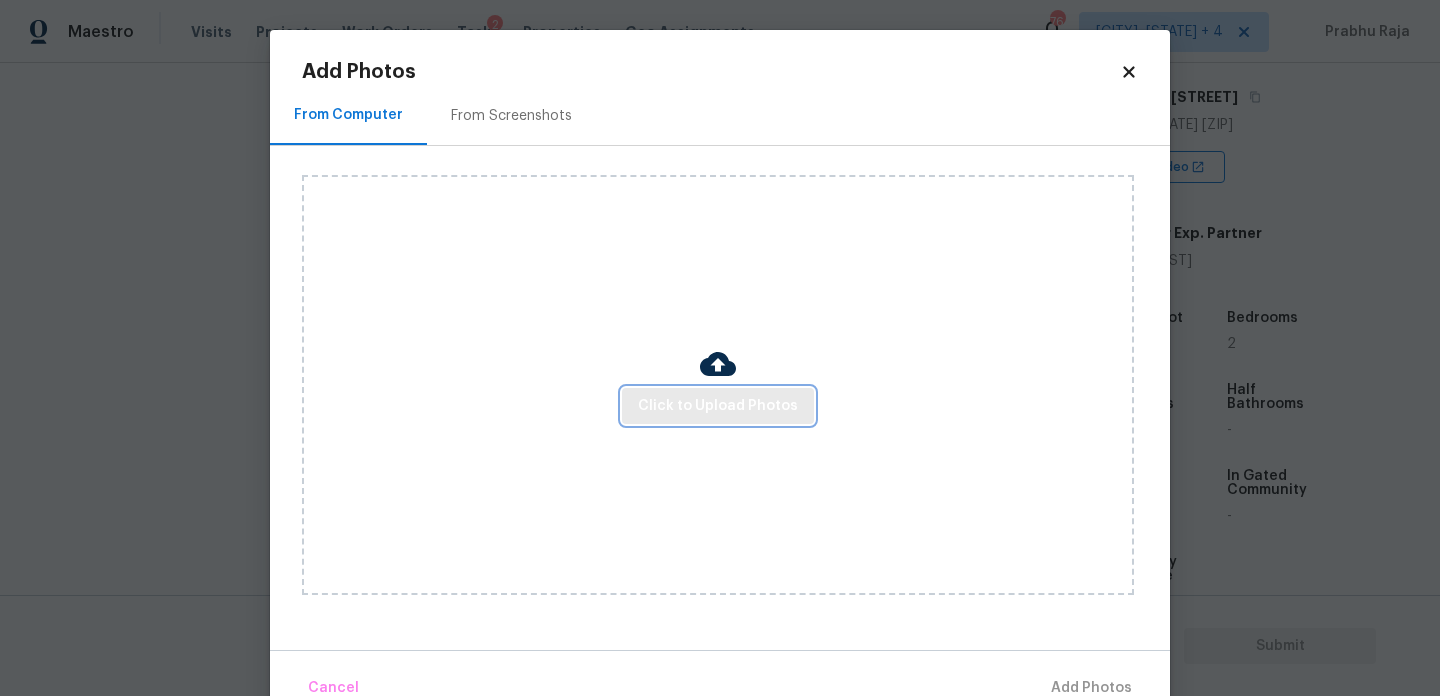 click on "Click to Upload Photos" at bounding box center (718, 406) 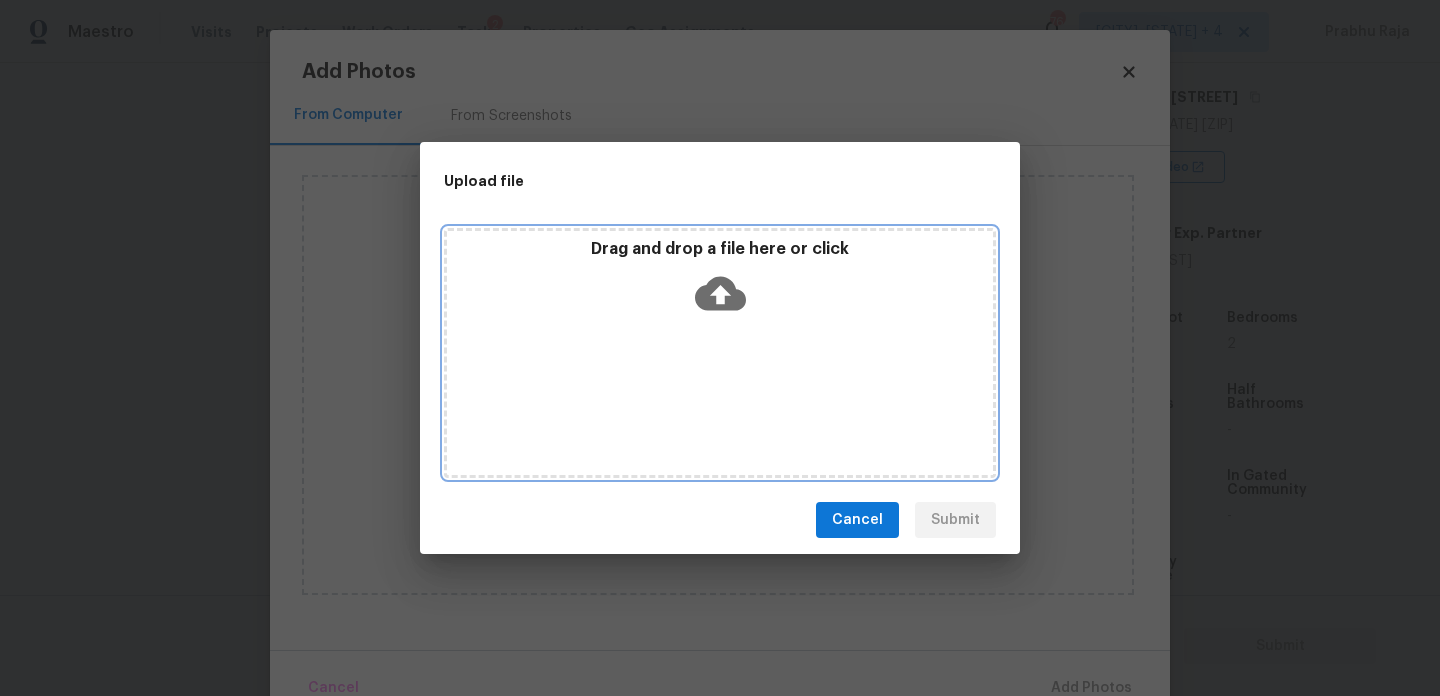 click on "Drag and drop a file here or click" at bounding box center [720, 353] 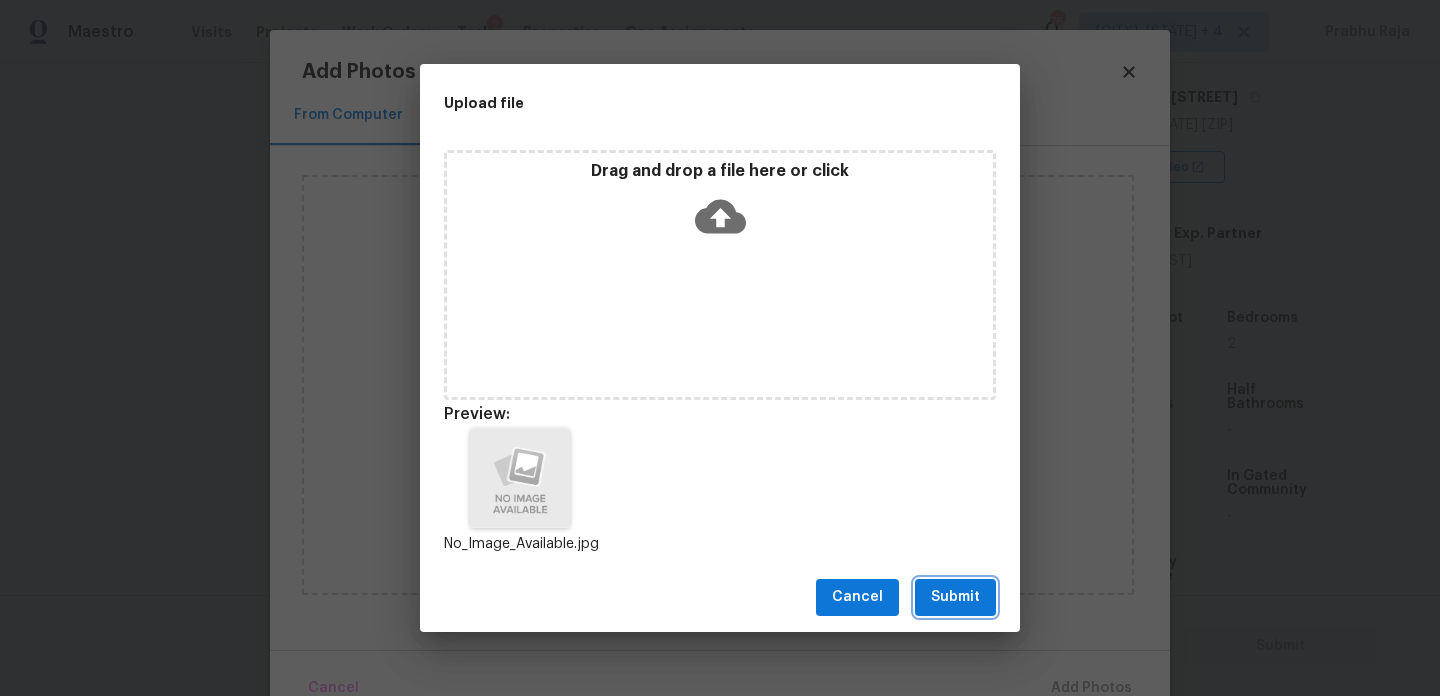 click on "Submit" at bounding box center [955, 597] 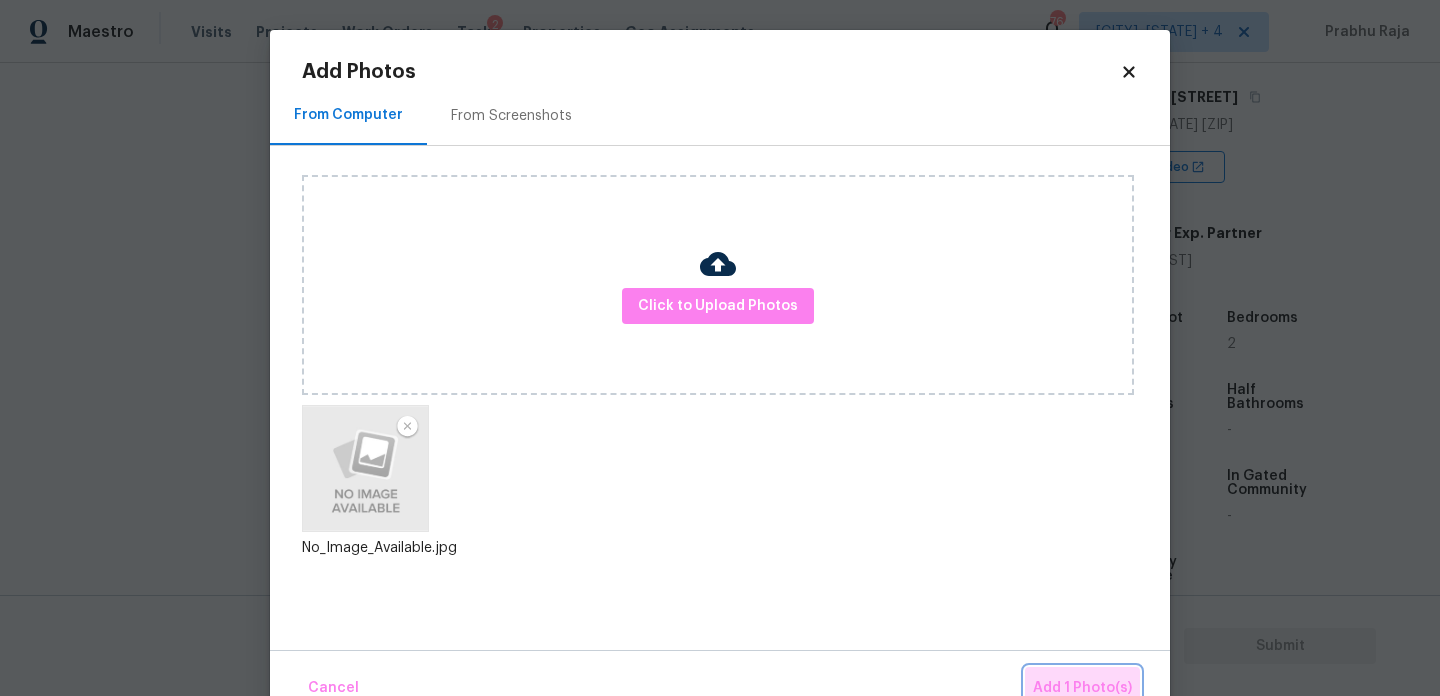 click on "Add 1 Photo(s)" at bounding box center [1082, 688] 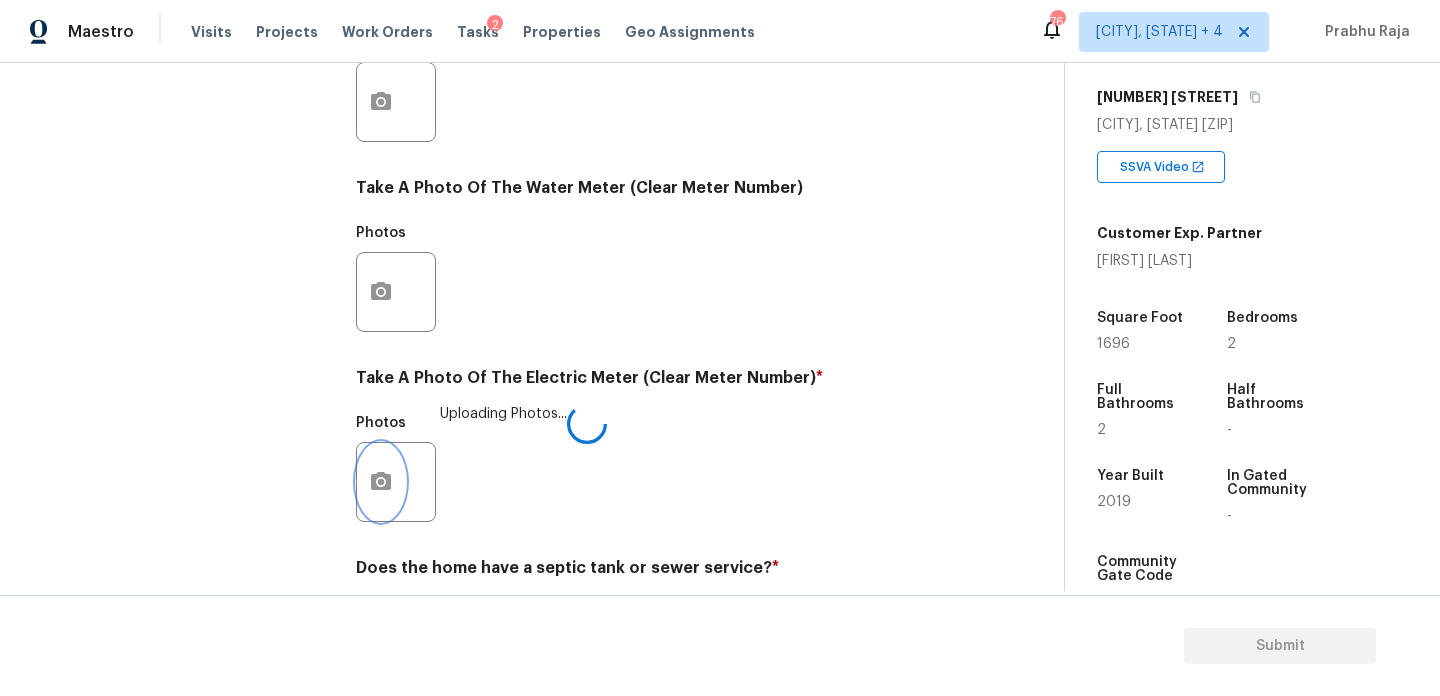 scroll, scrollTop: 809, scrollLeft: 0, axis: vertical 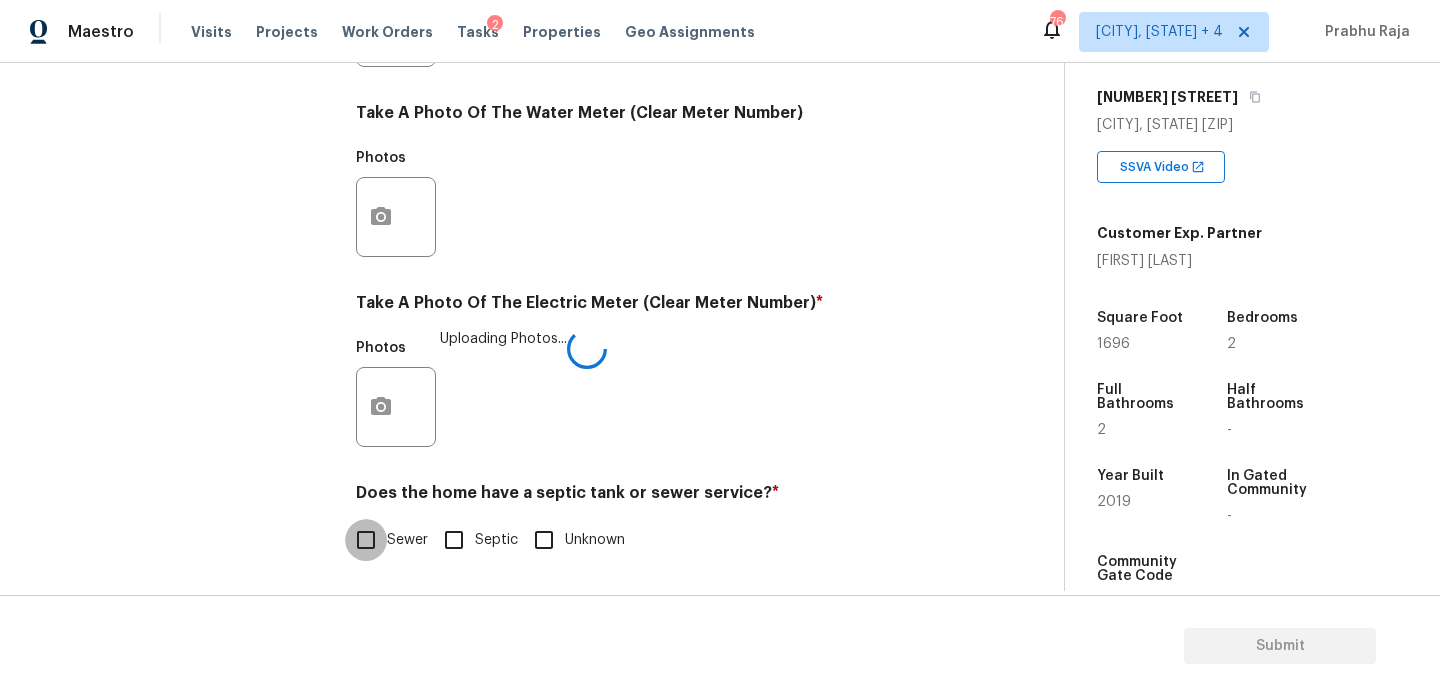 click on "Sewer" at bounding box center [366, 540] 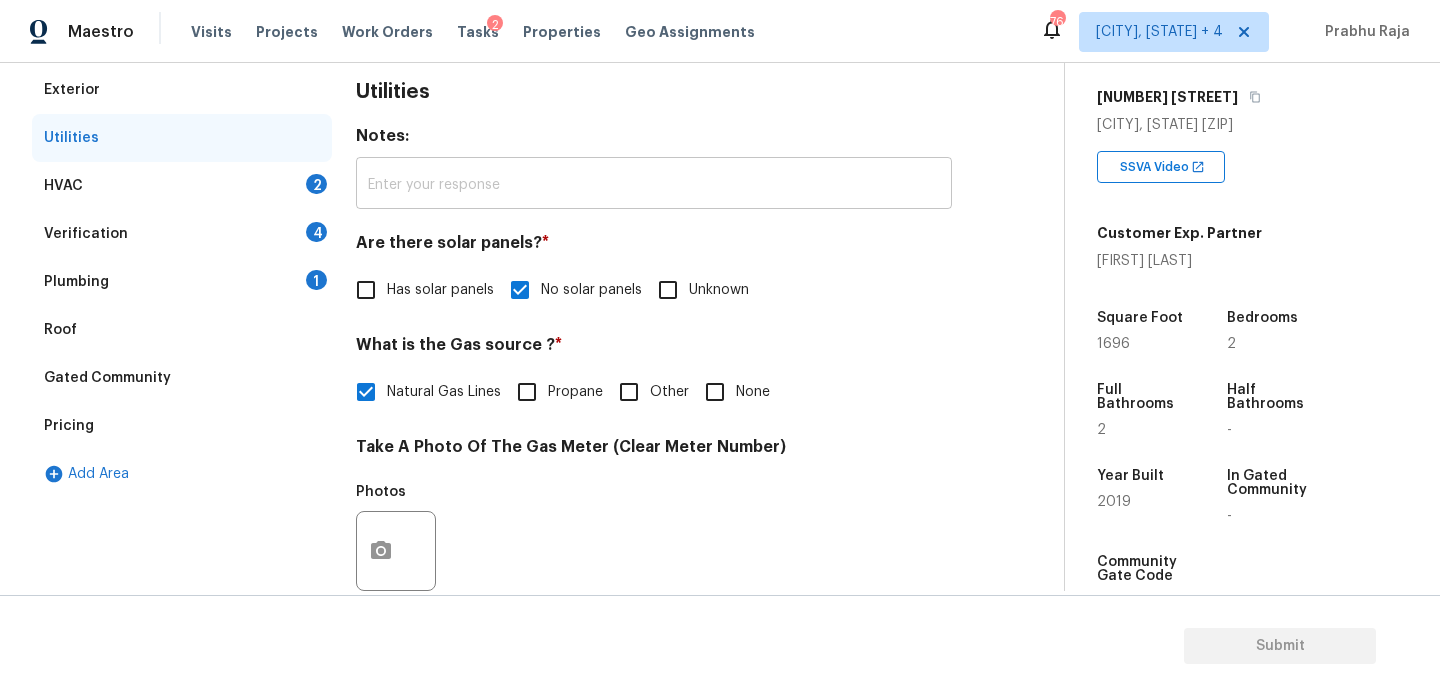scroll, scrollTop: 227, scrollLeft: 0, axis: vertical 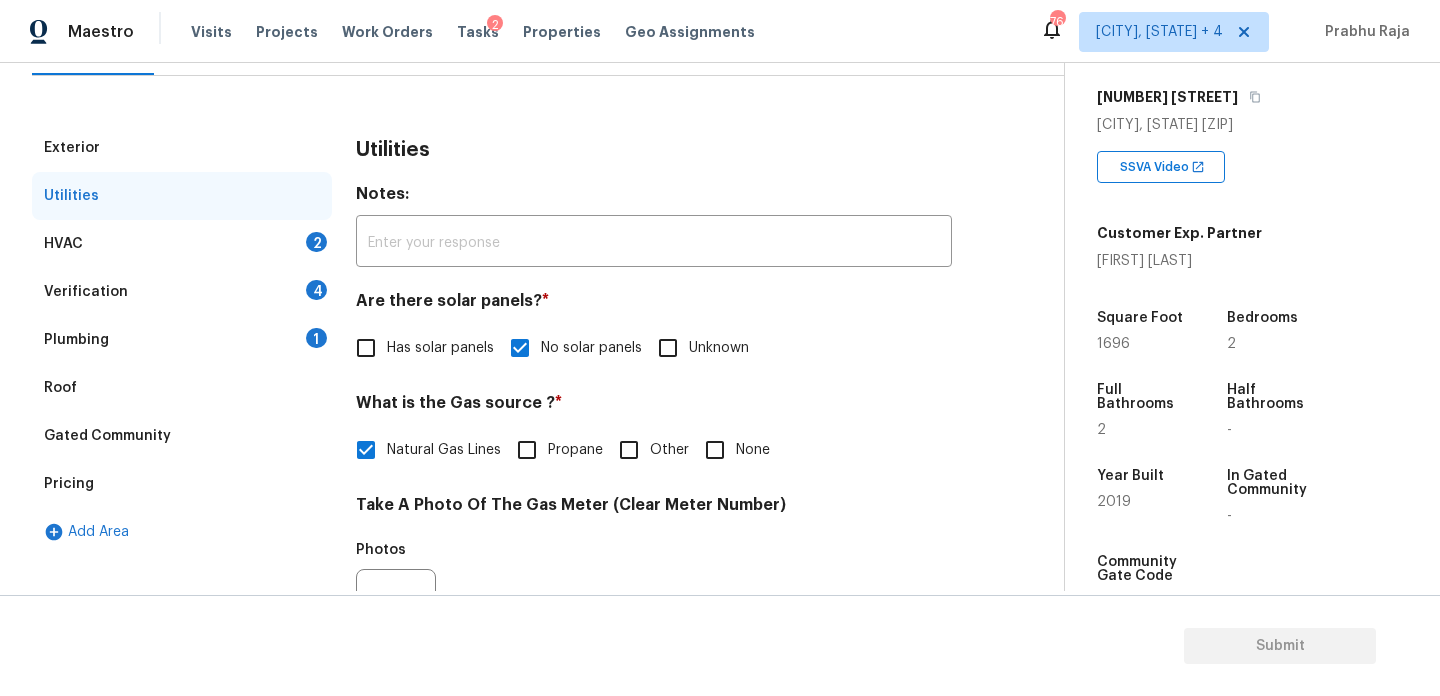 click on "HVAC 2" at bounding box center (182, 244) 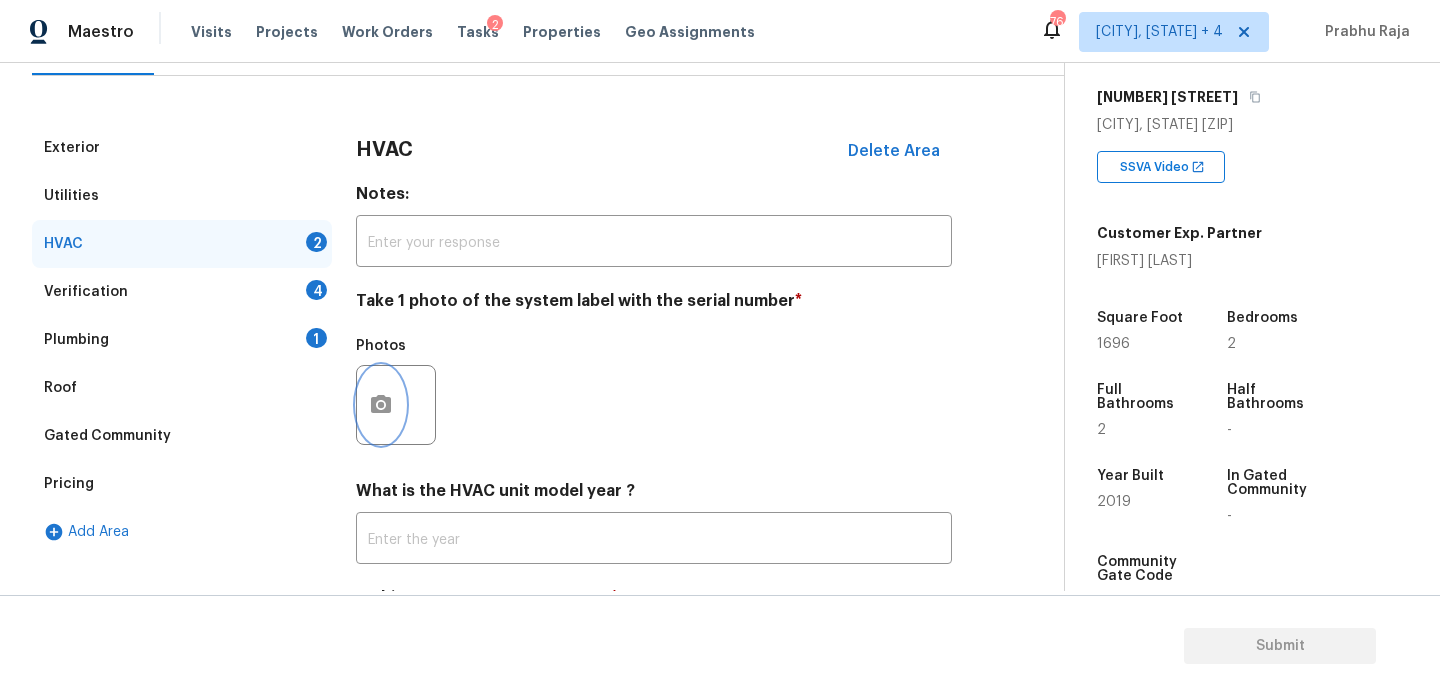 click 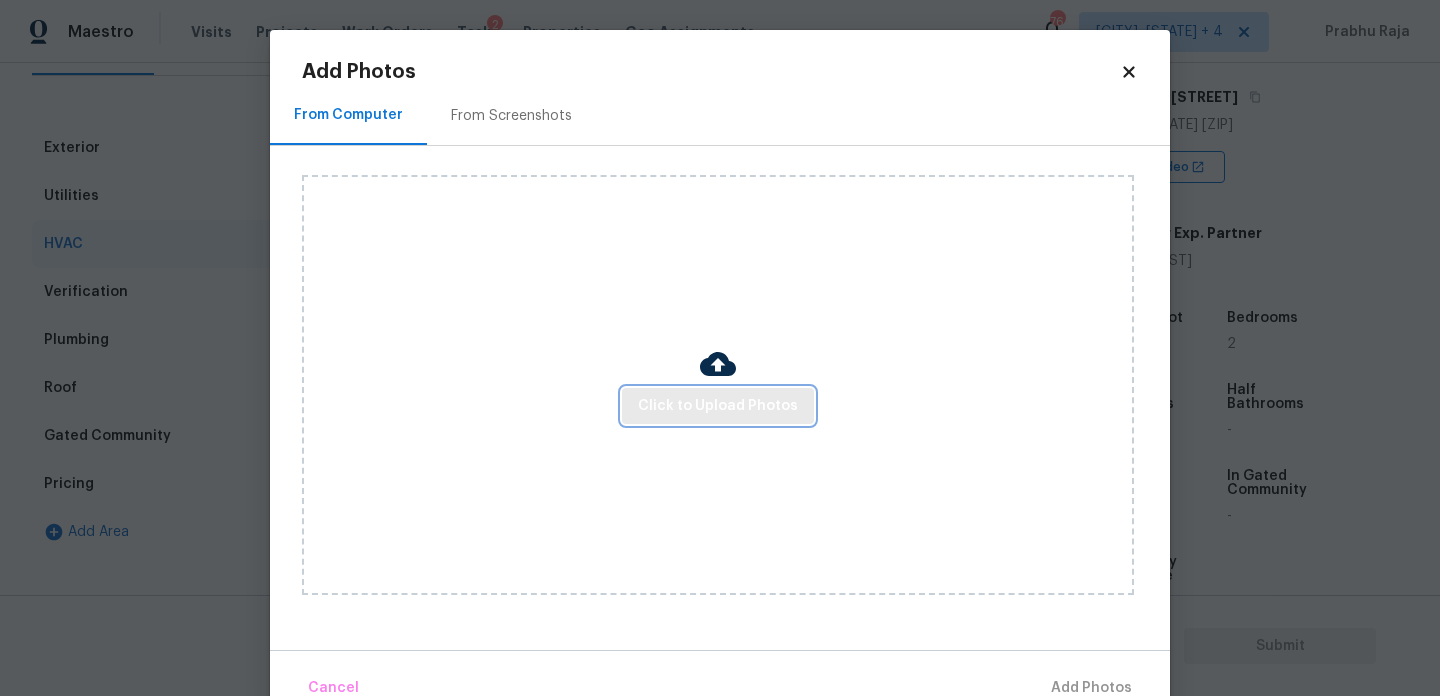 click on "Click to Upload Photos" at bounding box center (718, 406) 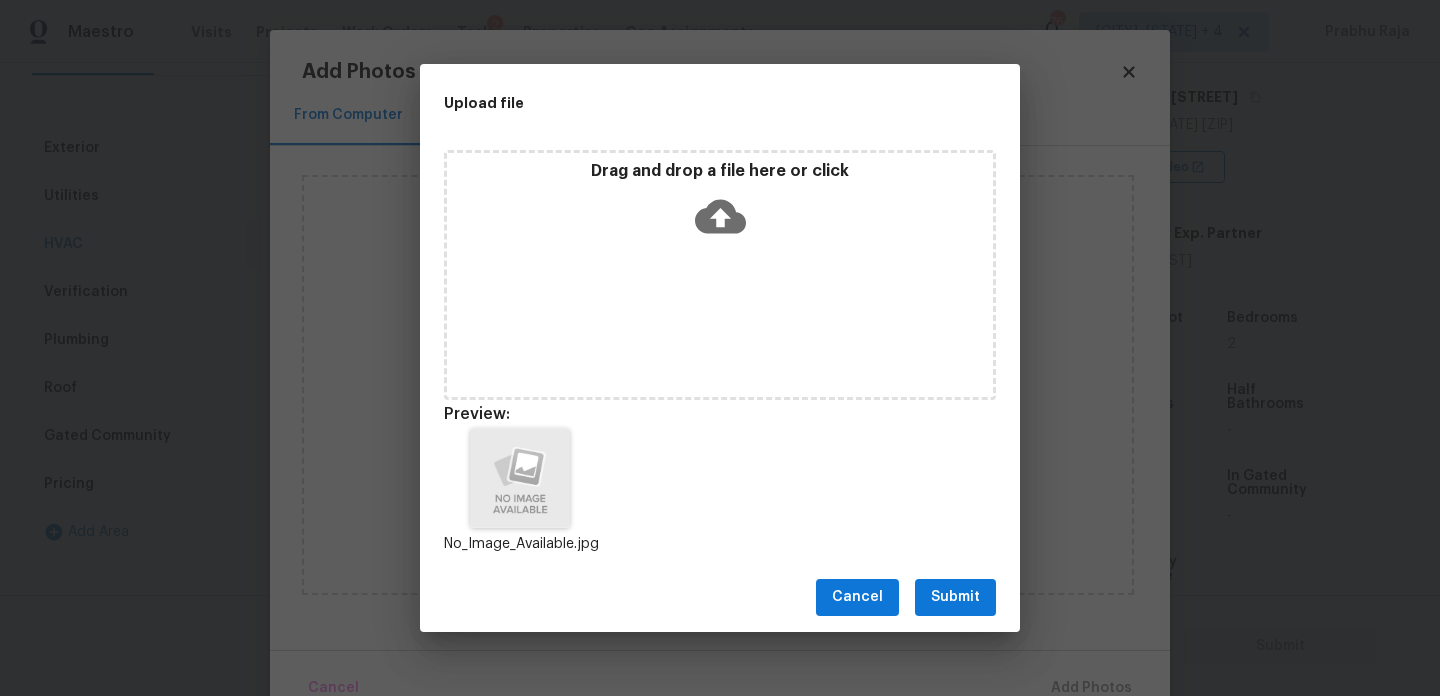 click on "Submit" at bounding box center [955, 597] 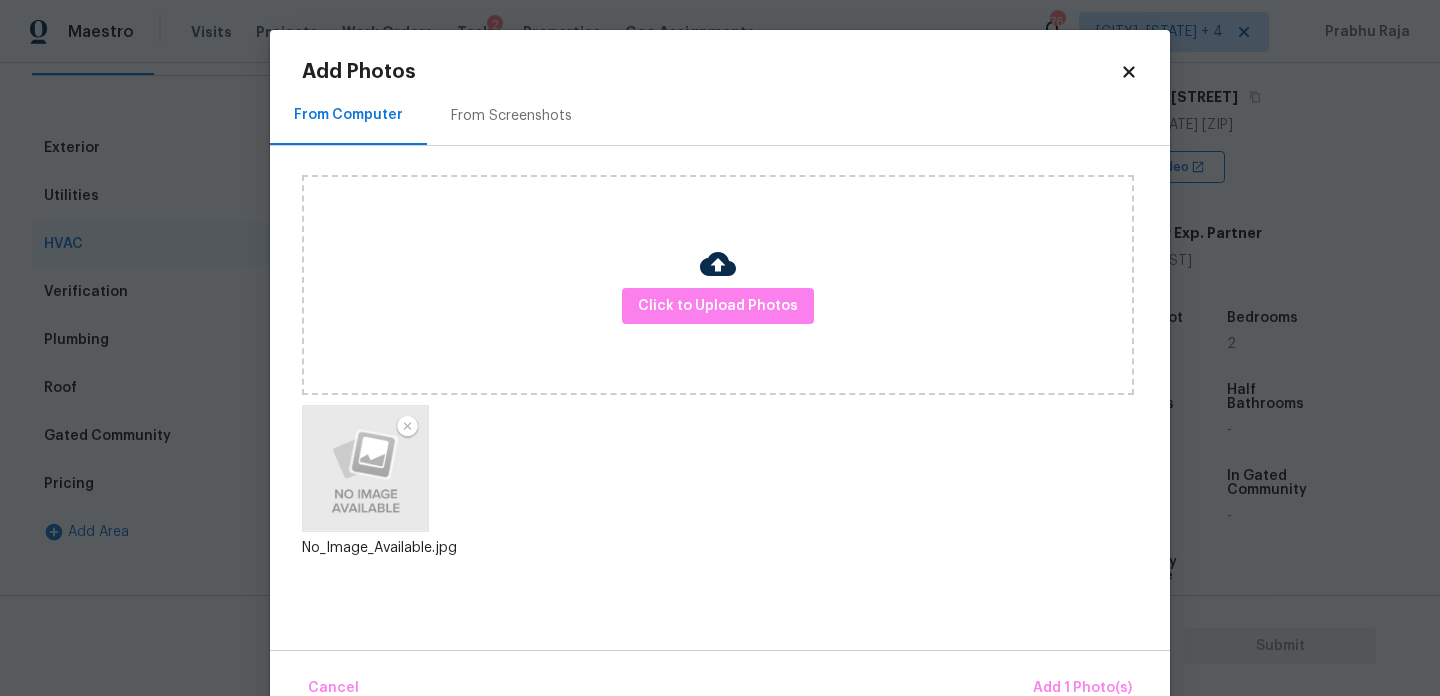 click on "Cancel Add 1 Photo(s)" at bounding box center [720, 680] 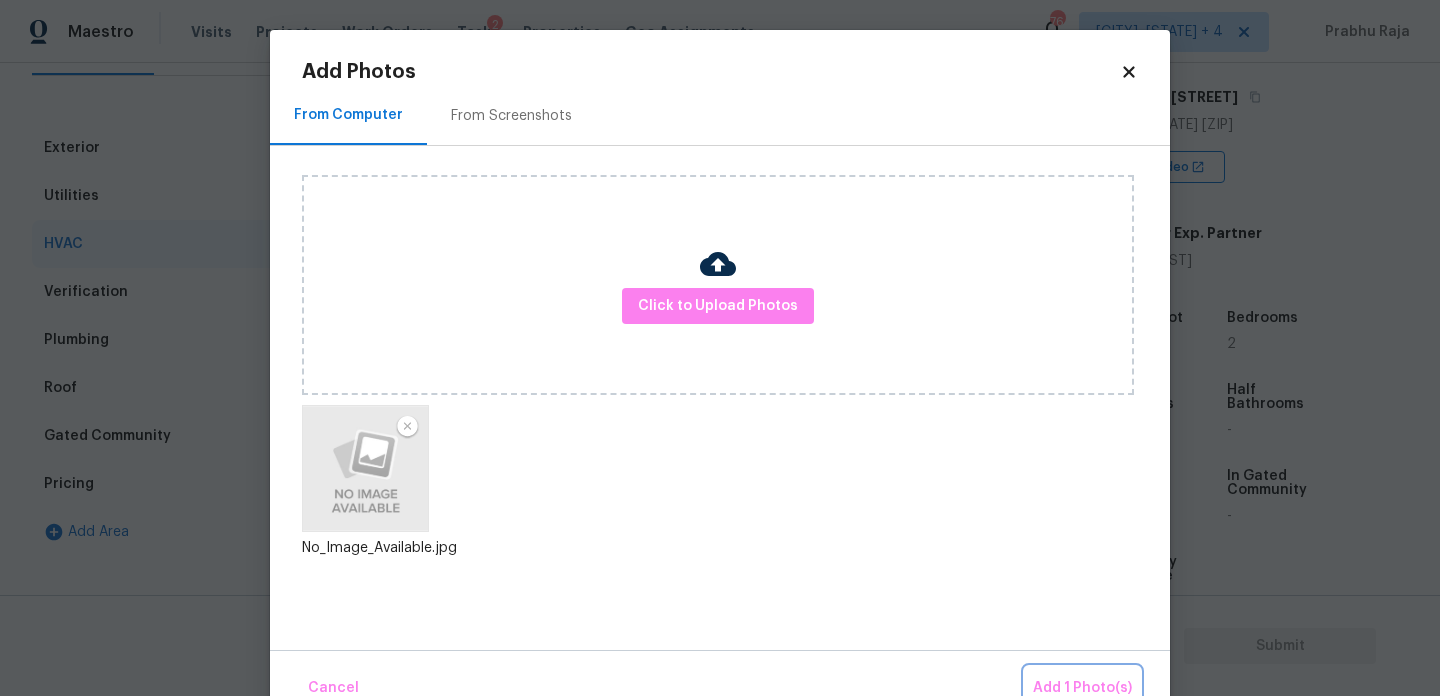 click on "Add 1 Photo(s)" at bounding box center [1082, 688] 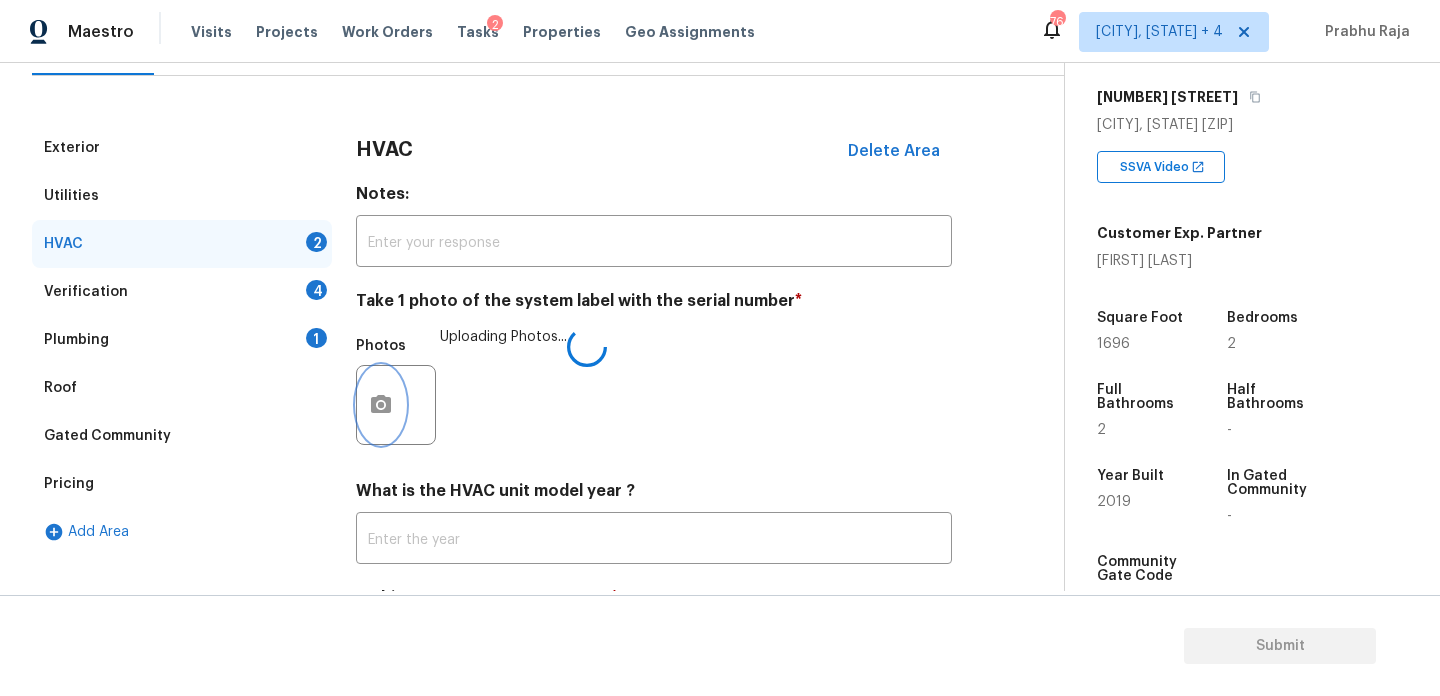 scroll, scrollTop: 333, scrollLeft: 0, axis: vertical 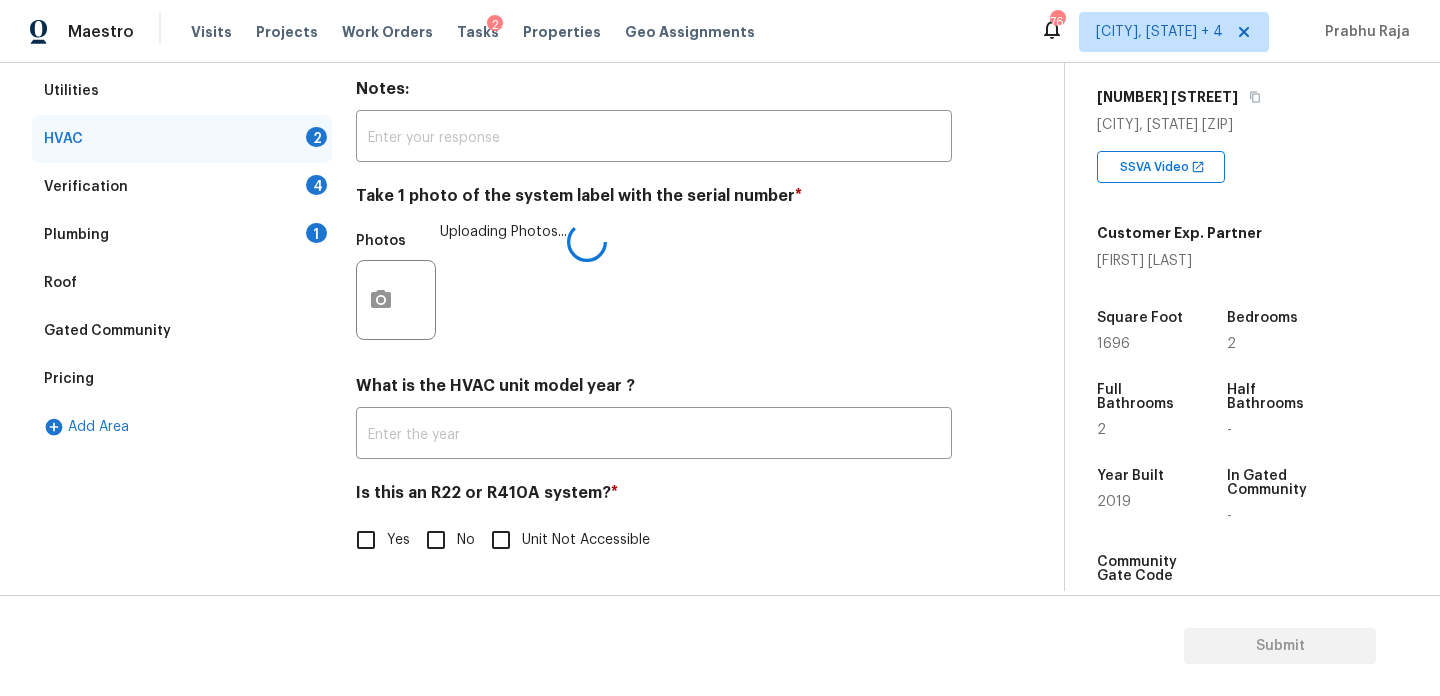 click on "No" at bounding box center (436, 540) 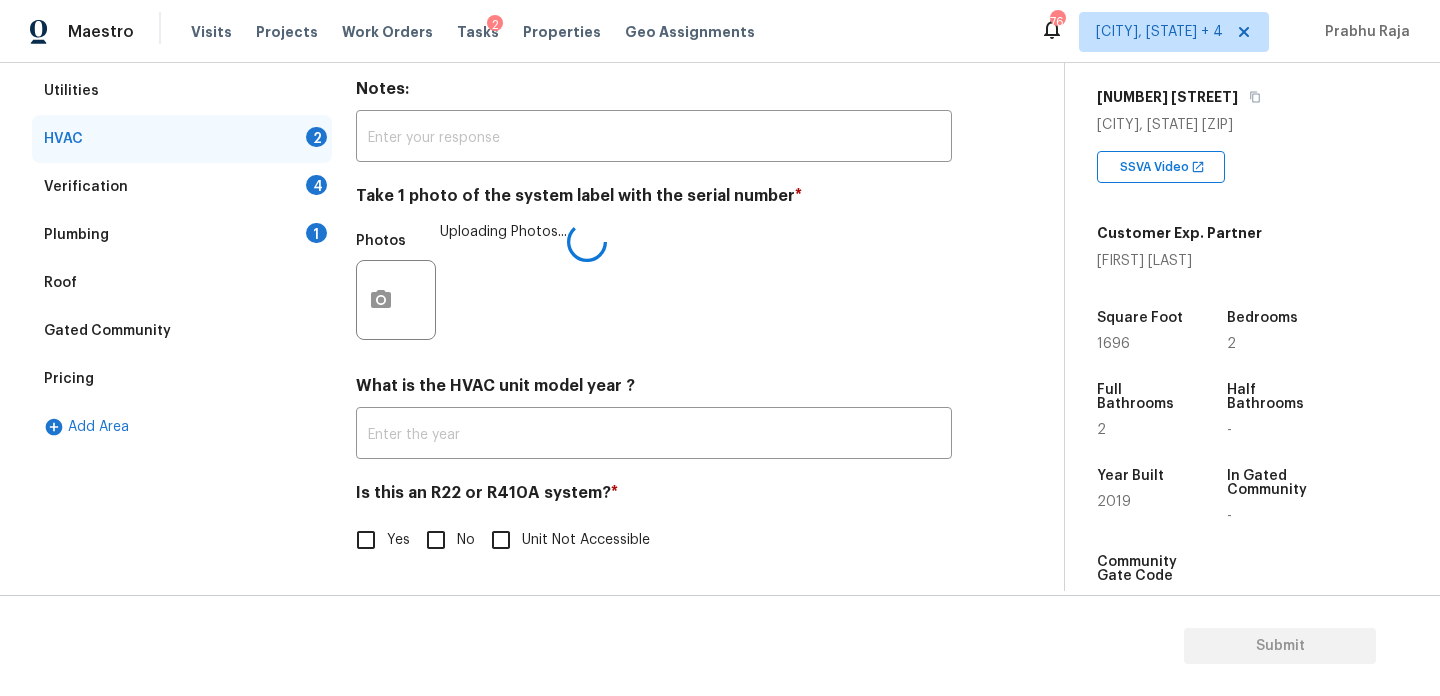 checkbox on "true" 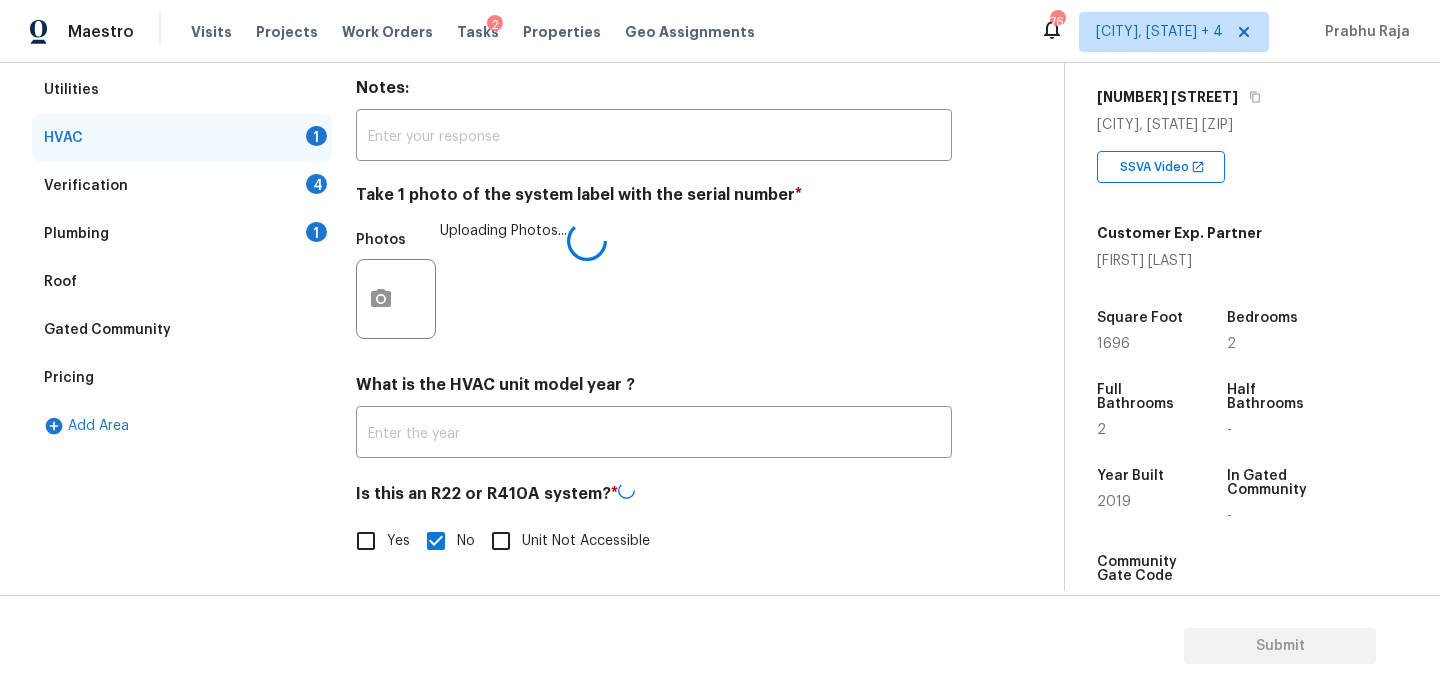 scroll, scrollTop: 259, scrollLeft: 0, axis: vertical 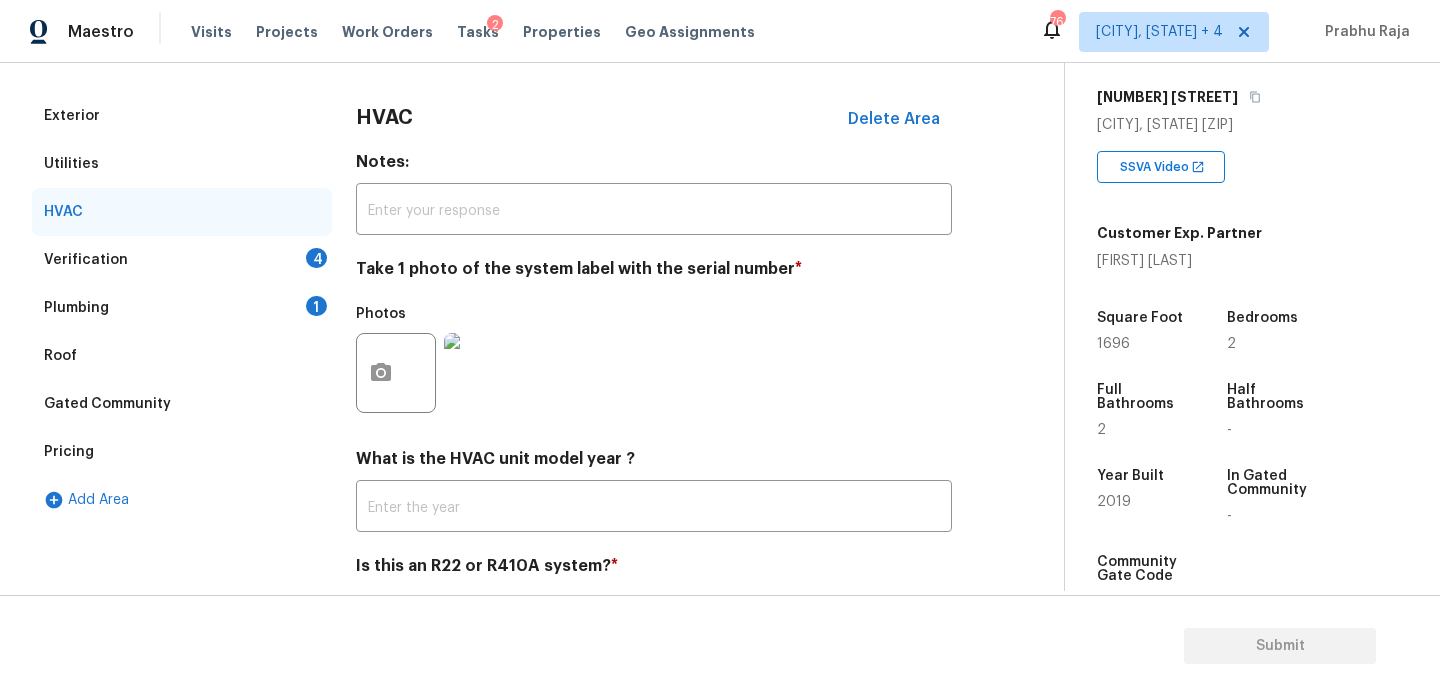 click on "Verification 4" at bounding box center (182, 260) 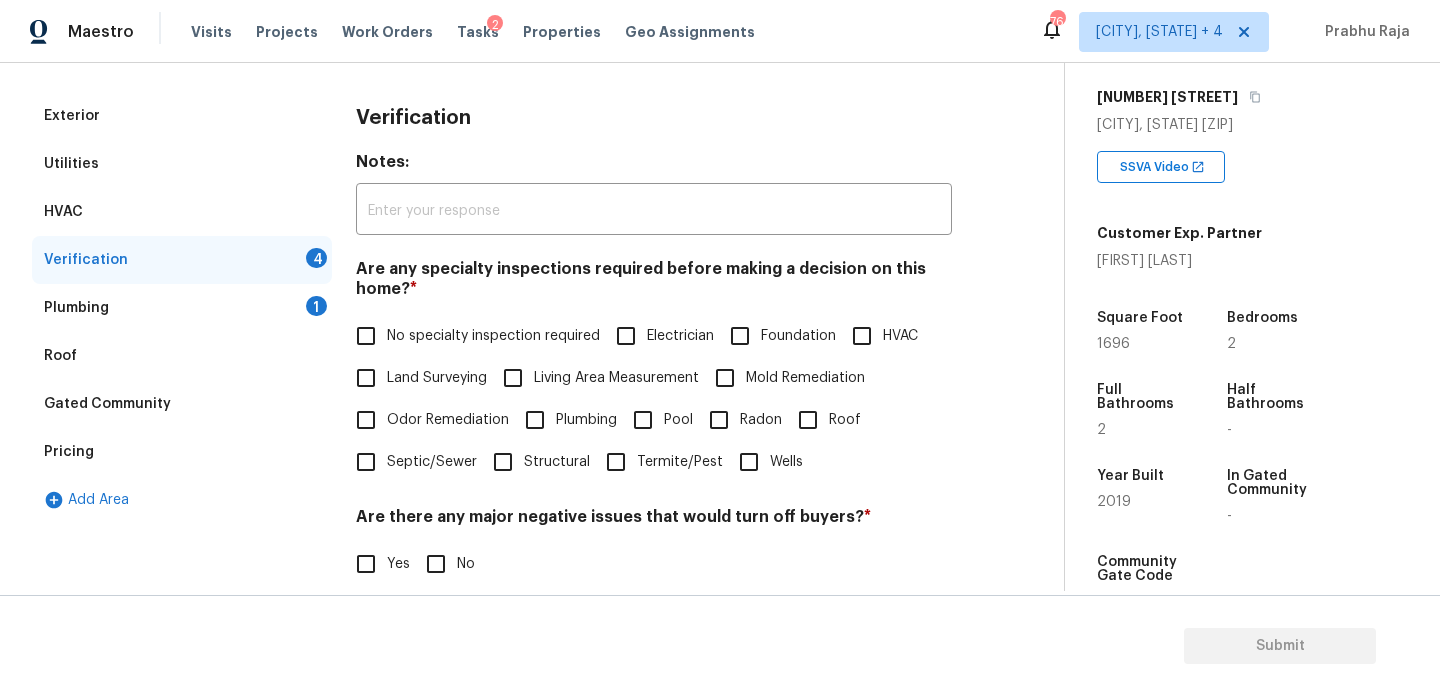 click on "No specialty inspection required" at bounding box center (366, 336) 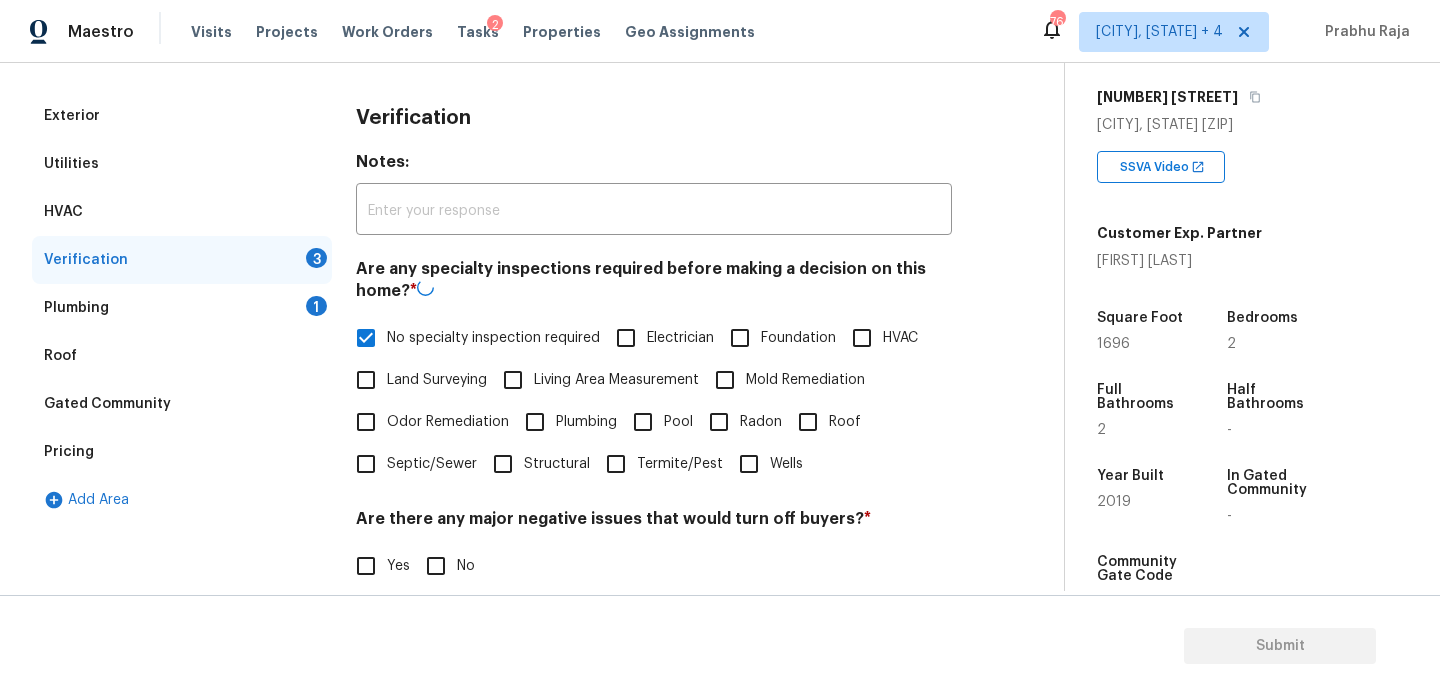 scroll, scrollTop: 507, scrollLeft: 0, axis: vertical 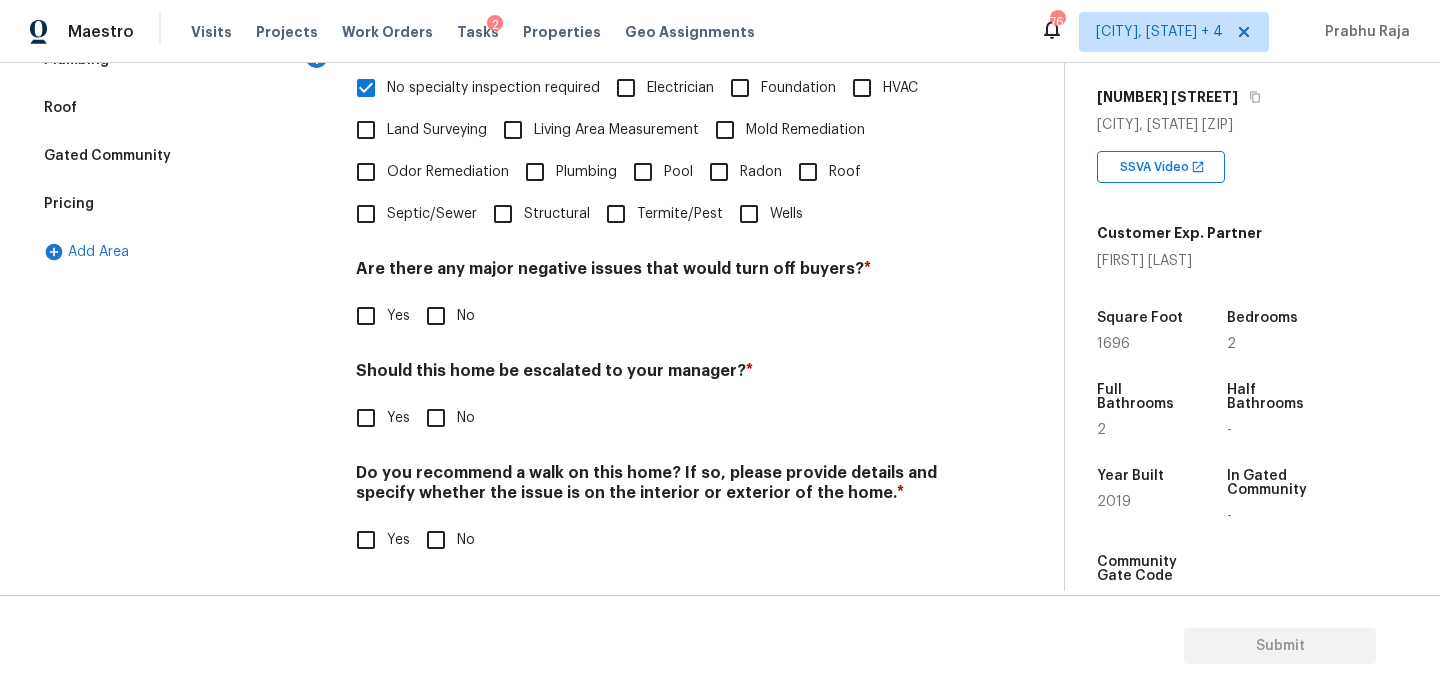 click on "No" at bounding box center [436, 316] 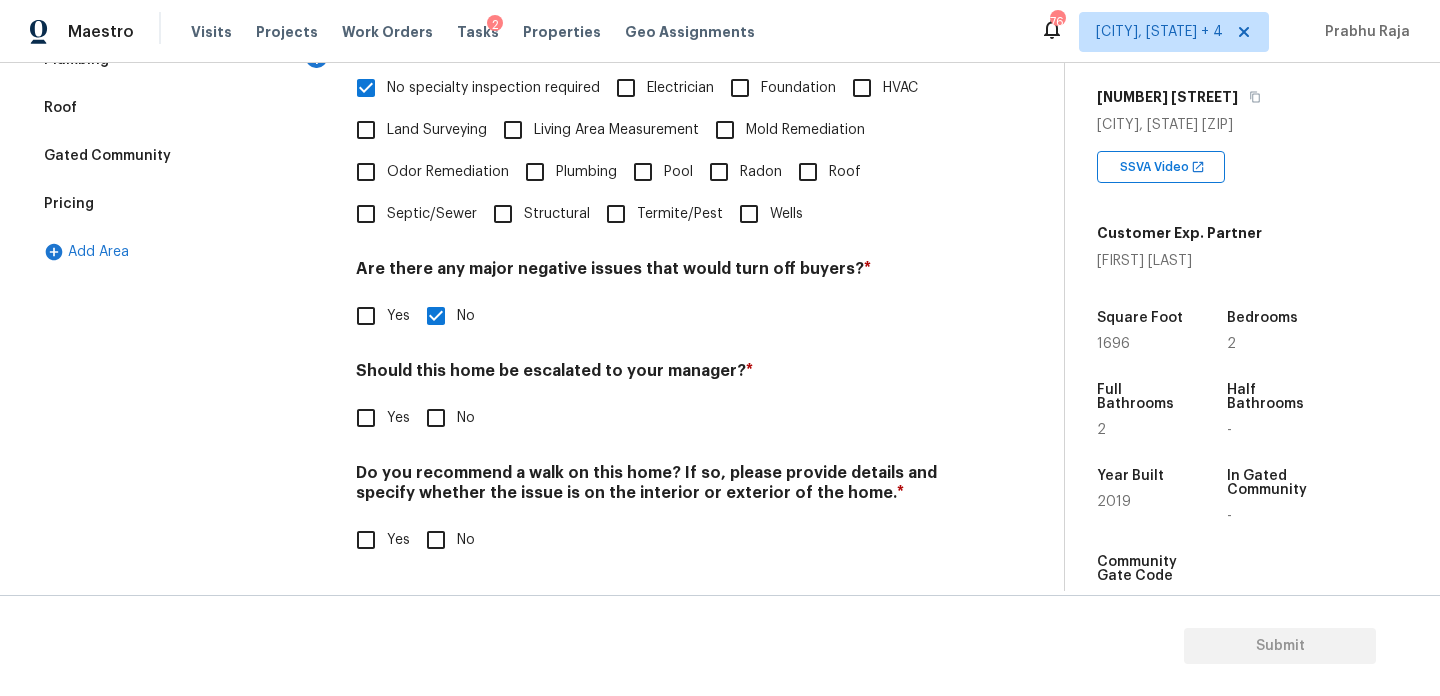 click on "Yes" at bounding box center [366, 418] 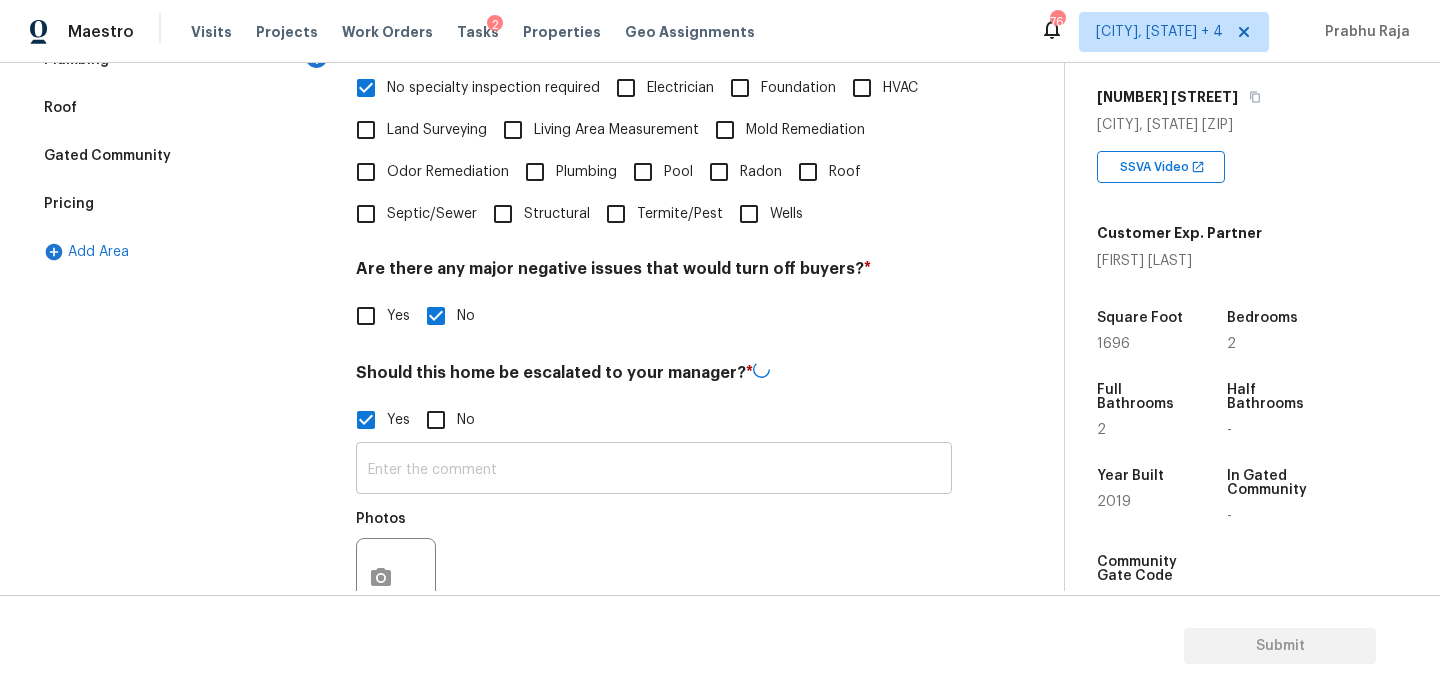 click at bounding box center (654, 470) 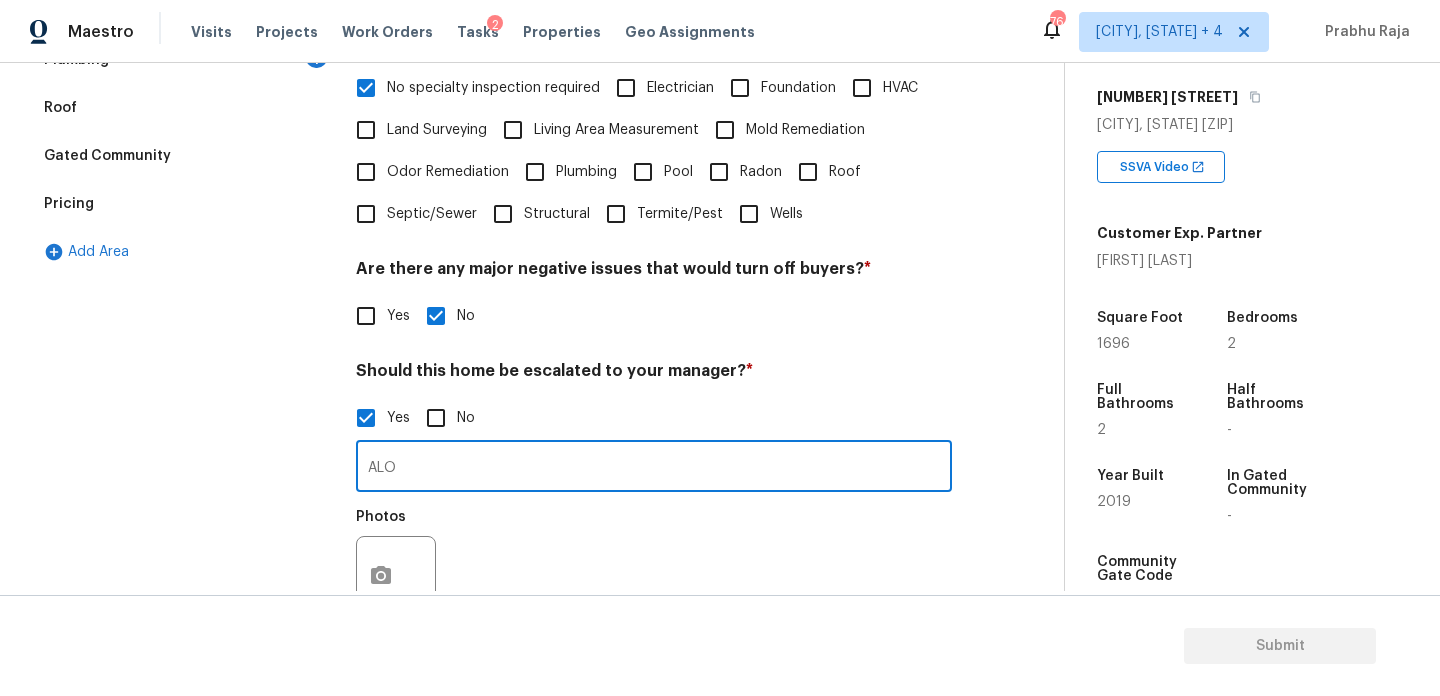 type on "ALO" 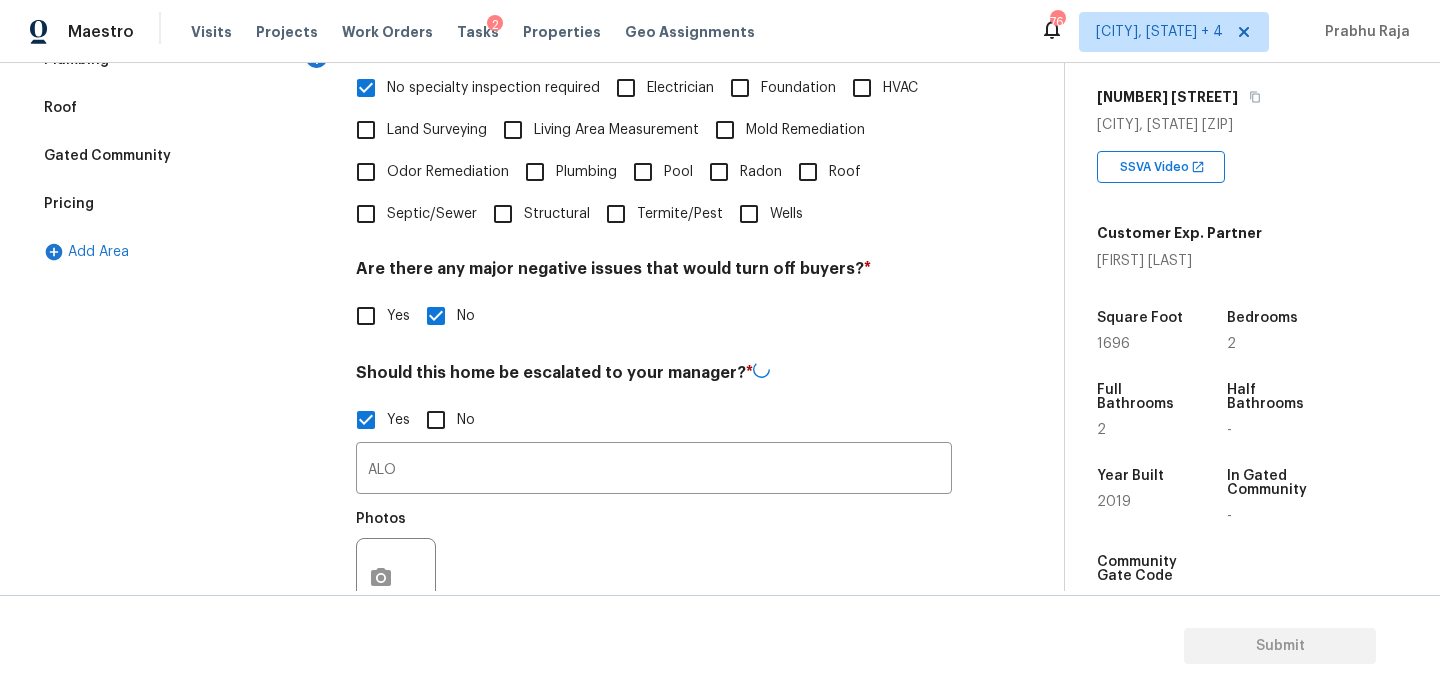click on "Exterior Utilities HVAC Verification 3 Plumbing 1 Roof Gated Community Pricing Add Area Verification Notes: ​ Are any specialty inspections required before making a decision on this home?  * No specialty inspection required Electrician Foundation HVAC Land Surveying Living Area Measurement Mold Remediation Odor Remediation Plumbing Pool Radon Roof Septic/Sewer Structural Termite/Pest Wells Are there any major negative issues that would turn off buyers?  * Yes No Should this home be escalated to your manager?  * Yes No ALO ​ Photos Do you recommend a walk on this home? If so, please provide details and specify whether the issue is on the interior or exterior of the home.  * Yes No" at bounding box center [524, 310] 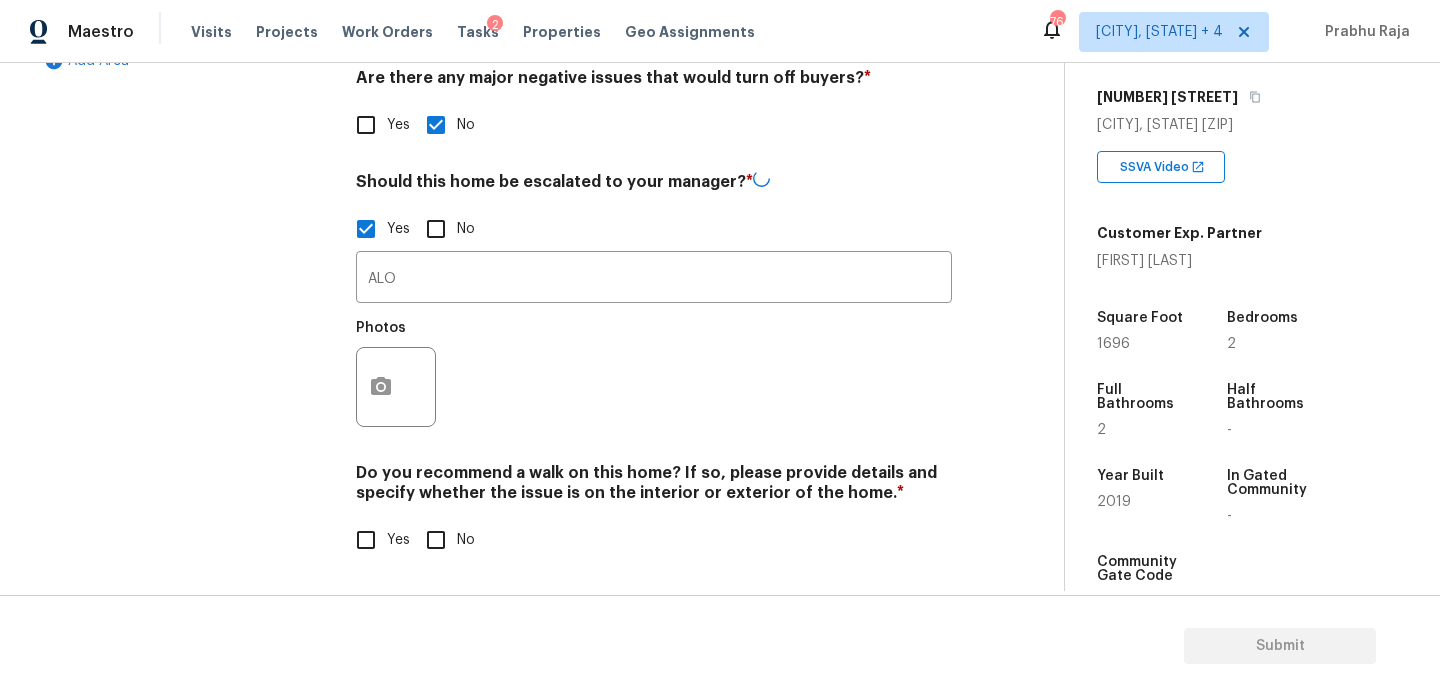 scroll, scrollTop: 697, scrollLeft: 0, axis: vertical 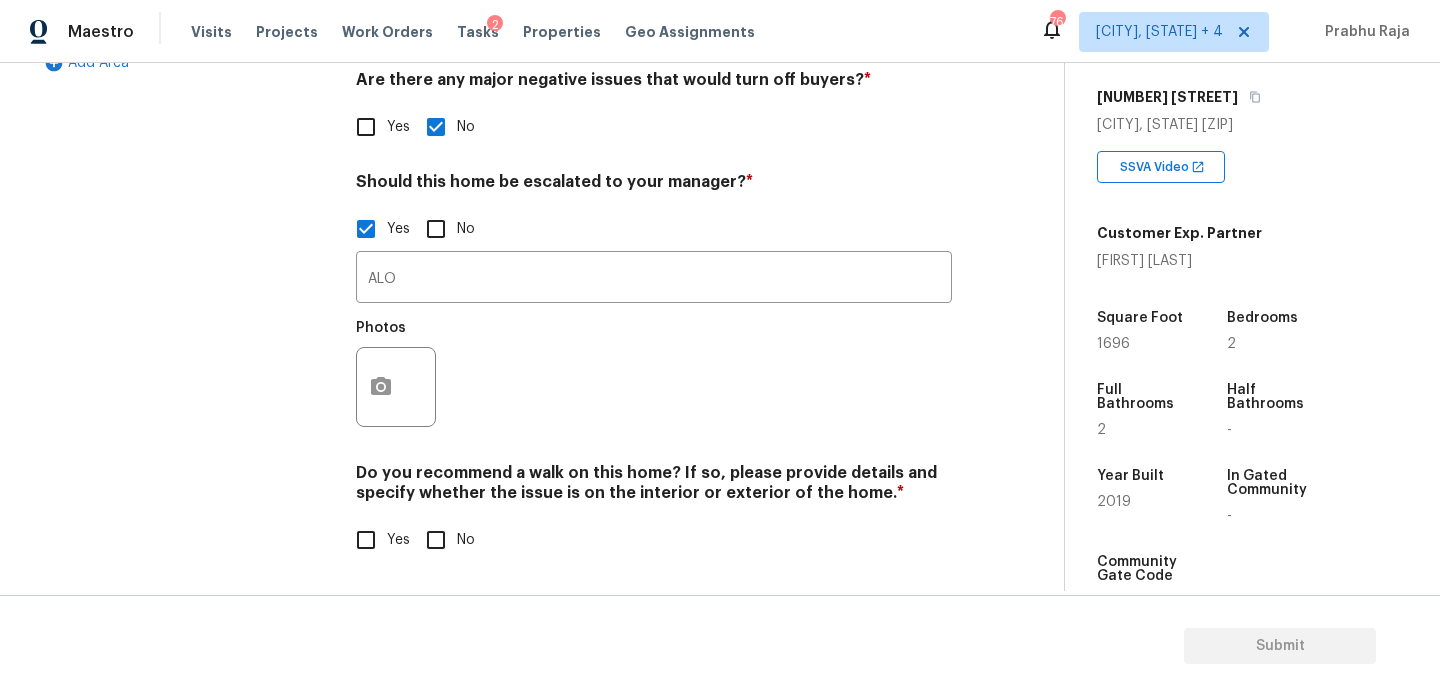 click on "No" at bounding box center (466, 540) 